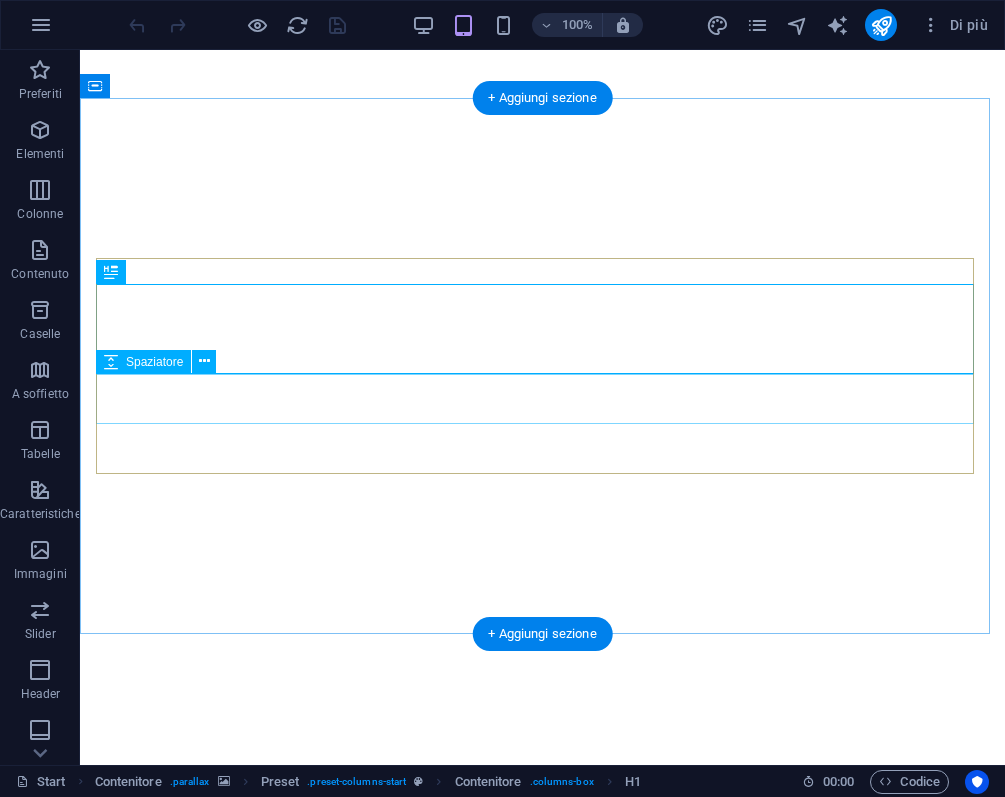 scroll, scrollTop: 0, scrollLeft: 0, axis: both 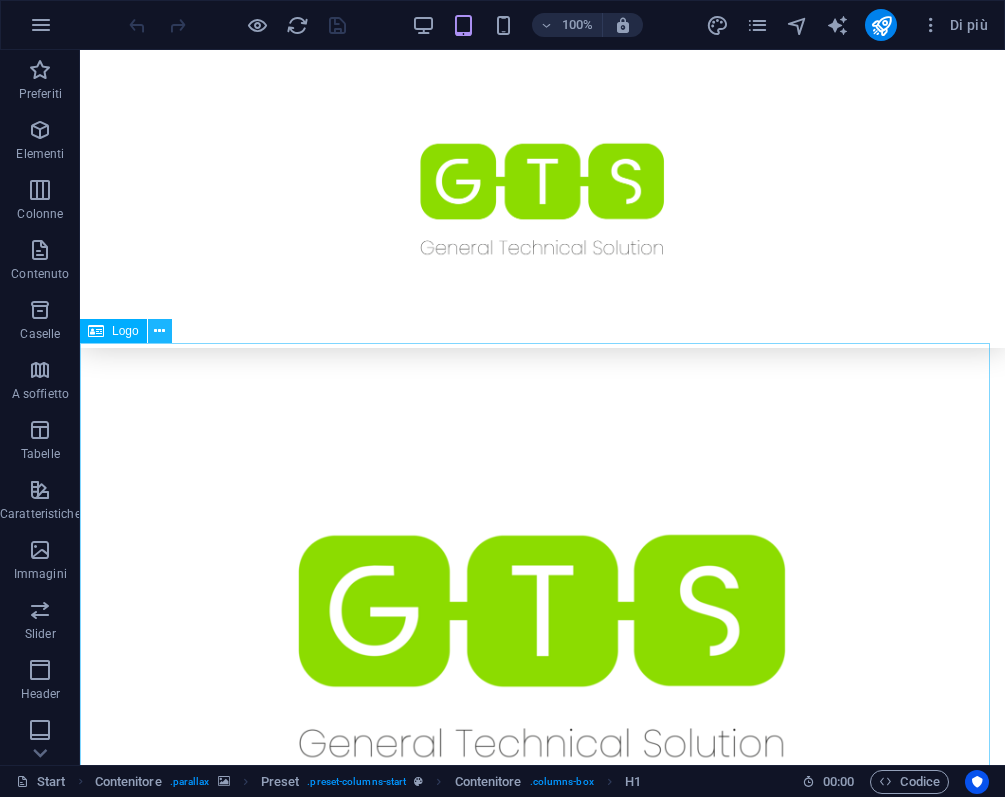 click at bounding box center (160, 331) 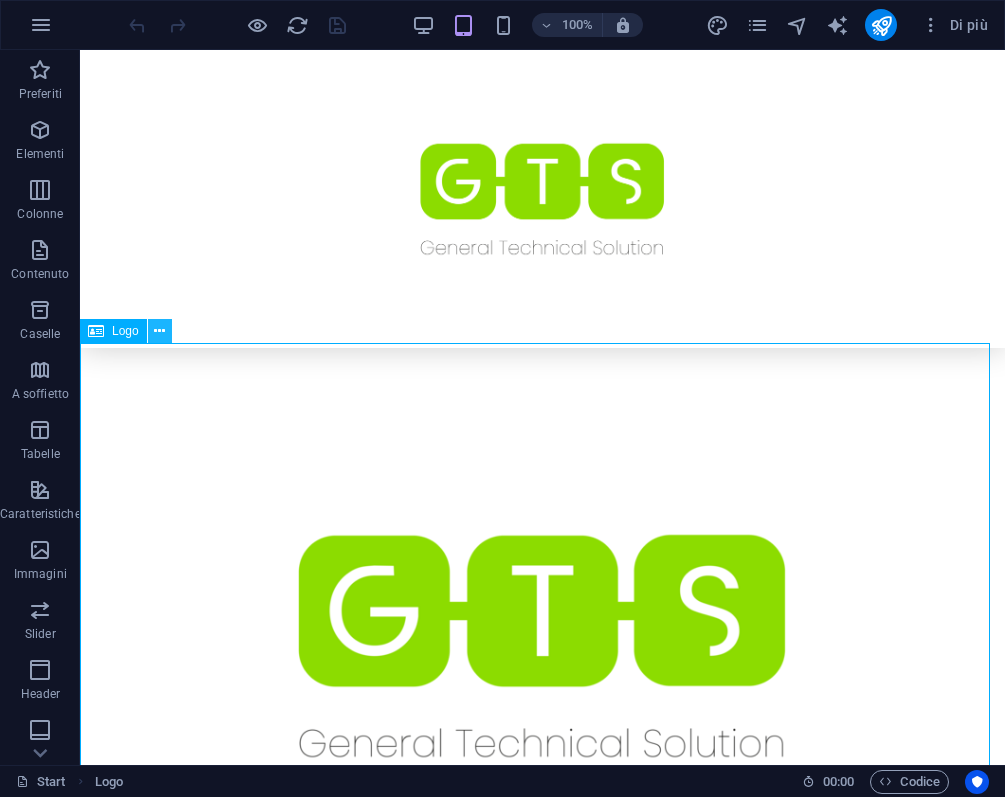 click at bounding box center (159, 331) 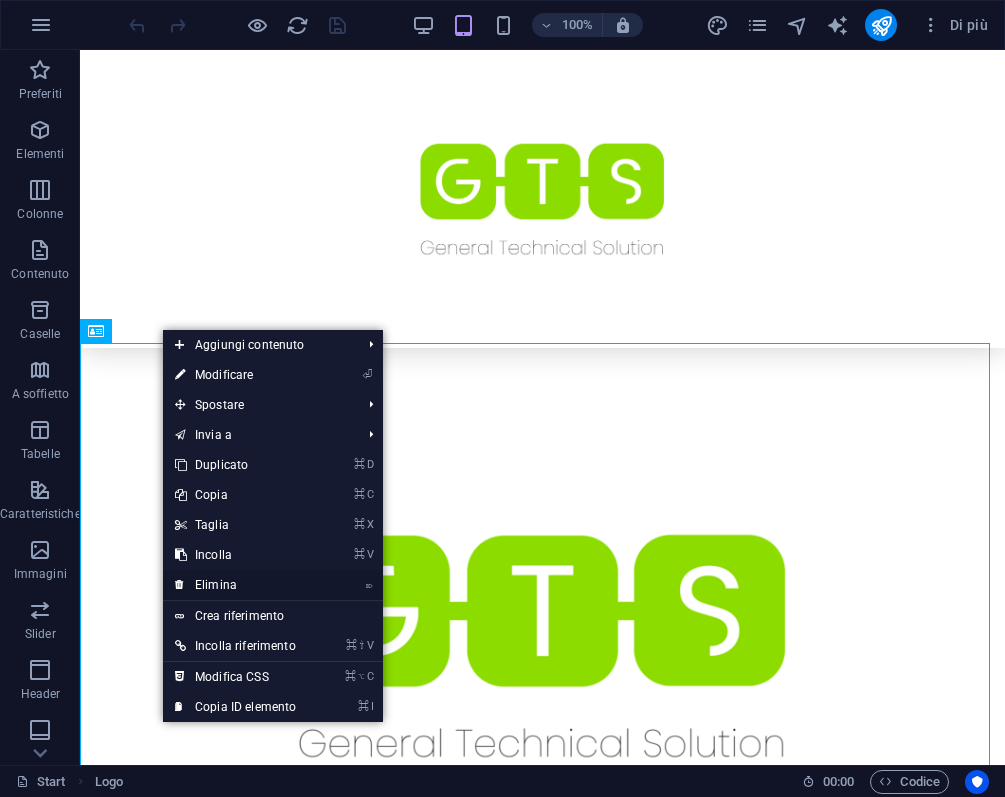 click on "⌦  Elimina" at bounding box center [235, 585] 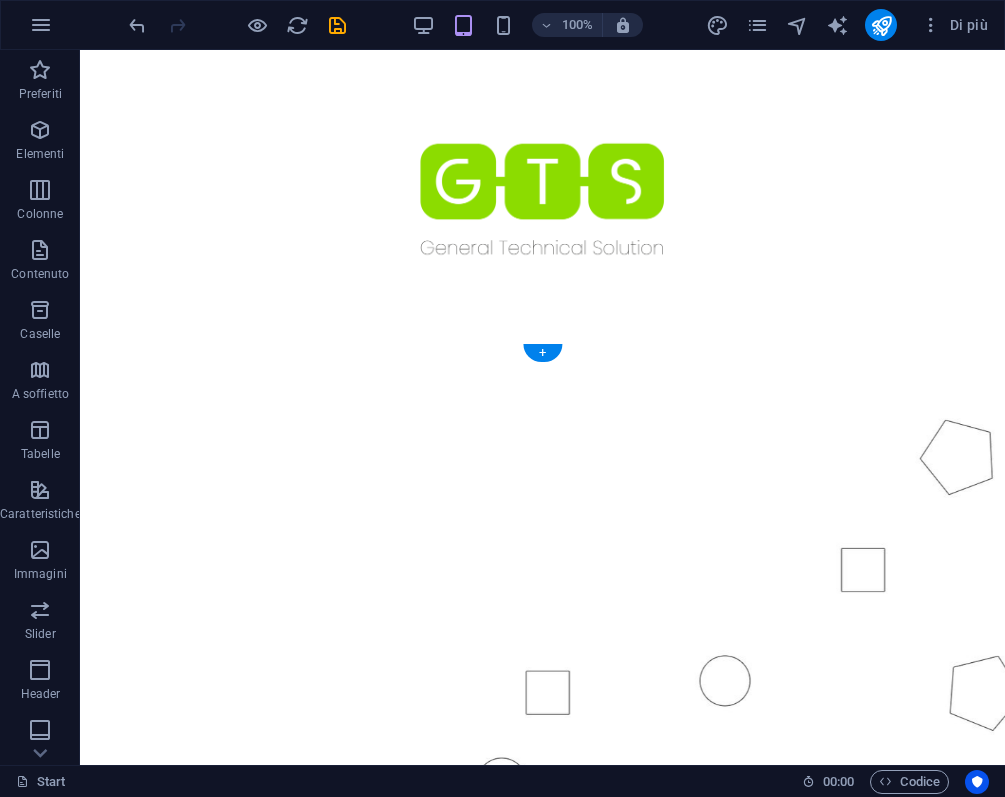 click at bounding box center (542, 555) 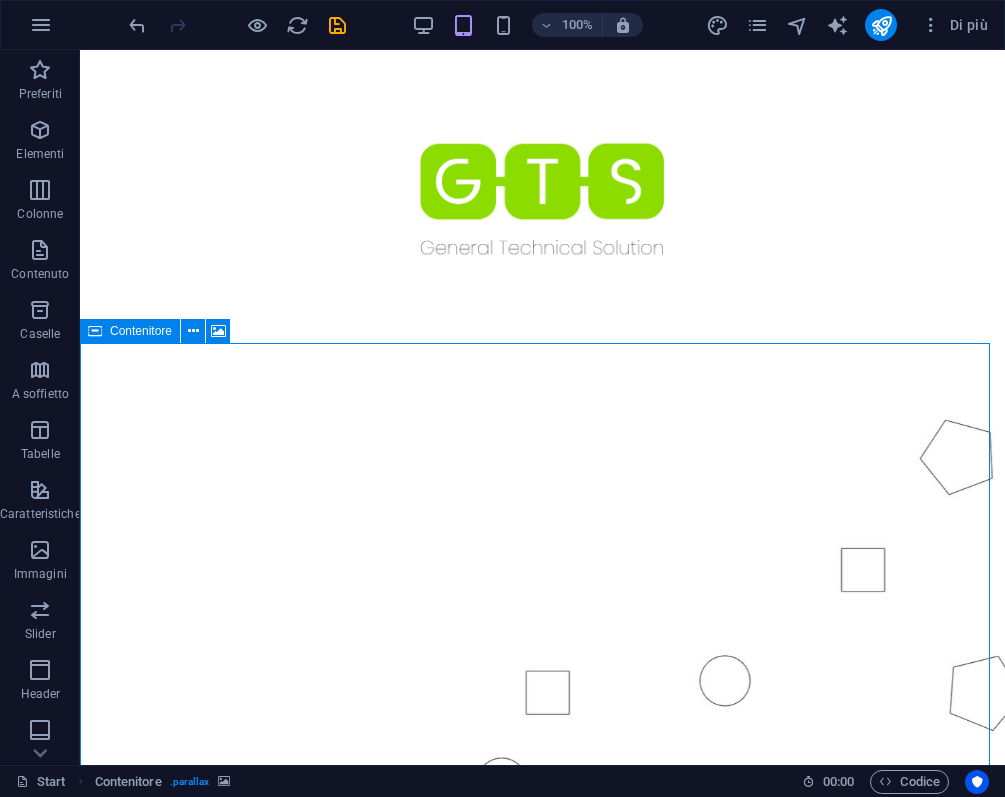 click on "Contenitore" at bounding box center (141, 331) 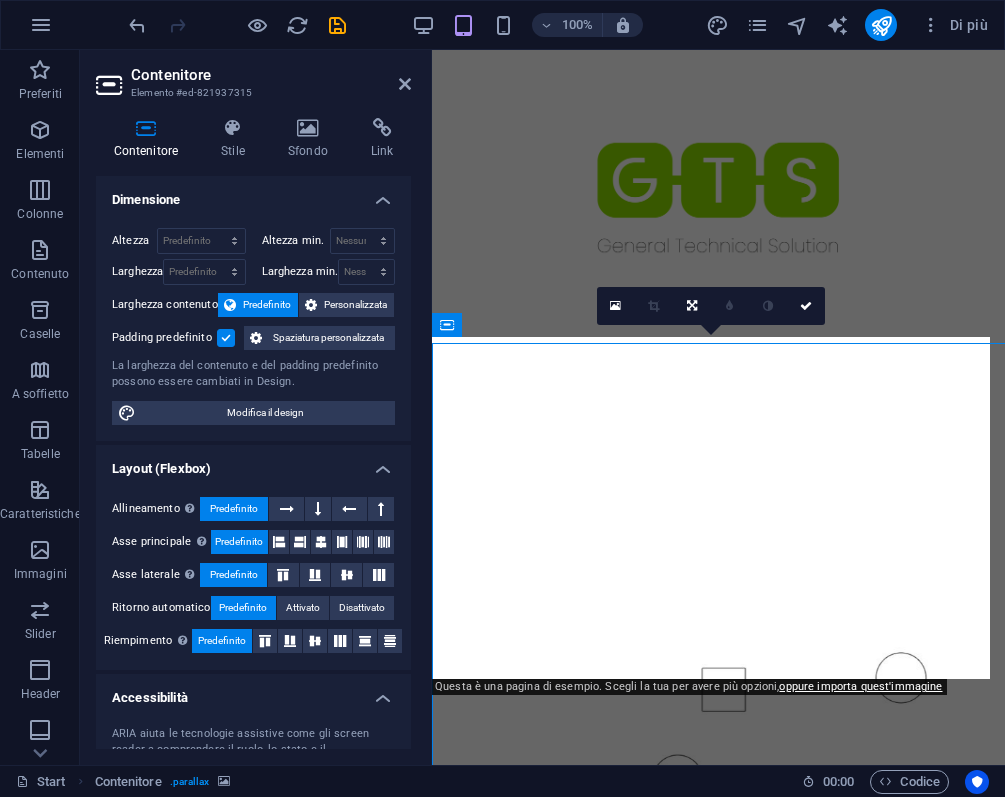 click on "Padding predefinito" at bounding box center (164, 338) 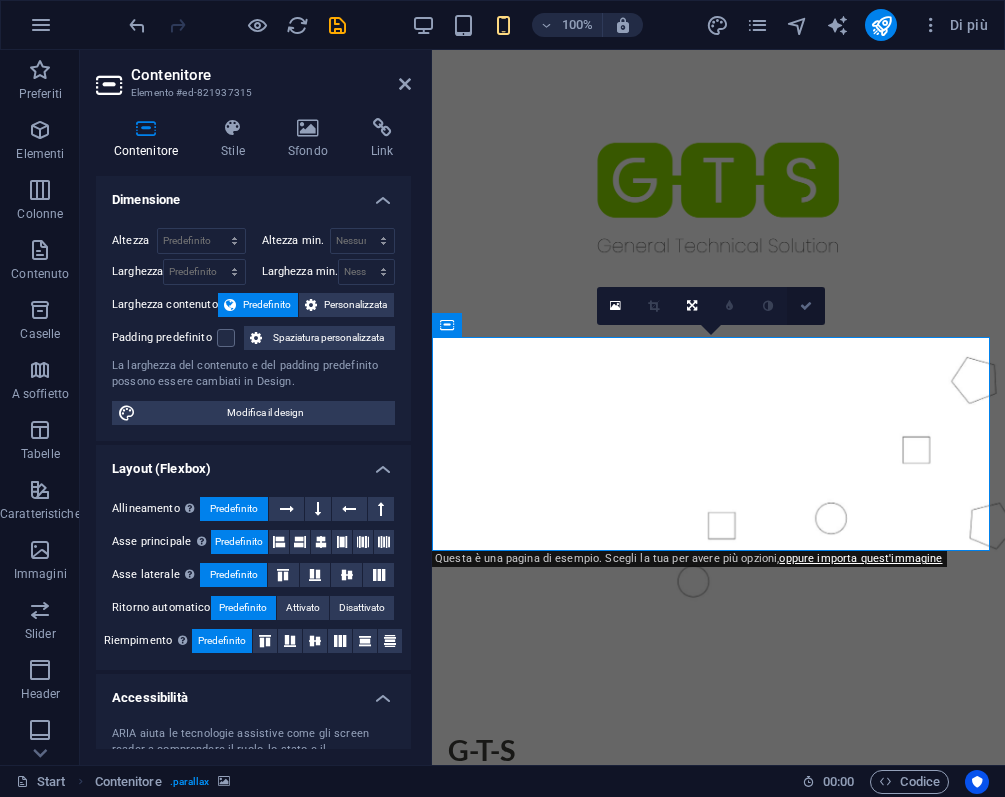 click at bounding box center (806, 306) 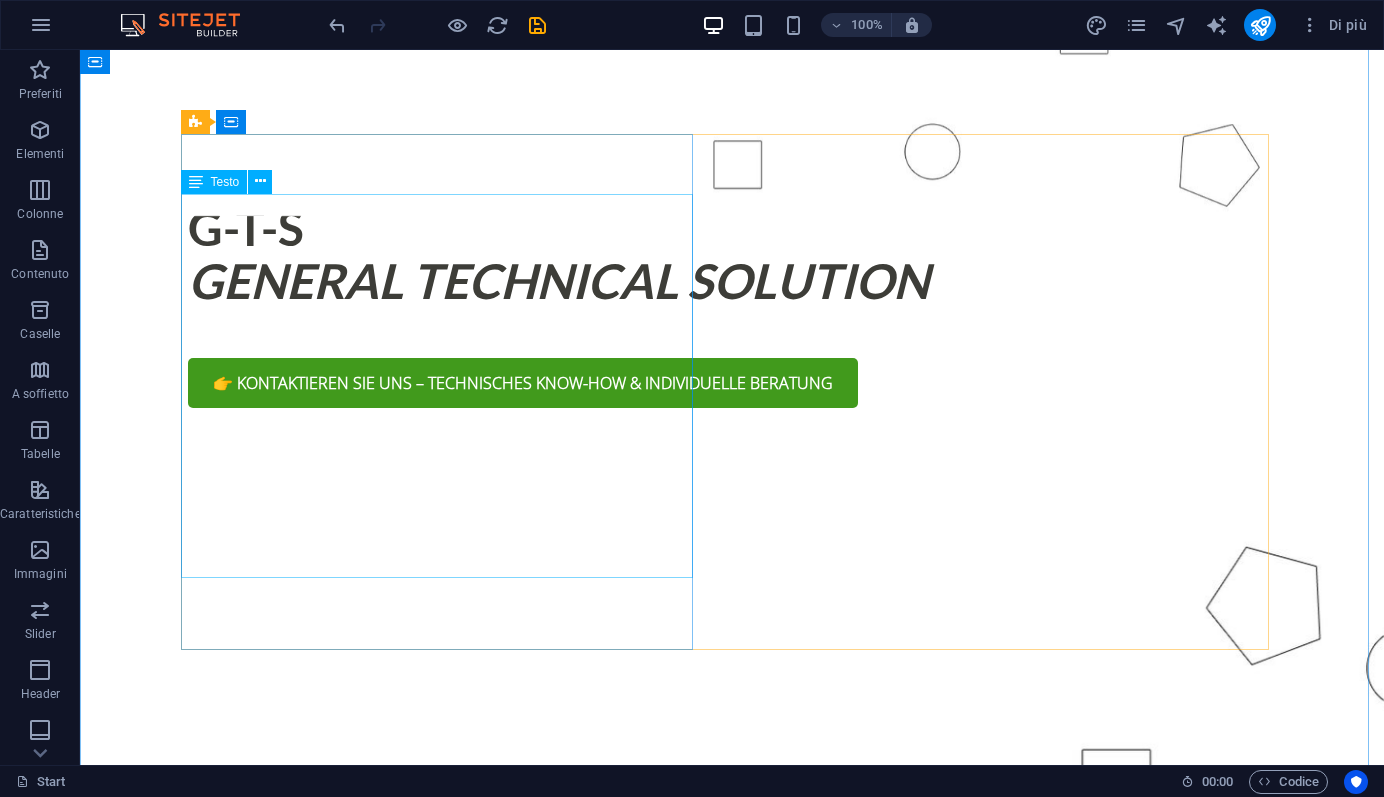 scroll, scrollTop: 1152, scrollLeft: 0, axis: vertical 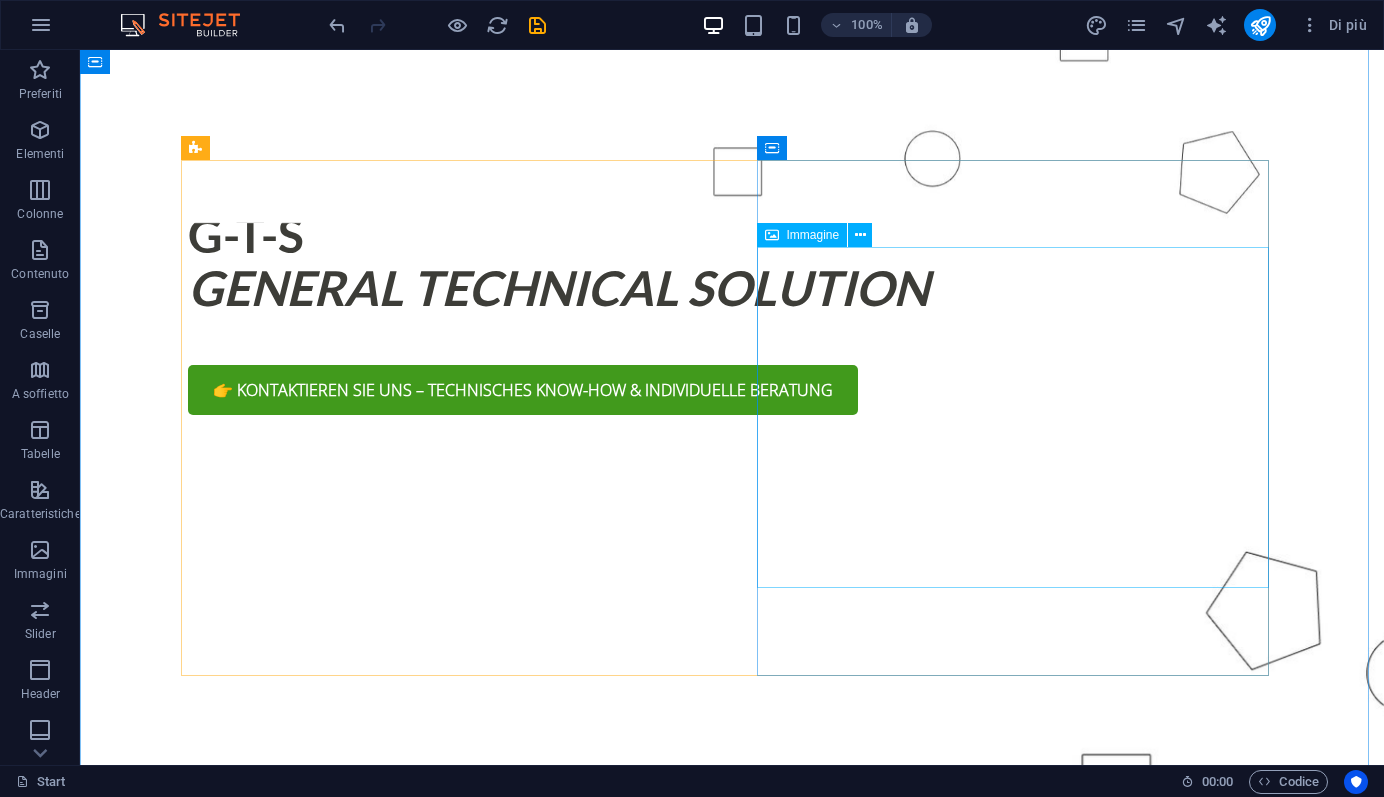 click at bounding box center [732, 2253] 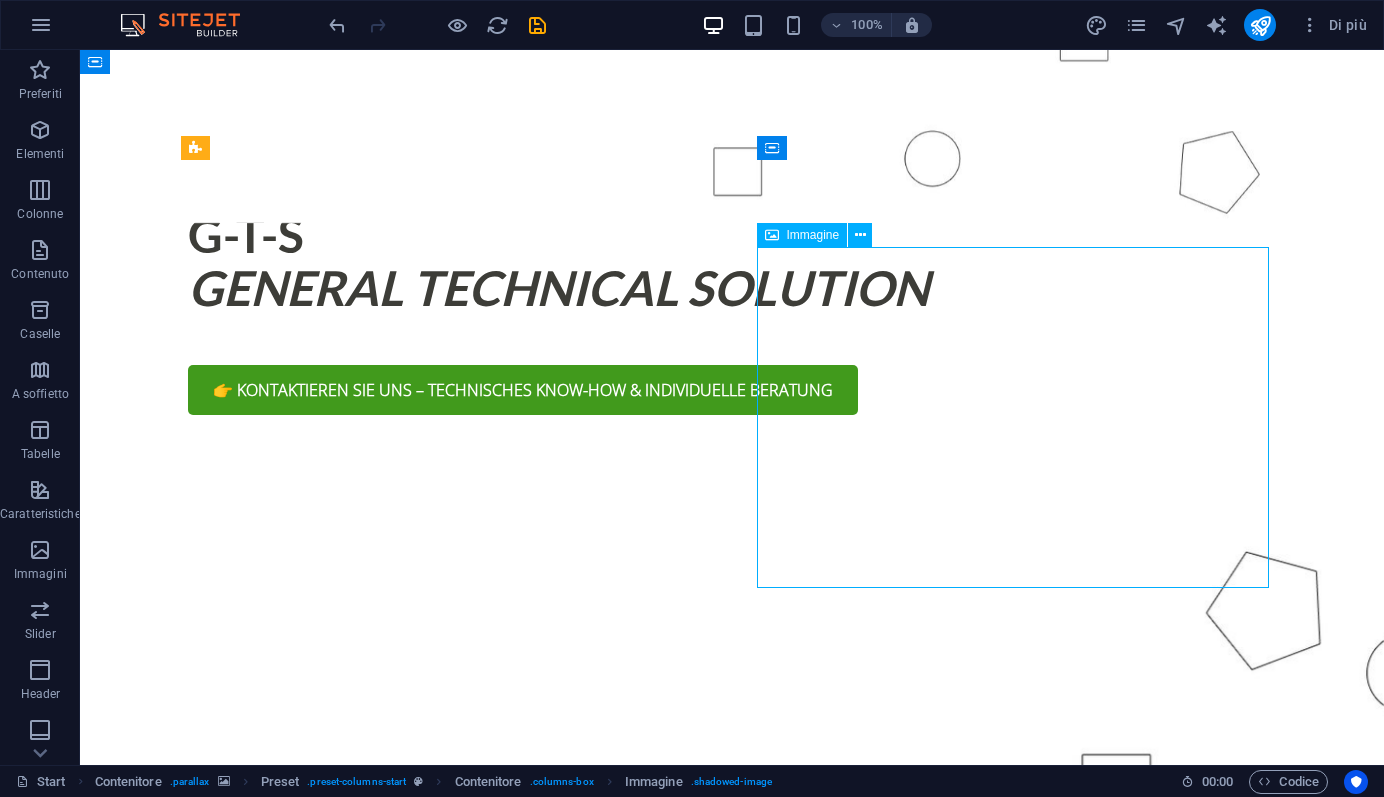 click at bounding box center [732, 2253] 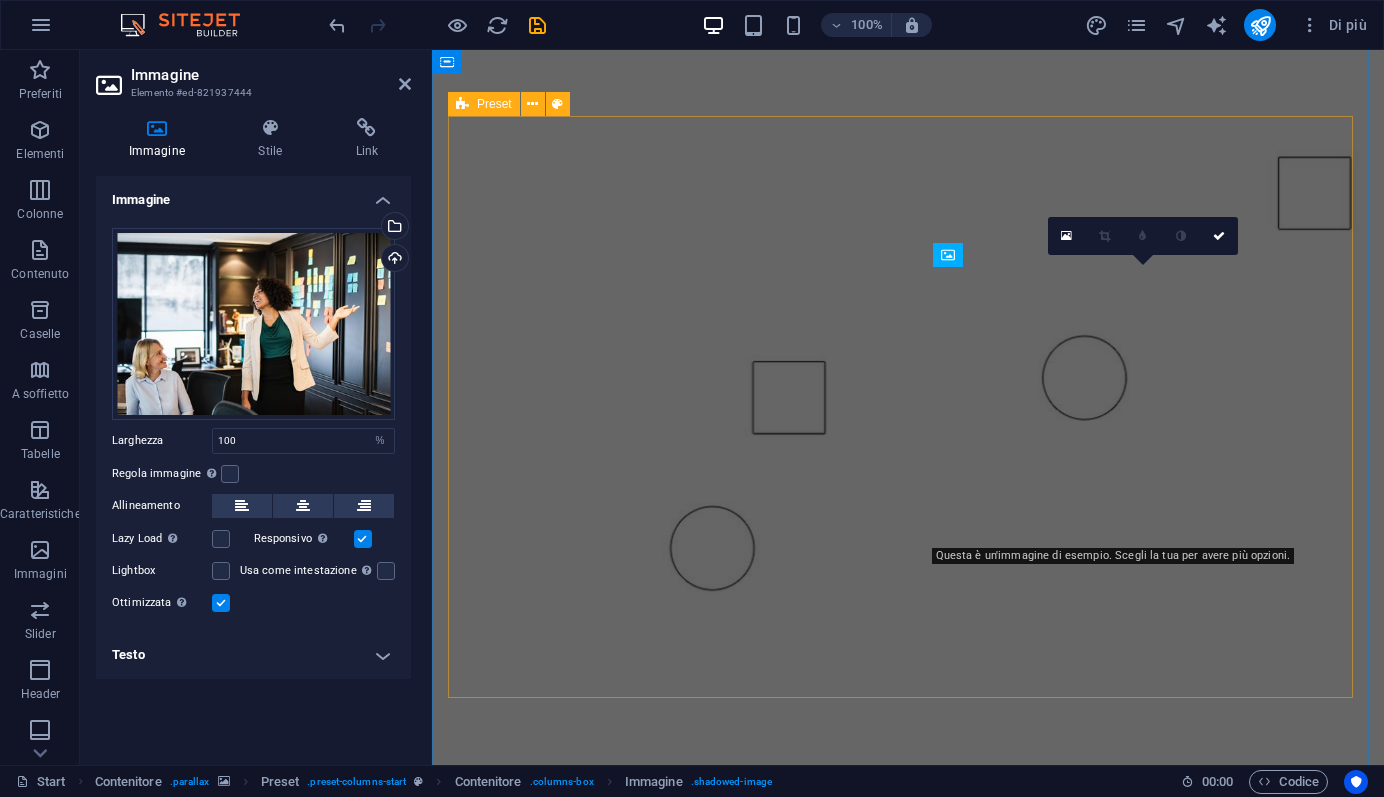 scroll, scrollTop: 611, scrollLeft: 0, axis: vertical 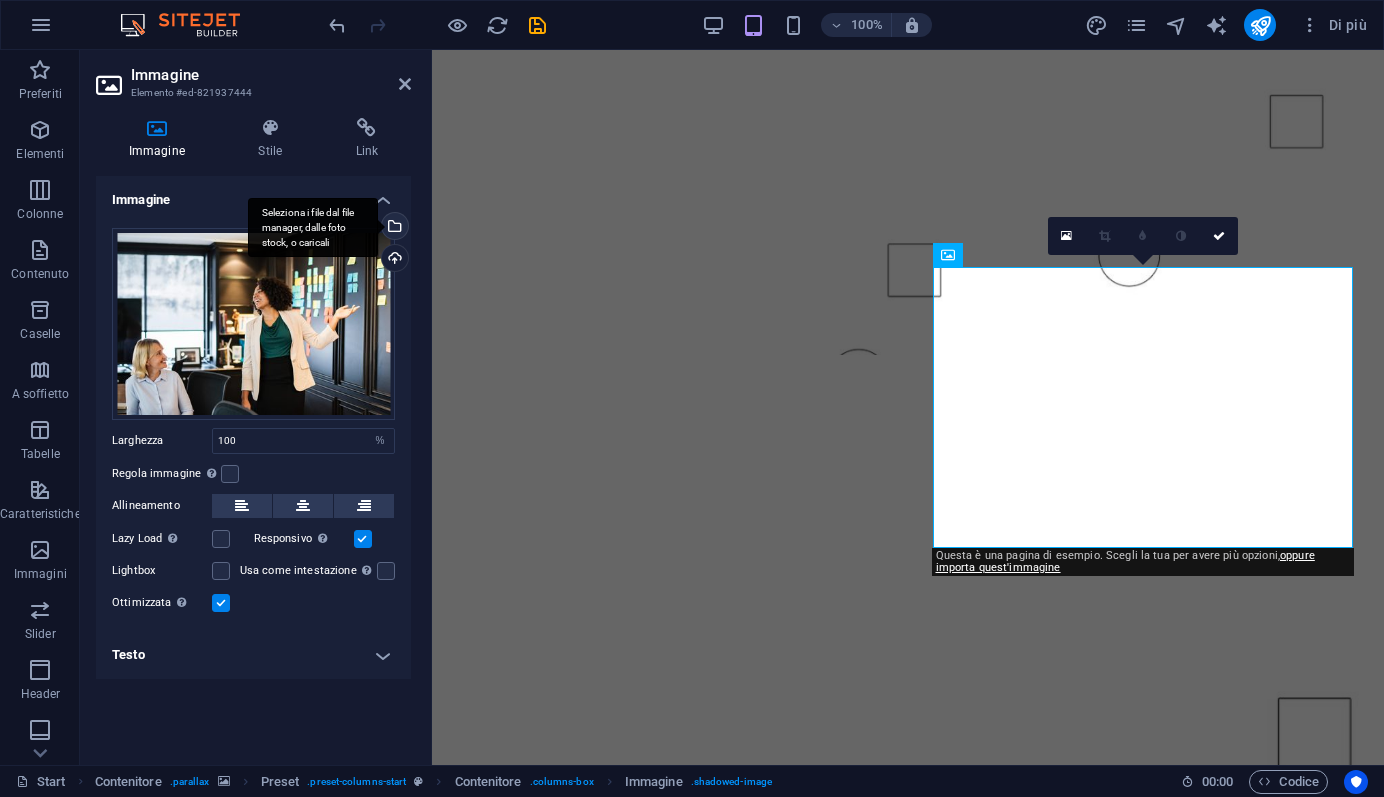click on "Seleziona i file dal file manager, dalle foto stock, o caricali" at bounding box center [393, 228] 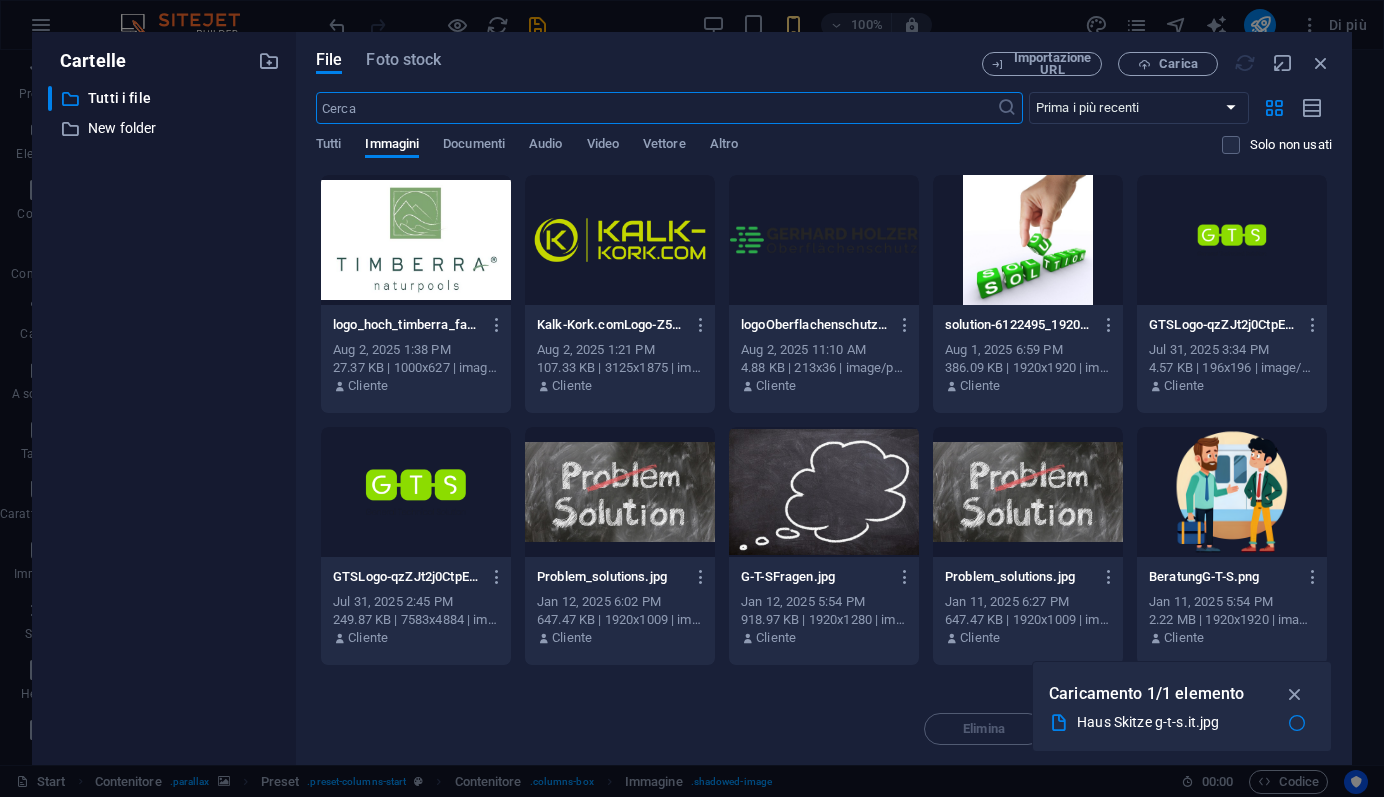 scroll, scrollTop: 654, scrollLeft: 0, axis: vertical 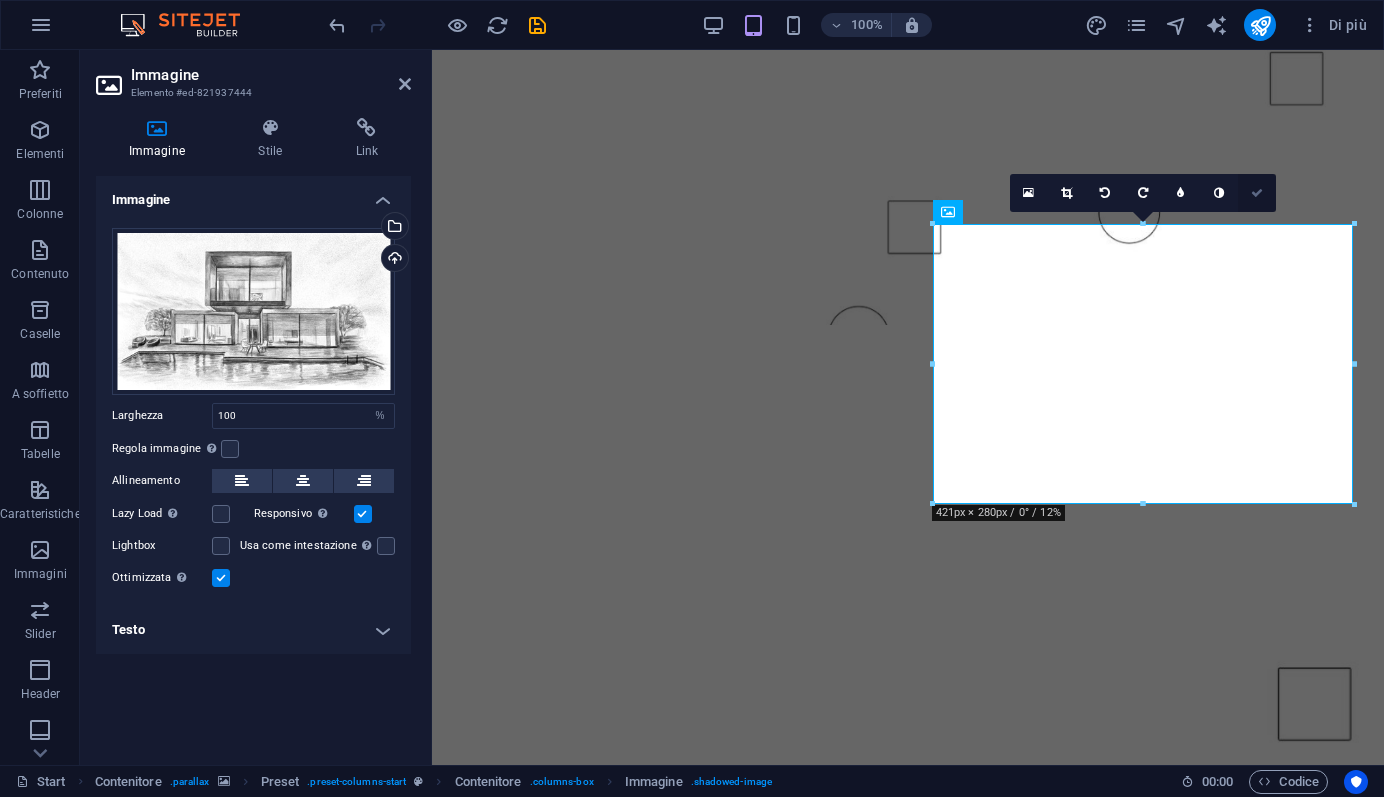 click at bounding box center [1257, 193] 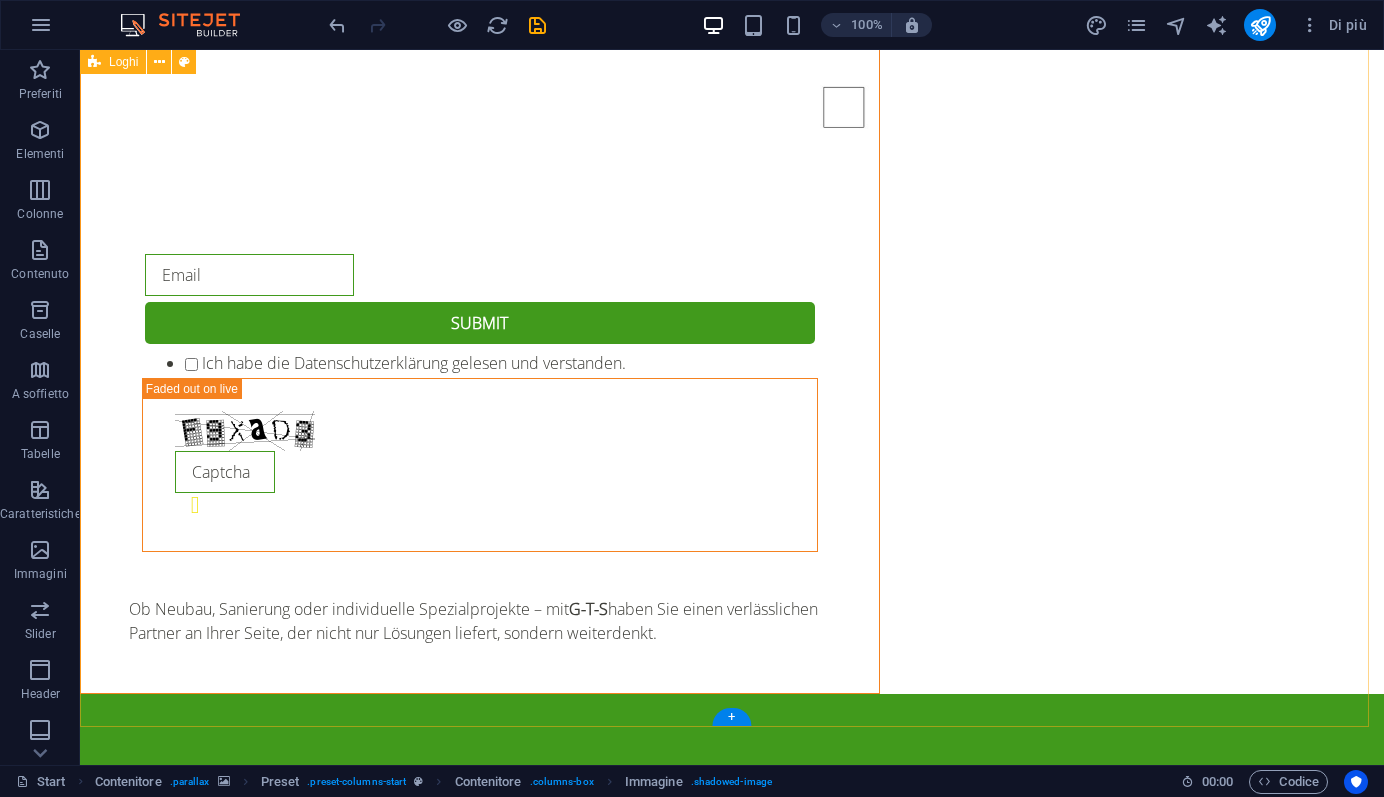 scroll, scrollTop: 4559, scrollLeft: 0, axis: vertical 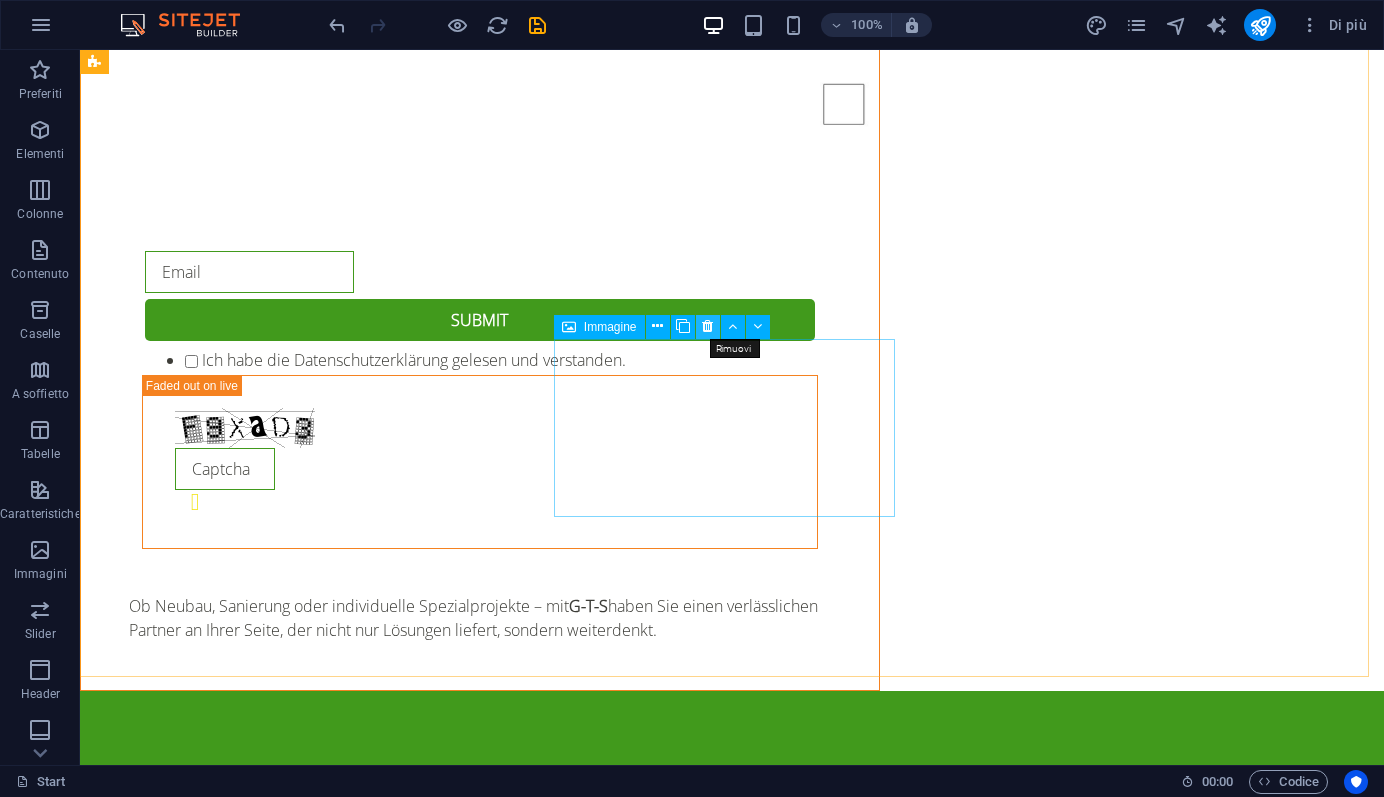click at bounding box center (707, 326) 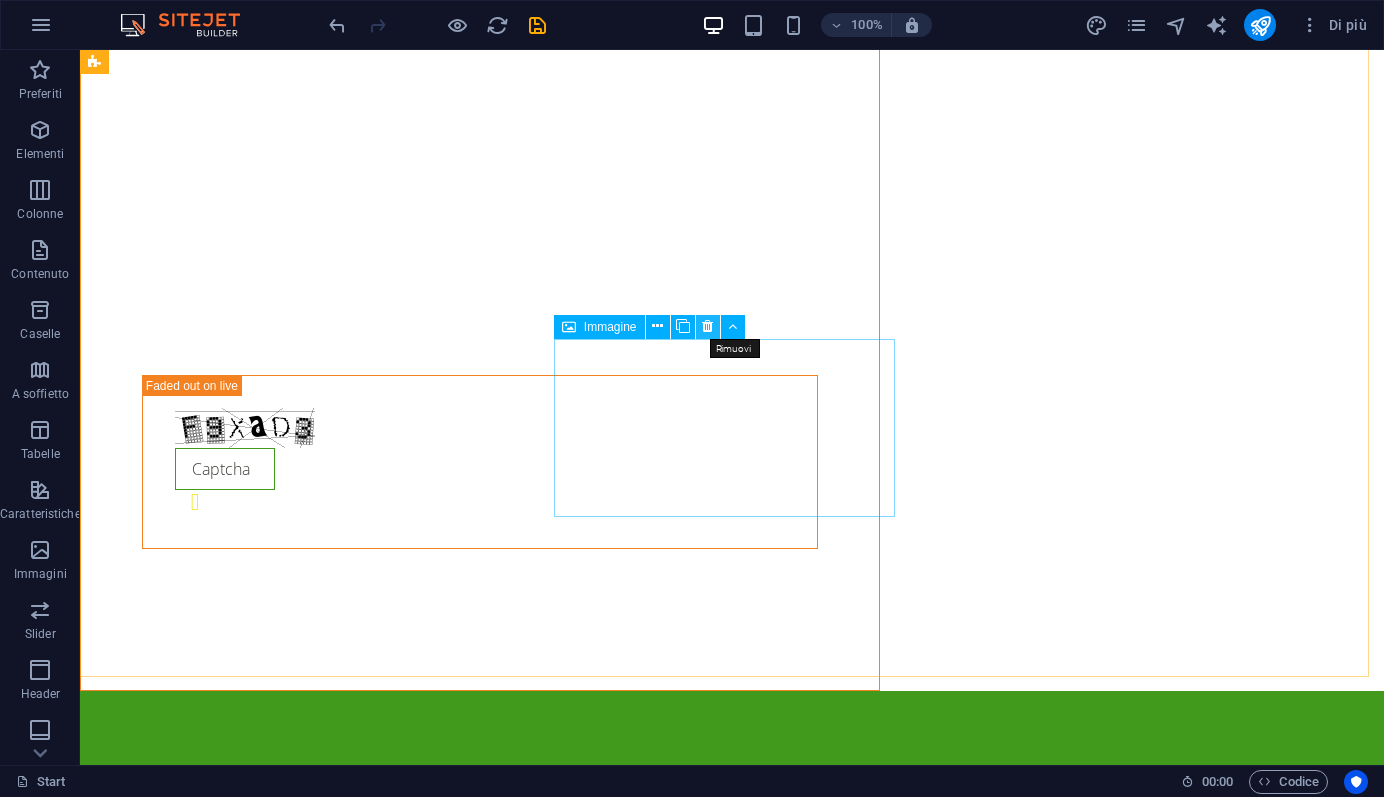 click at bounding box center [707, 326] 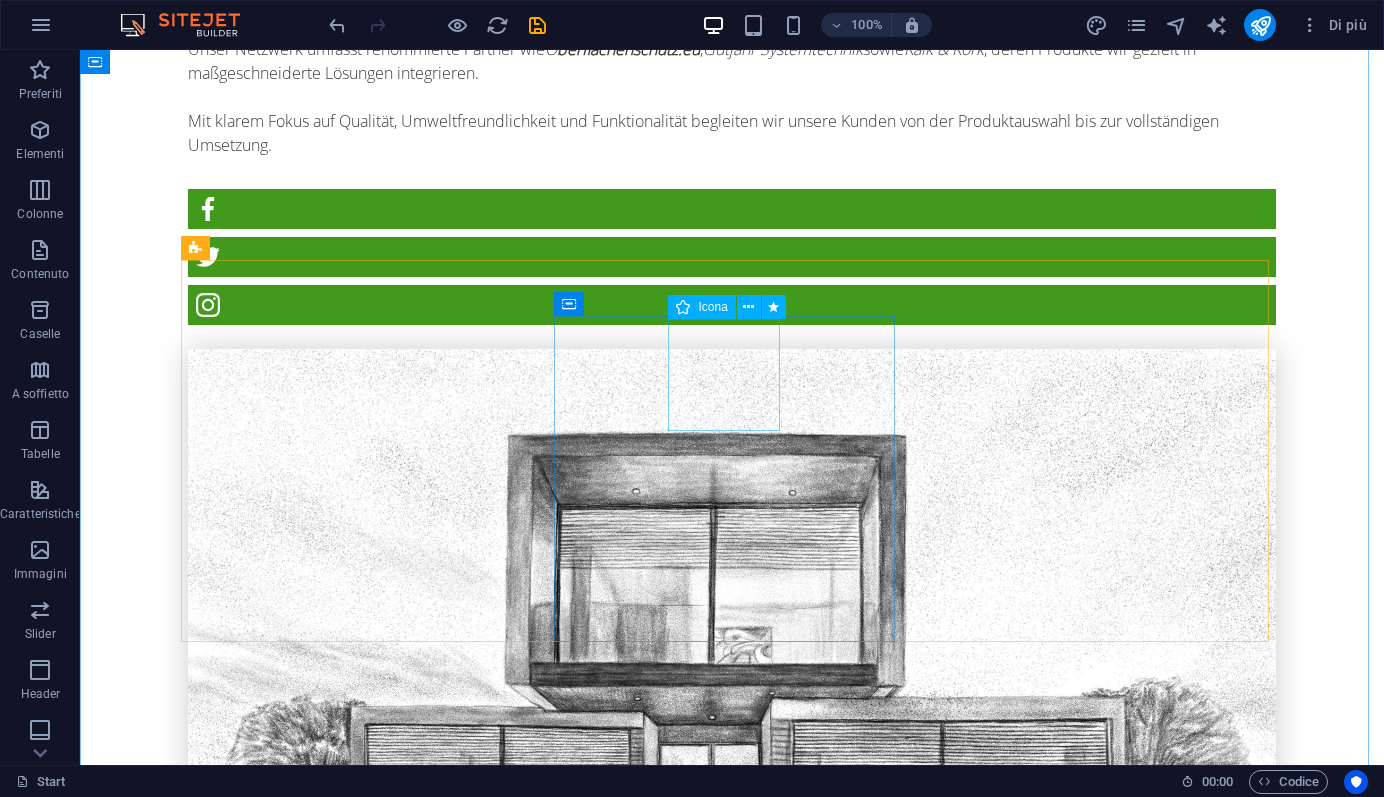 scroll, scrollTop: 2692, scrollLeft: 0, axis: vertical 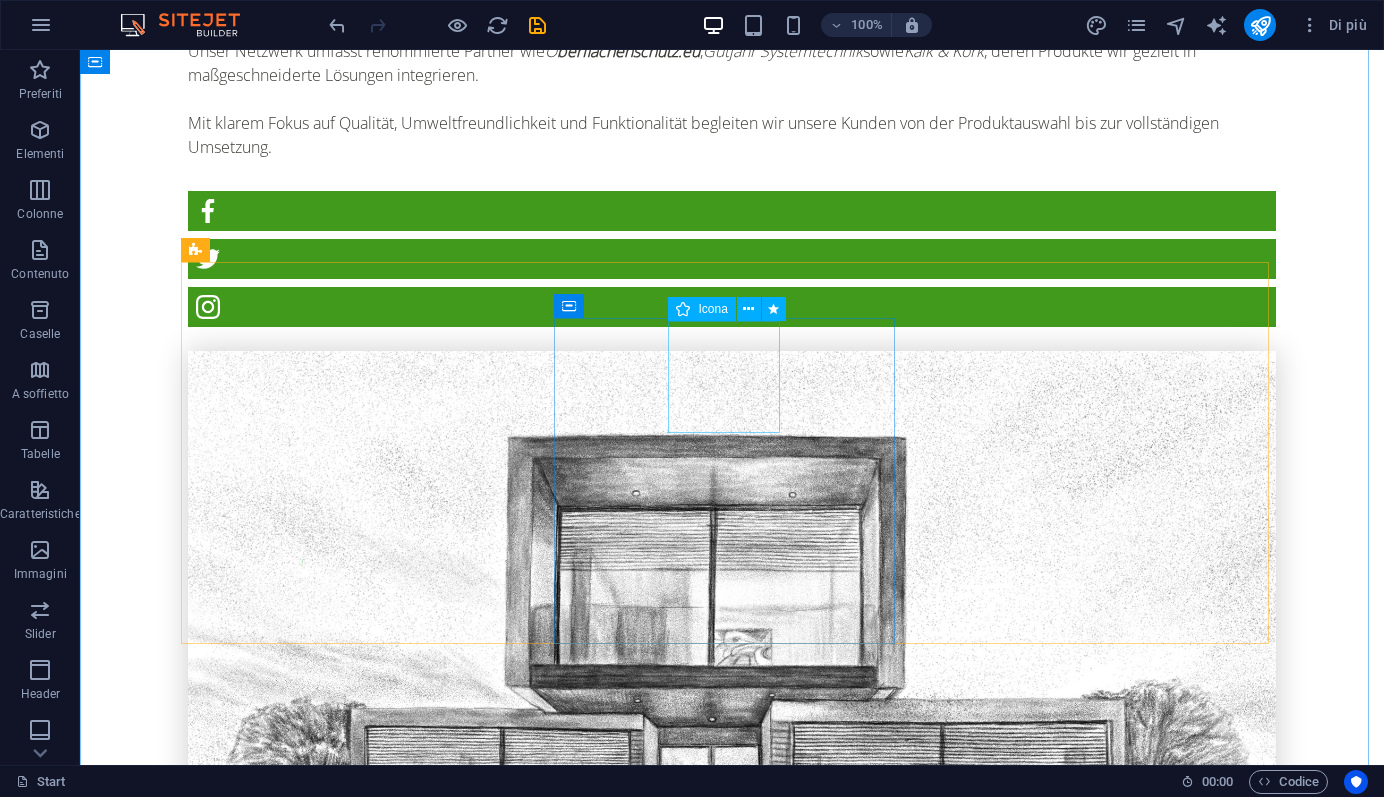 click on "Icona" at bounding box center [712, 309] 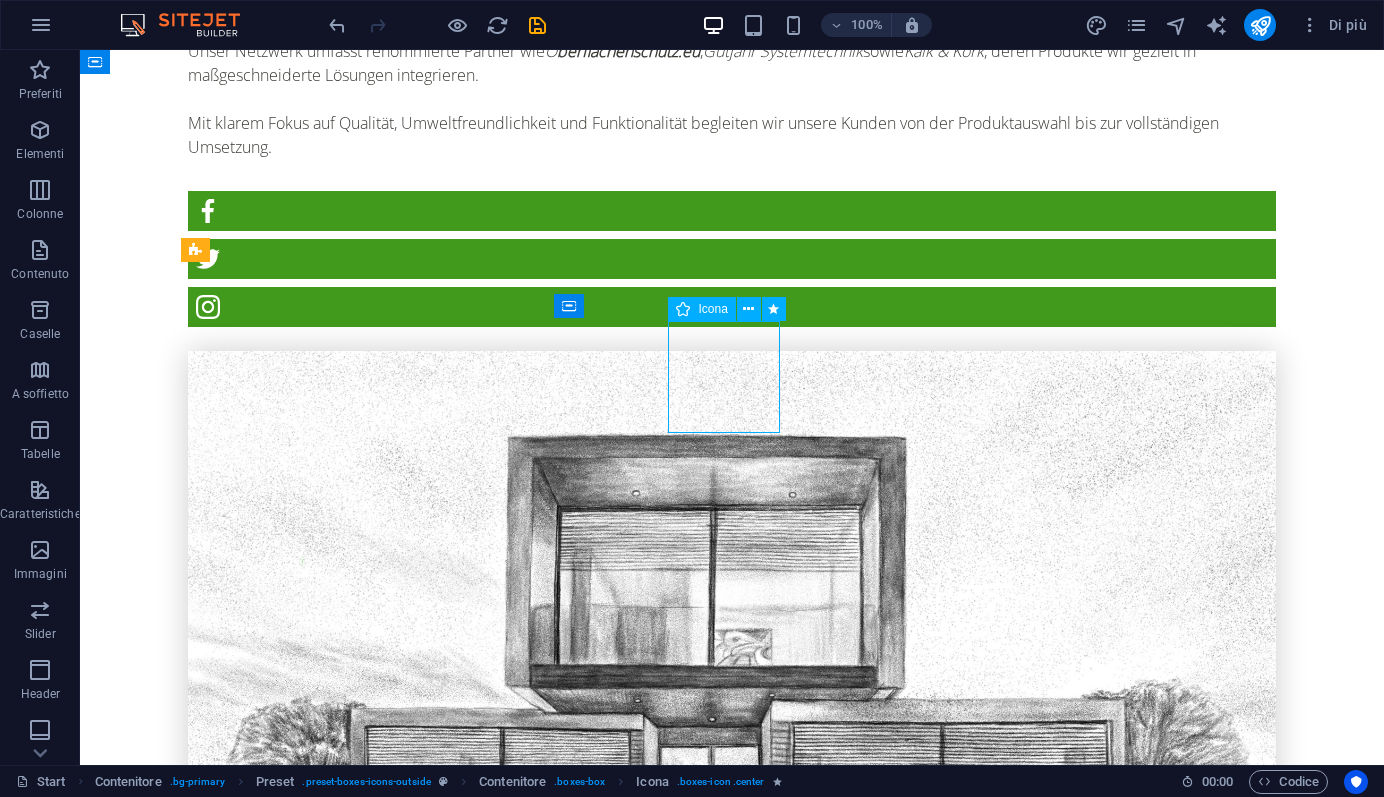 click at bounding box center [683, 309] 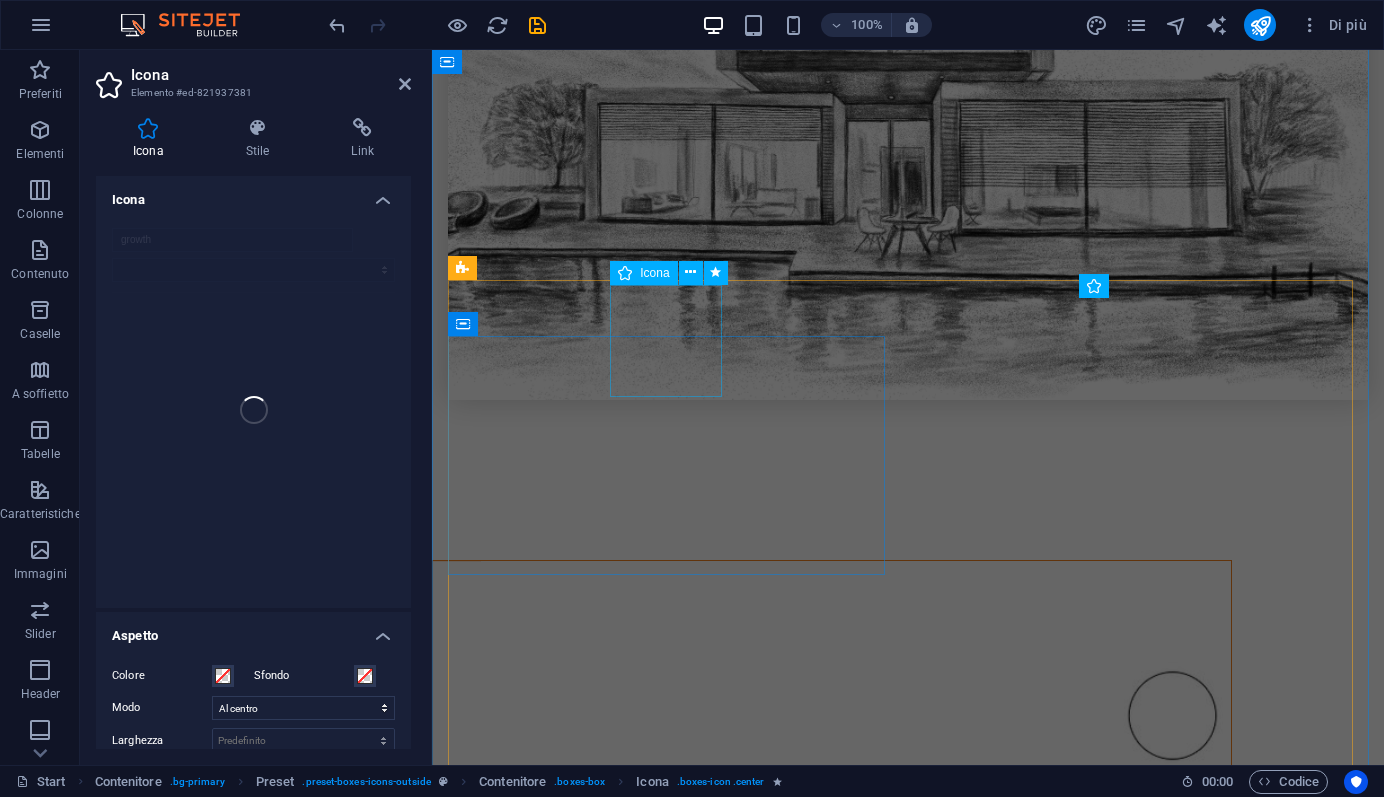 scroll, scrollTop: 2115, scrollLeft: 0, axis: vertical 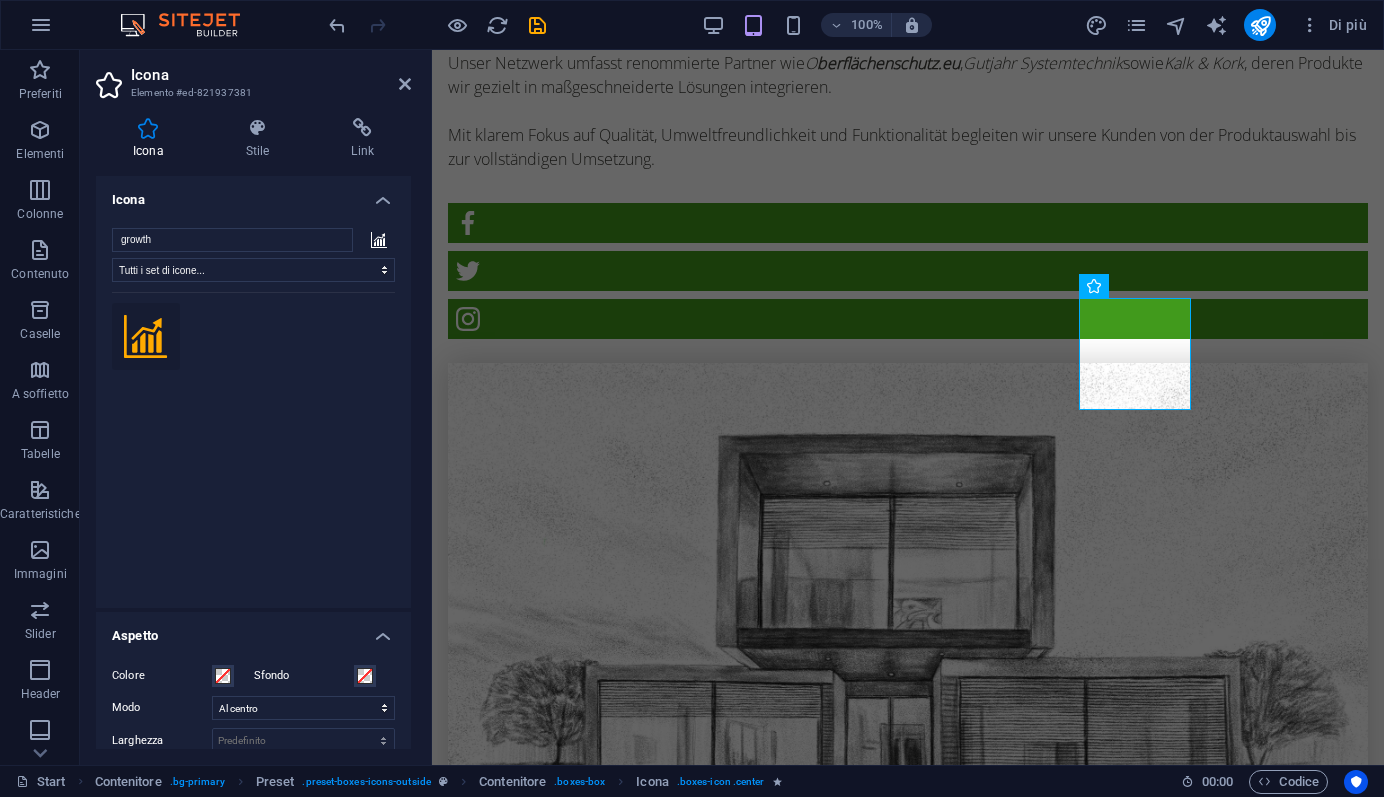 drag, startPoint x: 163, startPoint y: 239, endPoint x: 107, endPoint y: 236, distance: 56.0803 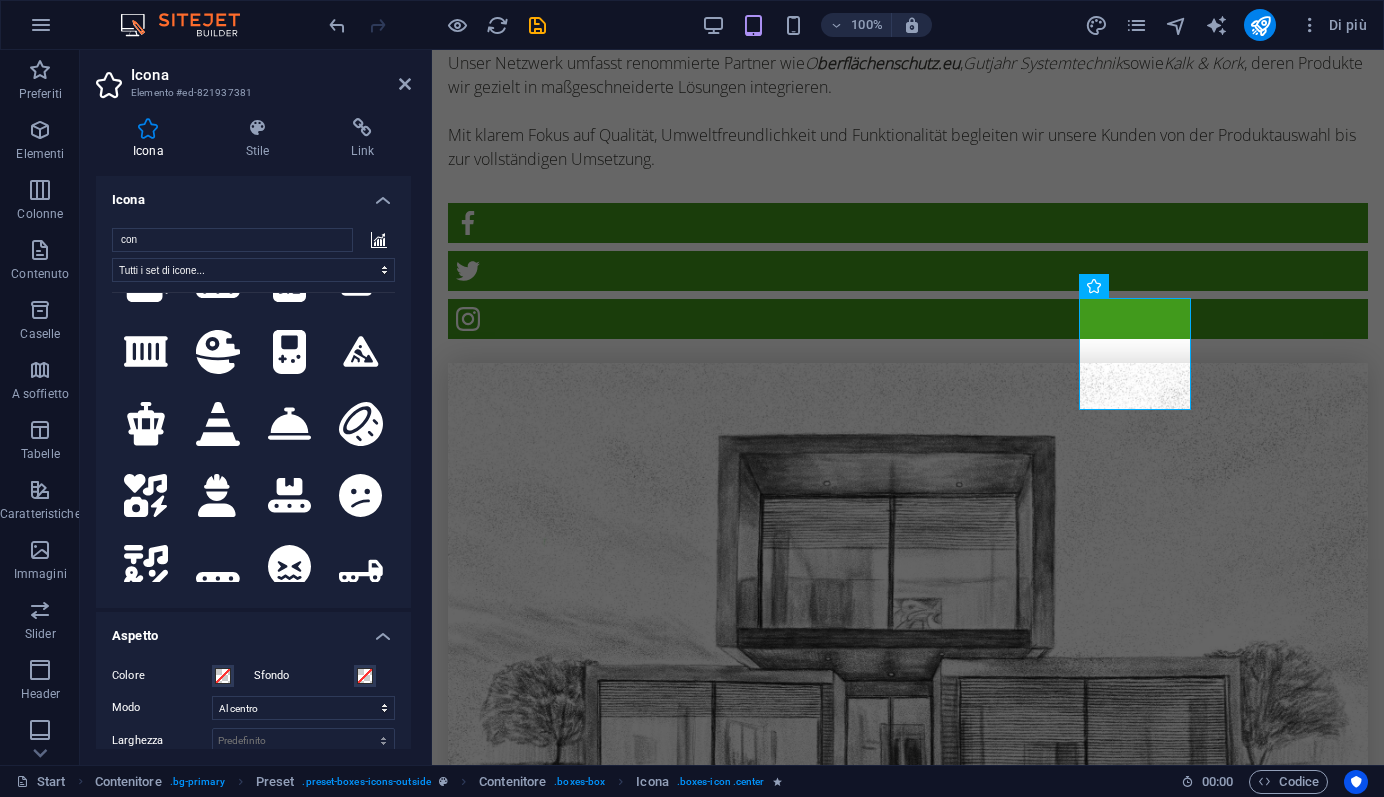 scroll, scrollTop: 1278, scrollLeft: 0, axis: vertical 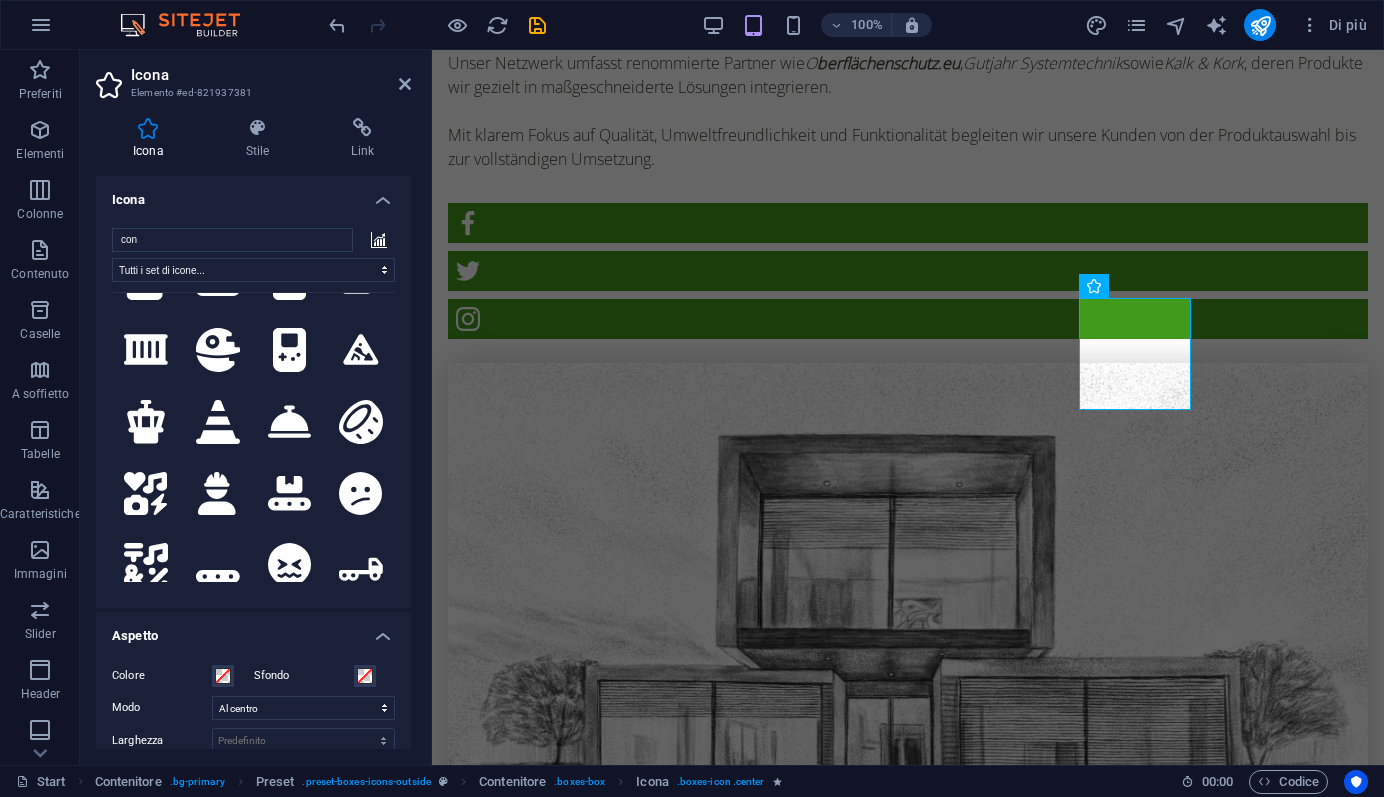 drag, startPoint x: 158, startPoint y: 239, endPoint x: 102, endPoint y: 233, distance: 56.32051 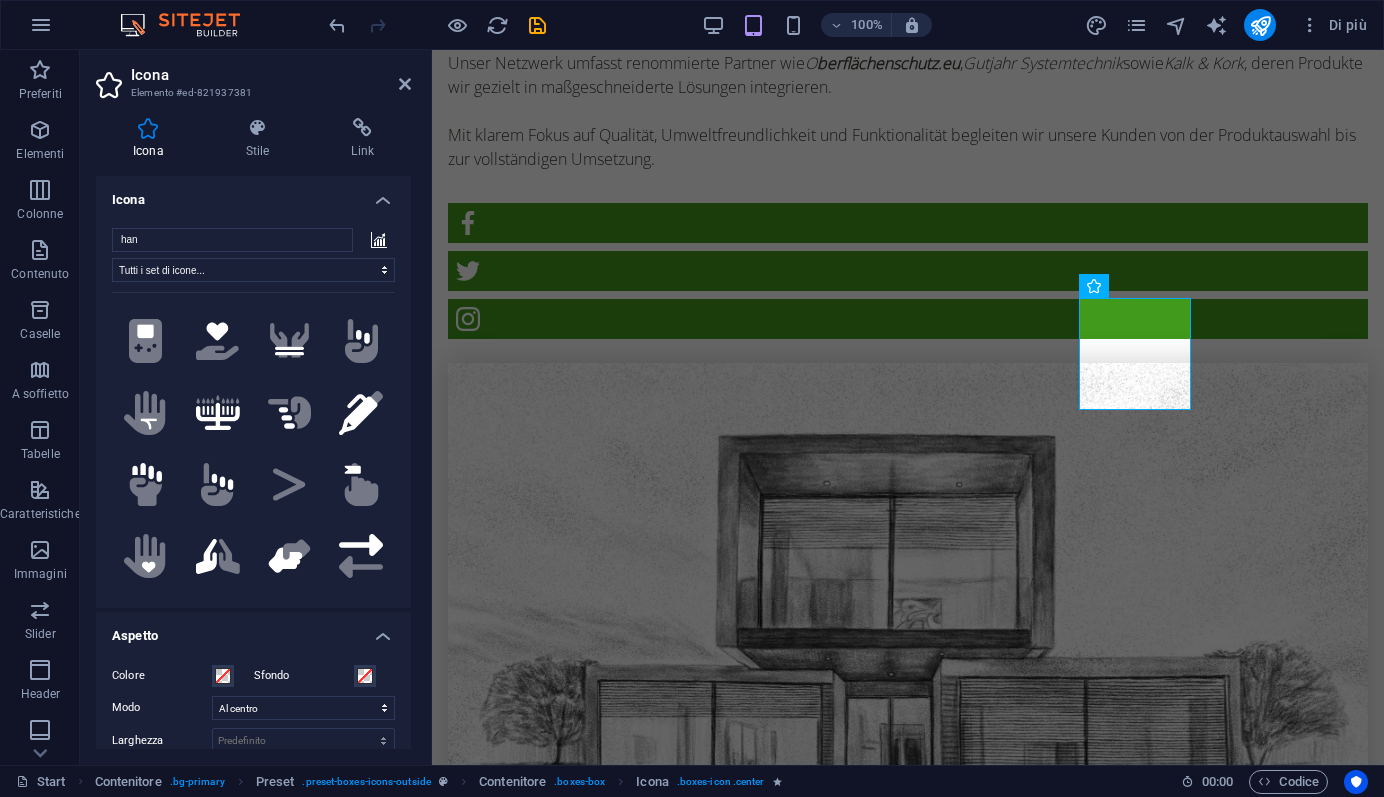 scroll, scrollTop: 1576, scrollLeft: 0, axis: vertical 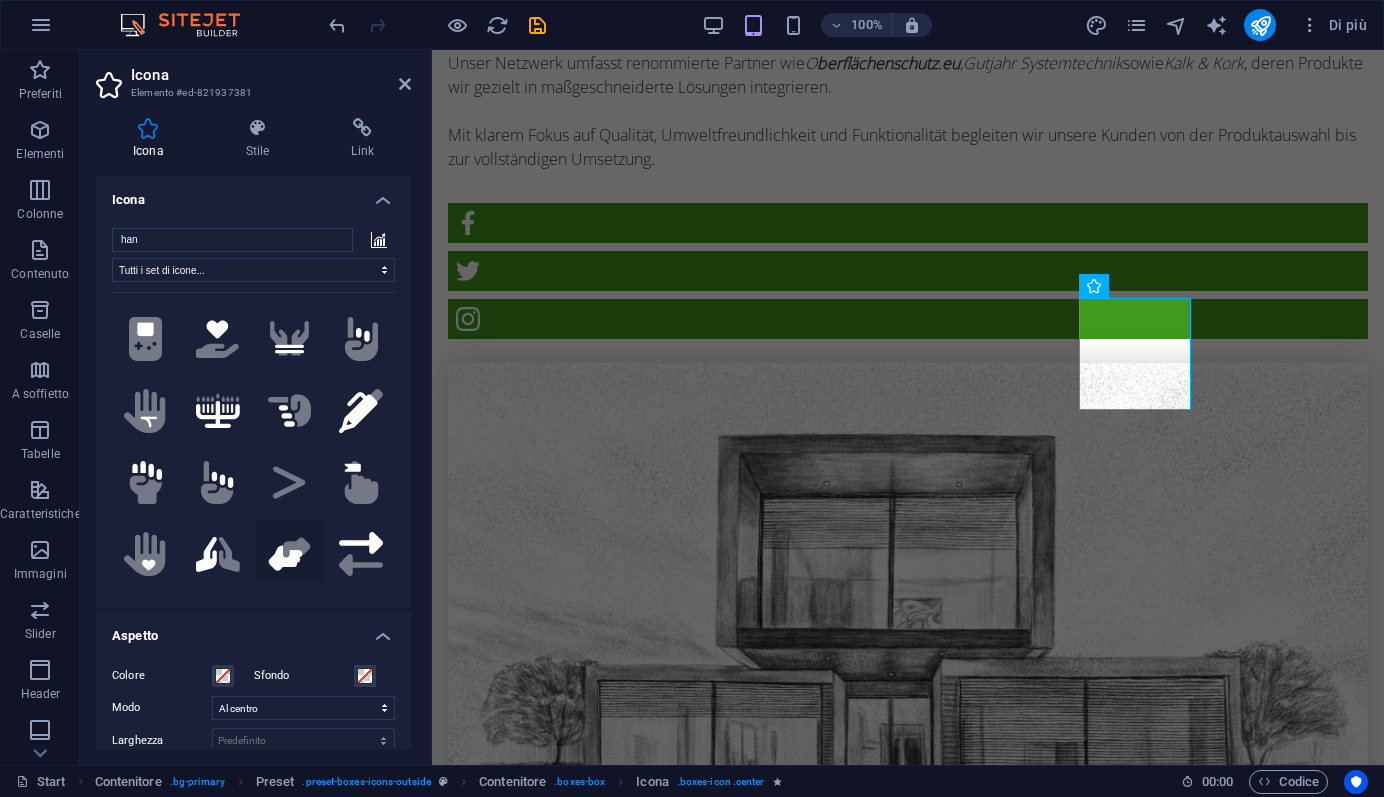 type on "han" 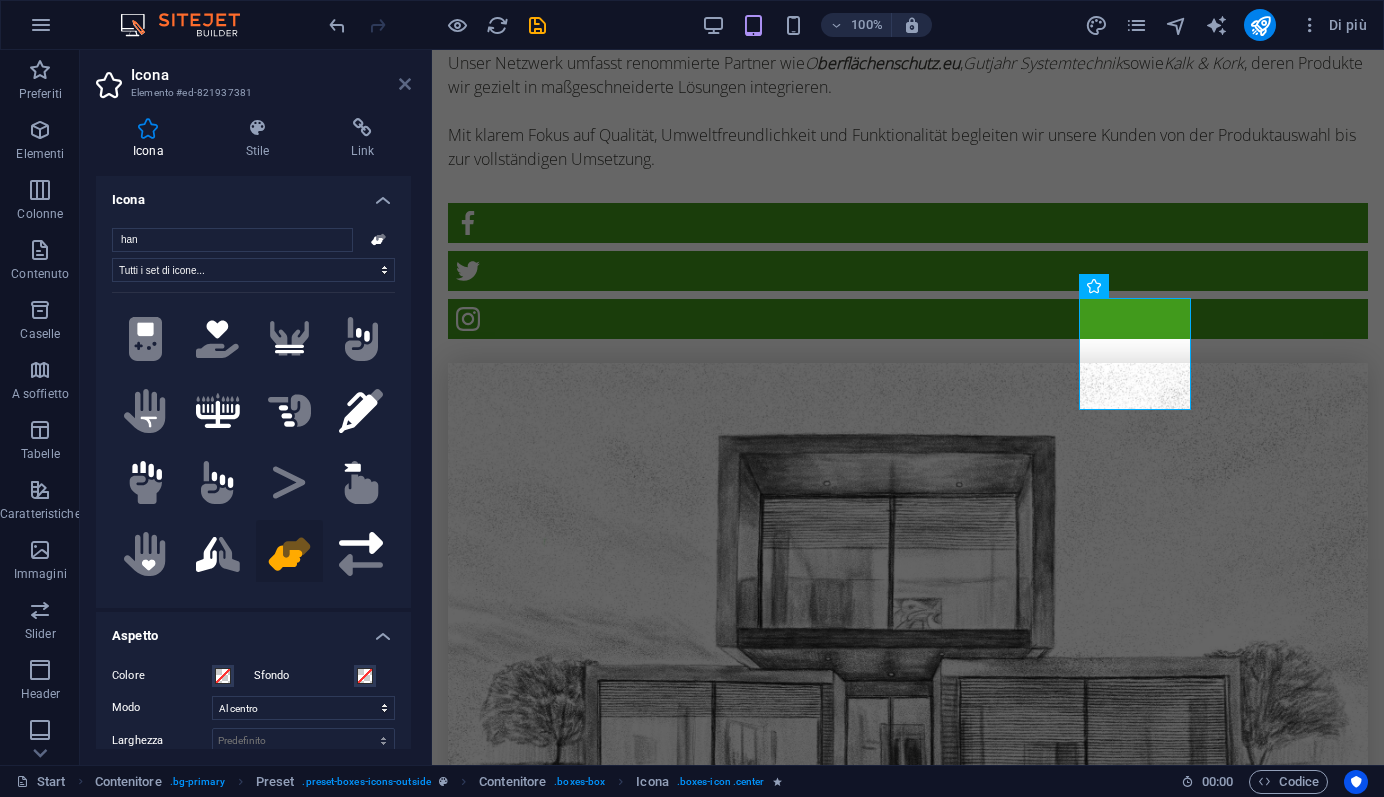 drag, startPoint x: 407, startPoint y: 85, endPoint x: 327, endPoint y: 35, distance: 94.33981 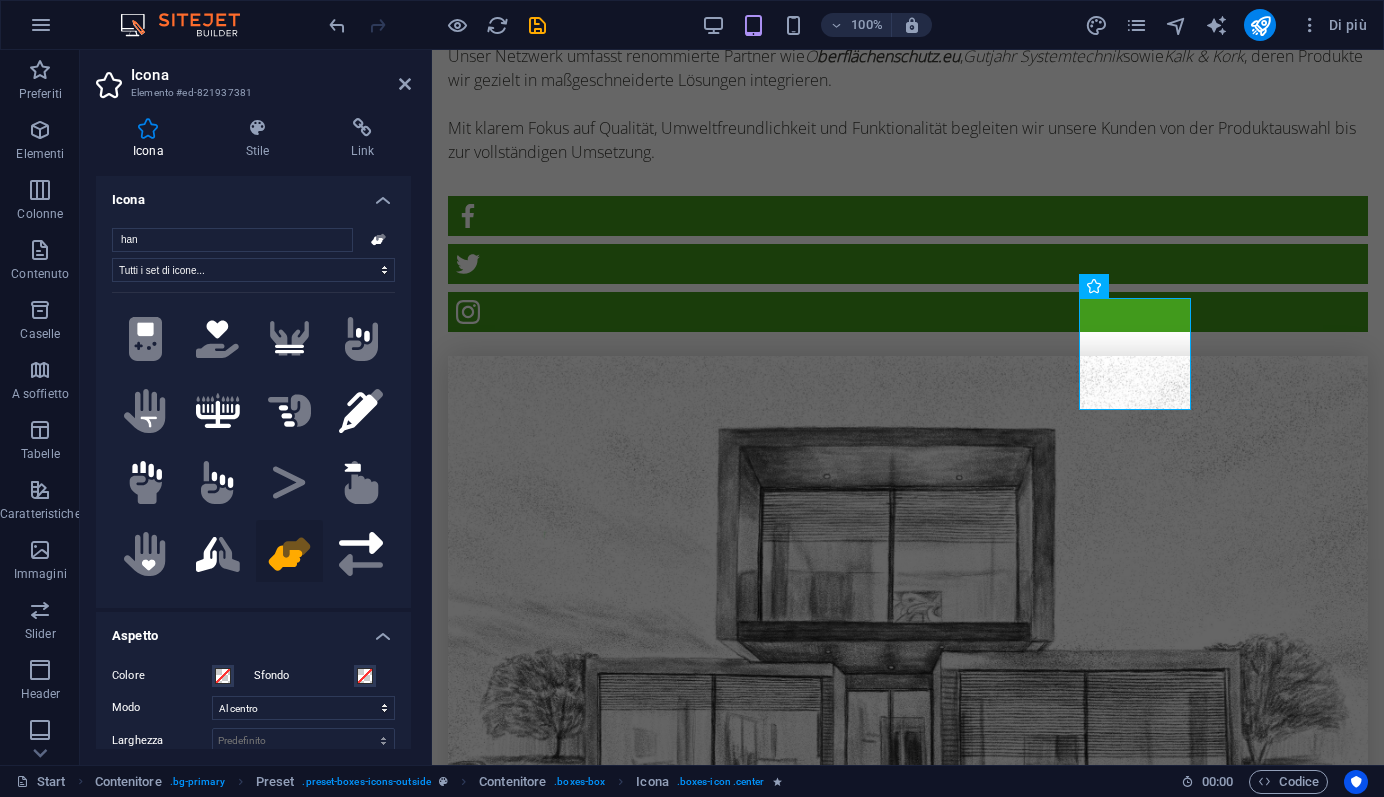 scroll, scrollTop: 2692, scrollLeft: 0, axis: vertical 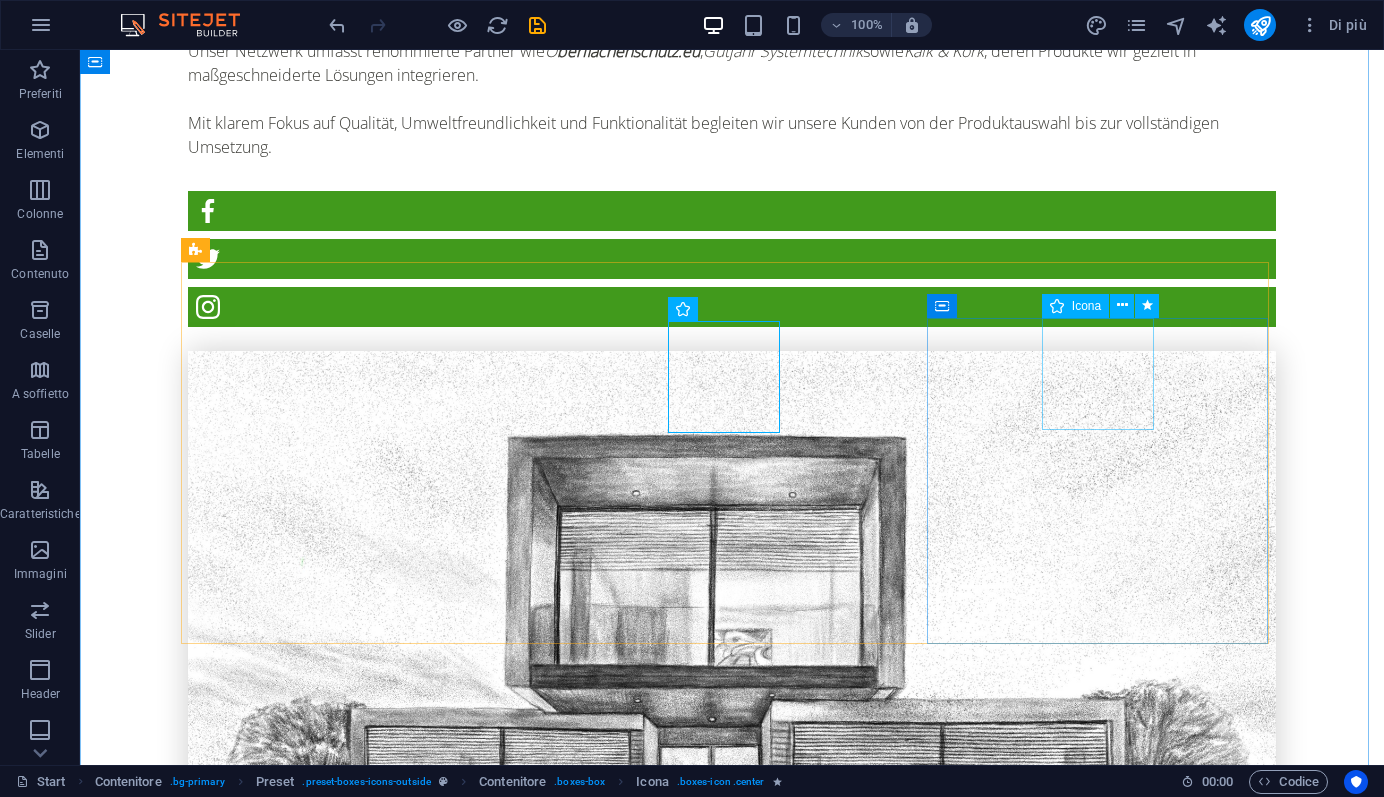 click at bounding box center (732, 3442) 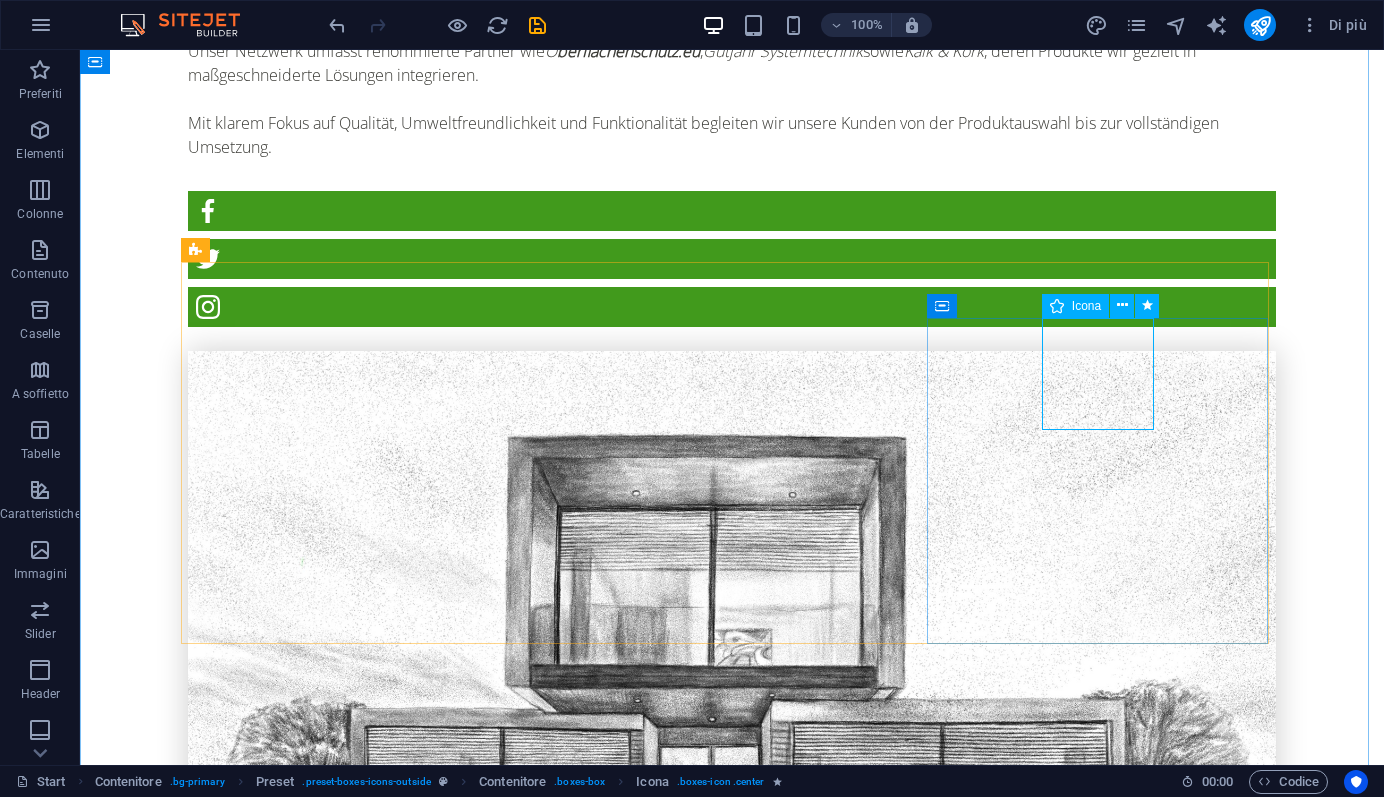 click on "Icona" at bounding box center [1075, 306] 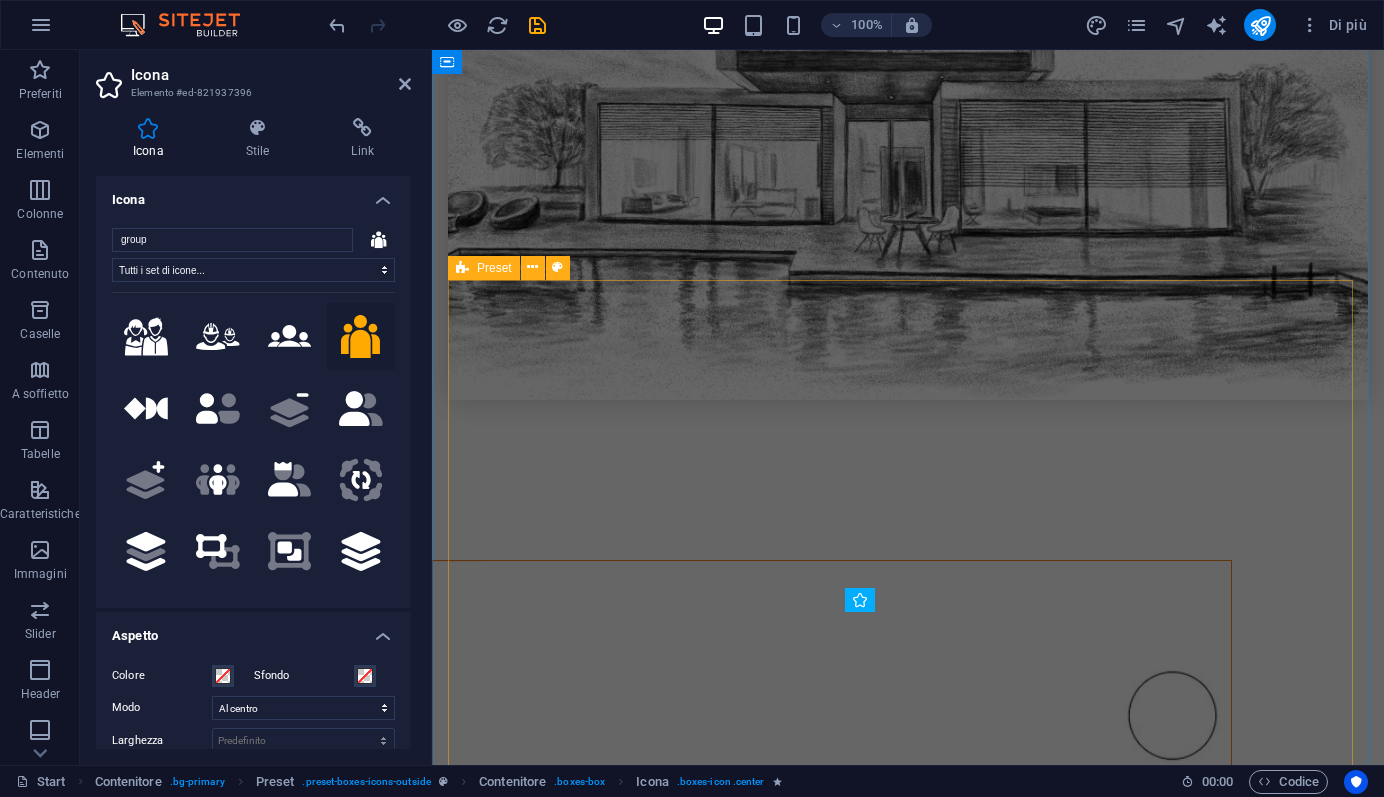 scroll, scrollTop: 2115, scrollLeft: 0, axis: vertical 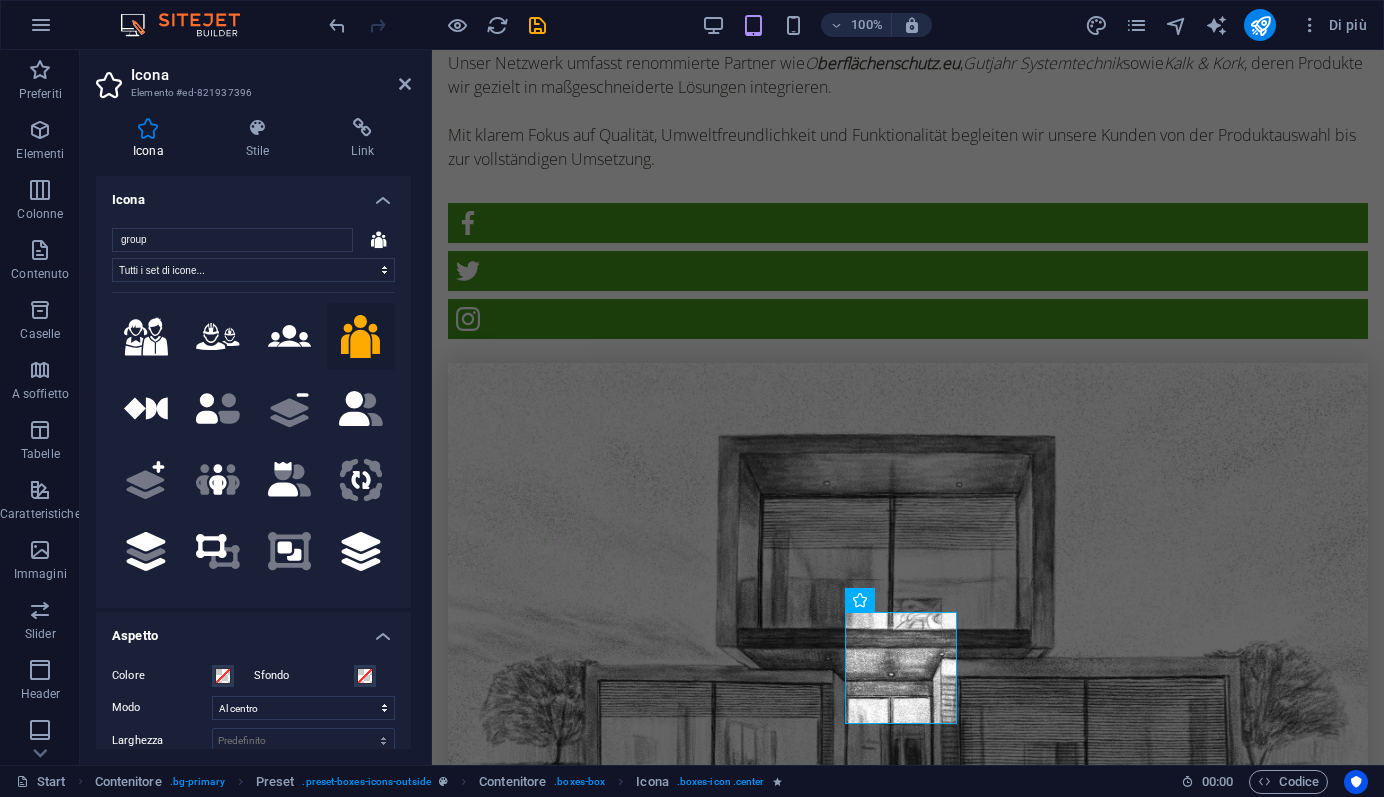 drag, startPoint x: 184, startPoint y: 234, endPoint x: 107, endPoint y: 228, distance: 77.23341 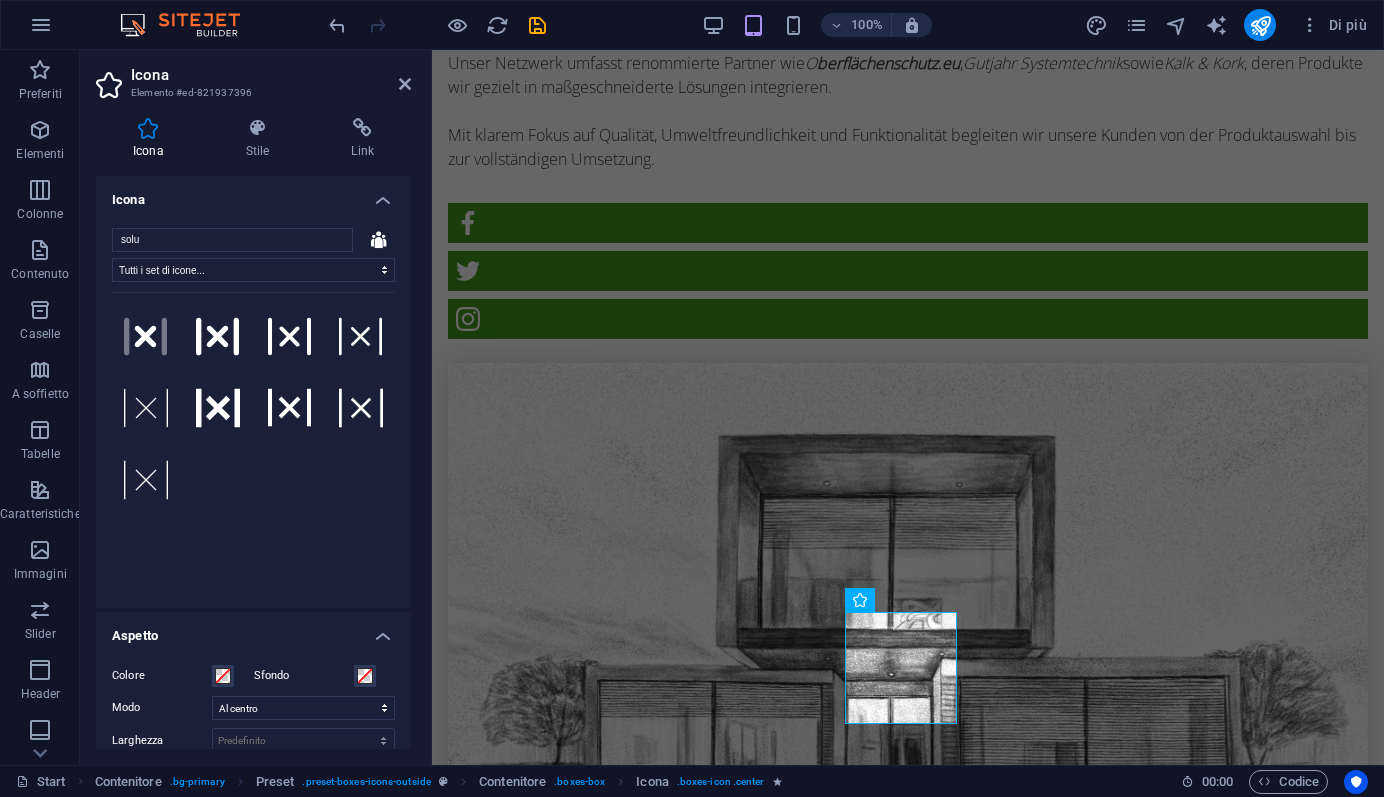type on "sol" 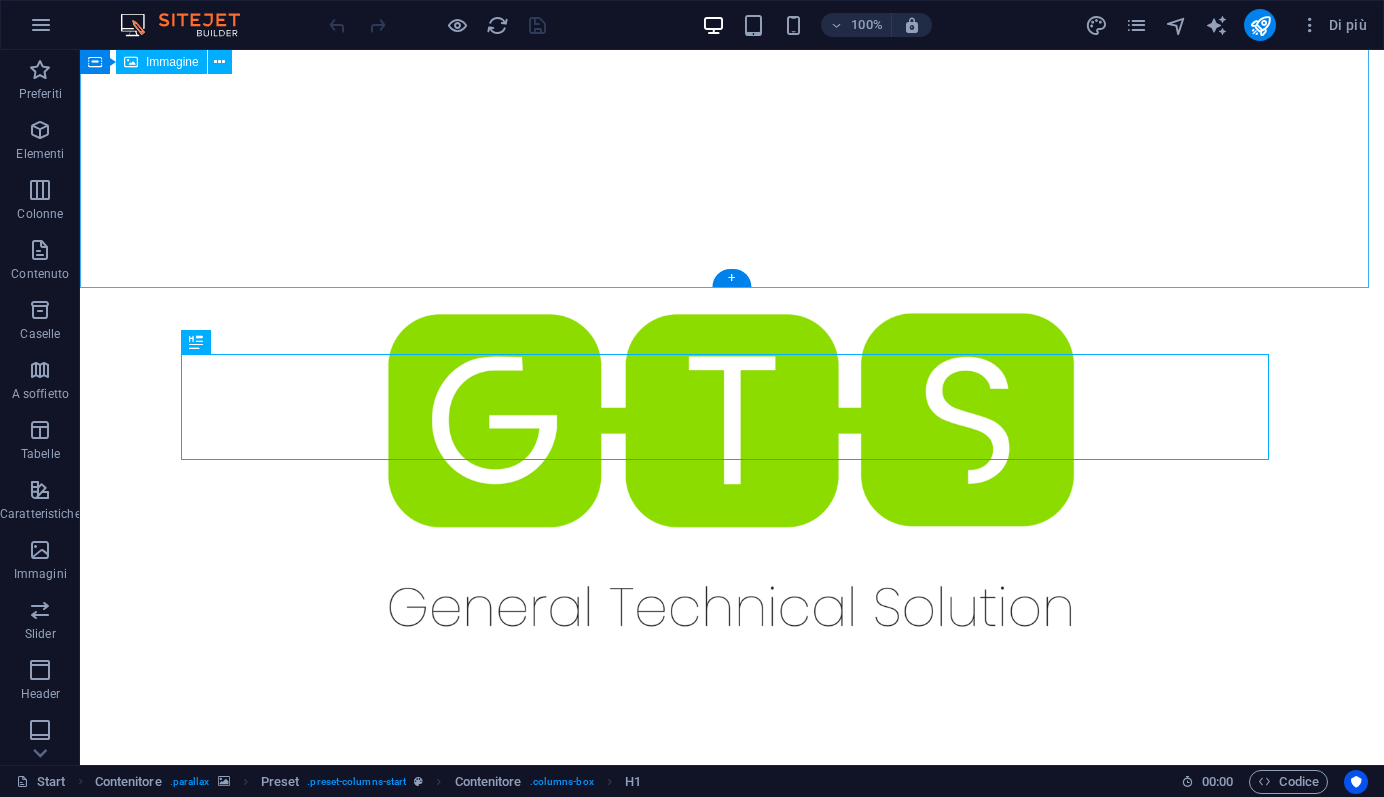 scroll, scrollTop: 592, scrollLeft: 0, axis: vertical 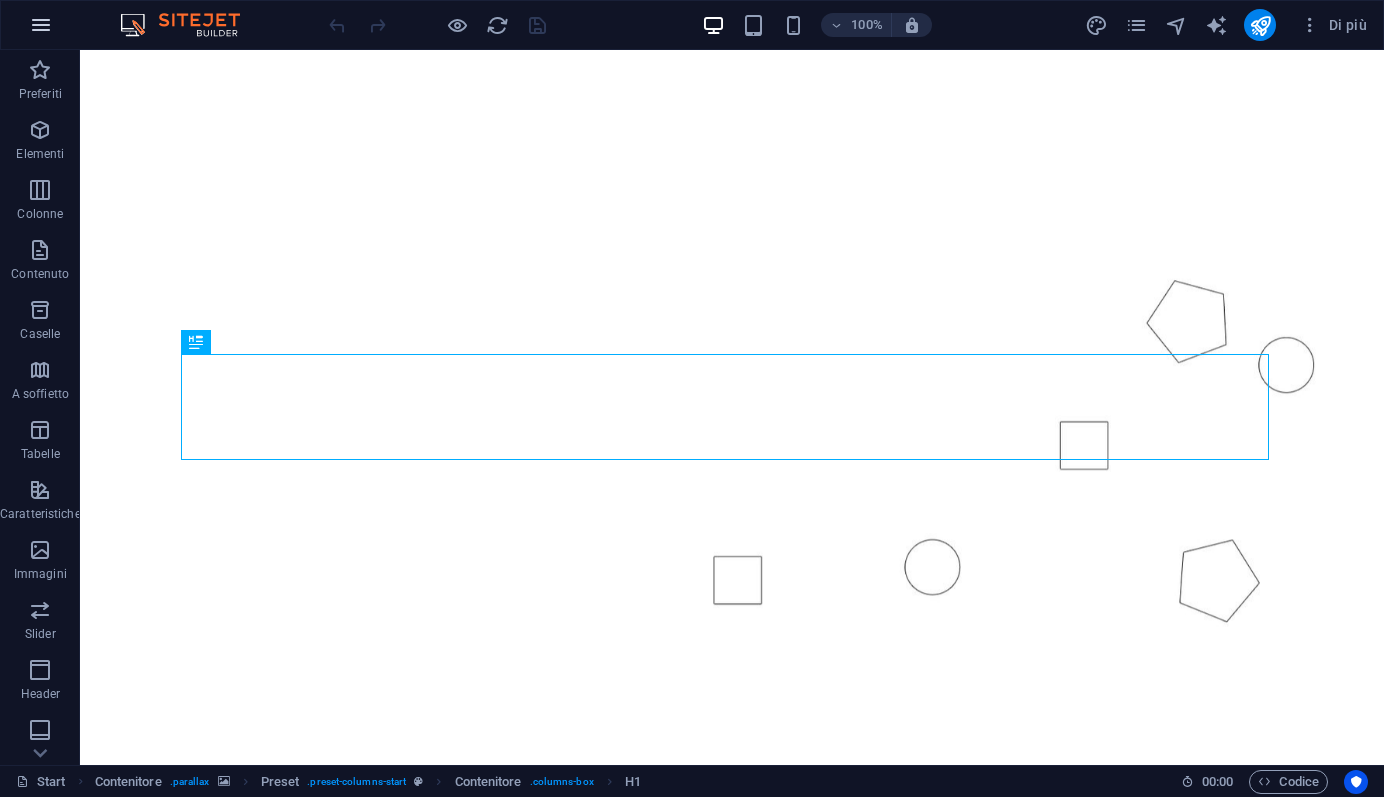 click at bounding box center (41, 25) 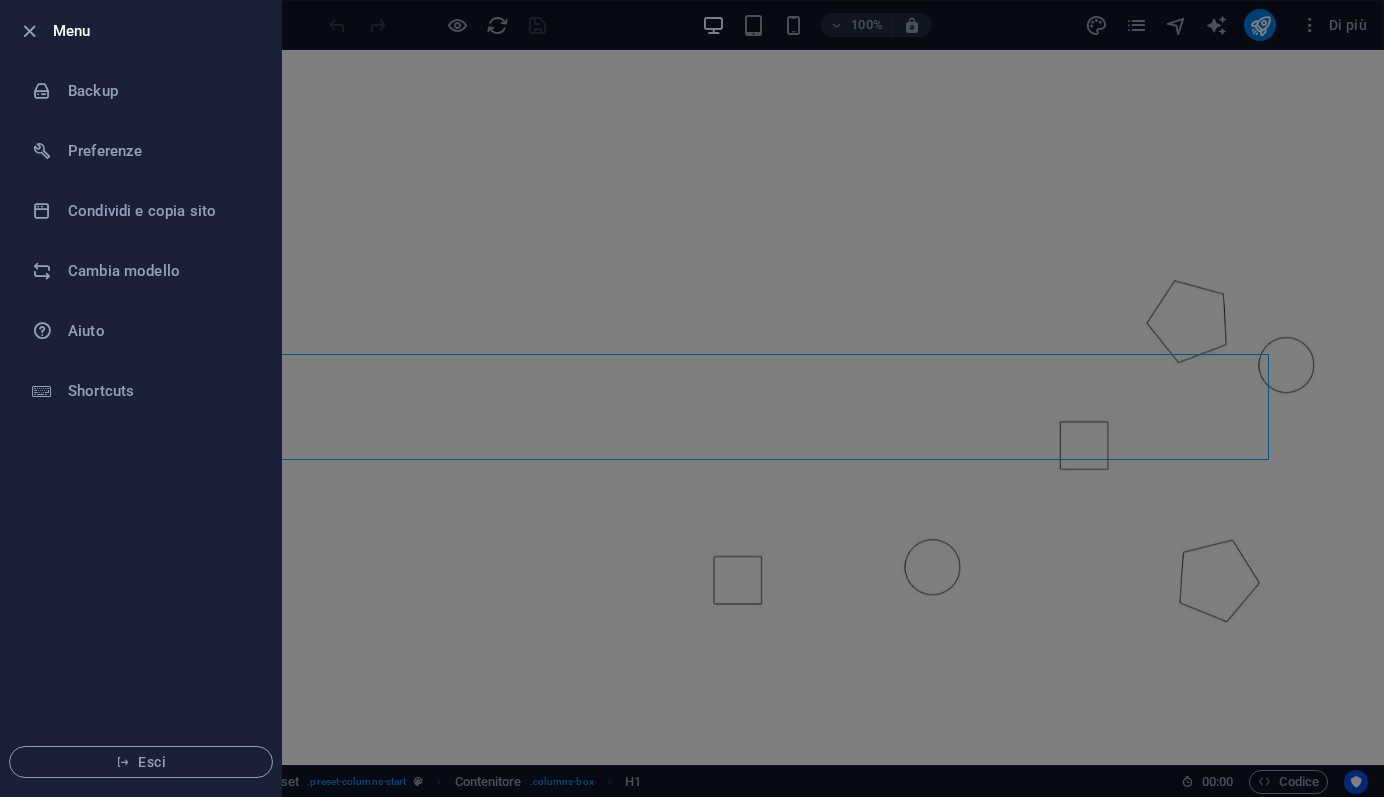 click at bounding box center [692, 398] 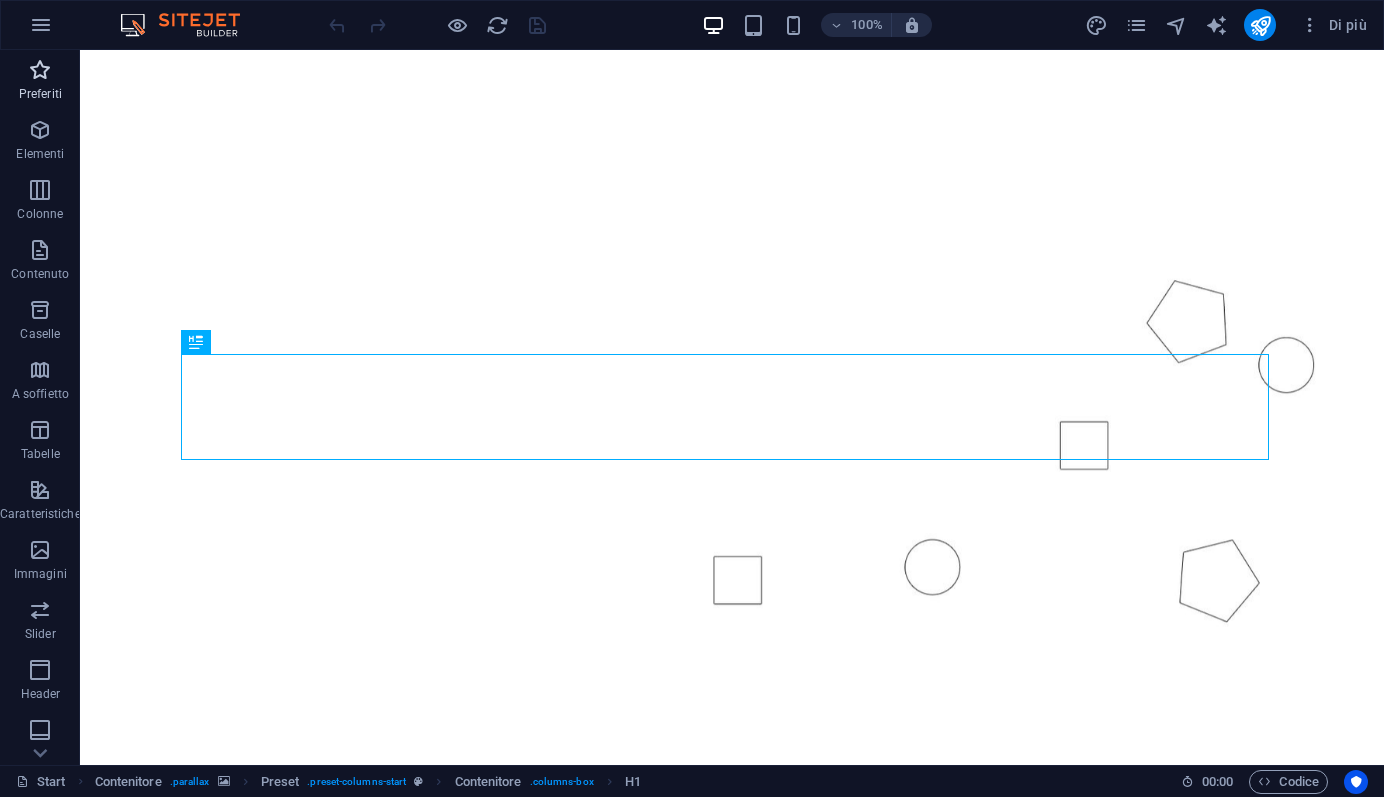 click at bounding box center [40, 70] 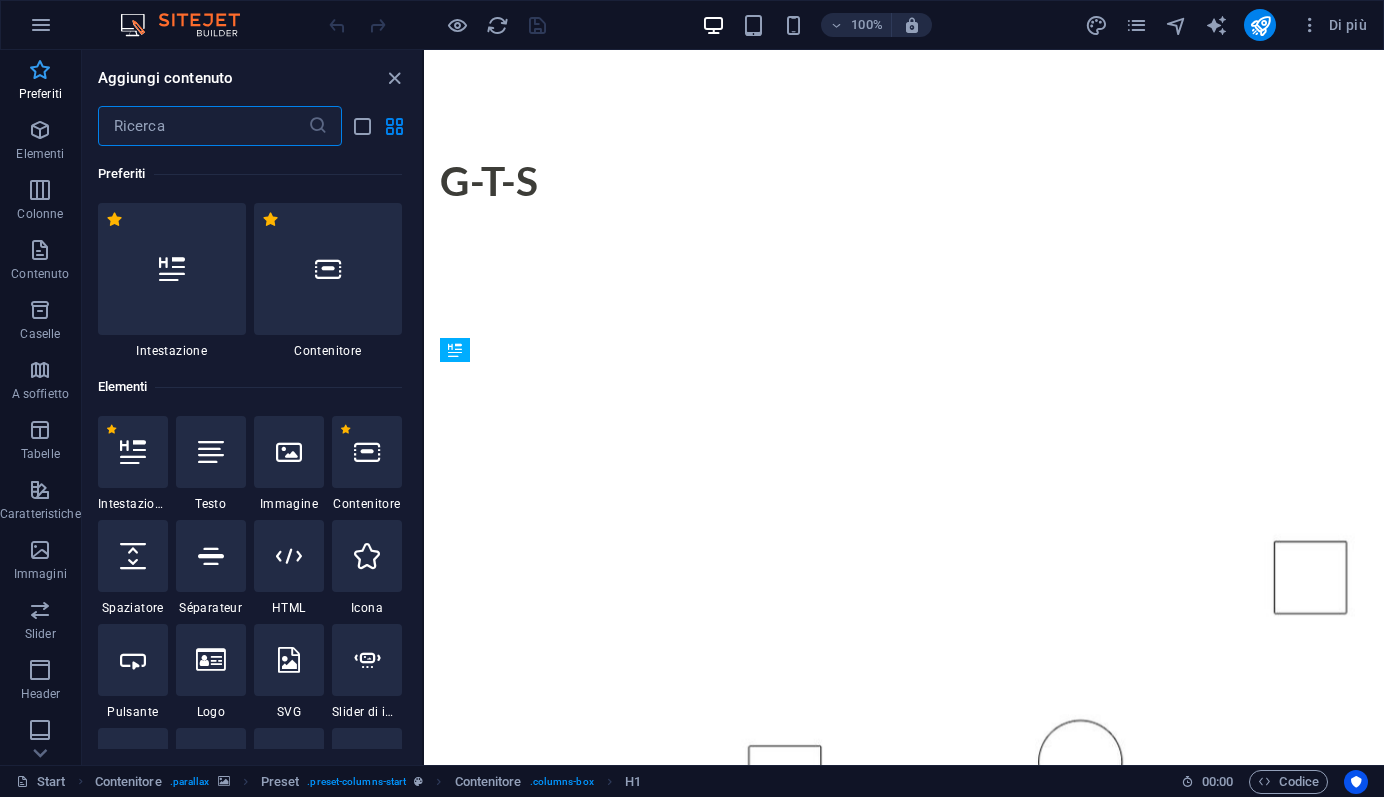 scroll, scrollTop: 18, scrollLeft: 0, axis: vertical 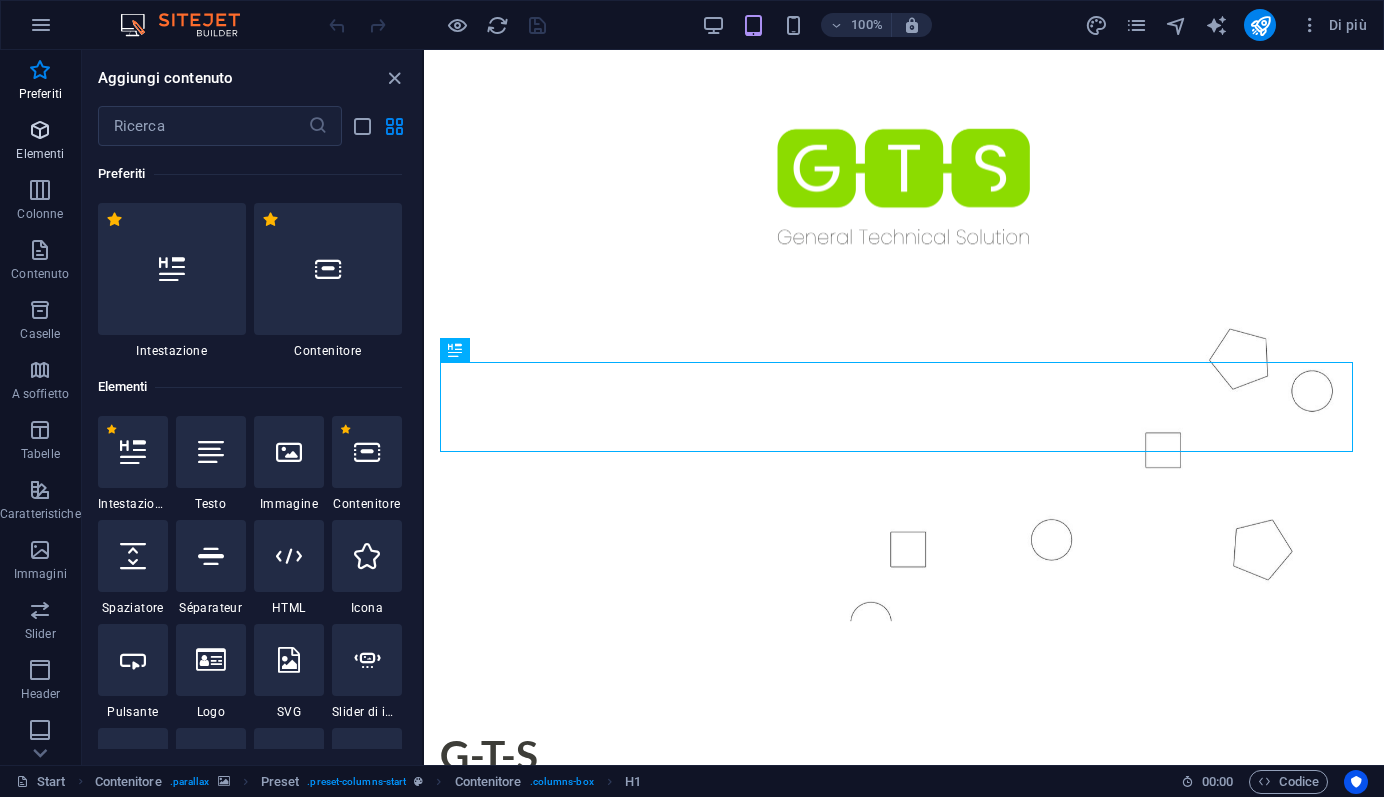 click on "Elementi" at bounding box center [40, 142] 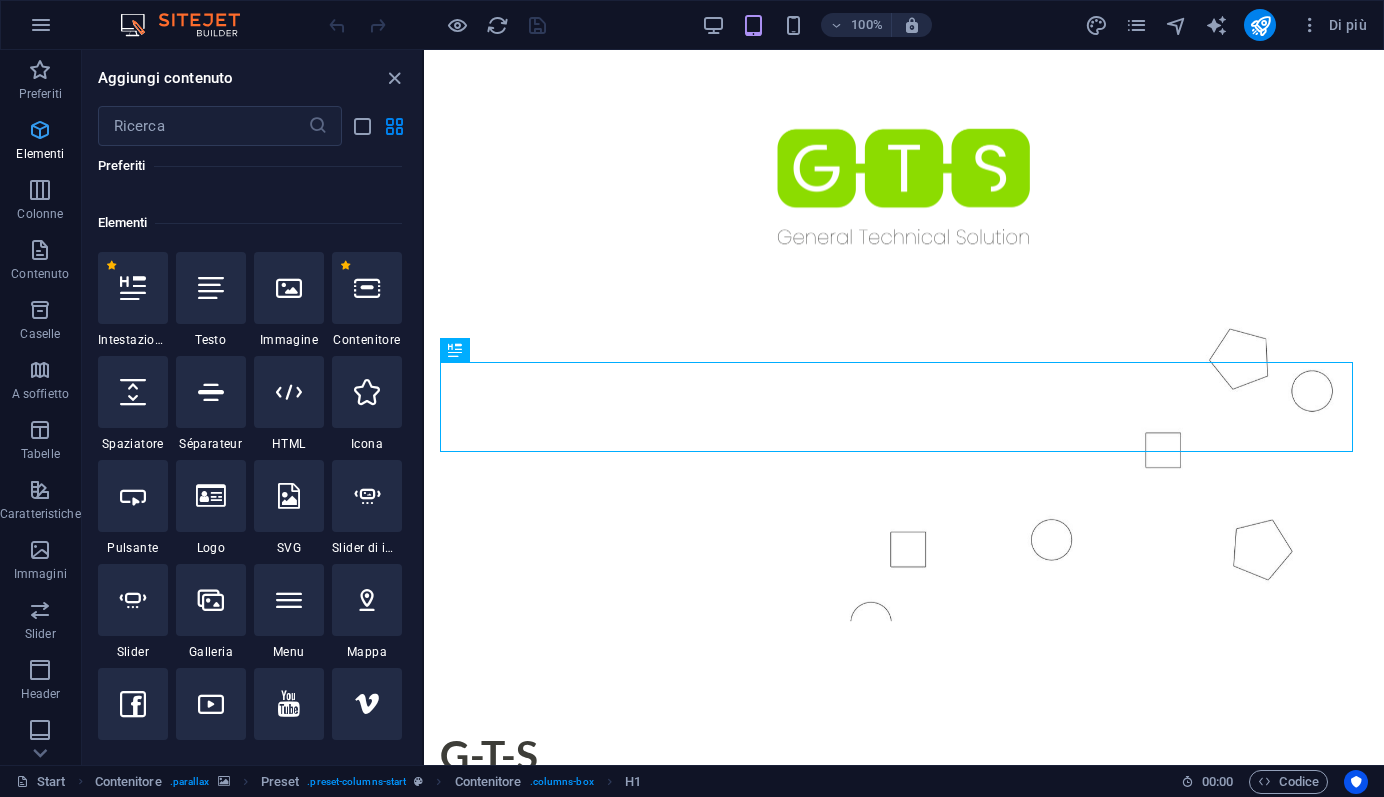 scroll, scrollTop: 213, scrollLeft: 0, axis: vertical 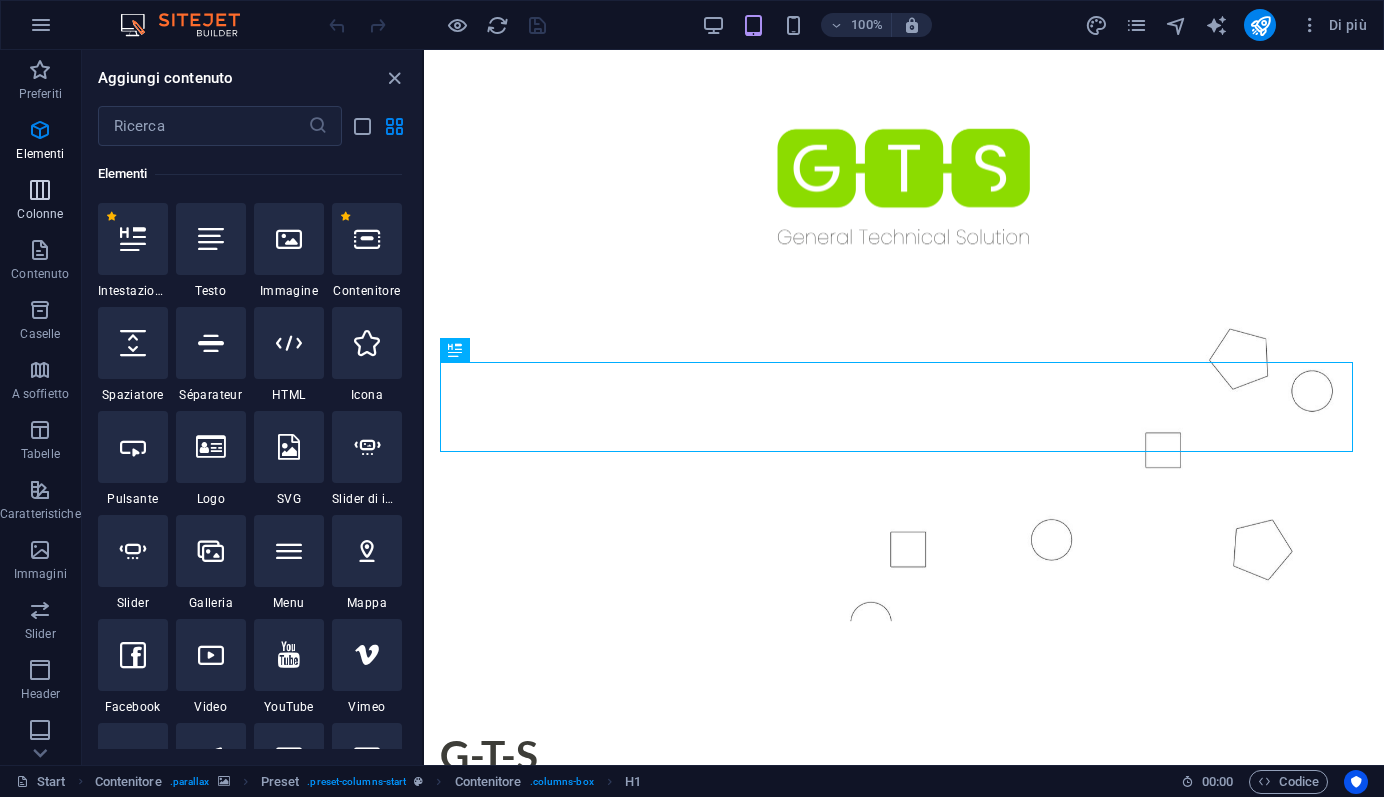 click at bounding box center (40, 190) 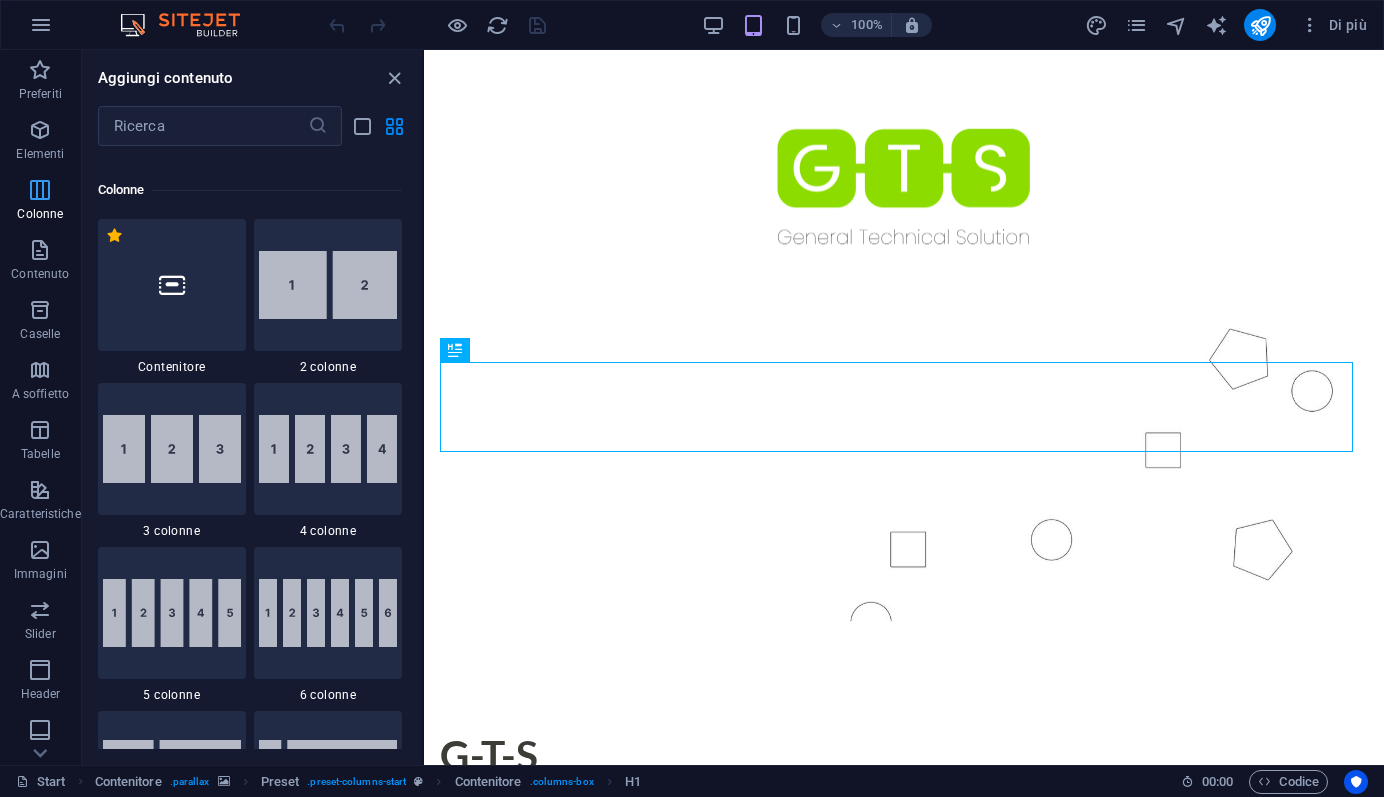scroll, scrollTop: 990, scrollLeft: 0, axis: vertical 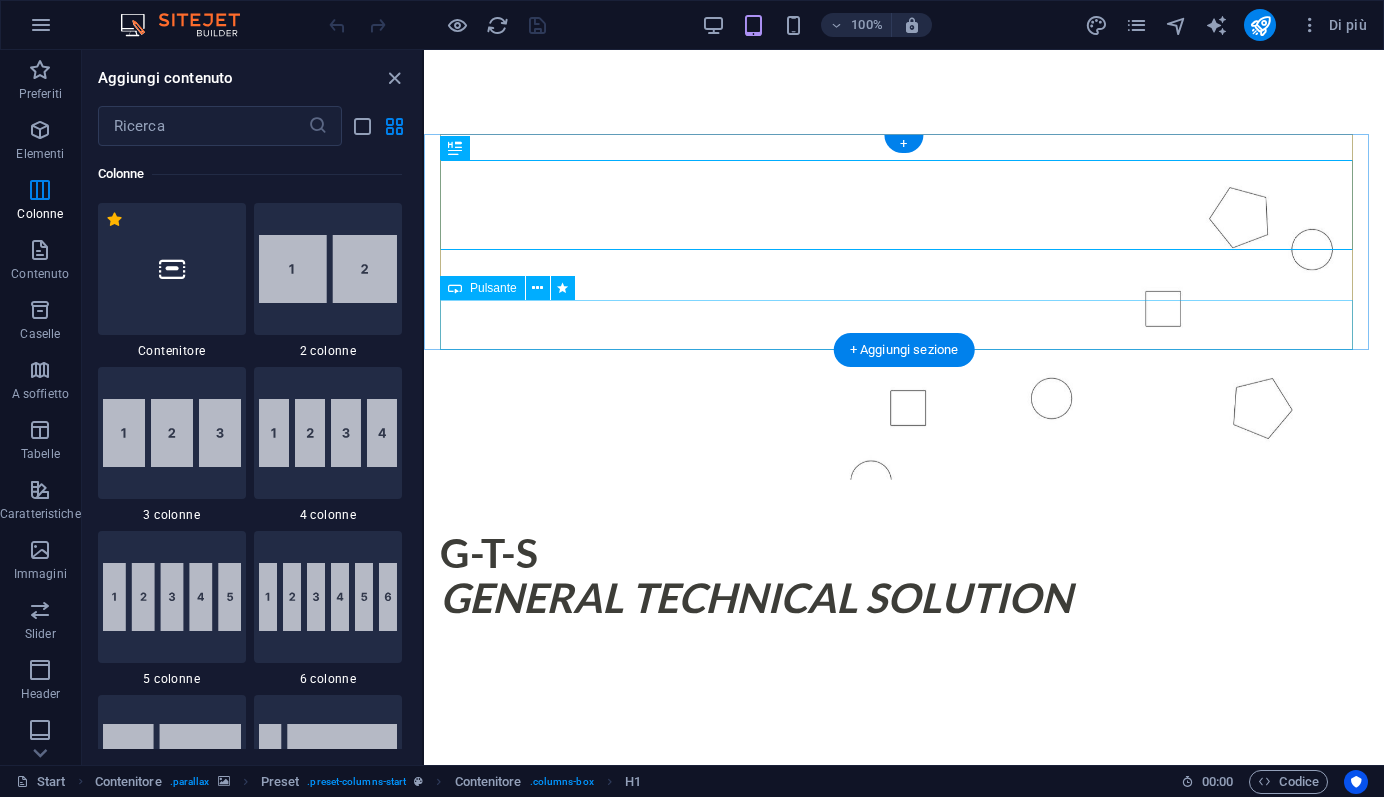 click on "👉 Kontaktieren Sie uns – Technisches Know-how & individuelle Beratung" at bounding box center [904, 696] 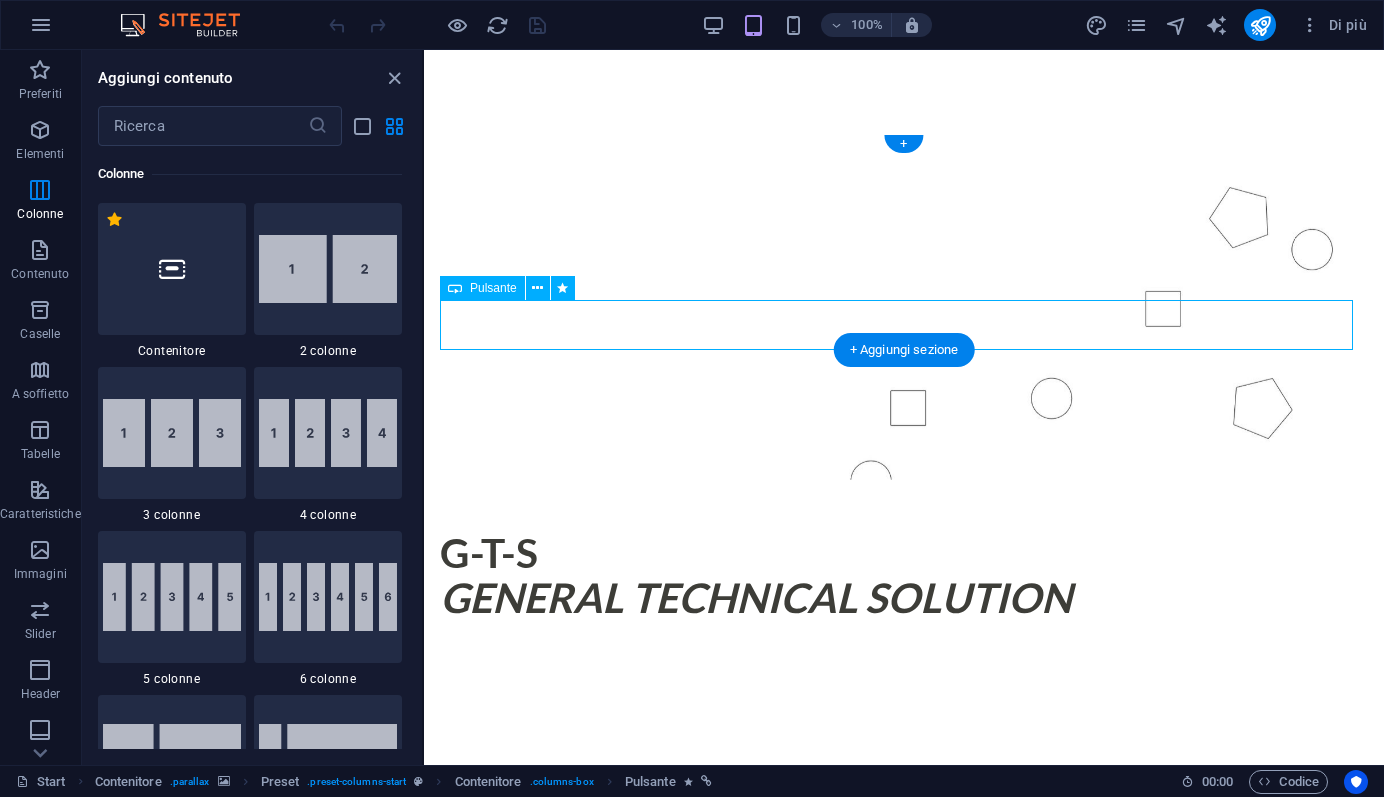 click on "👉 Kontaktieren Sie uns – Technisches Know-how & individuelle Beratung" at bounding box center (904, 696) 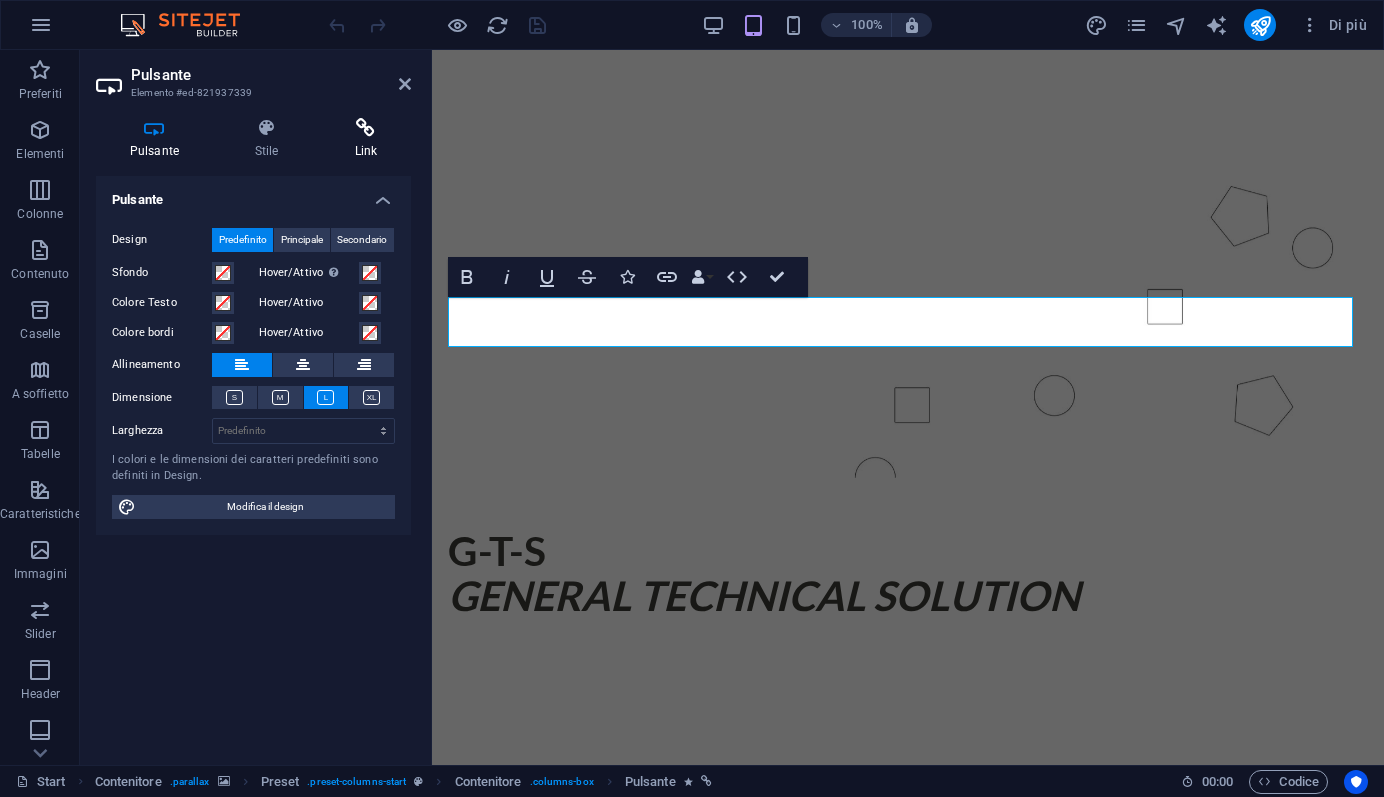 click at bounding box center [366, 128] 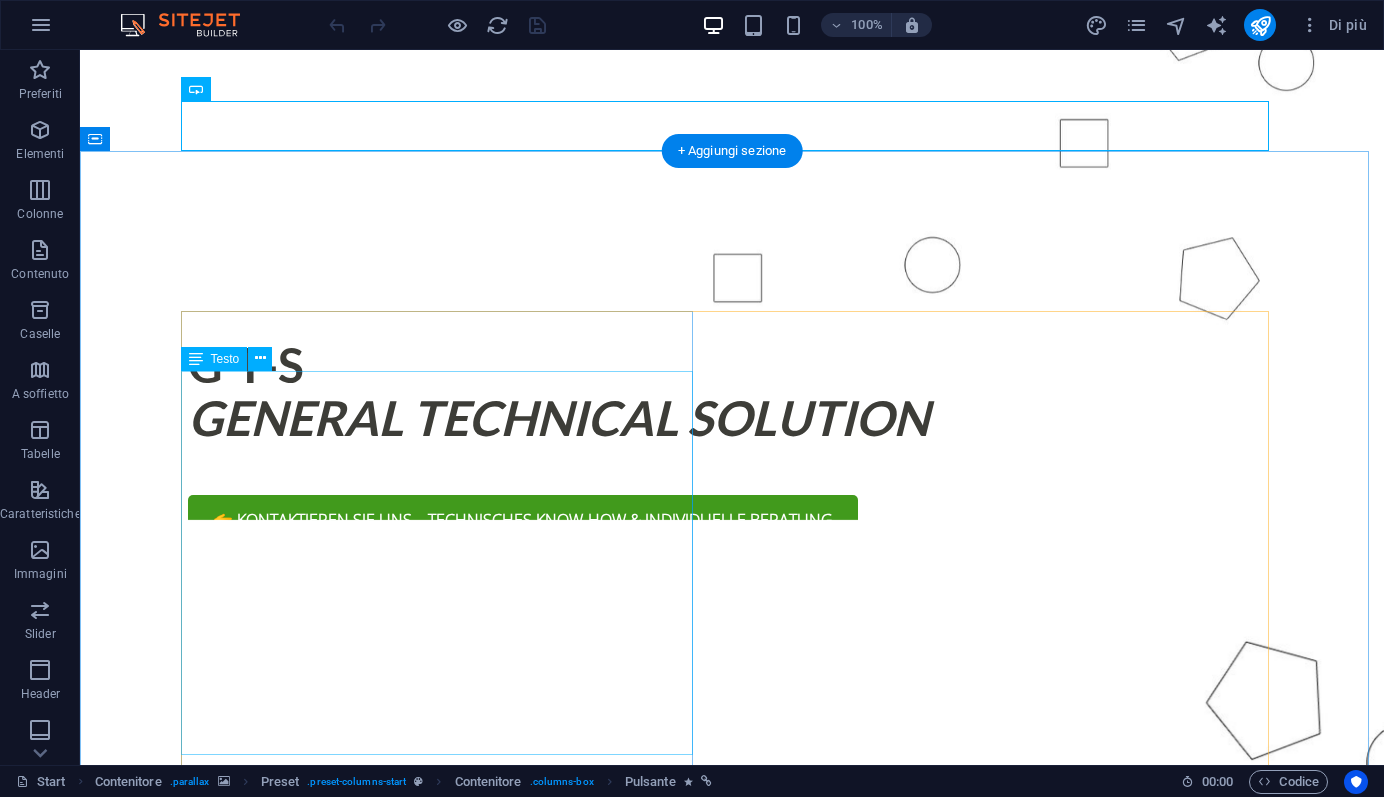 scroll, scrollTop: 1027, scrollLeft: 0, axis: vertical 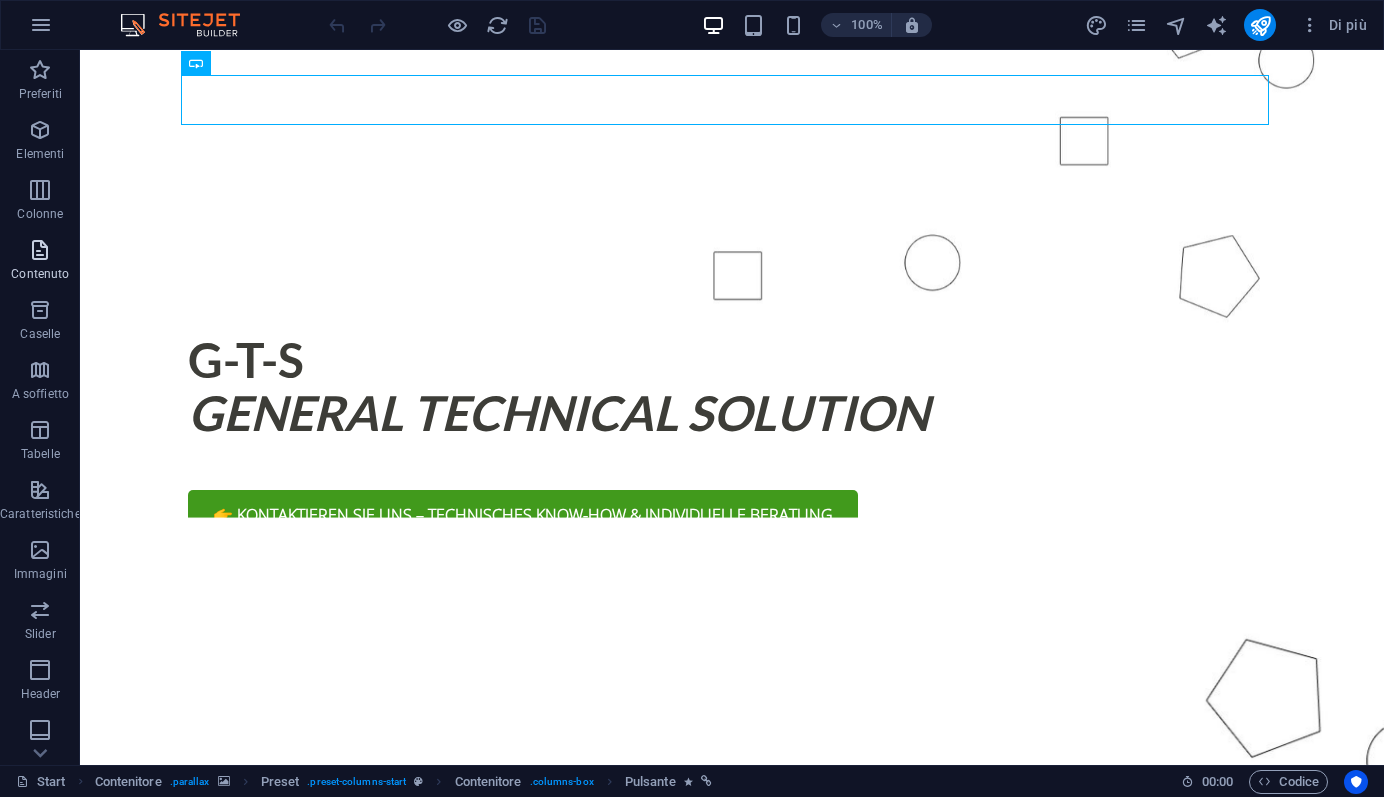 click at bounding box center [40, 250] 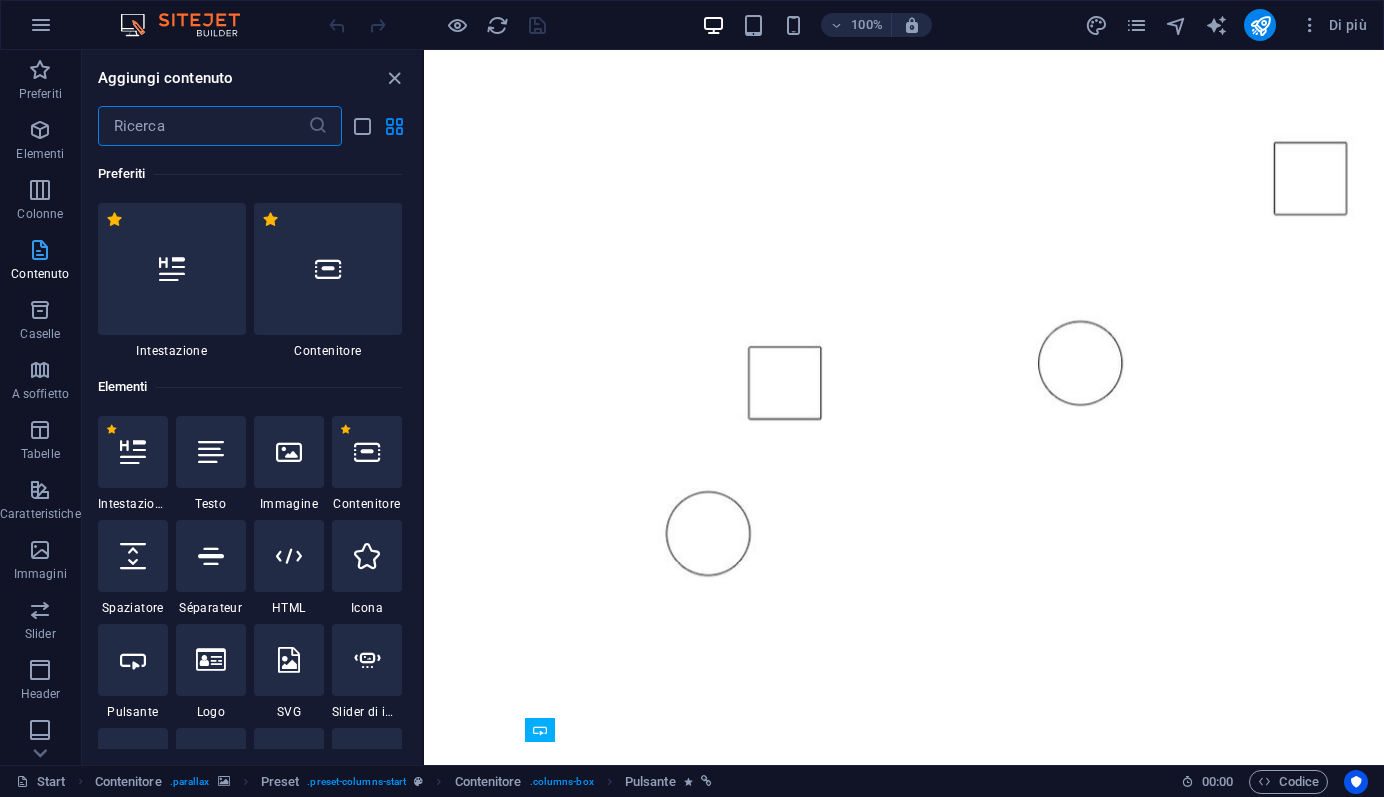 scroll, scrollTop: 138, scrollLeft: 0, axis: vertical 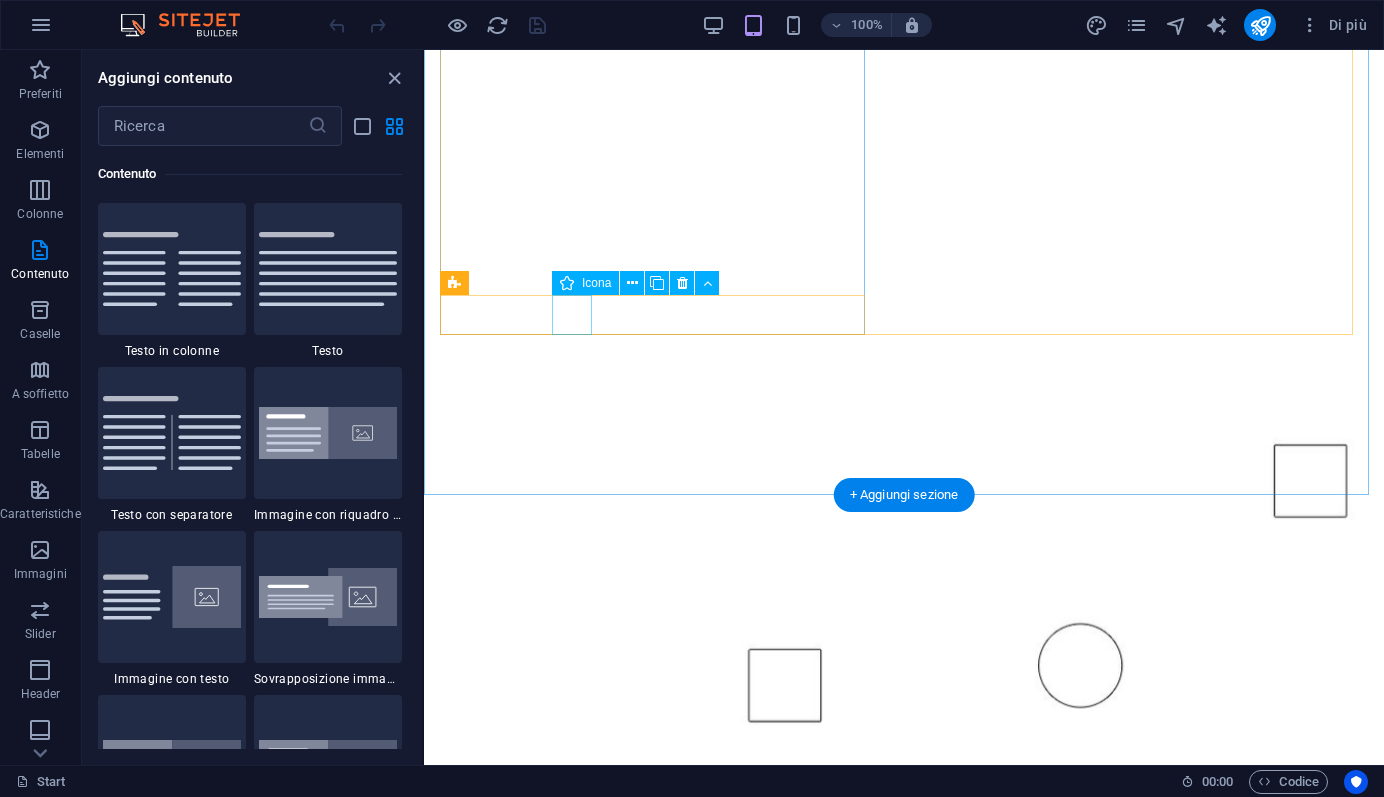 click at bounding box center (904, 1460) 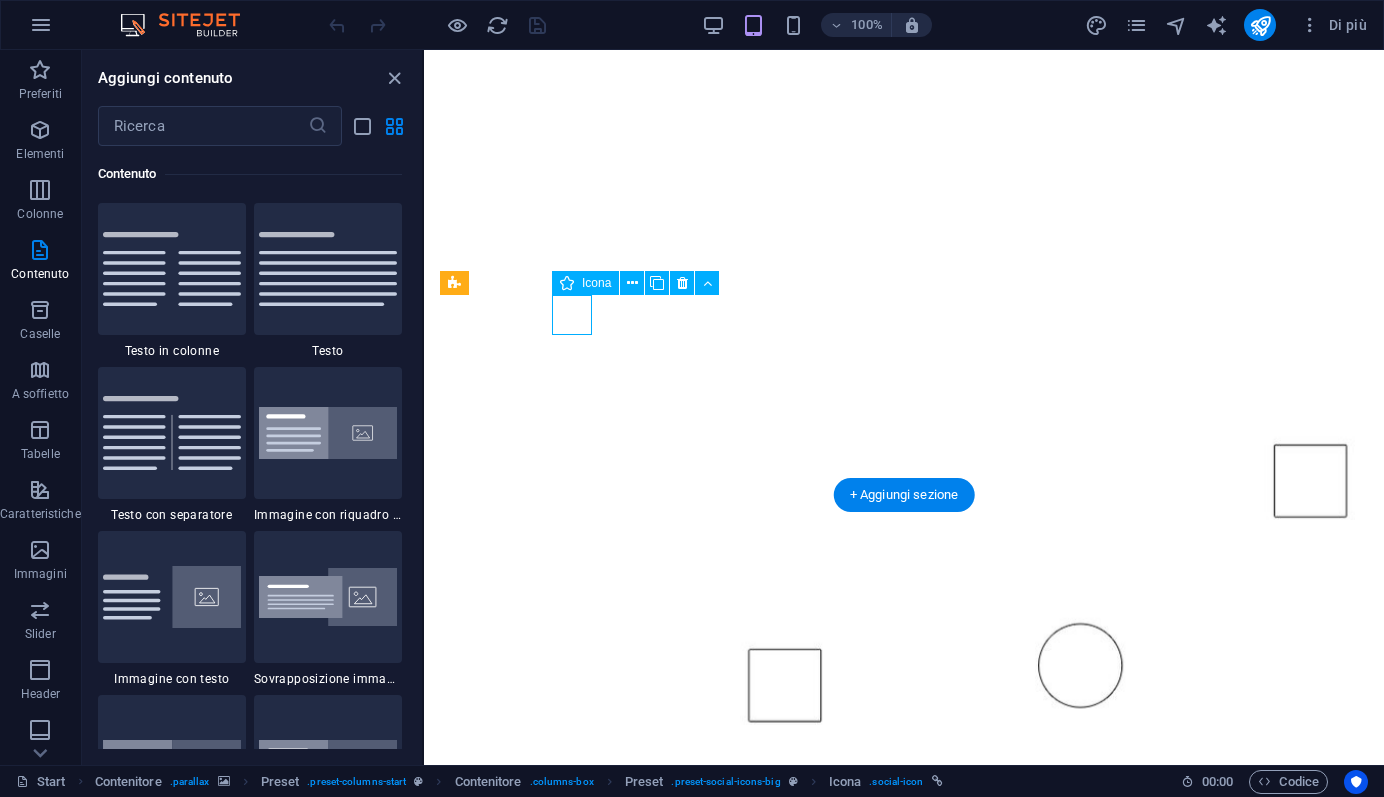 click at bounding box center (904, 1460) 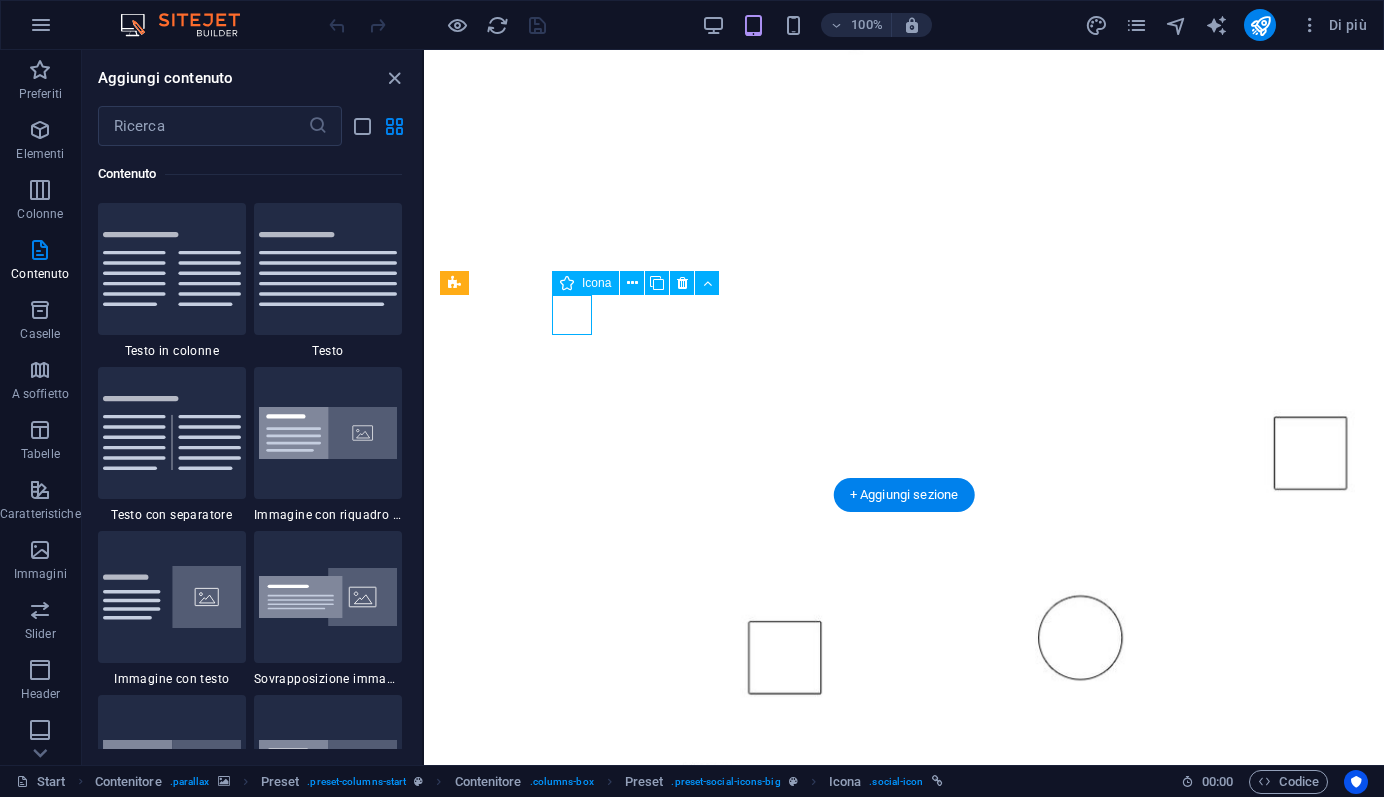 scroll, scrollTop: 881, scrollLeft: 0, axis: vertical 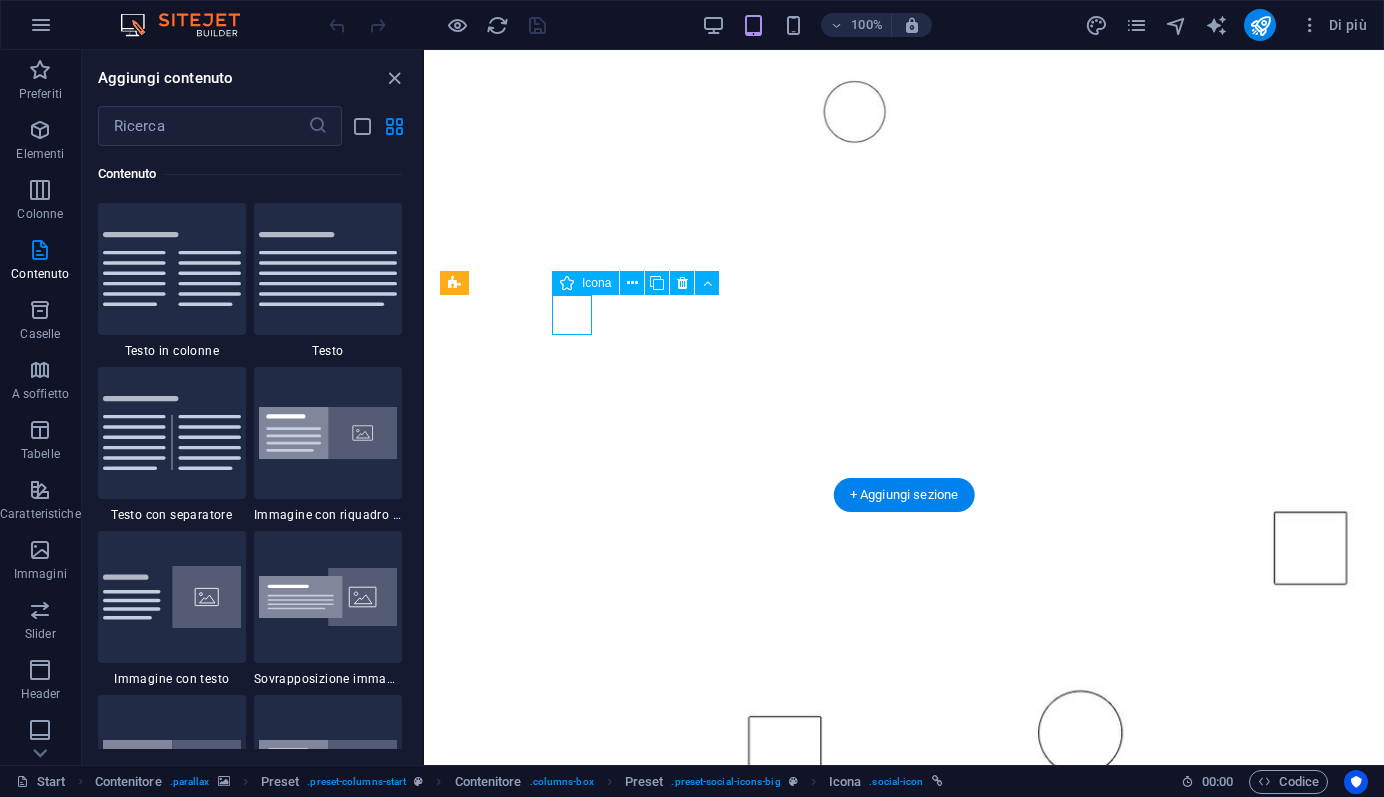 select on "xMidYMid" 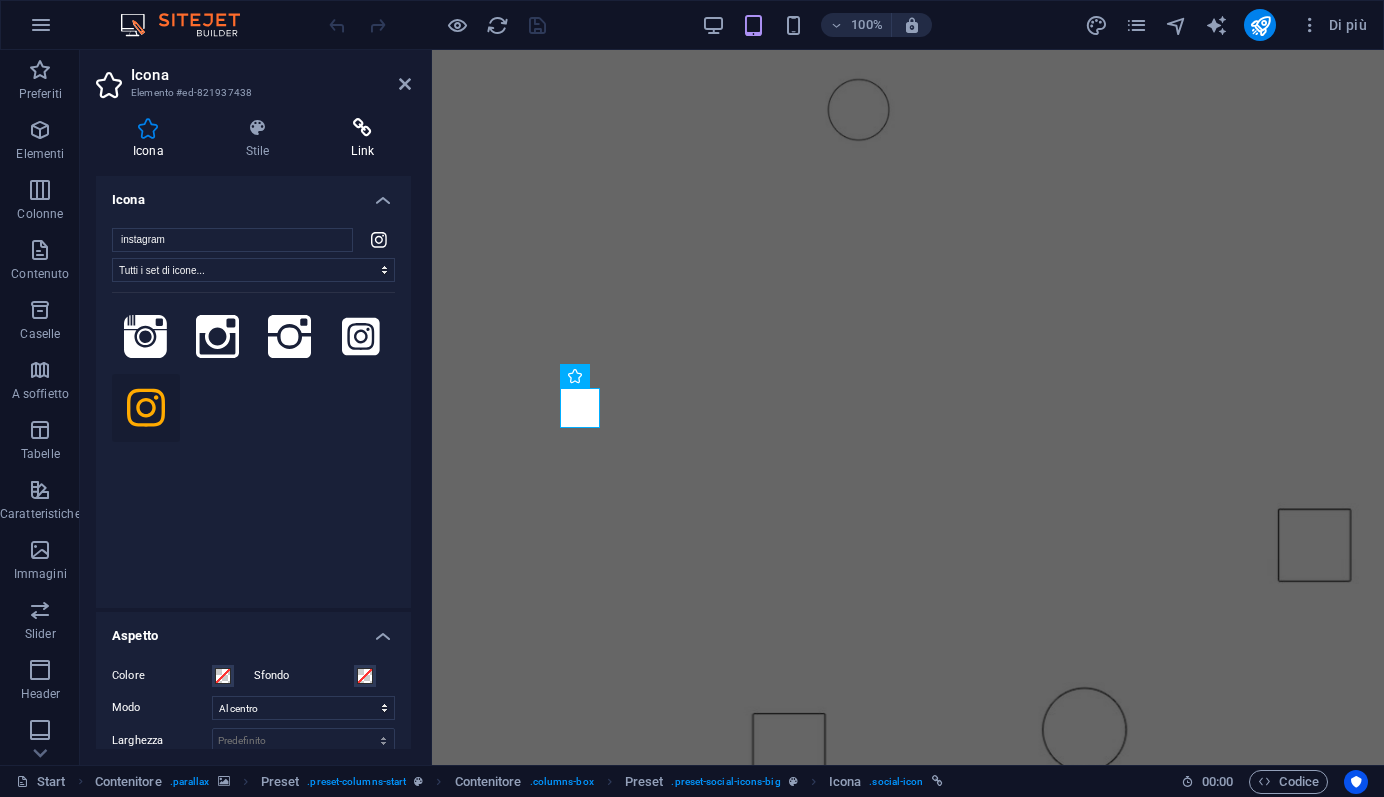 click at bounding box center (362, 128) 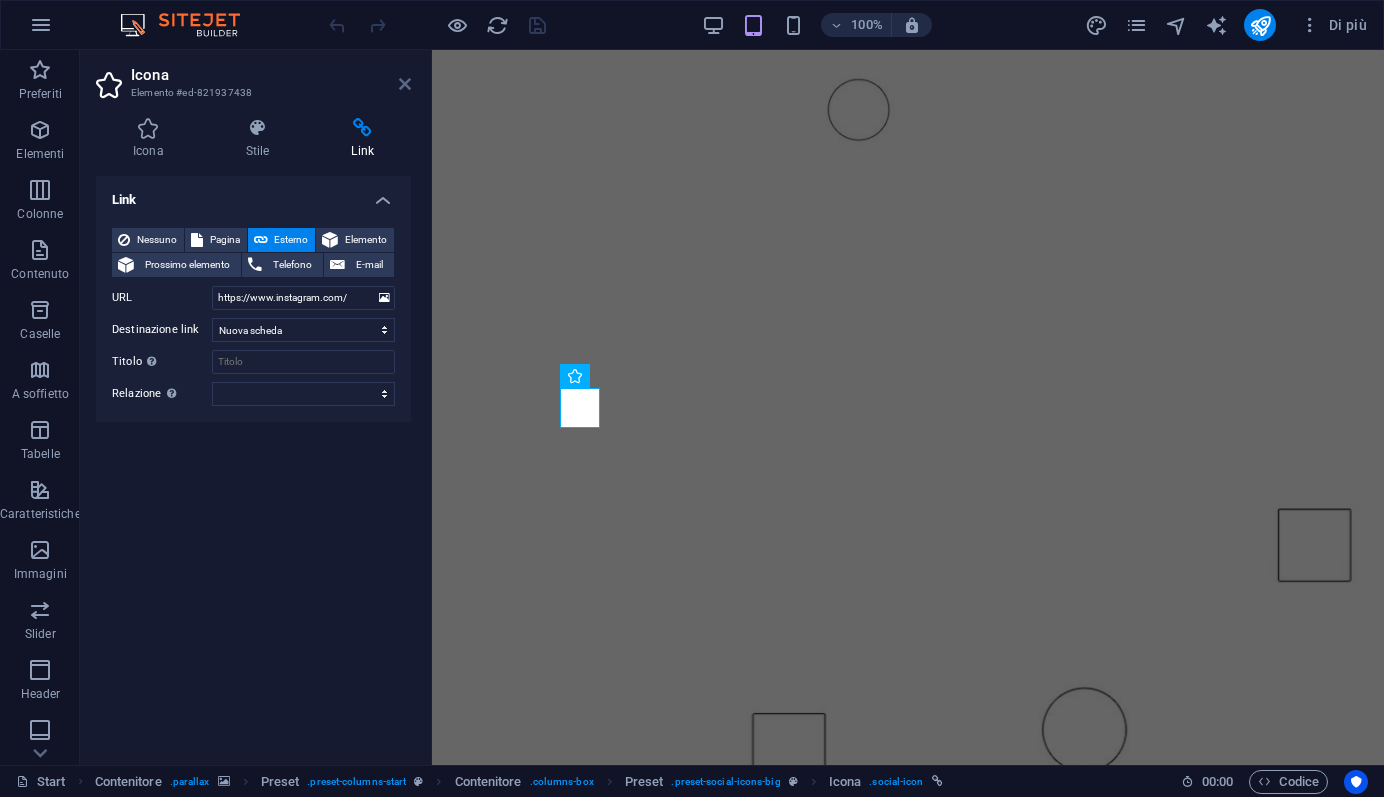 click at bounding box center (405, 84) 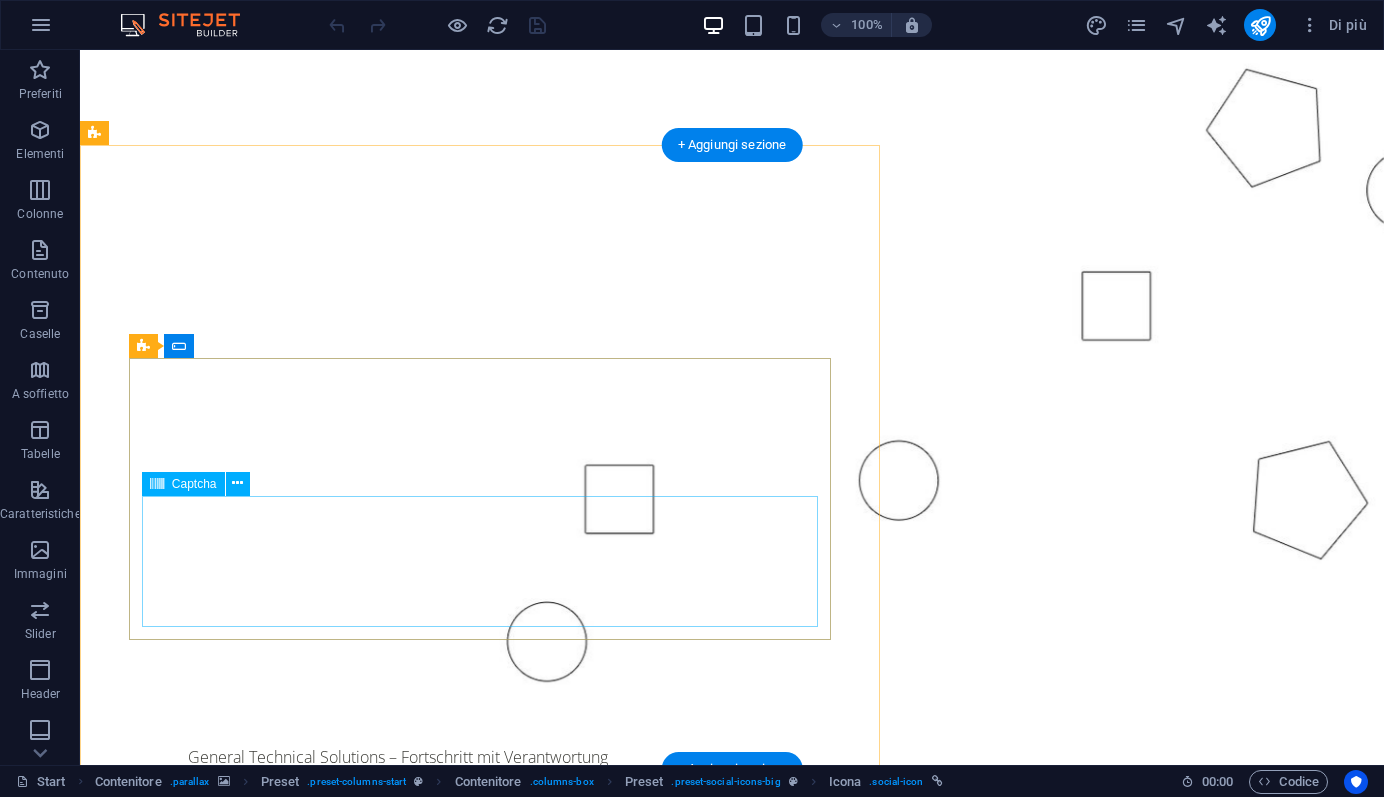 scroll, scrollTop: 1843, scrollLeft: 0, axis: vertical 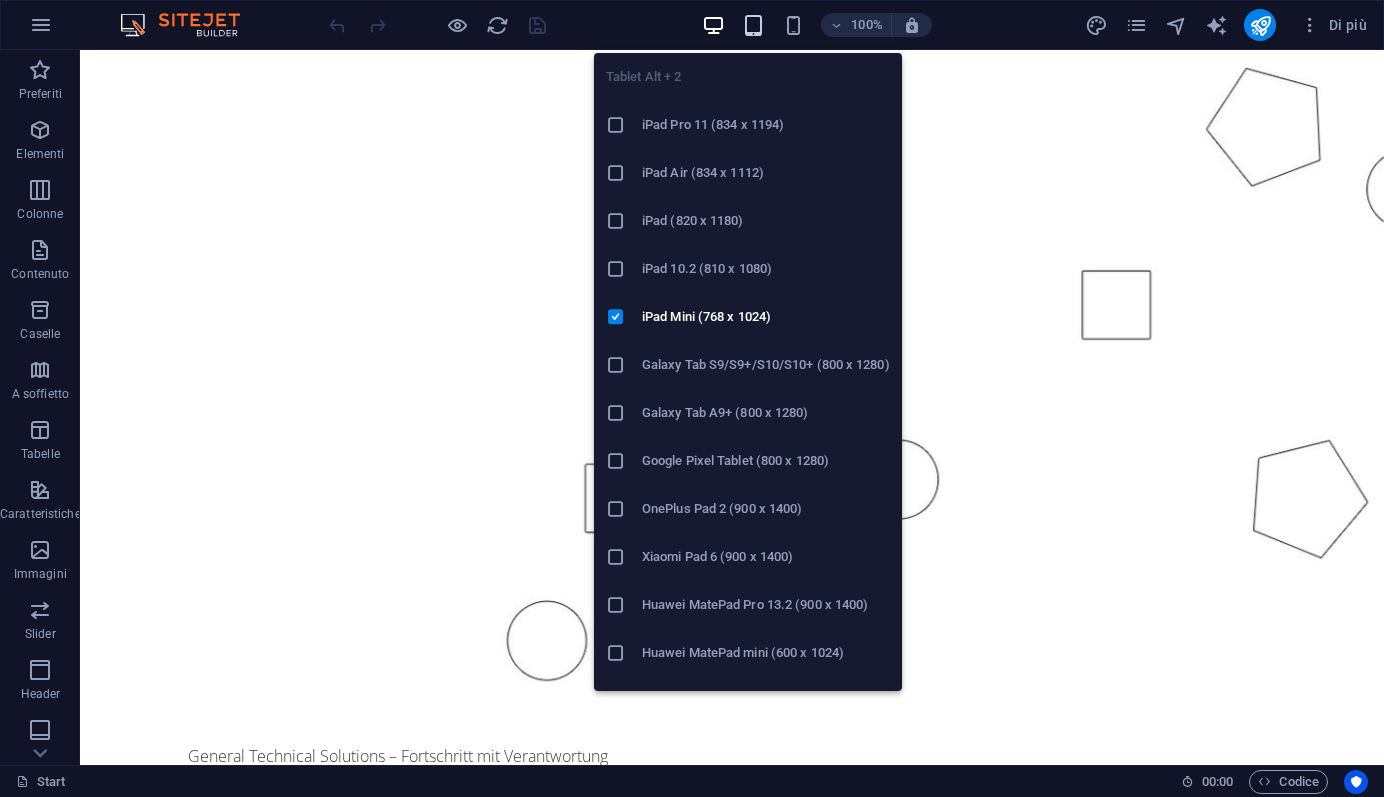 click at bounding box center [753, 25] 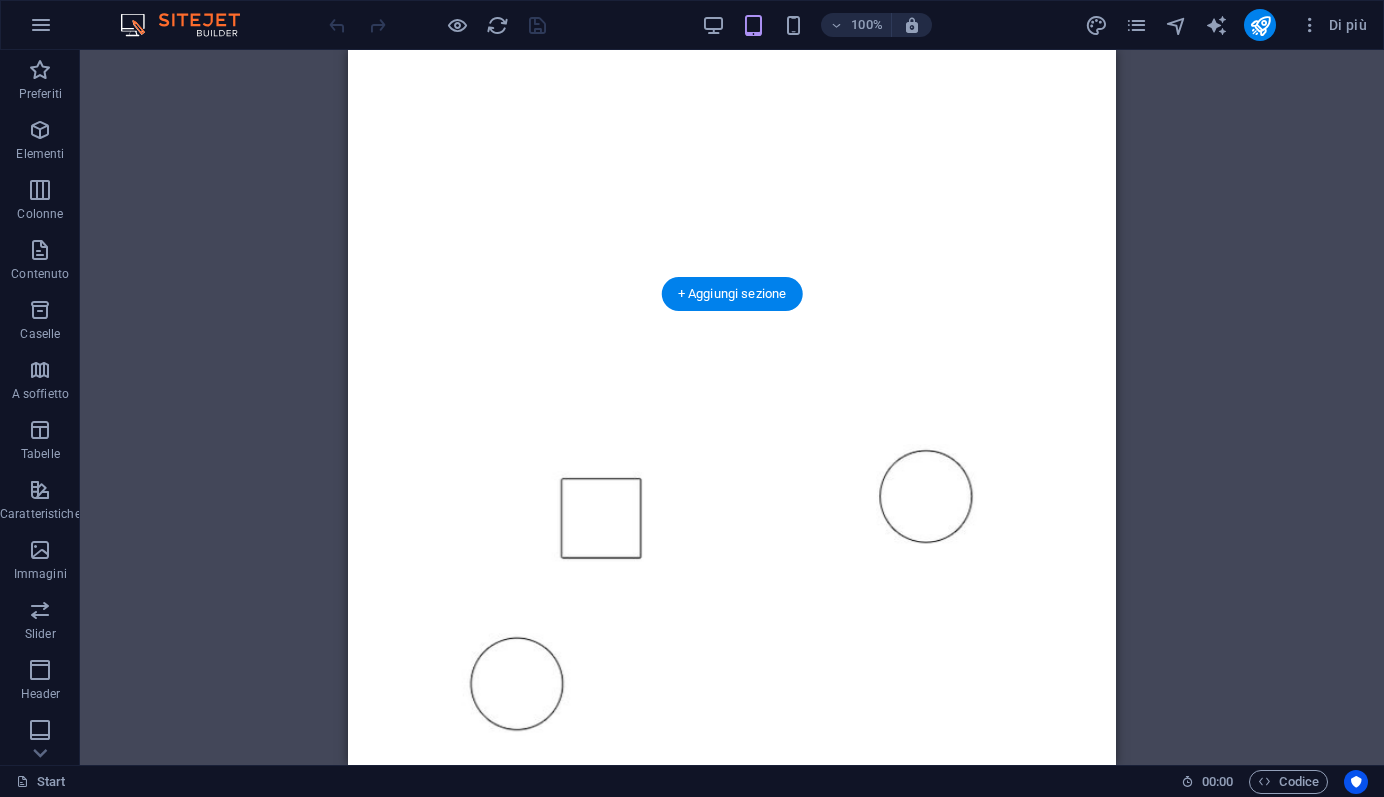 scroll, scrollTop: 1233, scrollLeft: 0, axis: vertical 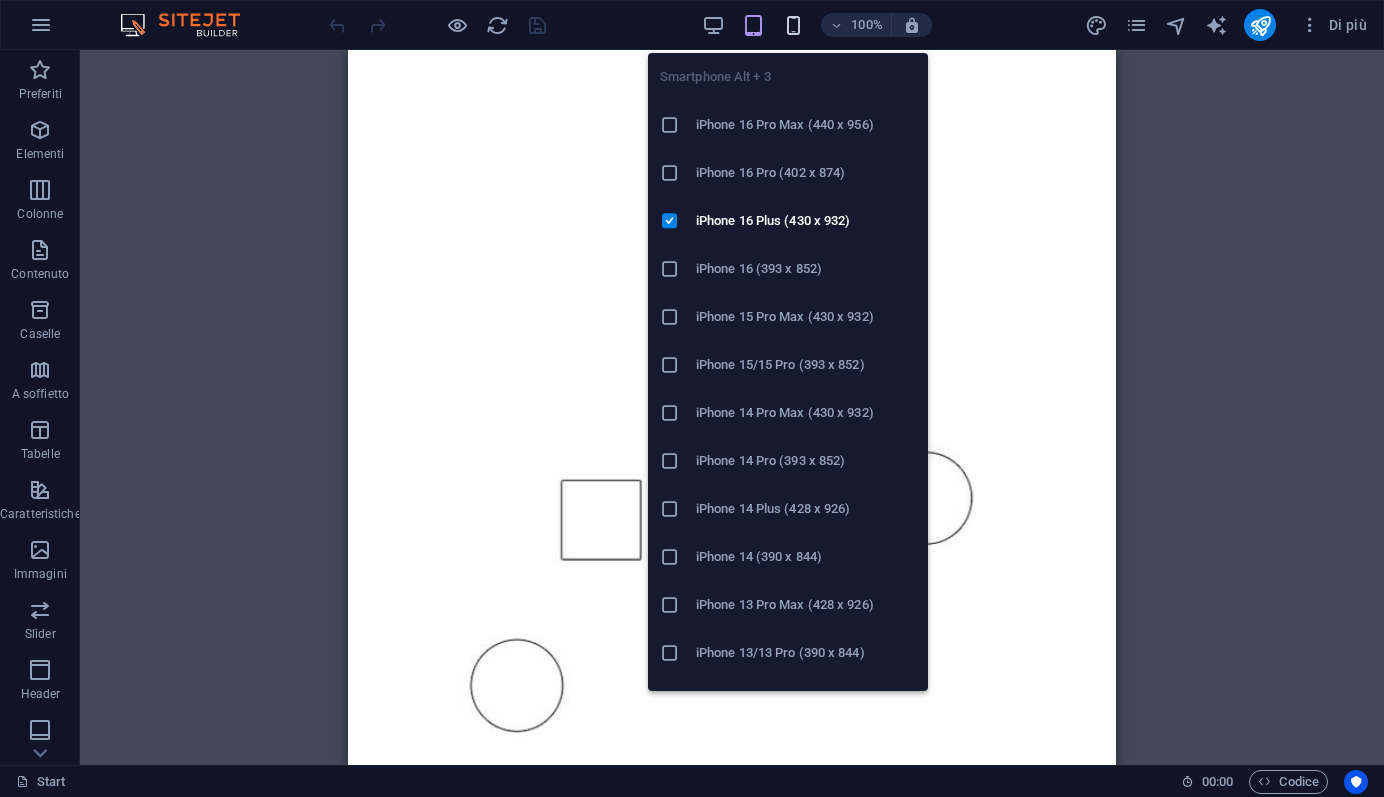 click at bounding box center (793, 25) 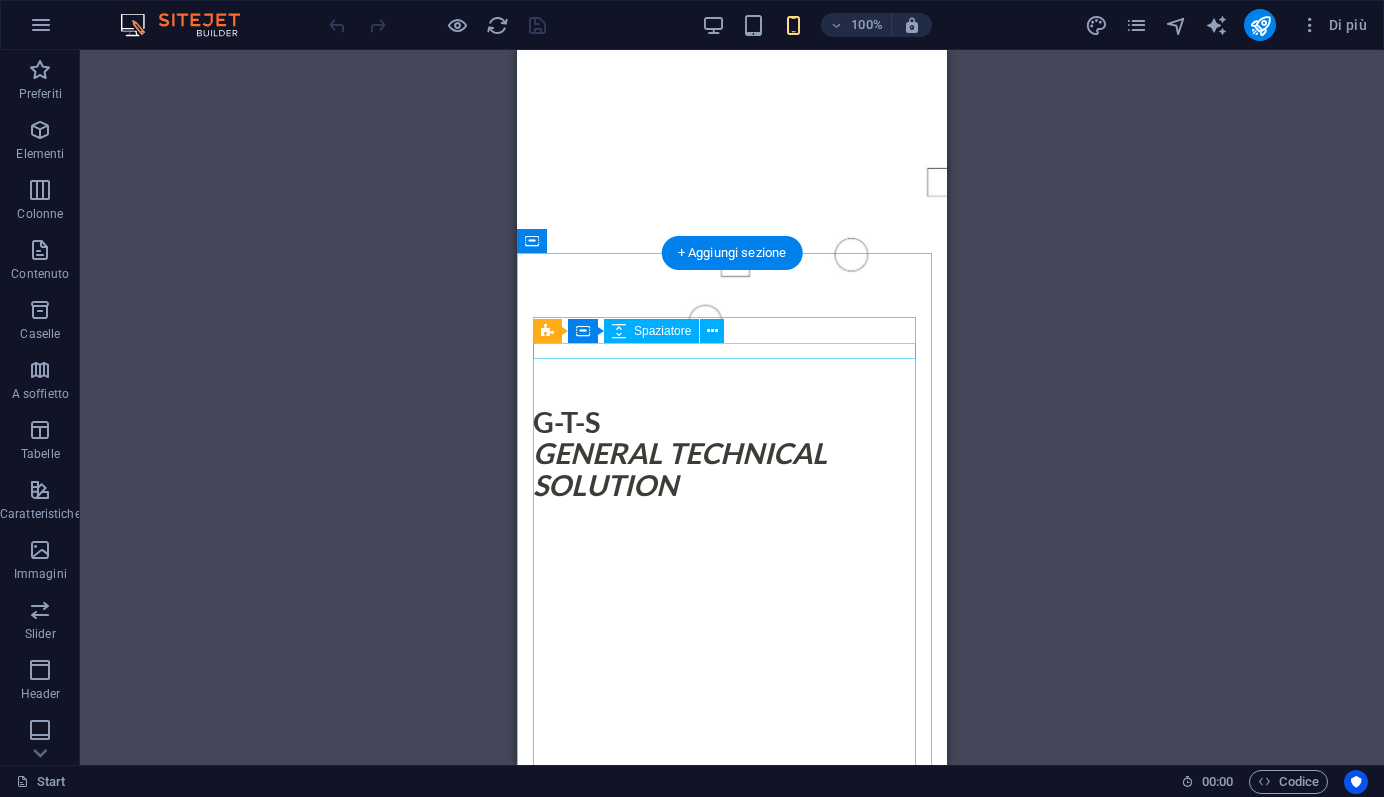 scroll, scrollTop: 0, scrollLeft: 0, axis: both 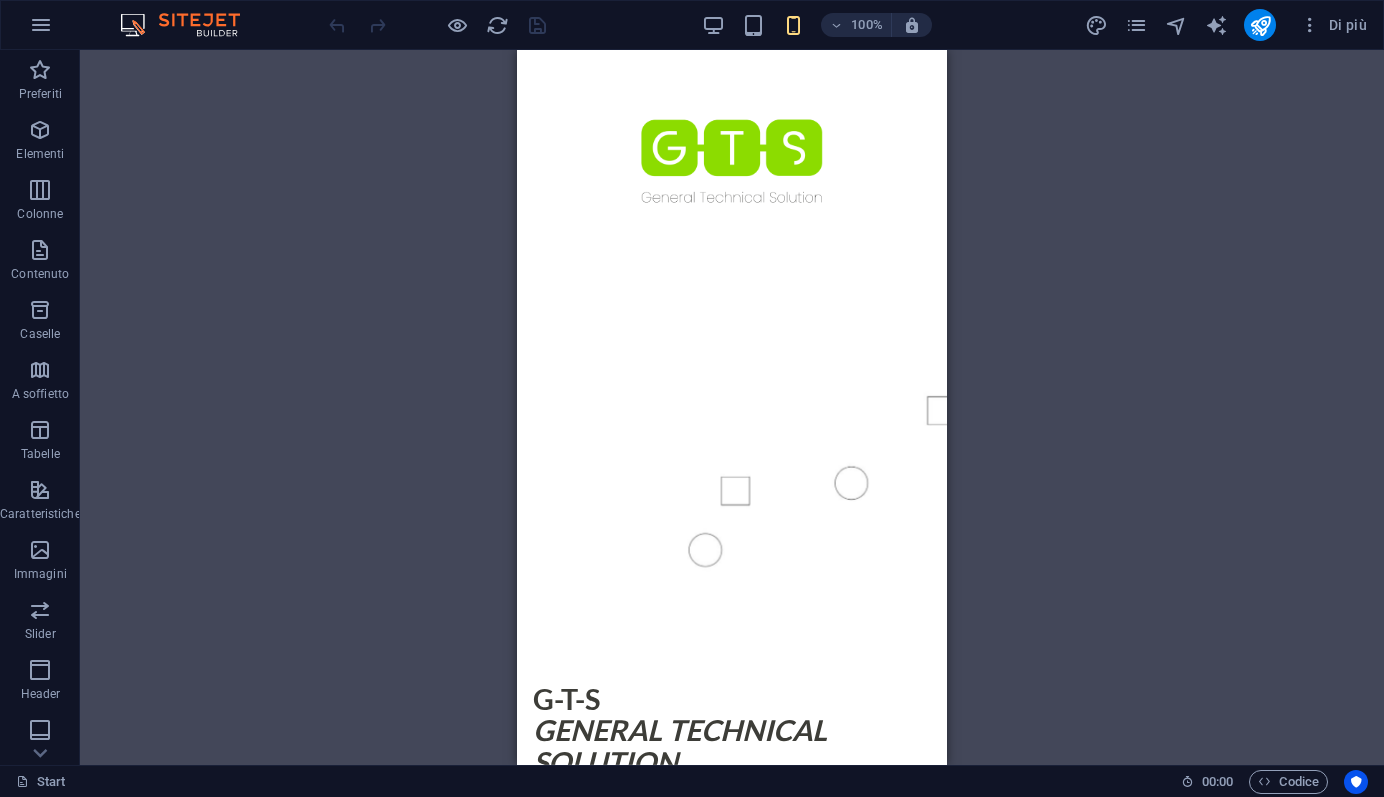 click at bounding box center [437, 25] 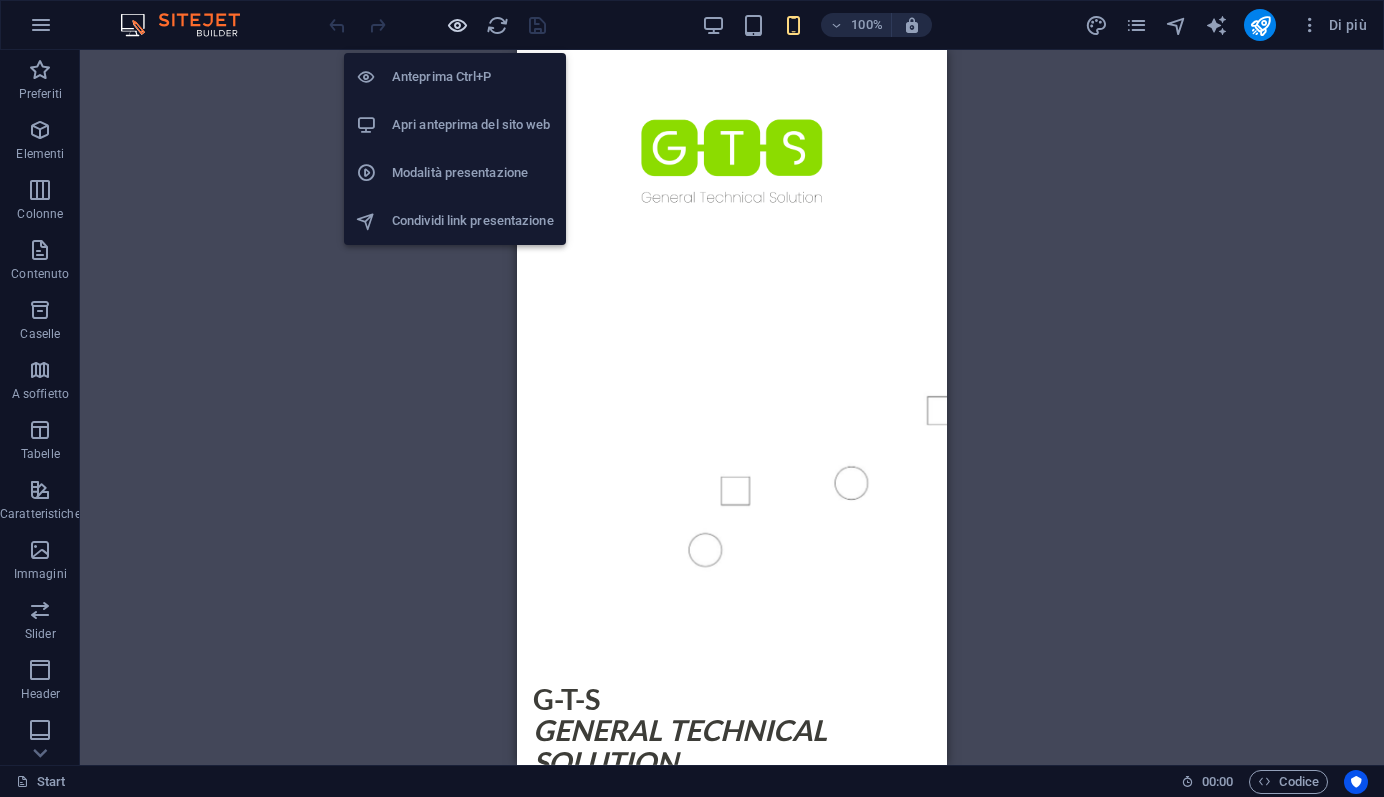 click at bounding box center [457, 25] 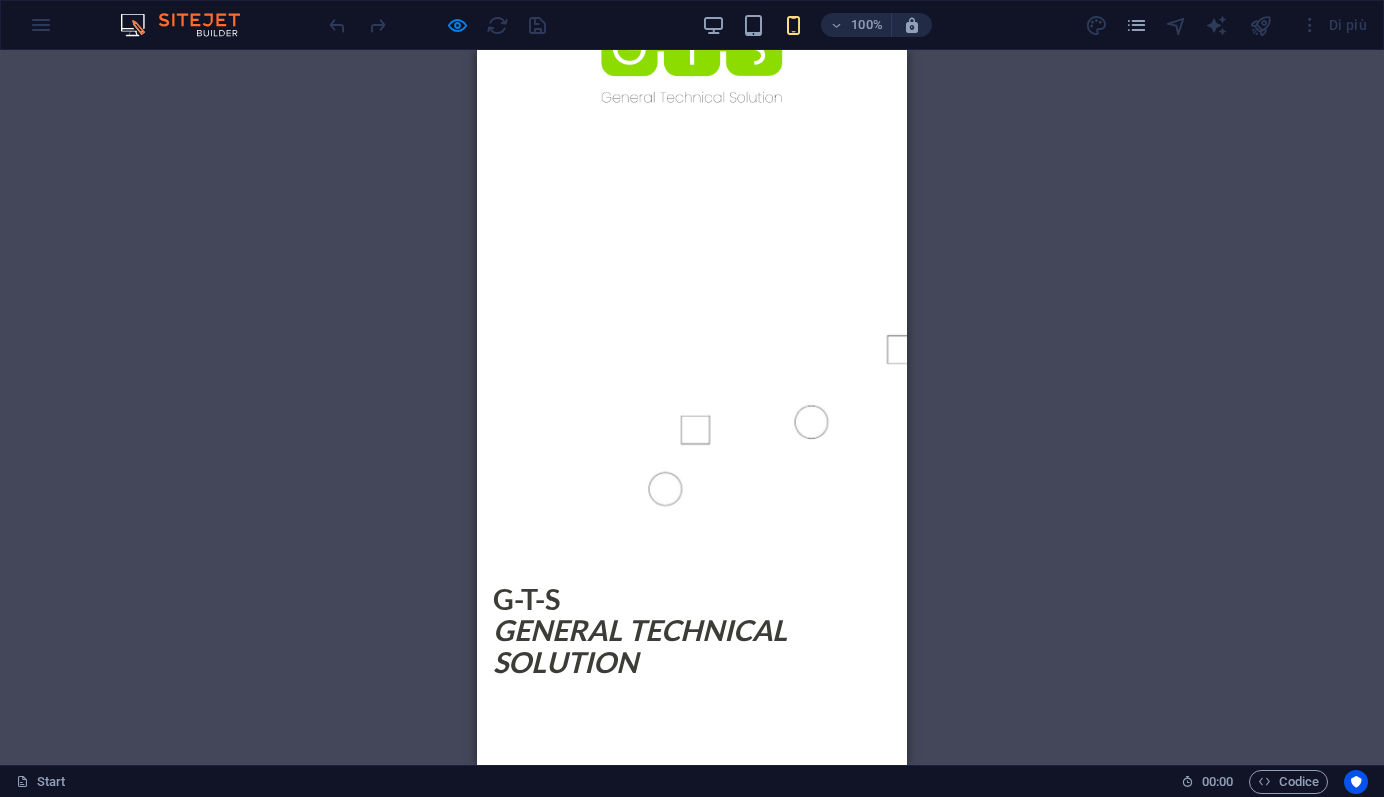 scroll, scrollTop: 0, scrollLeft: 0, axis: both 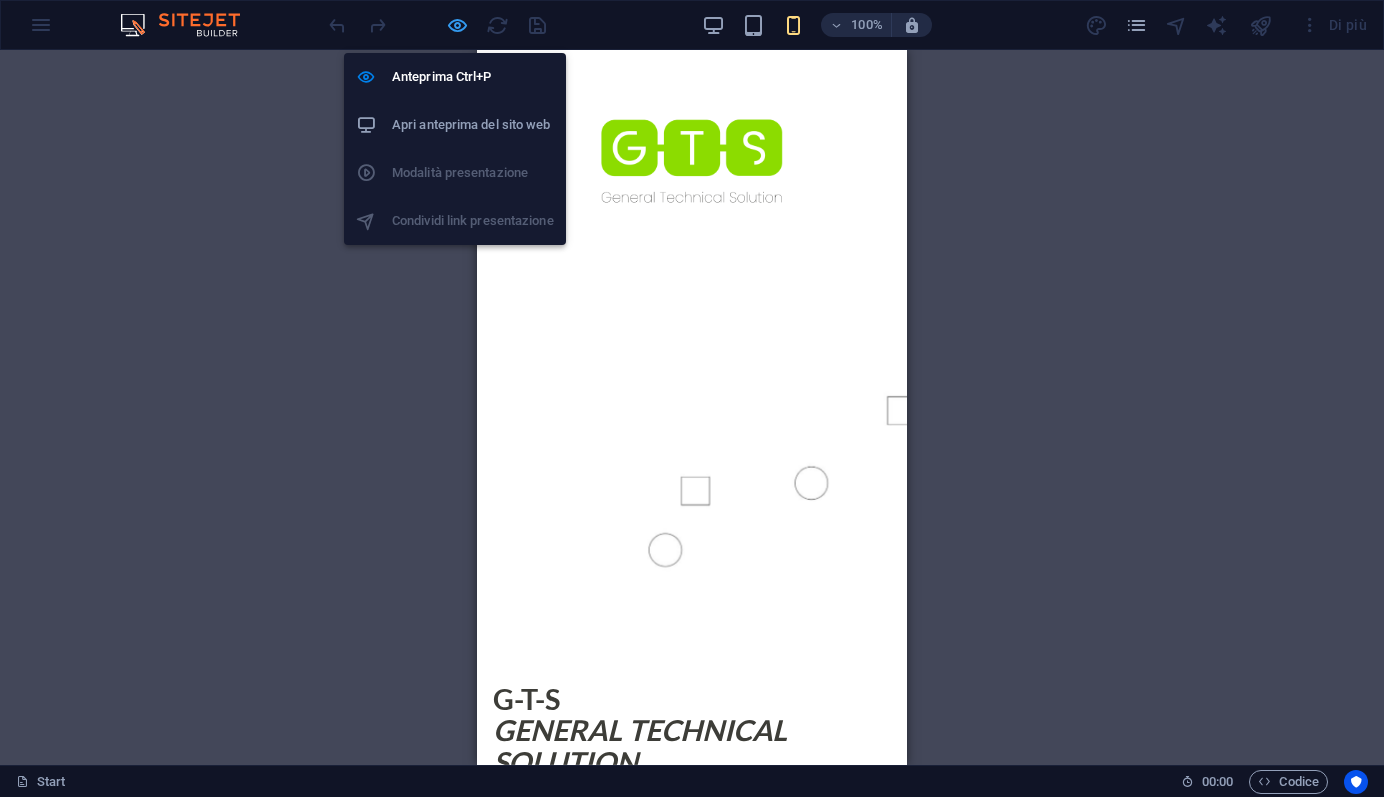 click at bounding box center (457, 25) 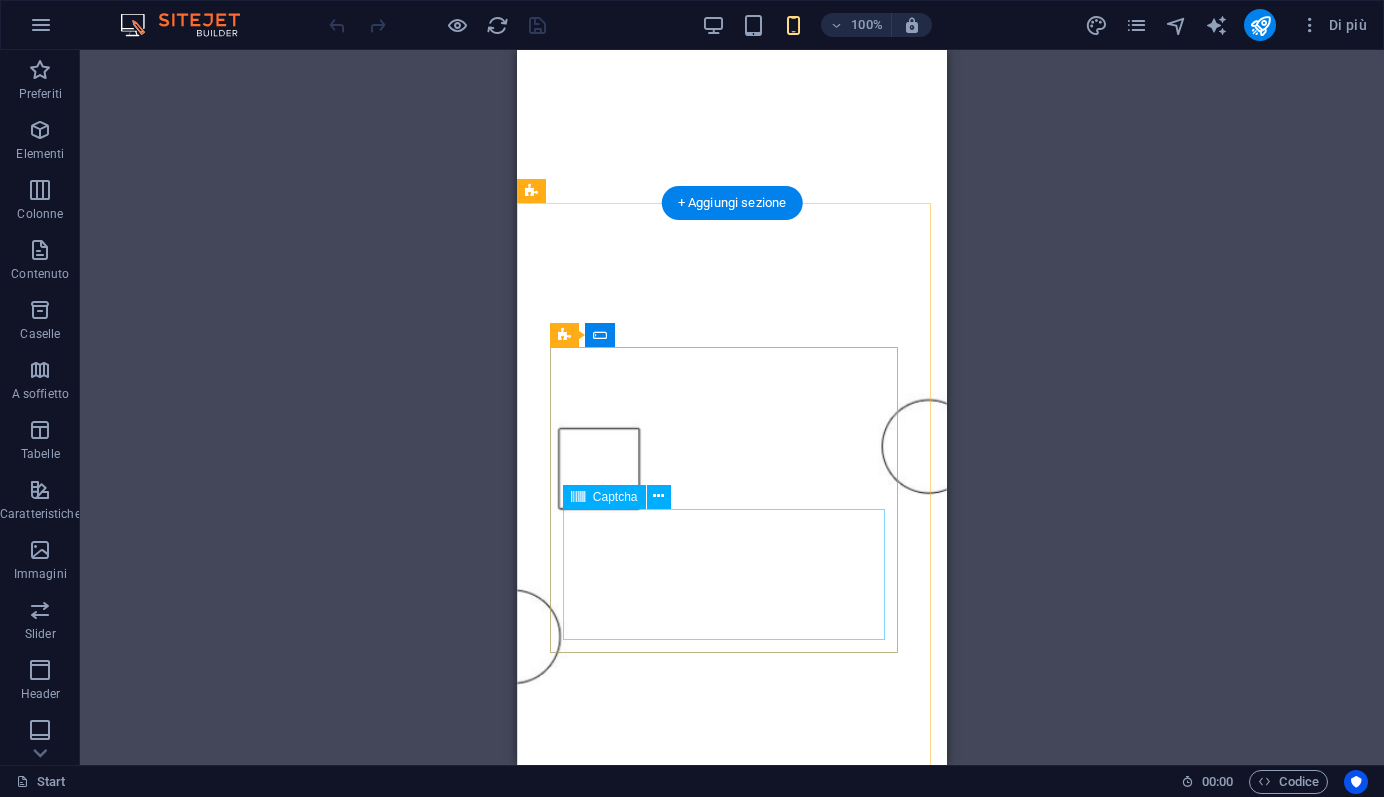 scroll, scrollTop: 1387, scrollLeft: 0, axis: vertical 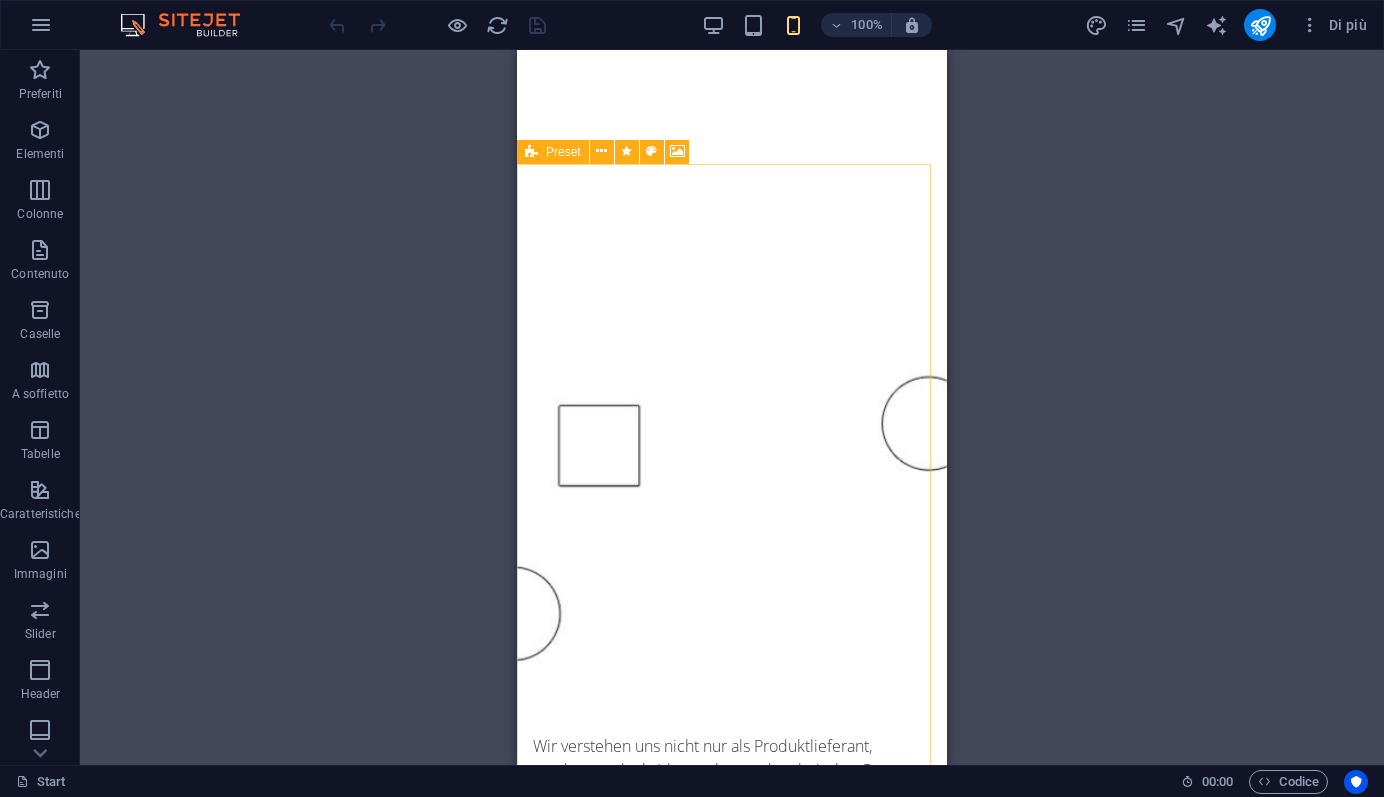 click on "Preset" at bounding box center (563, 152) 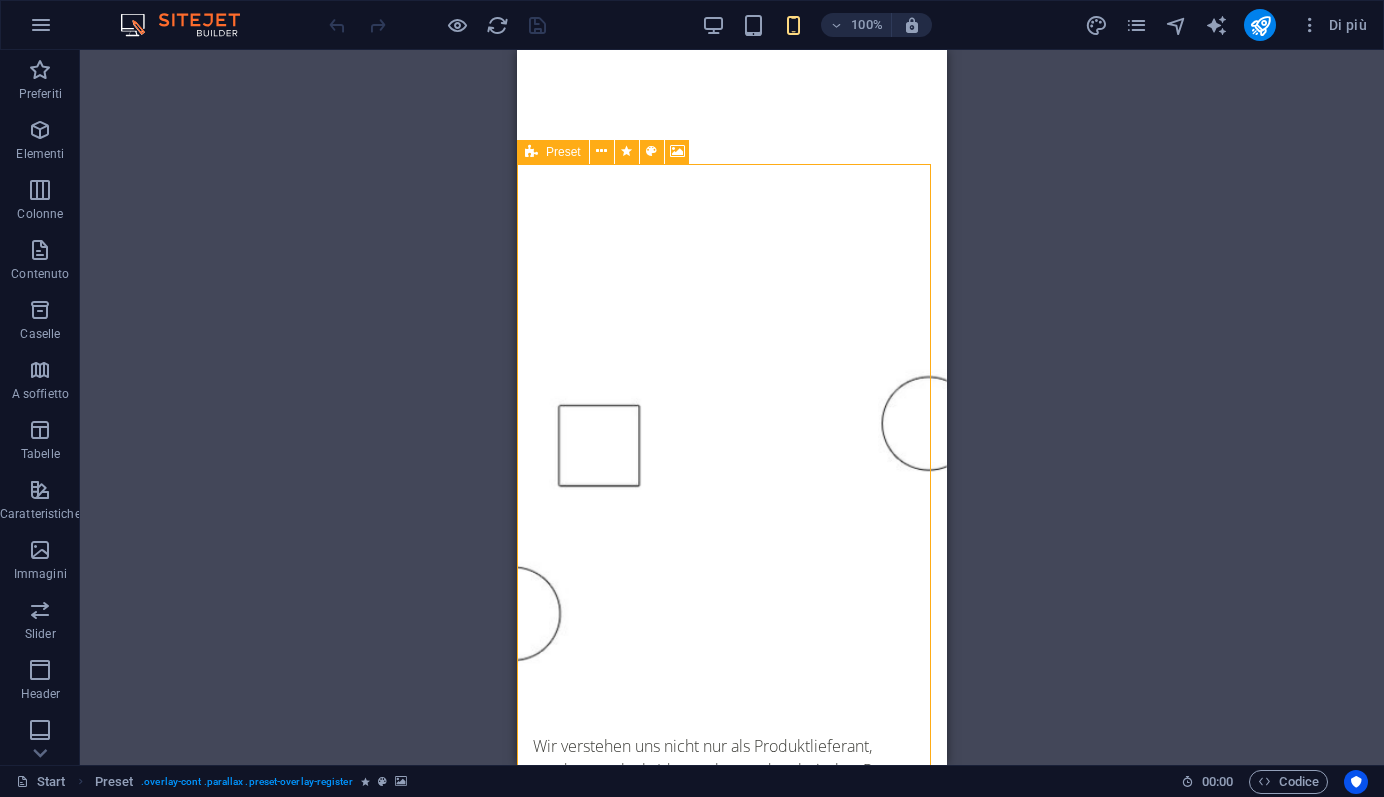 click on "Preset" at bounding box center [563, 152] 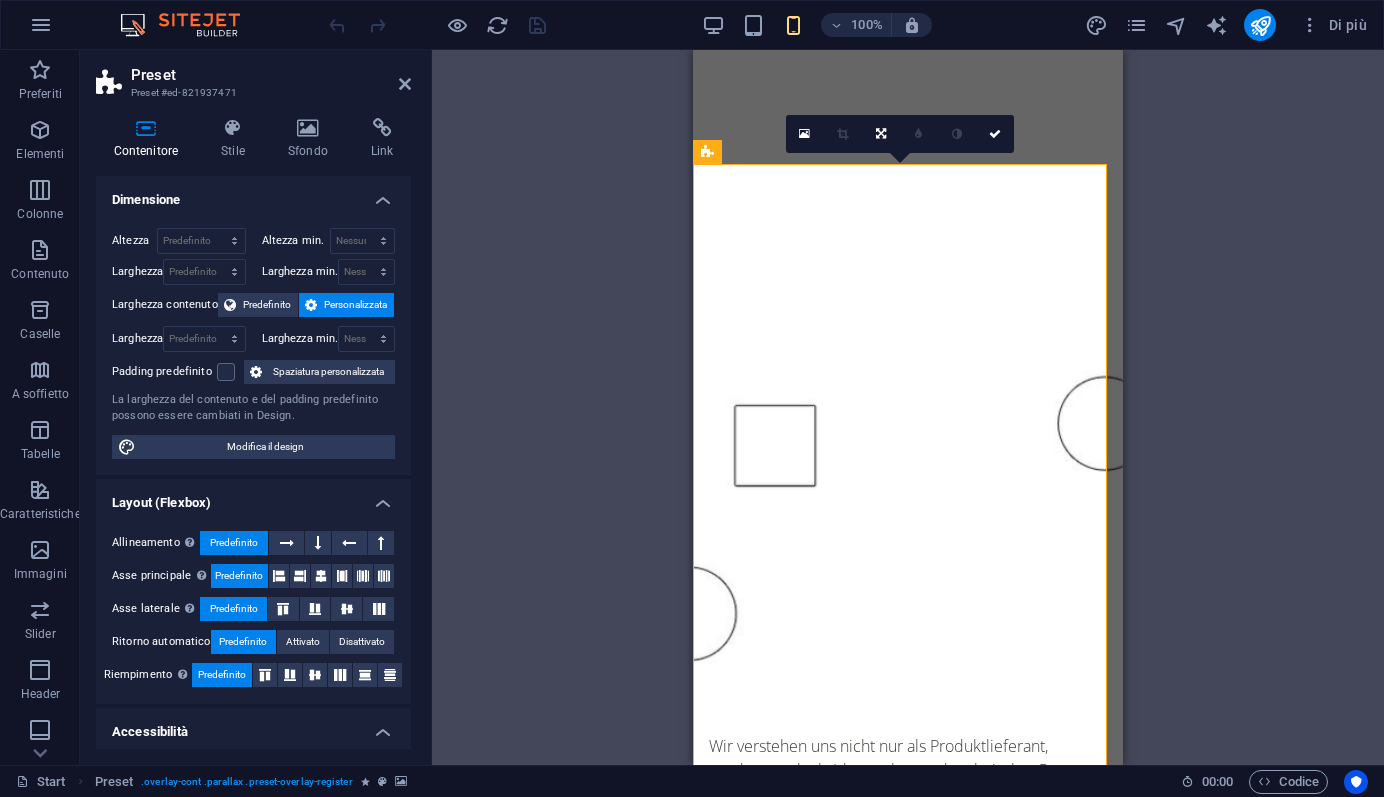 click at bounding box center [995, 134] 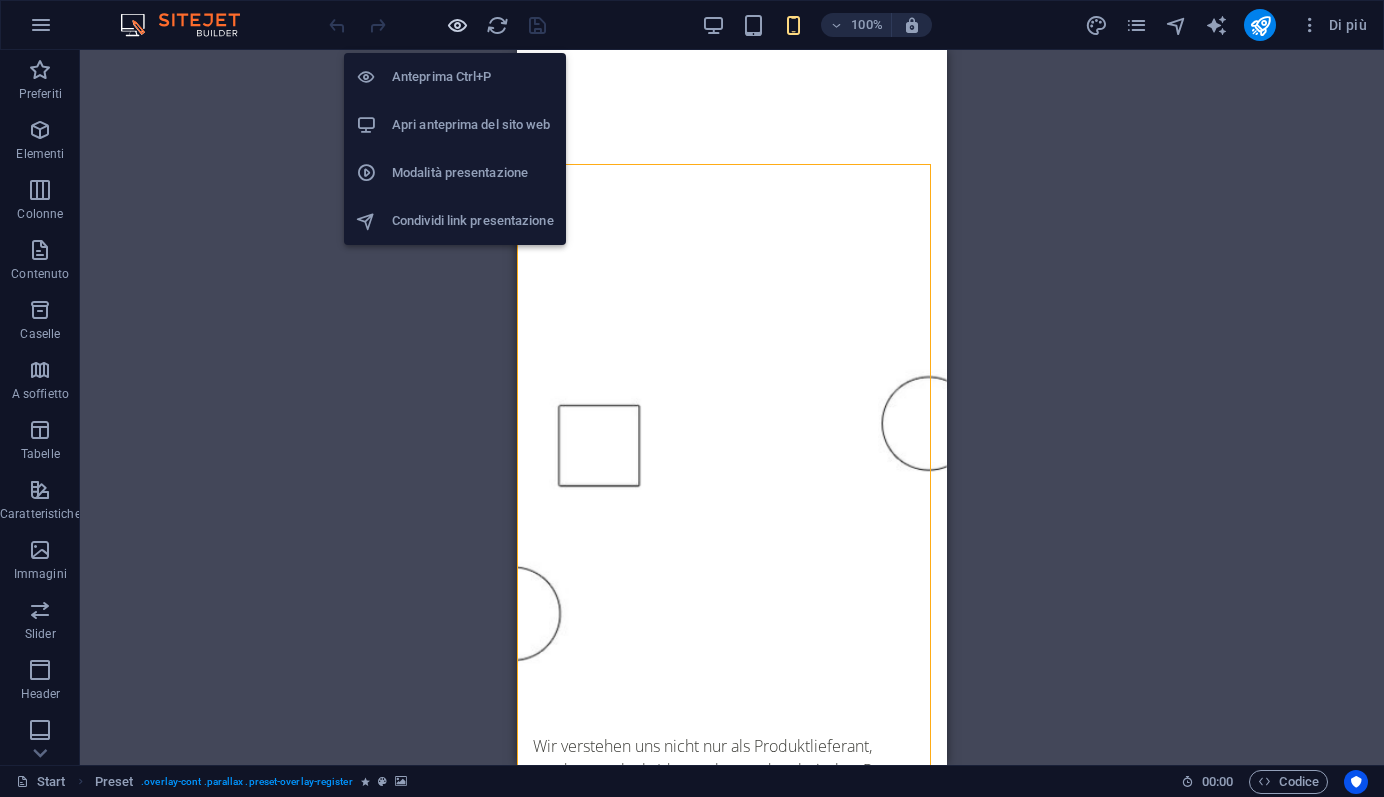 click at bounding box center [457, 25] 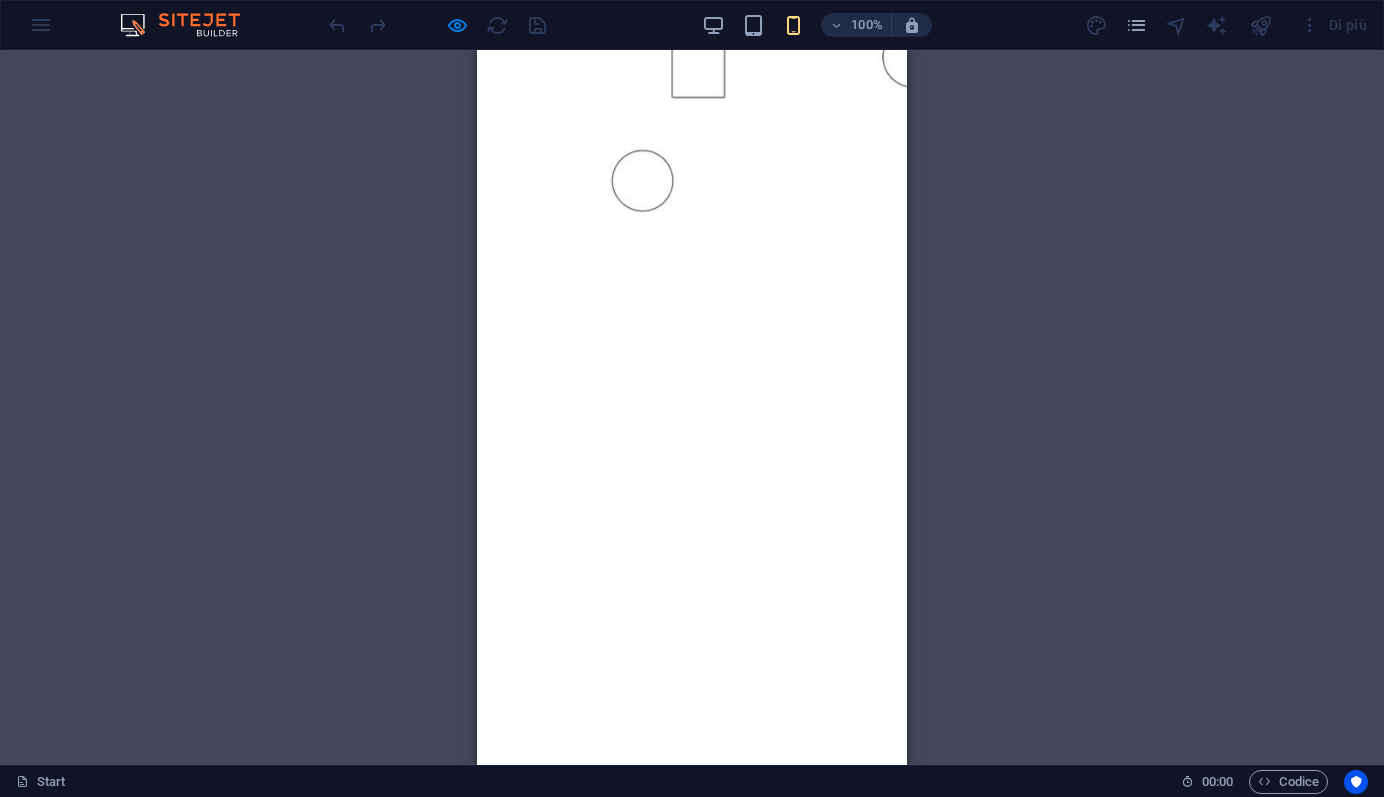 scroll, scrollTop: 0, scrollLeft: 0, axis: both 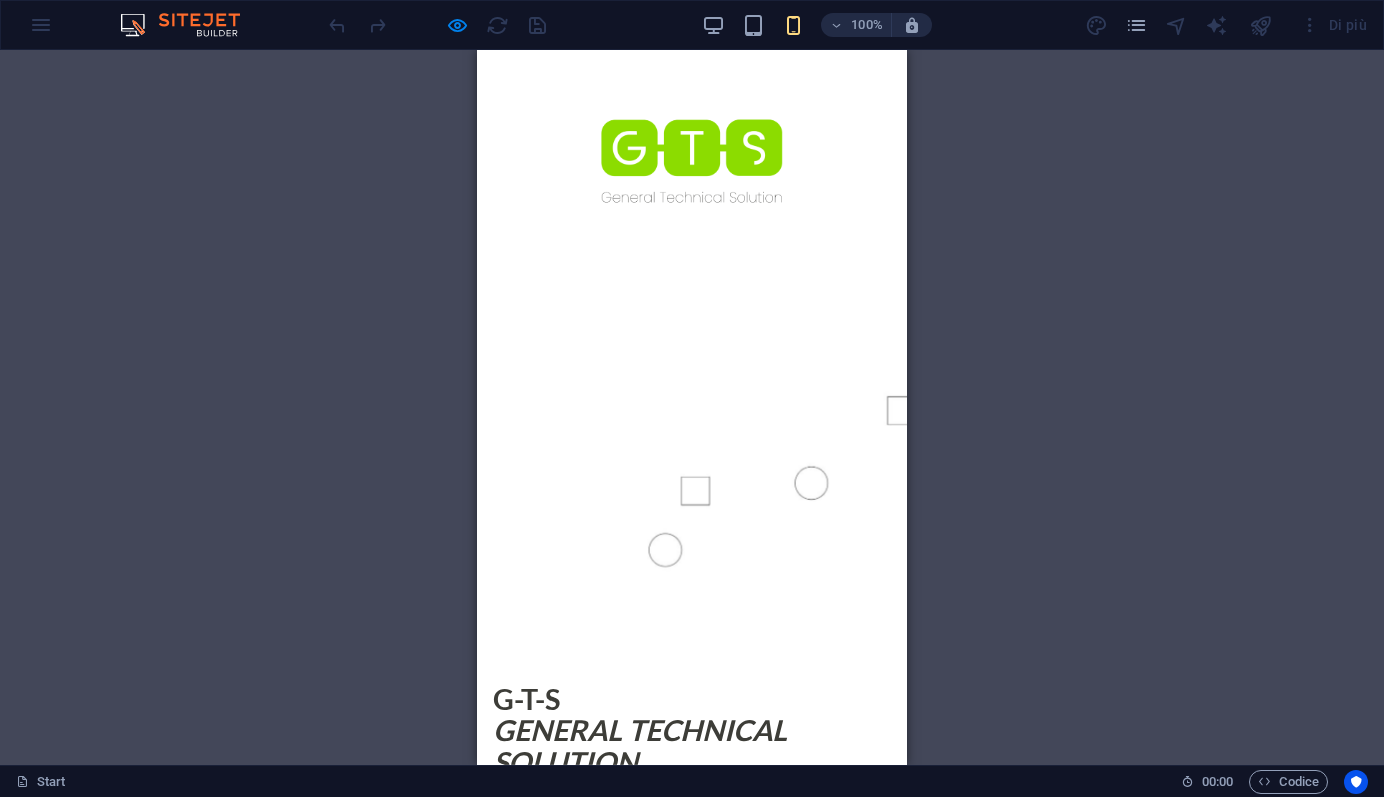 click on "100% Di più" at bounding box center [850, 25] 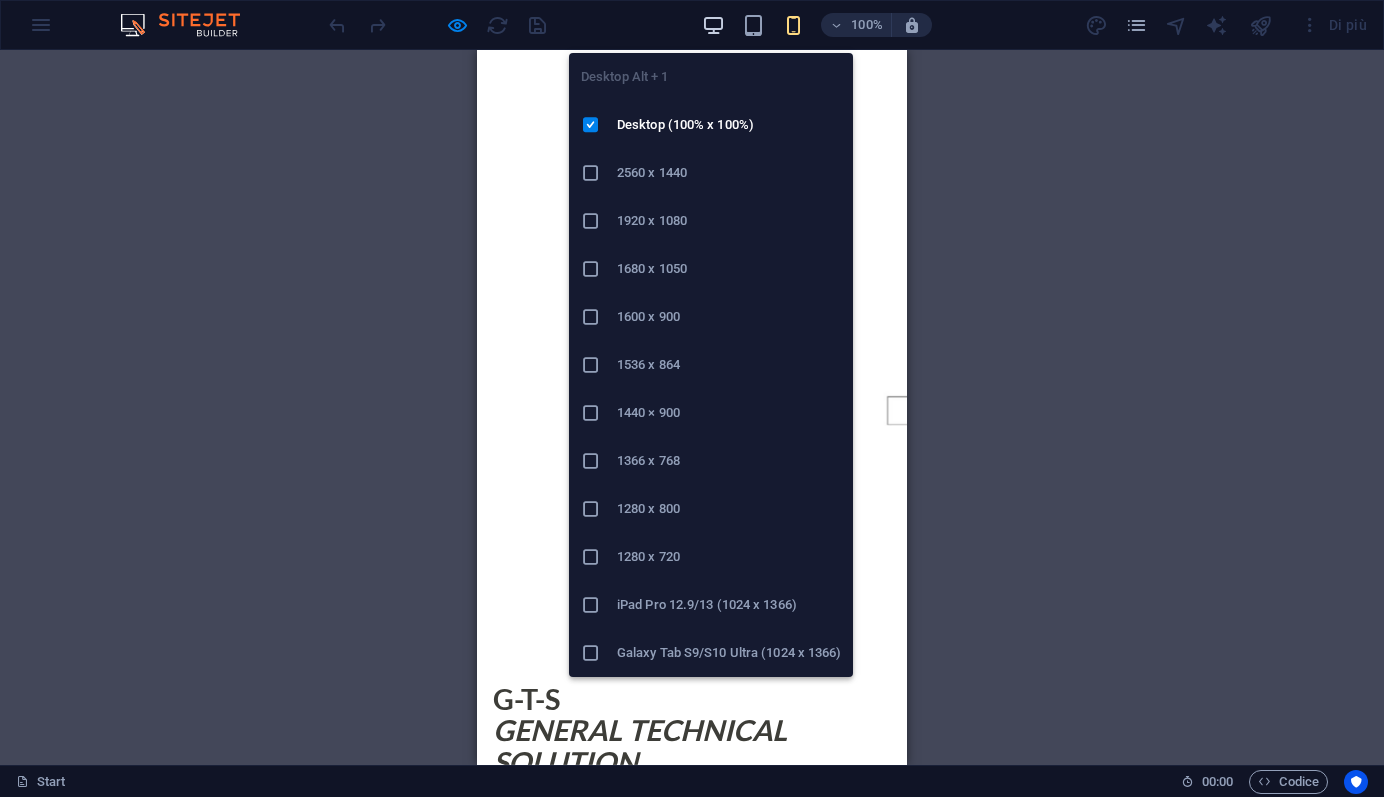 click at bounding box center [713, 25] 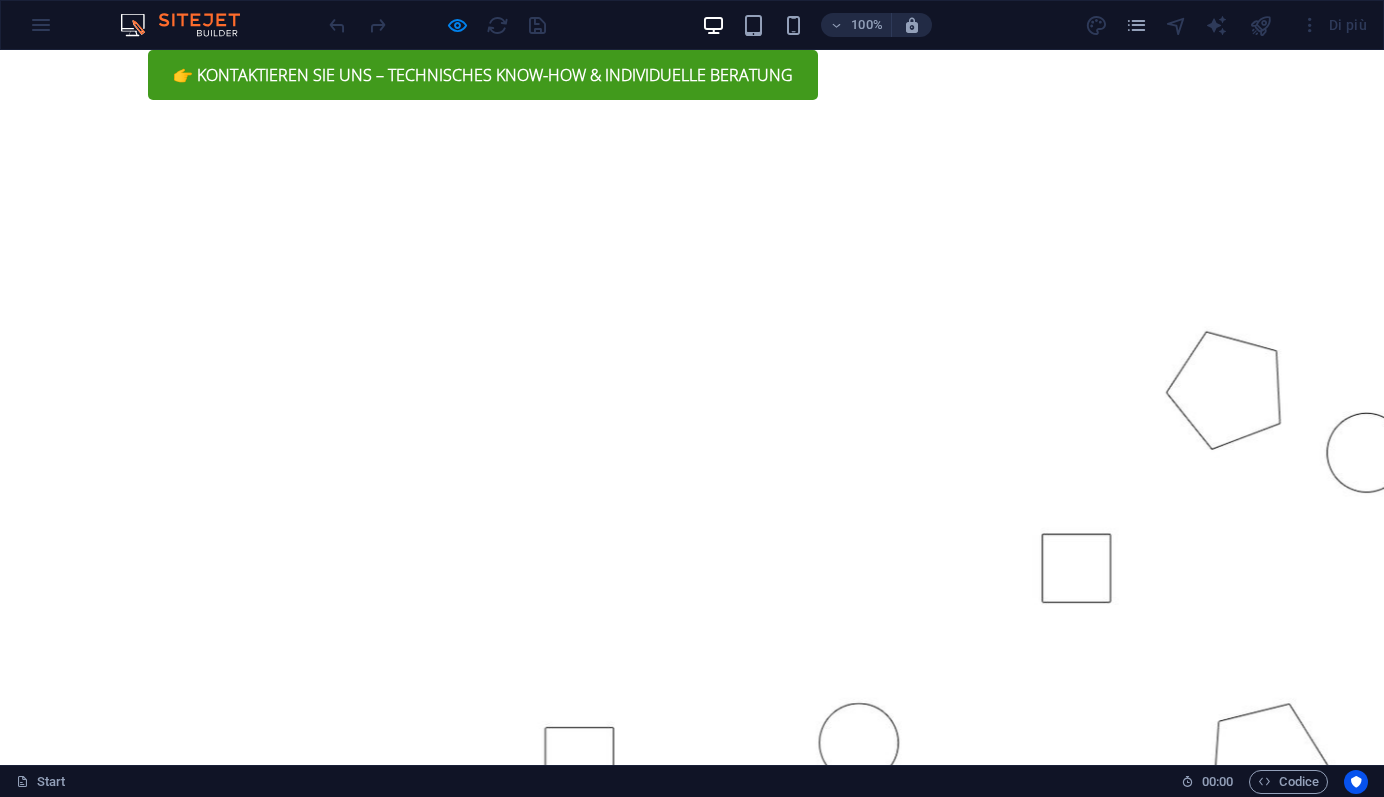 scroll, scrollTop: 1516, scrollLeft: 0, axis: vertical 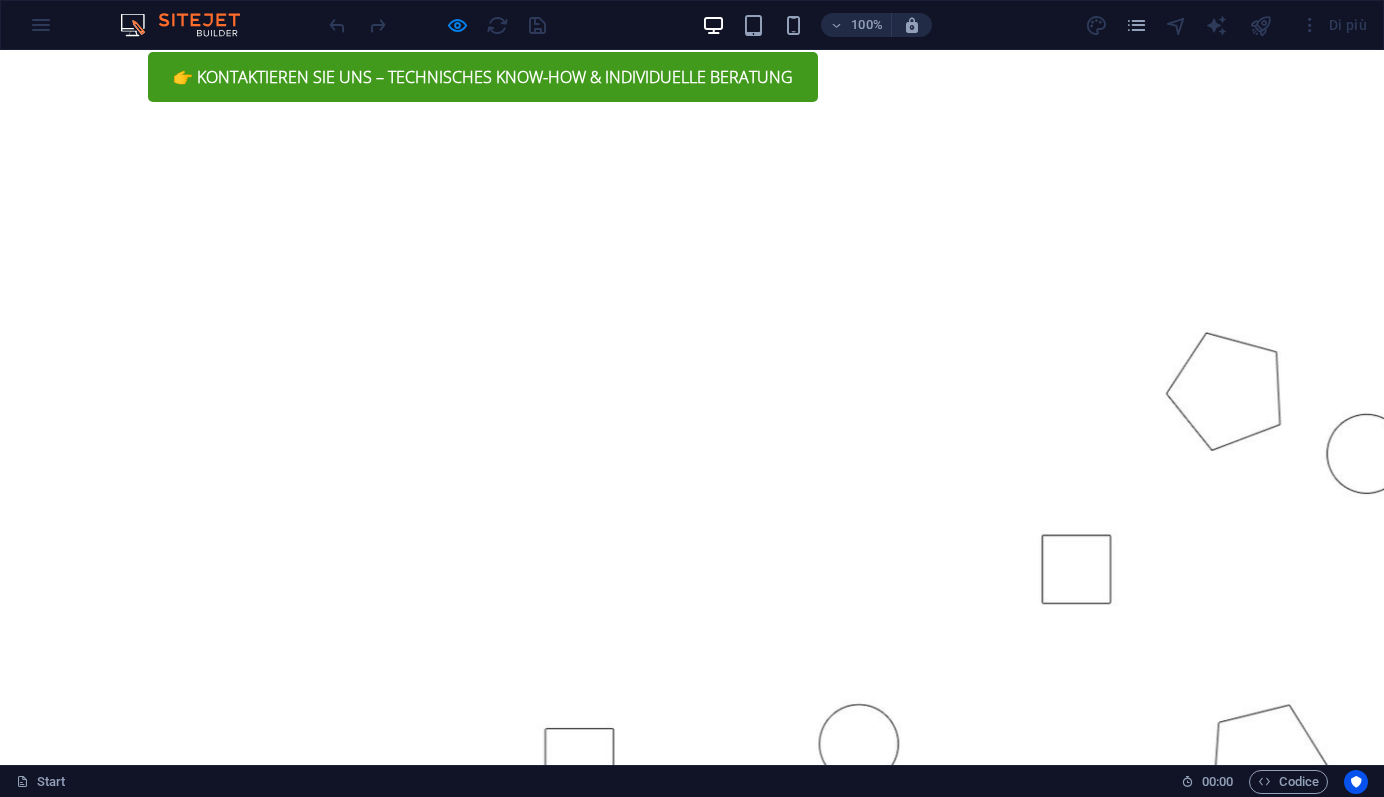 click 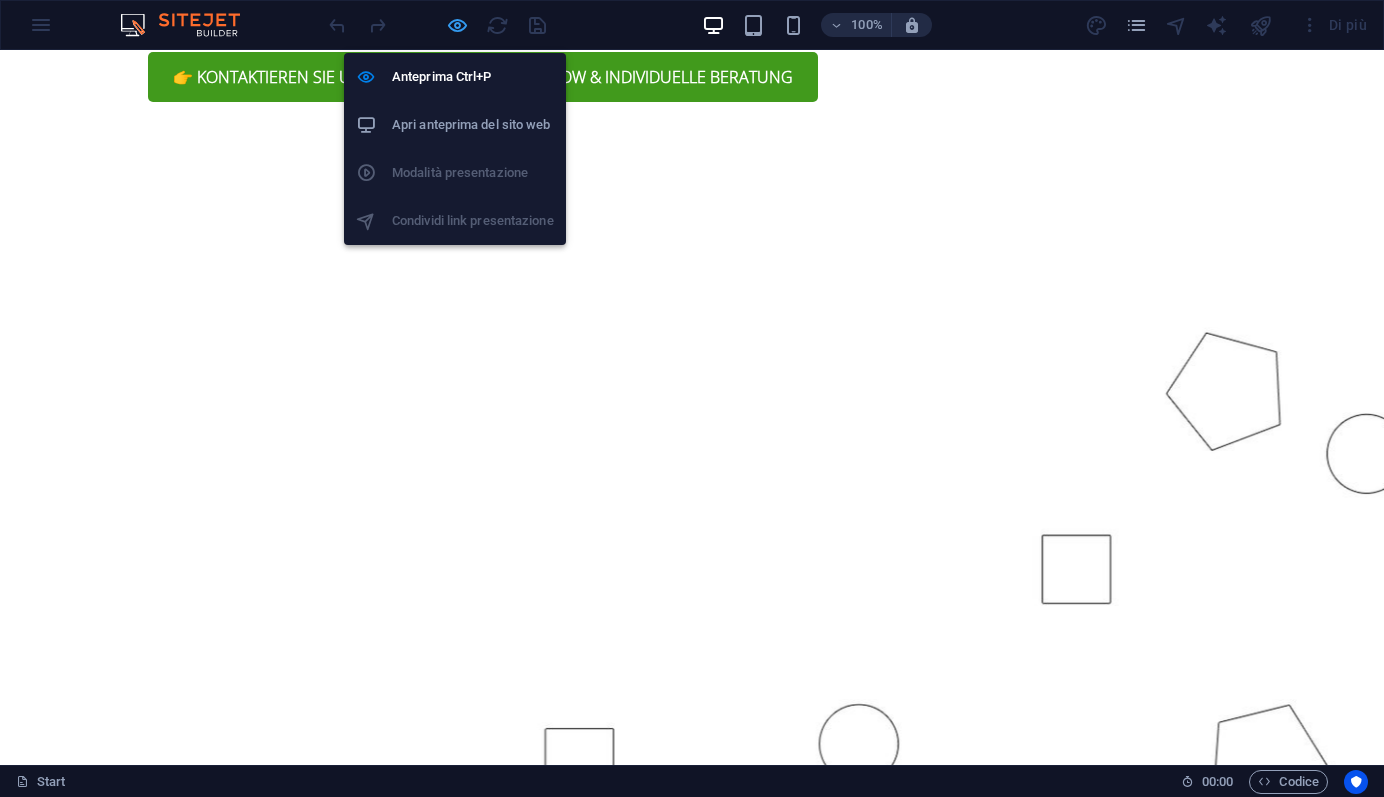 click at bounding box center [457, 25] 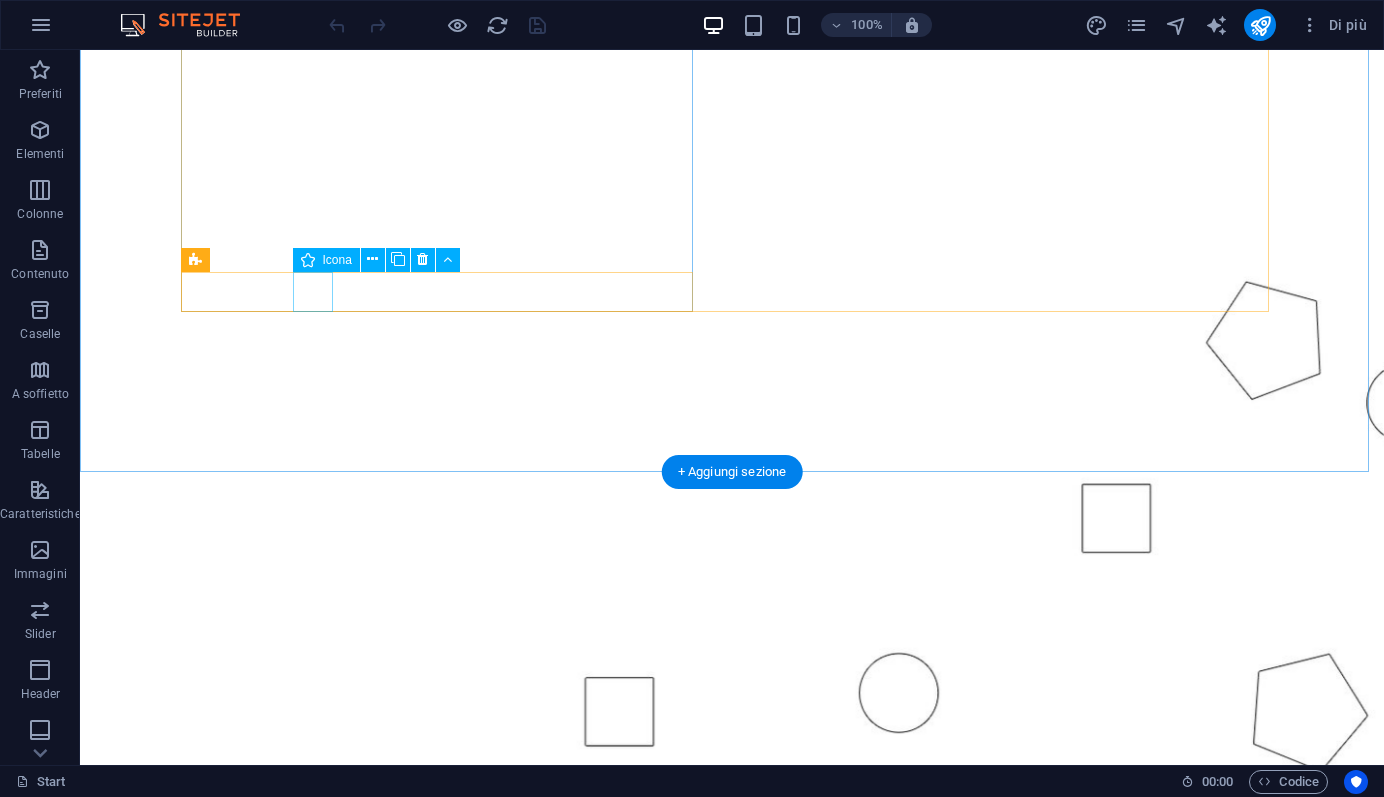 click at bounding box center (732, 1483) 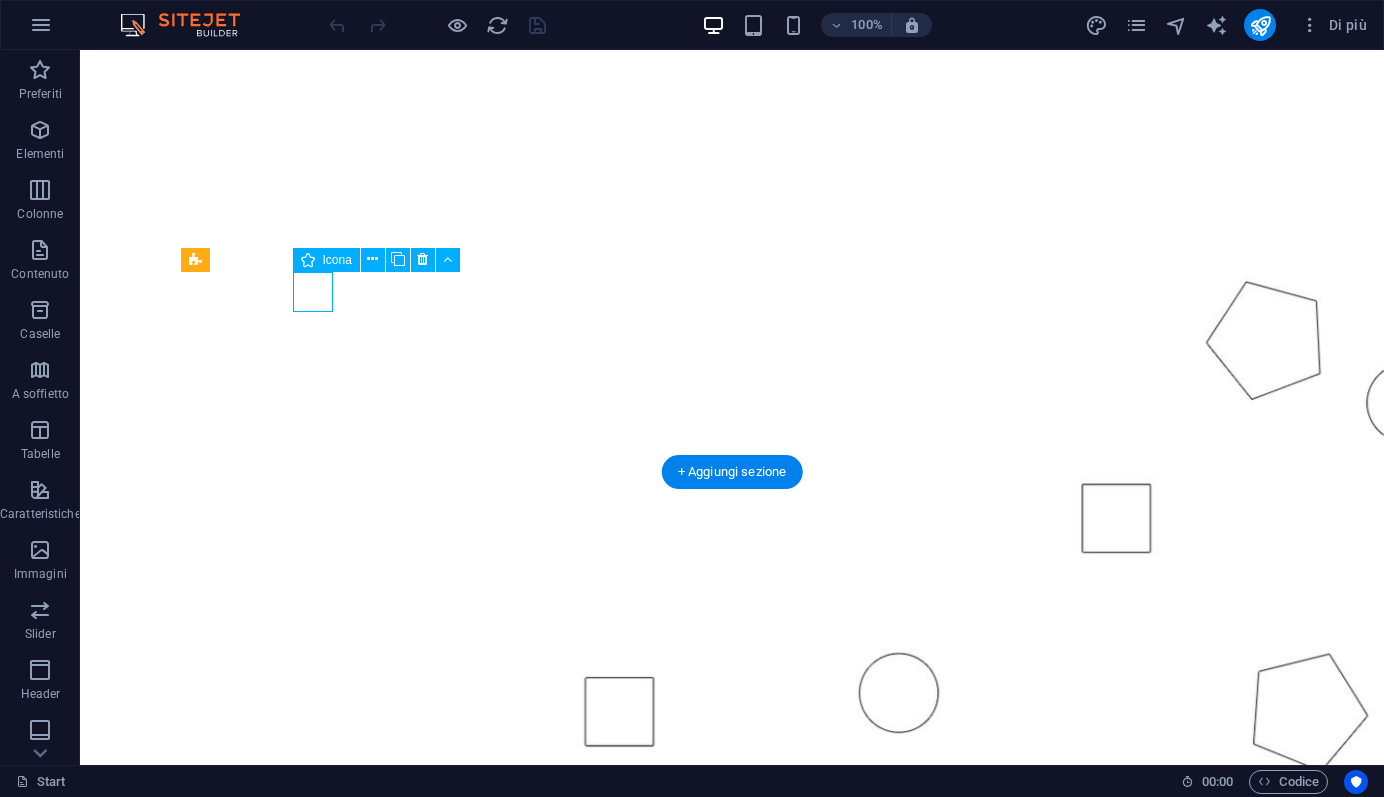 click at bounding box center [732, 1483] 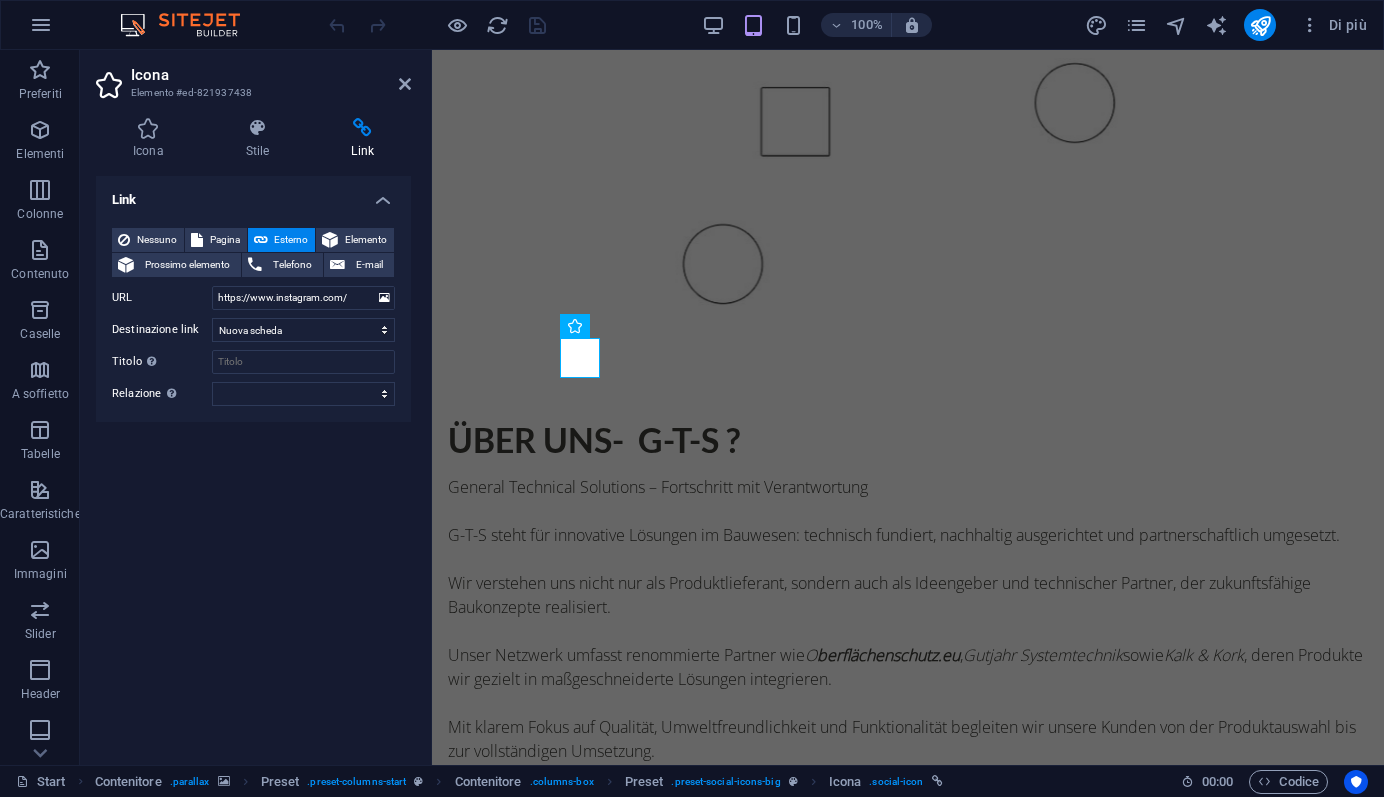 scroll, scrollTop: 931, scrollLeft: 0, axis: vertical 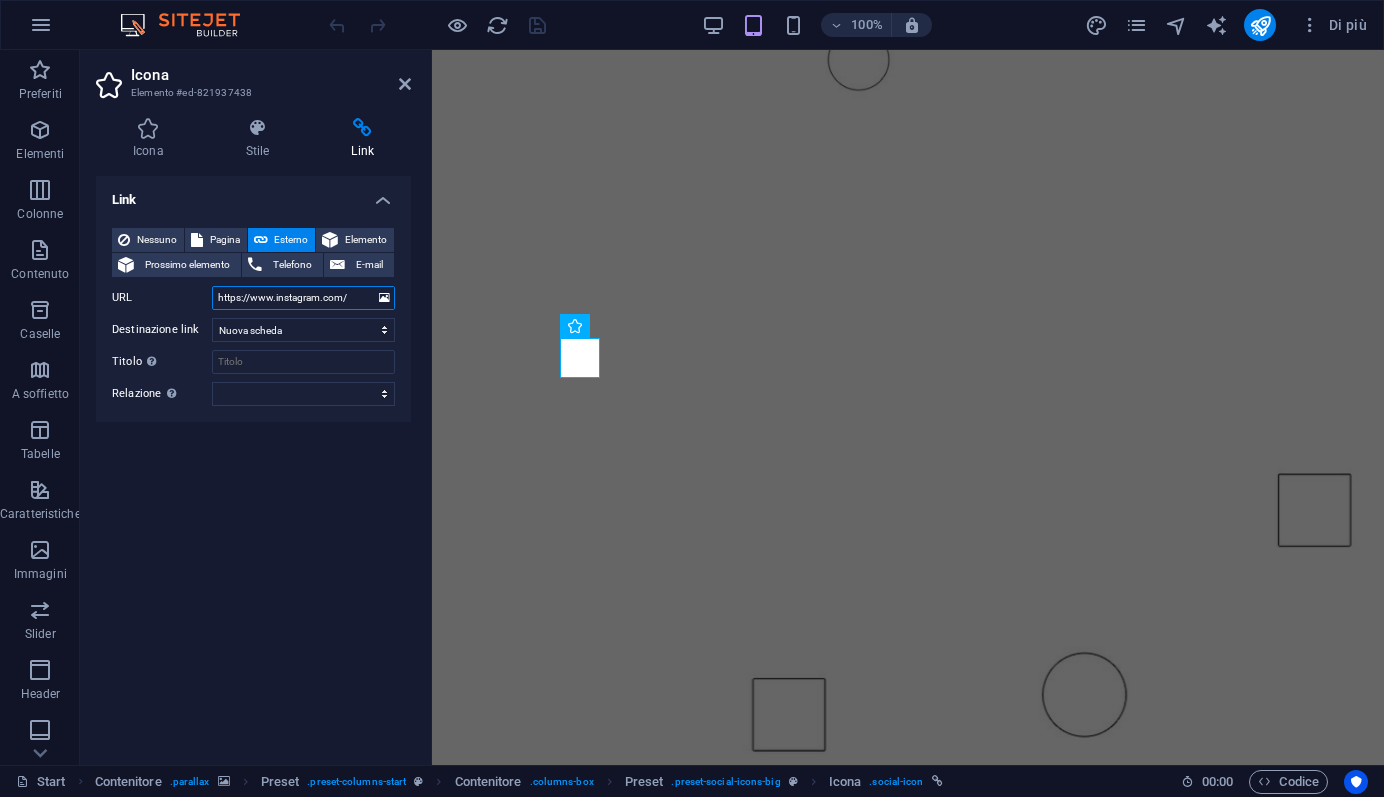 drag, startPoint x: 352, startPoint y: 298, endPoint x: 196, endPoint y: 302, distance: 156.05127 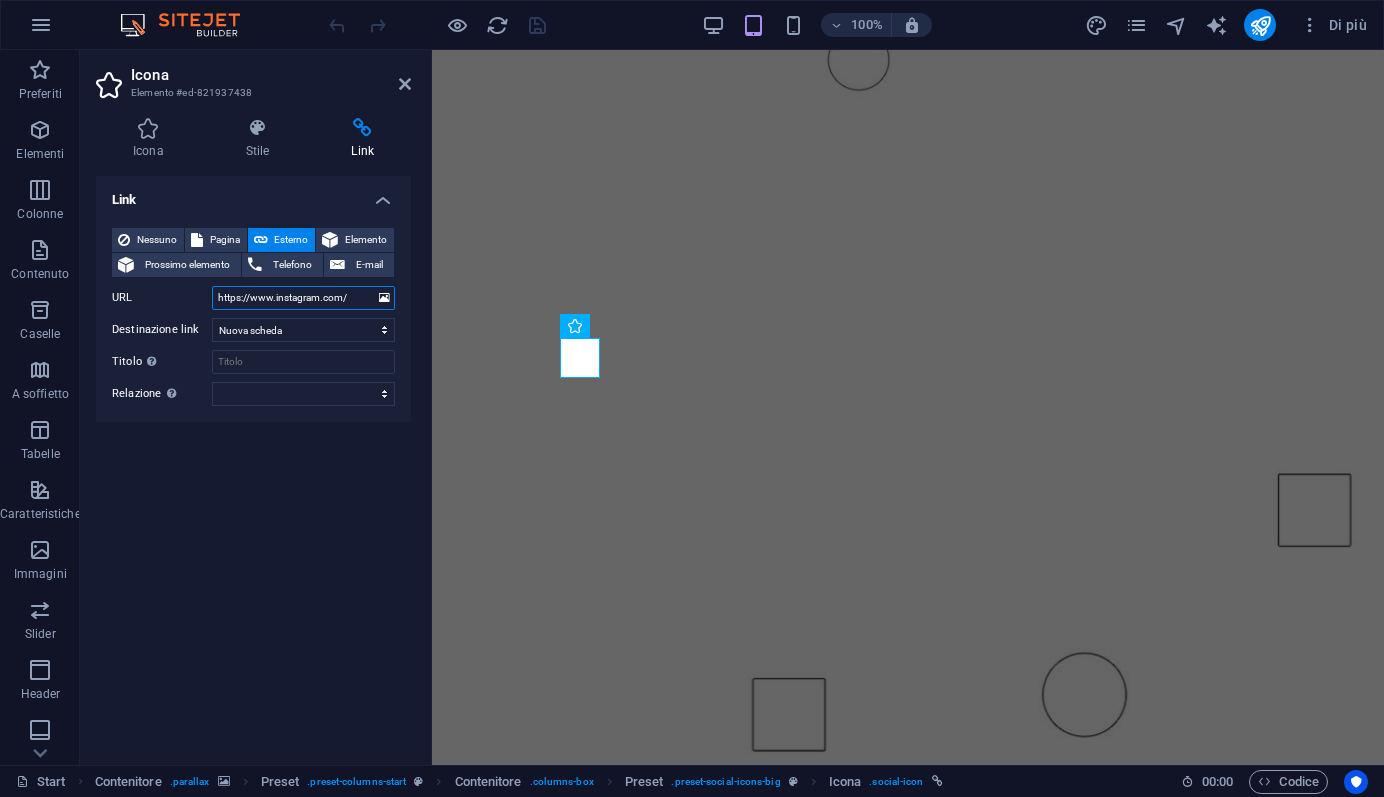 paste on "gts_it?igsh=MTgwZzUxNmU3anRhbw==&utm_source=ig_contact_invite" 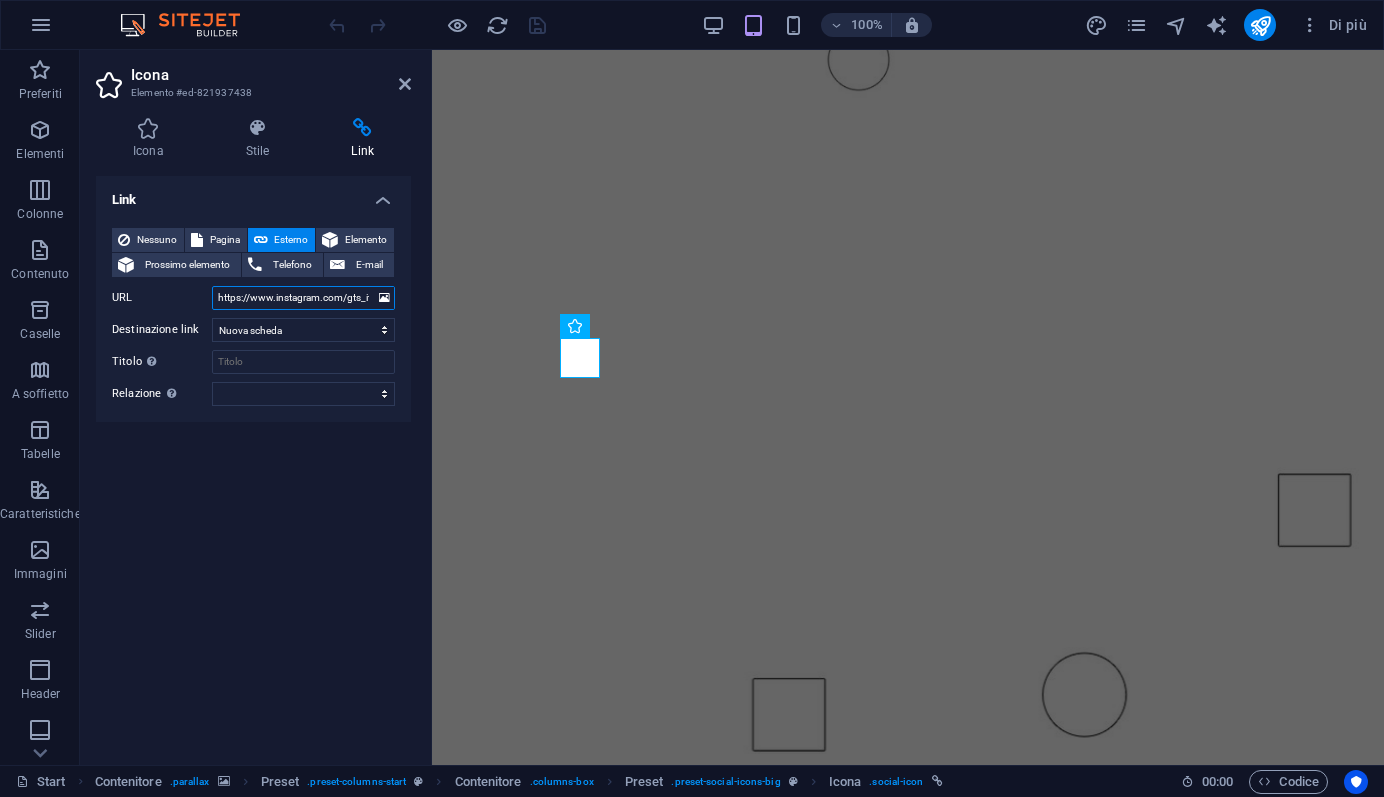 scroll, scrollTop: 0, scrollLeft: 293, axis: horizontal 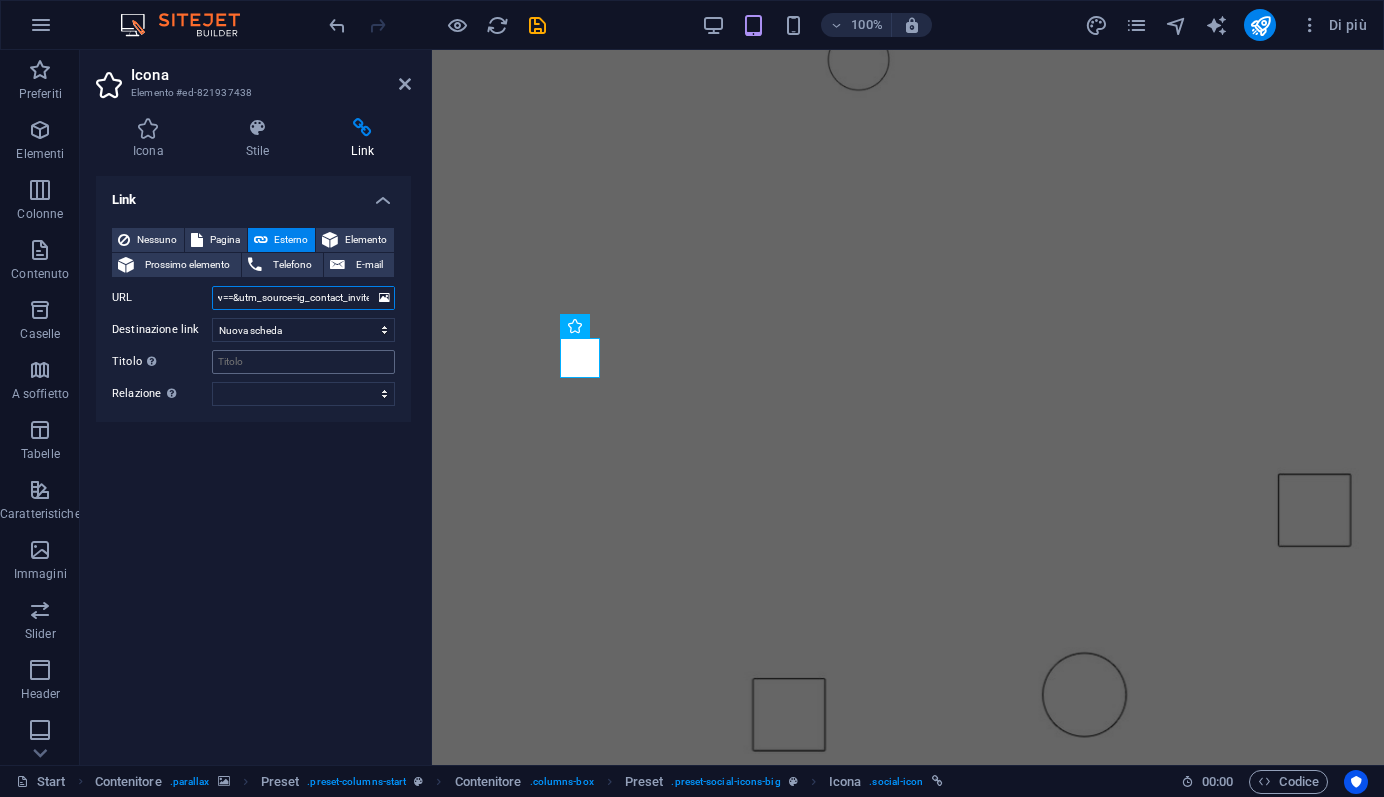 type on "https://www.instagram.com/gts_it?igsh=MTgwZzUxNmU3anRhbw==&utm_source=ig_contact_invite" 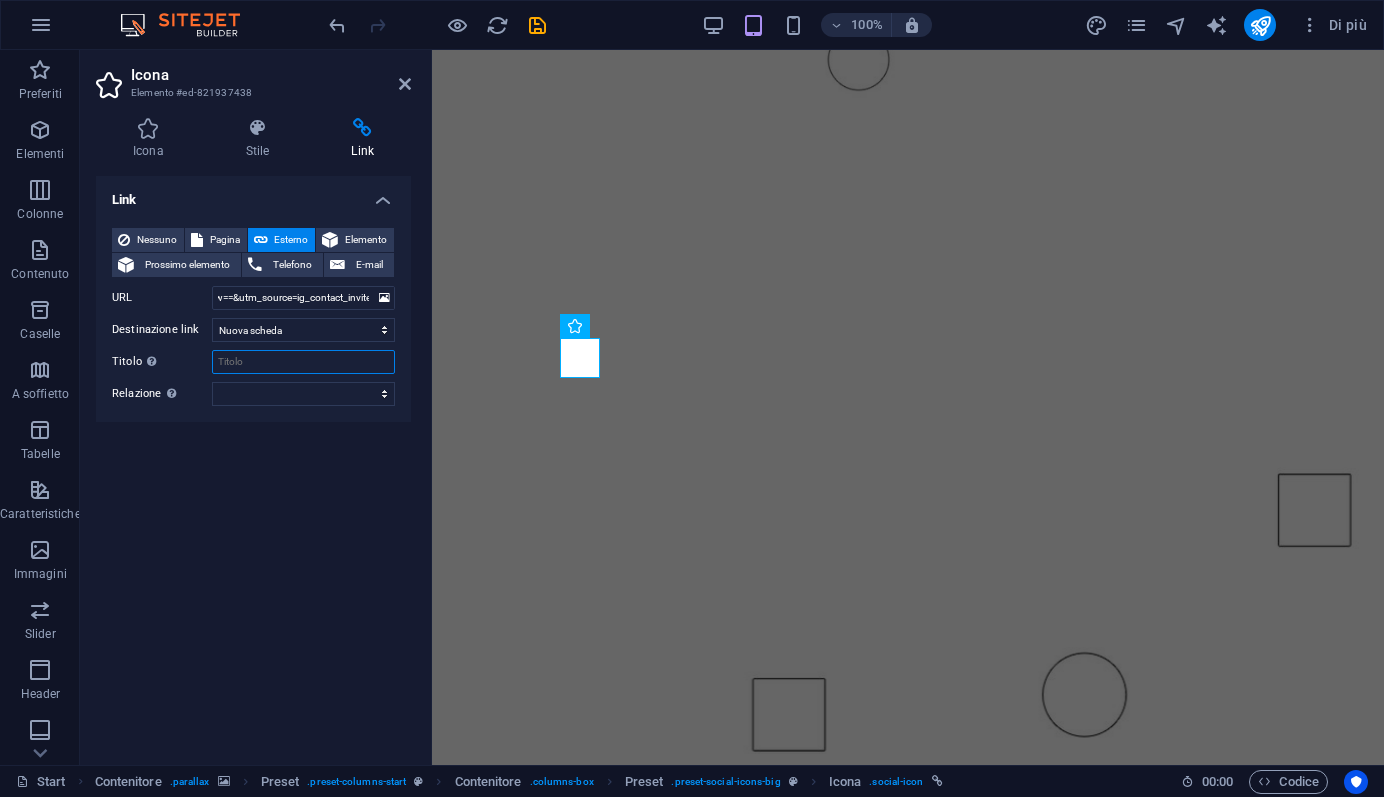 scroll, scrollTop: 0, scrollLeft: 0, axis: both 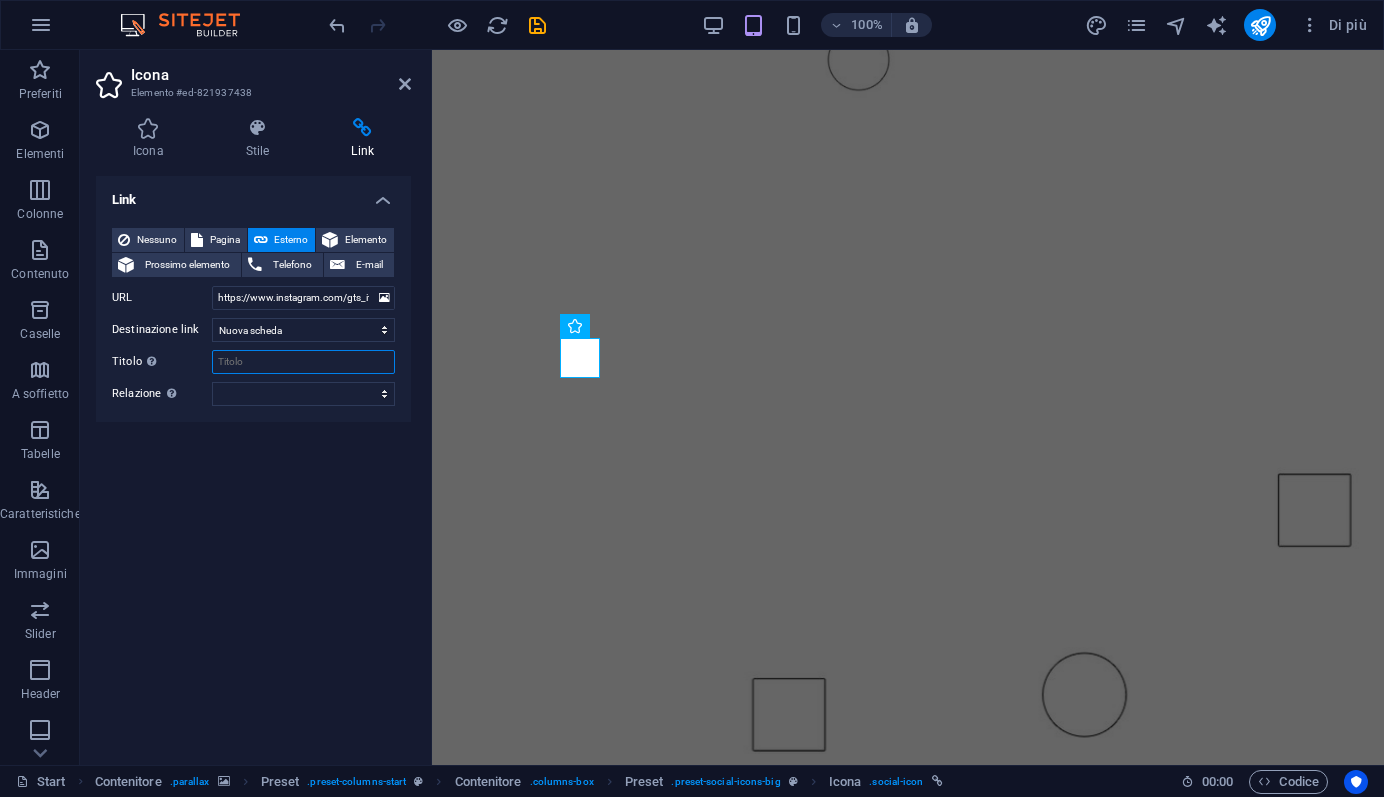 click on "Titolo Descrizione aggiuntiva del link, non dovrebbe essere la stessa del testo del link. Il titolo è spesso mostrato come testo di guida quando il mouse si muove sopra l'elemento. Lasciare vuoto in caso di dubbi." at bounding box center (303, 362) 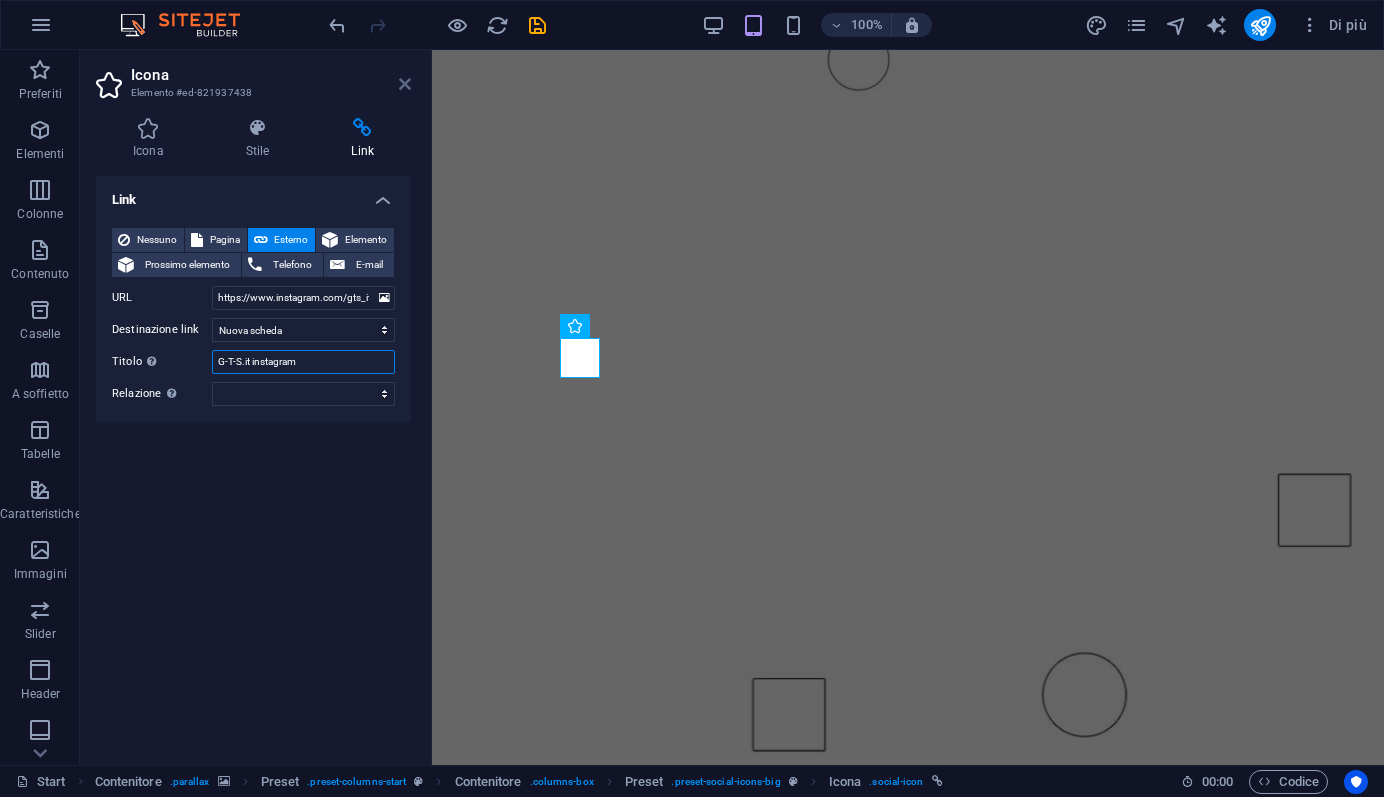 type on "G-T-S.it instagram" 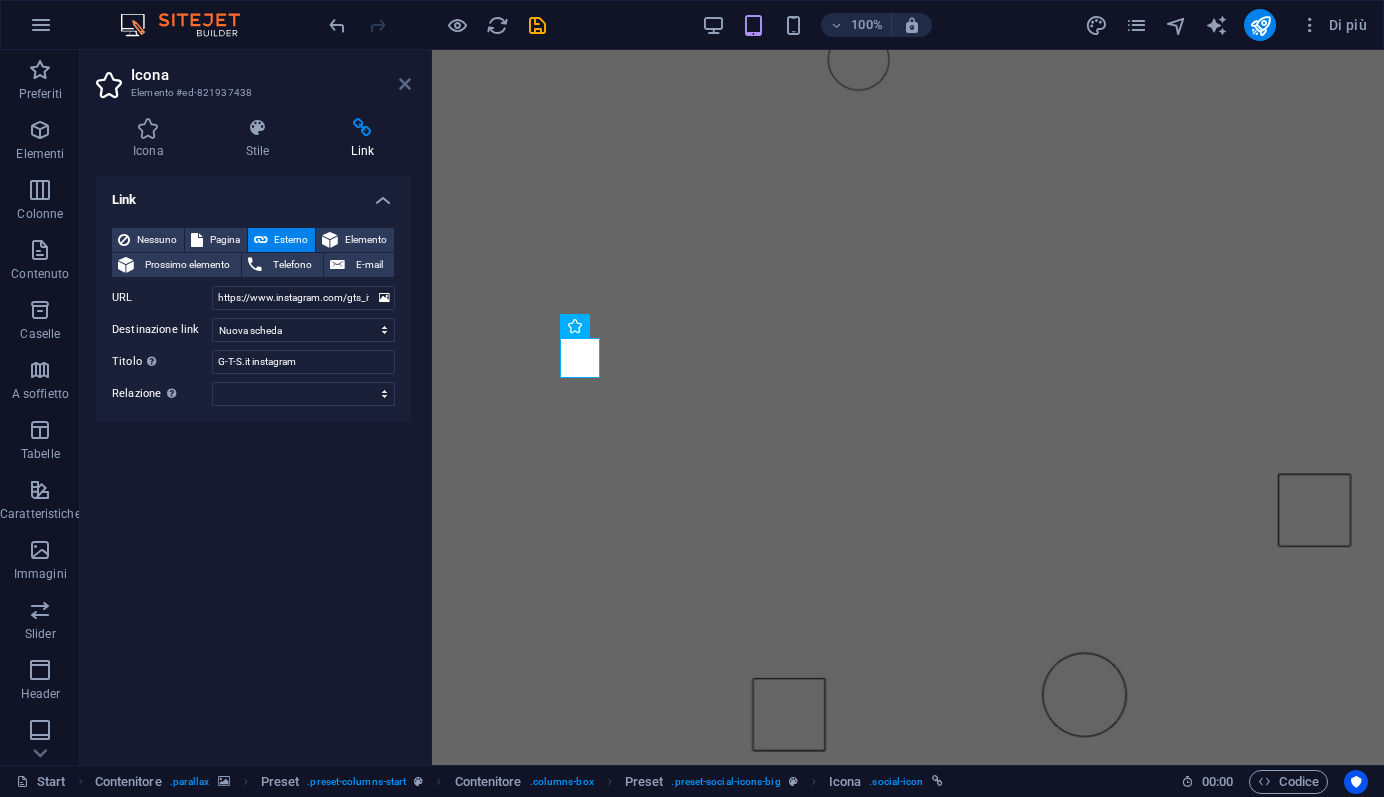 click at bounding box center [405, 84] 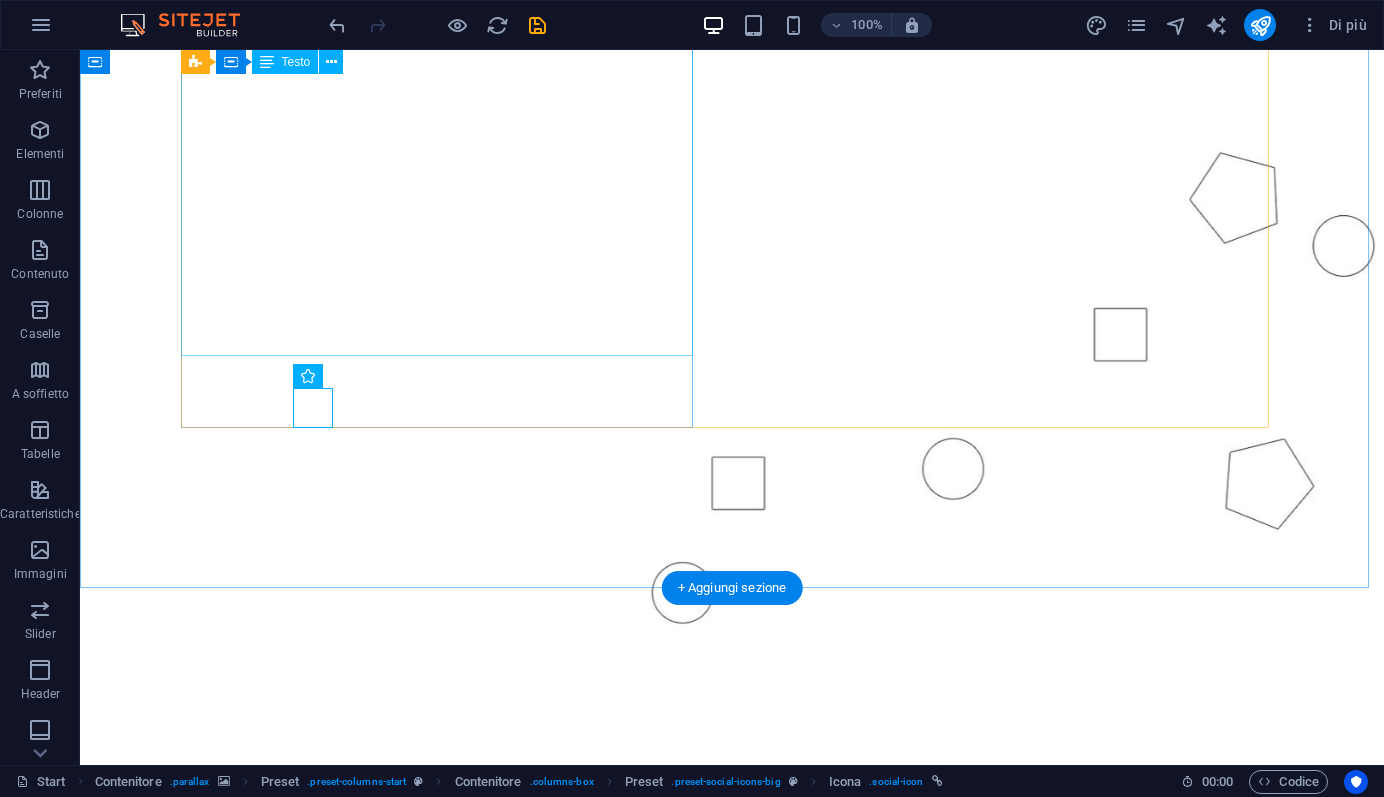 scroll, scrollTop: 1400, scrollLeft: 0, axis: vertical 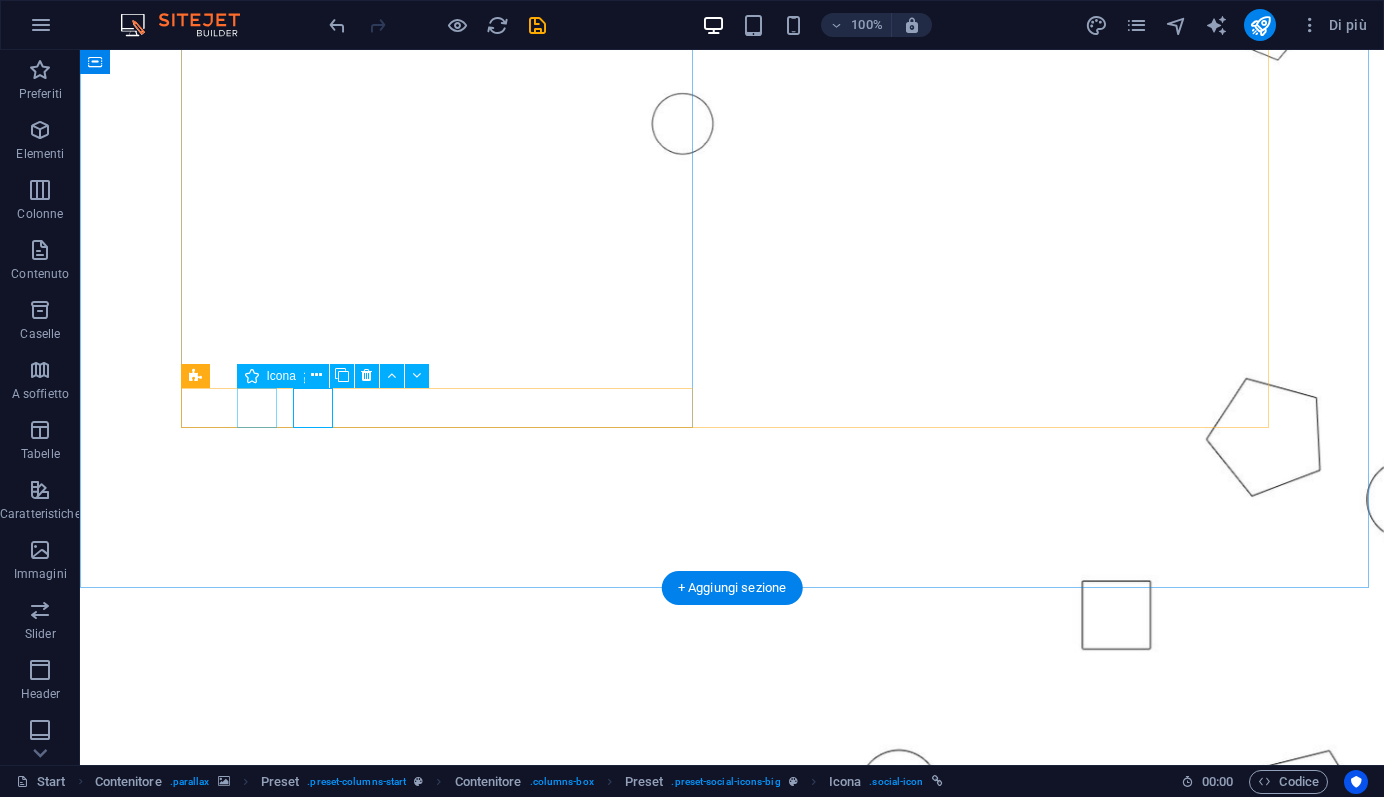 click at bounding box center [732, 1551] 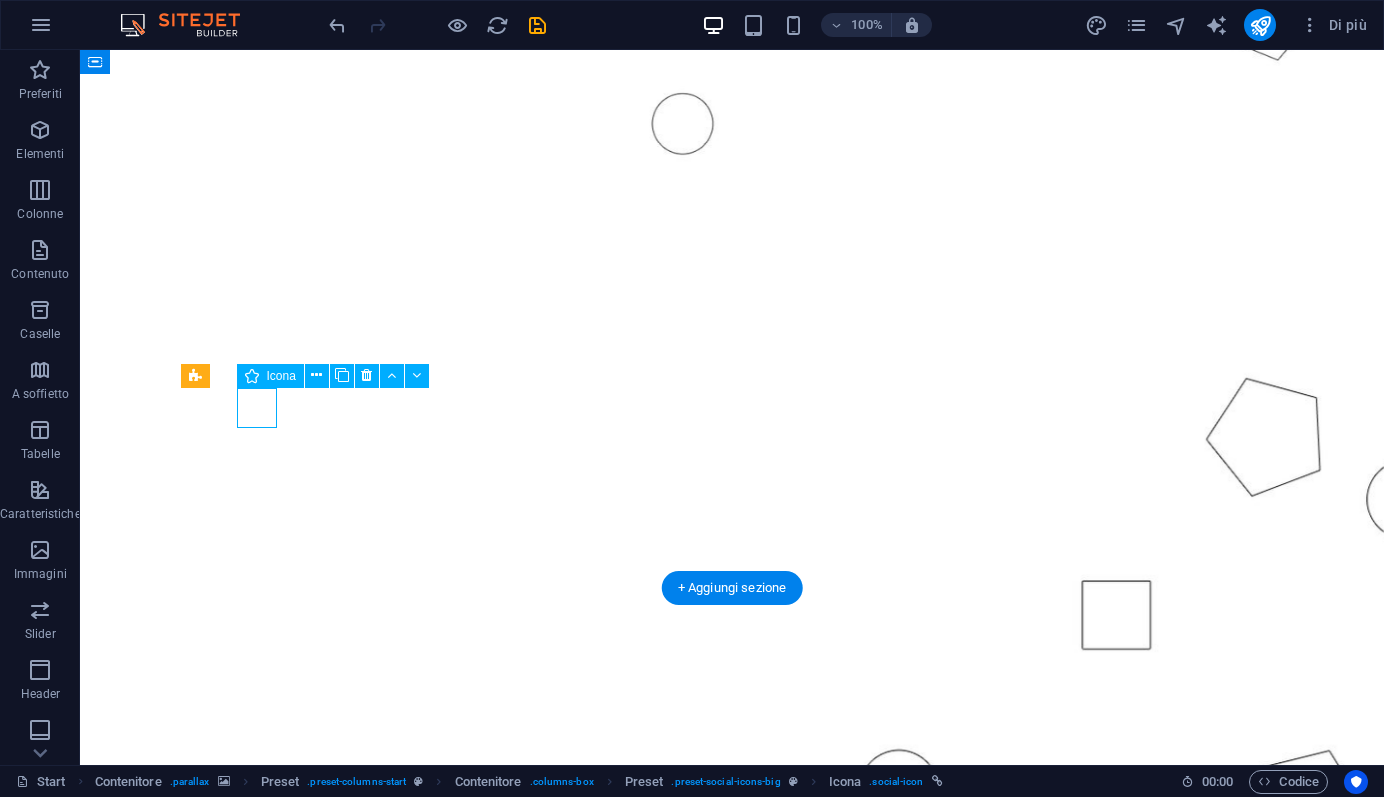 click at bounding box center [732, 1551] 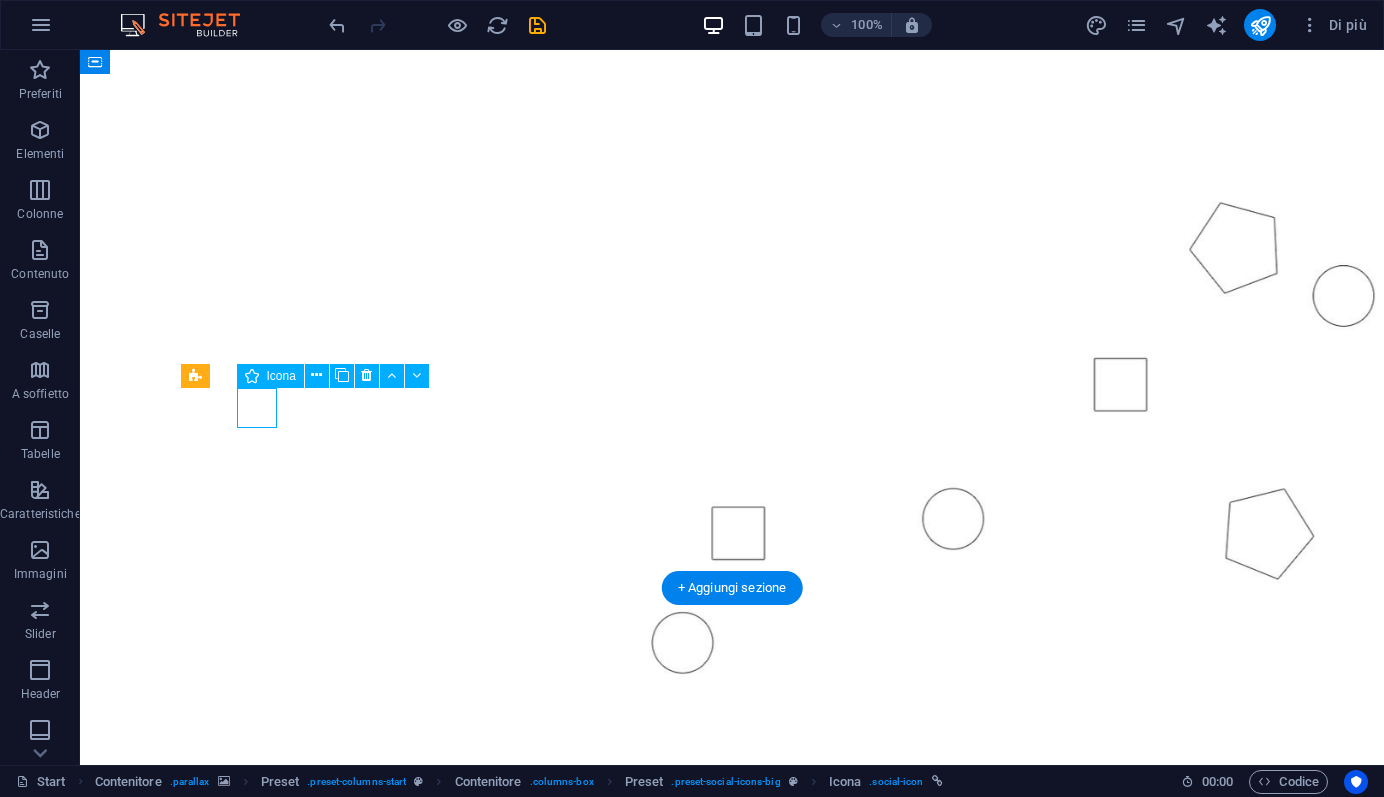 select on "xMidYMid" 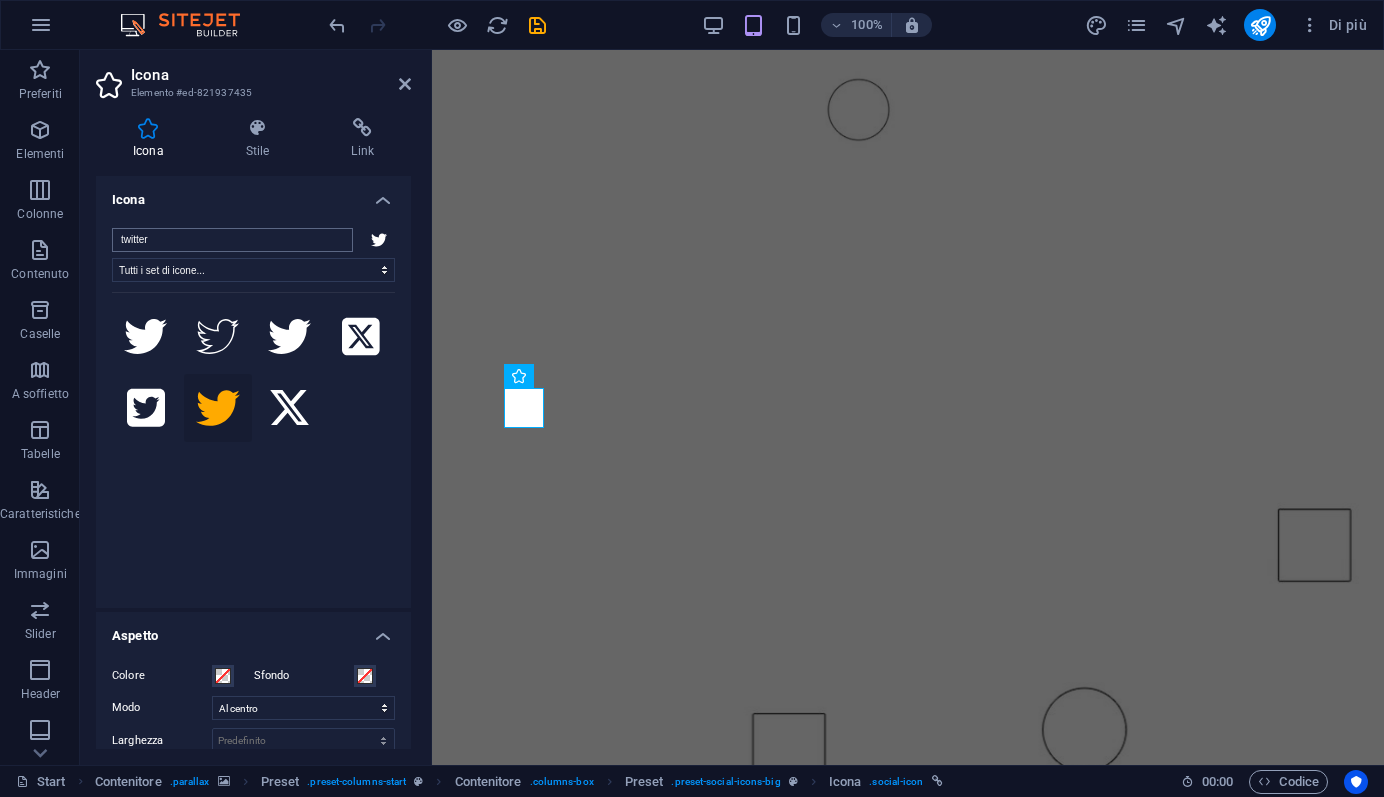 drag, startPoint x: 160, startPoint y: 243, endPoint x: 112, endPoint y: 242, distance: 48.010414 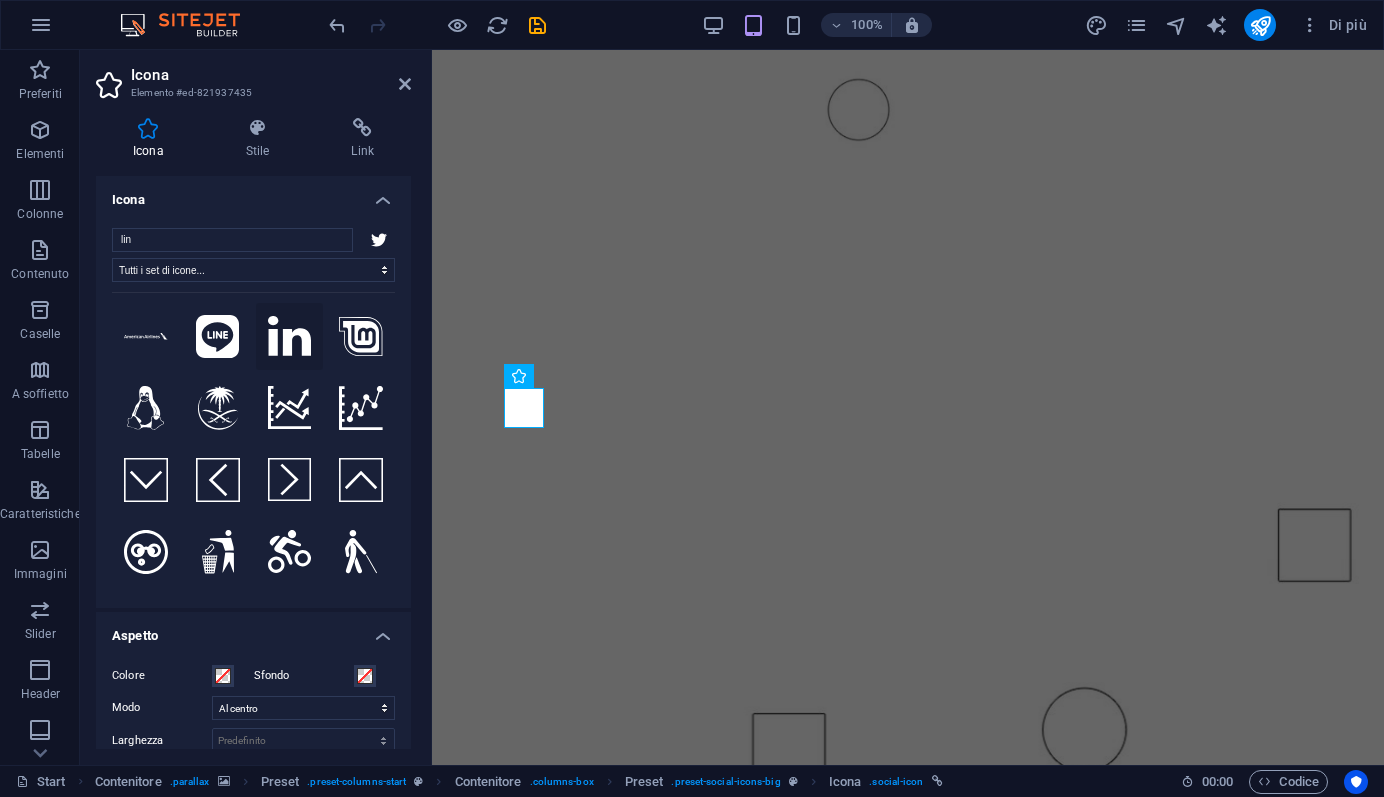 type on "lin" 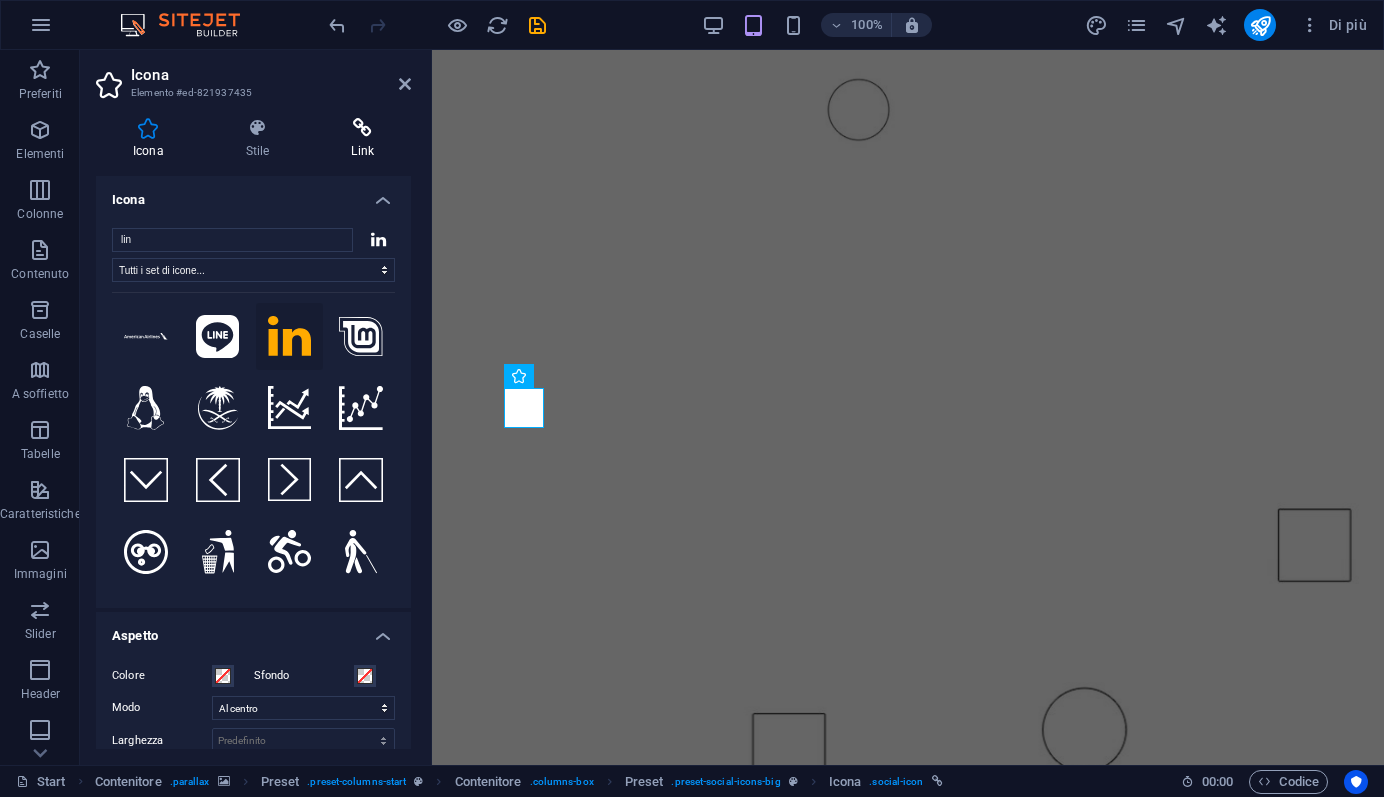 click at bounding box center (362, 128) 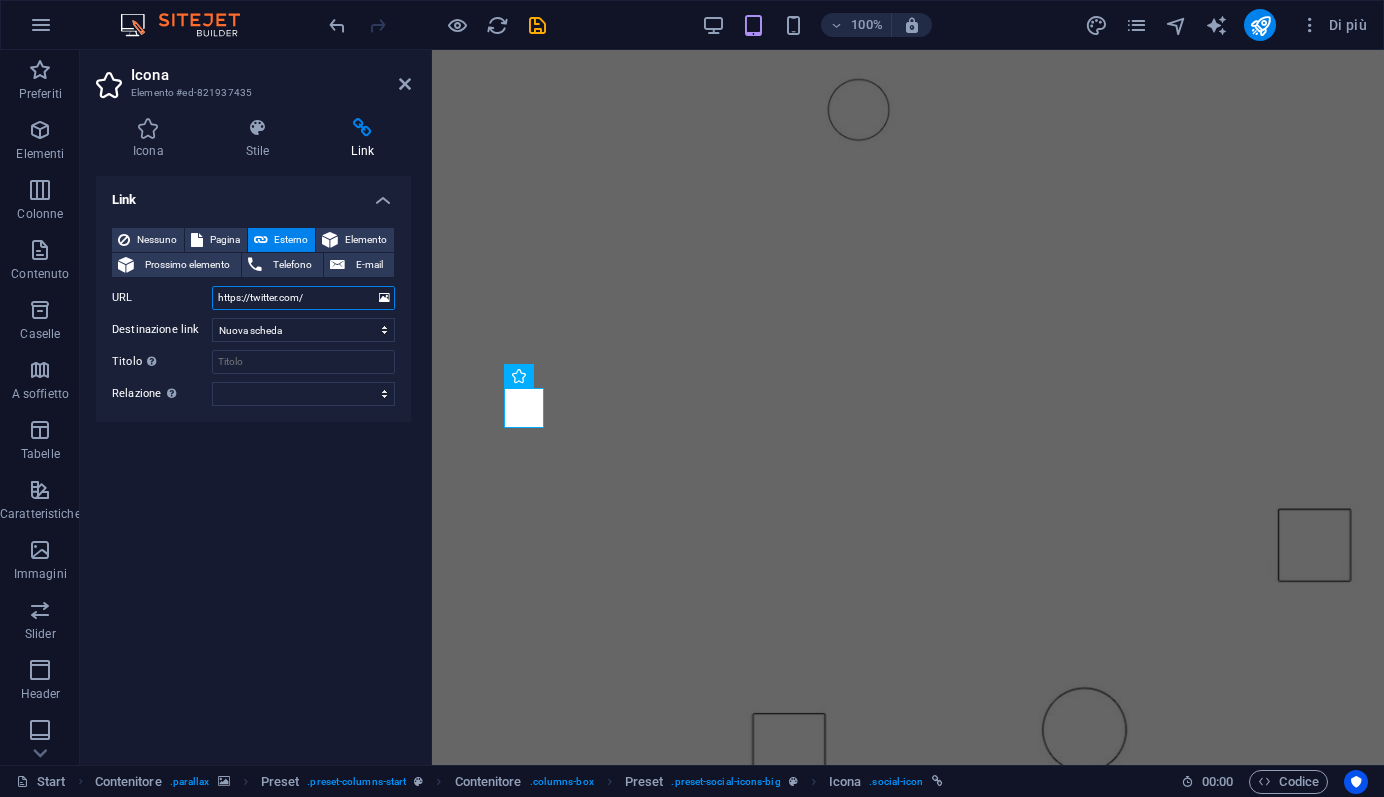 drag, startPoint x: 321, startPoint y: 298, endPoint x: 172, endPoint y: 292, distance: 149.12076 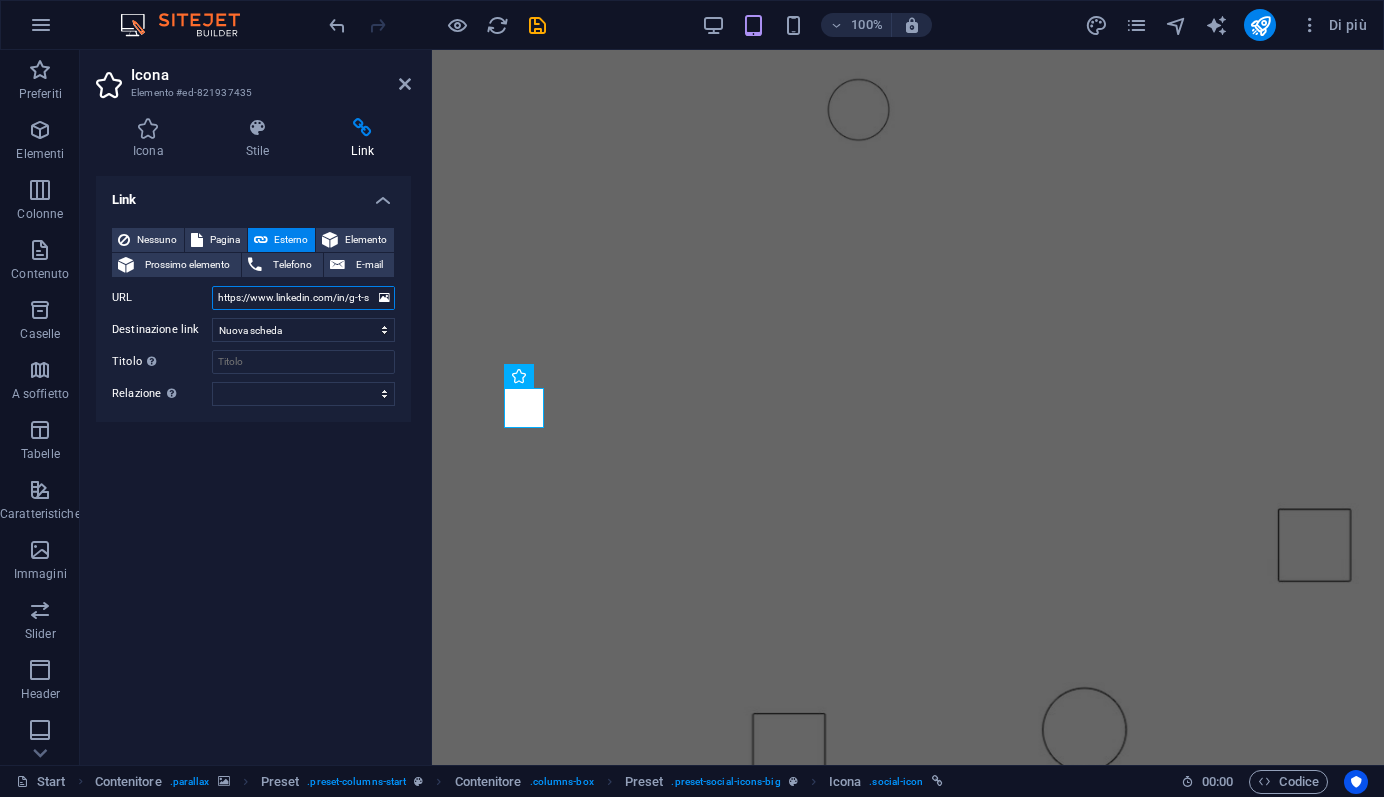 scroll, scrollTop: 0, scrollLeft: 64, axis: horizontal 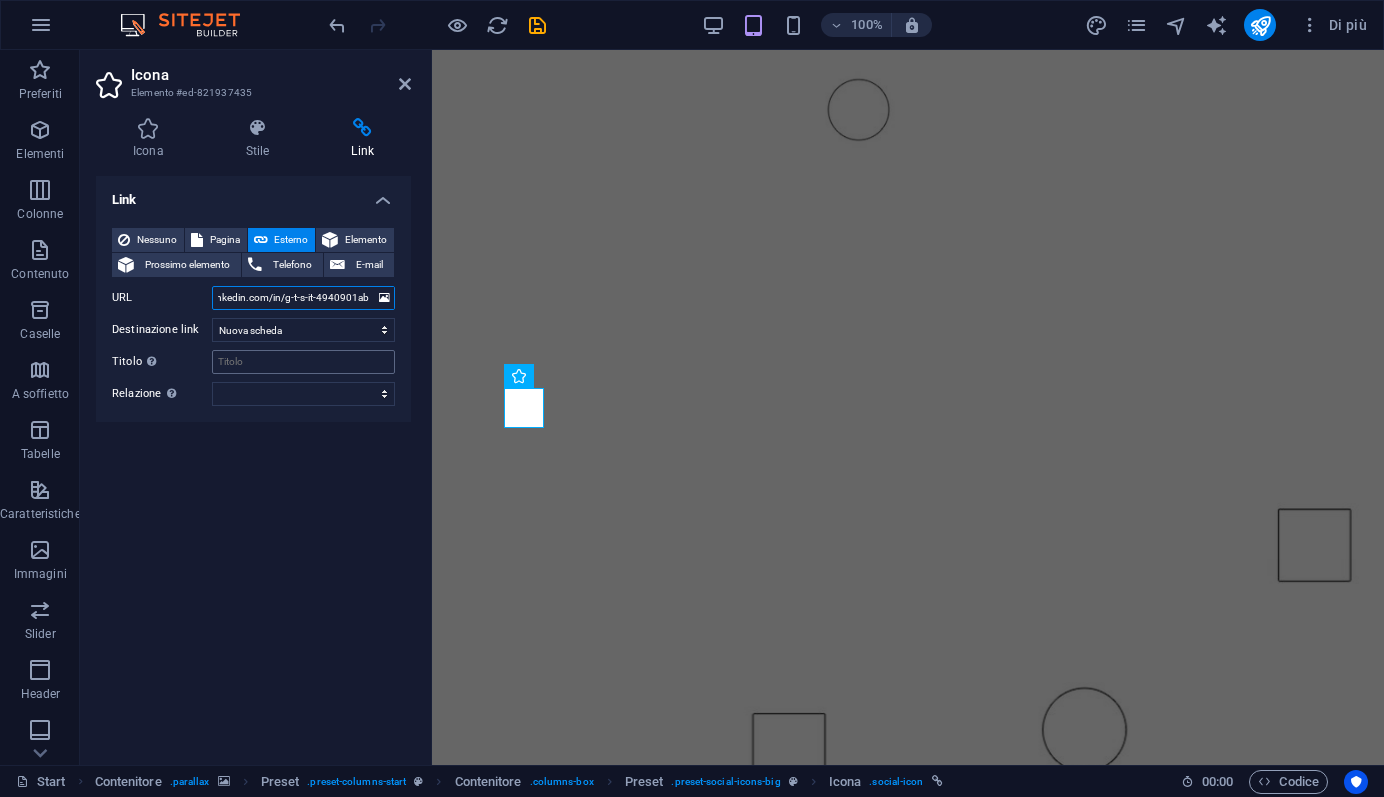 type on "https://www.linkedin.com/in/g-t-s-it-4940901ab/" 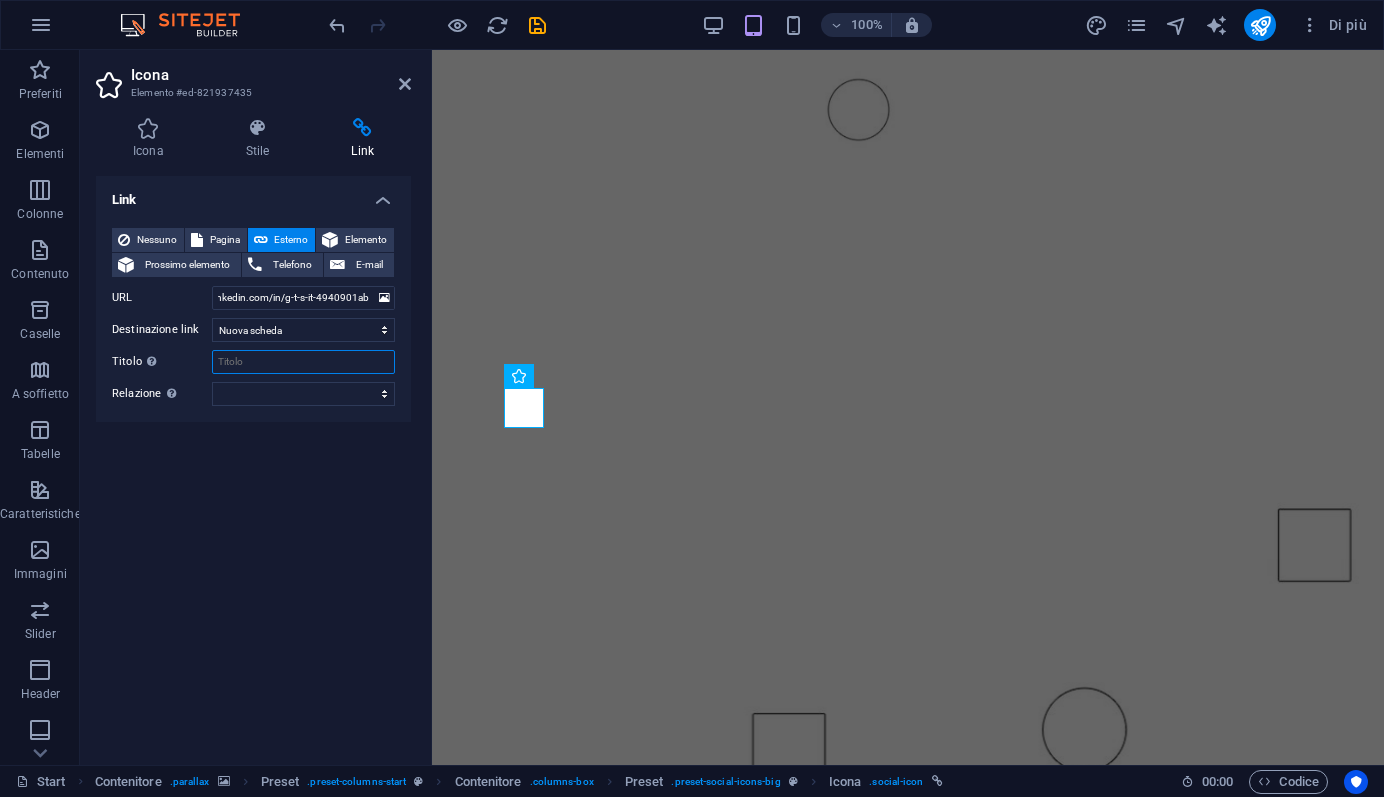 scroll, scrollTop: 0, scrollLeft: 0, axis: both 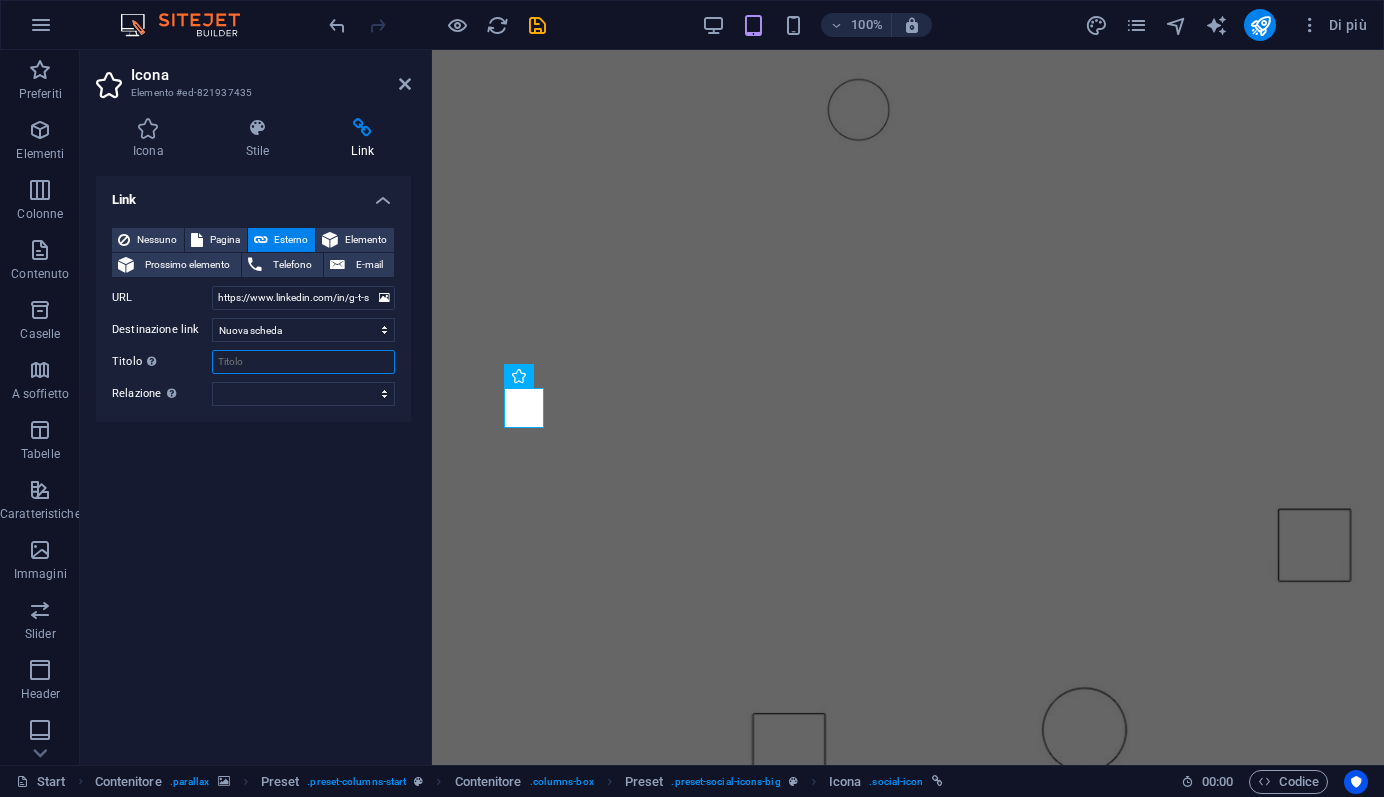 click on "Titolo Descrizione aggiuntiva del link, non dovrebbe essere la stessa del testo del link. Il titolo è spesso mostrato come testo di guida quando il mouse si muove sopra l'elemento. Lasciare vuoto in caso di dubbi." at bounding box center [303, 362] 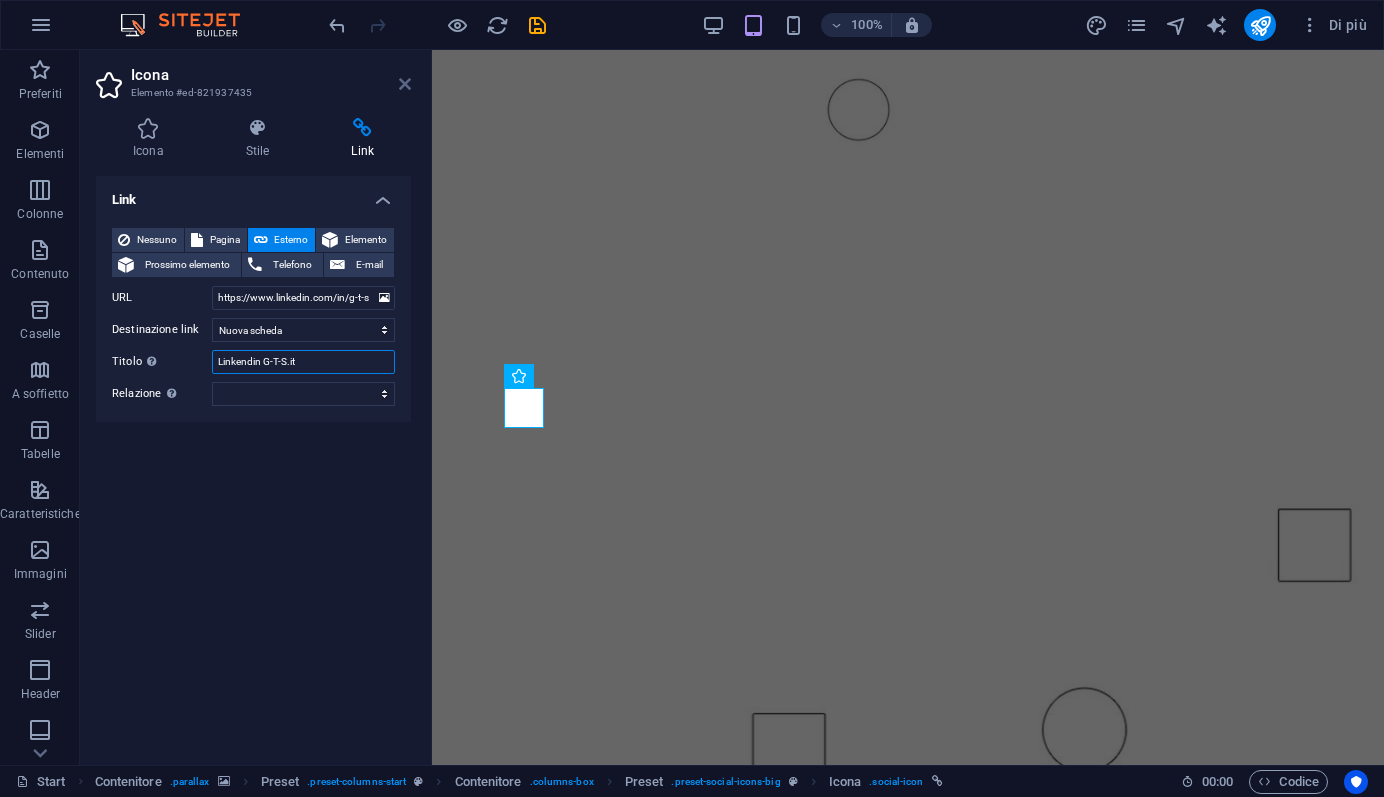 type on "Linkendin G-T-S.it" 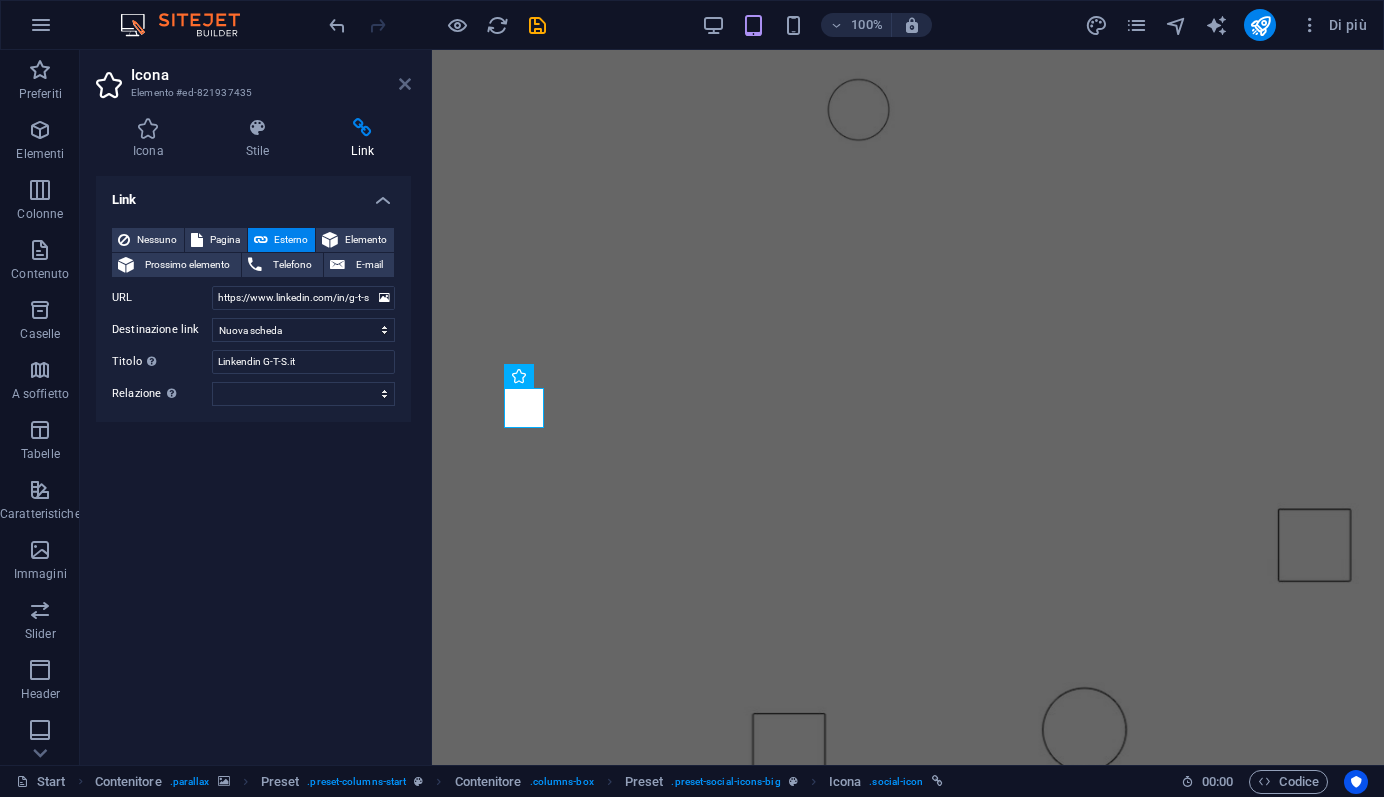 click at bounding box center [405, 84] 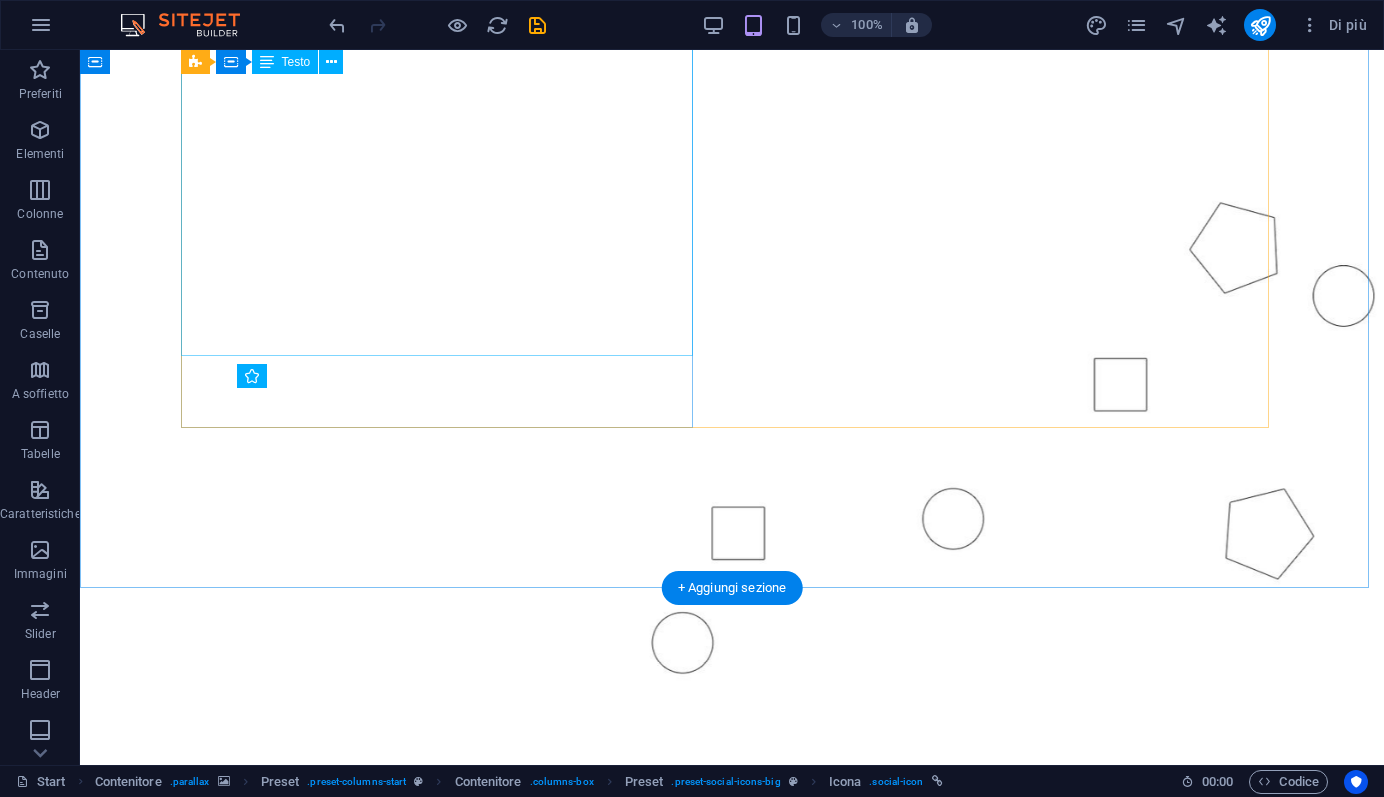 scroll, scrollTop: 1400, scrollLeft: 0, axis: vertical 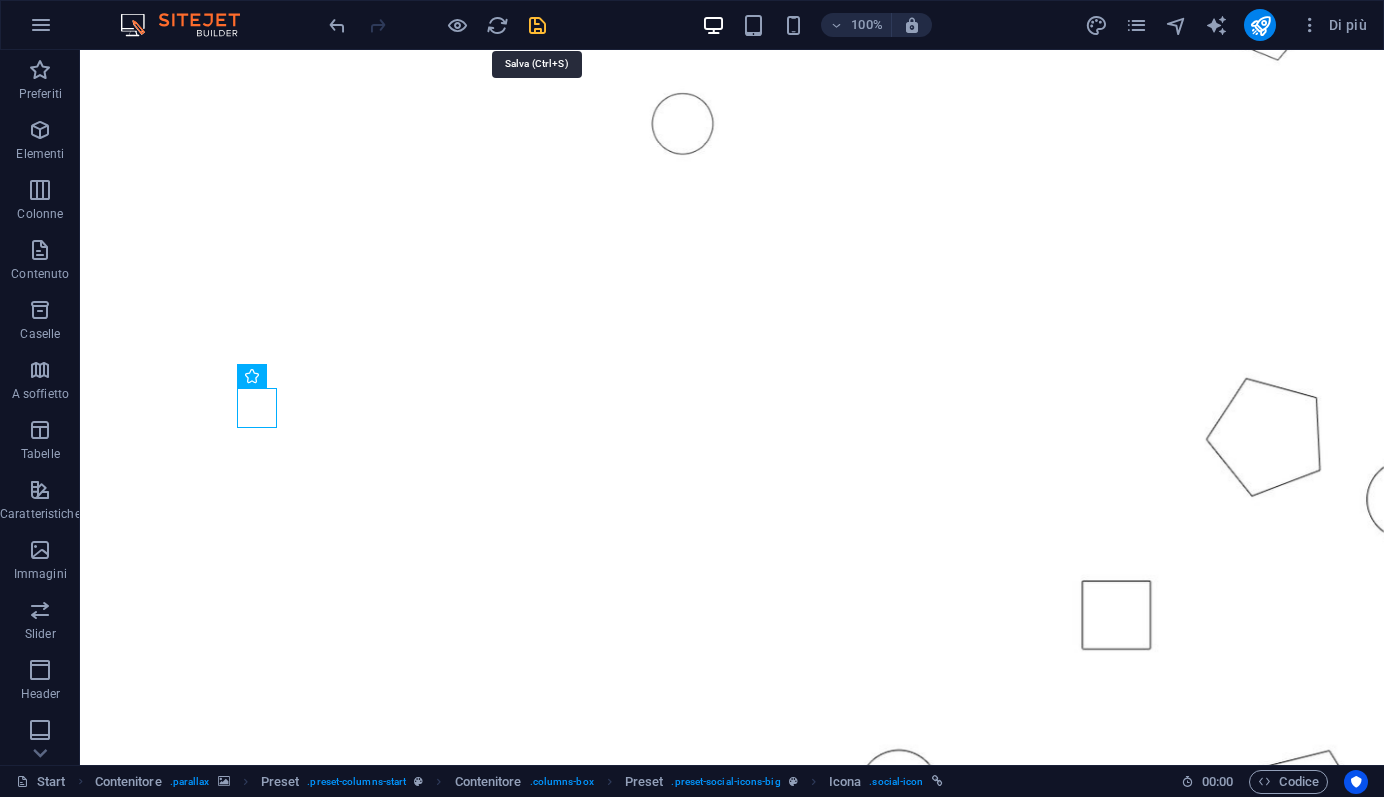 click at bounding box center [537, 25] 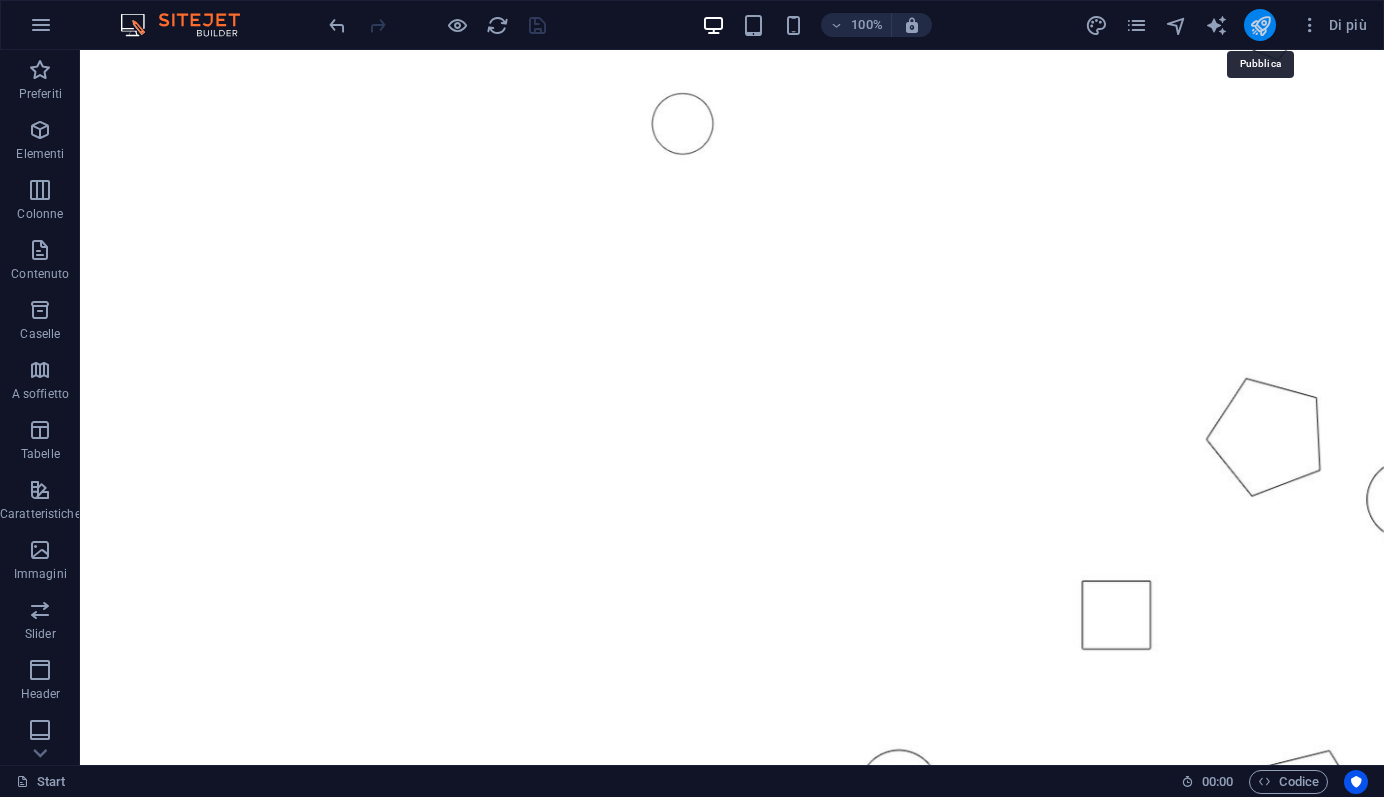 click at bounding box center [1260, 25] 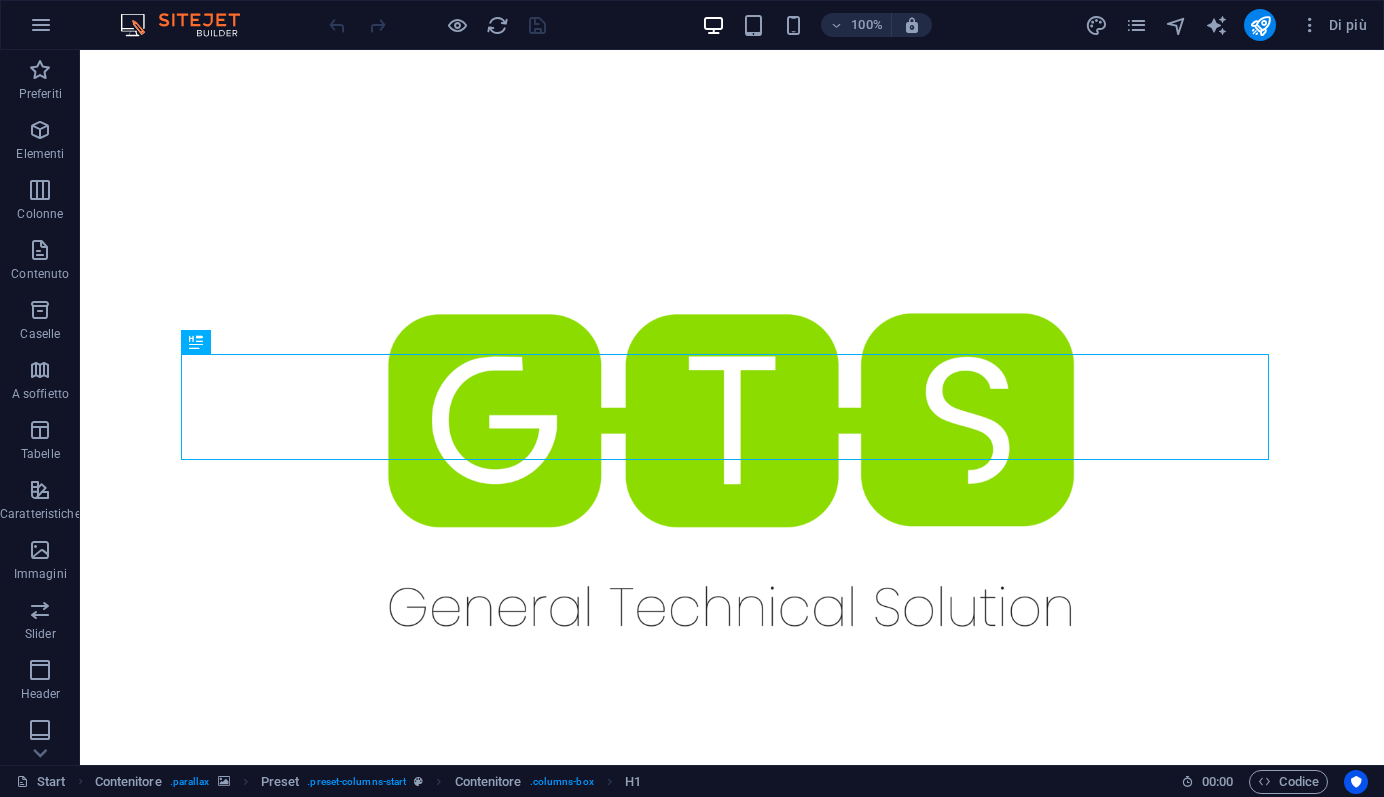 scroll, scrollTop: 592, scrollLeft: 0, axis: vertical 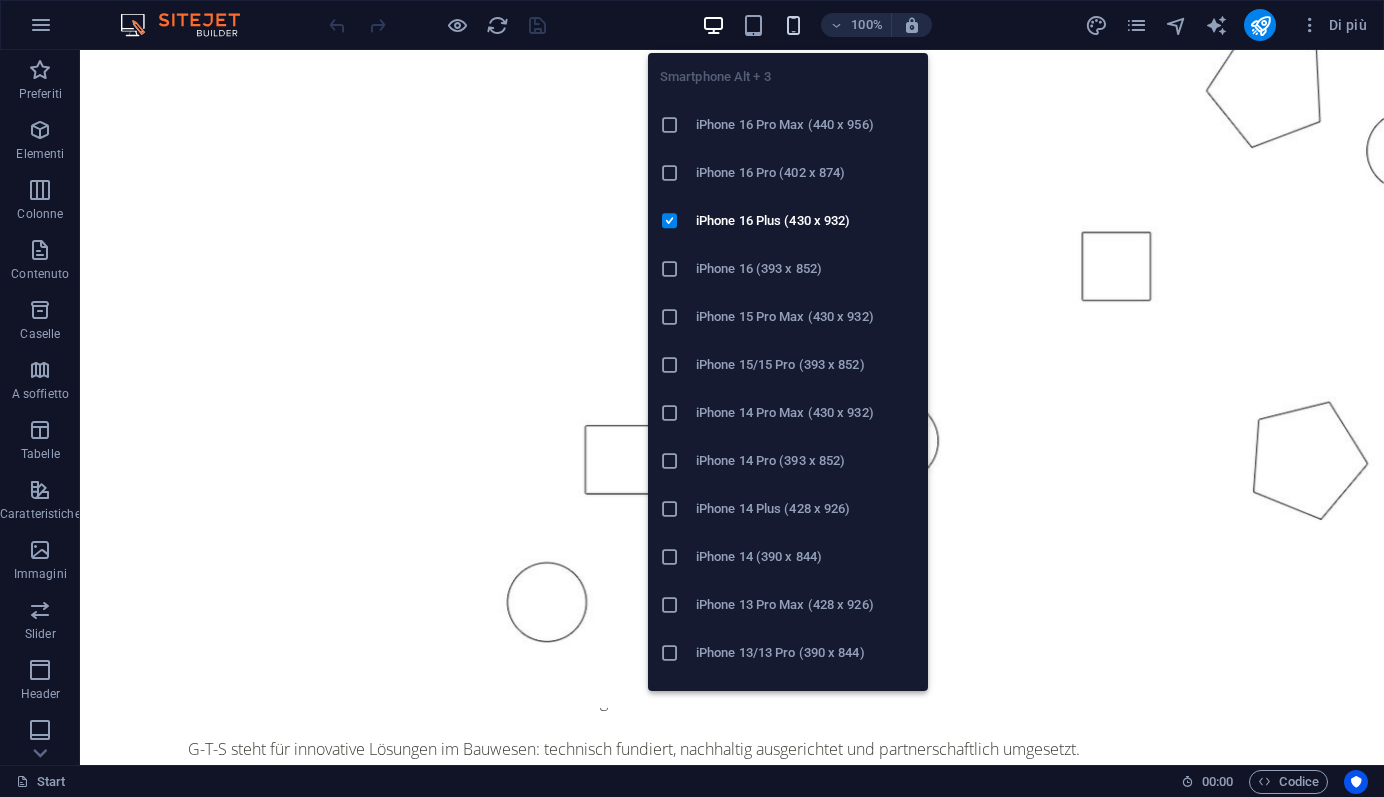 click at bounding box center [793, 25] 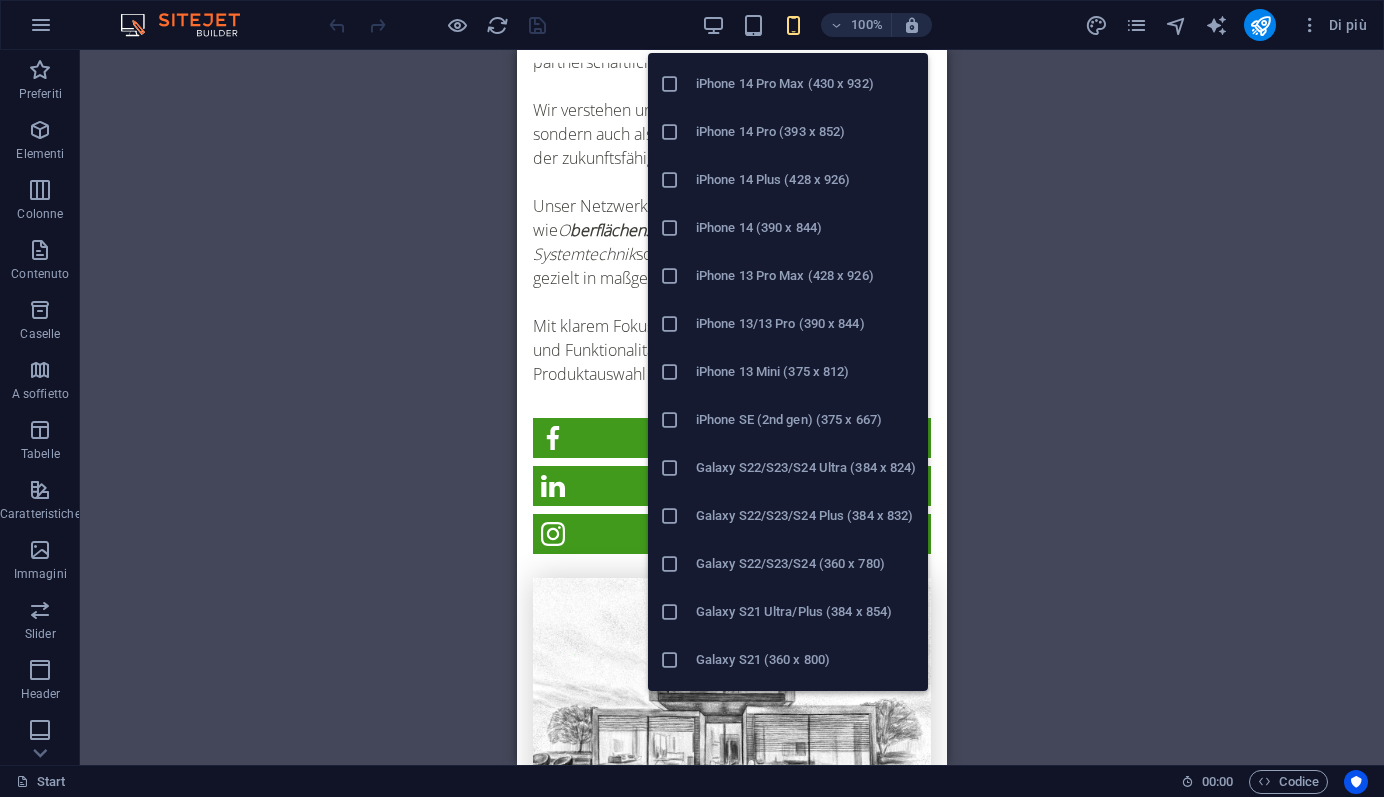 scroll, scrollTop: 331, scrollLeft: 0, axis: vertical 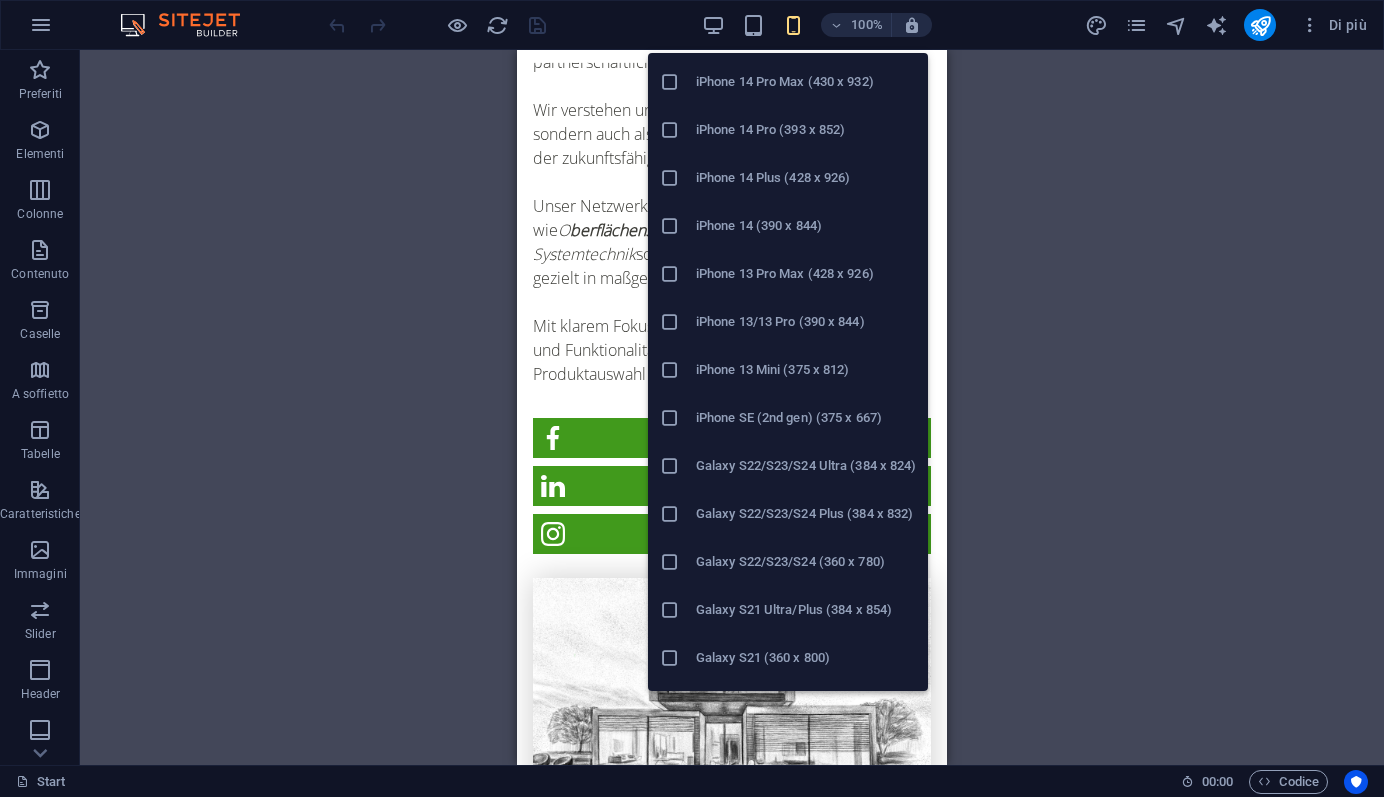 click on "Galaxy S22/S23/S24 Ultra (384 x 824)" at bounding box center (806, 466) 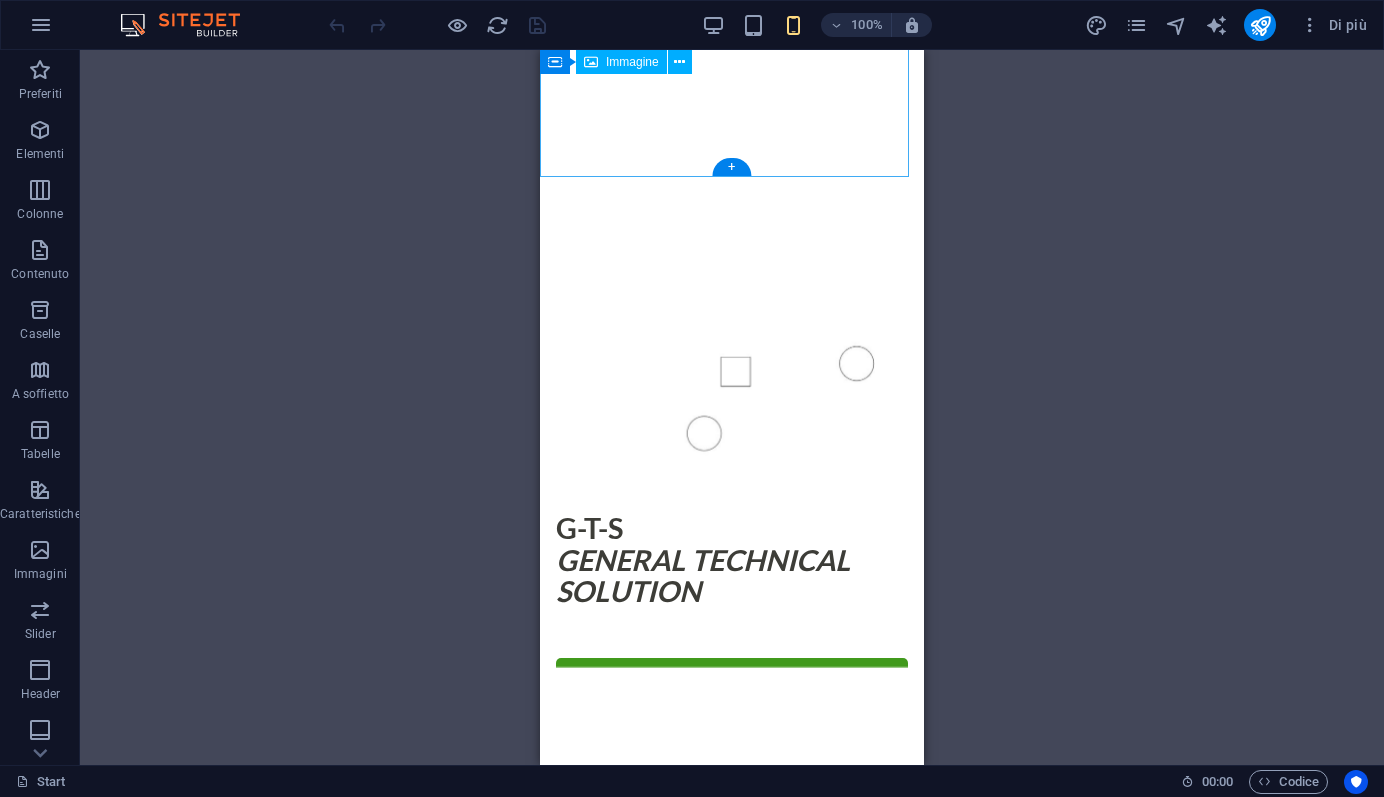 scroll, scrollTop: 0, scrollLeft: 0, axis: both 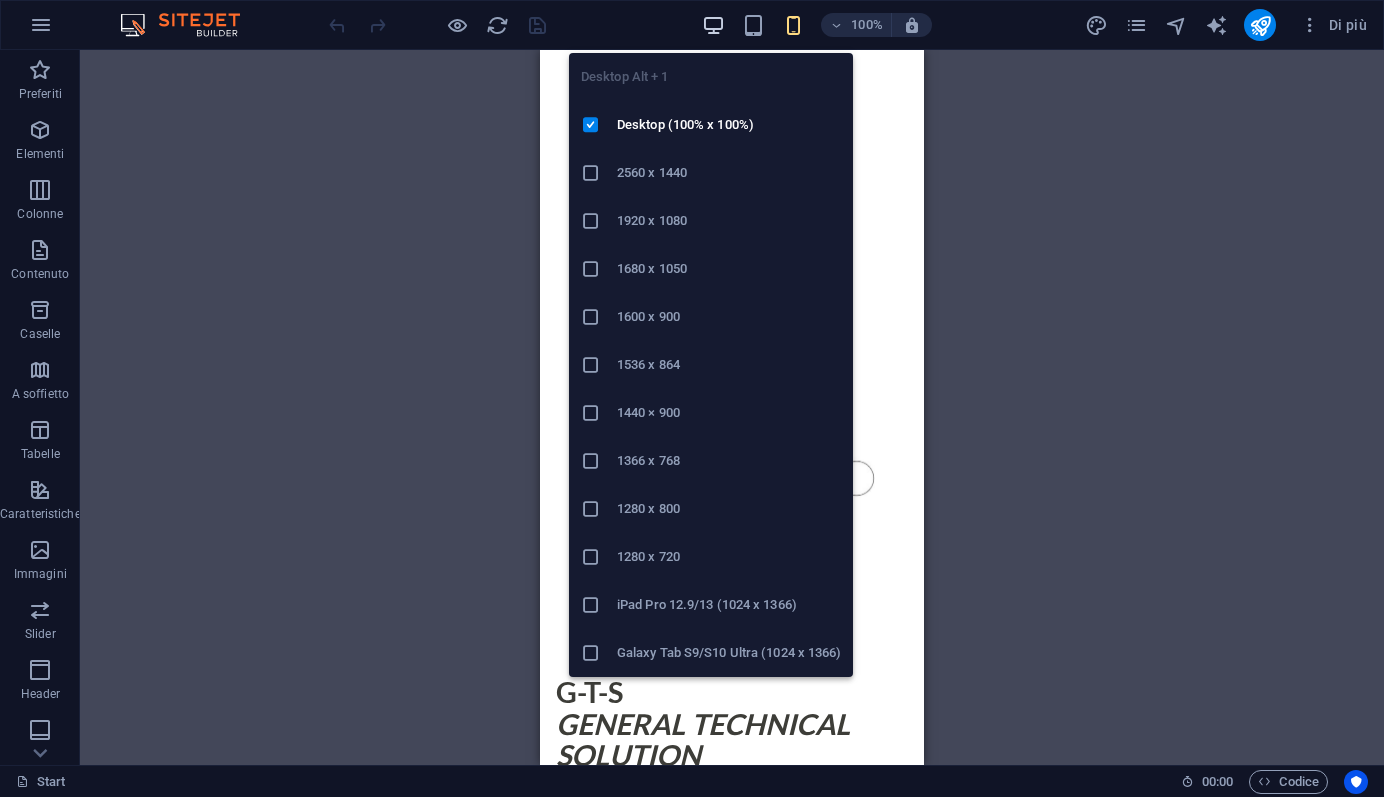 click at bounding box center (713, 25) 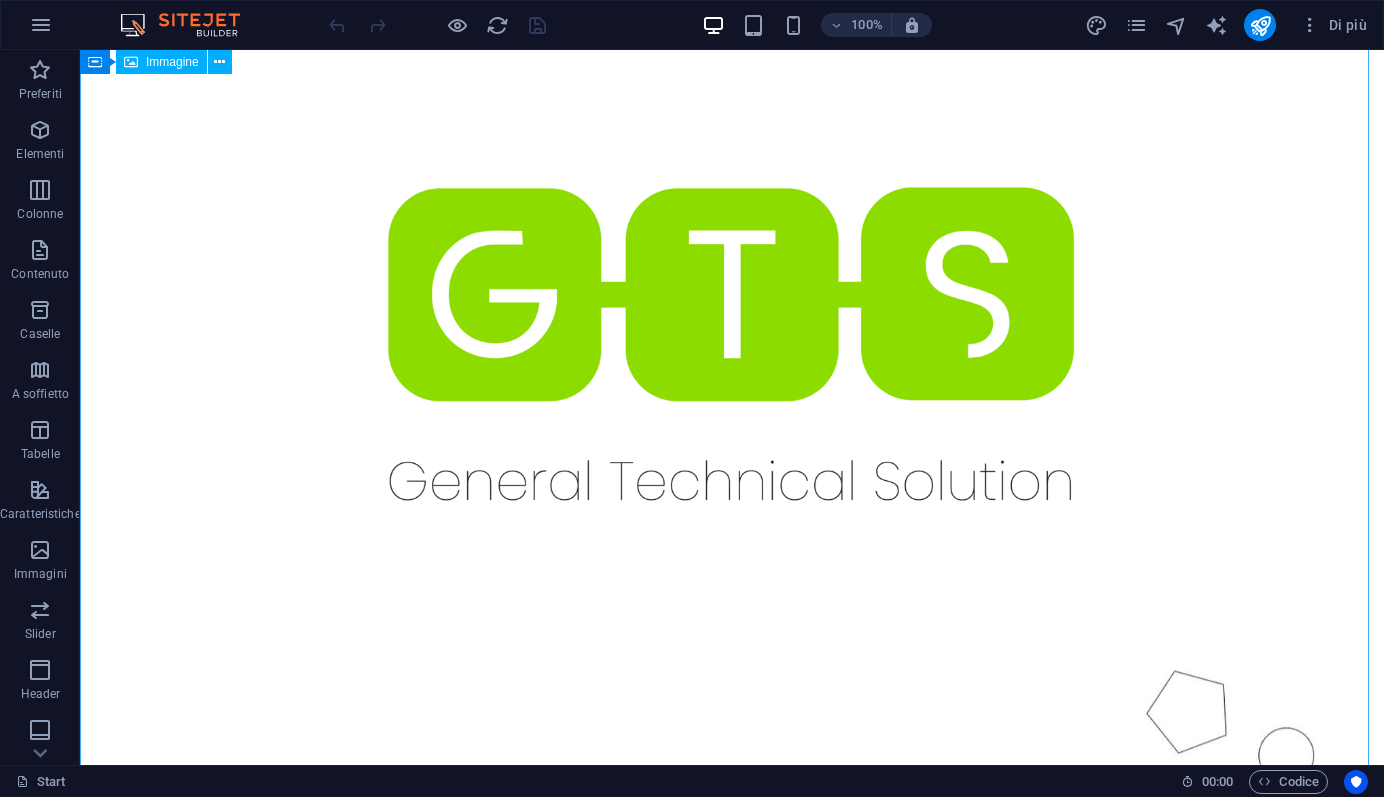 scroll, scrollTop: 0, scrollLeft: 0, axis: both 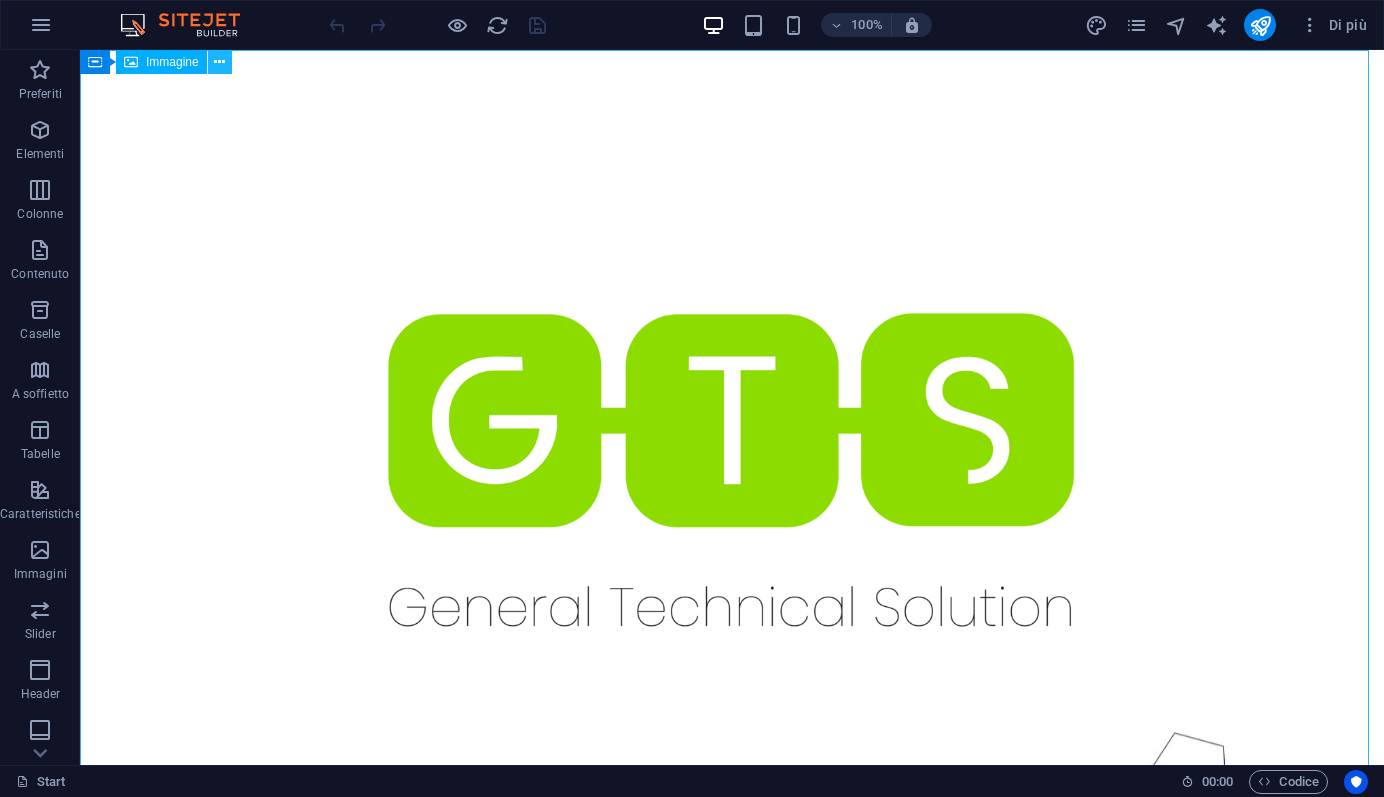 click at bounding box center [219, 62] 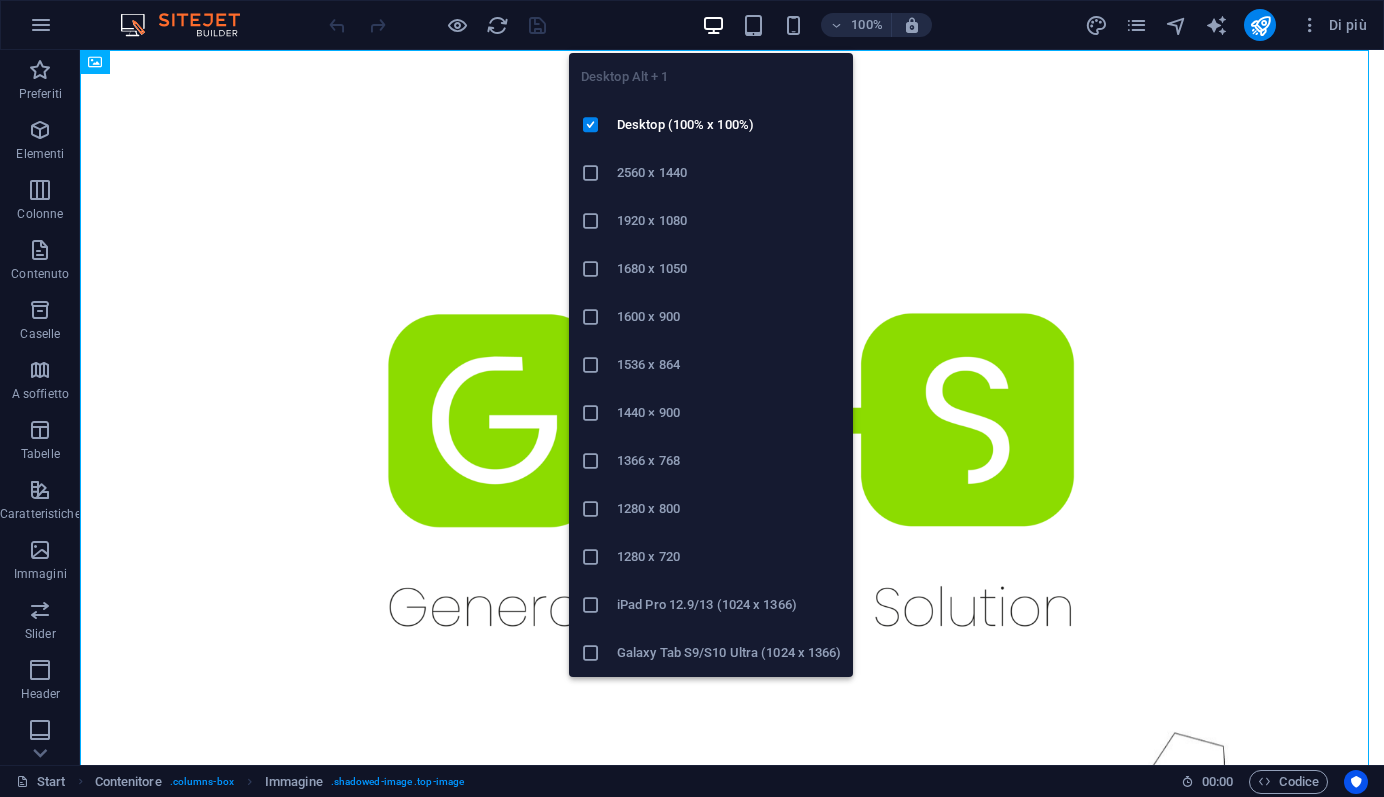 click at bounding box center (713, 25) 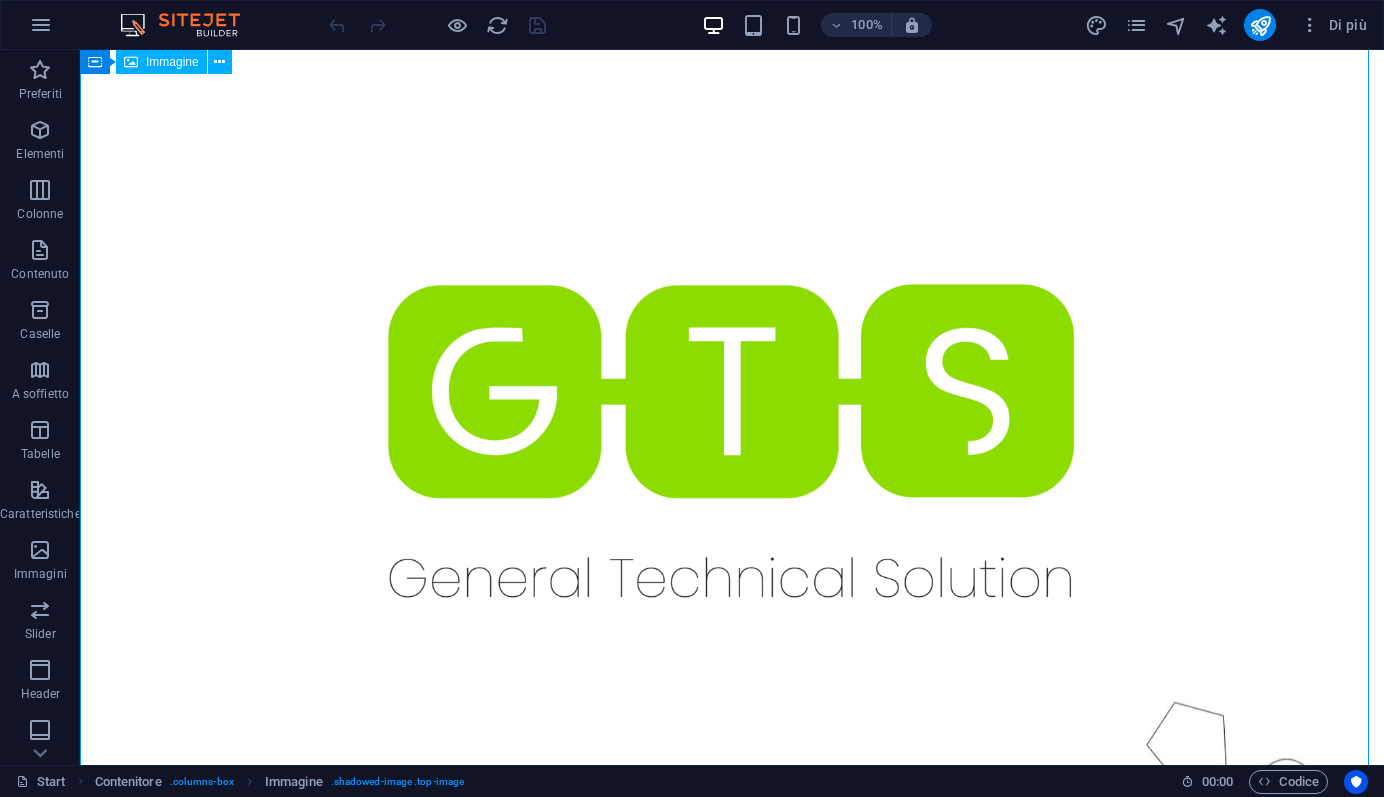 scroll, scrollTop: 0, scrollLeft: 0, axis: both 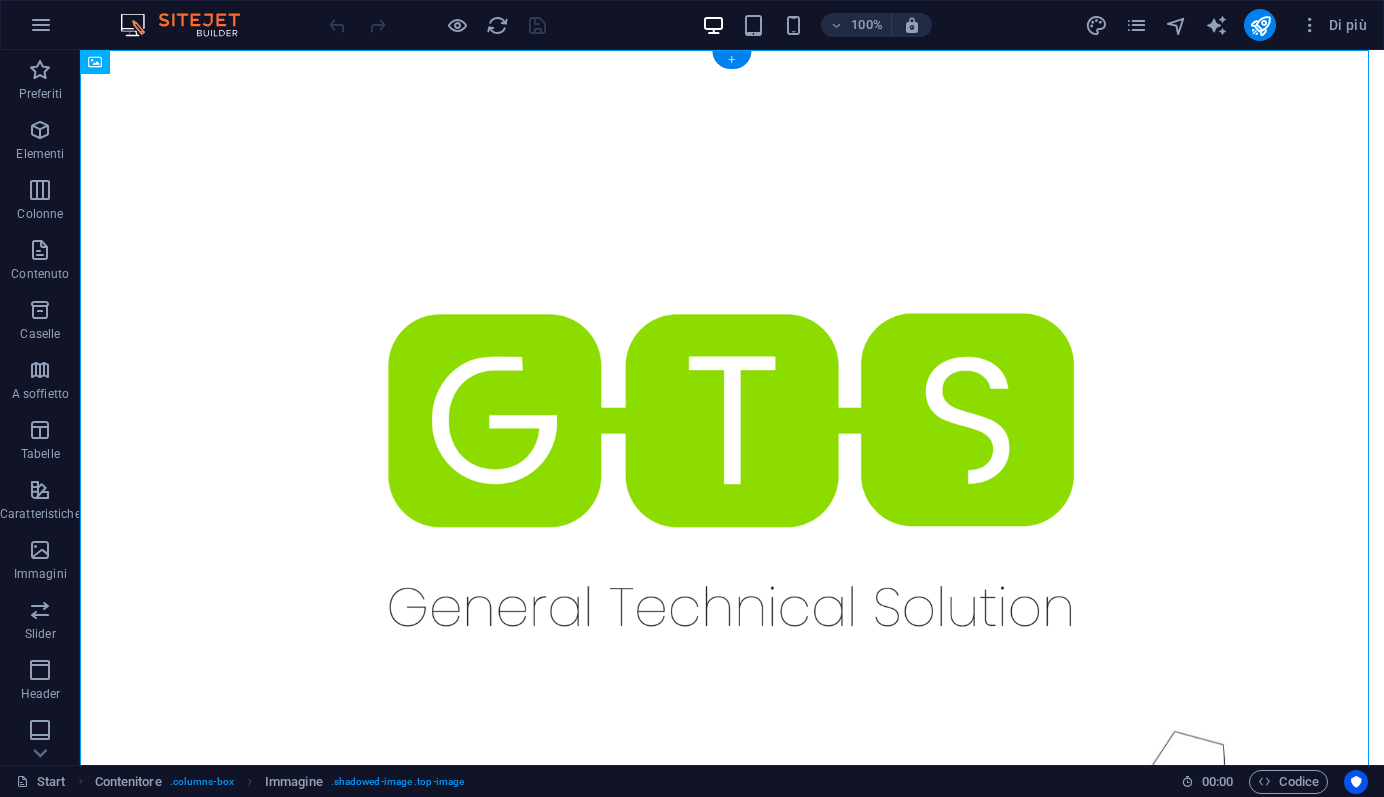 drag, startPoint x: 729, startPoint y: 61, endPoint x: 305, endPoint y: 11, distance: 426.93793 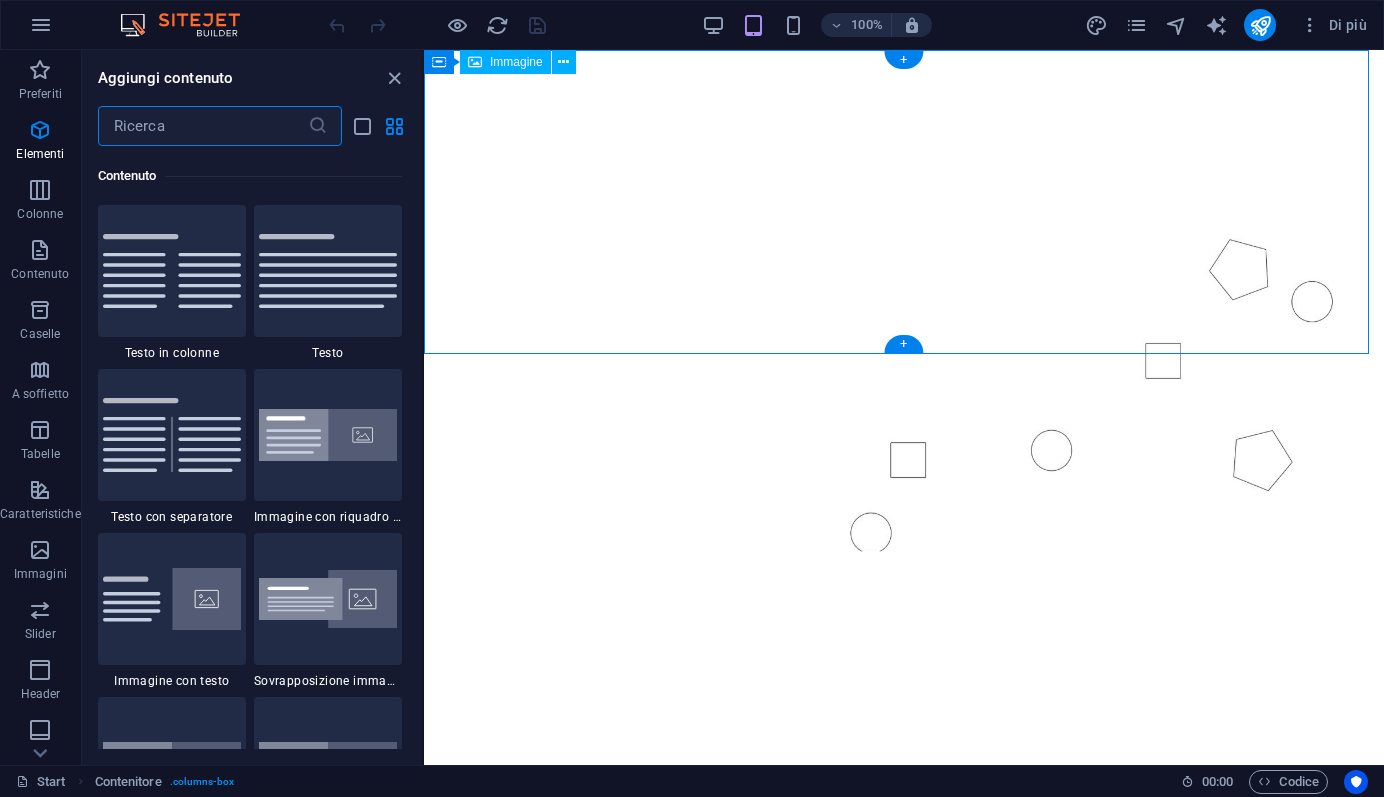 scroll, scrollTop: 3499, scrollLeft: 0, axis: vertical 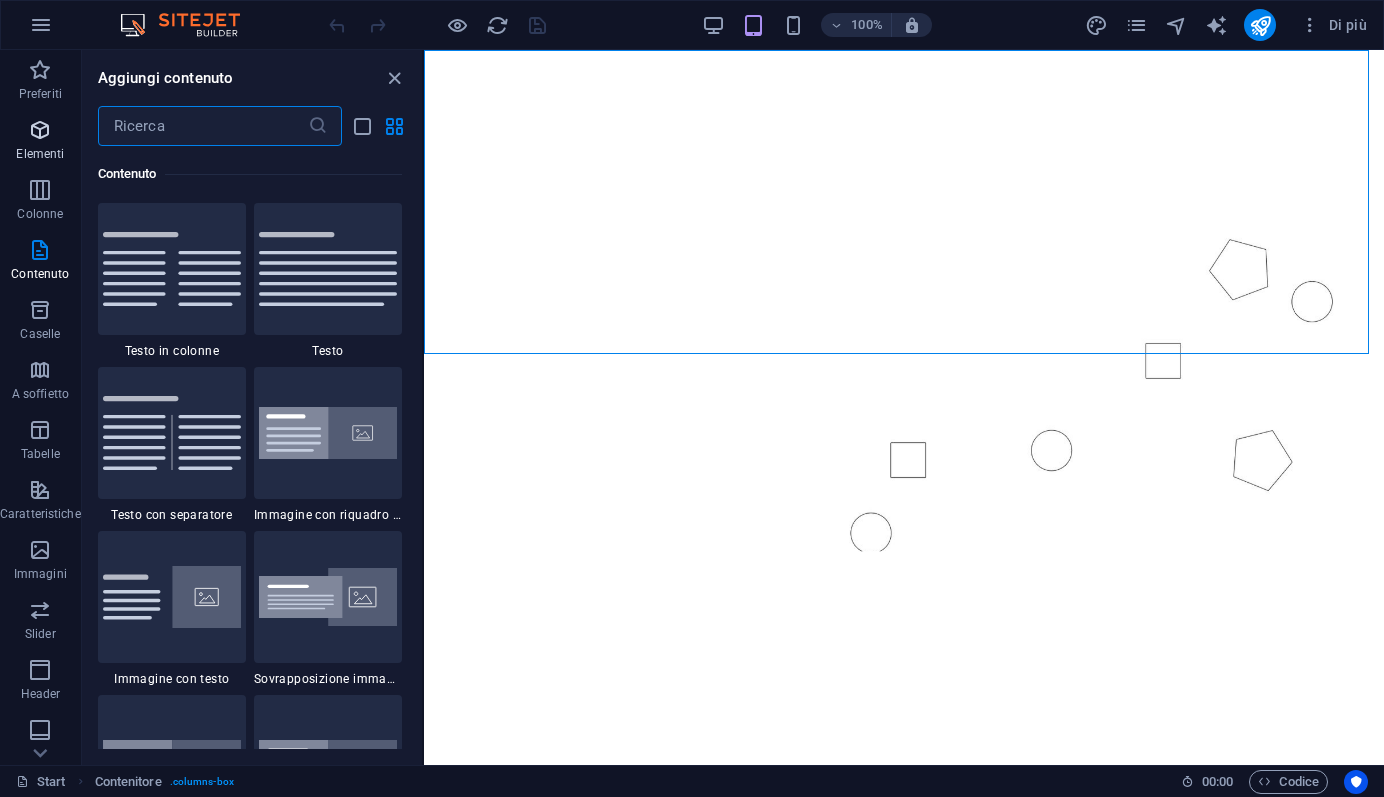 click at bounding box center [40, 130] 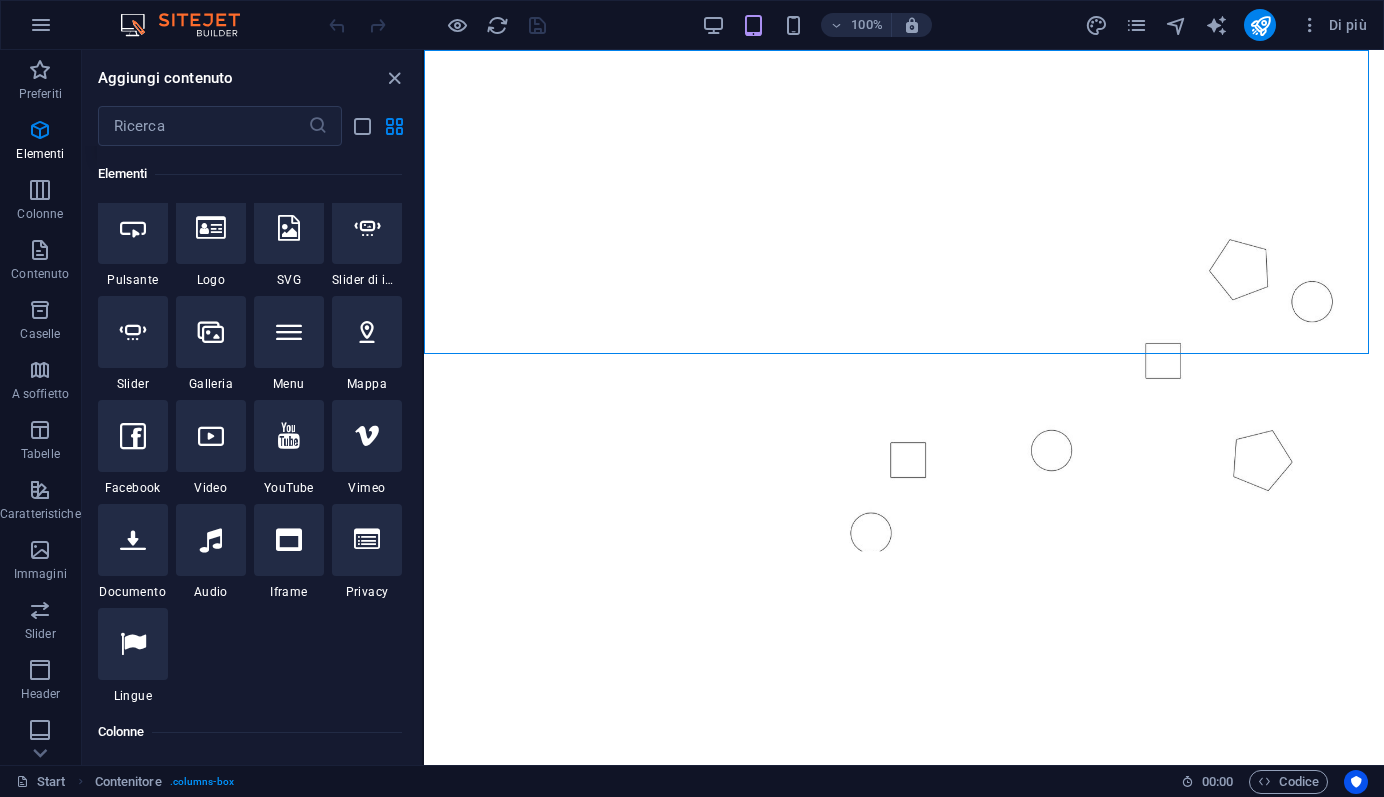 scroll, scrollTop: 437, scrollLeft: 0, axis: vertical 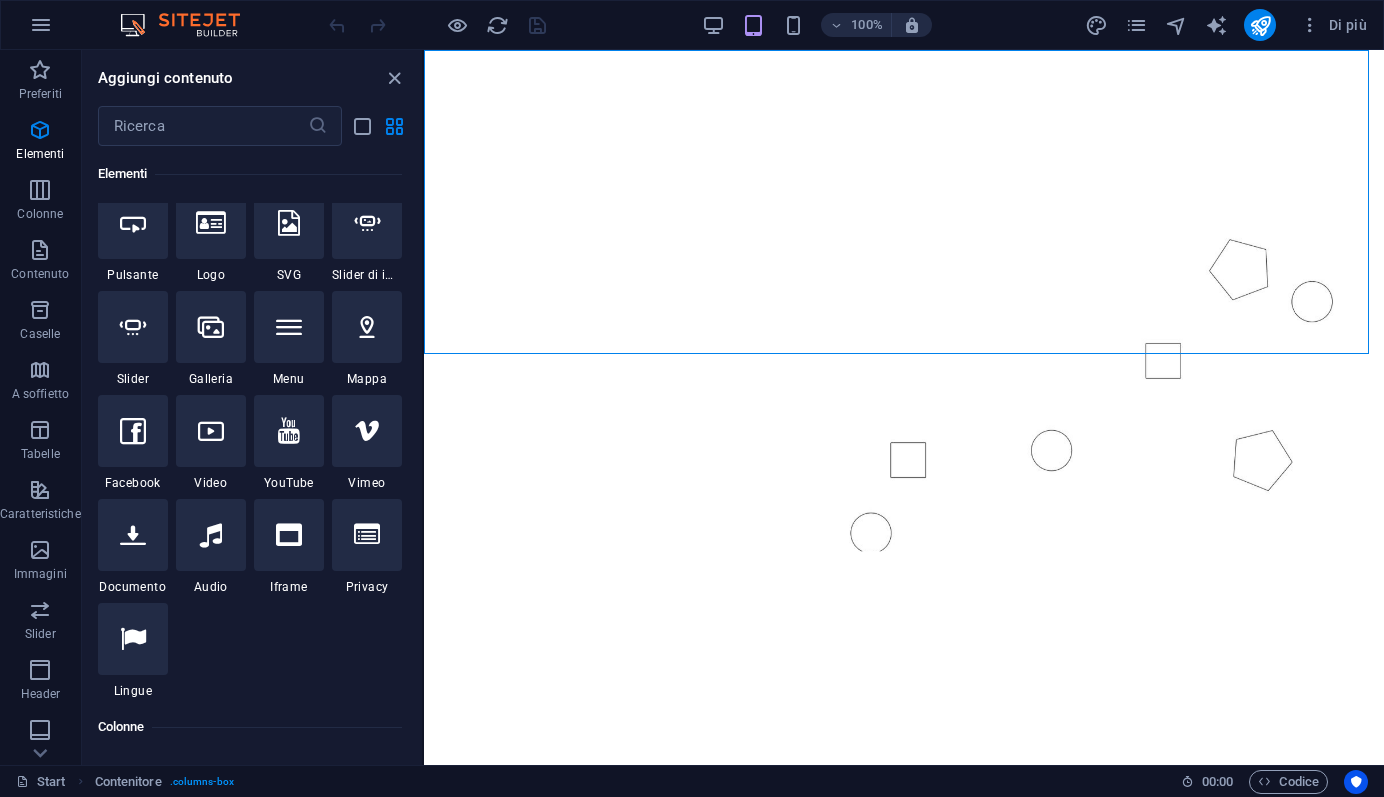 click at bounding box center (133, 639) 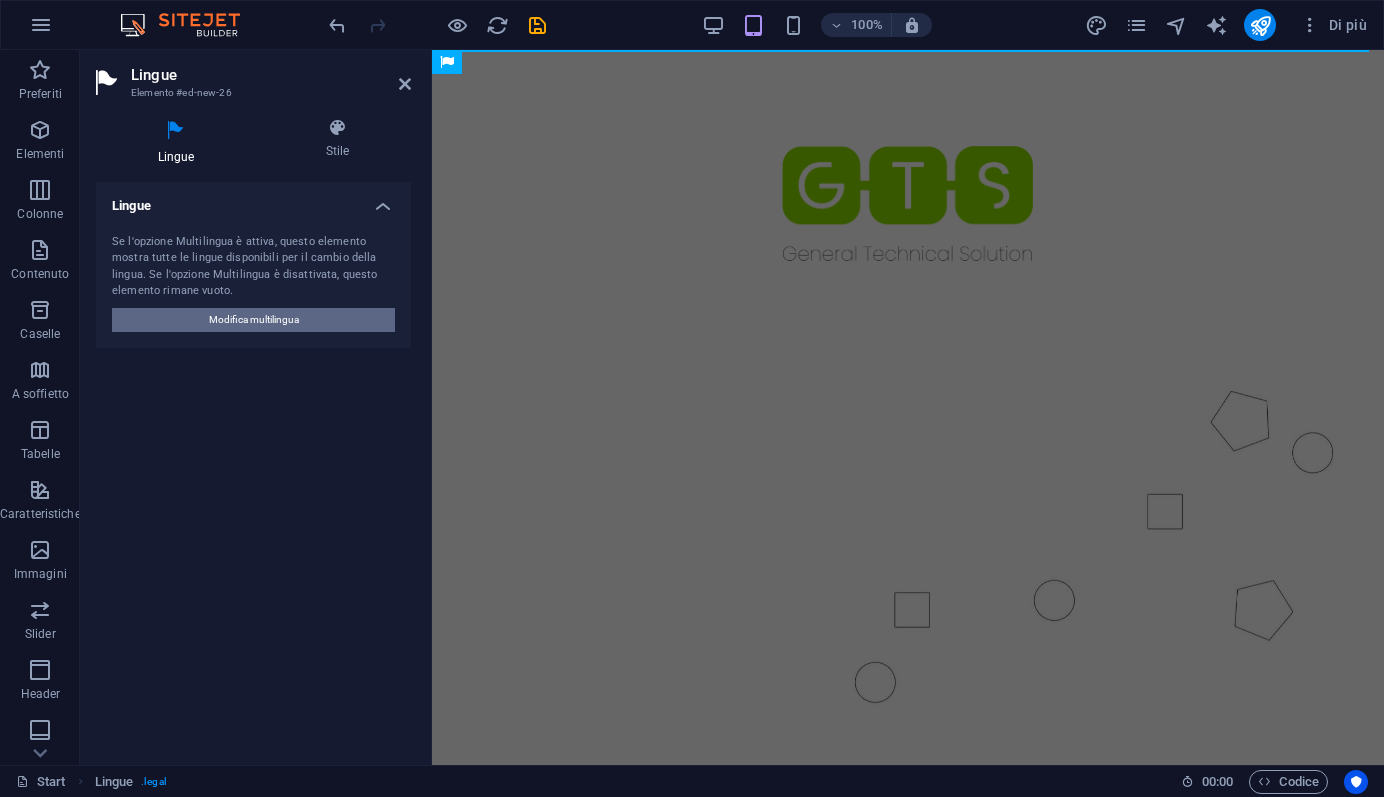 click on "Modifica multilingua" at bounding box center [254, 320] 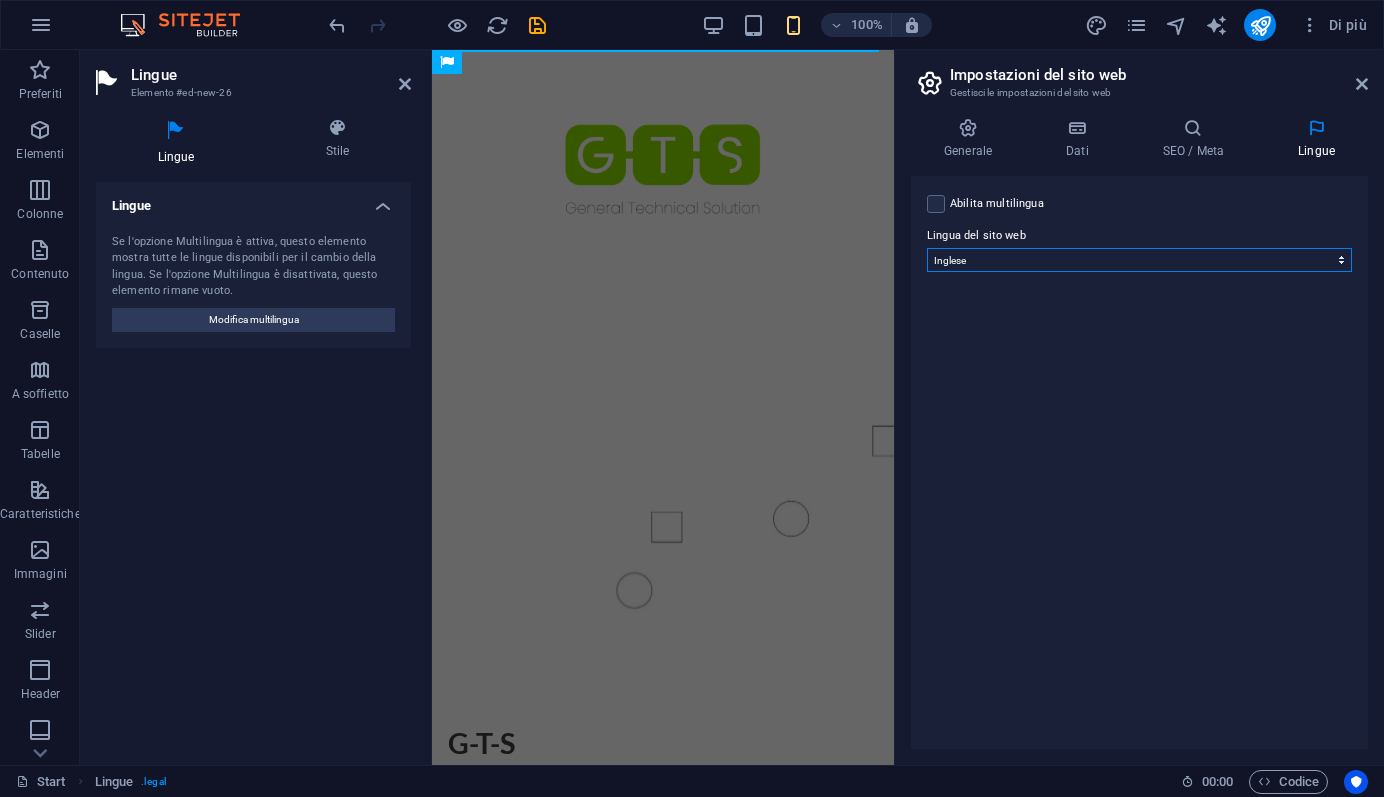 click on "Abkhazian Afar Afrikaans Akan Albanese Amharic Arabo Aragonese Armenian Assamese Avaric Avestan Aymara Azerbaijani Bambara Bashkir Basque Belarusian Bengalese Bihari languages Bislama Bokmål Bosnian Breton Bulgaro Burmese Catalano Ceco Central Khmer Chamorro Chechen Church Slavic Chuvash Cinese Coreano Cornish Corsican Cree Croato Danese Dzongkha Ebreo Esperanto Estonian Ewe Faroese Farsi (persiano) Fijian Finlandese Francese Fulah Gaelic Galician Ganda Georgian Giapponese Greco Greenlandic Guaraní Gujarati Haitian Creole Hausa Herero Hindi Hiri Motu Icelandic Ido Igbo Indonesiano Inglese Interlingua Interlingue Inuktitut Inupiaq Irish Italiano Javanese Kannada Kanuri Kashmiri Kazakh Kikuyu Kinyarwanda Komi Kongo Kurdish Kwanyama Kyrgyz Lao Latino Lettone Limburgish Lingala Lituano Luba-Katanga Luxembourgish Macedone Malagasy Malay Malayalam Maldivian Maltese Manx Maori Marathi Marshallese Mongolian Nauru Navajo Ndonga Nepali North Ndebele Northern Sami Norvegese Norwegian Nynorsk Nuosu Nyanja Occitan Oriya" at bounding box center (1139, 260) 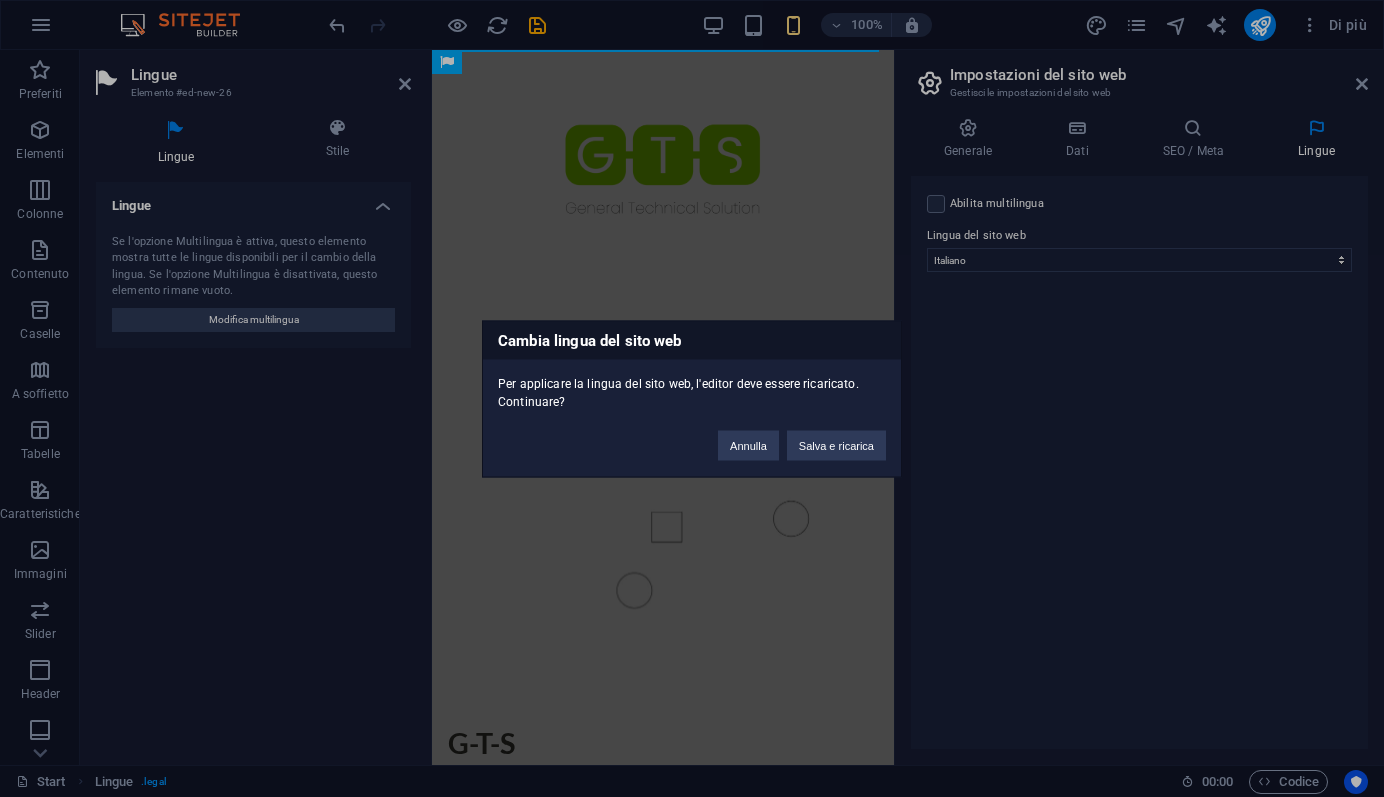 click on "Cambia lingua del sito web Per applicare la lingua del sito web, l'editor deve essere ricaricato. Continuare? Annulla Salva e ricarica" at bounding box center [692, 398] 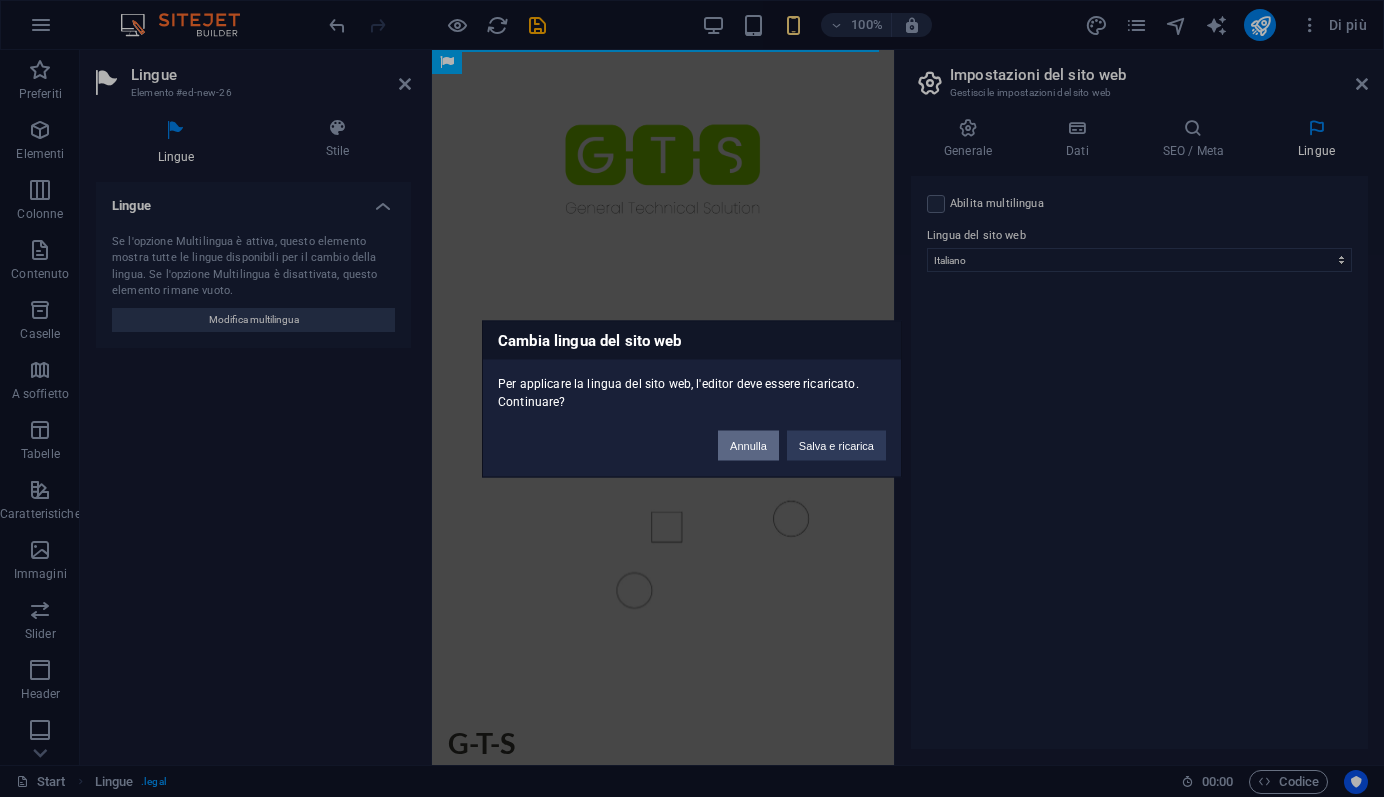 click on "Annulla" at bounding box center (748, 445) 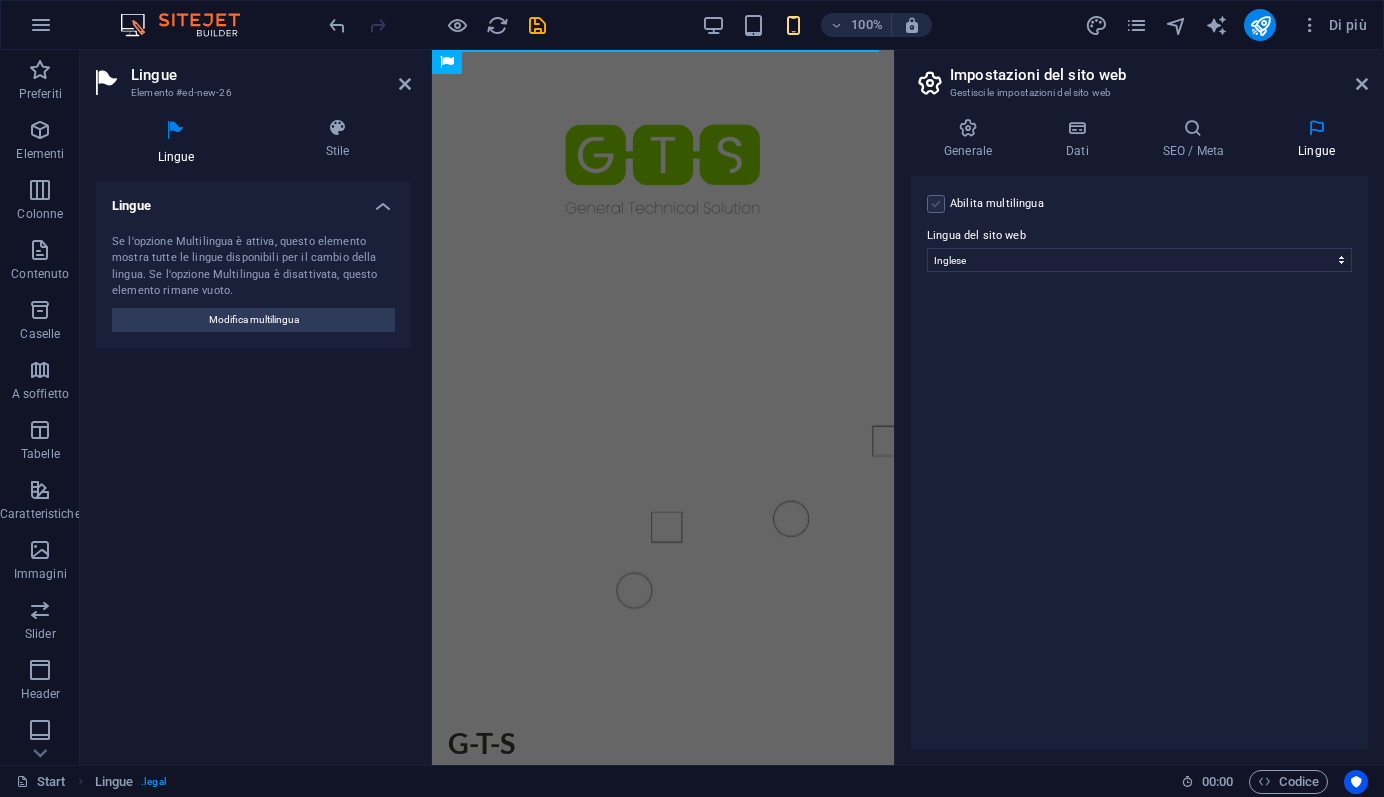 click at bounding box center [936, 204] 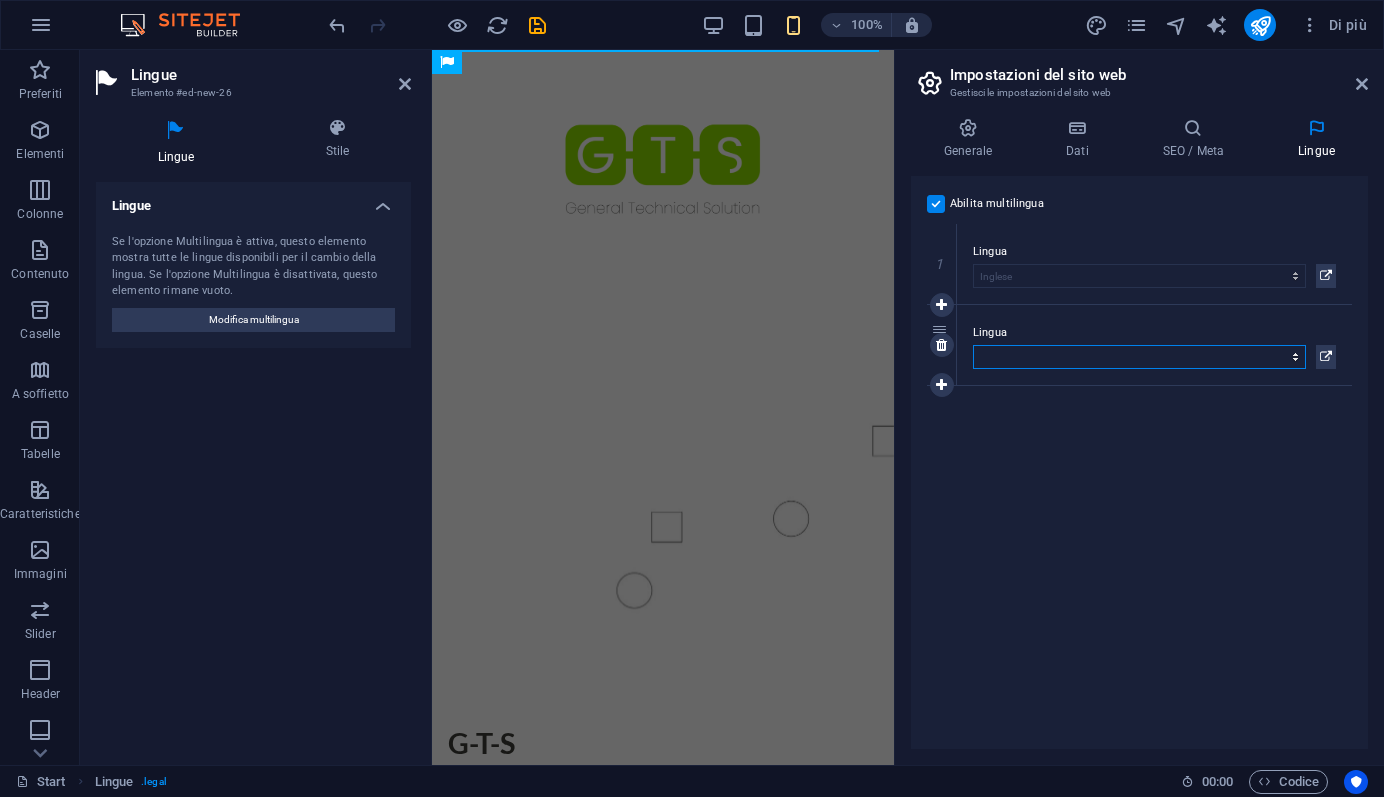 click on "Abkhazian Afar Afrikaans Akan Albanese Amharic Arabo Aragonese Armenian Assamese Avaric Avestan Aymara Azerbaijani Bambara Bashkir Basque Belarusian Bengalese Bihari languages Bislama Bokmål Bosnian Breton Bulgaro Burmese Catalano Ceco Central Khmer Chamorro Chechen Church Slavic Chuvash Cinese Coreano Cornish Corsican Cree Croato Danese Dzongkha Ebreo Esperanto Estonian Ewe Faroese Farsi (persiano) Fijian Finlandese Francese Fulah Gaelic Galician Ganda Georgian Giapponese Greco Greenlandic Guaraní Gujarati Haitian Creole Hausa Herero Hindi Hiri Motu Icelandic Ido Igbo Indonesiano Inglese Interlingua Interlingue Inuktitut Inupiaq Irish Italiano Javanese Kannada Kanuri Kashmiri Kazakh Kikuyu Kinyarwanda Komi Kongo Kurdish Kwanyama Kyrgyz Lao Latino Lettone Limburgish Lingala Lituano Luba-Katanga Luxembourgish Macedone Malagasy Malay Malayalam Maldivian Maltese Manx Maori Marathi Marshallese Mongolian Nauru Navajo Ndonga Nepali North Ndebele Northern Sami Norvegese Norwegian Nynorsk Nuosu Nyanja Occitan Oriya" at bounding box center (1139, 357) 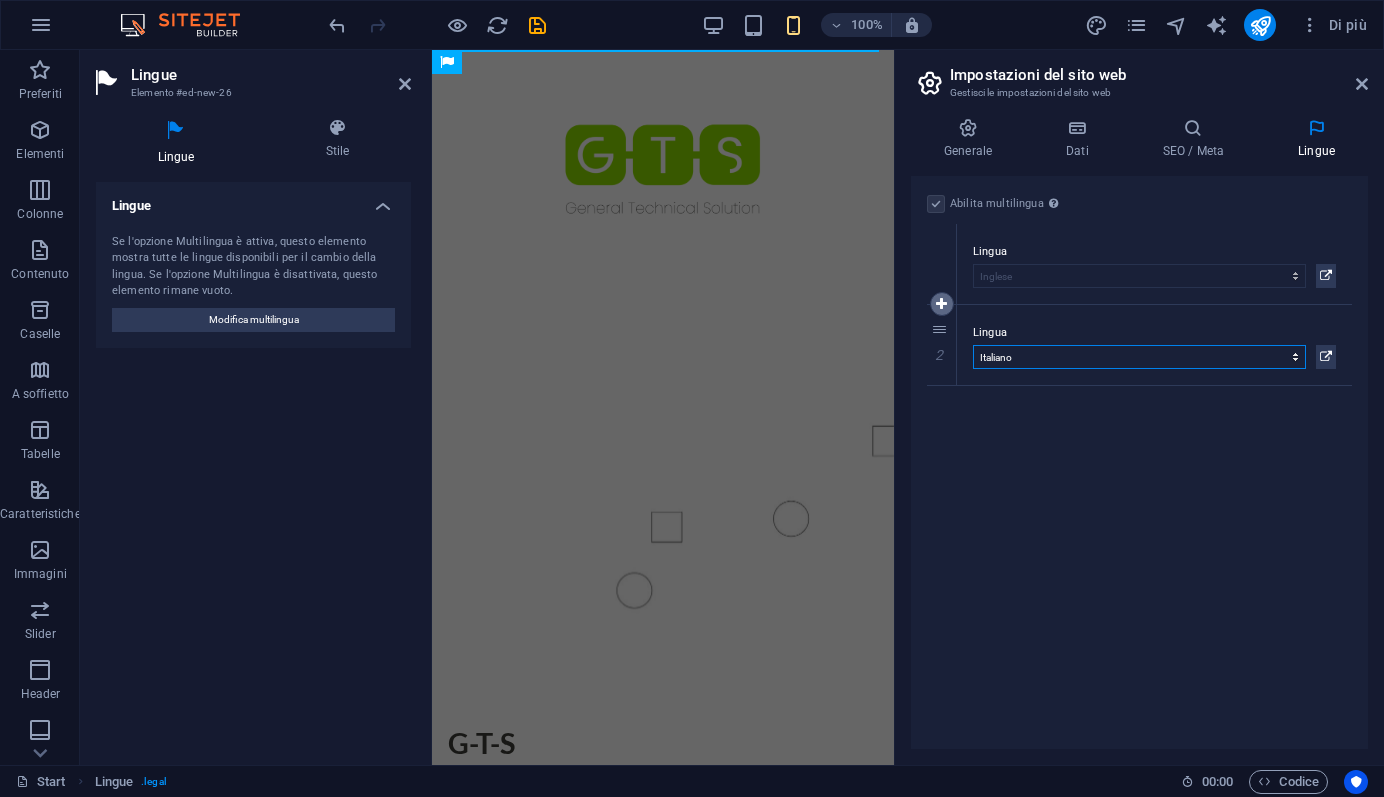 click at bounding box center (941, 304) 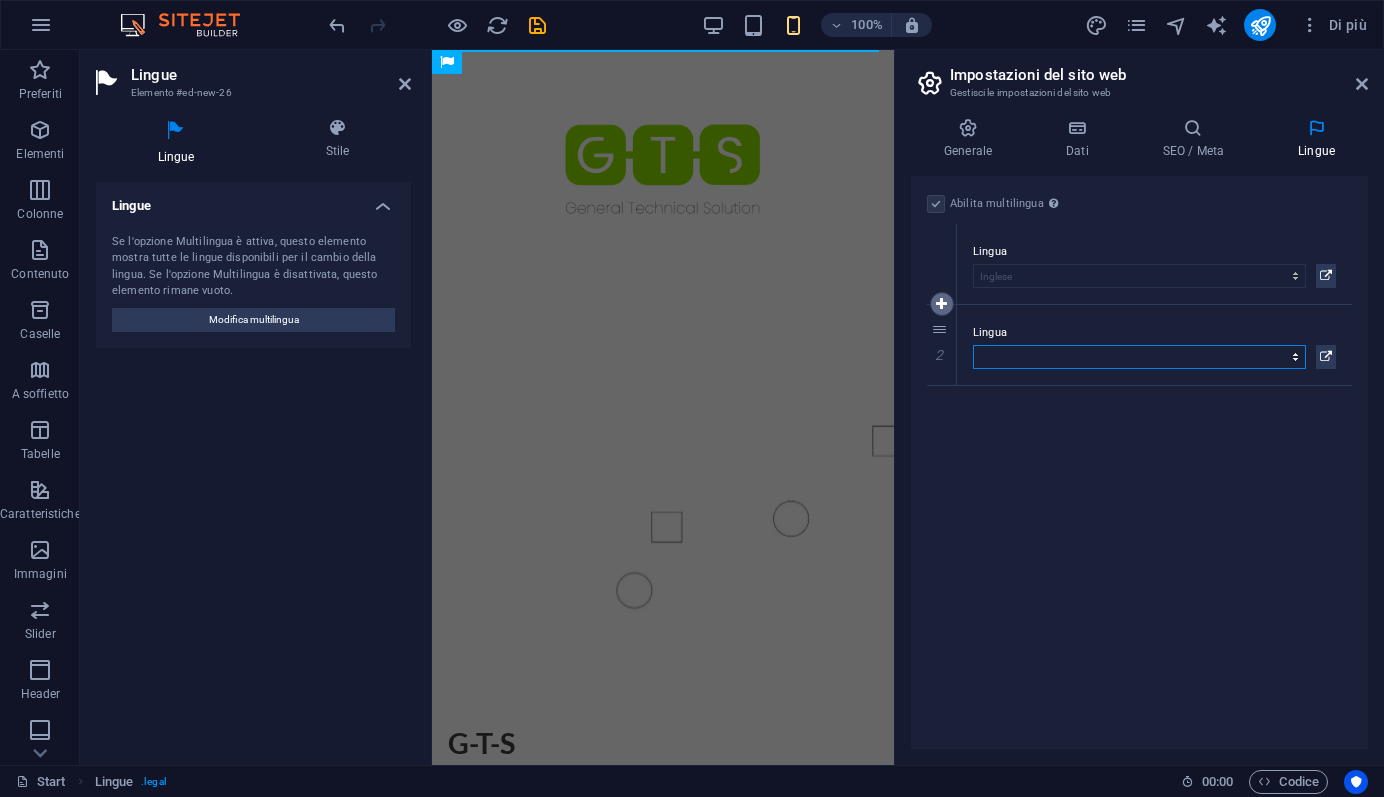 select on "75" 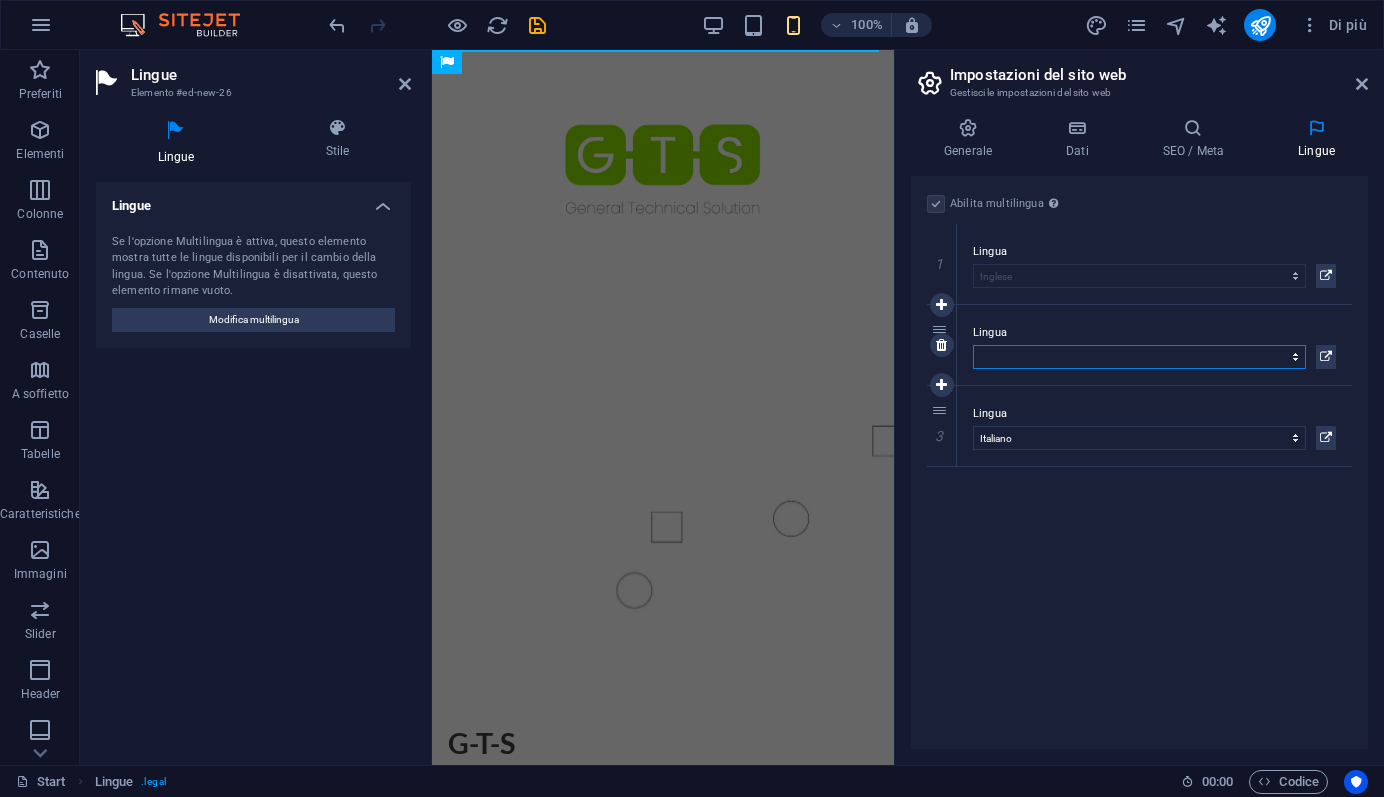 click on "Abkhazian Afar Afrikaans Akan Albanese Amharic Arabo Aragonese Armenian Assamese Avaric Avestan Aymara Azerbaijani Bambara Bashkir Basque Belarusian Bengalese Bihari languages Bislama Bokmål Bosnian Breton Bulgaro Burmese Catalano Ceco Central Khmer Chamorro Chechen Church Slavic Chuvash Cinese Coreano Cornish Corsican Cree Croato Danese Dzongkha Ebreo Esperanto Estonian Ewe Faroese Farsi (persiano) Fijian Finlandese Francese Fulah Gaelic Galician Ganda Georgian Giapponese Greco Greenlandic Guaraní Gujarati Haitian Creole Hausa Herero Hindi Hiri Motu Icelandic Ido Igbo Indonesiano Inglese Interlingua Interlingue Inuktitut Inupiaq Irish Italiano Javanese Kannada Kanuri Kashmiri Kazakh Kikuyu Kinyarwanda Komi Kongo Kurdish Kwanyama Kyrgyz Lao Latino Lettone Limburgish Lingala Lituano Luba-Katanga Luxembourgish Macedone Malagasy Malay Malayalam Maldivian Maltese Manx Maori Marathi Marshallese Mongolian Nauru Navajo Ndonga Nepali North Ndebele Northern Sami Norvegese Norwegian Nynorsk Nuosu Nyanja Occitan Oriya" at bounding box center (1139, 357) 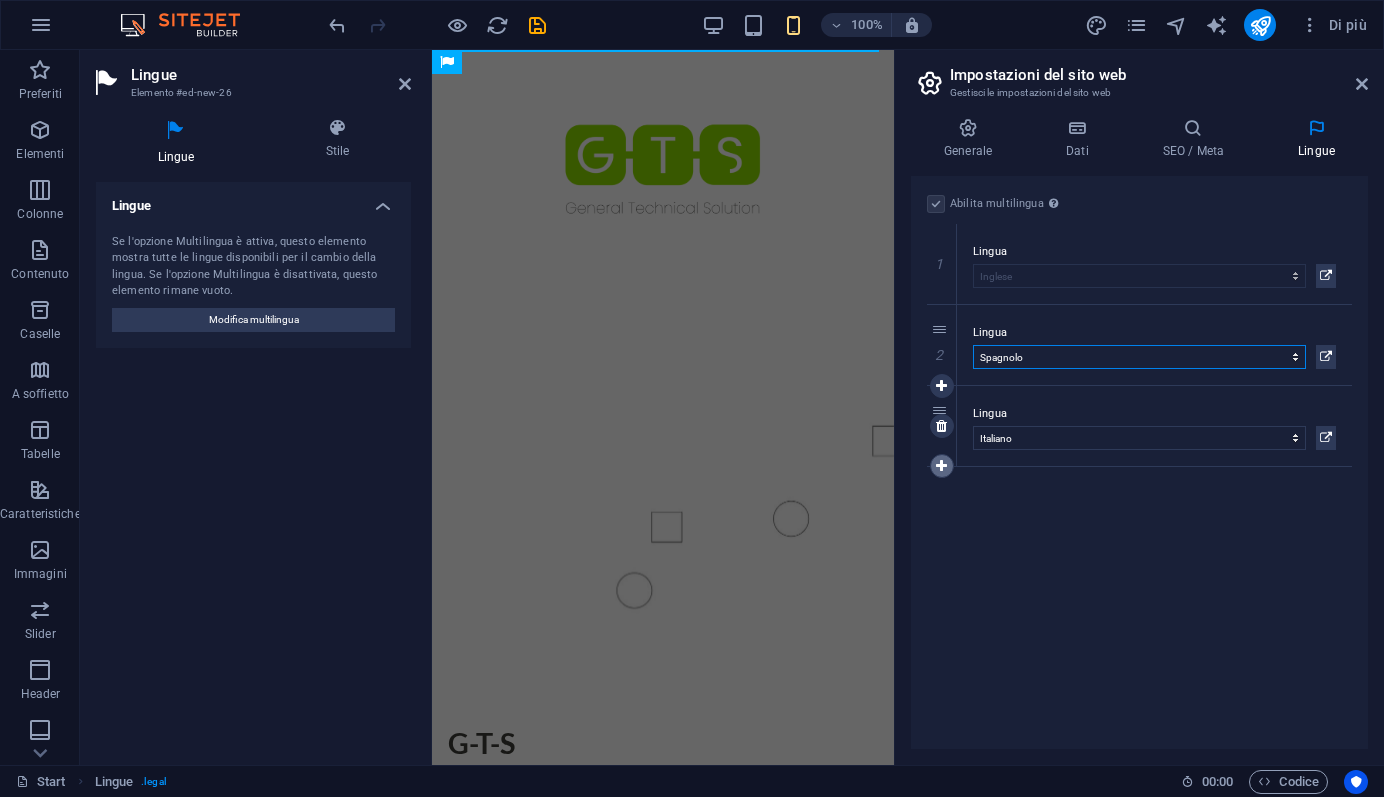 click at bounding box center (941, 466) 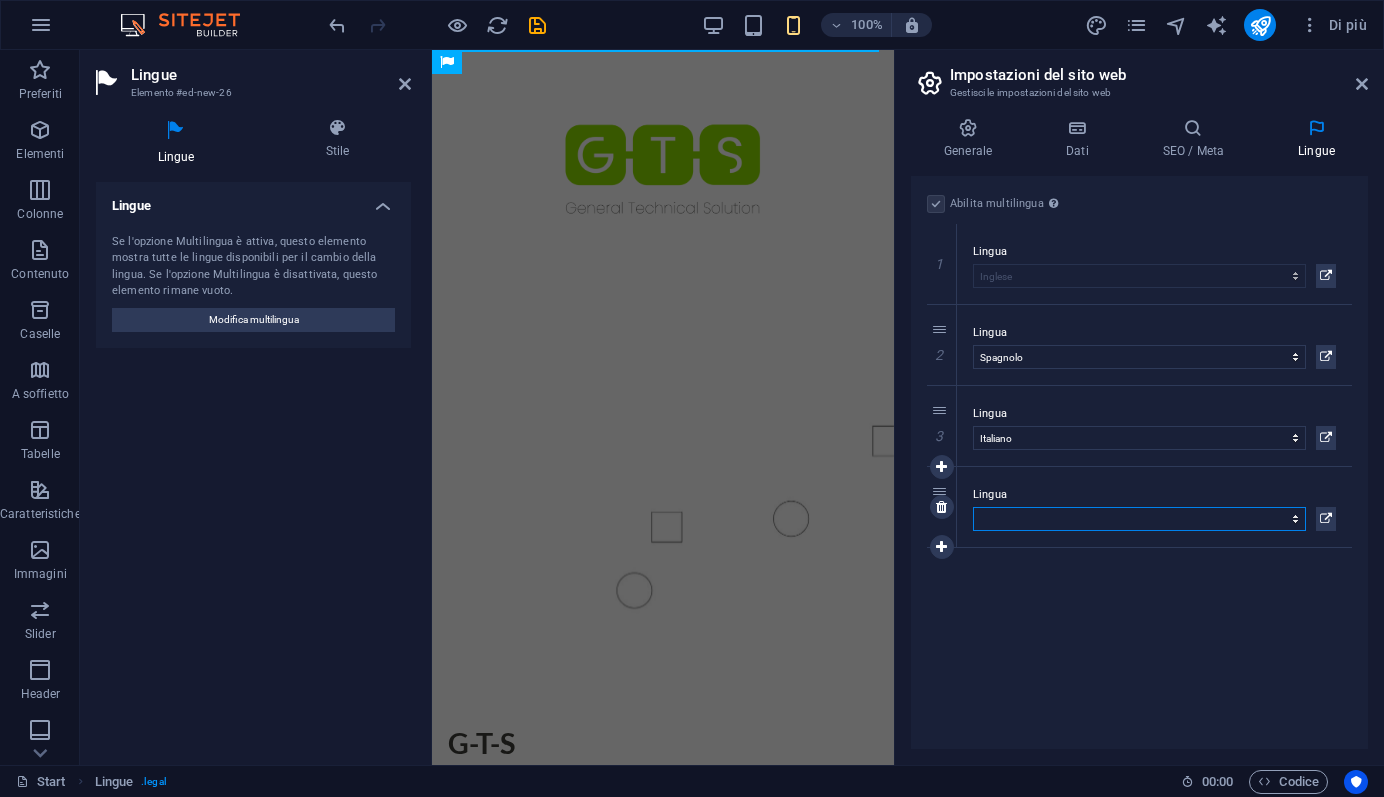 click on "Abkhazian Afar Afrikaans Akan Albanese Amharic Arabo Aragonese Armenian Assamese Avaric Avestan Aymara Azerbaijani Bambara Bashkir Basque Belarusian Bengalese Bihari languages Bislama Bokmål Bosnian Breton Bulgaro Burmese Catalano Ceco Central Khmer Chamorro Chechen Church Slavic Chuvash Cinese Coreano Cornish Corsican Cree Croato Danese Dzongkha Ebreo Esperanto Estonian Ewe Faroese Farsi (persiano) Fijian Finlandese Francese Fulah Gaelic Galician Ganda Georgian Giapponese Greco Greenlandic Guaraní Gujarati Haitian Creole Hausa Herero Hindi Hiri Motu Icelandic Ido Igbo Indonesiano Inglese Interlingua Interlingue Inuktitut Inupiaq Irish Italiano Javanese Kannada Kanuri Kashmiri Kazakh Kikuyu Kinyarwanda Komi Kongo Kurdish Kwanyama Kyrgyz Lao Latino Lettone Limburgish Lingala Lituano Luba-Katanga Luxembourgish Macedone Malagasy Malay Malayalam Maldivian Maltese Manx Maori Marathi Marshallese Mongolian Nauru Navajo Ndonga Nepali North Ndebele Northern Sami Norvegese Norwegian Nynorsk Nuosu Nyanja Occitan Oriya" at bounding box center (1139, 519) 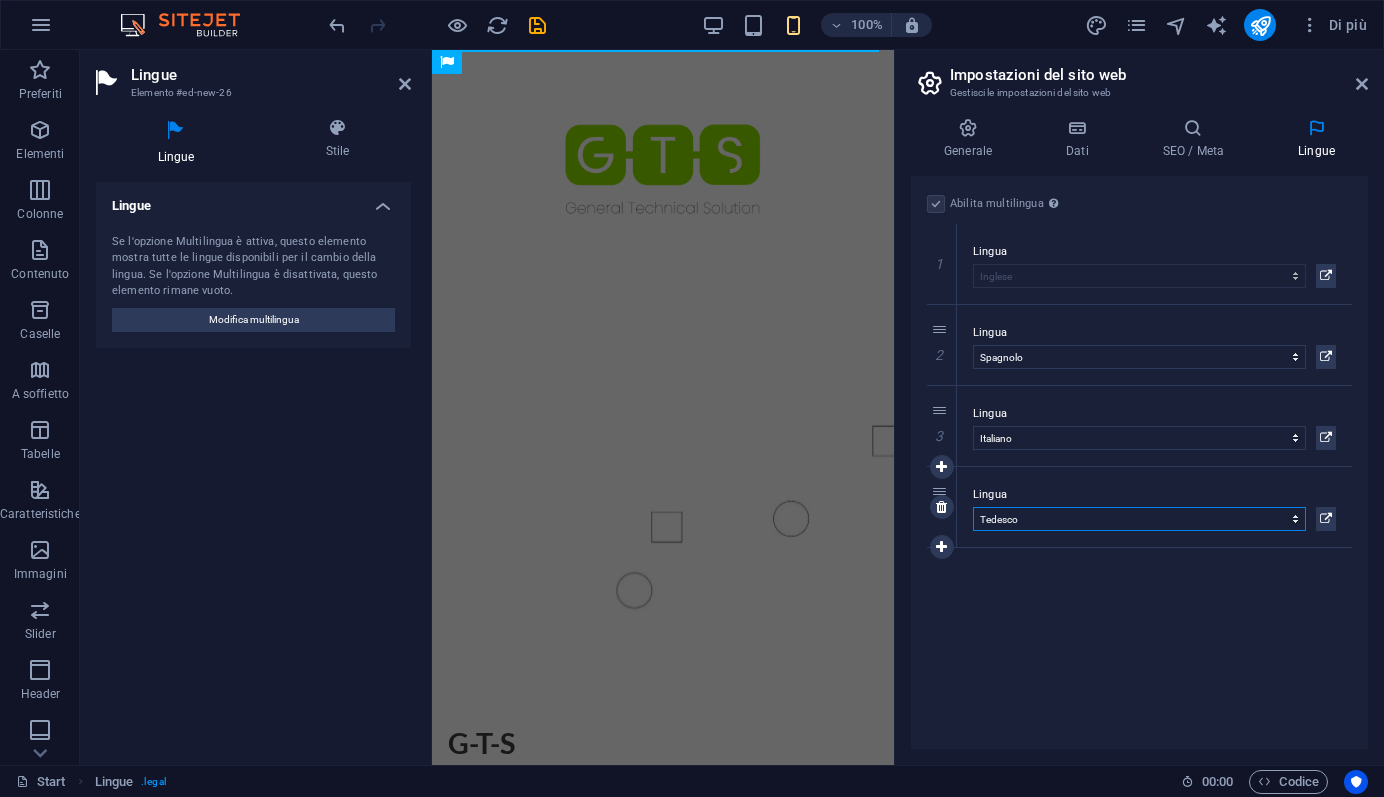 click on "Abkhazian Afar Afrikaans Akan Albanese Amharic Arabo Aragonese Armenian Assamese Avaric Avestan Aymara Azerbaijani Bambara Bashkir Basque Belarusian Bengalese Bihari languages Bislama Bokmål Bosnian Breton Bulgaro Burmese Catalano Ceco Central Khmer Chamorro Chechen Church Slavic Chuvash Cinese Coreano Cornish Corsican Cree Croato Danese Dzongkha Ebreo Esperanto Estonian Ewe Faroese Farsi (persiano) Fijian Finlandese Francese Fulah Gaelic Galician Ganda Georgian Giapponese Greco Greenlandic Guaraní Gujarati Haitian Creole Hausa Herero Hindi Hiri Motu Icelandic Ido Igbo Indonesiano Inglese Interlingua Interlingue Inuktitut Inupiaq Irish Italiano Javanese Kannada Kanuri Kashmiri Kazakh Kikuyu Kinyarwanda Komi Kongo Kurdish Kwanyama Kyrgyz Lao Latino Lettone Limburgish Lingala Lituano Luba-Katanga Luxembourgish Macedone Malagasy Malay Malayalam Maldivian Maltese Manx Maori Marathi Marshallese Mongolian Nauru Navajo Ndonga Nepali North Ndebele Northern Sami Norvegese Norwegian Nynorsk Nuosu Nyanja Occitan Oriya" at bounding box center [1139, 519] 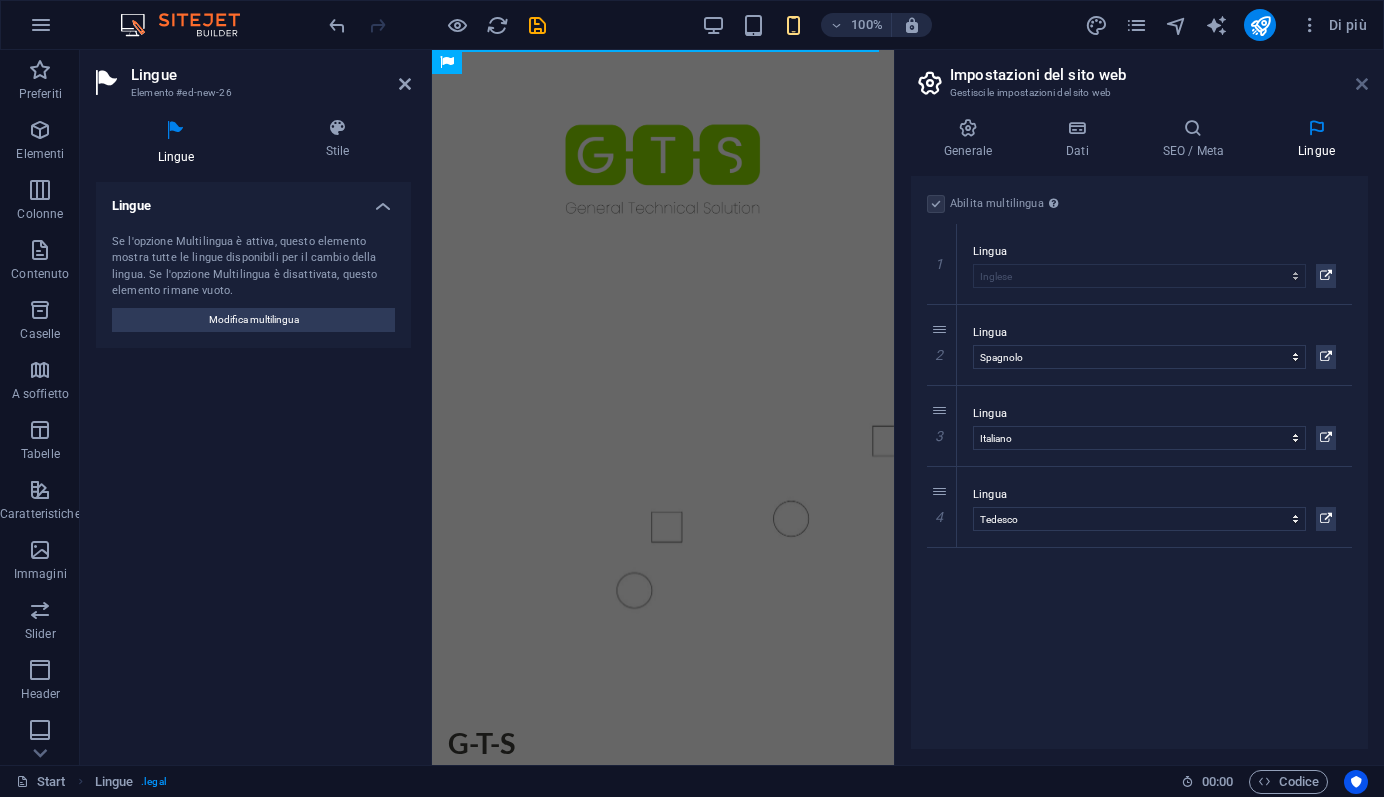 click at bounding box center (1362, 84) 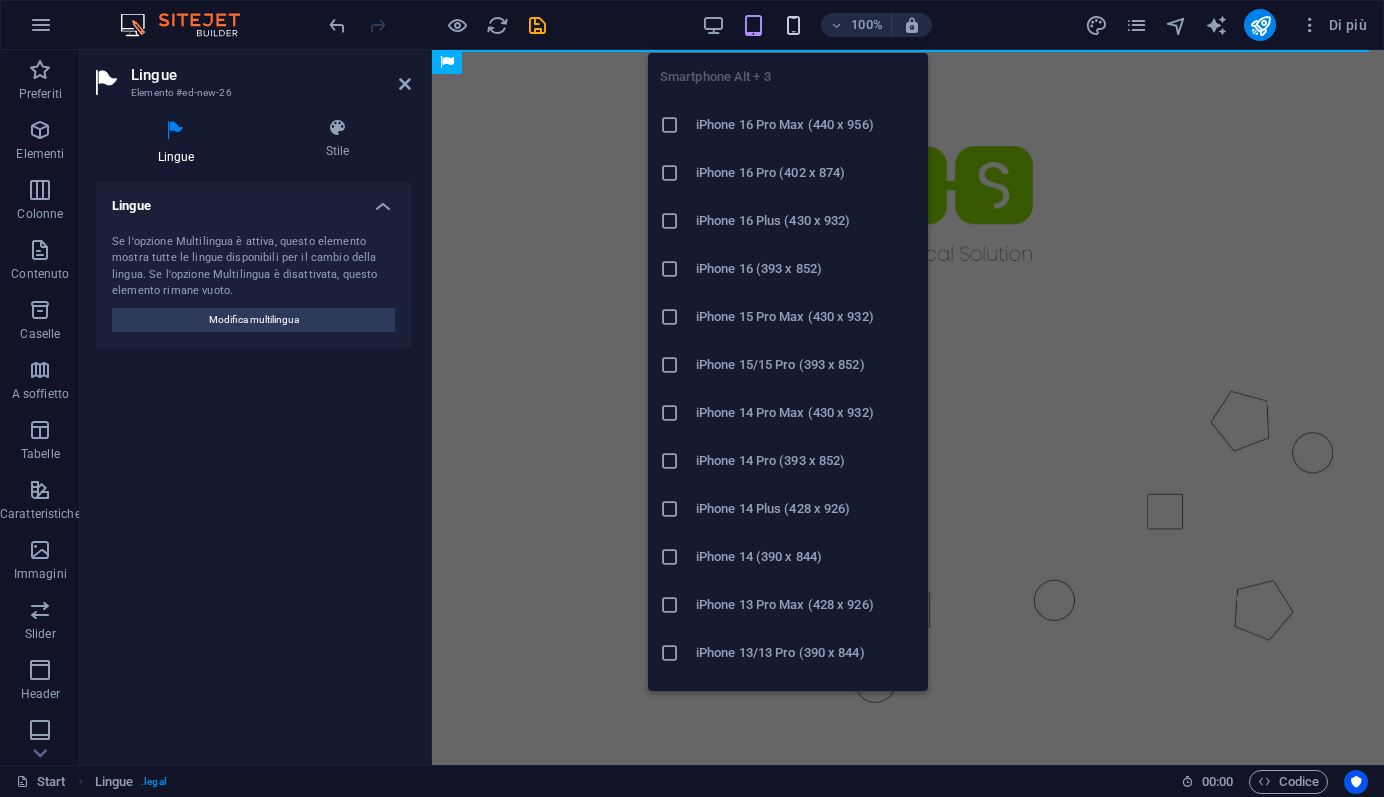 click at bounding box center (793, 25) 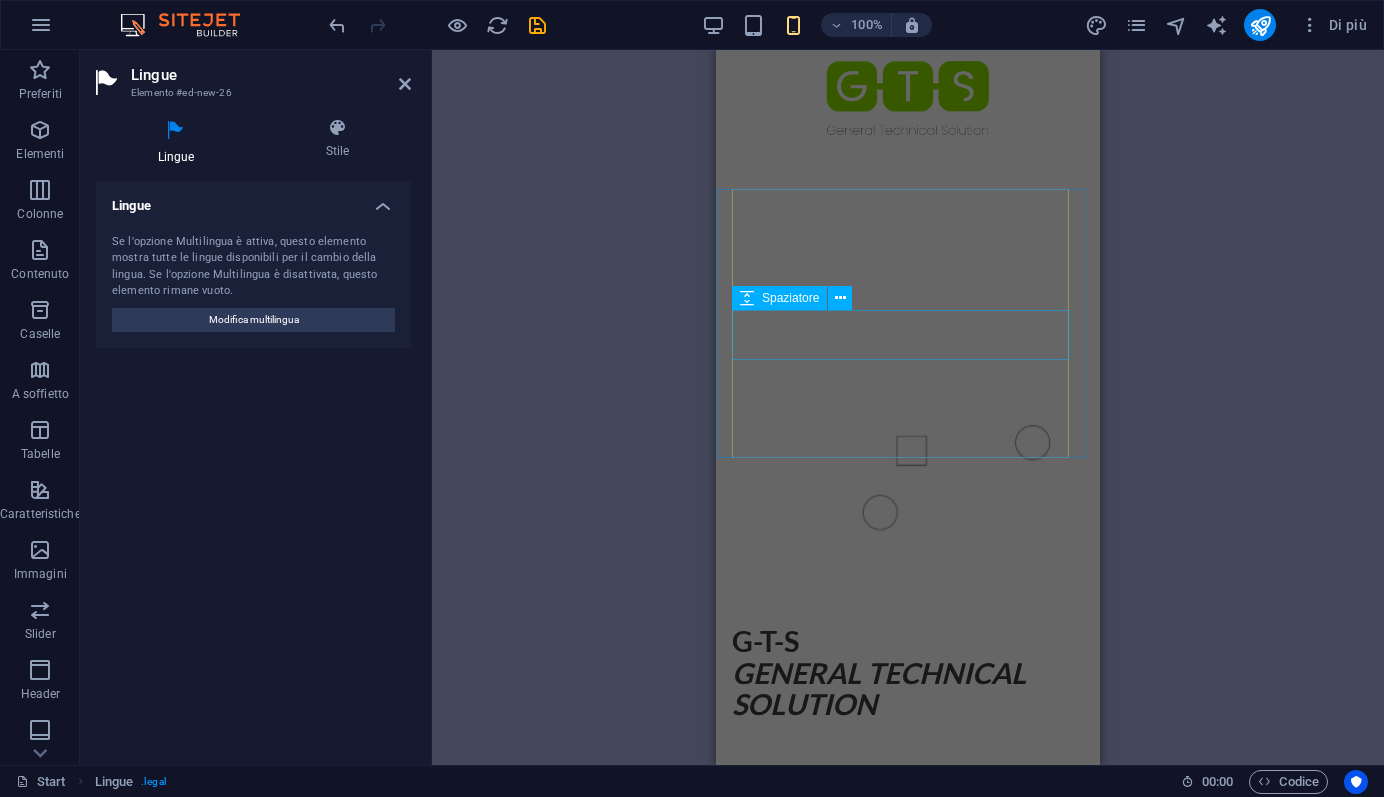 scroll, scrollTop: 0, scrollLeft: 0, axis: both 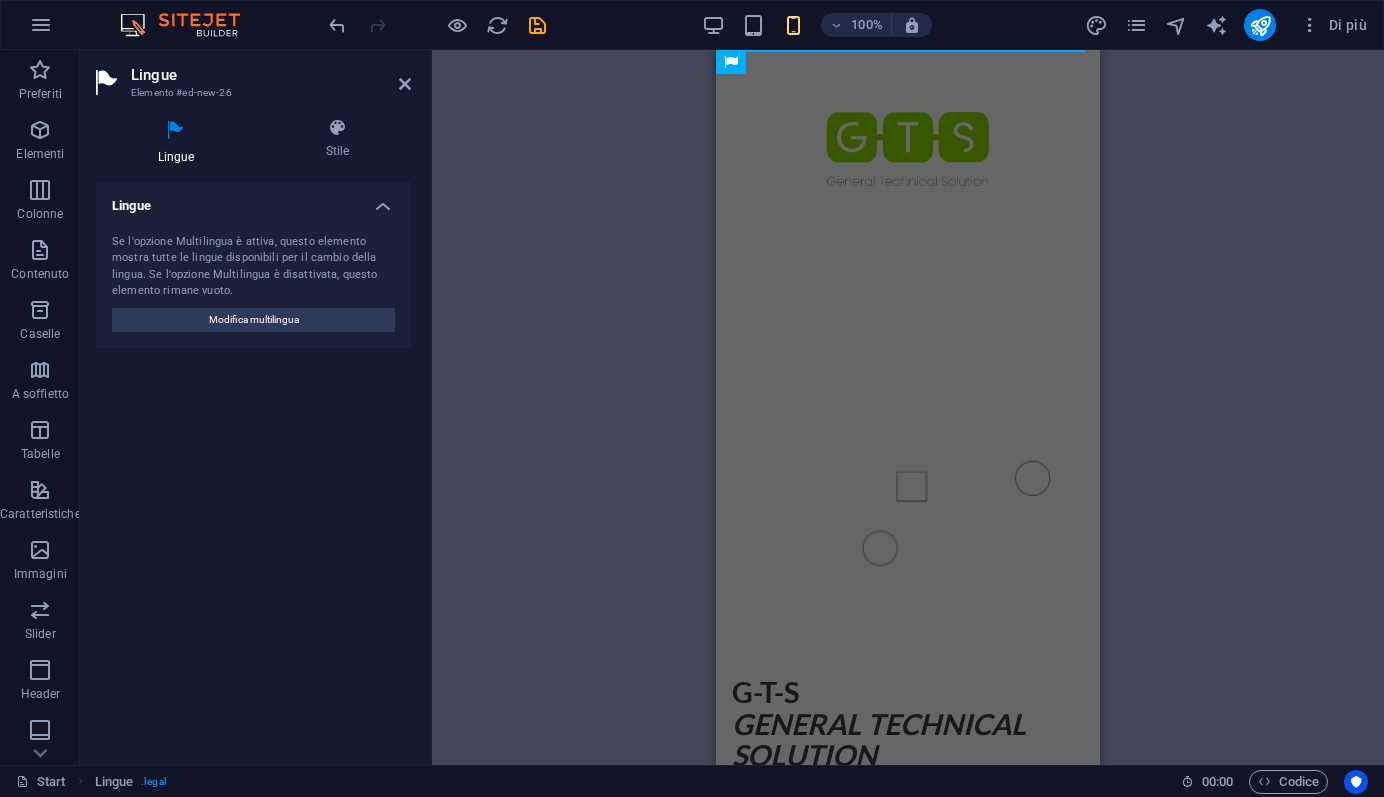 click at bounding box center [405, 84] 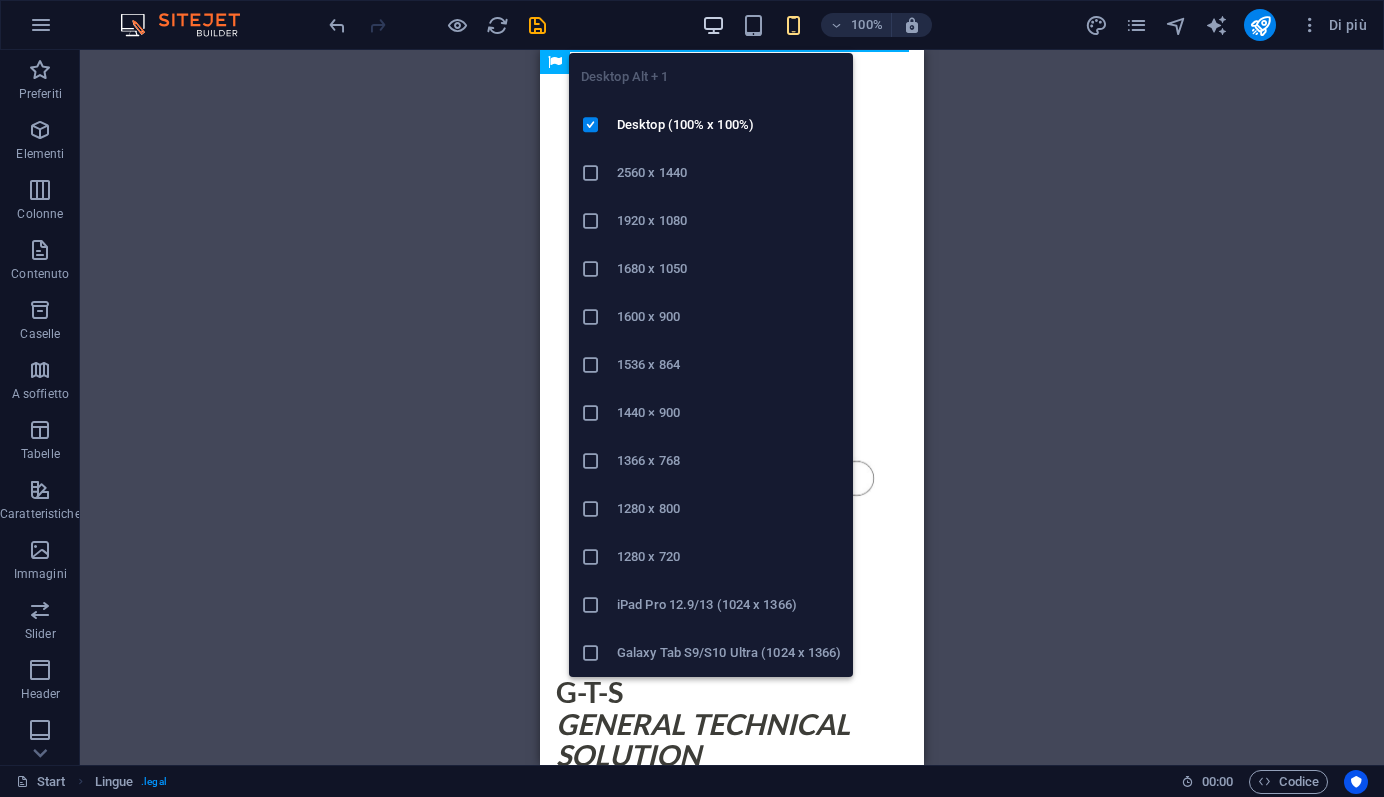 click at bounding box center (713, 25) 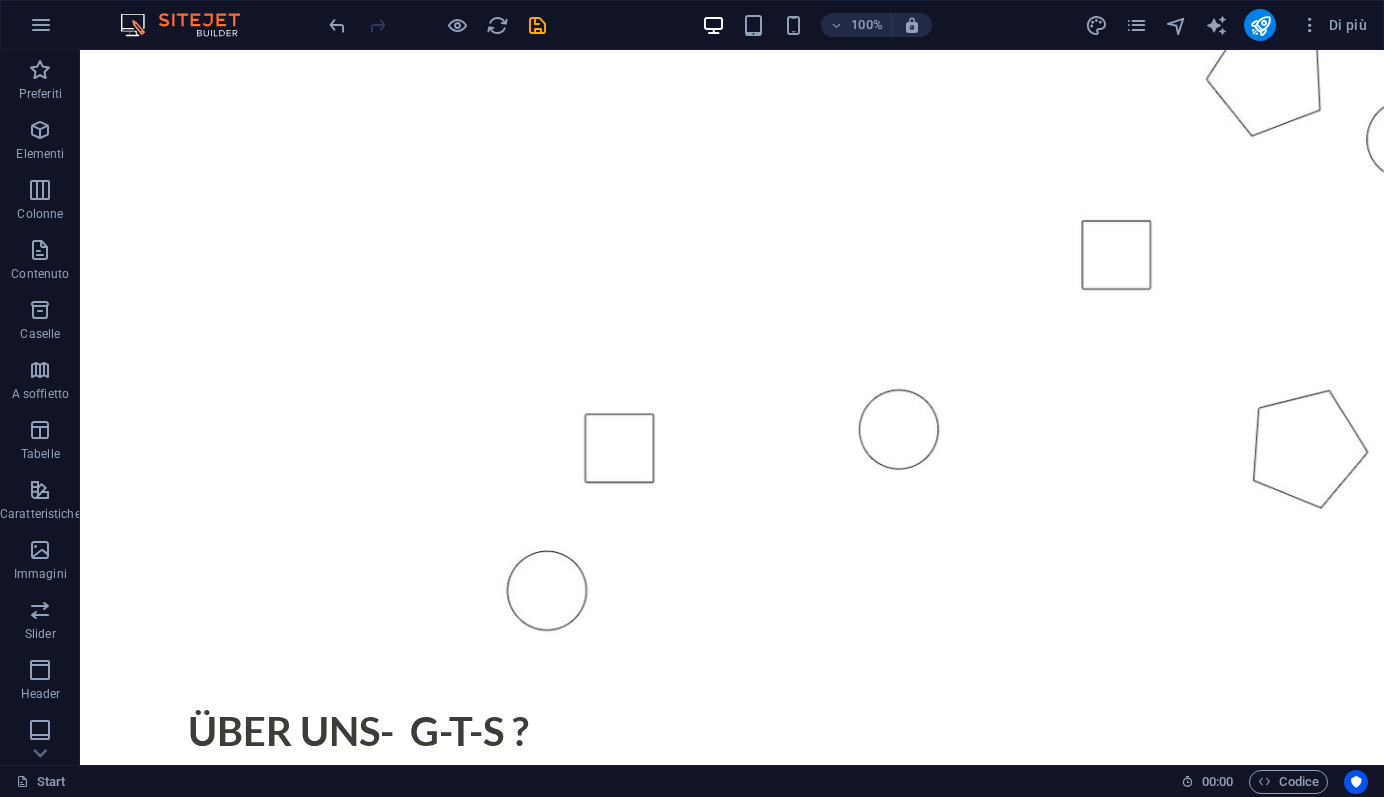 scroll, scrollTop: 0, scrollLeft: 0, axis: both 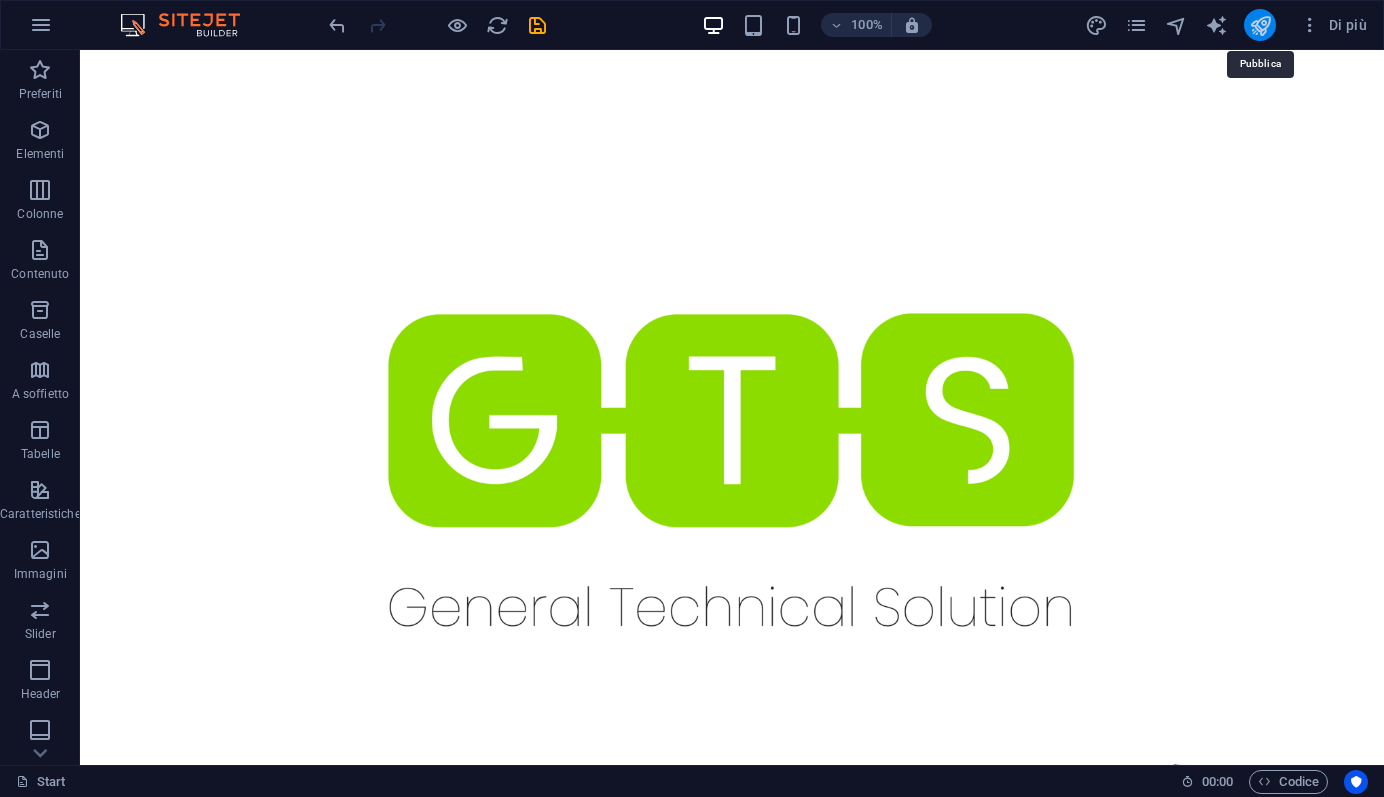 click at bounding box center [1260, 25] 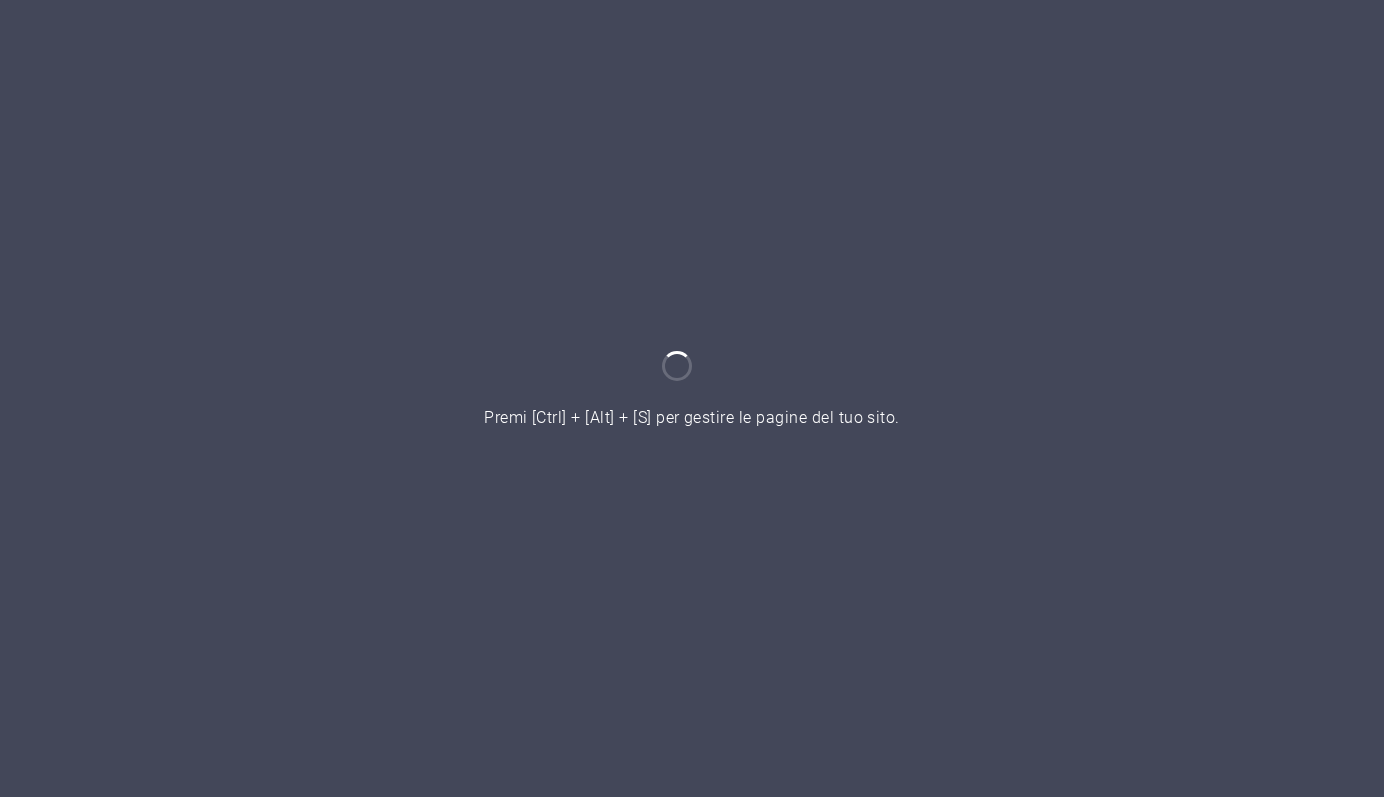 scroll, scrollTop: 0, scrollLeft: 0, axis: both 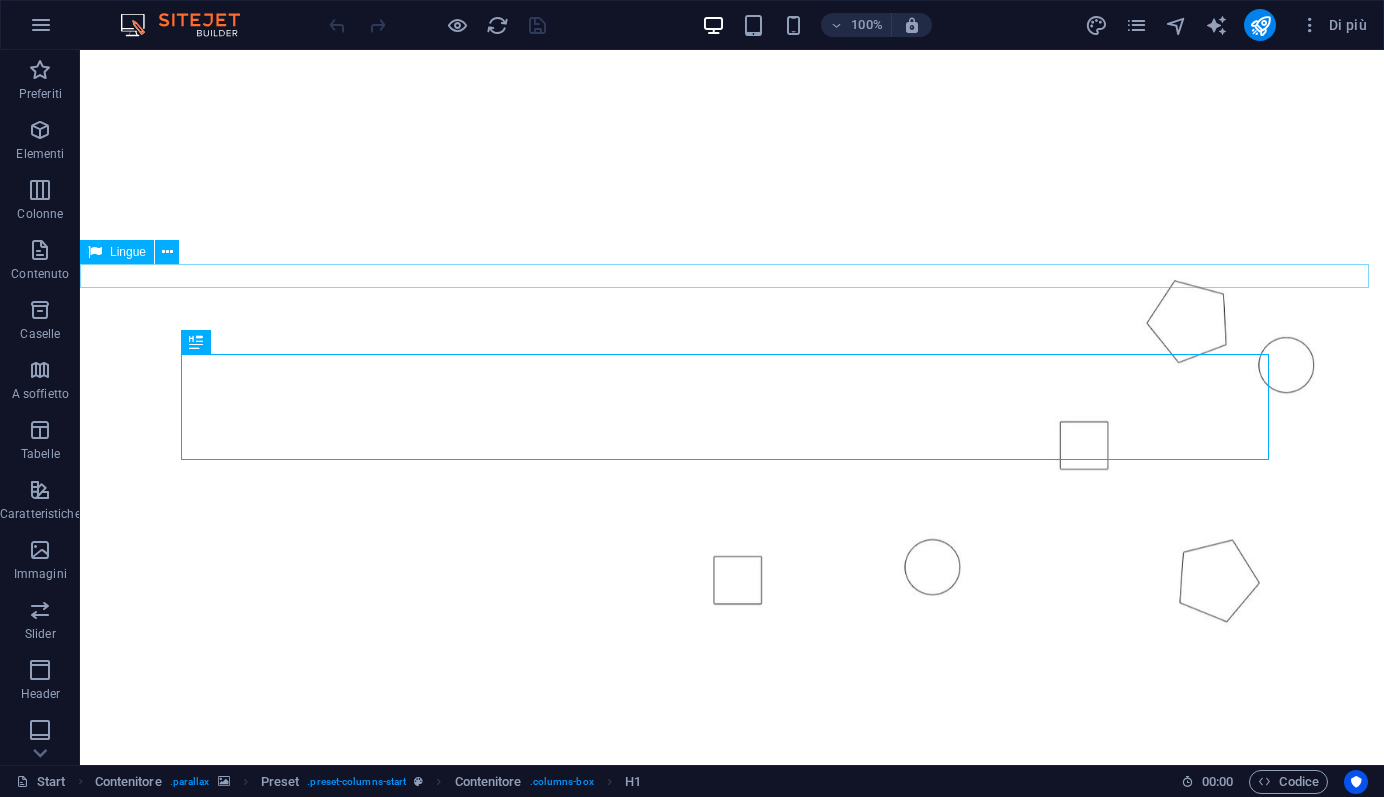 click on "Lingue" at bounding box center [128, 252] 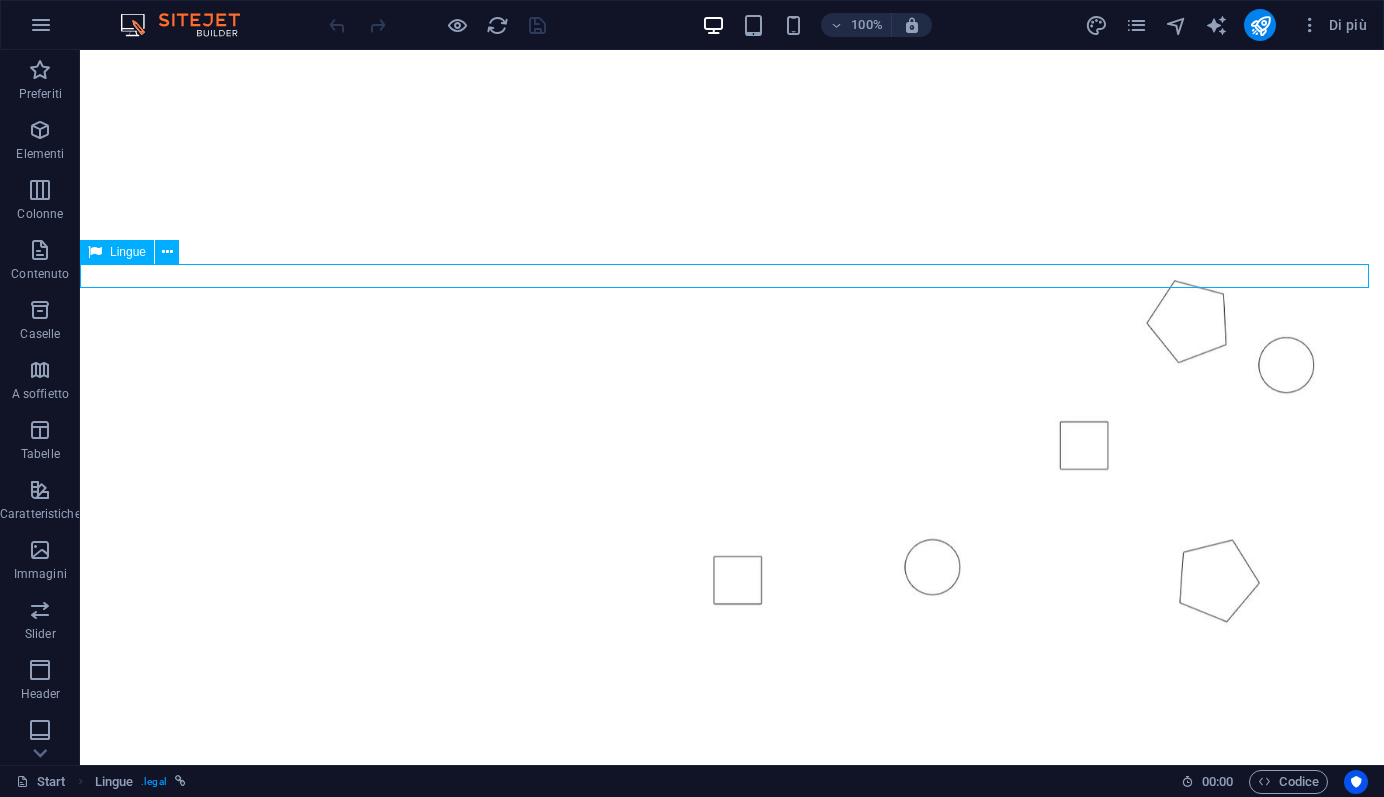 click on "Lingue" at bounding box center [128, 252] 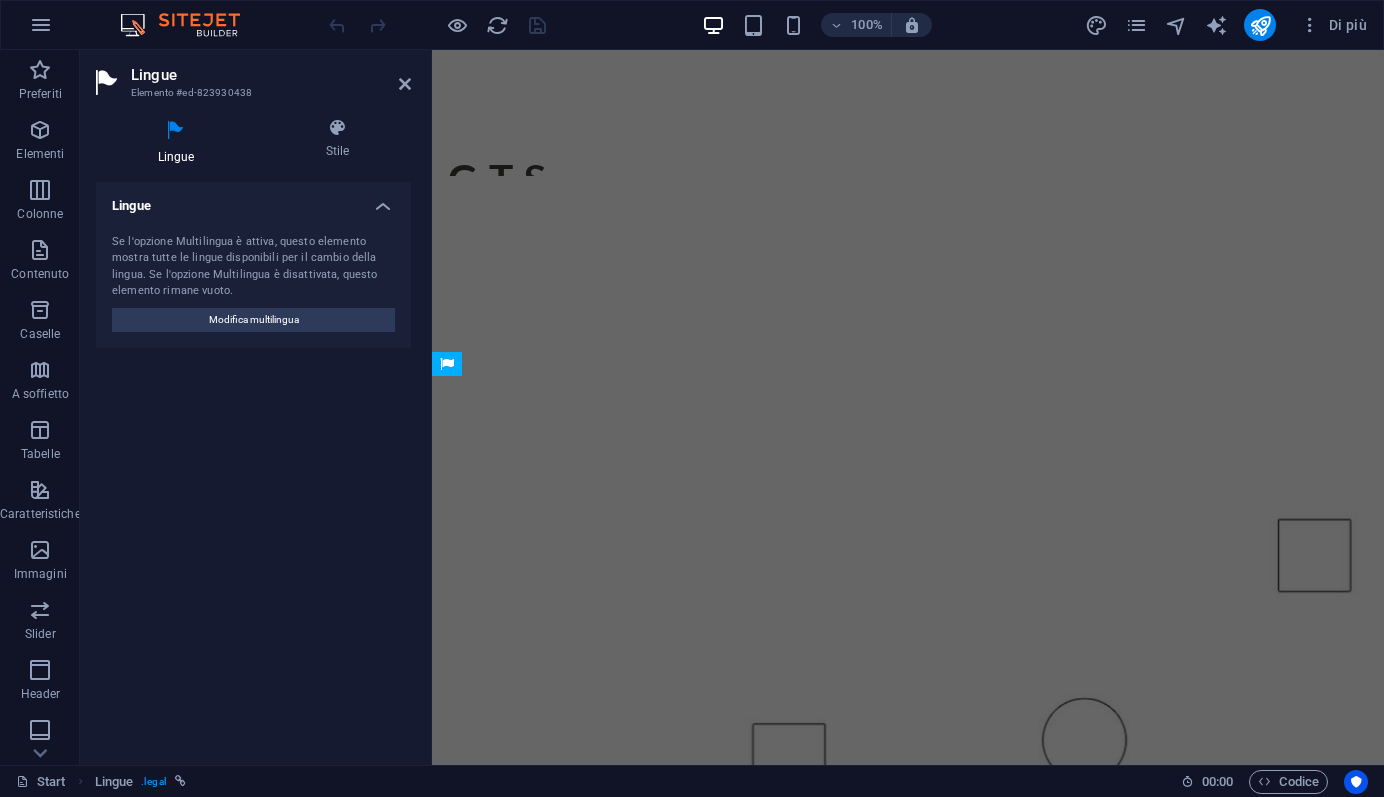 scroll, scrollTop: 0, scrollLeft: 0, axis: both 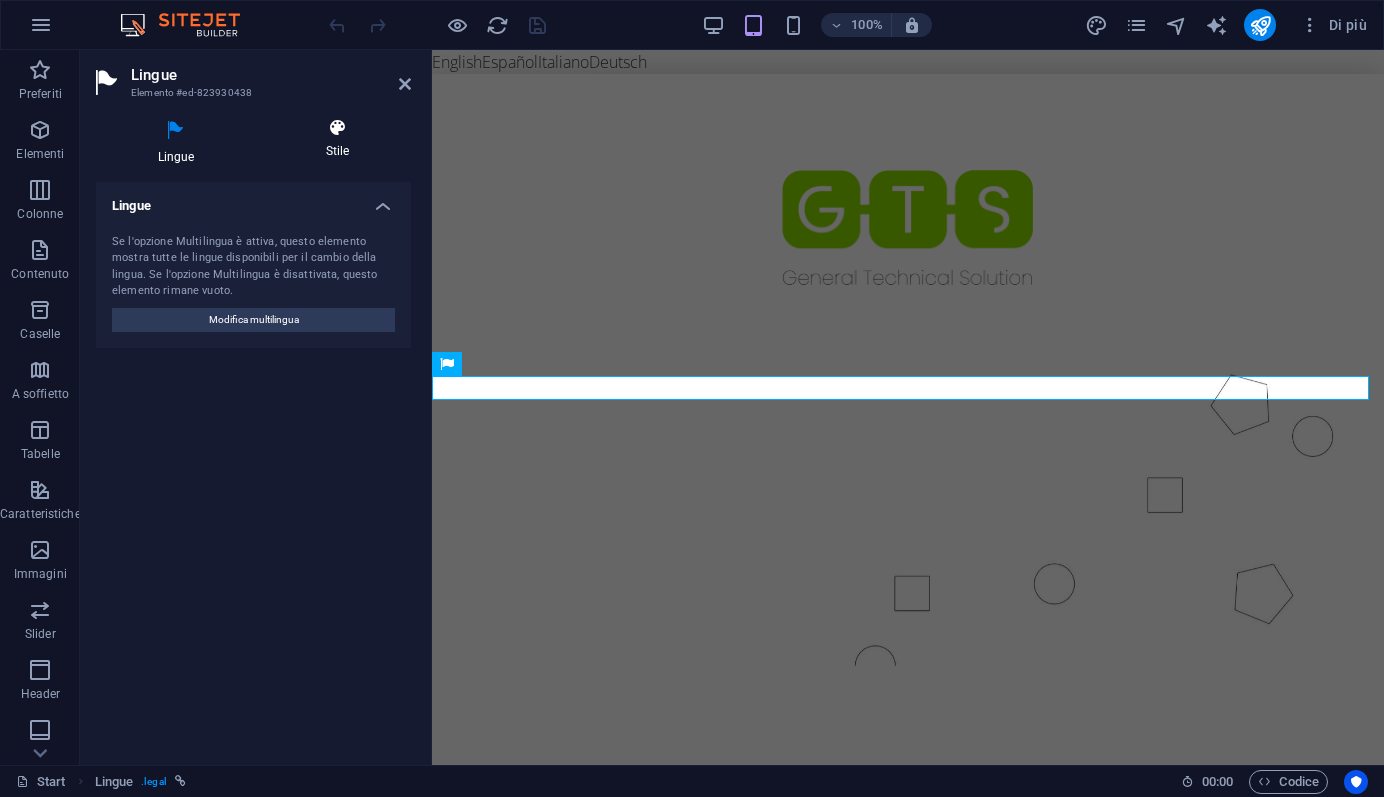 click at bounding box center (337, 128) 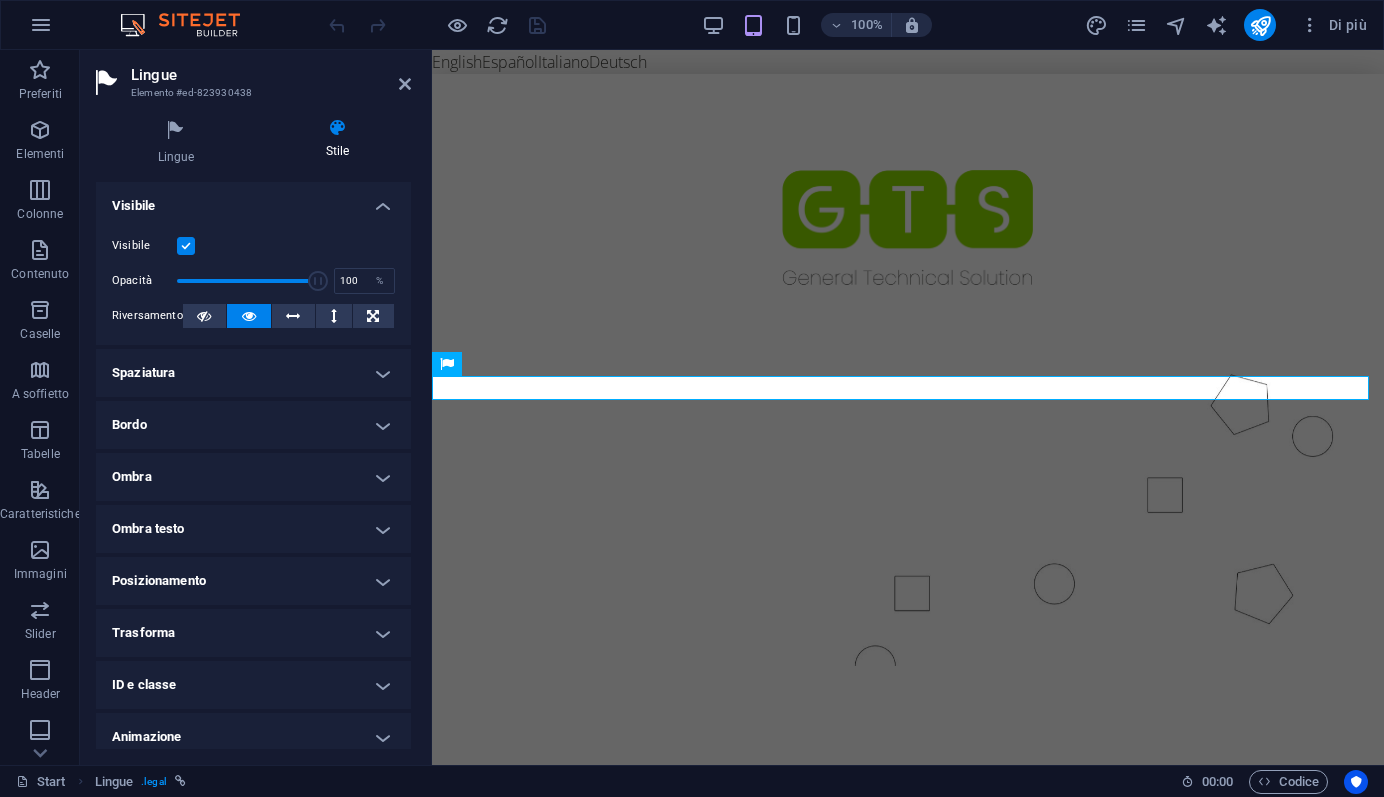 click on "Spaziatura" at bounding box center [253, 373] 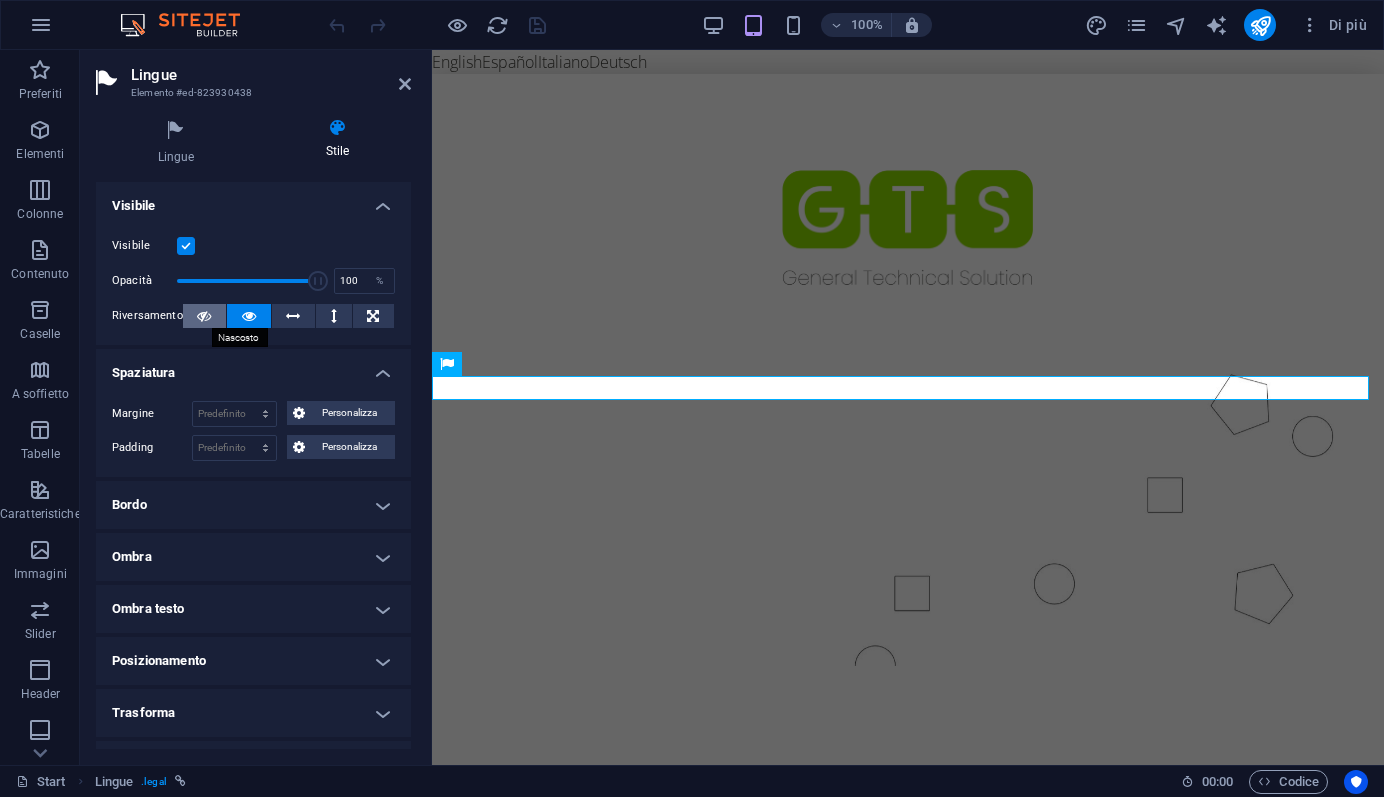 click at bounding box center (204, 316) 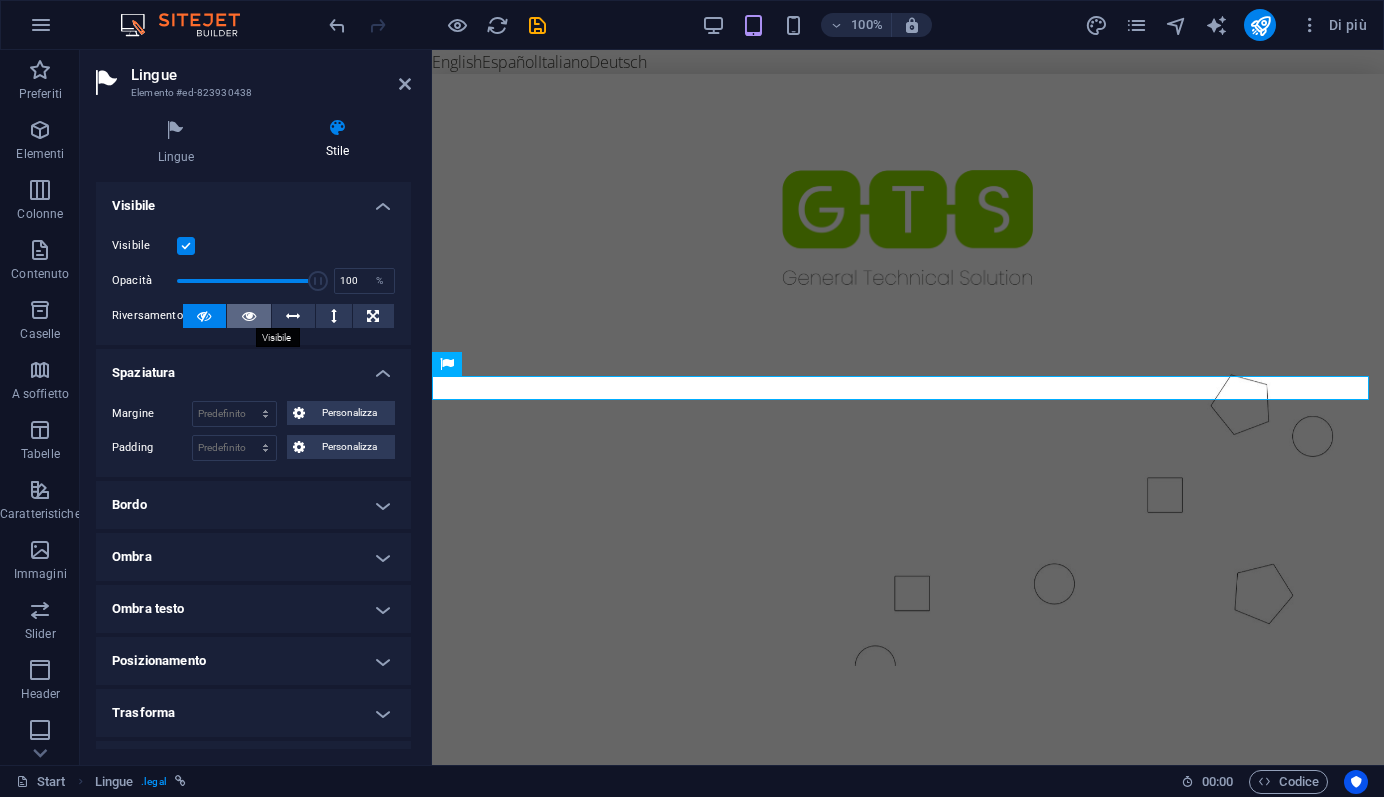 click at bounding box center [249, 316] 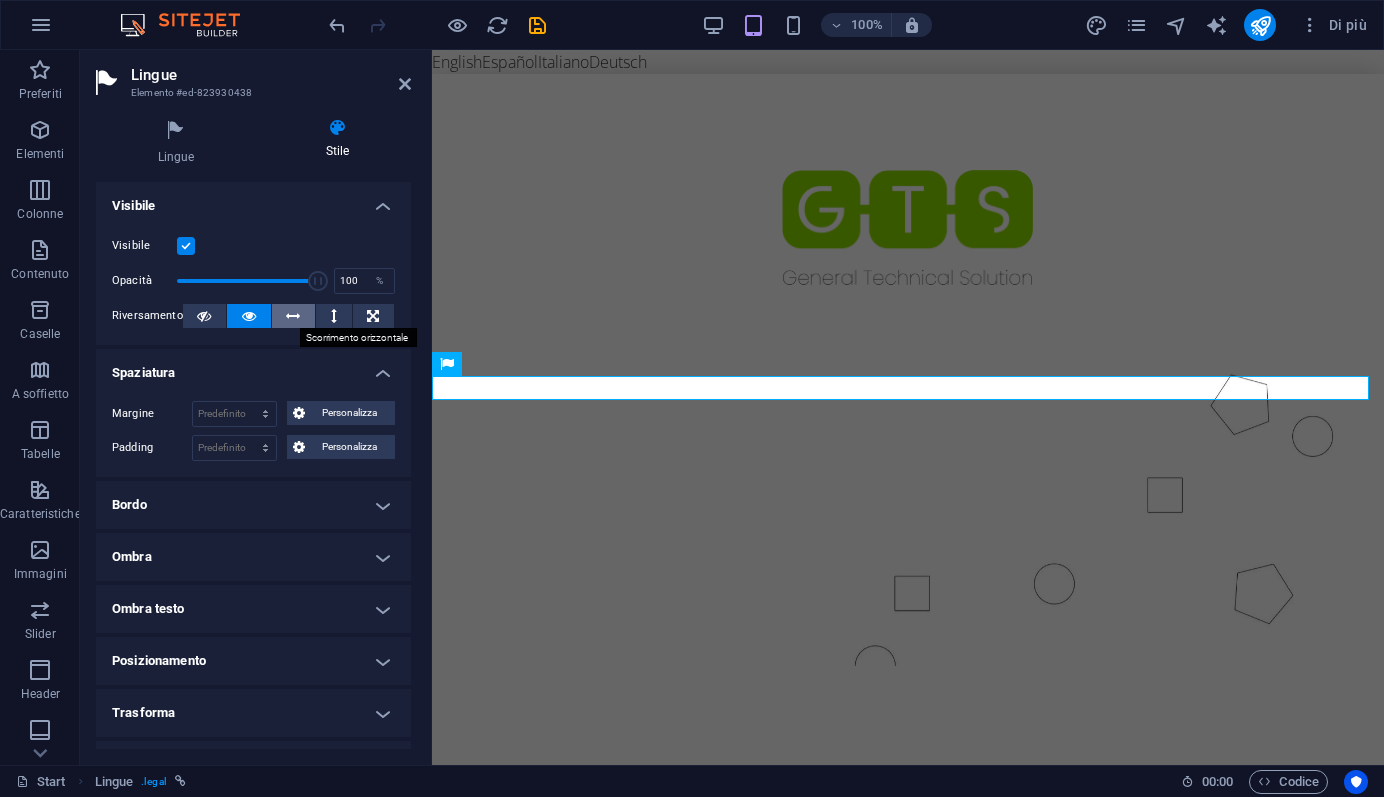 click at bounding box center (293, 316) 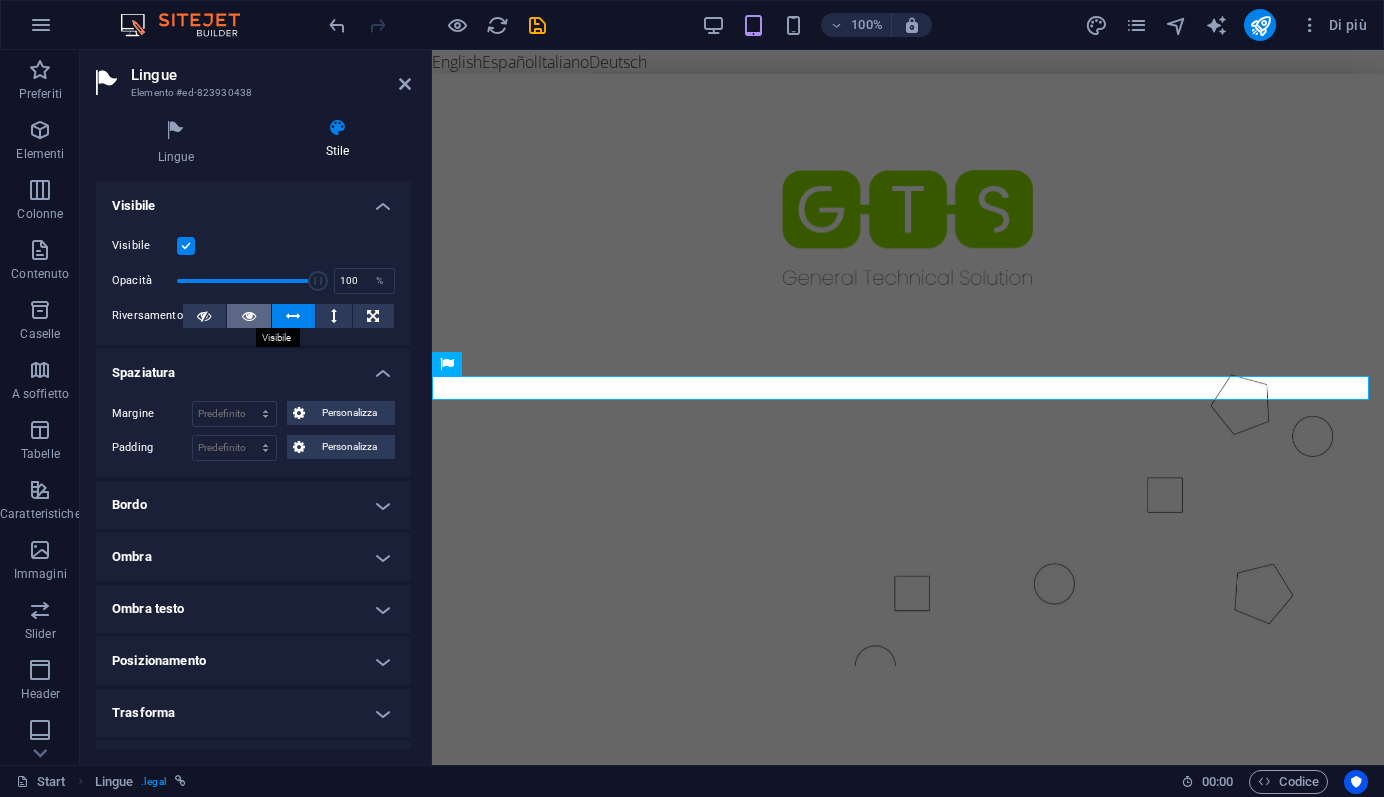 click at bounding box center [249, 316] 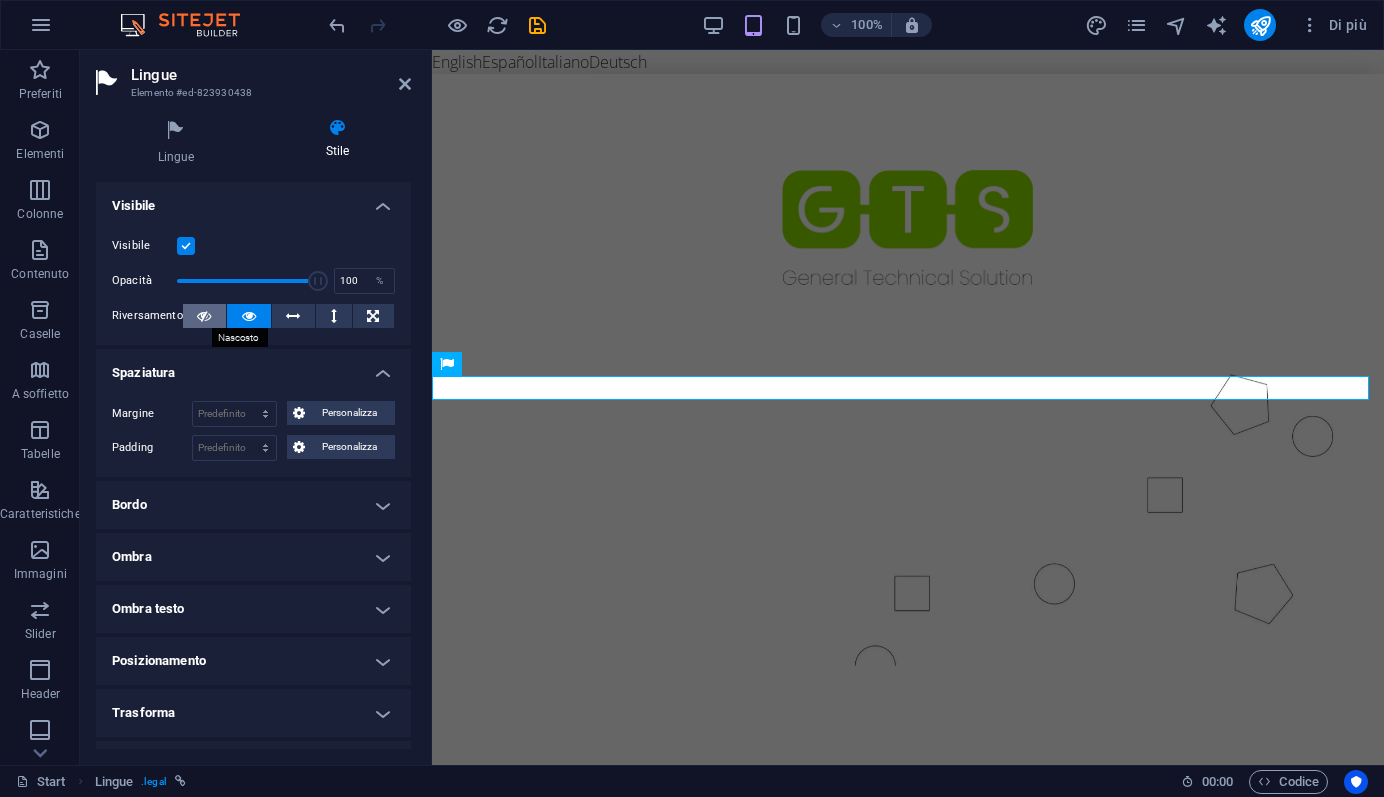 click at bounding box center (204, 316) 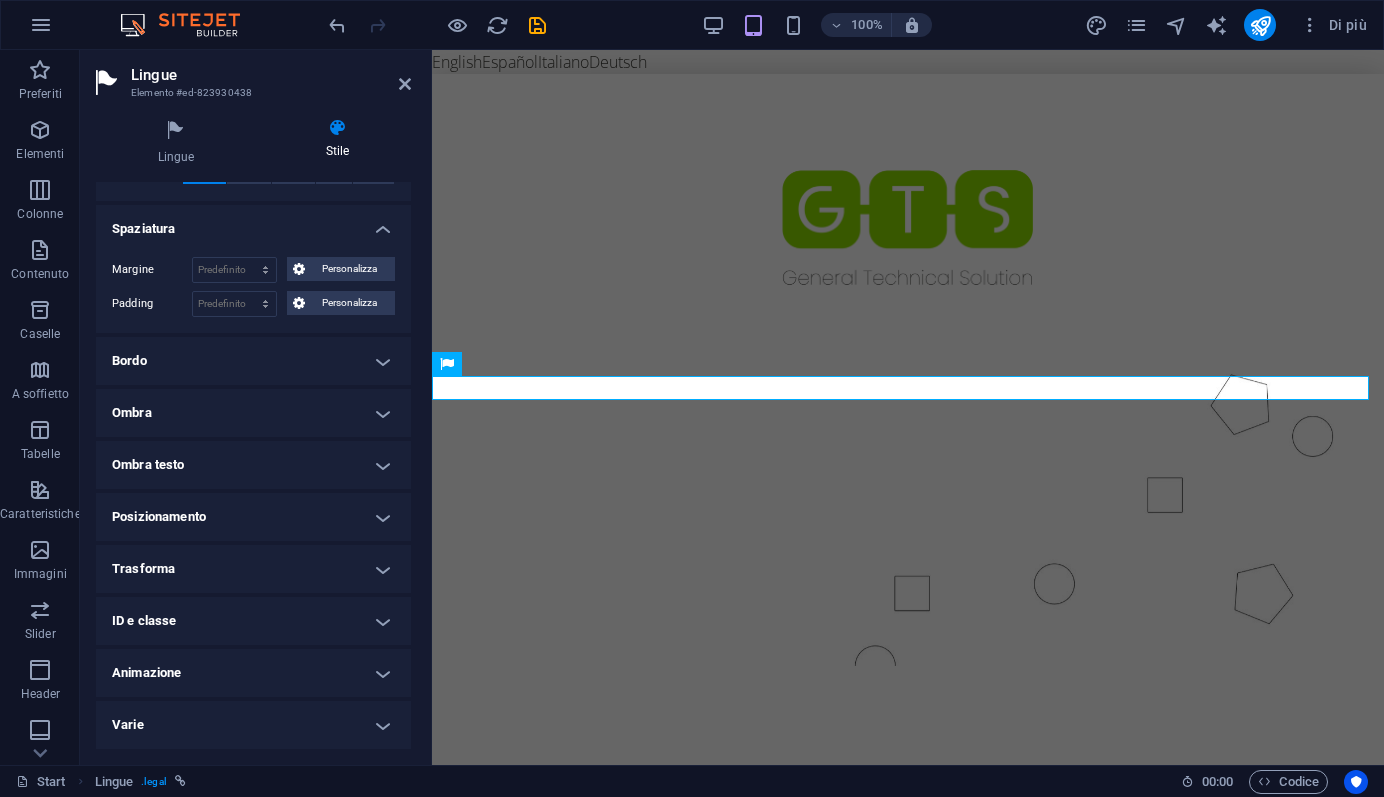 scroll, scrollTop: 0, scrollLeft: 0, axis: both 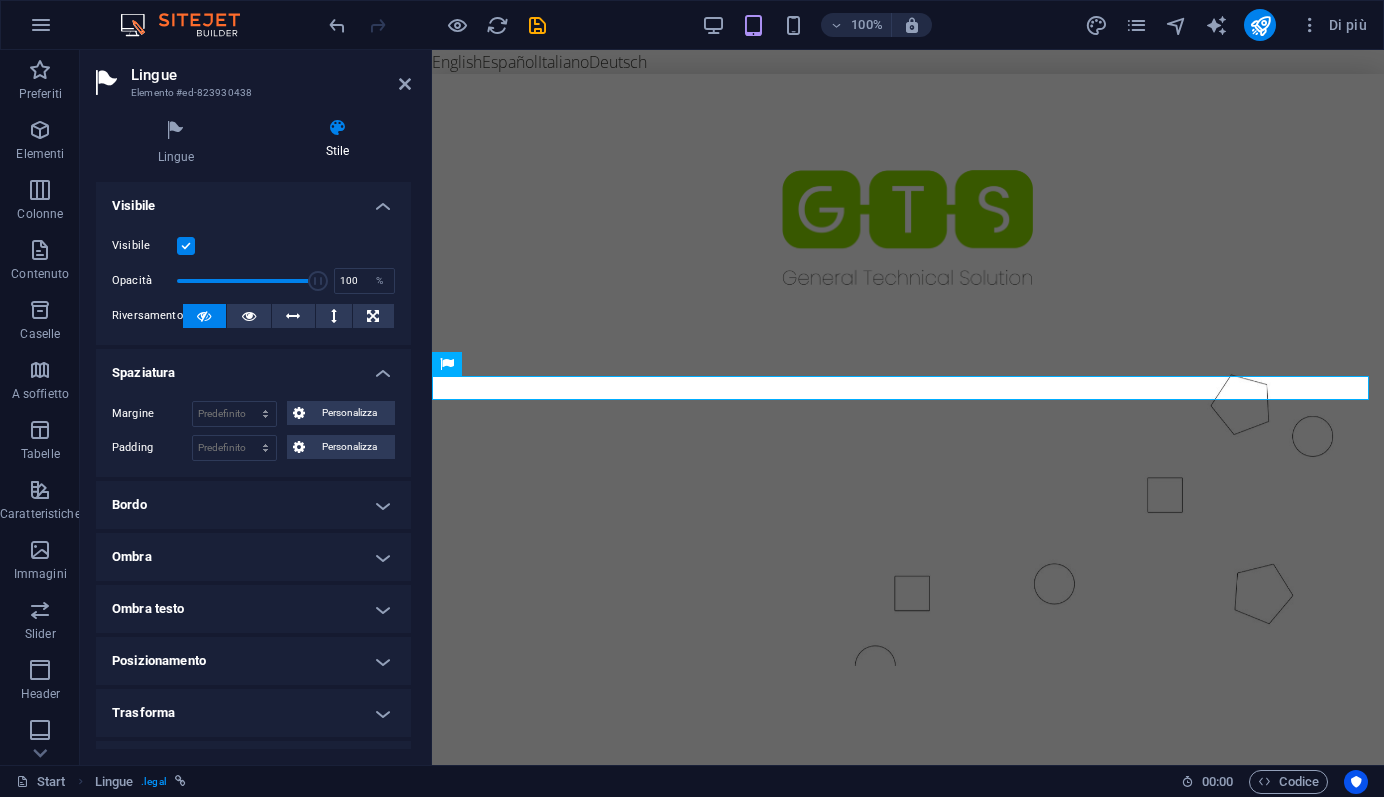 click at bounding box center [337, 128] 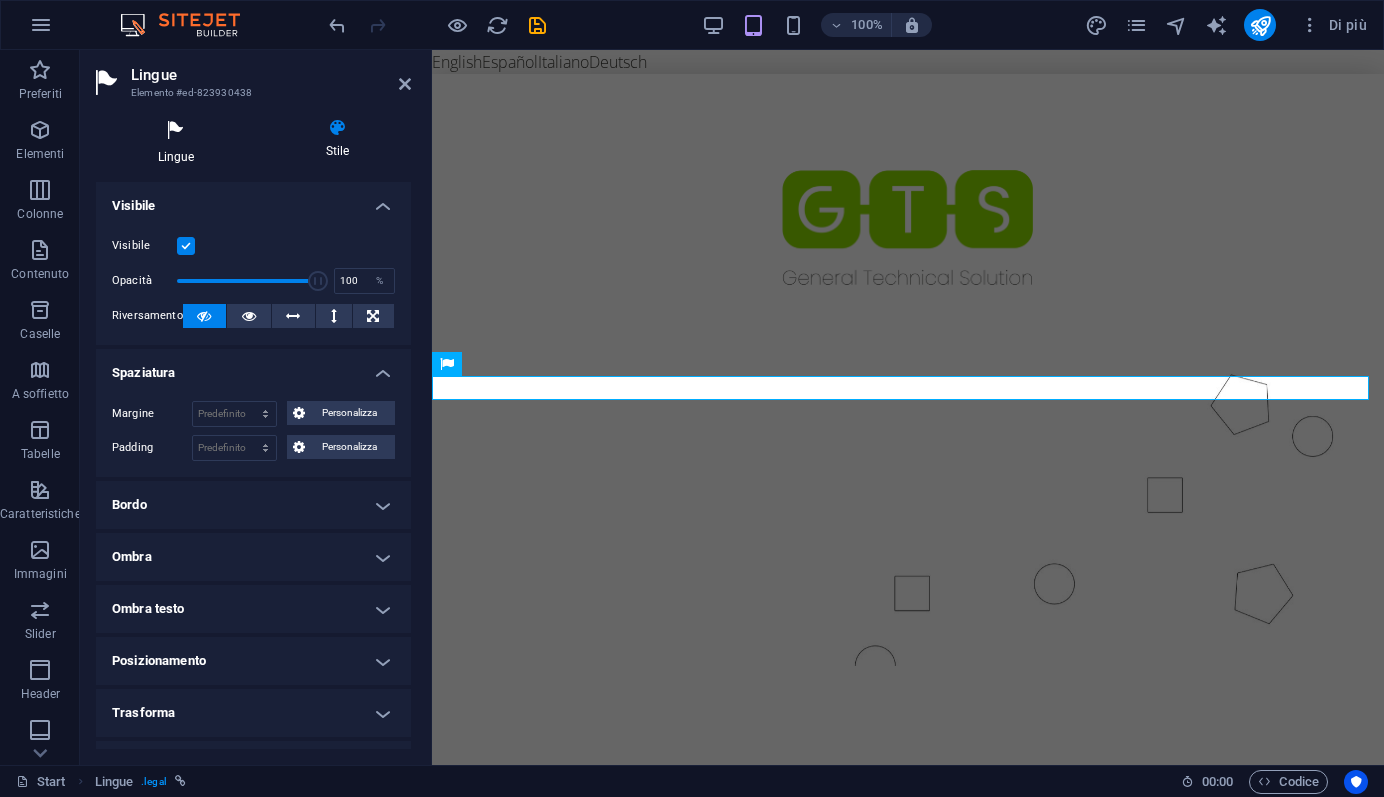 click at bounding box center [176, 131] 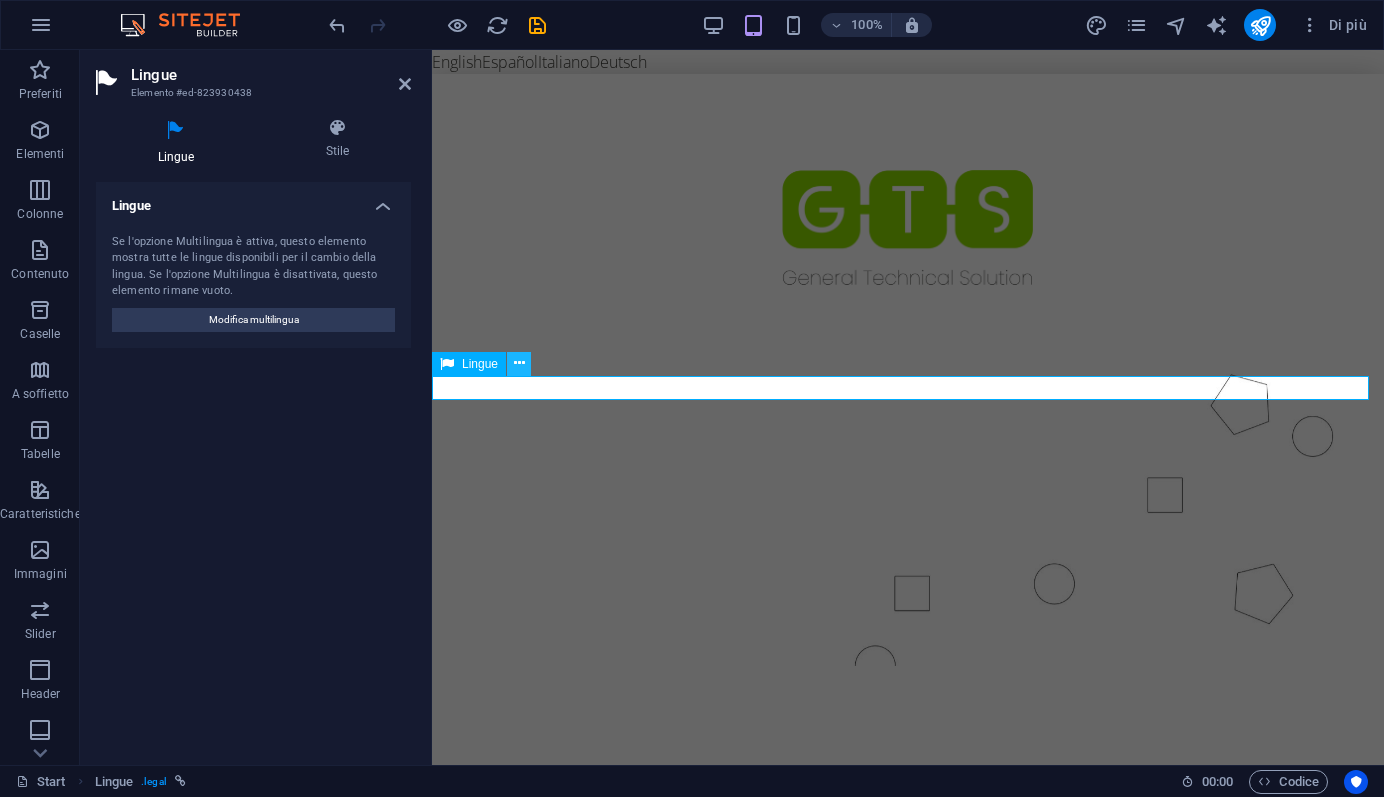 click at bounding box center (519, 363) 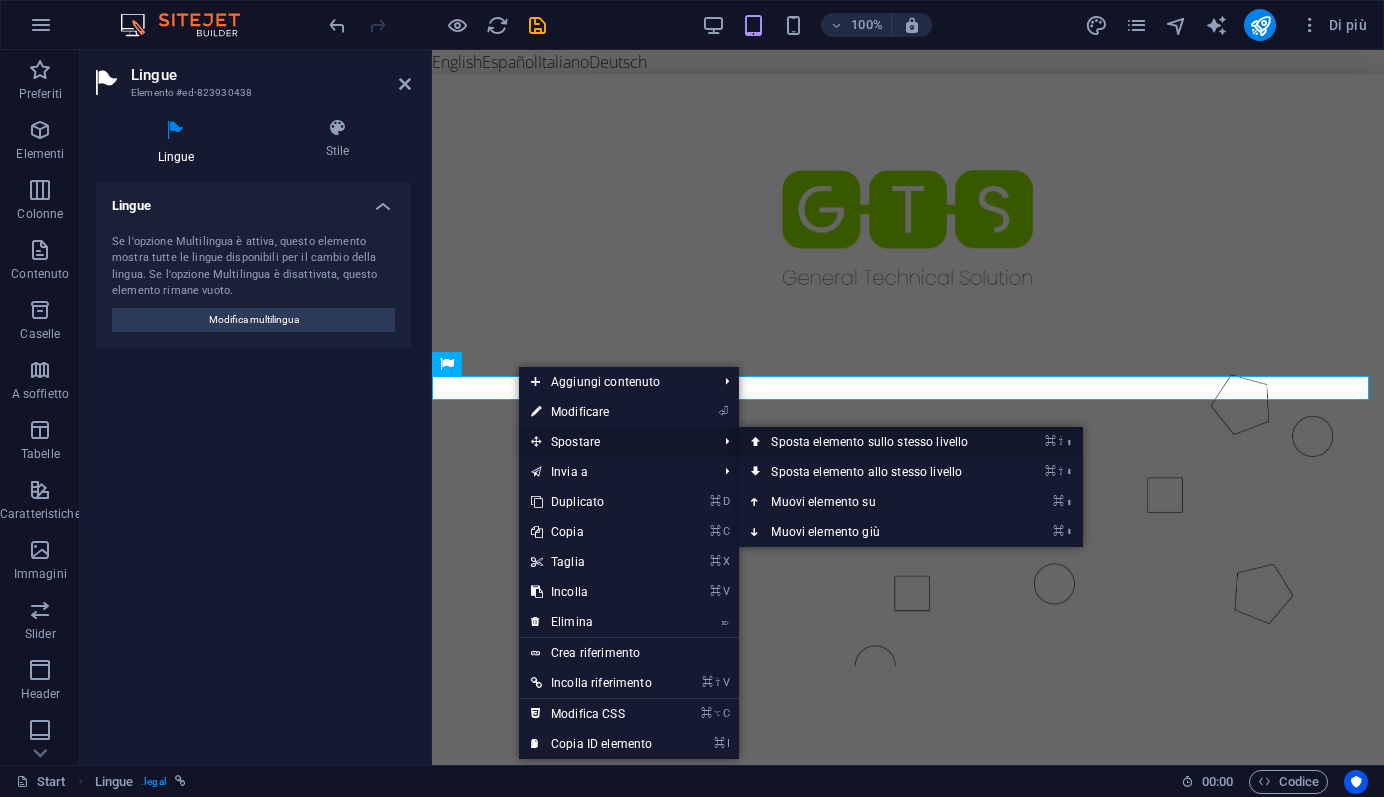 click on "⌘ ⇧ ⬆  Sposta elemento sullo stesso livello" at bounding box center (873, 442) 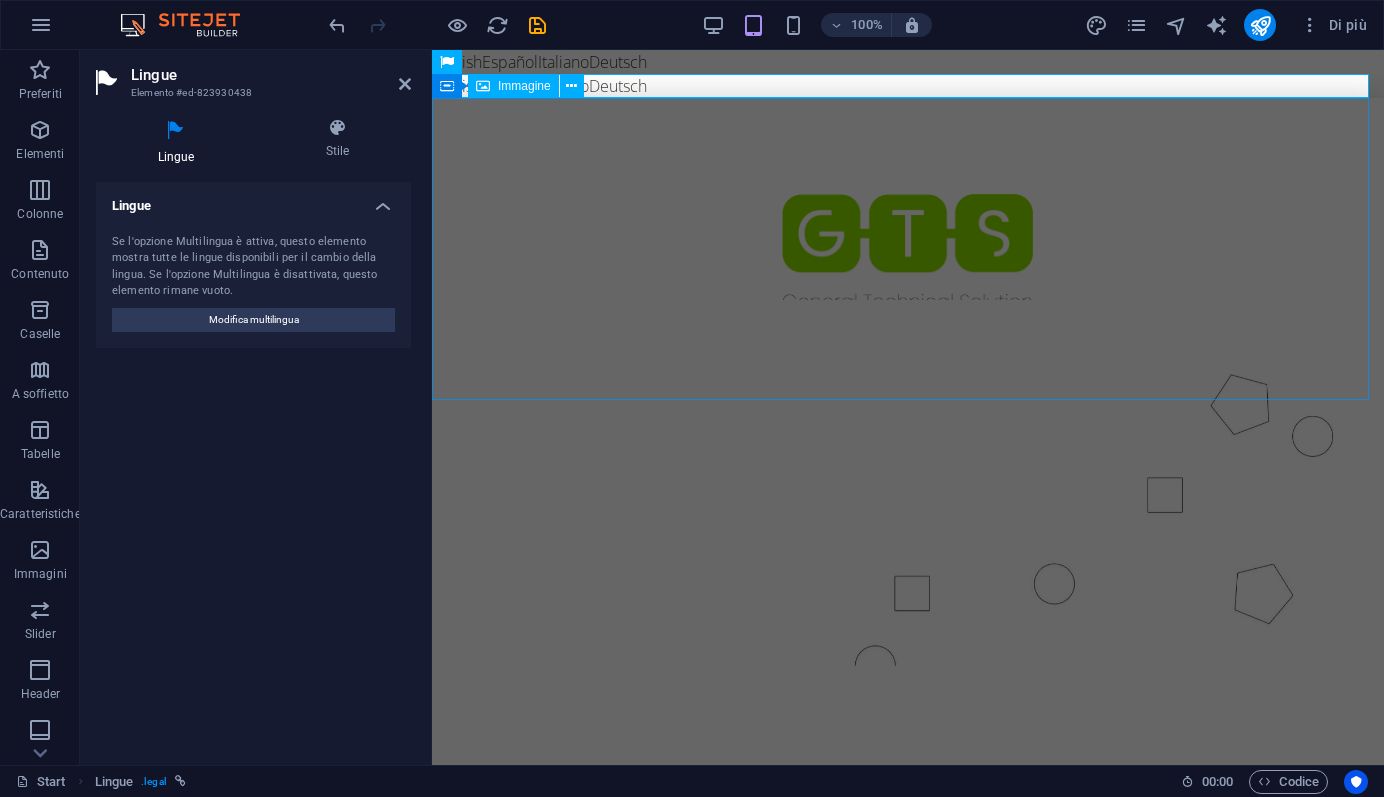 click at bounding box center (908, 251) 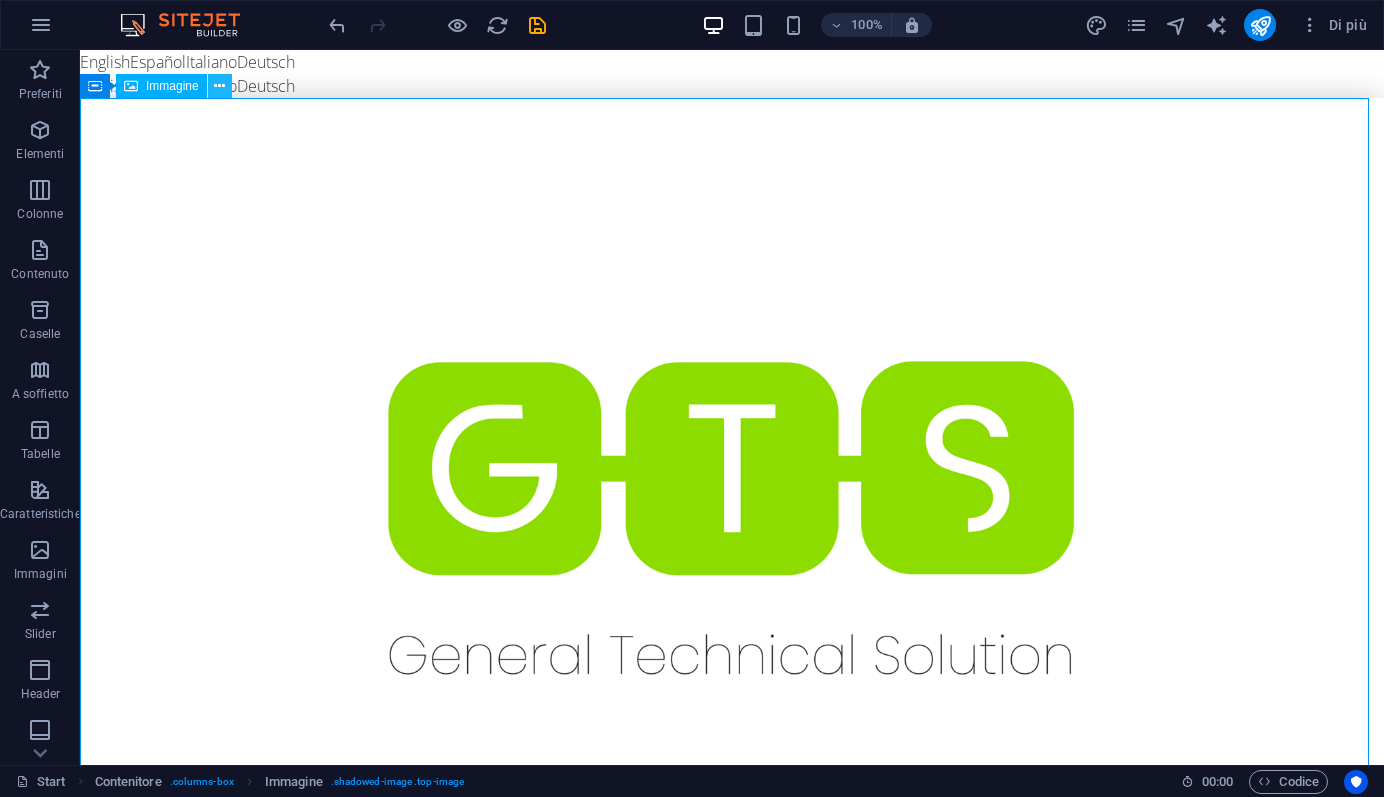 click at bounding box center (220, 86) 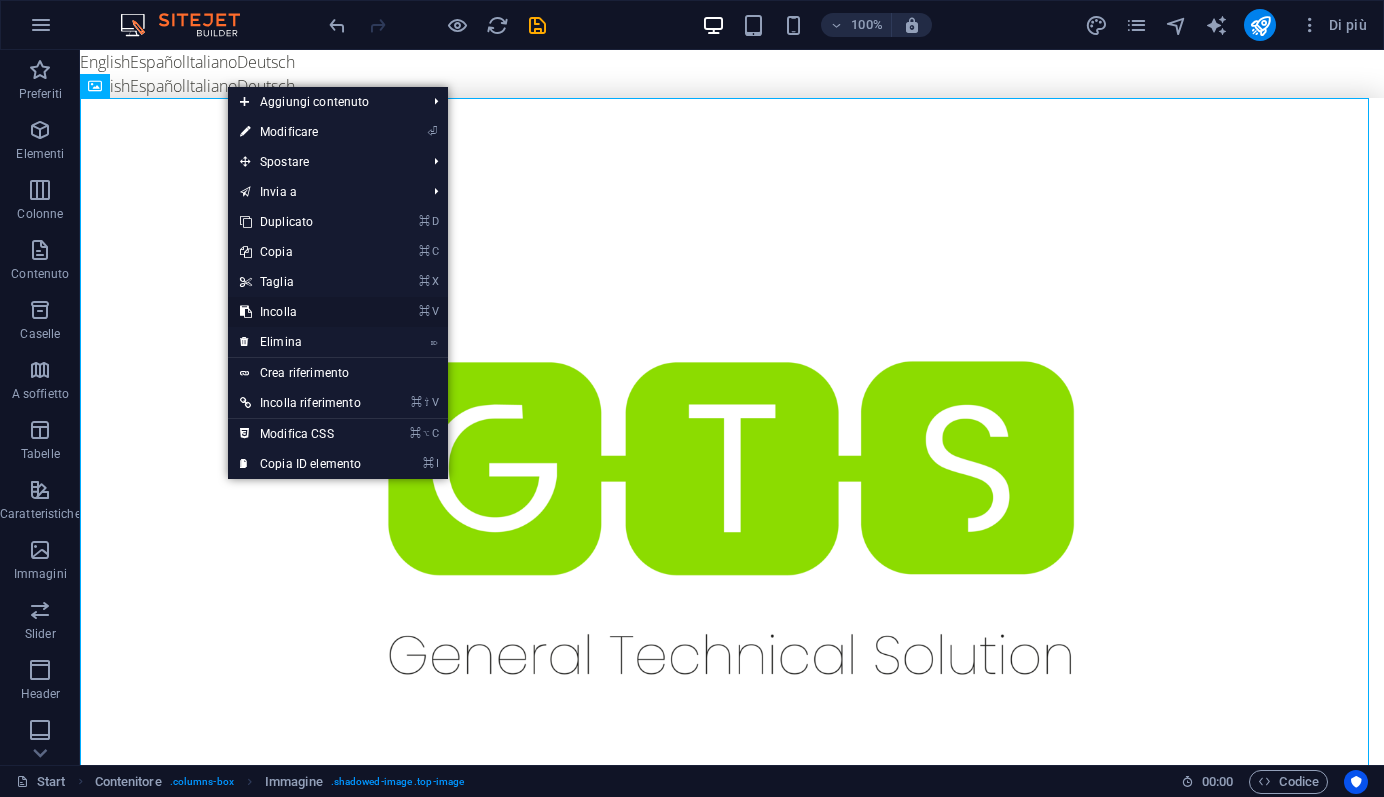 click on "⌘ V  Incolla" at bounding box center (300, 312) 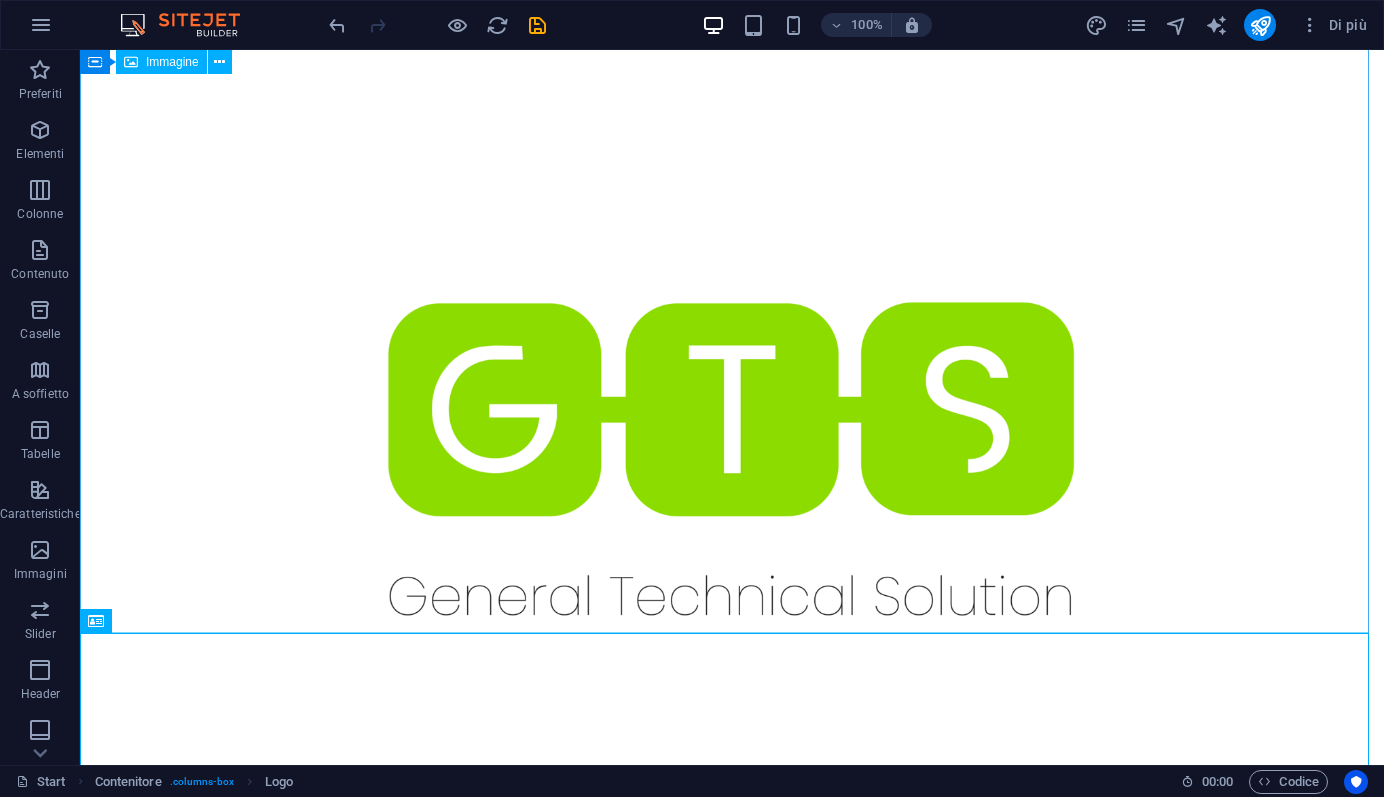 scroll, scrollTop: 0, scrollLeft: 0, axis: both 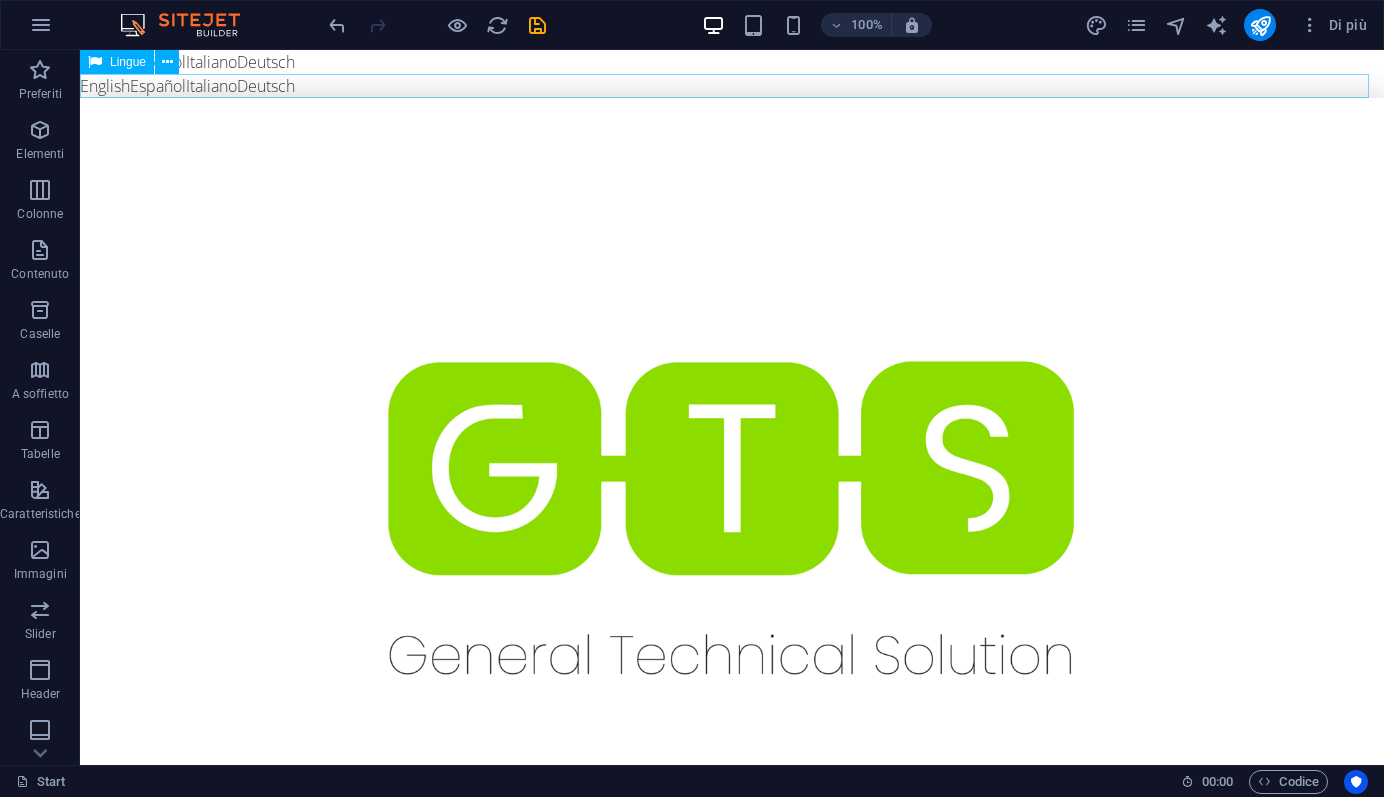 click on "English Español Italiano Deutsch" at bounding box center (732, 86) 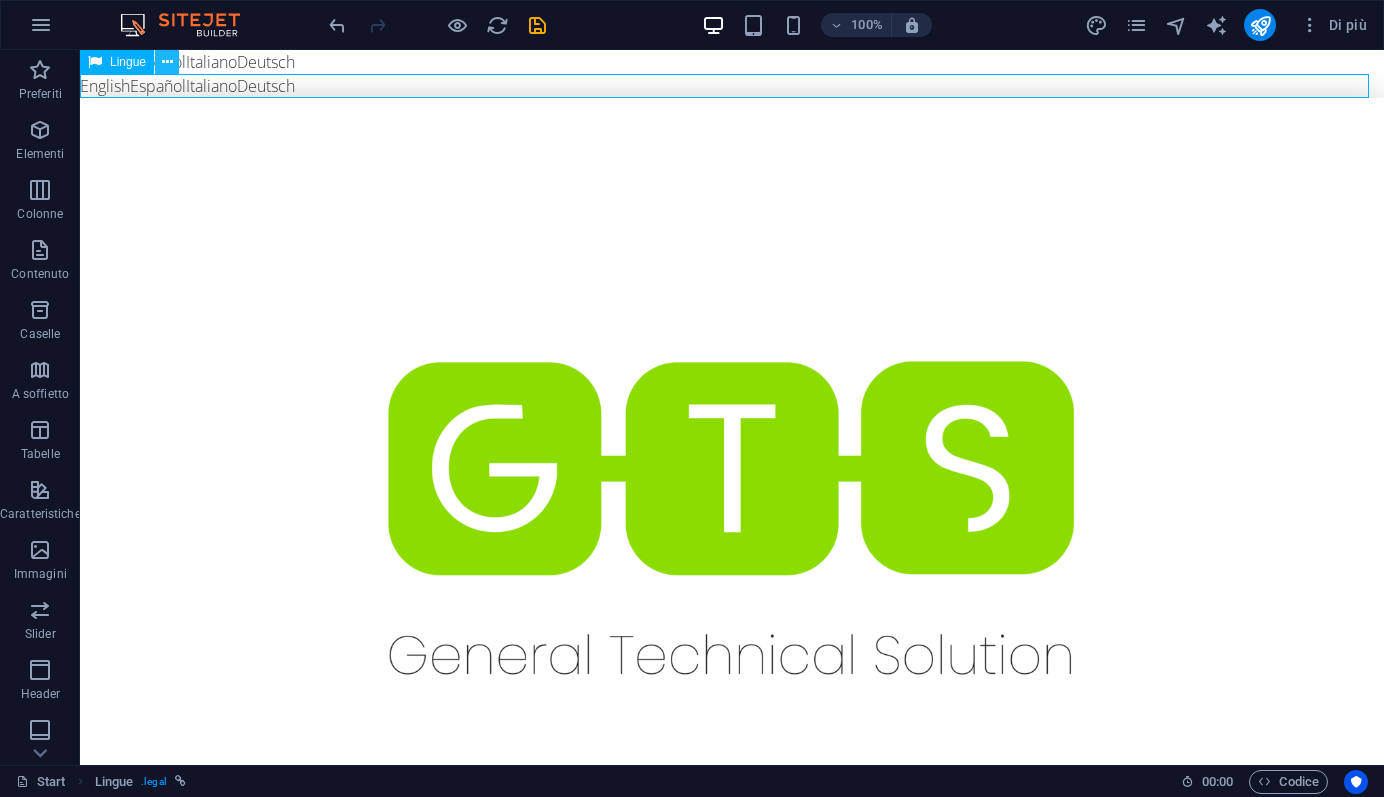 click at bounding box center [167, 62] 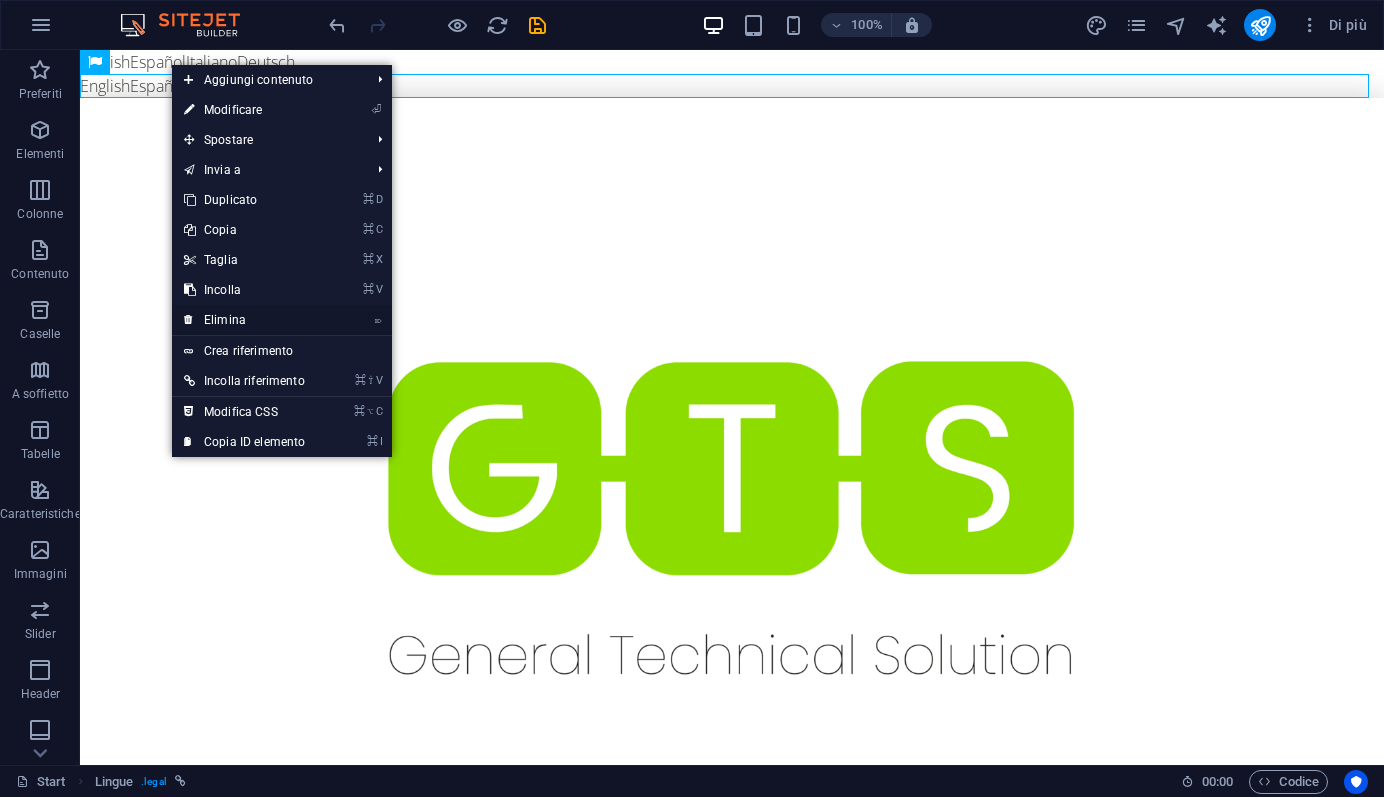 click on "⌦  Elimina" at bounding box center (244, 320) 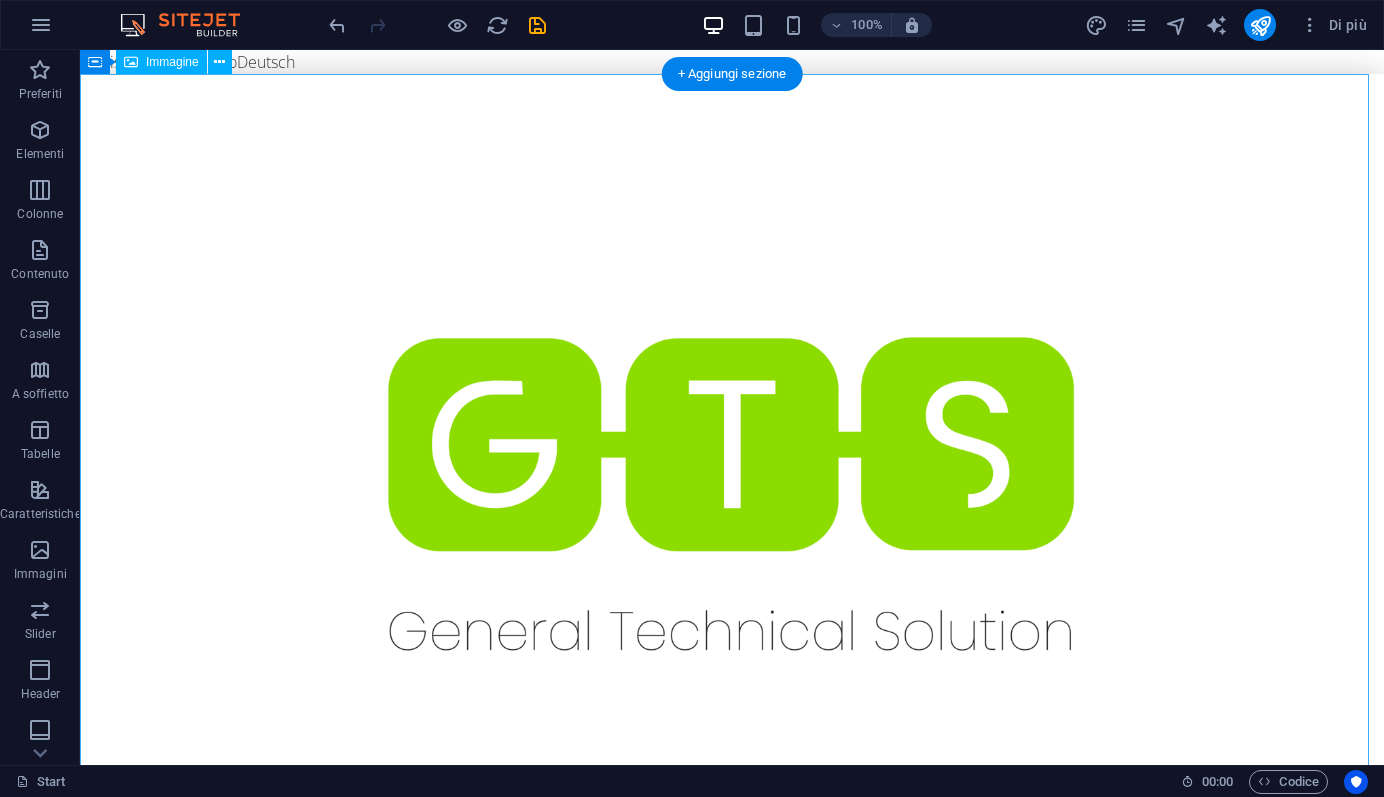 click at bounding box center (732, 494) 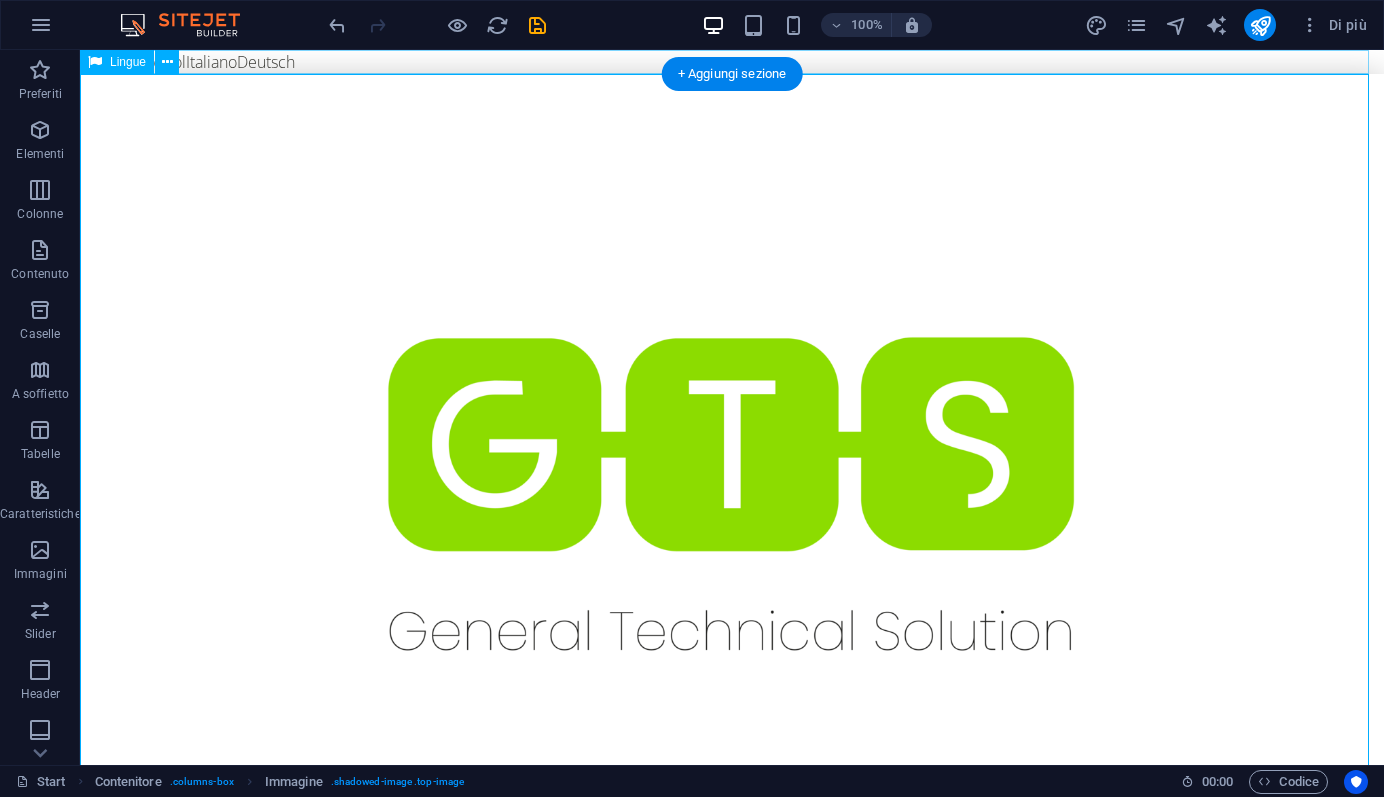 click on "English Español Italiano Deutsch" at bounding box center [732, 62] 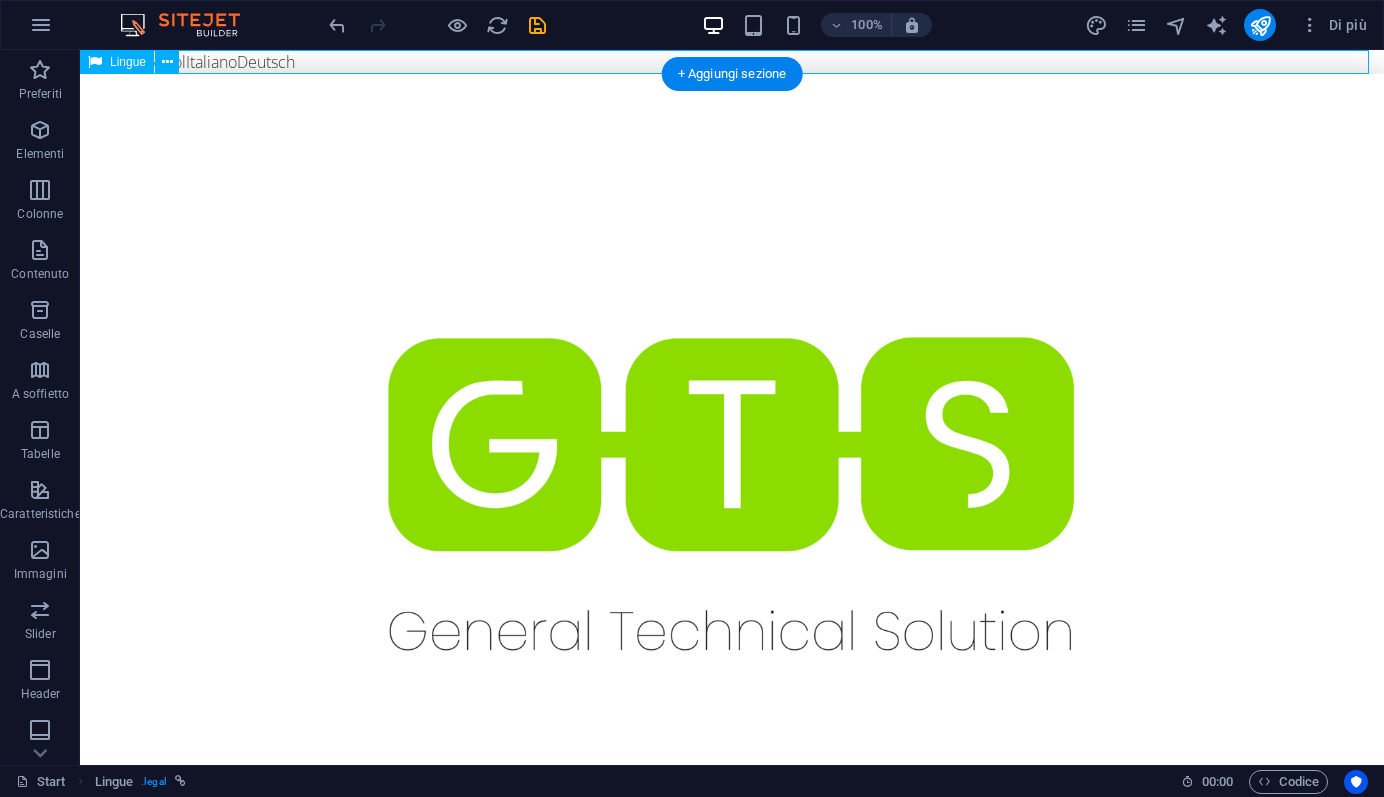 click on "English Español Italiano Deutsch" at bounding box center (732, 62) 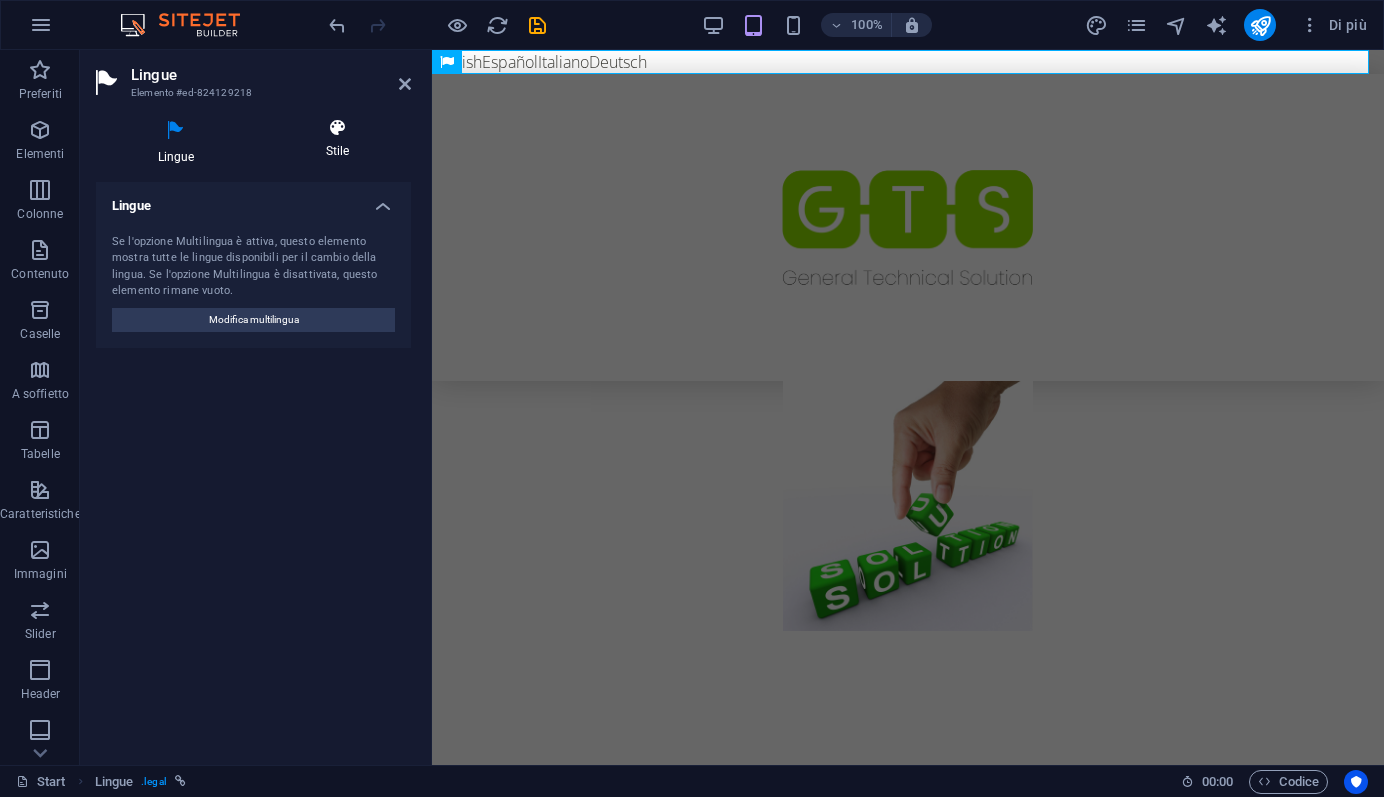click at bounding box center [337, 128] 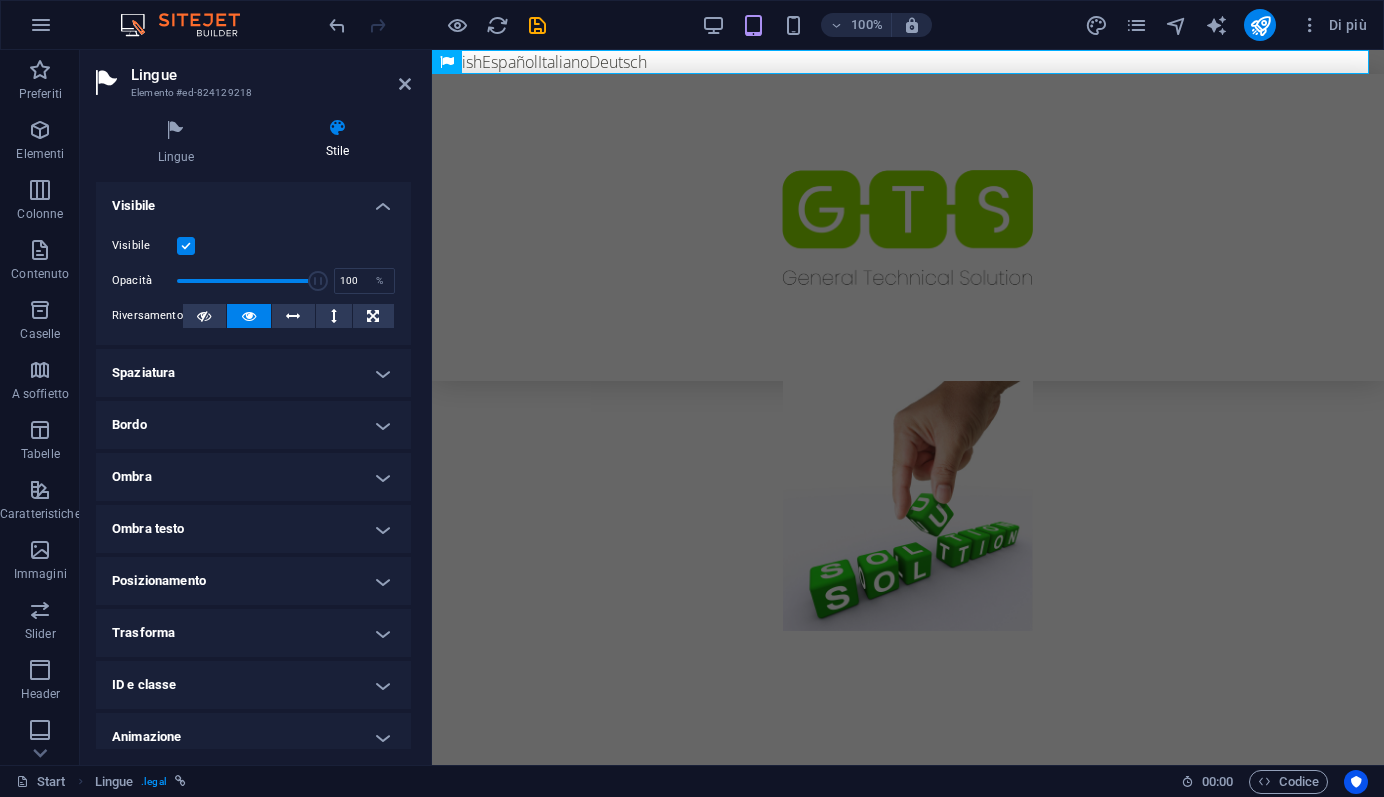 scroll, scrollTop: 64, scrollLeft: 0, axis: vertical 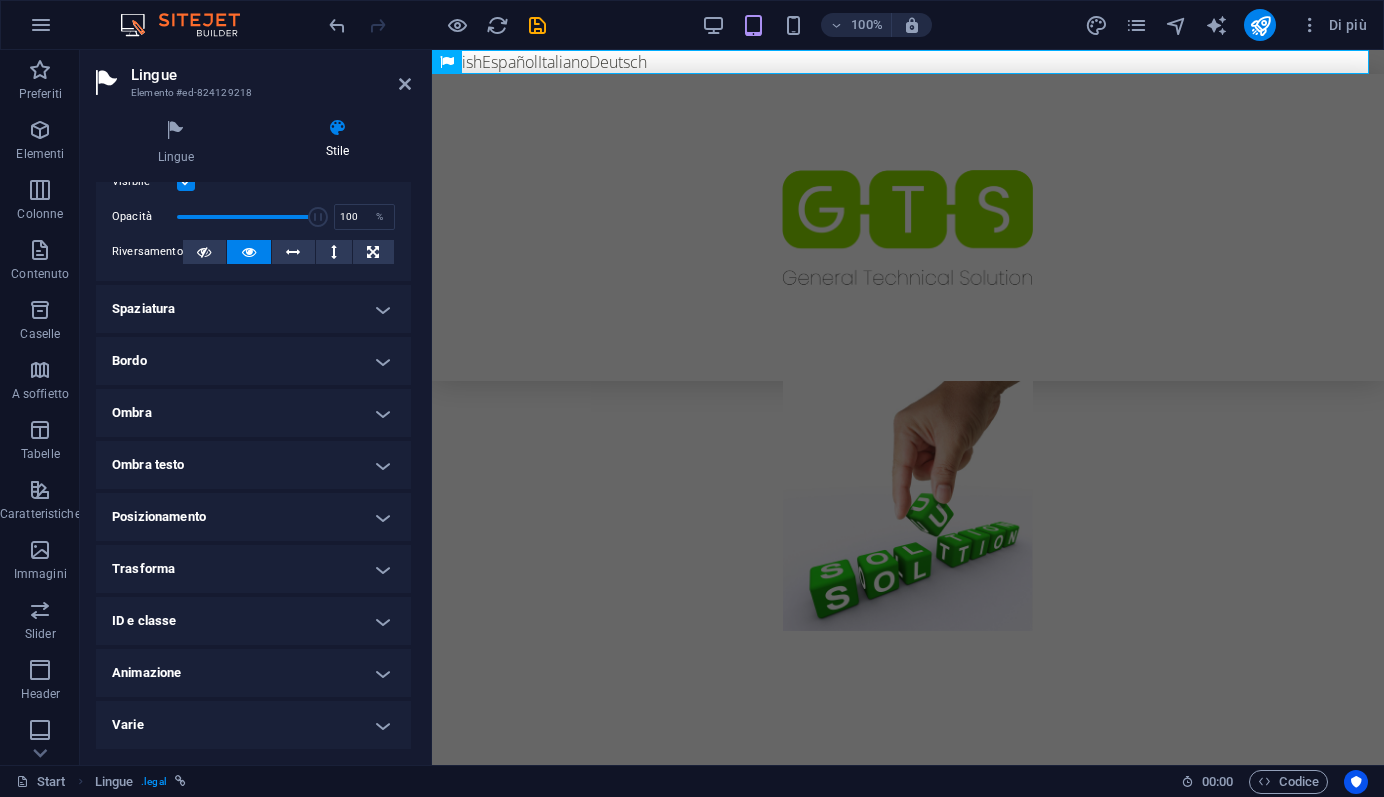 click on "Varie" at bounding box center (253, 725) 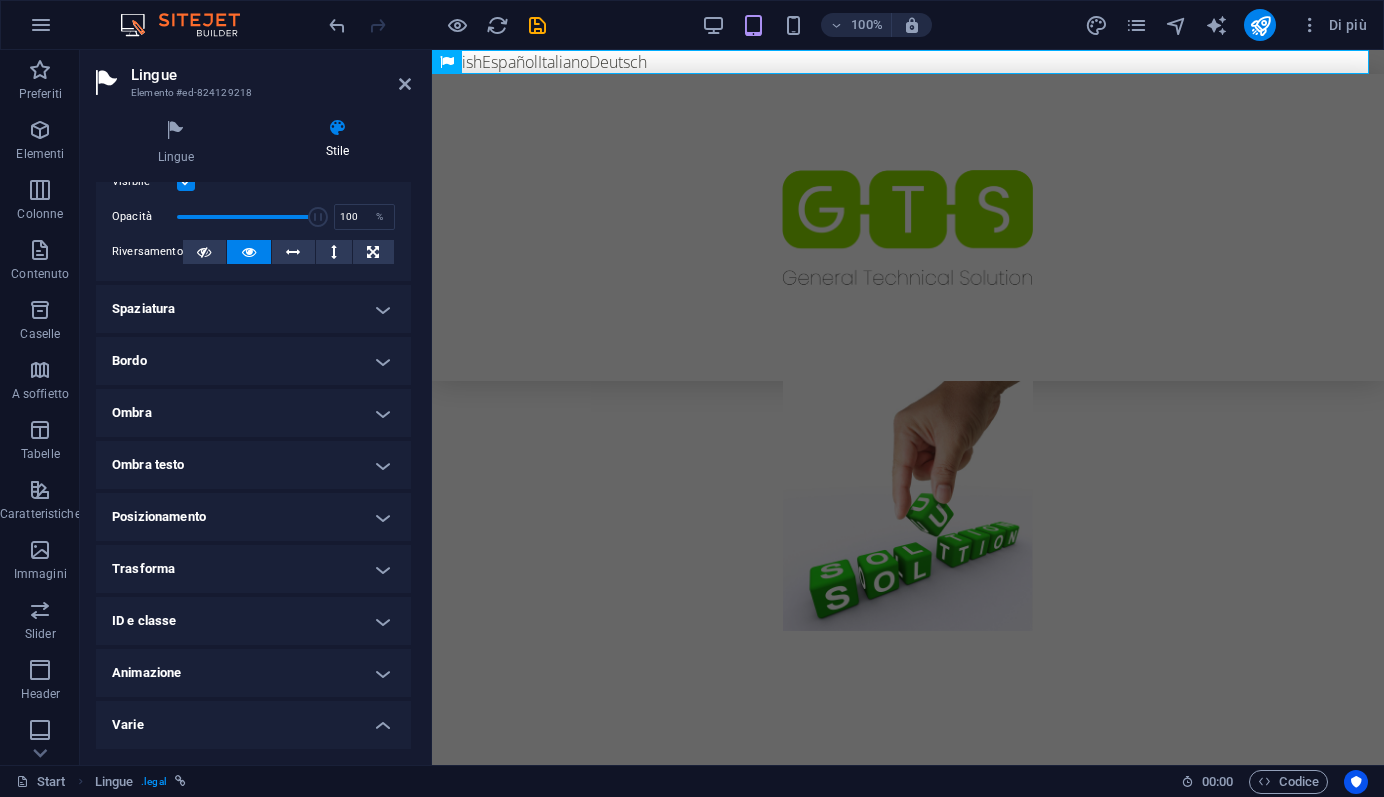scroll, scrollTop: 188, scrollLeft: 0, axis: vertical 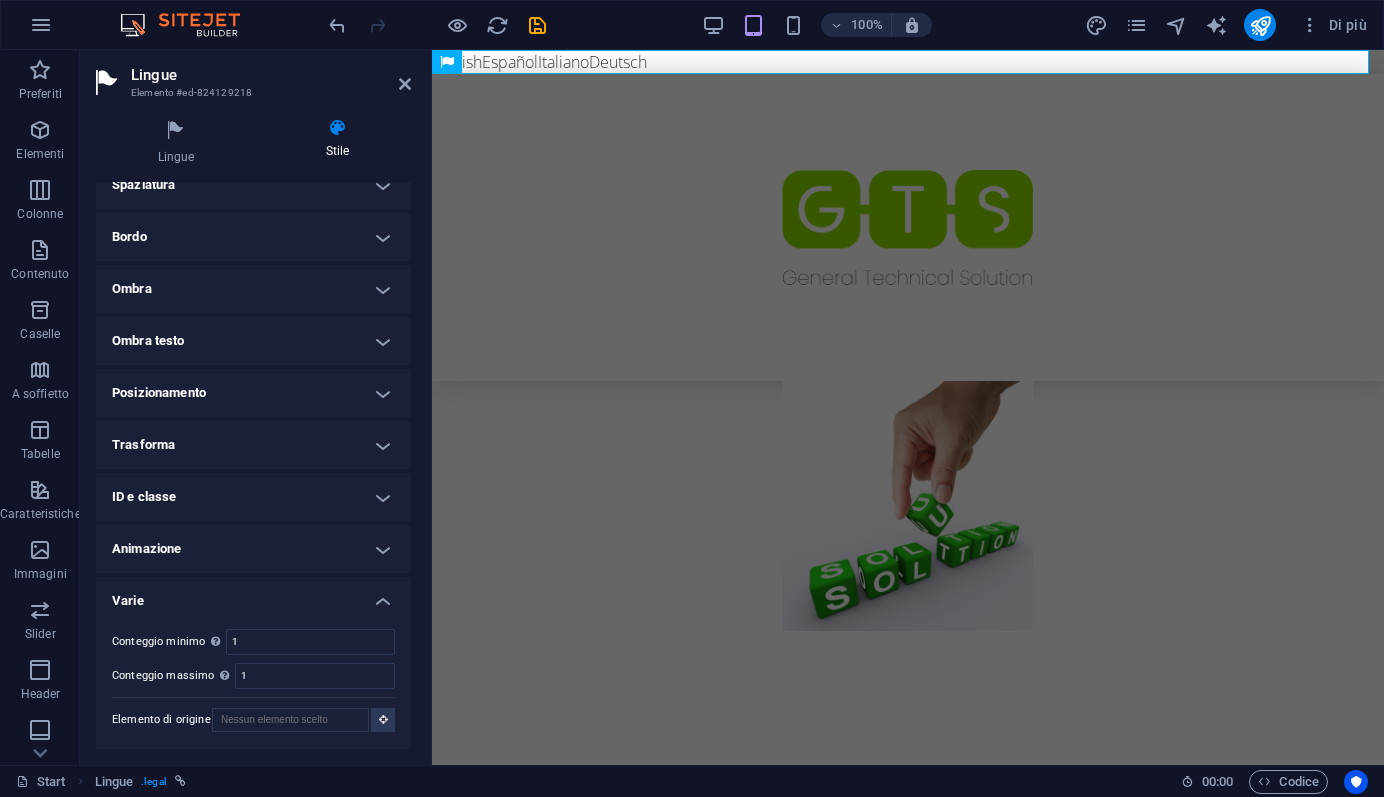 click on "Varie" at bounding box center [253, 595] 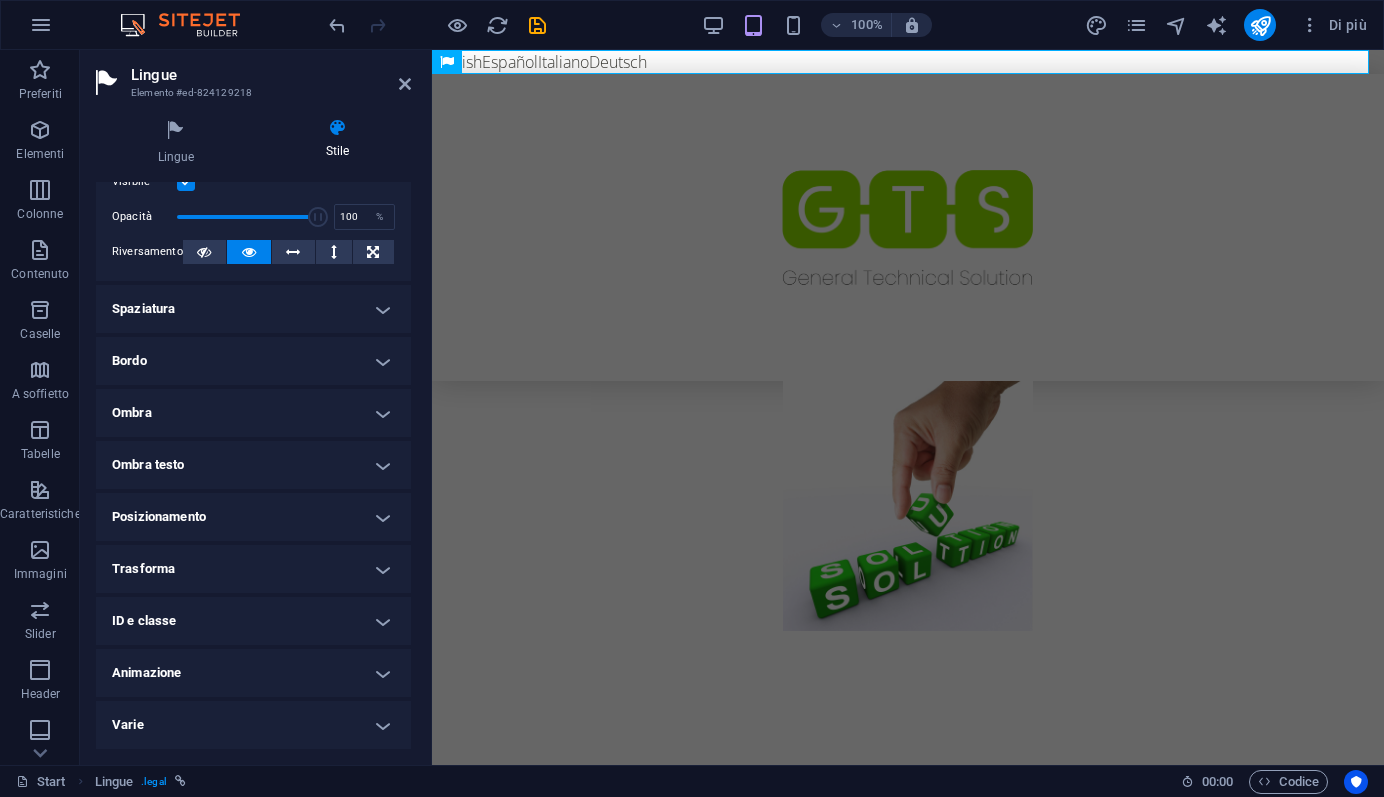 click on "Trasforma" at bounding box center (253, 569) 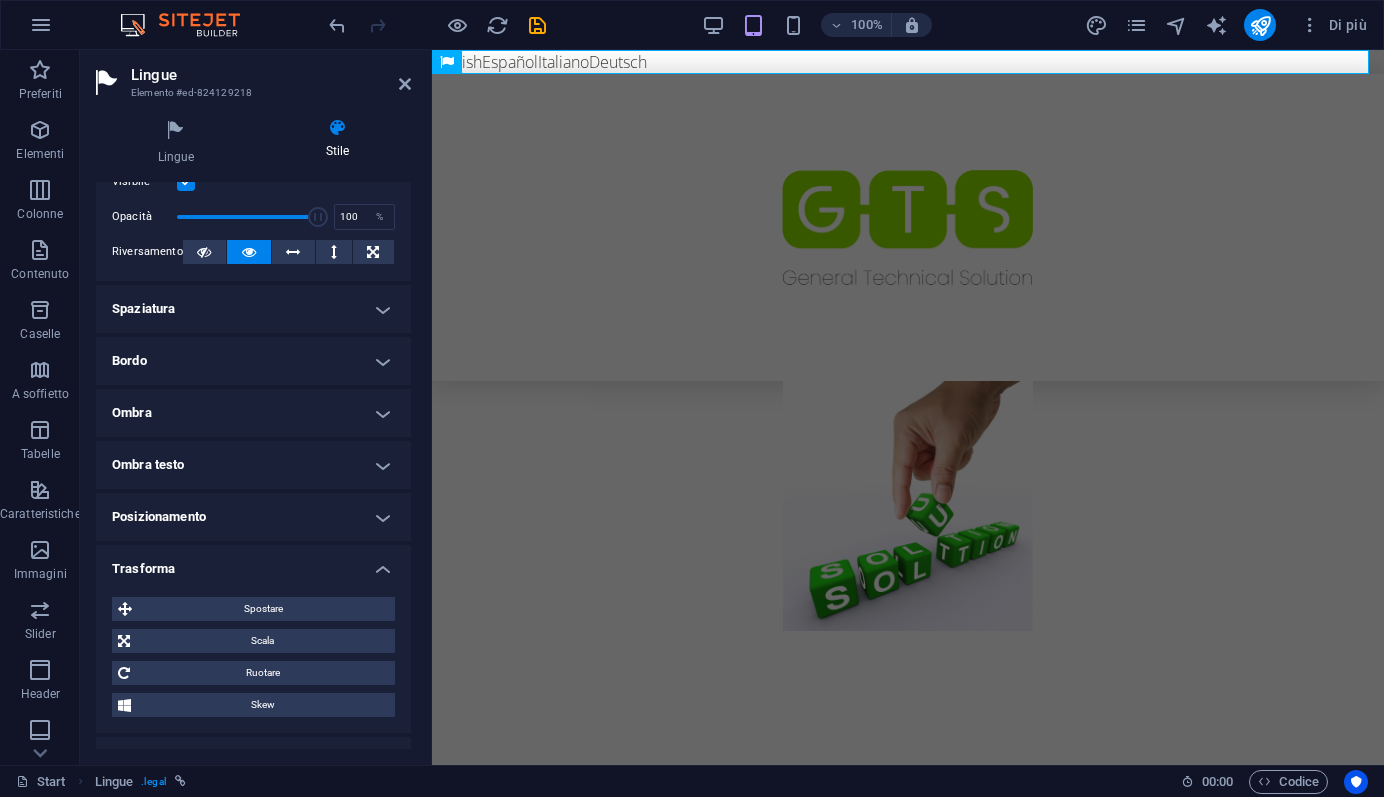scroll, scrollTop: 188, scrollLeft: 0, axis: vertical 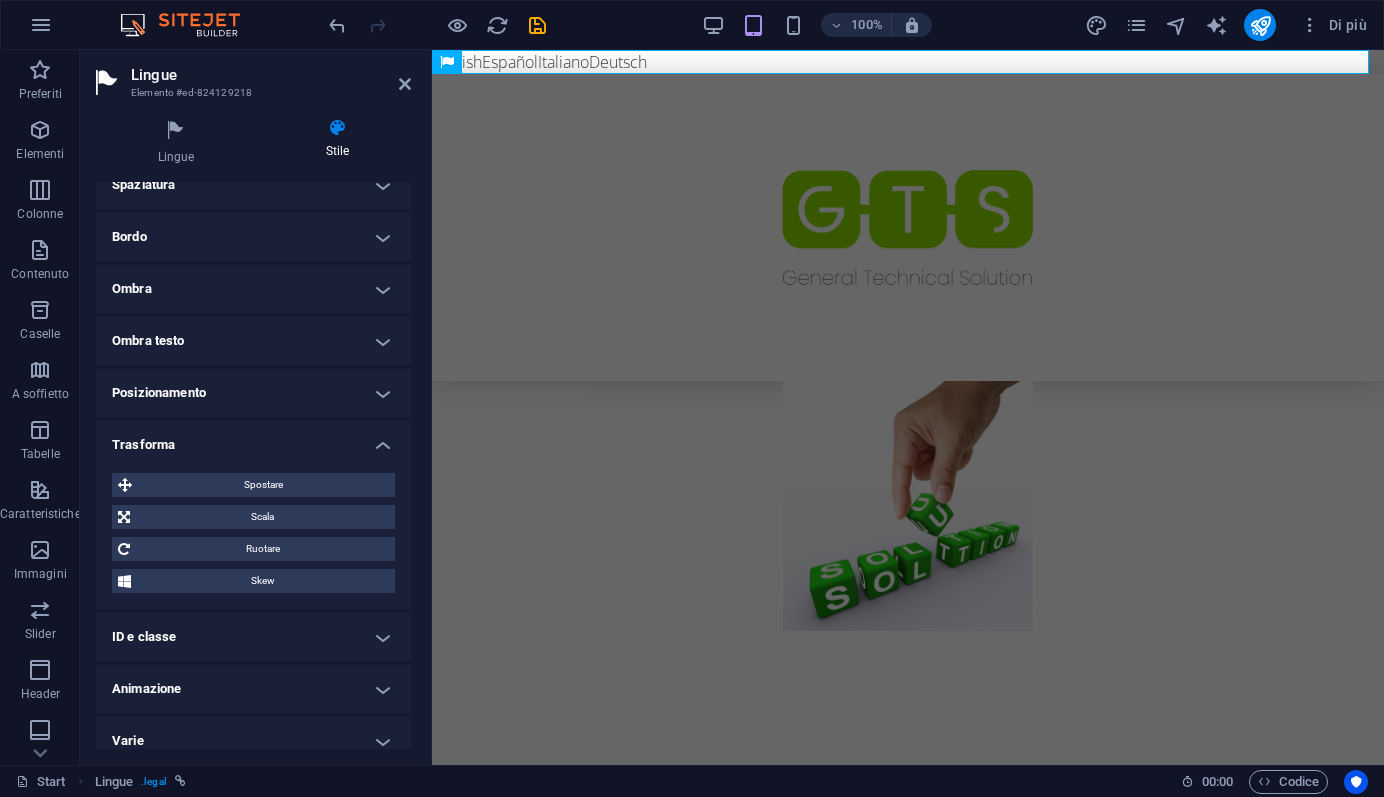 click on "Animazione" at bounding box center (253, 689) 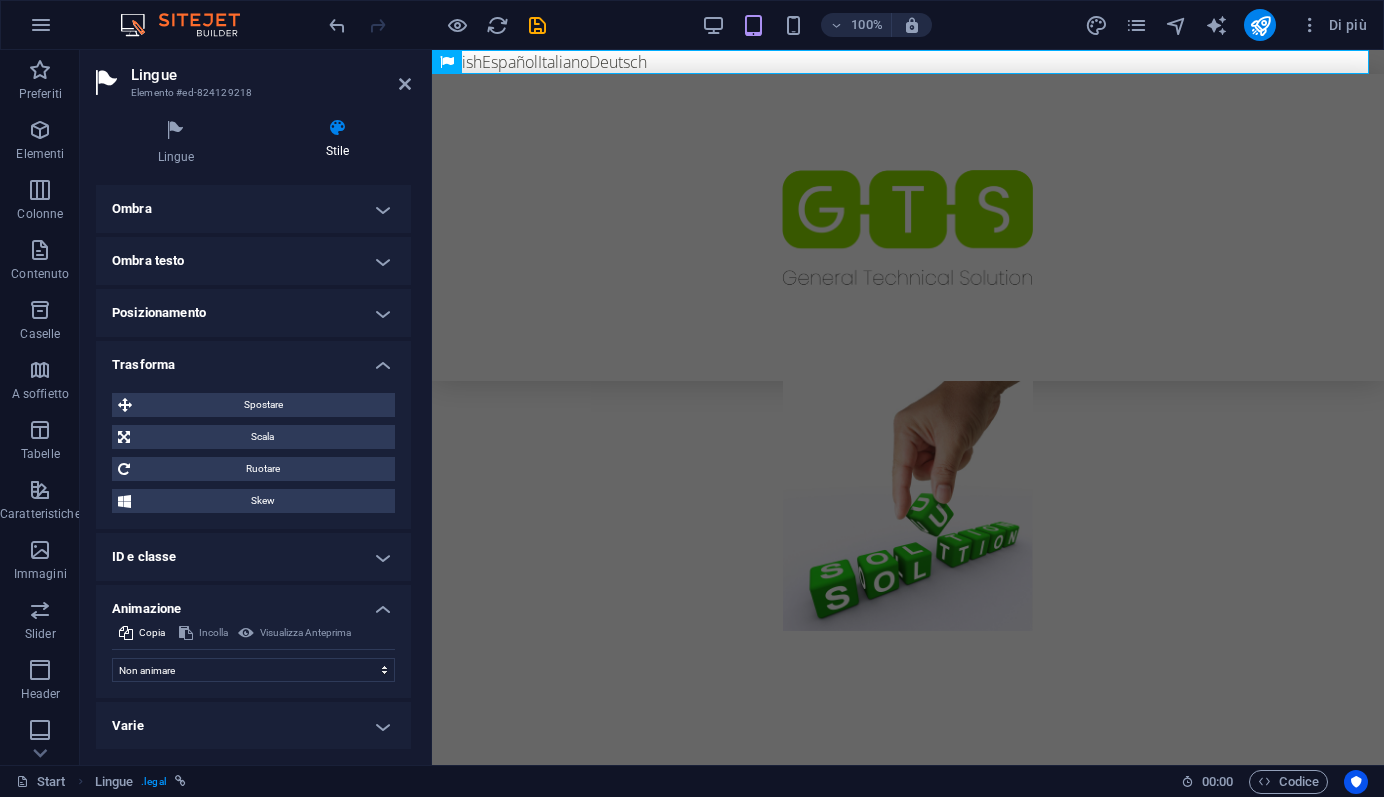 scroll, scrollTop: 269, scrollLeft: 0, axis: vertical 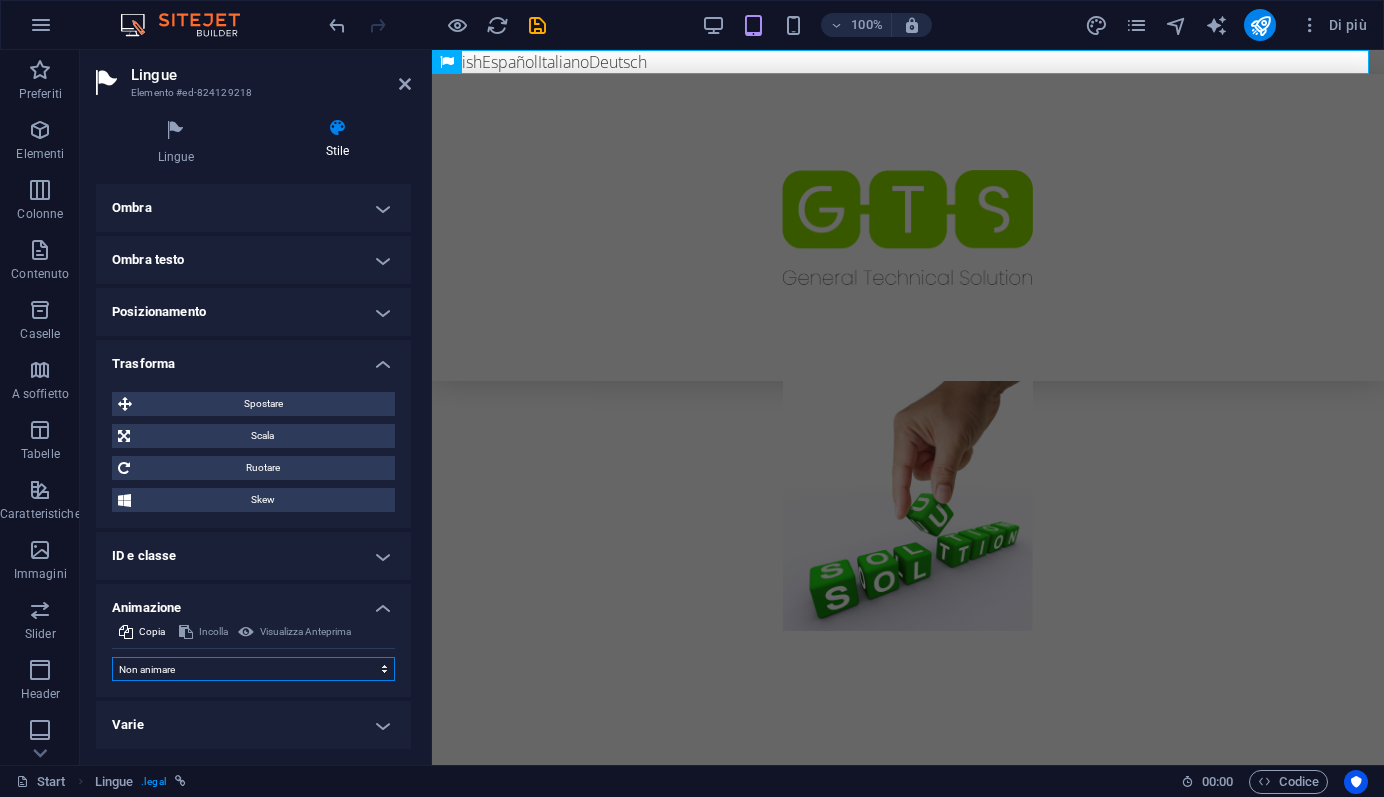 click on "Non animare Mostra/Nascondi Scorrimento verso l'alto/basso Zoom avanti/indietro Scorrimento da sinistra a destra Scorrimento da destra a sinistra Scorri dall'alto in basso Scorri dal basso in alto Pulsazione Lampeggio Apri come sovrapposizione" at bounding box center (253, 669) 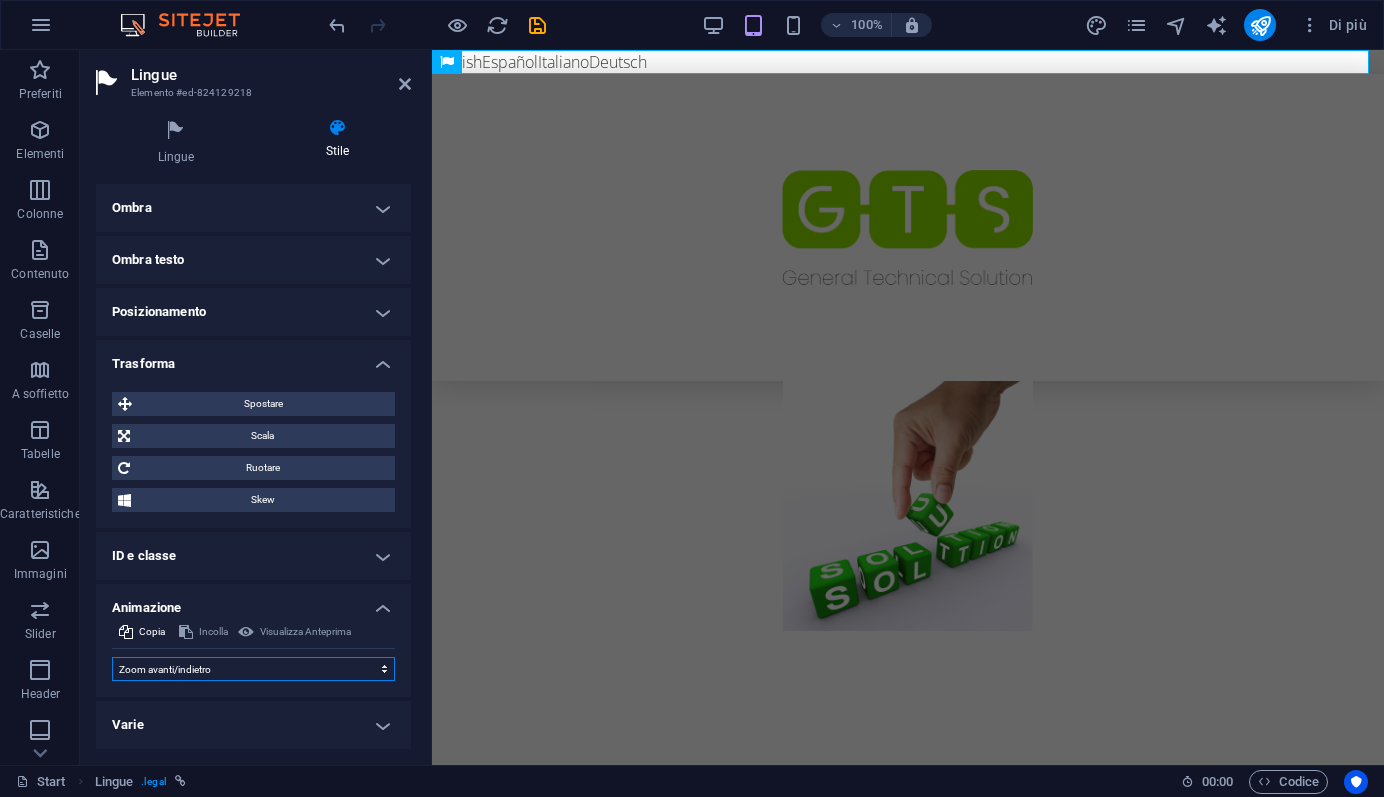select on "scroll" 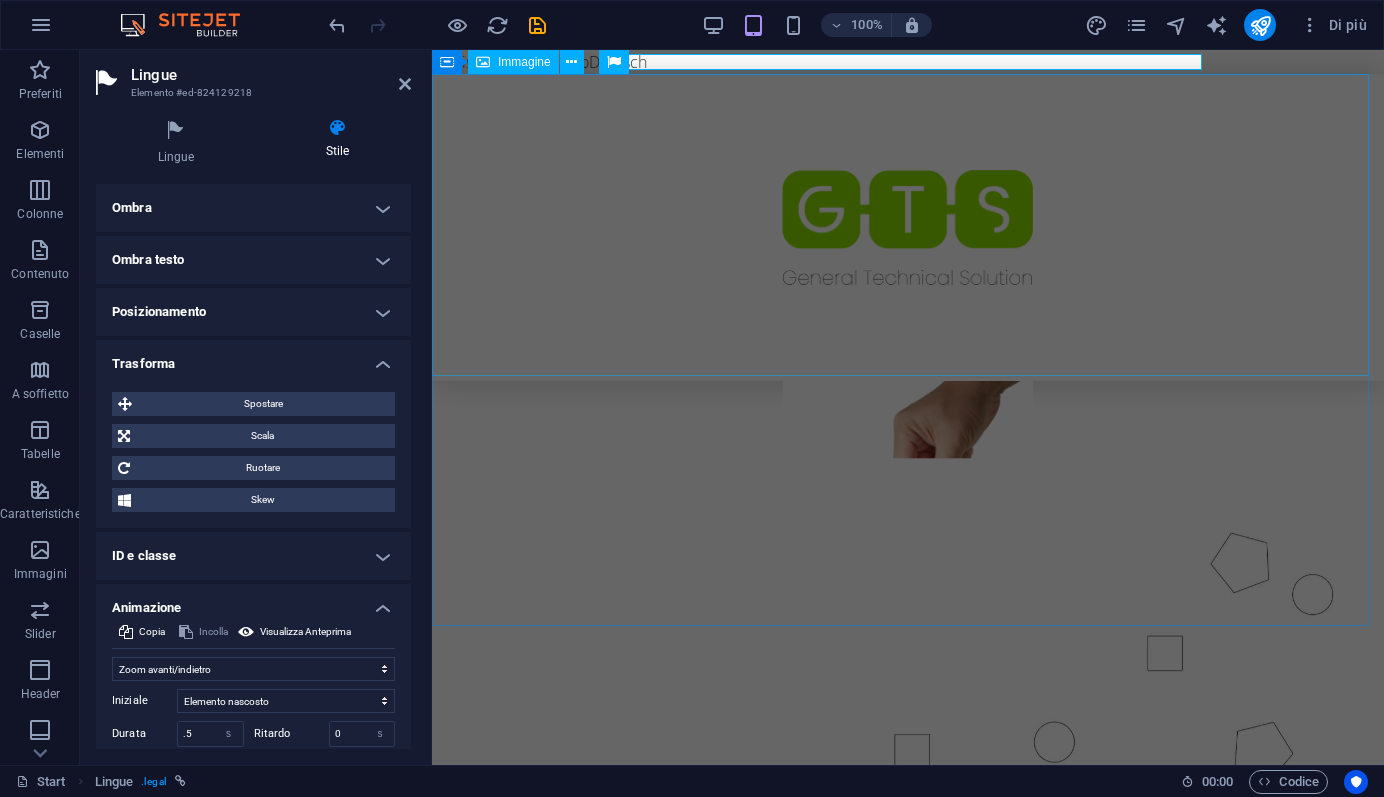 click at bounding box center (908, 227) 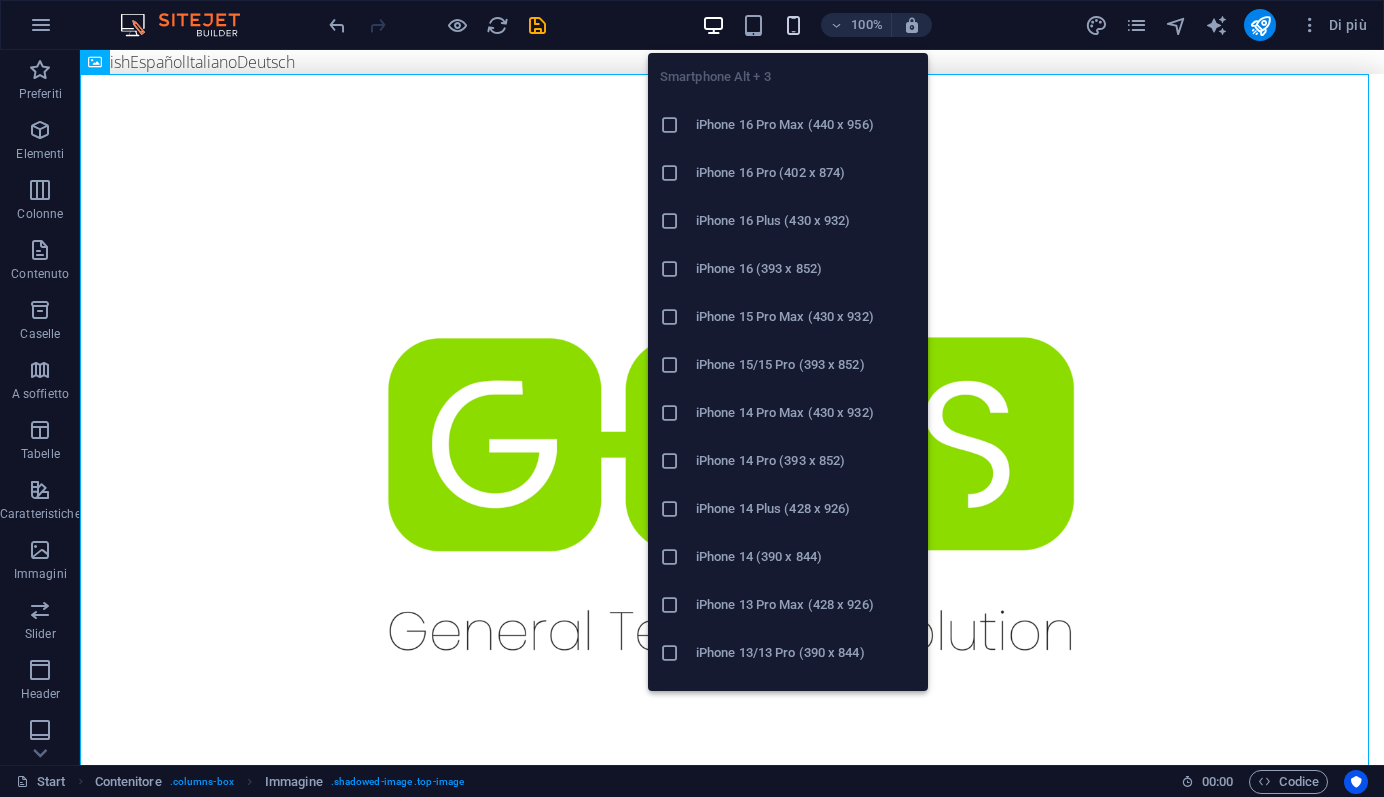 click at bounding box center [793, 25] 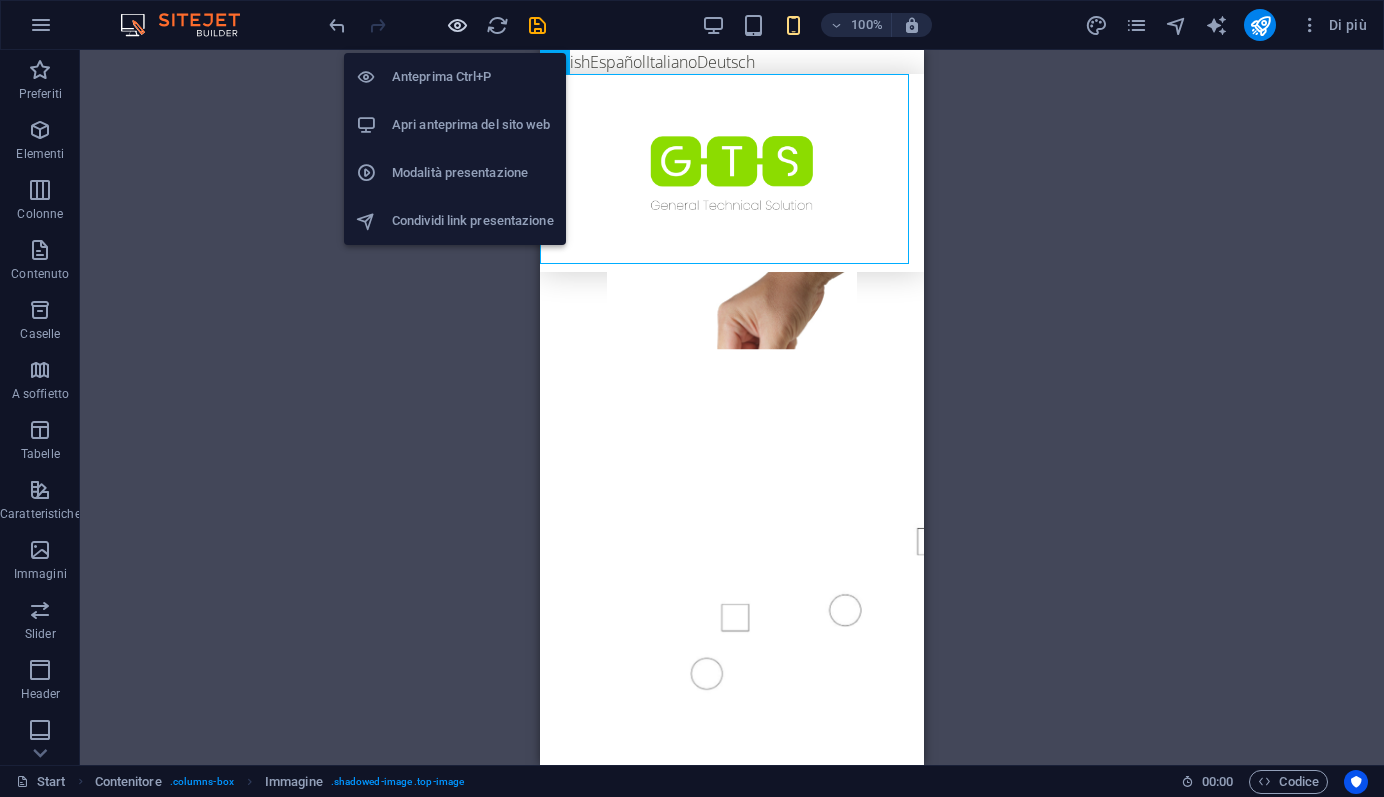 click at bounding box center [457, 25] 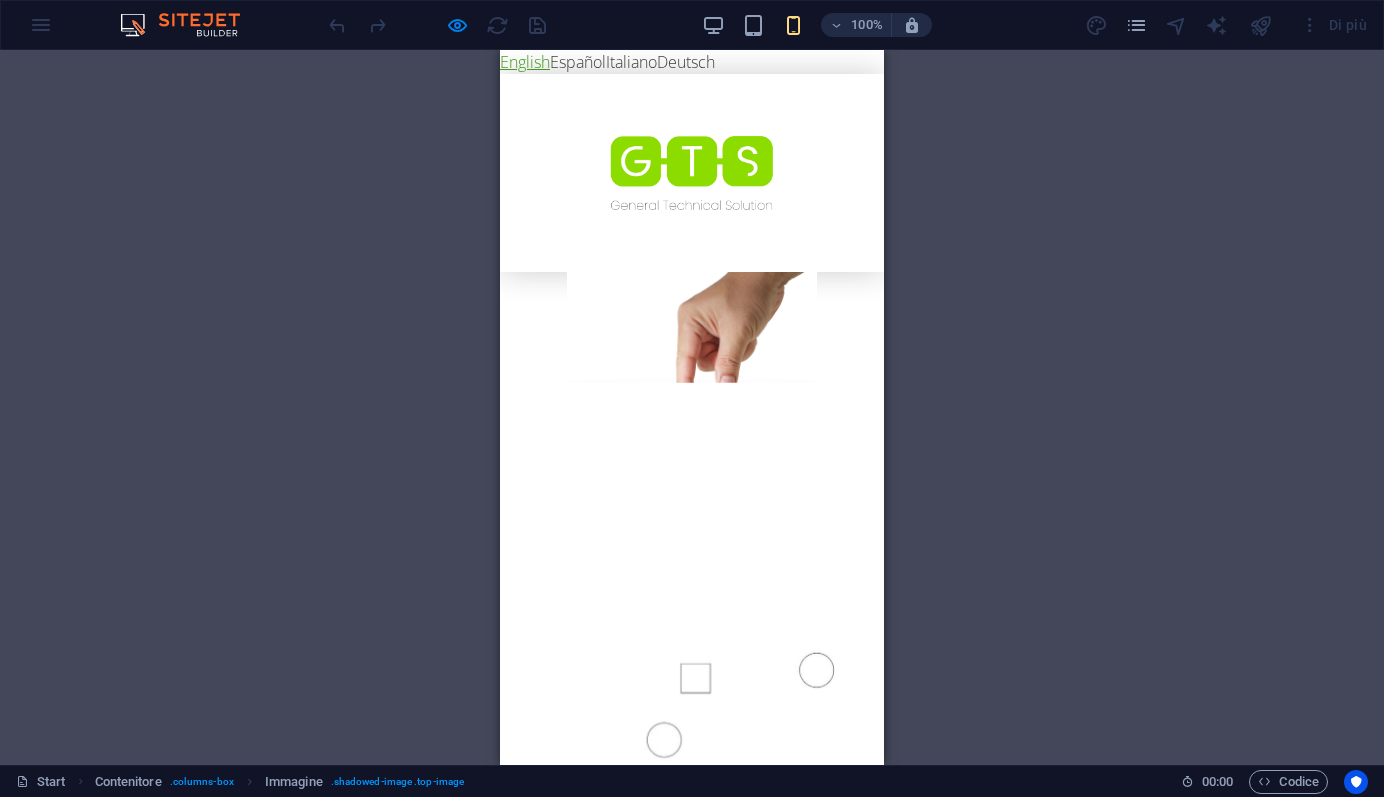 click on "English" at bounding box center (525, 62) 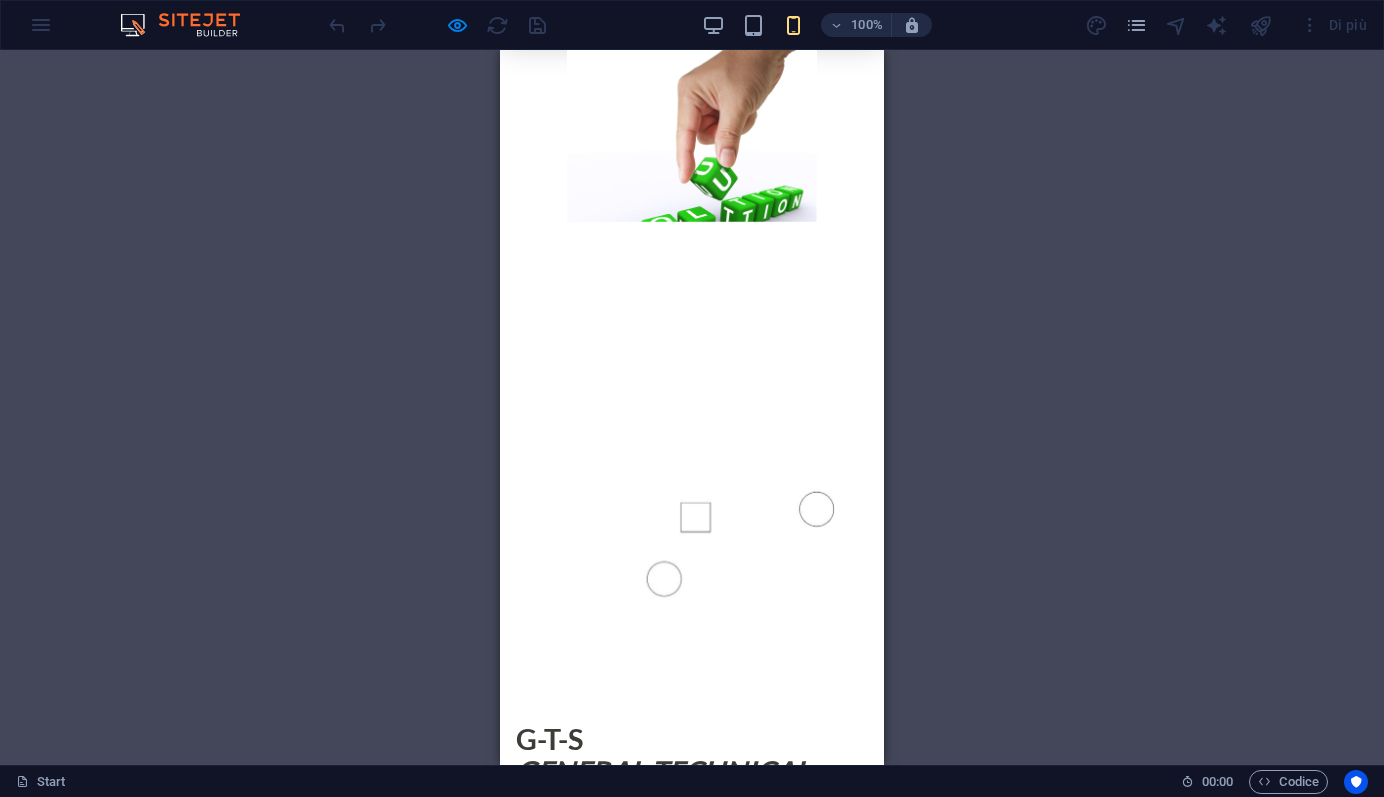scroll, scrollTop: 0, scrollLeft: 0, axis: both 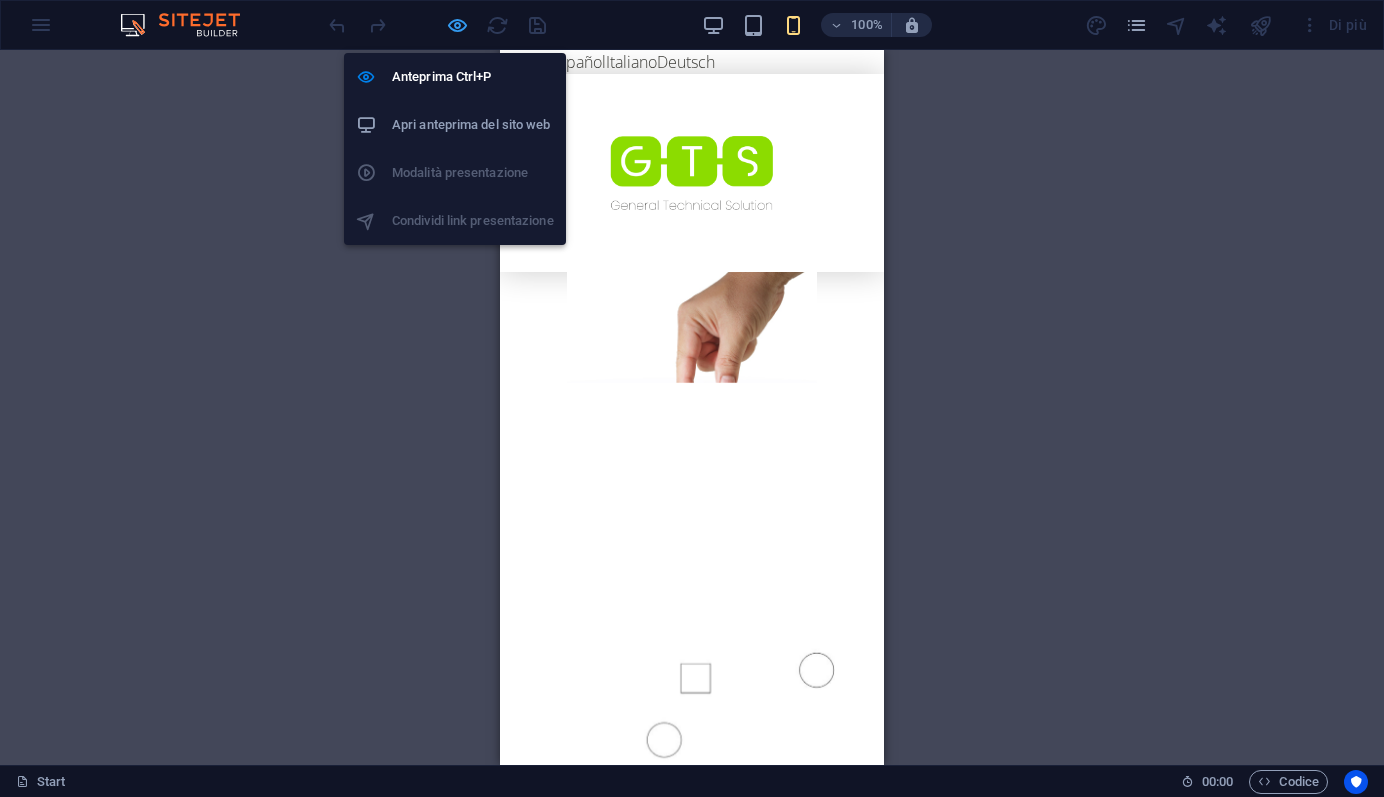 click at bounding box center [457, 25] 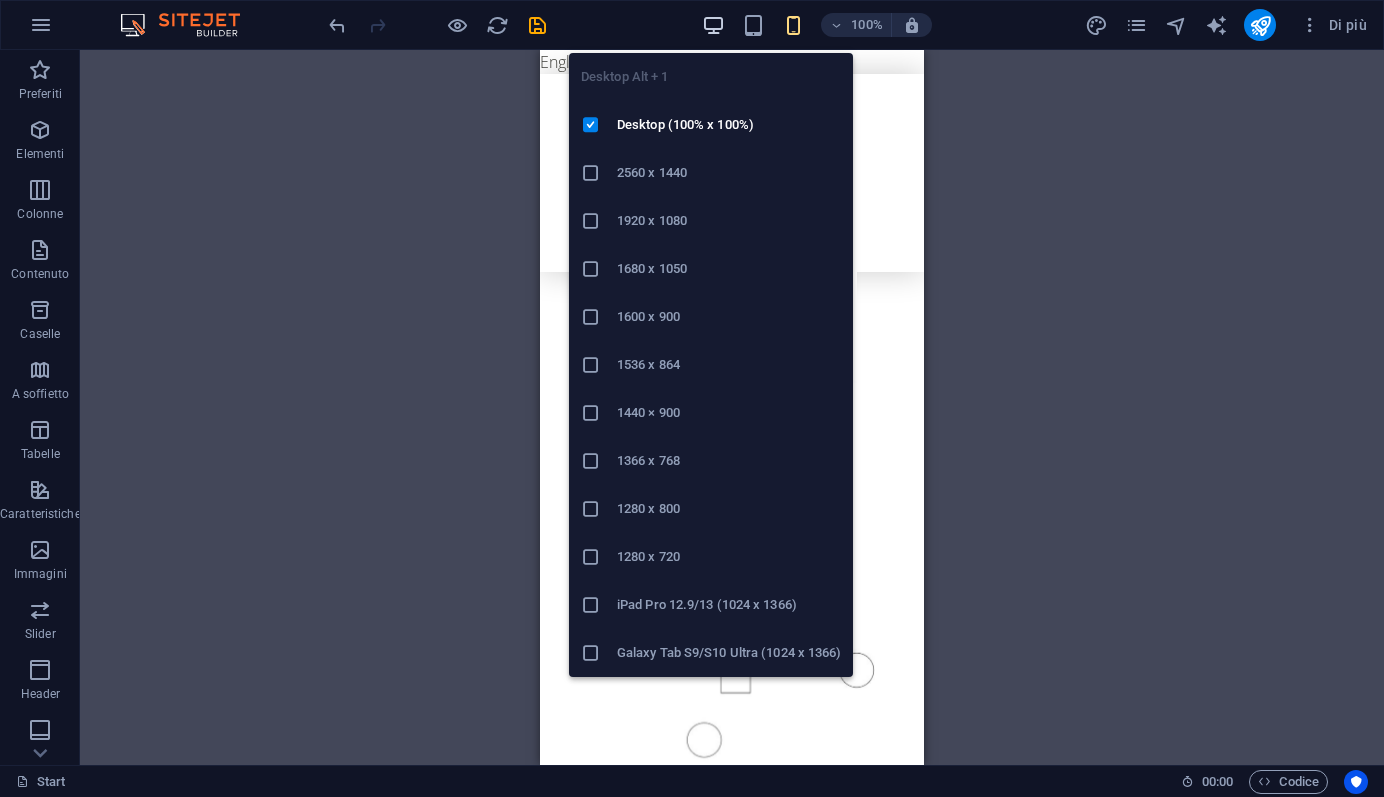 click at bounding box center (713, 25) 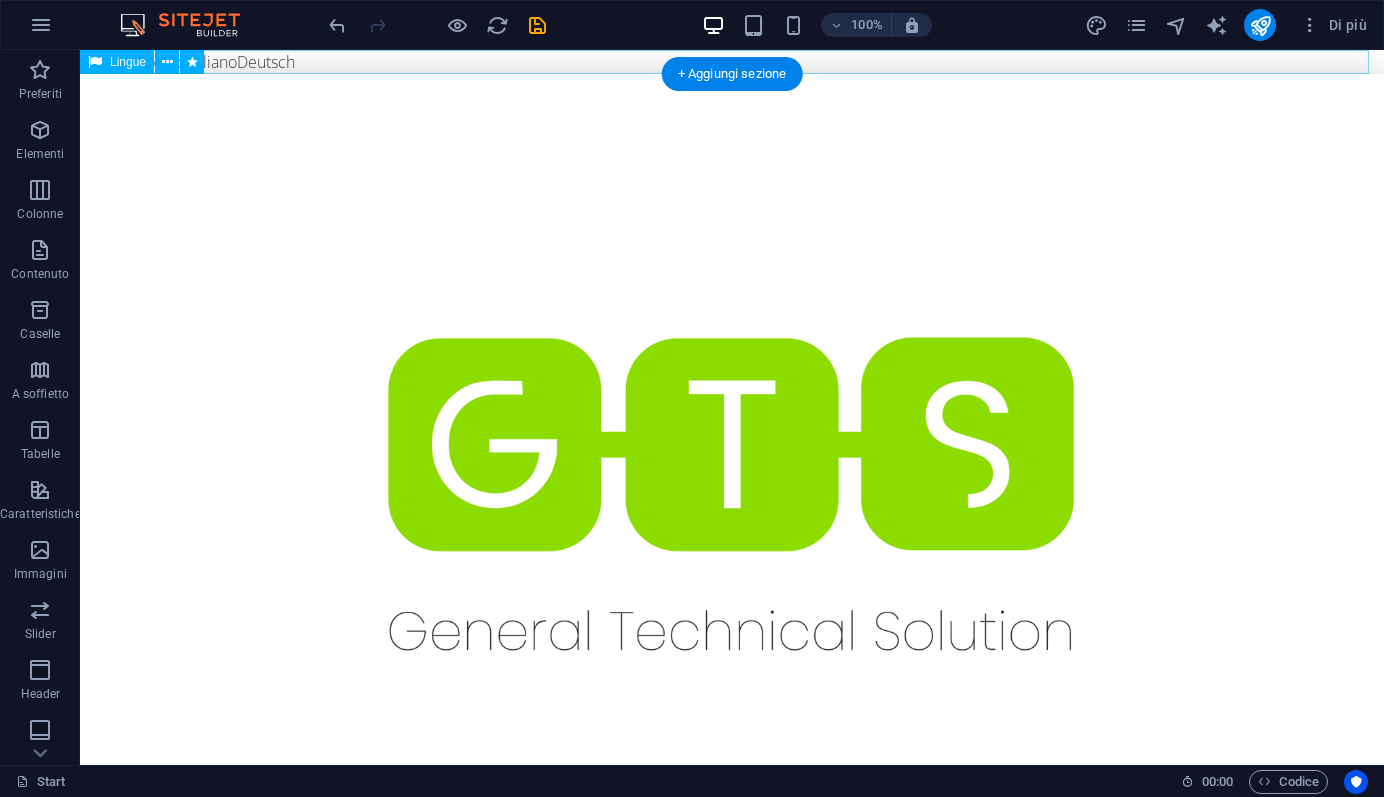 click on "English Español Italiano Deutsch" at bounding box center [732, 62] 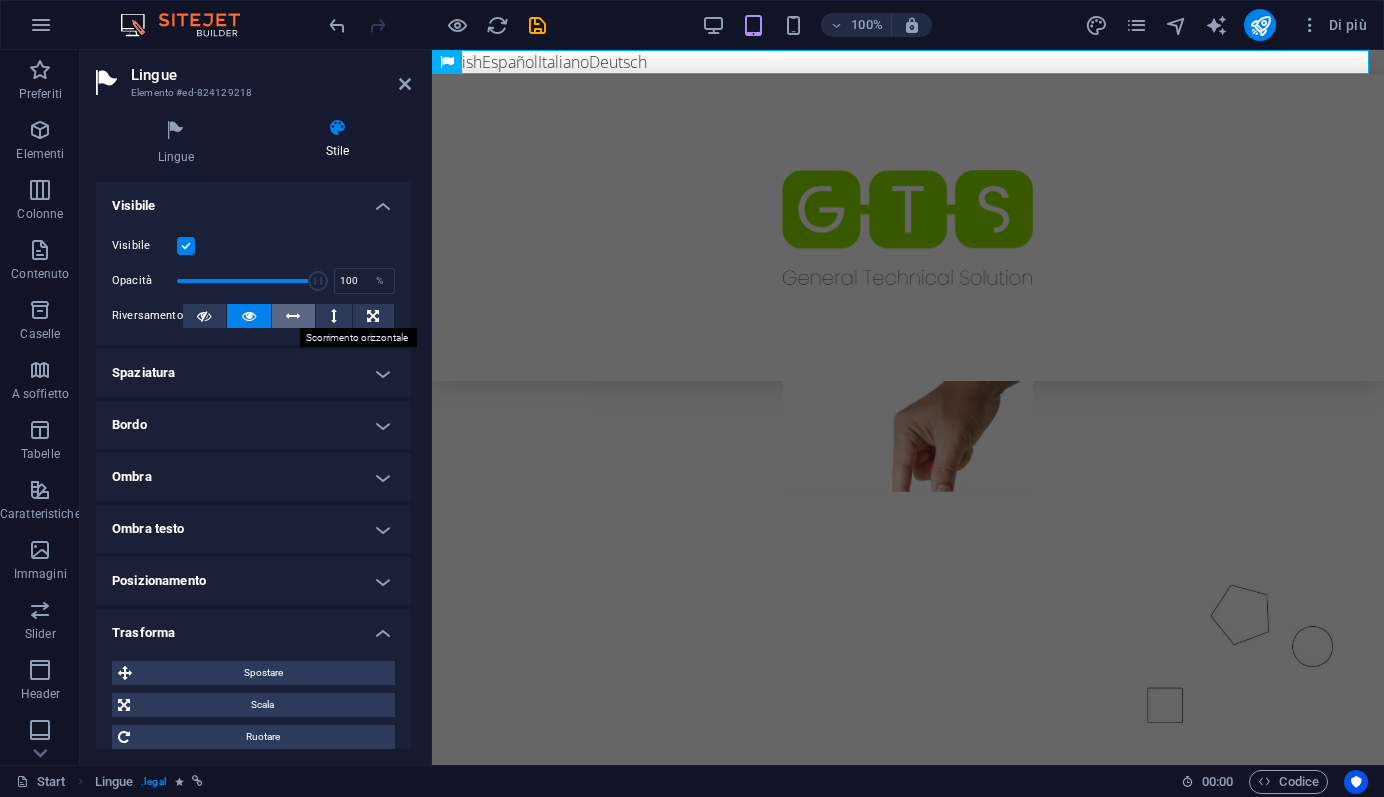 click at bounding box center (293, 316) 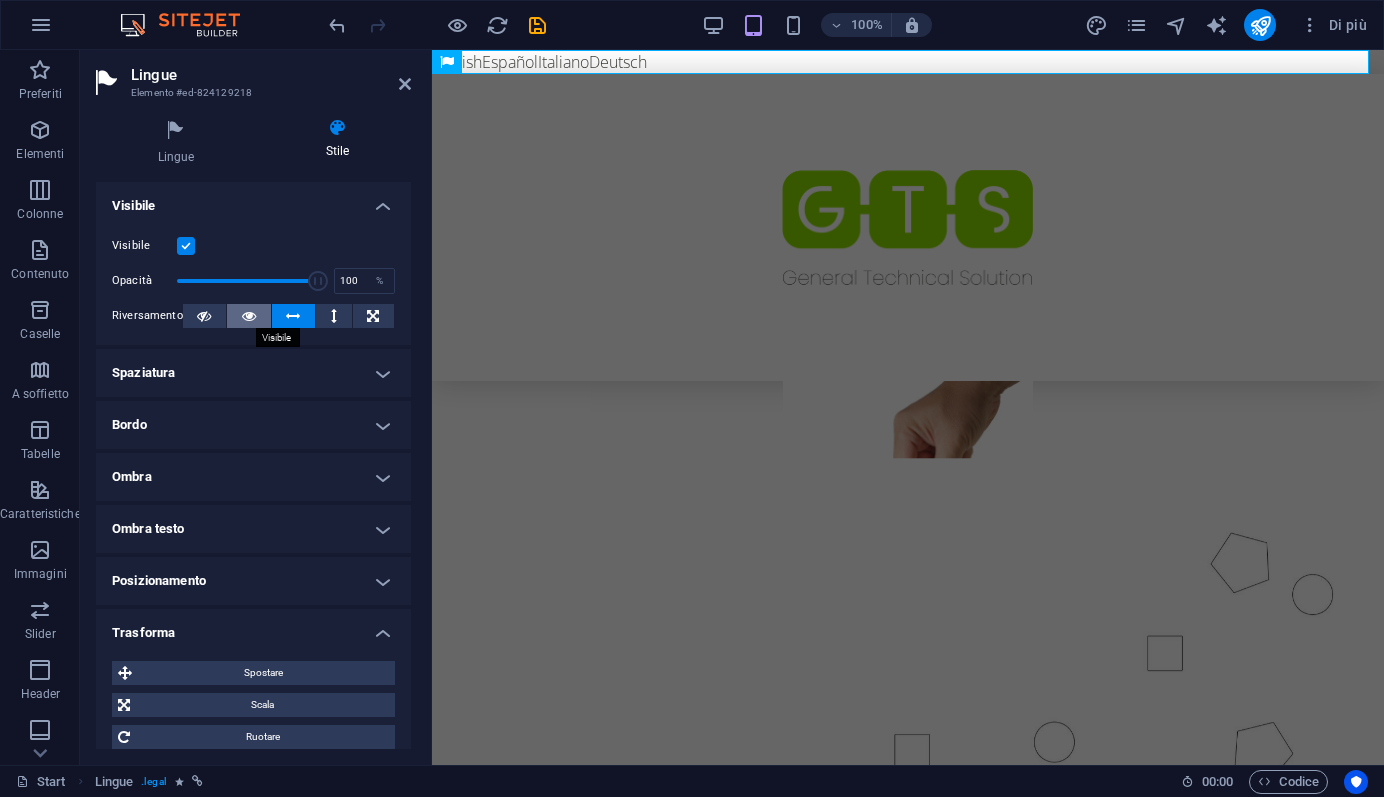 click at bounding box center [249, 316] 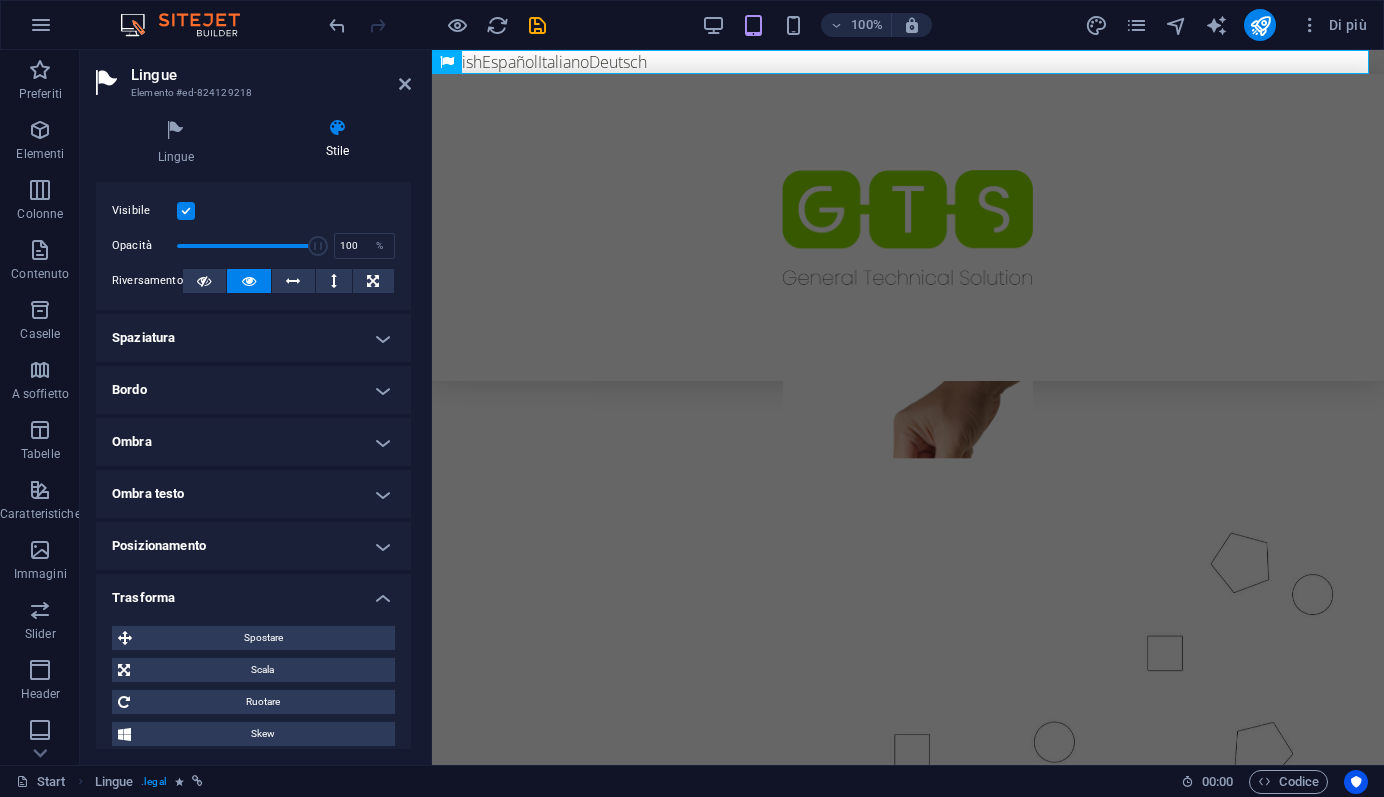 scroll, scrollTop: 37, scrollLeft: 0, axis: vertical 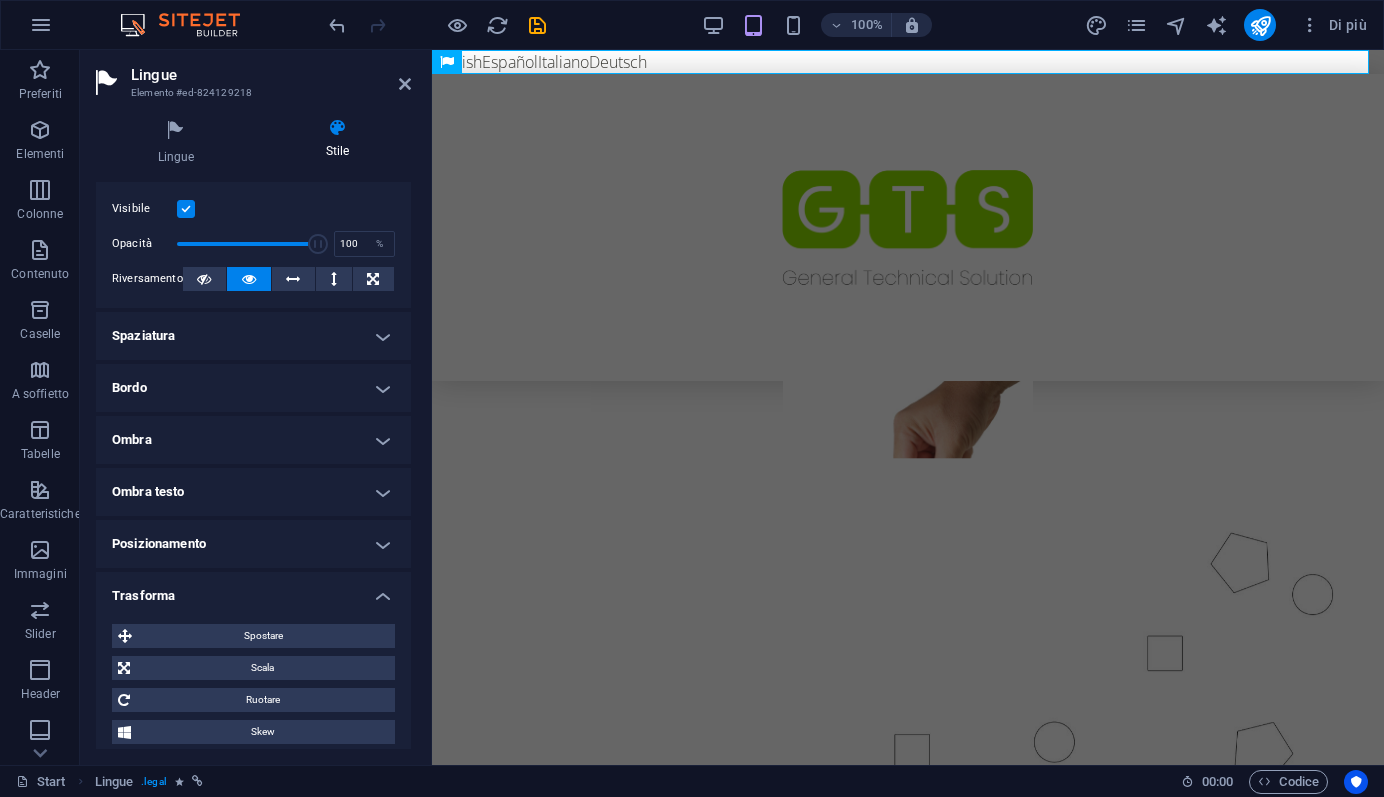 click on "Ombra" at bounding box center [253, 440] 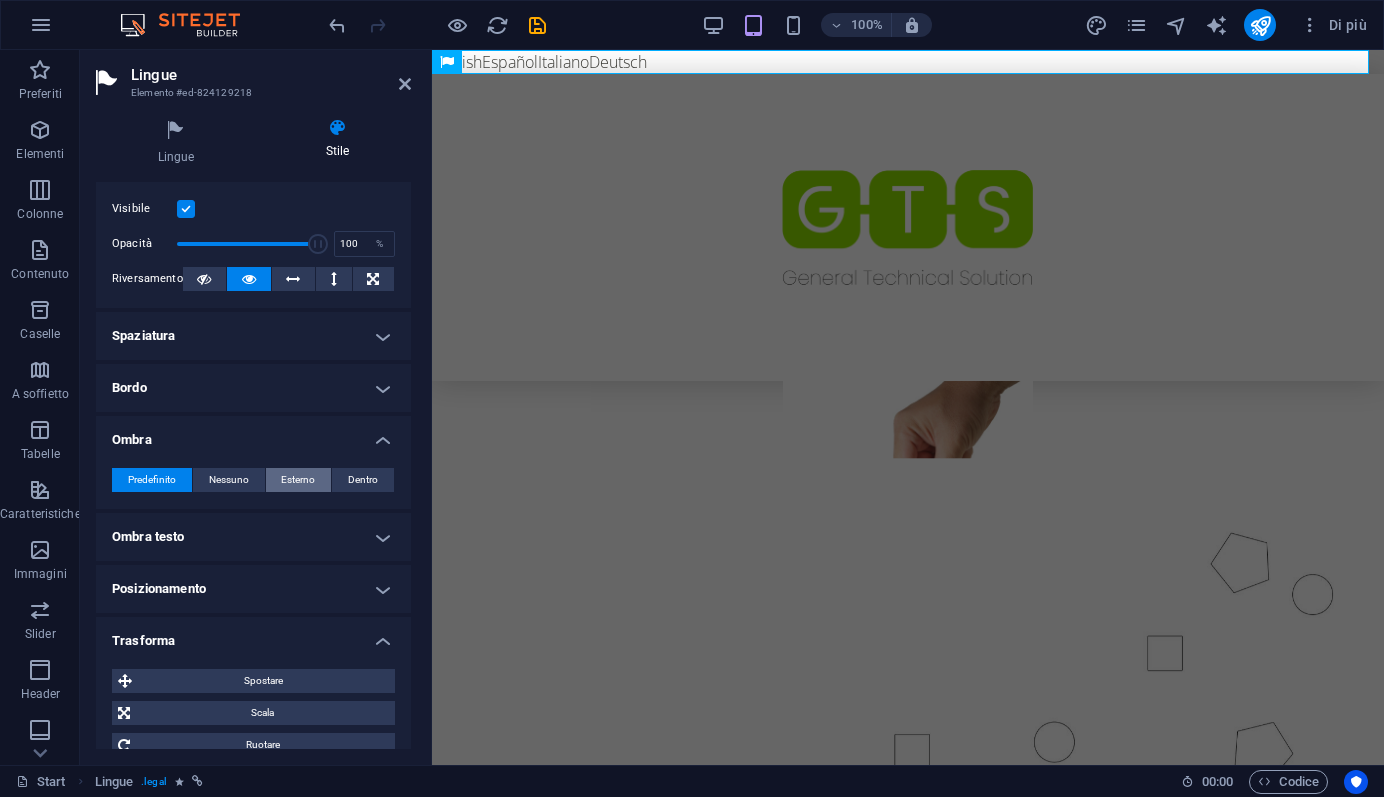 click on "Esterno" at bounding box center [298, 480] 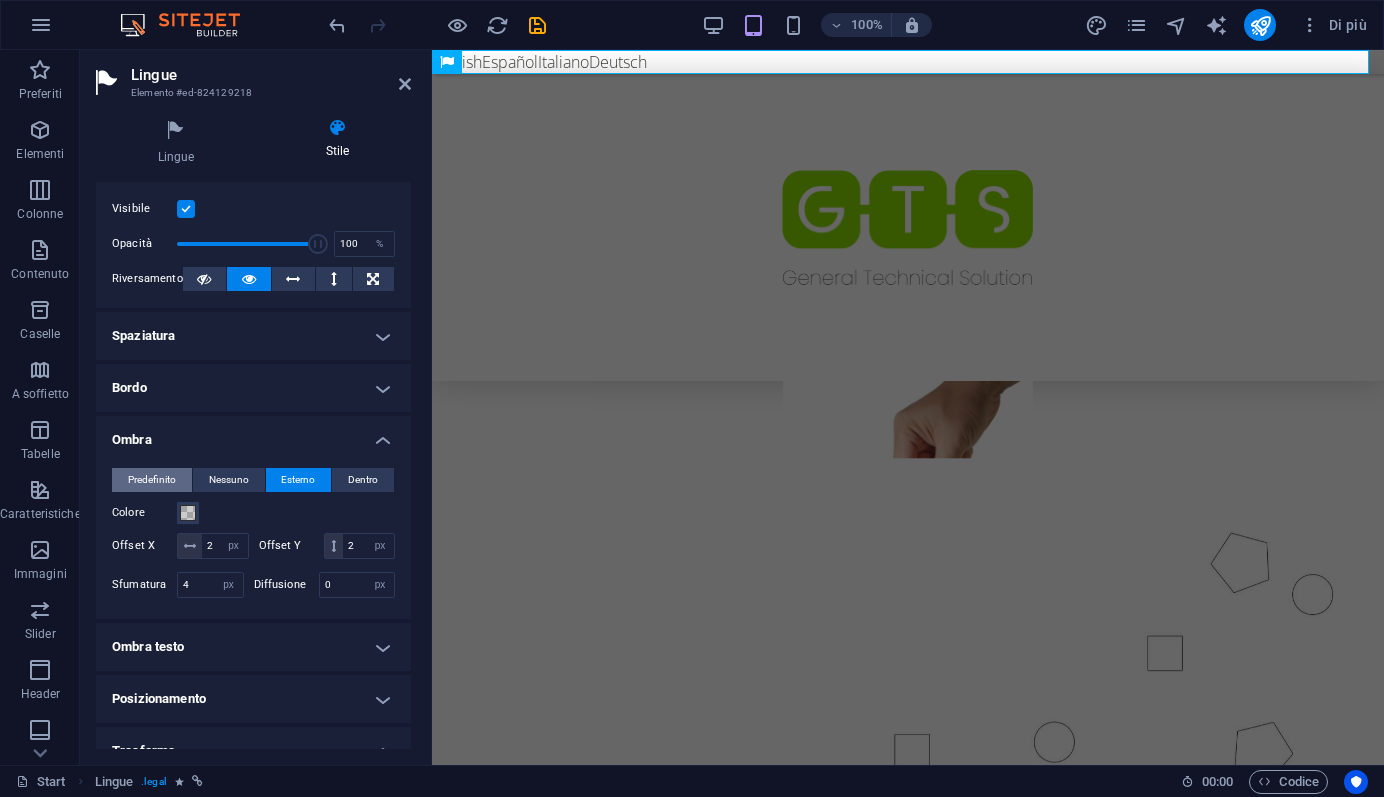 click on "Predefinito" at bounding box center [152, 480] 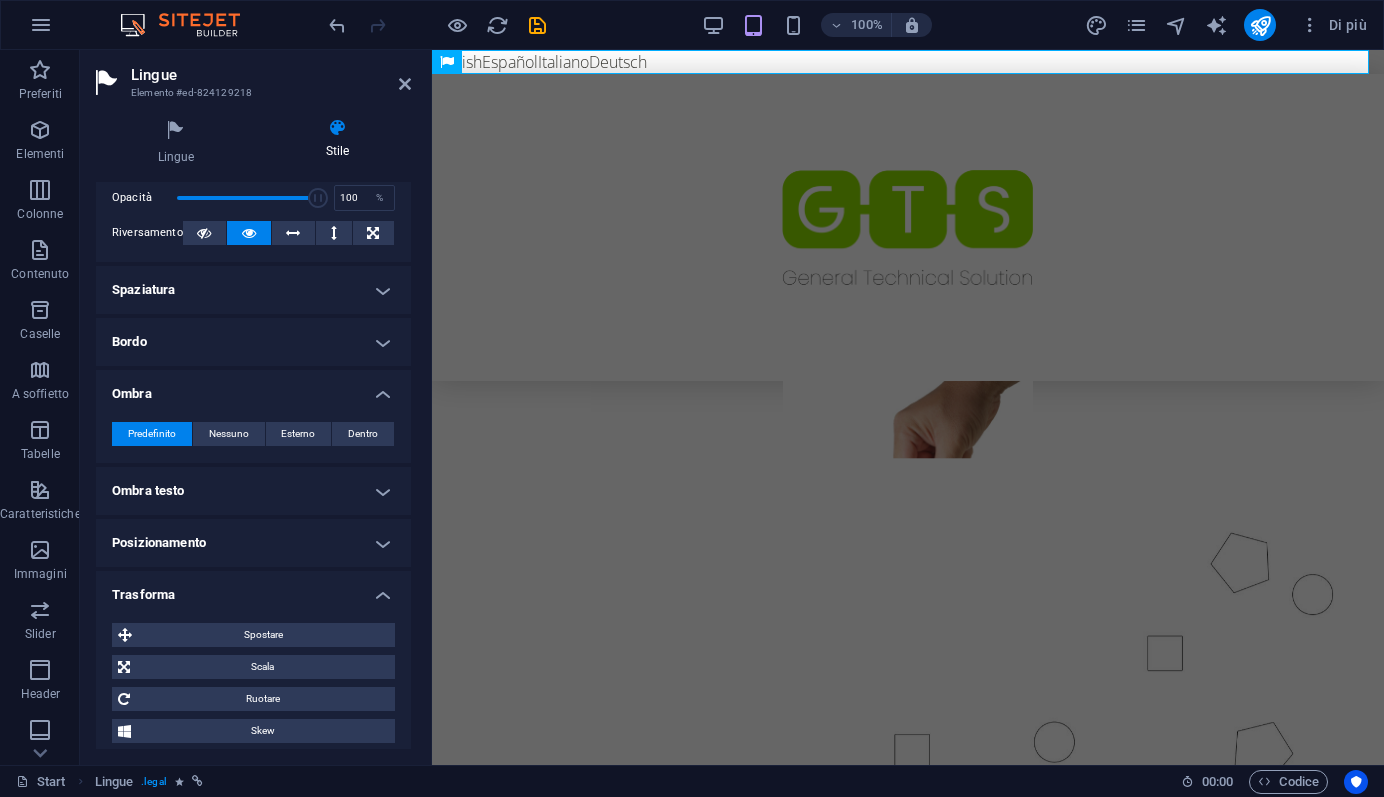 scroll, scrollTop: 0, scrollLeft: 0, axis: both 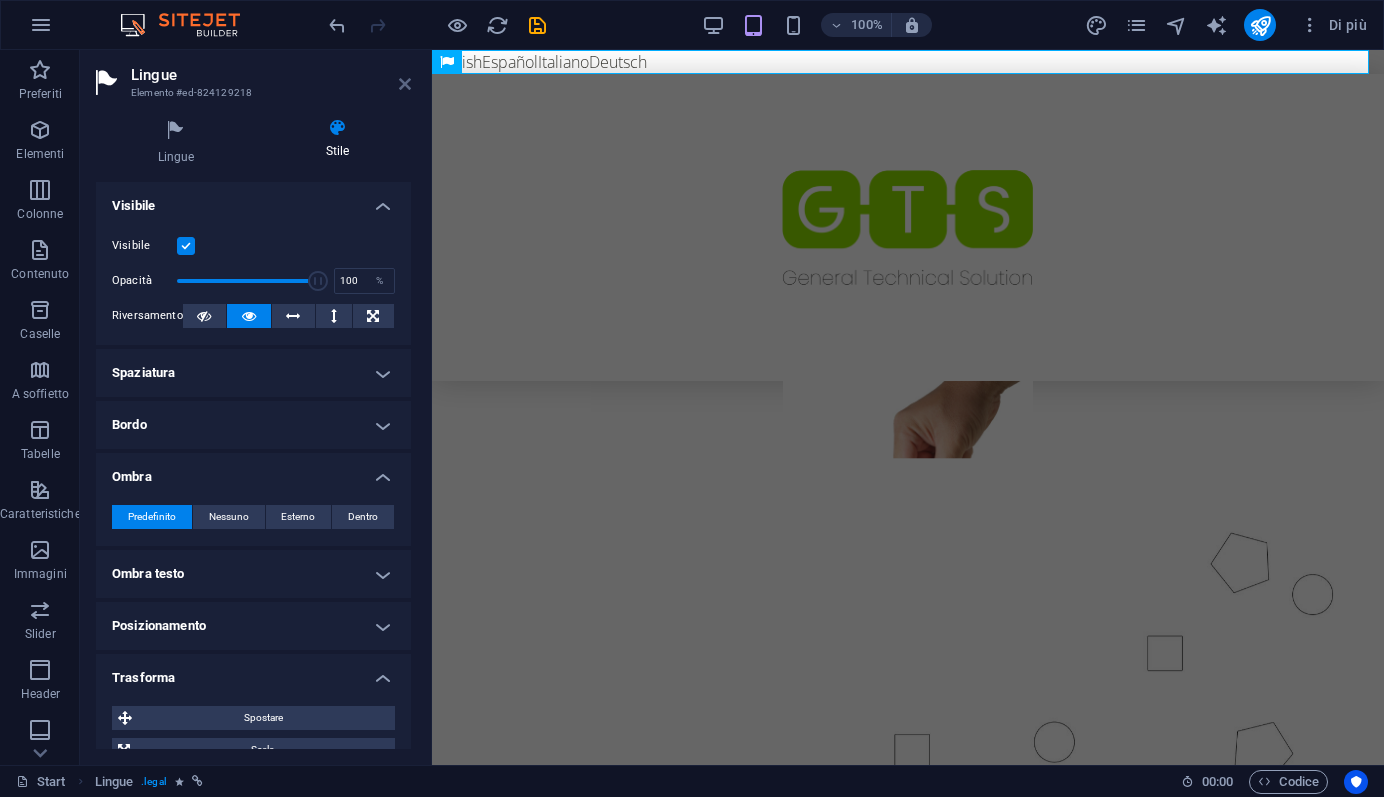 click at bounding box center [405, 84] 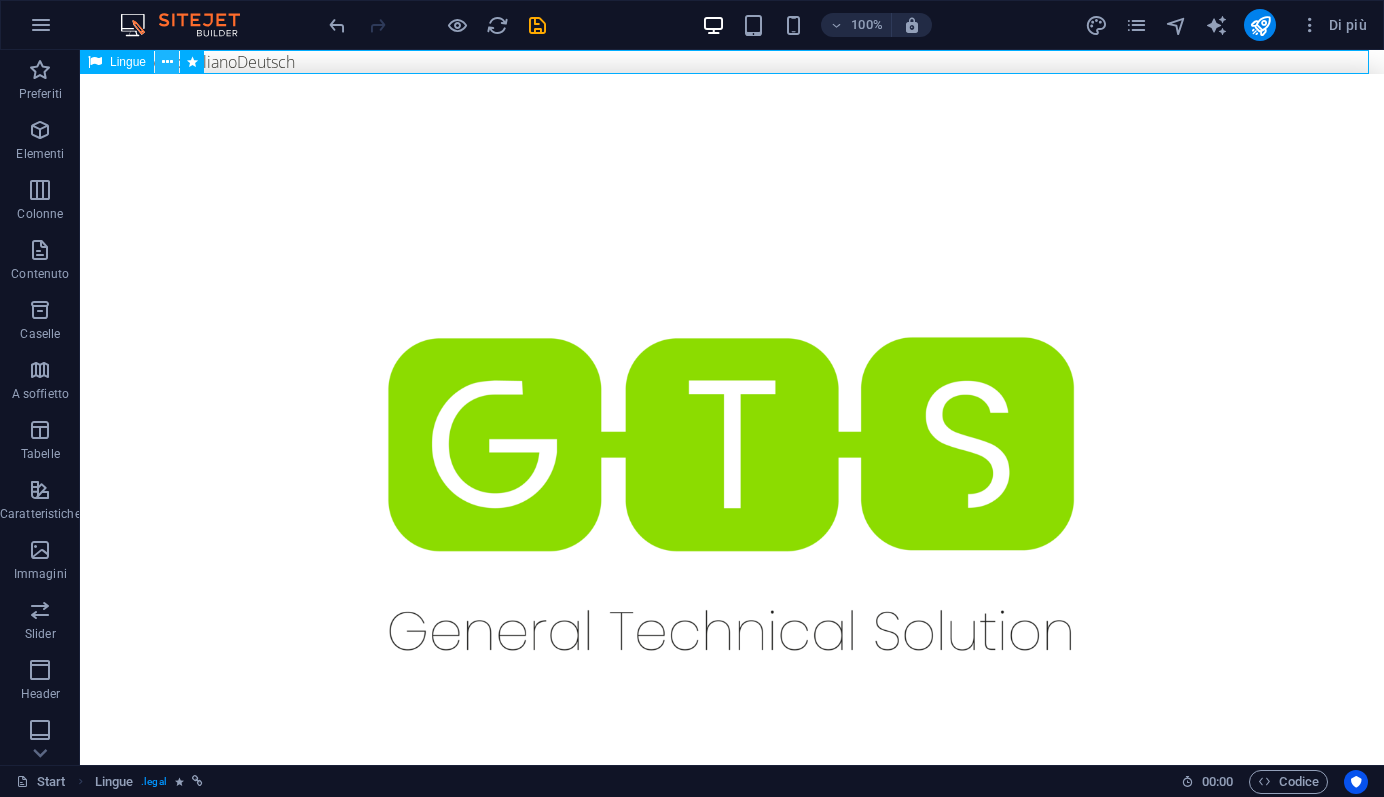 click at bounding box center [167, 62] 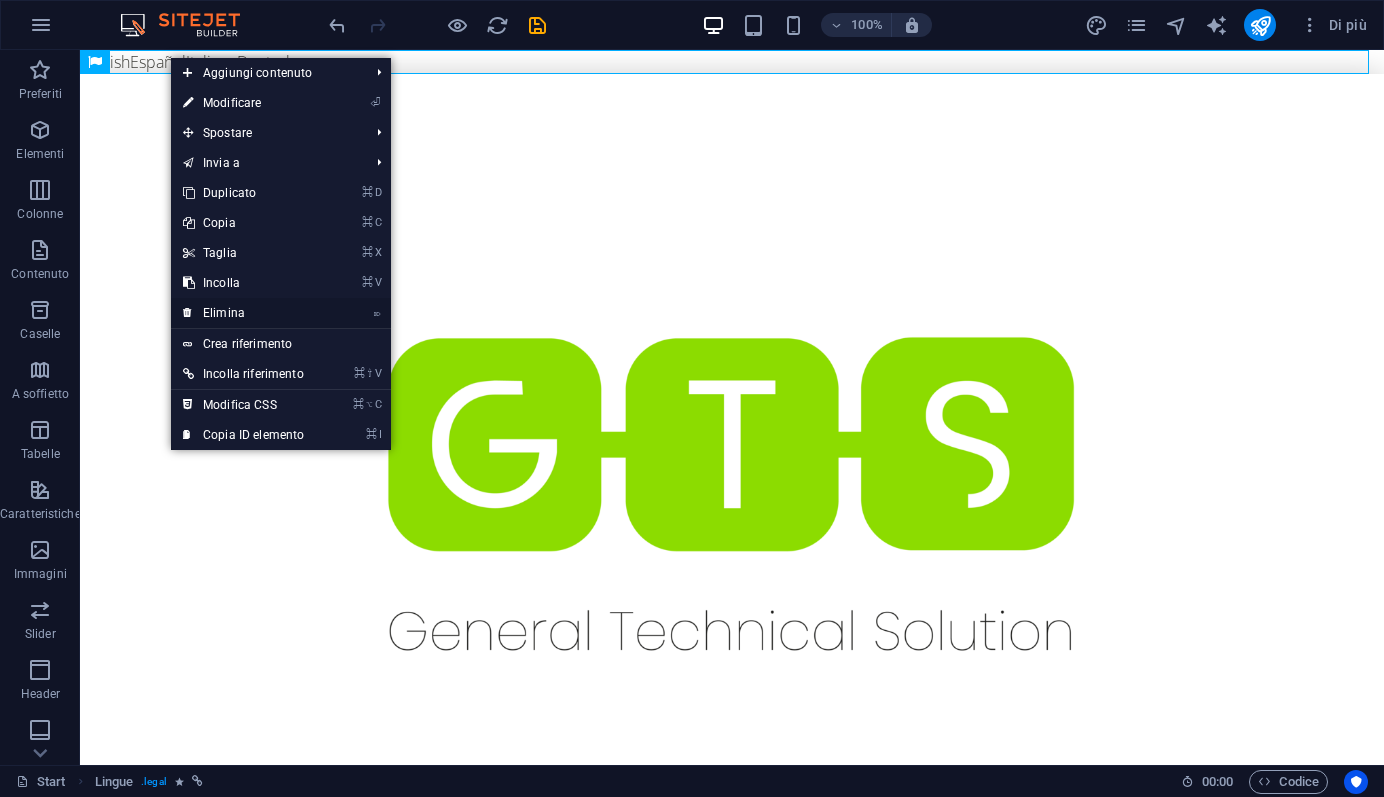click on "⌦  Elimina" at bounding box center [243, 313] 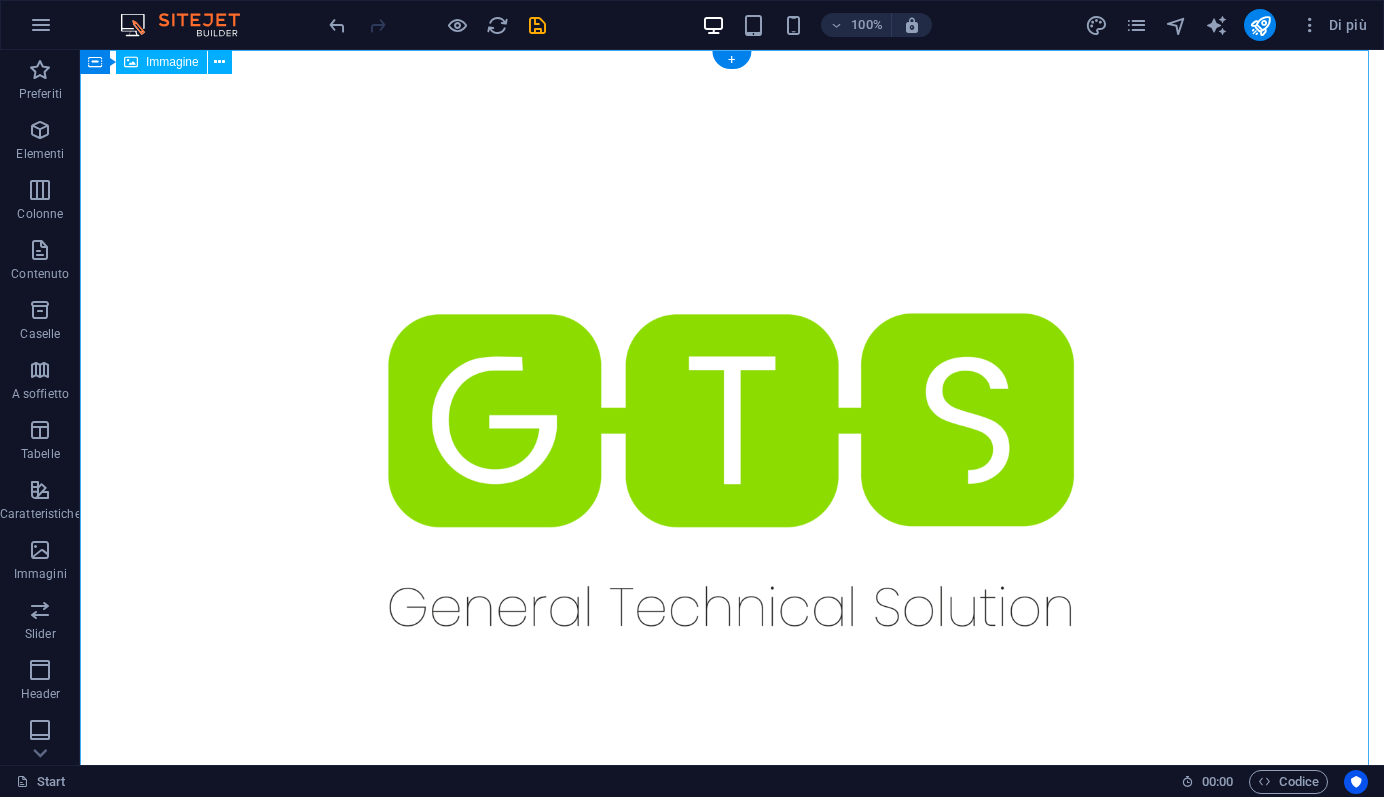 click at bounding box center (732, 470) 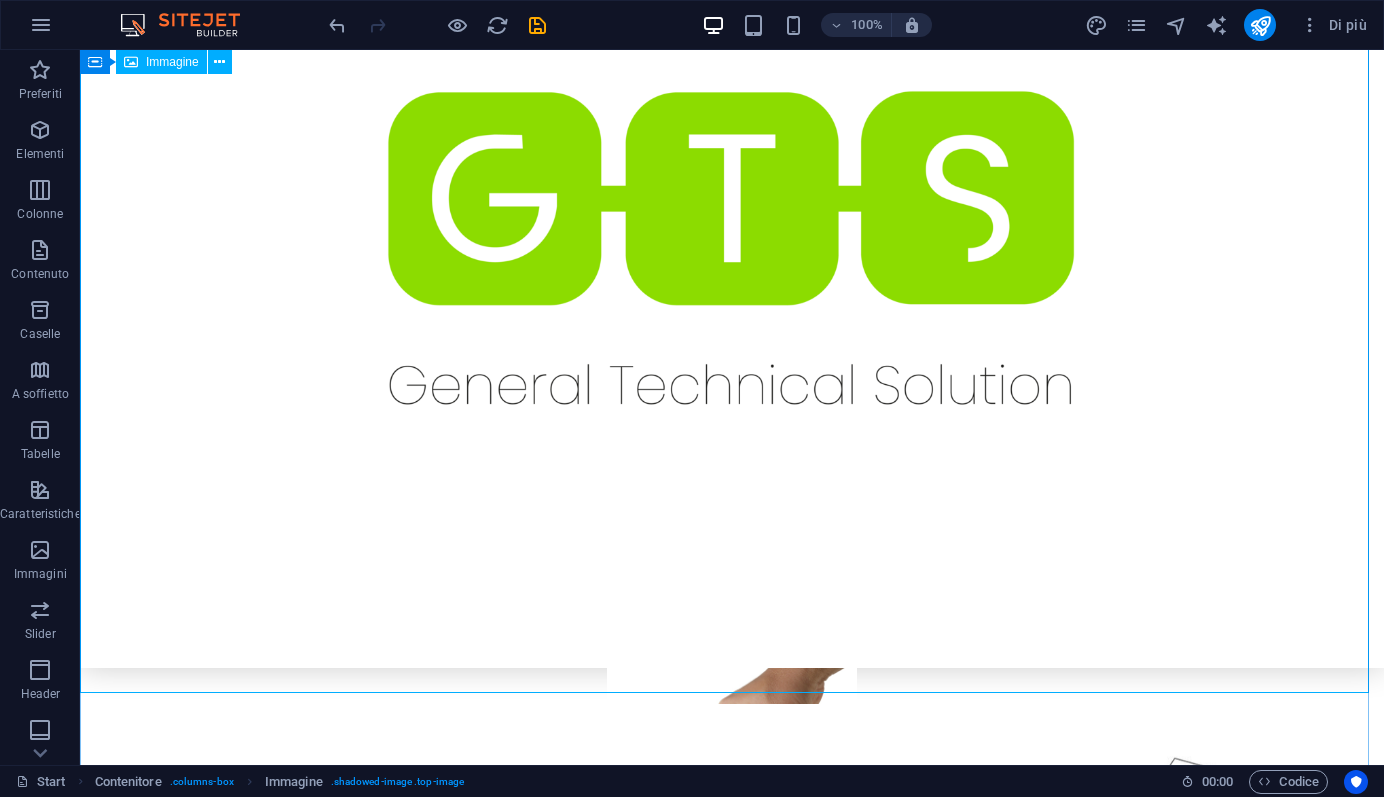 scroll, scrollTop: 0, scrollLeft: 0, axis: both 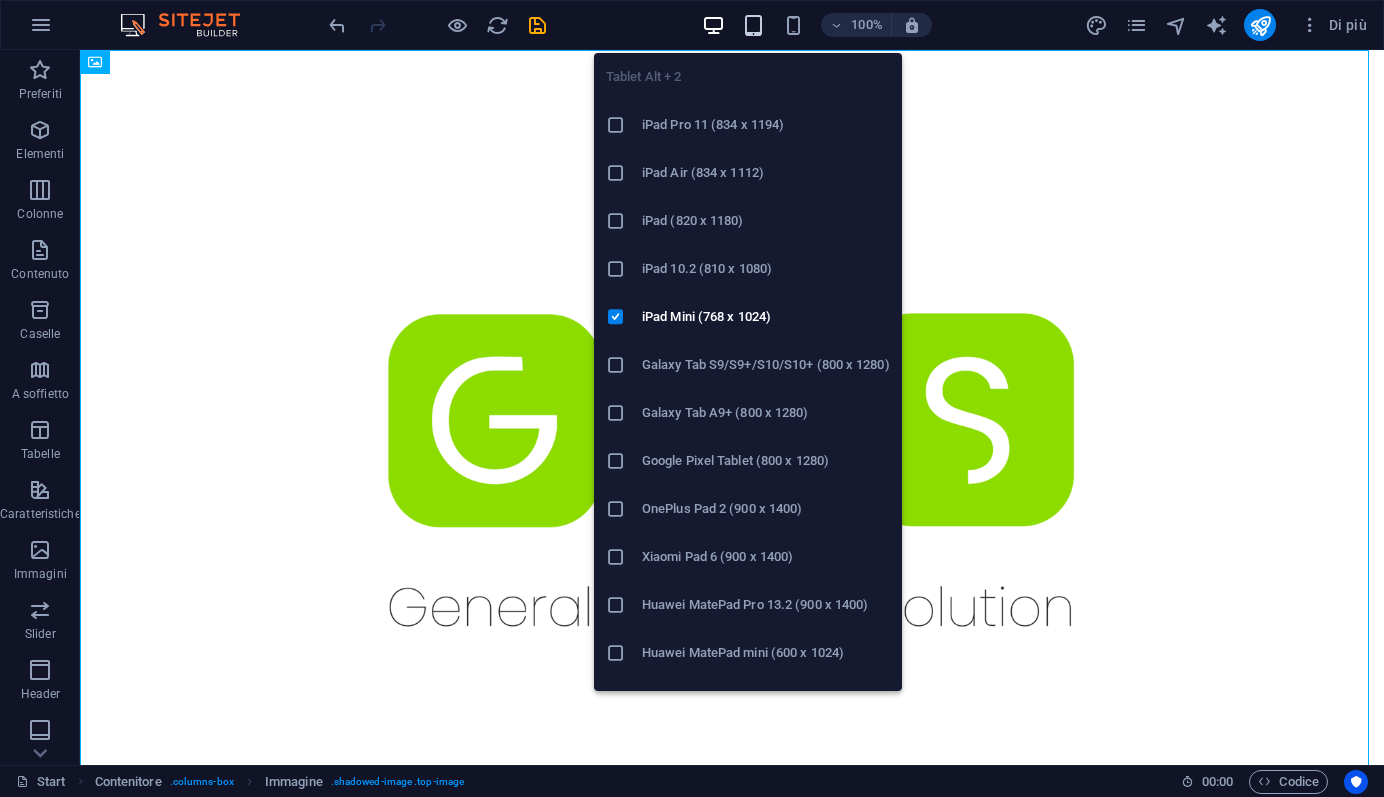 click at bounding box center [753, 25] 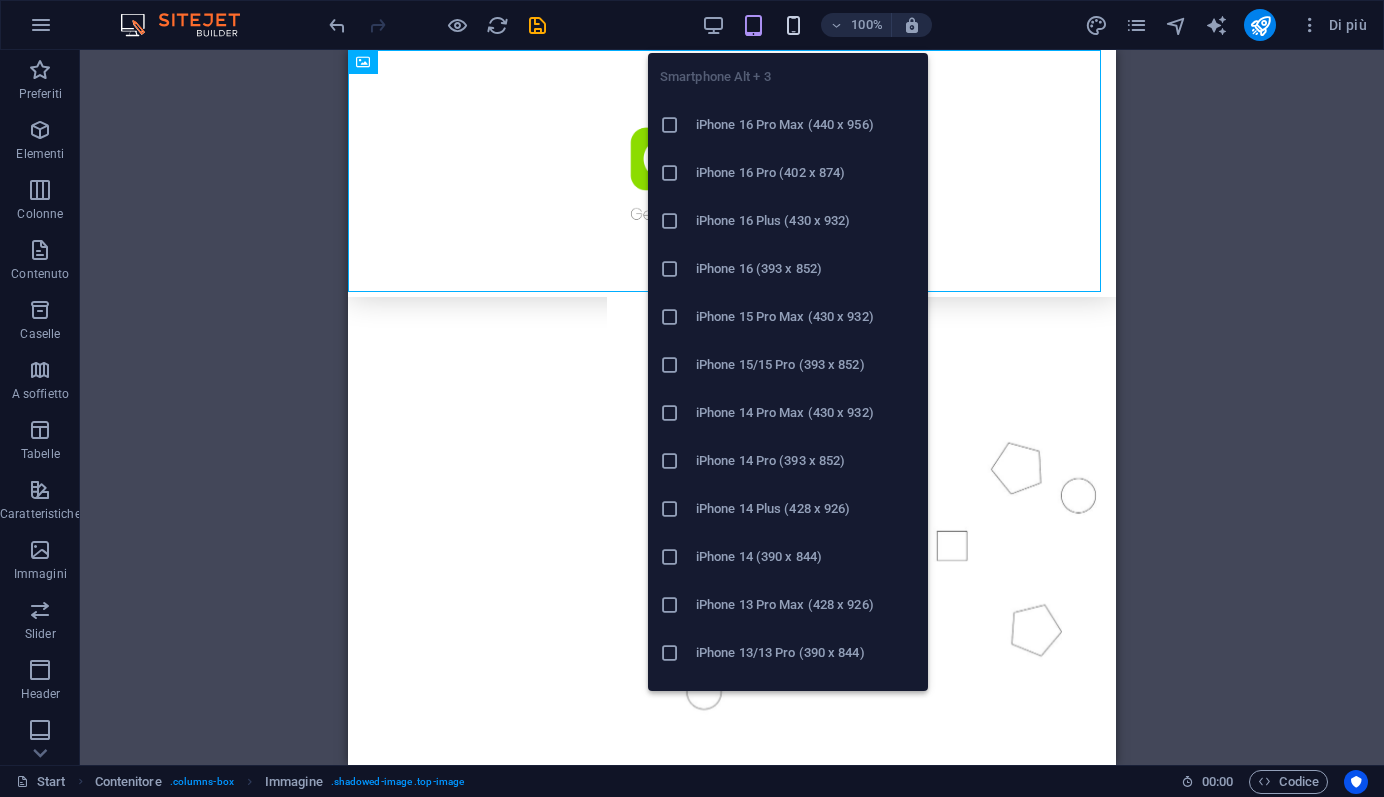 click at bounding box center (793, 25) 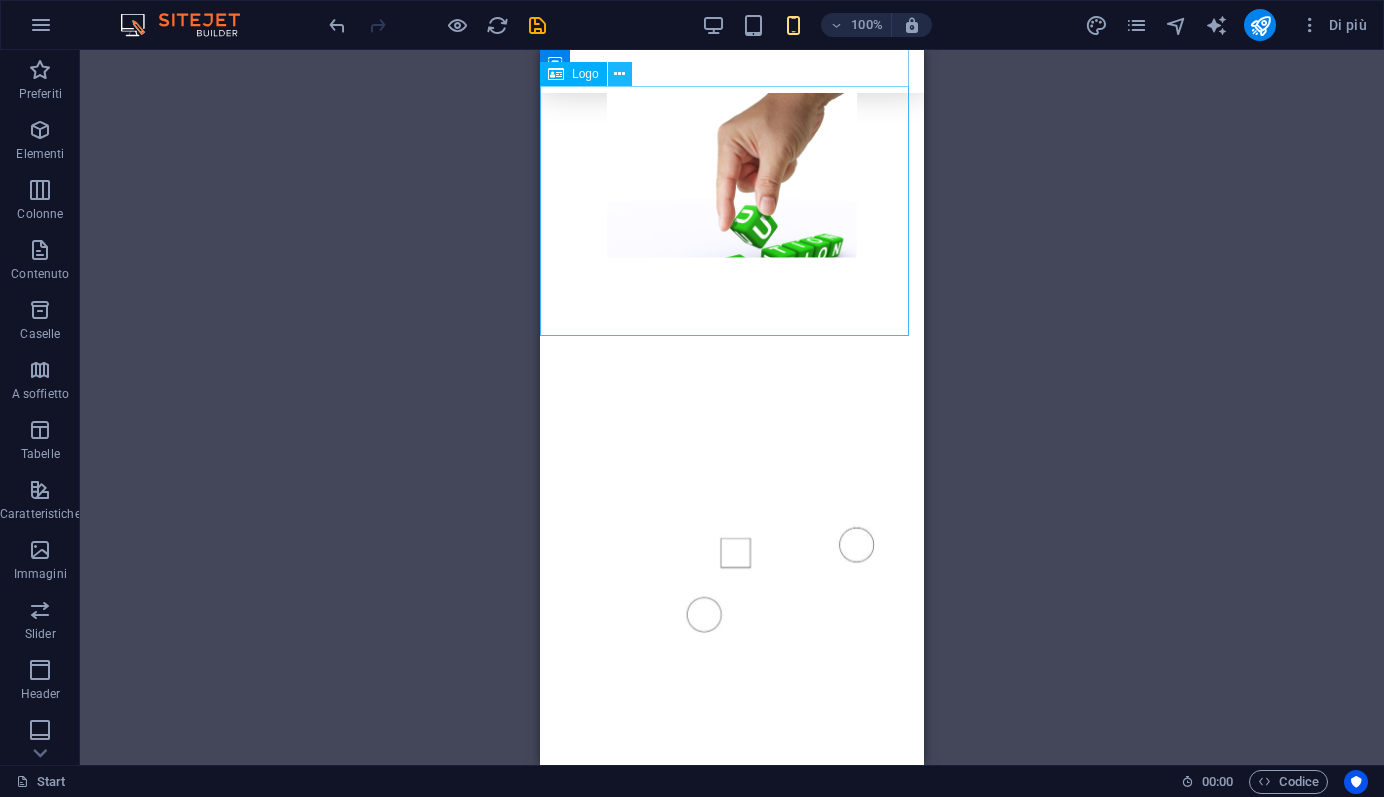 scroll, scrollTop: 154, scrollLeft: 0, axis: vertical 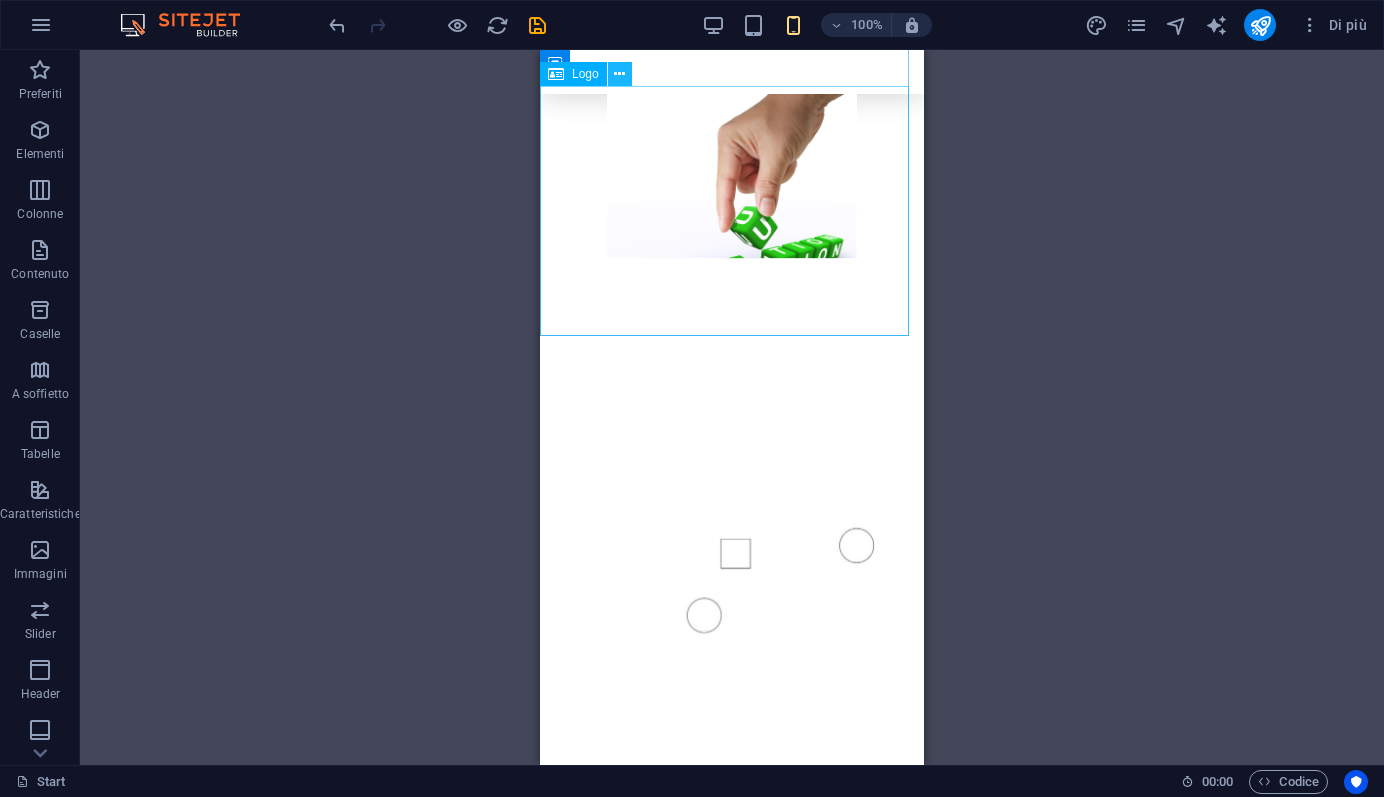 click at bounding box center [619, 74] 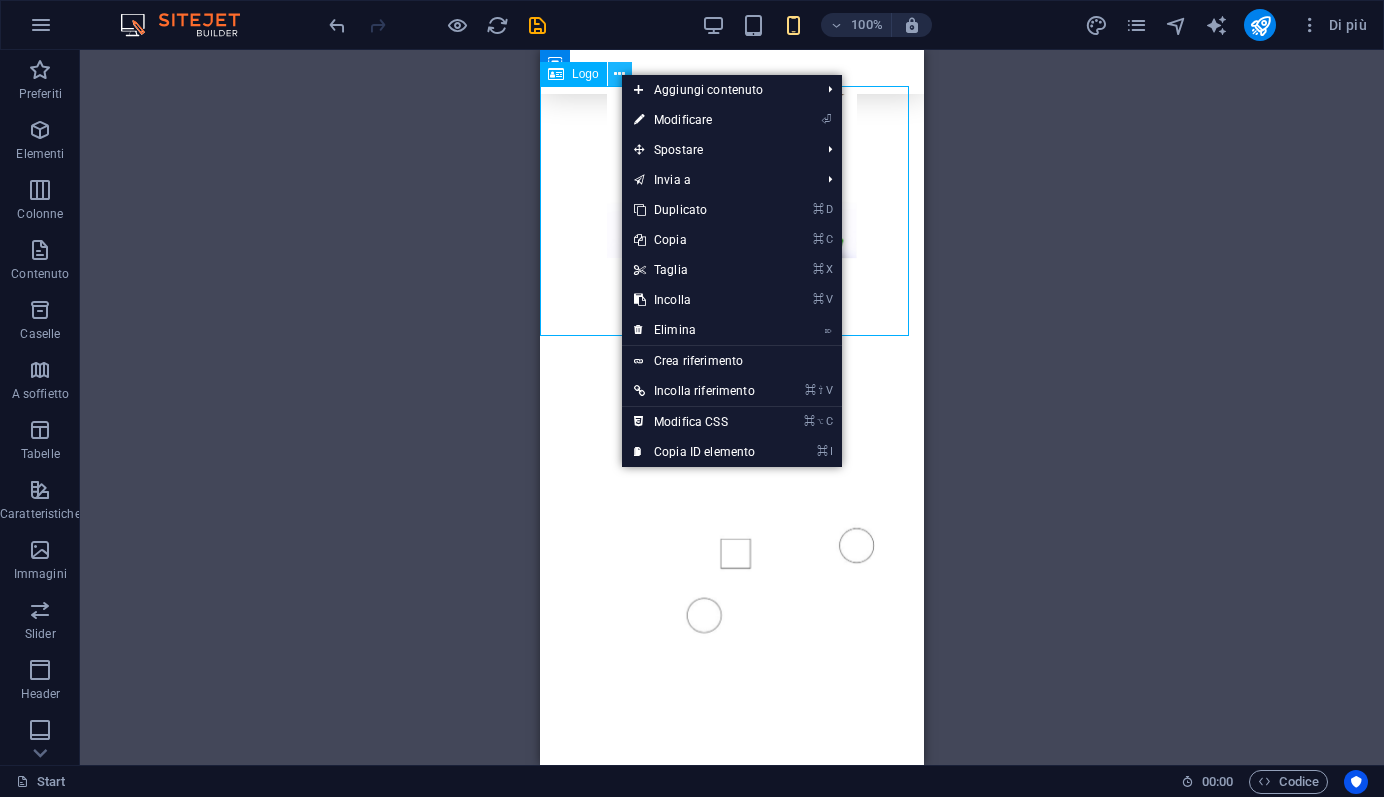 scroll, scrollTop: 163, scrollLeft: 0, axis: vertical 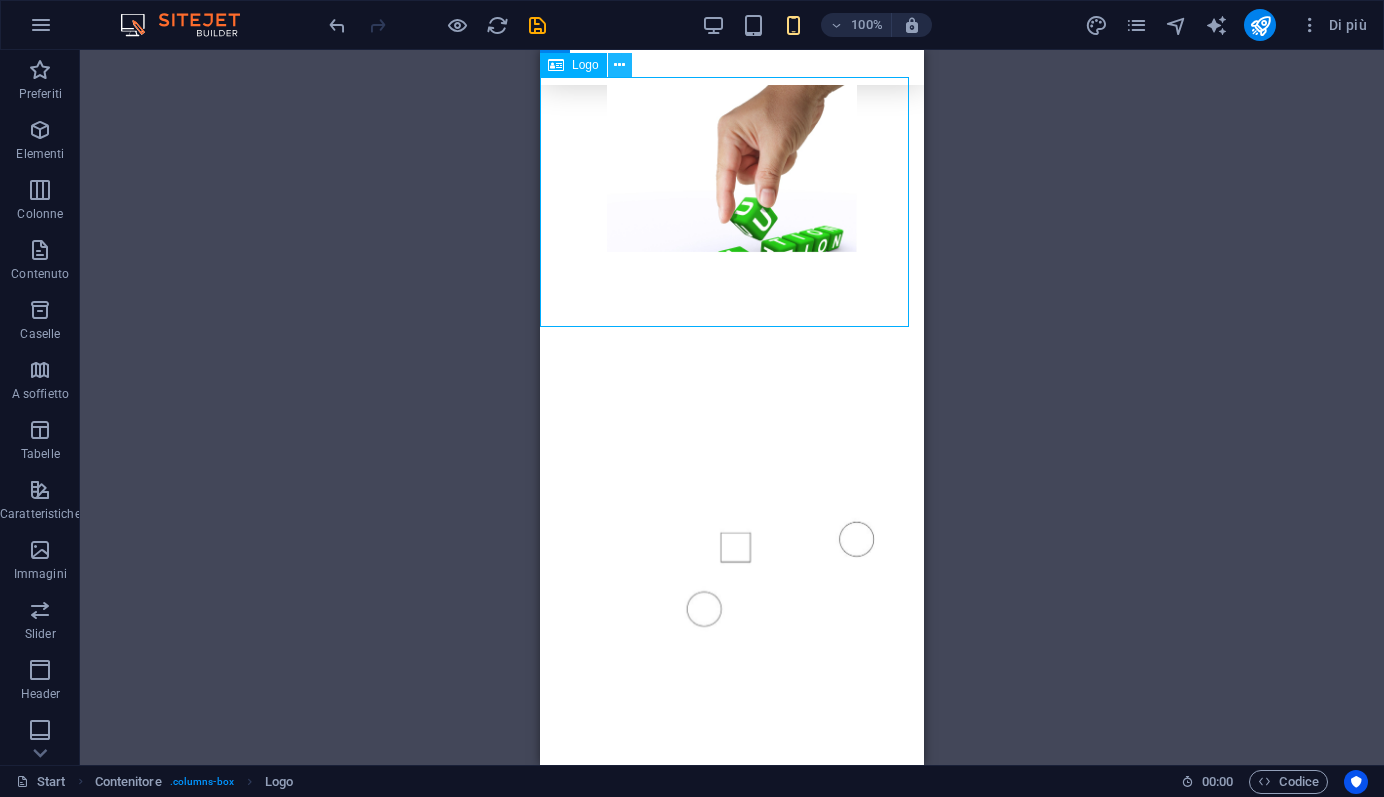 click at bounding box center (619, 65) 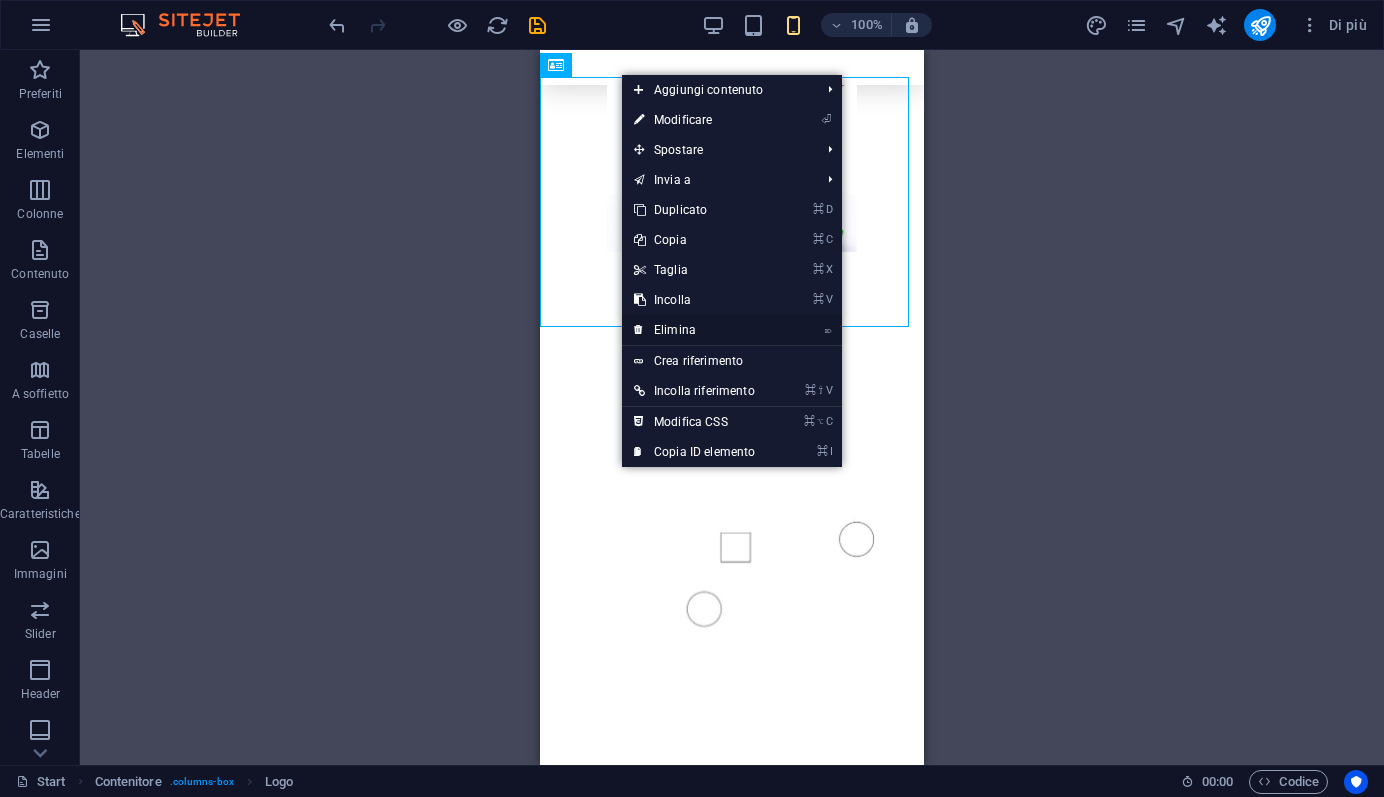 drag, startPoint x: 669, startPoint y: 324, endPoint x: 129, endPoint y: 274, distance: 542.3099 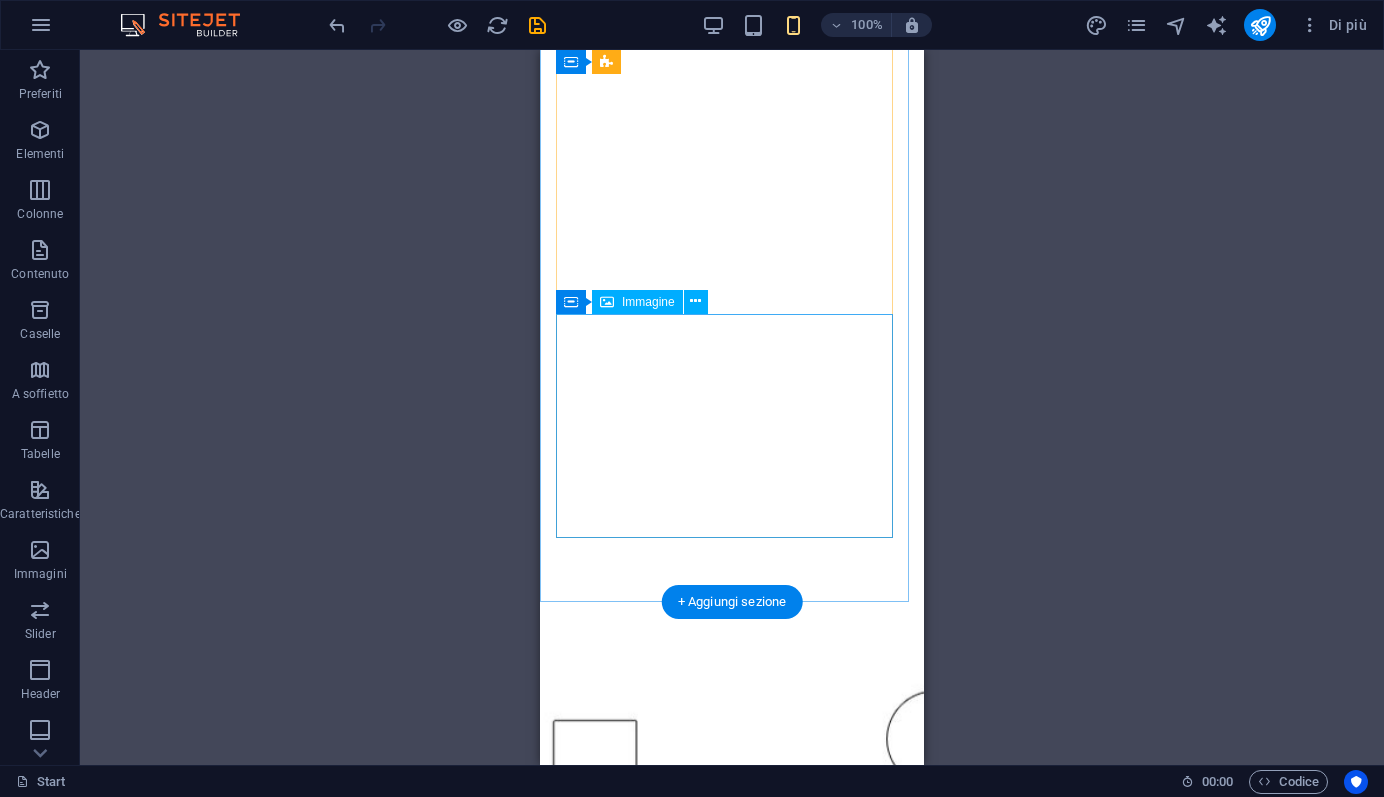 scroll, scrollTop: 985, scrollLeft: 0, axis: vertical 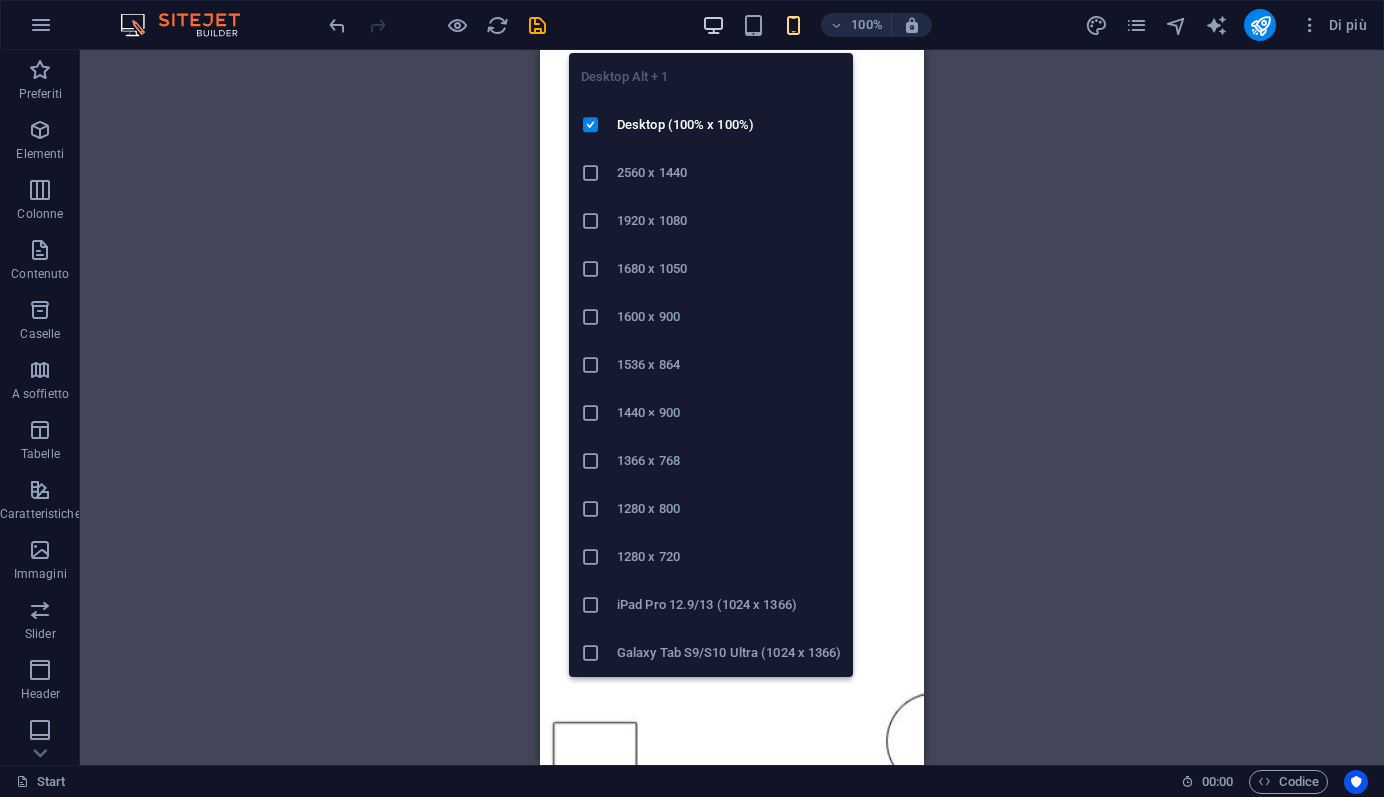 click at bounding box center (713, 25) 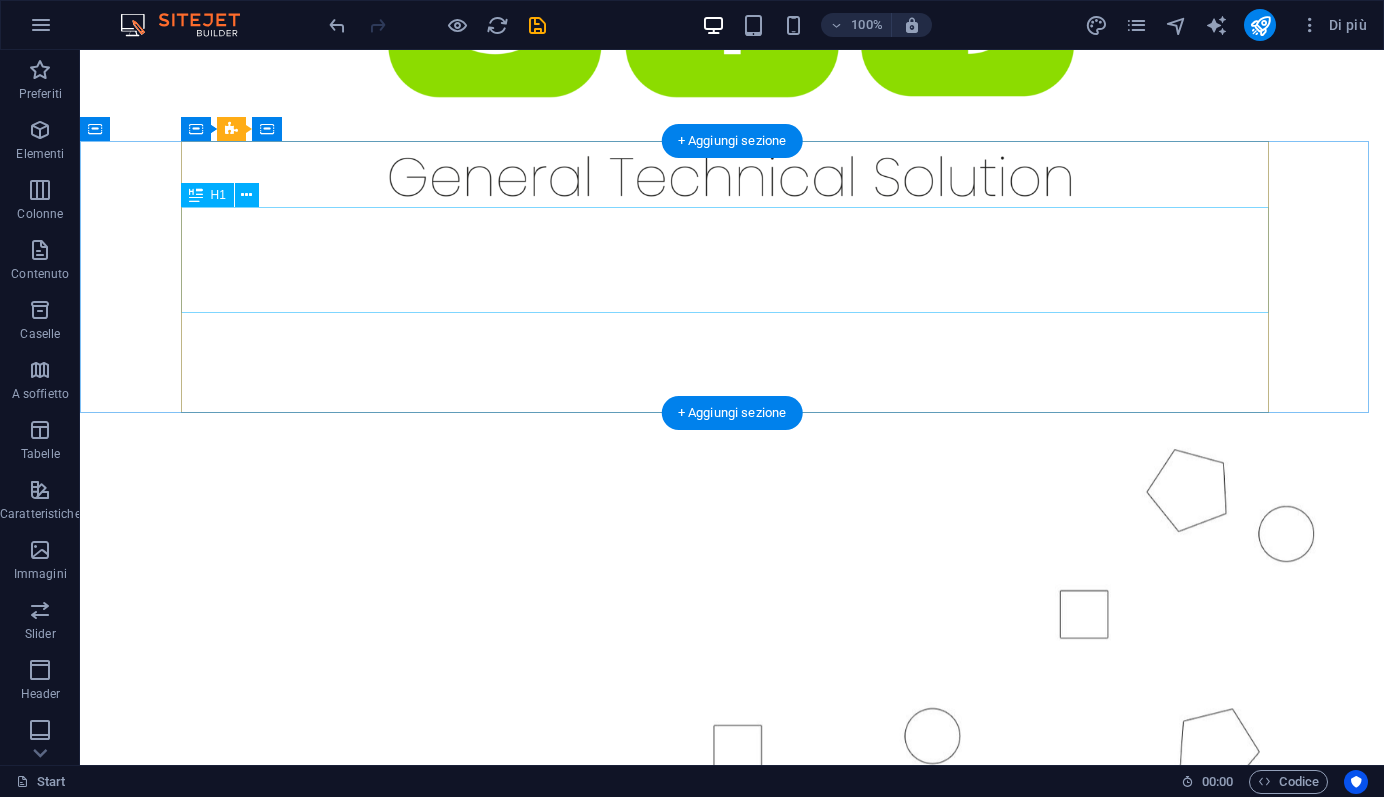 scroll, scrollTop: 0, scrollLeft: 0, axis: both 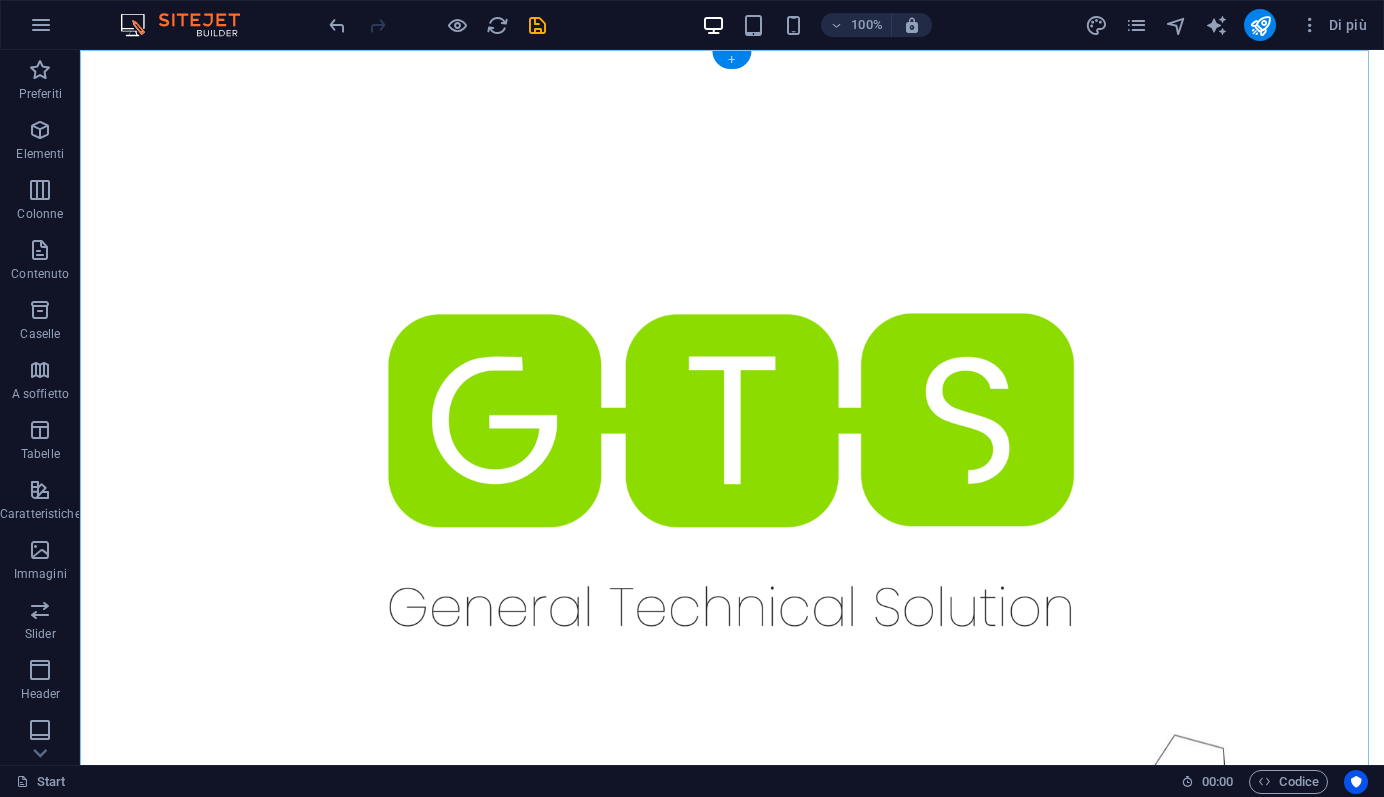 click on "+" at bounding box center [731, 60] 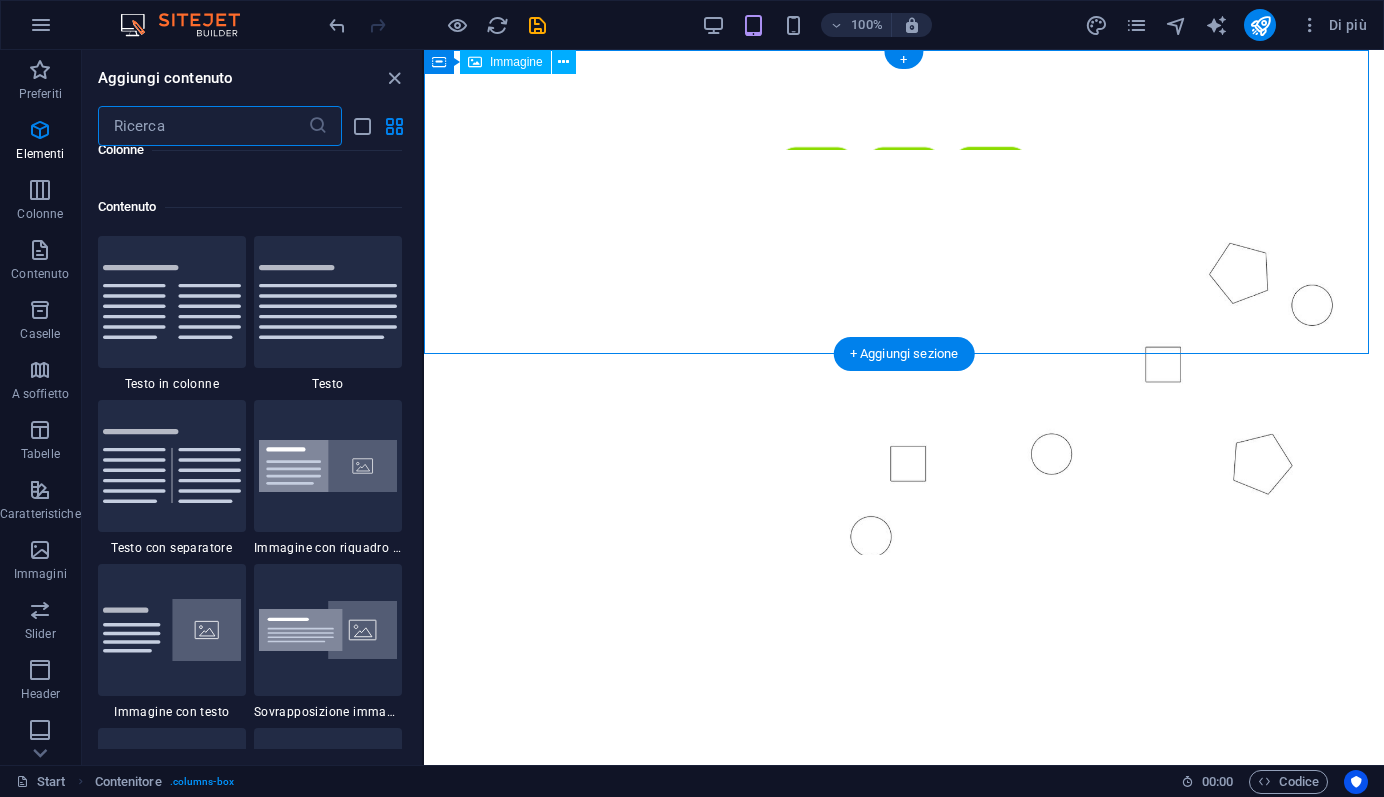 scroll, scrollTop: 3499, scrollLeft: 0, axis: vertical 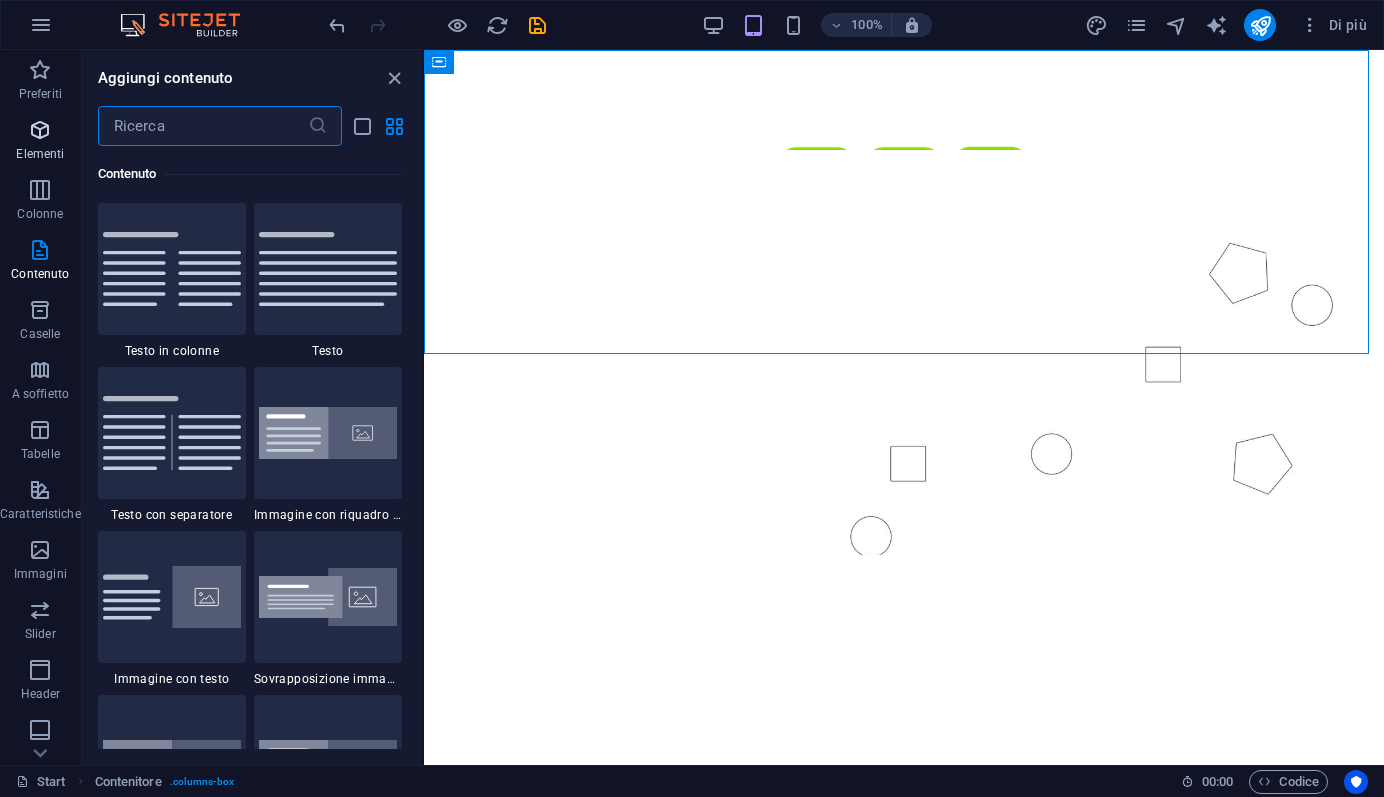click at bounding box center [40, 130] 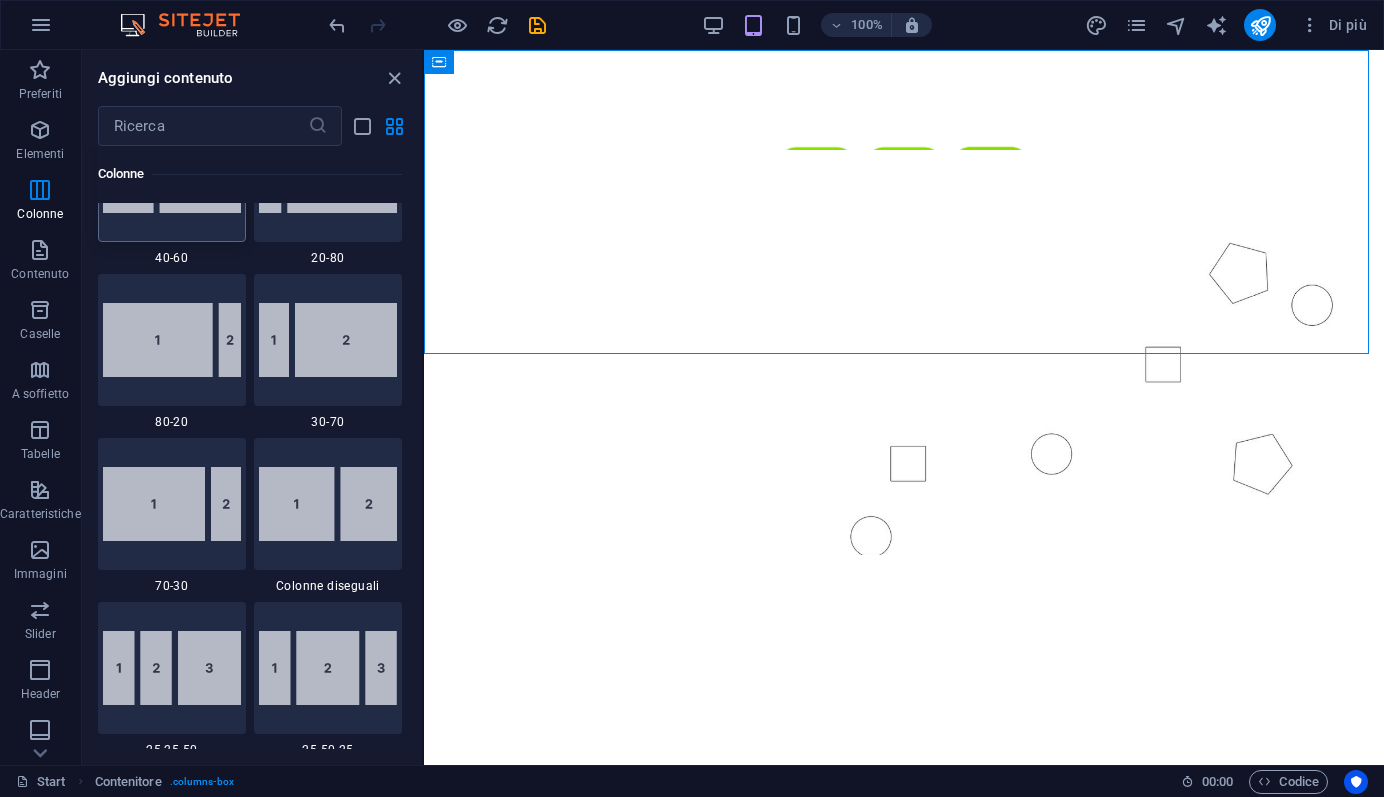 scroll, scrollTop: 1576, scrollLeft: 0, axis: vertical 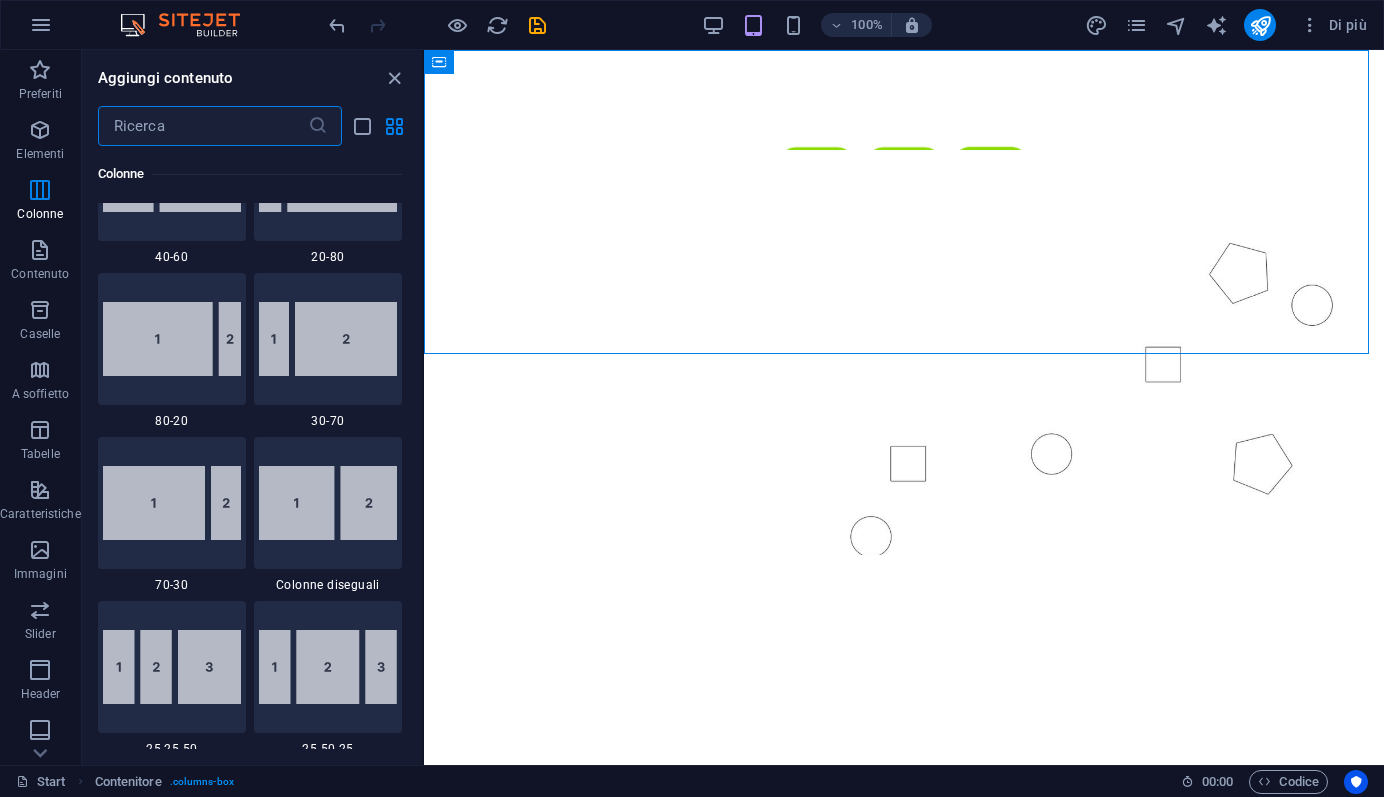 click at bounding box center [203, 126] 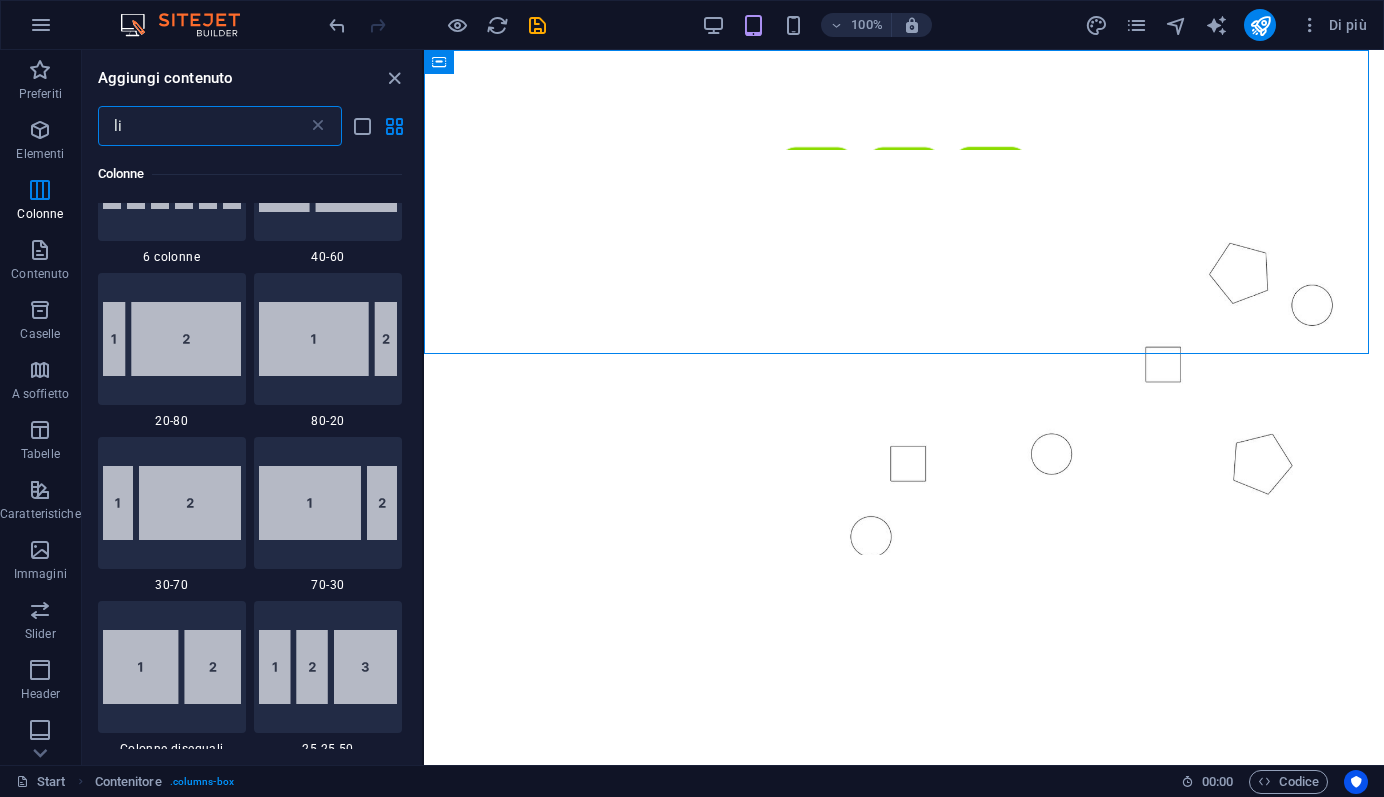 scroll, scrollTop: 0, scrollLeft: 0, axis: both 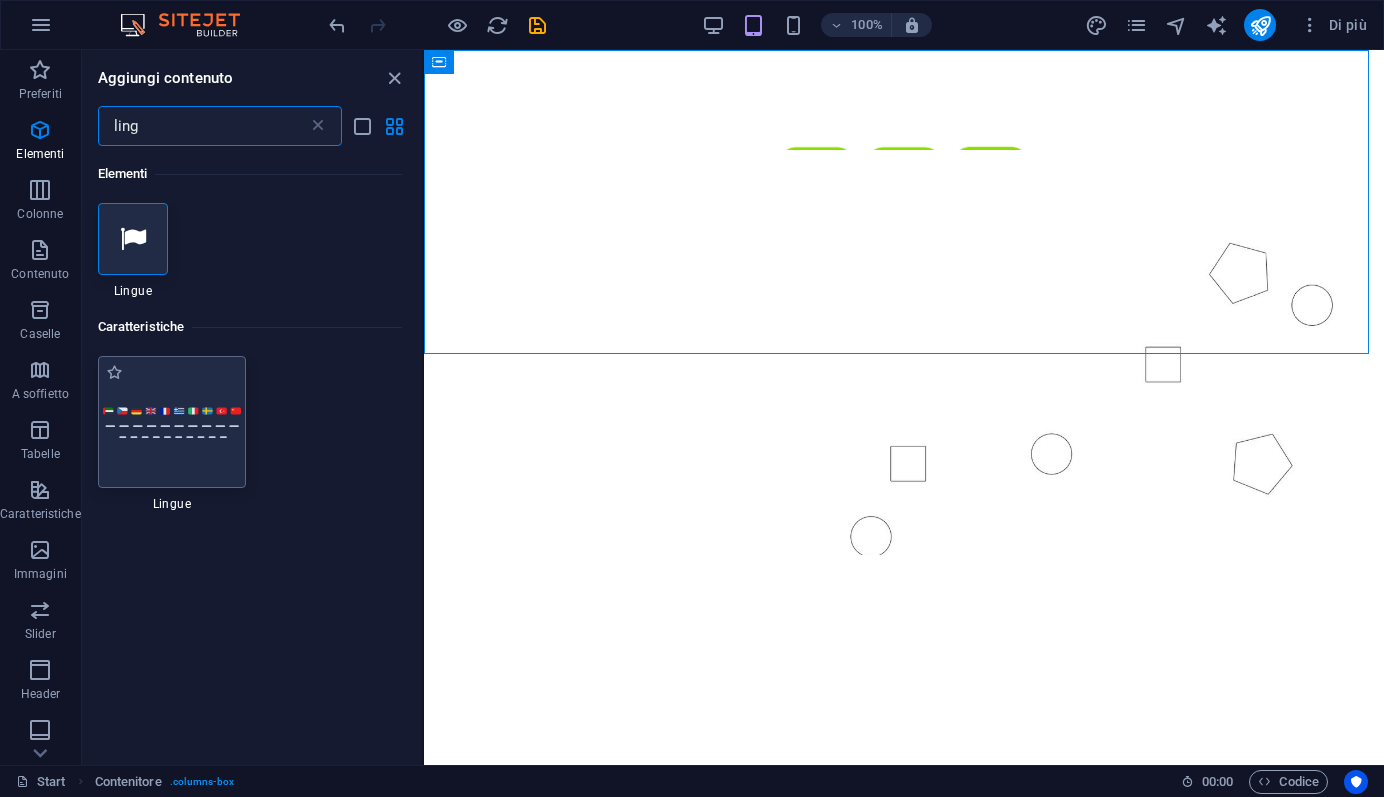 type on "ling" 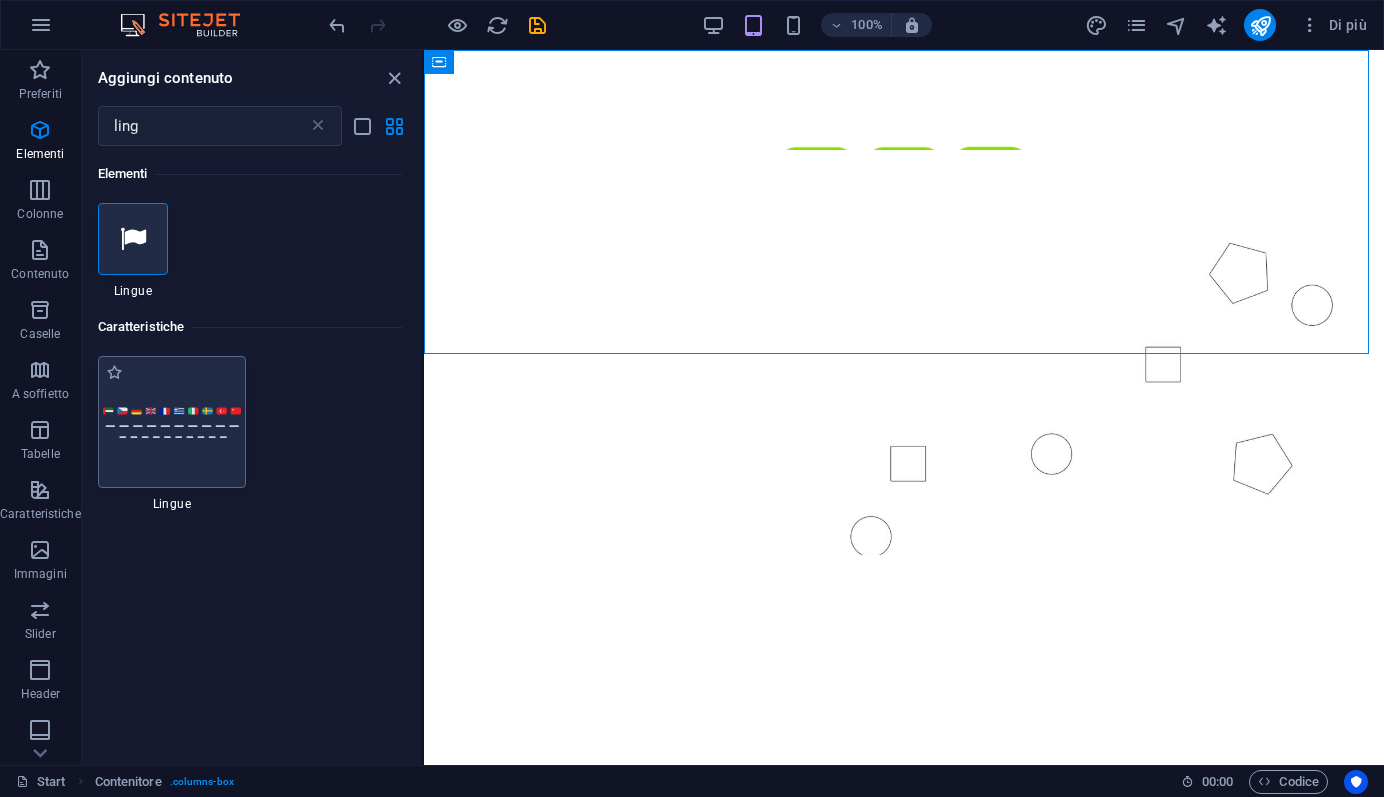 click at bounding box center [172, 422] 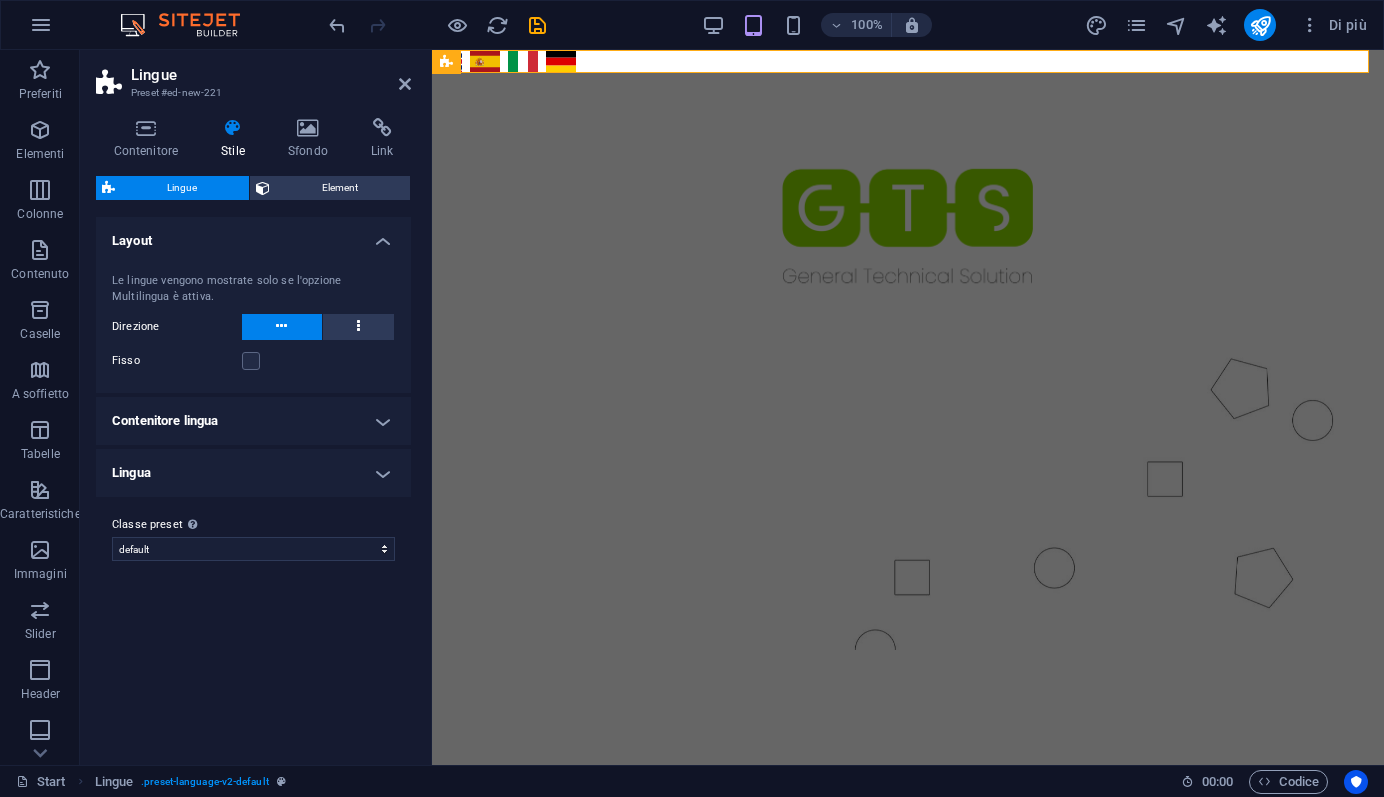 click on "Lingua" at bounding box center [253, 473] 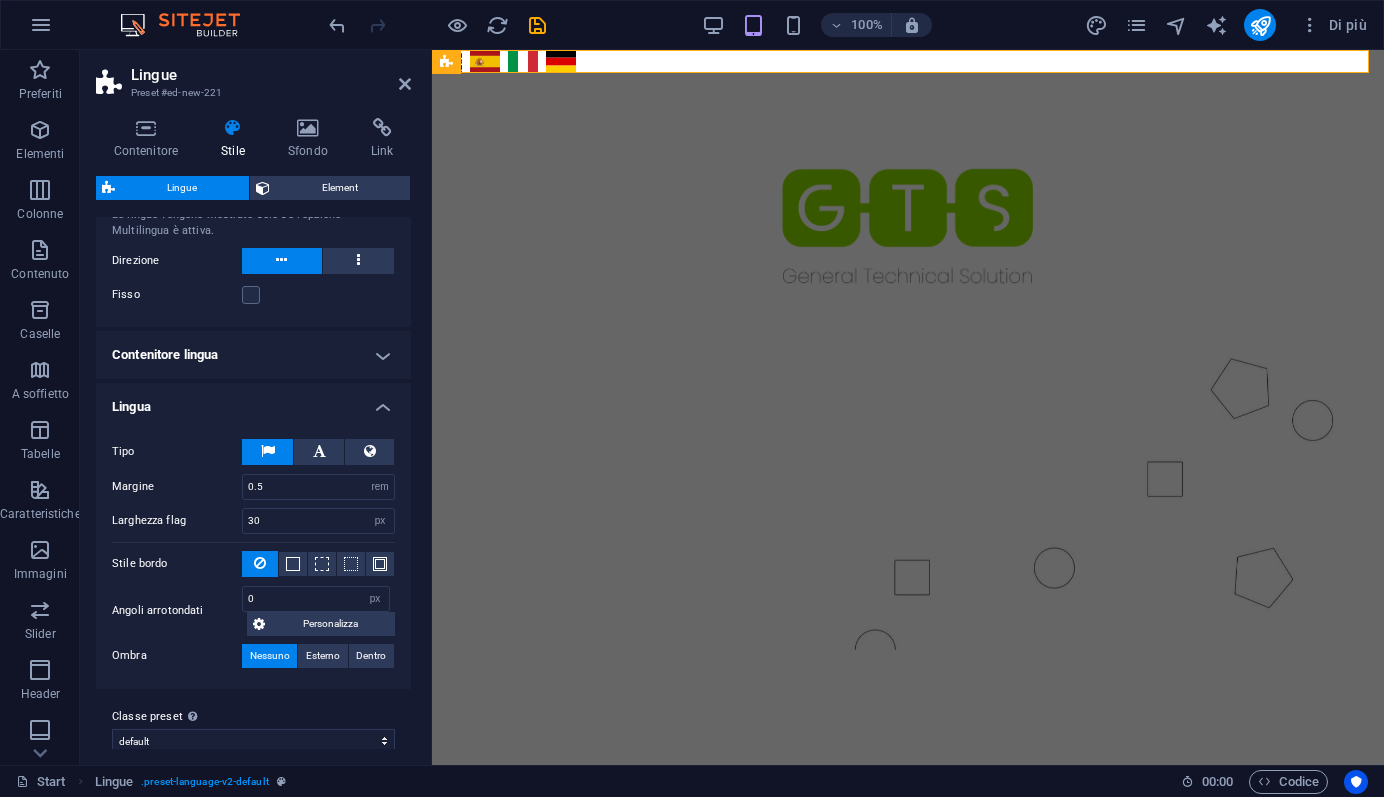 scroll, scrollTop: 86, scrollLeft: 0, axis: vertical 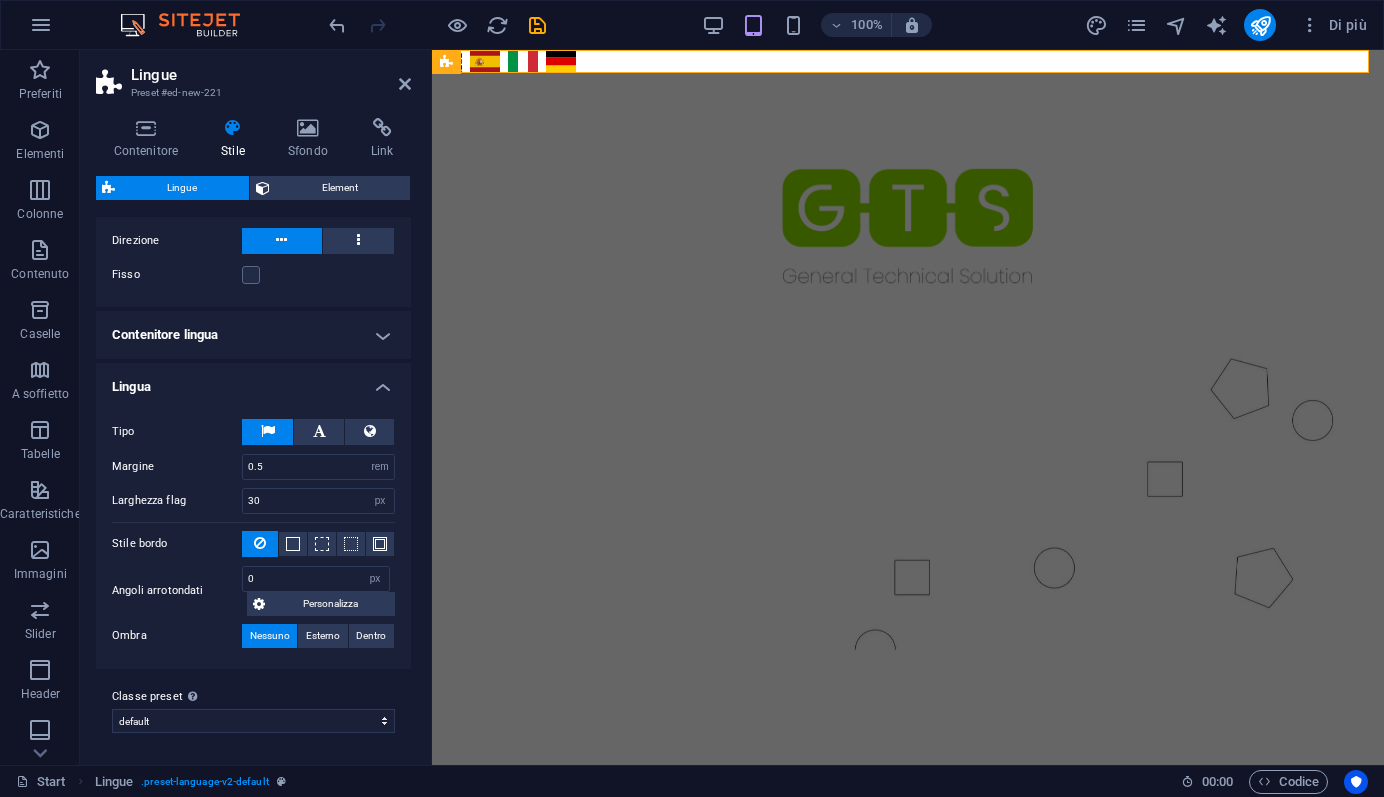 click on "Lingua" at bounding box center [253, 381] 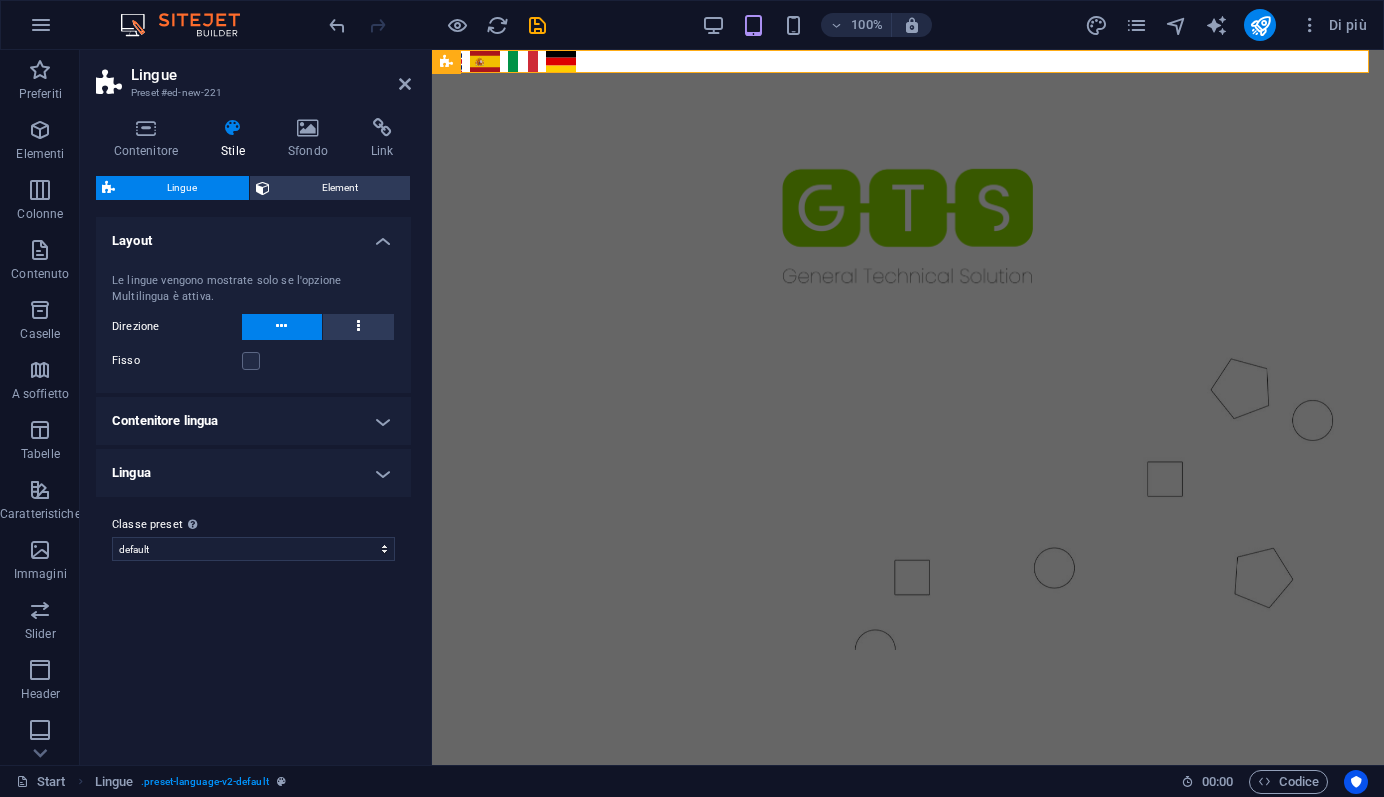 scroll, scrollTop: 0, scrollLeft: 0, axis: both 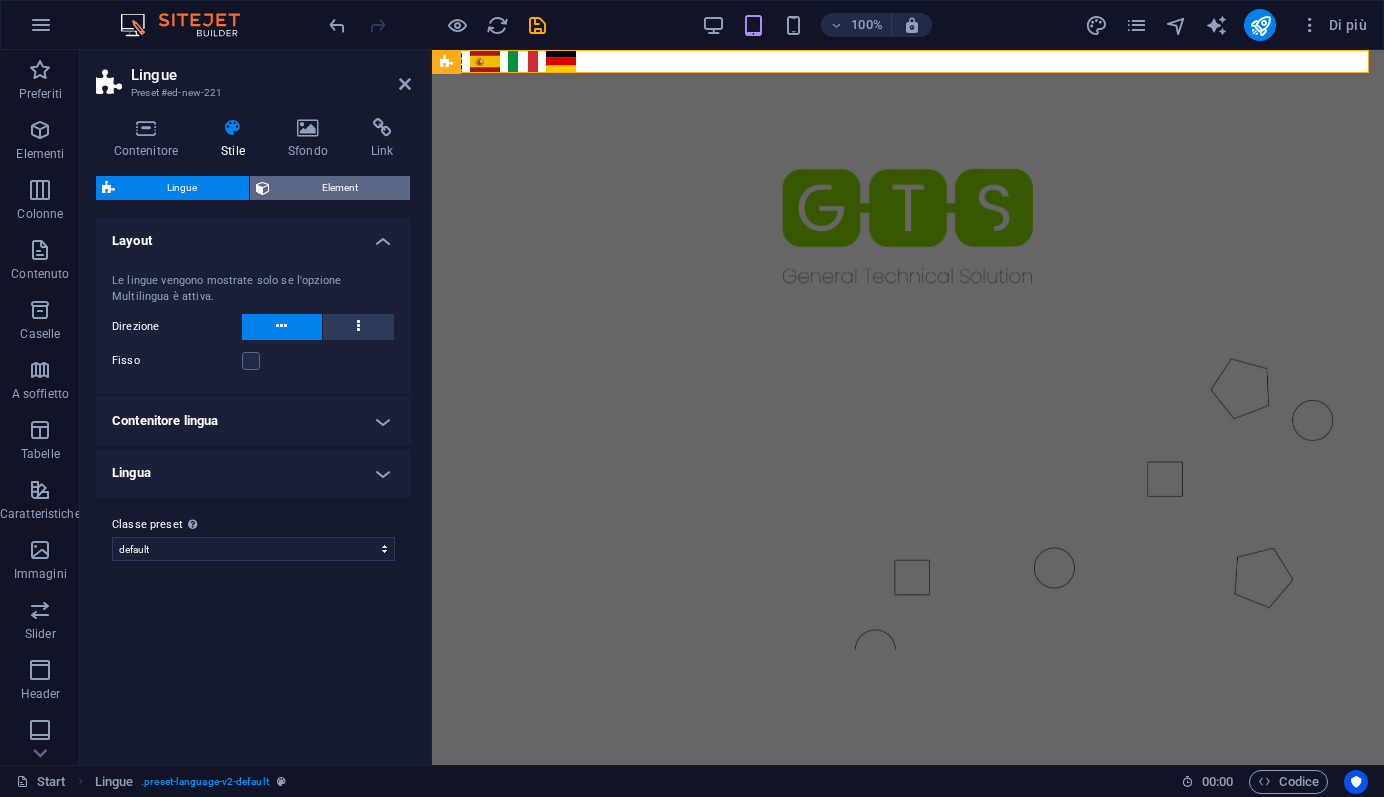 click on "Element" at bounding box center [340, 188] 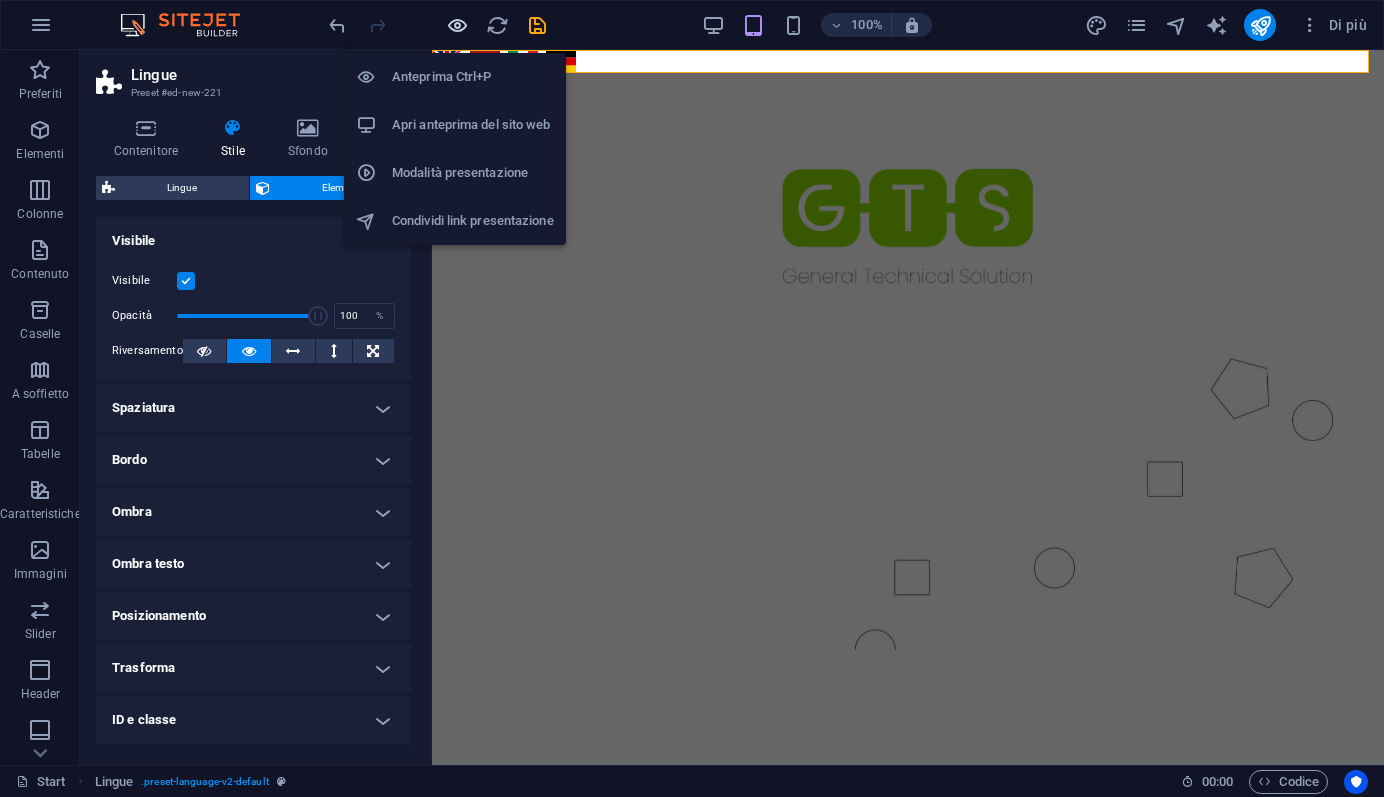 click at bounding box center [457, 25] 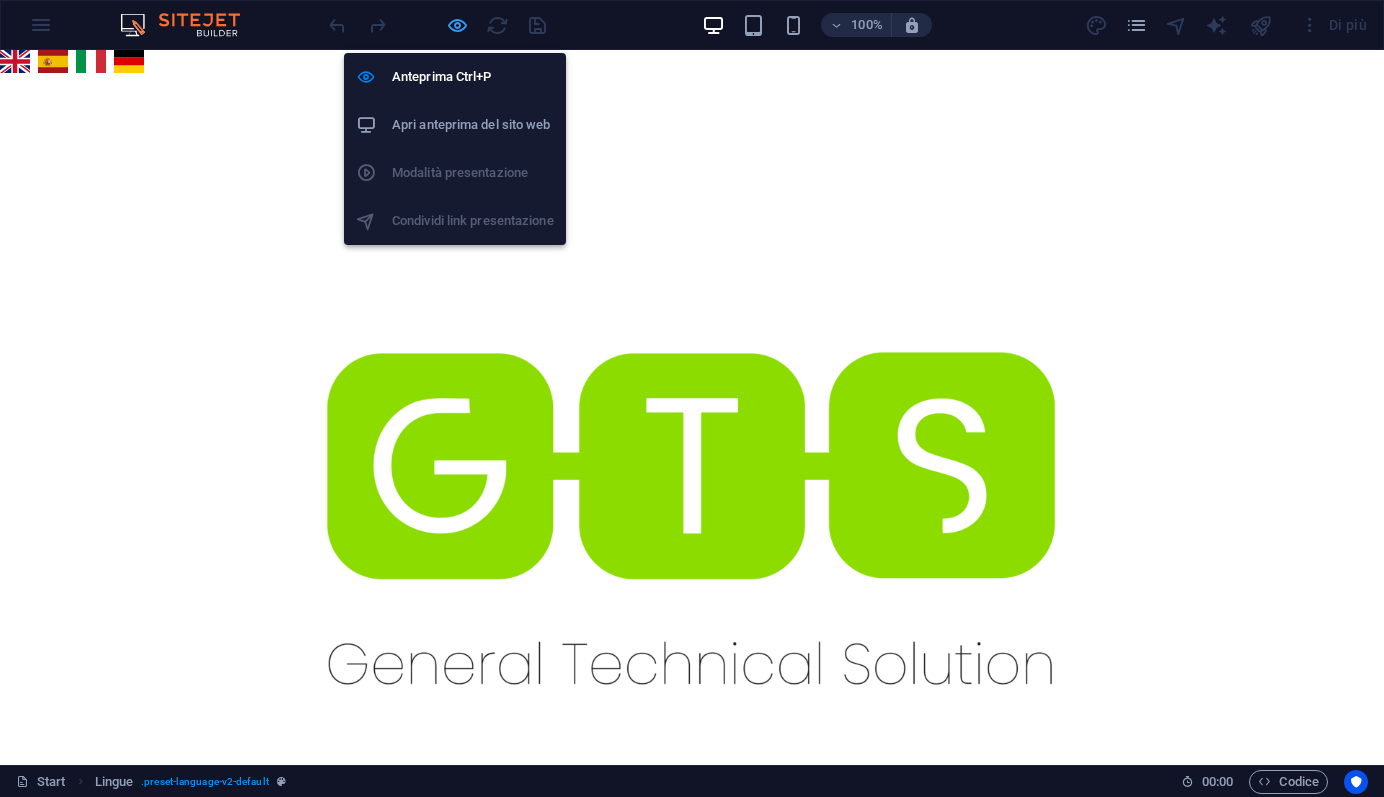 click at bounding box center (457, 25) 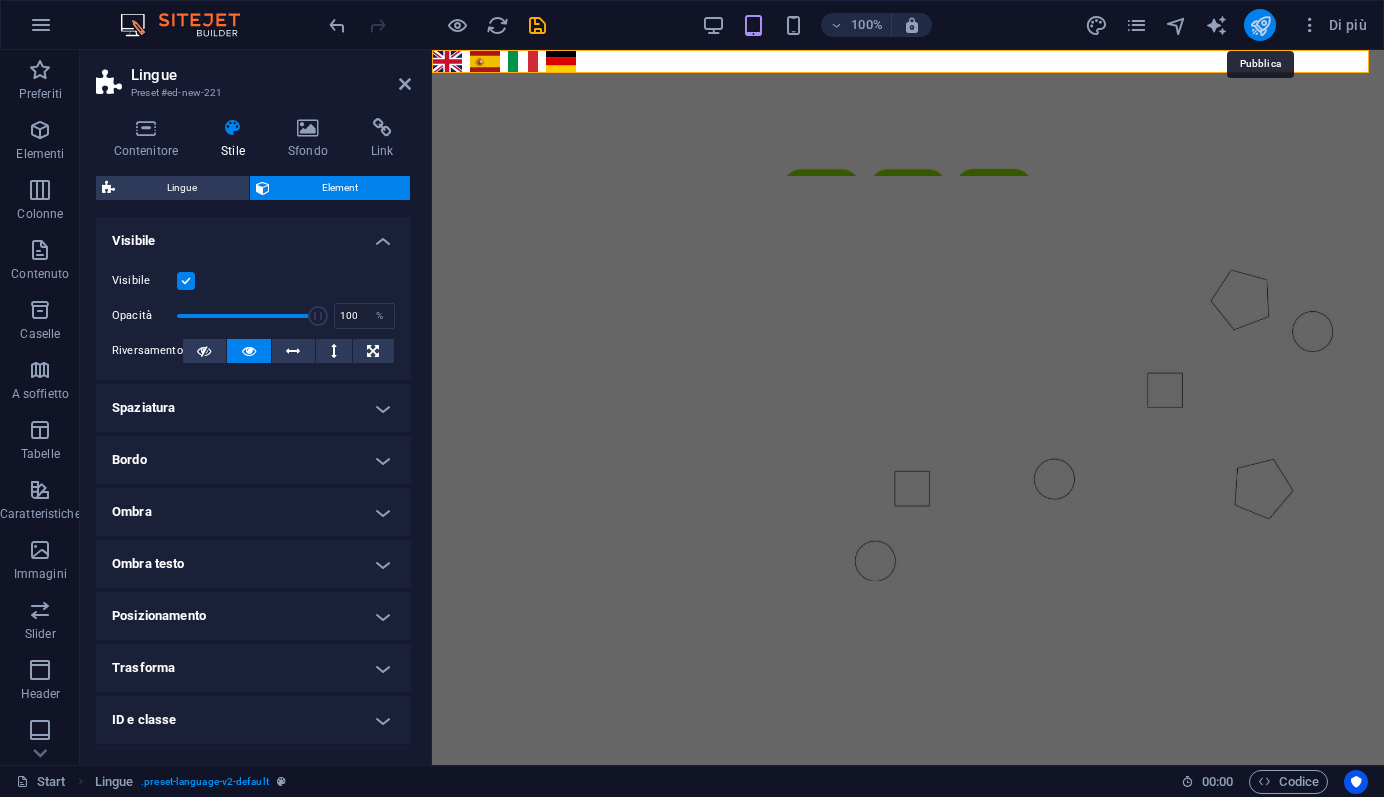 click at bounding box center (1260, 25) 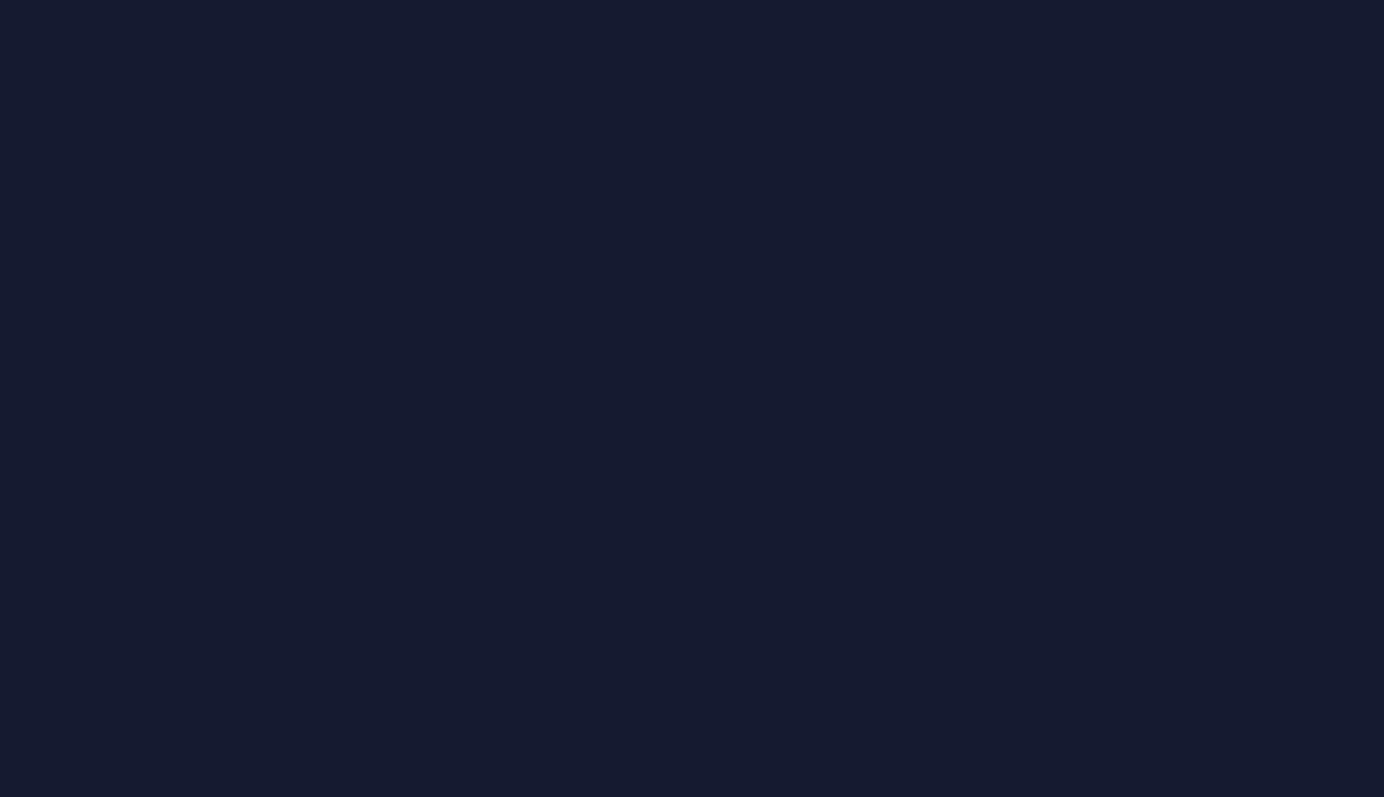 scroll, scrollTop: 0, scrollLeft: 0, axis: both 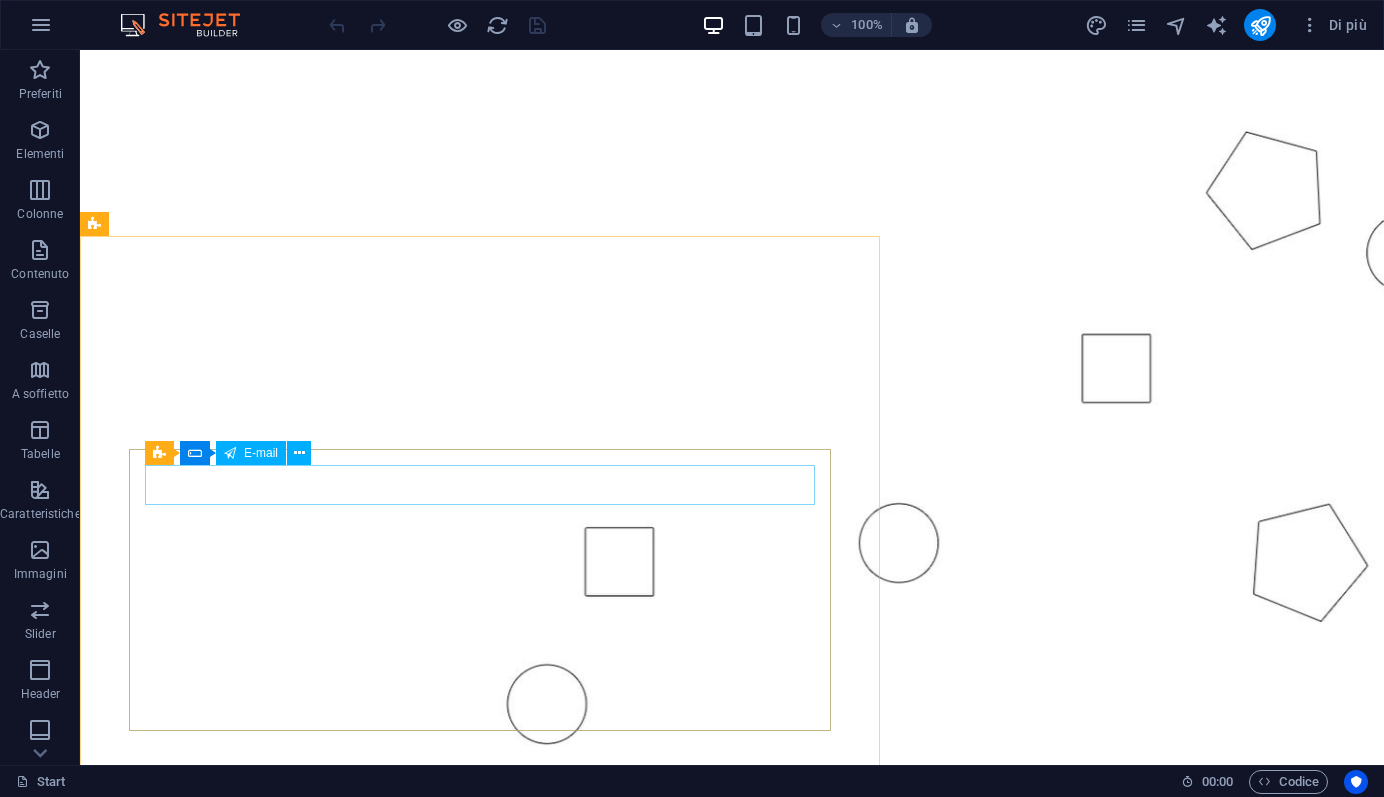 click on "E-mail" at bounding box center (261, 453) 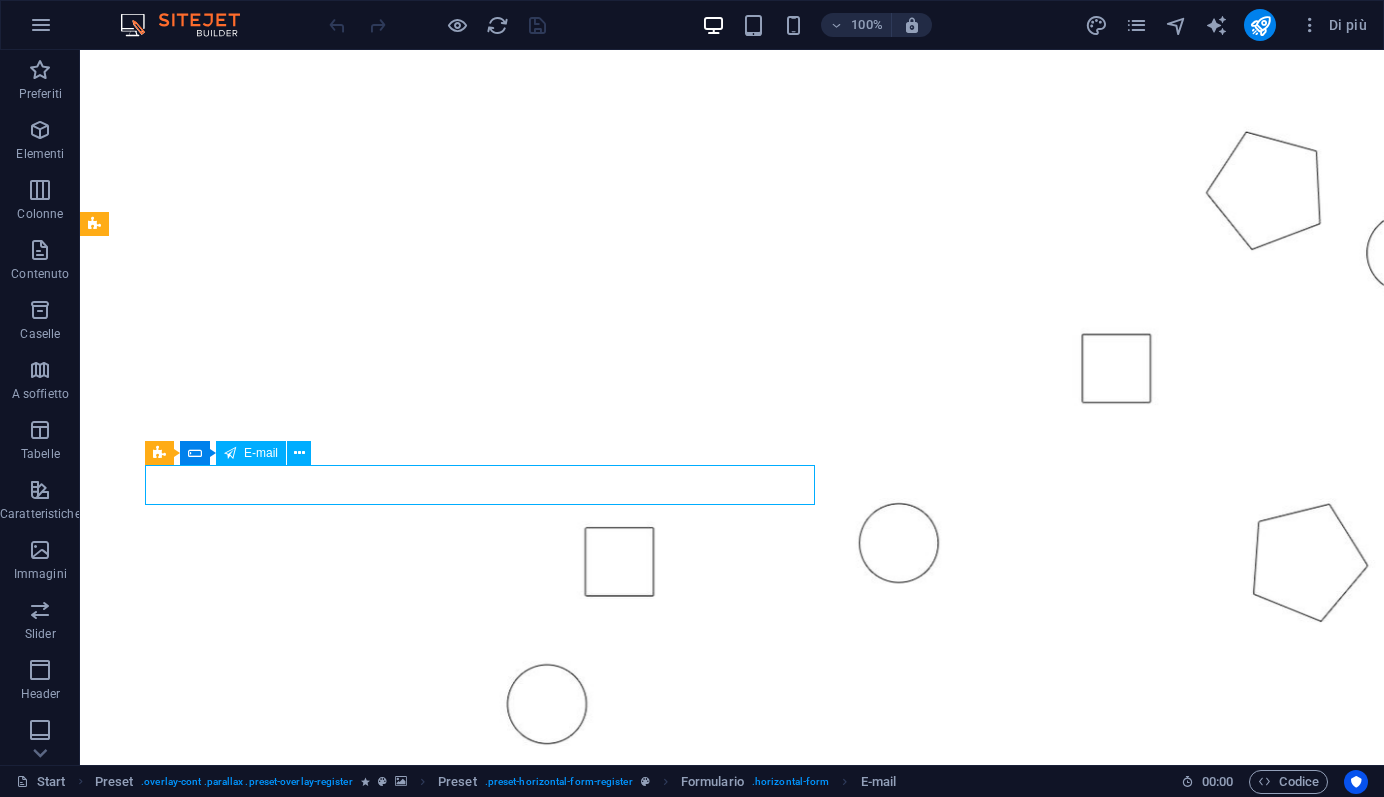 click on "E-mail" at bounding box center [261, 453] 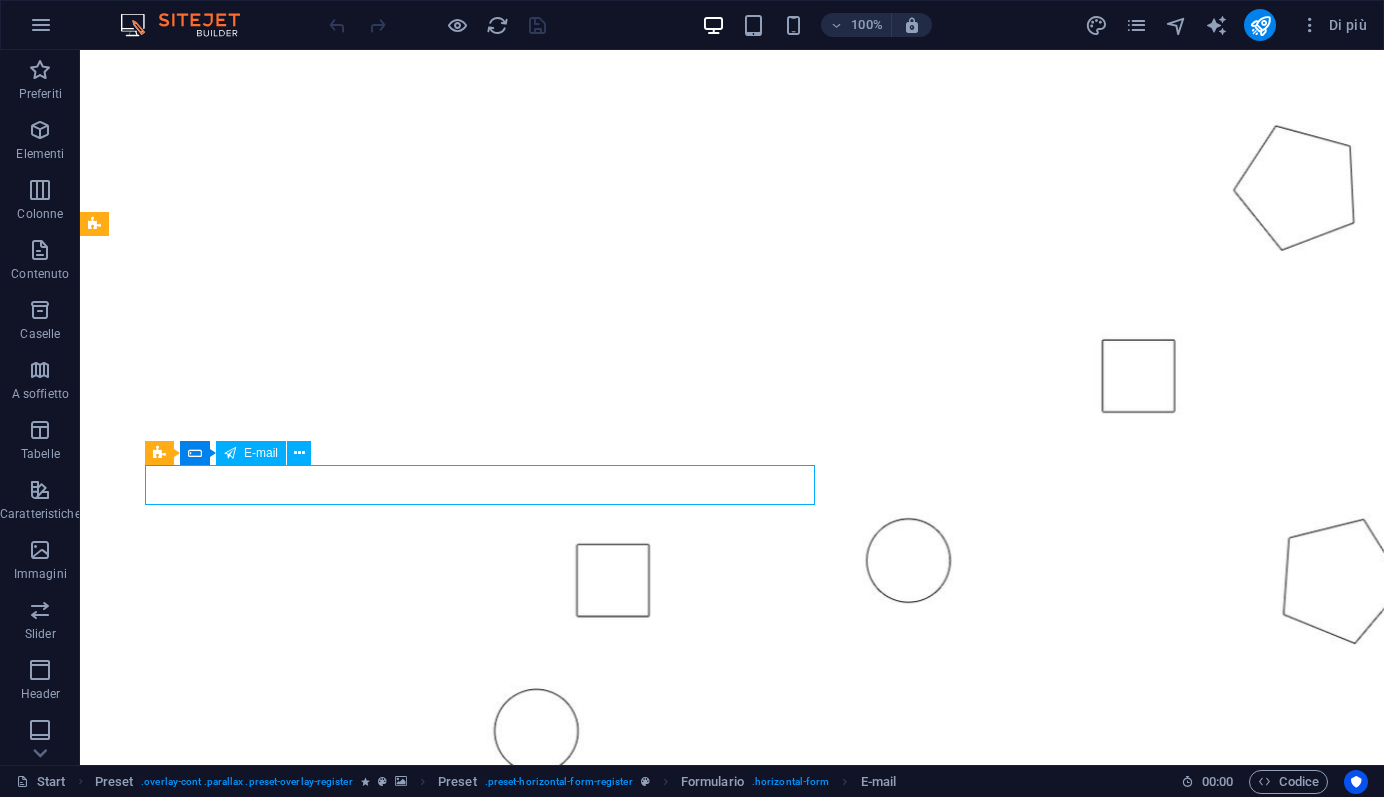 scroll, scrollTop: 1276, scrollLeft: 0, axis: vertical 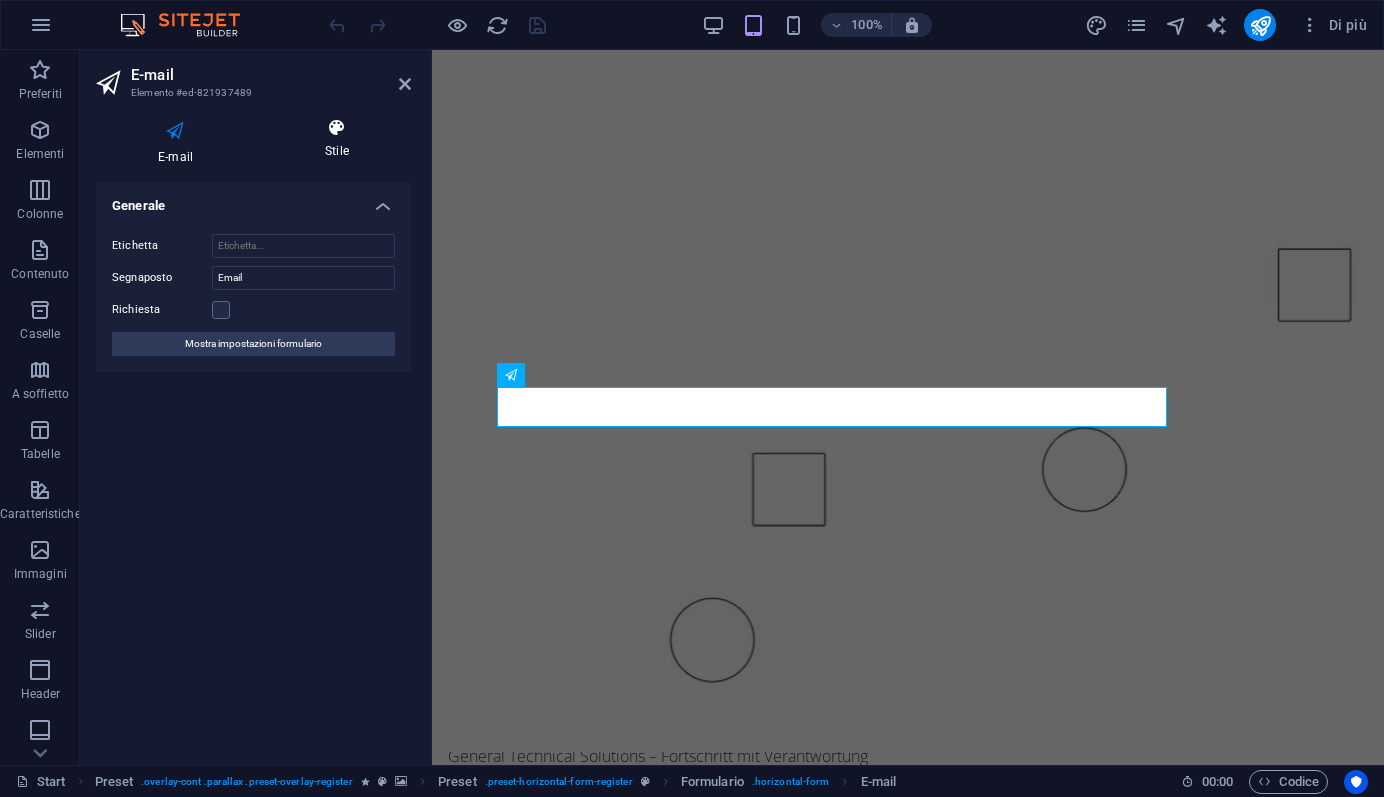 click at bounding box center [337, 128] 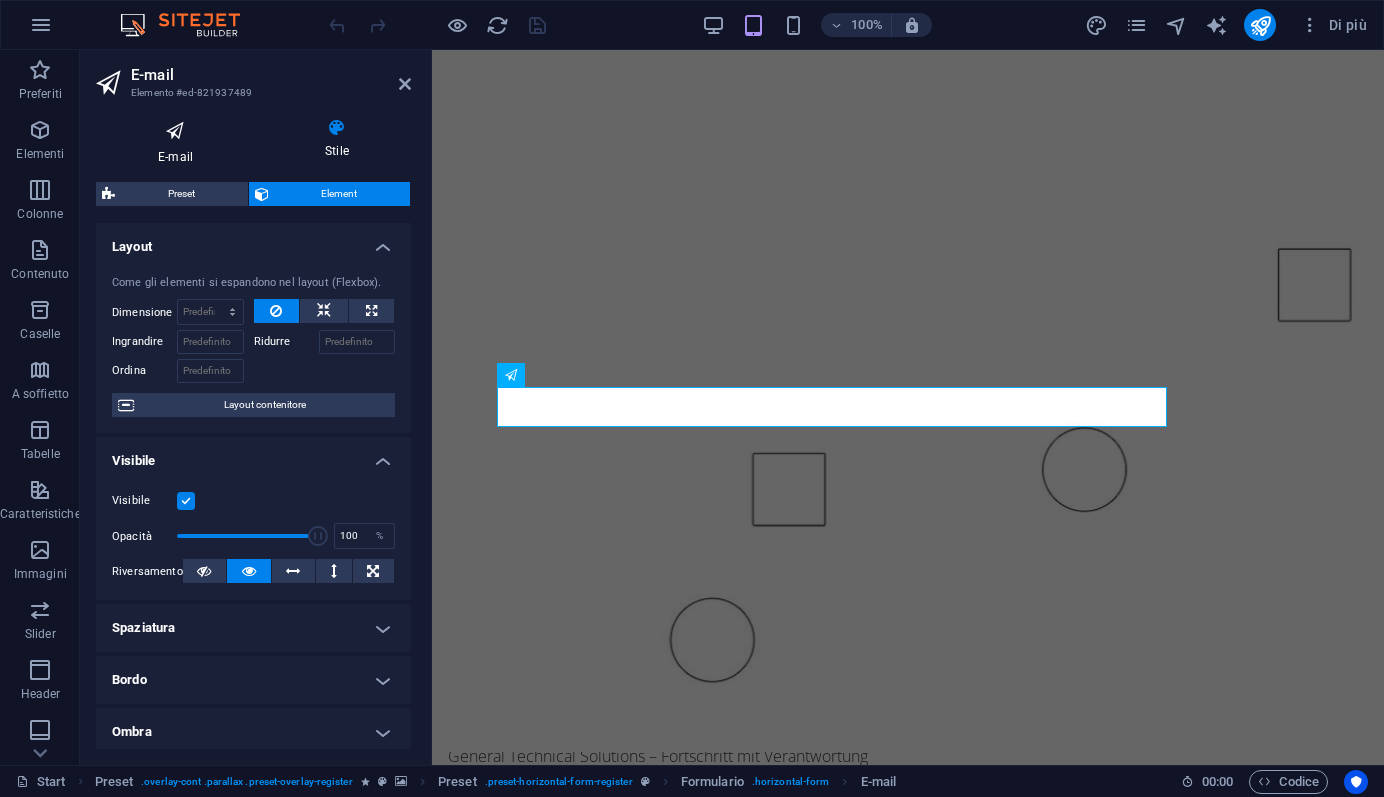 click at bounding box center [175, 131] 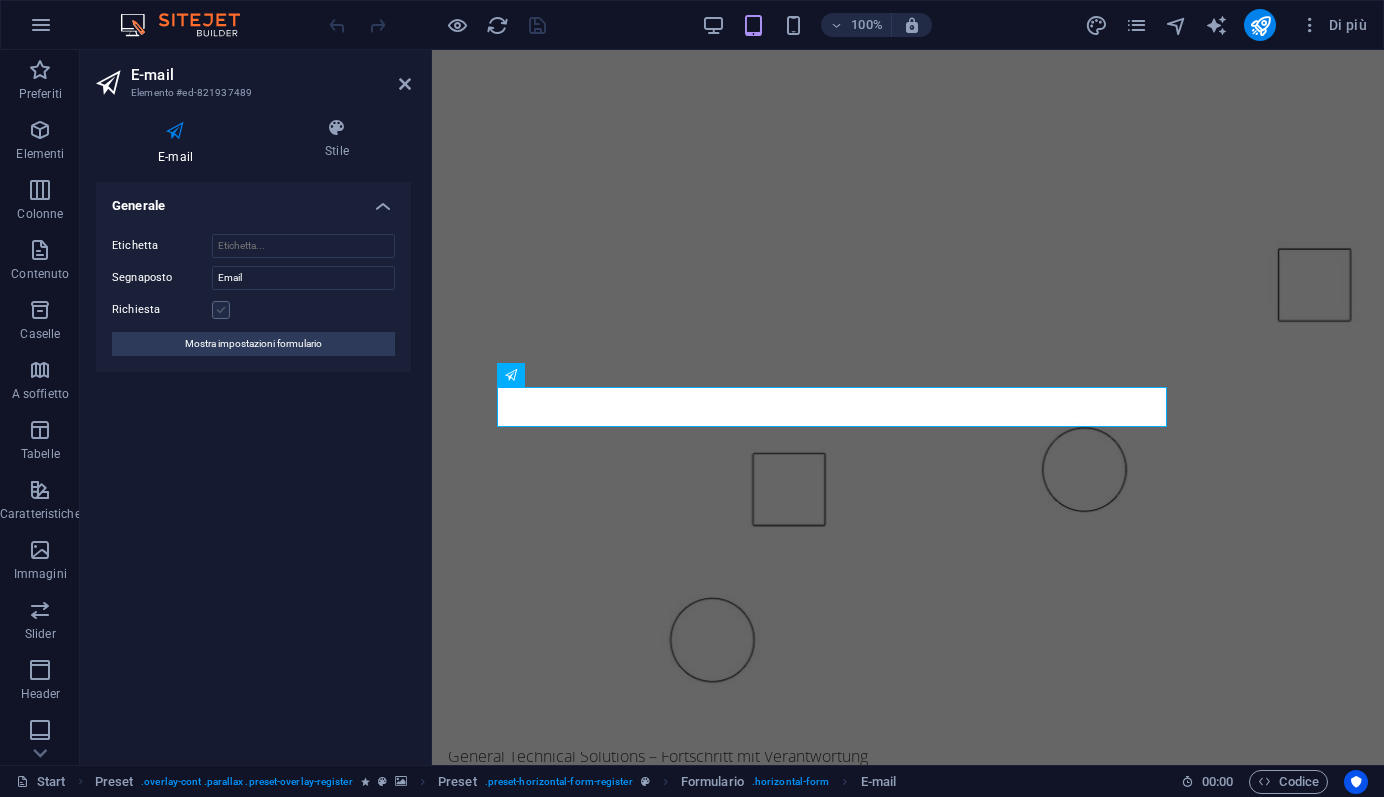click at bounding box center [221, 310] 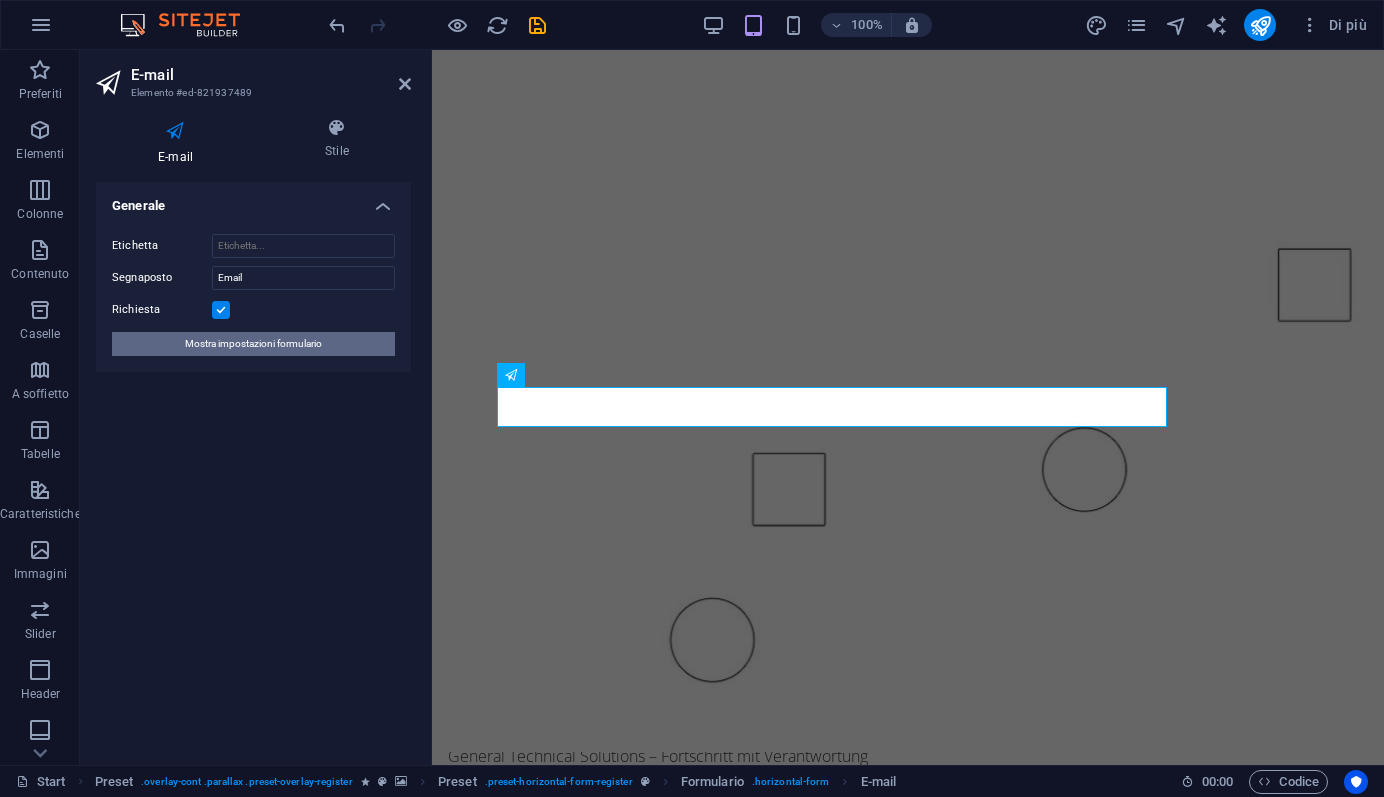 click on "Mostra impostazioni formulario" at bounding box center (253, 344) 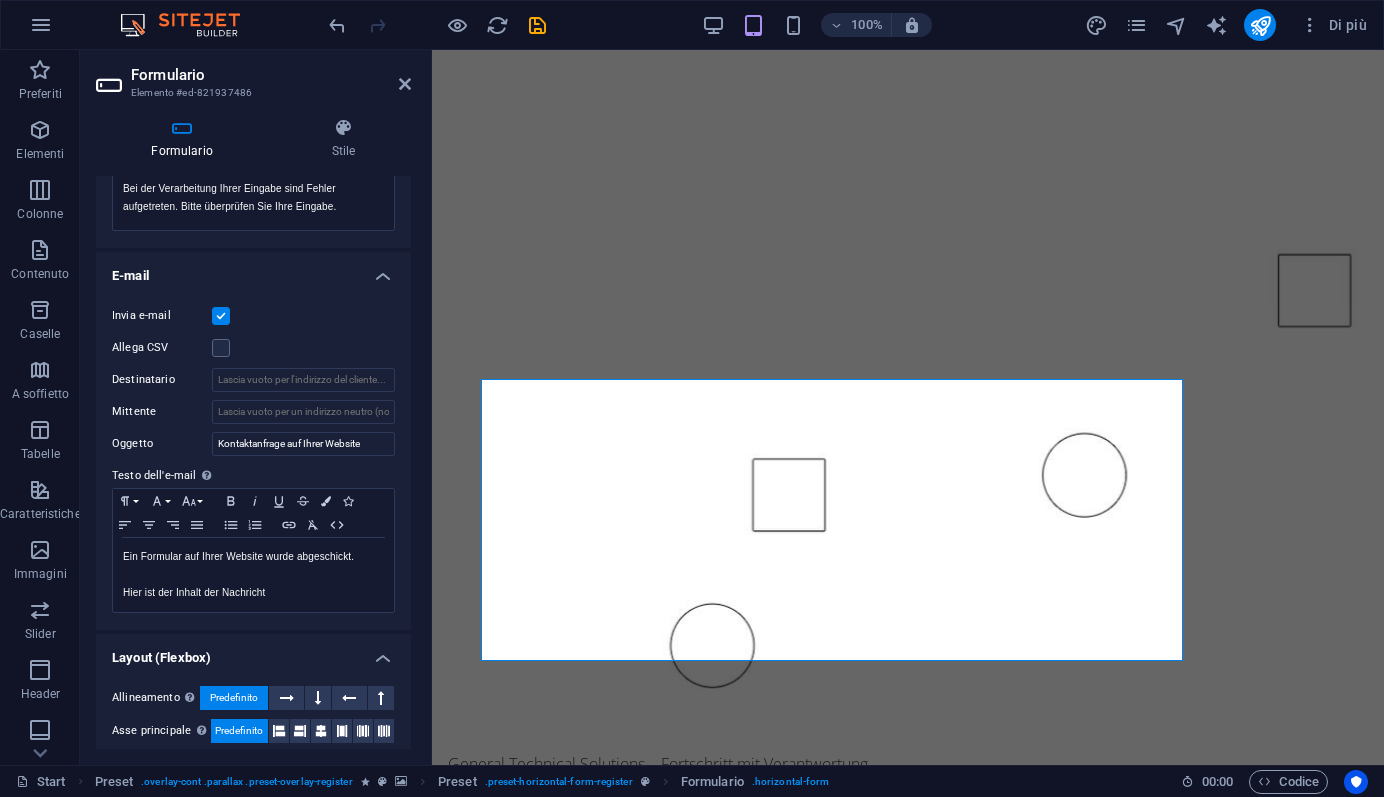 scroll, scrollTop: 441, scrollLeft: 0, axis: vertical 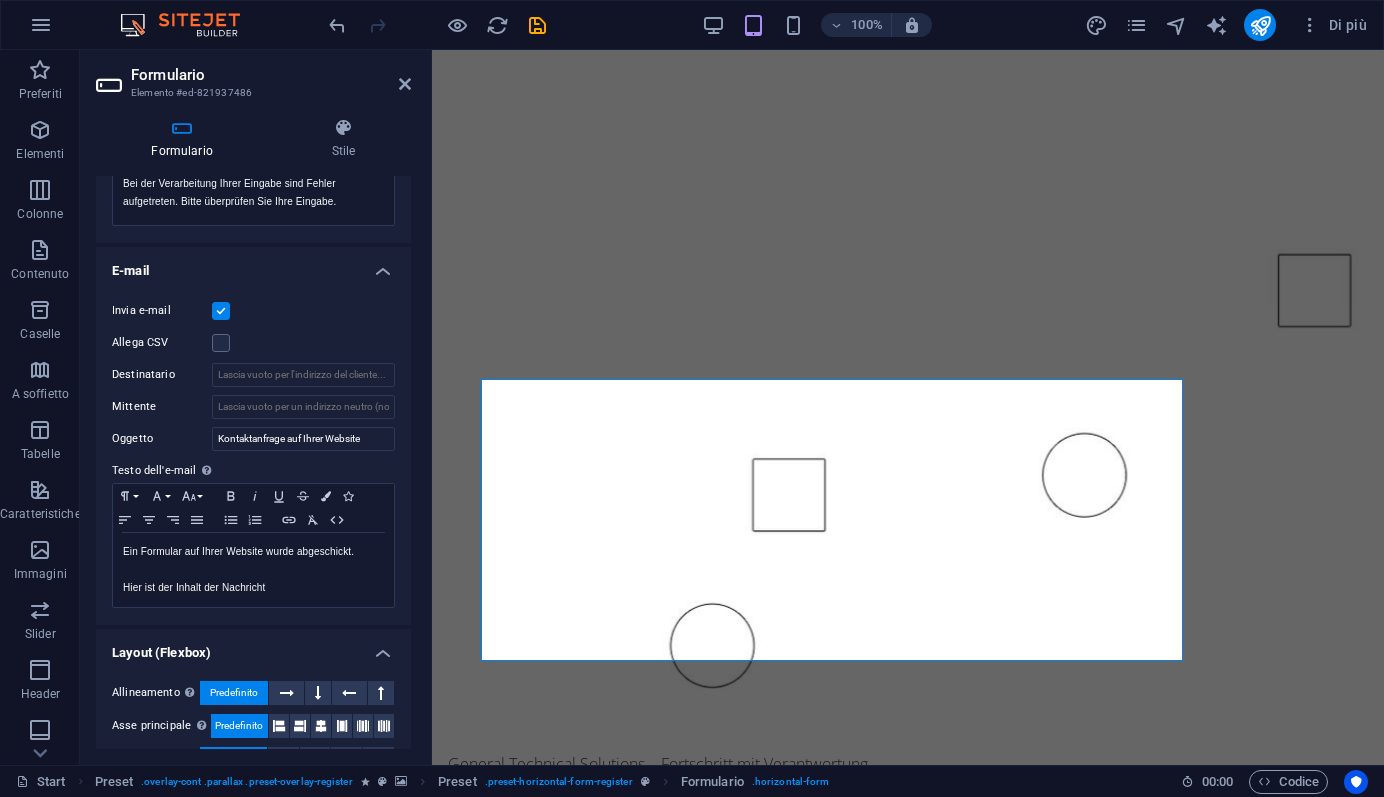 click at bounding box center (221, 343) 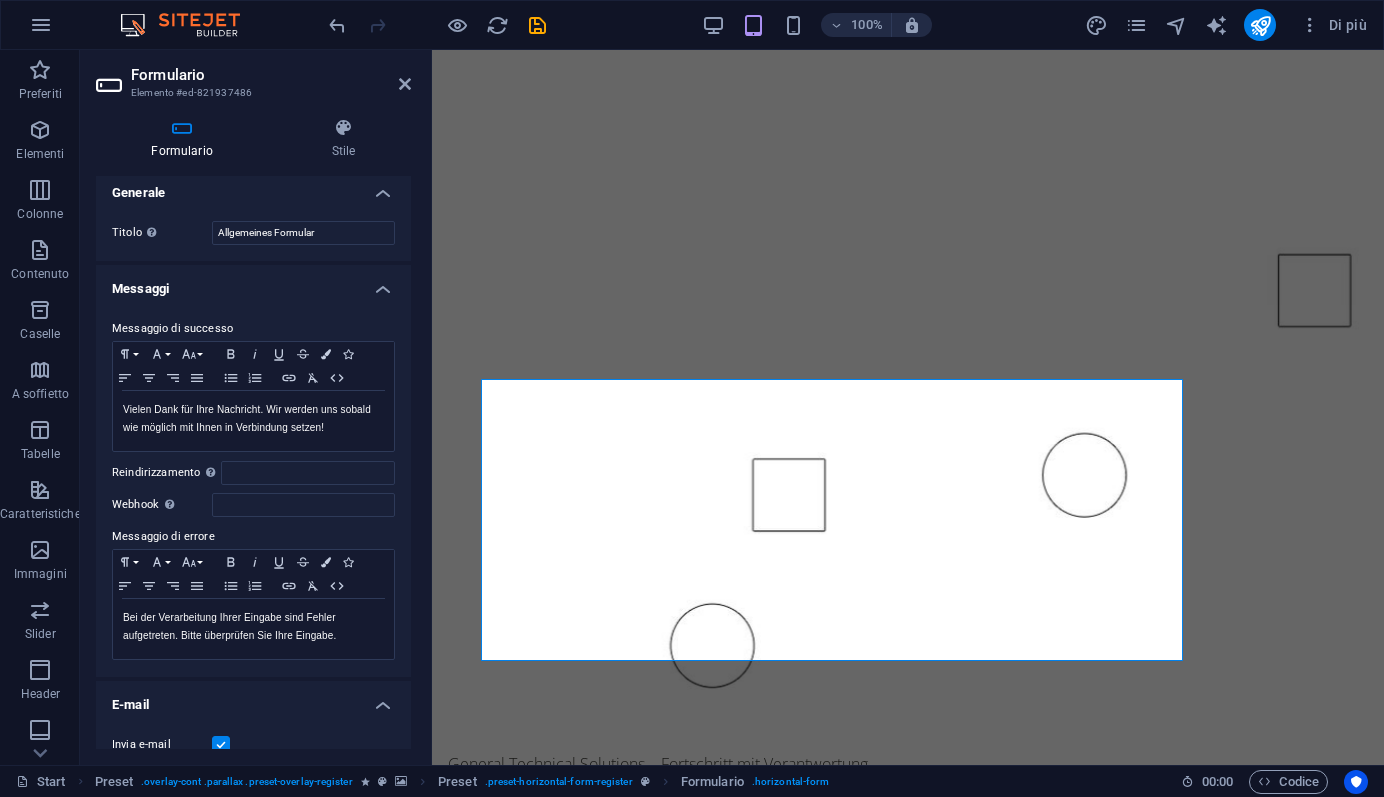 scroll, scrollTop: 0, scrollLeft: 0, axis: both 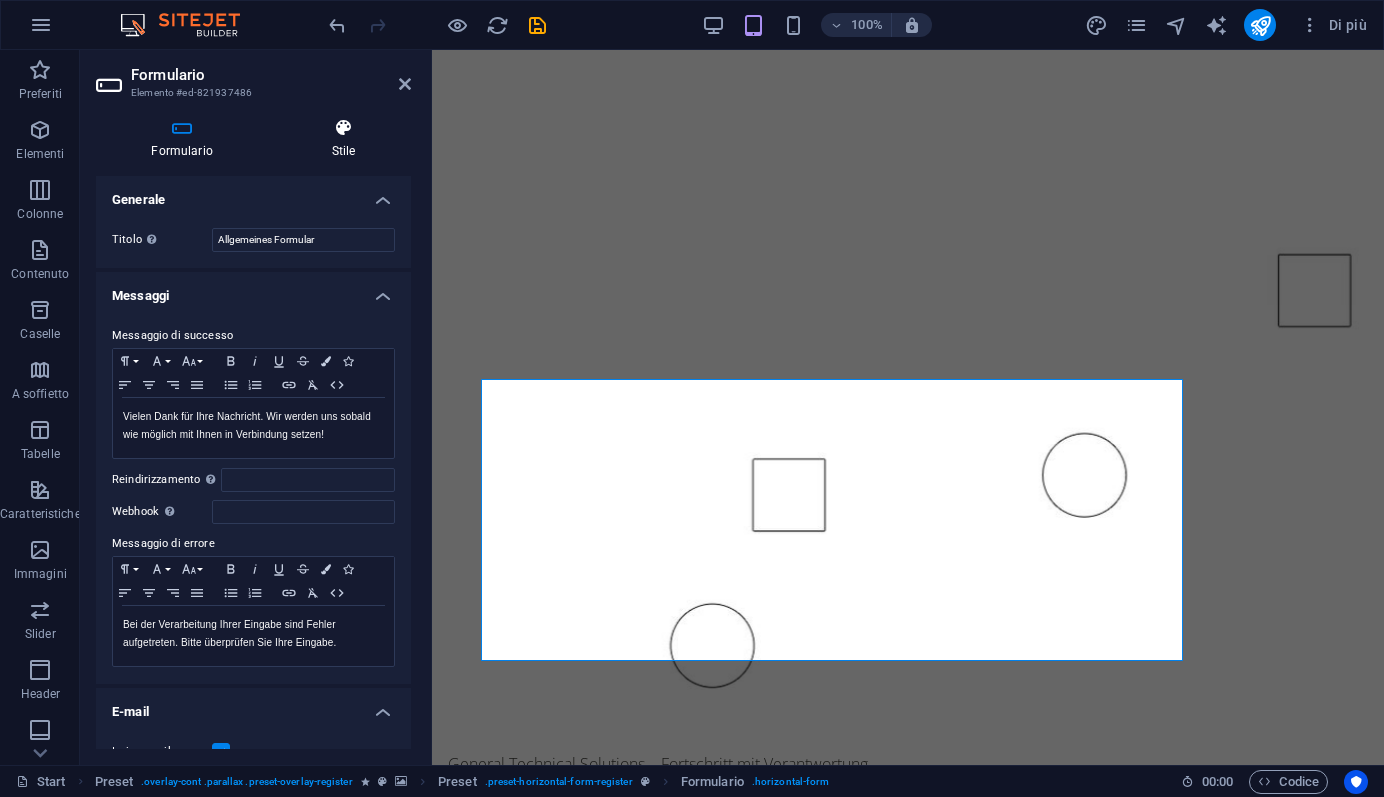 click at bounding box center [343, 128] 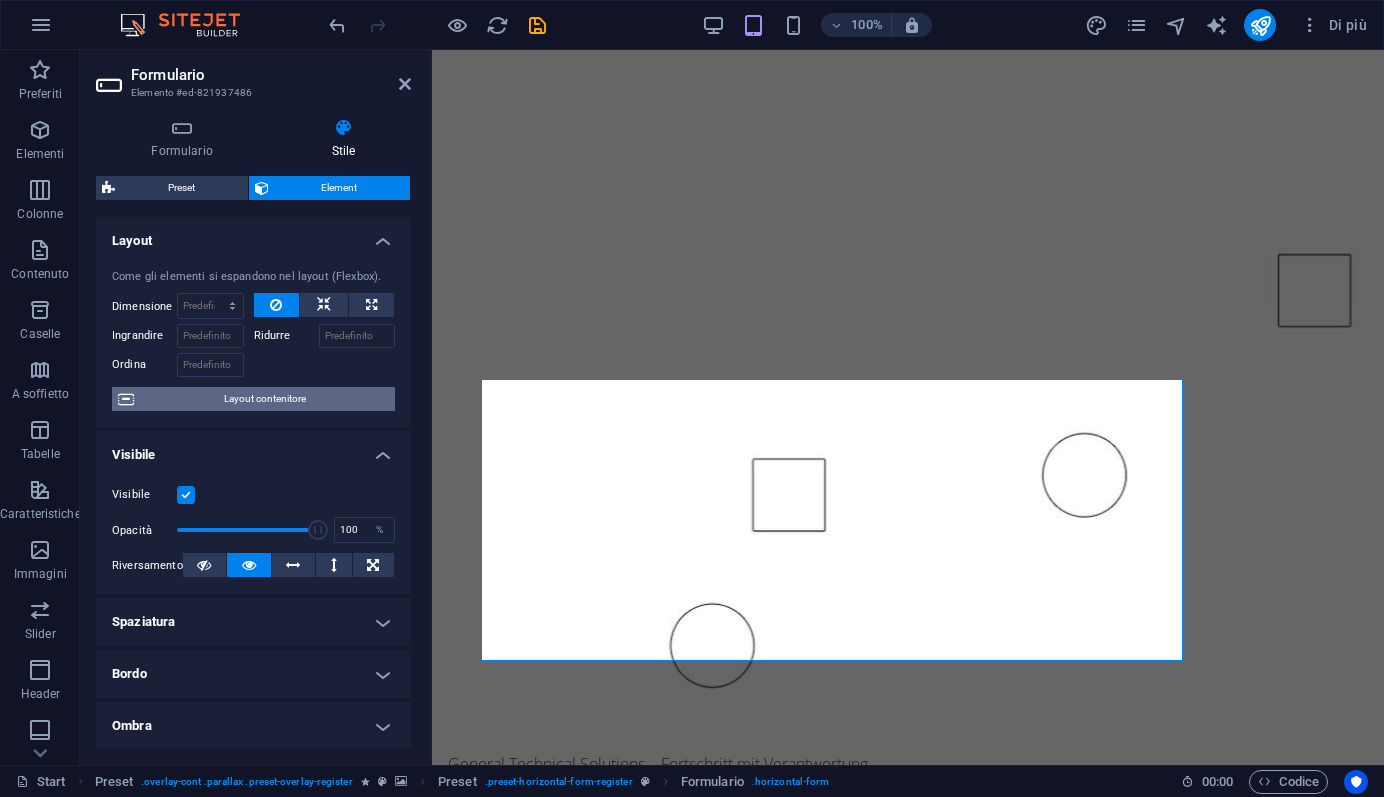 click on "Layout contenitore" at bounding box center (264, 399) 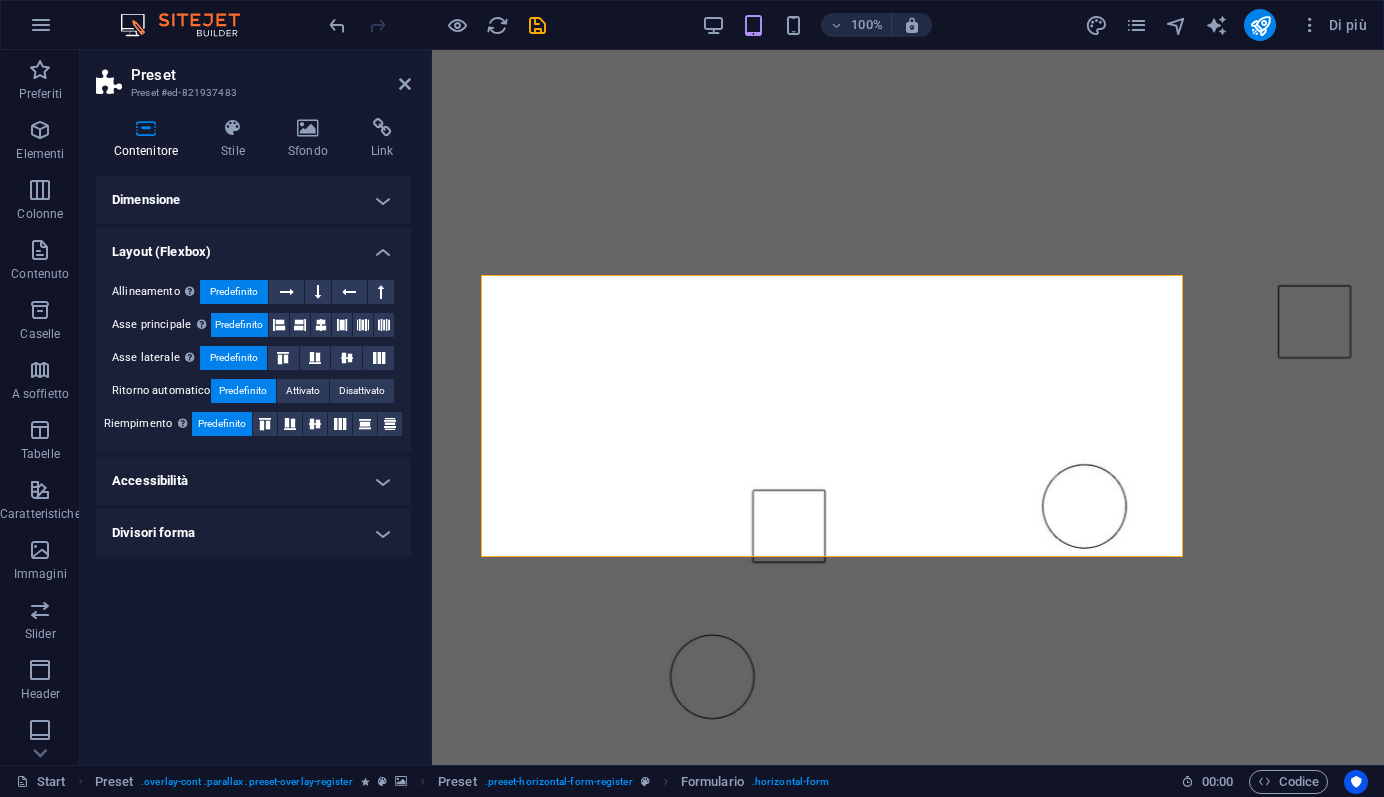 scroll, scrollTop: 1372, scrollLeft: 0, axis: vertical 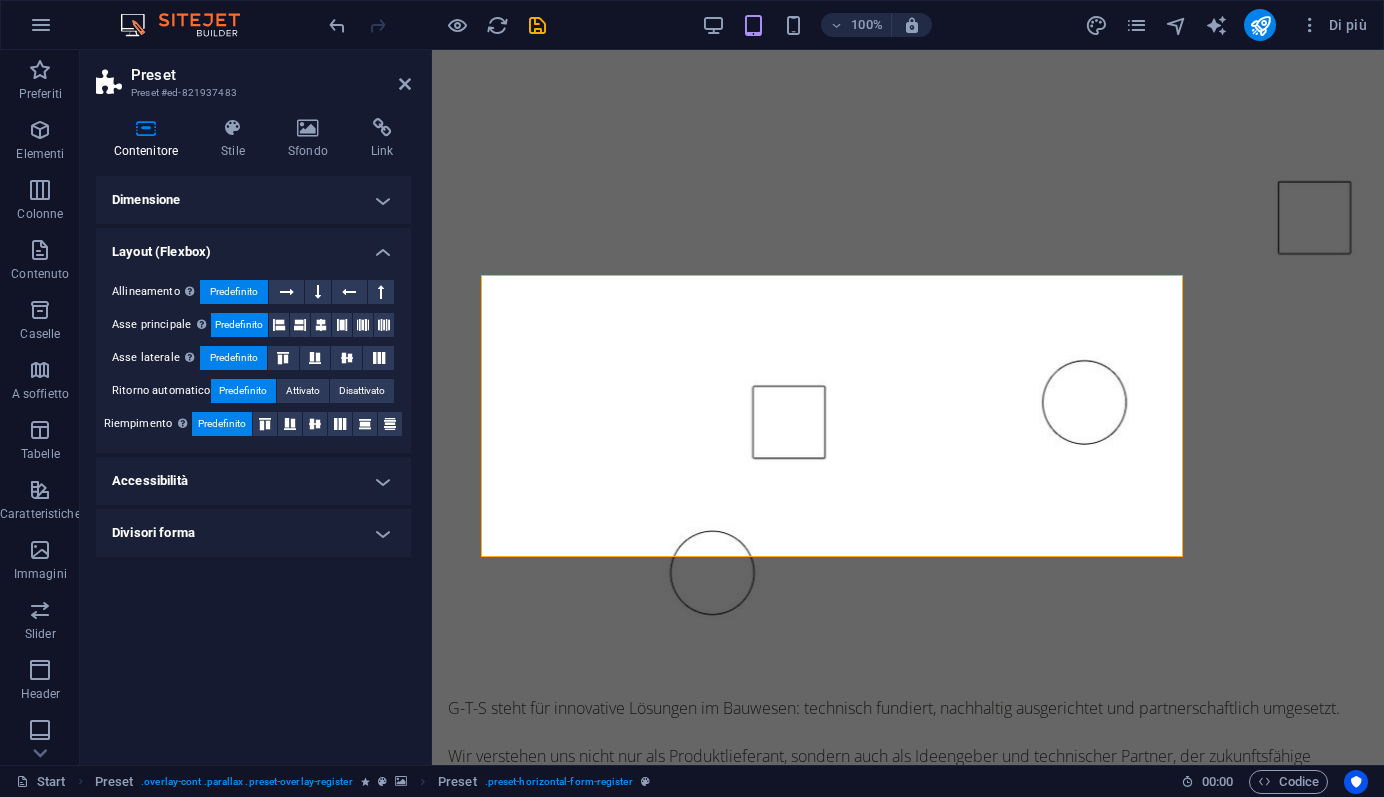 click on "Accessibilità" at bounding box center (253, 481) 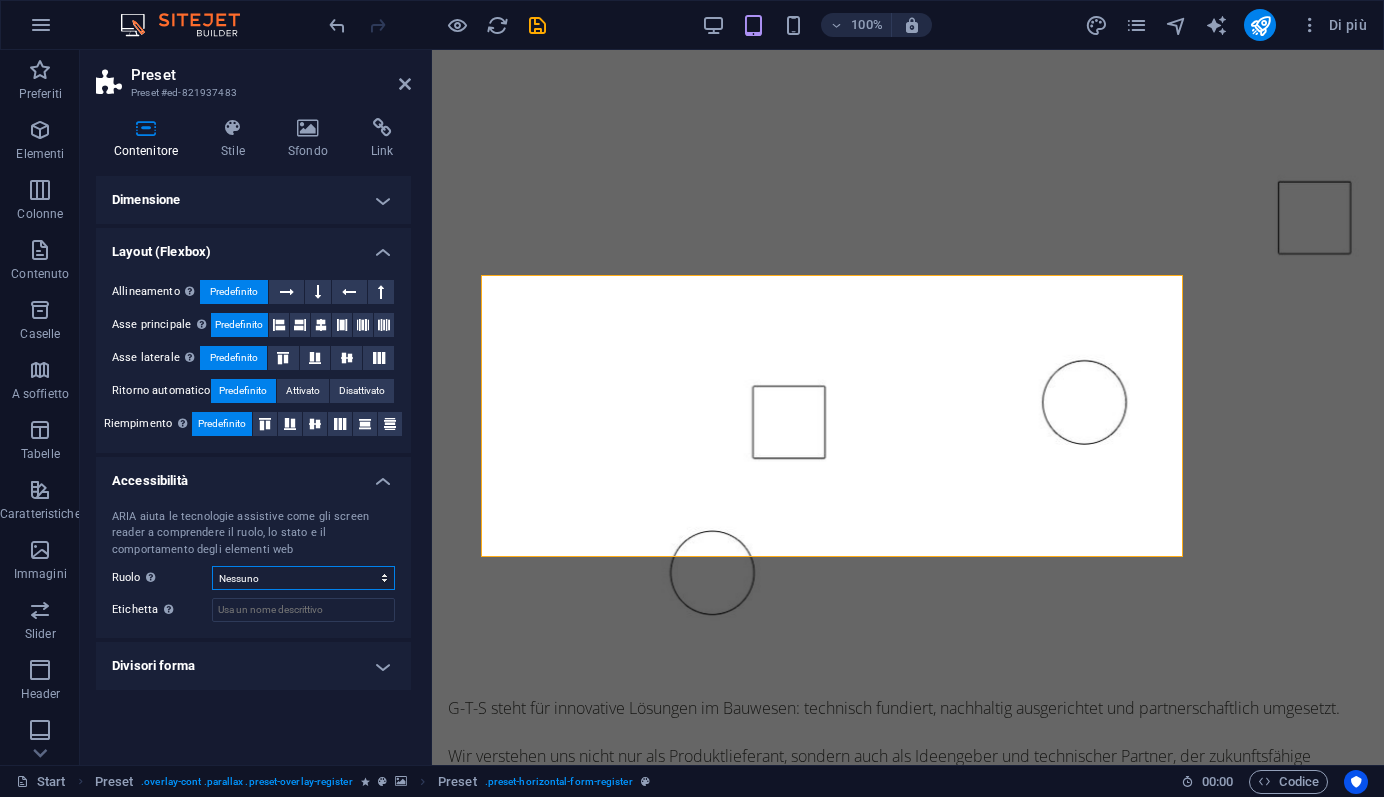 click on "Nessuno Alert Article Banner Comment Complementary Dialog Footer Header Marquee Presentation Region Section Separator Status Timer" at bounding box center (303, 578) 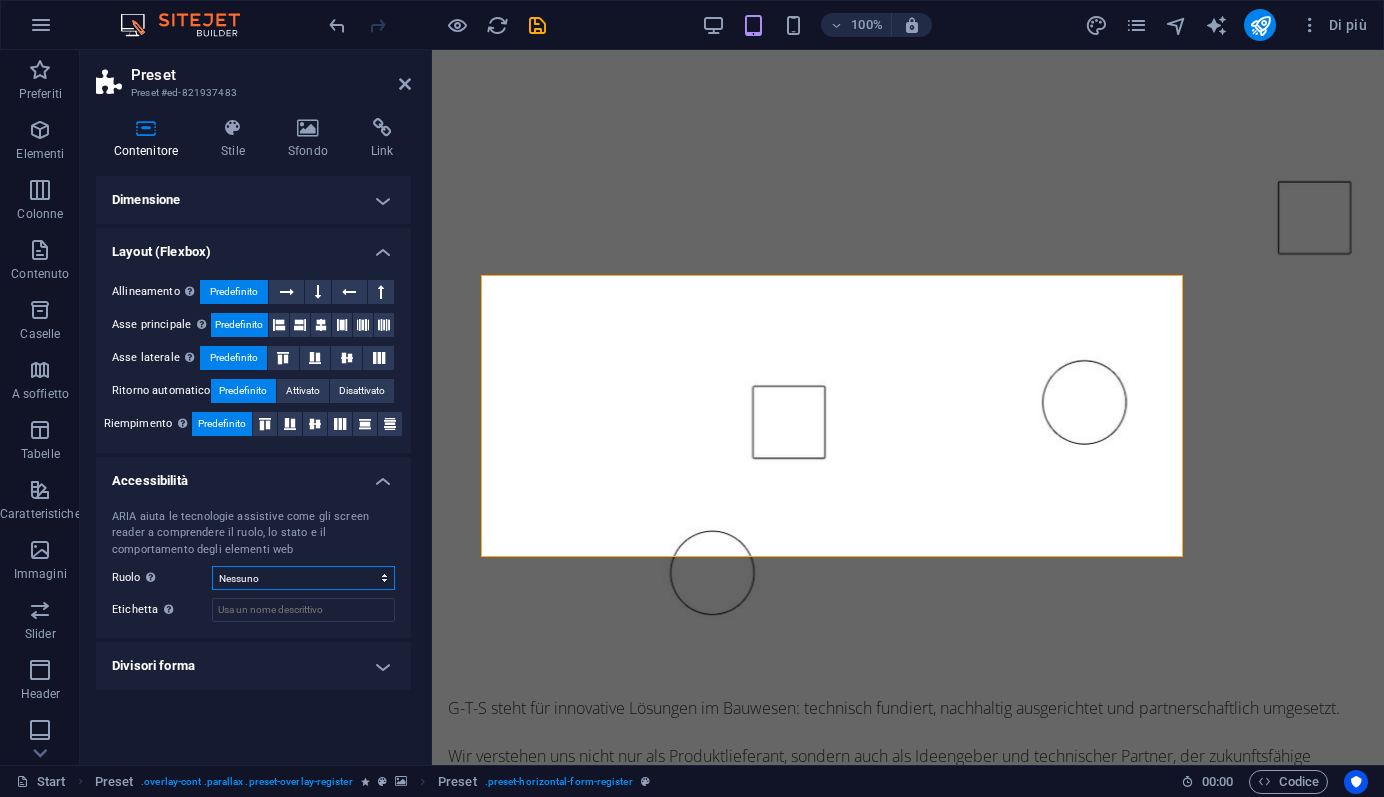 click on "Nessuno Alert Article Banner Comment Complementary Dialog Footer Header Marquee Presentation Region Section Separator Status Timer" at bounding box center (303, 578) 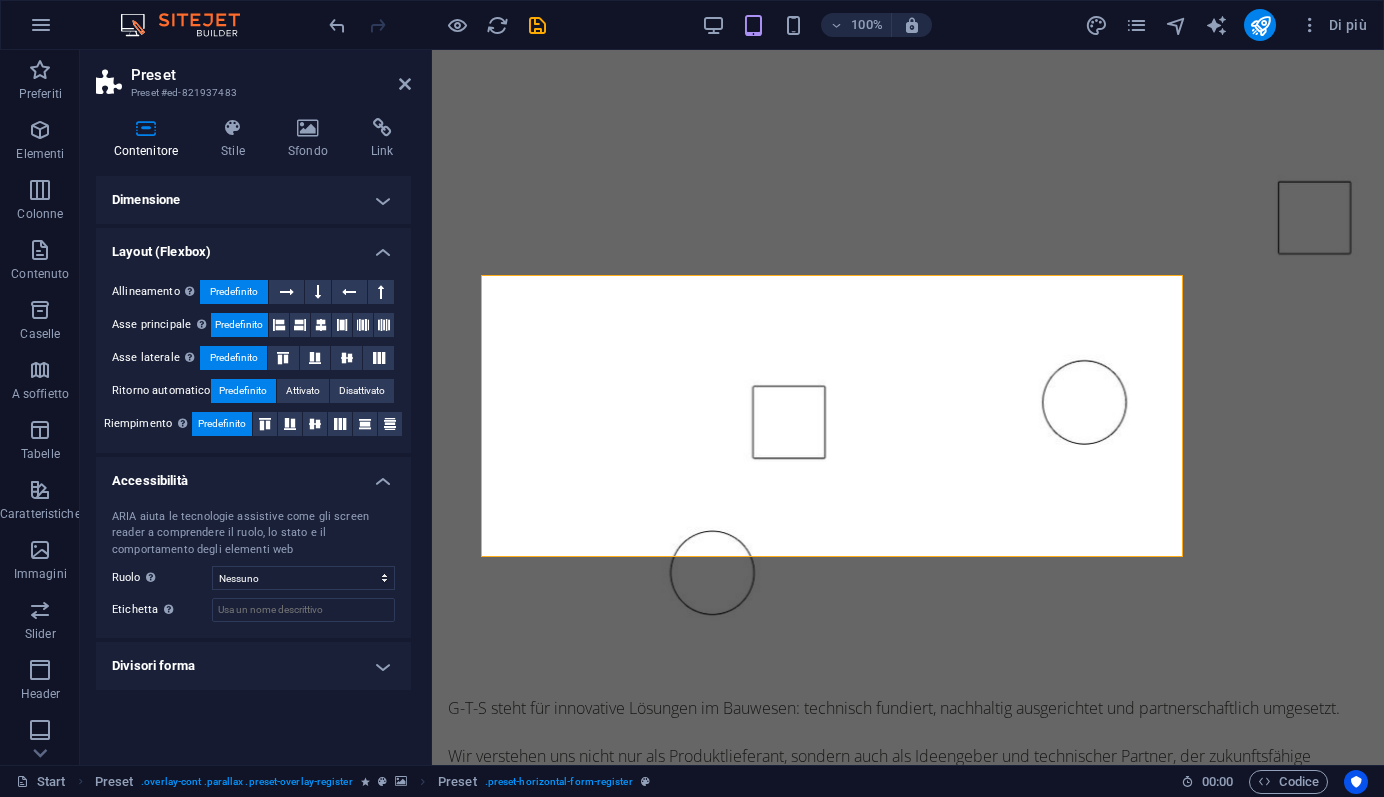 click on "Divisori forma" at bounding box center (253, 666) 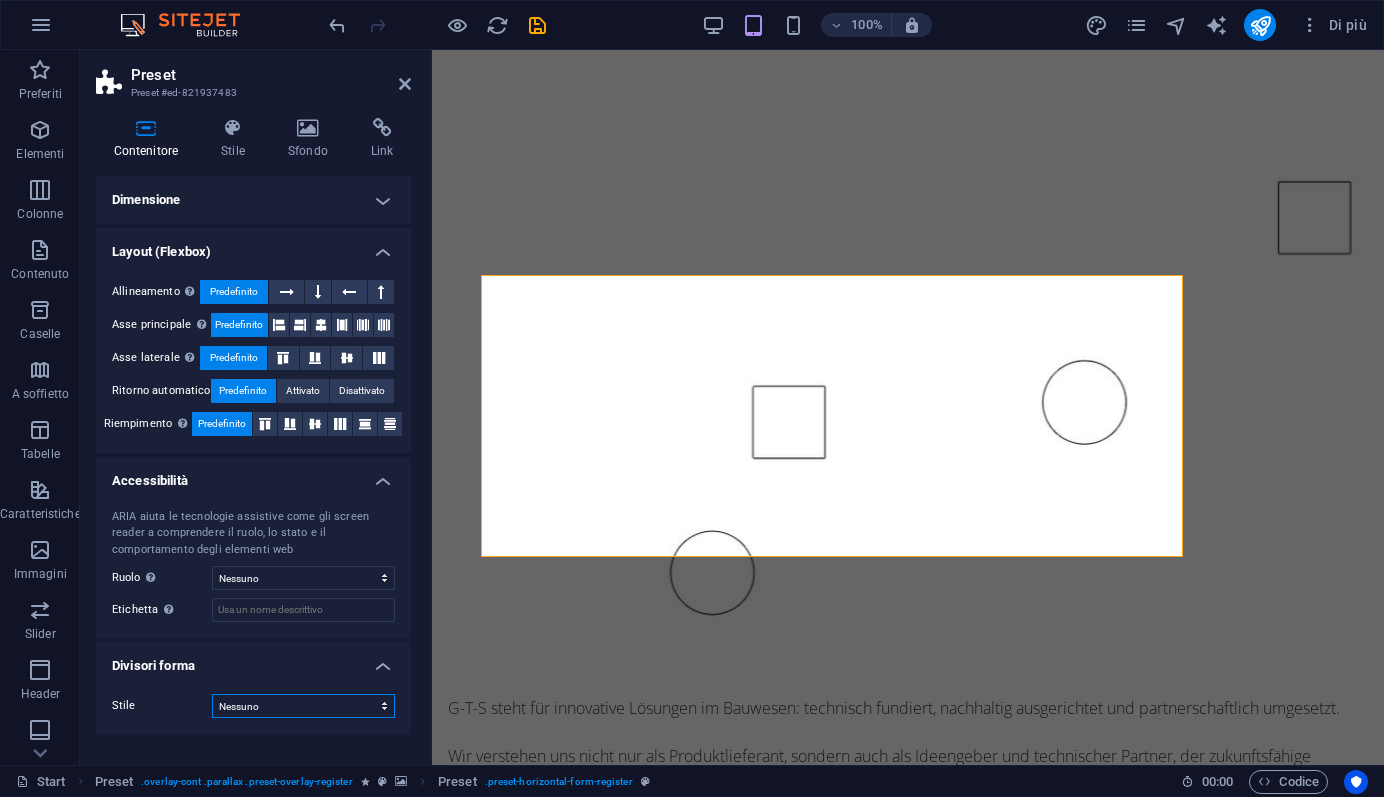 click on "Nessuno Triangolo Quadrato Diagonale Poligono 1 Poligono 2 Zigzag Zig zag multipli Onde Onde multiple Mezzo cerchio Cerchio Ombra circolare Blocchi Esagoni Cloud Nuvole multiple Ventaglio Piramidi Libro Goccia di vernice Fuoco Carta straccia Freccia" at bounding box center (303, 706) 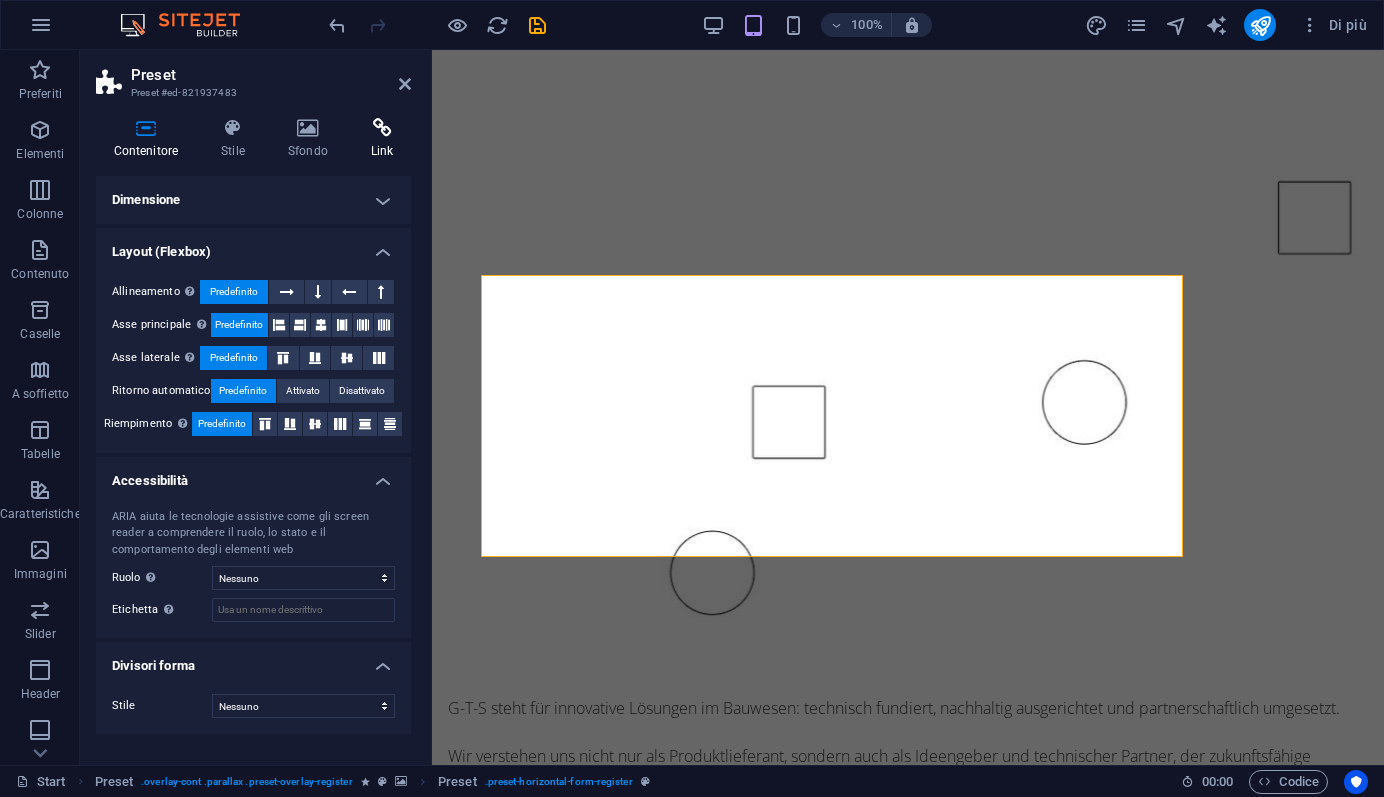 click at bounding box center (382, 128) 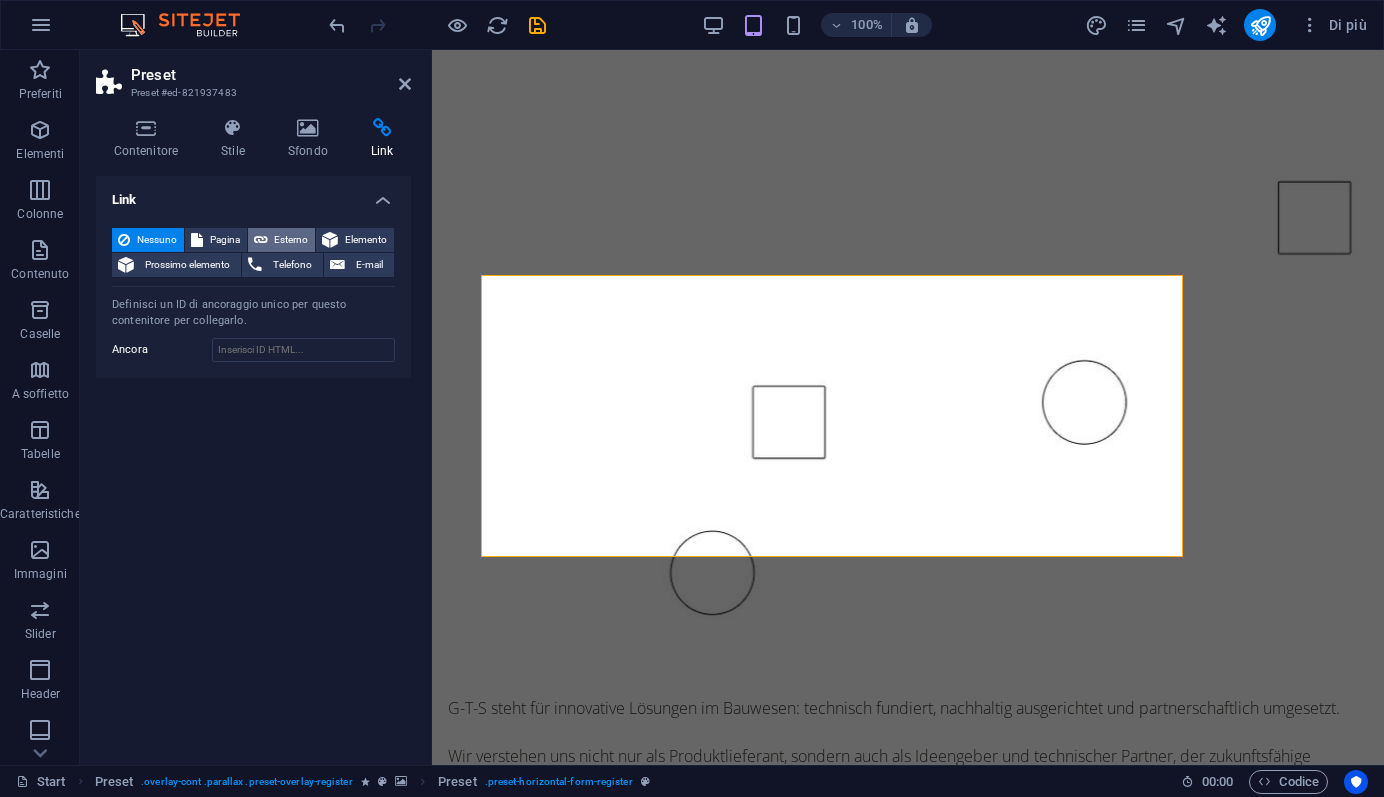 click on "Esterno" at bounding box center [292, 240] 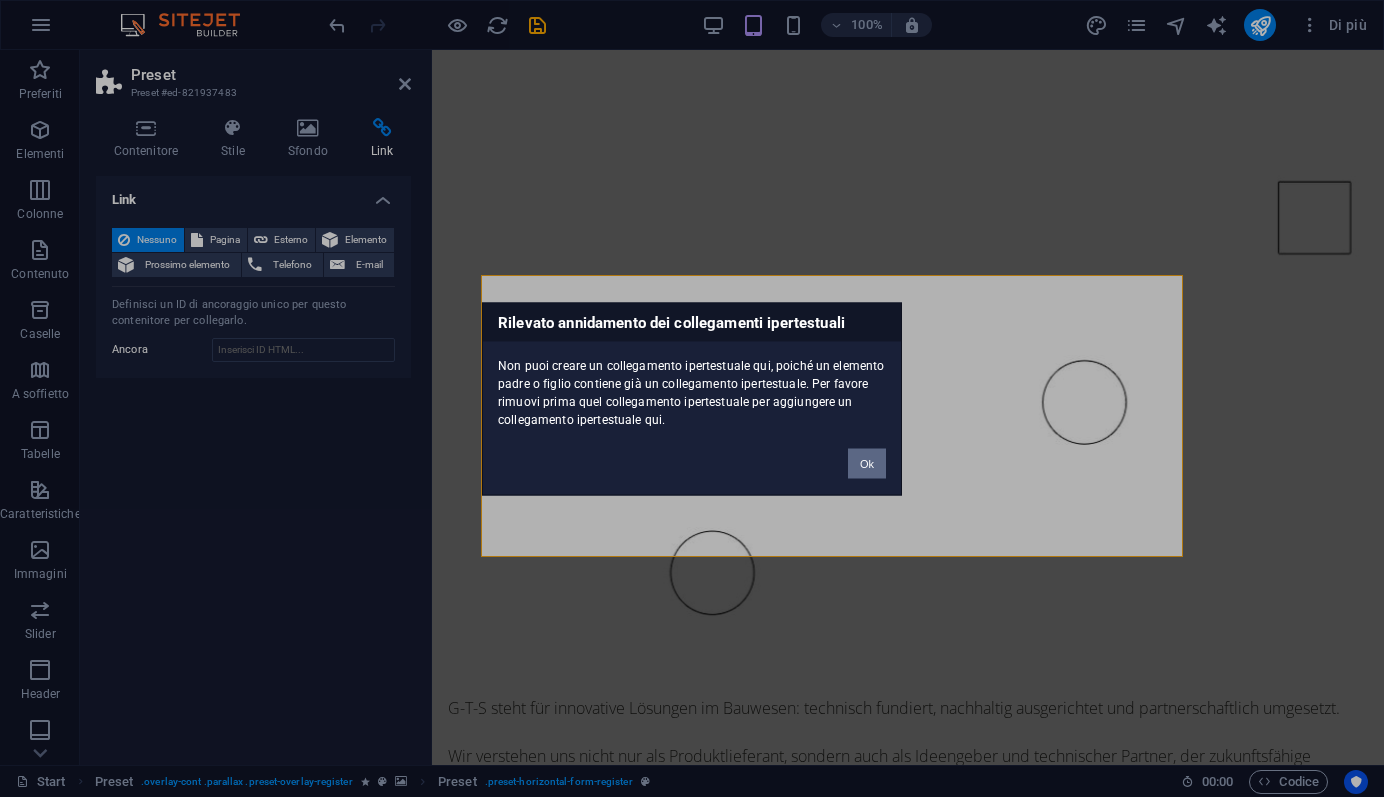 click on "Ok" at bounding box center (867, 463) 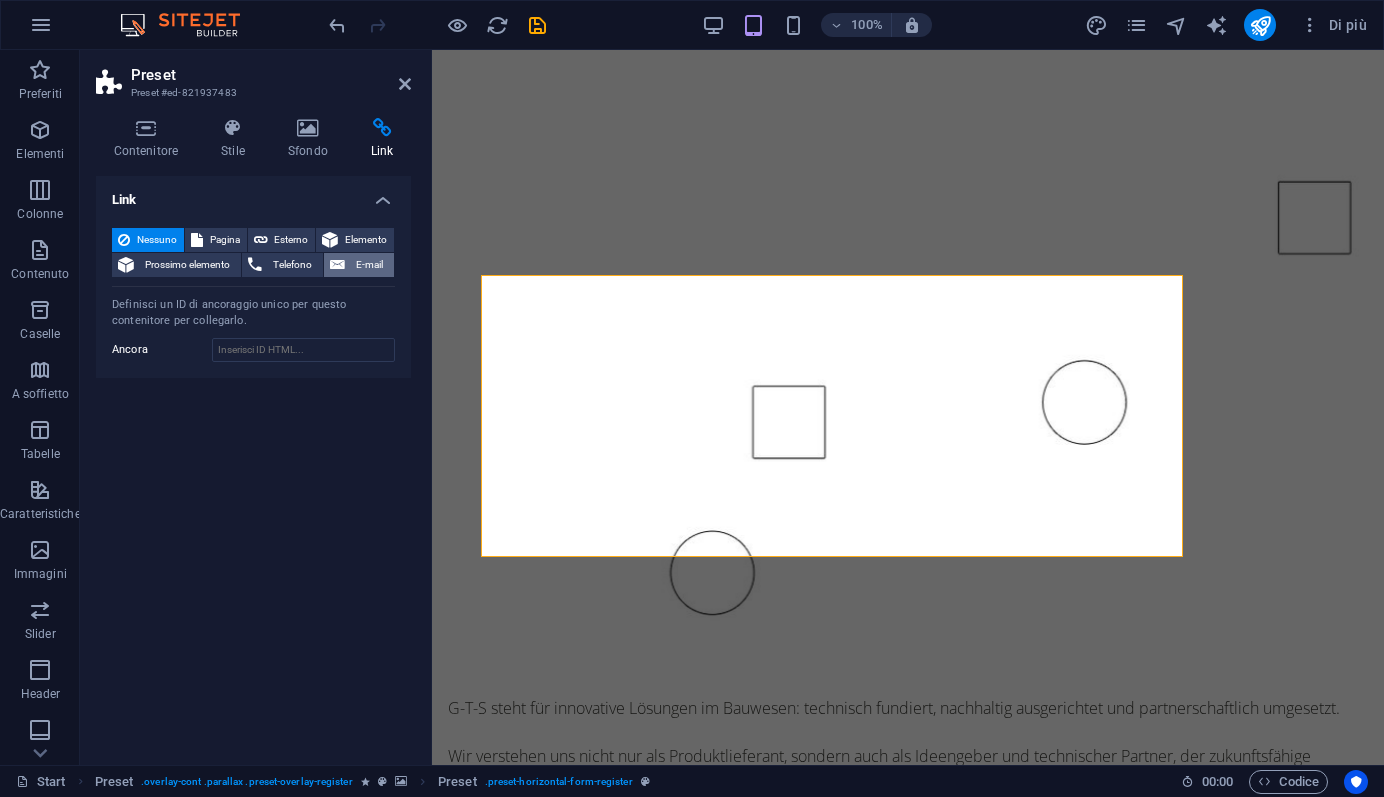 click on "E-mail" at bounding box center [369, 265] 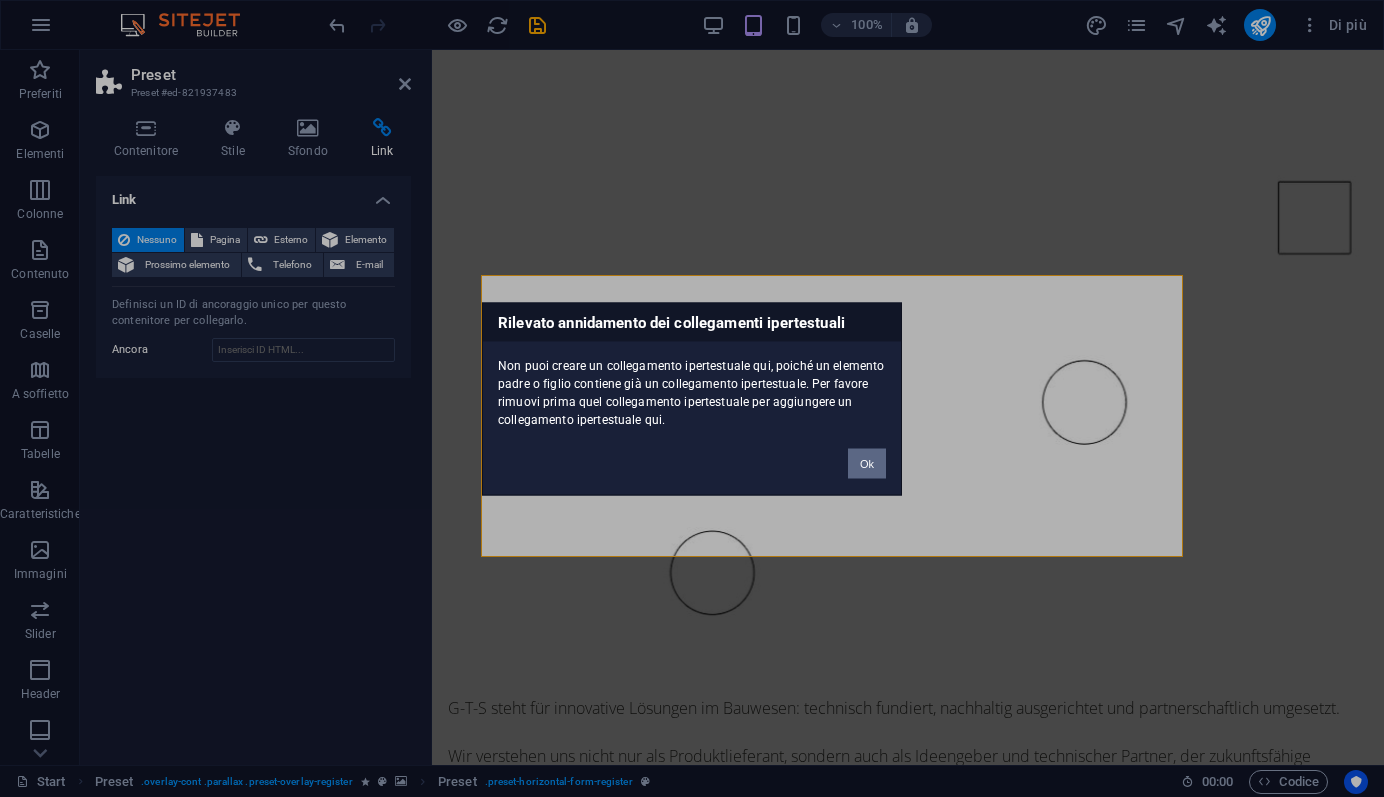click on "Ok" at bounding box center (867, 463) 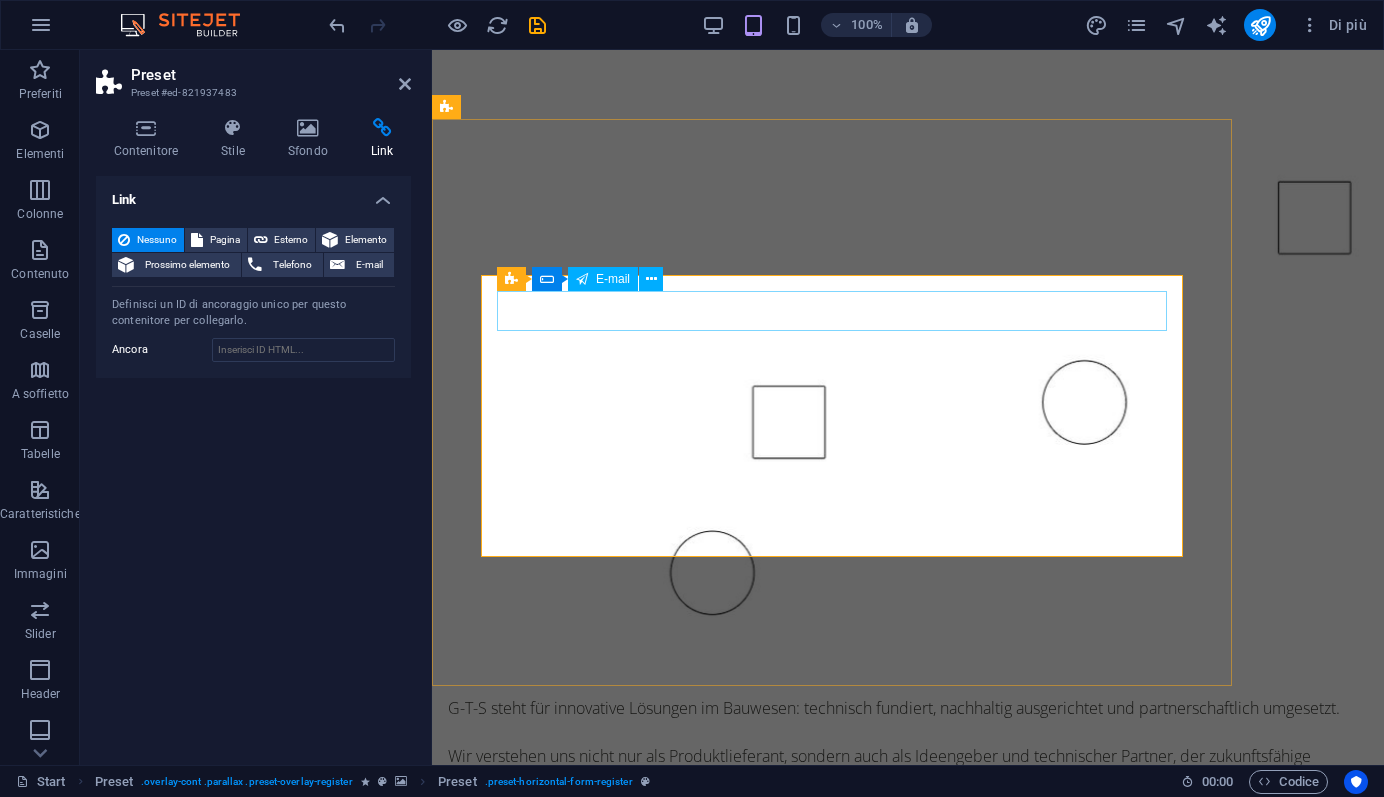 click at bounding box center [601, 2707] 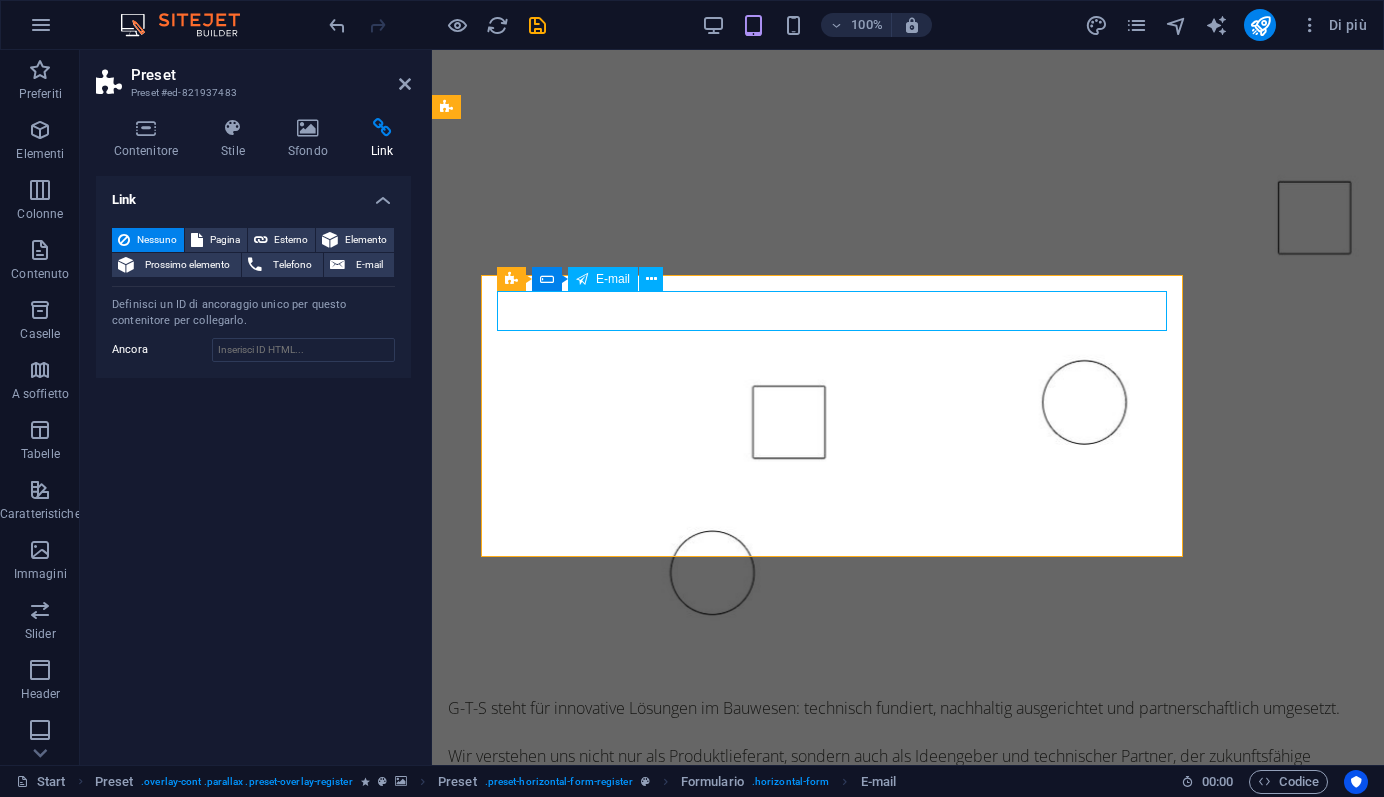 click at bounding box center [601, 2707] 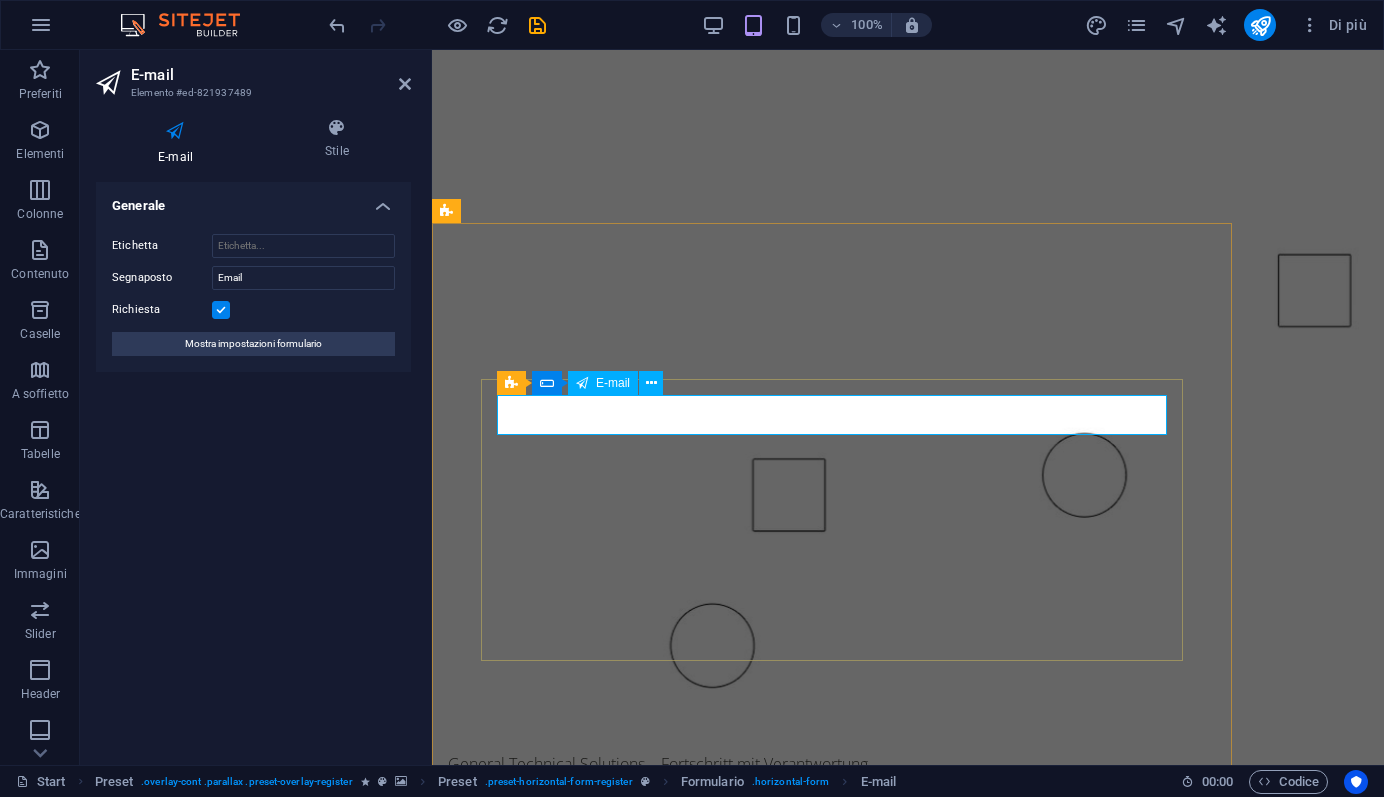 click at bounding box center [601, 2811] 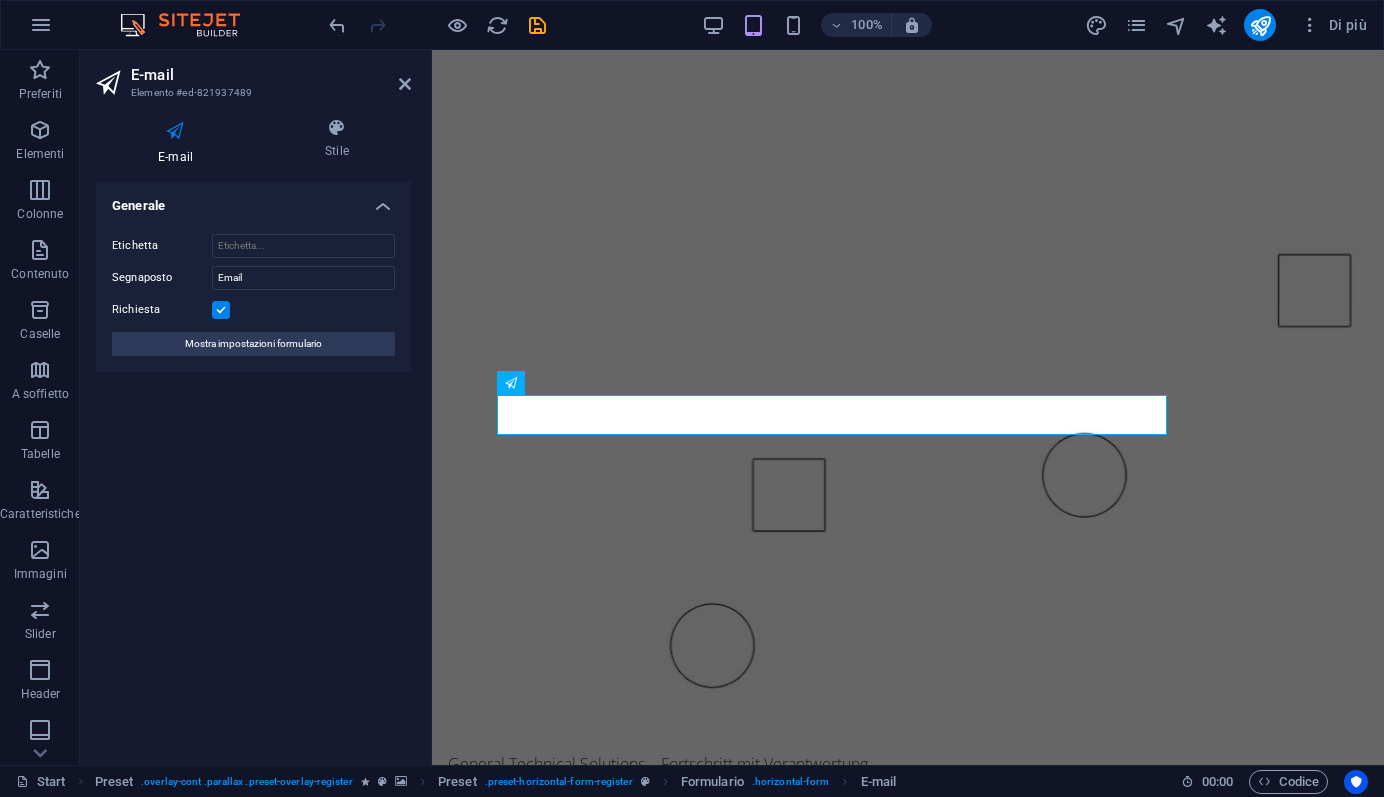 click on "Generale Etichetta Segnaposto Email Richiesta Mostra impostazioni formulario" at bounding box center (253, 465) 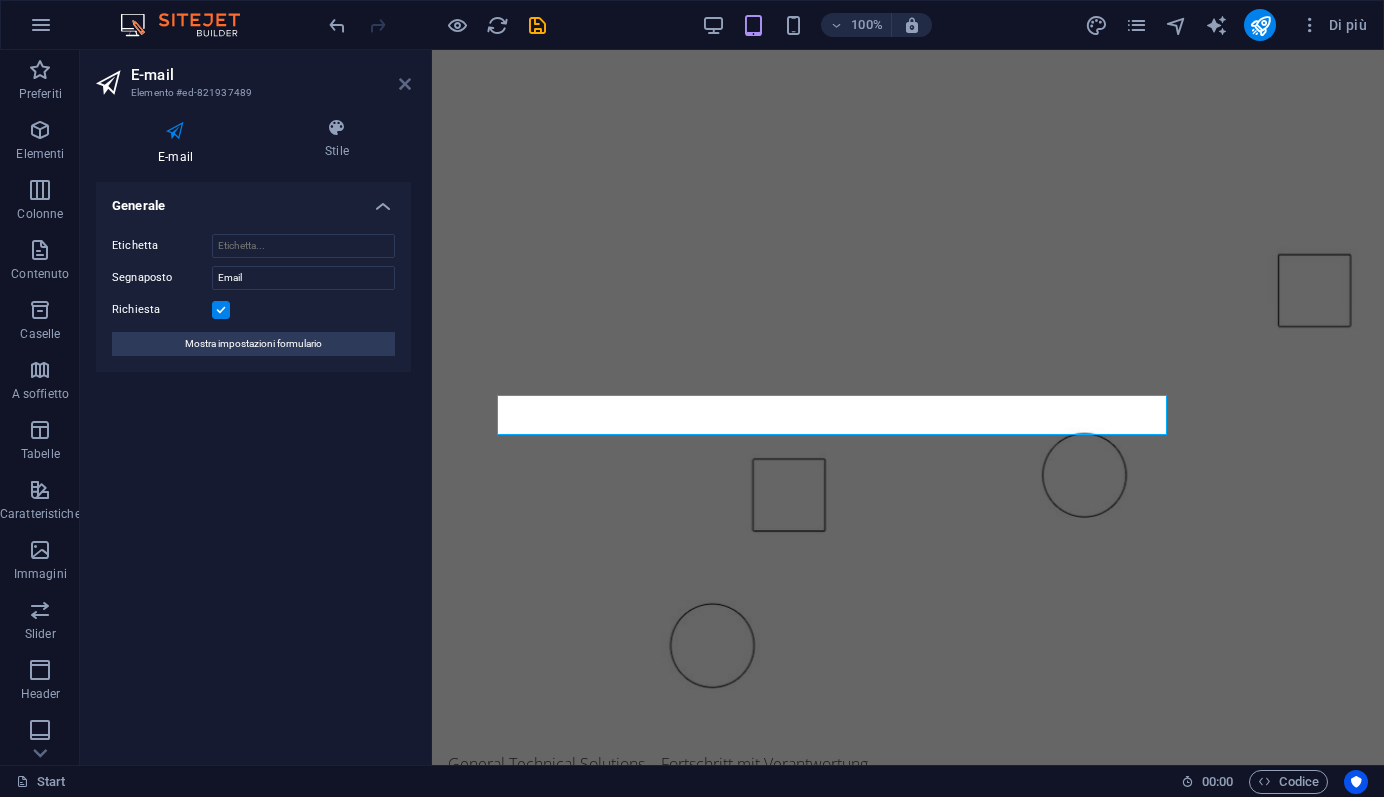 click at bounding box center (405, 84) 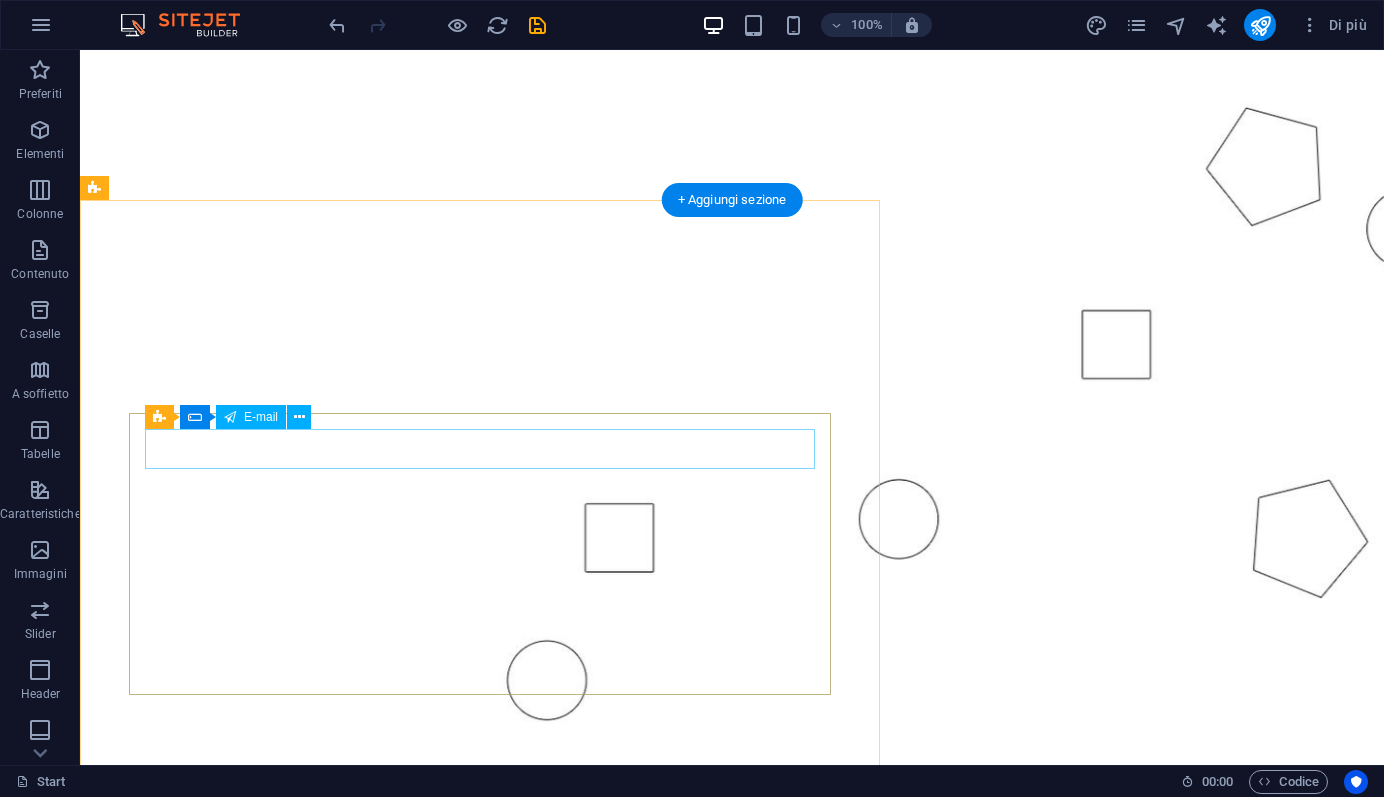 scroll, scrollTop: 1810, scrollLeft: 0, axis: vertical 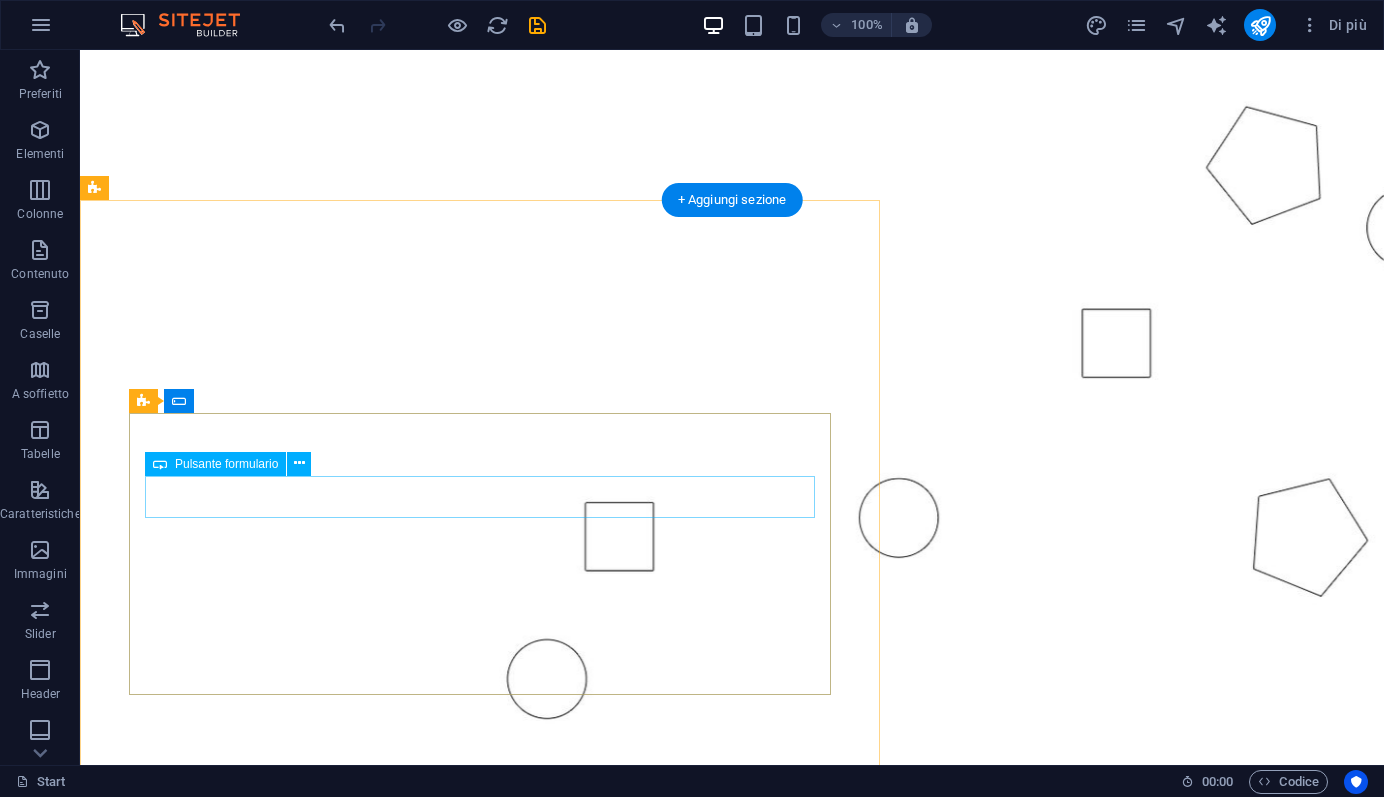 click on "Submit" at bounding box center (480, 3092) 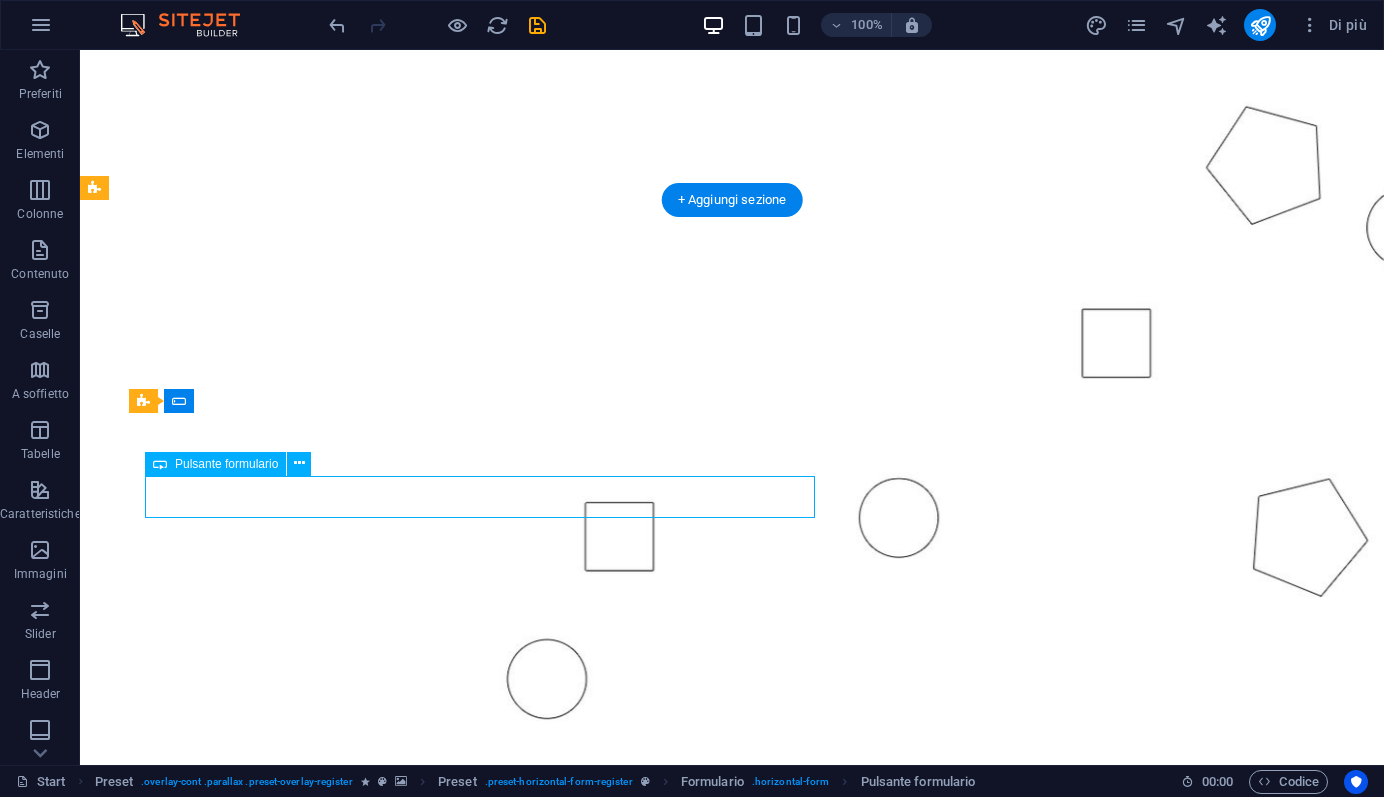 click on "Submit" at bounding box center (480, 3092) 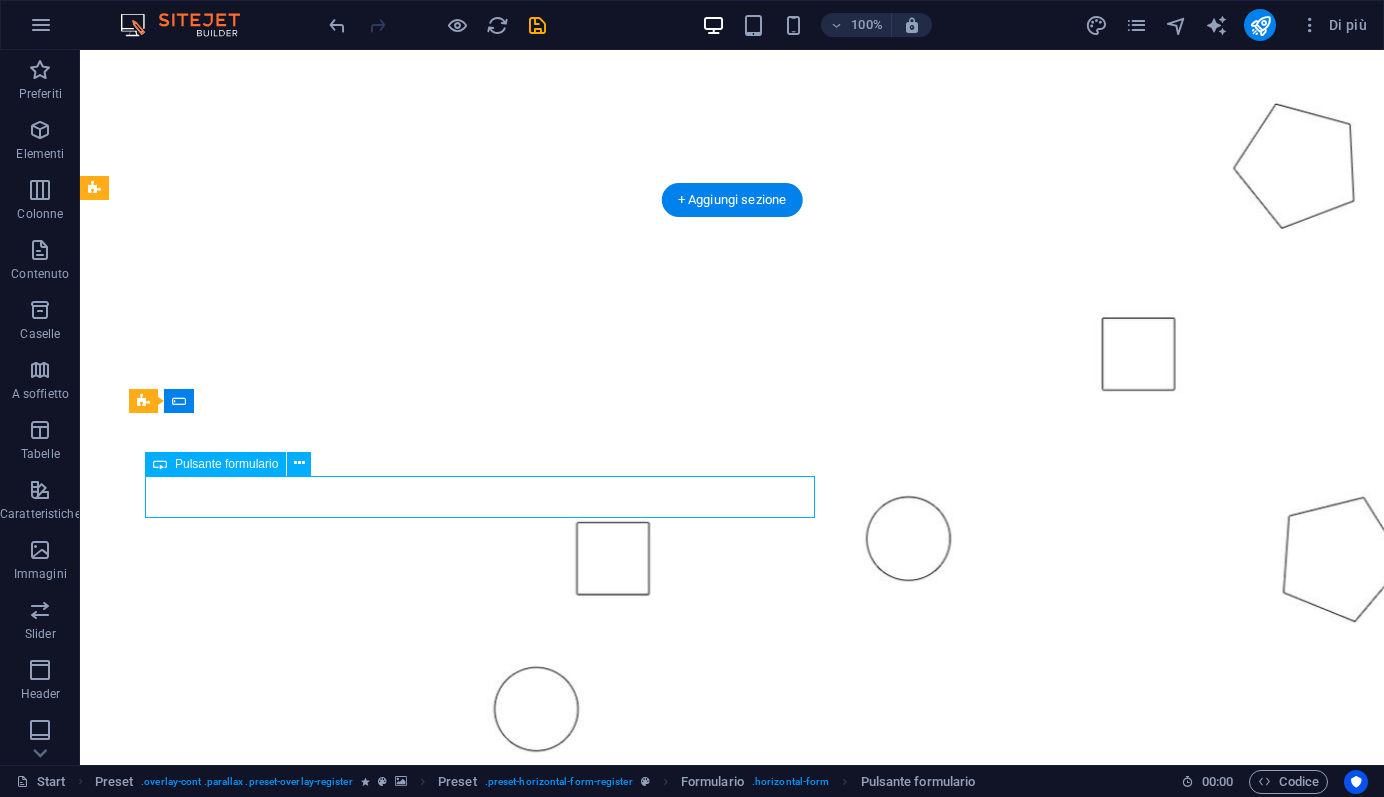 scroll, scrollTop: 1323, scrollLeft: 0, axis: vertical 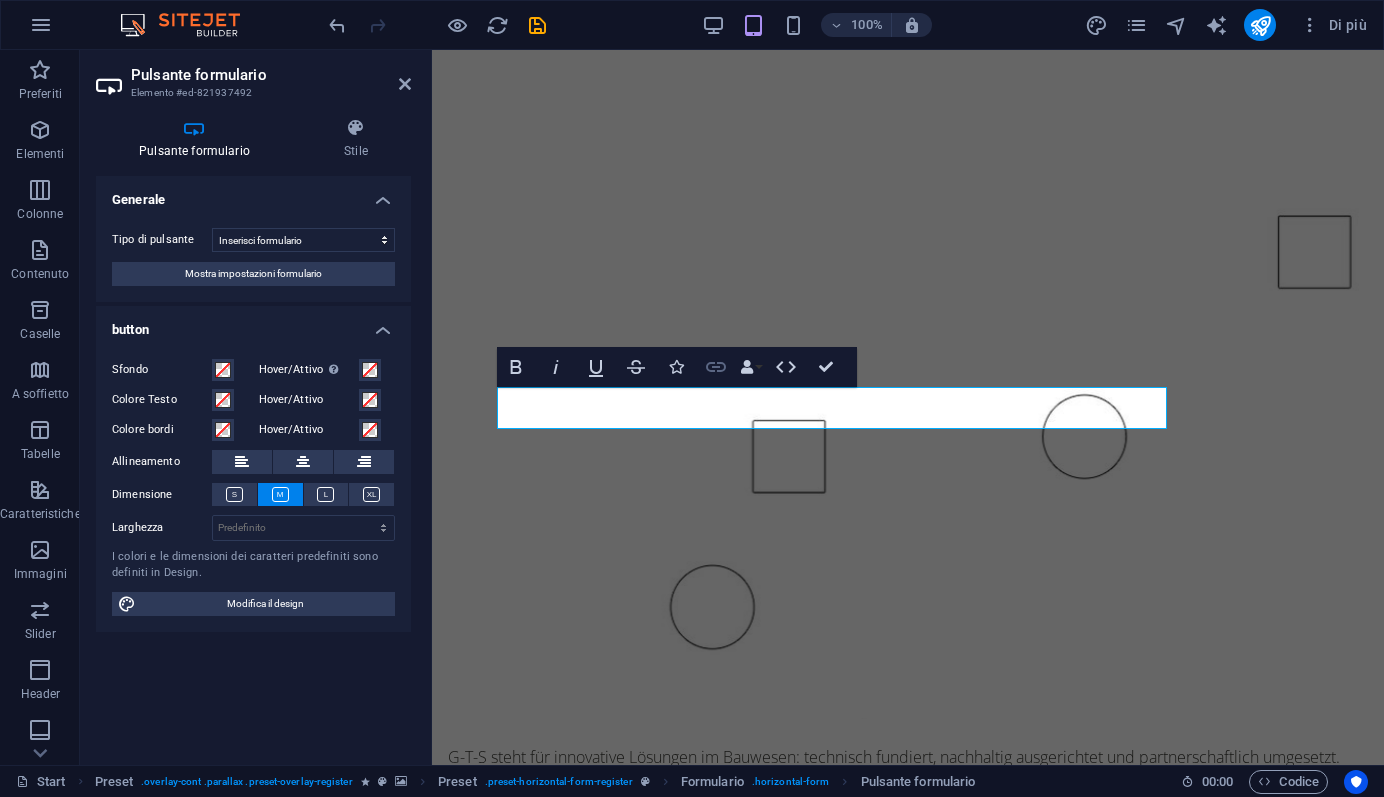 click 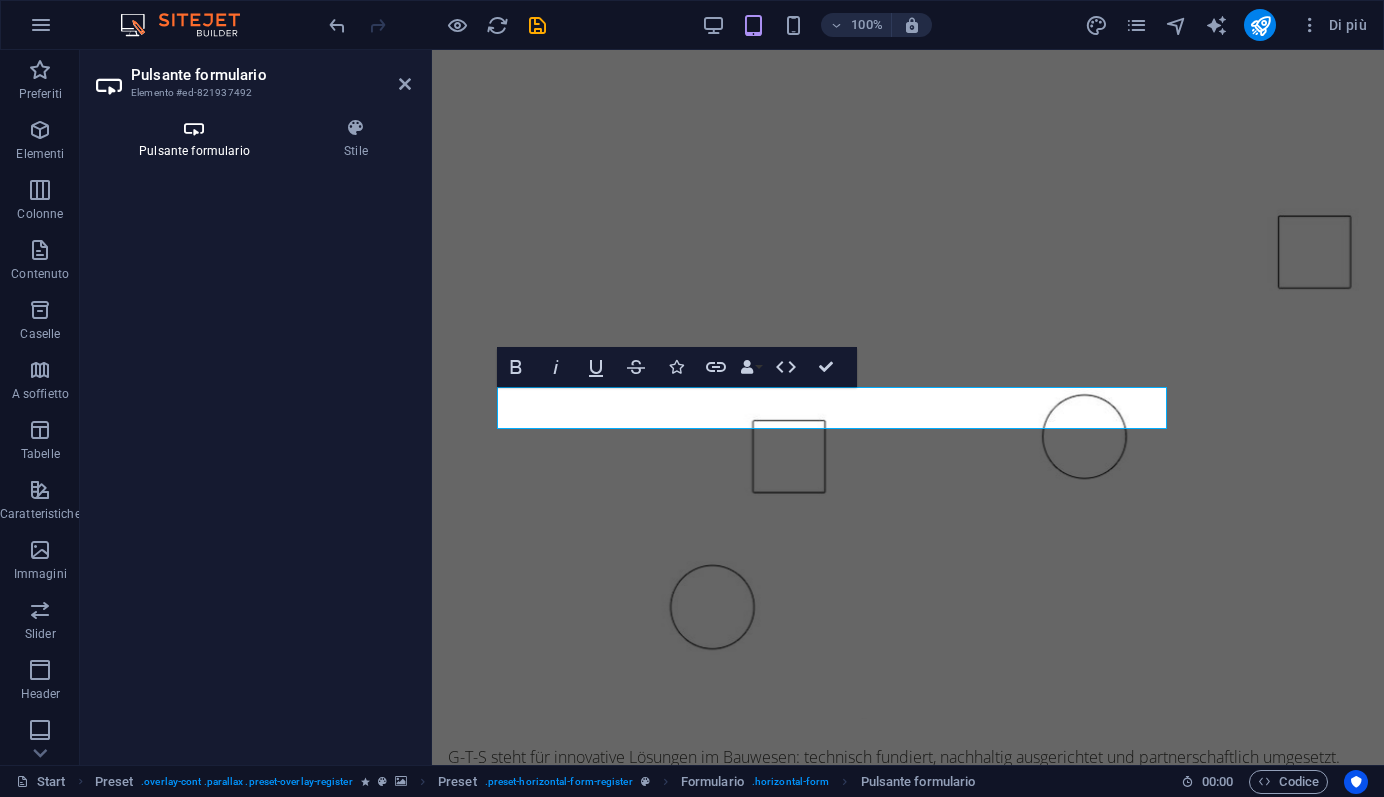 click on "Pulsante formulario" at bounding box center (198, 139) 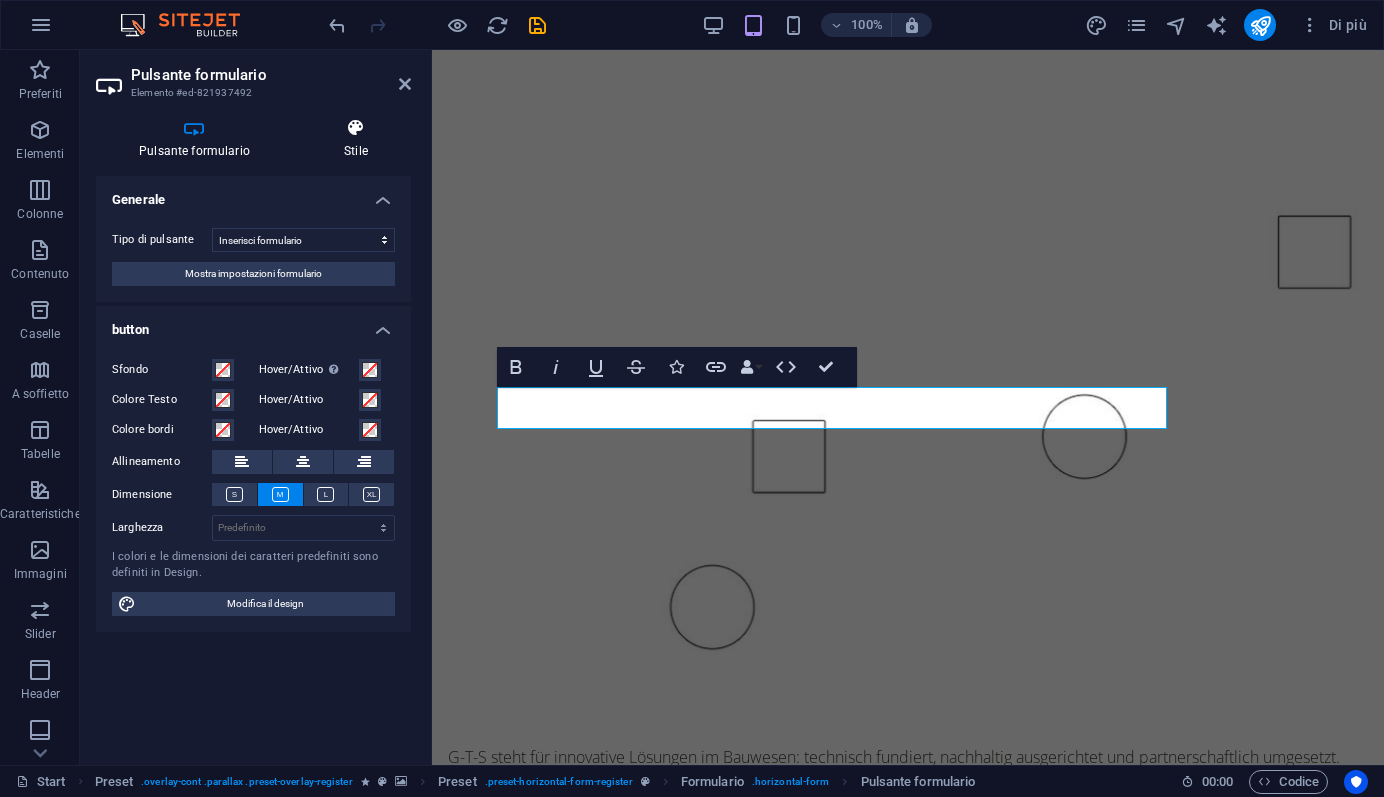 click at bounding box center [356, 128] 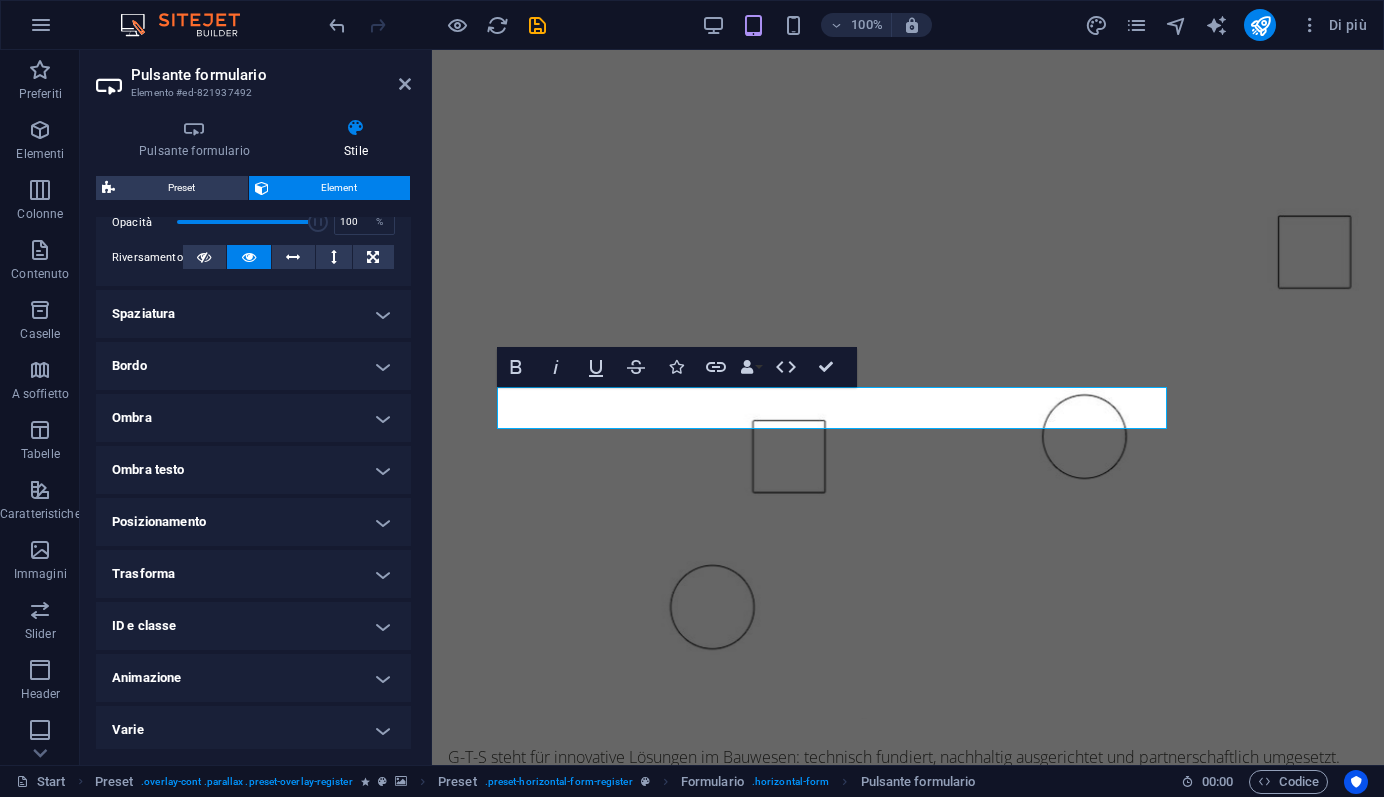 scroll, scrollTop: 313, scrollLeft: 0, axis: vertical 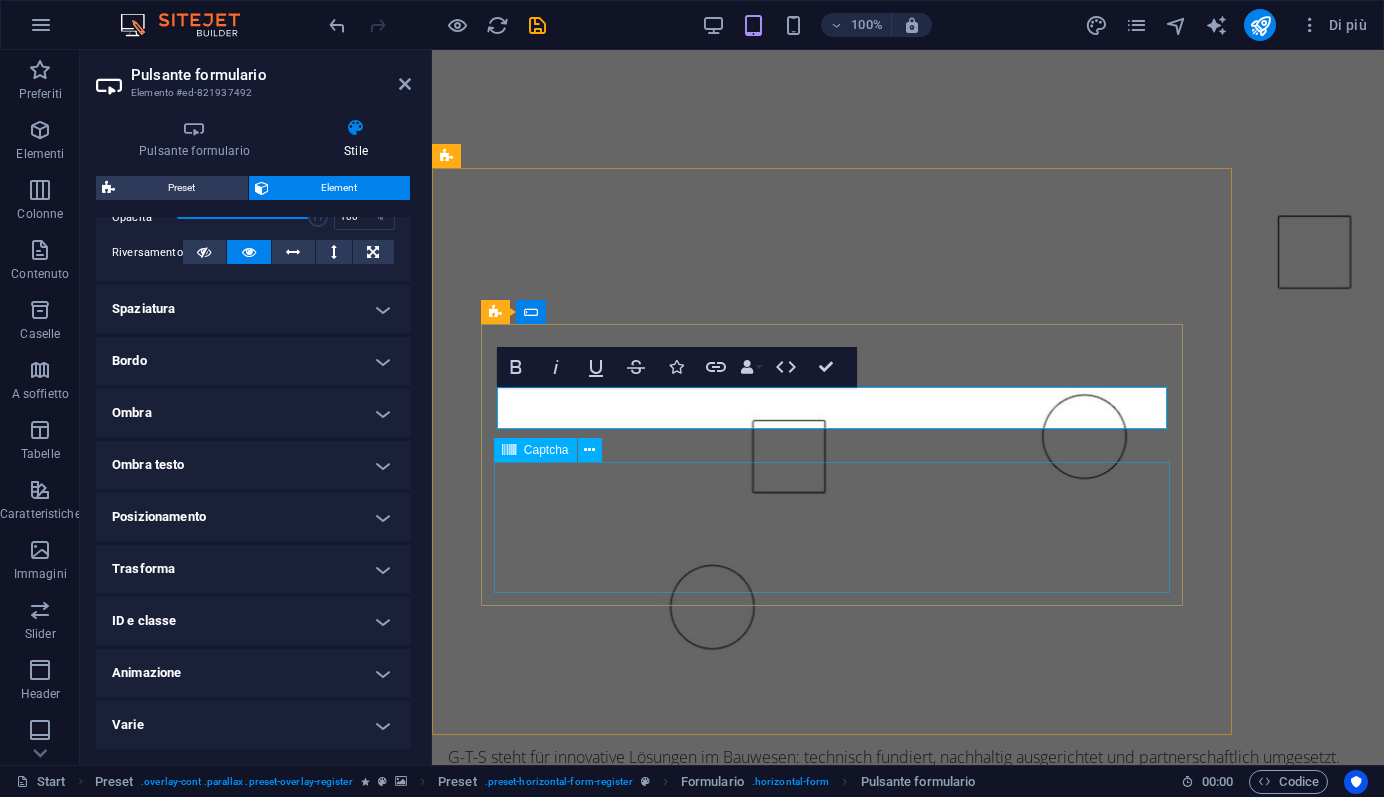 click on "Illeggibile? Carica nuovo" at bounding box center [832, 2944] 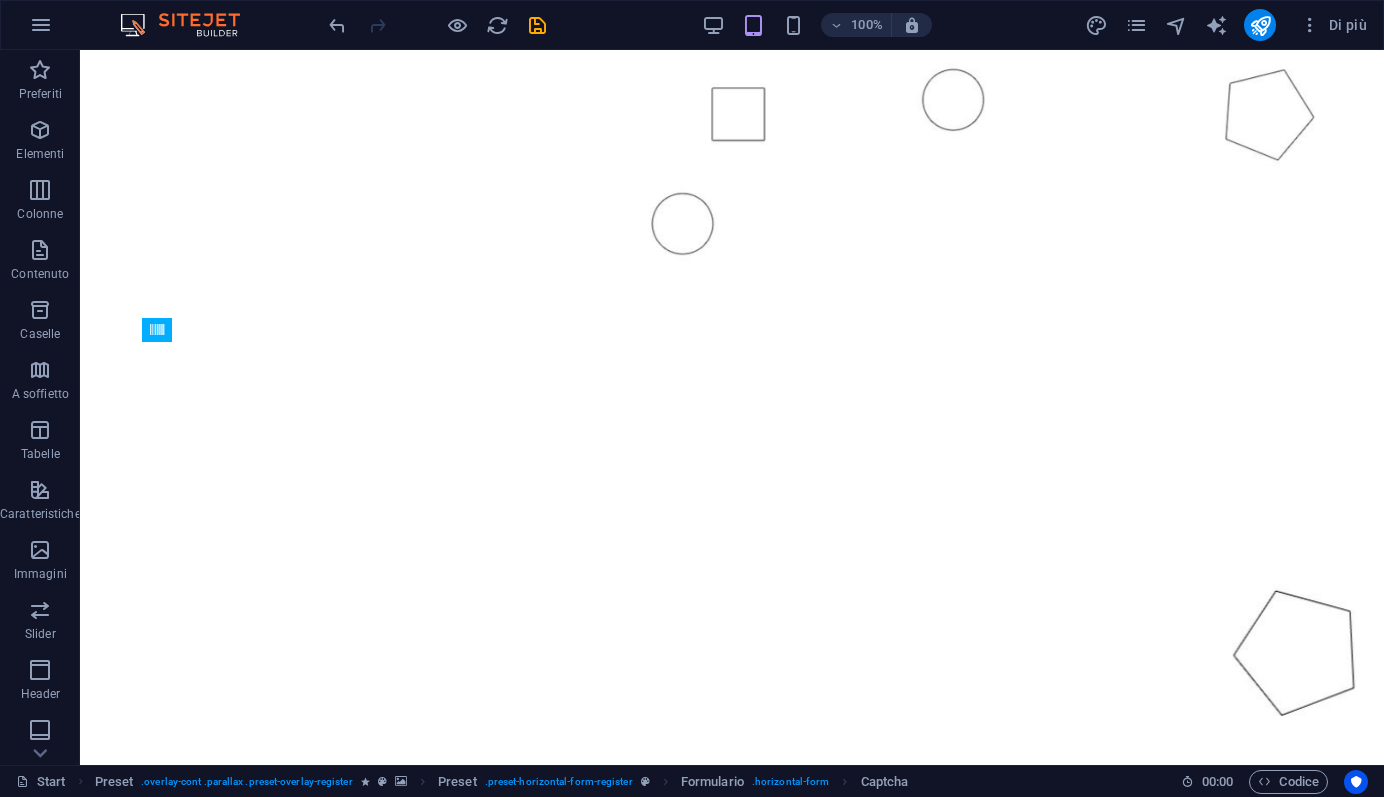 scroll, scrollTop: 2019, scrollLeft: 0, axis: vertical 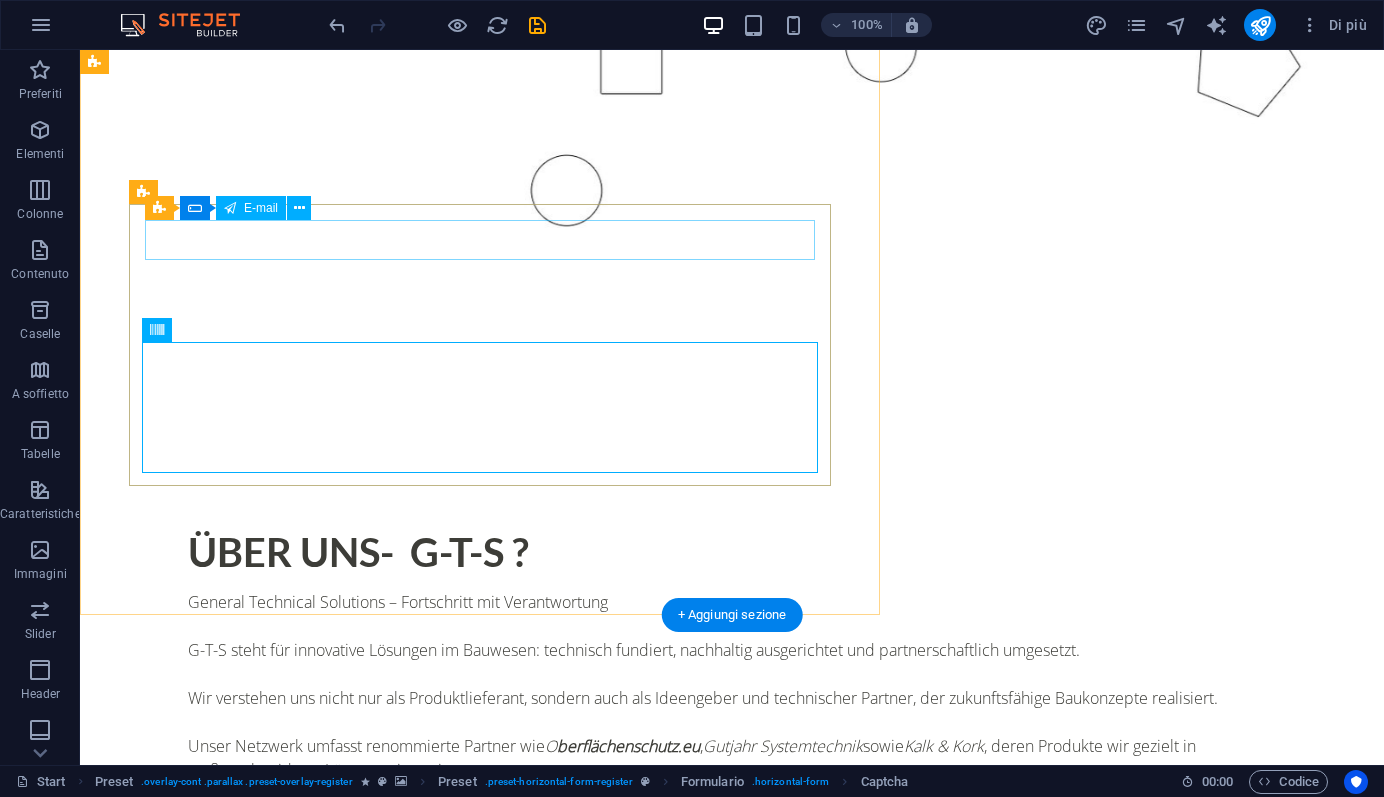 click at bounding box center (480, 2834) 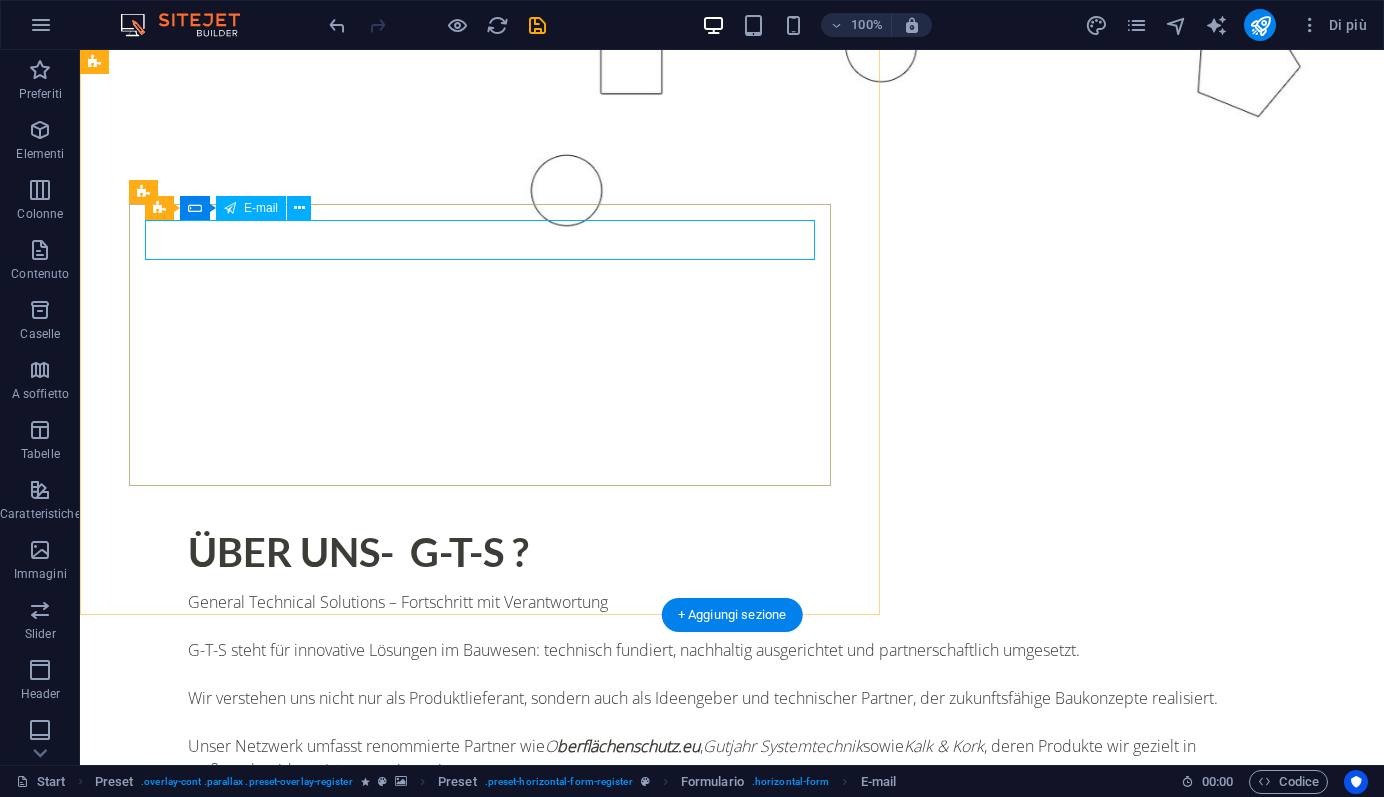 click at bounding box center [480, 2834] 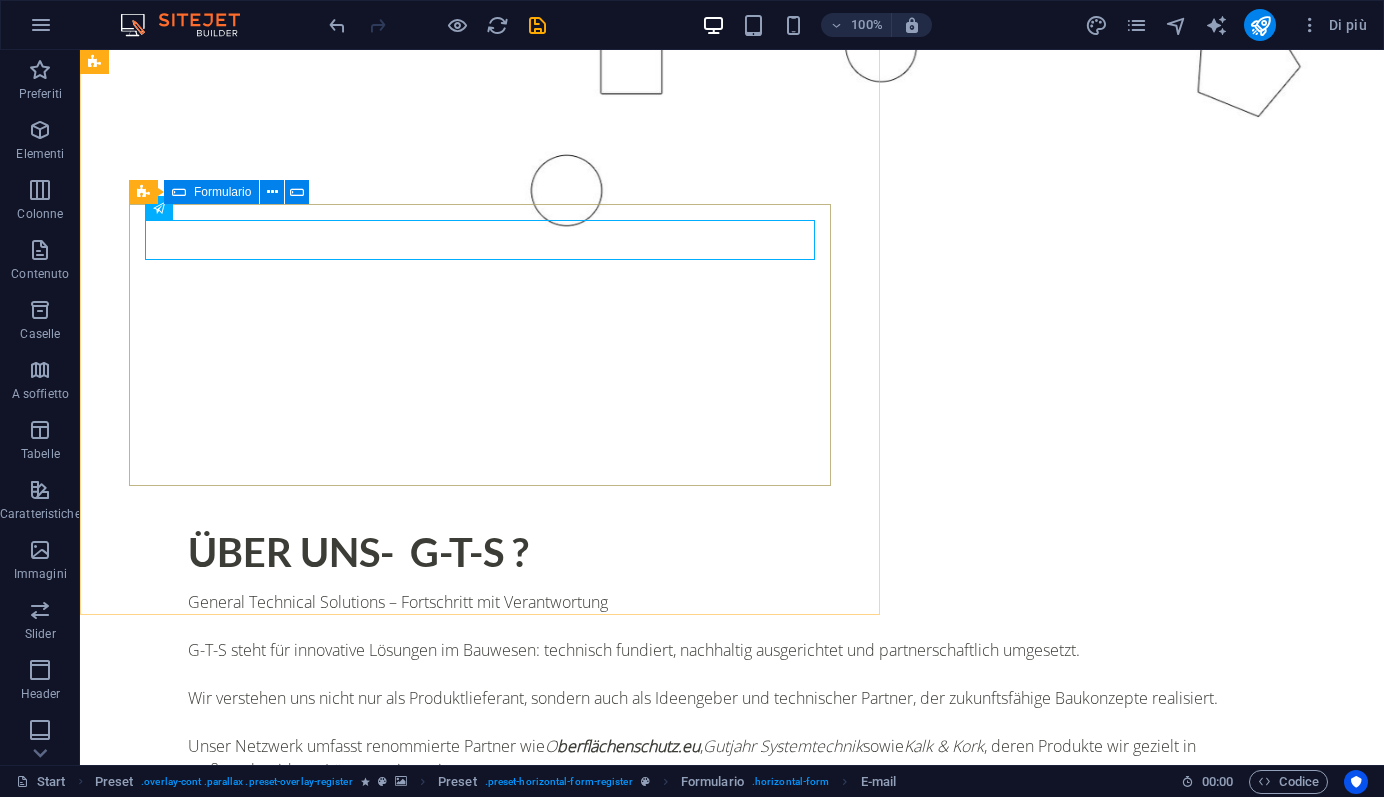 click on "Formulario" at bounding box center [222, 192] 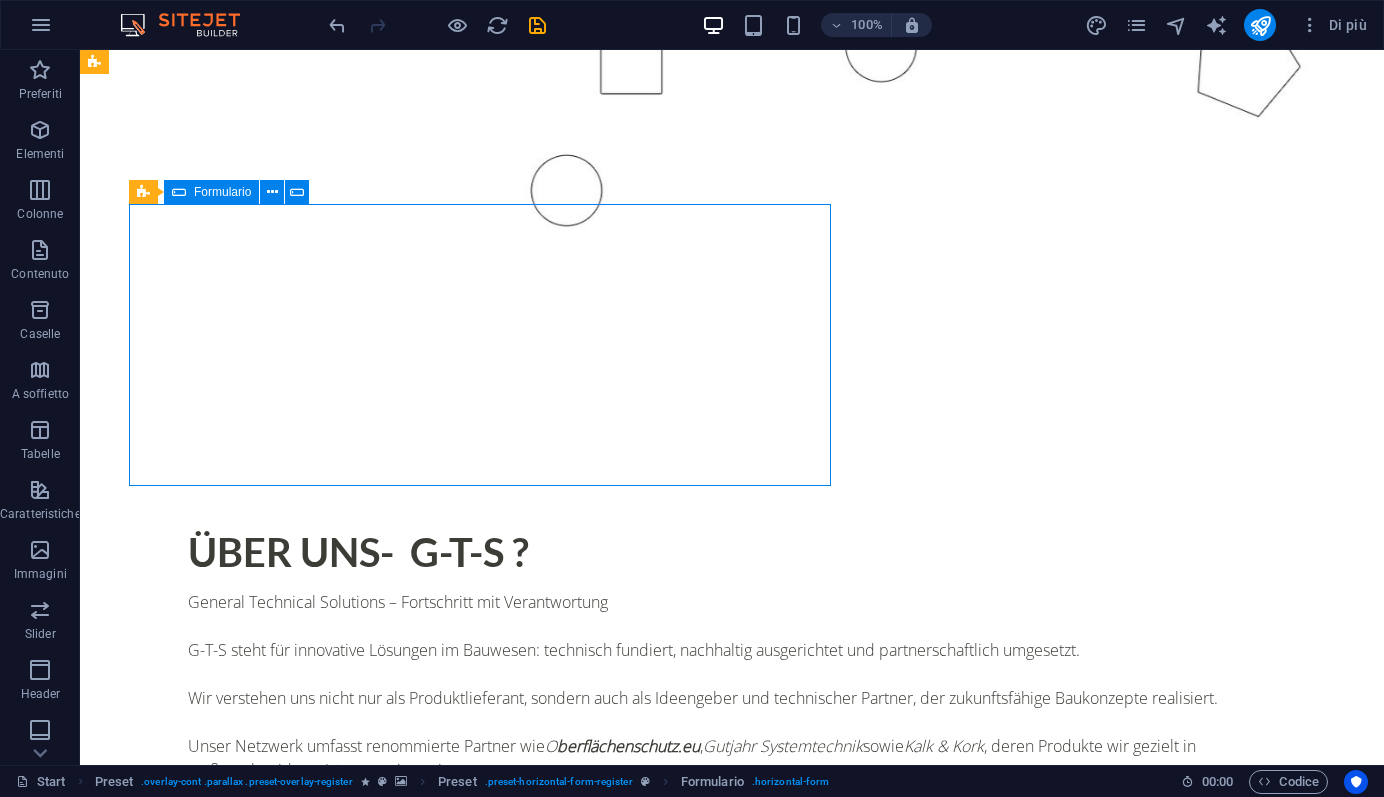 click on "Formulario" at bounding box center [222, 192] 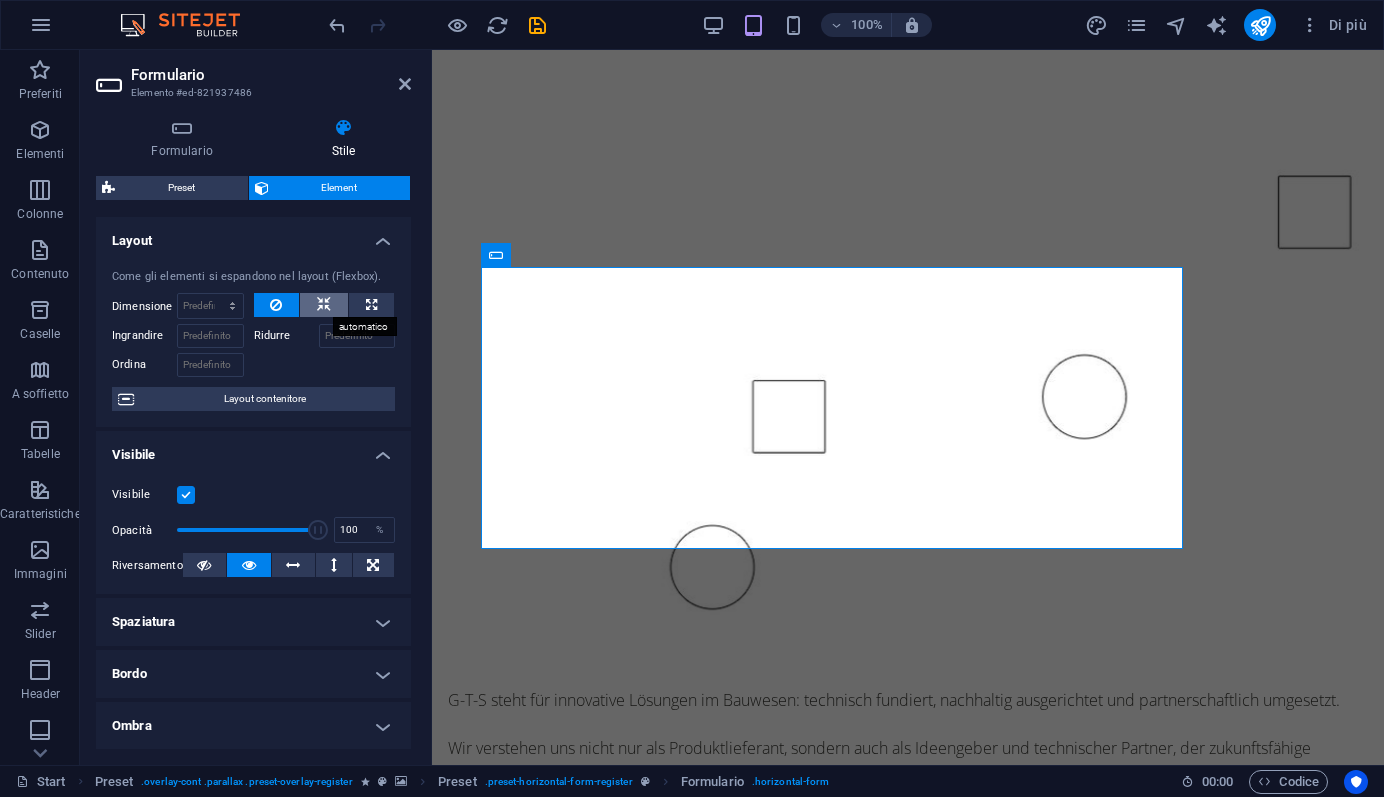 click at bounding box center (324, 305) 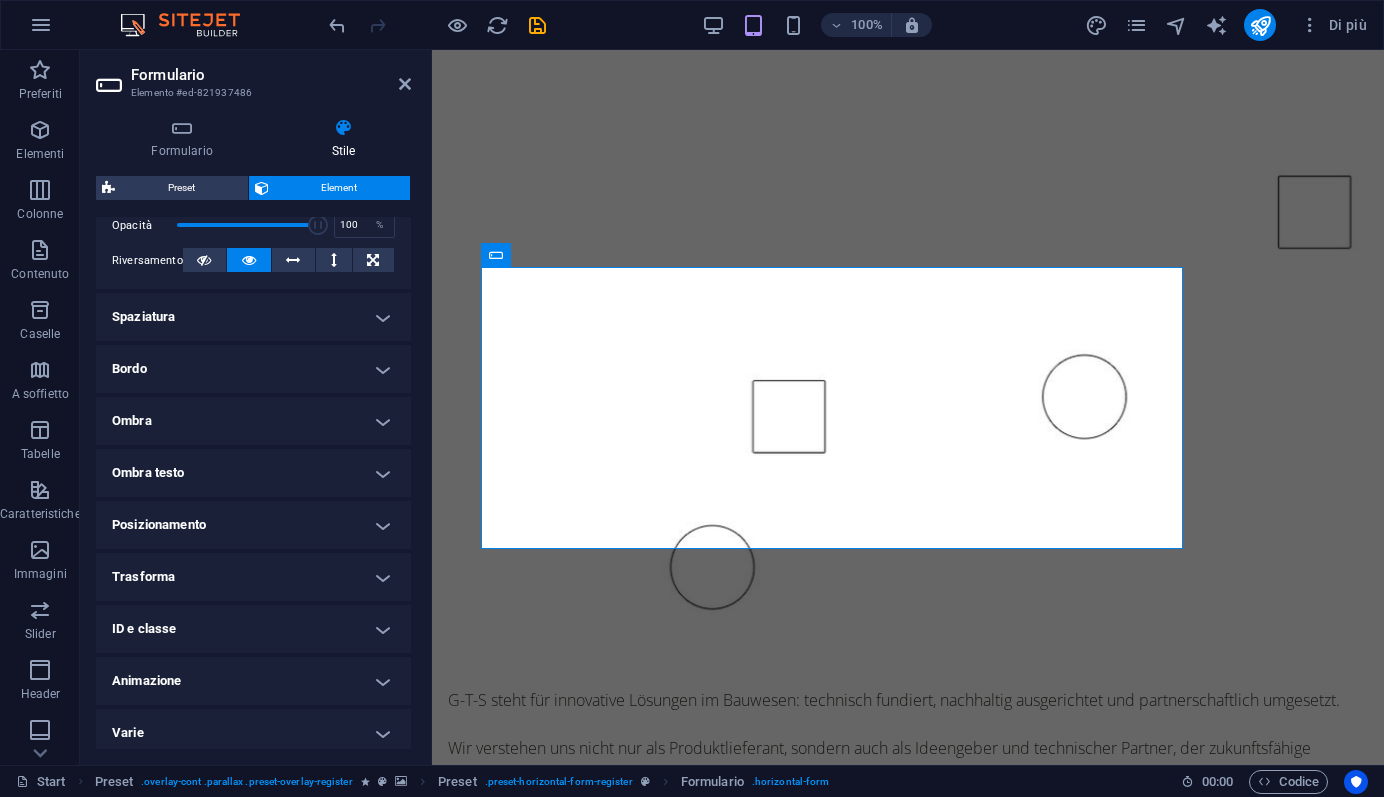scroll, scrollTop: 313, scrollLeft: 0, axis: vertical 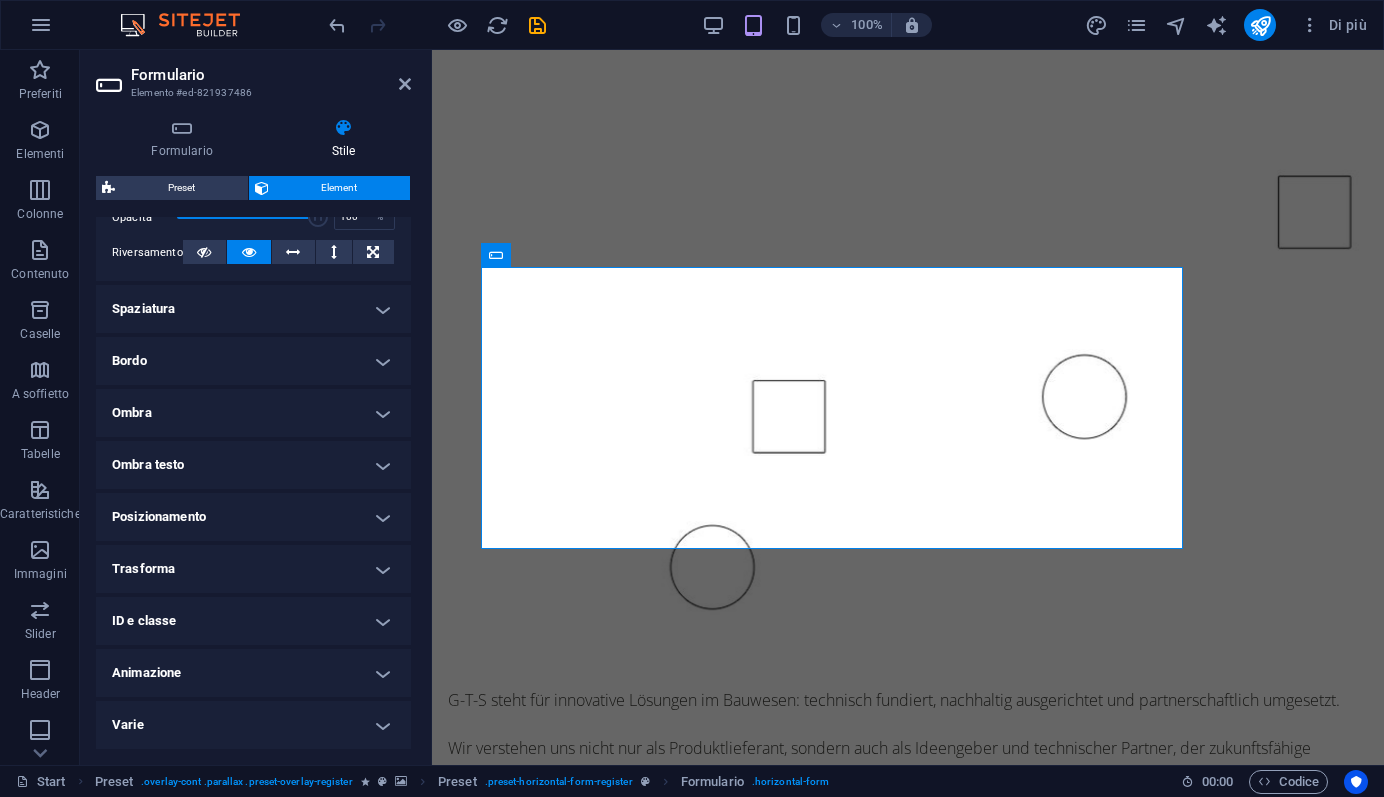 click on "Animazione" at bounding box center [253, 673] 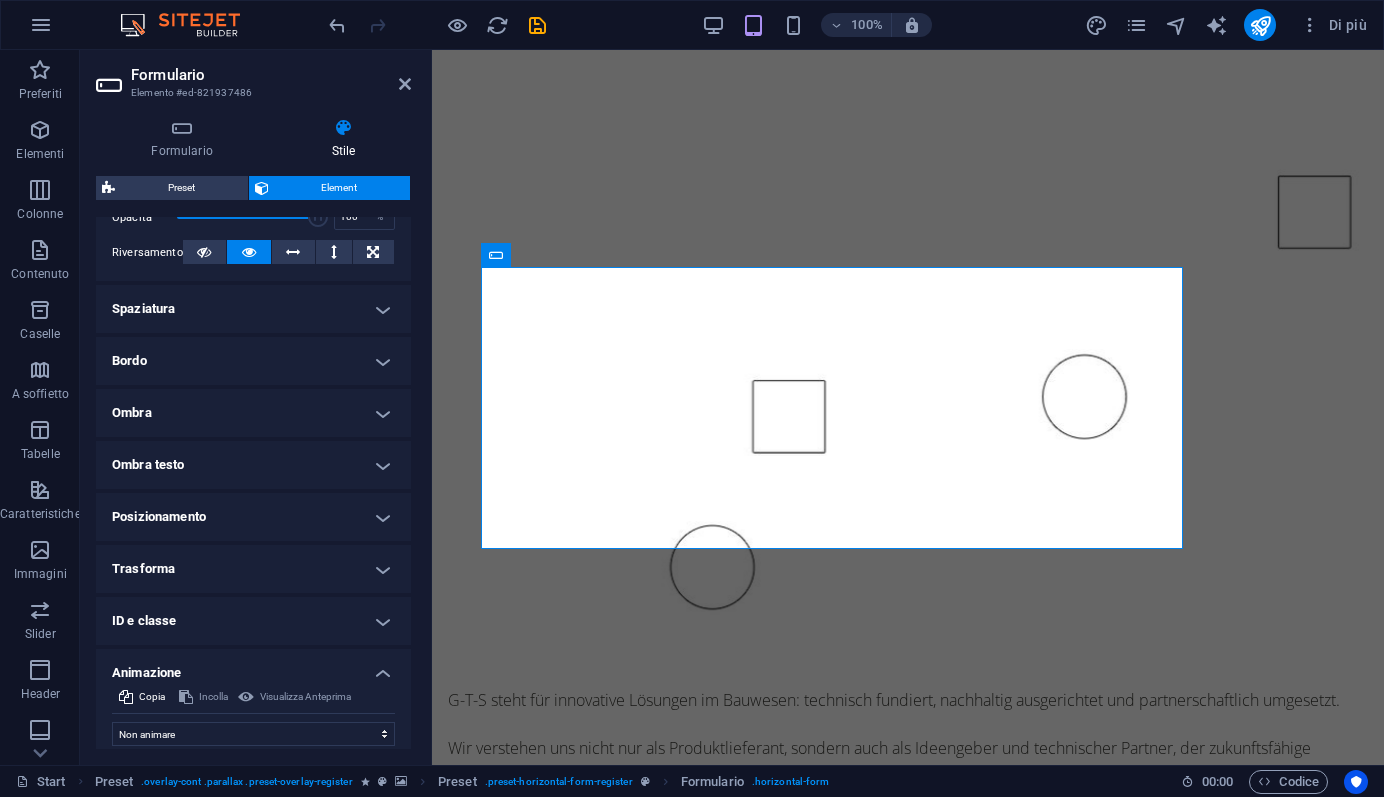scroll, scrollTop: 378, scrollLeft: 0, axis: vertical 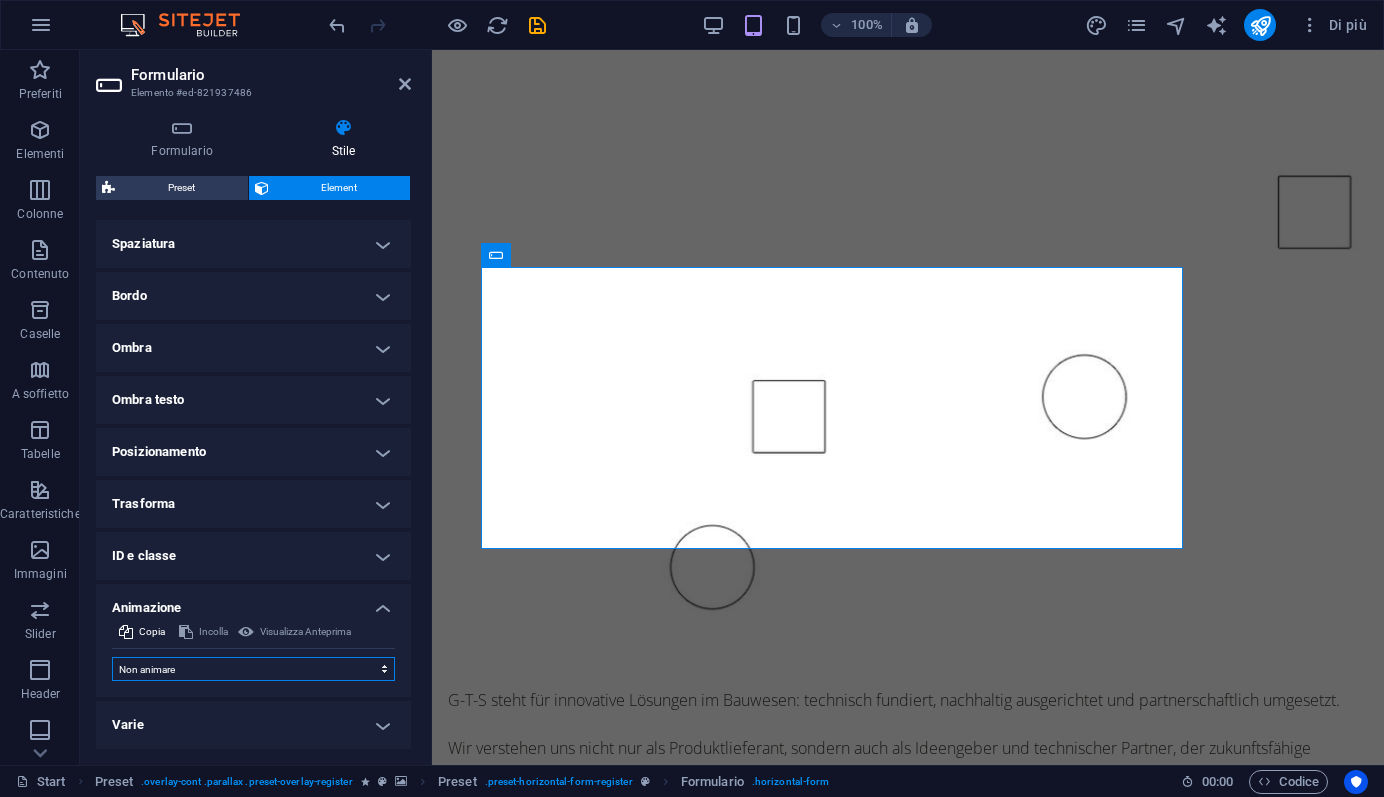 click on "Non animare Mostra/Nascondi Scorrimento verso l'alto/basso Zoom avanti/indietro Scorrimento da sinistra a destra Scorrimento da destra a sinistra Scorri dall'alto in basso Scorri dal basso in alto Pulsazione Lampeggio Apri come sovrapposizione" at bounding box center (253, 669) 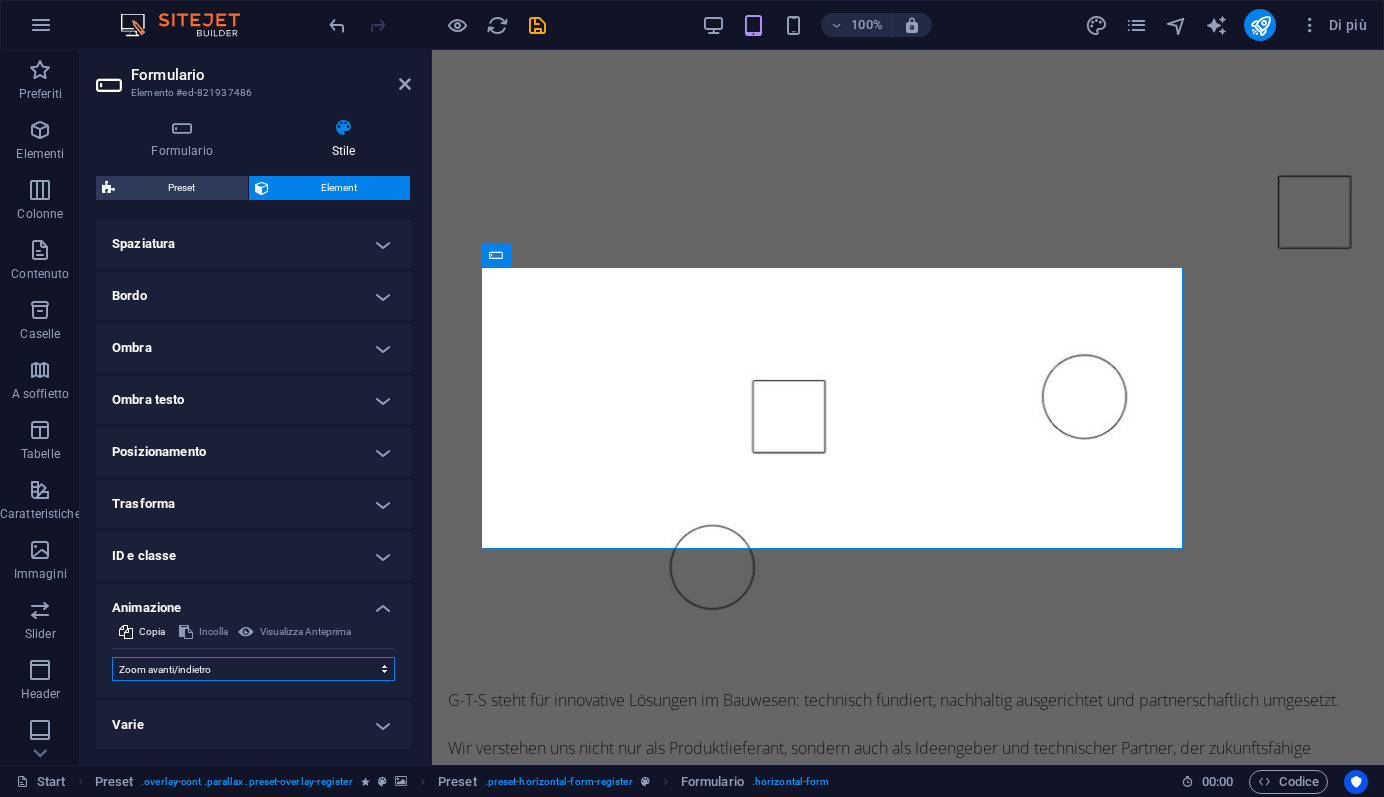 select on "scroll" 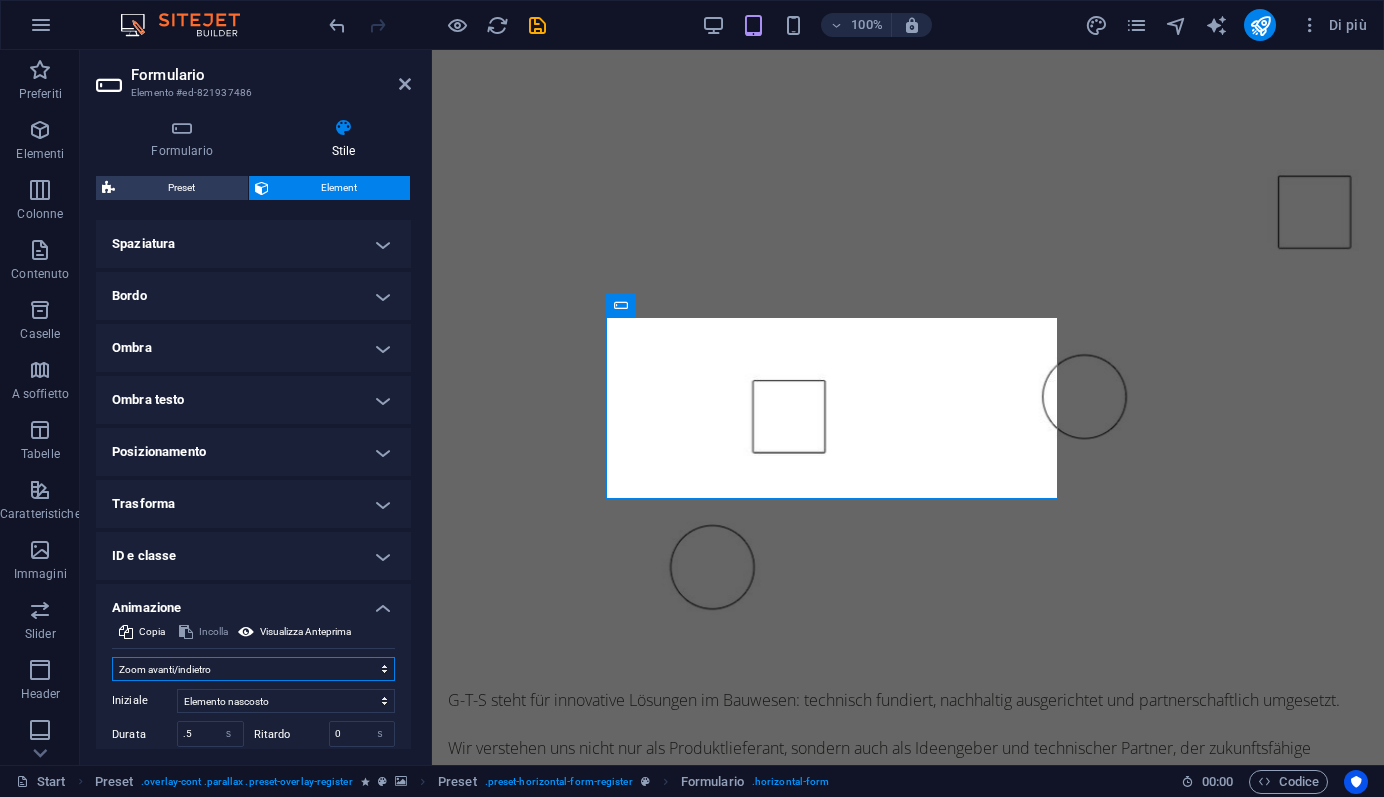 click on "Non animare Mostra/Nascondi Scorrimento verso l'alto/basso Zoom avanti/indietro Scorrimento da sinistra a destra Scorrimento da destra a sinistra Scorri dall'alto in basso Scorri dal basso in alto Pulsazione Lampeggio Apri come sovrapposizione" at bounding box center [253, 669] 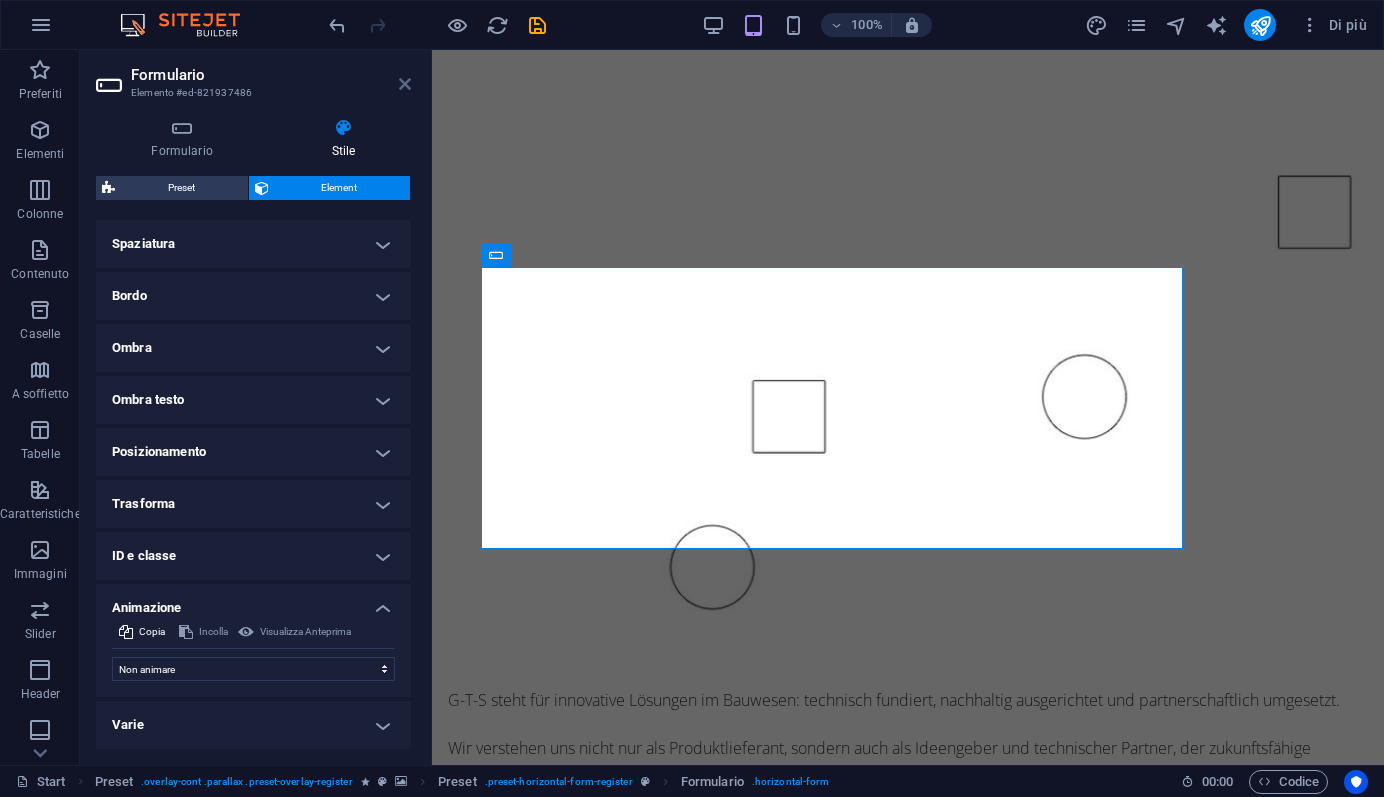 click at bounding box center (405, 84) 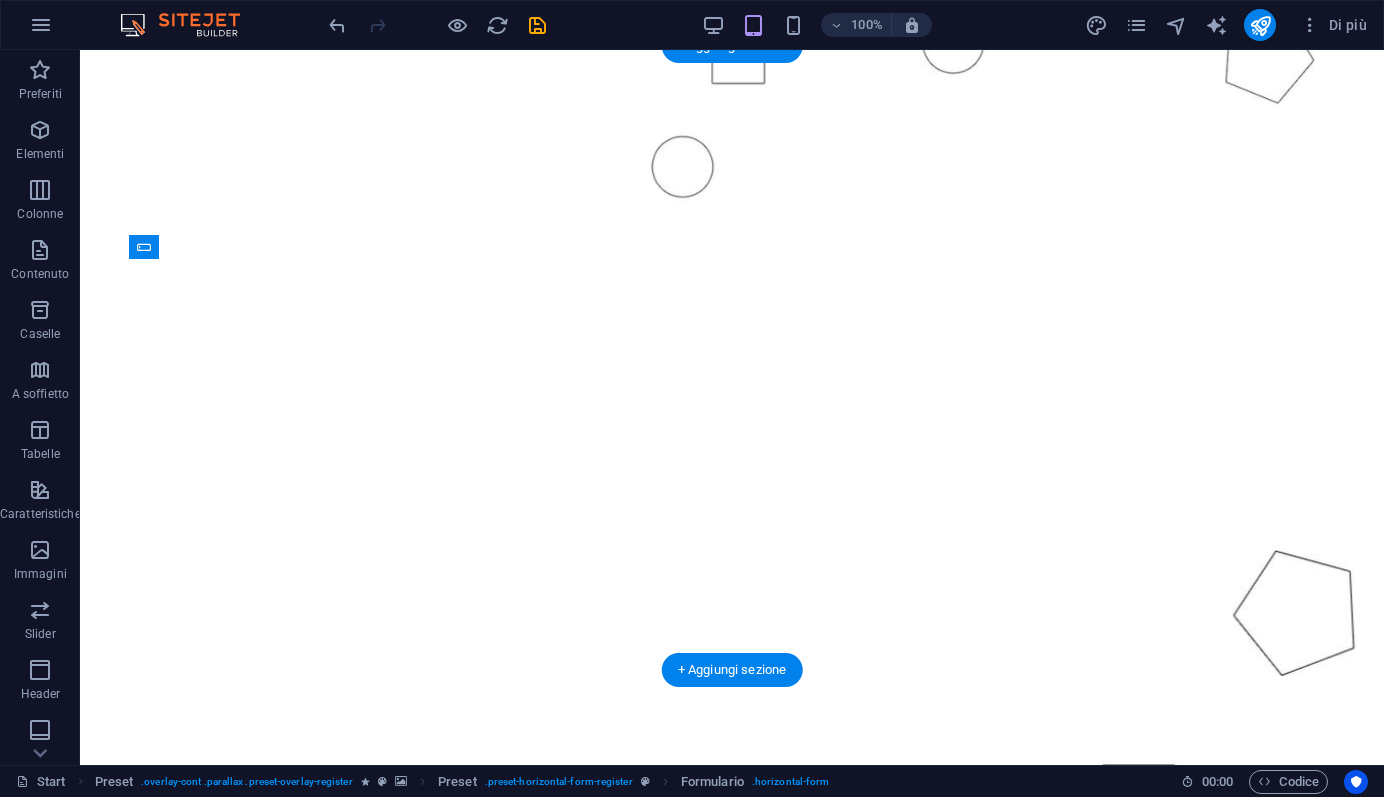 scroll, scrollTop: 1964, scrollLeft: 0, axis: vertical 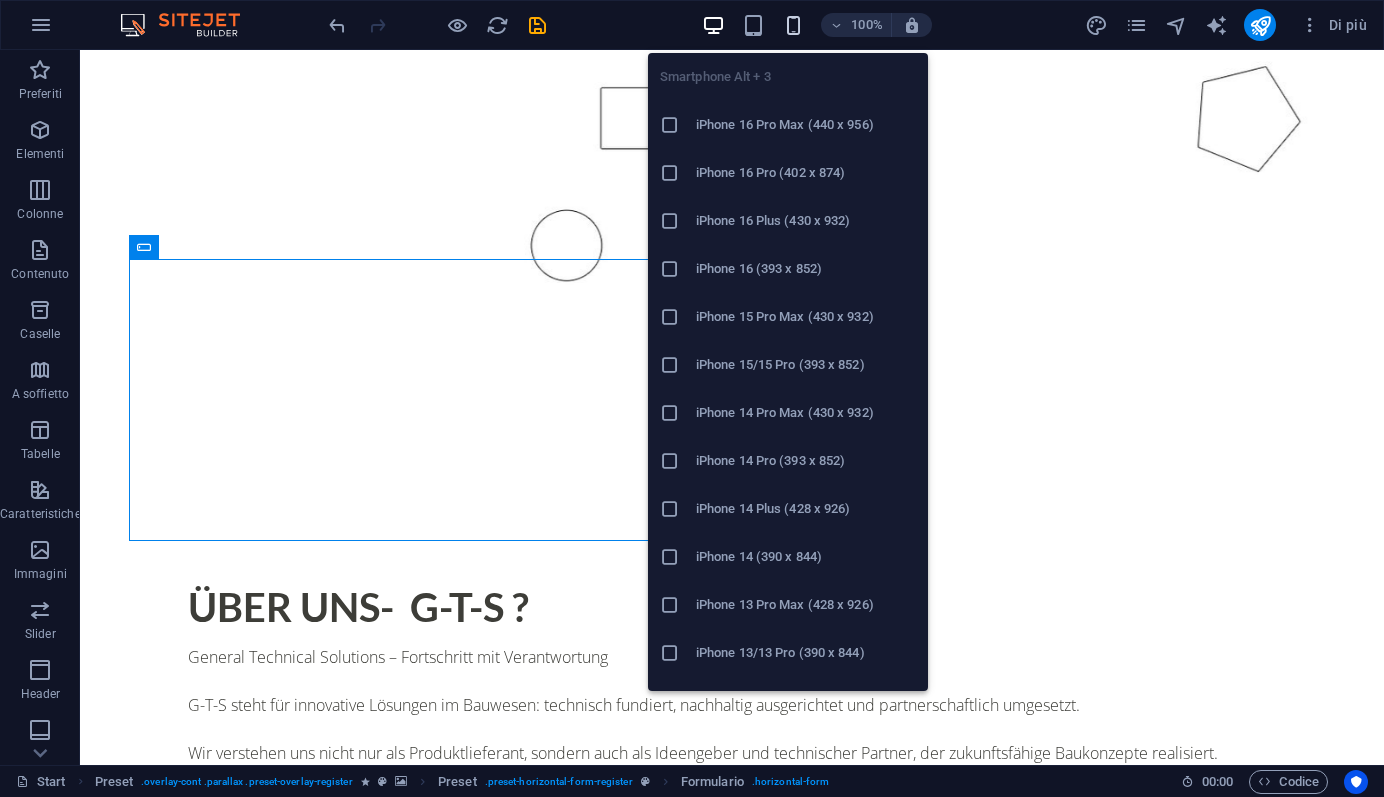 click at bounding box center (793, 25) 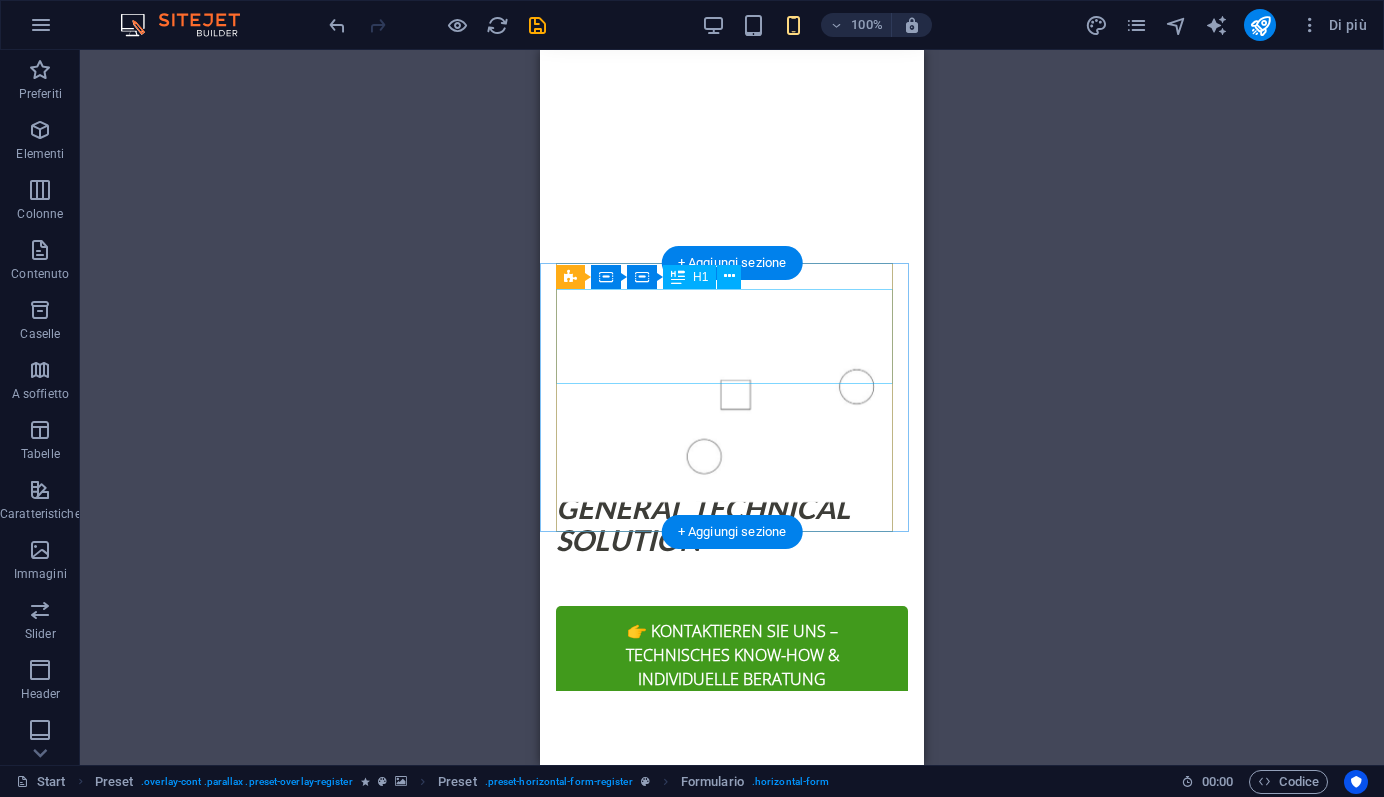 scroll, scrollTop: 0, scrollLeft: 0, axis: both 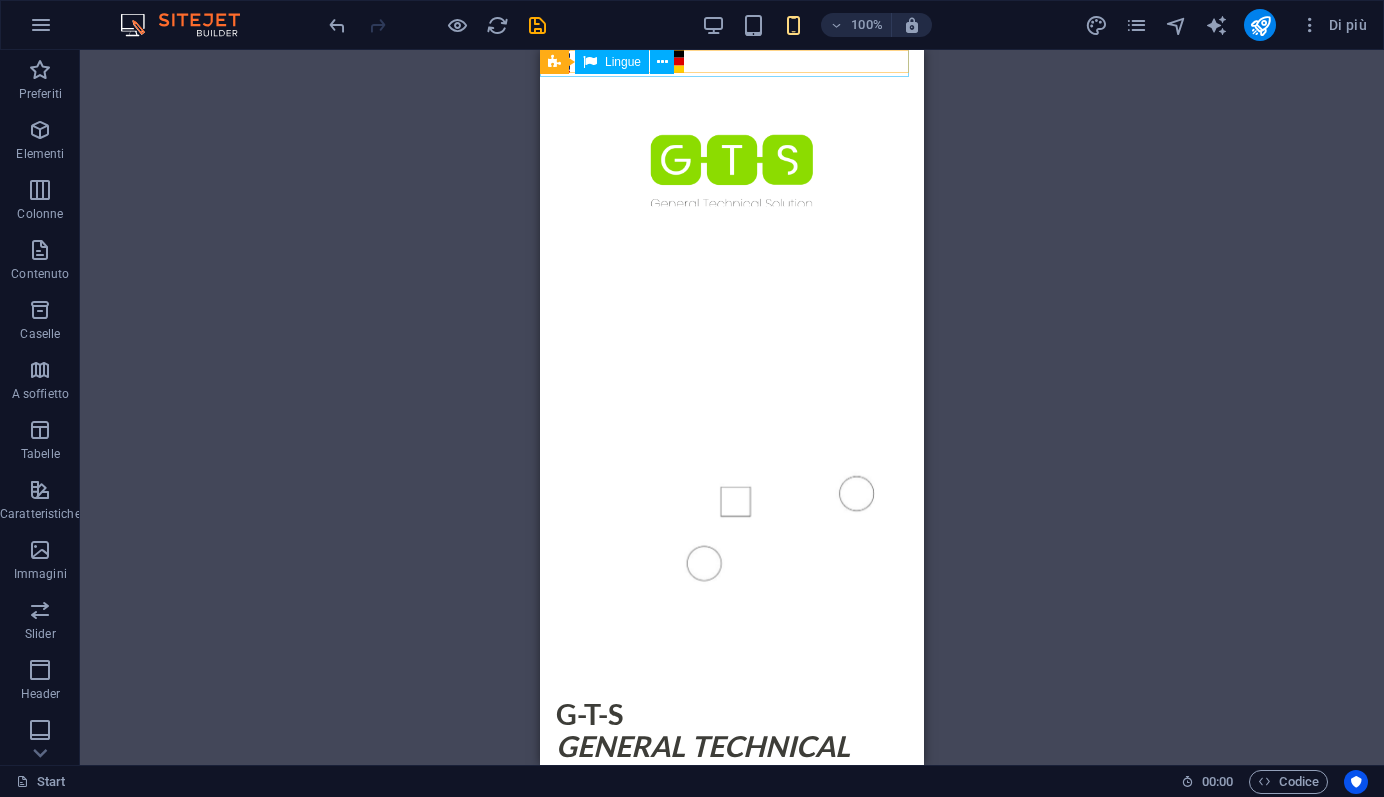 click on "Lingue" at bounding box center (623, 62) 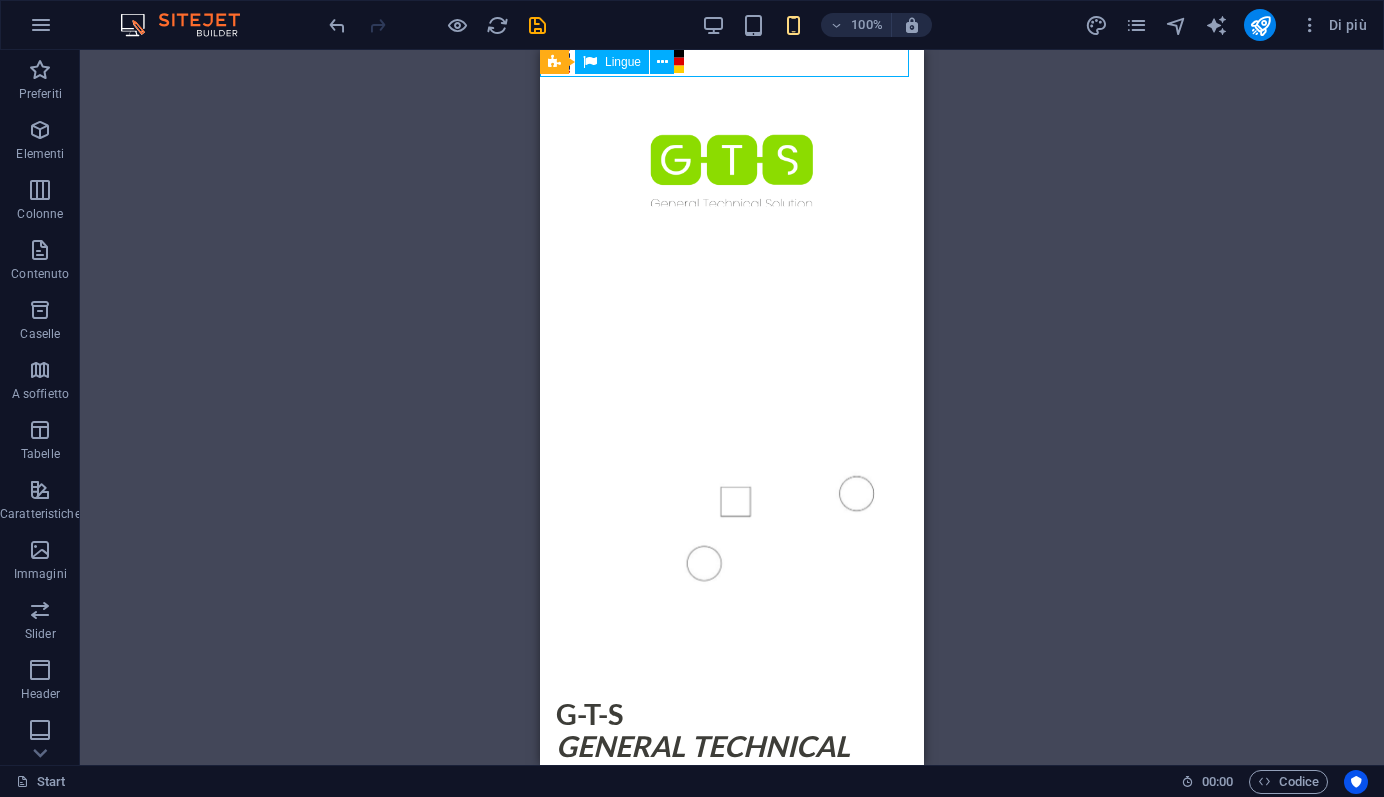 click on "Lingue" at bounding box center [623, 62] 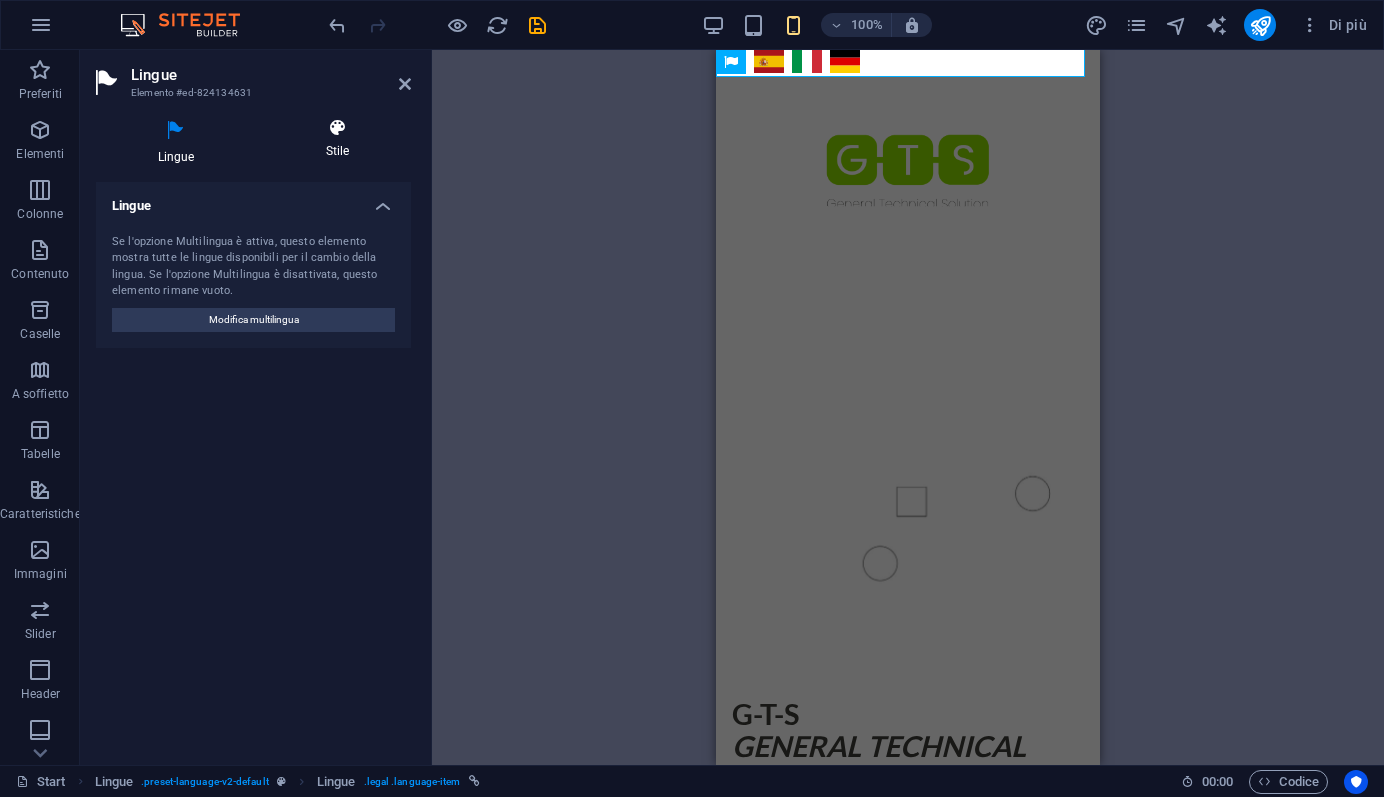 click at bounding box center (337, 128) 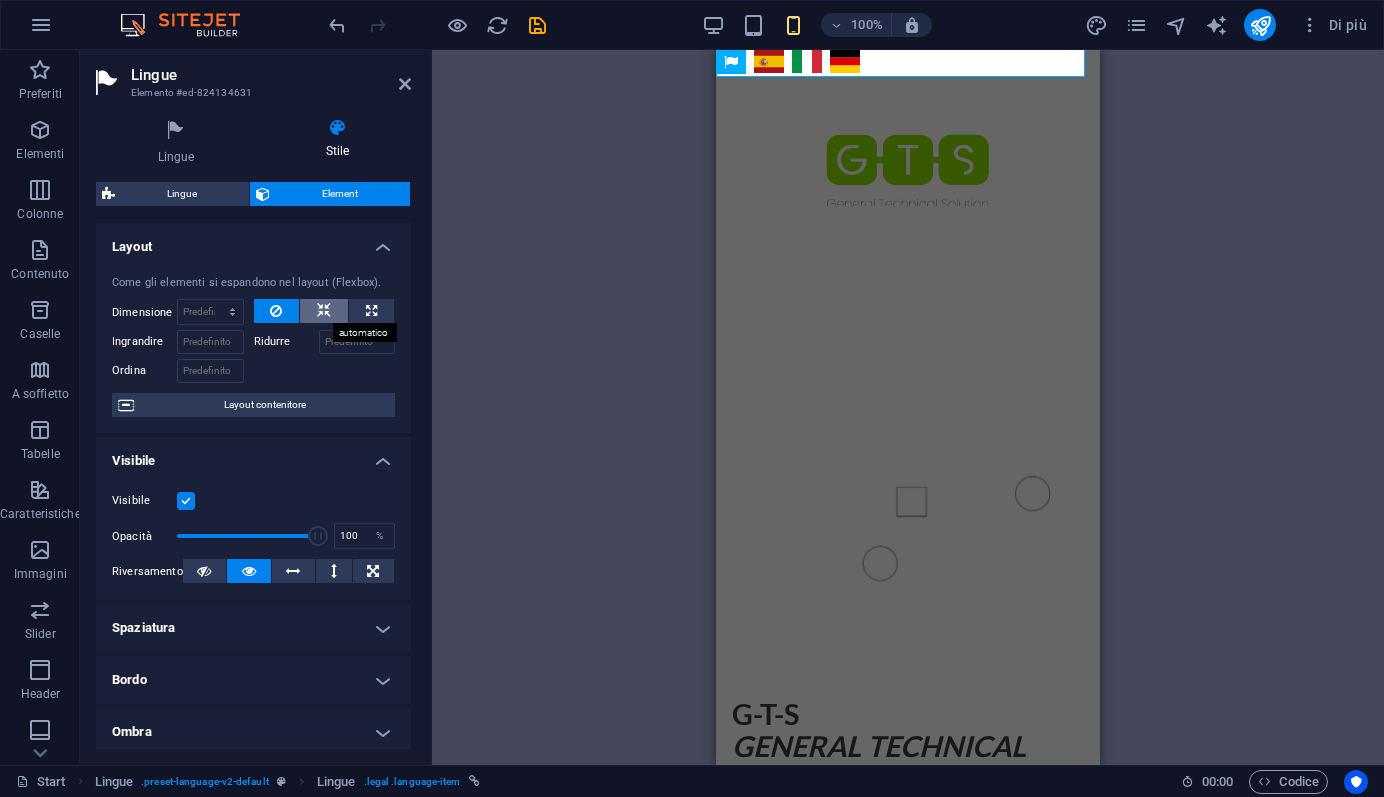 click at bounding box center (324, 311) 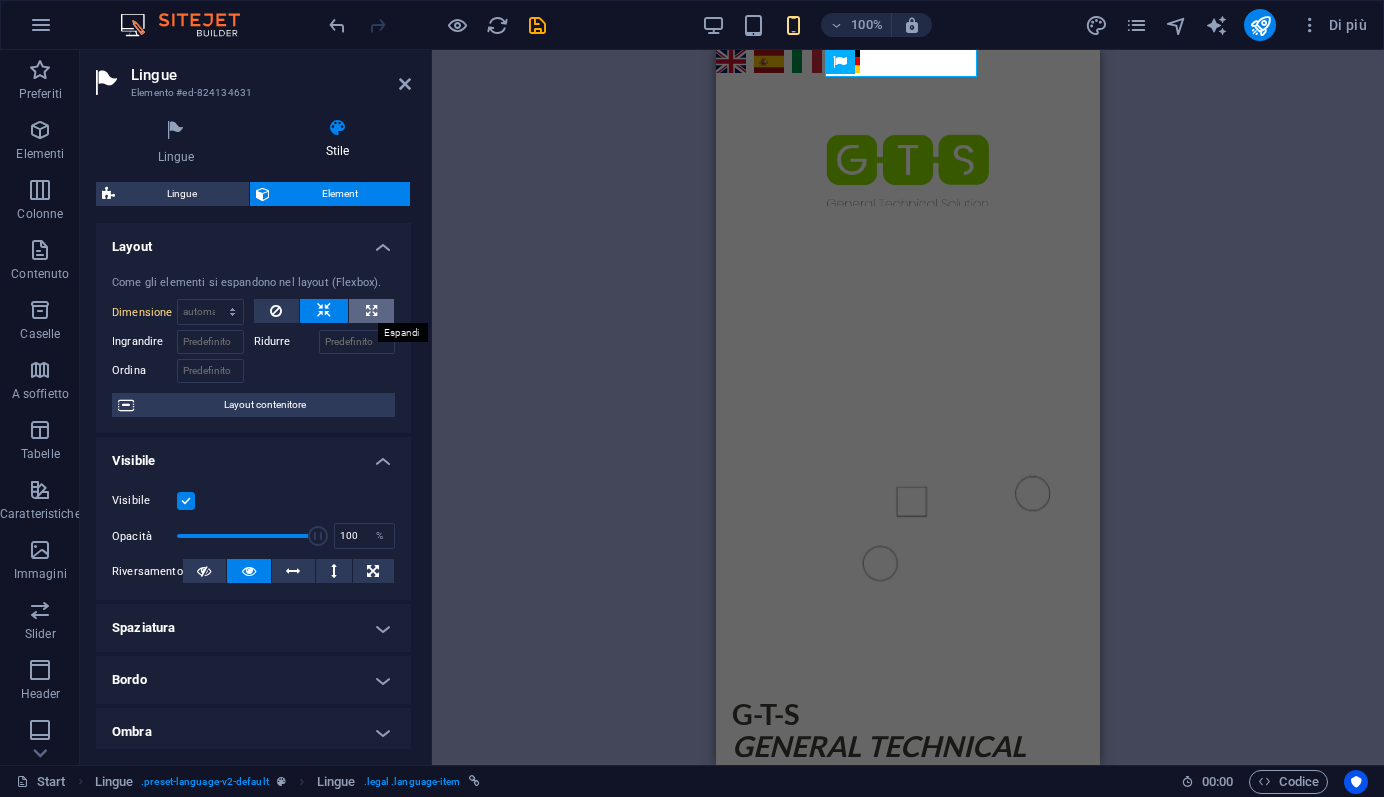 click at bounding box center [371, 311] 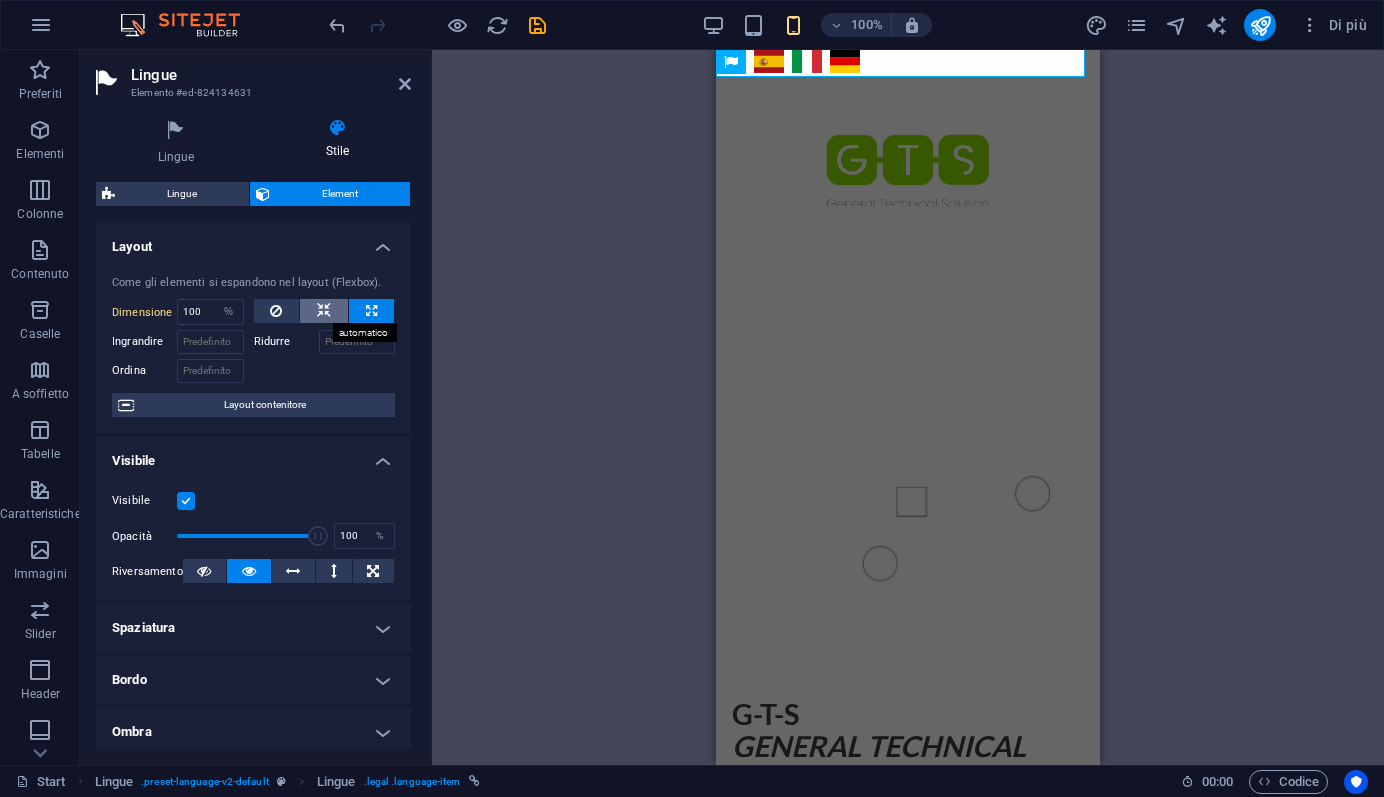 click at bounding box center [324, 311] 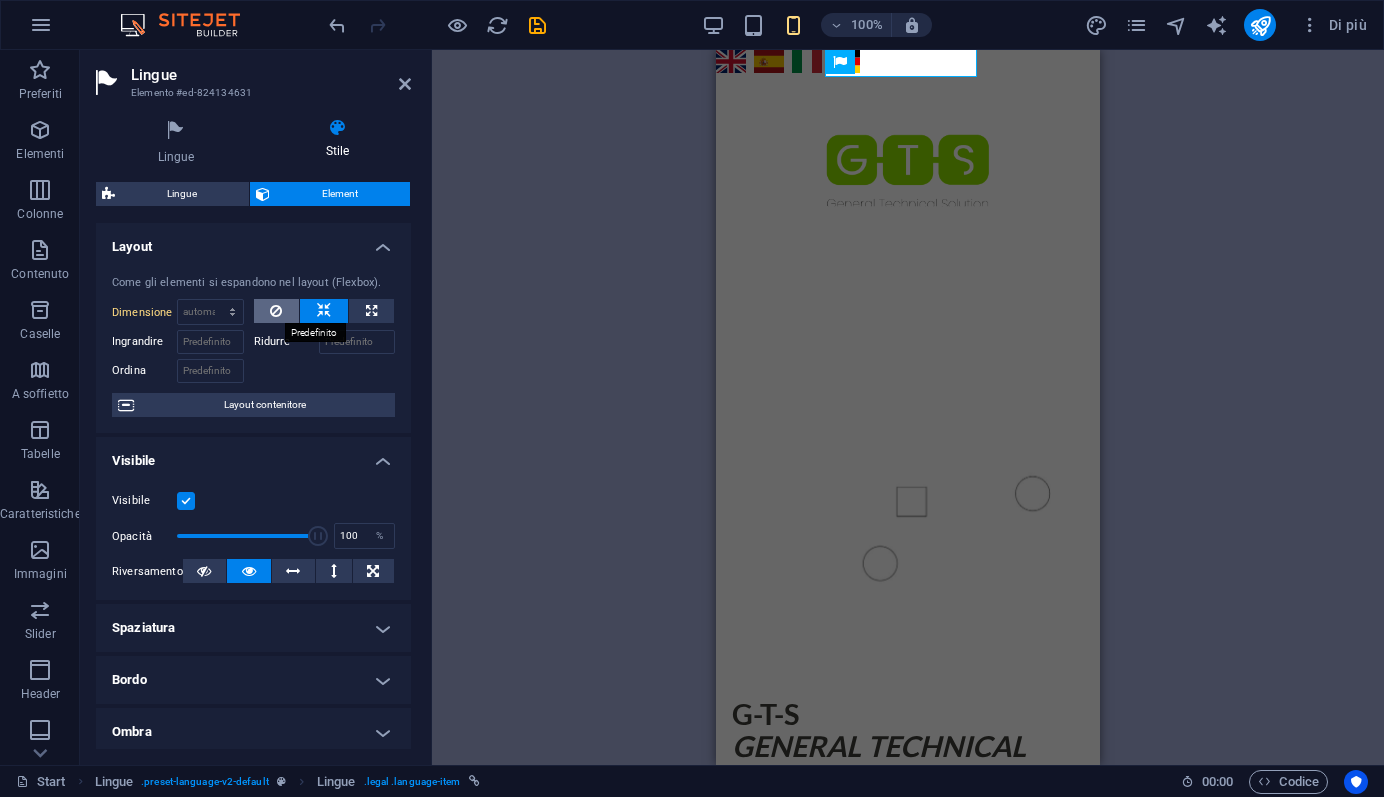 click at bounding box center [276, 311] 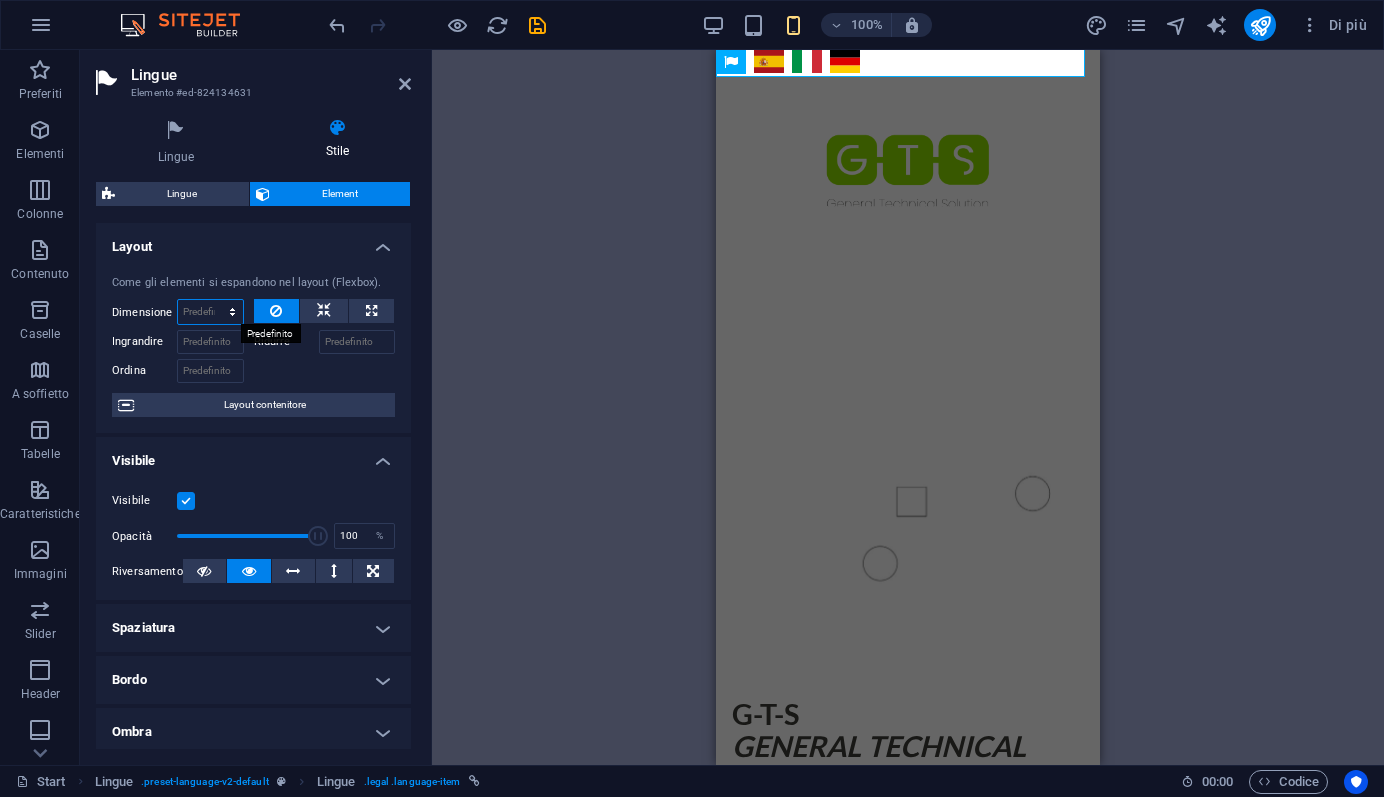 click on "Predefinito automatico px % 1/1 1/2 1/3 1/4 1/5 1/6 1/7 1/8 1/9 1/10" at bounding box center [210, 312] 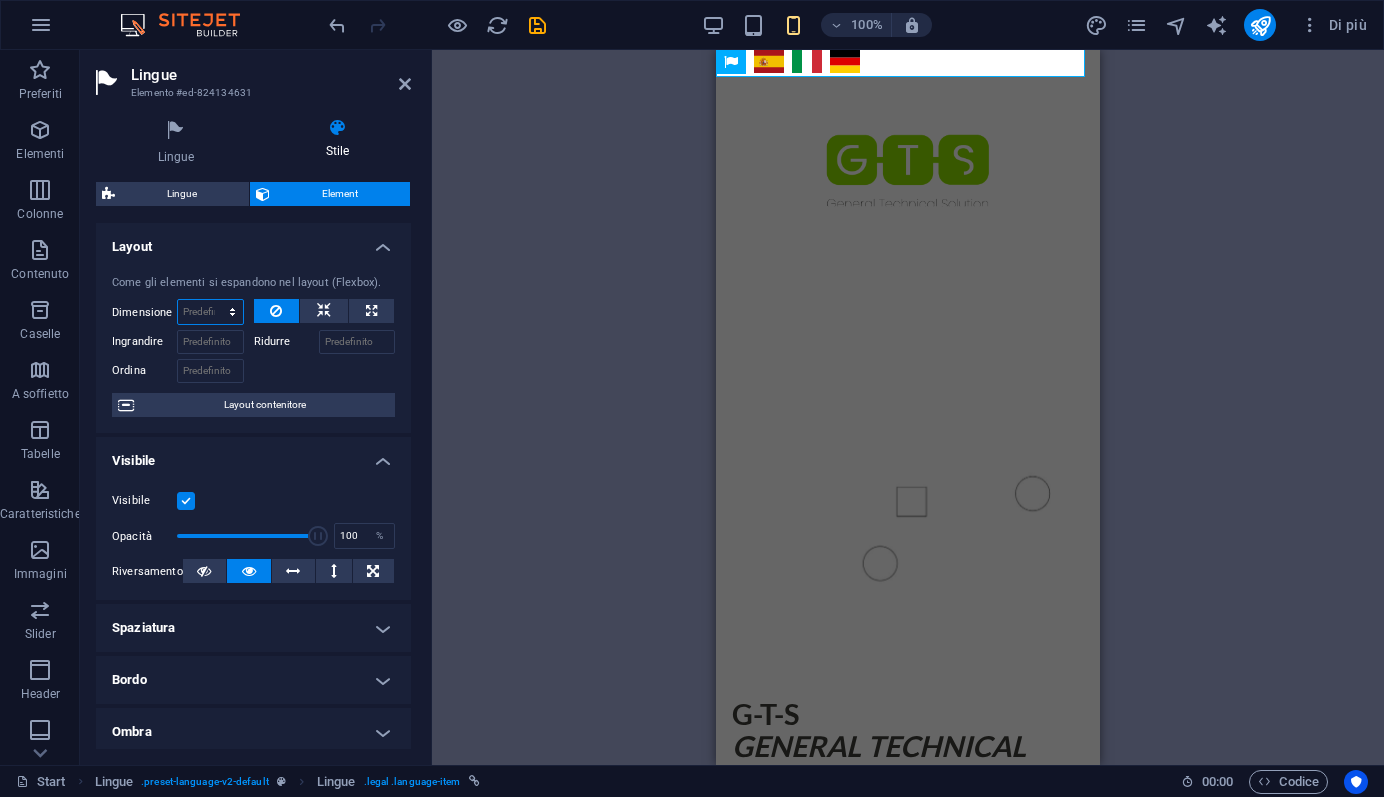 select on "%" 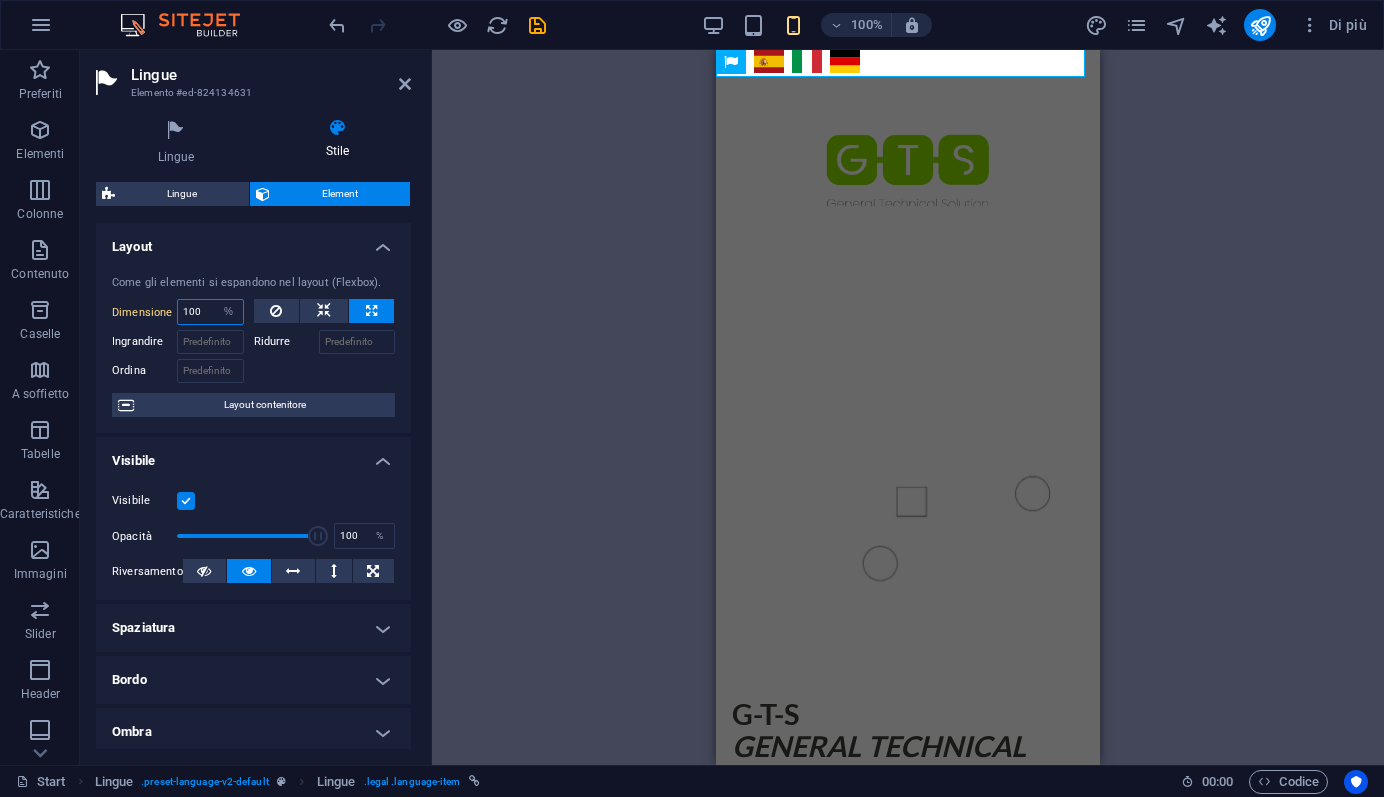 click on "100" at bounding box center (210, 312) 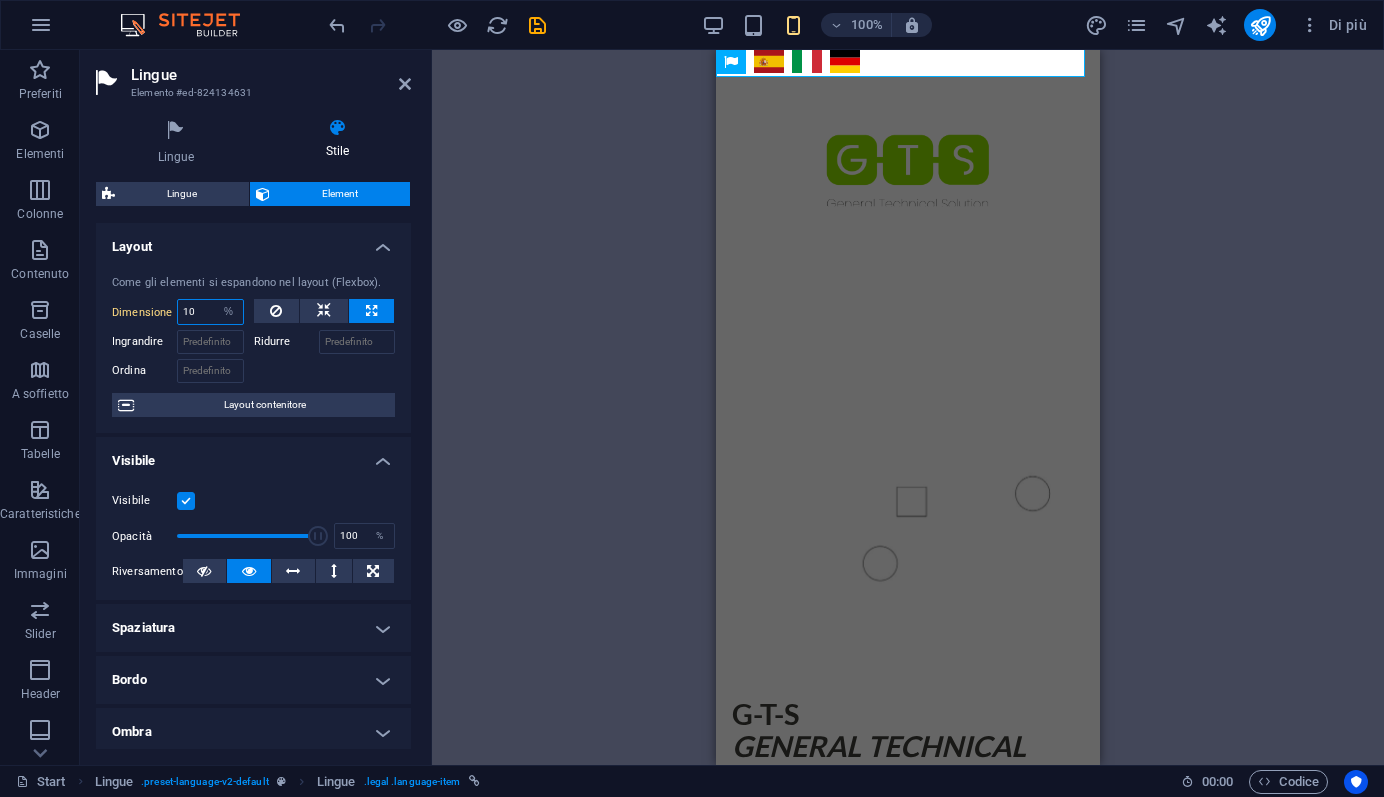 type on "1" 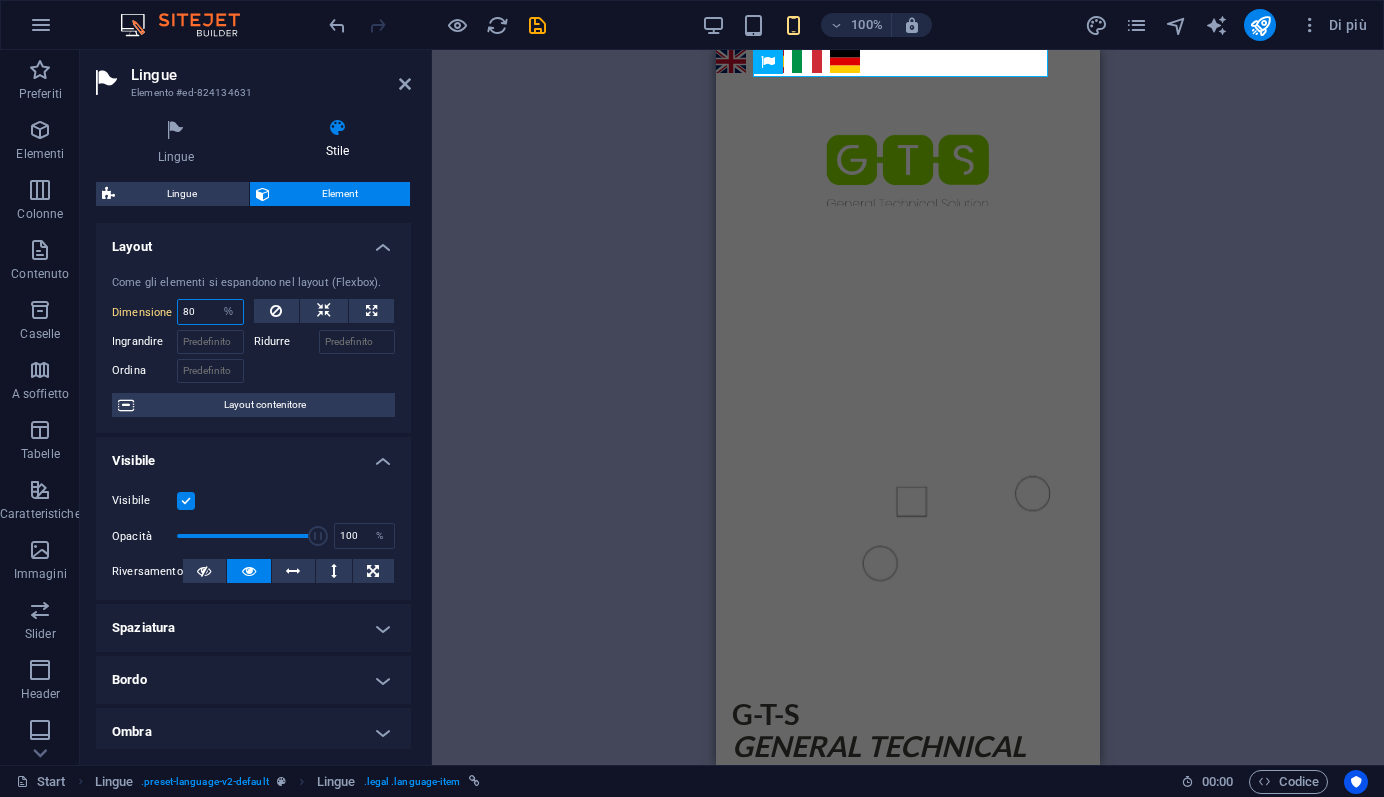 type on "80" 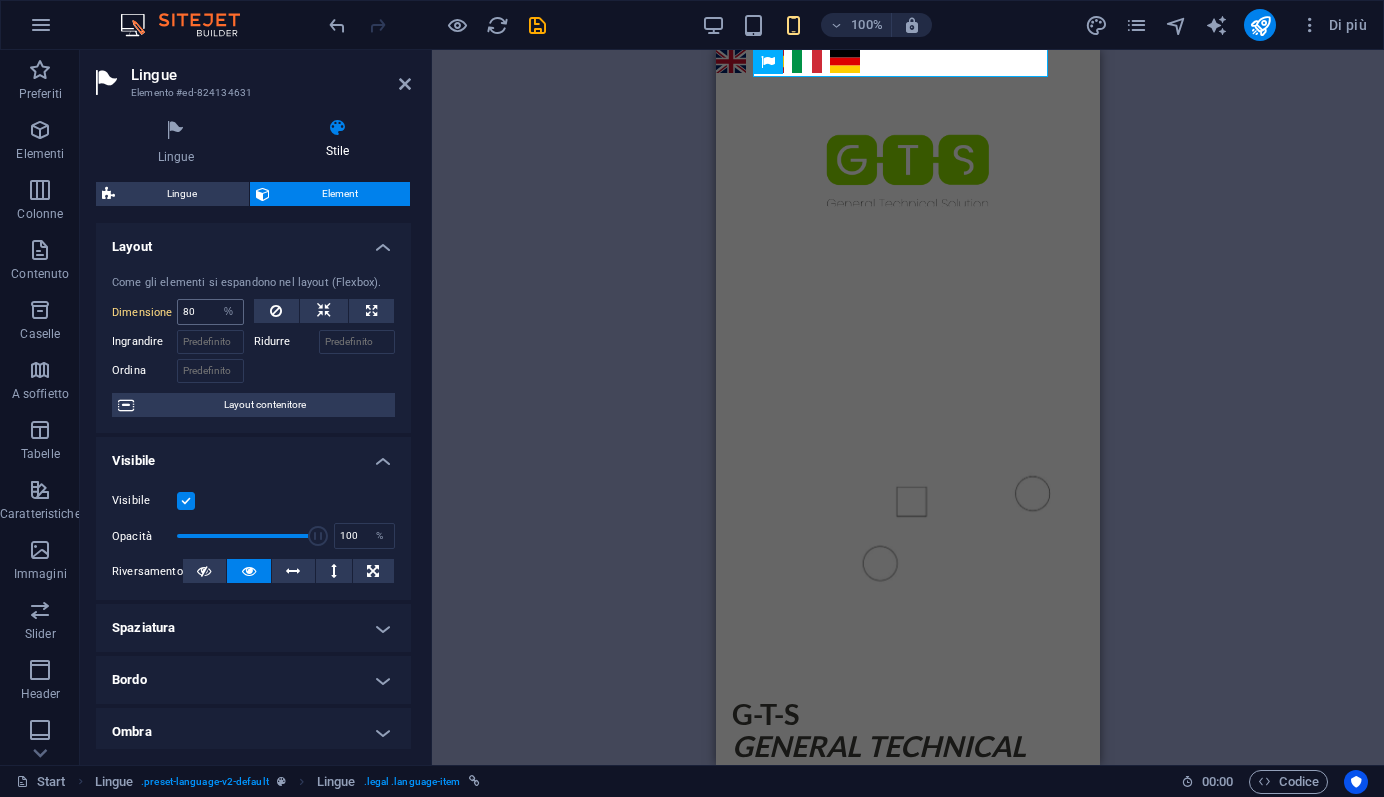 scroll, scrollTop: 100, scrollLeft: 0, axis: vertical 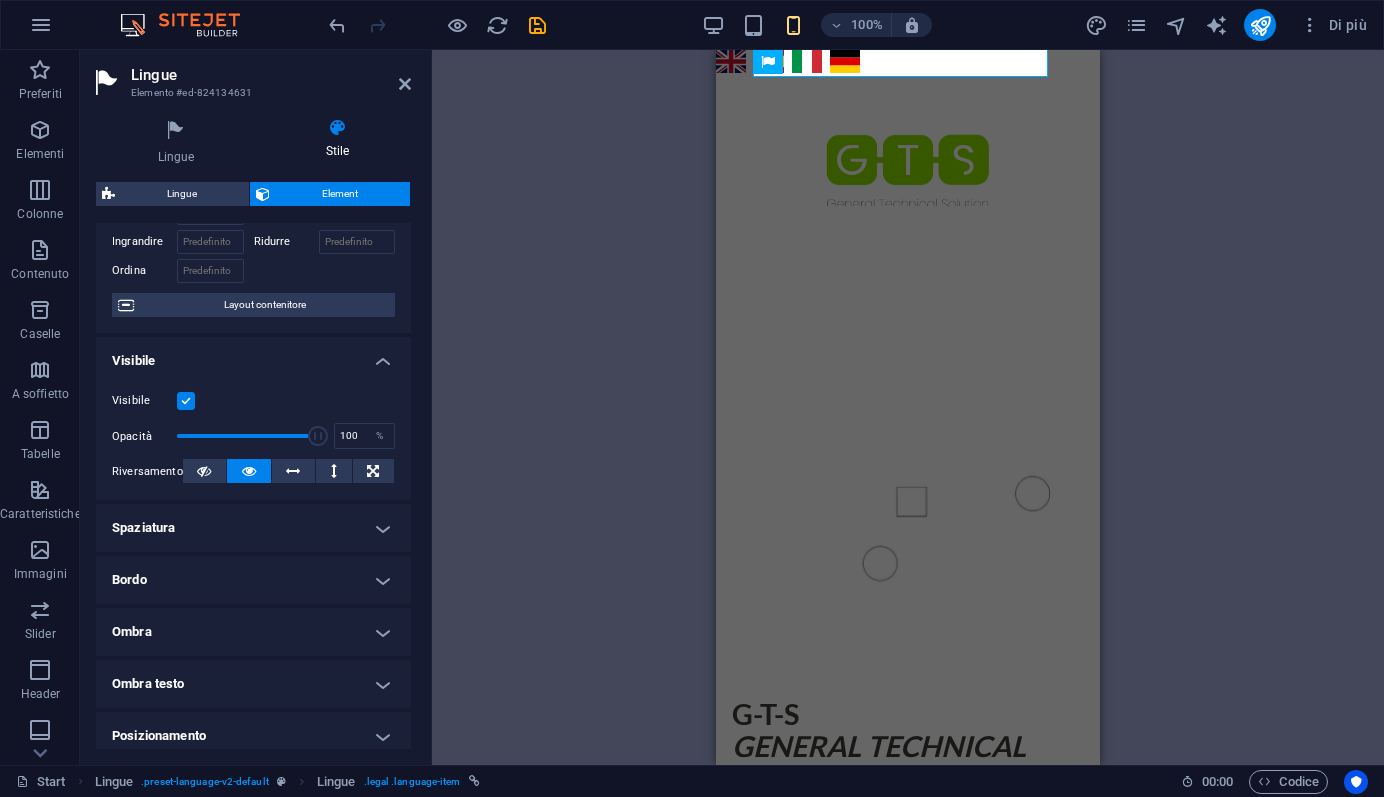 click on "Visibile" at bounding box center (253, 355) 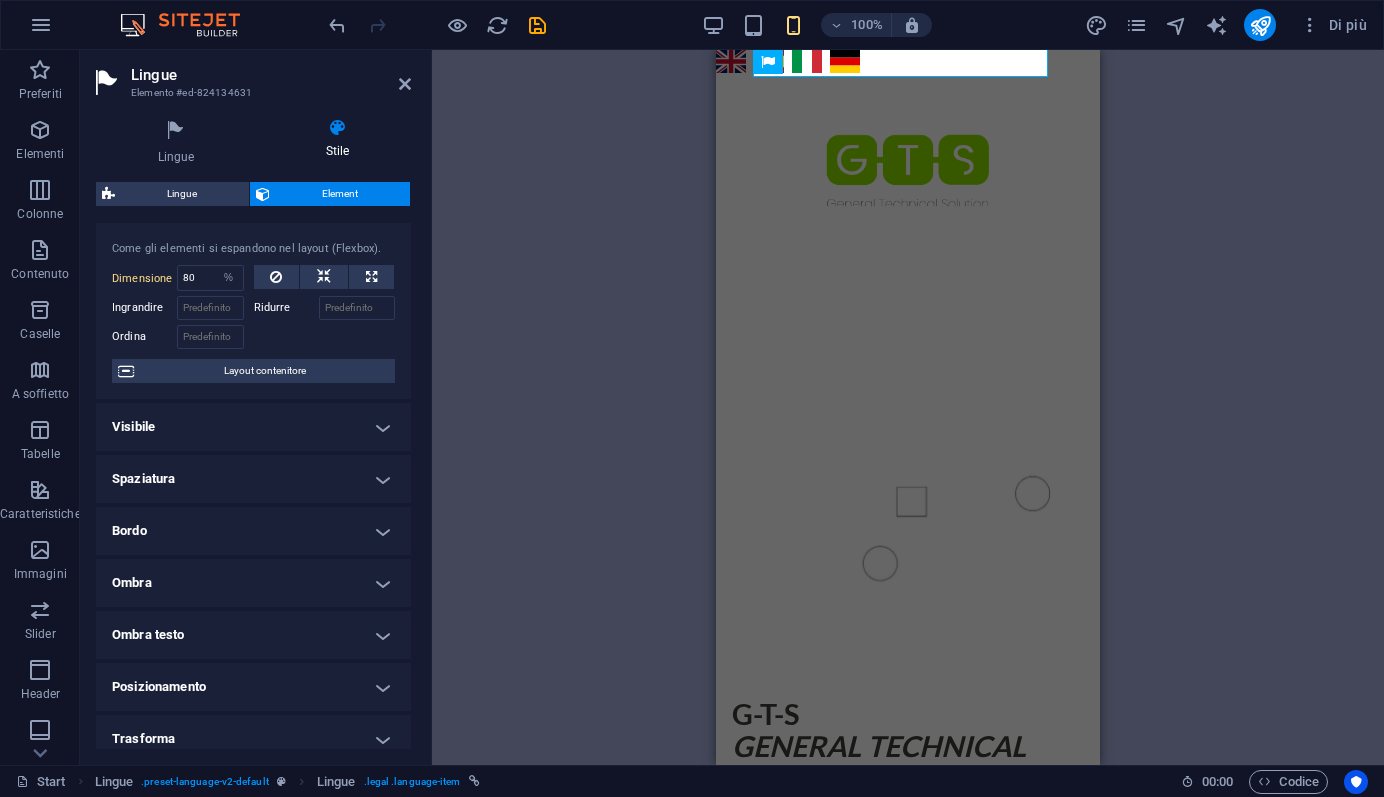 scroll, scrollTop: 0, scrollLeft: 0, axis: both 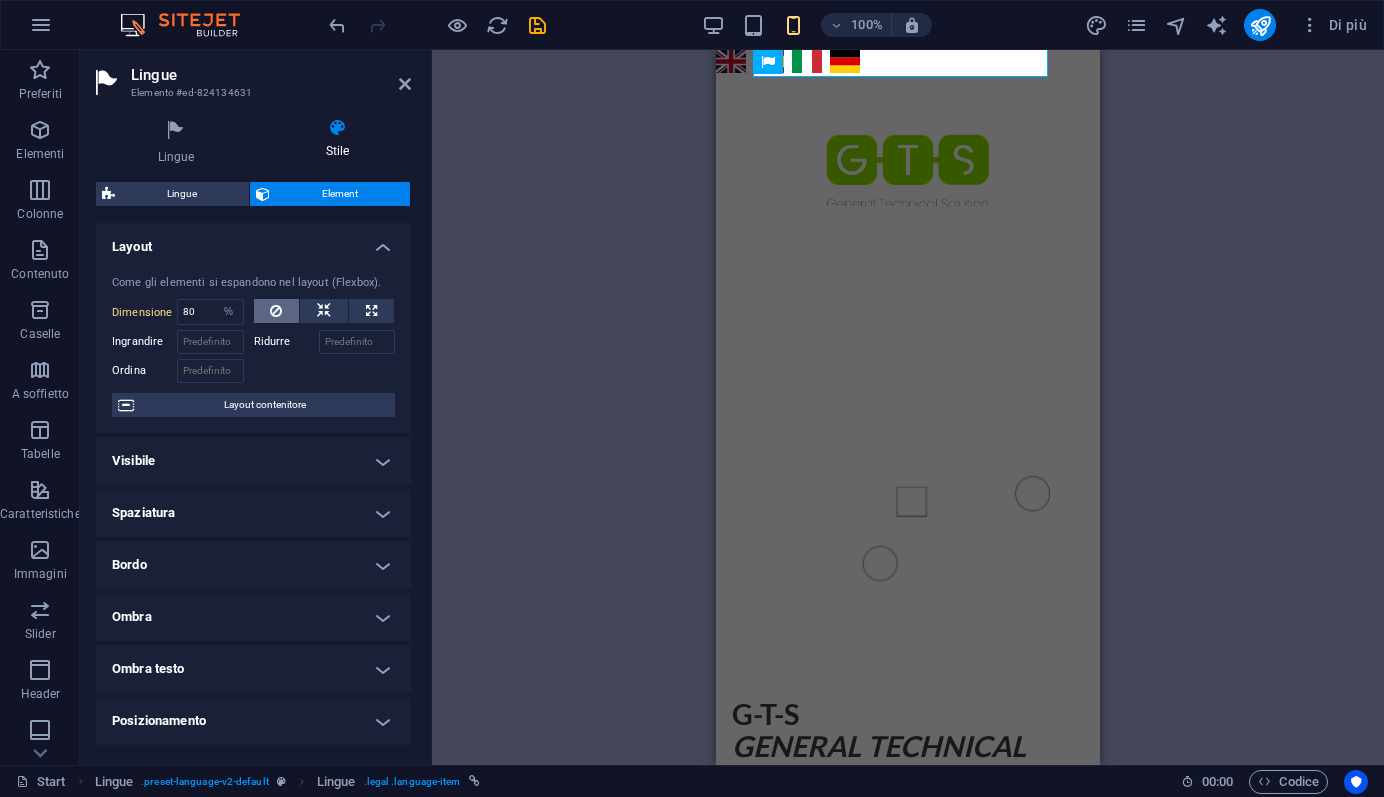 click at bounding box center (276, 311) 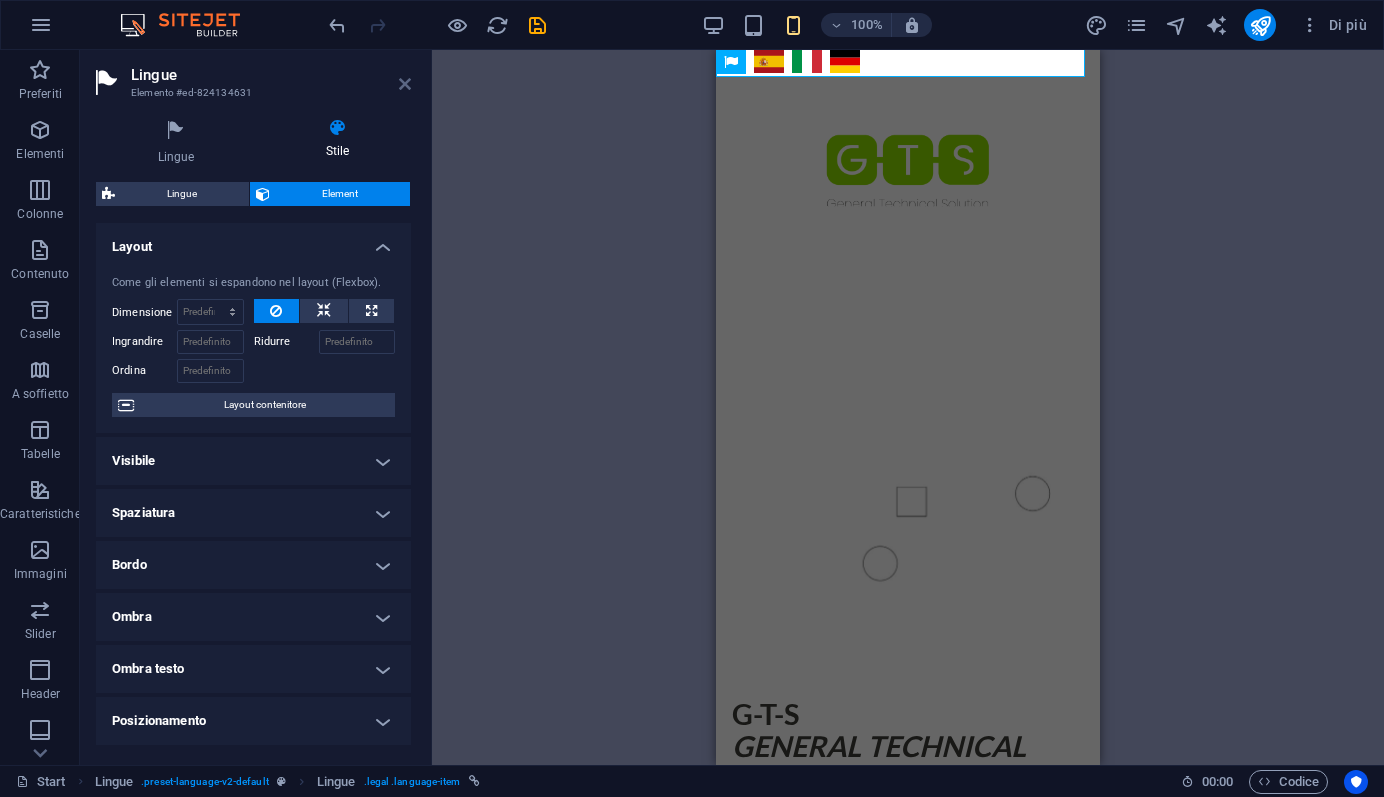 click at bounding box center (405, 84) 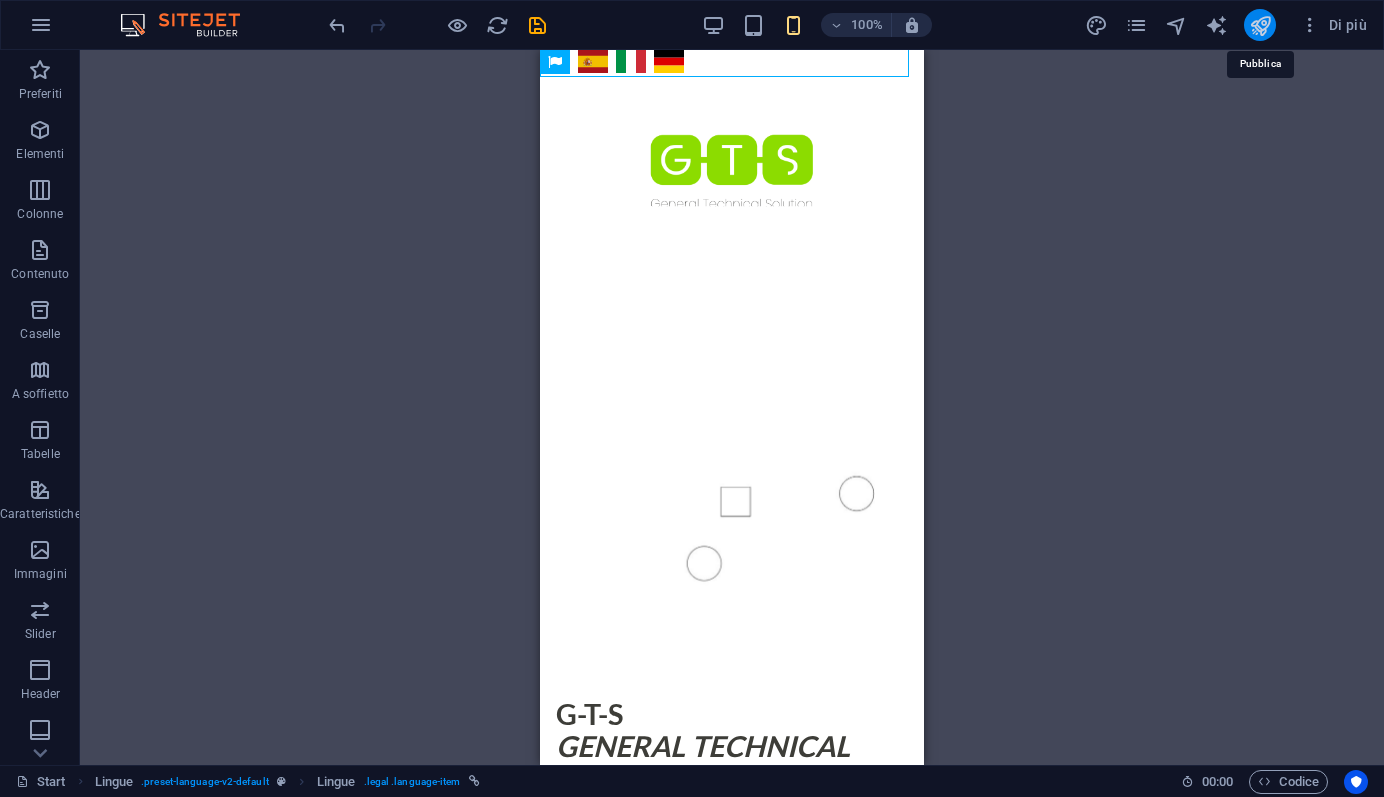 click at bounding box center (1260, 25) 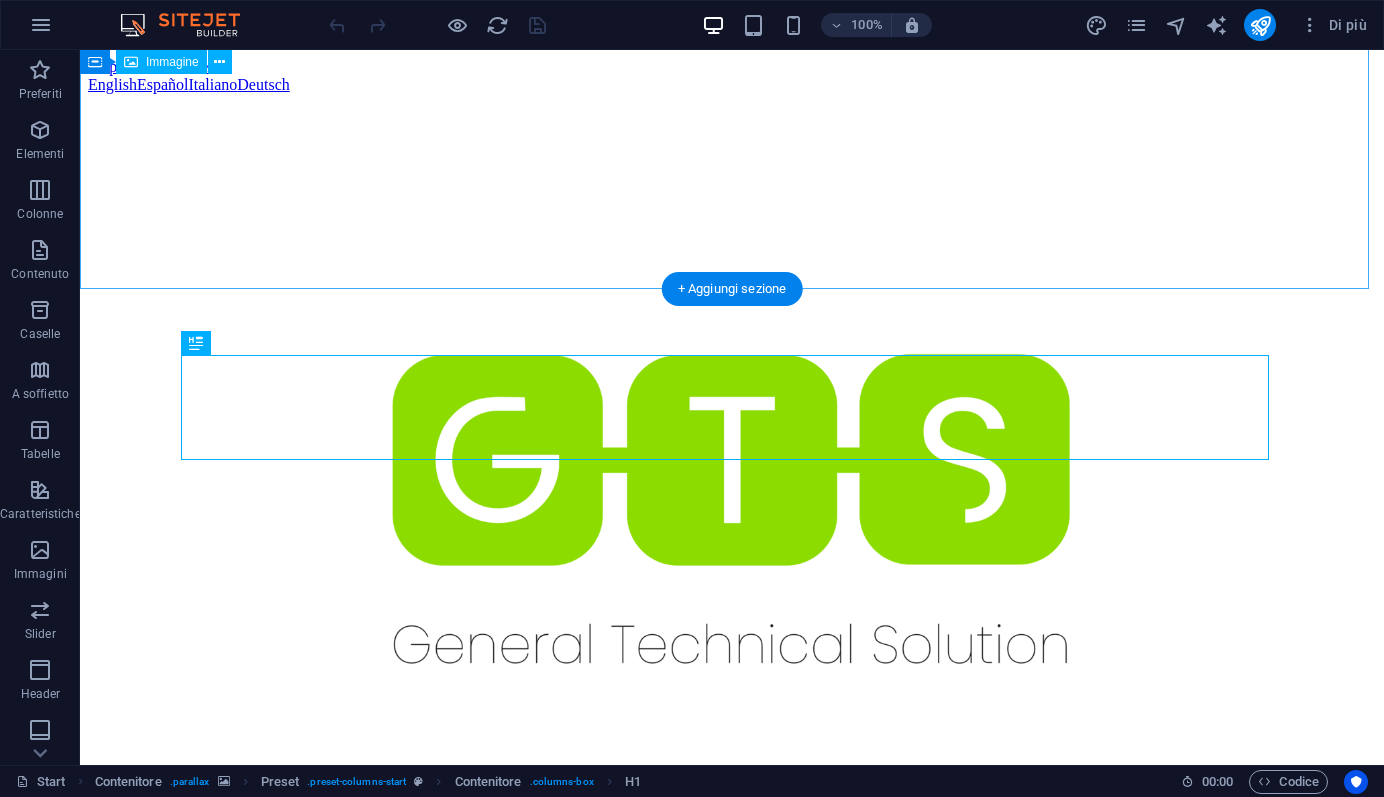 scroll, scrollTop: 614, scrollLeft: 0, axis: vertical 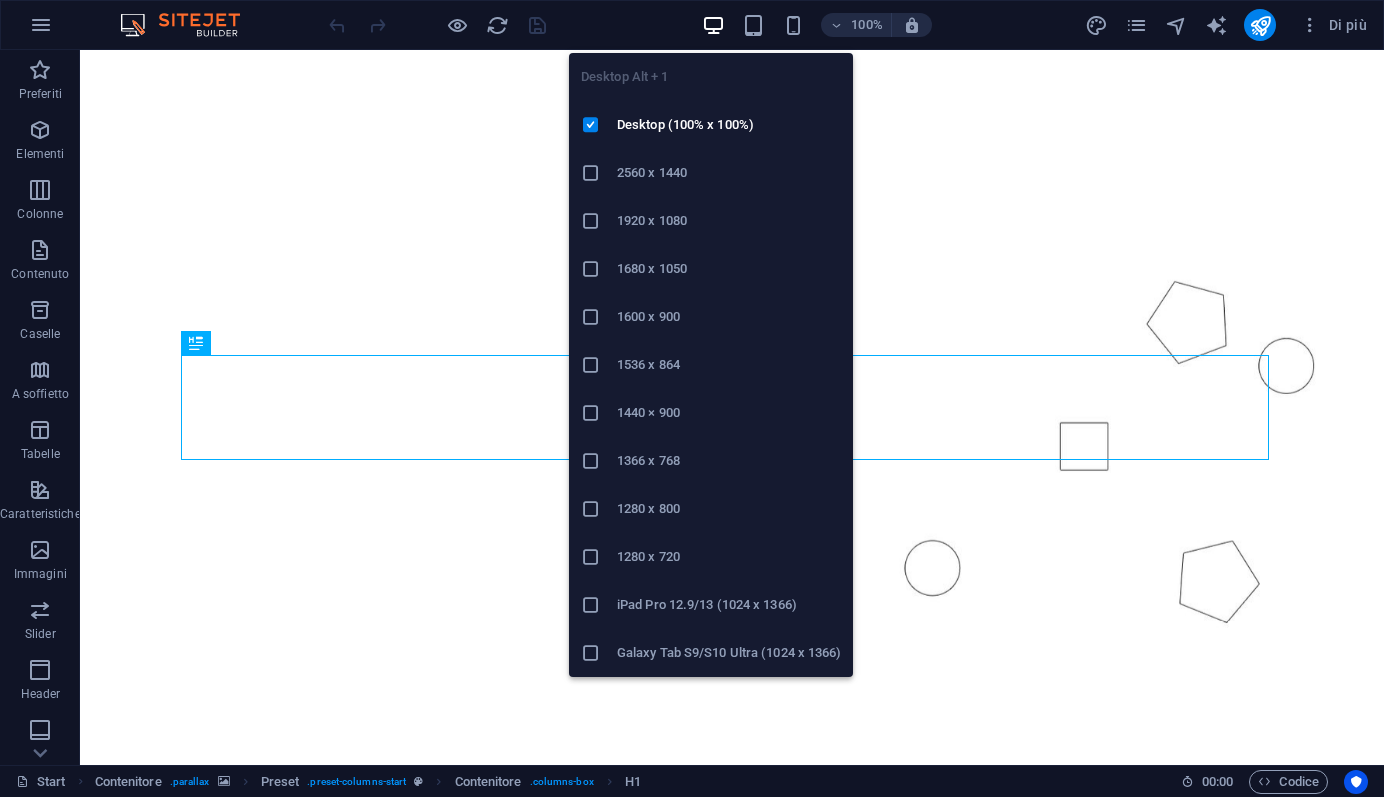click at bounding box center [713, 25] 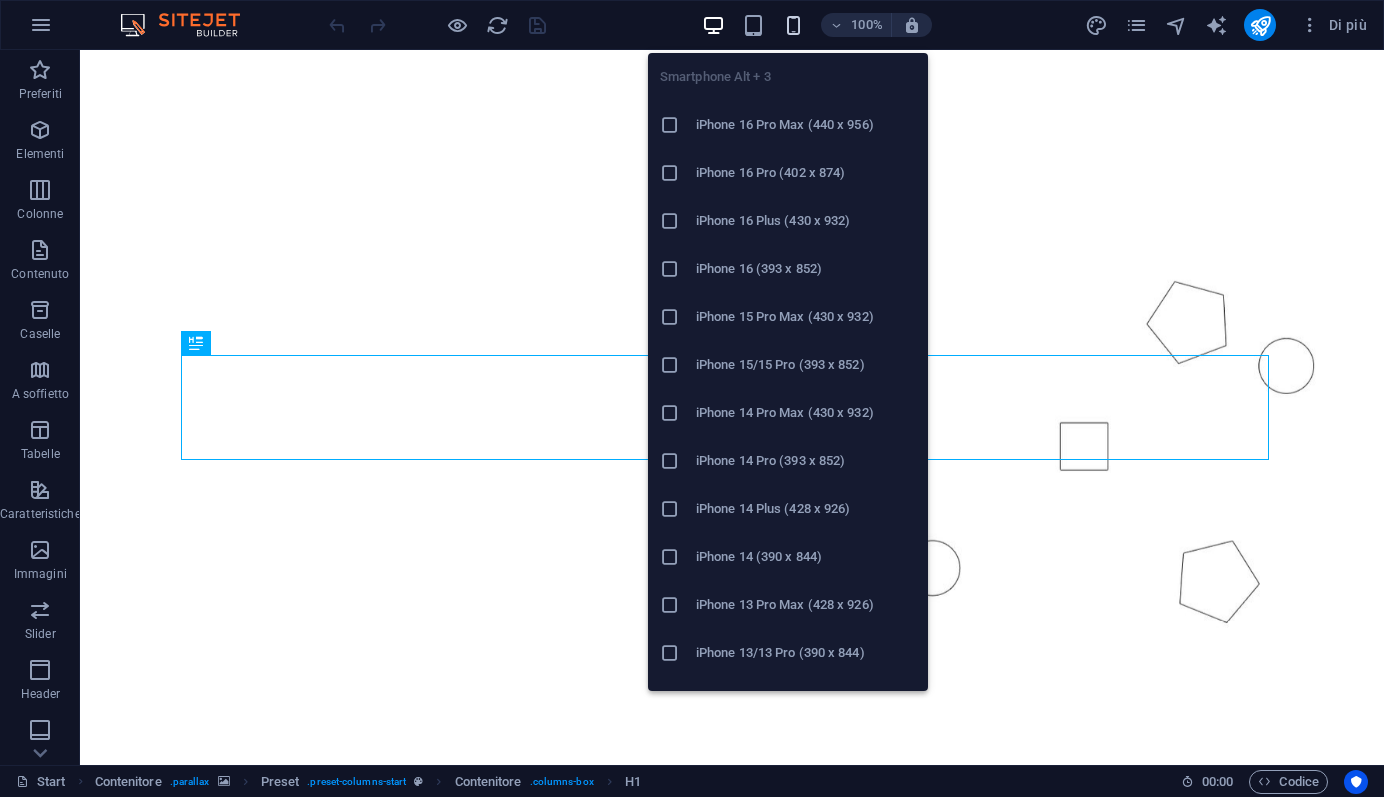 click at bounding box center [793, 25] 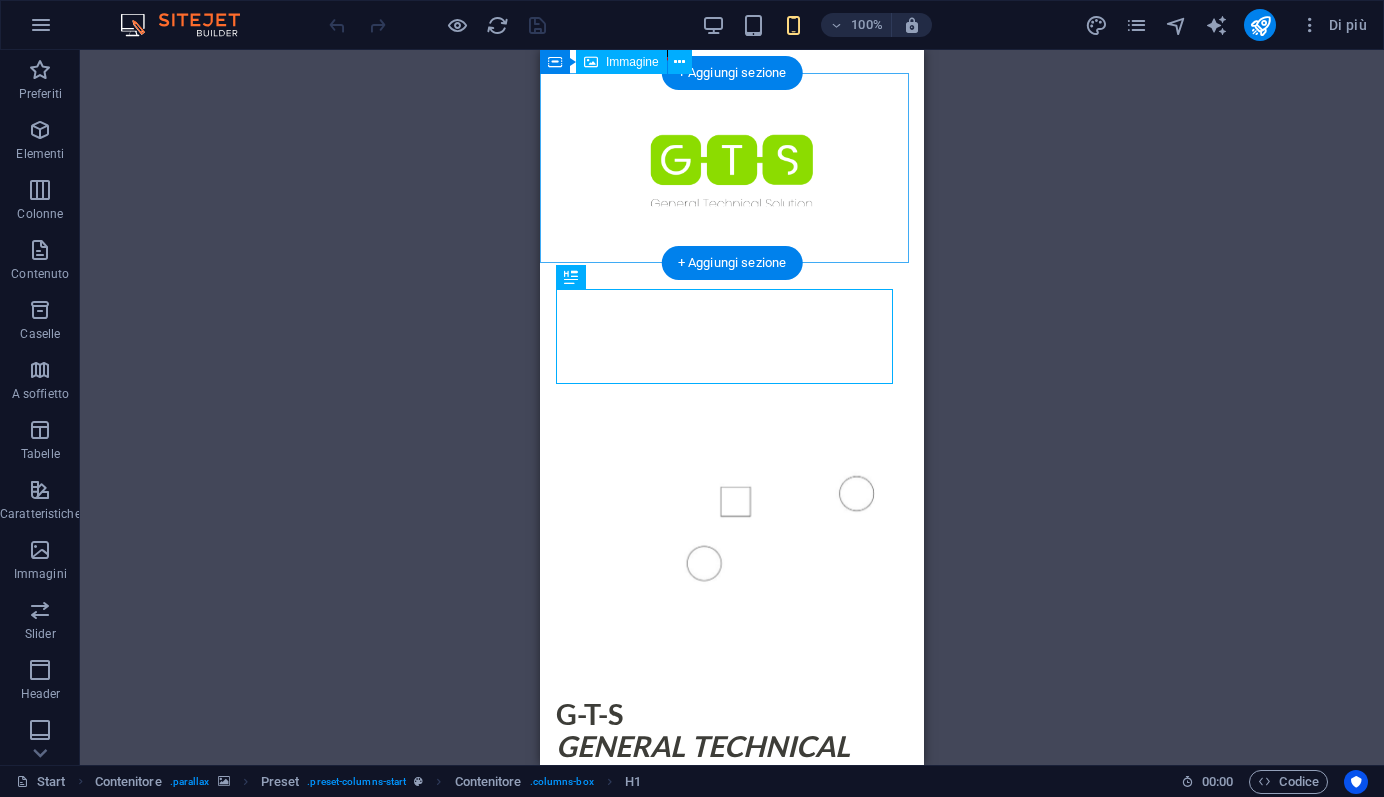 click at bounding box center (732, 172) 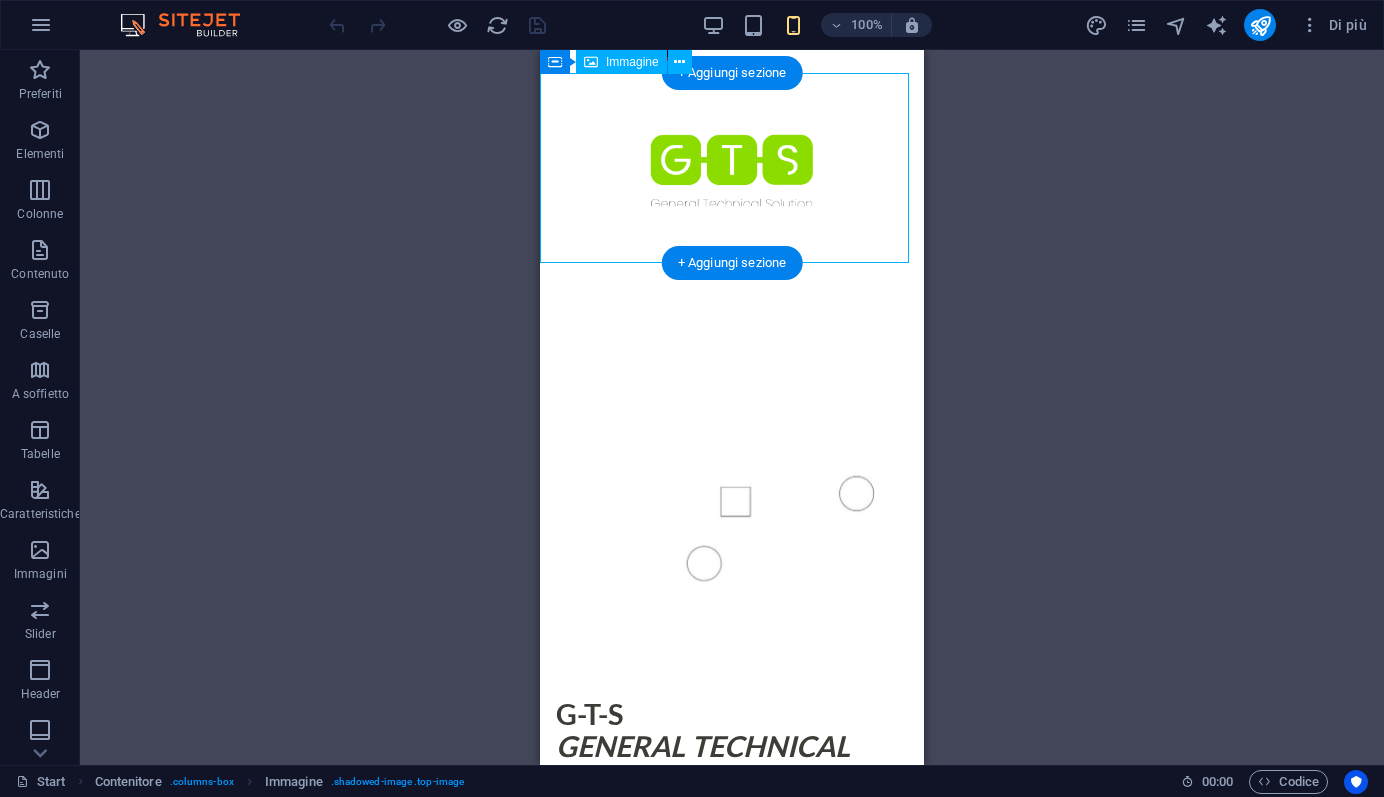 drag, startPoint x: 762, startPoint y: 174, endPoint x: 584, endPoint y: 174, distance: 178 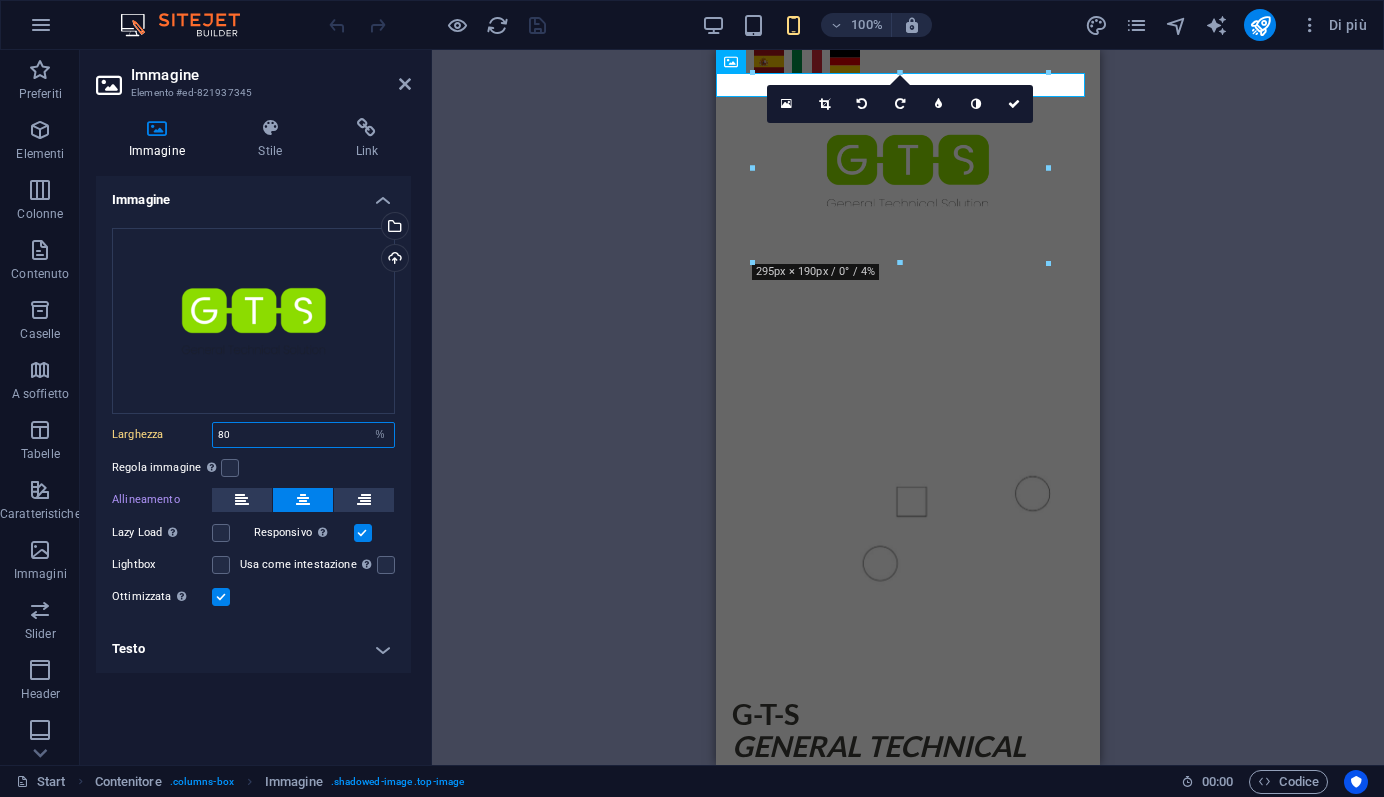click on "80" at bounding box center (303, 435) 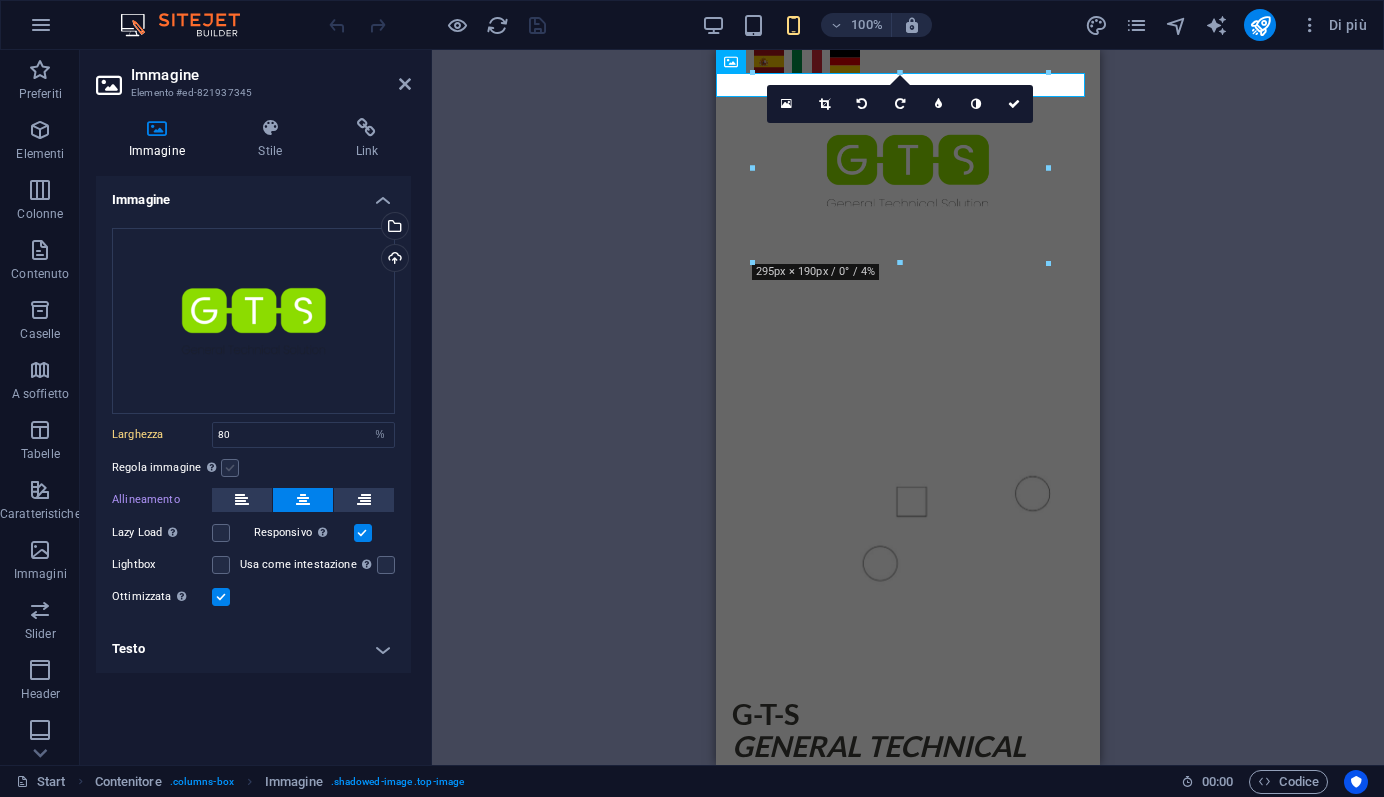 click at bounding box center (230, 468) 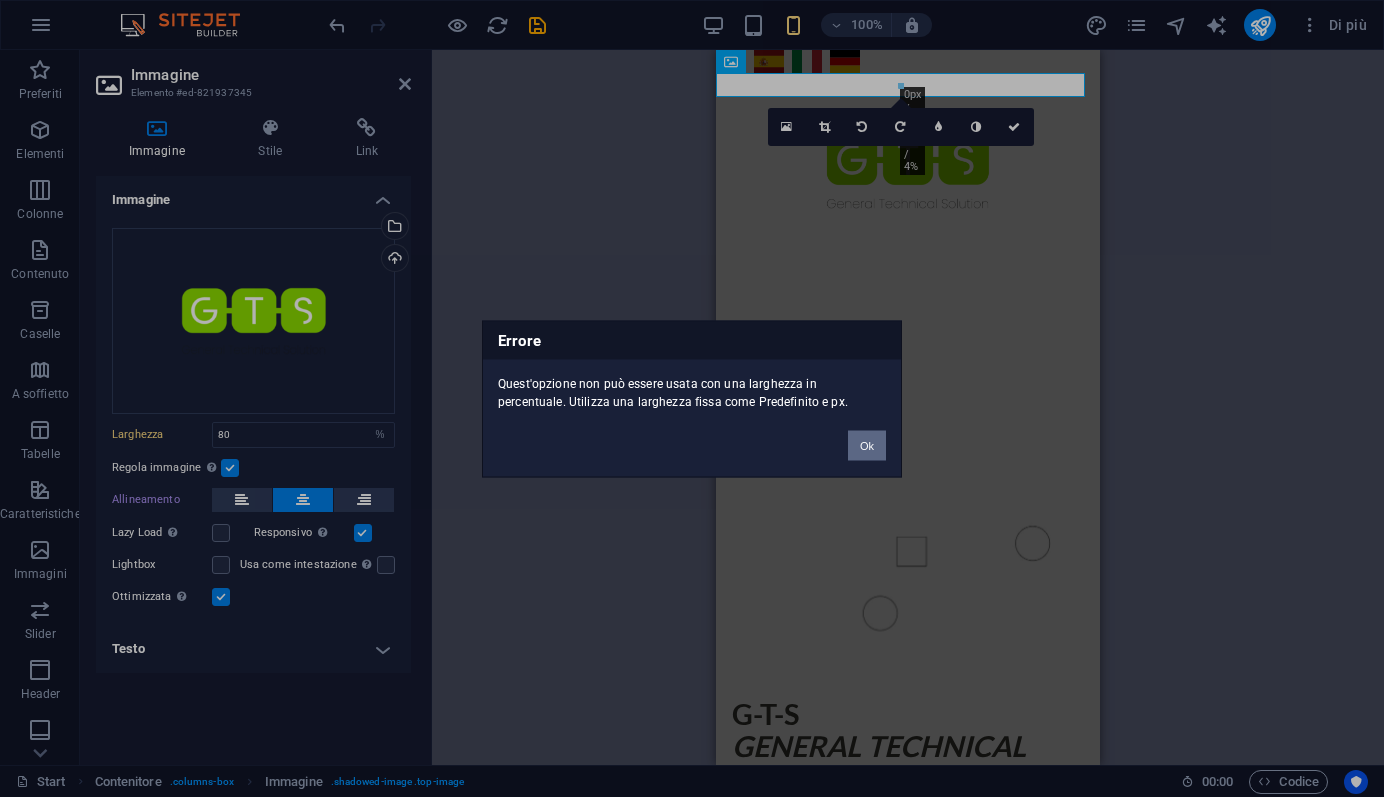 click on "Ok" at bounding box center (867, 445) 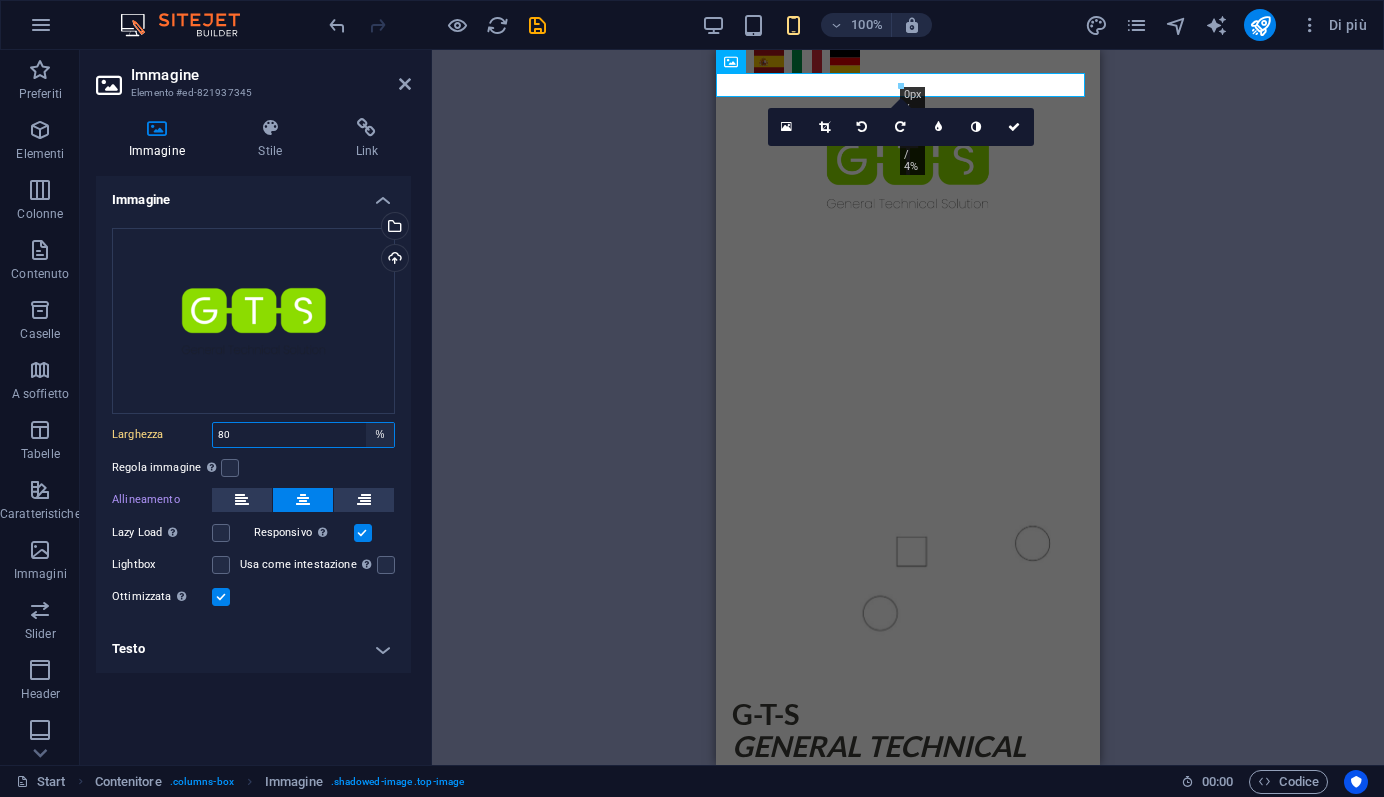 click on "Predefinito automatico px rem % em vh vw" at bounding box center [380, 435] 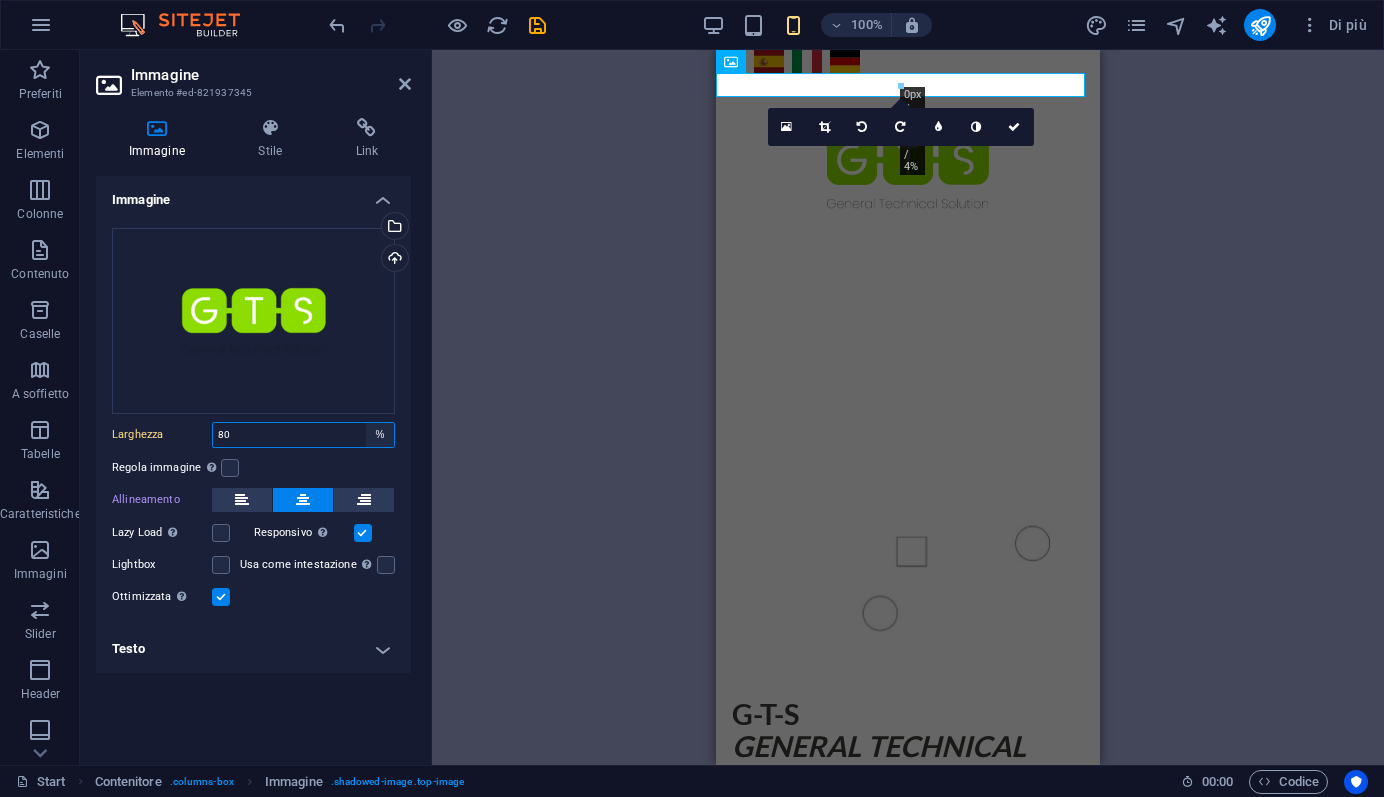 select on "auto" 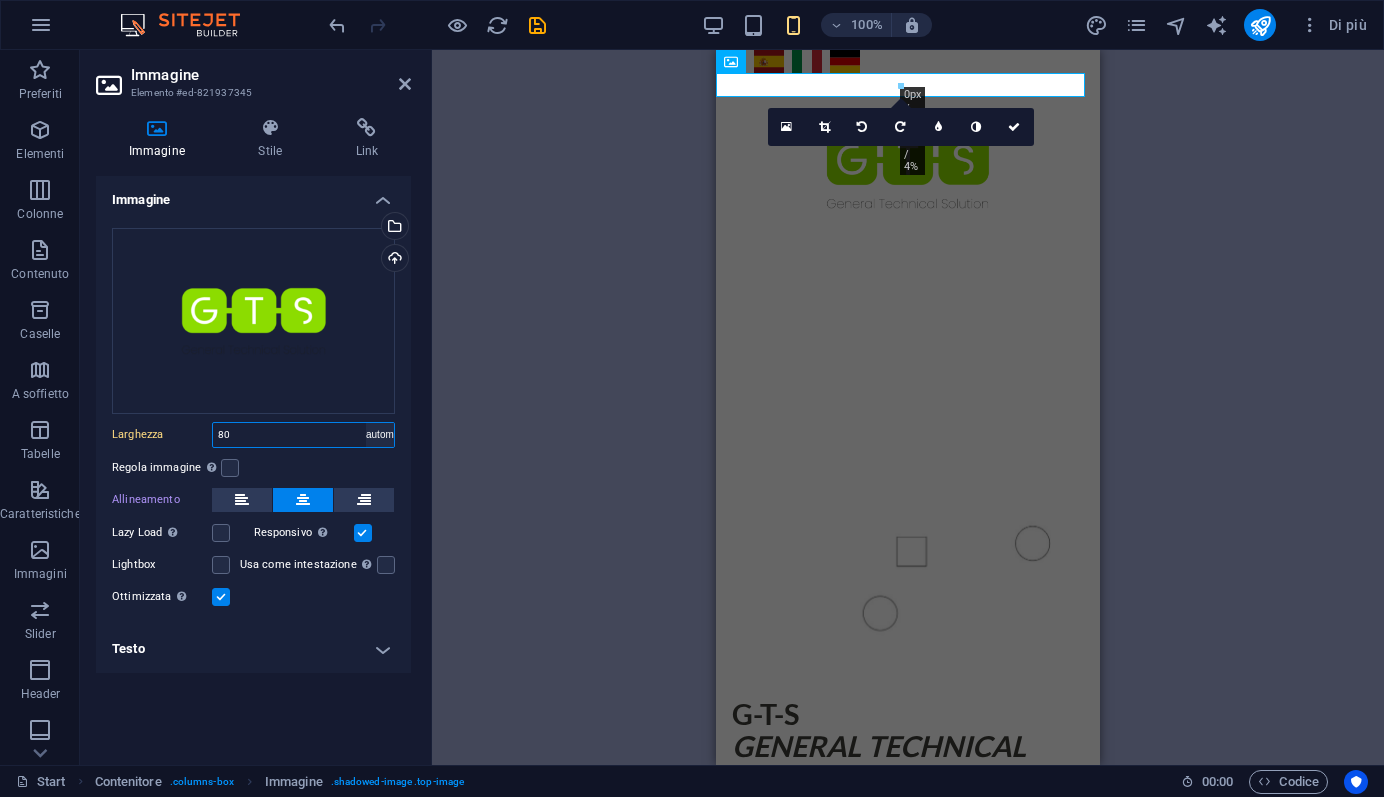type 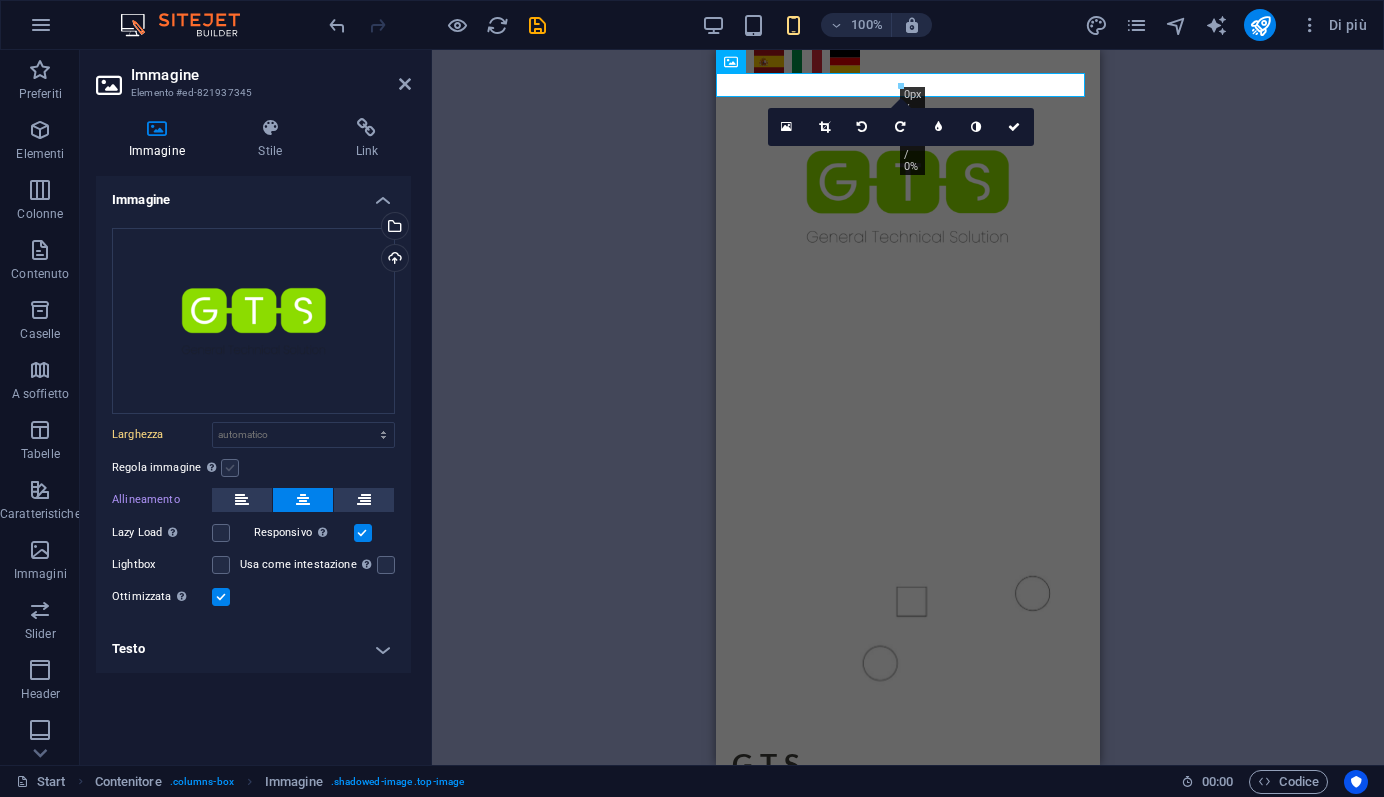 click at bounding box center [230, 468] 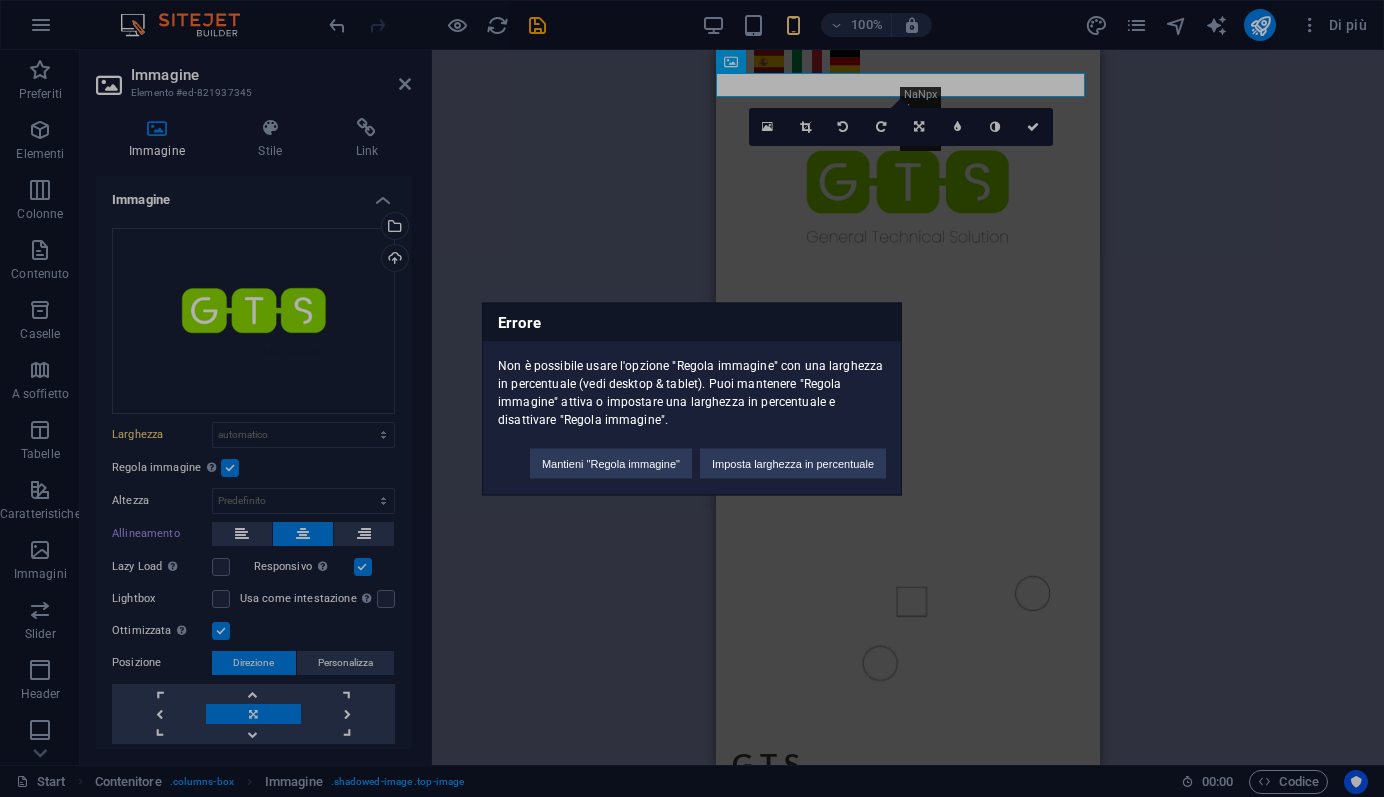 click on "Errore Non è possibile usare l'opzione "Regola immagine" con una larghezza in percentuale (vedi desktop & tablet). Puoi mantenere "Regola immagine" attiva o impostare una larghezza in percentuale e disattivare "Regola immagine". Mantieni "Regola immagine" Imposta larghezza in percentuale" at bounding box center [692, 398] 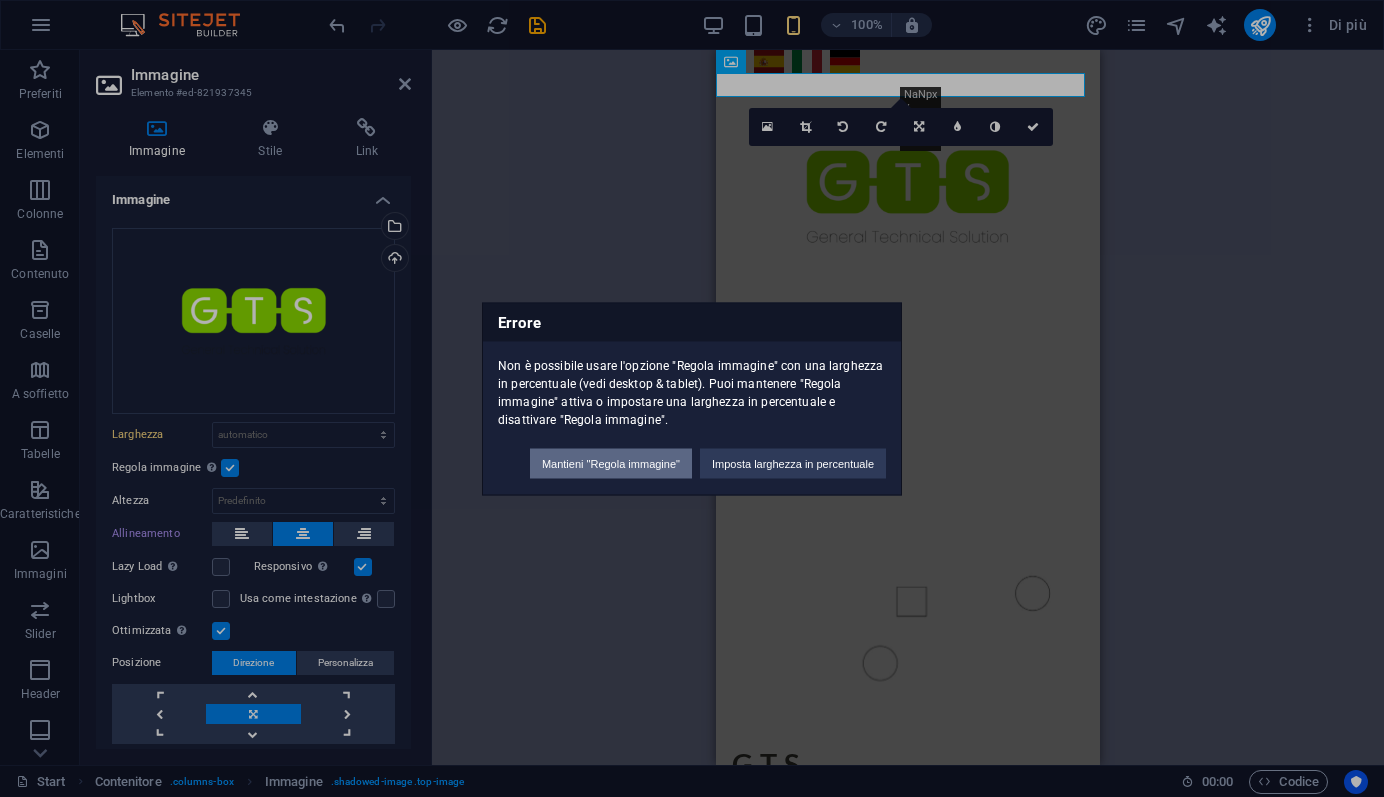 click on "Mantieni "Regola immagine"" at bounding box center (611, 463) 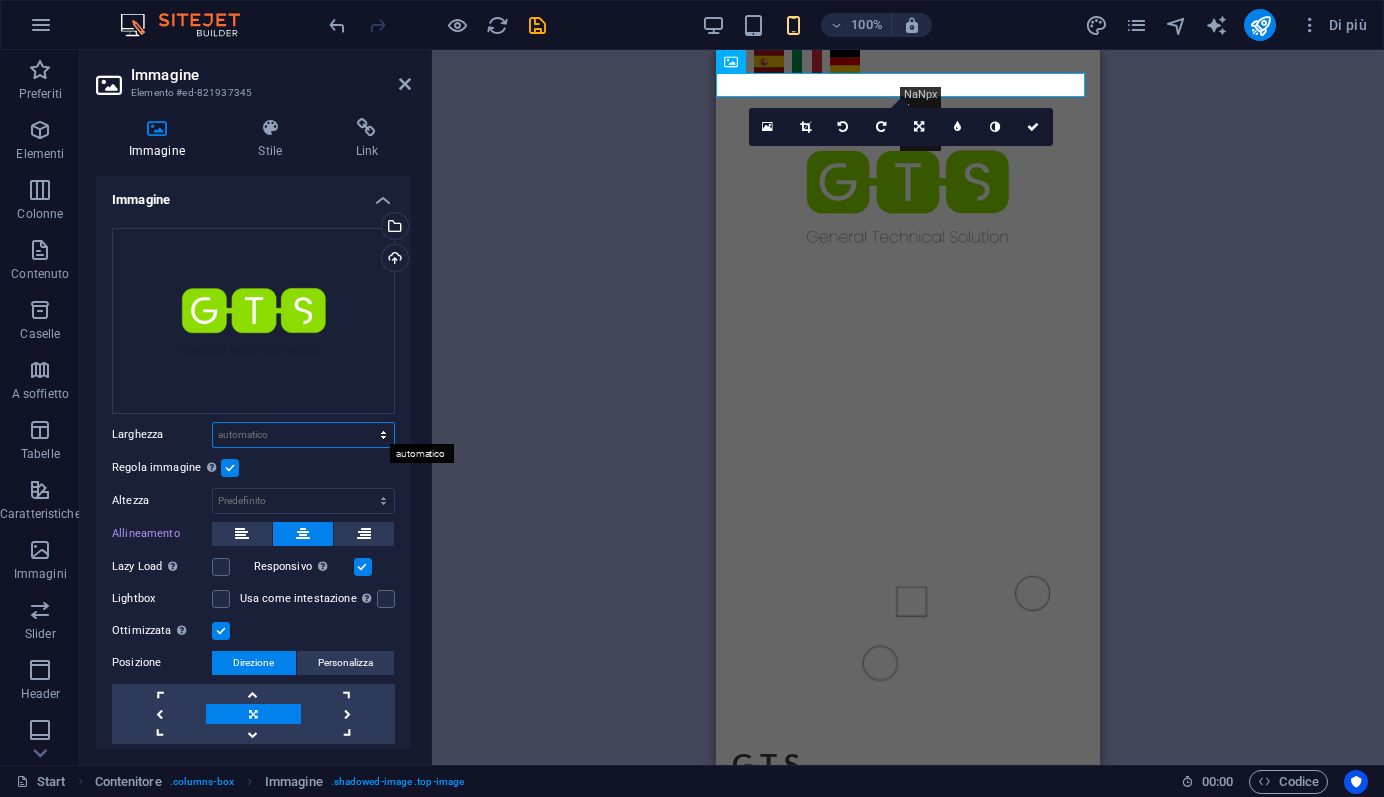 click on "Predefinito automatico px rem % em vh vw" at bounding box center (303, 435) 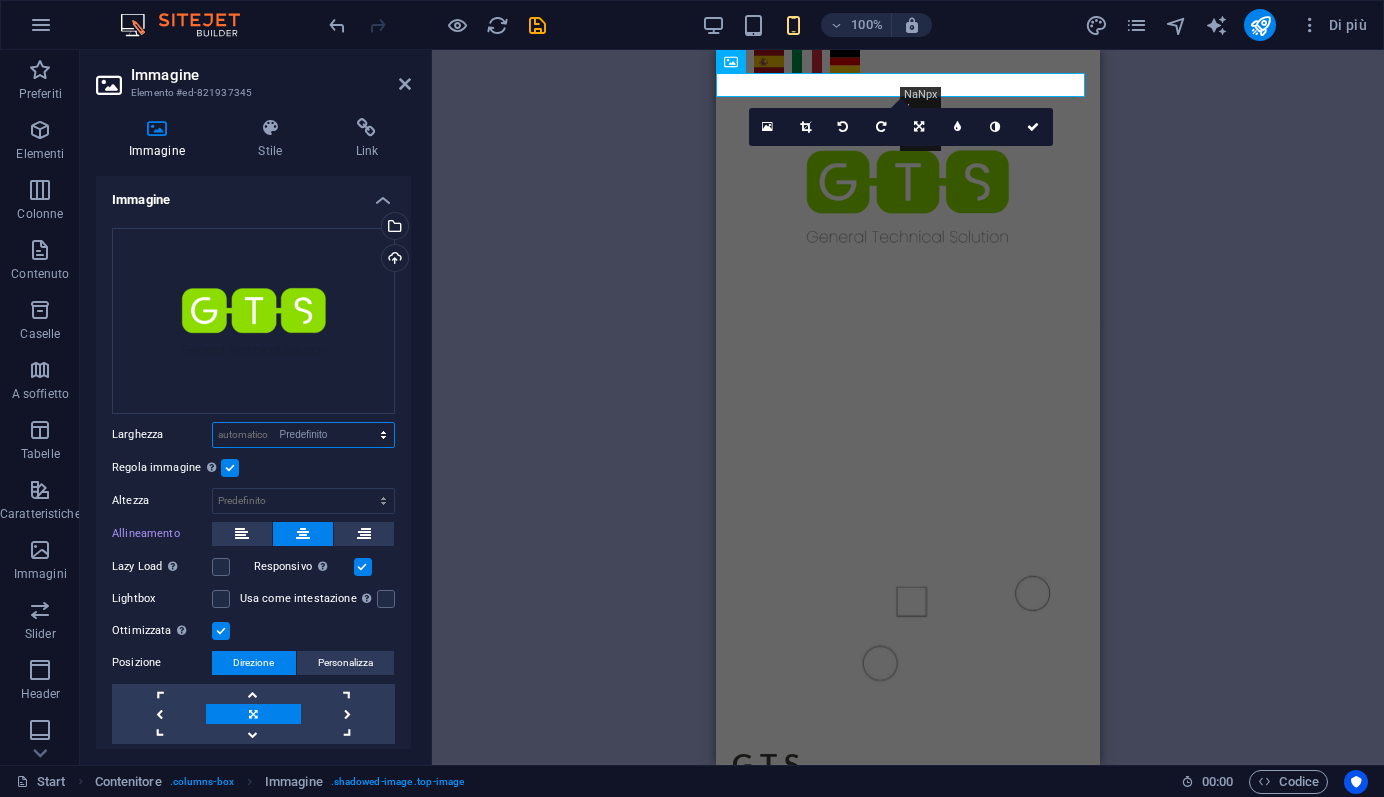 select on "DISABLED_OPTION_VALUE" 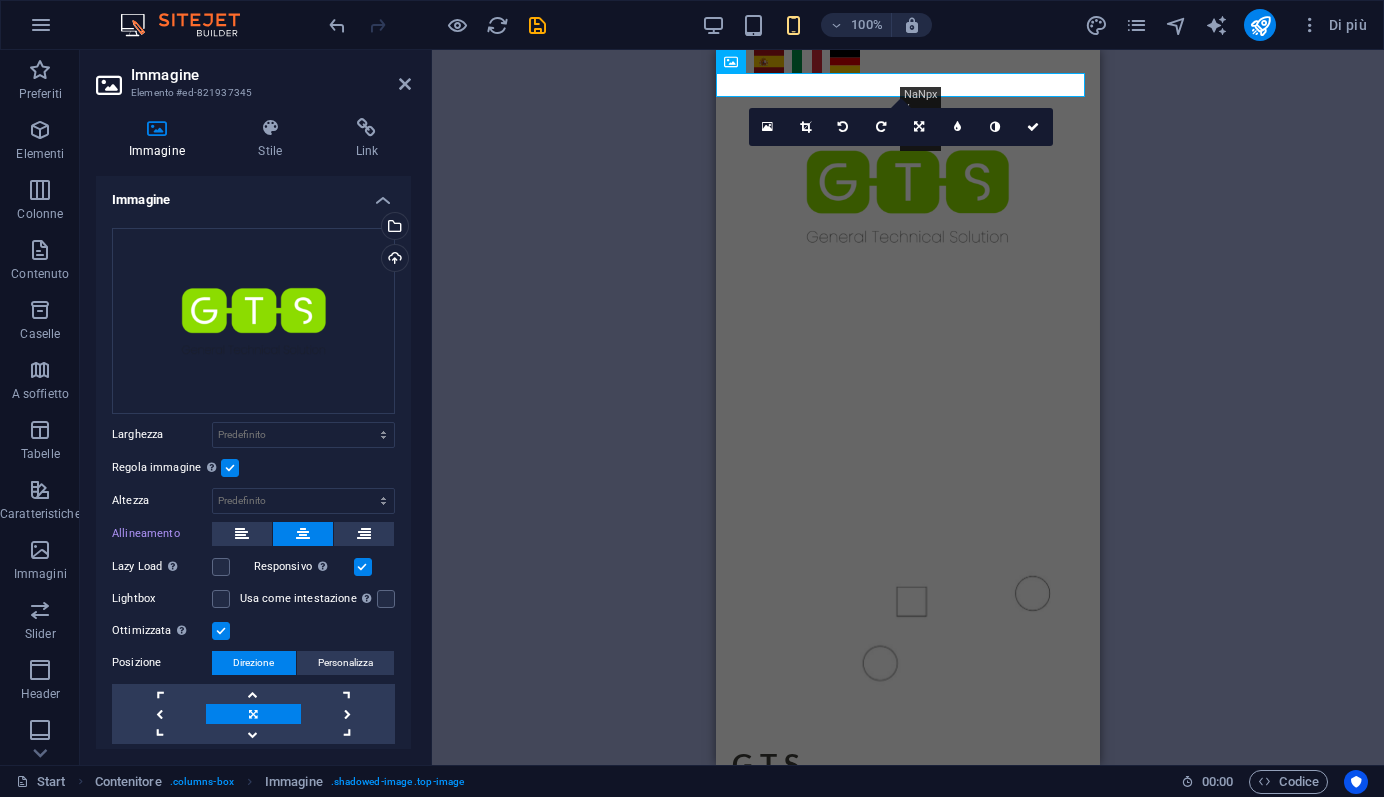 click at bounding box center [405, 84] 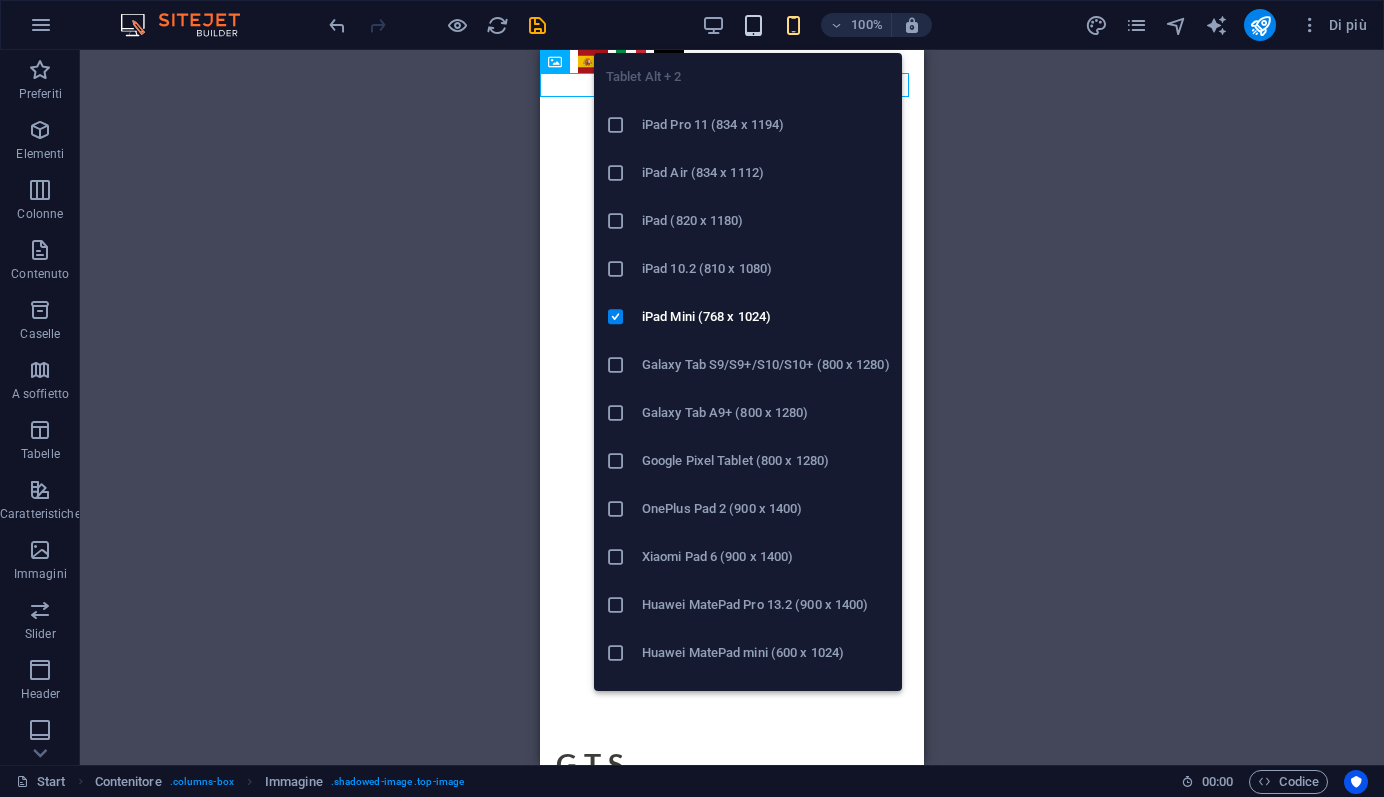 click at bounding box center [753, 25] 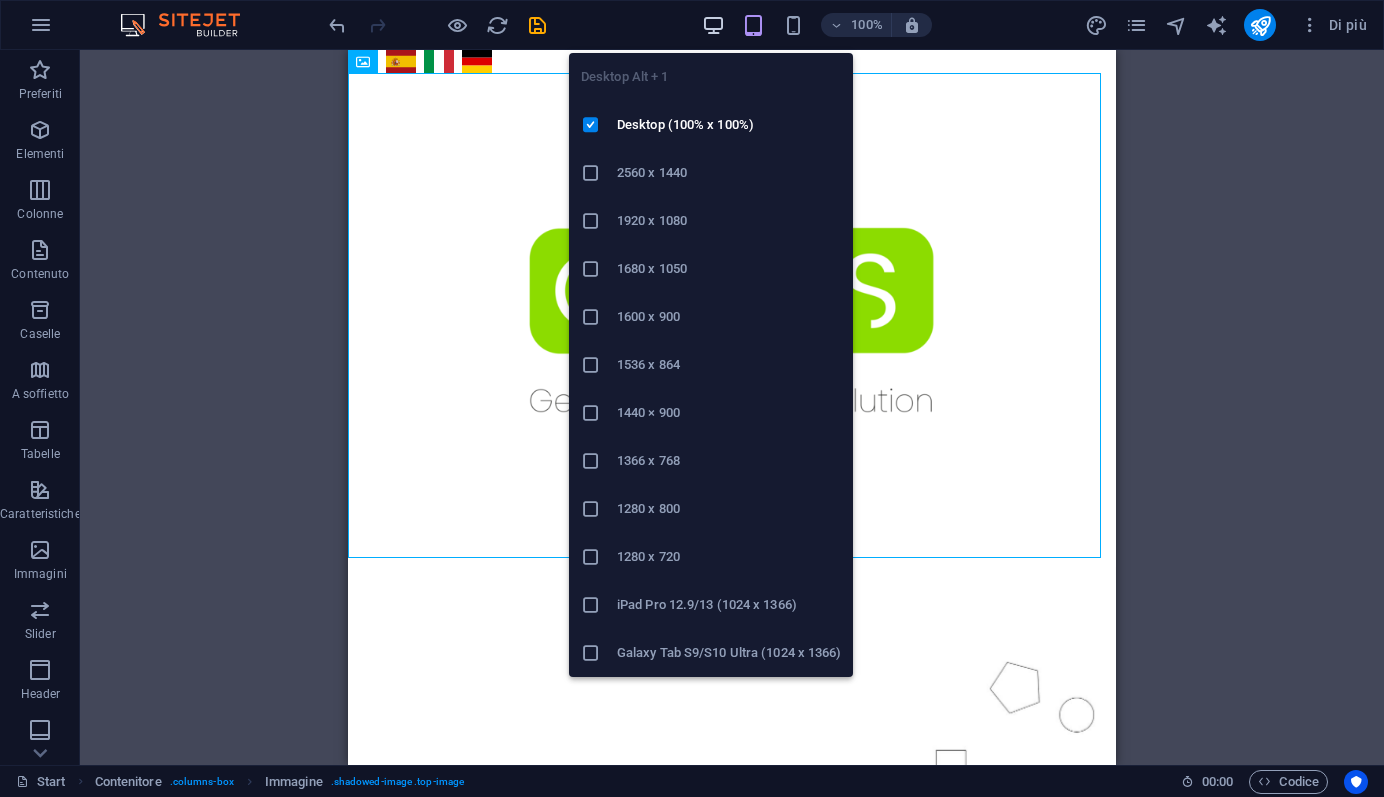 click at bounding box center [713, 25] 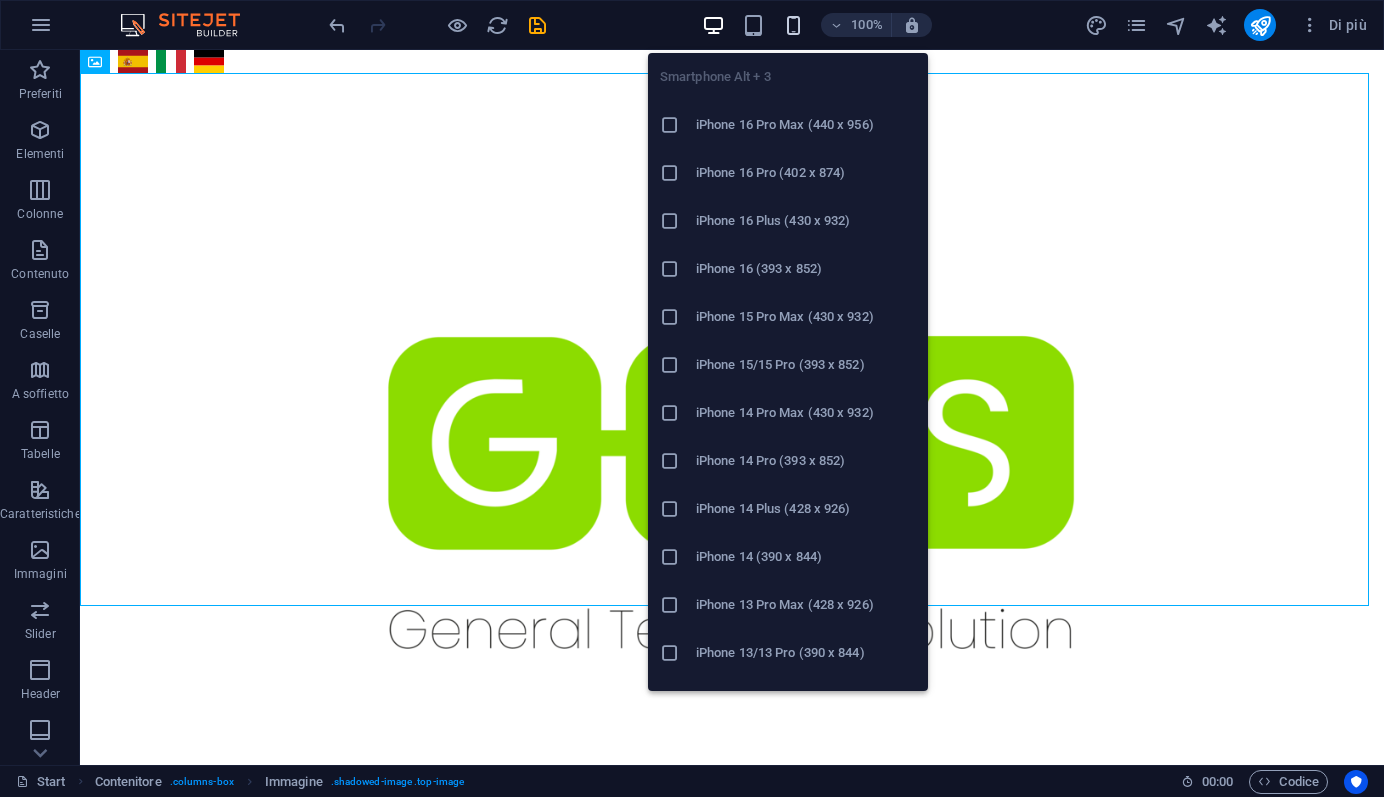 click at bounding box center (793, 25) 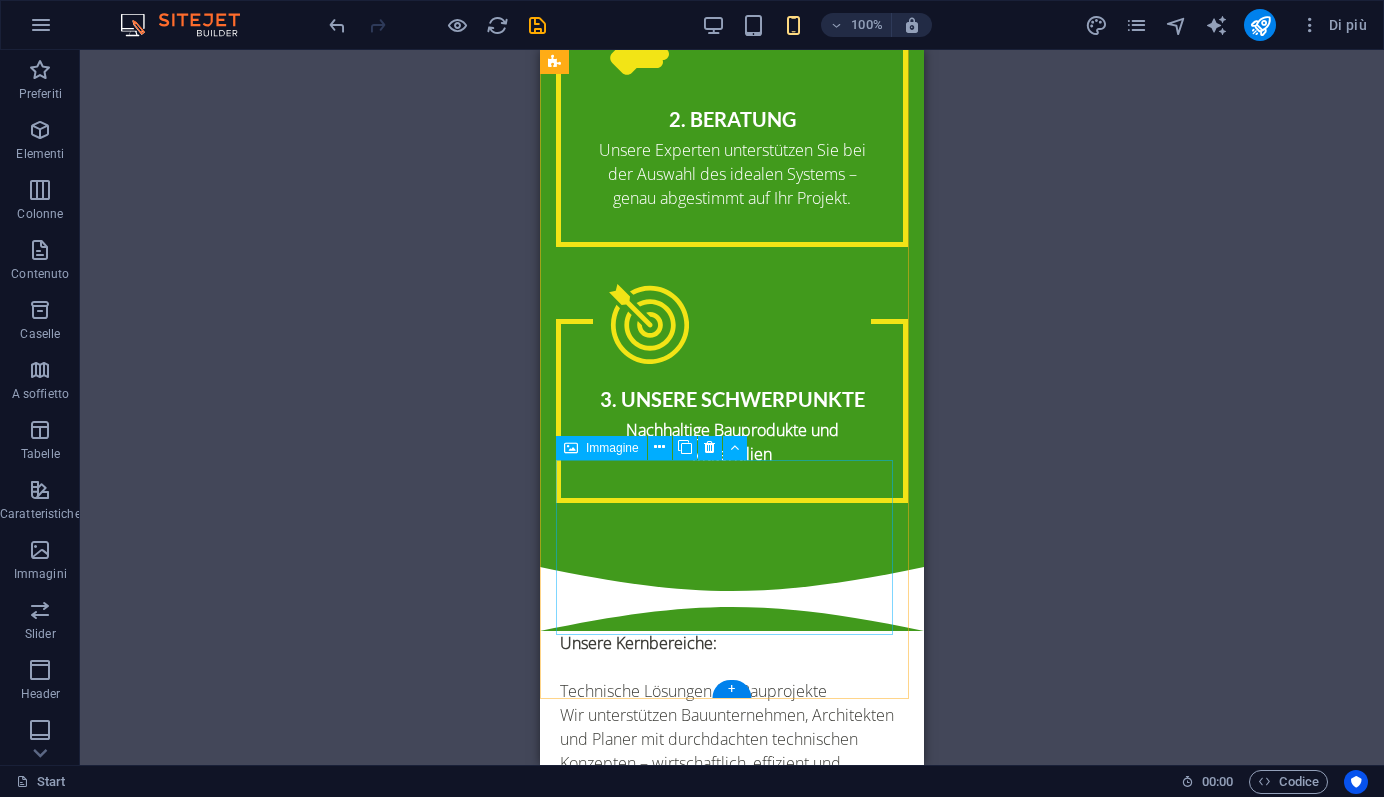 scroll, scrollTop: 5208, scrollLeft: 0, axis: vertical 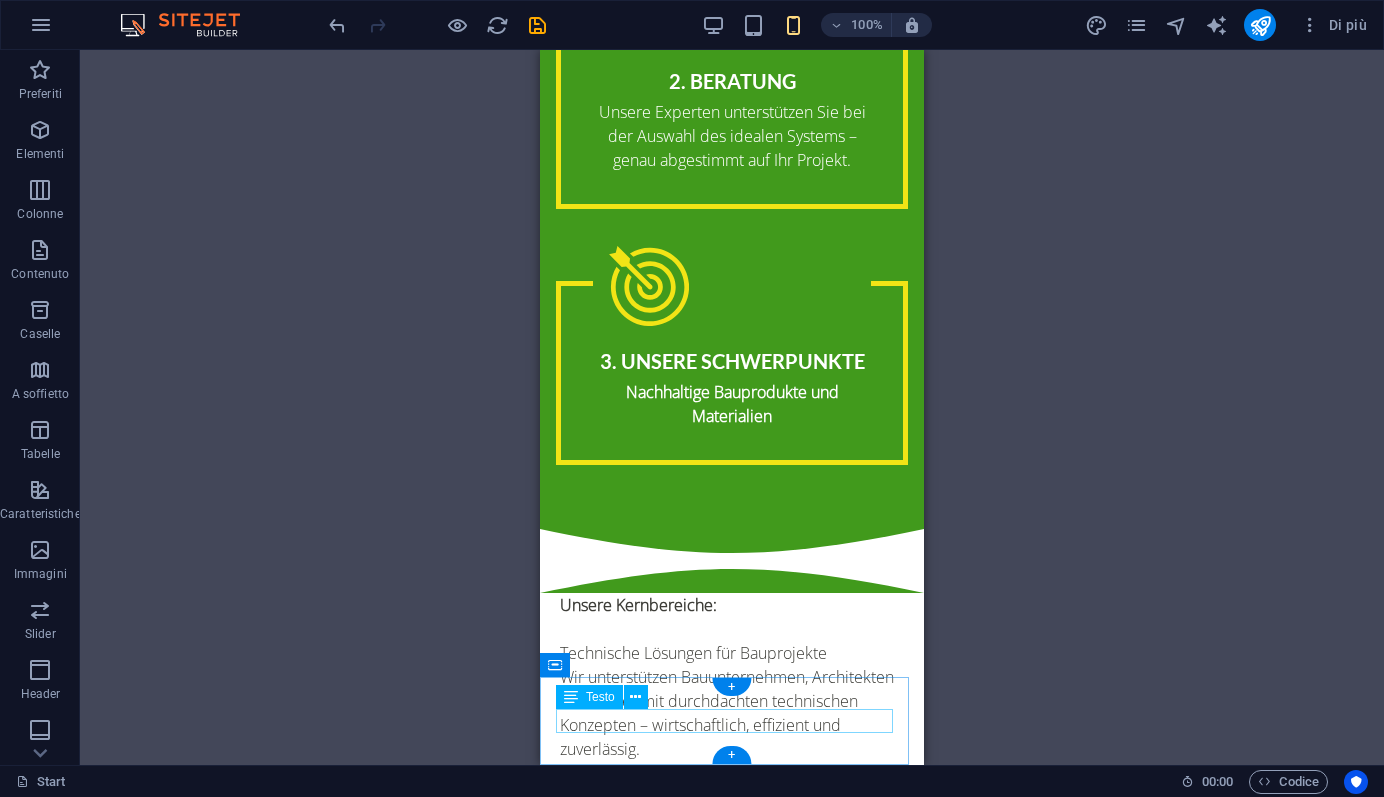 click on "[EMAIL]  |  Legal Notice  |  Privacy" at bounding box center [732, 3010] 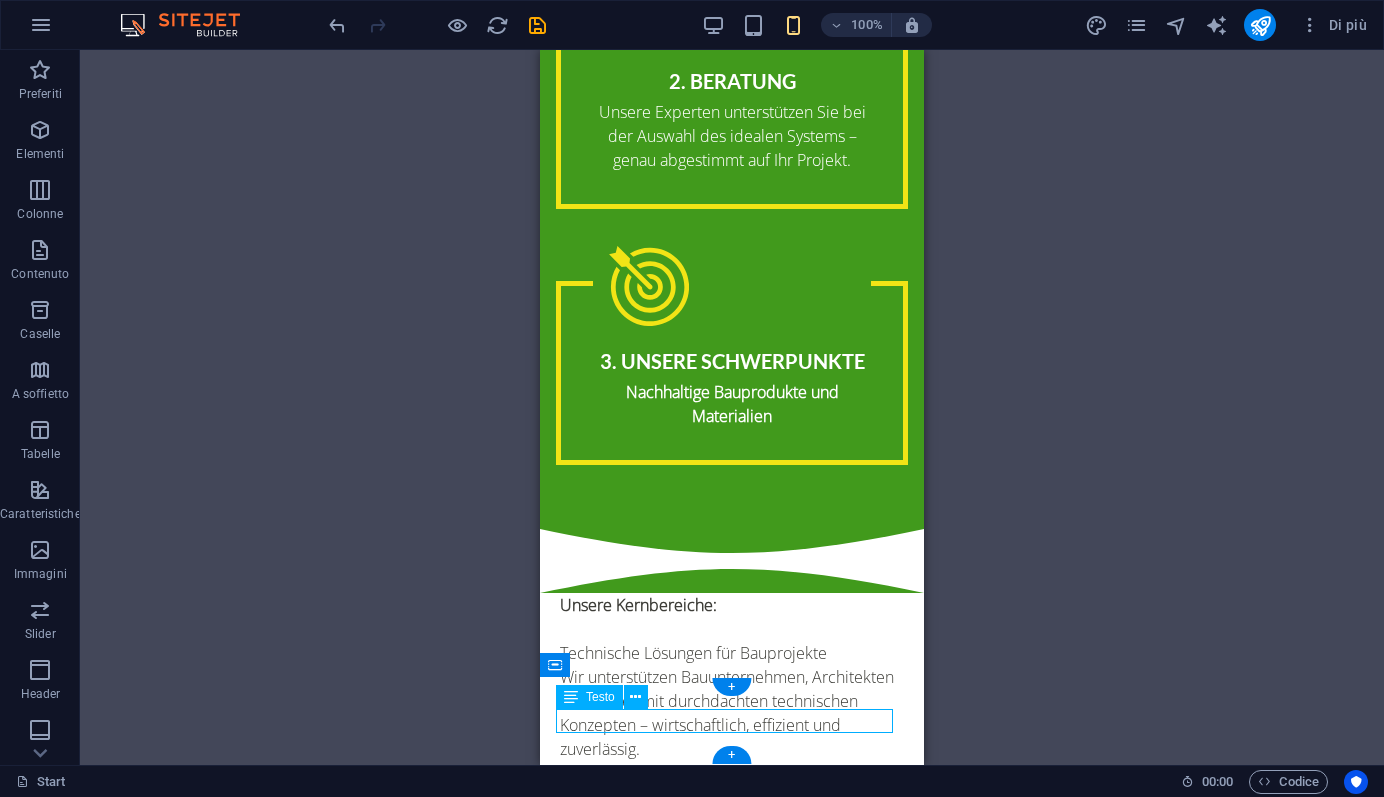 click on "[EMAIL]  |  Legal Notice  |  Privacy" at bounding box center [732, 3010] 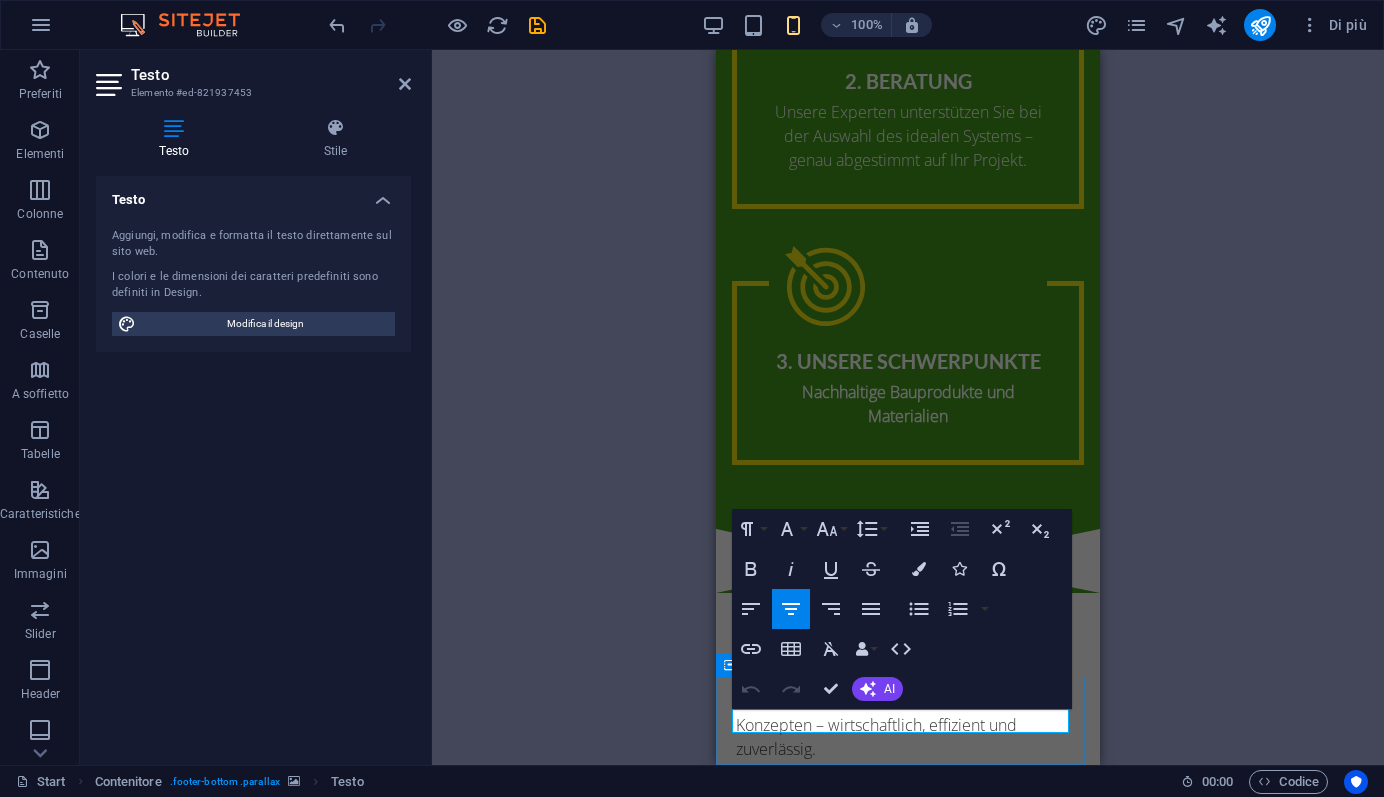 drag, startPoint x: 859, startPoint y: 720, endPoint x: 768, endPoint y: 718, distance: 91.02197 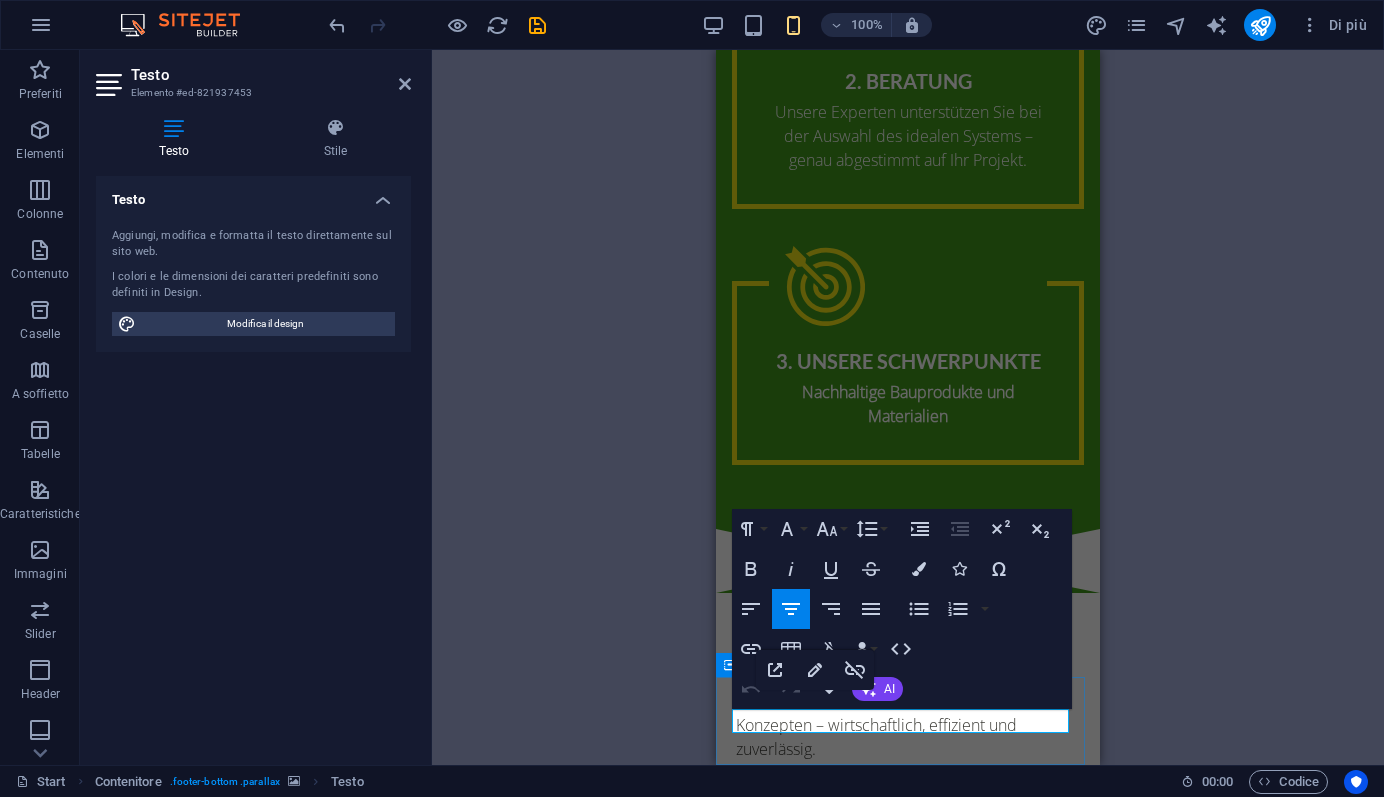 type 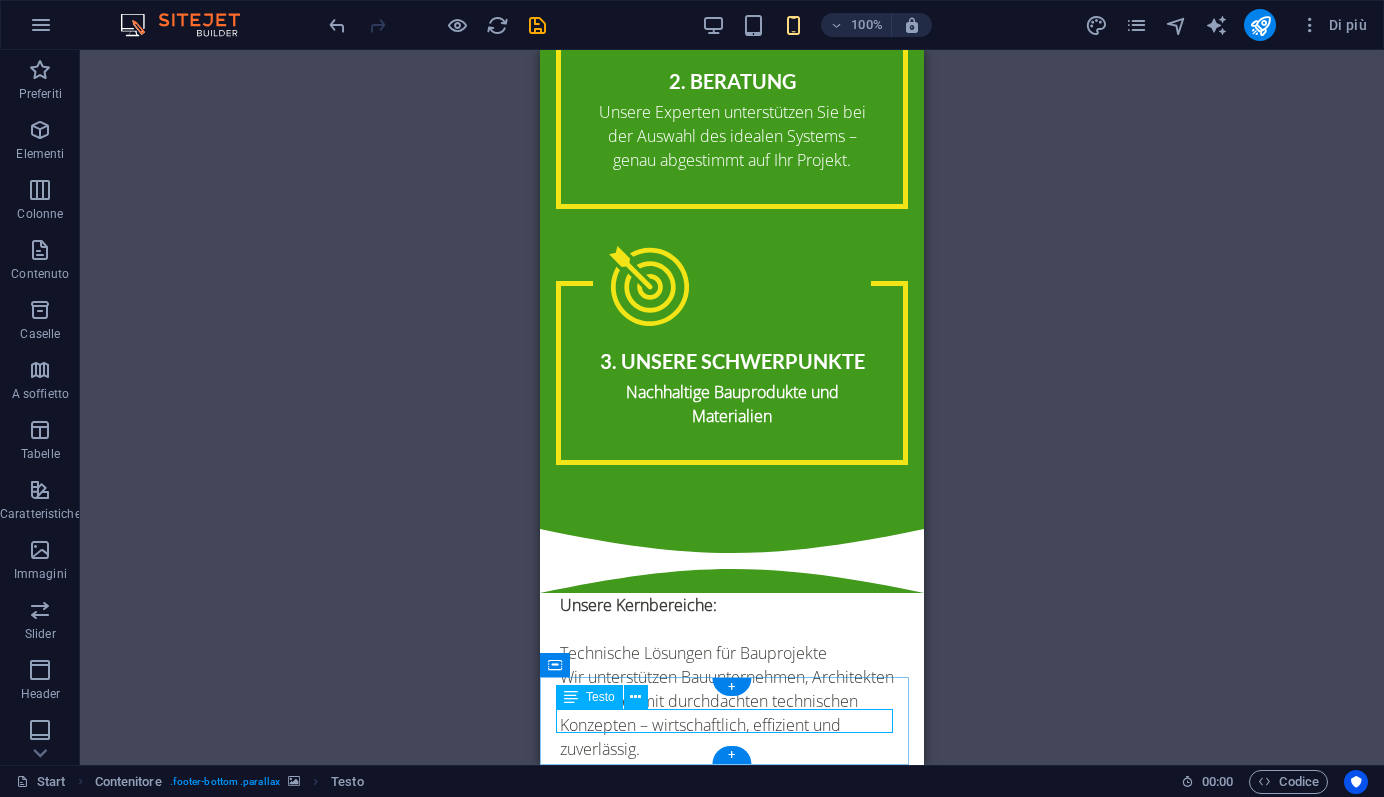 click on "@g-t-s.it |  Legal Notice  |  Privacy" at bounding box center (732, 3010) 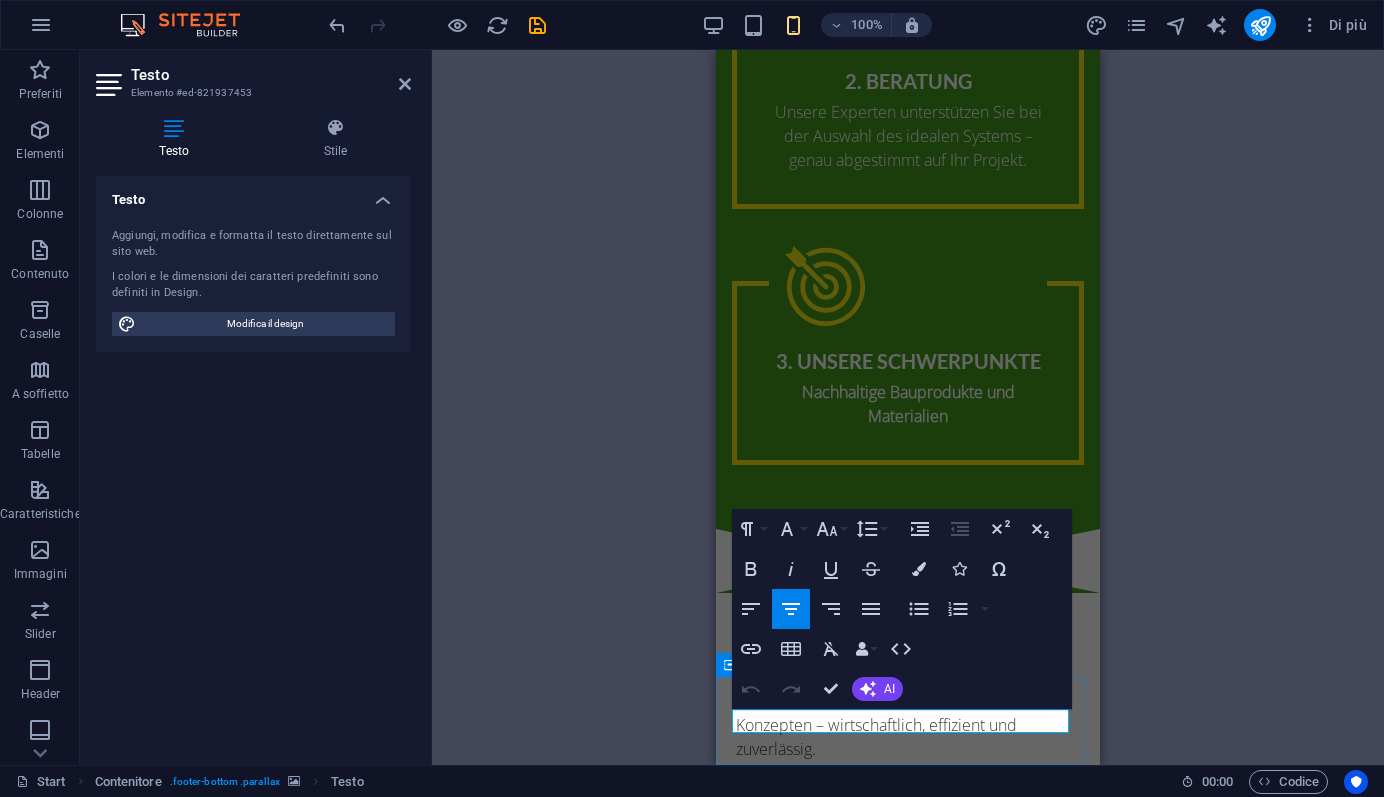 click on "Legal Notice" 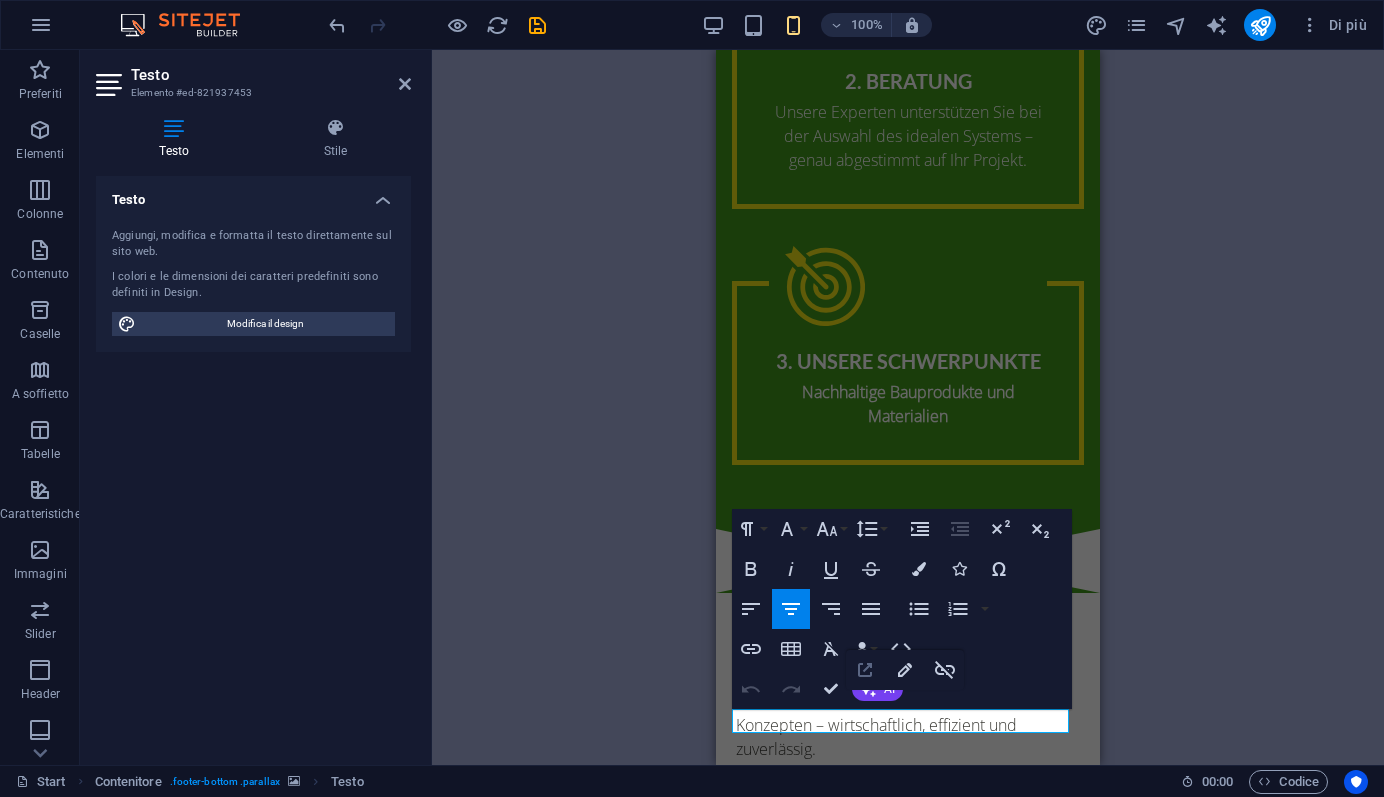 click 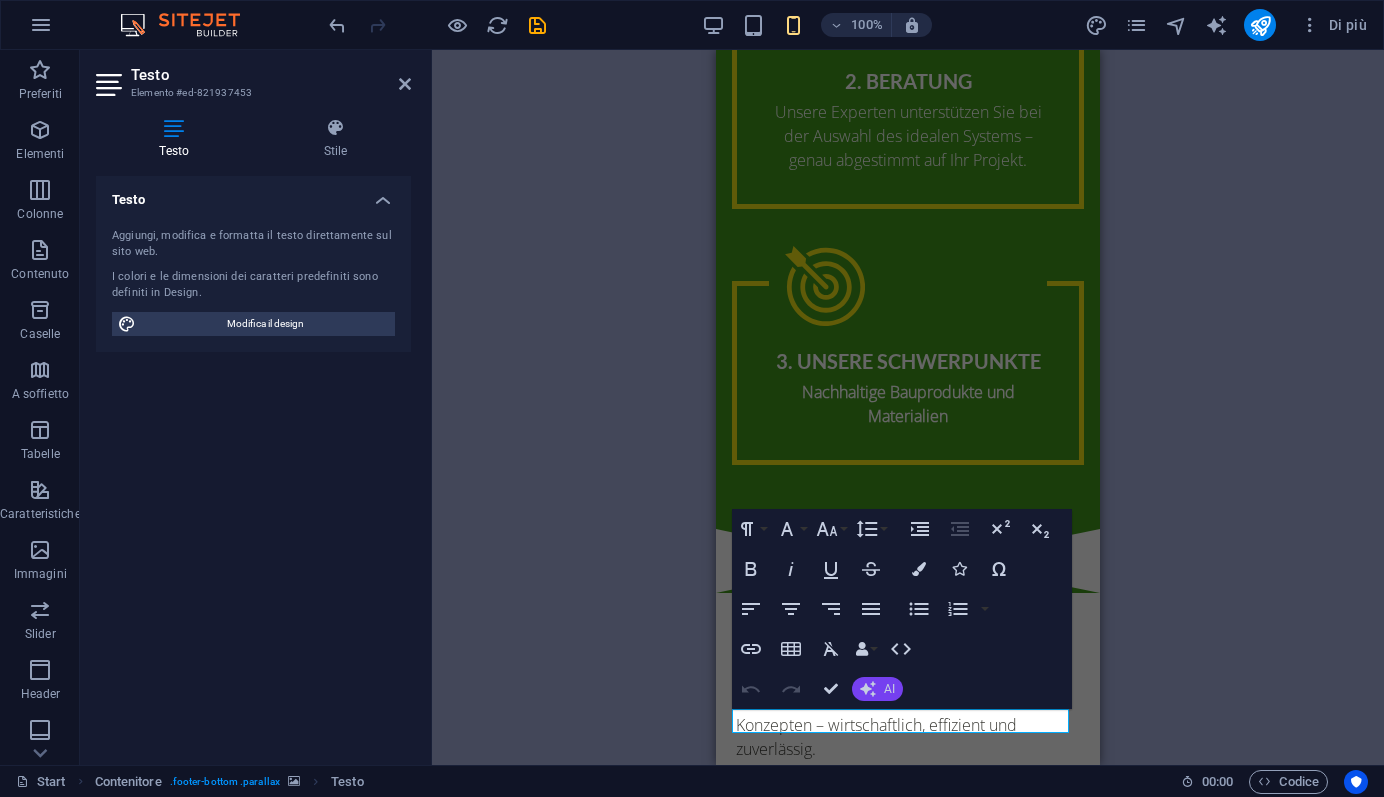 click on "AI" at bounding box center [877, 689] 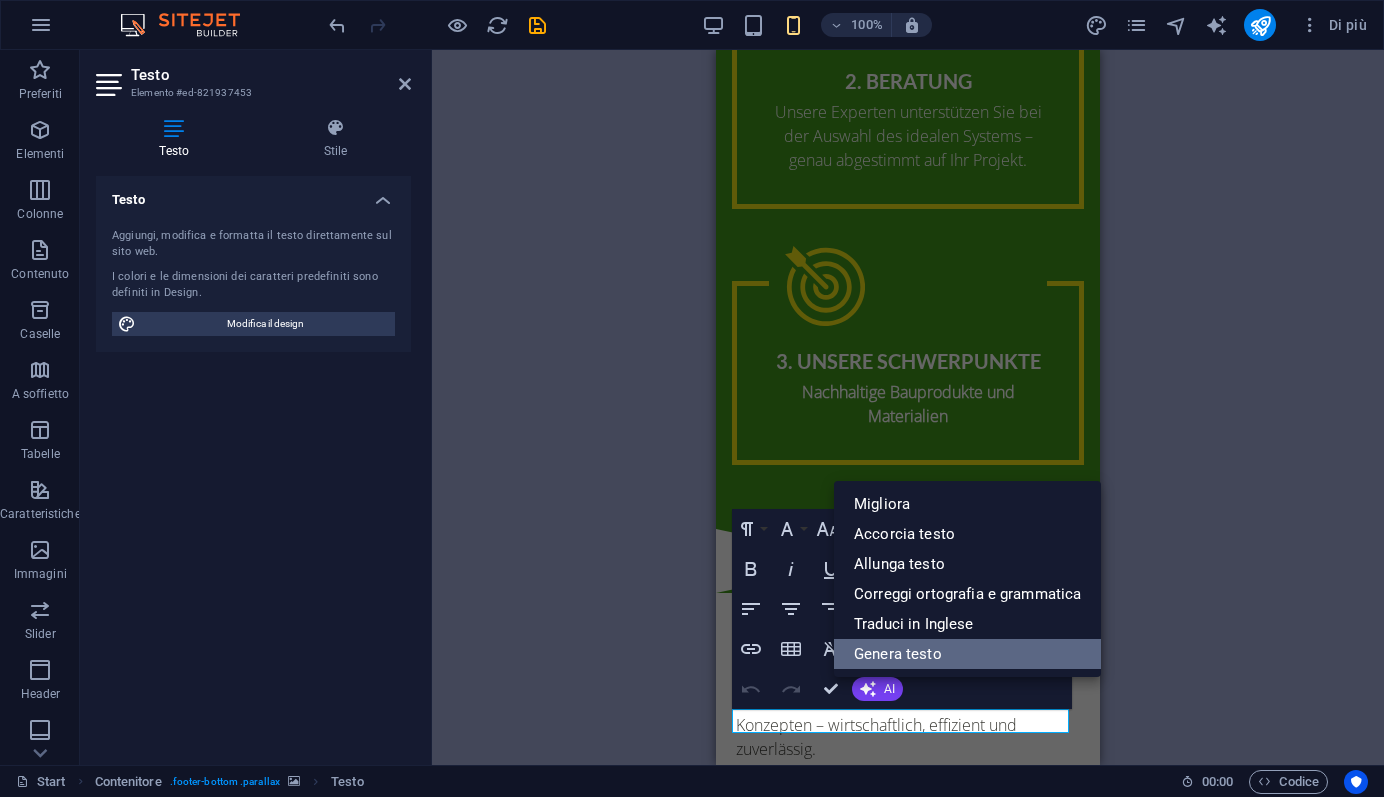 click on "Genera testo" at bounding box center [967, 654] 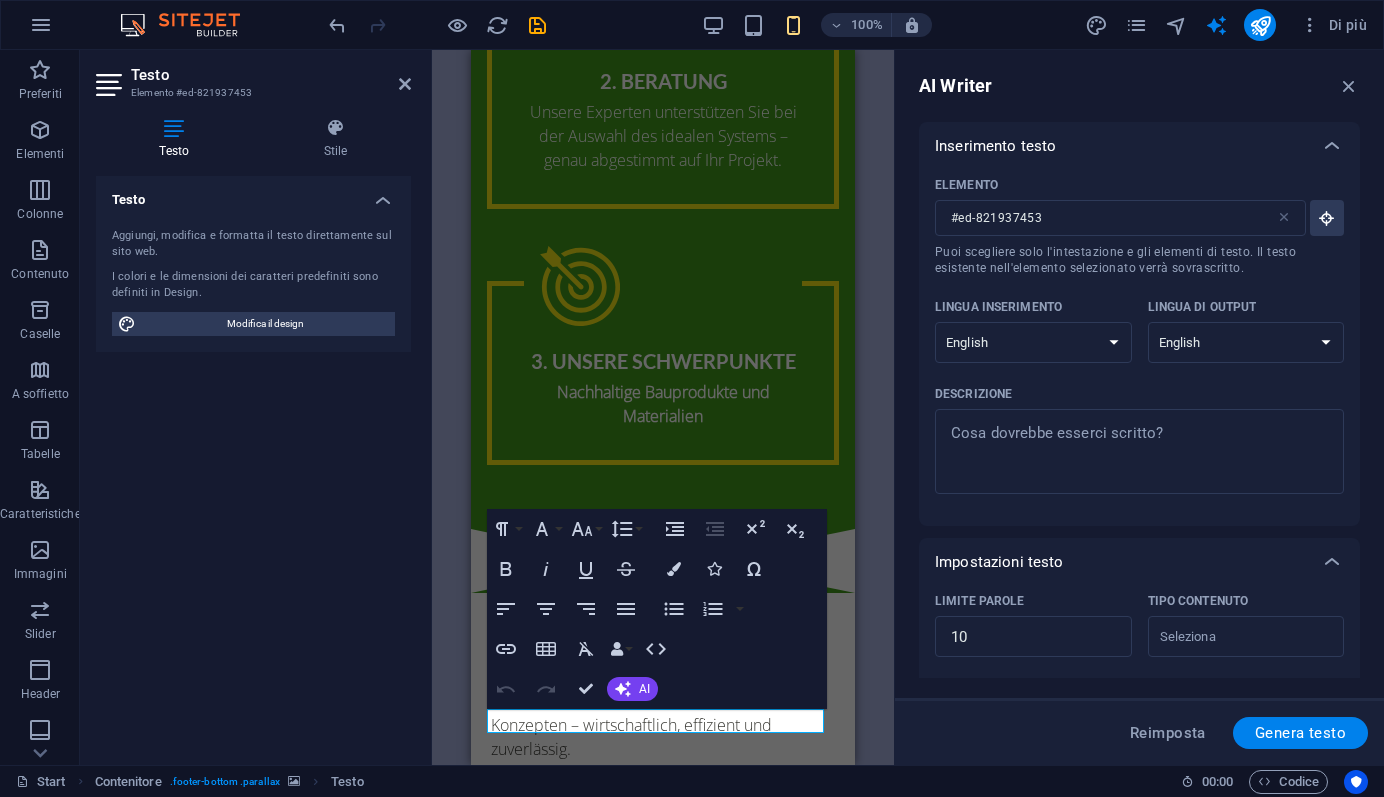 scroll, scrollTop: 0, scrollLeft: 0, axis: both 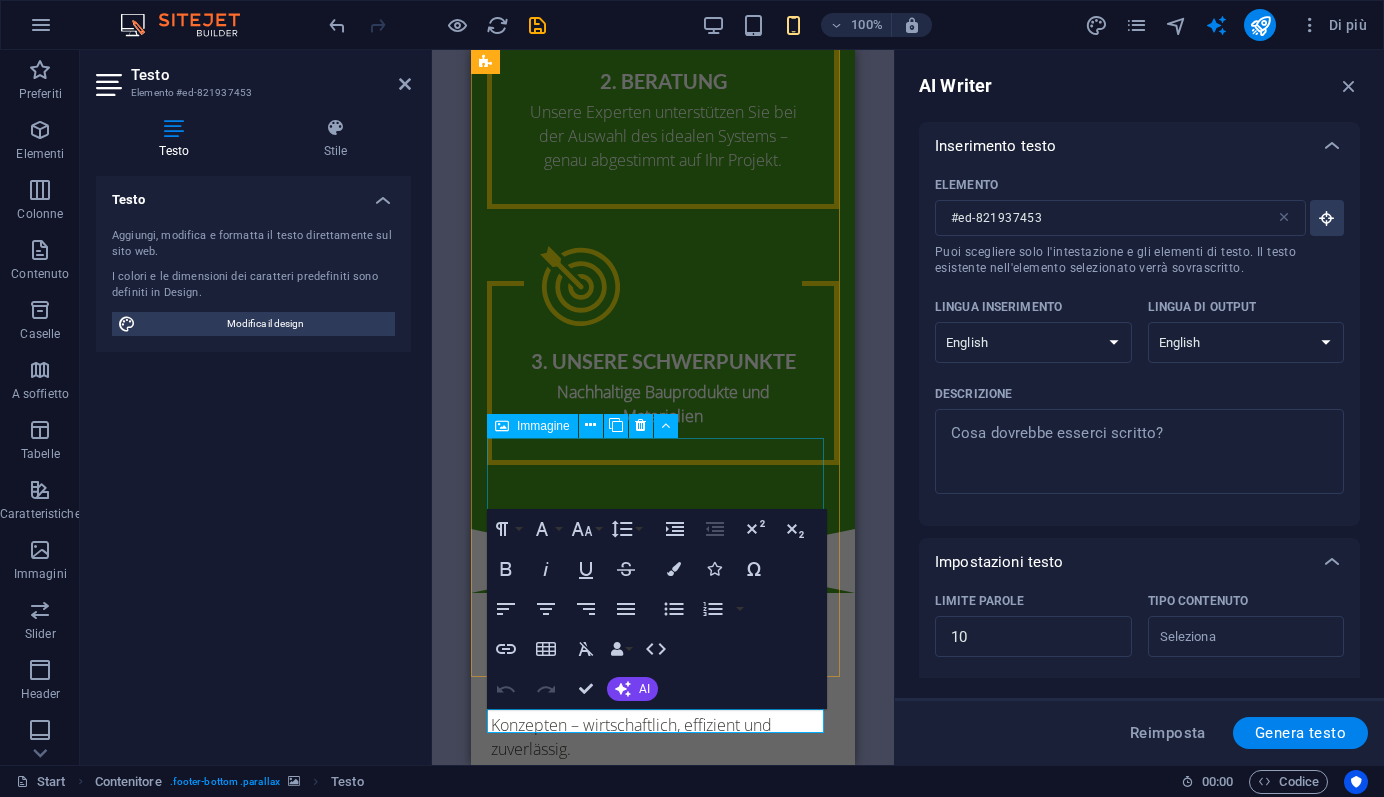 click at bounding box center [663, 2533] 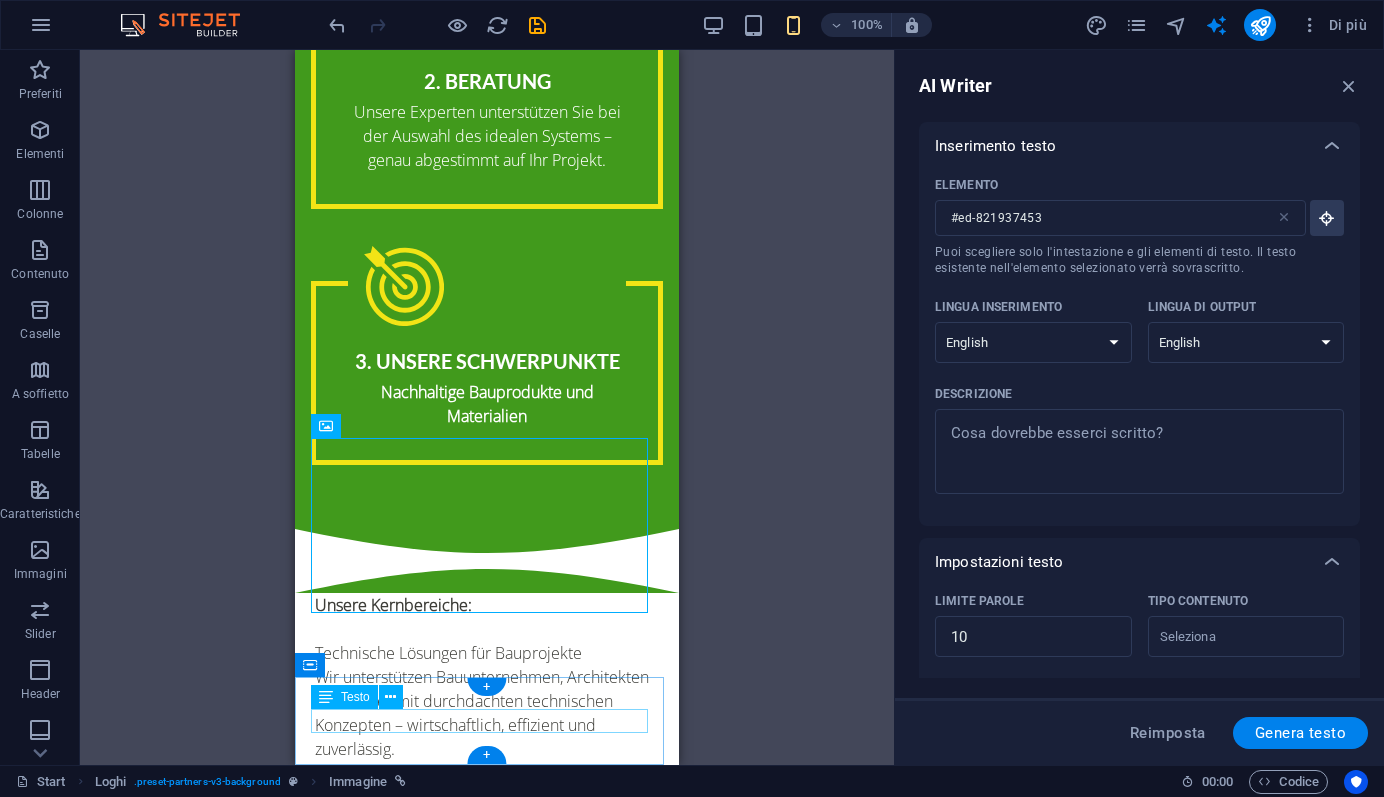 click on "@g-t-s.it |  Legal Notice  |  Privacy" at bounding box center [487, 2993] 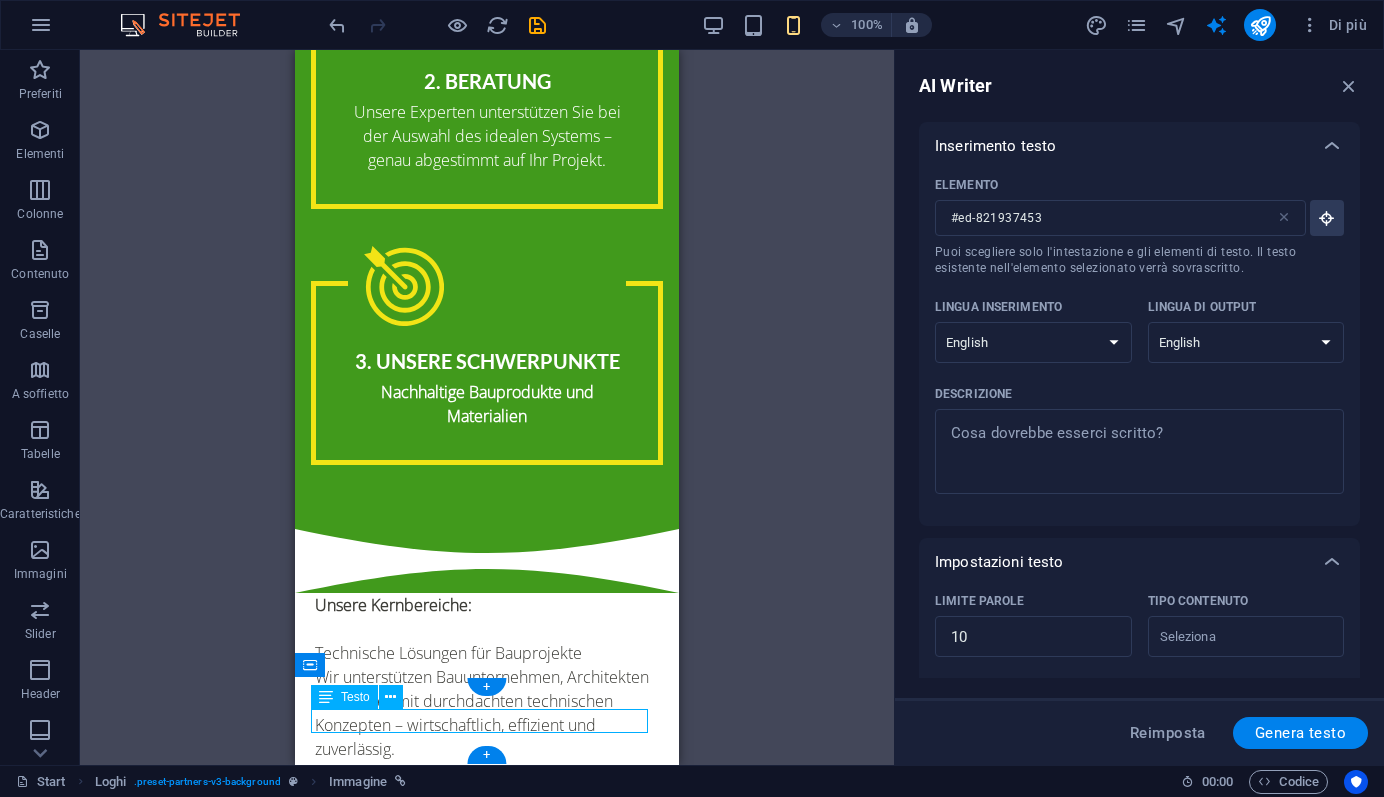 click on "@g-t-s.it |  Legal Notice  |  Privacy" at bounding box center (487, 2993) 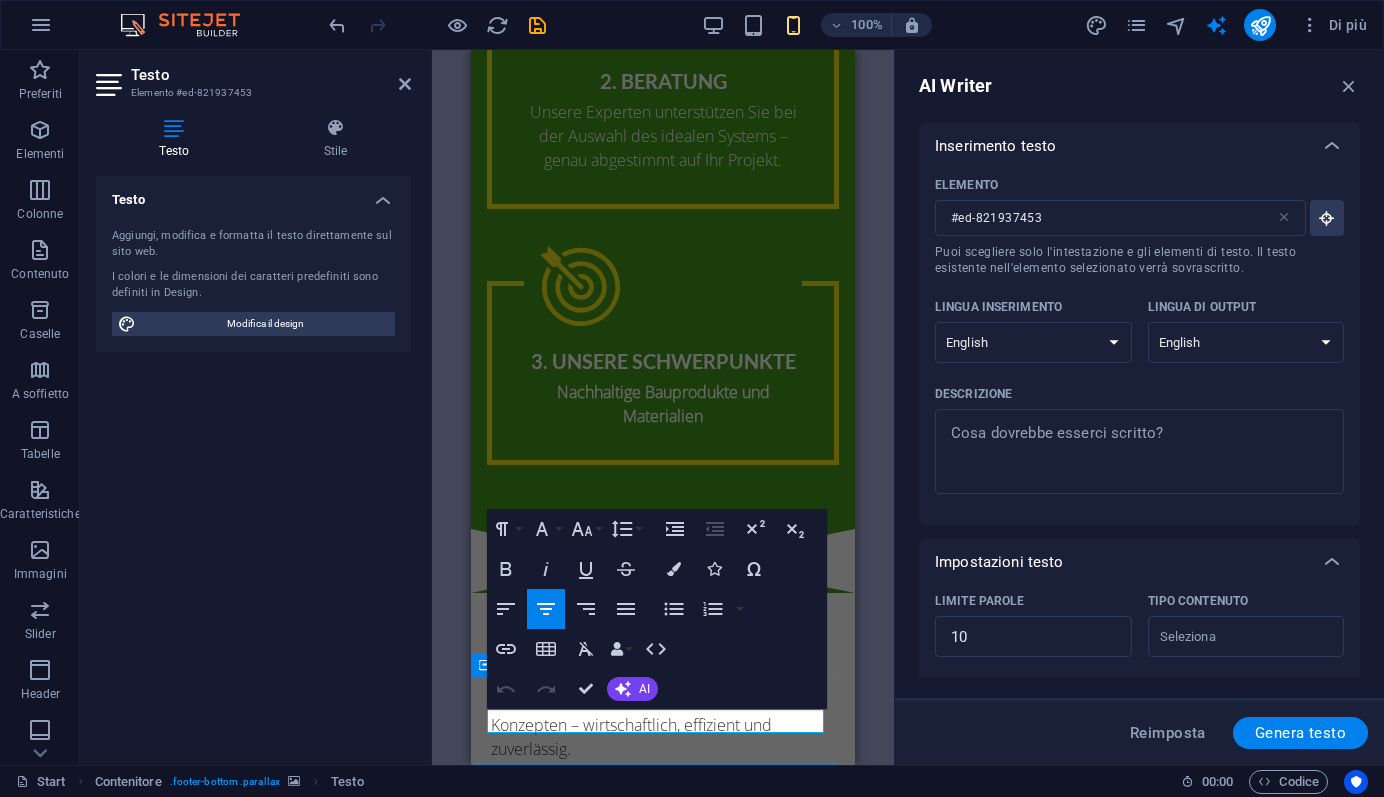 click on "Legal Notice" 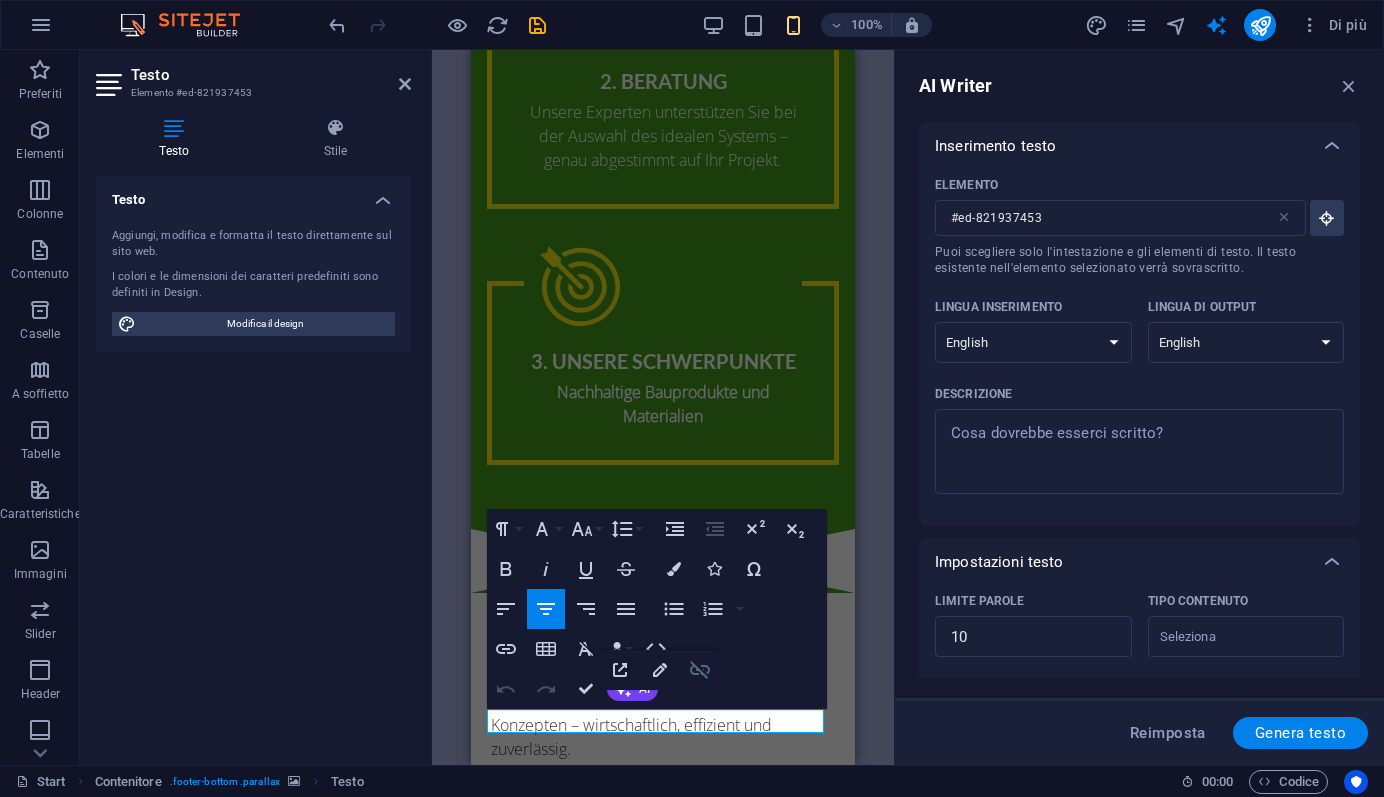 click 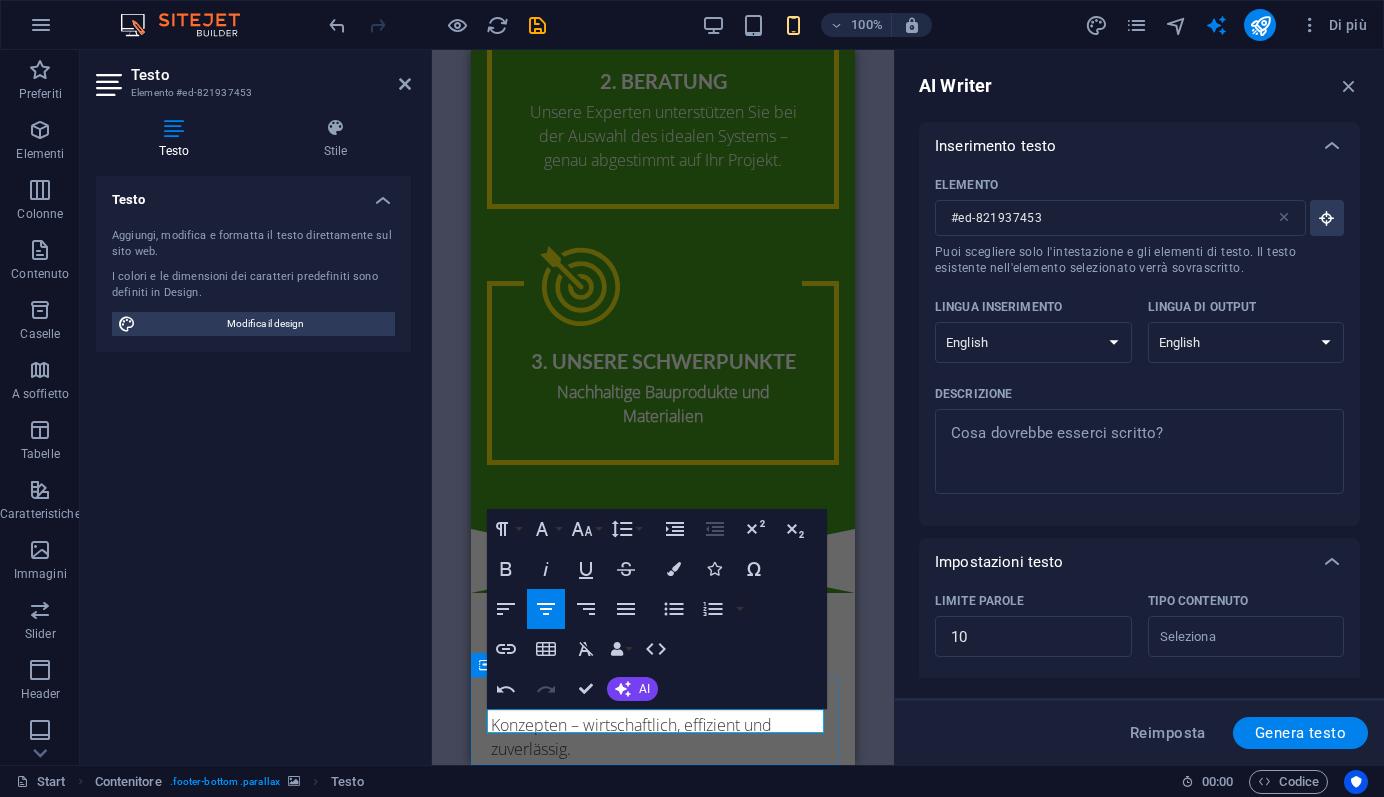 click on "@g-t-s.it | Legal Notice |  Privacy" at bounding box center (663, 3010) 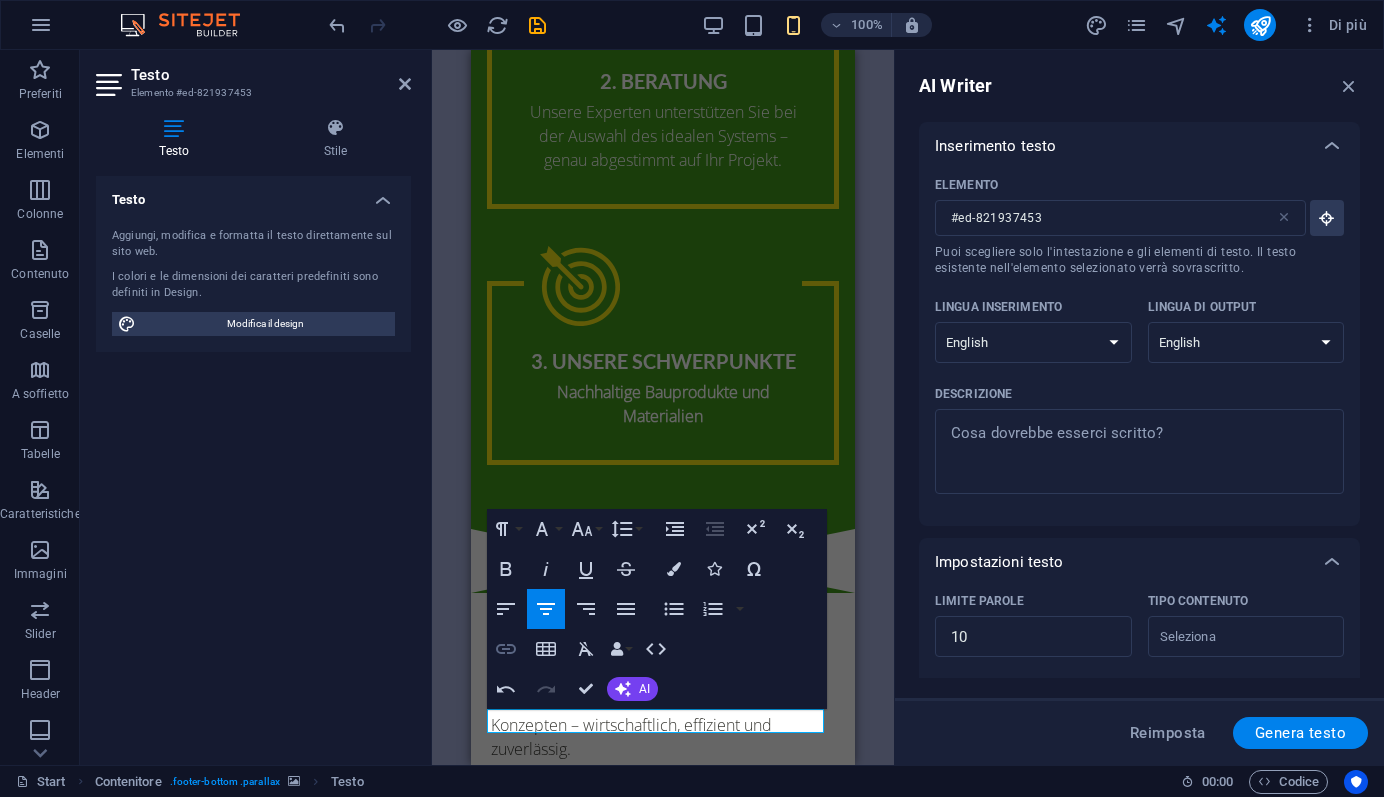 click 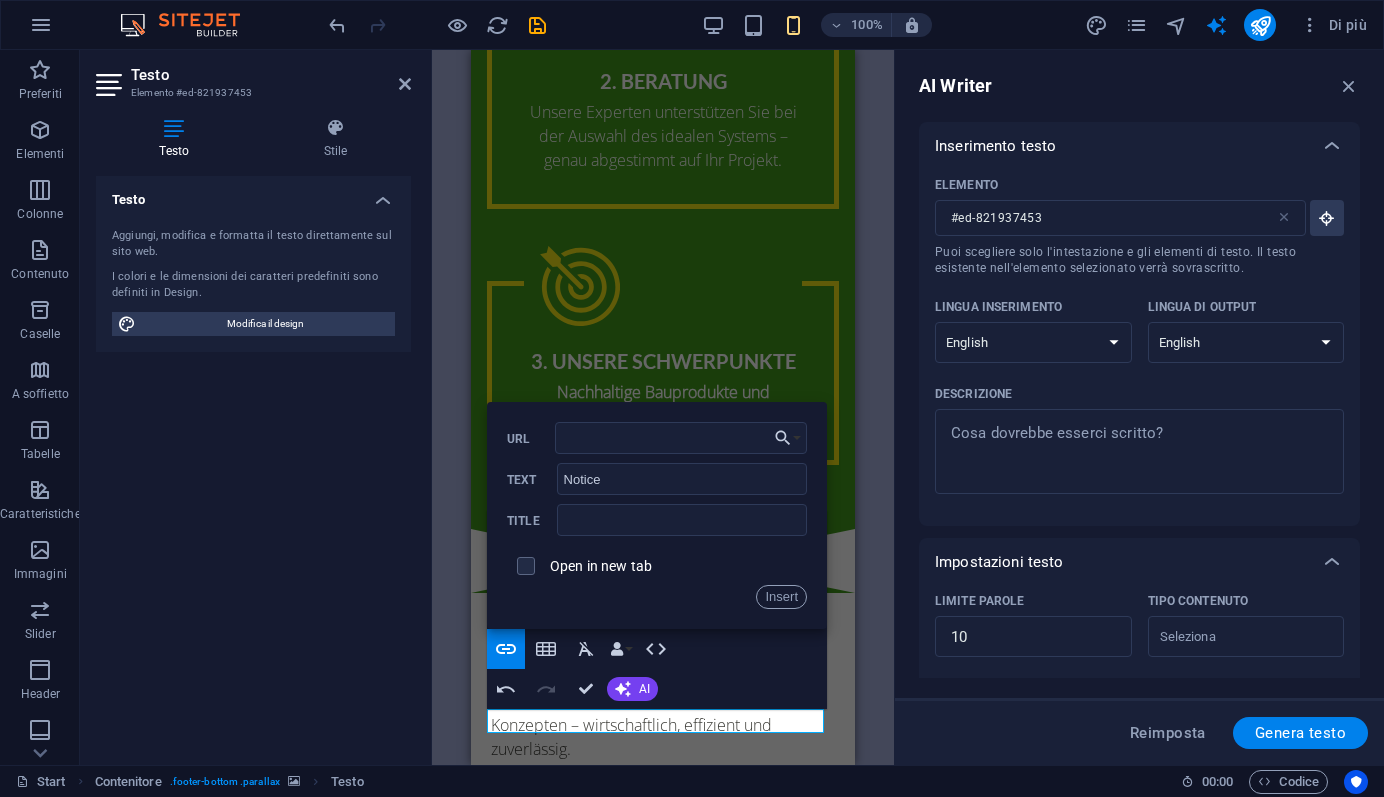 click on "Preset   Contenitore   Contenitore   H1   Contenitore   Preset   Contenitore   Contenitore   Immagine   Contenitore   Preset   Contenitore   H2   Contenitore   Contenitore   Preset   Contenitore   Preset   Contenitore   Spaziatore   Pulsante   Lingue   Lingue   Lingue   Preset   Contenitore   Spaziatore   Contenitore   Contenitore   Testo   Spaziatore   Preset   Contenitore   Immagine   Contenitore   H2   Preset   Spaziatore   Preset   Preset   Formulario   Preset   Preset   E-mail   Pulsante formulario   Casella di controllo   Captcha   Spaziatore   Testo   Contenitore   H2   Spaziatore   Icona   Preset   Contenitore   Contenitore   H3   Contenitore   Testo   Icona   Contenitore   Contenitore   H3   Contenitore   Testo   Icona   Contenitore   Contenitore   H3   Contenitore   Testo   Preset   HTML   Preset   Testo   Contenitore   H2   Spaziatore   Pulsante   Loghi   Immagine   Immagine   Immagine   Immagine   Testo   Contenitore Paragraph Format Normal Heading 1 Heading 2 Heading 3 Code 8" at bounding box center [663, 407] 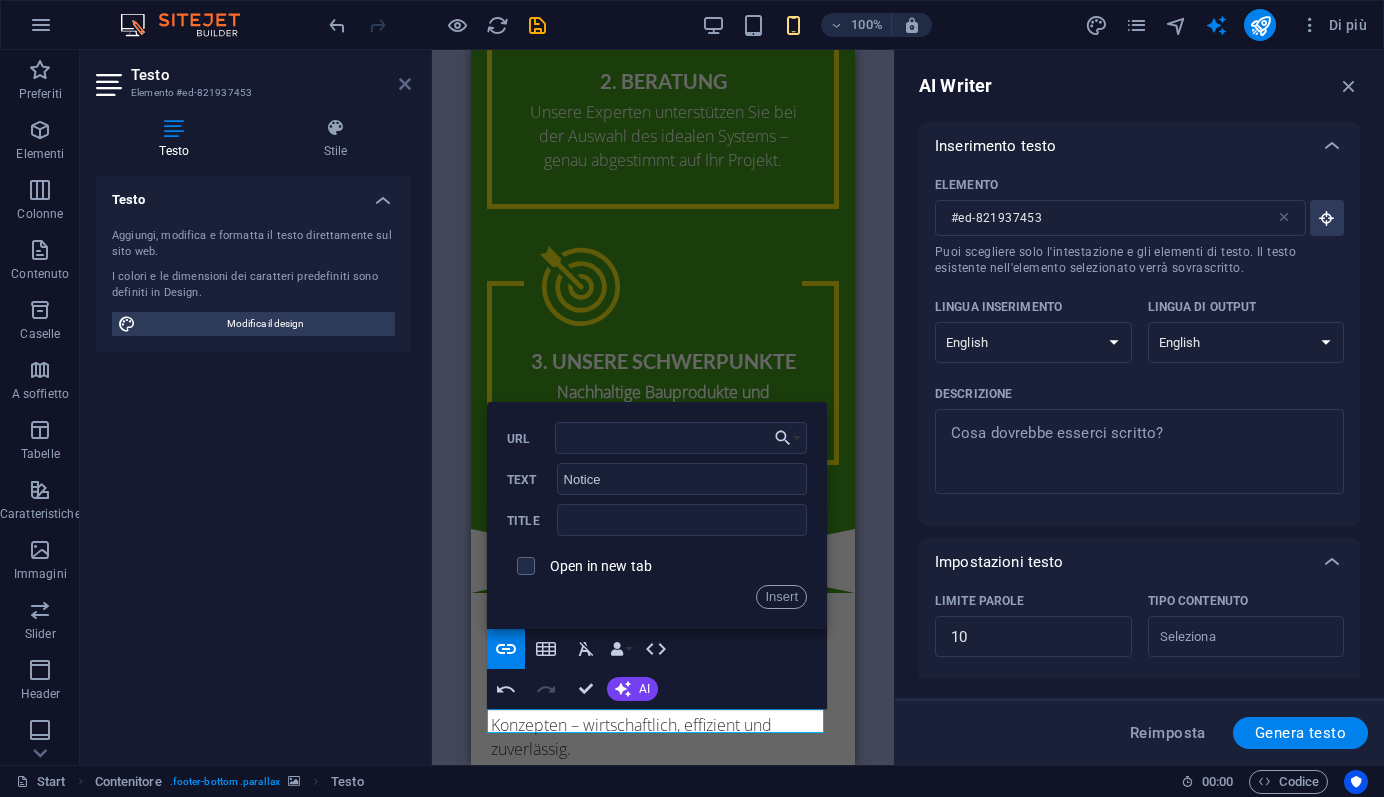 click at bounding box center [405, 84] 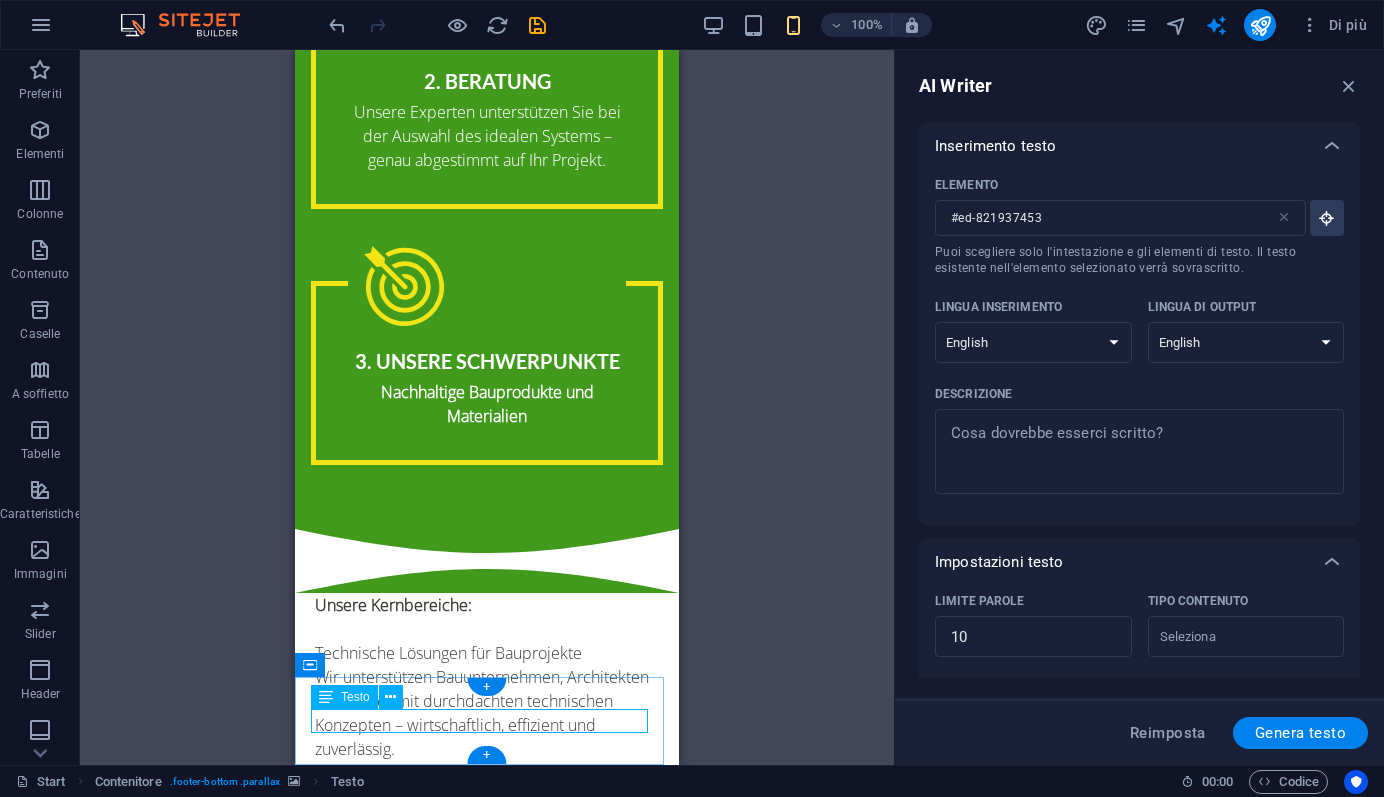 click on "@g-t-s.it | Legal Notice |  Privacy" at bounding box center (487, 3010) 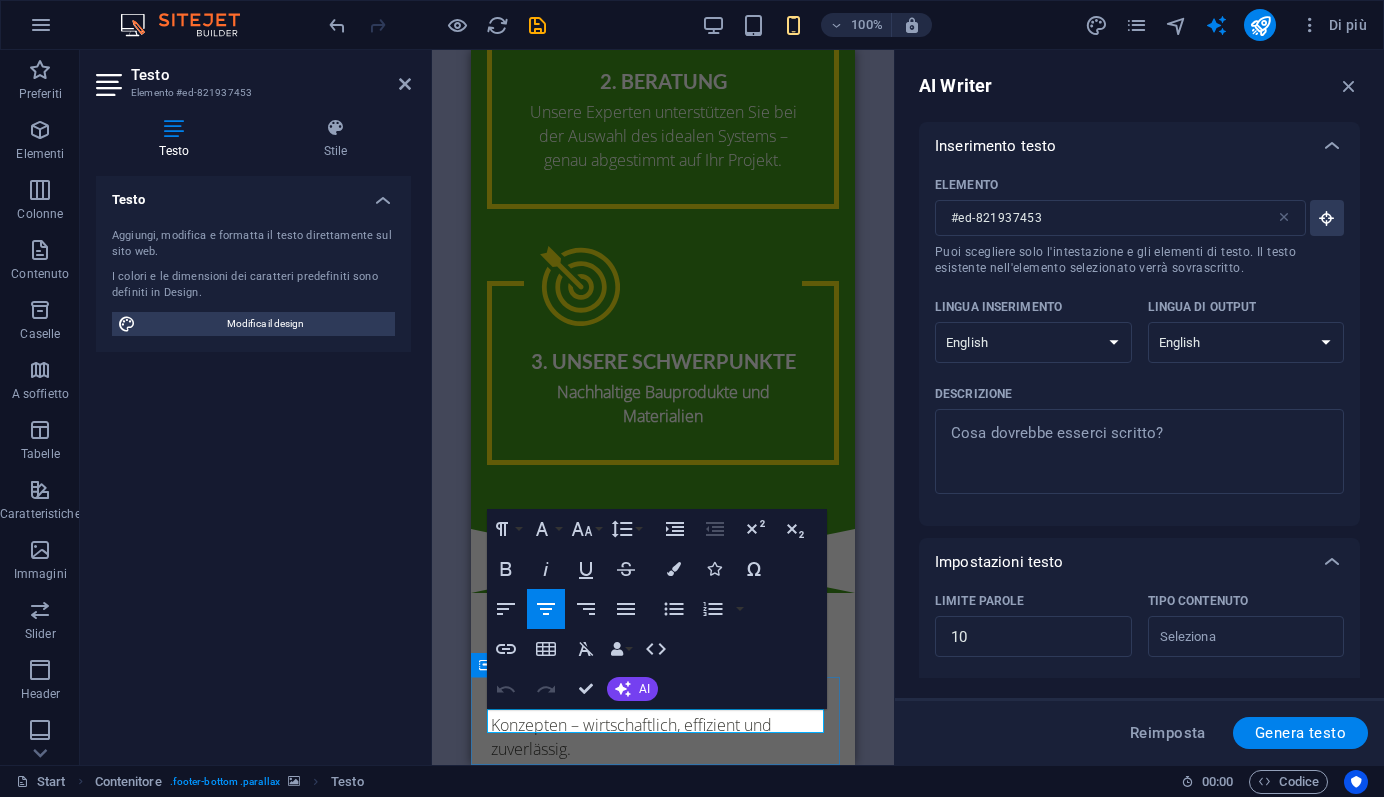 click on "Privacy" 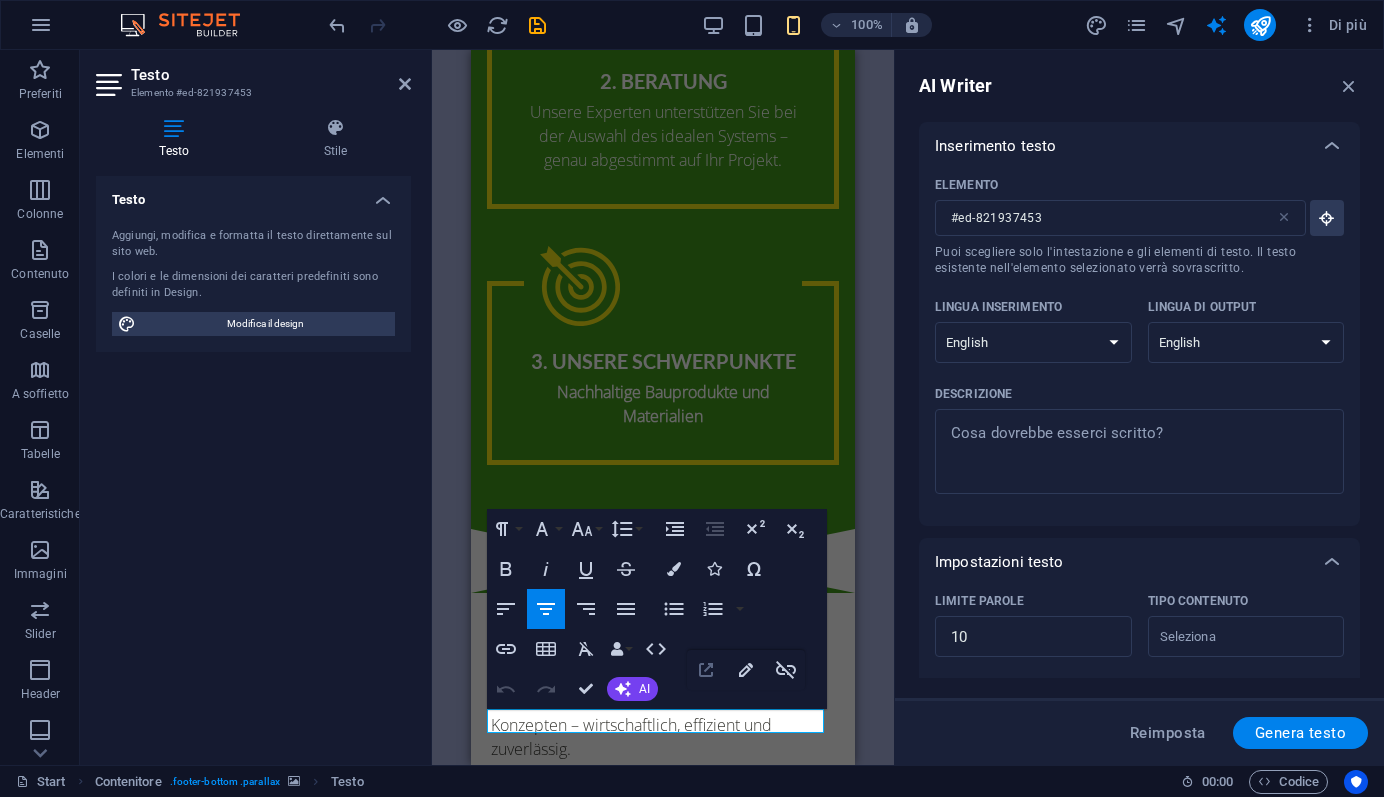 click 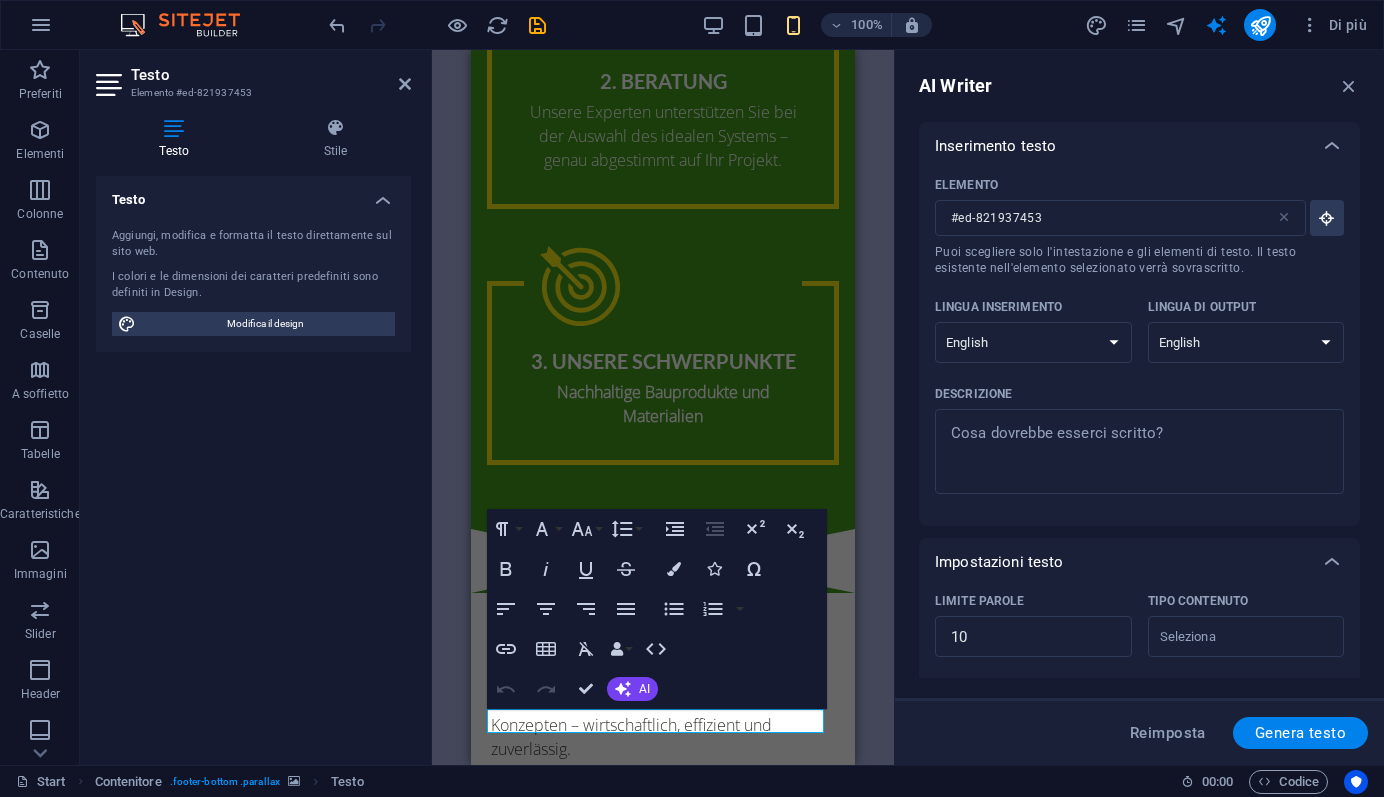 click on "Testo Elemento #ed-821937453 Testo Stile Testo Aggiungi, modifica e formatta il testo direttamente sul sito web. I colori e le dimensioni dei caratteri predefiniti sono definiti in Design. Modifica il design Allineamento Allineato a sinistra Centrato Allineato a destra Preset Element Layout Come gli elementi si espandono nel layout (Flexbox). Dimensione Predefinito automatico px % 1/1 1/2 1/3 1/4 1/5 1/6 1/7 1/8 1/9 1/10 Ingrandire Ridurre Ordina Layout contenitore Visibile Visibile Opacità 100 % Riversamento Spaziatura Margine Predefinito automatico px % rem vw vh Personalizza Personalizza automatico px % rem vw vh automatico px % rem vw vh automatico px % rem vw vh automatico px % rem vw vh Padding Predefinito px rem % vh vw Personalizza Personalizza px rem % vh vw px rem % vh vw px rem % vh vw px rem % vh vw Bordo Stile              - Larghezza 1 automatico px rem % vh vw Personalizza Personalizza 1 automatico px rem % vh vw 1 automatico px rem % vh vw 1 automatico px rem % vh vw 1 automatico px" at bounding box center [256, 407] 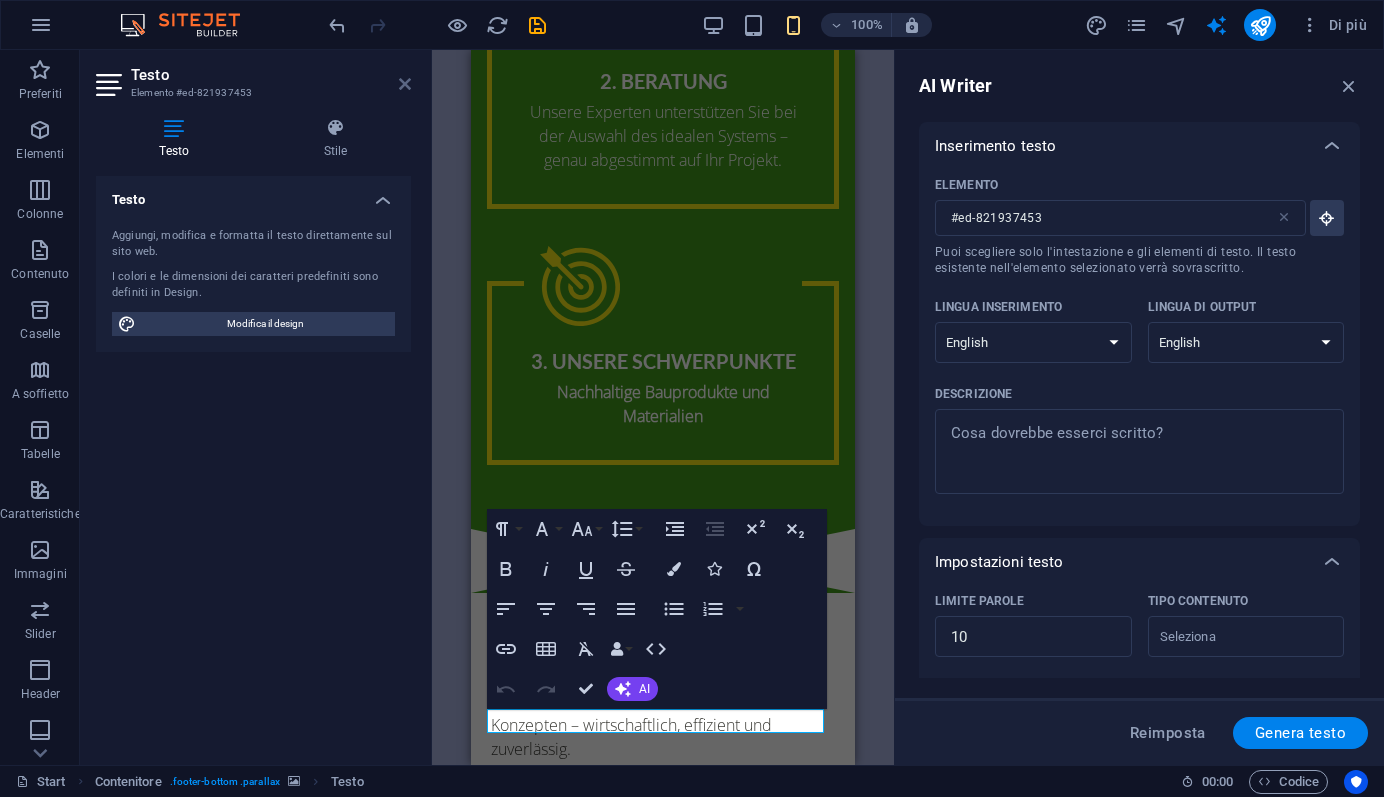click at bounding box center (405, 84) 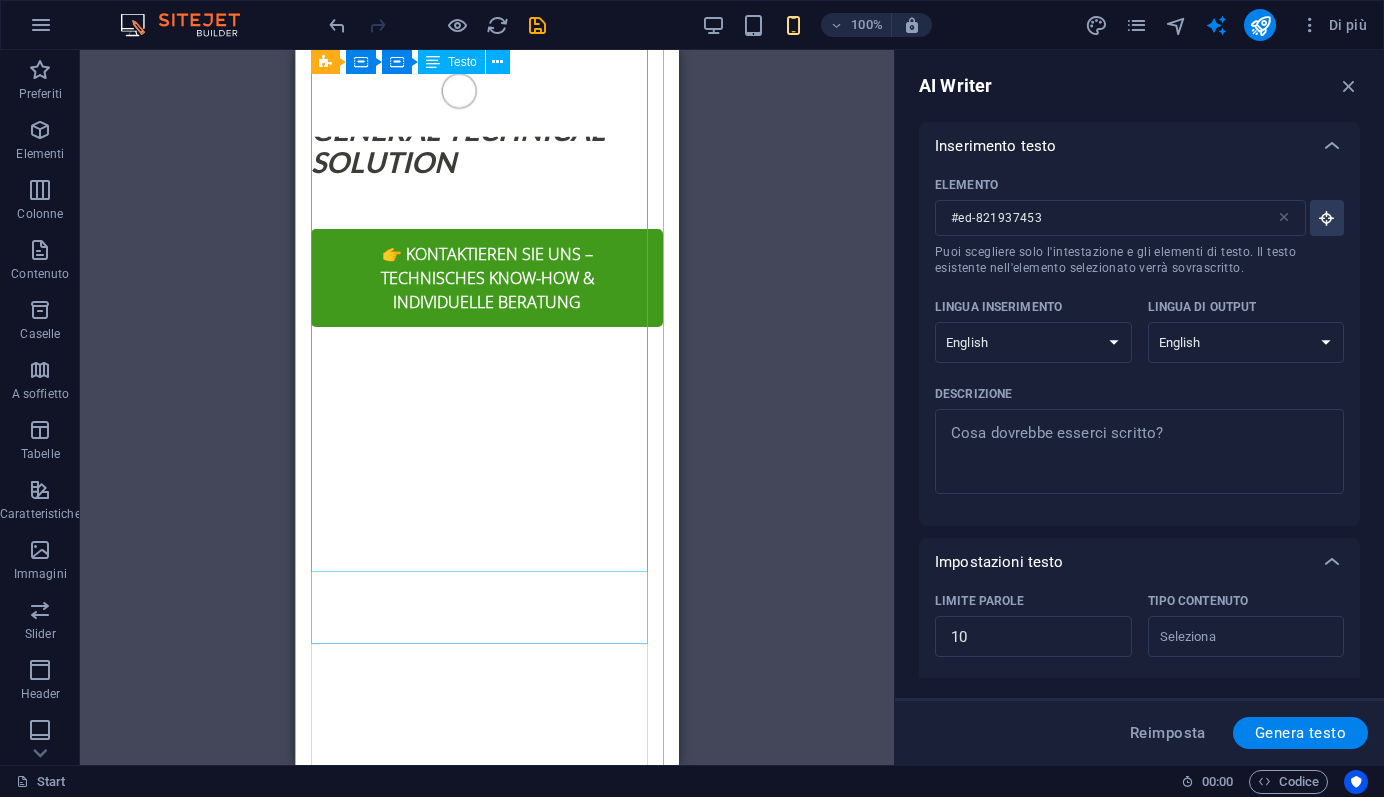 scroll, scrollTop: 666, scrollLeft: 0, axis: vertical 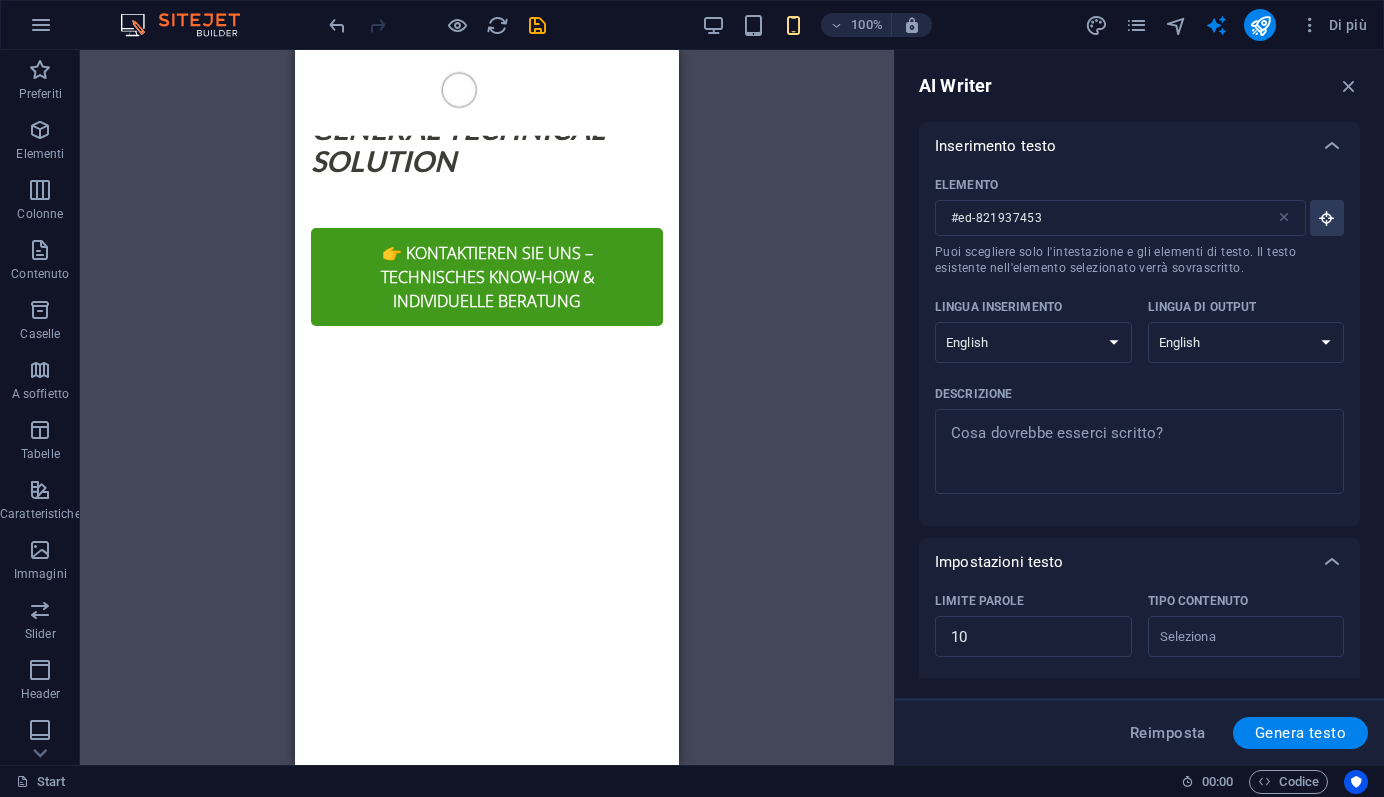 click at bounding box center (487, 853) 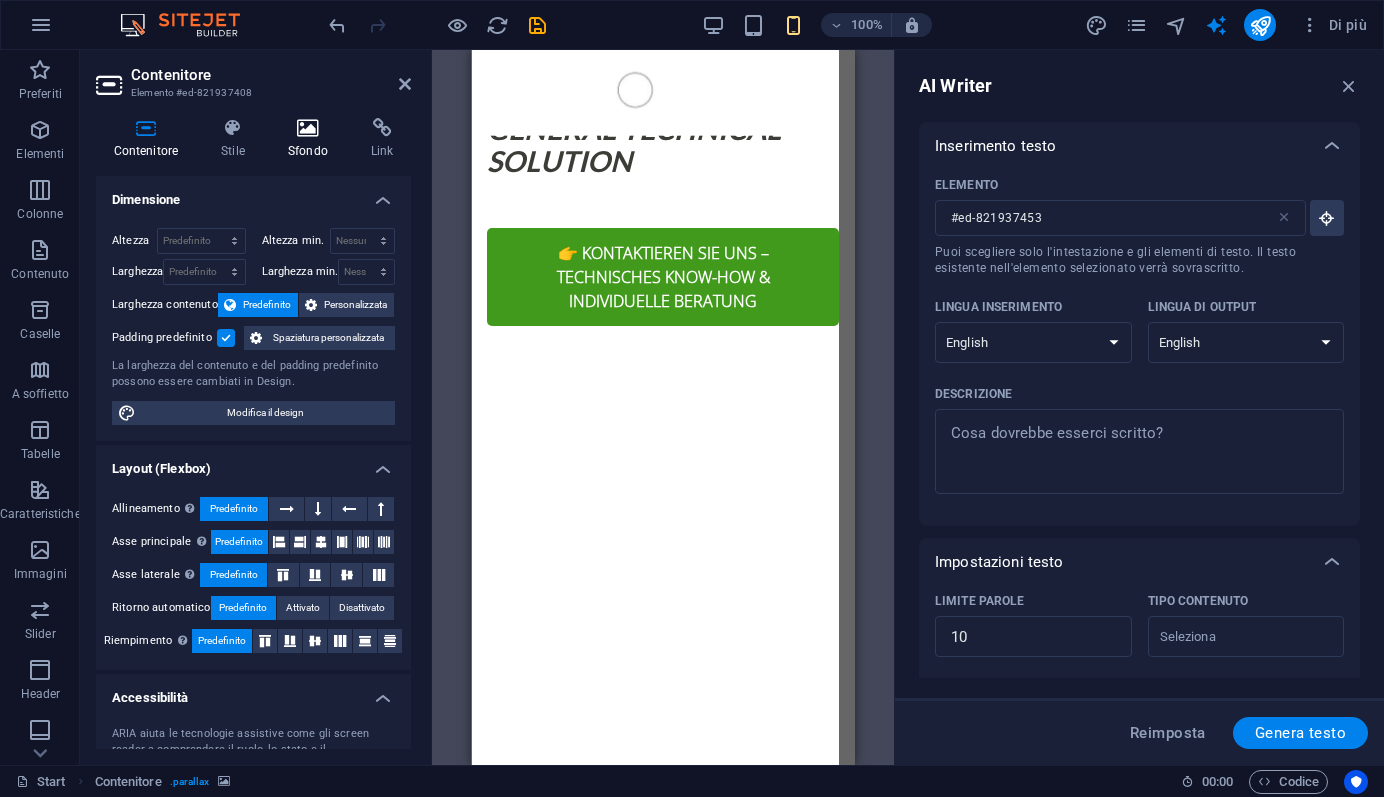 click at bounding box center (307, 128) 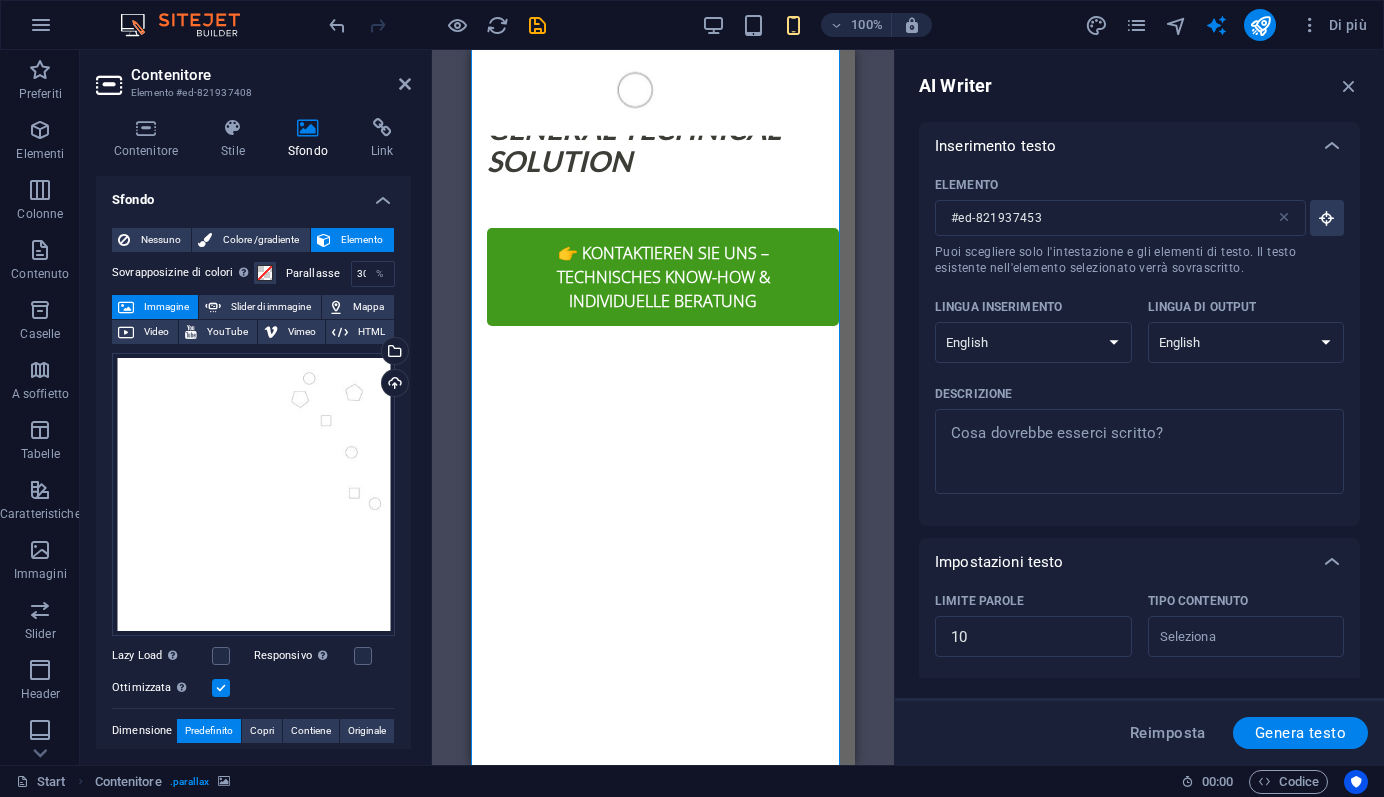 click on "Parallasse" at bounding box center [318, 273] 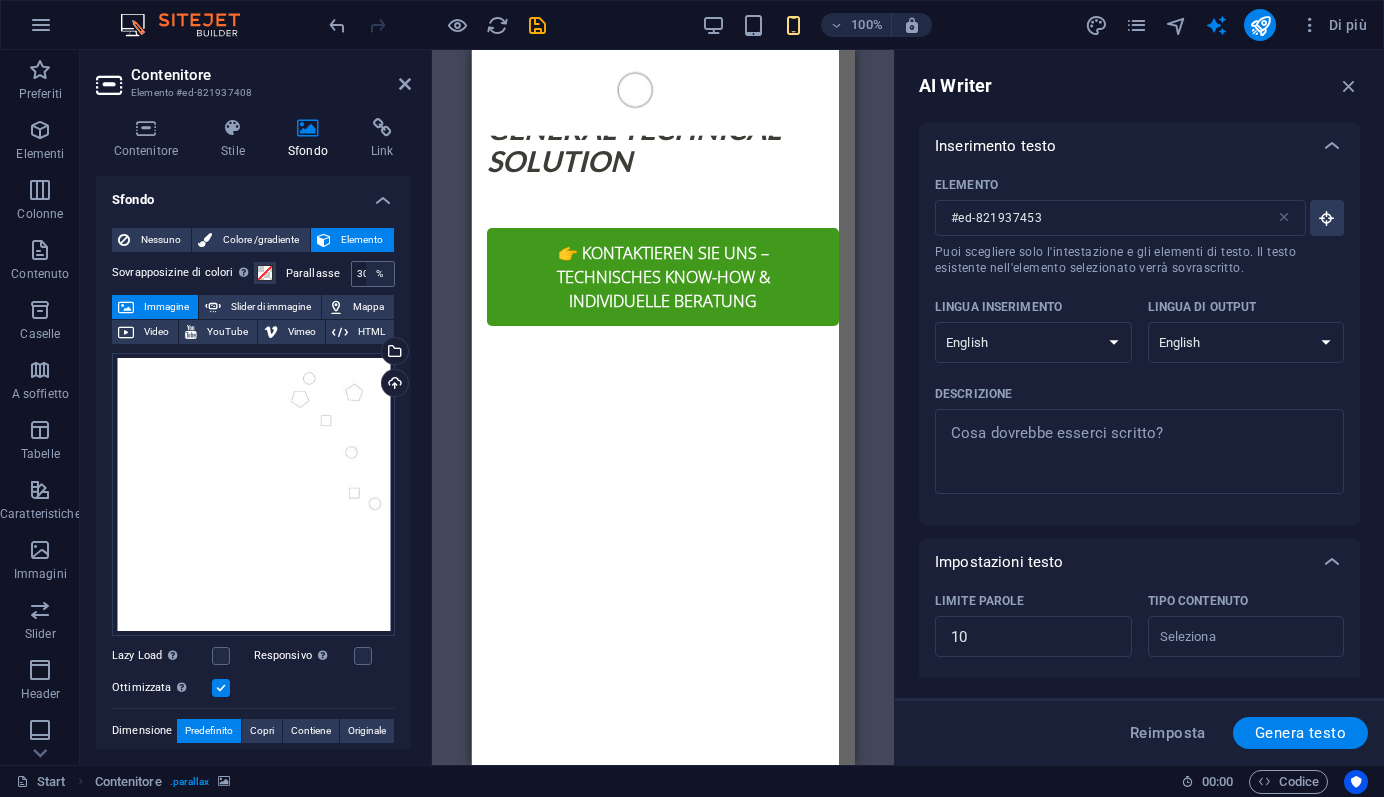 click on "%" at bounding box center [380, 274] 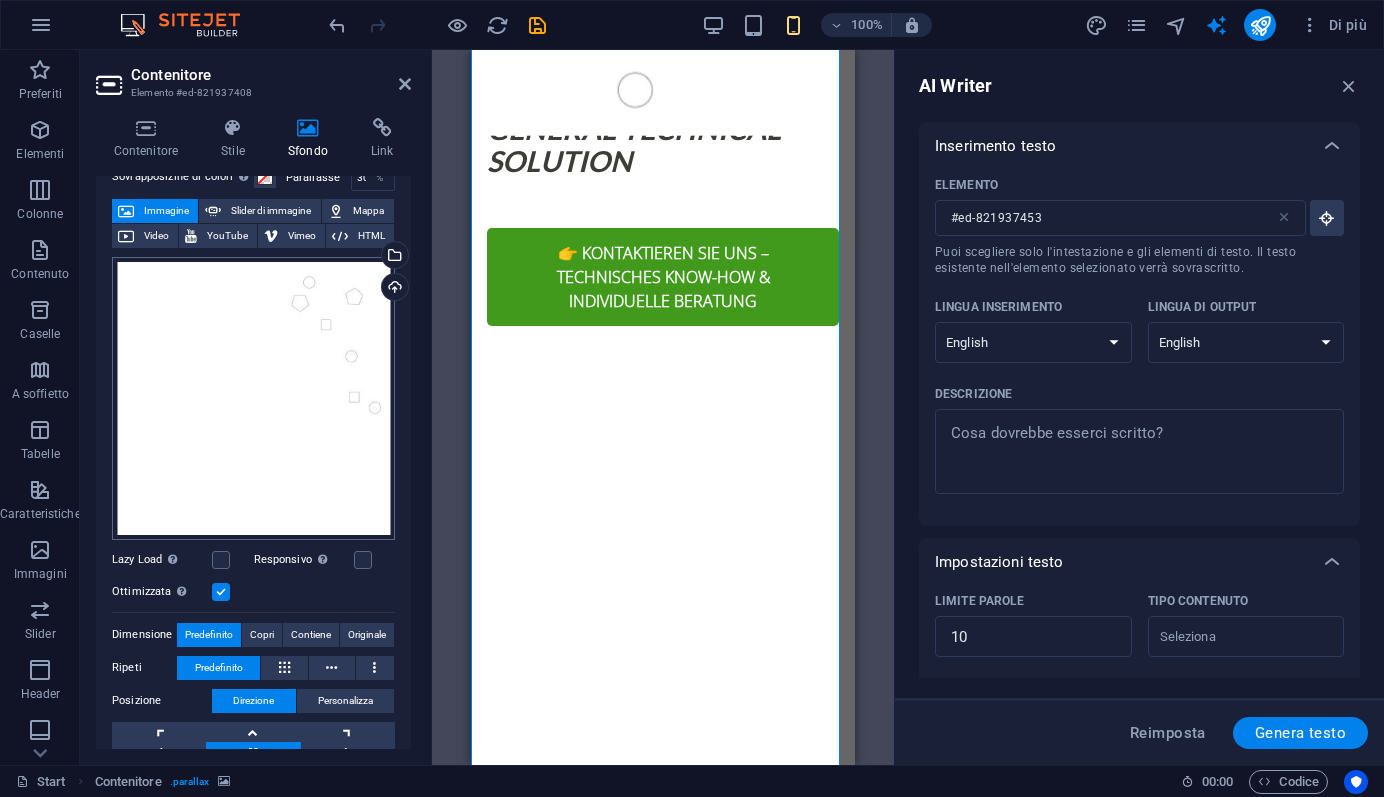 scroll, scrollTop: 98, scrollLeft: 0, axis: vertical 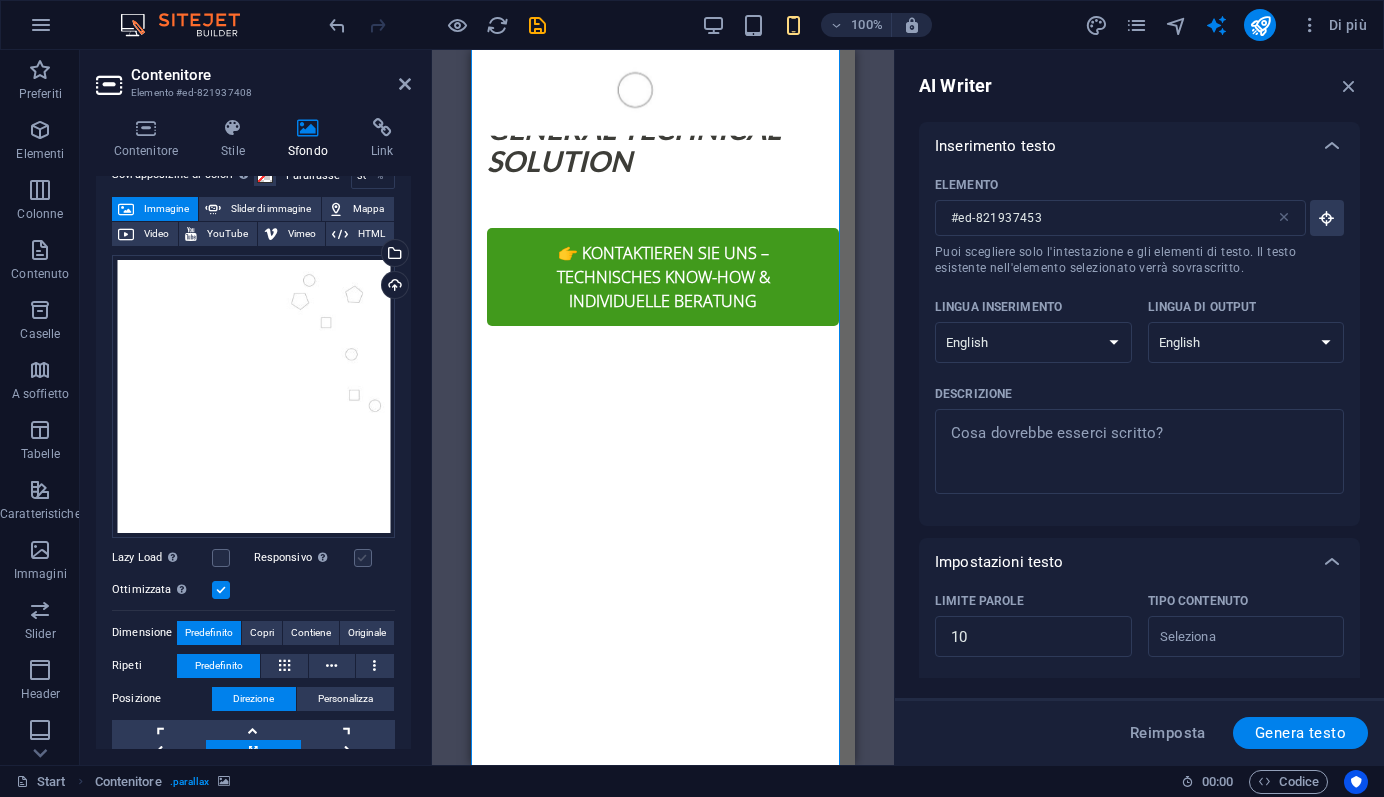 click at bounding box center (363, 558) 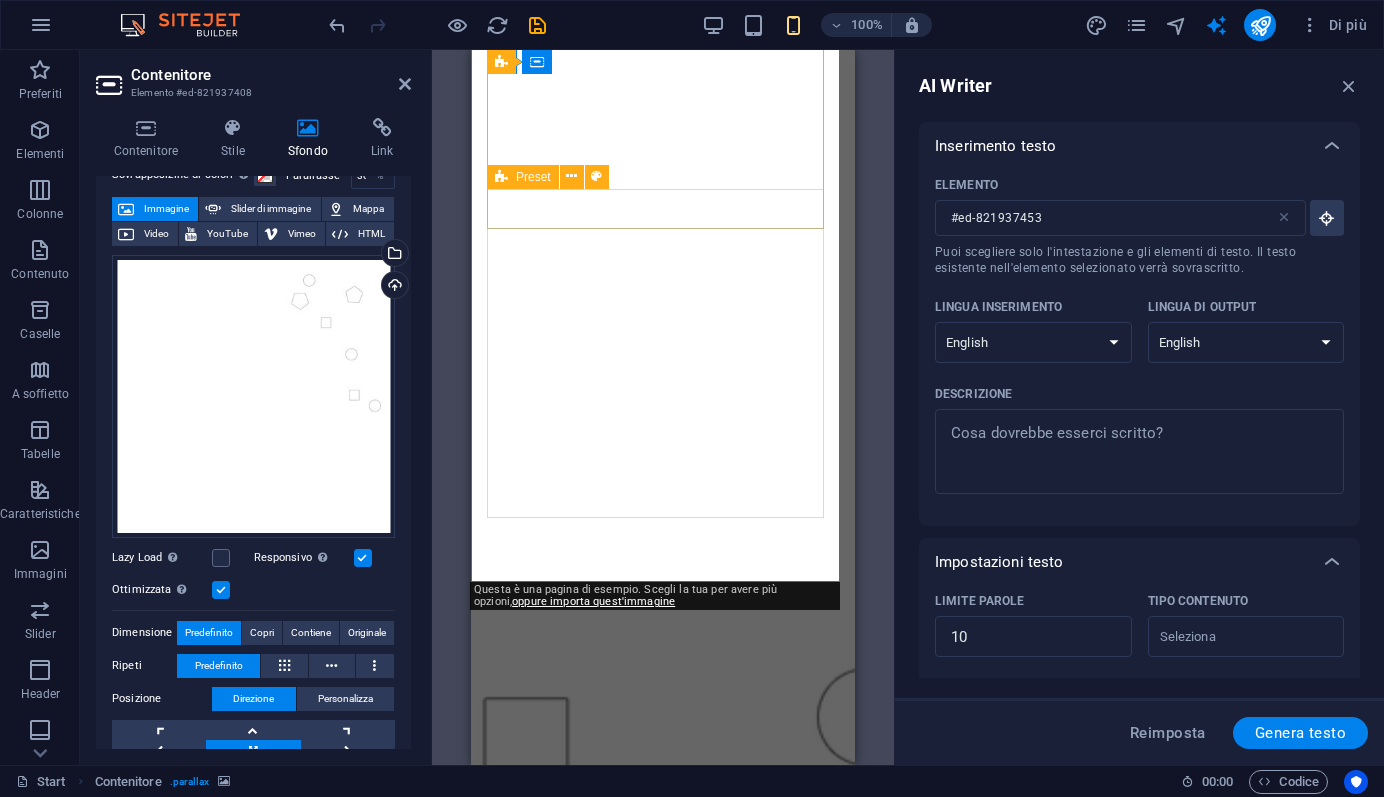 scroll, scrollTop: 1078, scrollLeft: 0, axis: vertical 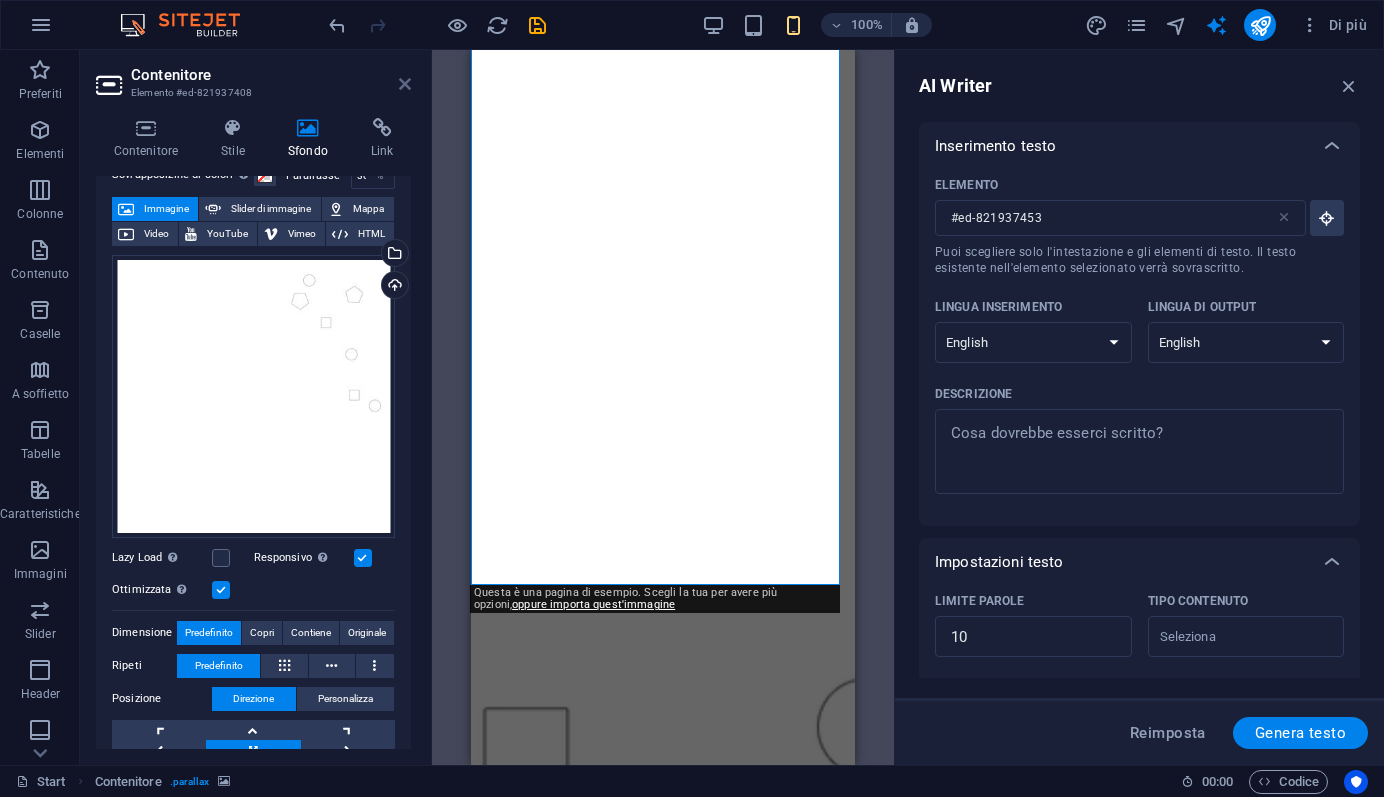 drag, startPoint x: 404, startPoint y: 80, endPoint x: 109, endPoint y: 30, distance: 299.20728 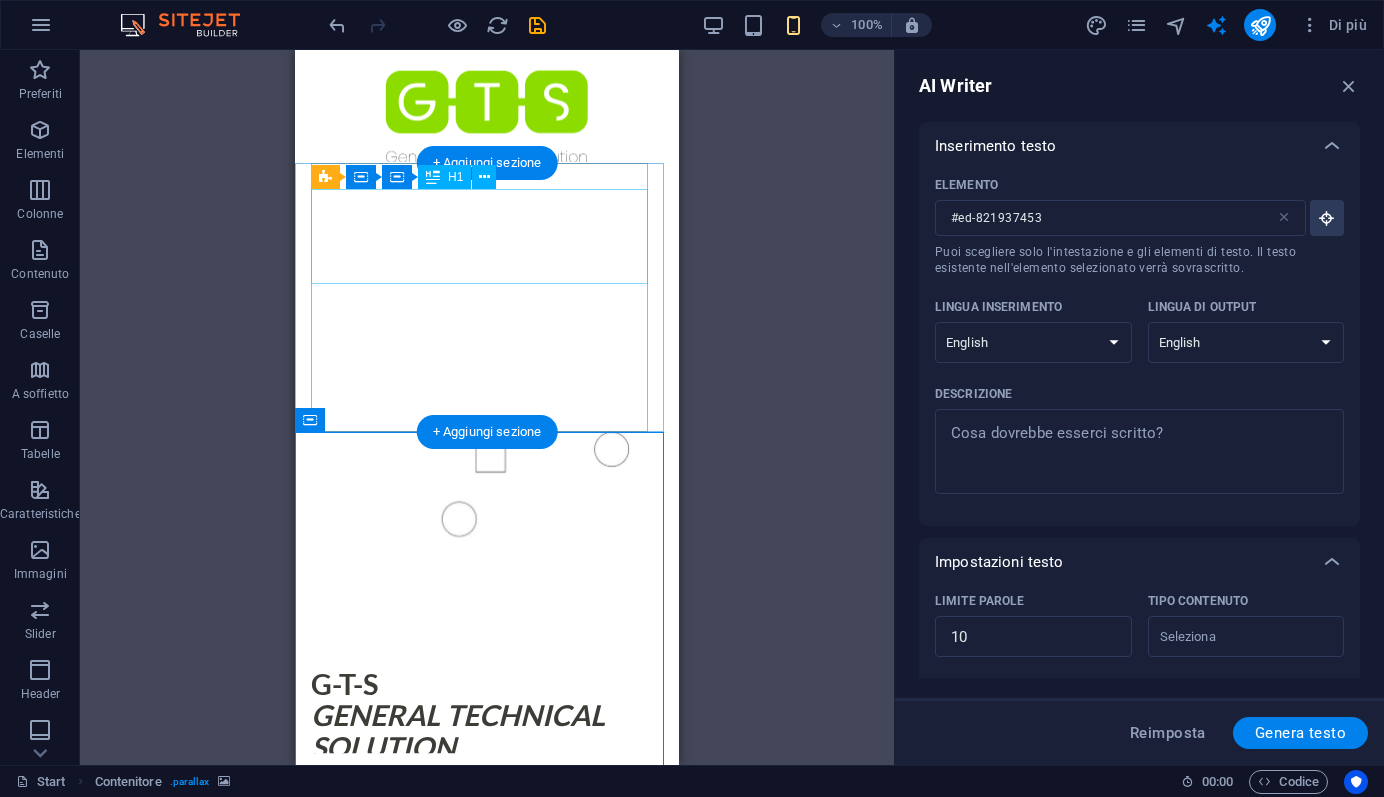 scroll, scrollTop: 0, scrollLeft: 0, axis: both 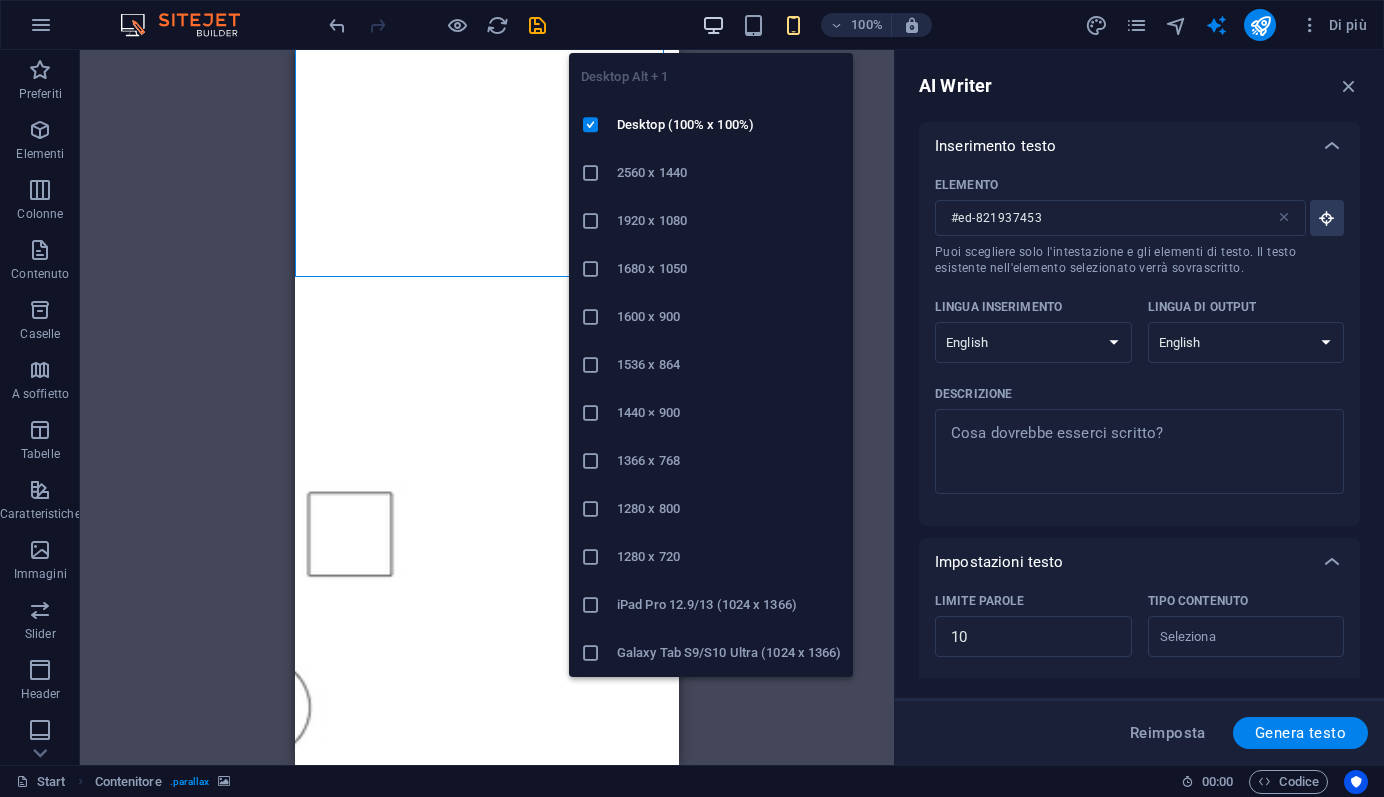 click at bounding box center (713, 25) 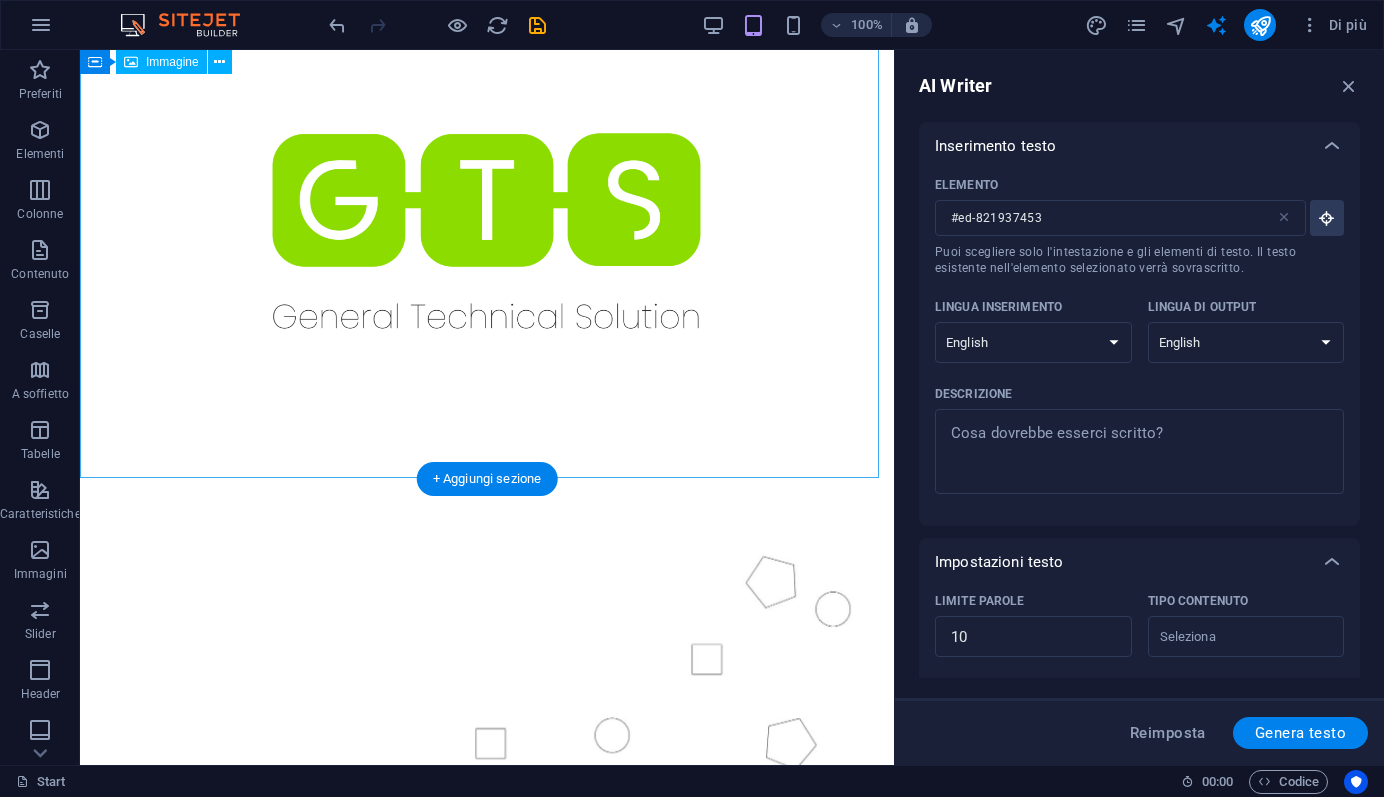 scroll, scrollTop: 0, scrollLeft: 0, axis: both 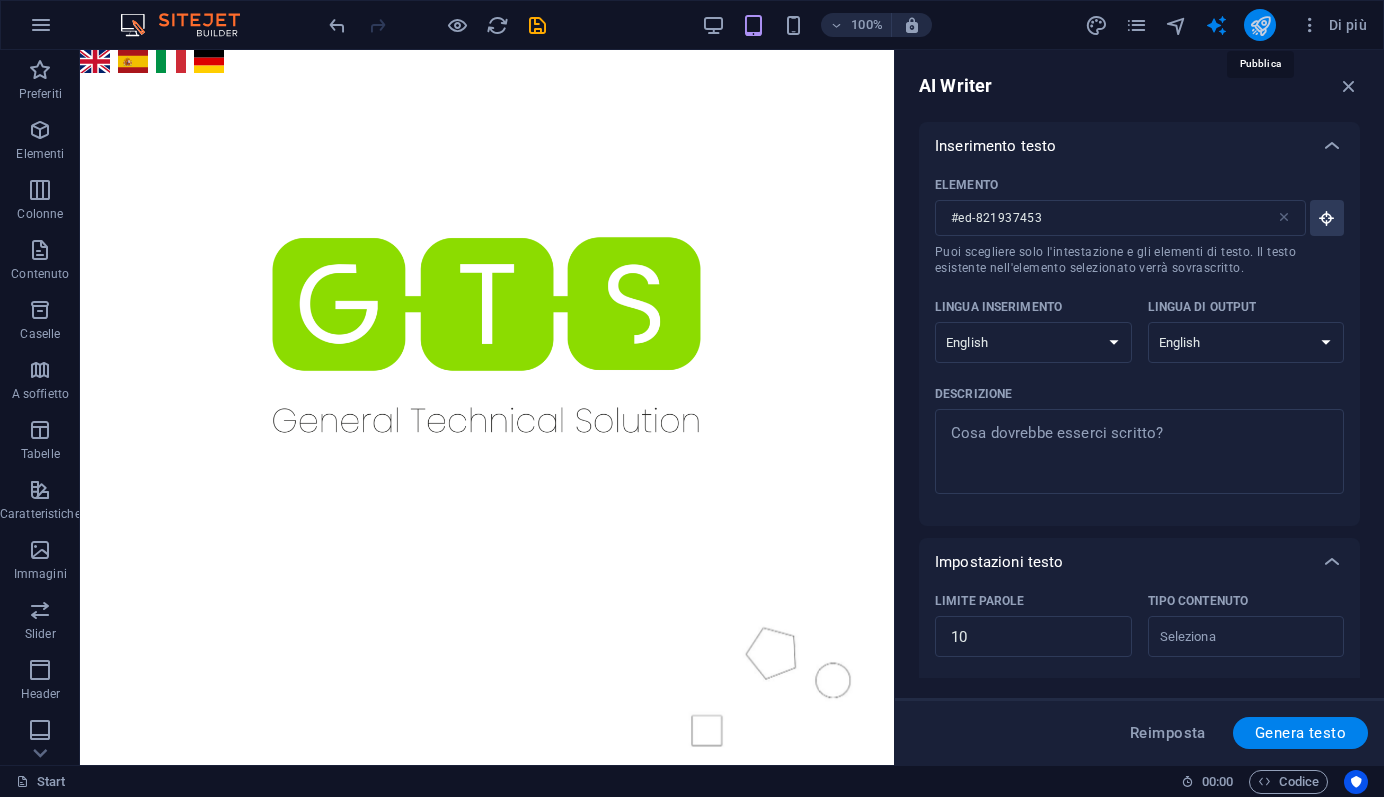 click at bounding box center [1260, 25] 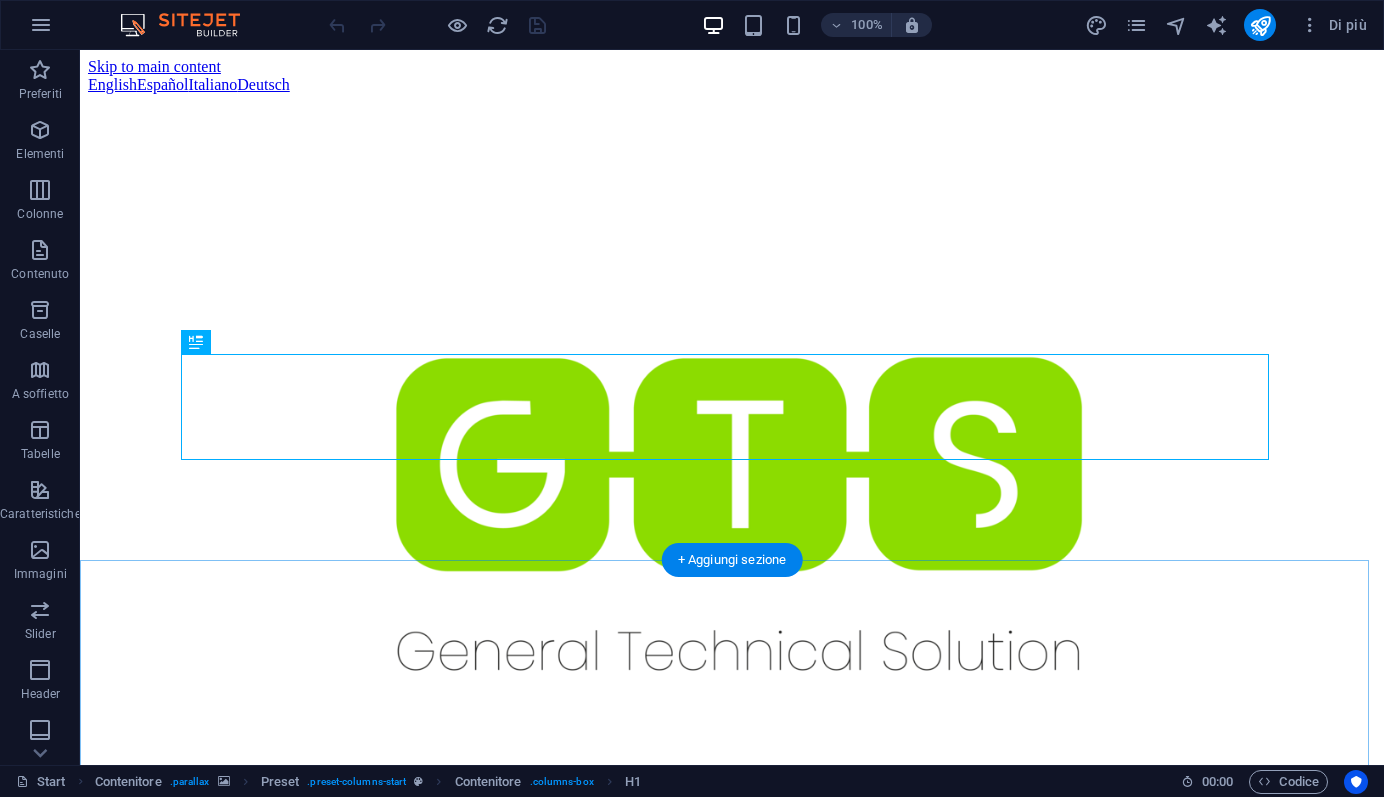 scroll, scrollTop: 444, scrollLeft: 0, axis: vertical 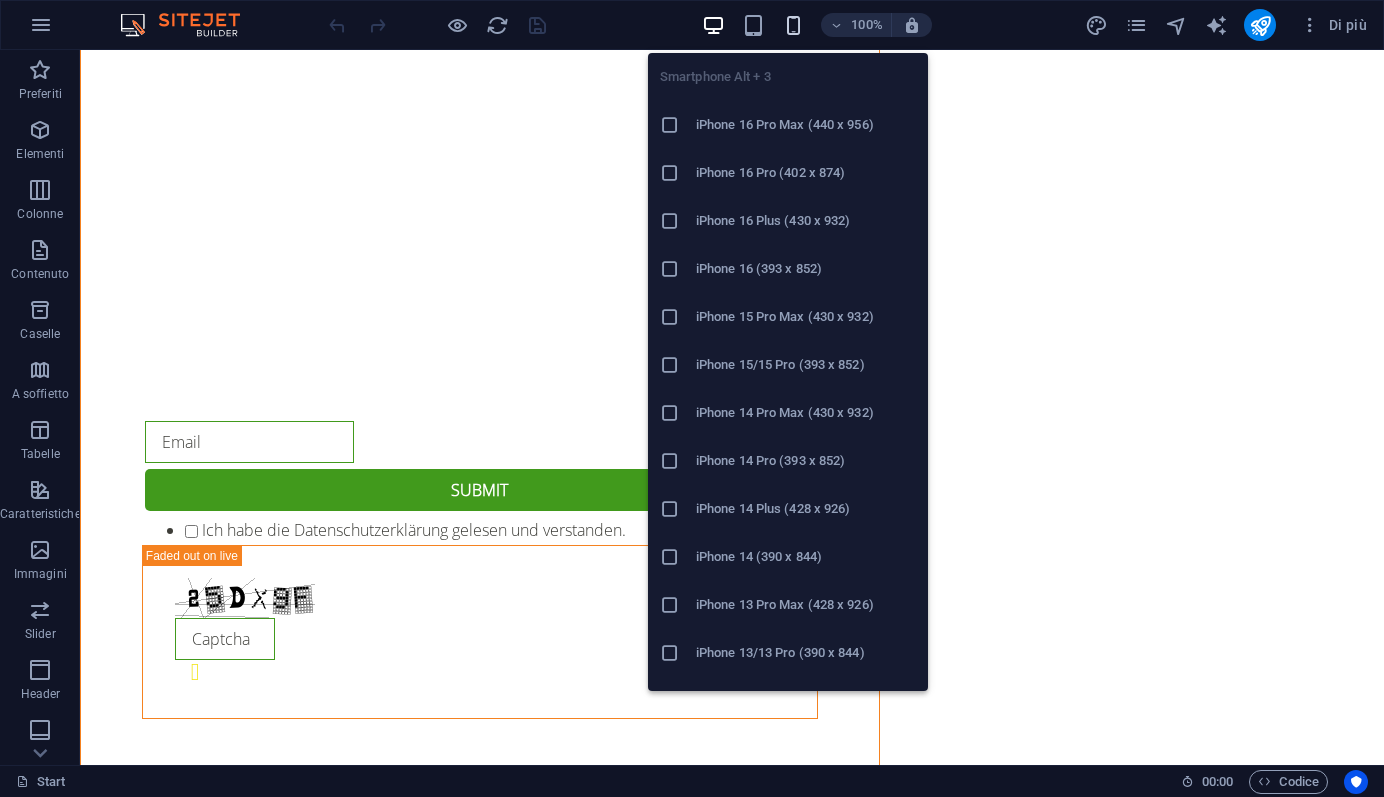 click at bounding box center [793, 25] 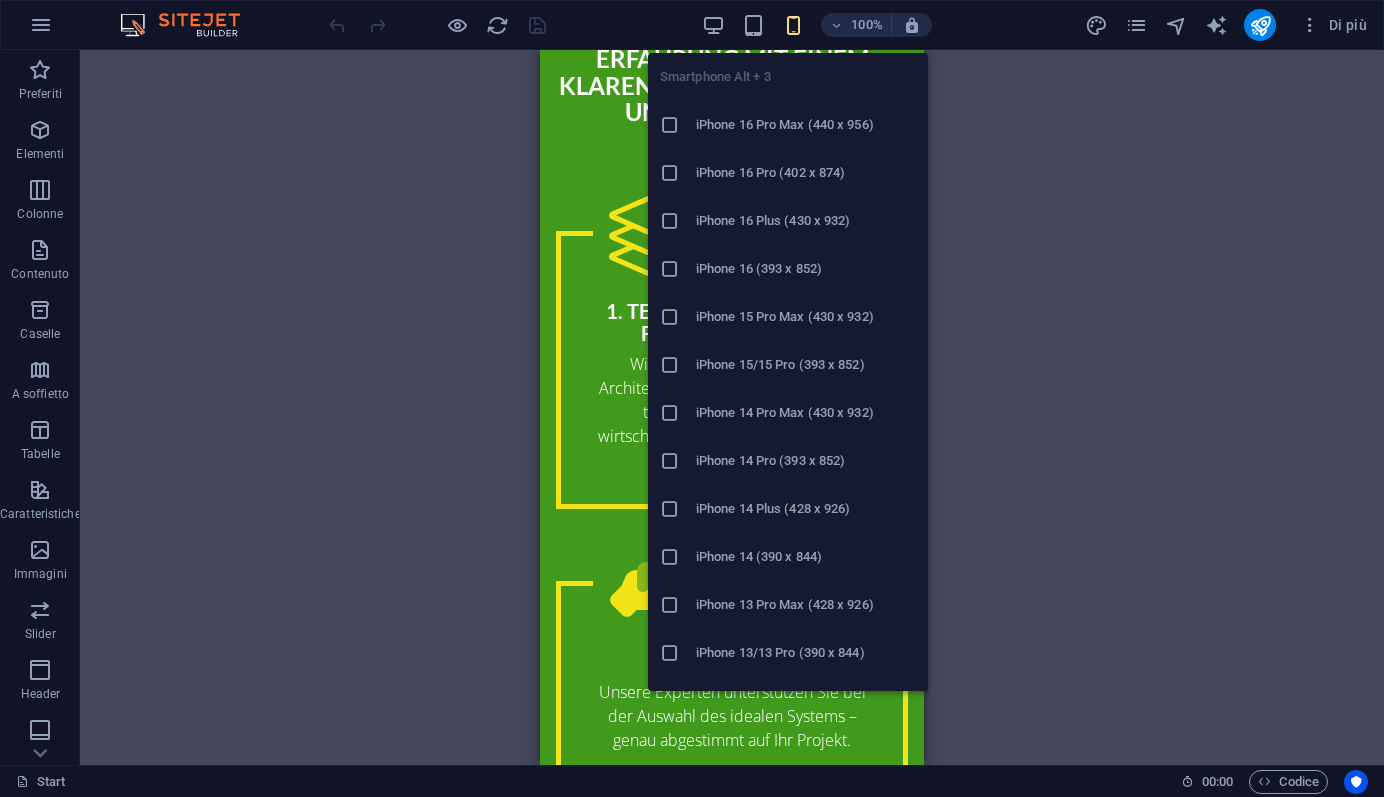 scroll, scrollTop: 0, scrollLeft: 0, axis: both 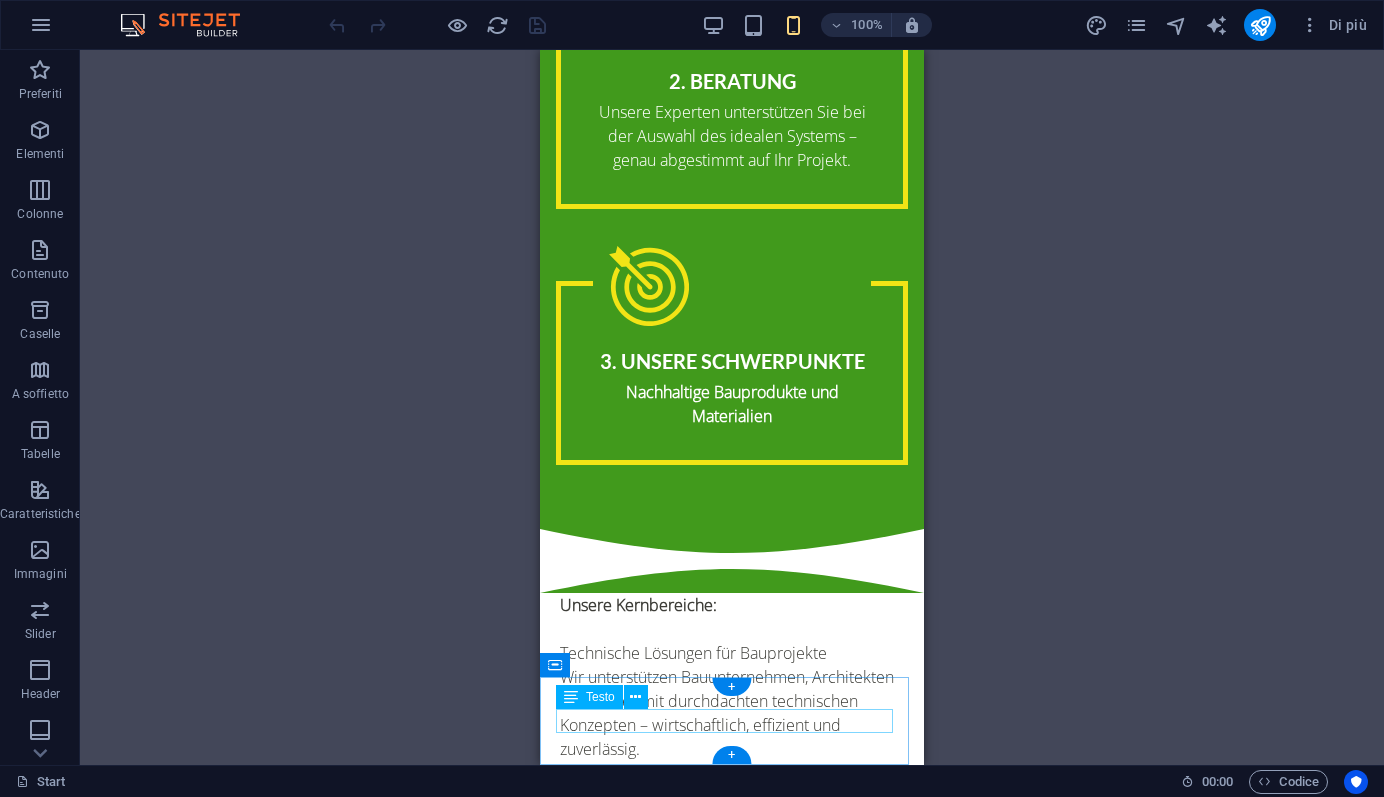 click on "@g-t-s.it | Legal Notice |  Privacy" at bounding box center (732, 3010) 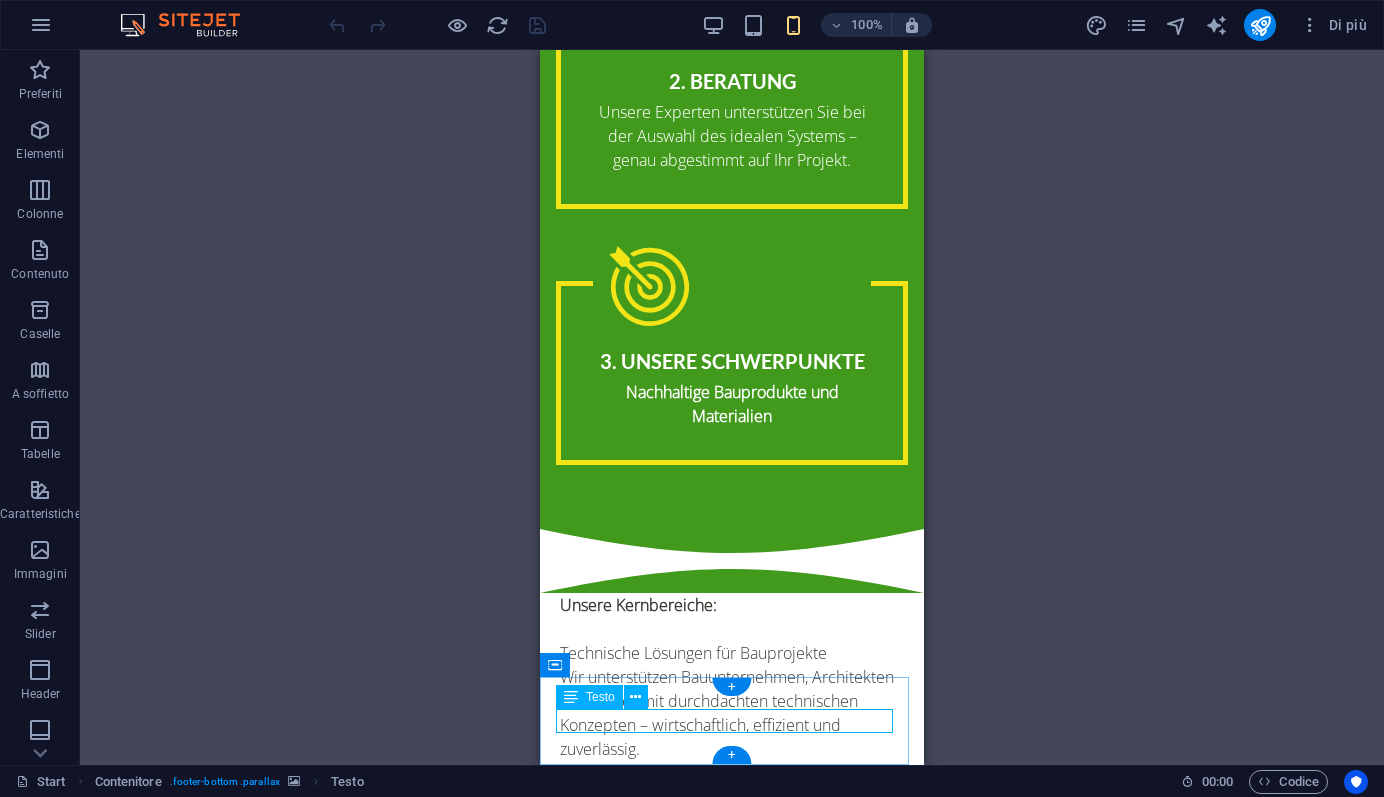 click on "@g-t-s.it | Legal Notice |  Privacy" at bounding box center (732, 3010) 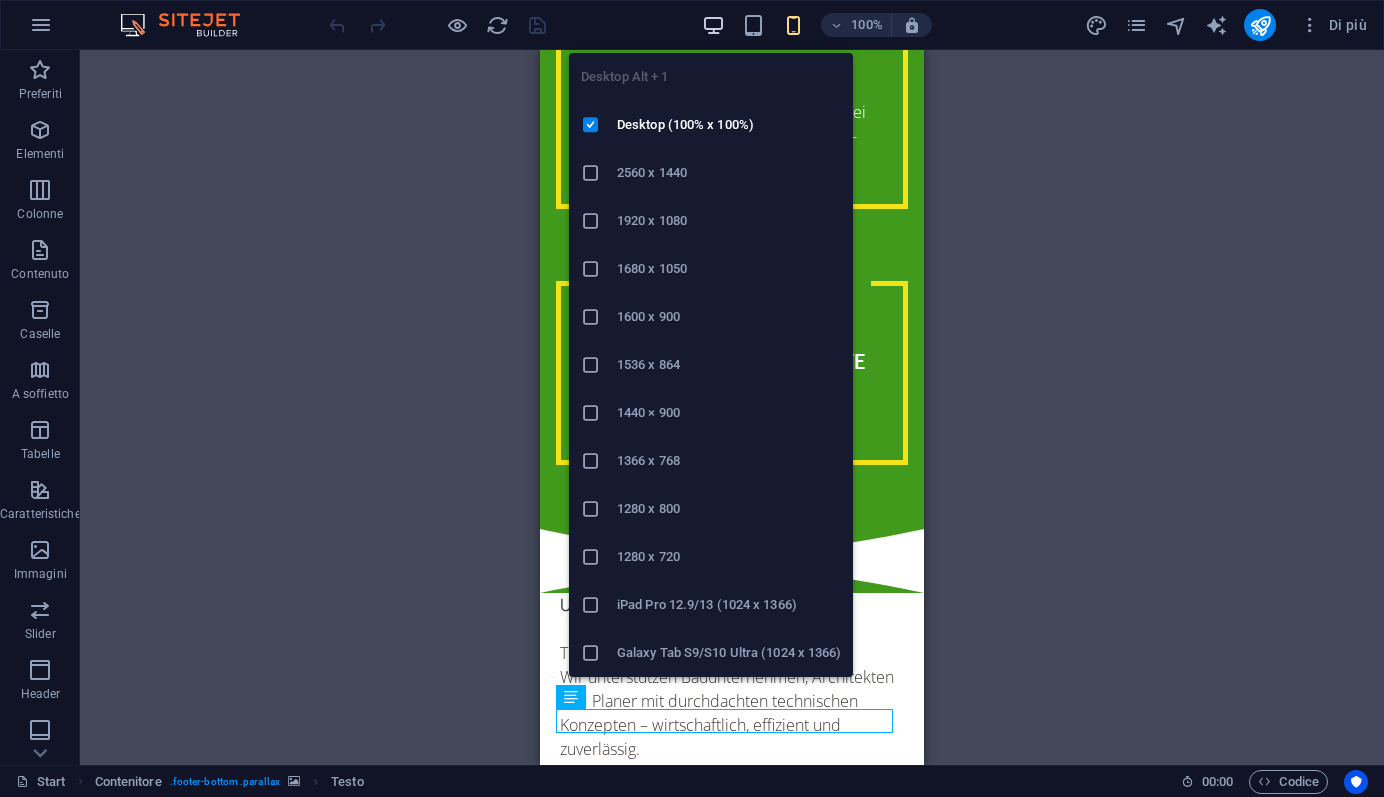 click at bounding box center (713, 25) 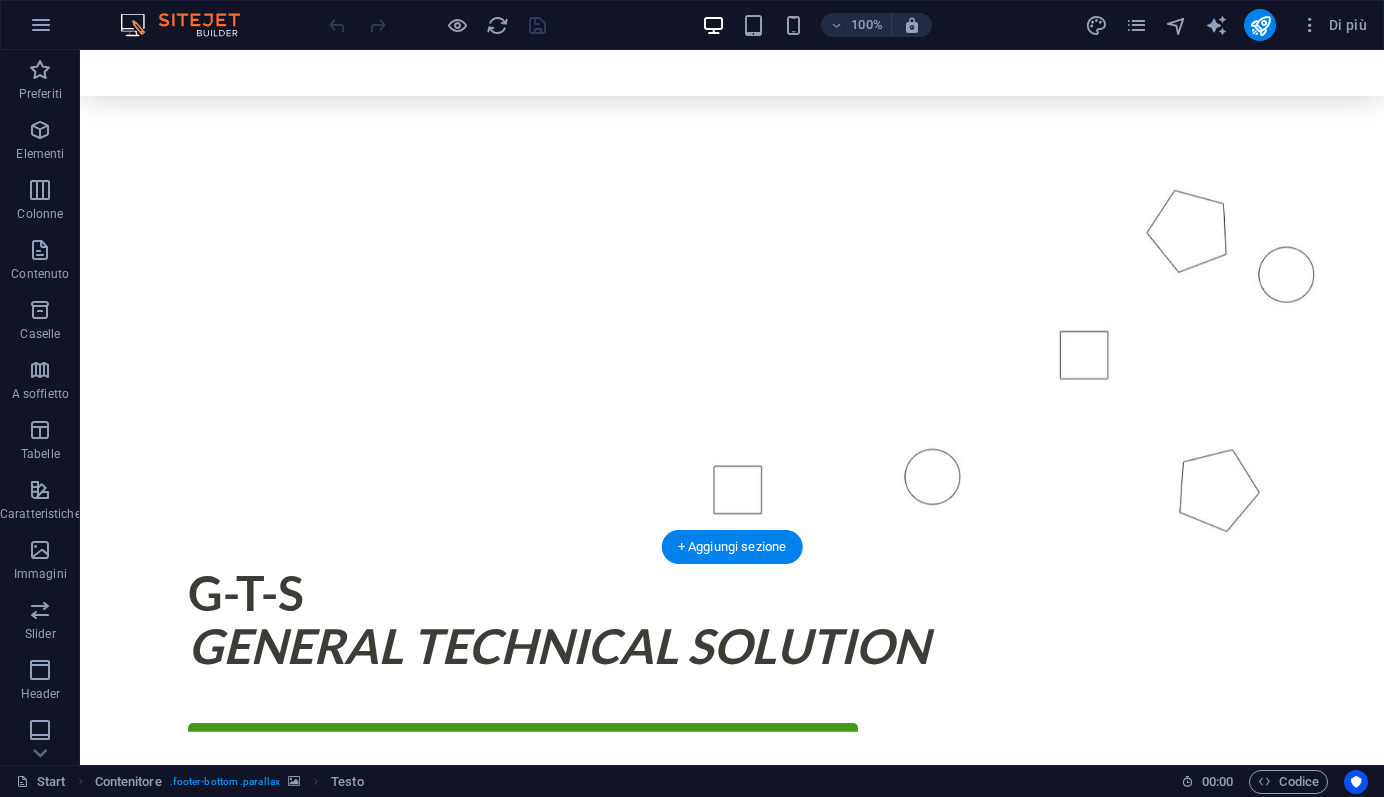 scroll, scrollTop: 0, scrollLeft: 0, axis: both 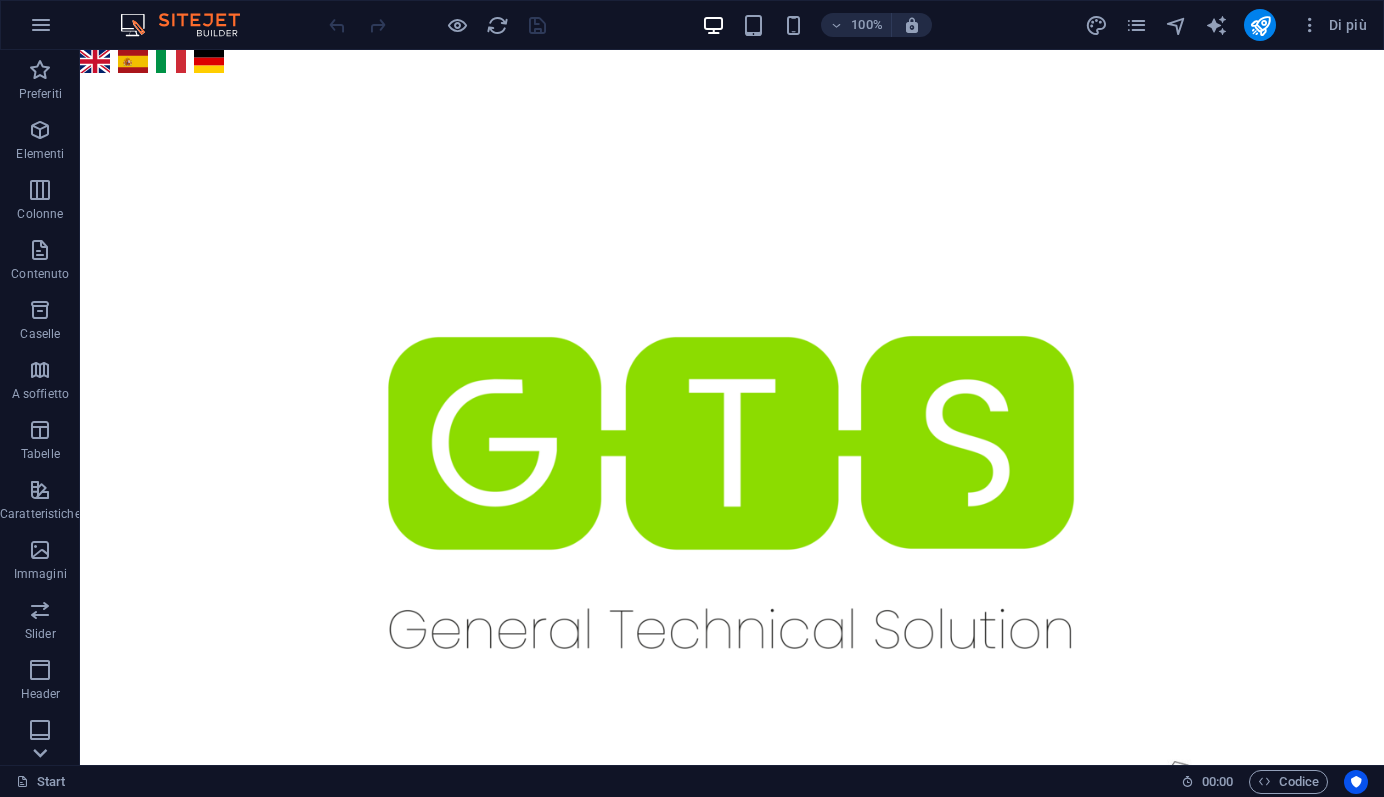 click 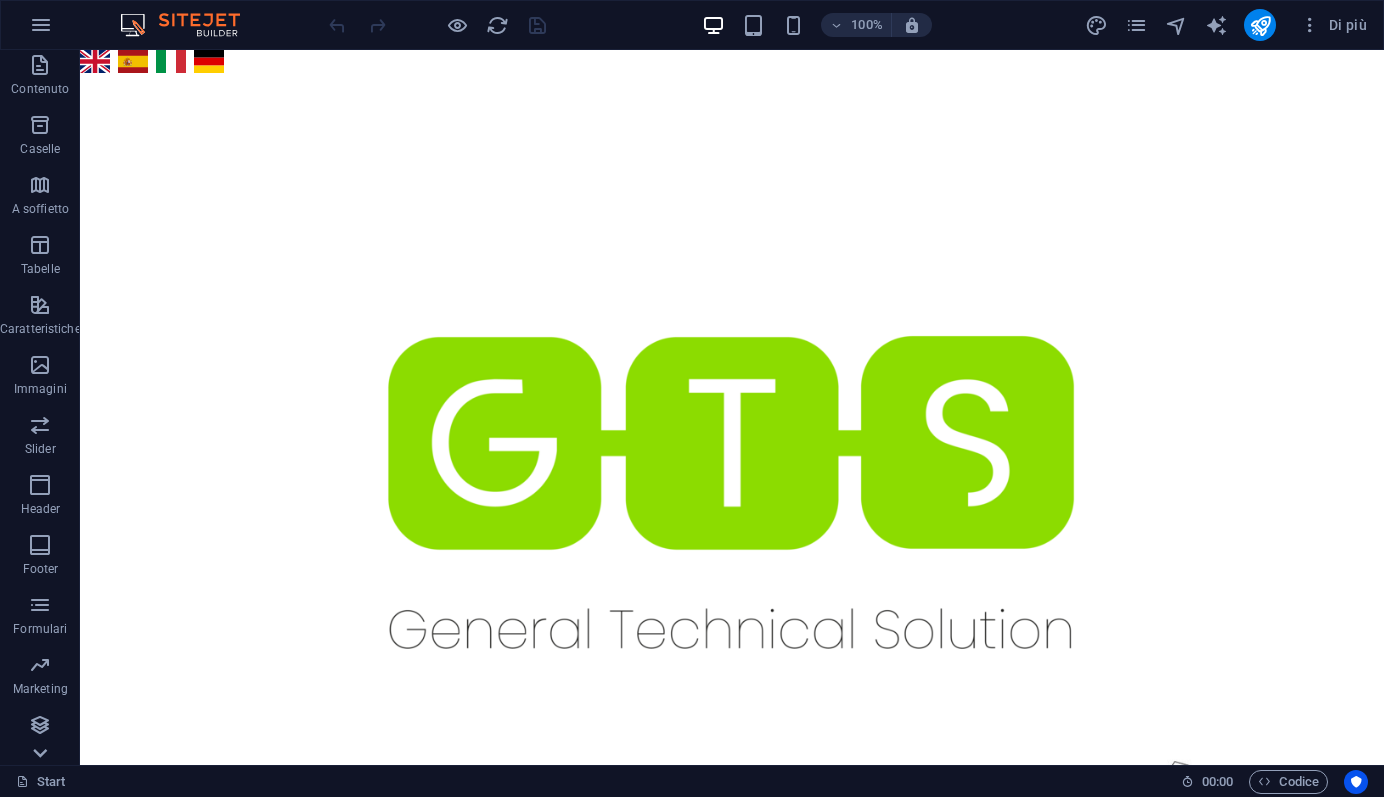 scroll, scrollTop: 185, scrollLeft: 0, axis: vertical 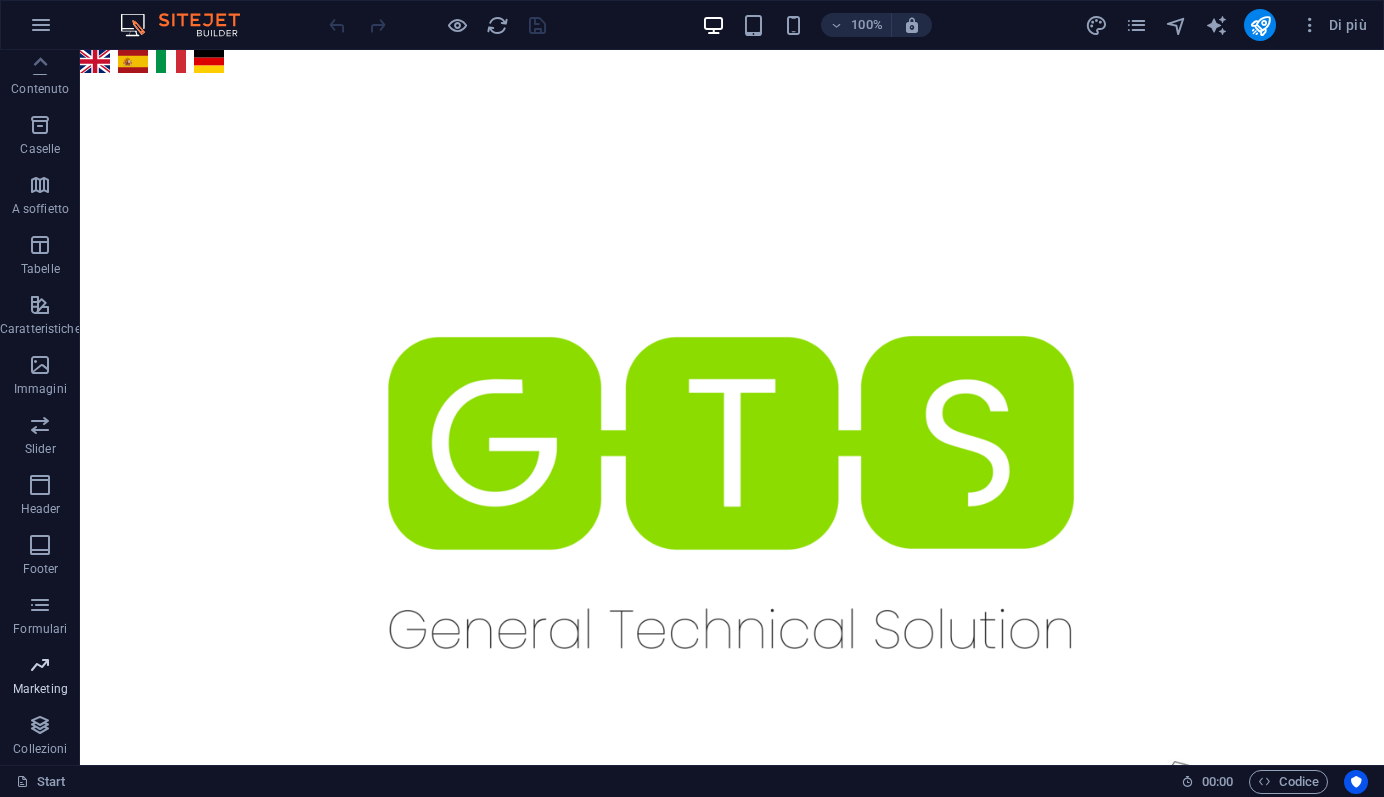 click at bounding box center (40, 665) 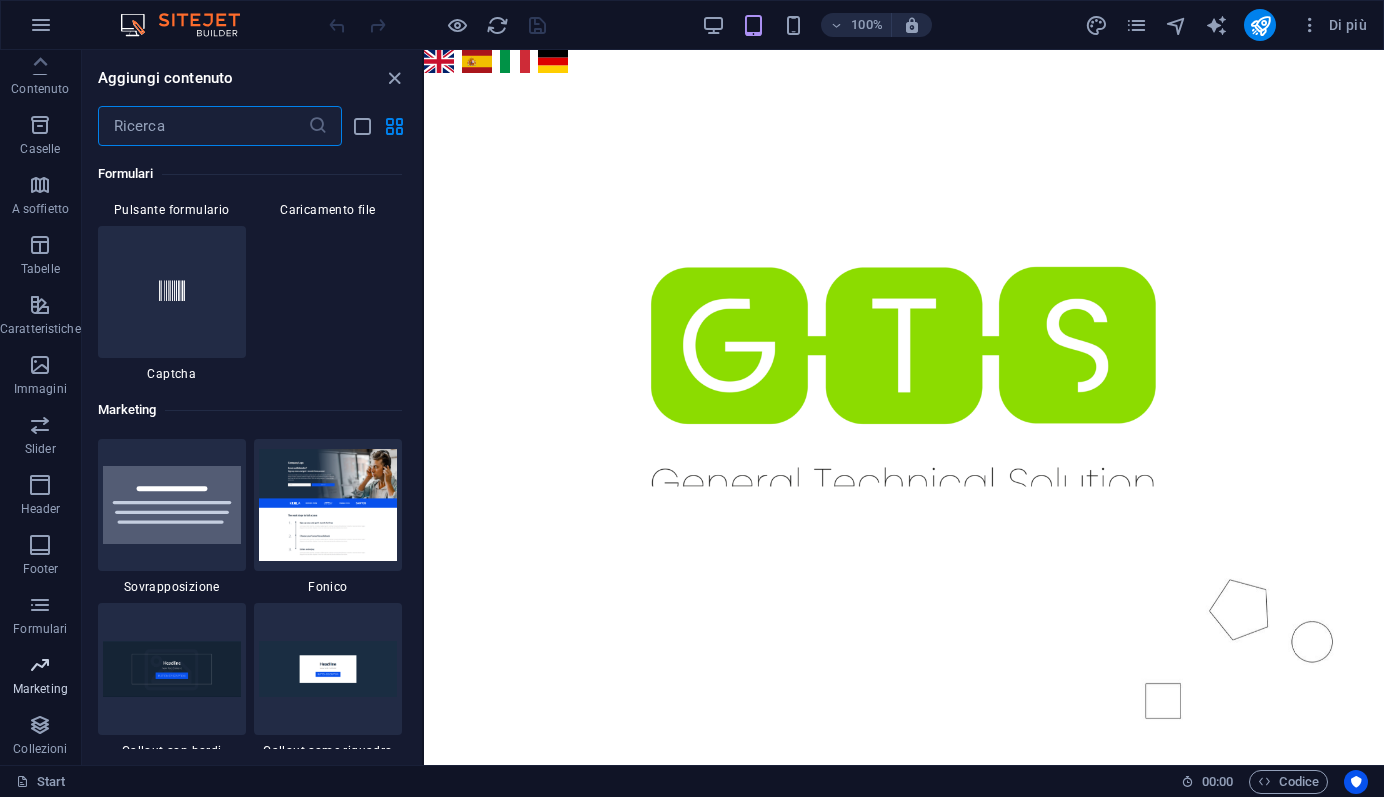 scroll, scrollTop: 16289, scrollLeft: 0, axis: vertical 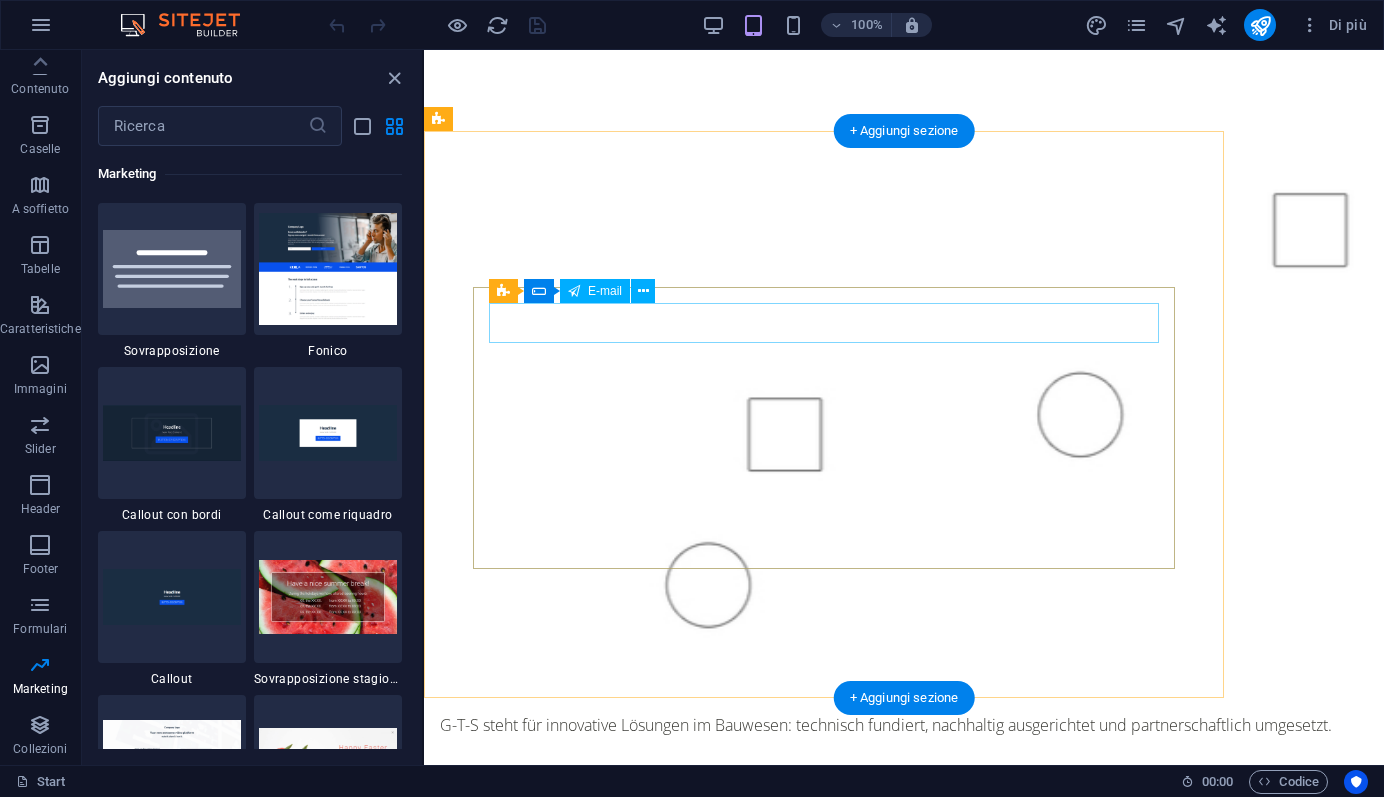 click at bounding box center [824, 2729] 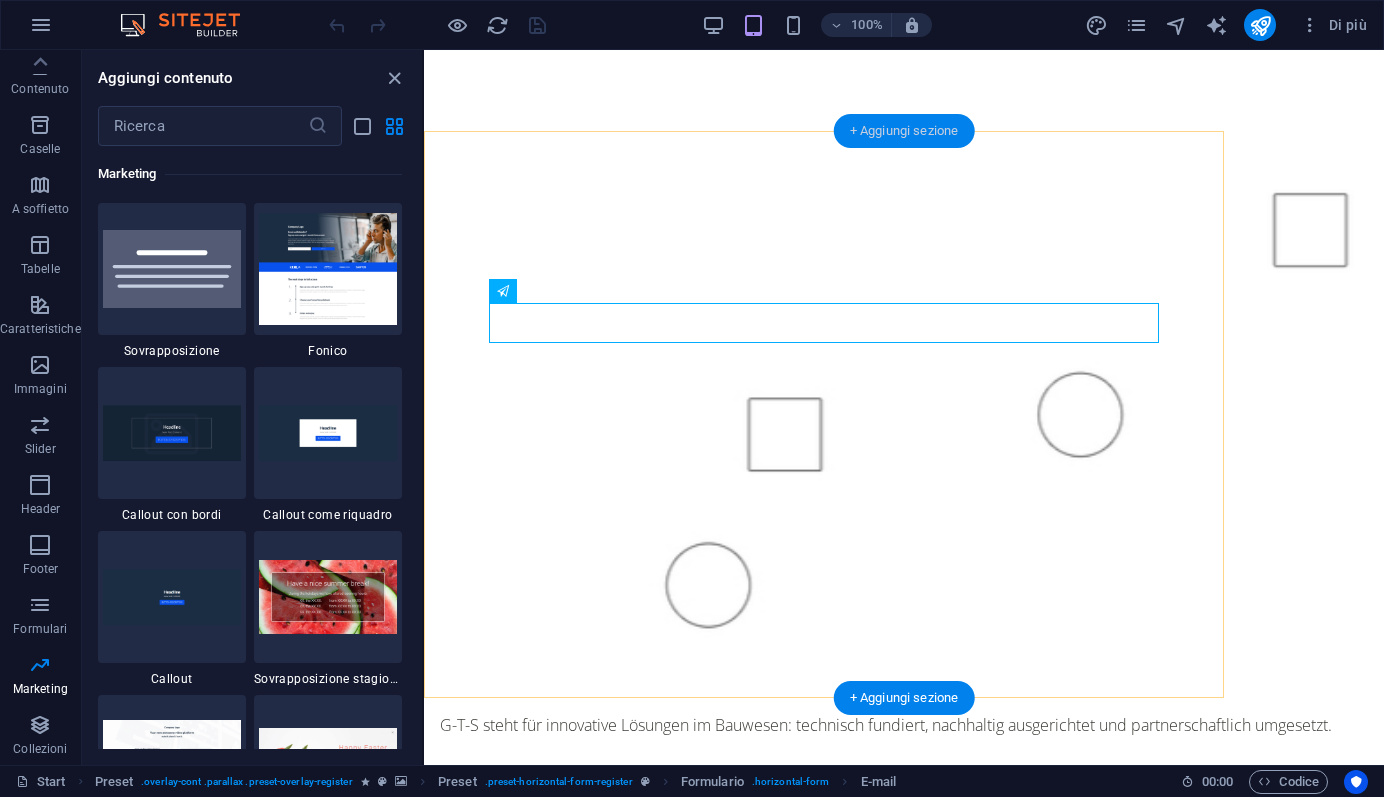 click on "+ Aggiungi sezione" at bounding box center (904, 131) 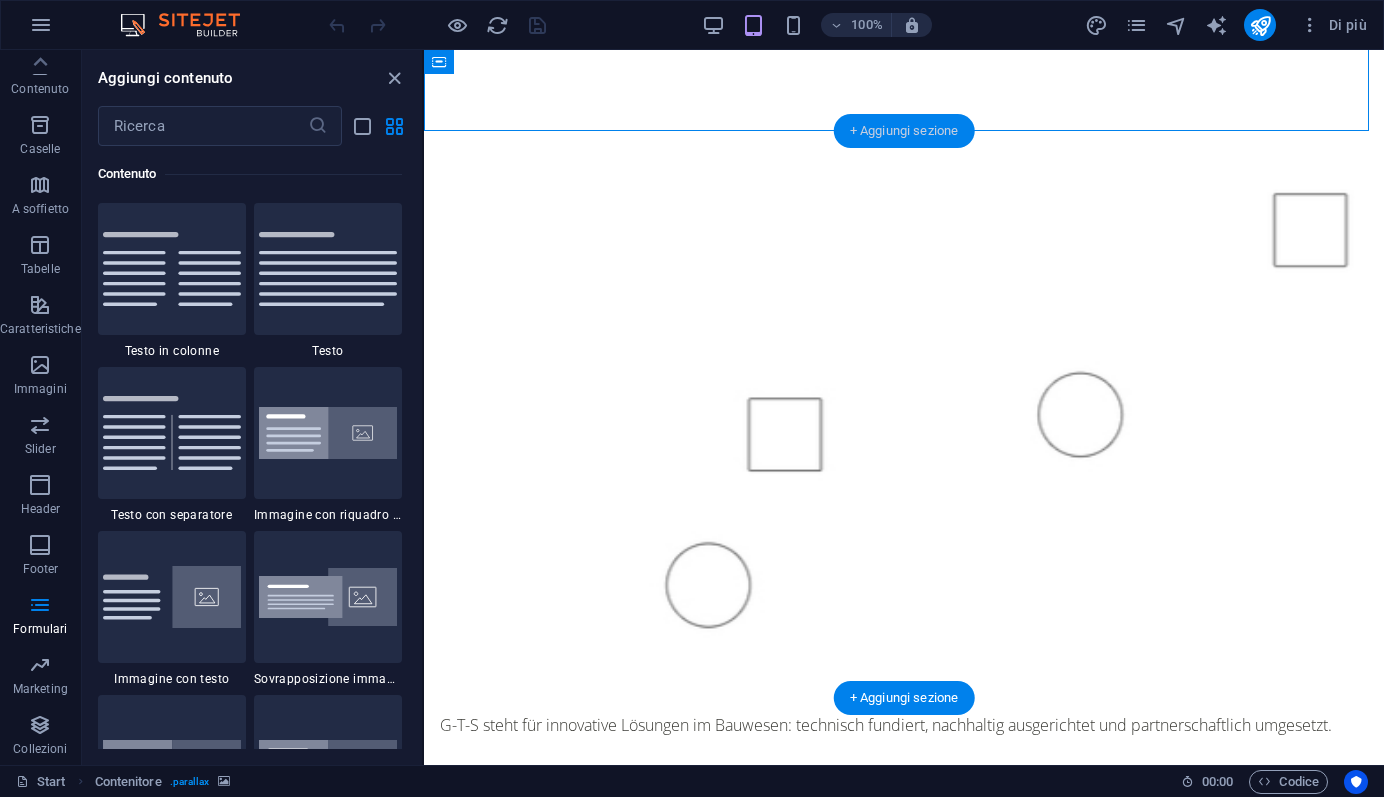scroll, scrollTop: 3499, scrollLeft: 0, axis: vertical 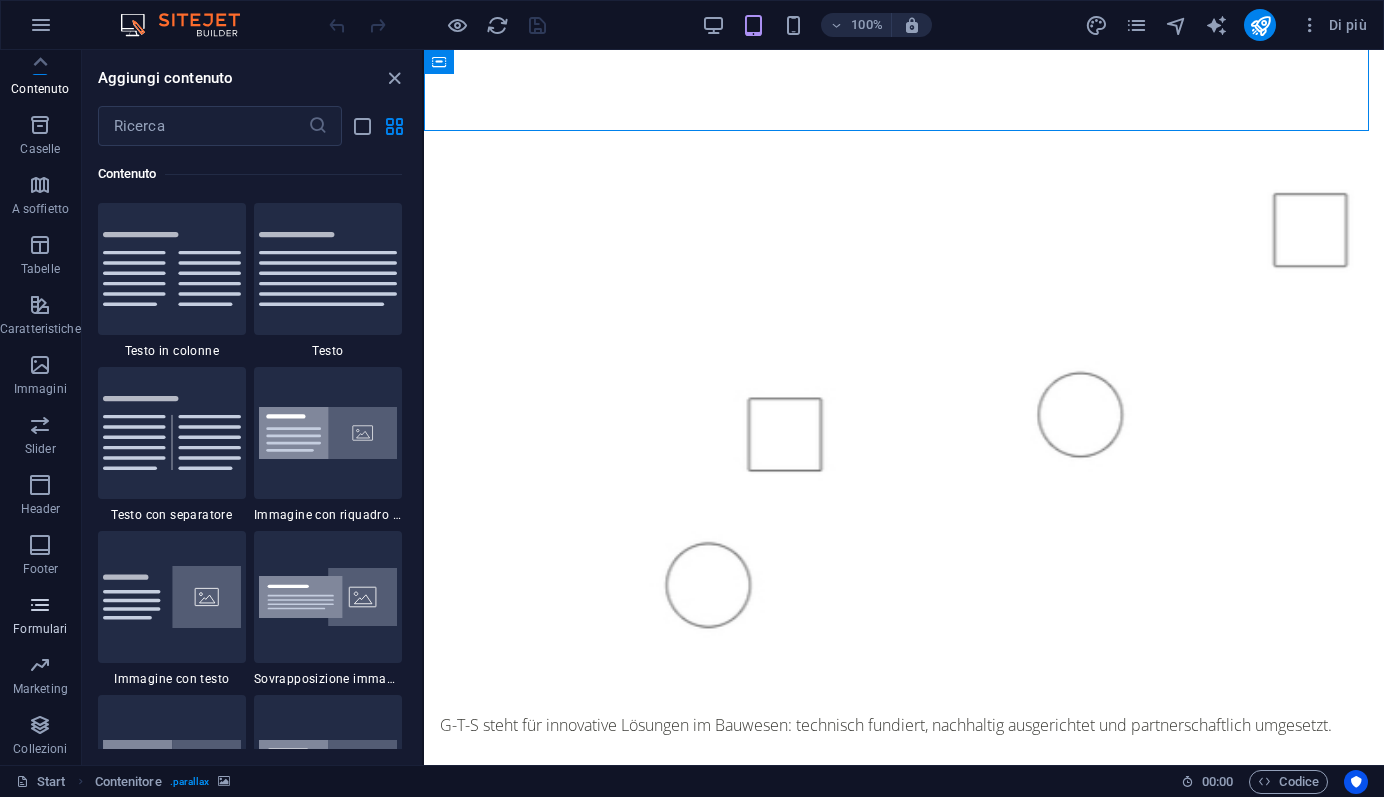 click at bounding box center (40, 605) 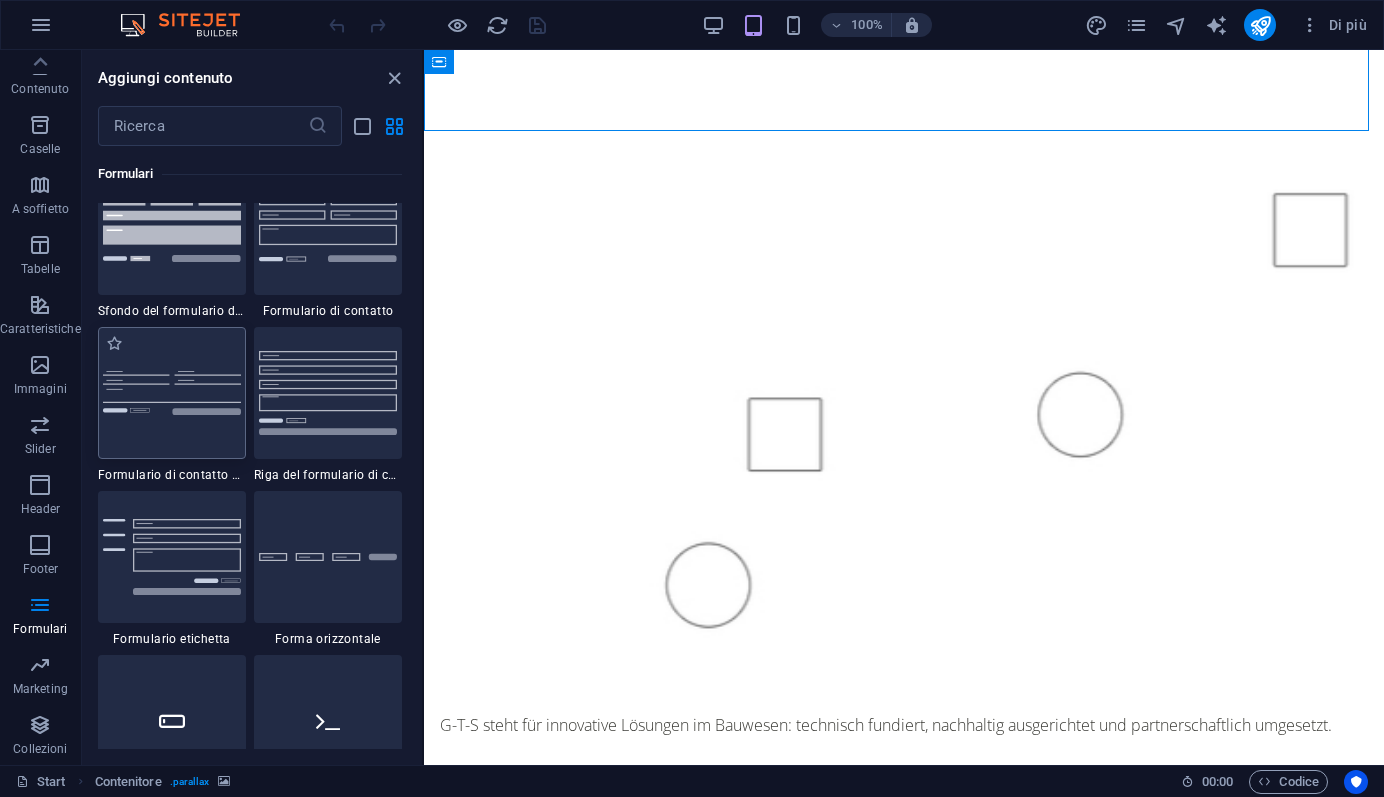scroll, scrollTop: 14649, scrollLeft: 0, axis: vertical 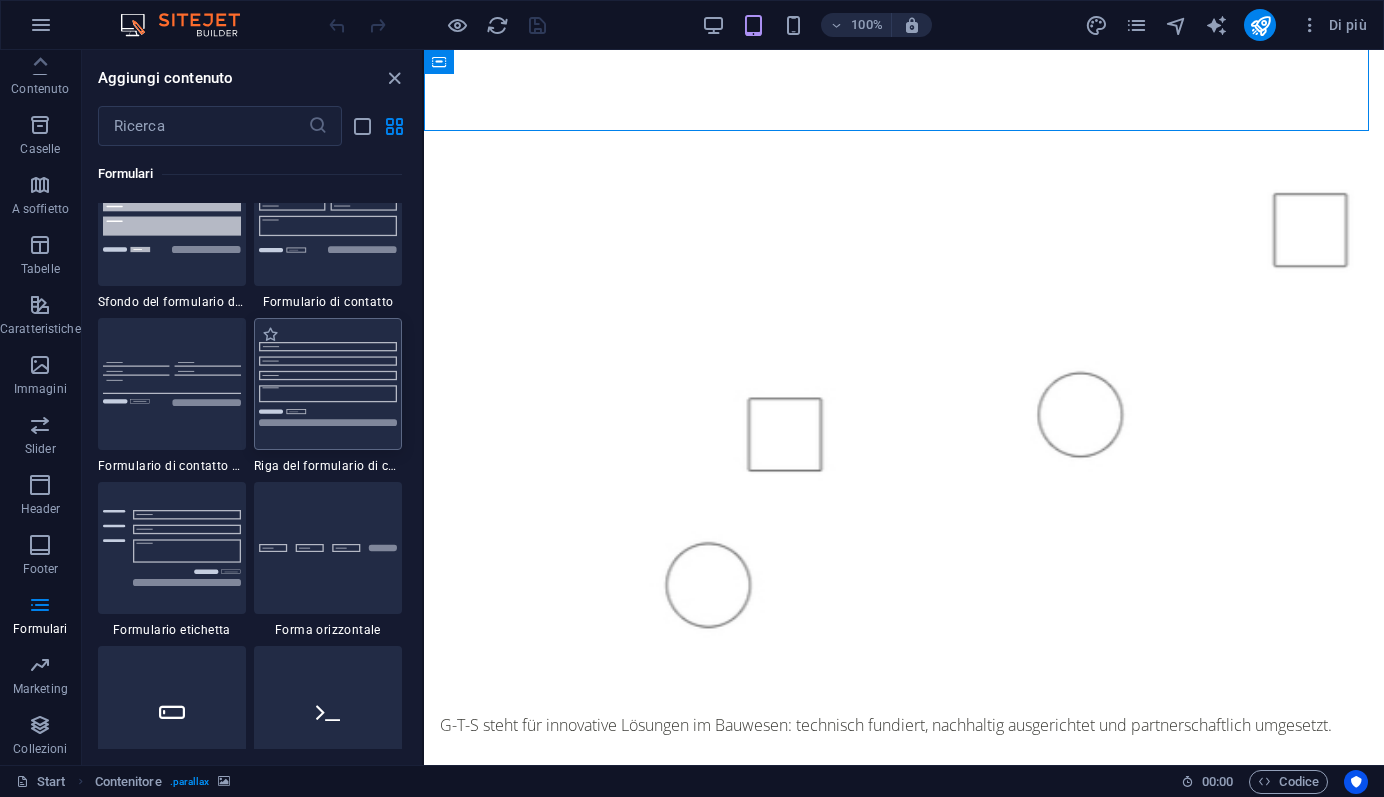 click at bounding box center [328, 384] 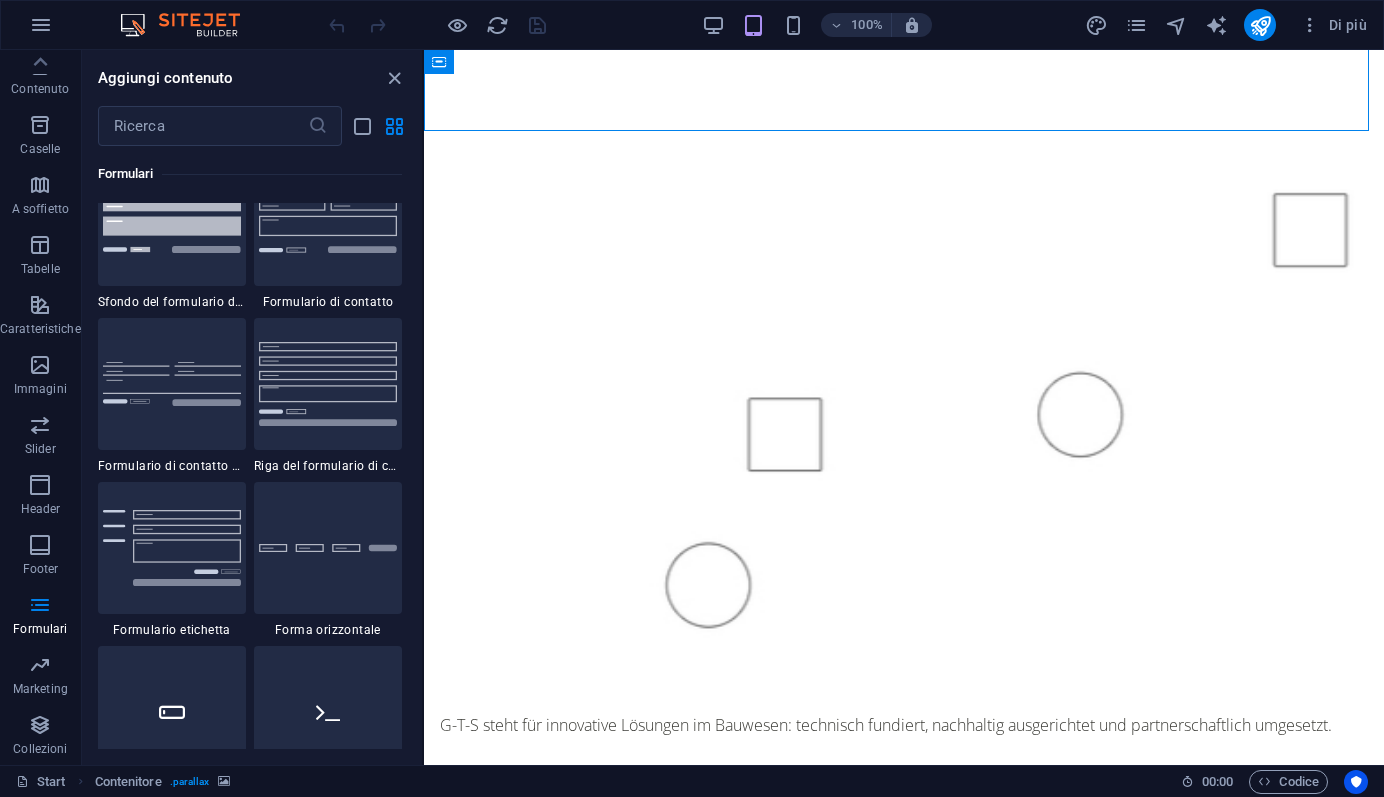 scroll, scrollTop: 1784, scrollLeft: 0, axis: vertical 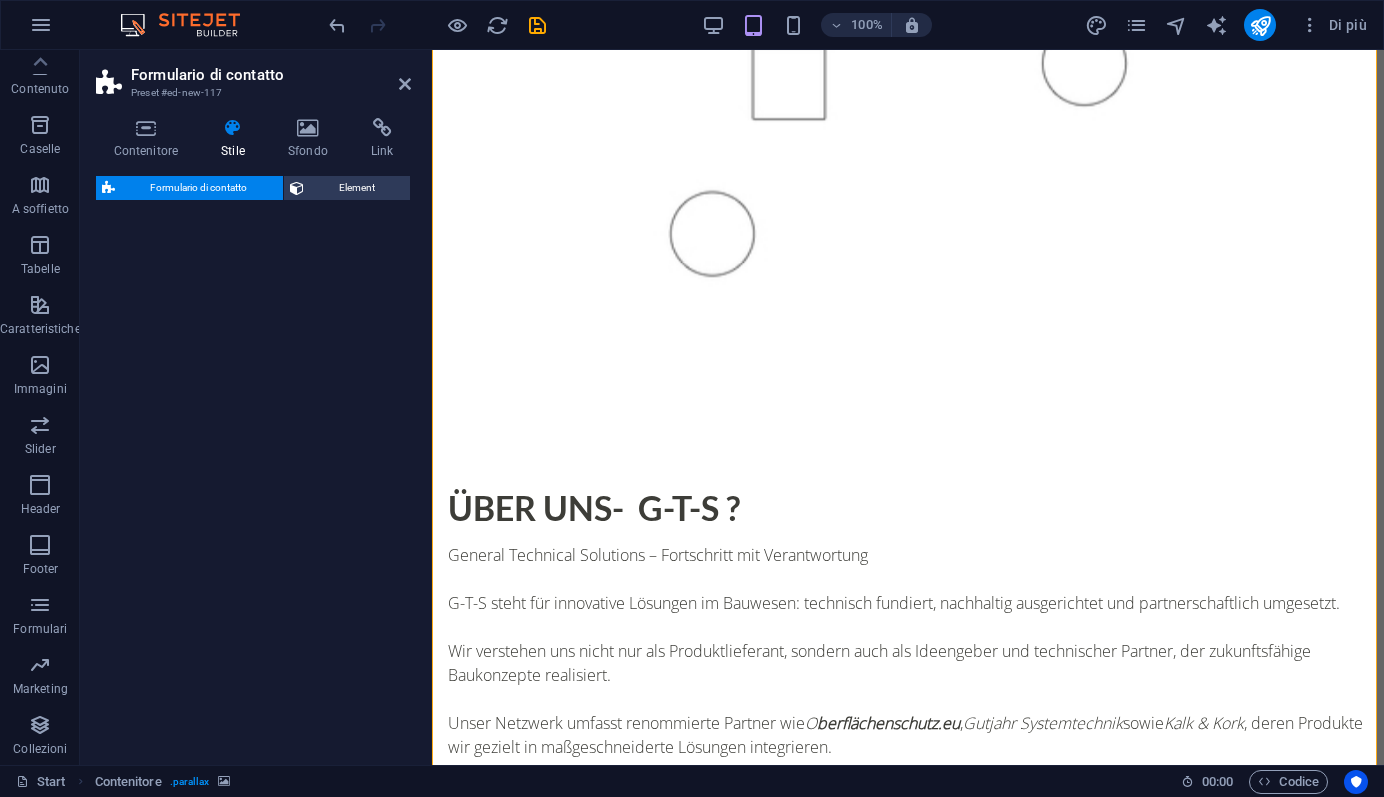 select on "rem" 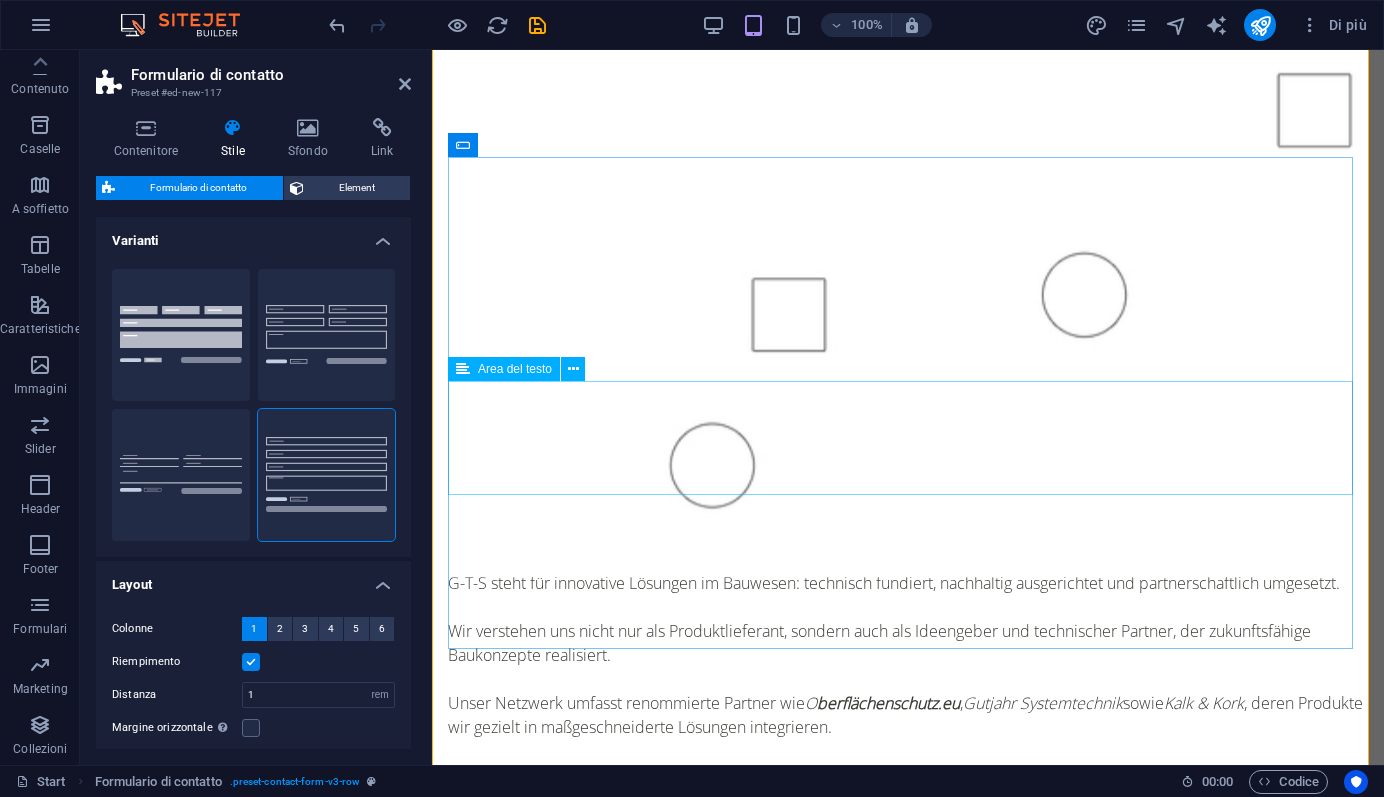 scroll, scrollTop: 1807, scrollLeft: 0, axis: vertical 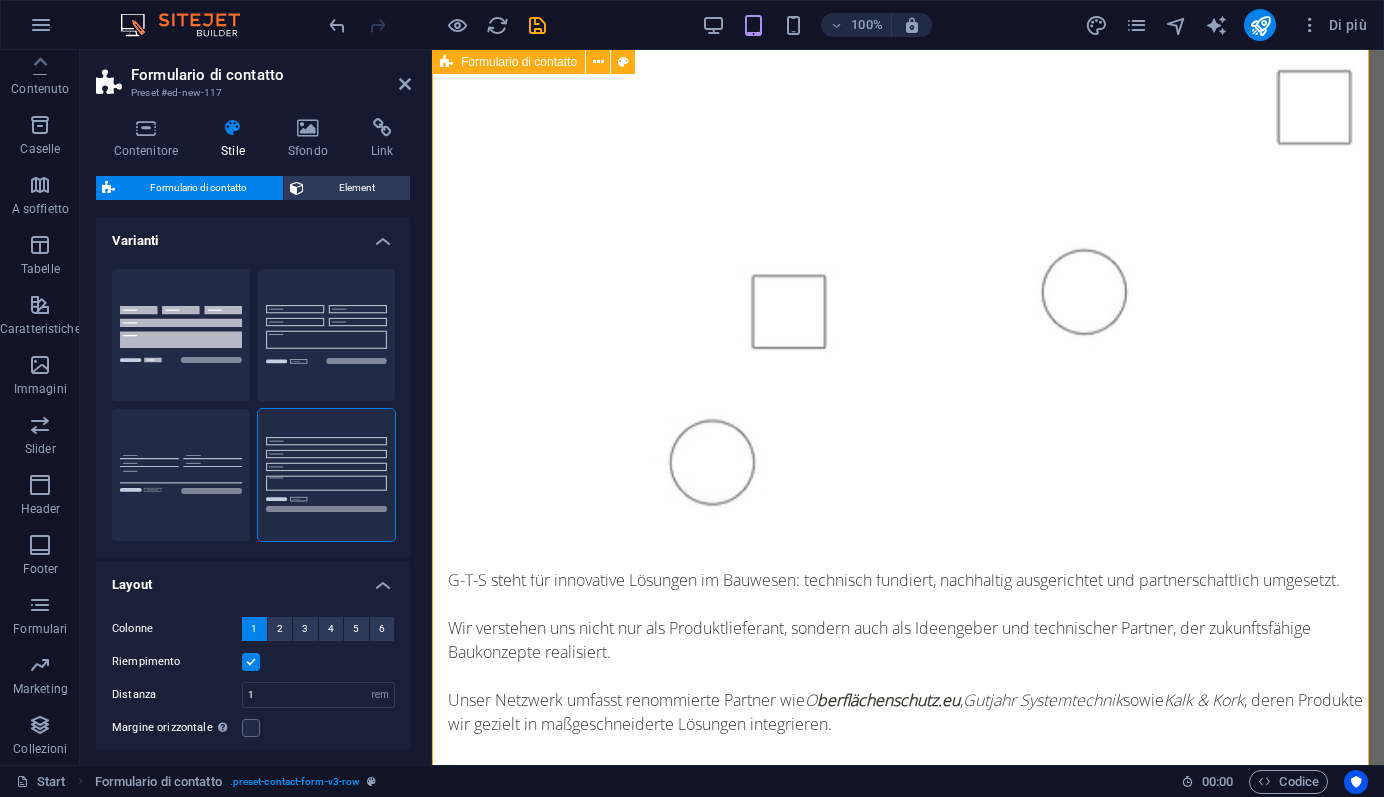 click on "{{ 'content.forms.privacy'|trans }} Illeggibile? Carica nuovo Invia" at bounding box center (908, 2188) 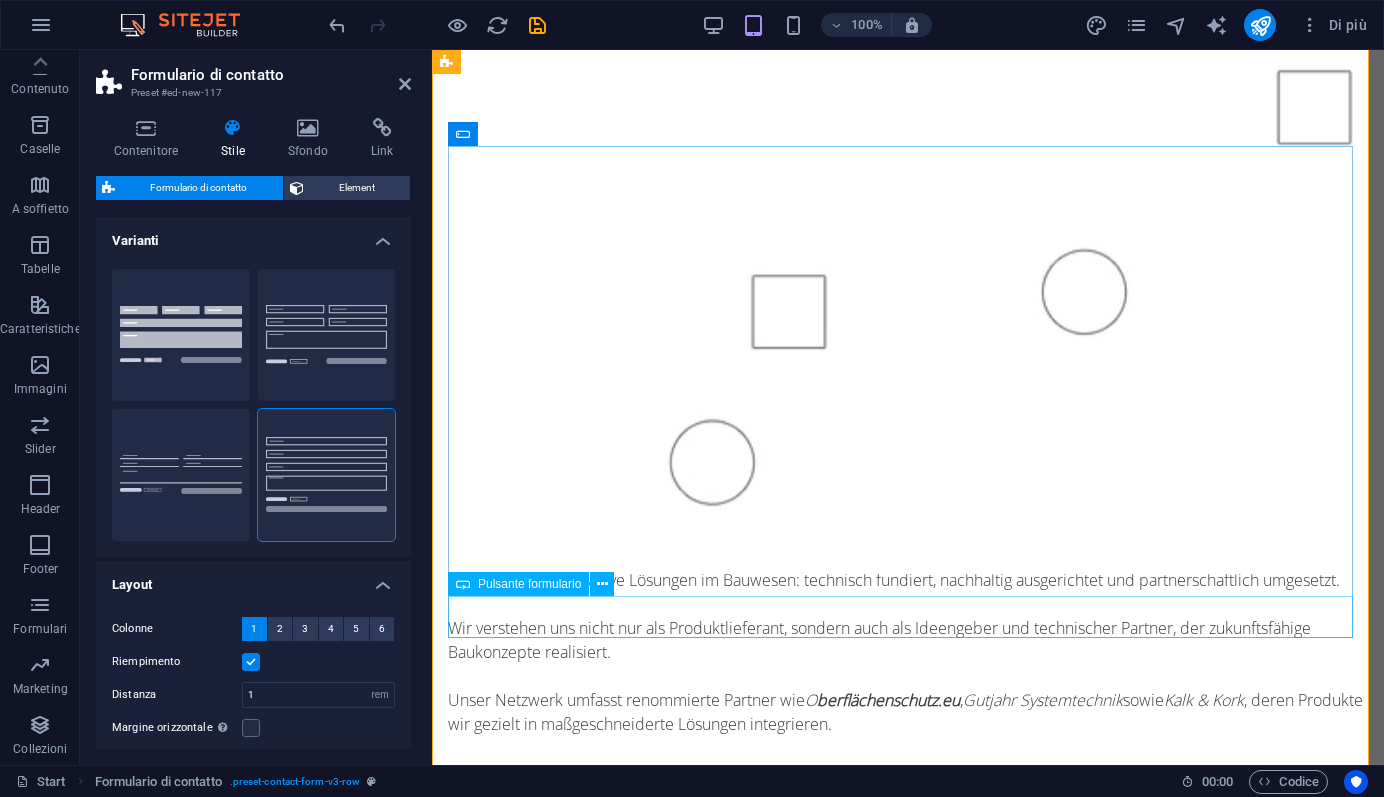 click on "Invia" at bounding box center [908, 2421] 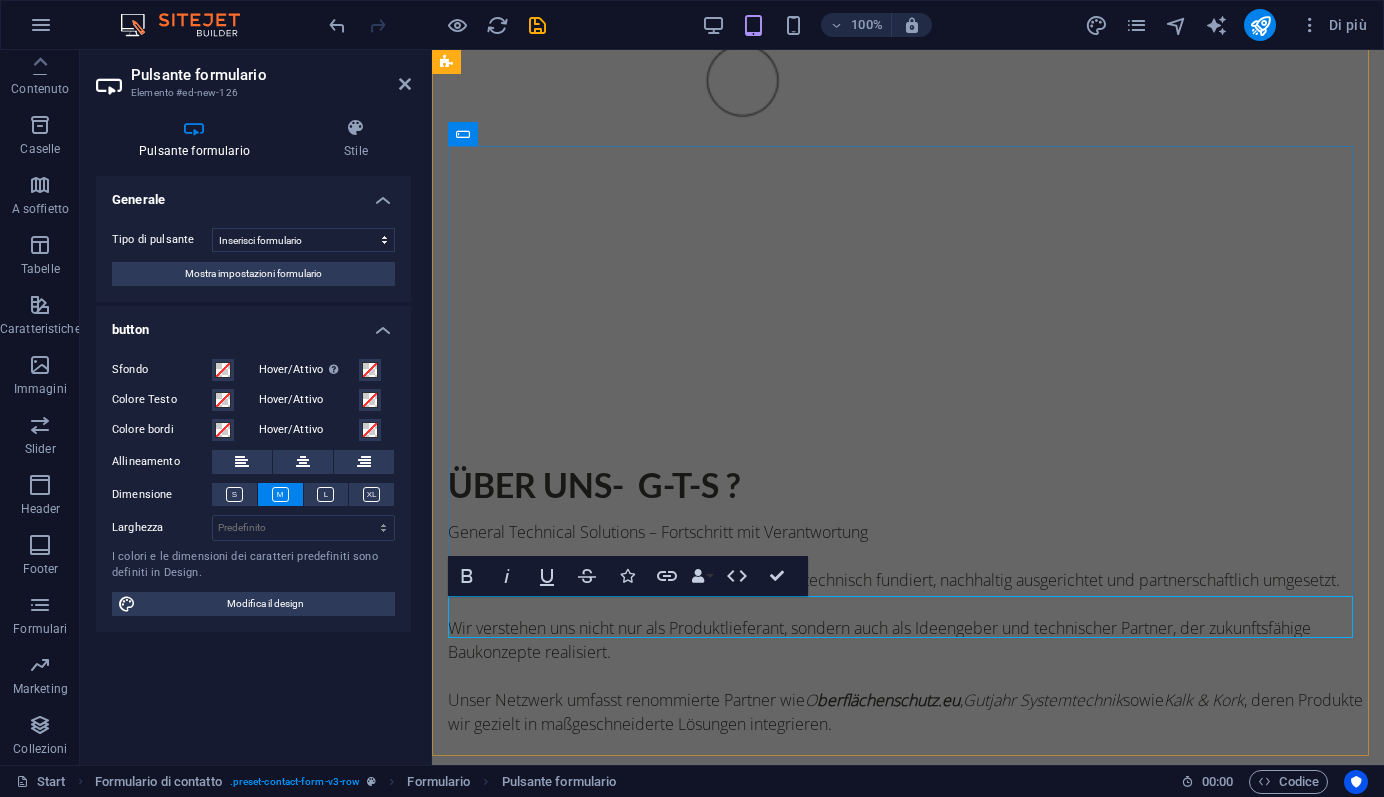 scroll, scrollTop: 1808, scrollLeft: 0, axis: vertical 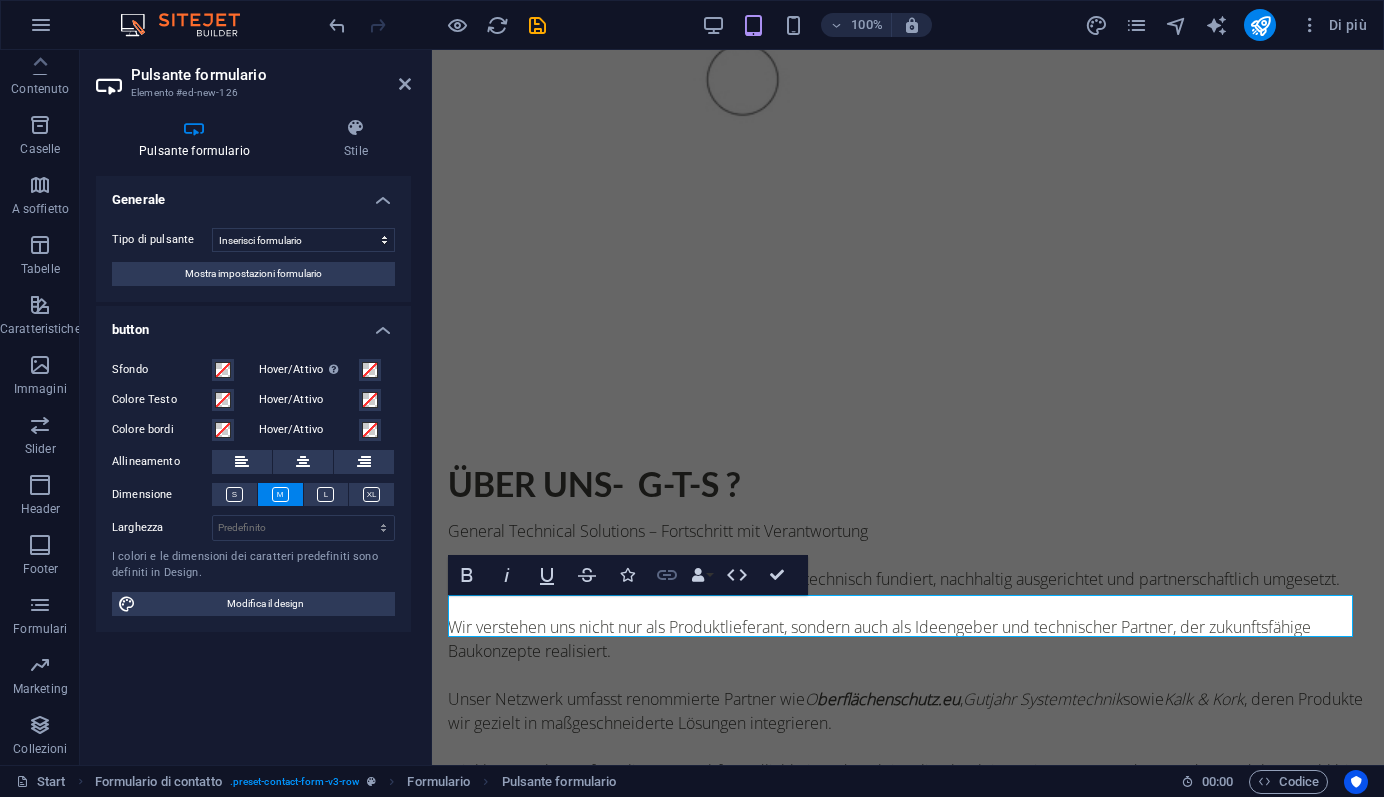 click 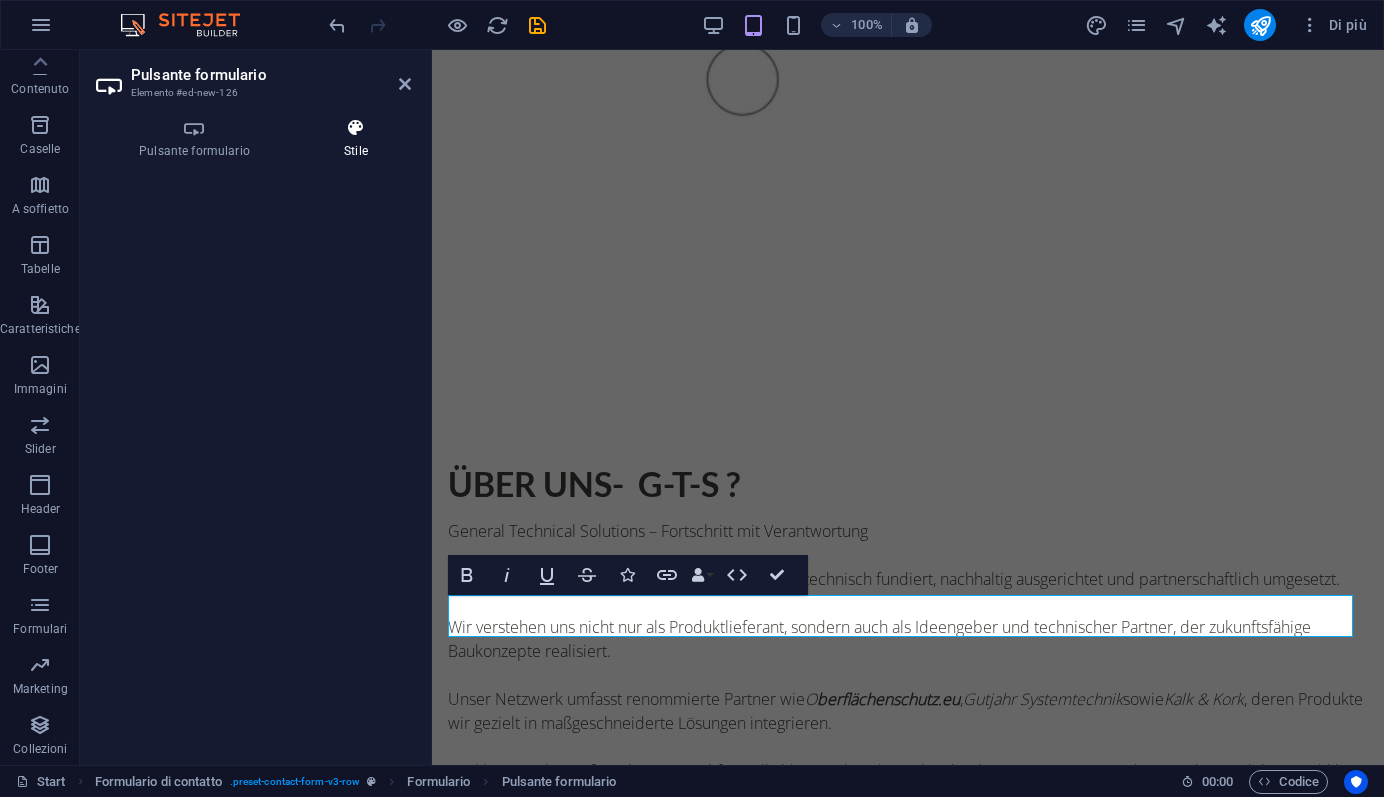 click at bounding box center [356, 128] 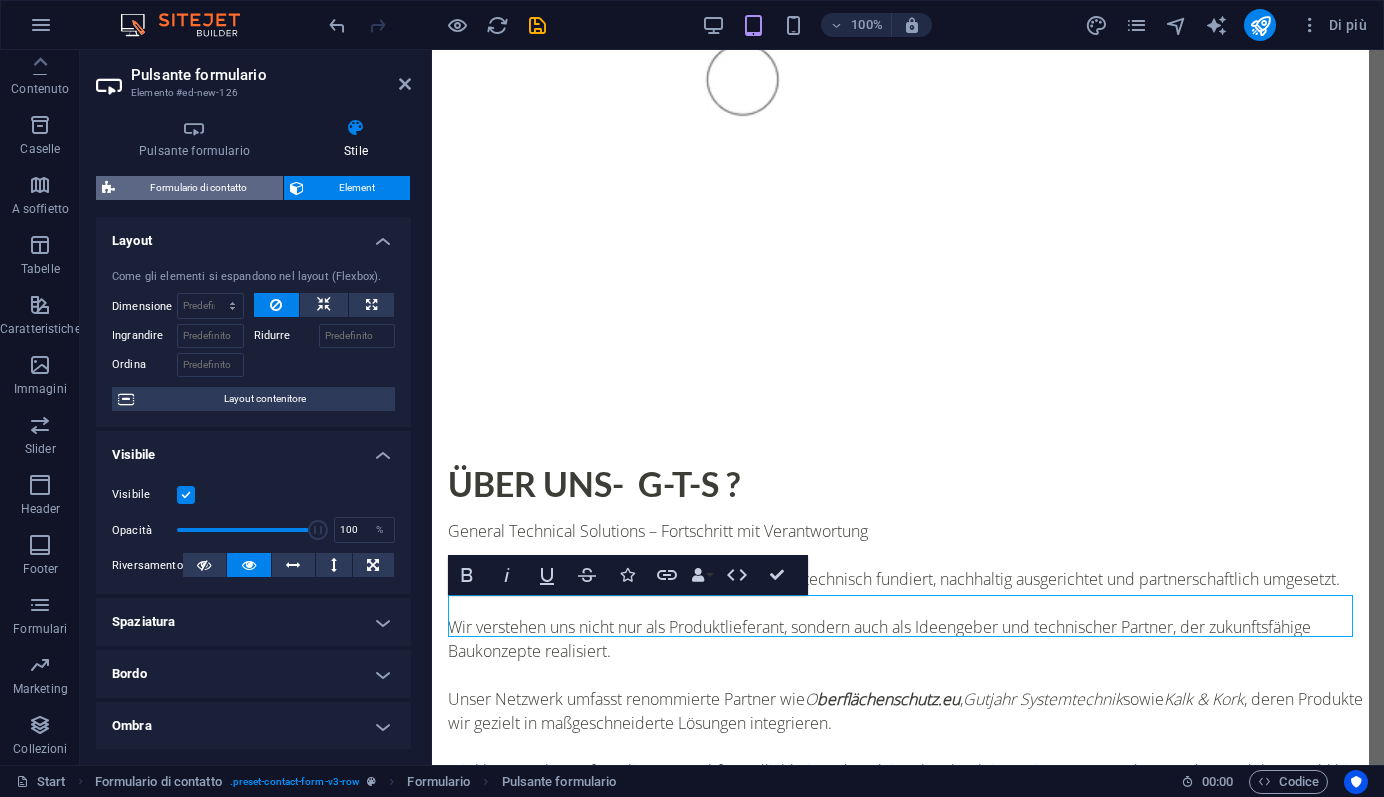 click on "Formulario di contatto" at bounding box center [199, 188] 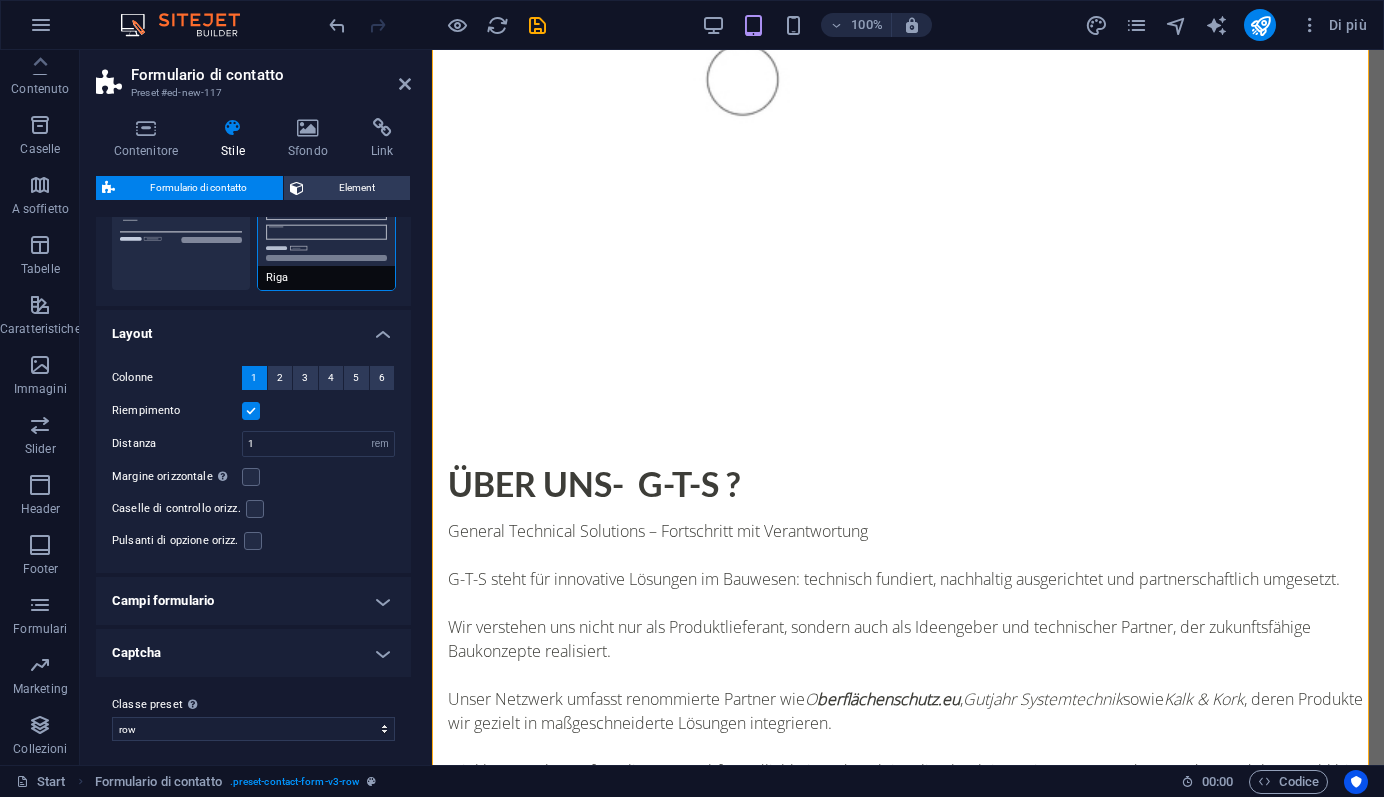scroll, scrollTop: 259, scrollLeft: 0, axis: vertical 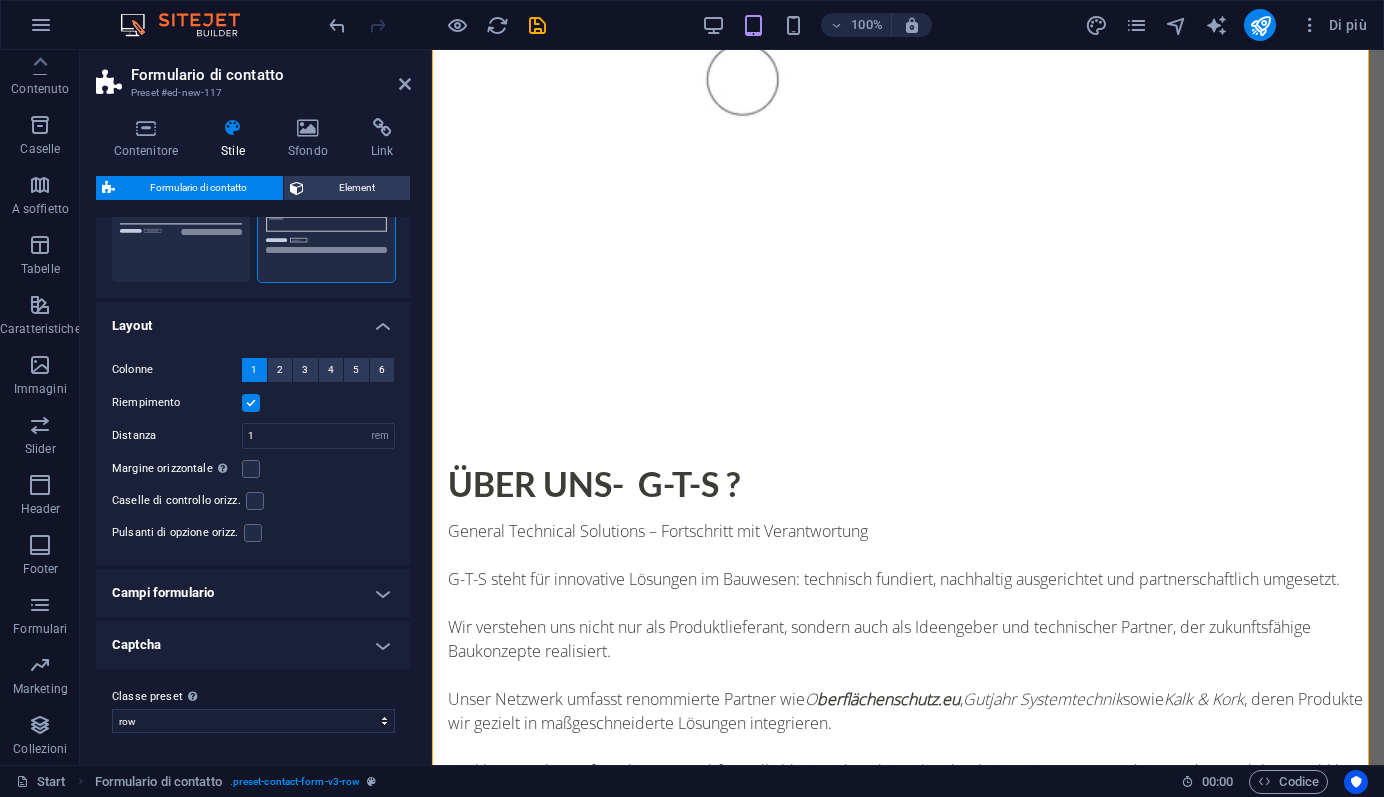 click on "Captcha" at bounding box center [253, 645] 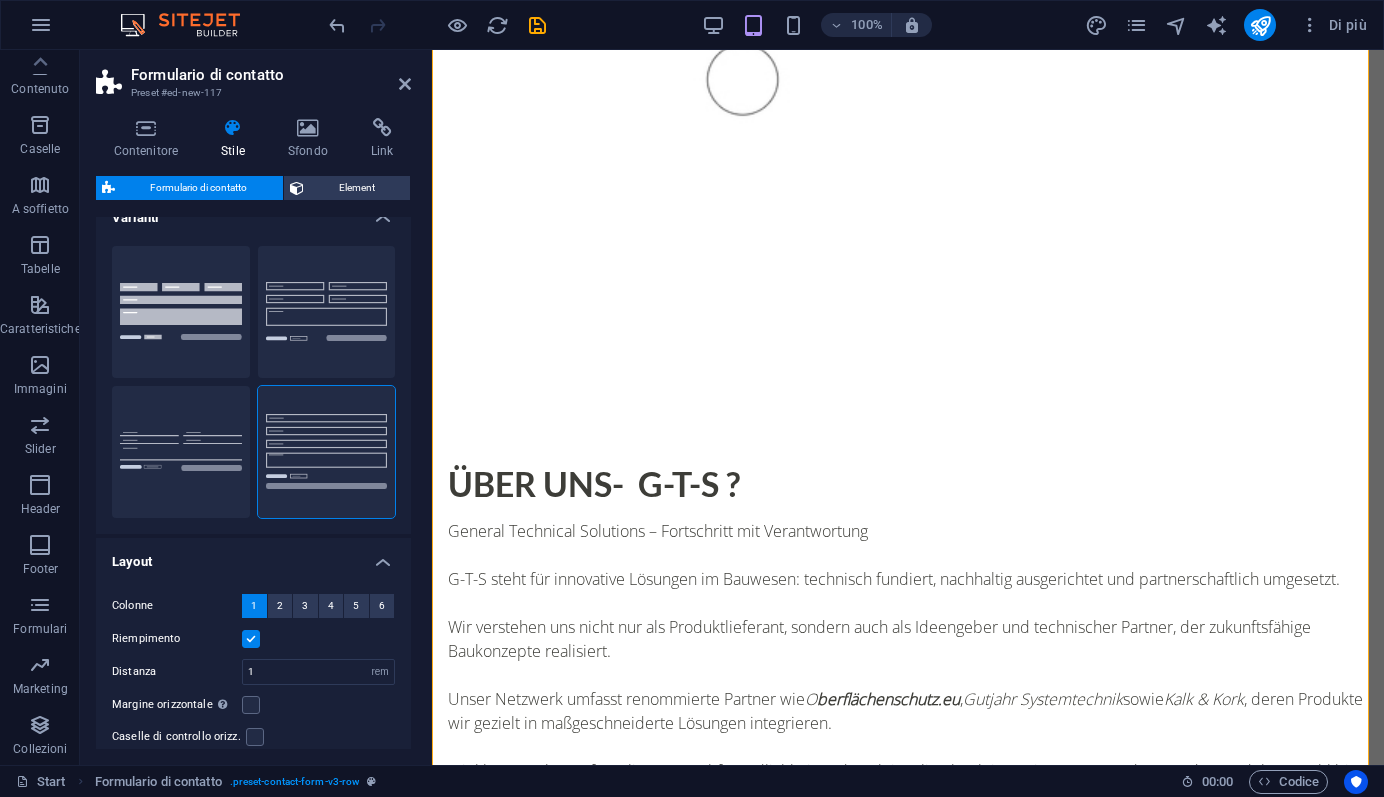scroll, scrollTop: 0, scrollLeft: 0, axis: both 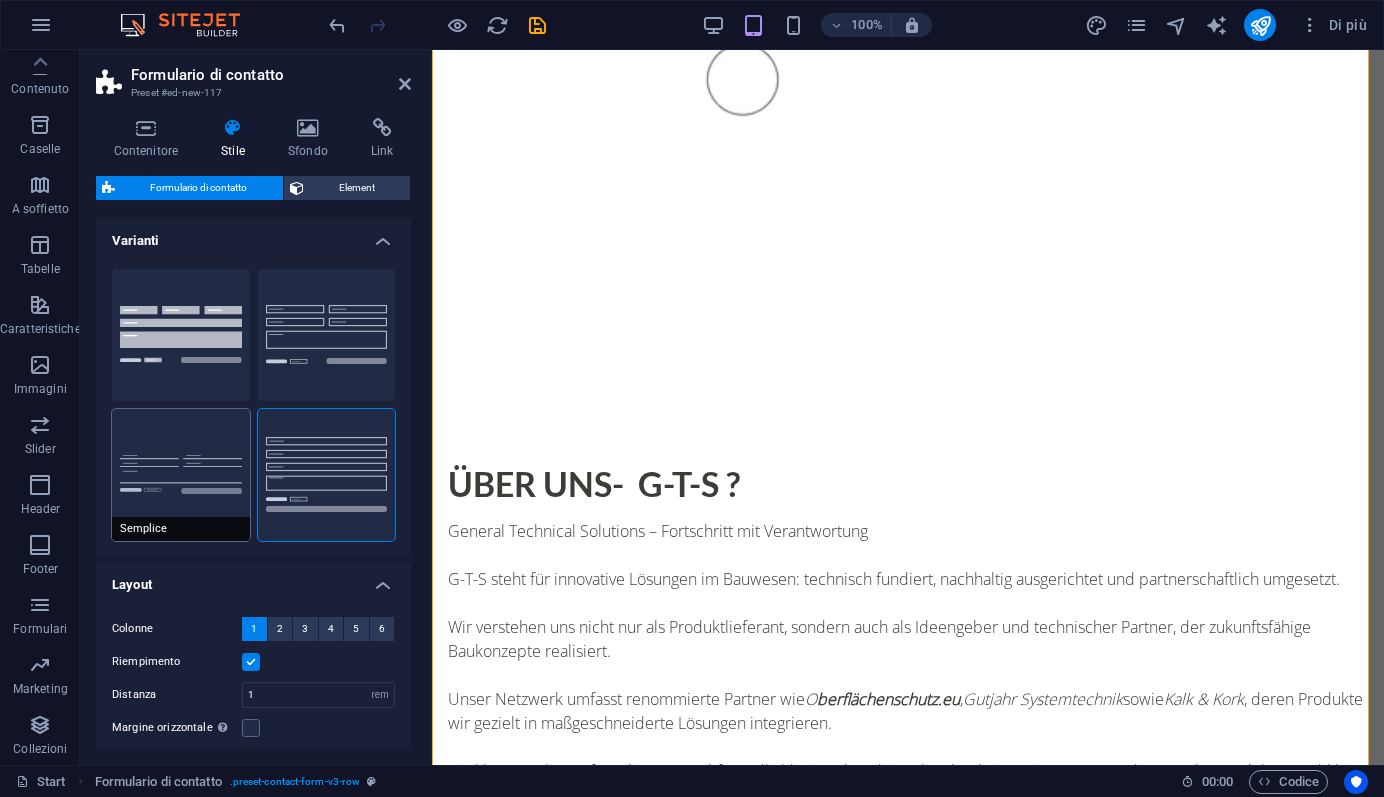click on "Semplice" at bounding box center [181, 475] 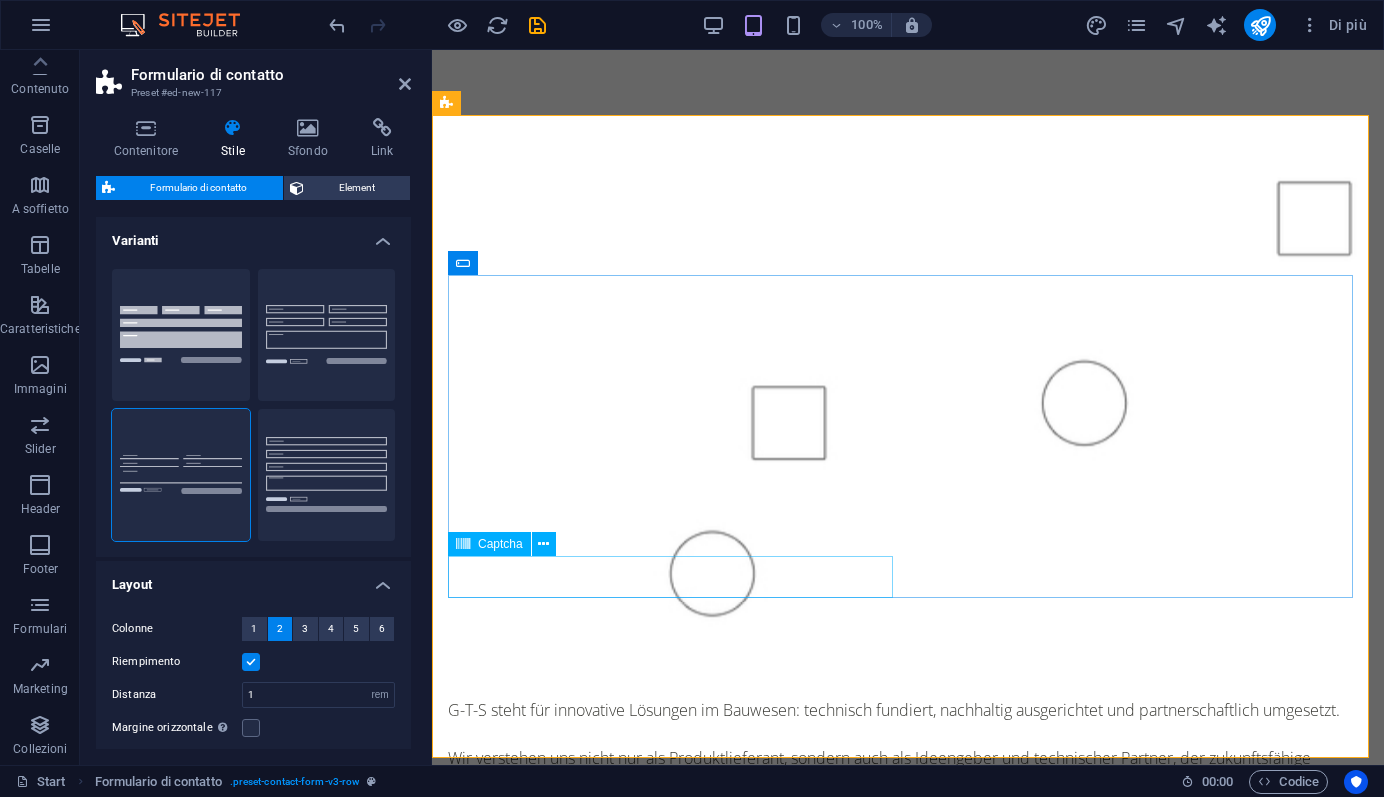 scroll, scrollTop: 1668, scrollLeft: 0, axis: vertical 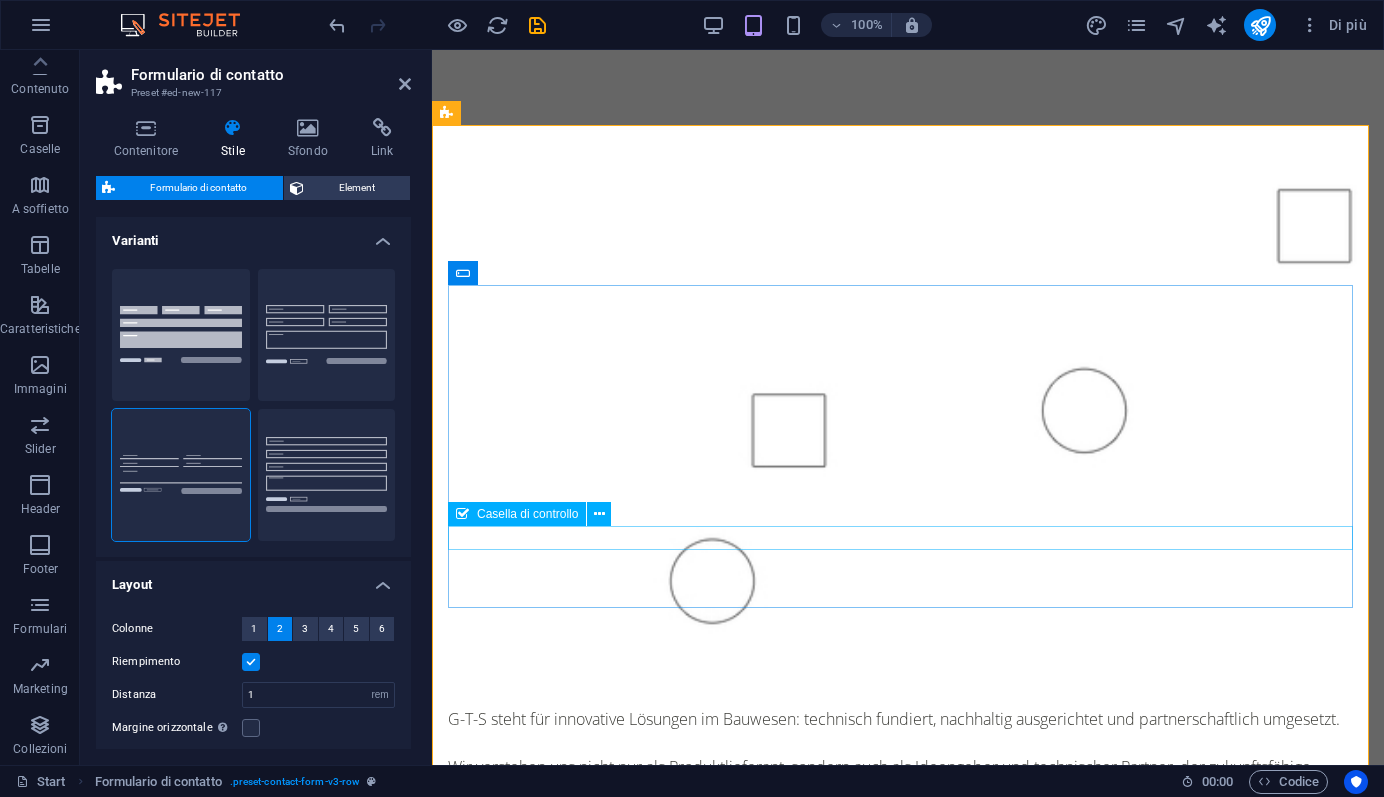 click on "{{ 'content.forms.privacy'|trans }}" at bounding box center (908, 2334) 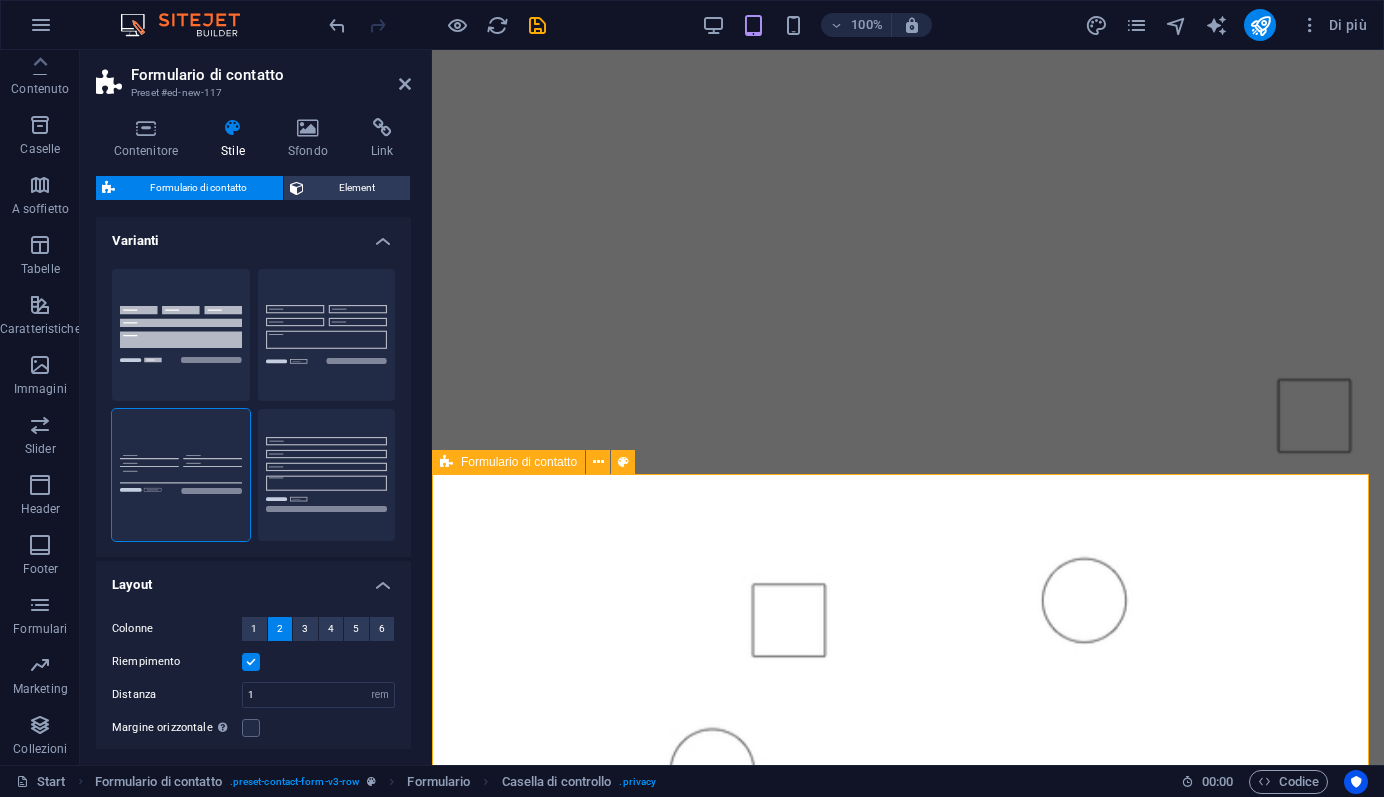 scroll, scrollTop: 1398, scrollLeft: 0, axis: vertical 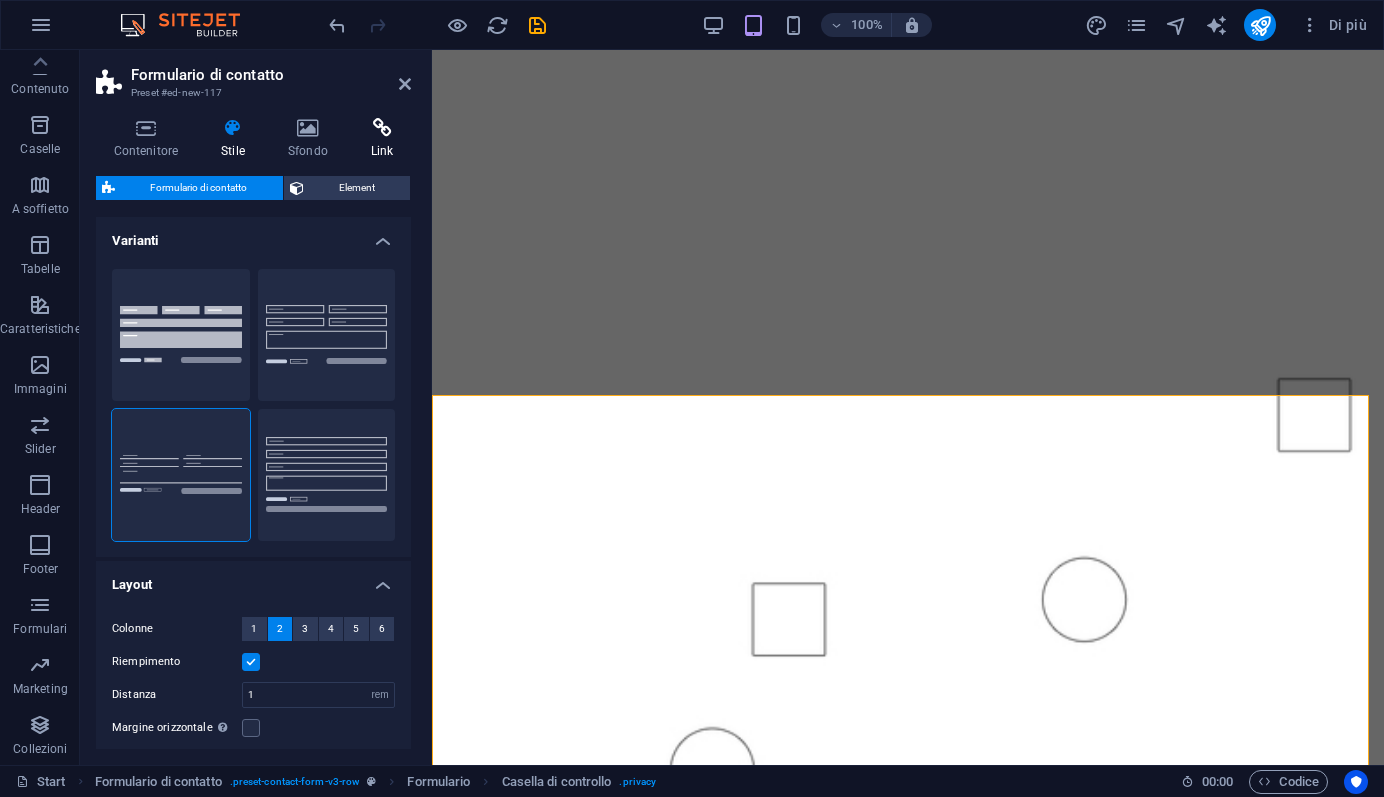 click at bounding box center (382, 128) 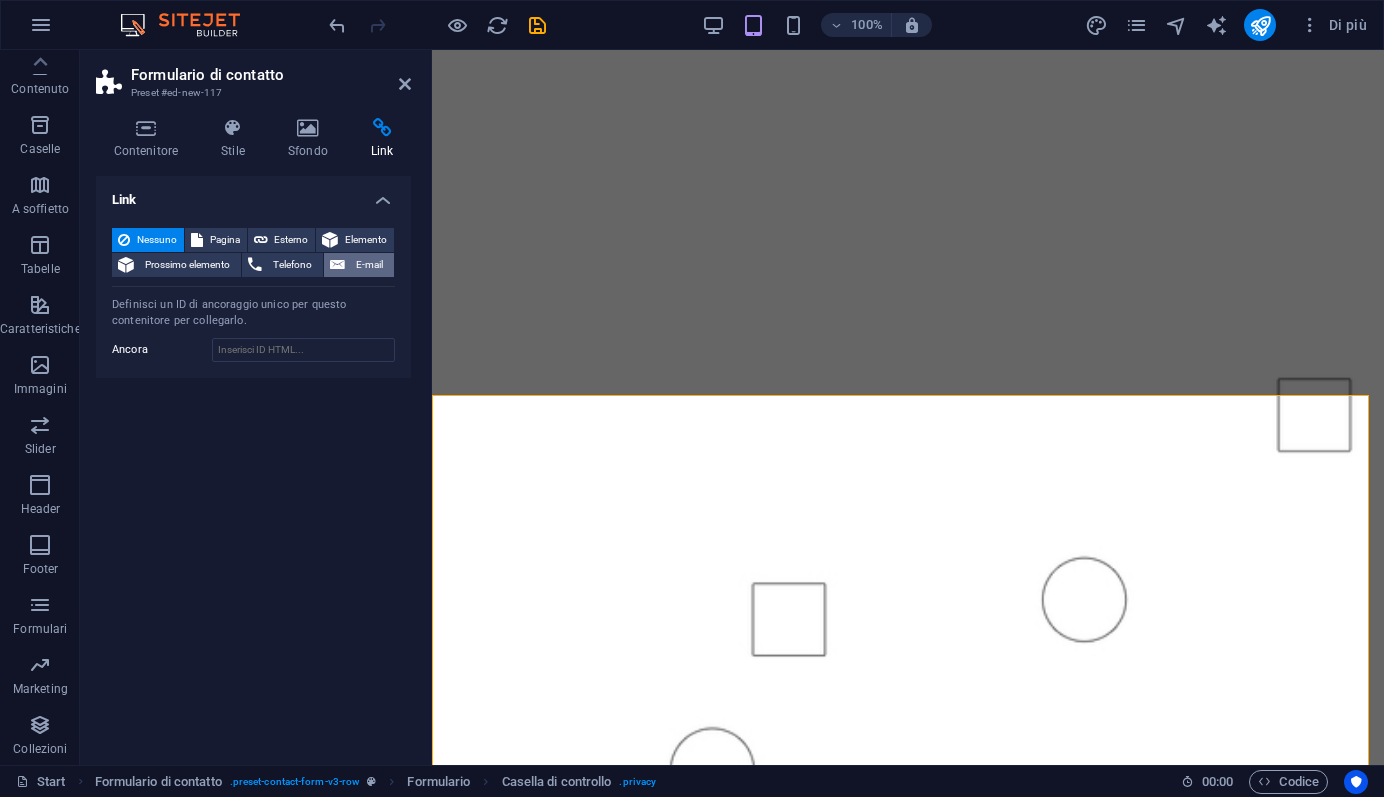 click on "E-mail" at bounding box center [359, 265] 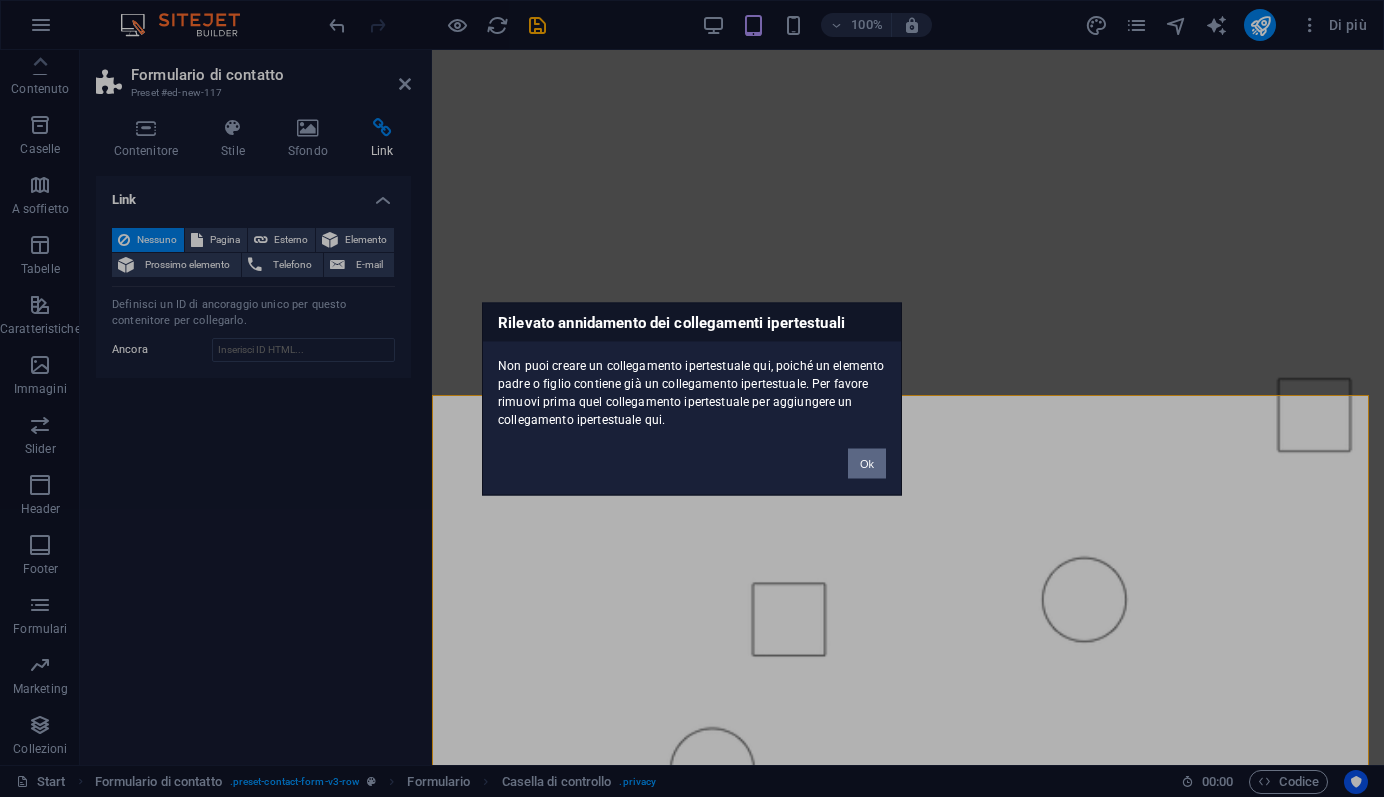 drag, startPoint x: 868, startPoint y: 464, endPoint x: 436, endPoint y: 414, distance: 434.88388 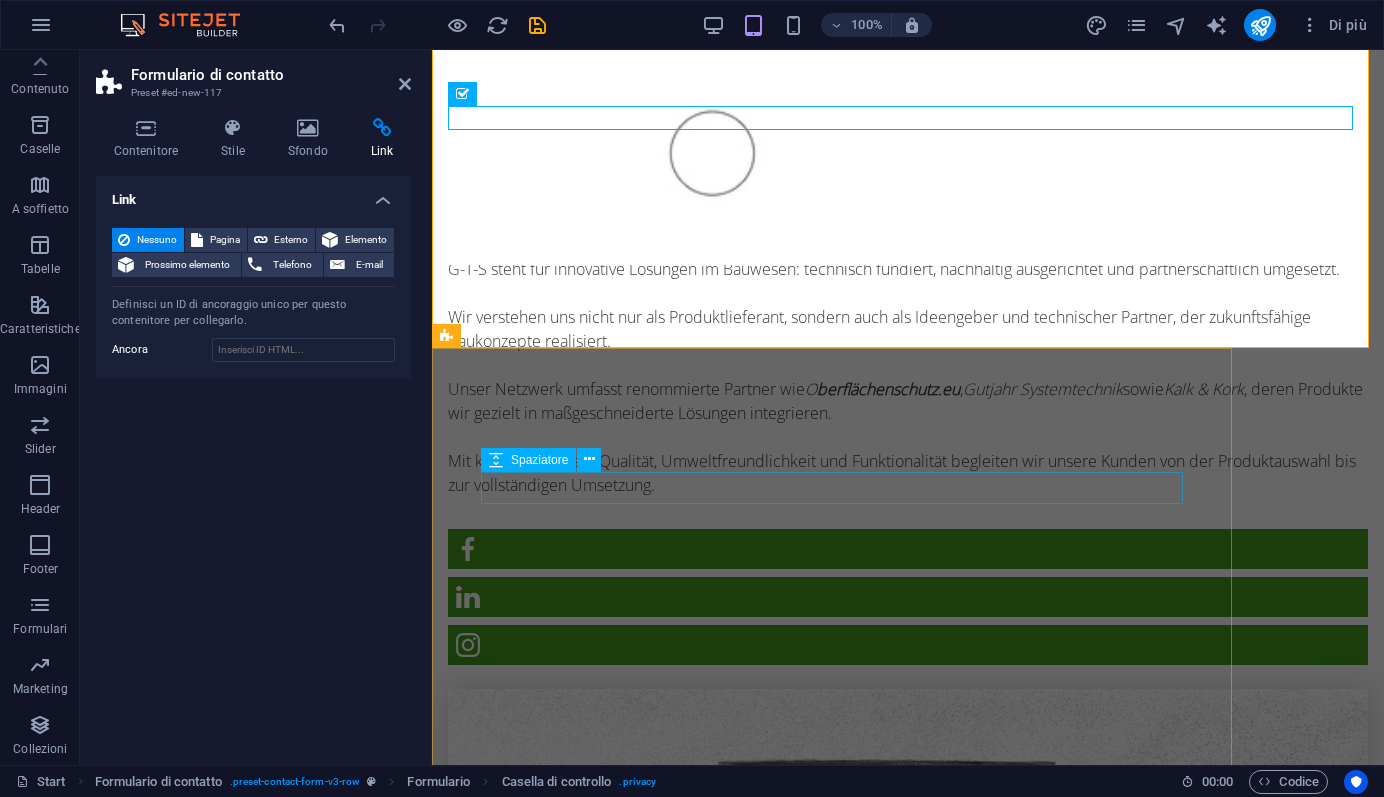 scroll, scrollTop: 2131, scrollLeft: 0, axis: vertical 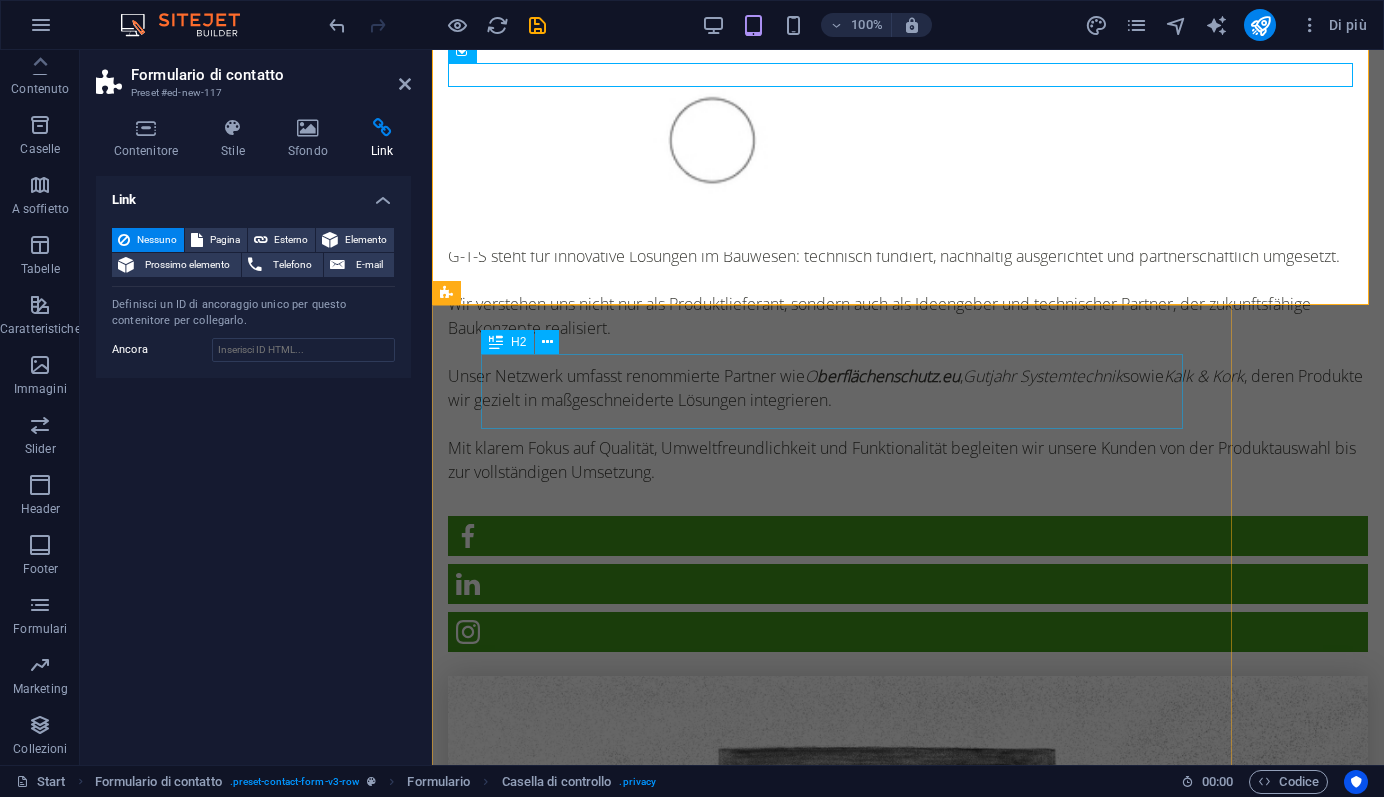 click on "👉 Kontaktieren Sie uns – gemeinsam bauen wir nachhaltiger." at bounding box center [832, 2799] 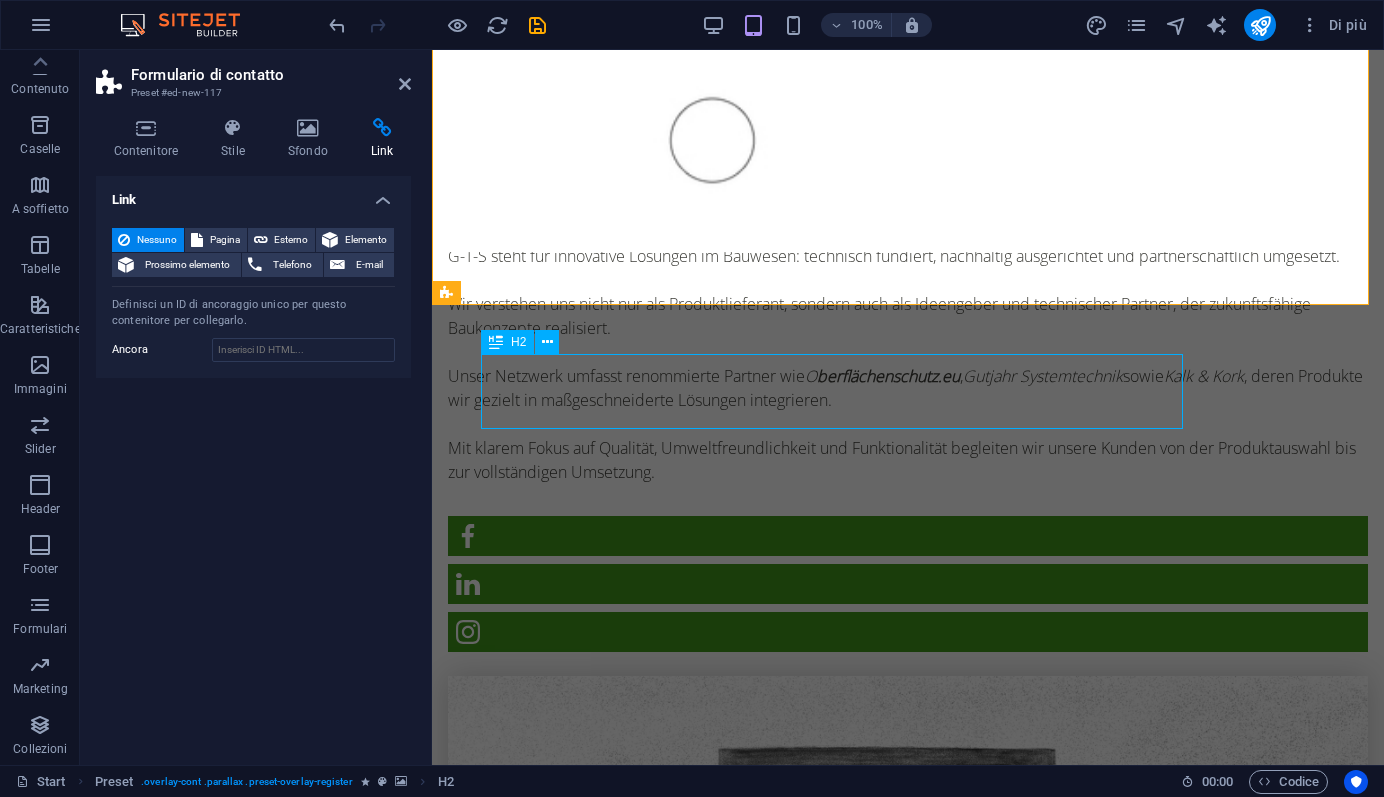 scroll, scrollTop: 2178, scrollLeft: 0, axis: vertical 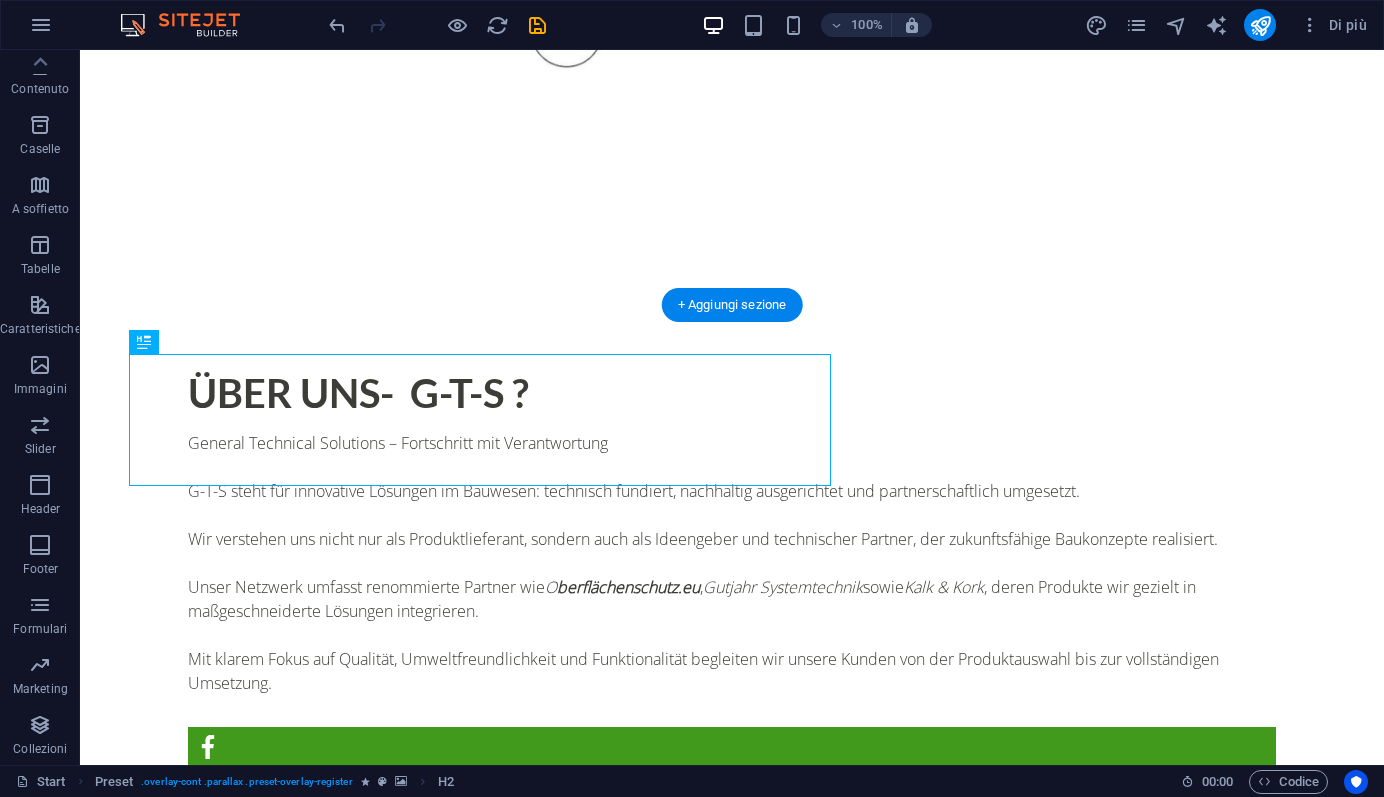 click at bounding box center (480, 2675) 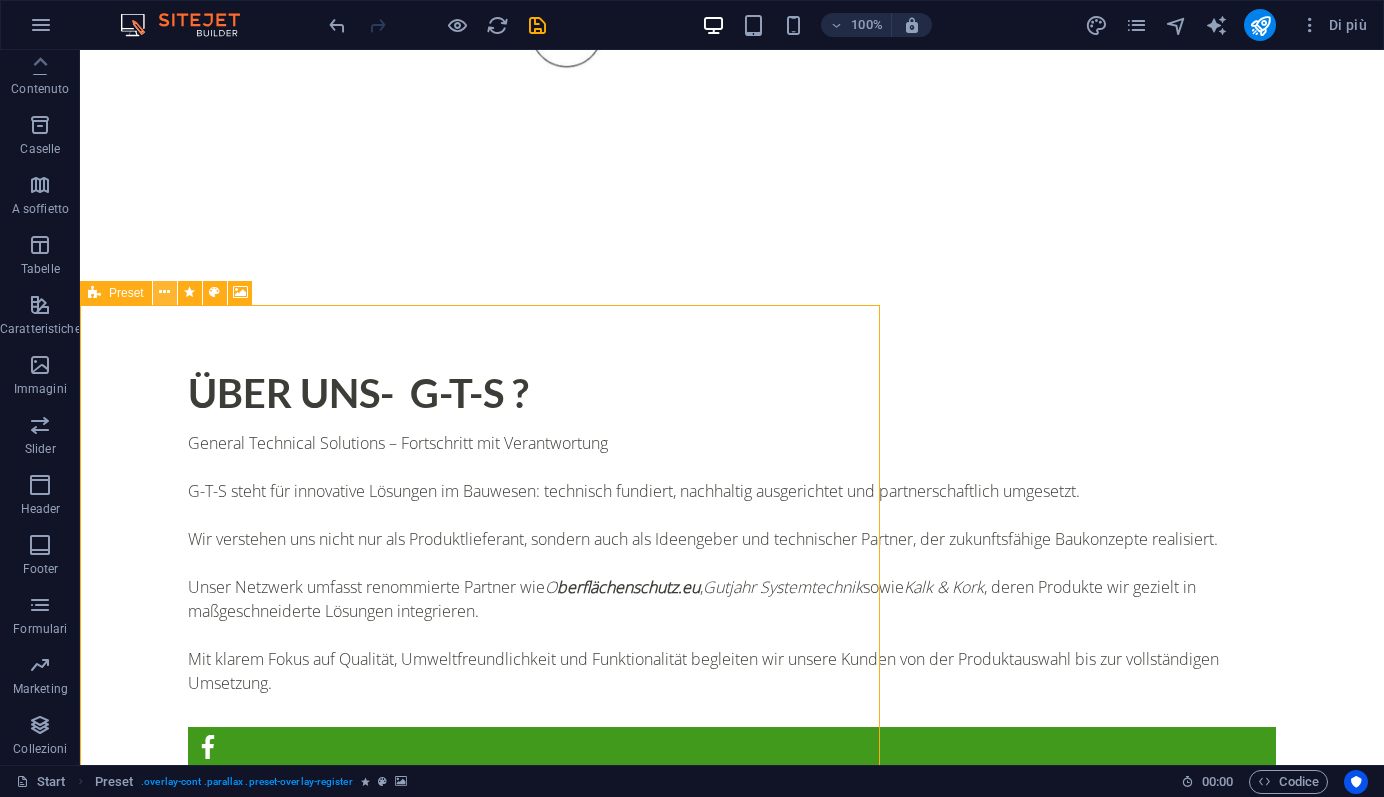 click at bounding box center (164, 292) 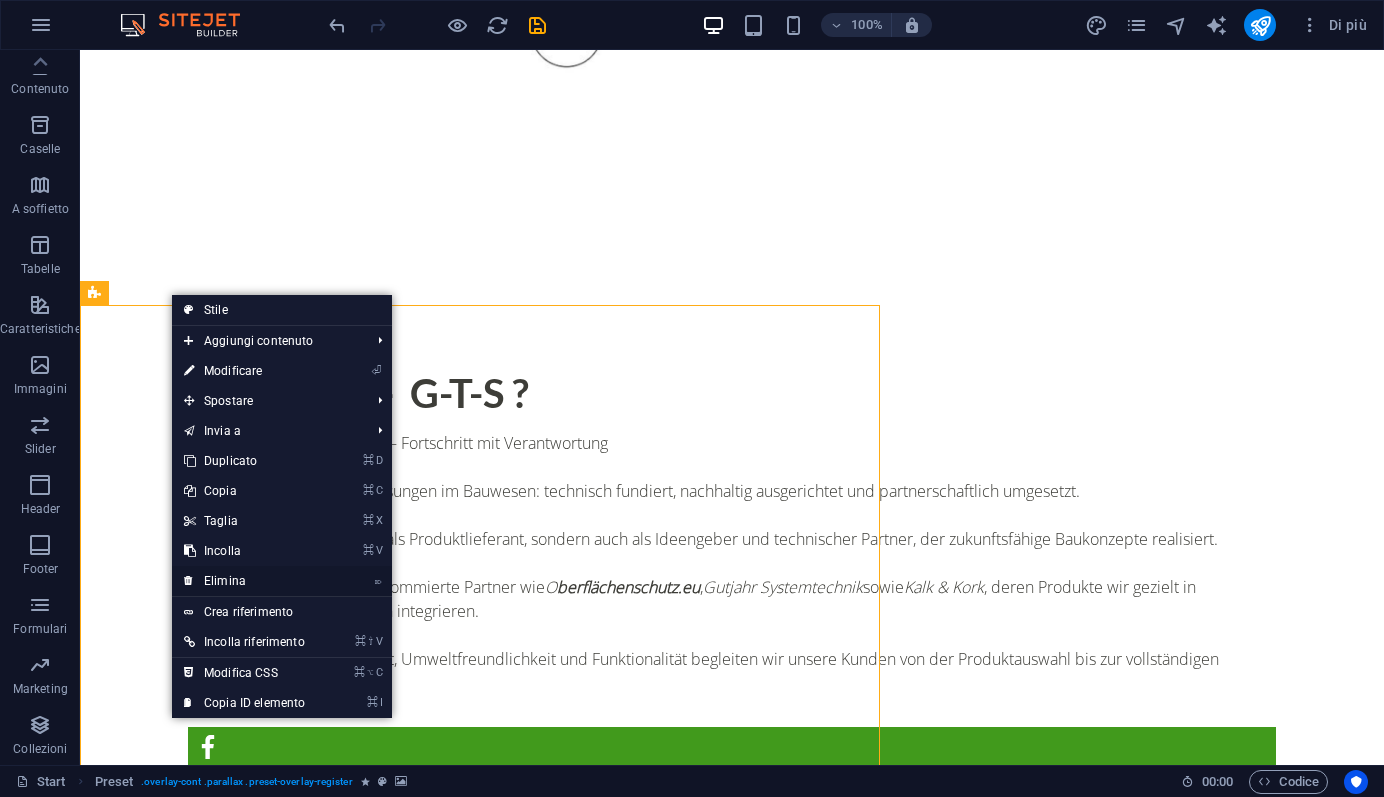 click on "⌦  Elimina" at bounding box center (244, 581) 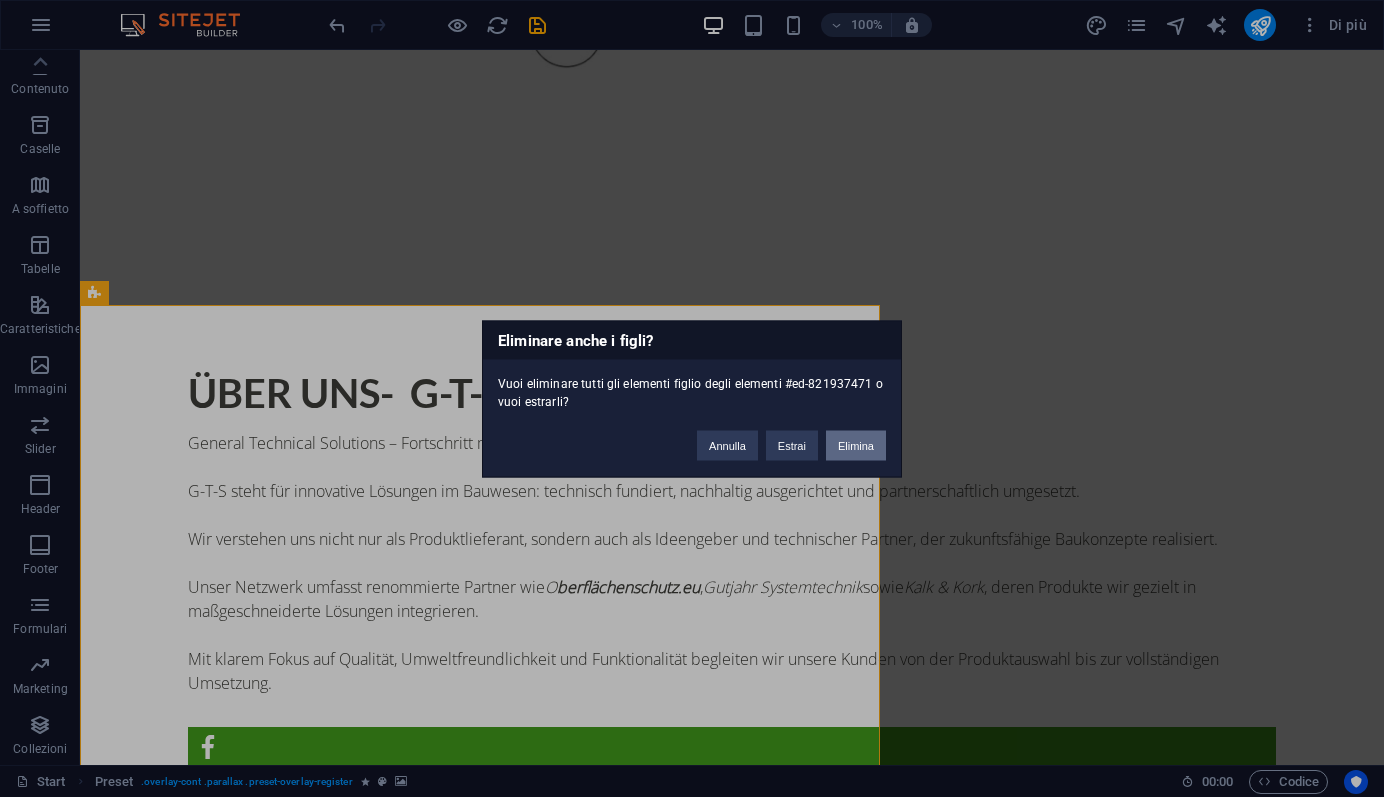 click on "Elimina" at bounding box center (856, 445) 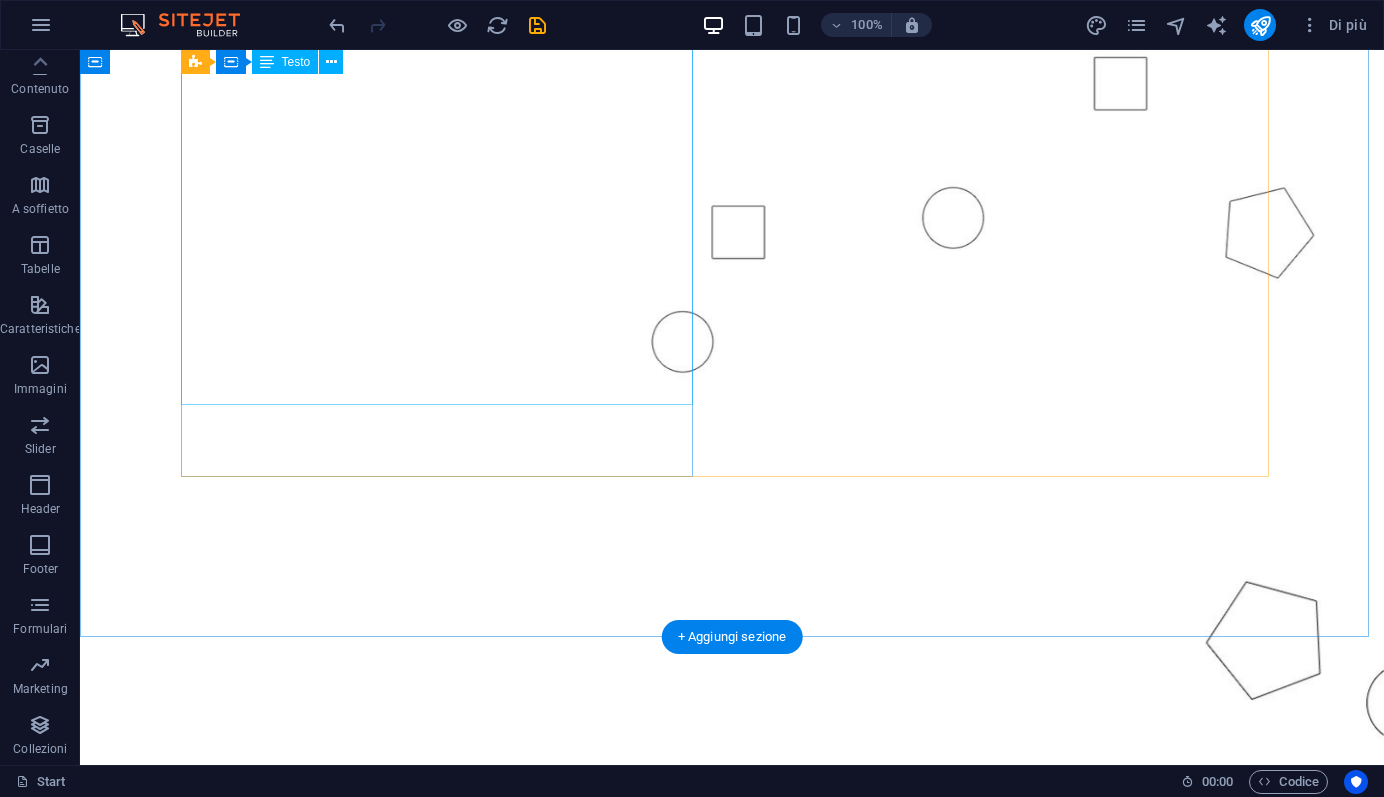 scroll, scrollTop: 1203, scrollLeft: 0, axis: vertical 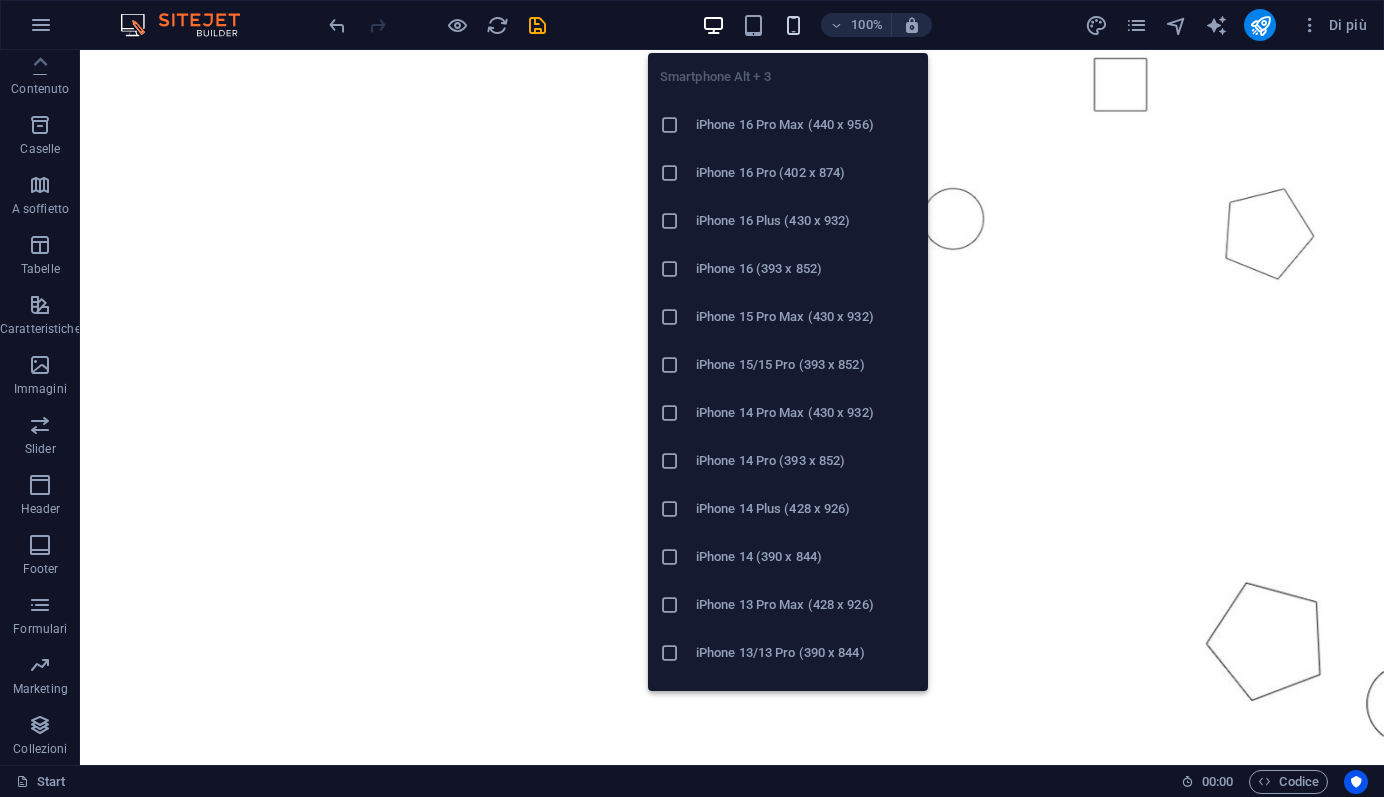 click at bounding box center [793, 25] 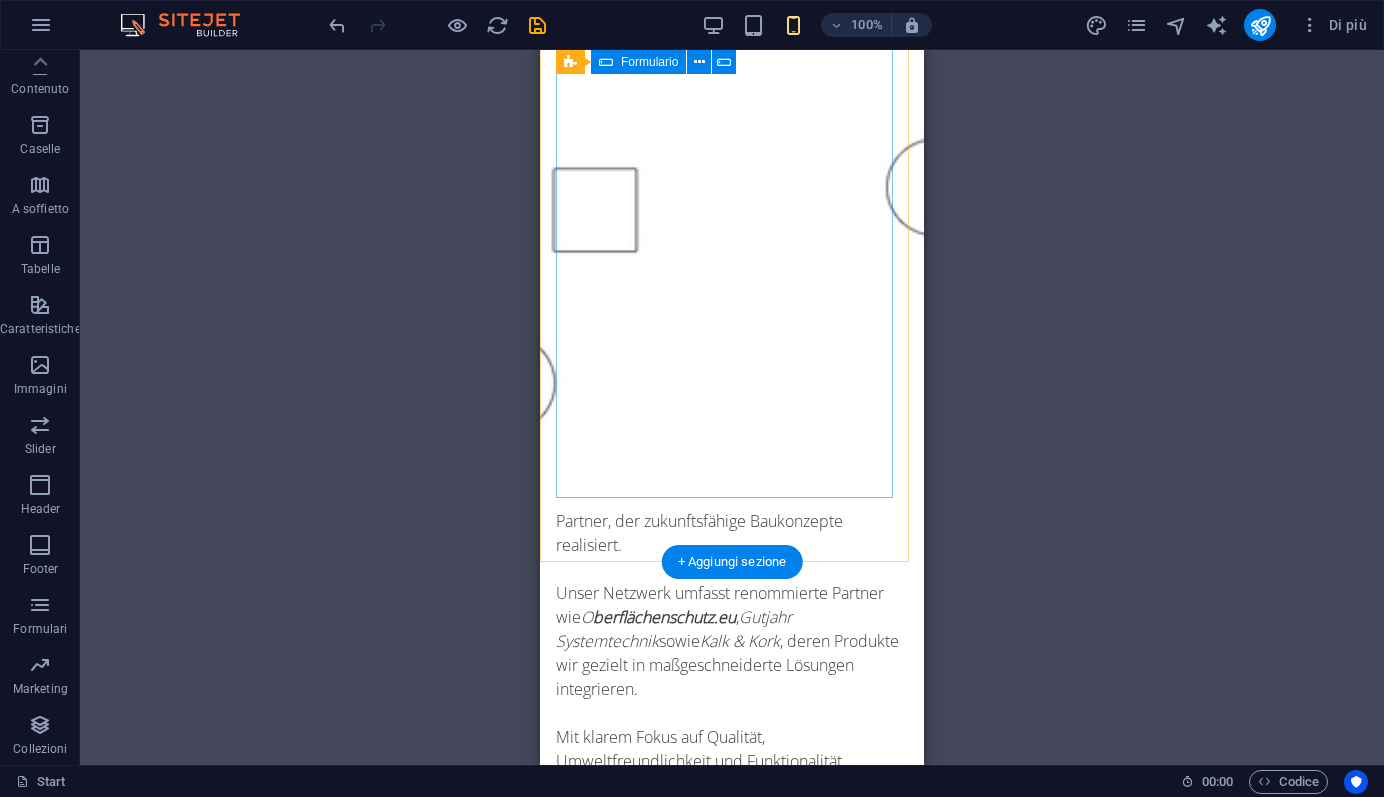 scroll, scrollTop: 1800, scrollLeft: 0, axis: vertical 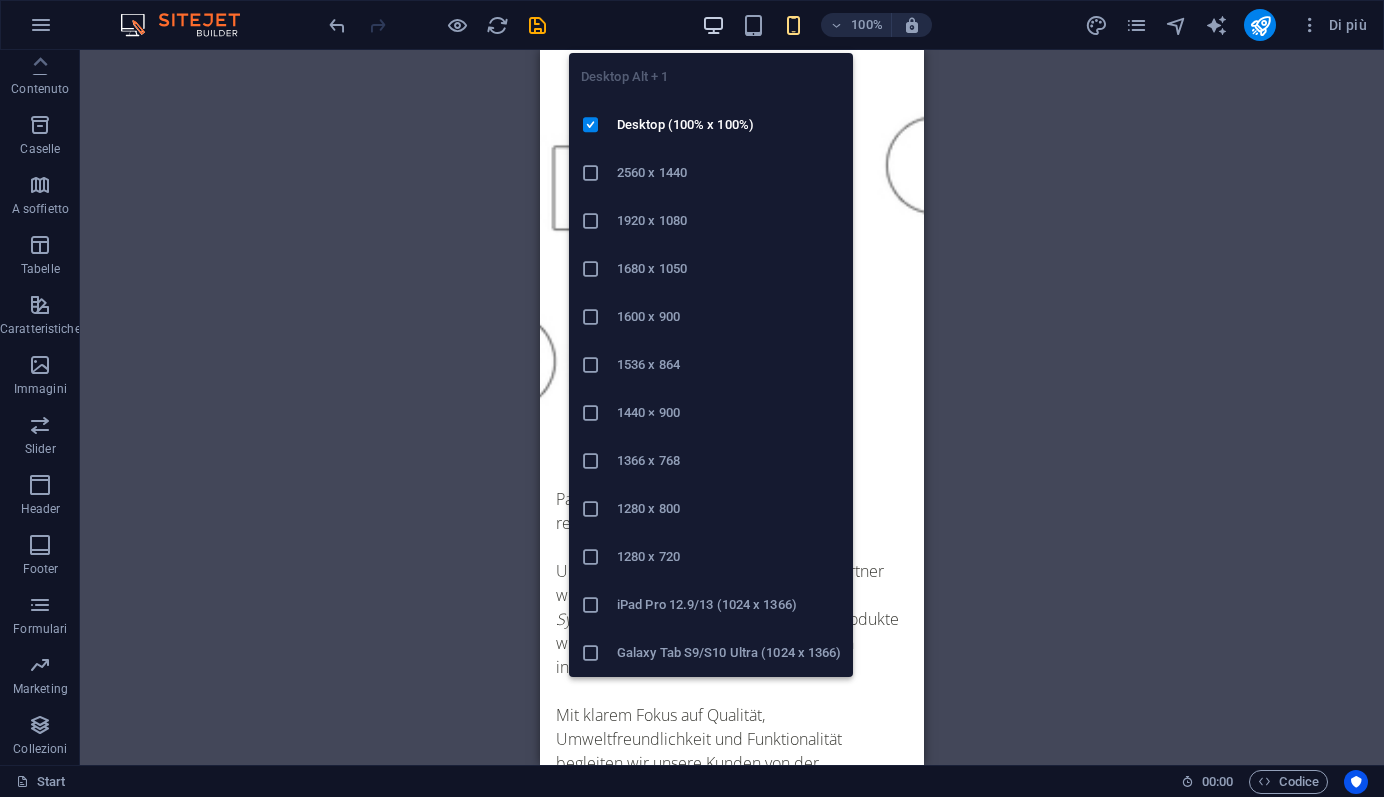 click at bounding box center (713, 25) 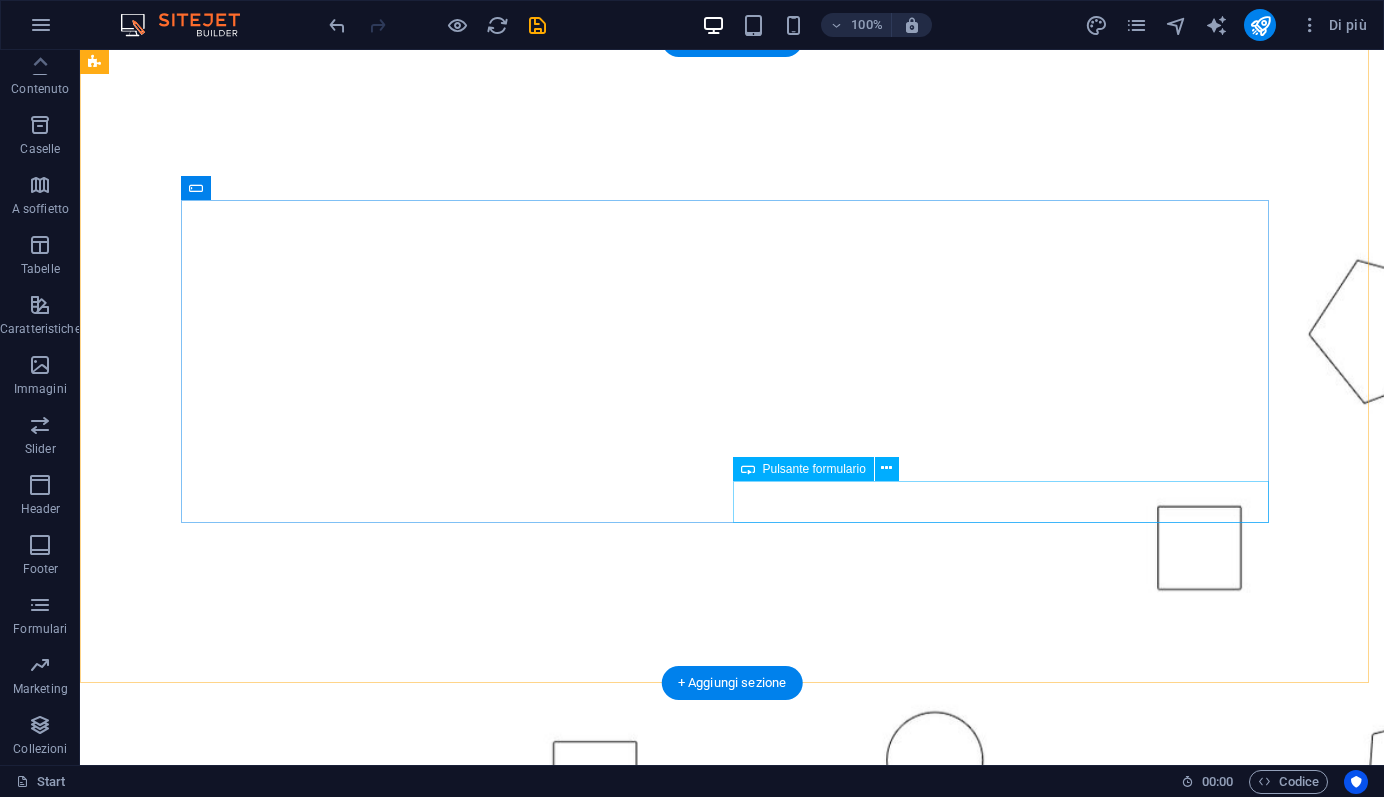 click on "Invia" at bounding box center (1008, 2792) 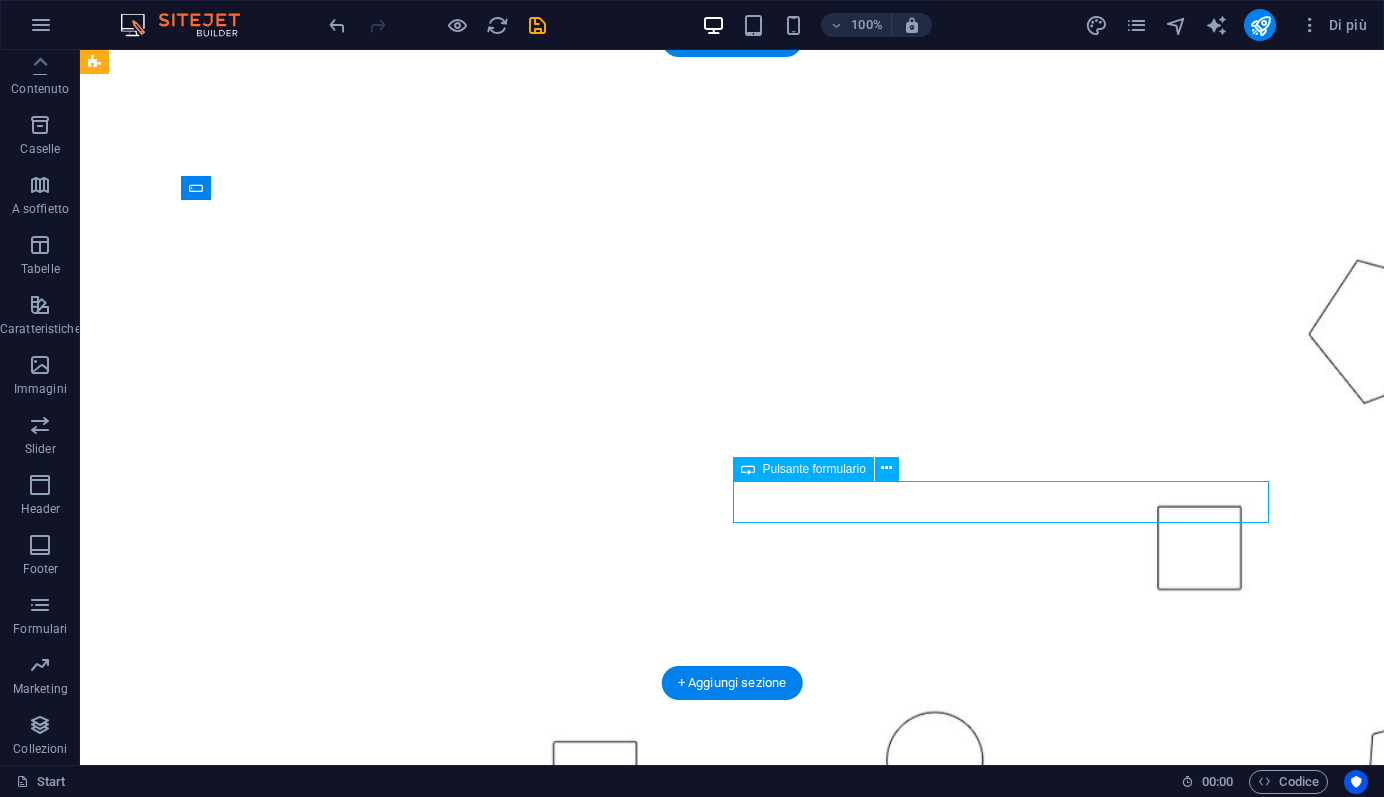 click on "Invia" at bounding box center (1008, 2792) 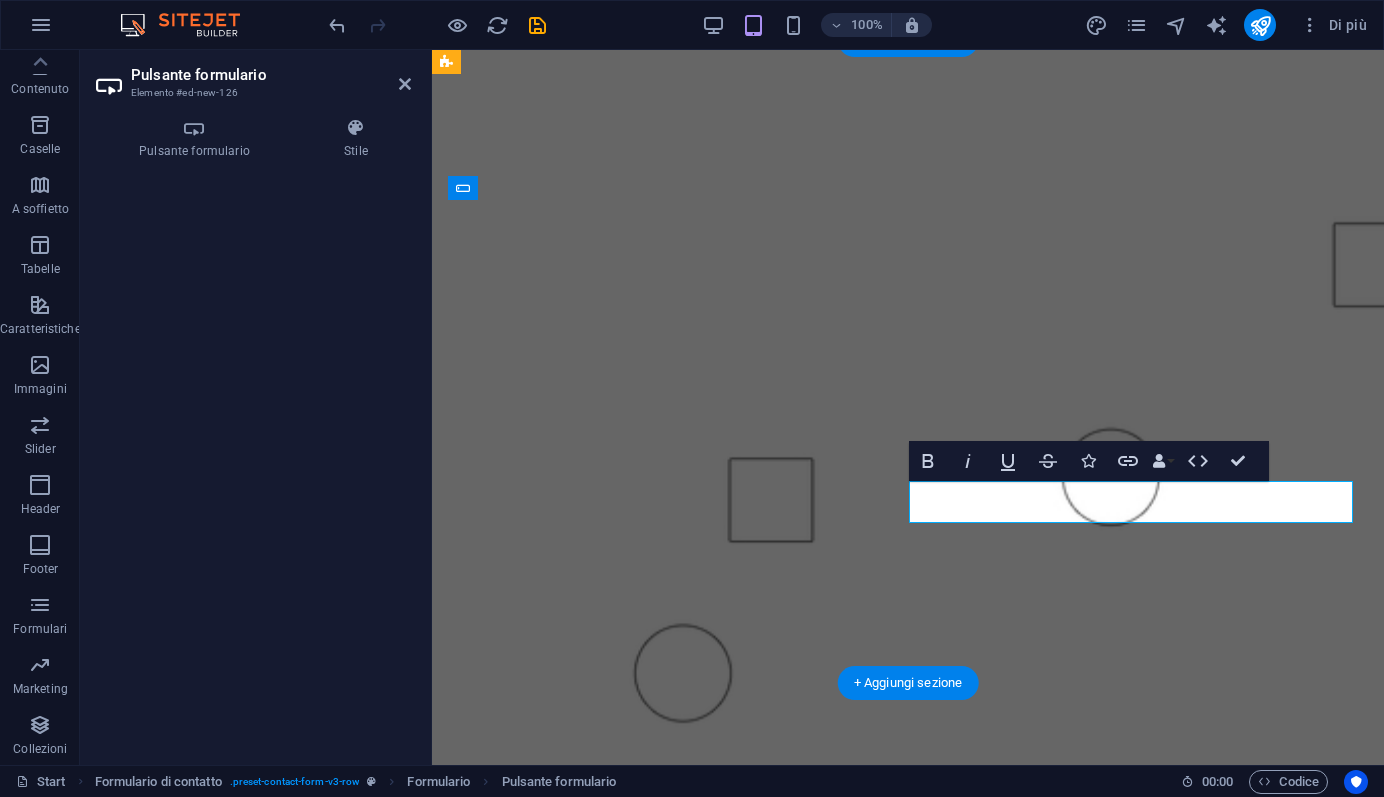 scroll, scrollTop: 1753, scrollLeft: 0, axis: vertical 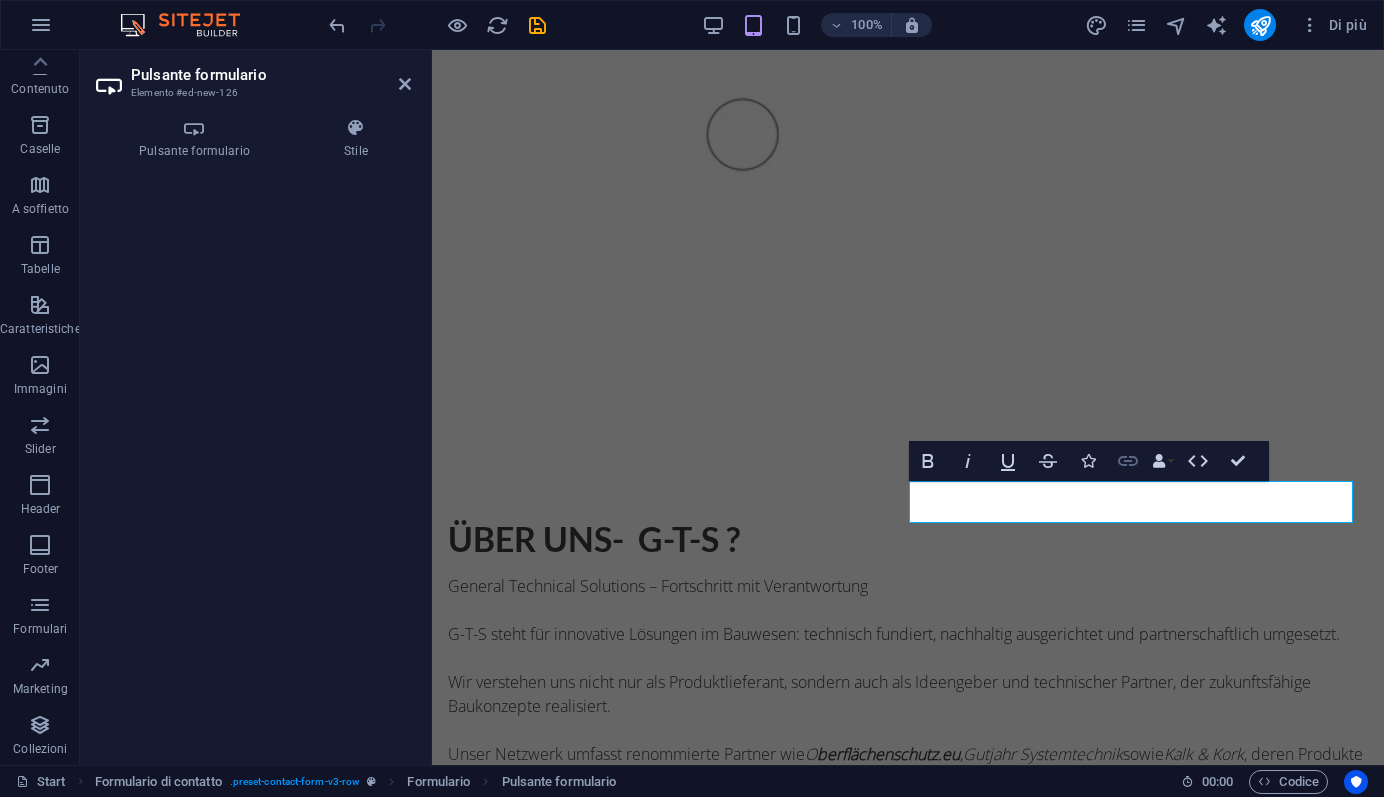 click 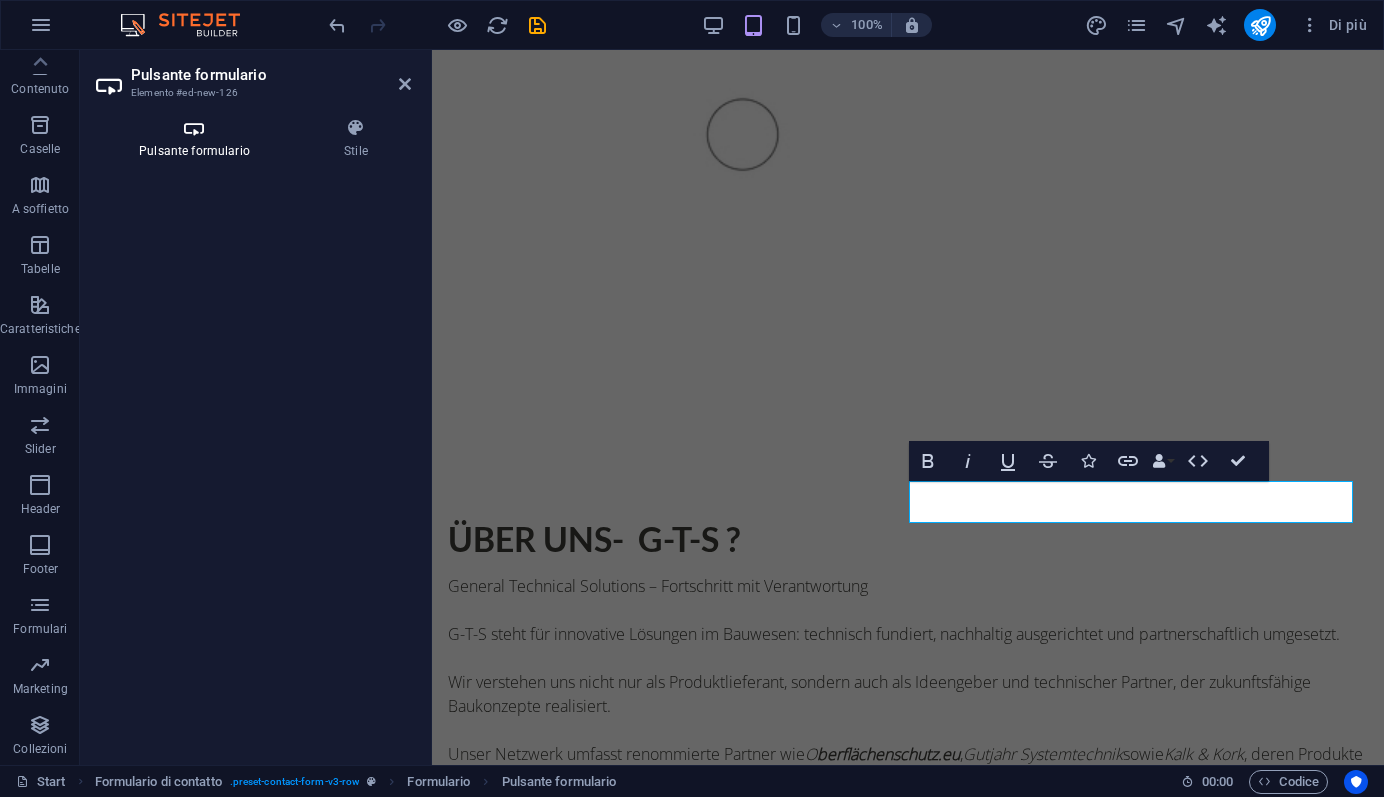 click on "Pulsante formulario" at bounding box center (198, 139) 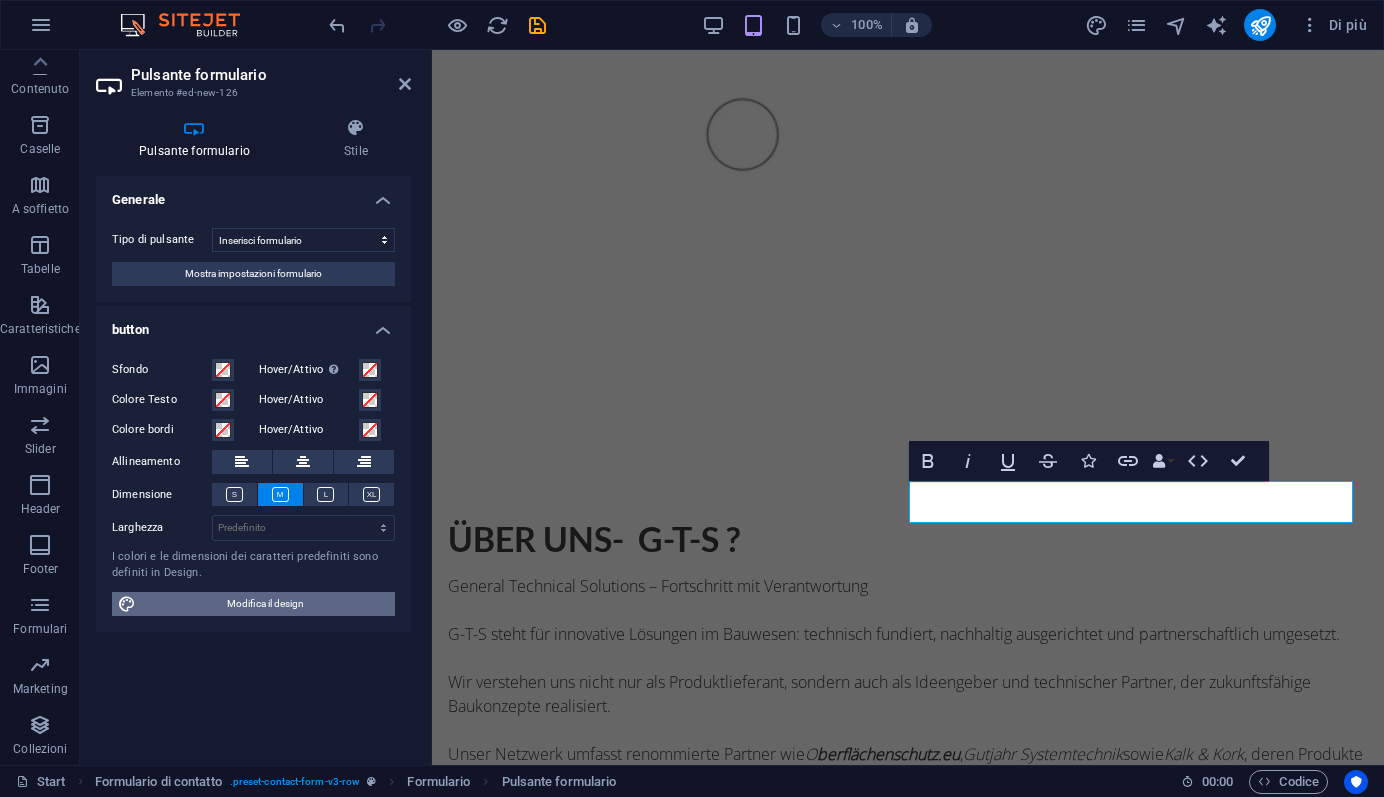 click on "Modifica il design" at bounding box center (265, 604) 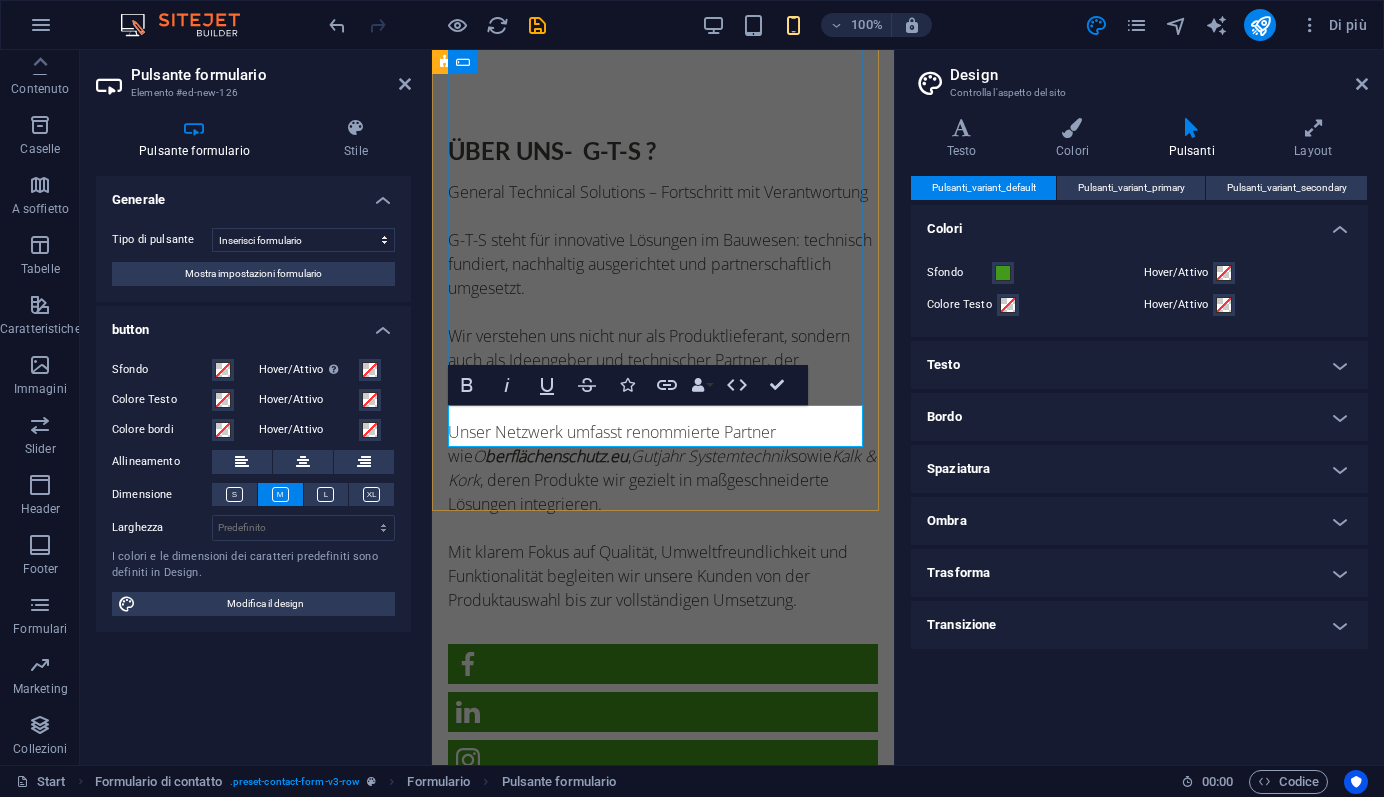 click on "Invia" at bounding box center [663, 1699] 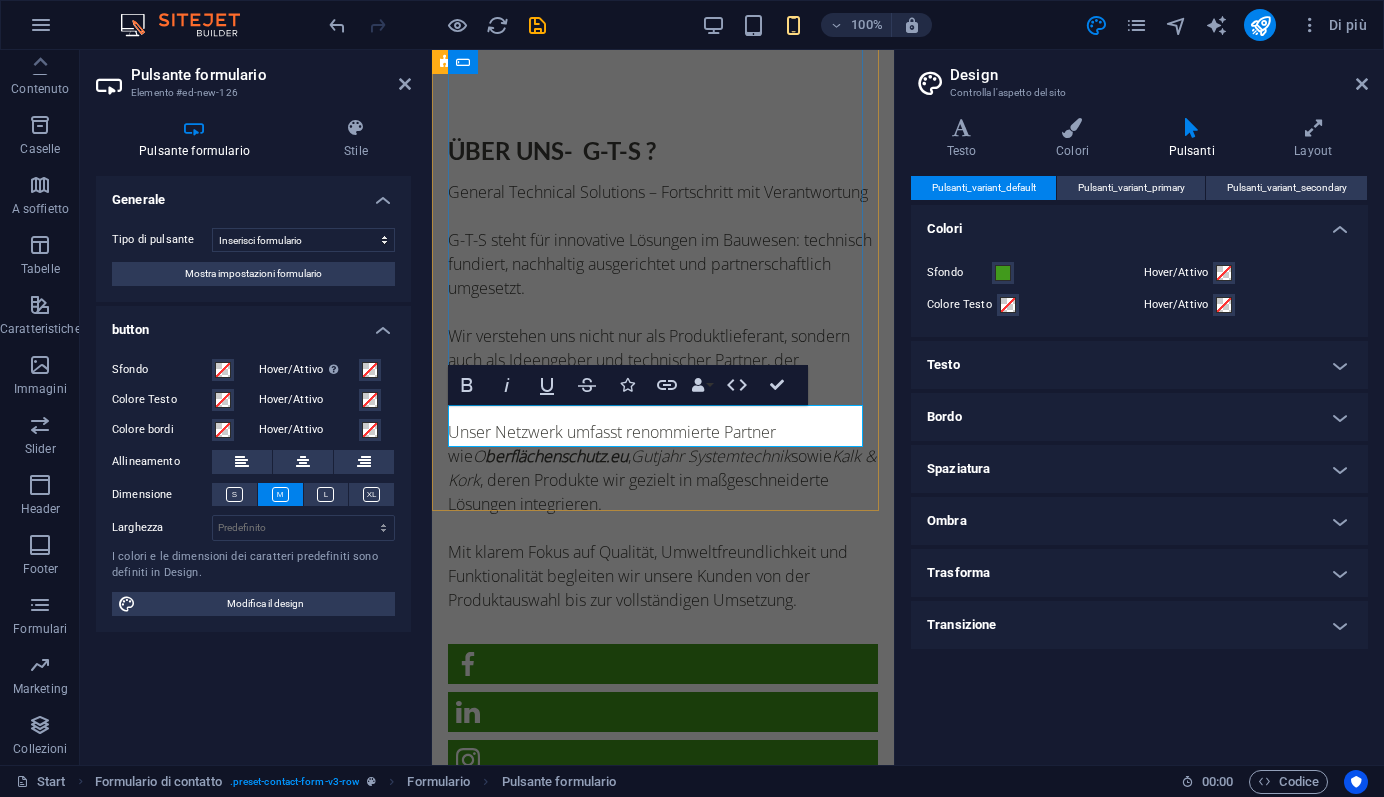 click on "Invia" at bounding box center (663, 1699) 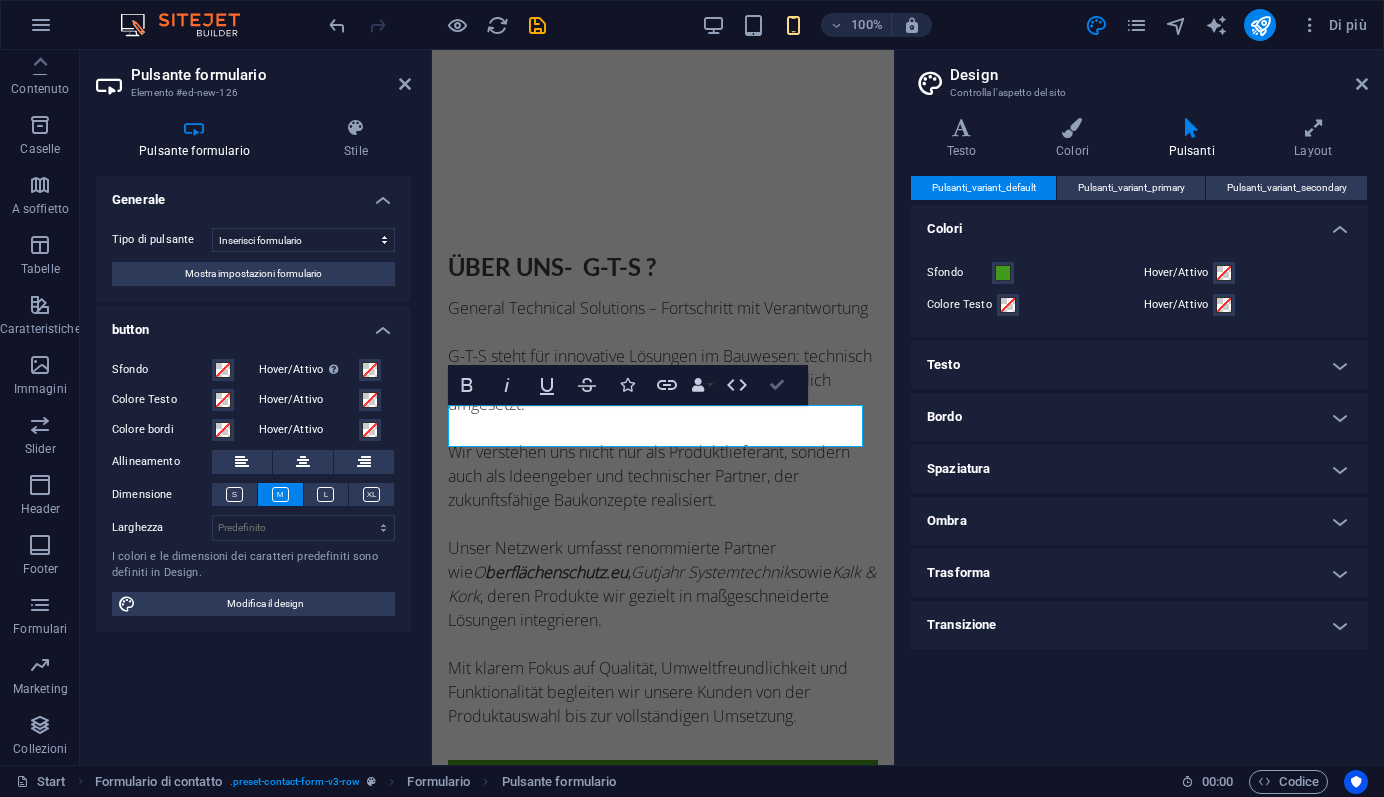 drag, startPoint x: 774, startPoint y: 383, endPoint x: 693, endPoint y: 333, distance: 95.189285 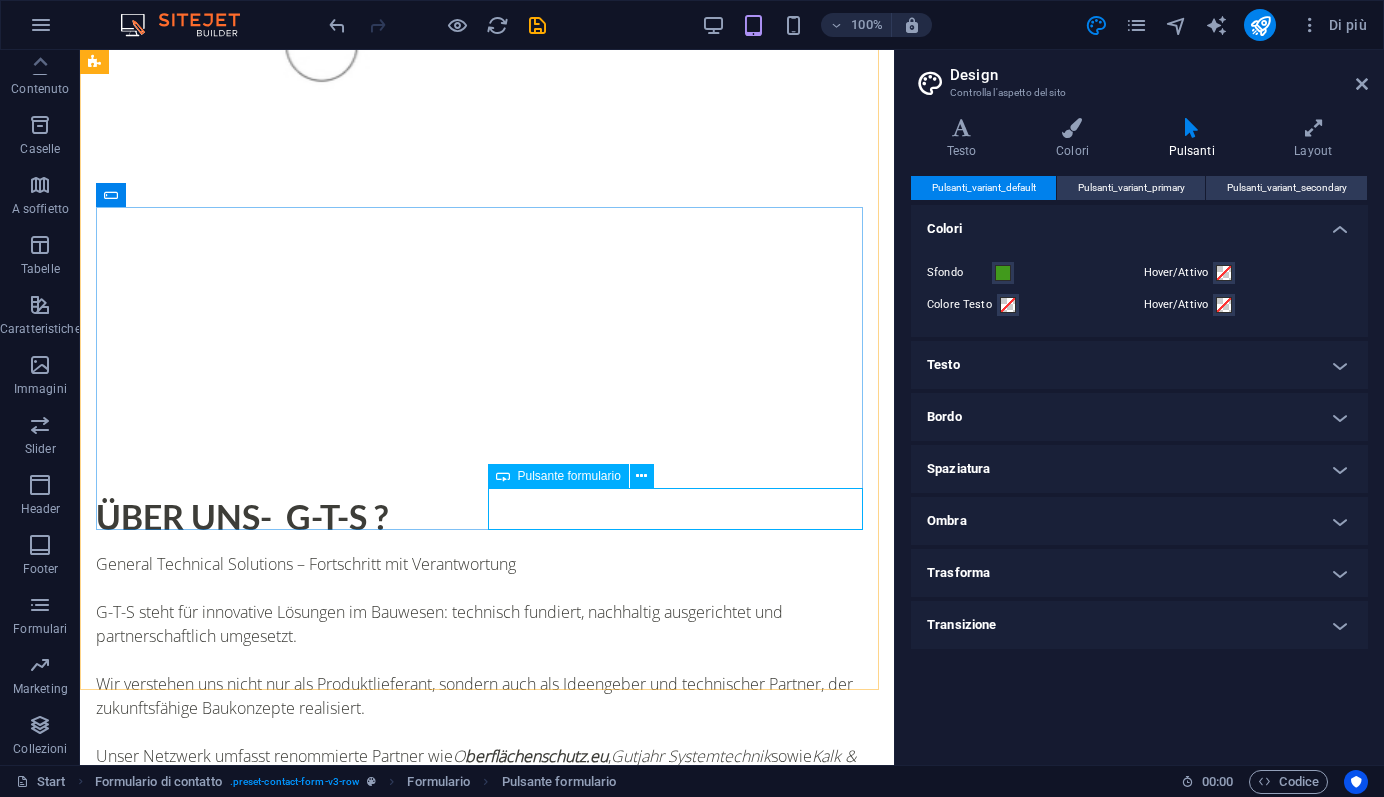 click on "Pulsante formulario" at bounding box center (569, 476) 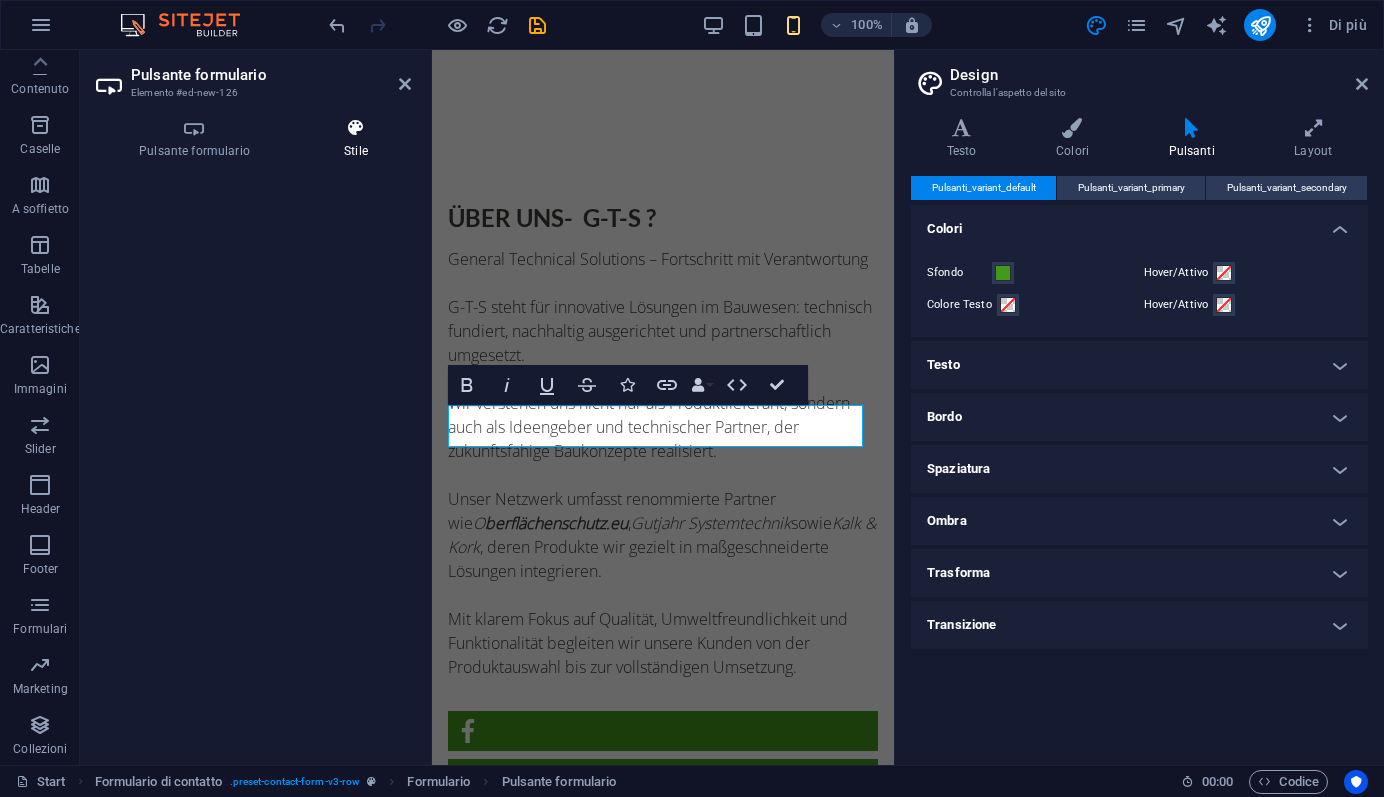 click on "Stile" at bounding box center [356, 139] 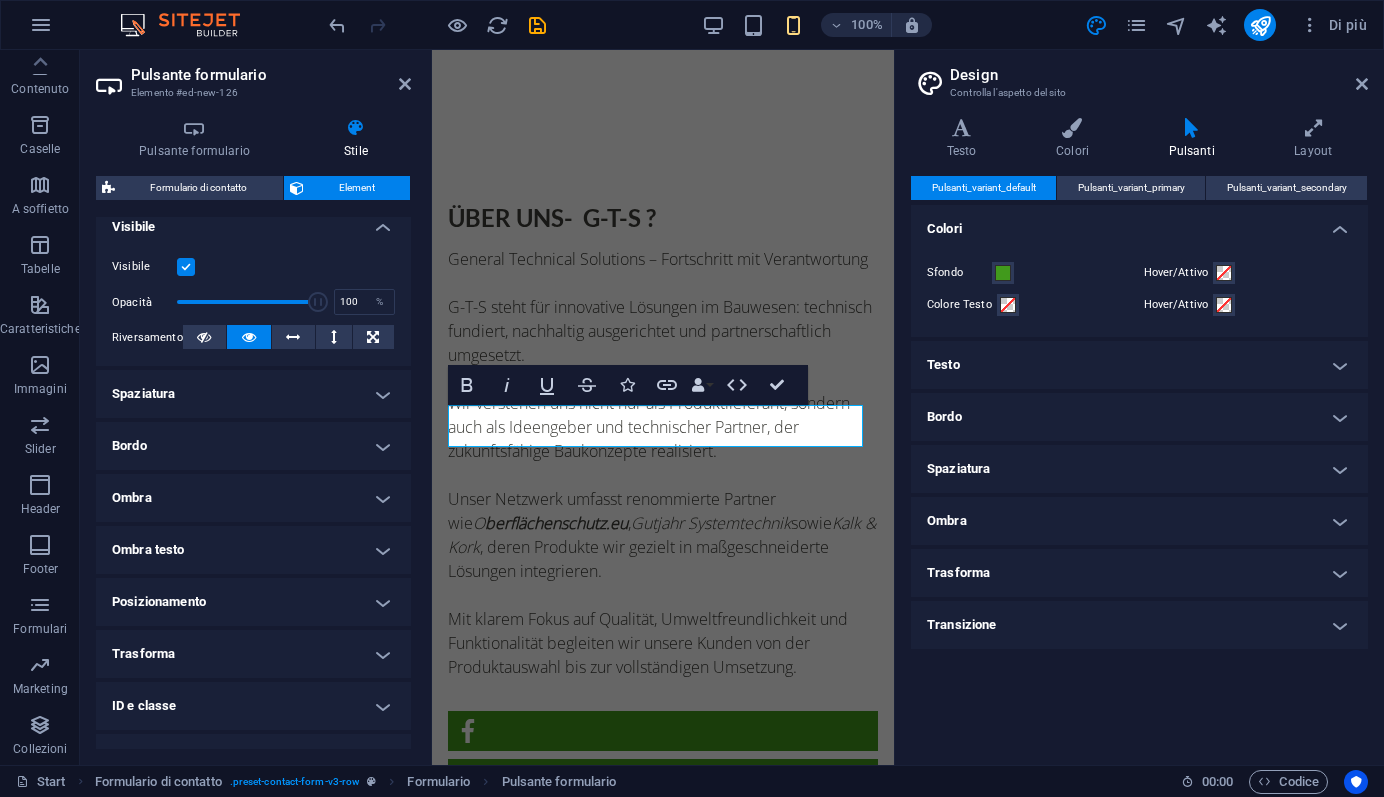 scroll, scrollTop: 313, scrollLeft: 0, axis: vertical 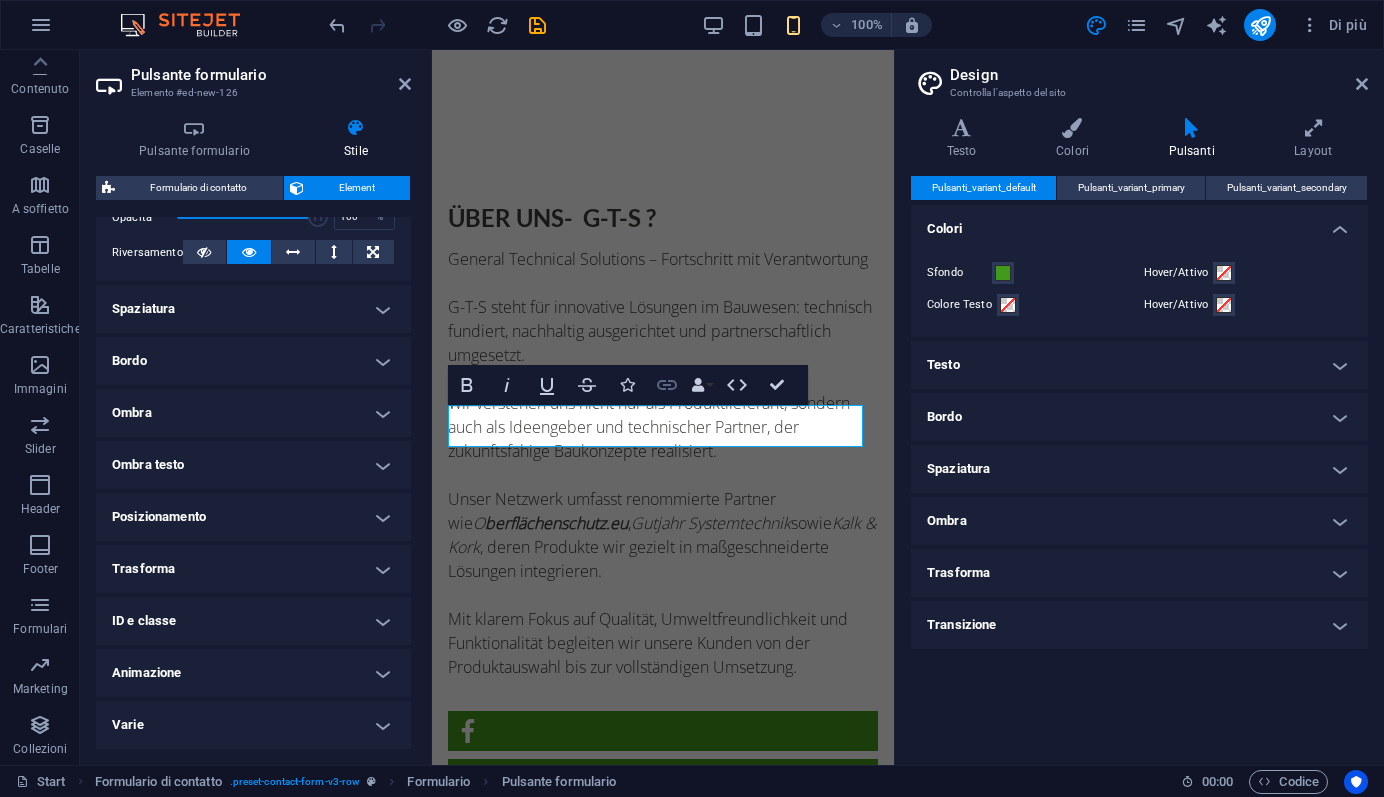 click 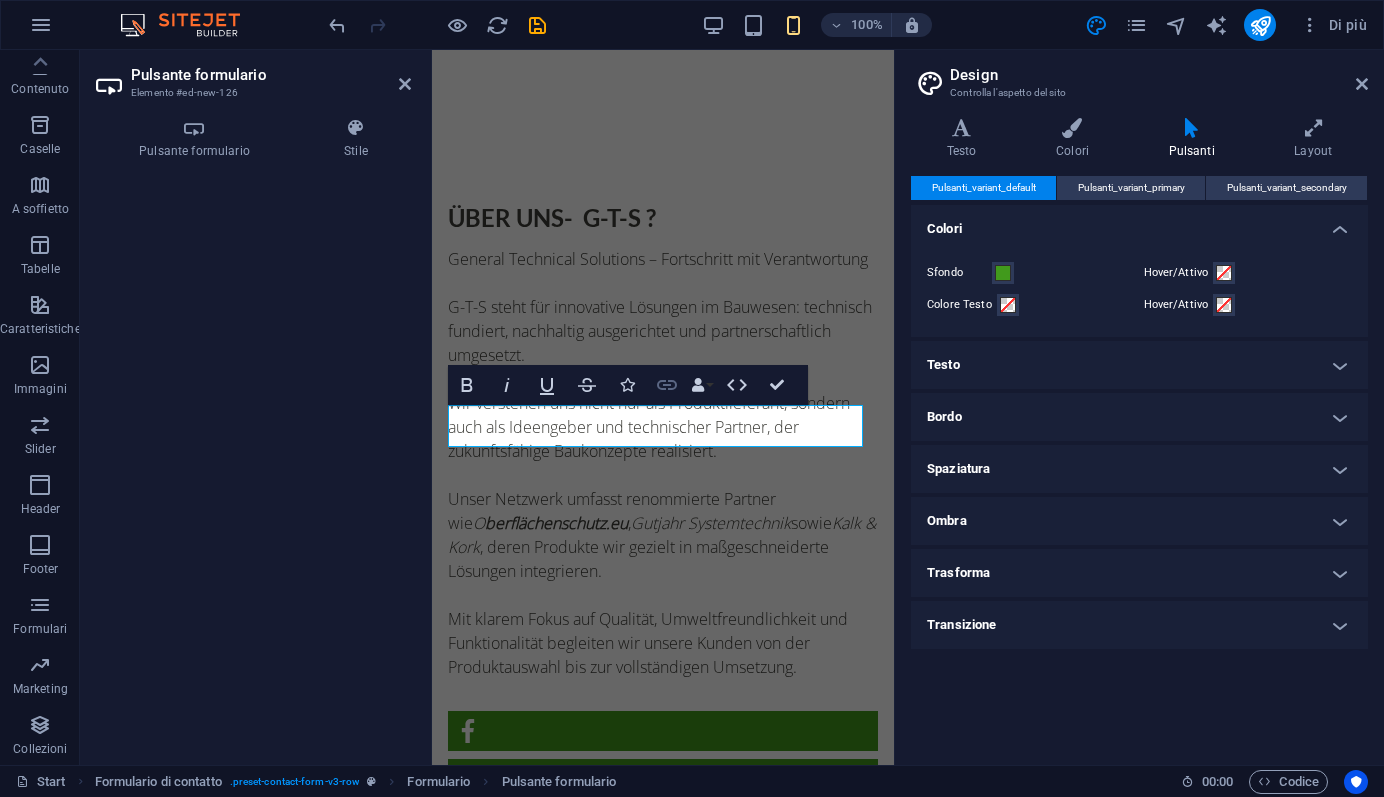 click 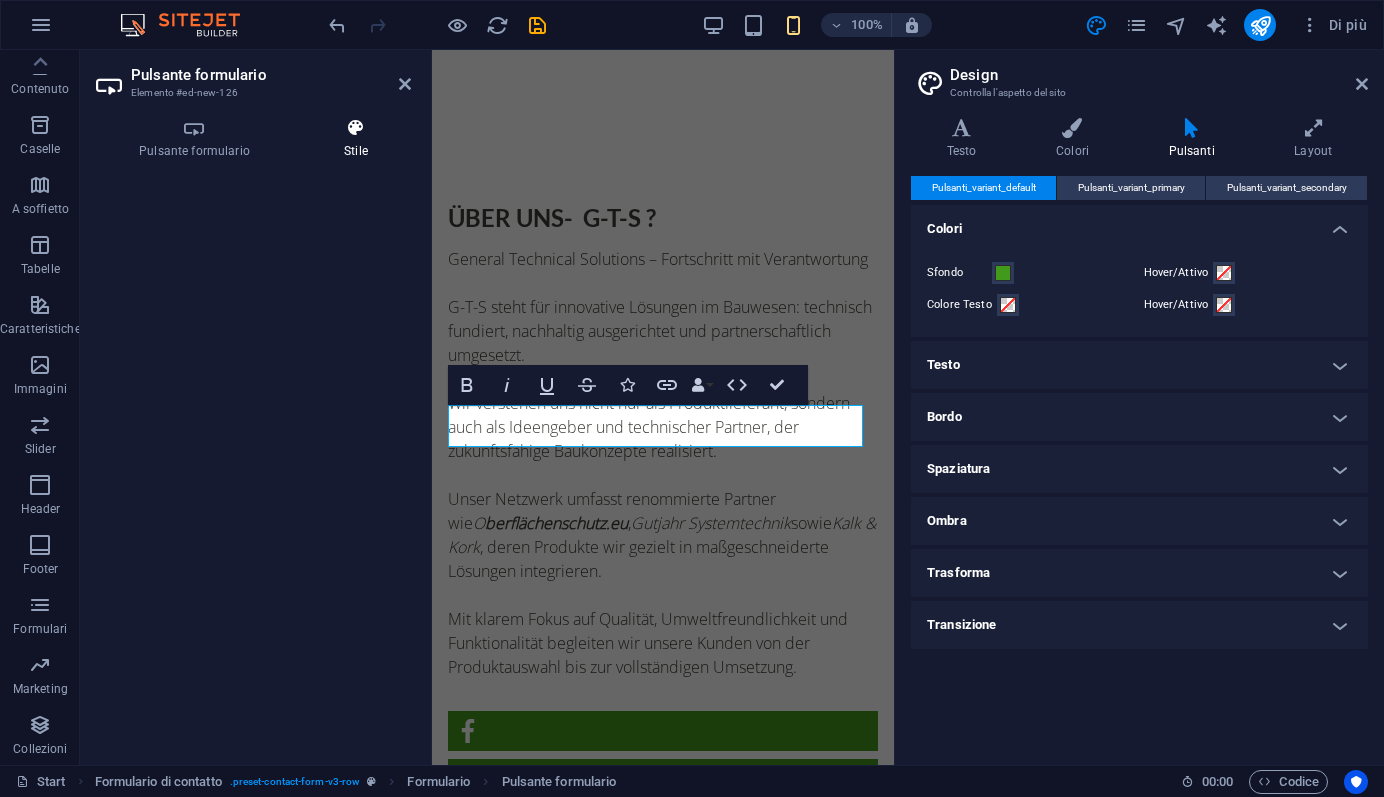 click on "Stile" at bounding box center [356, 139] 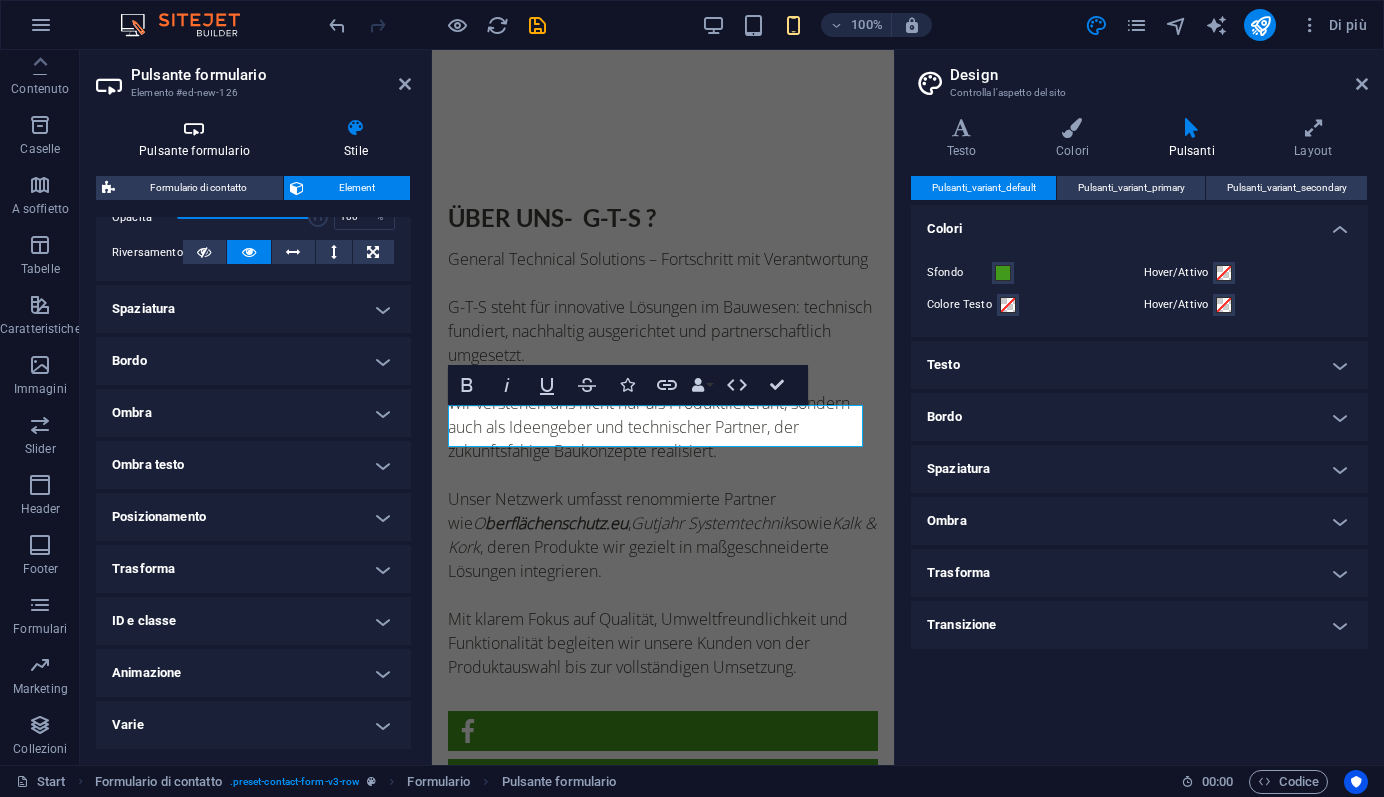 click at bounding box center (194, 128) 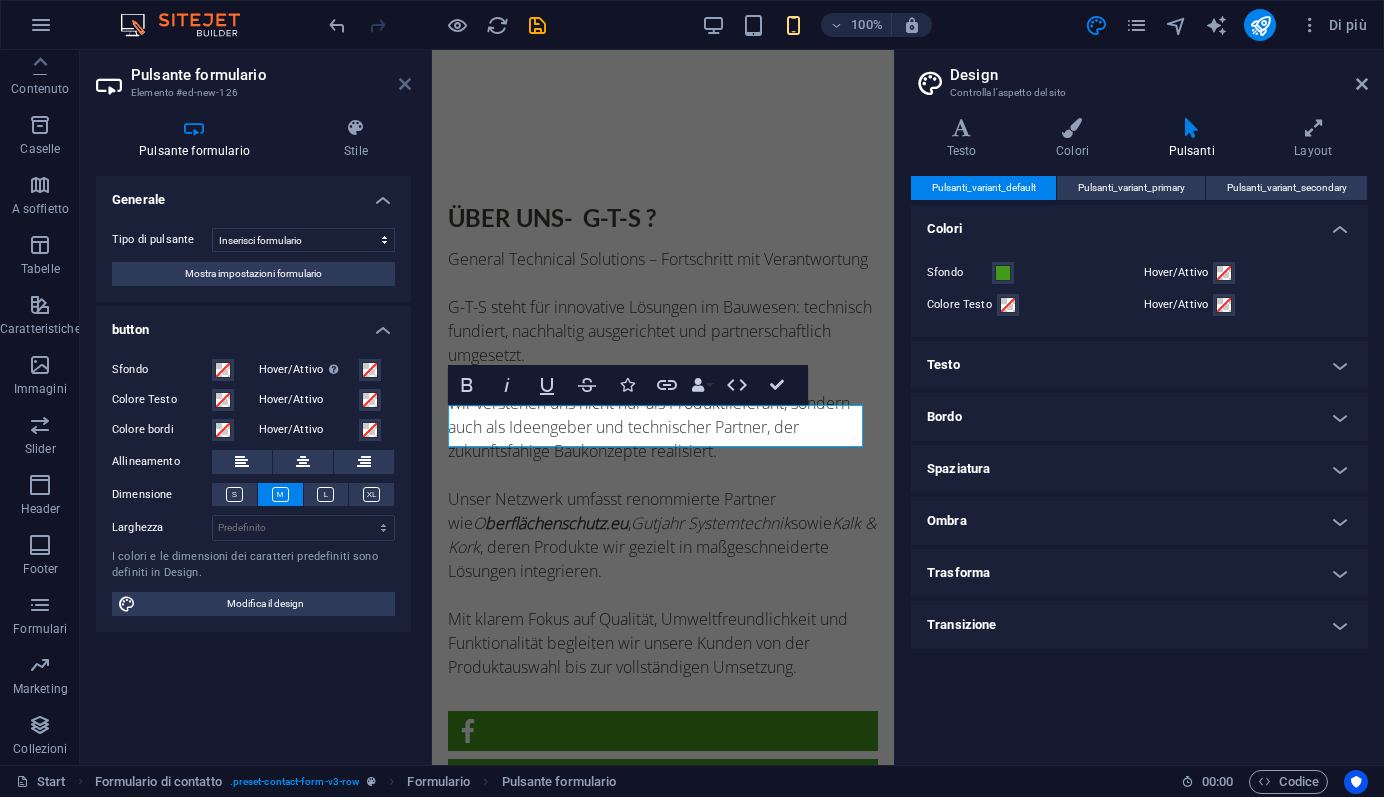 click at bounding box center [405, 84] 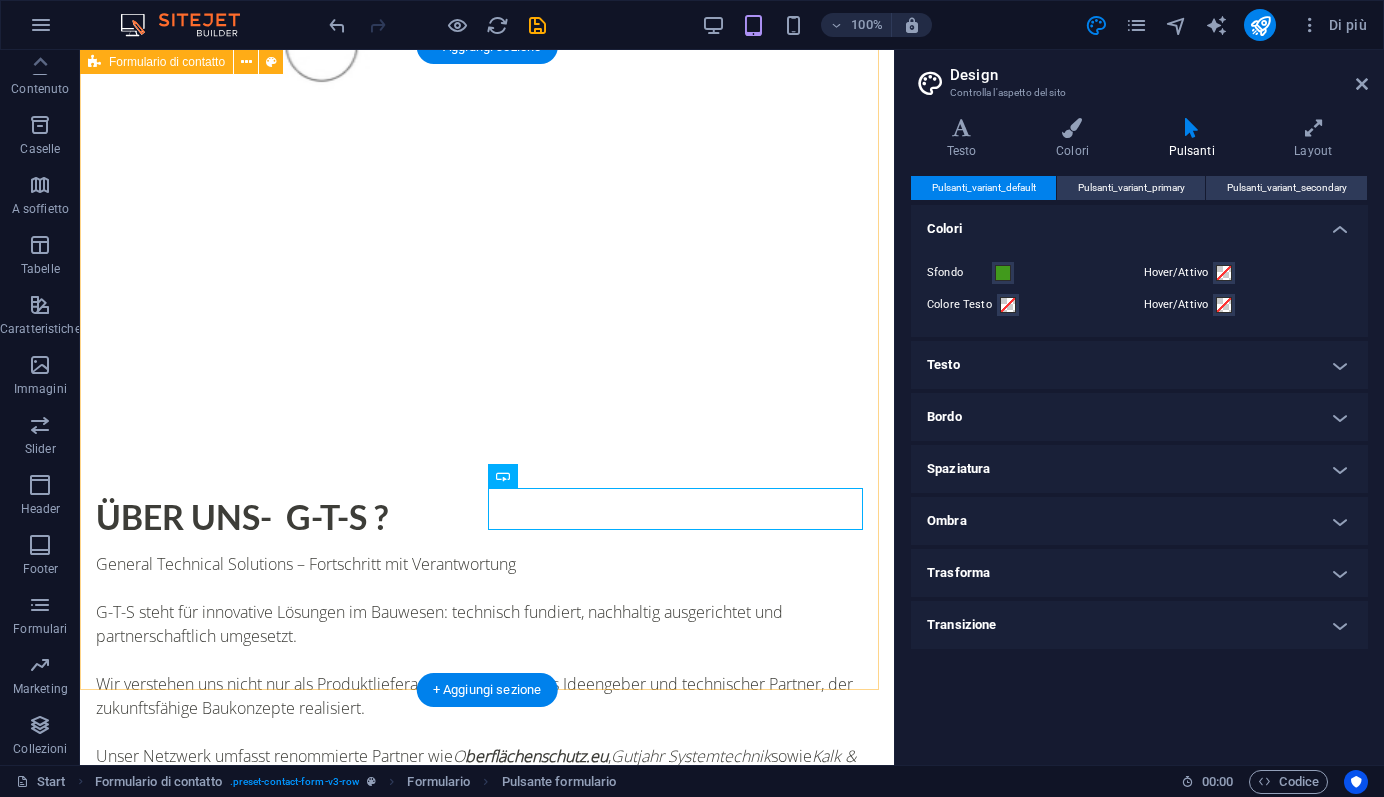 click on "{{ 'content.forms.privacy'|trans }} Illeggibile? Carica nuovo Senden" at bounding box center (487, 2063) 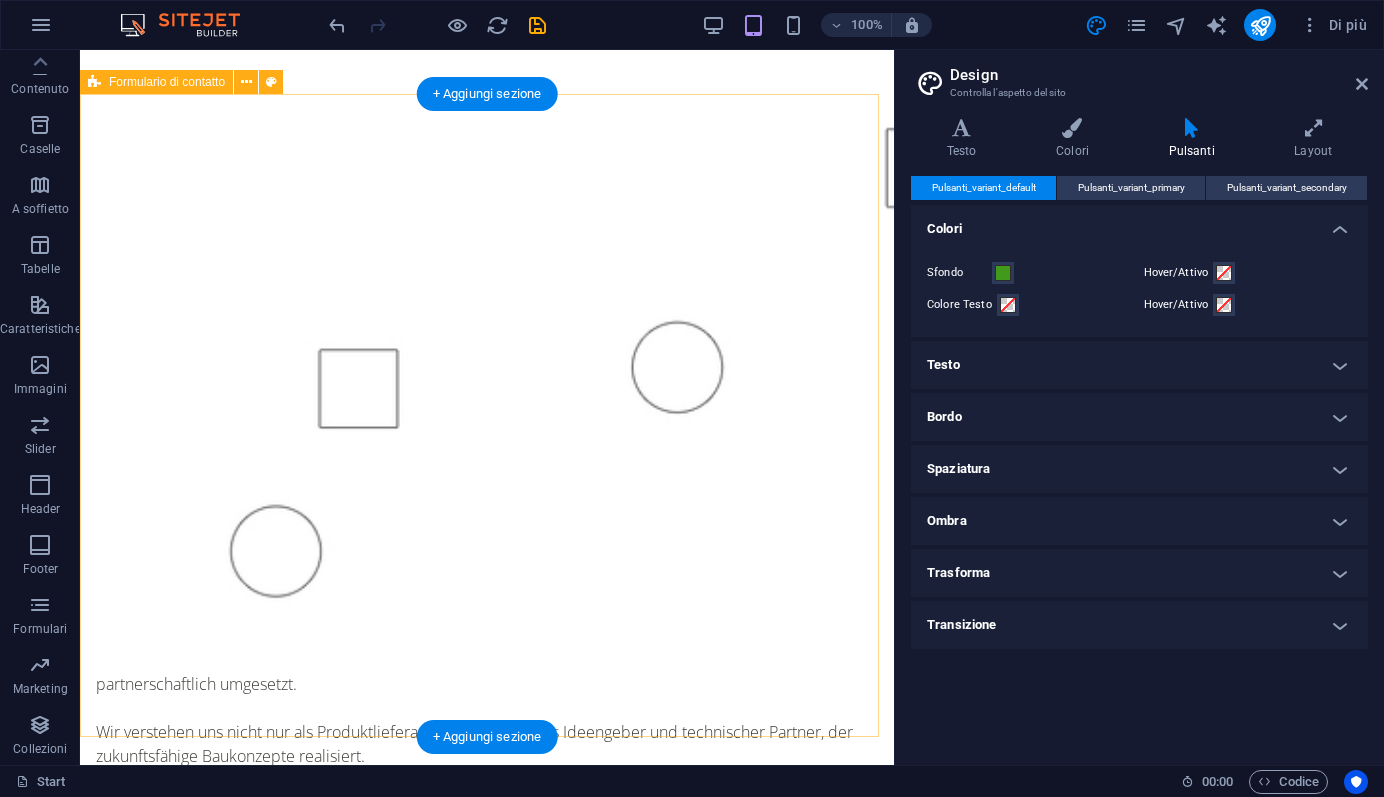scroll, scrollTop: 1706, scrollLeft: 0, axis: vertical 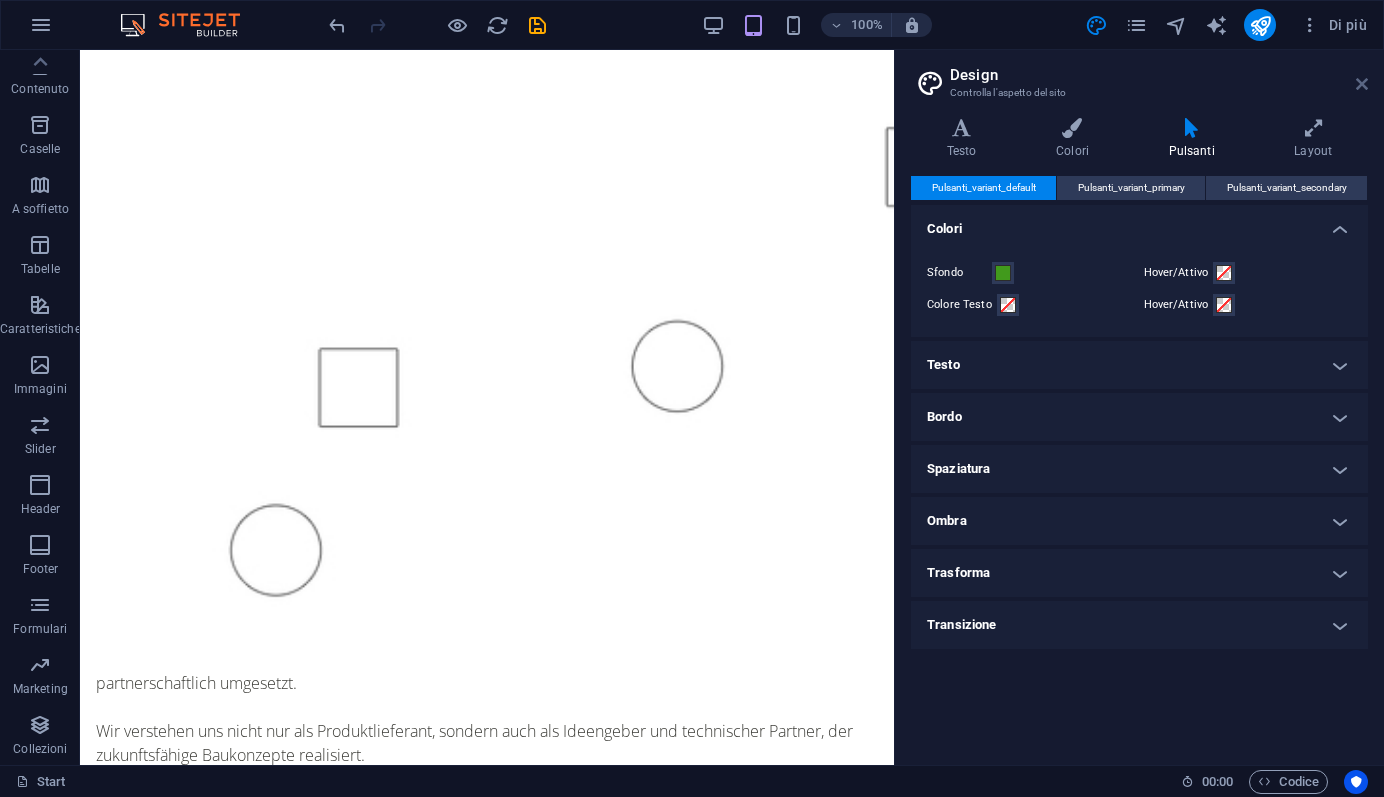 click at bounding box center [1362, 84] 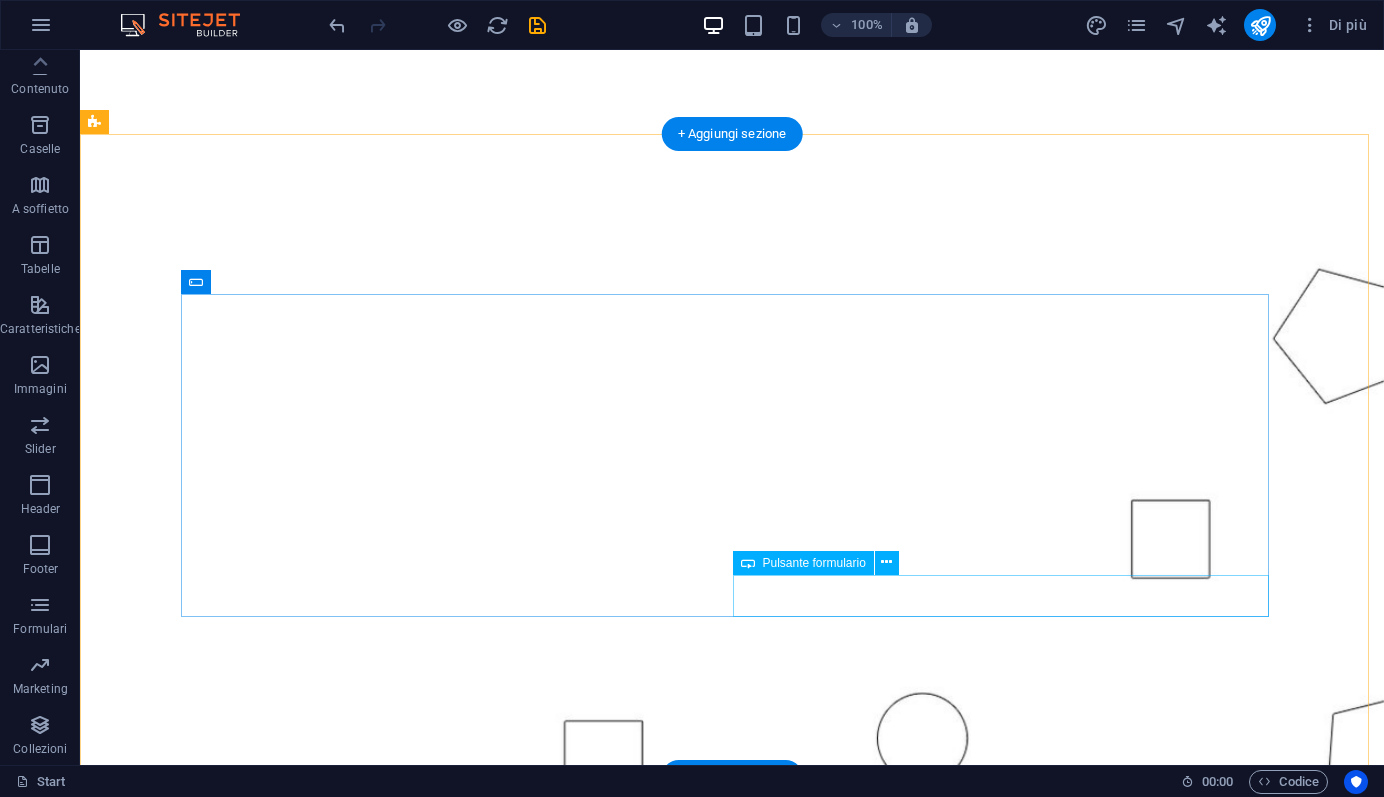click on "Senden" at bounding box center [1008, 2789] 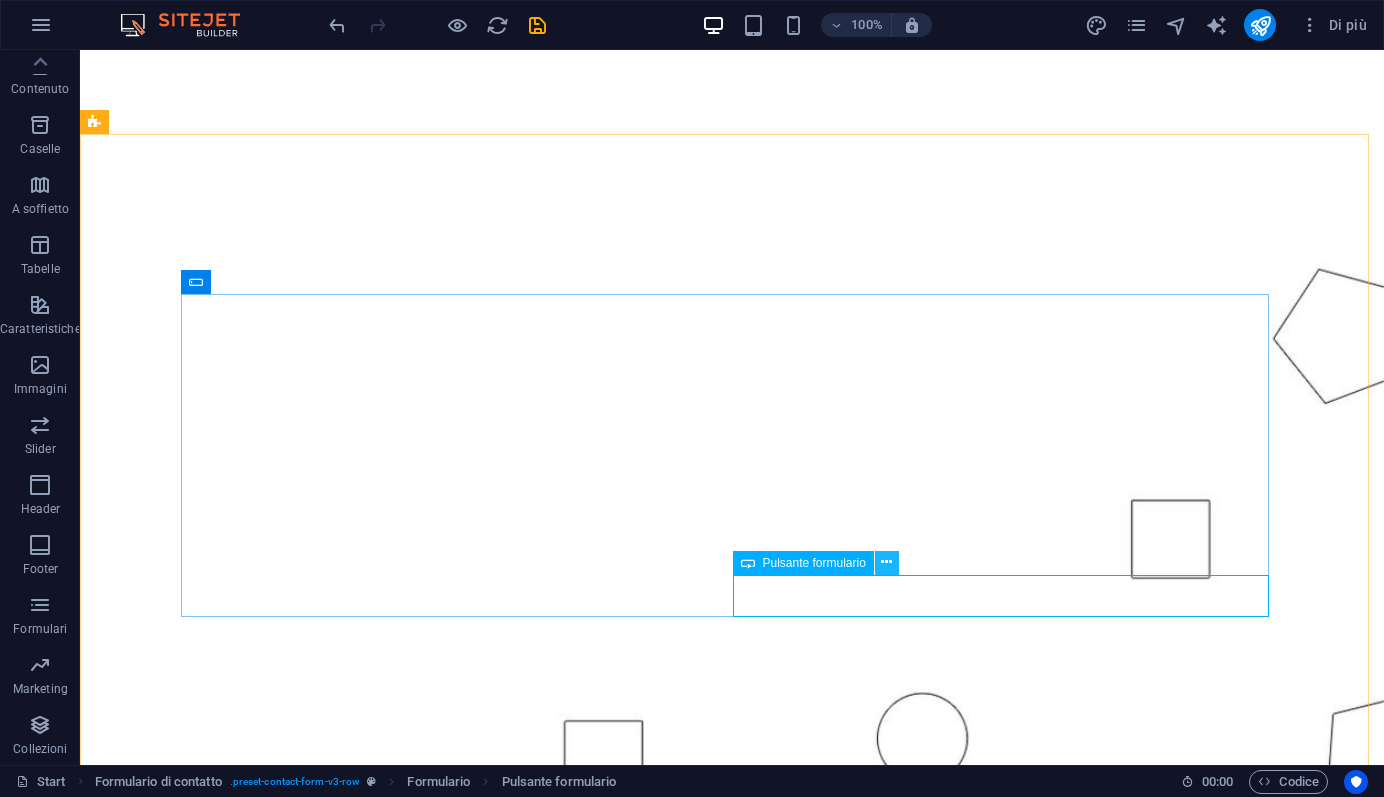 click at bounding box center [886, 562] 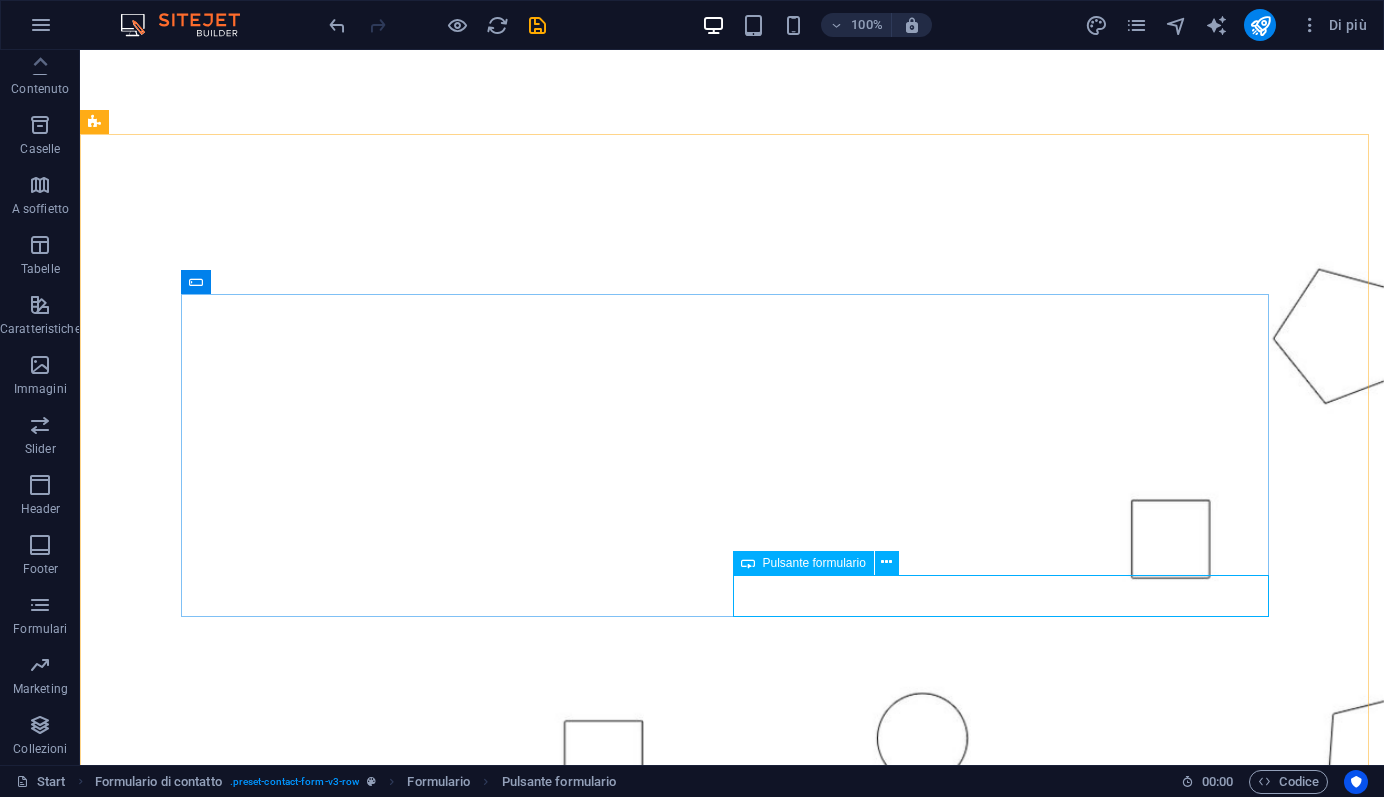 click on "Pulsante formulario" at bounding box center [814, 563] 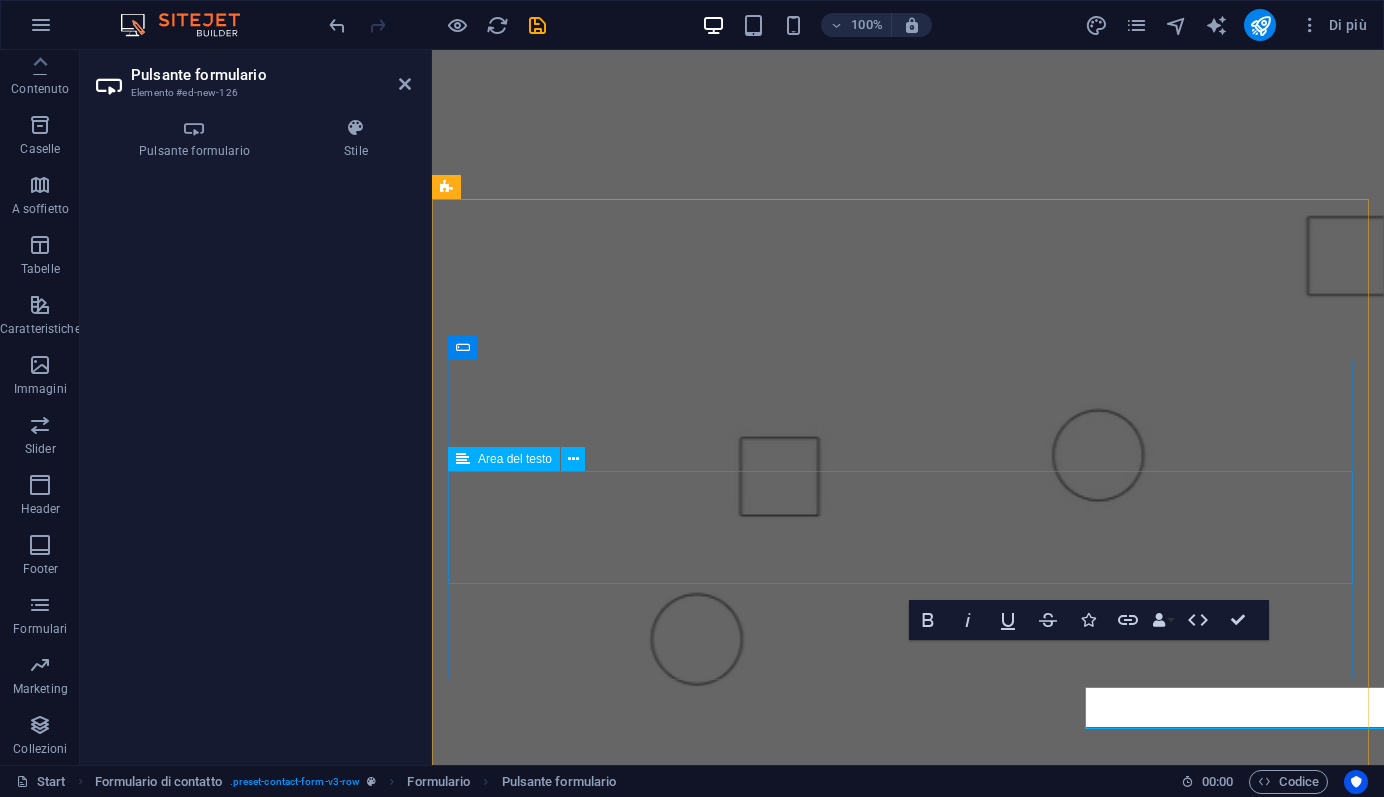 scroll, scrollTop: 1594, scrollLeft: 0, axis: vertical 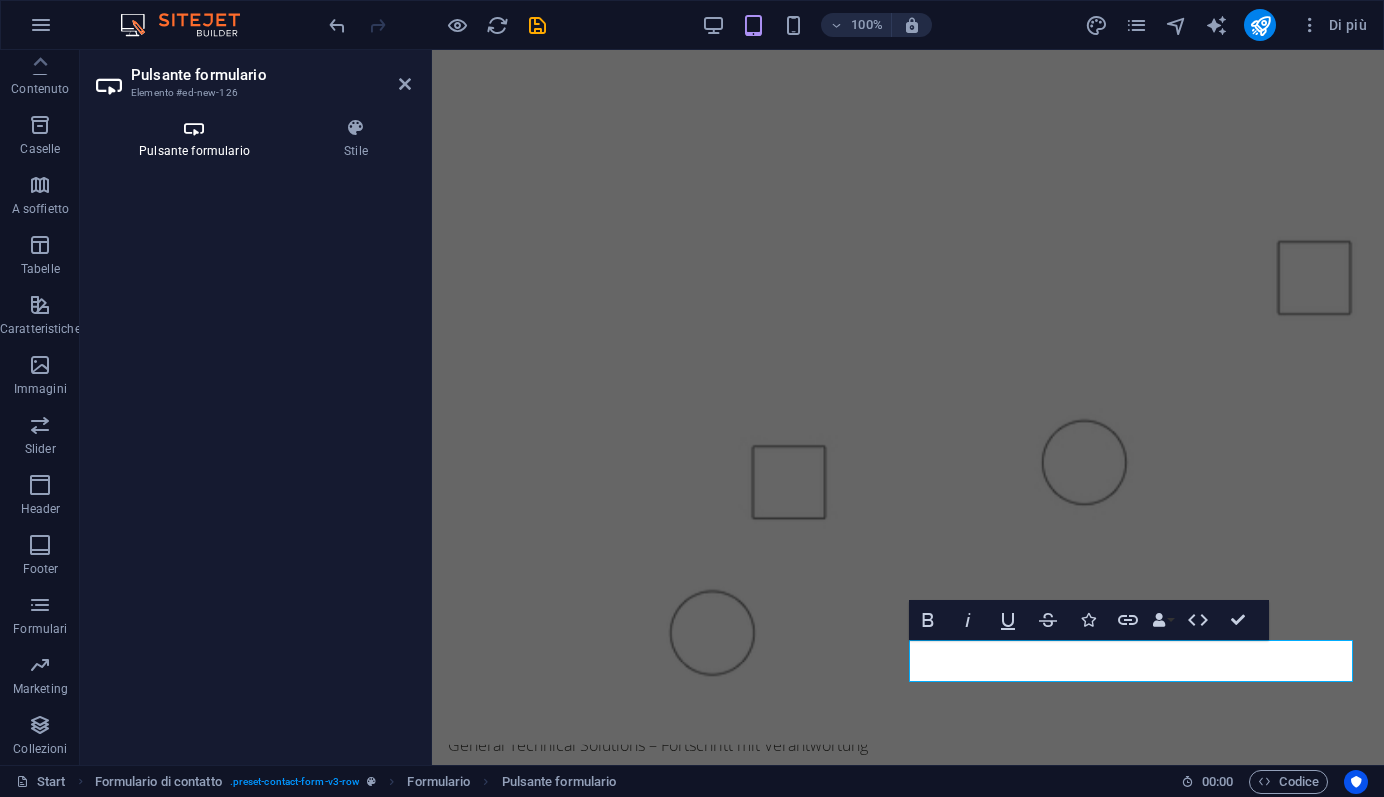 click at bounding box center [194, 128] 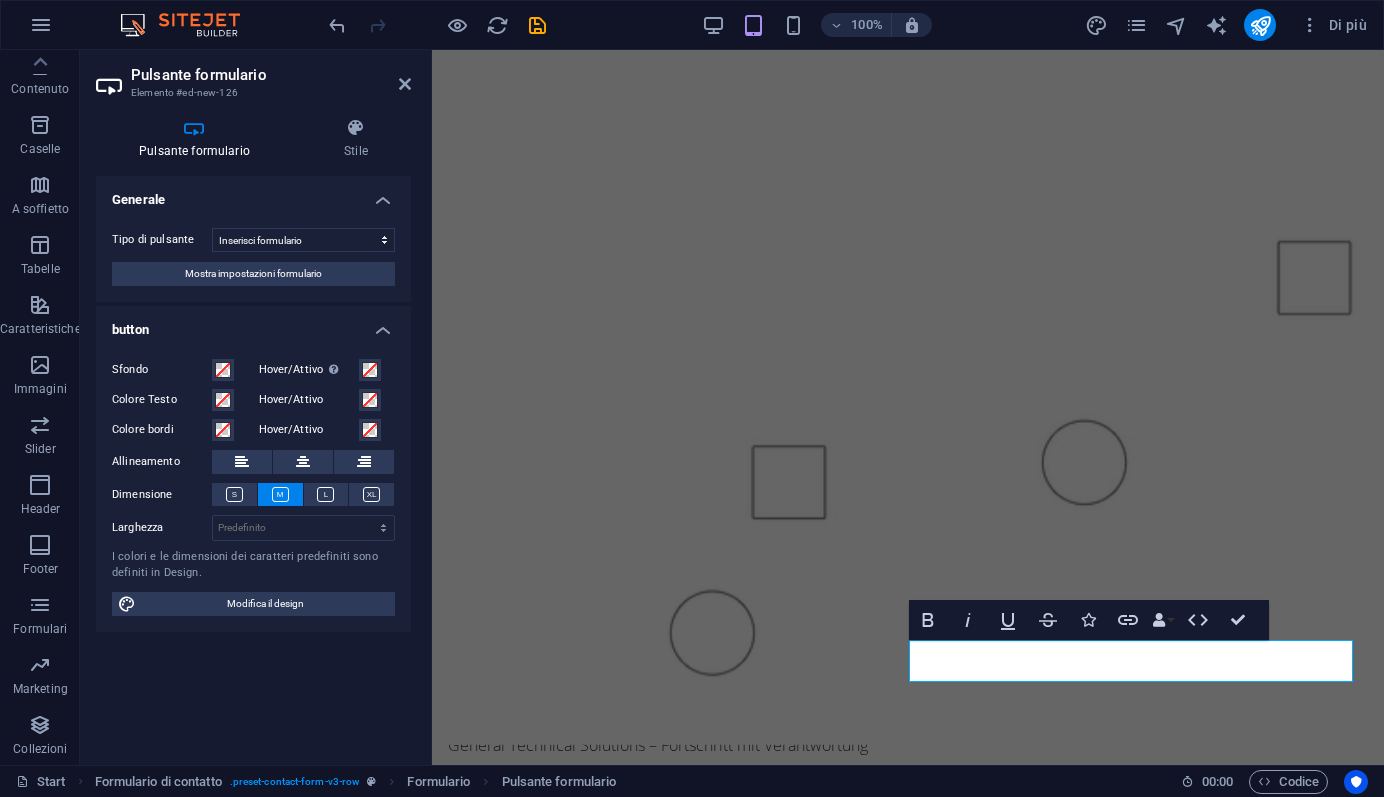 click on "Mostra impostazioni formulario" at bounding box center (253, 274) 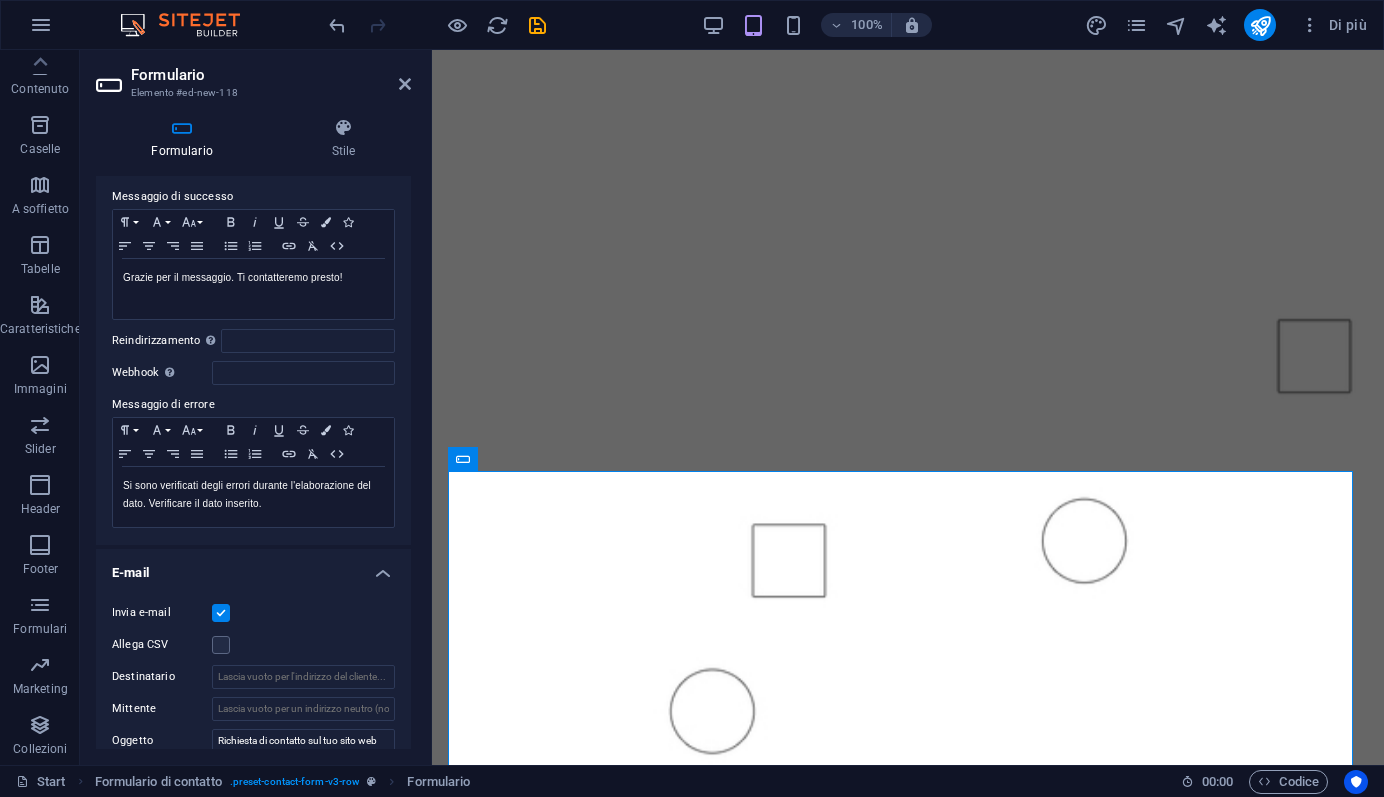 scroll, scrollTop: 140, scrollLeft: 0, axis: vertical 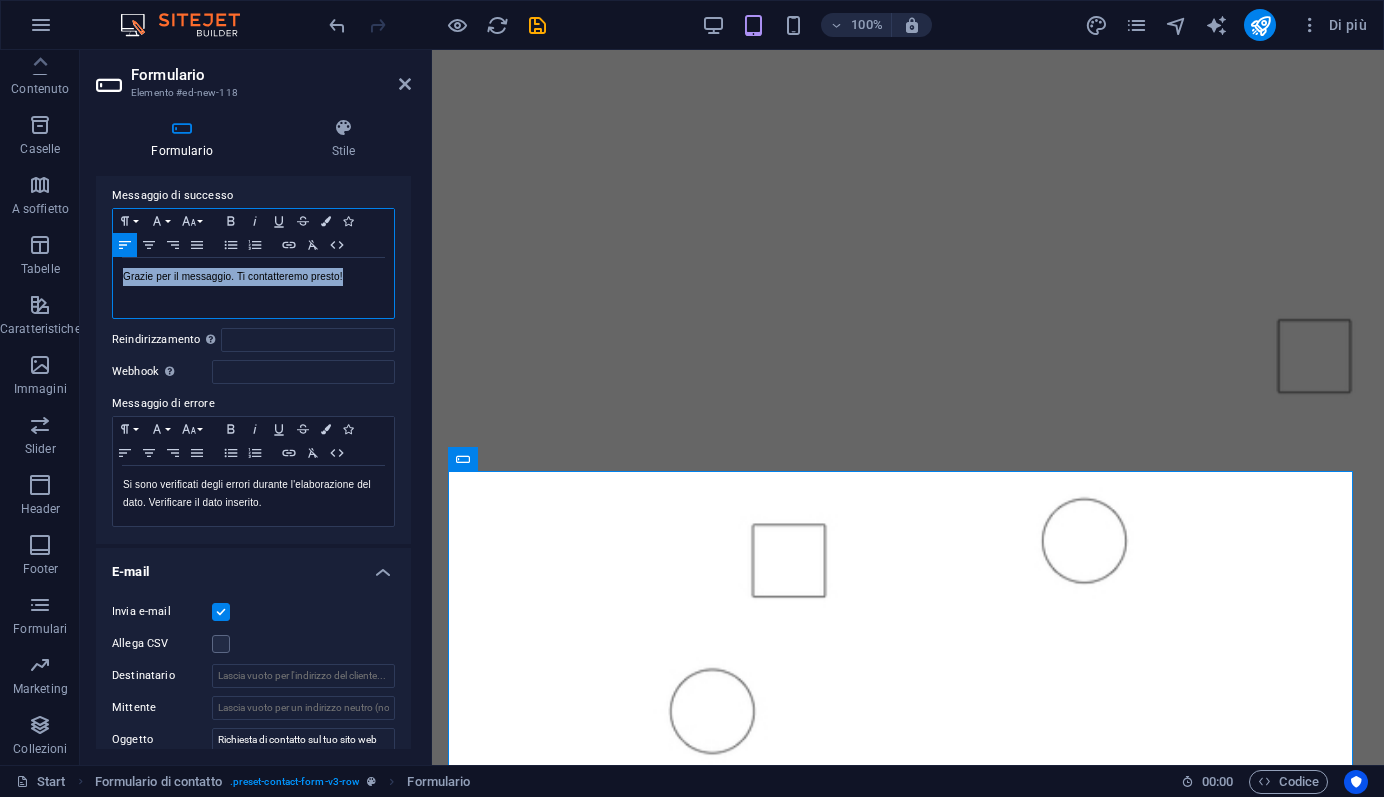 drag, startPoint x: 363, startPoint y: 280, endPoint x: 102, endPoint y: 276, distance: 261.03064 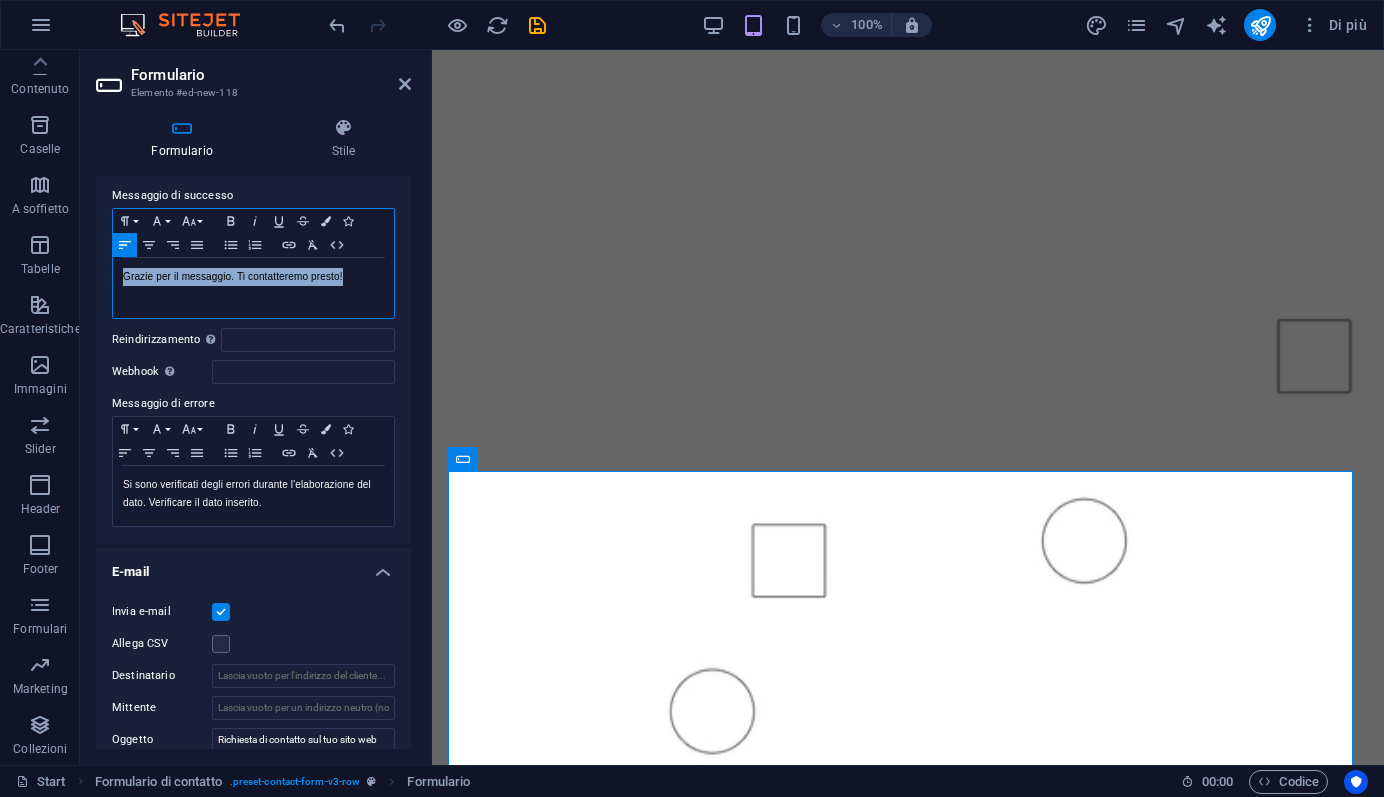 drag, startPoint x: 372, startPoint y: 280, endPoint x: 113, endPoint y: 275, distance: 259.04825 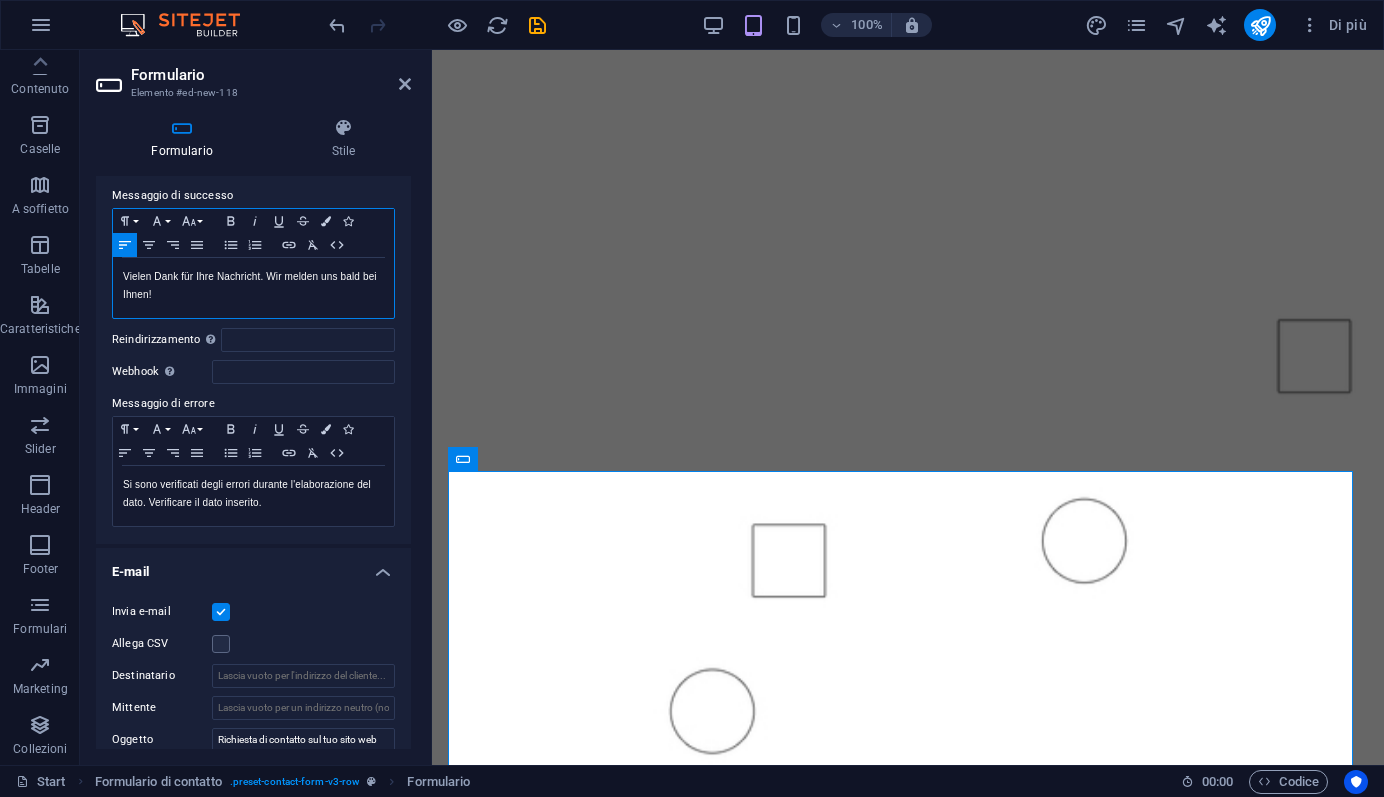 scroll, scrollTop: 0, scrollLeft: 1, axis: horizontal 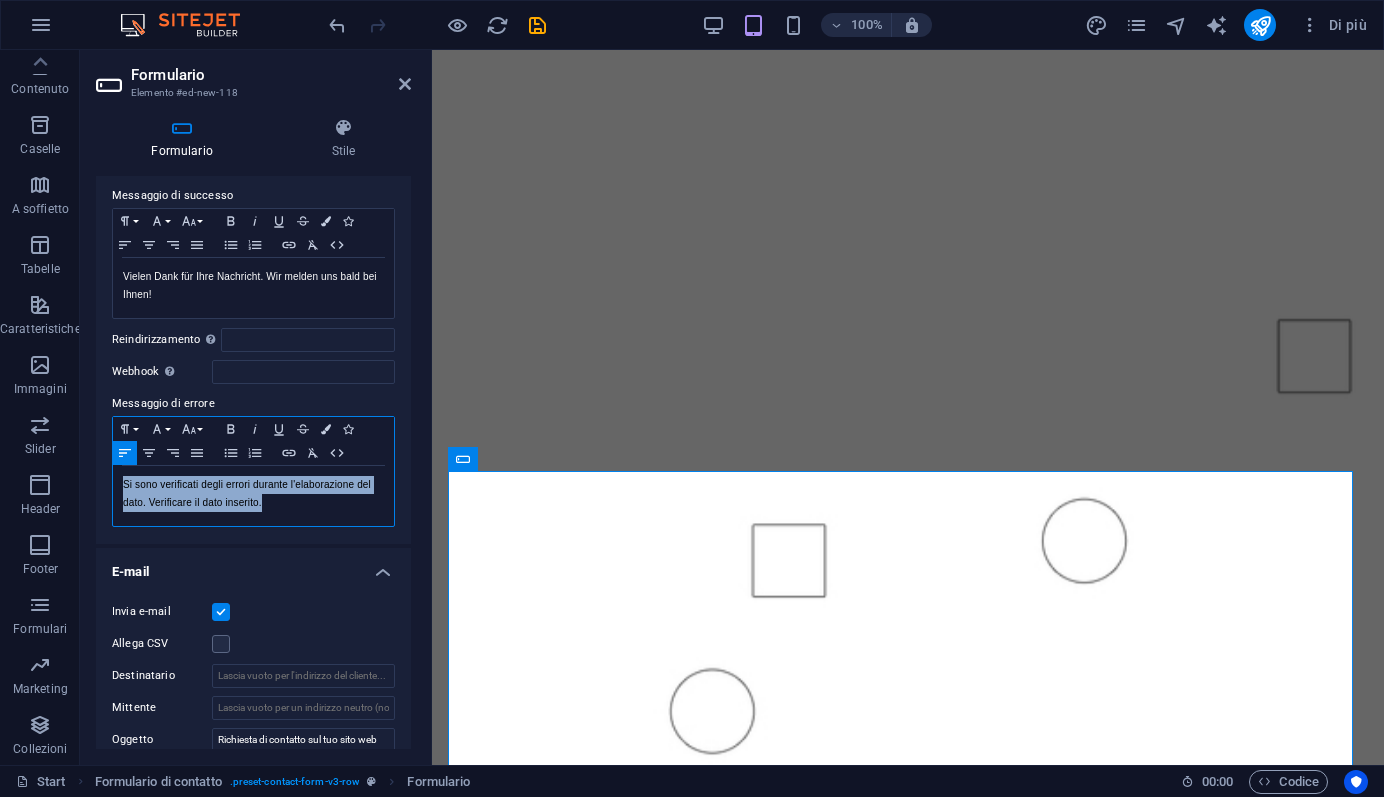 drag, startPoint x: 284, startPoint y: 504, endPoint x: 107, endPoint y: 488, distance: 177.7217 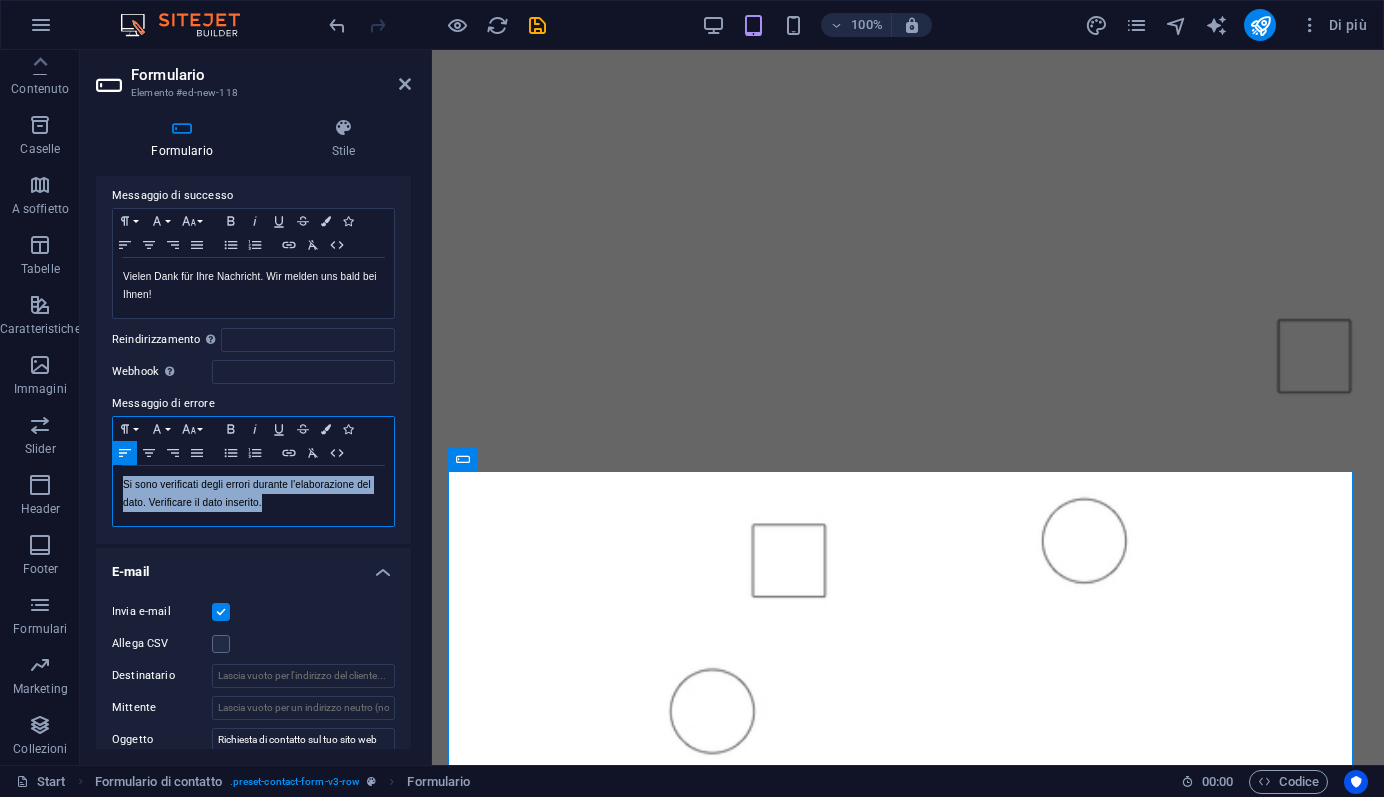 copy on "Si sono verificati degli errori durante l'elaborazione del dato. Verificare il dato inserito." 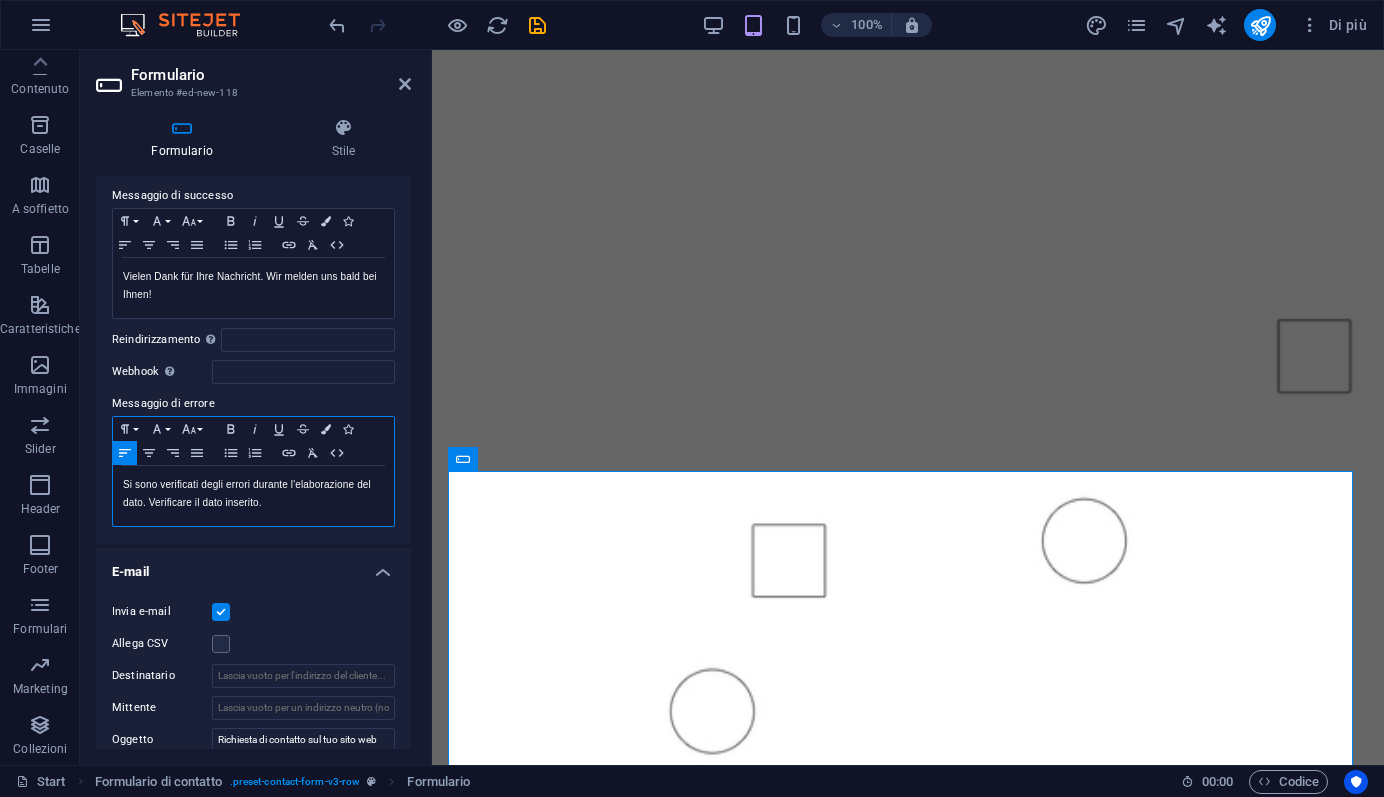 click on "Si sono verificati degli errori durante l'elaborazione del dato. Verificare il dato inserito." at bounding box center [253, 494] 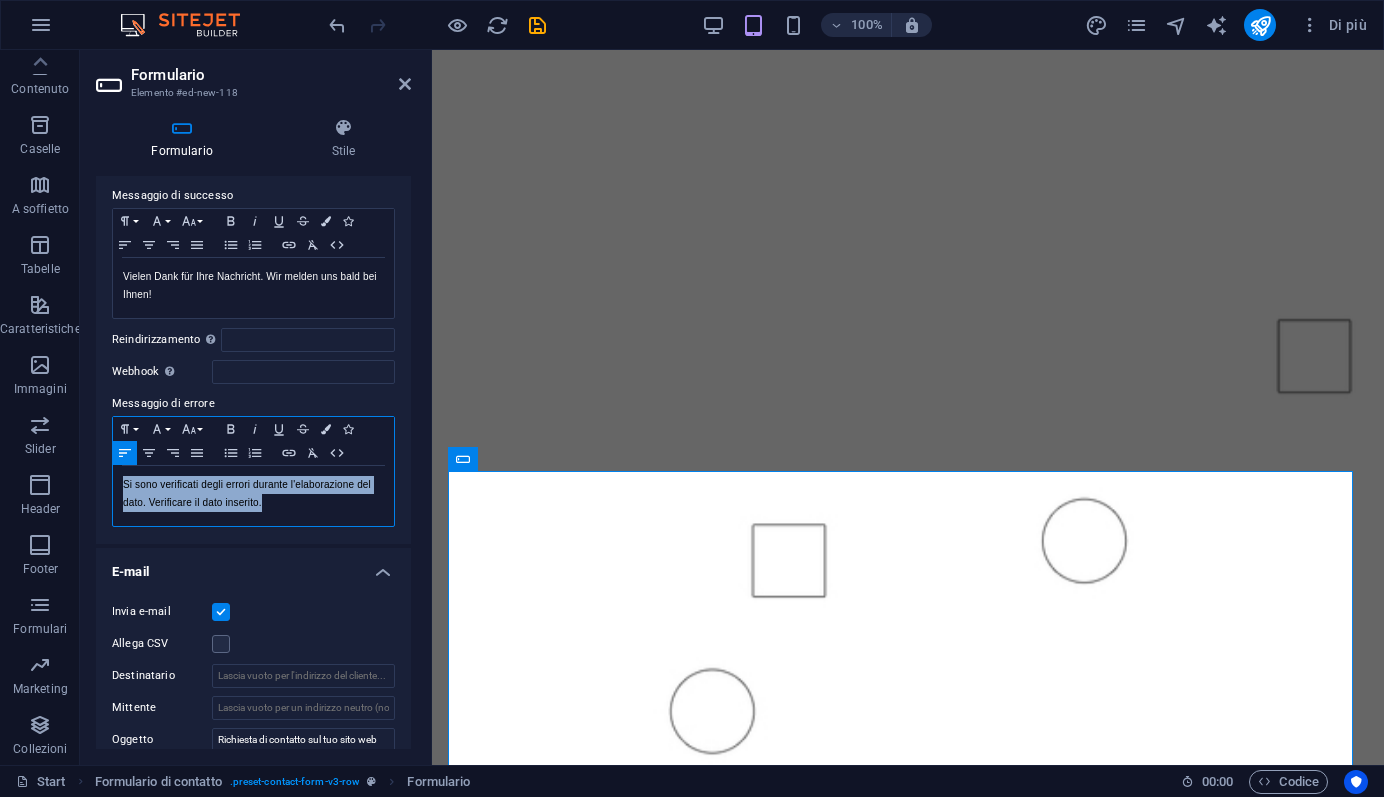 drag, startPoint x: 271, startPoint y: 505, endPoint x: 116, endPoint y: 487, distance: 156.04166 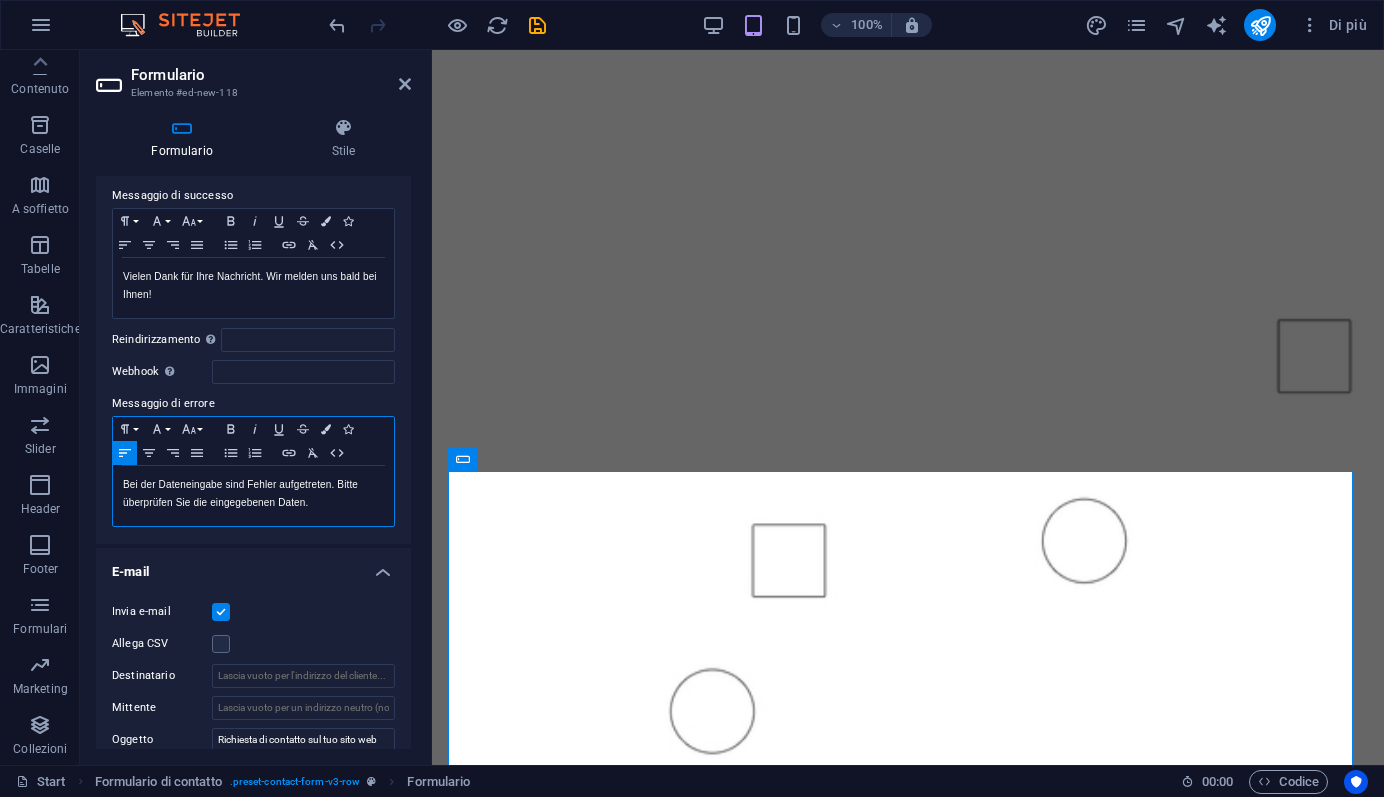 scroll, scrollTop: 307, scrollLeft: 1, axis: both 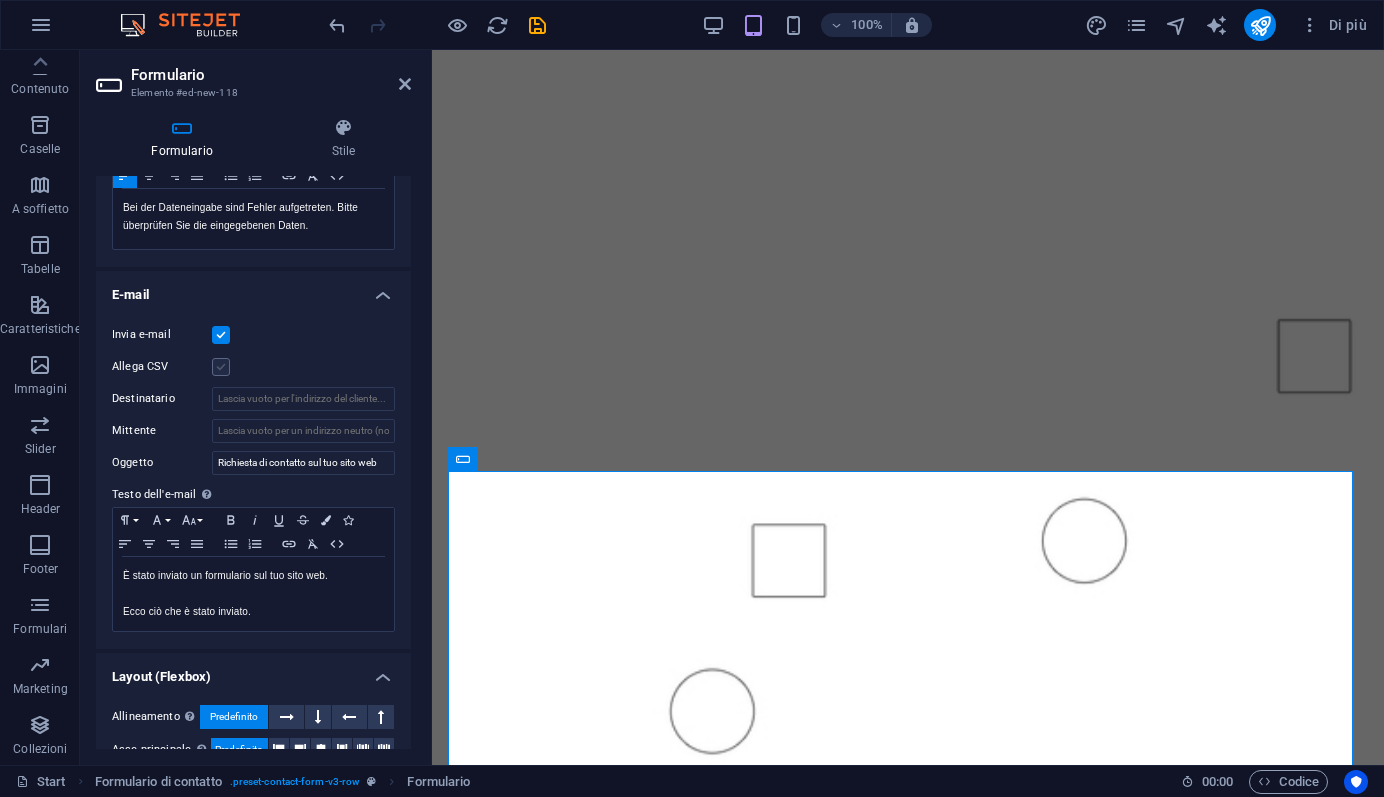 click at bounding box center (221, 367) 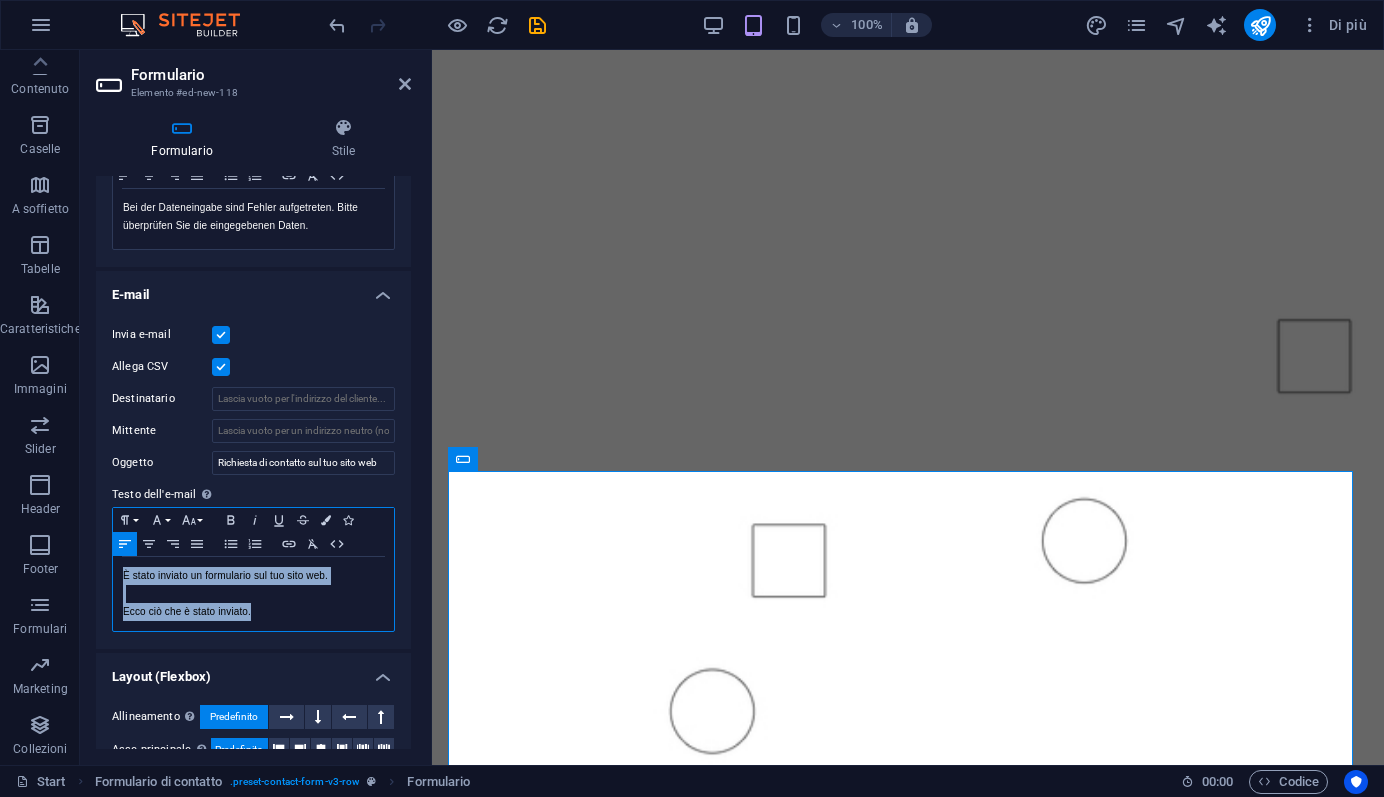 drag, startPoint x: 272, startPoint y: 614, endPoint x: 119, endPoint y: 578, distance: 157.17824 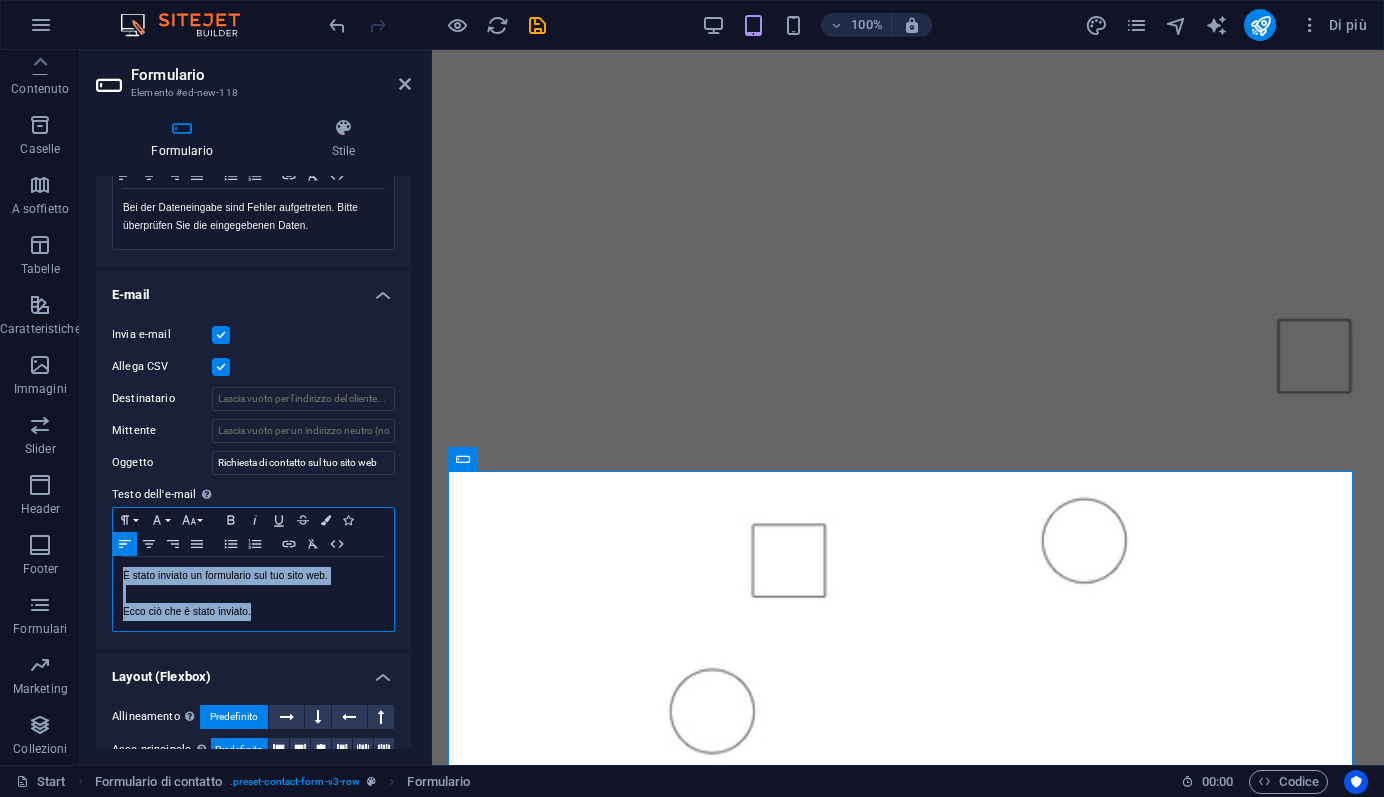 click on "Ecco ciò che è stato inviato." at bounding box center [253, 612] 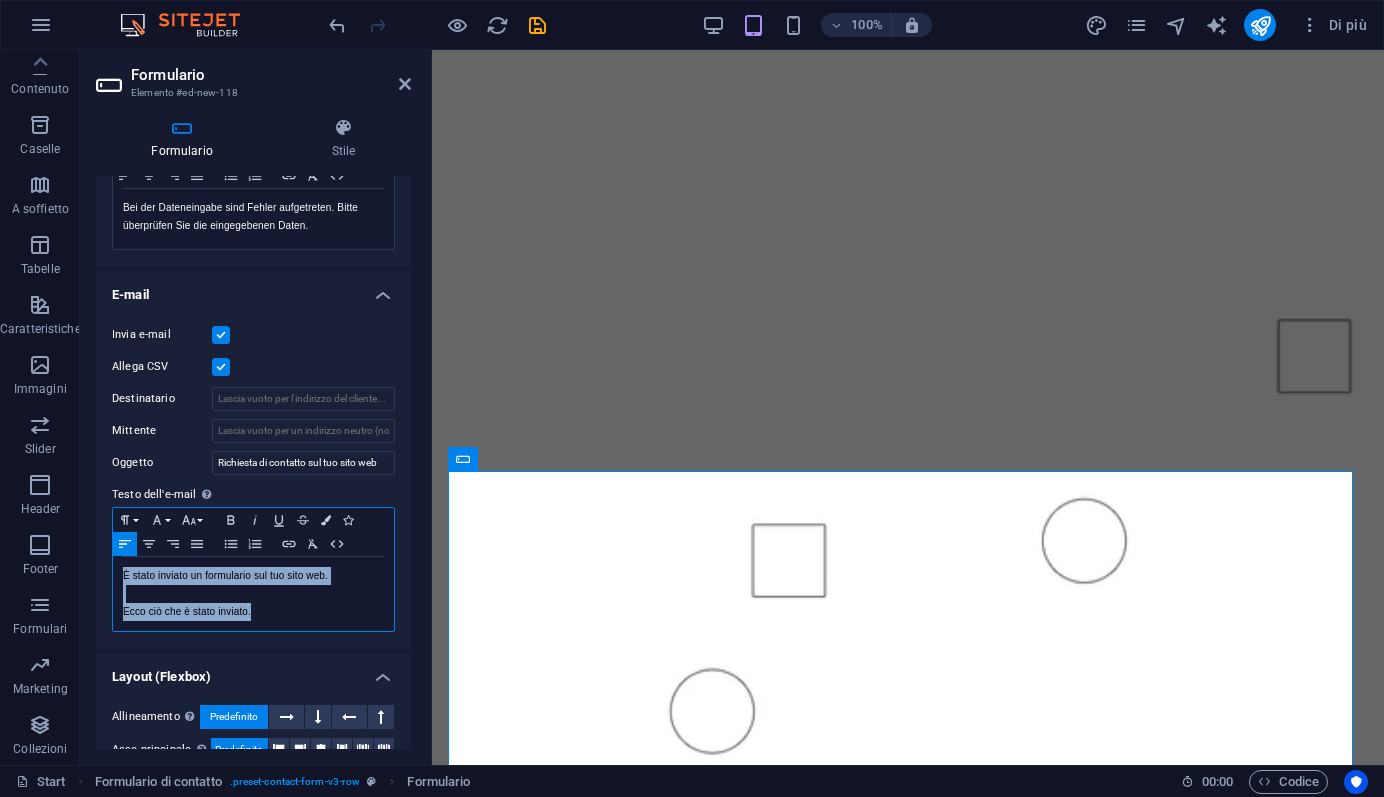 drag, startPoint x: 261, startPoint y: 617, endPoint x: 119, endPoint y: 582, distance: 146.24979 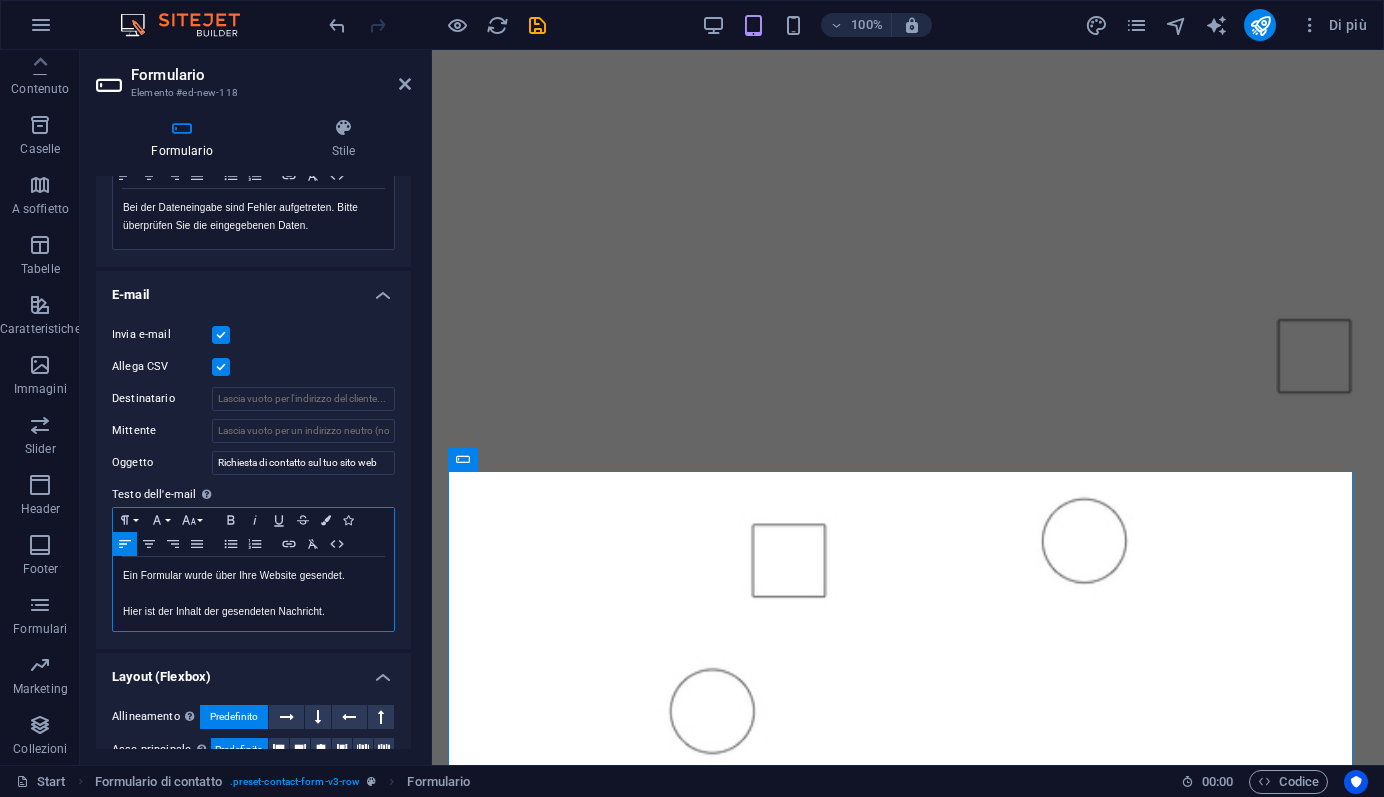 scroll, scrollTop: 321, scrollLeft: 1, axis: both 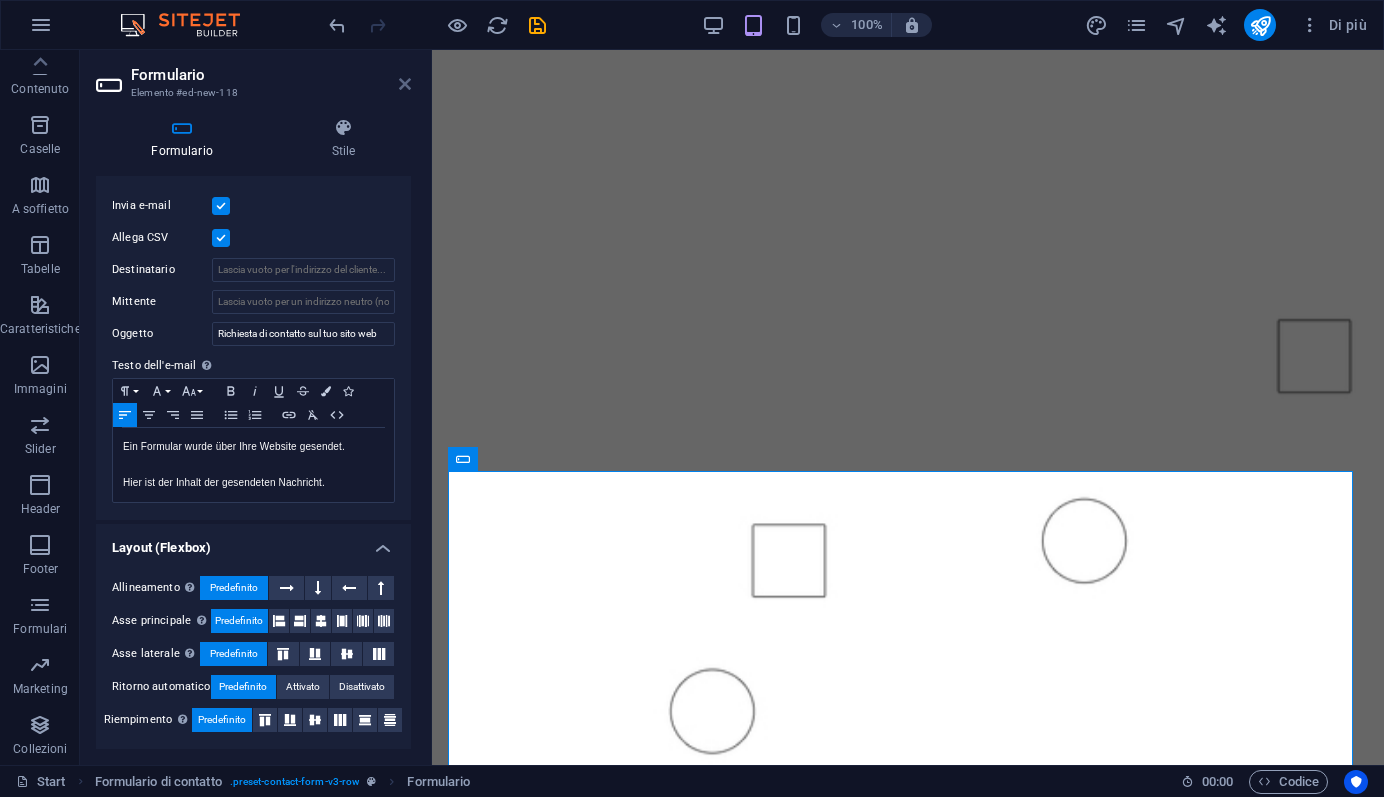 click at bounding box center (405, 84) 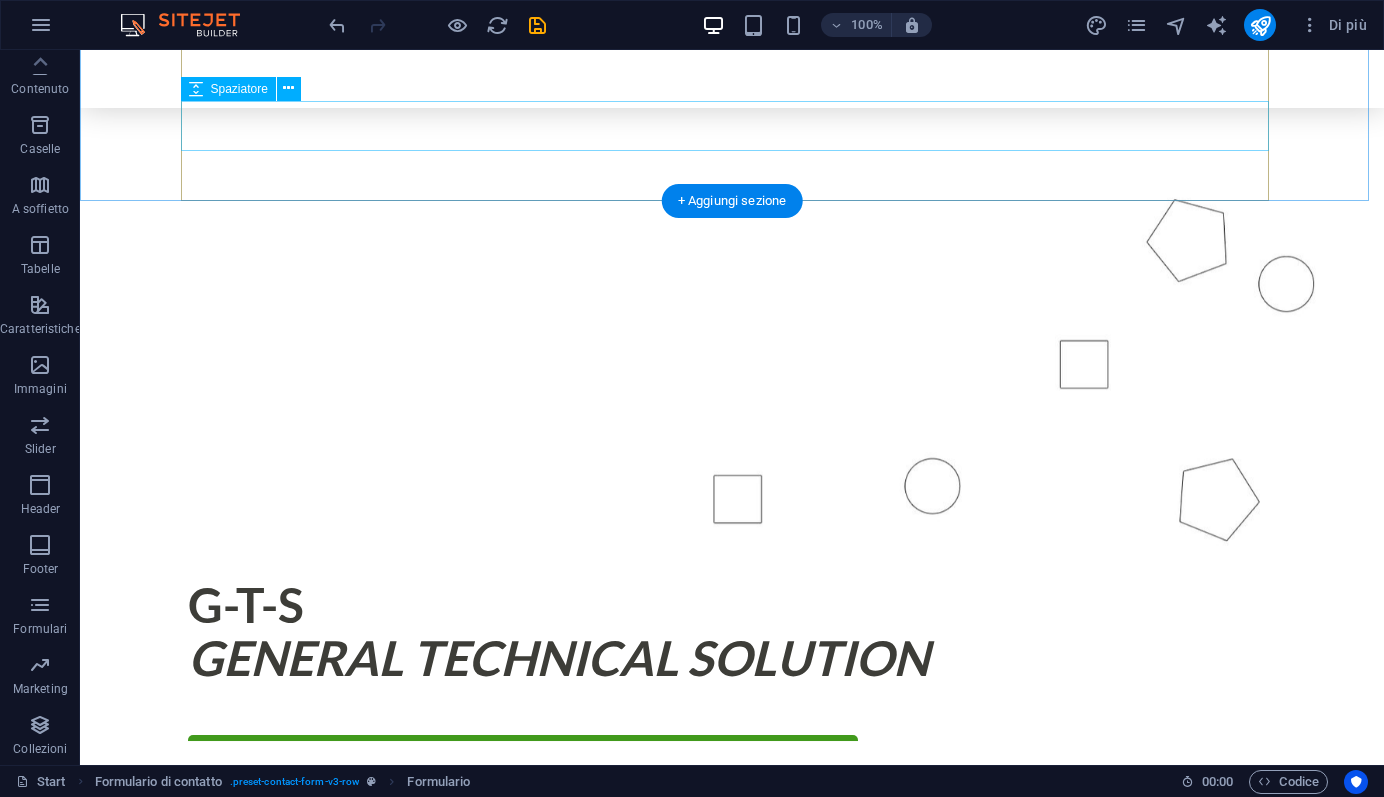 scroll, scrollTop: 803, scrollLeft: 0, axis: vertical 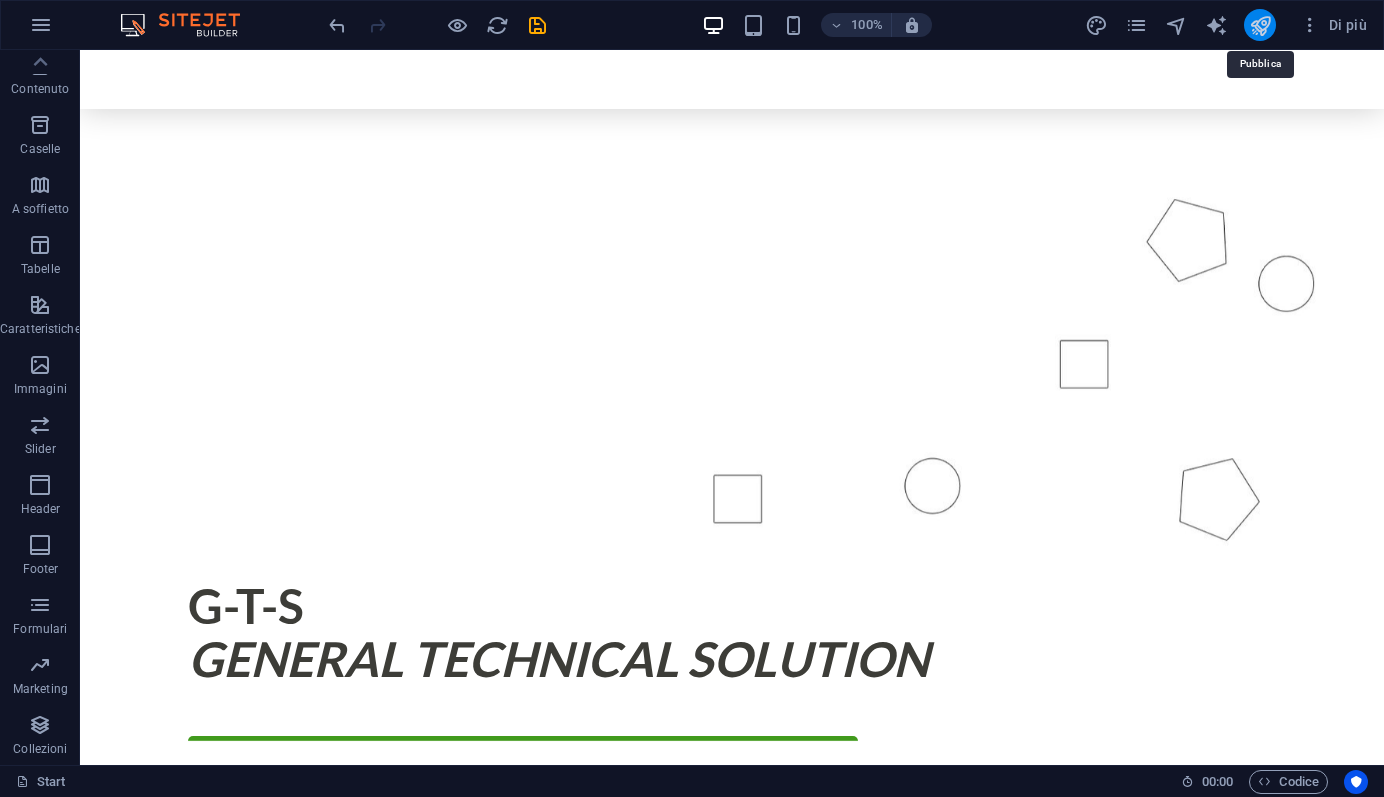 click at bounding box center [1260, 25] 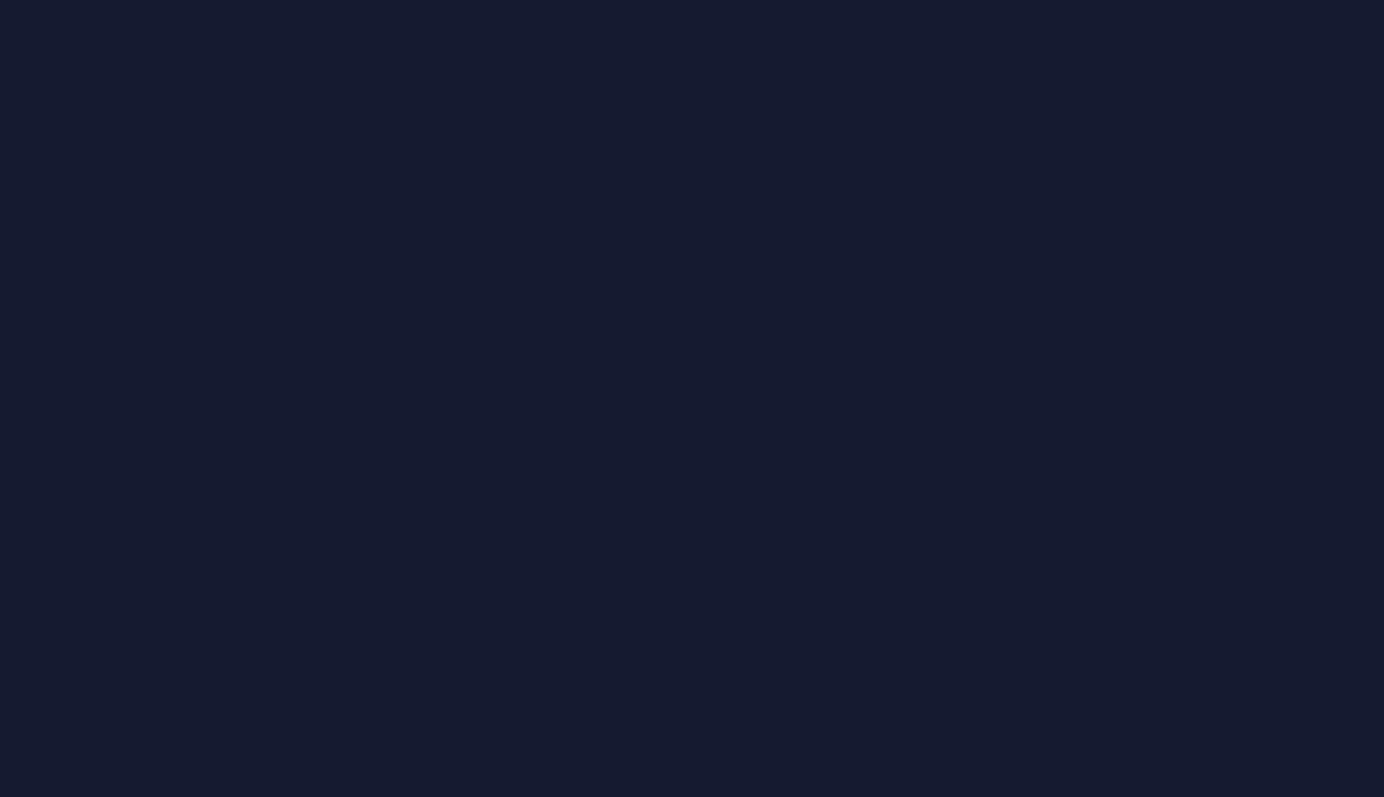 scroll, scrollTop: 0, scrollLeft: 0, axis: both 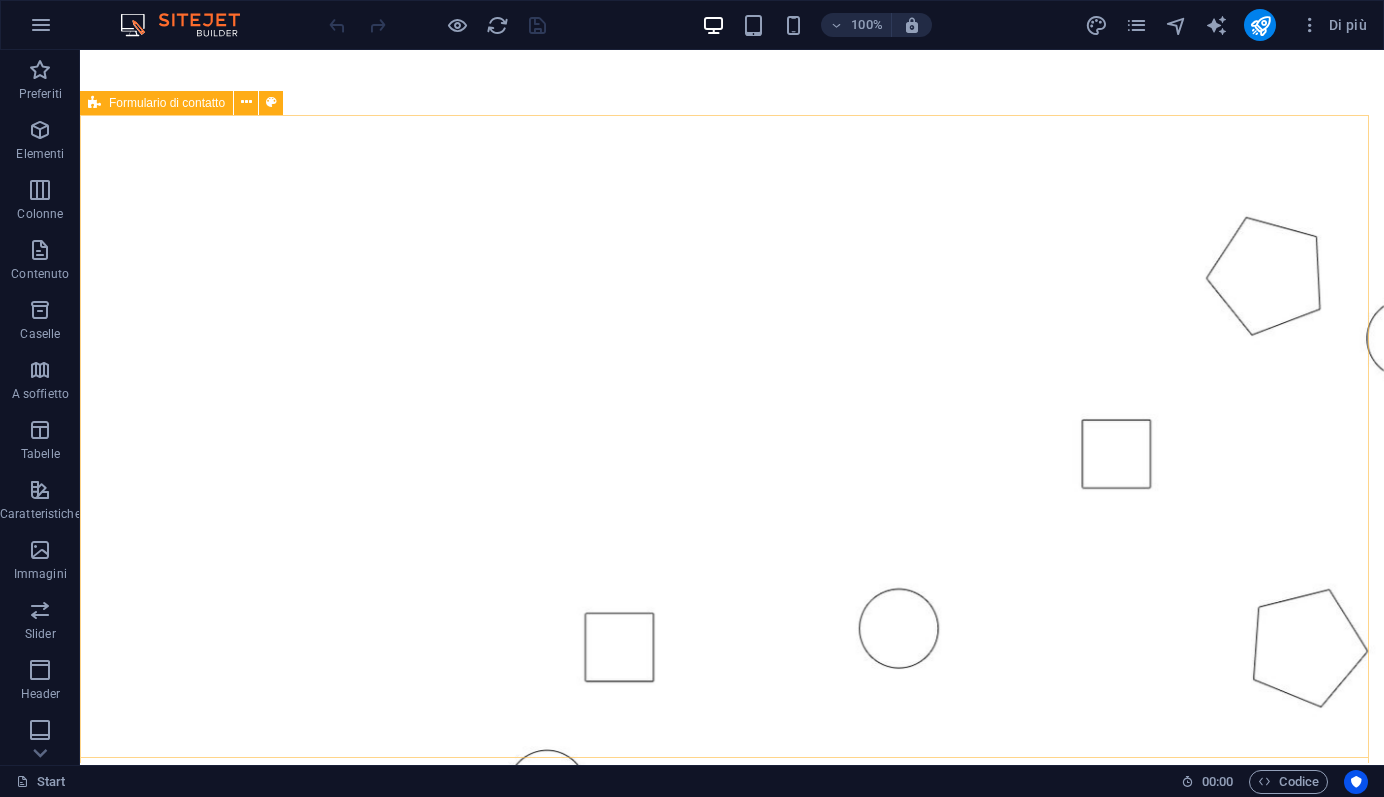 click on "Formulario di contatto" at bounding box center [167, 103] 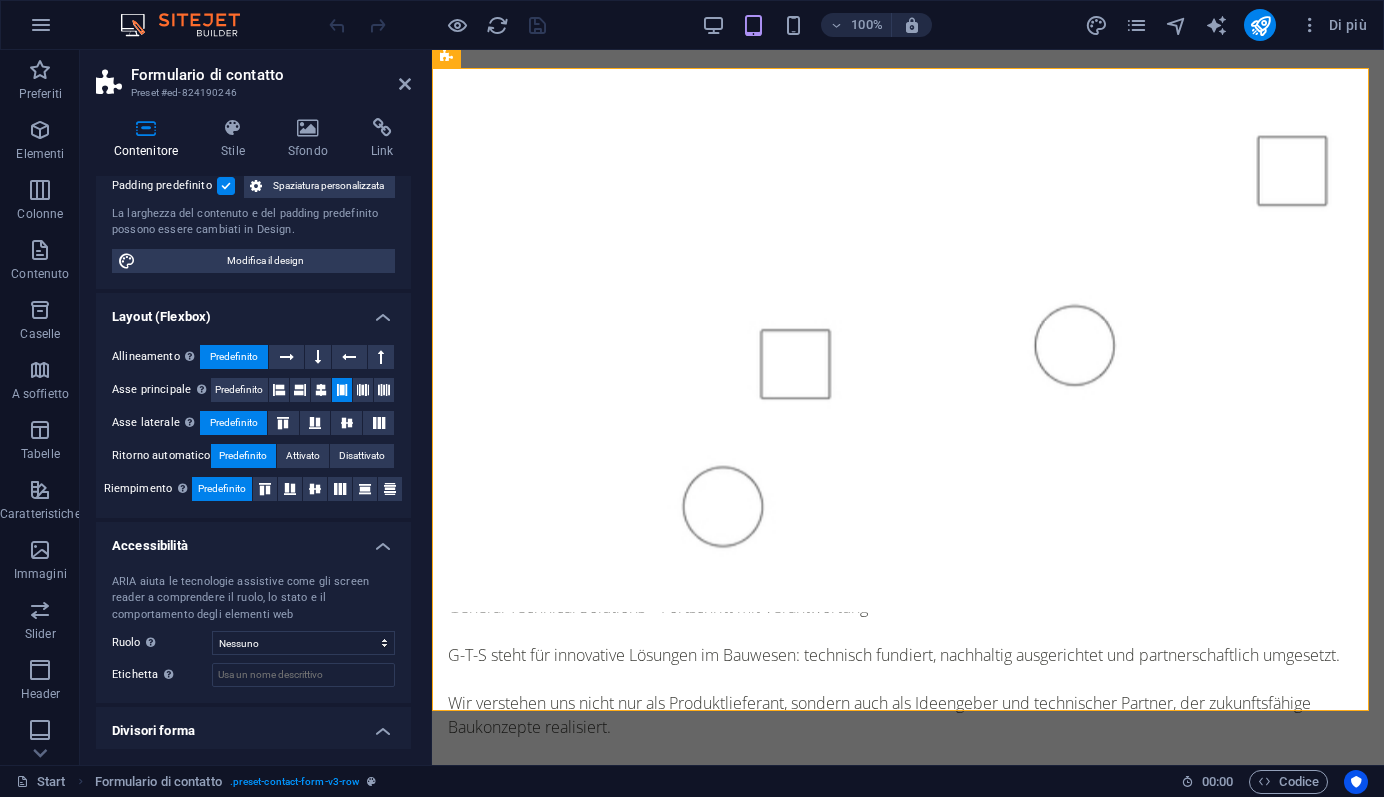 scroll, scrollTop: 202, scrollLeft: 0, axis: vertical 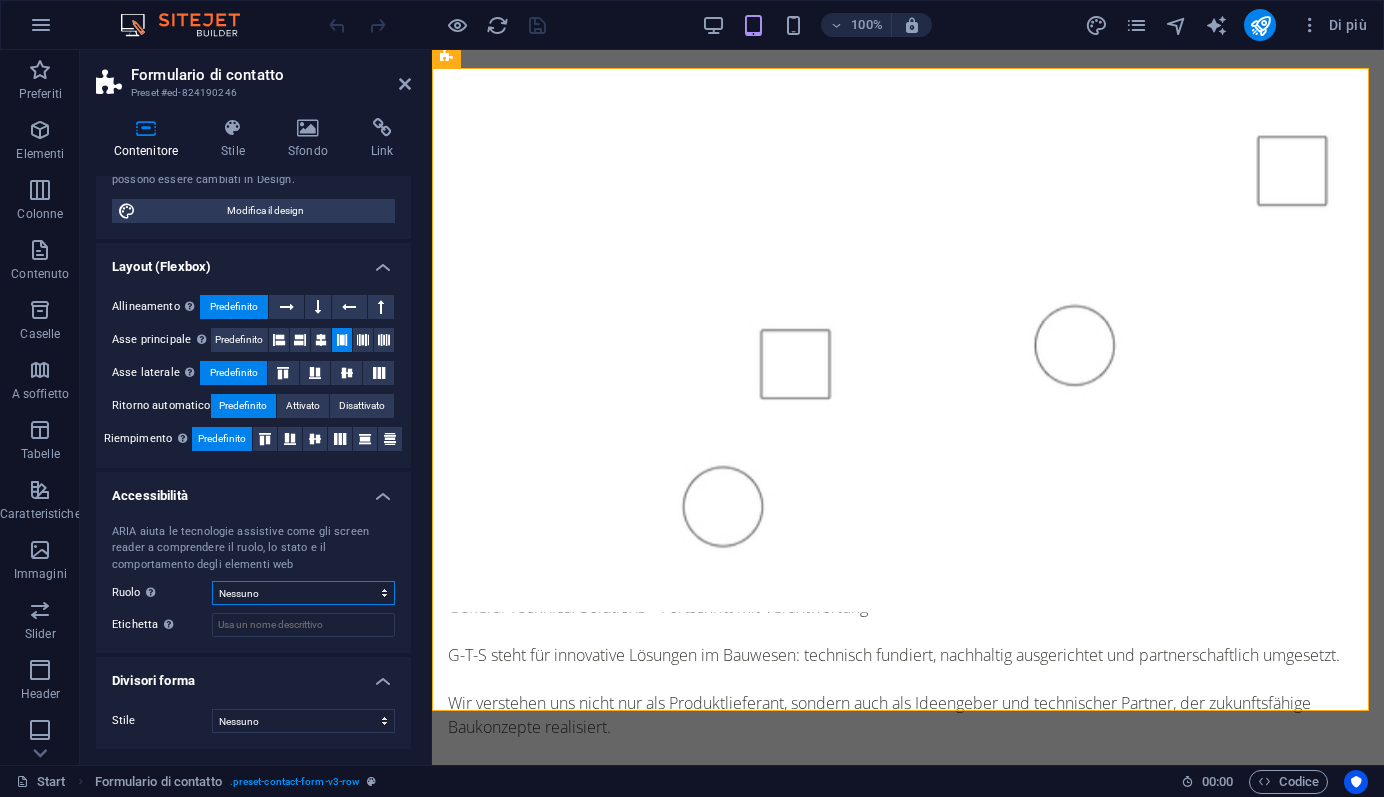 click on "Nessuno Alert Article Banner Comment Complementary Dialog Footer Header Marquee Presentation Region Section Separator Status Timer" at bounding box center (303, 593) 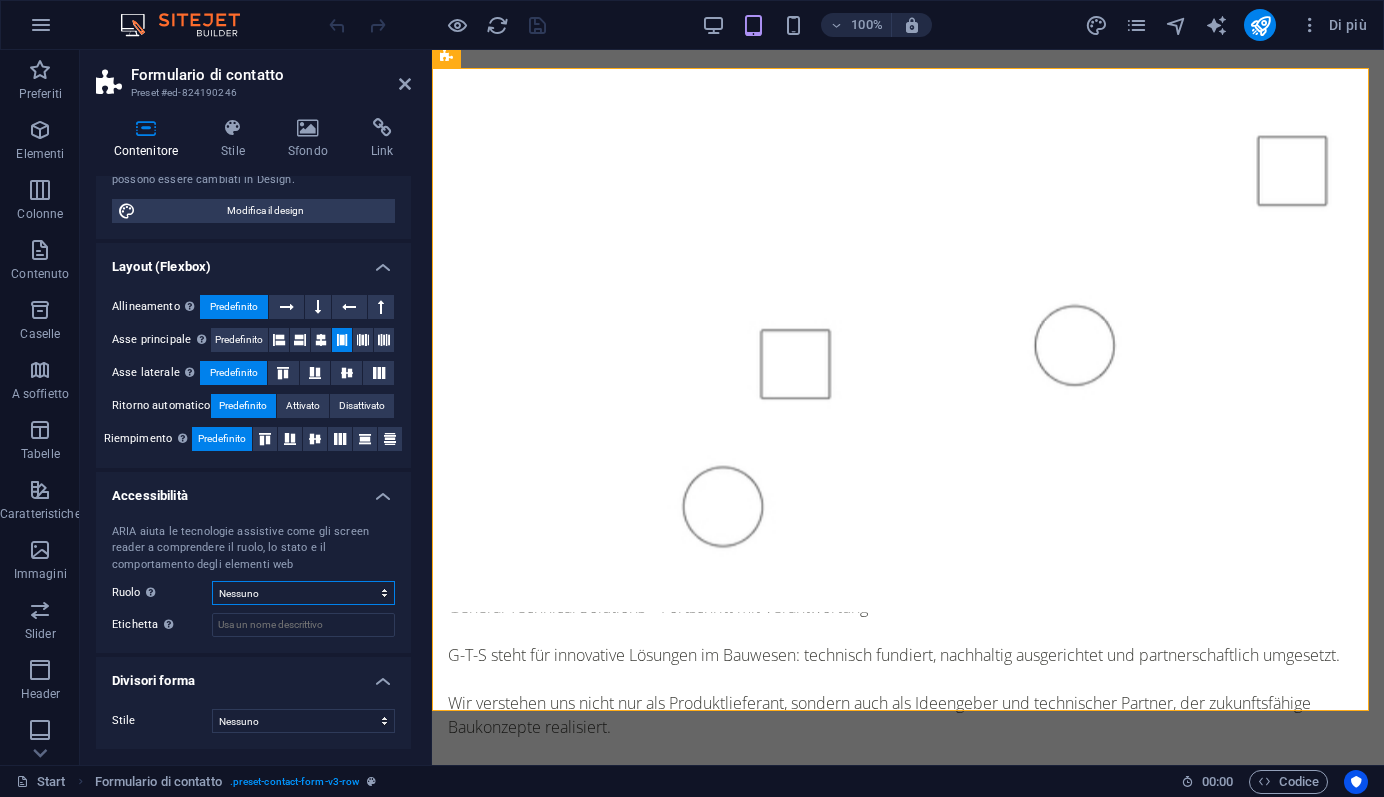 select on "section" 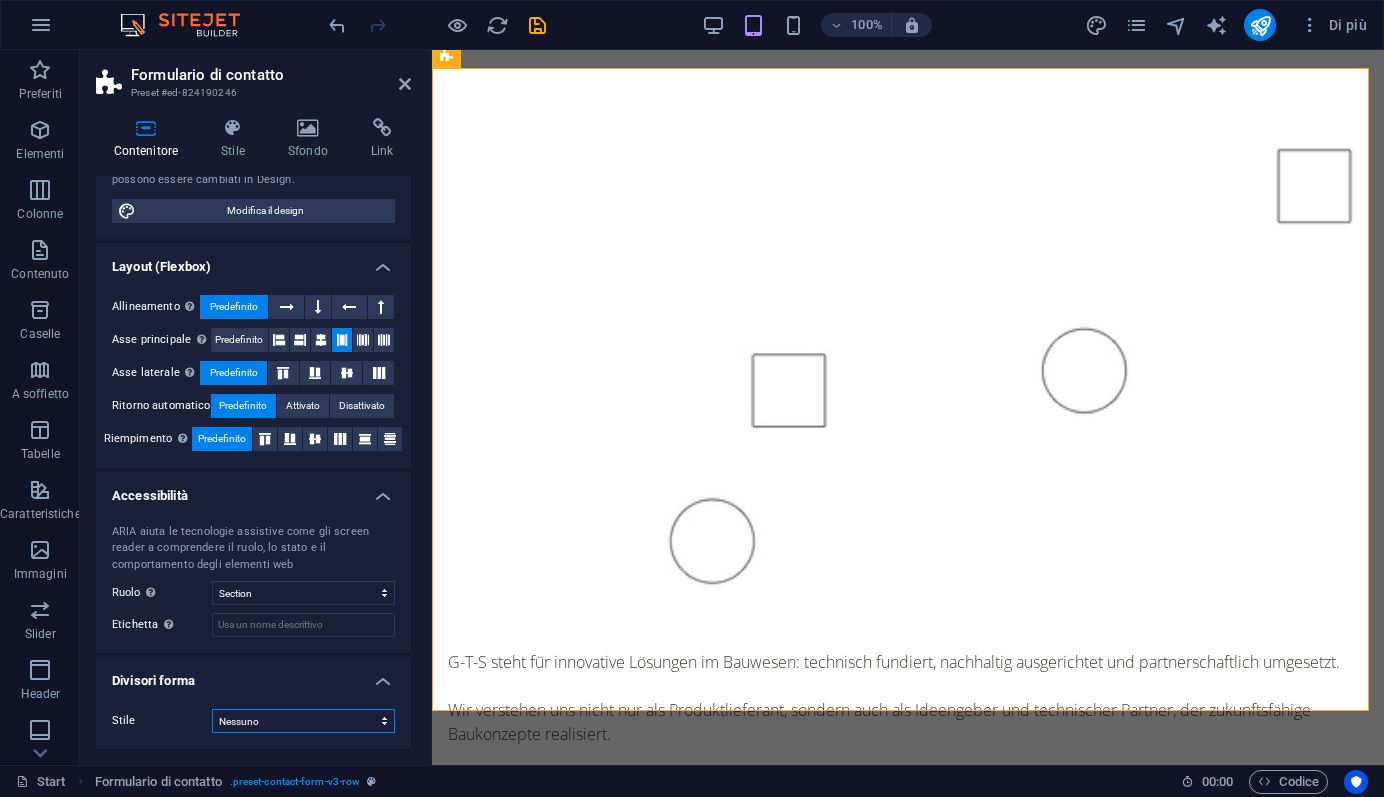 click on "Nessuno Triangolo Quadrato Diagonale Poligono 1 Poligono 2 Zigzag Zig zag multipli Onde Onde multiple Mezzo cerchio Cerchio Ombra circolare Blocchi Esagoni Cloud Nuvole multiple Ventaglio Piramidi Libro Goccia di vernice Fuoco Carta straccia Freccia" at bounding box center (303, 721) 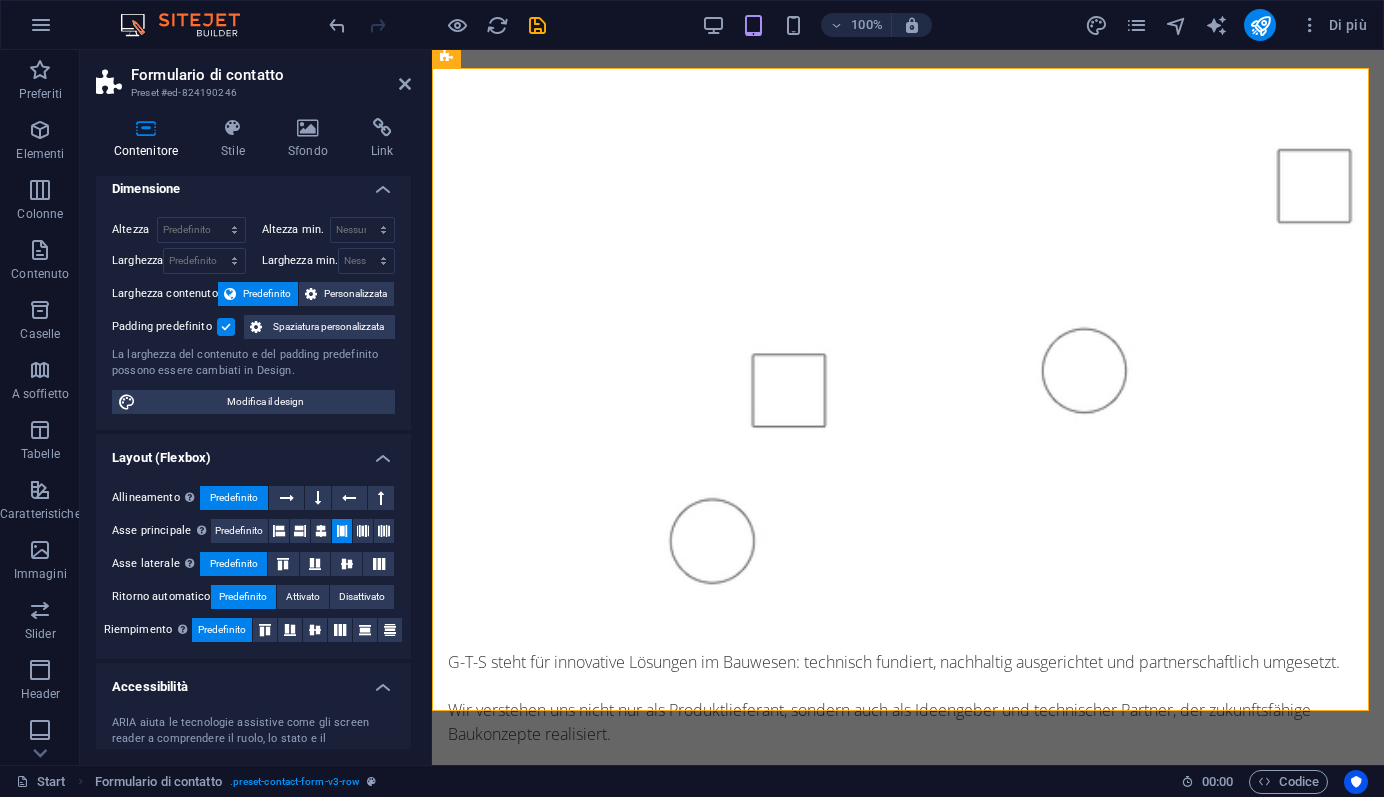 scroll, scrollTop: 0, scrollLeft: 0, axis: both 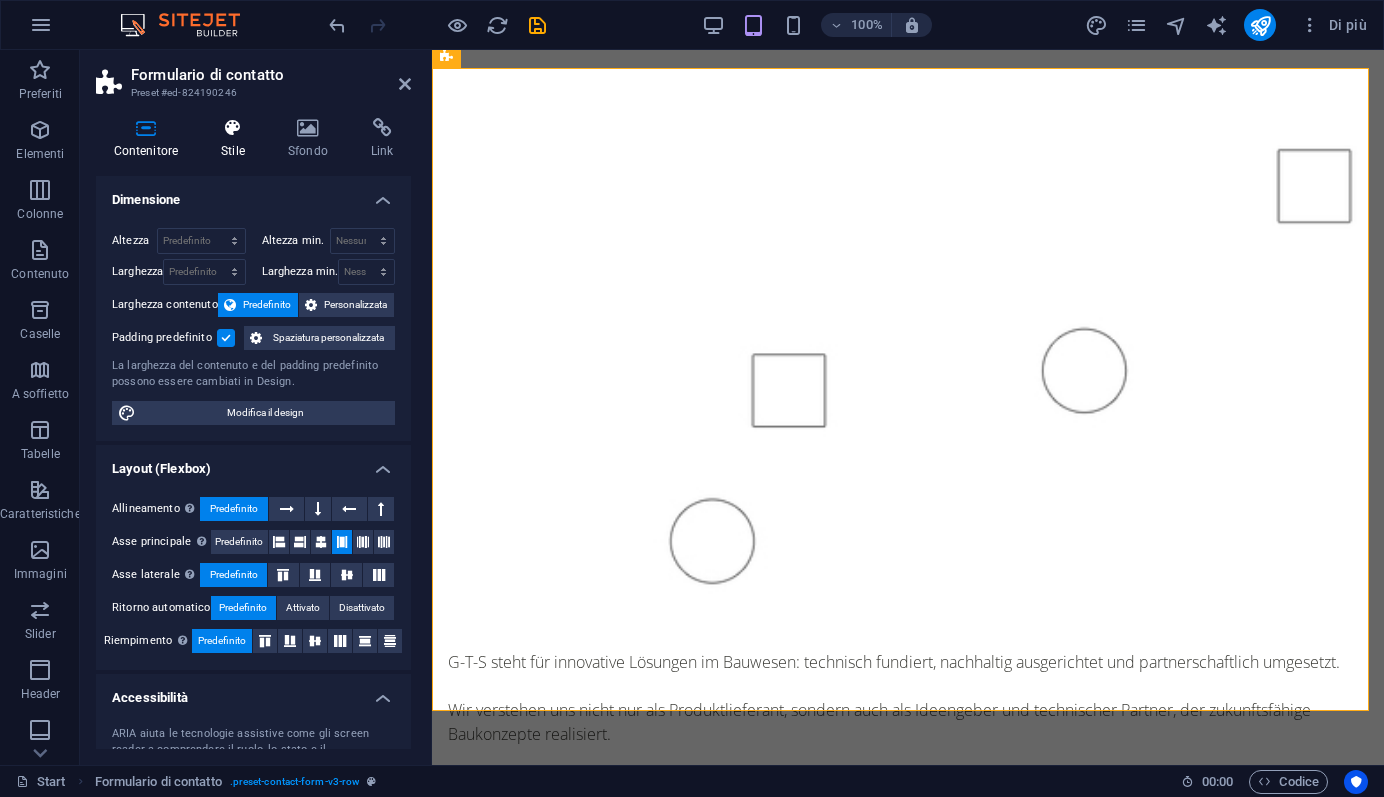 click at bounding box center (233, 128) 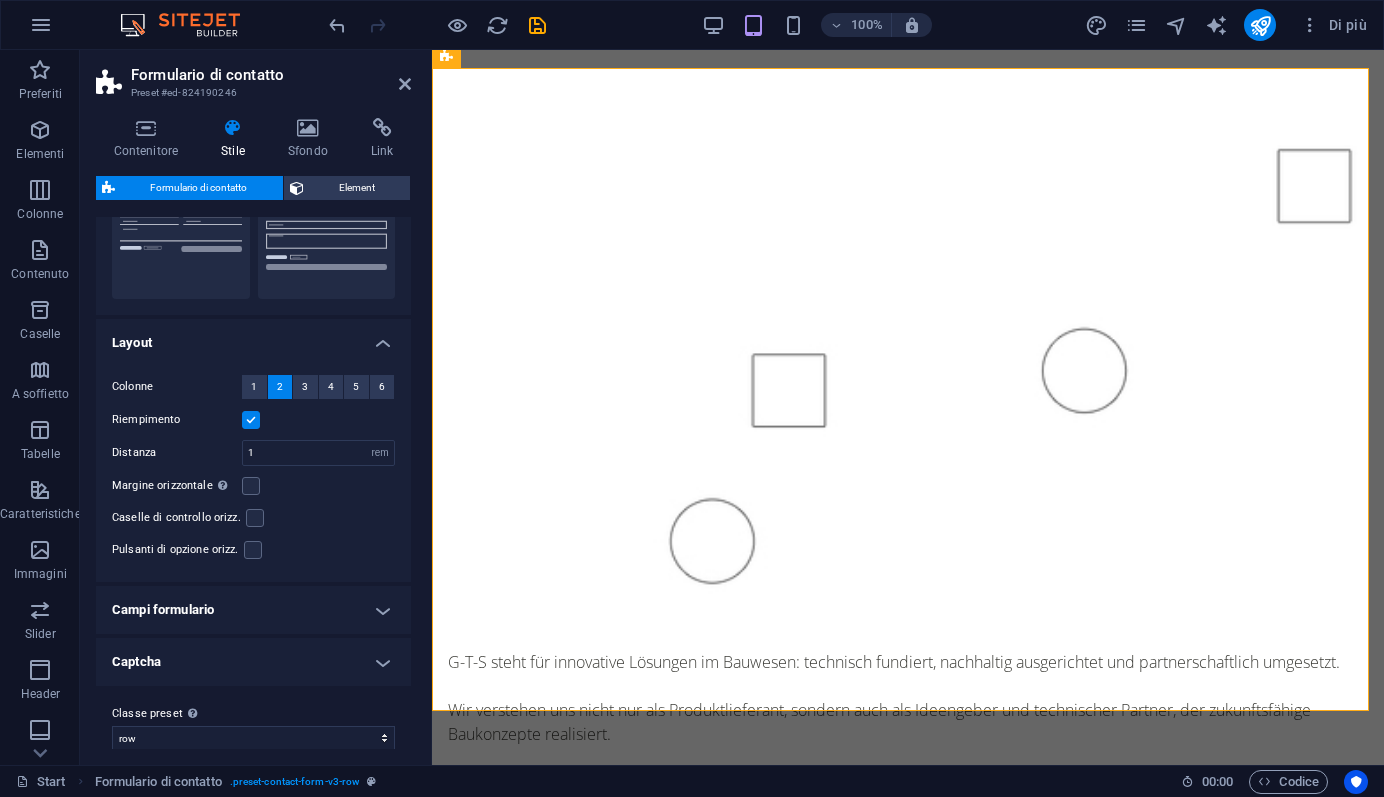 scroll, scrollTop: 259, scrollLeft: 0, axis: vertical 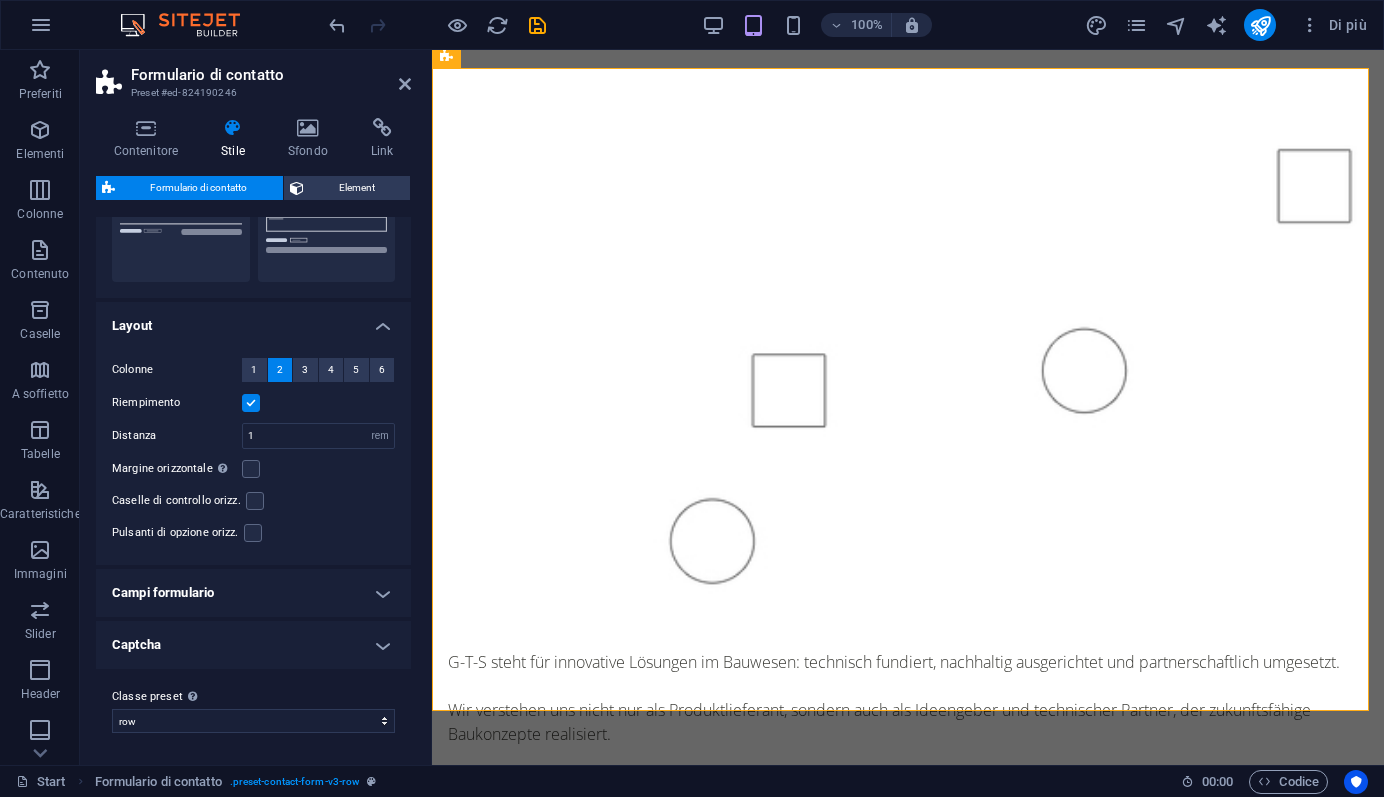 click on "Campi formulario" at bounding box center (253, 593) 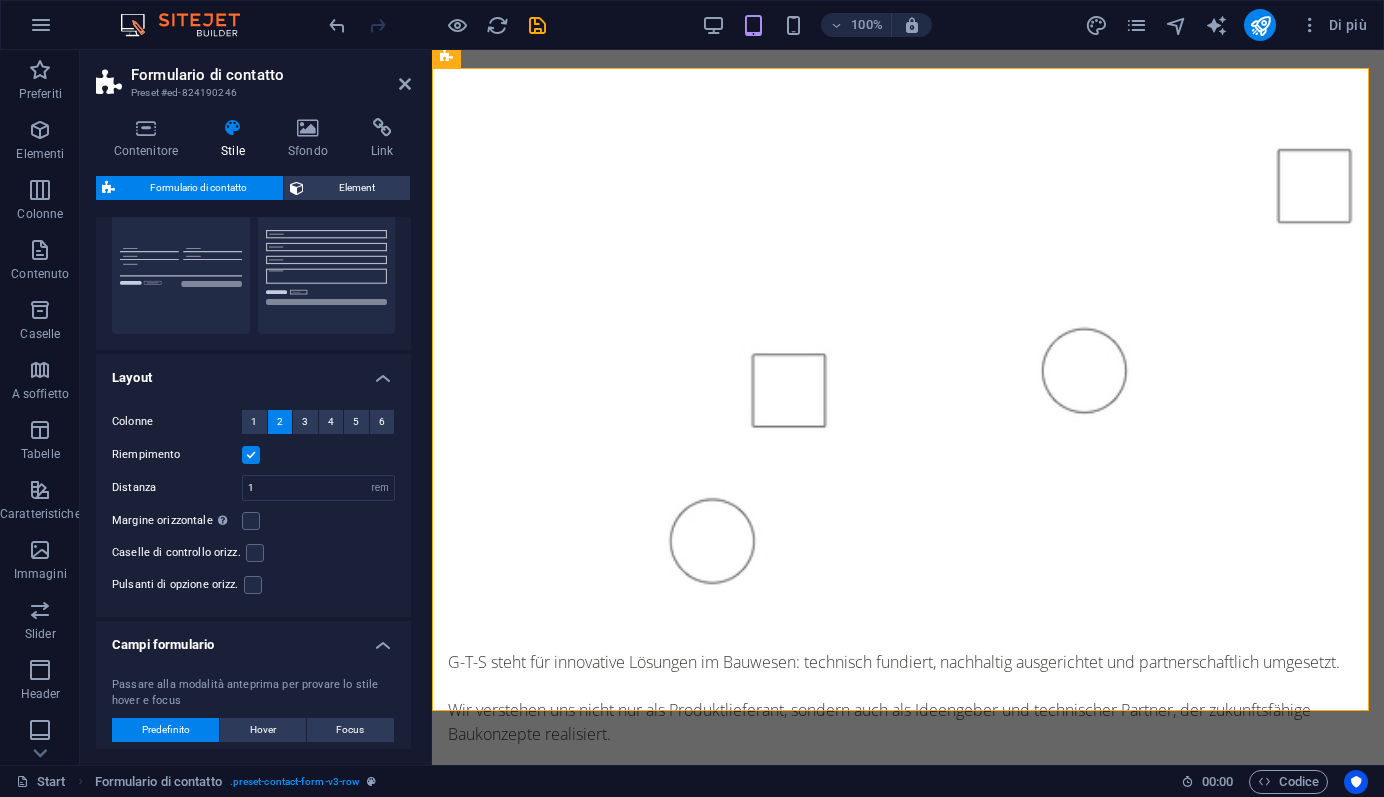 scroll, scrollTop: 205, scrollLeft: 0, axis: vertical 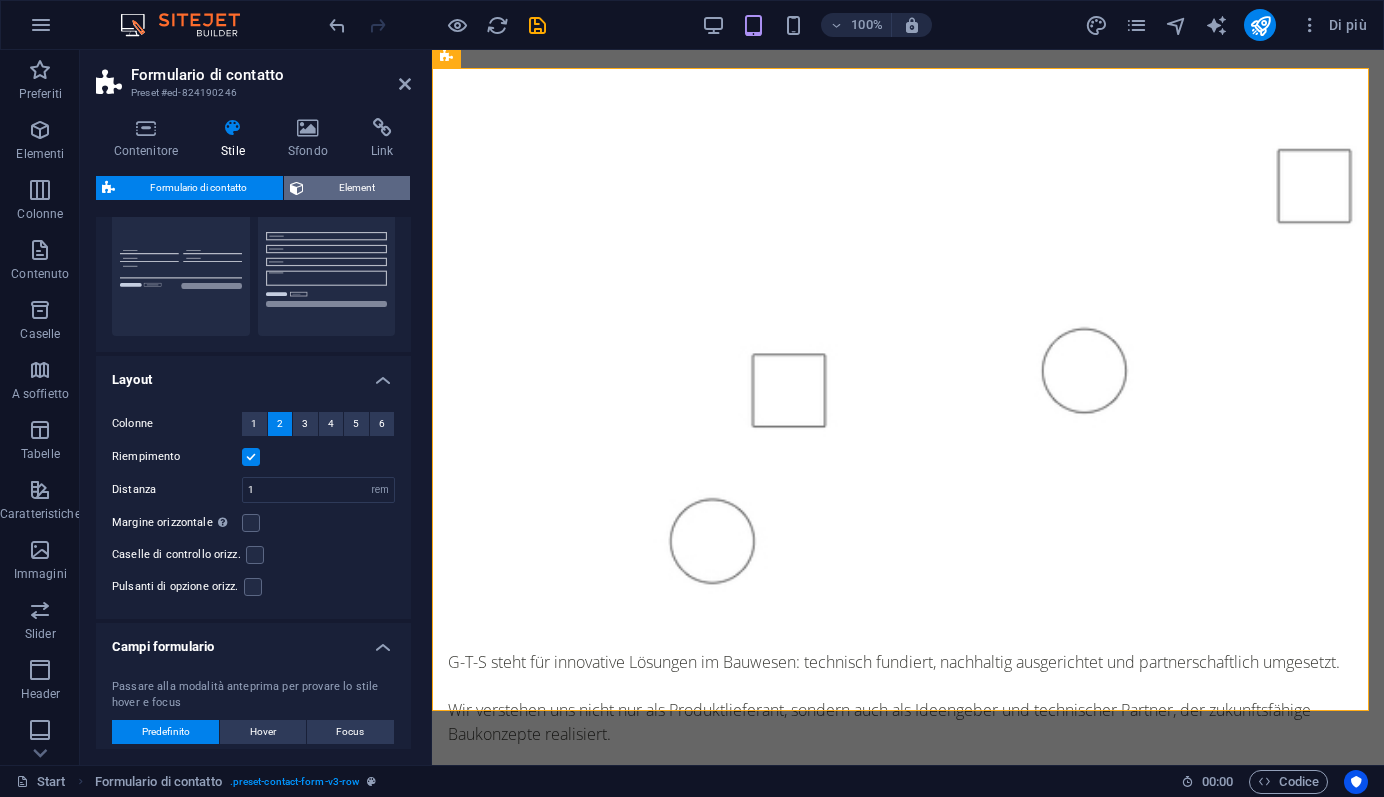click on "Element" at bounding box center [357, 188] 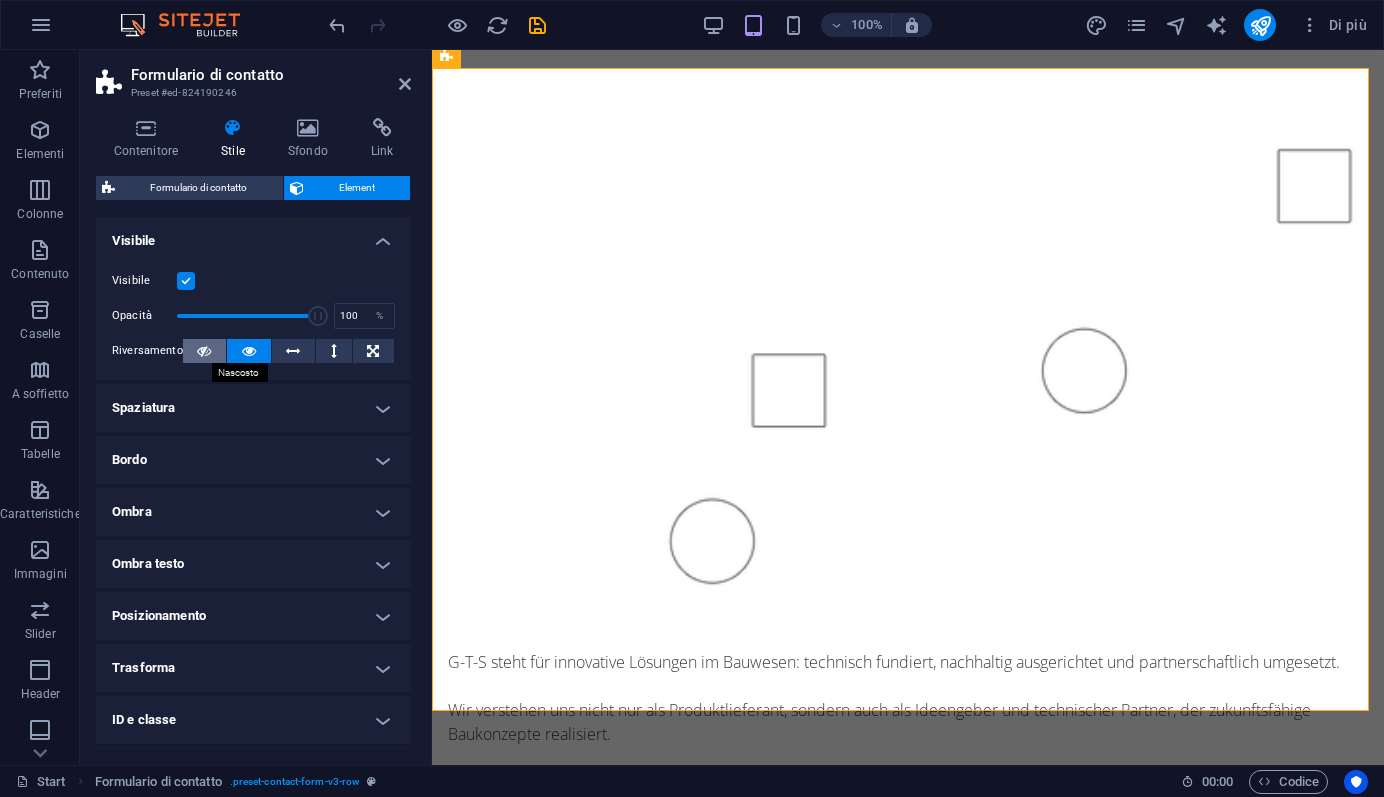 click at bounding box center [204, 351] 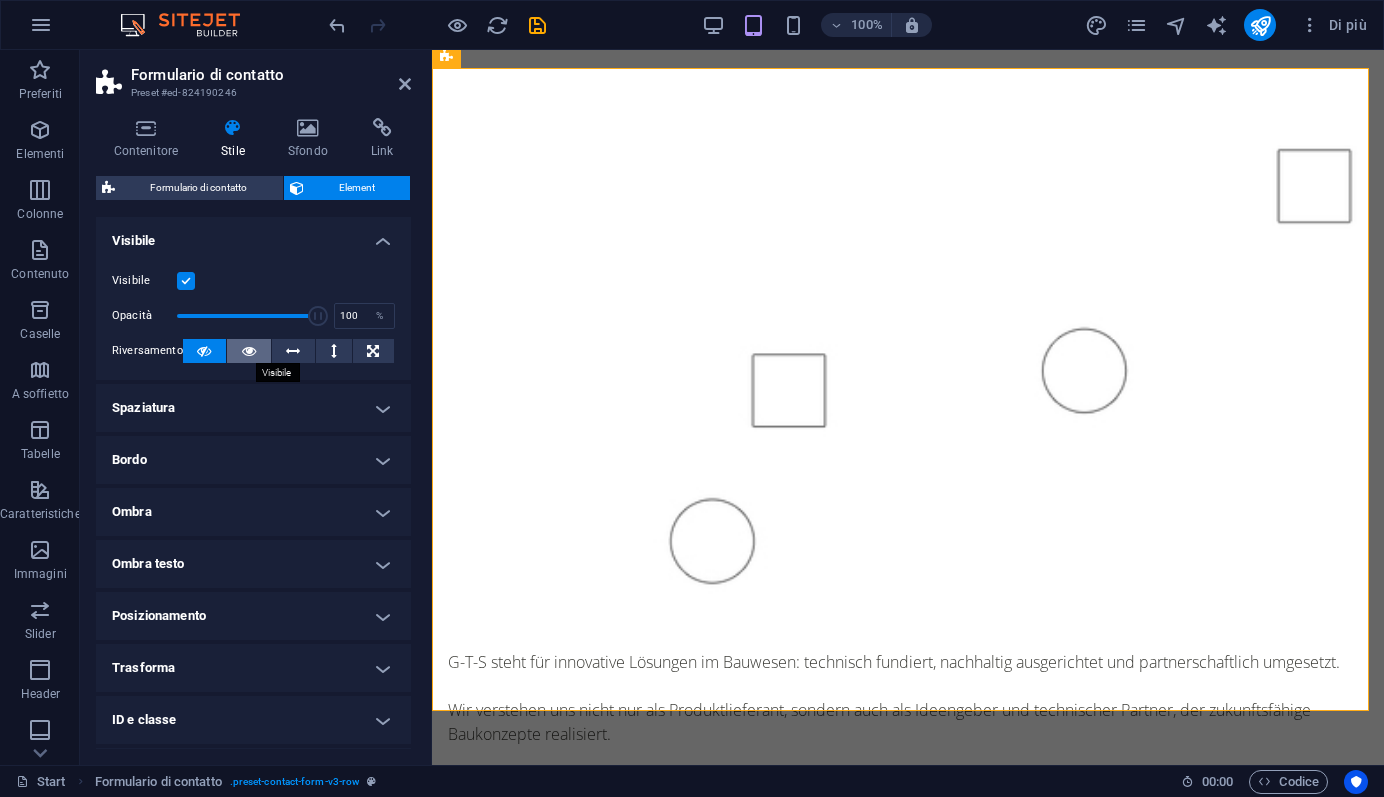 click at bounding box center [249, 351] 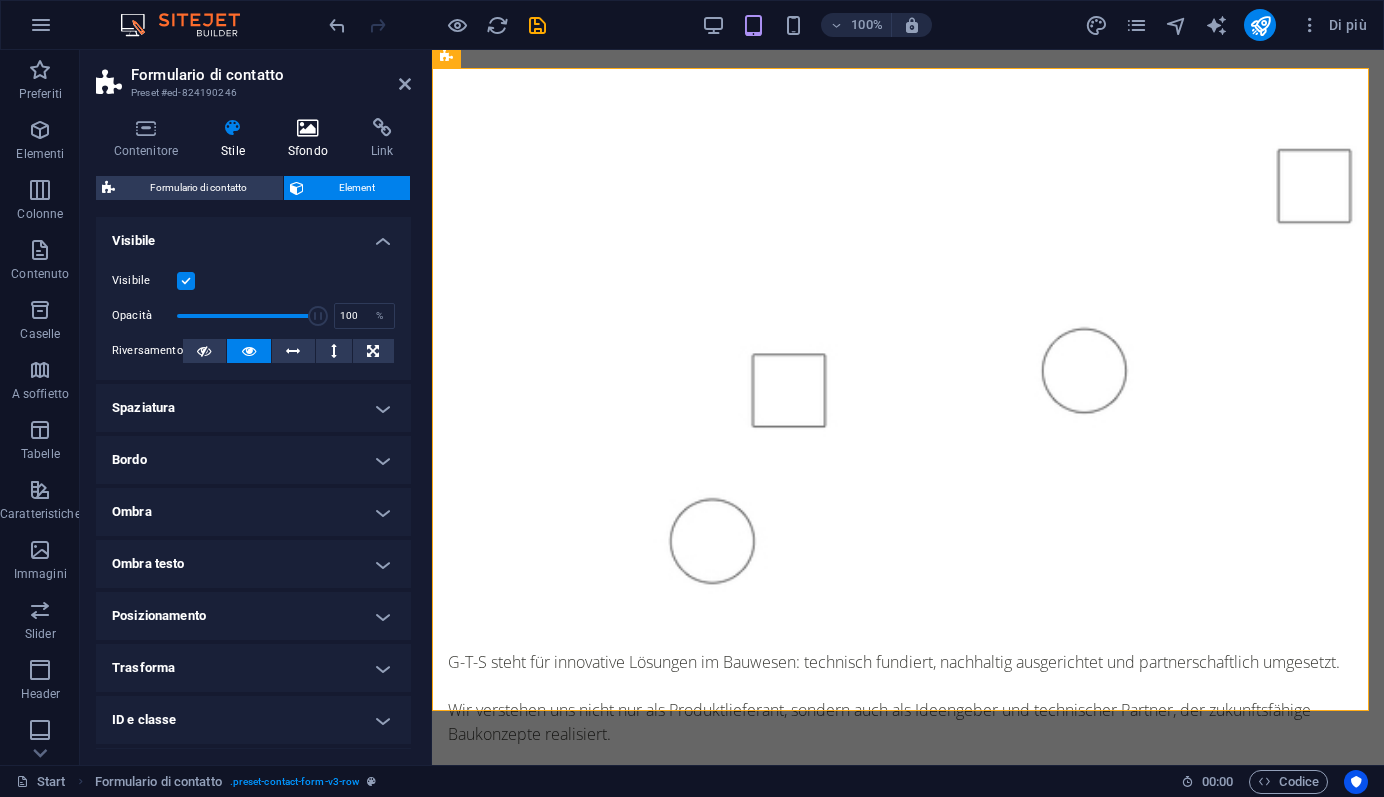 click at bounding box center [307, 128] 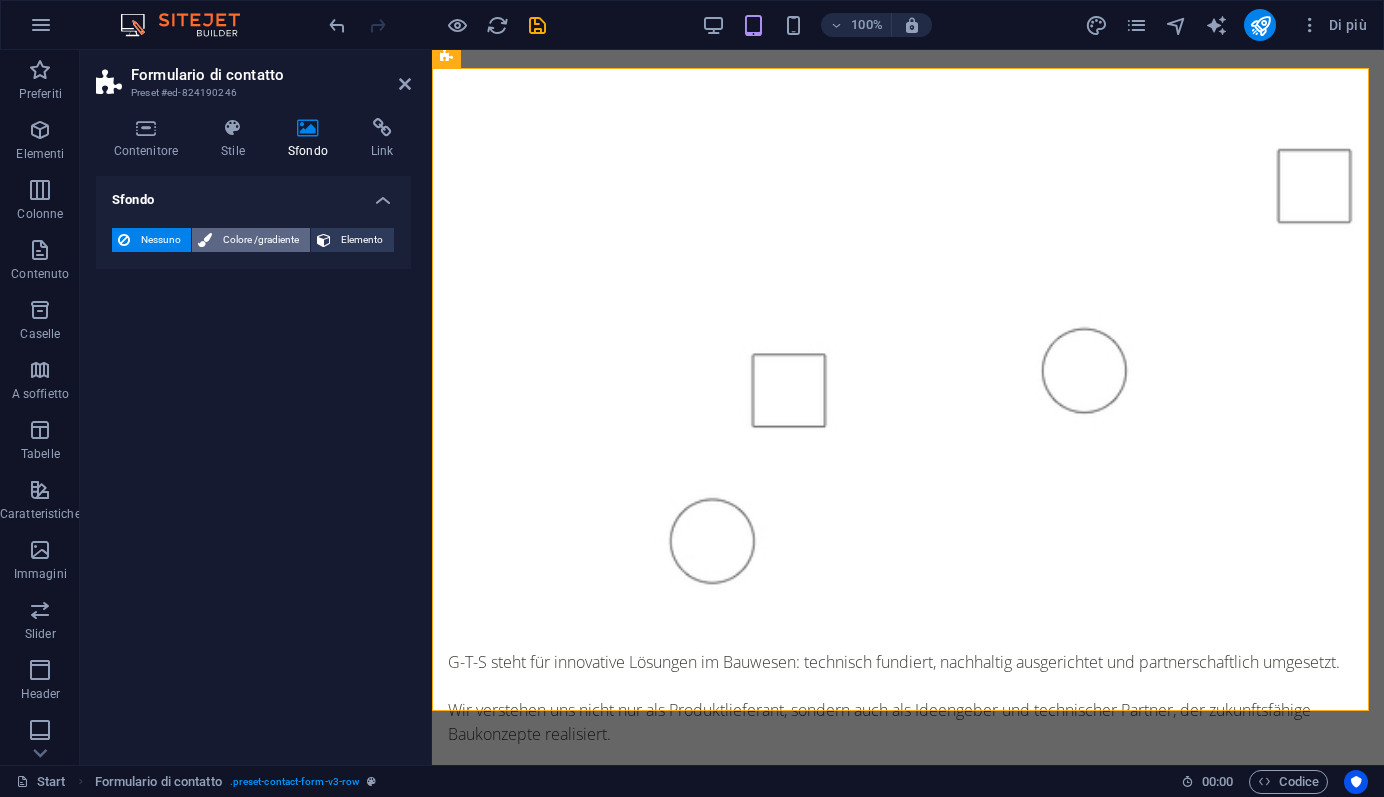 click on "Colore /gradiente" at bounding box center [260, 240] 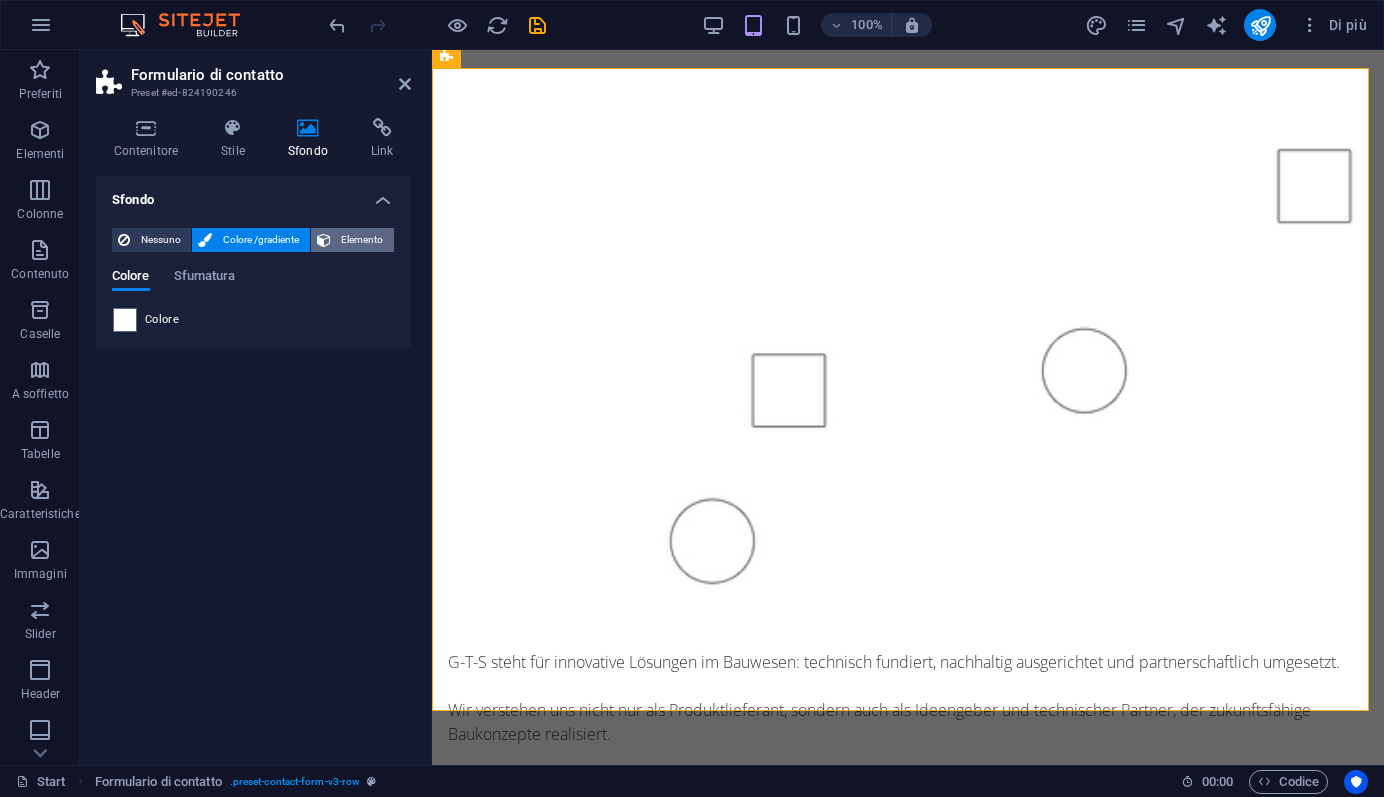 click on "Elemento" at bounding box center [362, 240] 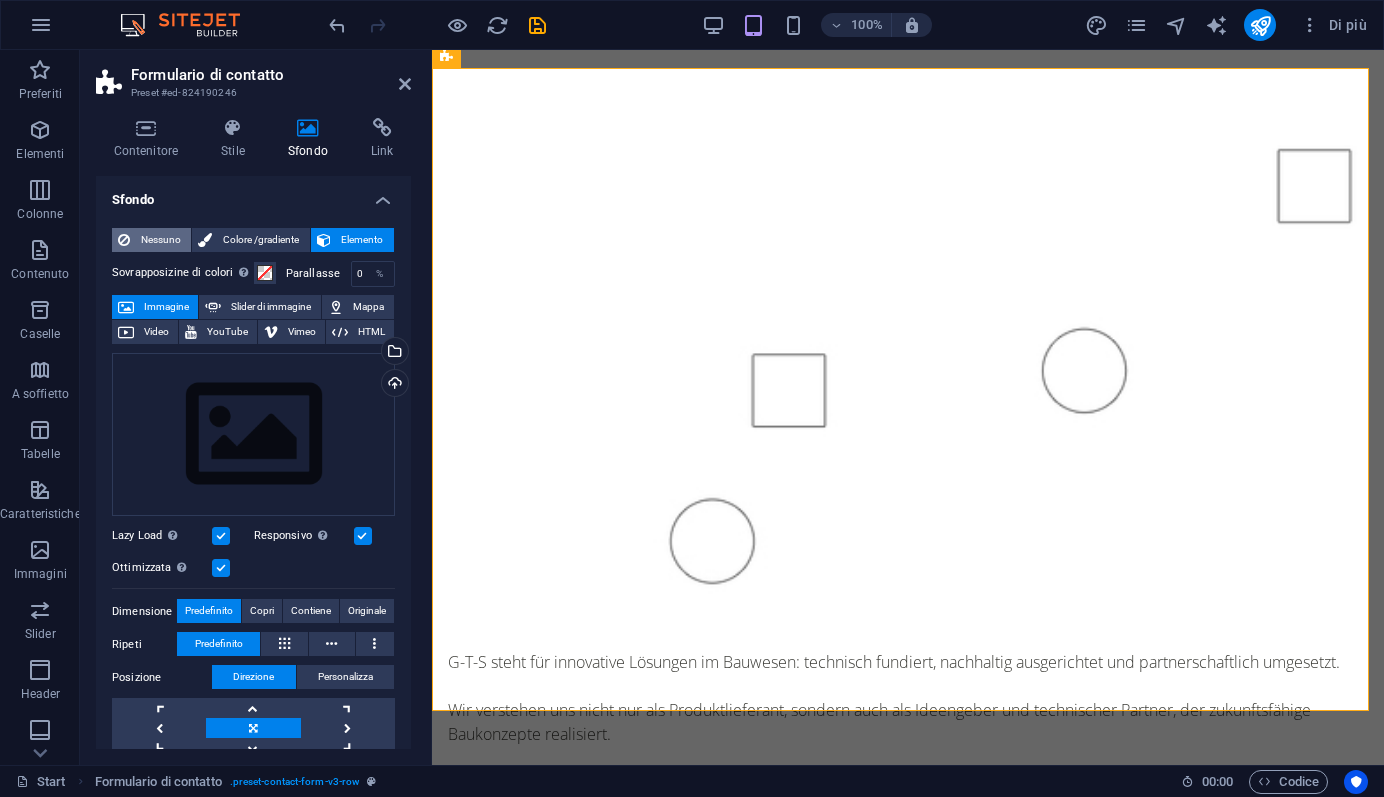 click on "Nessuno" at bounding box center [160, 240] 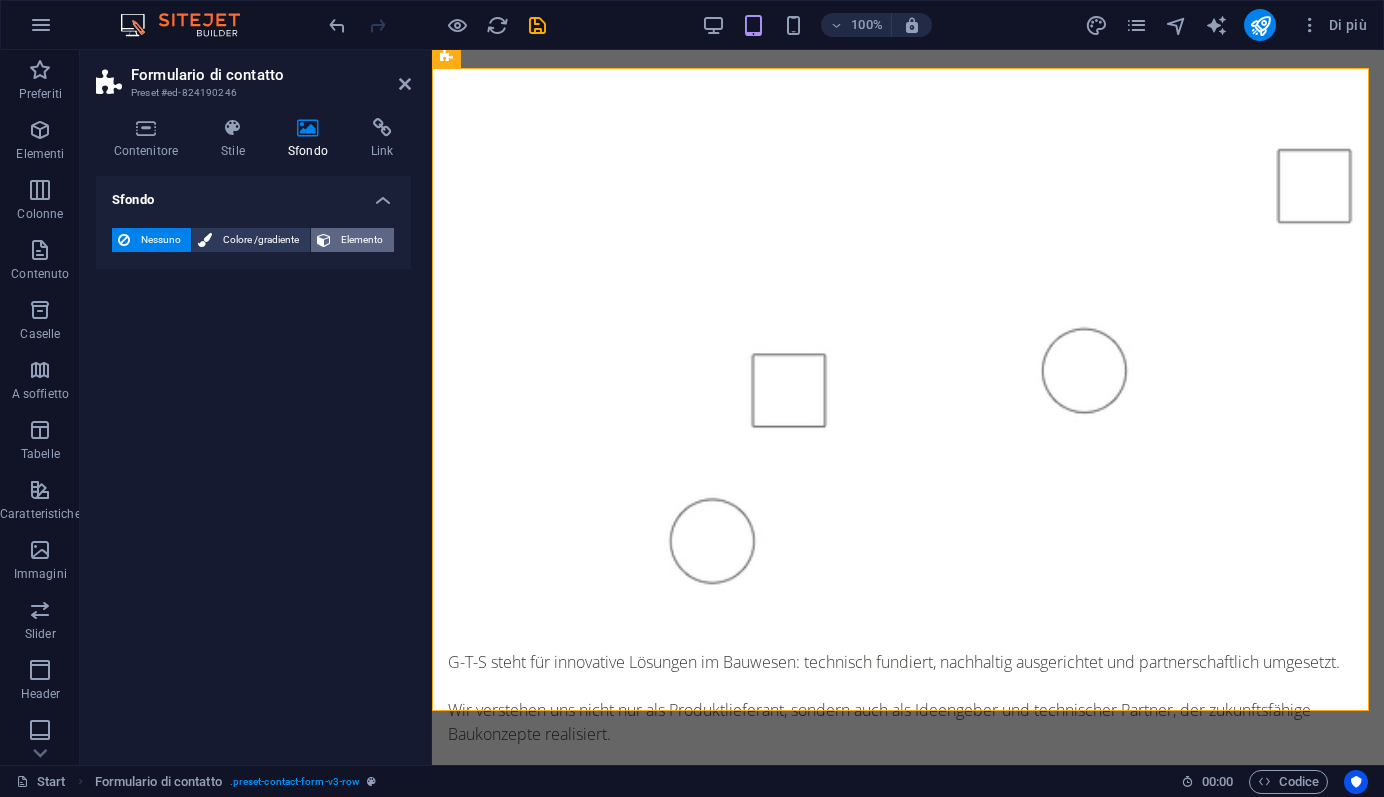 click on "Elemento" at bounding box center [362, 240] 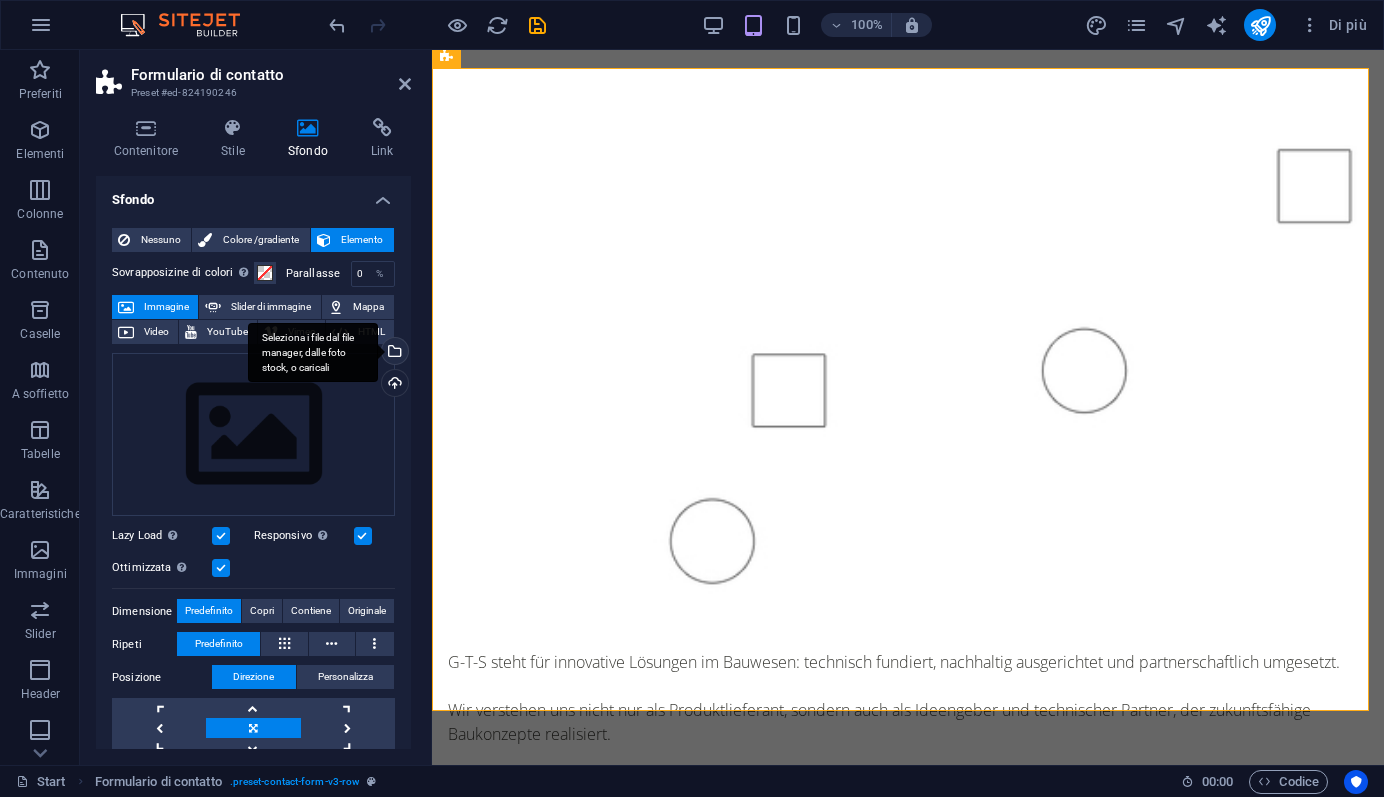 click on "Seleziona i file dal file manager, dalle foto stock, o caricali" at bounding box center [393, 353] 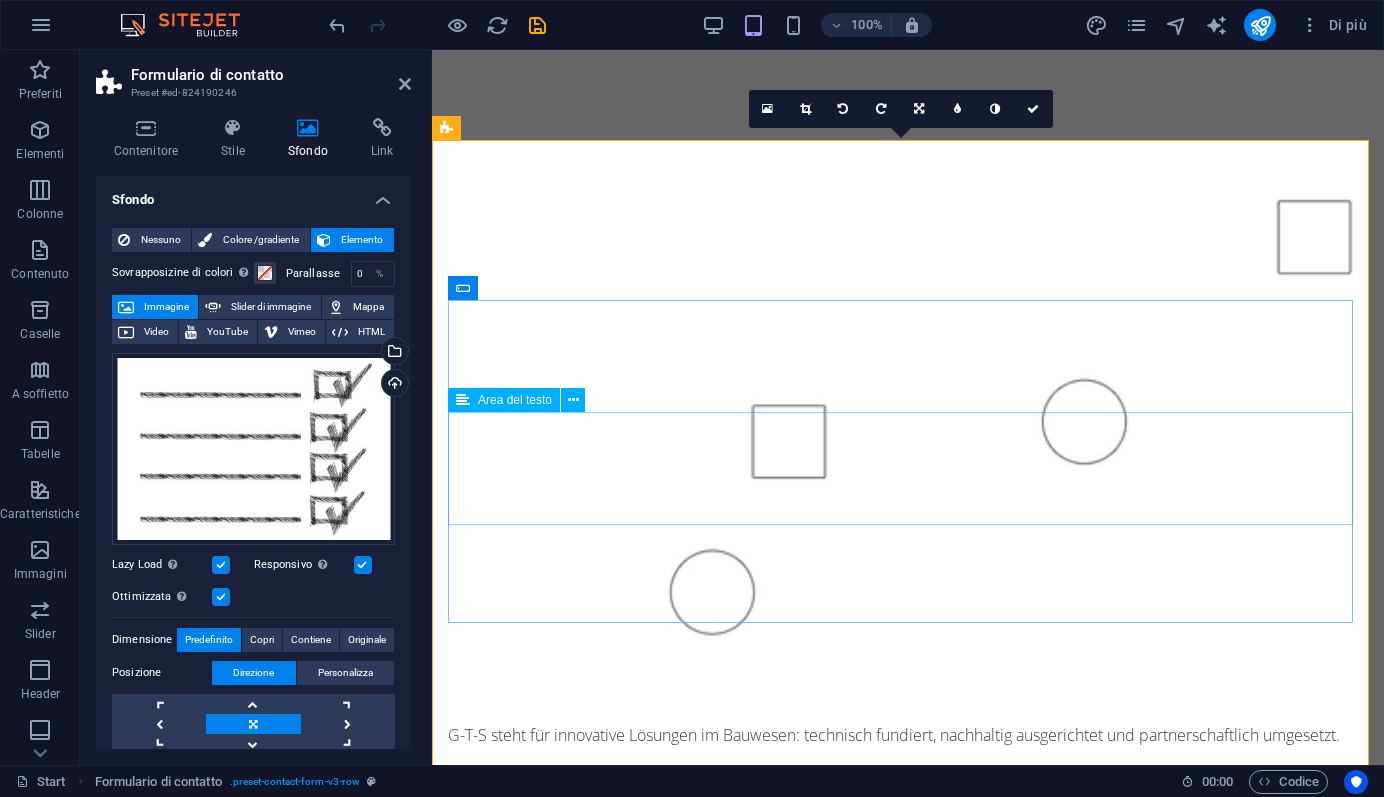 scroll, scrollTop: 1651, scrollLeft: 0, axis: vertical 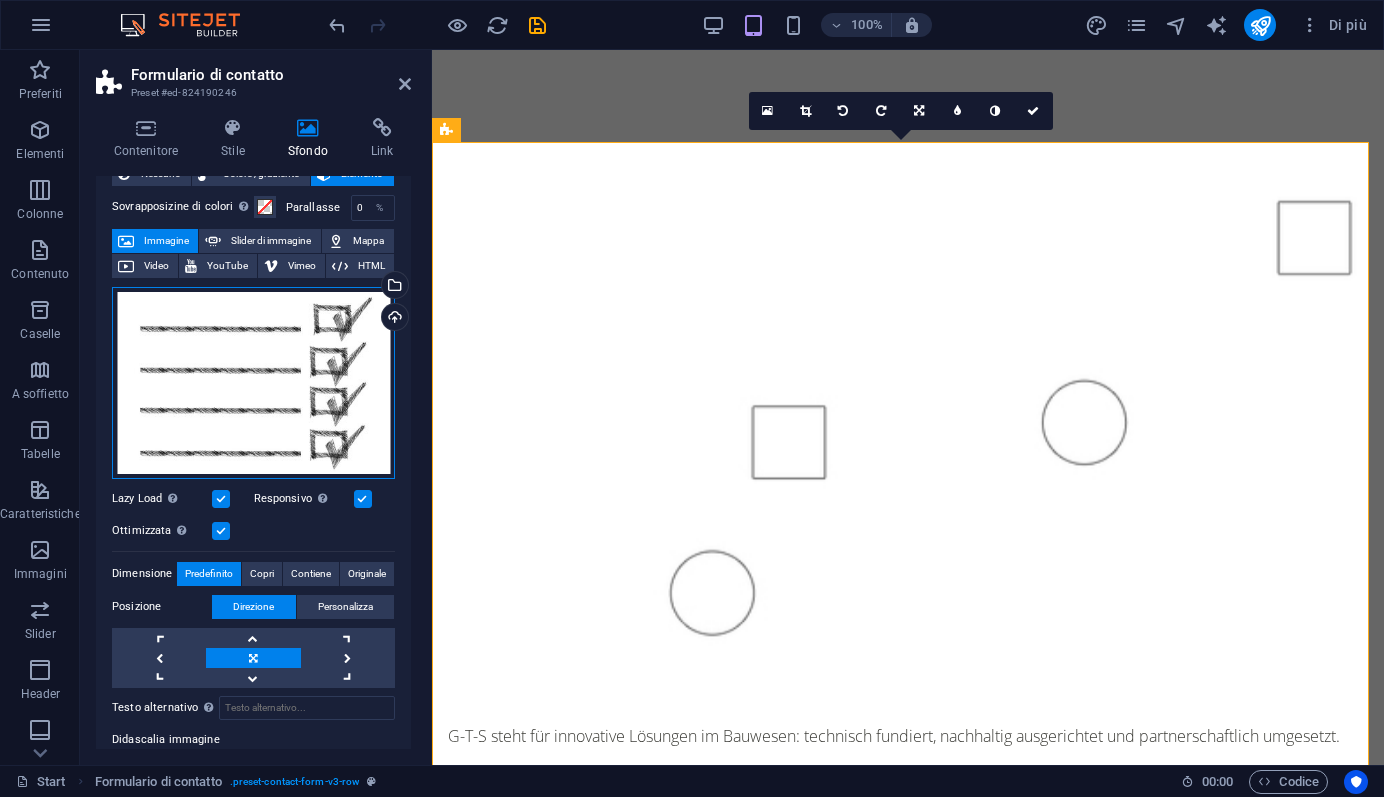 click on "Trascina qui i file, fai clic per sceglierli o selezionali da File o dalle nostre foto e video stock gratuiti" at bounding box center (253, 383) 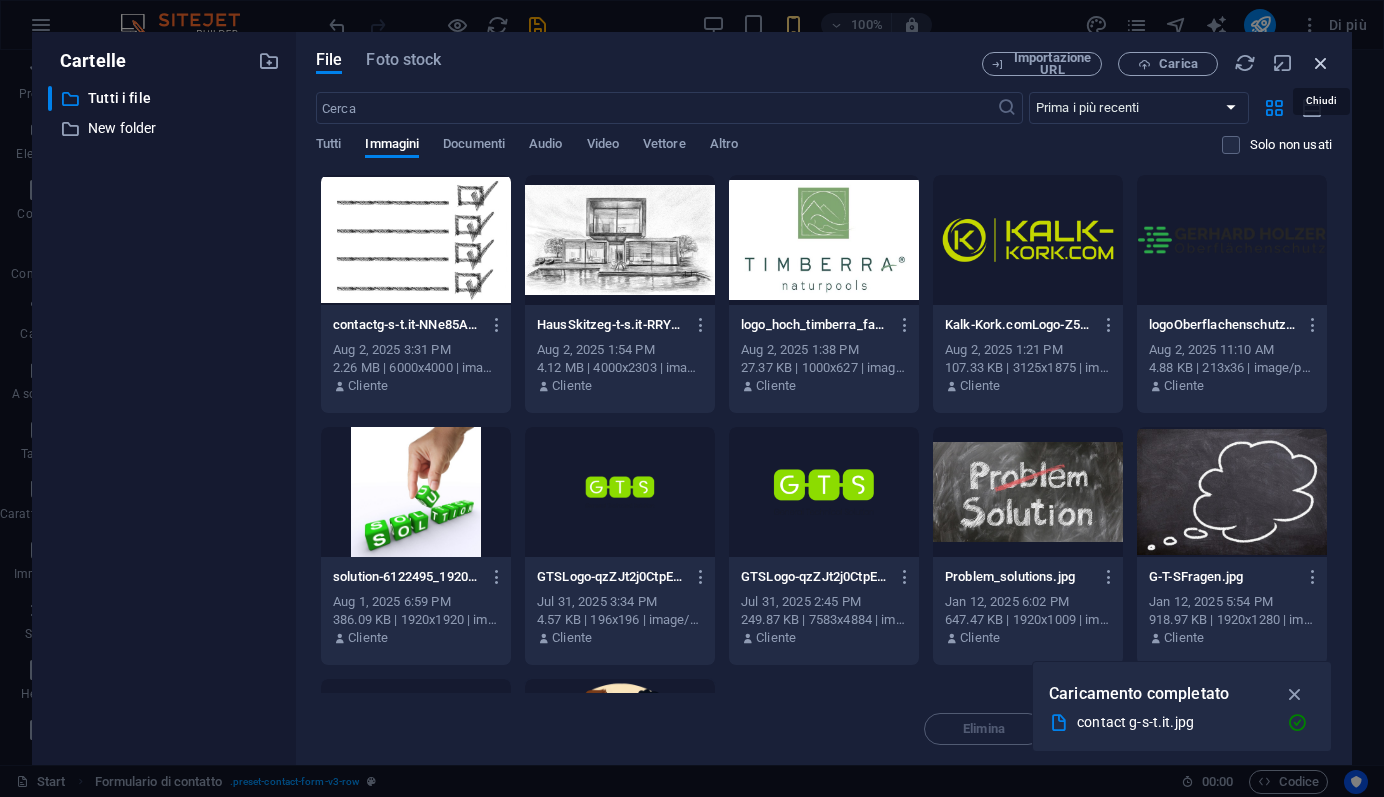 click at bounding box center [1321, 63] 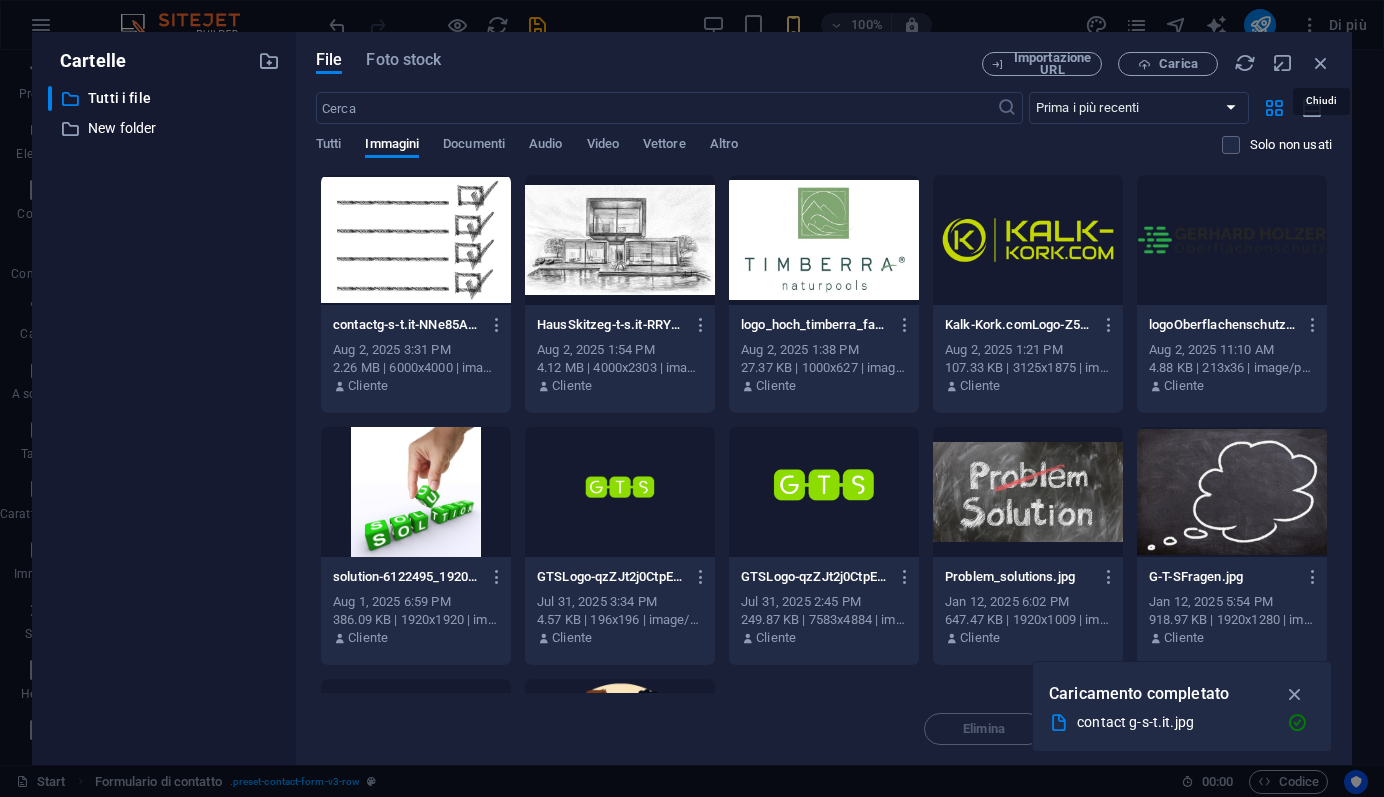 scroll, scrollTop: 1799, scrollLeft: 0, axis: vertical 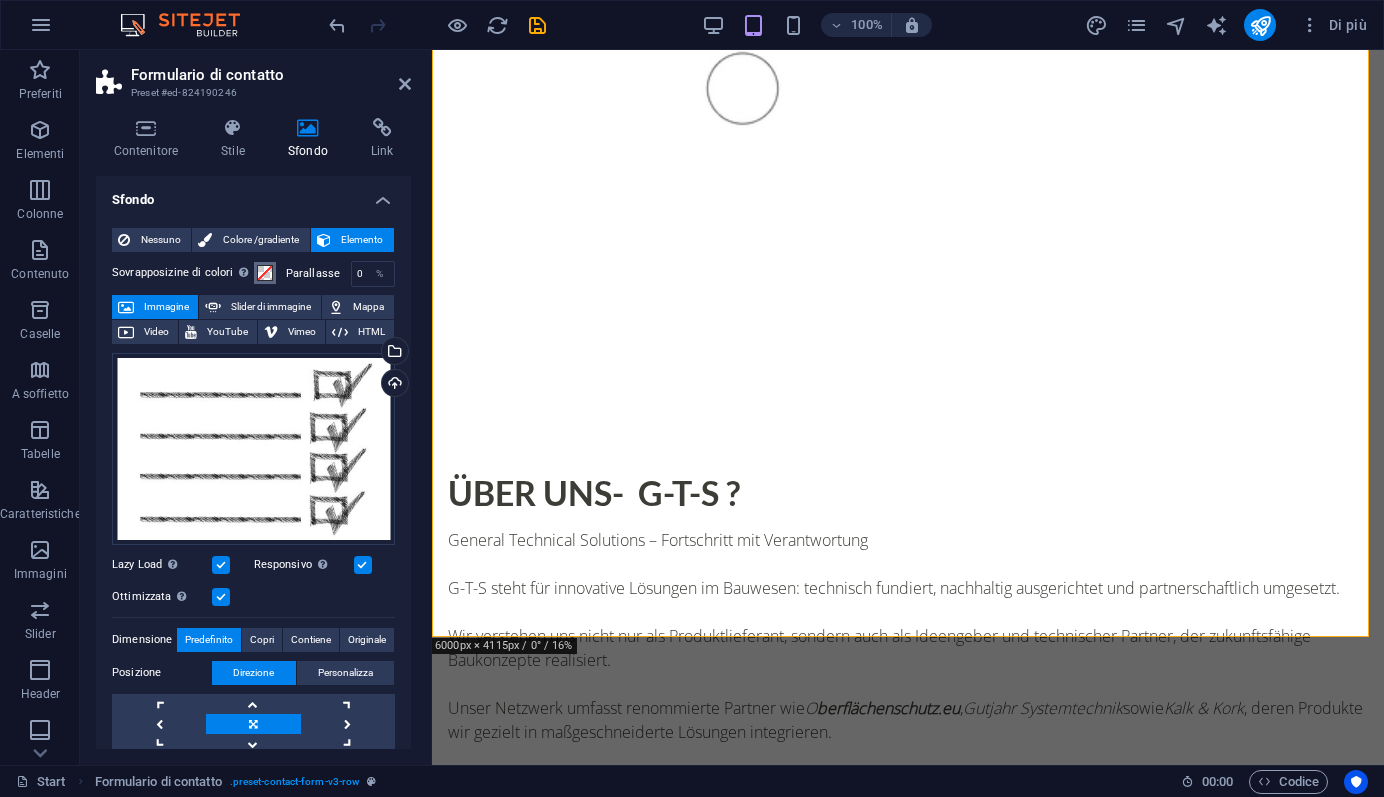 click at bounding box center (265, 273) 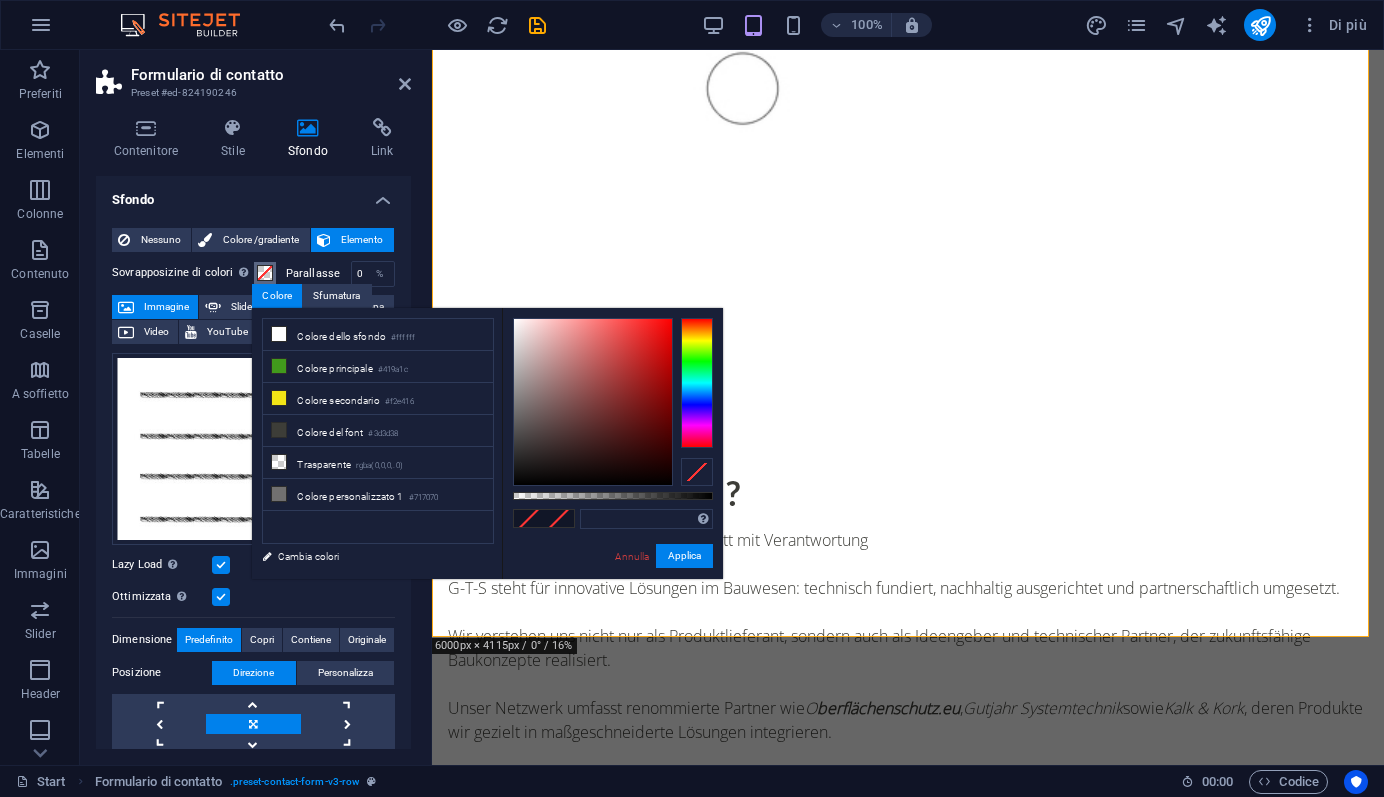 click at bounding box center (265, 273) 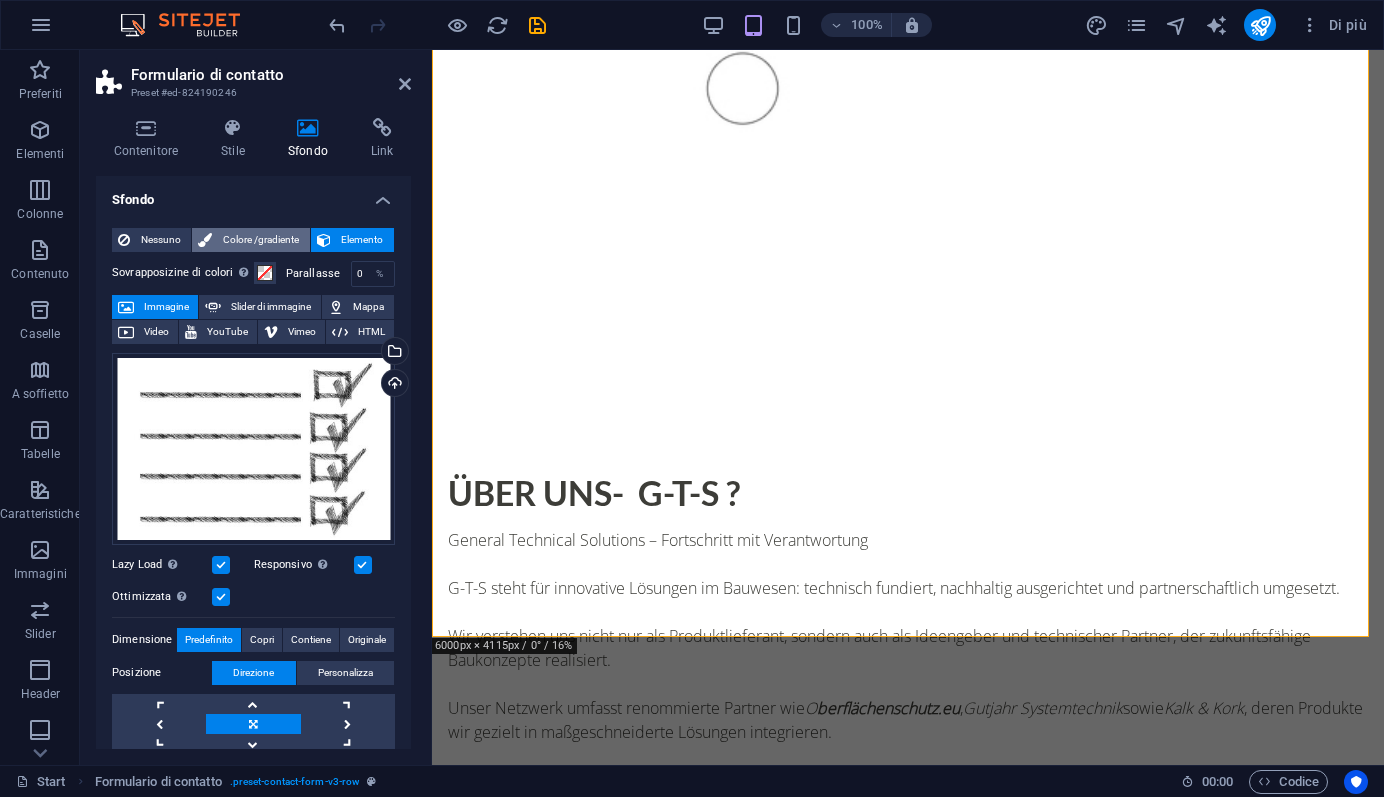 click on "Colore /gradiente" at bounding box center [260, 240] 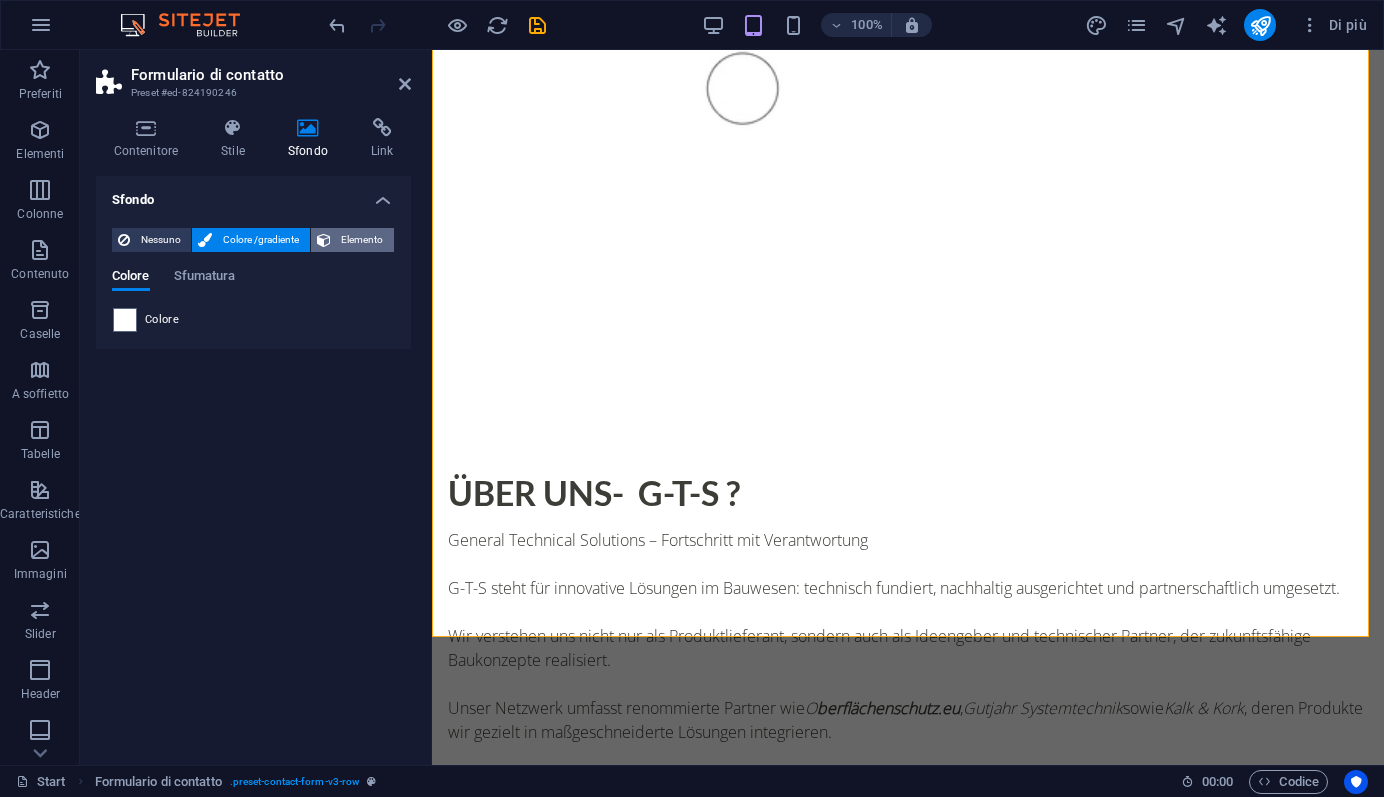 click on "Elemento" at bounding box center [362, 240] 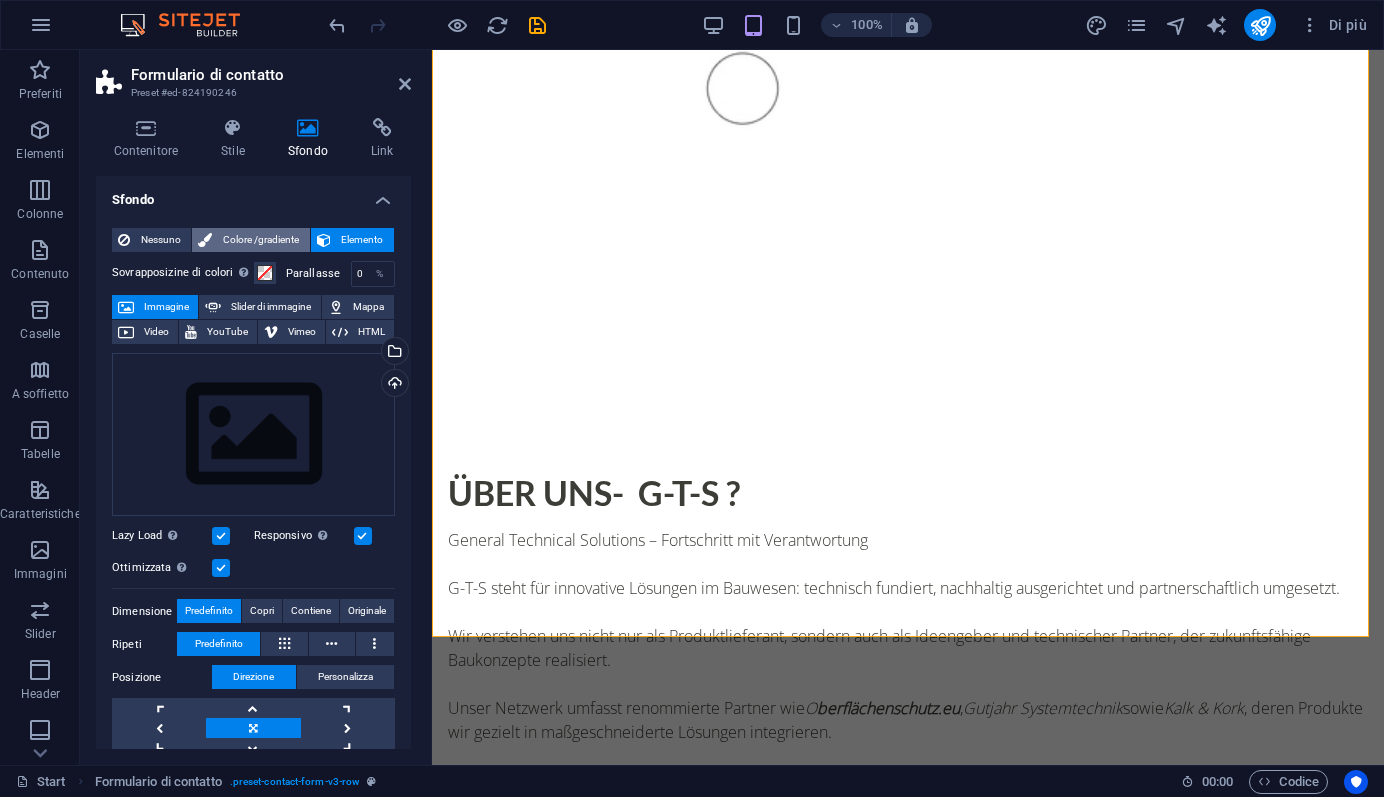 click on "Colore /gradiente" at bounding box center [260, 240] 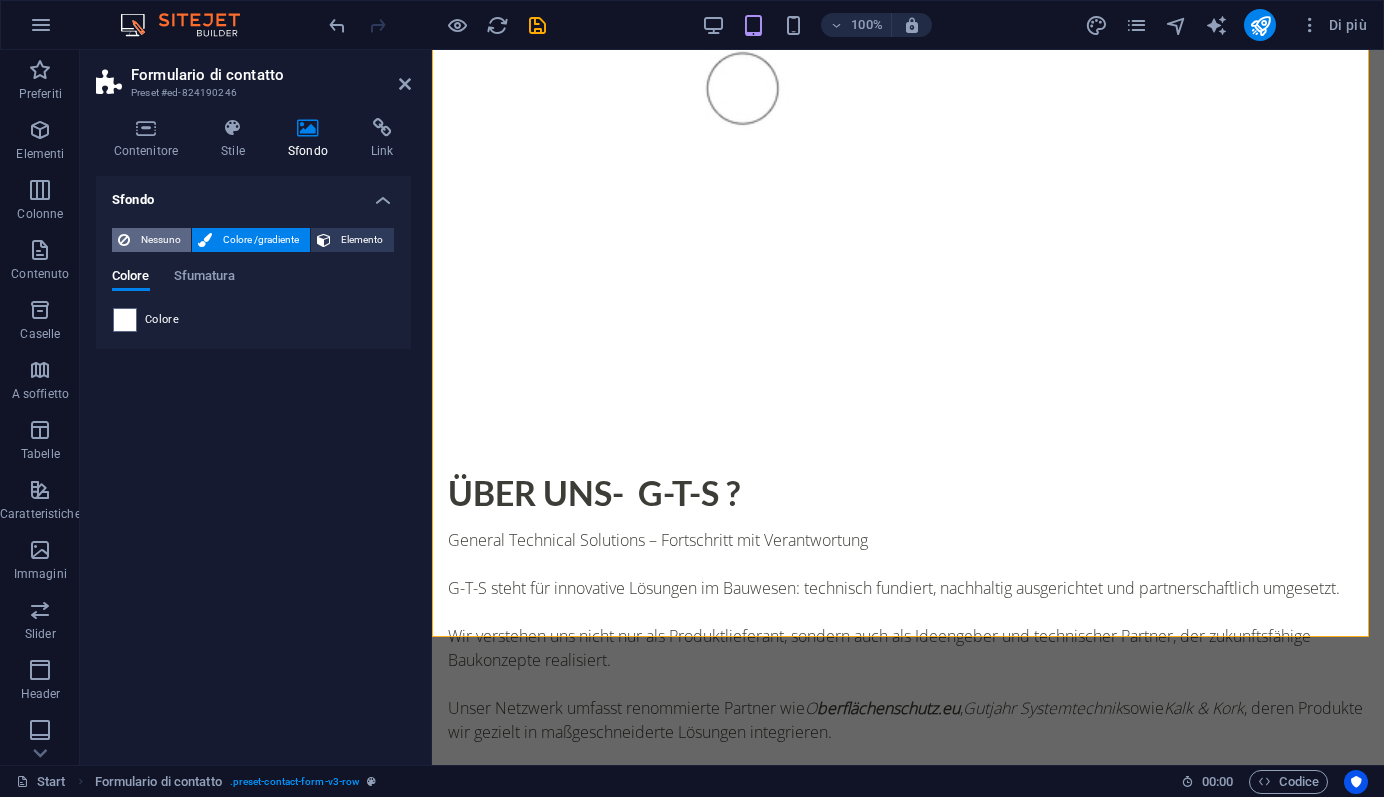 click on "Nessuno" at bounding box center [160, 240] 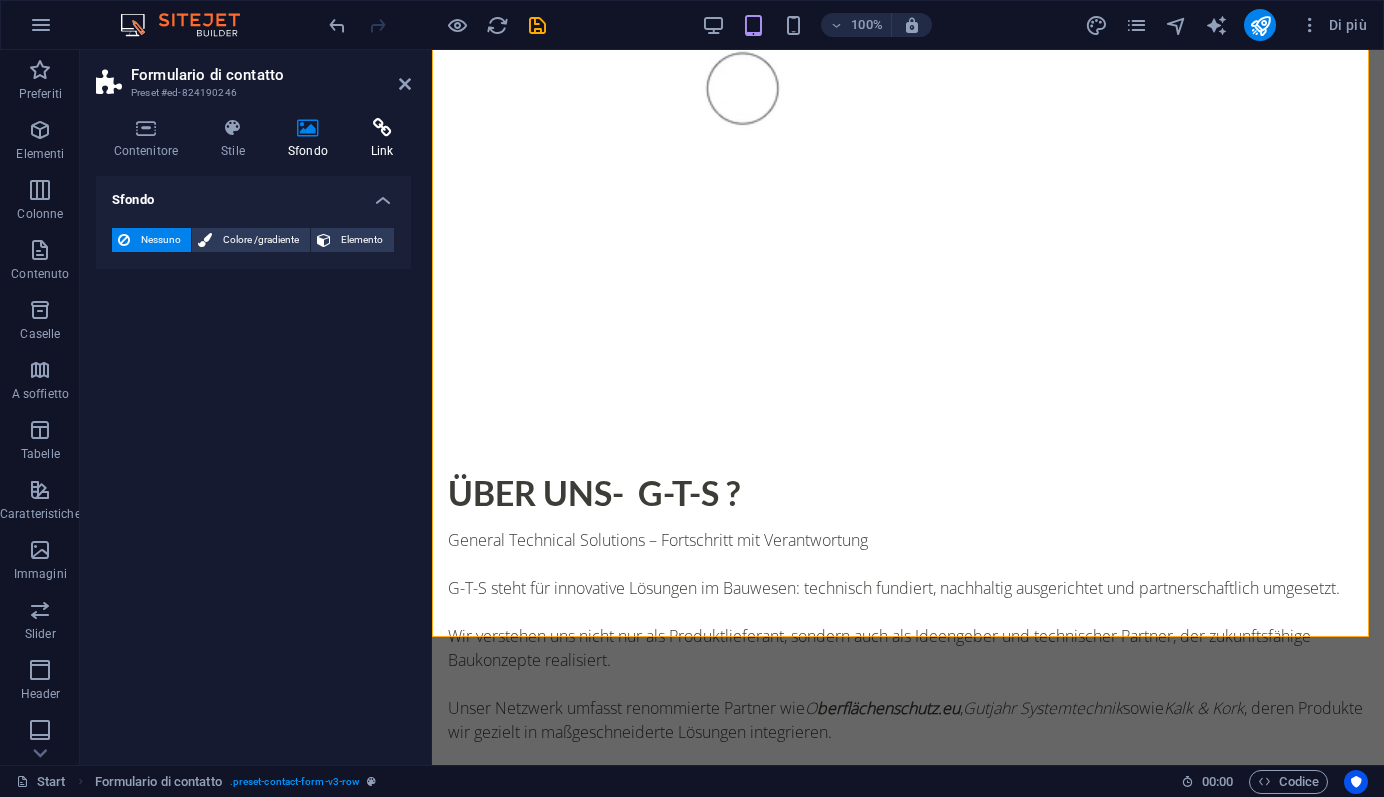 click at bounding box center (382, 128) 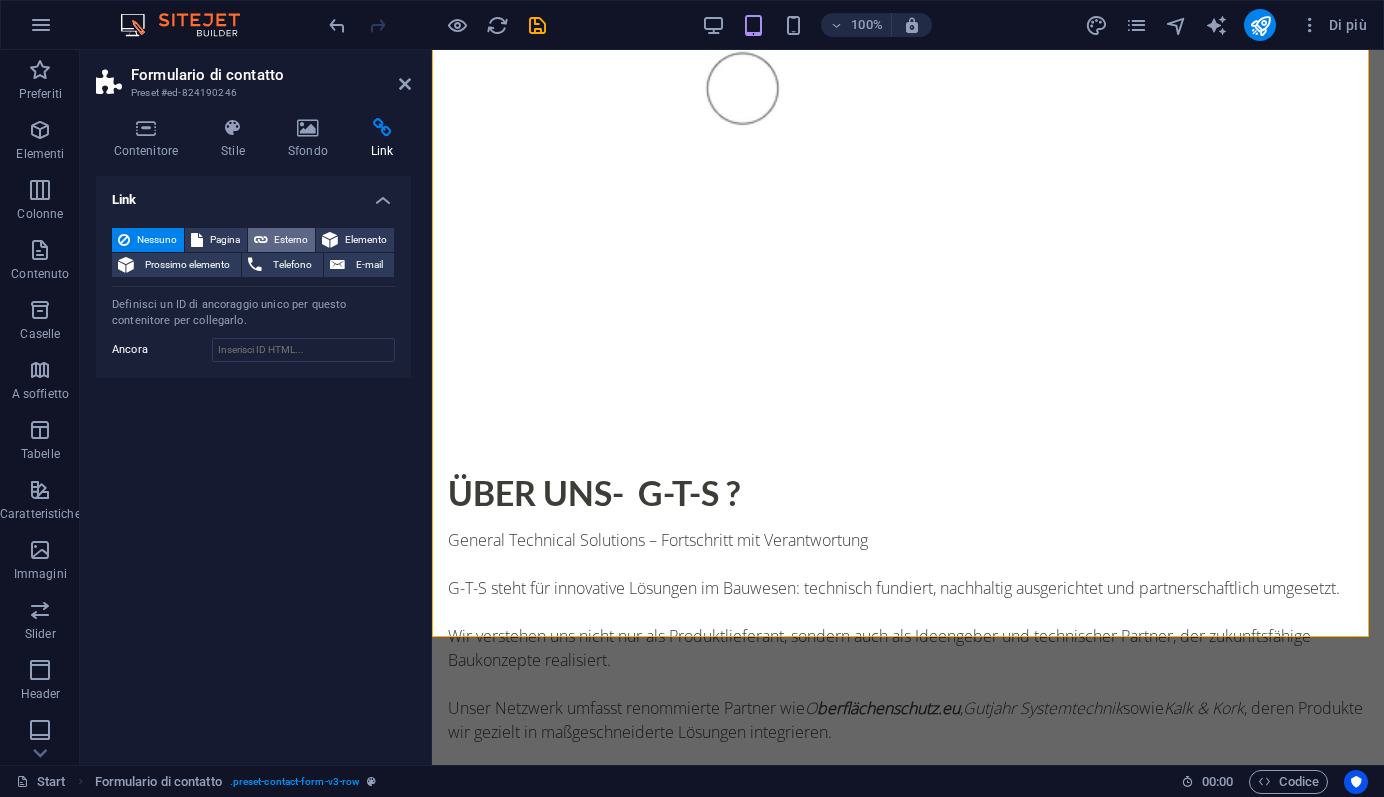 click on "Esterno" at bounding box center (292, 240) 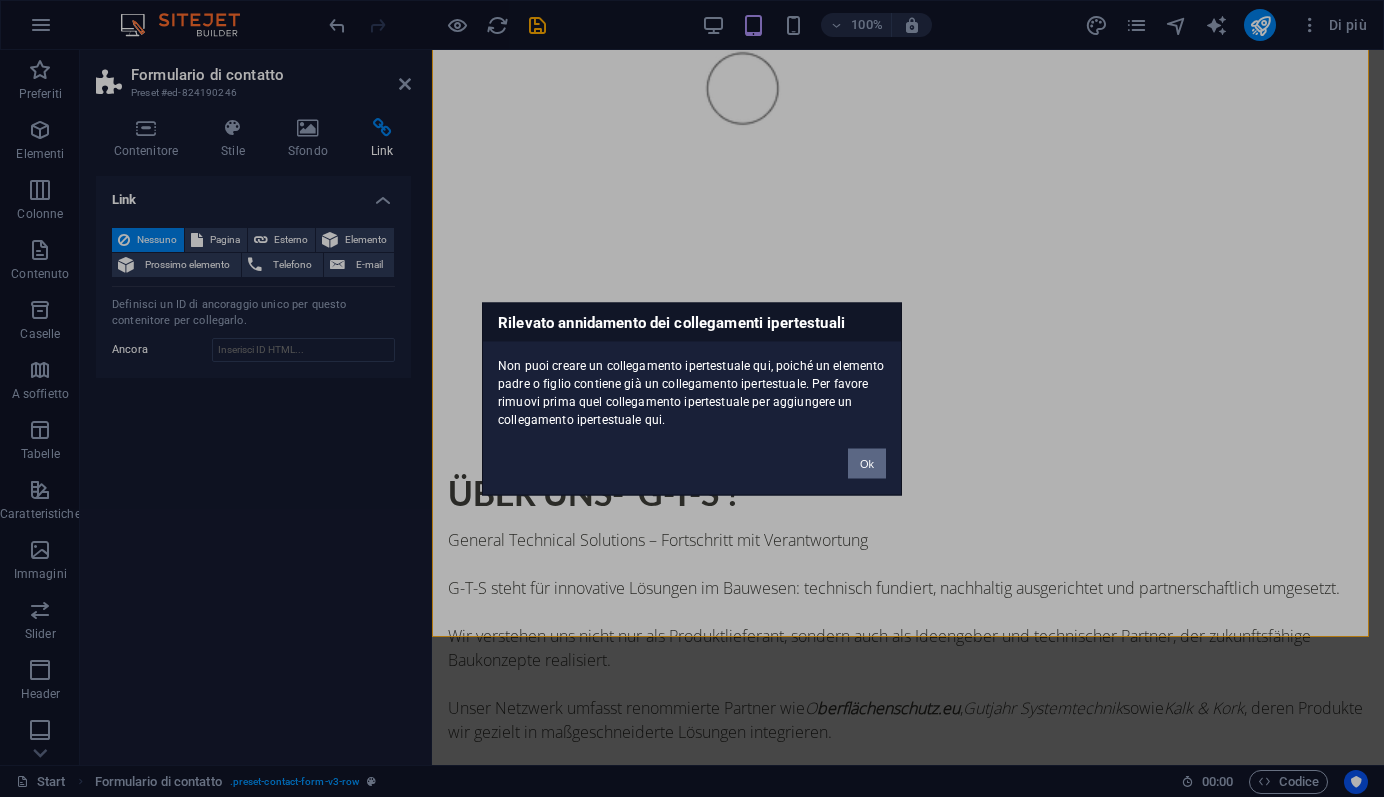 click on "Ok" at bounding box center [867, 463] 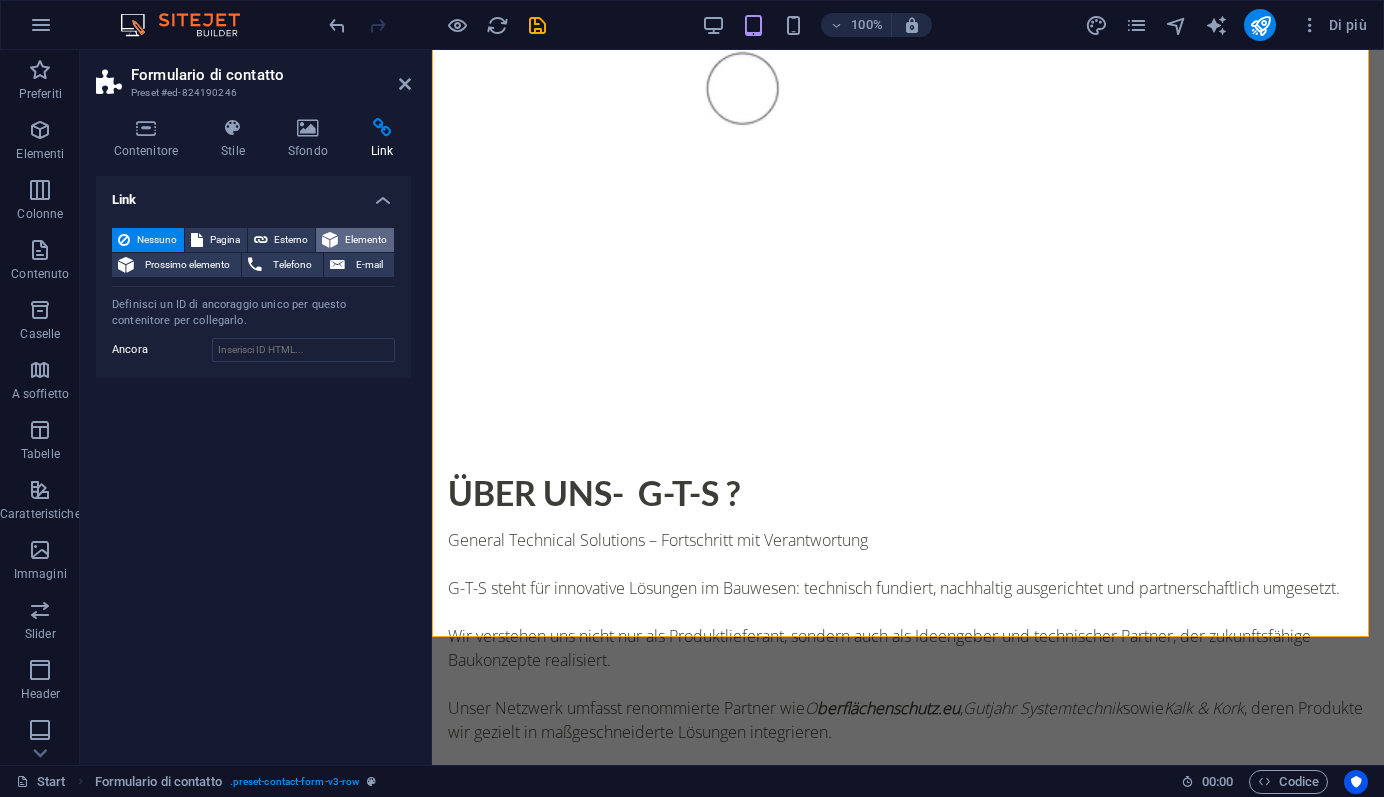 click on "Elemento" at bounding box center (366, 240) 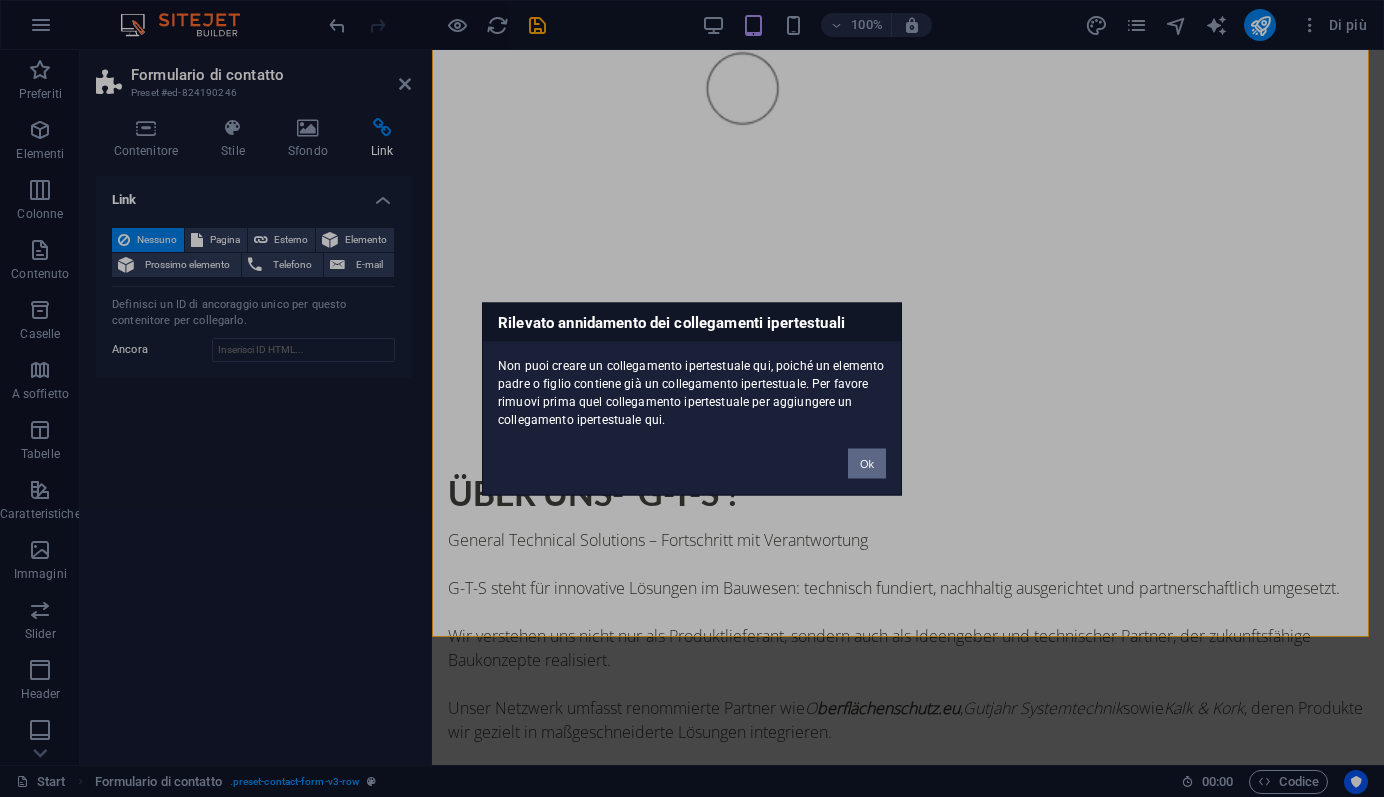 click on "Ok" at bounding box center [867, 463] 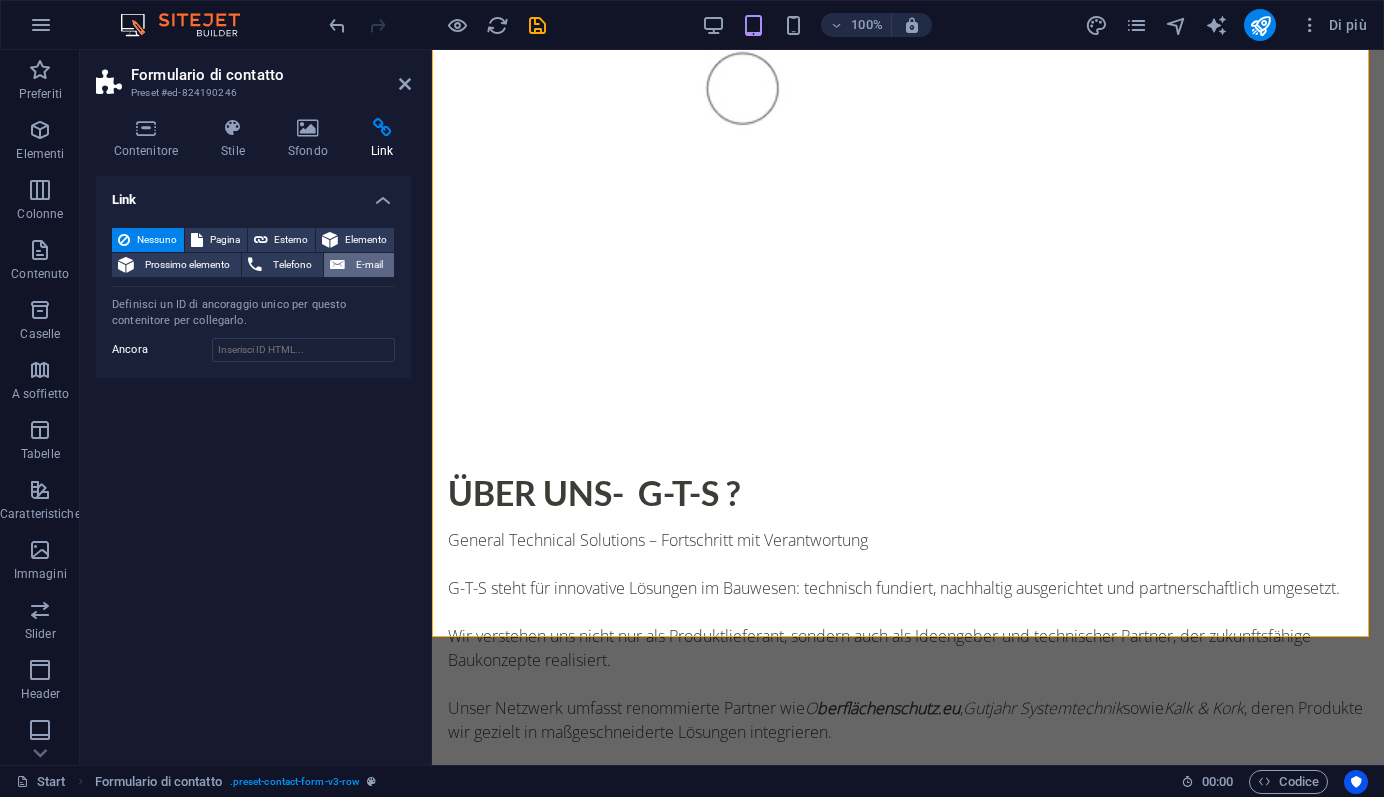 click on "E-mail" at bounding box center (369, 265) 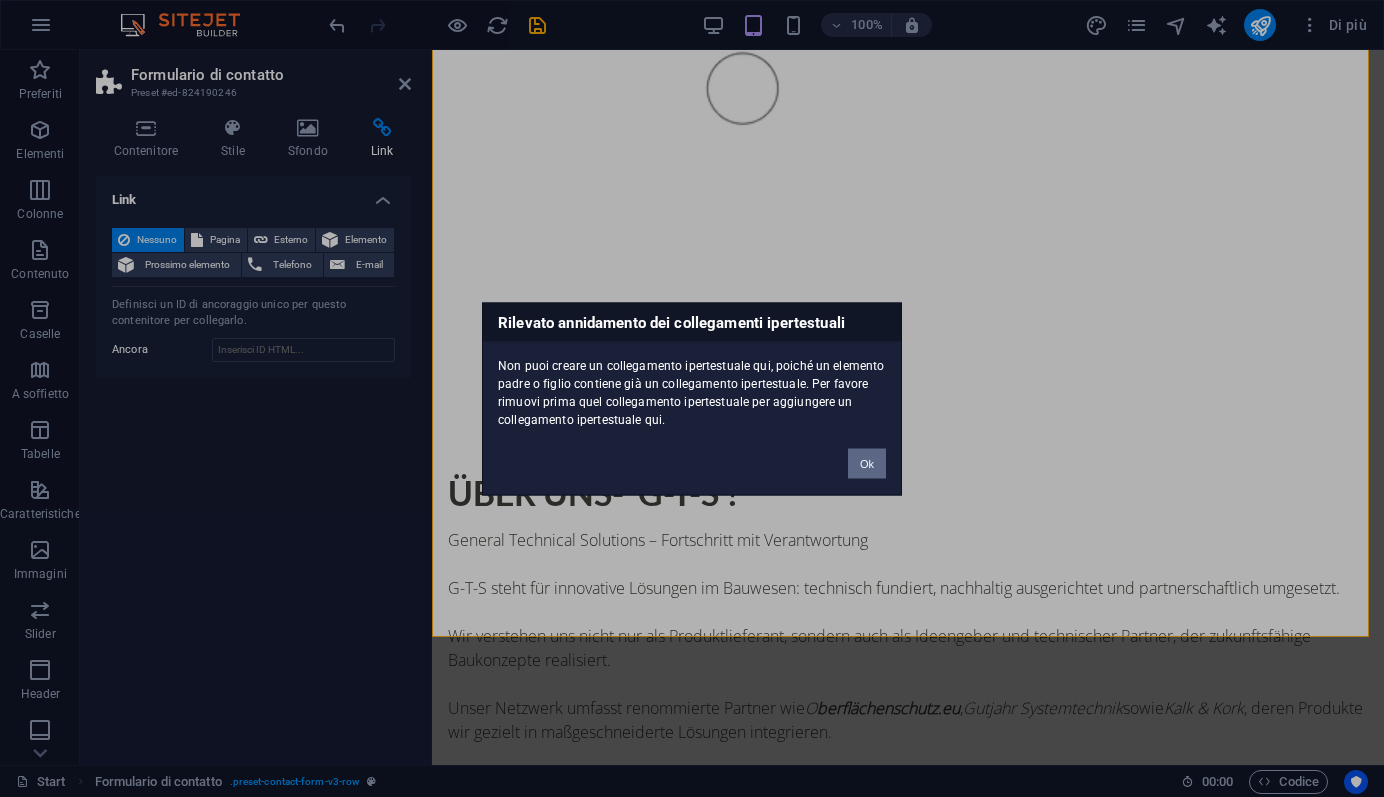 click on "Ok" at bounding box center (867, 463) 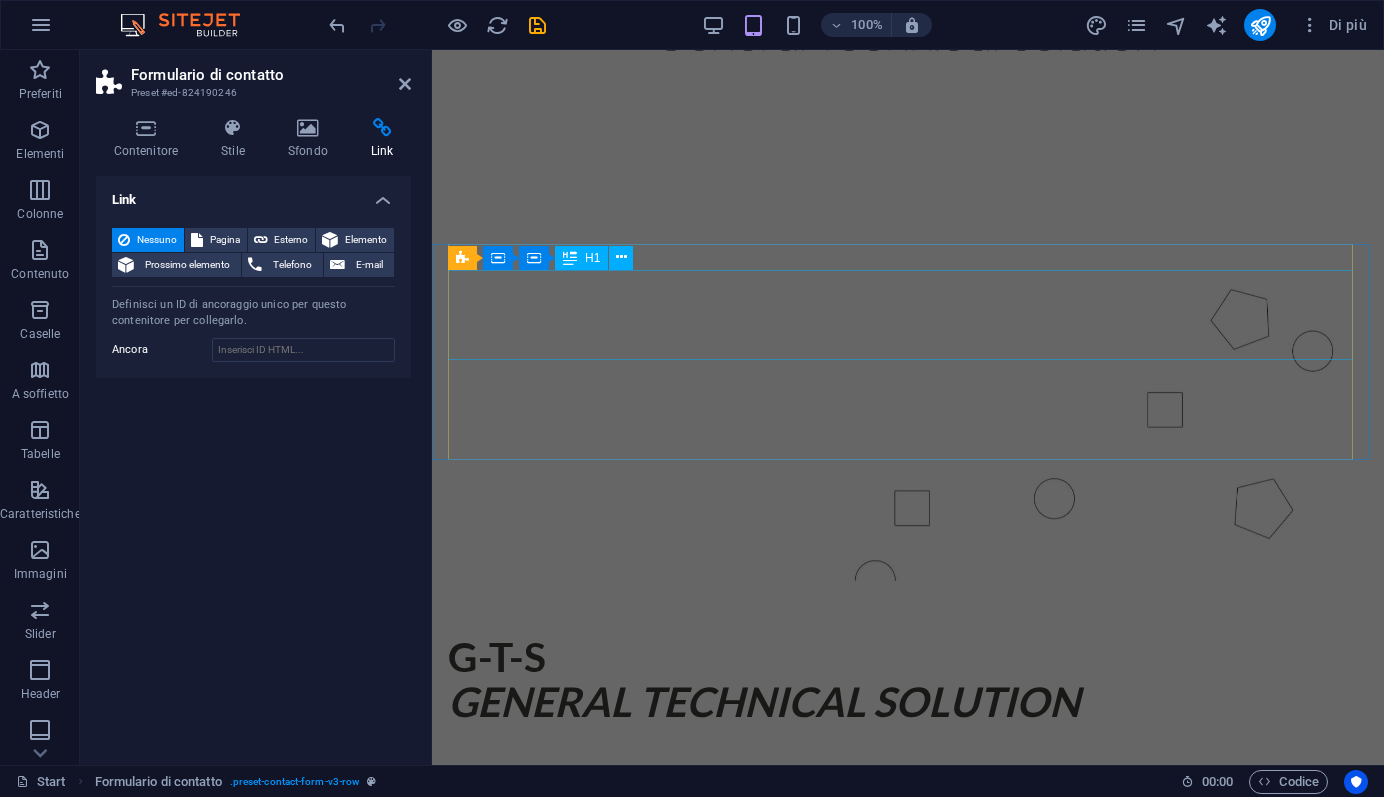 scroll, scrollTop: 432, scrollLeft: 0, axis: vertical 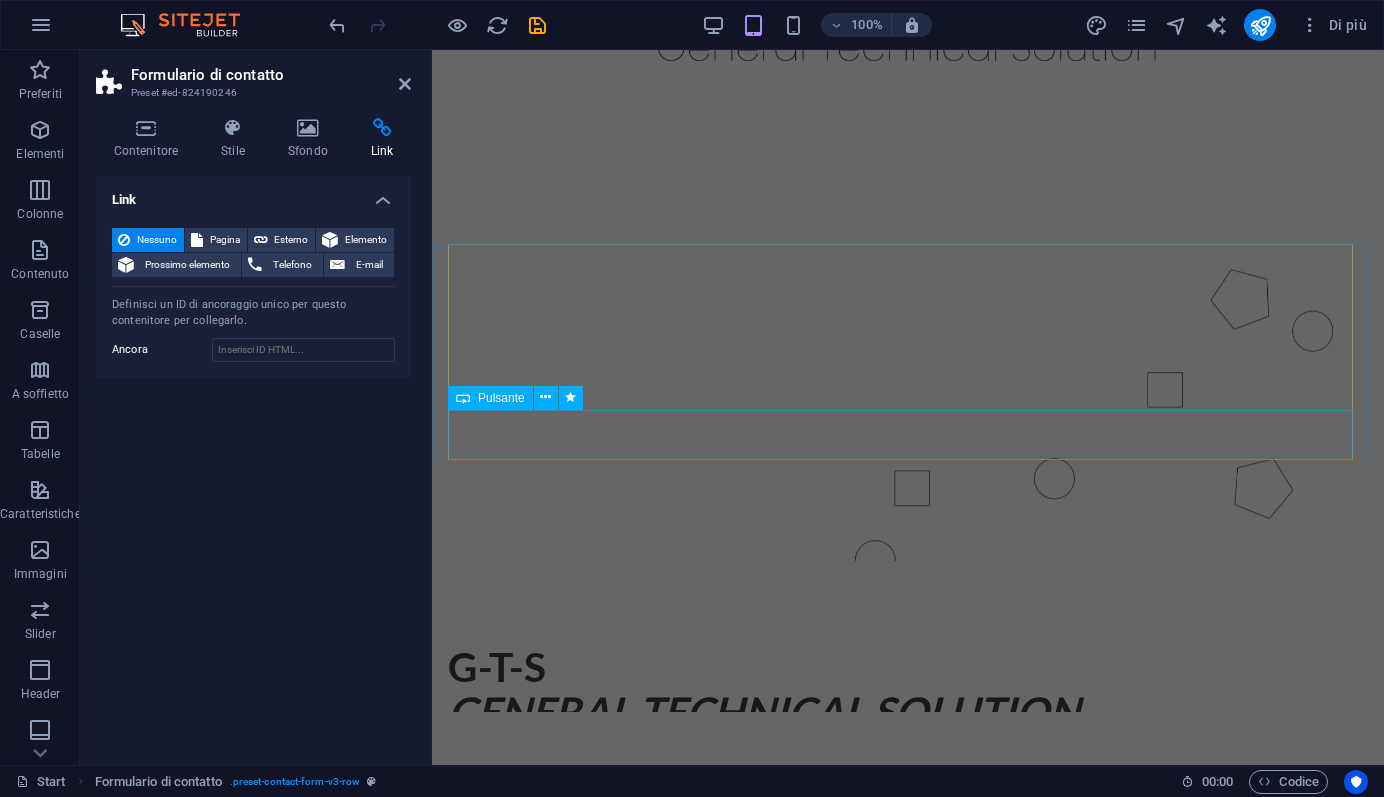 click on "👉 Kontaktieren Sie uns – Technisches Know-how & individuelle Beratung" at bounding box center (908, 810) 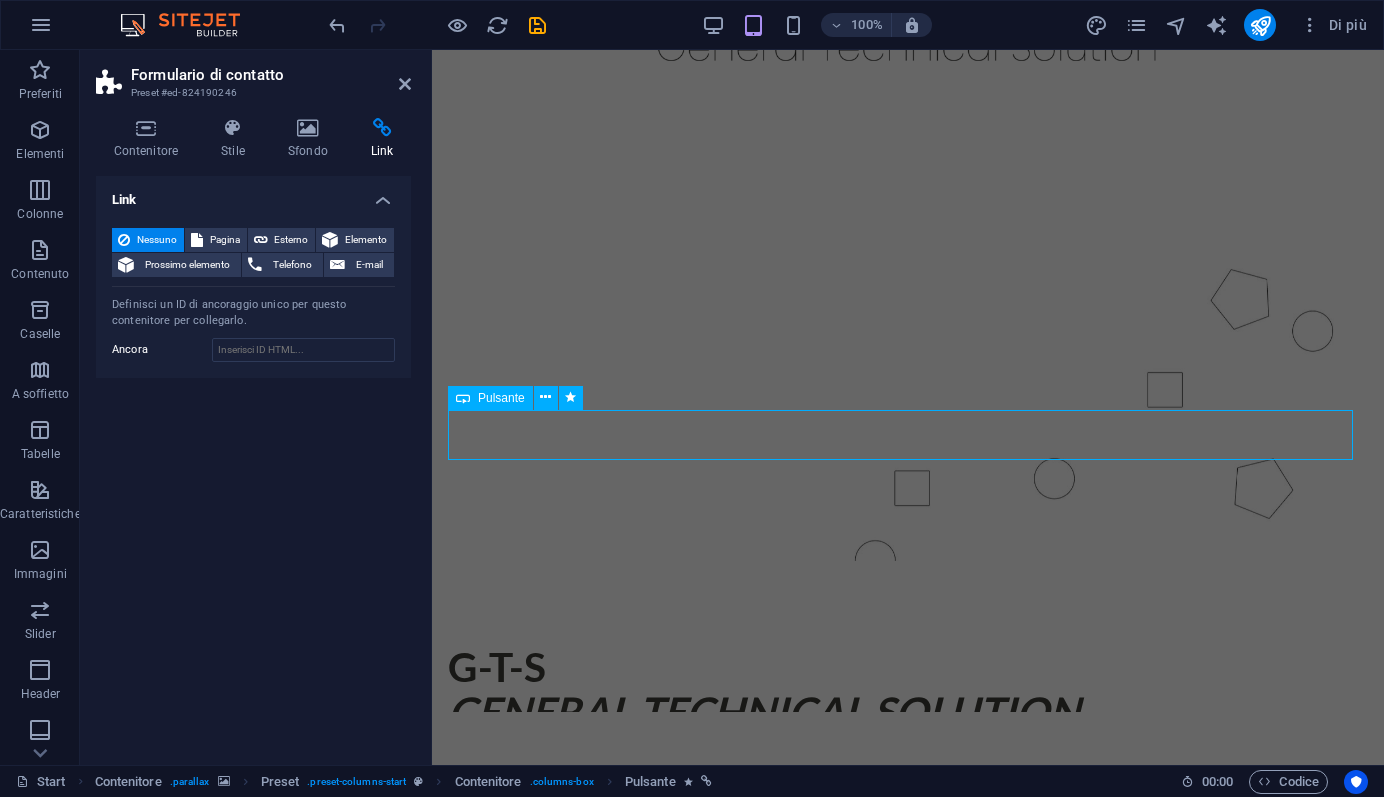 click on "👉 Kontaktieren Sie uns – Technisches Know-how & individuelle Beratung" at bounding box center [908, 810] 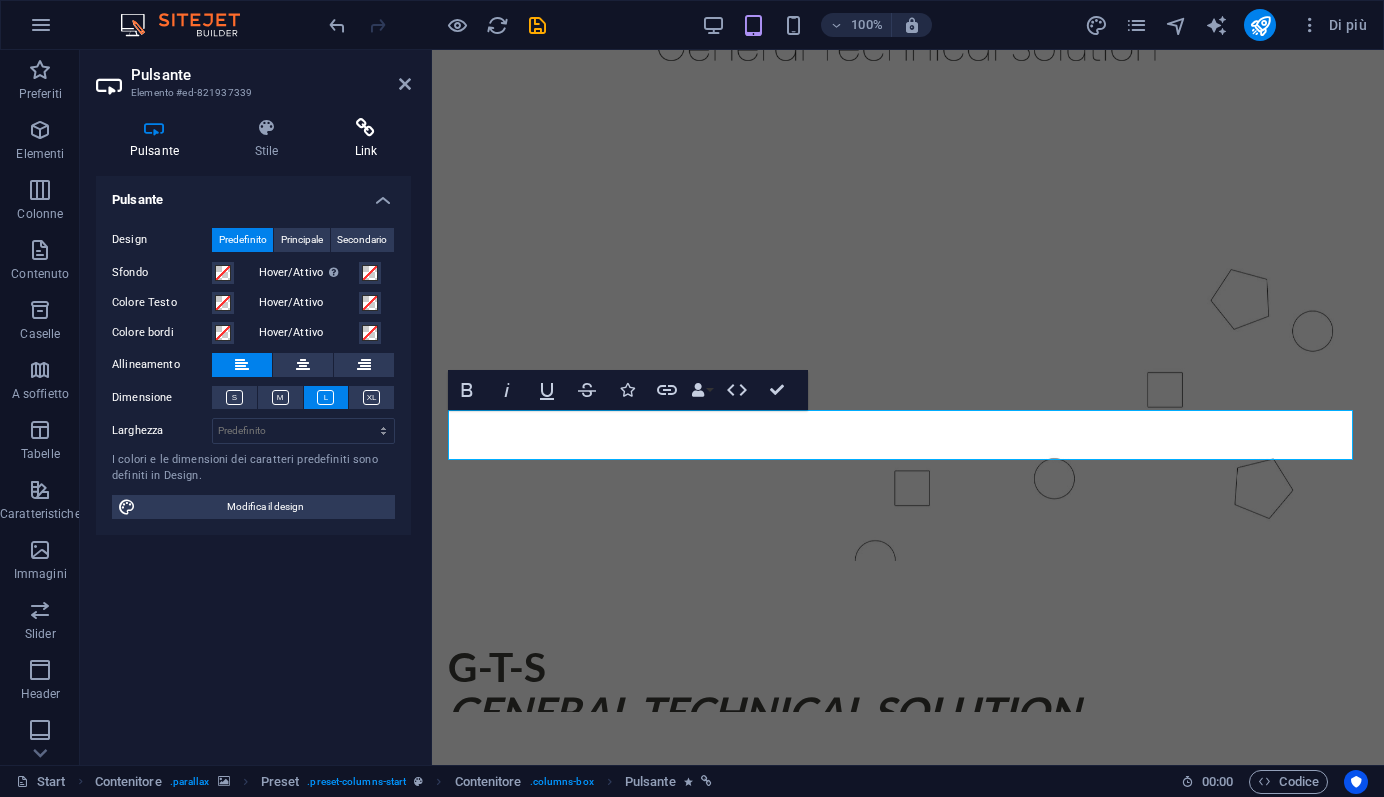 click at bounding box center (366, 128) 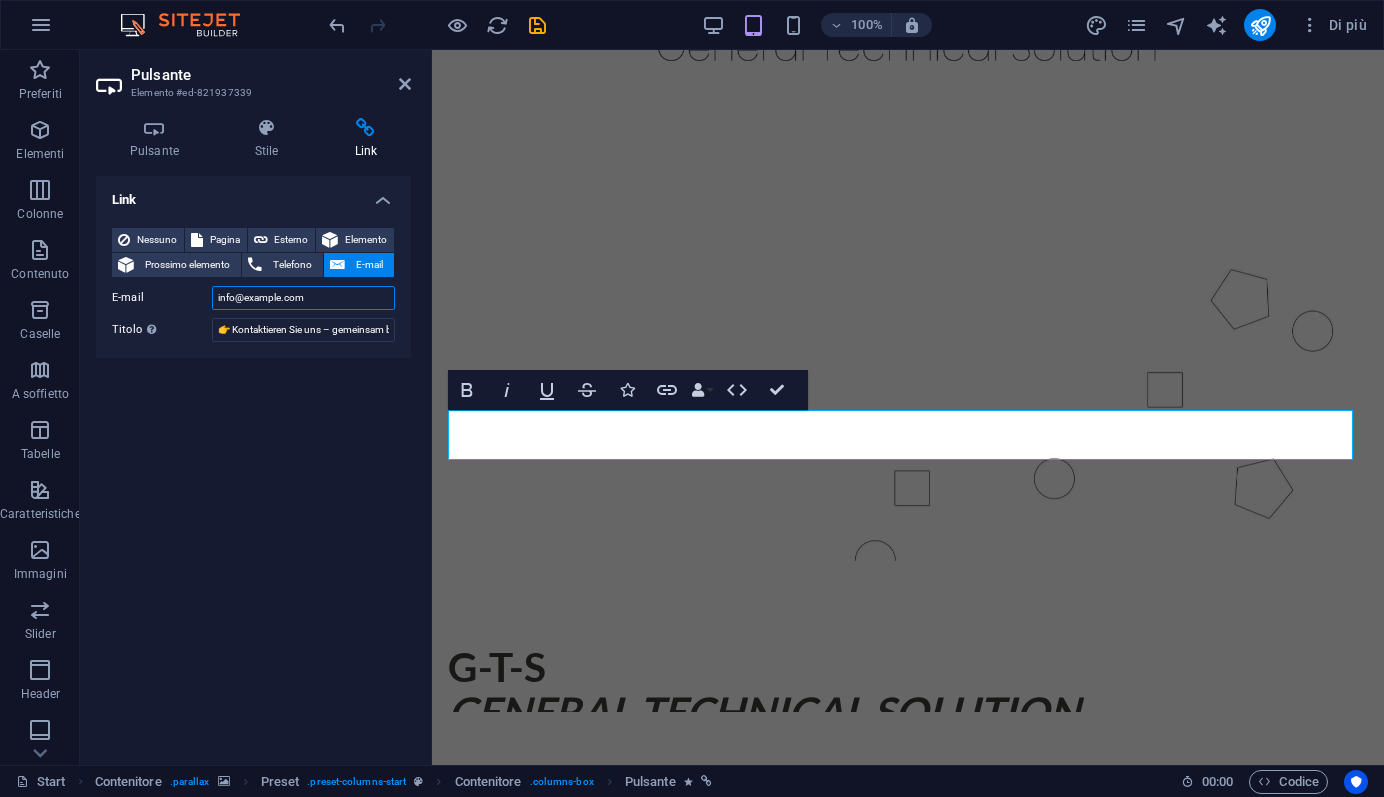 drag, startPoint x: 289, startPoint y: 304, endPoint x: 202, endPoint y: 299, distance: 87.14356 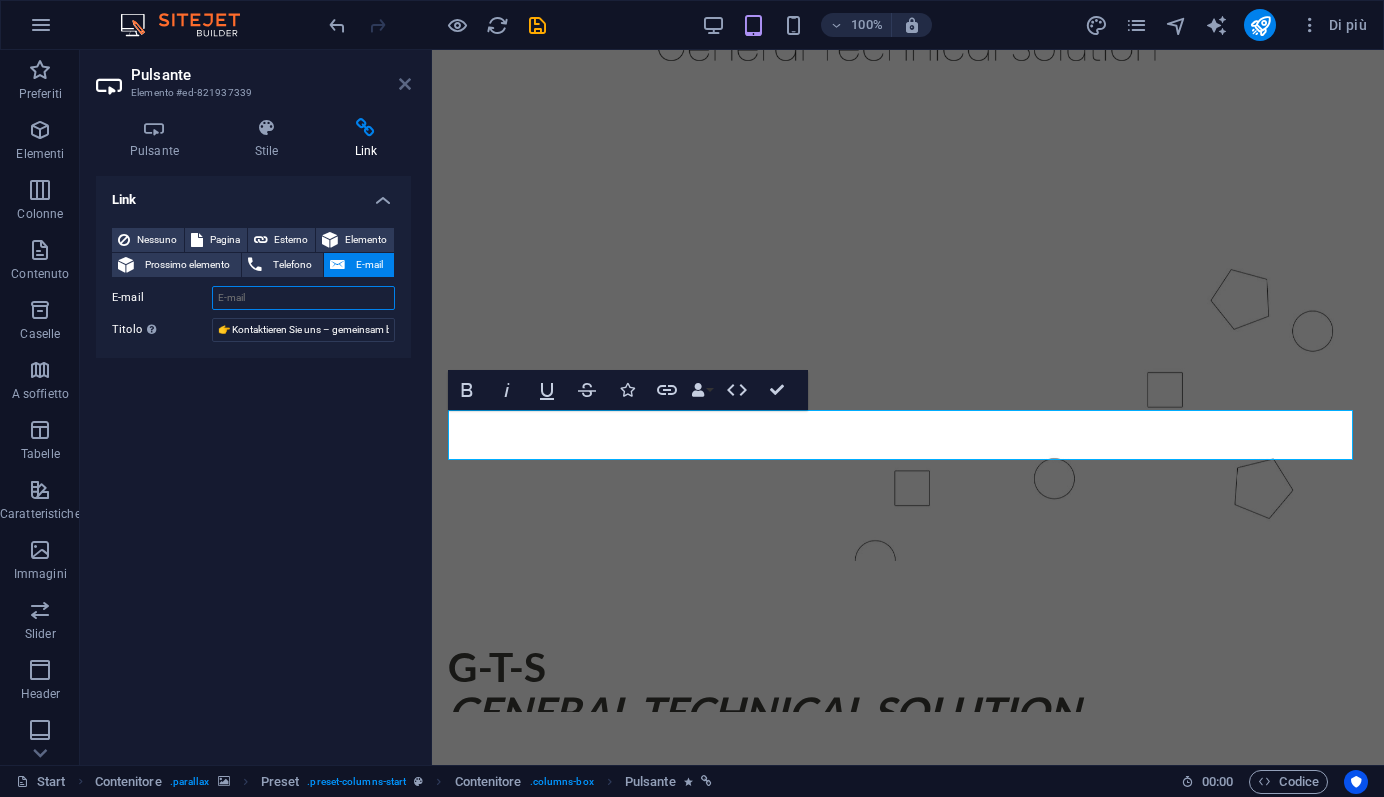 type 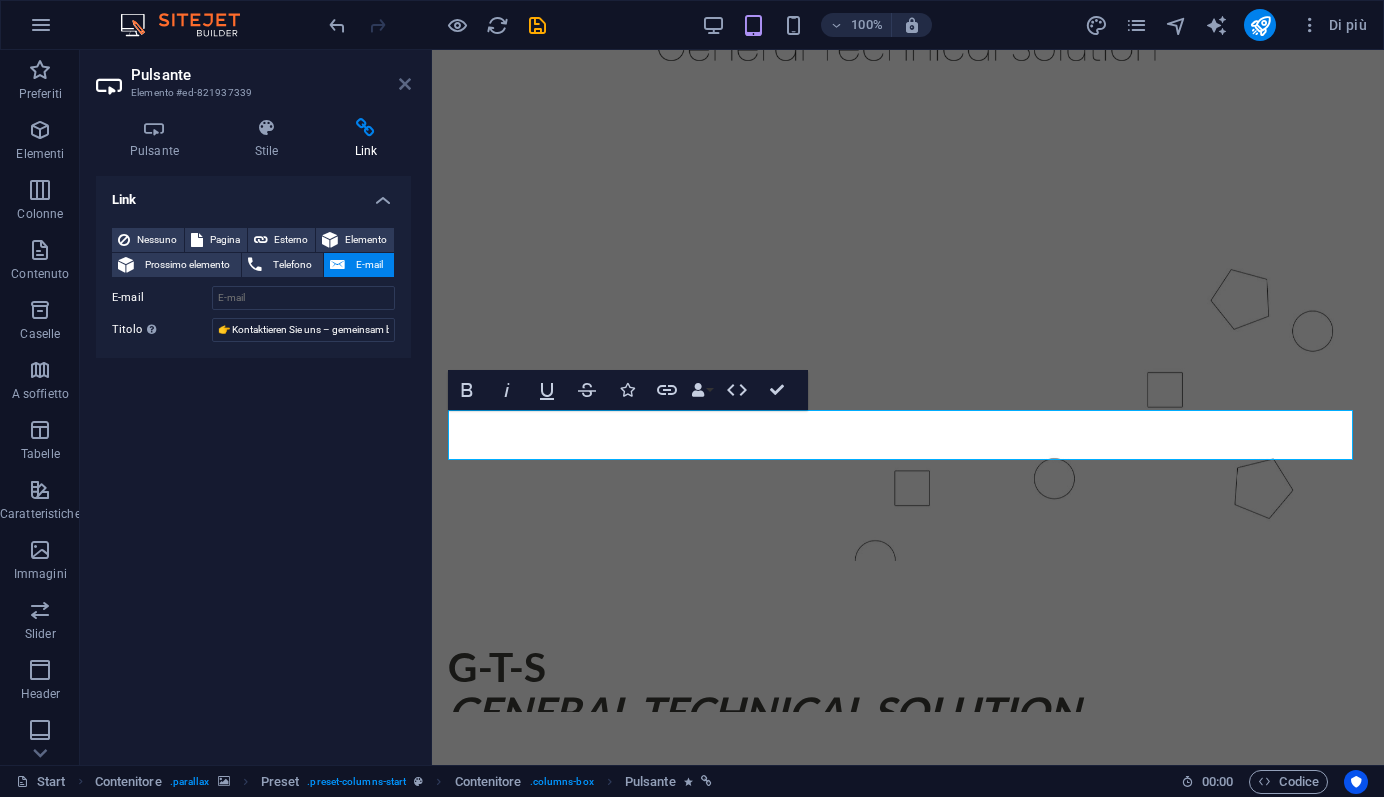 click at bounding box center [405, 84] 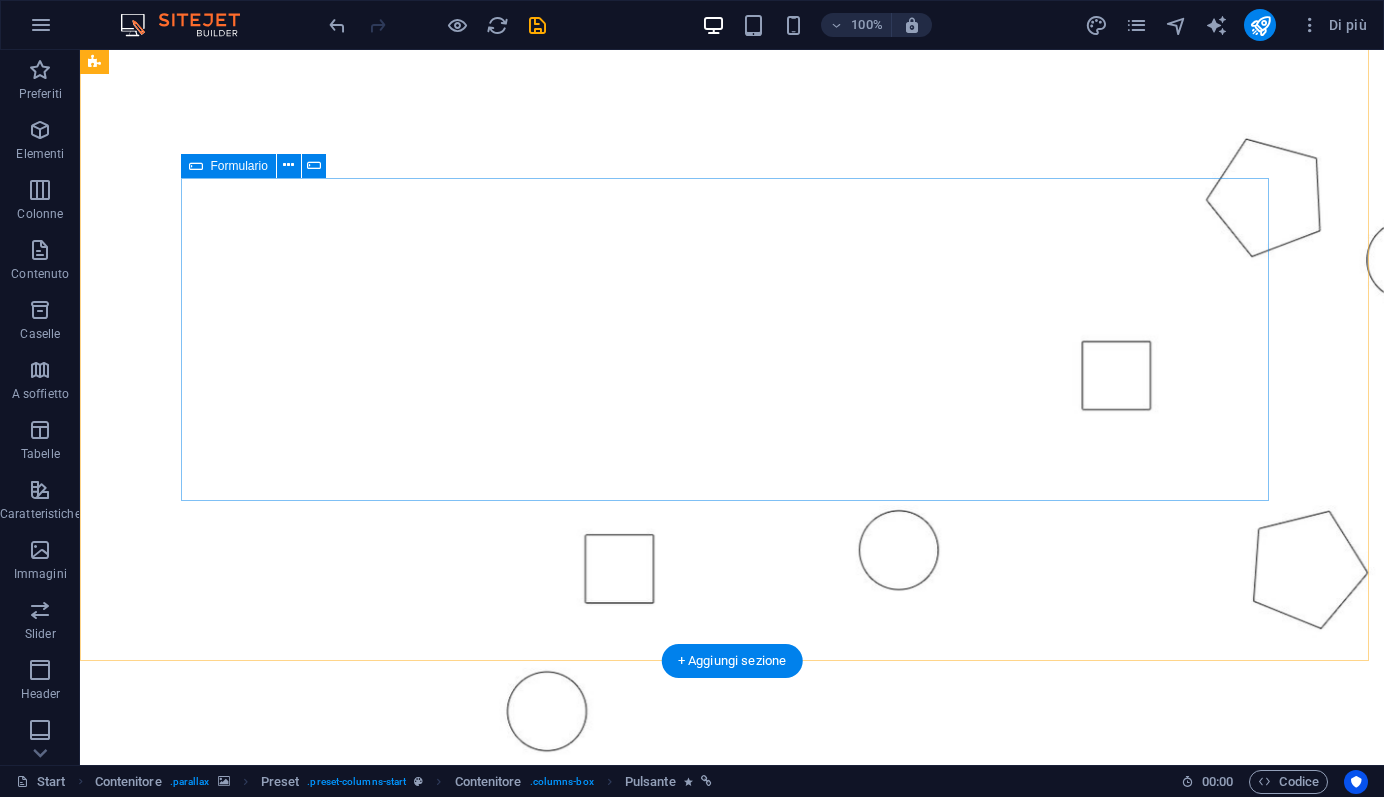 scroll, scrollTop: 1828, scrollLeft: 0, axis: vertical 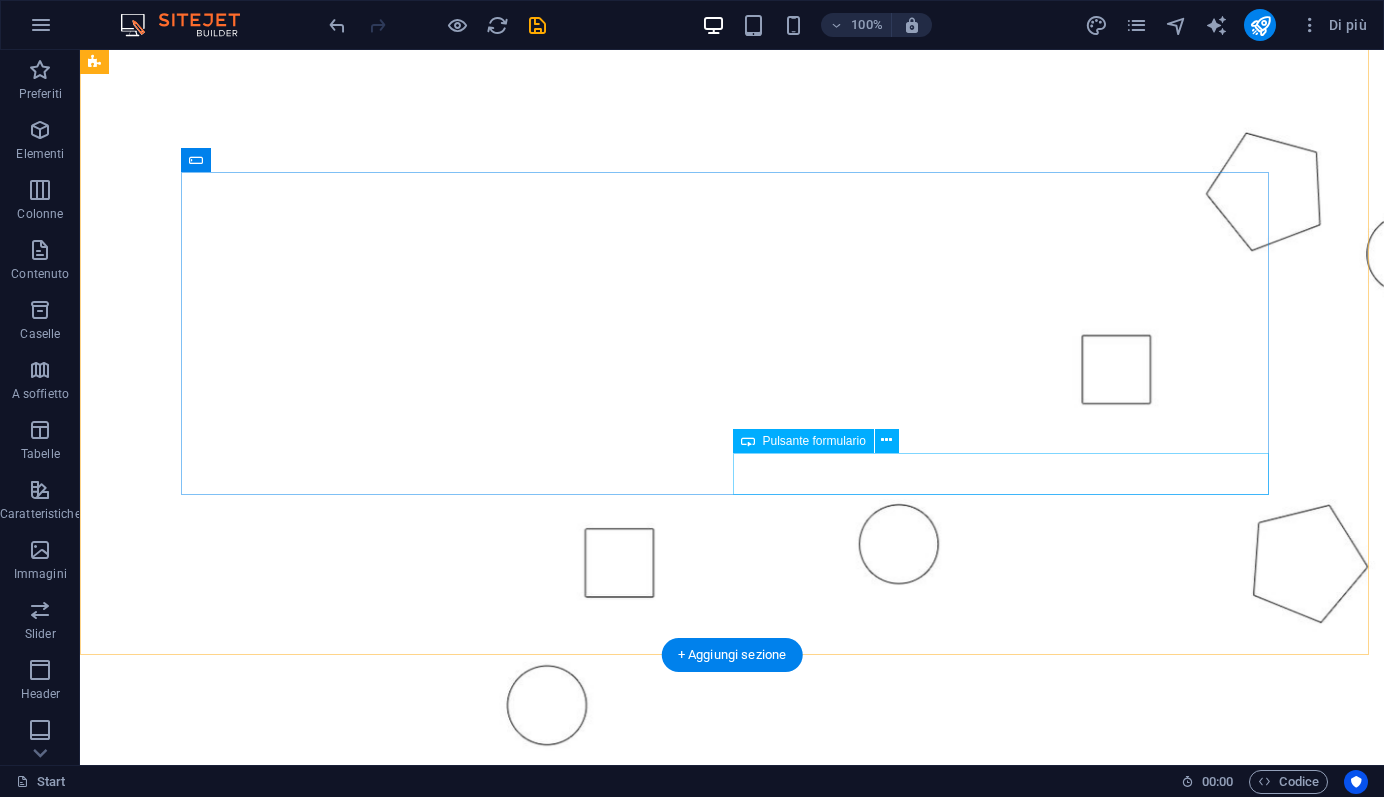 click on "Senden" at bounding box center [1008, 2593] 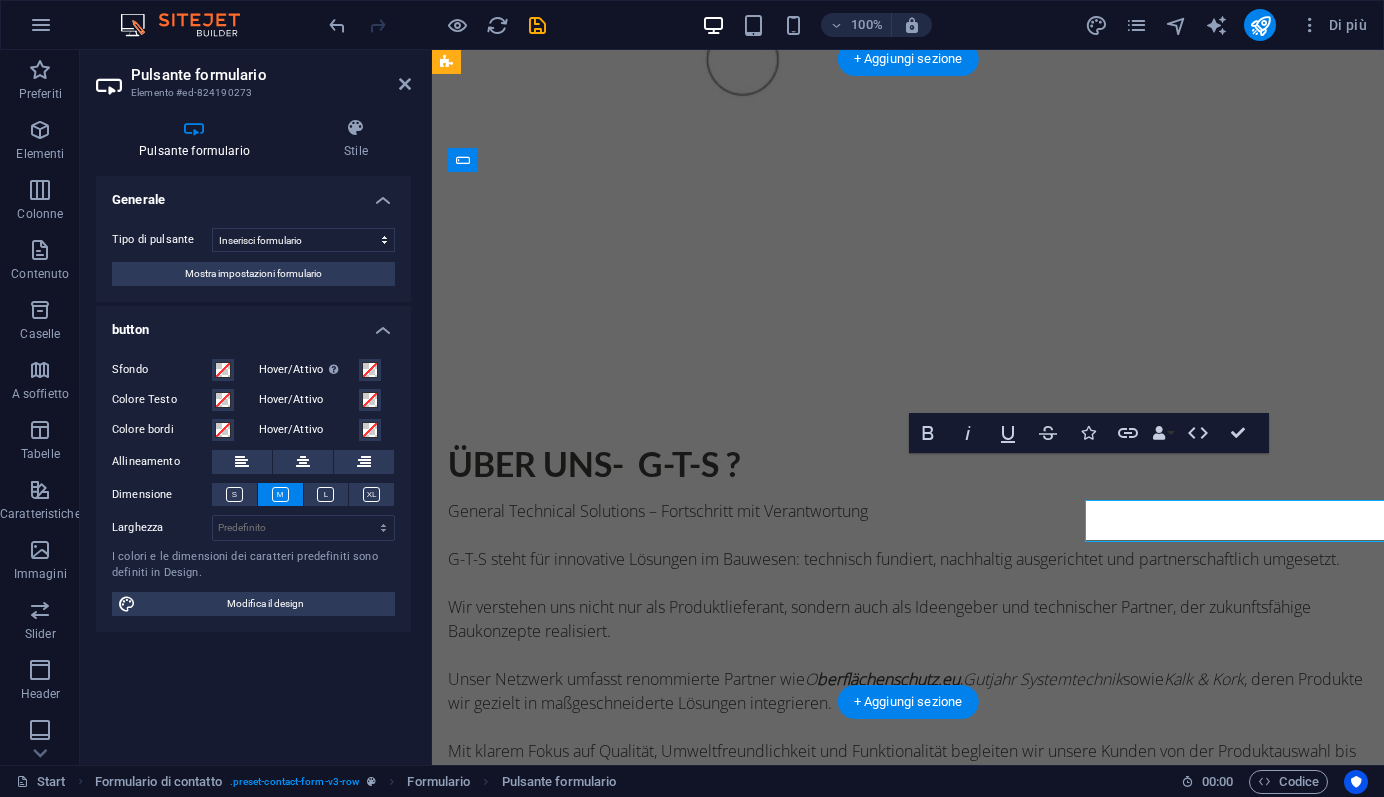 scroll, scrollTop: 1781, scrollLeft: 0, axis: vertical 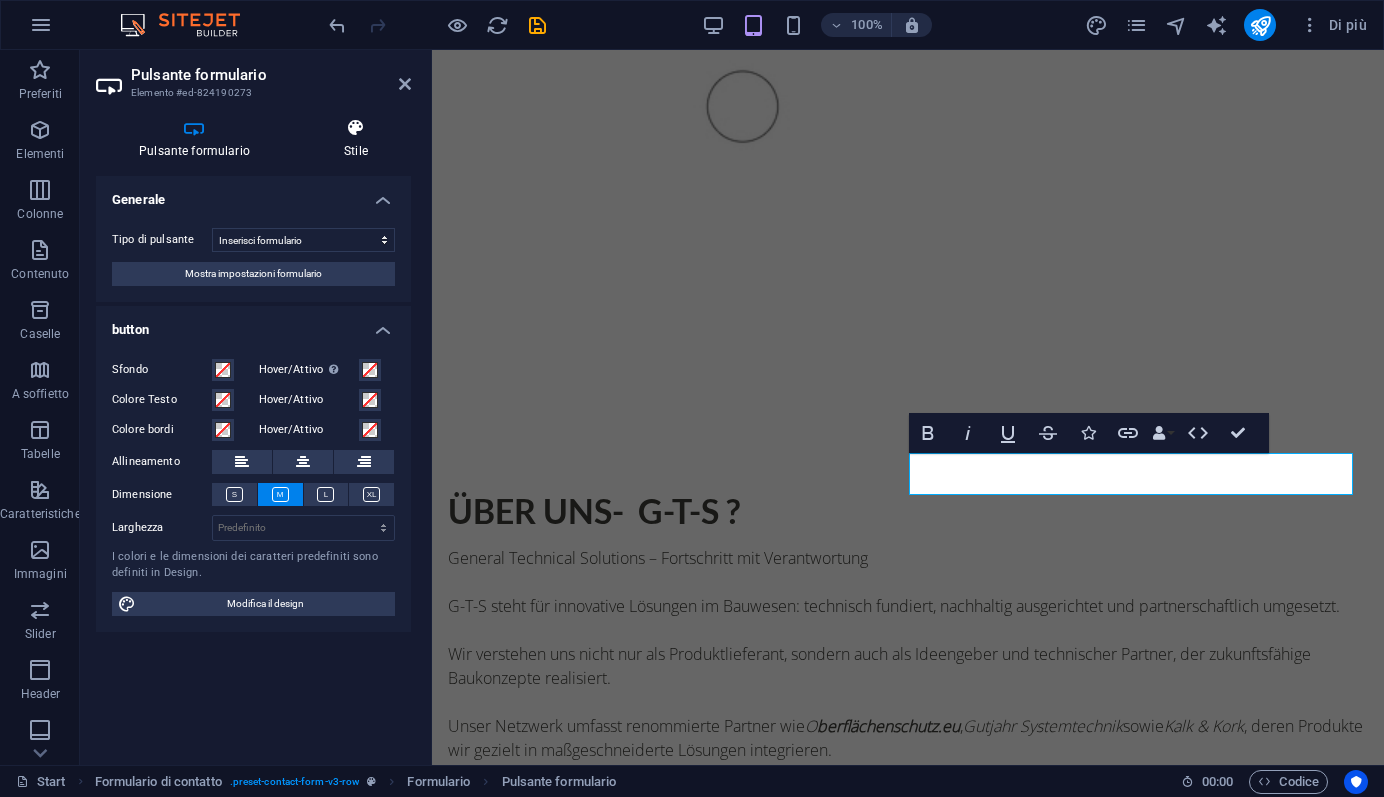 click at bounding box center [356, 128] 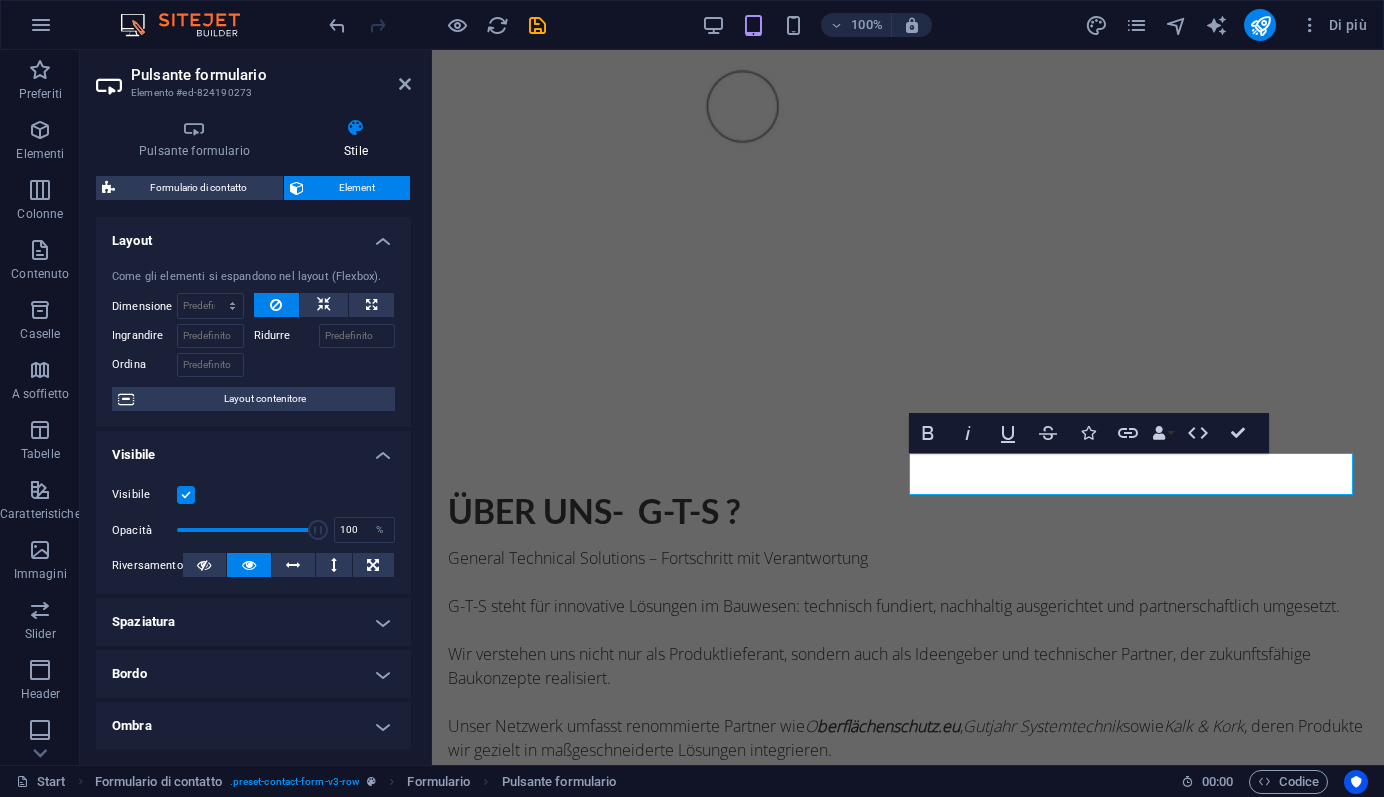 click on "Element" at bounding box center (357, 188) 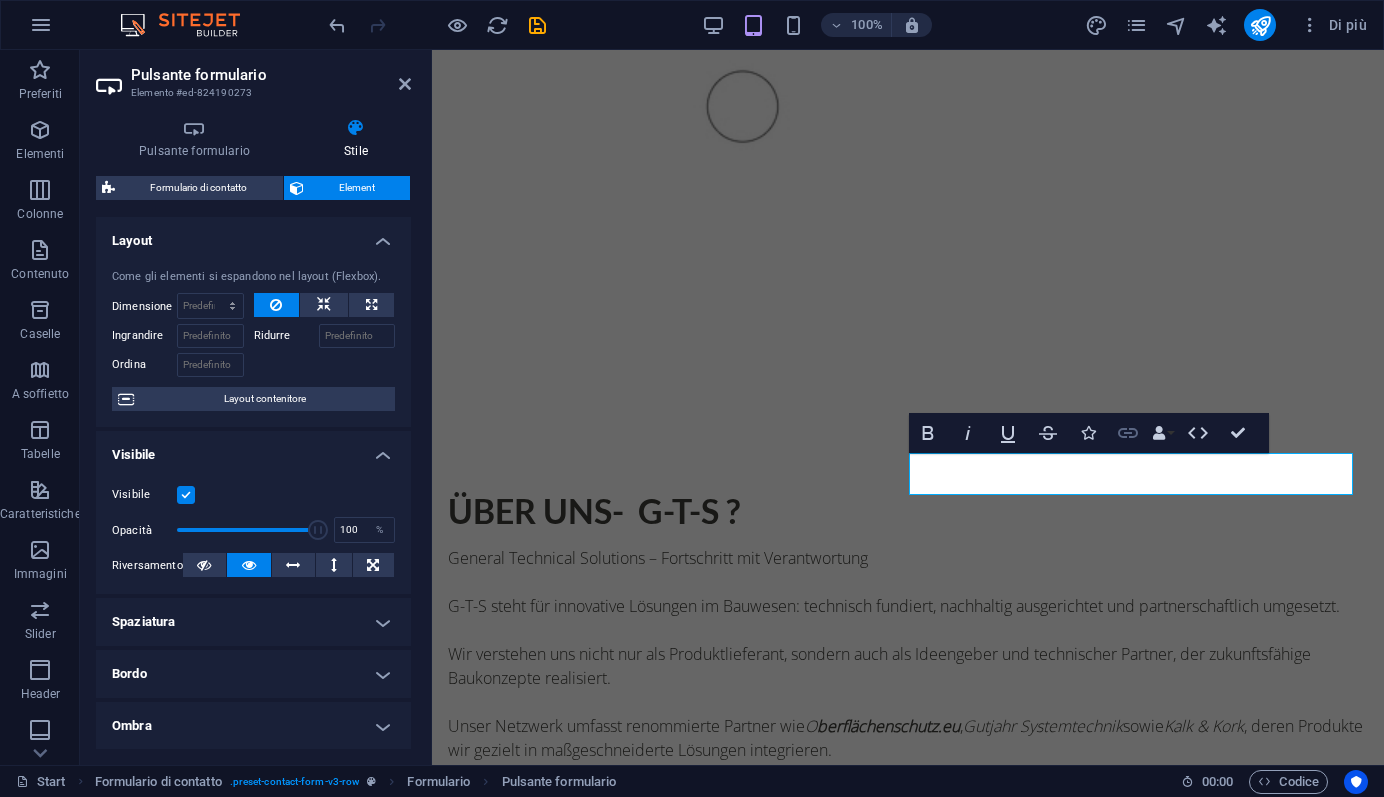 click 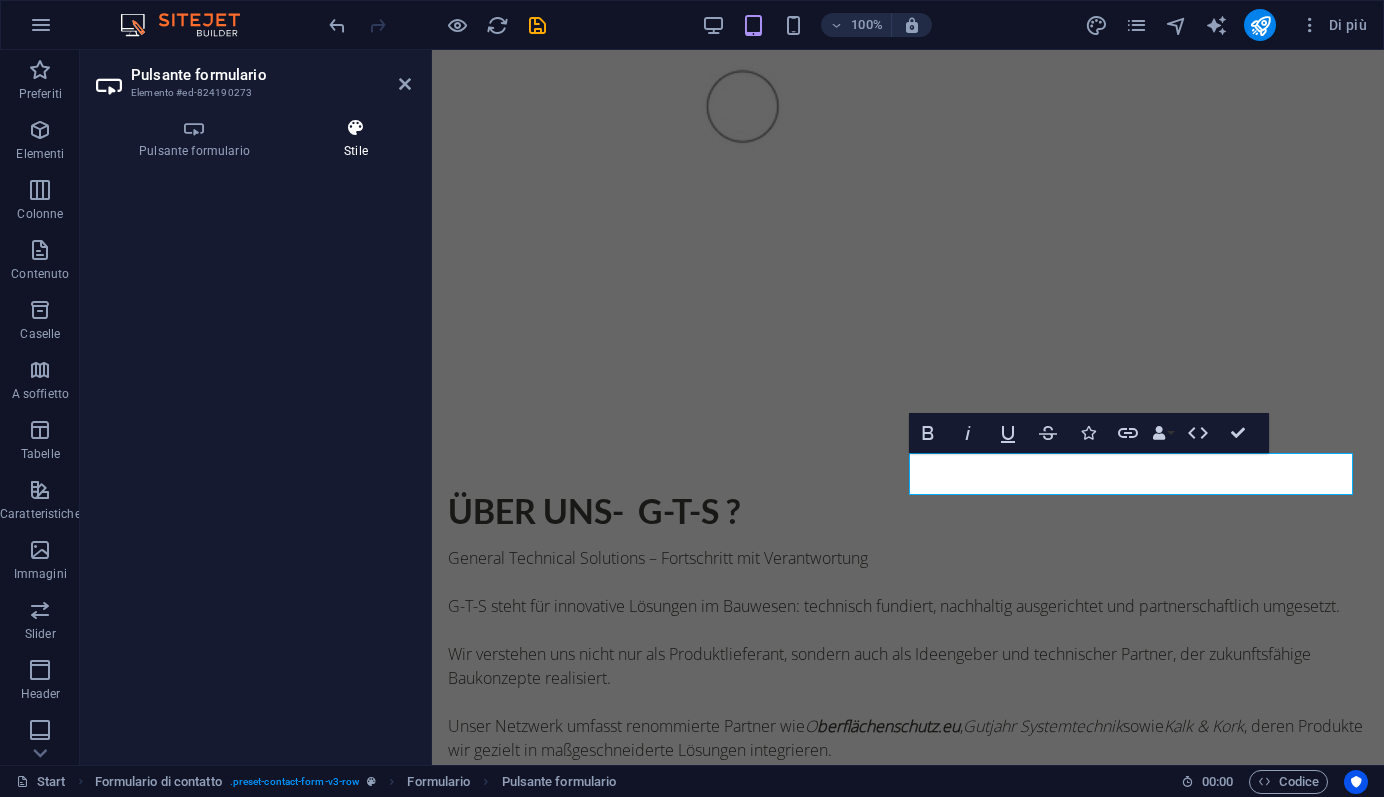click at bounding box center (356, 128) 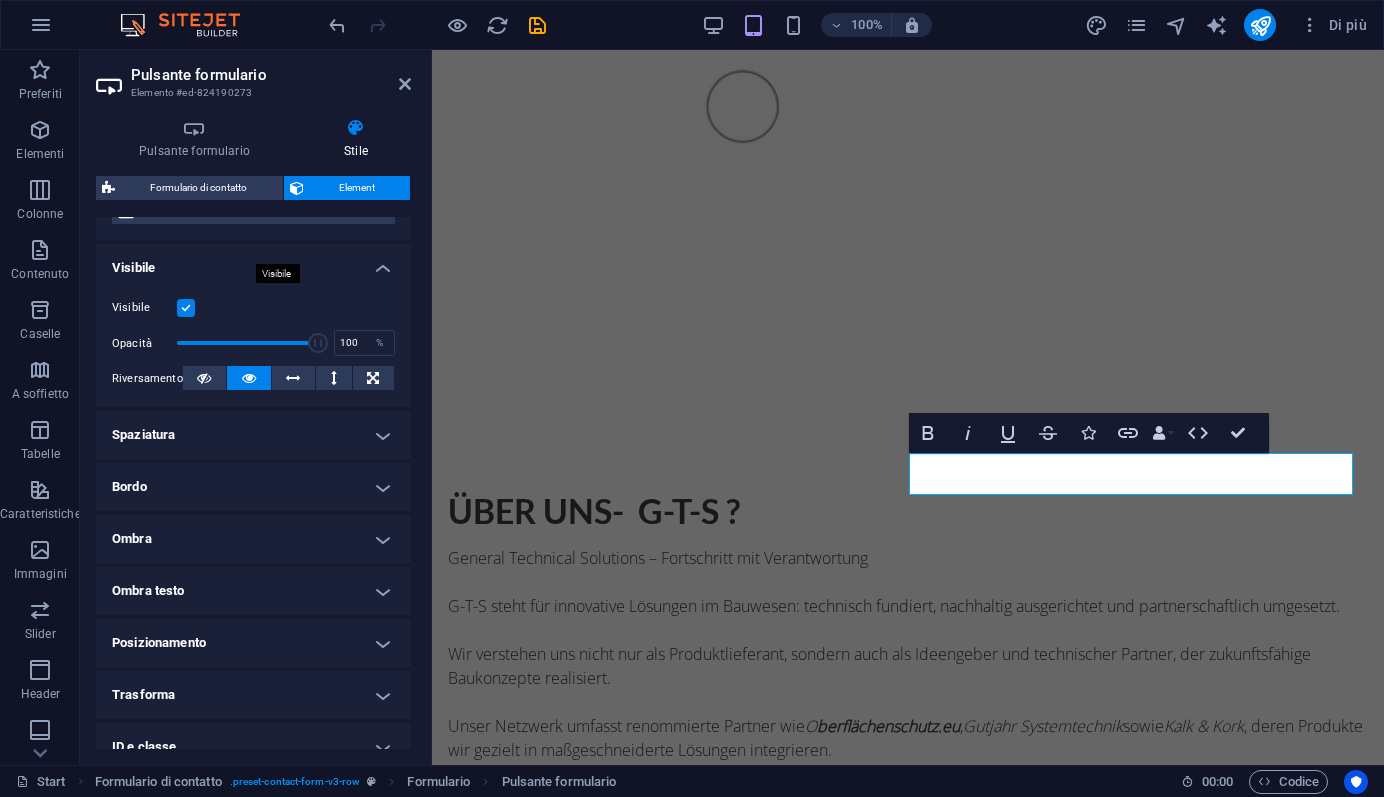scroll, scrollTop: 0, scrollLeft: 0, axis: both 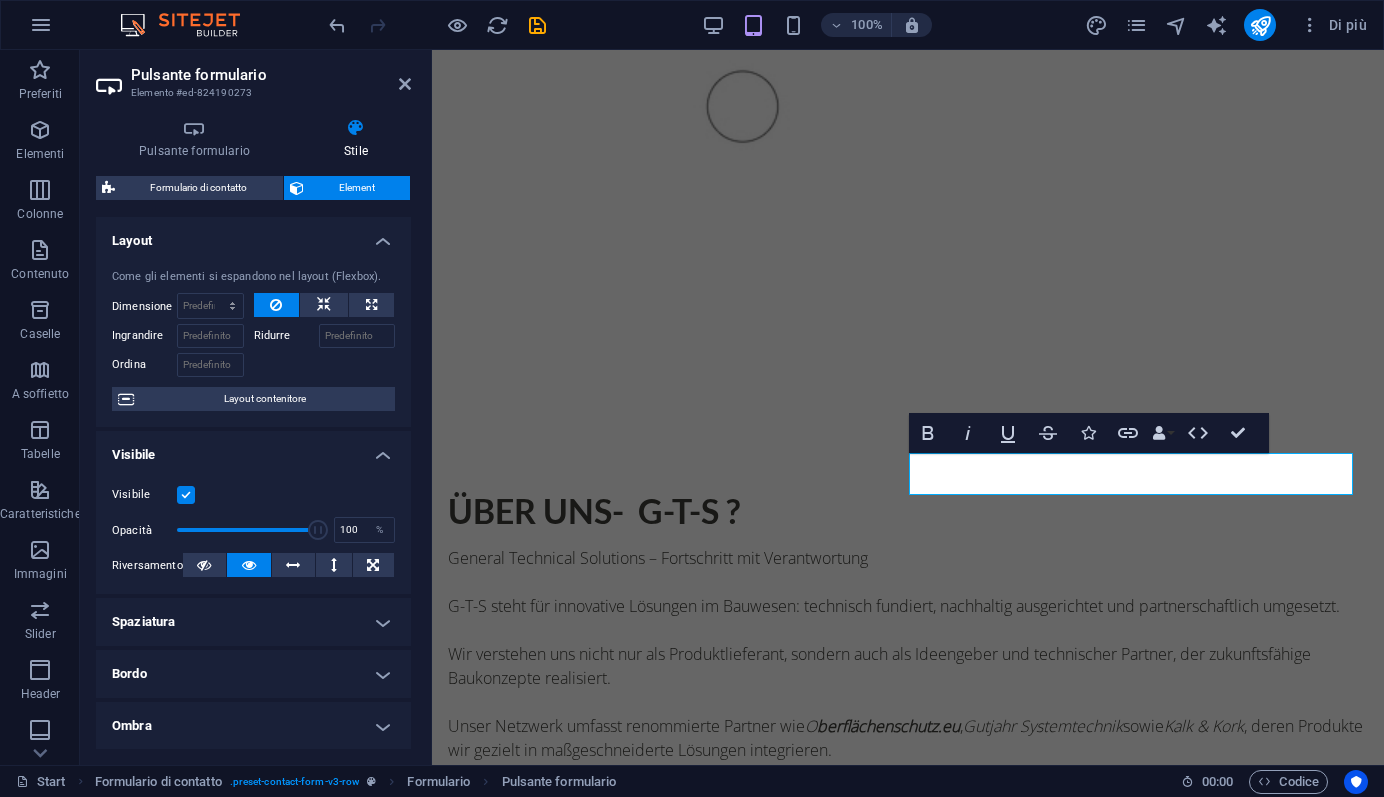 click on "Layout" at bounding box center [253, 235] 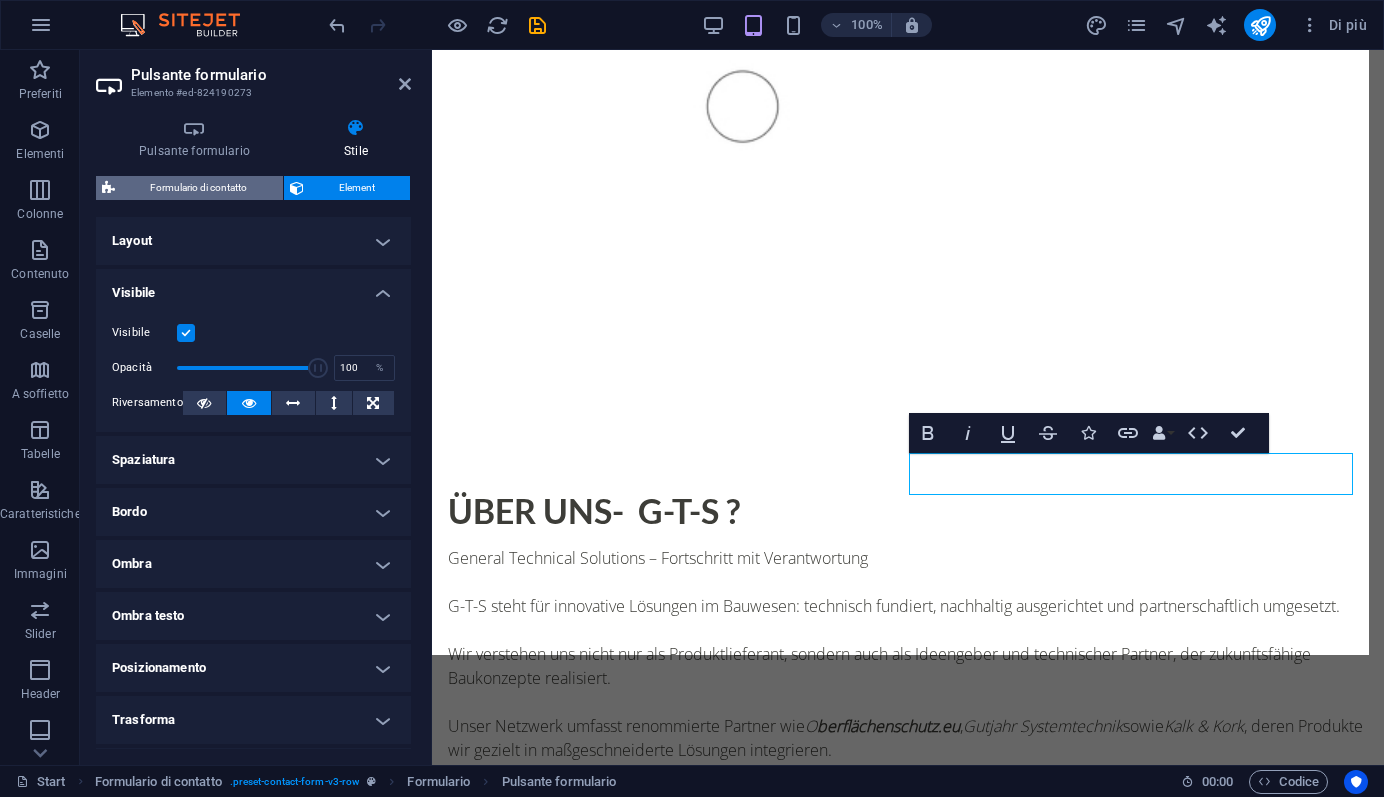 click on "Formulario di contatto" at bounding box center [199, 188] 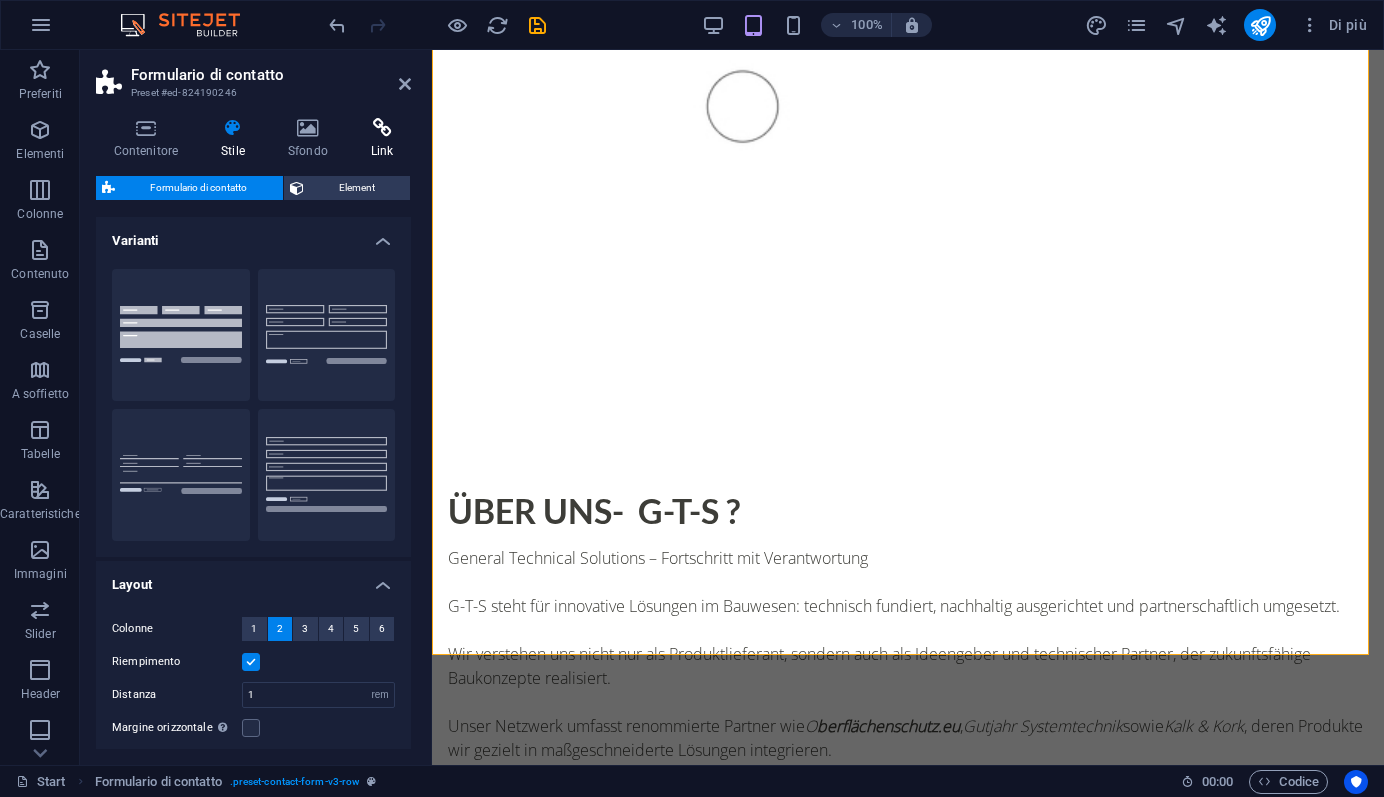 click at bounding box center (382, 128) 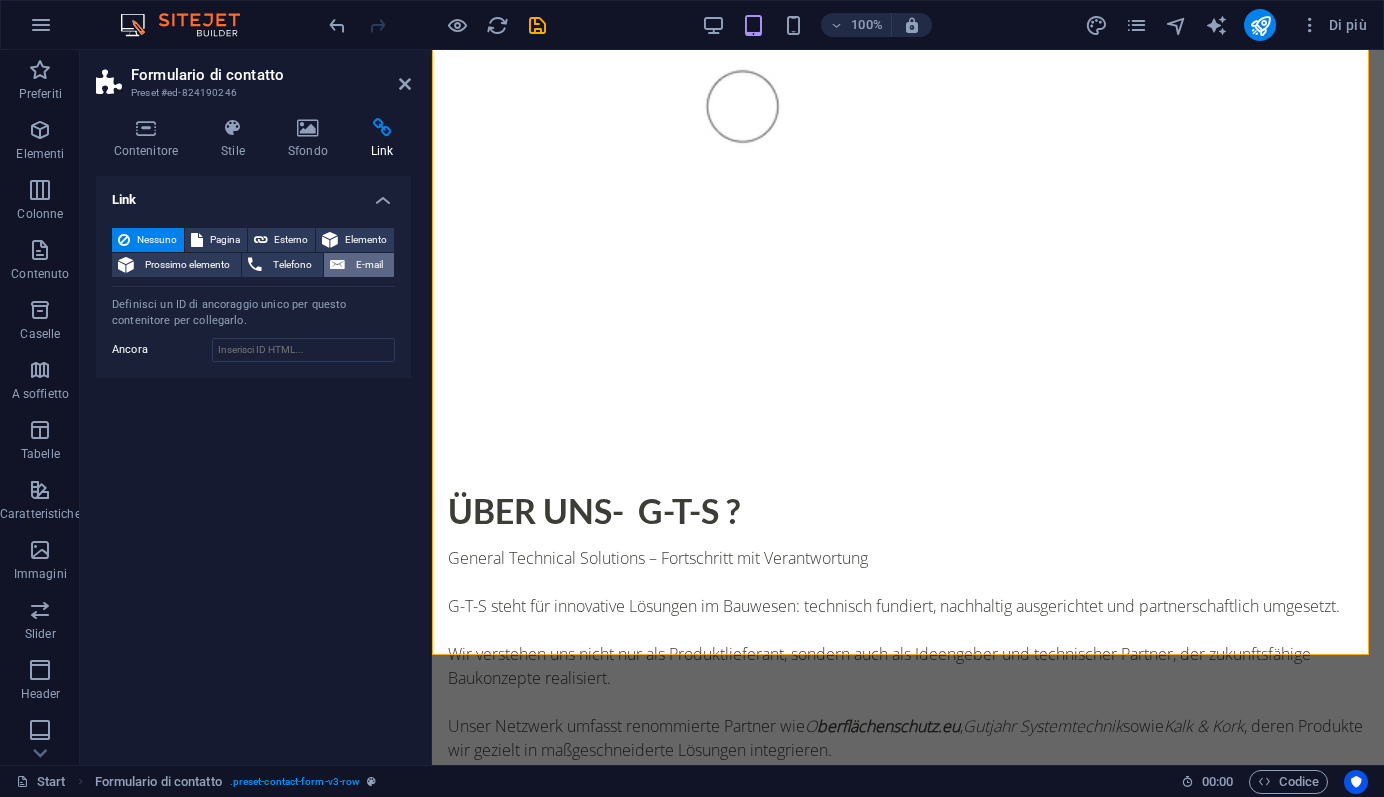 click on "E-mail" at bounding box center [359, 265] 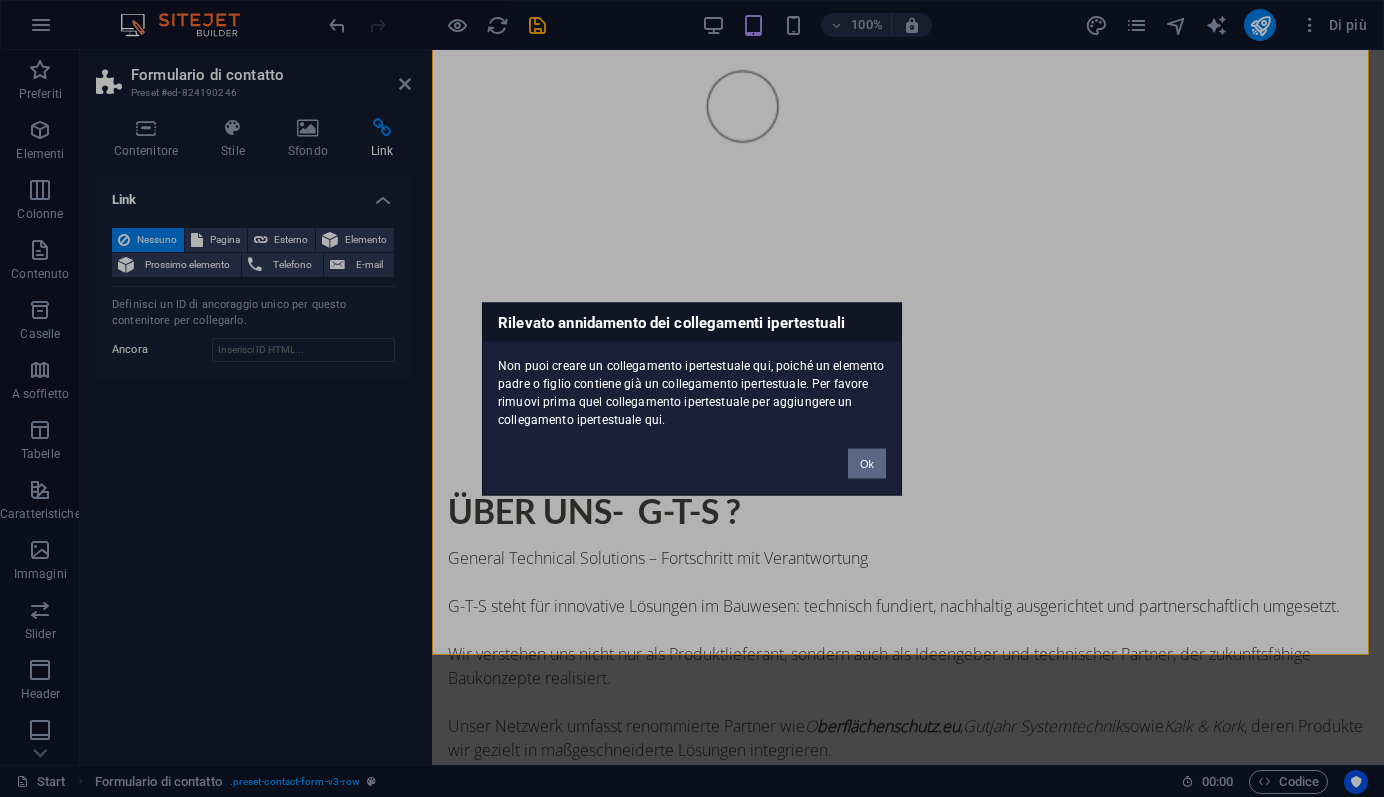 click on "Ok" at bounding box center [867, 463] 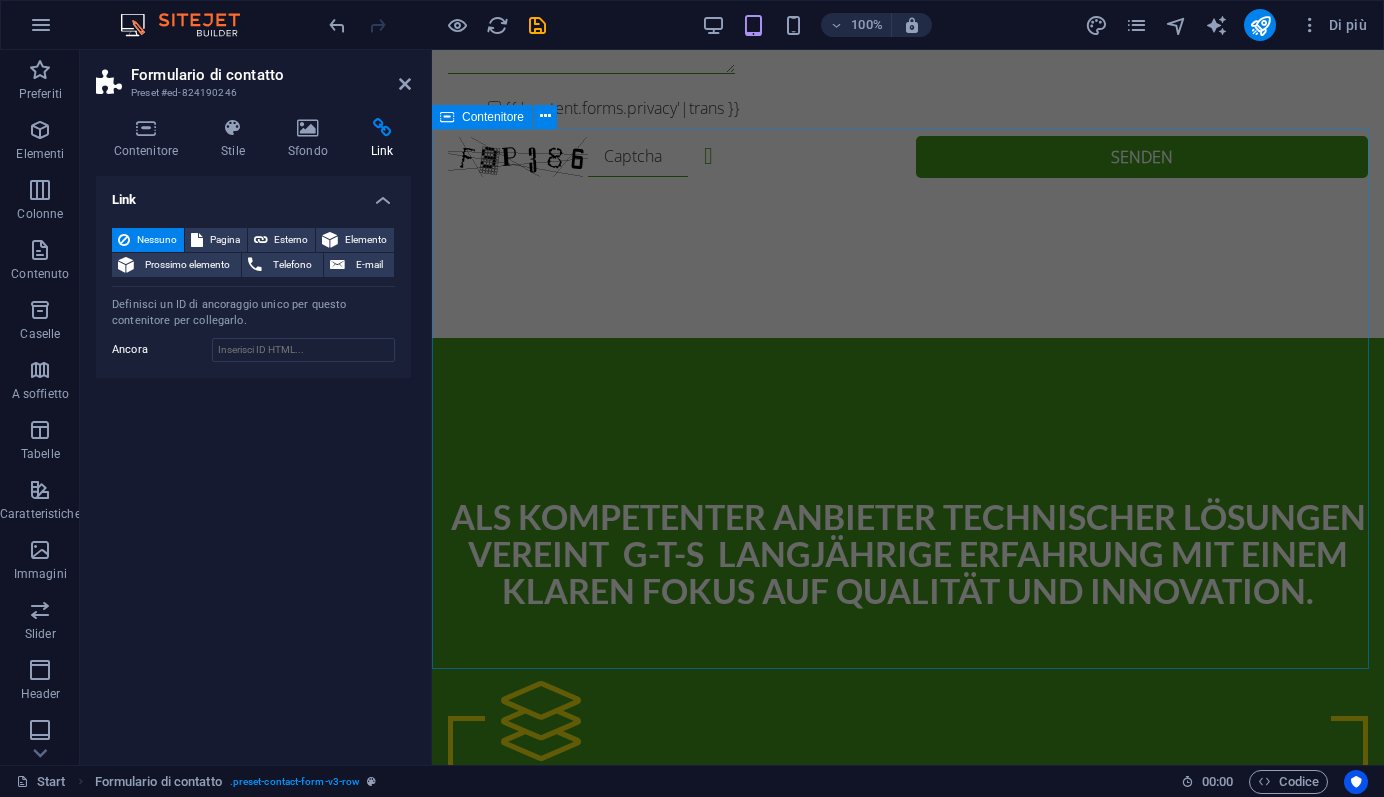 click on "UNSERE EXPERTEN UNTERSTÜTZEN SIE BEI DER AUSWAHL DES OPTIMALEN SYSTEMS – PRÄZISE ANGEPASST AN IHR PROJEKT. 👉 Kontaktieren Sie uns – gemeinsam bauen wir nachhaltiger." at bounding box center [908, 2303] 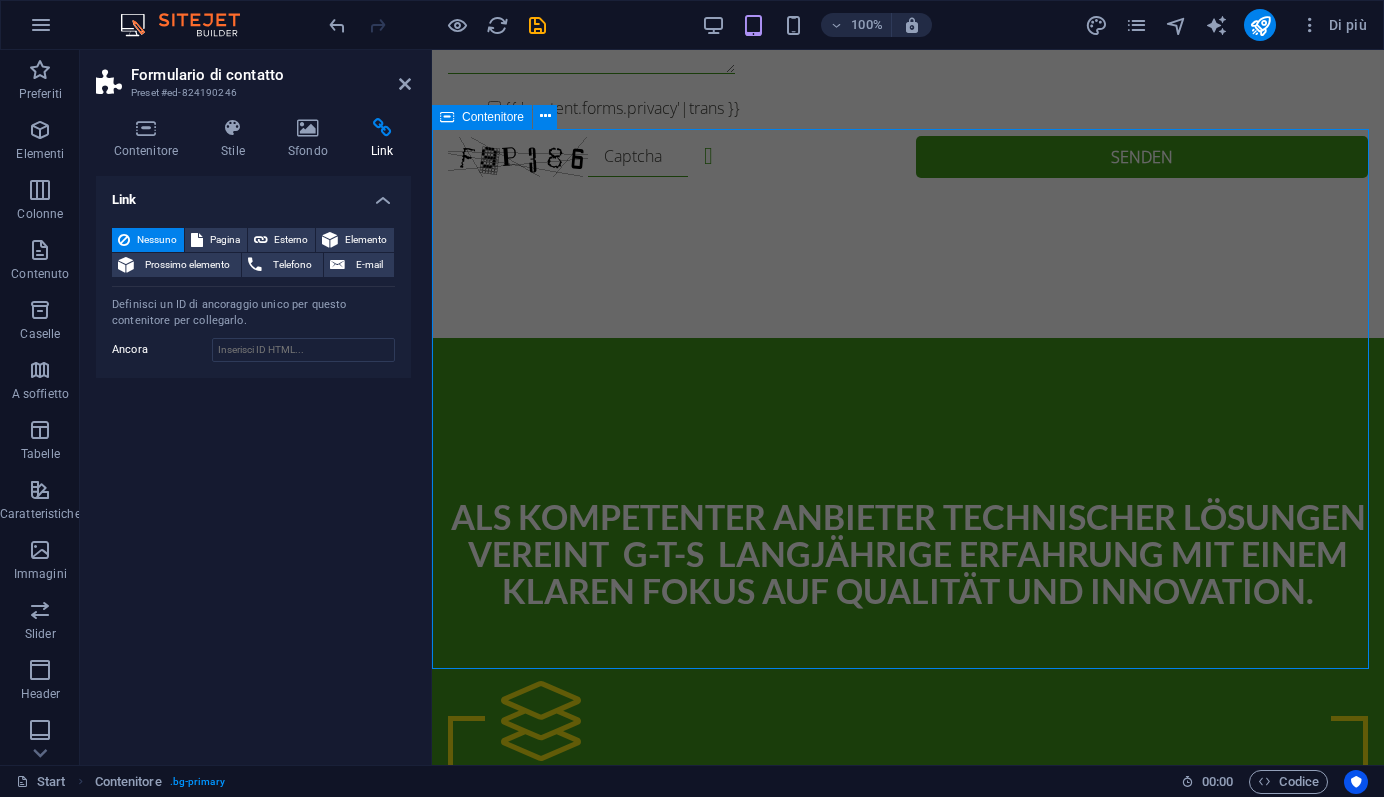 scroll, scrollTop: 3710, scrollLeft: 0, axis: vertical 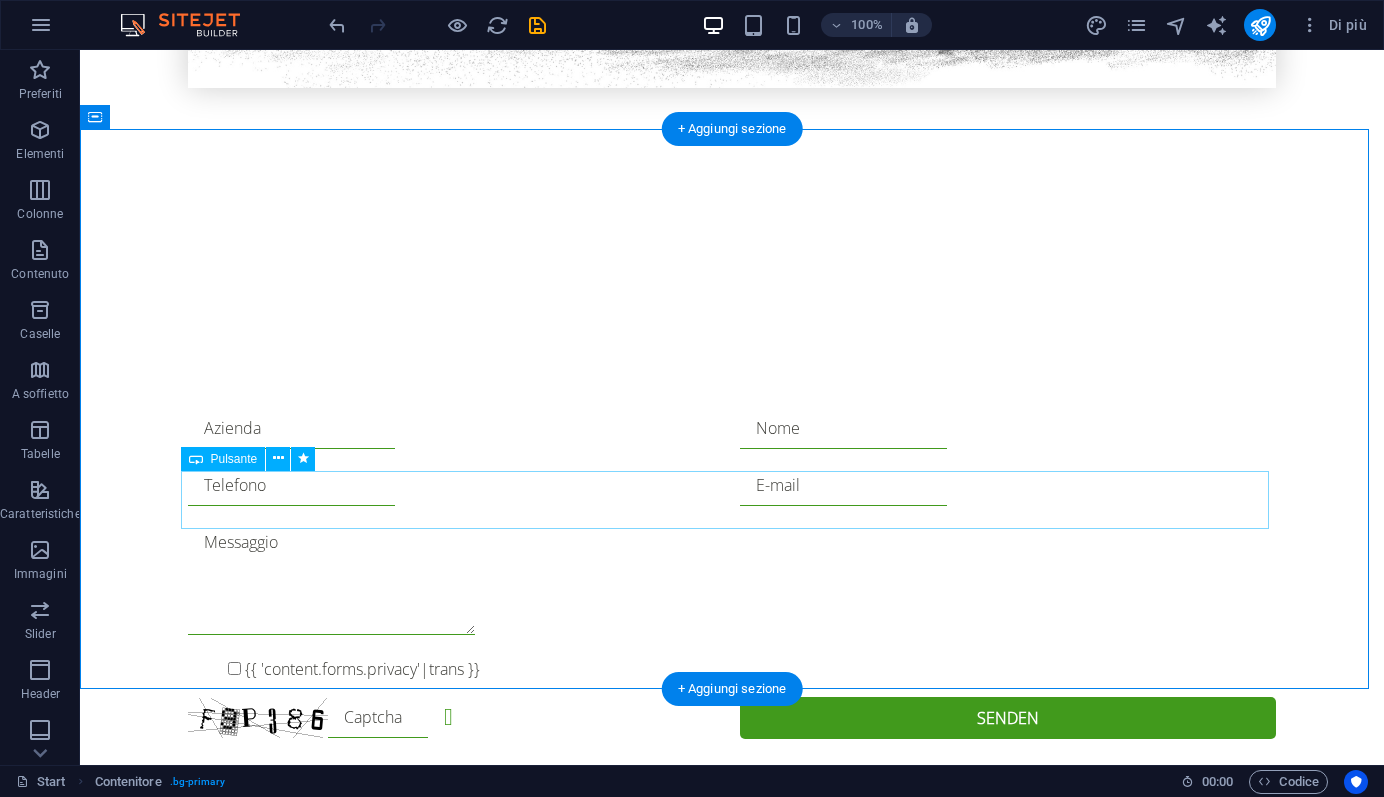 click on "👉 Kontaktieren Sie uns – gemeinsam bauen wir nachhaltiger." at bounding box center (732, 2950) 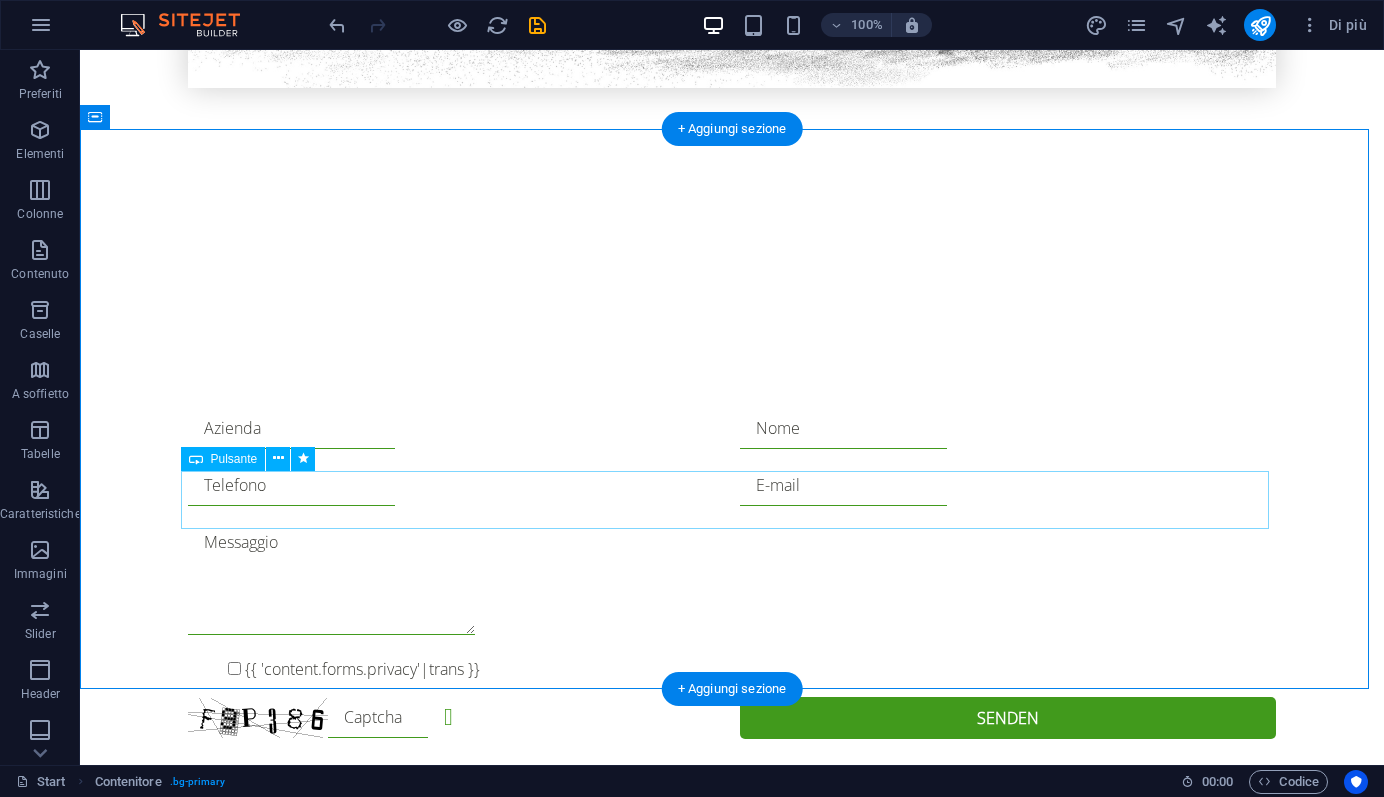 click on "👉 Kontaktieren Sie uns – gemeinsam bauen wir nachhaltiger." at bounding box center [732, 2950] 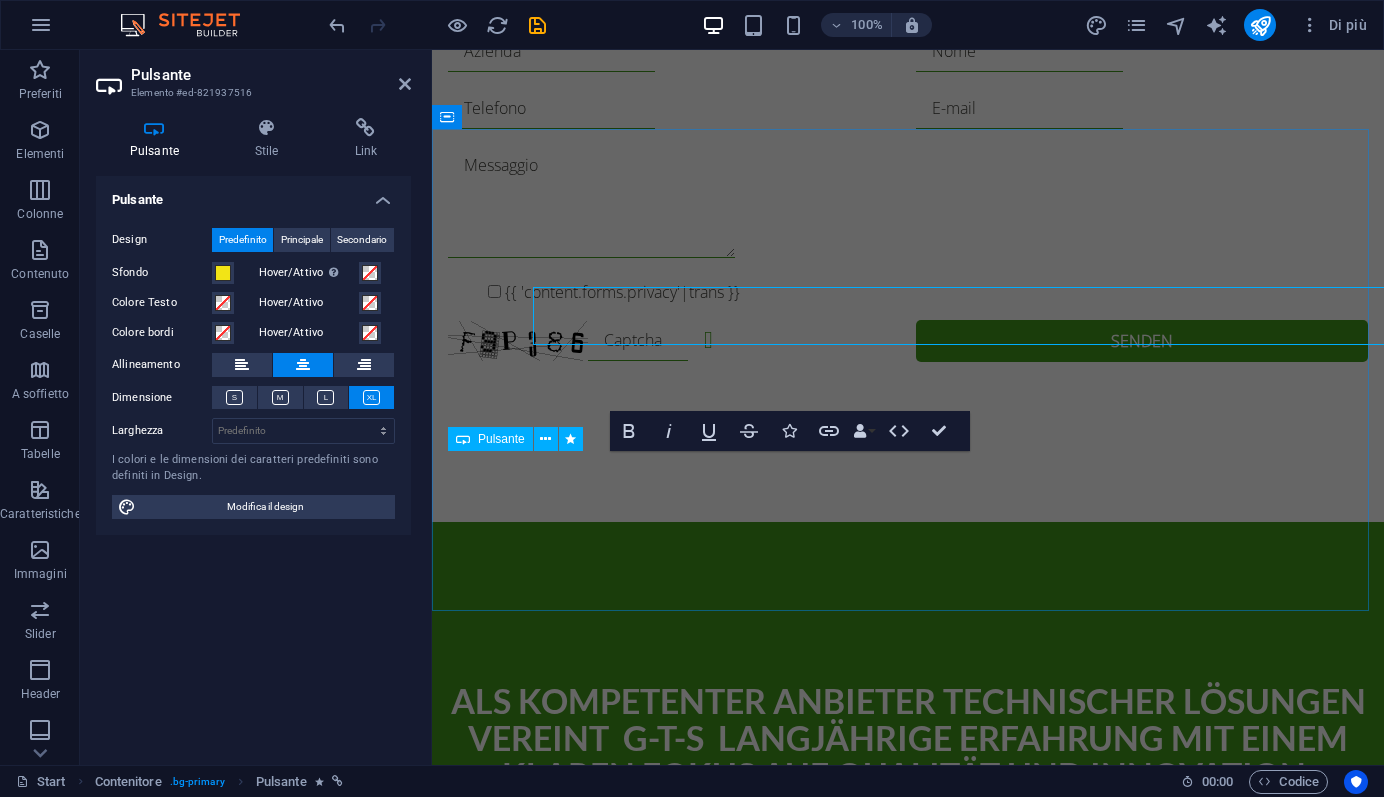 scroll, scrollTop: 3894, scrollLeft: 0, axis: vertical 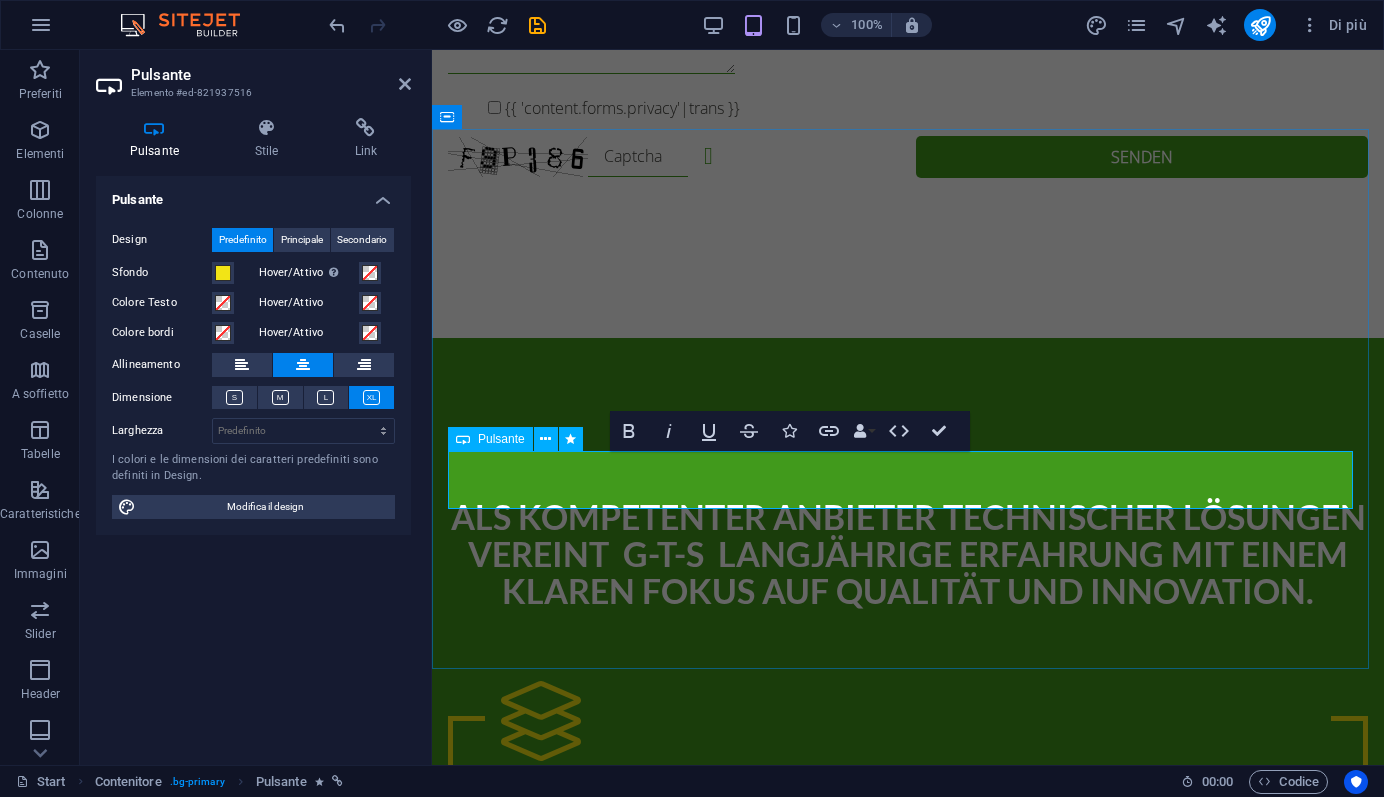 click on "👉 Kontaktieren Sie uns – gemeinsam bauen wir nachhaltiger." at bounding box center (908, 2384) 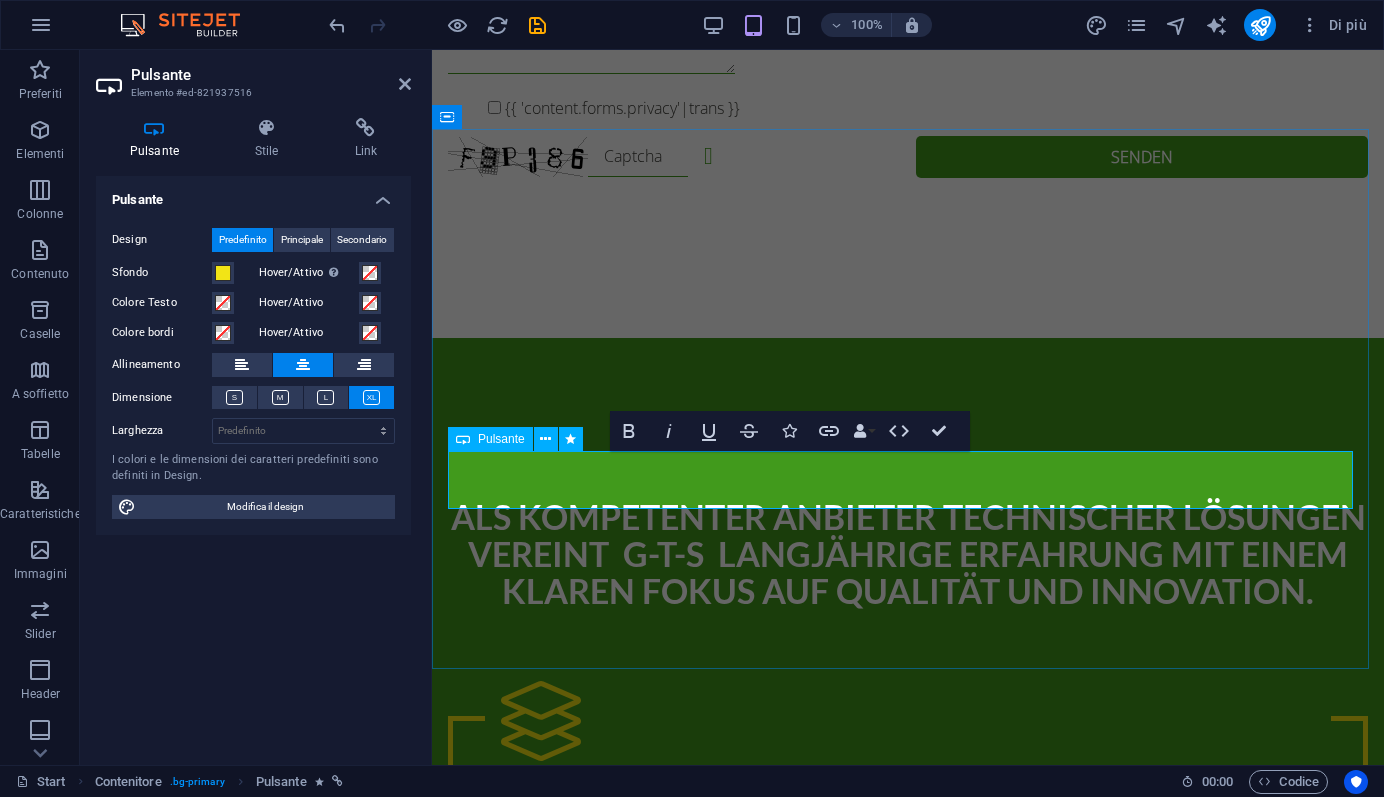 click on "👉 Kontaktieren Sie uns – gemeinsam bauen wir nachhaltiger." at bounding box center [908, 2384] 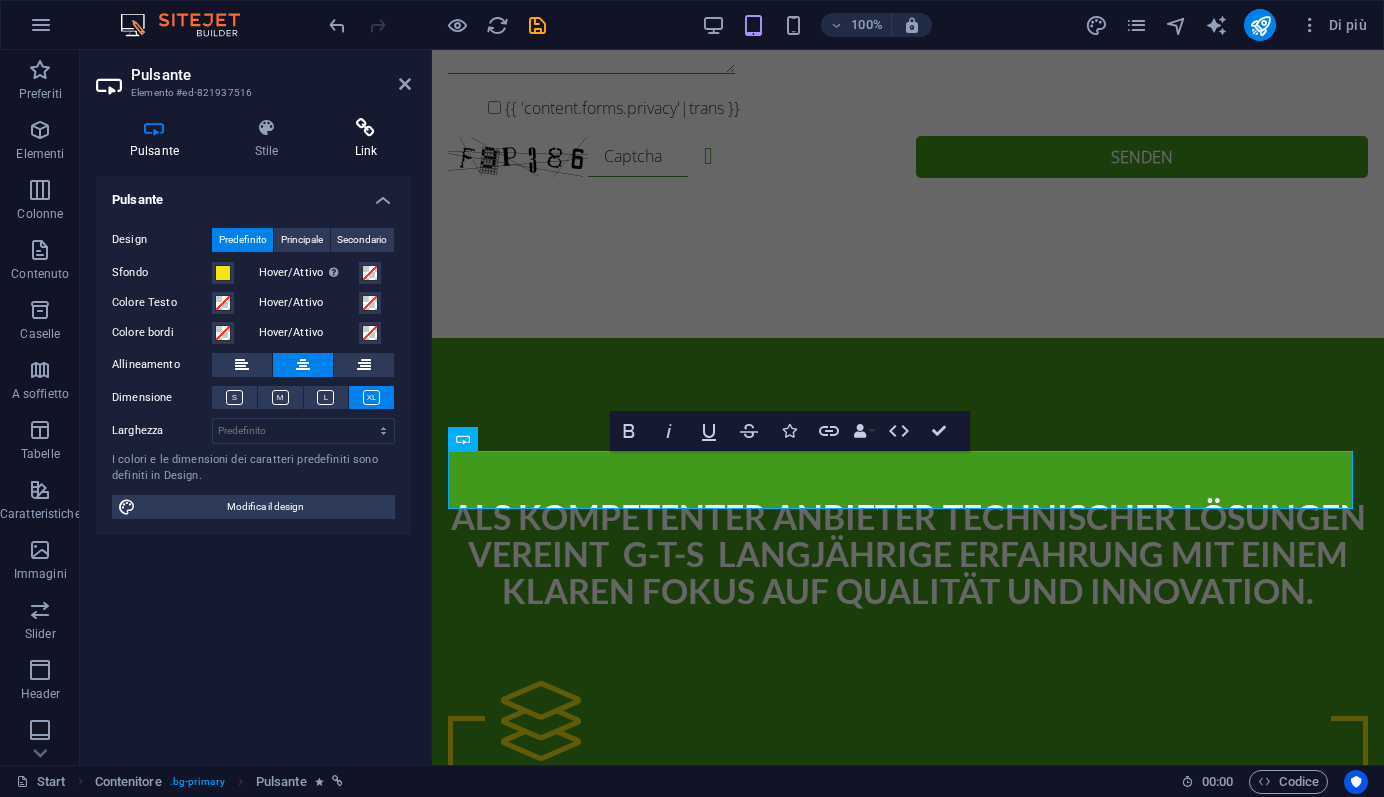 click at bounding box center (366, 128) 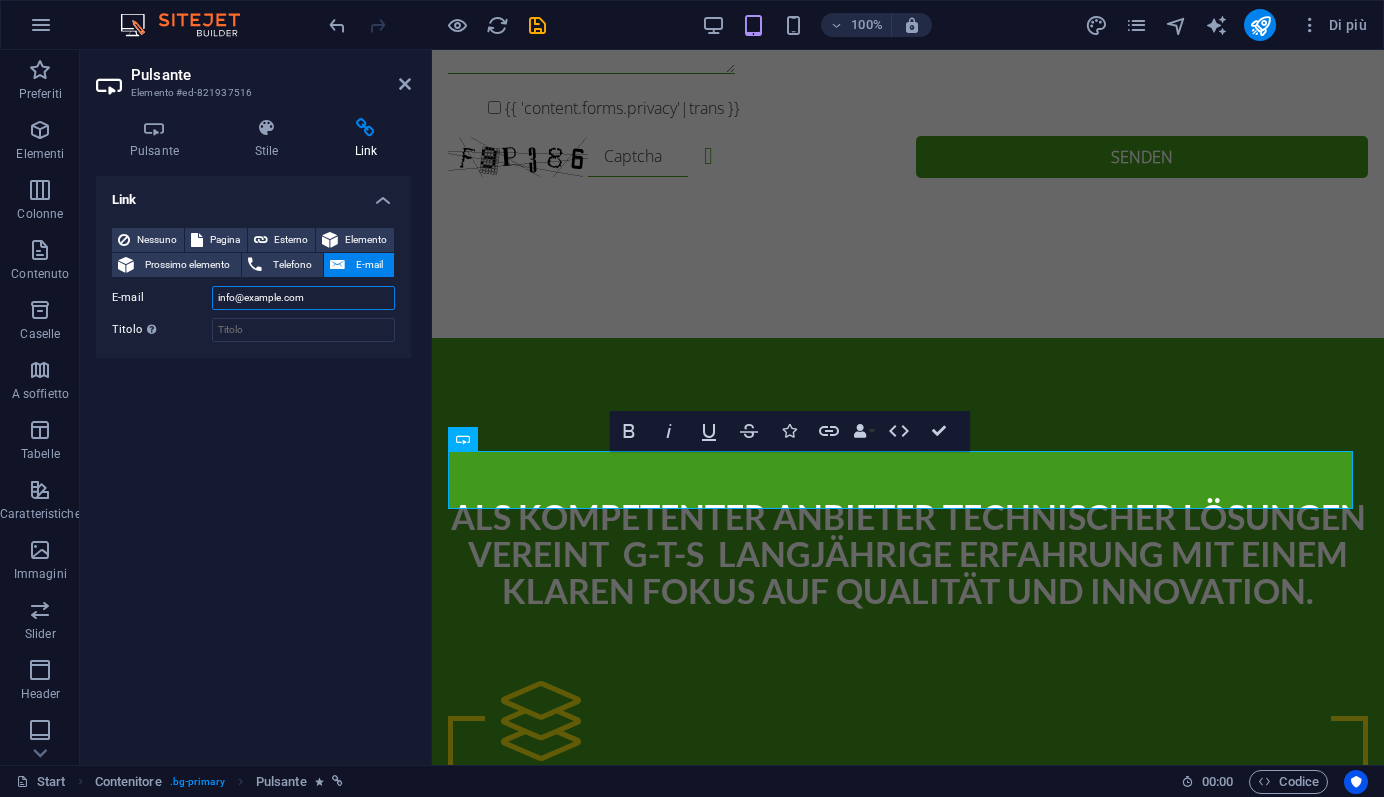 drag, startPoint x: 298, startPoint y: 296, endPoint x: 147, endPoint y: 292, distance: 151.05296 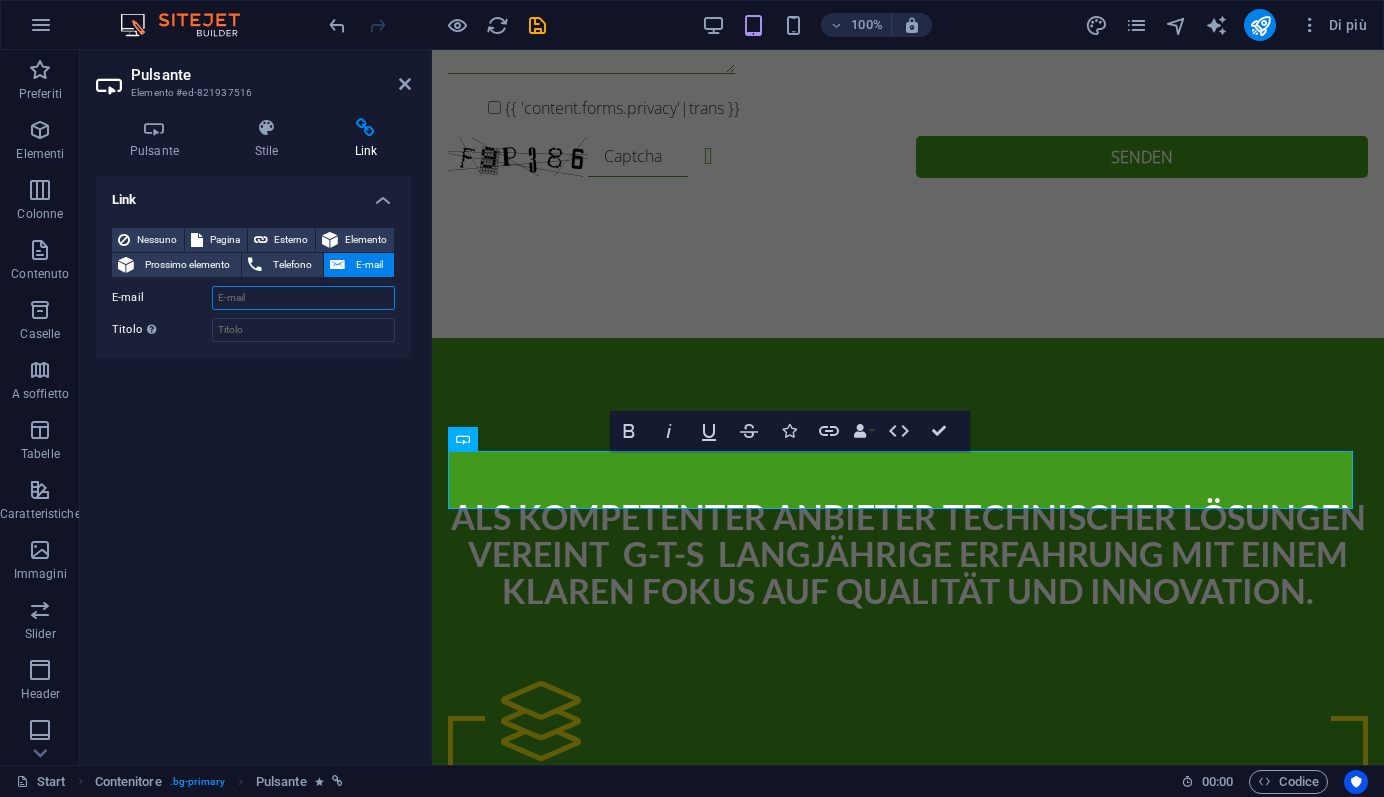 type 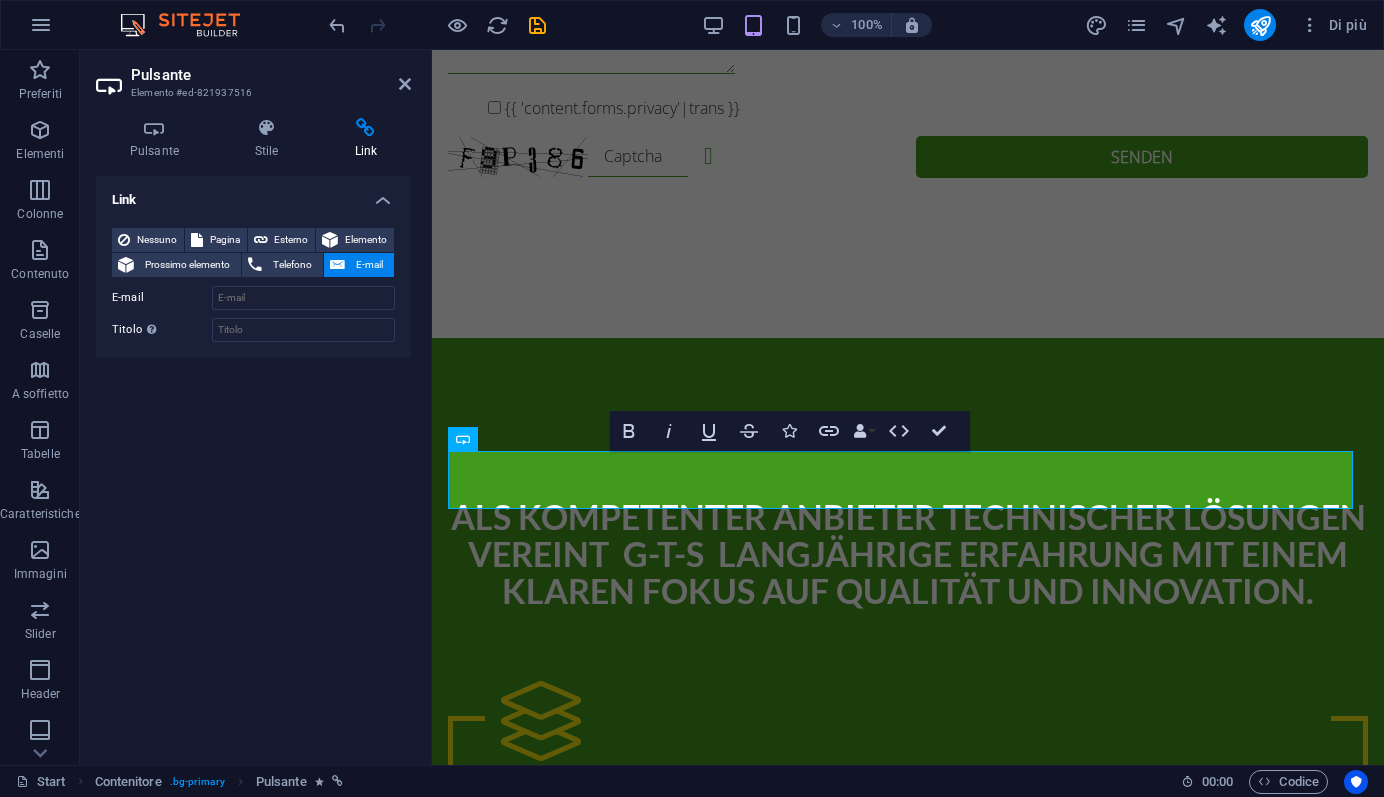 click on "Link Nessuno Pagina Esterno Elemento Prossimo elemento Telefono E-mail Pagina Start Legal Notice Privacy Start Start Start Elemento
URL Telefono E-mail Destinazione link Nuova scheda Stessa scheda Sovrapposizione Titolo Descrizione aggiuntiva del link, non dovrebbe essere la stessa del testo del link. Il titolo è spesso mostrato come testo di guida quando il mouse si muove sopra l'elemento. Lasciare vuoto in caso di dubbi. Relazione Imposta la  relazione di questo link alla destinazione del link . Per esempio, il valore "nofollow" indica ai motori di ricerca di non seguire il link. Può essere lasciato vuoto. alternate autore bookmark esterno help licenza successivo nofollow noreferrer noopener prec cerca tag" at bounding box center (253, 462) 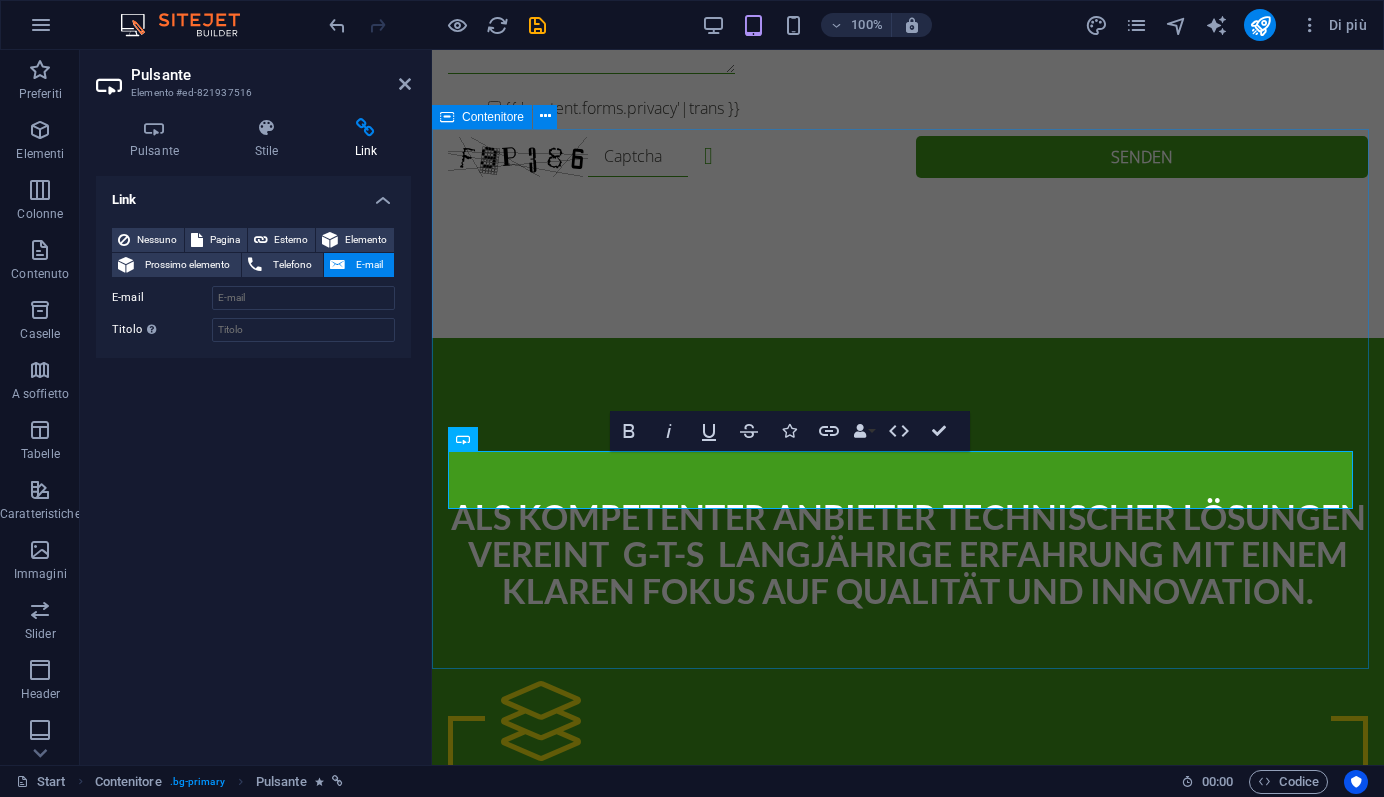 click on "UNSERE EXPERTEN UNTERSTÜTZEN SIE BEI DER AUSWAHL DES OPTIMALEN SYSTEMS – PRÄZISE ANGEPASST AN IHR PROJEKT. 👉 Kontaktieren Sie uns – gemeinsam bauen wir nachhaltiger." at bounding box center (908, 2303) 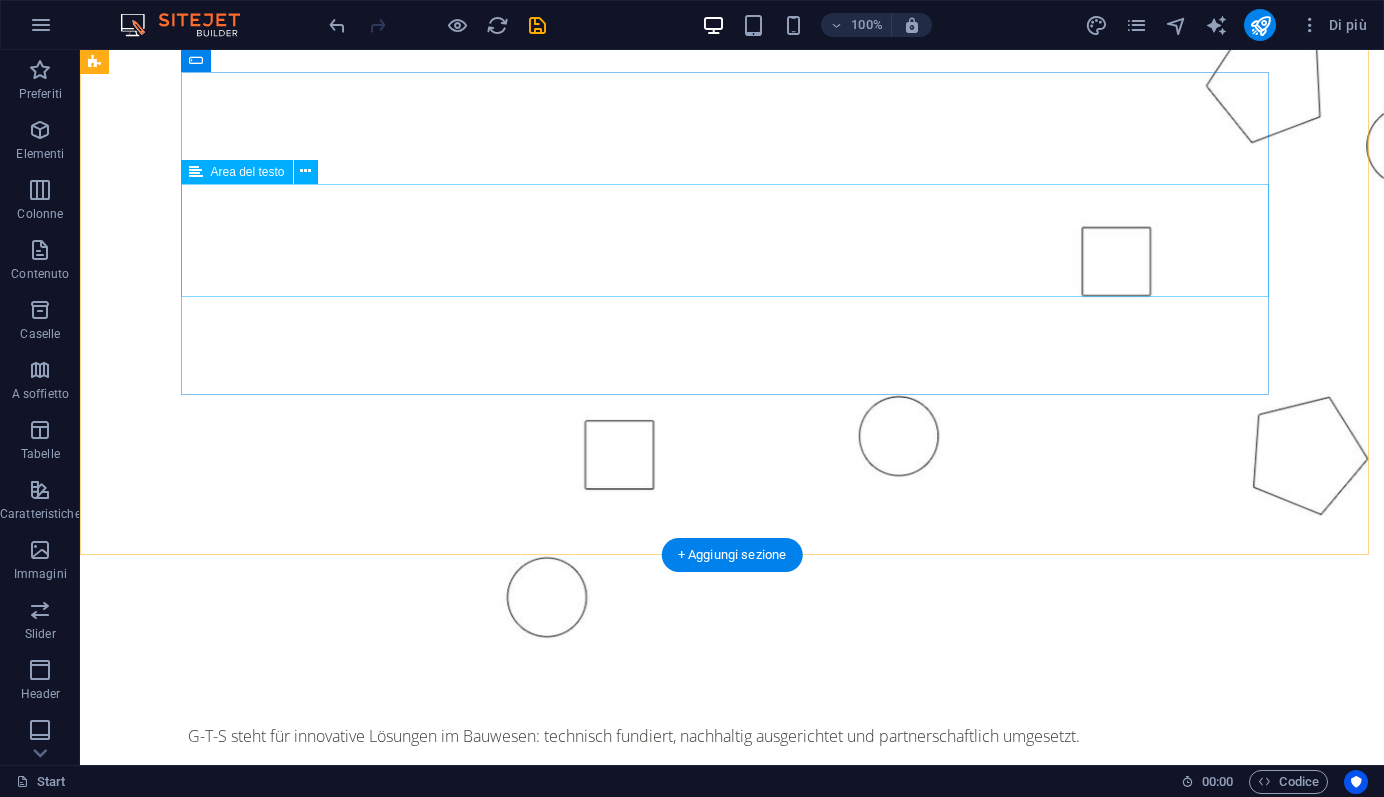 scroll, scrollTop: 1935, scrollLeft: 0, axis: vertical 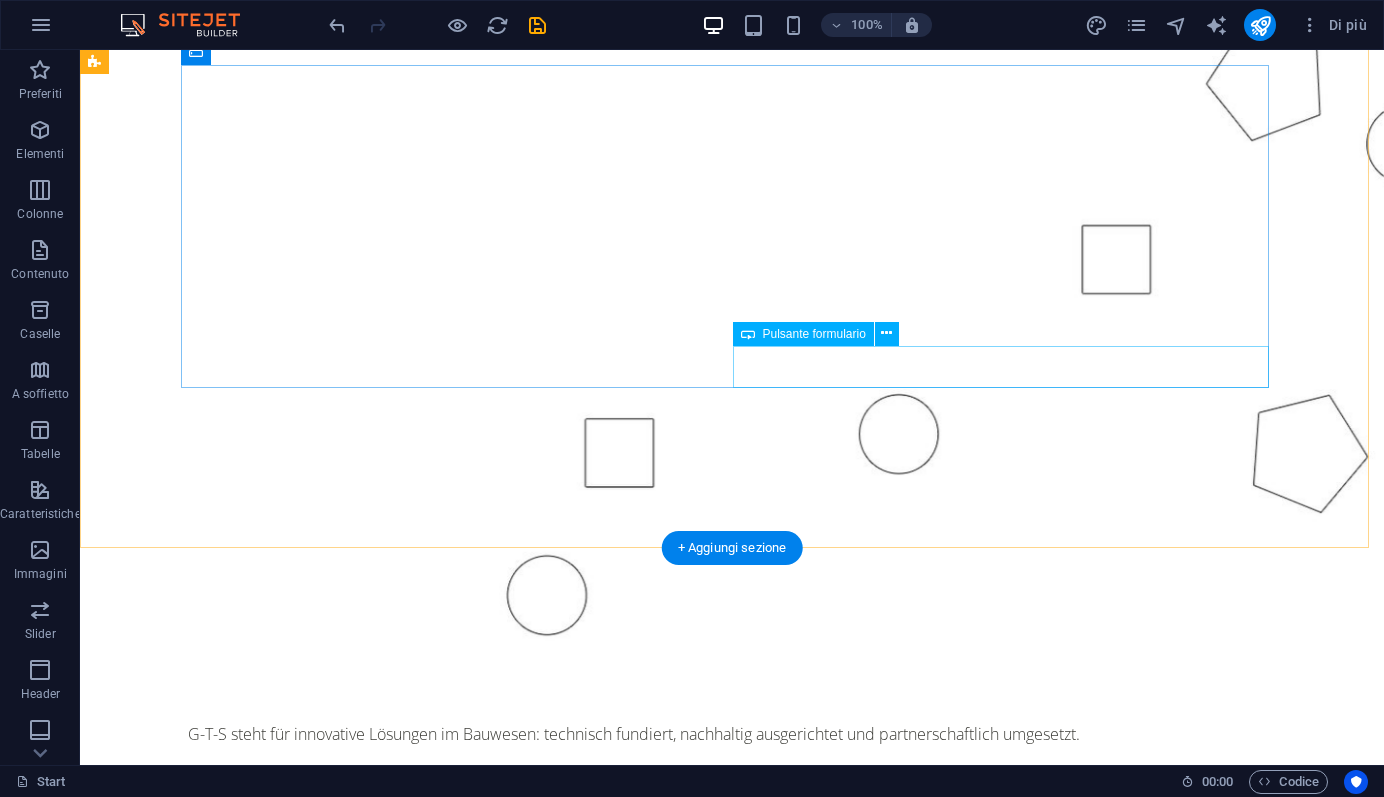 click on "Senden" at bounding box center (1008, 2486) 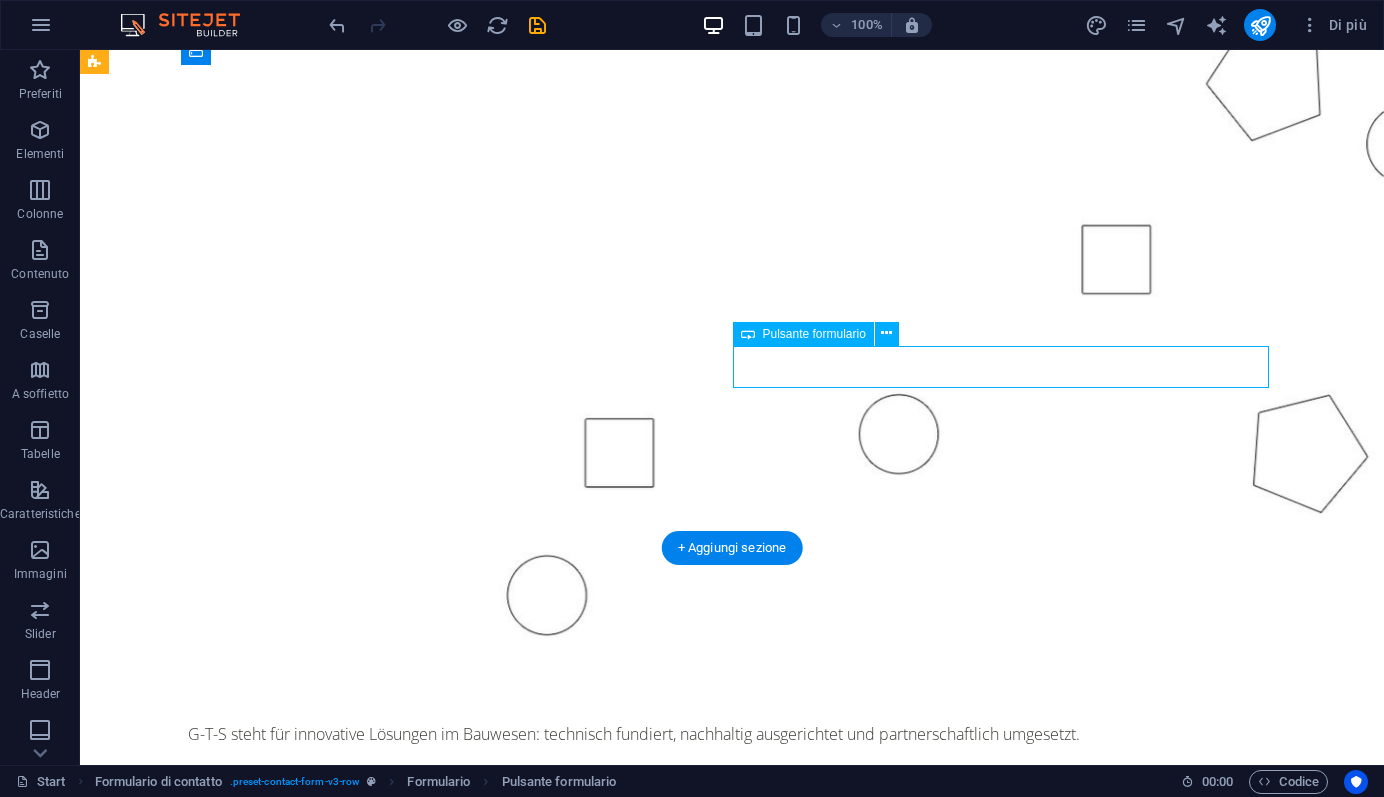 click on "Senden" at bounding box center (1008, 2486) 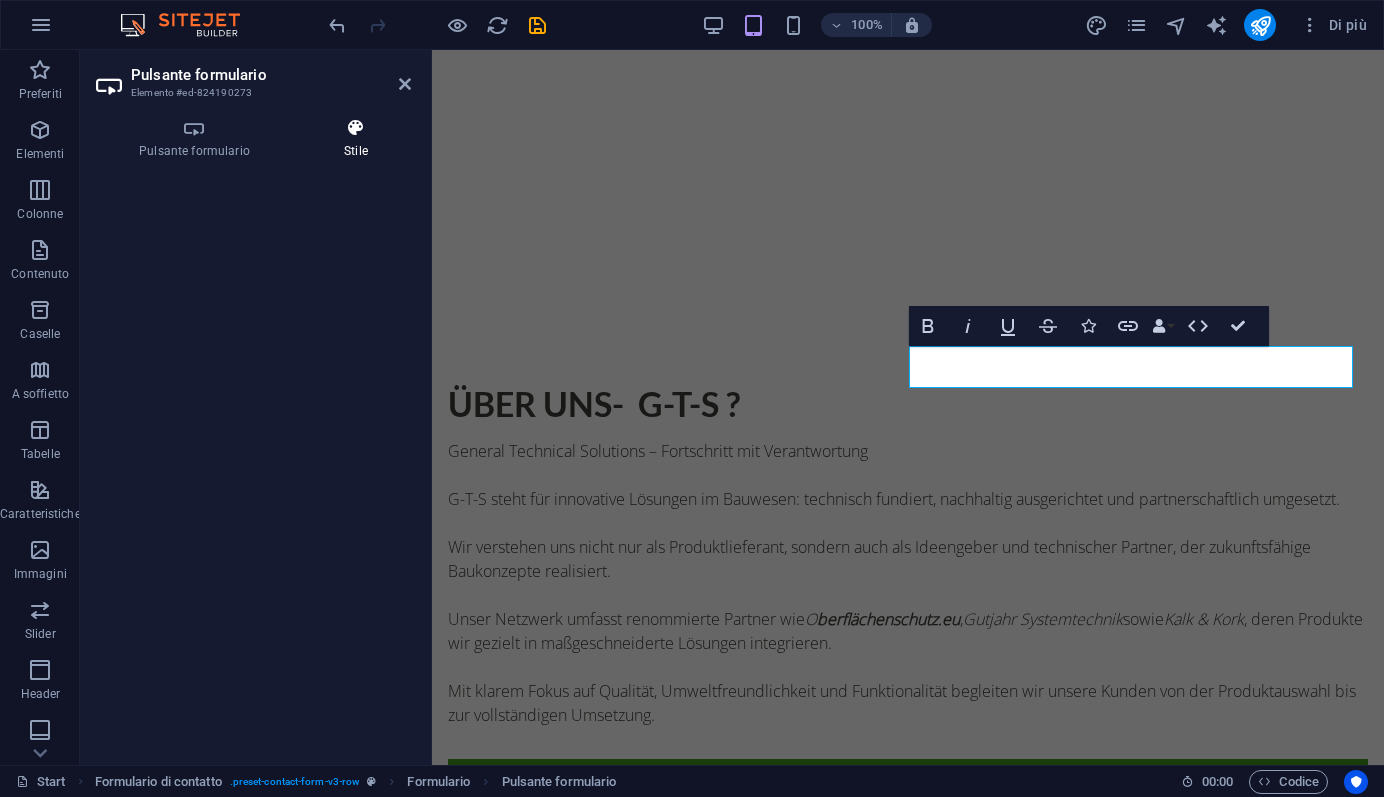 click on "Stile" at bounding box center [356, 139] 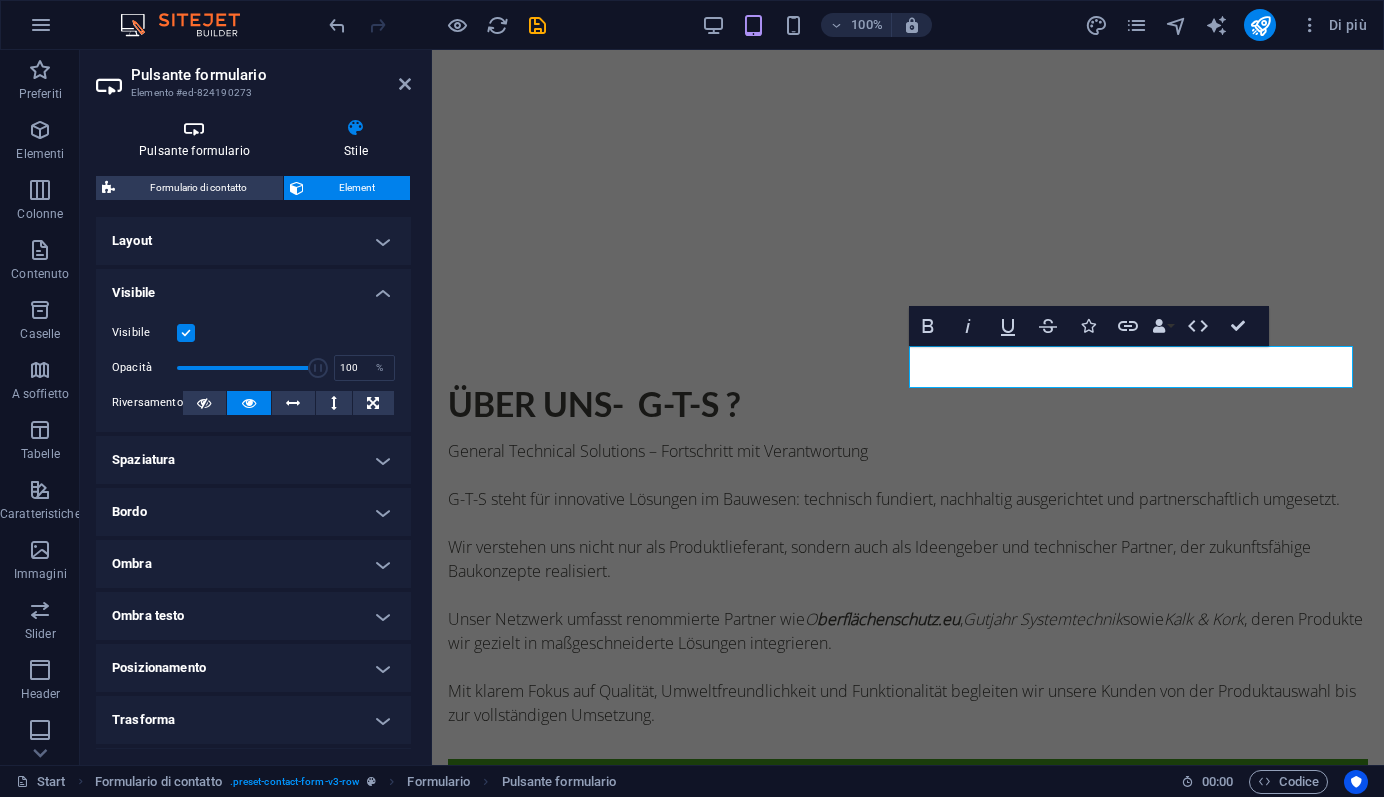 click at bounding box center (194, 128) 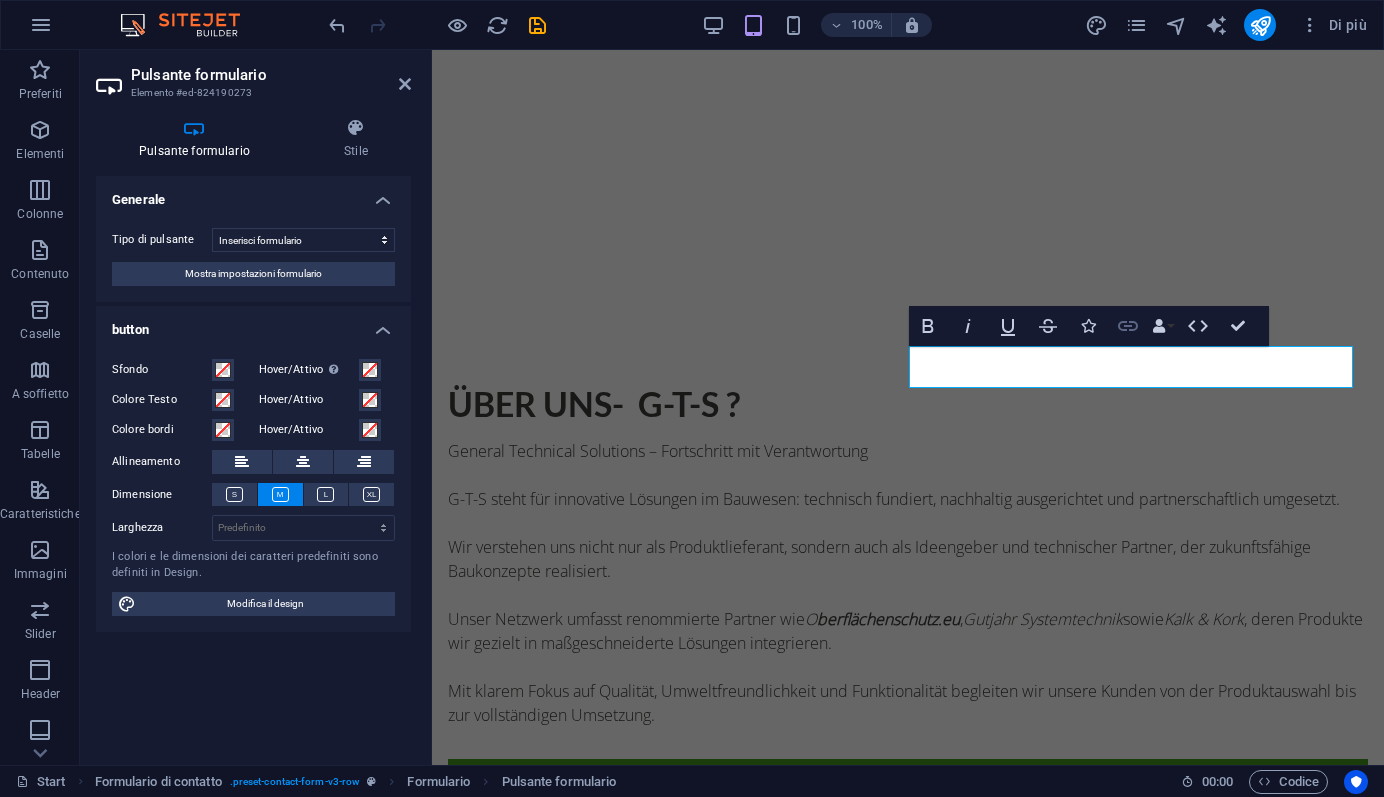 click 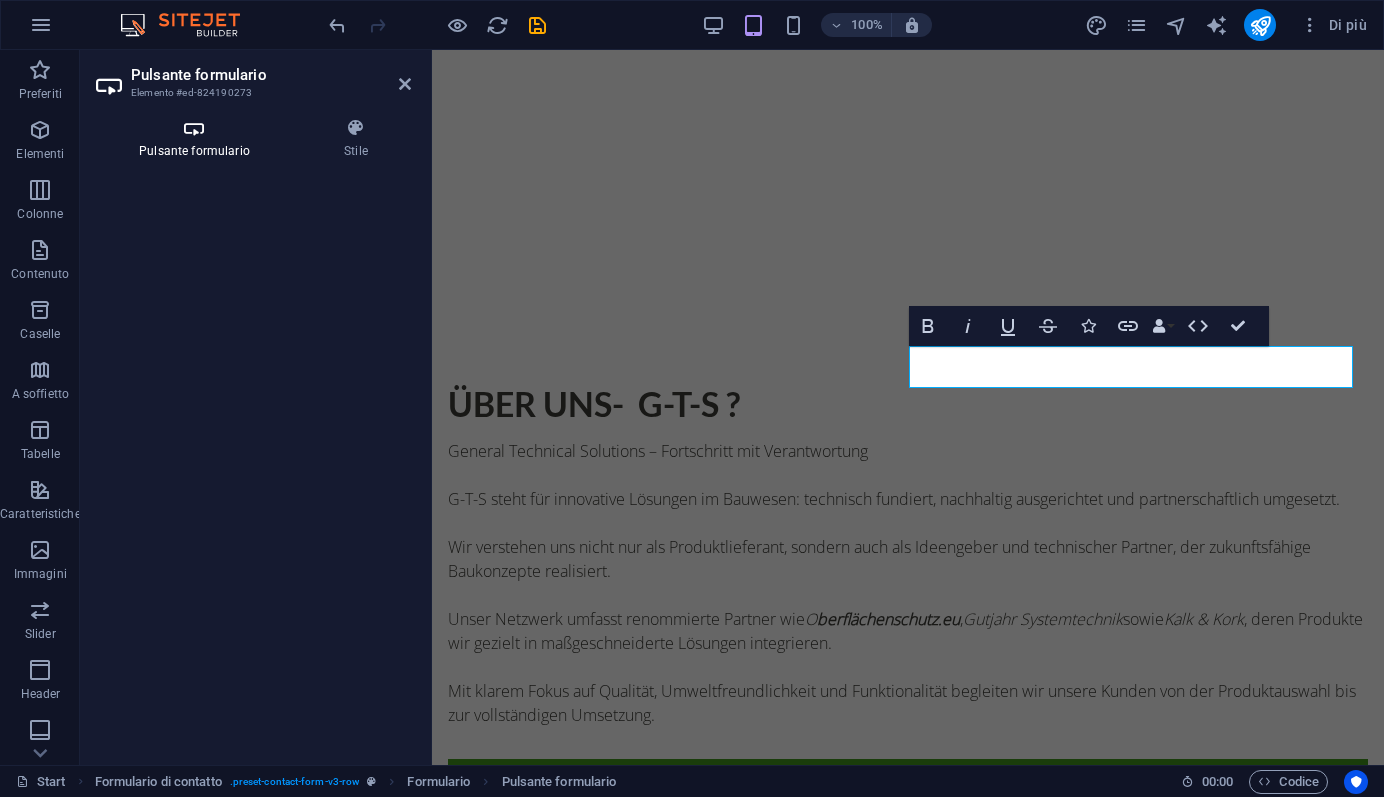 click on "Pulsante formulario" at bounding box center [198, 139] 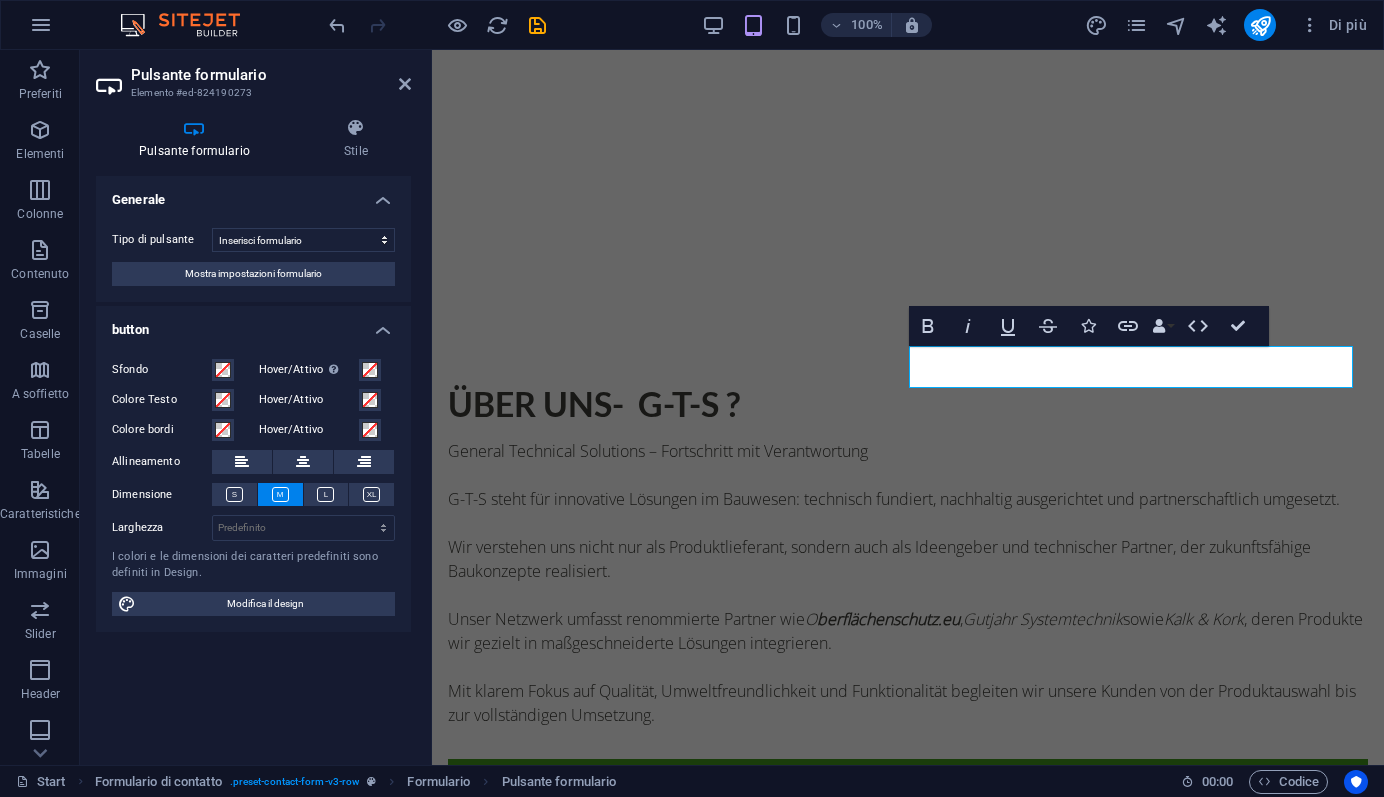 click on "Pulsante formulario" at bounding box center (198, 139) 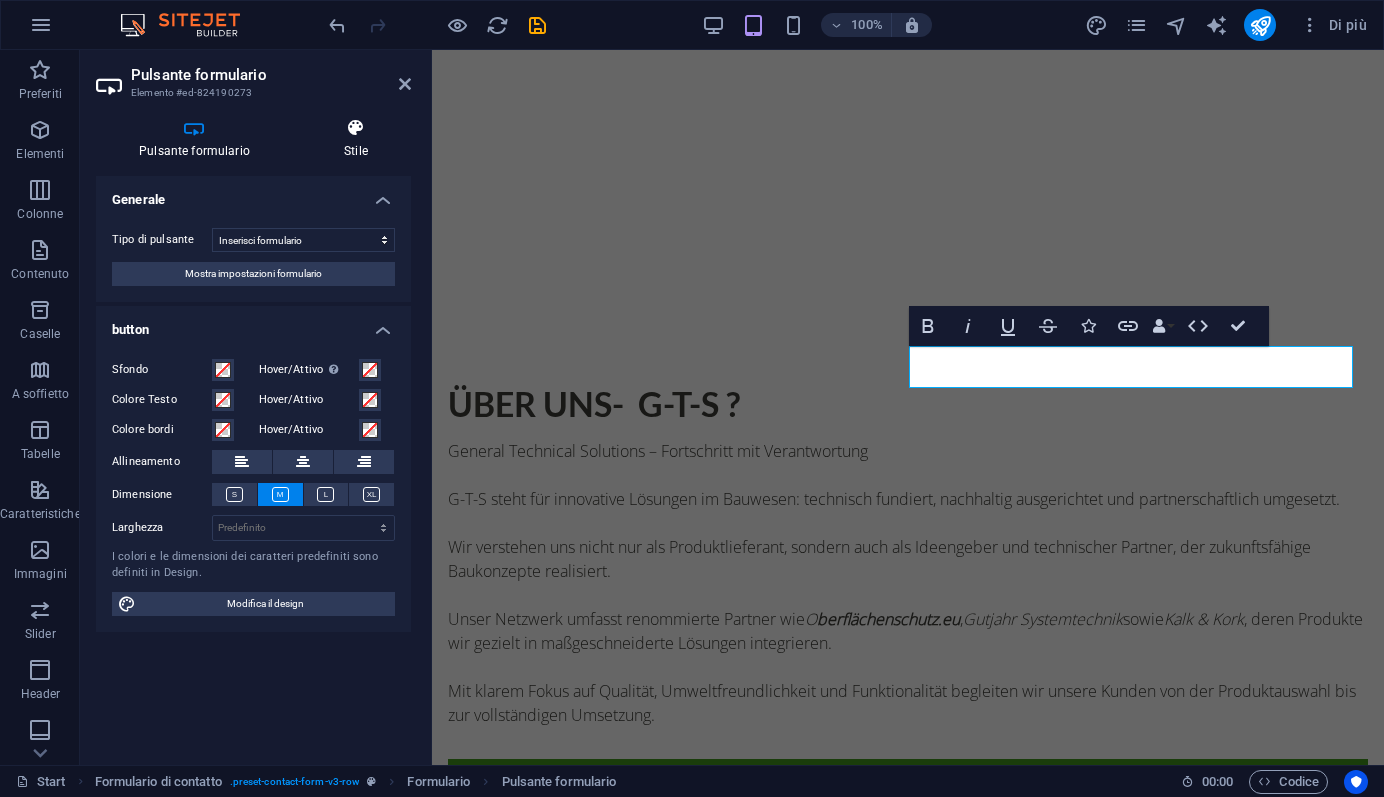 click on "Stile" at bounding box center (356, 139) 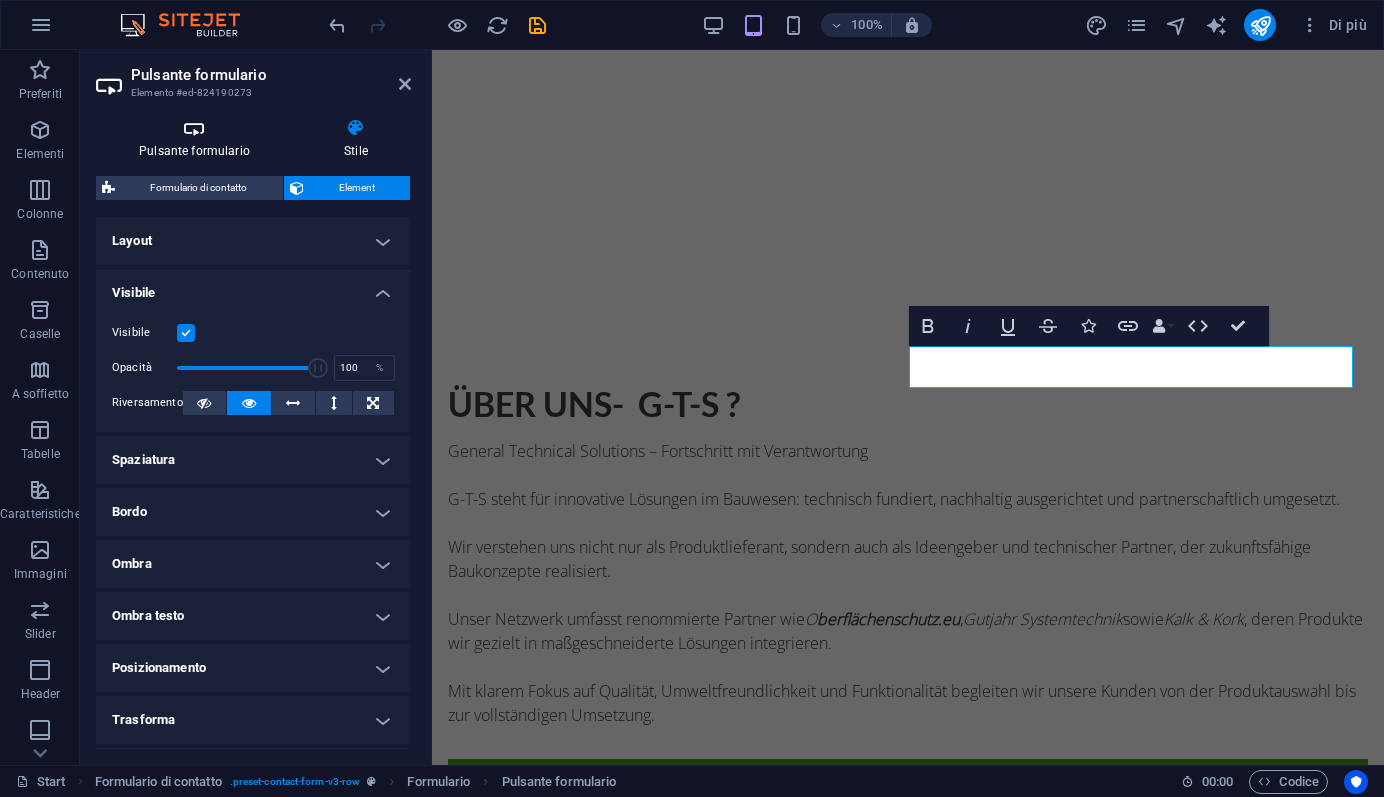 click on "Pulsante formulario" at bounding box center (198, 139) 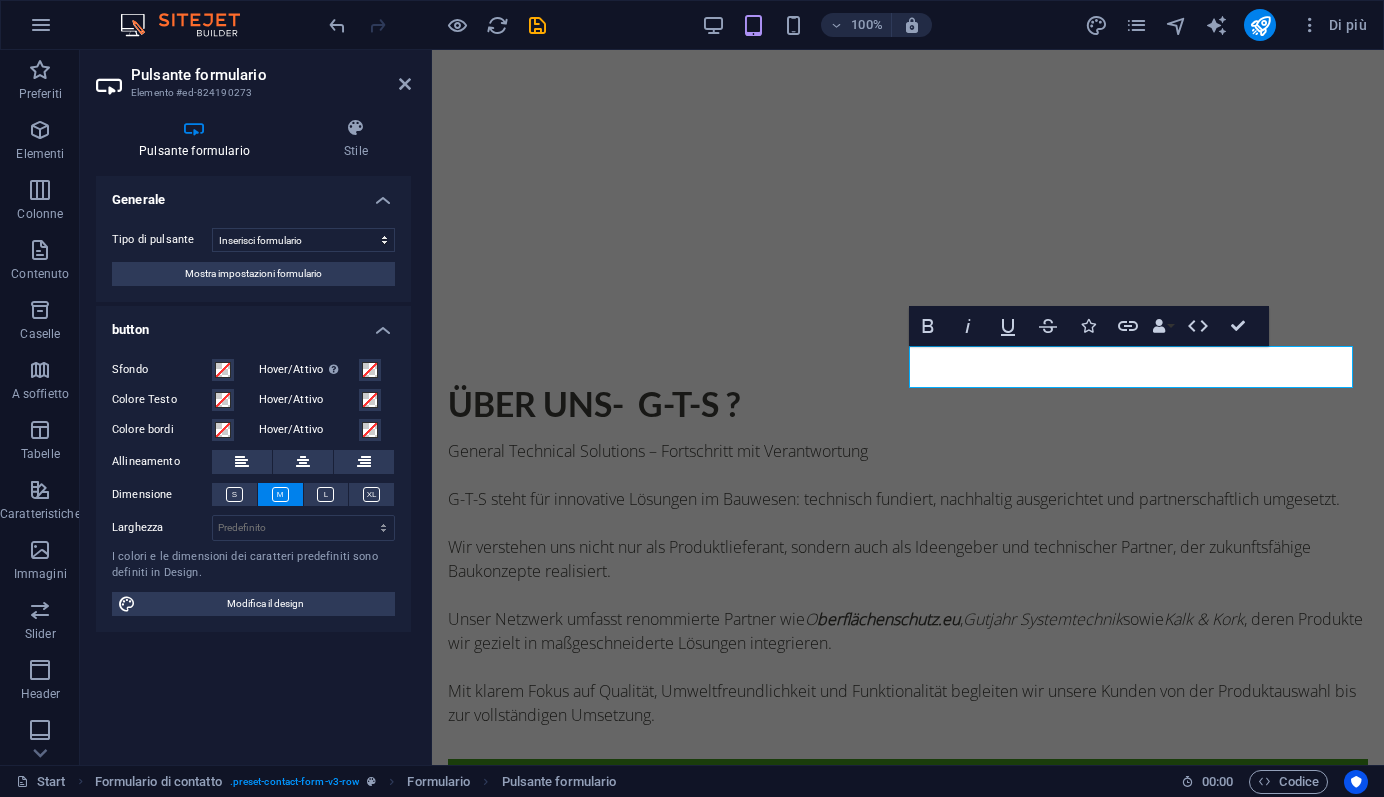 click at bounding box center [194, 128] 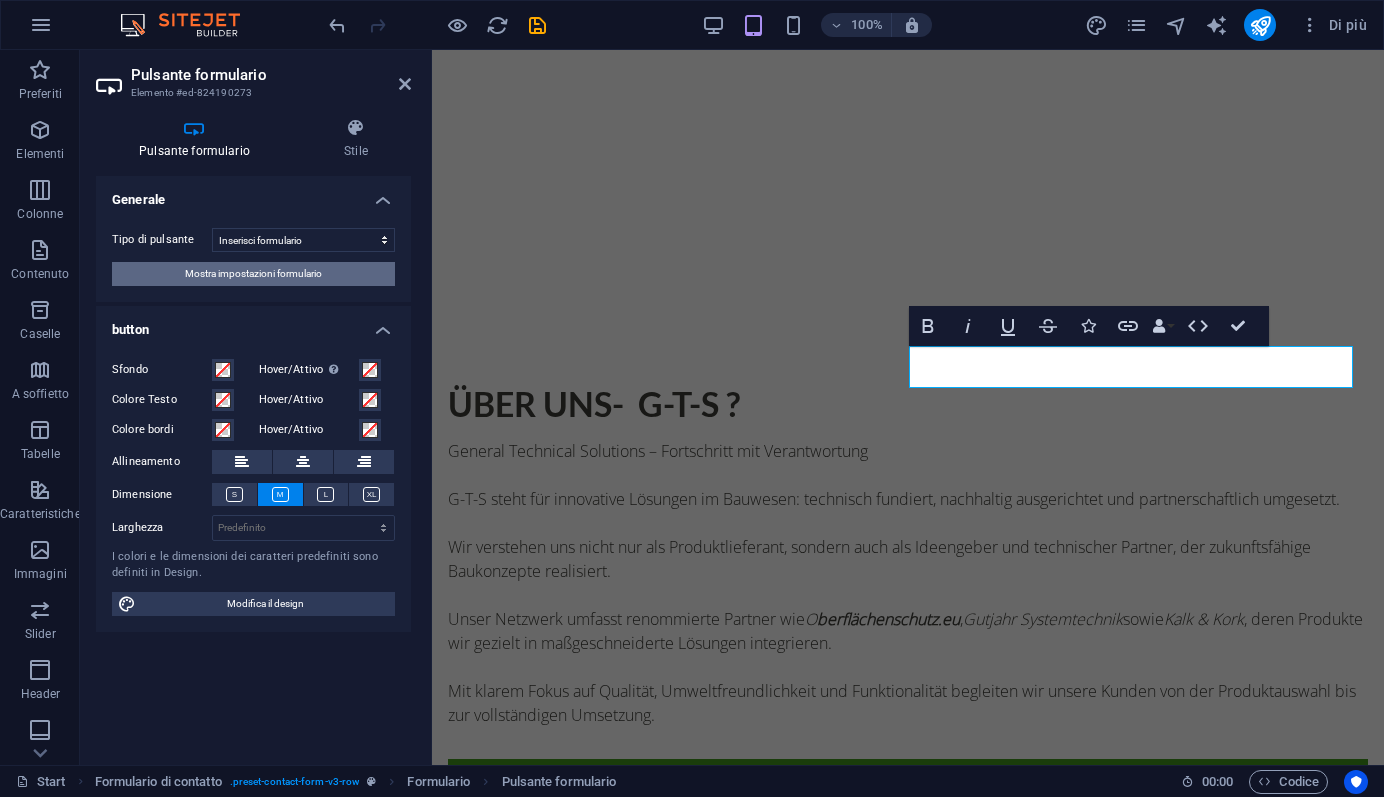 click on "Mostra impostazioni formulario" at bounding box center [253, 274] 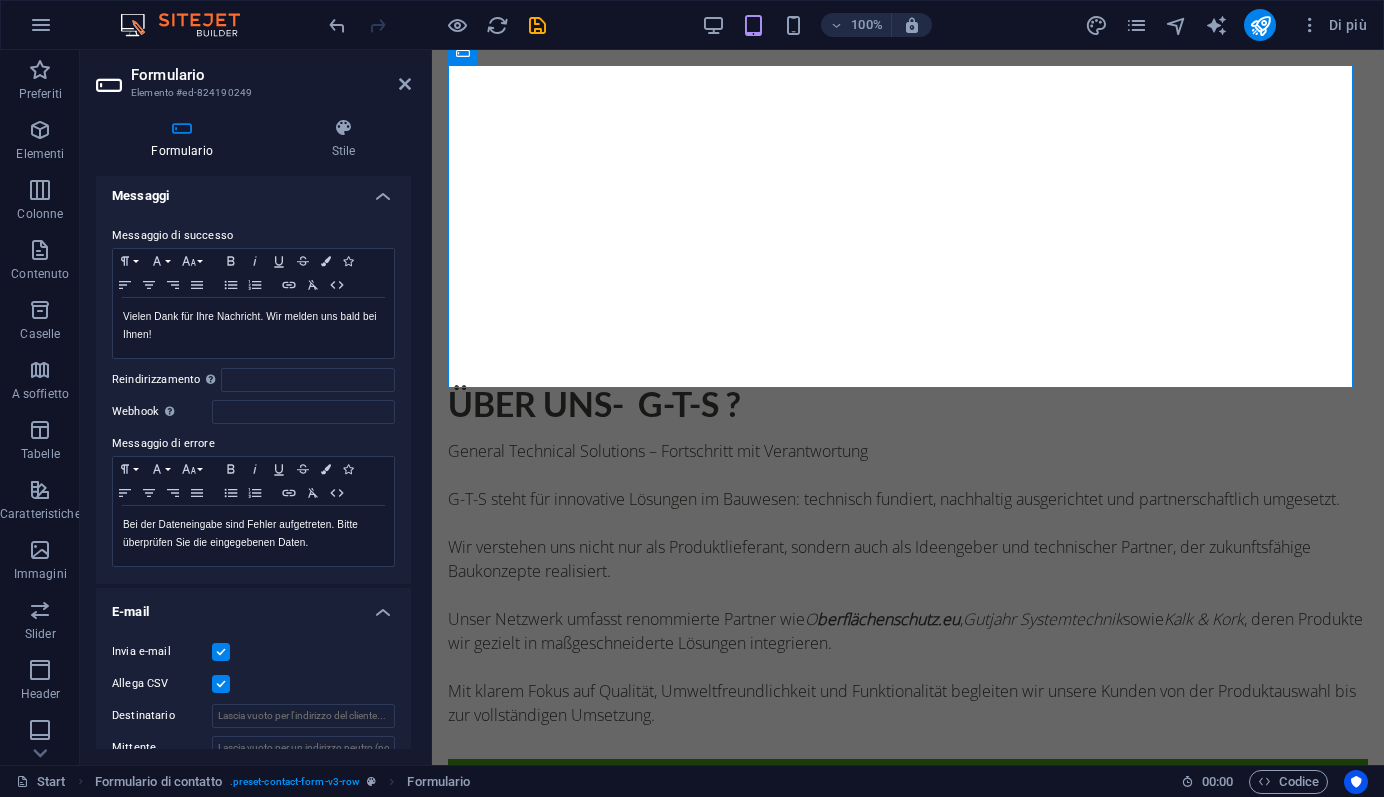 scroll, scrollTop: 0, scrollLeft: 0, axis: both 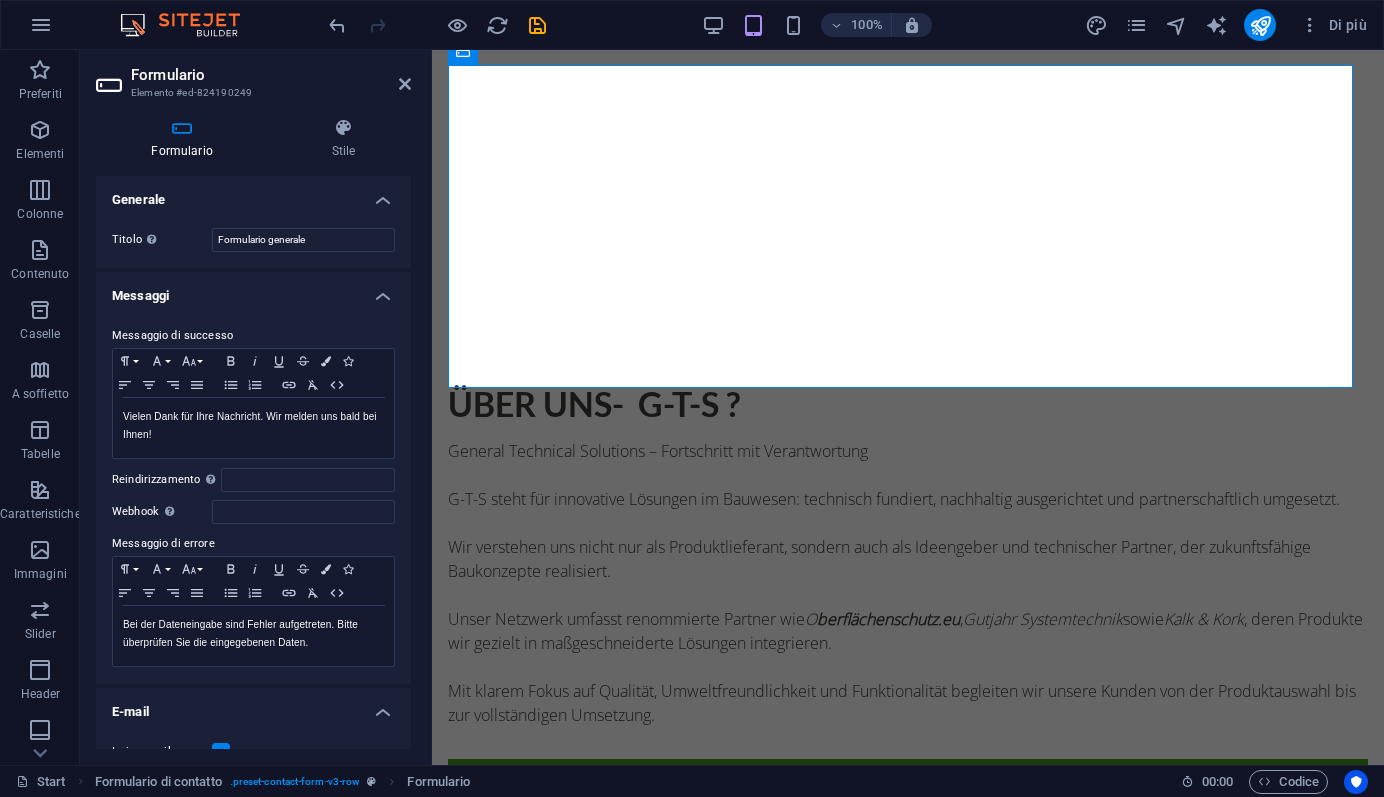 click at bounding box center (182, 128) 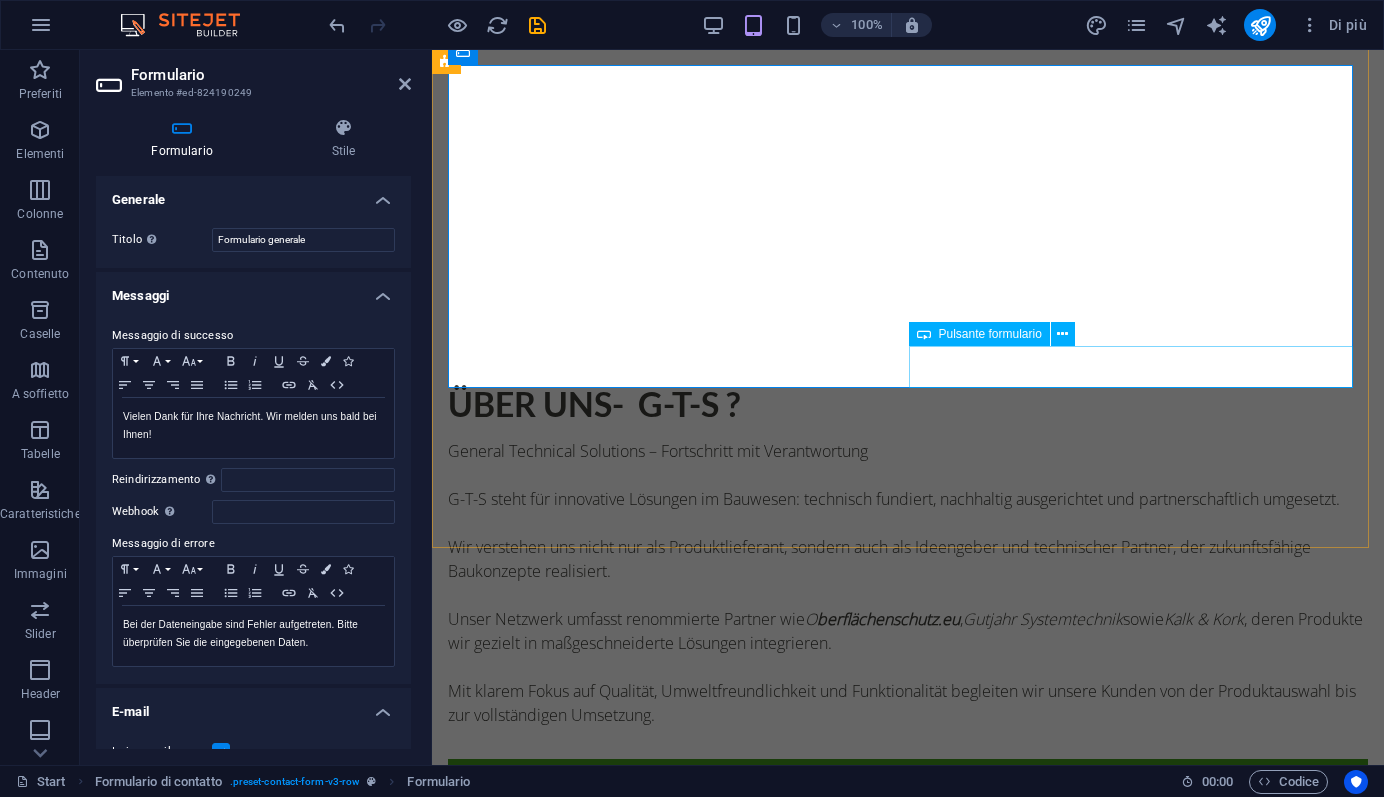 click on "Senden" at bounding box center [1142, 2163] 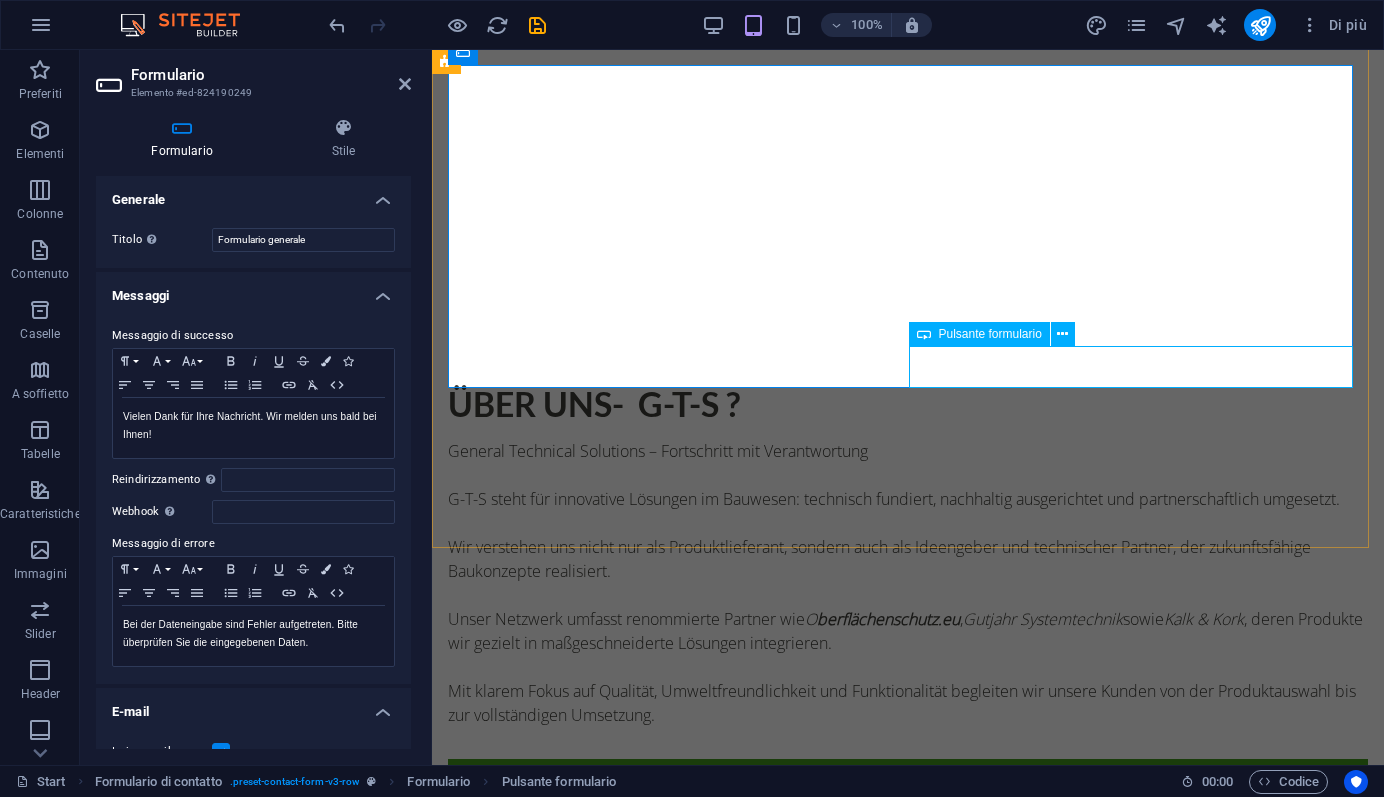 click on "Pulsante formulario" at bounding box center (990, 334) 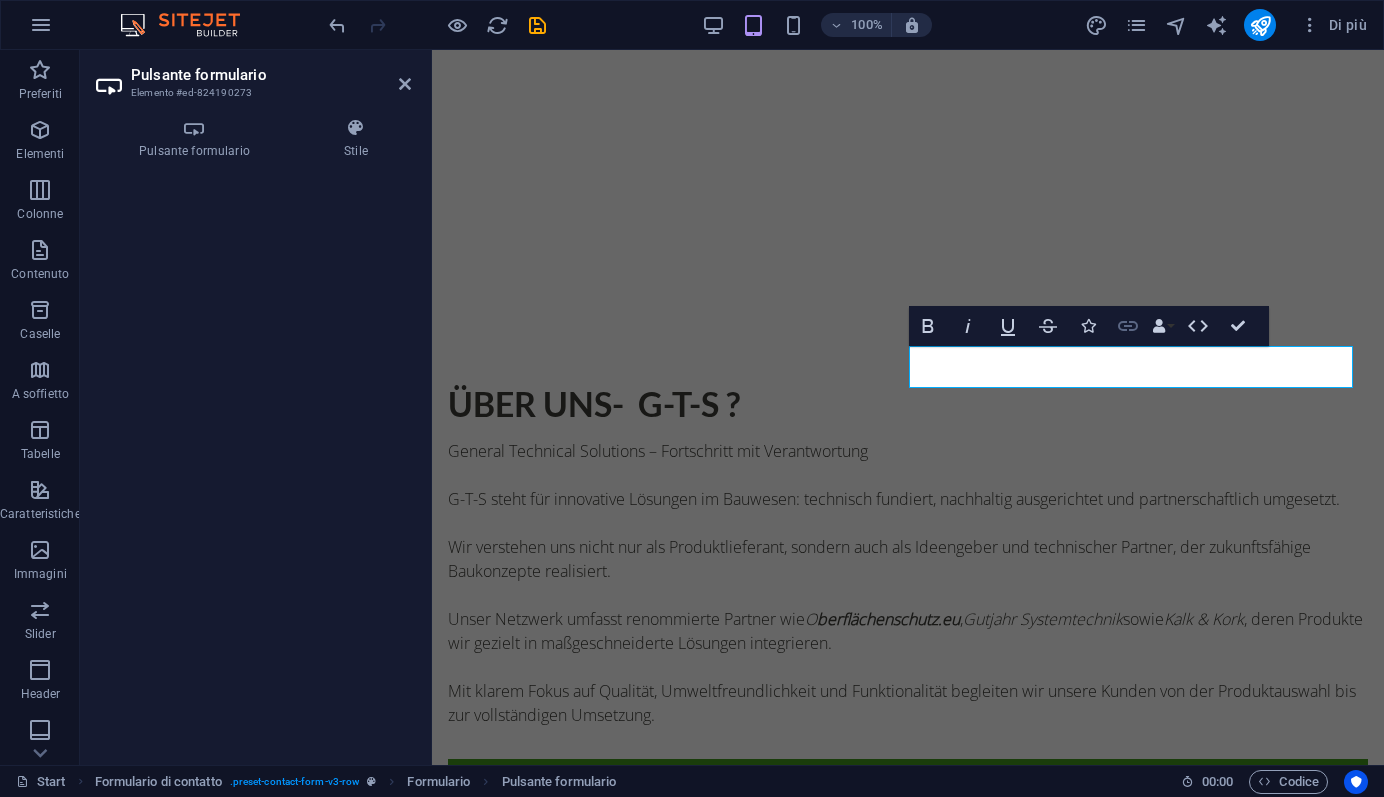 click 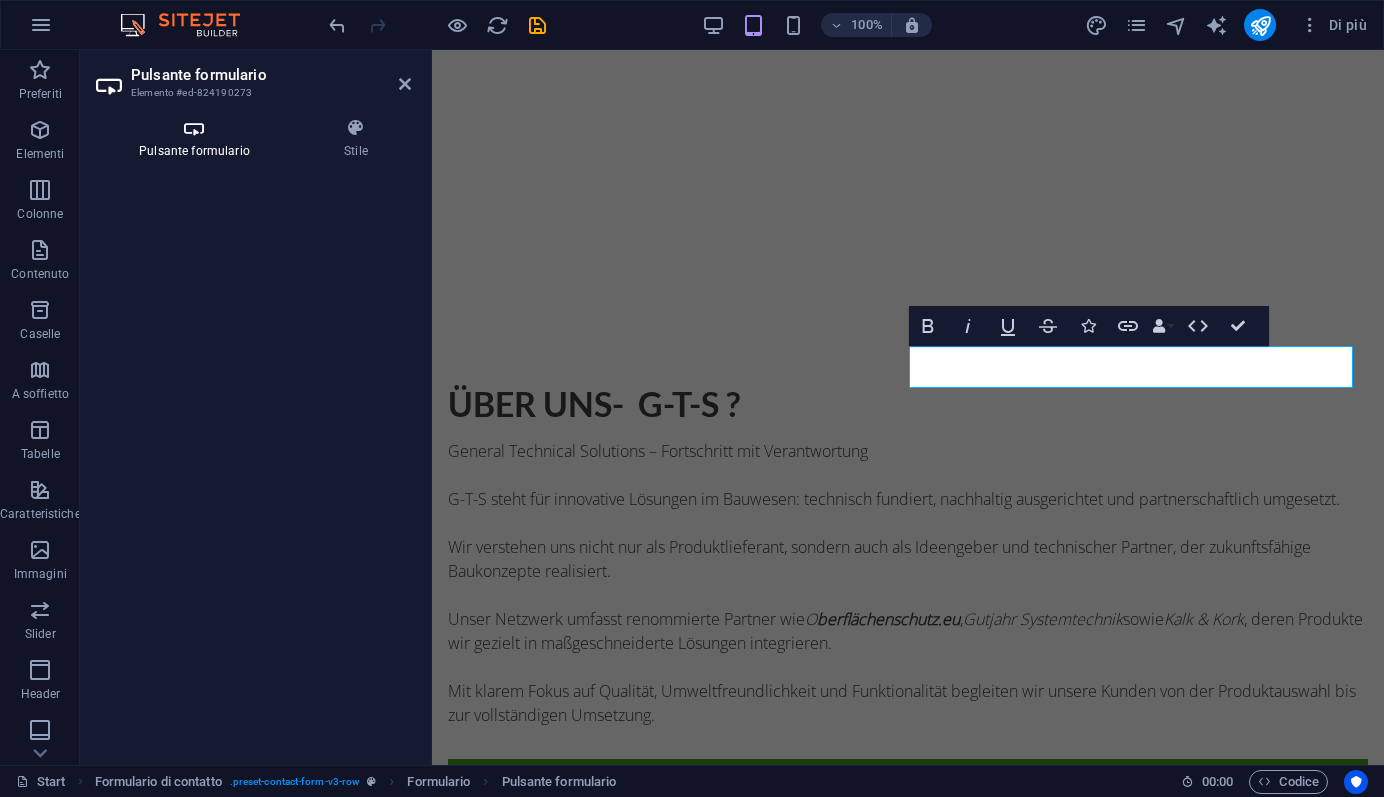 click at bounding box center (194, 128) 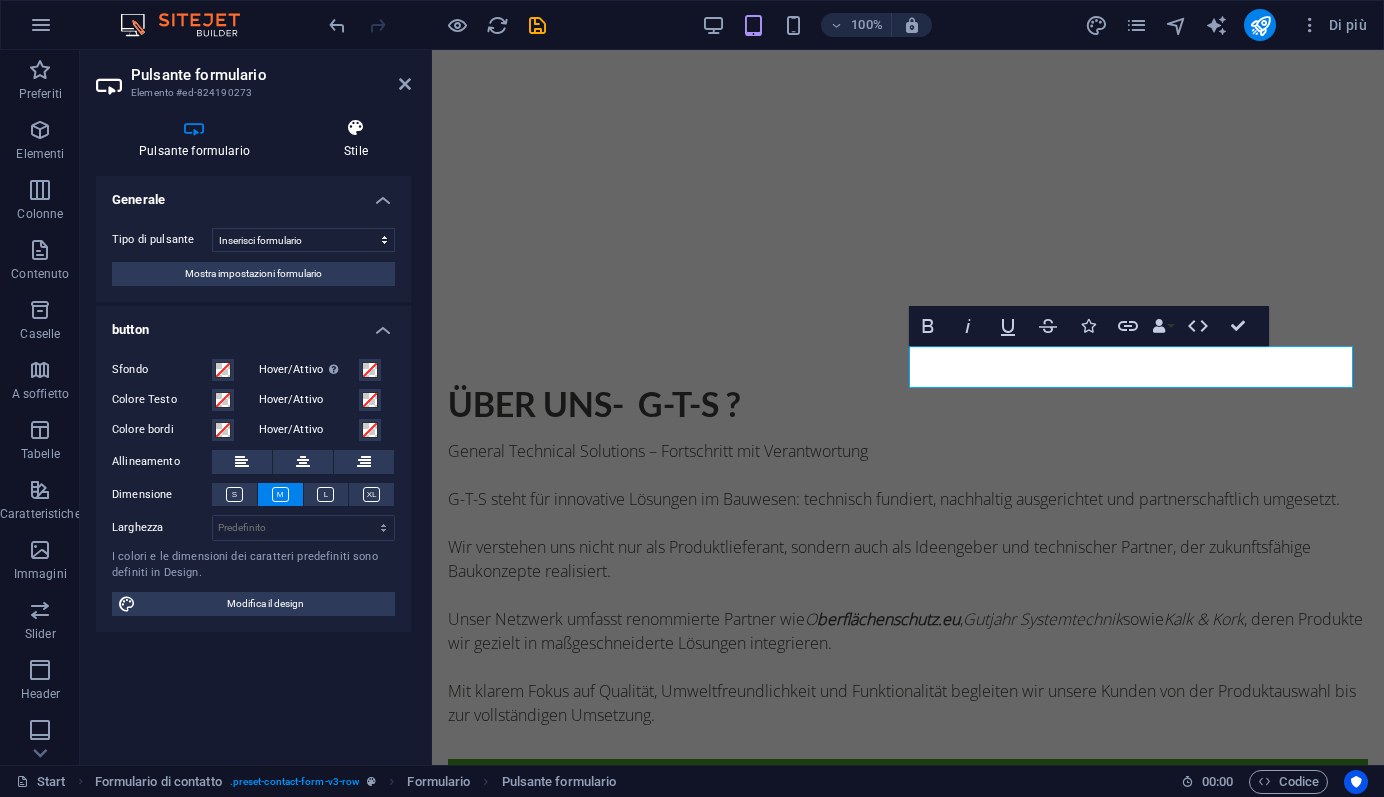 click at bounding box center [356, 128] 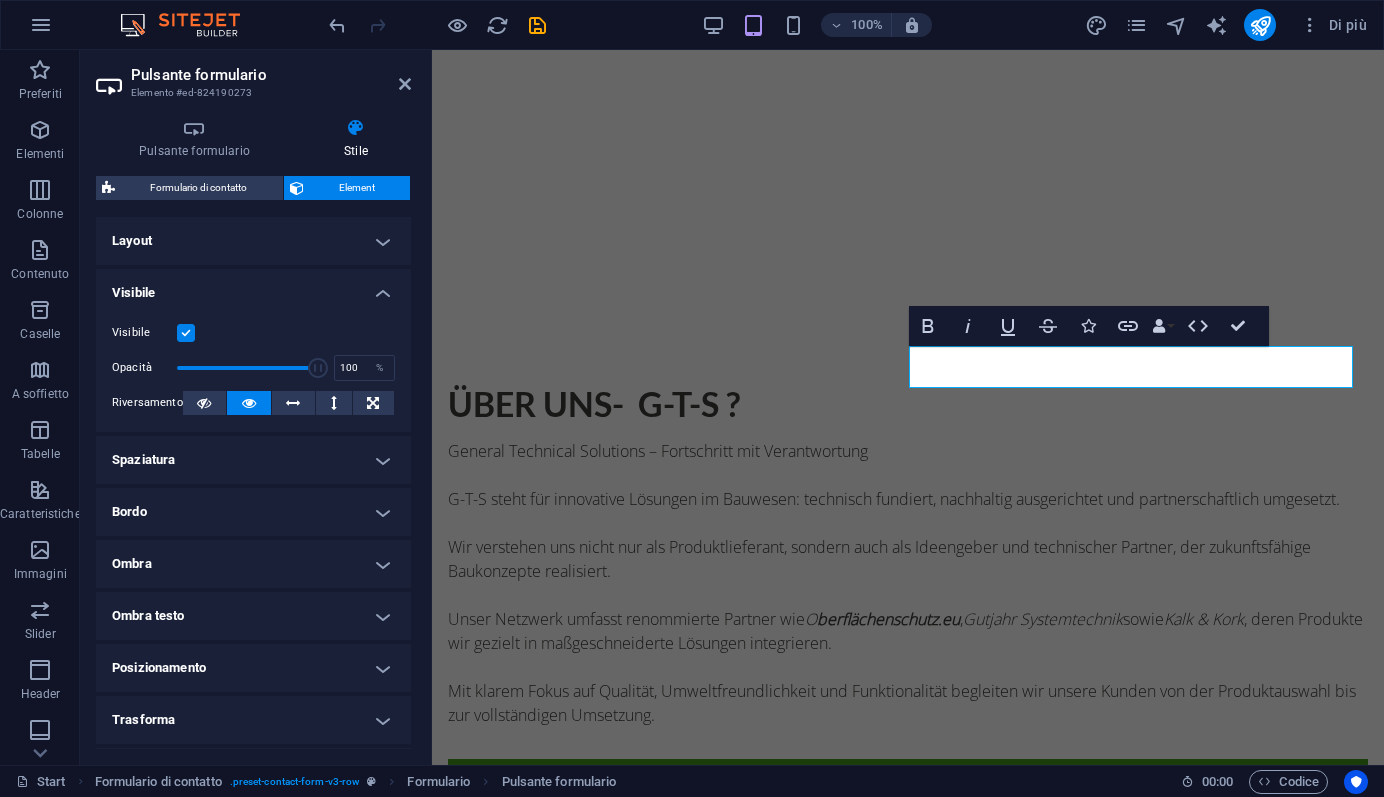 click on "Element" at bounding box center [357, 188] 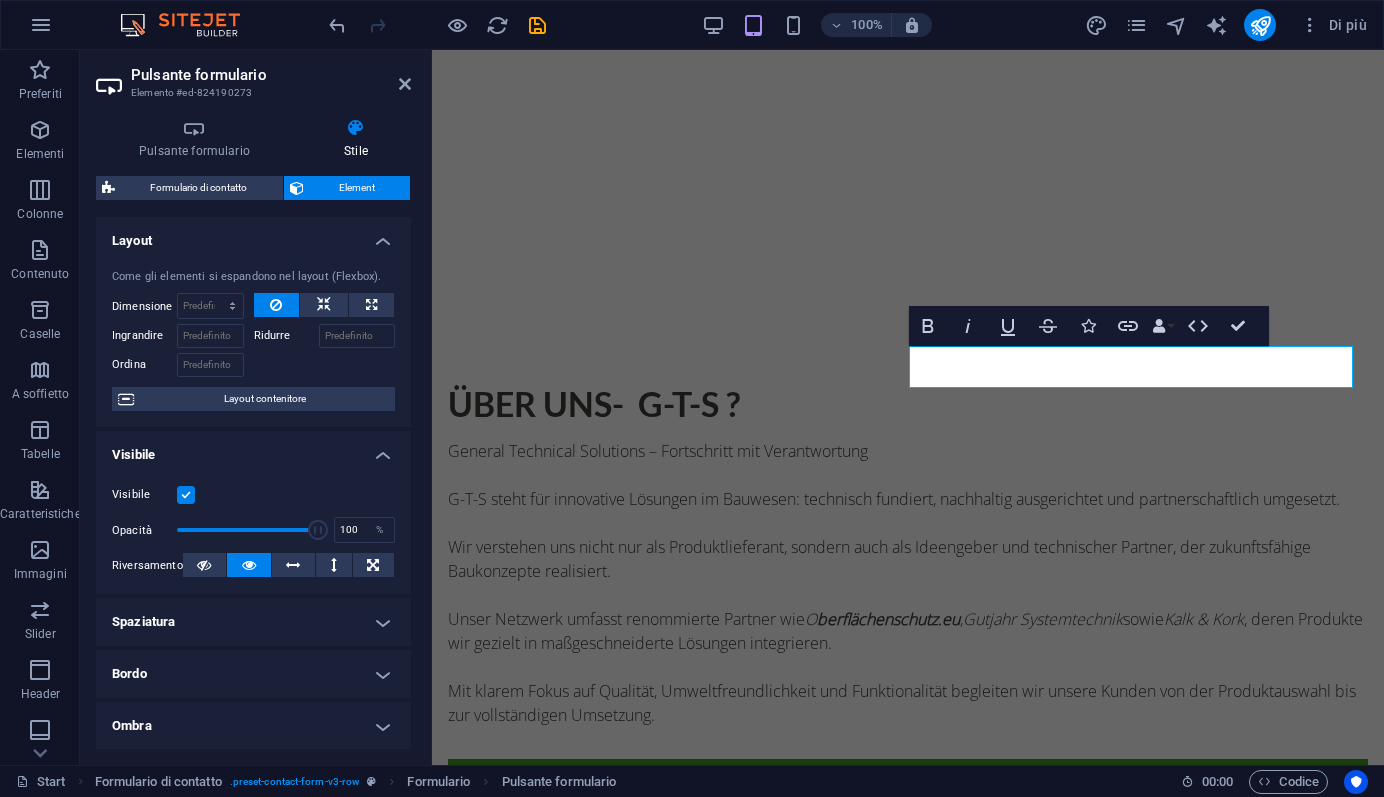 click on "Layout" at bounding box center [253, 235] 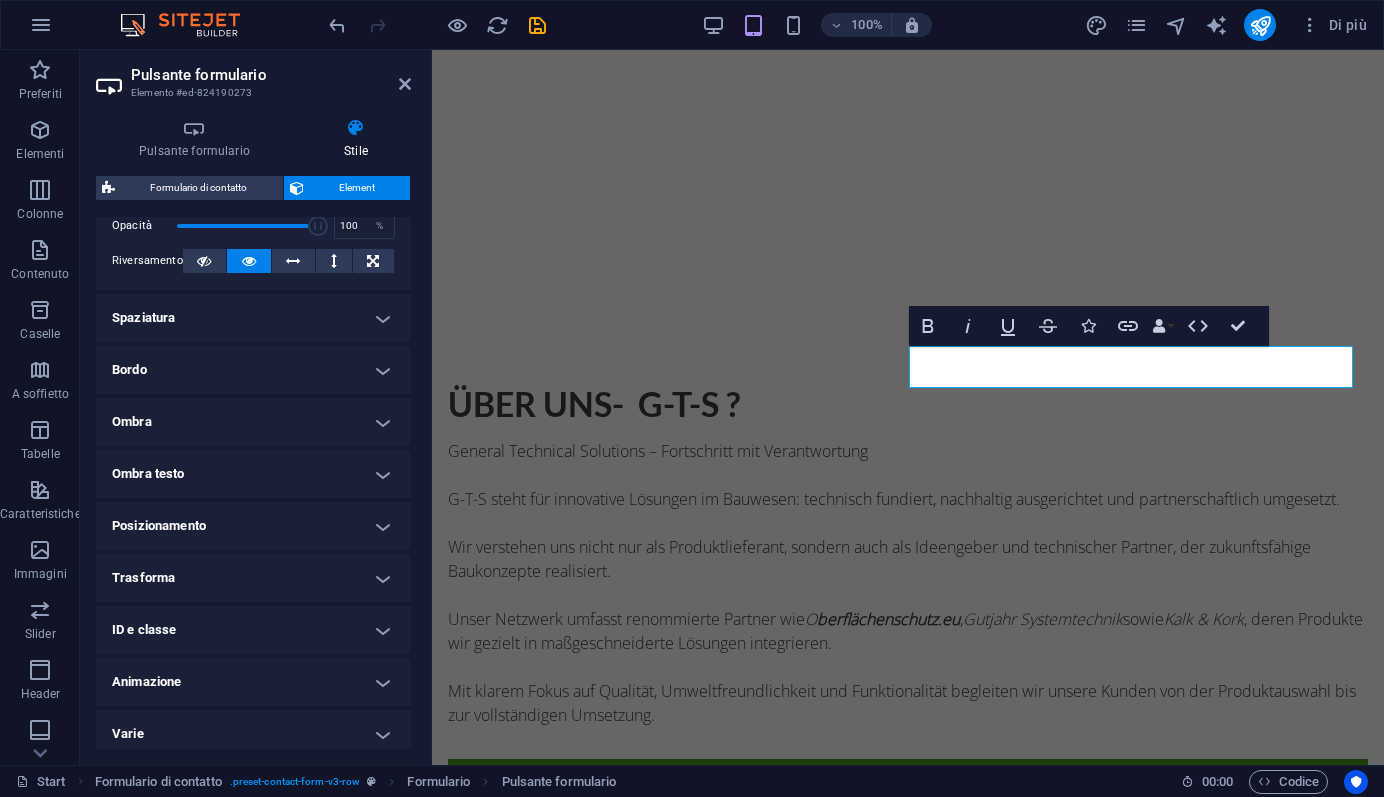 scroll, scrollTop: 151, scrollLeft: 0, axis: vertical 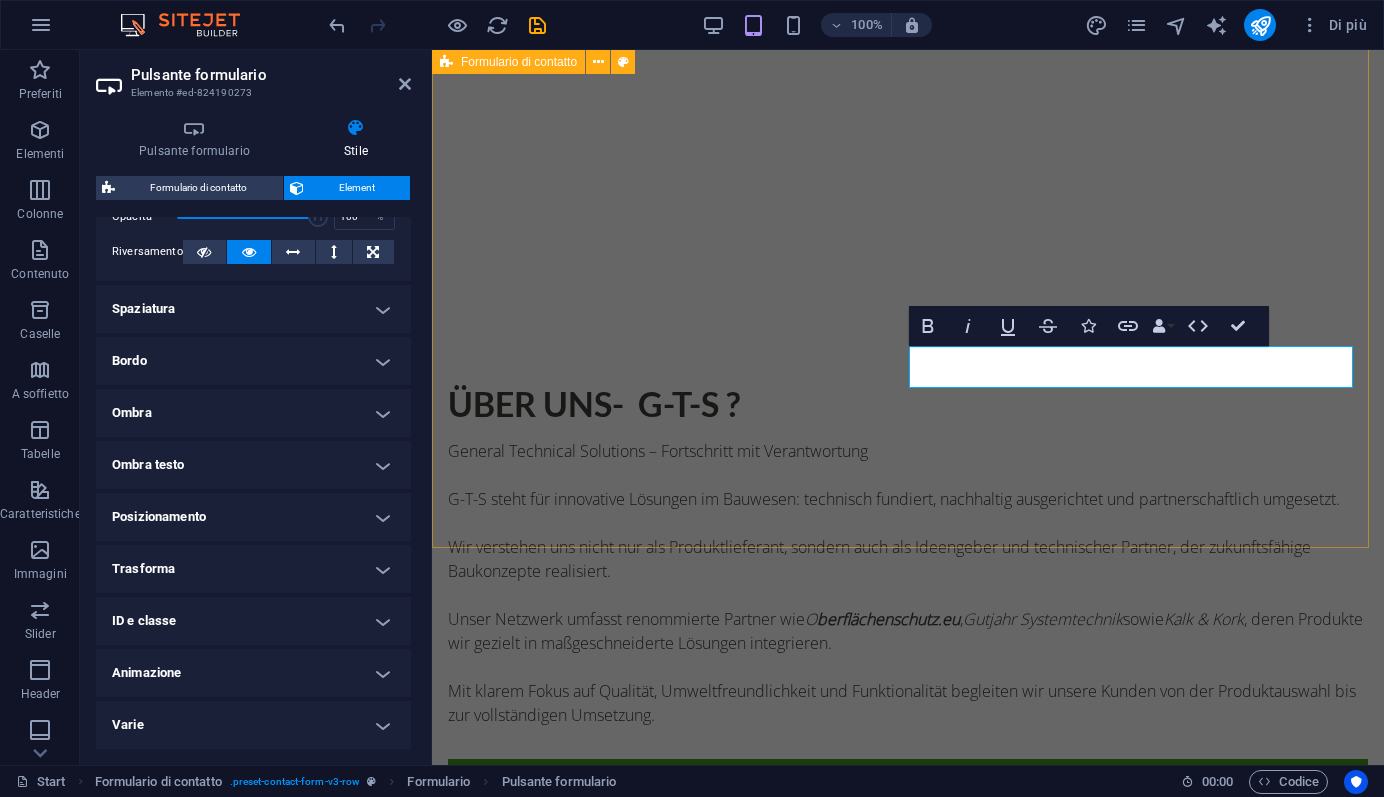 click on "{{ 'content.forms.privacy'|trans }} Illeggibile? Carica nuovo Senden" at bounding box center [908, 2018] 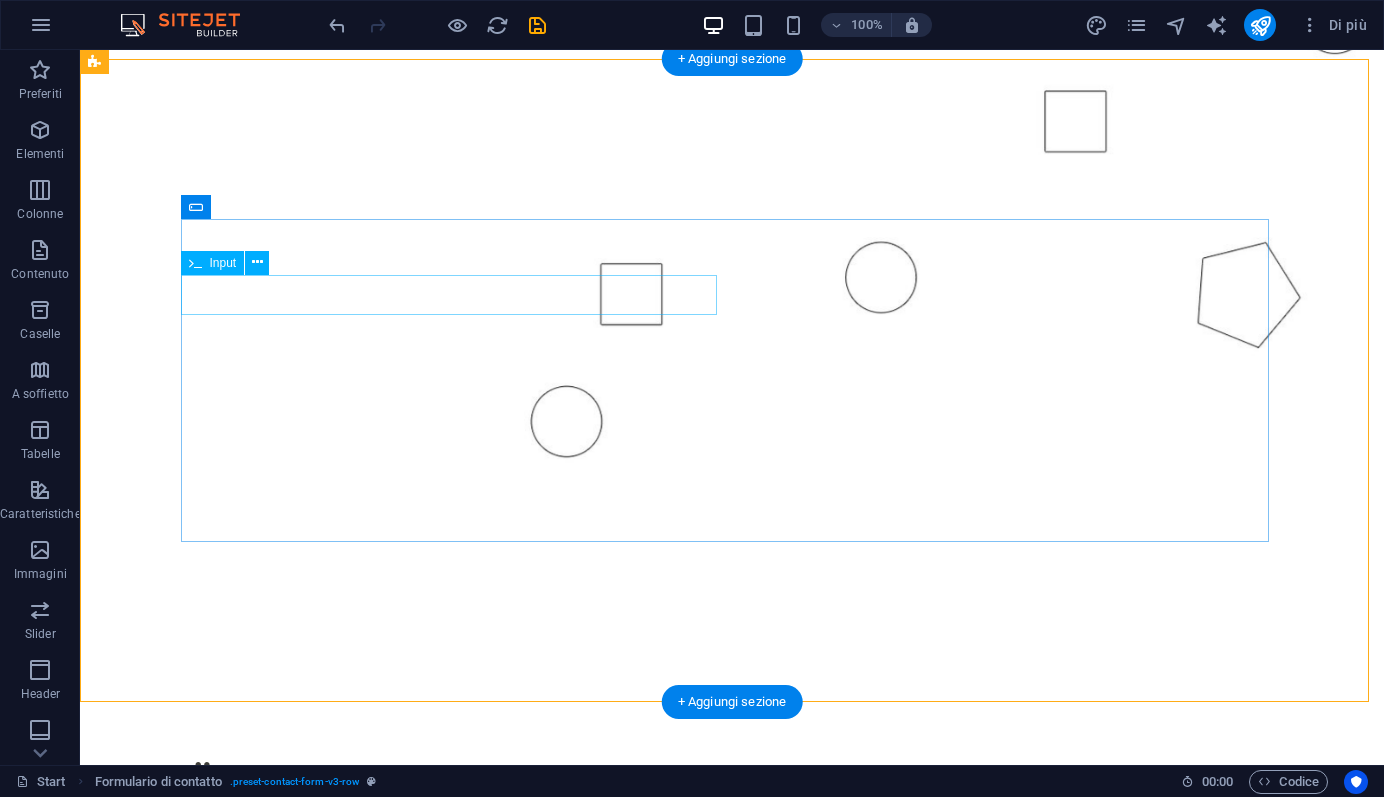 scroll, scrollTop: 1778, scrollLeft: 0, axis: vertical 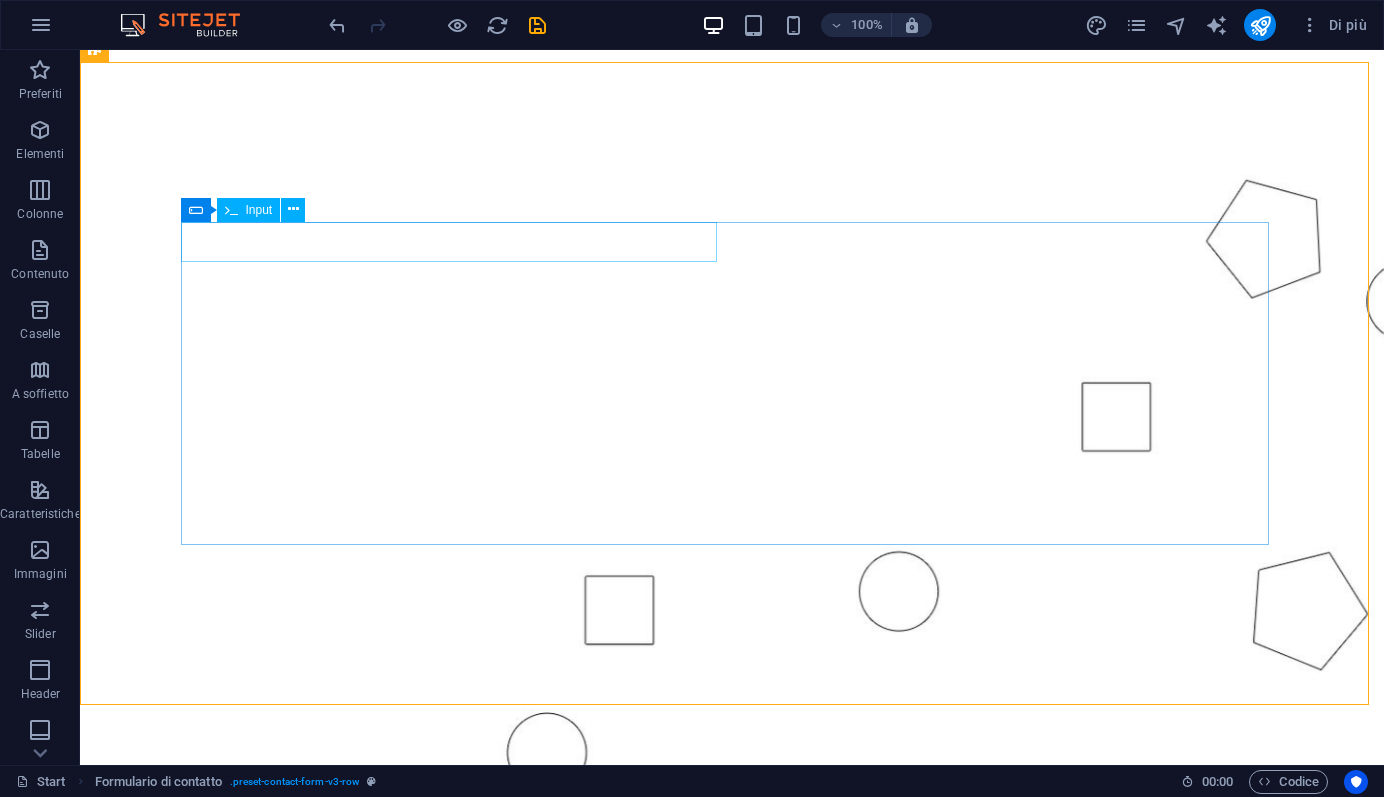 click on "Input" at bounding box center (259, 210) 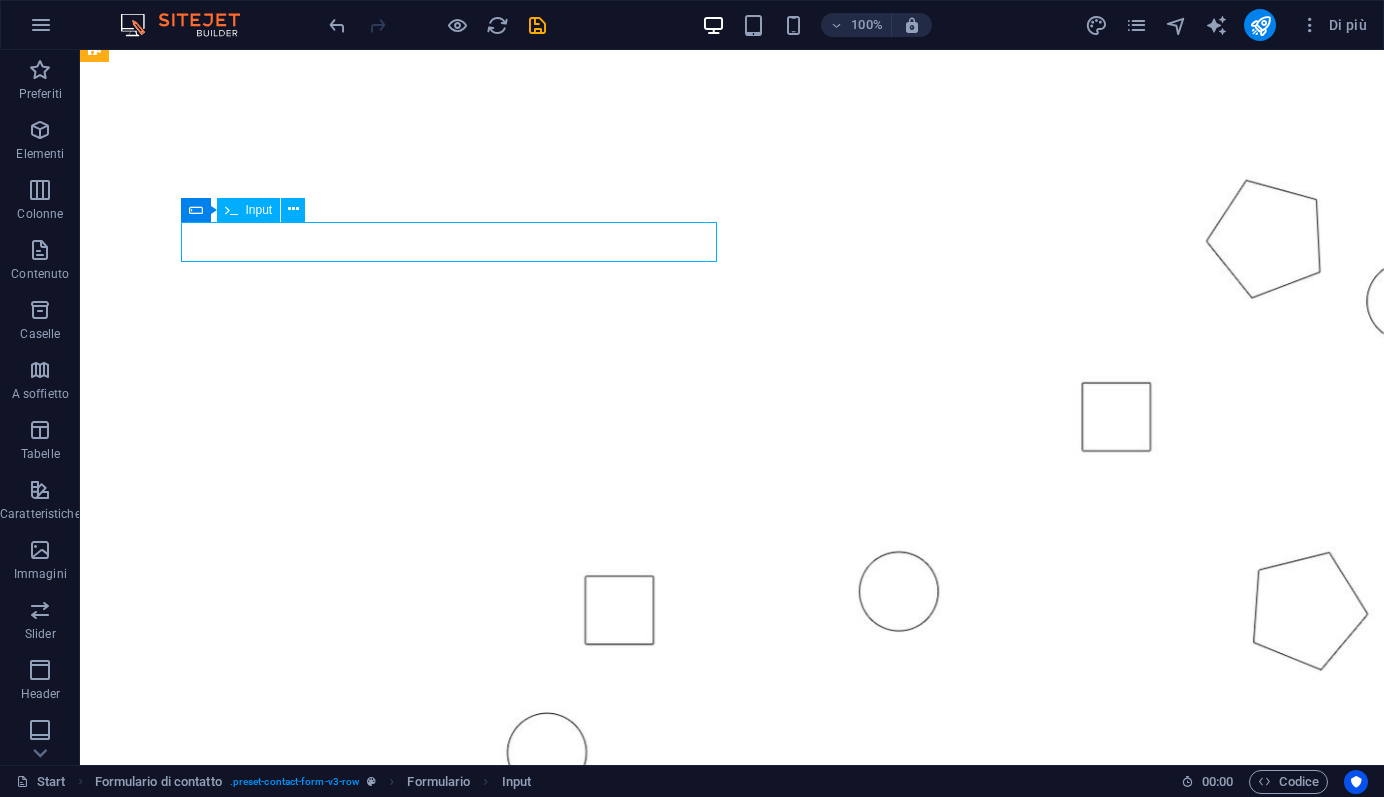 click on "Input" at bounding box center [259, 210] 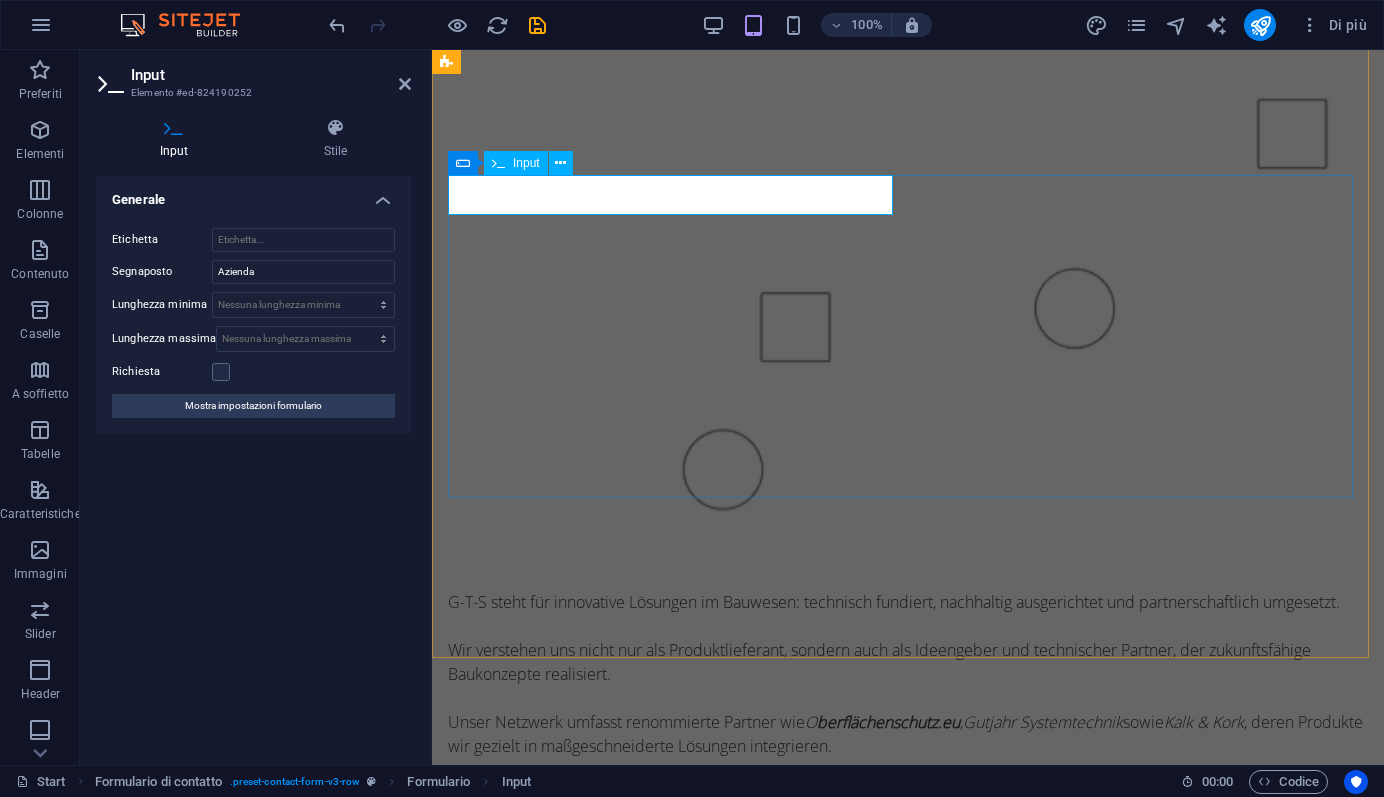 drag, startPoint x: 526, startPoint y: 195, endPoint x: 495, endPoint y: 199, distance: 31.257 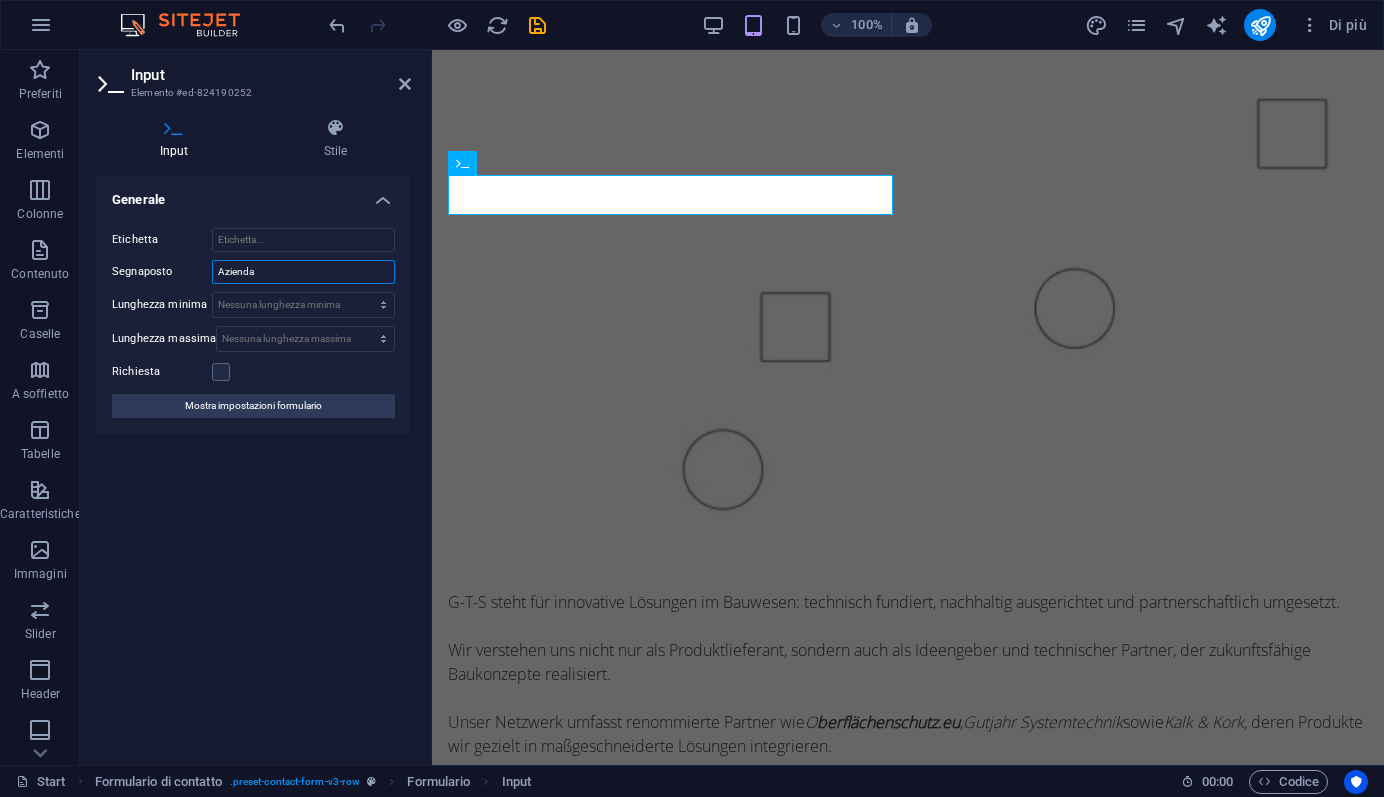 drag, startPoint x: 266, startPoint y: 271, endPoint x: 214, endPoint y: 271, distance: 52 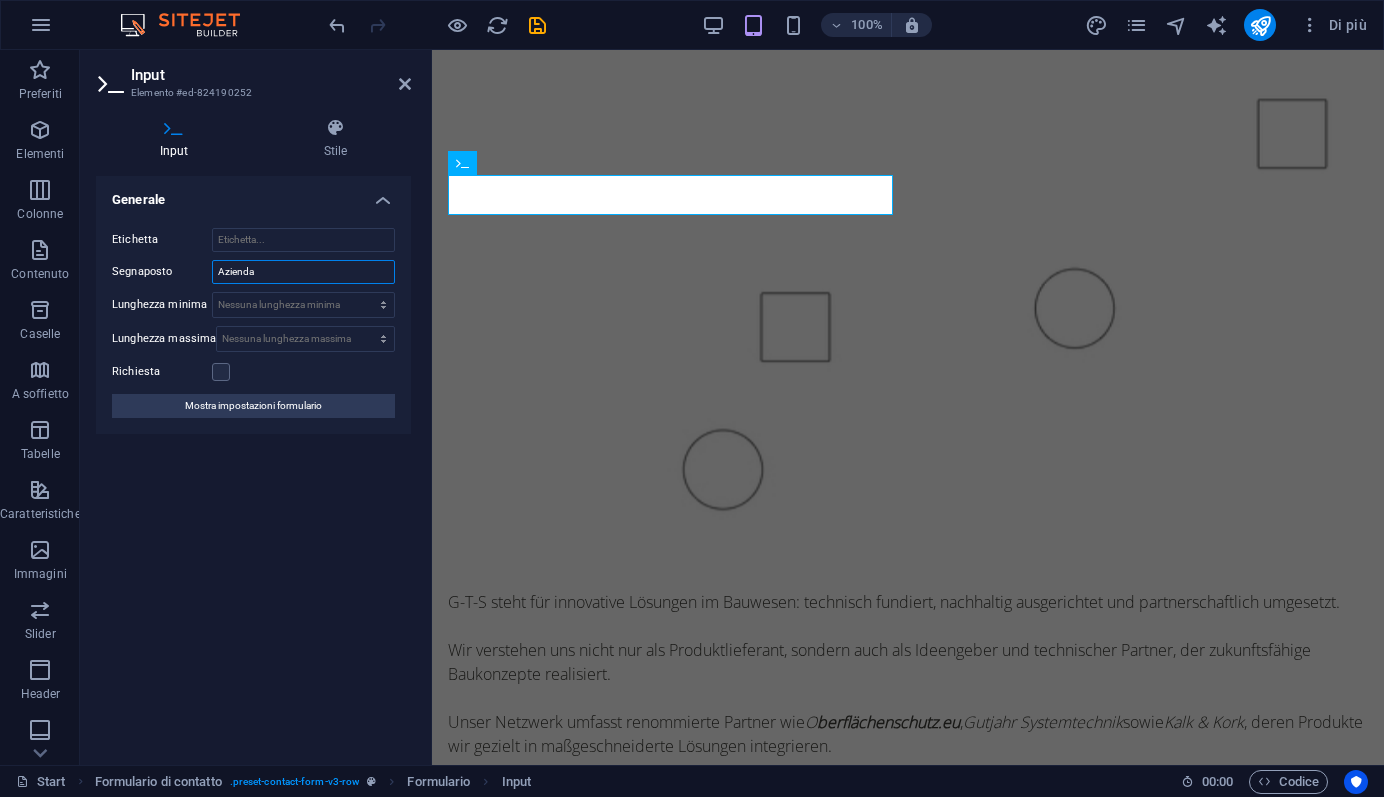 click on "Azienda" at bounding box center [303, 272] 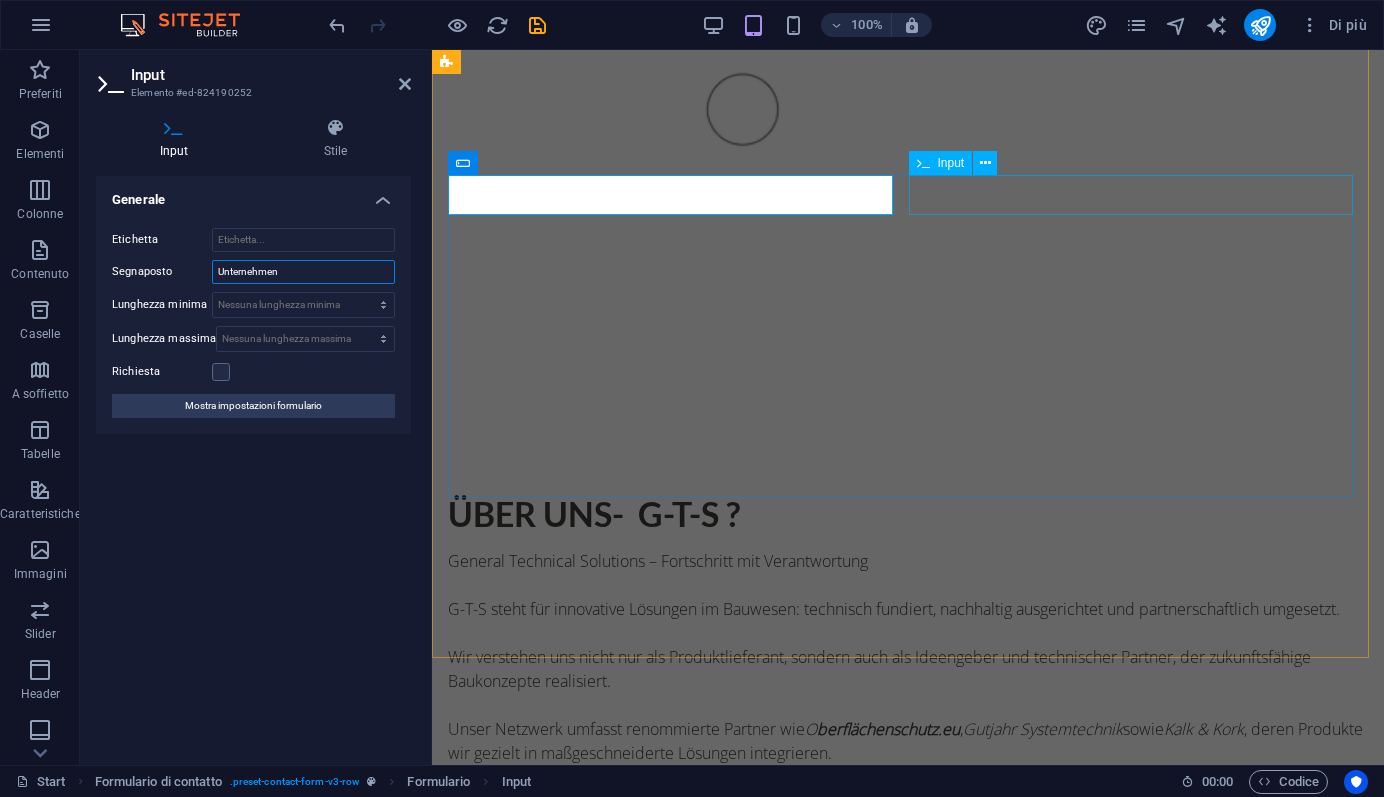type on "Unternehmen" 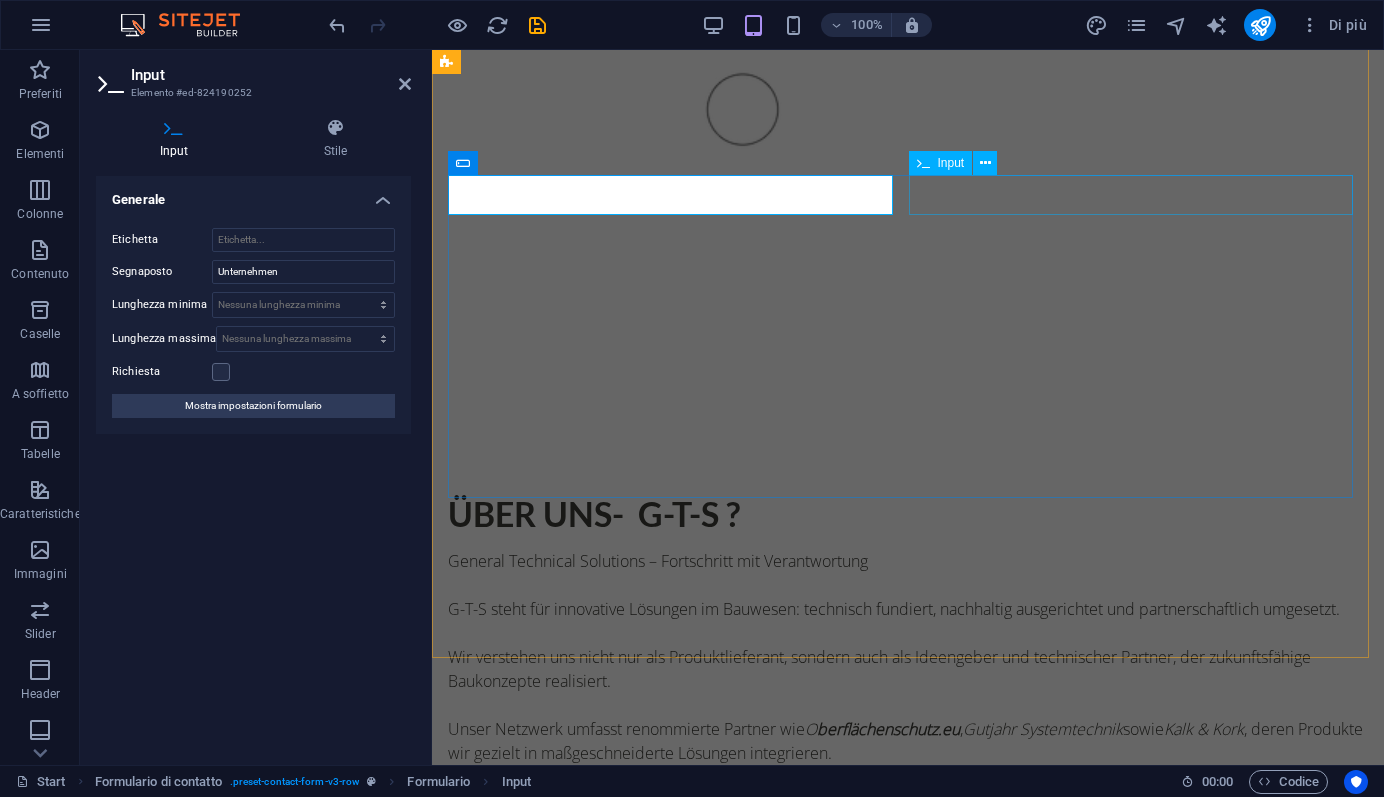 click at bounding box center (1142, 1983) 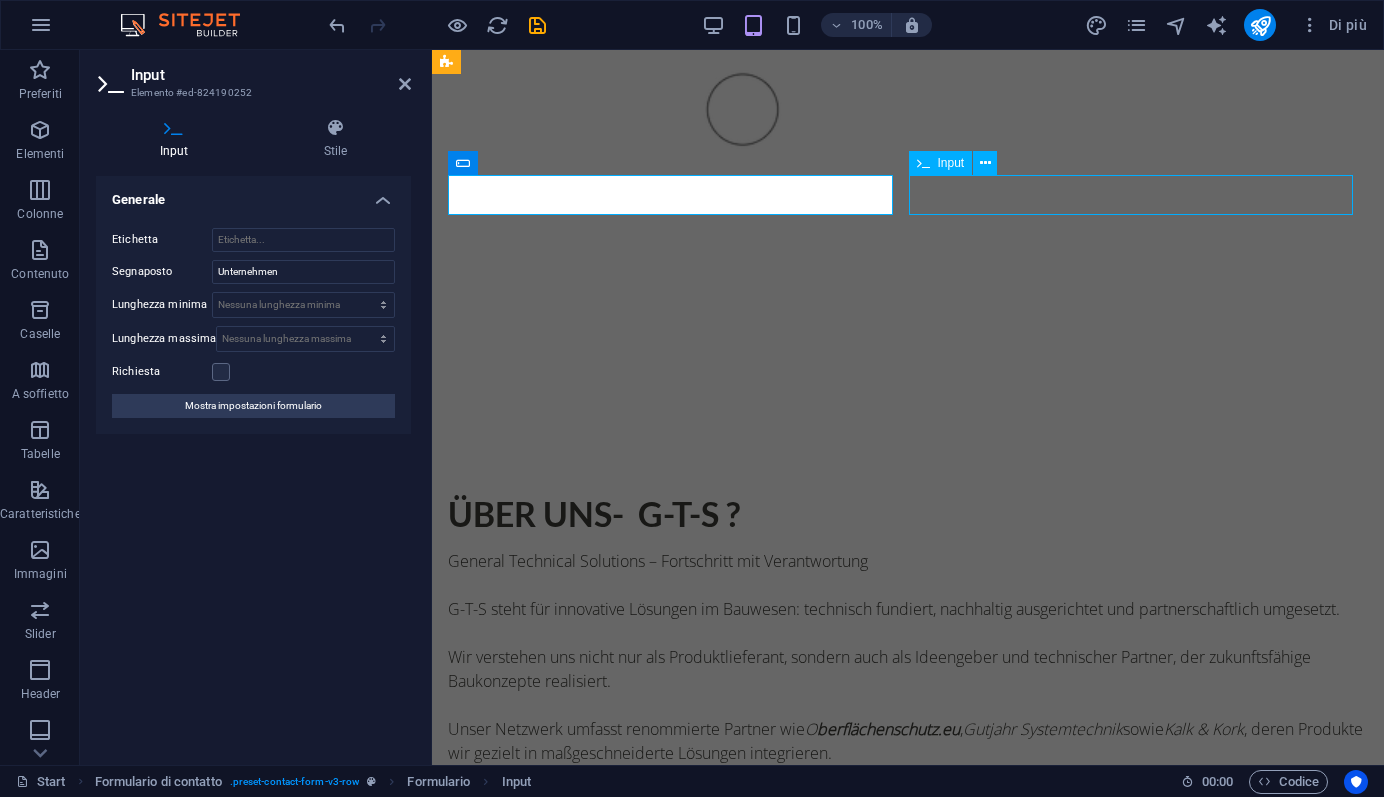 click at bounding box center (1142, 1983) 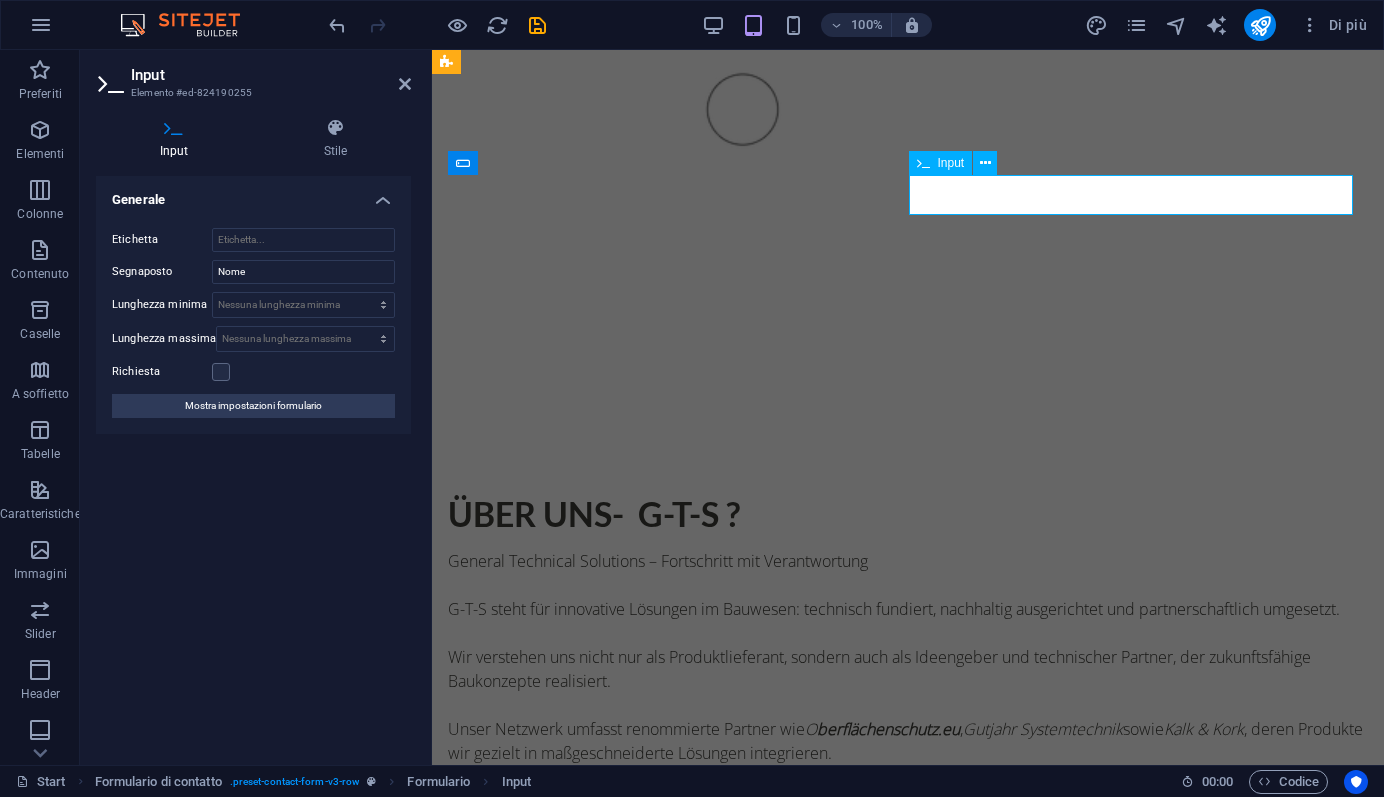 click at bounding box center (1019, 1983) 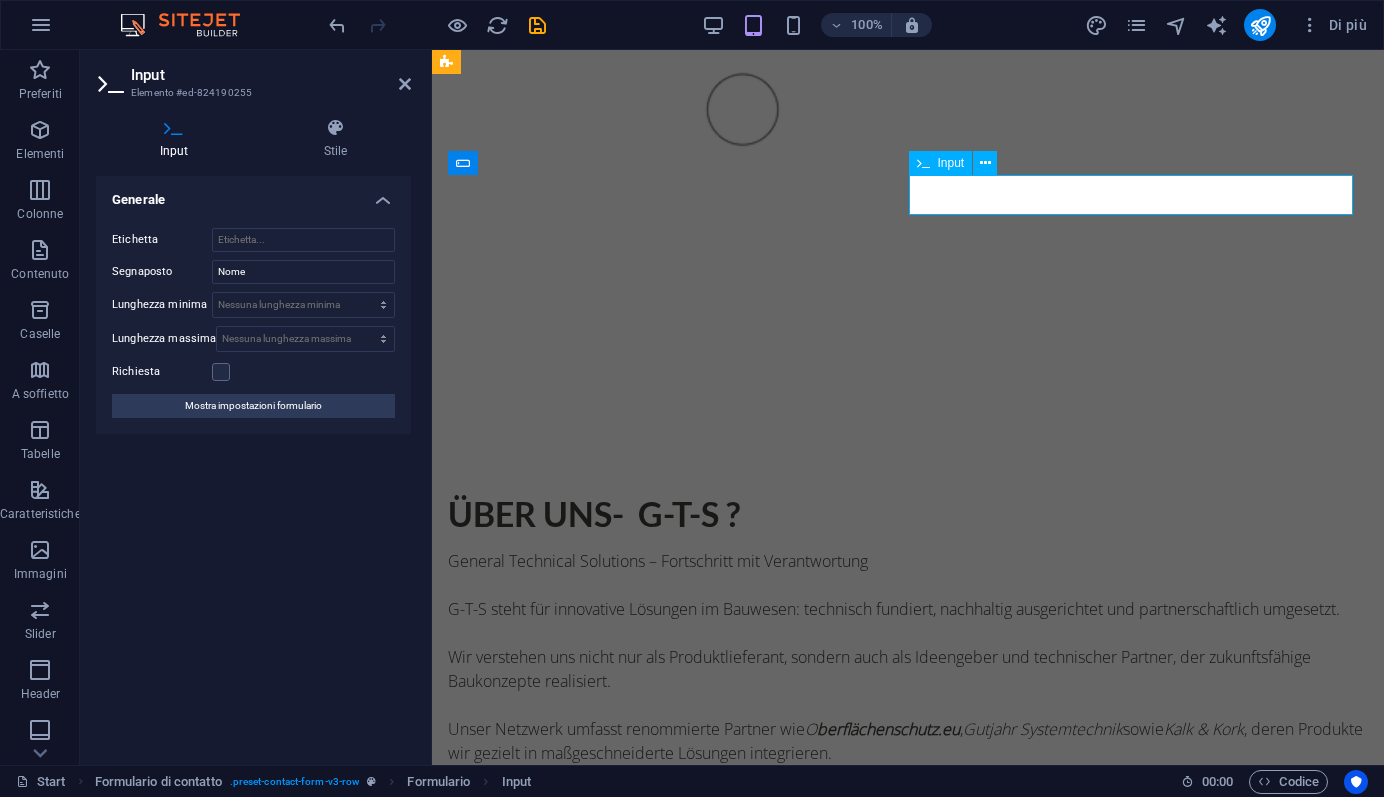 drag, startPoint x: 966, startPoint y: 195, endPoint x: 795, endPoint y: 231, distance: 174.7484 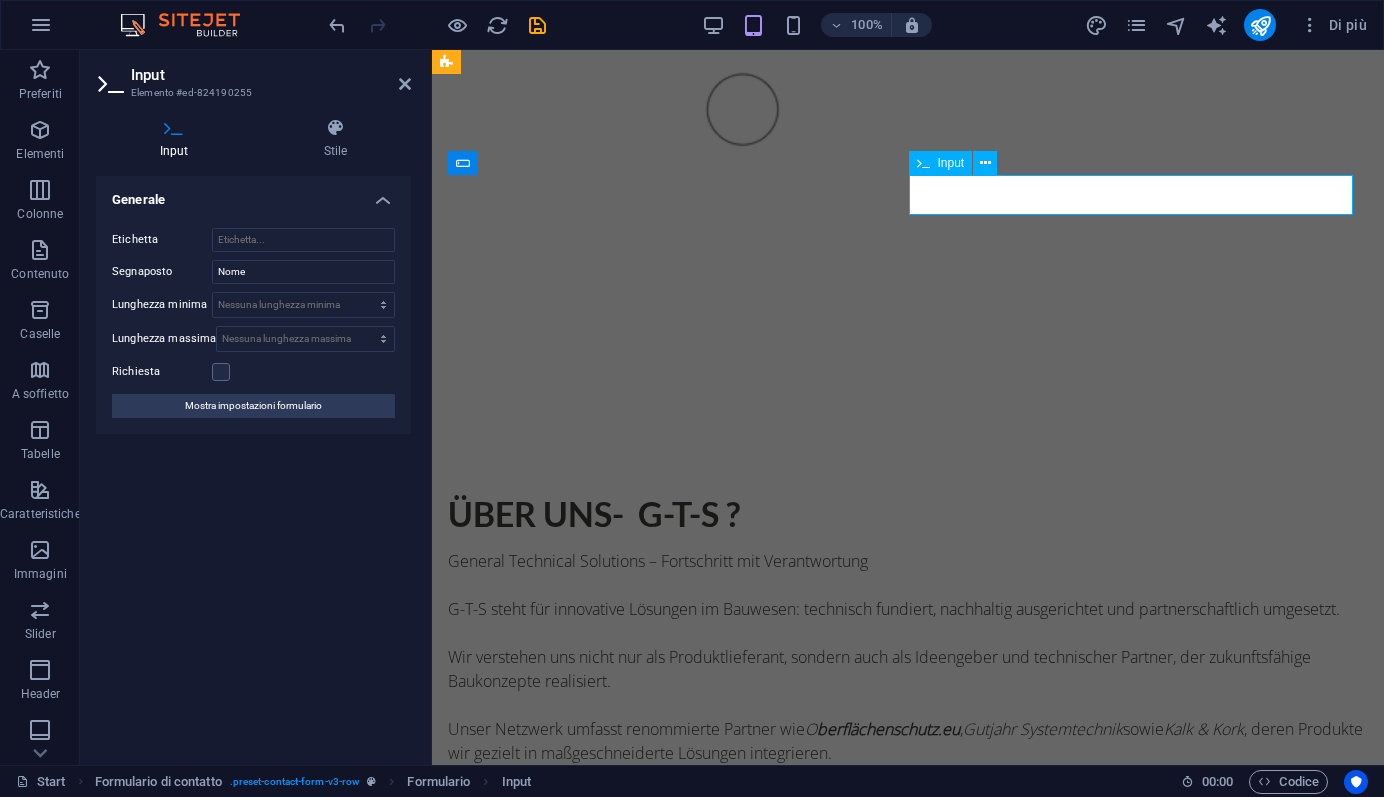 click at bounding box center [1019, 1983] 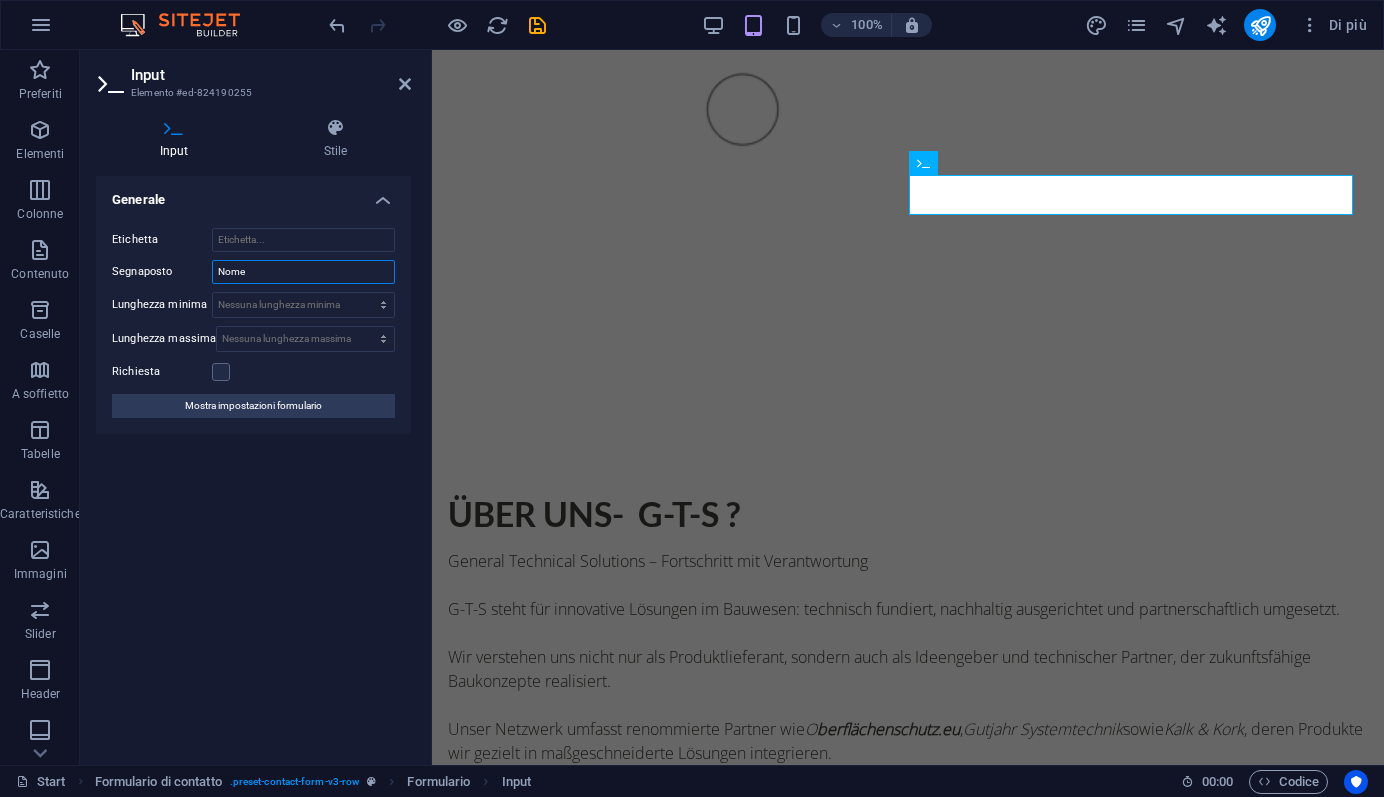 drag, startPoint x: 268, startPoint y: 271, endPoint x: 212, endPoint y: 273, distance: 56.0357 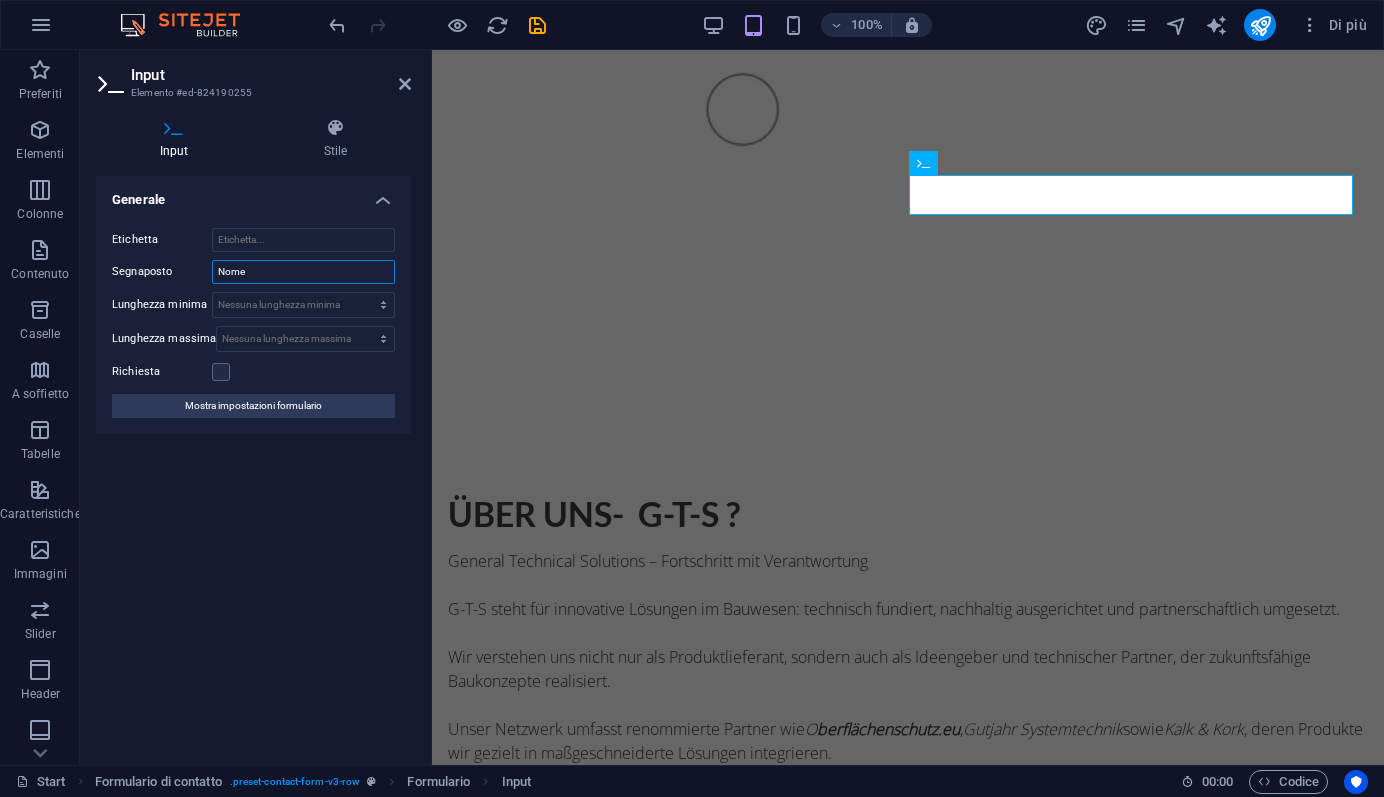 click on "Nome" at bounding box center (303, 272) 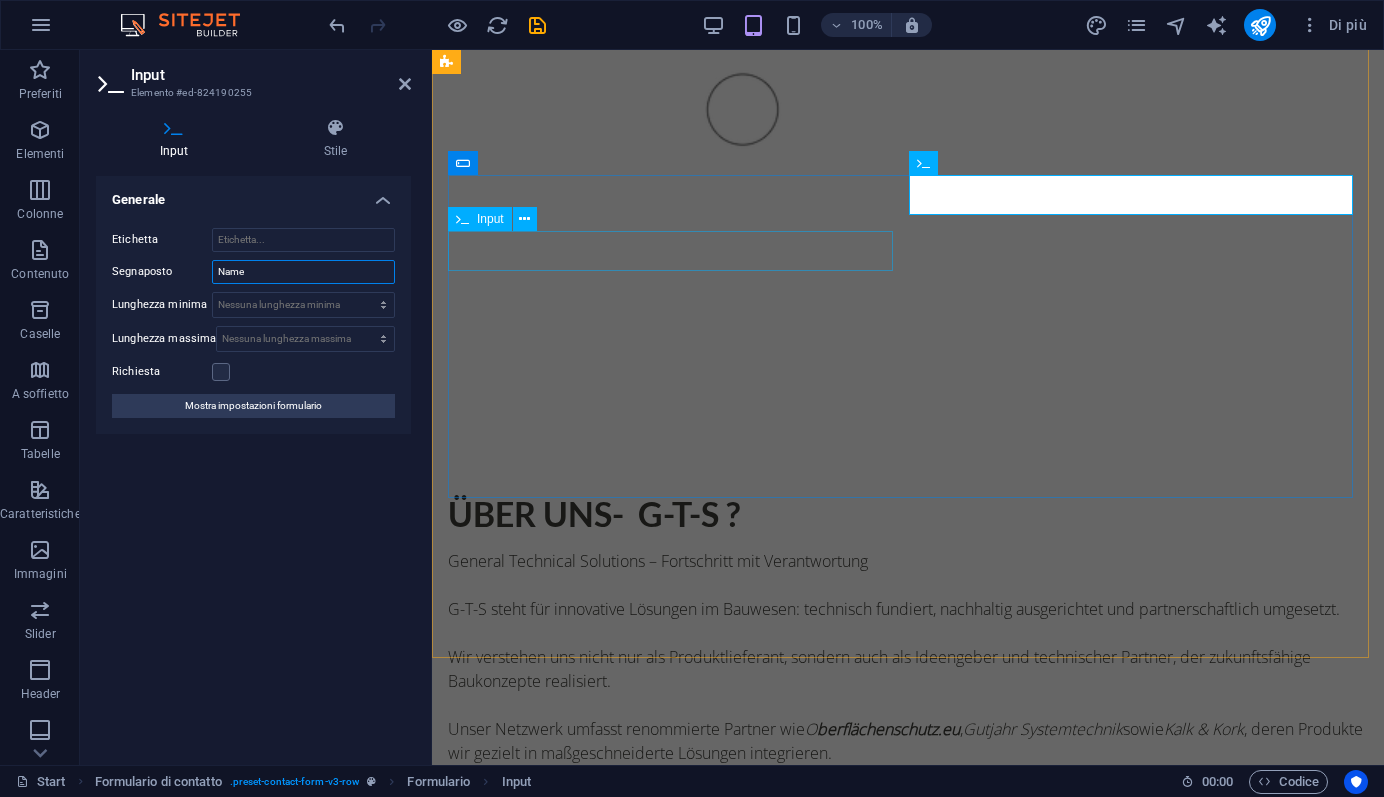 type on "Name" 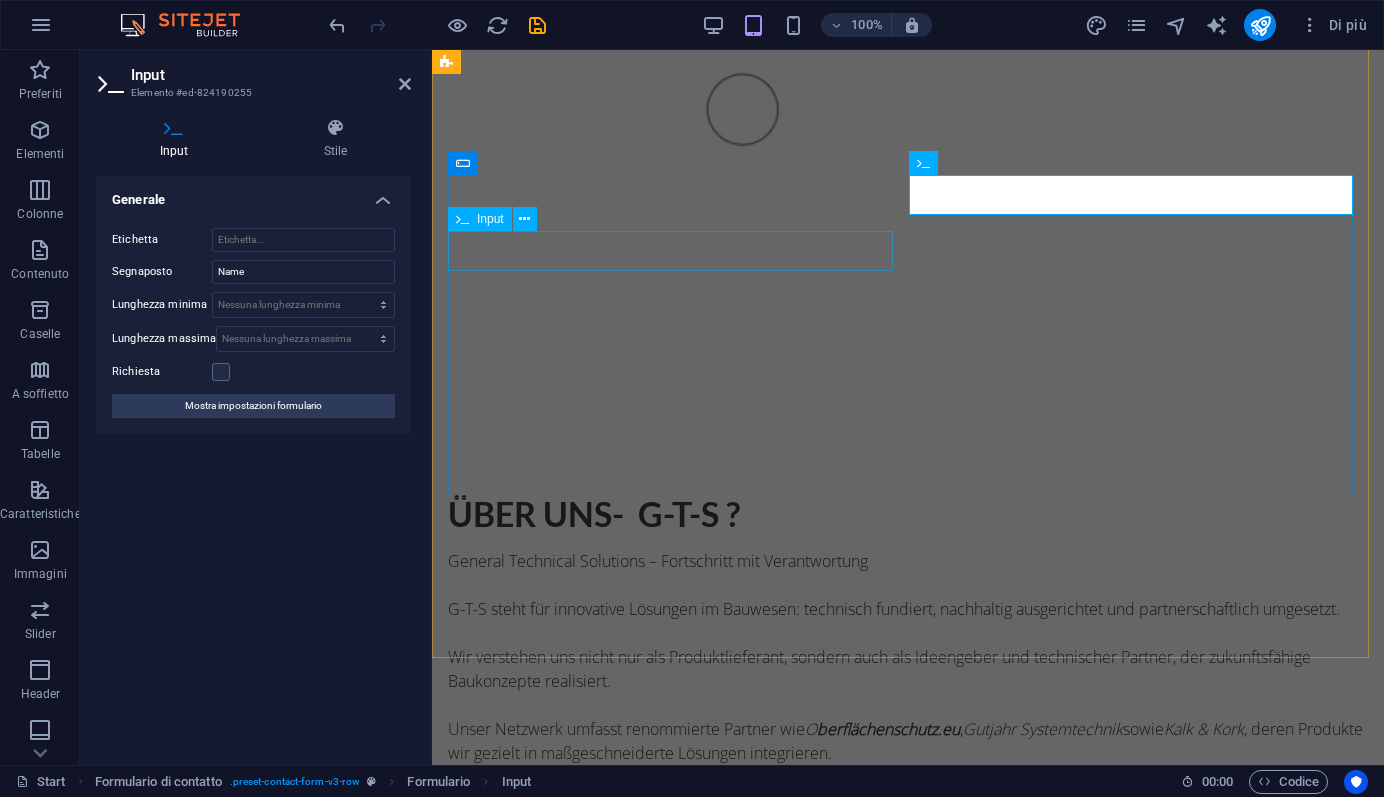 click at bounding box center (674, 2040) 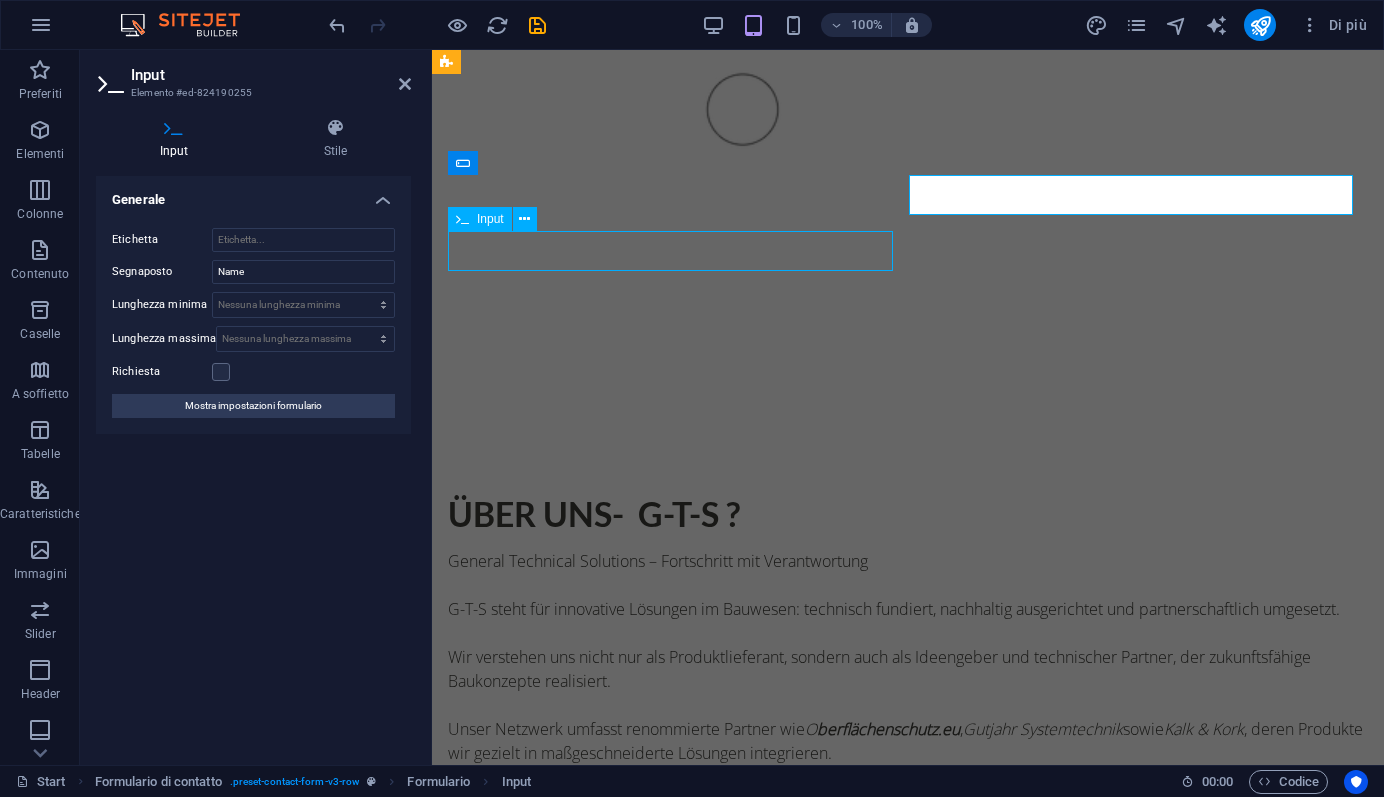 scroll, scrollTop: 1825, scrollLeft: 0, axis: vertical 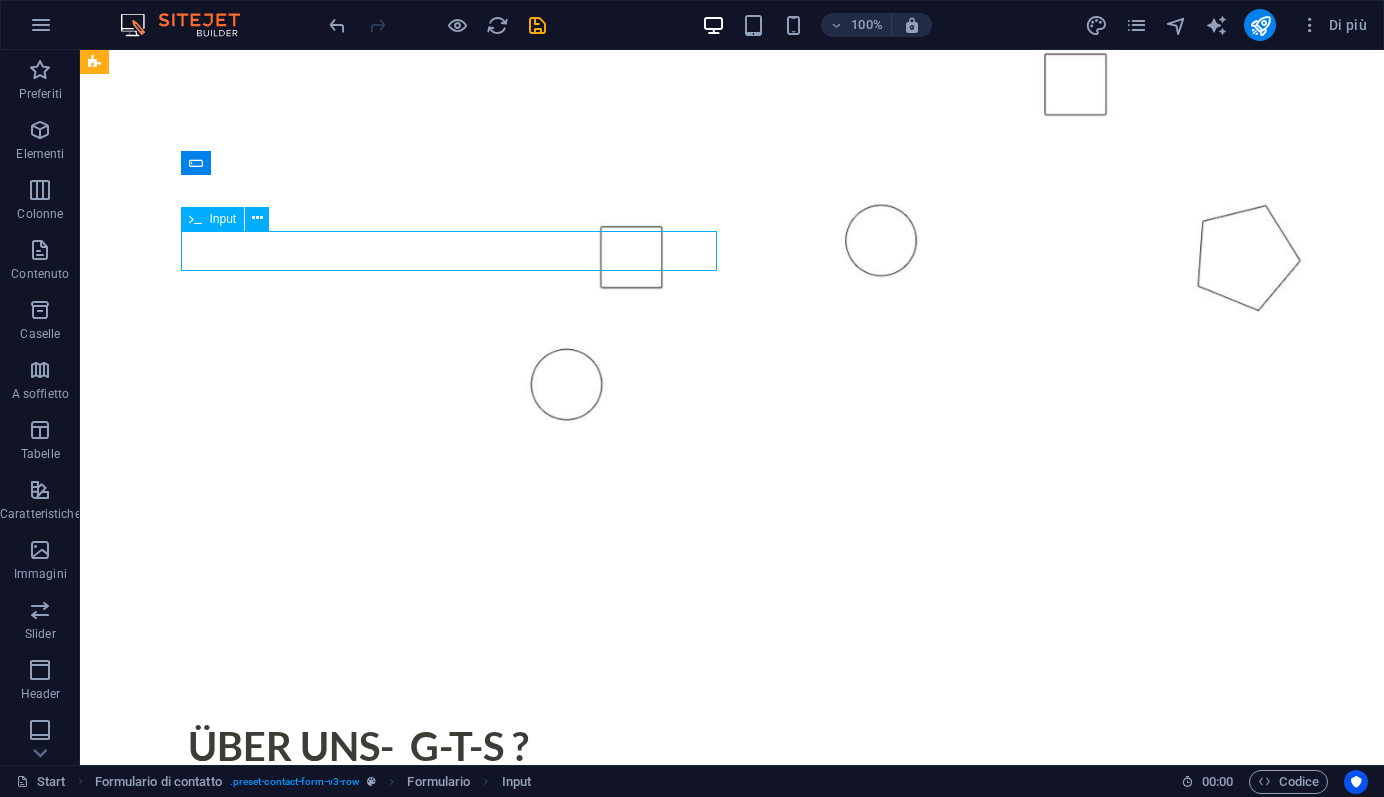 click at bounding box center [456, 2363] 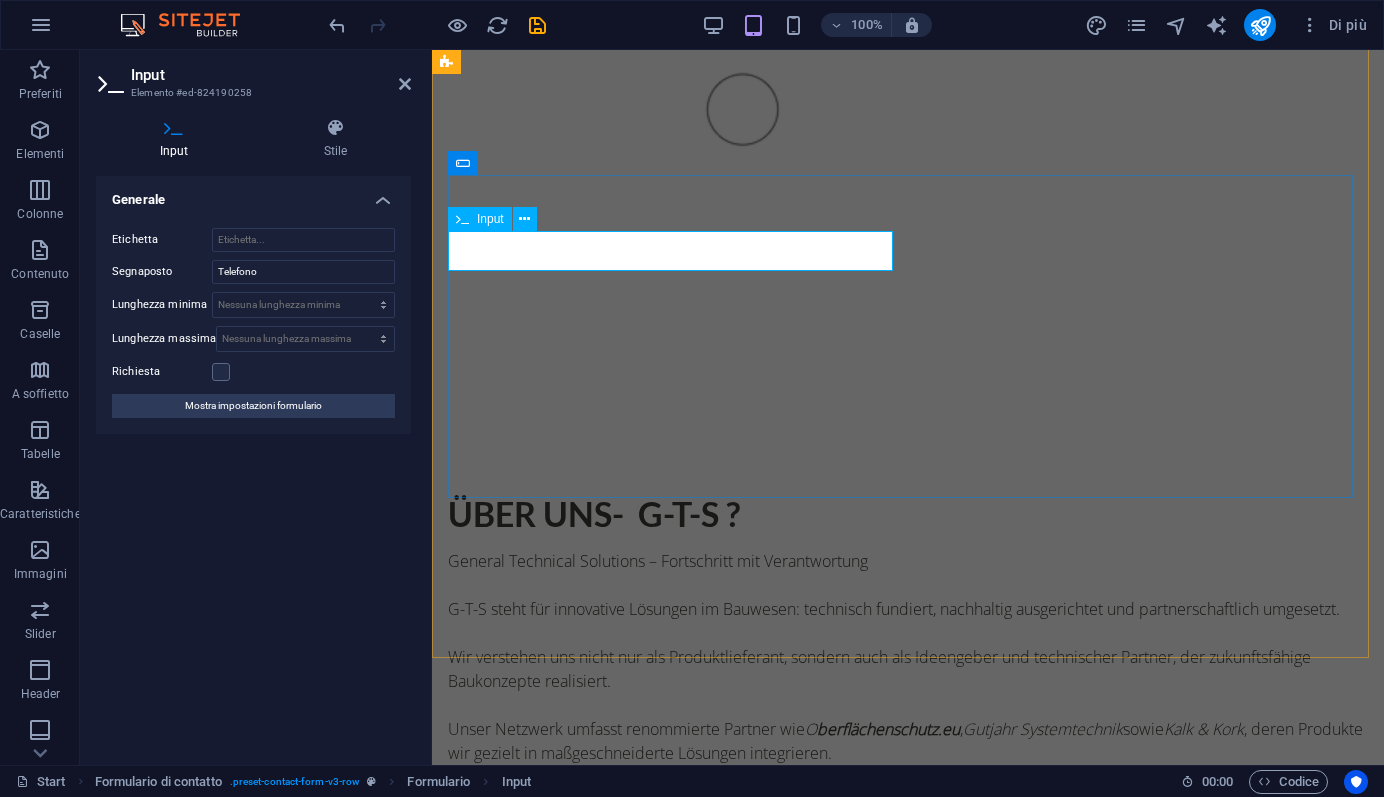 click at bounding box center (551, 2040) 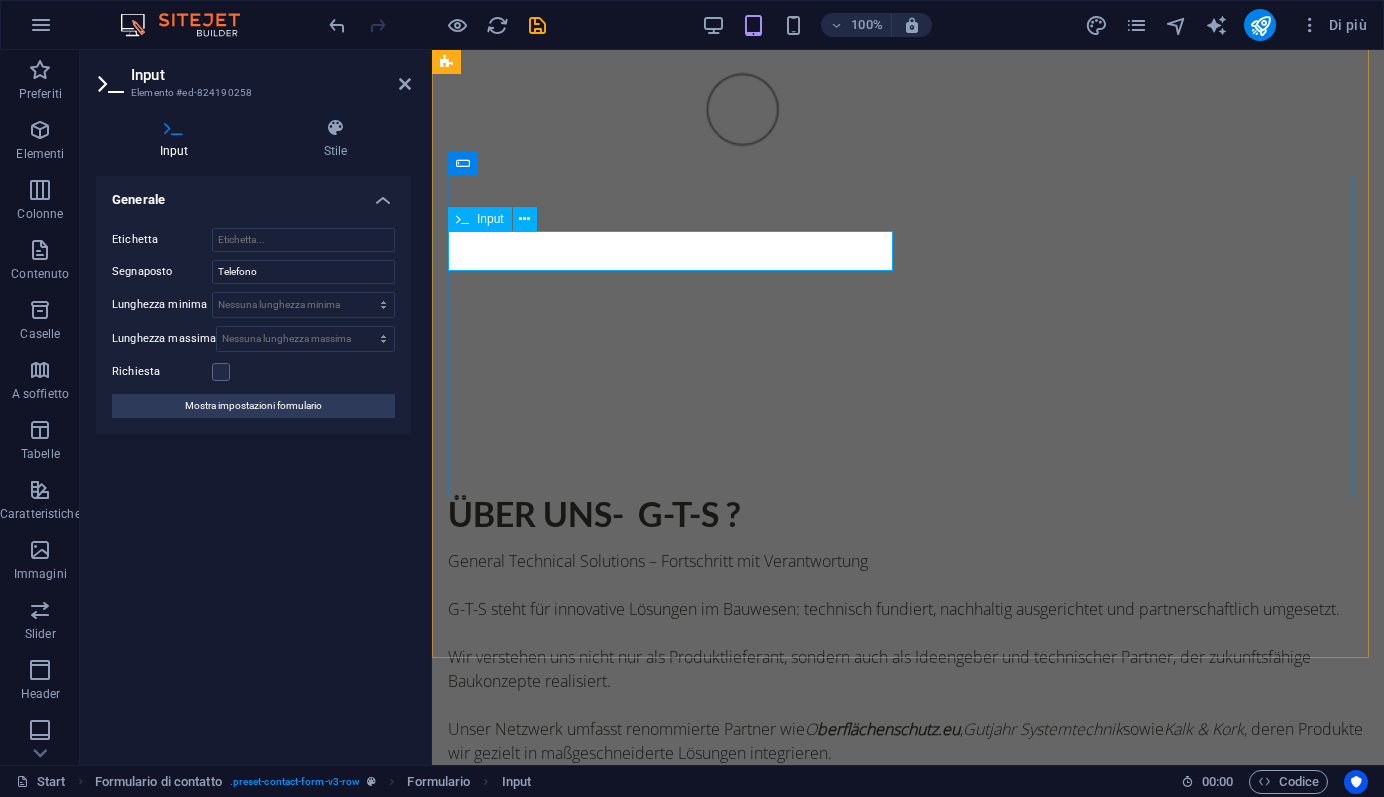 click at bounding box center [551, 2040] 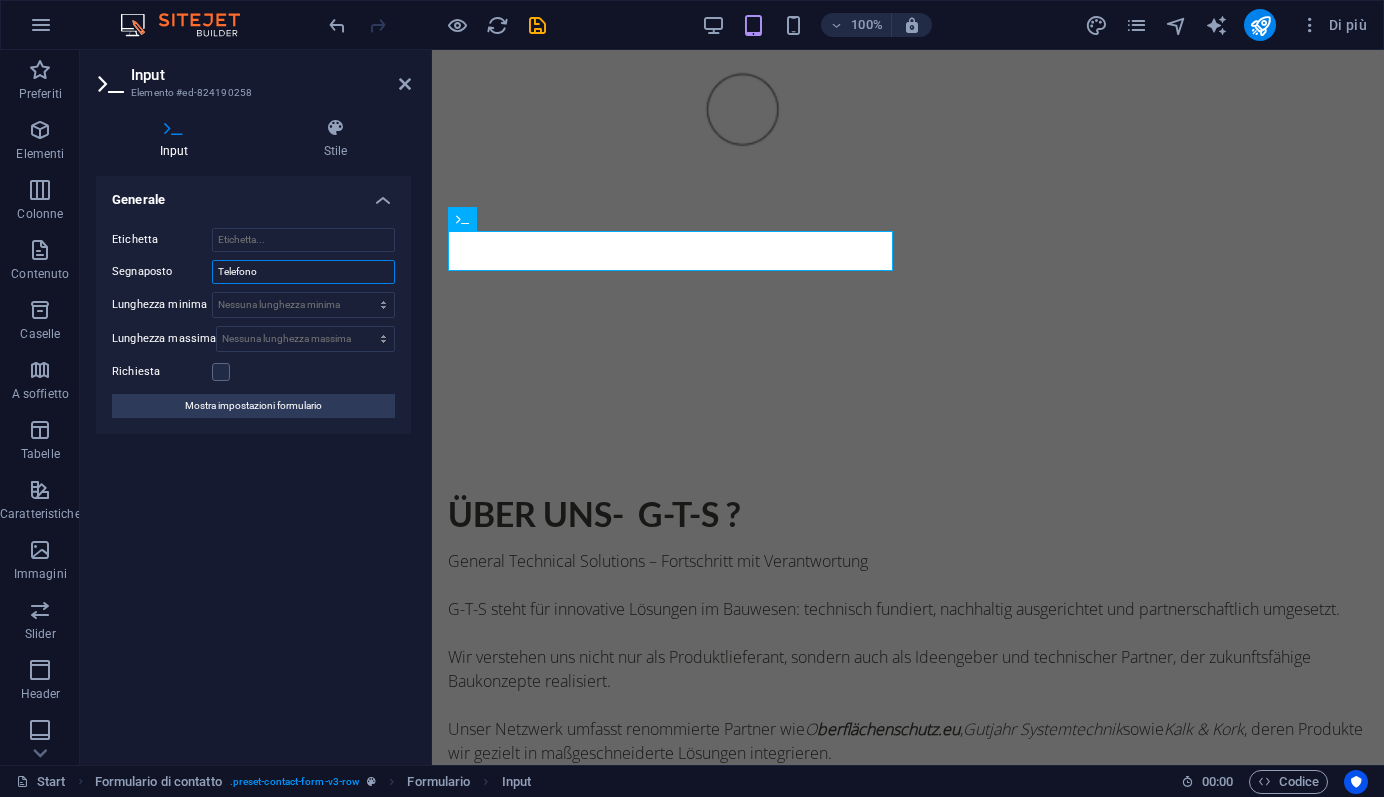 click on "Telefono" at bounding box center [303, 272] 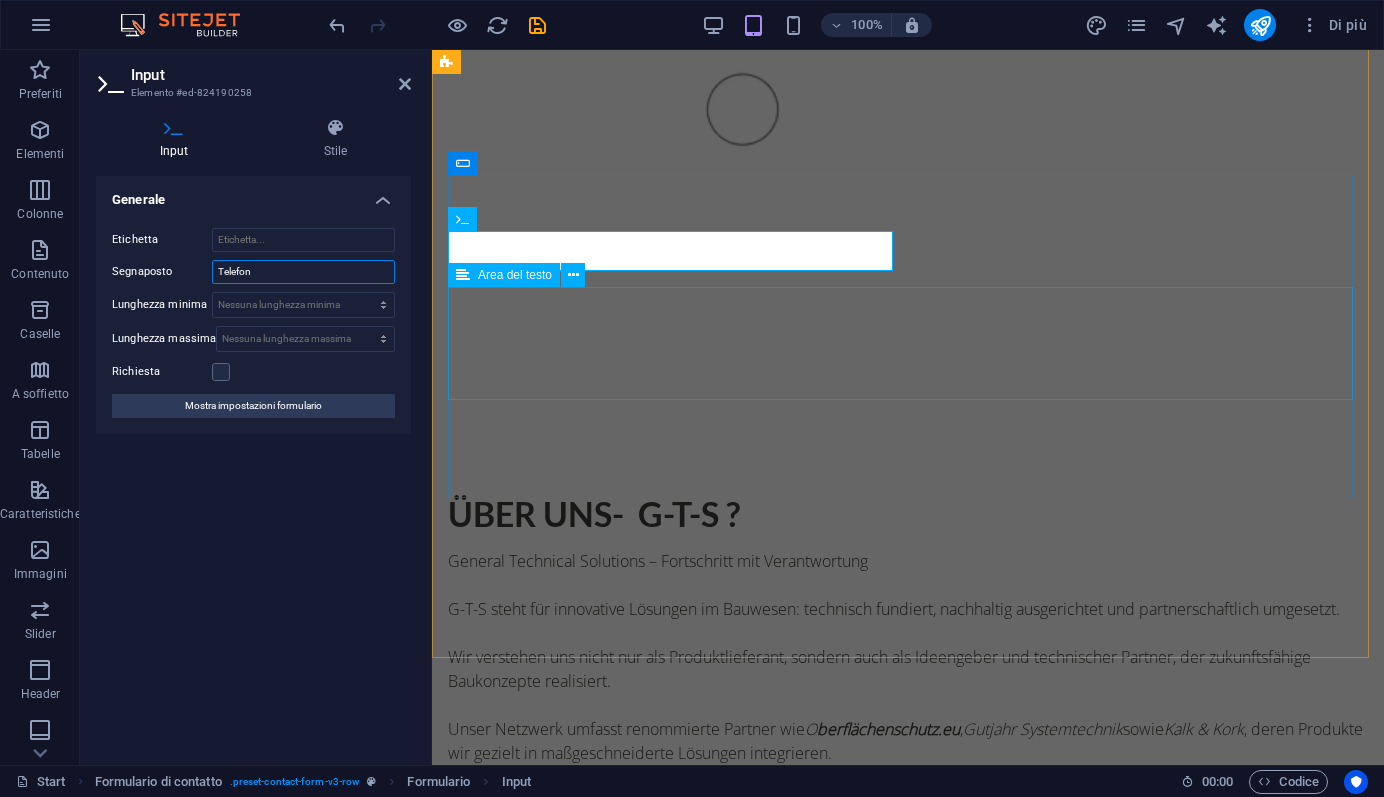 type on "Telefon" 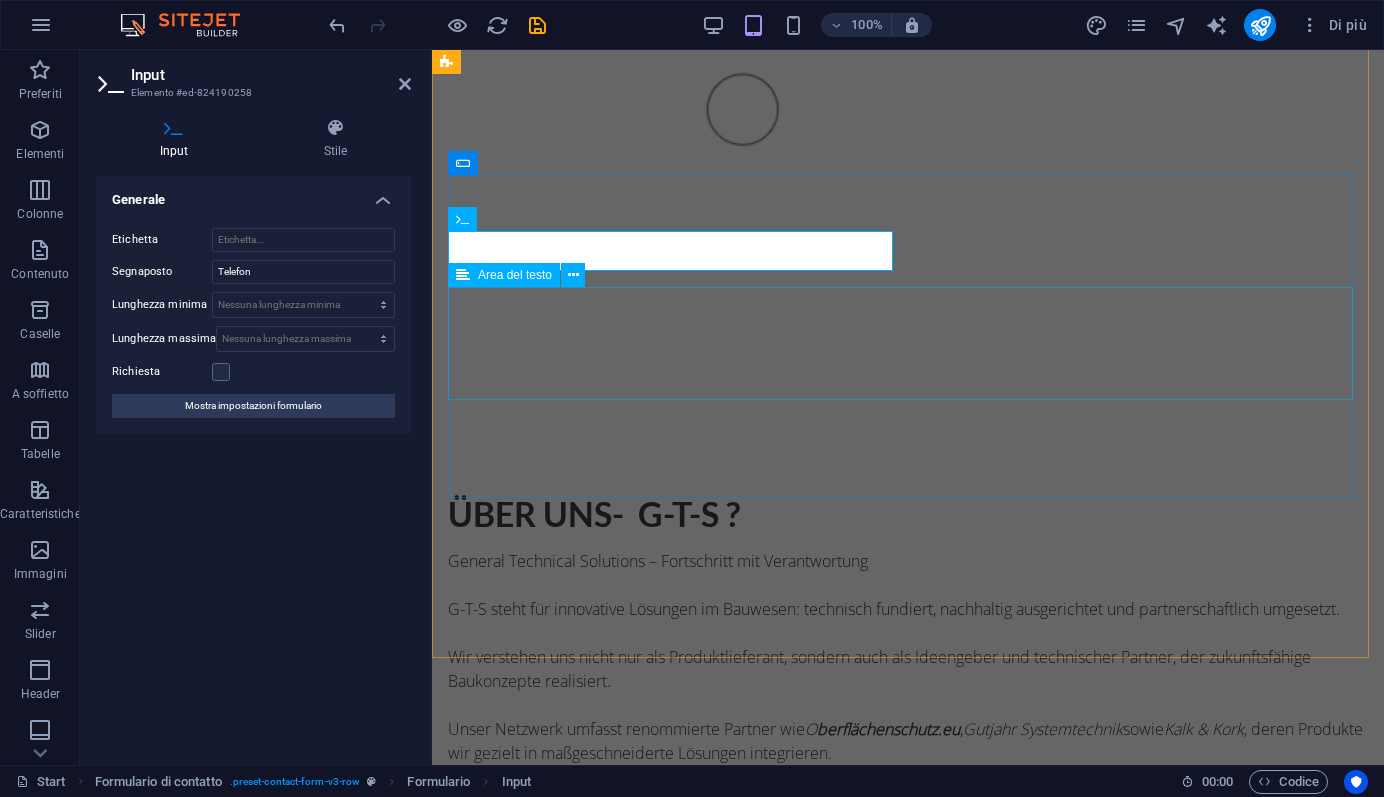 click at bounding box center (908, 2136) 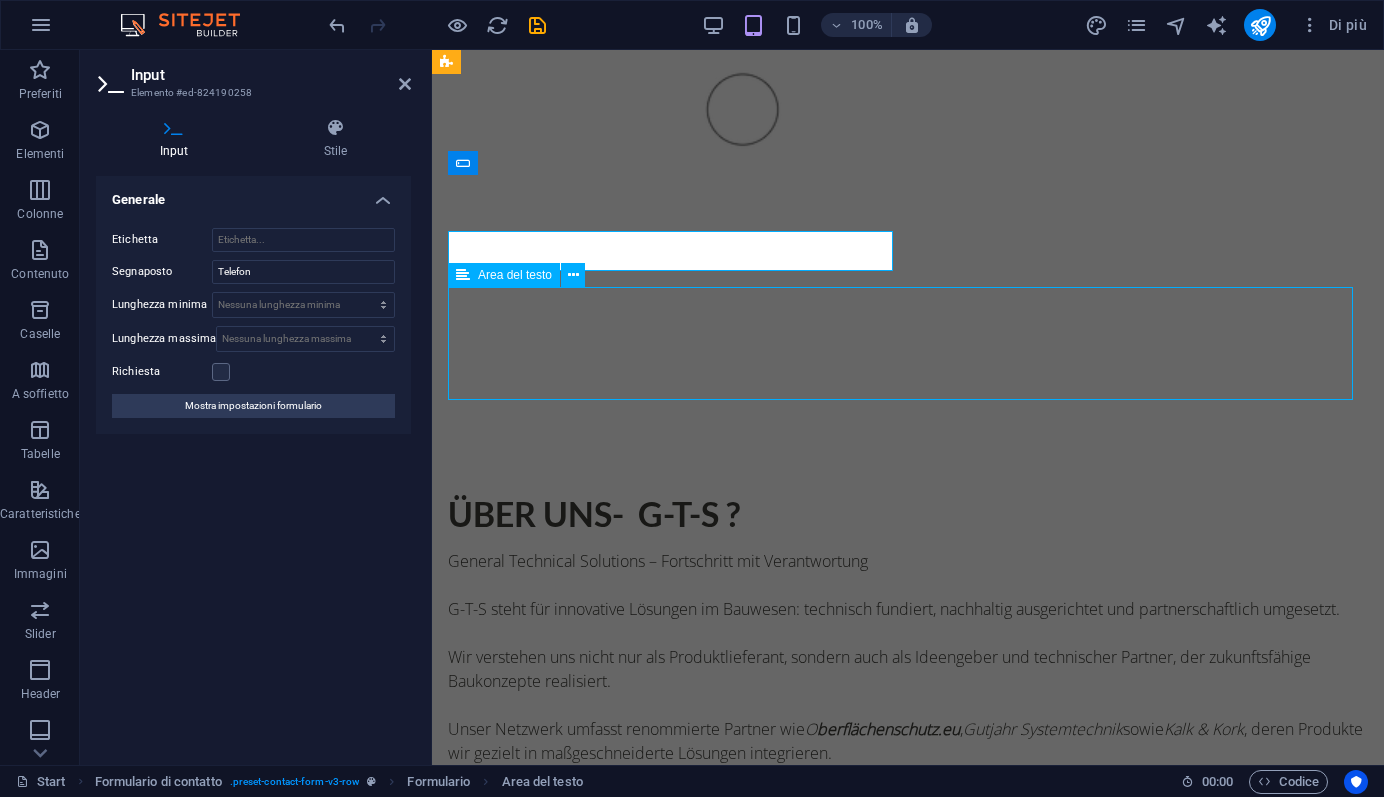 scroll, scrollTop: 1825, scrollLeft: 0, axis: vertical 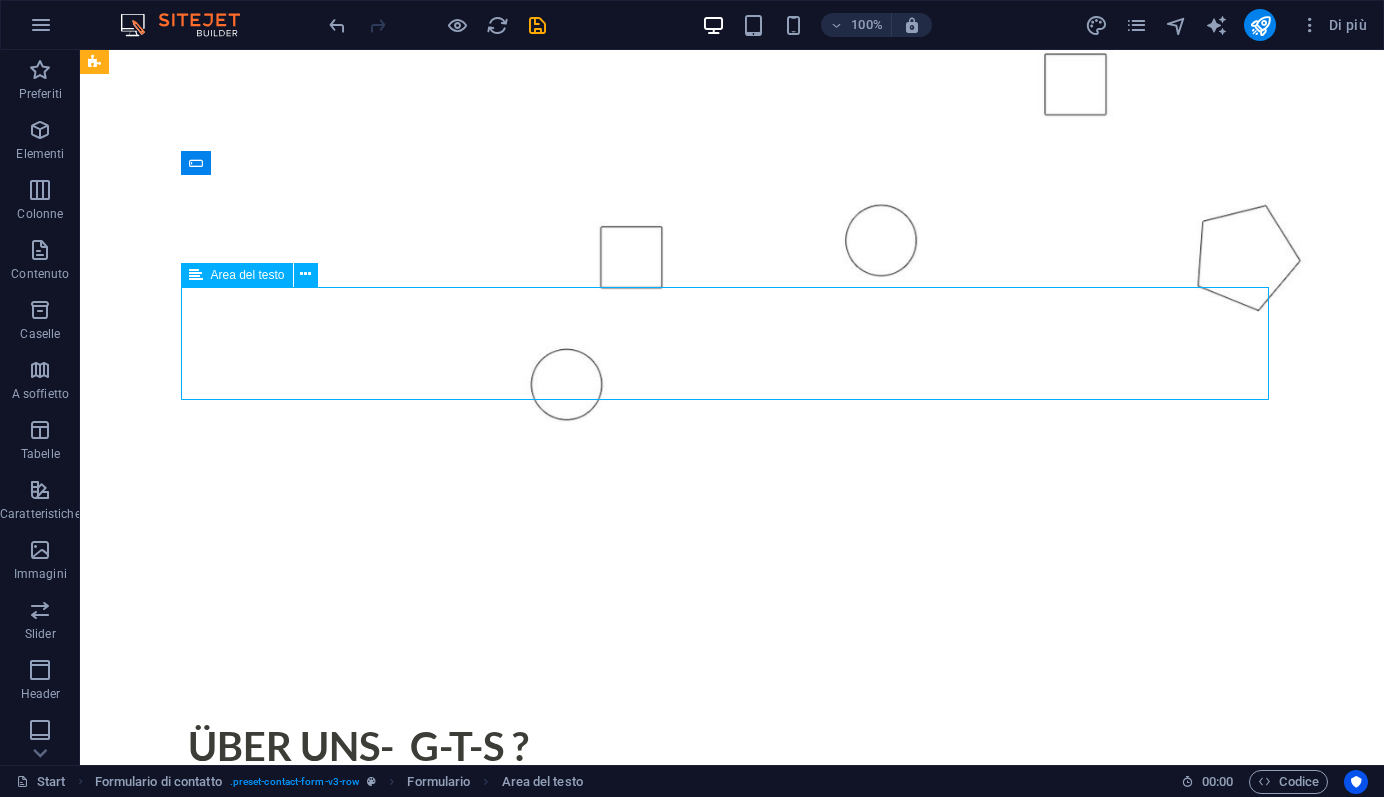 click at bounding box center (732, 2459) 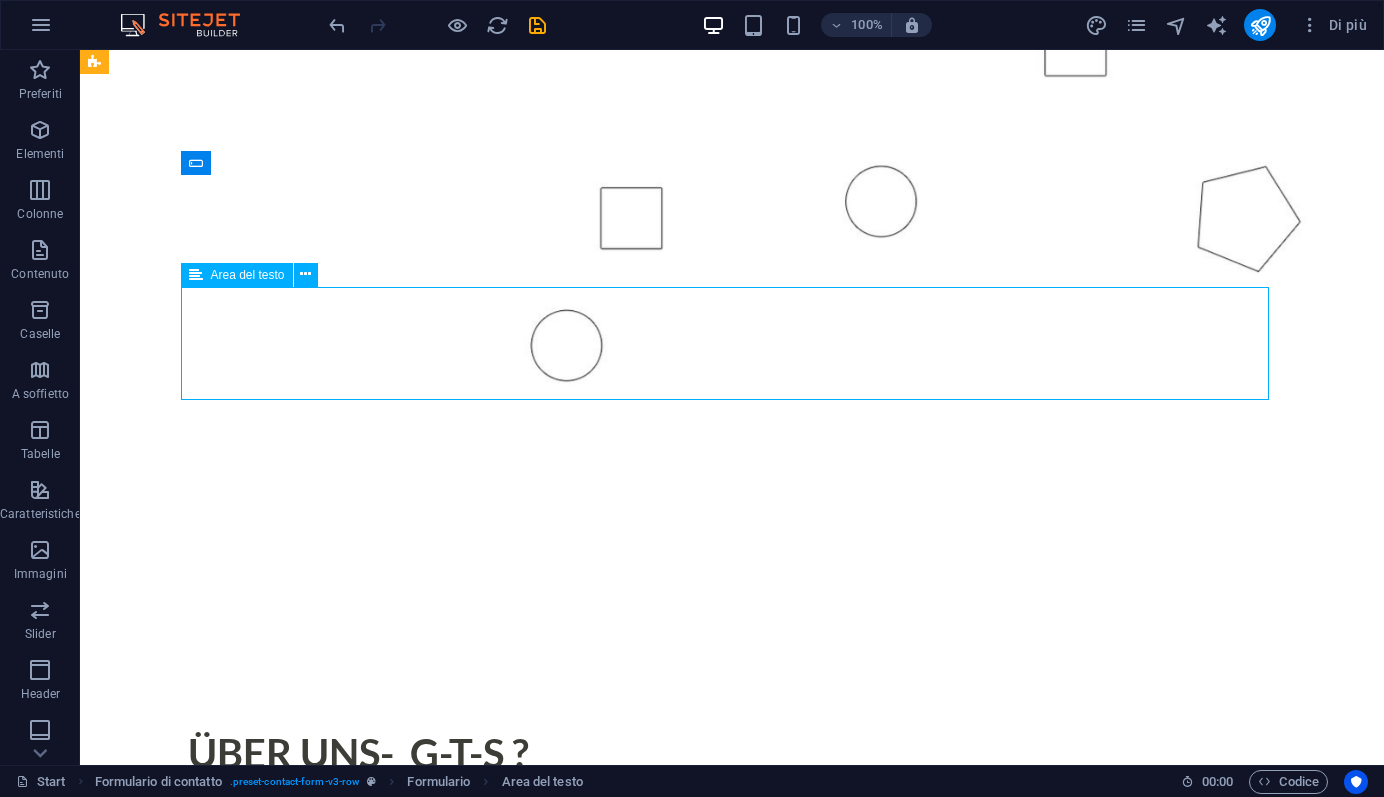 scroll, scrollTop: 1778, scrollLeft: 0, axis: vertical 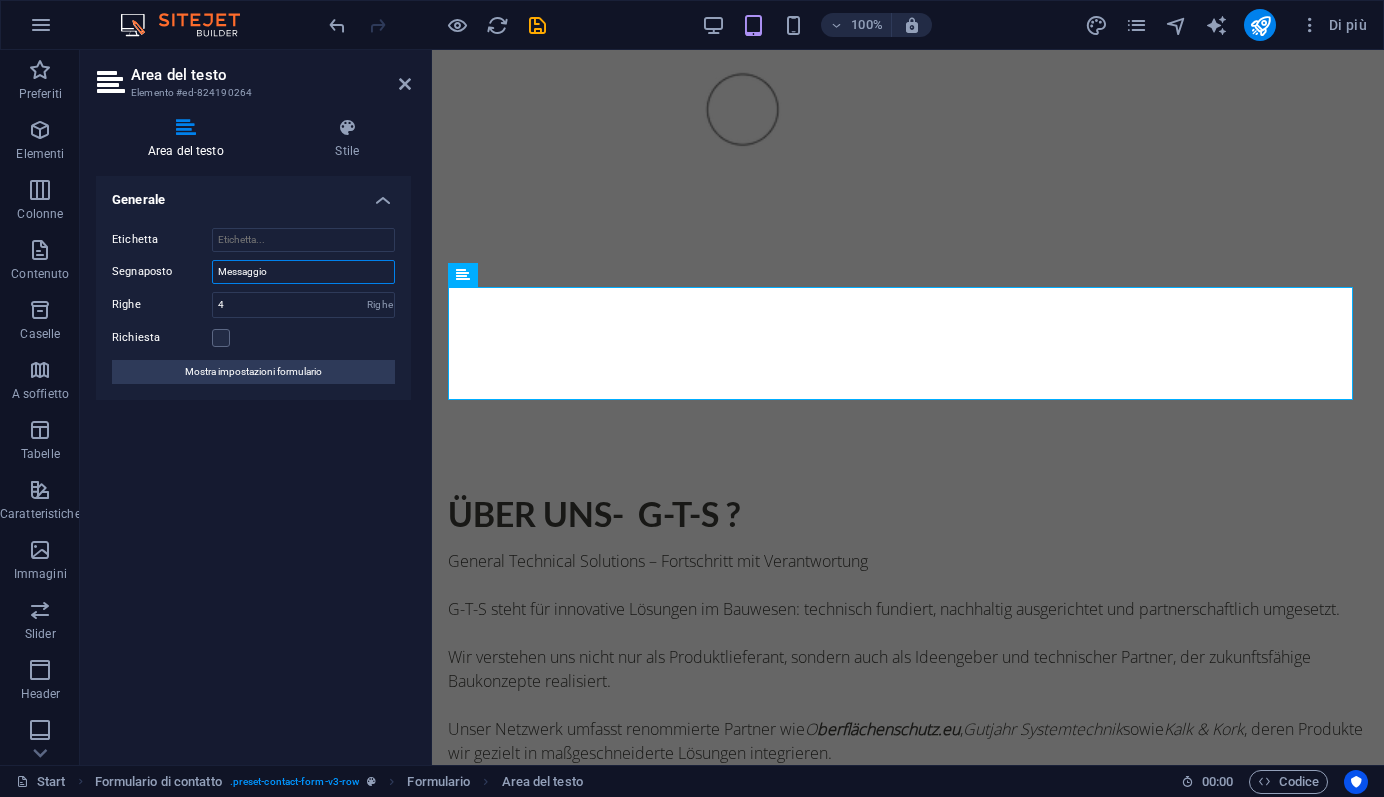 drag, startPoint x: 284, startPoint y: 270, endPoint x: 215, endPoint y: 271, distance: 69.00725 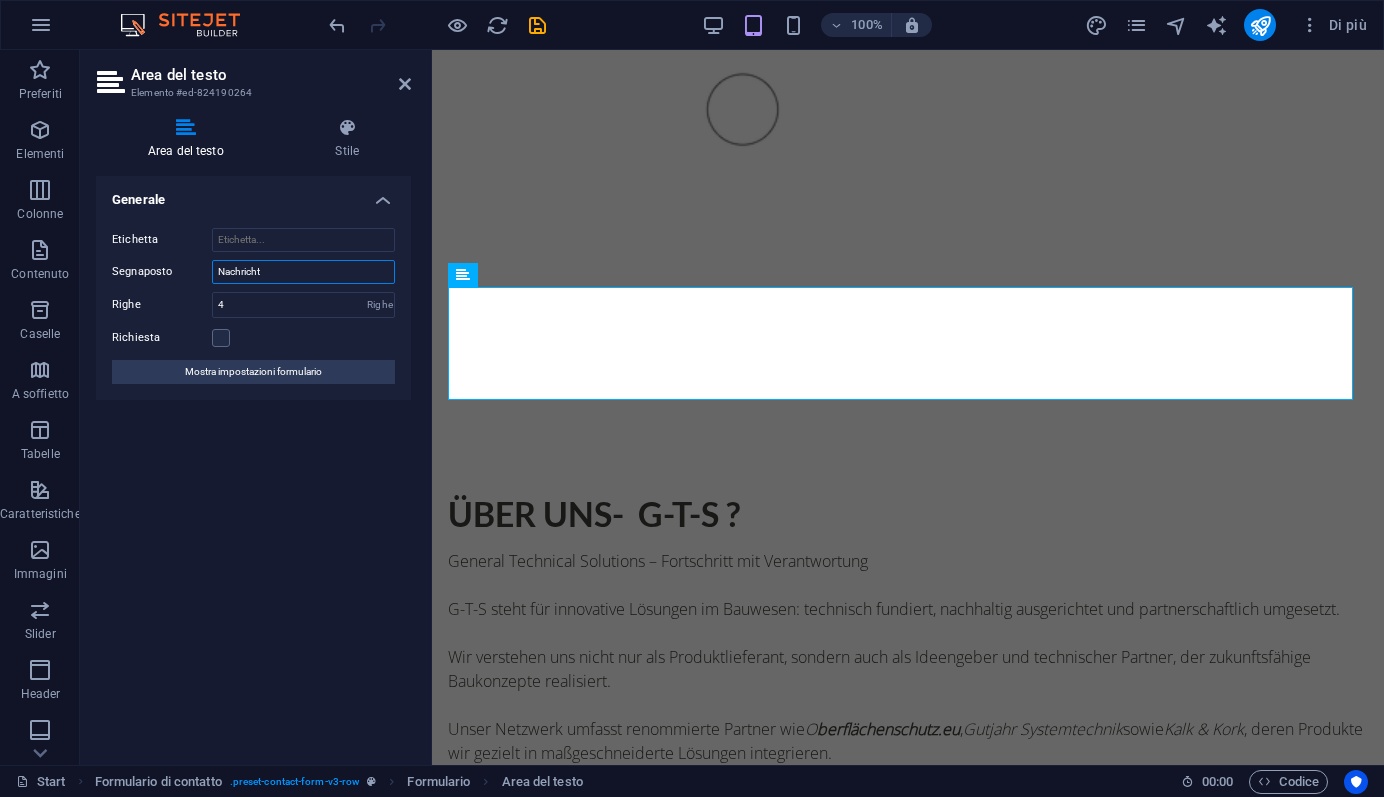 type on "Nachricht" 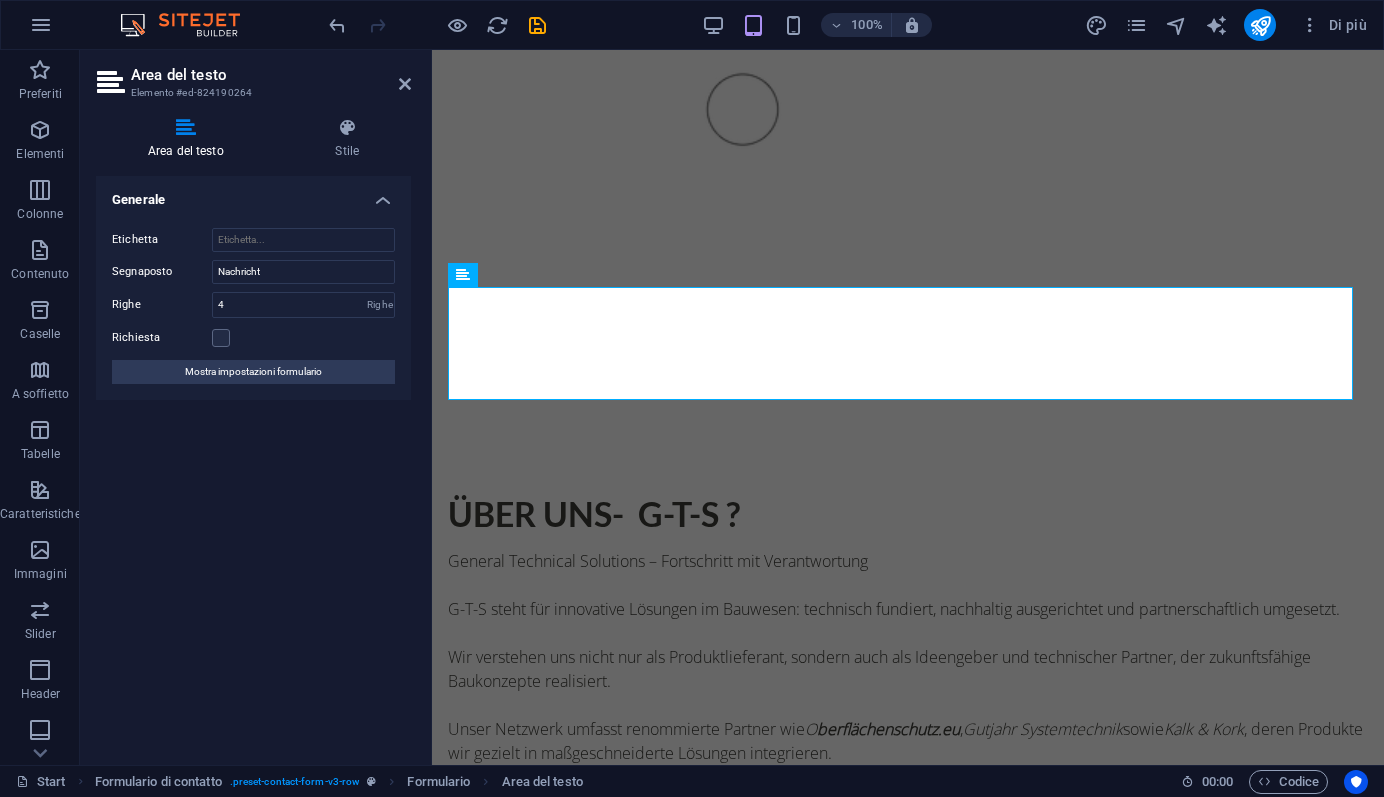click on "Generale Etichetta Segnaposto Nachricht Righe 4 Righe Richiesta Mostra impostazioni formulario" at bounding box center [253, 462] 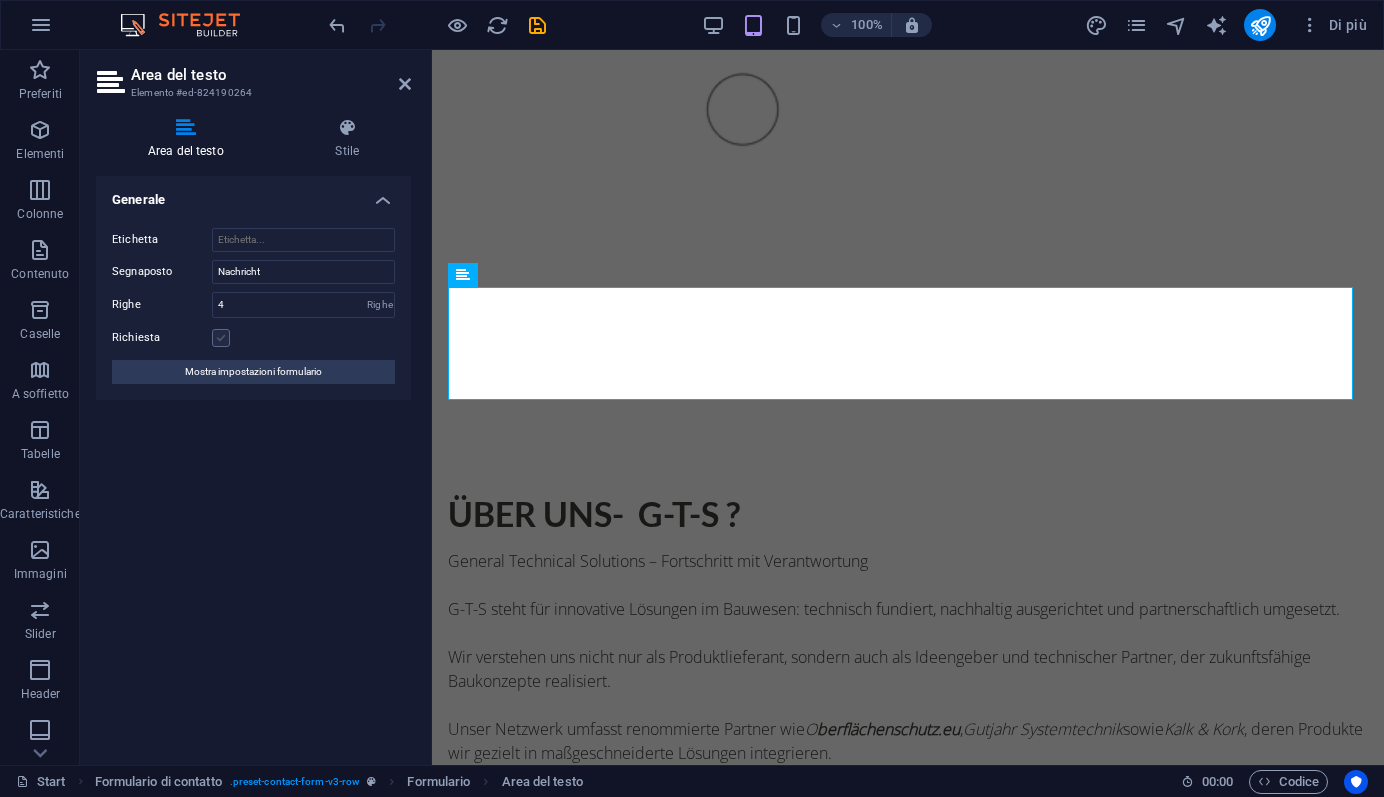 click at bounding box center [221, 338] 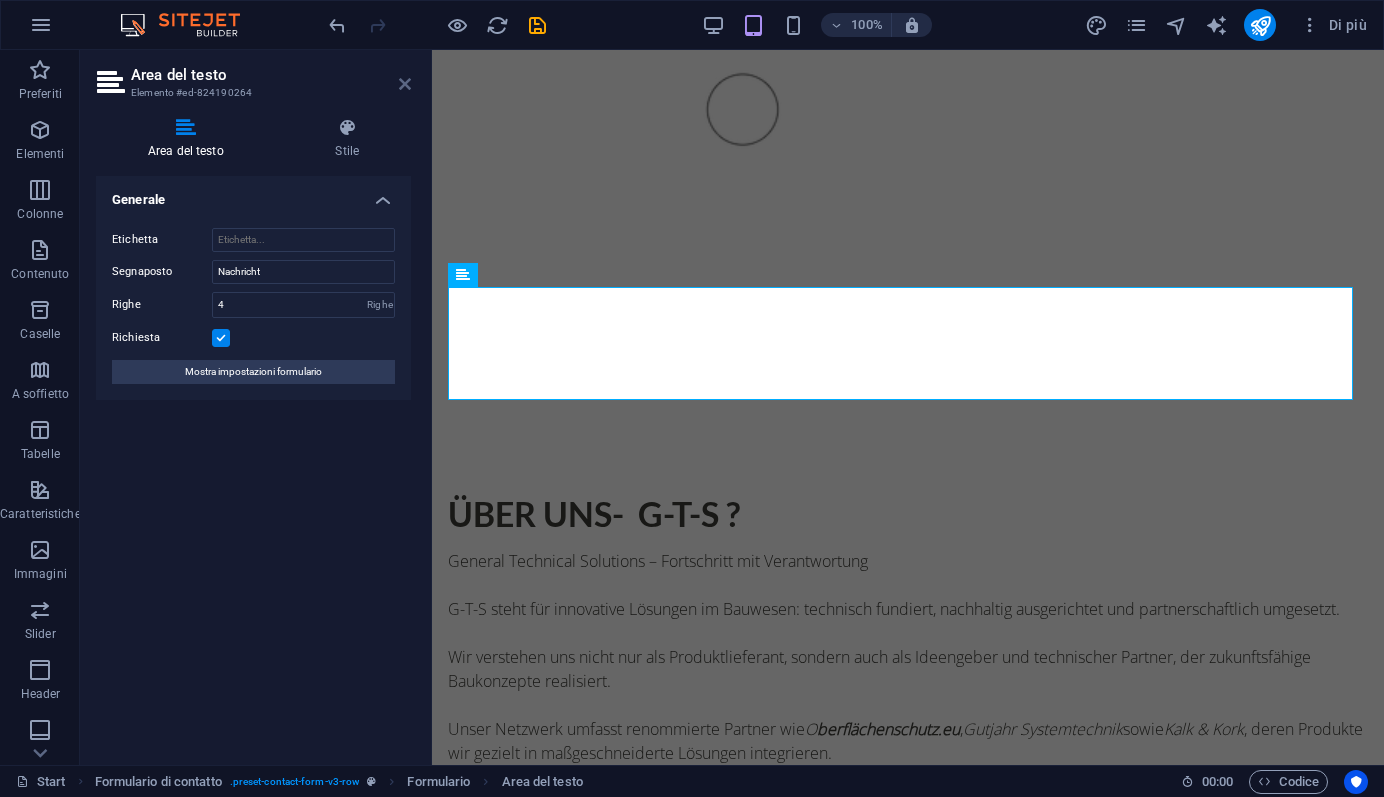 click at bounding box center (405, 84) 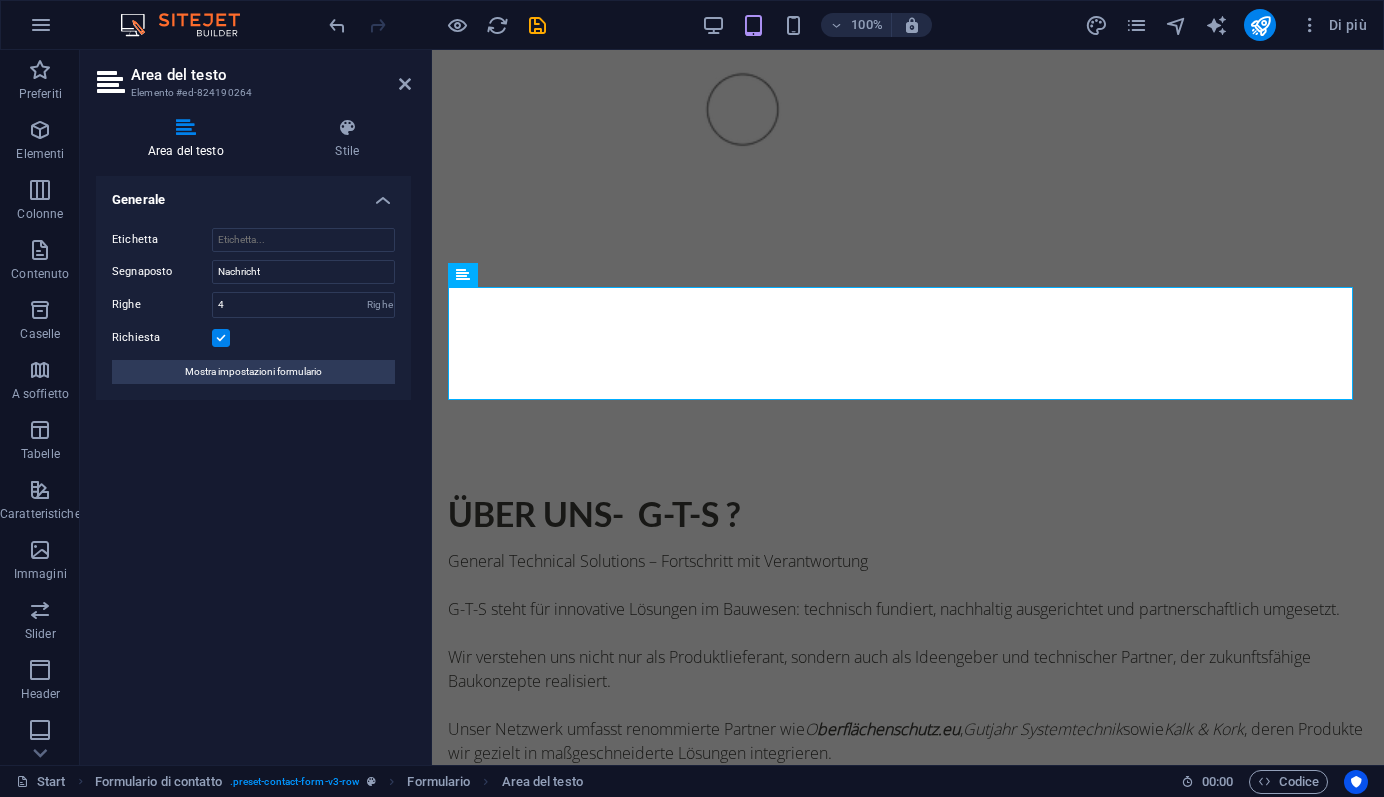 scroll, scrollTop: 1825, scrollLeft: 0, axis: vertical 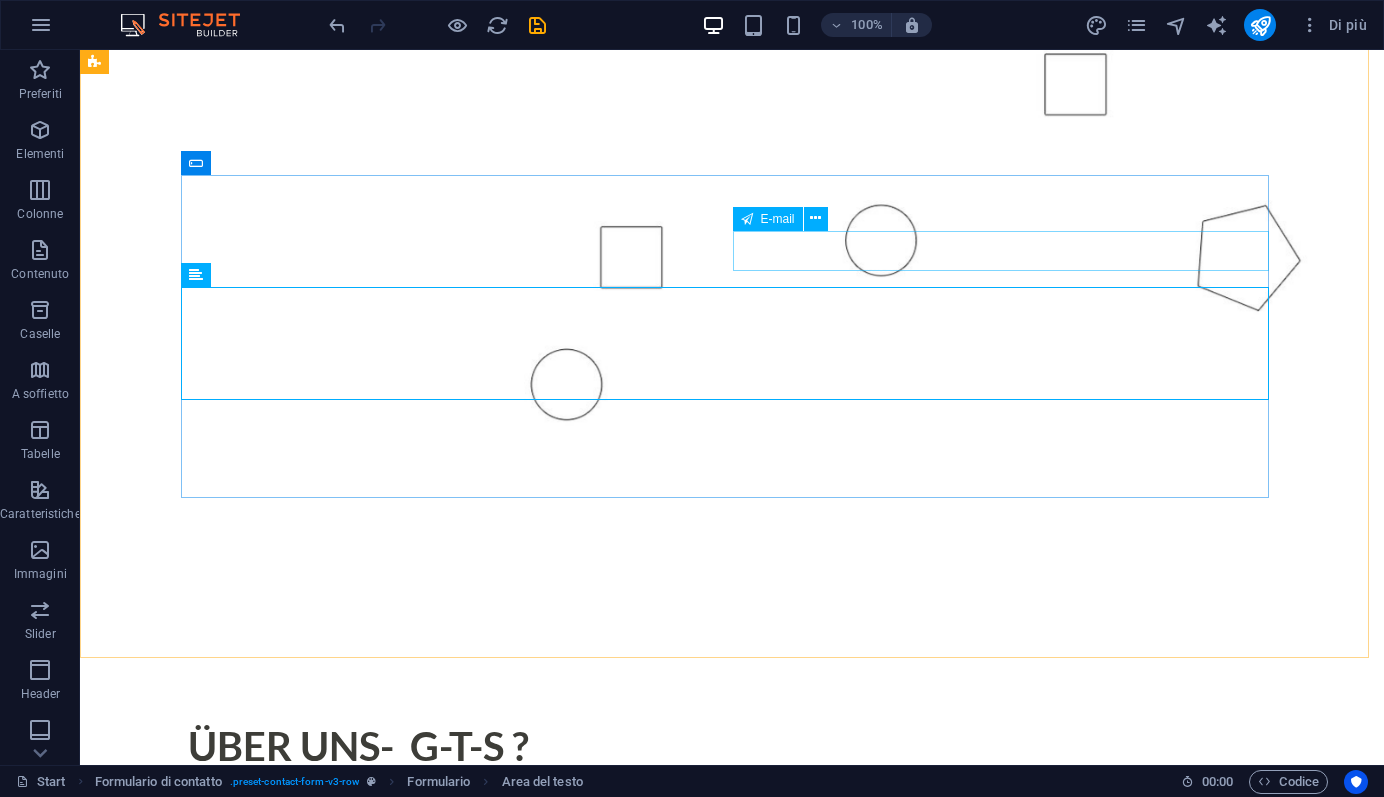 click on "E-mail" at bounding box center [778, 219] 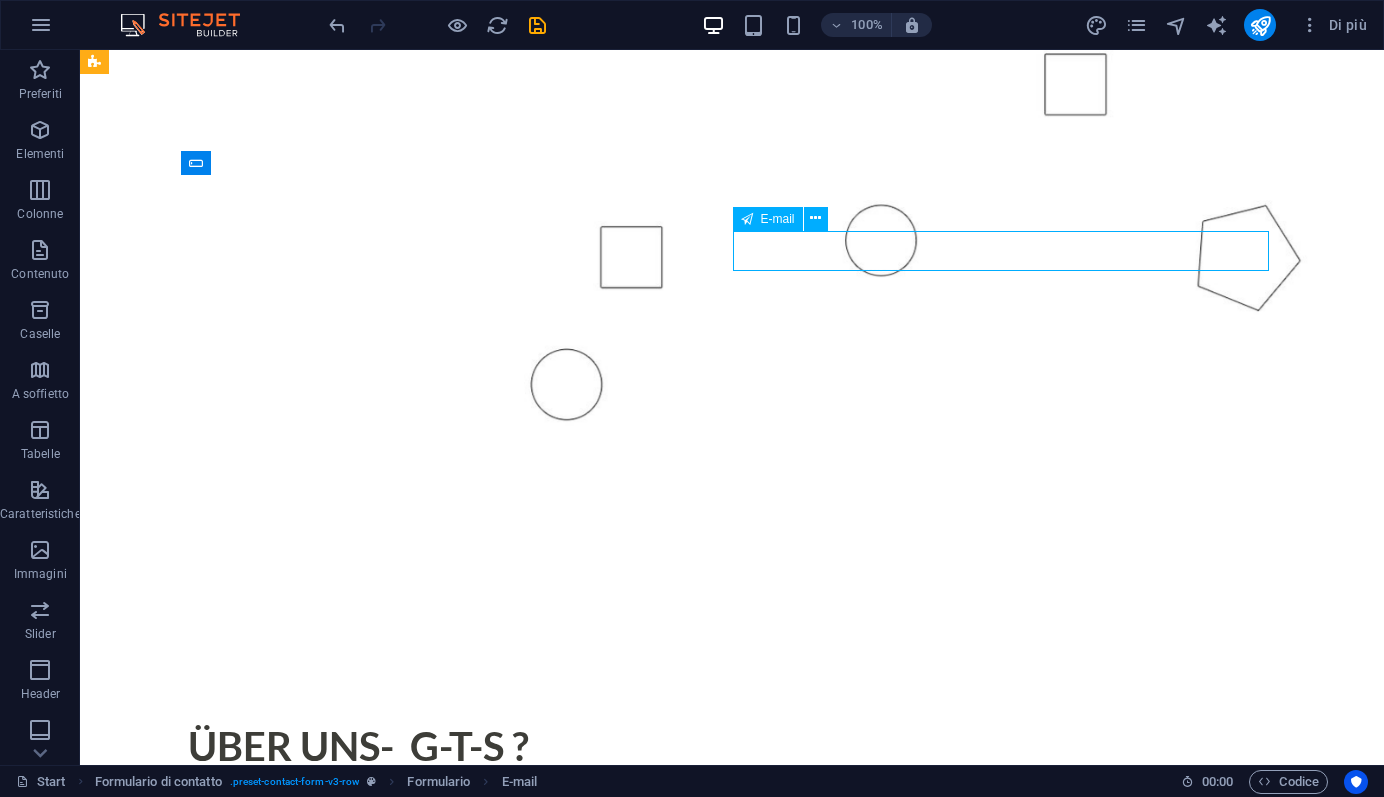 click on "E-mail" at bounding box center (778, 219) 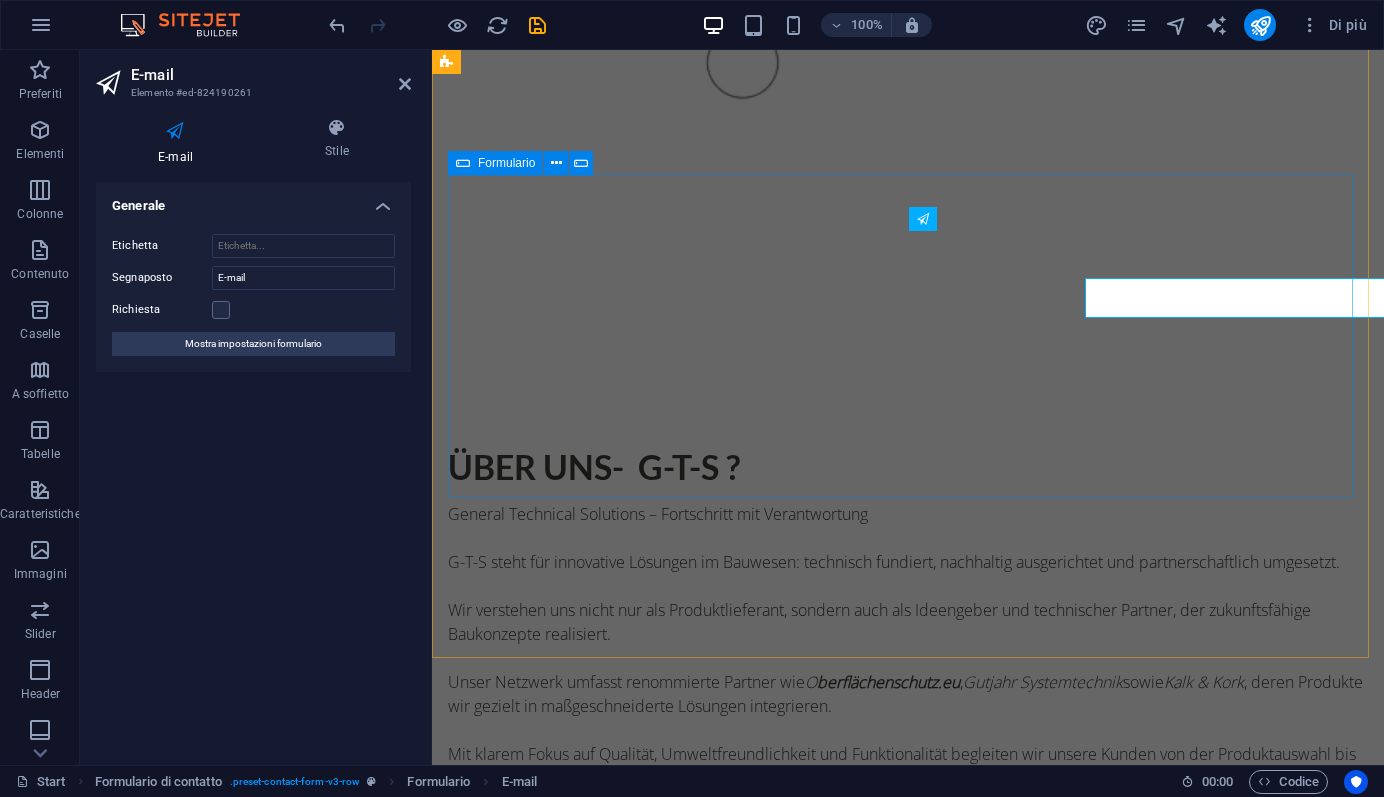 scroll, scrollTop: 1778, scrollLeft: 0, axis: vertical 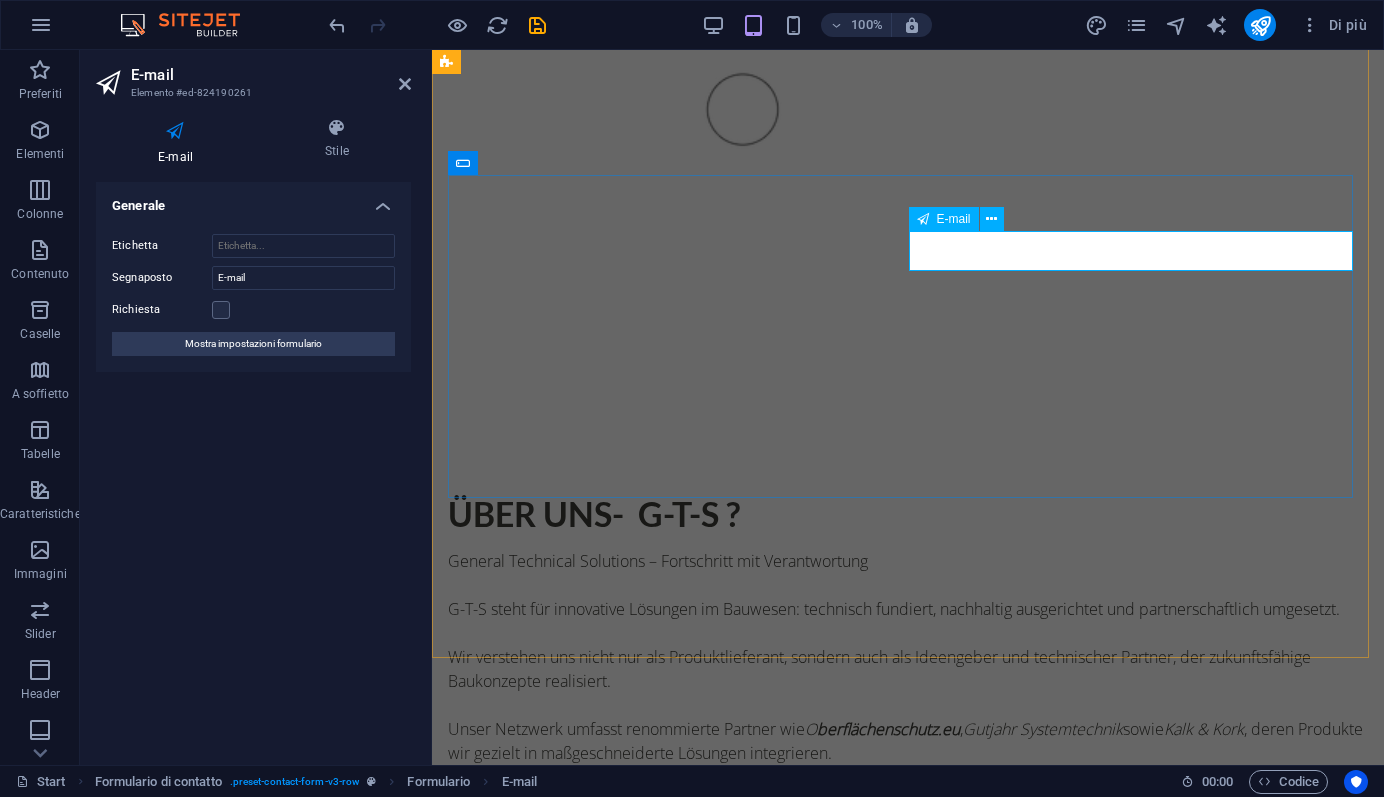 click at bounding box center [923, 219] 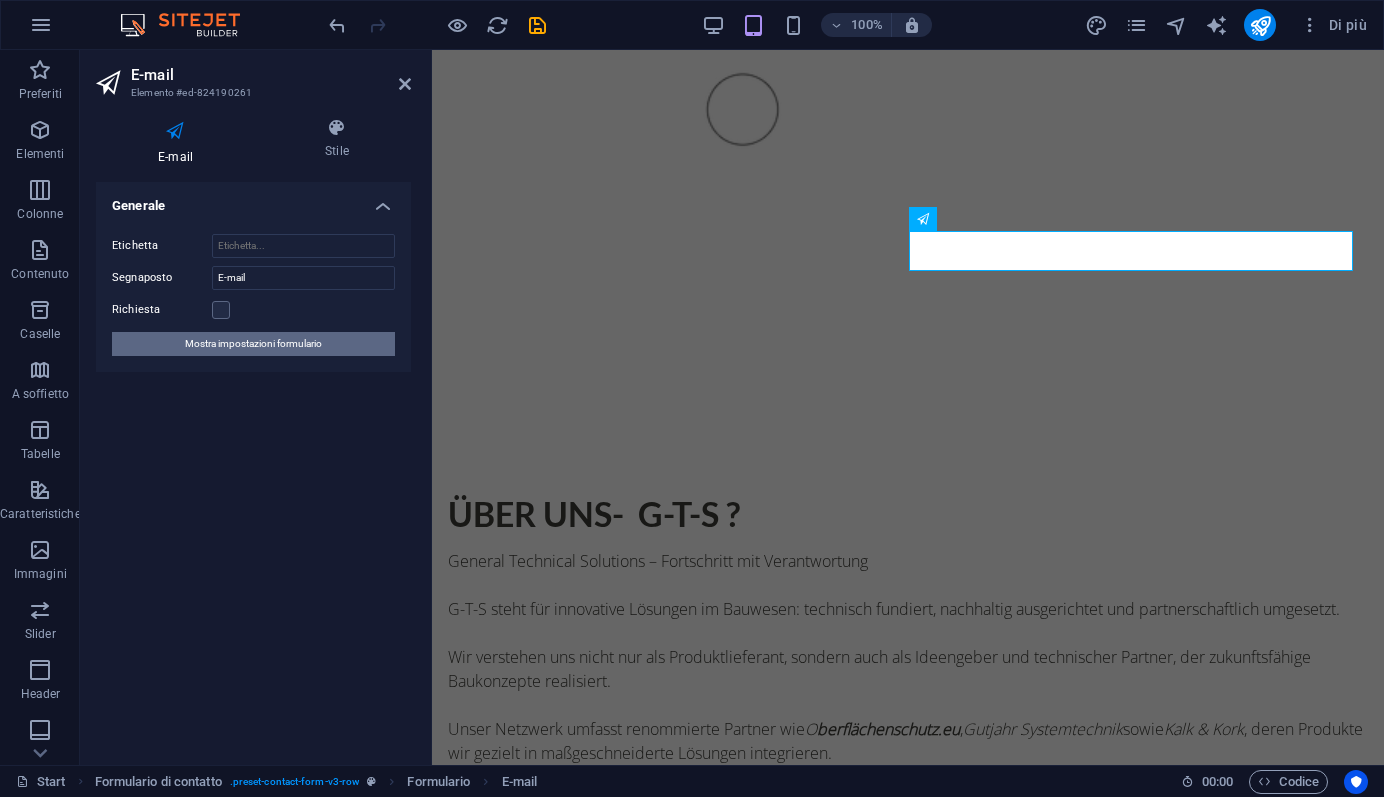 click on "Mostra impostazioni formulario" at bounding box center (253, 344) 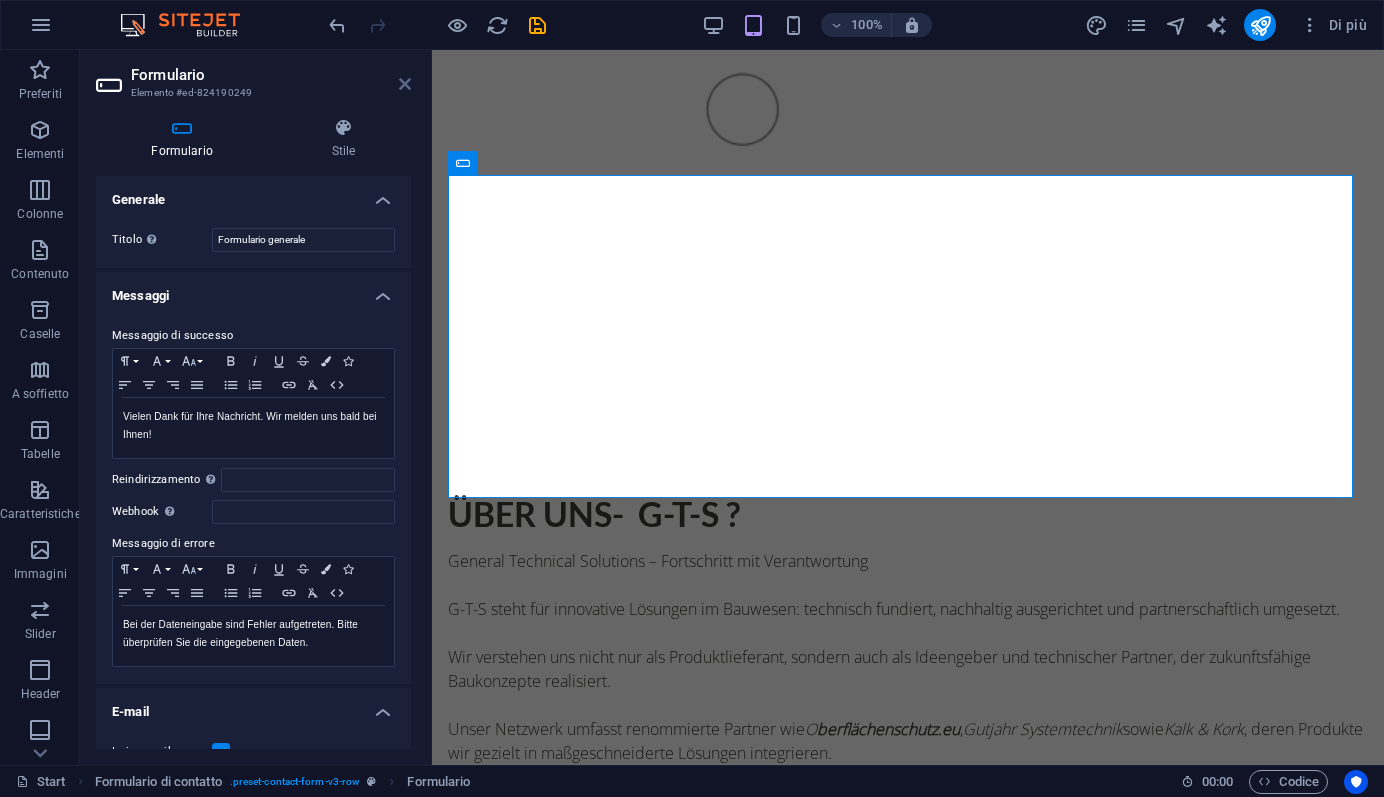 click at bounding box center (405, 84) 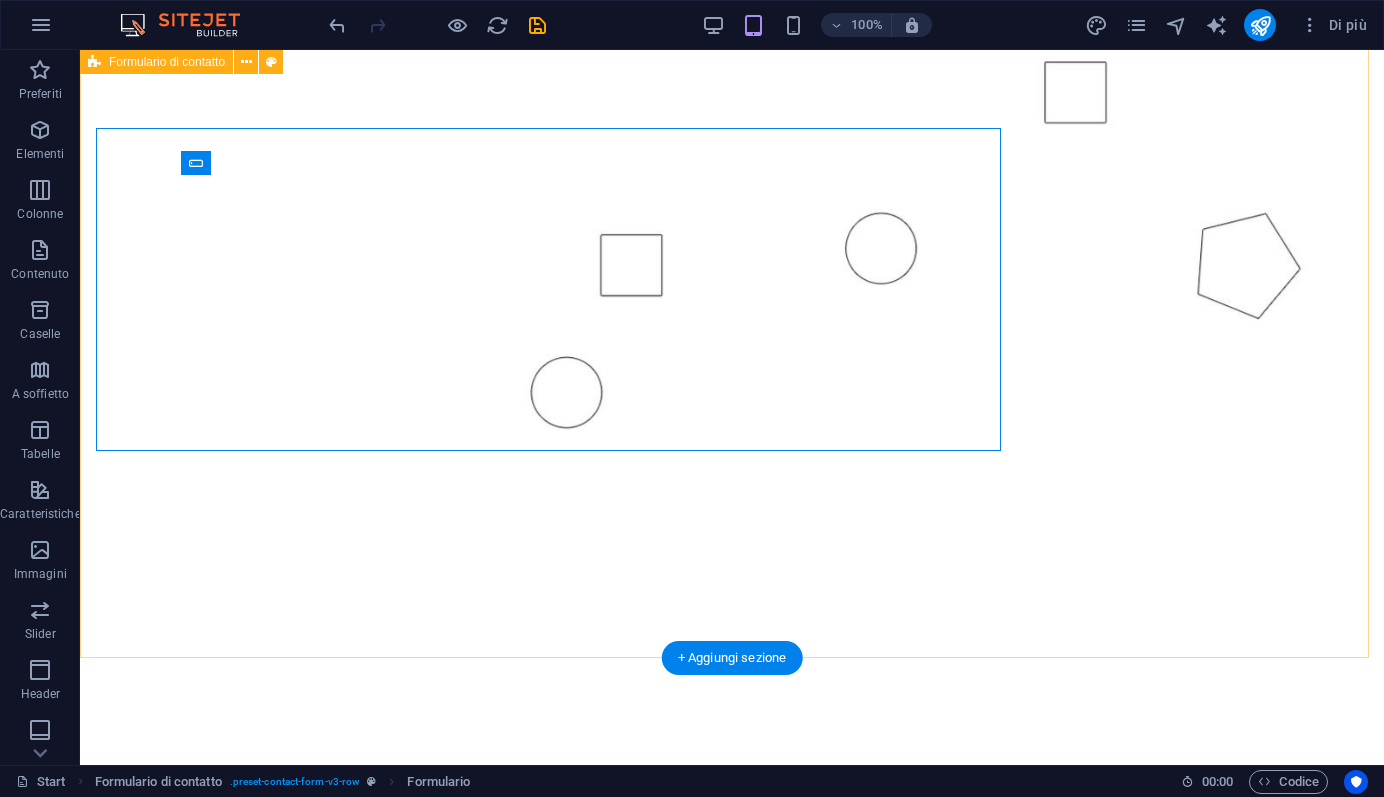 scroll, scrollTop: 1825, scrollLeft: 0, axis: vertical 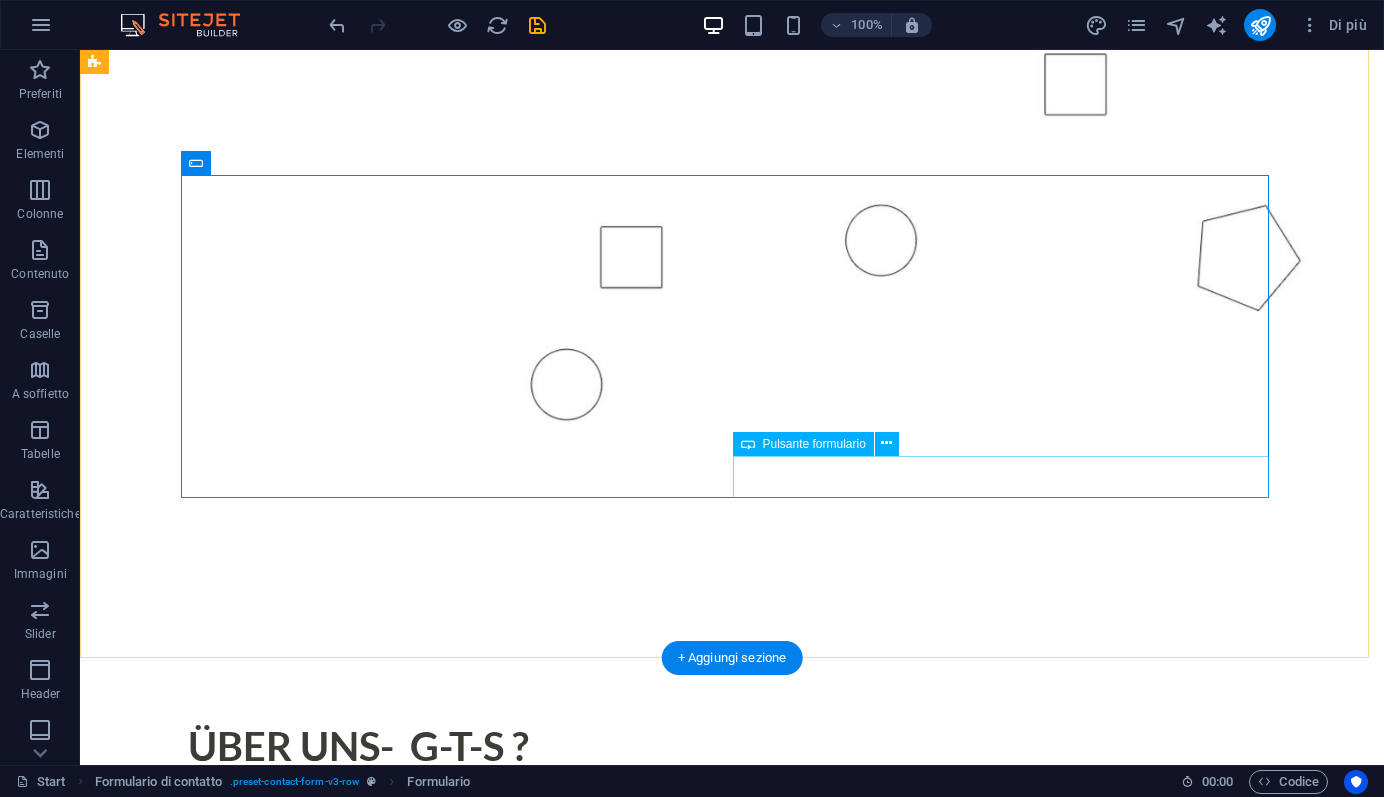 click on "Senden" at bounding box center (1008, 2596) 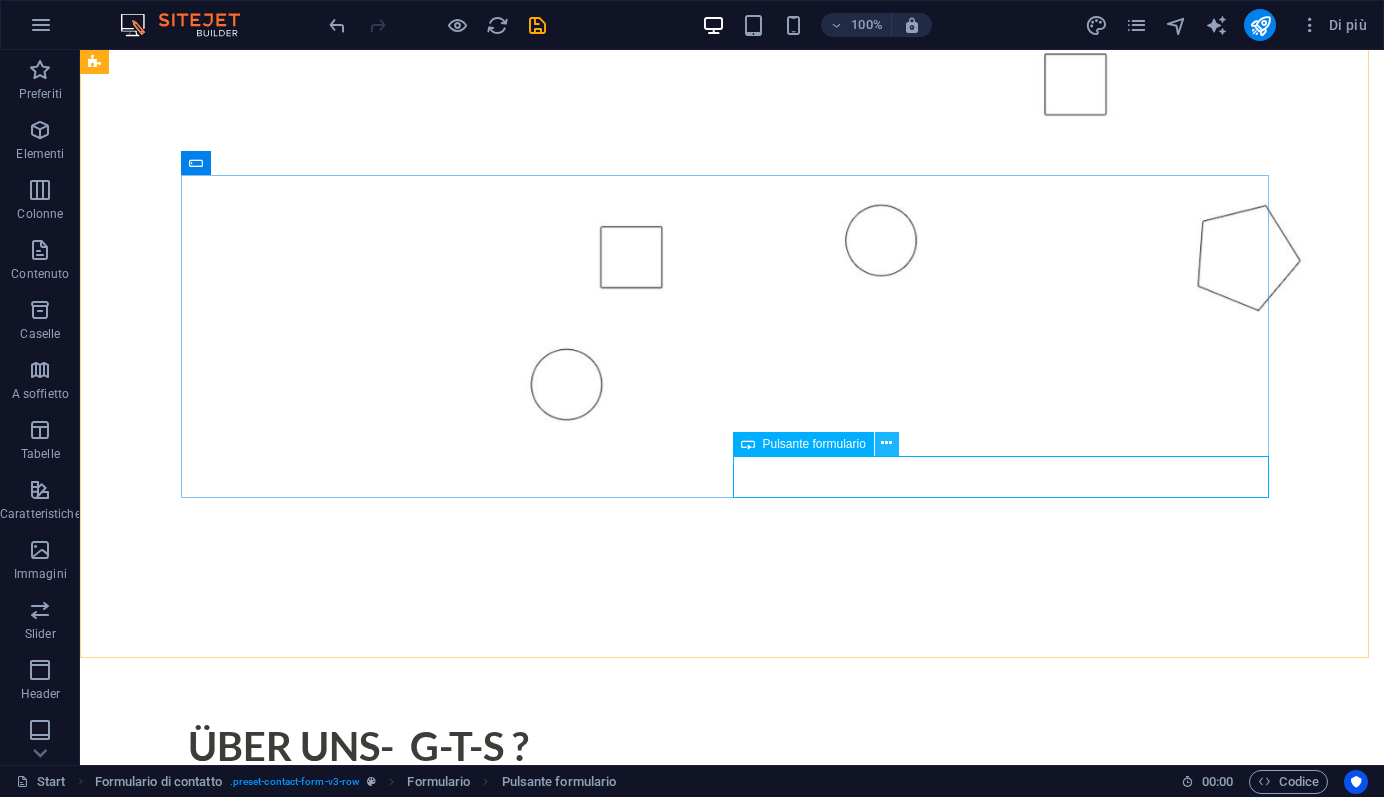 click at bounding box center [886, 443] 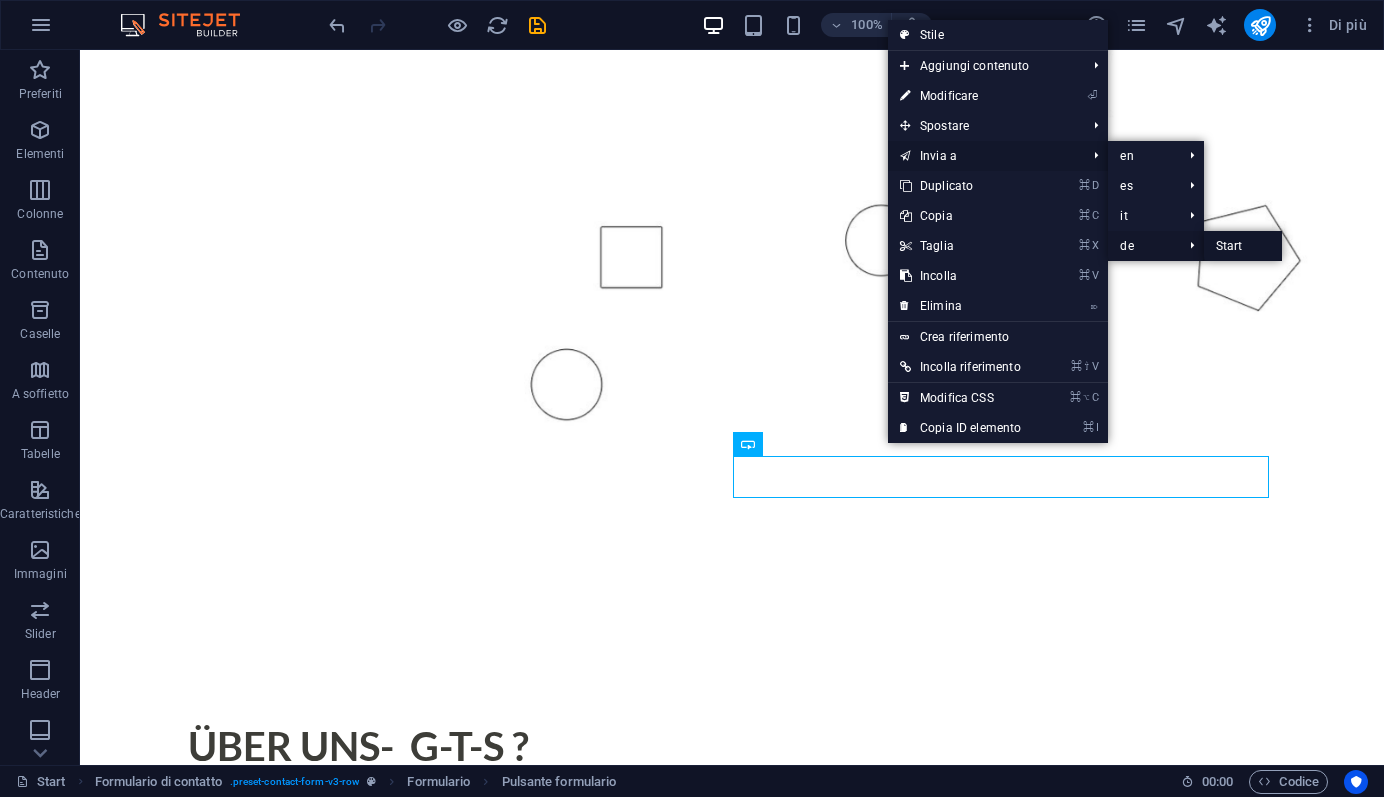 click on "Start" at bounding box center (1243, 246) 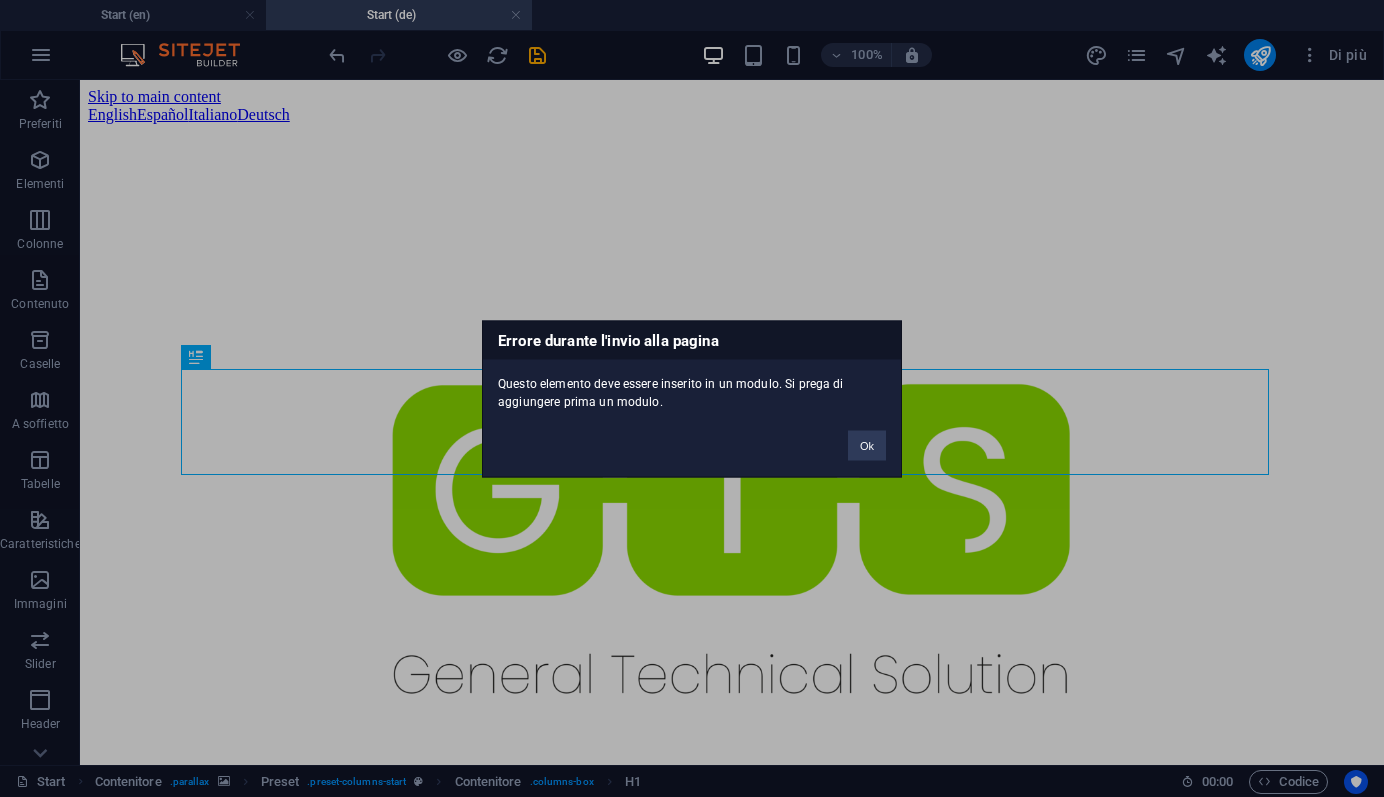 scroll, scrollTop: 631, scrollLeft: 0, axis: vertical 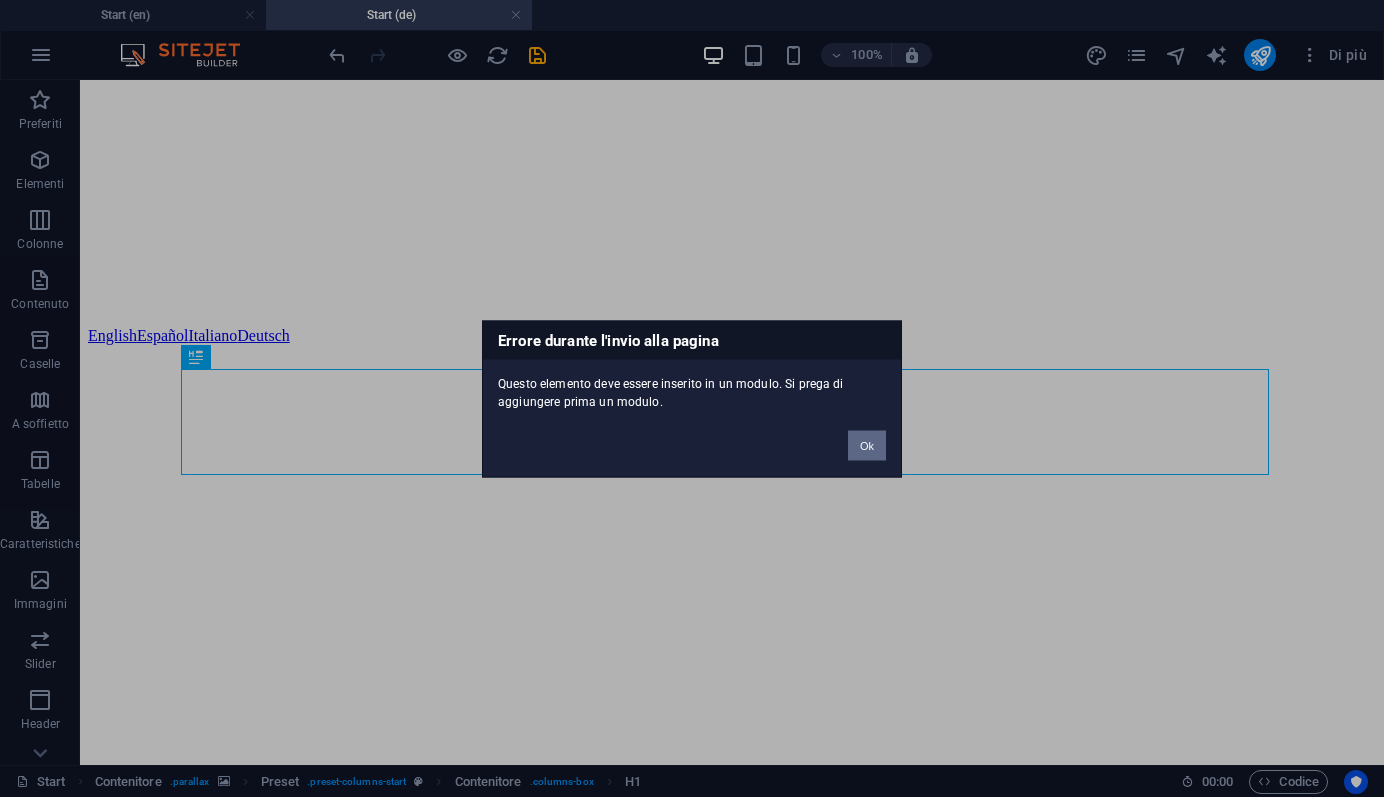 click on "Ok" at bounding box center [867, 445] 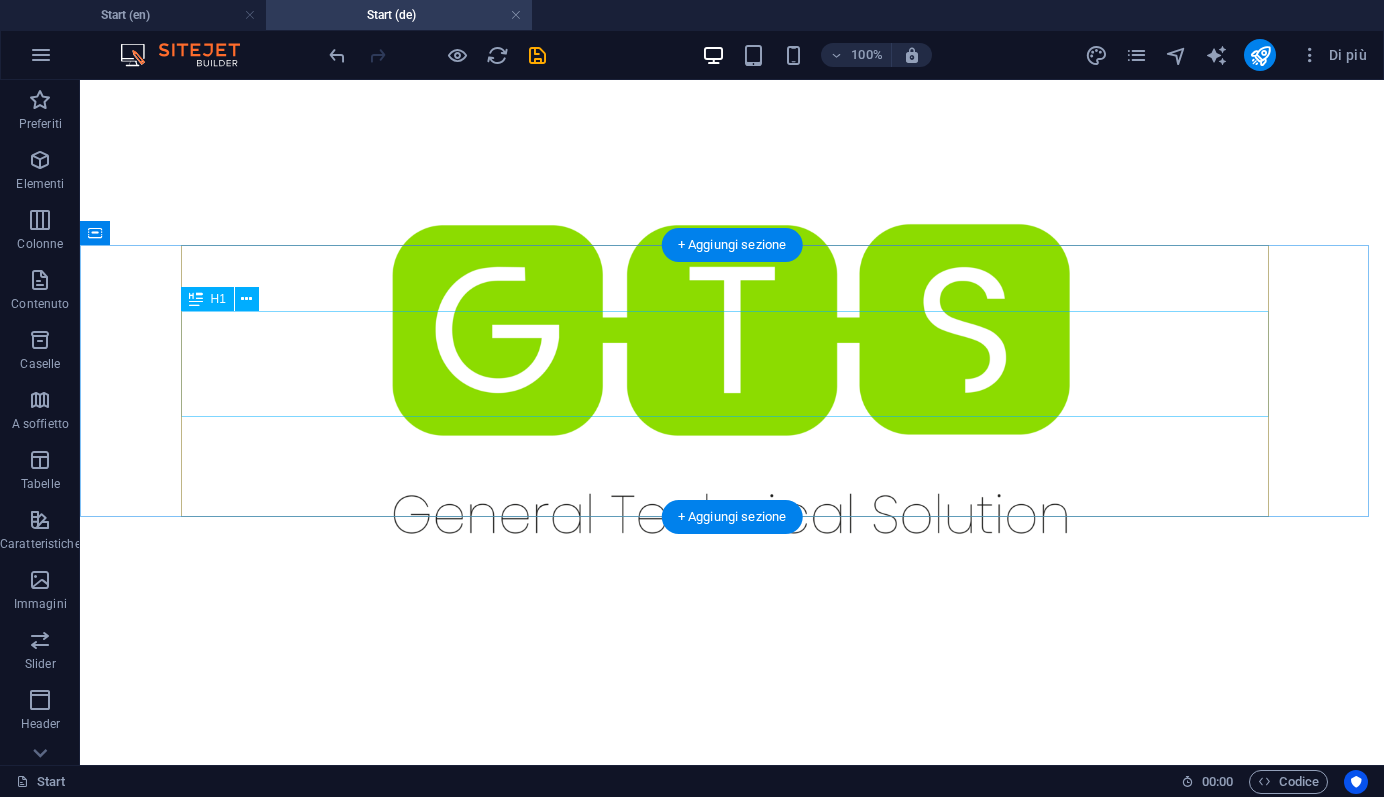 scroll, scrollTop: 0, scrollLeft: 0, axis: both 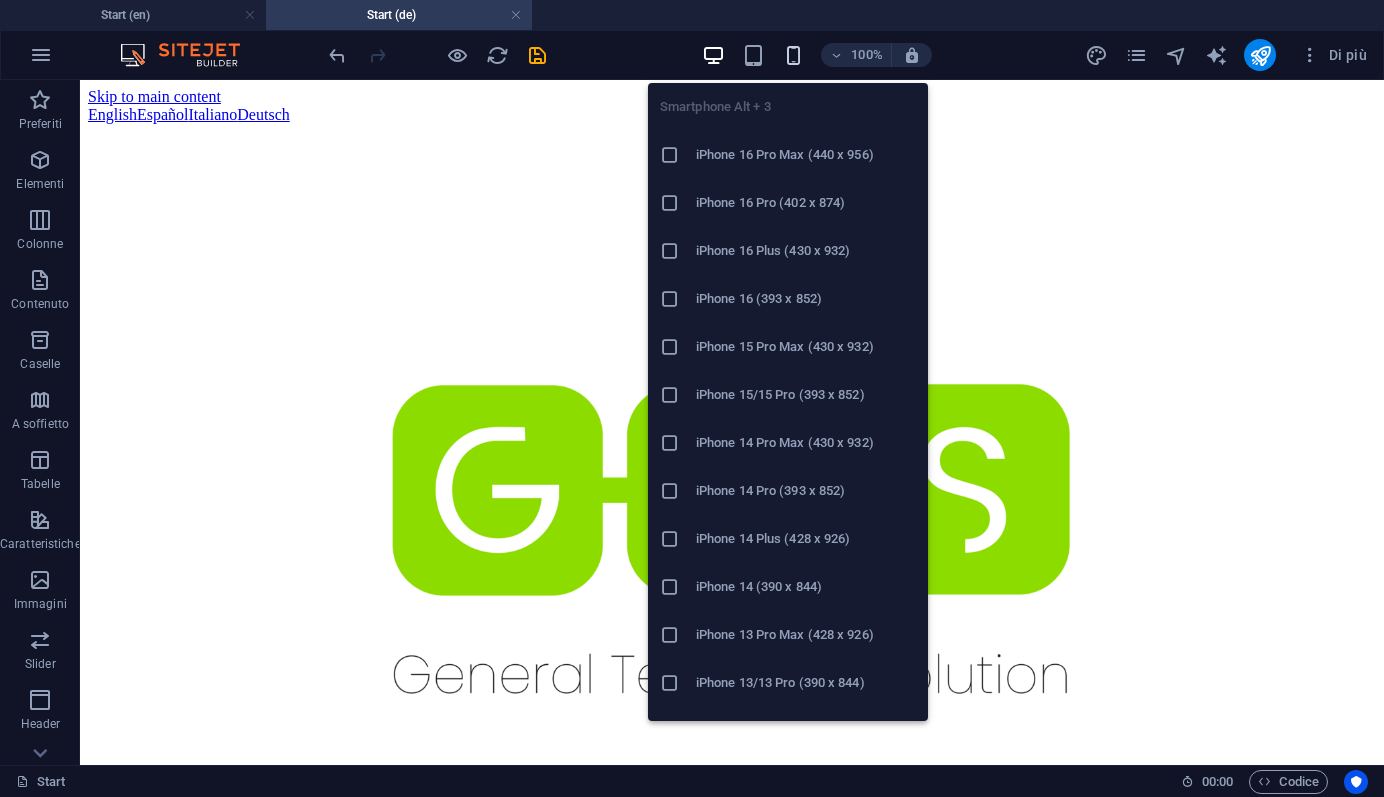 click at bounding box center [793, 55] 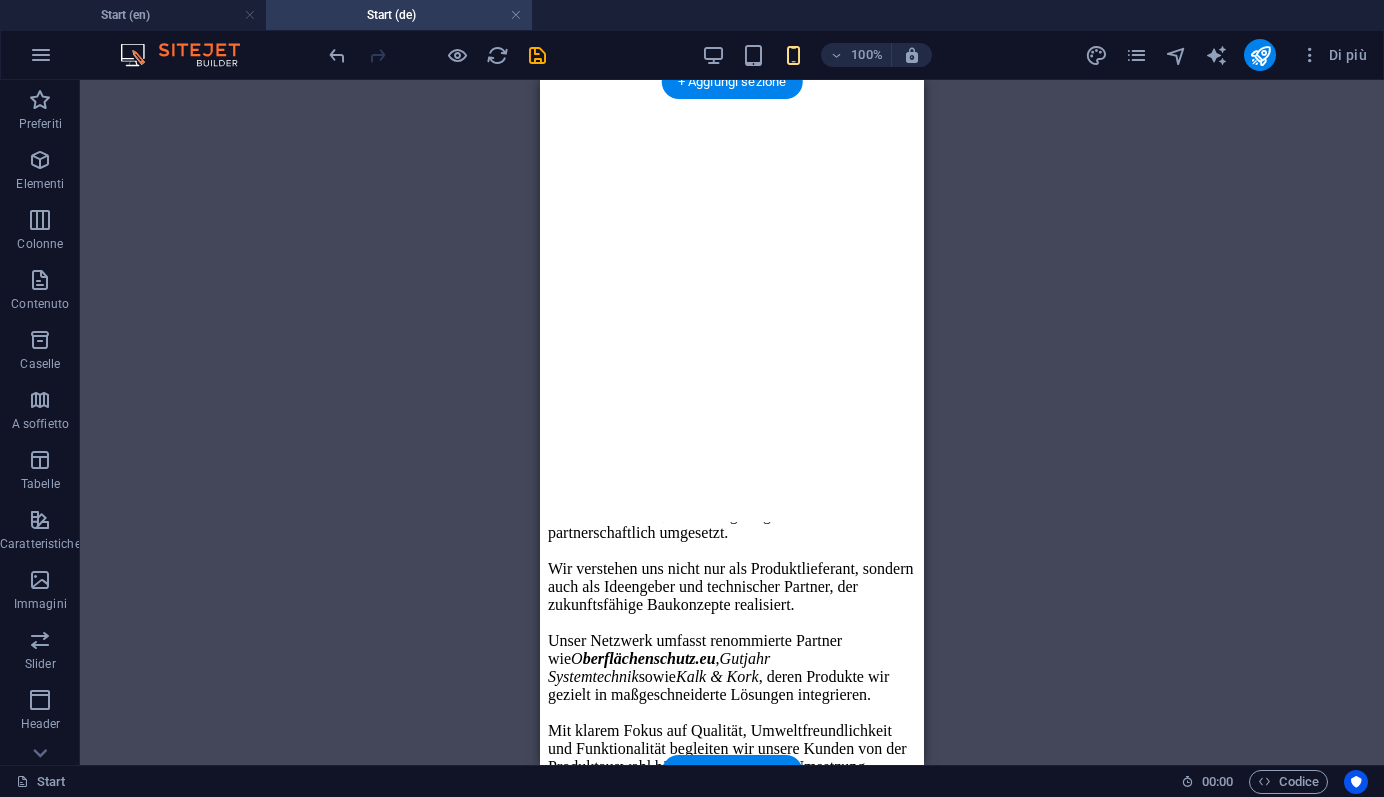 scroll, scrollTop: 1590, scrollLeft: 0, axis: vertical 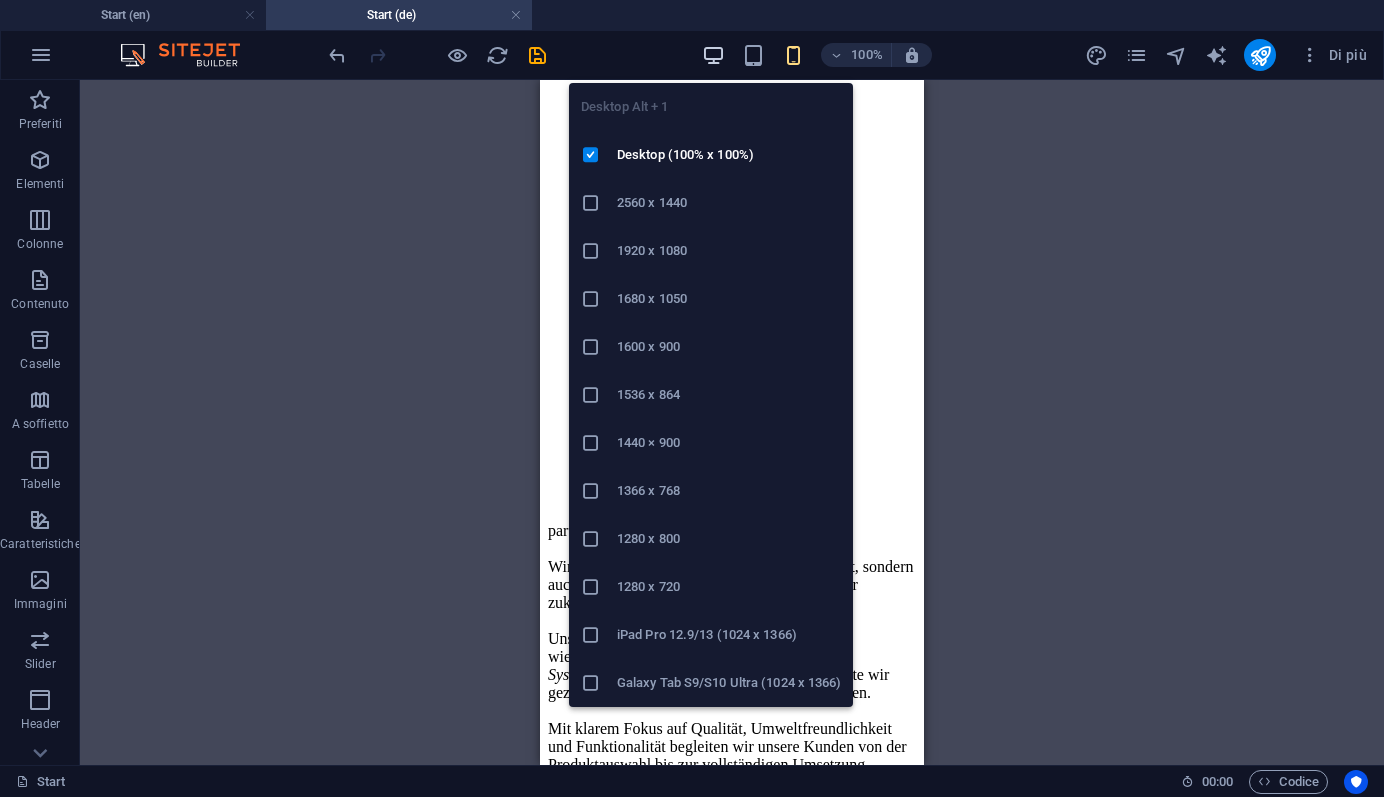 click at bounding box center (713, 55) 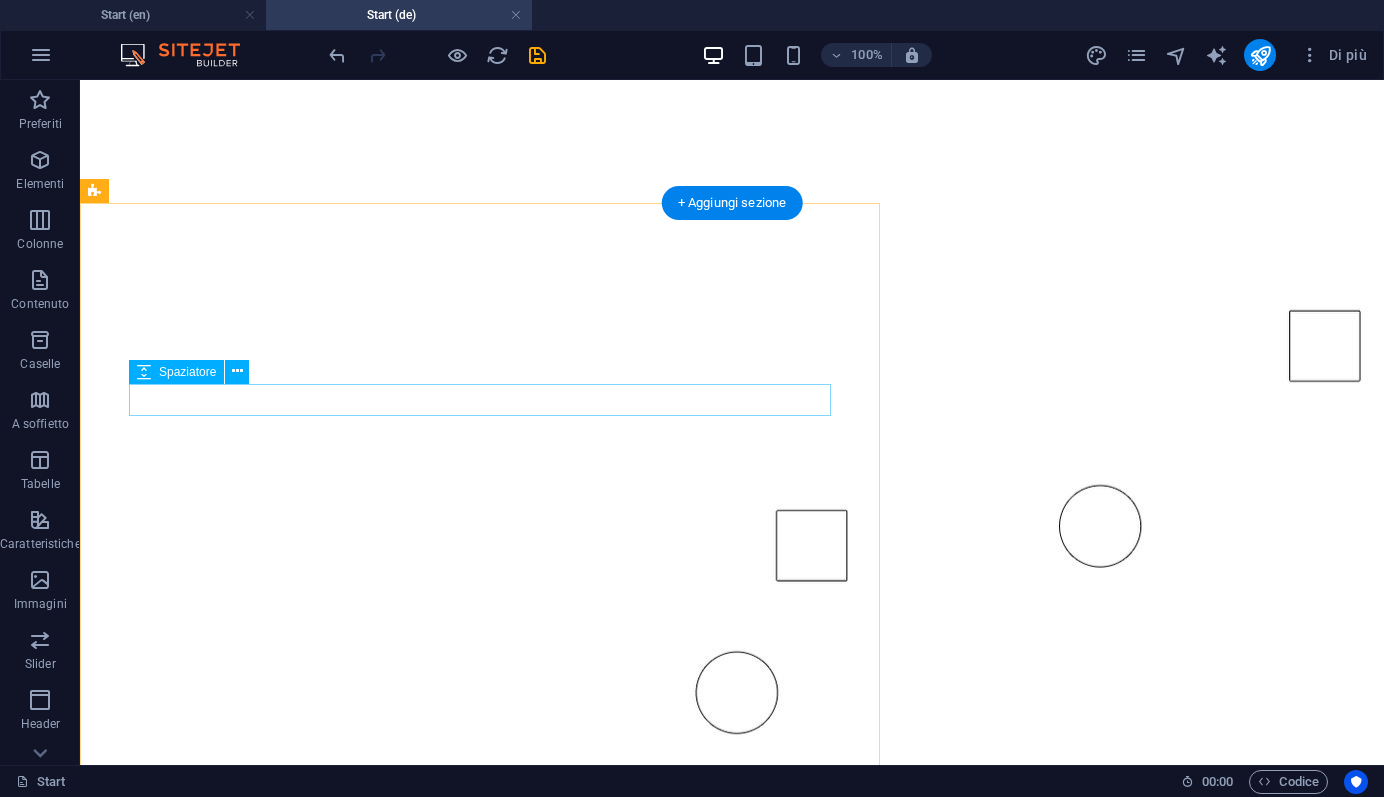 scroll, scrollTop: 1869, scrollLeft: 0, axis: vertical 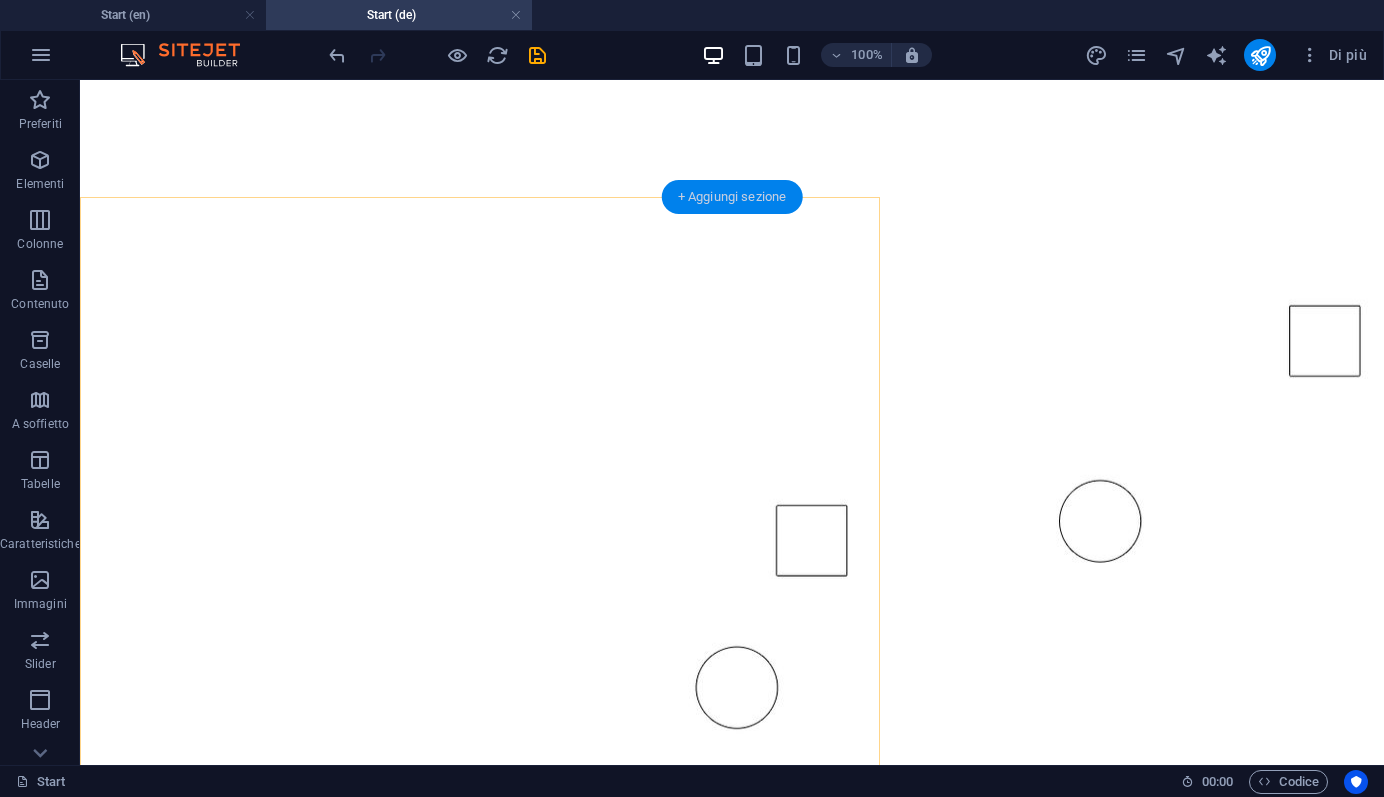 click on "+ Aggiungi sezione" at bounding box center (732, 197) 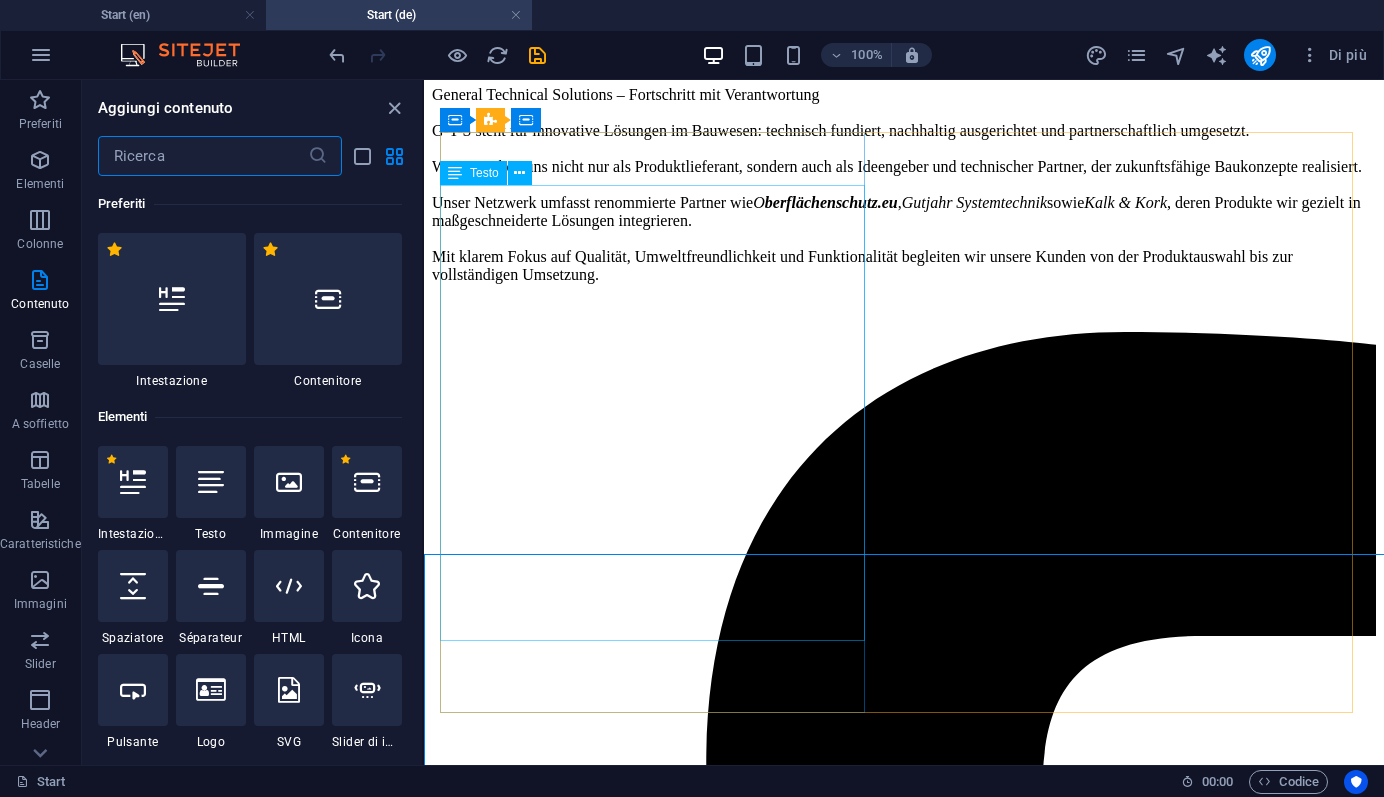 scroll, scrollTop: 676, scrollLeft: 0, axis: vertical 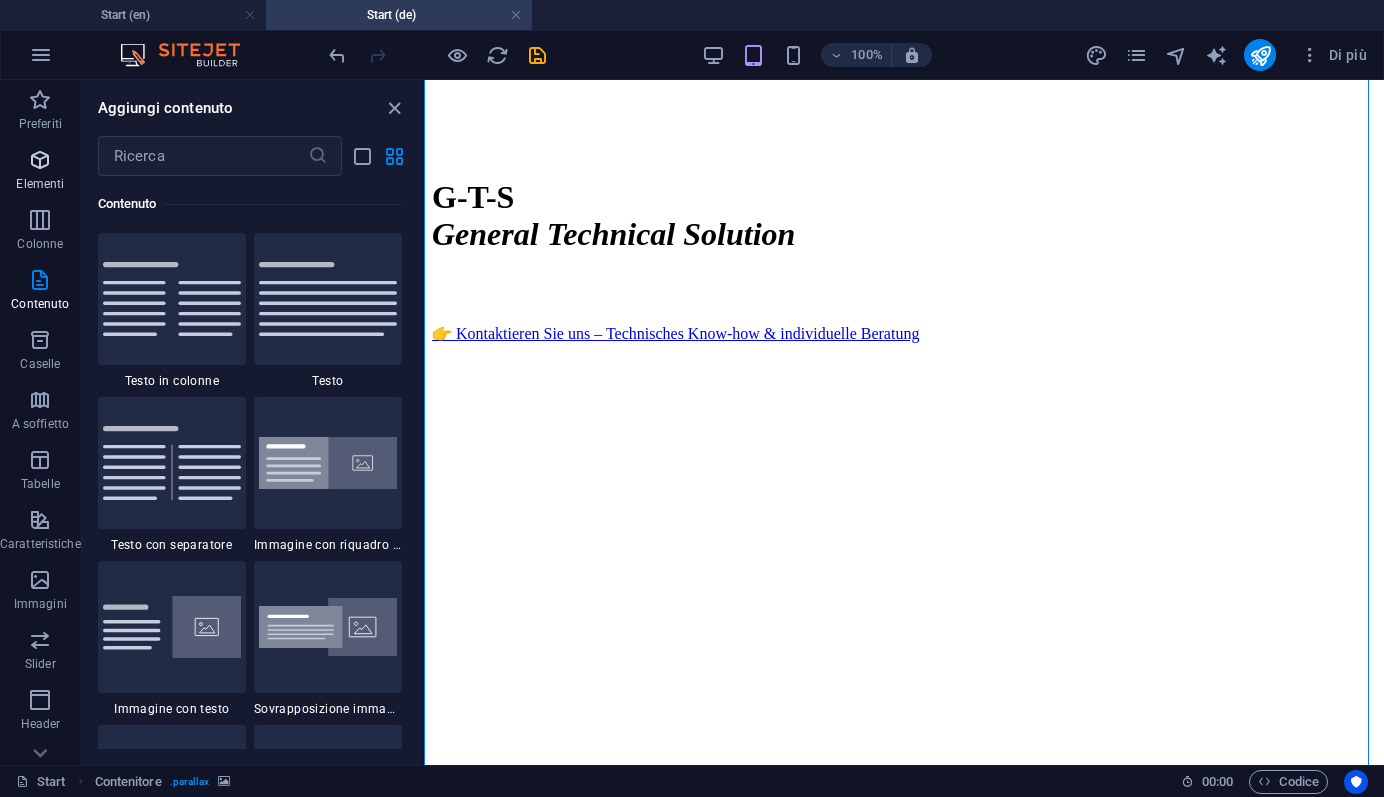 click at bounding box center (40, 160) 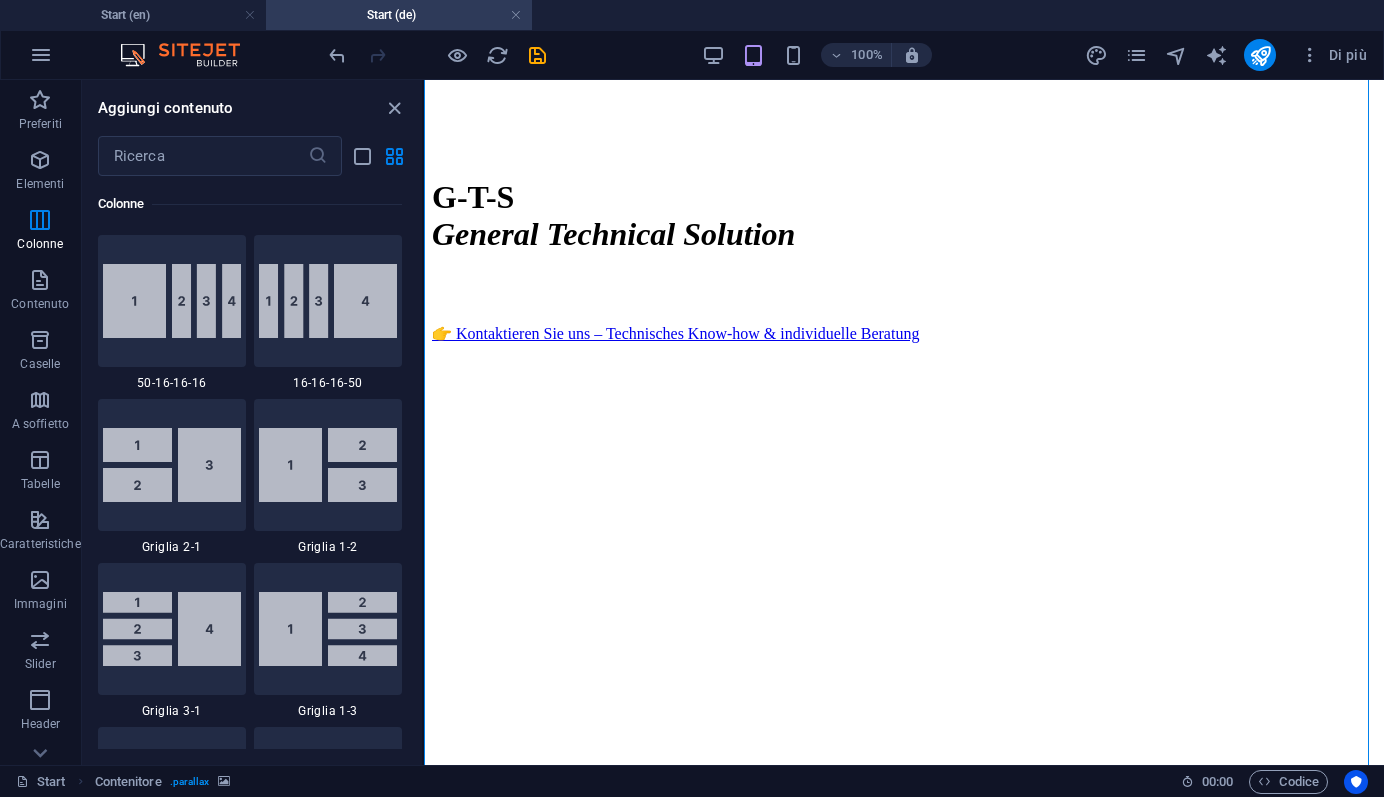 scroll, scrollTop: 2304, scrollLeft: 0, axis: vertical 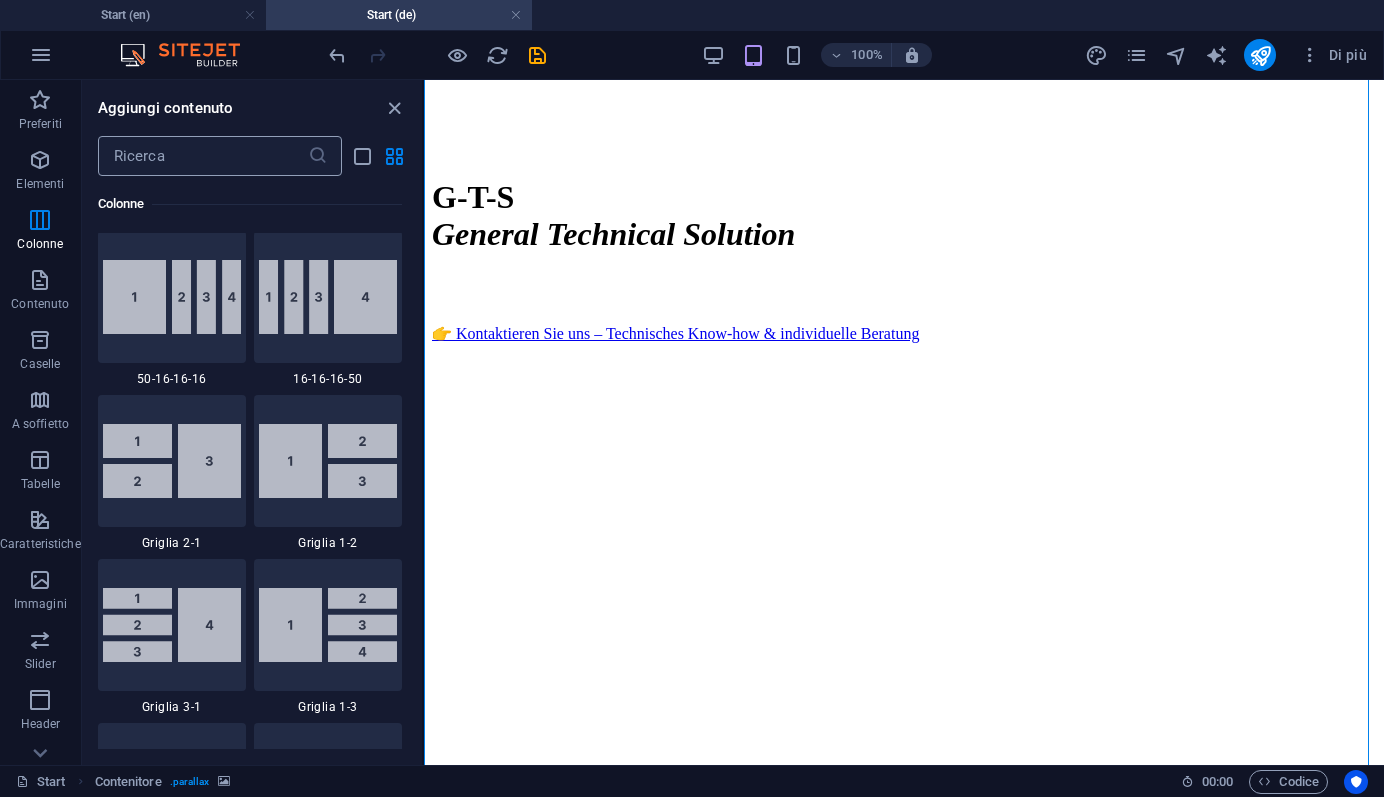 click at bounding box center [203, 156] 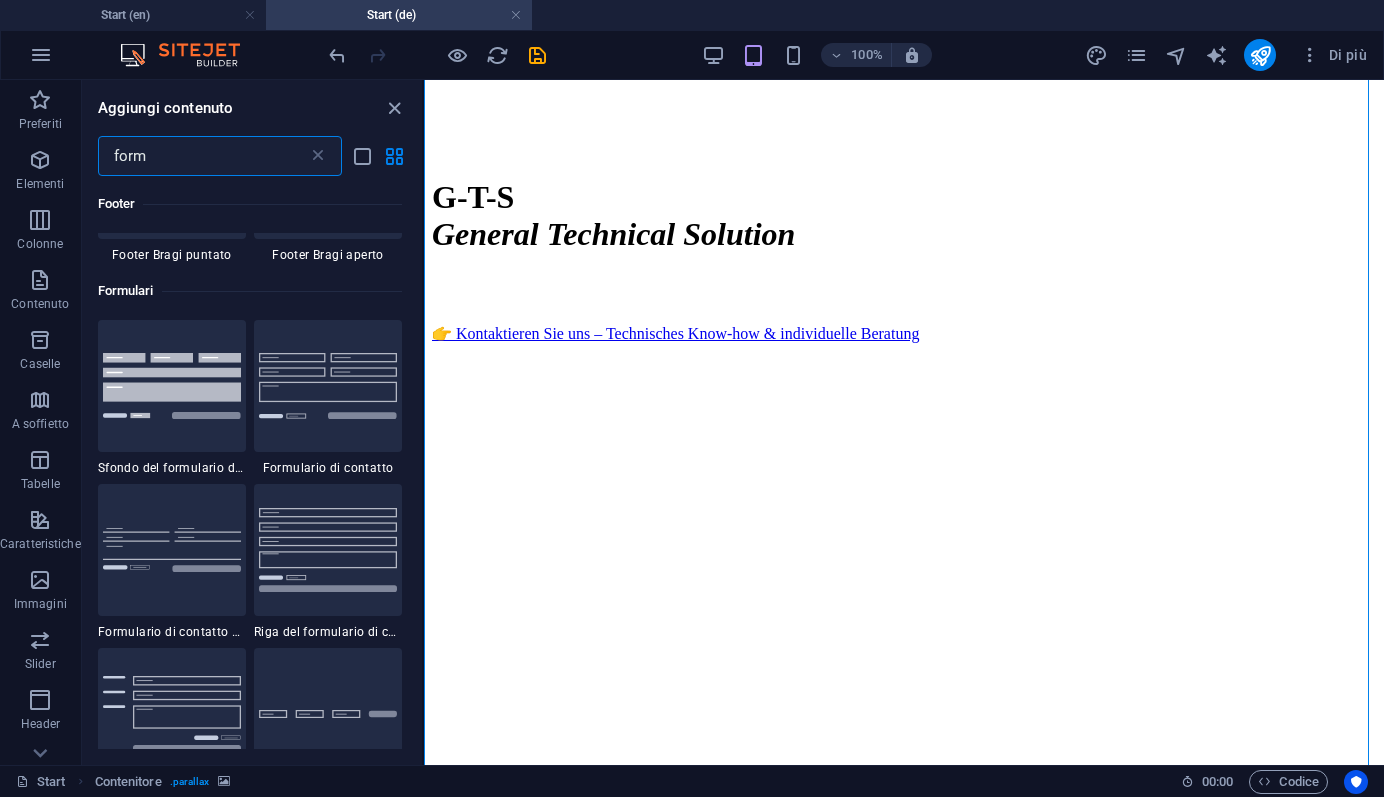 scroll, scrollTop: 1471, scrollLeft: 0, axis: vertical 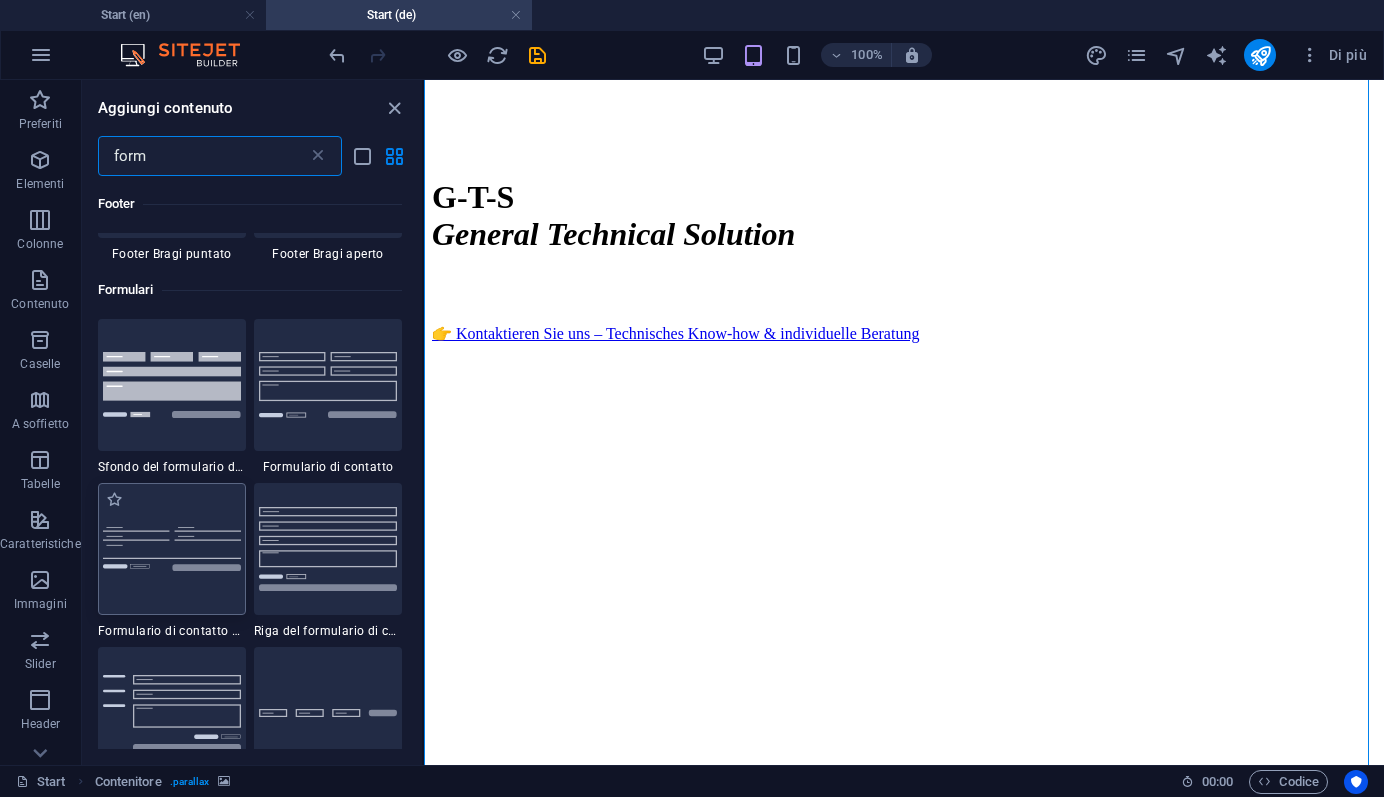 type on "form" 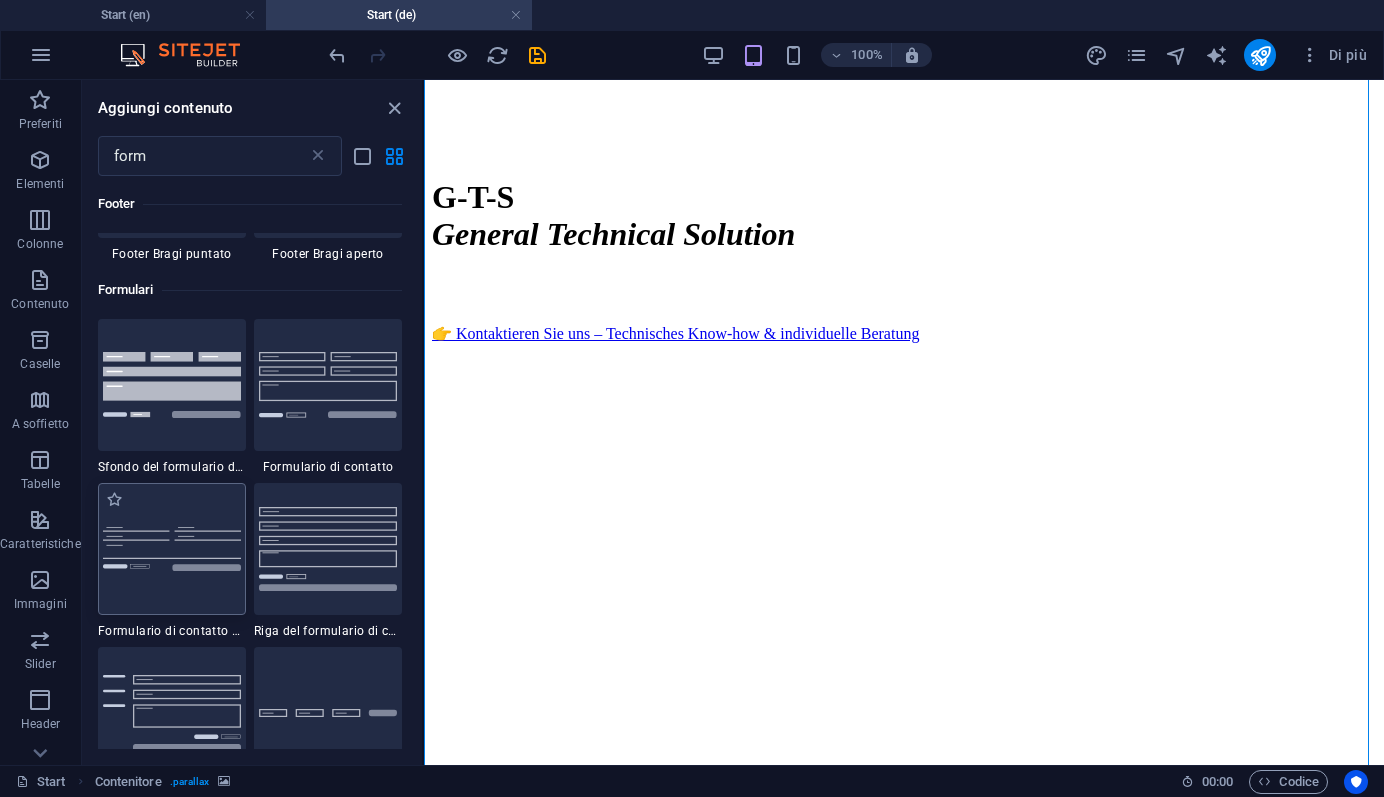 click at bounding box center (172, 549) 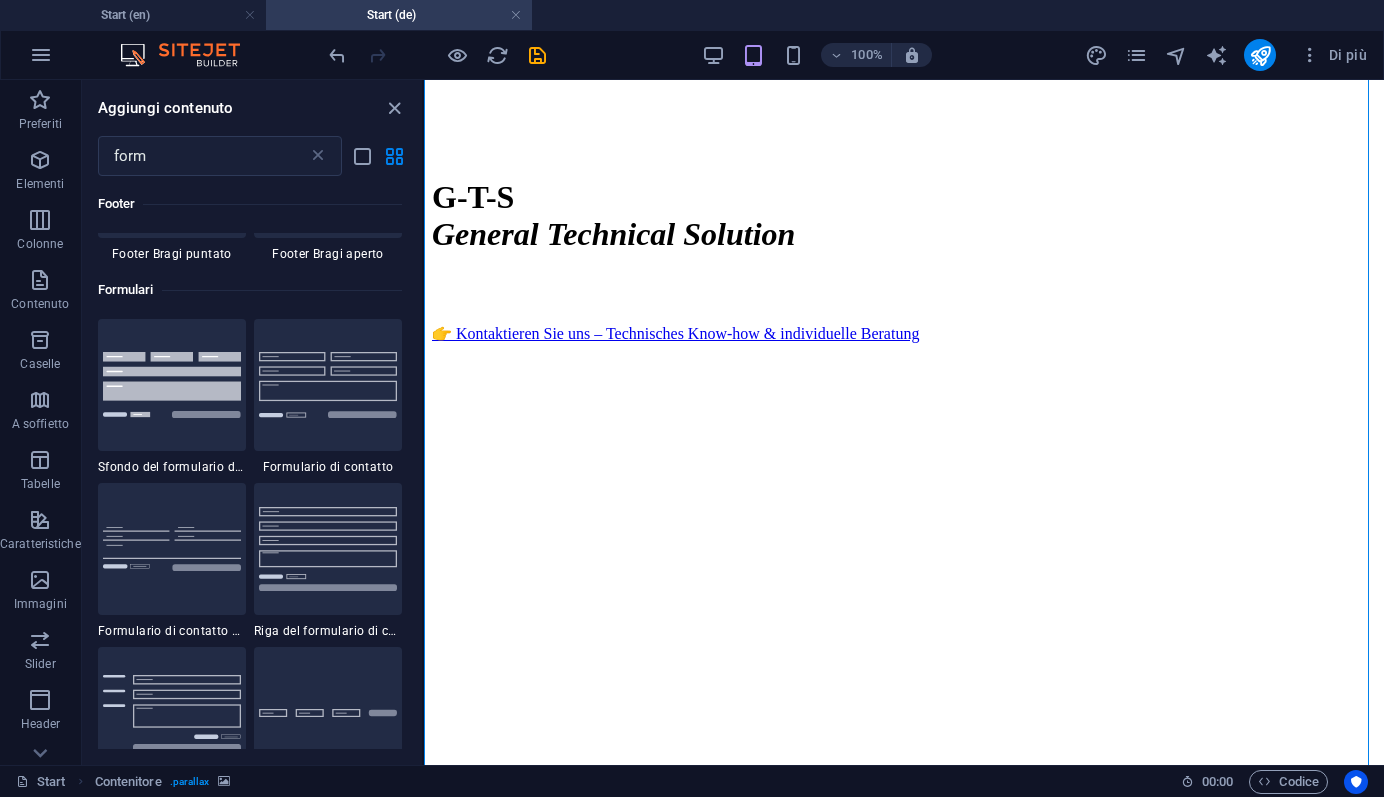 select on "rem" 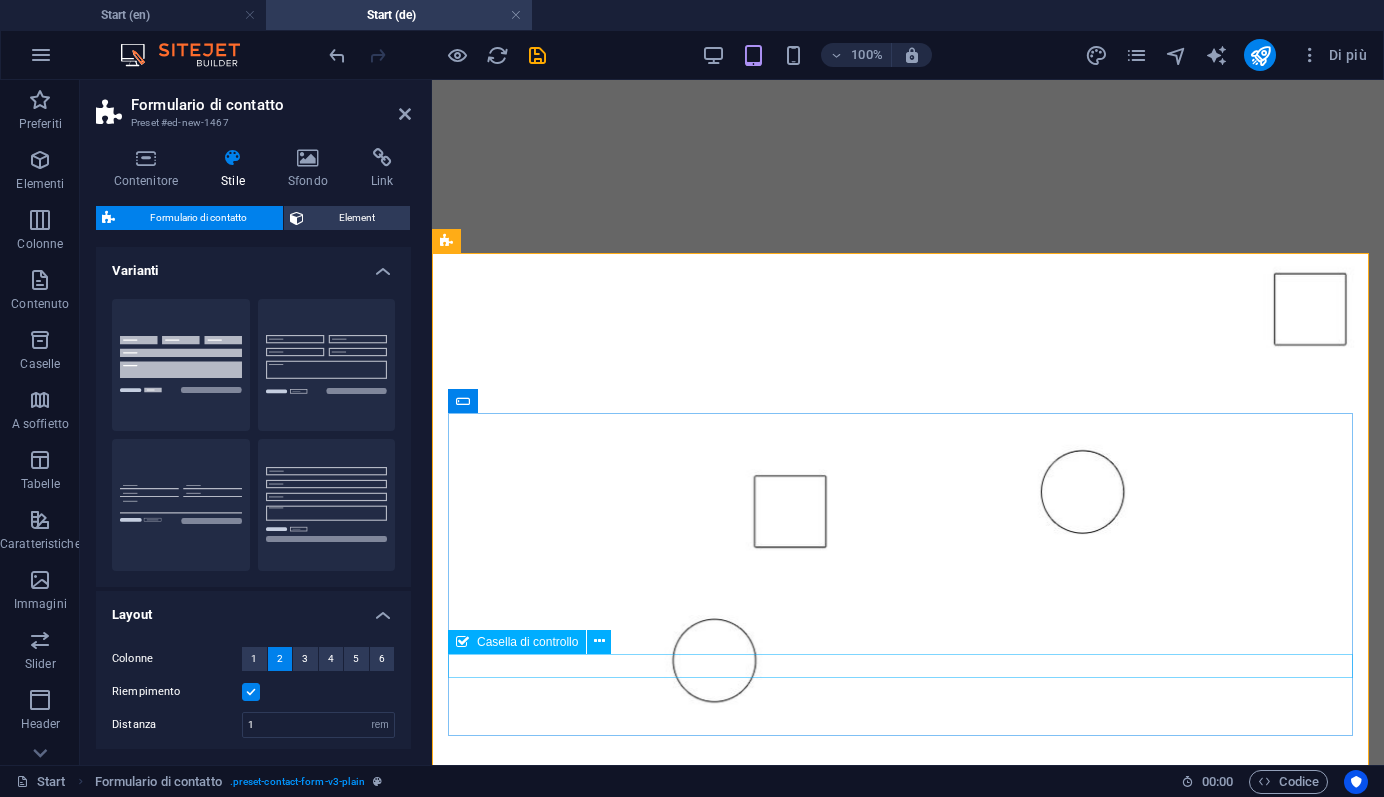 scroll, scrollTop: 1294, scrollLeft: 0, axis: vertical 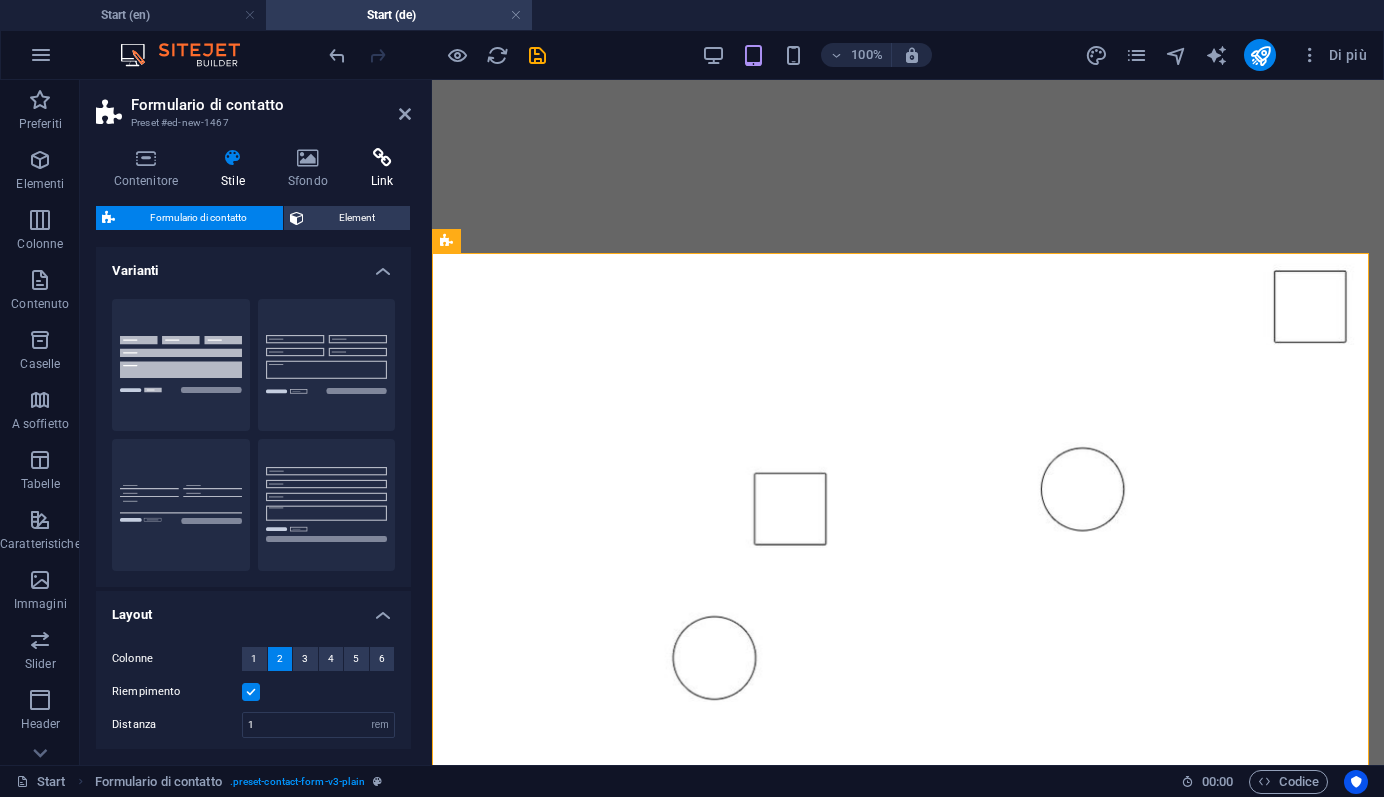 click at bounding box center (382, 158) 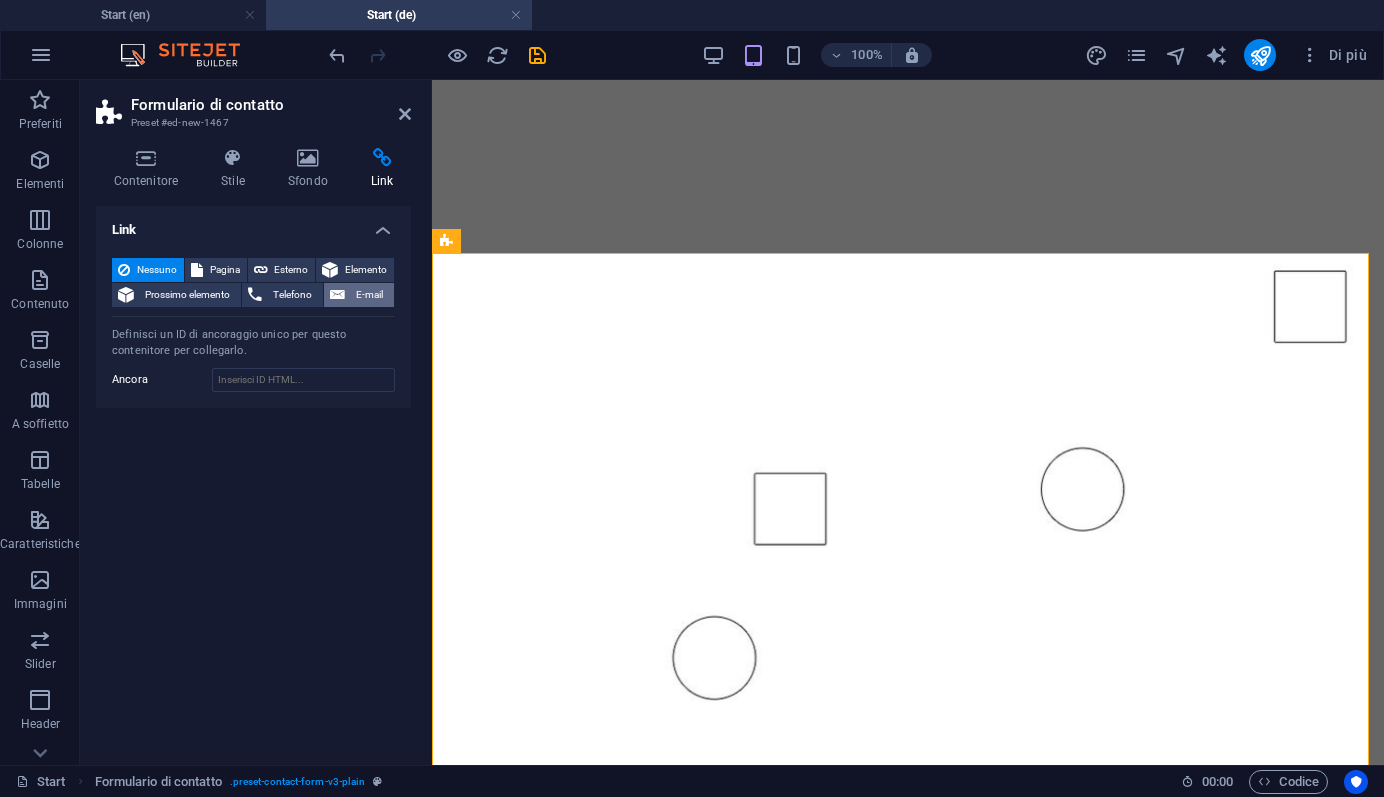 click on "E-mail" at bounding box center [369, 295] 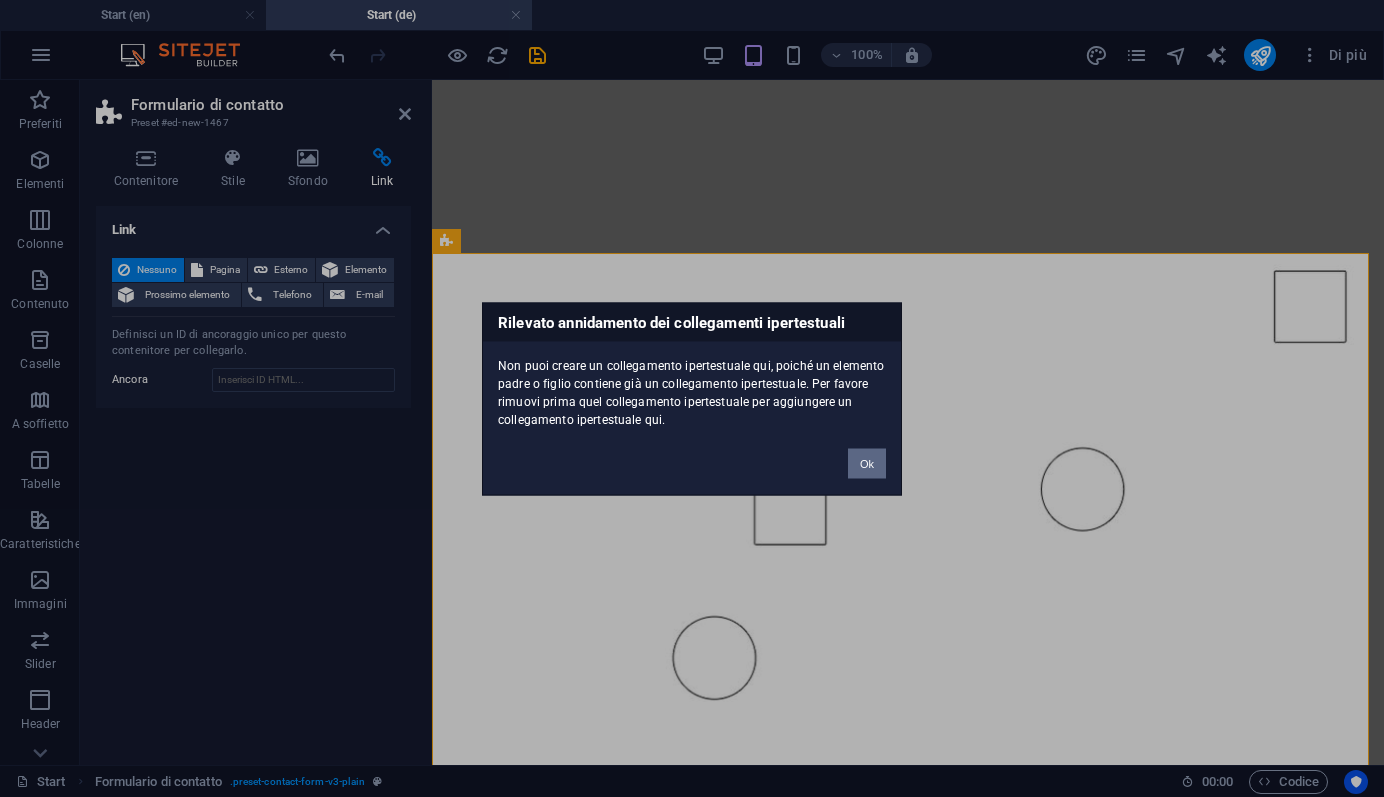 drag, startPoint x: 864, startPoint y: 470, endPoint x: 432, endPoint y: 390, distance: 439.34497 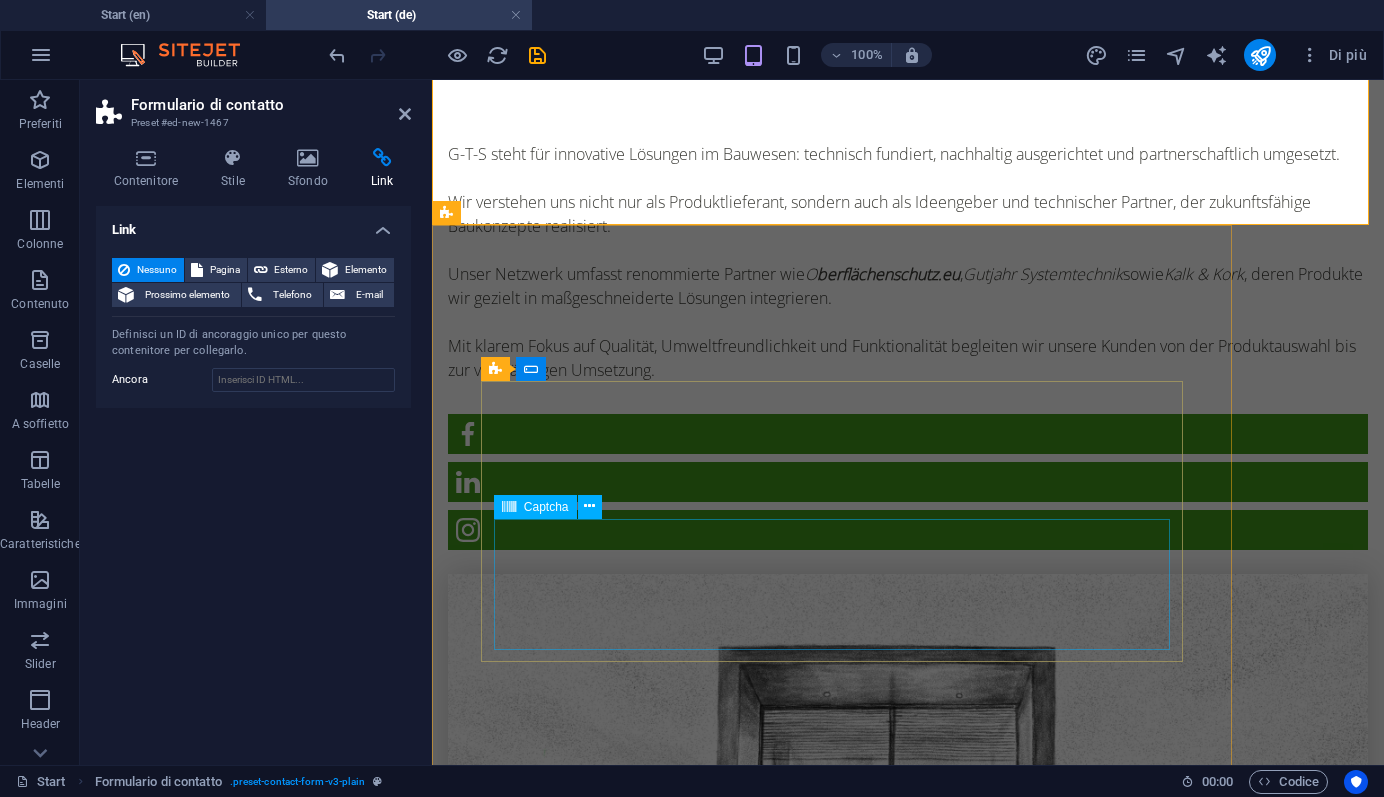 scroll, scrollTop: 1965, scrollLeft: 0, axis: vertical 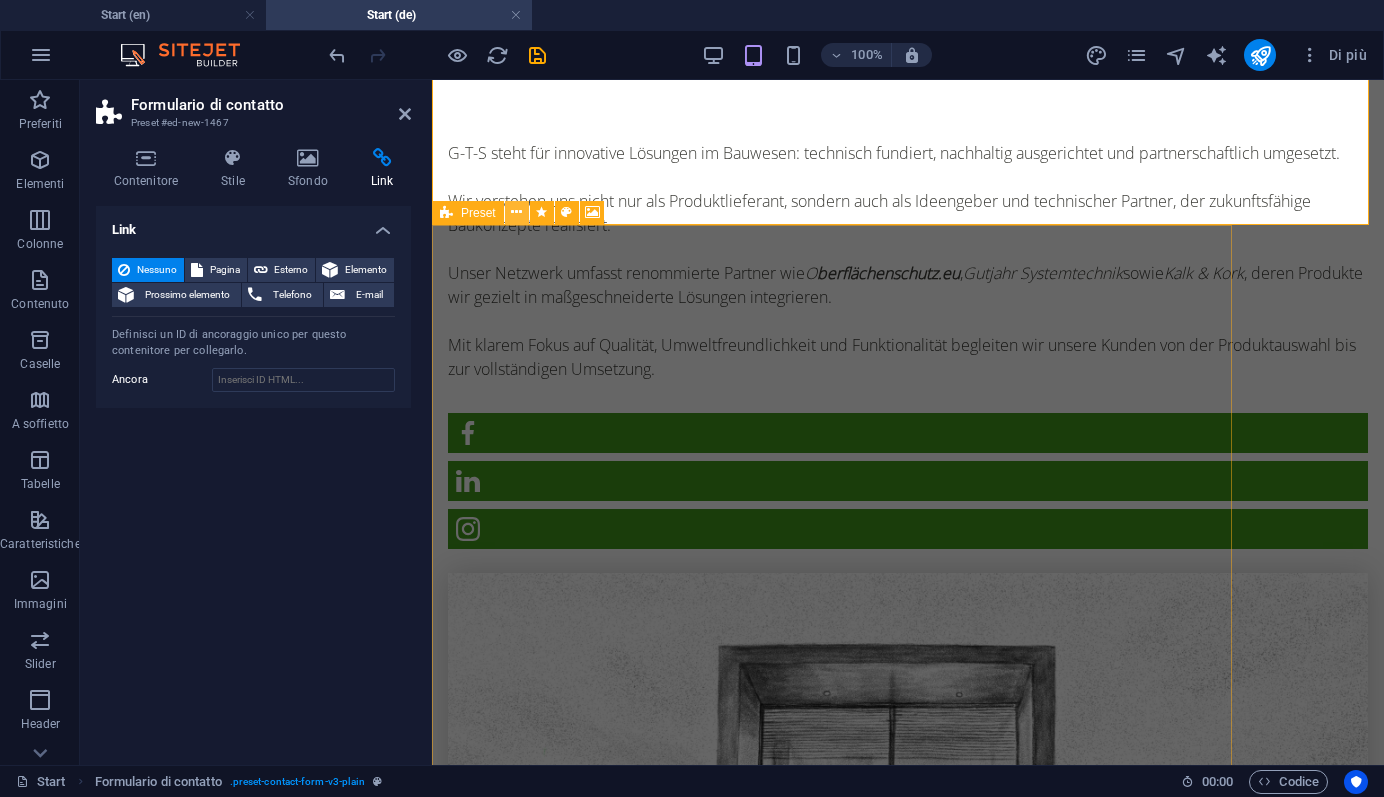 click at bounding box center (516, 212) 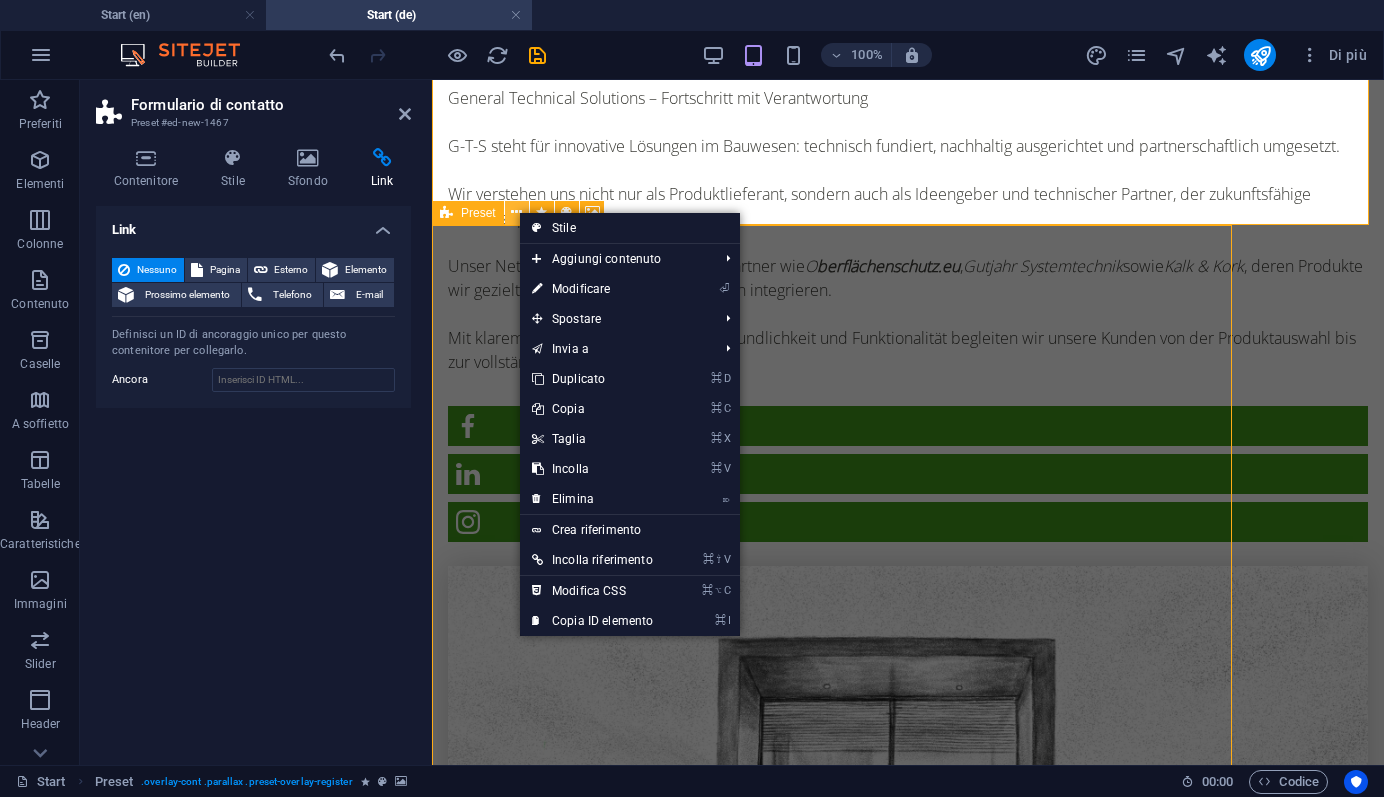 scroll, scrollTop: 2484, scrollLeft: 0, axis: vertical 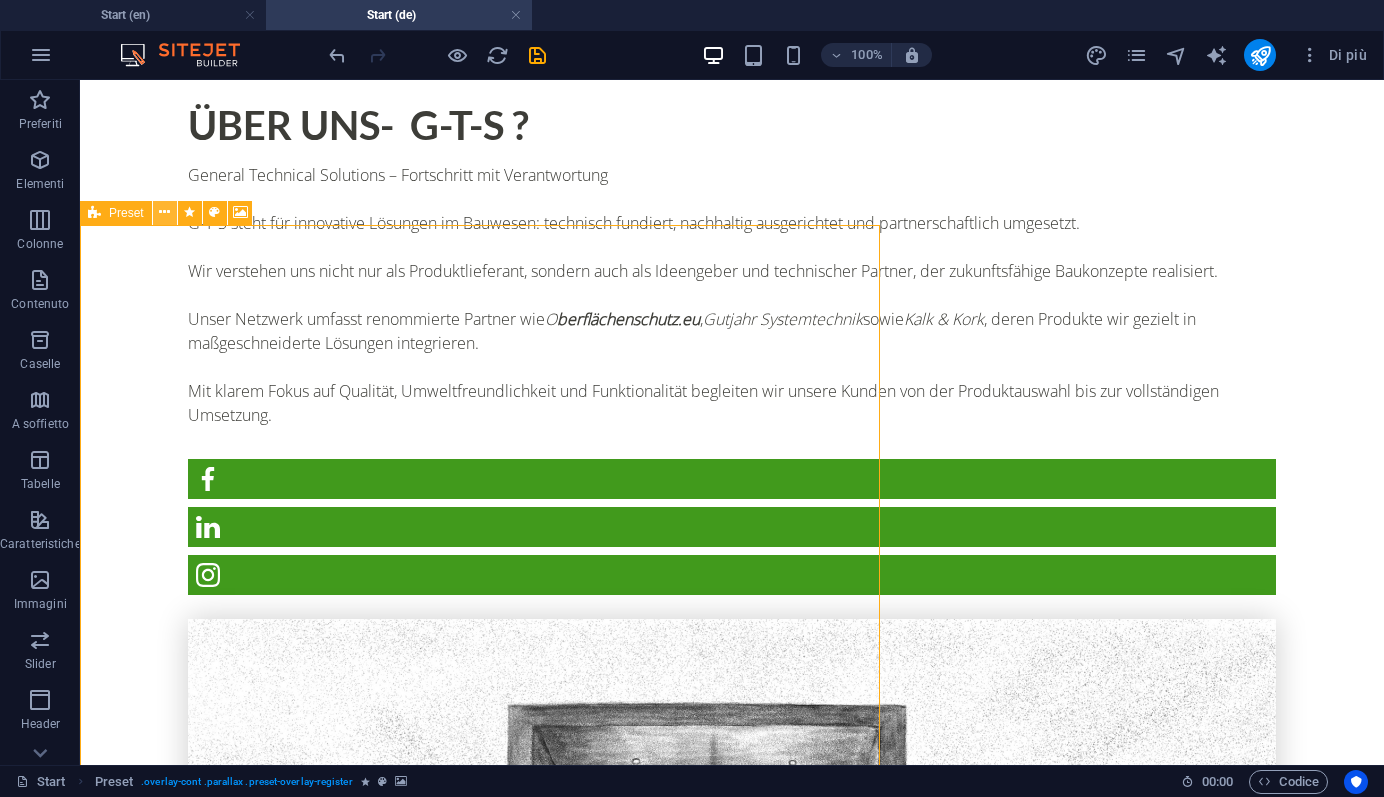 click at bounding box center [164, 212] 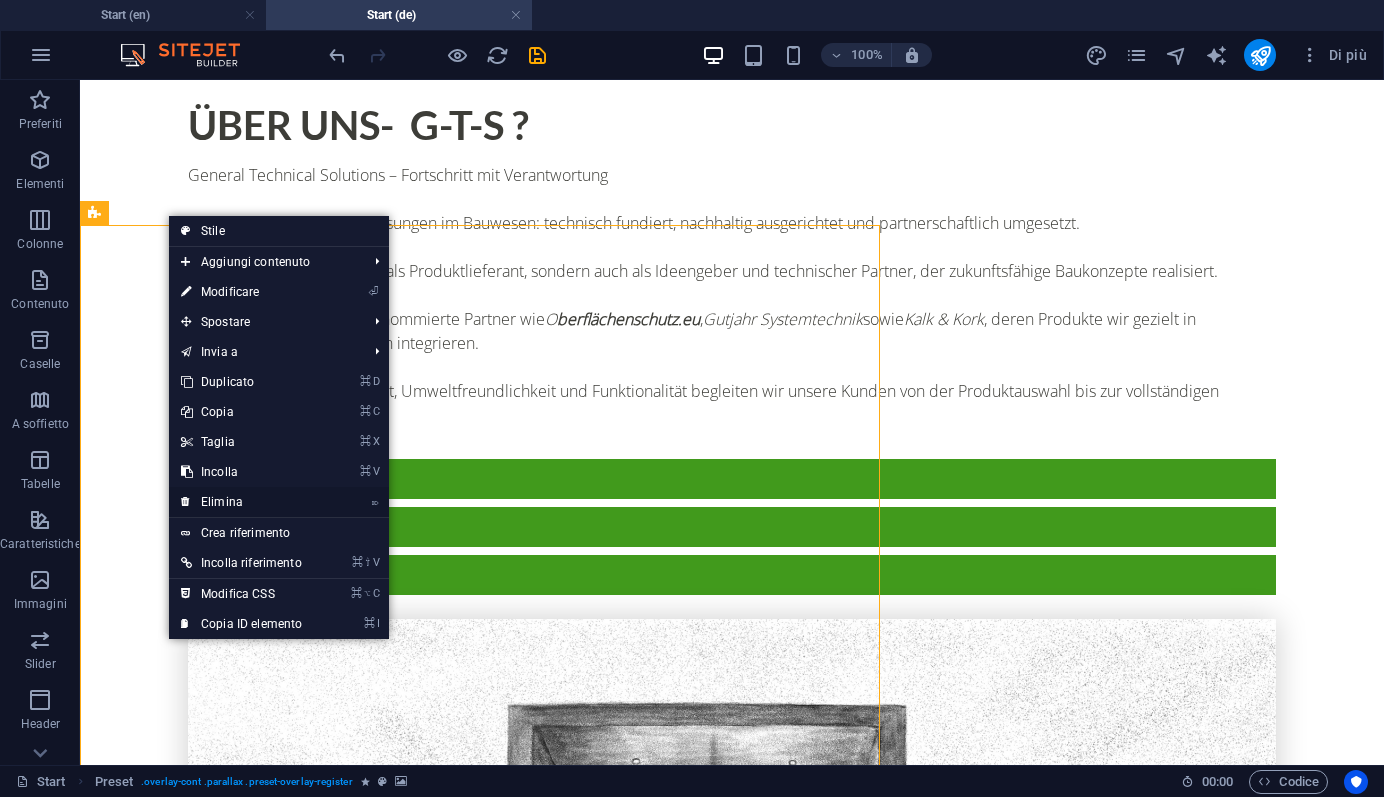 click on "⌦  Elimina" at bounding box center [241, 502] 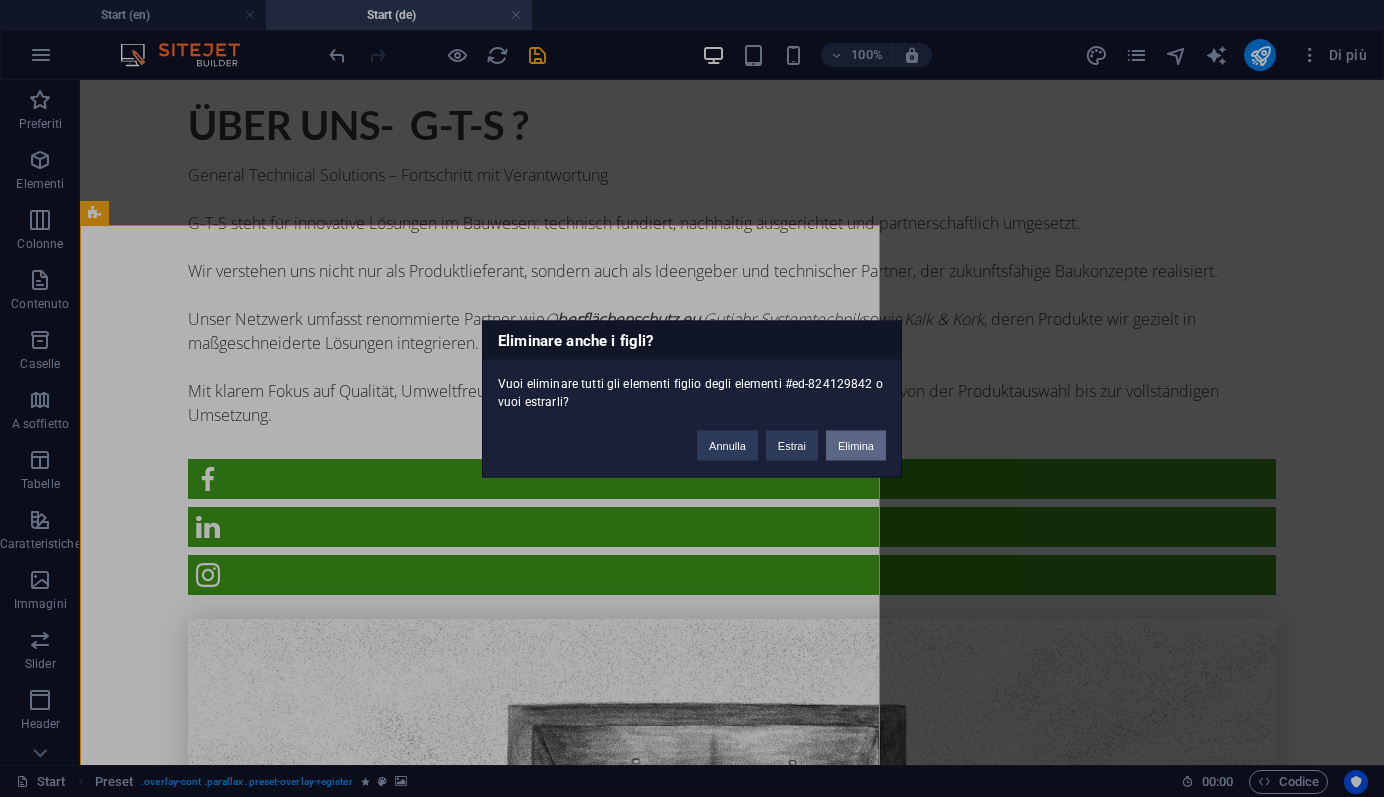click on "Elimina" at bounding box center [856, 445] 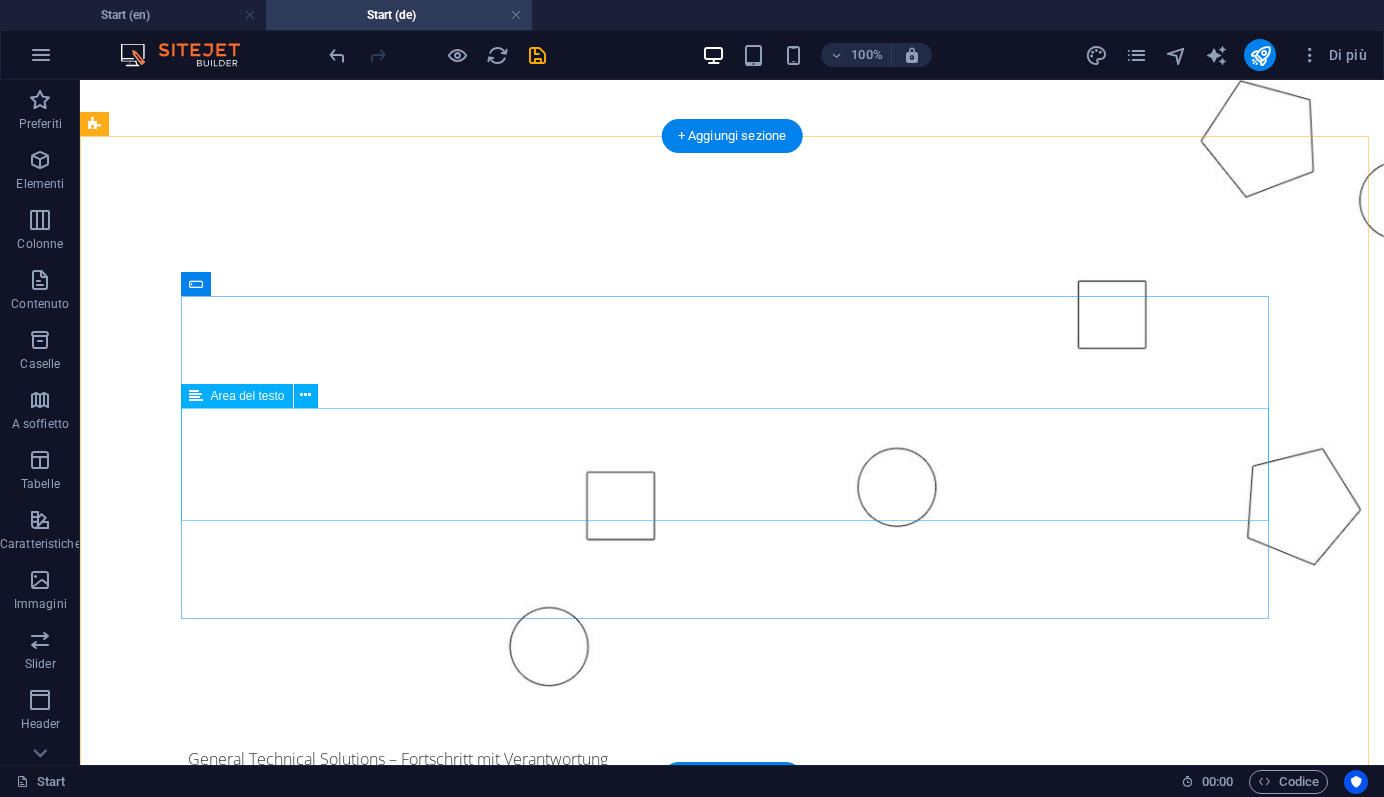 scroll, scrollTop: 1896, scrollLeft: 0, axis: vertical 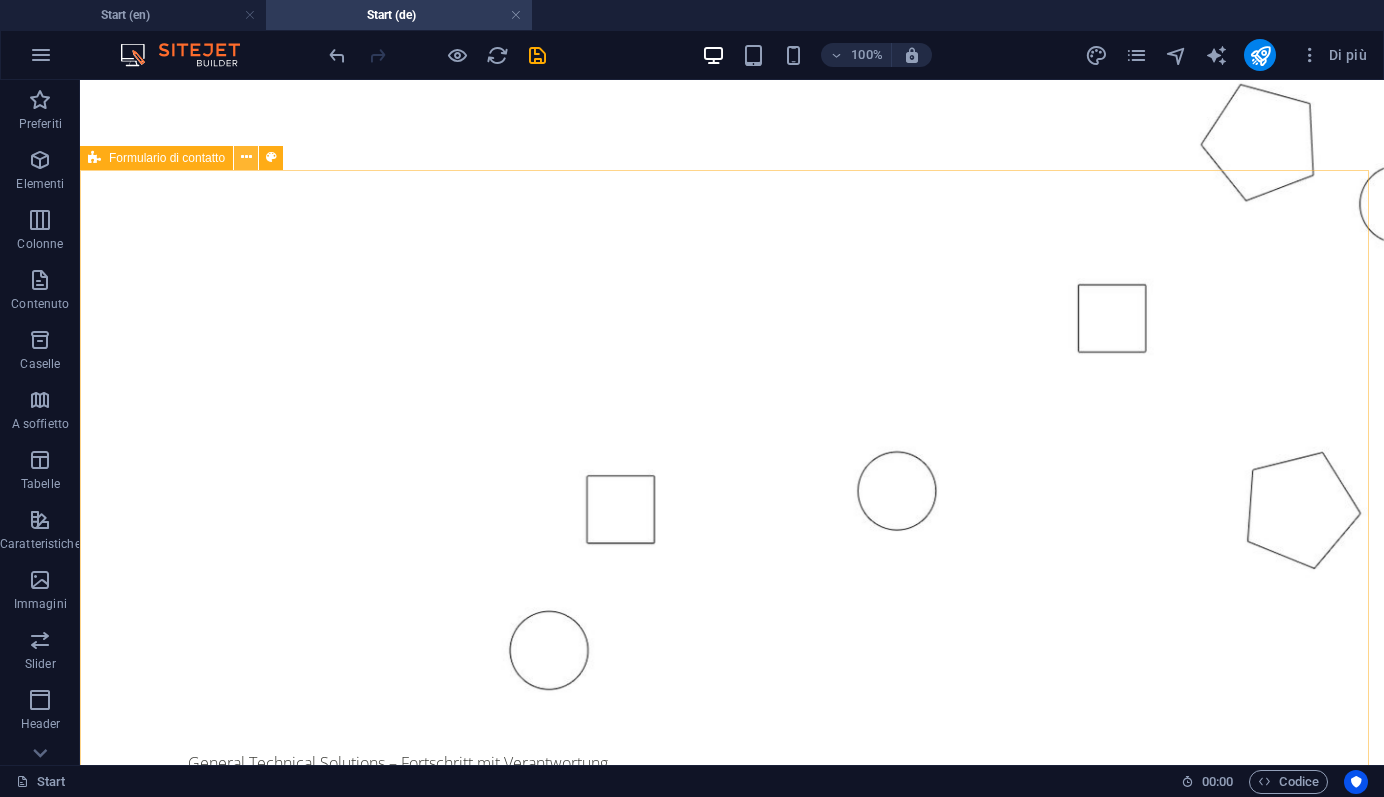 click at bounding box center [246, 157] 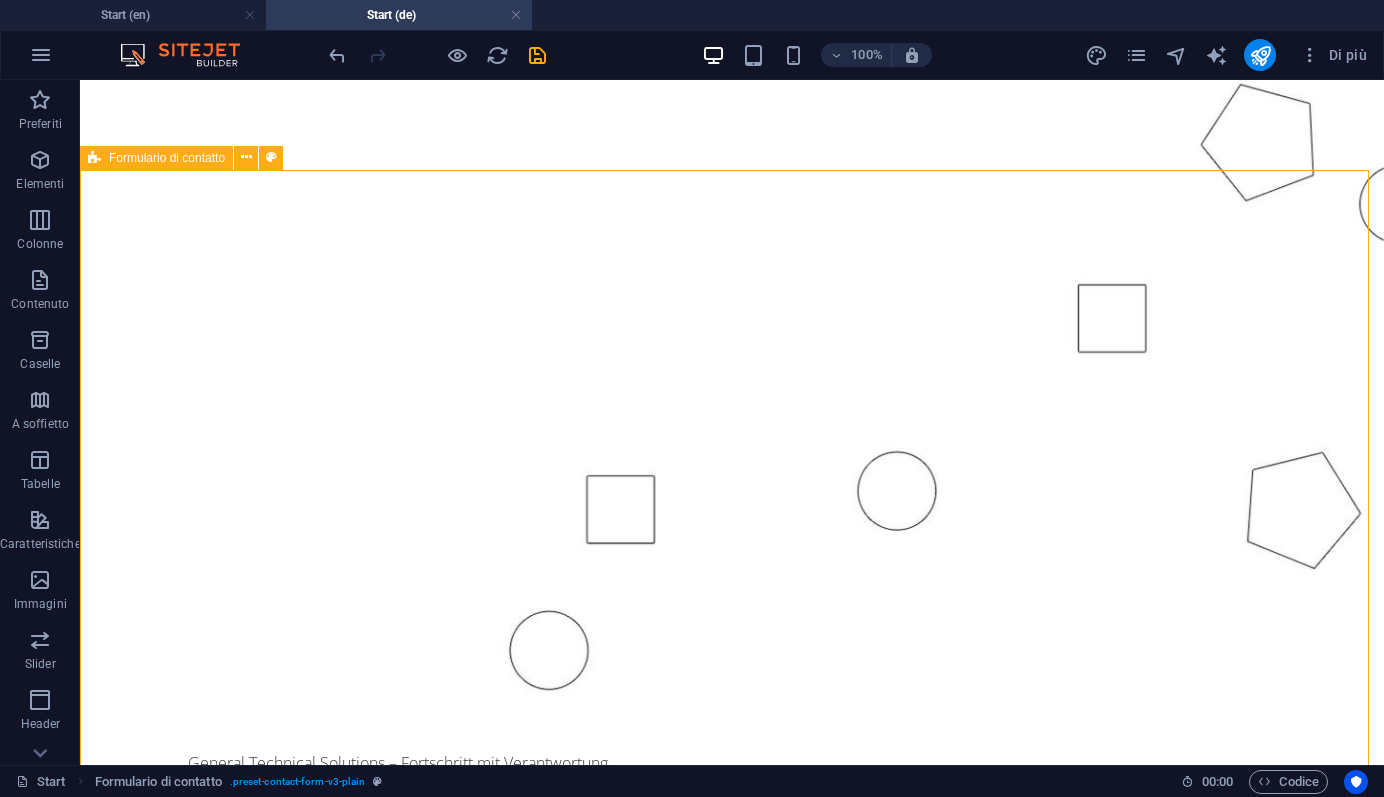 click on "Formulario di contatto" at bounding box center (167, 158) 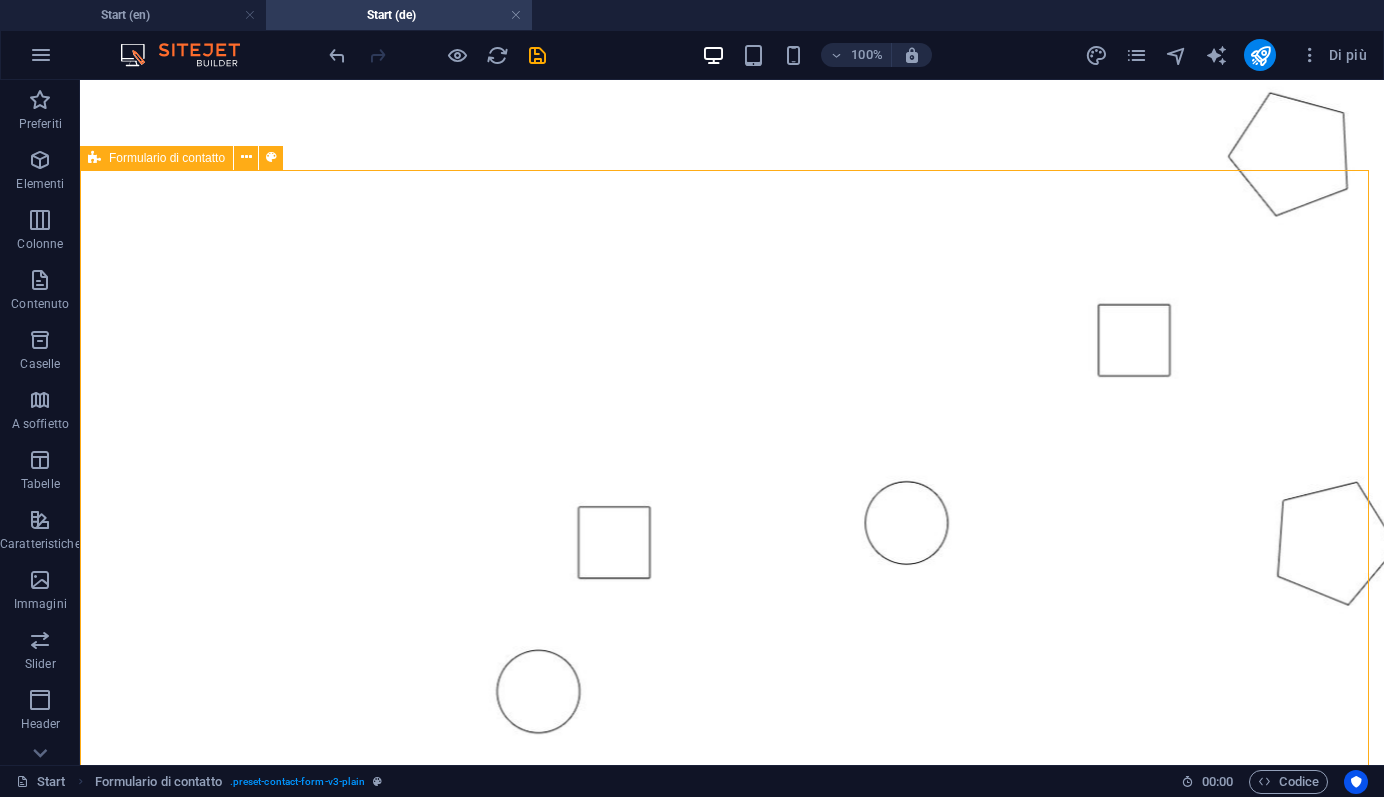 scroll, scrollTop: 1446, scrollLeft: 0, axis: vertical 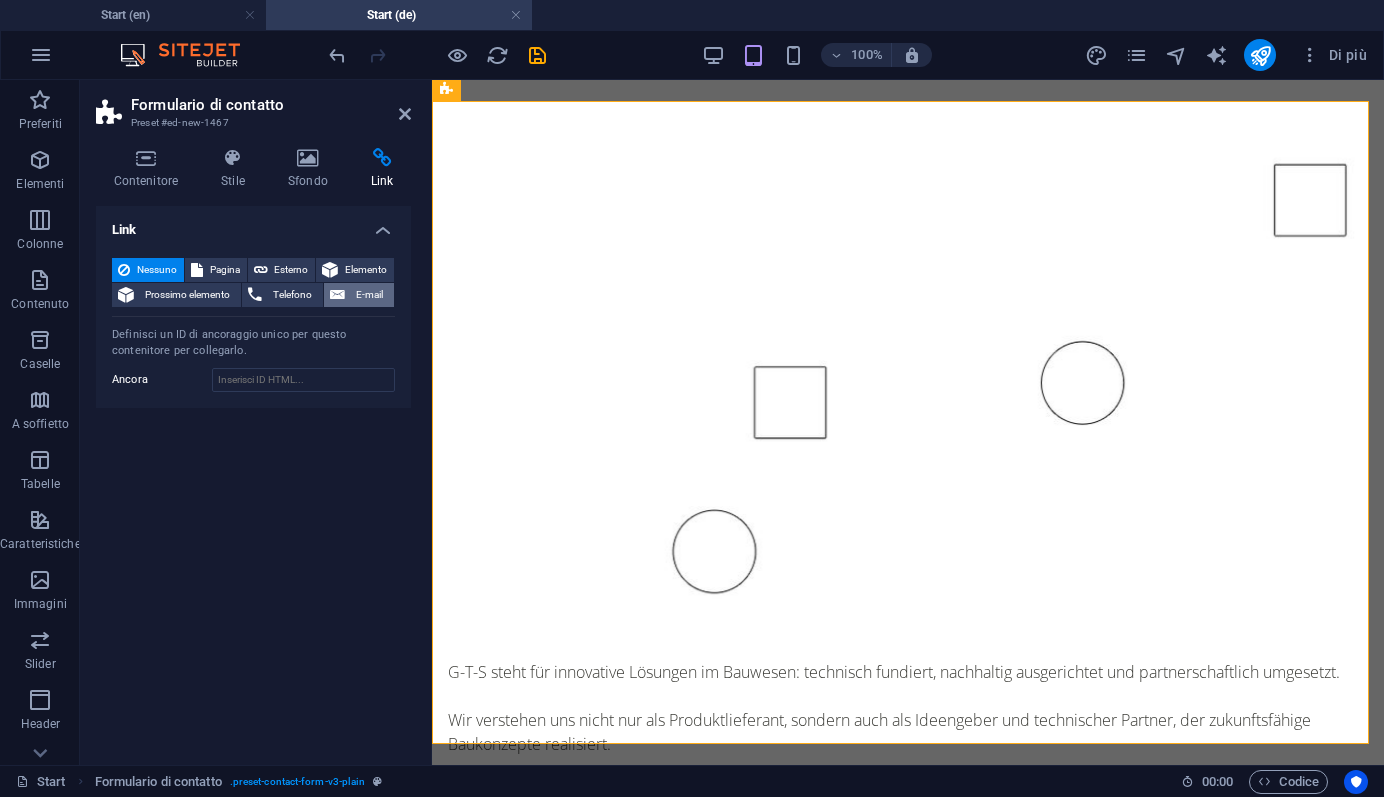 click on "E-mail" at bounding box center (369, 295) 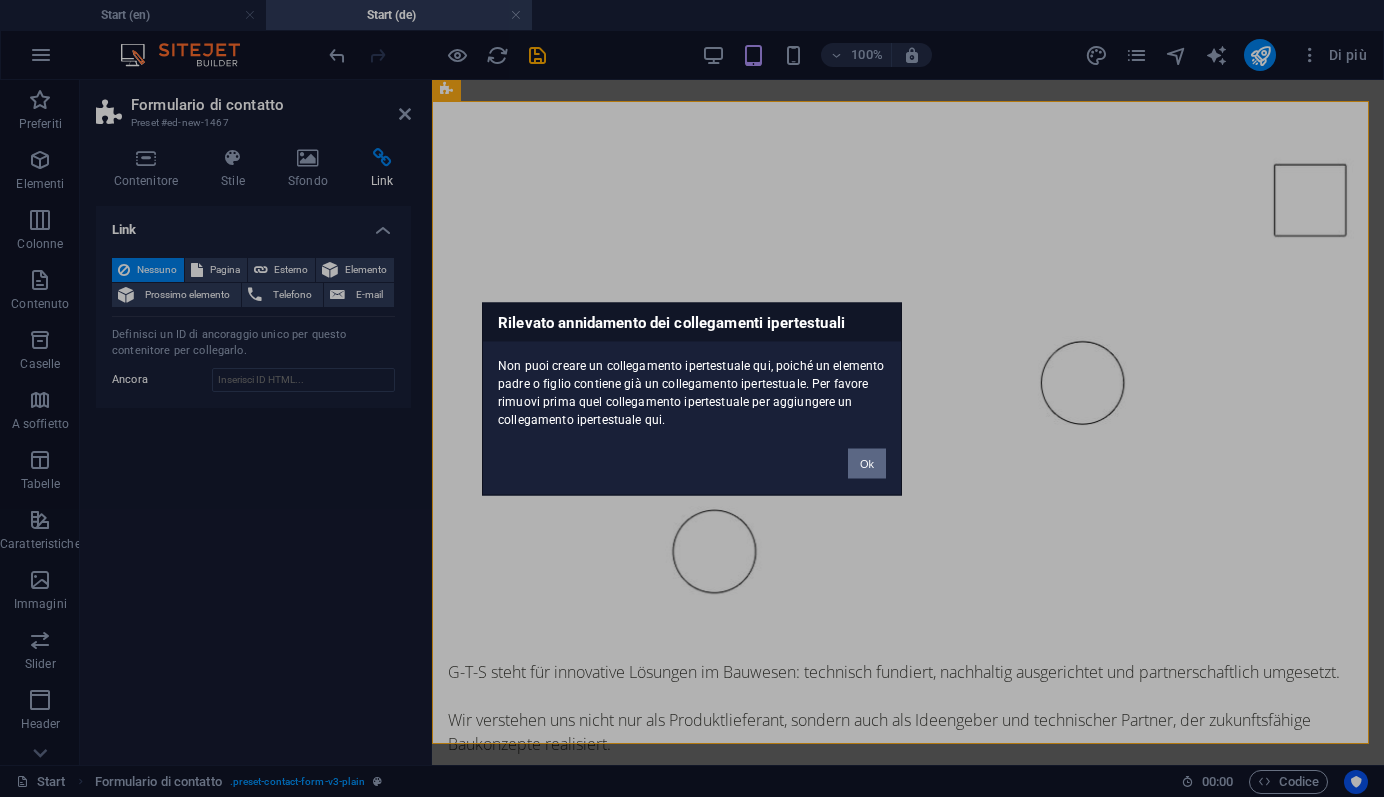 click on "Ok" at bounding box center [867, 463] 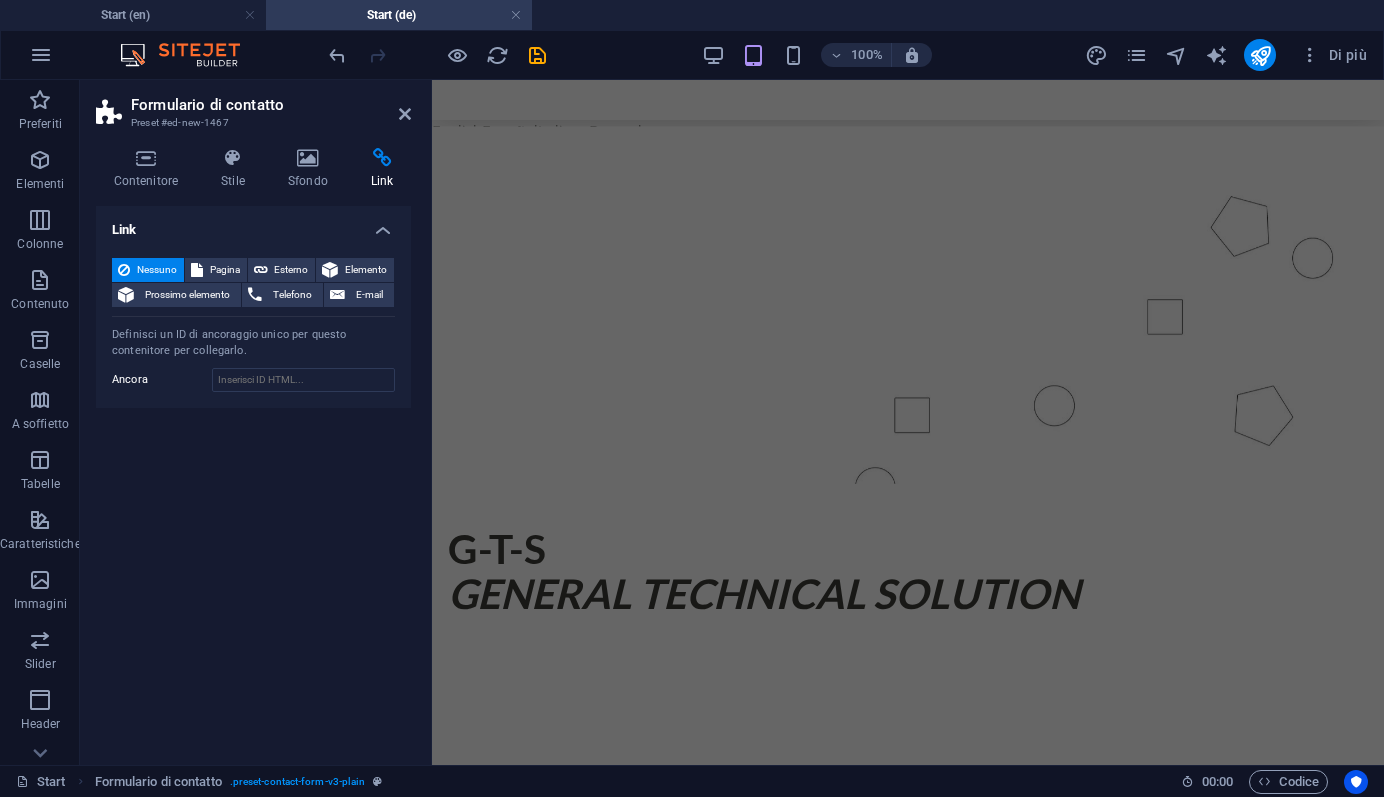 scroll, scrollTop: 290, scrollLeft: 0, axis: vertical 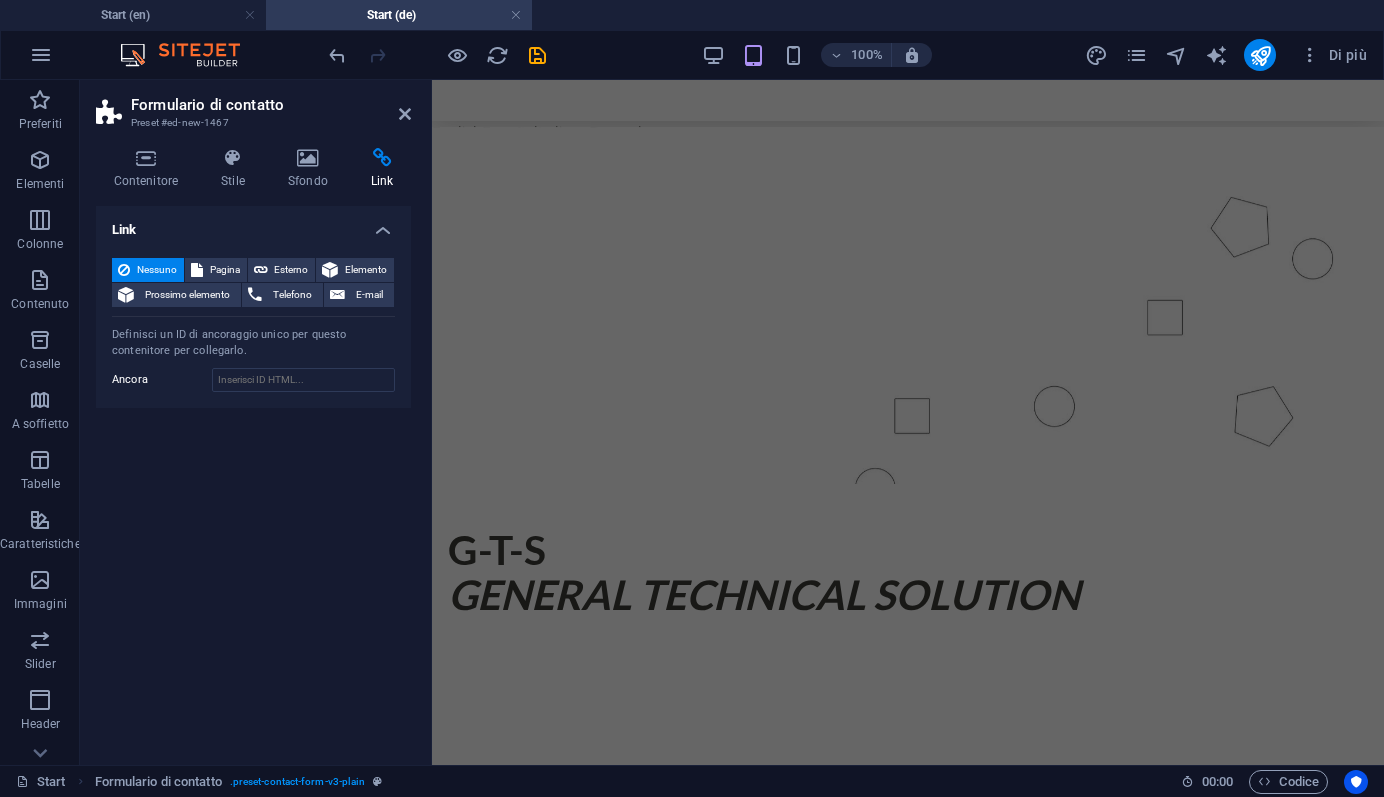 click at bounding box center (908, 1053) 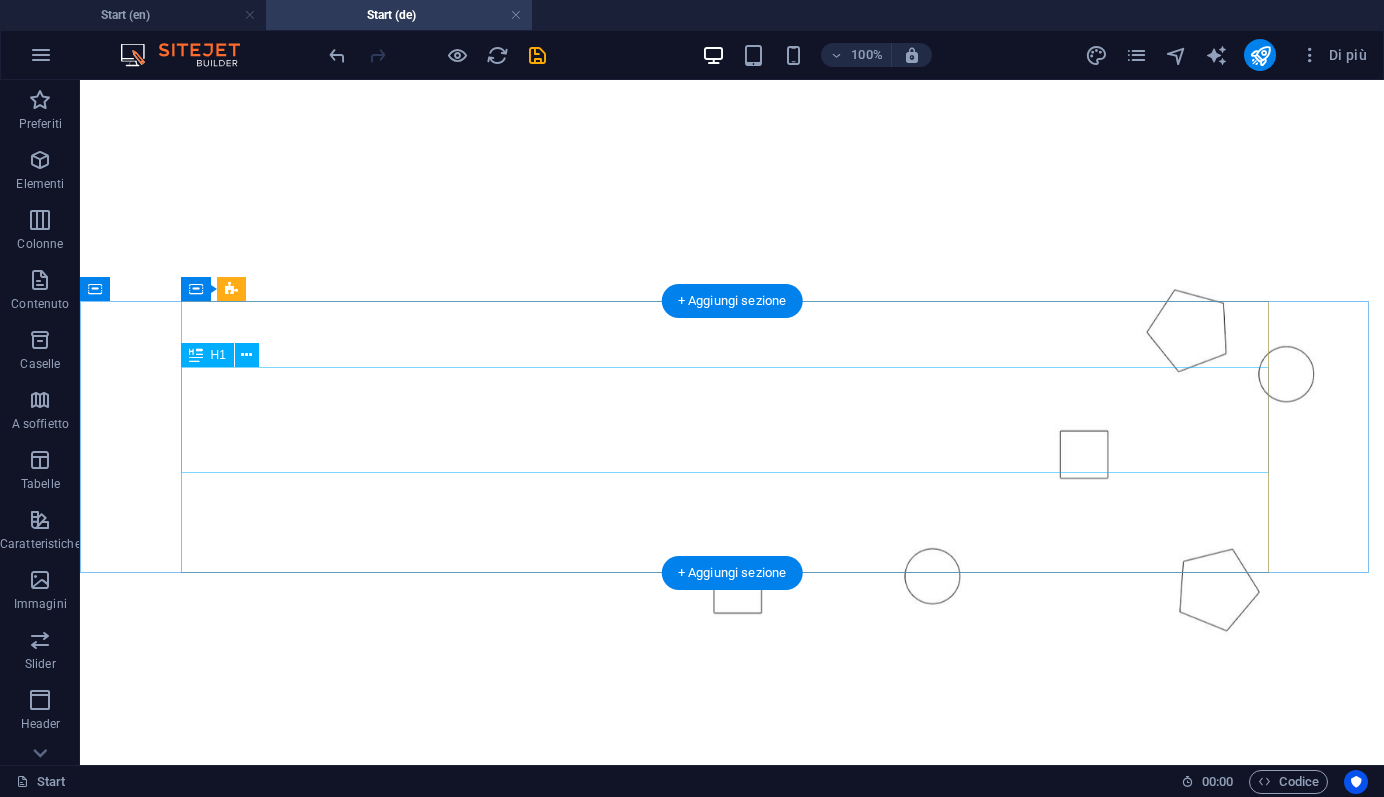 scroll, scrollTop: 674, scrollLeft: 0, axis: vertical 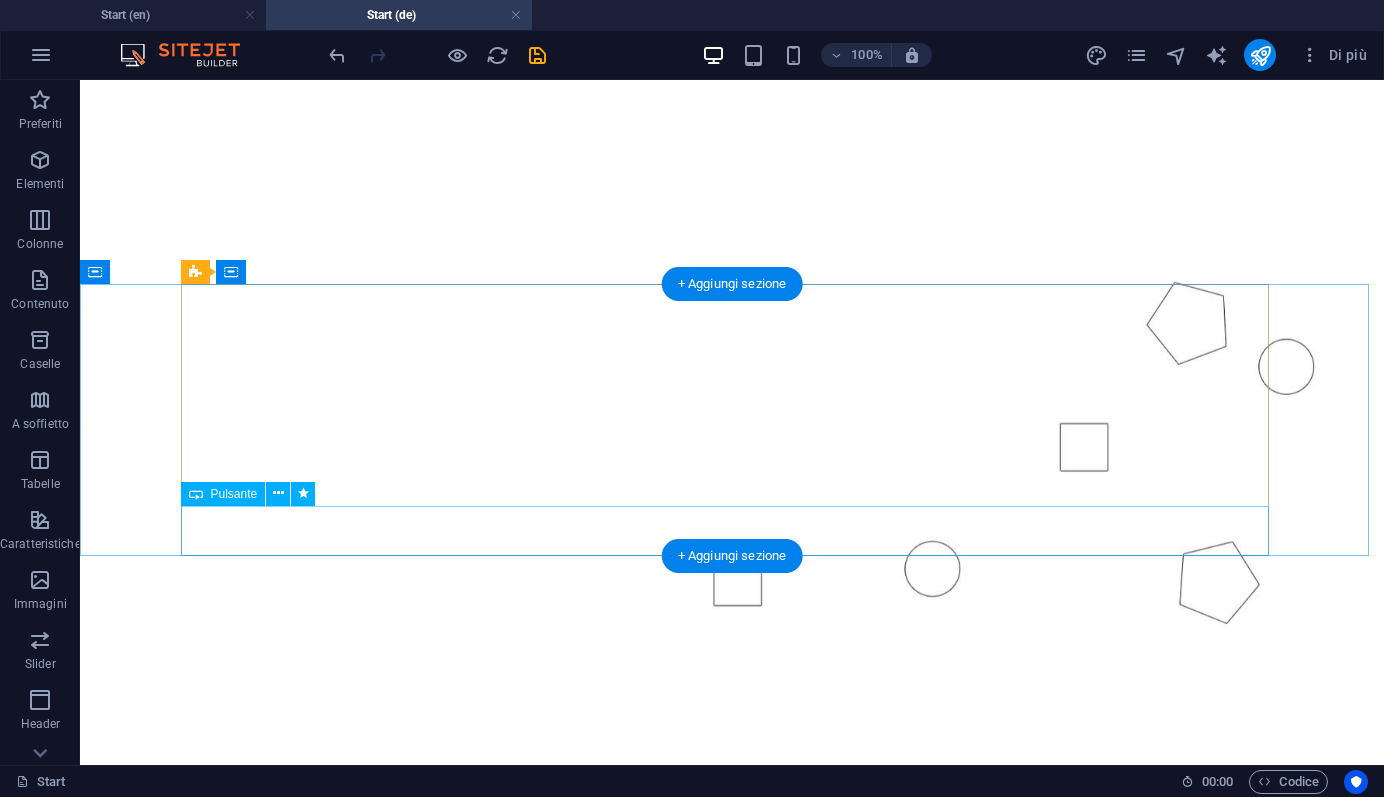 click on "👉 Kontaktieren Sie uns – Technisches Know-how & individuelle Beratung" at bounding box center (732, 937) 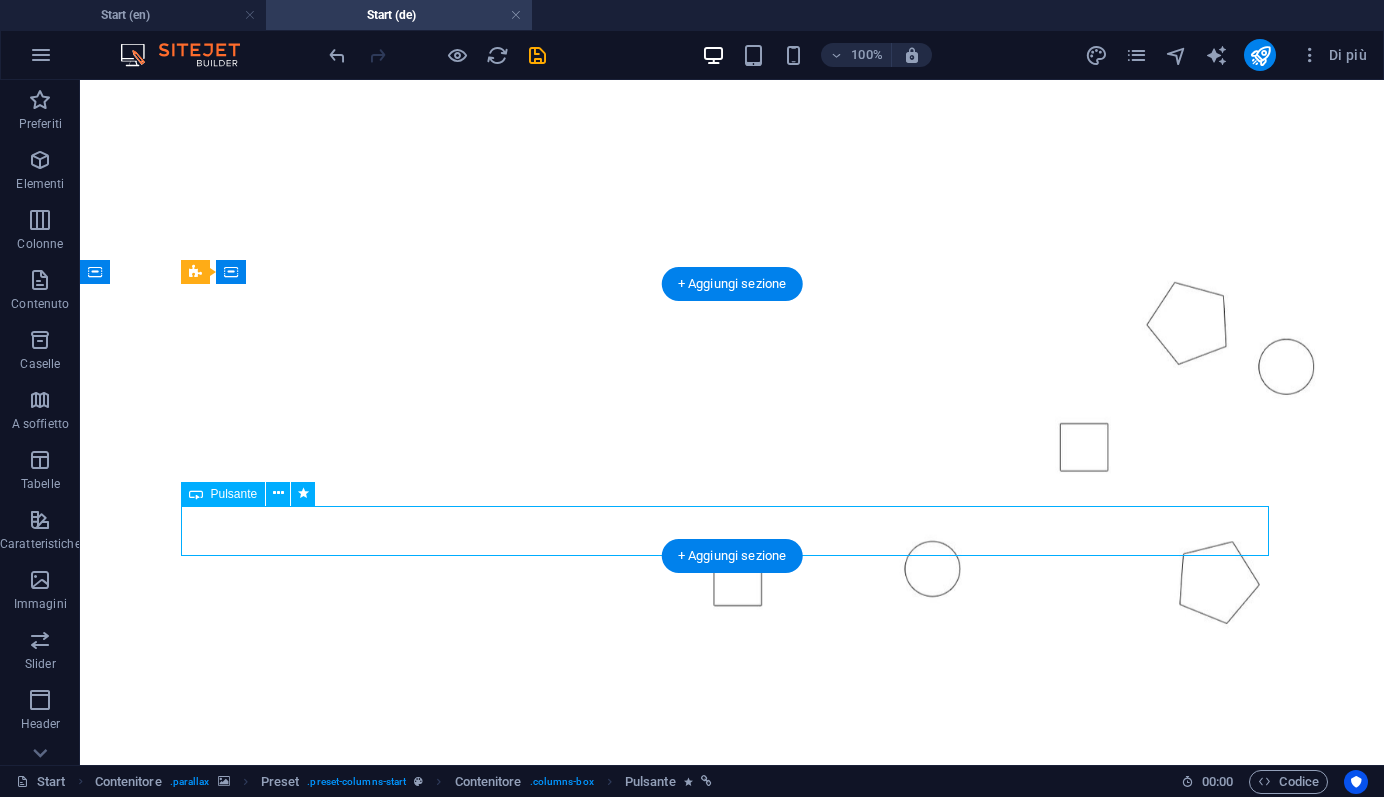 click on "👉 Kontaktieren Sie uns – Technisches Know-how & individuelle Beratung" at bounding box center [732, 937] 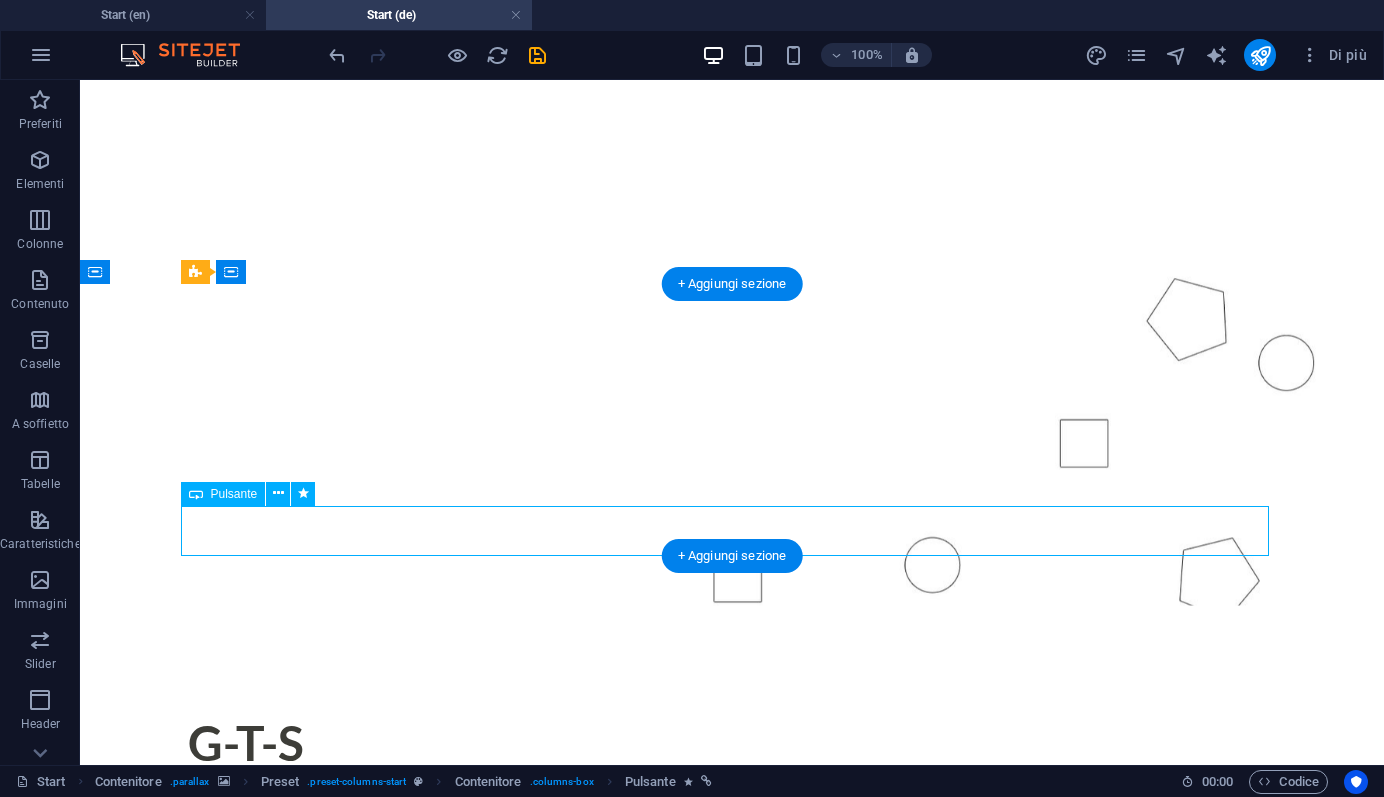 scroll, scrollTop: 198, scrollLeft: 0, axis: vertical 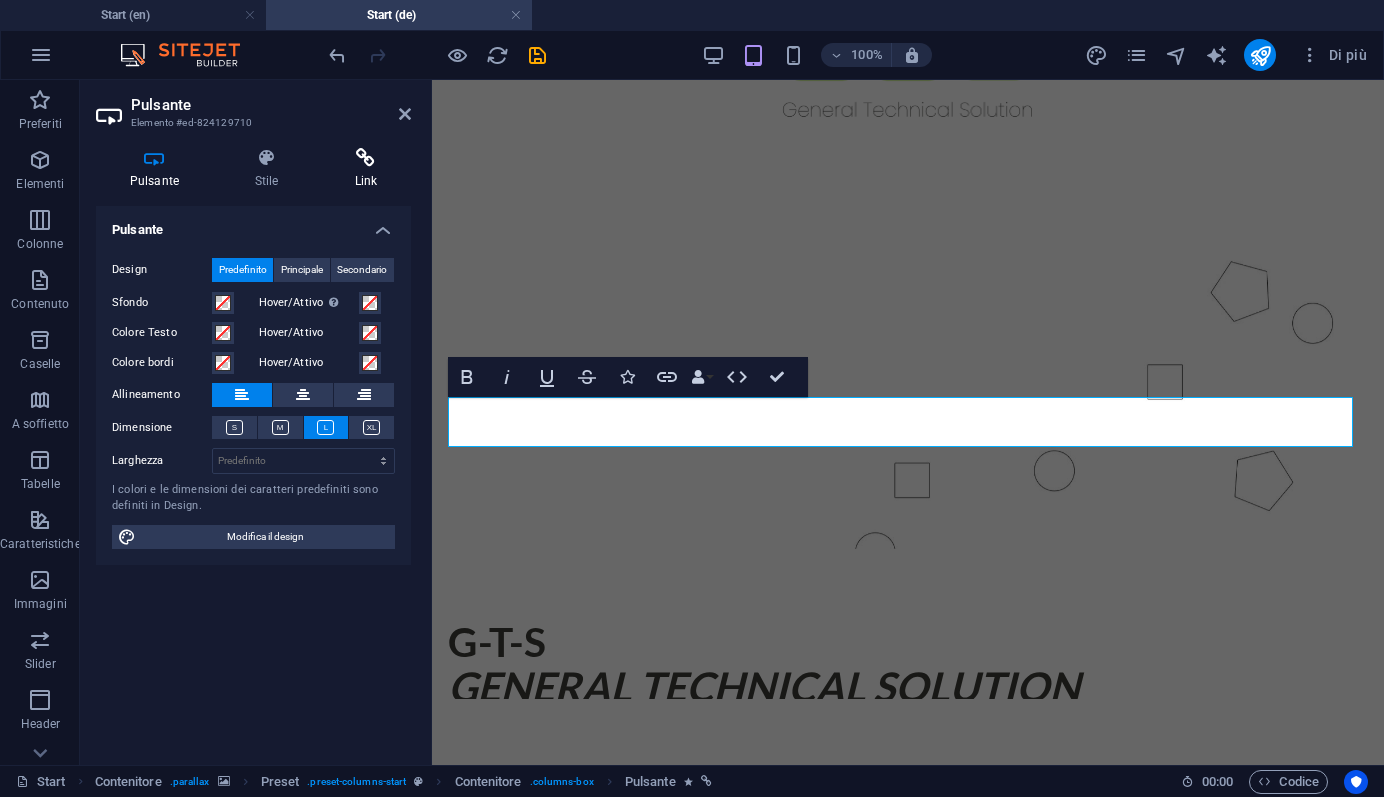 click at bounding box center (366, 158) 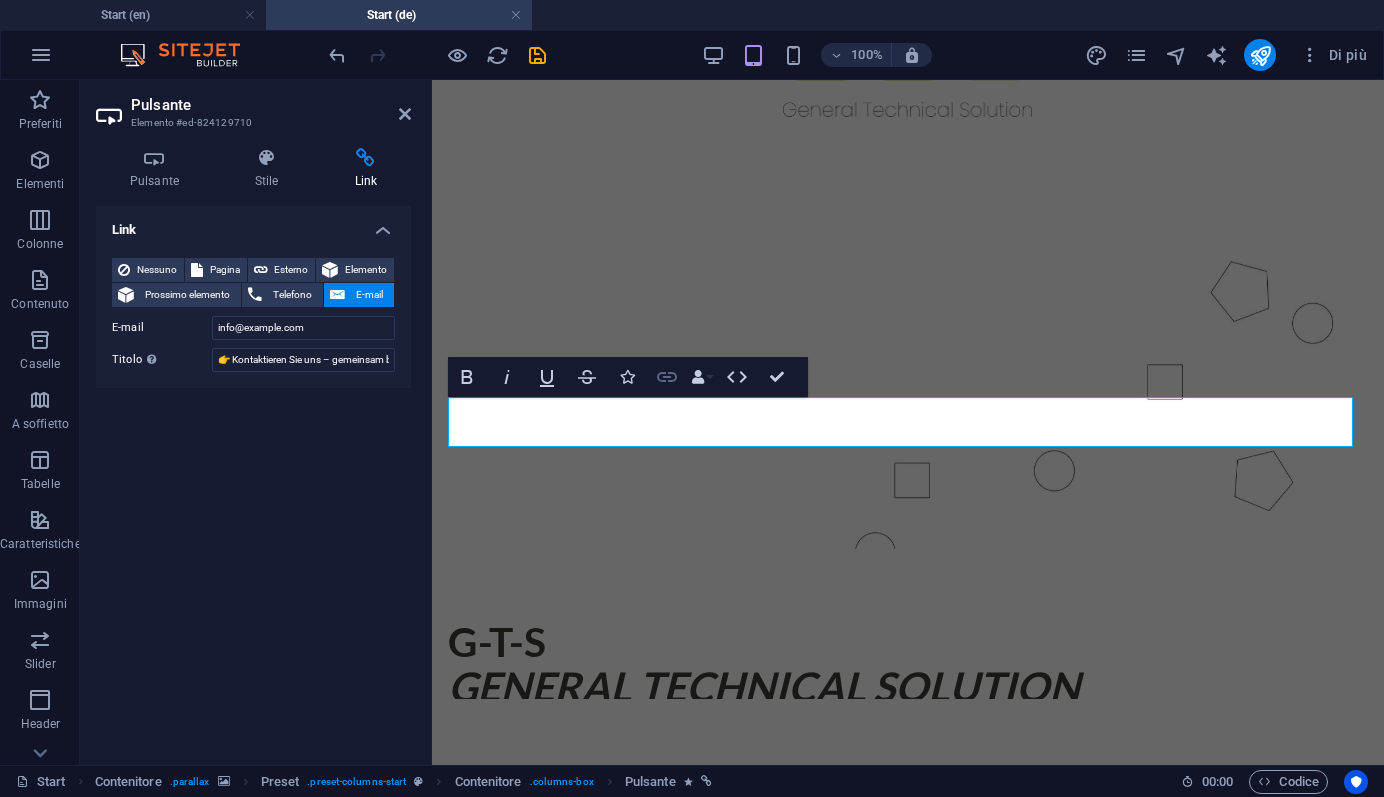 click 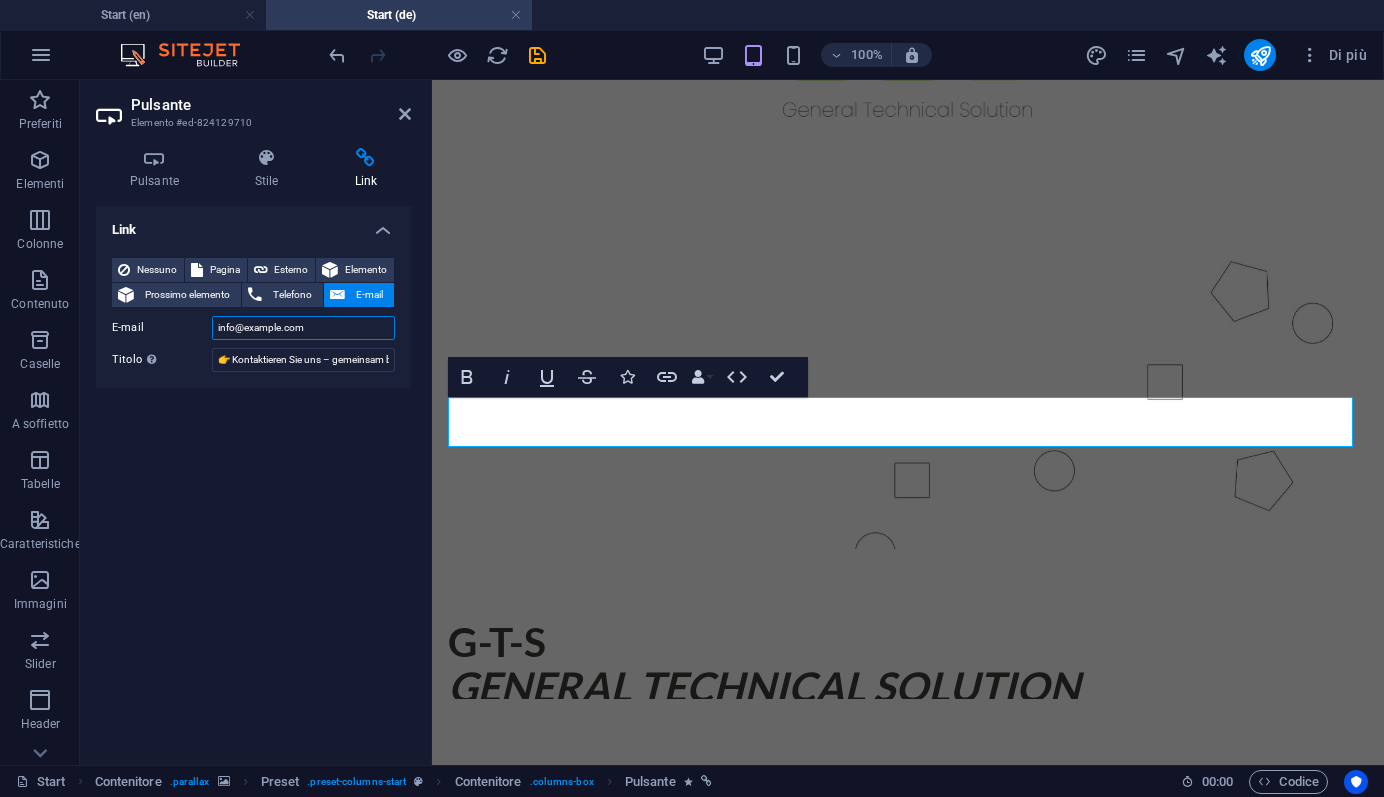 drag, startPoint x: 287, startPoint y: 329, endPoint x: 193, endPoint y: 332, distance: 94.04786 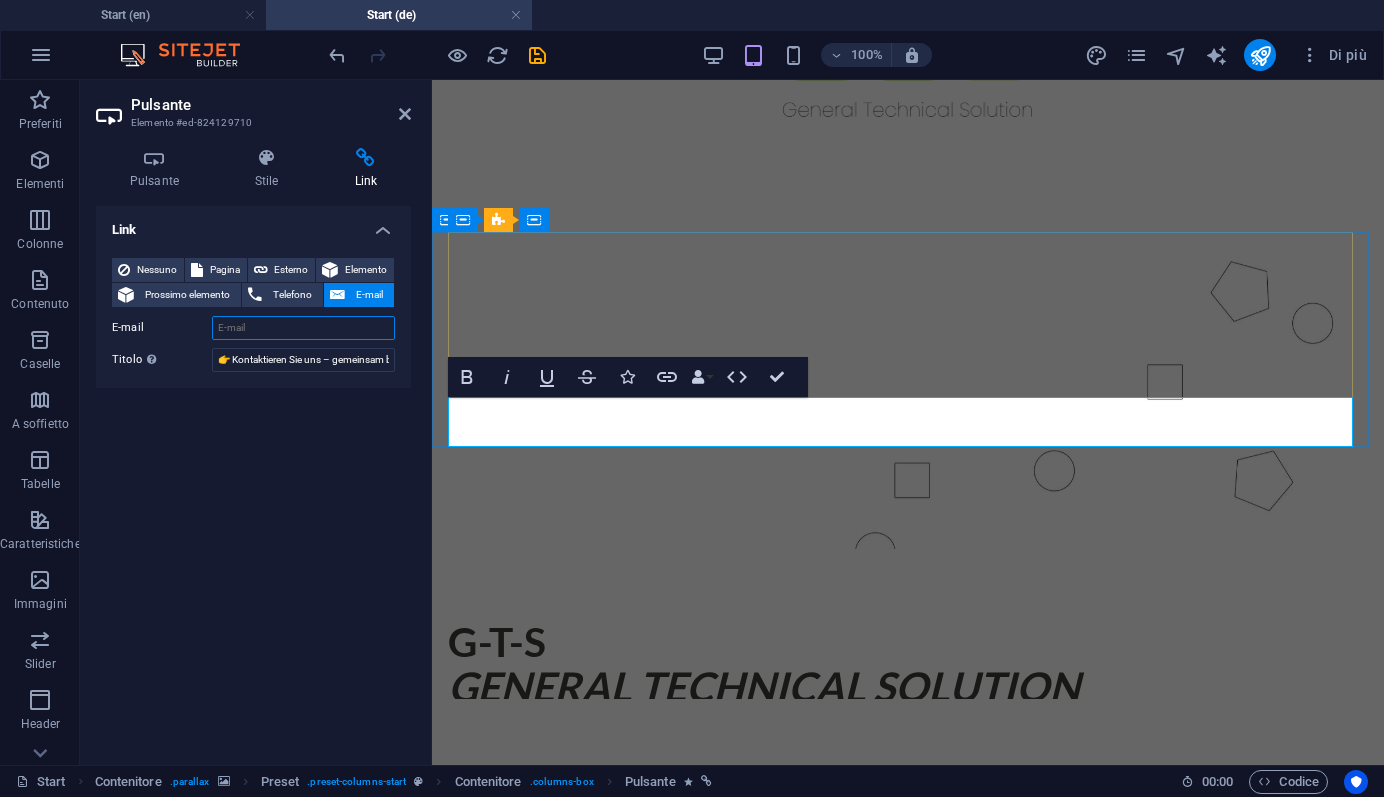 type 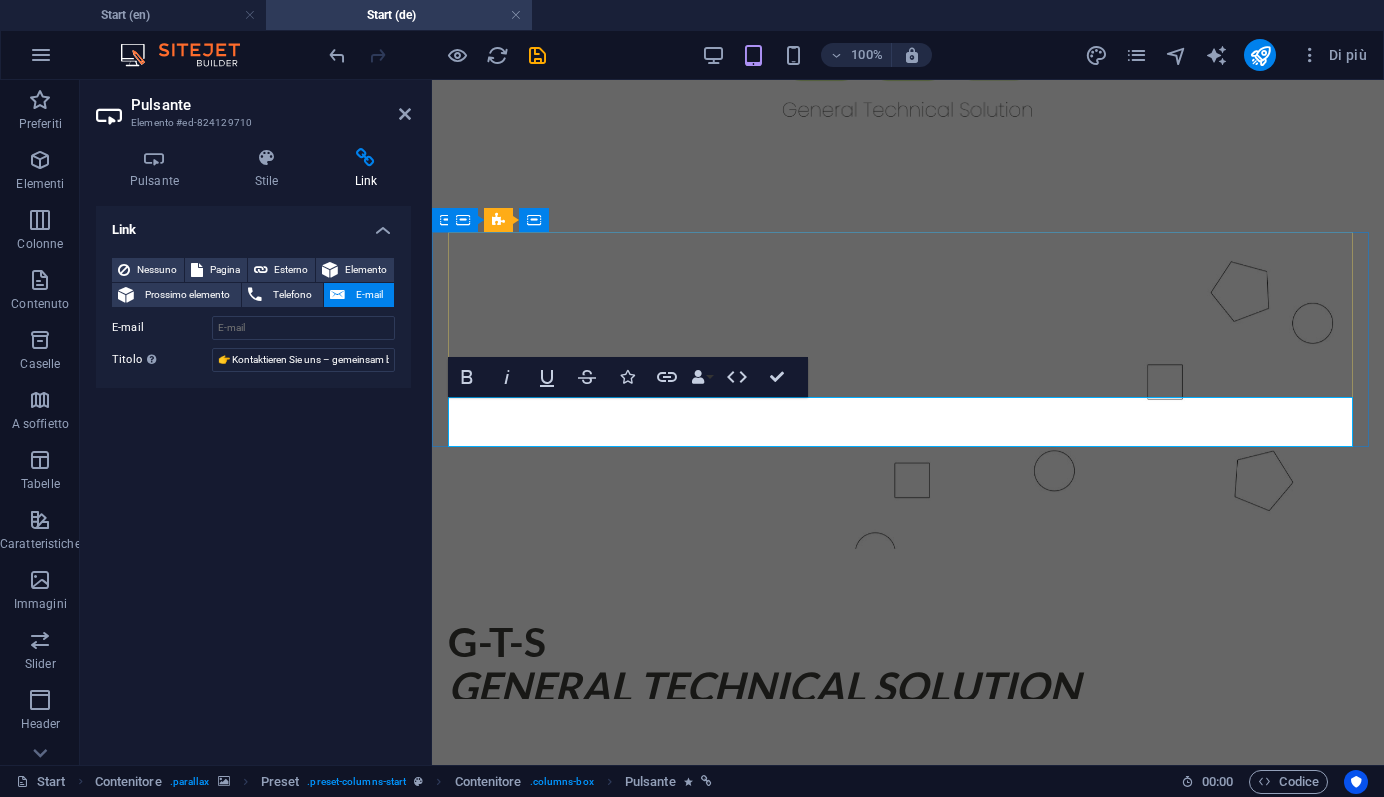 click on "👉 Kontaktieren Sie uns – Technisches Know-how & individuelle Beratung" at bounding box center (783, 784) 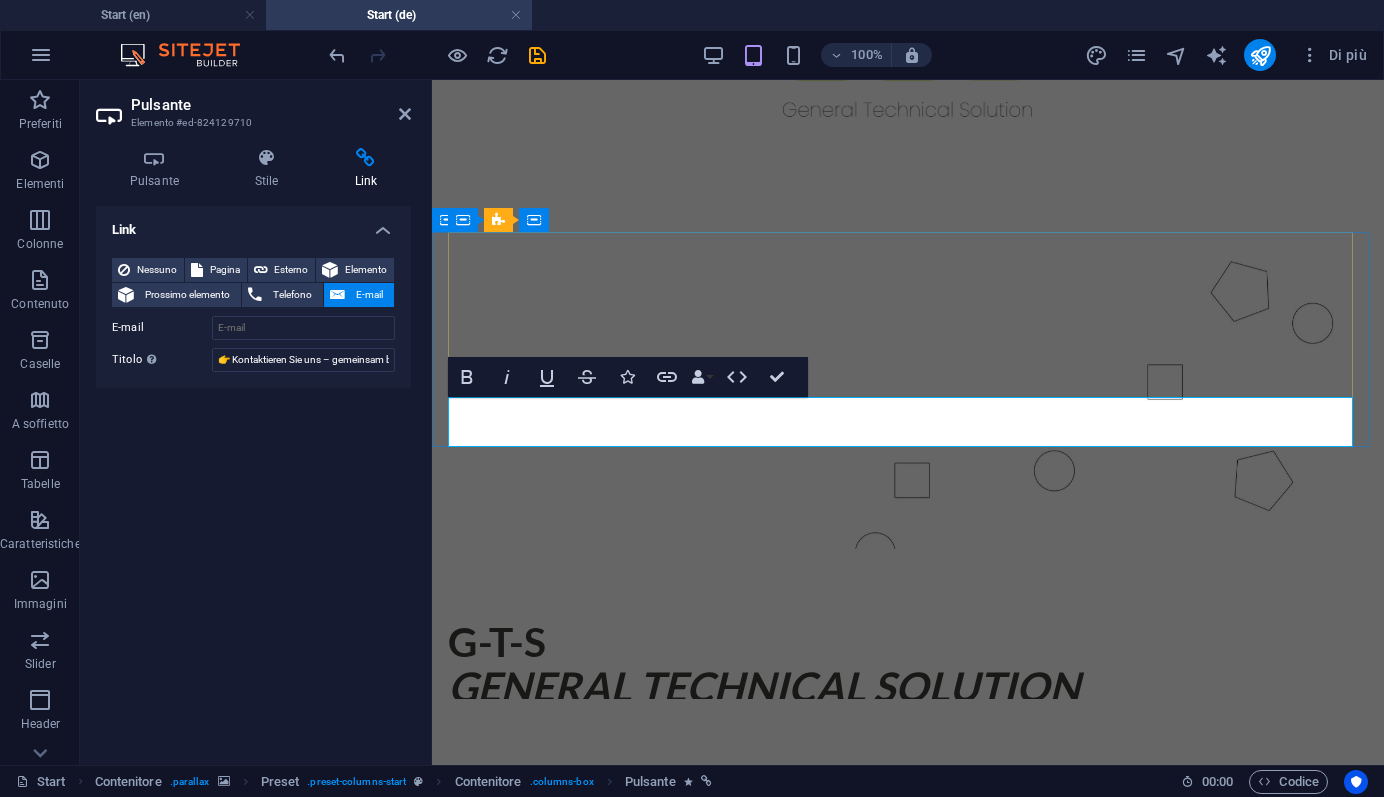 click on "👉 Kontaktieren Sie uns – Technisches Know-how & individuelle Beratung" at bounding box center (783, 784) 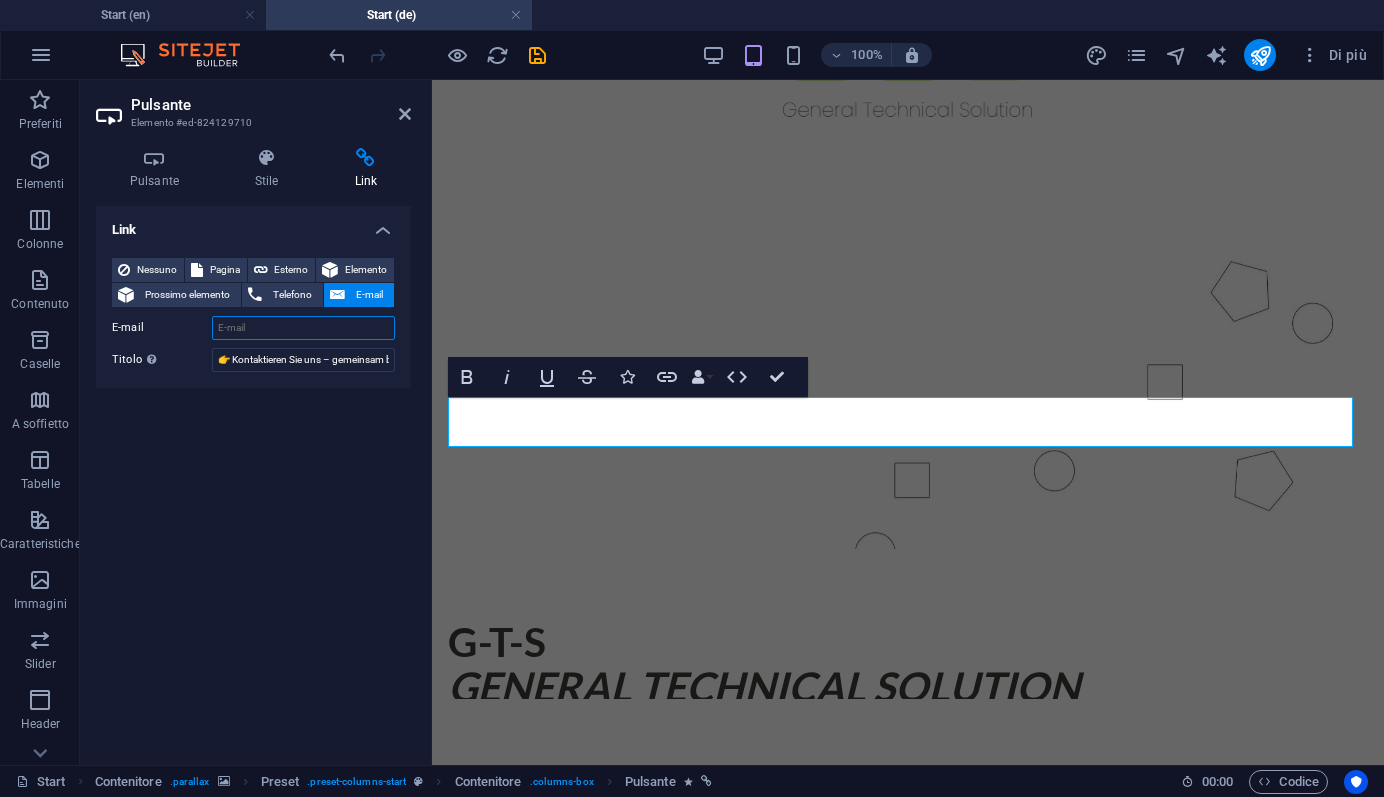 click on "E-mail" at bounding box center [303, 328] 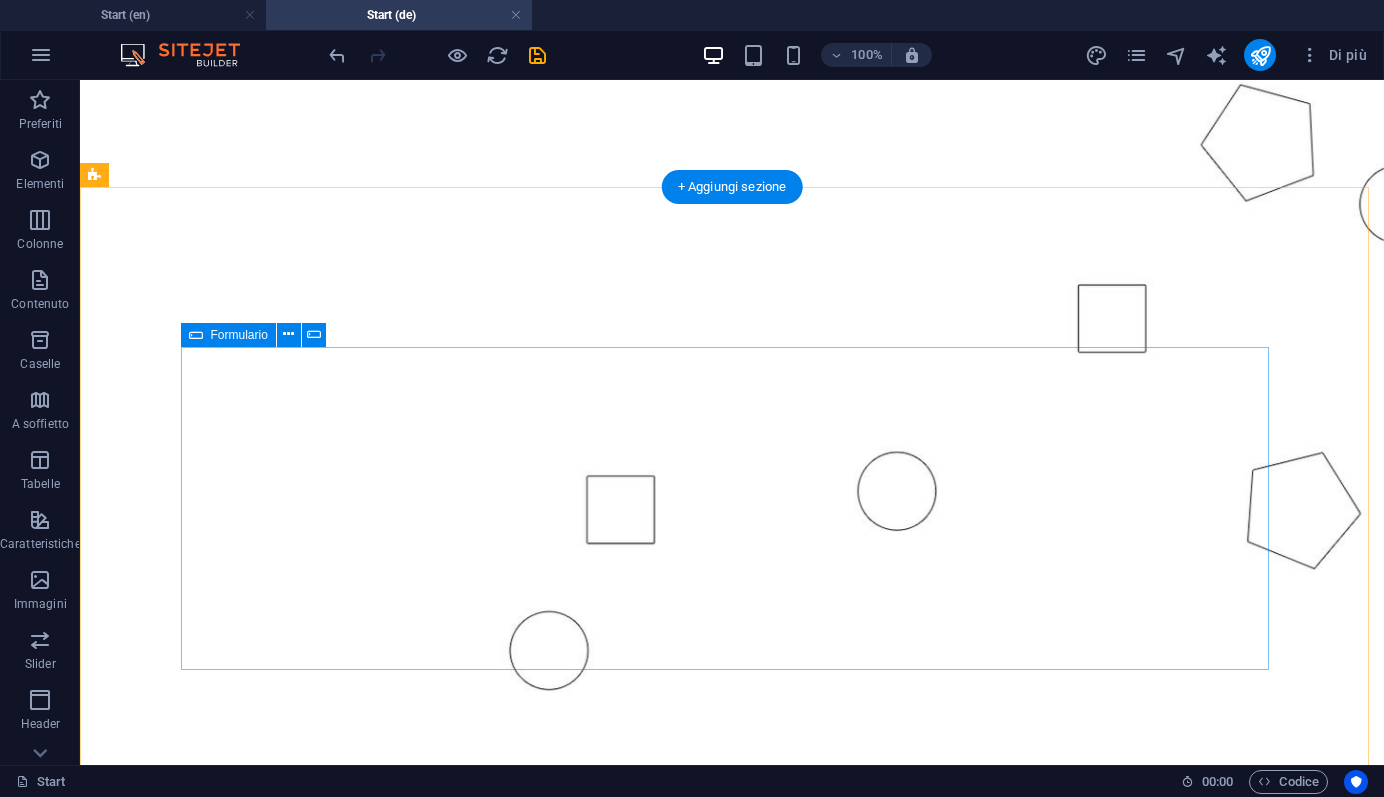 scroll, scrollTop: 1892, scrollLeft: 0, axis: vertical 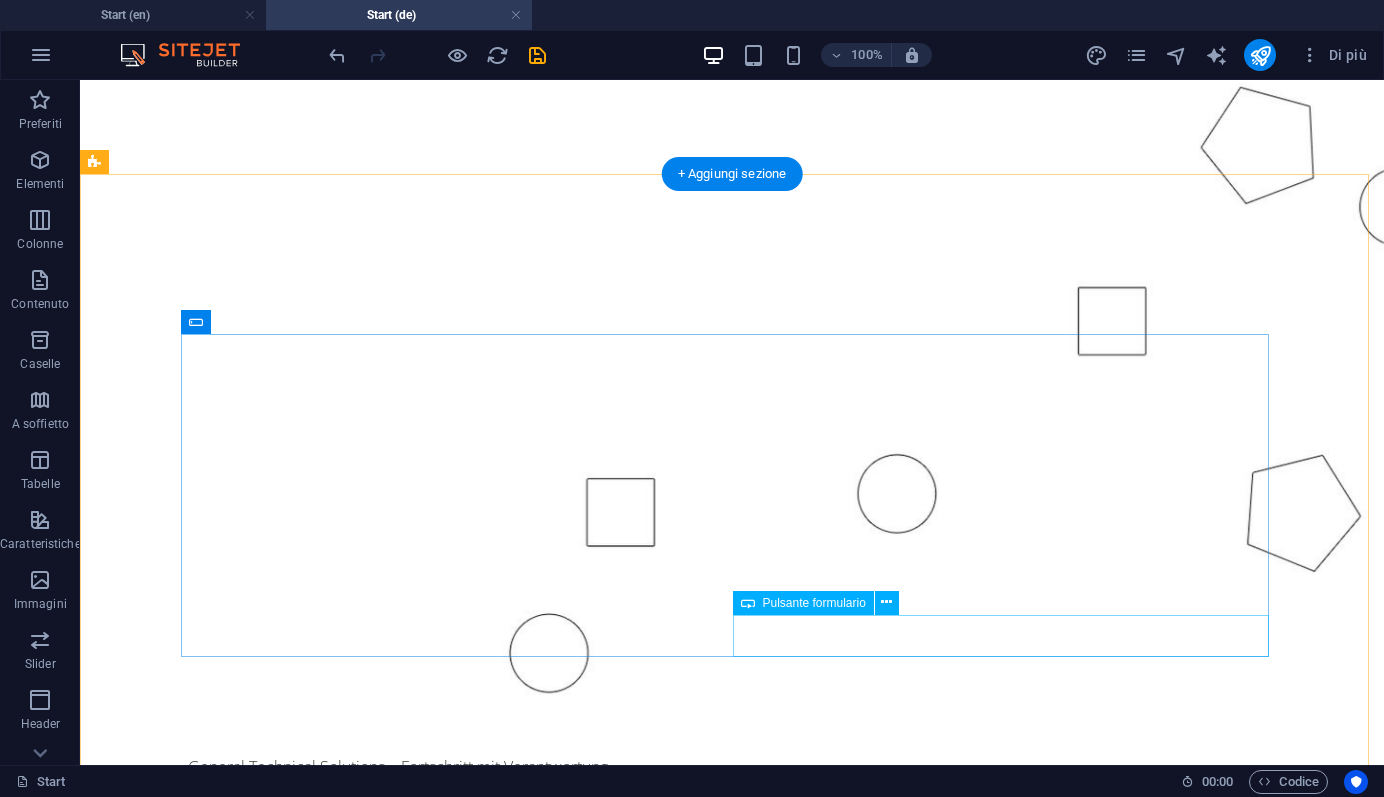 click on "Invia" at bounding box center (1008, 2567) 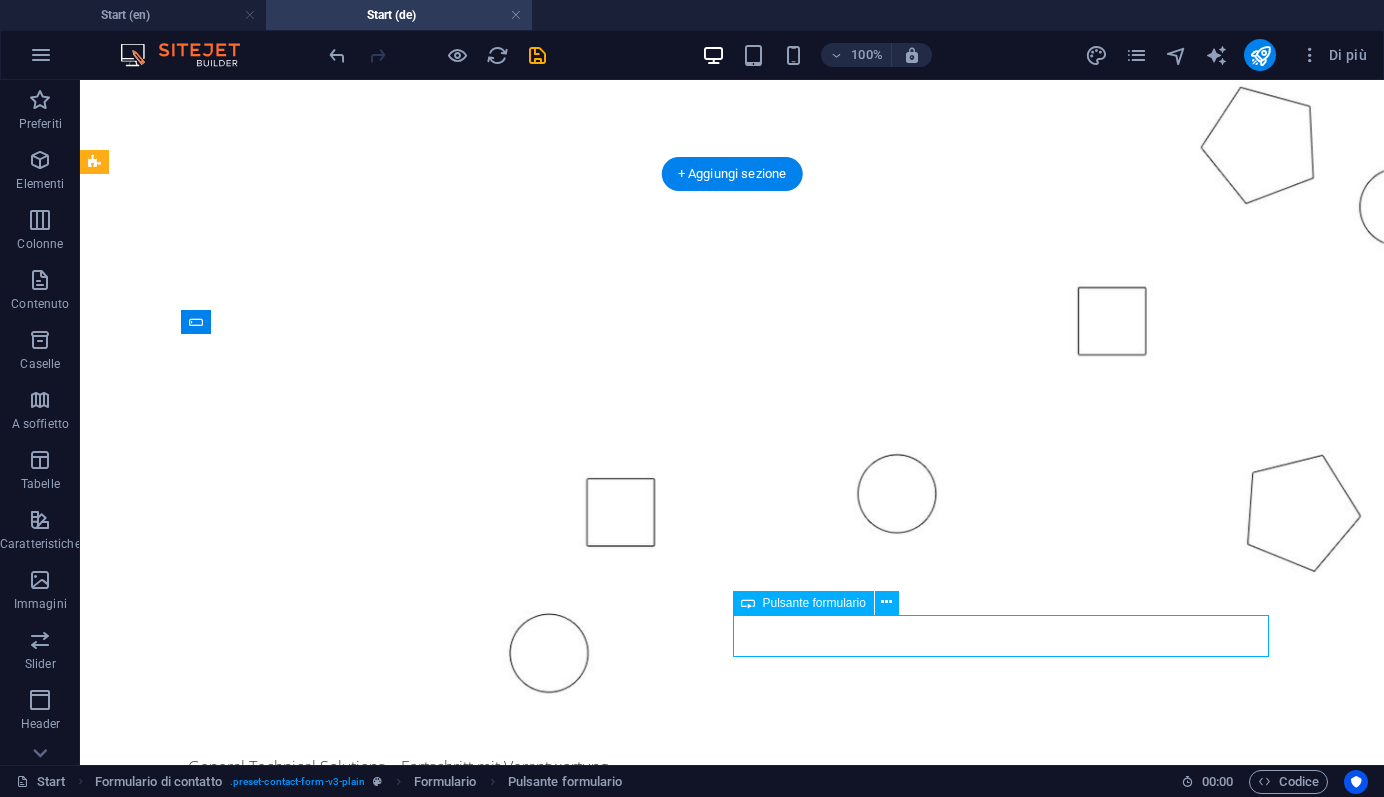 click on "Invia" at bounding box center [1008, 2567] 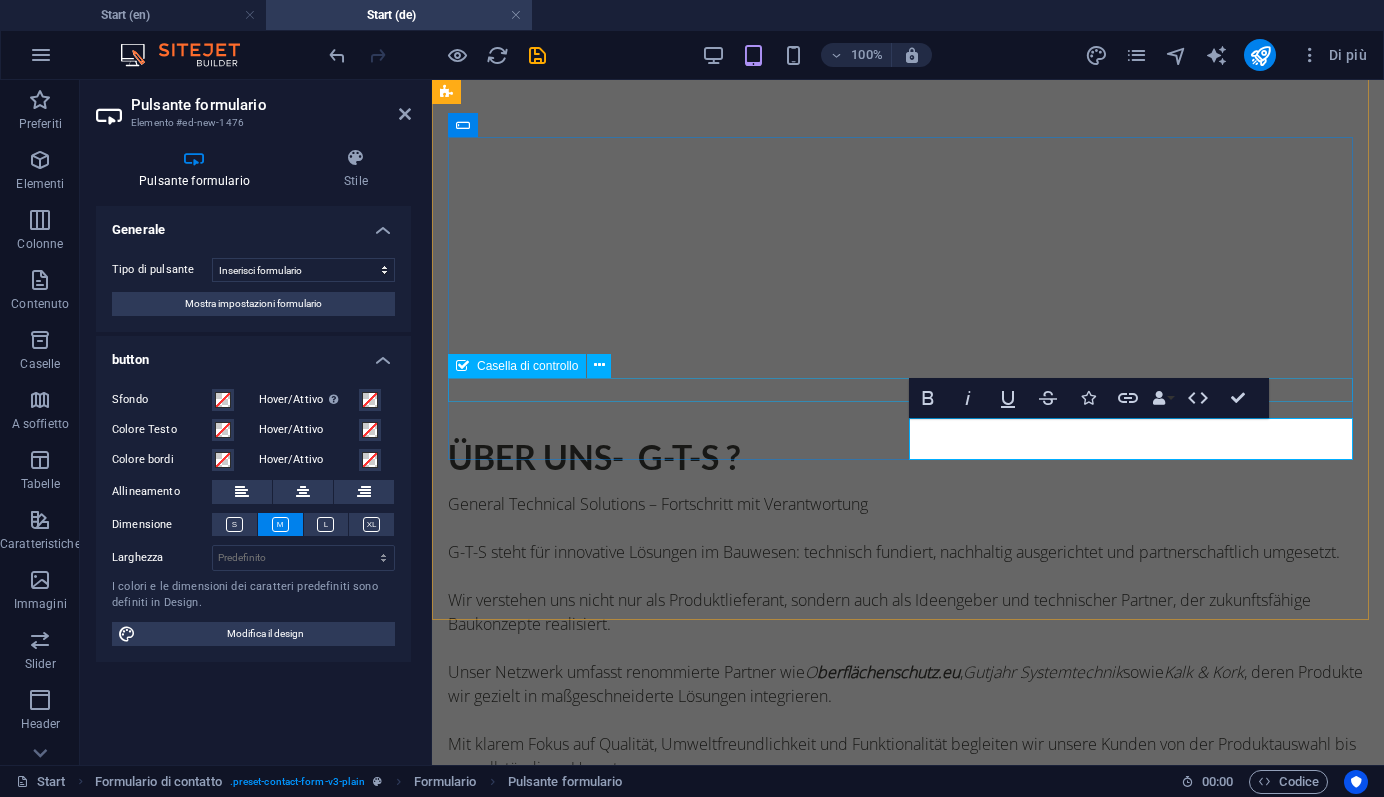 scroll, scrollTop: 1549, scrollLeft: 0, axis: vertical 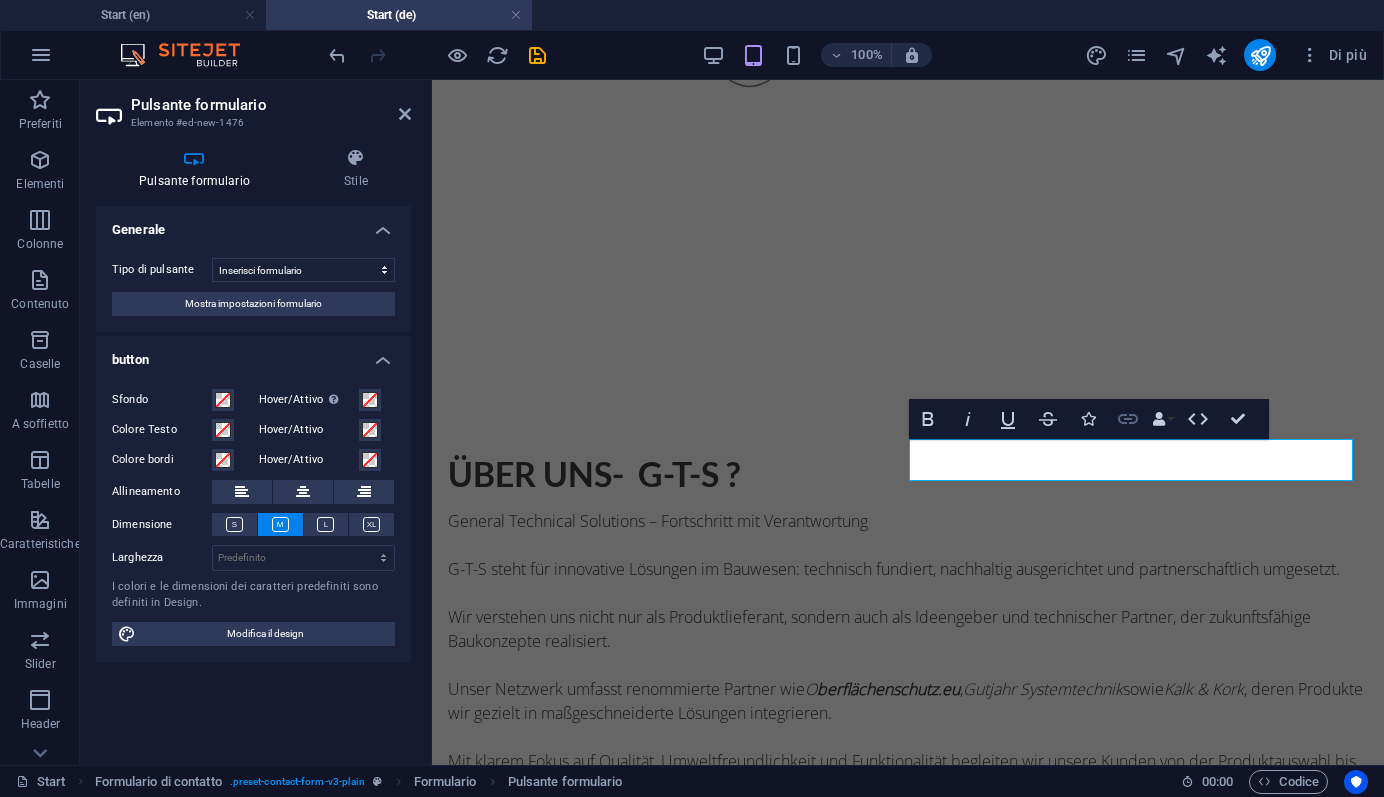 click 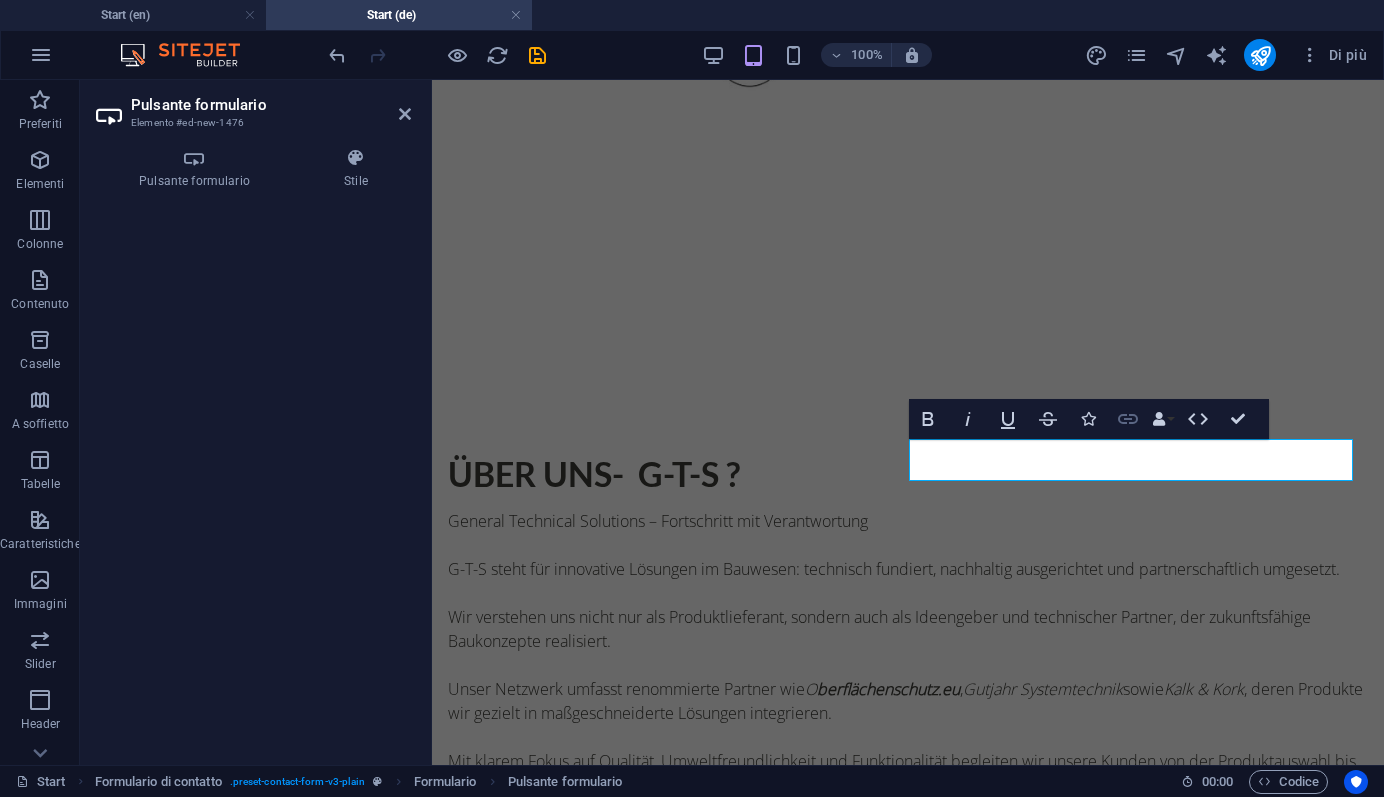 click 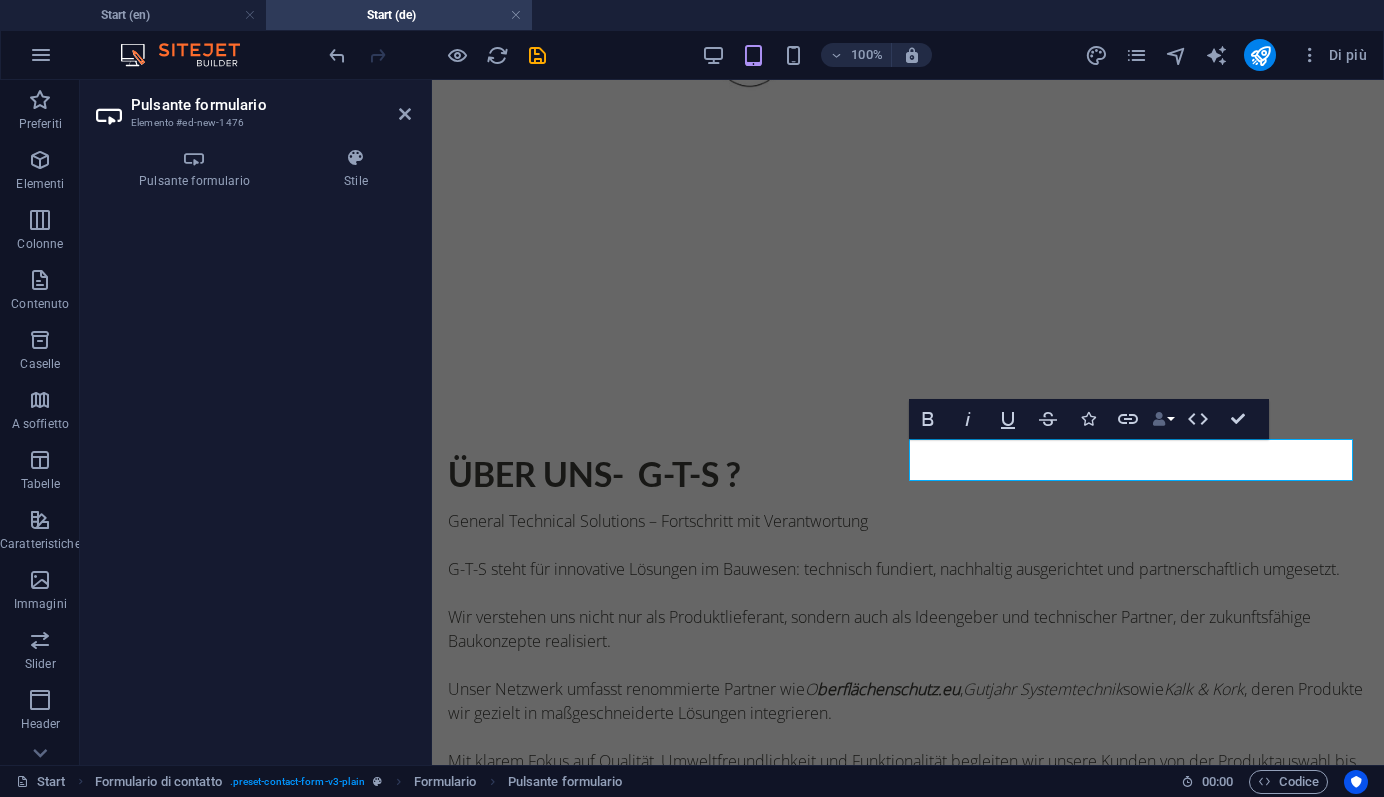 click at bounding box center [1159, 419] 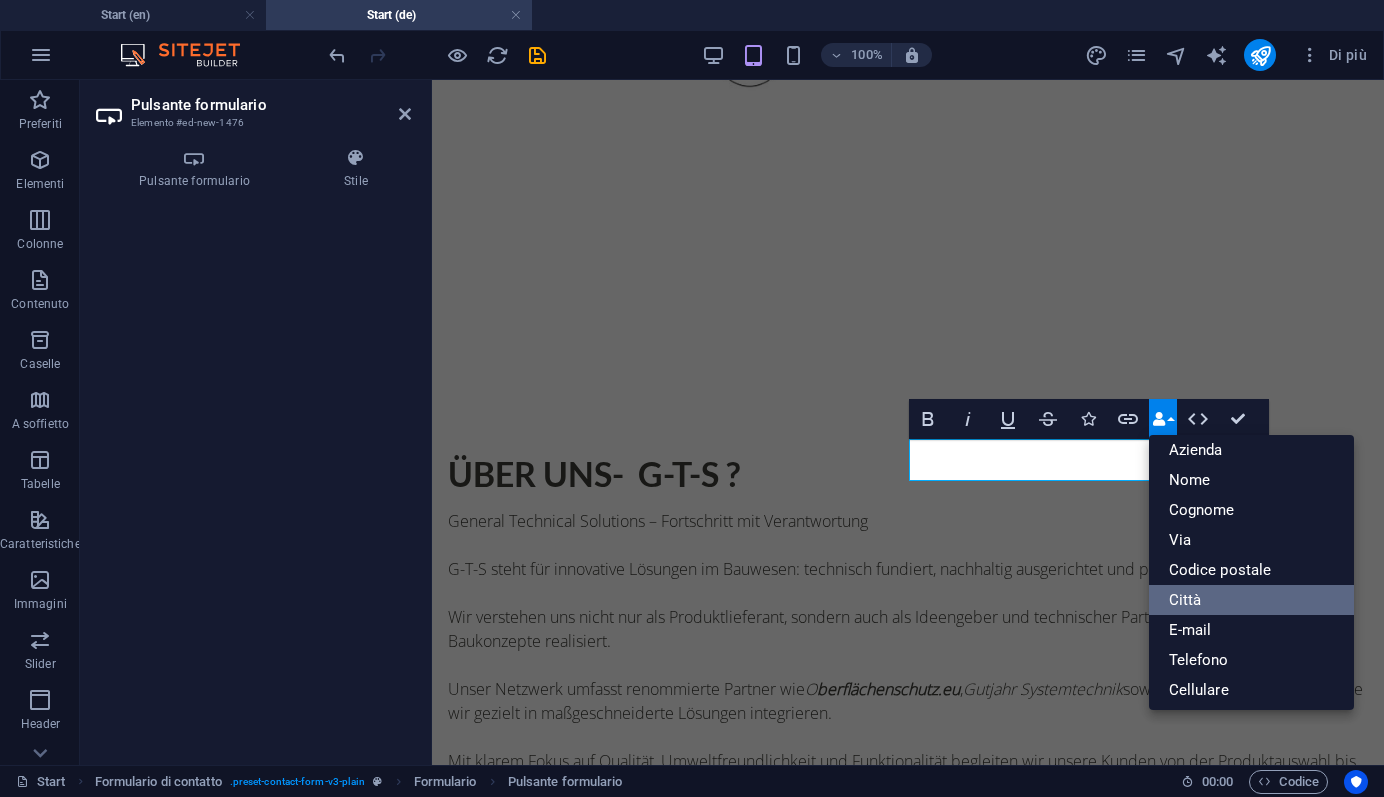 scroll, scrollTop: 10, scrollLeft: 0, axis: vertical 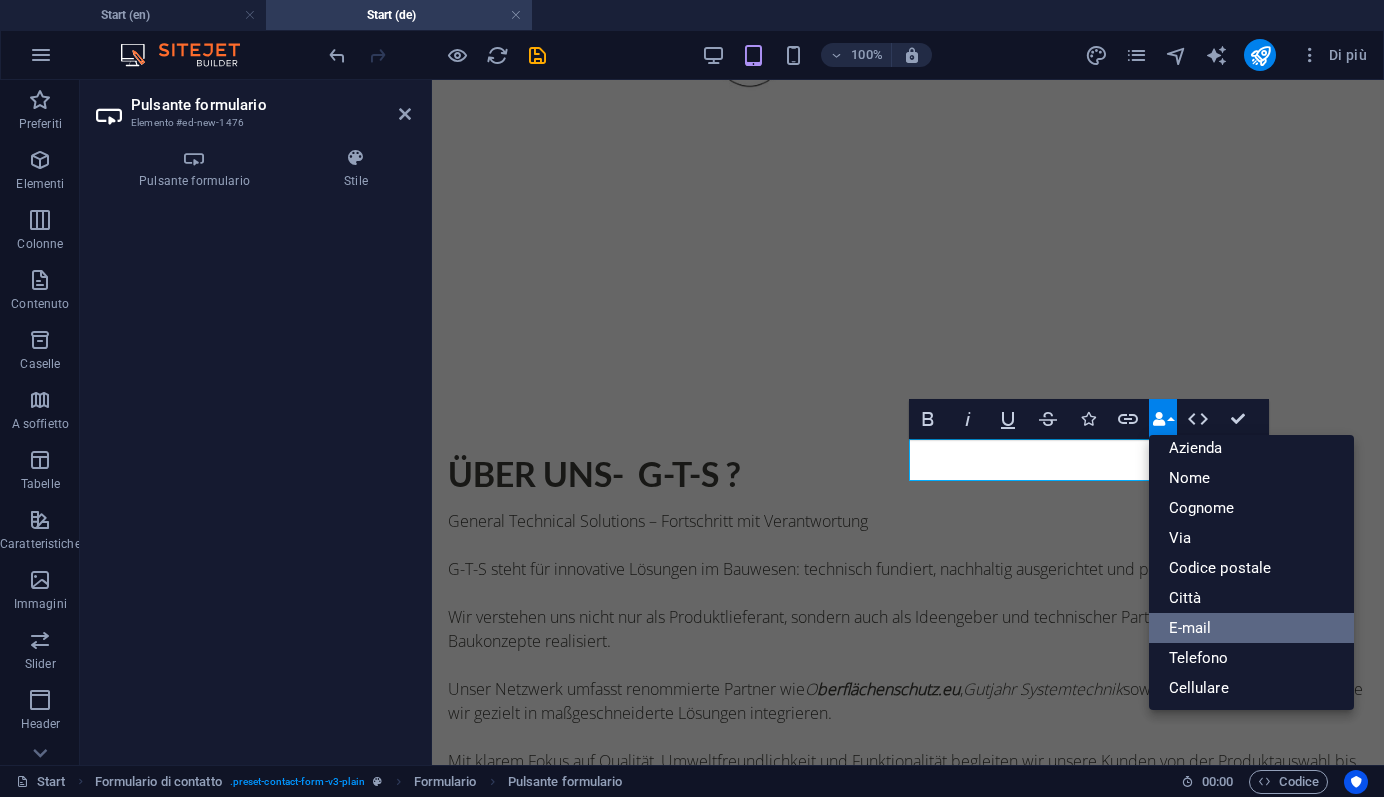 click on "E-mail" at bounding box center (1251, 628) 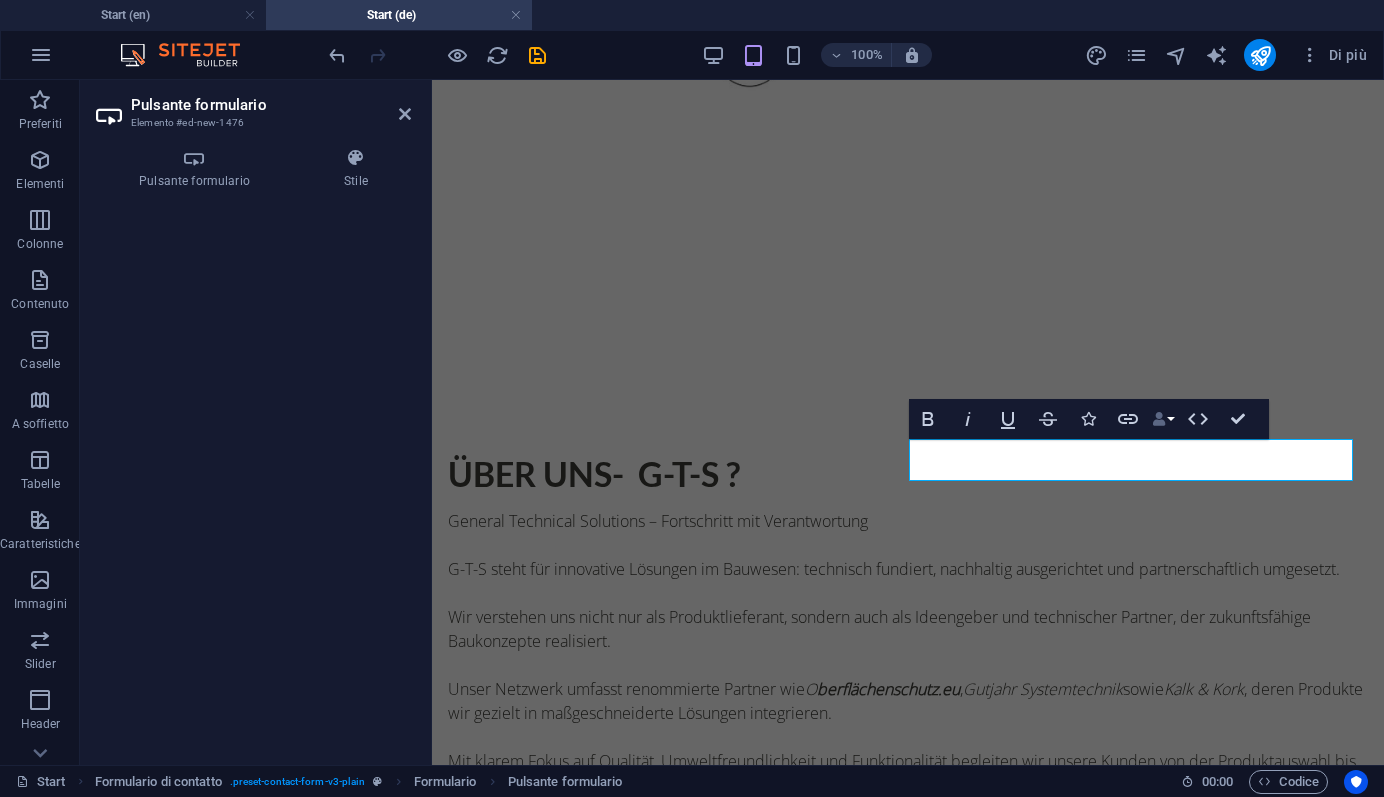 click at bounding box center [1159, 419] 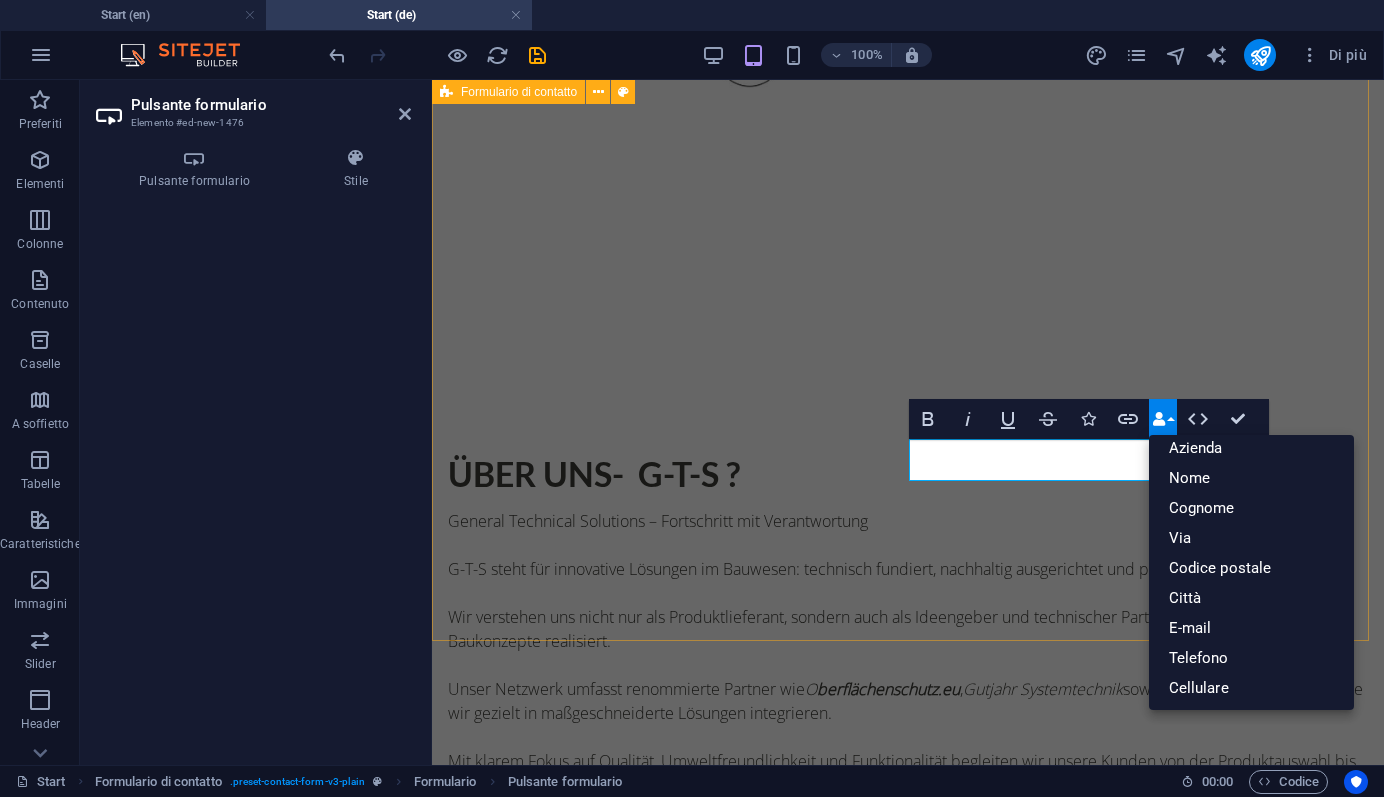 click on "{{ 'content.forms.privacy'|trans }} Illeggibile? Carica nuovo info@g-t-s.it" at bounding box center [908, 2088] 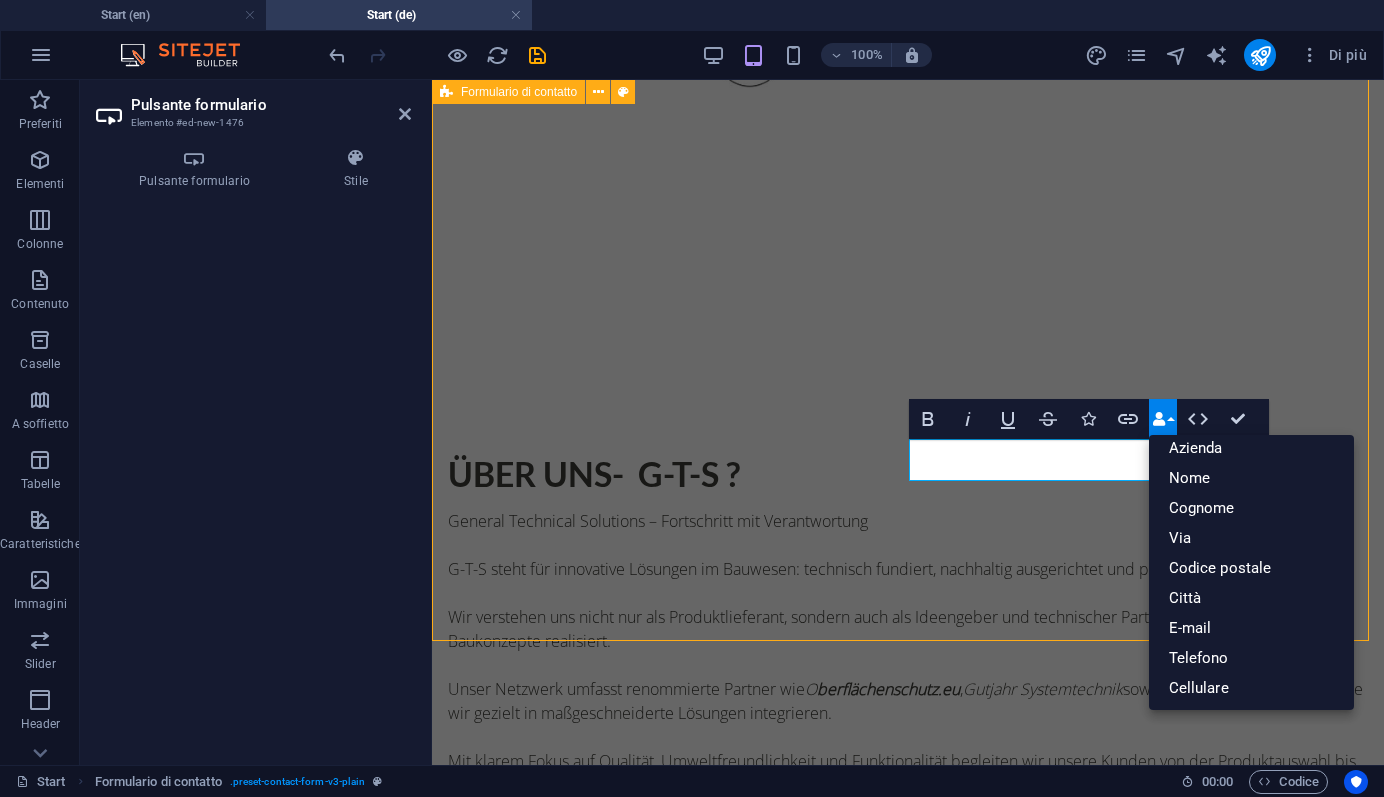scroll, scrollTop: 2068, scrollLeft: 0, axis: vertical 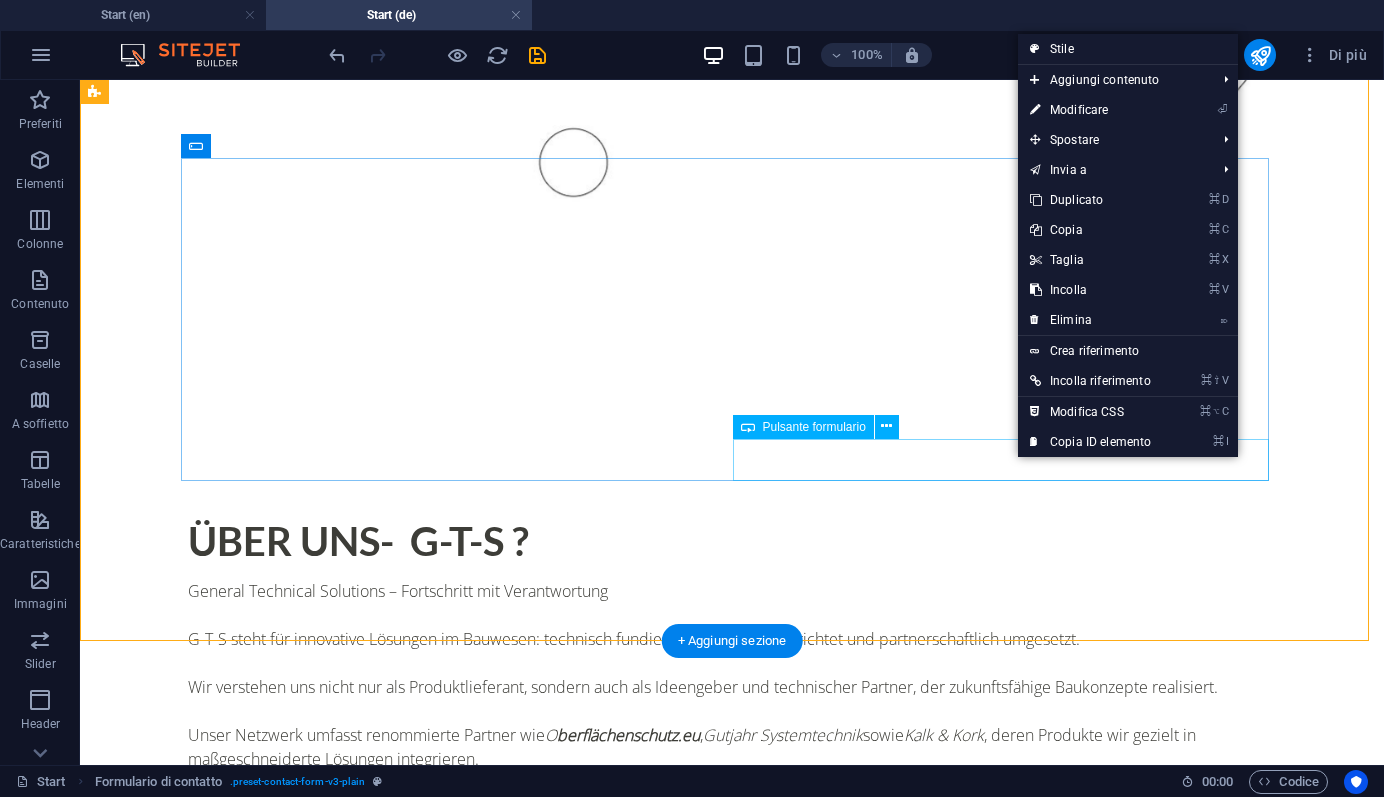 click on "info@g-t-s.it" at bounding box center [1008, 2391] 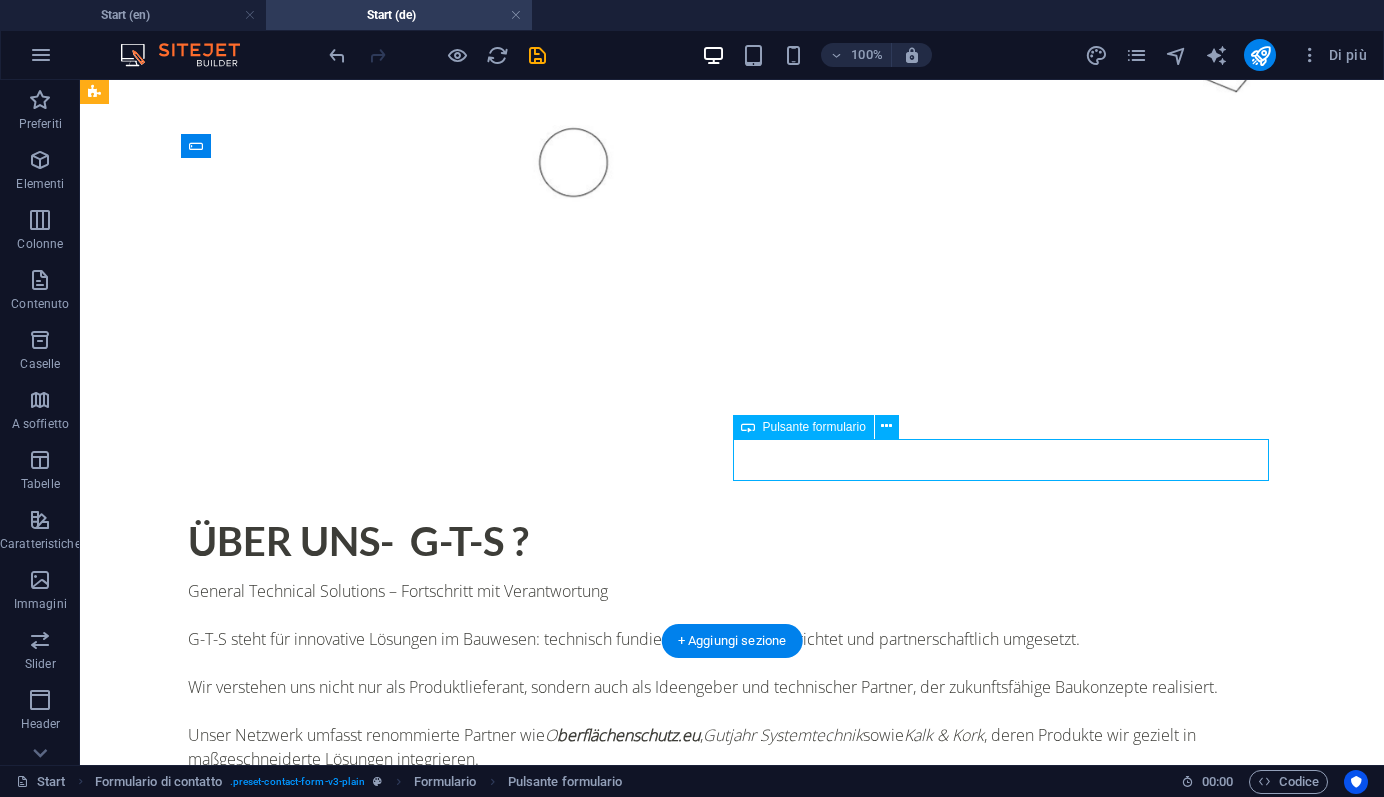 click on "info@g-t-s.it" at bounding box center [1008, 2391] 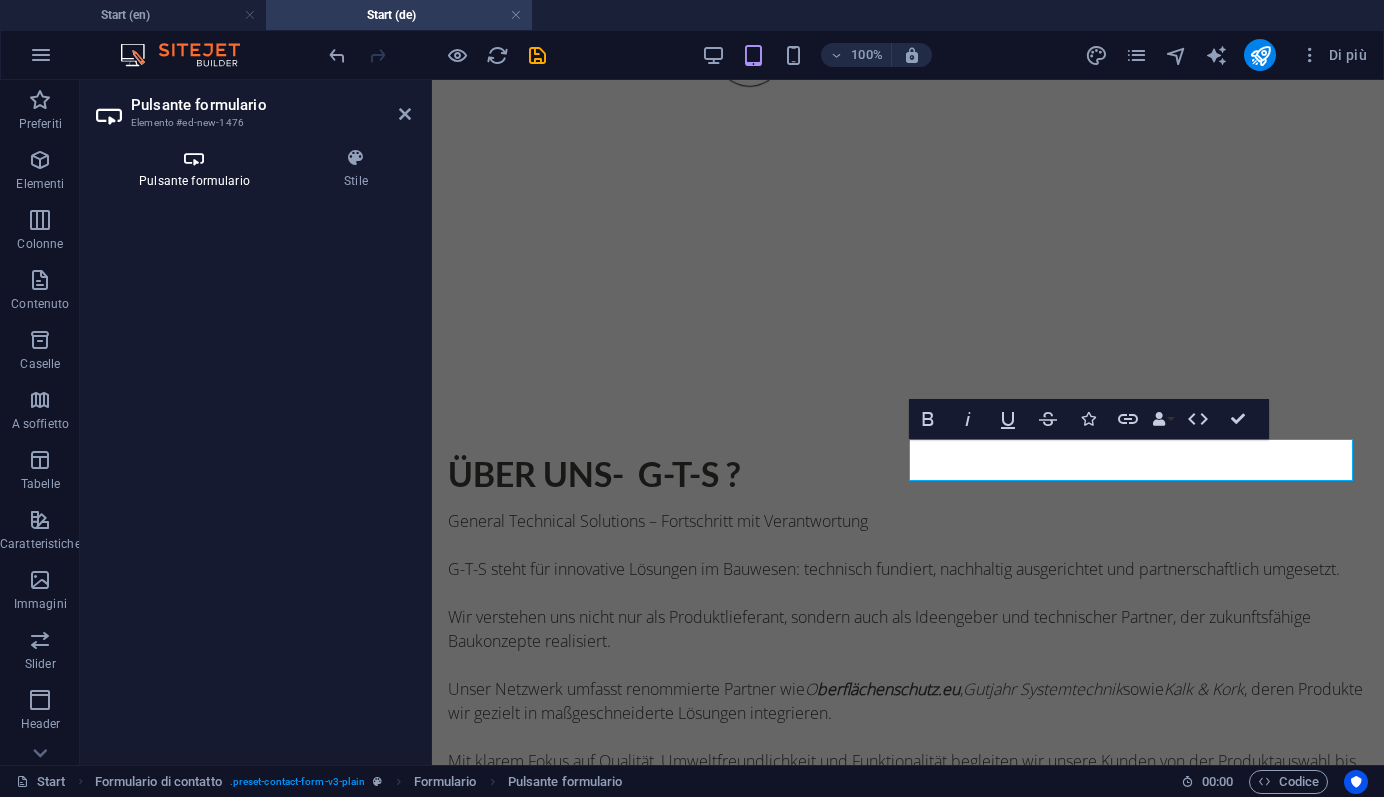 click at bounding box center [194, 158] 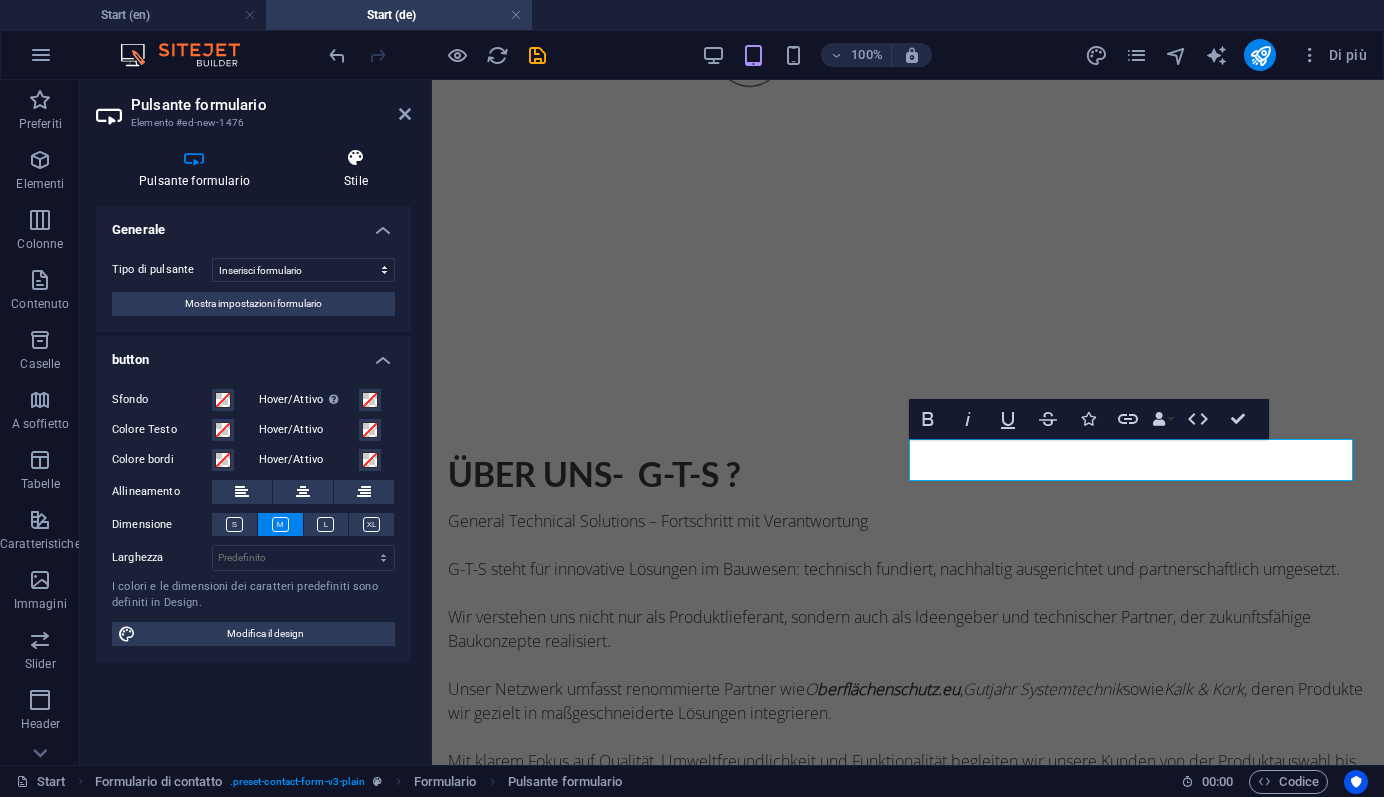 click at bounding box center [356, 158] 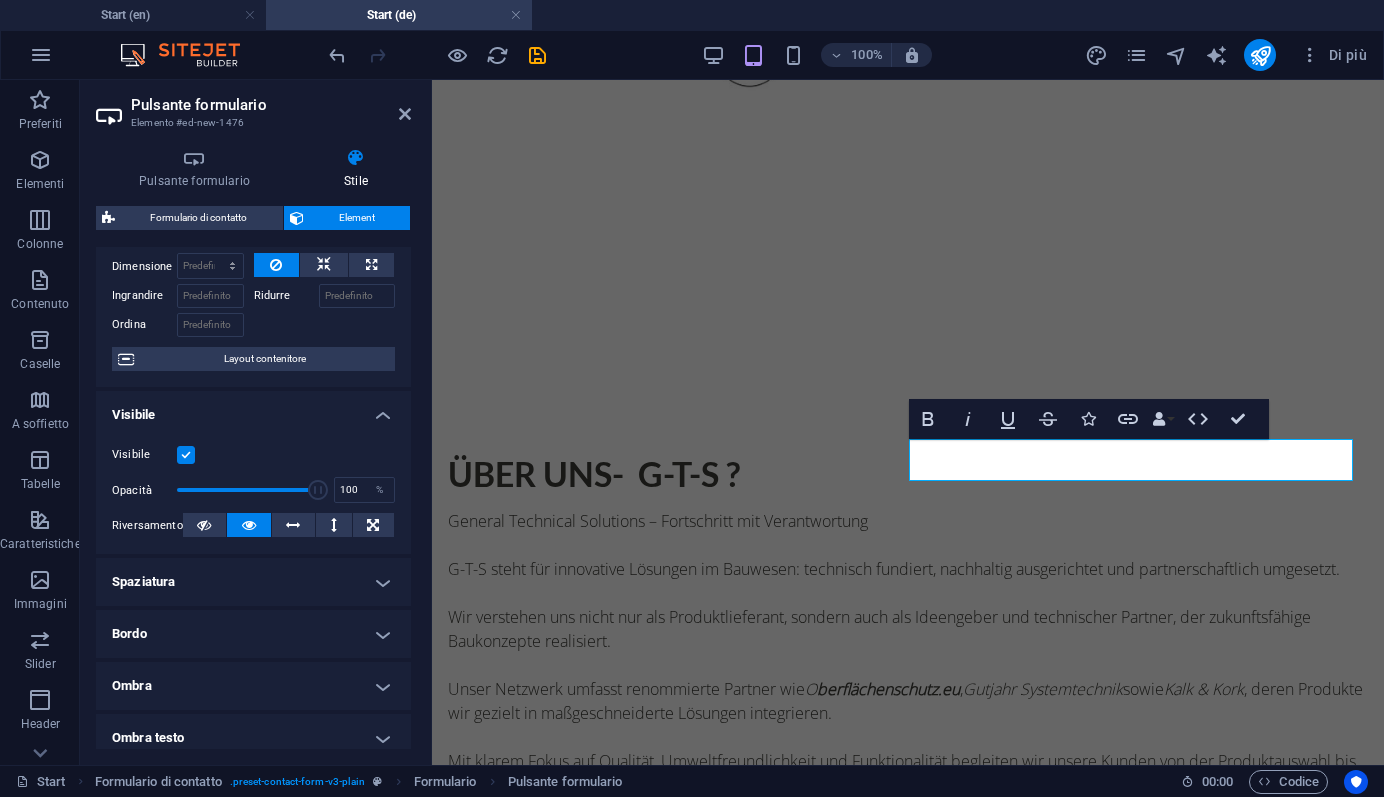 scroll, scrollTop: 0, scrollLeft: 0, axis: both 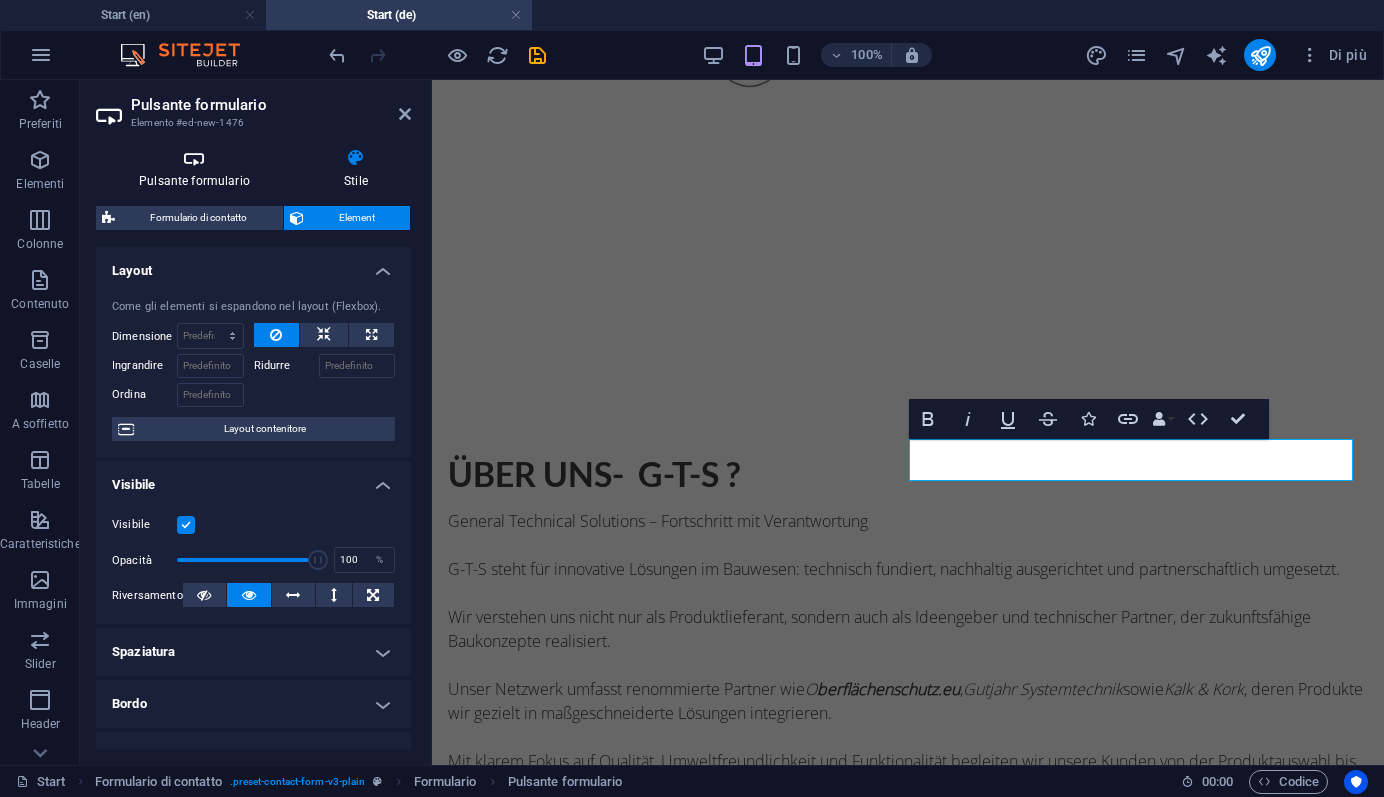 click at bounding box center (194, 158) 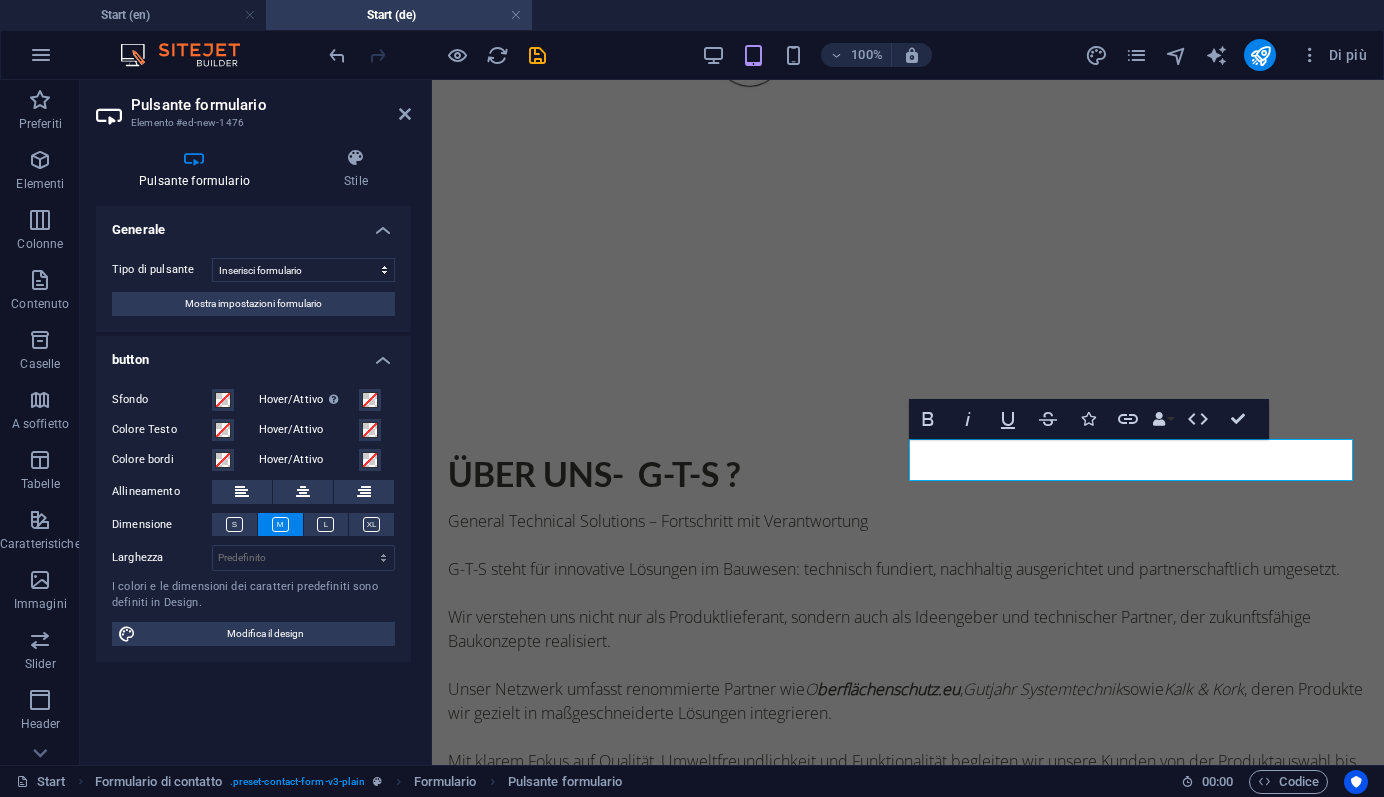 click at bounding box center (194, 158) 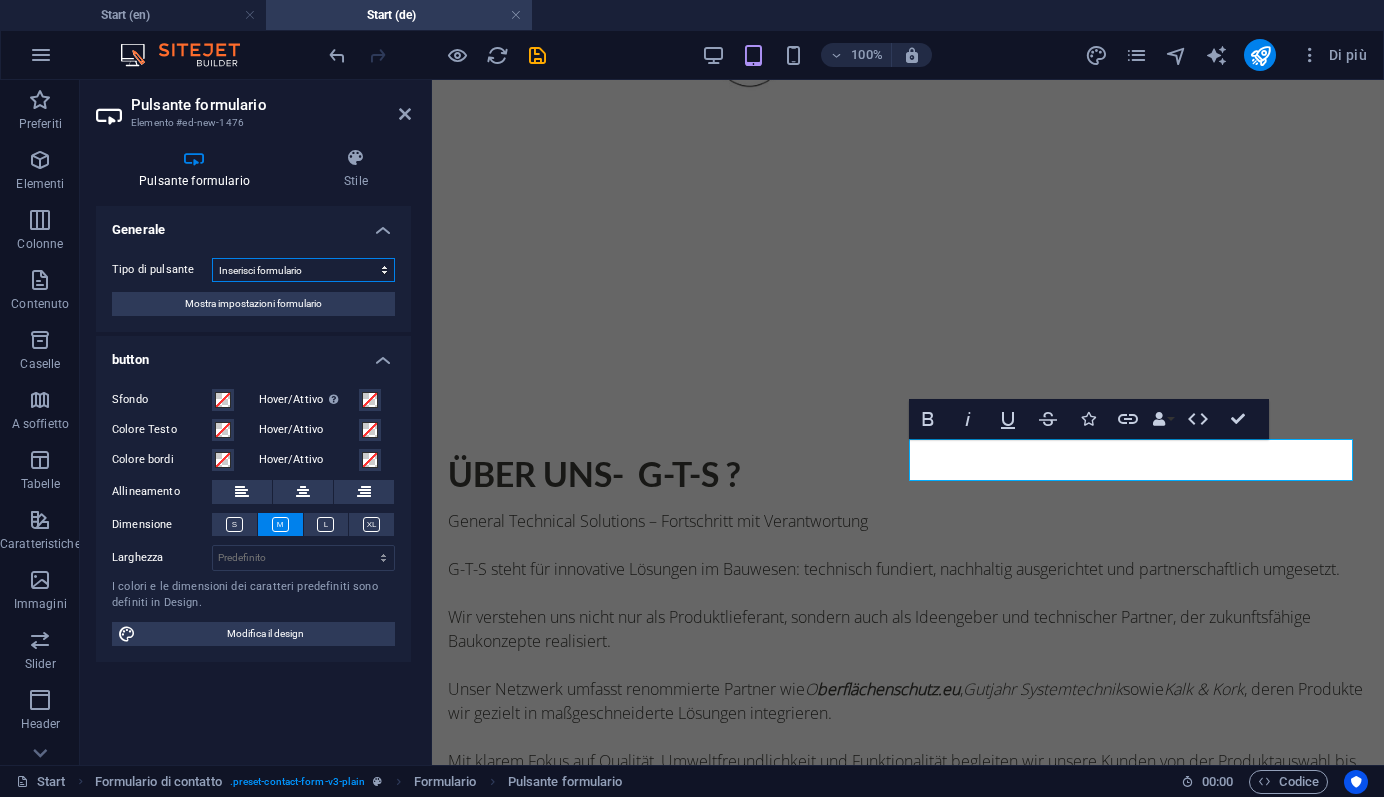 click on "Inserisci formulario Ripristina formulario Nessuna azione" at bounding box center [303, 270] 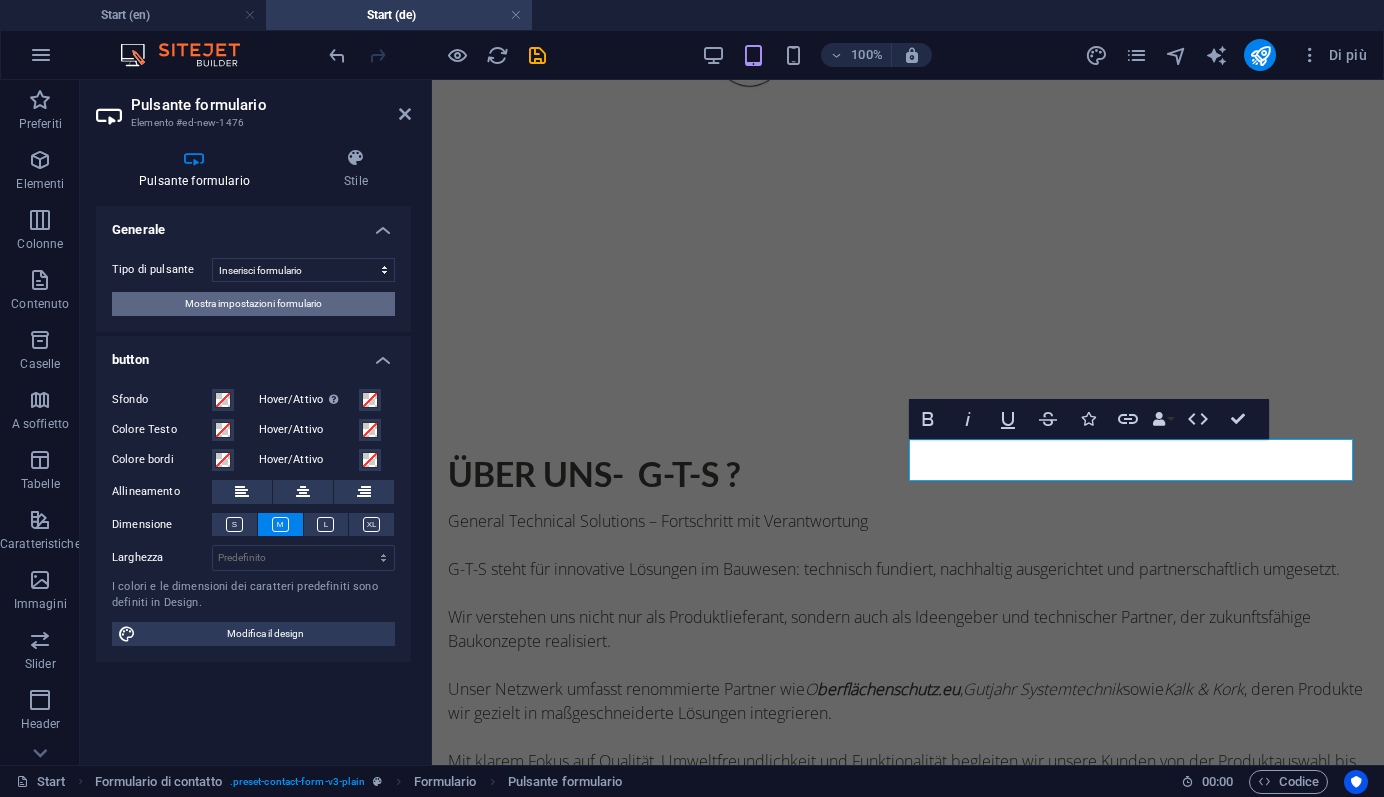 click on "Mostra impostazioni formulario" at bounding box center [253, 304] 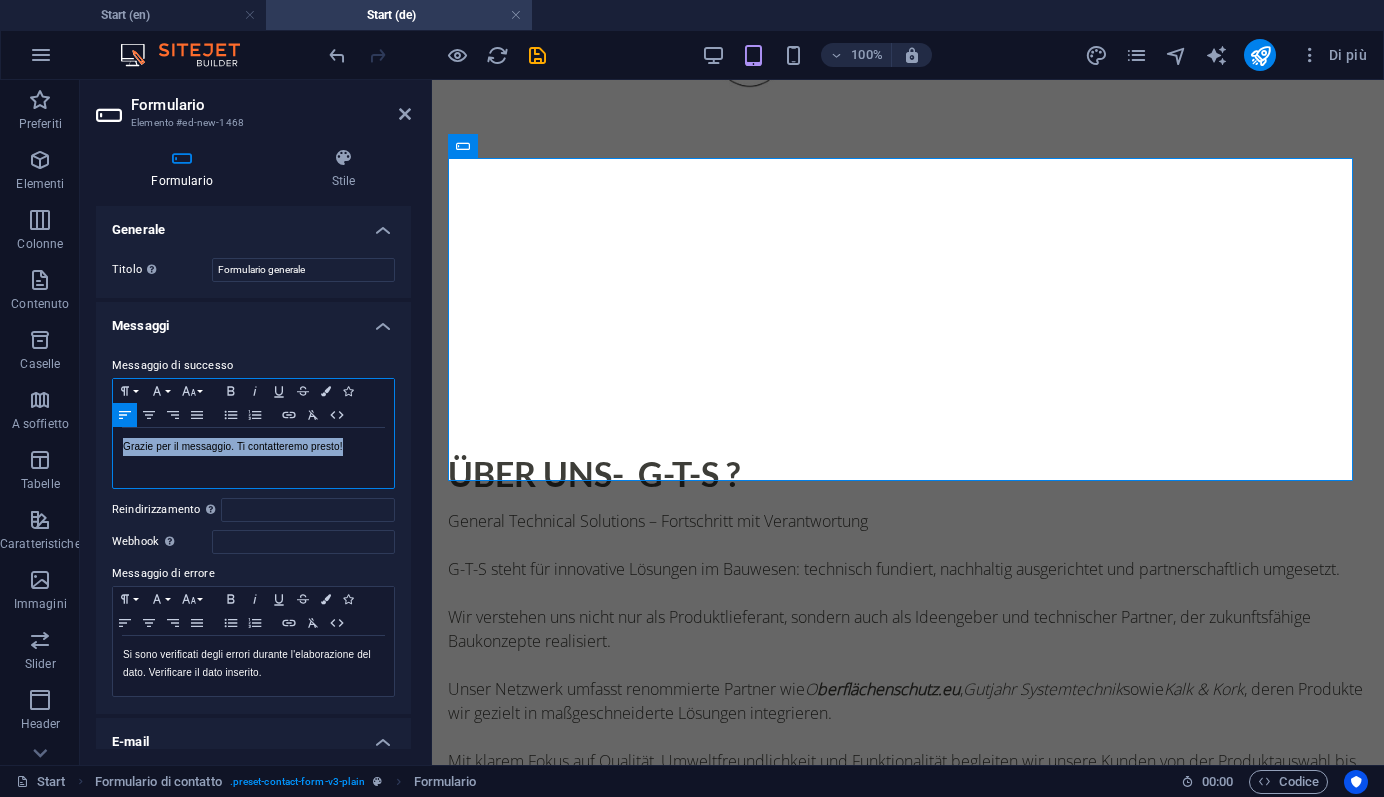 drag, startPoint x: 356, startPoint y: 448, endPoint x: 99, endPoint y: 446, distance: 257.00778 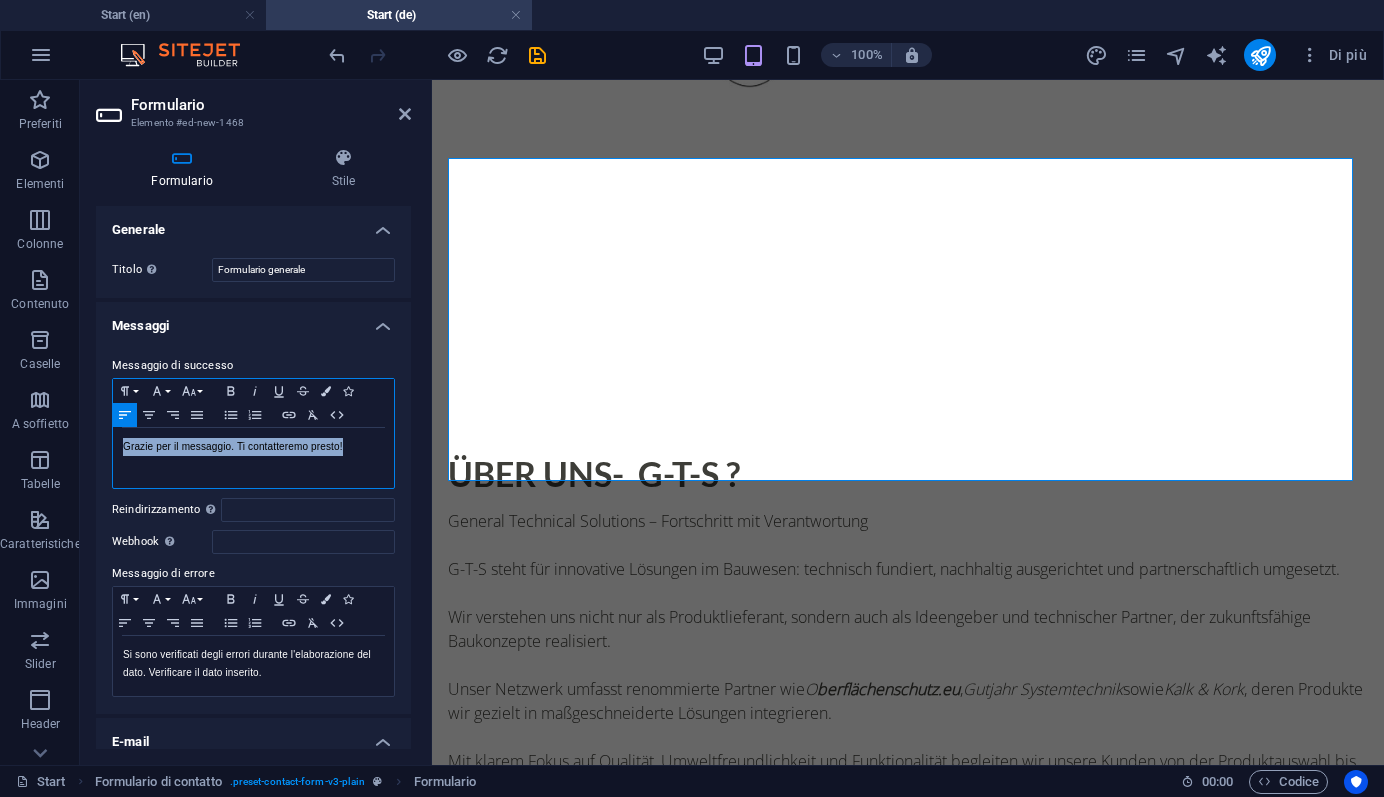 drag, startPoint x: 353, startPoint y: 445, endPoint x: 115, endPoint y: 445, distance: 238 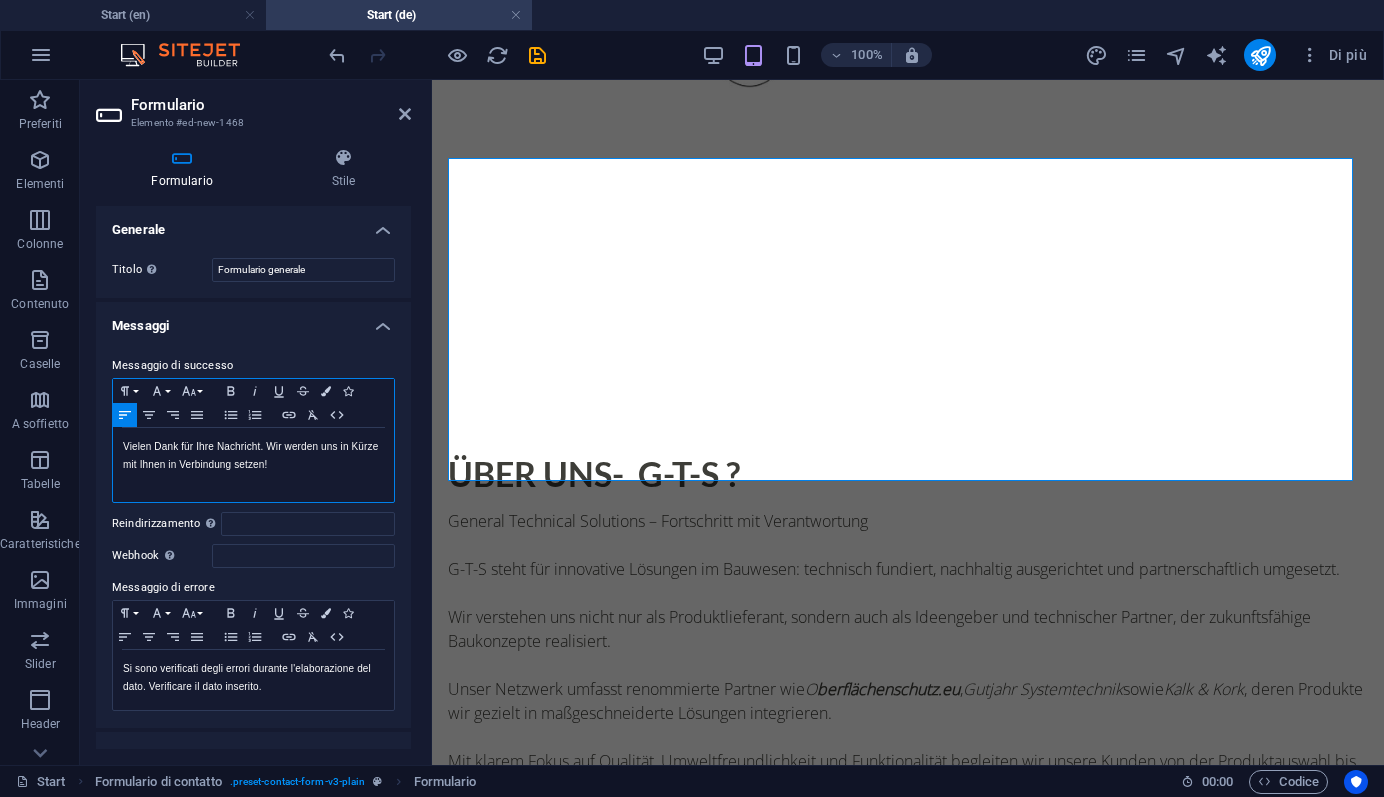 scroll, scrollTop: 237, scrollLeft: 0, axis: vertical 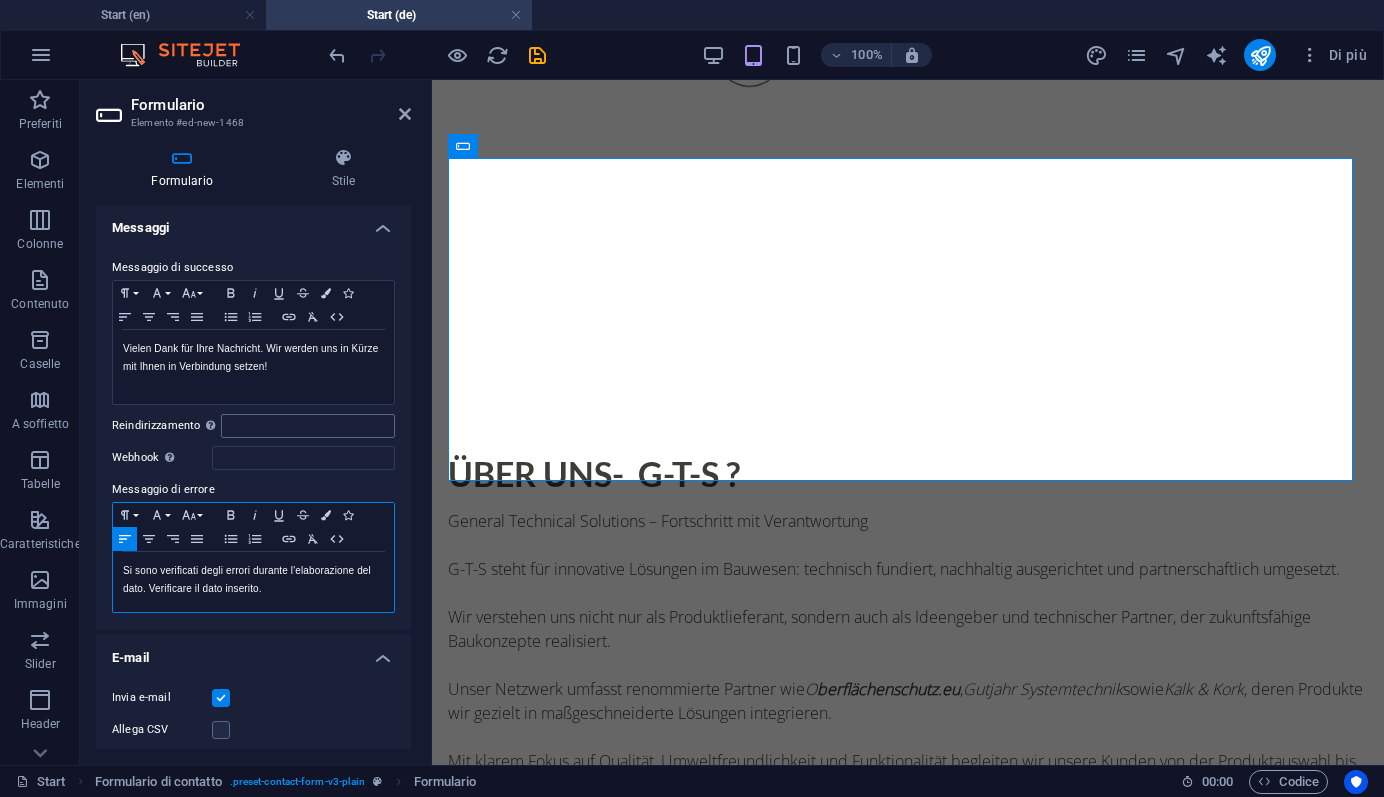 drag, startPoint x: 270, startPoint y: 596, endPoint x: 296, endPoint y: 430, distance: 168.0238 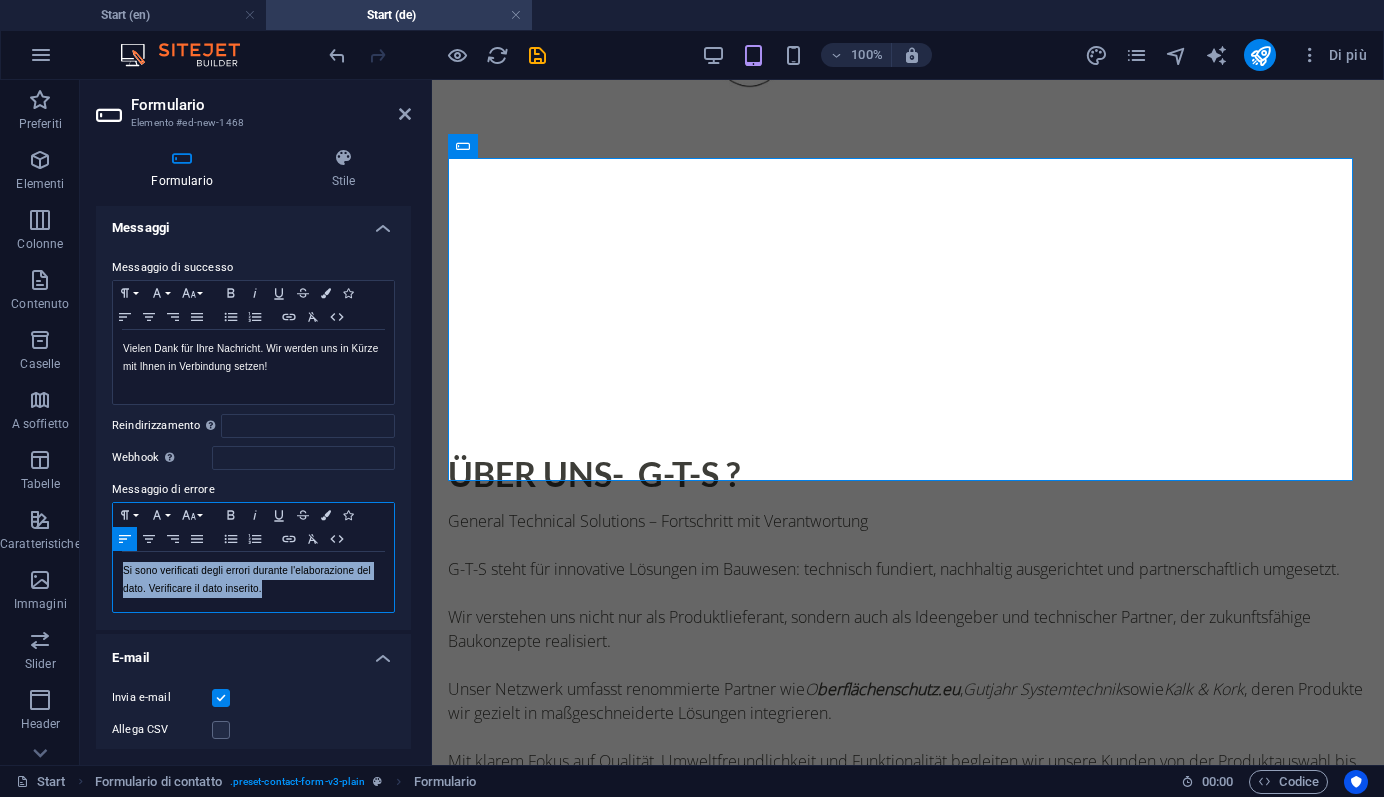drag, startPoint x: 278, startPoint y: 590, endPoint x: 107, endPoint y: 577, distance: 171.49344 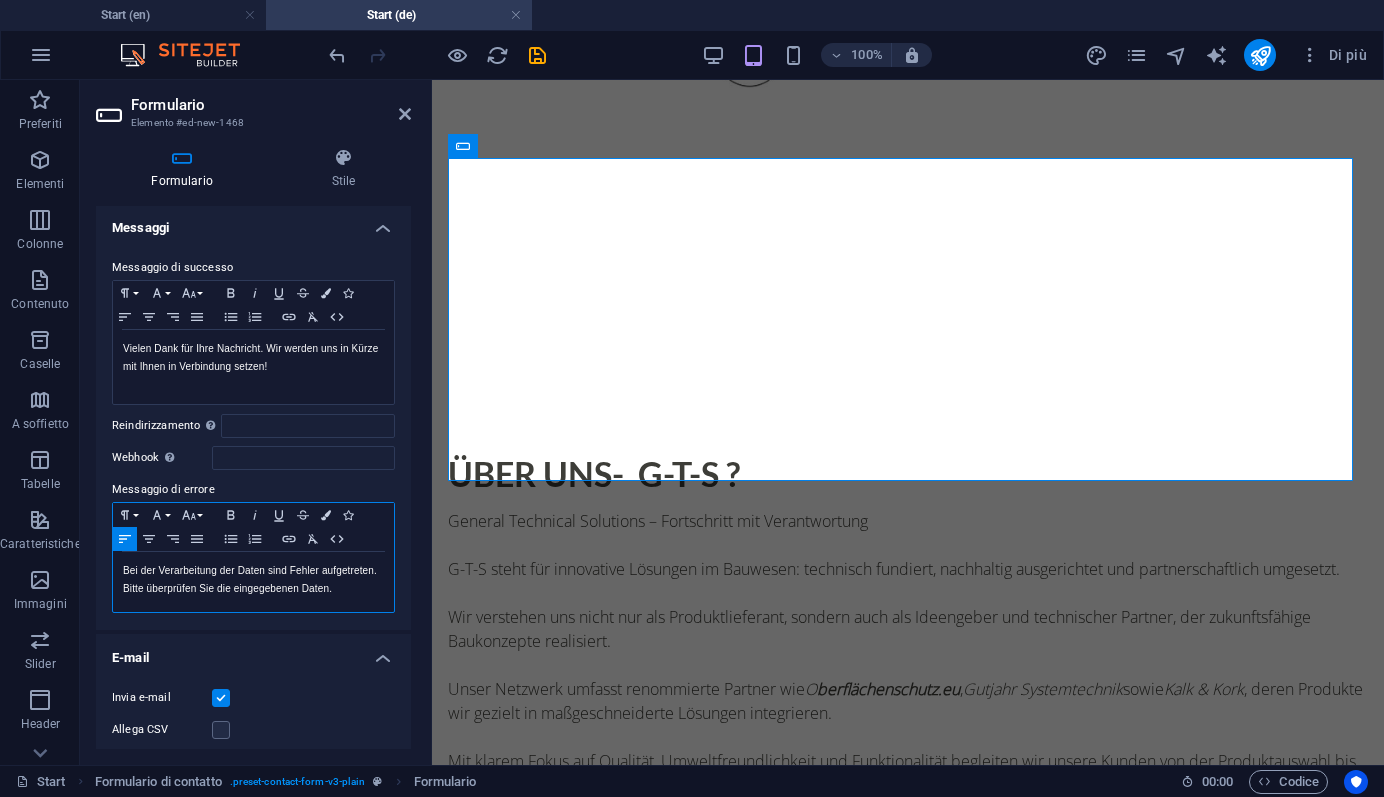scroll, scrollTop: 419, scrollLeft: 1, axis: both 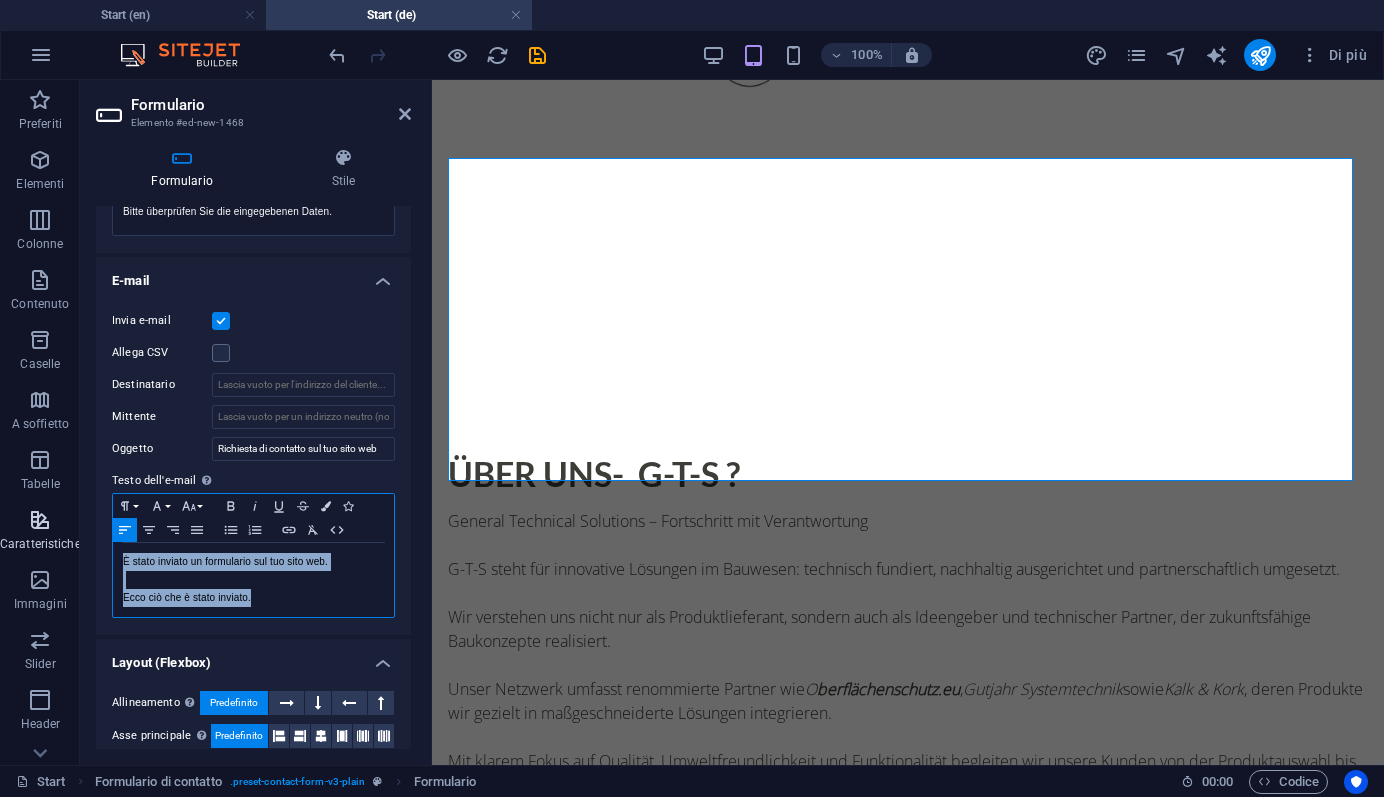 drag, startPoint x: 265, startPoint y: 601, endPoint x: 51, endPoint y: 558, distance: 218.27734 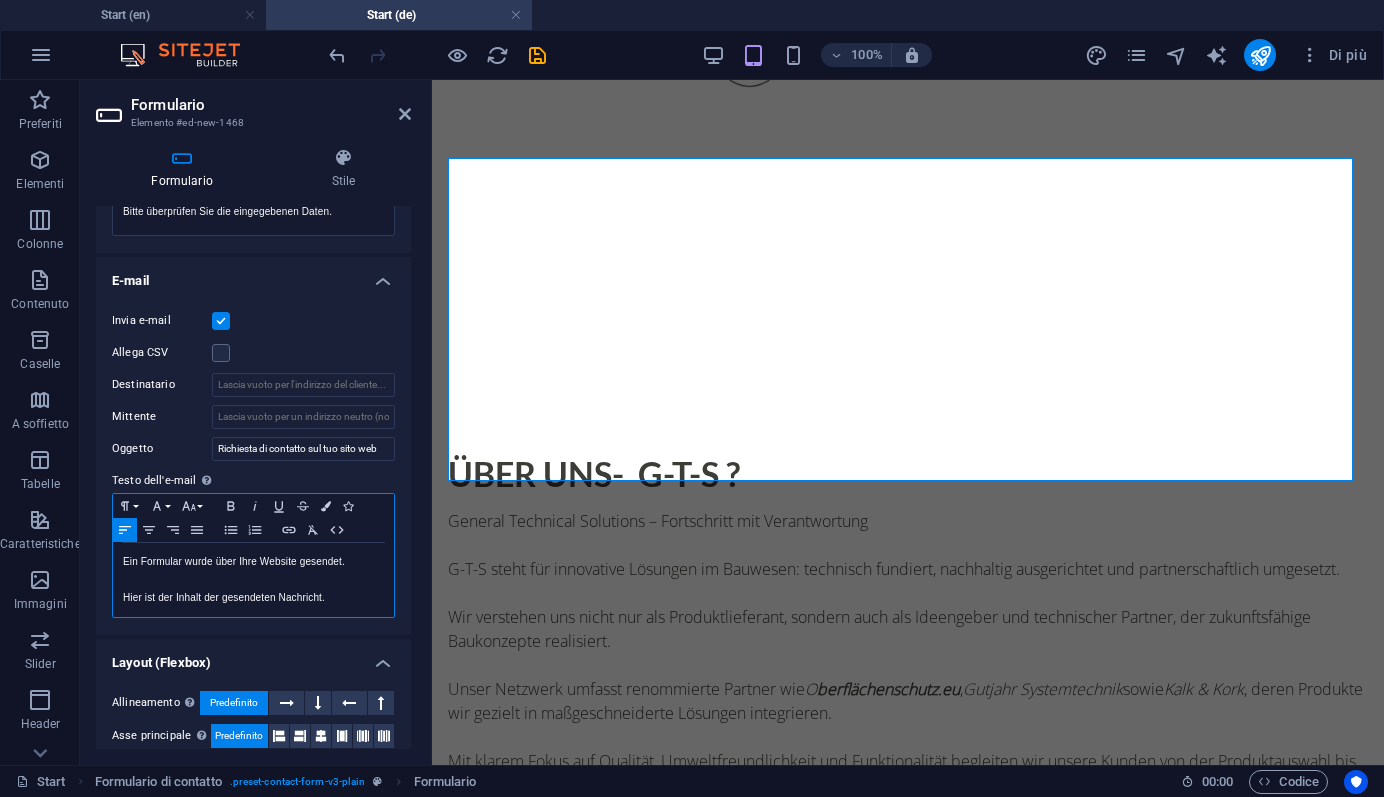 scroll, scrollTop: 321, scrollLeft: 1, axis: both 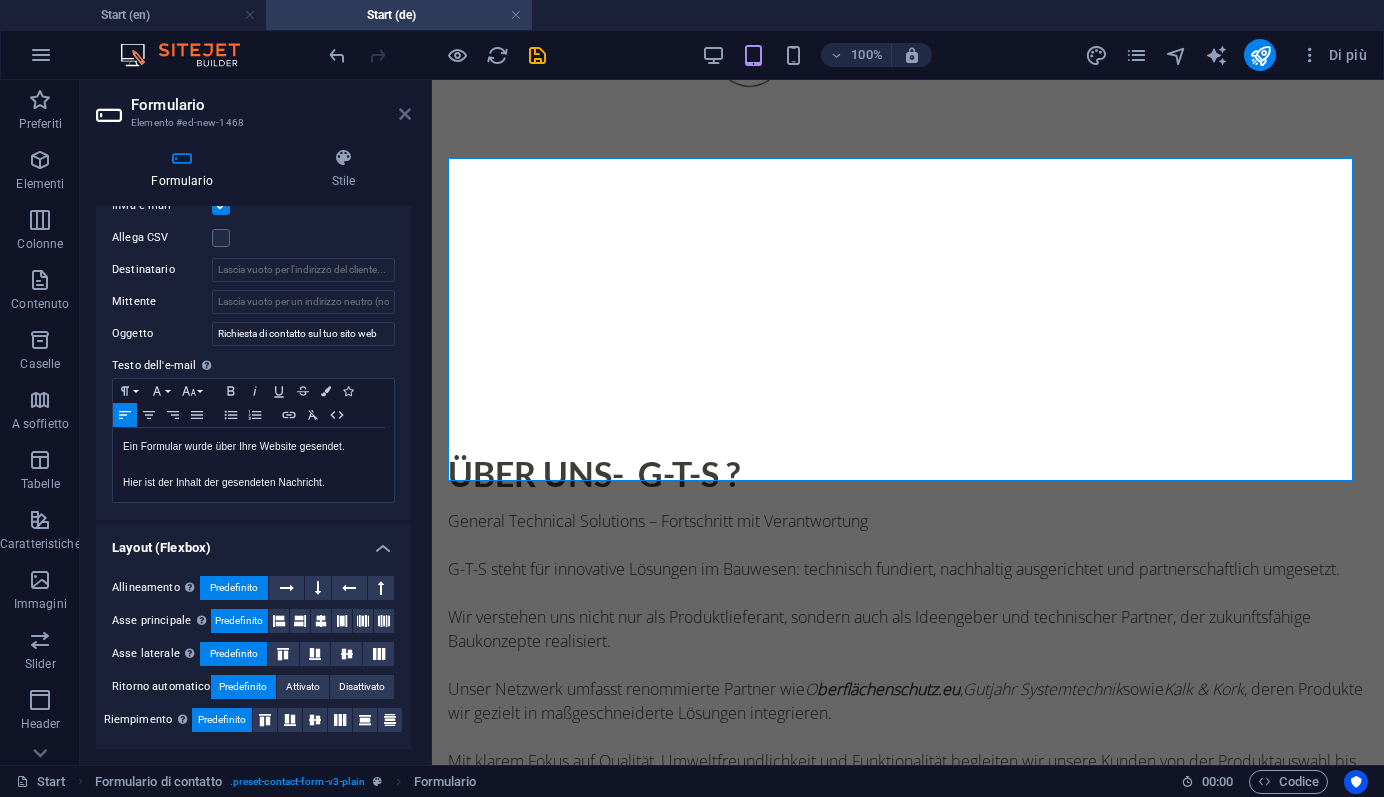 drag, startPoint x: 399, startPoint y: 112, endPoint x: 319, endPoint y: 32, distance: 113.137085 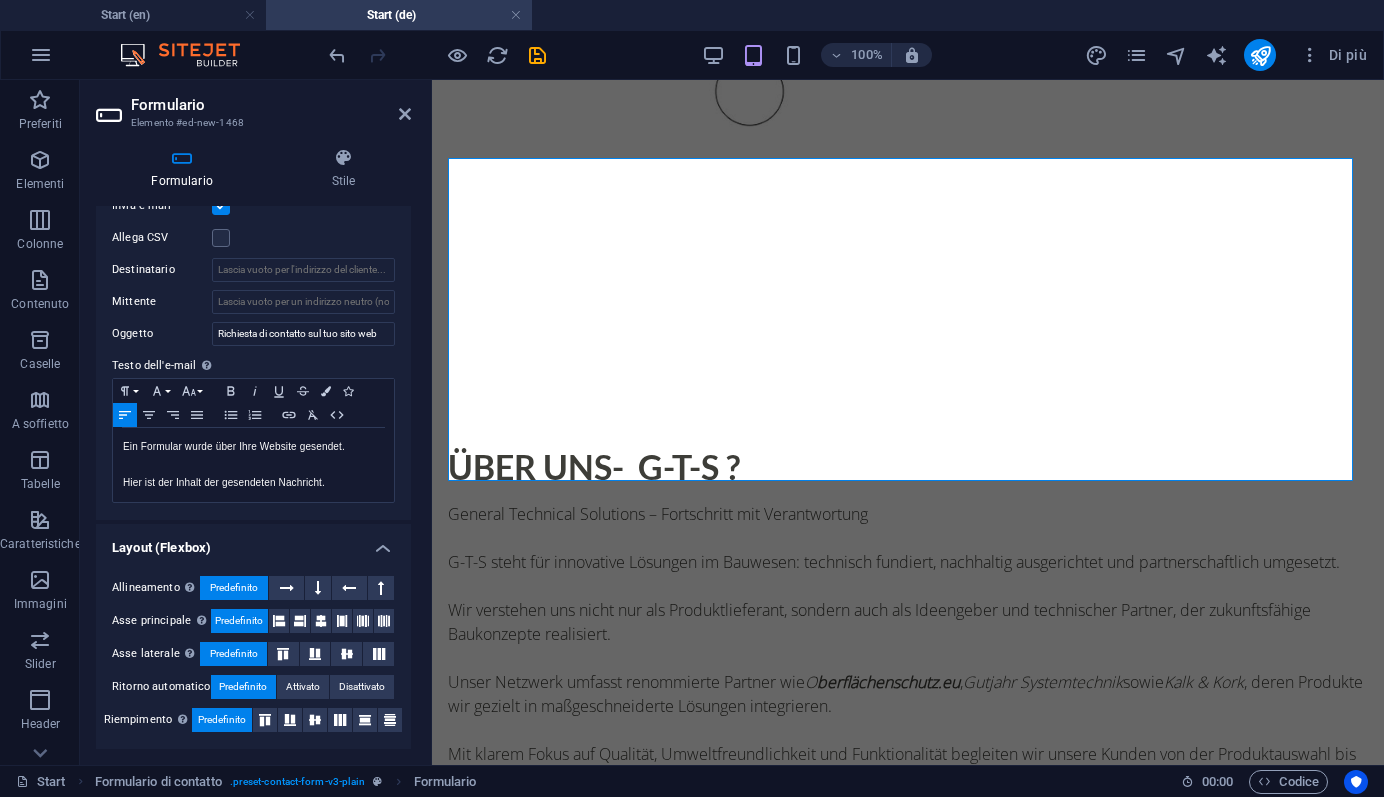 scroll, scrollTop: 2068, scrollLeft: 0, axis: vertical 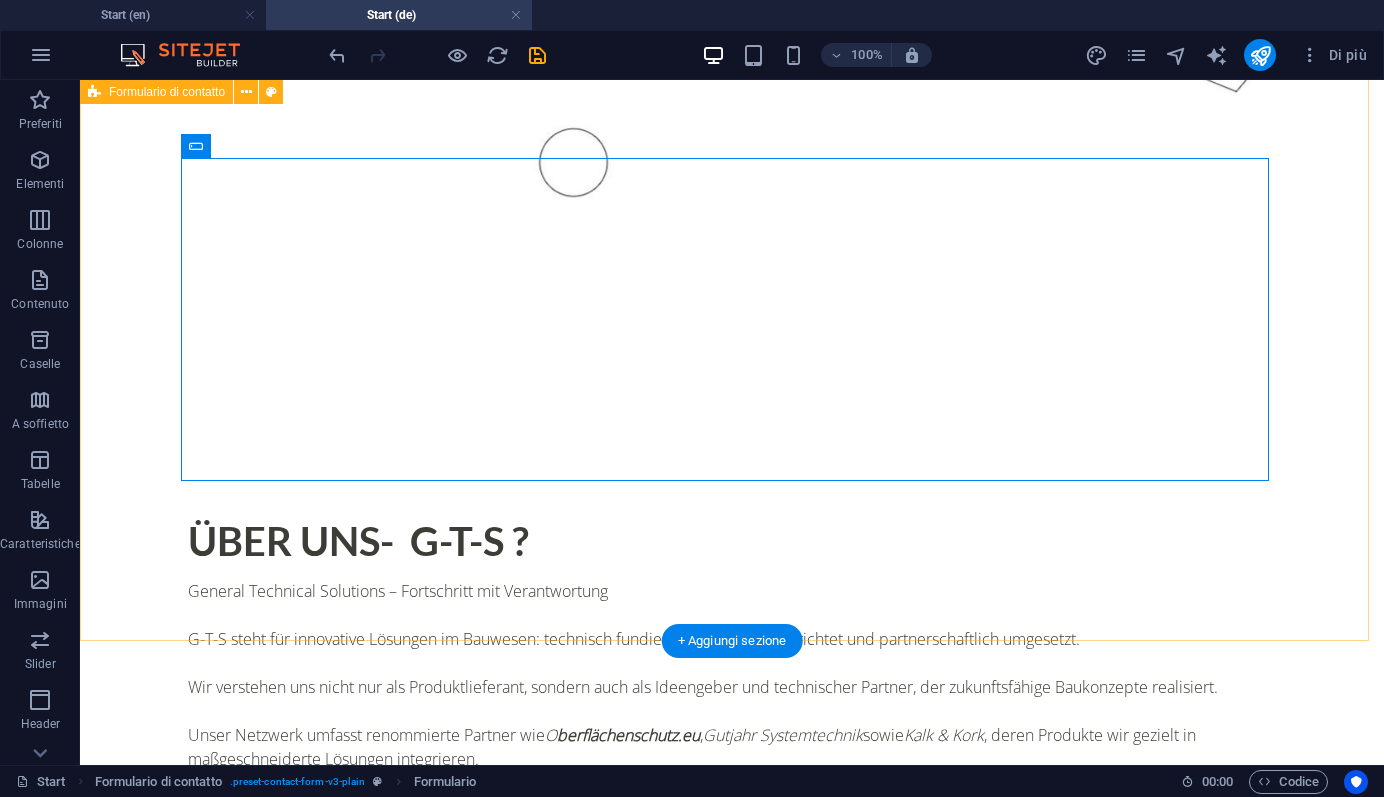 click on "{{ 'content.forms.privacy'|trans }} Illeggibile? Carica nuovo info@g-t-s.it" at bounding box center [732, 2246] 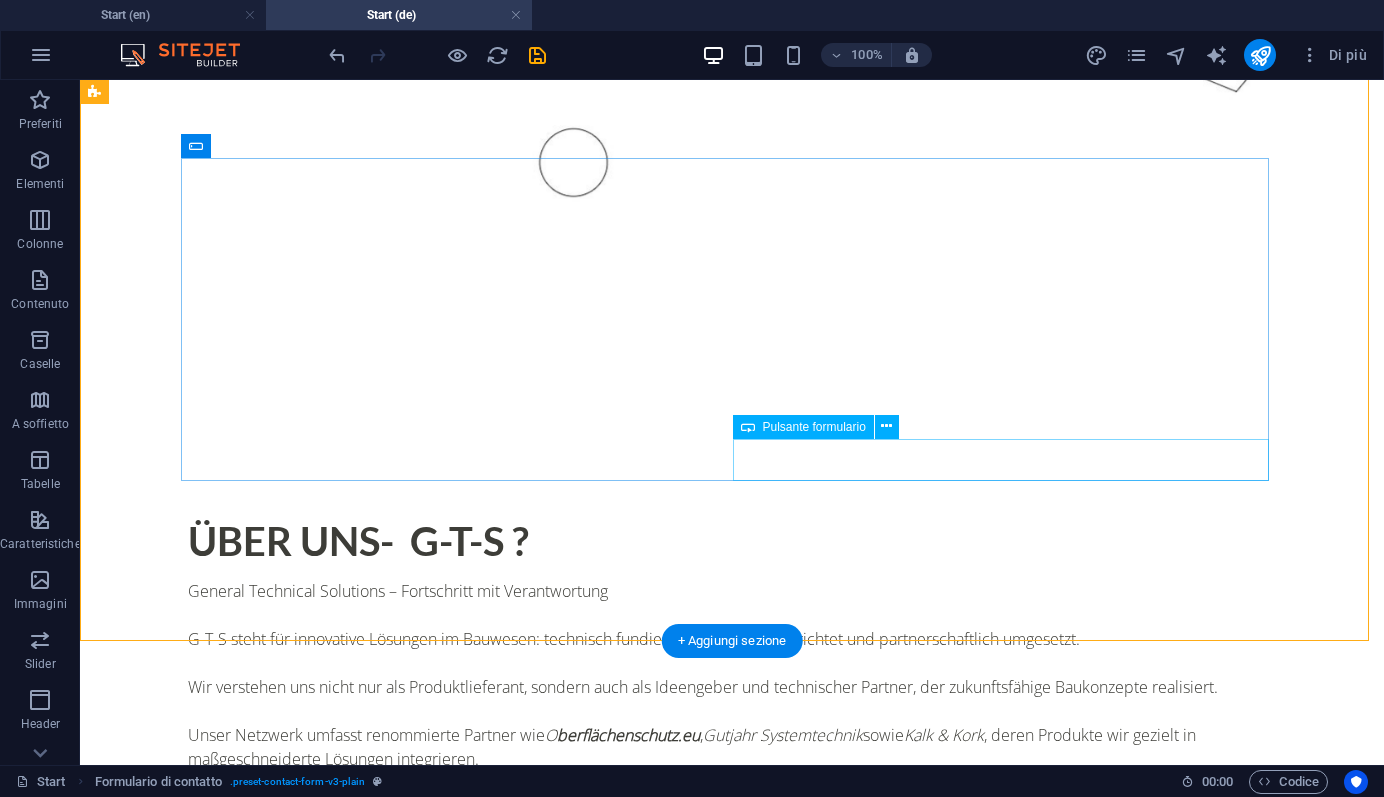 click on "info@g-t-s.it" at bounding box center [1008, 2391] 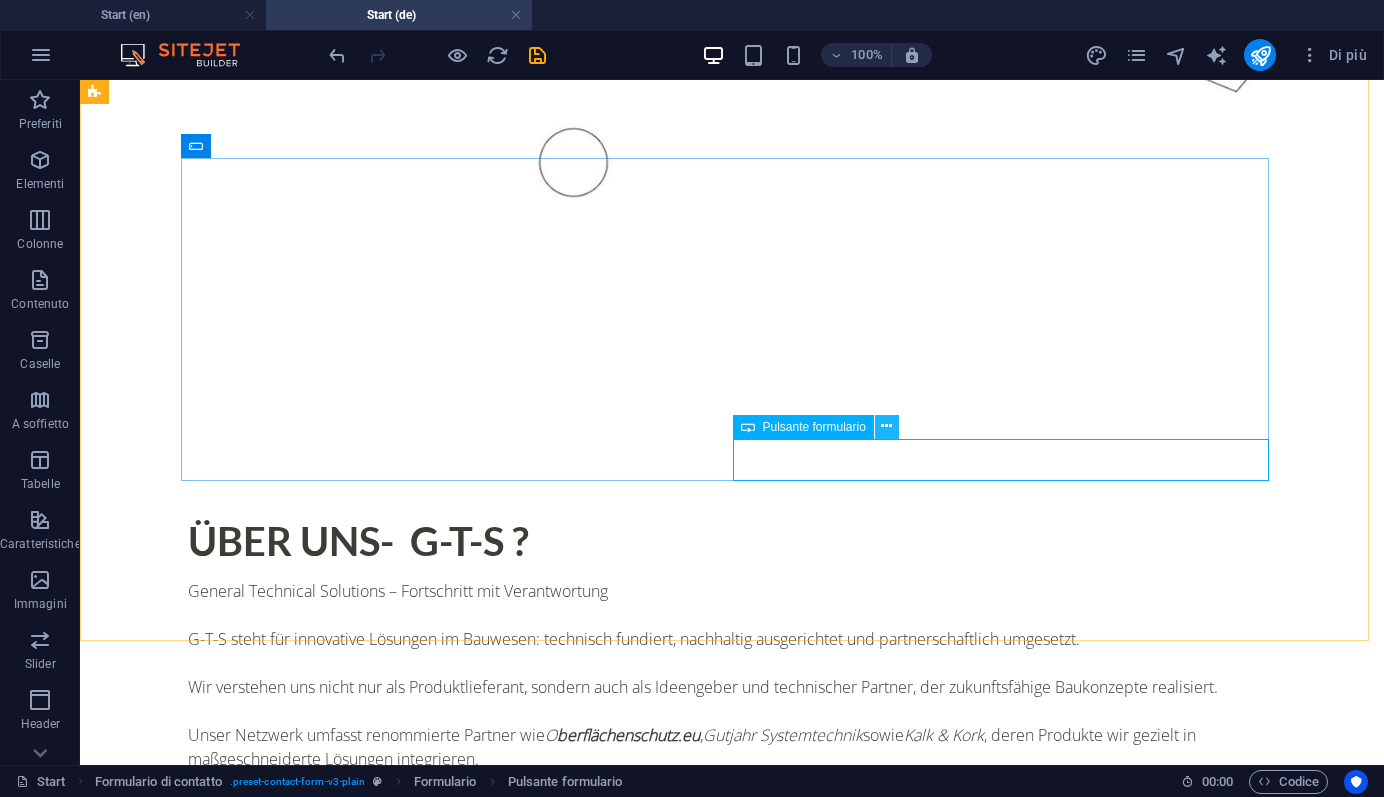 click at bounding box center [886, 426] 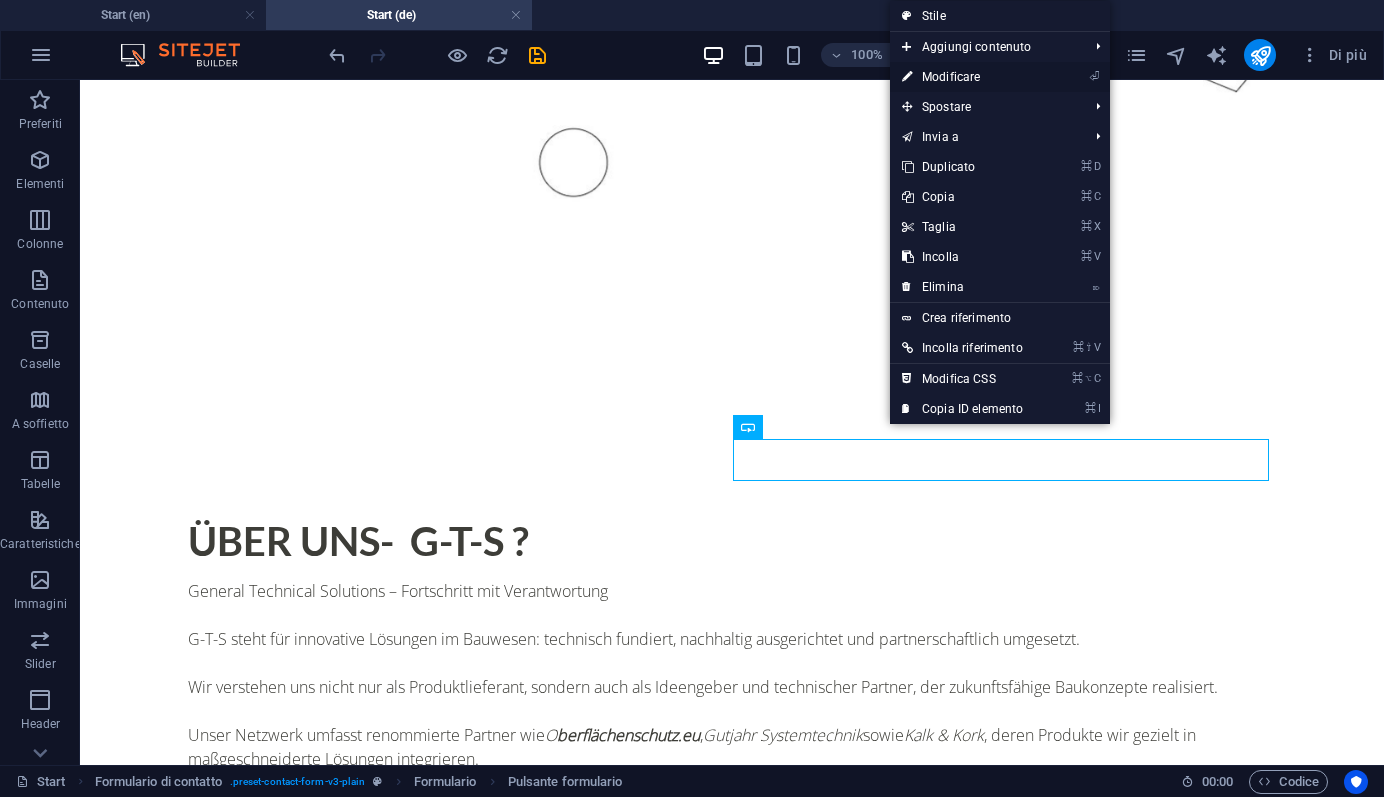 click on "⏎  Modificare" at bounding box center [962, 77] 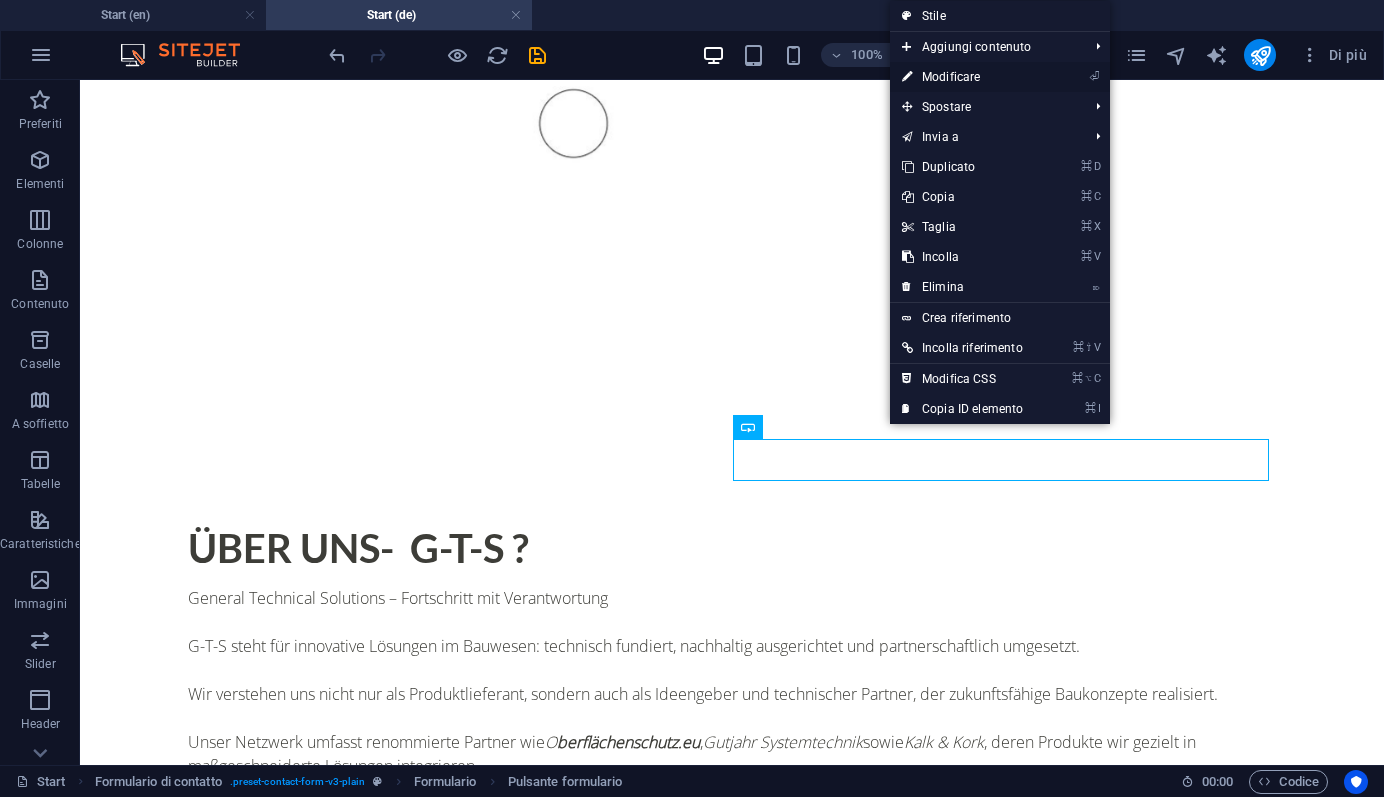 scroll, scrollTop: 1549, scrollLeft: 0, axis: vertical 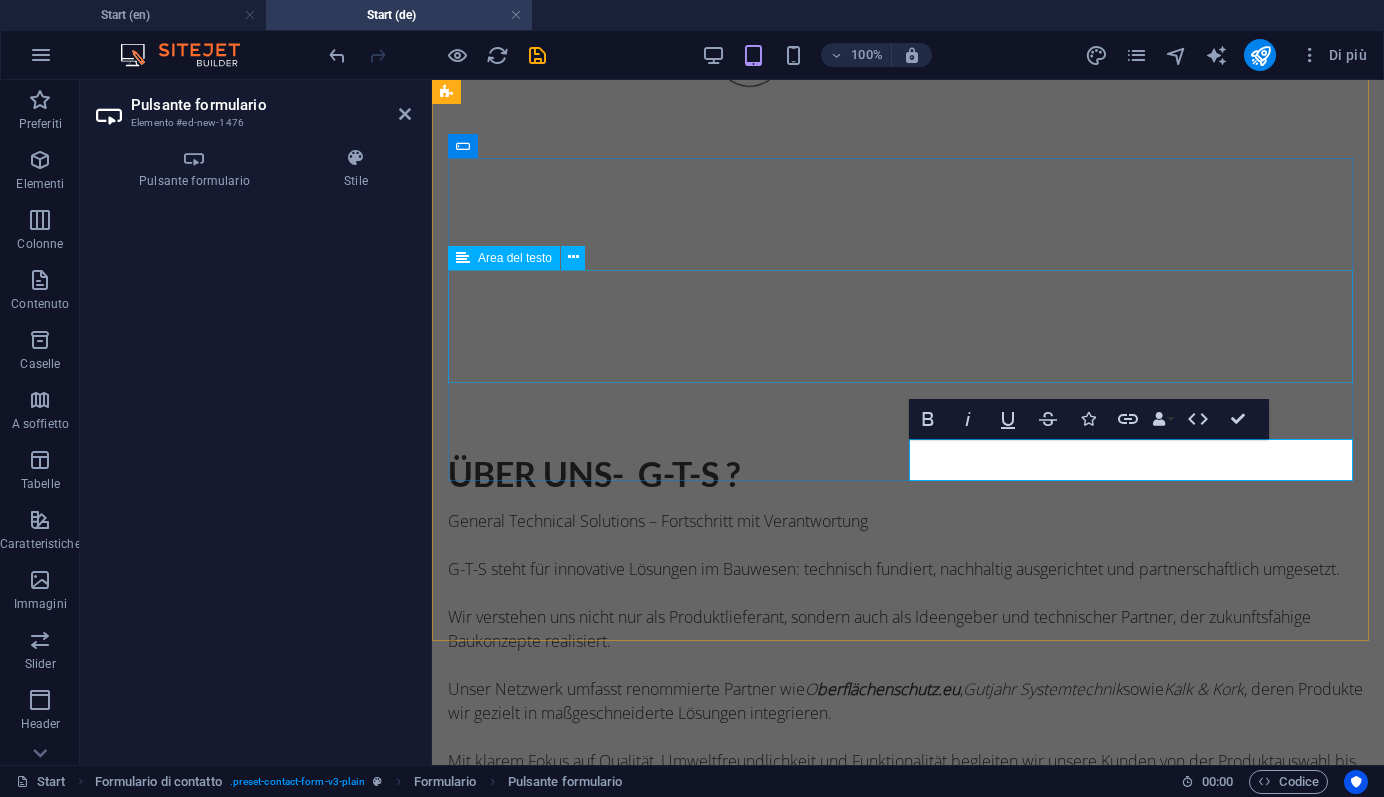 type on "Invia" 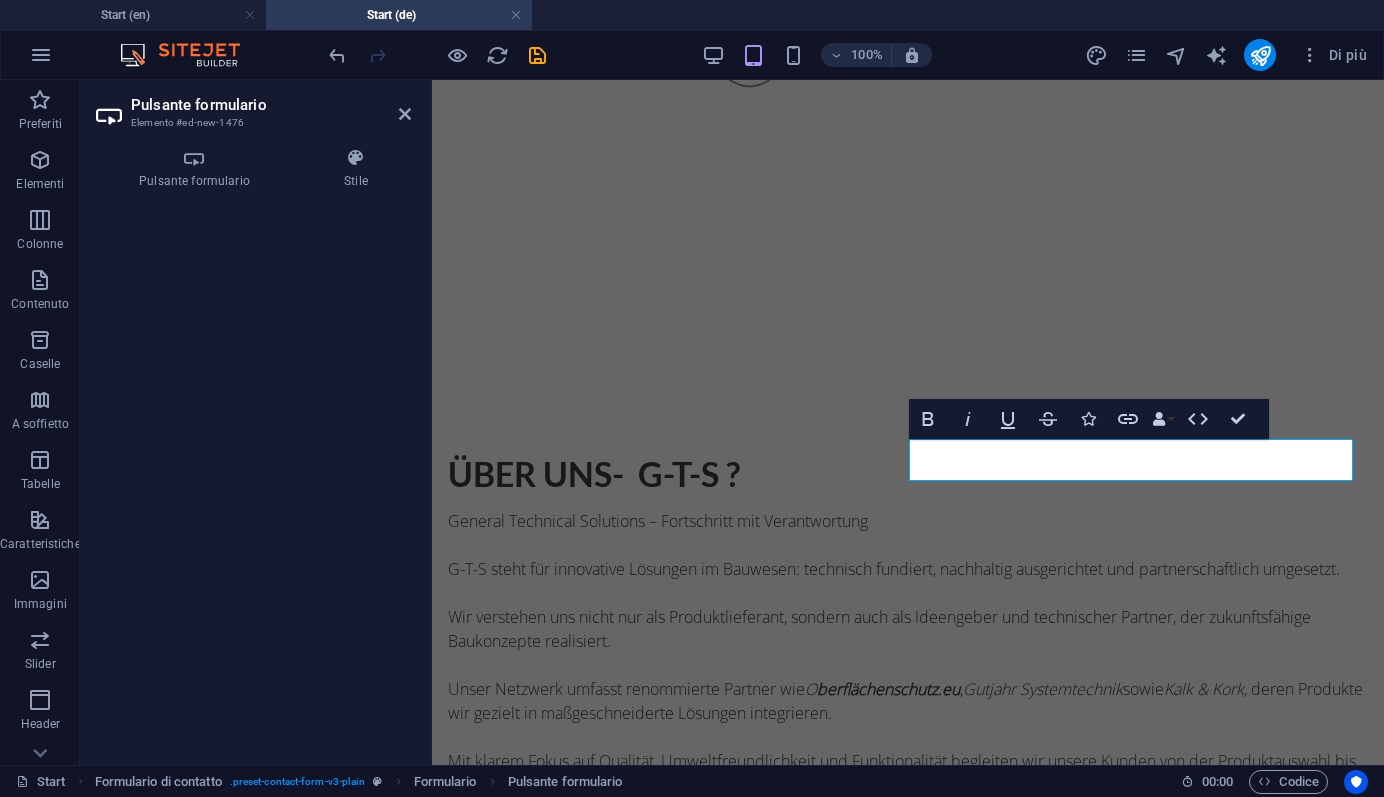 scroll, scrollTop: 2068, scrollLeft: 0, axis: vertical 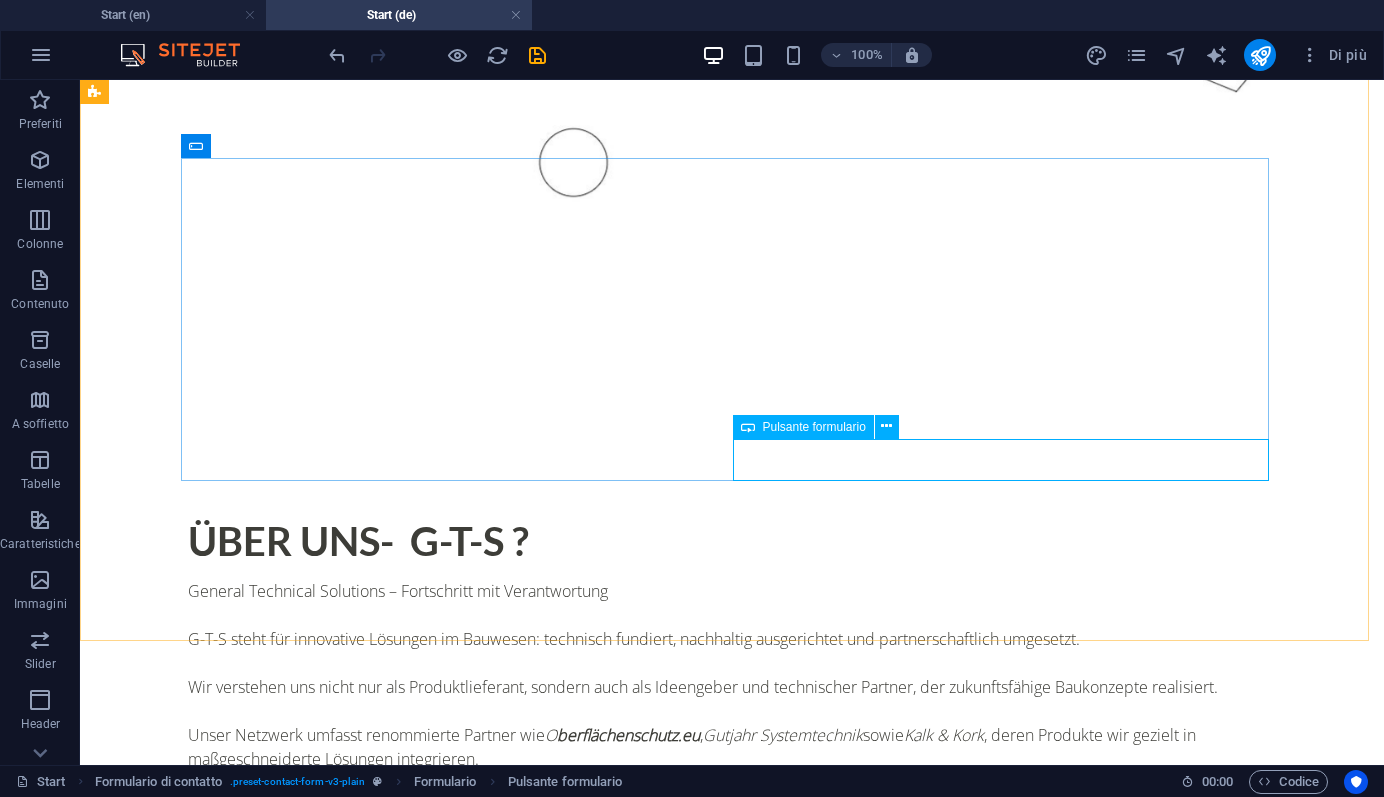 click on "Pulsante formulario" at bounding box center (814, 427) 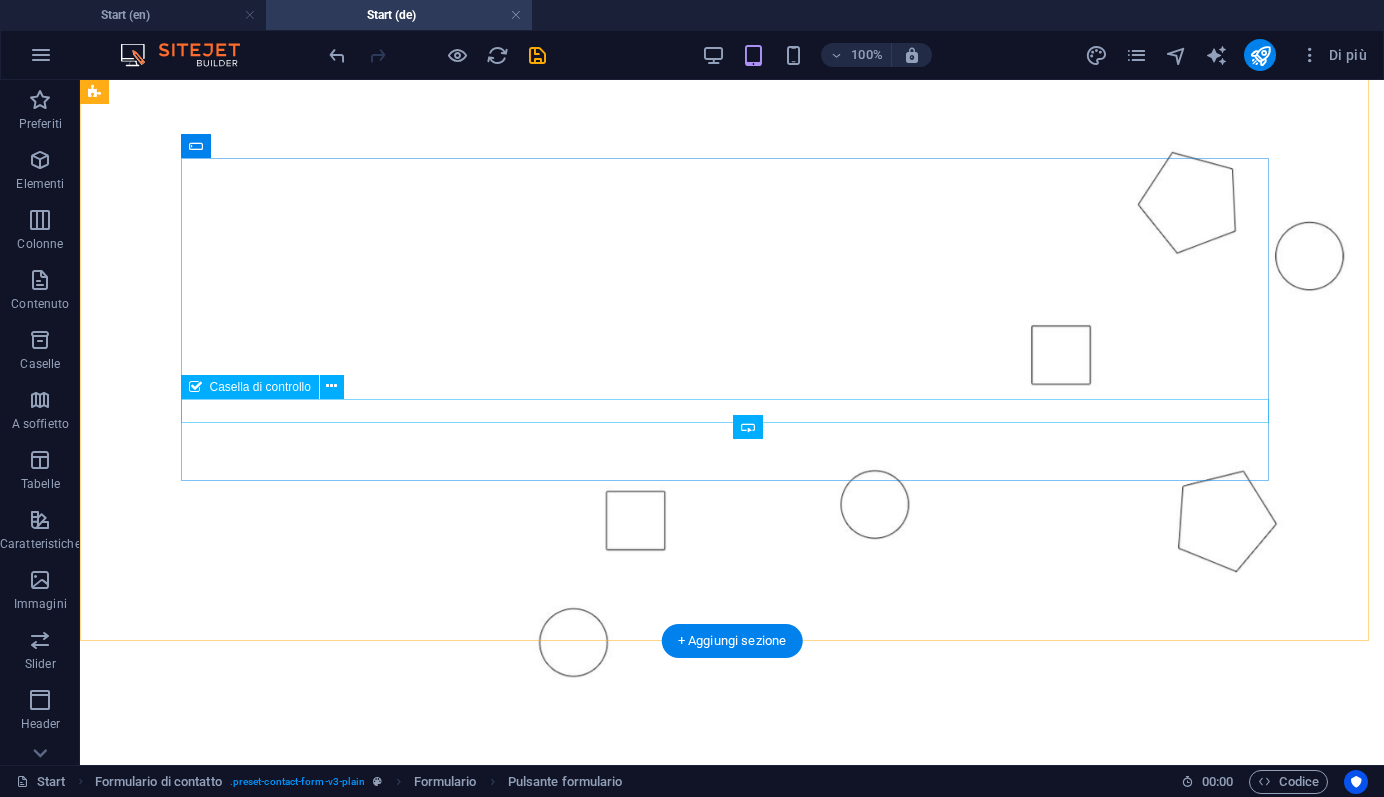 scroll, scrollTop: 2068, scrollLeft: 0, axis: vertical 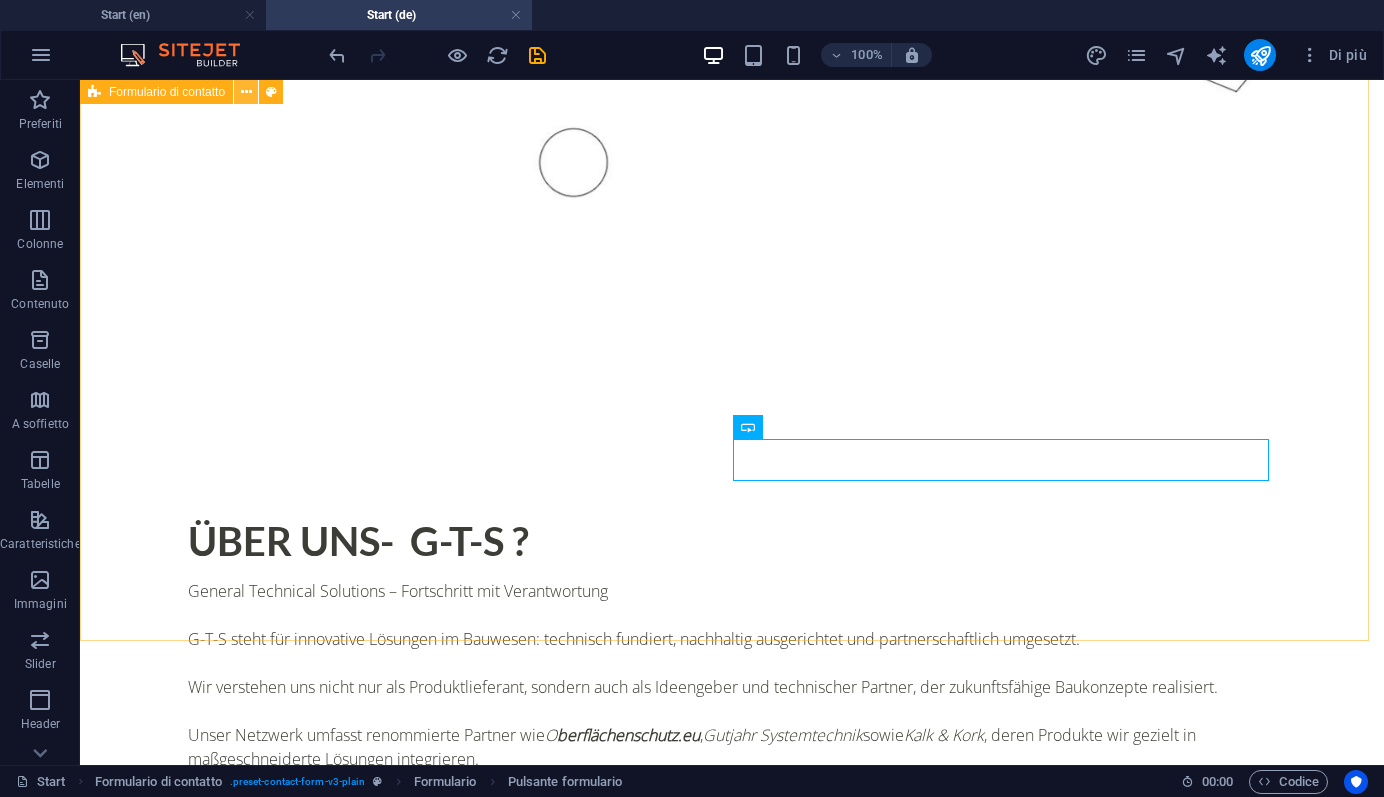 click at bounding box center [246, 92] 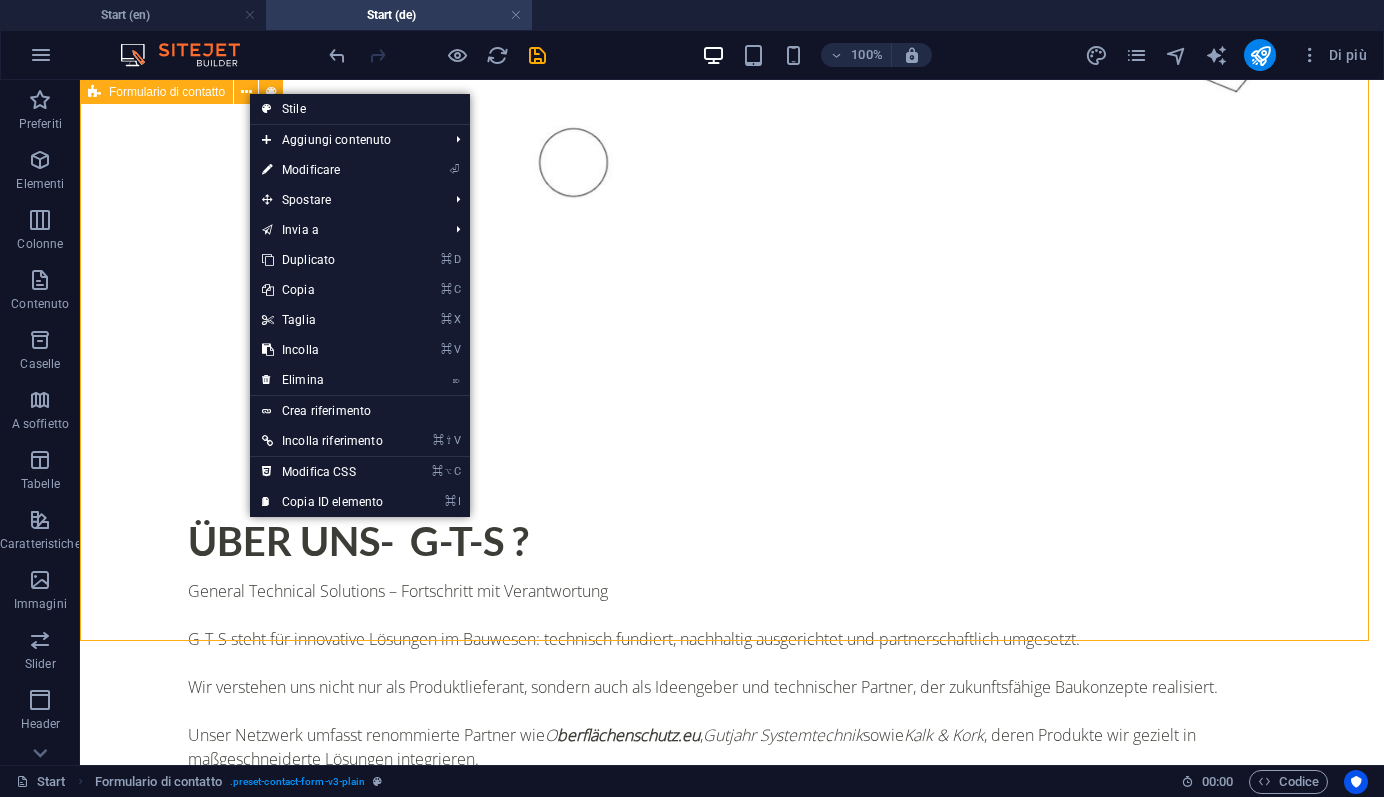 click on "Formulario di contatto" at bounding box center [167, 92] 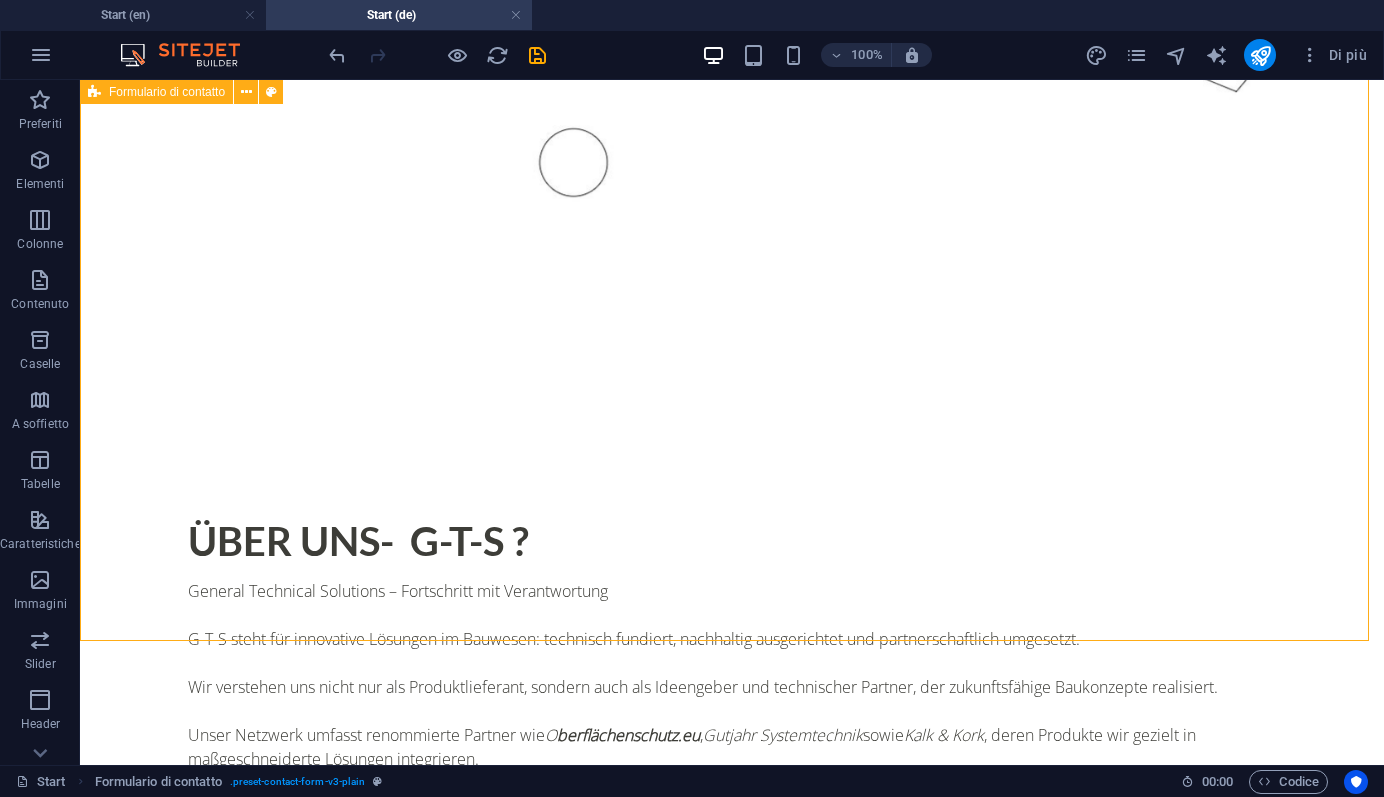 click on "Formulario di contatto" at bounding box center (167, 92) 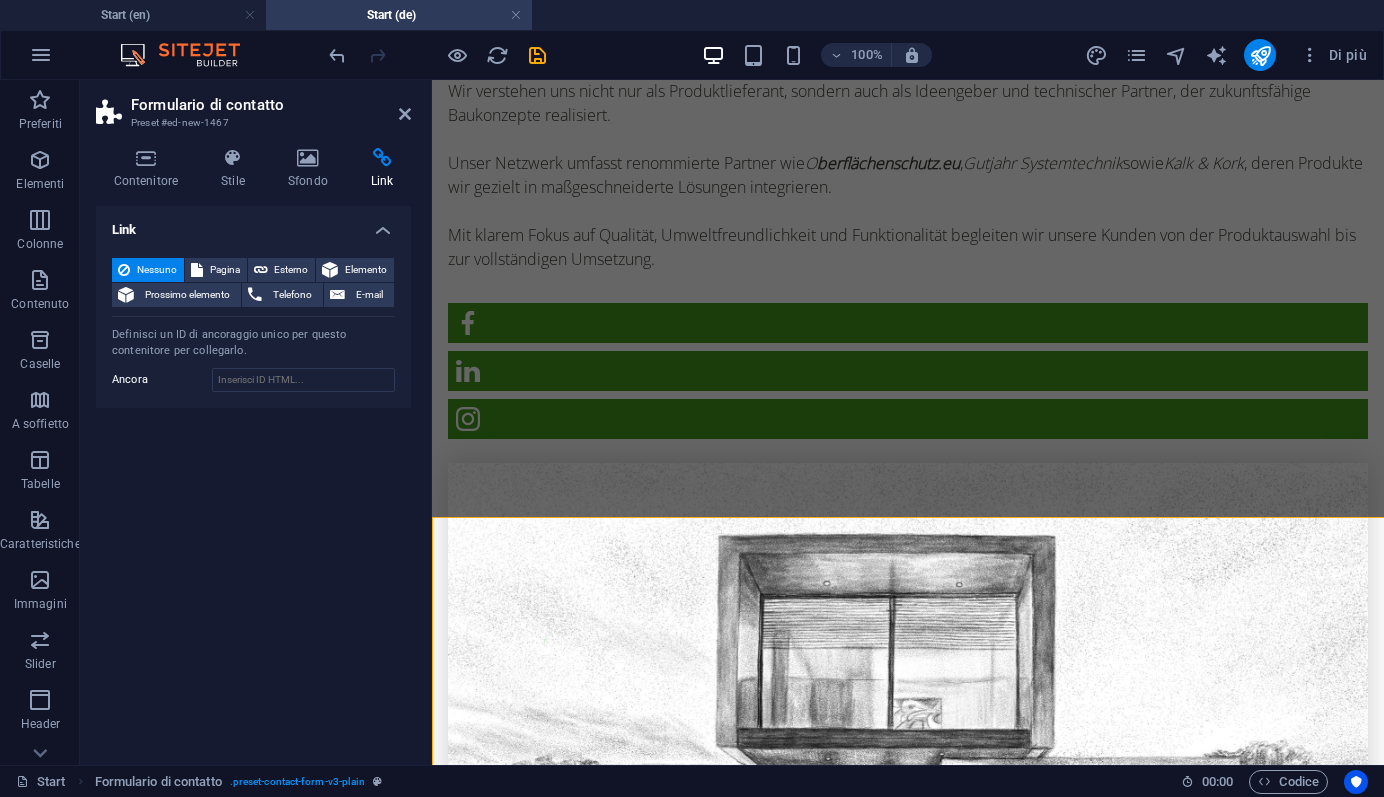 scroll, scrollTop: 1549, scrollLeft: 0, axis: vertical 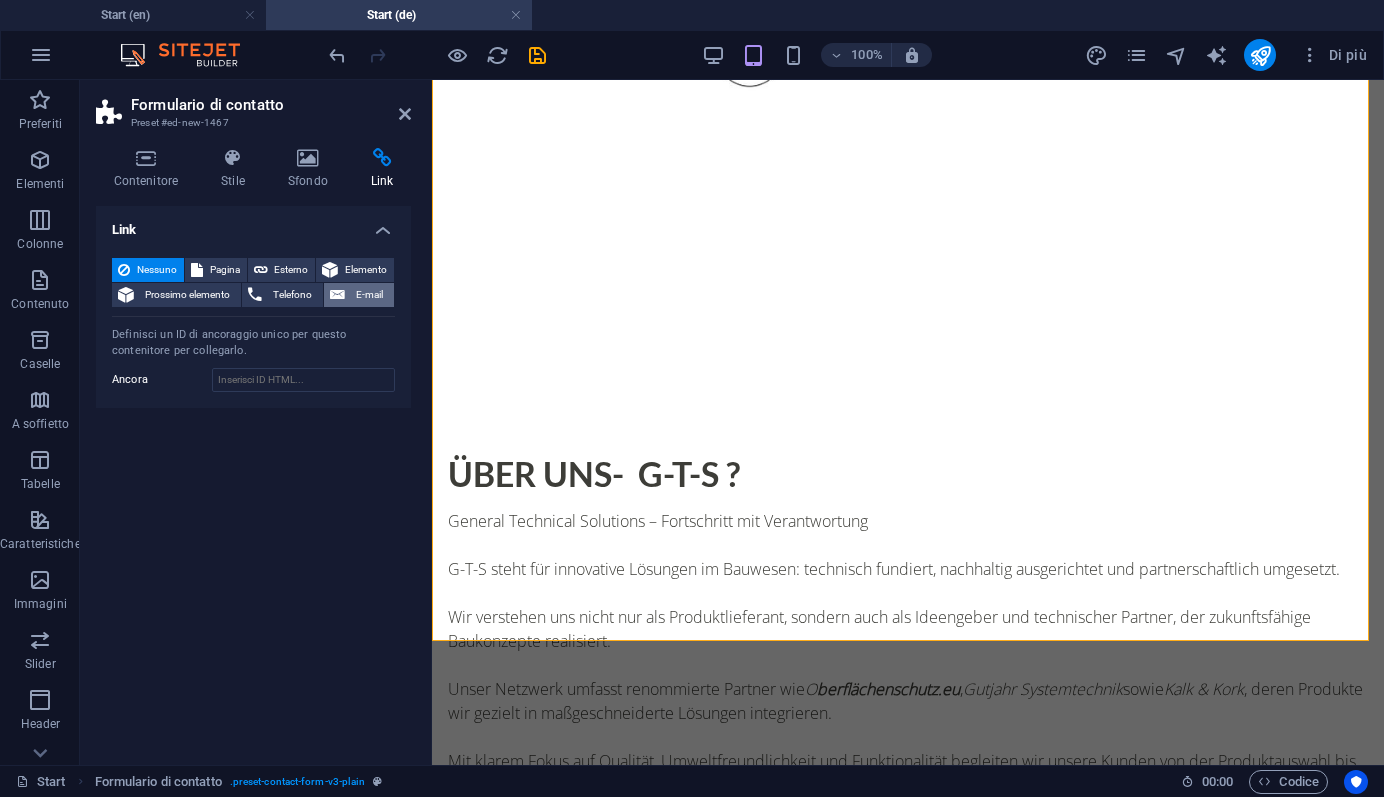 click on "E-mail" at bounding box center (369, 295) 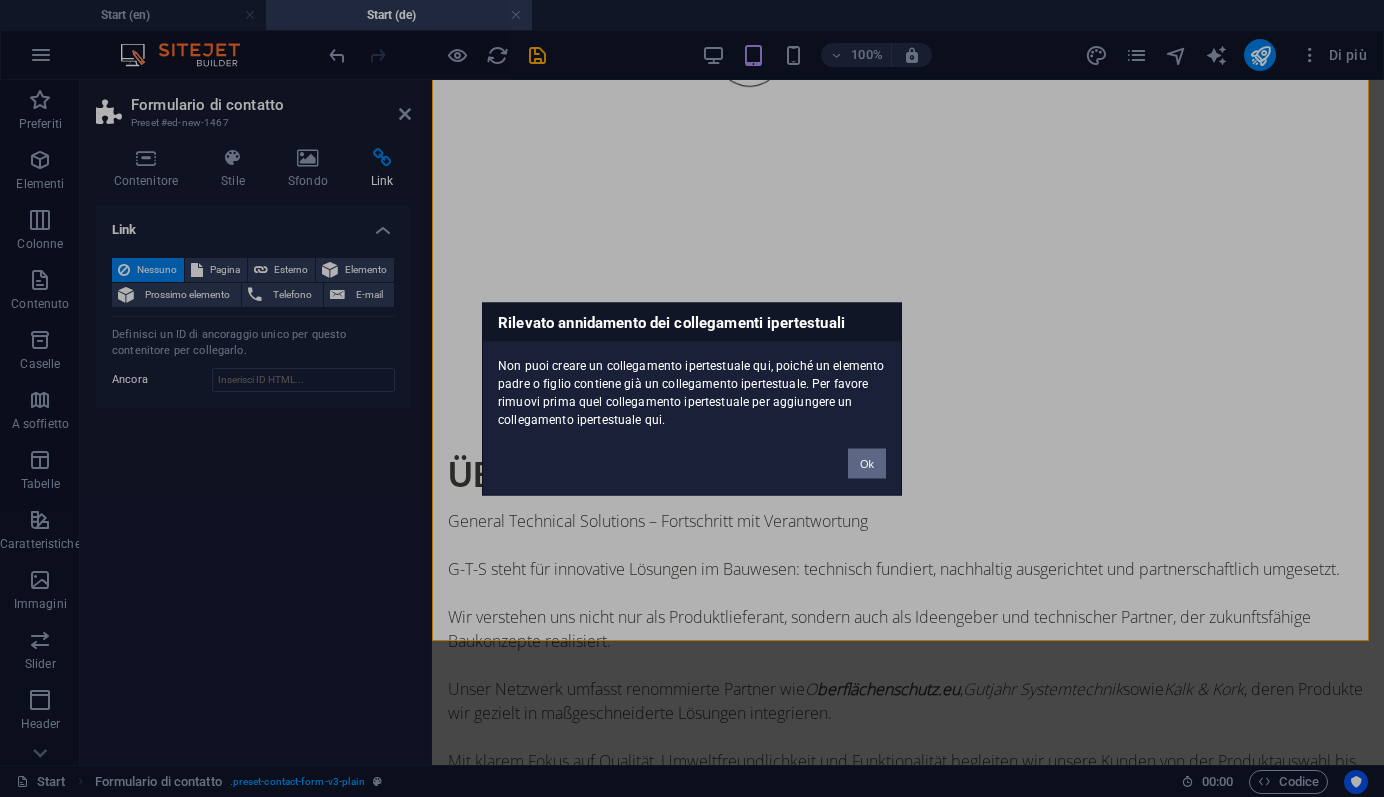 click on "Ok" at bounding box center (867, 463) 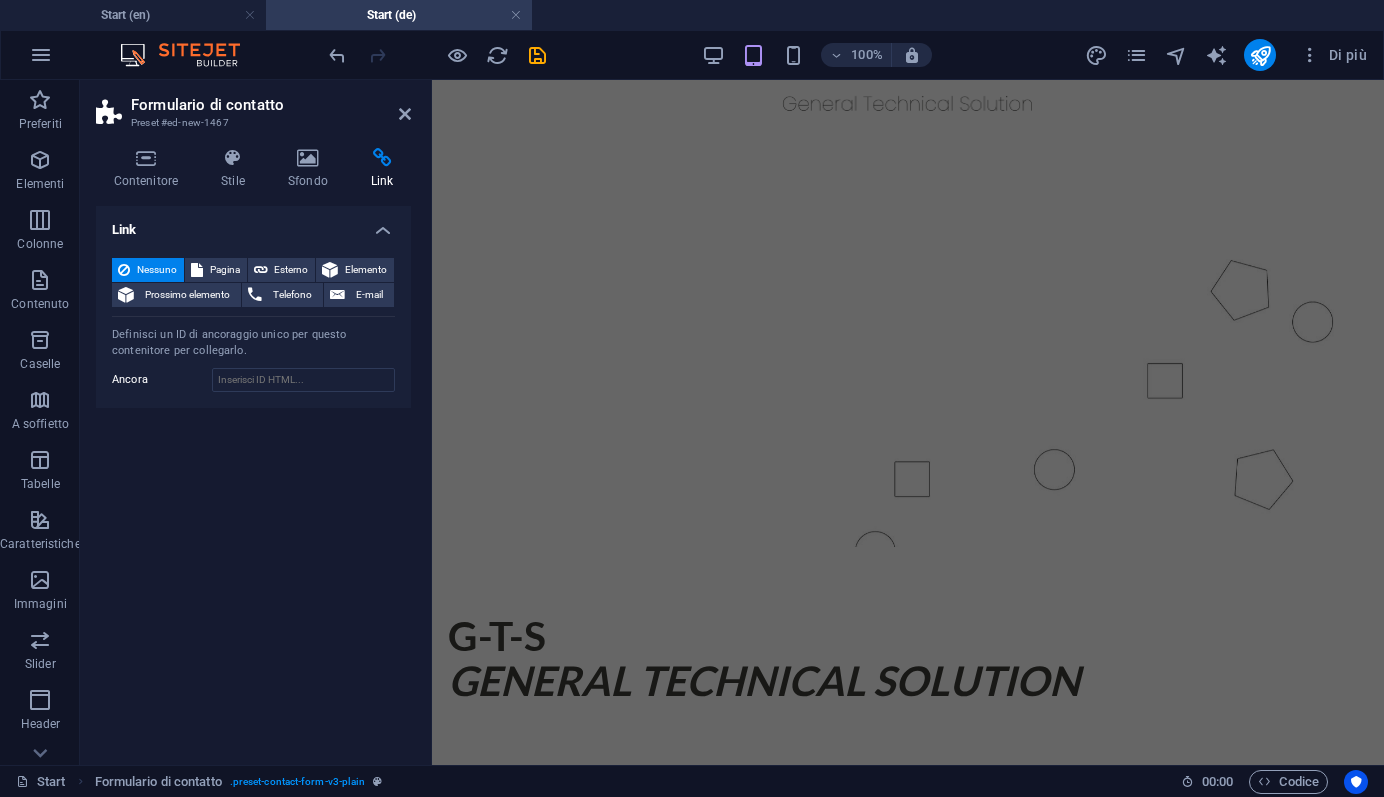 scroll, scrollTop: 188, scrollLeft: 0, axis: vertical 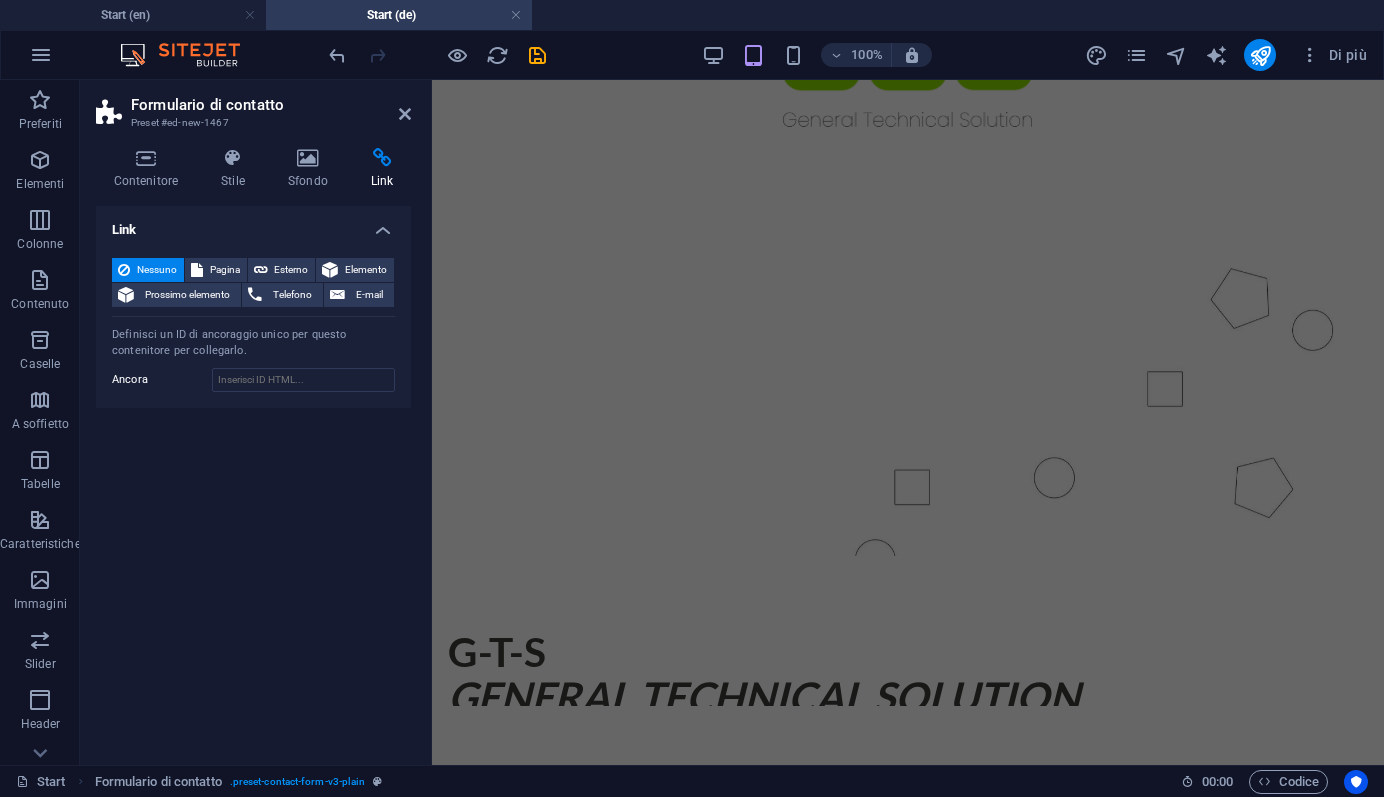 click at bounding box center [908, 1124] 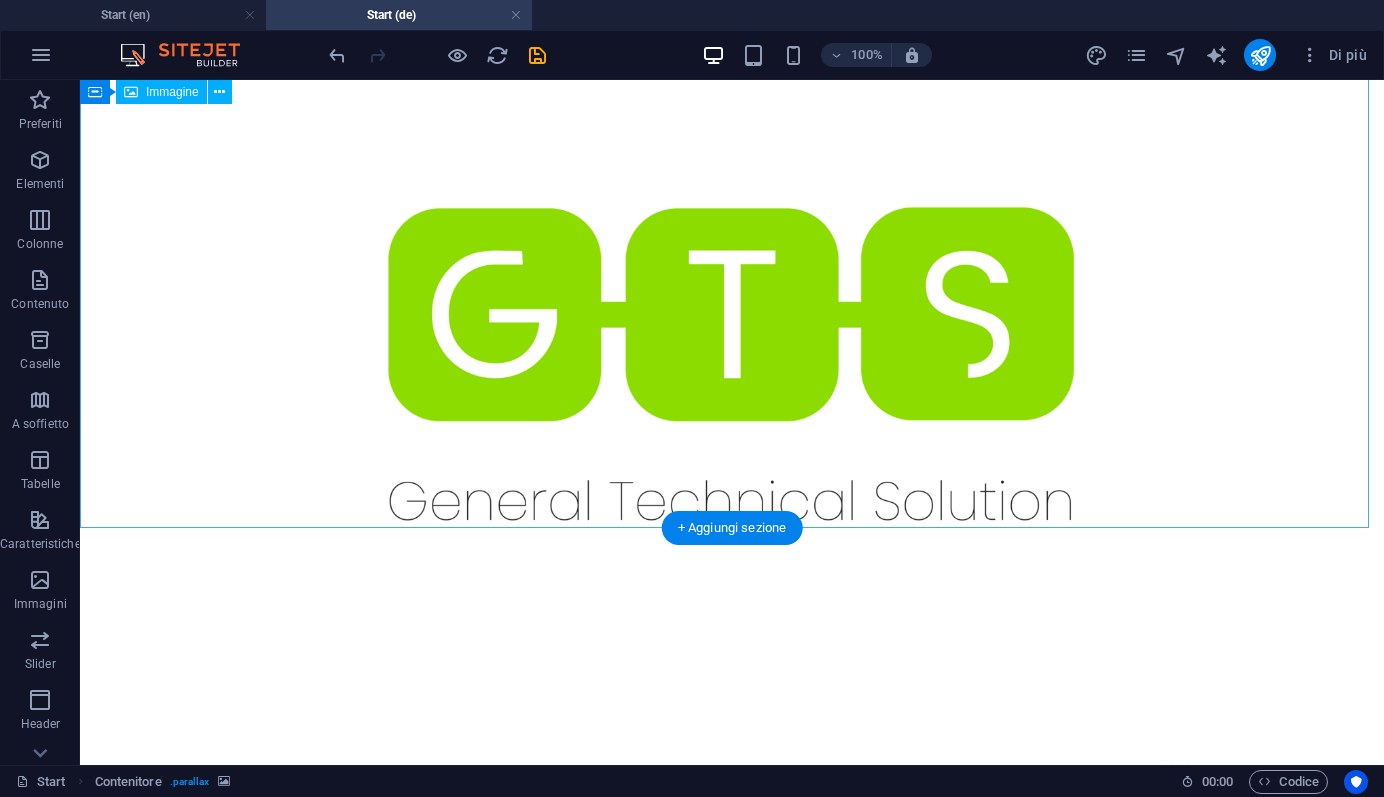 scroll, scrollTop: 0, scrollLeft: 0, axis: both 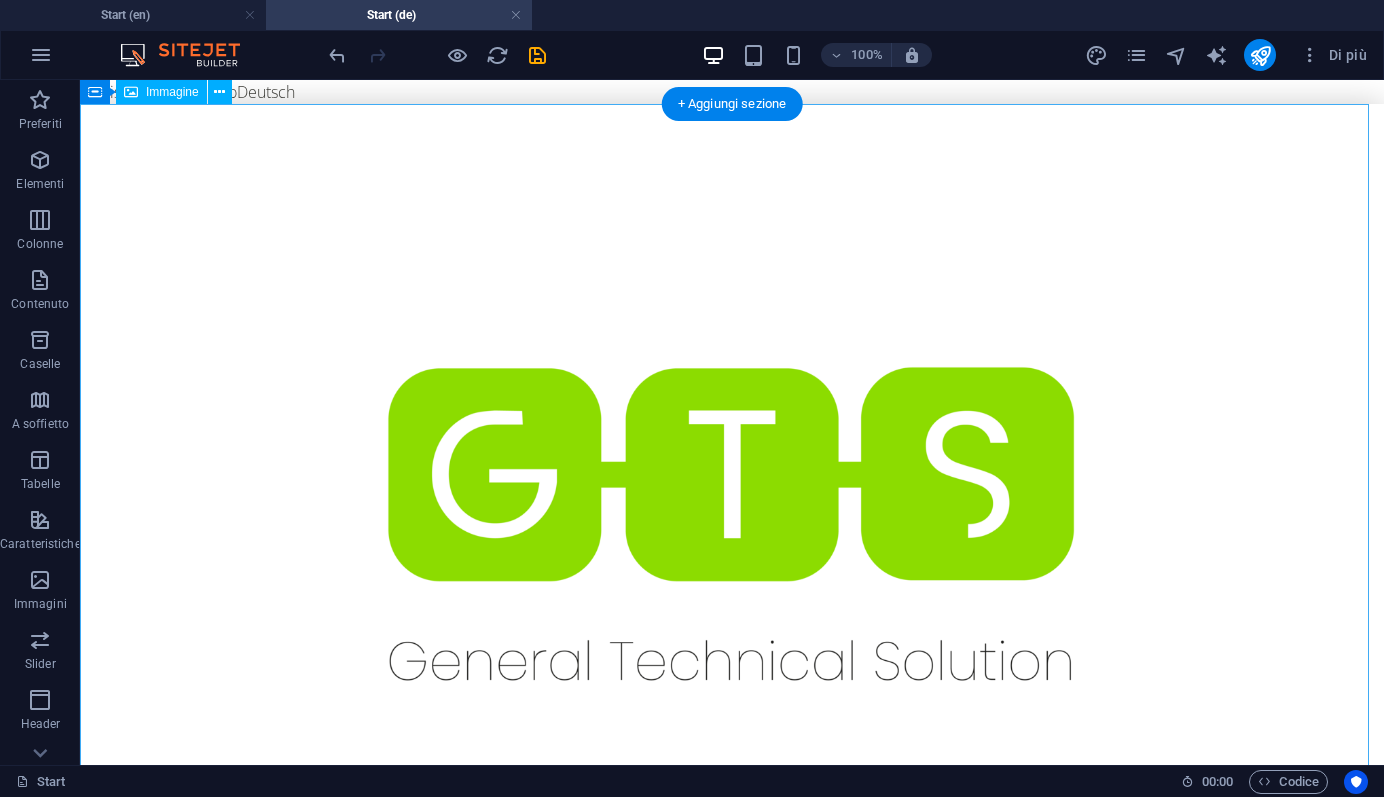 click at bounding box center [732, 524] 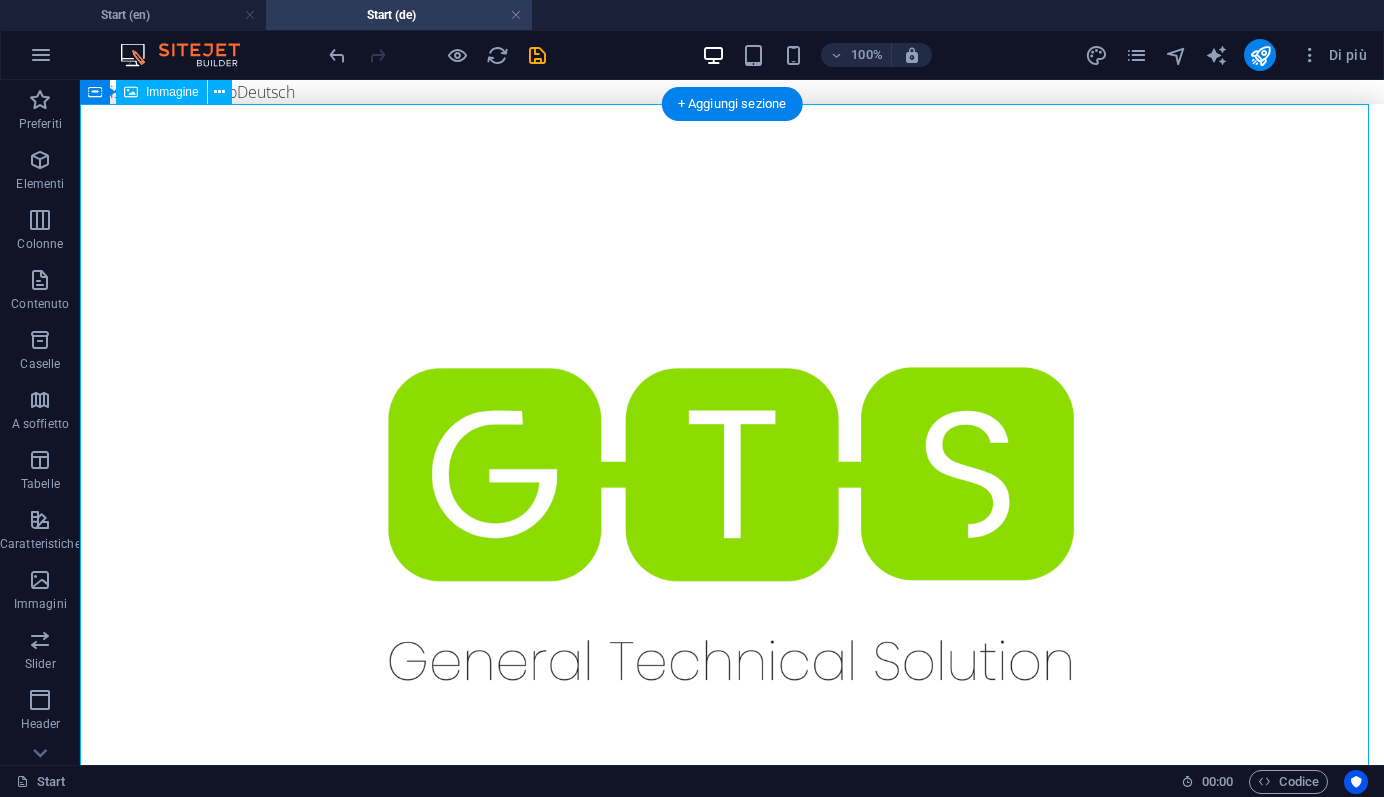 click at bounding box center [732, 524] 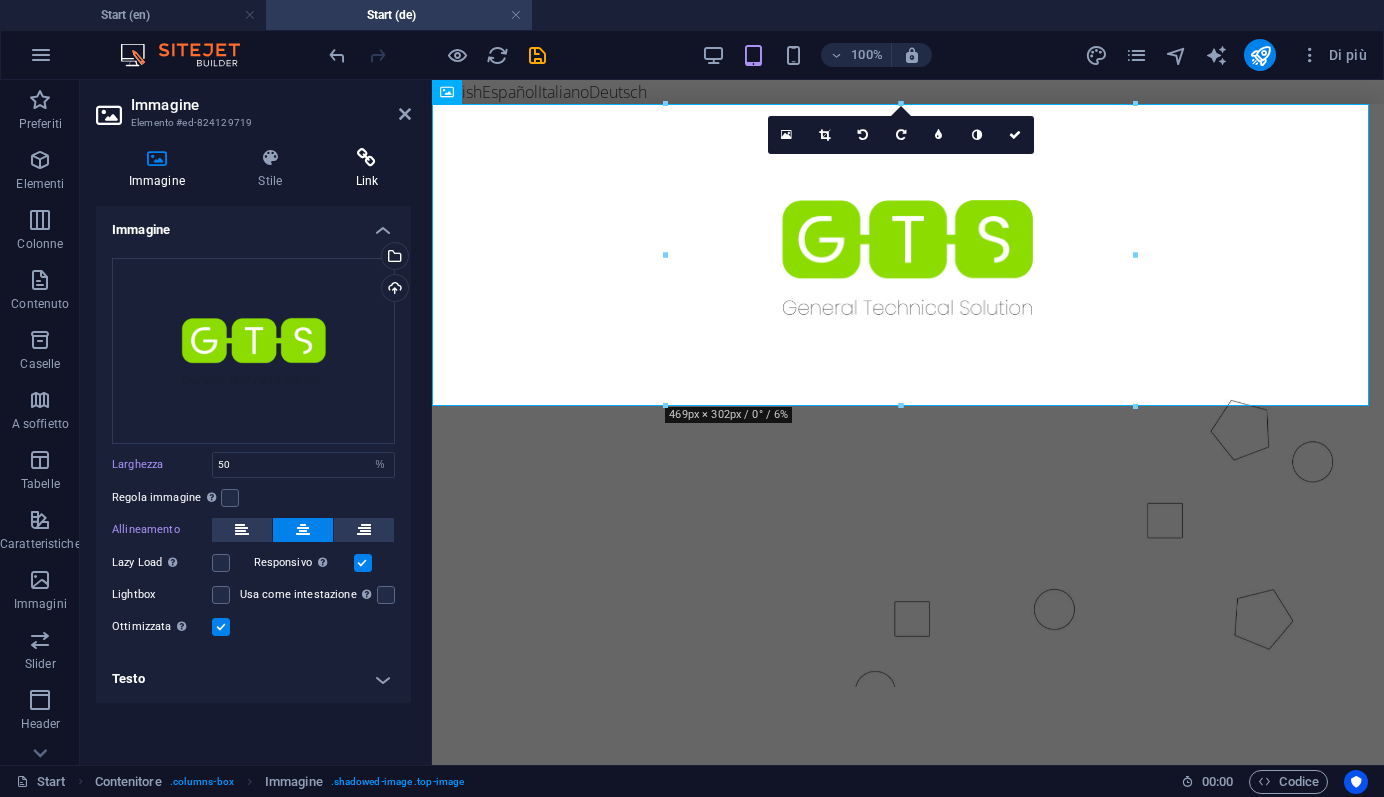 click at bounding box center (367, 158) 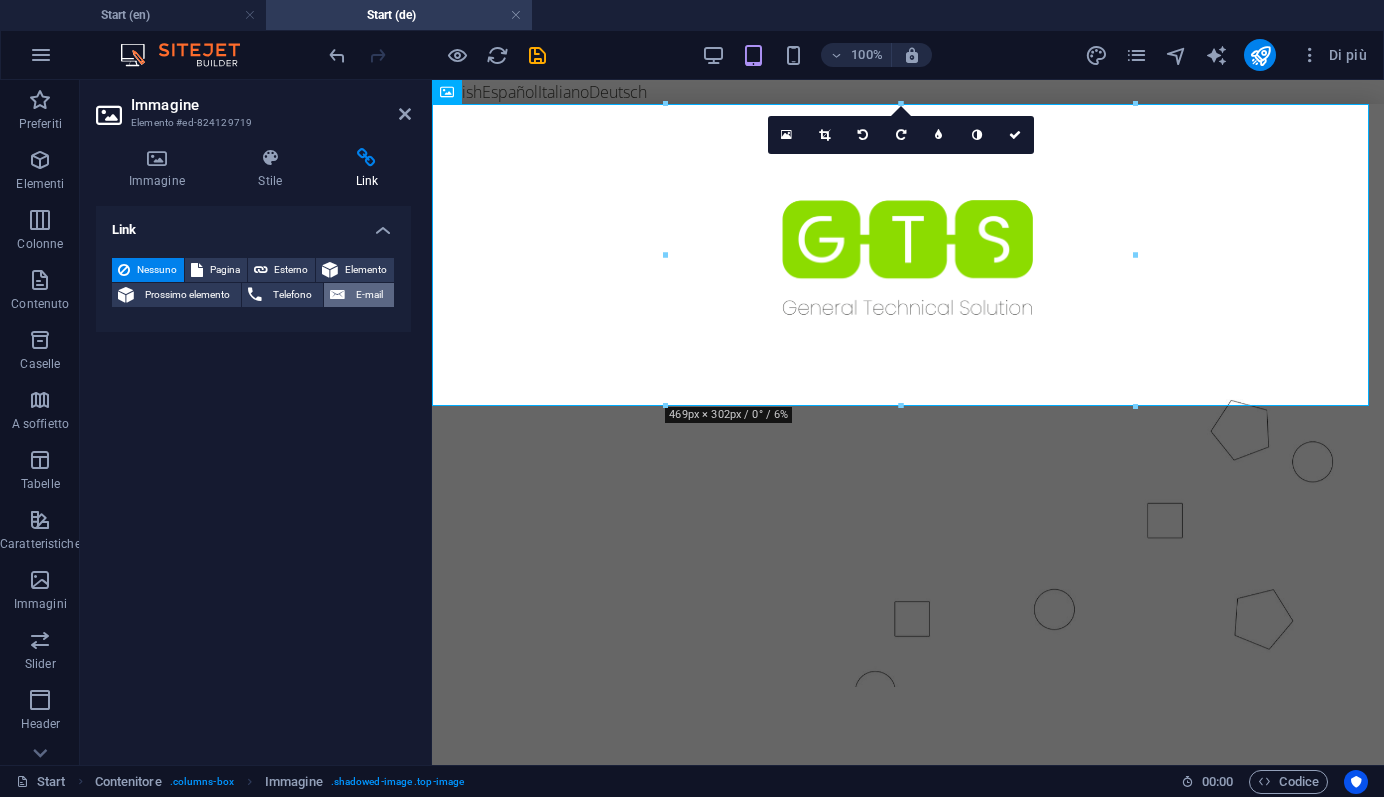 click on "E-mail" at bounding box center [369, 295] 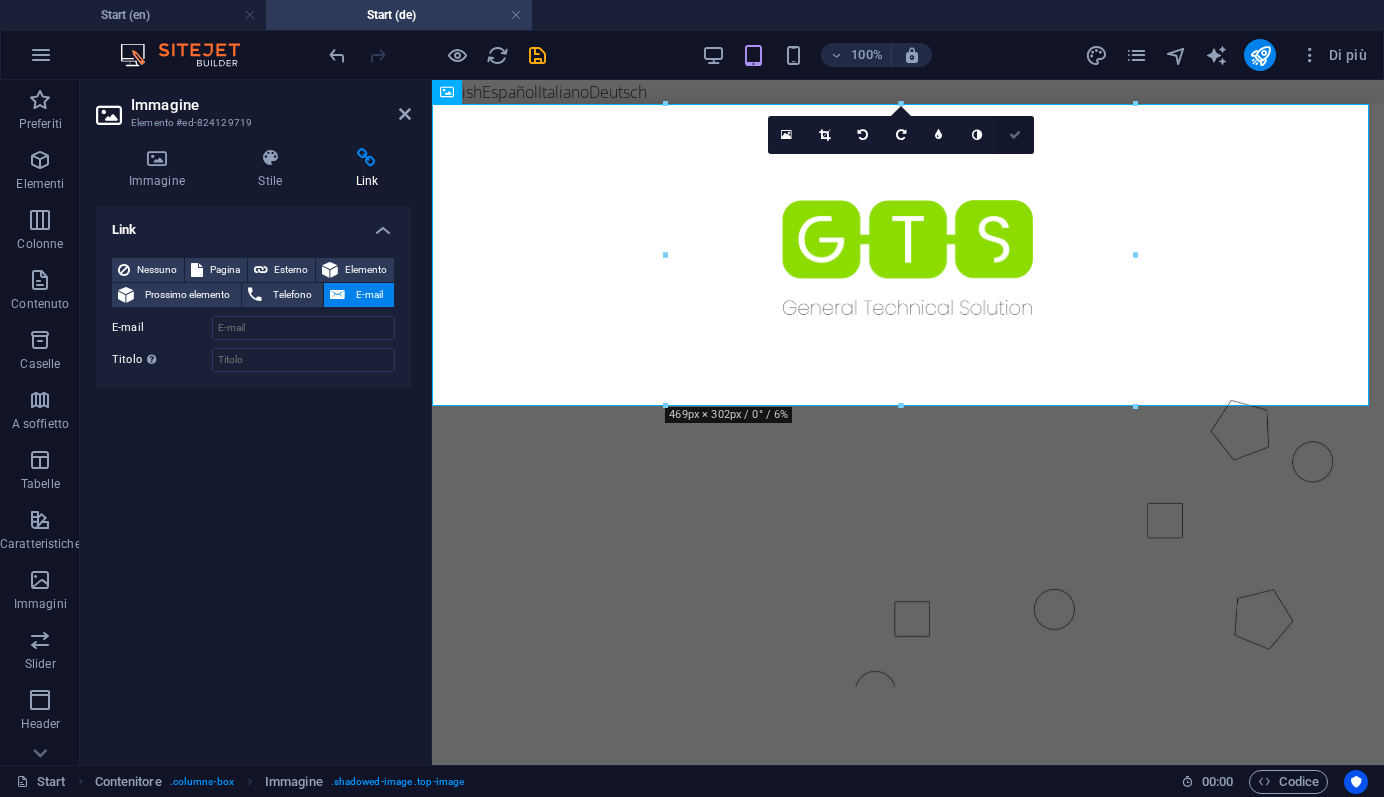 click at bounding box center [1015, 135] 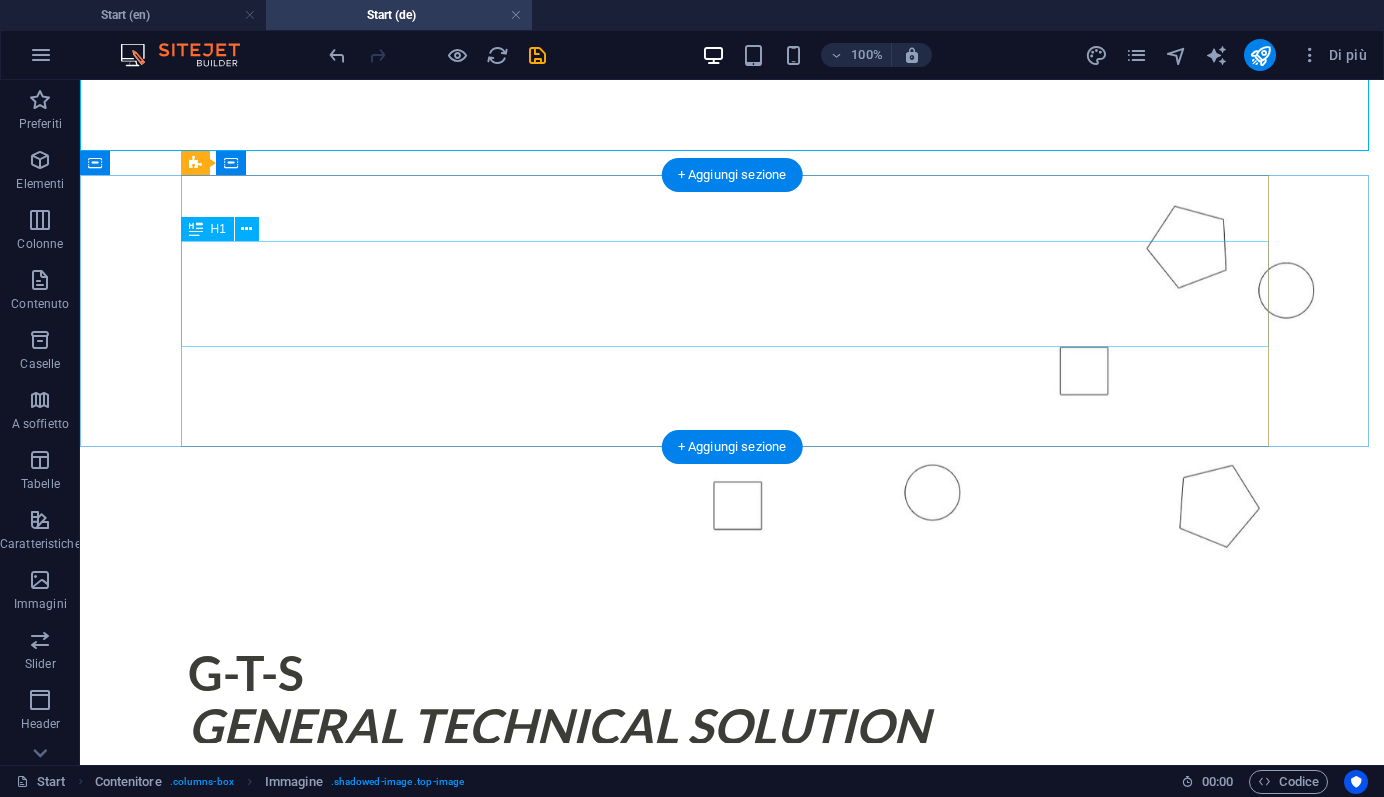 click on "G-T-S   General Technical Solution" at bounding box center (732, 700) 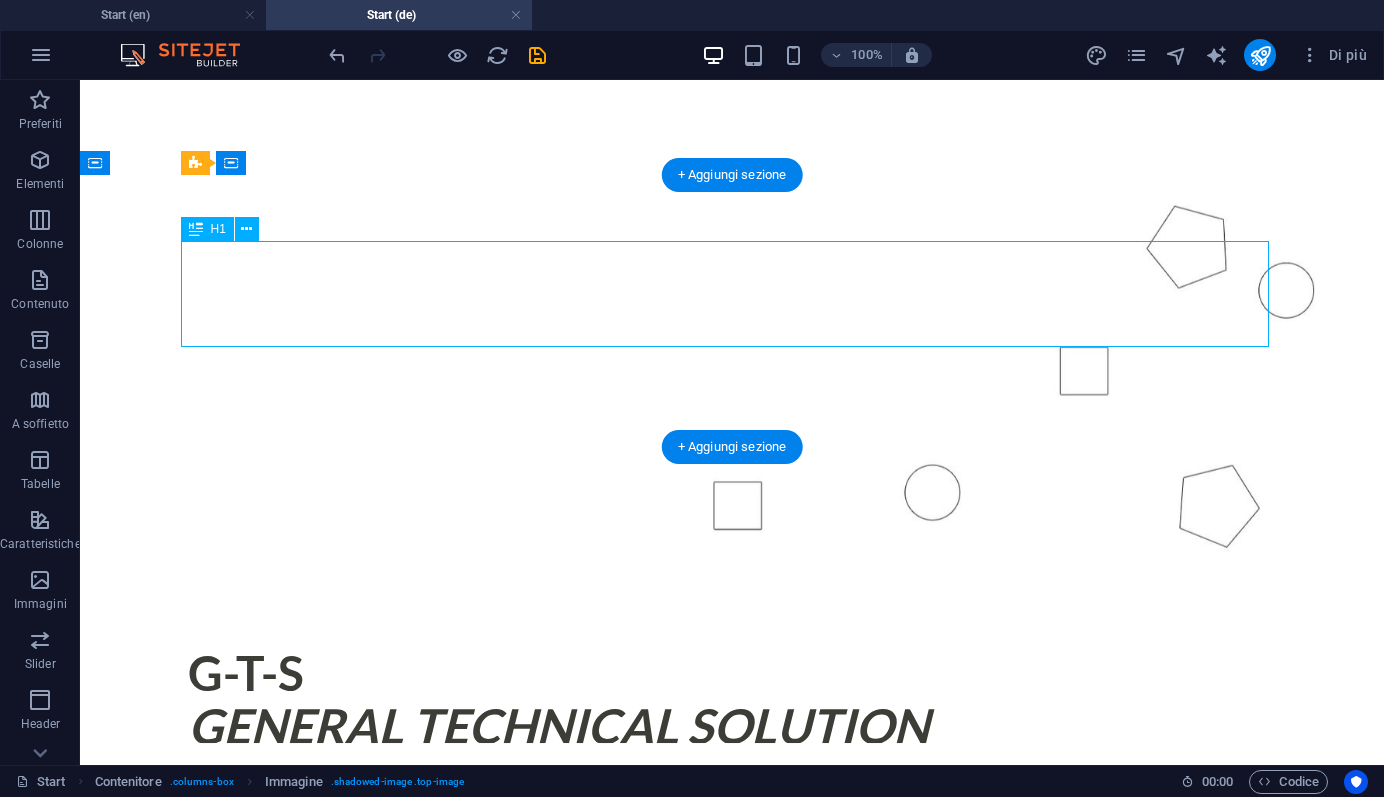 click on "G-T-S   General Technical Solution" at bounding box center (732, 700) 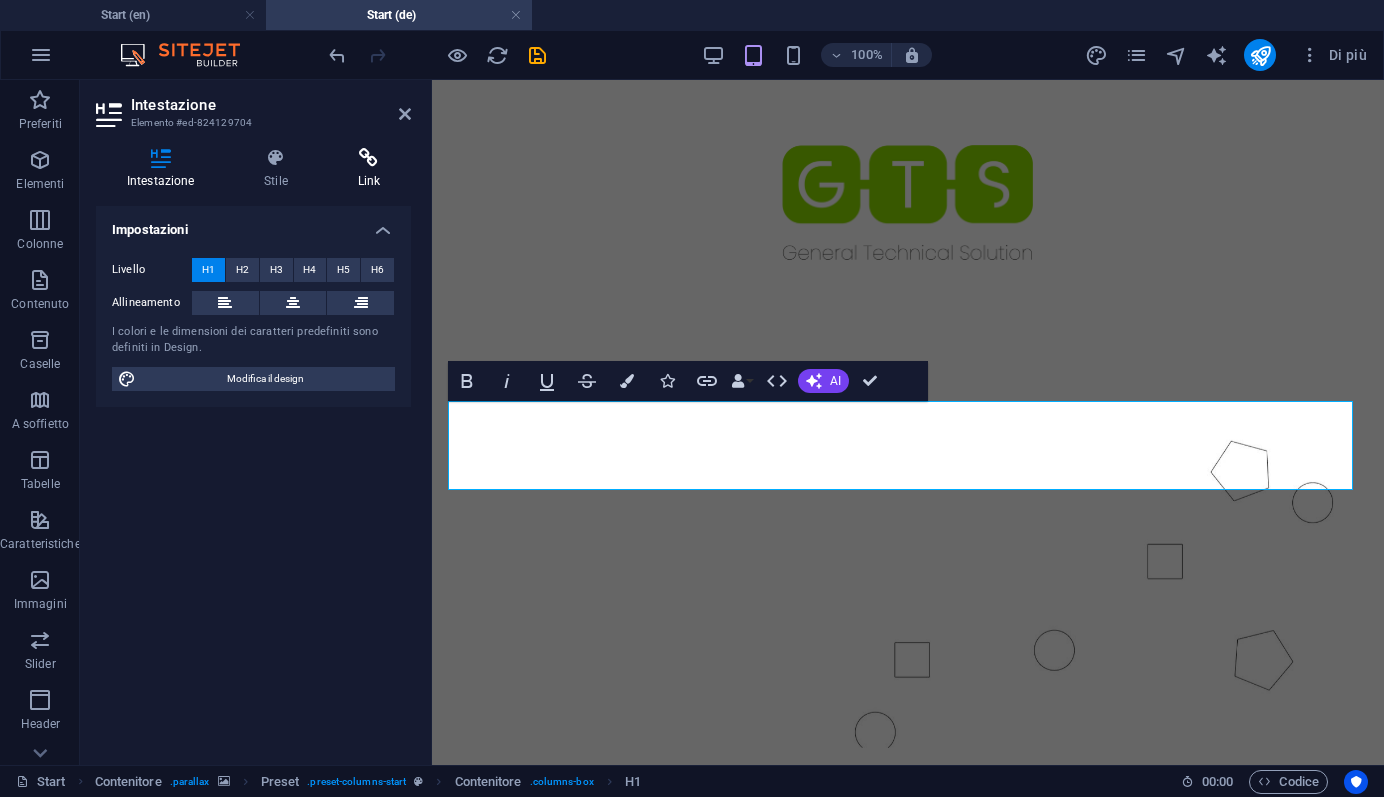 click at bounding box center [369, 158] 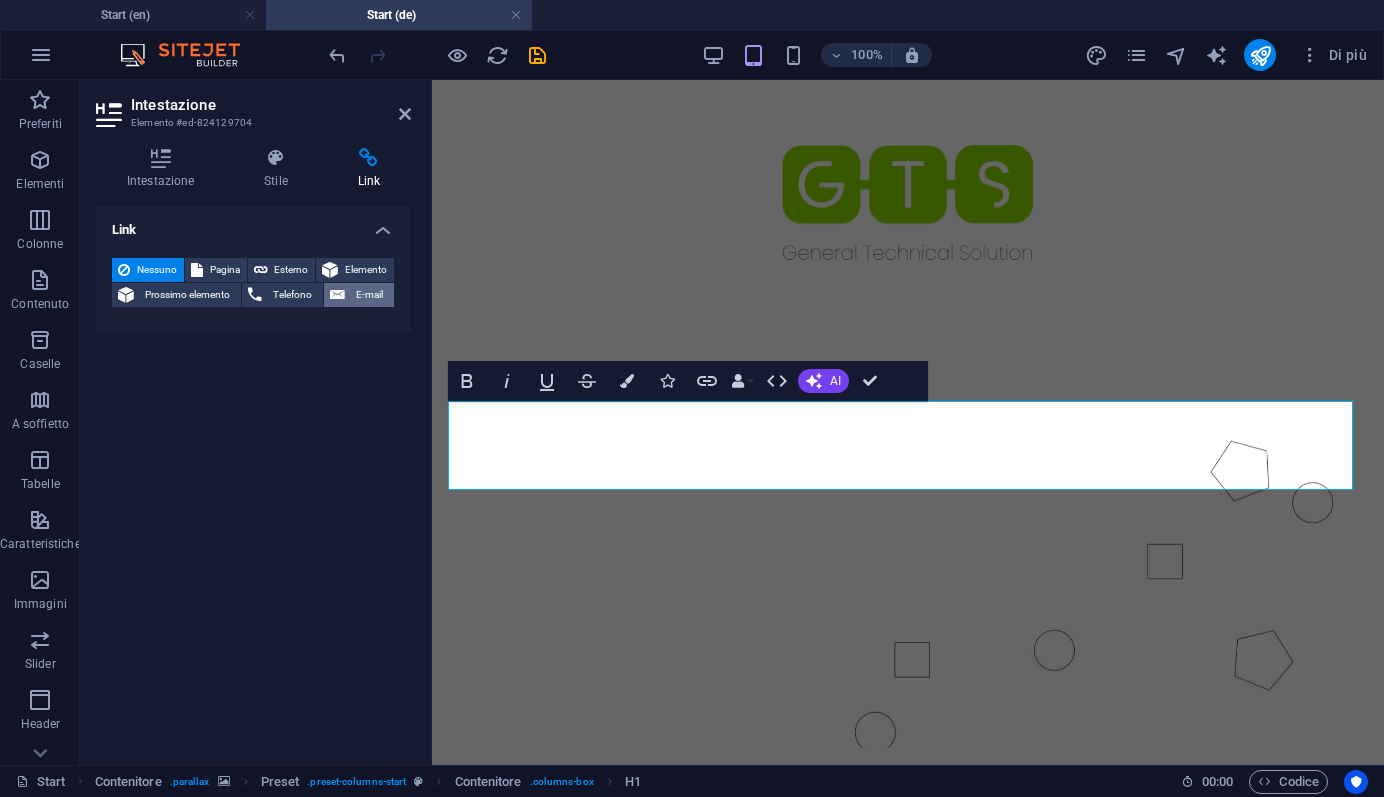 click on "E-mail" at bounding box center [359, 295] 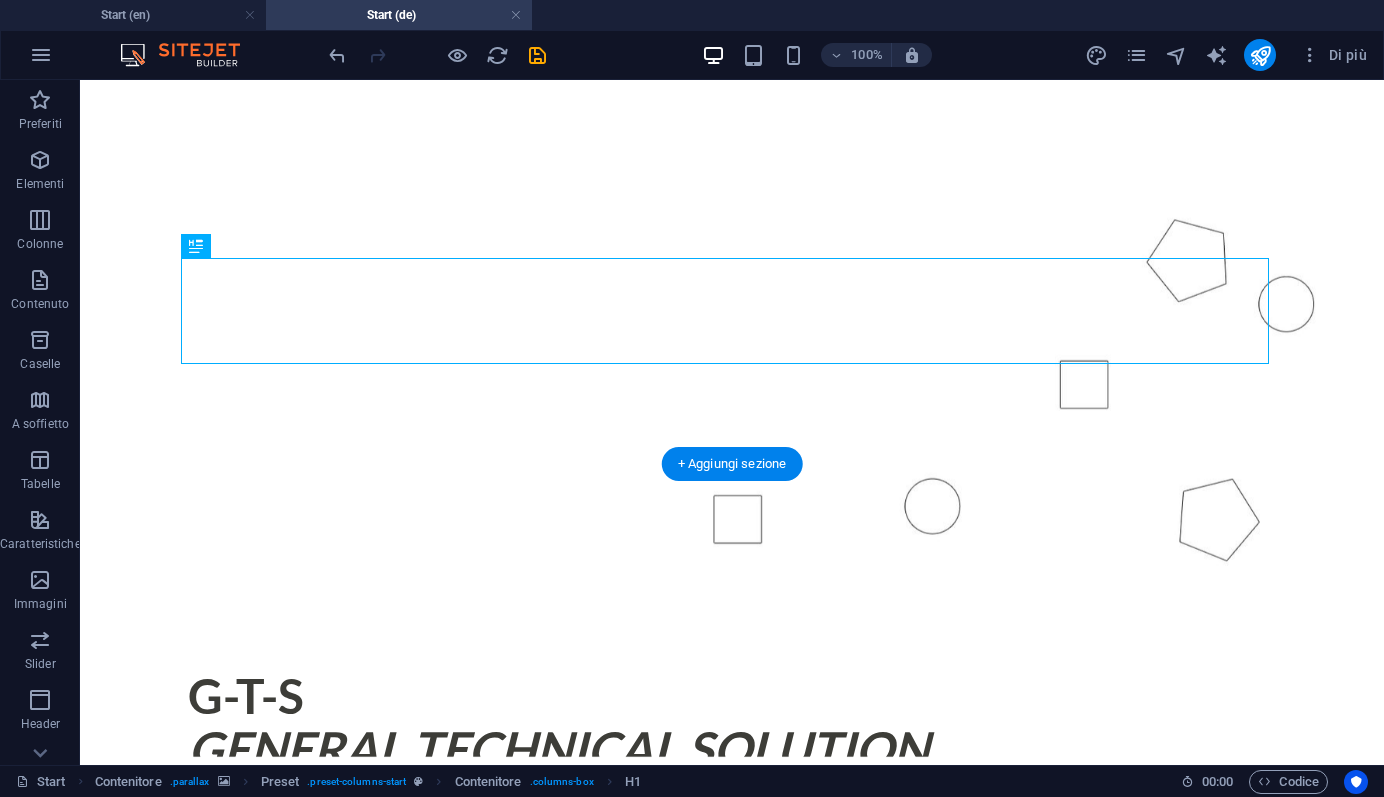 scroll, scrollTop: 766, scrollLeft: 0, axis: vertical 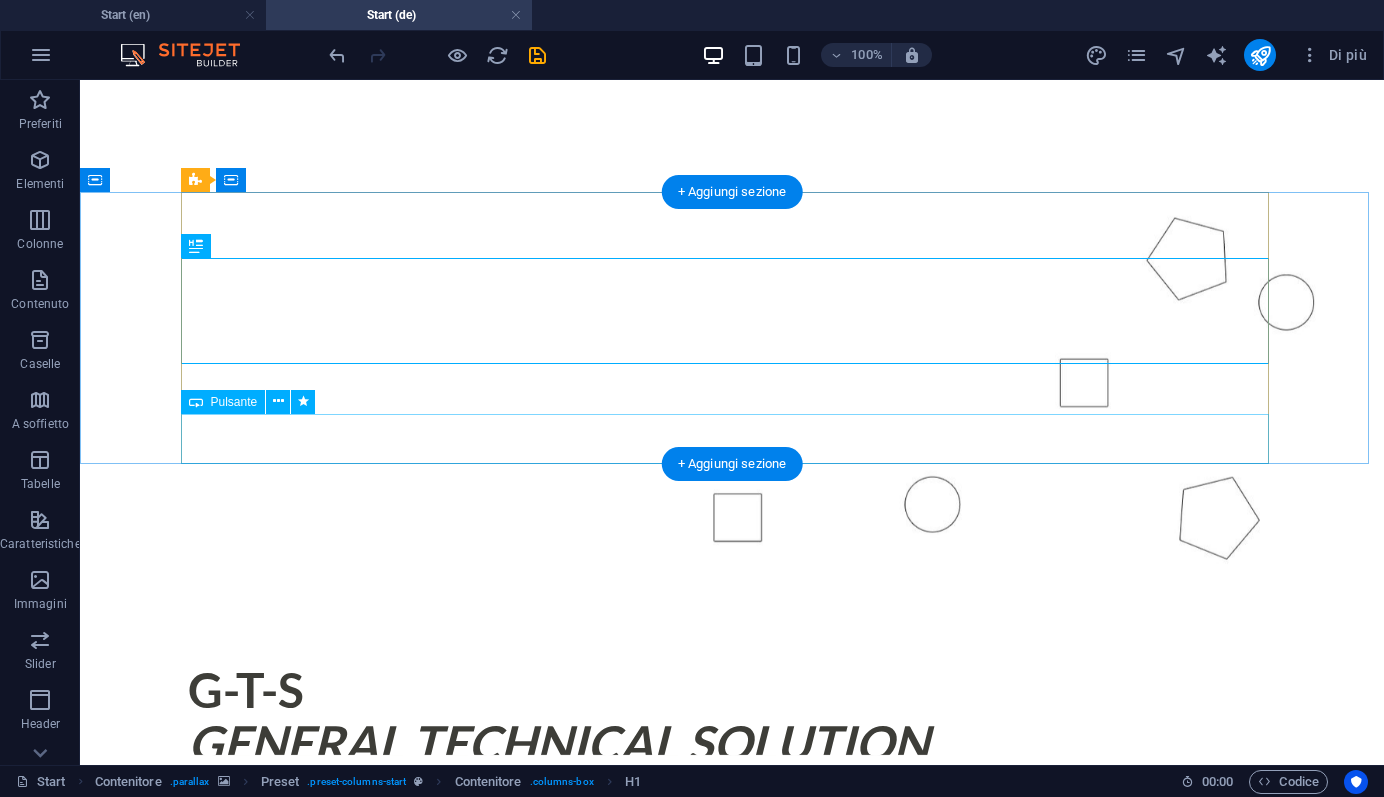 click on "👉 Kontaktieren Sie uns – Technisches Know-how & individuelle Beratung" at bounding box center (732, 845) 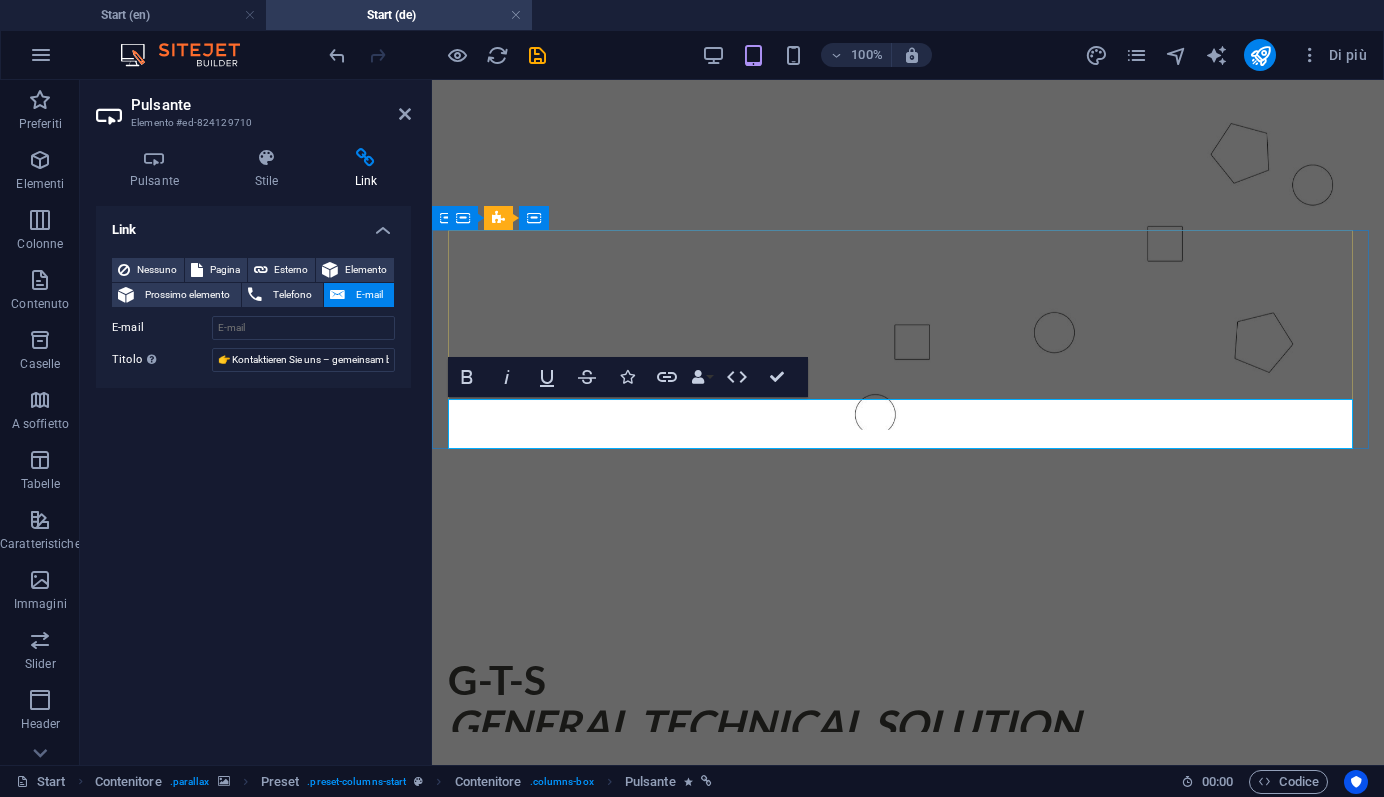 scroll, scrollTop: 198, scrollLeft: 0, axis: vertical 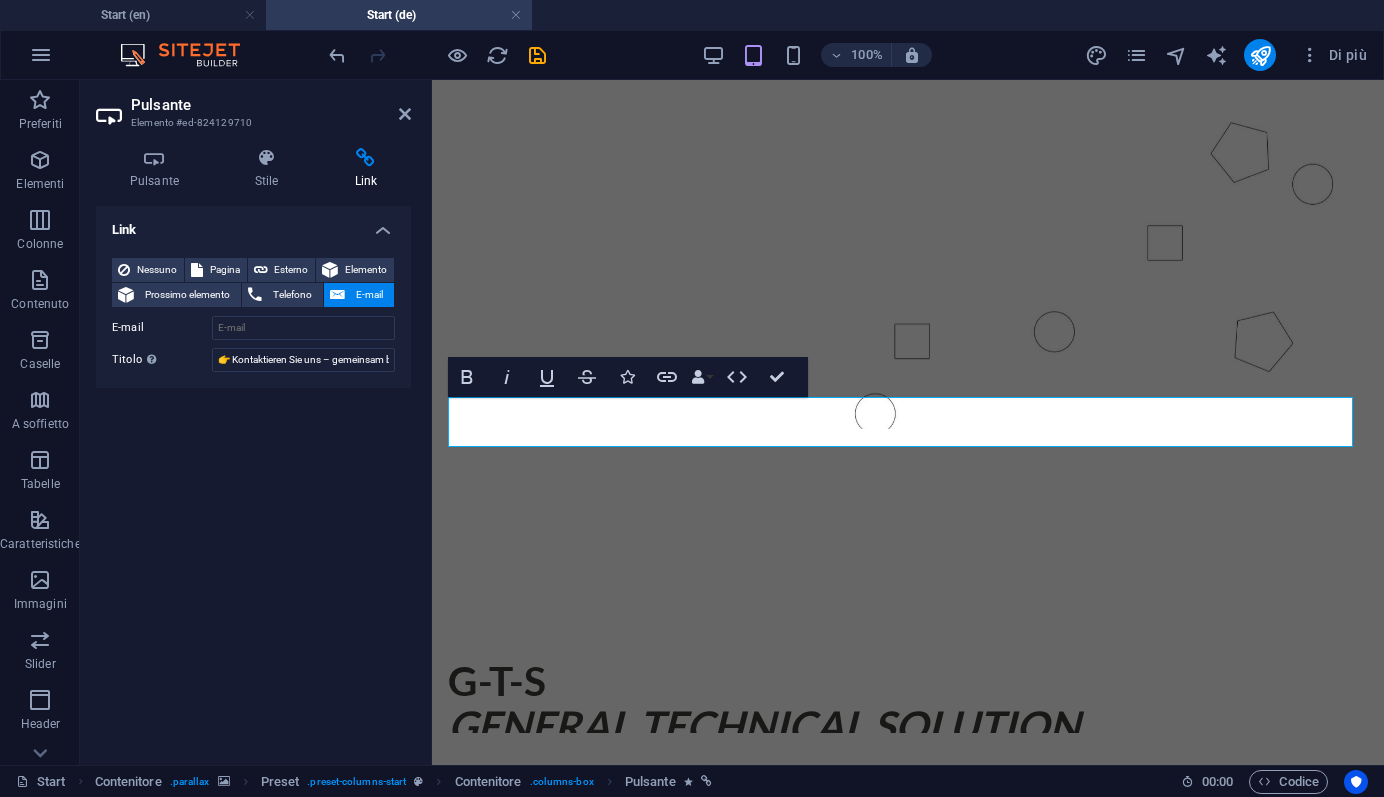 click at bounding box center (908, 1128) 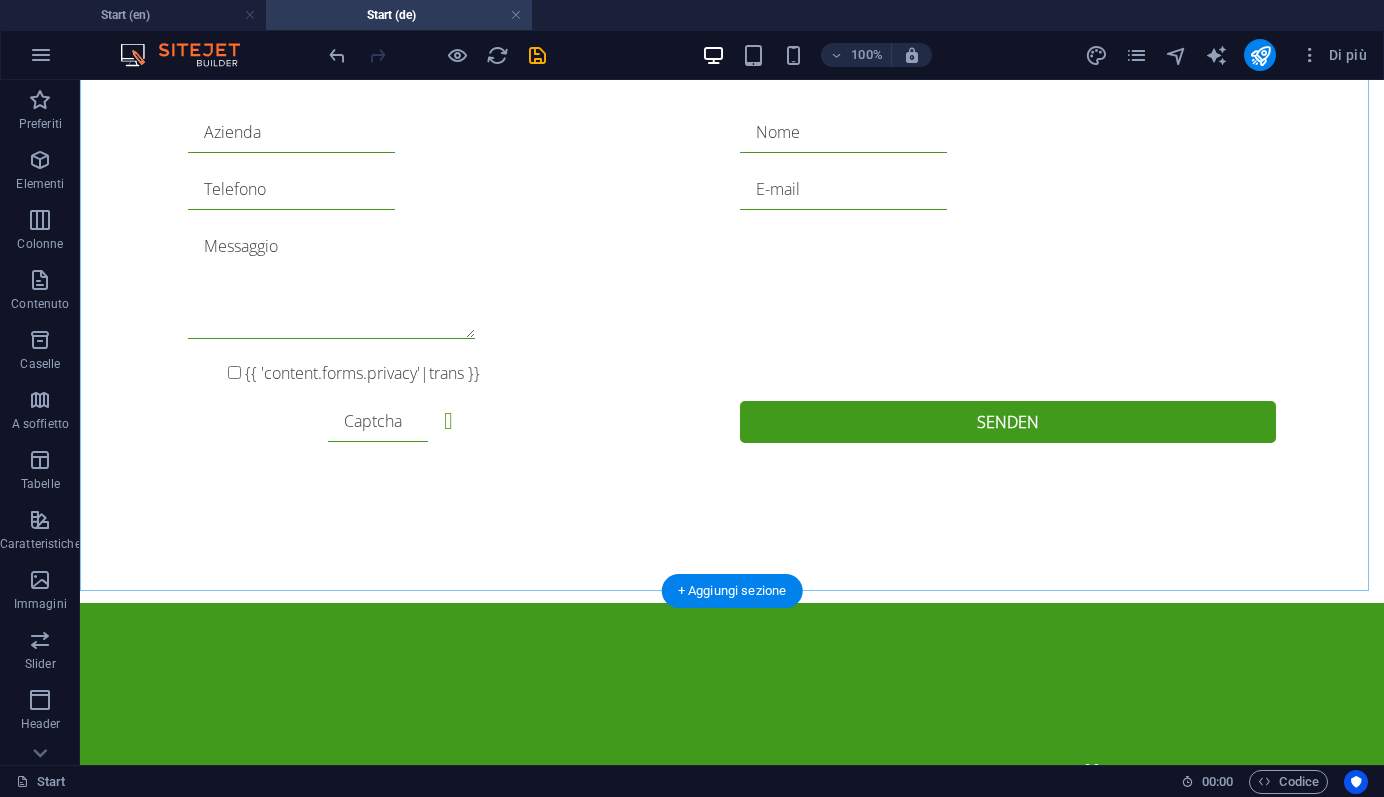 scroll, scrollTop: 4040, scrollLeft: 0, axis: vertical 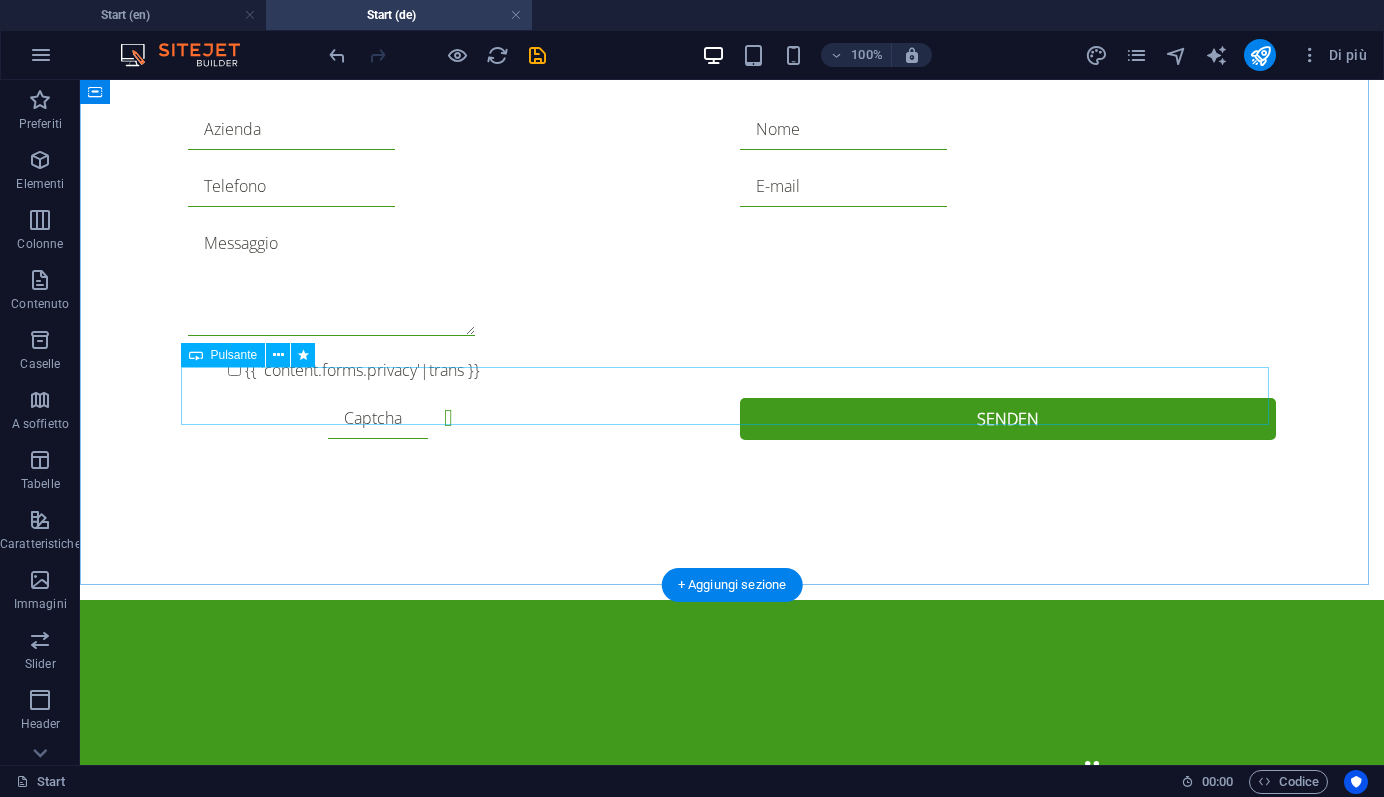 click on "👉 Kontaktieren Sie uns – gemeinsam bauen wir nachhaltiger." at bounding box center [732, 2651] 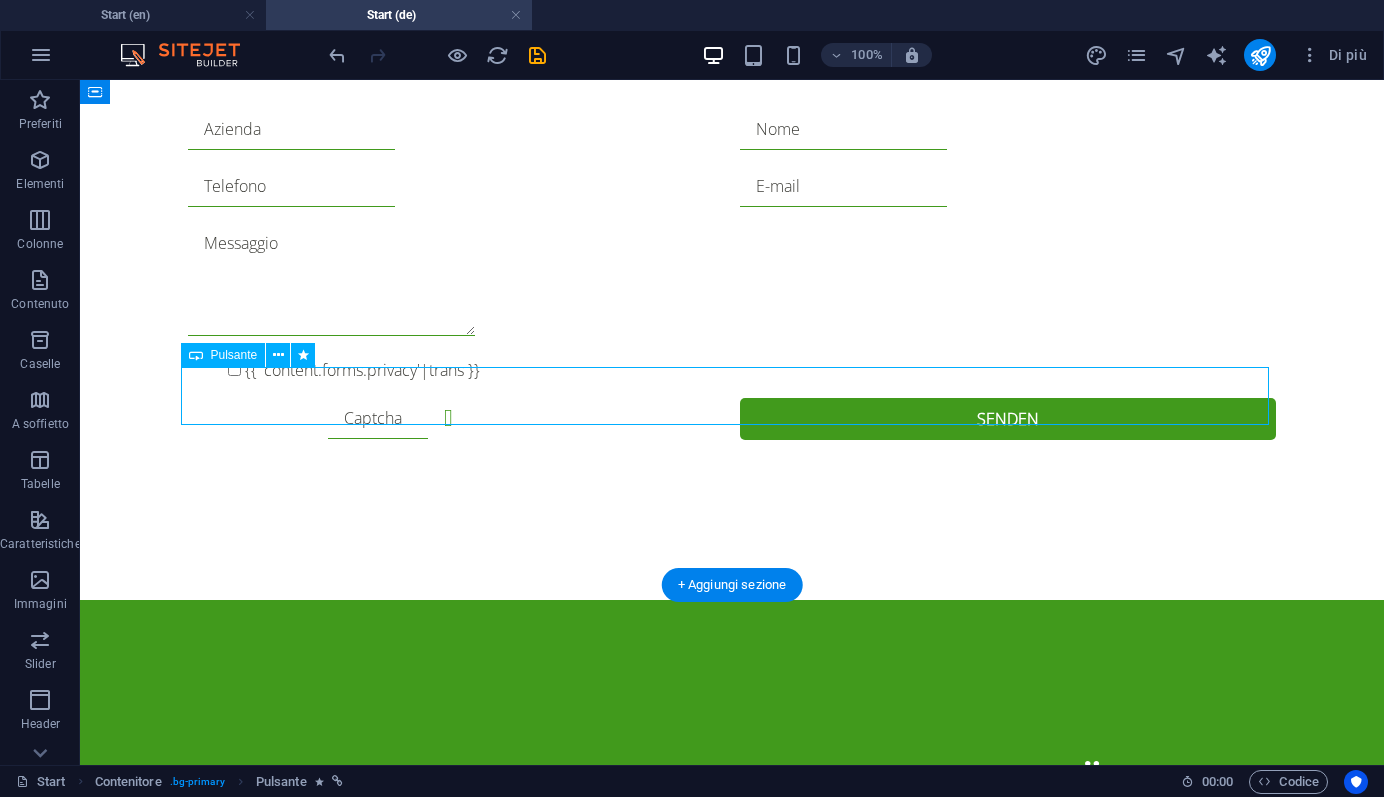 click on "👉 Kontaktieren Sie uns – gemeinsam bauen wir nachhaltiger." at bounding box center [732, 2651] 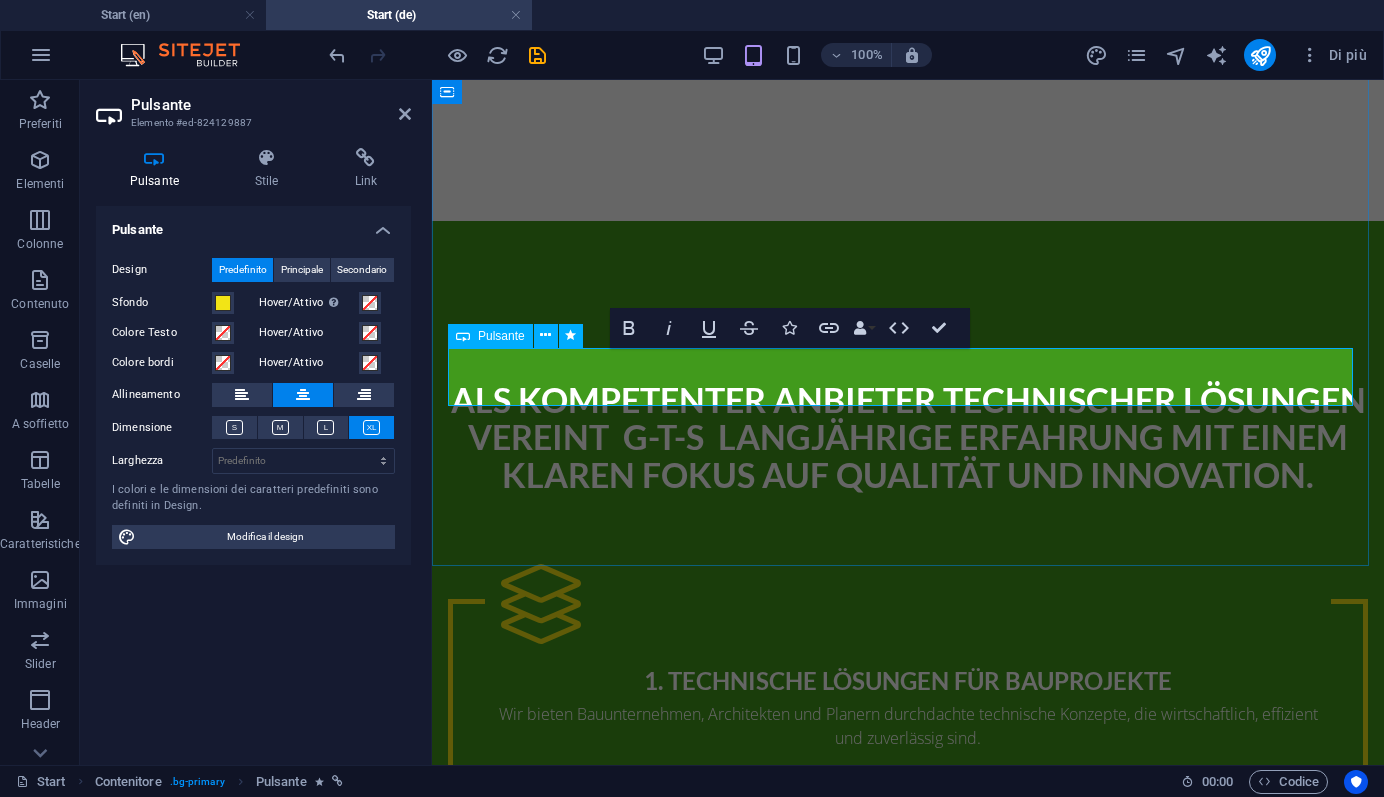 scroll, scrollTop: 3751, scrollLeft: 0, axis: vertical 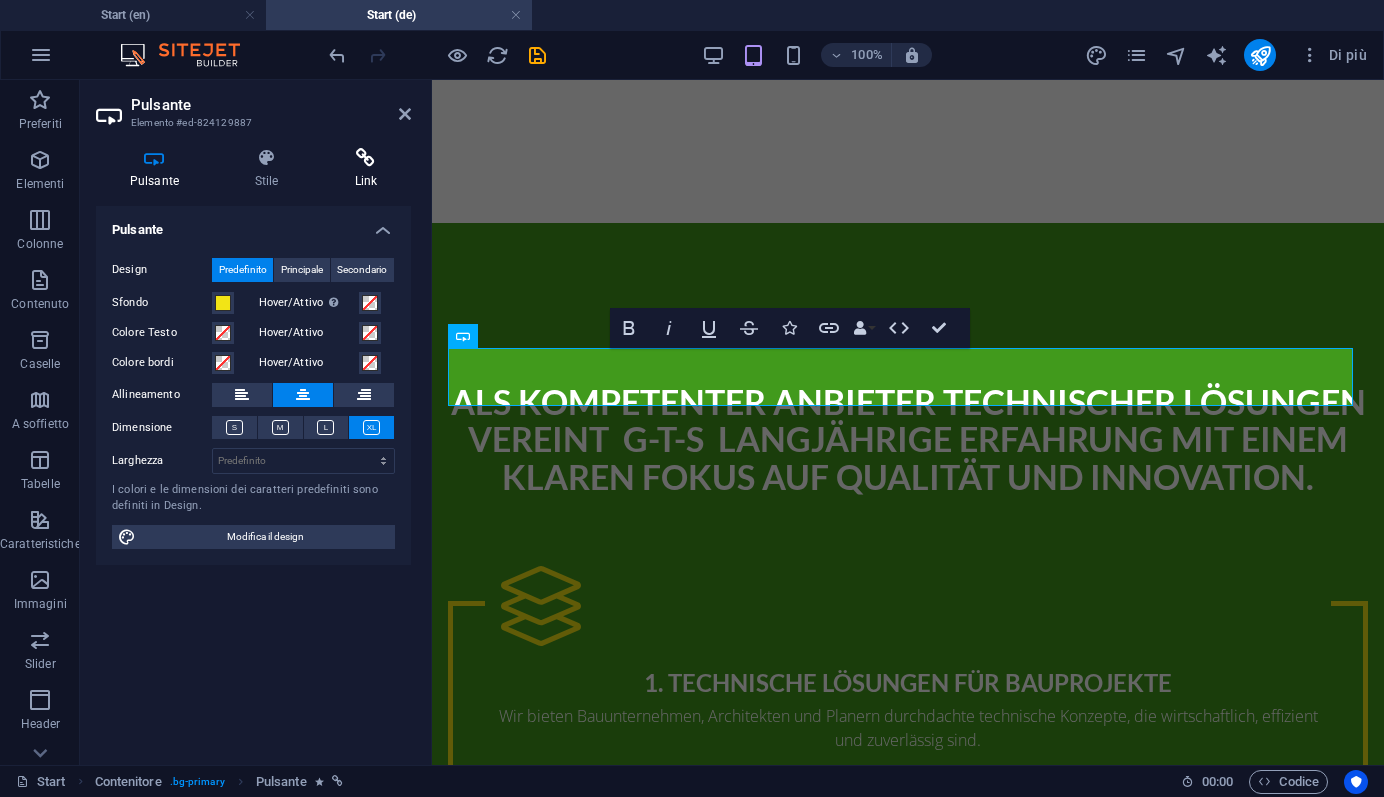 click at bounding box center [366, 158] 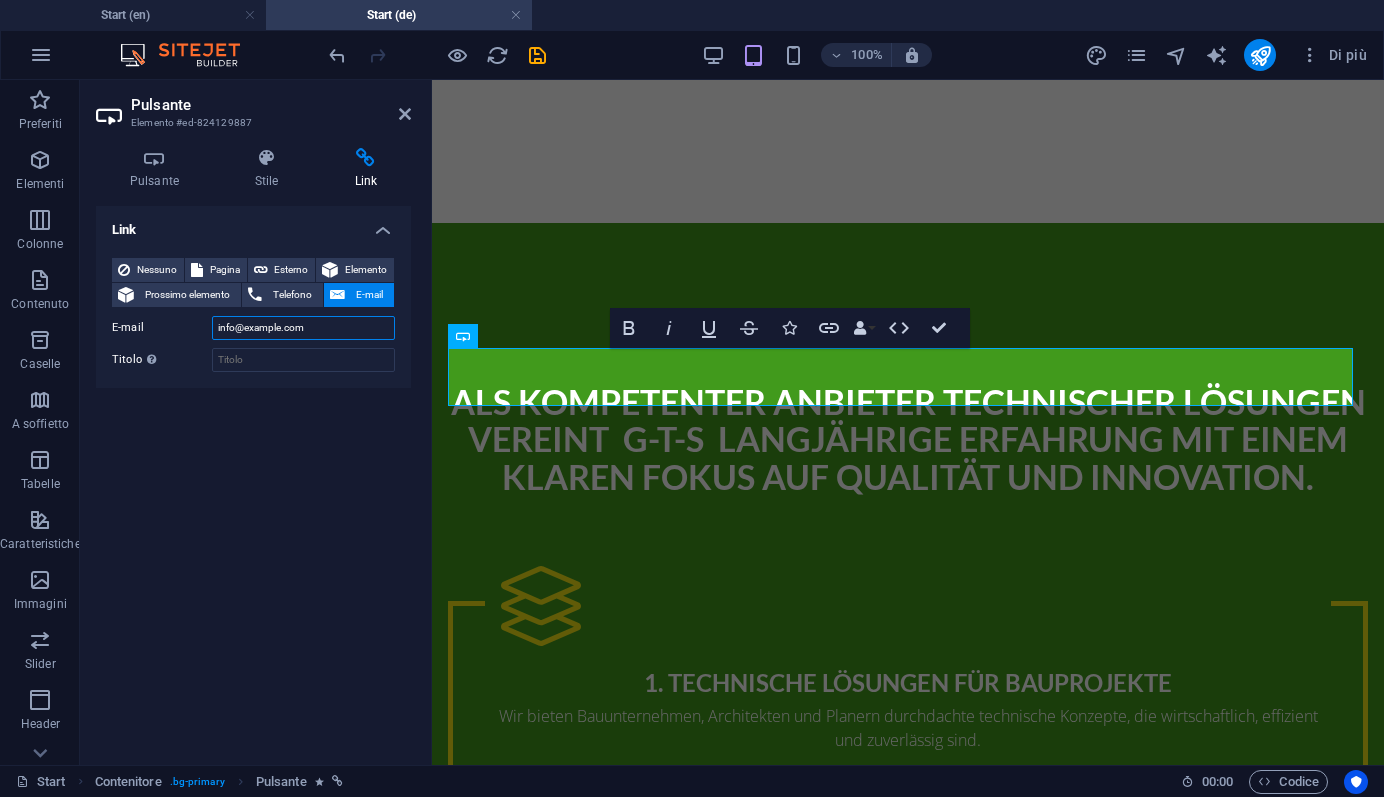 drag, startPoint x: 295, startPoint y: 329, endPoint x: 187, endPoint y: 327, distance: 108.01852 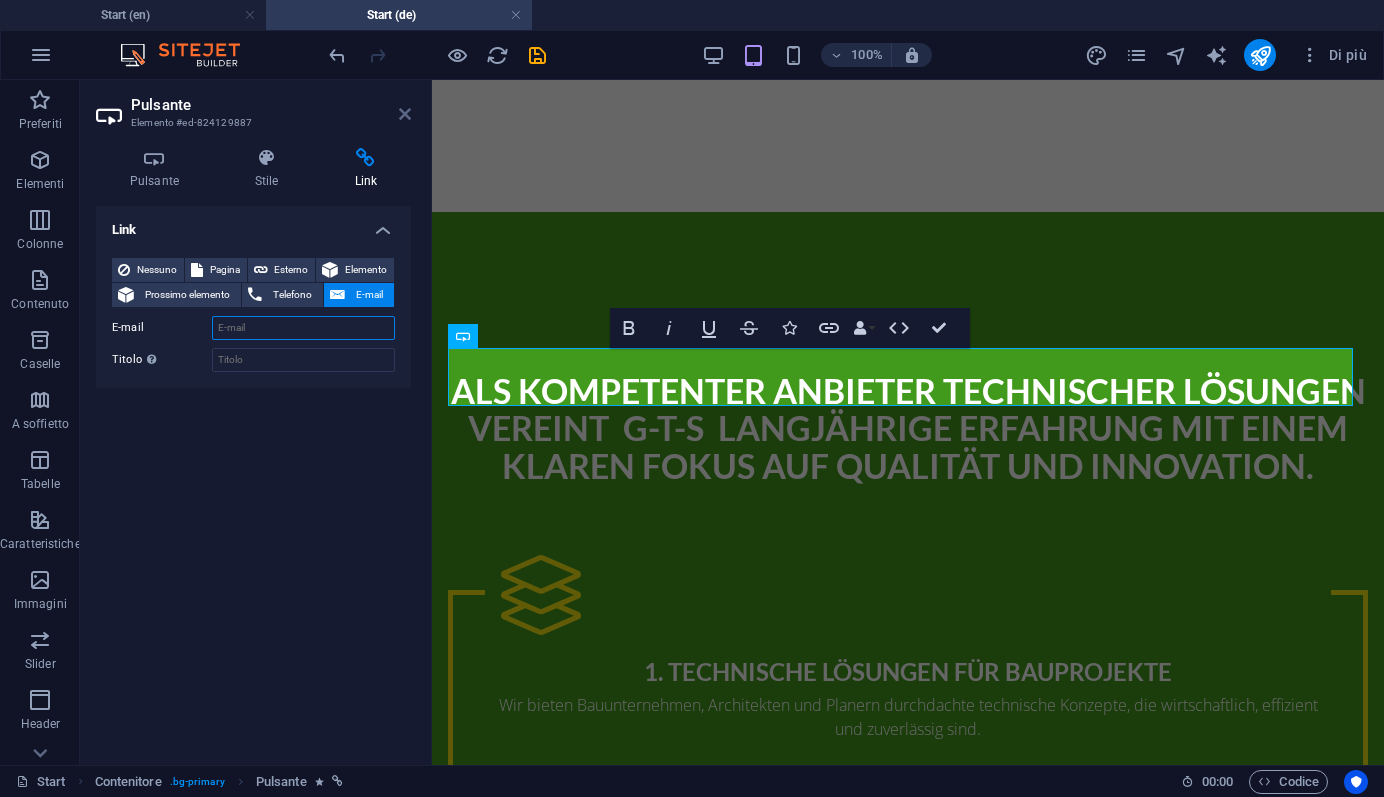 type 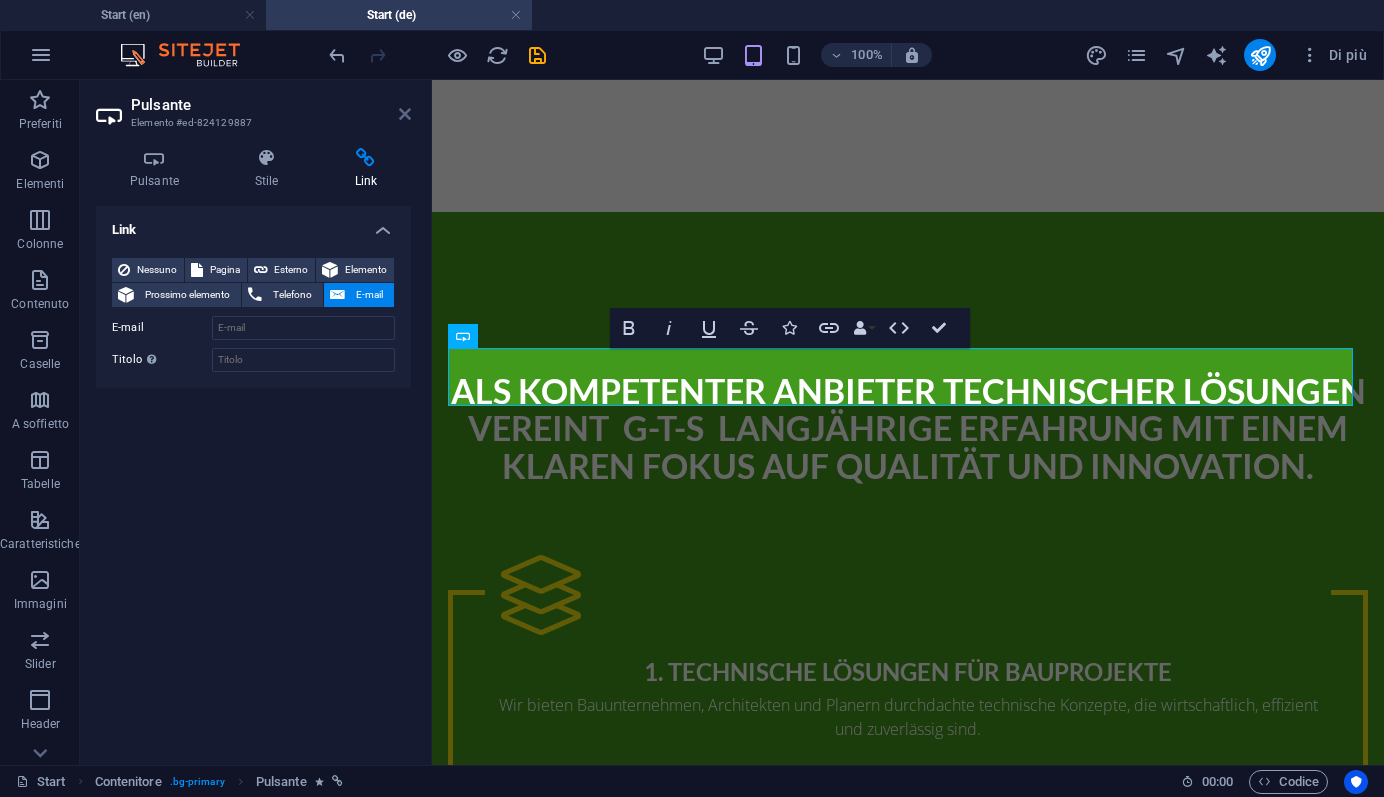click at bounding box center [405, 114] 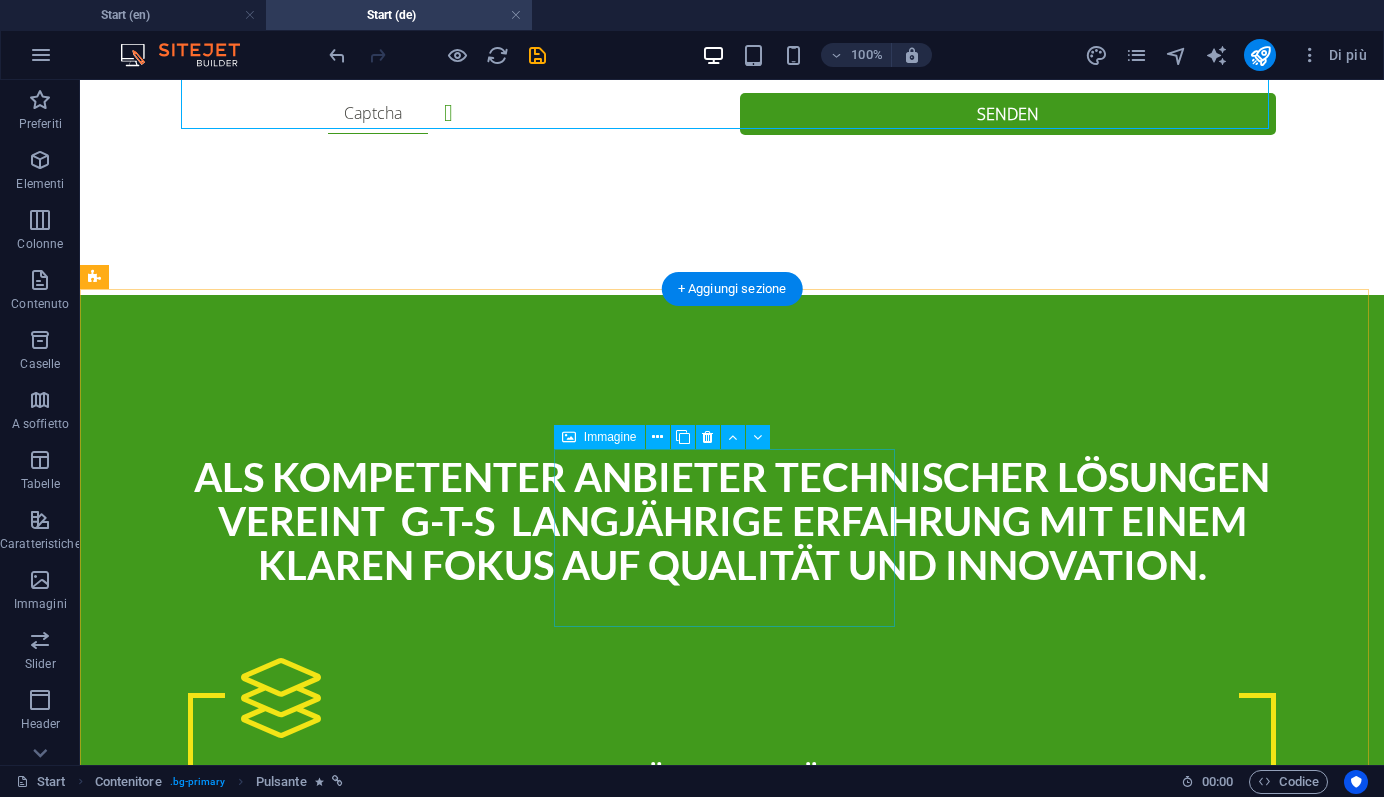 scroll, scrollTop: 4348, scrollLeft: 0, axis: vertical 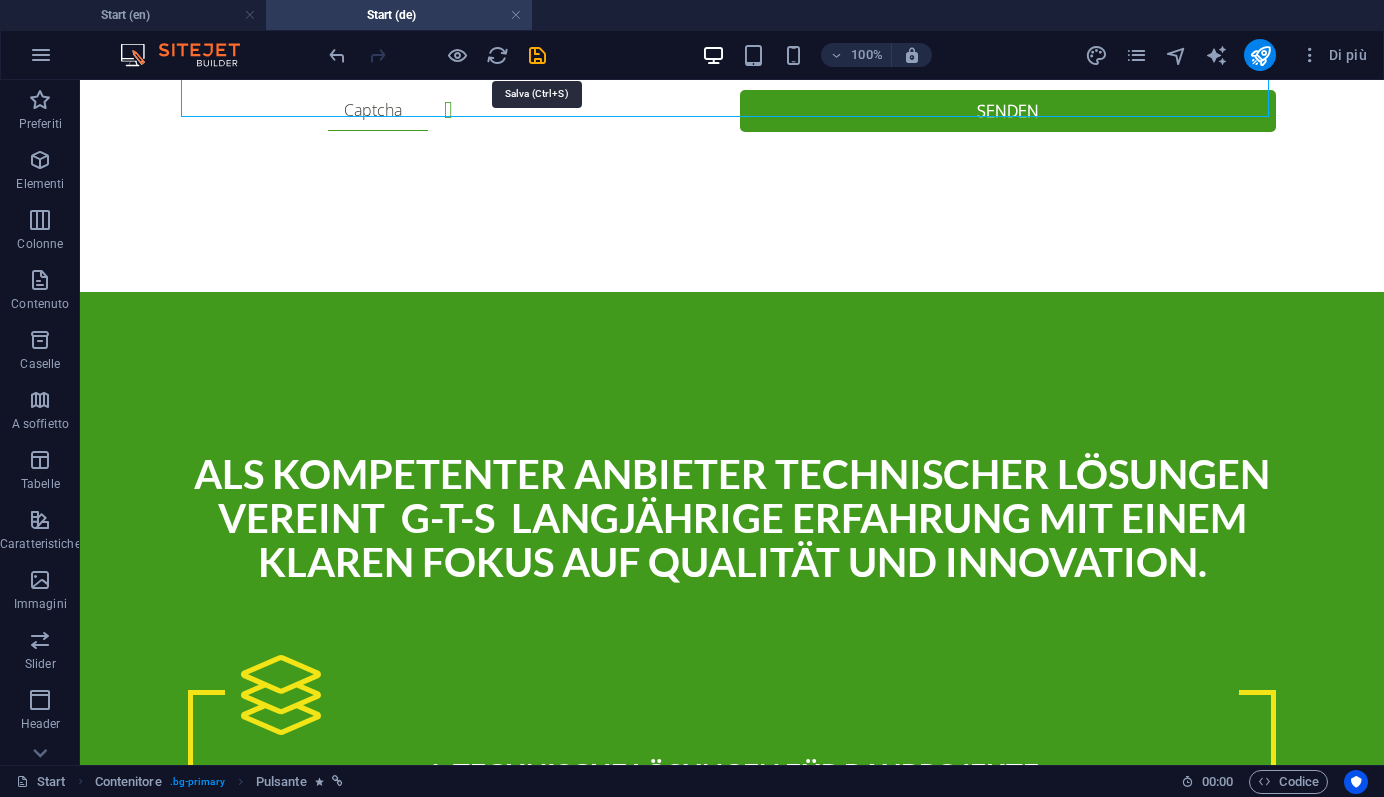 click at bounding box center (537, 55) 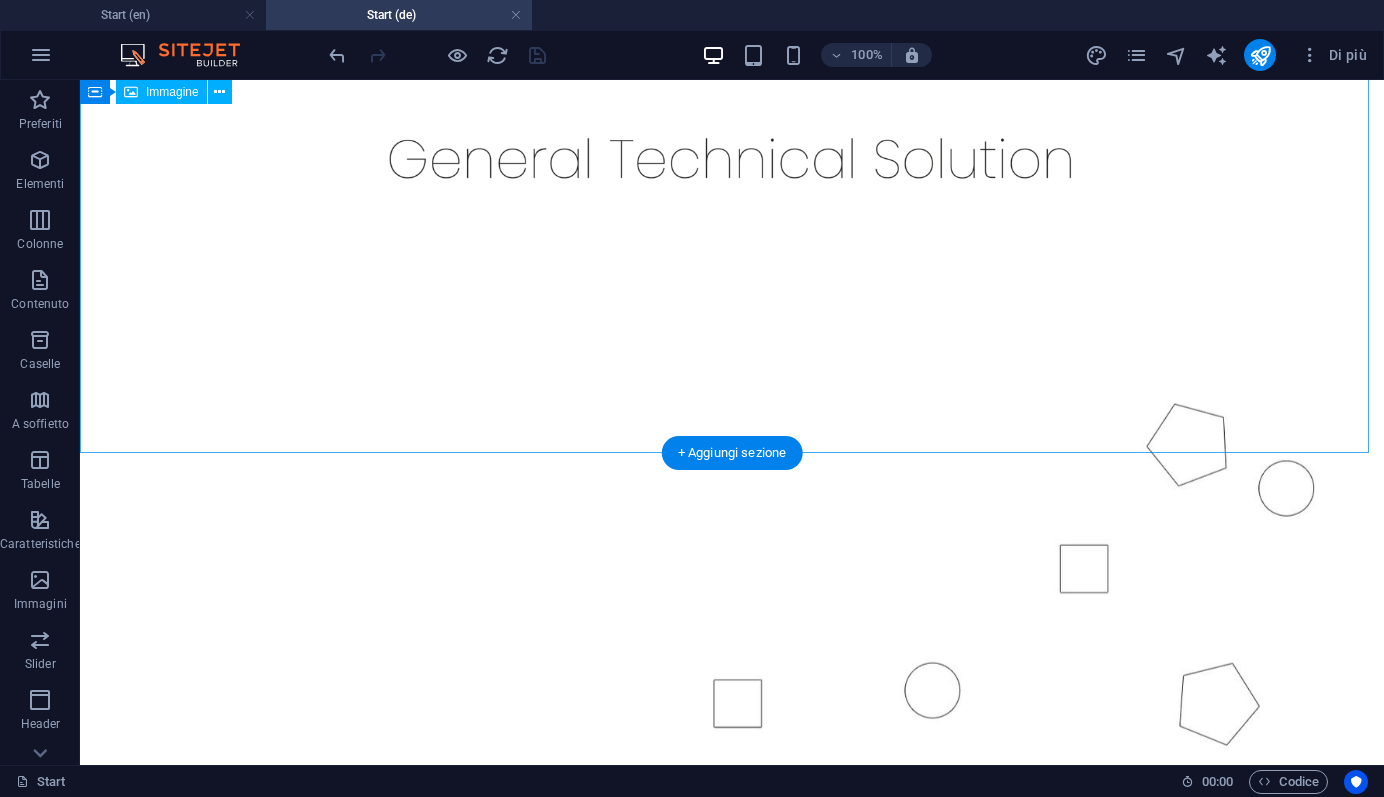 scroll, scrollTop: 510, scrollLeft: 0, axis: vertical 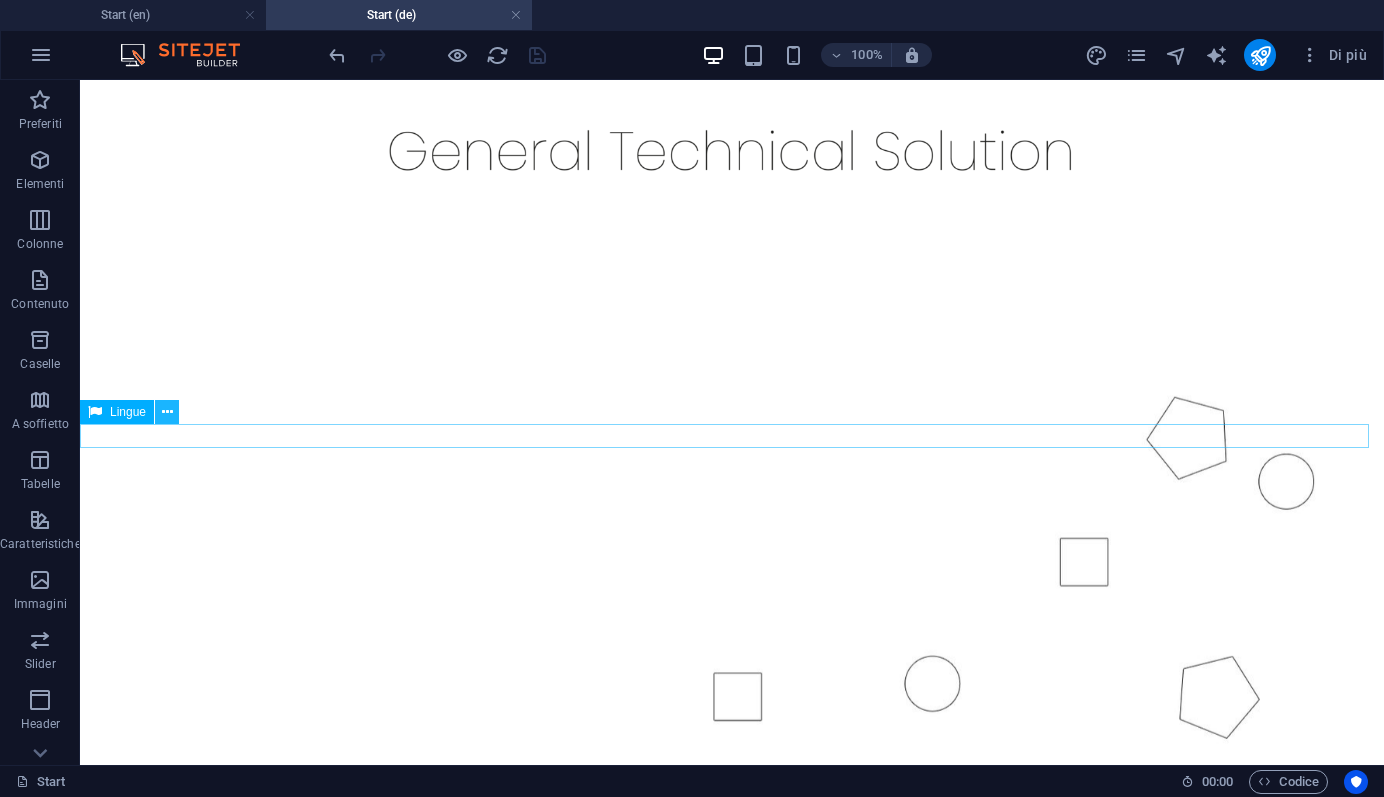 click at bounding box center (167, 412) 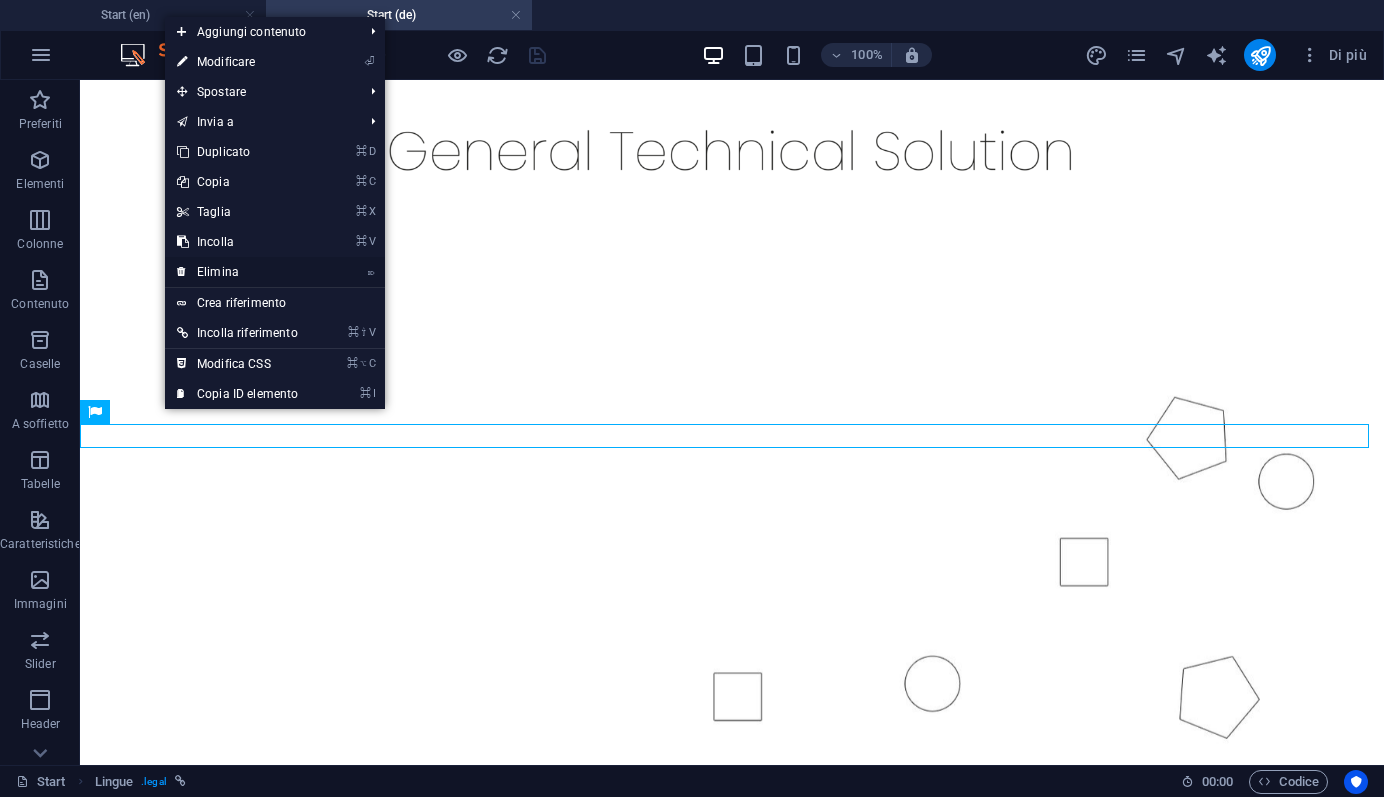 click on "⌦  Elimina" at bounding box center [237, 272] 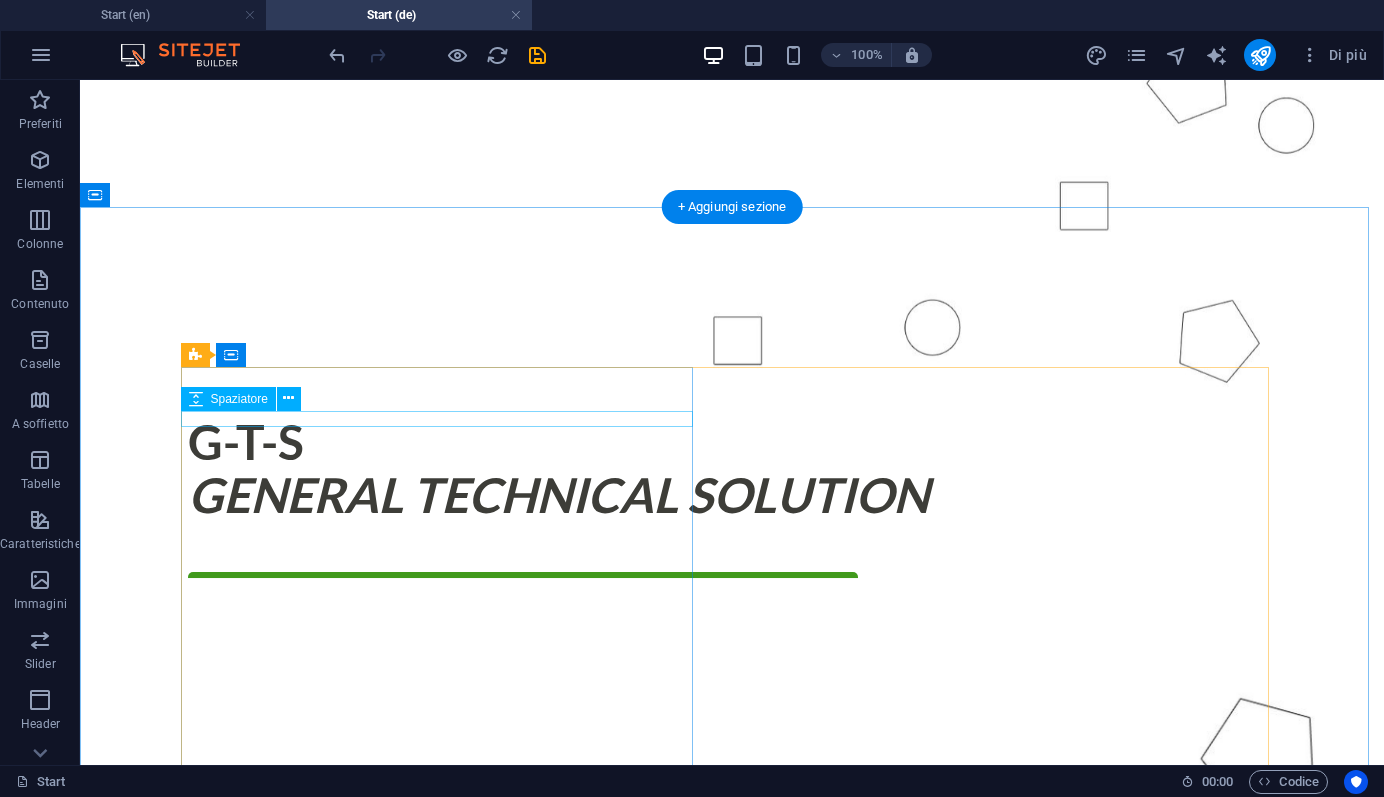 scroll, scrollTop: 1008, scrollLeft: 0, axis: vertical 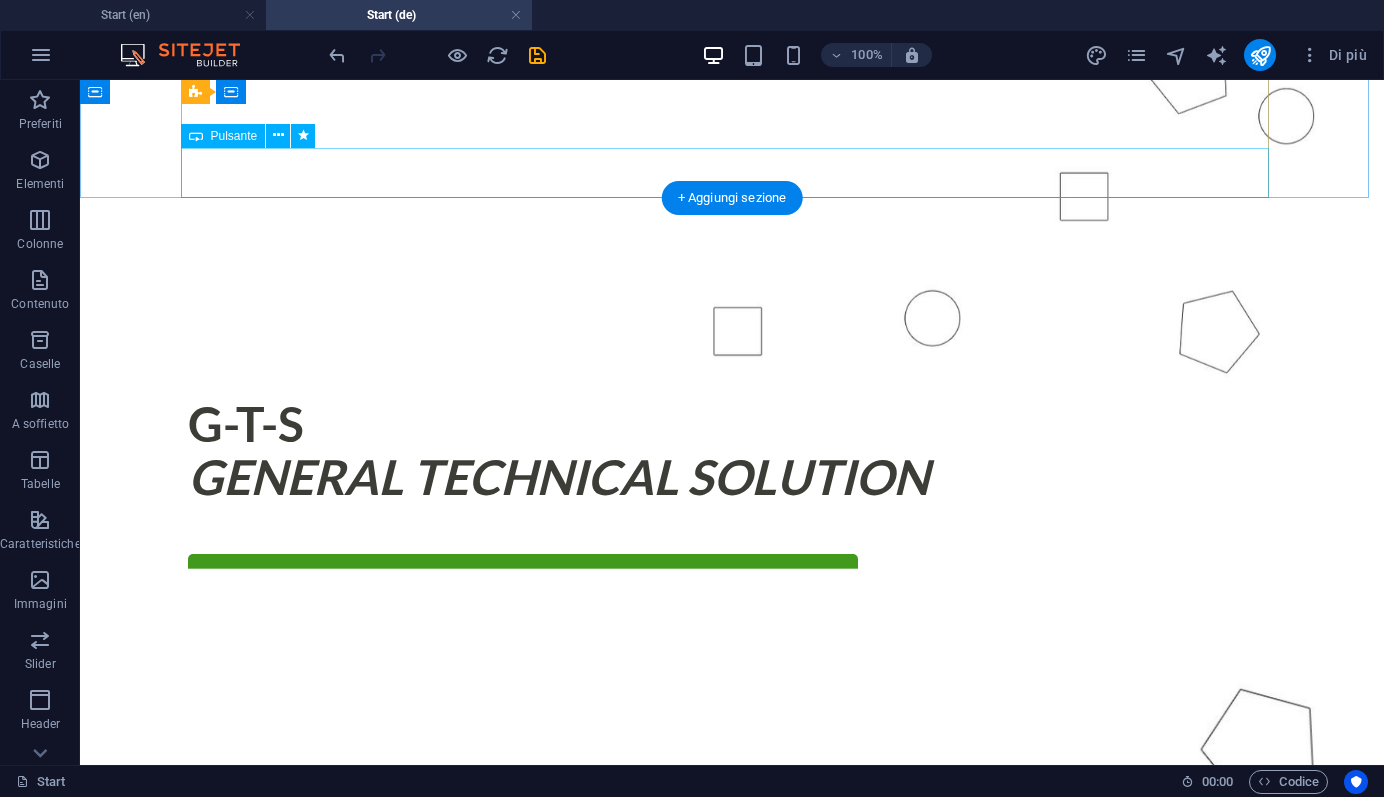 click on "👉 Kontaktieren Sie uns – Technisches Know-how & individuelle Beratung" at bounding box center (732, 579) 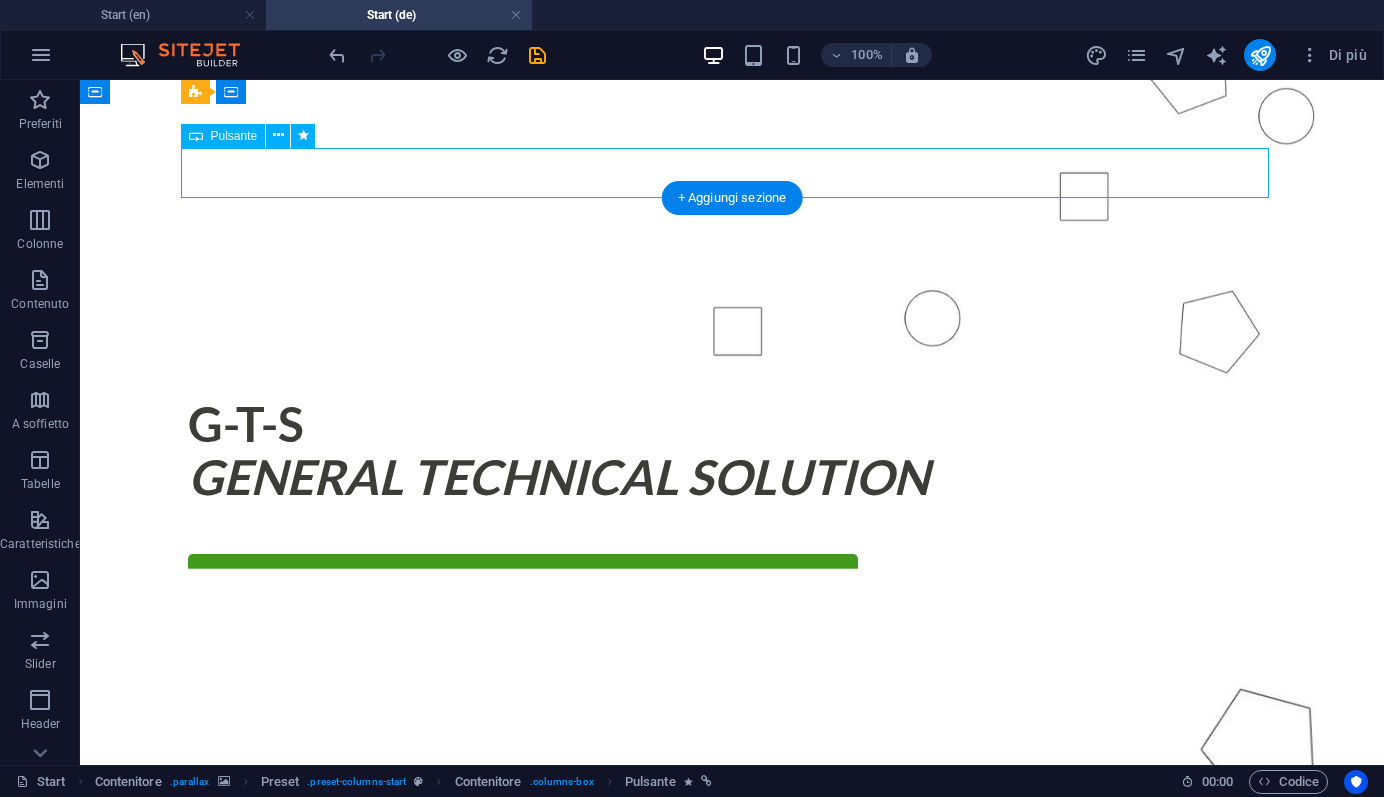 click on "👉 Kontaktieren Sie uns – Technisches Know-how & individuelle Beratung" at bounding box center (732, 579) 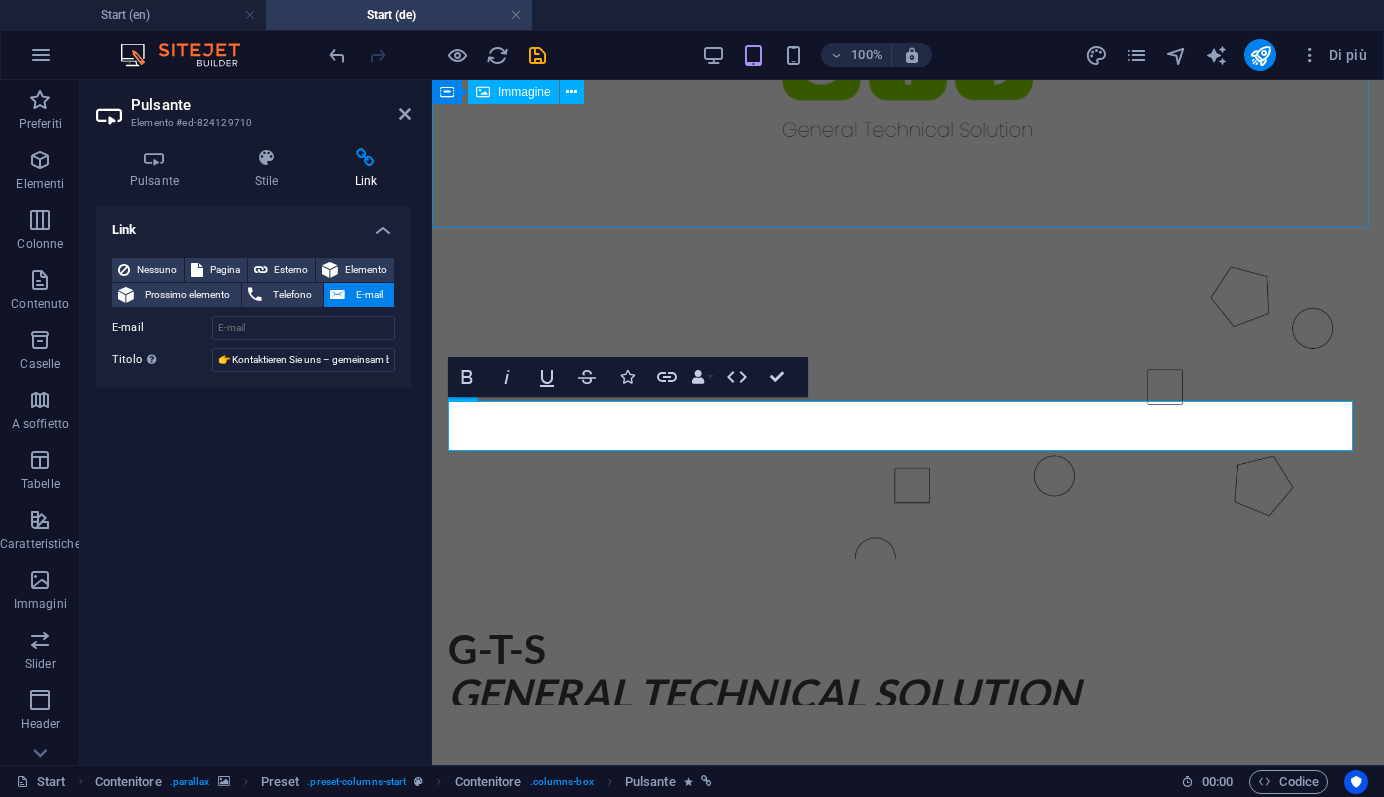 scroll, scrollTop: 174, scrollLeft: 0, axis: vertical 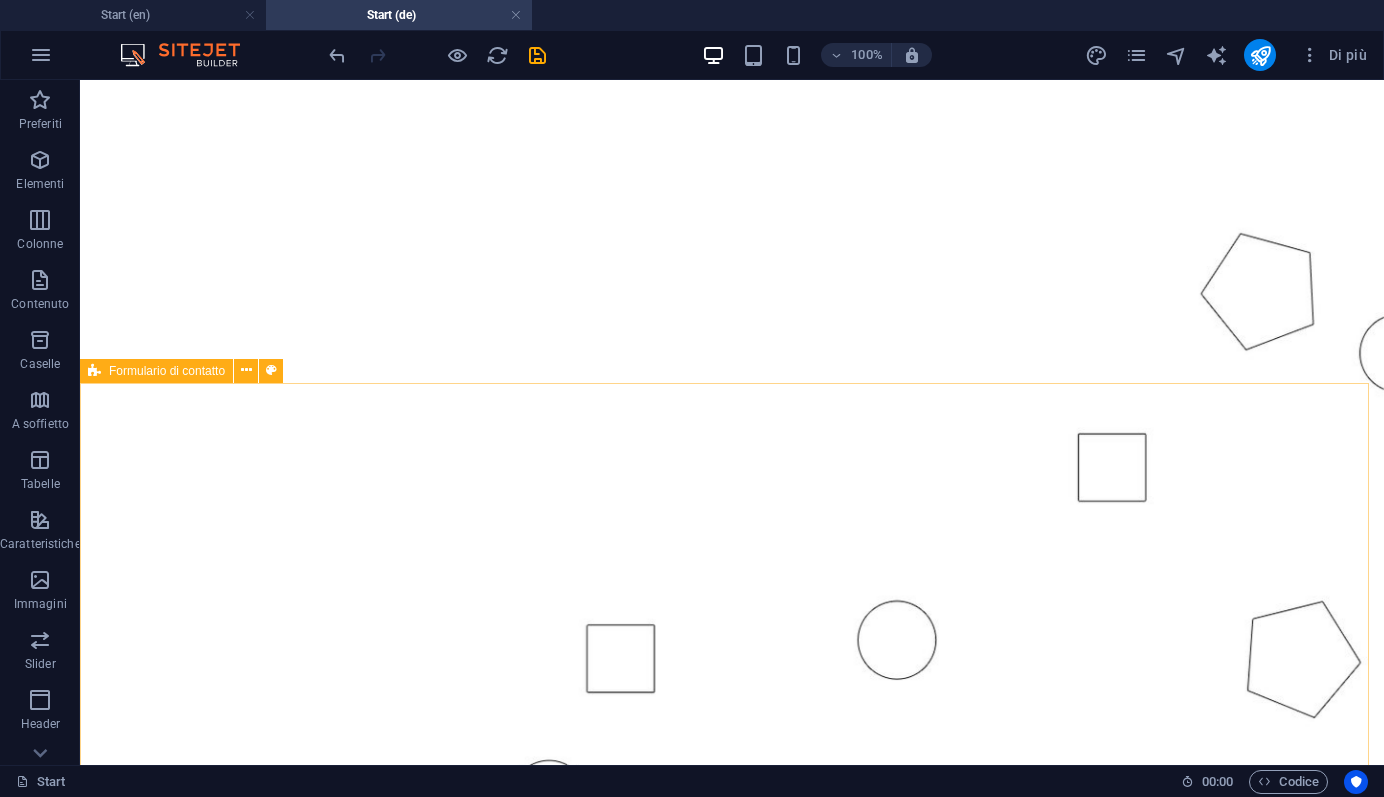 click on "Formulario di contatto" at bounding box center [167, 371] 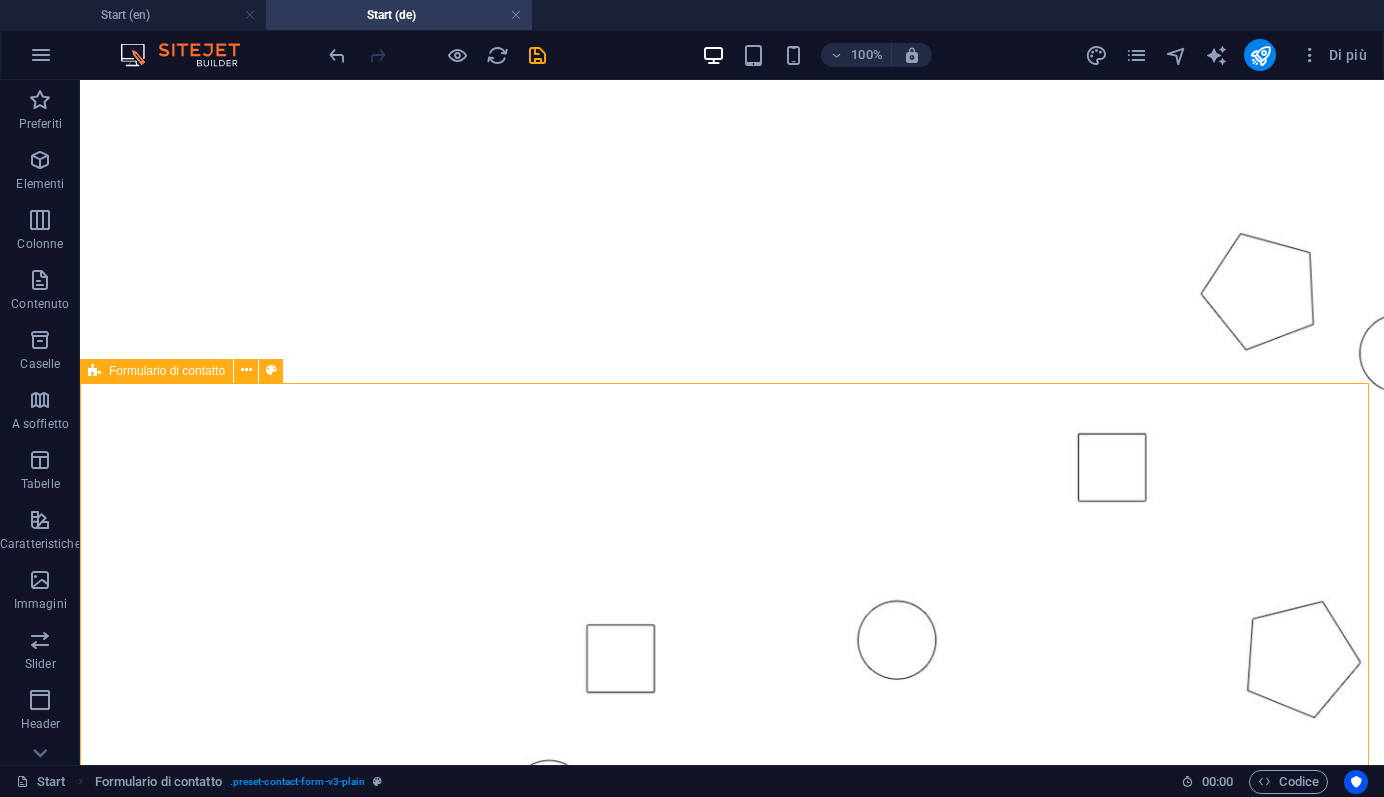 click on "Formulario di contatto" at bounding box center (167, 371) 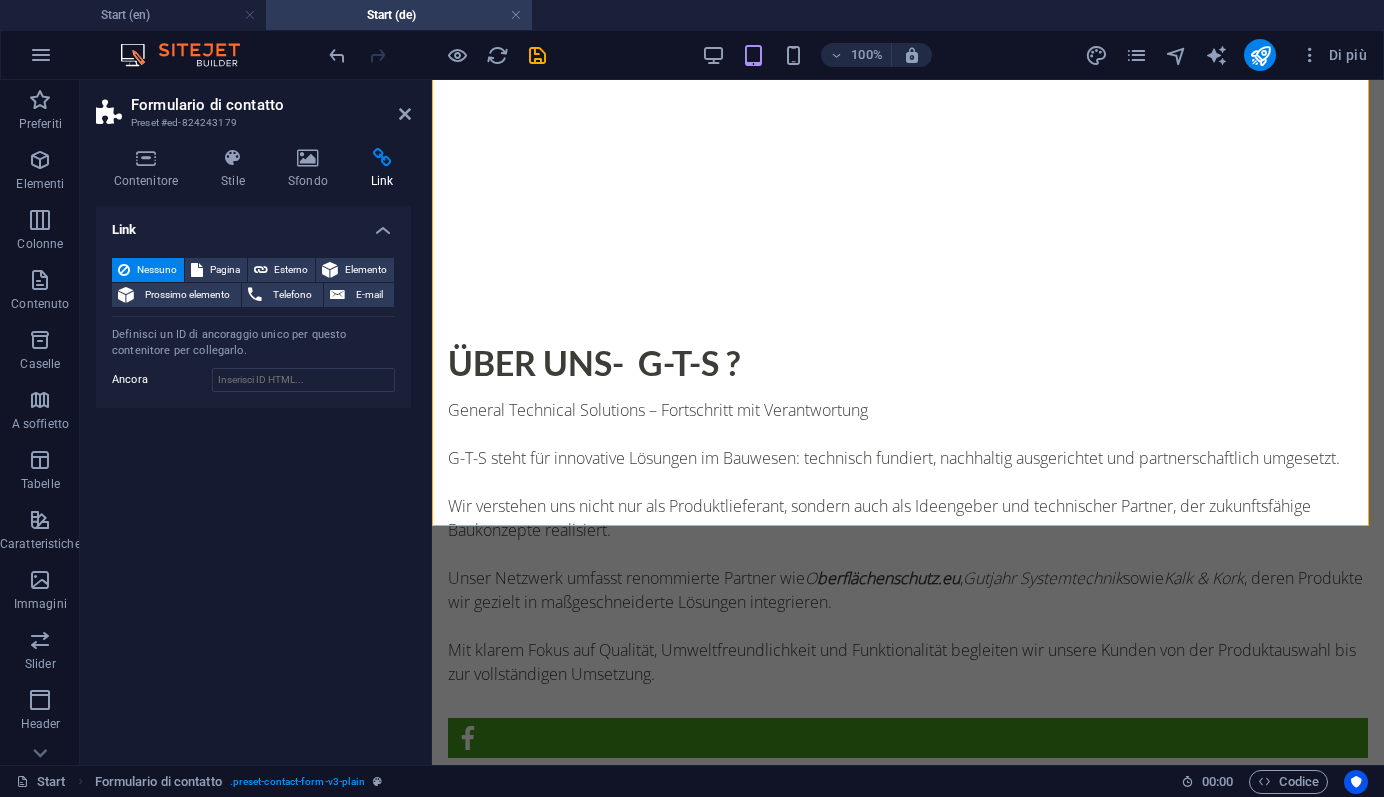 scroll, scrollTop: 1643, scrollLeft: 0, axis: vertical 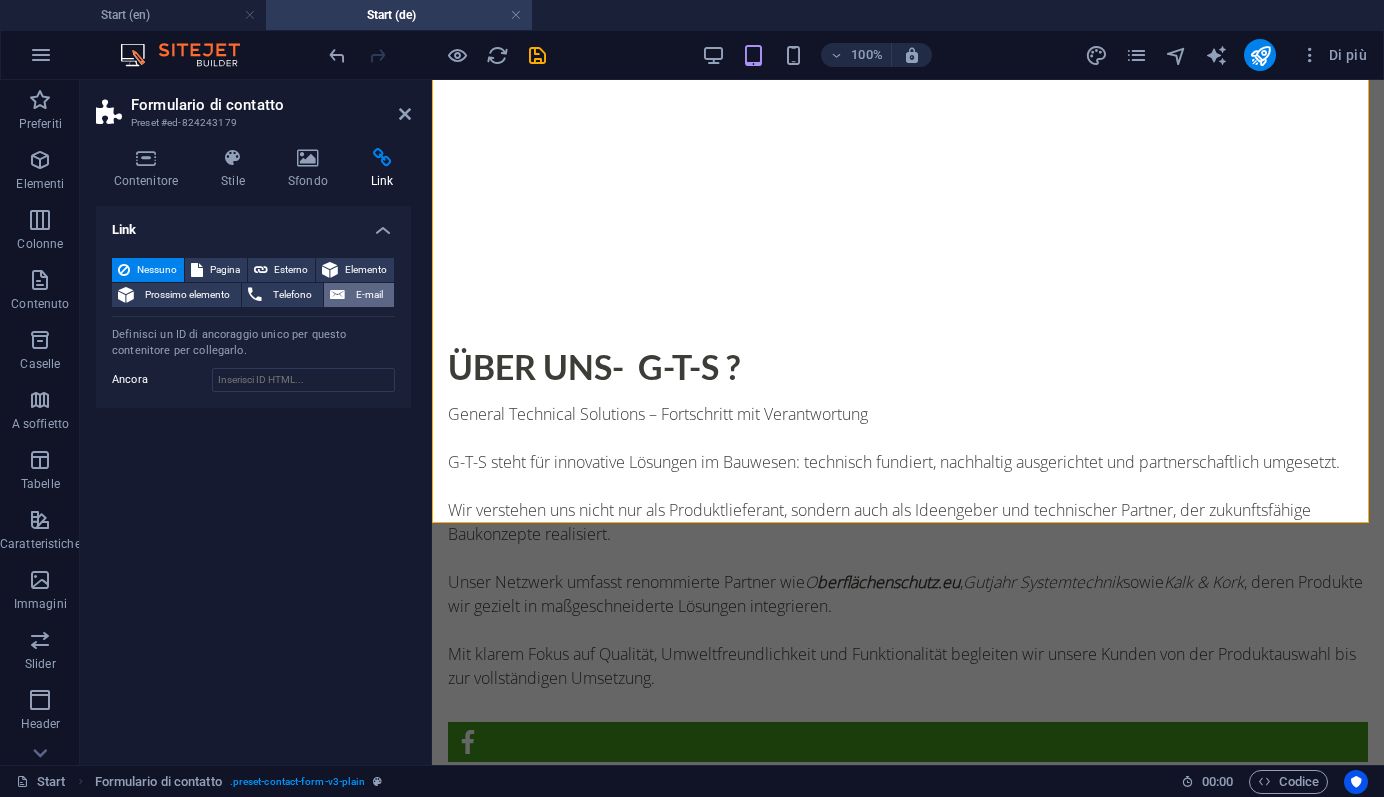 click on "E-mail" at bounding box center (369, 295) 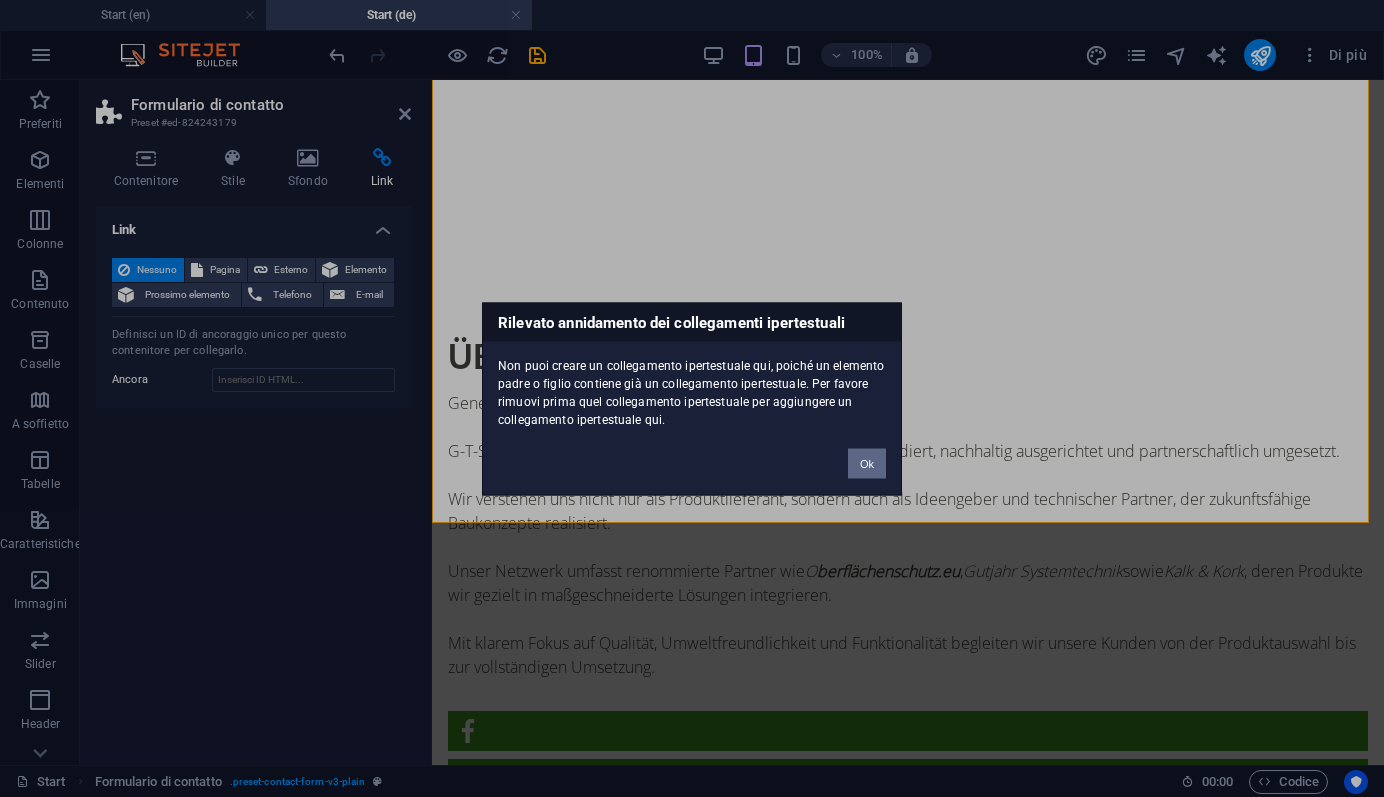drag, startPoint x: 875, startPoint y: 468, endPoint x: 443, endPoint y: 388, distance: 439.34497 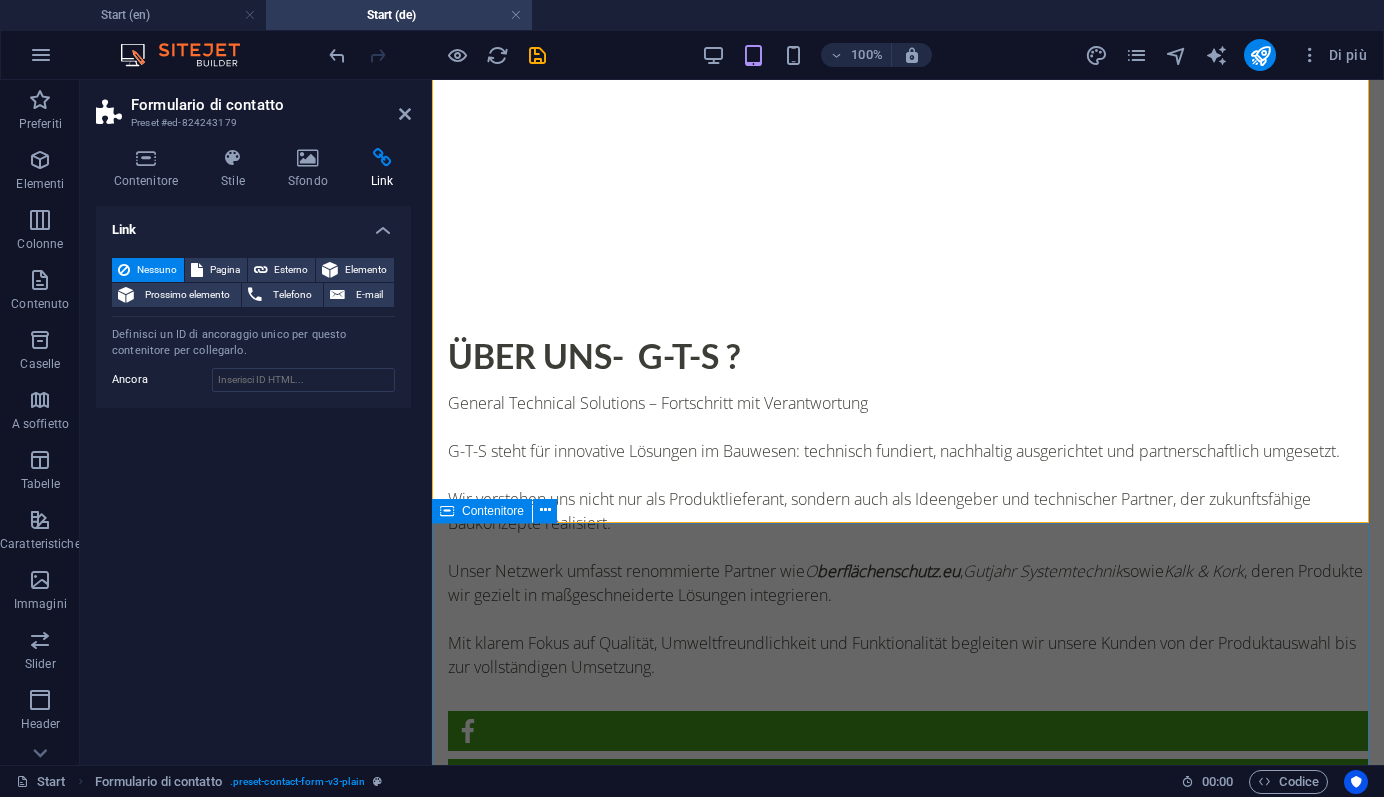 click on "ALS KOMPETENTER ANBIETER TECHNISCHER LÖSUNGEN VEREINT  G-T-S  LANGJÄHRIGE ERFAHRUNG MIT EINEM KLAREN FOKUS AUF QUALITÄT UND INNOVATION. 1. Technische lösungen für bauprojekte Wir bieten Bauunternehmen, Architekten und Planern durchdachte technische Konzepte, die wirtschaftlich, effizient und zuverlässig sind. .fa-secondary{opacity:.4} 2. Beratung Unsere Experten unterstützen Sie bei der Auswahl des idealen Systems – genau abgestimmt auf Ihr Projekt. 3. unsere schwerpunkte Nachhaltige Bauprodukte und Materialien" at bounding box center [908, 2895] 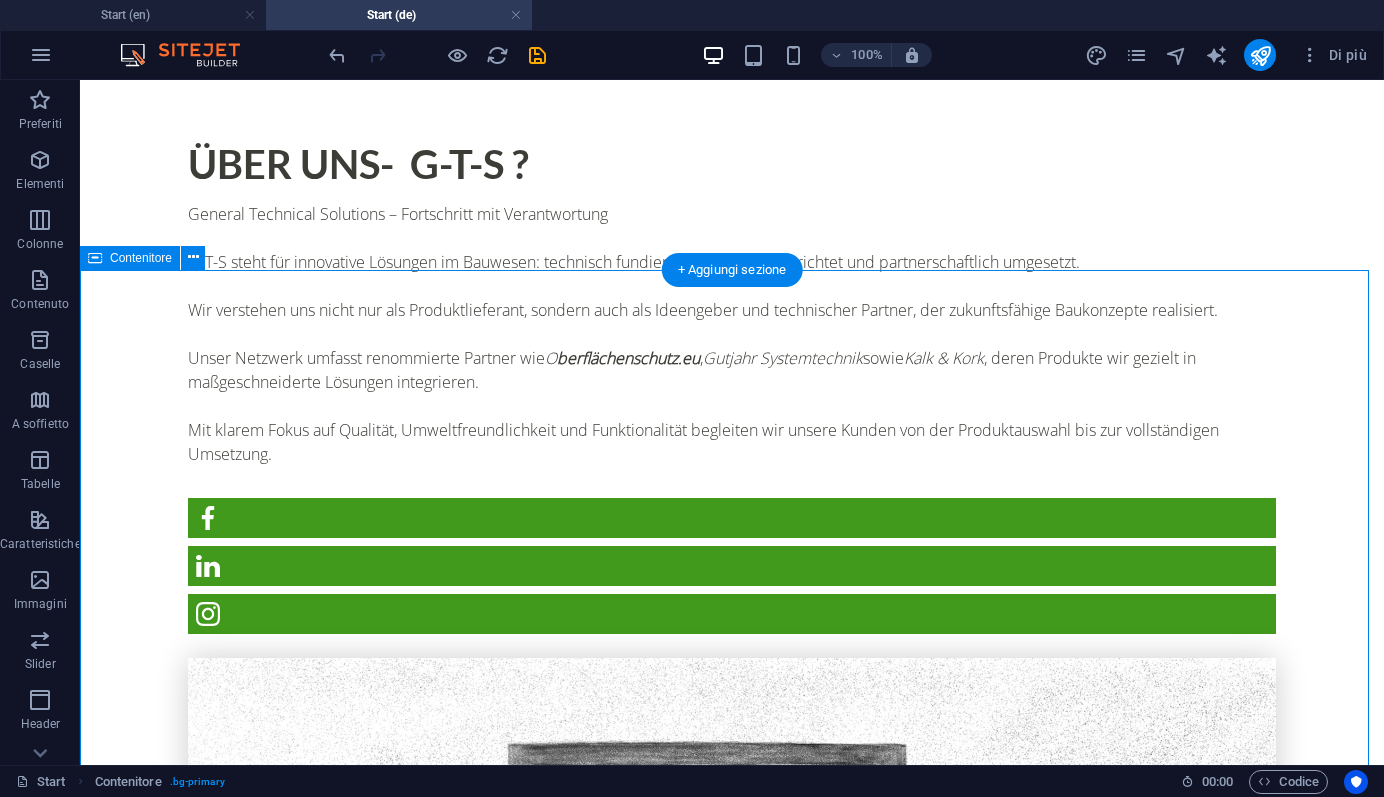 scroll, scrollTop: 2392, scrollLeft: 0, axis: vertical 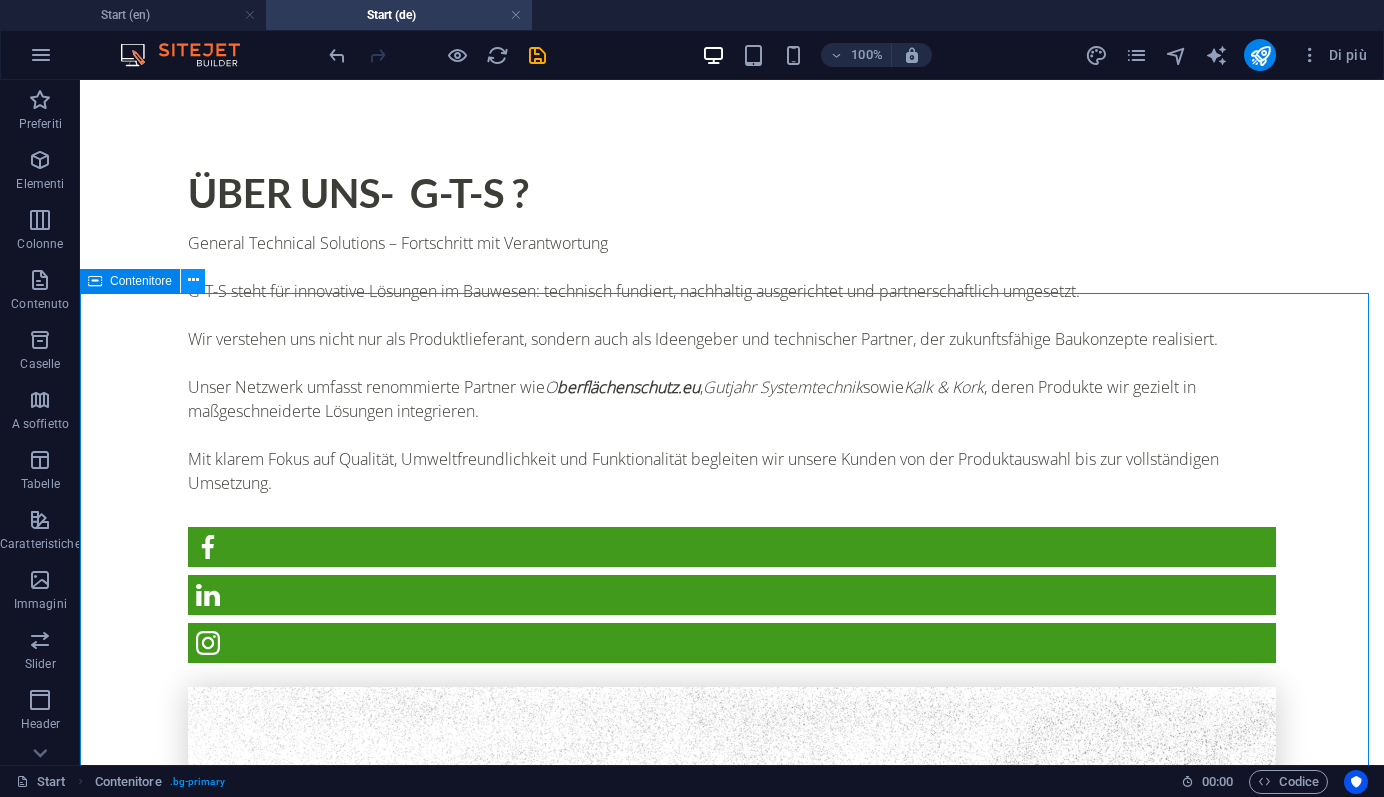 click at bounding box center (193, 280) 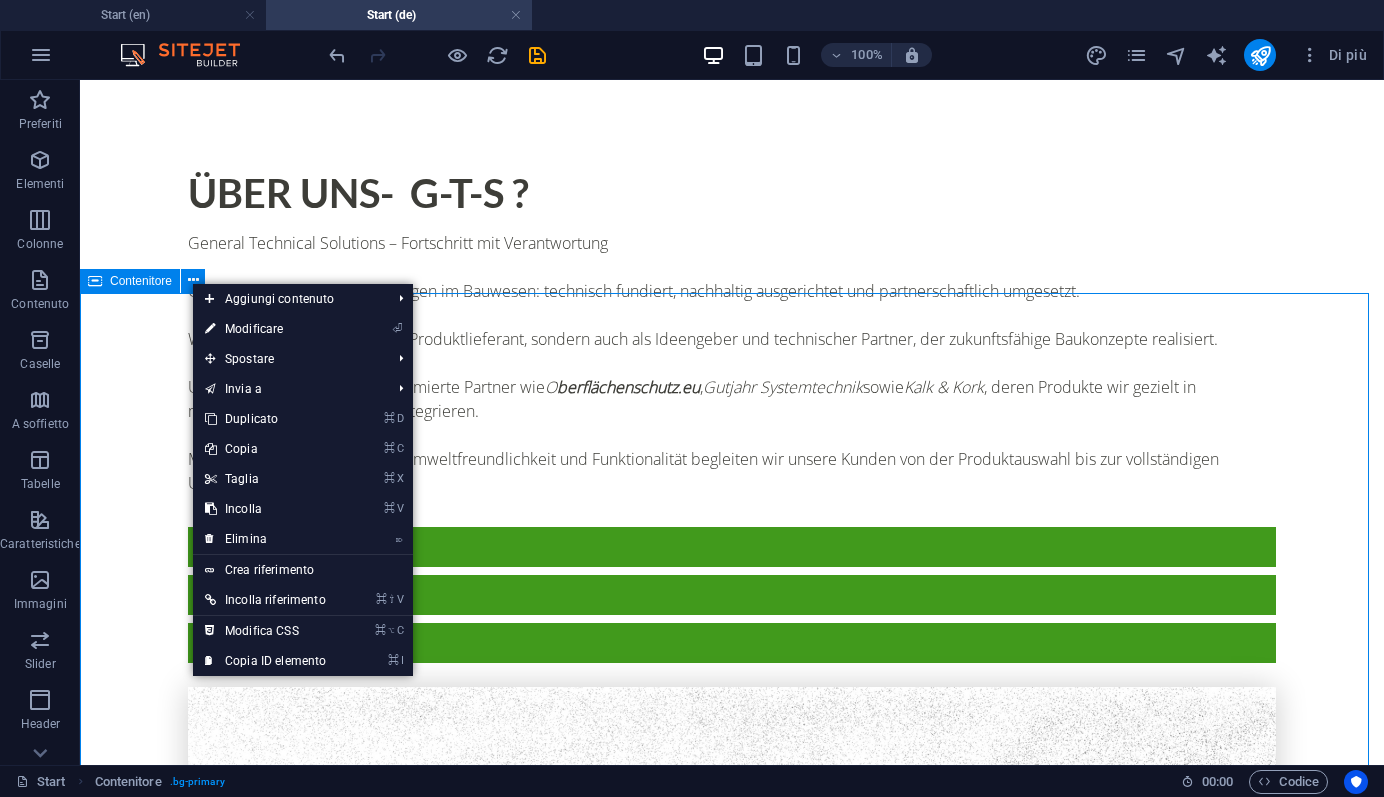 click on "Contenitore" at bounding box center (141, 281) 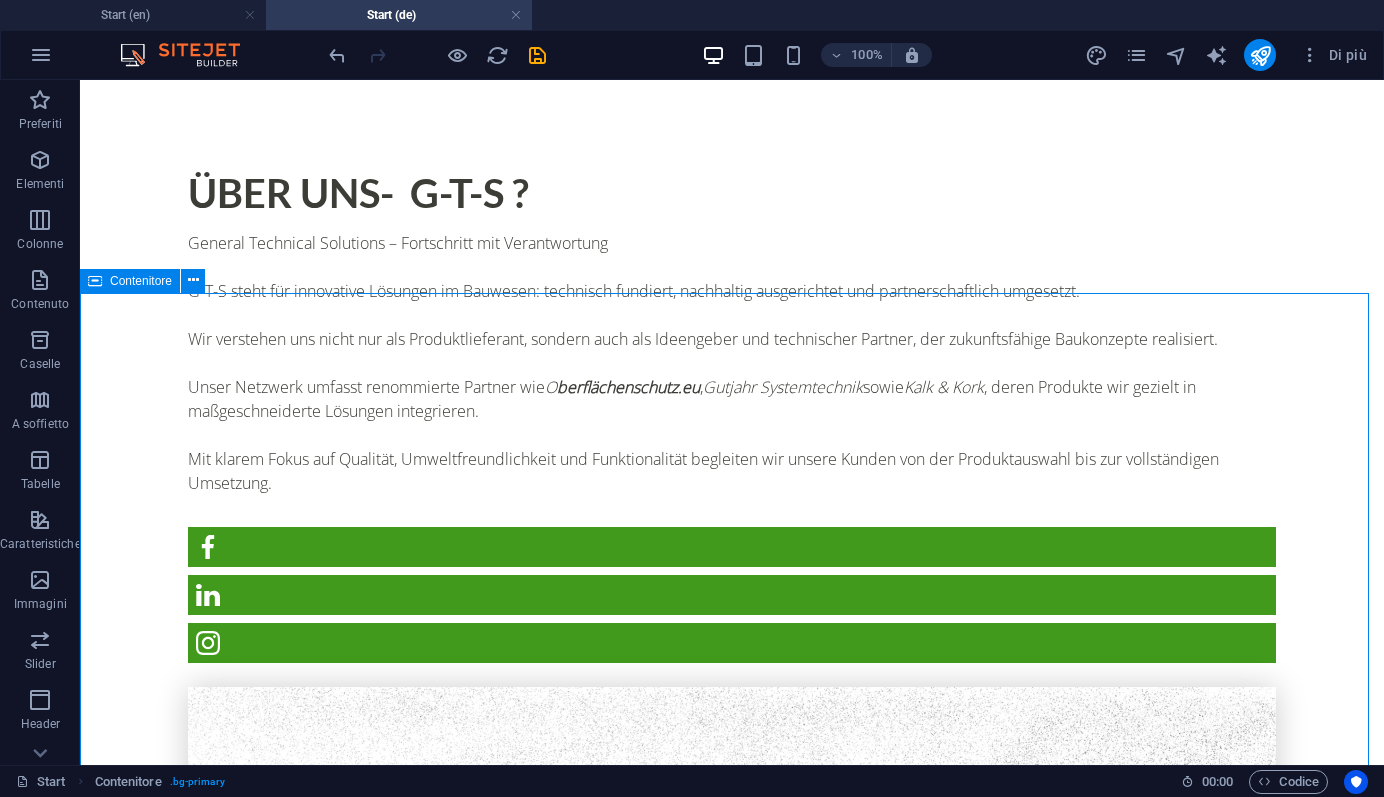 click on "Contenitore" at bounding box center (141, 281) 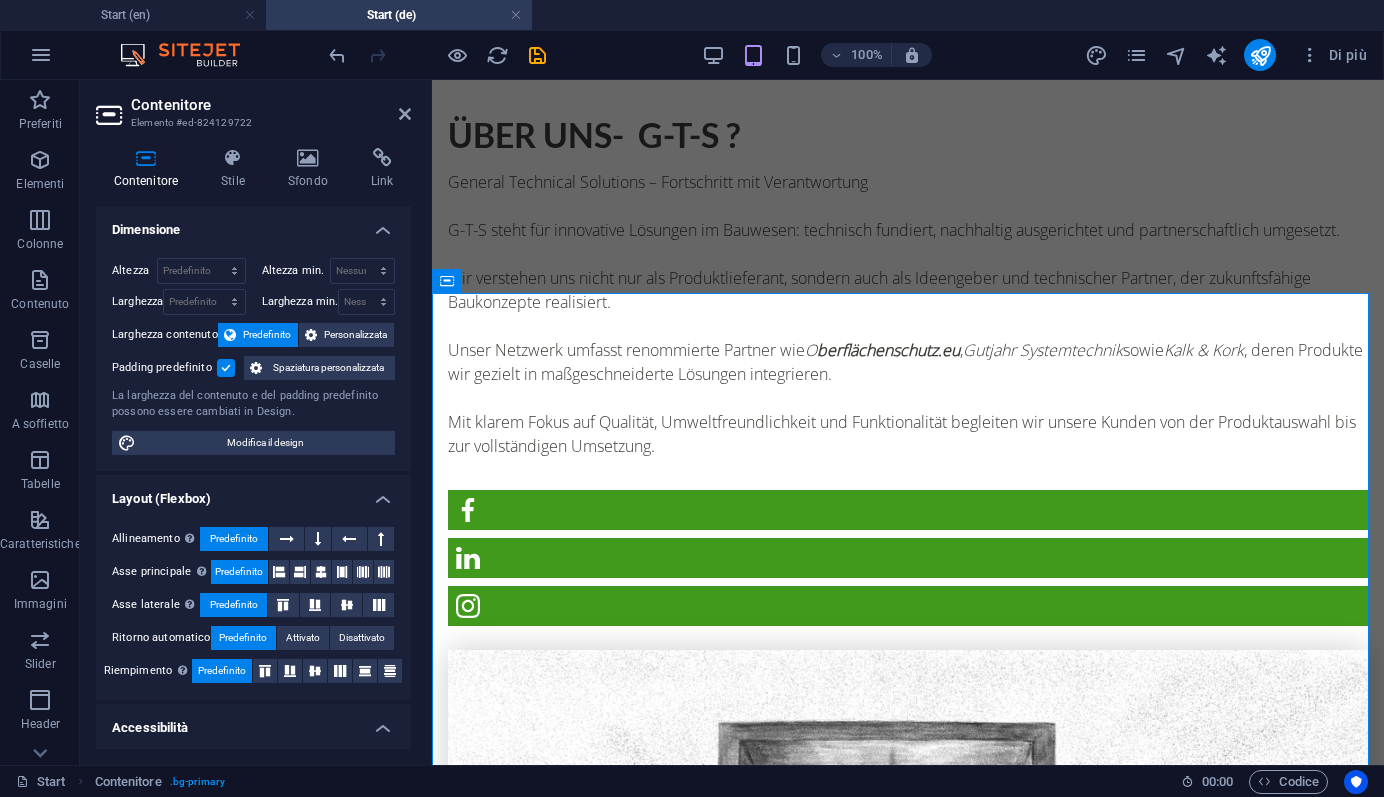 scroll, scrollTop: 1873, scrollLeft: 0, axis: vertical 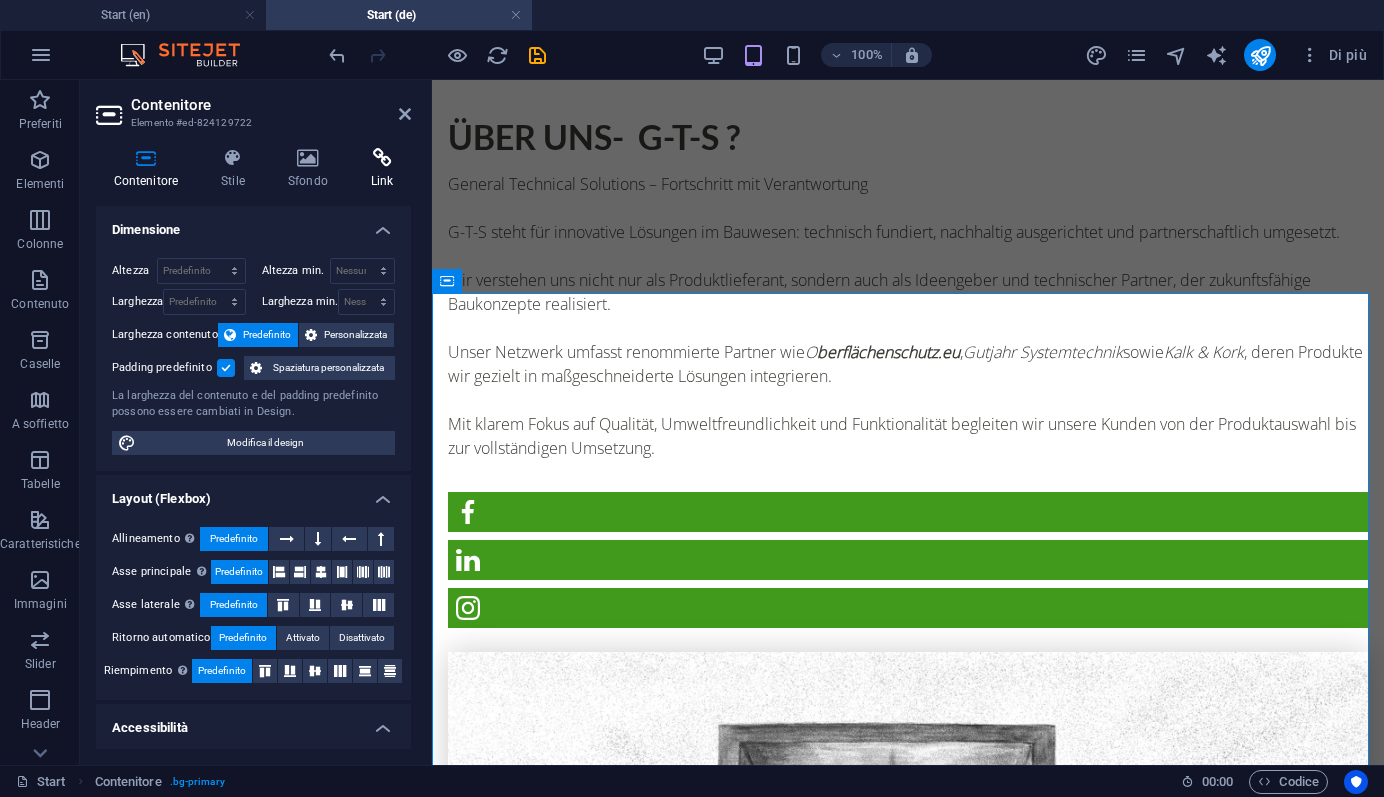 click at bounding box center (382, 158) 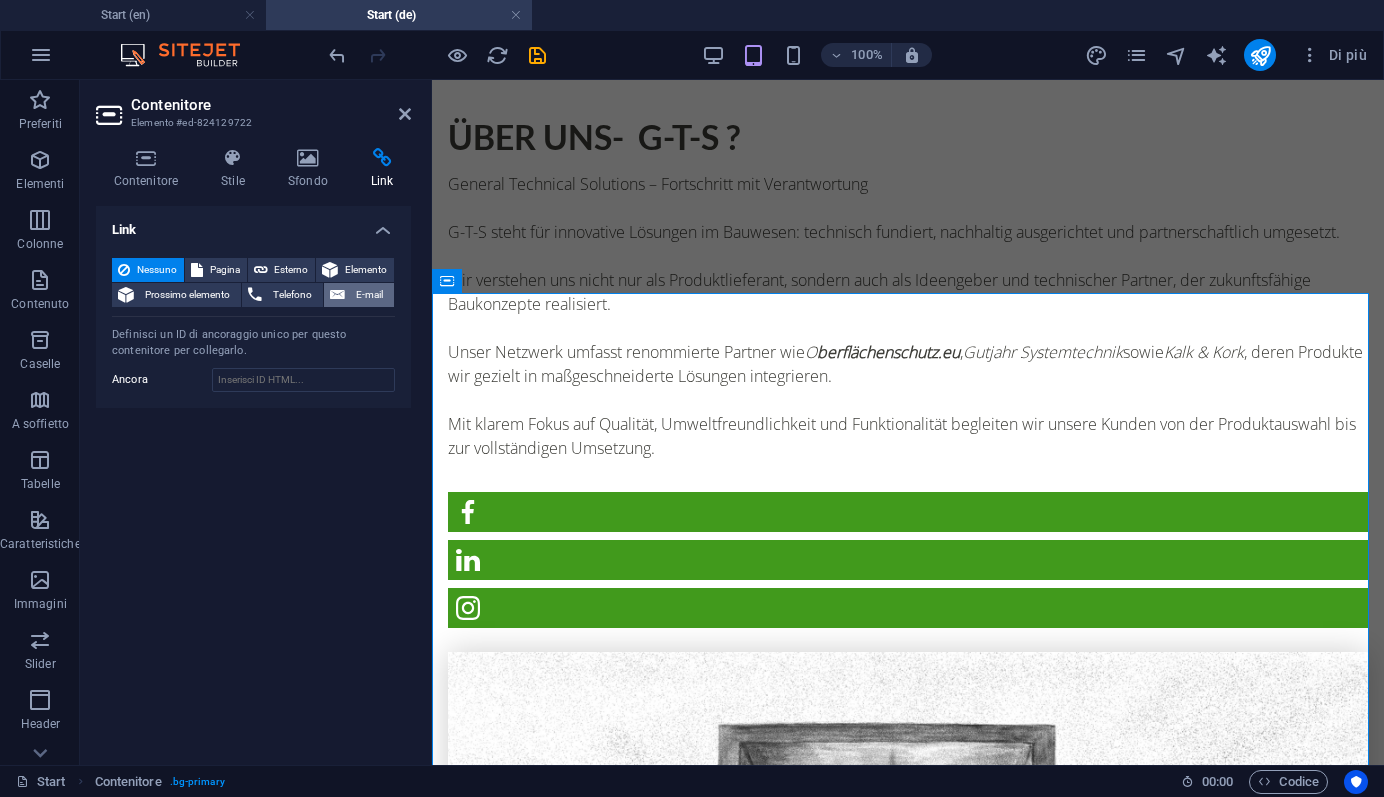 click on "E-mail" at bounding box center [369, 295] 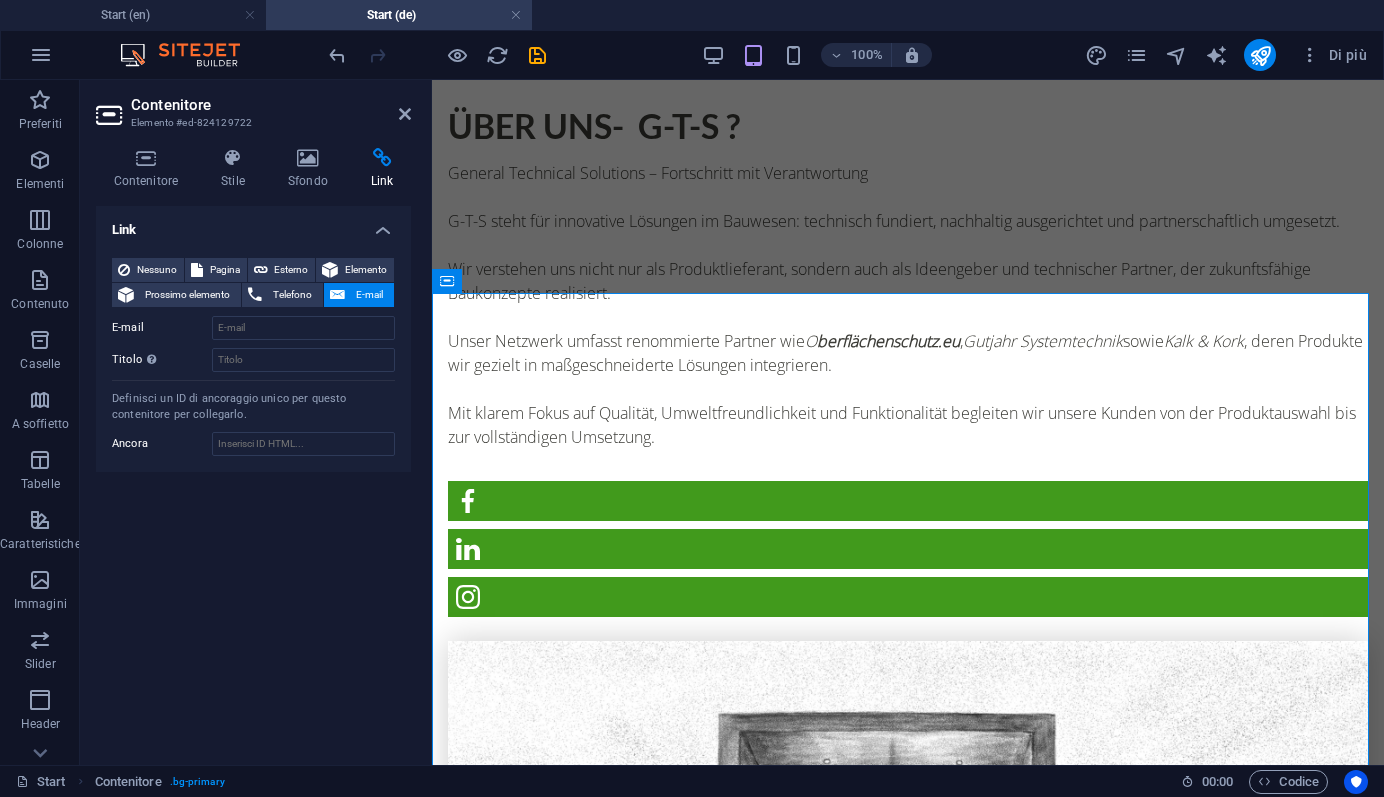 click on "Link" at bounding box center [253, 224] 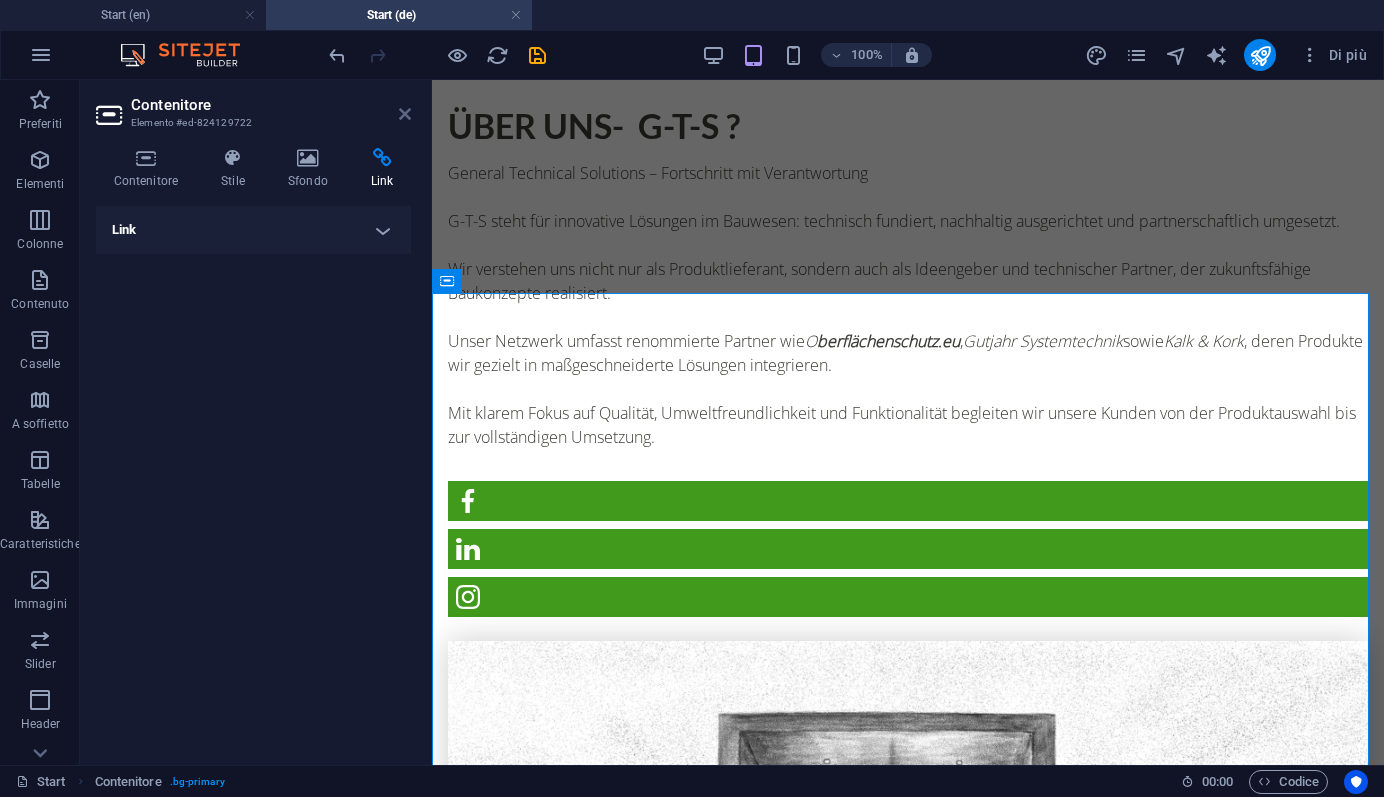 click at bounding box center [405, 114] 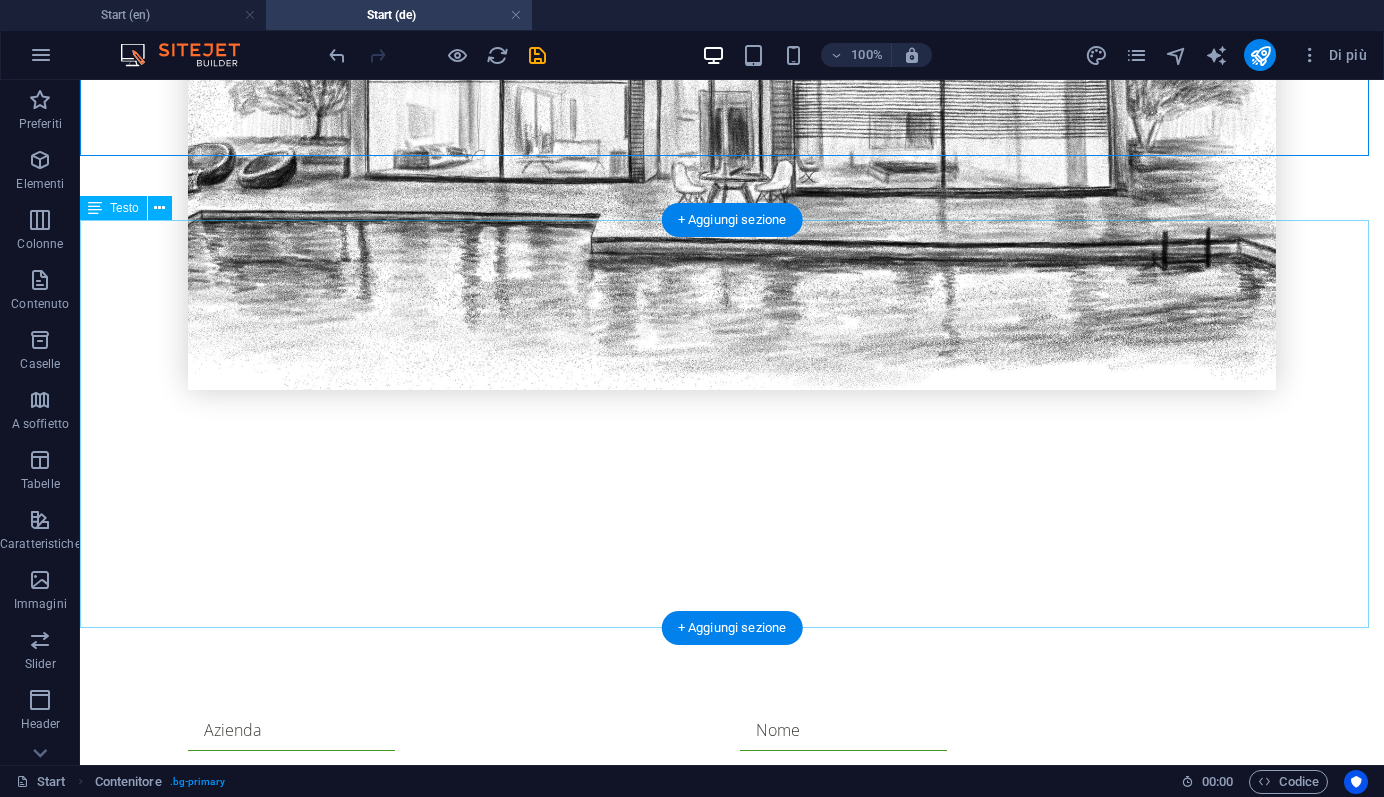 scroll, scrollTop: 3417, scrollLeft: 0, axis: vertical 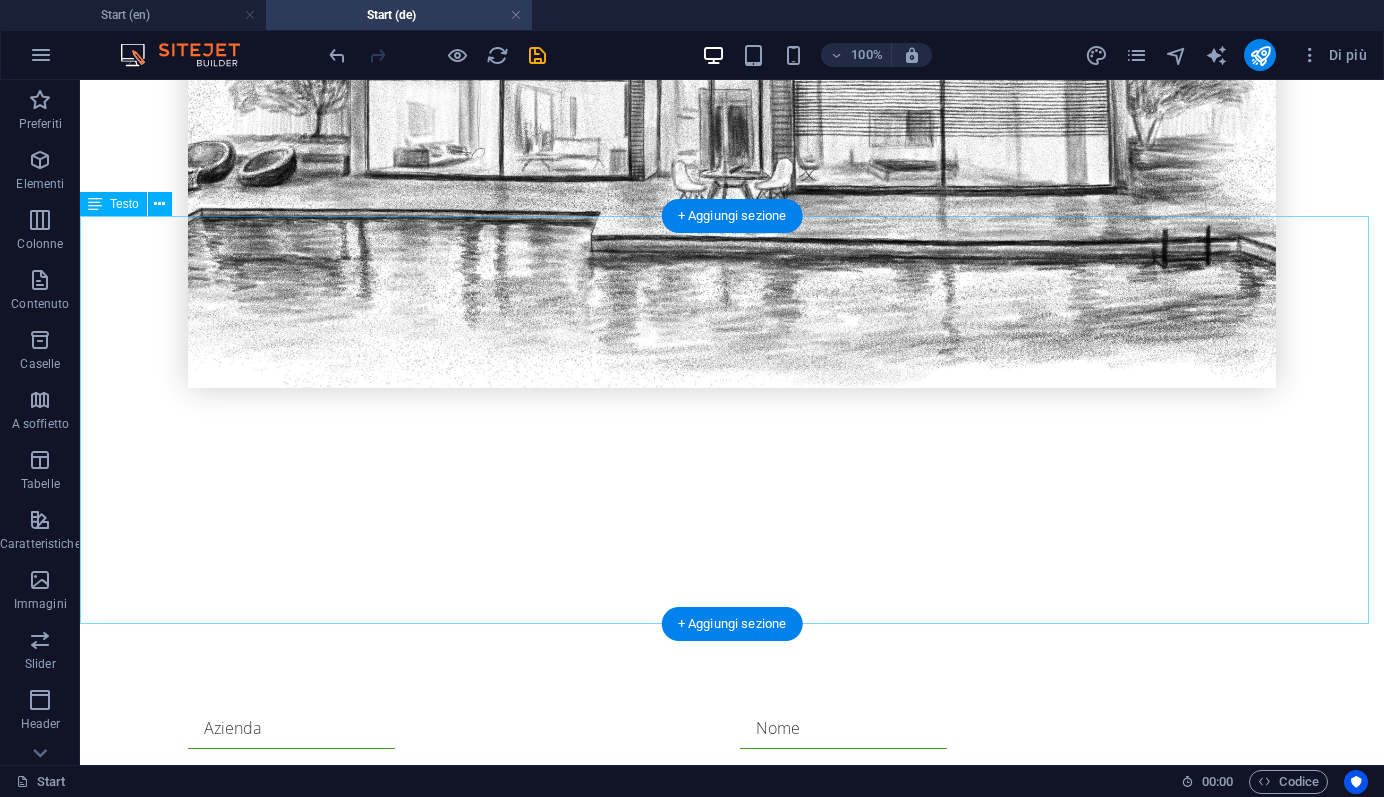 click on "Unsere Kernbereiche: Technische Lösungen für Bauprojekte   Wir unterstützen Bauunternehmen, Architekten und Planer mit durchdachten technischen Konzepten – wirtschaftlich, effizient und zuverlässig. Gutjahr Vertriebspartner   Als autorisierter Vertriebspartner von  Gutjahr Systemtechnik  bieten wir intelligente Entwässerungs-, Belags- und Abdichtungssysteme für Balkon, Terrasse und Fassade – für zuverlässige und langlebige Lösungen. Bodenbeschichtungen & Oberflächenschutz   Als offizieller Partner von  Oberflächenschutz.eu  bieten wir hochwertige Bodenbeschichtungssysteme für gewerbliche, industrielle und private Anwendungen. Unsere Produkte zeichnen sich durch Langlebigkeit, Belastbarkeit und einfache Verarbeitung aus. NATÜRLICH BAUEN. GESUND WOHNEN. NACHHALTIG LEBEN .Es ist möglich, mit natürlichen Materialien zu bauen oder zu renovieren – ressourcenschonend, energieeffizient und gesund für die Bewohner. Kork  und  natürlicher Kalkmörtel" at bounding box center (732, 2403) 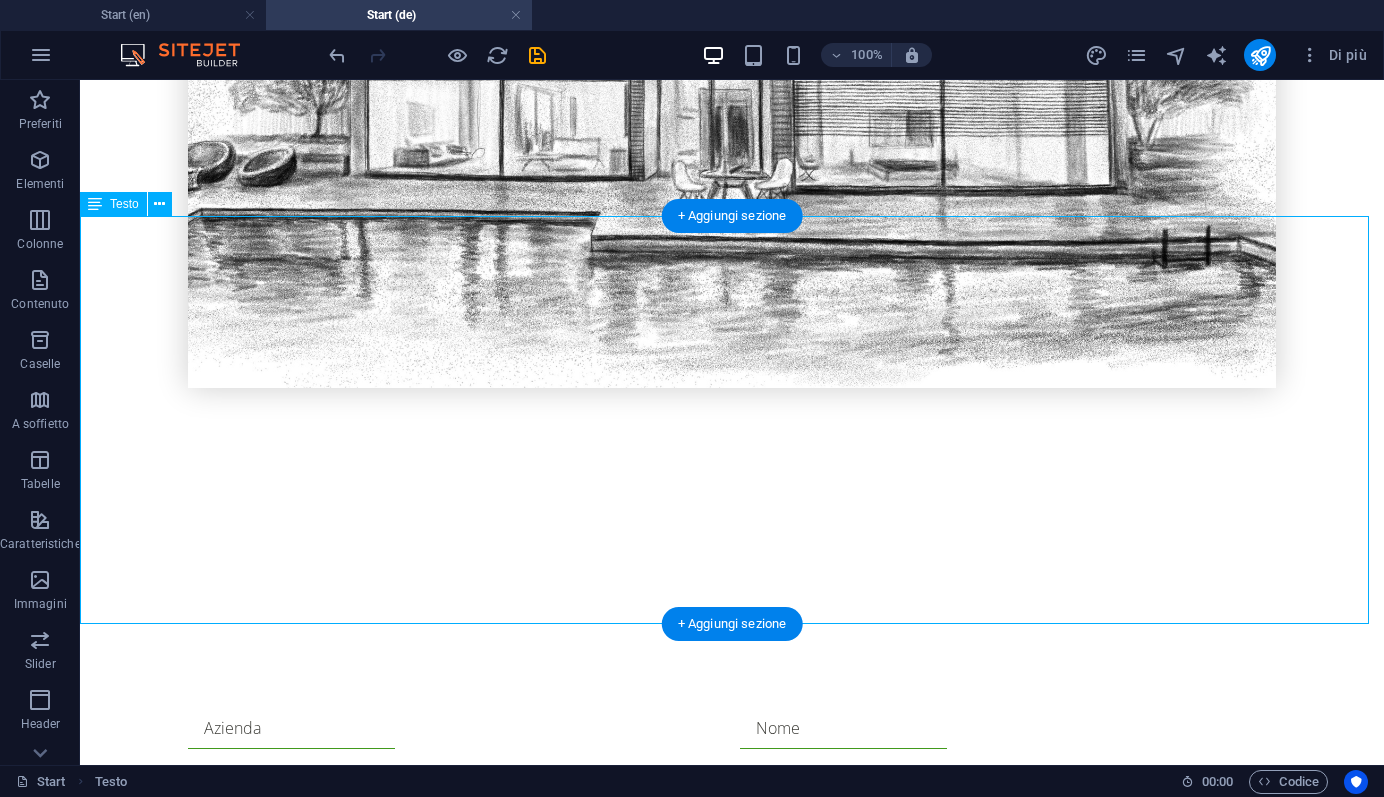 click on "Unsere Kernbereiche: Technische Lösungen für Bauprojekte   Wir unterstützen Bauunternehmen, Architekten und Planer mit durchdachten technischen Konzepten – wirtschaftlich, effizient und zuverlässig. Gutjahr Vertriebspartner   Als autorisierter Vertriebspartner von  Gutjahr Systemtechnik  bieten wir intelligente Entwässerungs-, Belags- und Abdichtungssysteme für Balkon, Terrasse und Fassade – für zuverlässige und langlebige Lösungen. Bodenbeschichtungen & Oberflächenschutz   Als offizieller Partner von  Oberflächenschutz.eu  bieten wir hochwertige Bodenbeschichtungssysteme für gewerbliche, industrielle und private Anwendungen. Unsere Produkte zeichnen sich durch Langlebigkeit, Belastbarkeit und einfache Verarbeitung aus. NATÜRLICH BAUEN. GESUND WOHNEN. NACHHALTIG LEBEN .Es ist möglich, mit natürlichen Materialien zu bauen oder zu renovieren – ressourcenschonend, energieeffizient und gesund für die Bewohner. Kork  und  natürlicher Kalkmörtel" at bounding box center [732, 2403] 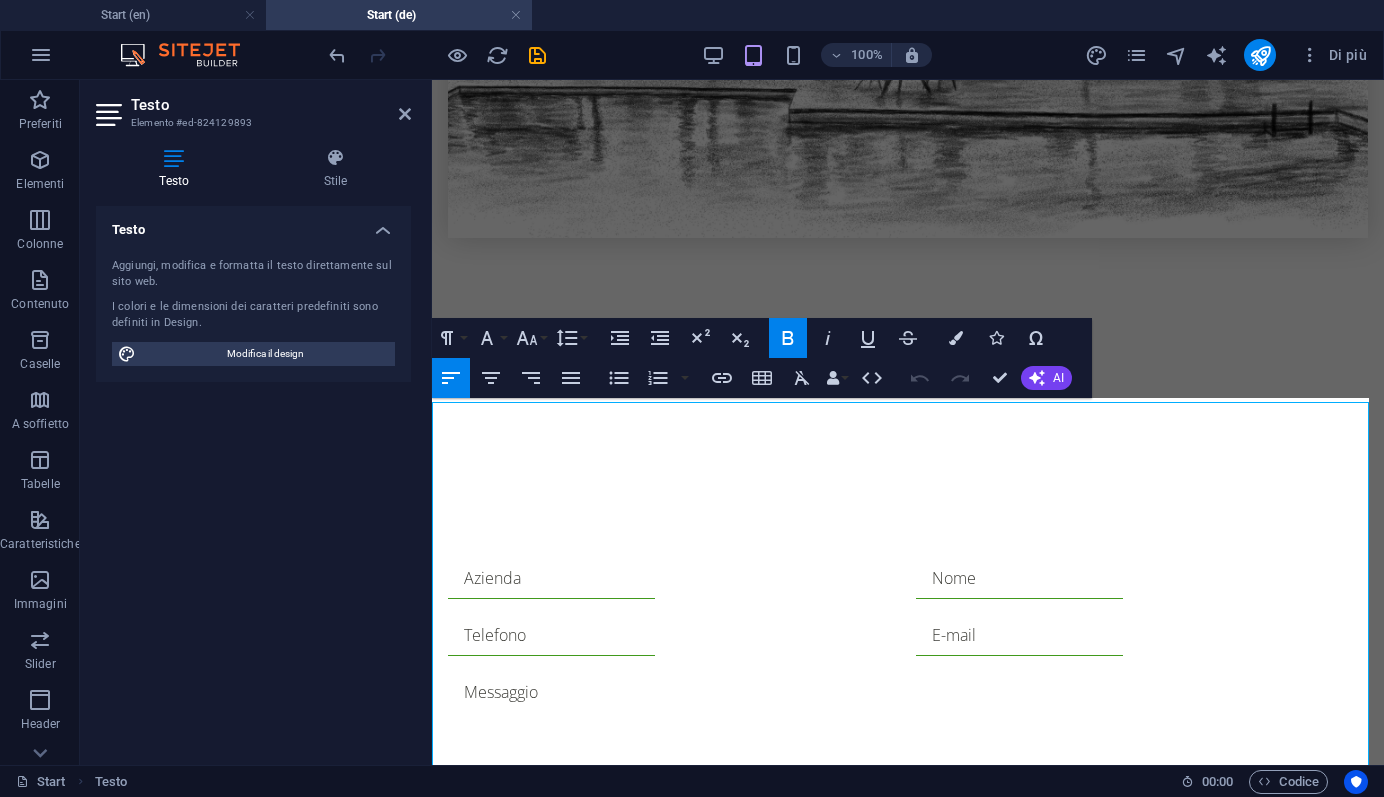scroll, scrollTop: 2899, scrollLeft: 0, axis: vertical 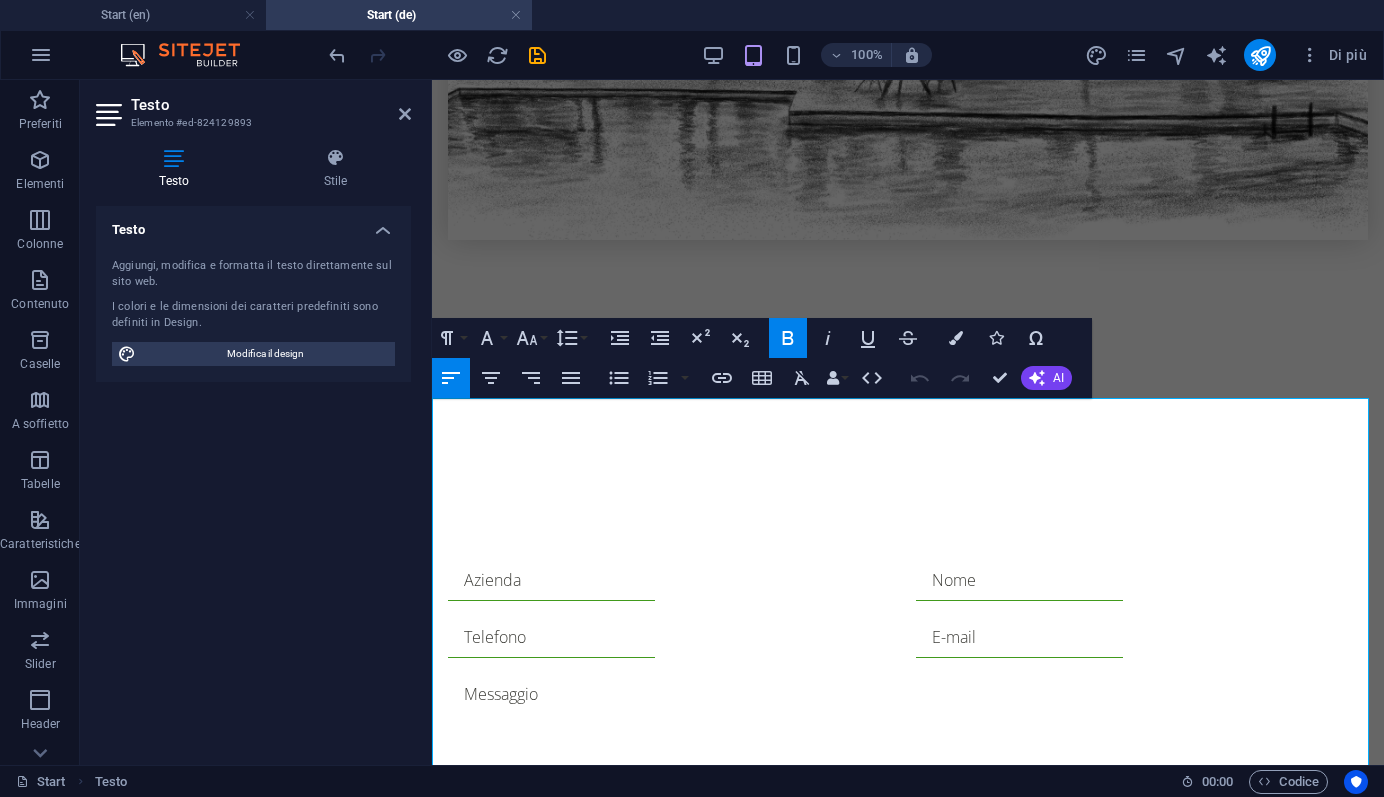 drag, startPoint x: 599, startPoint y: 410, endPoint x: 450, endPoint y: 409, distance: 149.00336 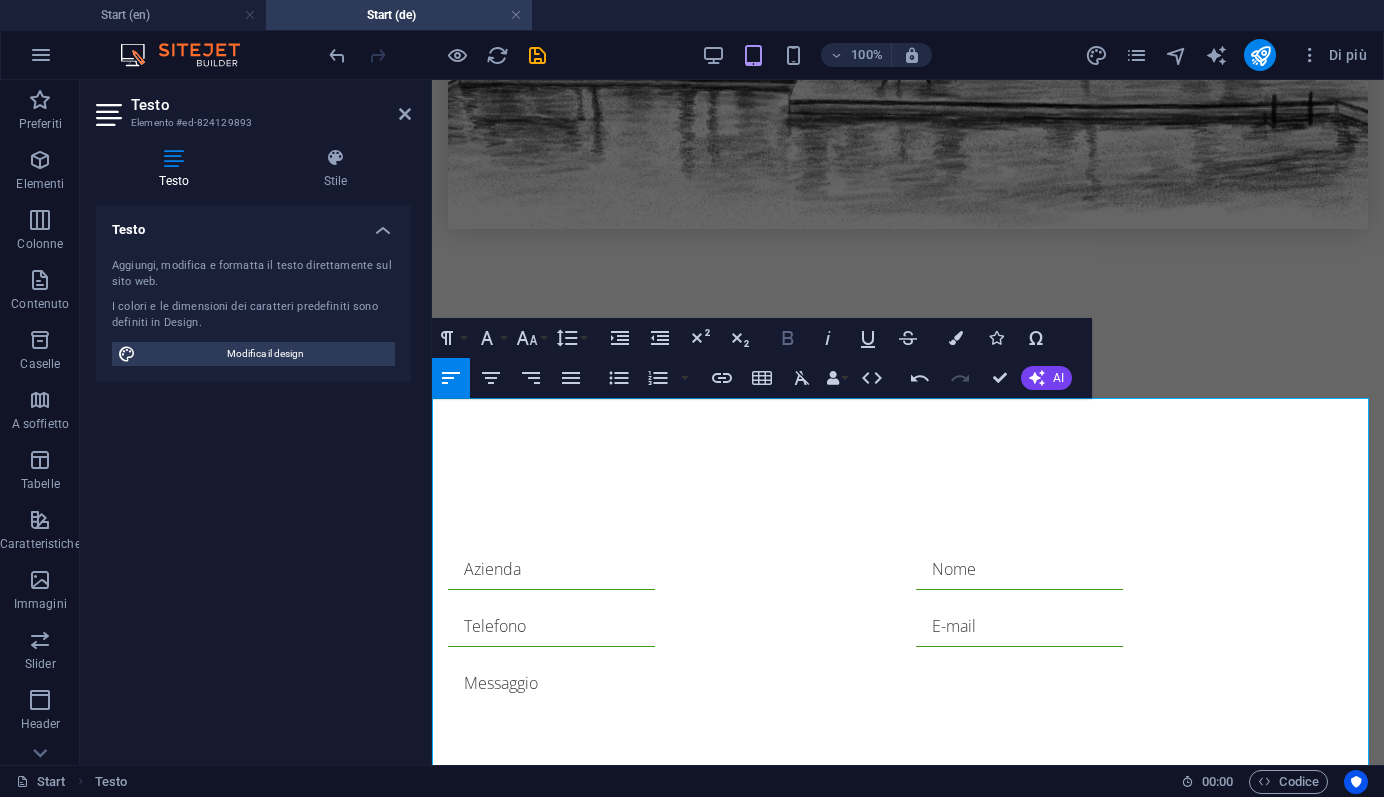 click 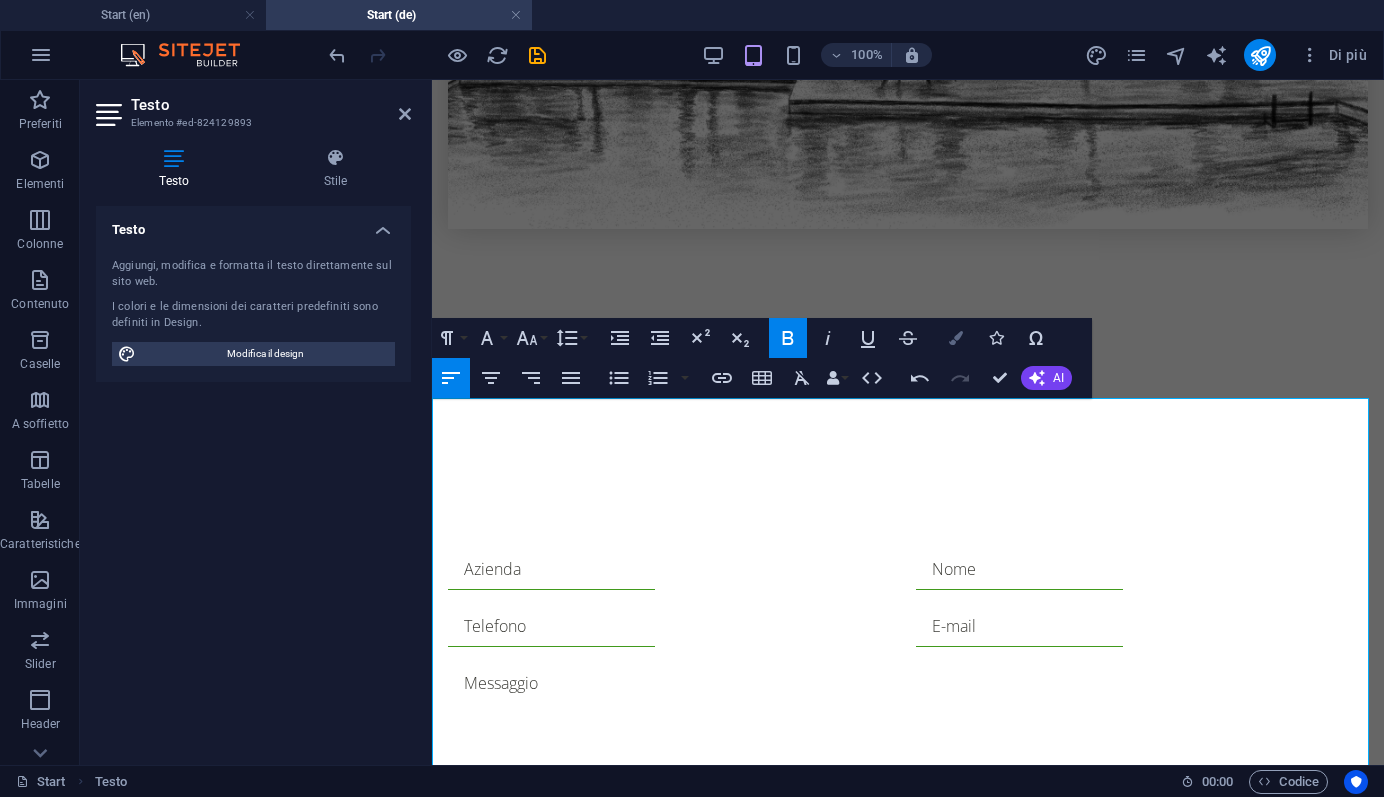 click at bounding box center (956, 338) 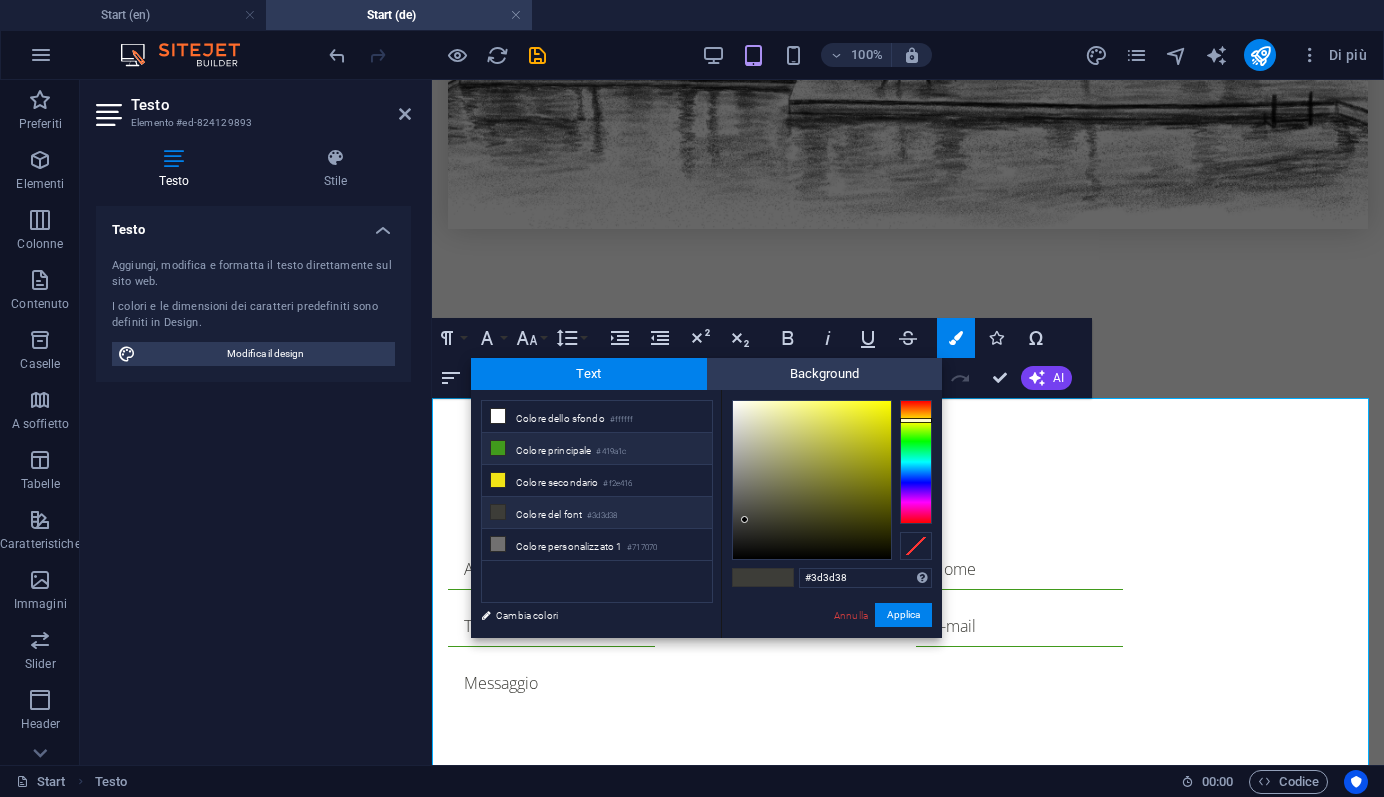 click on "Colore principale
#419a1c" at bounding box center (597, 449) 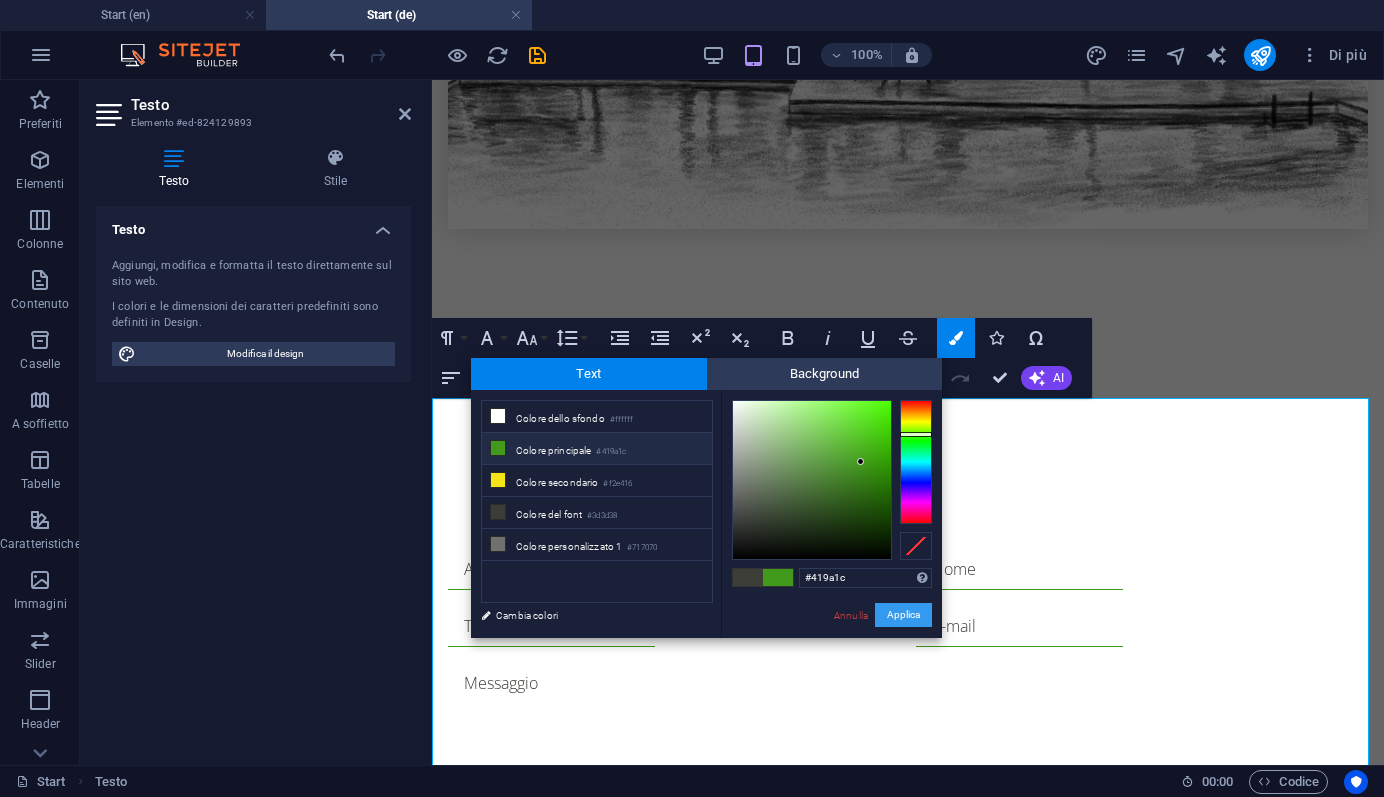 click on "Applica" at bounding box center (903, 615) 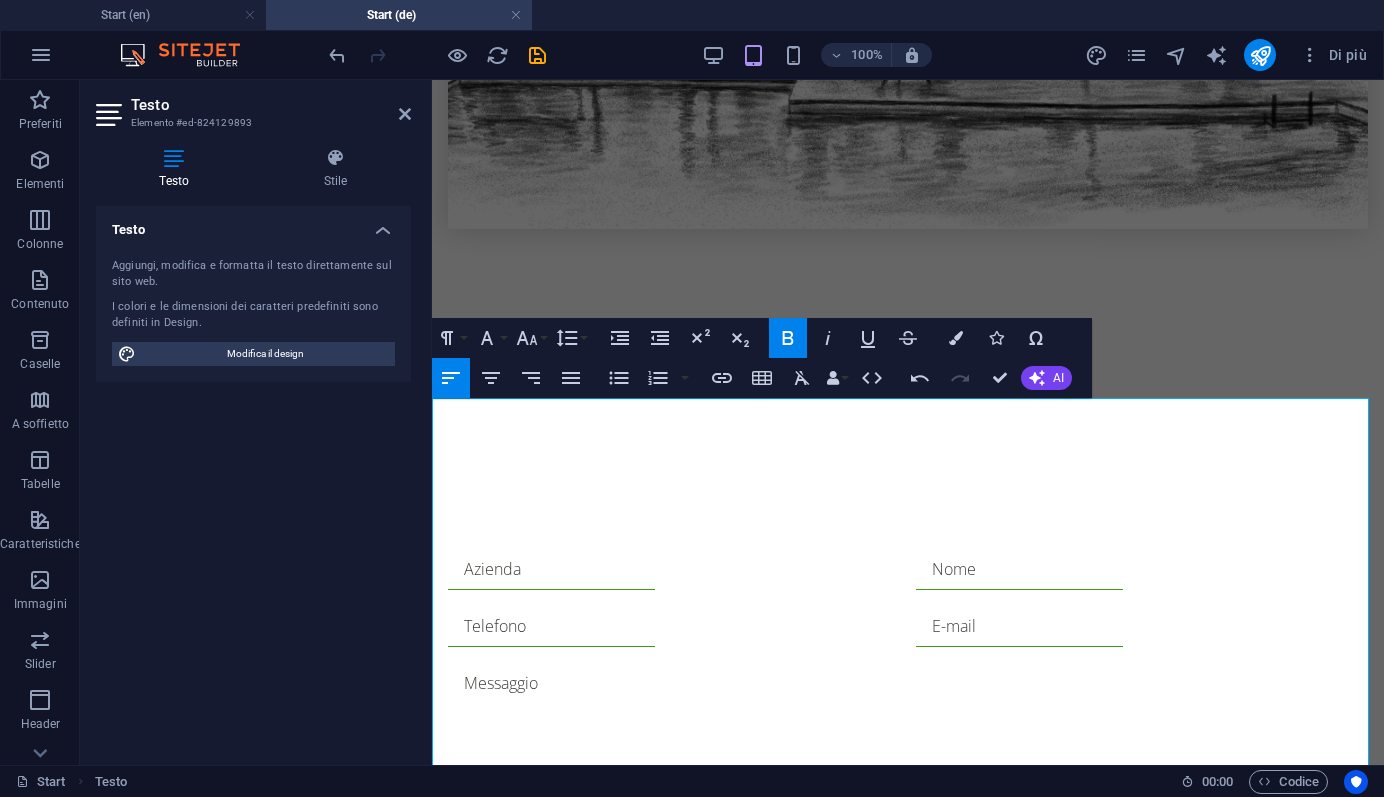 click on "Gutjahr Vertriebspartner   Als autorisierter Vertriebspartner von  Gutjahr Systemtechnik  bieten wir intelligente Entwässerungs-, Belags- und Abdichtungssysteme für Balkon, Terrasse und Fassade – für zuverlässige und langlebige Lösungen. Bodenbeschichtungen & Oberflächenschutz   Als offizieller Partner von  Oberflächenschutz.eu  bieten wir hochwertige Bodenbeschichtungssysteme für gewerbliche, industrielle und private Anwendungen. Unsere Produkte zeichnen sich durch Langlebigkeit, Belastbarkeit und einfache Verarbeitung aus." at bounding box center [918, 2271] 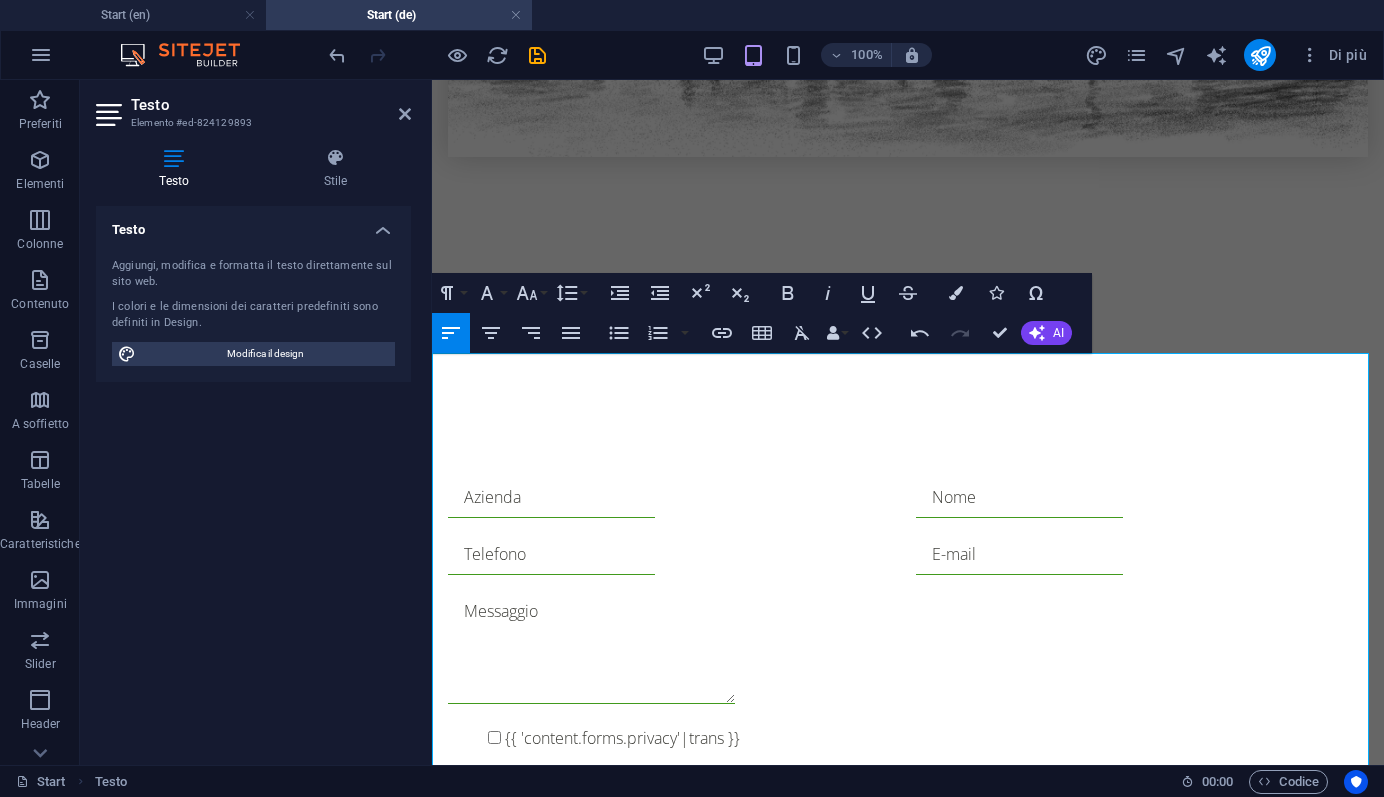 scroll, scrollTop: 2995, scrollLeft: 0, axis: vertical 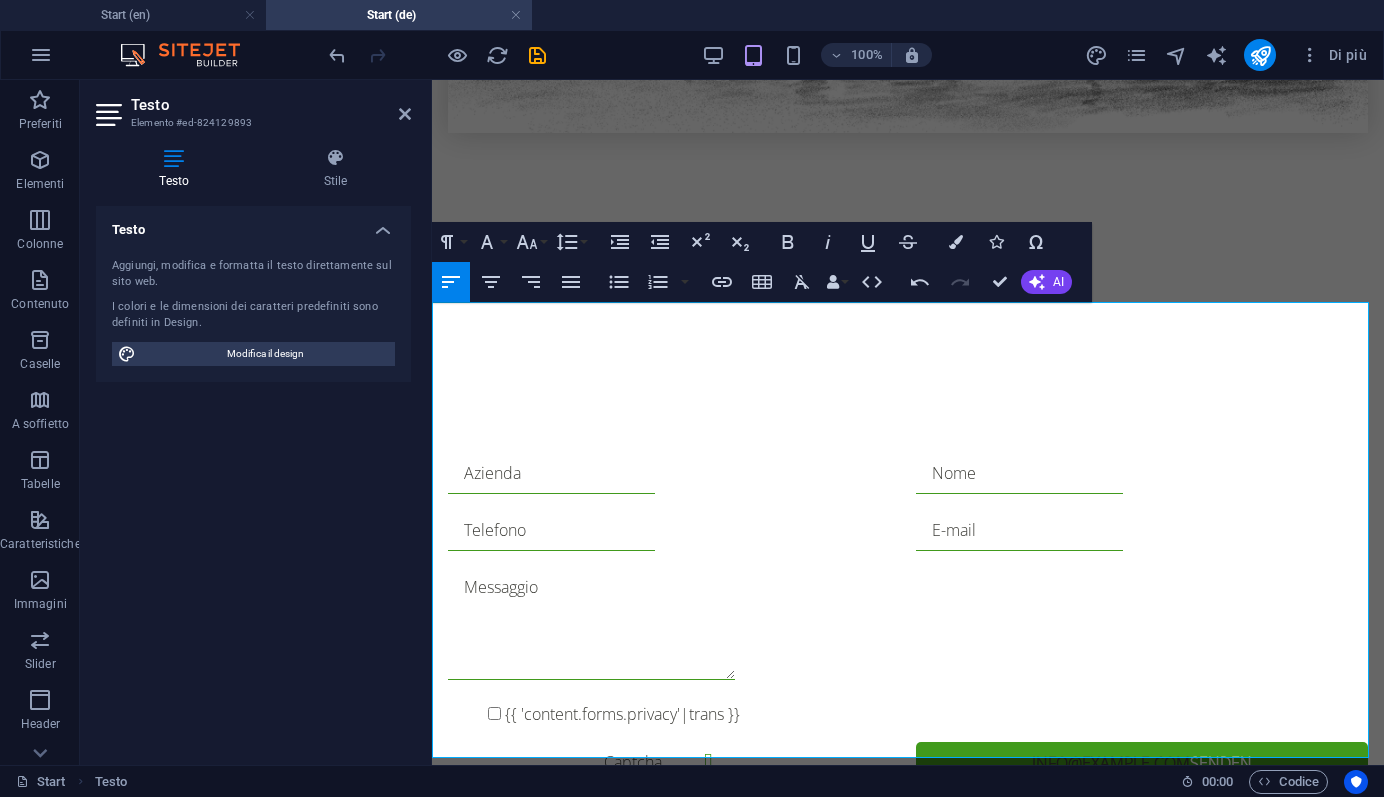 drag, startPoint x: 628, startPoint y: 456, endPoint x: 451, endPoint y: 458, distance: 177.01129 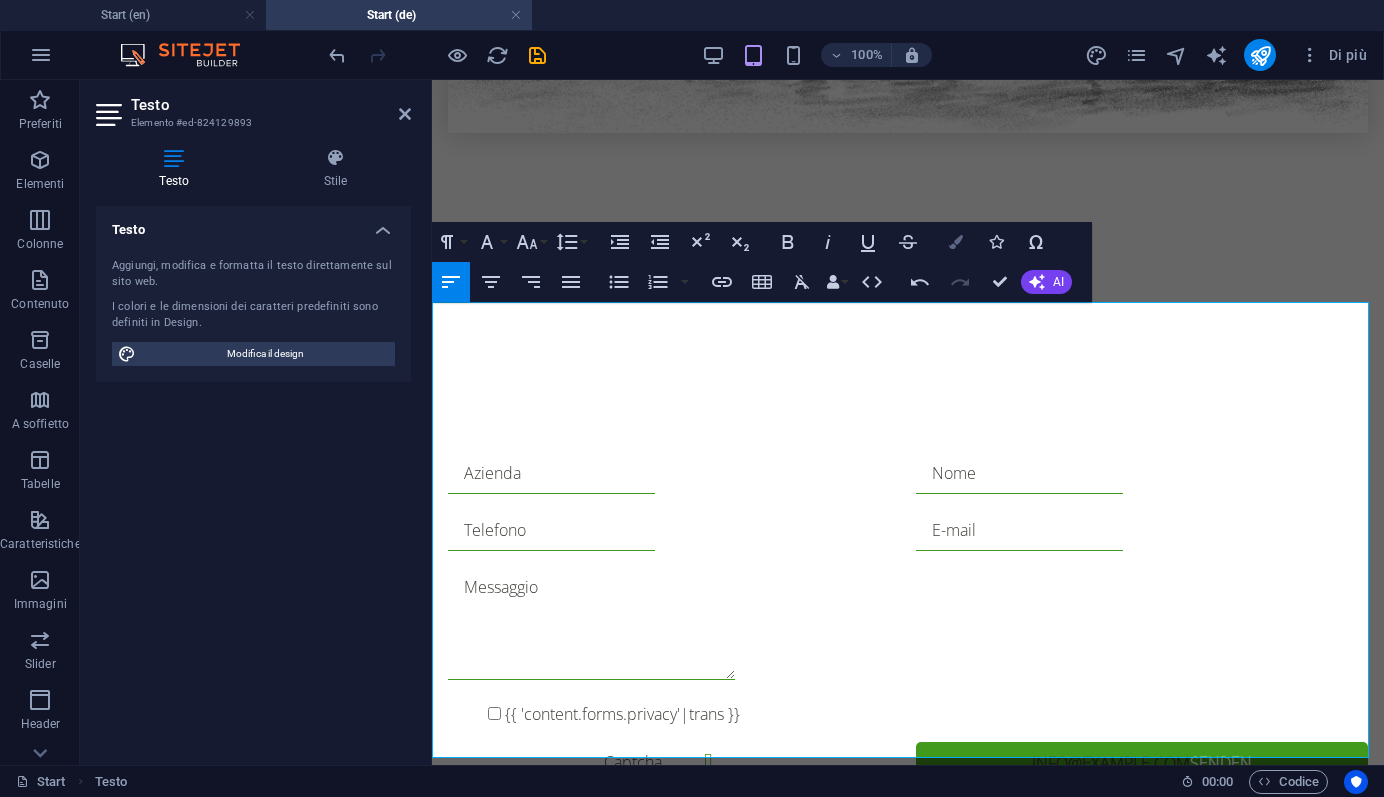 click at bounding box center (956, 242) 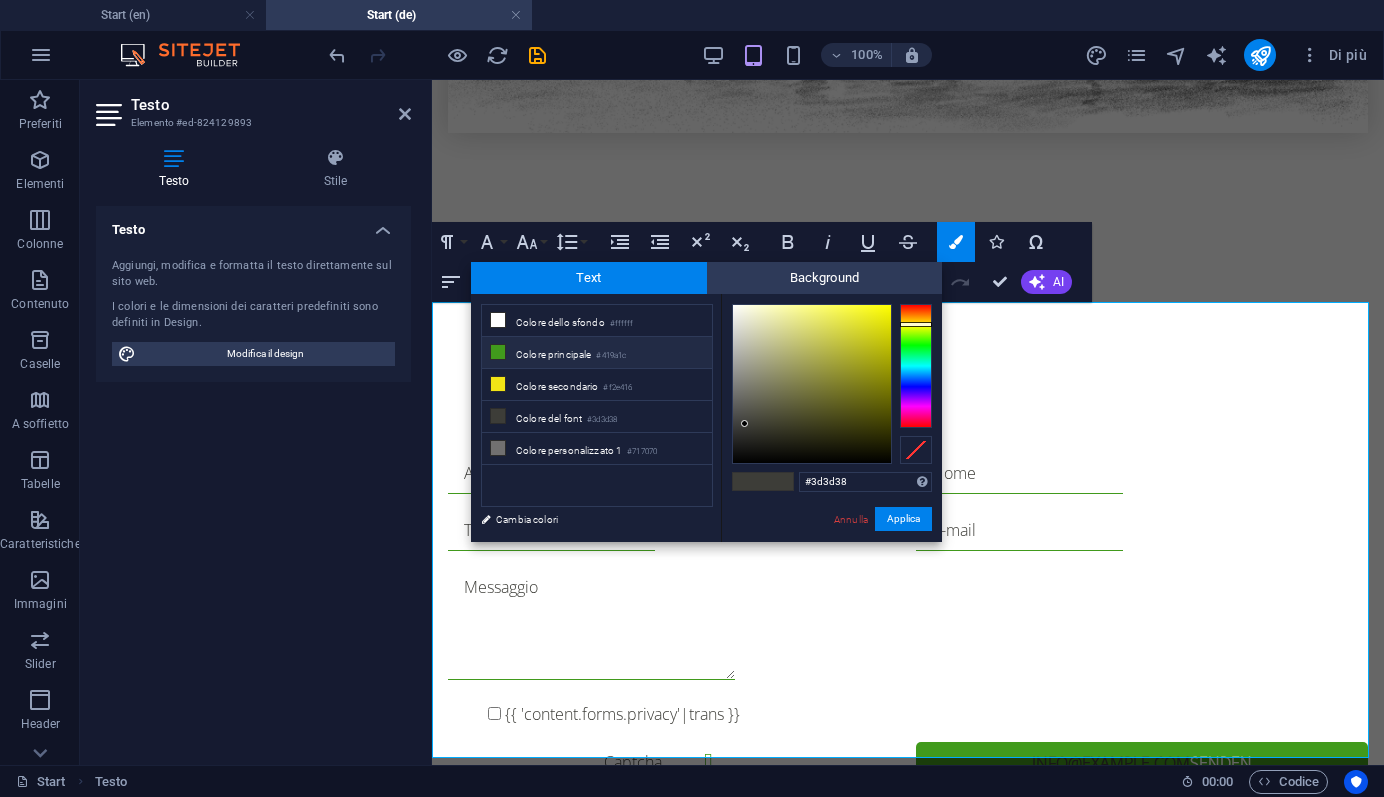 click on "Colore principale
#419a1c" at bounding box center [597, 353] 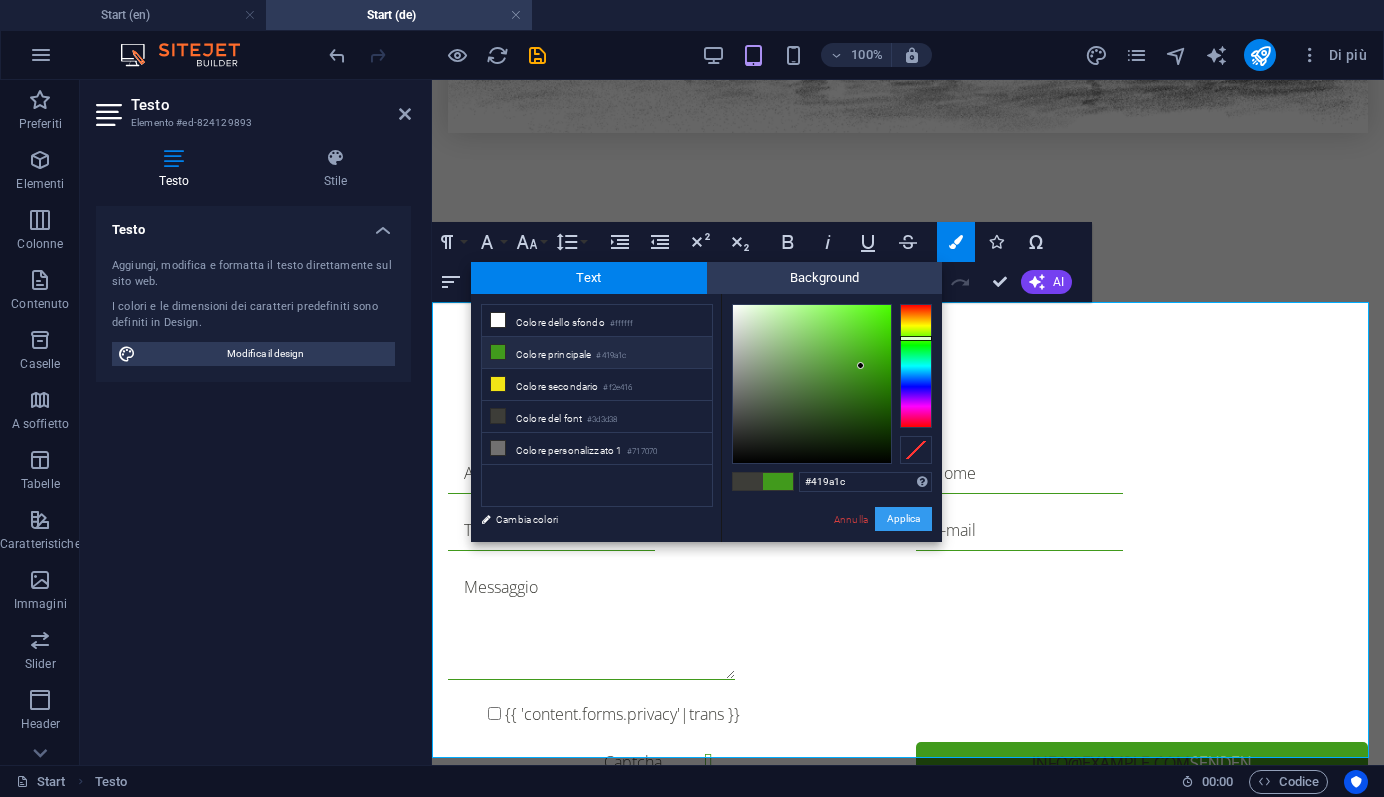 click on "Applica" at bounding box center [903, 519] 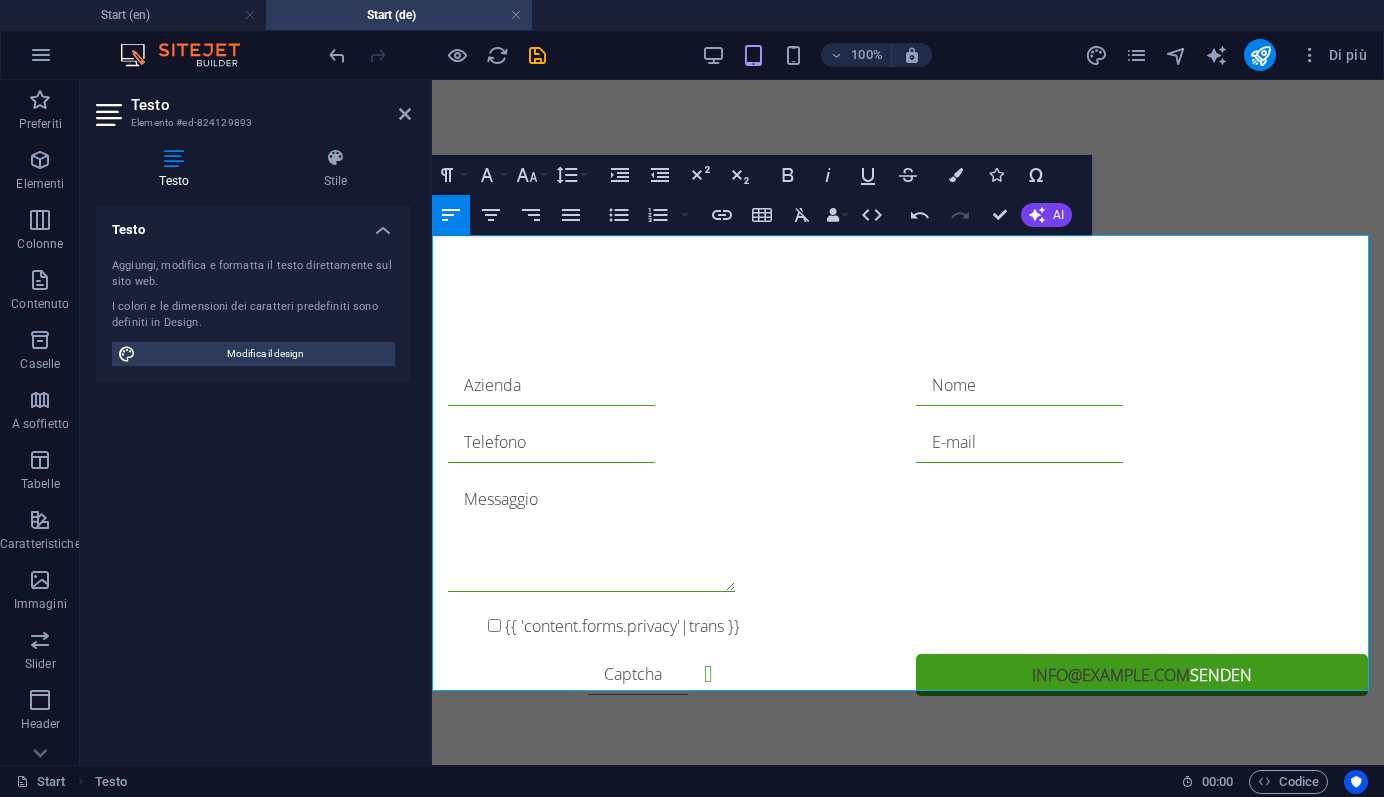 scroll, scrollTop: 3084, scrollLeft: 0, axis: vertical 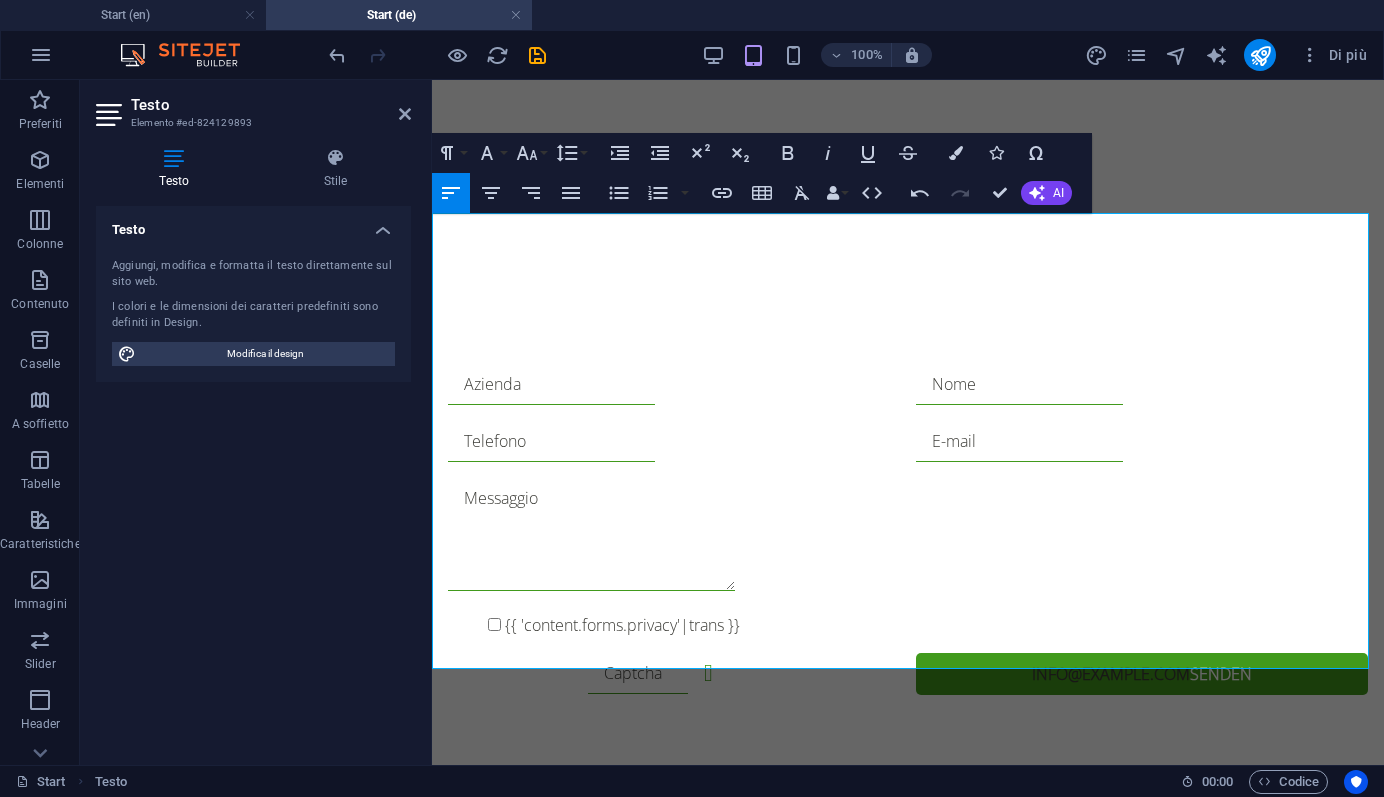 drag, startPoint x: 771, startPoint y: 463, endPoint x: 445, endPoint y: 464, distance: 326.00153 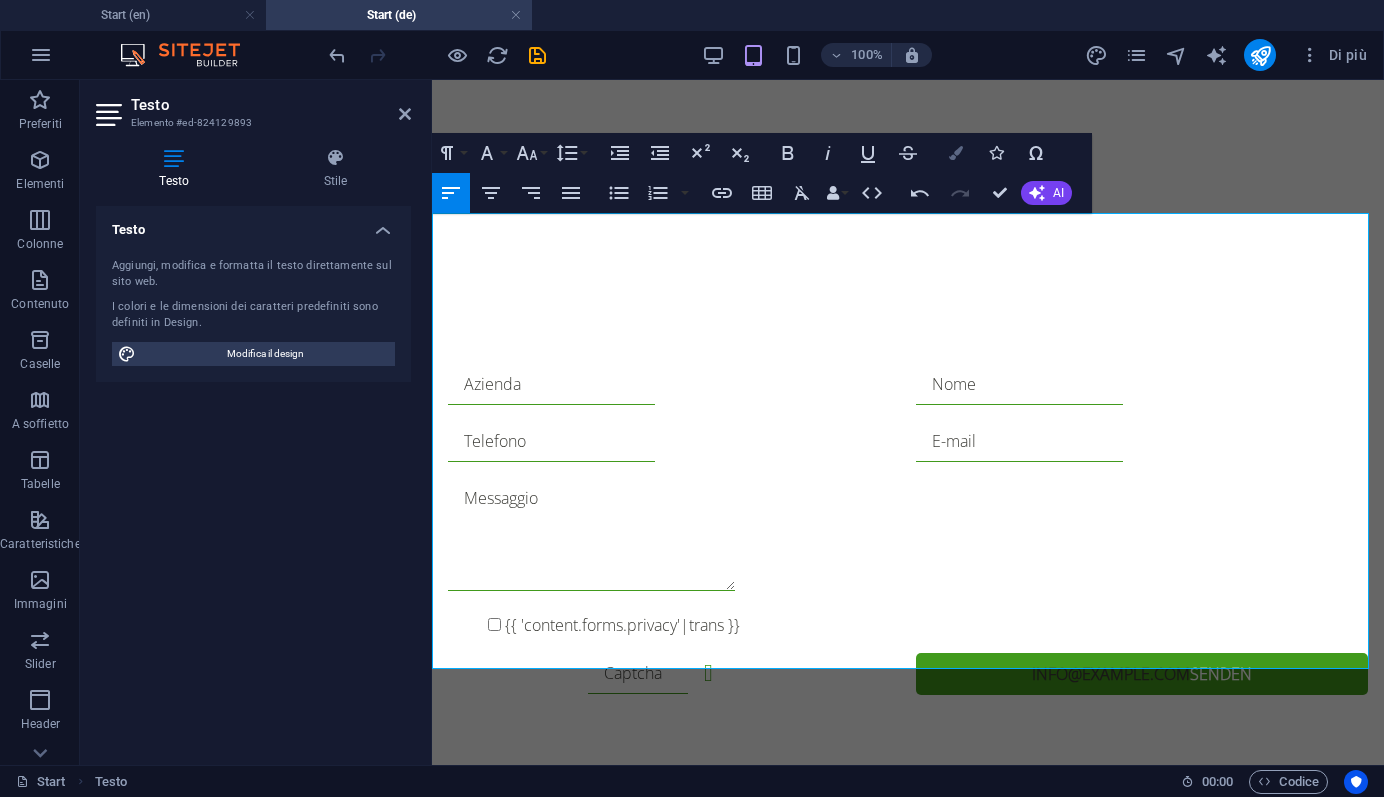 click at bounding box center [956, 153] 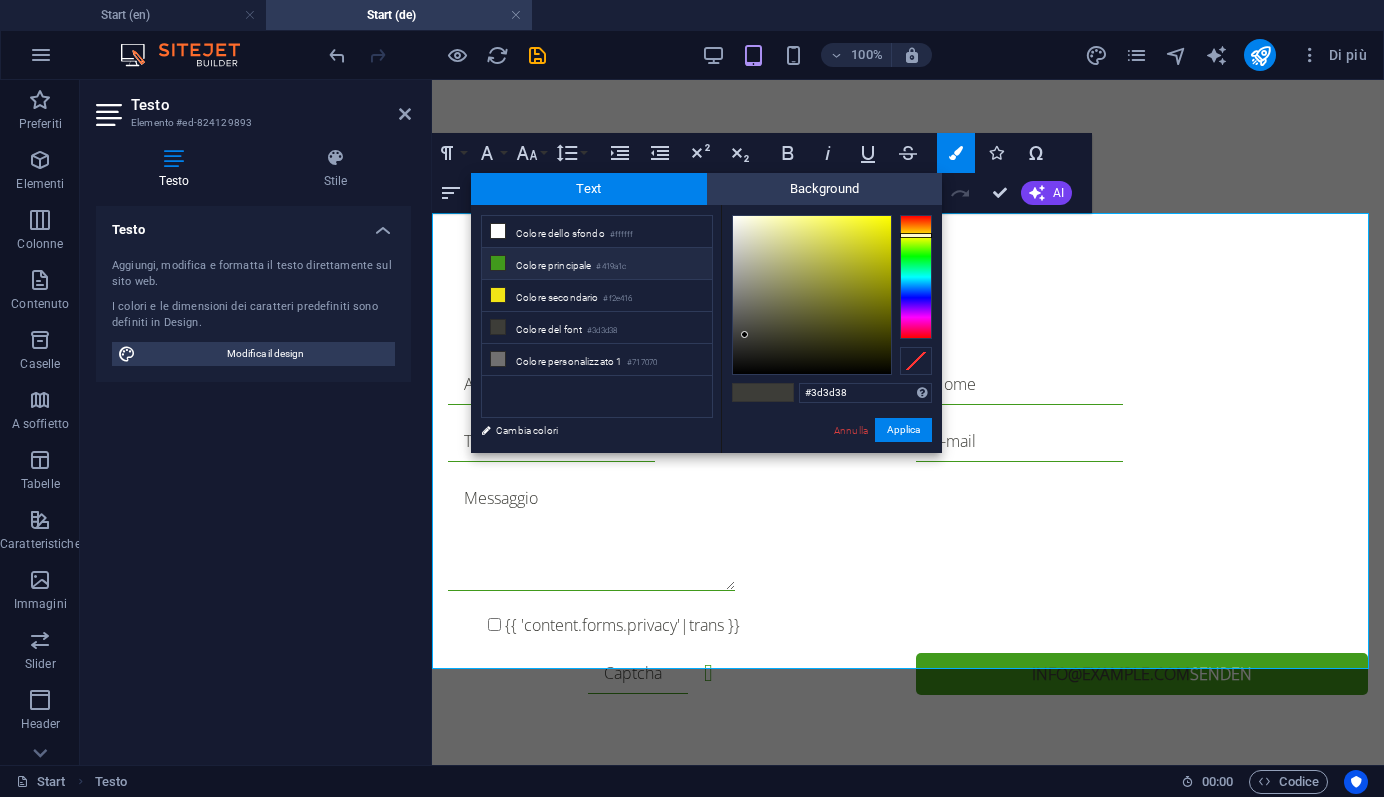 click on "Colore principale
#419a1c" at bounding box center (597, 264) 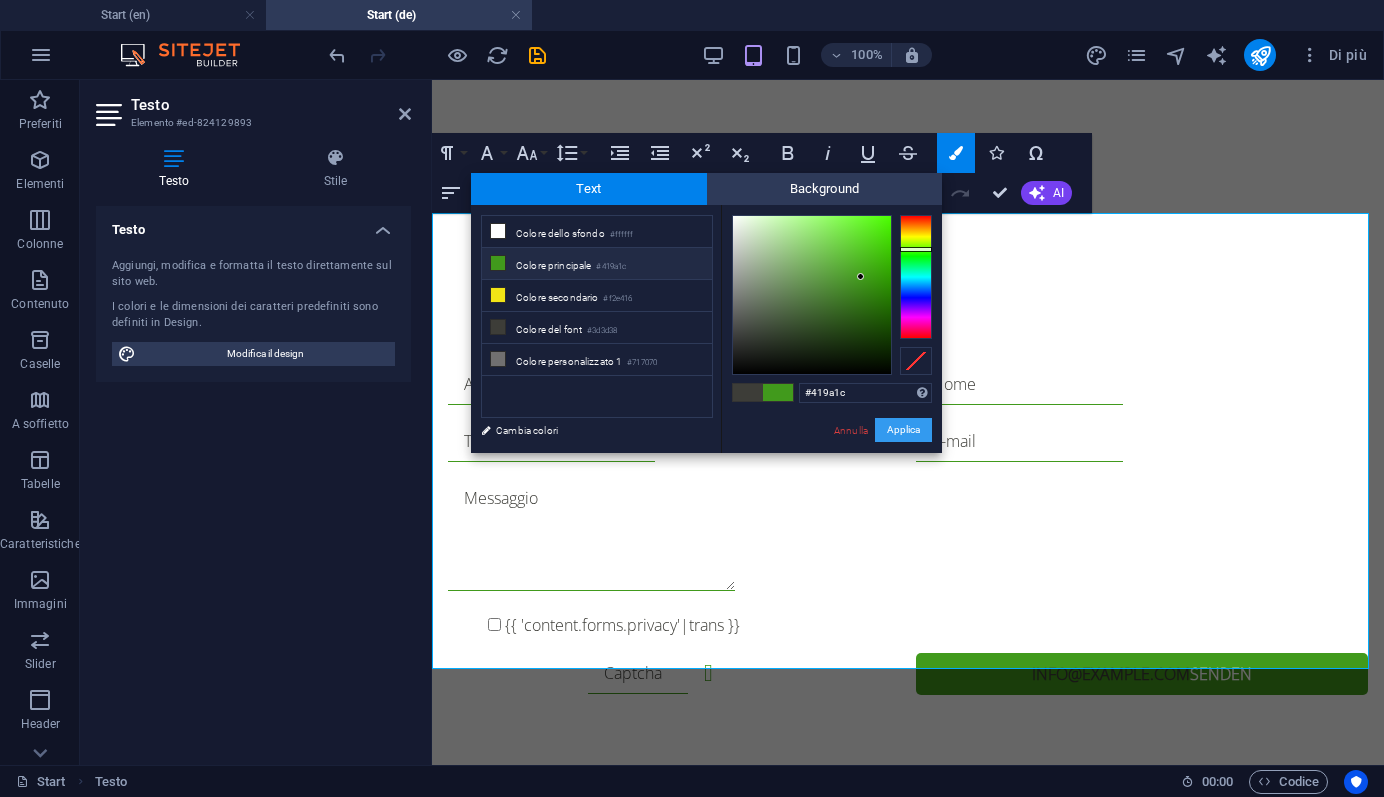 click on "Applica" at bounding box center (903, 430) 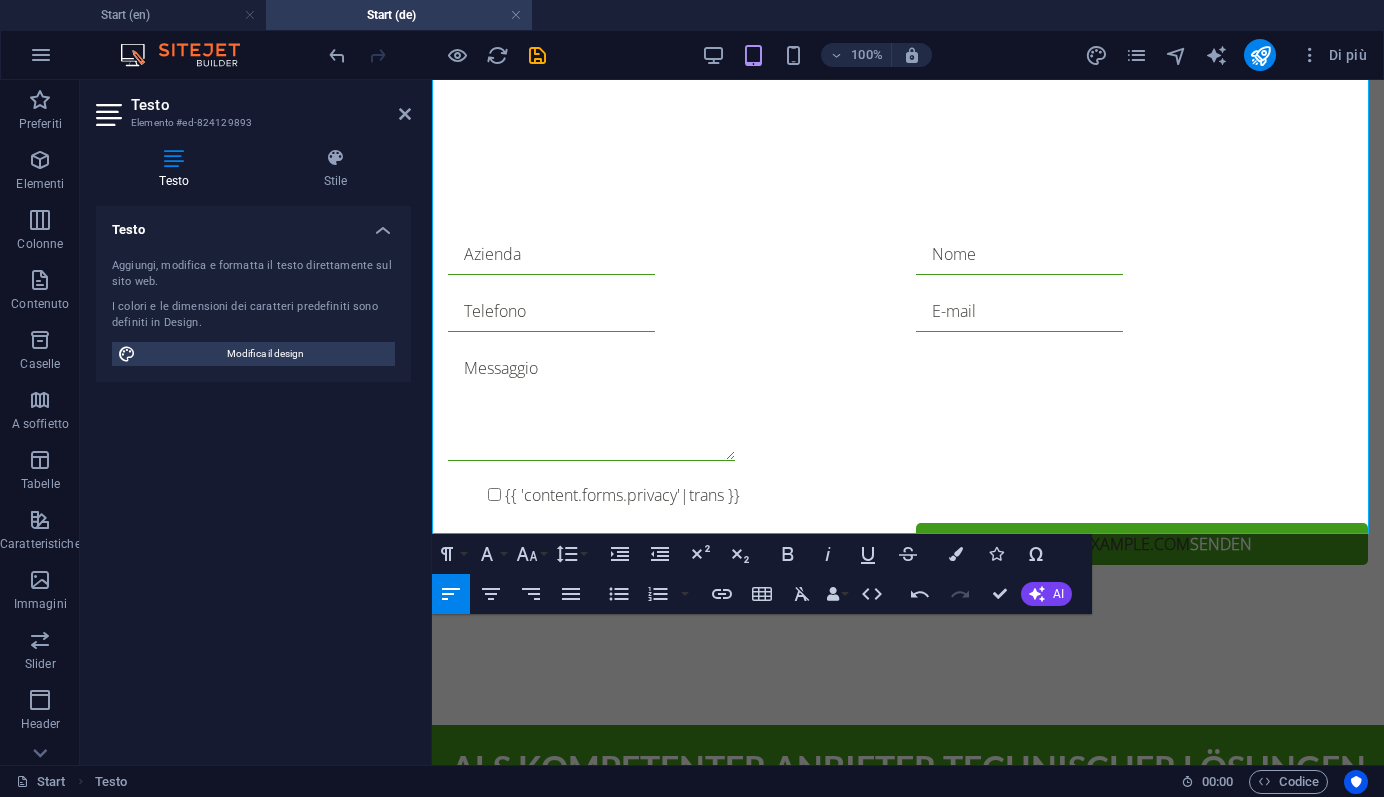 scroll, scrollTop: 3222, scrollLeft: 0, axis: vertical 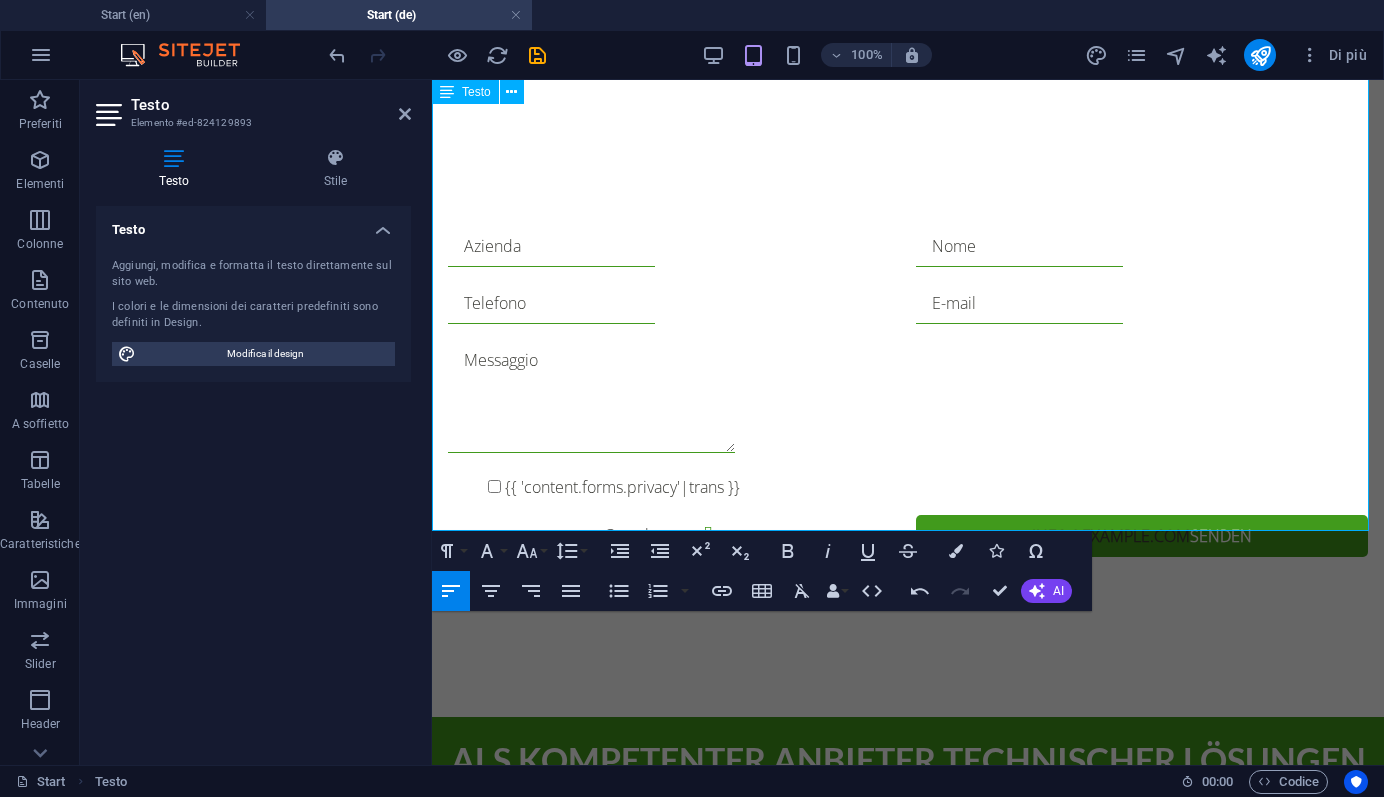 click on "NATÜRLICH BAUEN. GESUND WOHNEN. NACHHALTIG LEBEN .Es ist möglich, mit natürlichen Materialien zu bauen oder zu renovieren – ressourcenschonend, energieeffizient und gesund für die Bewohner." at bounding box center (918, 2068) 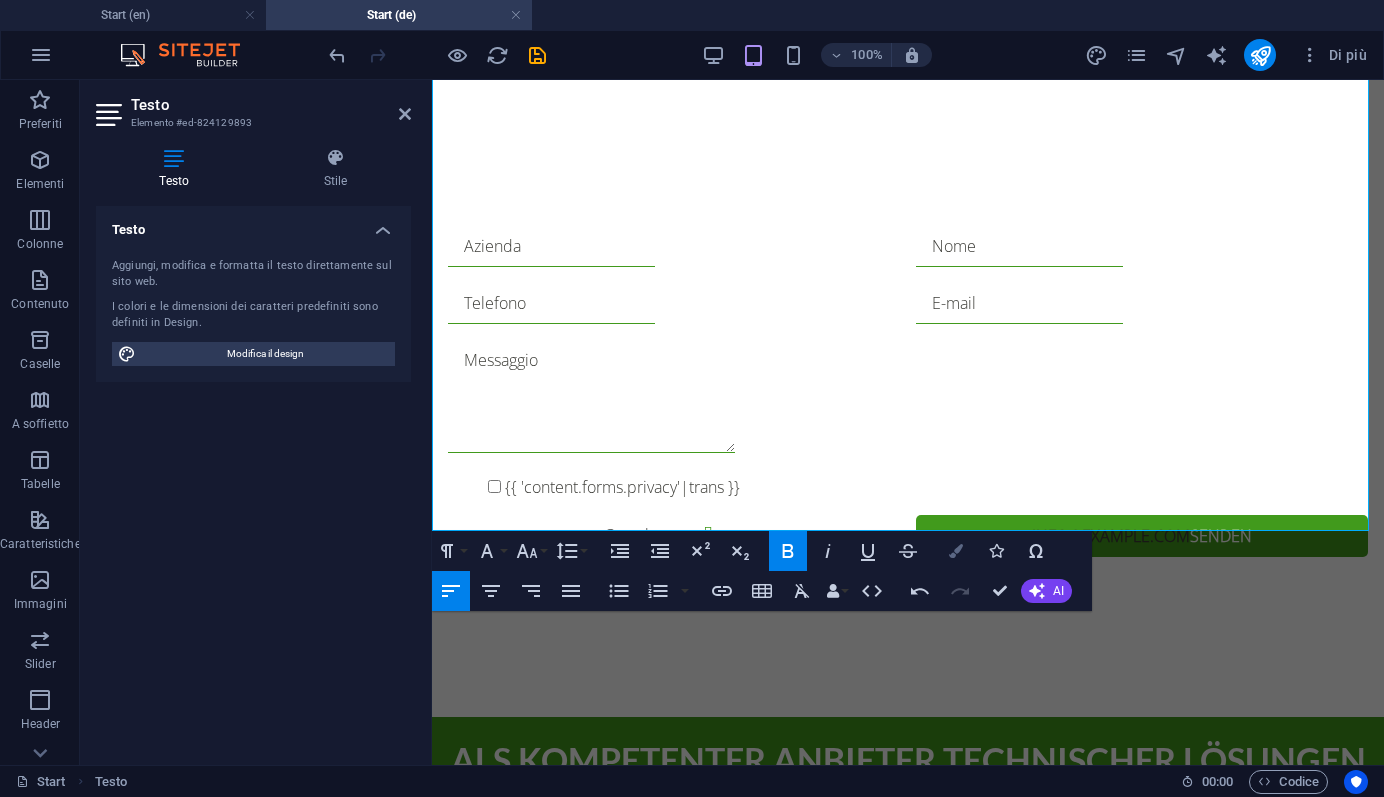 click at bounding box center (956, 551) 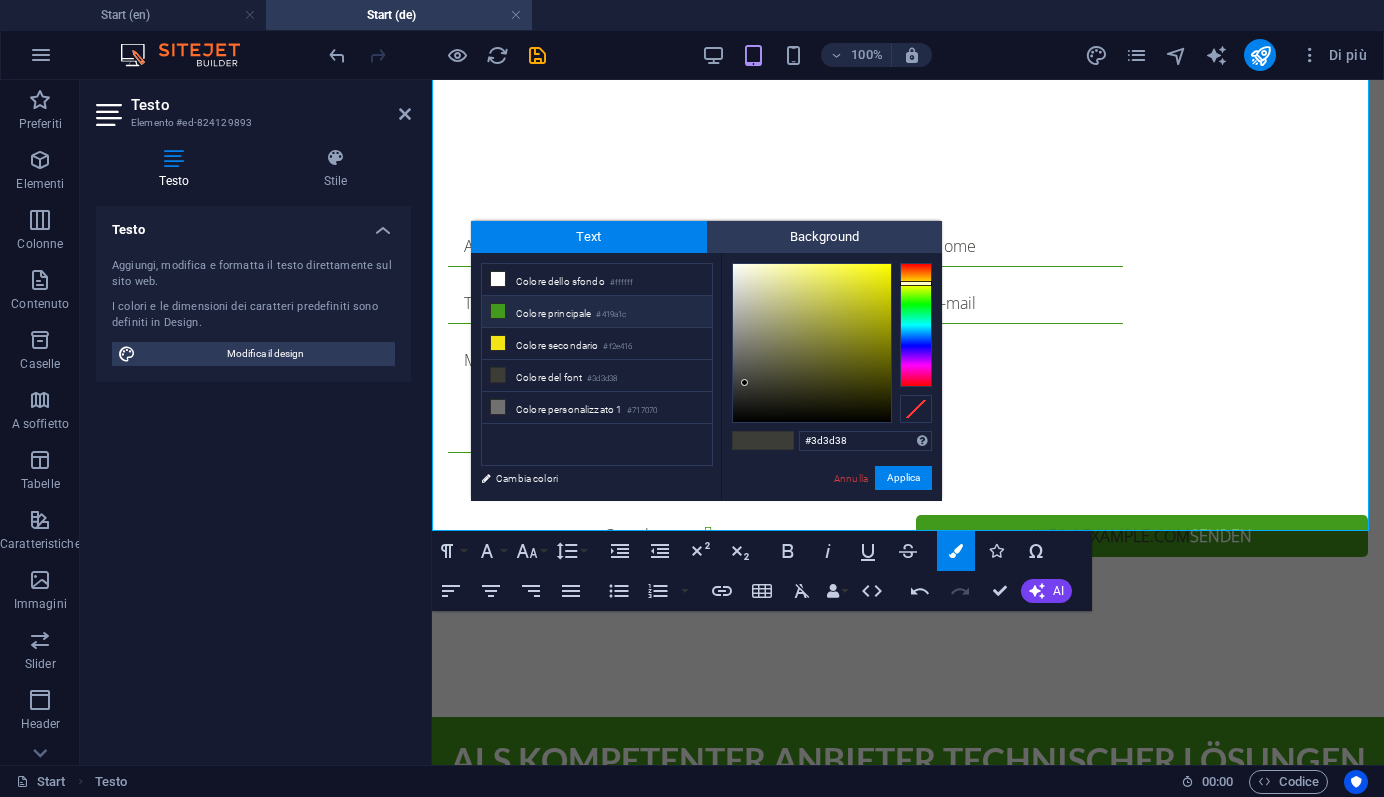 click on "Colore principale
#419a1c" at bounding box center [597, 312] 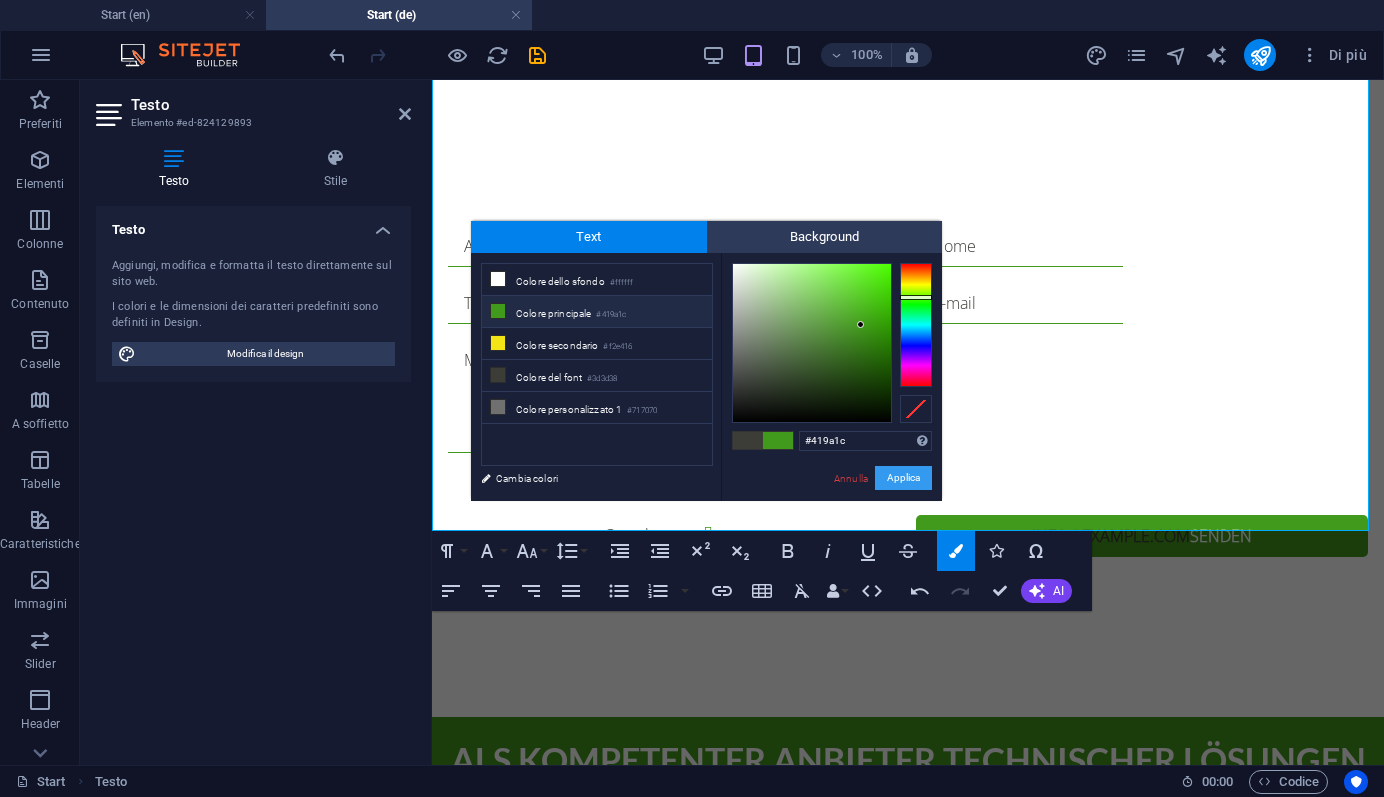 click on "Applica" at bounding box center [903, 478] 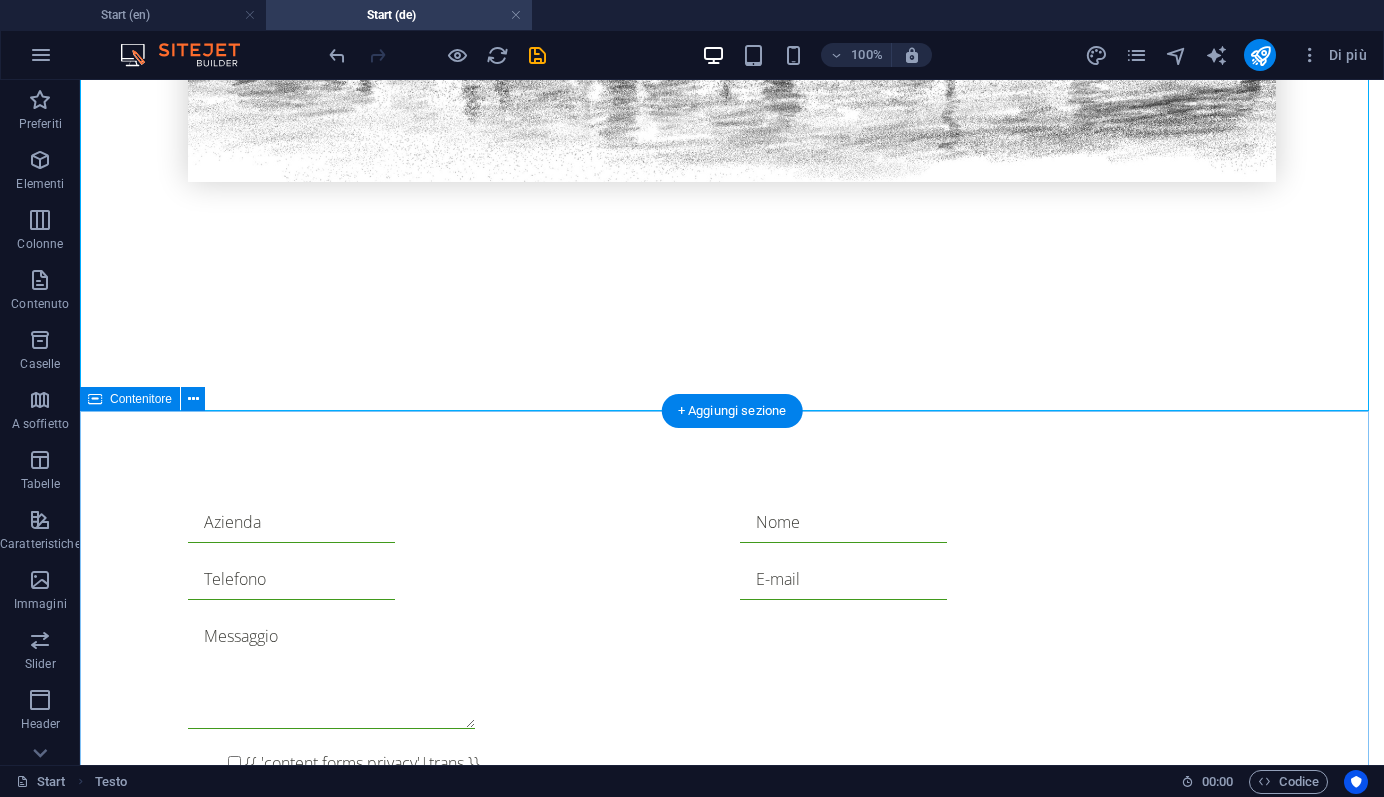 scroll, scrollTop: 3622, scrollLeft: 0, axis: vertical 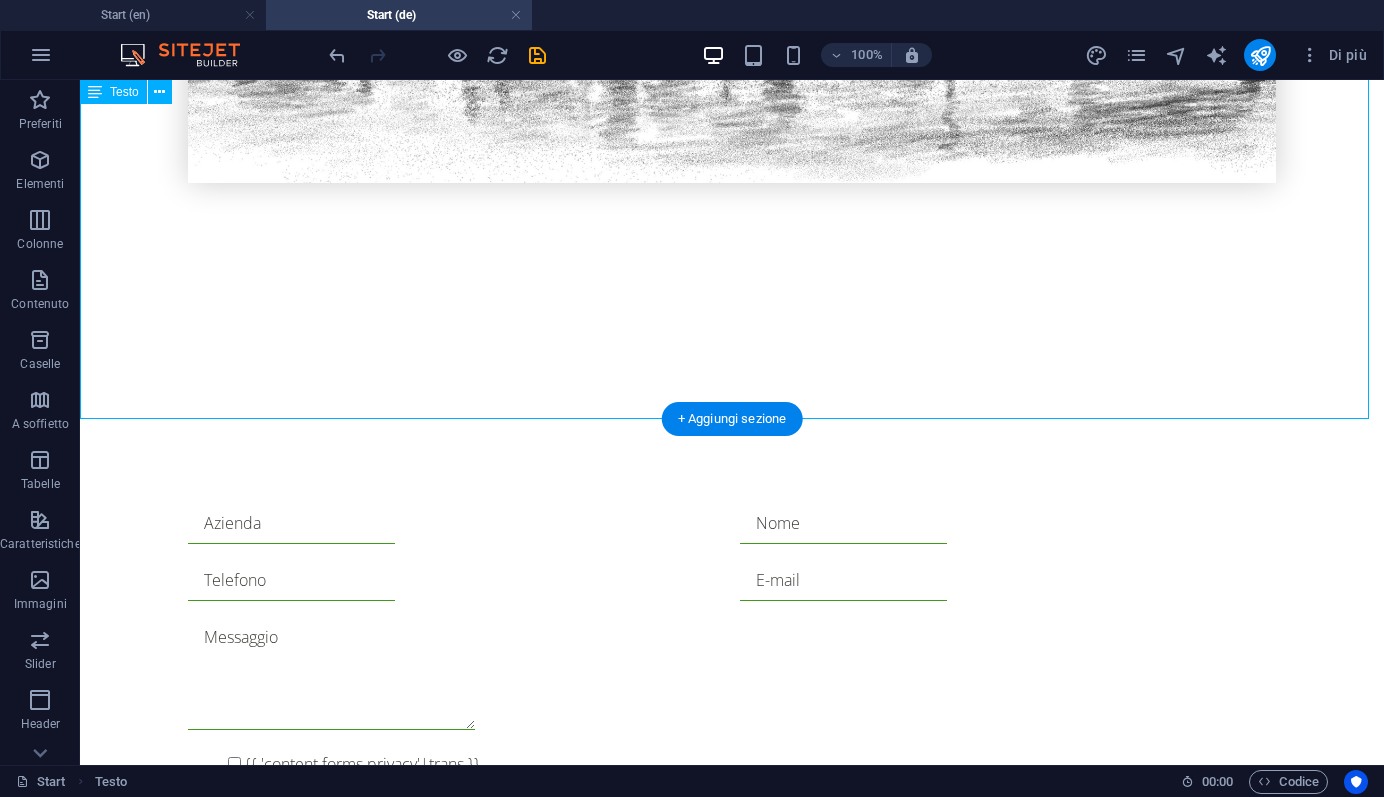 click on "Unsere Kernbereiche: Technische Lösungen für Bauprojekte   Wir unterstützen Bauunternehmen, Architekten und Planer mit durchdachten technischen Konzepten – wirtschaftlich, effizient und zuverlässig. Gutjahr Vertriebspartner    Als autorisierter Vertriebspartner von  Gutjahr Systemtechnik  bieten wir intelligente Entwässerungs-, Belags- und Abdichtungssysteme für Balkon, Terrasse und Fassade – für zuverlässige und langlebige Lösungen. Bodenbeschichtungen & Oberflächenschutz    Als offizieller Partner von  Oberflächenschutz.eu  bieten wir hochwertige Bodenbeschichtungssysteme für gewerbliche, industrielle und private Anwendungen. Unsere Produkte zeichnen sich durch Langlebigkeit, Belastbarkeit und einfache Verarbeitung aus. NATÜRLICH BAUEN. GESUND WOHNEN. NACHHALTIG LEBEN . Es ist möglich, mit natürlichen Materialien zu bauen oder zu renovieren – ressourcenschonend, energieeffizient und gesund für die Bewohner. Kork  und  natürlicher Kalkmörtel" at bounding box center [732, 2198] 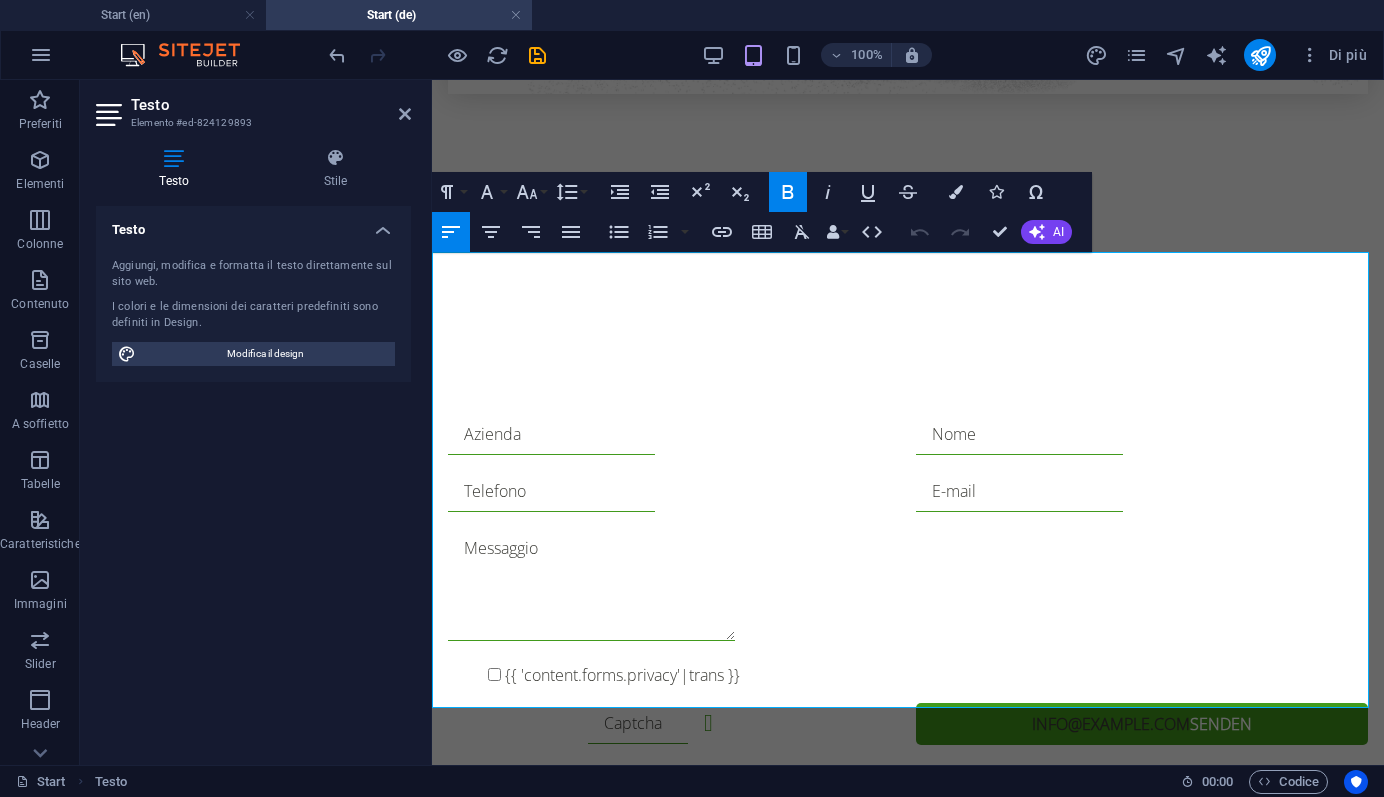 scroll, scrollTop: 3070, scrollLeft: 0, axis: vertical 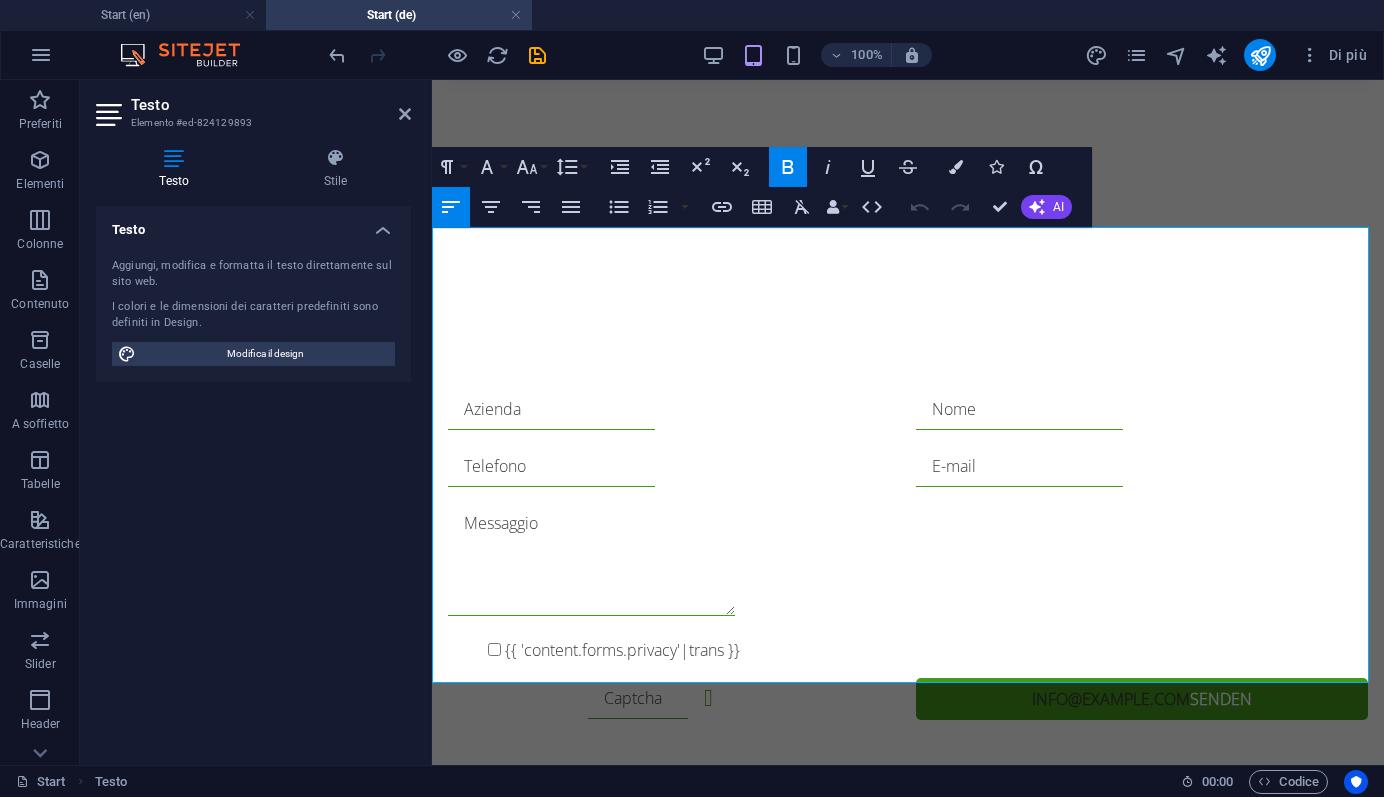 click on "Deshalb entwickeln wir innovative Öko-Baumaterialien aus nachwachsenden Rohstoffen. Unser Fokus:  Kork  und  natürlicher Kalkmörtel  – zwei Werkstoffe, die Tradition und Zukunft vereinen." at bounding box center (918, 2279) 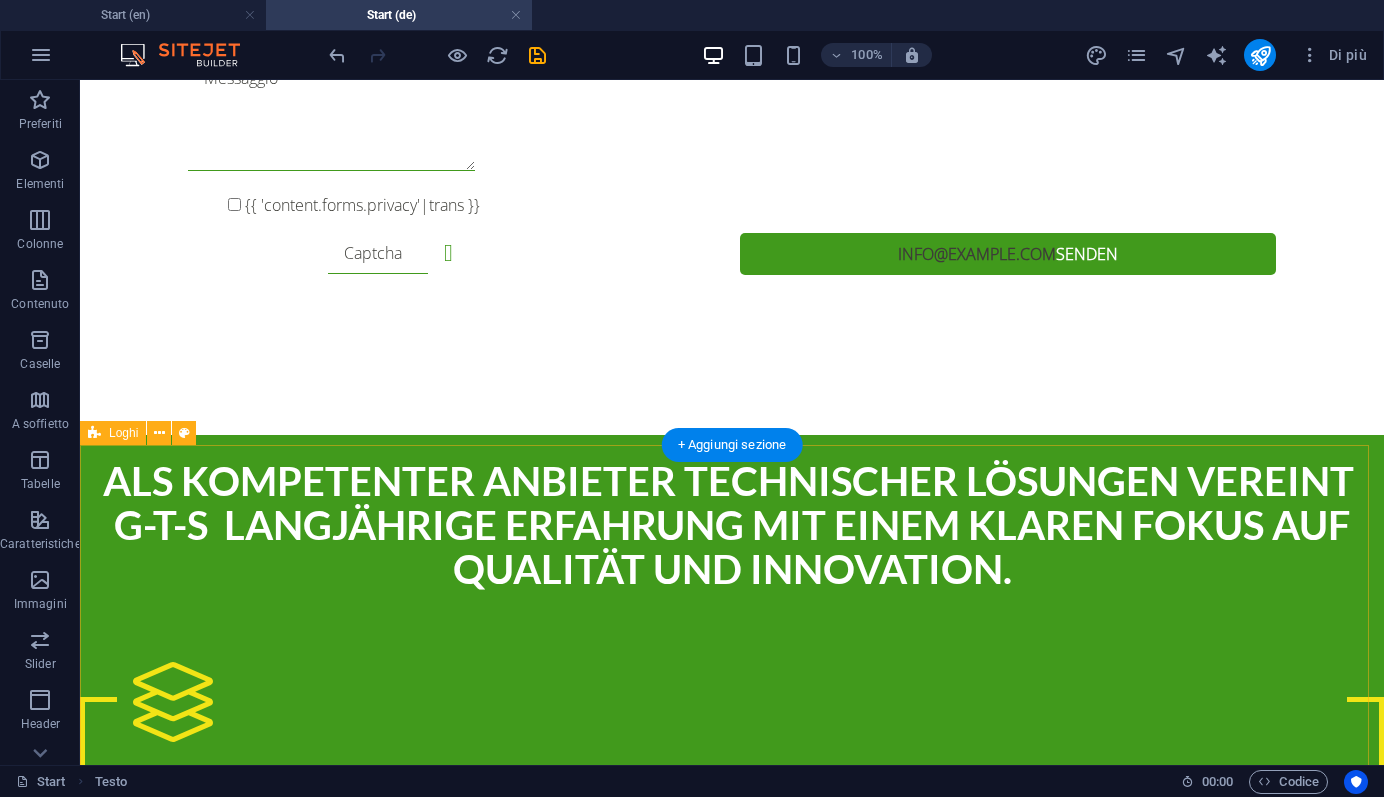 scroll, scrollTop: 4183, scrollLeft: 0, axis: vertical 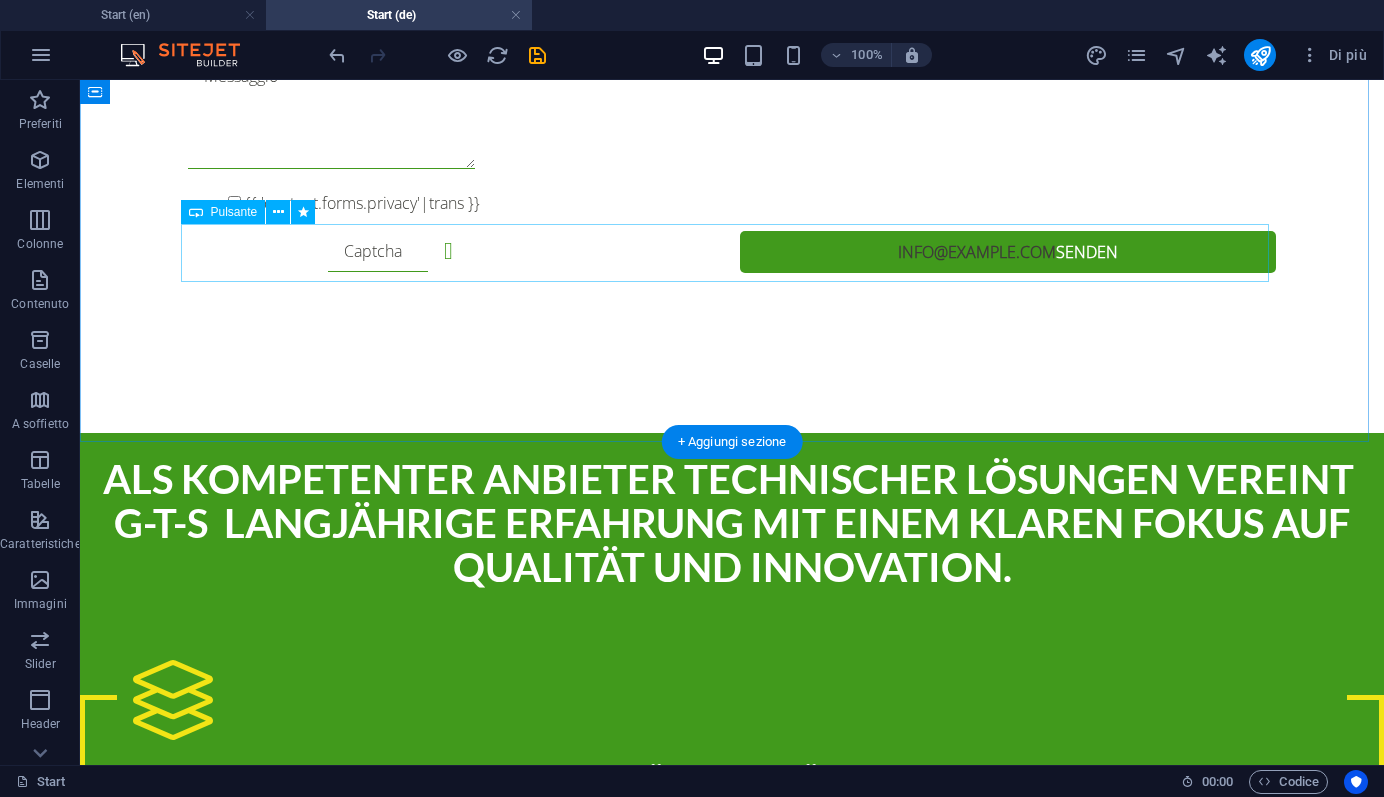 click on "👉 Kontaktieren Sie uns – gemeinsam bauen wir nachhaltiger." at bounding box center [732, 2236] 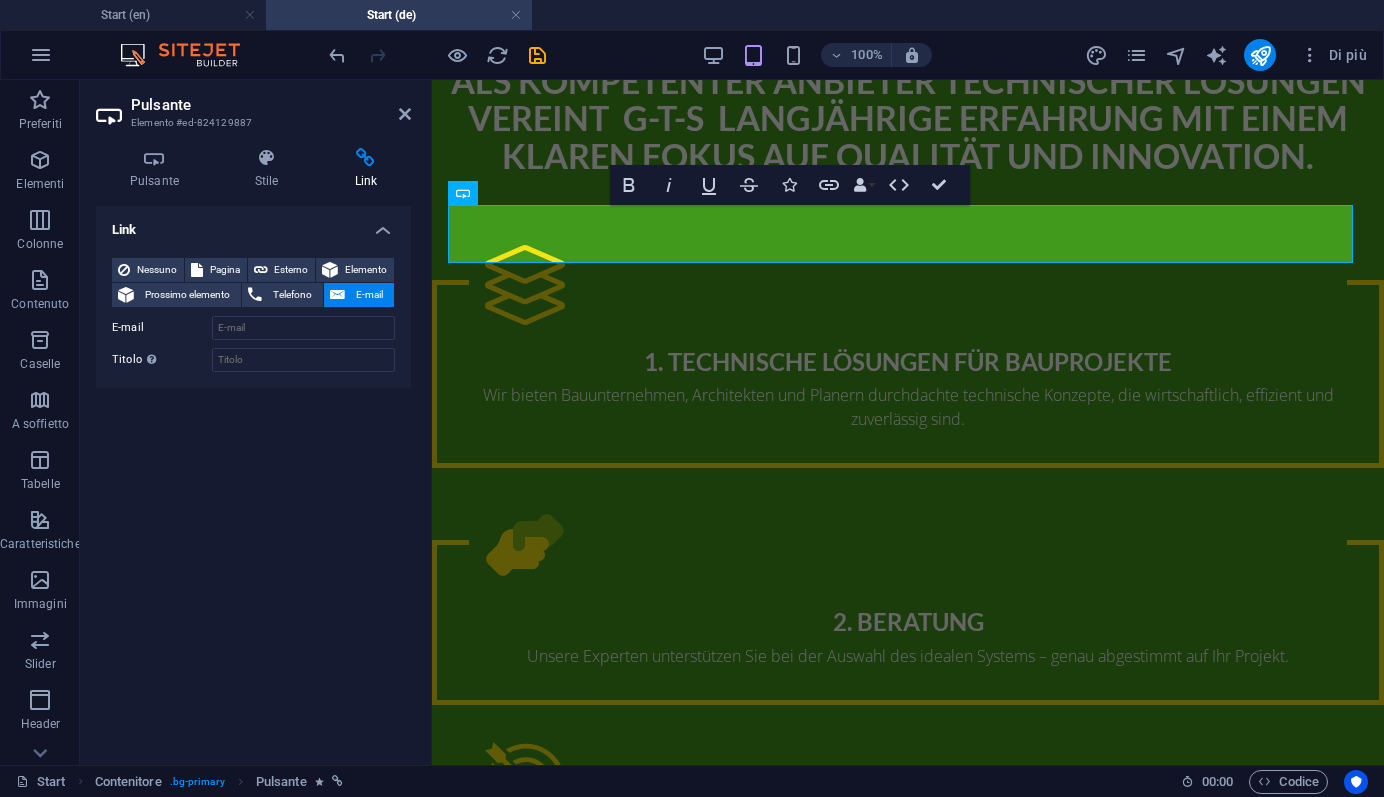 scroll, scrollTop: 4202, scrollLeft: 0, axis: vertical 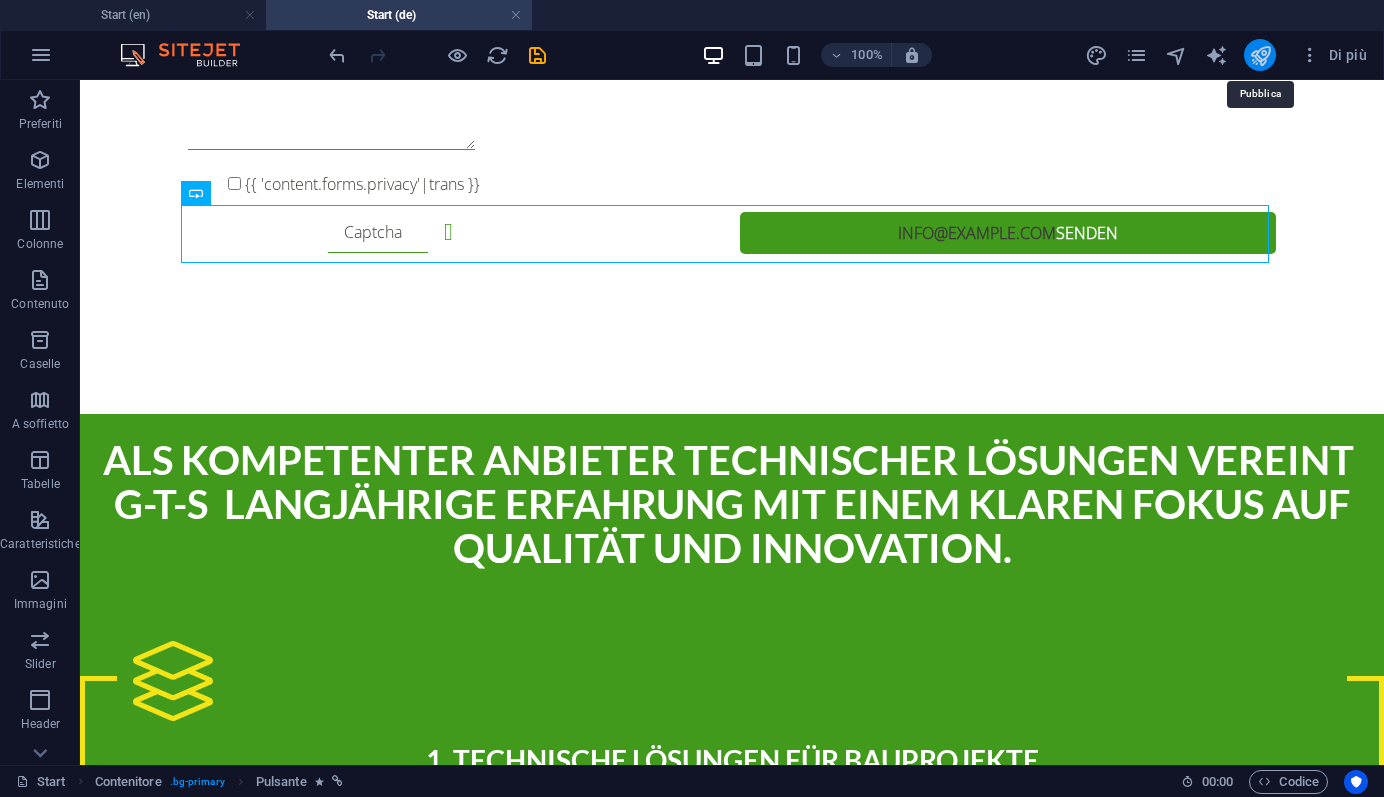 click at bounding box center [1260, 55] 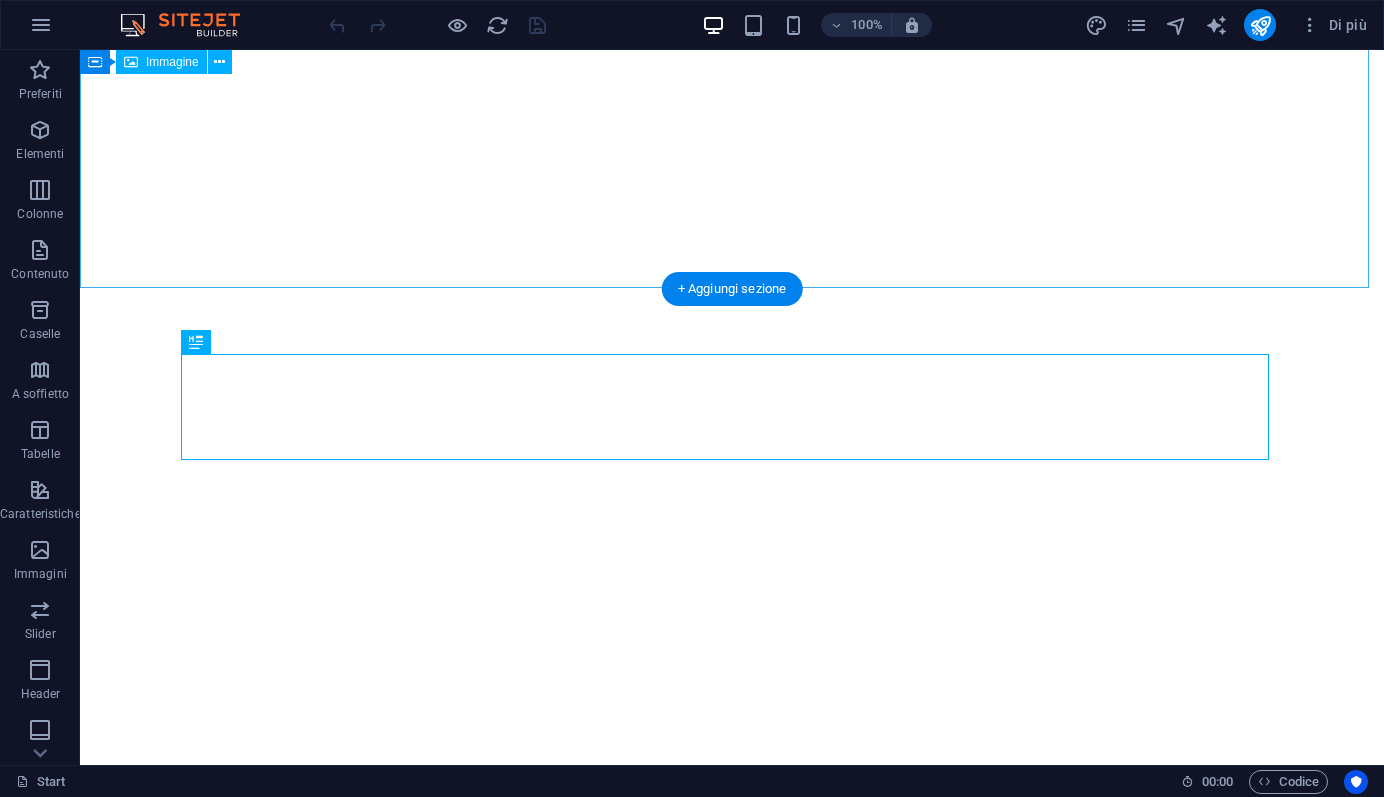 scroll, scrollTop: 0, scrollLeft: 0, axis: both 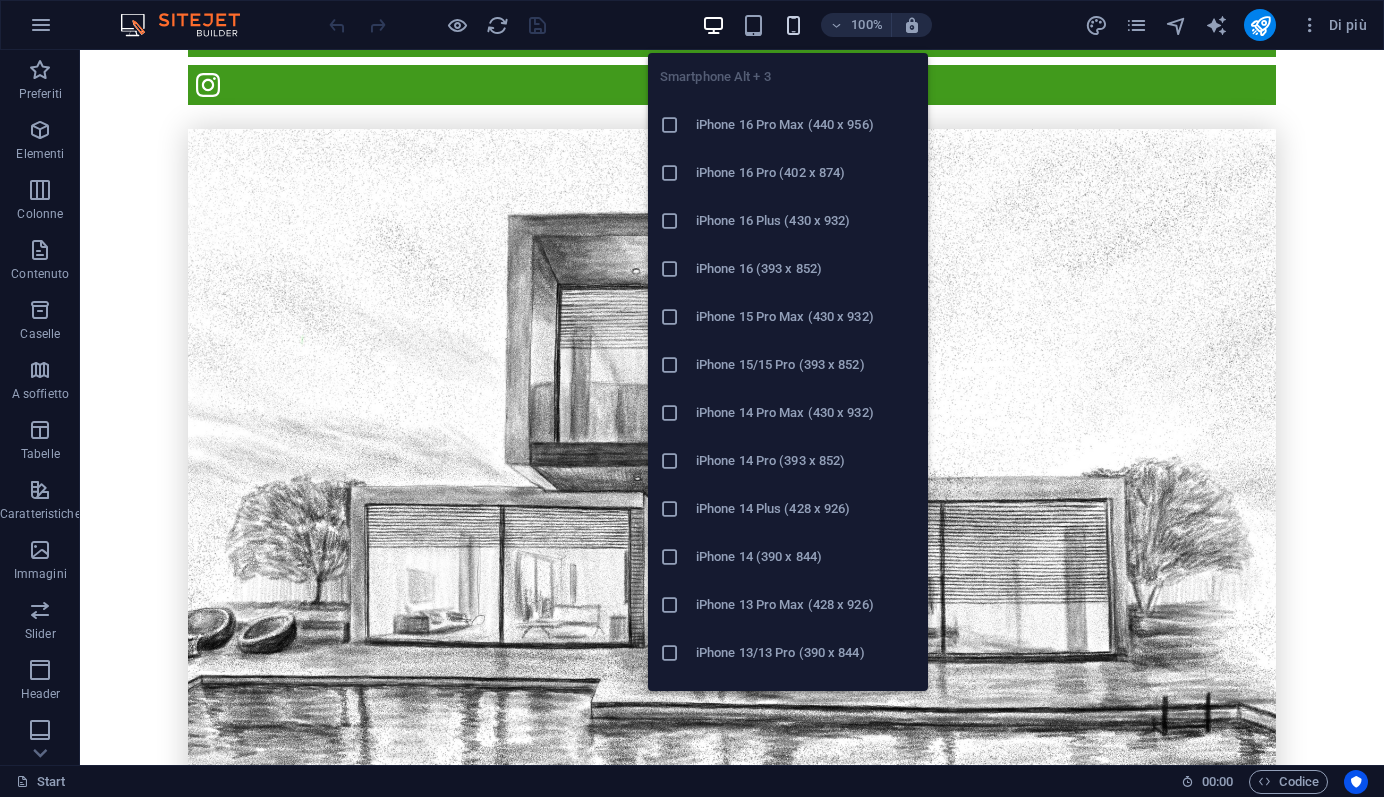 click at bounding box center [793, 25] 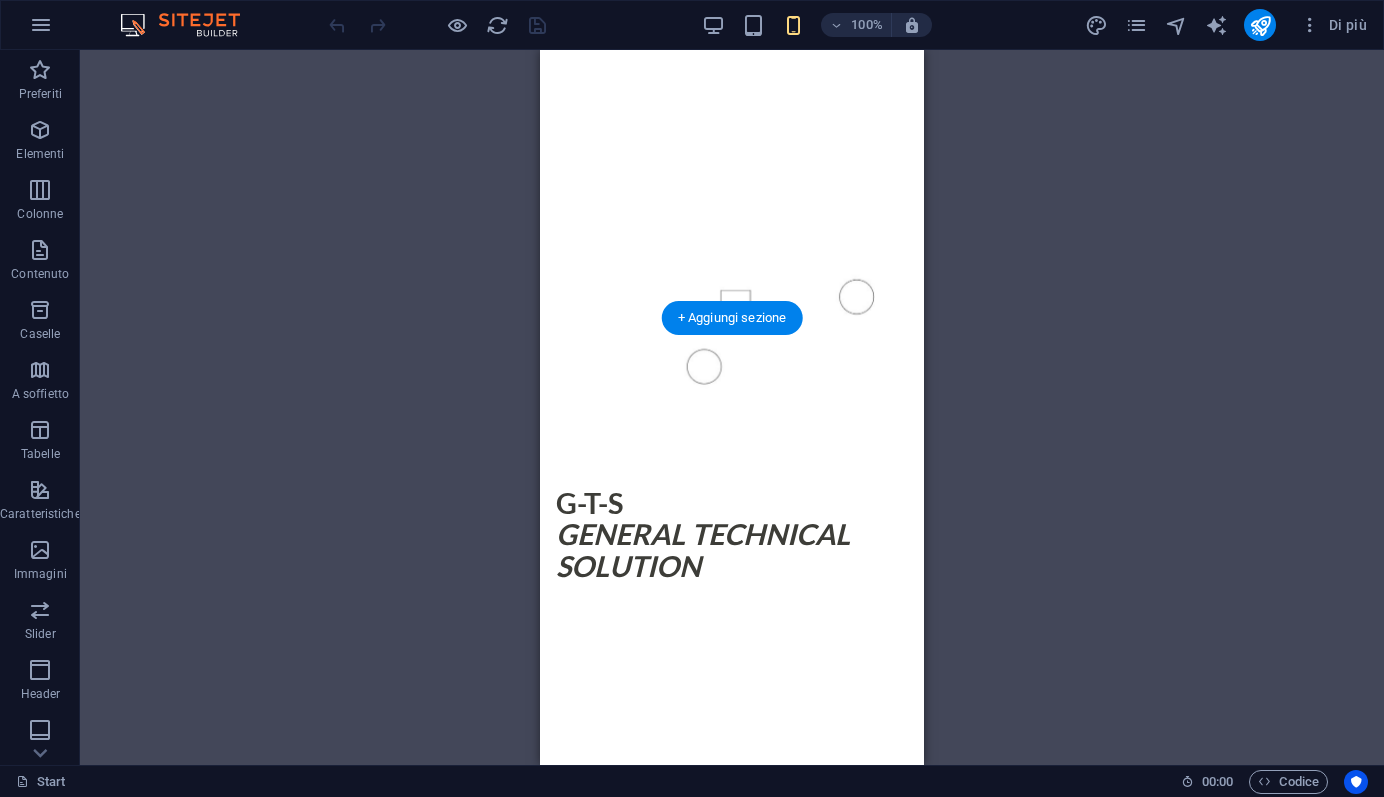 scroll, scrollTop: 0, scrollLeft: 0, axis: both 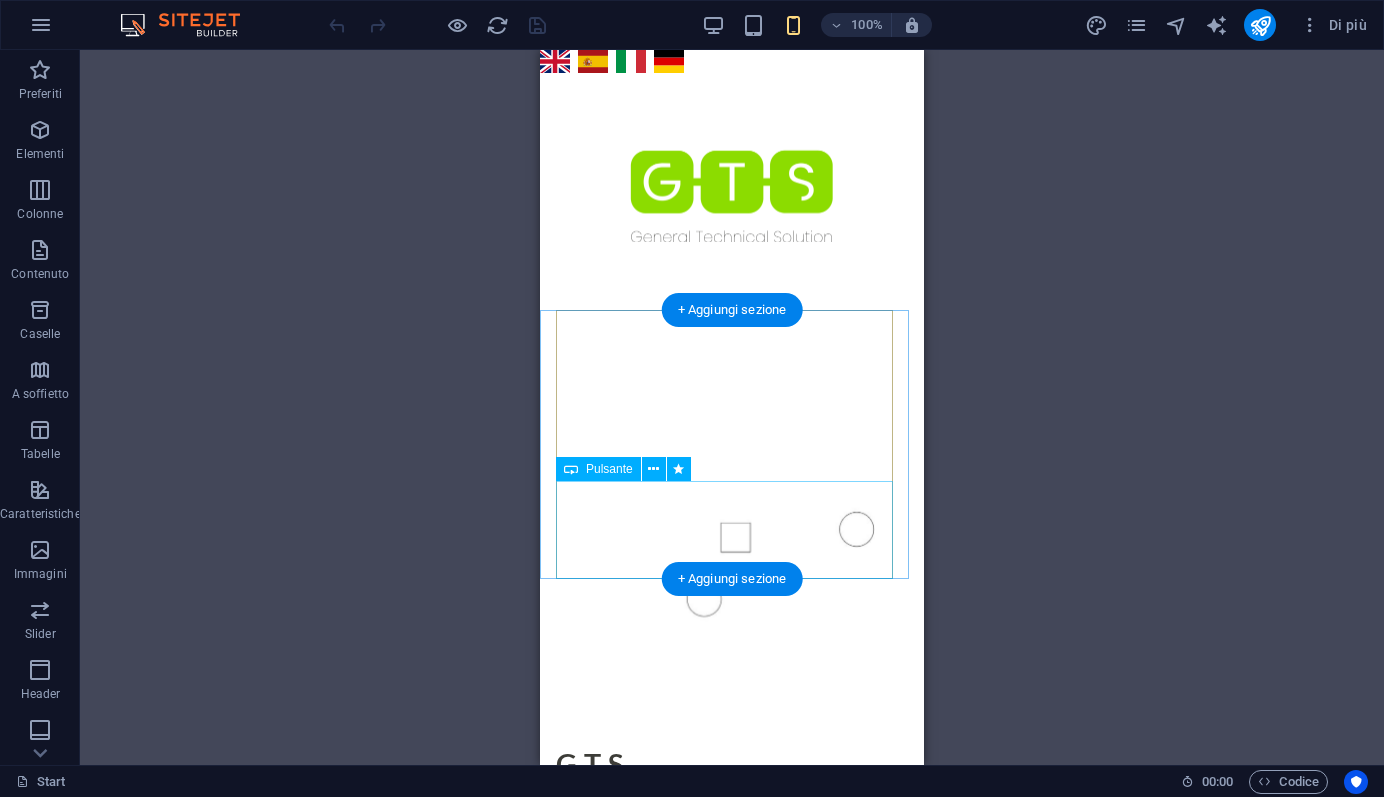 click on "👉 Kontaktieren Sie uns – Technisches Know-how & individuelle Beratung" at bounding box center [732, 943] 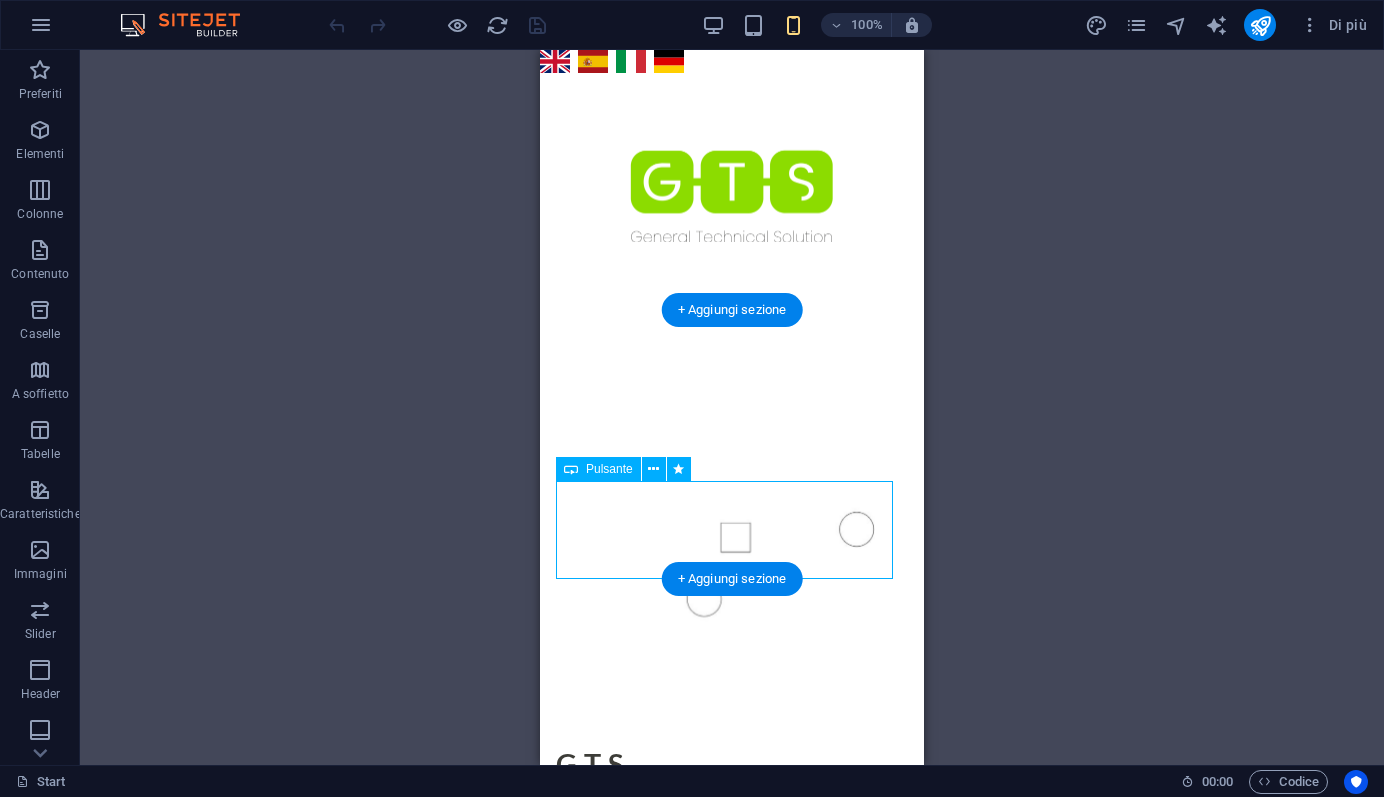 drag, startPoint x: 721, startPoint y: 524, endPoint x: 544, endPoint y: 524, distance: 177 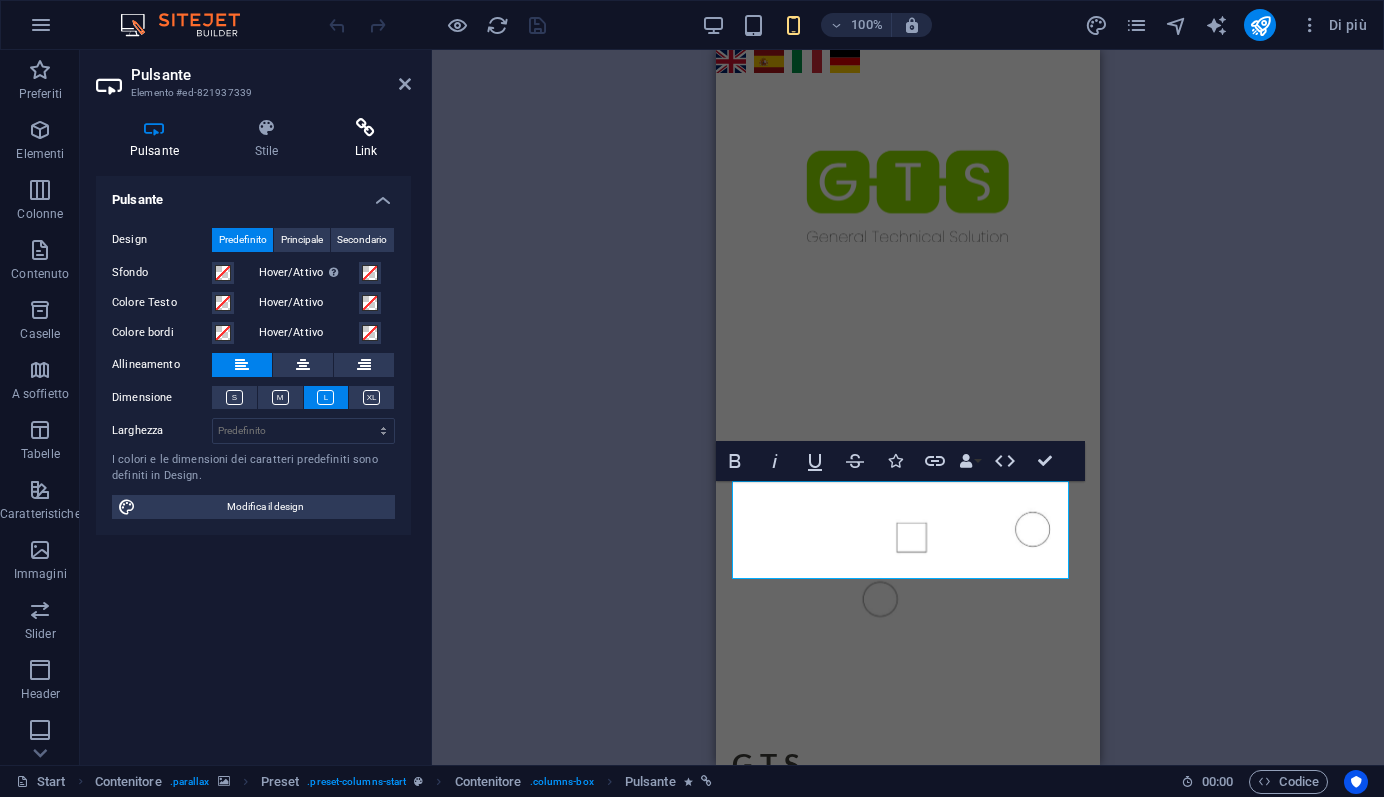 click at bounding box center (366, 128) 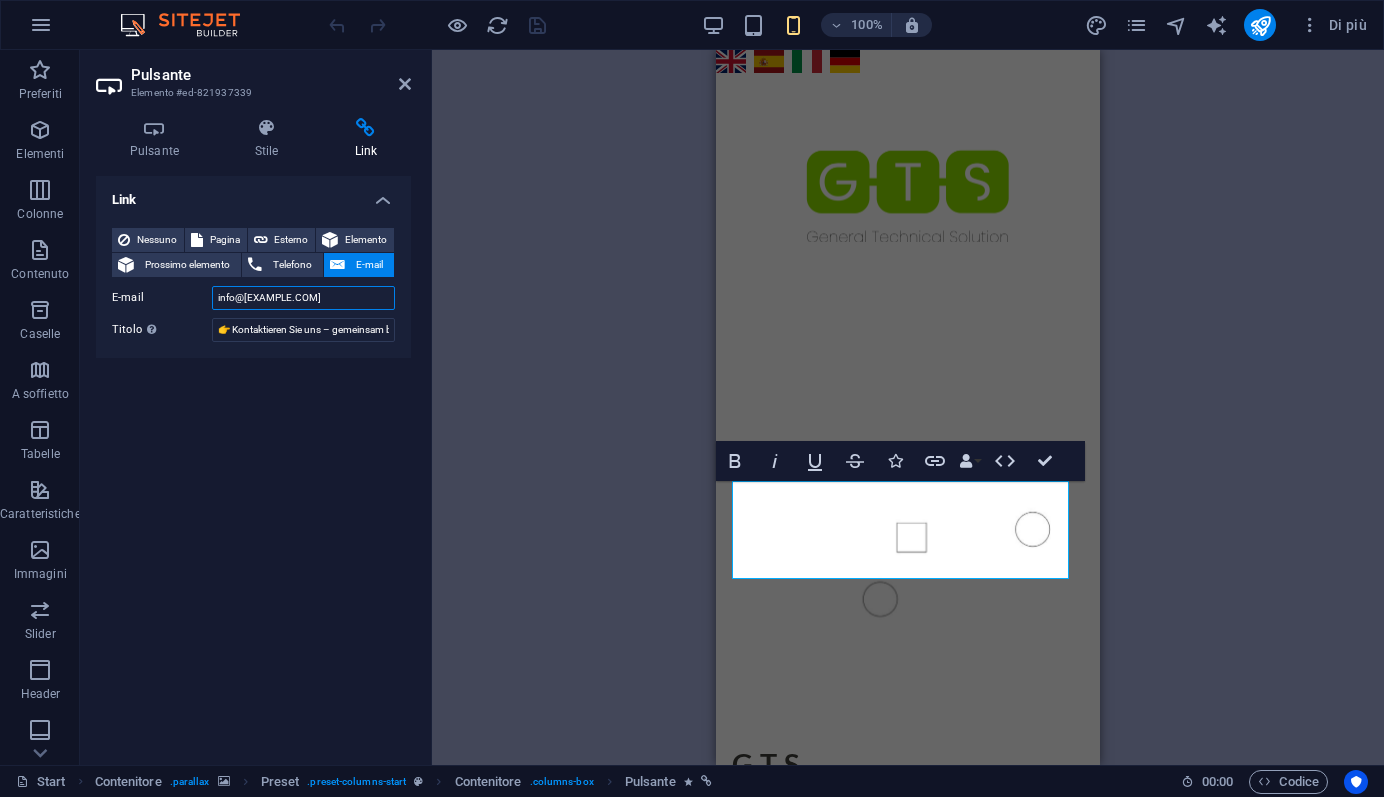 drag, startPoint x: 303, startPoint y: 297, endPoint x: 205, endPoint y: 295, distance: 98.02041 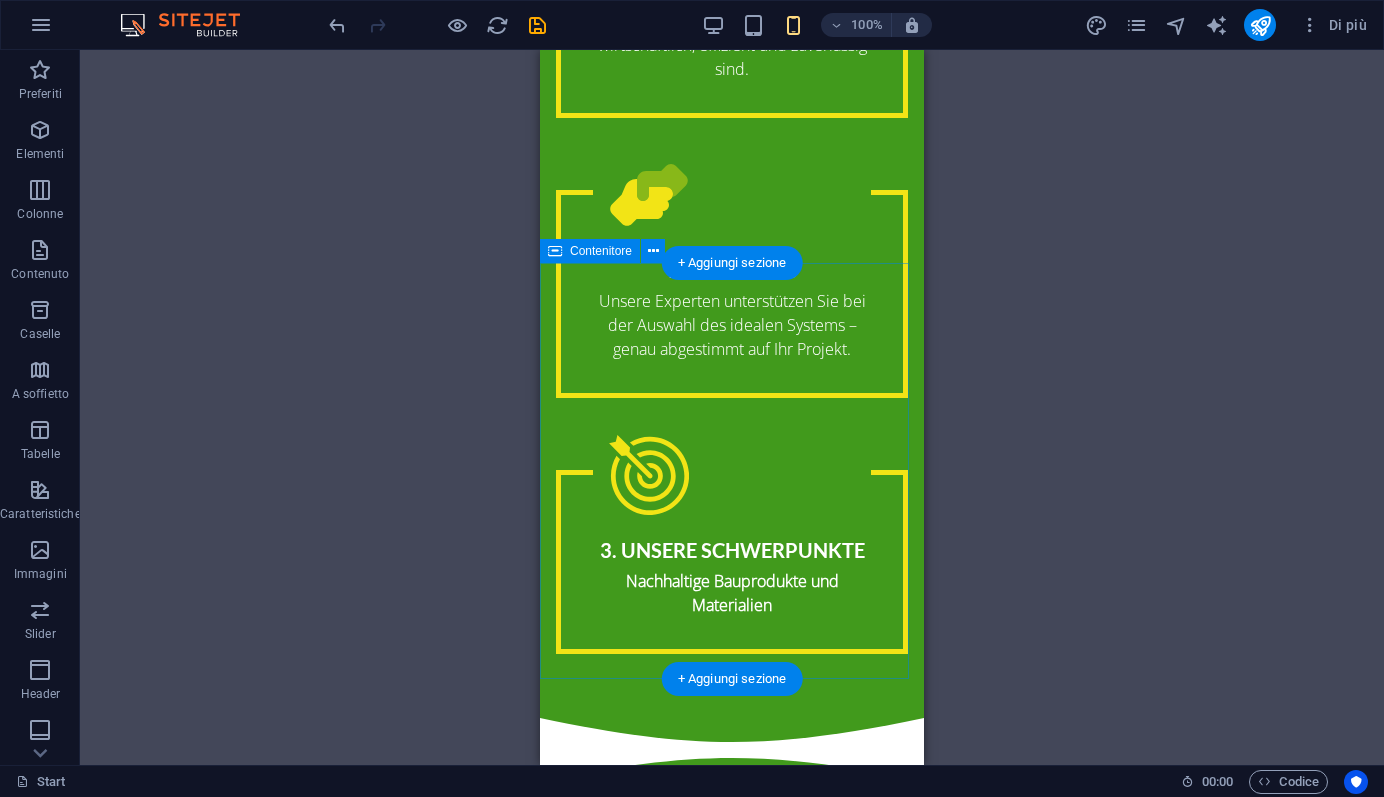 scroll, scrollTop: 4209, scrollLeft: 0, axis: vertical 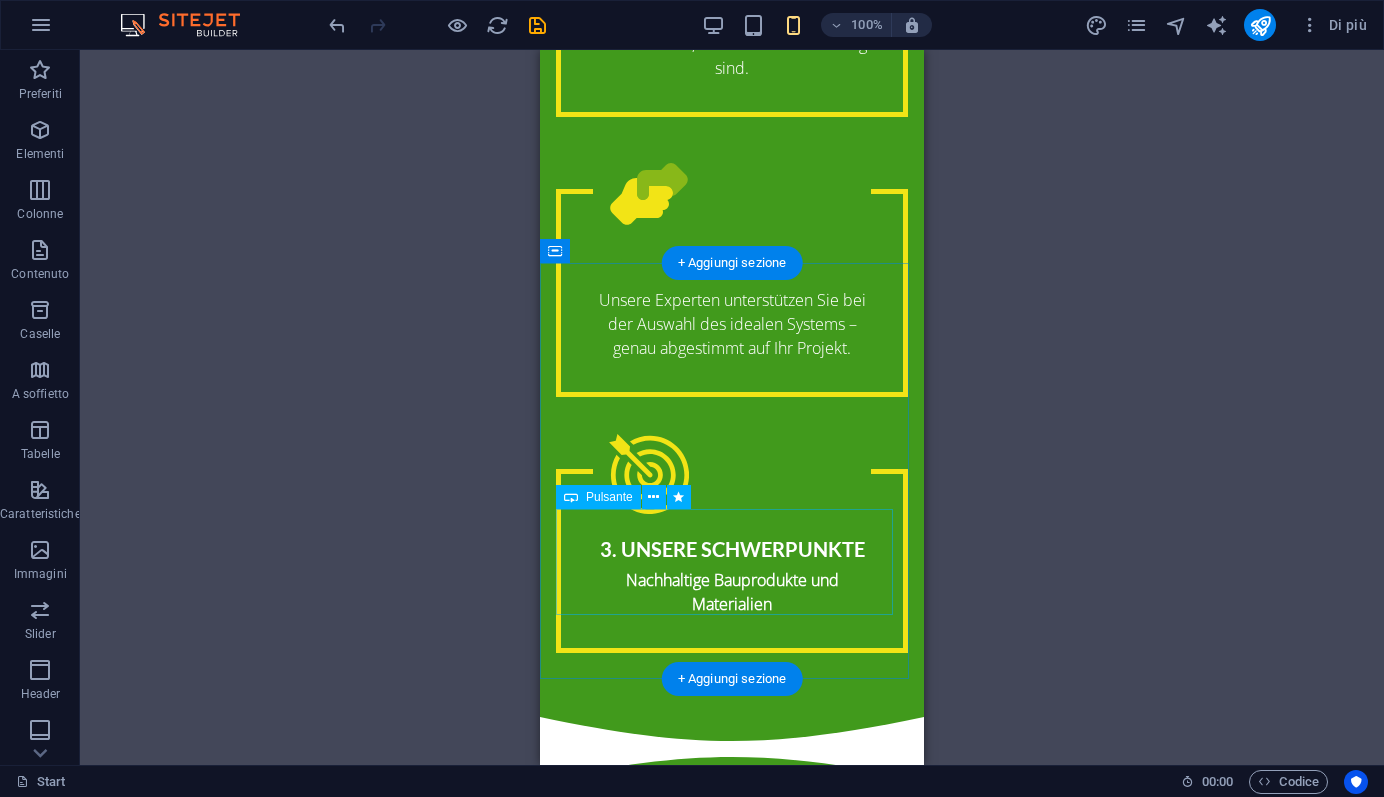 click on "👉 Kontaktieren Sie uns – gemeinsam bauen wir nachhaltiger." at bounding box center [732, 1848] 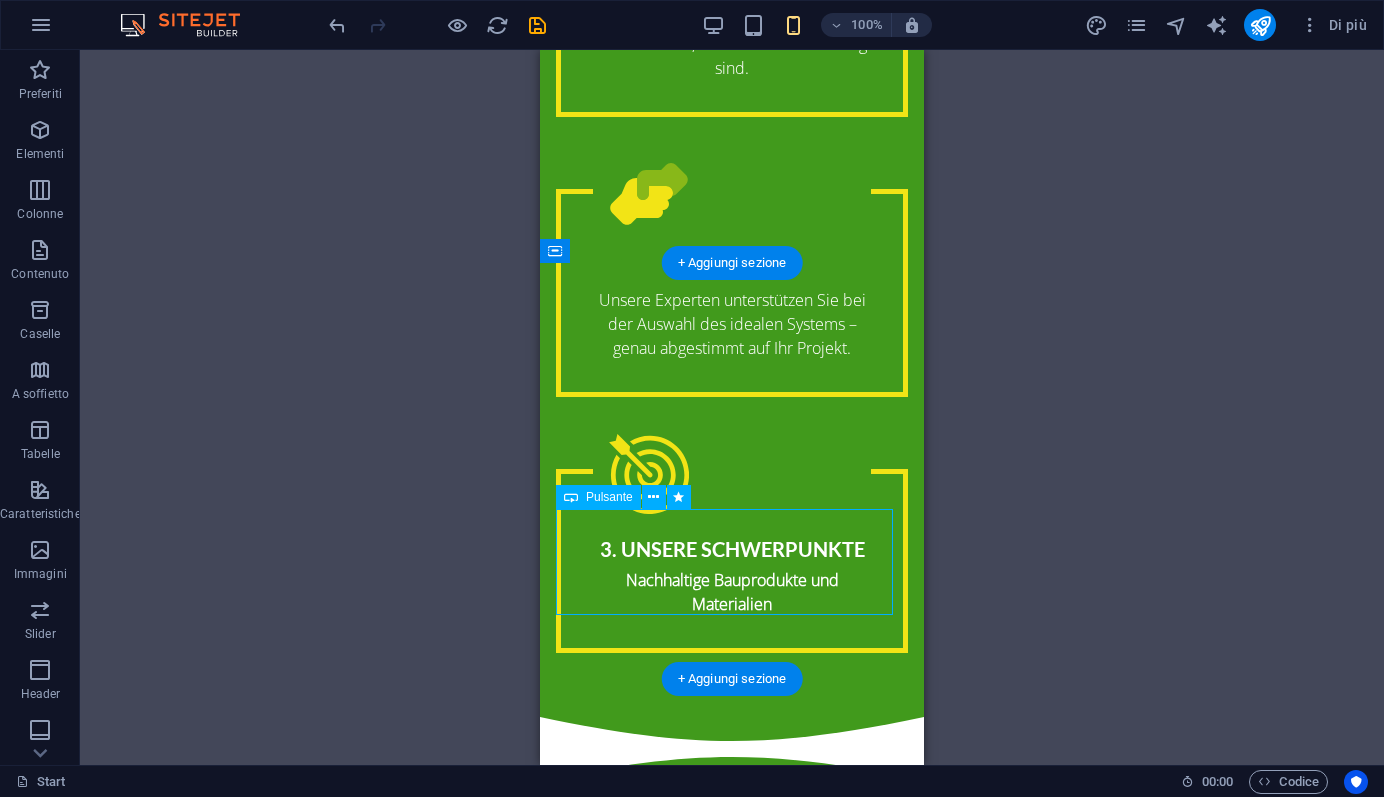 click on "👉 Kontaktieren Sie uns – gemeinsam bauen wir nachhaltiger." at bounding box center [732, 1848] 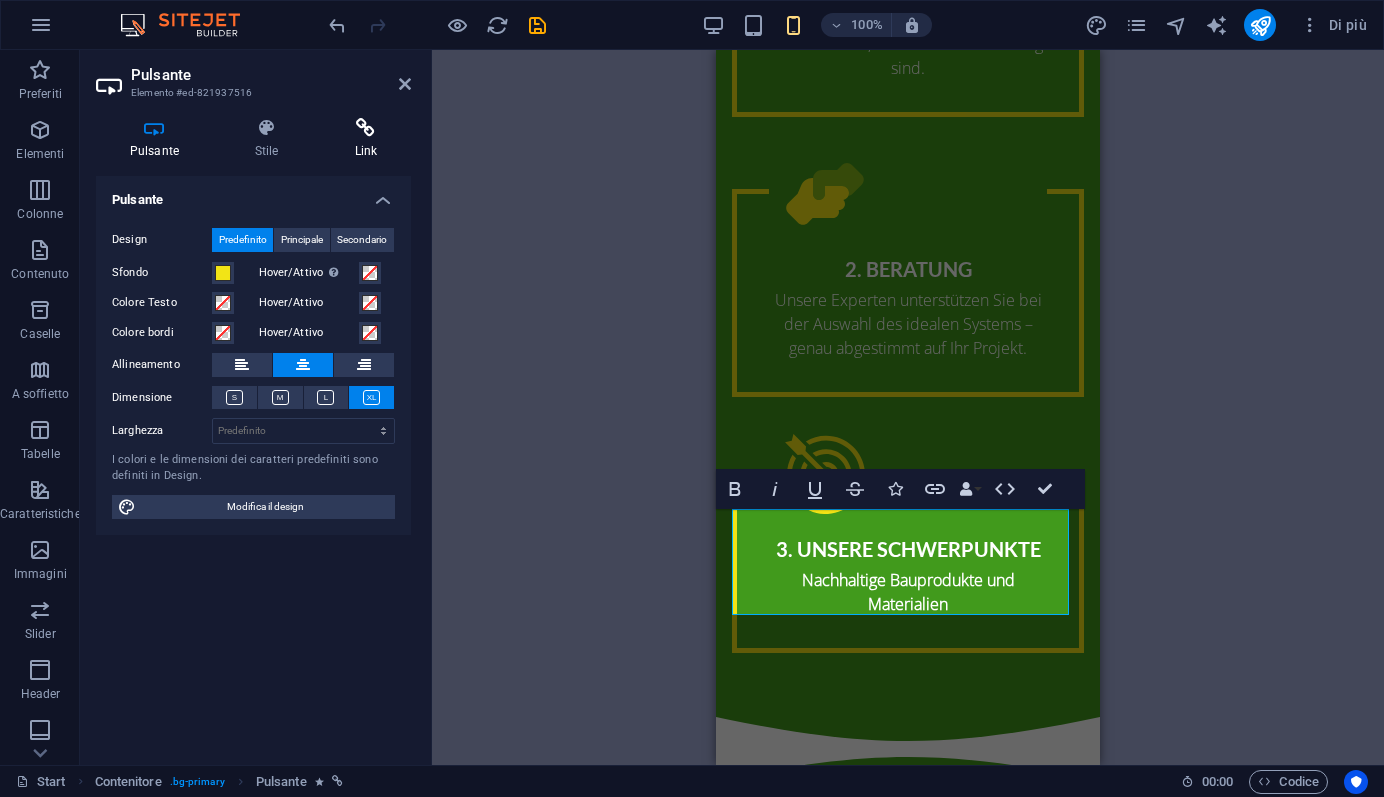 click at bounding box center (366, 128) 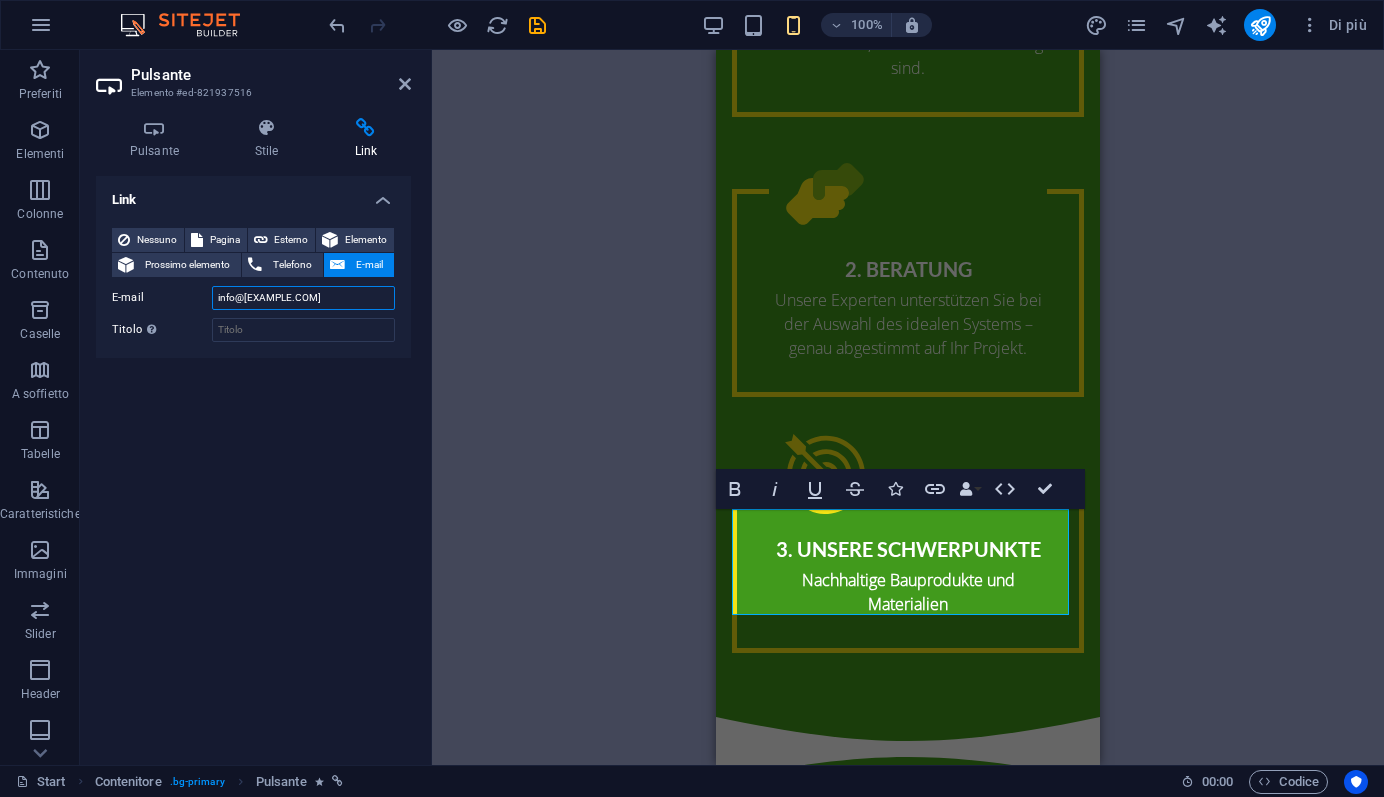 drag, startPoint x: 293, startPoint y: 298, endPoint x: 190, endPoint y: 294, distance: 103.077644 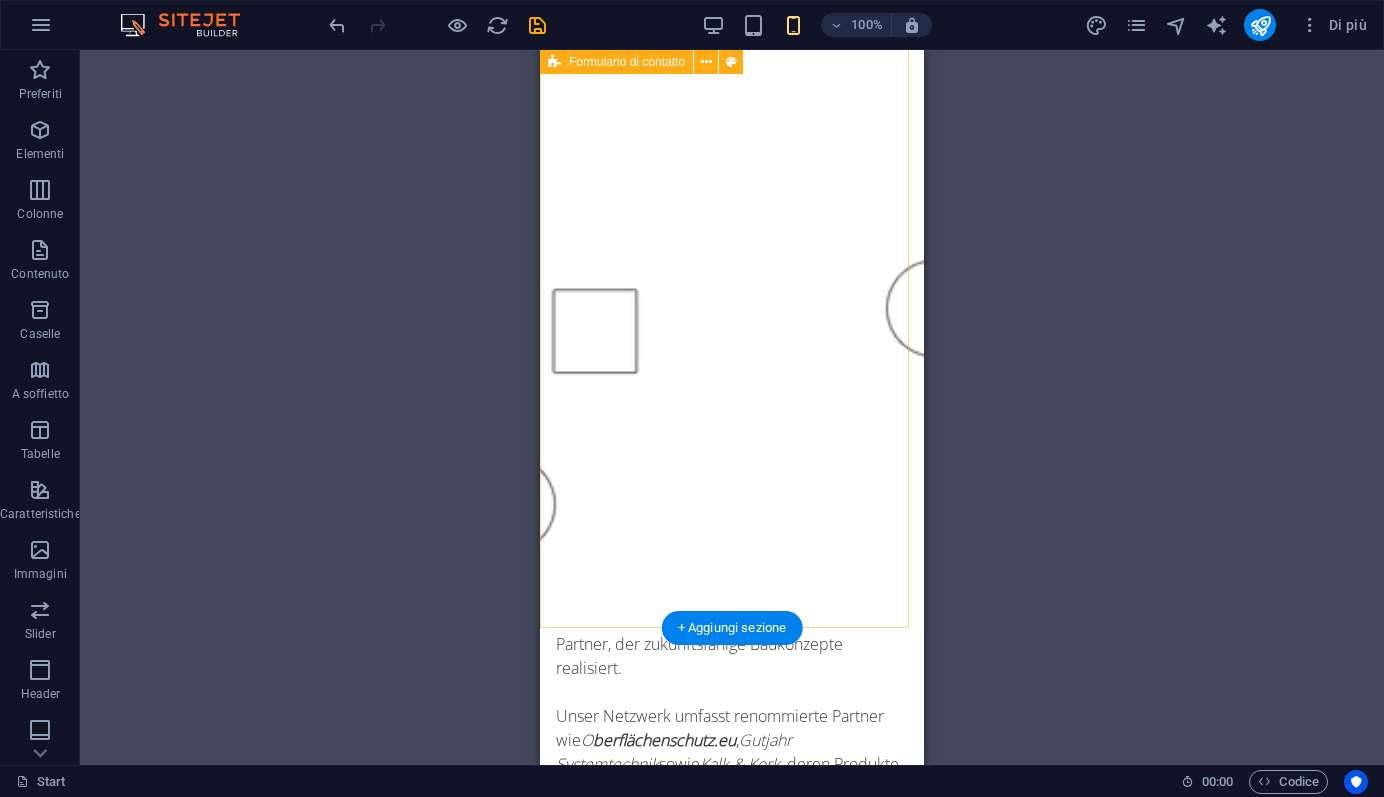 scroll, scrollTop: 1656, scrollLeft: 0, axis: vertical 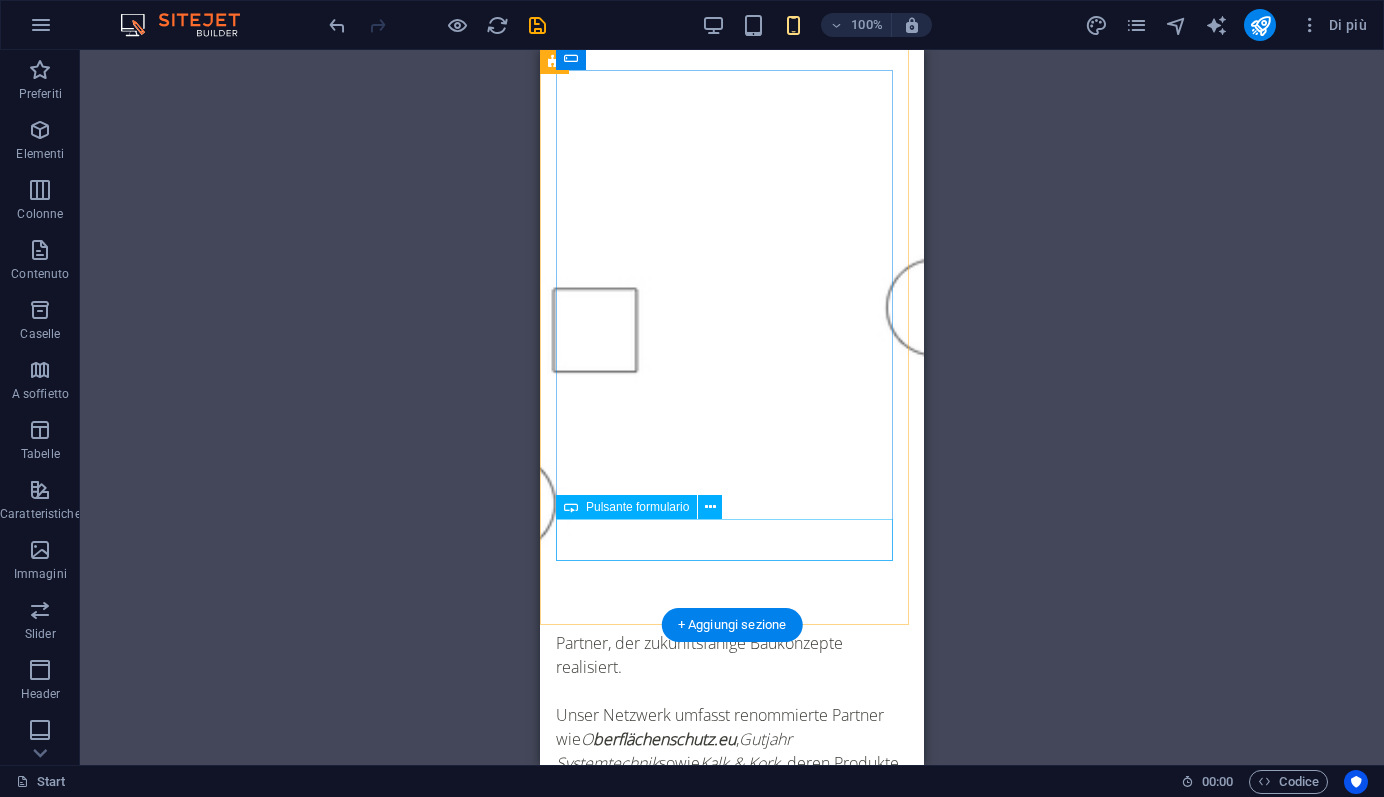 click on "Senden" at bounding box center (732, 1979) 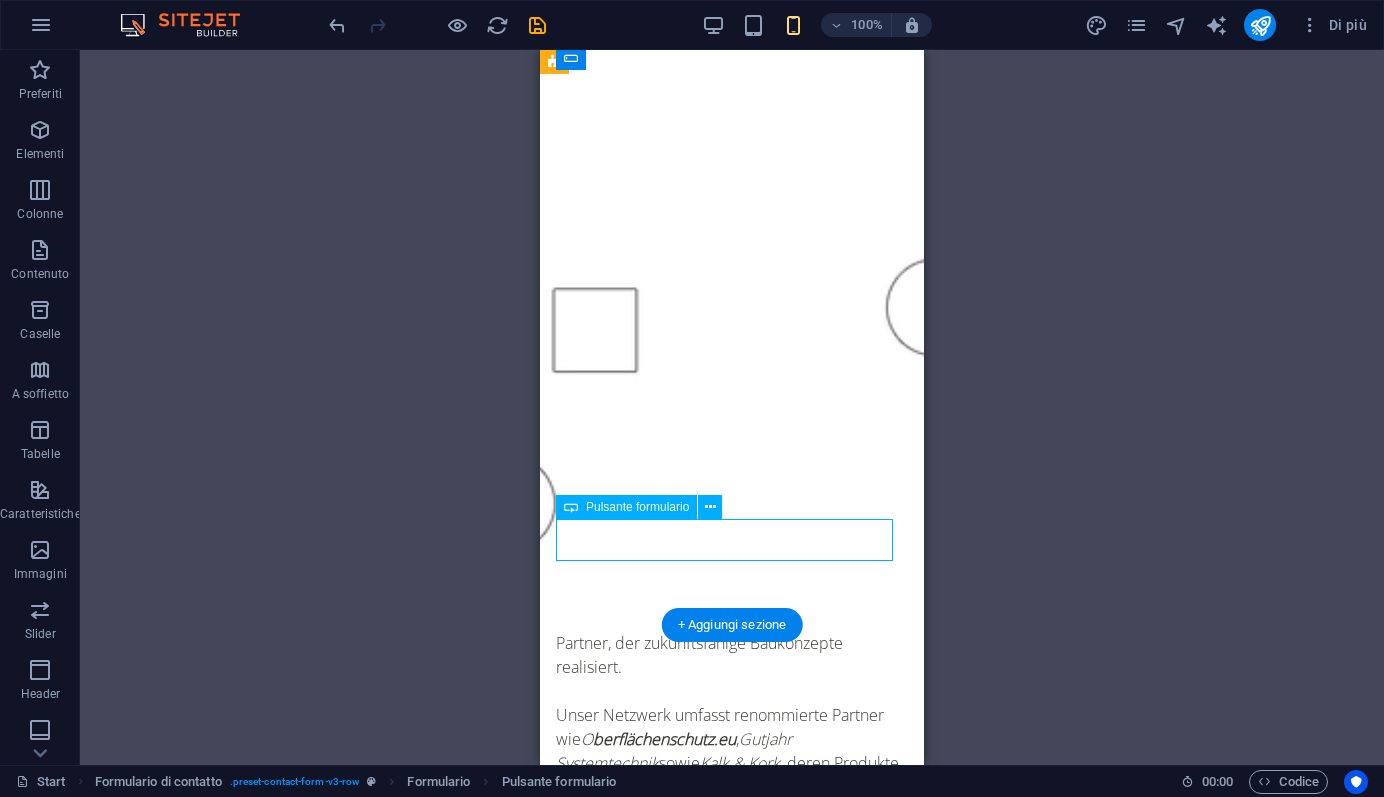 click on "Senden" at bounding box center (732, 1979) 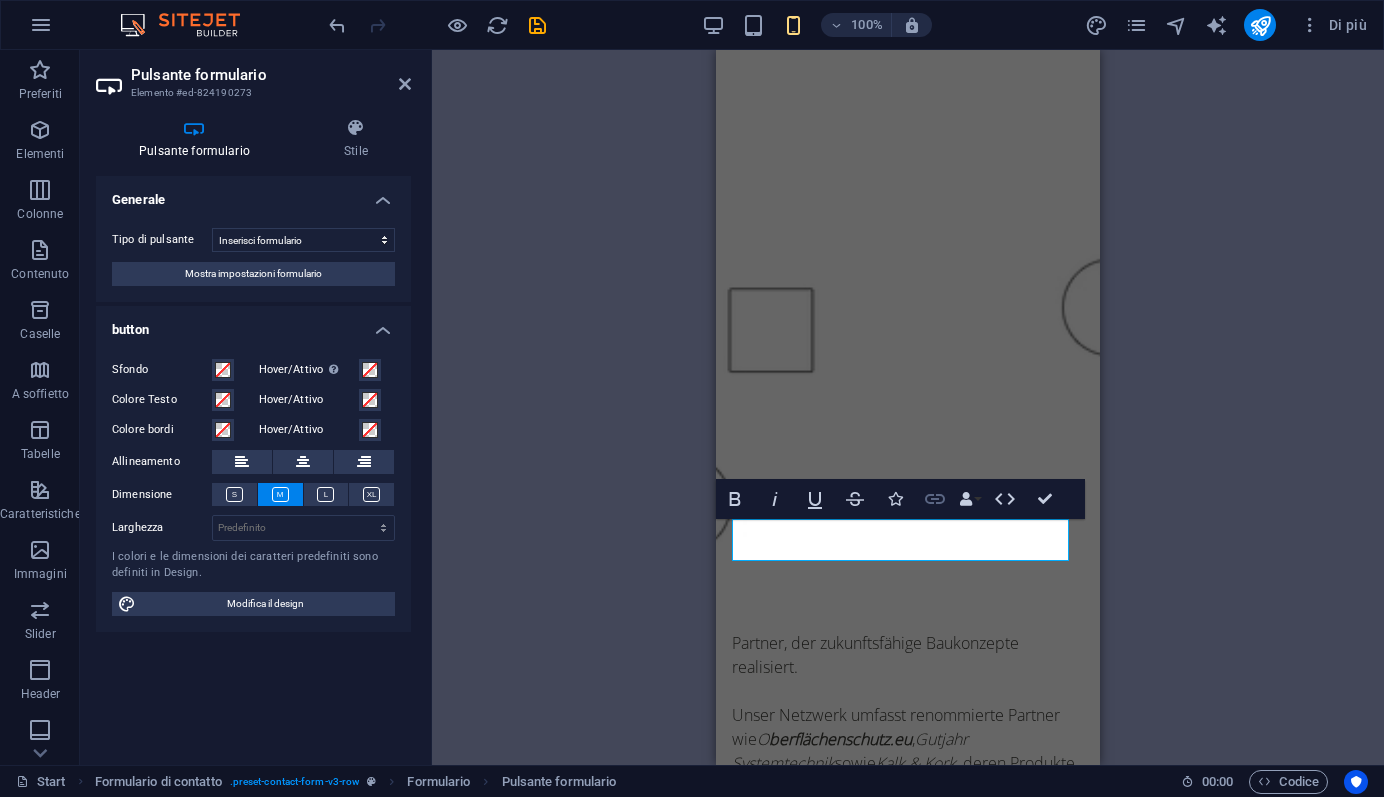 click 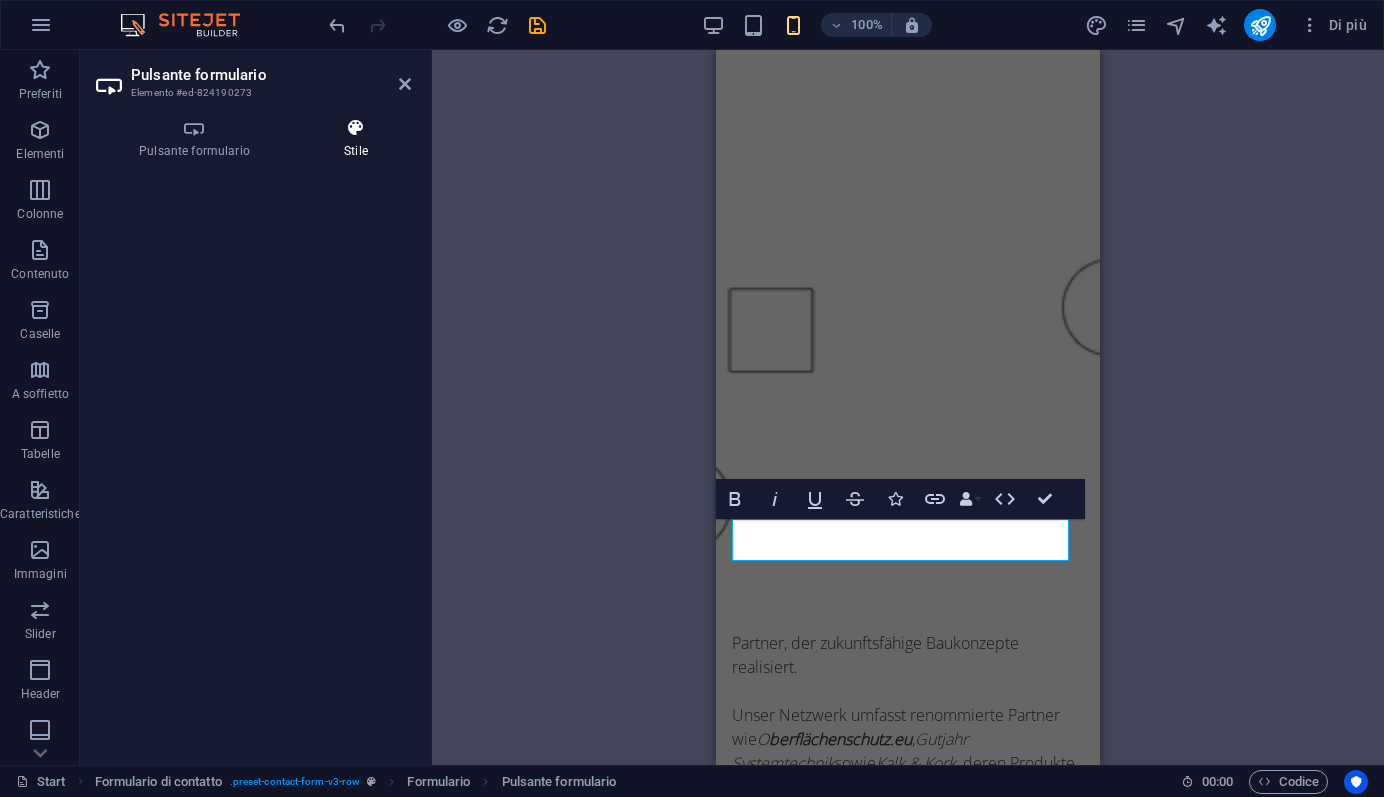 click at bounding box center [356, 128] 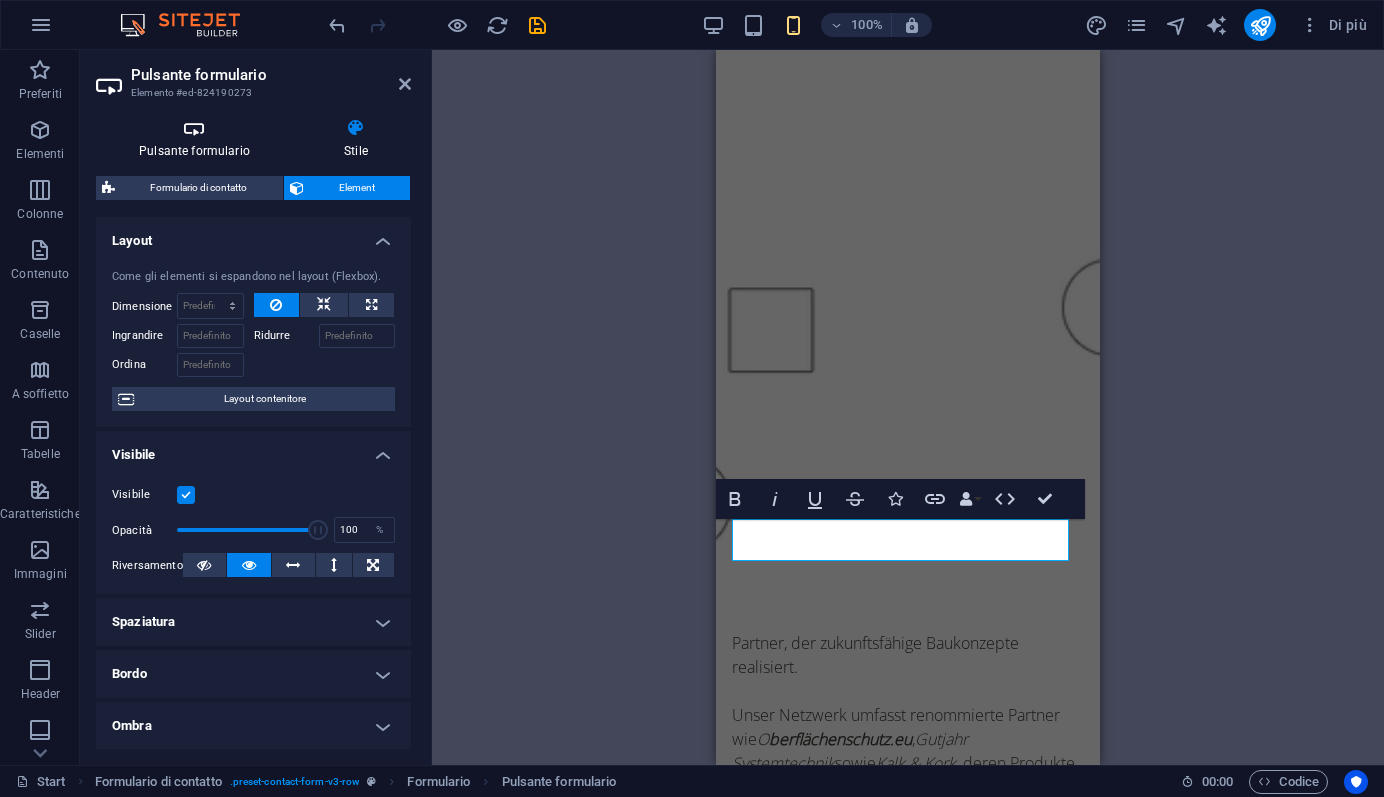 click on "Pulsante formulario" at bounding box center [198, 139] 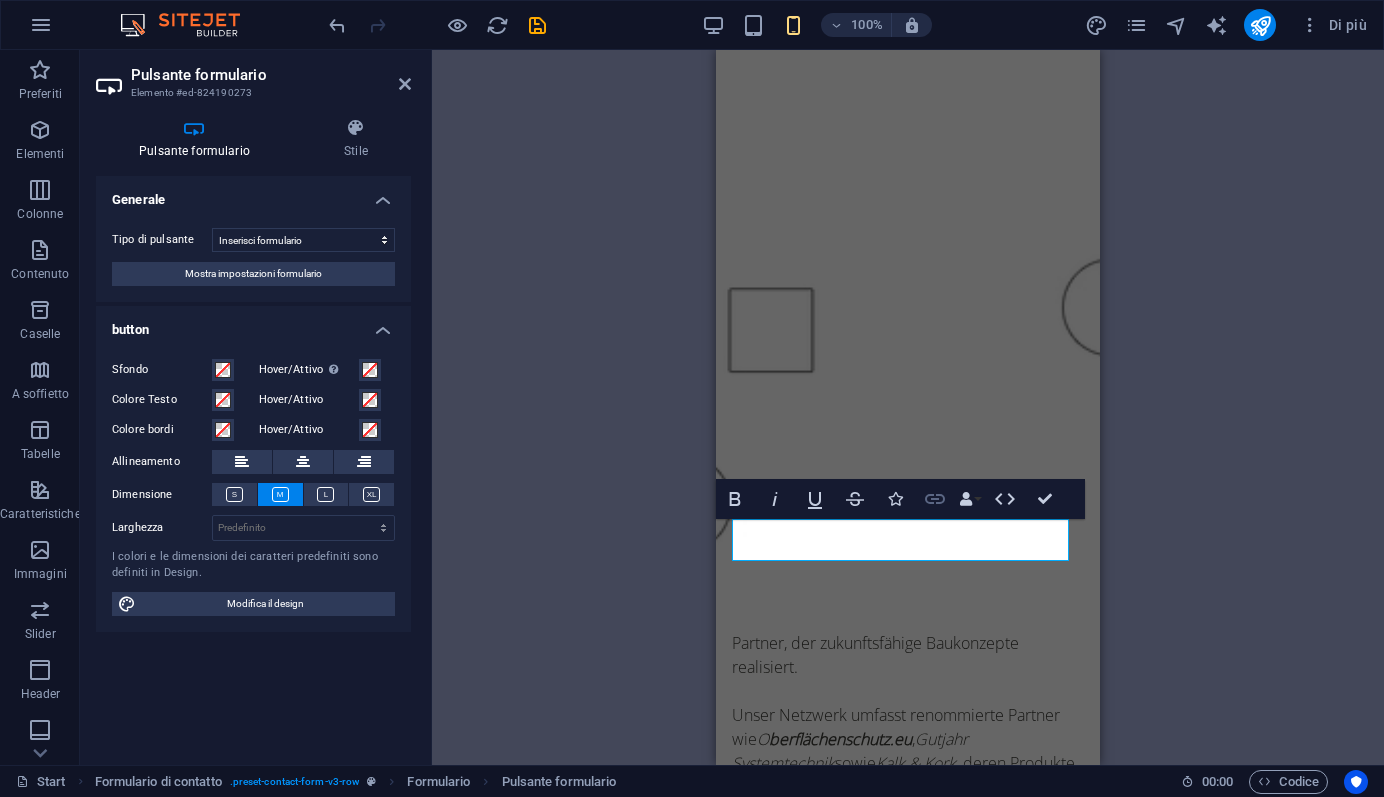 click 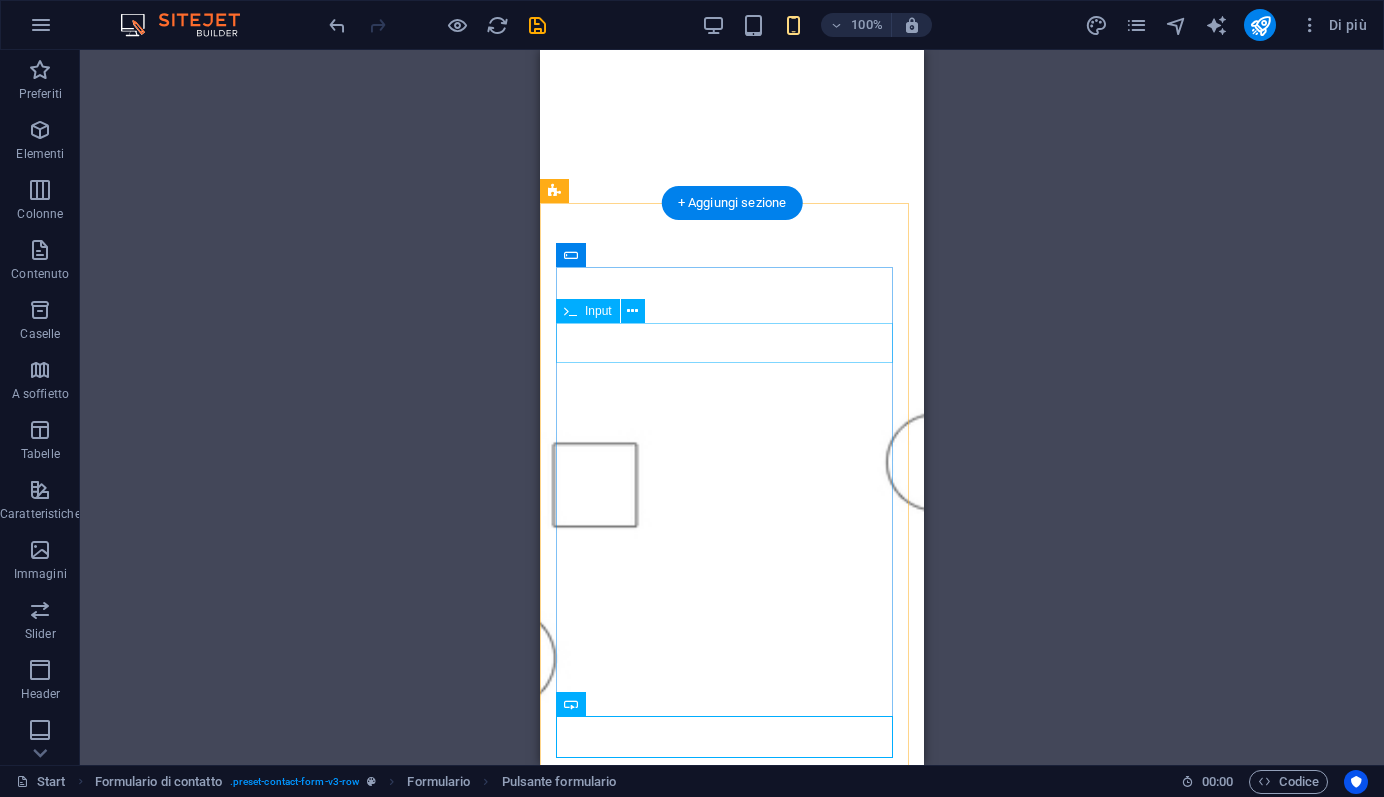 scroll, scrollTop: 1459, scrollLeft: 0, axis: vertical 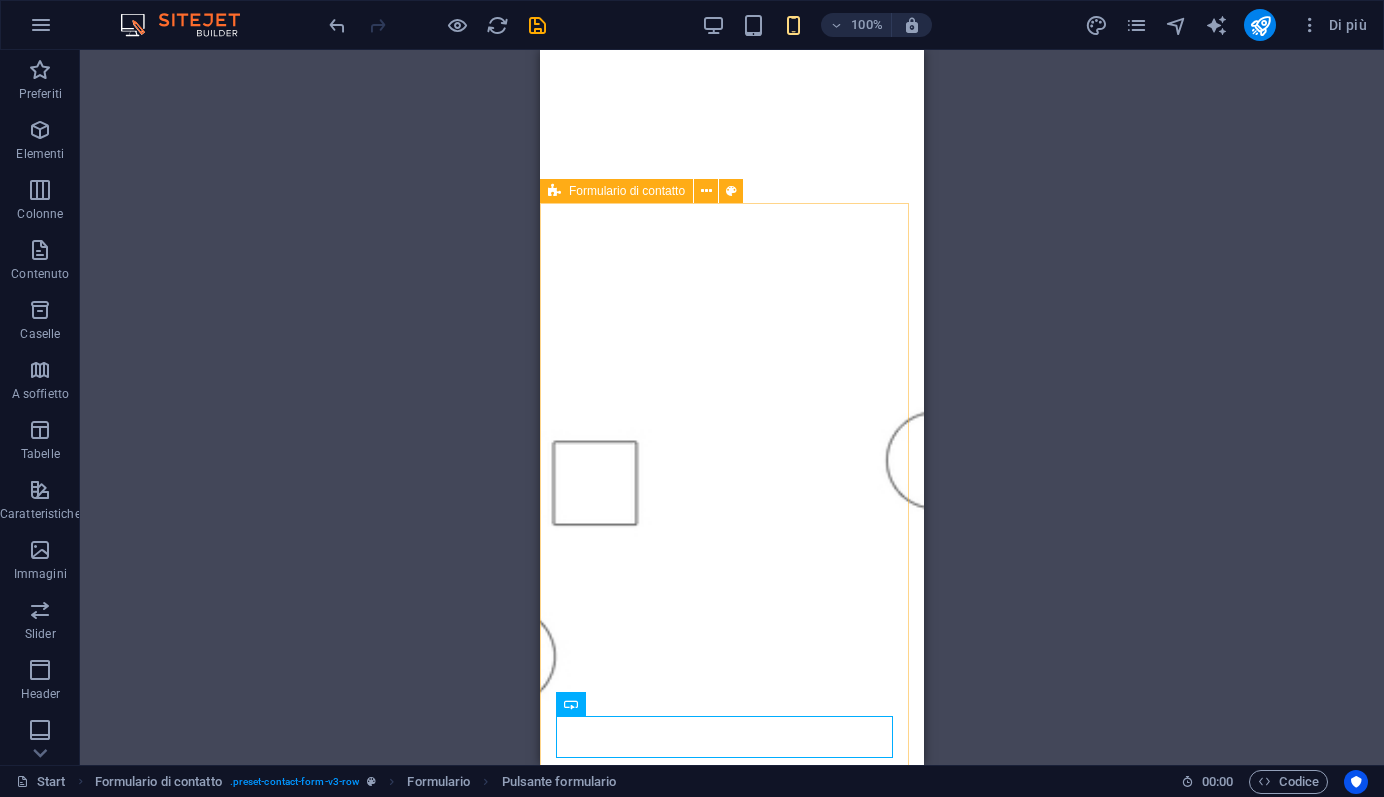 click on "Formulario di contatto" at bounding box center [627, 191] 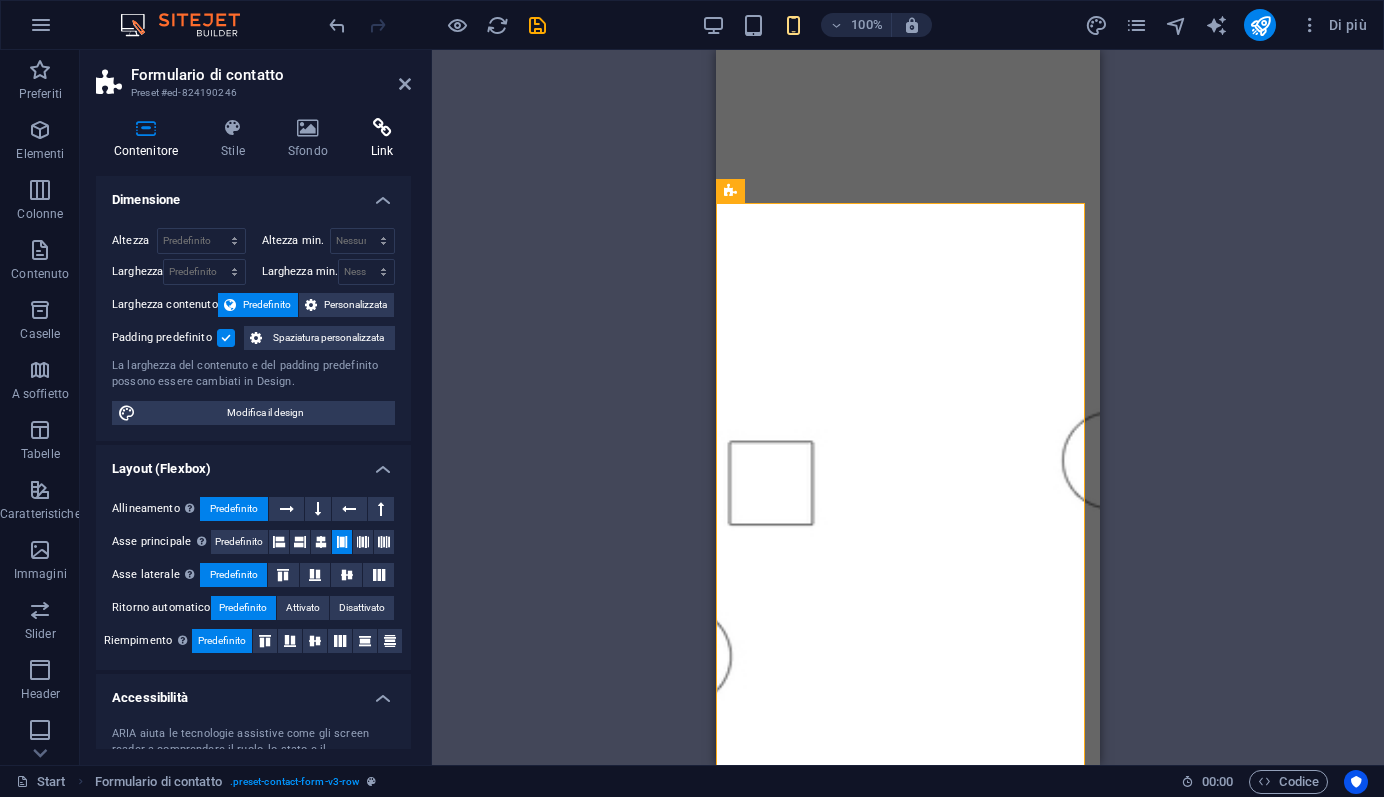 click at bounding box center (382, 128) 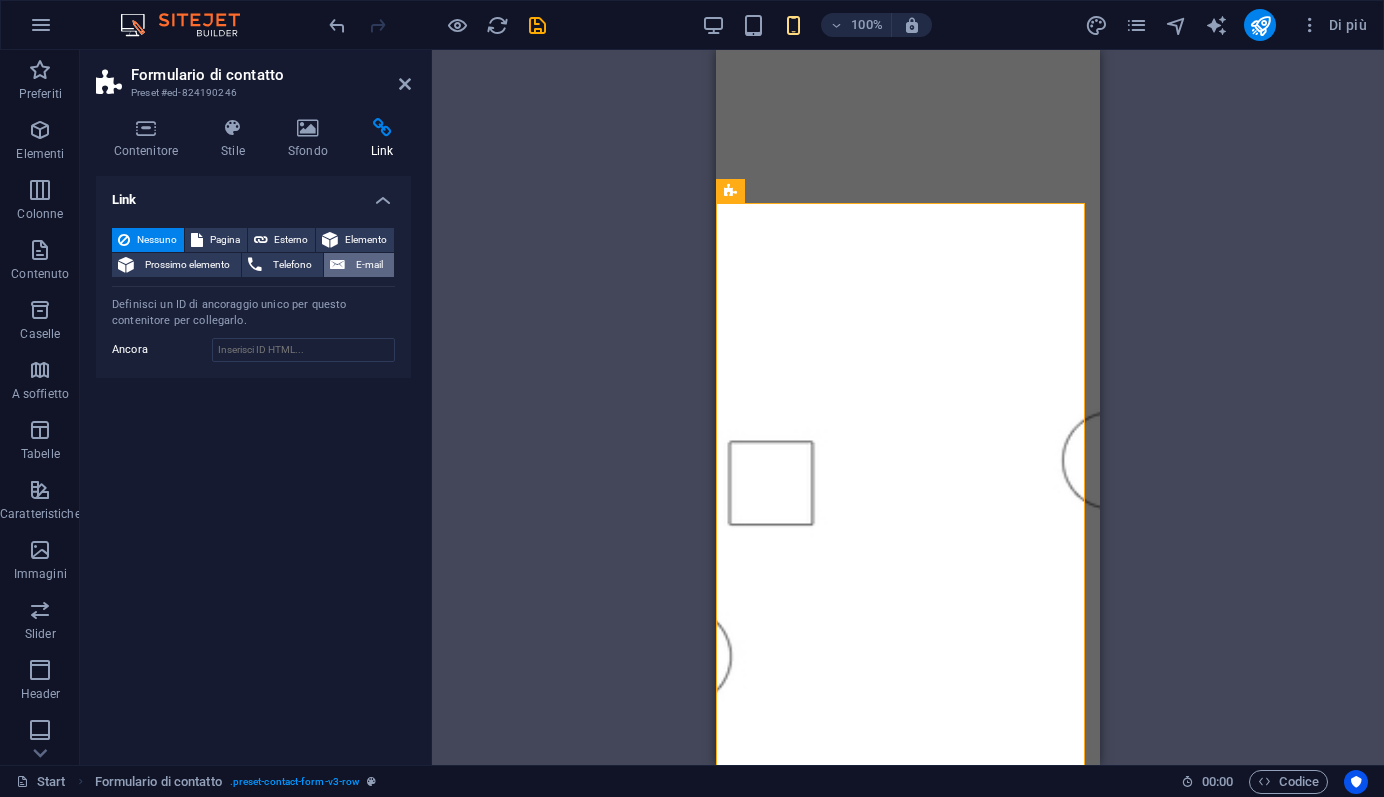 click on "E-mail" at bounding box center (369, 265) 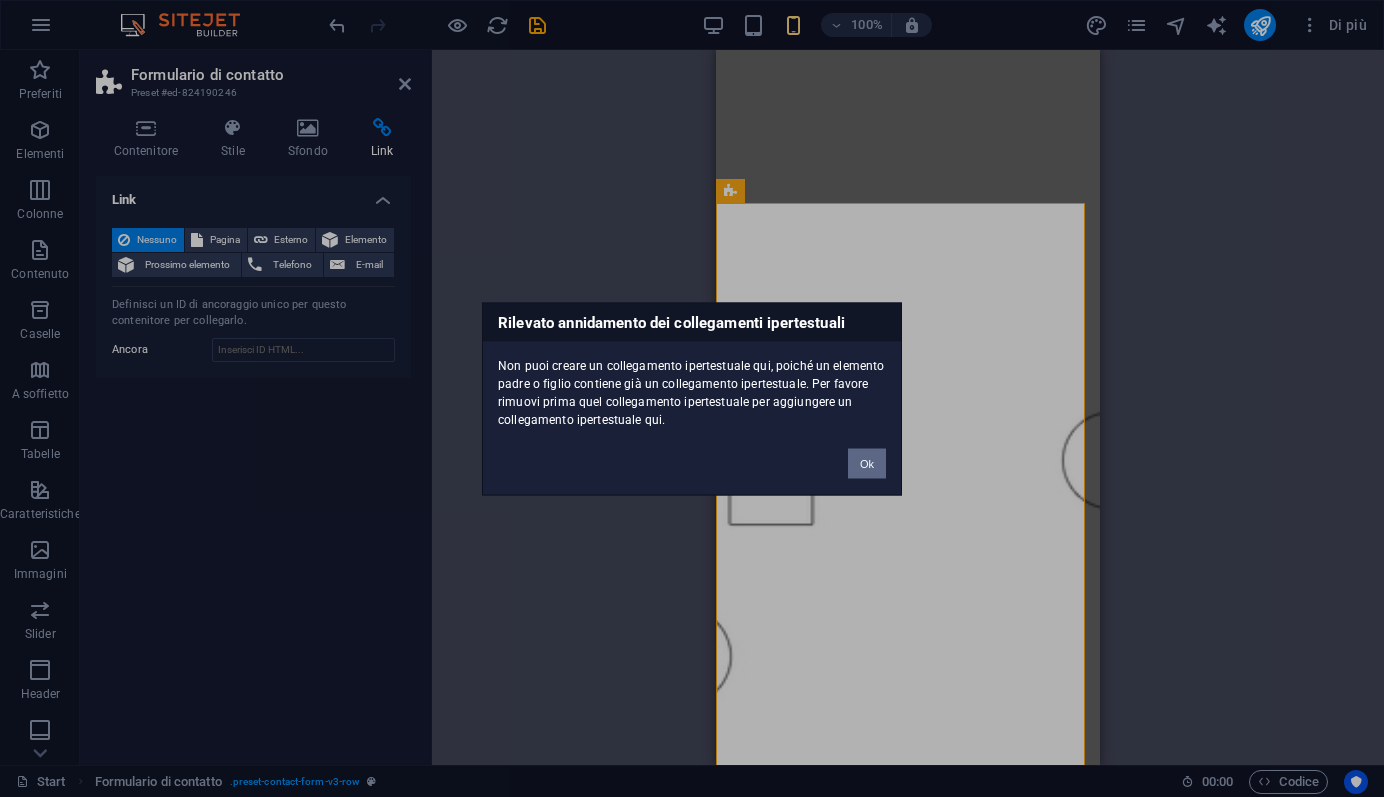 click on "Ok" at bounding box center [867, 463] 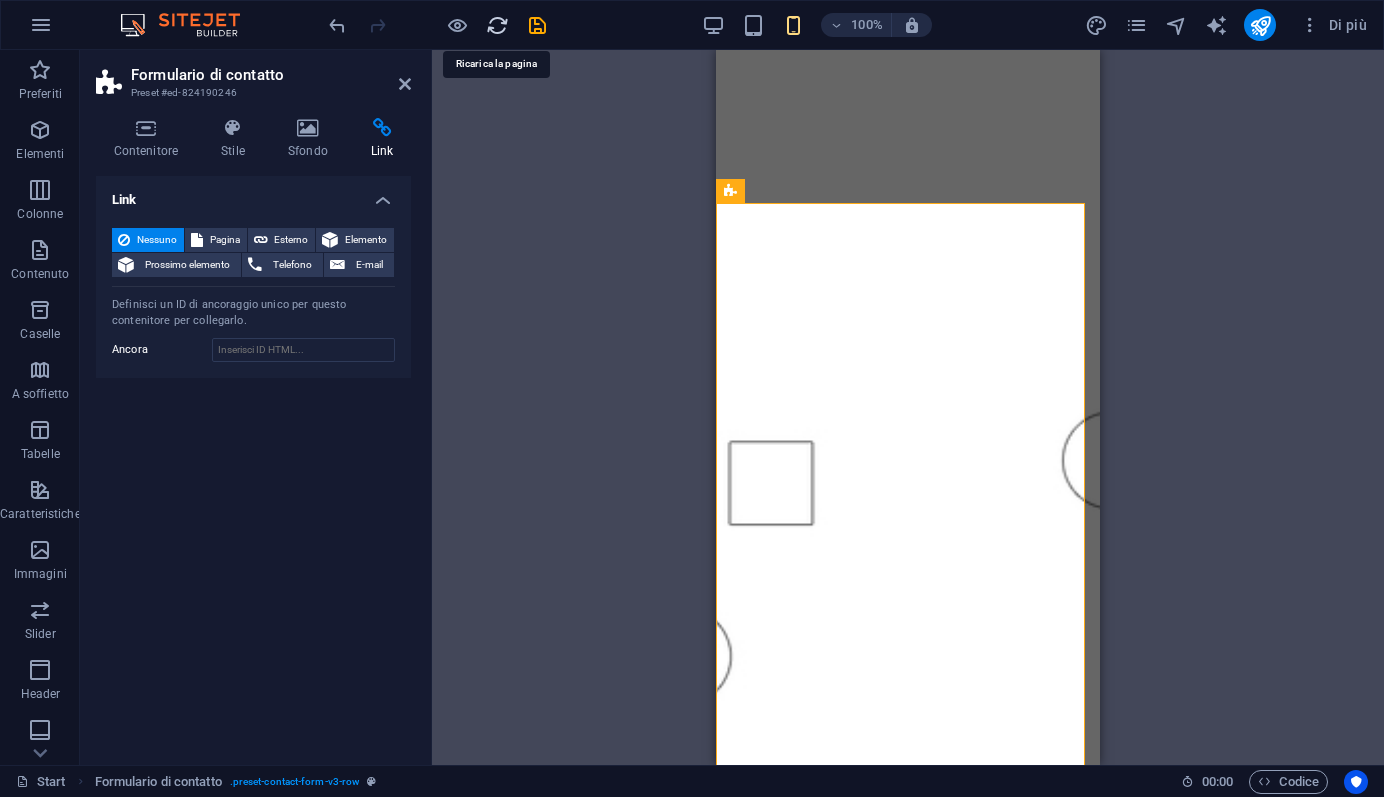 click at bounding box center (497, 25) 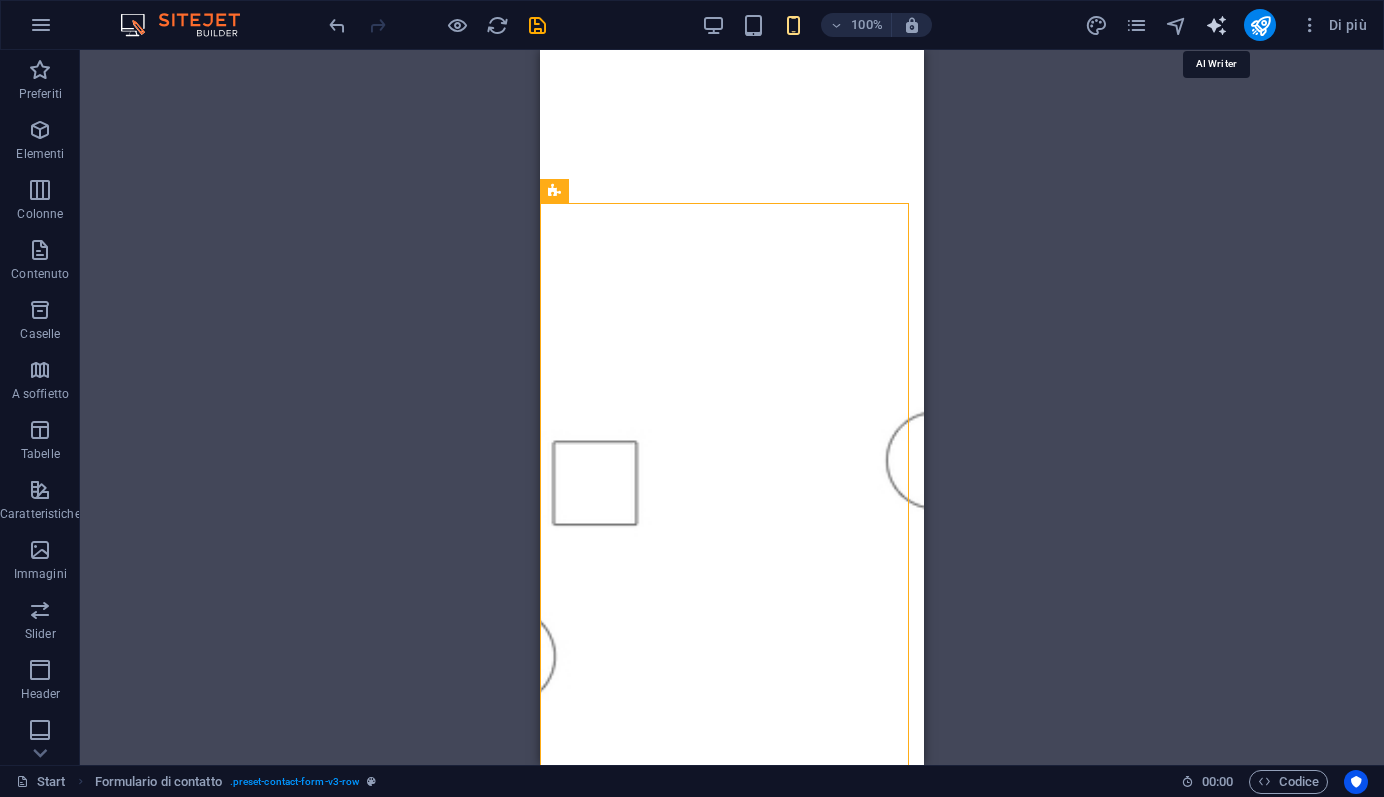 click at bounding box center [1216, 25] 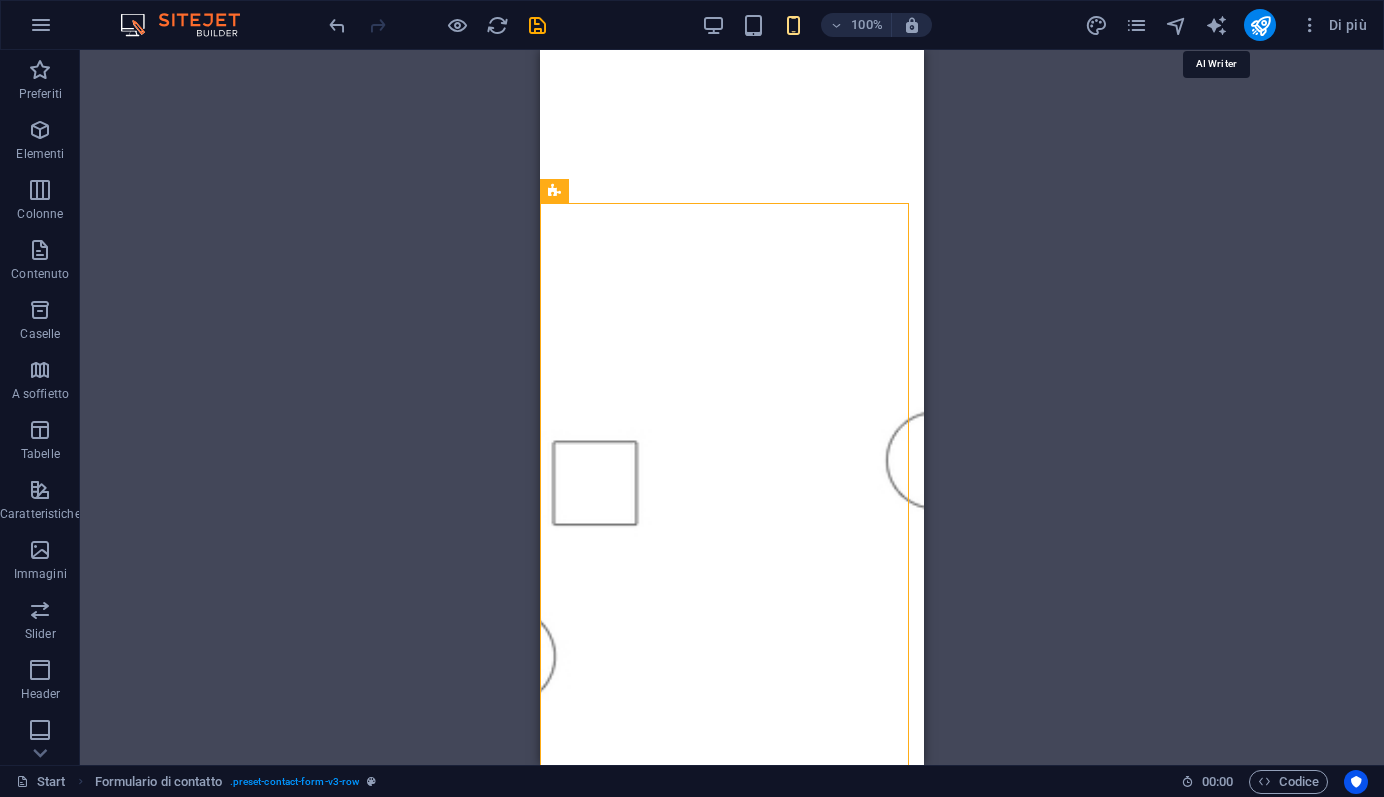 select on "English" 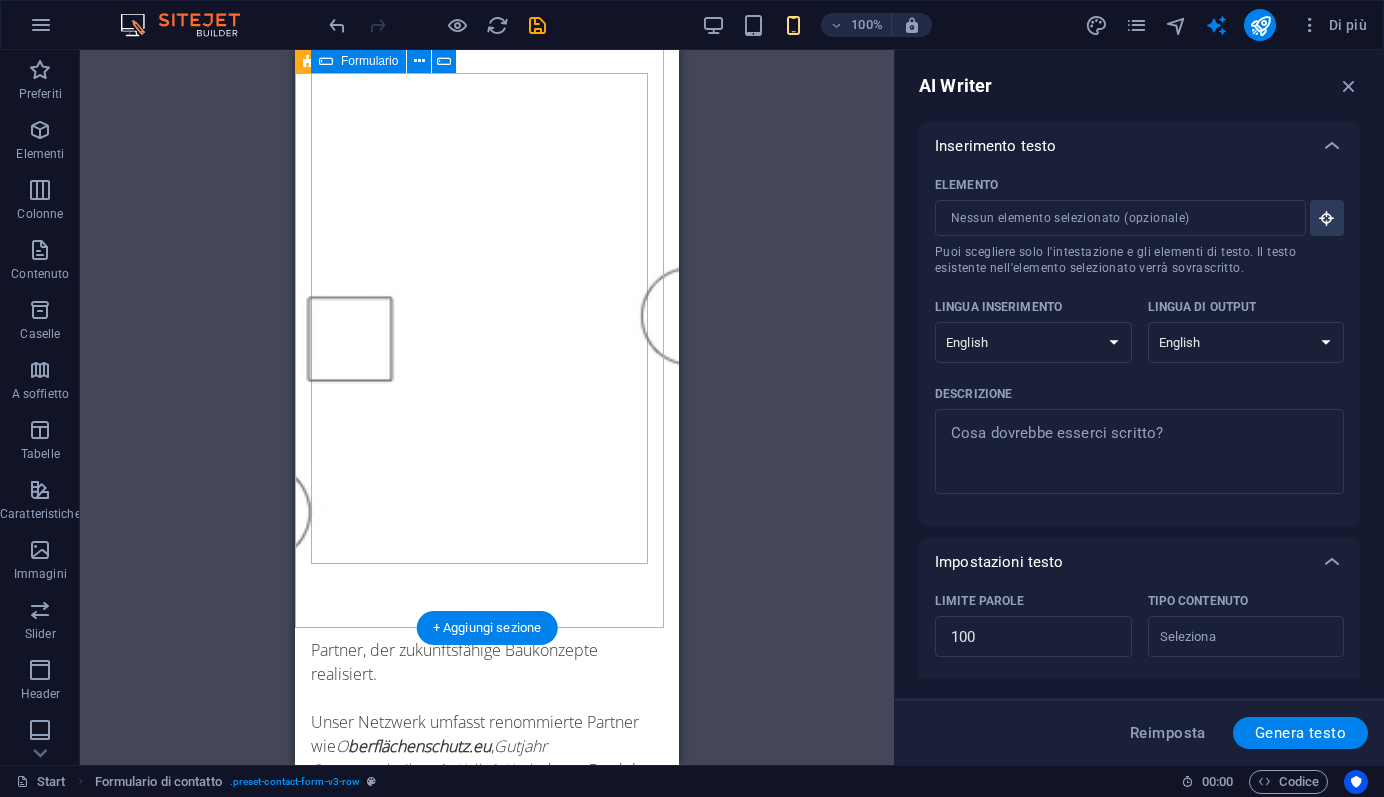 scroll, scrollTop: 1654, scrollLeft: 0, axis: vertical 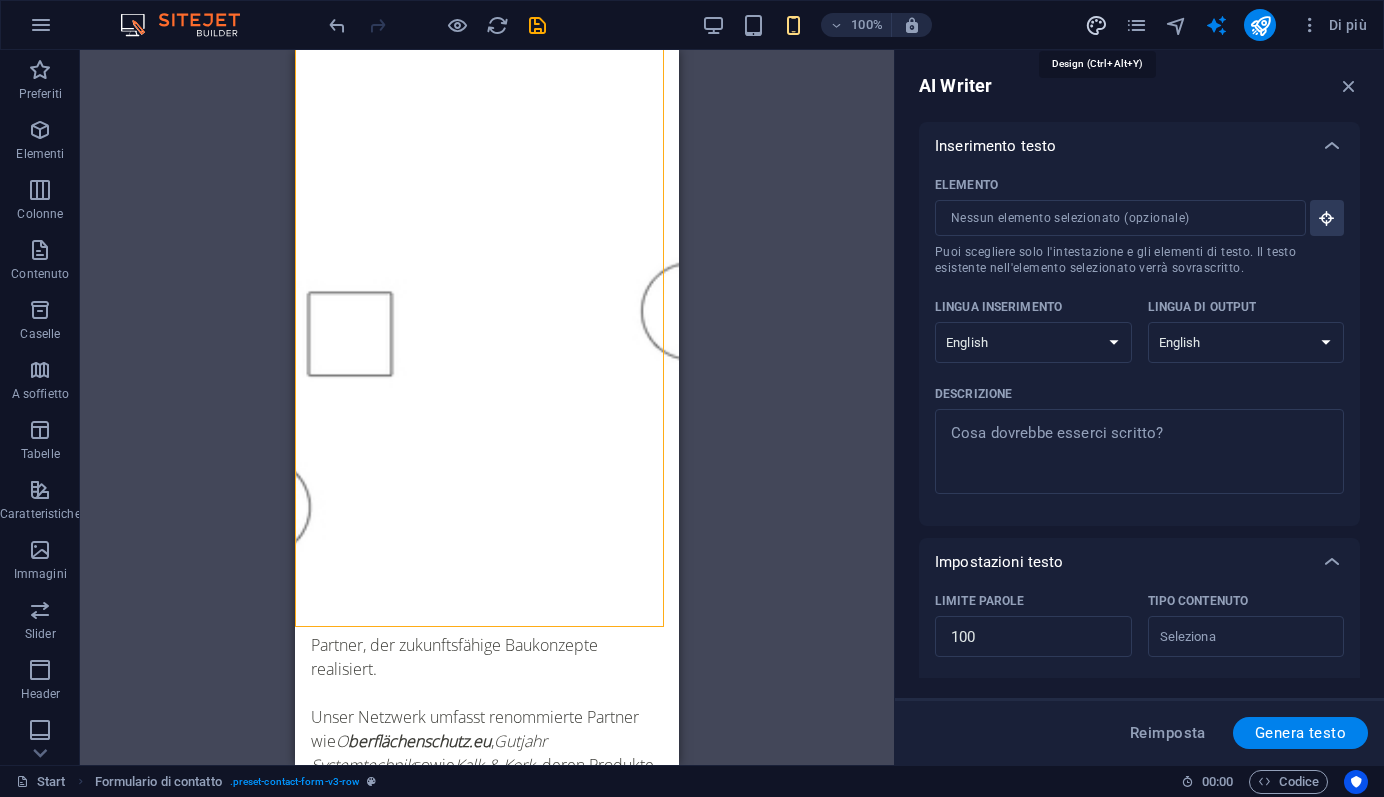 click at bounding box center [1096, 25] 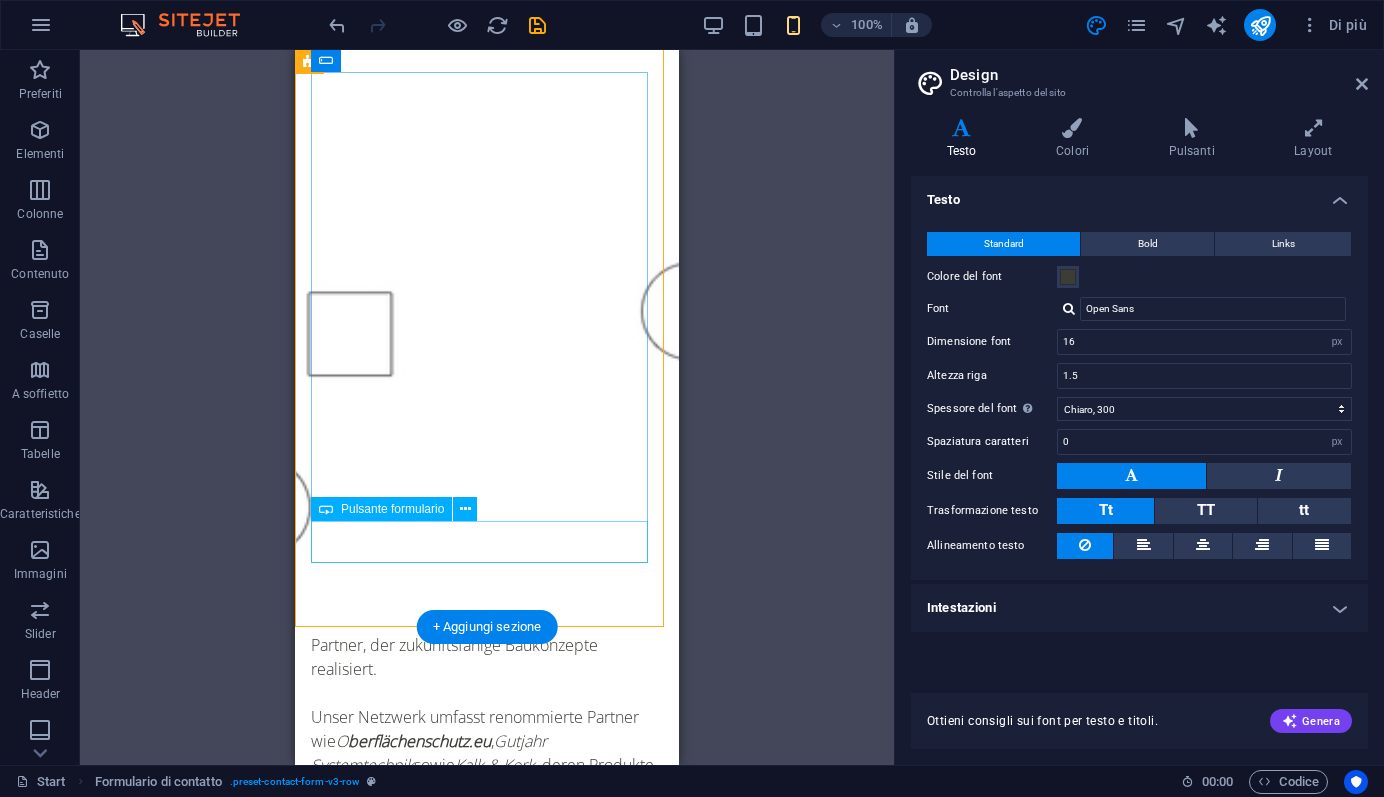 click on "Senden" at bounding box center [487, 1981] 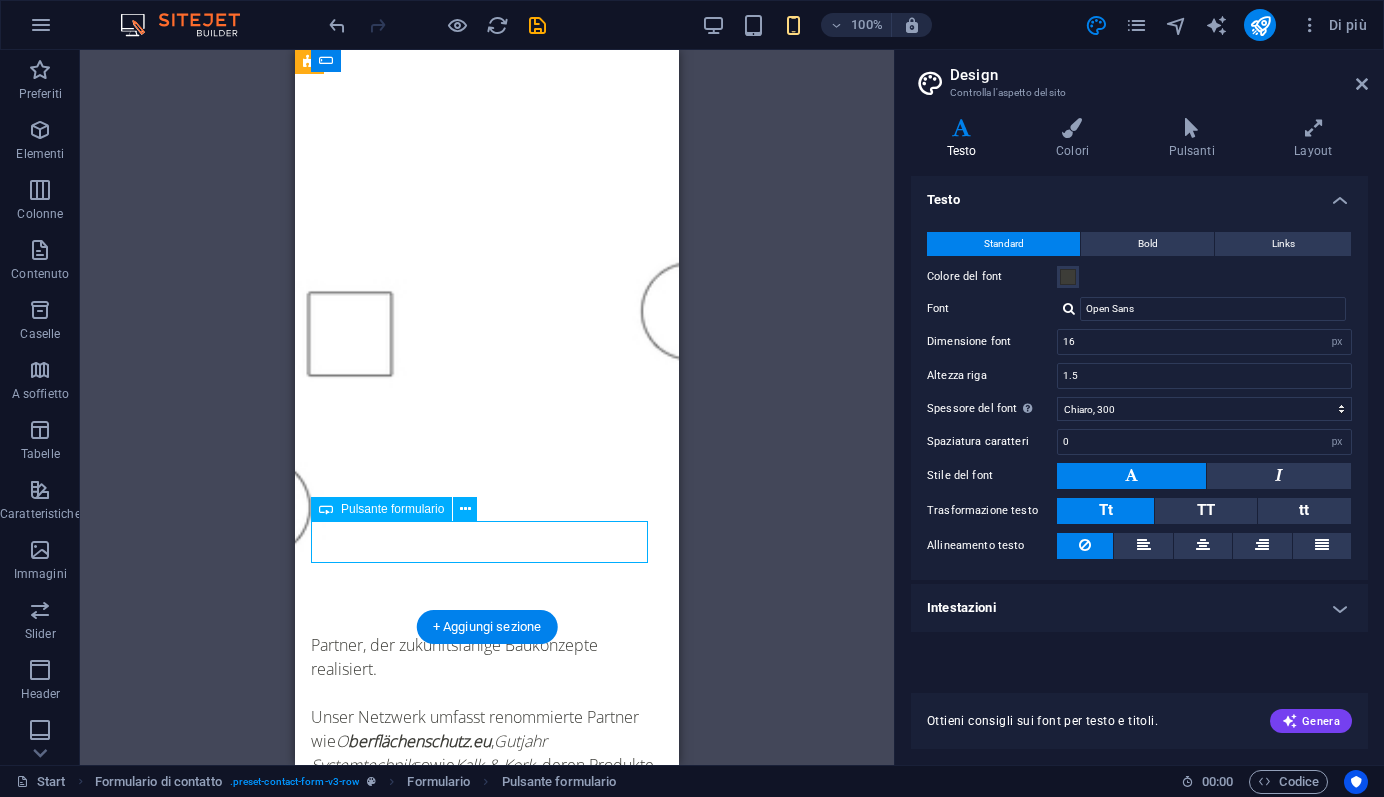 click on "Senden" at bounding box center [487, 1981] 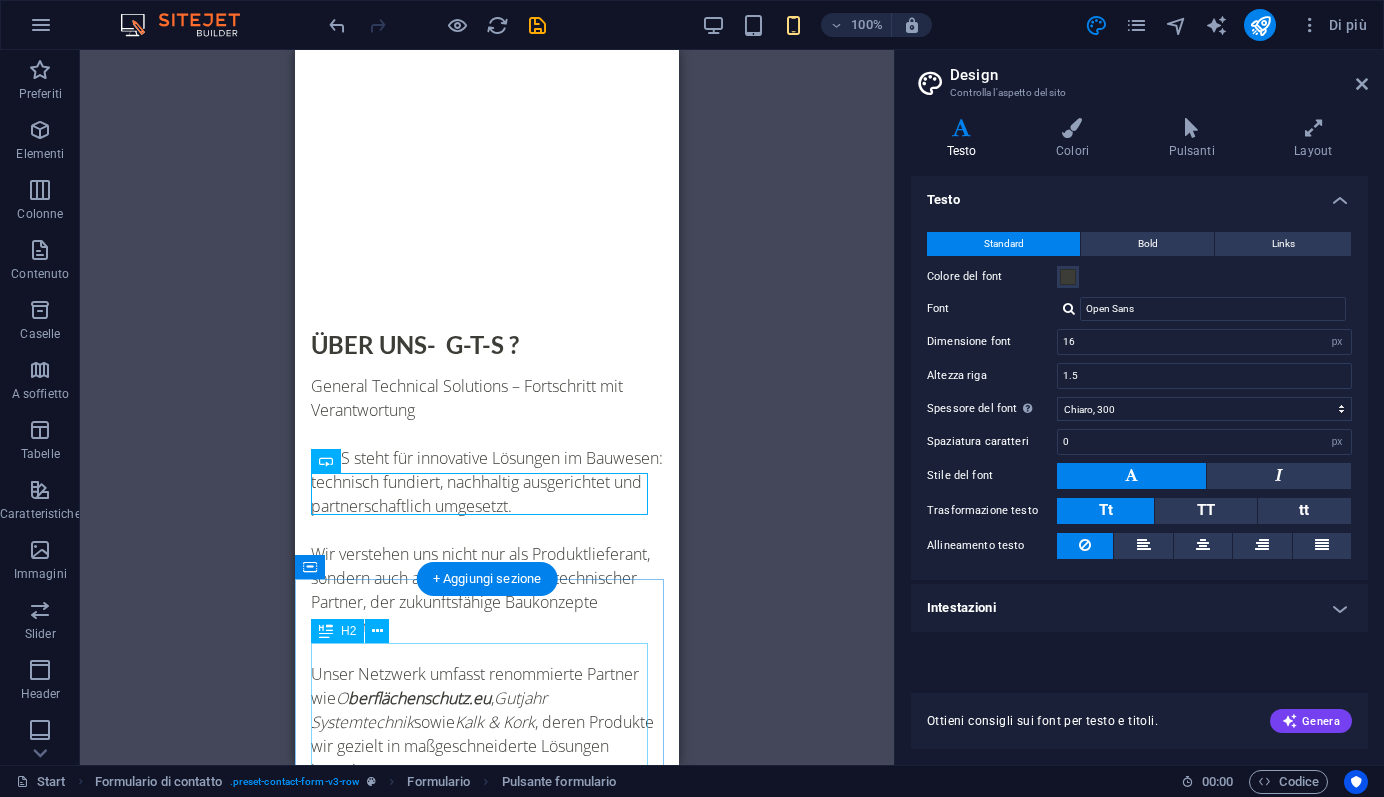 scroll, scrollTop: 1696, scrollLeft: 0, axis: vertical 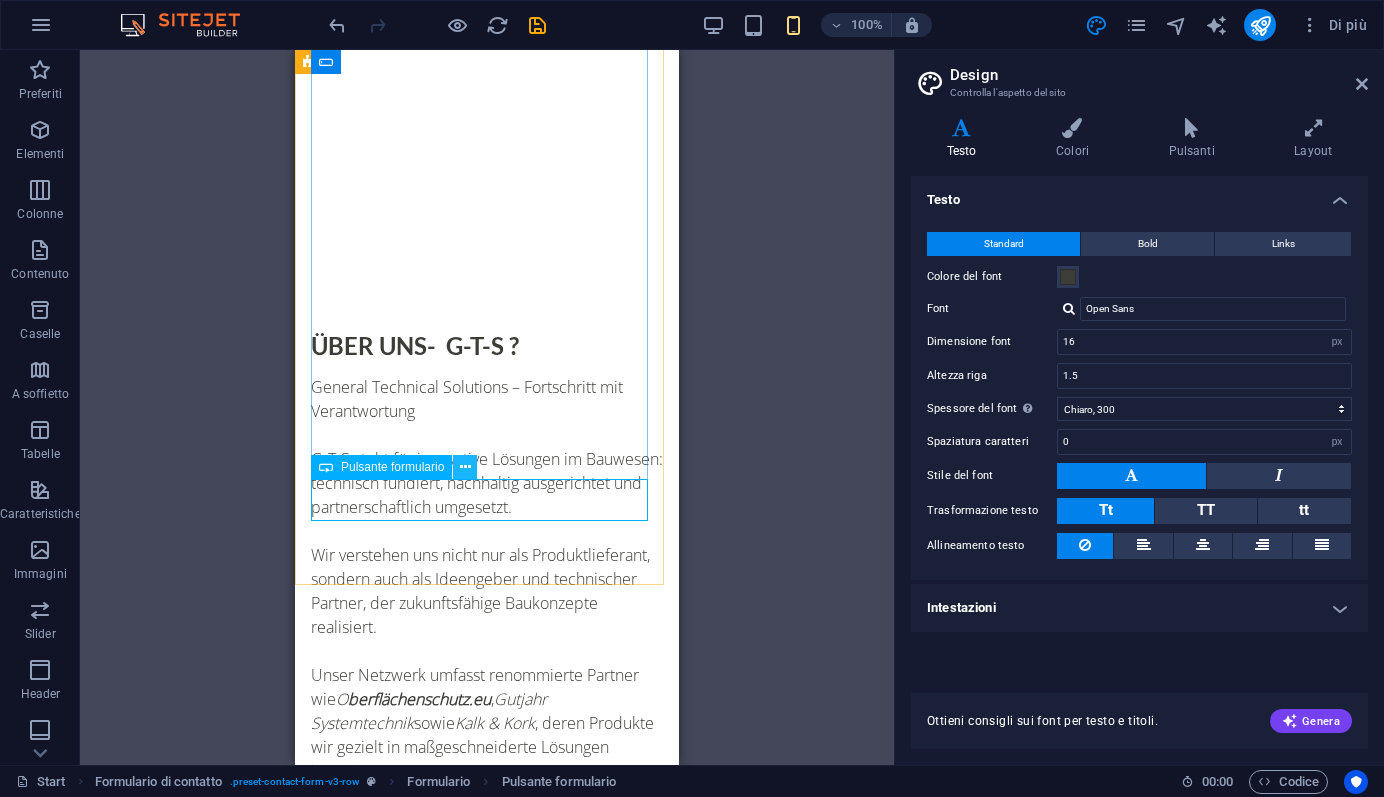 click at bounding box center [465, 467] 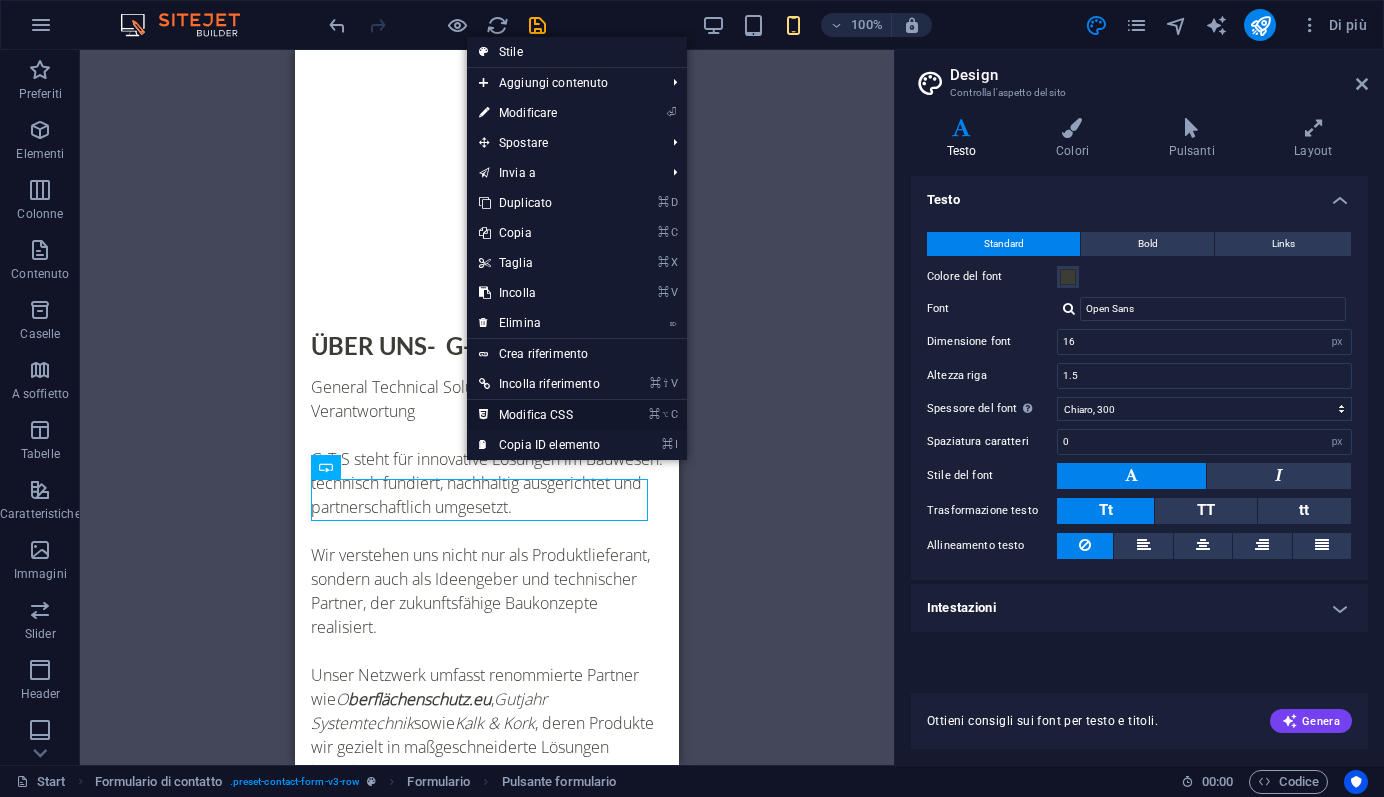 drag, startPoint x: 514, startPoint y: 410, endPoint x: 214, endPoint y: 360, distance: 304.13812 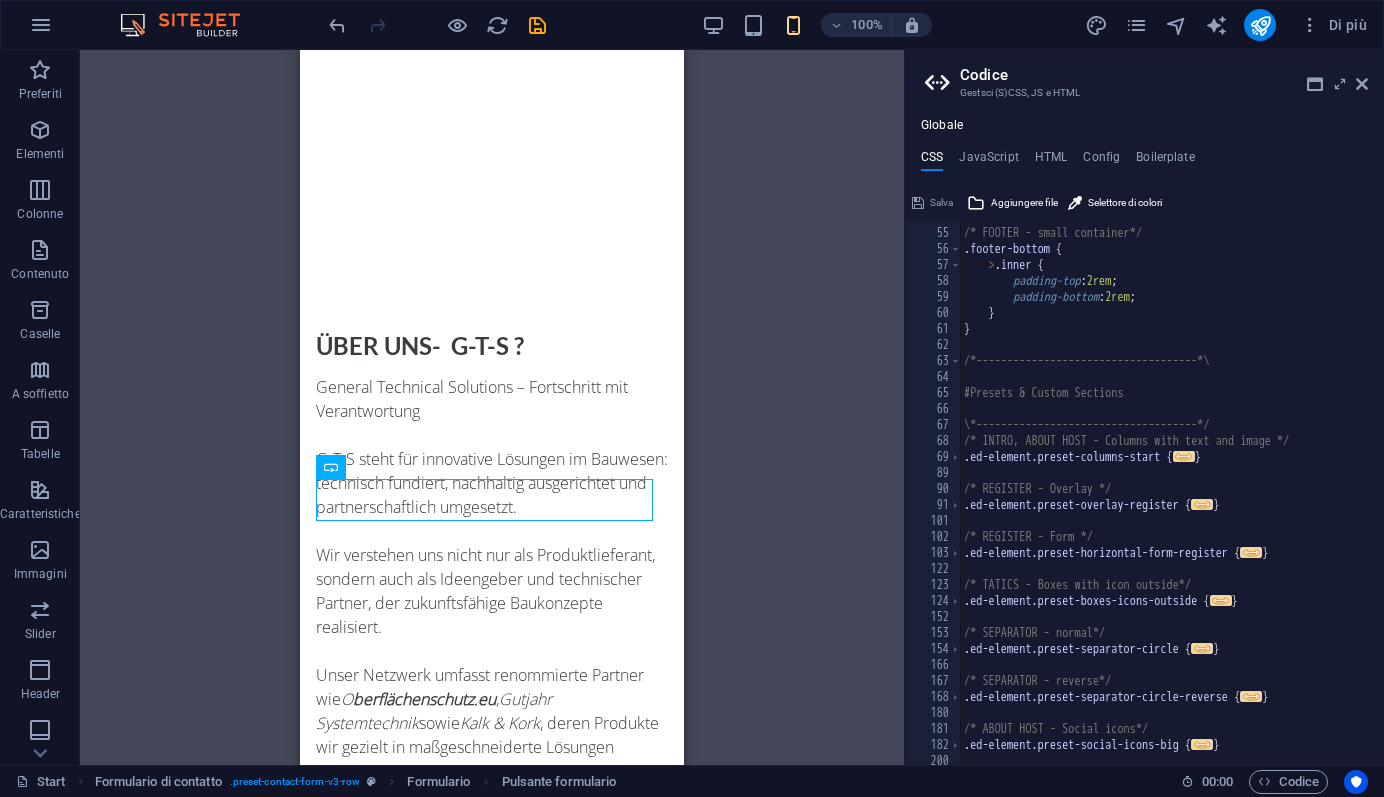 scroll, scrollTop: 943, scrollLeft: 0, axis: vertical 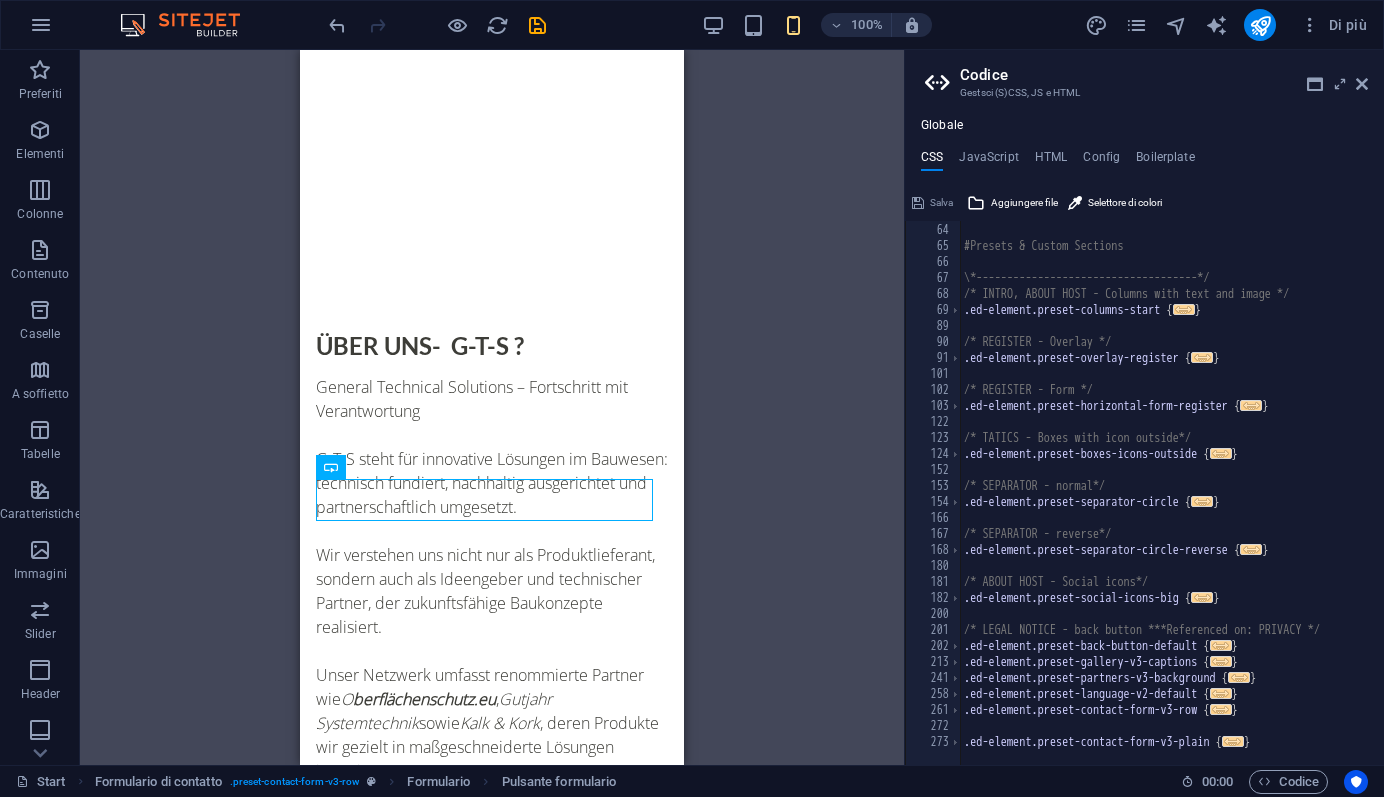click at bounding box center (1362, 84) 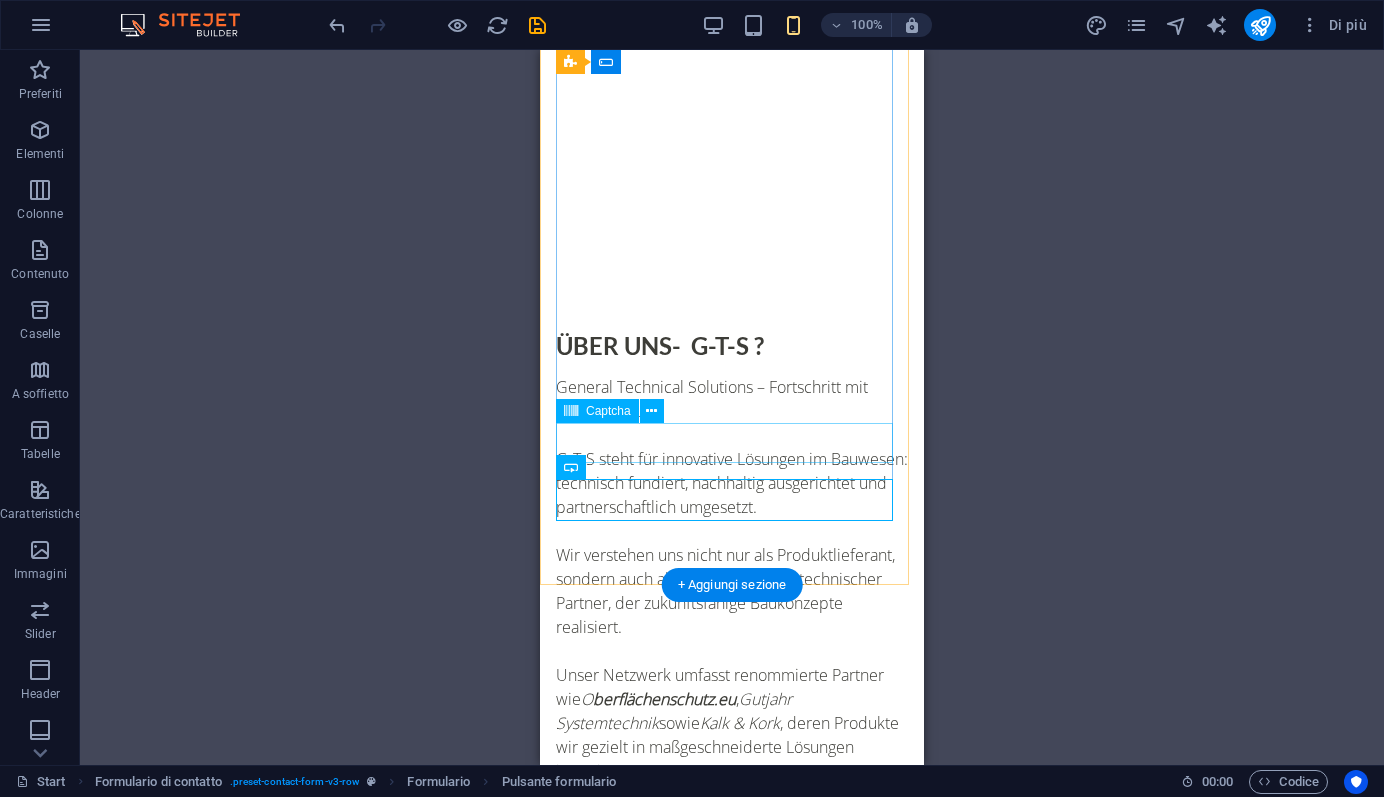 click on "Illeggibile? Carica nuovo" at bounding box center (732, 1881) 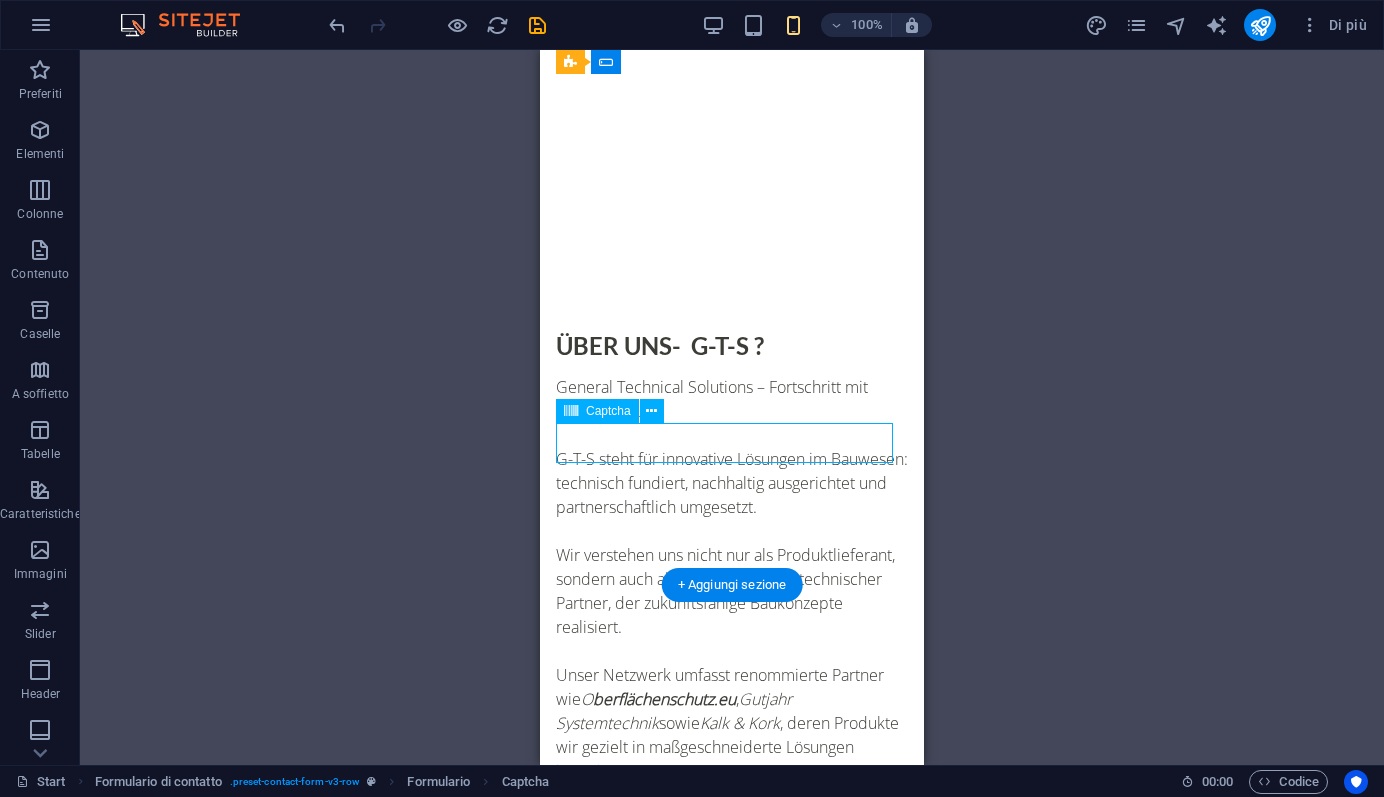 click on "Illeggibile? Carica nuovo" at bounding box center (732, 1881) 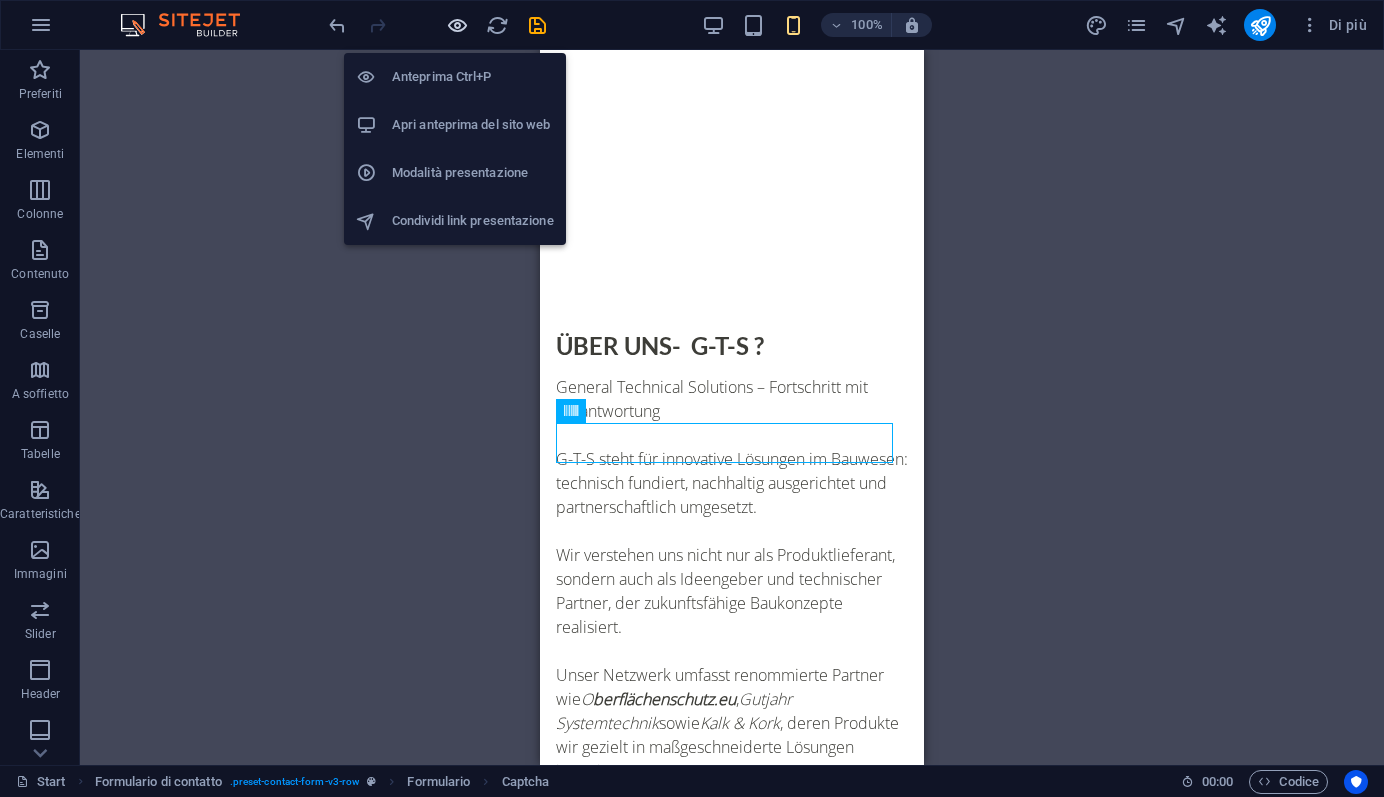 click at bounding box center (457, 25) 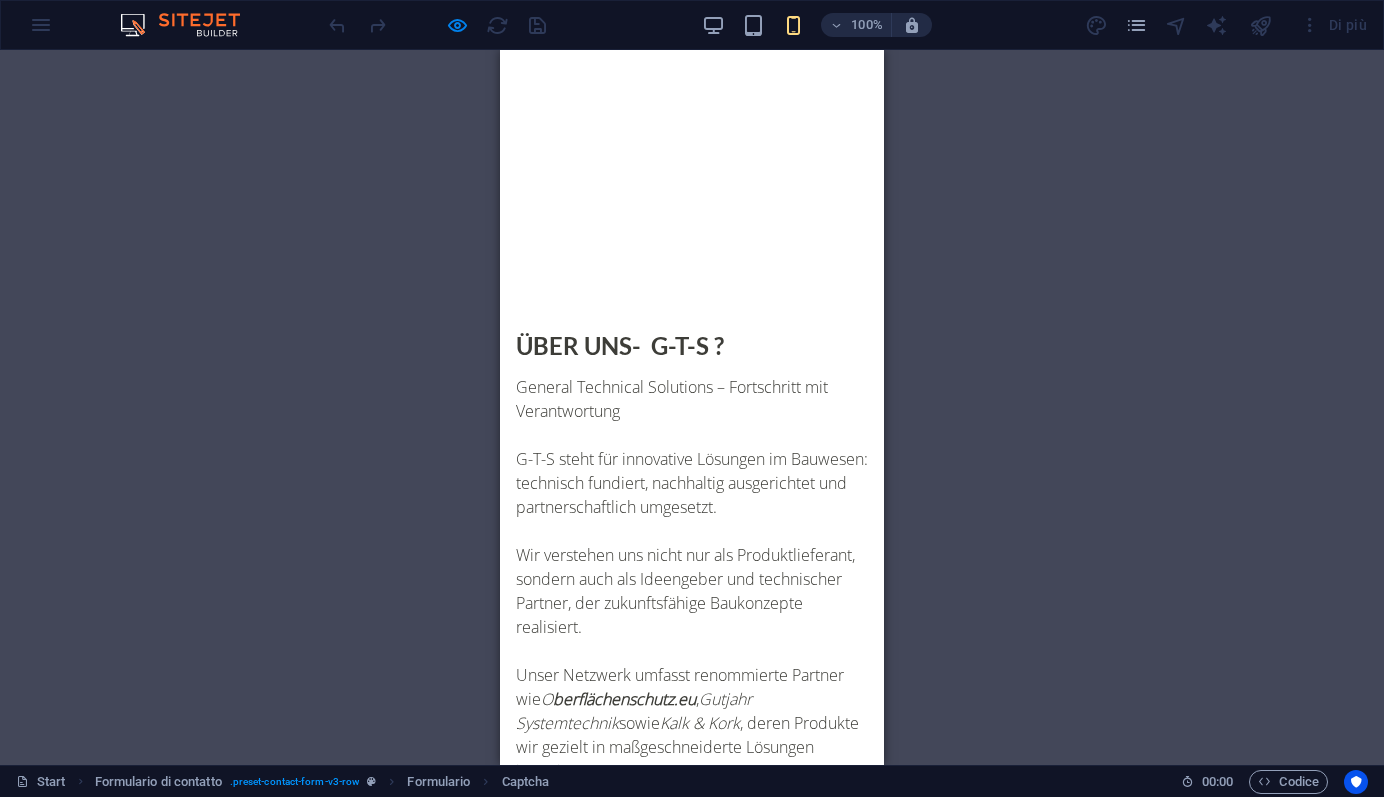 click on "Illeggibile? Carica nuovo" at bounding box center [746, 1881] 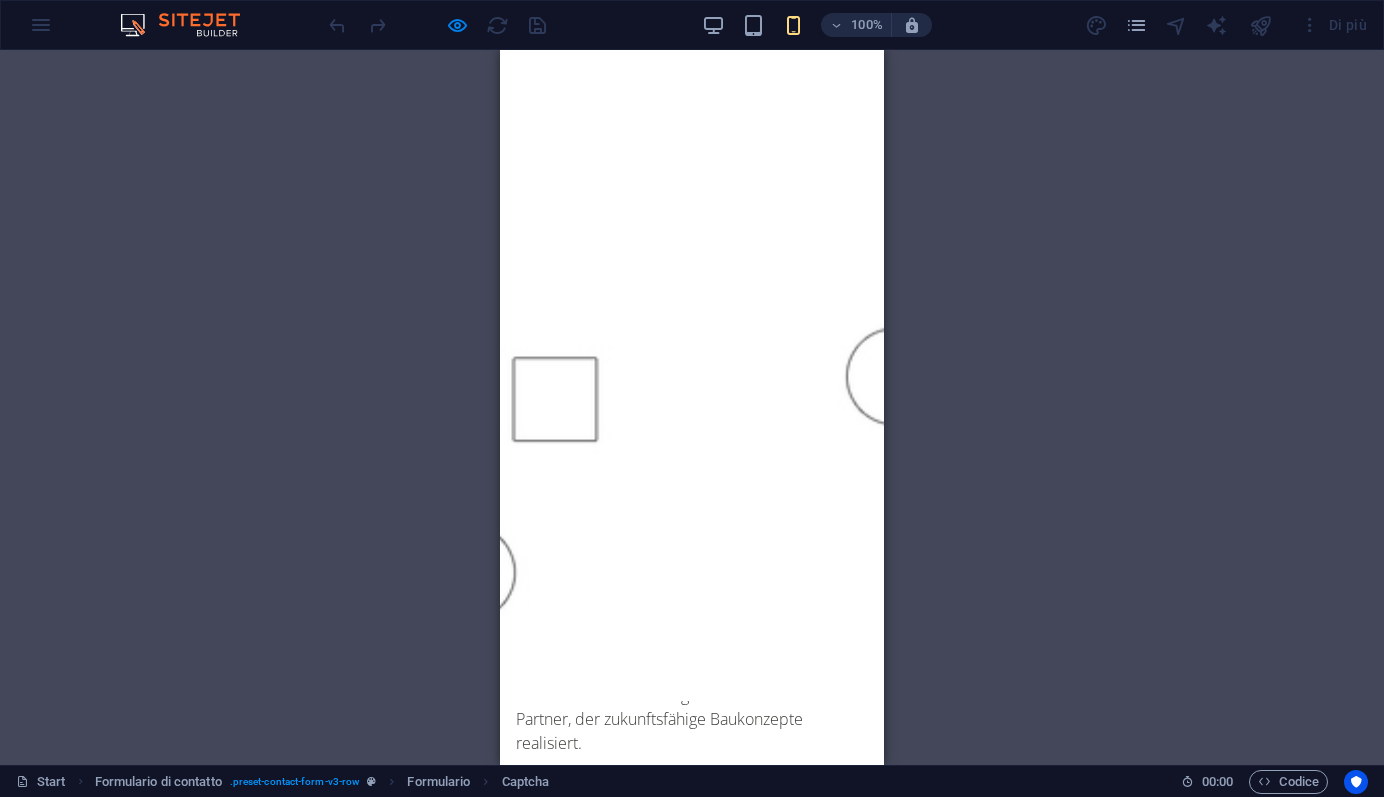 scroll, scrollTop: 1575, scrollLeft: 0, axis: vertical 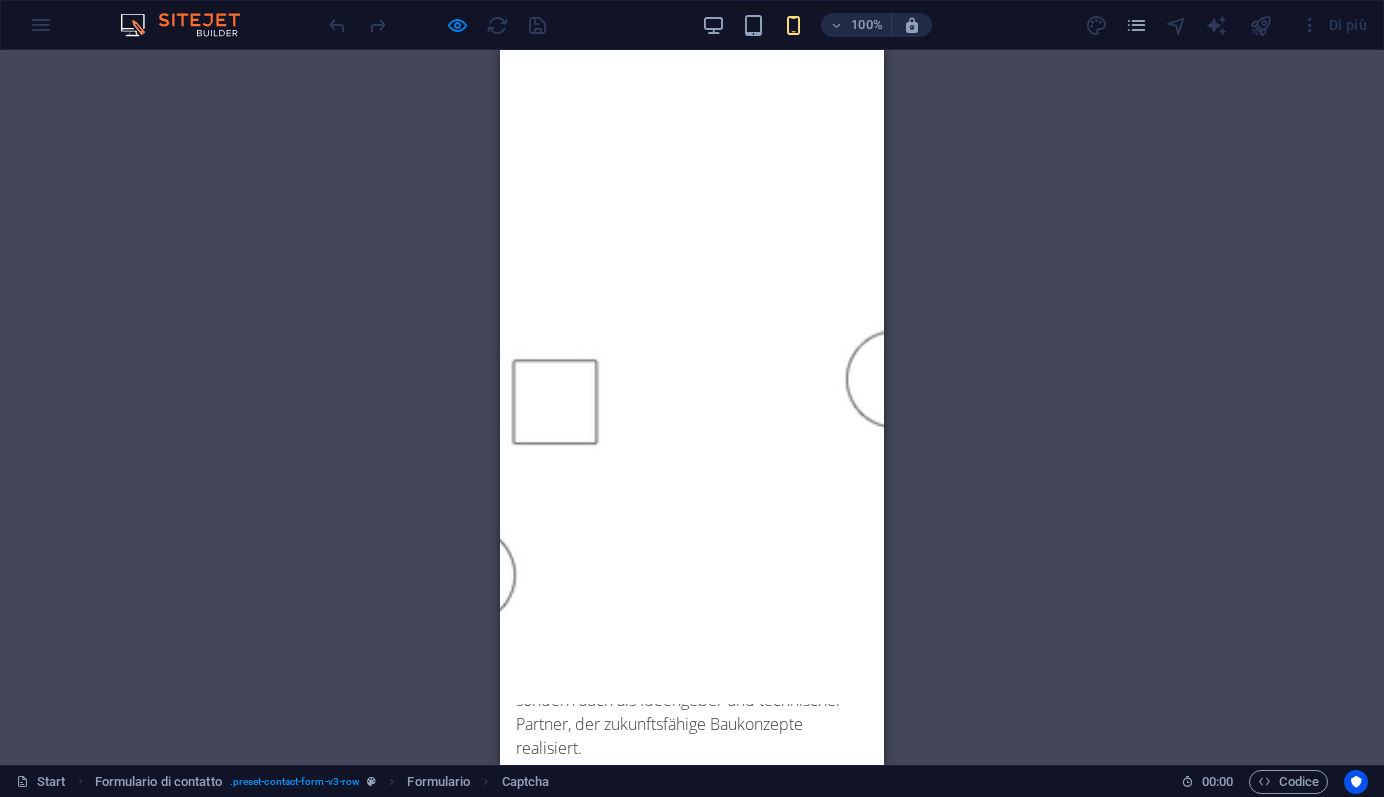 click at bounding box center (619, 1599) 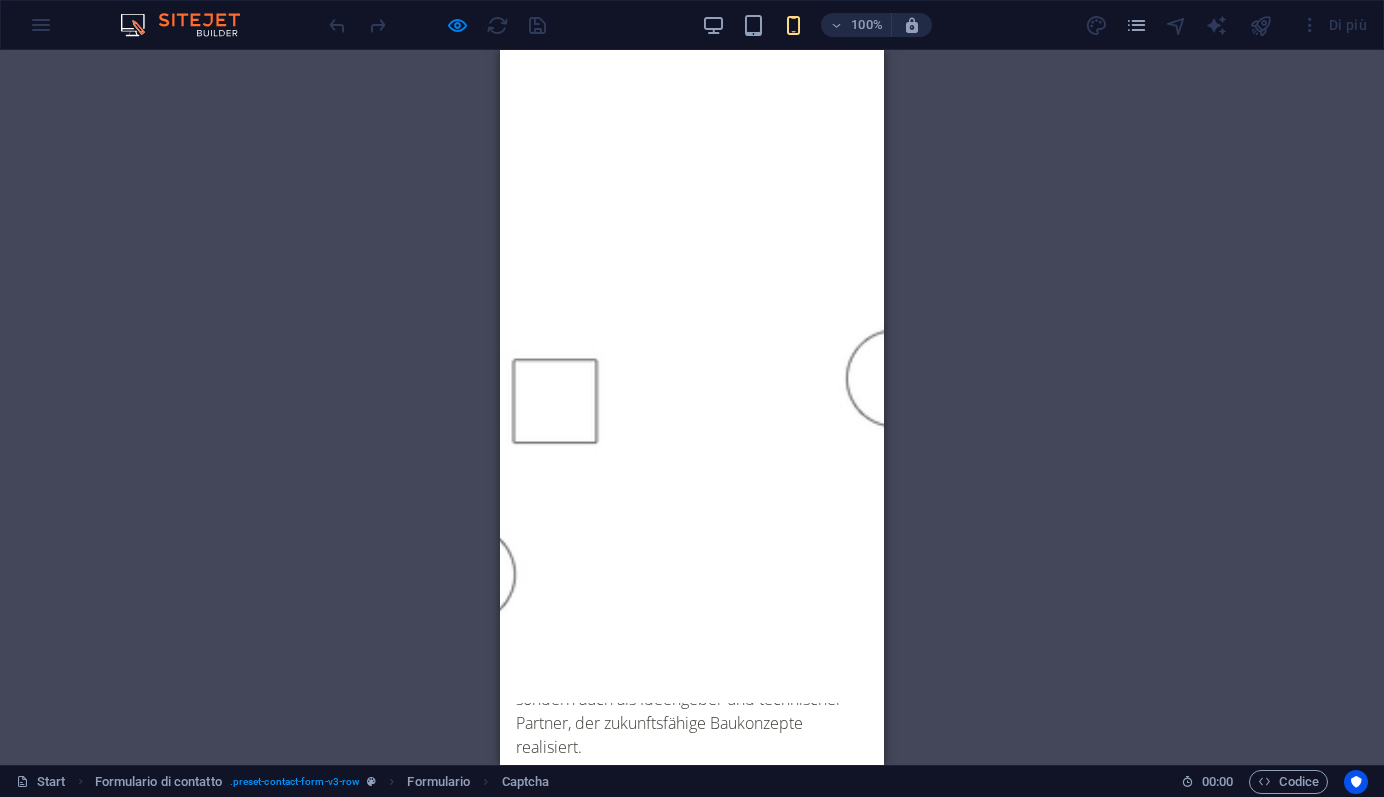 type on "test" 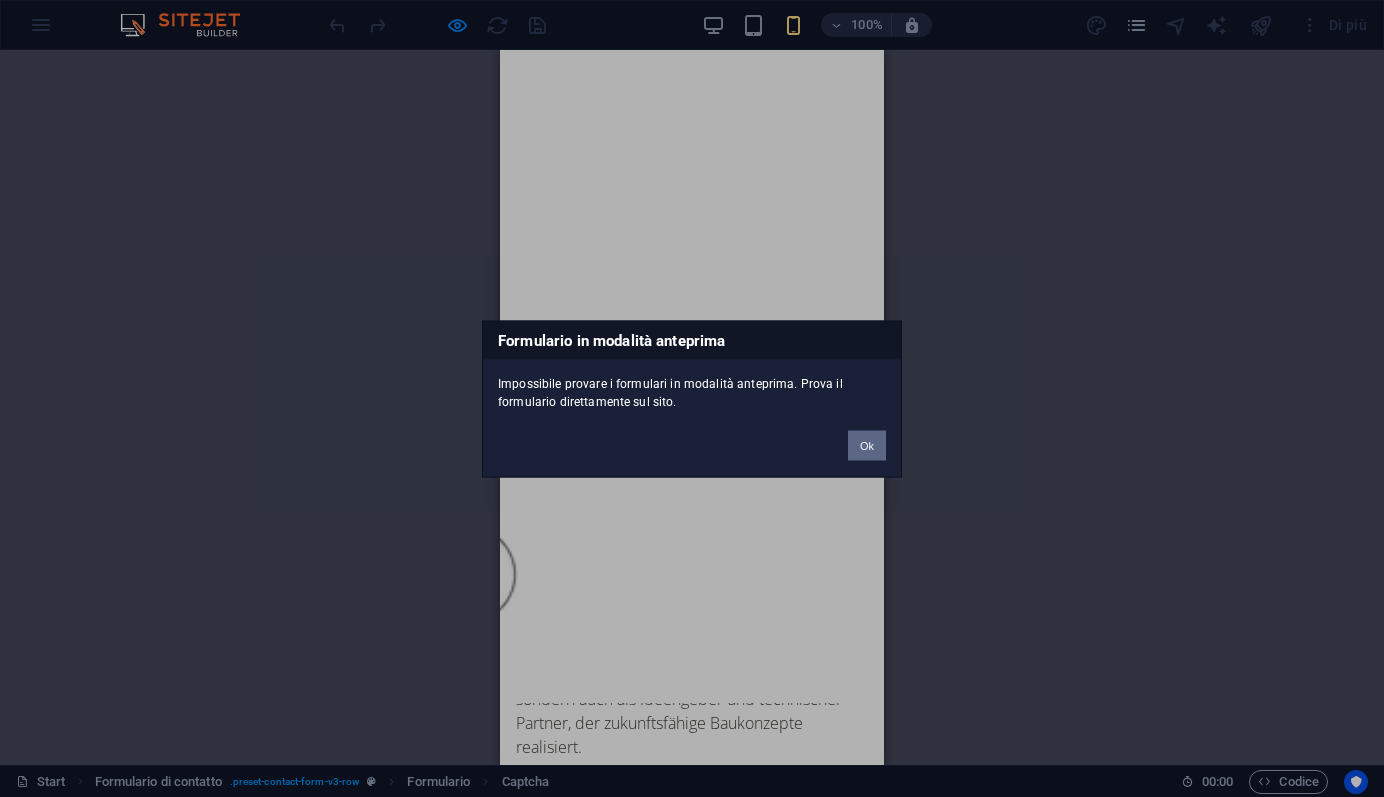 click on "Ok" at bounding box center [867, 445] 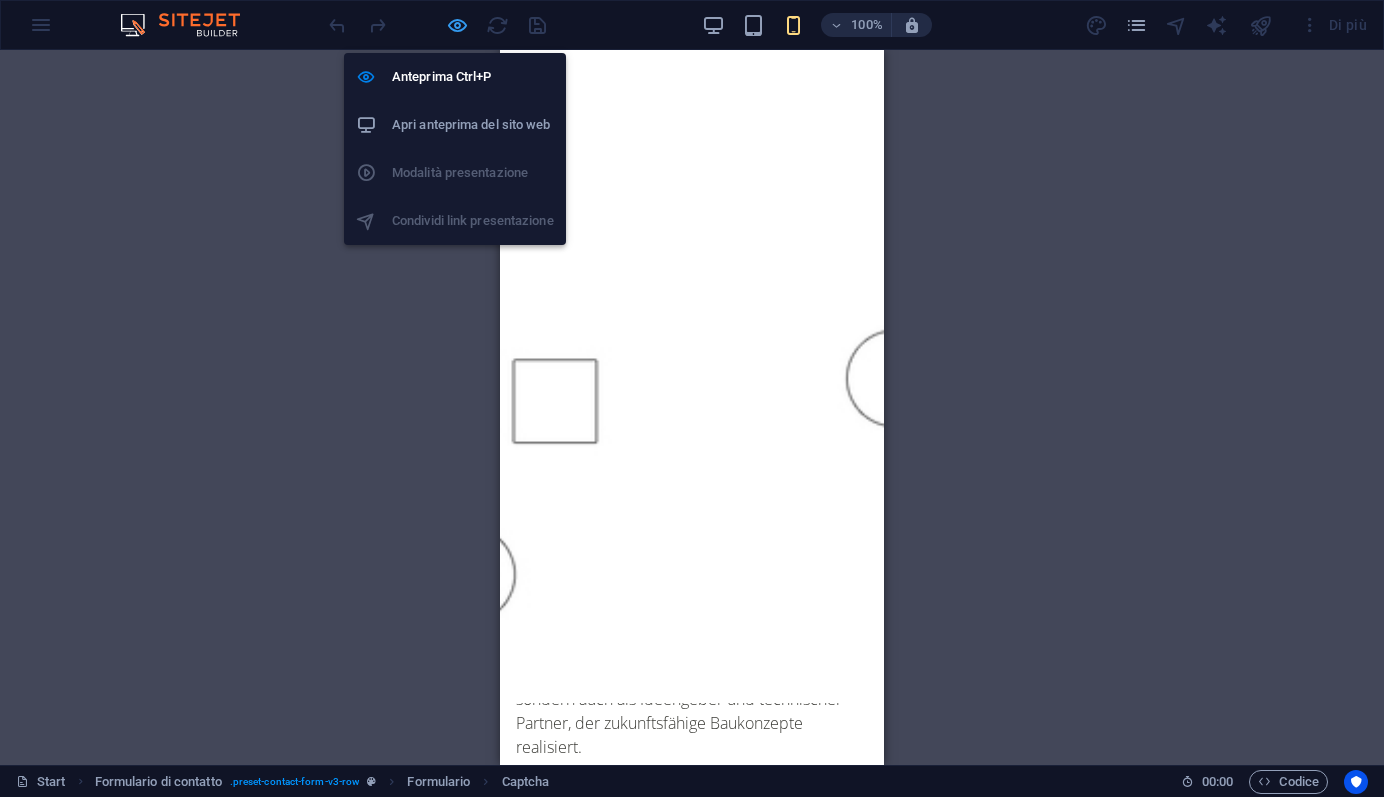 click at bounding box center [457, 25] 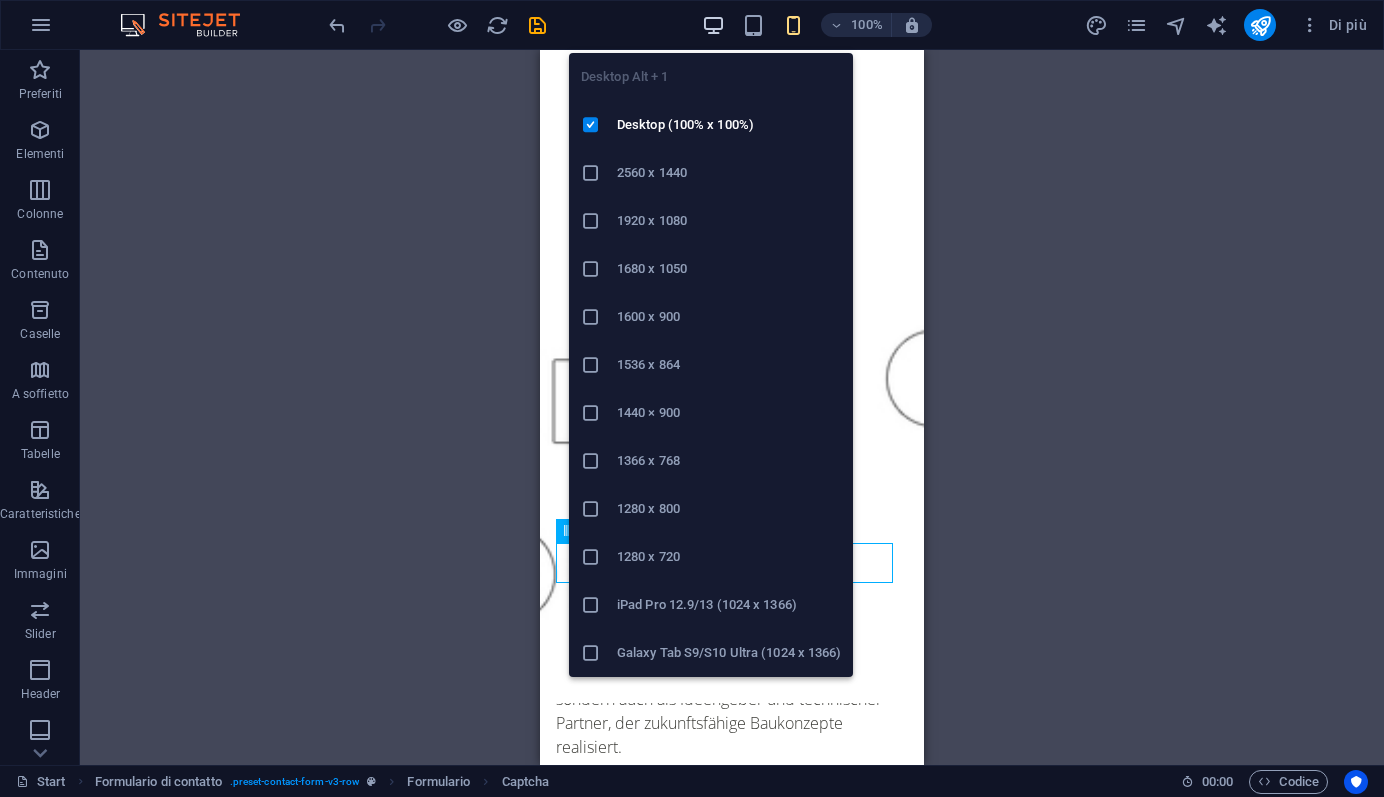 click at bounding box center [713, 25] 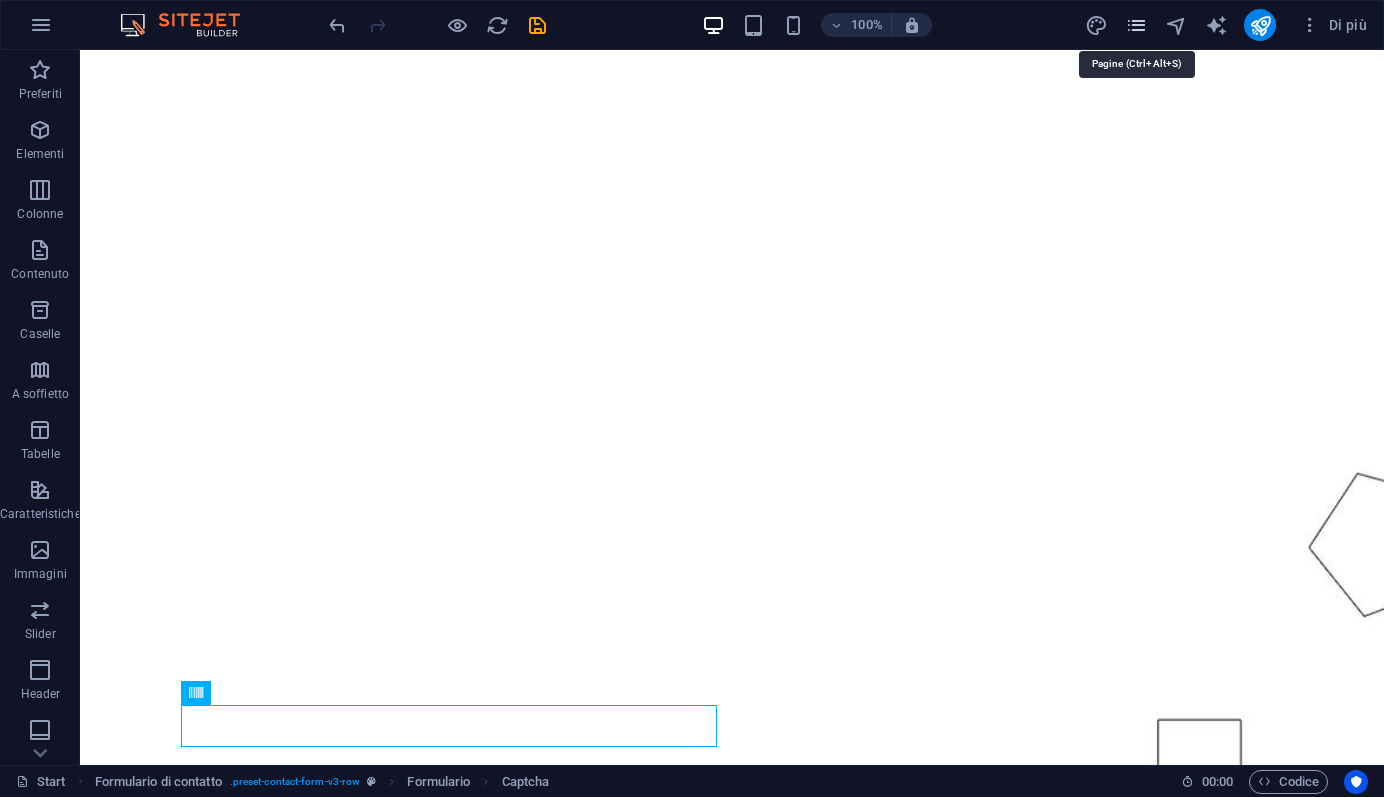 click at bounding box center (1136, 25) 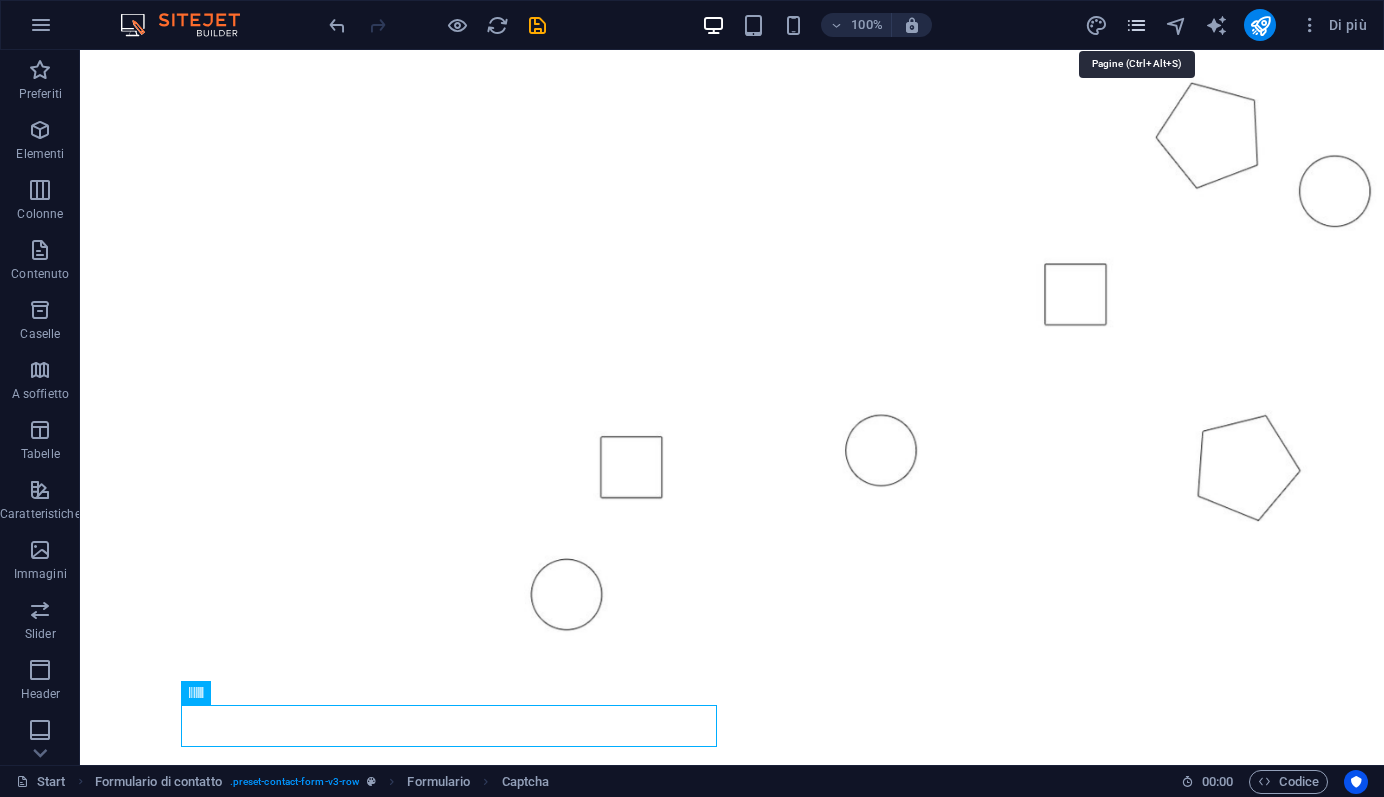 scroll, scrollTop: 1855, scrollLeft: 0, axis: vertical 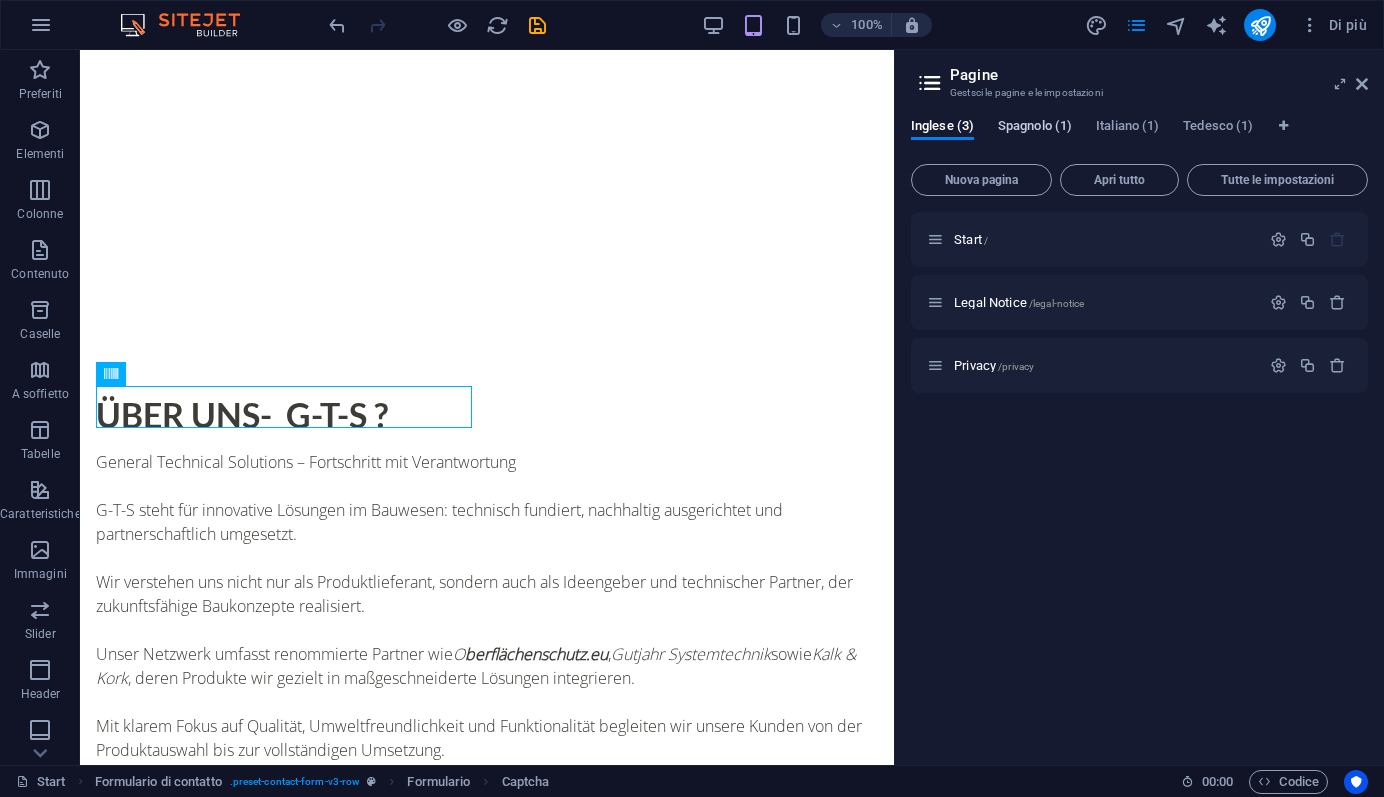 click on "Spagnolo (1)" at bounding box center (1035, 128) 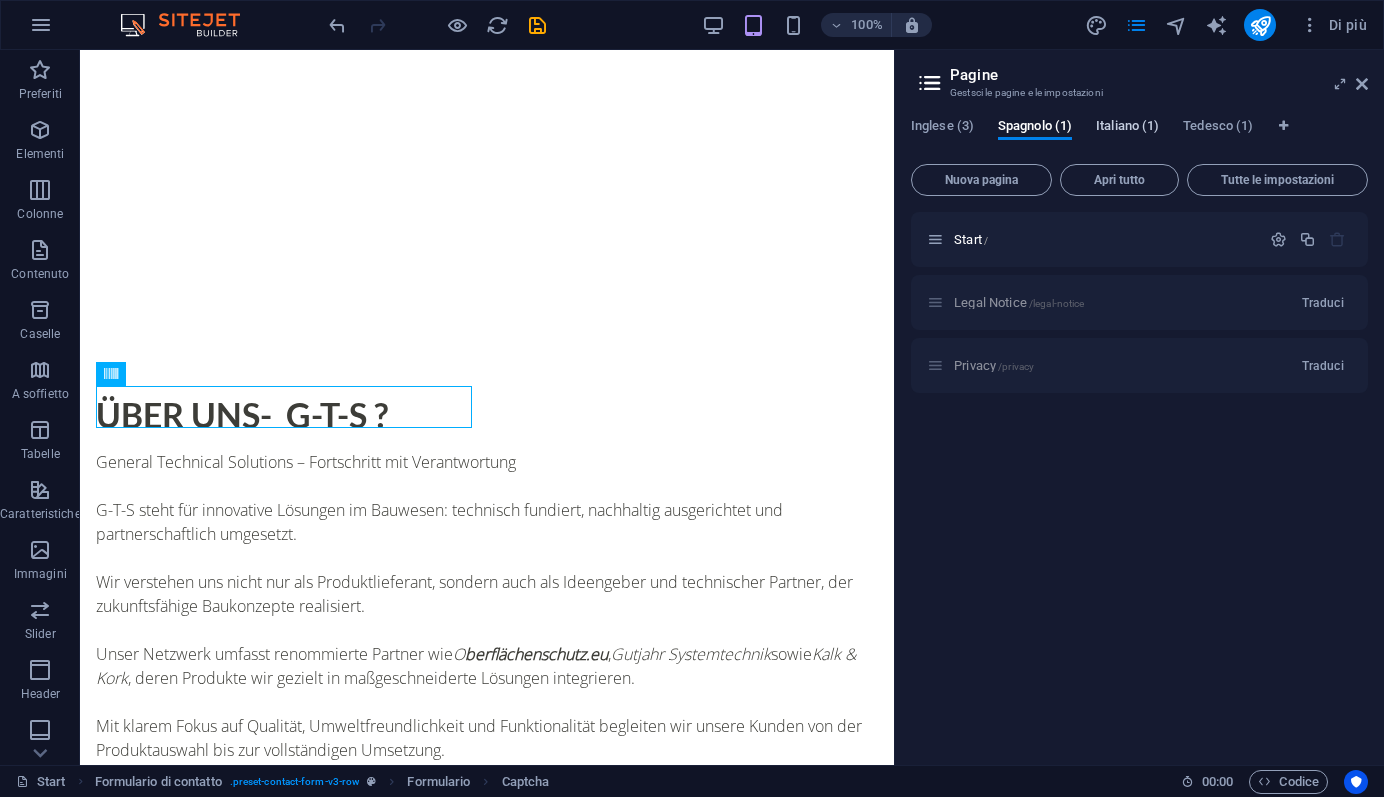 click on "Italiano (1)" at bounding box center [1127, 128] 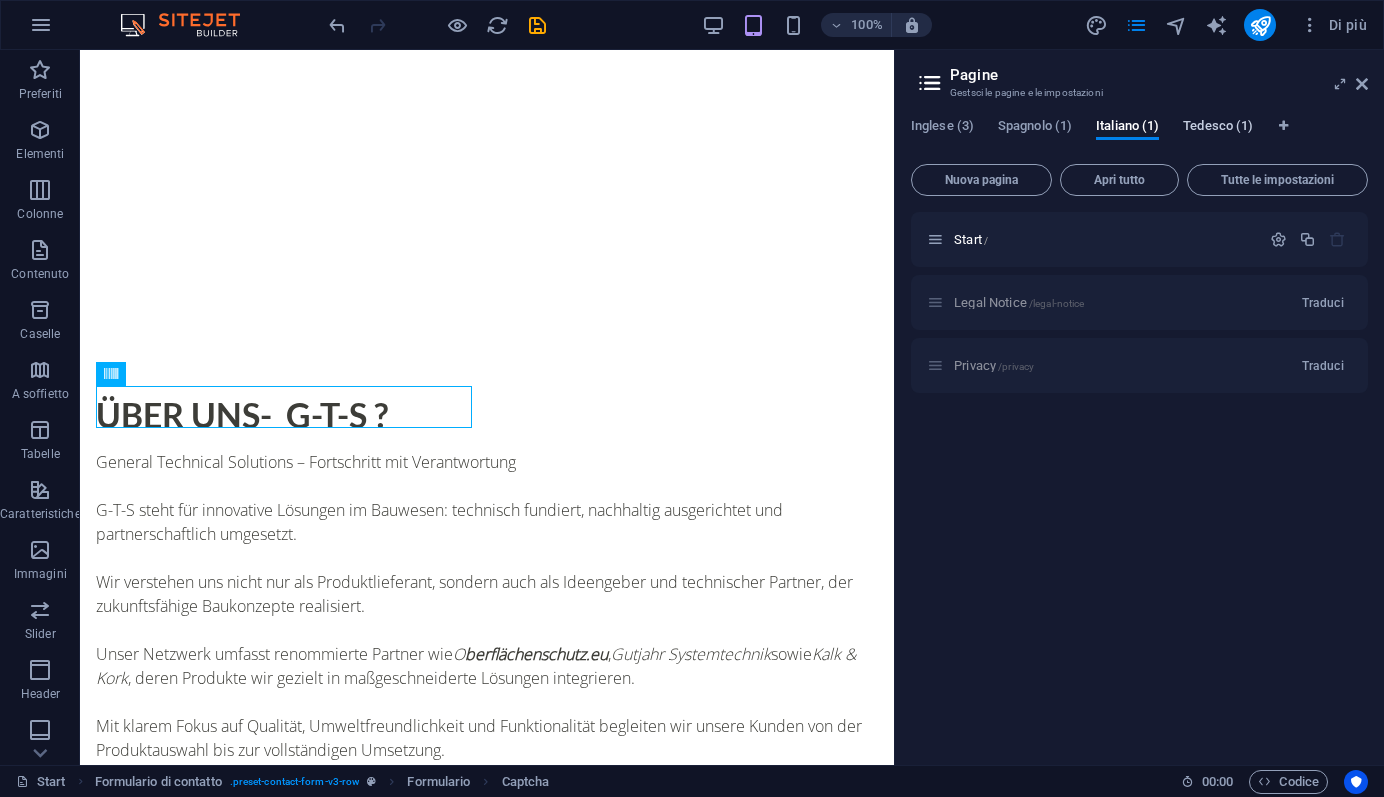click on "Tedesco (1)" at bounding box center (1218, 128) 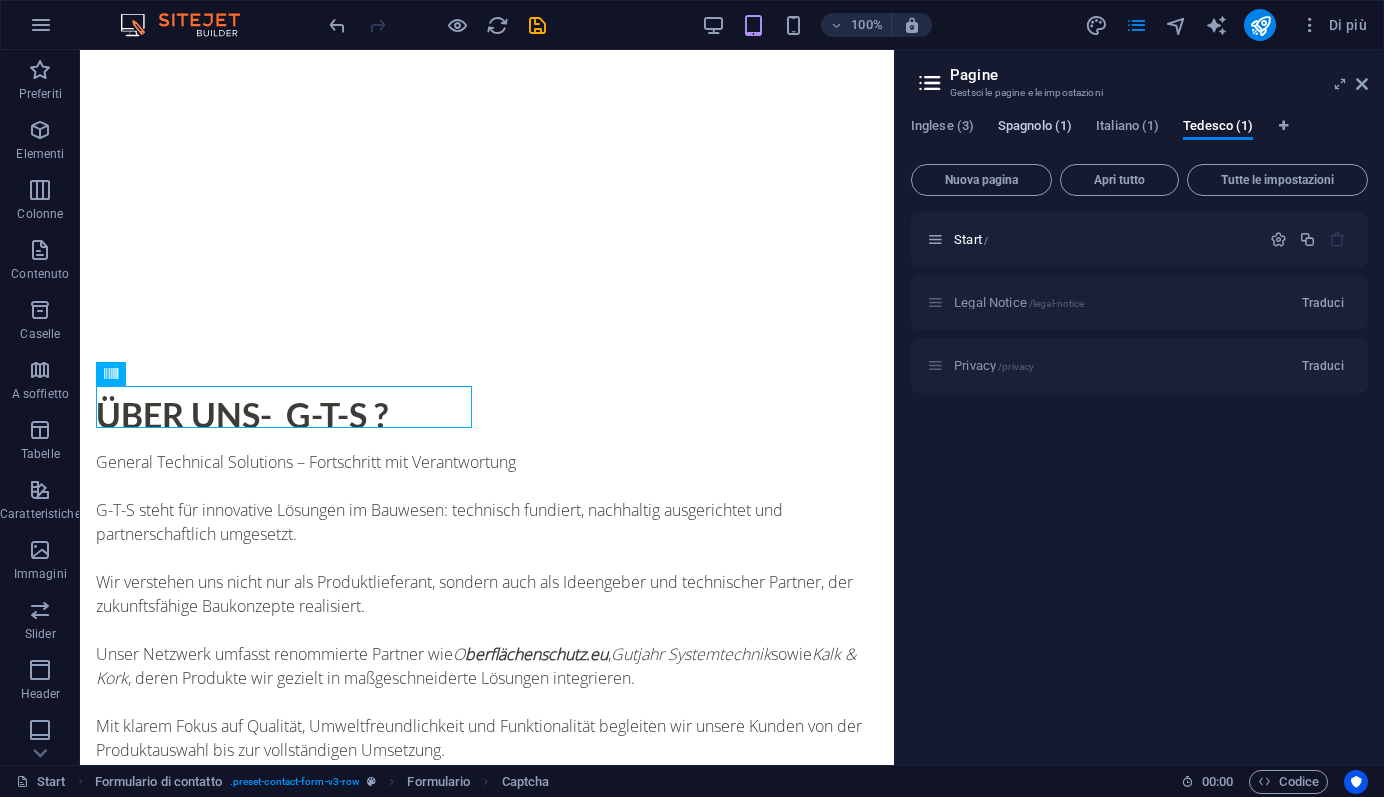 click on "Spagnolo (1)" at bounding box center (1035, 128) 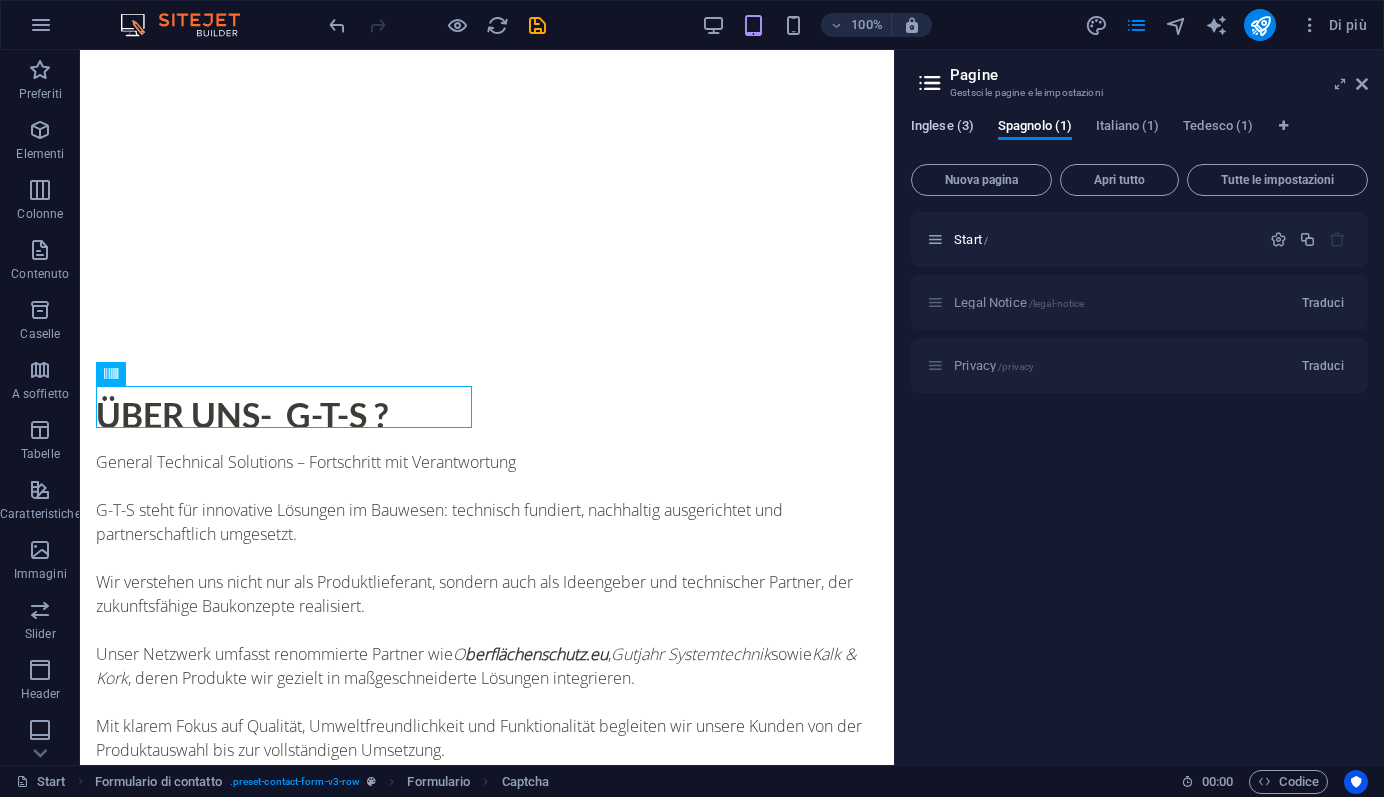click on "Inglese (3)" at bounding box center (942, 128) 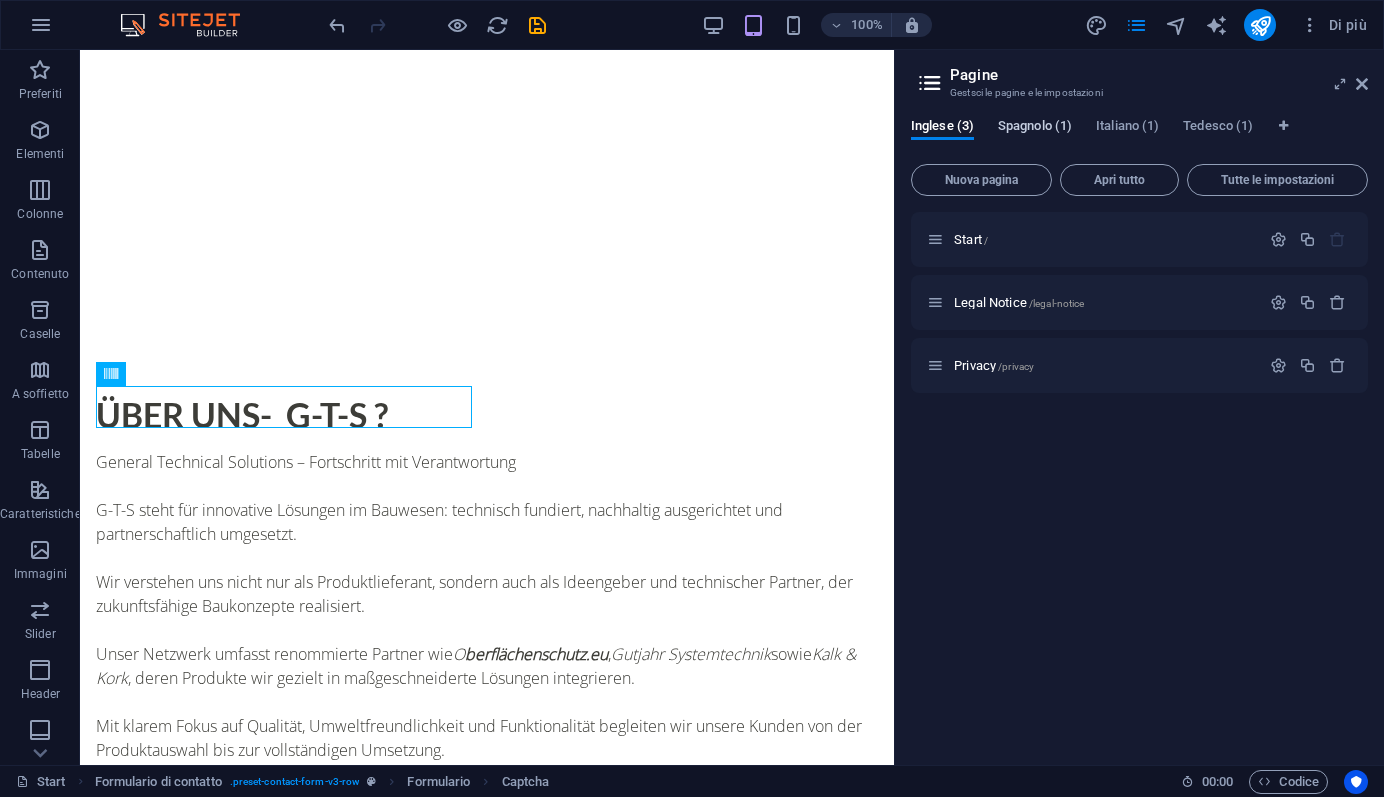 click on "Spagnolo (1)" at bounding box center (1035, 128) 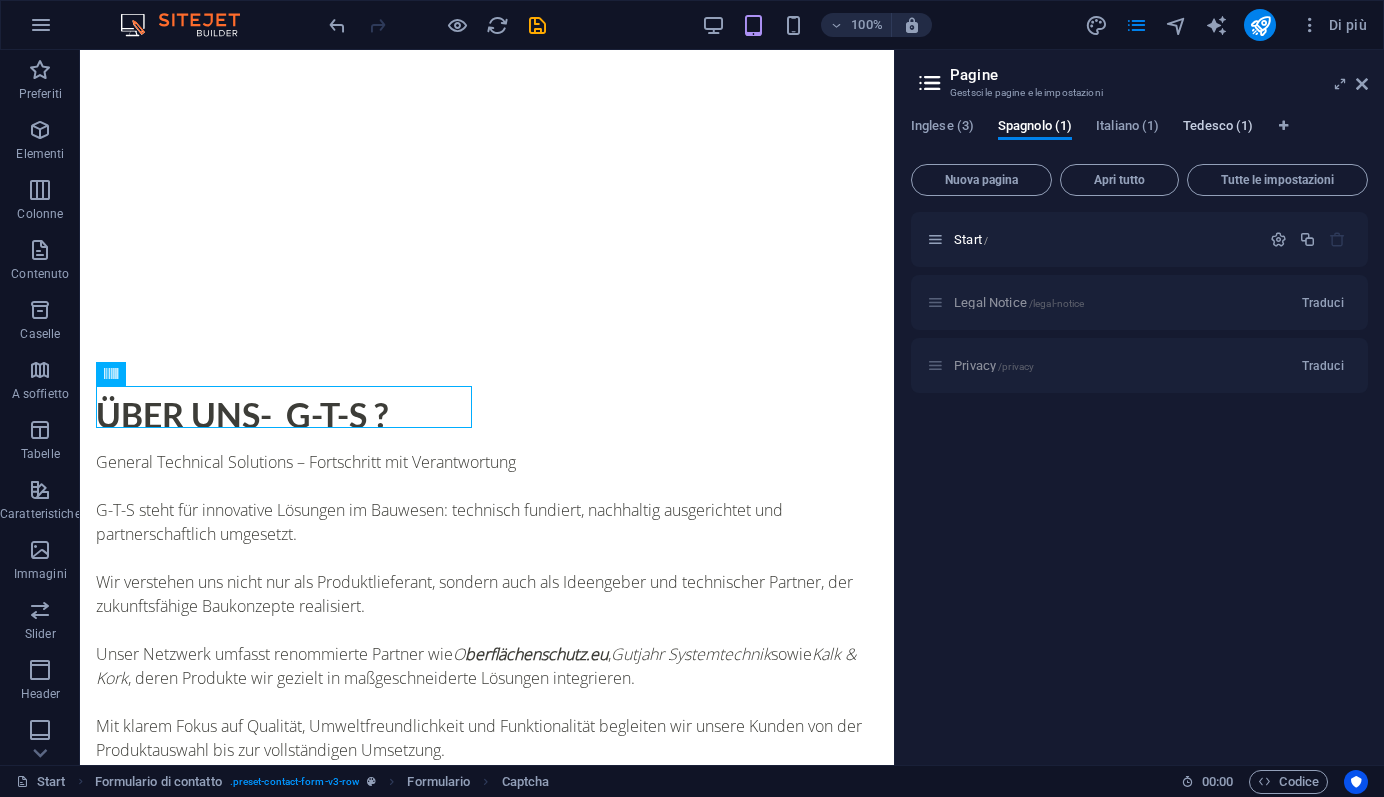 click on "Tedesco (1)" at bounding box center (1218, 128) 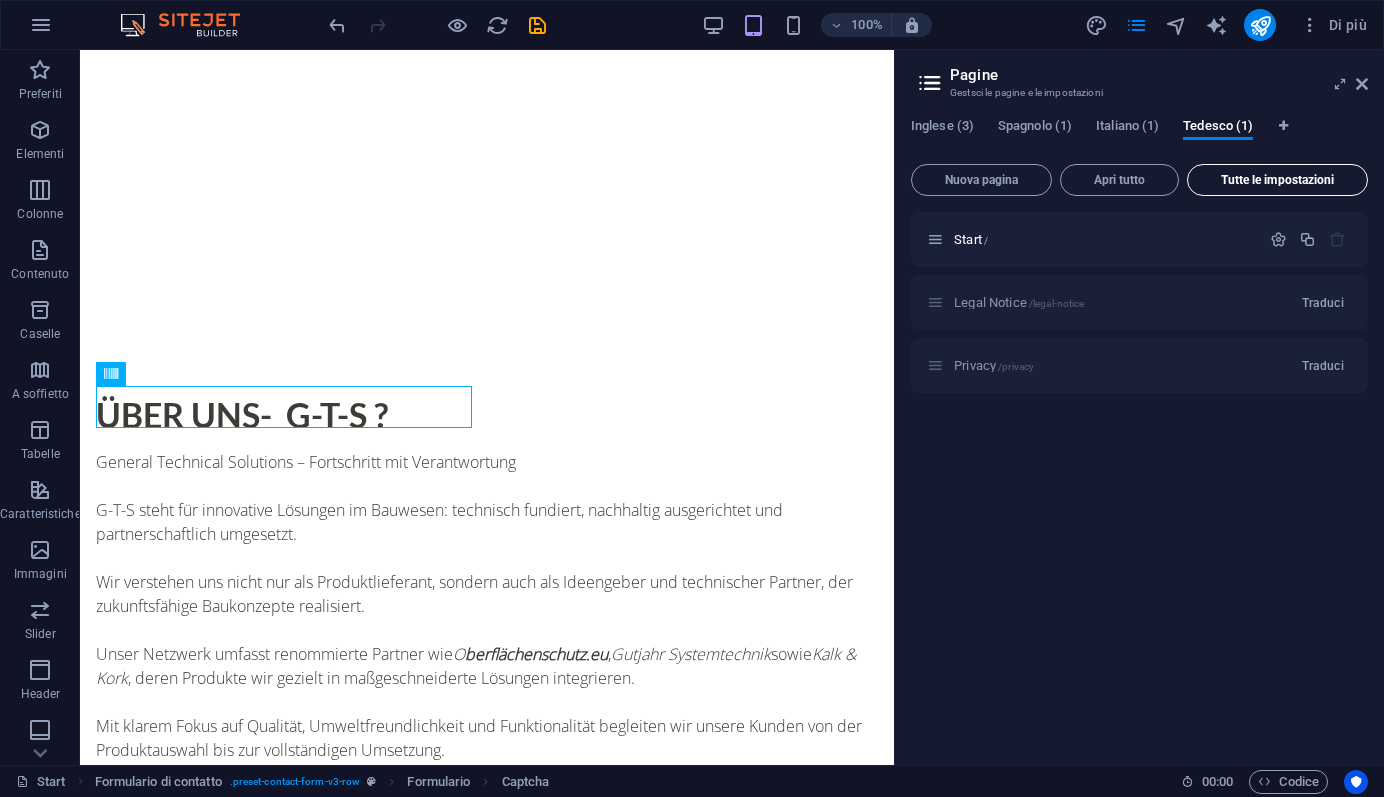 click on "Tutte le impostazioni" at bounding box center [1277, 180] 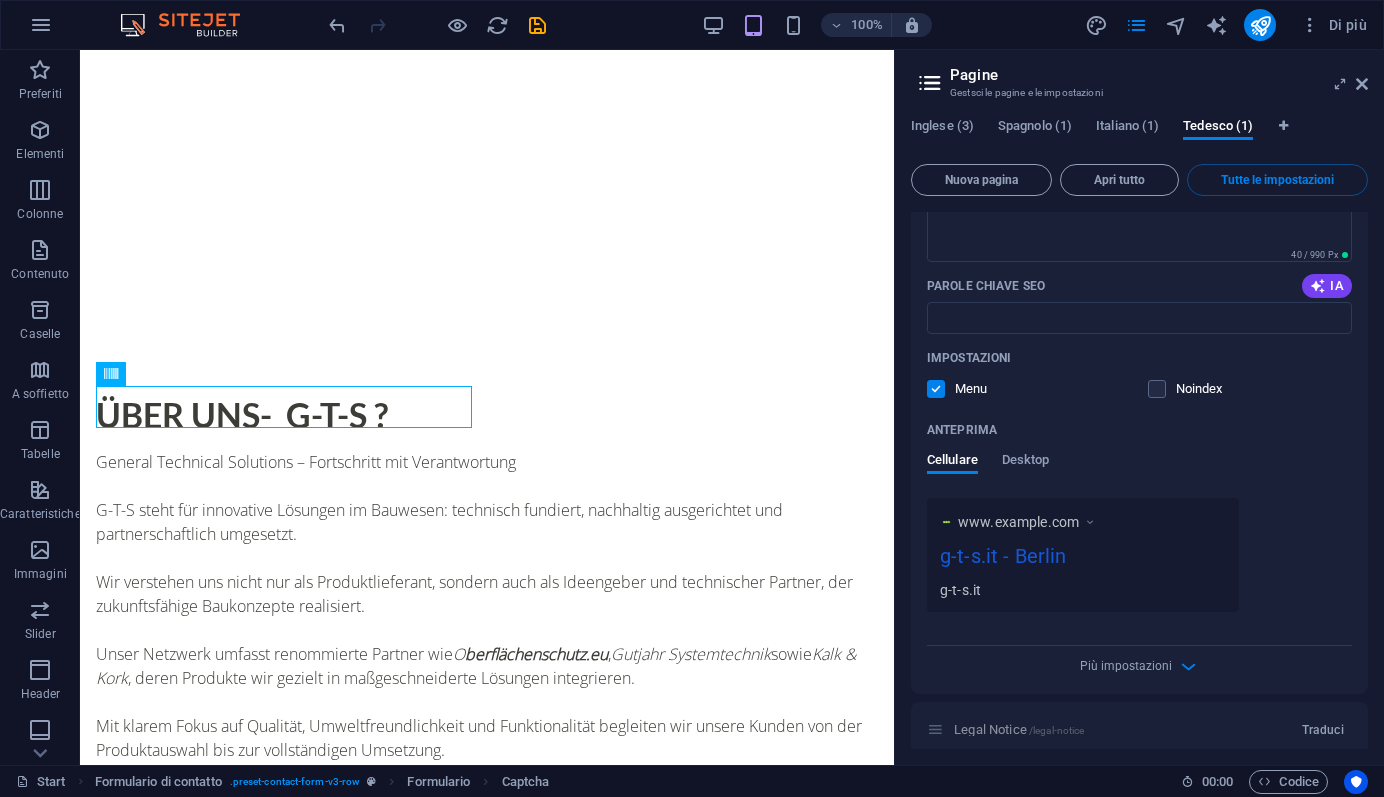 scroll, scrollTop: 324, scrollLeft: 0, axis: vertical 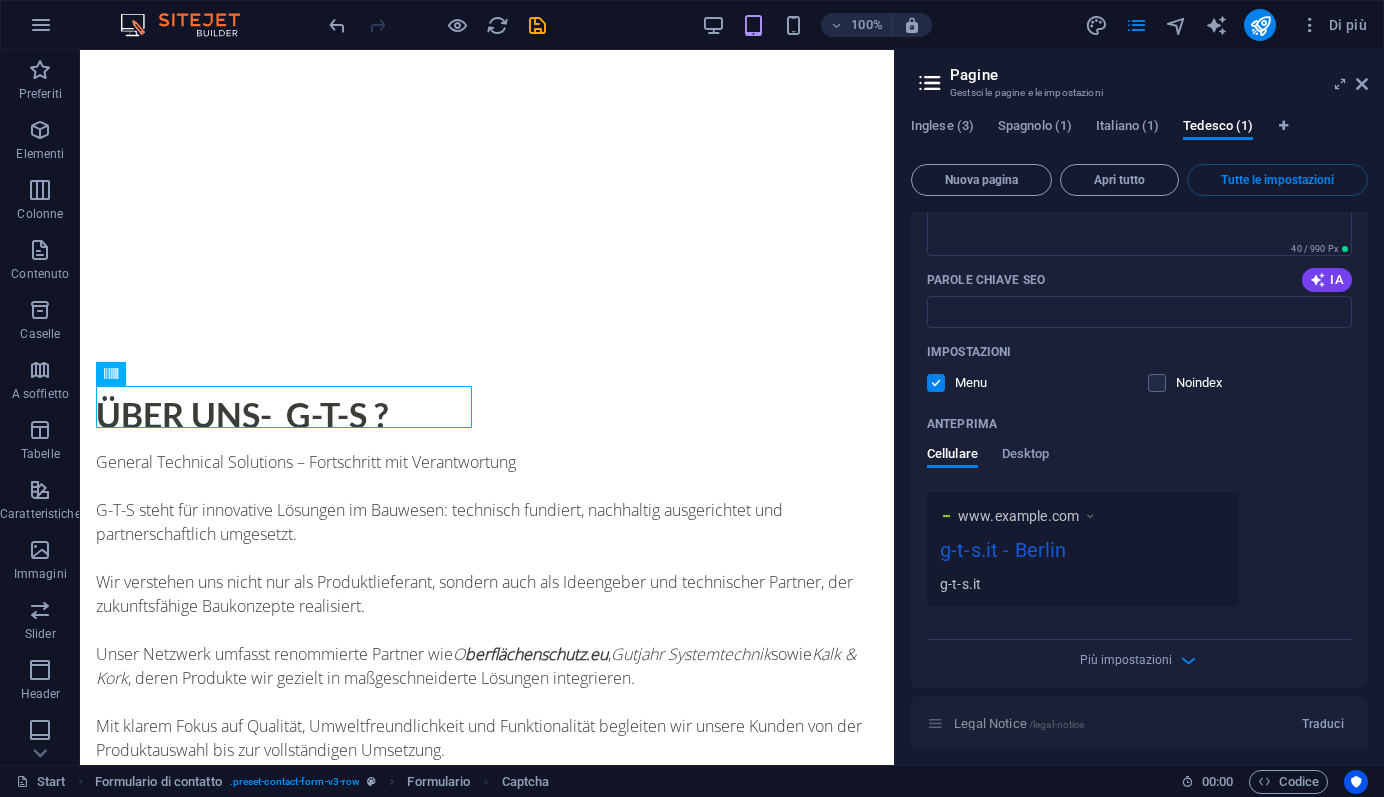 click on "g-t-s.it - Berlin" at bounding box center [1083, 554] 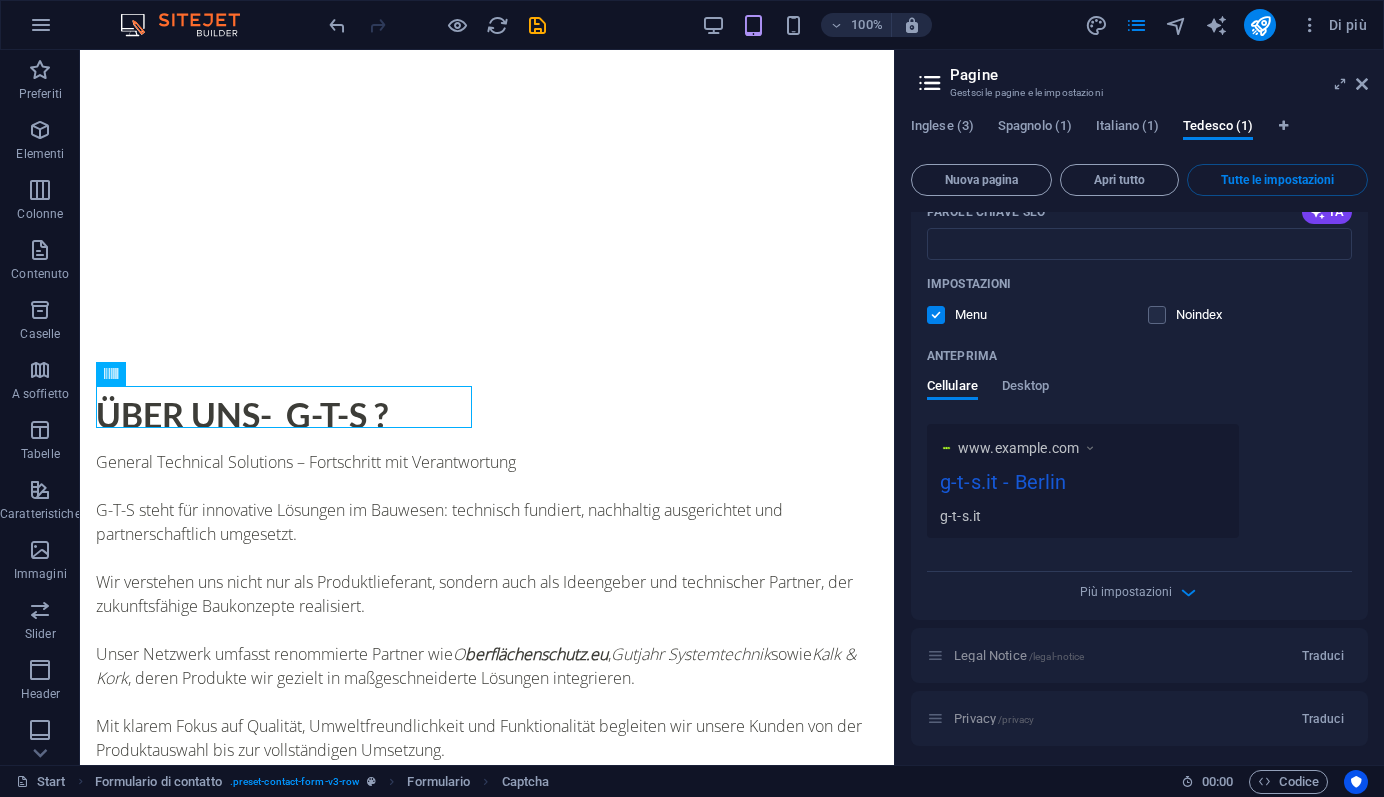 scroll, scrollTop: 397, scrollLeft: 0, axis: vertical 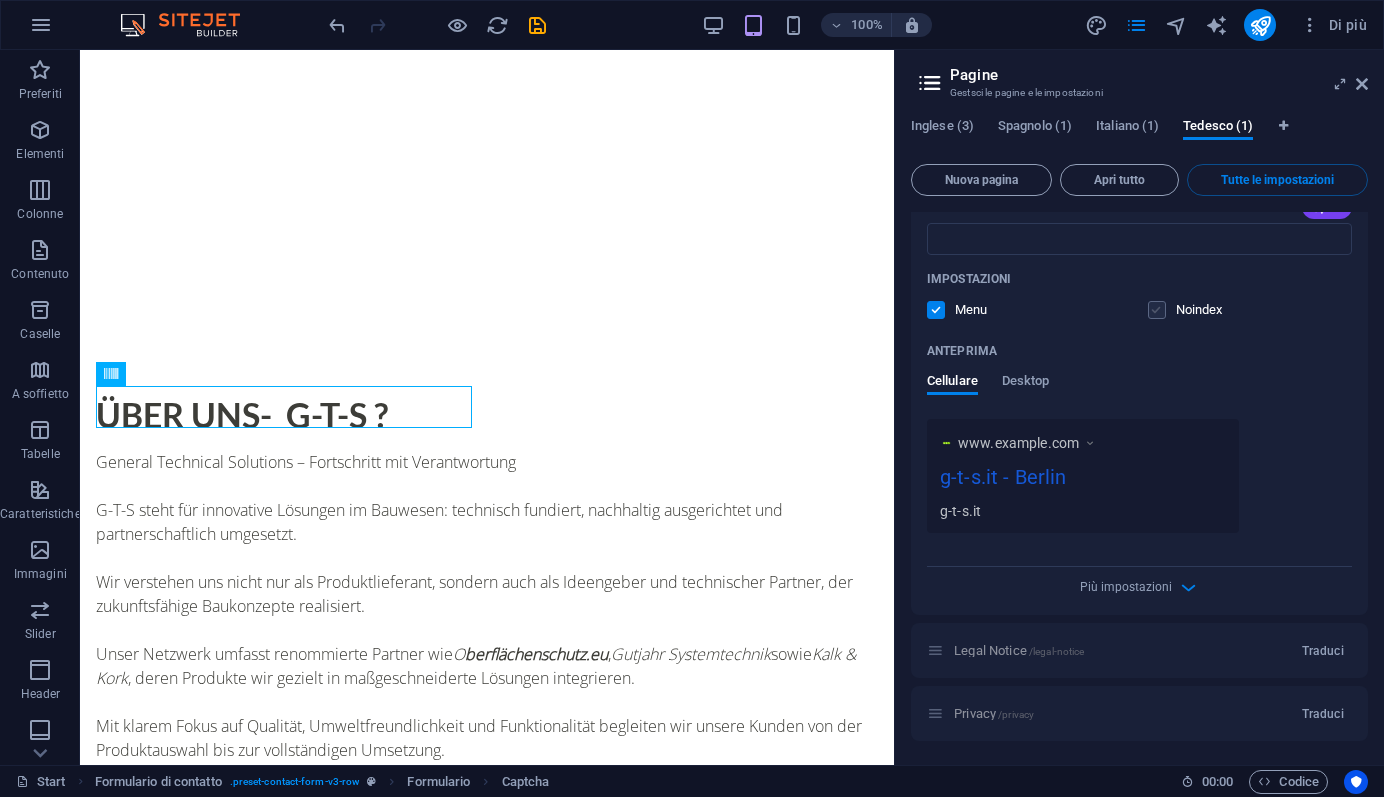 click at bounding box center [1157, 310] 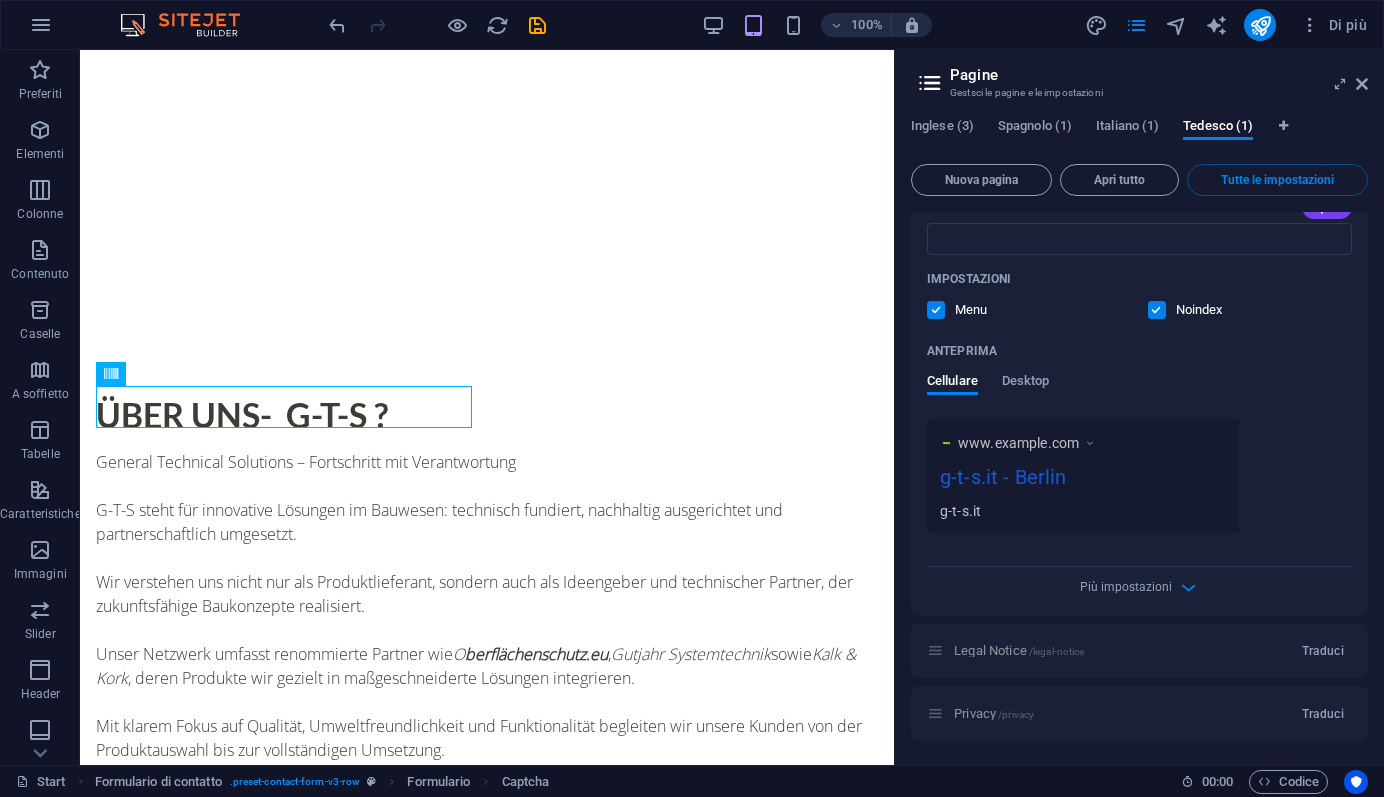 click at bounding box center (1157, 310) 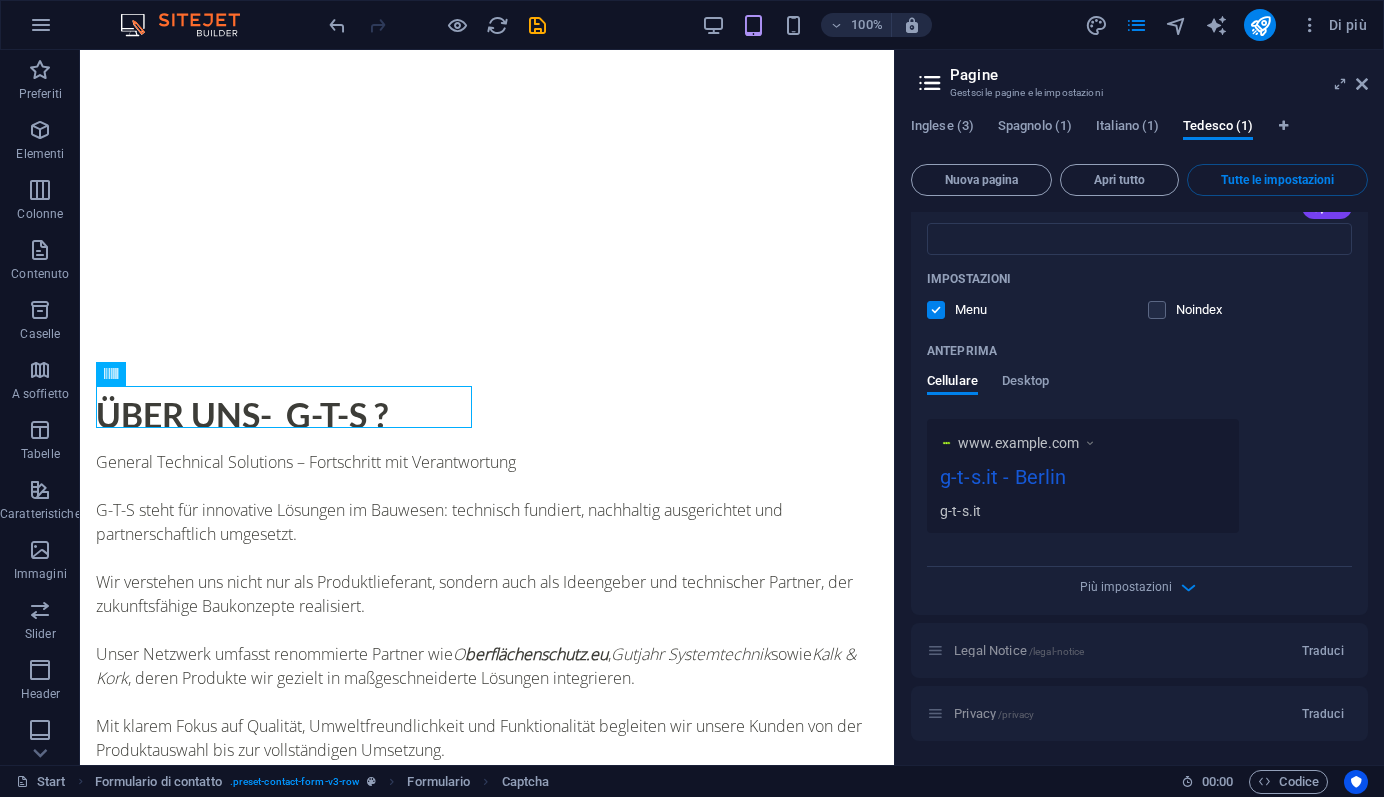click on "g-t-s.it - Berlin" at bounding box center [1083, 481] 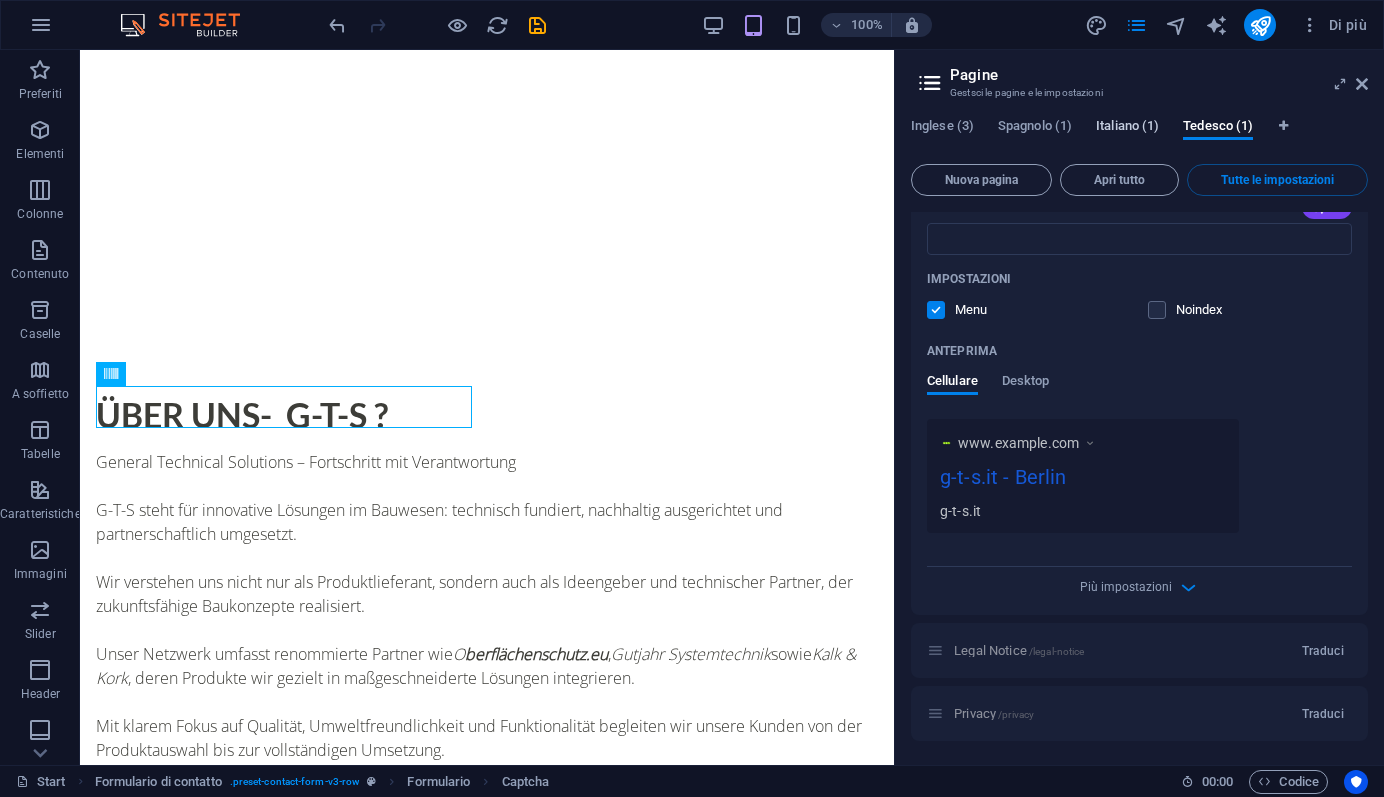 click on "Italiano (1)" at bounding box center (1127, 128) 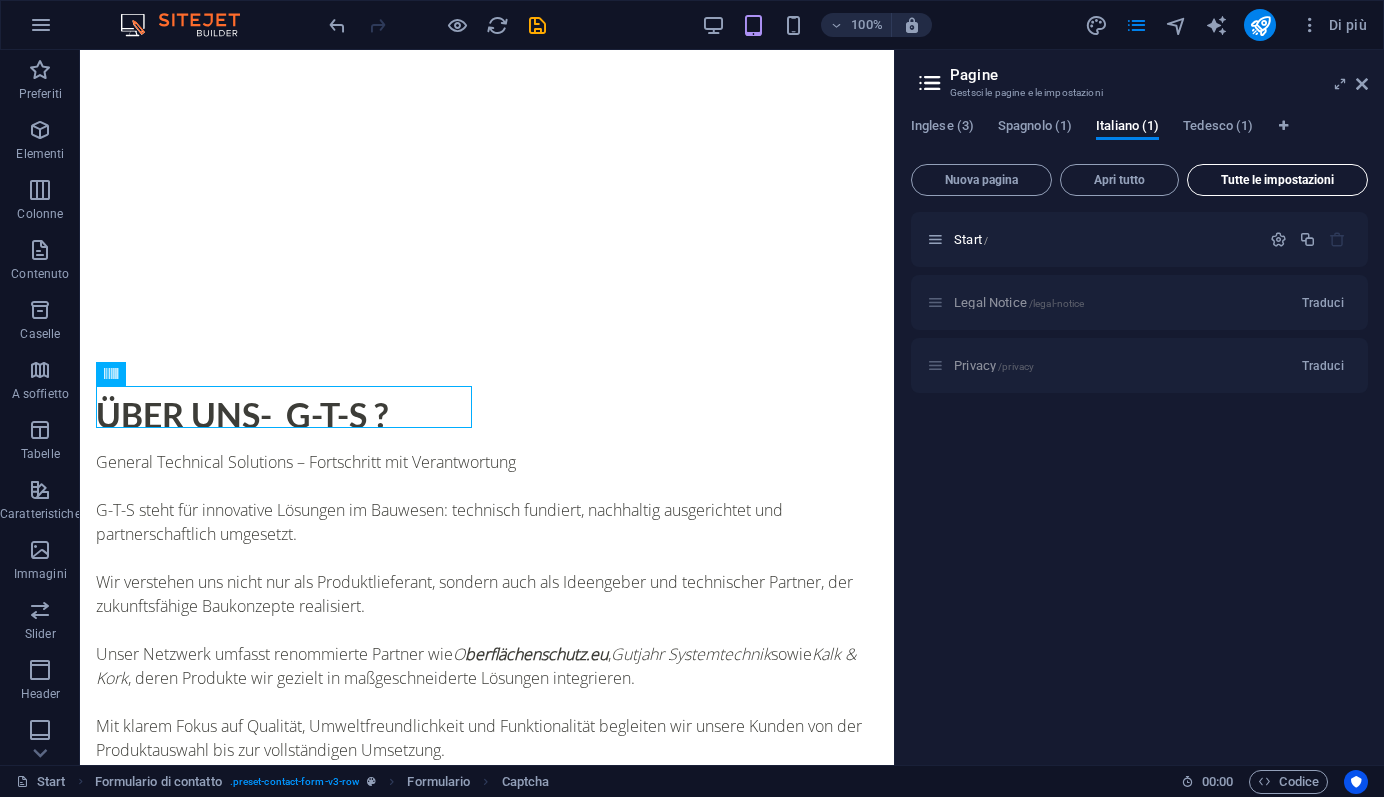 click on "Tutte le impostazioni" at bounding box center [1277, 180] 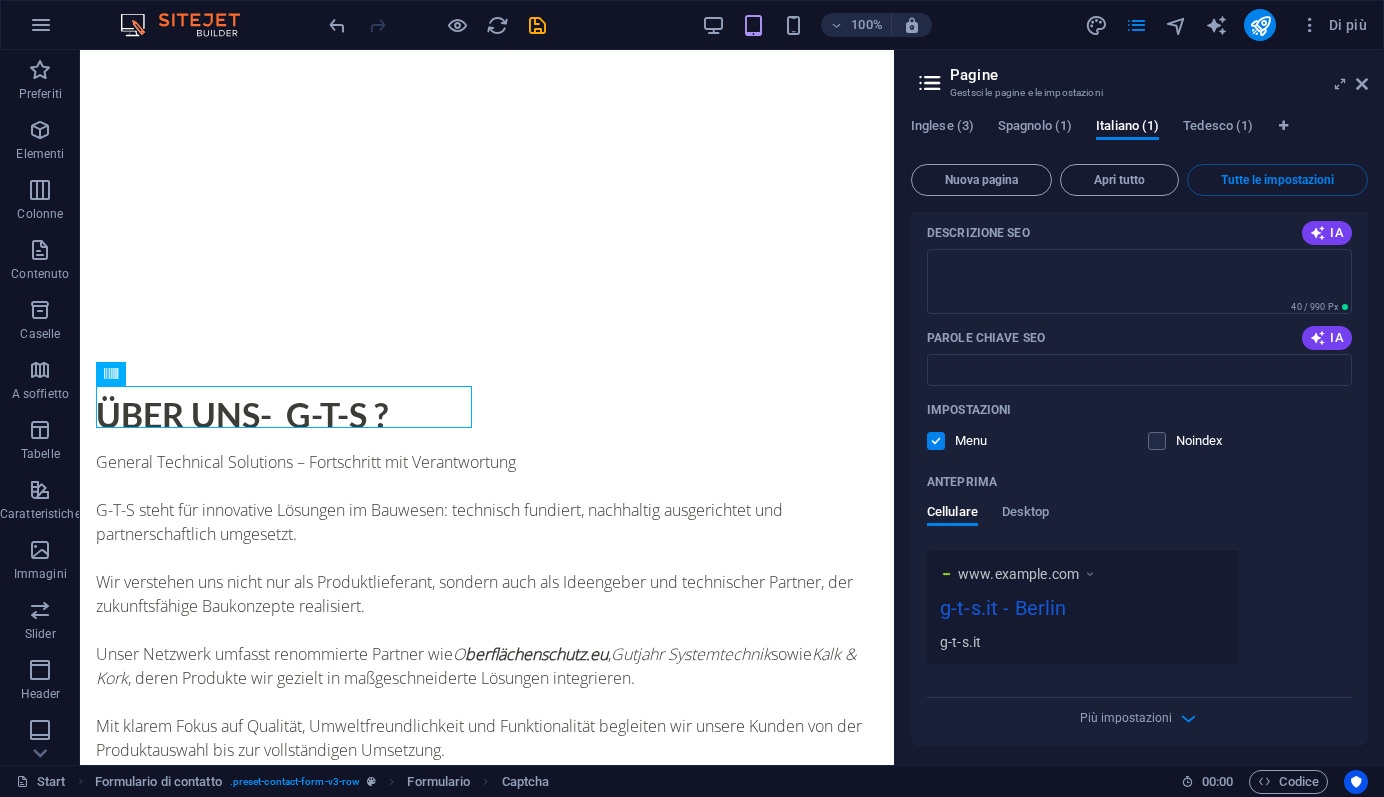 scroll, scrollTop: 287, scrollLeft: 0, axis: vertical 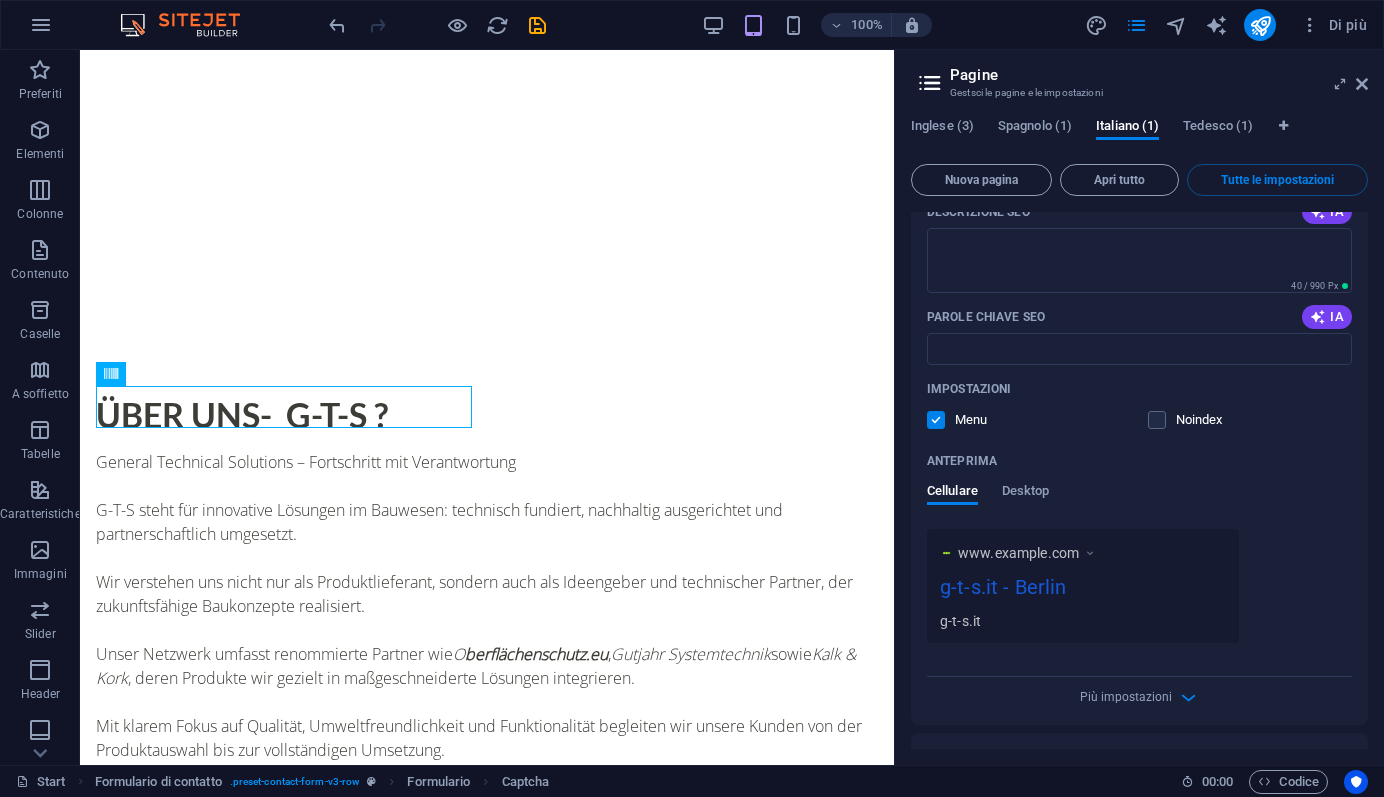 click on "g-t-s.it - Berlin" at bounding box center (1083, 591) 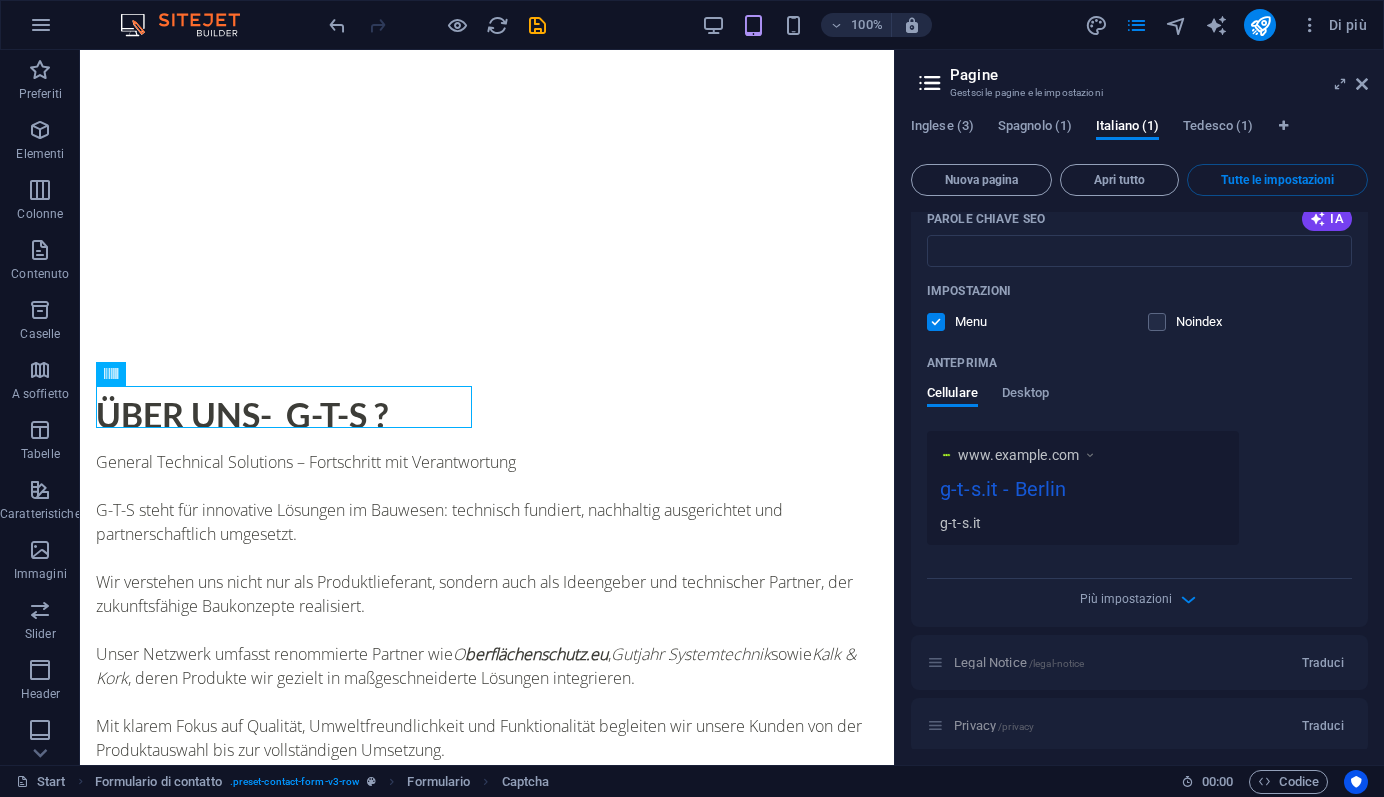 scroll, scrollTop: 397, scrollLeft: 0, axis: vertical 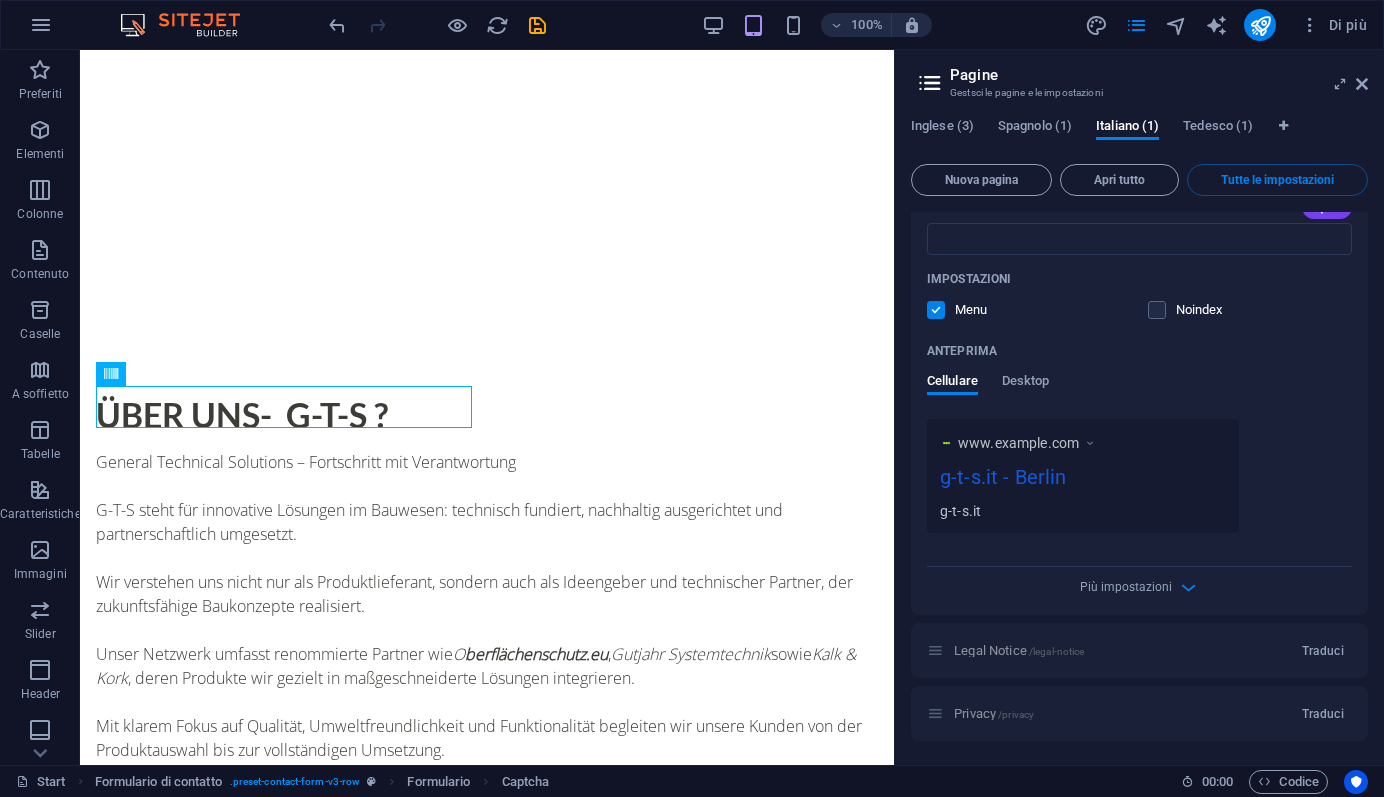 click on "g-t-s.it - Berlin" at bounding box center [1083, 481] 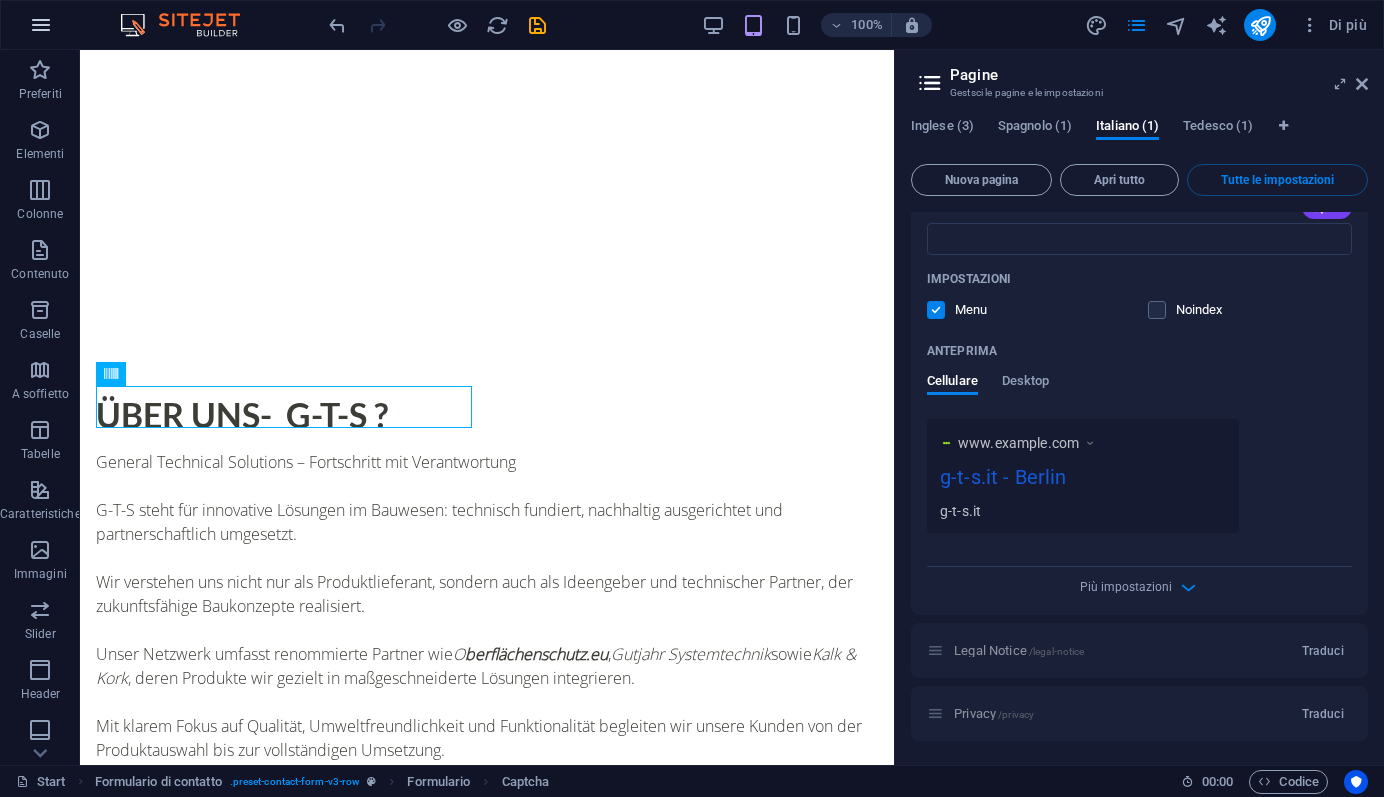 click at bounding box center [41, 25] 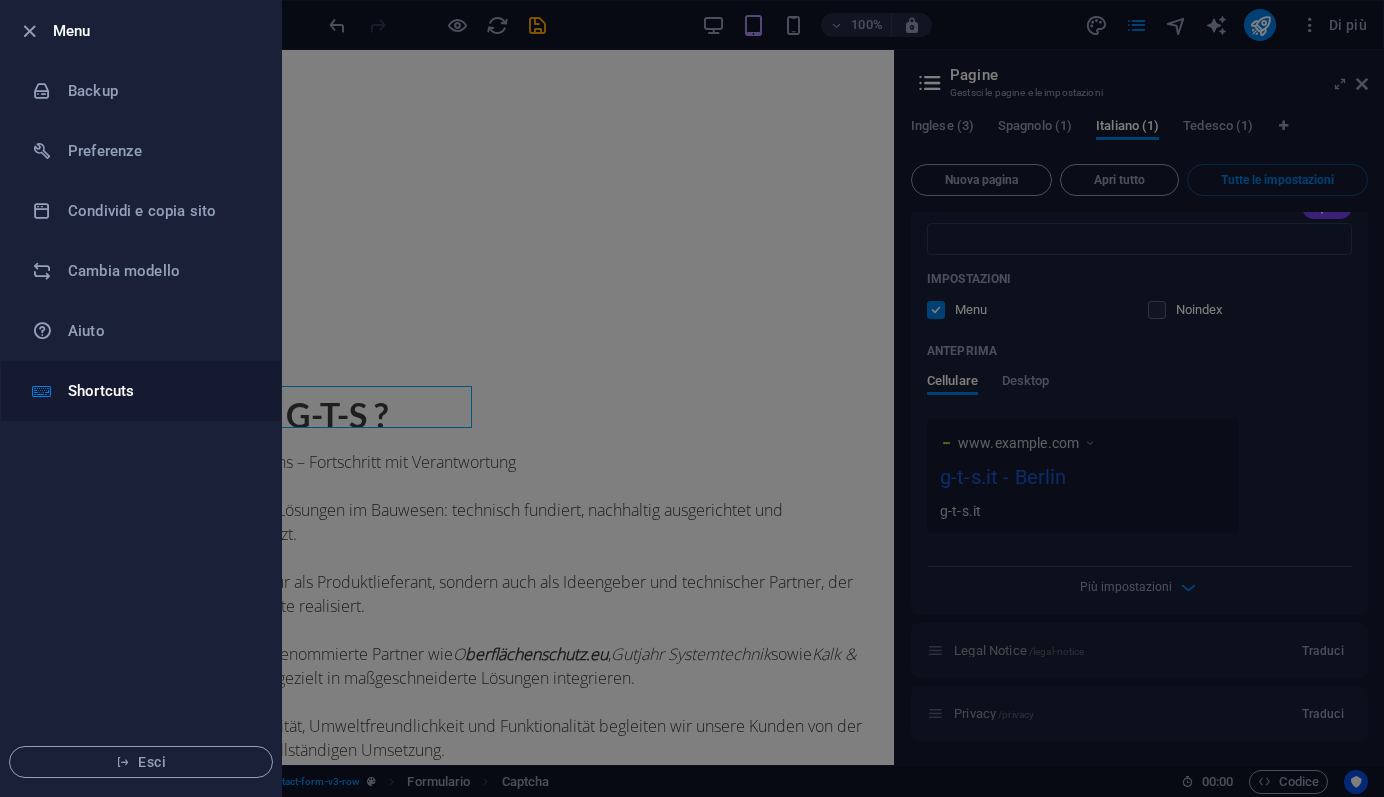 click on "Shortcuts" at bounding box center (160, 391) 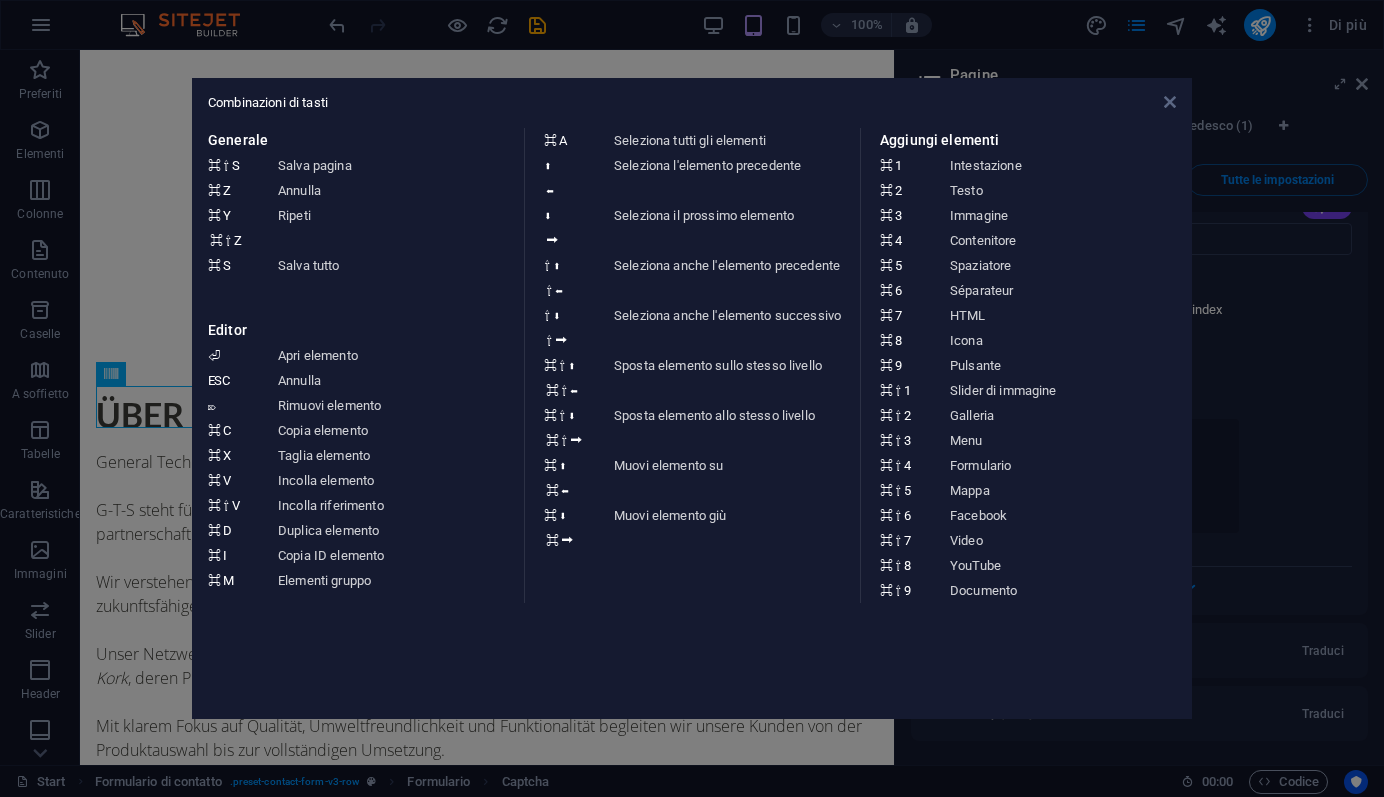 click at bounding box center [1170, 102] 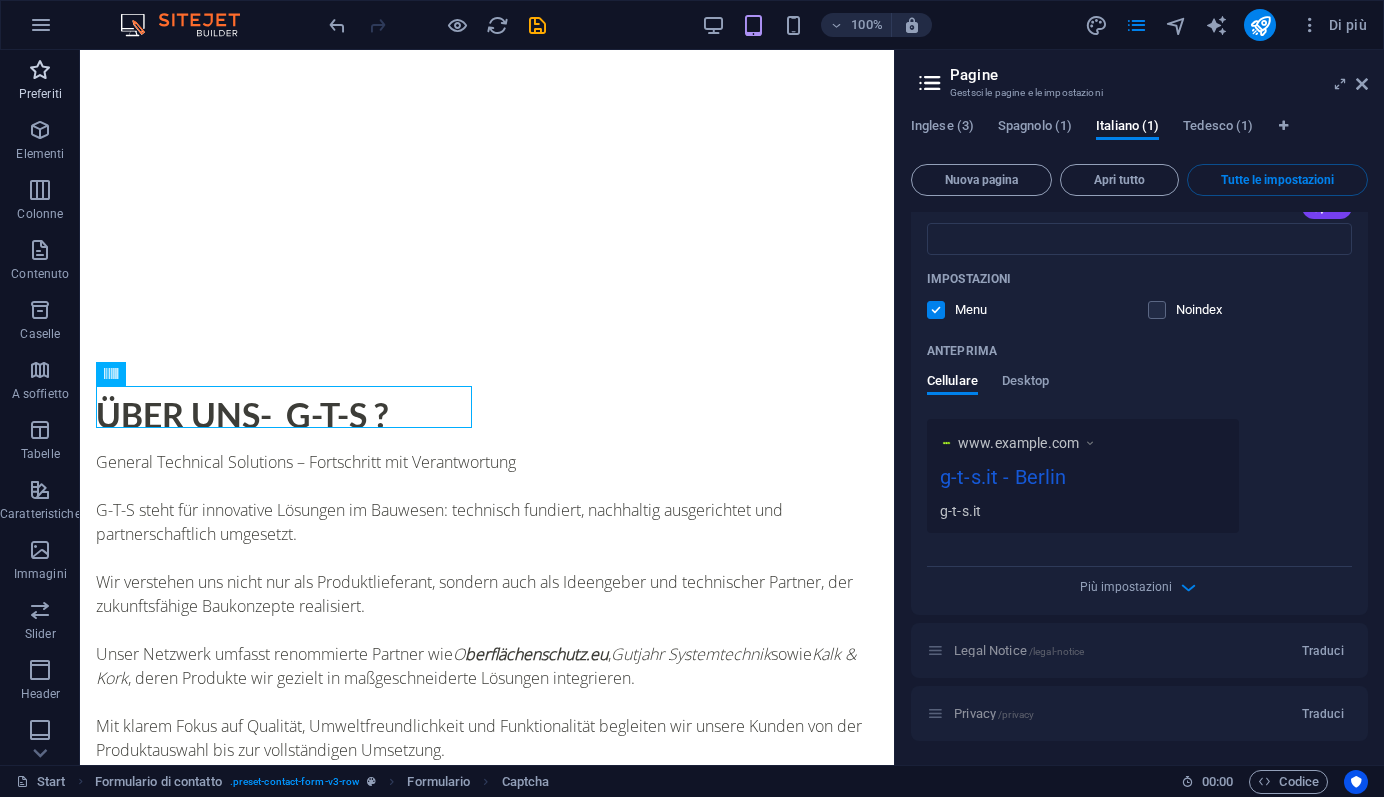 click at bounding box center (40, 70) 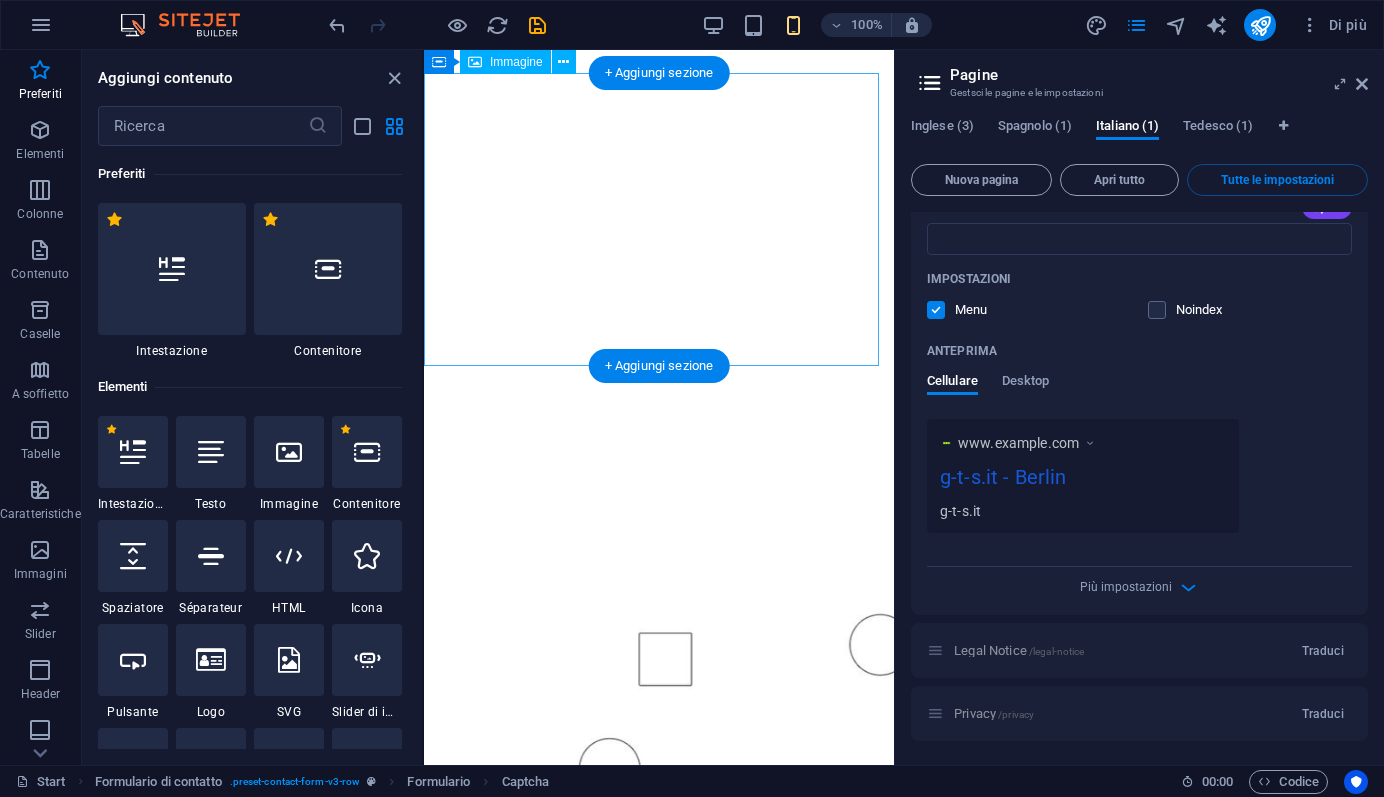 scroll, scrollTop: 0, scrollLeft: 0, axis: both 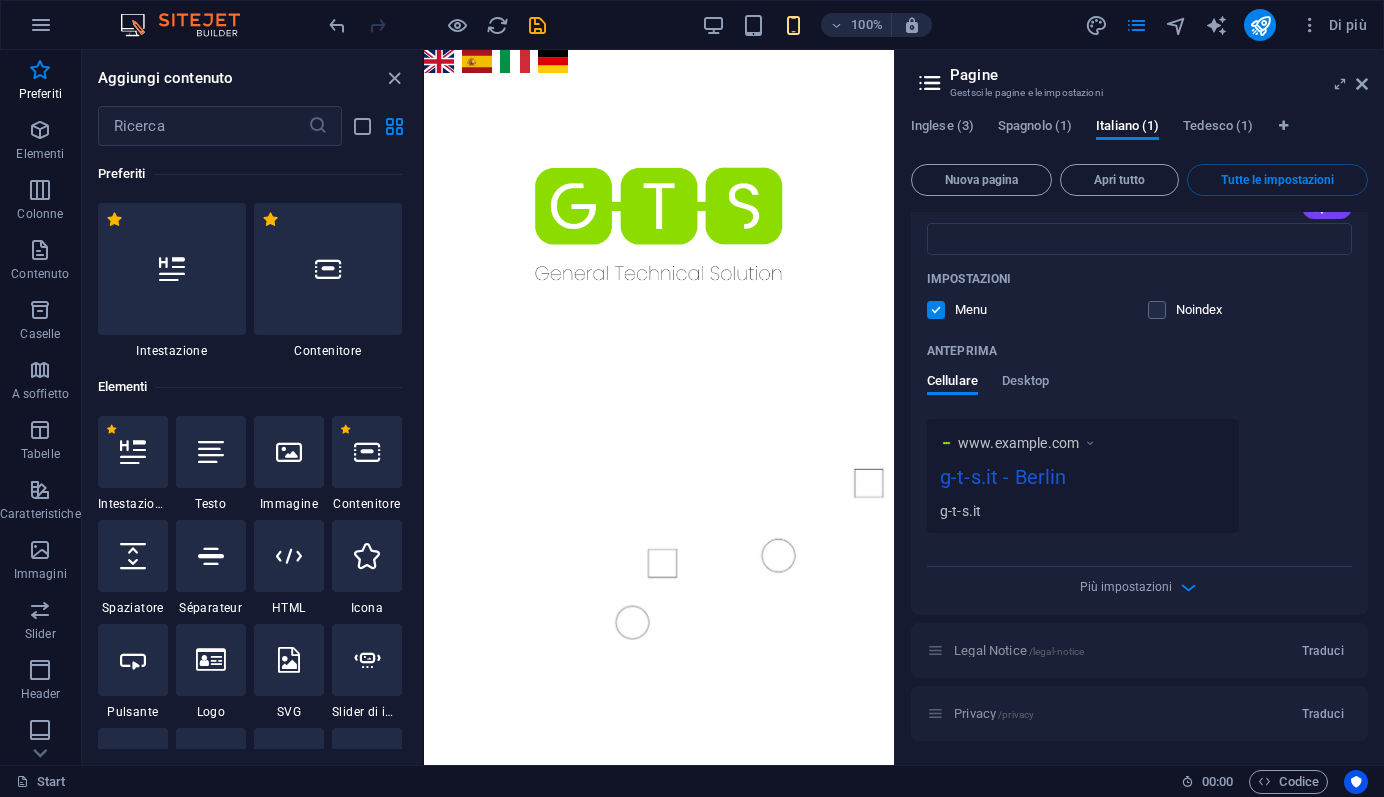 click on "www.example.com" at bounding box center (1018, 443) 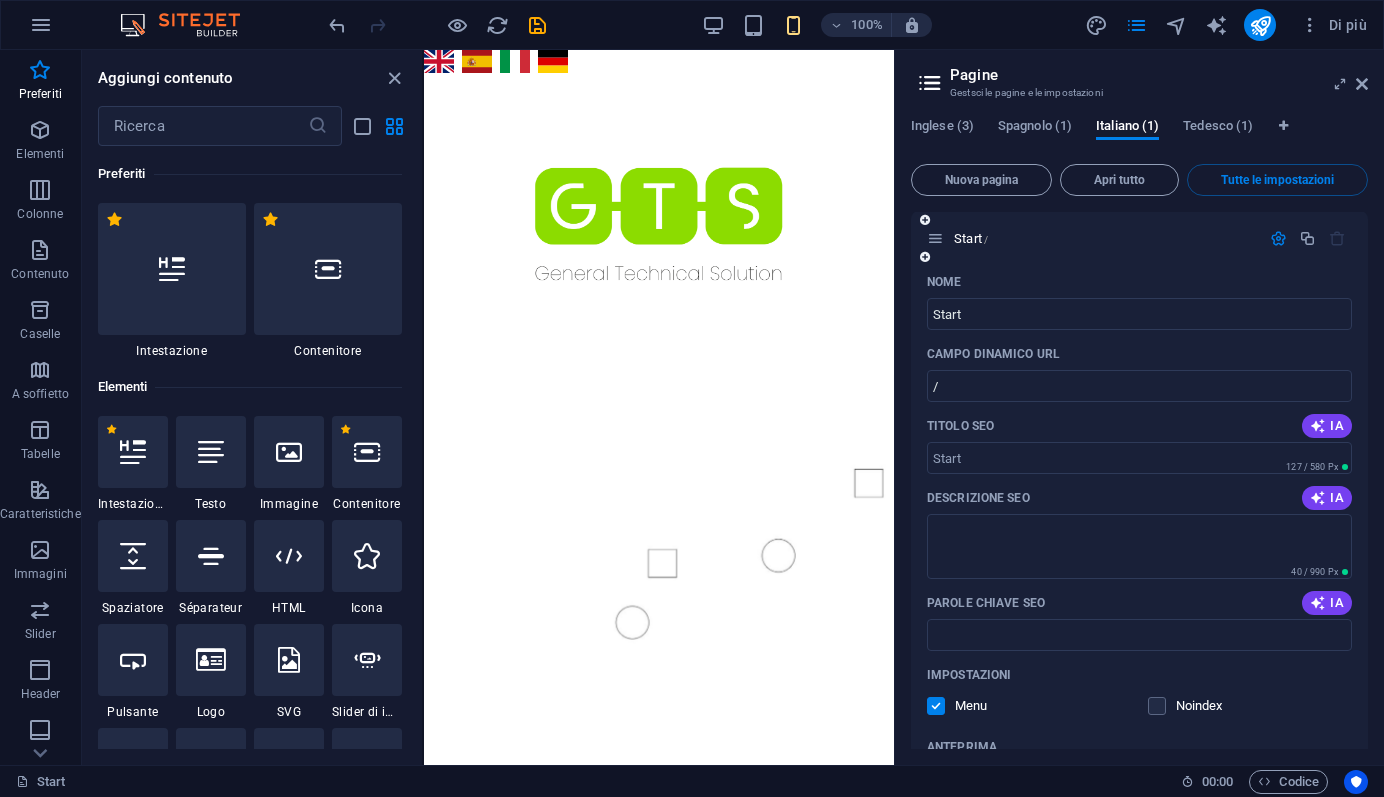 scroll, scrollTop: 0, scrollLeft: 0, axis: both 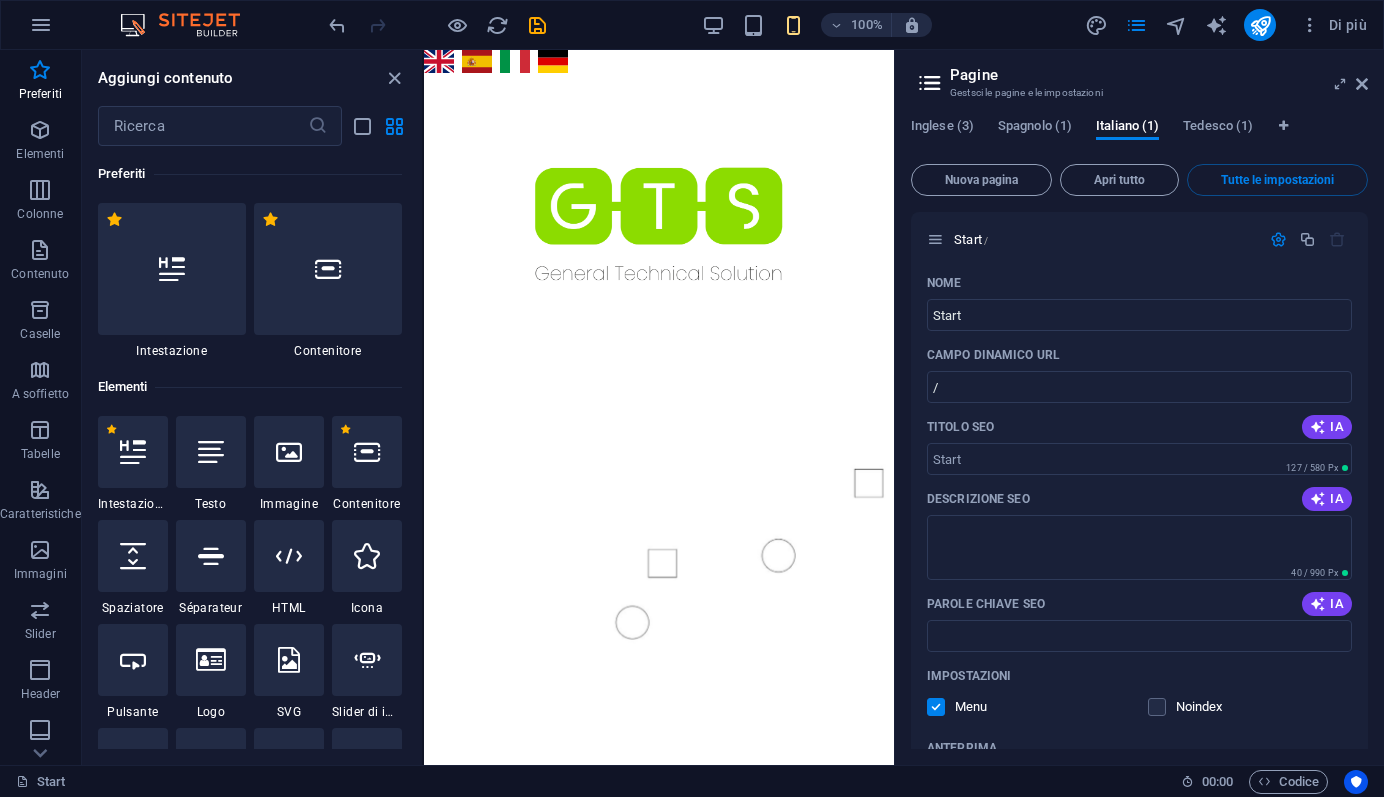 click on "Pagine Gestsci le pagine e le impostazioni Inglese (3) Spagnolo (1) Italiano (1) Tedesco (1) Nuova pagina Apri tutto Tutte le impostazioni Start / Nome Start ​ CAMPO DINAMICO URL / ​ Titolo SEO IA ​ 127 / 580 Px Descrizione SEO IA ​ 40 / 990 Px Parole chiave SEO IA ​ Impostazioni Menu Noindex Anteprima Cellulare Desktop www.example.com g-t-s.it - Berlin g-t-s.it Meta-tag ​ Immagine di anteprima (apri grafico) Trascina qui i file, fai clic per scegliere i file o seleziona i file da Files o dalle nostre foto e video stock Più impostazioni Legal Notice /legal-notice Traduci Privacy /privacy Traduci" at bounding box center (1139, 407) 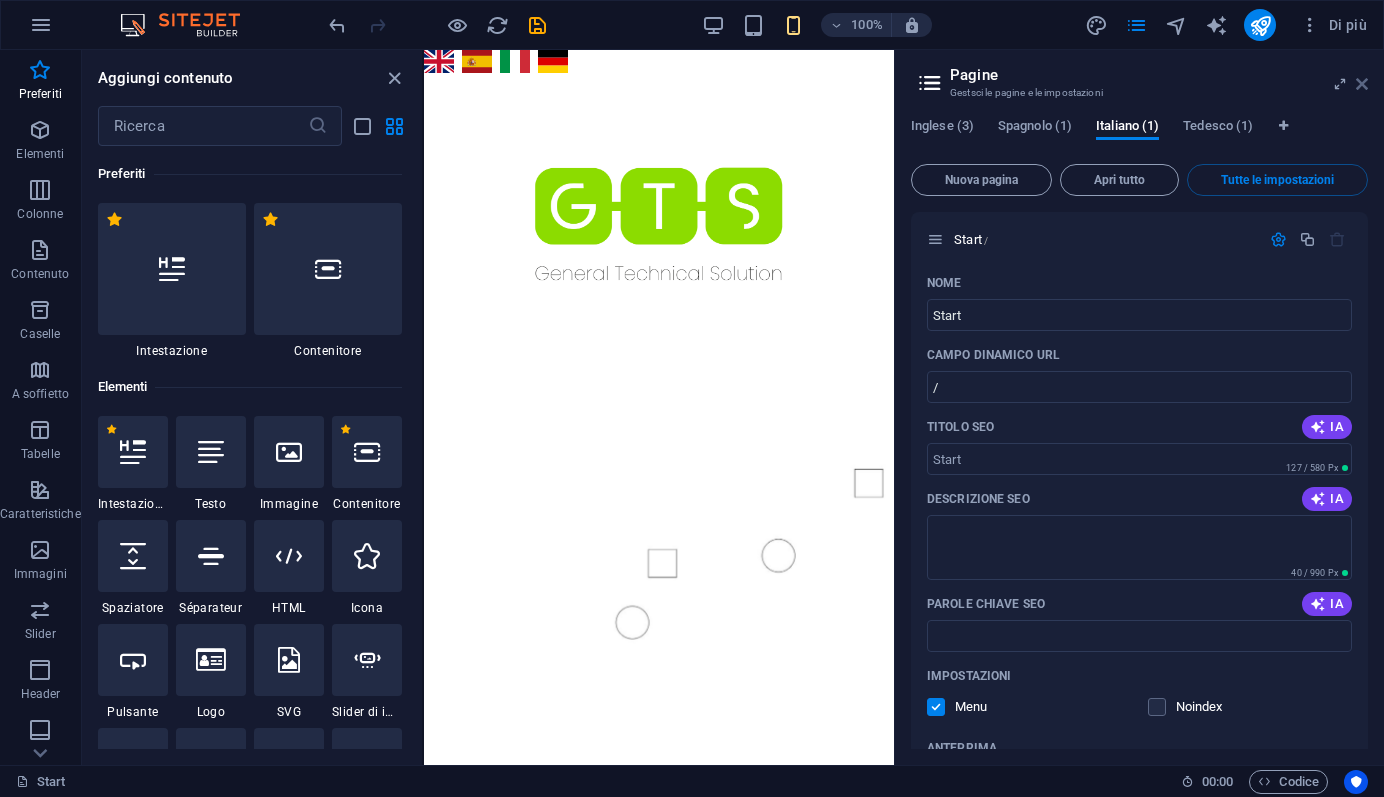 click at bounding box center [1362, 84] 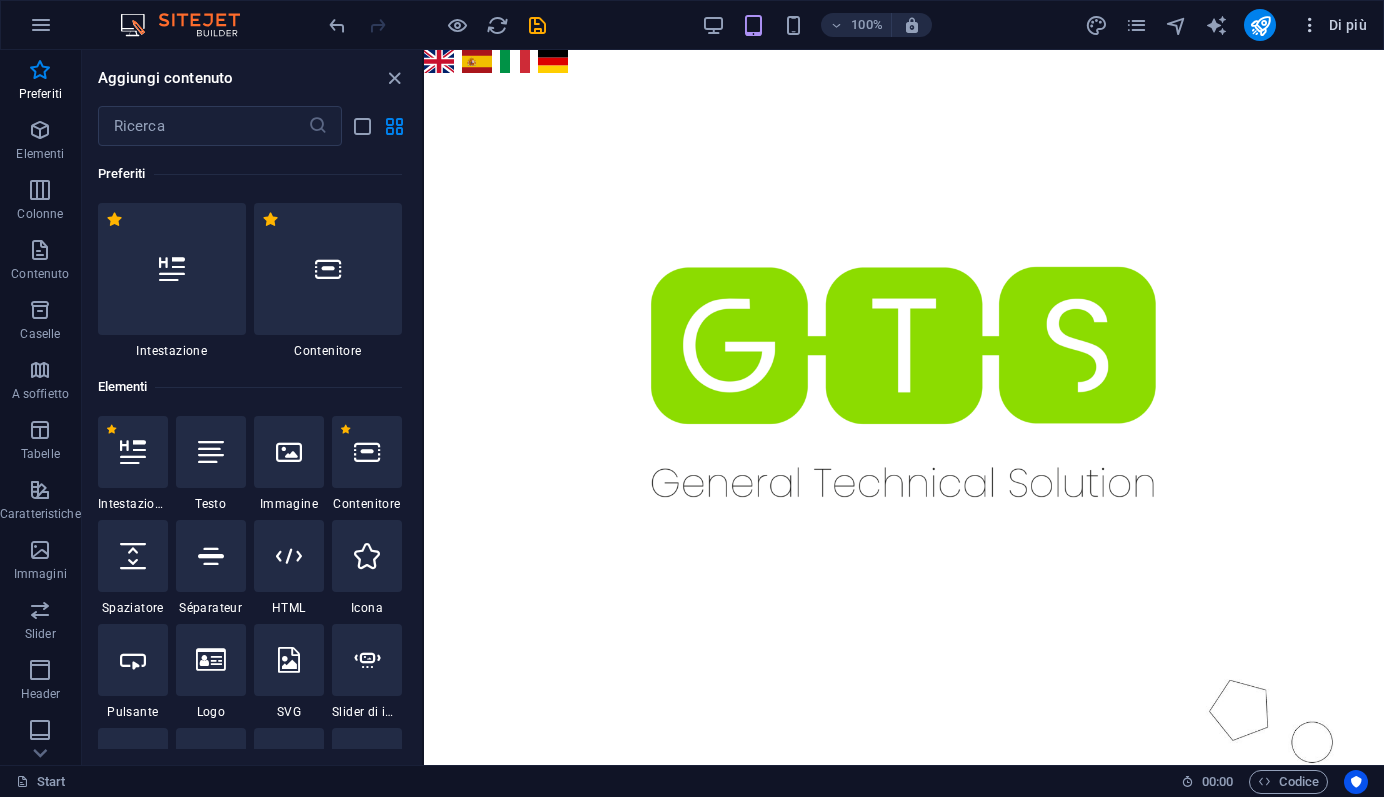 click on "Di più" at bounding box center [1333, 25] 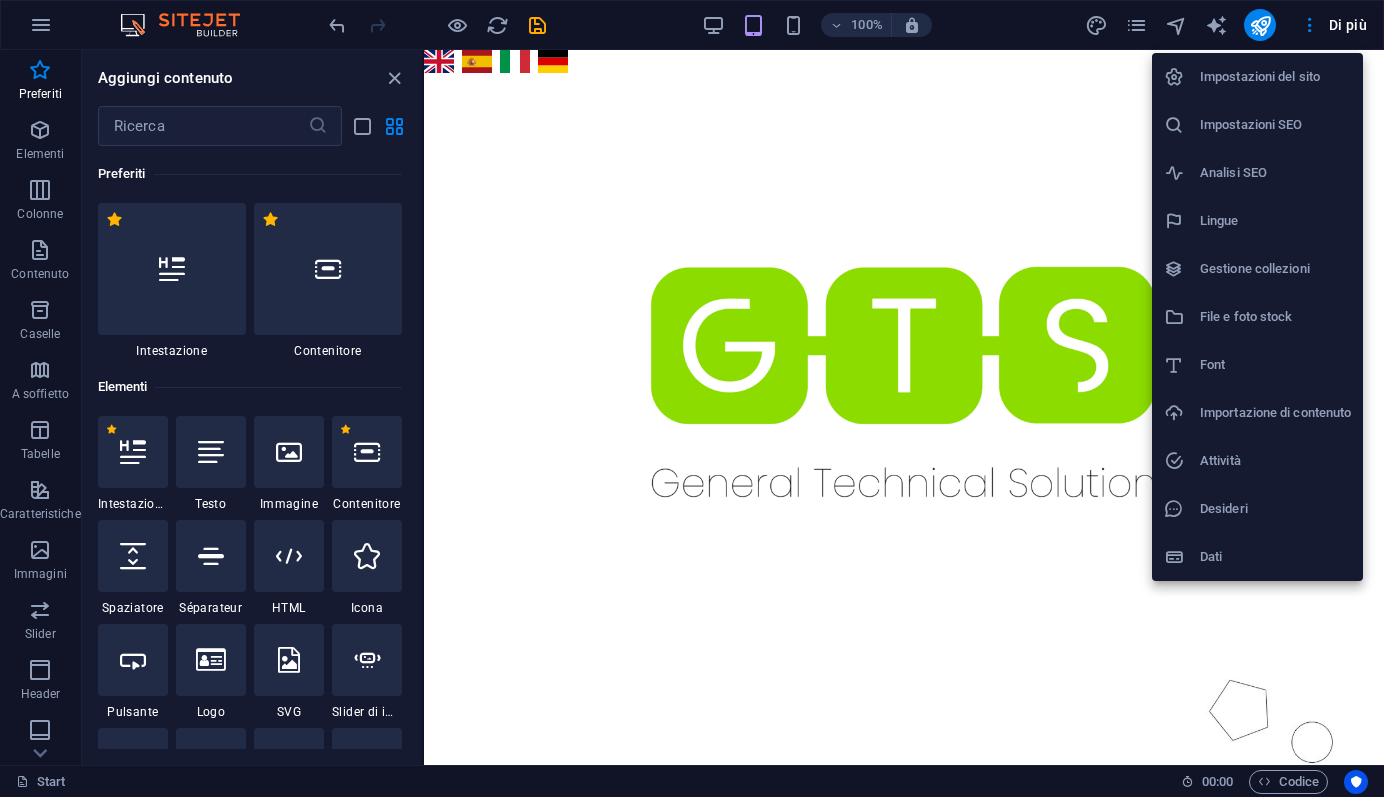 click on "Impostazioni del sito" at bounding box center [1275, 77] 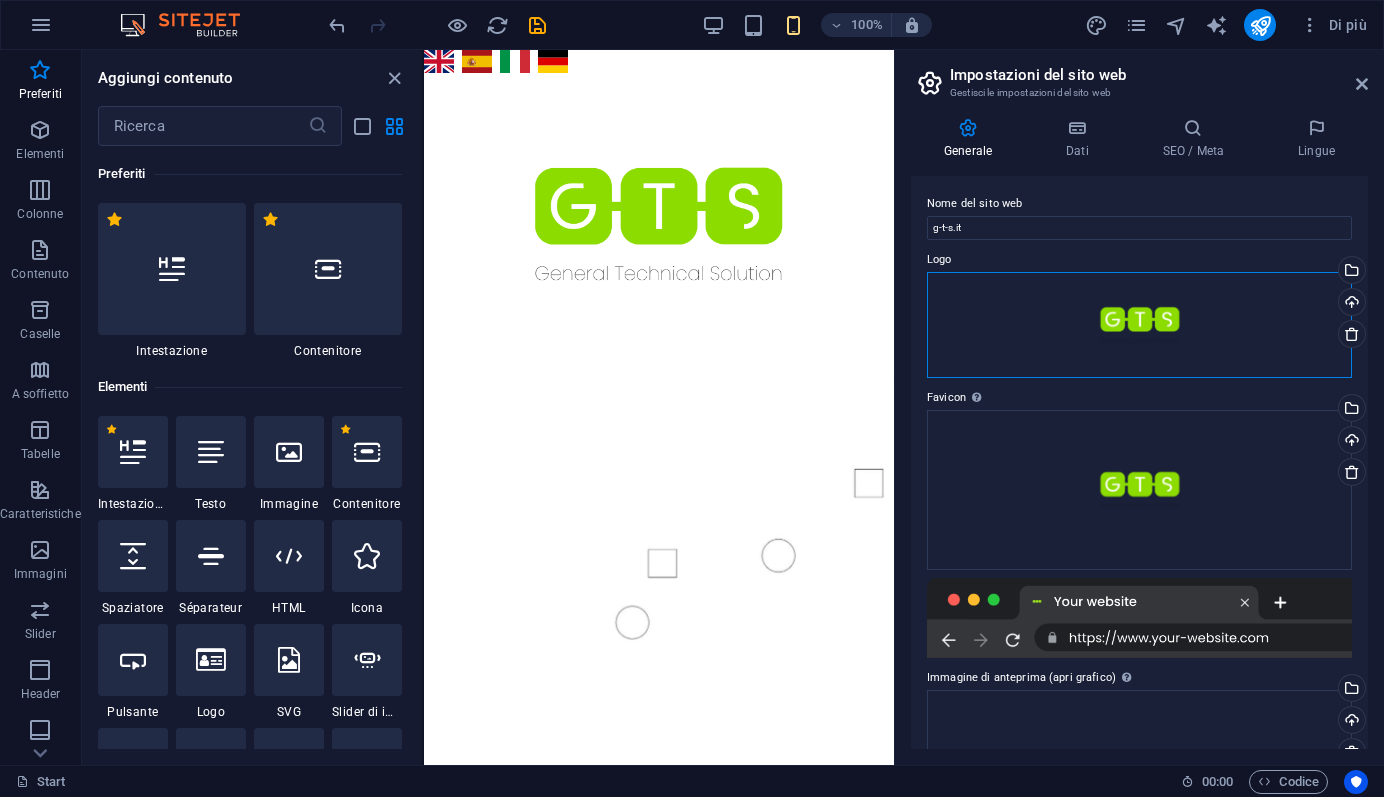 click on "Trascina qui i file, fai clic per sceglierli o selezionali da File o dalle nostre foto e video stock gratuiti" at bounding box center [1139, 325] 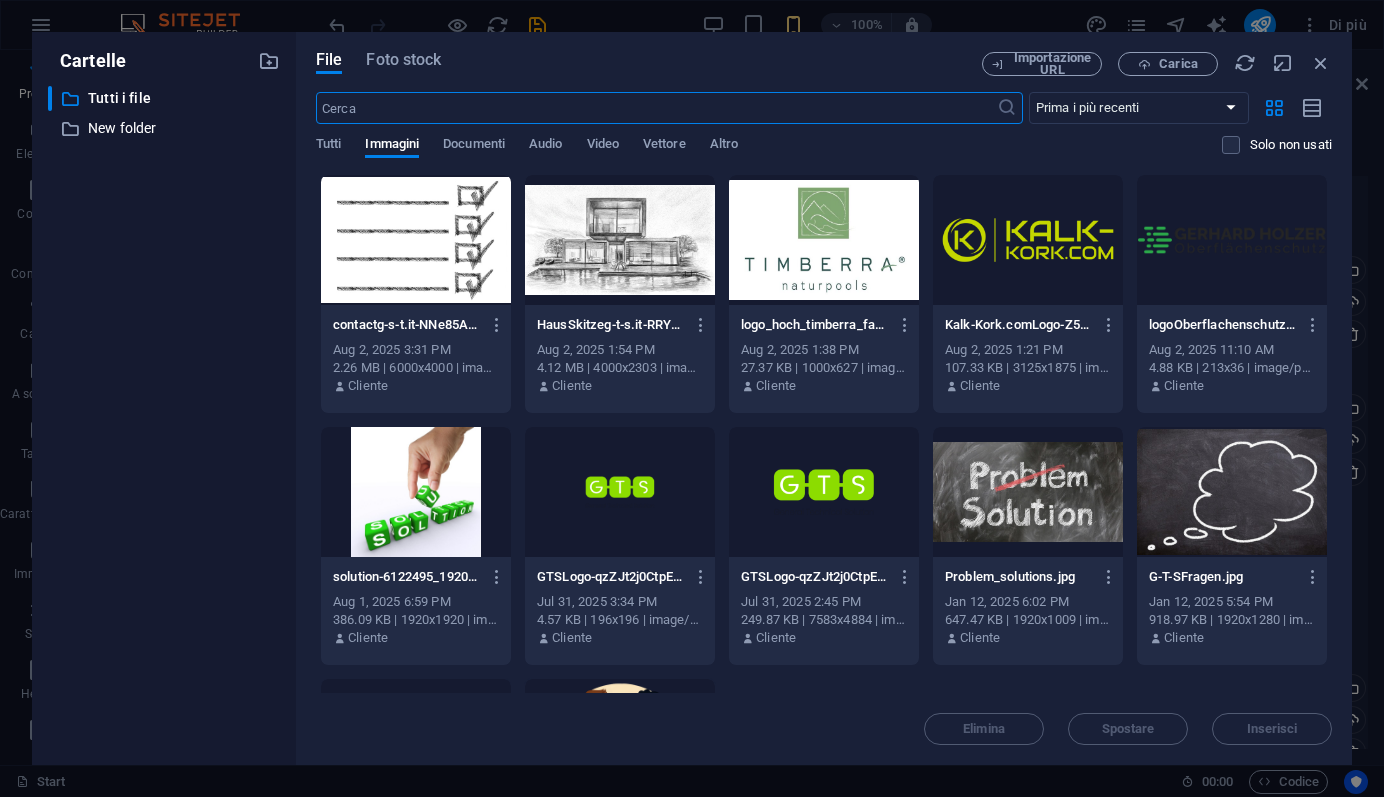 click at bounding box center [824, 492] 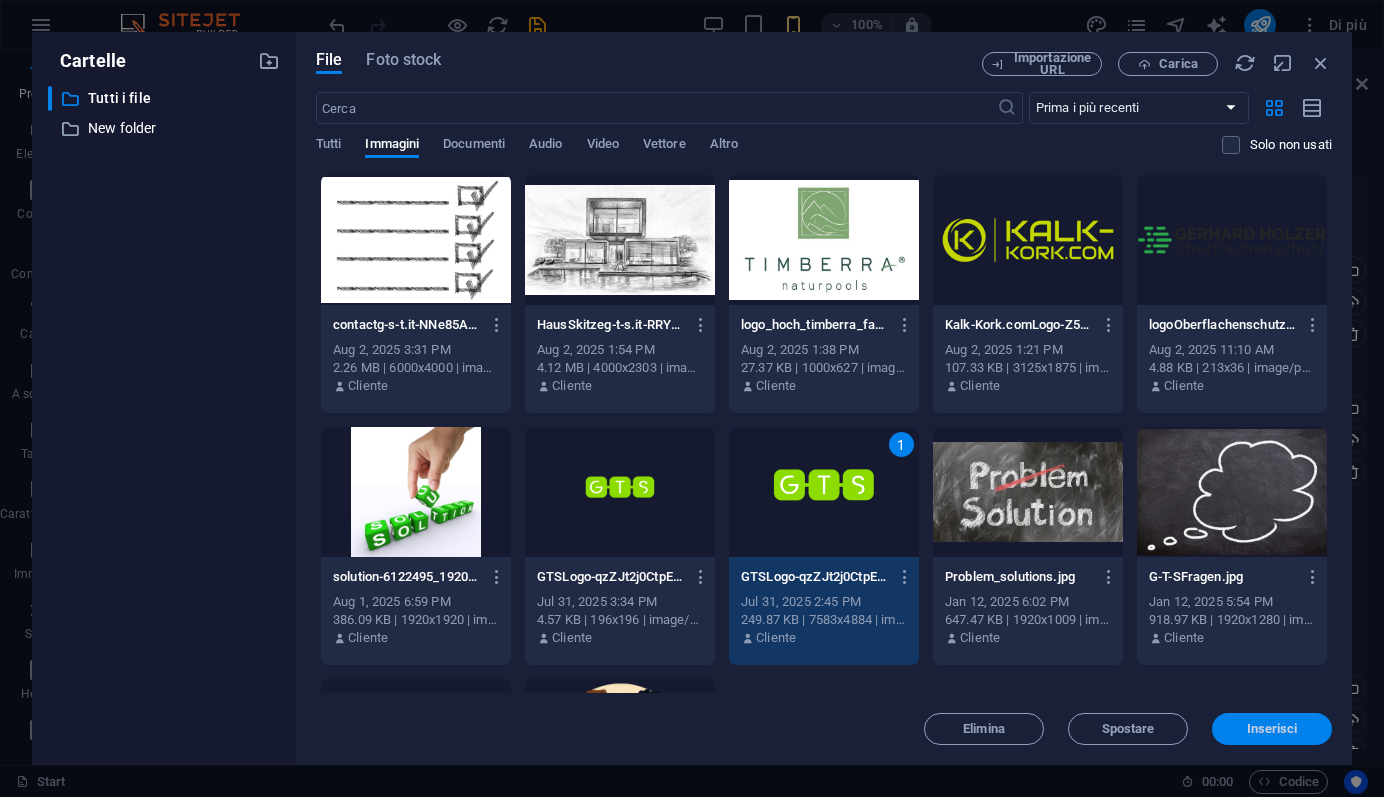 click on "Inserisci" at bounding box center [1272, 729] 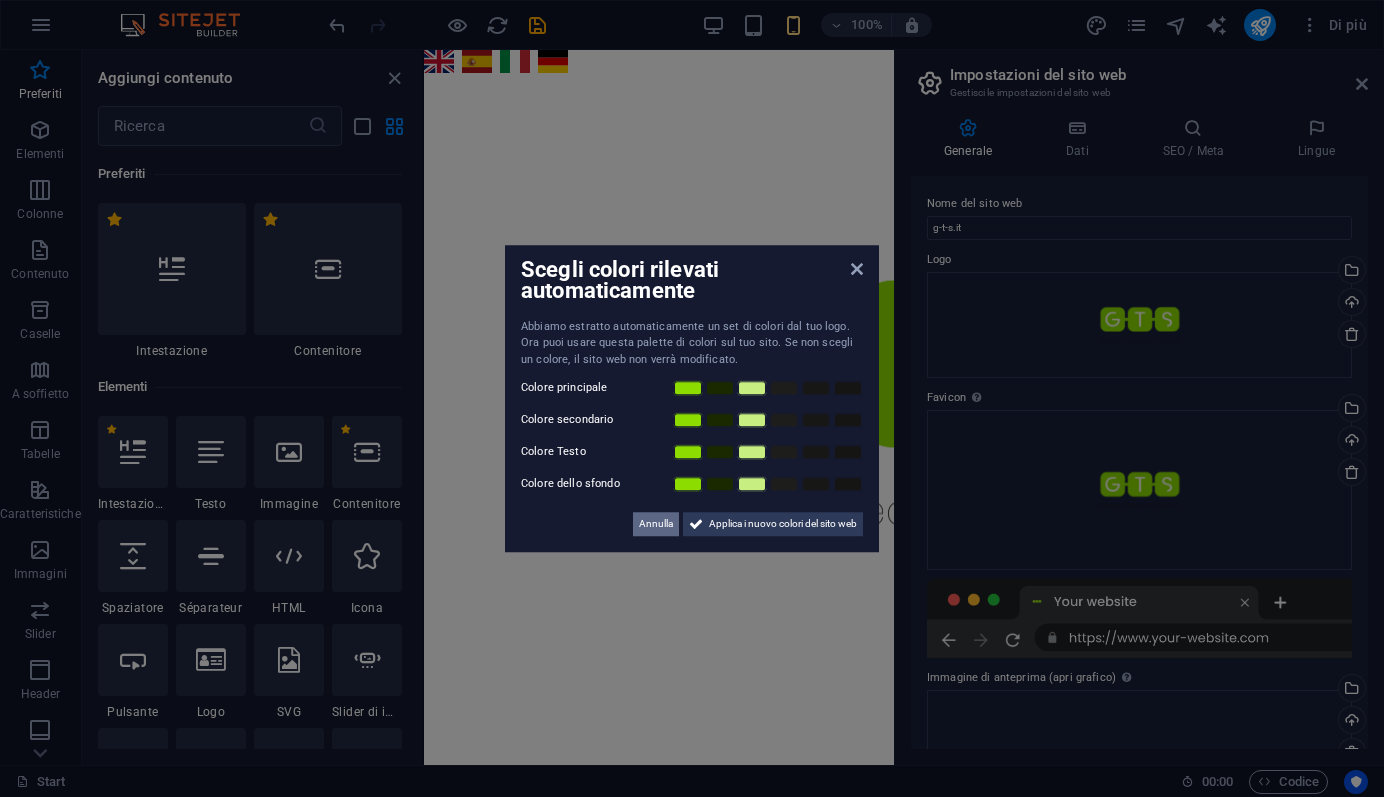 click on "Annulla" at bounding box center [656, 524] 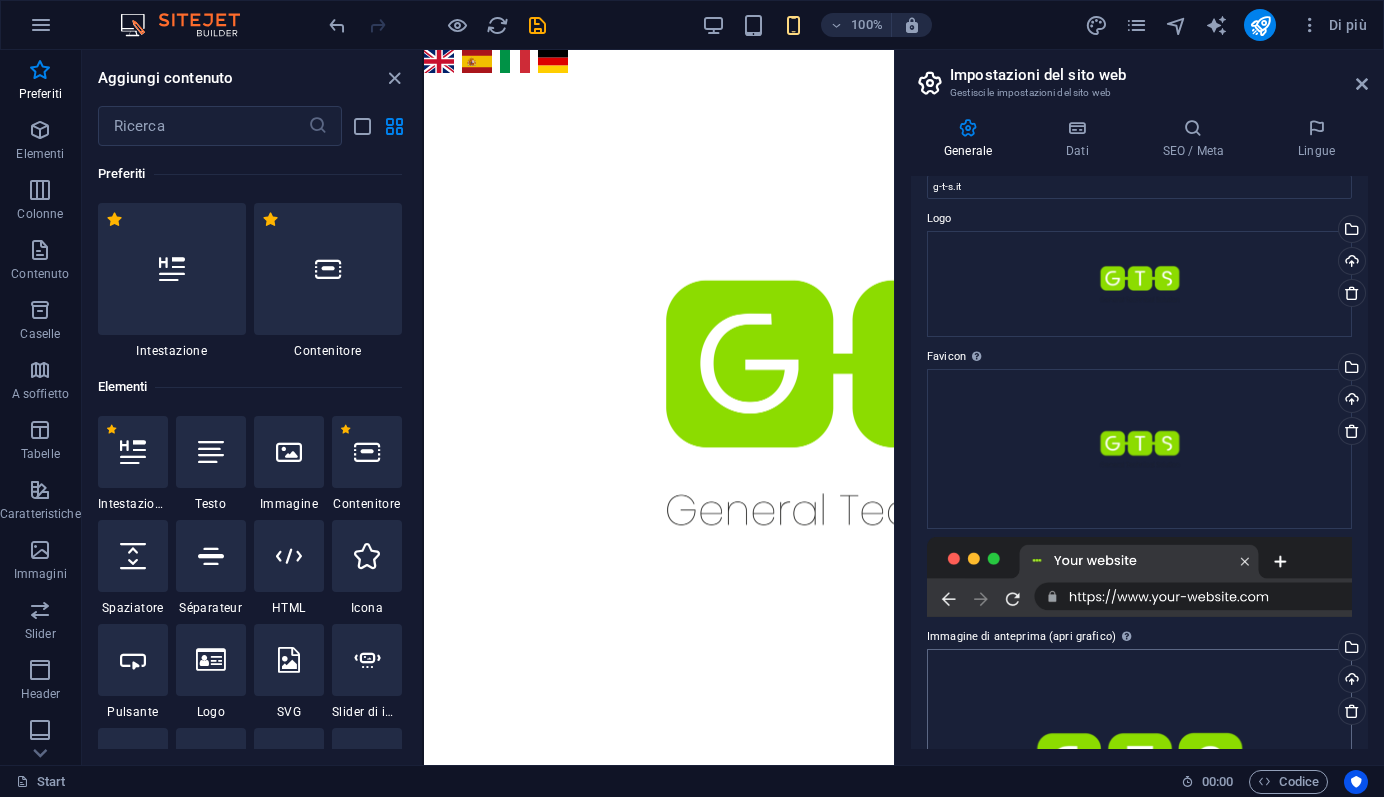 scroll, scrollTop: 0, scrollLeft: 0, axis: both 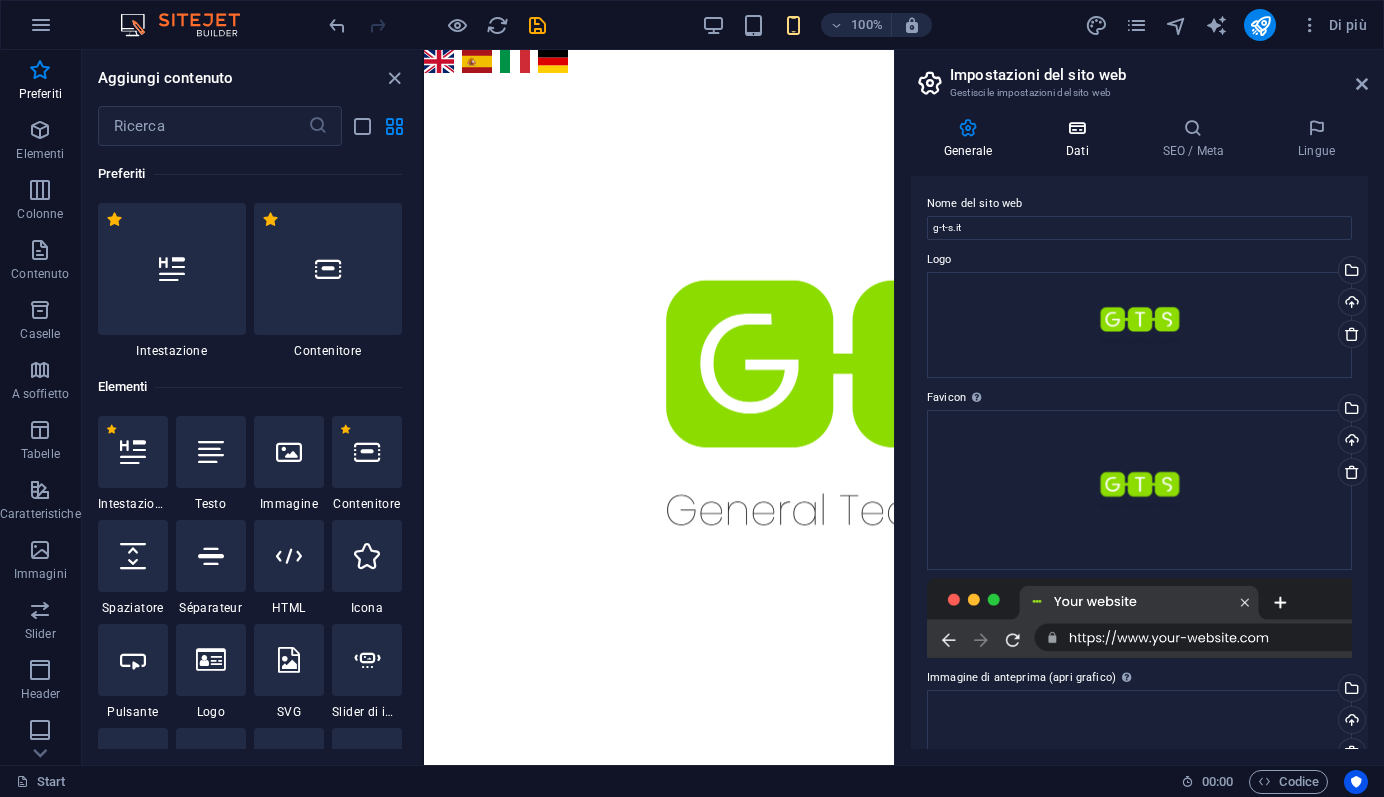 click at bounding box center (1077, 128) 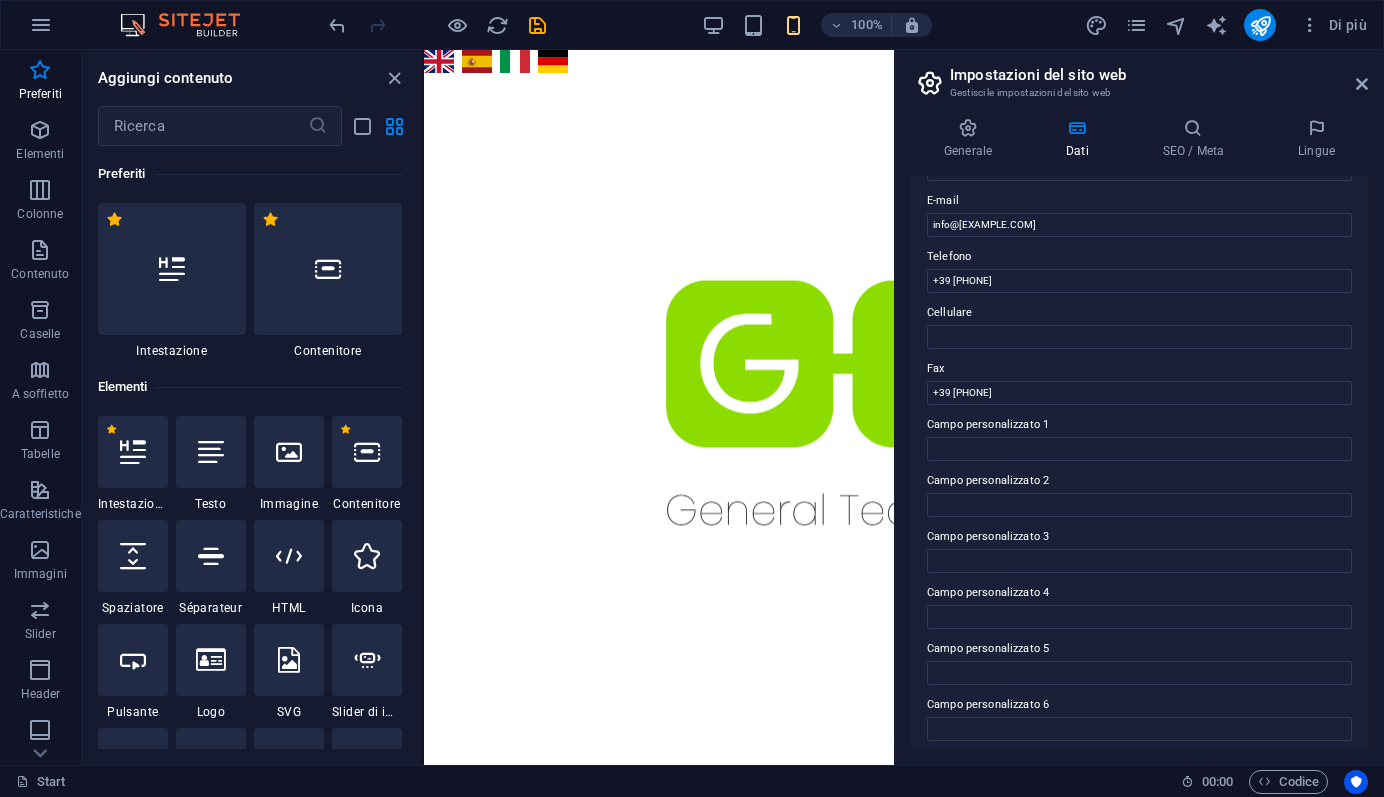 scroll, scrollTop: 388, scrollLeft: 0, axis: vertical 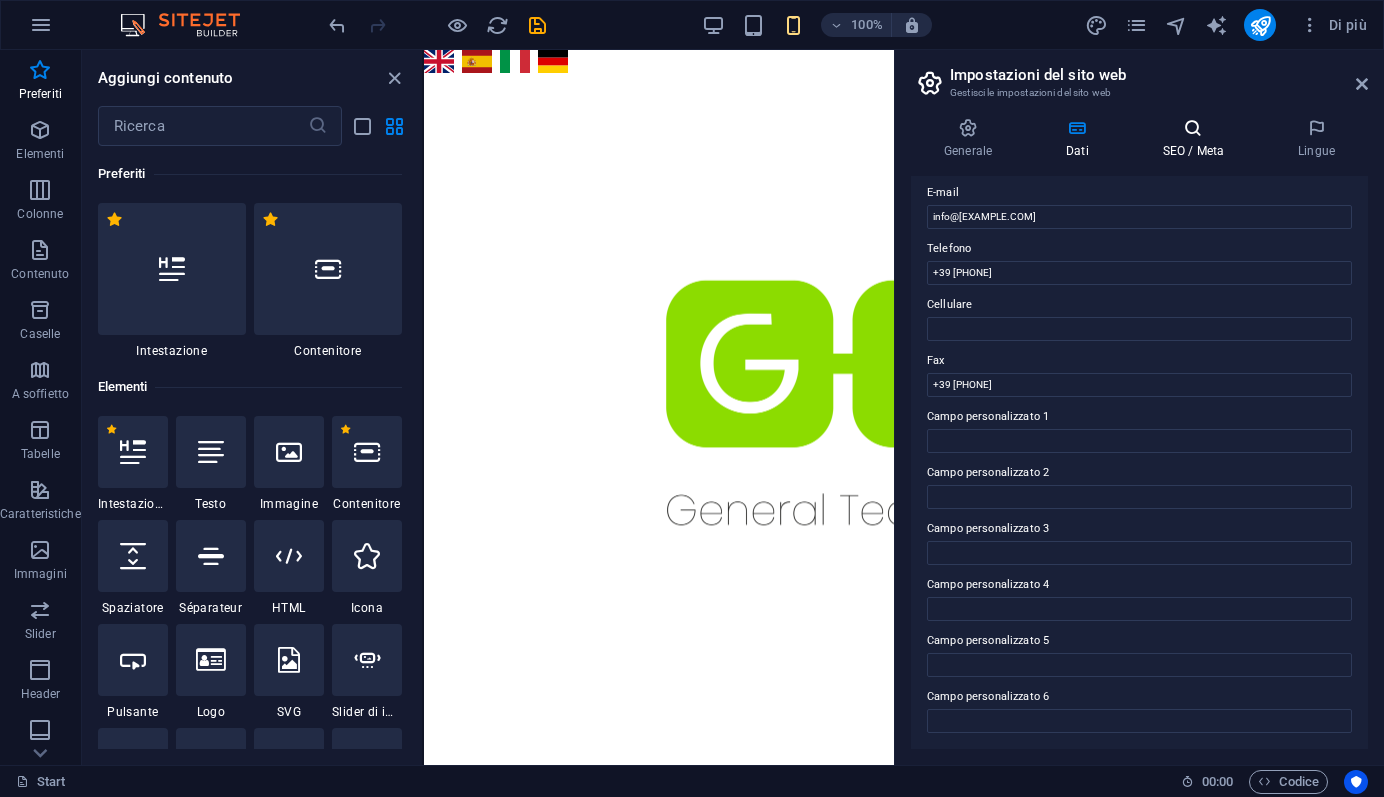 click at bounding box center [1193, 128] 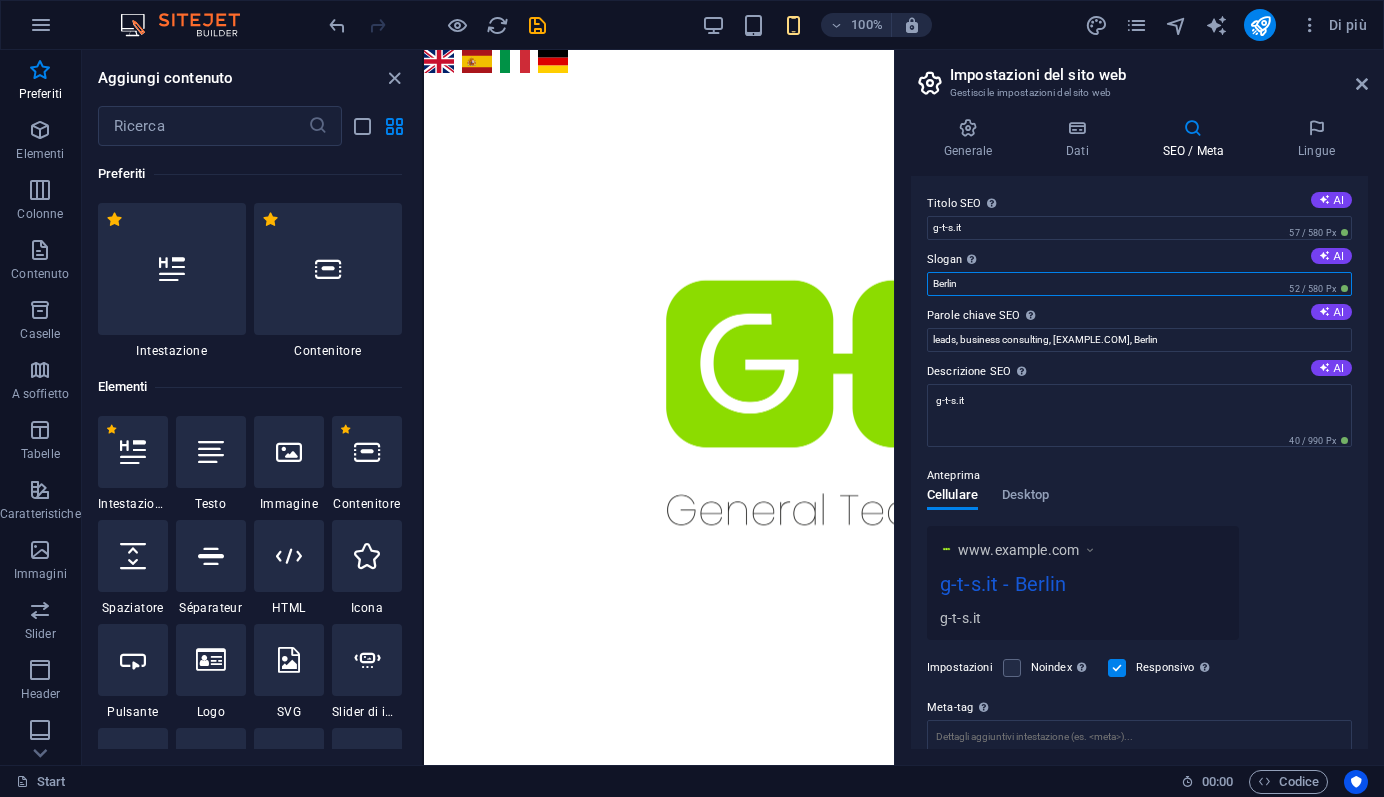 drag, startPoint x: 975, startPoint y: 281, endPoint x: 919, endPoint y: 281, distance: 56 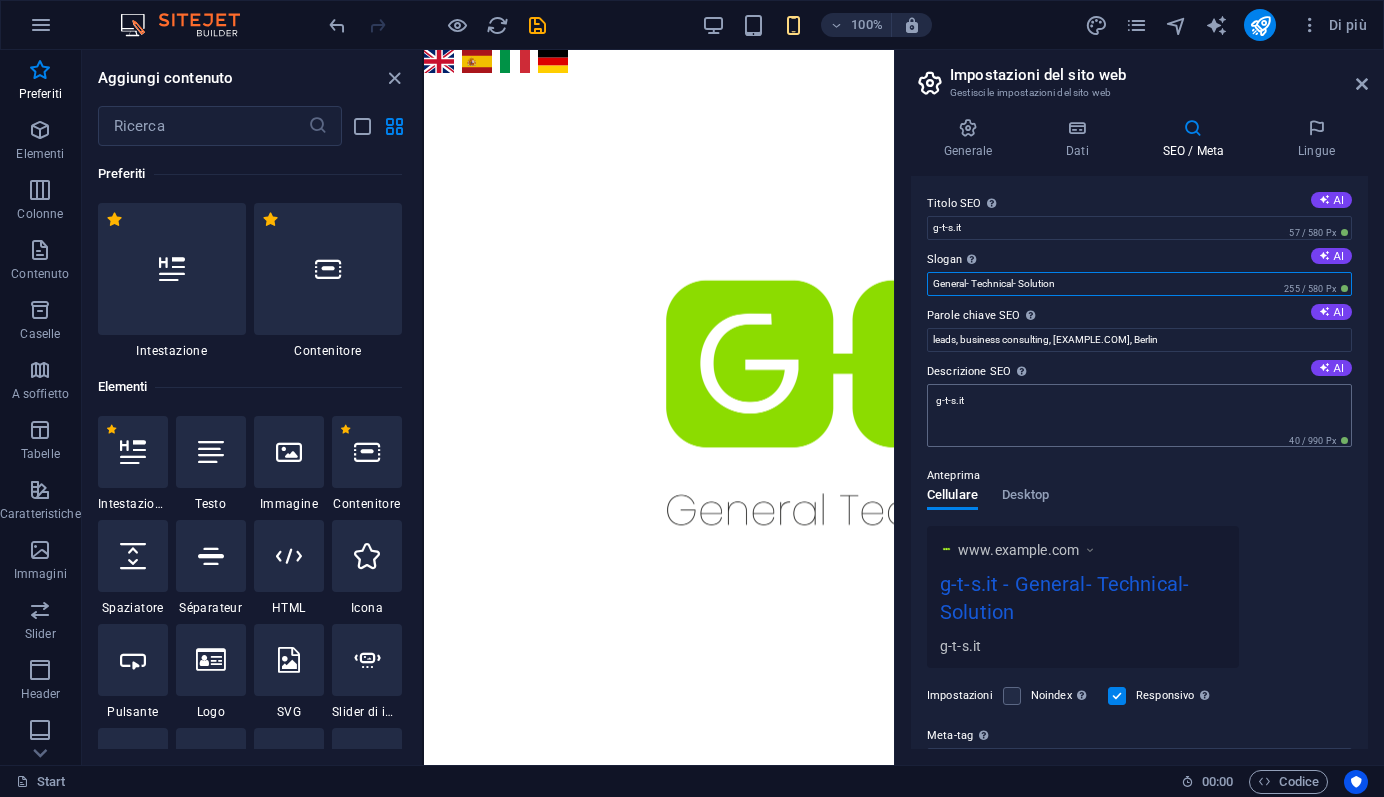 type on "General- Technical- Solution" 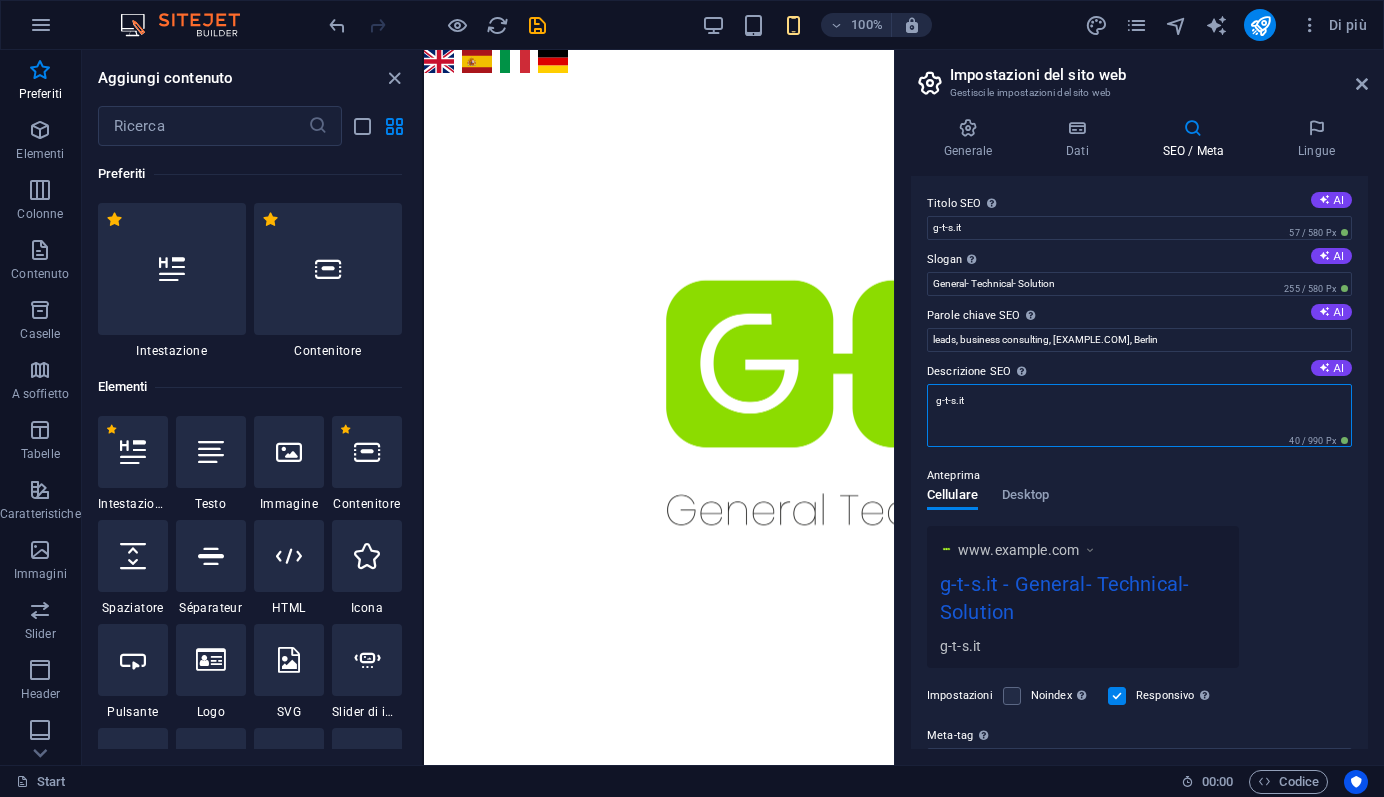 click on "g-t-s.it" at bounding box center [1139, 415] 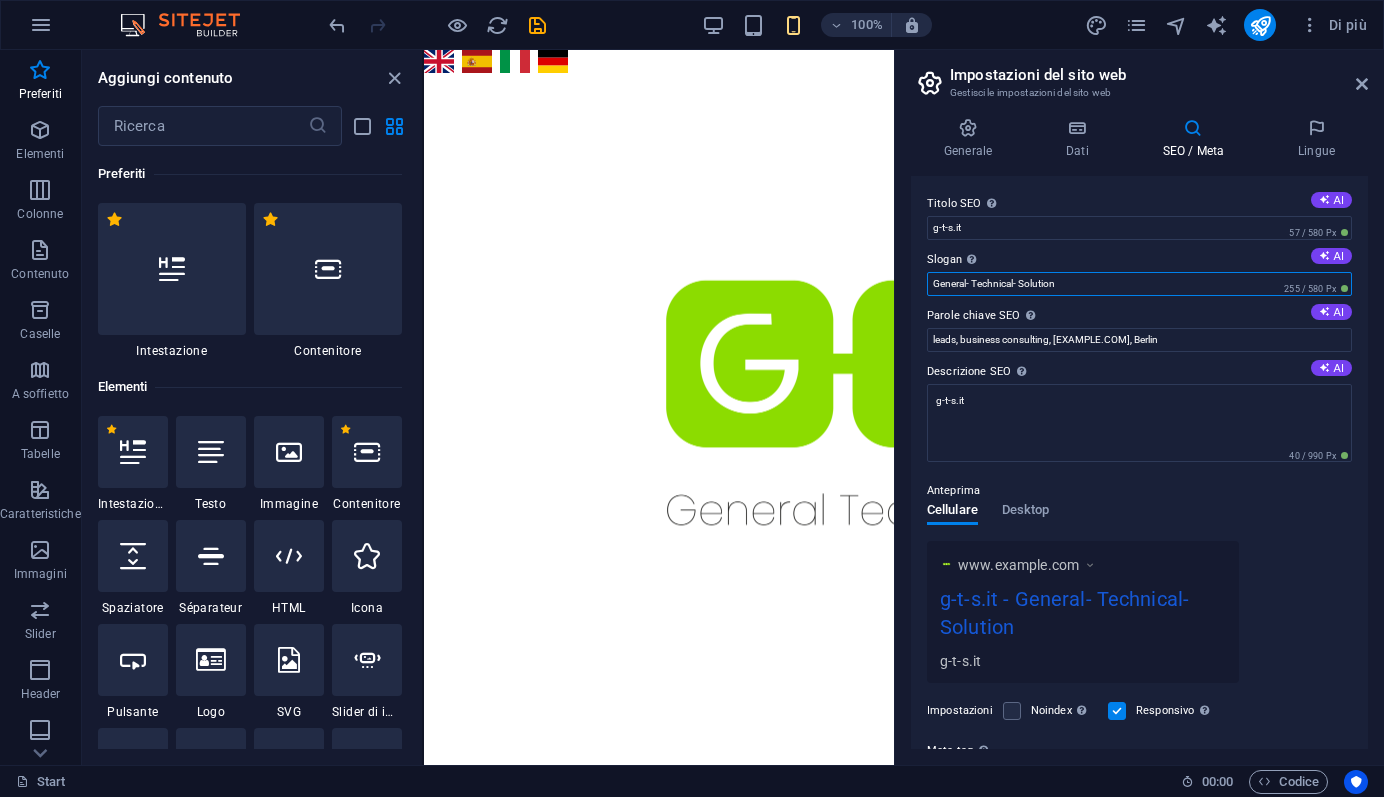 drag, startPoint x: 940, startPoint y: 281, endPoint x: 938, endPoint y: 301, distance: 20.09975 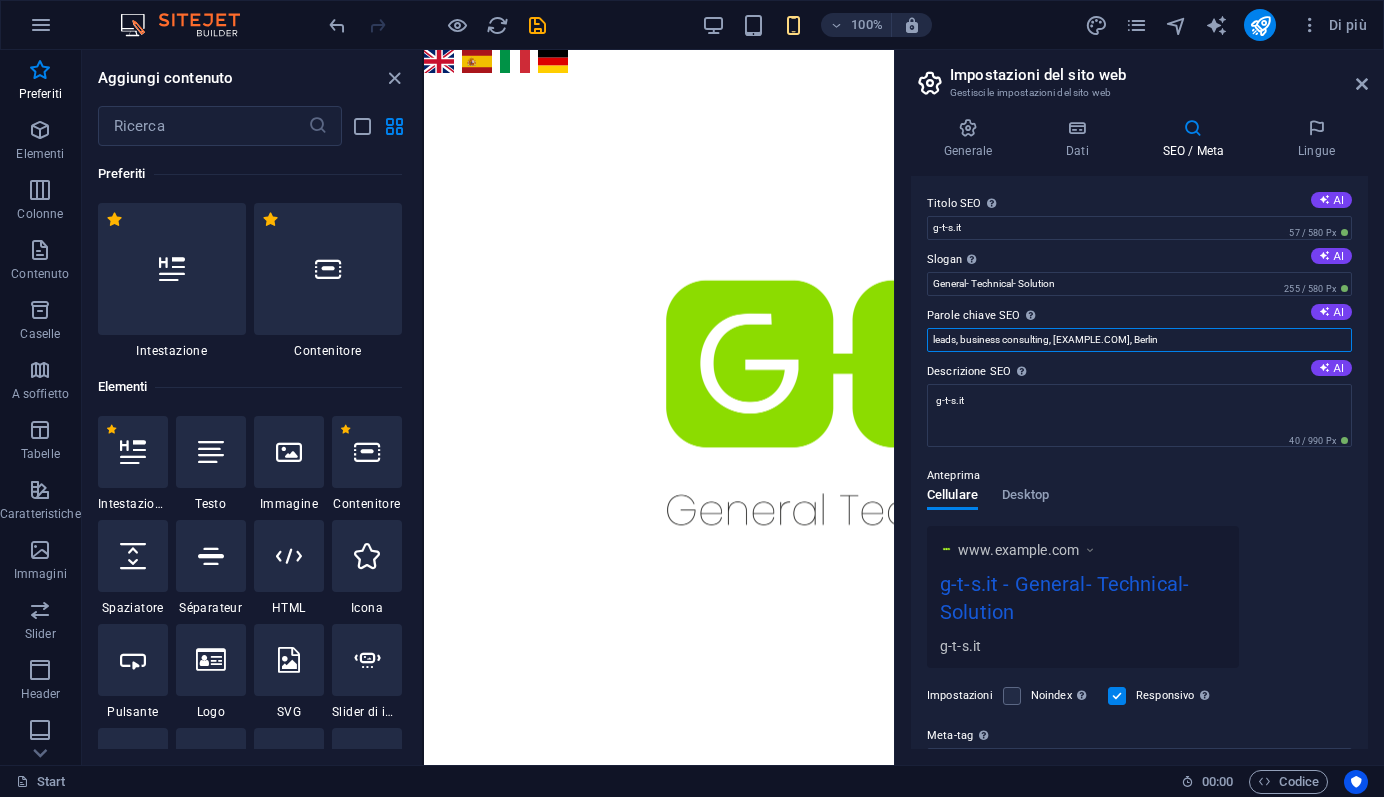 click on "leads, business consulting, g-t-s.it, Berlin" at bounding box center [1139, 340] 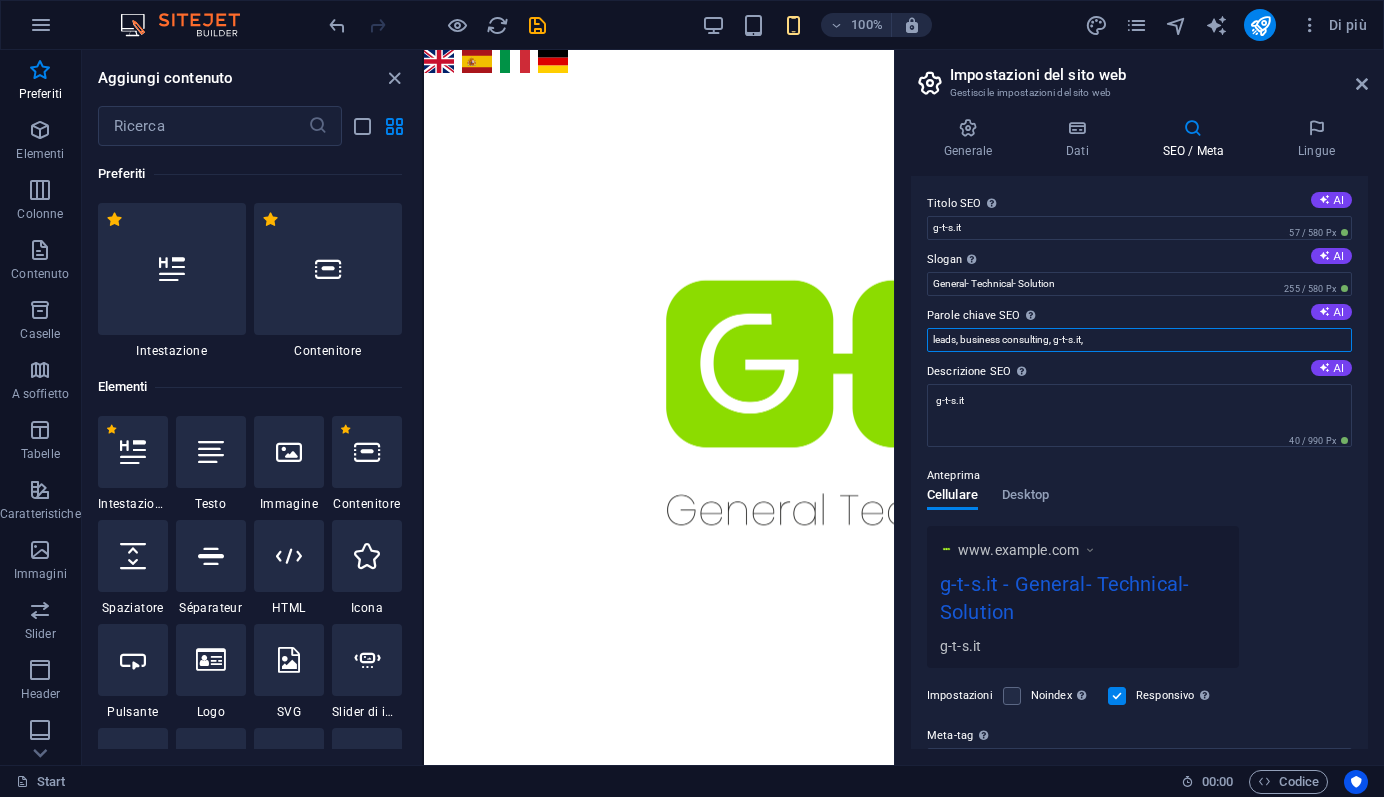 type on "leads, business consulting, g-t-s.it," 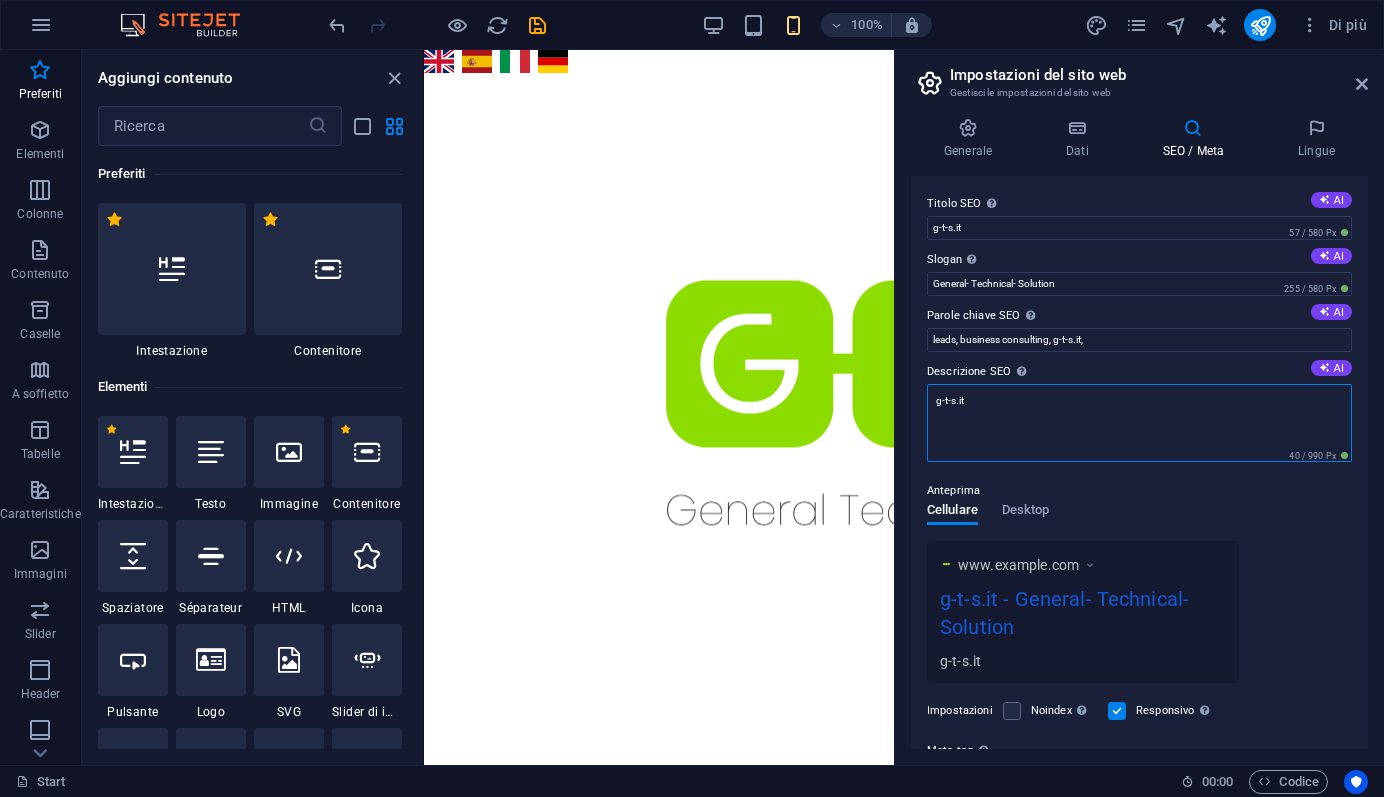 drag, startPoint x: 980, startPoint y: 397, endPoint x: 928, endPoint y: 397, distance: 52 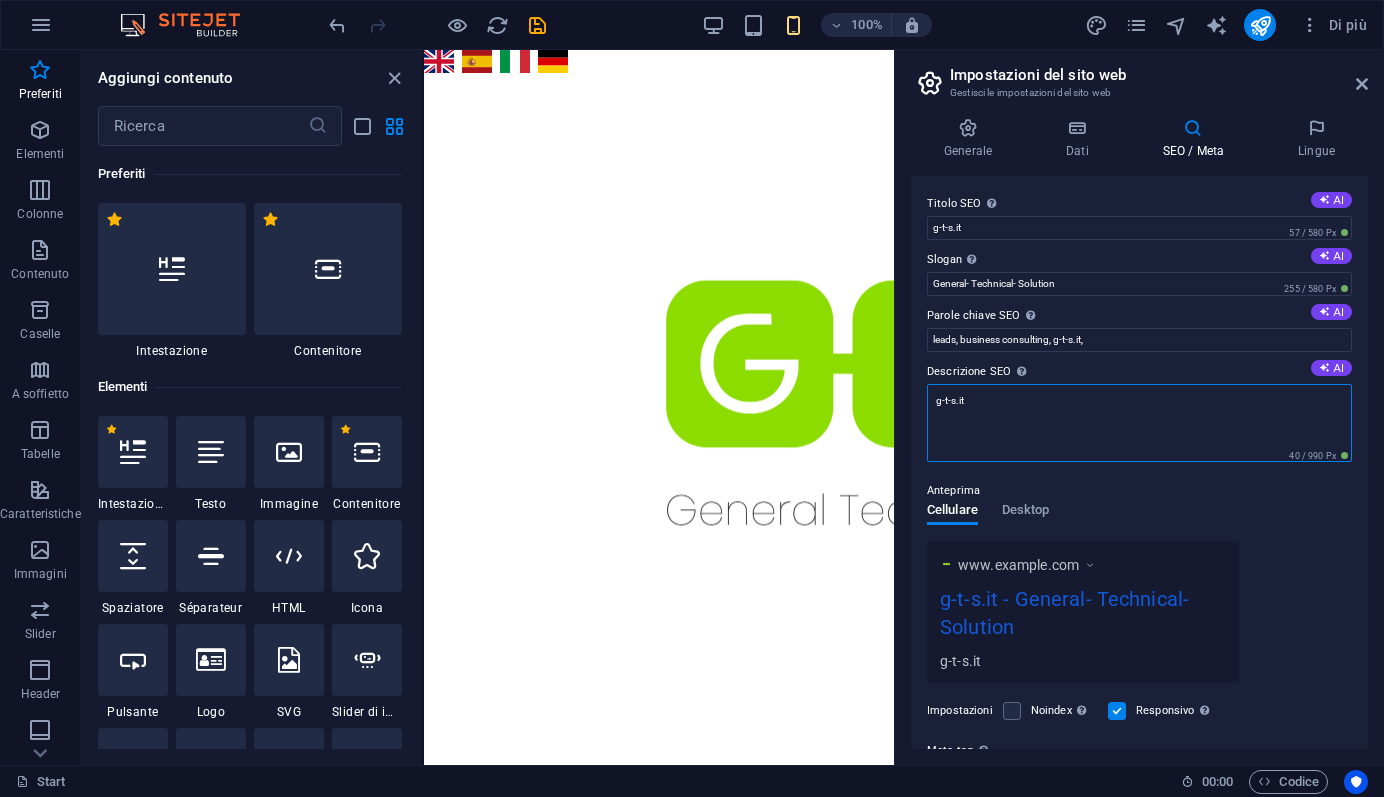 paste on "🟢 Kalkmörtel (NHL) – Natürlich bauen mit G-T-S
G-T-S bietet reinen hydraulischen Kalkmörtel (NHL) nach EN 459-1 – ideal für ökologisches Bauen, Sanierungen und diffusionsoffene Wandaufbauten. Unser Kalkmörtel ist zementfrei, mineralisch, atmungsaktiv und sorgt für ein gesundes Raumklima. Perfekt geeignet für Denkmalschutz, Naturbaustoffe und langlebige Putz- und Mauerwerkslösungen.
✅ Natürlich & feuchtigkeitsregulierend
✅ Leicht zu verarbeiten & dauerhaft stabil
✅ 100 % ökologisch – ohne Zusätze
Jetzt NHL-Kalkmörtel vom Fachhändler anfragen!
Keywords: ökologischer Kalkmörtel kaufen, NHL Kalkmörtel, Kalkmörtel ohne Zement, EN 459-1
🟠 Bodenbeschichtungen für Industrie & privat
Als Partner von Oberflächenschutz.eu liefert G-T-S hochwertige Bodenbeschichtungssysteme für Industrie, Garage, Werkstatt und Balkon. Unsere Systeme sind chemikalienbeständig, rutschhemmend und für Innen- & Außenbereiche geeignet.
✅ Für Gewerbe, Lager, Balkone & Garagen
✅ Langlebig, pflegeleicht & optisch modern
✅ Schnelle Lieferung ..." 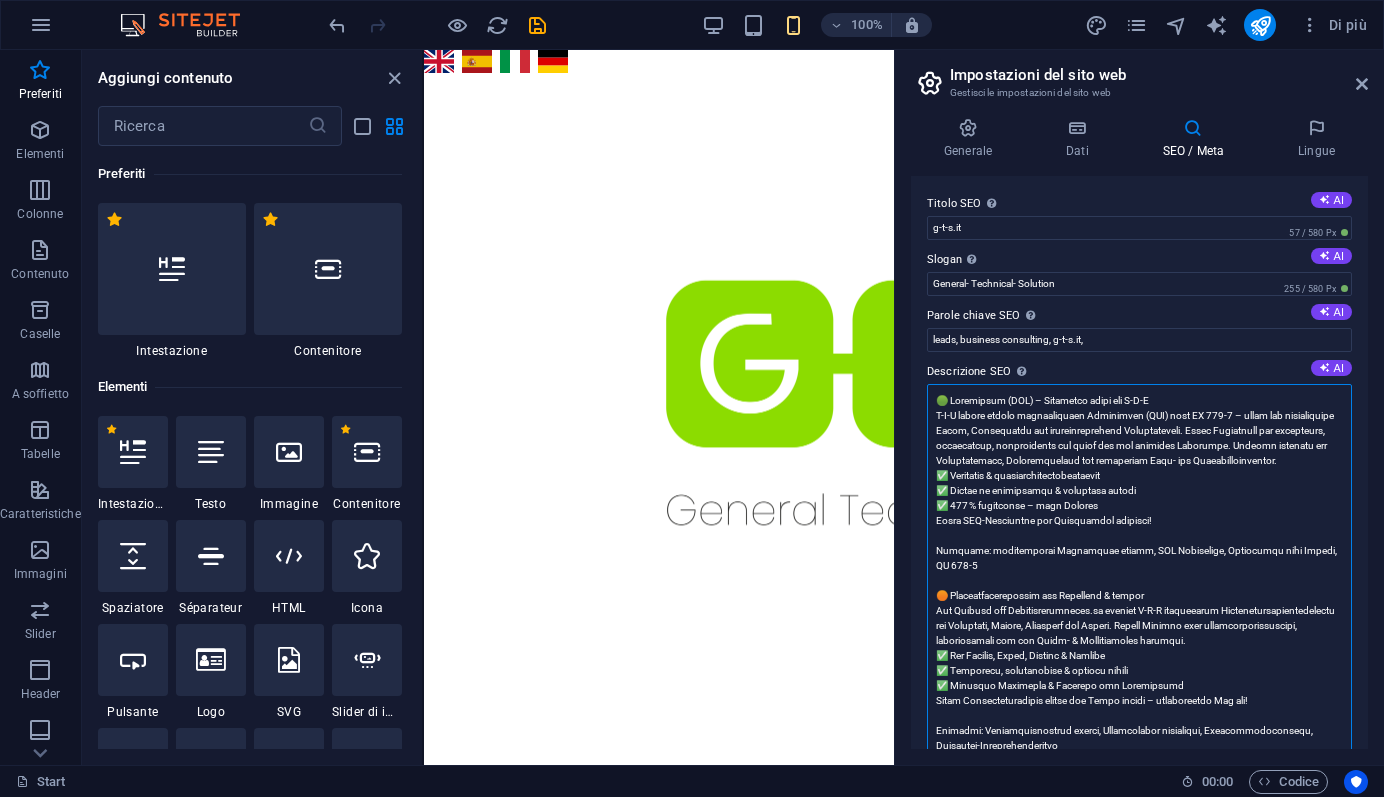 scroll, scrollTop: 0, scrollLeft: 0, axis: both 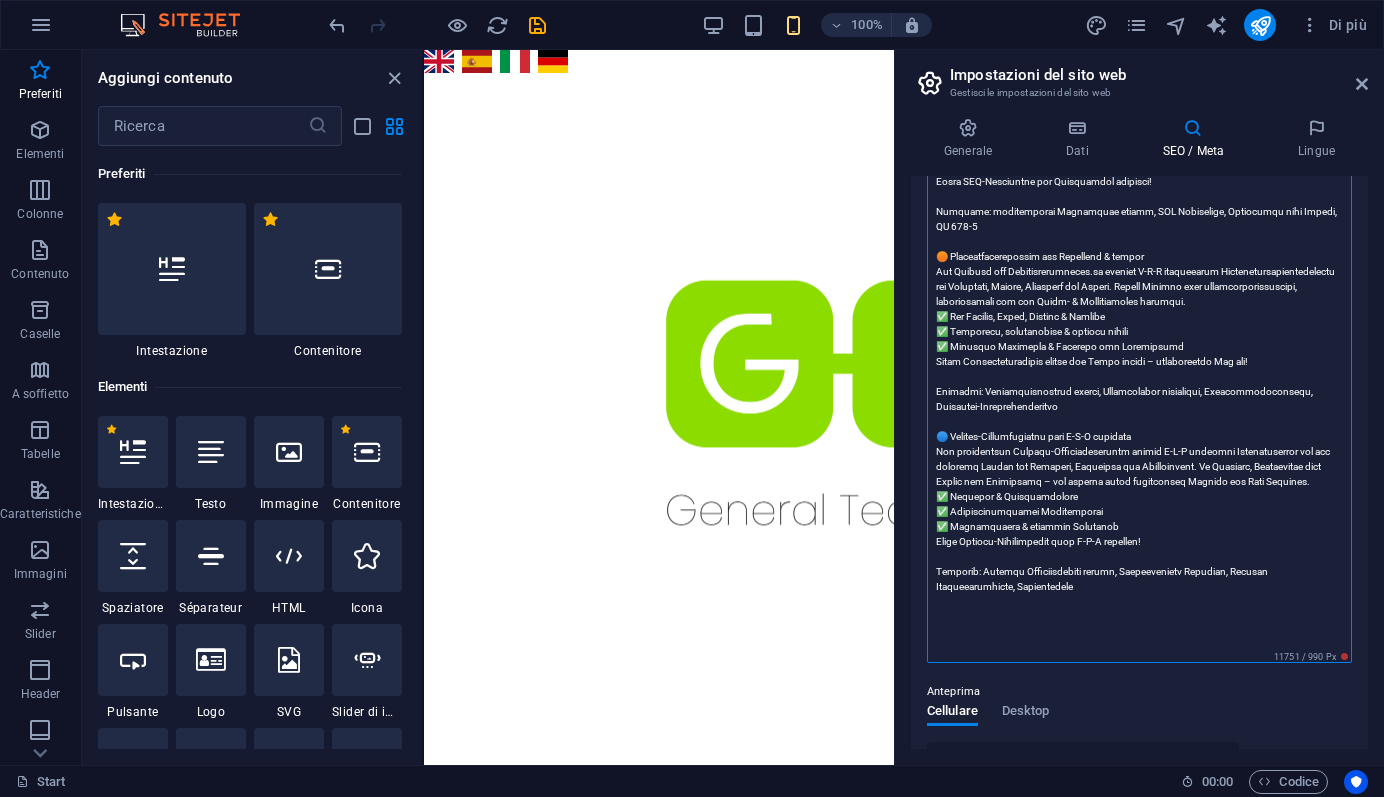 type on "🟢 Kalkmörtel (NHL) – Natürlich bauen mit G-T-S
G-T-S bietet reinen hydraulischen Kalkmörtel (NHL) nach EN 459-1 – ideal für ökologisches Bauen, Sanierungen und diffusionsoffene Wandaufbauten. Unser Kalkmörtel ist zementfrei, mineralisch, atmungsaktiv und sorgt für ein gesundes Raumklima. Perfekt geeignet für Denkmalschutz, Naturbaustoffe und langlebige Putz- und Mauerwerkslösungen.
✅ Natürlich & feuchtigkeitsregulierend
✅ Leicht zu verarbeiten & dauerhaft stabil
✅ 100 % ökologisch – ohne Zusätze
Jetzt NHL-Kalkmörtel vom Fachhändler anfragen!
Keywords: ökologischer Kalkmörtel kaufen, NHL Kalkmörtel, Kalkmörtel ohne Zement, EN 459-1
🟠 Bodenbeschichtungen für Industrie & privat
Als Partner von Oberflächenschutz.eu liefert G-T-S hochwertige Bodenbeschichtungssysteme für Industrie, Garage, Werkstatt und Balkon. Unsere Systeme sind chemikalienbeständig, rutschhemmend und für Innen- & Außenbereiche geeignet.
✅ Für Gewerbe, Lager, Balkone & Garagen
✅ Langlebig, pflegeleicht & optisch modern
✅ Schnelle Lieferung ..." 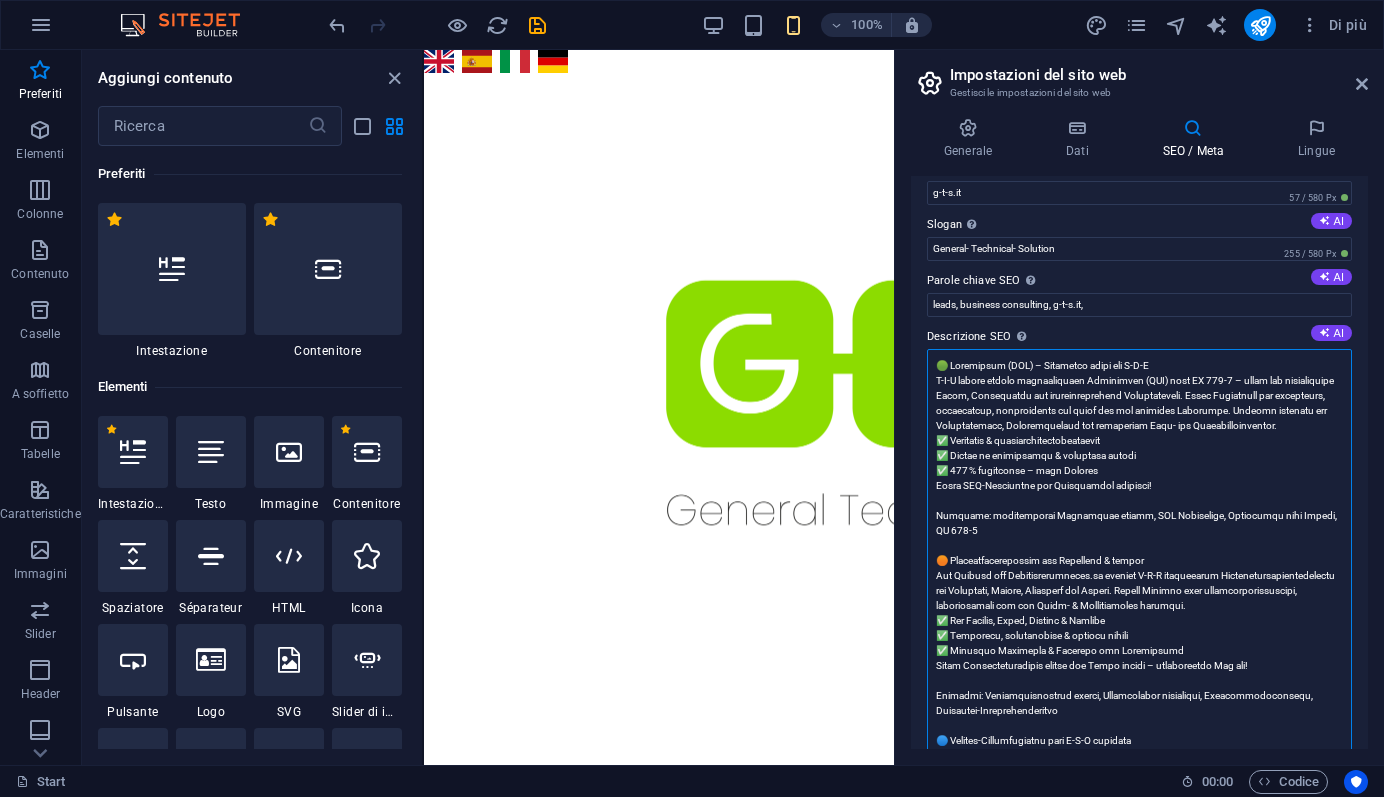 scroll, scrollTop: 0, scrollLeft: 0, axis: both 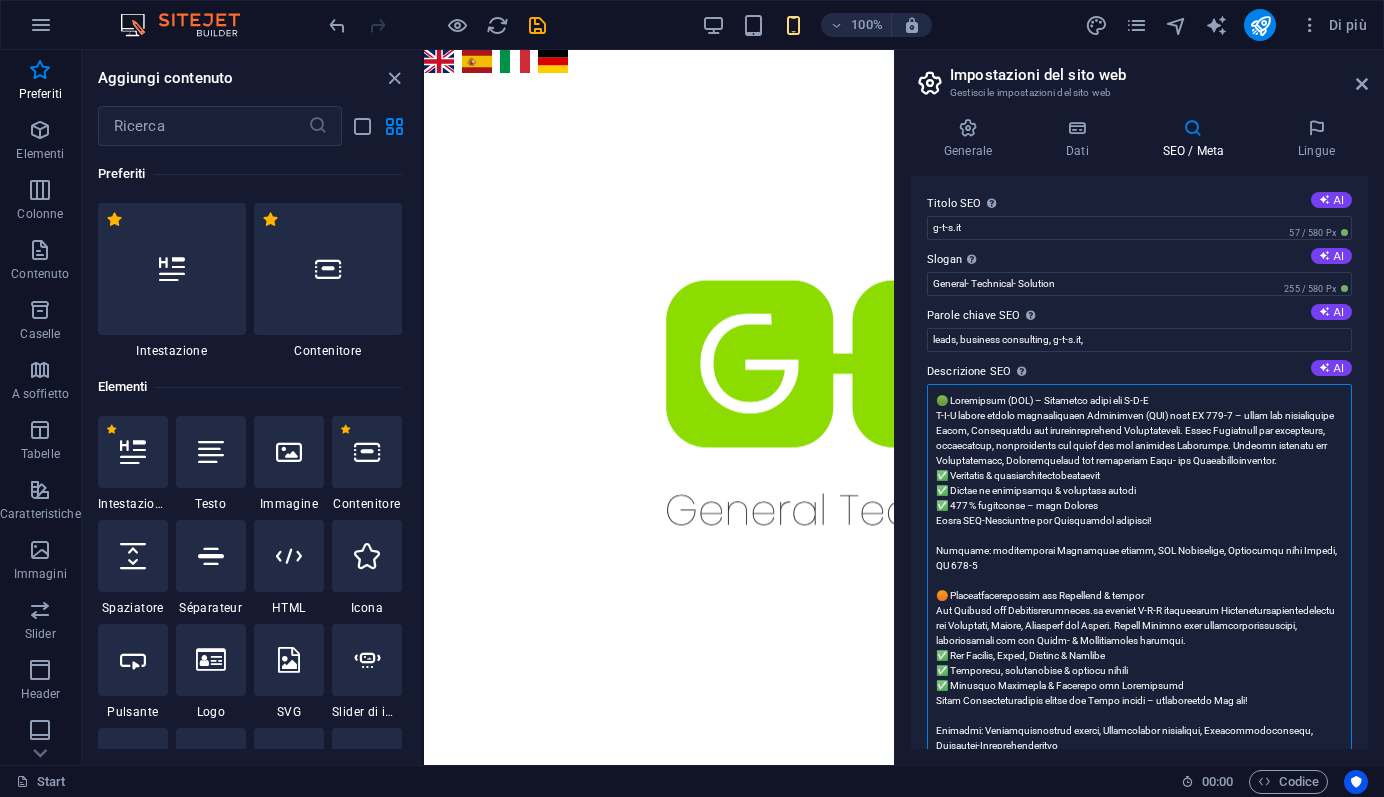 drag, startPoint x: 987, startPoint y: 621, endPoint x: 940, endPoint y: 399, distance: 226.92068 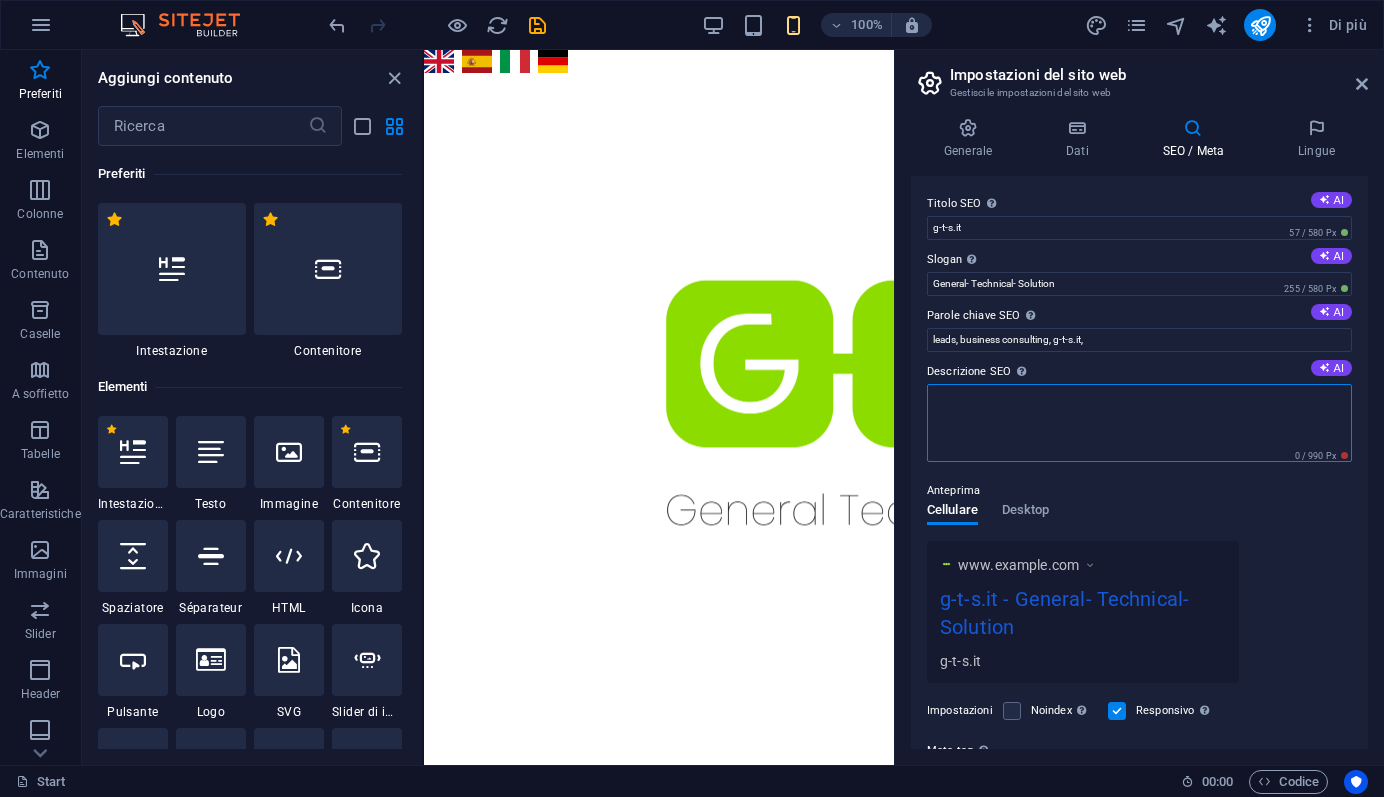 paste on "G-T-S liefert reinen hydraulischen Kalkmörtel (NHL) nach EN 459-1 – ideal für ökologisches Bauen und Sanierungen. Der zementfreie Mörtel ist natürlich, atmungsaktiv und reguliert Feuchtigkeit. Perfekt für Altbau, Denkmalschutz und diffusionsoffene Konstruktionen." 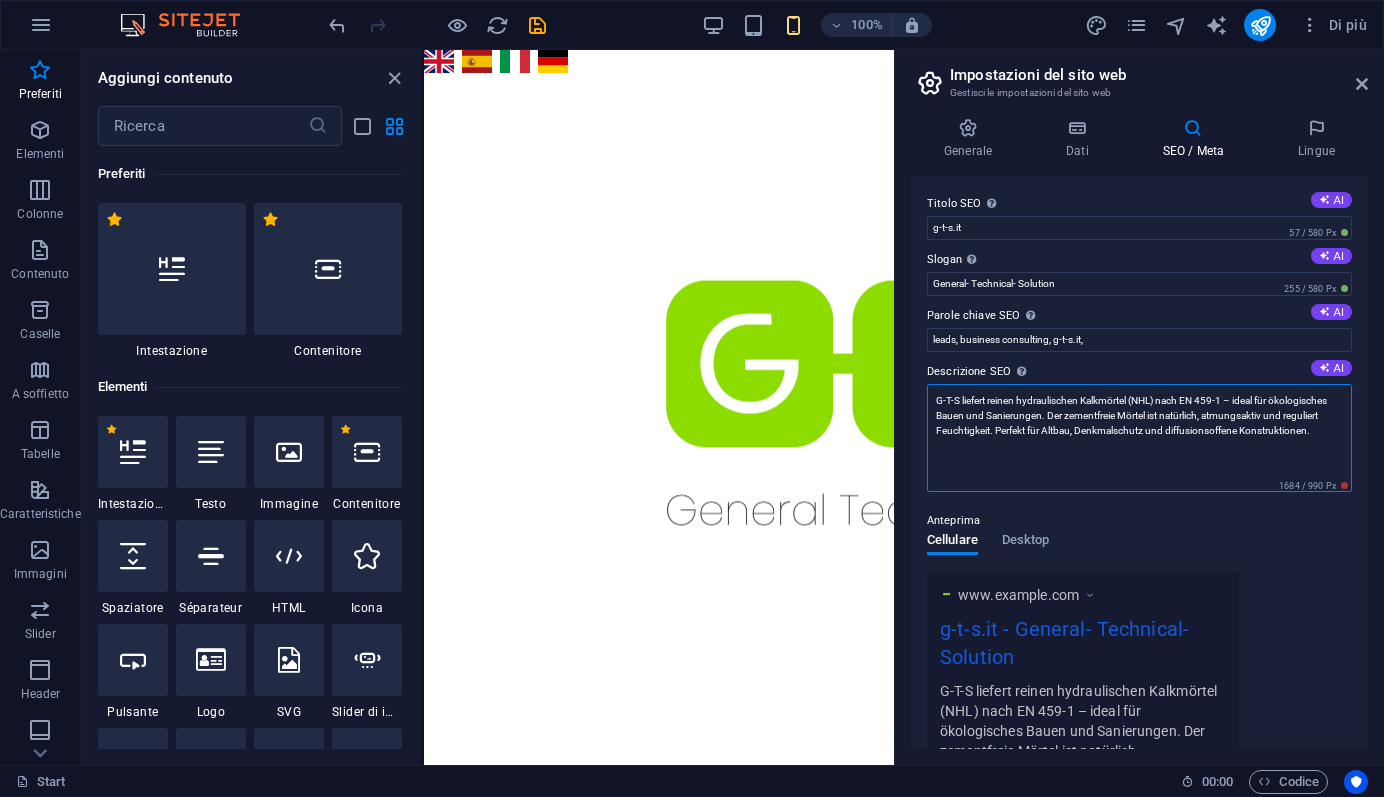 click on "G-T-S liefert reinen hydraulischen Kalkmörtel (NHL) nach EN 459-1 – ideal für ökologisches Bauen und Sanierungen. Der zementfreie Mörtel ist natürlich, atmungsaktiv und reguliert Feuchtigkeit. Perfekt für Altbau, Denkmalschutz und diffusionsoffene Konstruktionen." at bounding box center (1139, 438) 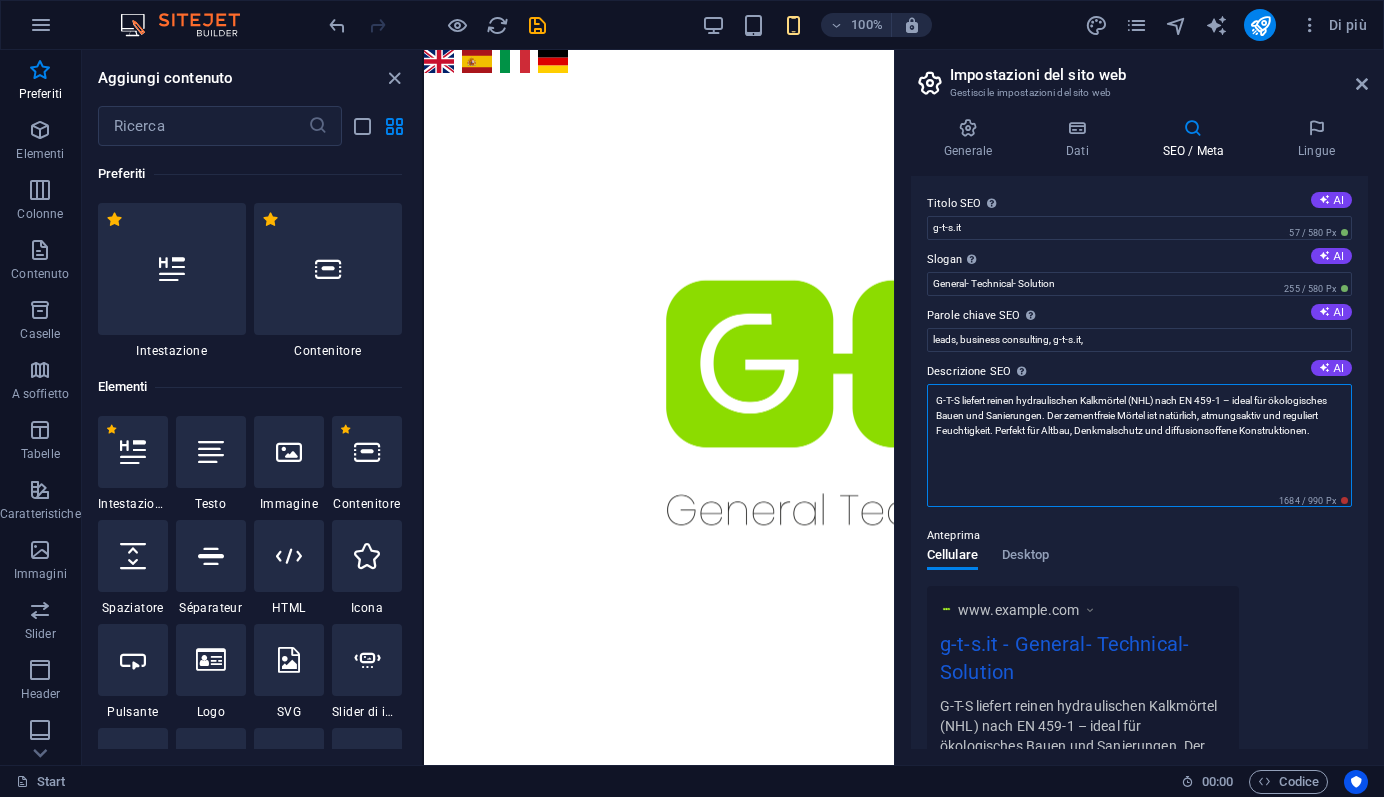 paste on "Als Partner von Oberflächenschutz.eu bietet G-T-S hochwertige Bodenbeschichtungssysteme für Industrie, Garage, Lager & Balkon. Die Beschichtungen sind rutschfest, chemikalienbeständig und schnell aufzutragen." 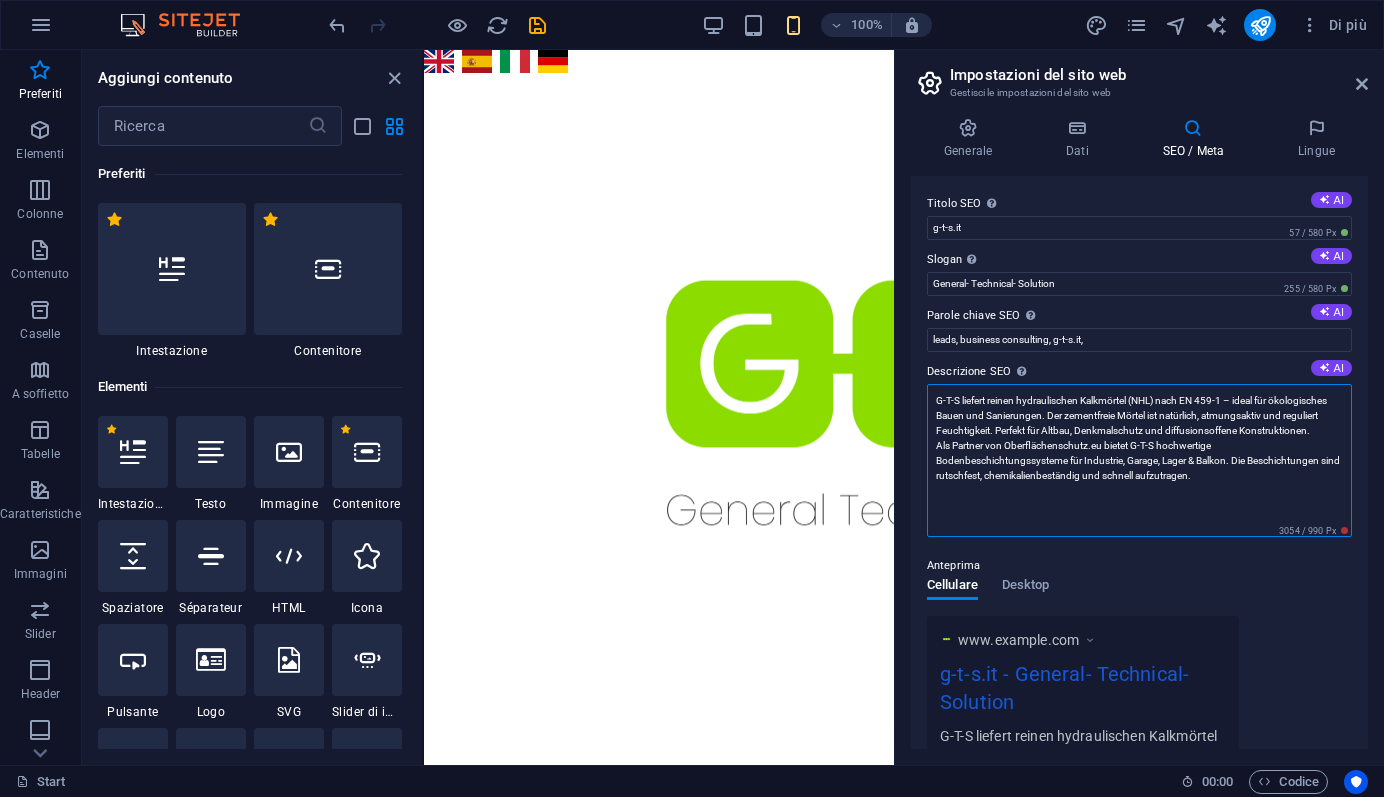 drag, startPoint x: 1229, startPoint y: 457, endPoint x: 1226, endPoint y: 472, distance: 15.297058 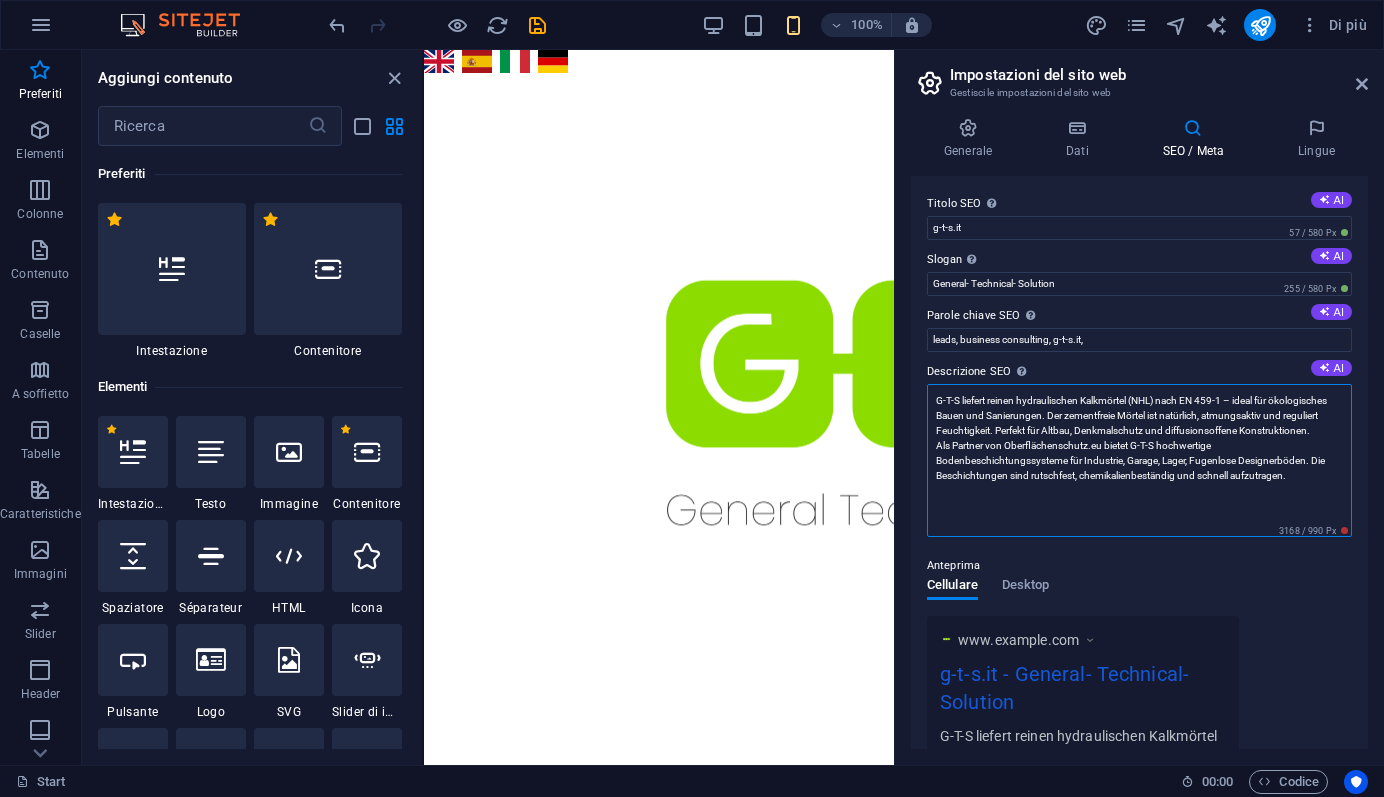 click on "G-T-S liefert reinen hydraulischen Kalkmörtel (NHL) nach EN 459-1 – ideal für ökologisches Bauen und Sanierungen. Der zementfreie Mörtel ist natürlich, atmungsaktiv und reguliert Feuchtigkeit. Perfekt für Altbau, Denkmalschutz und diffusionsoffene Konstruktionen.
Als Partner von Oberflächenschutz.eu bietet G-T-S hochwertige Bodenbeschichtungssysteme für Industrie, Garage, Lager, Fugenlose Designerböden. Die Beschichtungen sind rutschfest, chemikalienbeständig und schnell aufzutragen." at bounding box center (1139, 460) 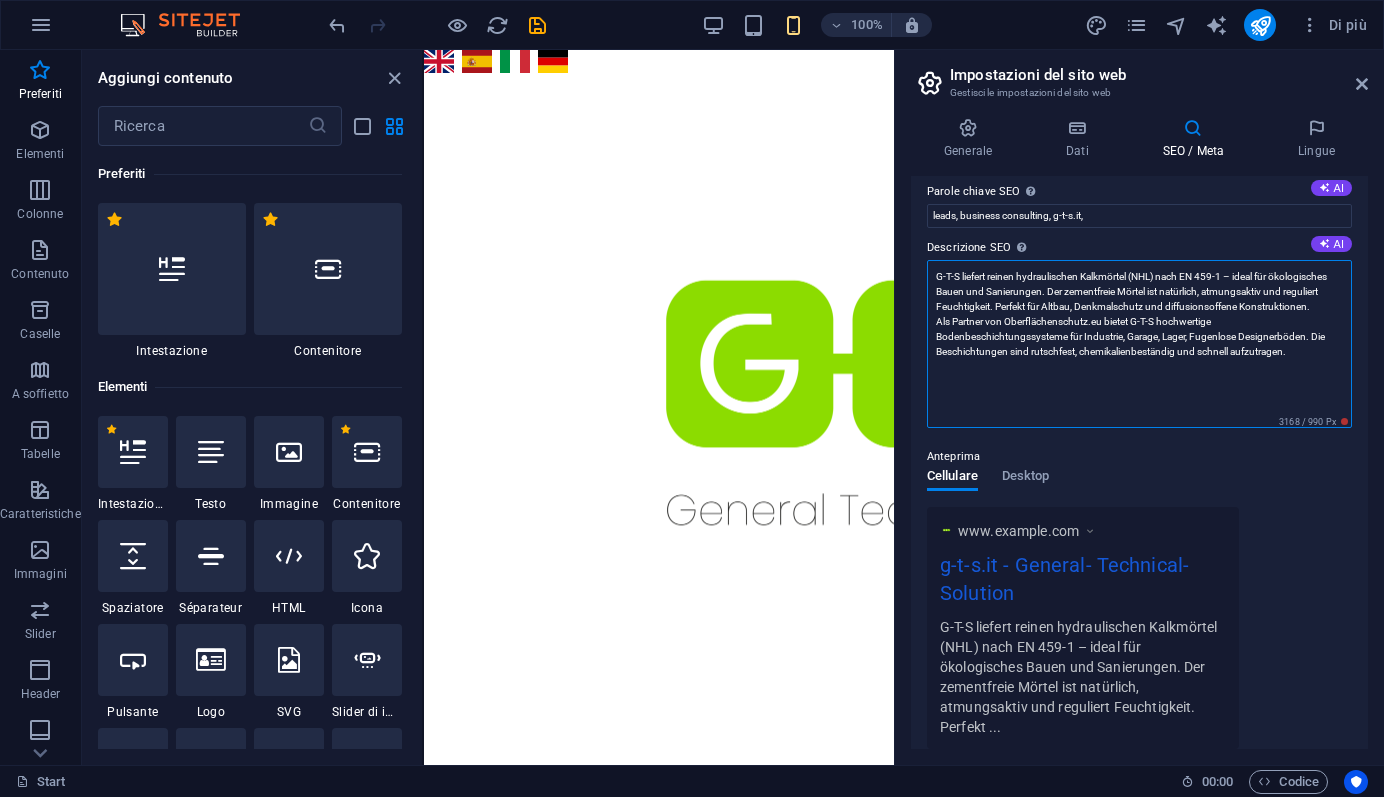 scroll, scrollTop: 113, scrollLeft: 0, axis: vertical 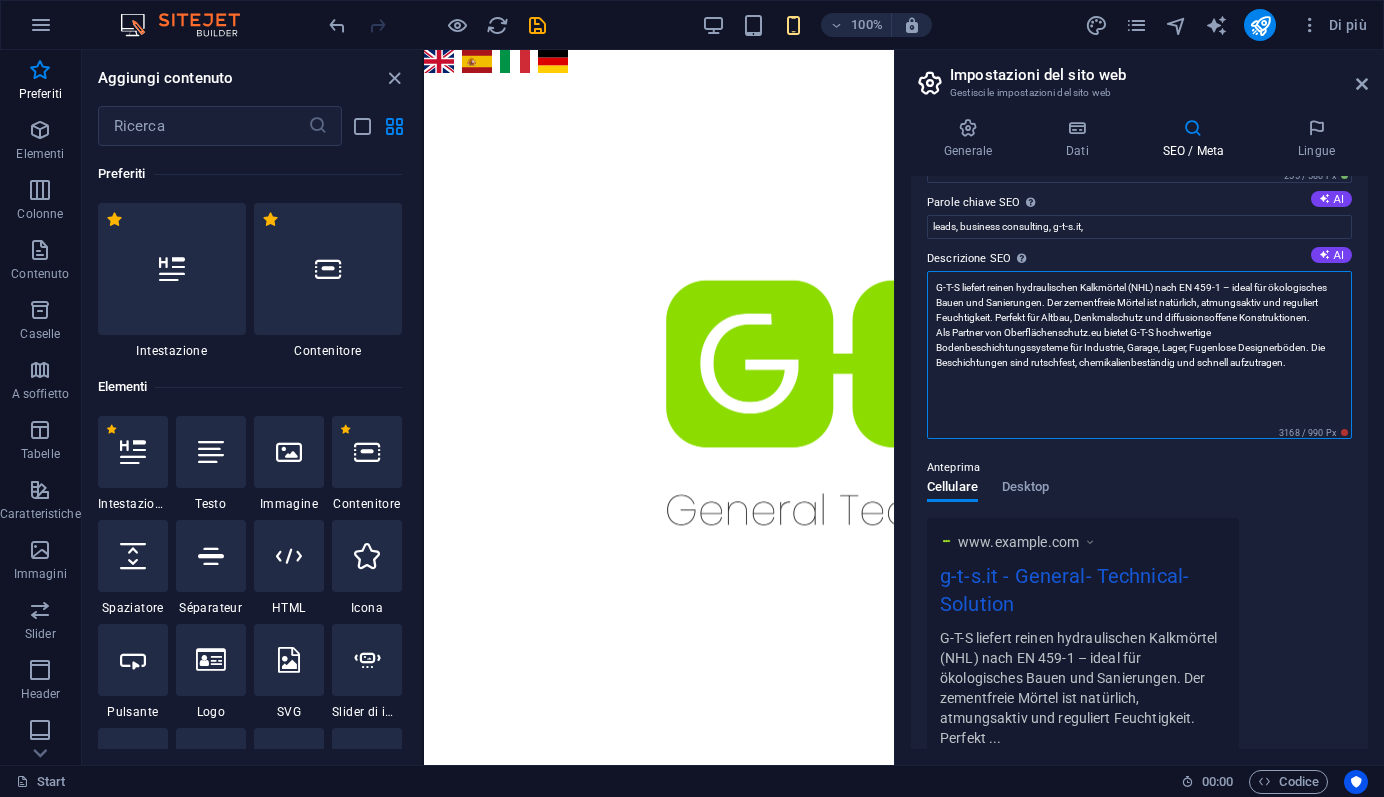 paste on "G-T-S ist Vertriebspartner von Gutjahr – für Drainage-, Verlege- und Terrassensysteme. Ideal für Balkone, Terrassen und Außentreppen." 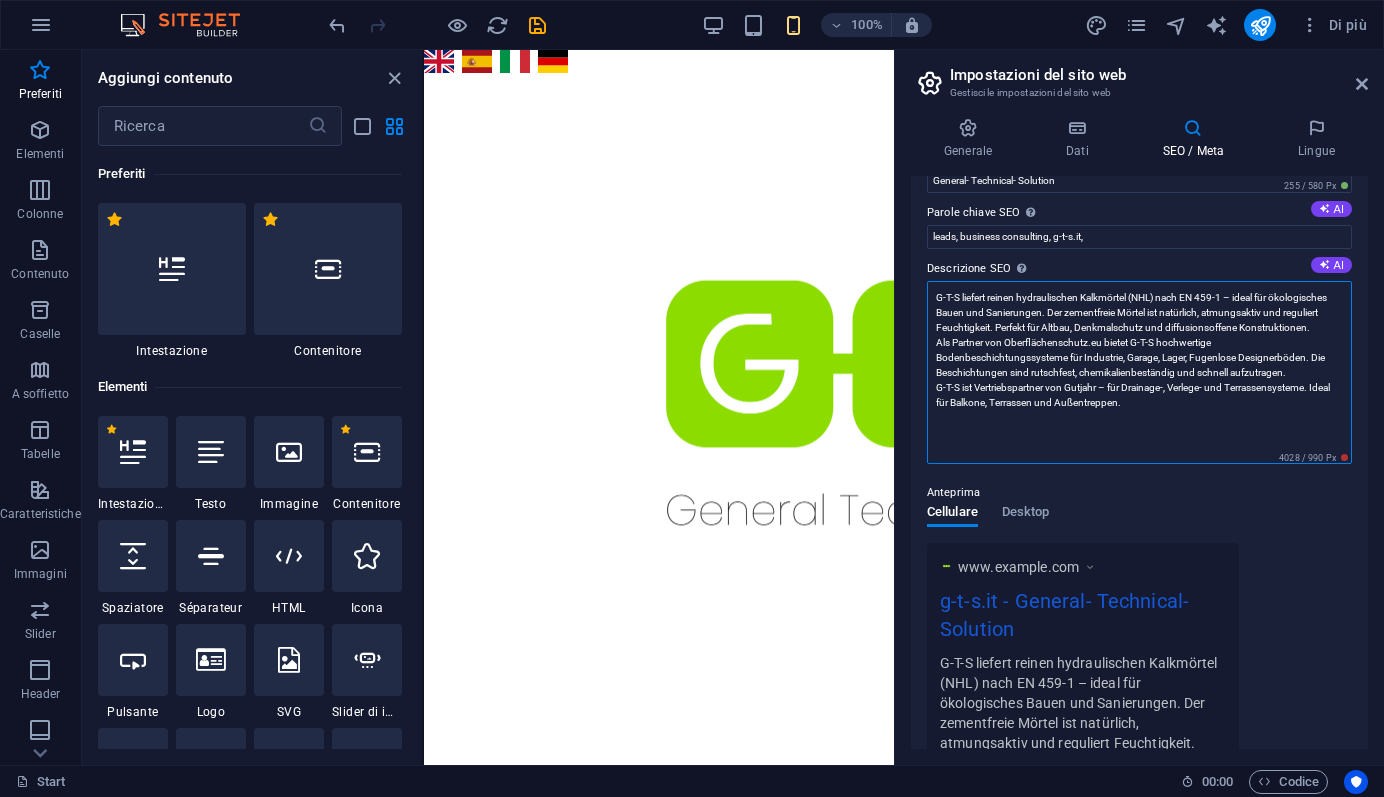 scroll, scrollTop: 82, scrollLeft: 0, axis: vertical 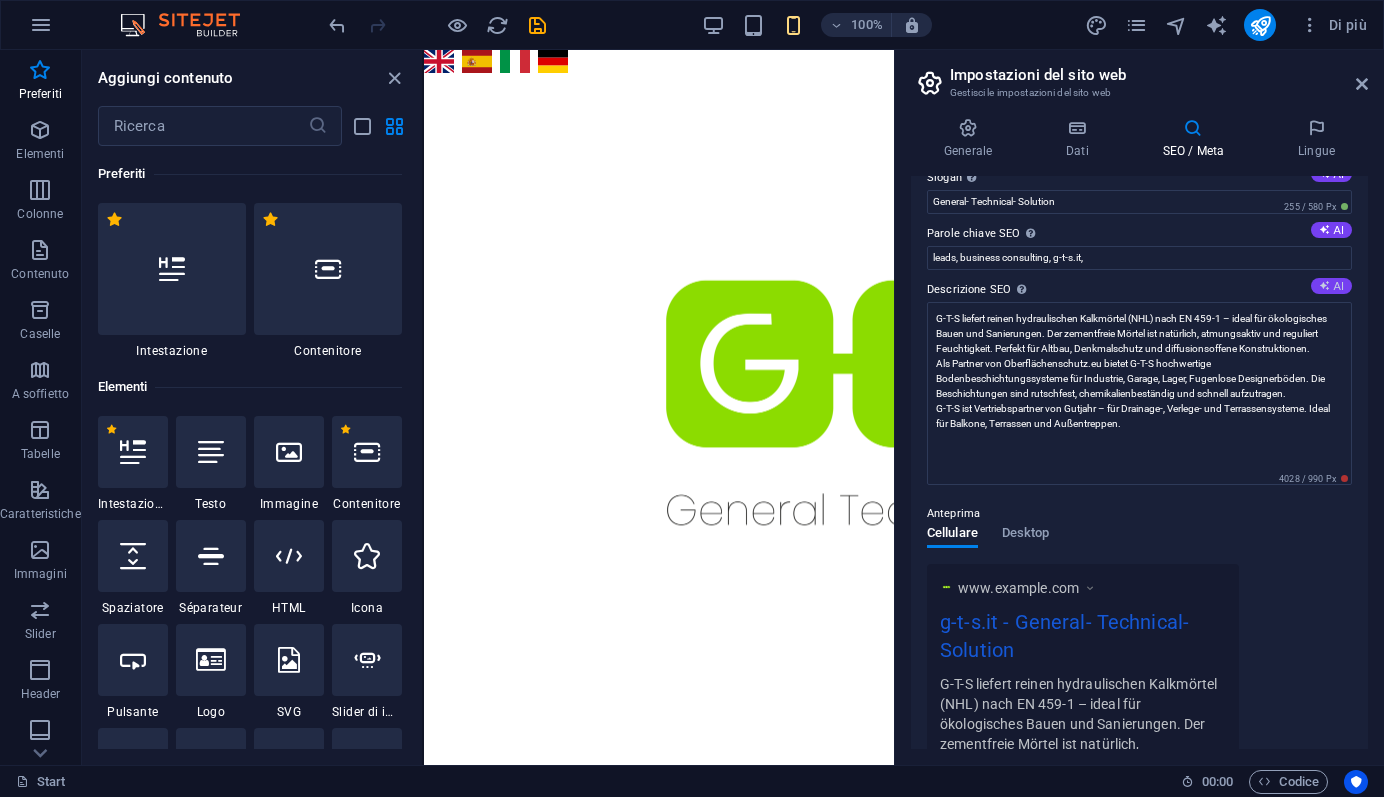 click at bounding box center (1324, 285) 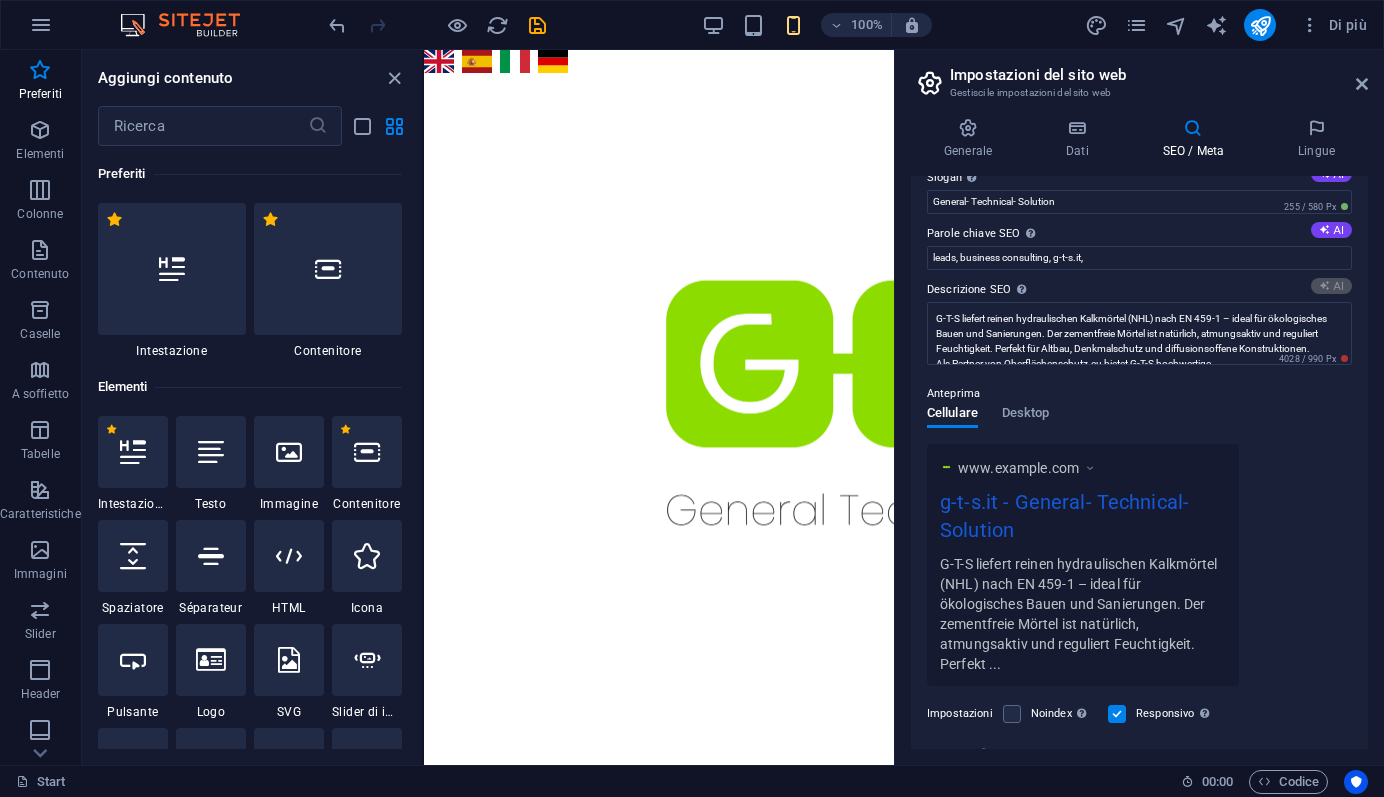 type on "Discover innovative, sustainable construction solutions with G-T-S. Partner with us for quality technical support and eco-friendly materials." 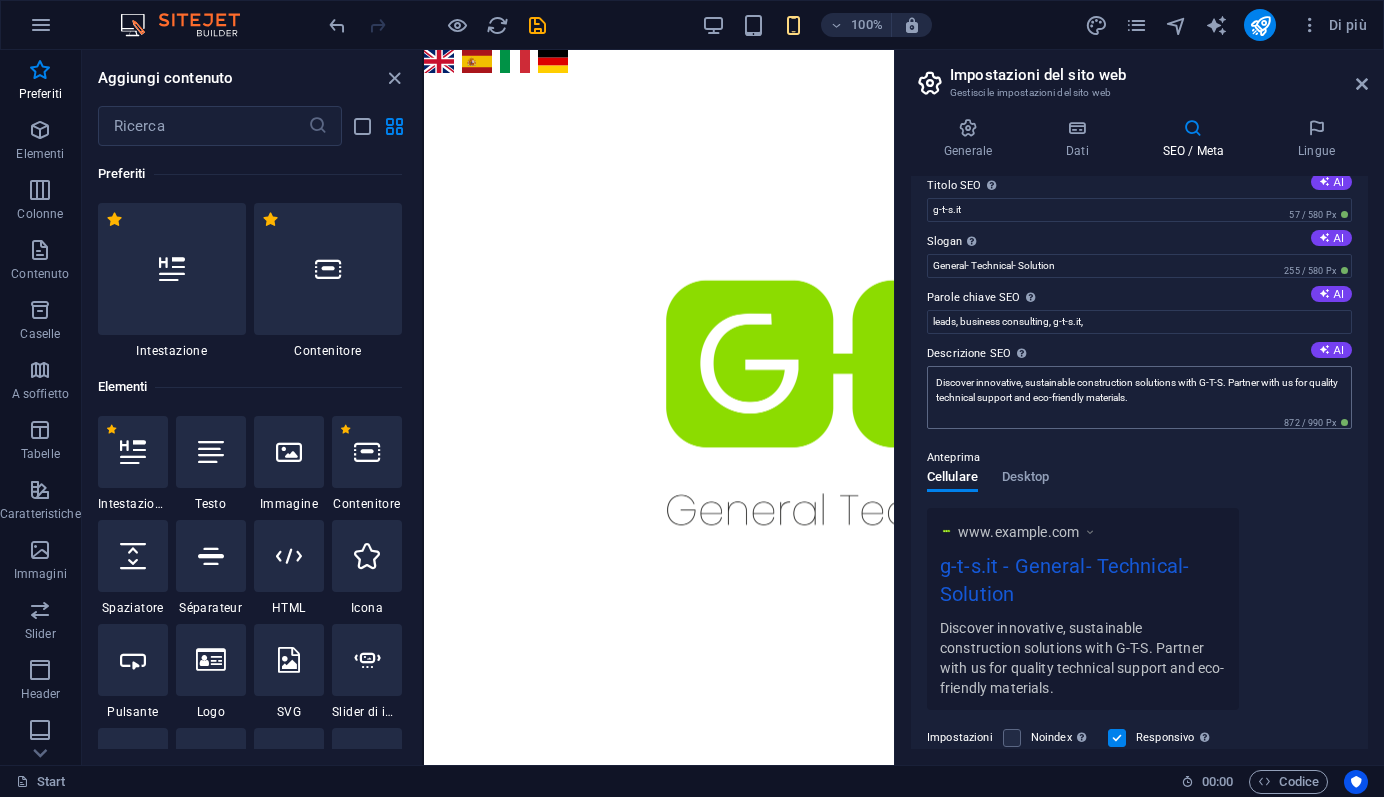 scroll, scrollTop: 0, scrollLeft: 0, axis: both 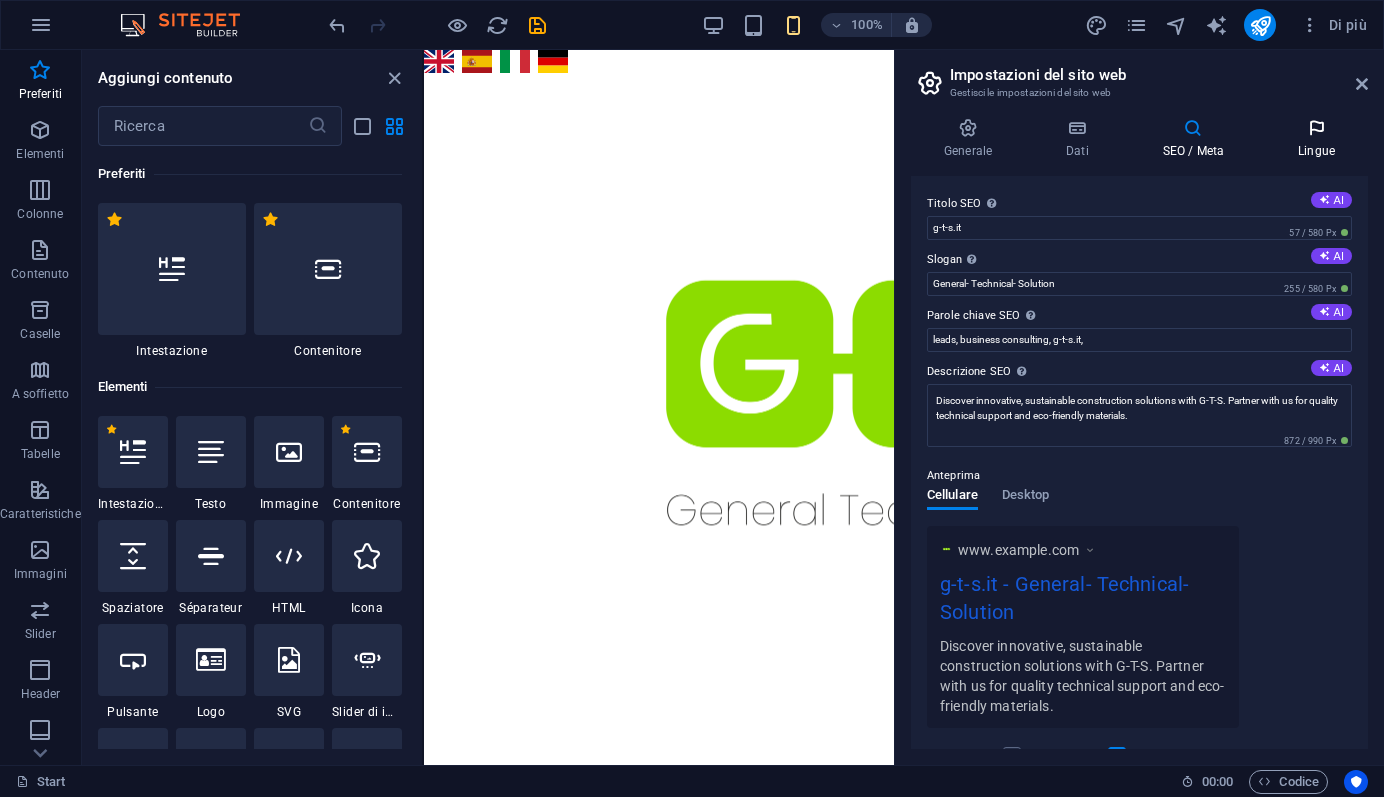click at bounding box center [1316, 128] 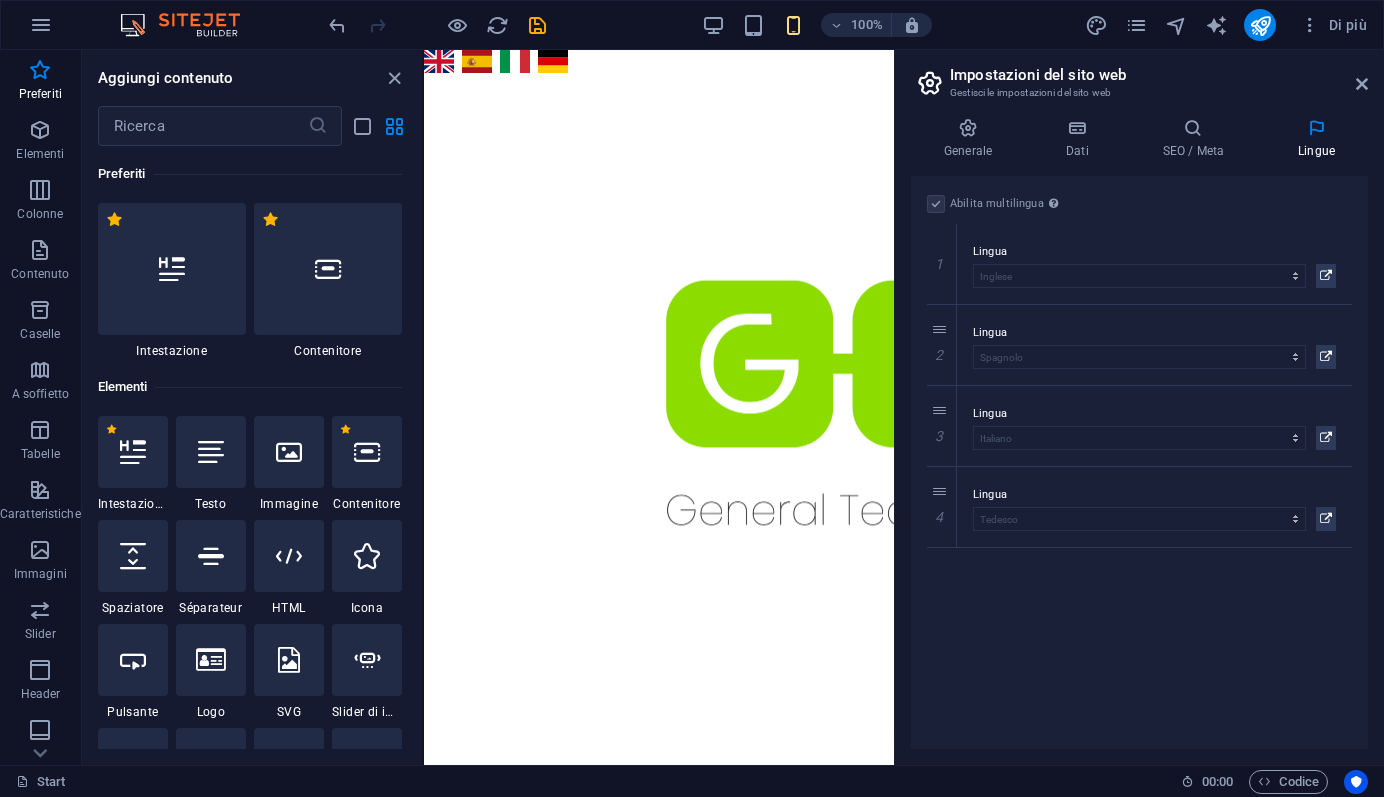 click at bounding box center [936, 204] 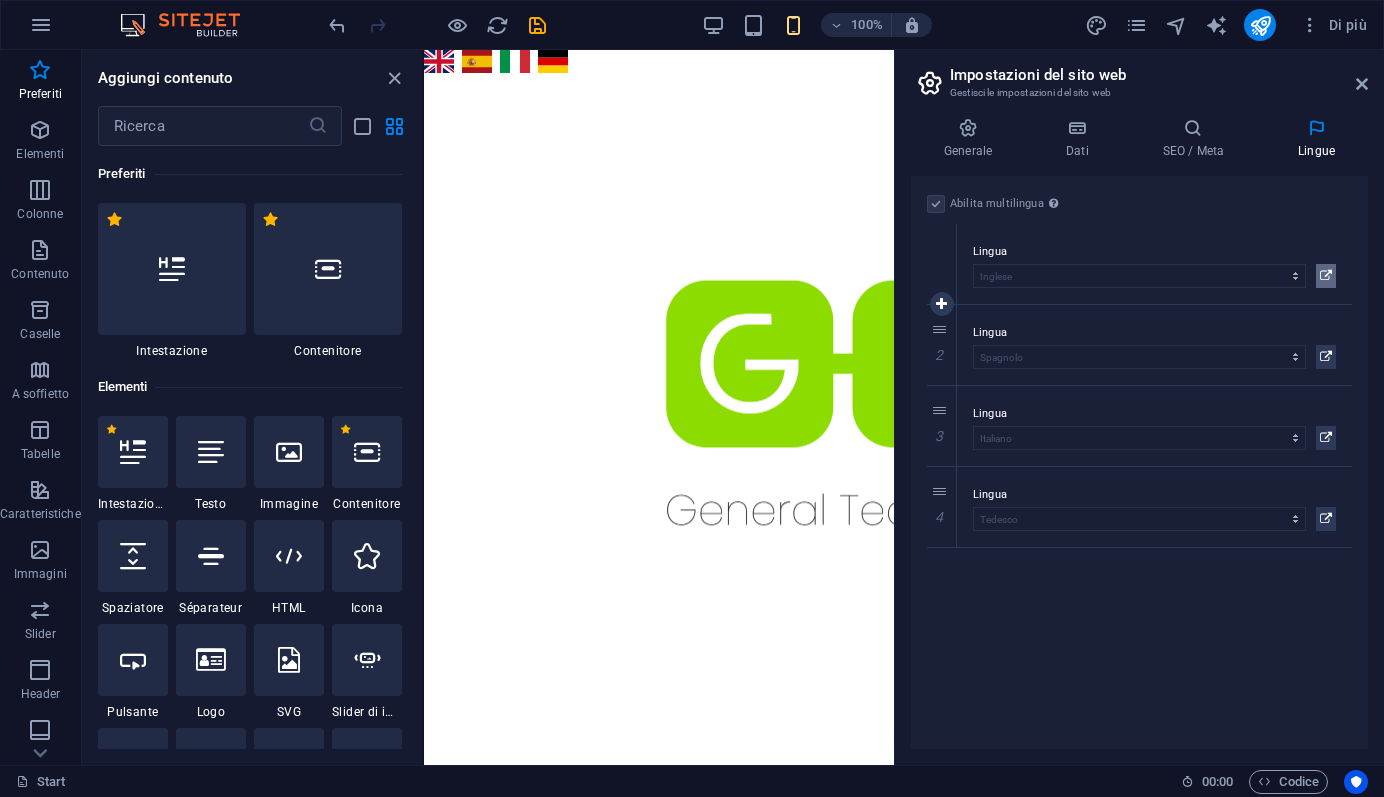 click at bounding box center (1326, 276) 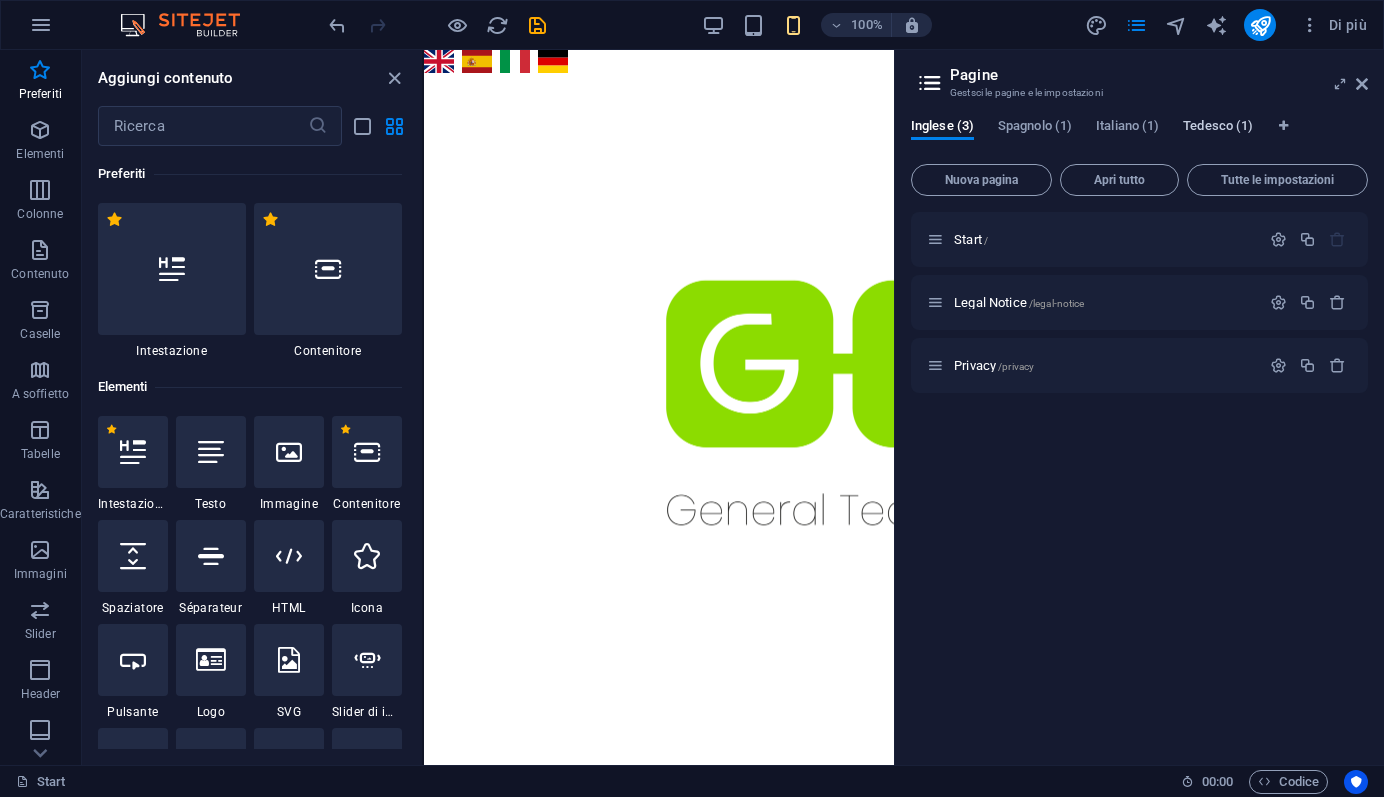 click on "Tedesco (1)" at bounding box center (1218, 128) 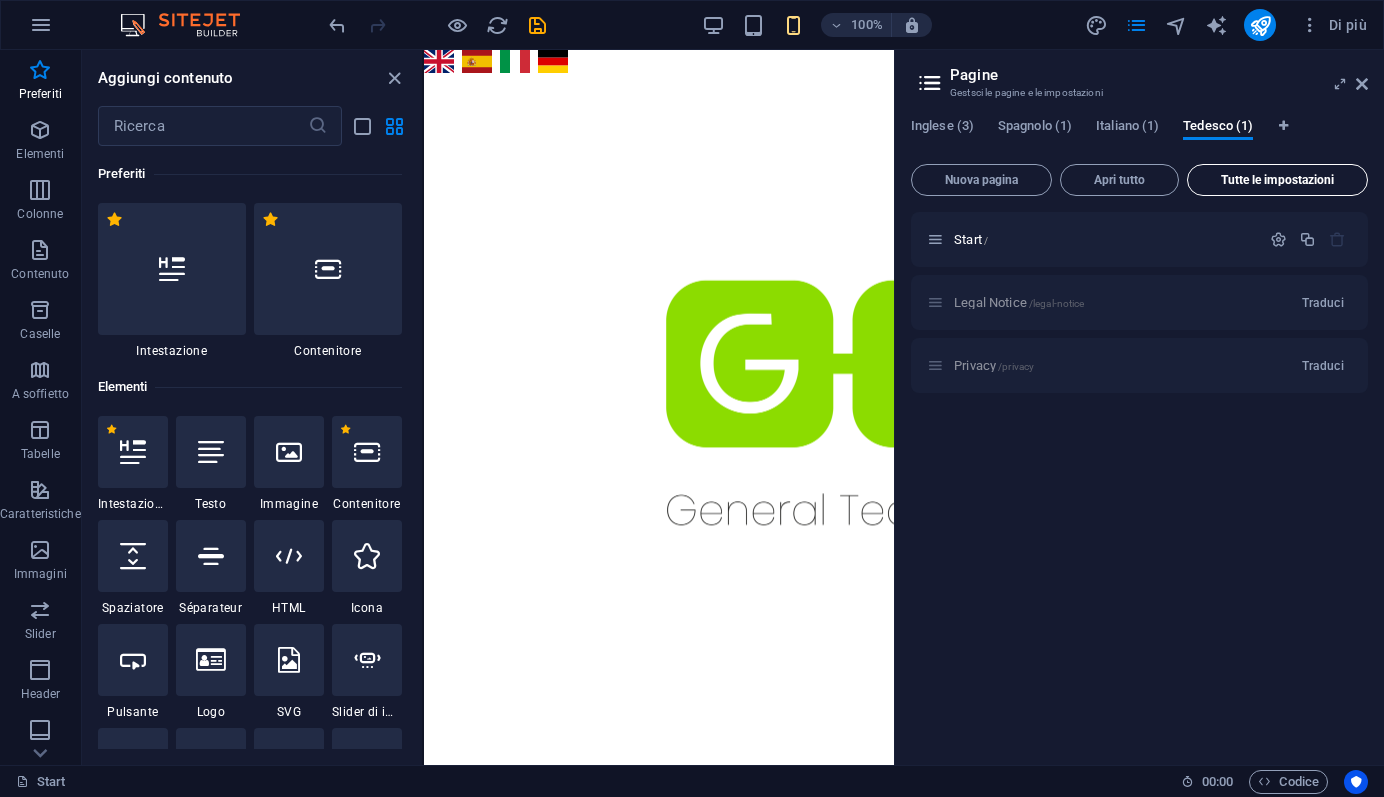 click on "Tutte le impostazioni" at bounding box center [1277, 180] 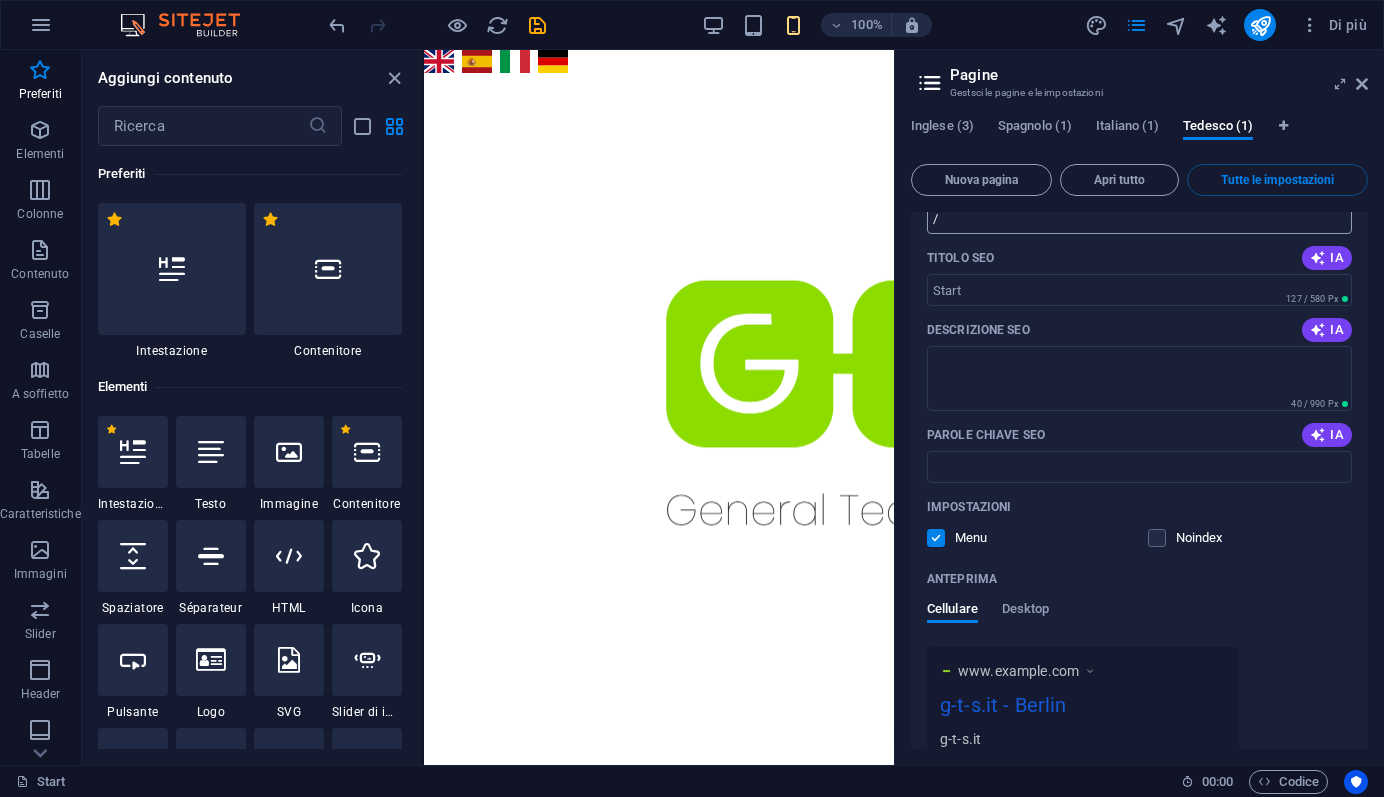 scroll, scrollTop: 168, scrollLeft: 0, axis: vertical 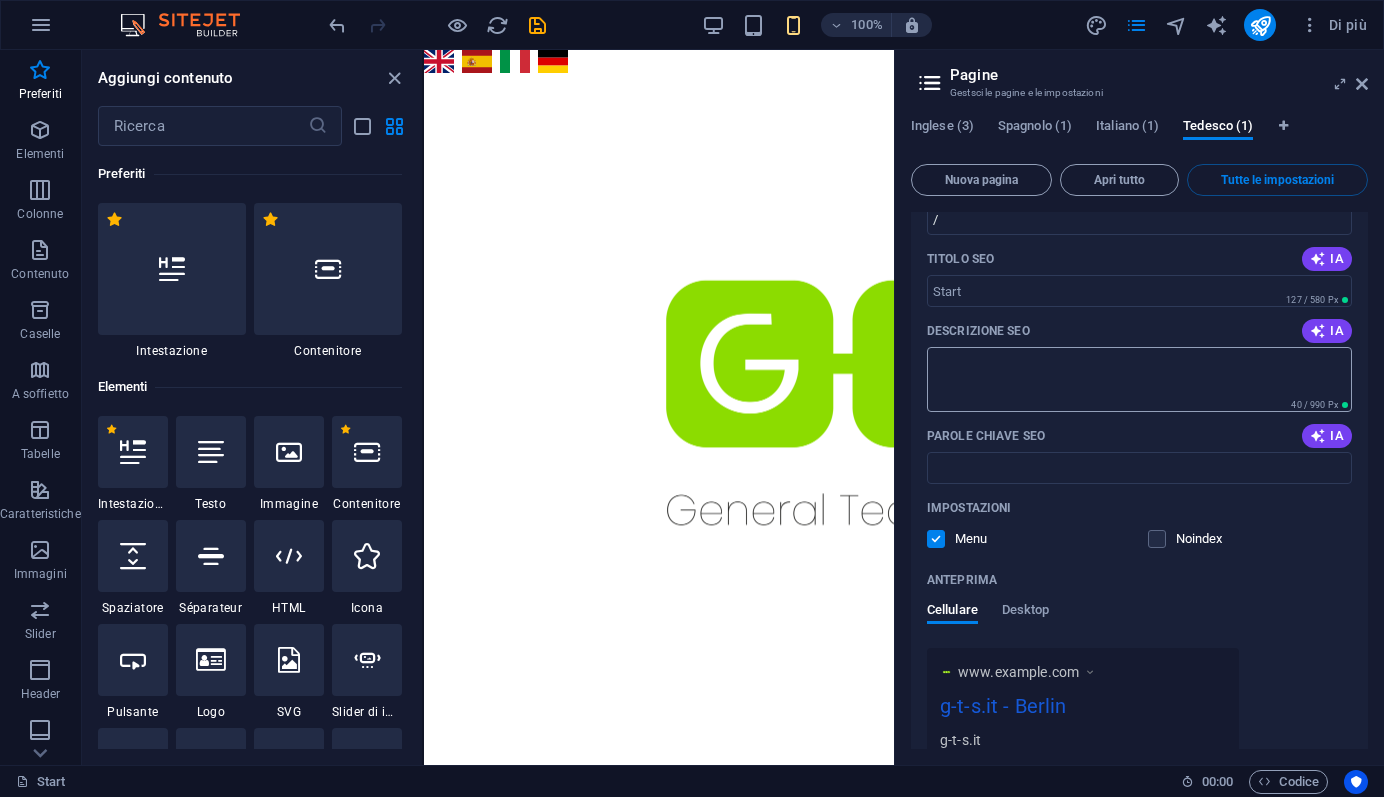 click on "Descrizione SEO" at bounding box center [1139, 379] 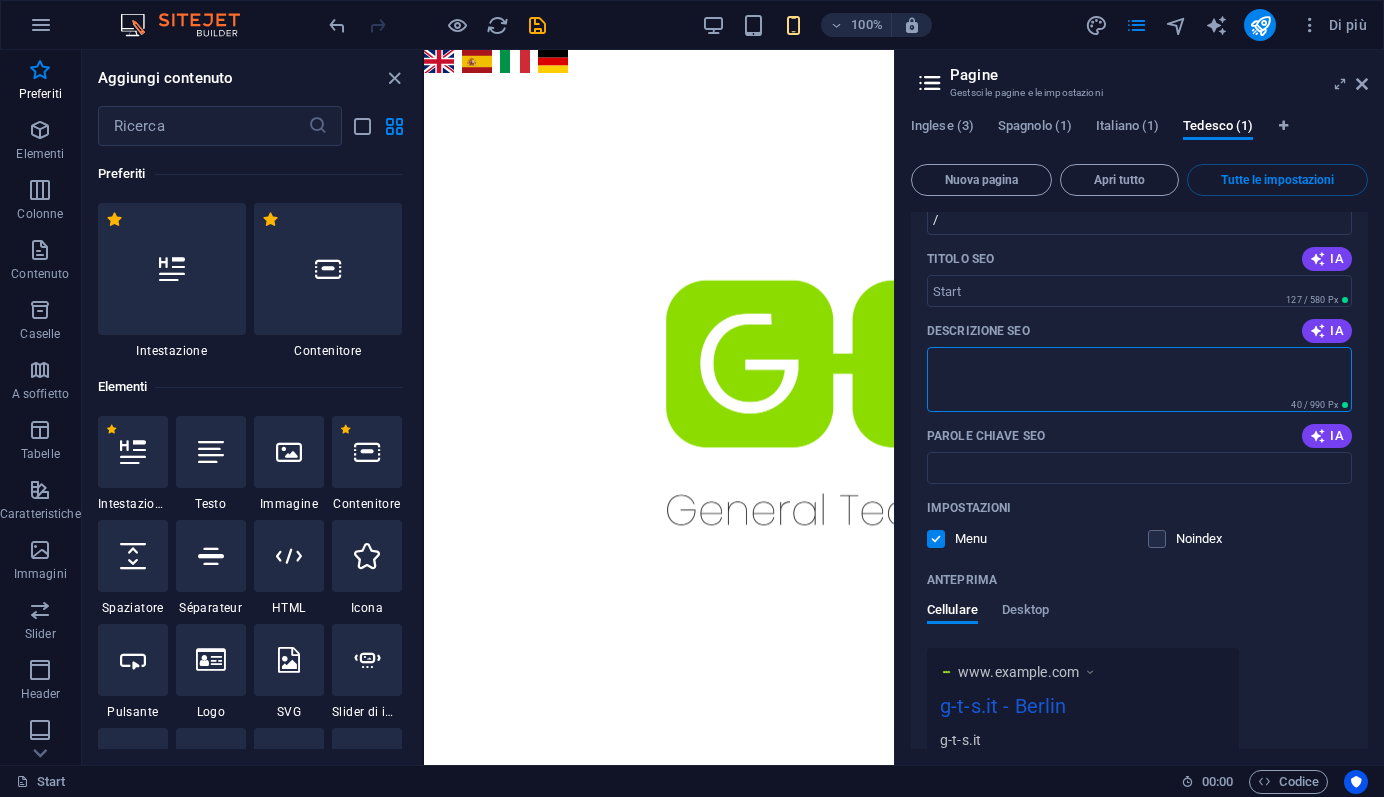 paste on "G-T-S liefert reinen hydraulischen Kalkmörtel (NHL) nach EN 459-1 – ideal für ökologisches Bauen und Sanierungen. Der zementfreie Mörtel ist natürlich, atmungsaktiv und reguliert Feuchtigkeit. Perfekt für Altbau, Denkmalschutz und diffusionsoffene Konstruktionen." 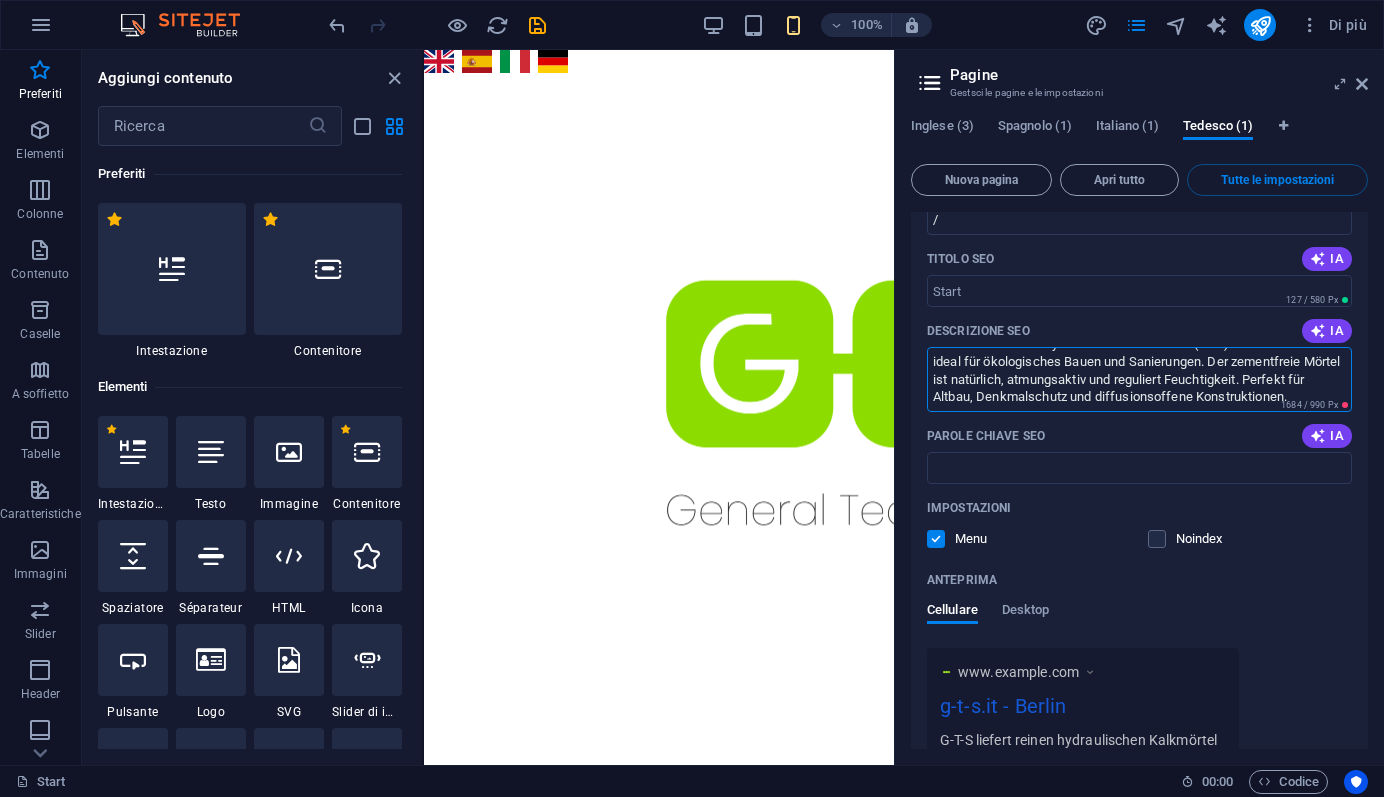 scroll, scrollTop: 29, scrollLeft: 0, axis: vertical 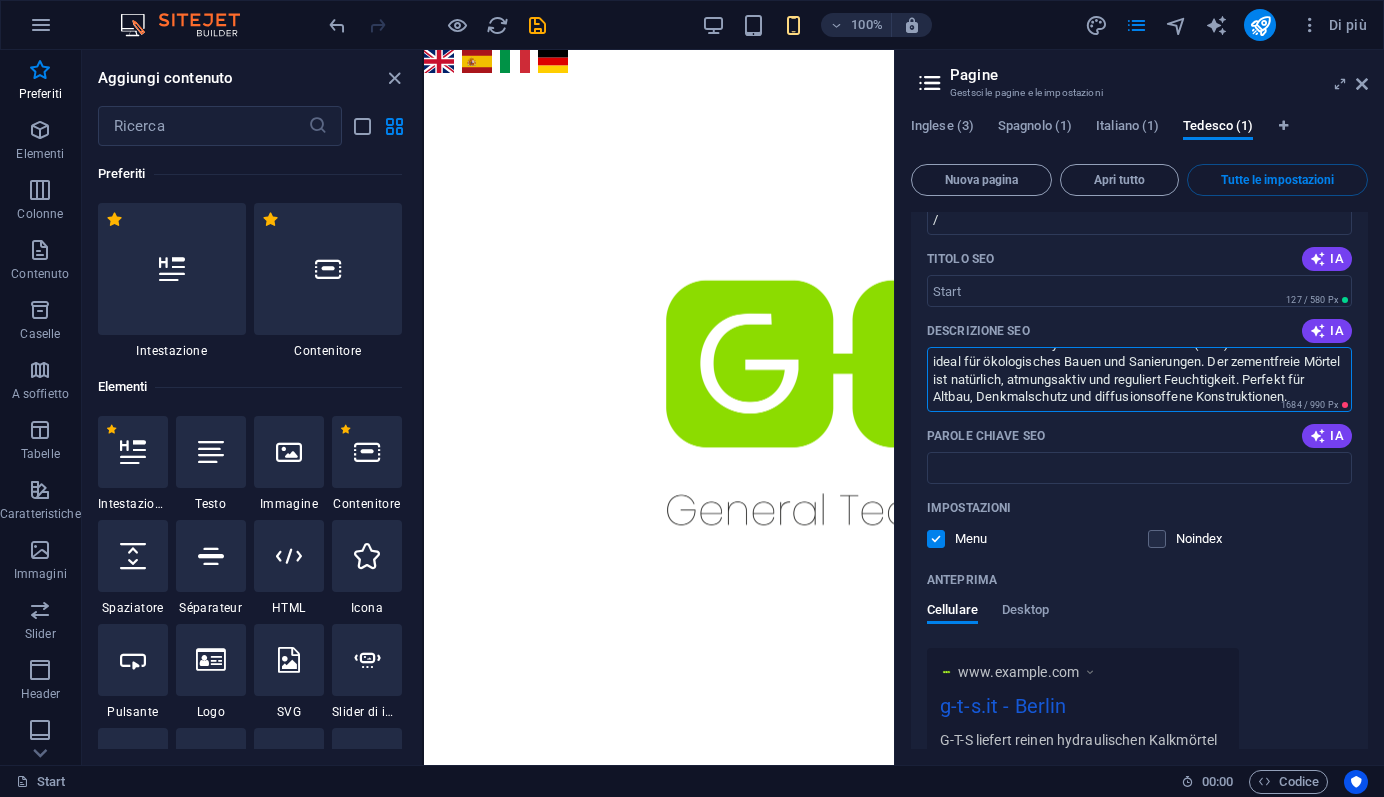 paste on "Als Partner von Oberflächenschutz.eu bietet G-T-S hochwertige Bodenbeschichtungssysteme für Industrie, Garage, Lager & Balkon. Die Beschichtungen sind rutschfest, chemikalienbeständig und schnell aufzutragen." 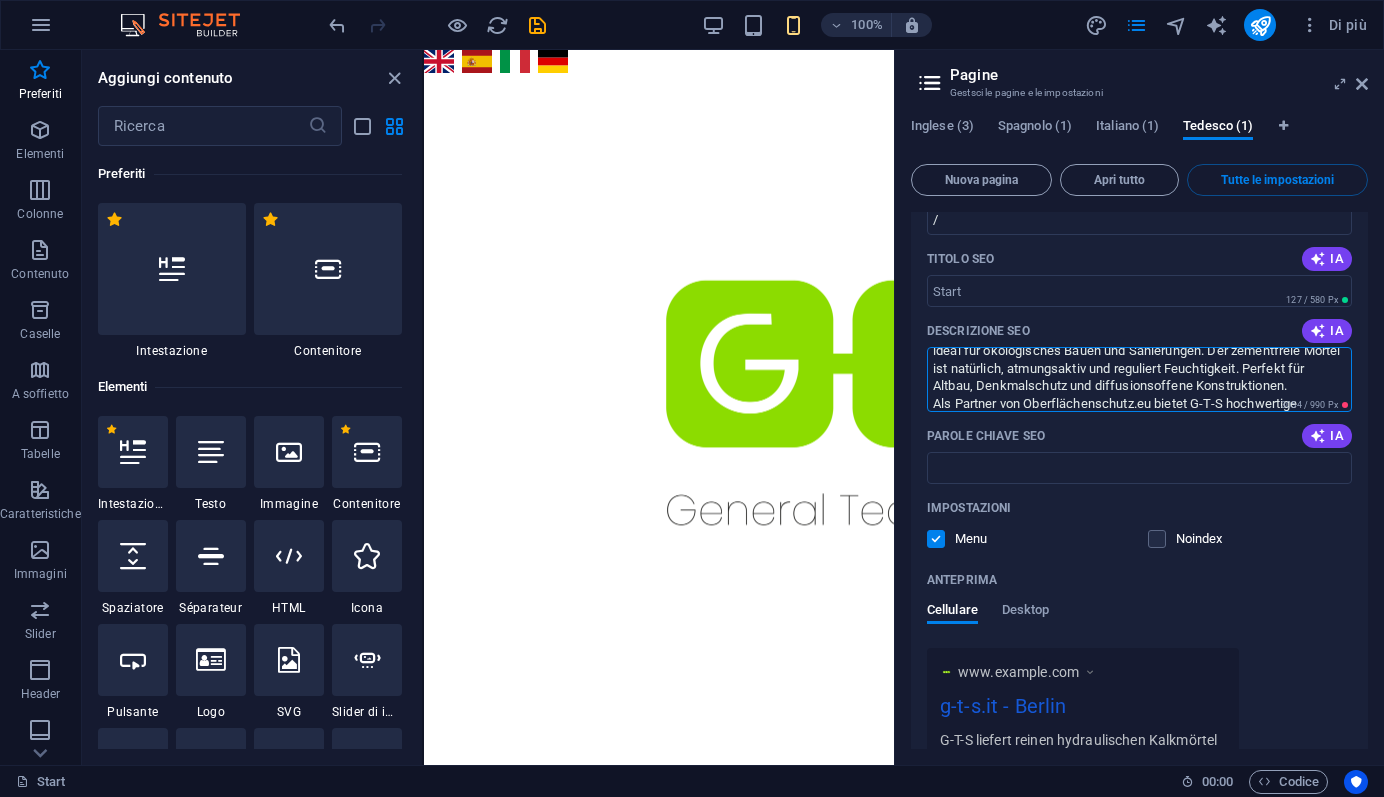 scroll, scrollTop: 82, scrollLeft: 0, axis: vertical 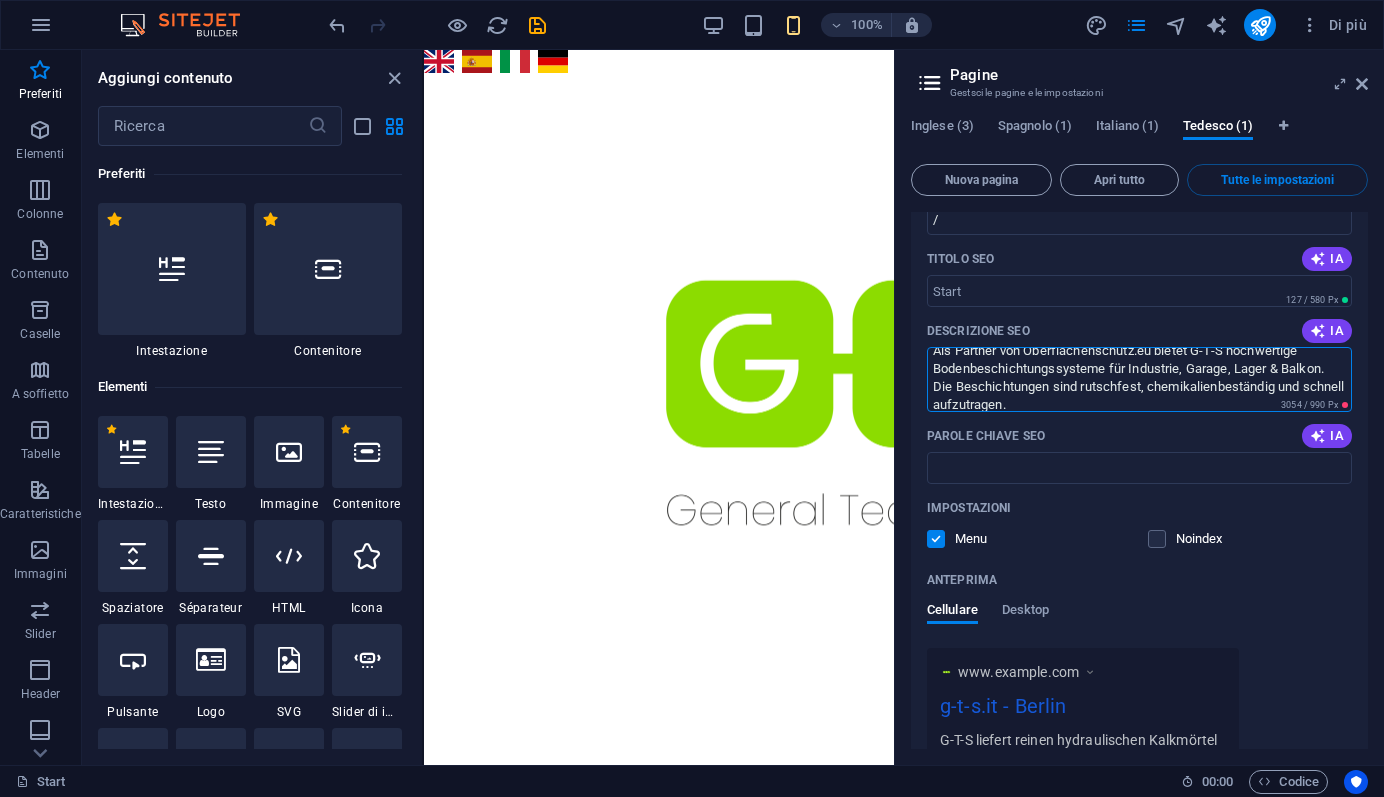 click on "G-T-S liefert reinen hydraulischen Kalkmörtel (NHL) nach EN 459-1 – ideal für ökologisches Bauen und Sanierungen. Der zementfreie Mörtel ist natürlich, atmungsaktiv und reguliert Feuchtigkeit. Perfekt für Altbau, Denkmalschutz und diffusionsoffene Konstruktionen.
Als Partner von Oberflächenschutz.eu bietet G-T-S hochwertige Bodenbeschichtungssysteme für Industrie, Garage, Lager & Balkon. Die Beschichtungen sind rutschfest, chemikalienbeständig und schnell aufzutragen." at bounding box center [1139, 379] 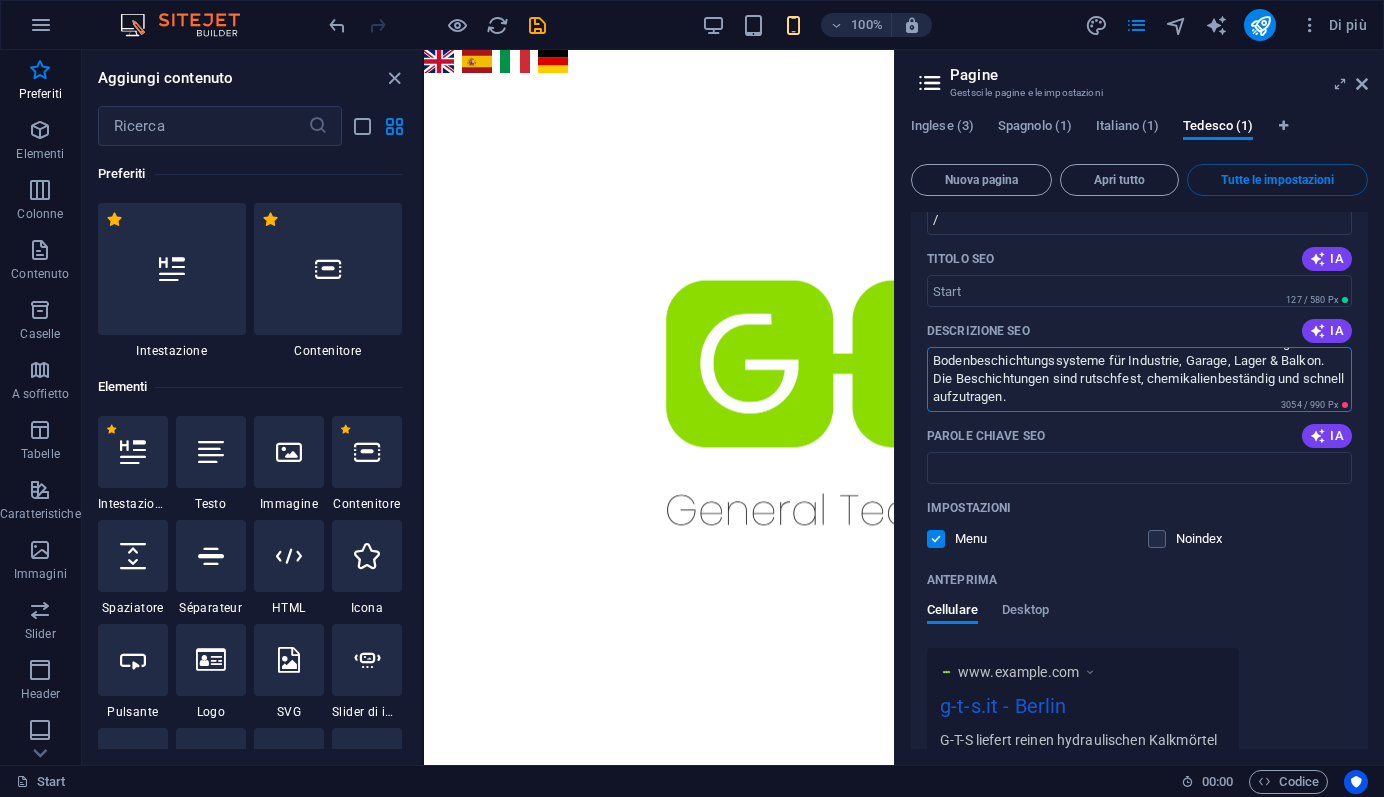 paste on "G-T-S ist Vertriebspartner von Gutjahr – für Drainage-, Verlege- und Terrassensysteme. Ideal für Balkone, Terrassen und Außentreppen." 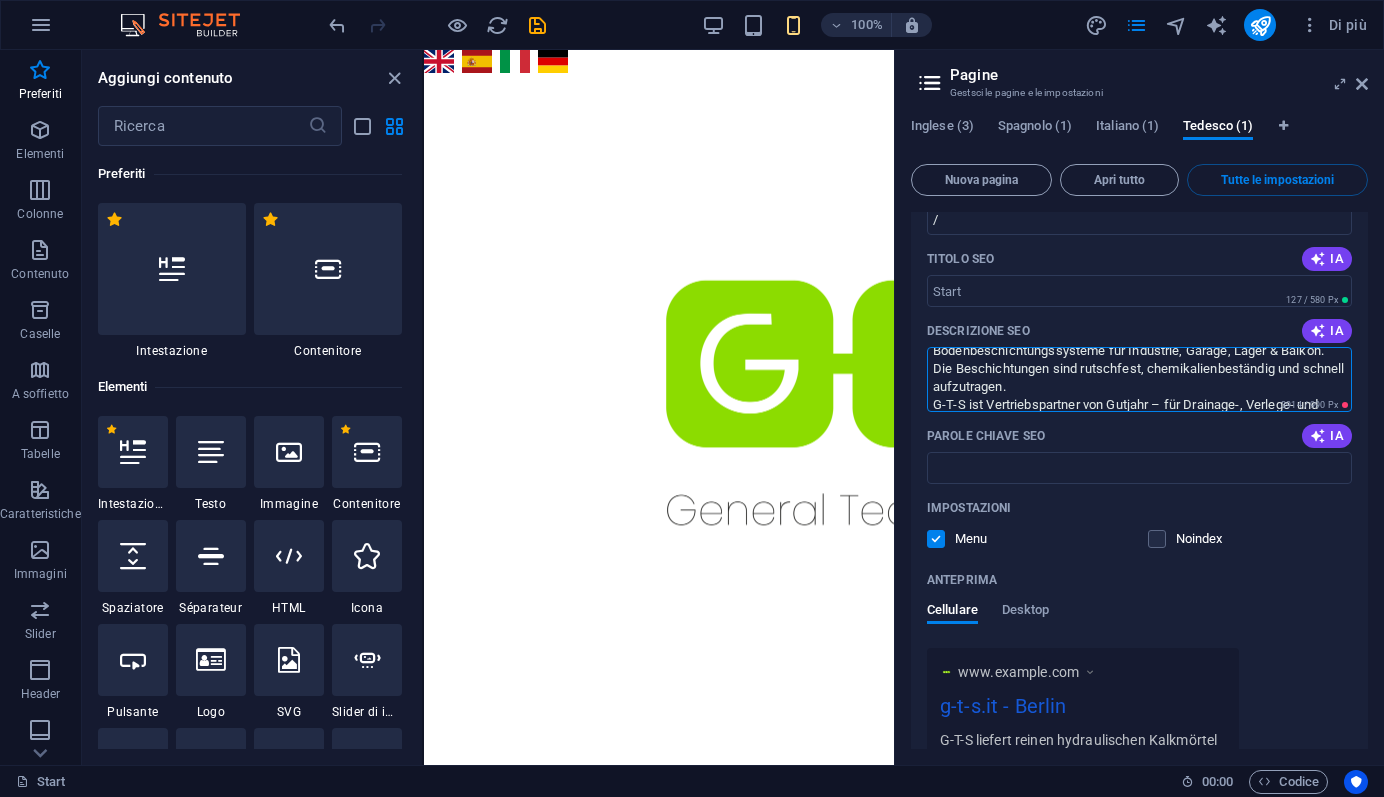 scroll, scrollTop: 118, scrollLeft: 0, axis: vertical 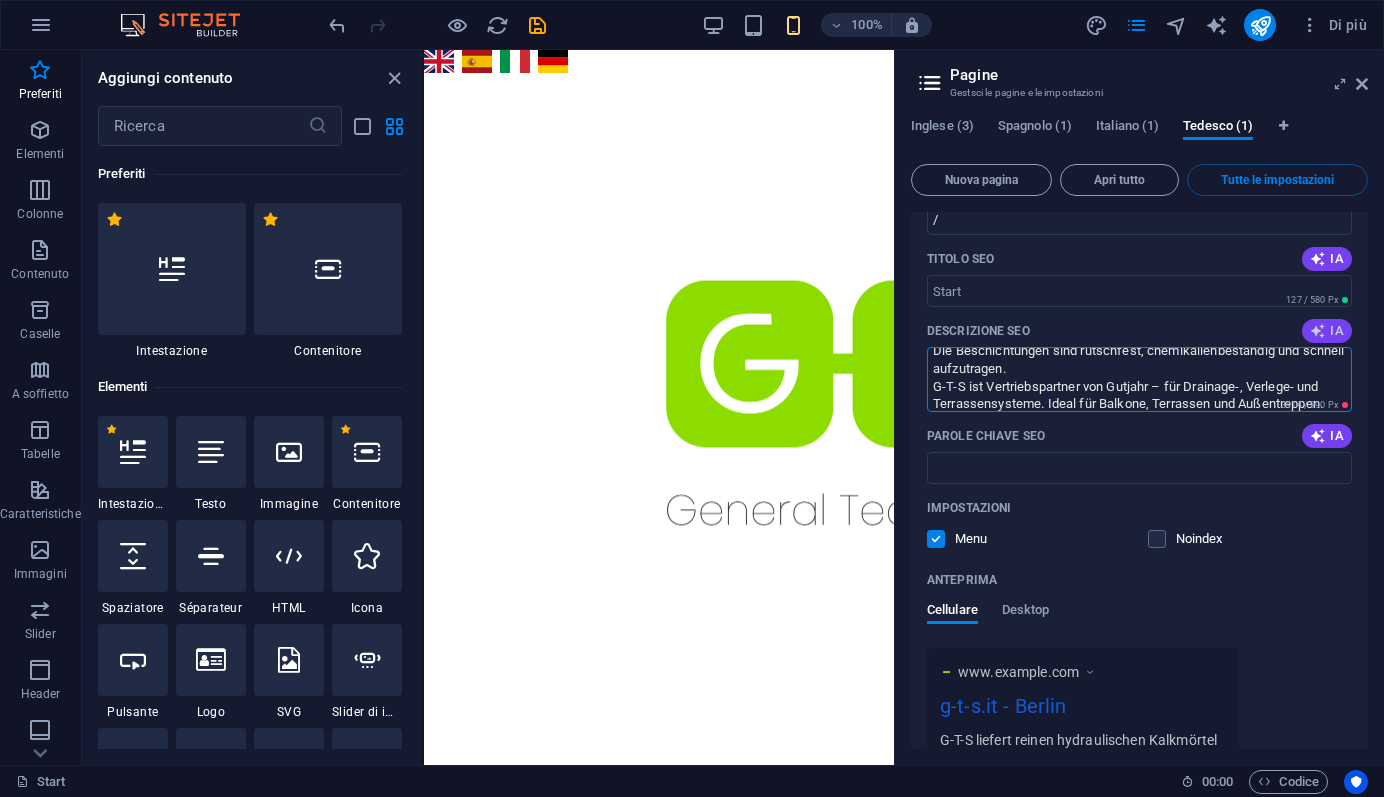 click on "IA" at bounding box center [1327, 331] 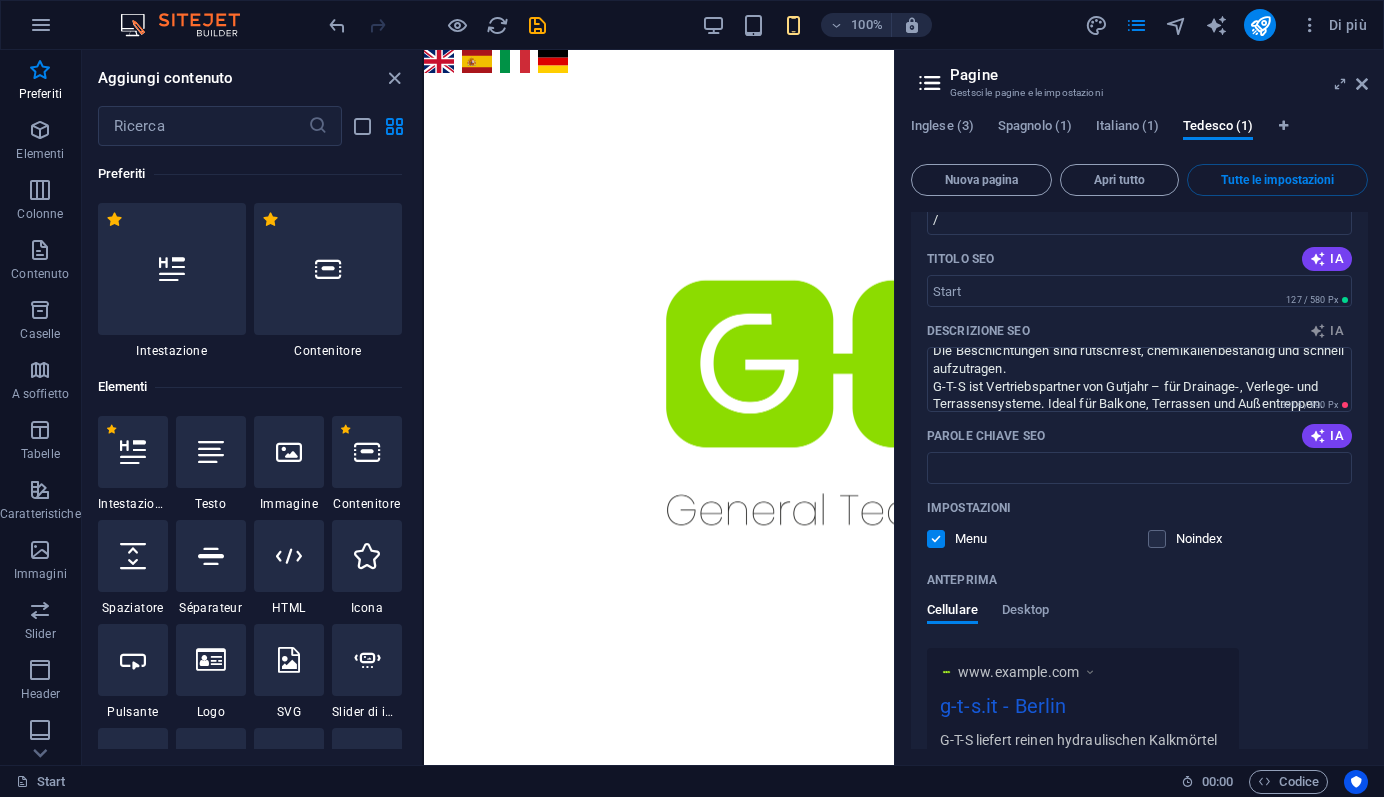 type on "Entdecken Sie mit G-T-S nachhaltige und innovative Baukonzepte. Technische Lösungen für eine verantwortungsvolle Zukunft im Bauwesen." 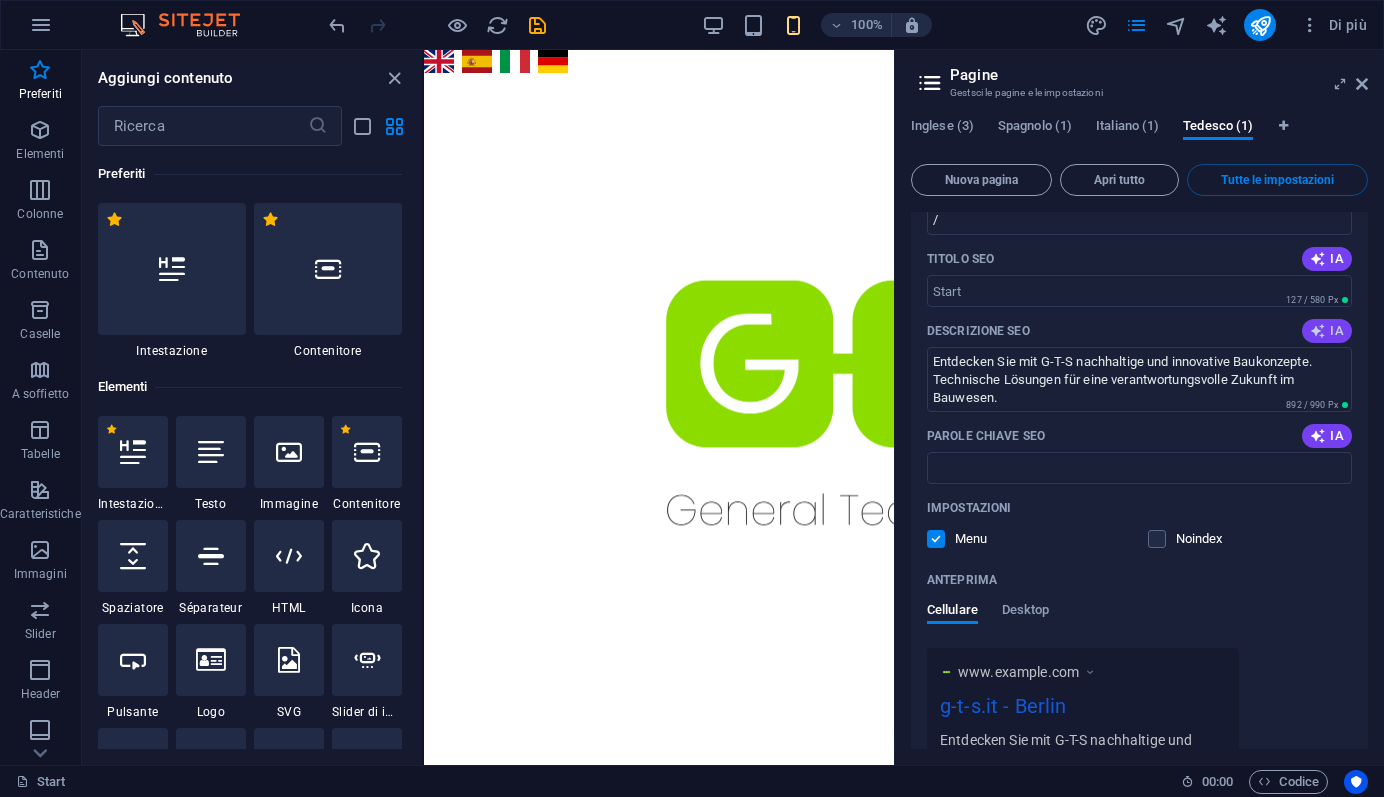scroll, scrollTop: 0, scrollLeft: 0, axis: both 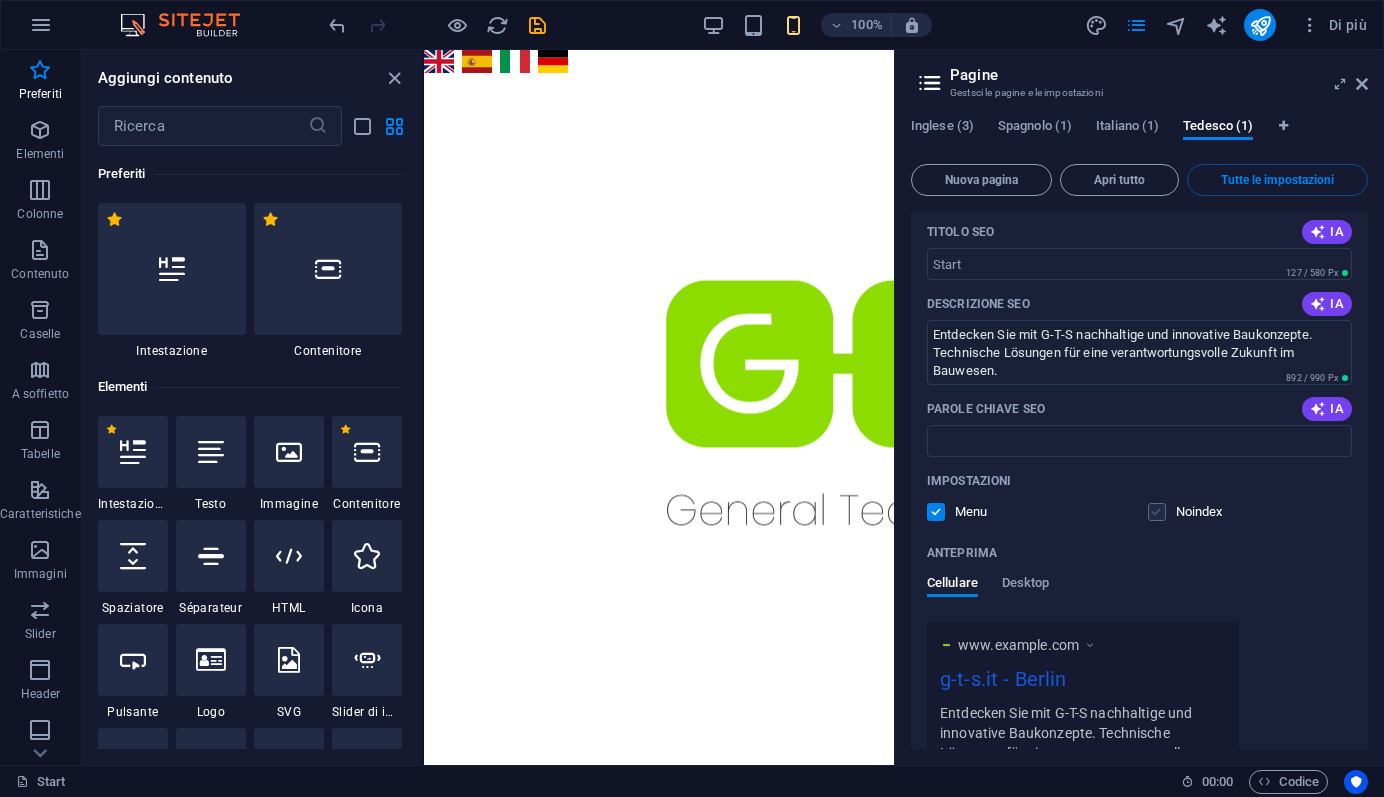 click at bounding box center (1157, 512) 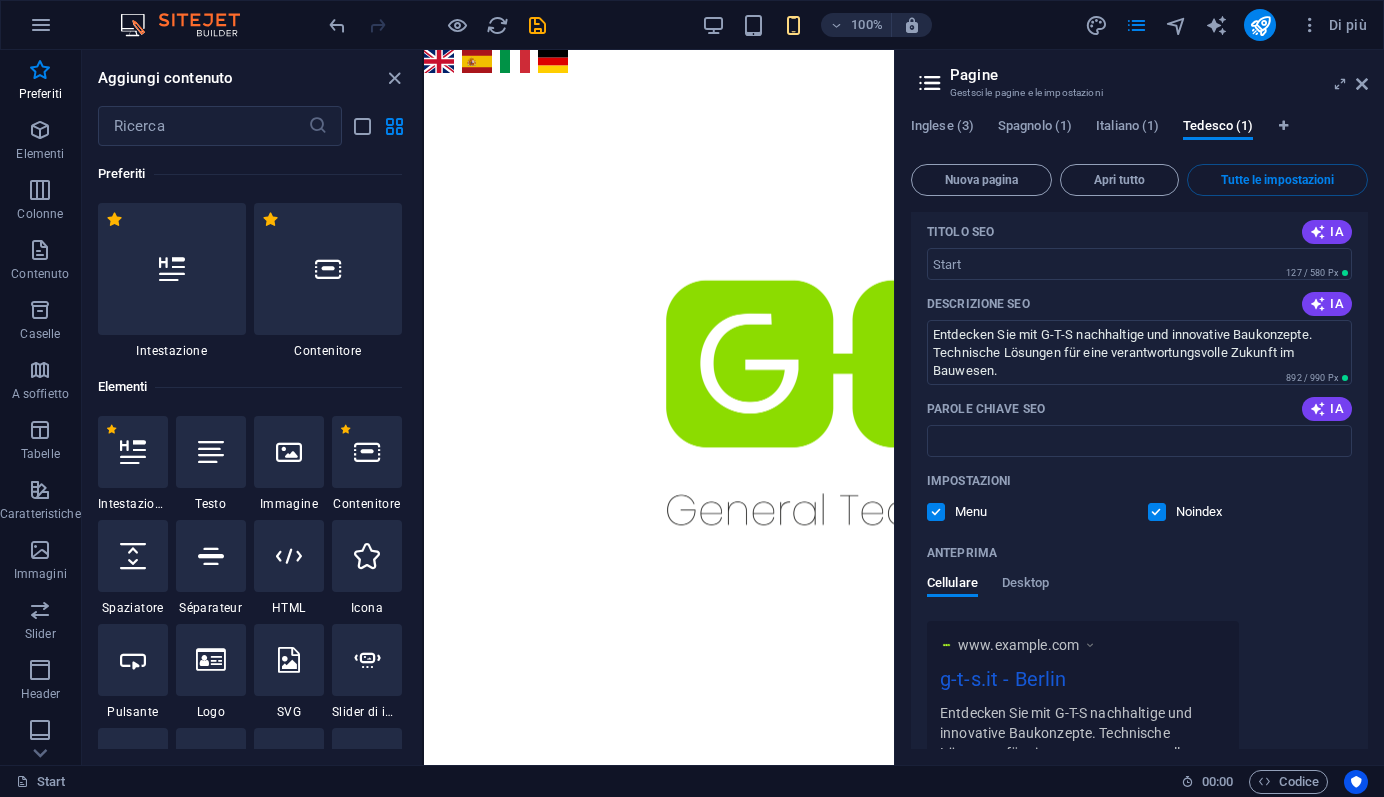 click at bounding box center [1157, 512] 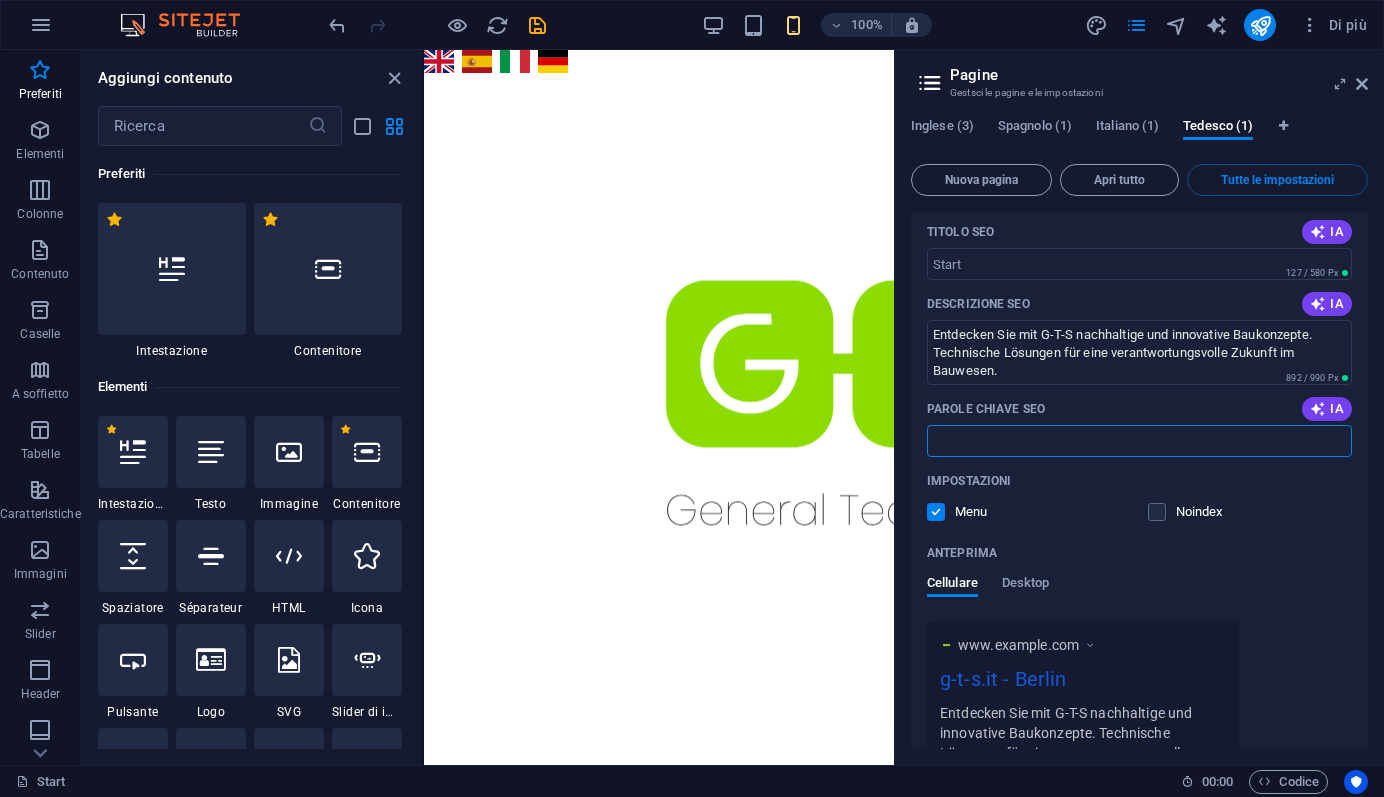 click on "Parole chiave SEO" at bounding box center (1139, 441) 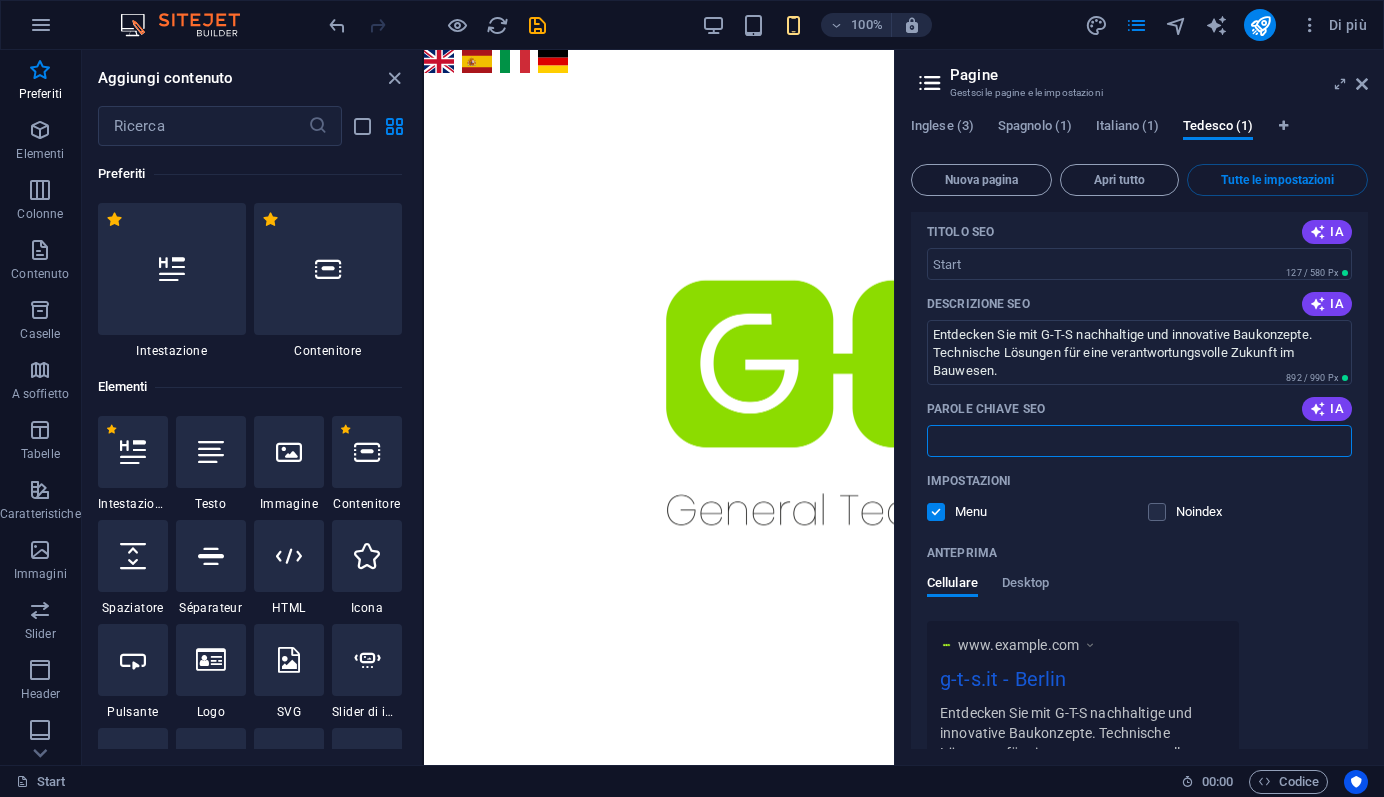paste on "ökologischer Kalkmörtel kaufen, NHL Kalkmörtel, Kalkmörtel ohne Zement, EN 459-1" 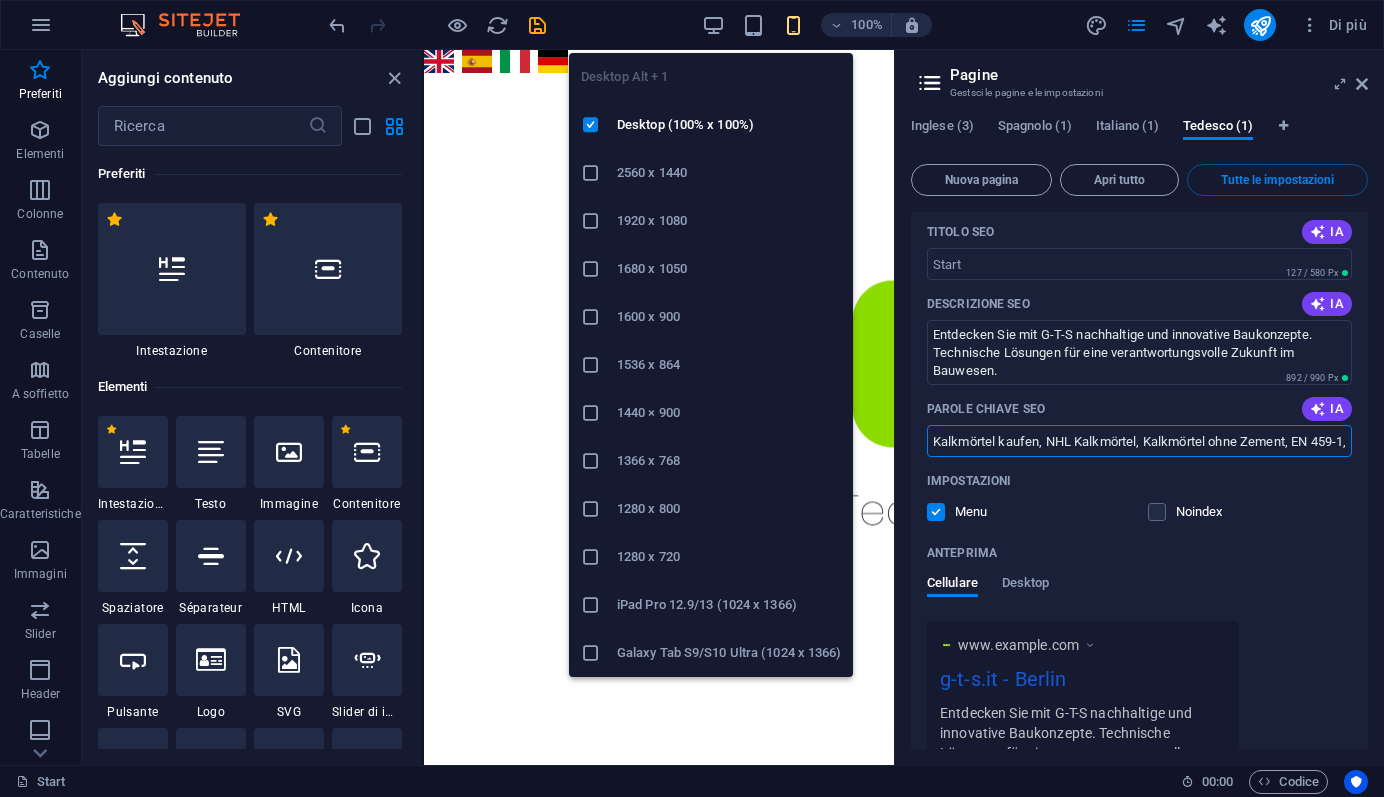 scroll, scrollTop: 0, scrollLeft: 92, axis: horizontal 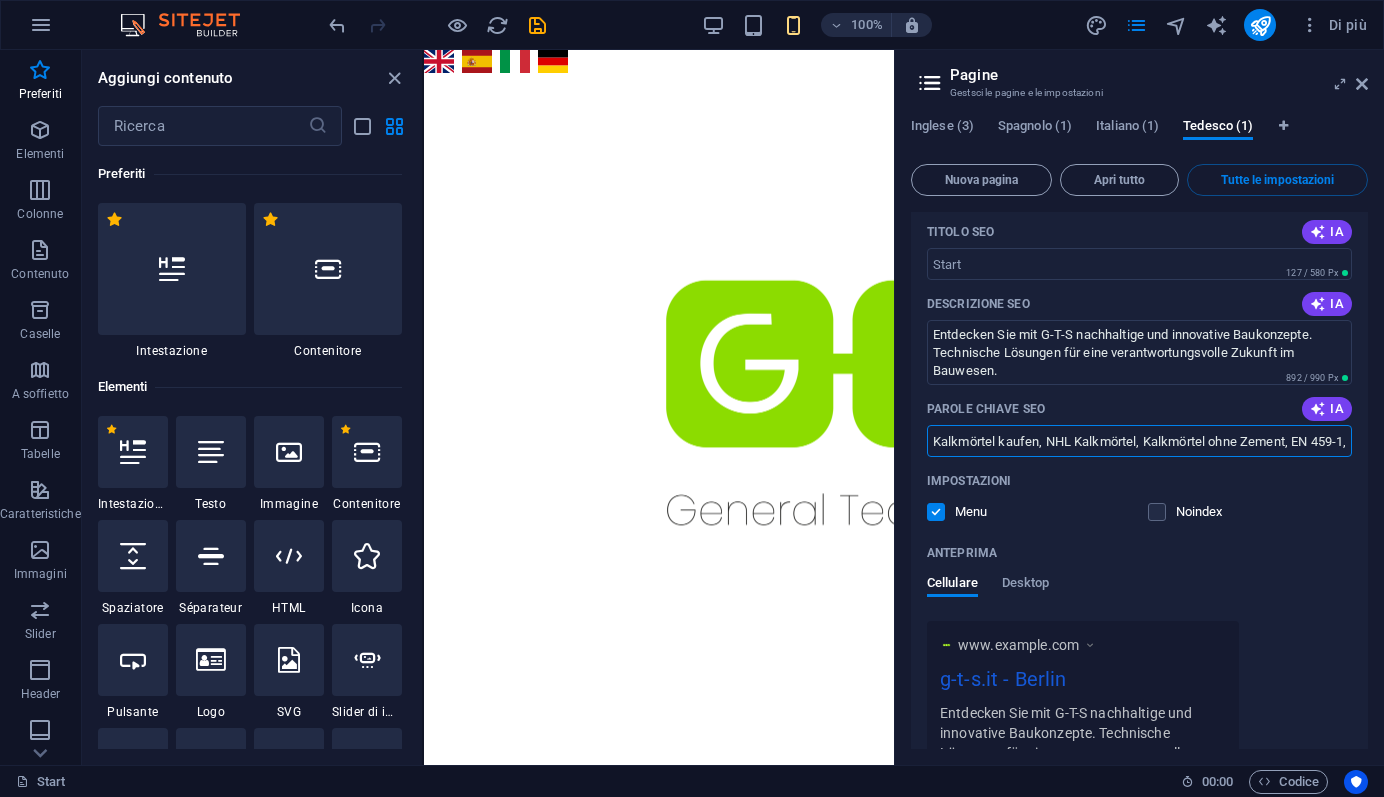 paste on "Bodenbeschichtung kaufen, Garagenboden versiegeln, Balkonbeschichtung, Bodenbeschichtungssystem" 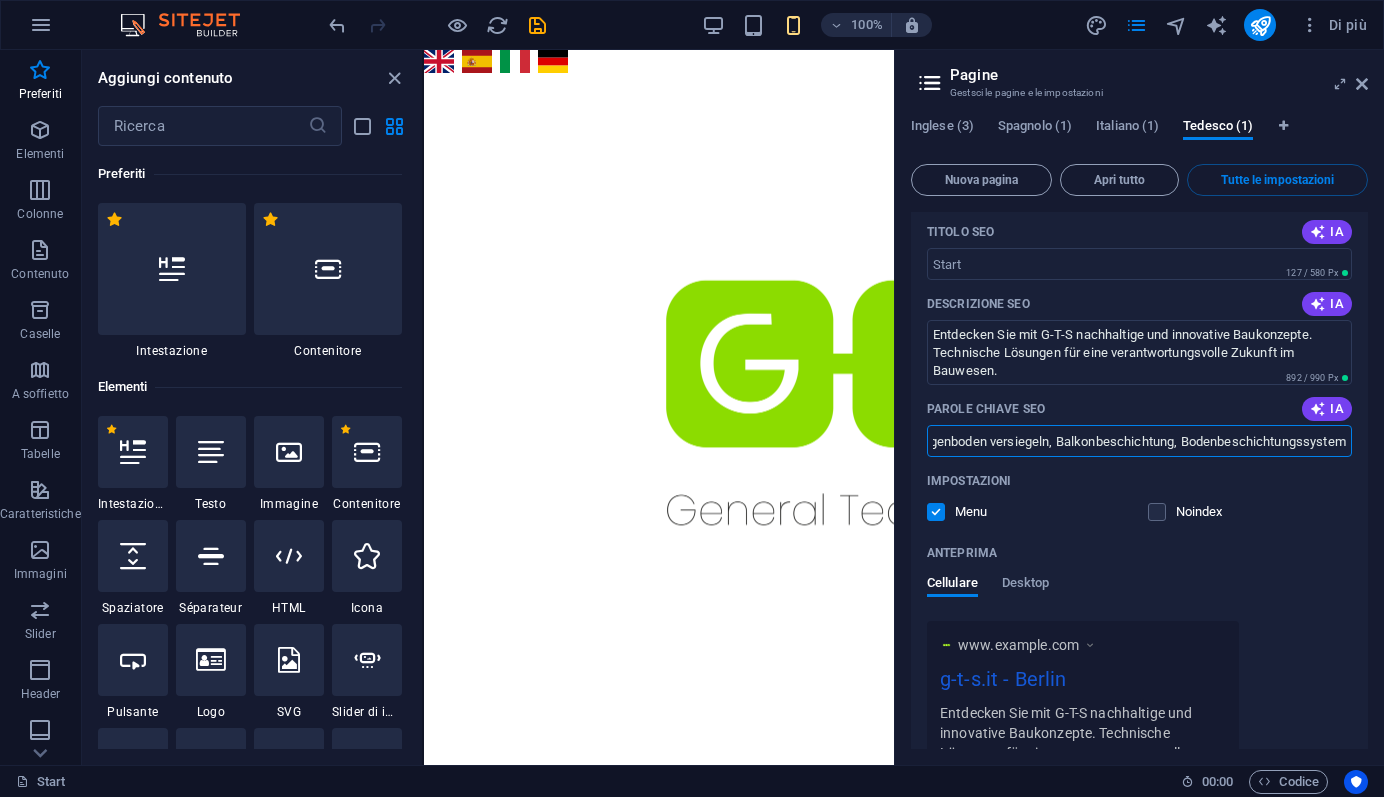 scroll, scrollTop: 0, scrollLeft: 99, axis: horizontal 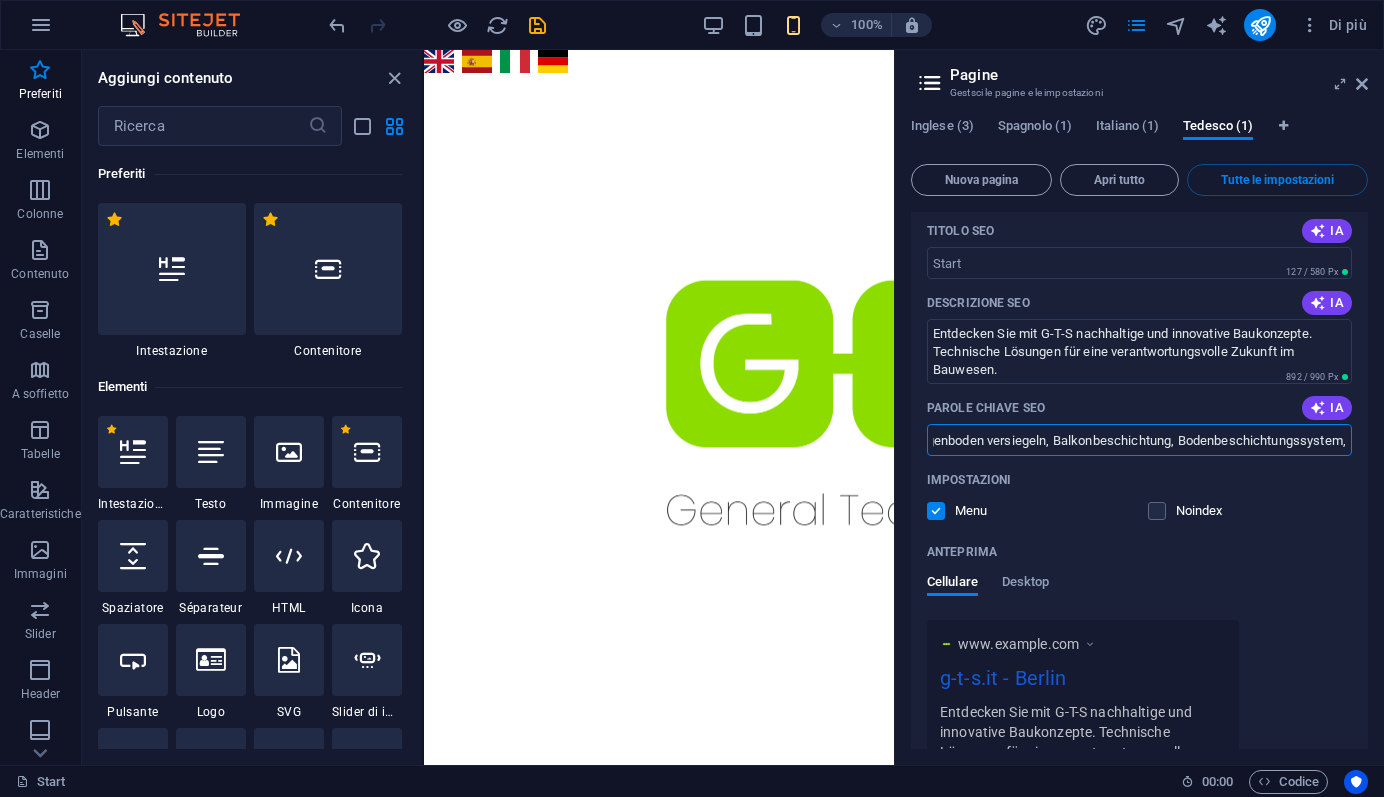 paste on "Gutjahr Drainagesystem kaufen, Verlegesystem Terrasse, Gutjahr Vertriebspartner" 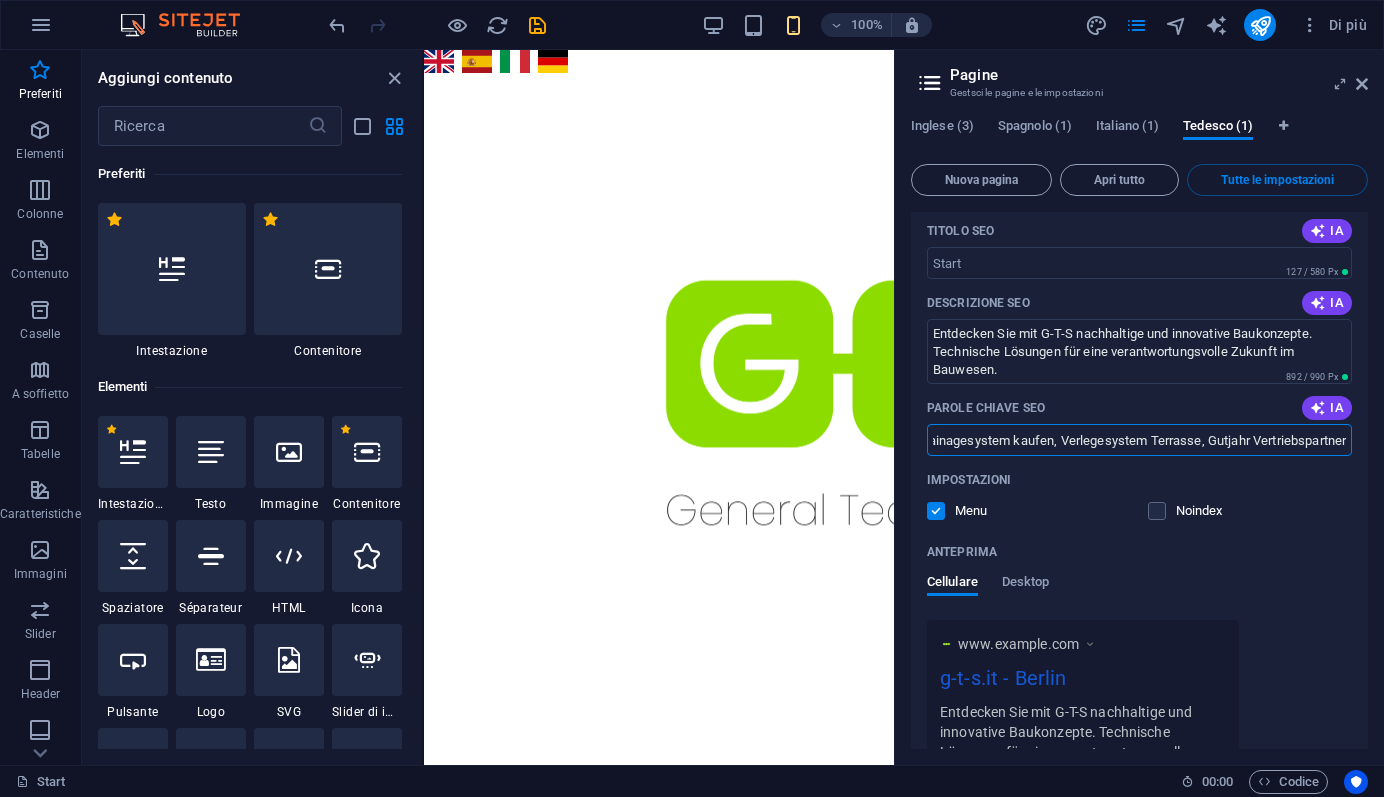 scroll, scrollTop: 0, scrollLeft: 720, axis: horizontal 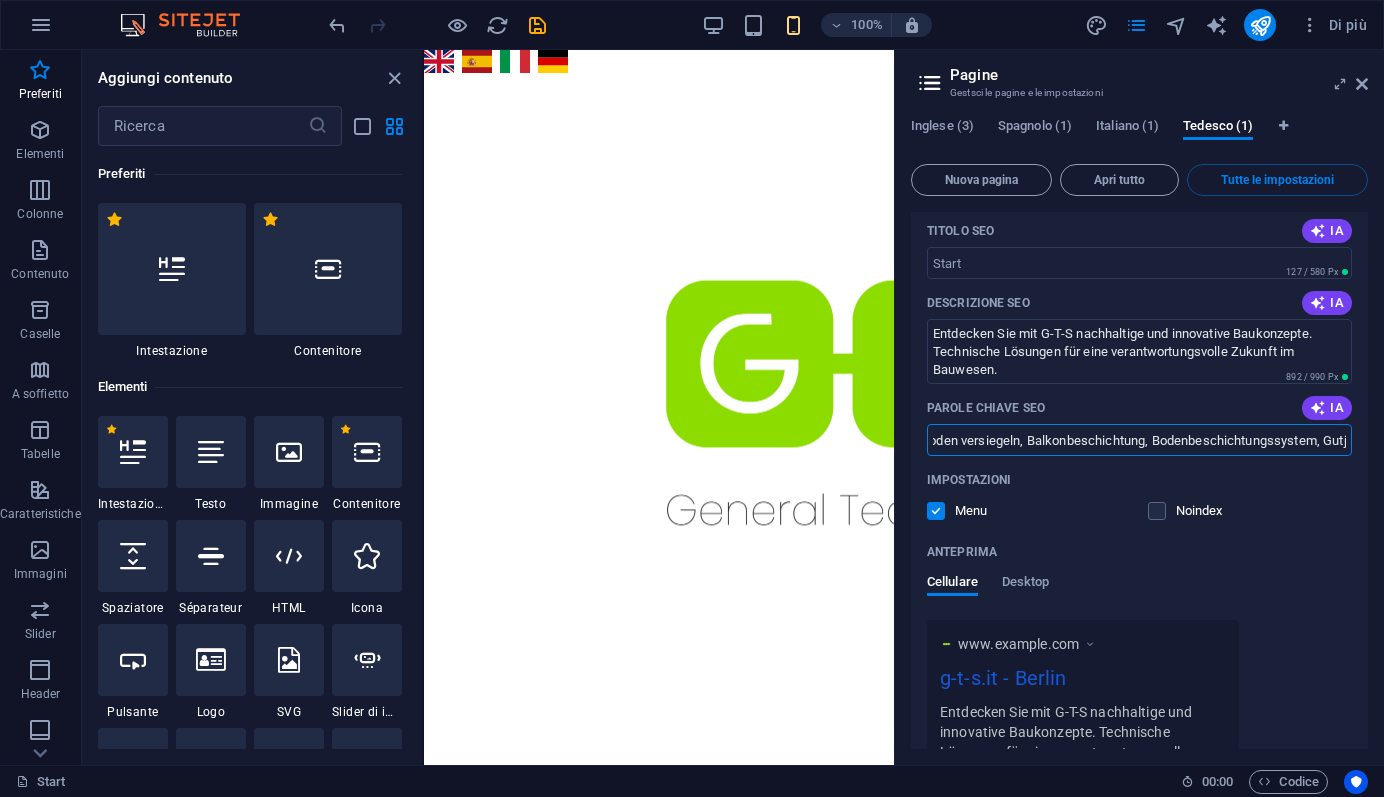 type on "ökologischer Kalkmörtel kaufen, NHL Kalkmörtel, Kalkmörtel ohne Zement, EN 459-1, Bodenbeschichtung kaufen, Garagenboden versiegeln, Balkonbeschichtung, Bodenbeschichtungssystem, Gutjahr Drainagesystem kaufen, Verlegesystem Terrasse, Gutjahr Vertriebspartner" 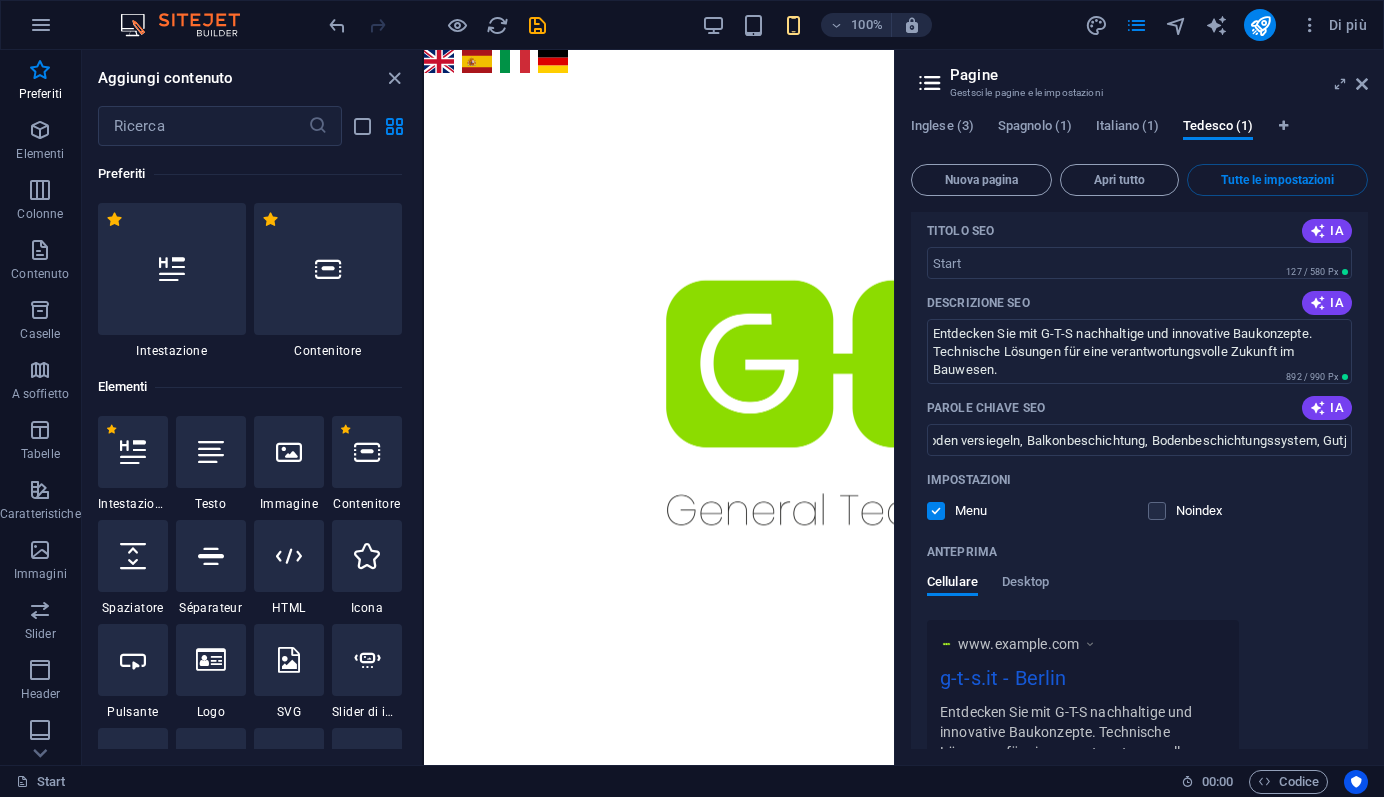scroll, scrollTop: 0, scrollLeft: 0, axis: both 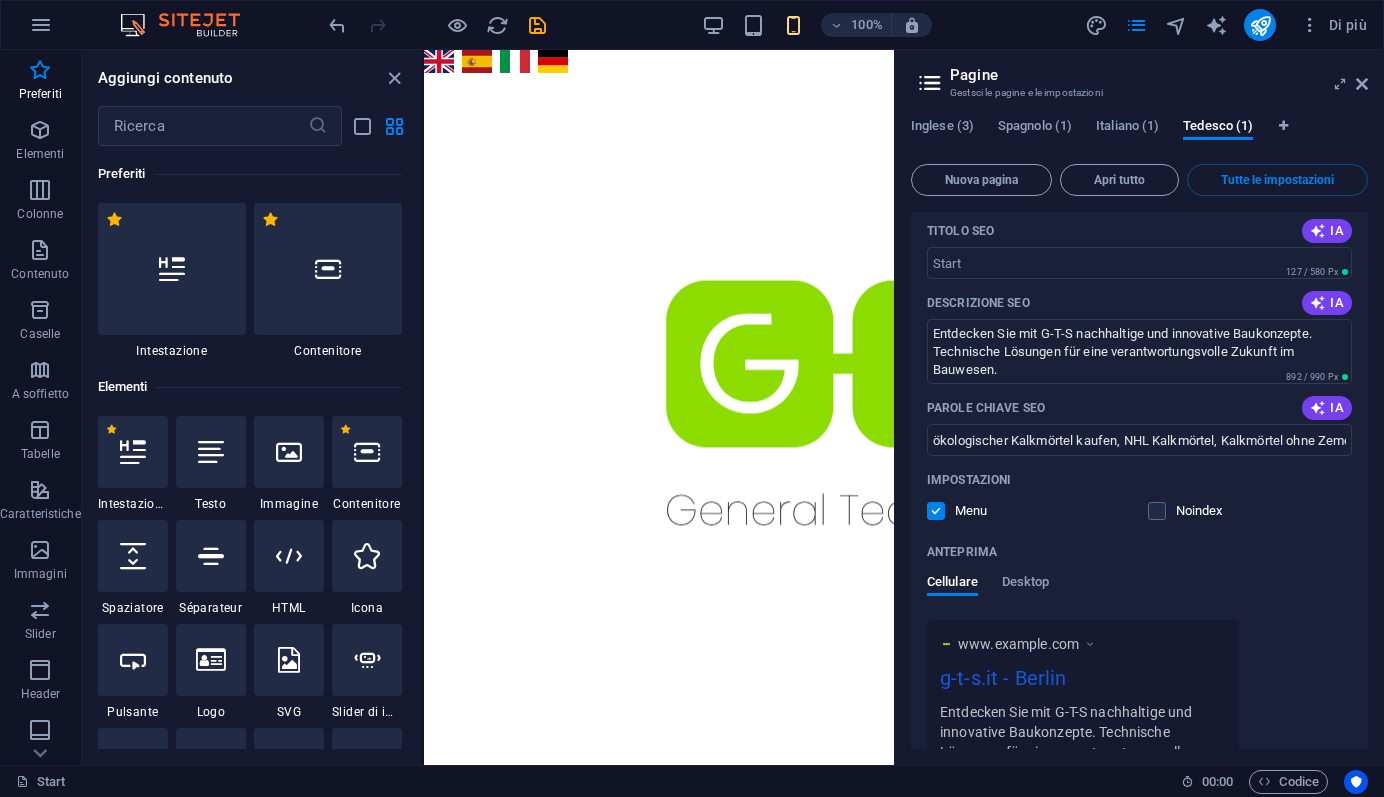 click on "Nome Start ​ CAMPO DINAMICO URL / ​ Titolo SEO IA ​ 127 / 580 Px Descrizione SEO IA Entdecken Sie mit G-T-S nachhaltige und innovative Baukonzepte. Technische Lösungen für eine verantwortungsvolle Zukunft im Bauwesen. ​ 892 / 990 Px Parole chiave SEO IA ökologischer Kalkmörtel kaufen, NHL Kalkmörtel, Kalkmörtel ohne Zement, EN 459-1, Bodenbeschichtung kaufen, Garagenboden versiegeln, Balkonbeschichtung, Bodenbeschichtungssystem, Gutjahr Drainagesystem kaufen, Verlegesystem Terrasse, Gutjahr Vertriebspartner ​ Impostazioni Menu Noindex Anteprima Cellulare Desktop www.example.com g-t-s.it - Berlin Entdecken Sie mit G-T-S nachhaltige und innovative Baukonzepte. Technische Lösungen für eine verantwortungsvolle Zukunft im Bauwesen. Meta-tag ​ Immagine di anteprima (apri grafico) Trascina qui i file, fai clic per scegliere i file o seleziona i file da Files o dalle nostre foto e video stock Più impostazioni" at bounding box center [1139, 473] 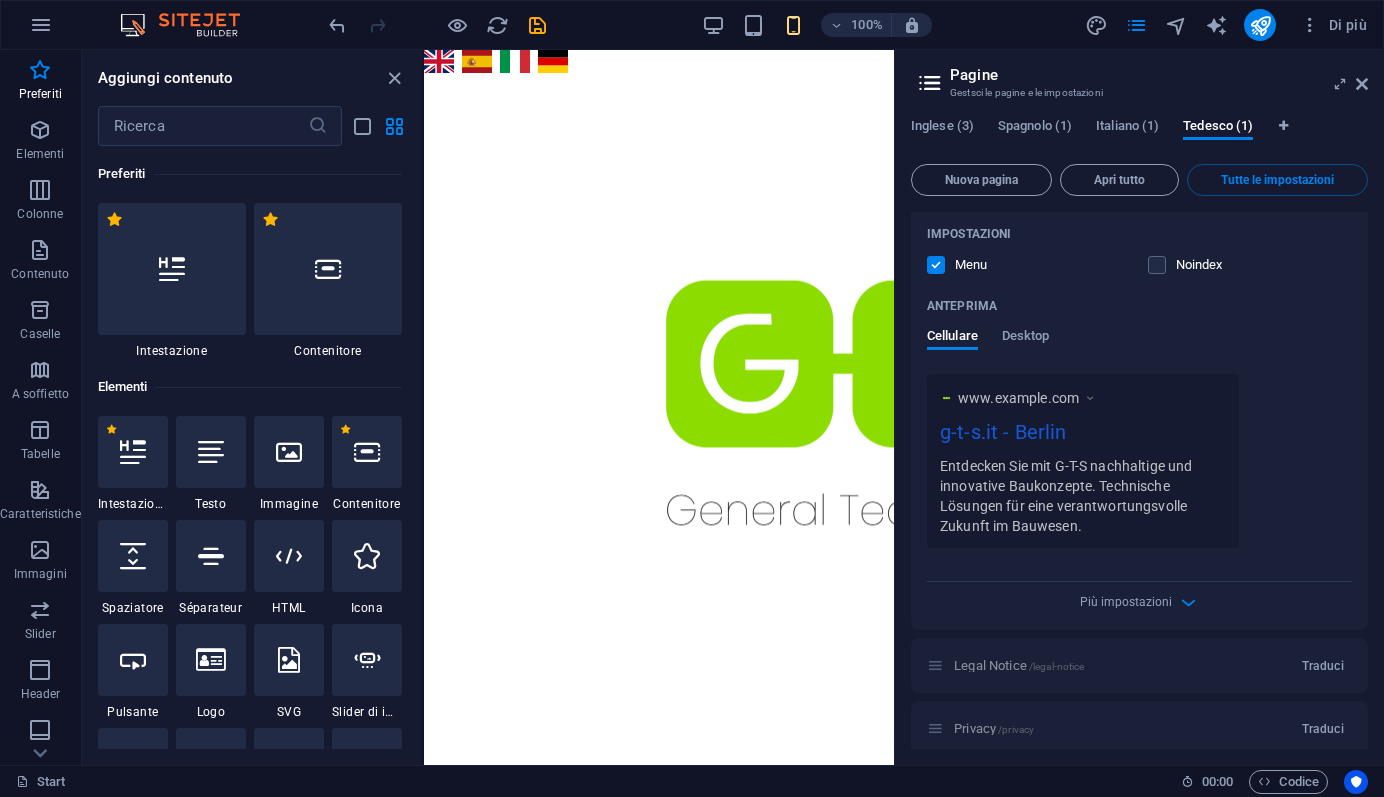 scroll, scrollTop: 457, scrollLeft: 0, axis: vertical 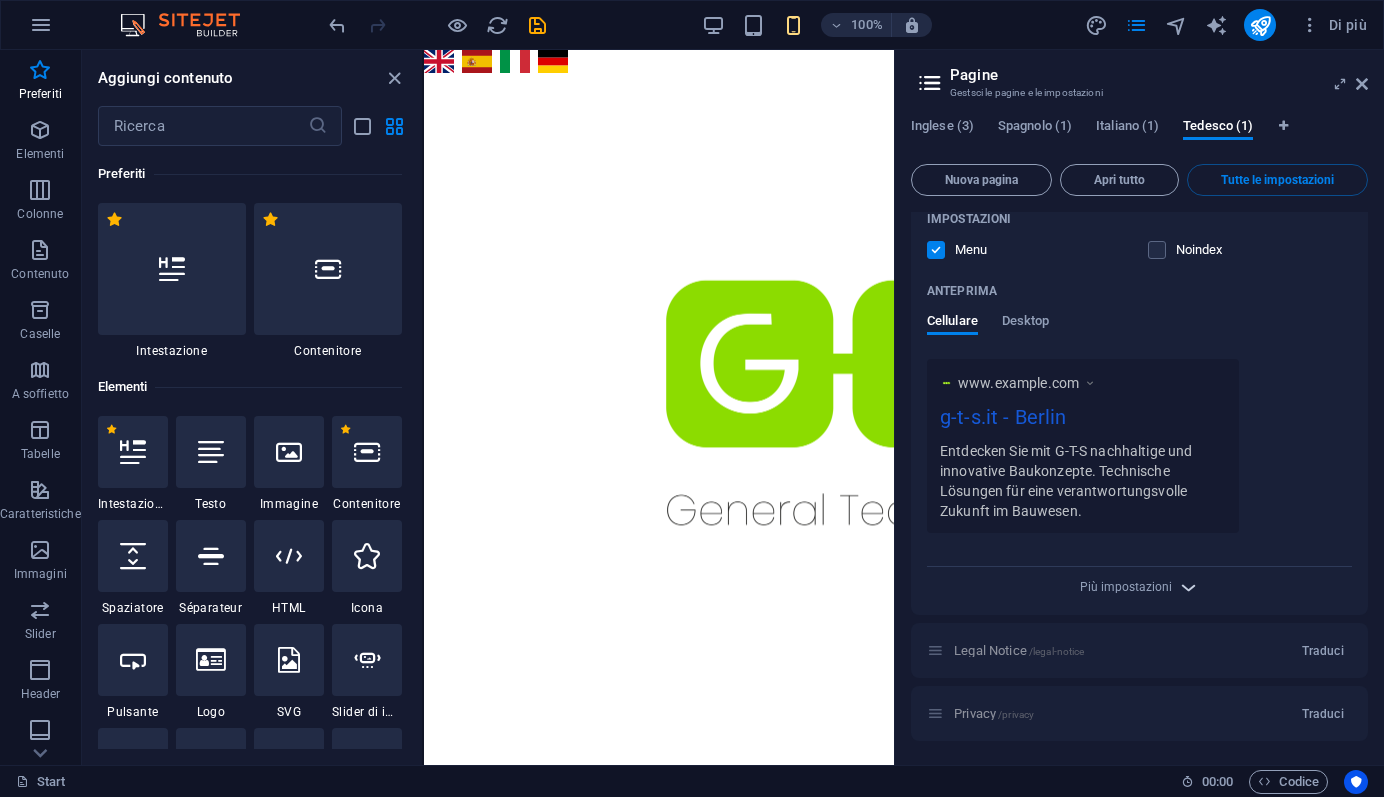 click at bounding box center [1188, 587] 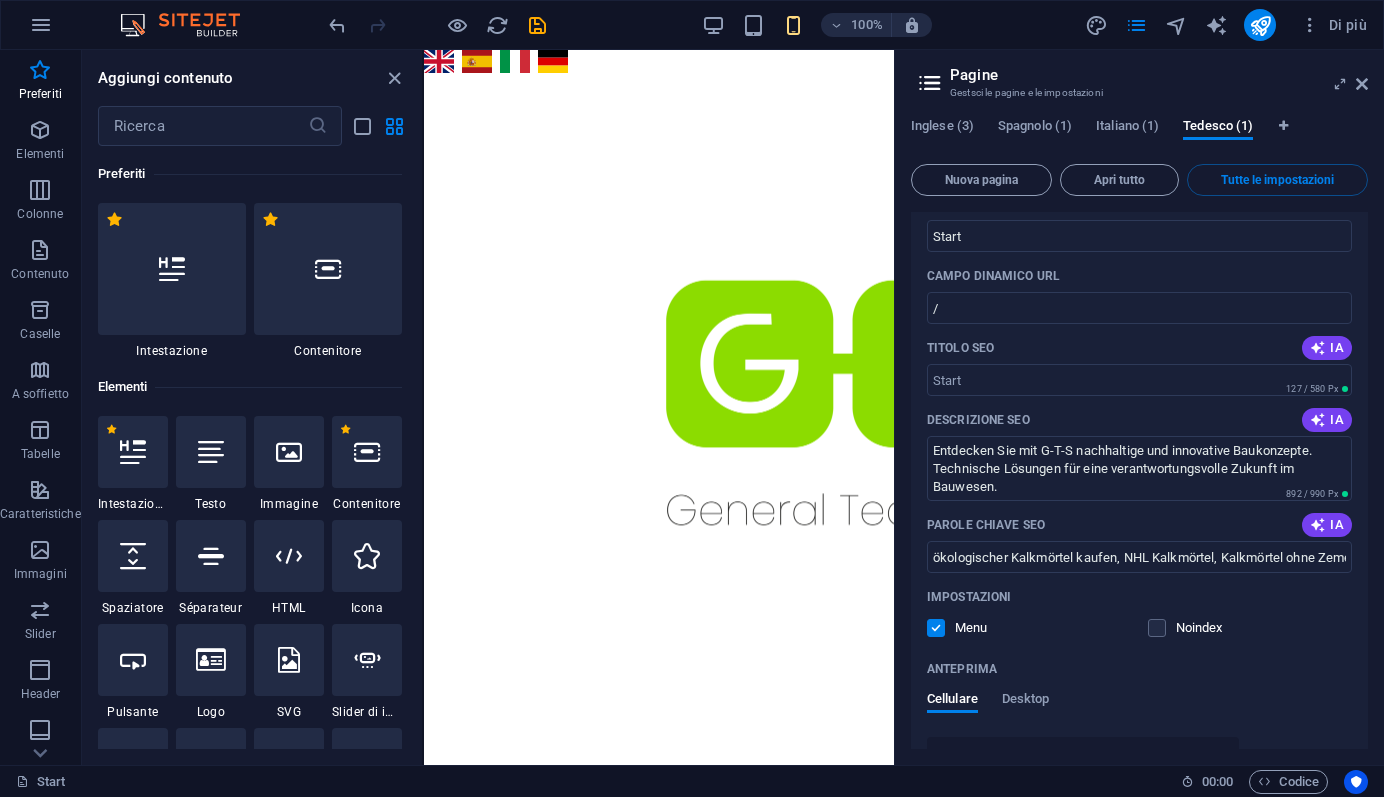 scroll, scrollTop: 0, scrollLeft: 0, axis: both 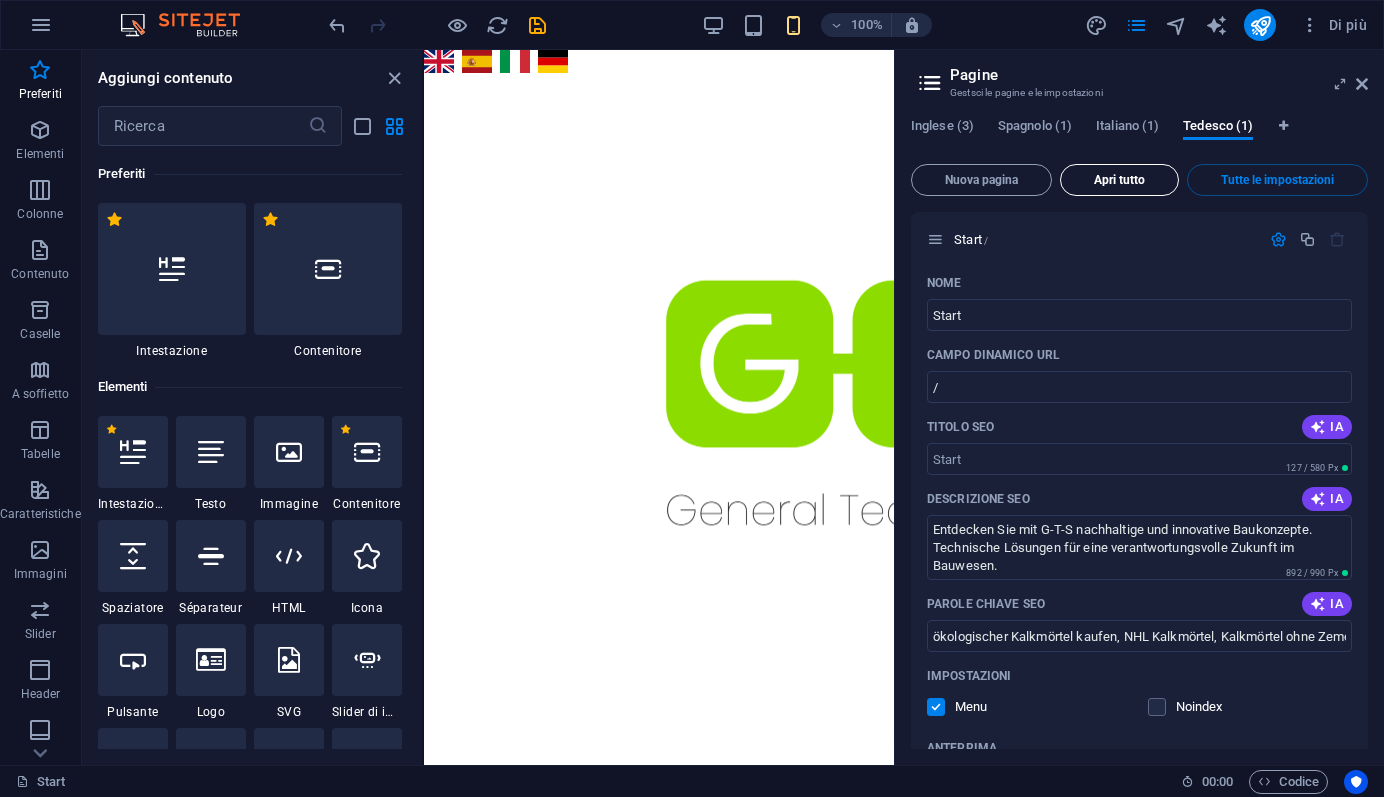 click on "Apri tutto" at bounding box center [1119, 180] 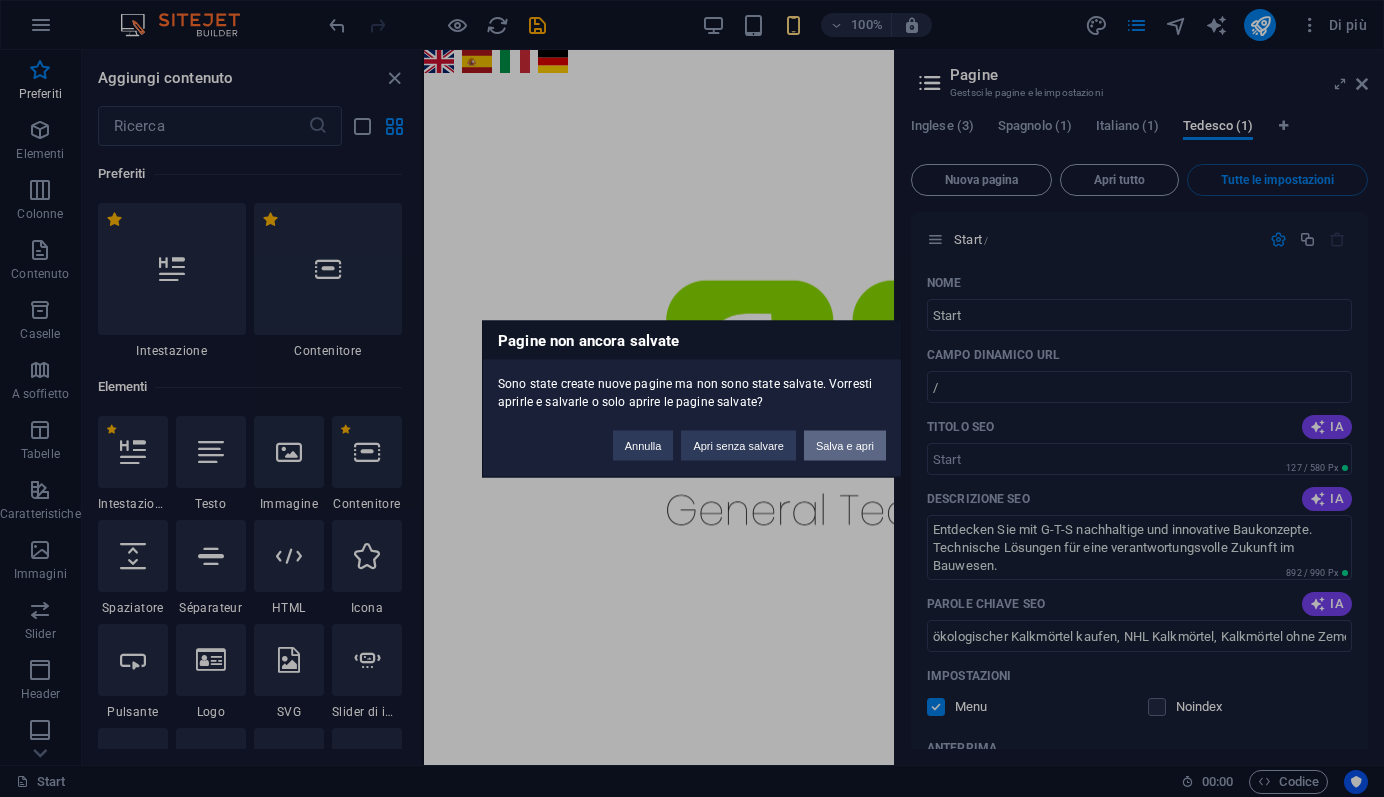 click on "Salva e apri" at bounding box center (845, 445) 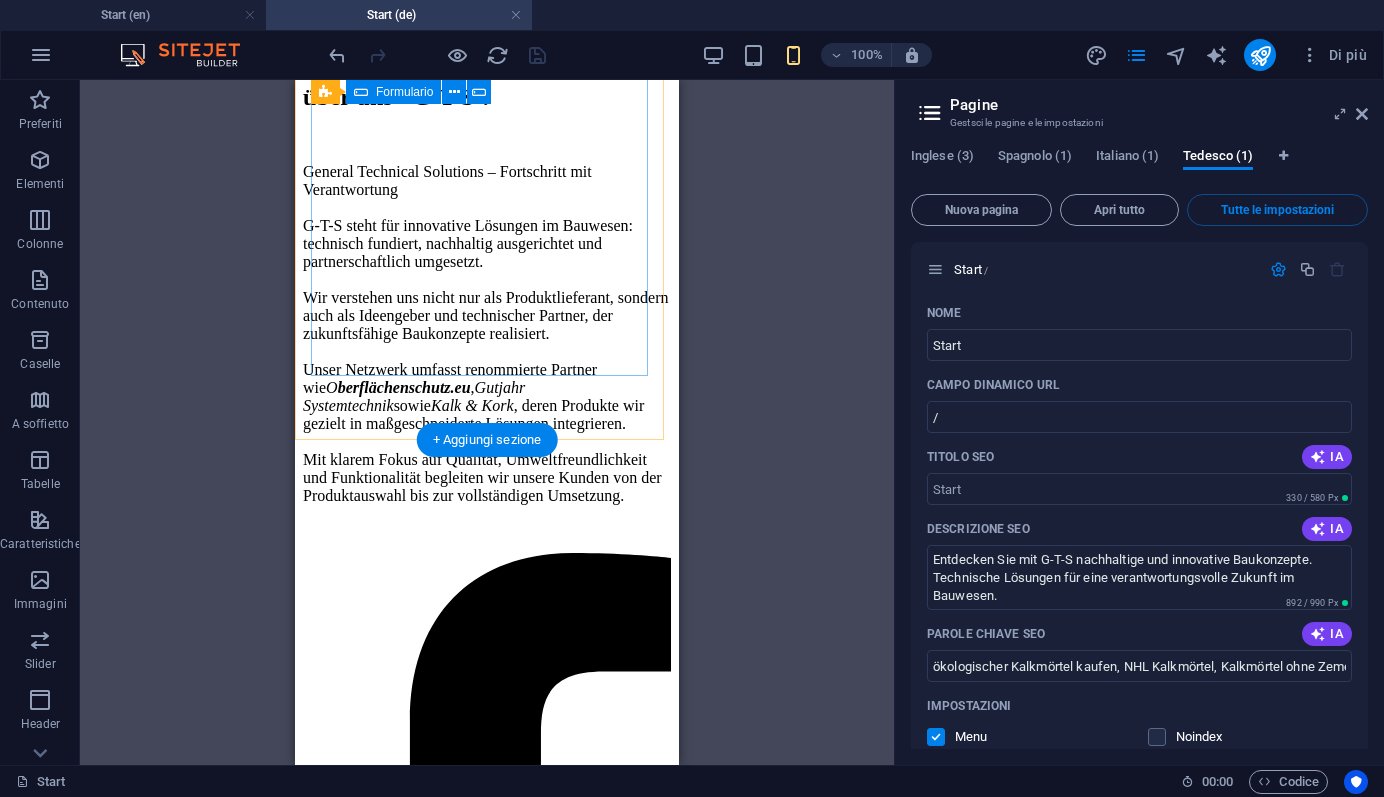 scroll, scrollTop: 1843, scrollLeft: 0, axis: vertical 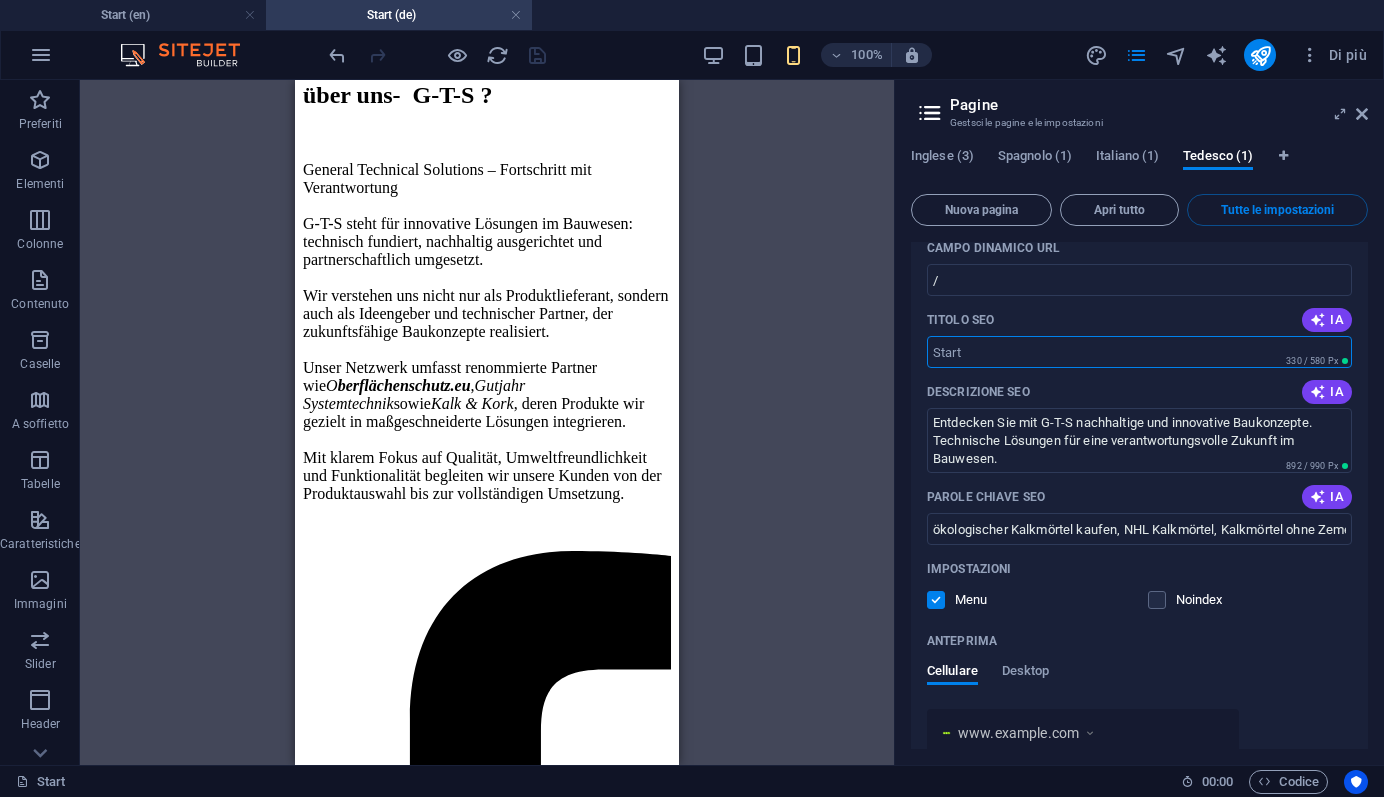 click on "Titolo SEO" at bounding box center (1139, 352) 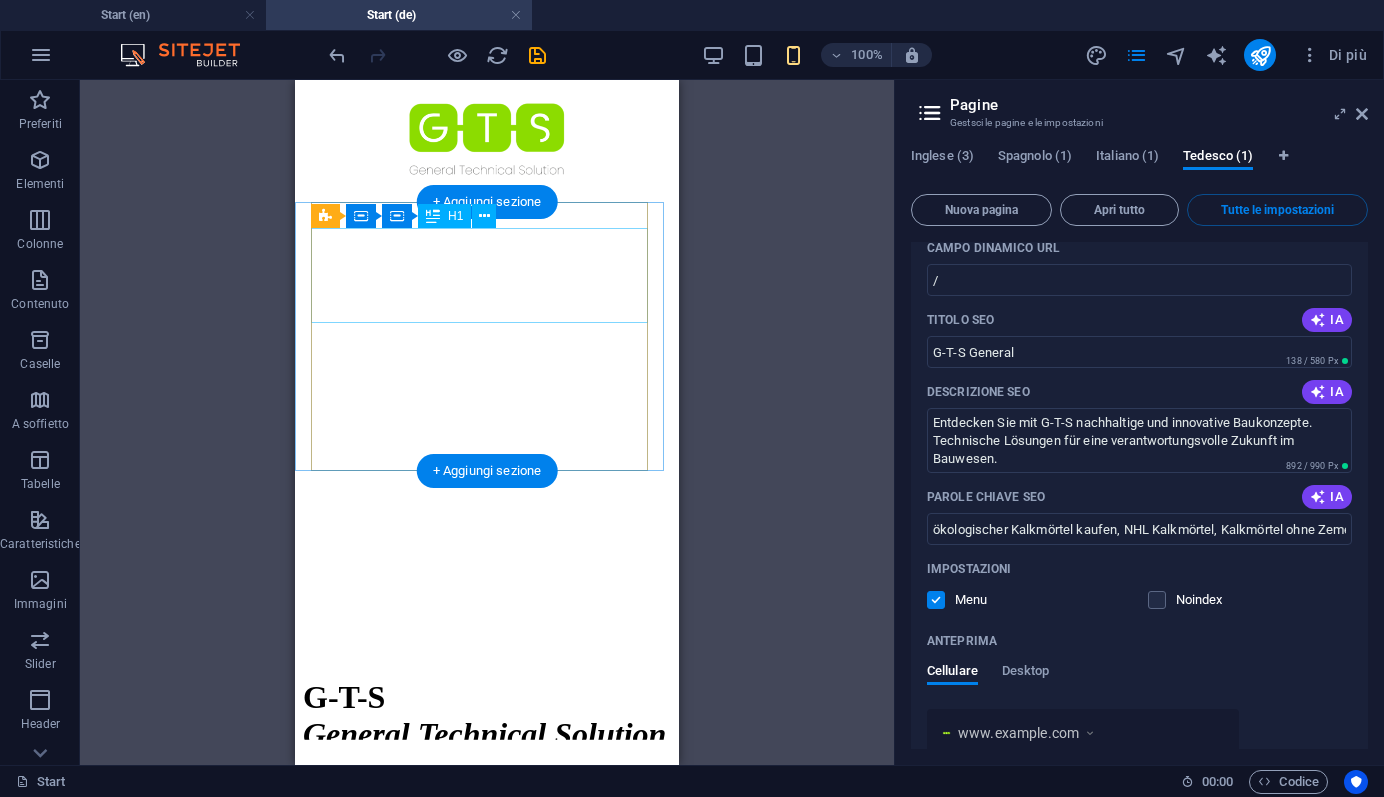 scroll, scrollTop: 79, scrollLeft: 0, axis: vertical 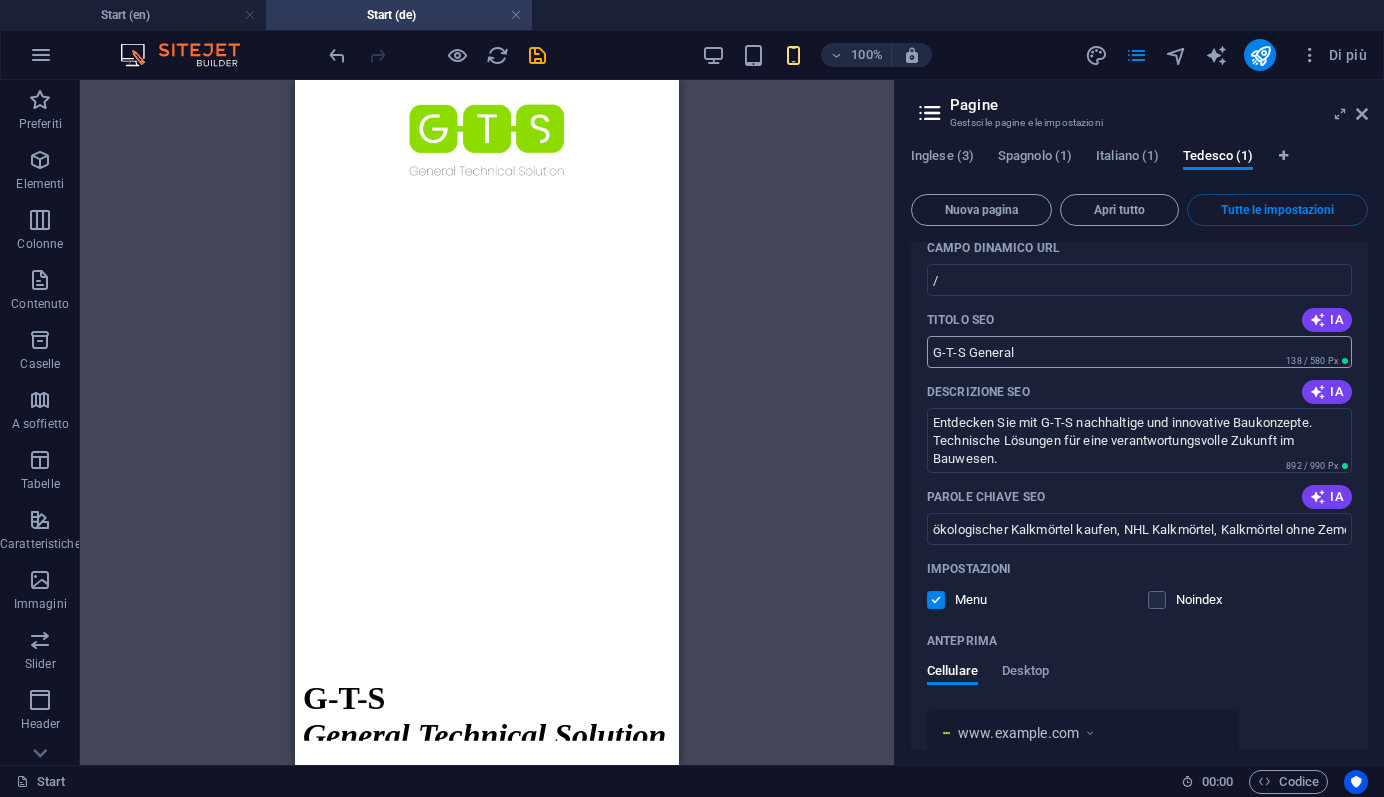 click on "G-T-S General" at bounding box center [1139, 352] 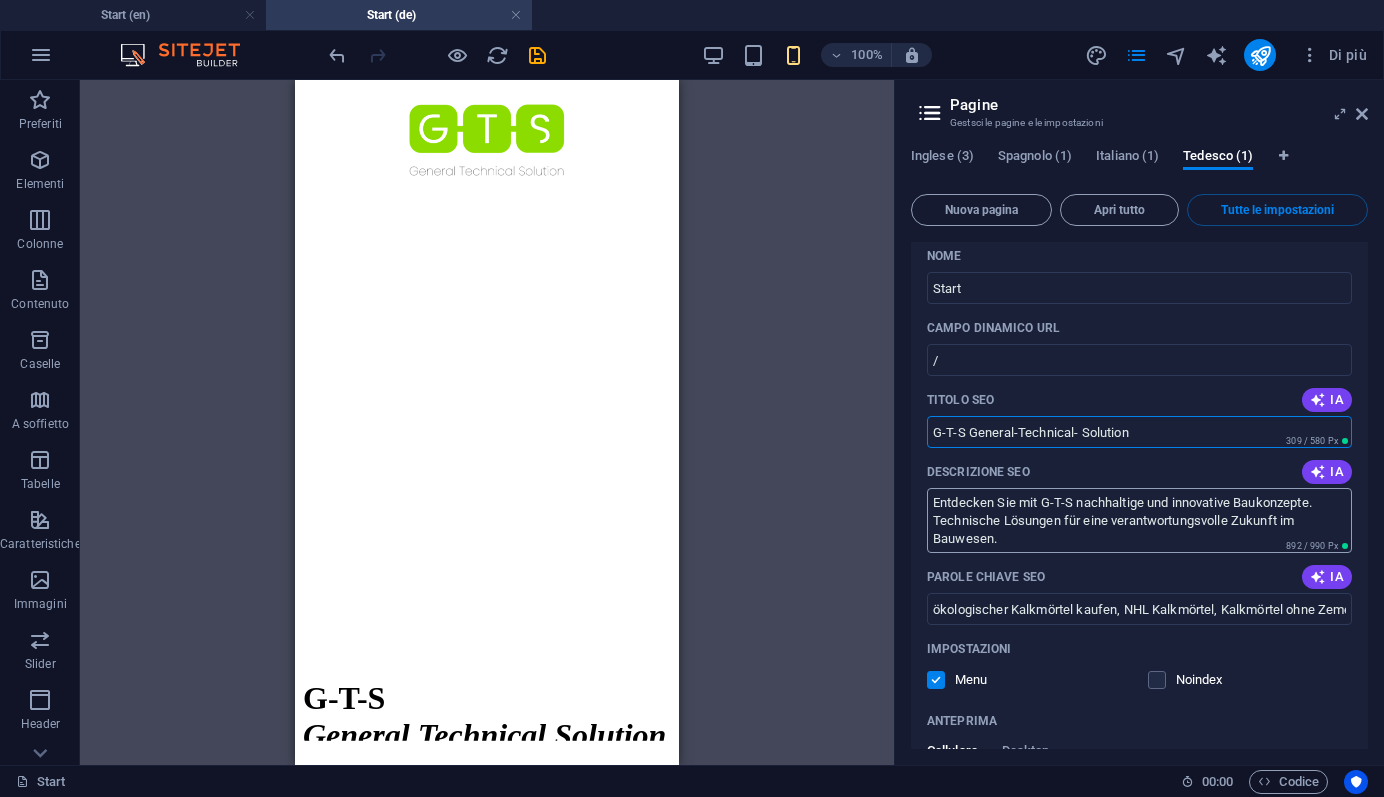 scroll, scrollTop: 0, scrollLeft: 0, axis: both 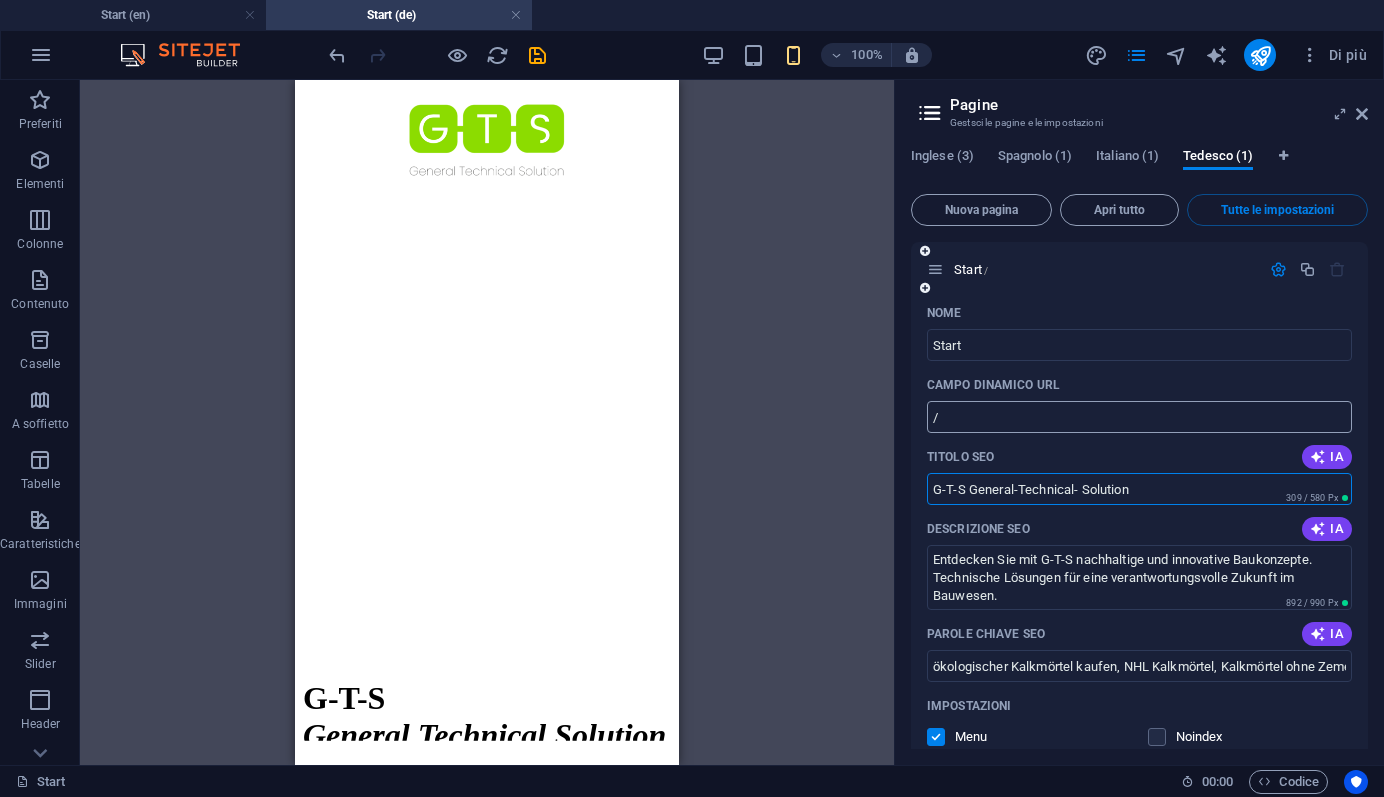 type on "G-T-S General-Technical- Solution" 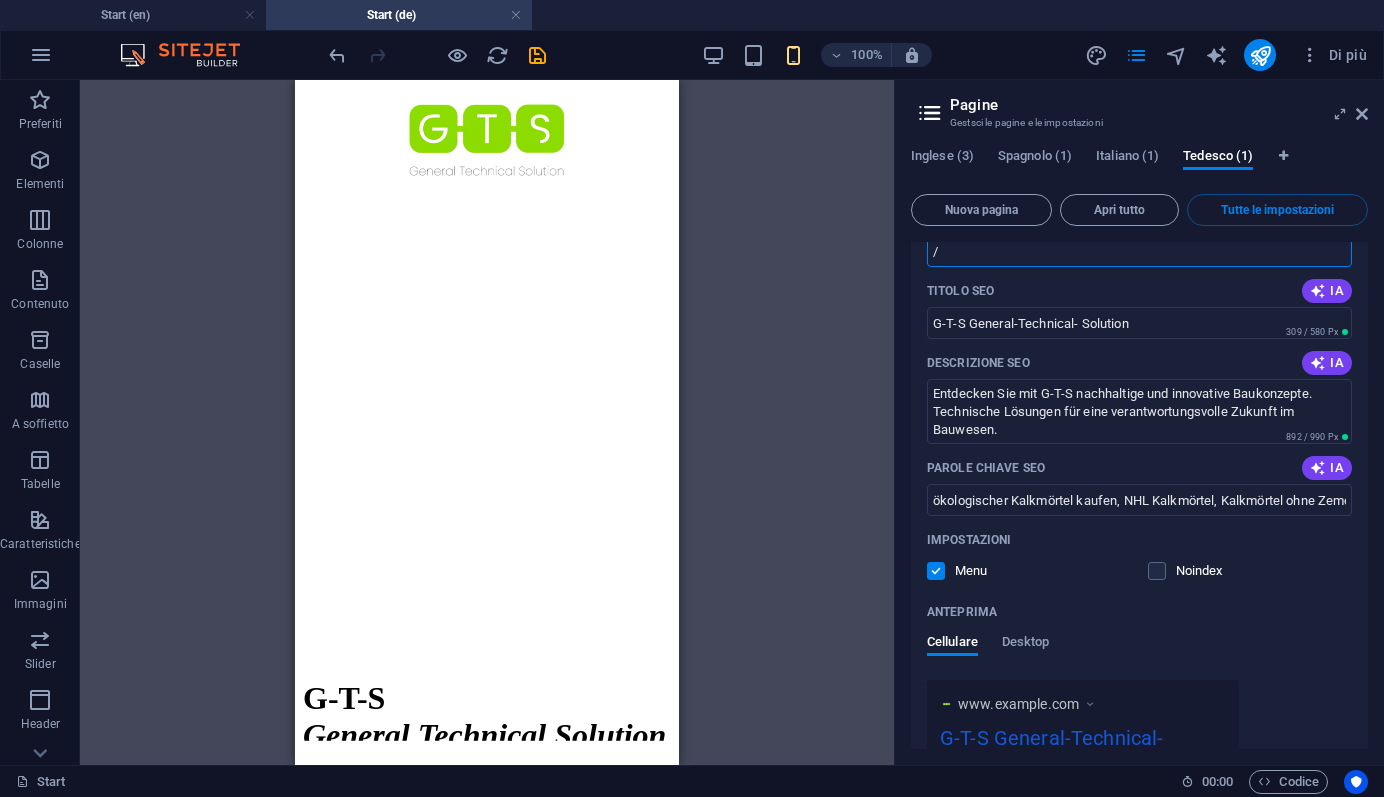 scroll, scrollTop: 94, scrollLeft: 0, axis: vertical 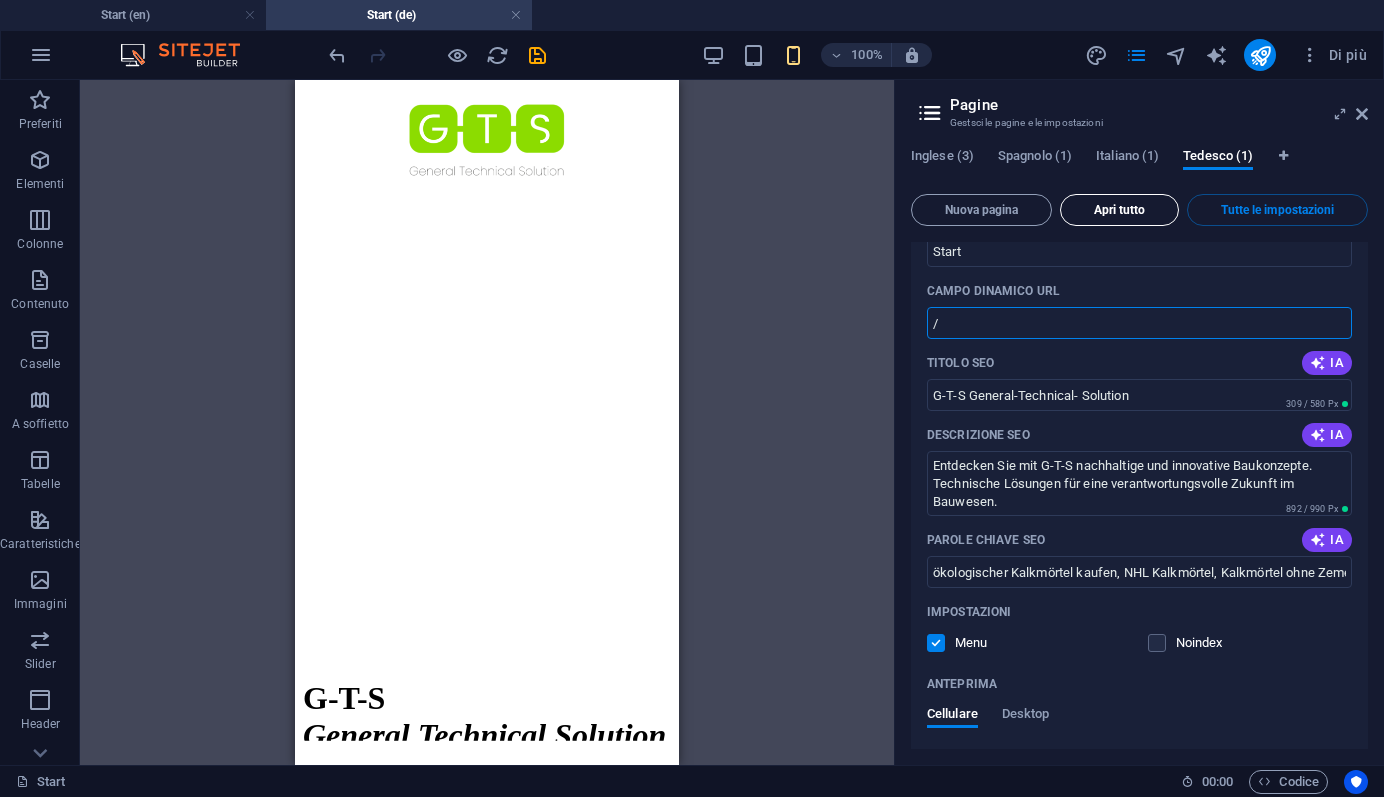 click on "Apri tutto" at bounding box center [1119, 210] 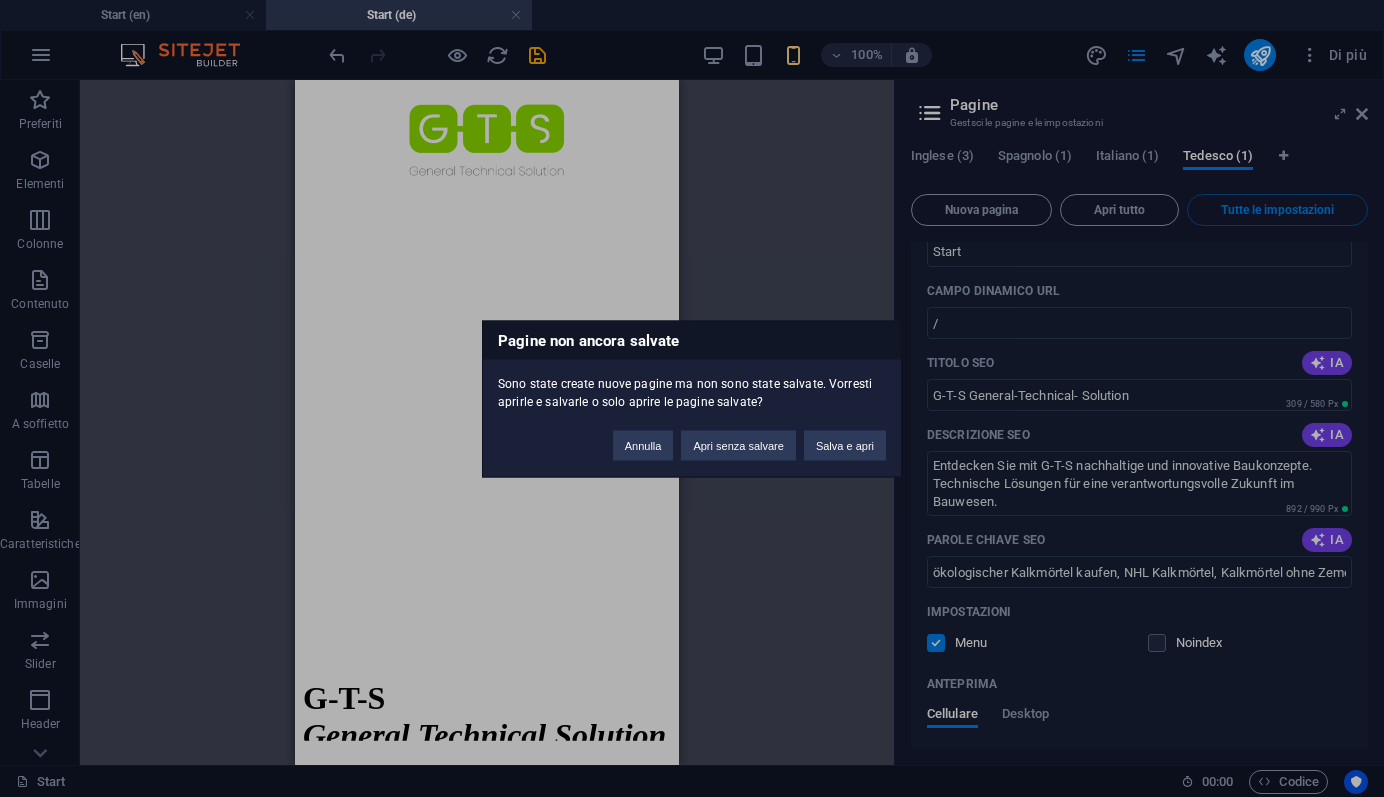 click on "Salva e apri" at bounding box center [845, 445] 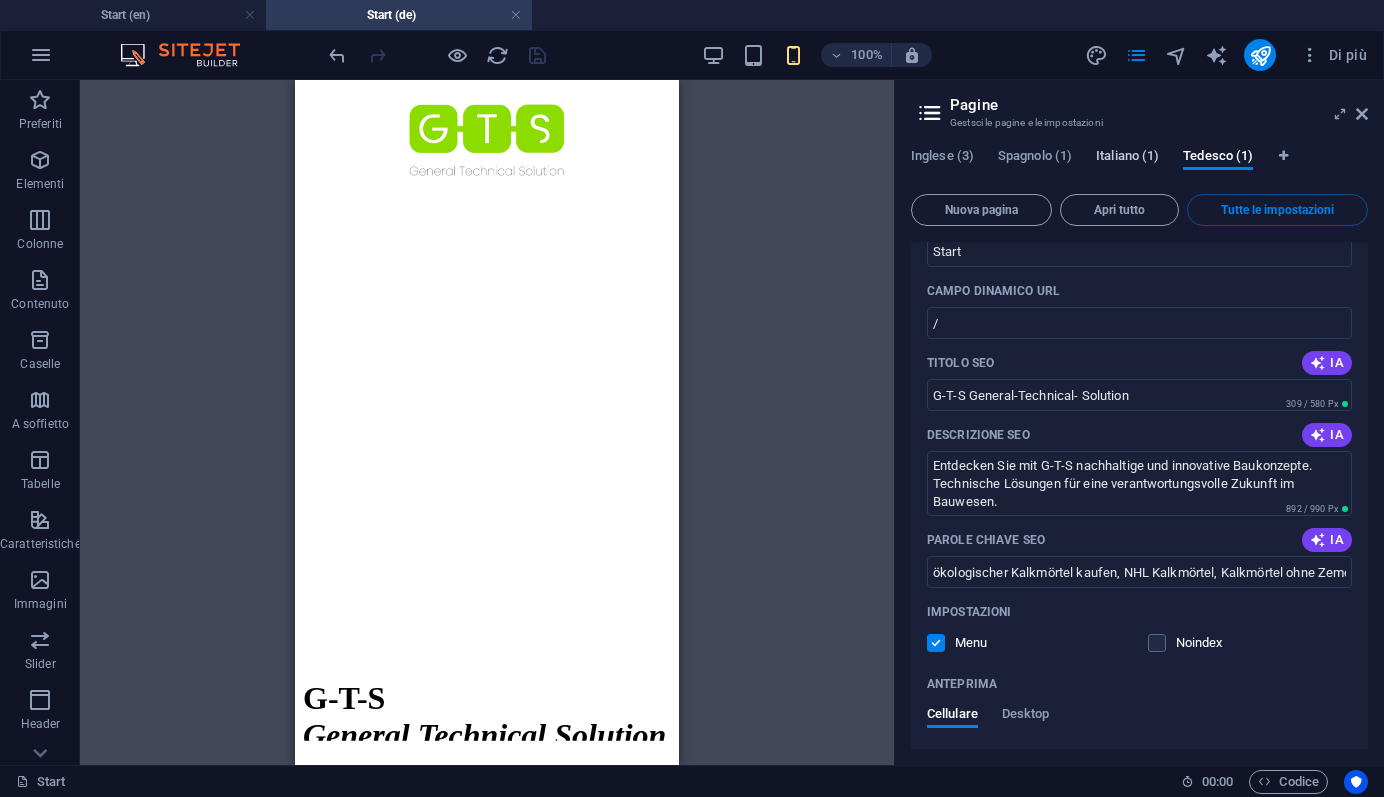 click on "Italiano (1)" at bounding box center [1127, 158] 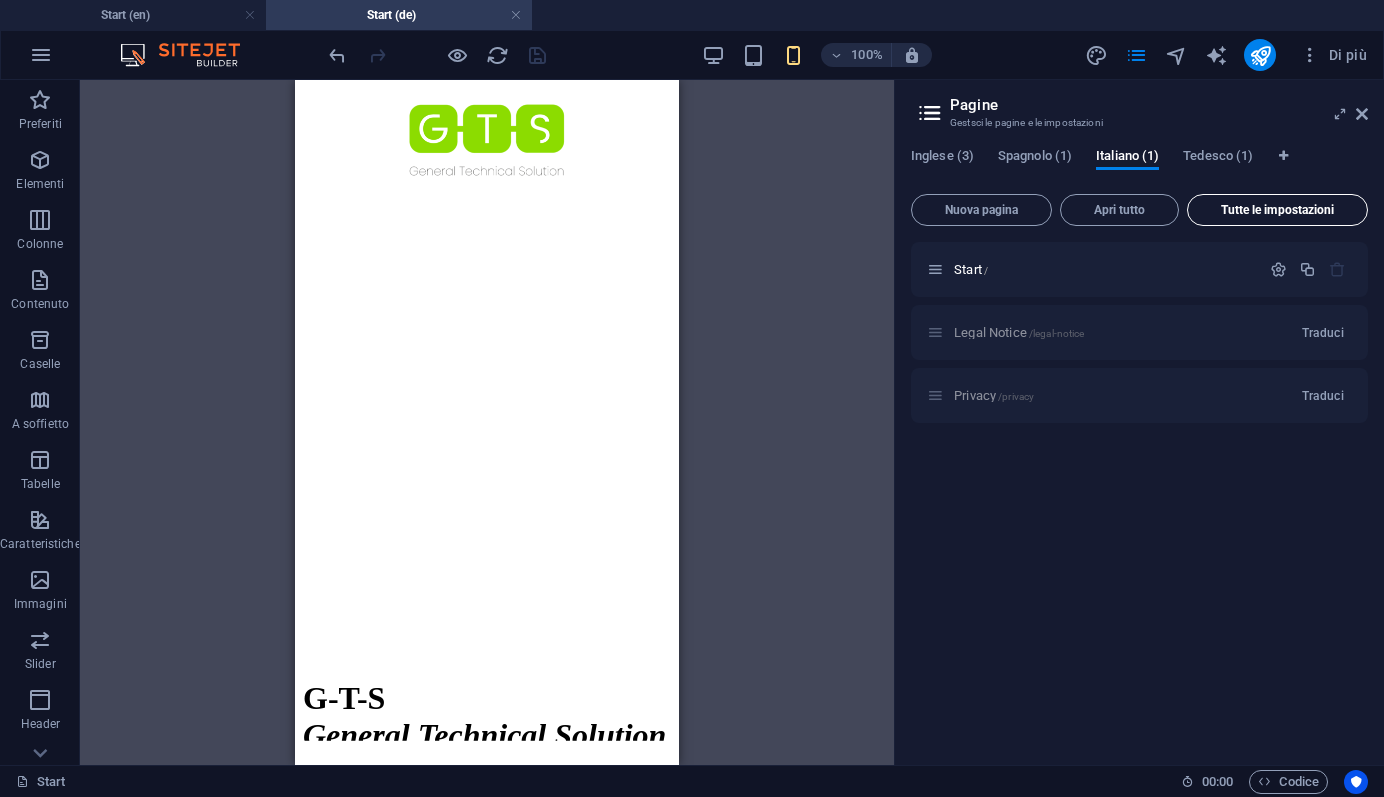 click on "Tutte le impostazioni" at bounding box center [1277, 210] 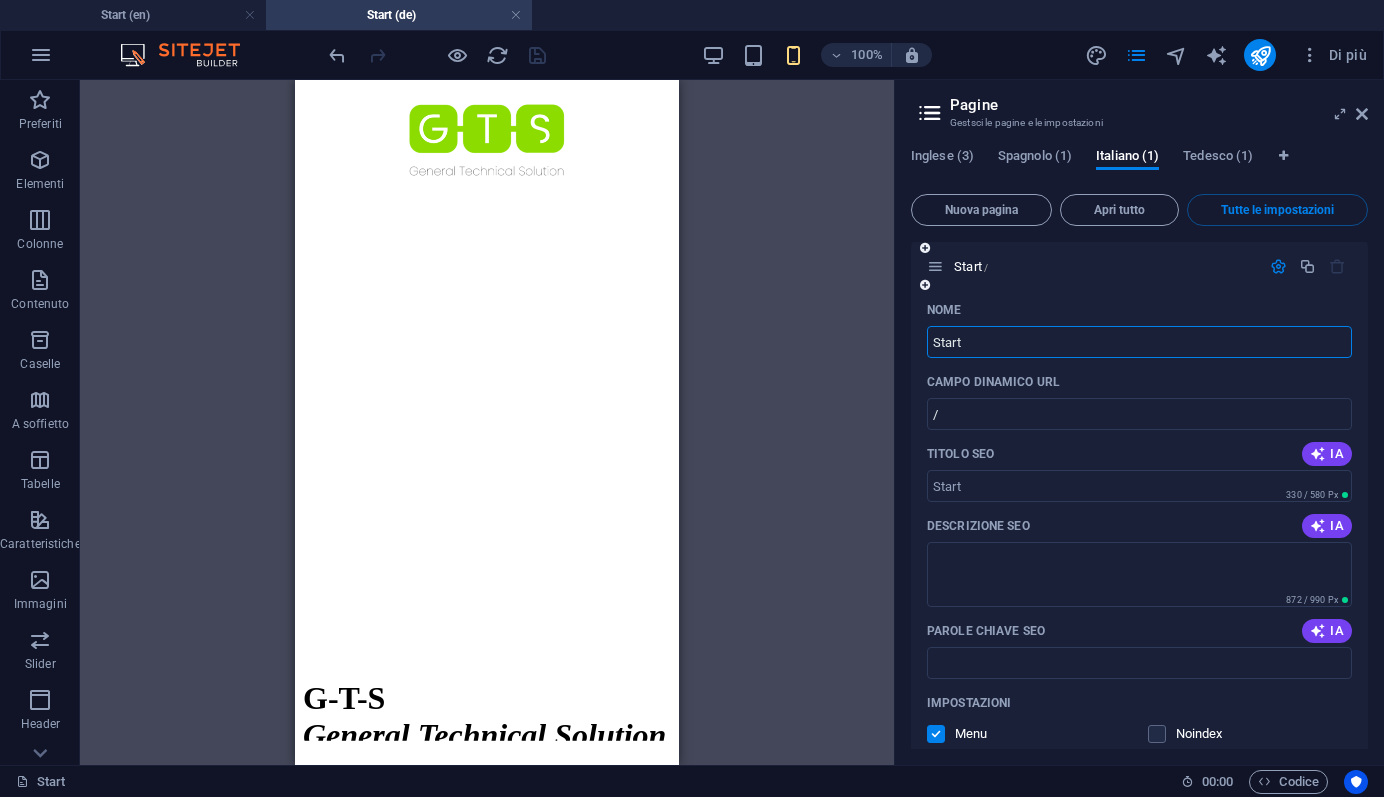 scroll, scrollTop: 0, scrollLeft: 0, axis: both 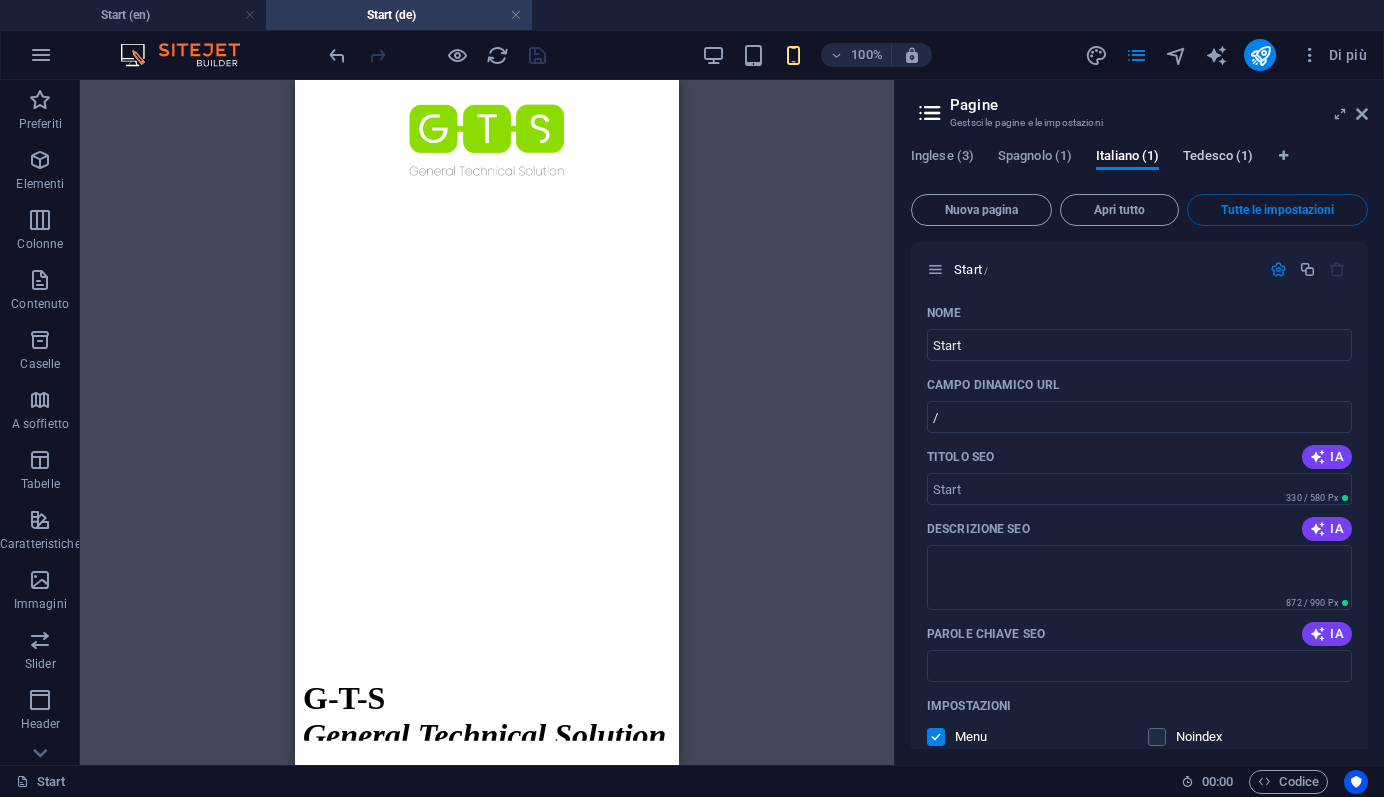 click on "Tedesco (1)" at bounding box center (1218, 158) 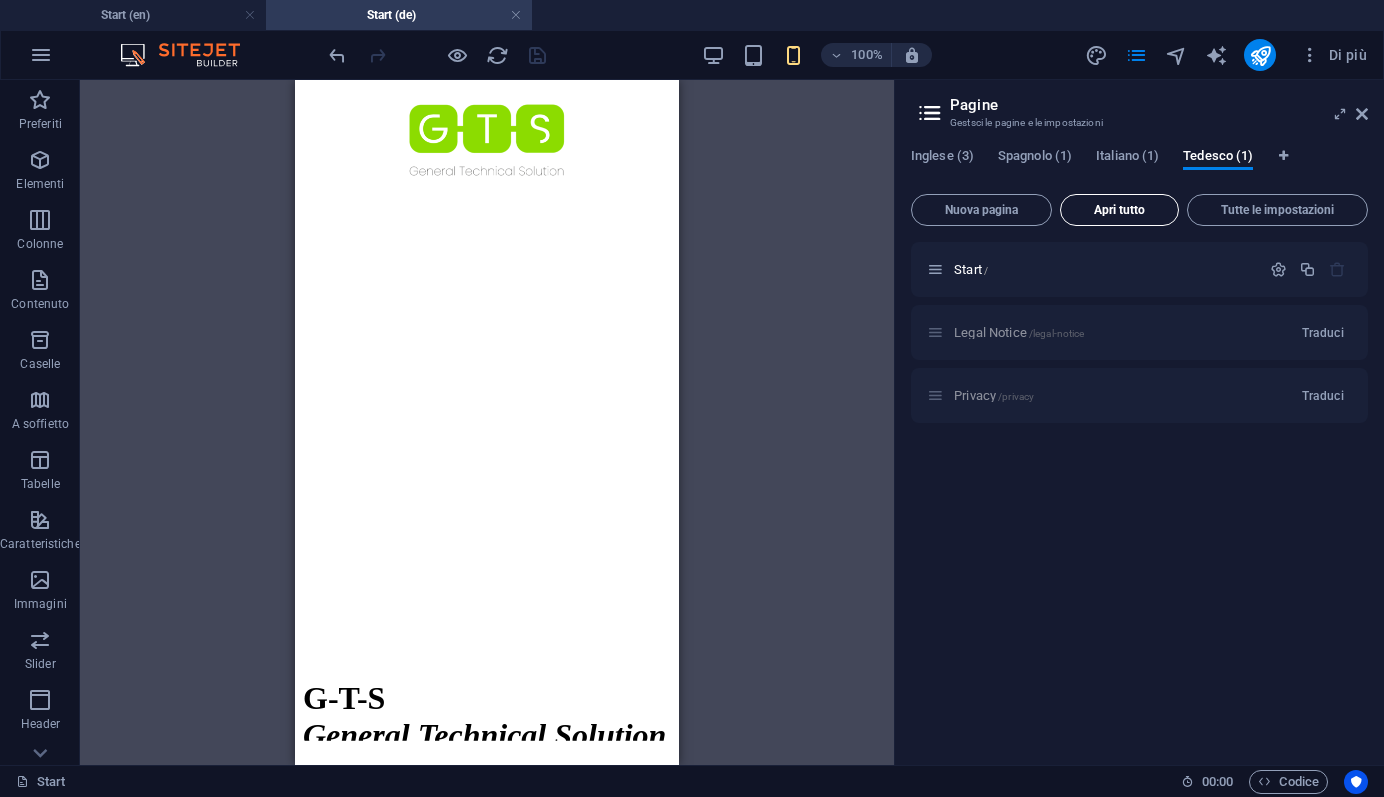 click on "Apri tutto" at bounding box center [1119, 210] 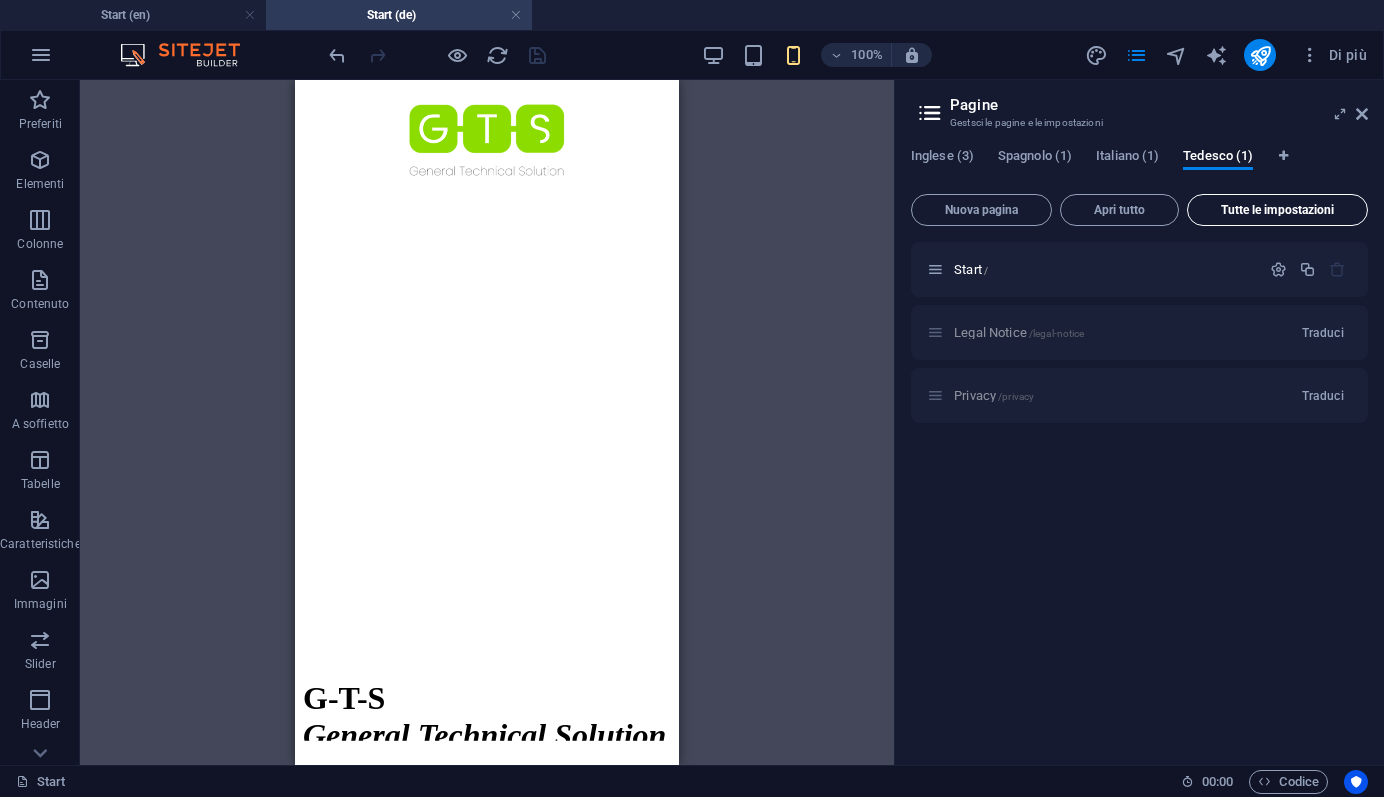 click on "Tutte le impostazioni" at bounding box center [1277, 210] 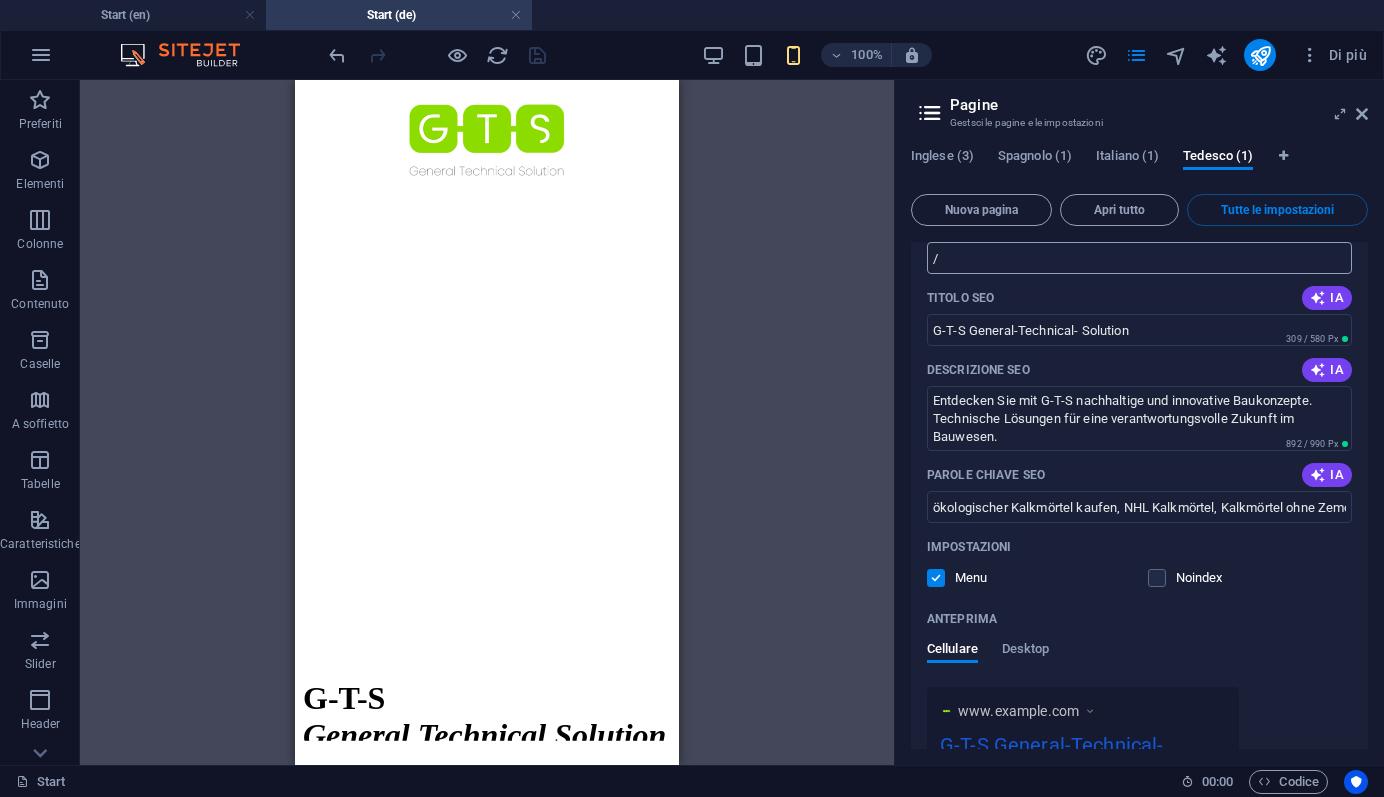 scroll, scrollTop: 162, scrollLeft: 0, axis: vertical 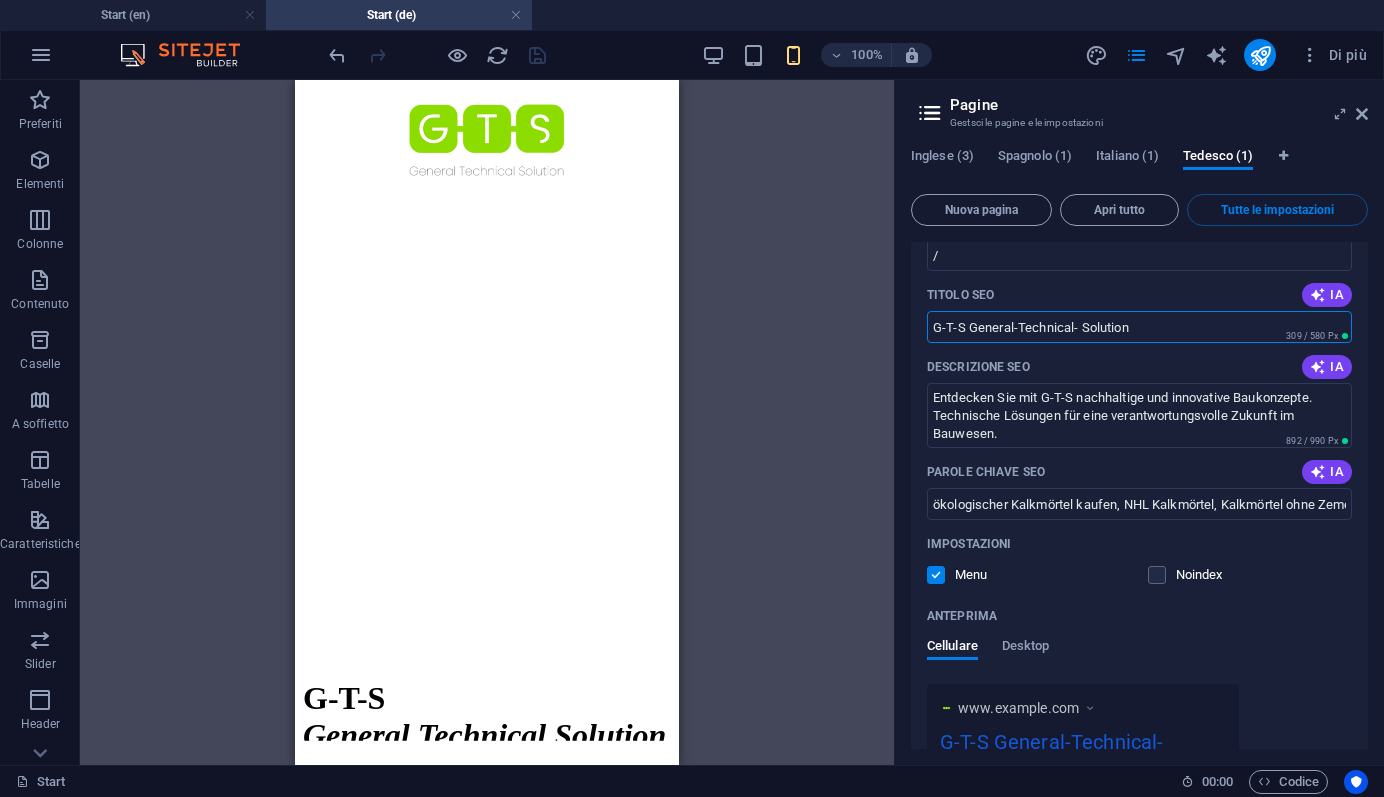 drag, startPoint x: 1139, startPoint y: 325, endPoint x: 927, endPoint y: 323, distance: 212.00943 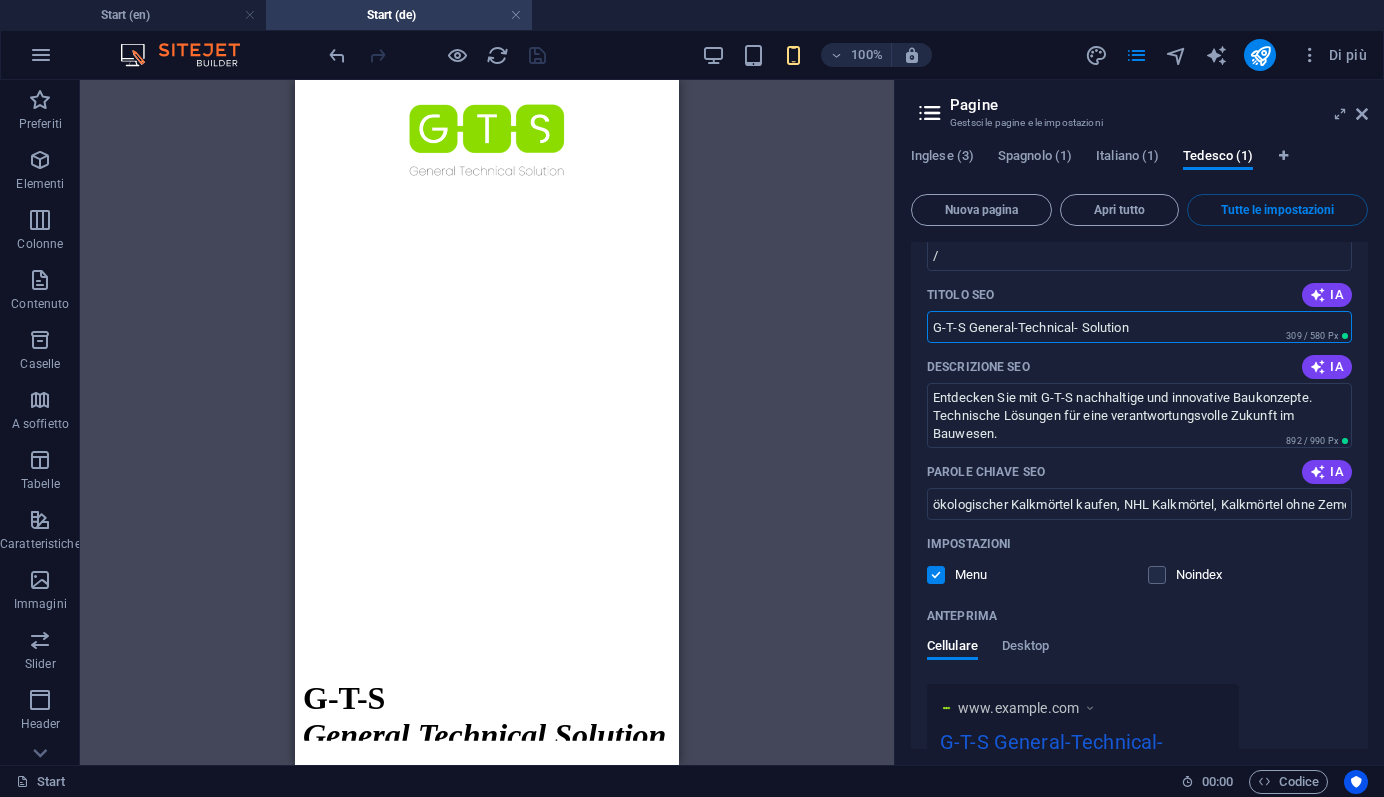 click on "G-T-S General-Technical- Solution" at bounding box center [1139, 327] 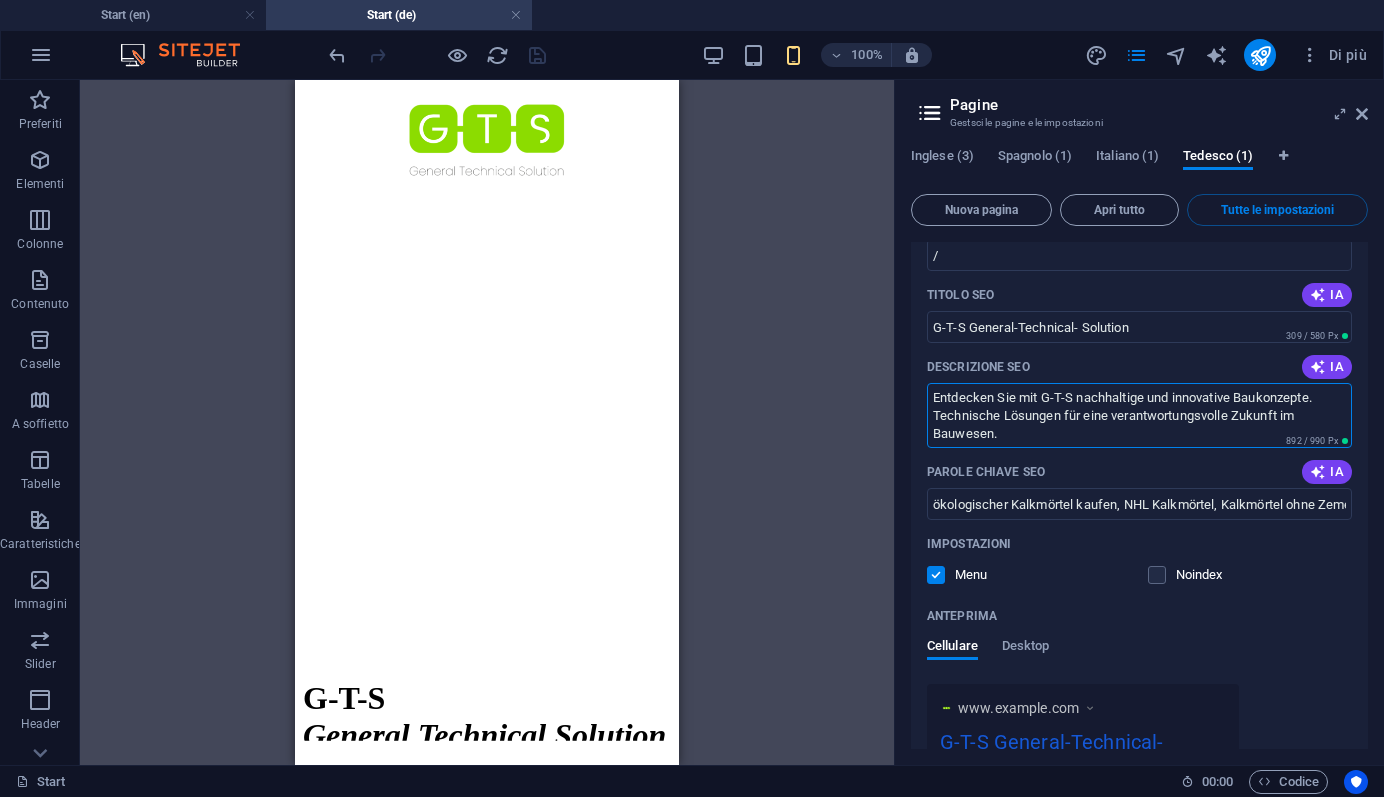 drag, startPoint x: 1026, startPoint y: 440, endPoint x: 927, endPoint y: 400, distance: 106.77547 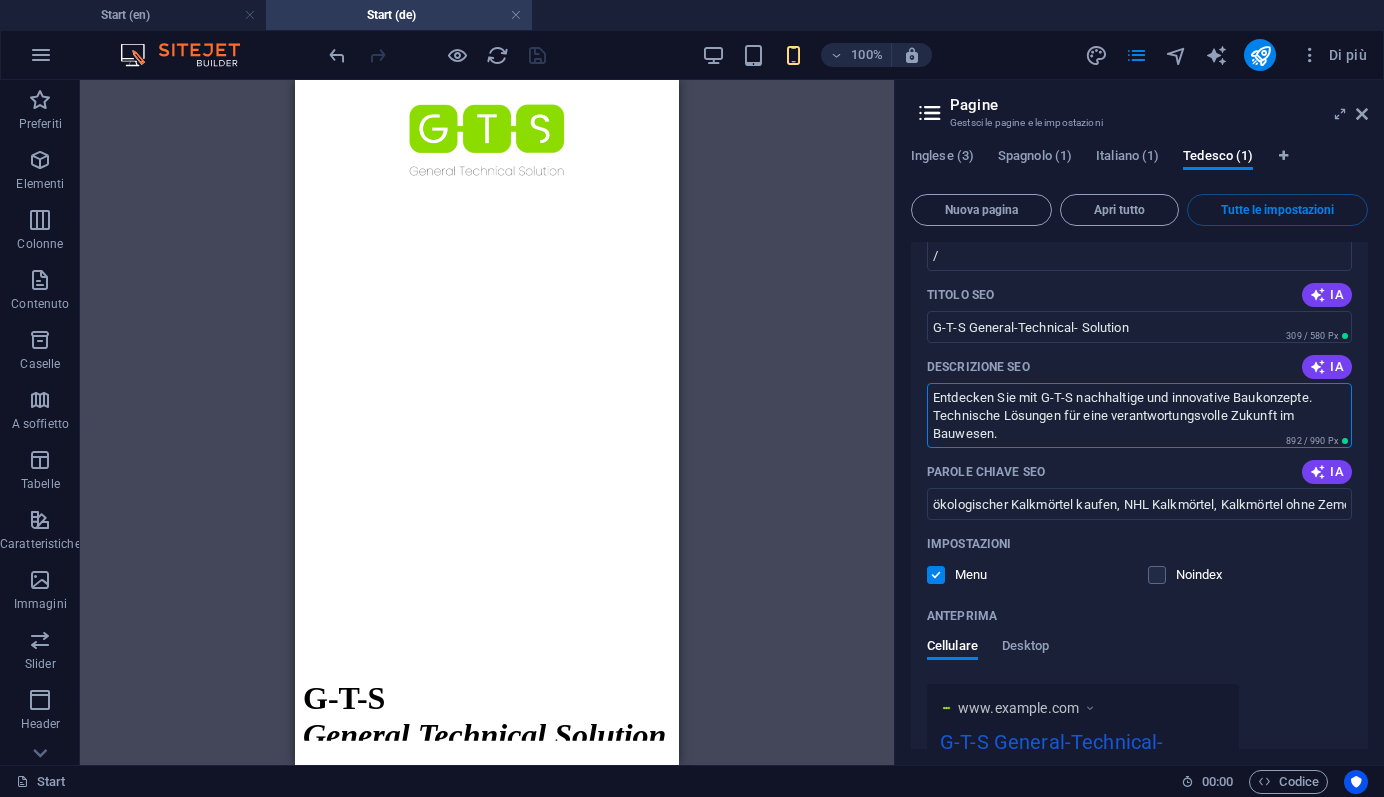 click on "Entdecken Sie mit G-T-S nachhaltige und innovative Baukonzepte. Technische Lösungen für eine verantwortungsvolle Zukunft im Bauwesen." at bounding box center (1139, 415) 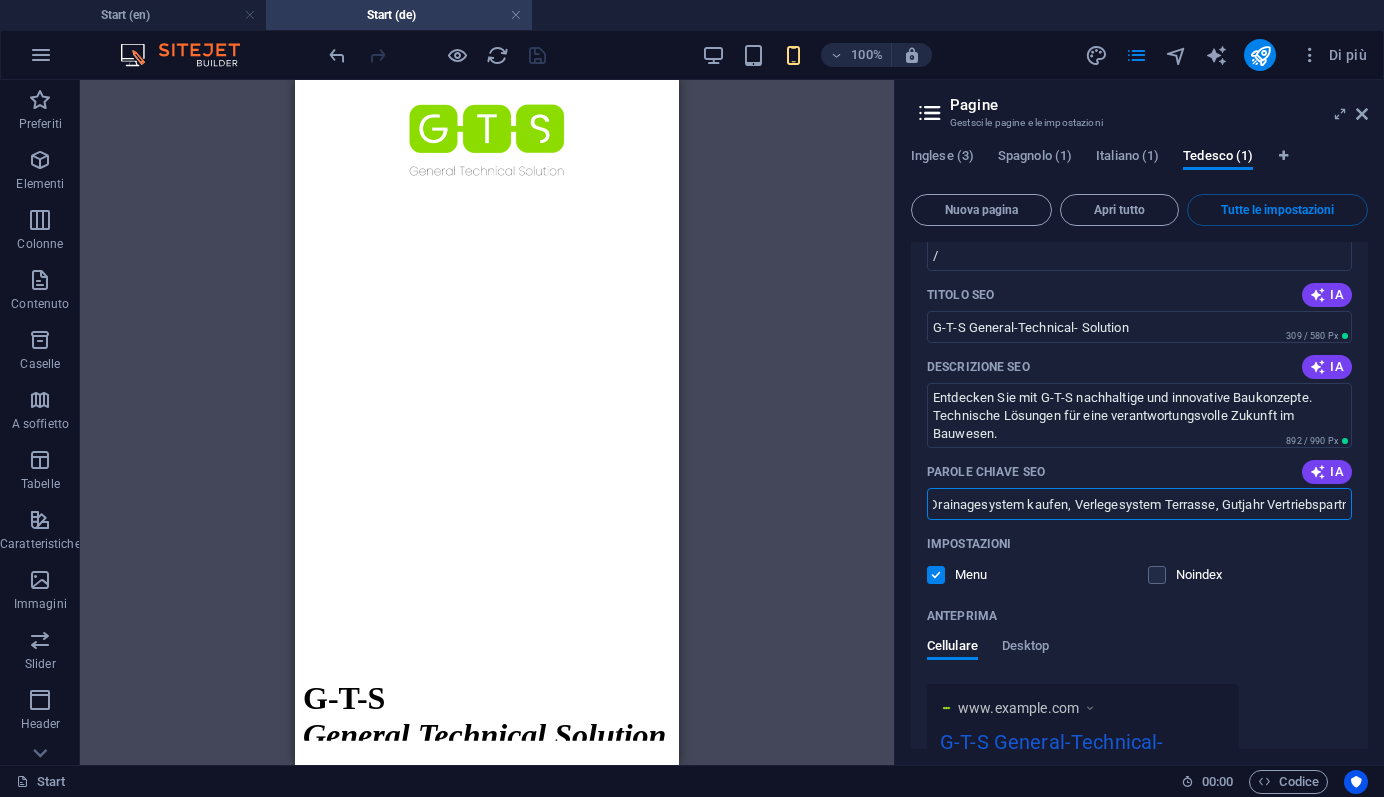 scroll, scrollTop: 0, scrollLeft: 1202, axis: horizontal 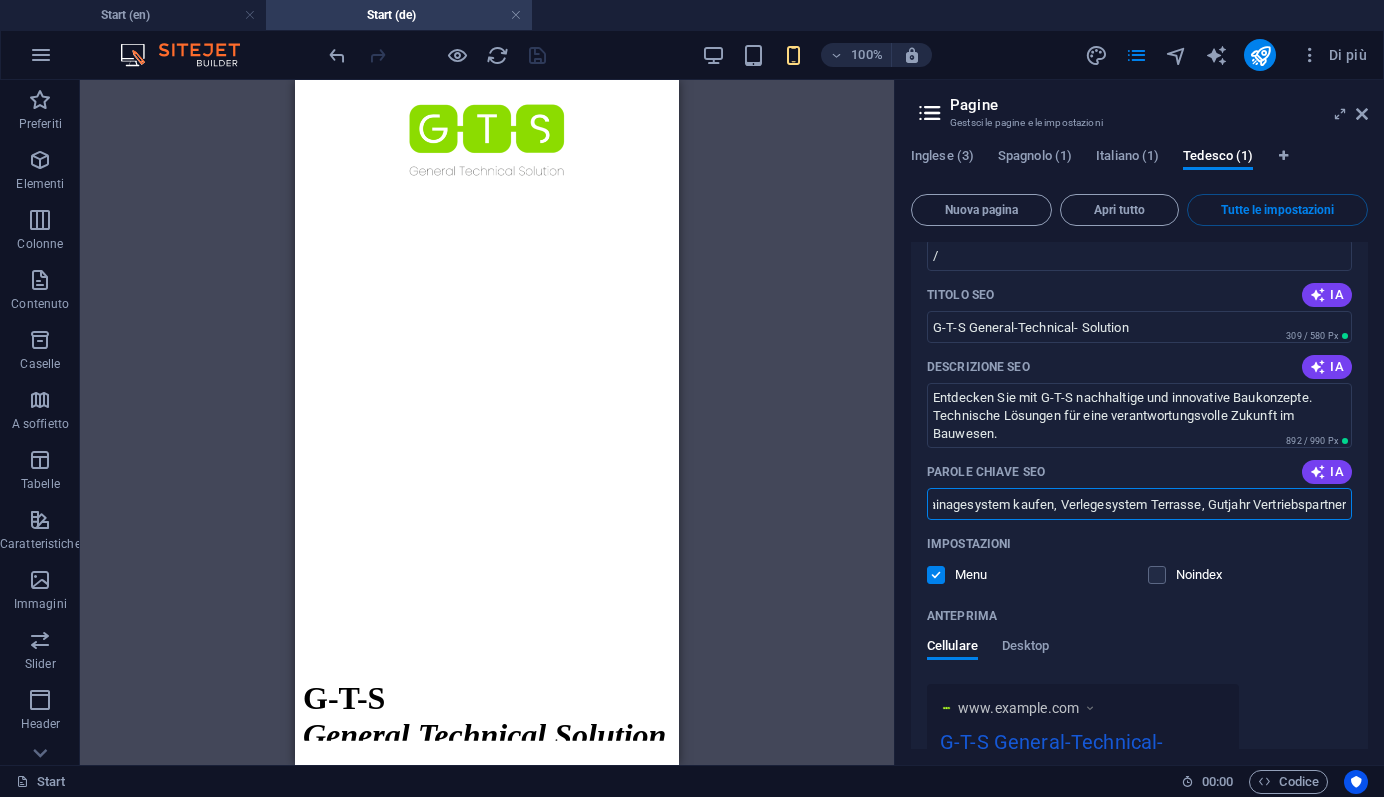 drag, startPoint x: 936, startPoint y: 506, endPoint x: 1353, endPoint y: 503, distance: 417.0108 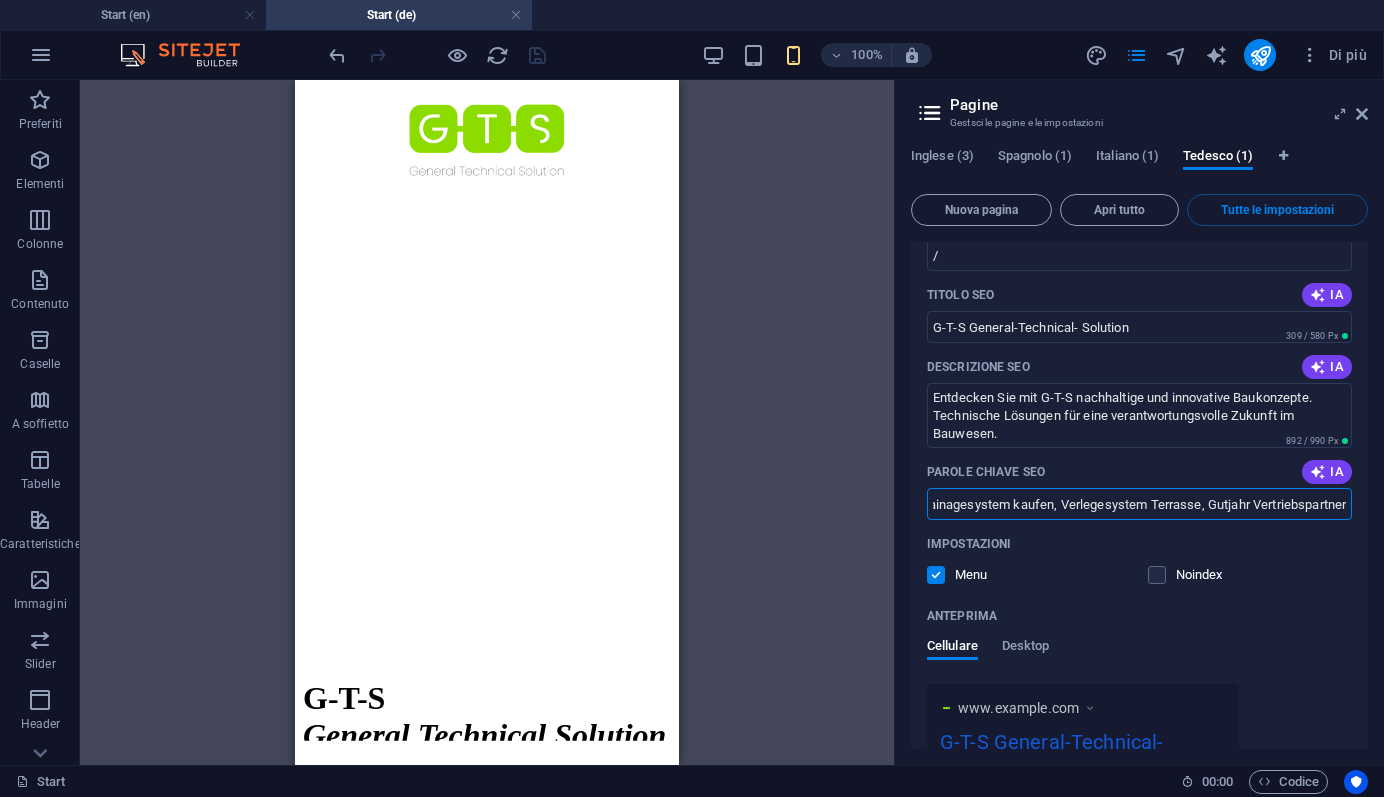 click on "Nome Start ​ CAMPO DINAMICO URL / ​ Titolo SEO IA G-T-S General-Technical- Solution ​ 309 / 580 Px Descrizione SEO IA Entdecken Sie mit G-T-S nachhaltige und innovative Baukonzepte. Technische Lösungen für eine verantwortungsvolle Zukunft im Bauwesen. ​ 892 / 990 Px Parole chiave SEO IA ökologischer Kalkmörtel kaufen, NHL Kalkmörtel, Kalkmörtel ohne Zement, EN 459-1, Bodenbeschichtung kaufen, Garagenboden versiegeln, Balkonbeschichtung, Bodenbeschichtungssystem, Gutjahr Drainagesystem kaufen, Verlegesystem Terrasse, Gutjahr Vertriebspartner ​ Impostazioni Menu Noindex Anteprima Cellulare Desktop www.example.com G-T-S General-Technical- Solution Entdecken Sie mit G-T-S nachhaltige und innovative Baukonzepte. Technische Lösungen für eine verantwortungsvolle Zukunft im Bauwesen. Meta-tag ​ Immagine di anteprima (apri grafico) Trascina qui i file, fai clic per scegliere i file o seleziona i file da Files o dalle nostre foto e video stock Più impostazioni" at bounding box center [1139, 551] 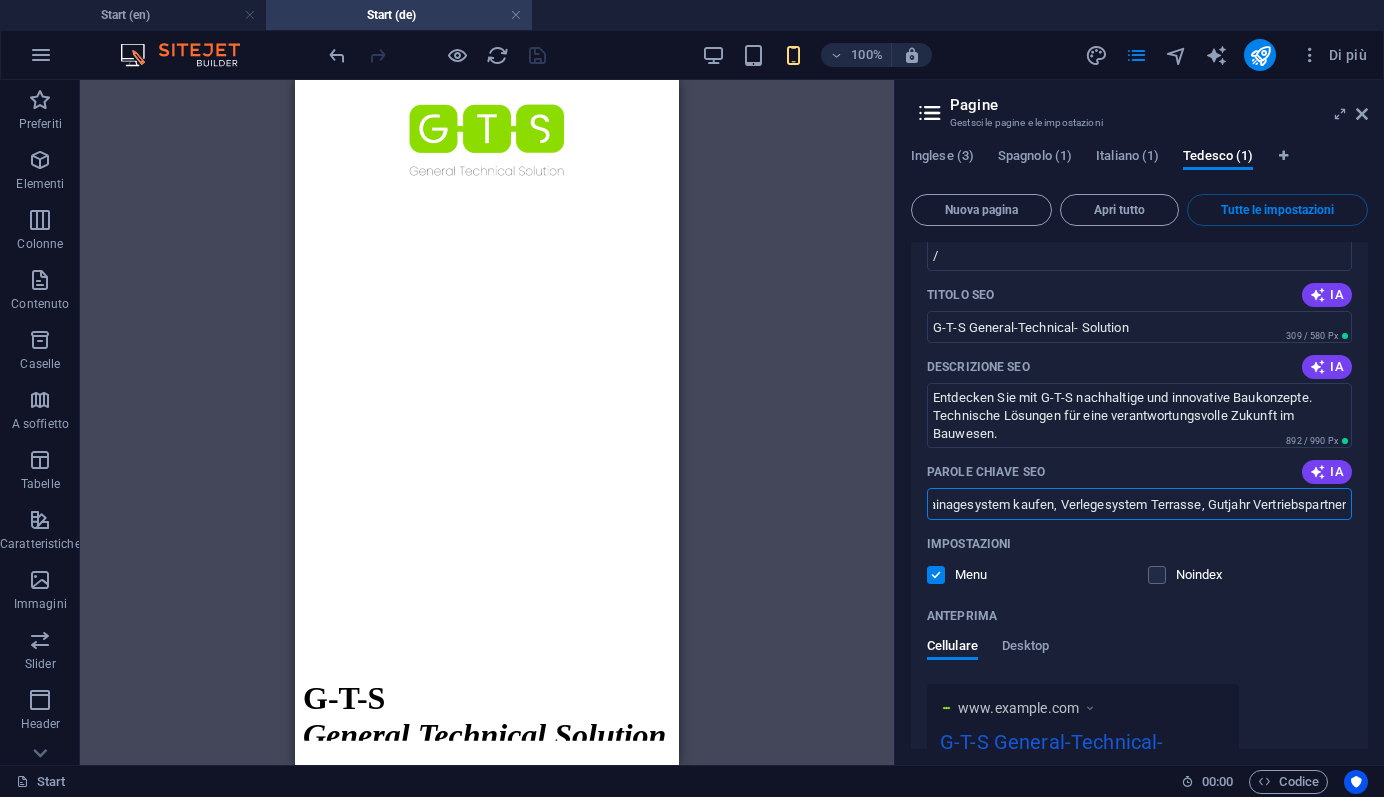 scroll, scrollTop: 0, scrollLeft: 0, axis: both 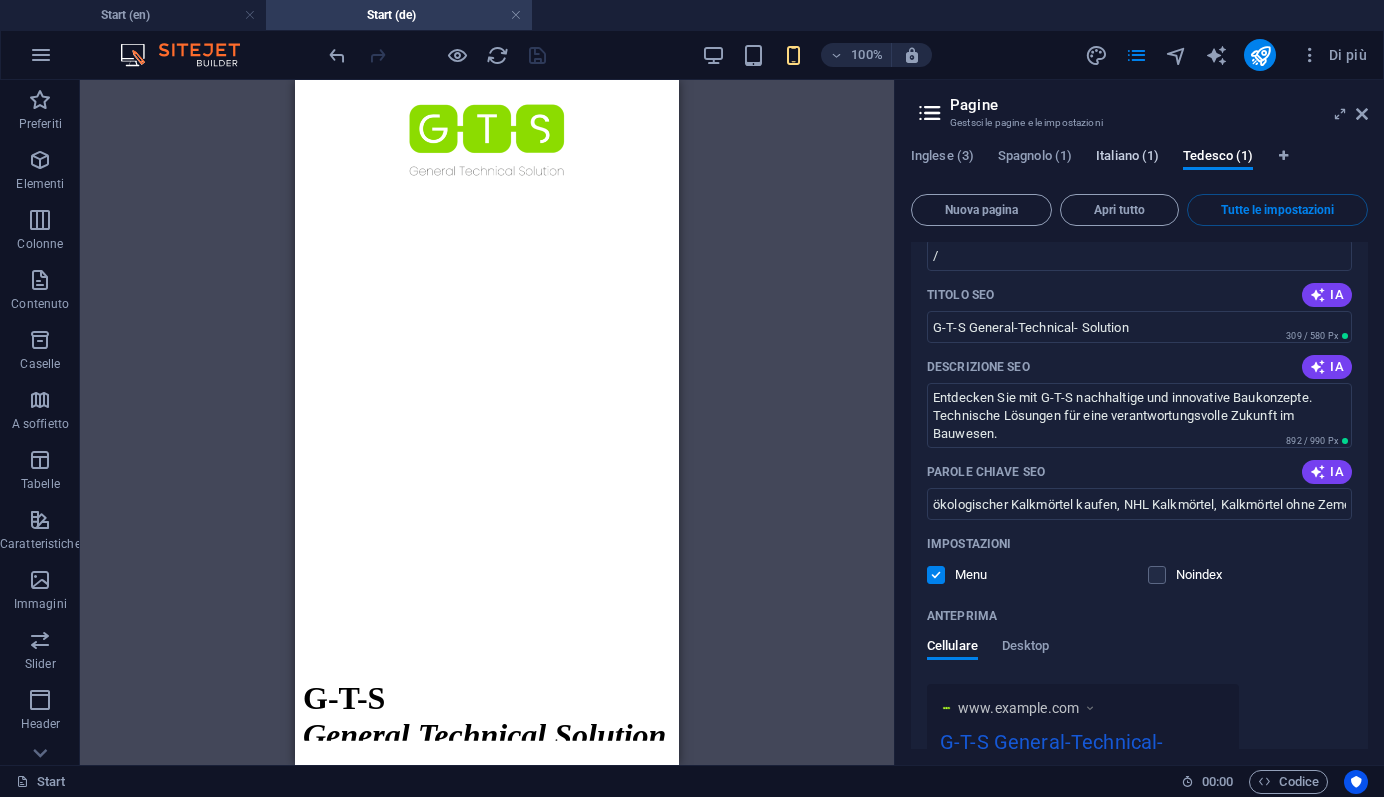 click on "Italiano (1)" at bounding box center (1127, 158) 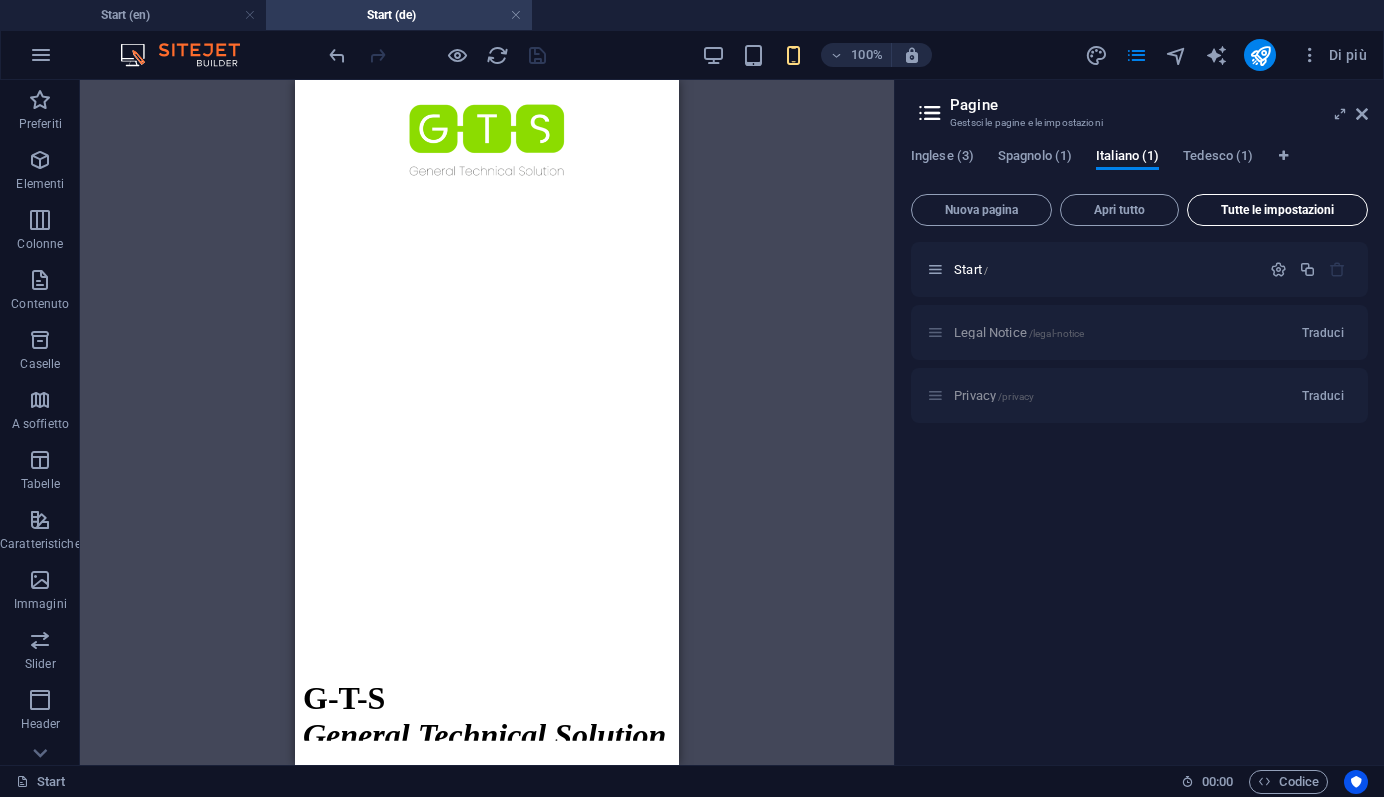 click on "Tutte le impostazioni" at bounding box center [1277, 210] 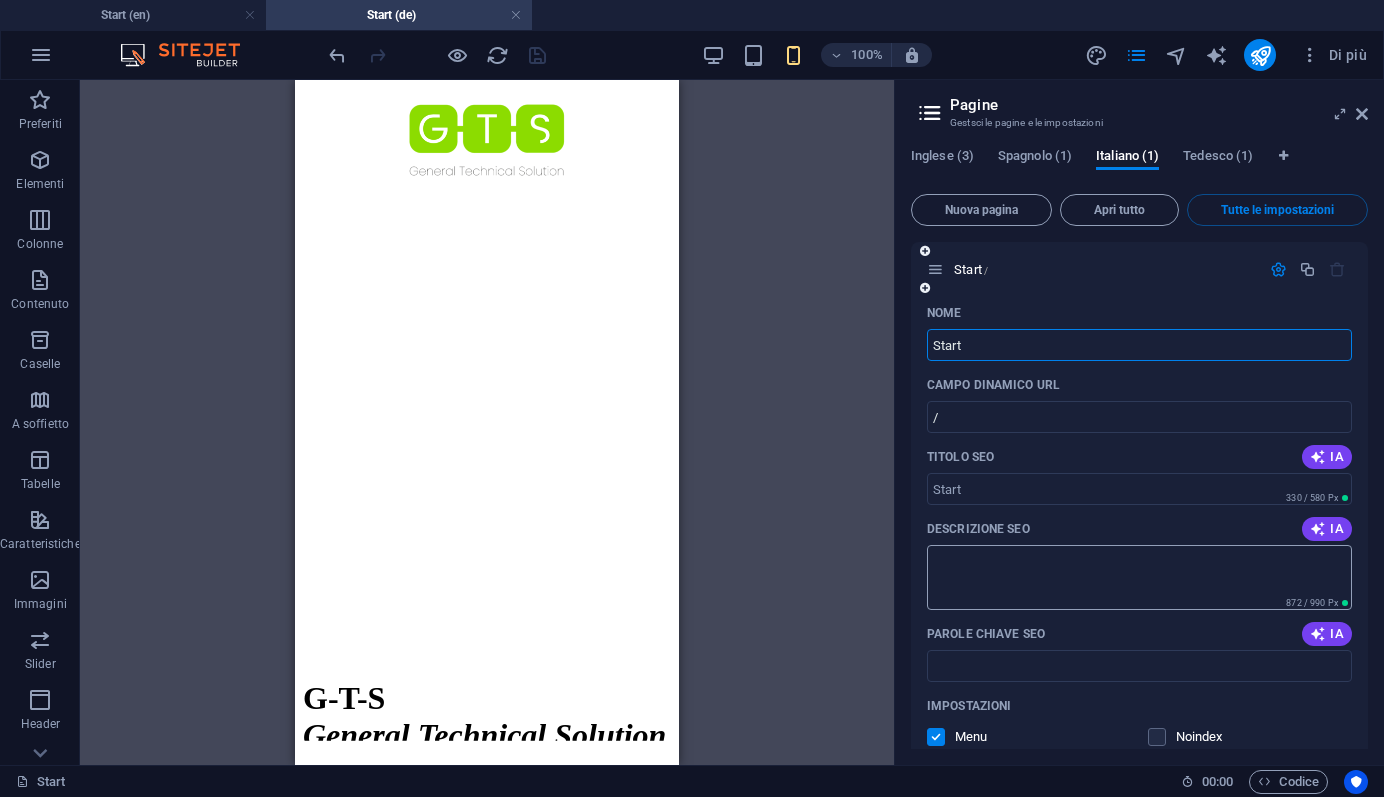 click on "Descrizione SEO" at bounding box center [1139, 577] 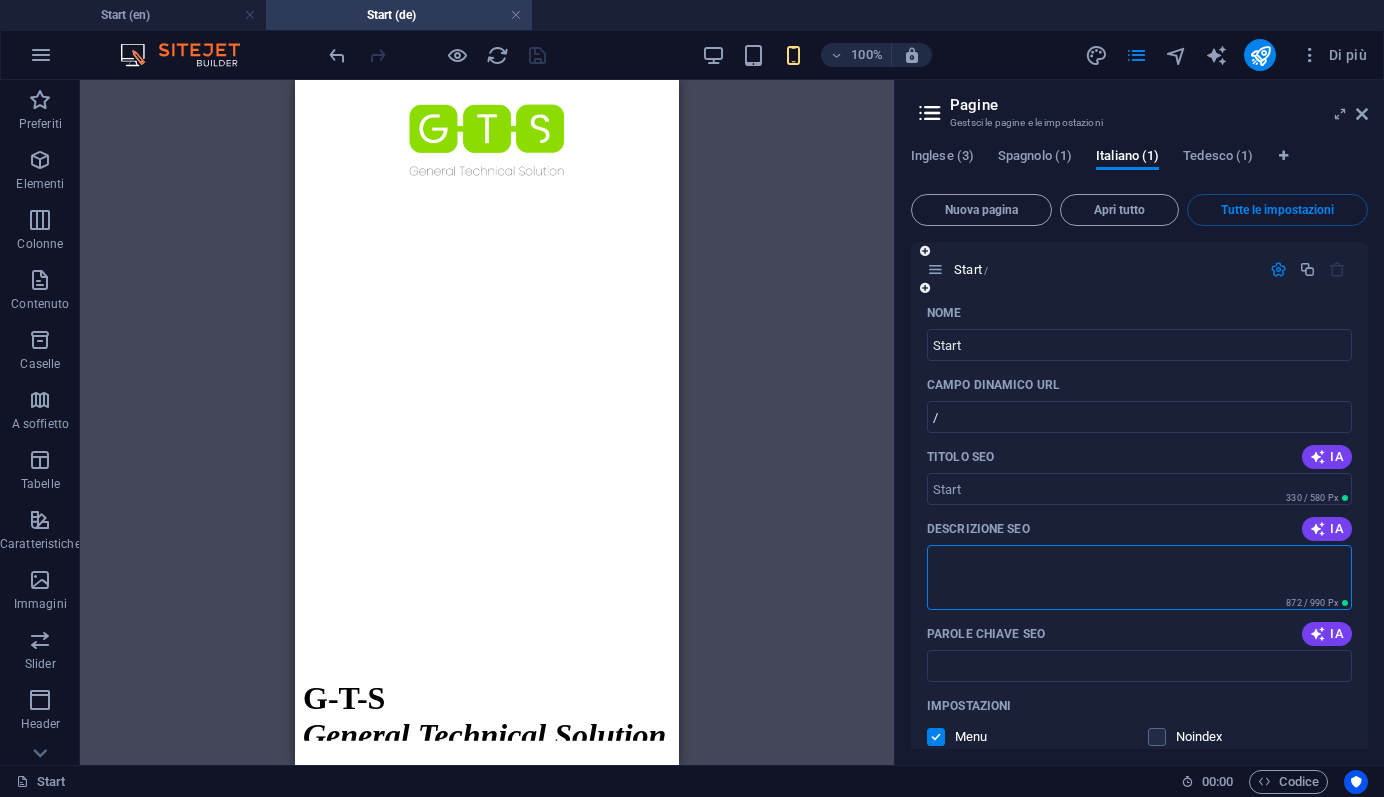 paste on "Scoprite con G-T-S concetti di costruzione sostenibili e innovativi. Soluzioni tecniche per un futuro responsabile nell'edilizia." 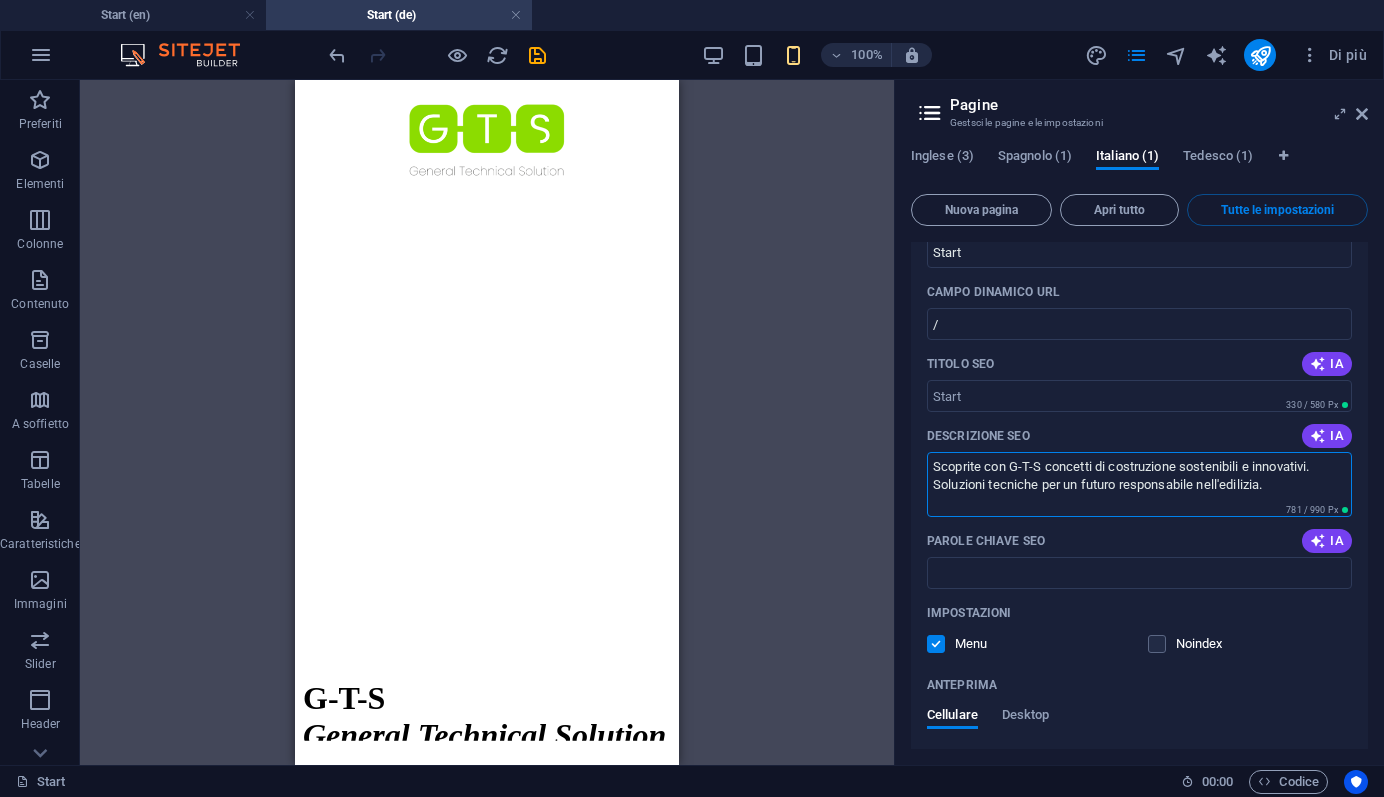 scroll, scrollTop: 94, scrollLeft: 0, axis: vertical 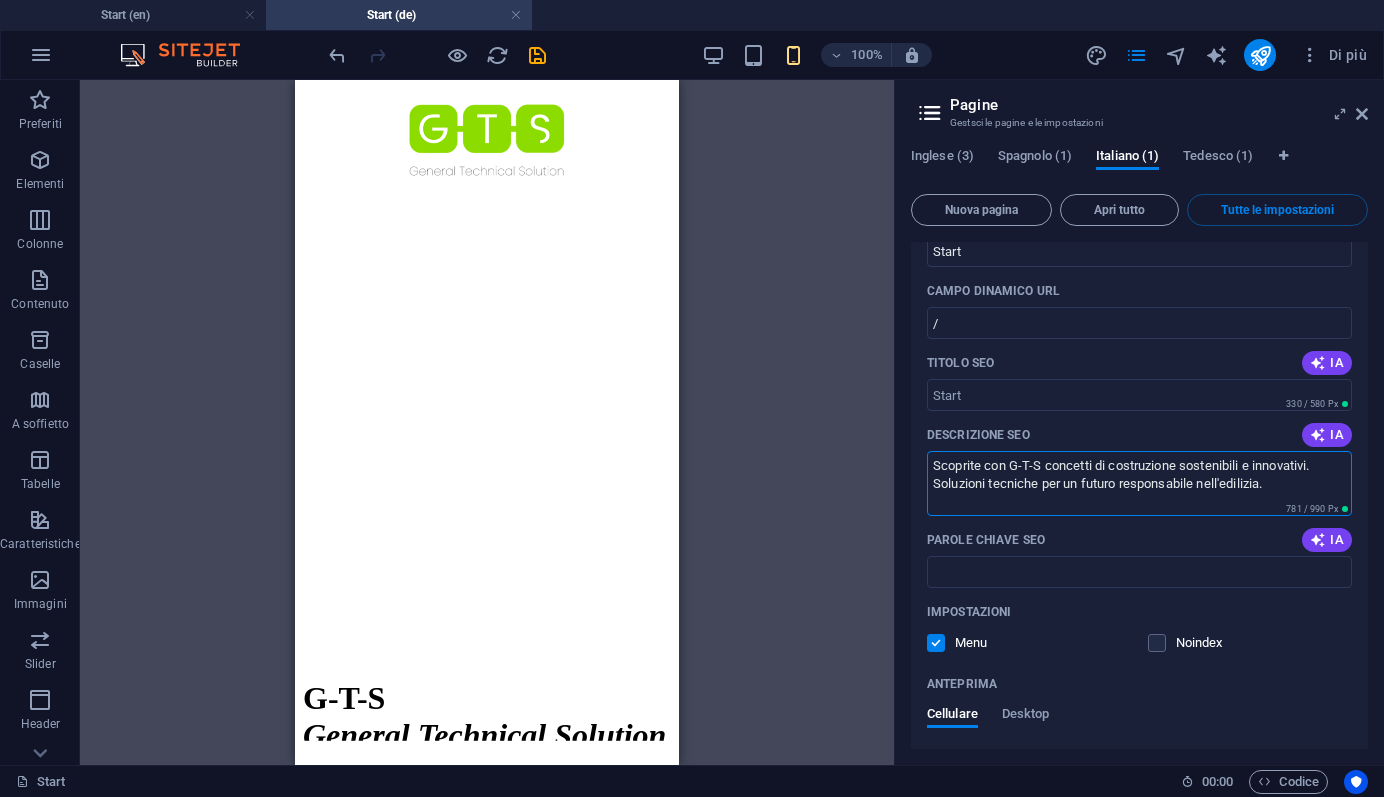 type on "Scoprite con G-T-S concetti di costruzione sostenibili e innovativi. Soluzioni tecniche per un futuro responsabile nell'edilizia." 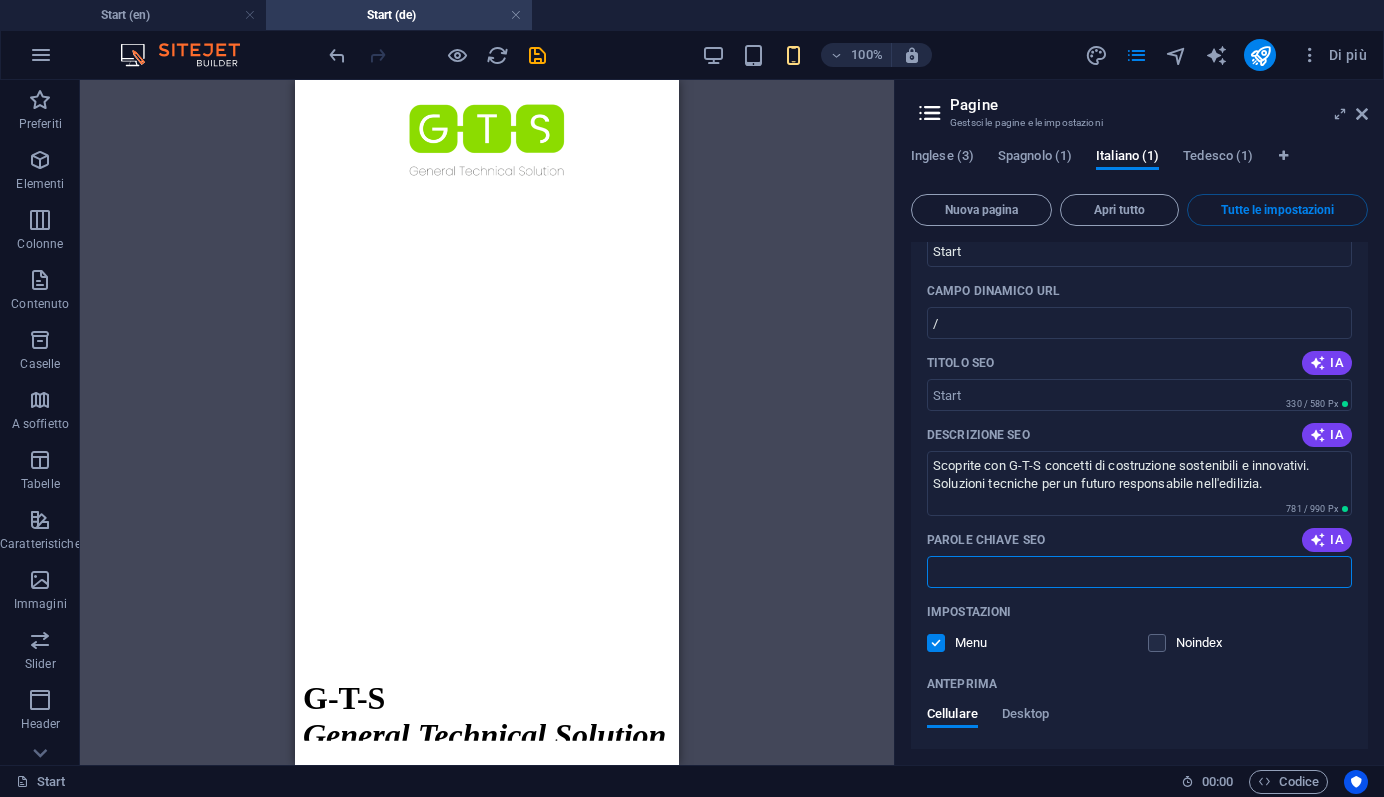 click on "Parole chiave SEO" at bounding box center [1139, 572] 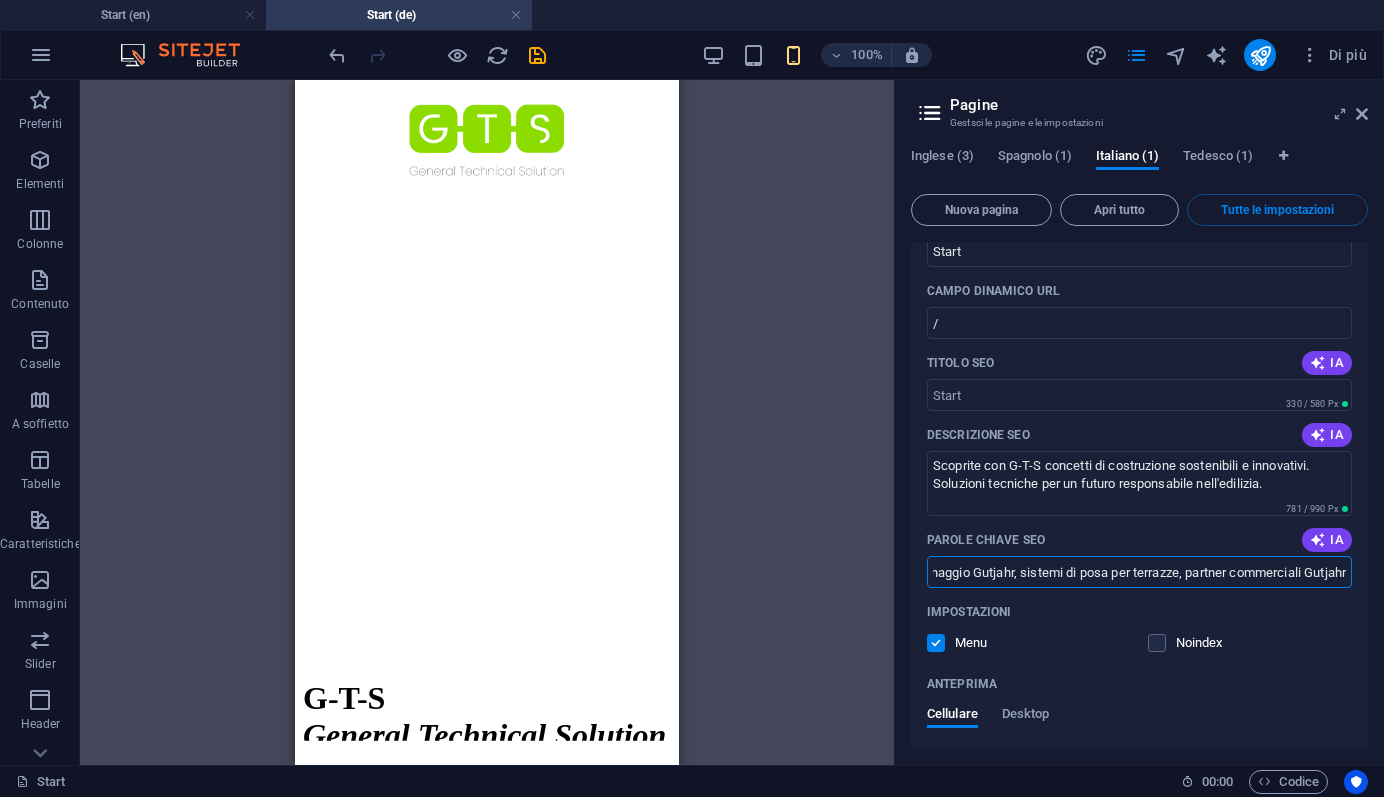 scroll, scrollTop: 0, scrollLeft: 0, axis: both 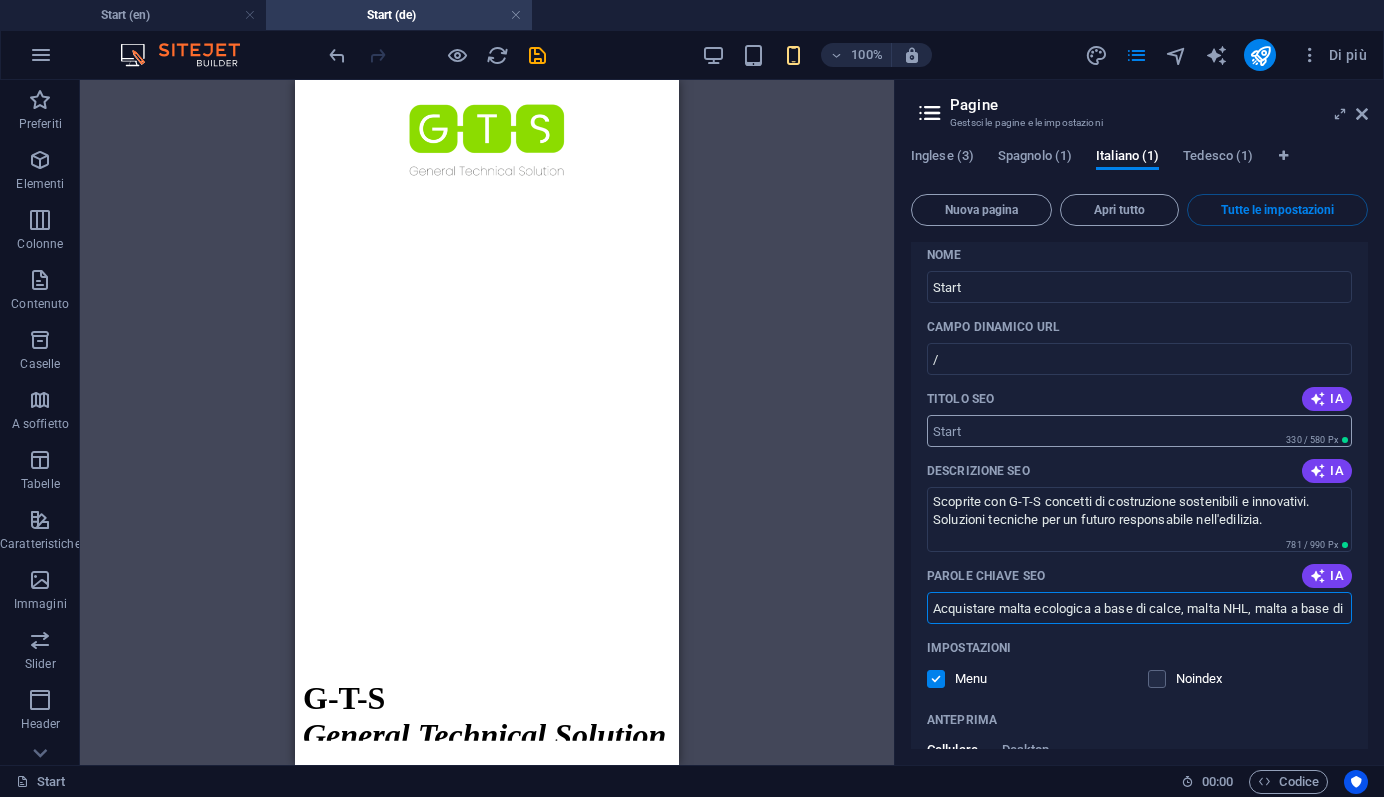 type on "Acquistare malta ecologica a base di calce, malta NHL, malta a base di calce senza cemento, EN 459-1, acquistare rivestimenti per pavimenti, sigillare pavimenti di garage, rivestimenti per balconi, sistemi di rivestimento per pavimenti, acquistare sistemi di drenaggio Gutjahr, sistemi di posa per terrazze, partner commerciali Gutjahr" 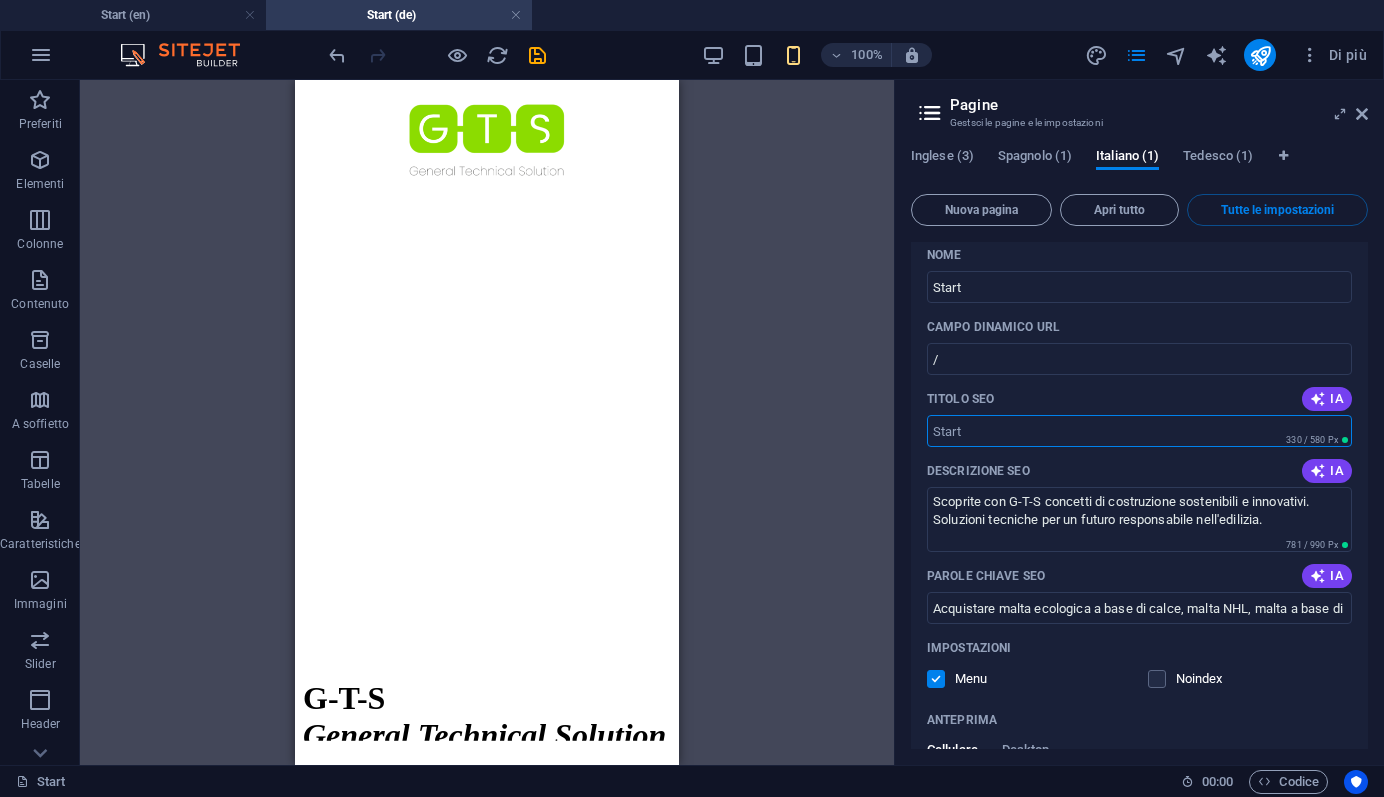 click on "Titolo SEO" at bounding box center (1139, 431) 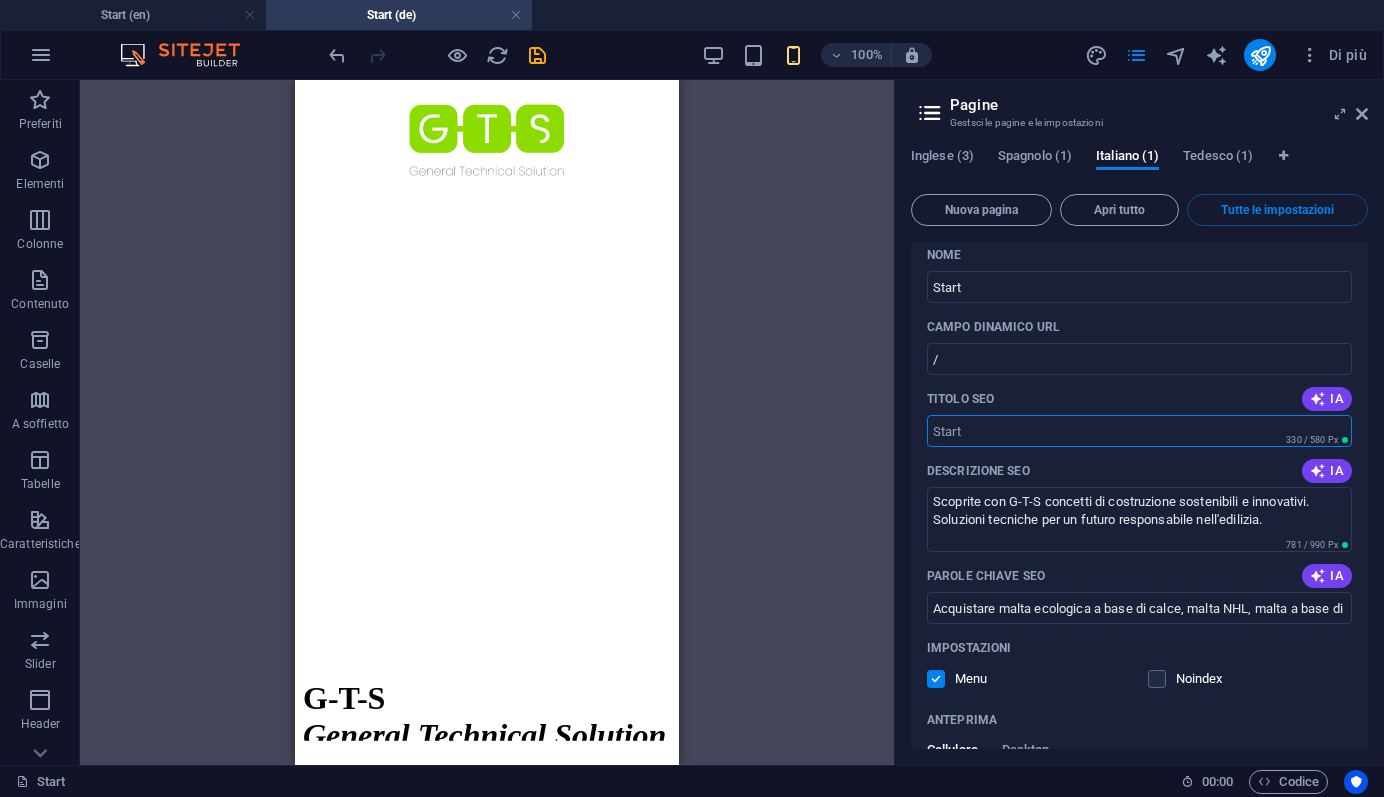 paste on "G-T-S General-Technical- Solution" 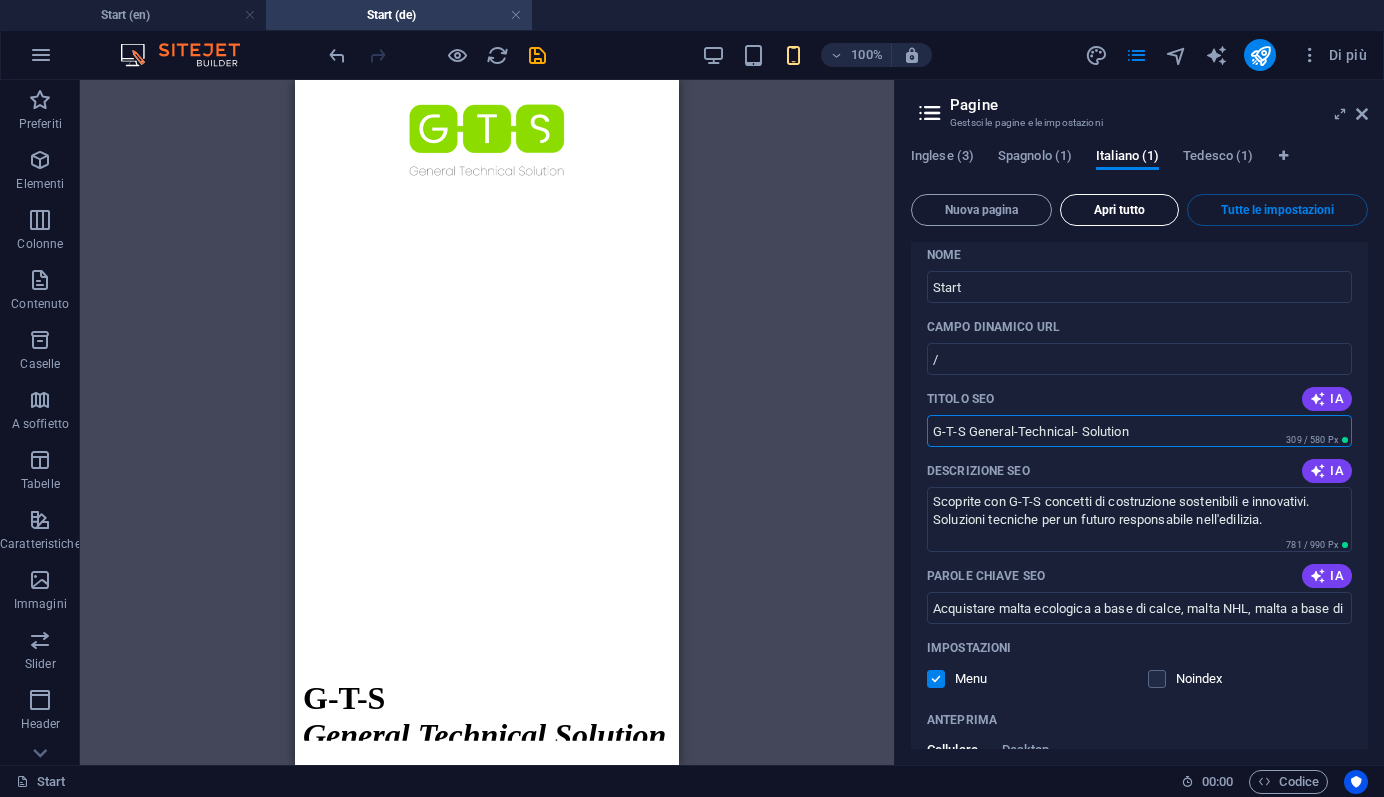 type on "G-T-S General-Technical- Solution" 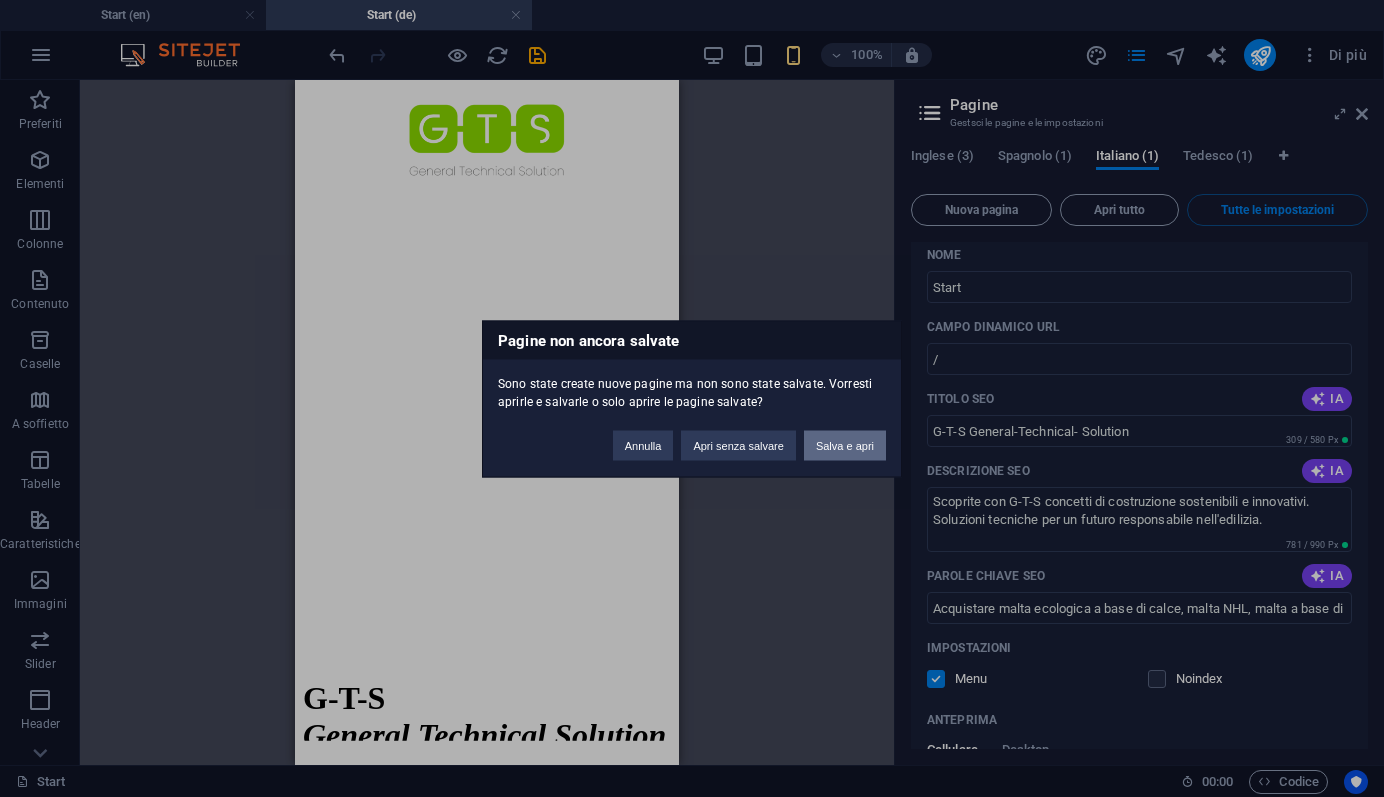 click on "Salva e apri" at bounding box center (845, 445) 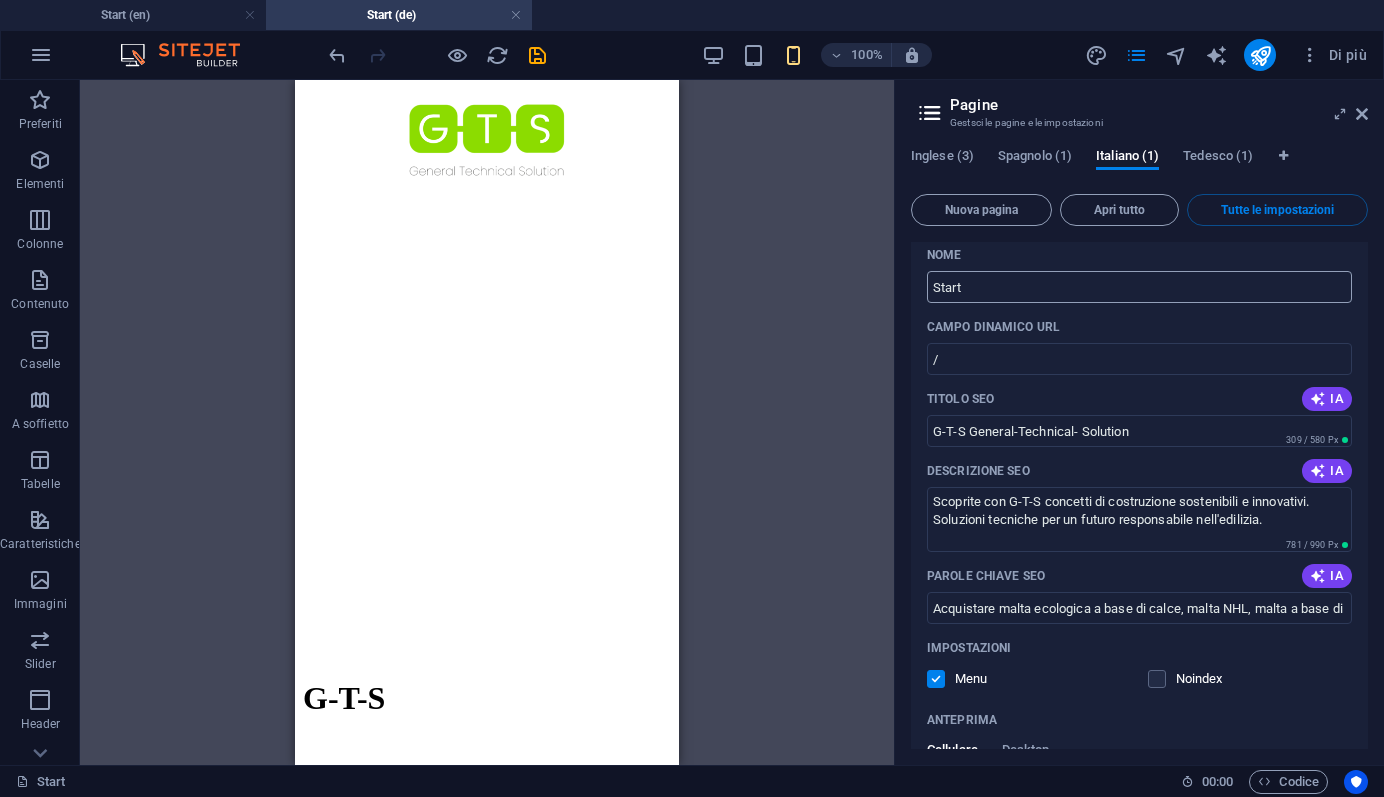 scroll, scrollTop: 0, scrollLeft: 0, axis: both 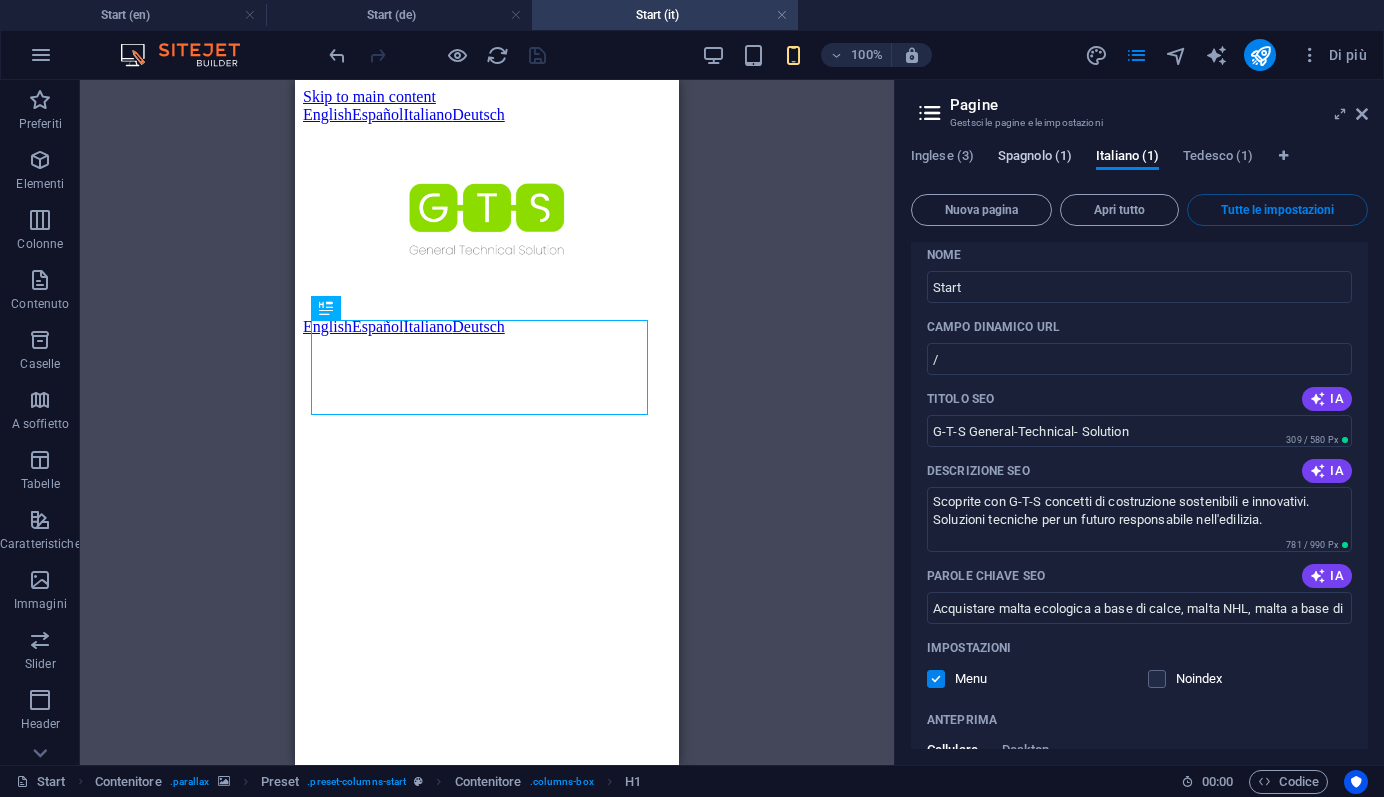 click on "Spagnolo (1)" at bounding box center (1035, 158) 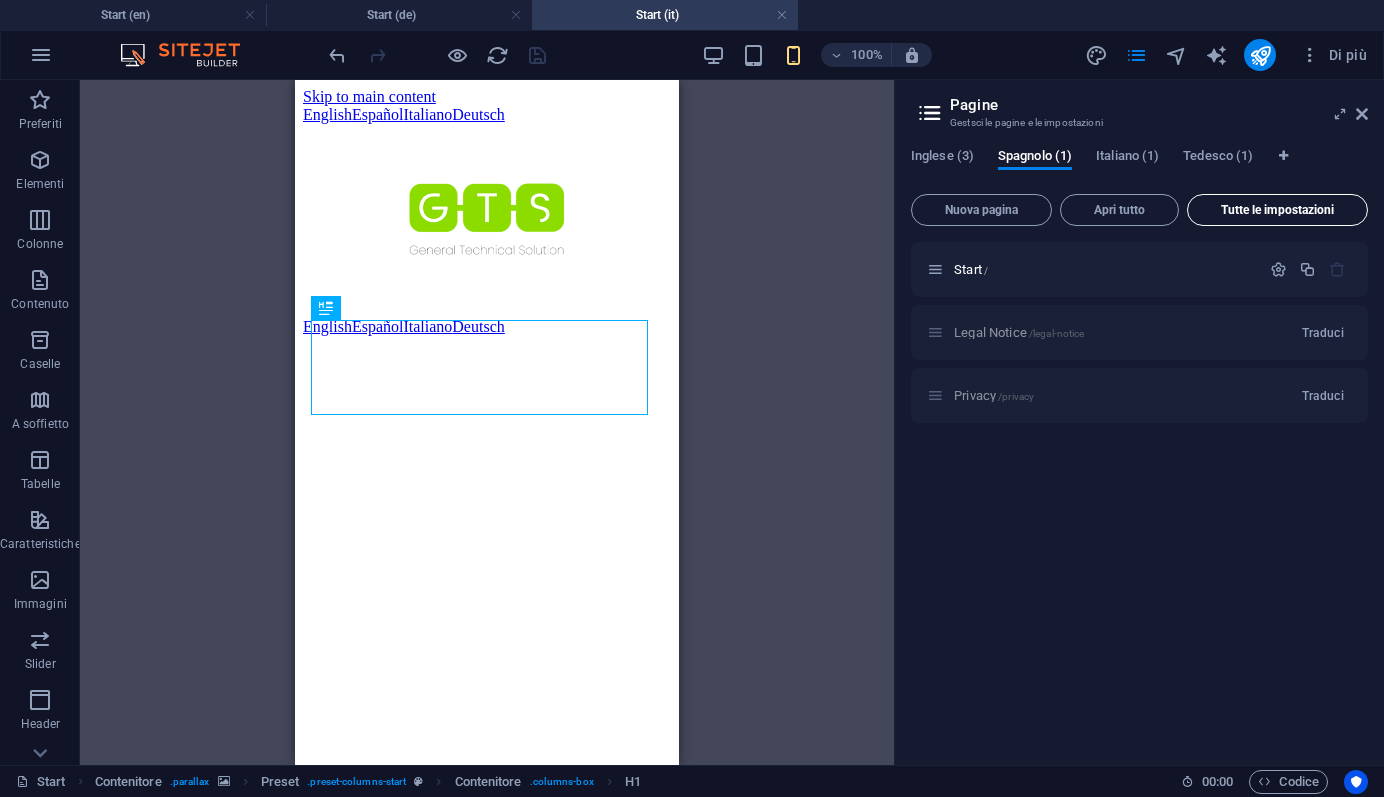 click on "Tutte le impostazioni" at bounding box center [1277, 210] 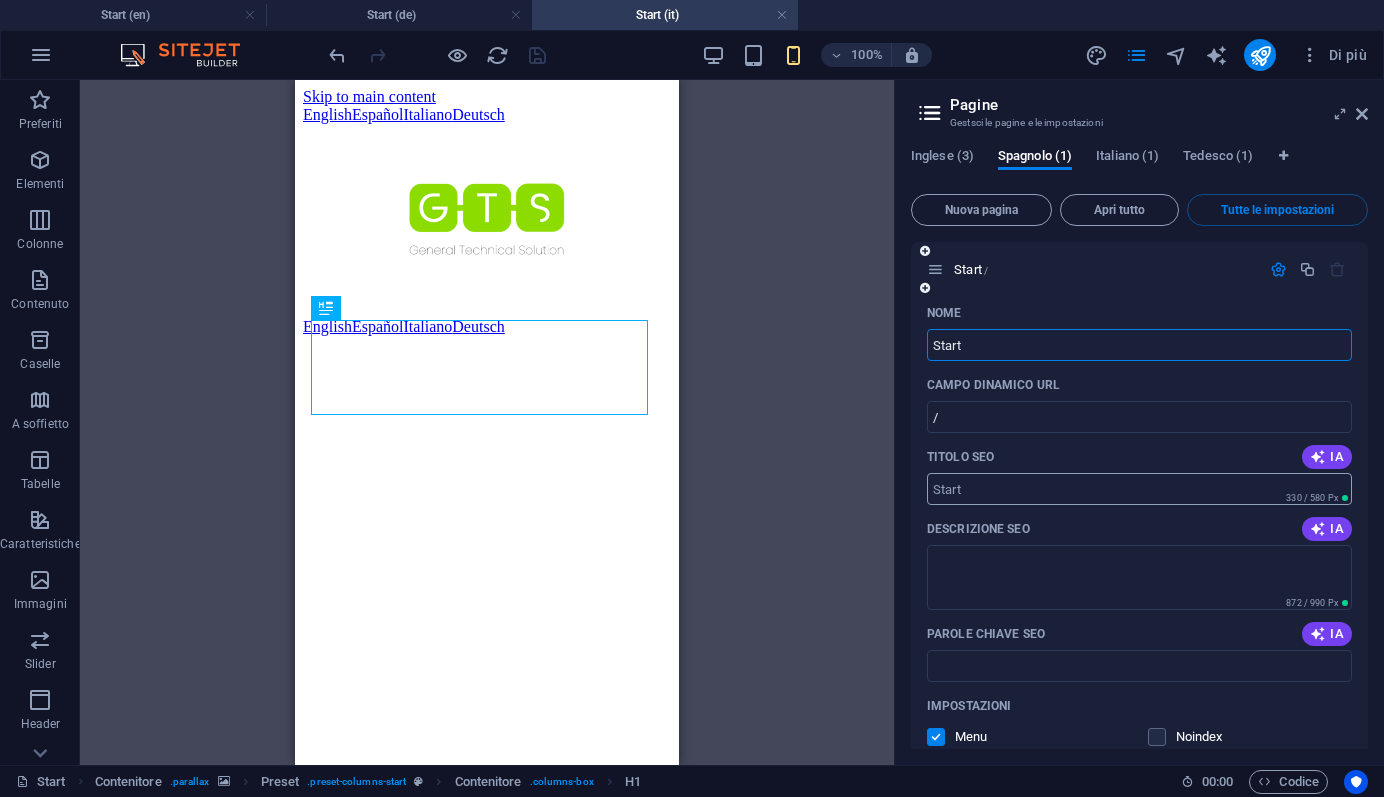 click on "Titolo SEO" at bounding box center (1139, 489) 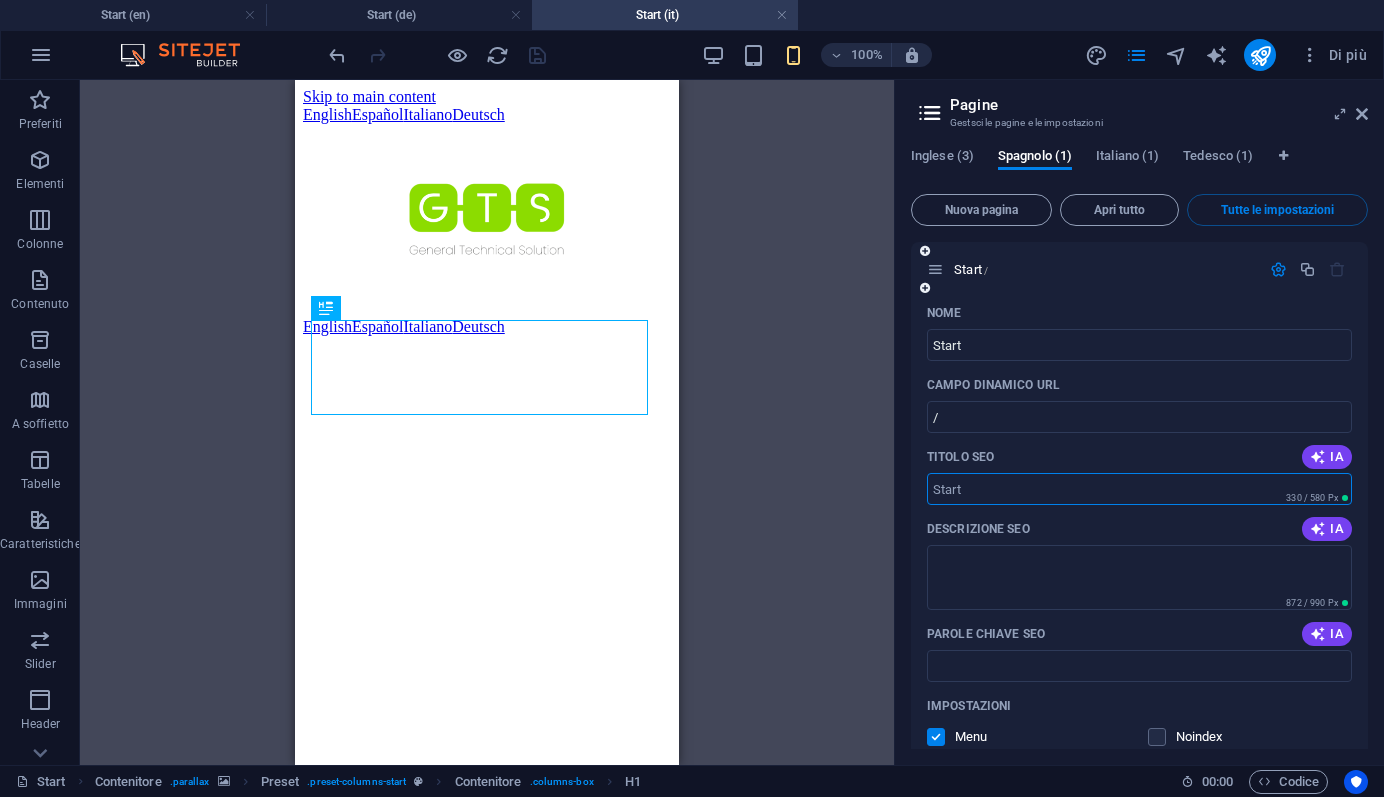paste on "G-T-S General-Technical- Solution" 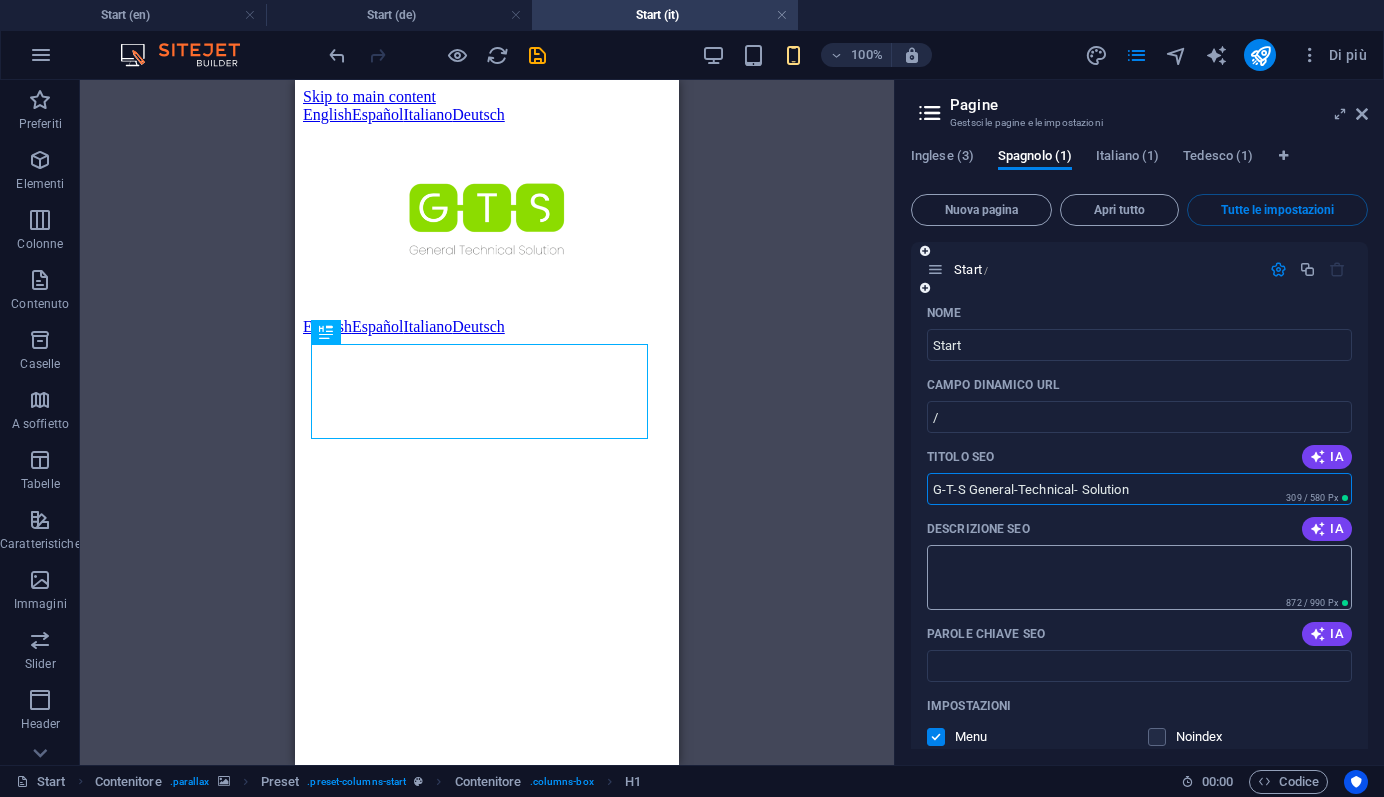 type on "G-T-S General-Technical- Solution" 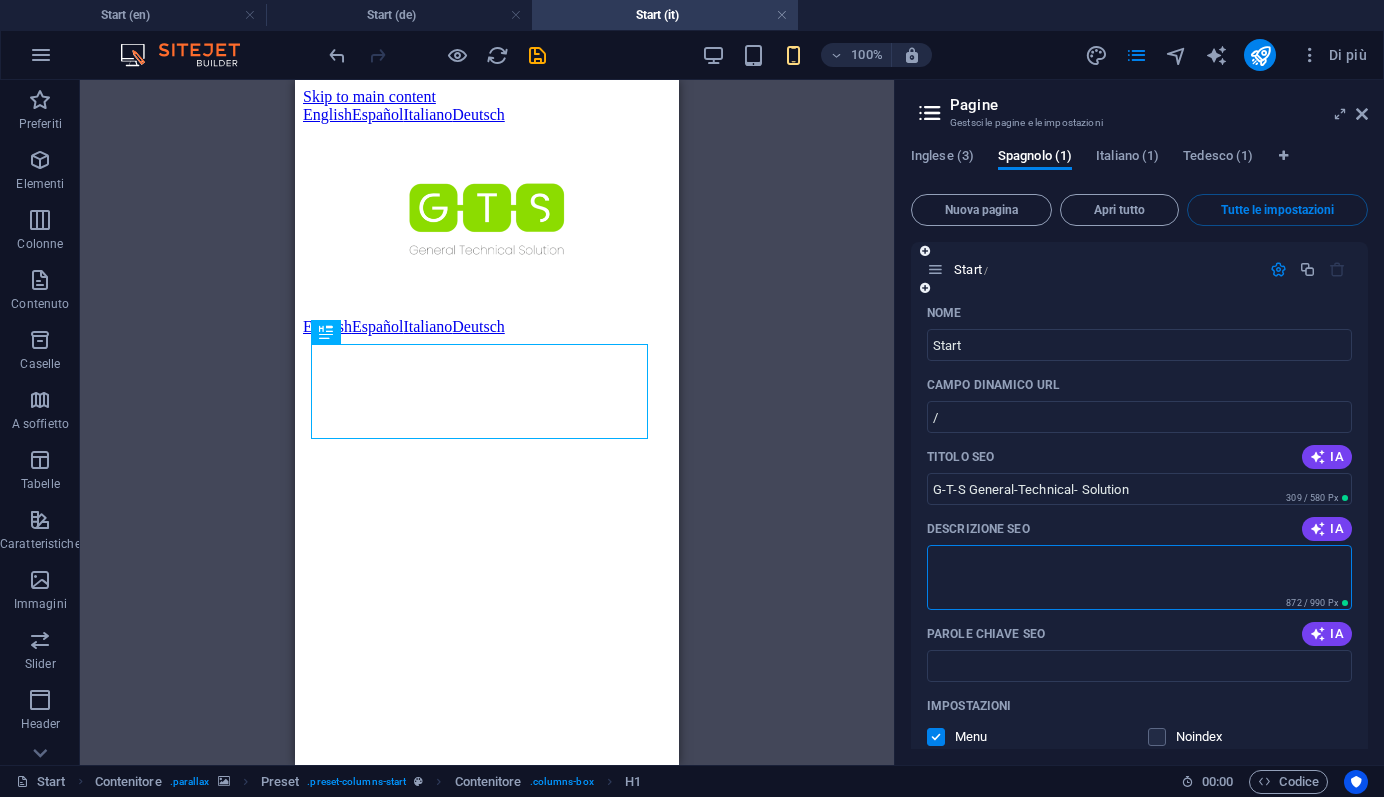 click on "Descrizione SEO" at bounding box center (1139, 577) 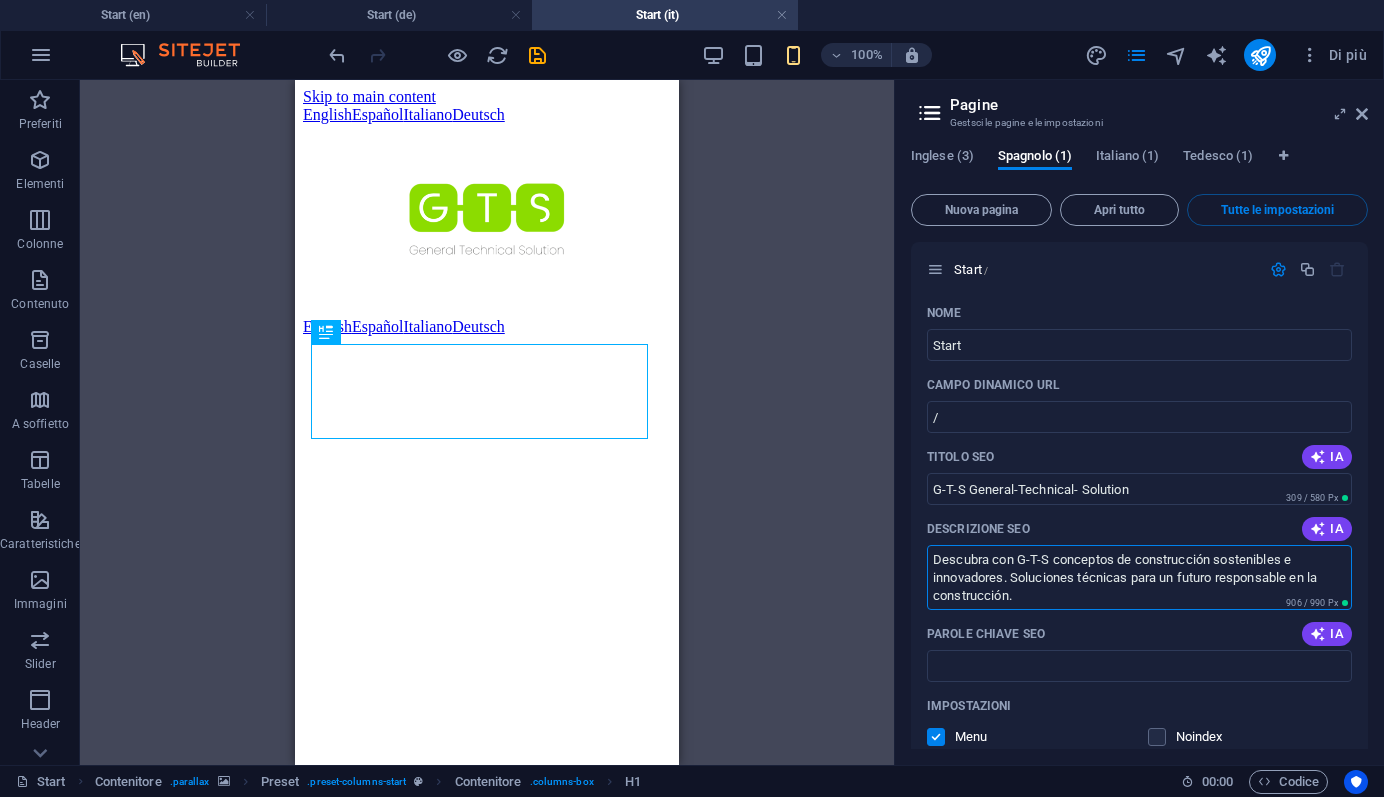 type on "Descubra con G-T-S conceptos de construcción sostenibles e innovadores. Soluciones técnicas para un futuro responsable en la construcción." 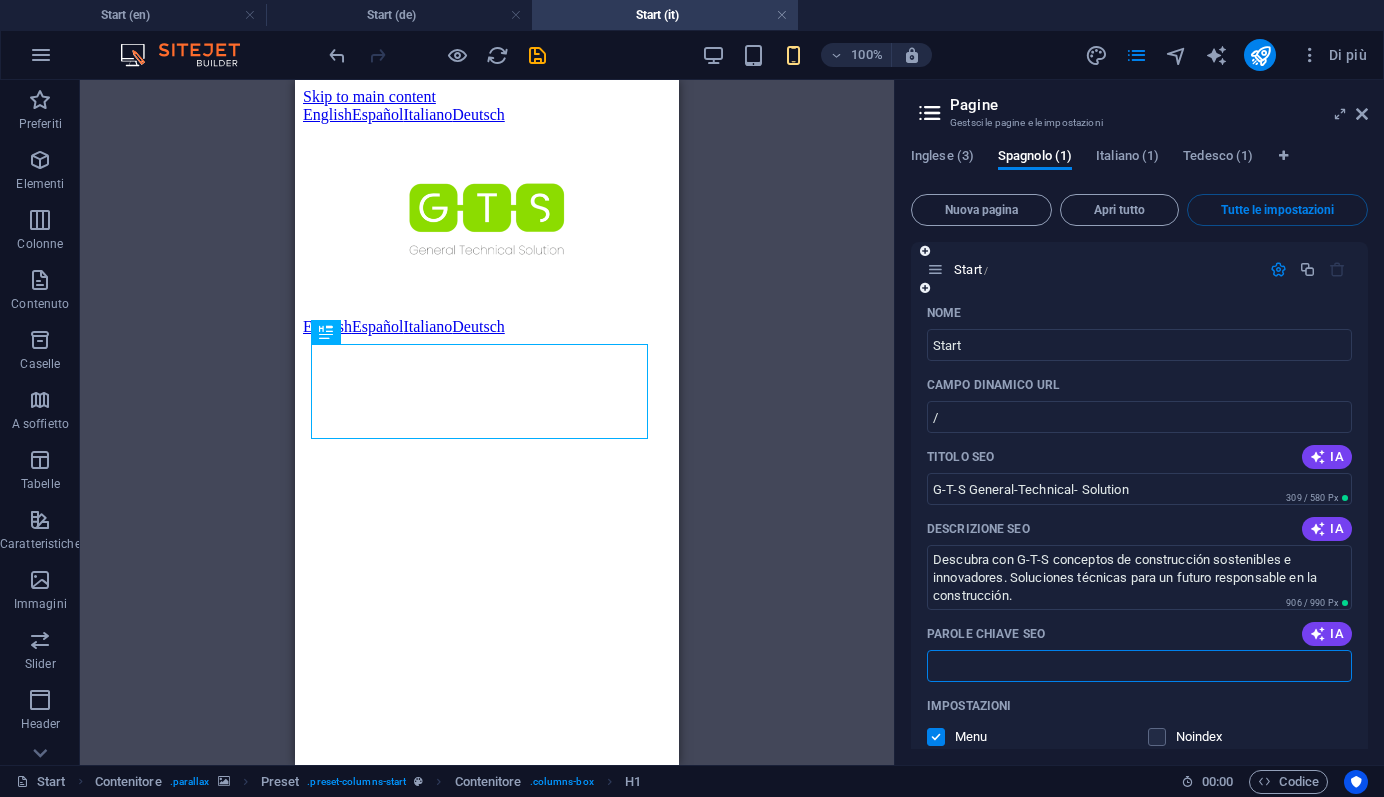 click on "Parole chiave SEO" at bounding box center [1139, 666] 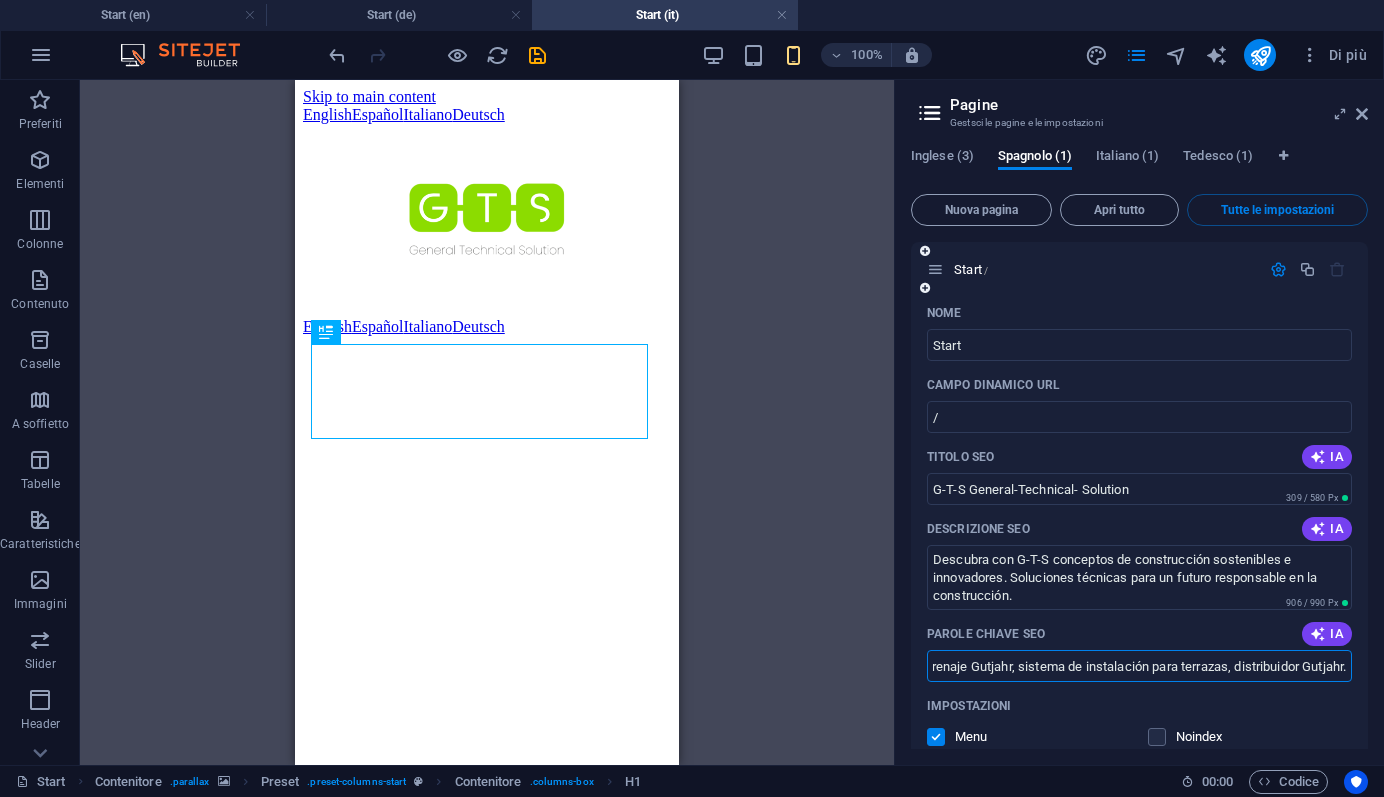 scroll, scrollTop: 0, scrollLeft: 0, axis: both 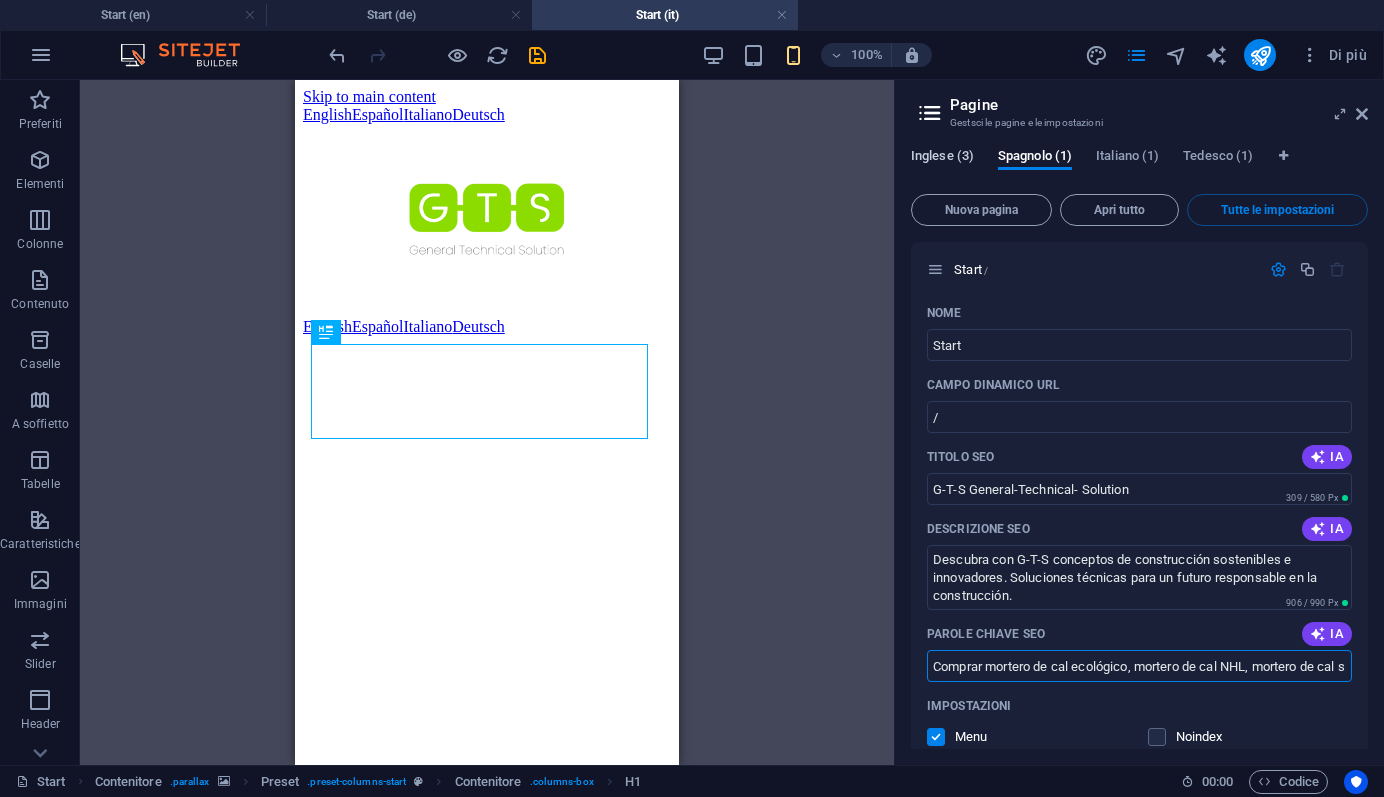 type on "Comprar mortero de cal ecológico, mortero de cal NHL, mortero de cal sin cemento, EN 459-1, comprar revestimiento para suelos, sellar suelos de garajes, revestimiento para balcones, sistema de revestimiento para suelos, comprar sistema de drenaje Gutjahr, sistema de instalación para terrazas, distribuidor Gutjahr." 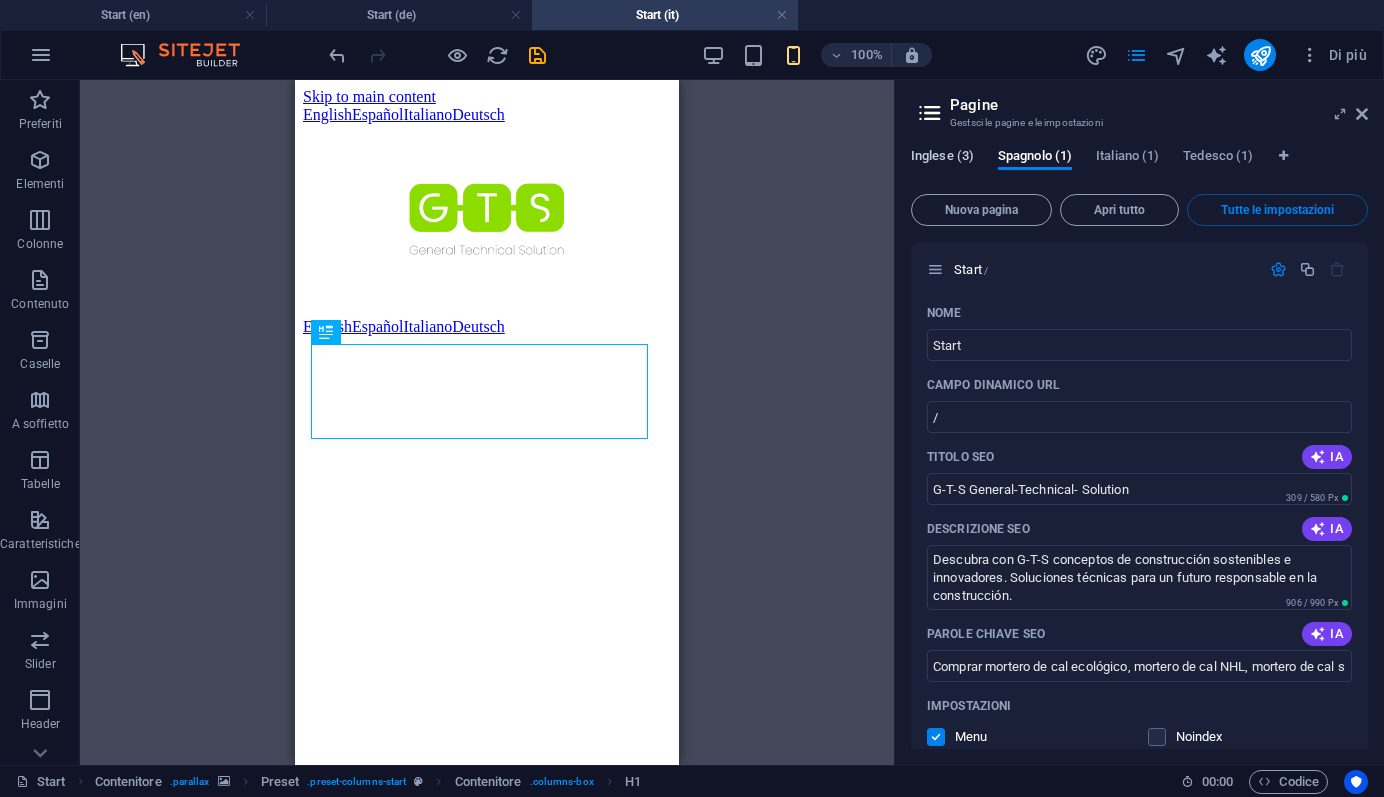 click on "Inglese (3)" at bounding box center (942, 158) 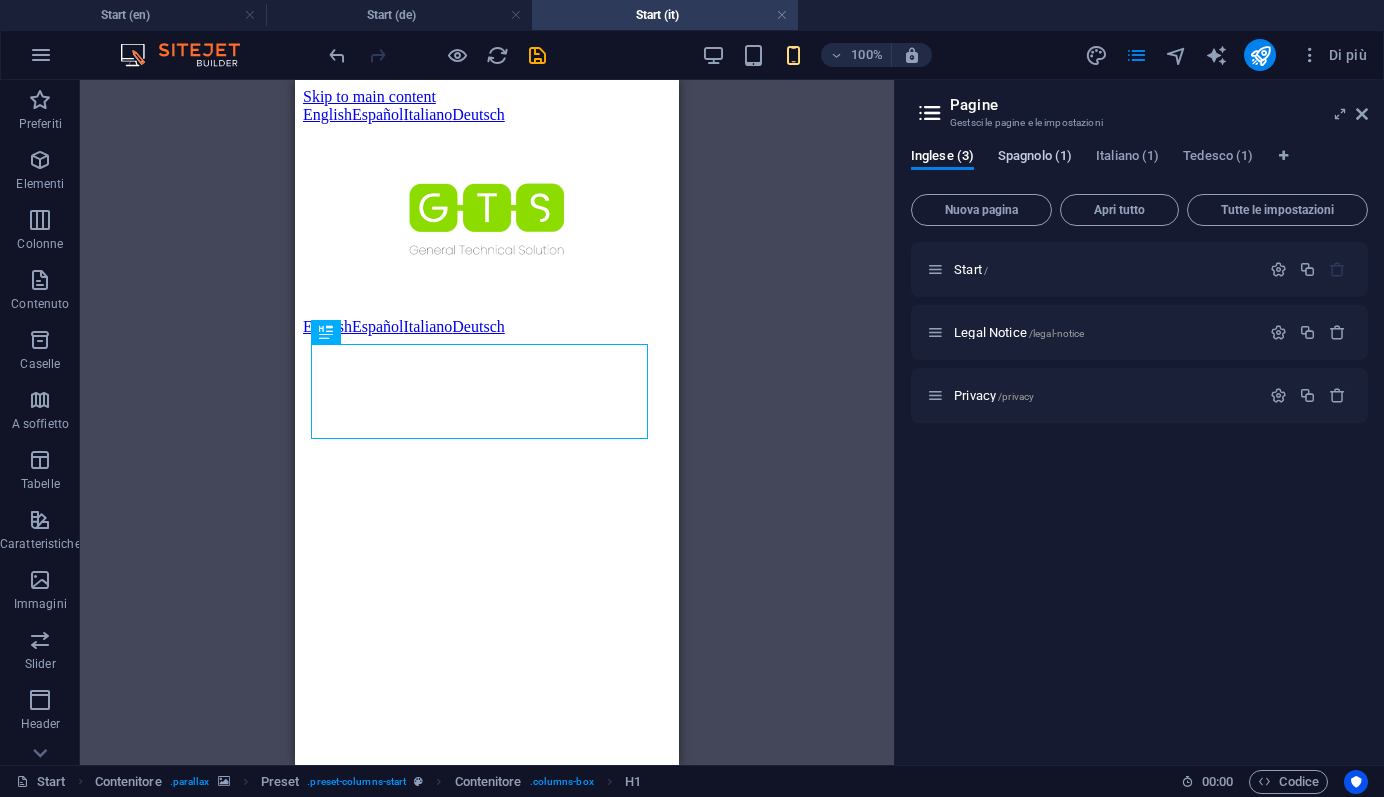 click on "Spagnolo (1)" at bounding box center [1035, 158] 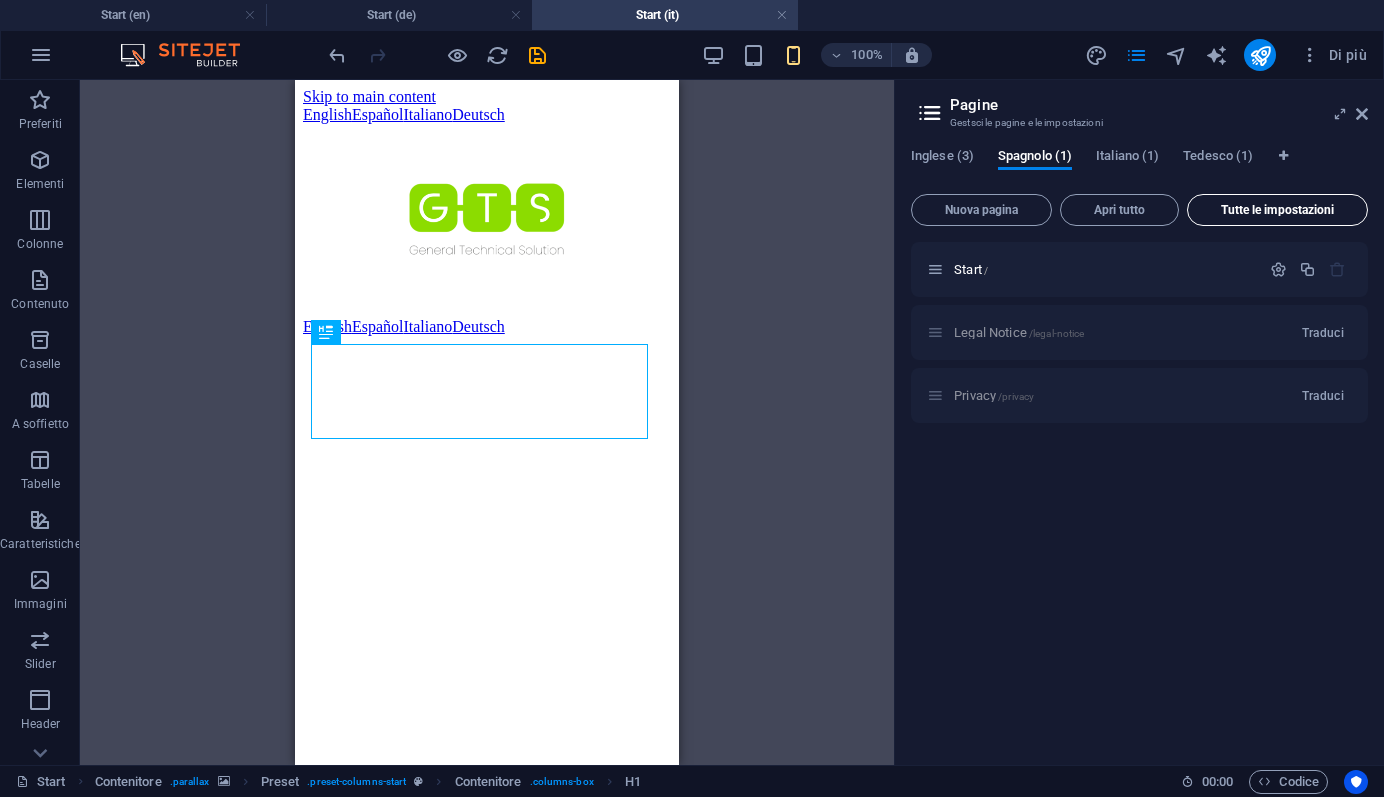 click on "Tutte le impostazioni" at bounding box center [1277, 210] 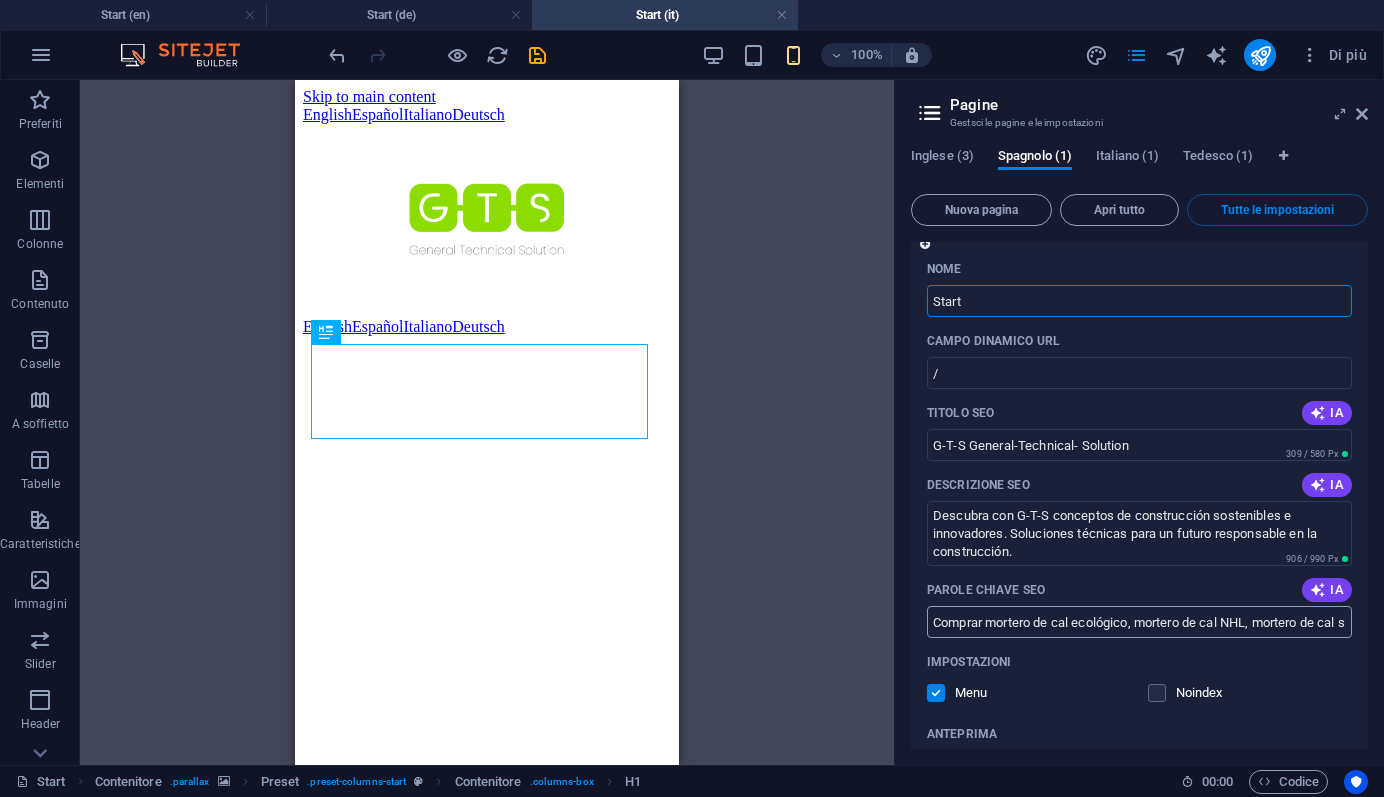 scroll, scrollTop: 0, scrollLeft: 0, axis: both 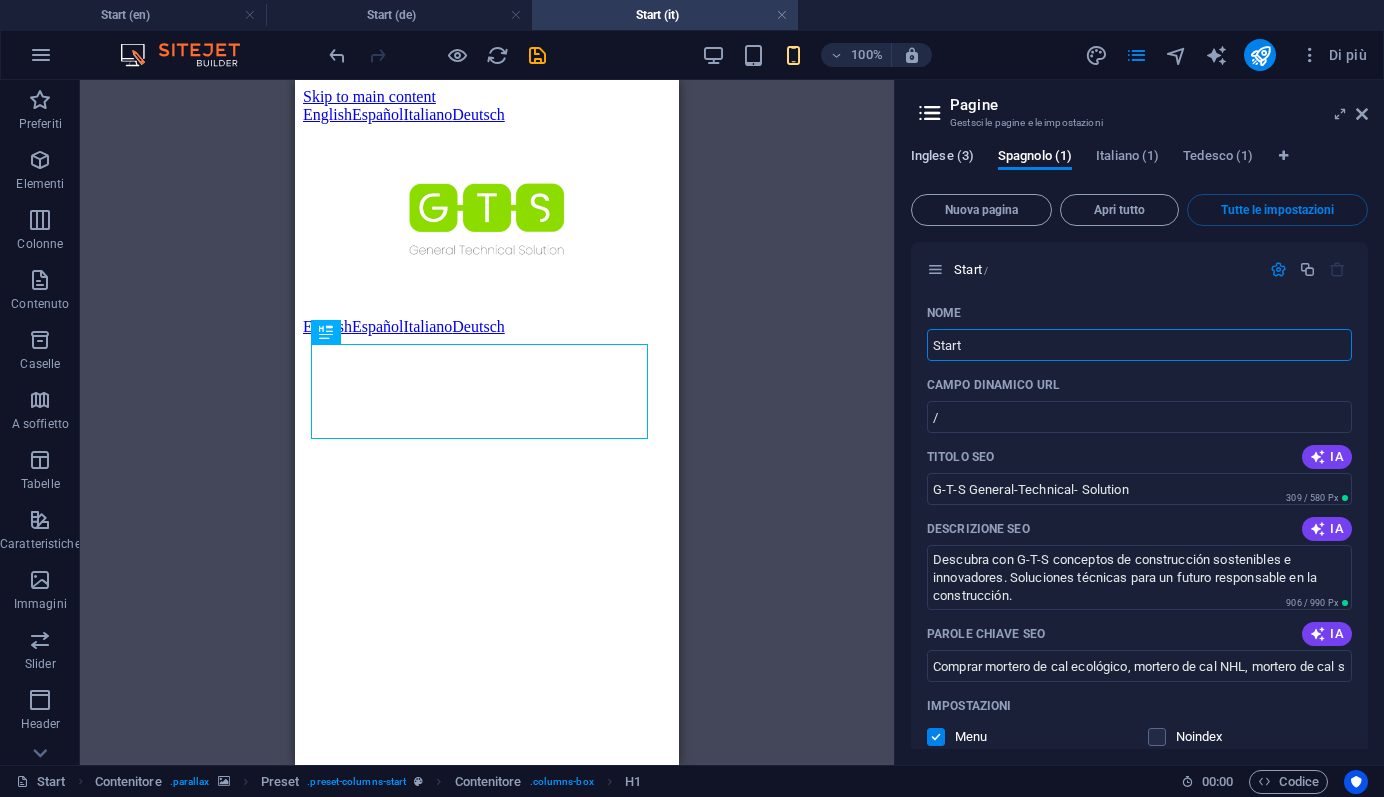 click on "Inglese (3)" at bounding box center [942, 158] 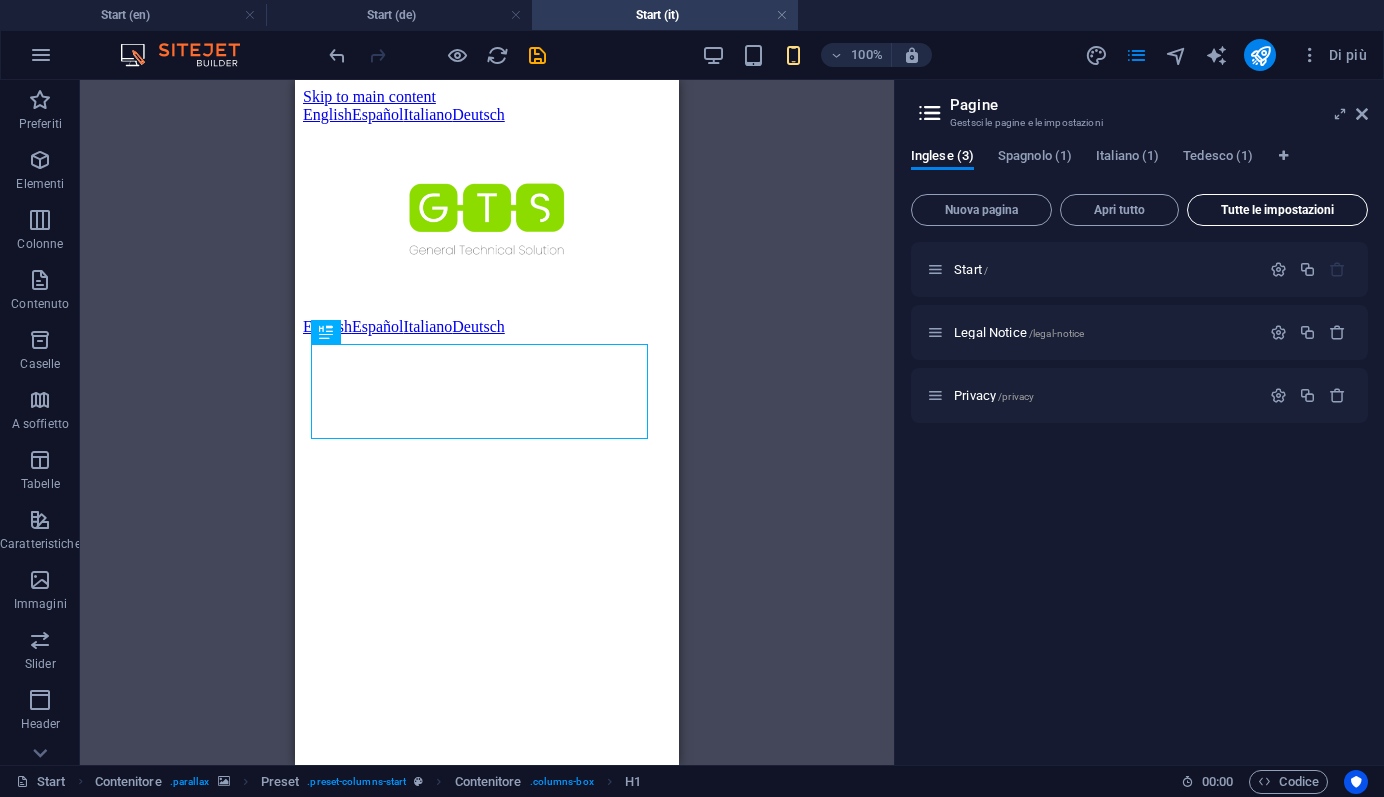 click on "Tutte le impostazioni" at bounding box center [1277, 210] 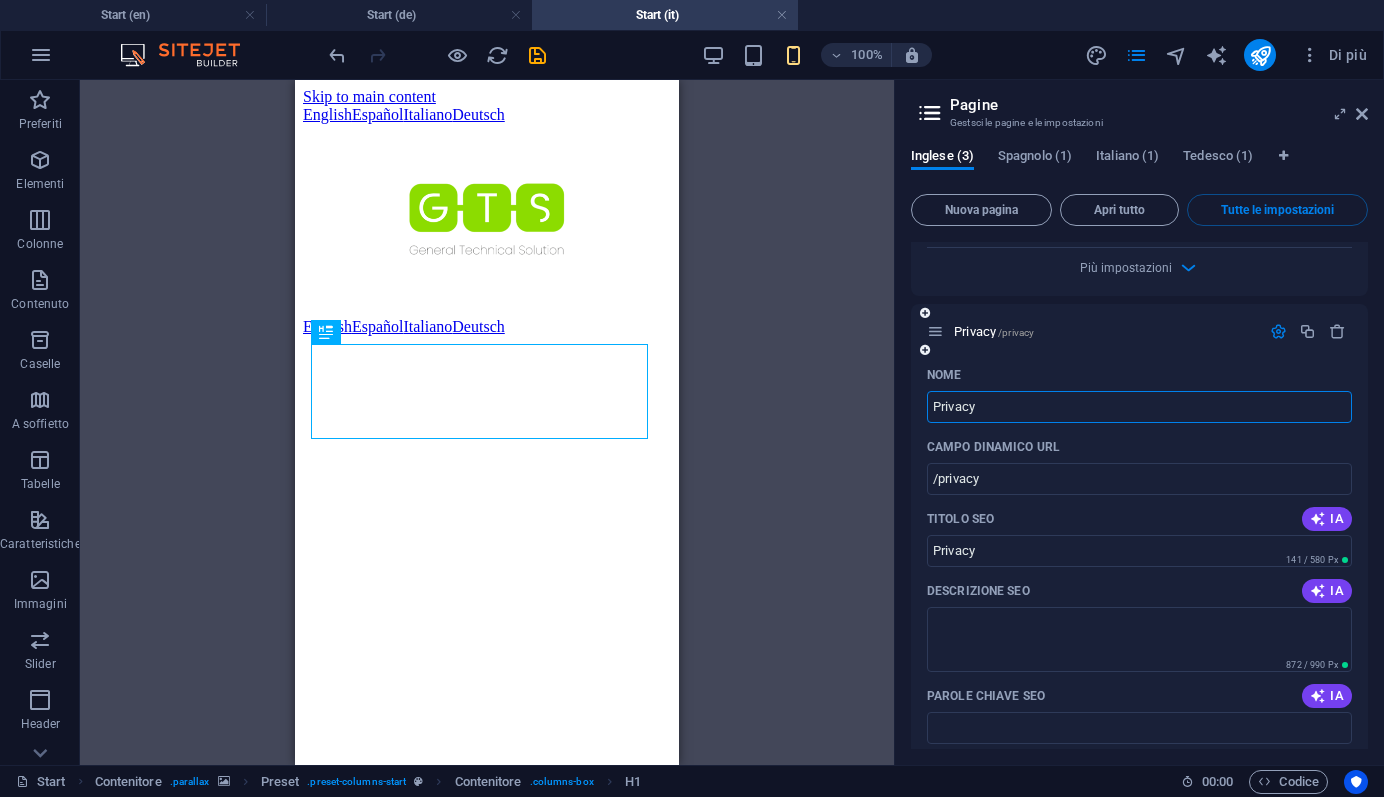 scroll, scrollTop: 1722, scrollLeft: 0, axis: vertical 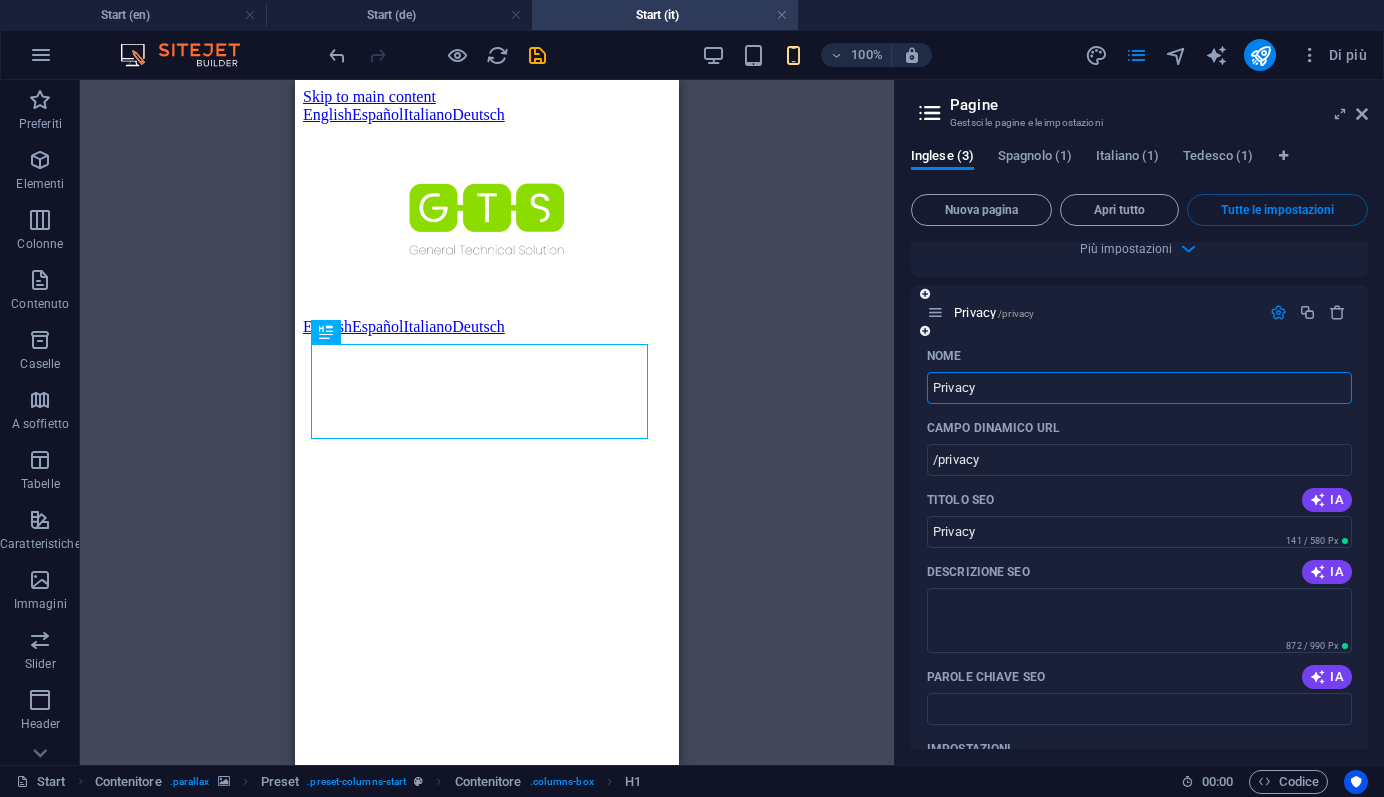 click on "Privacy" at bounding box center (1139, 388) 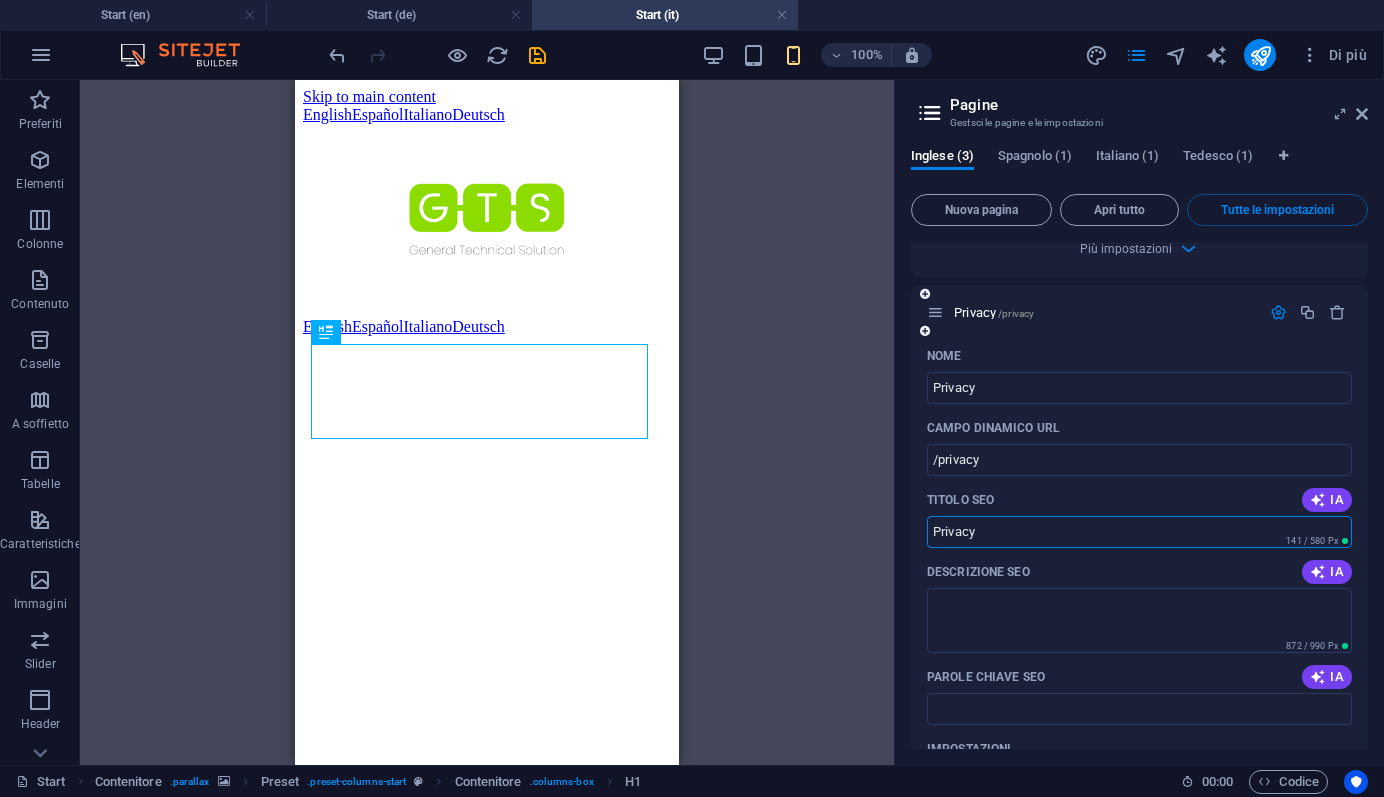 drag, startPoint x: 998, startPoint y: 538, endPoint x: 927, endPoint y: 538, distance: 71 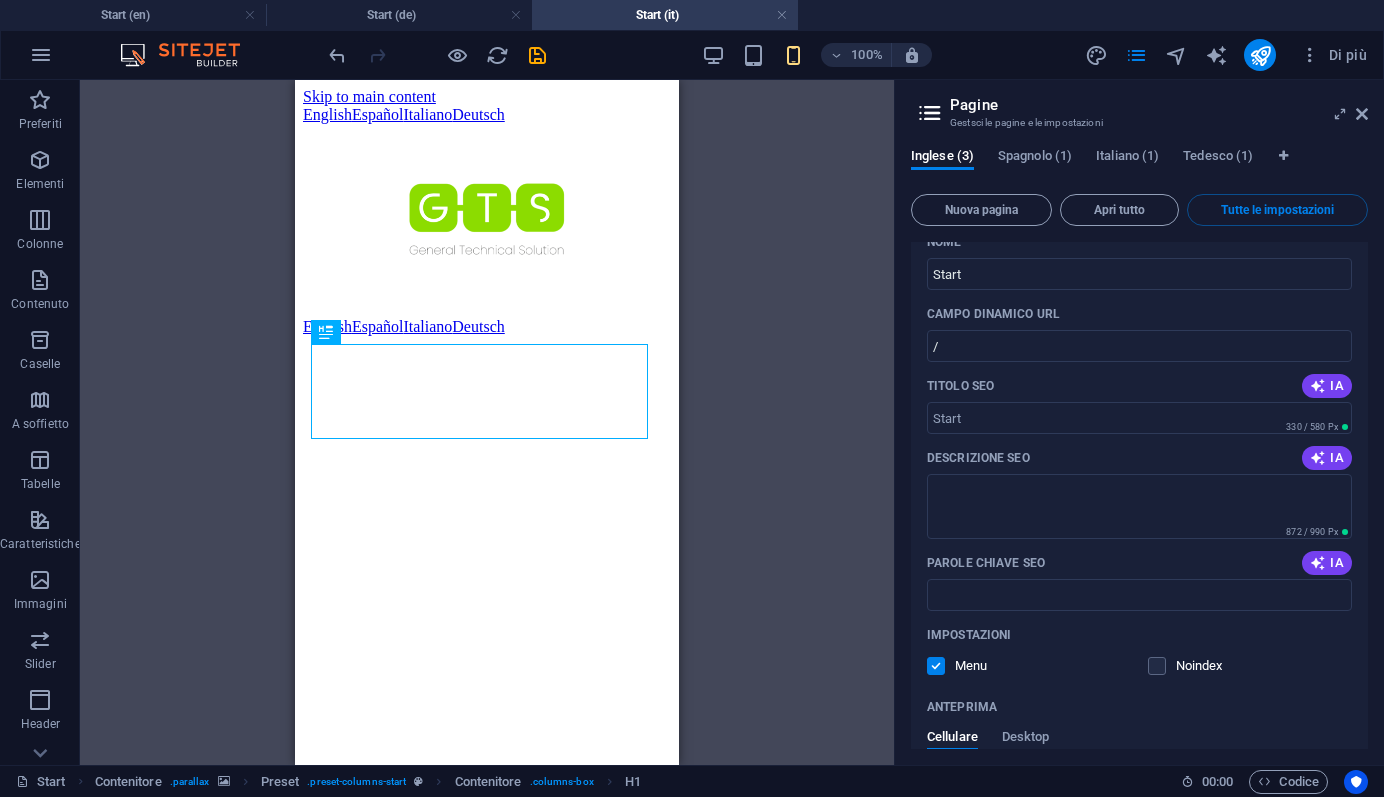 scroll, scrollTop: 0, scrollLeft: 0, axis: both 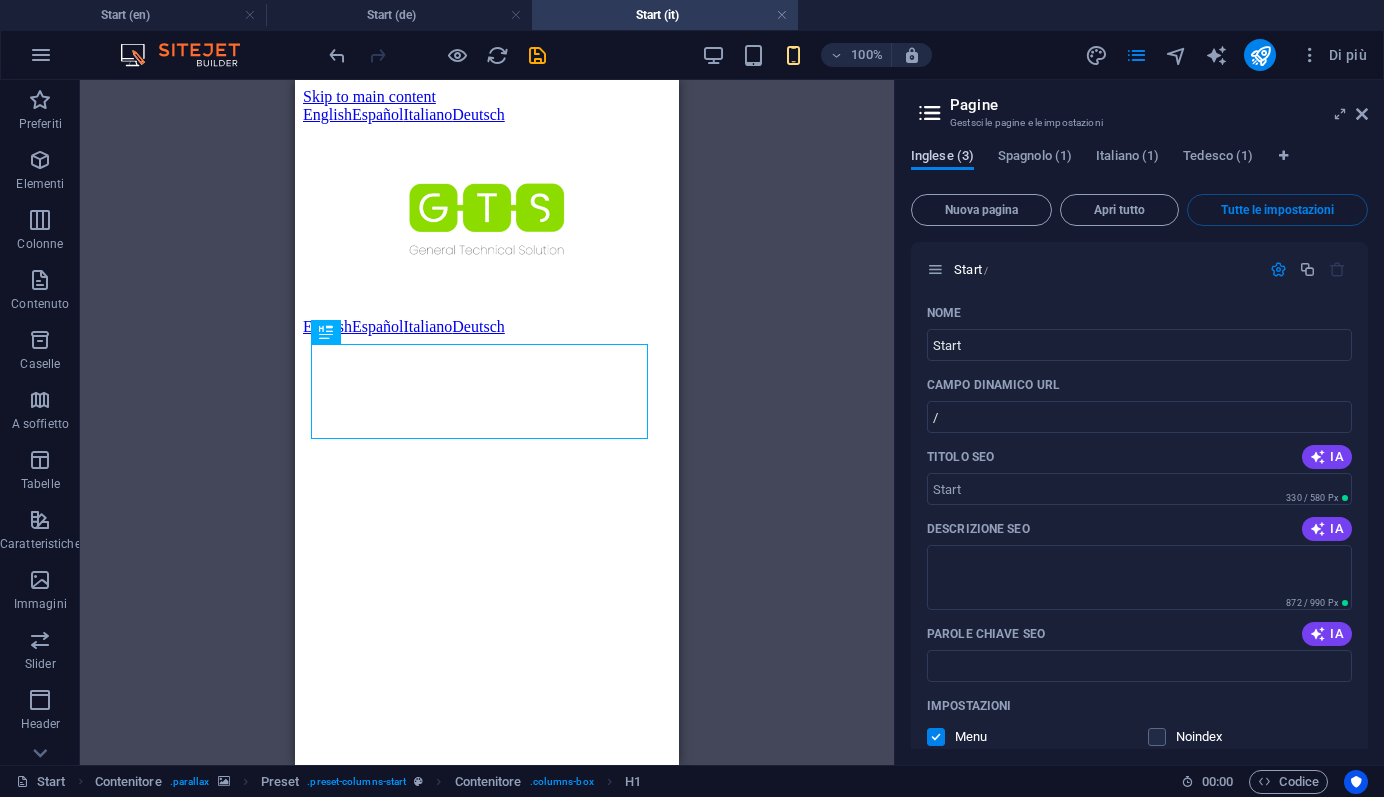 click on "Inglese (3)" at bounding box center (942, 158) 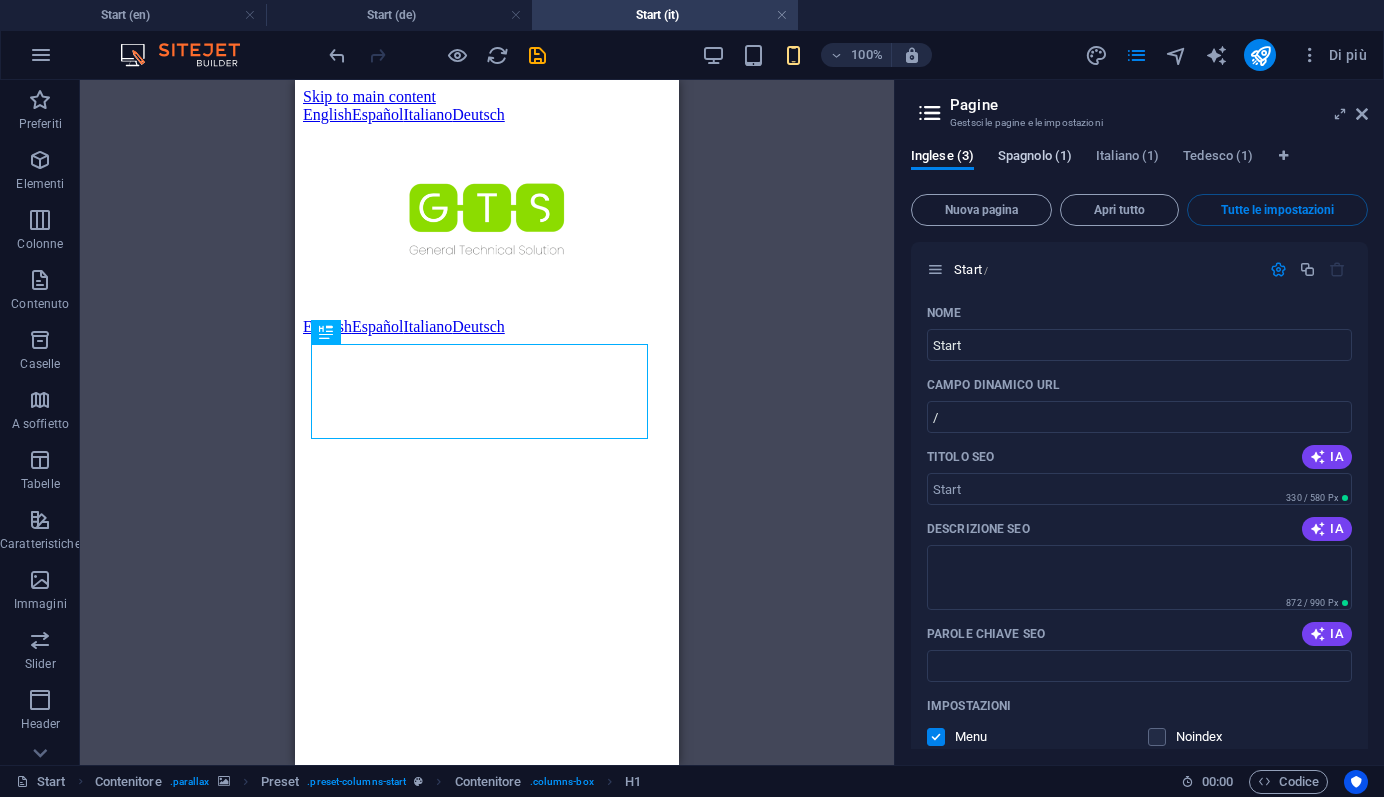 click on "Spagnolo (1)" at bounding box center (1035, 158) 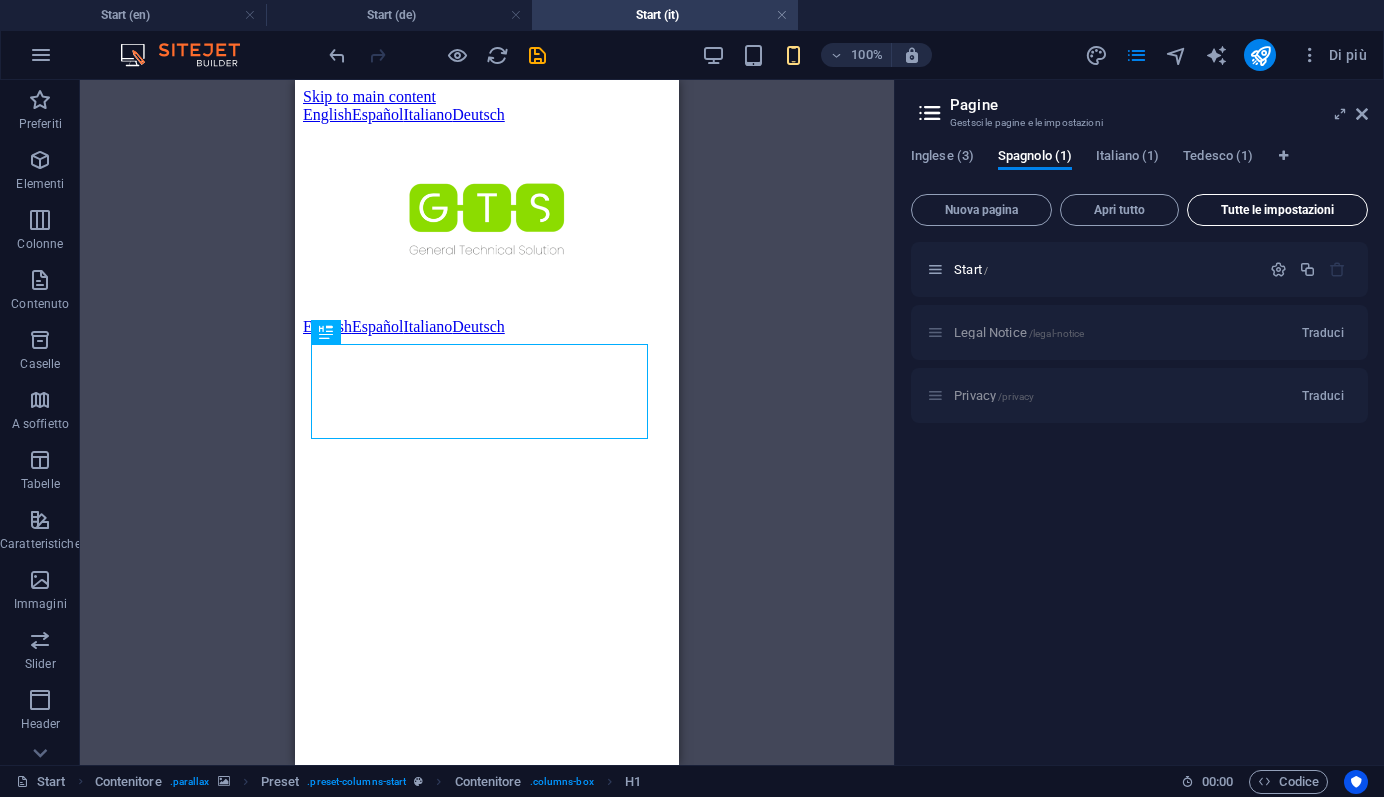 click on "Tutte le impostazioni" at bounding box center [1277, 210] 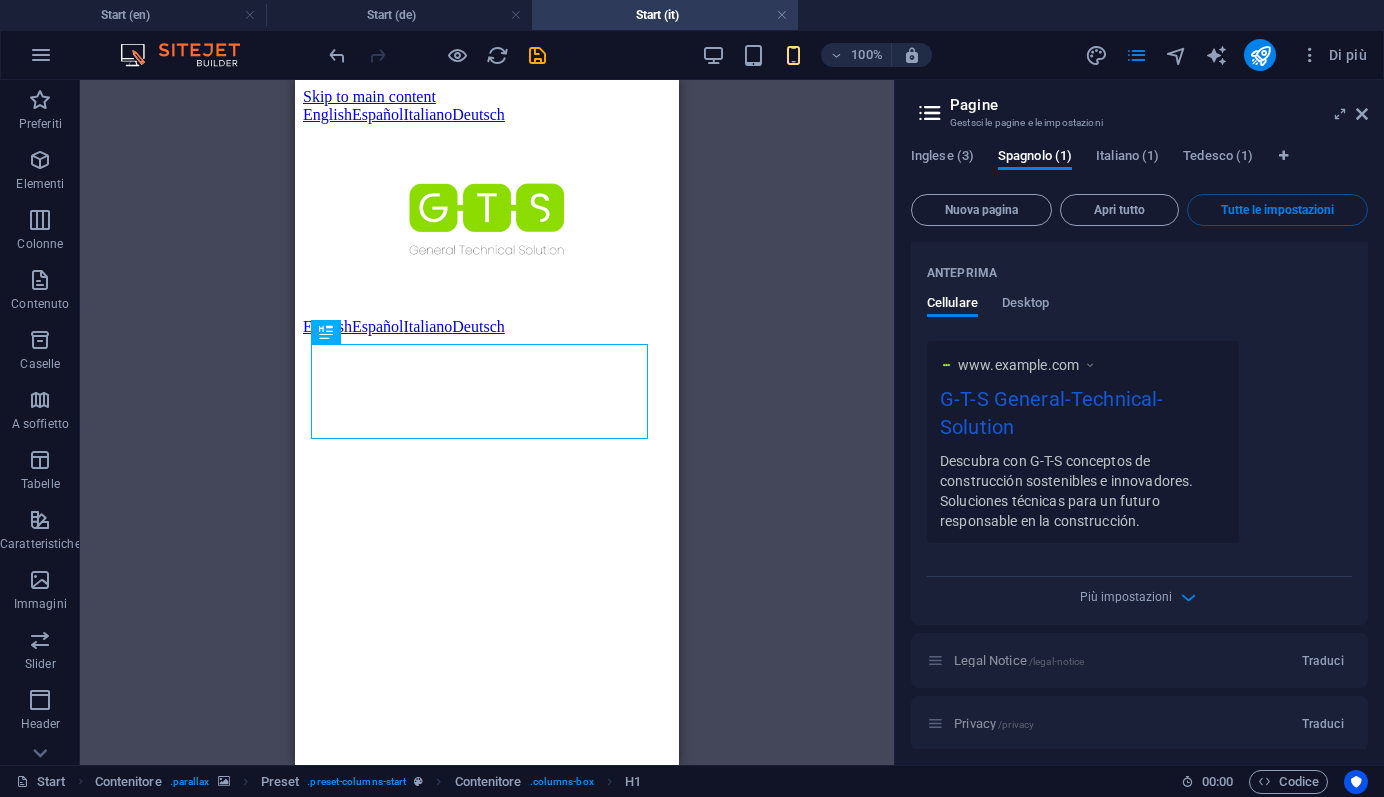 scroll, scrollTop: 515, scrollLeft: 0, axis: vertical 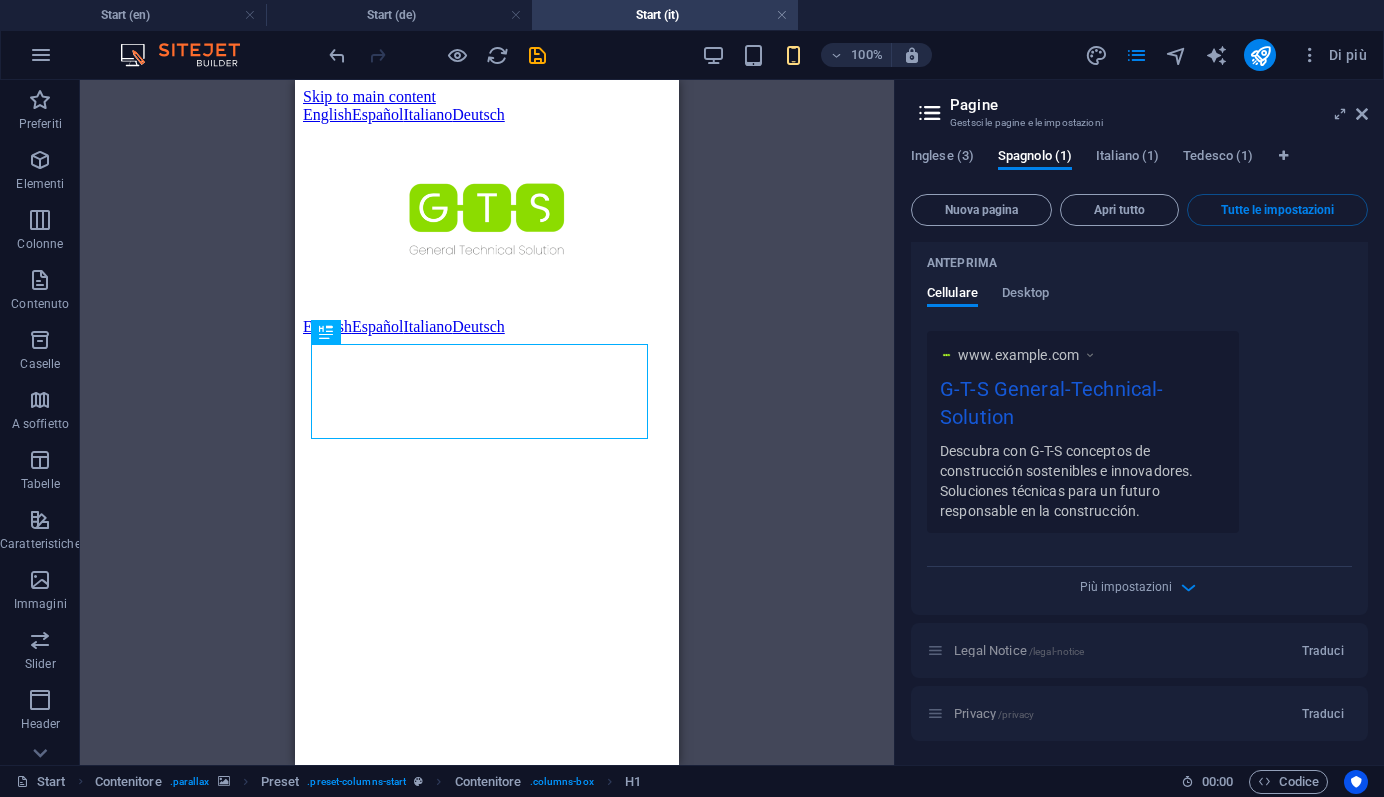 click on "Legal Notice /legal-notice Traduci" at bounding box center (1139, 650) 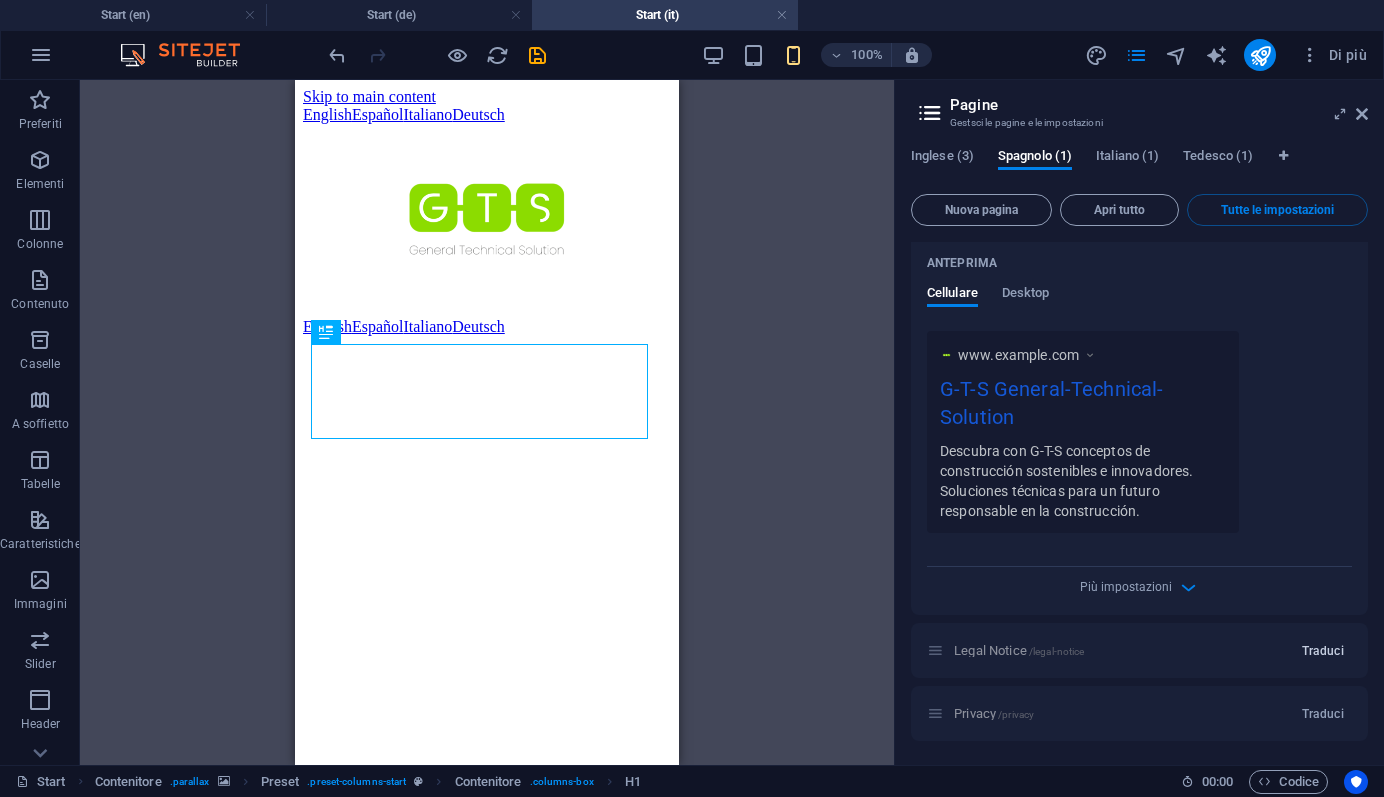click on "Traduci" at bounding box center (1323, 651) 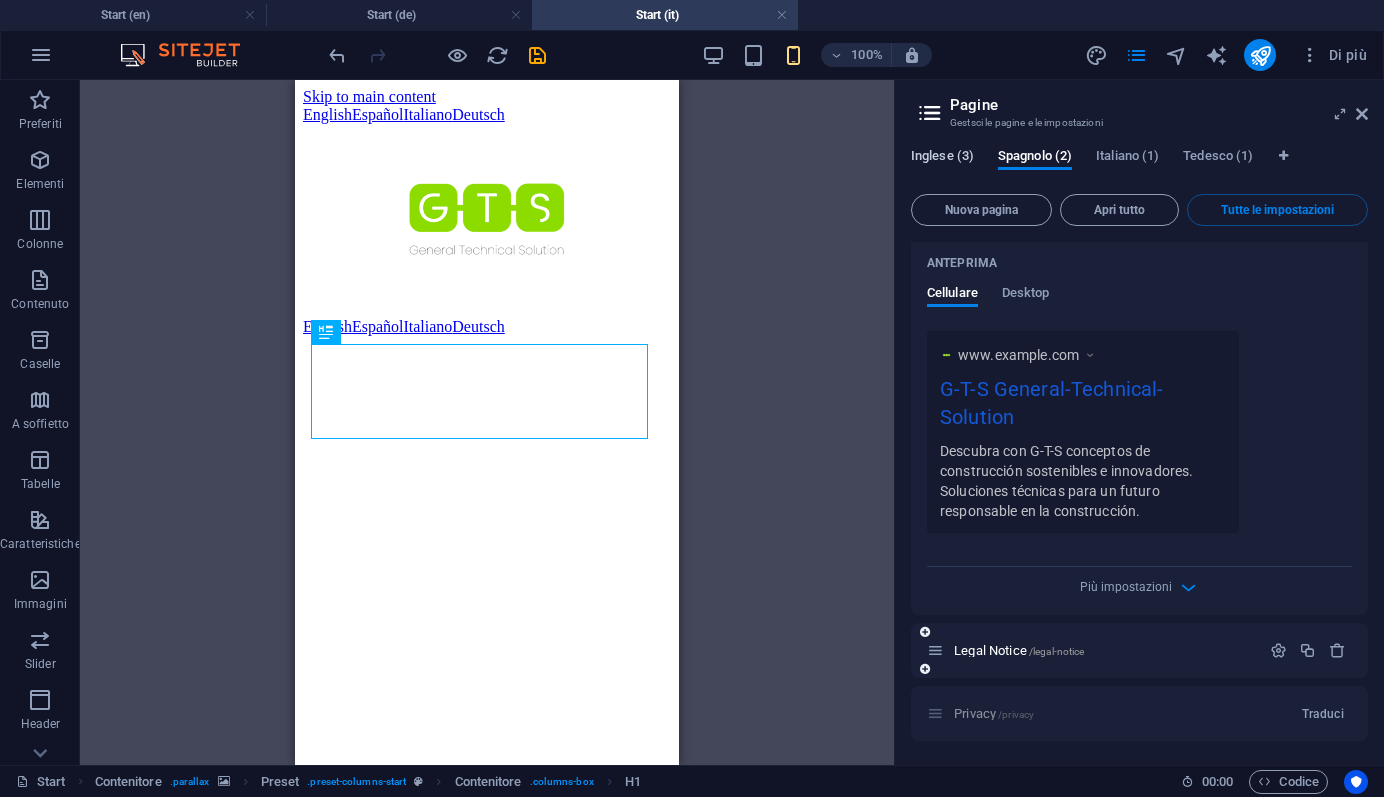 click on "Inglese (3)" at bounding box center (942, 158) 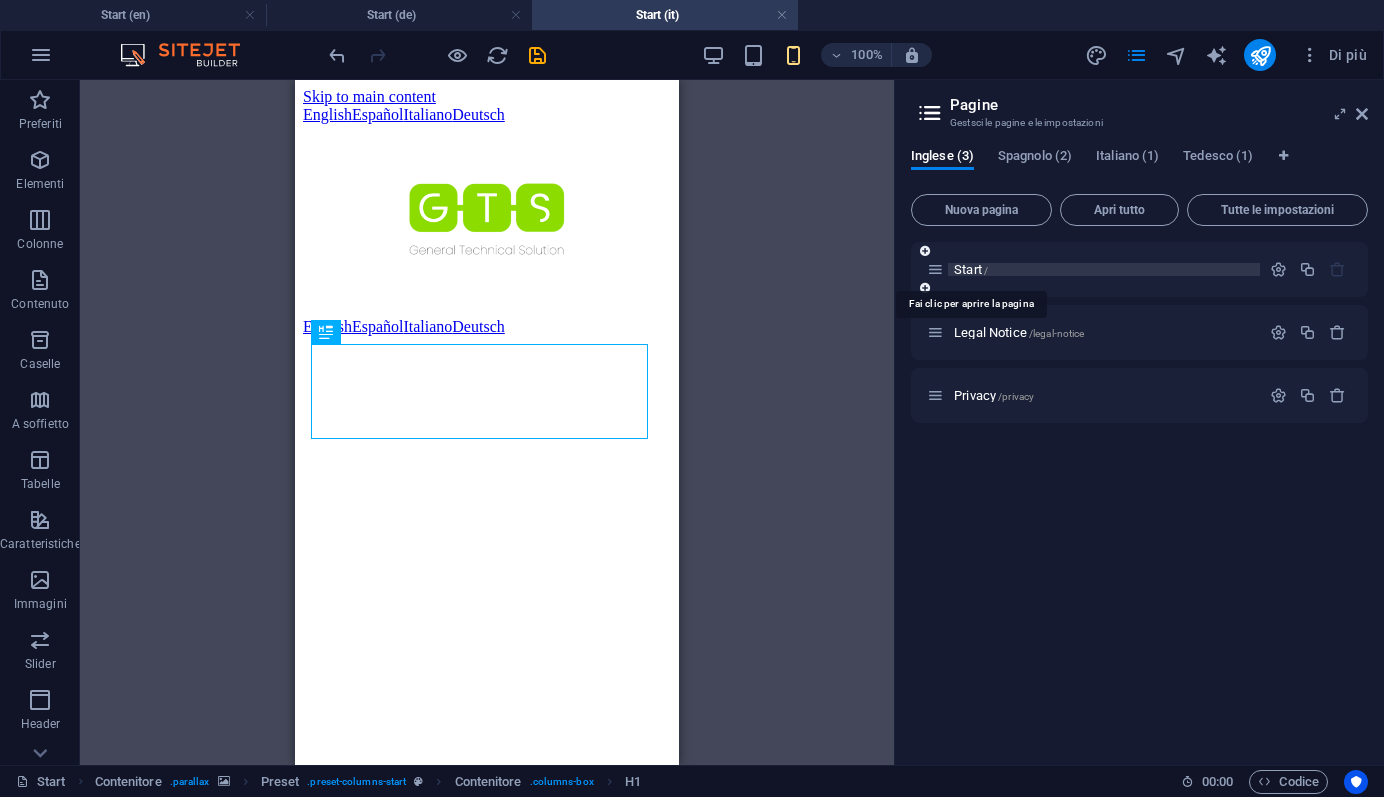 click on "Start /" at bounding box center [971, 269] 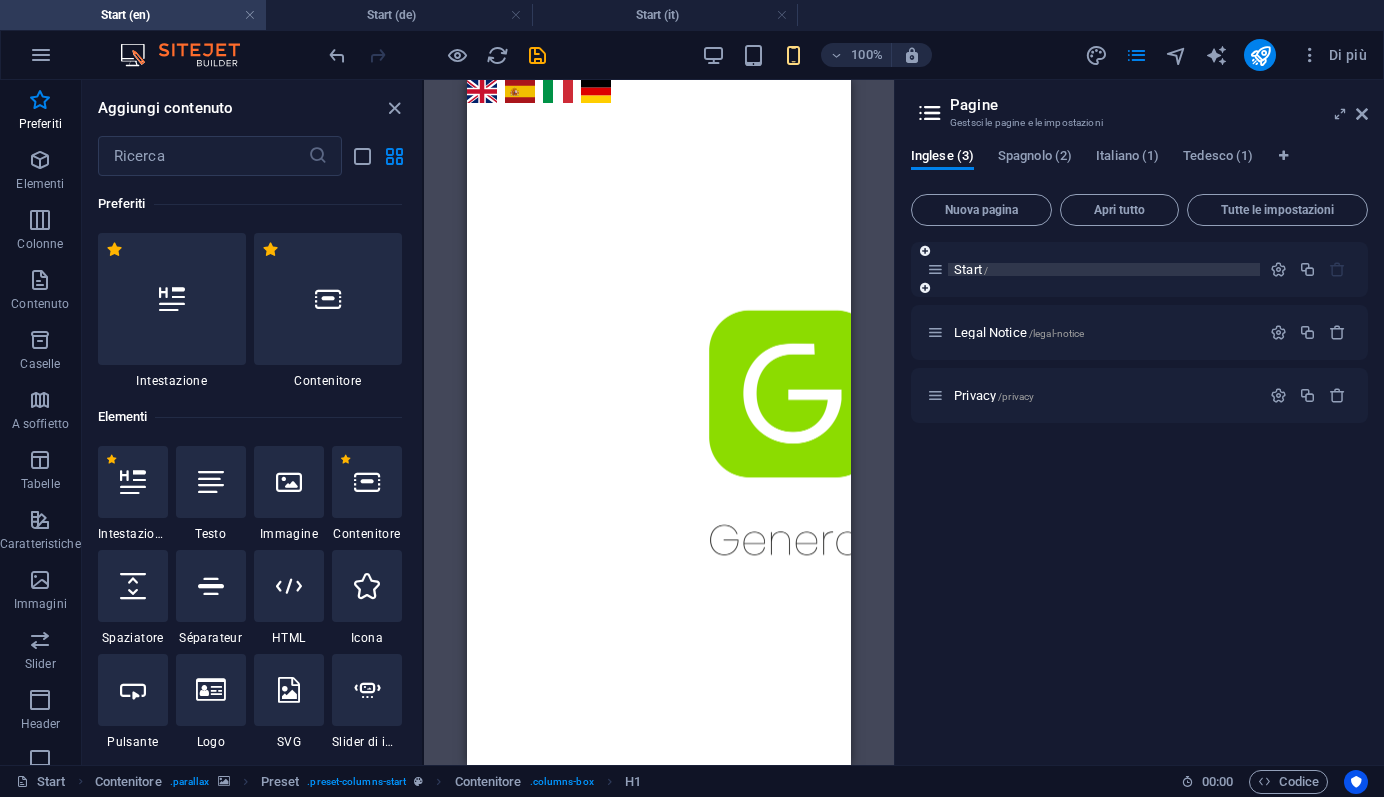 click on "Start /" at bounding box center [1104, 269] 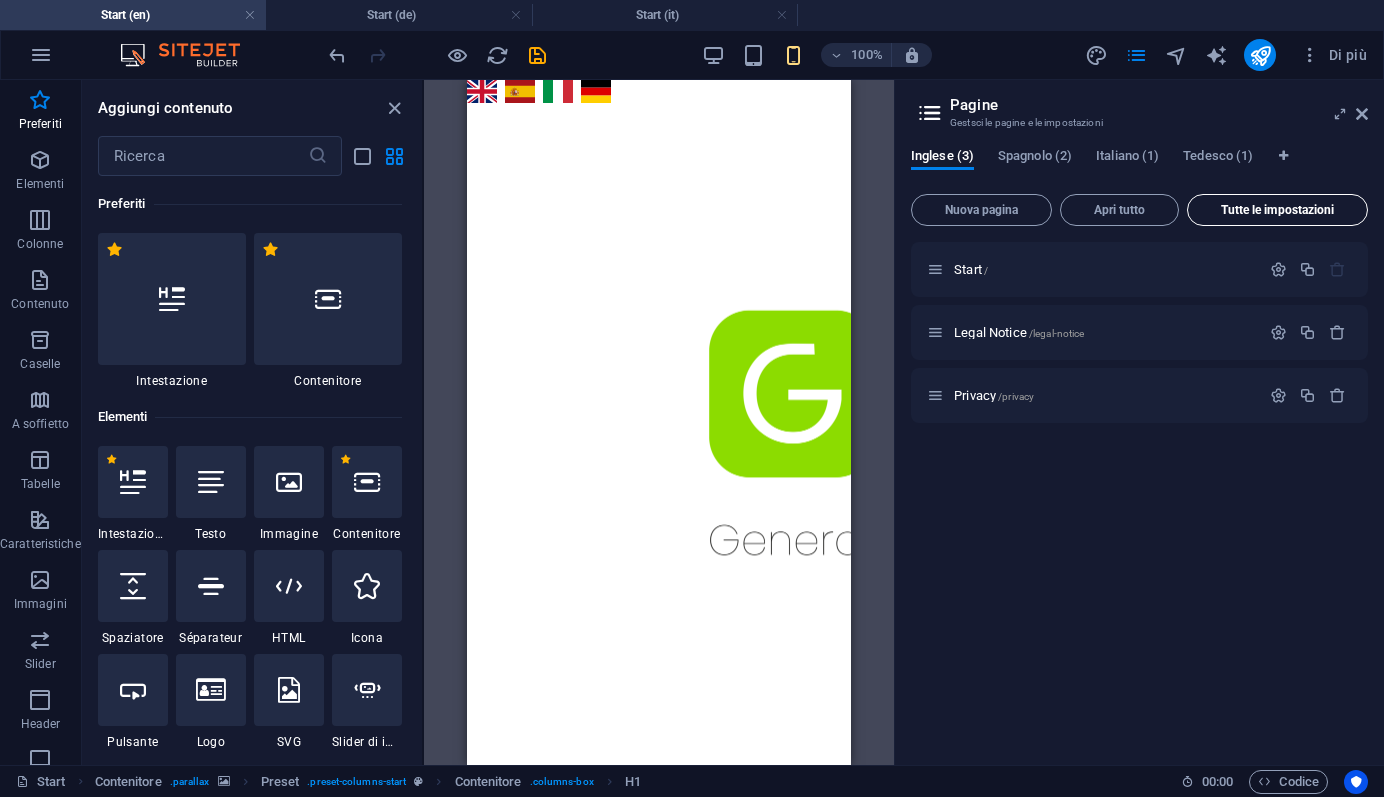 click on "Tutte le impostazioni" at bounding box center (1277, 210) 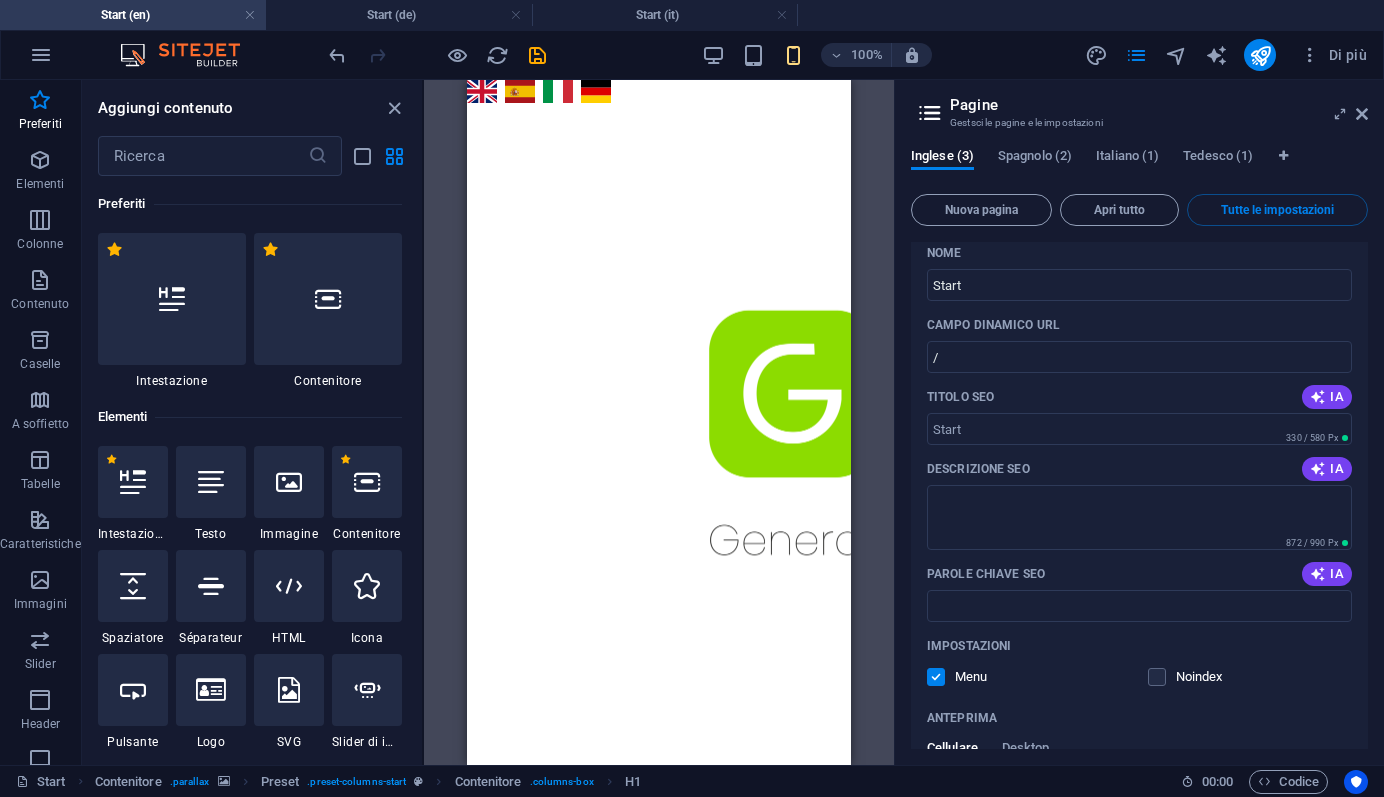 scroll, scrollTop: 0, scrollLeft: 0, axis: both 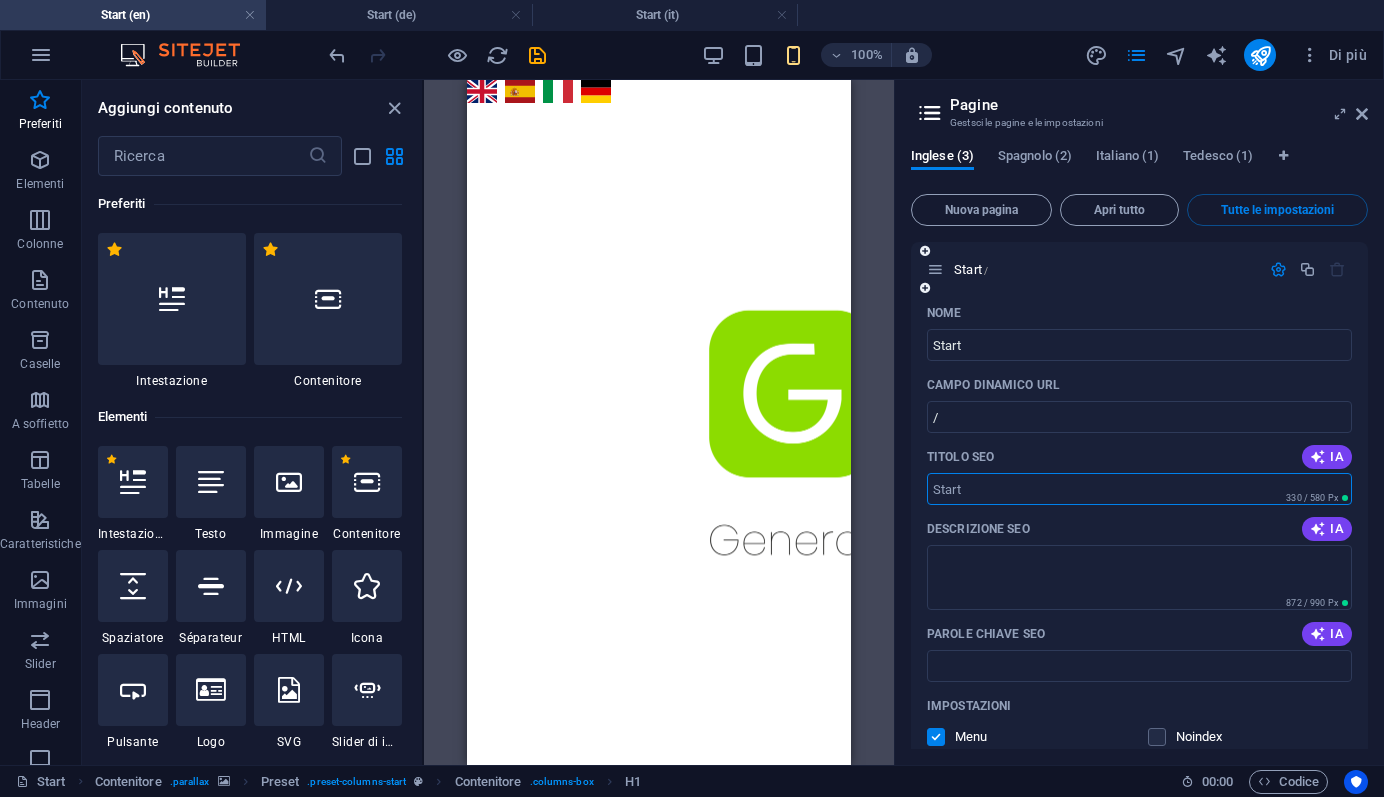 click on "Titolo SEO" at bounding box center (1139, 489) 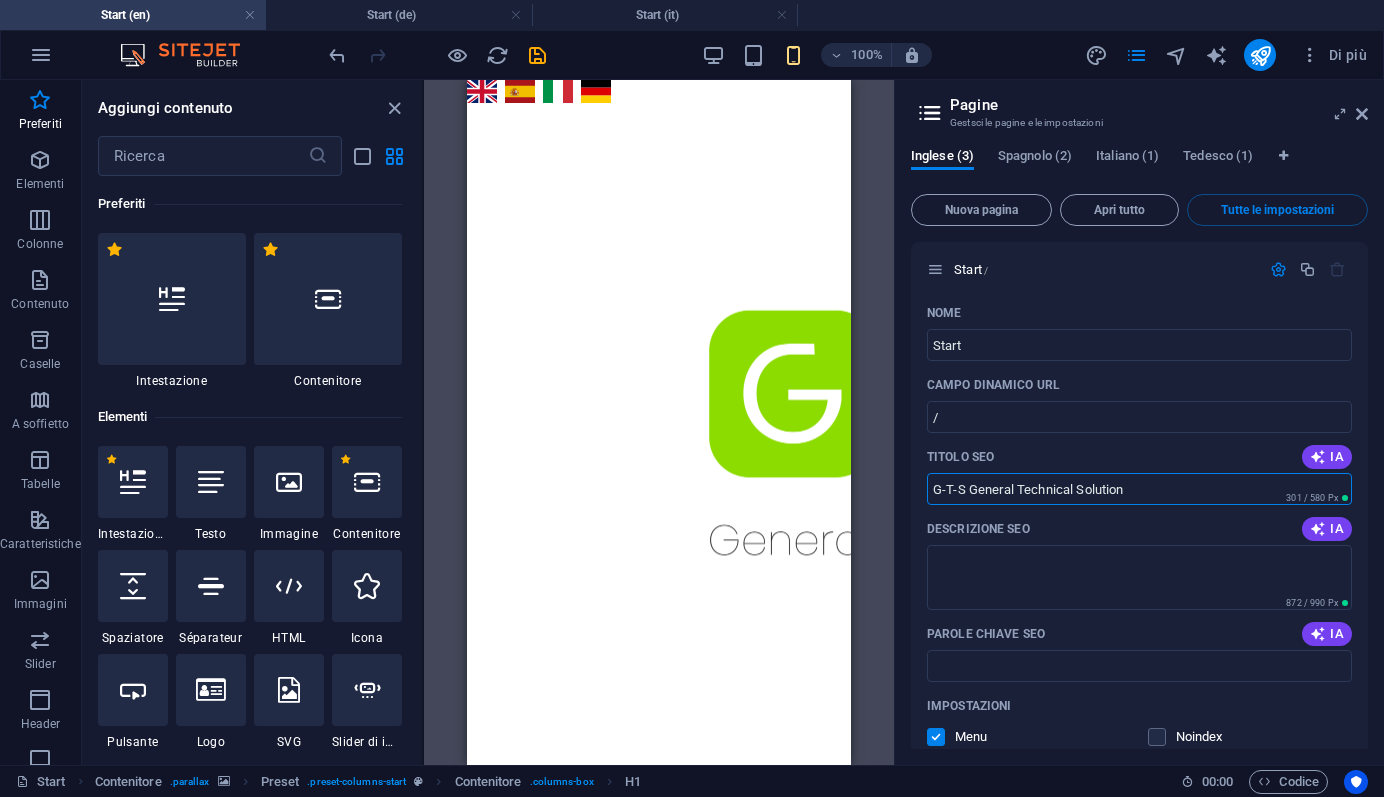type on "G-T-S General Technical Solution" 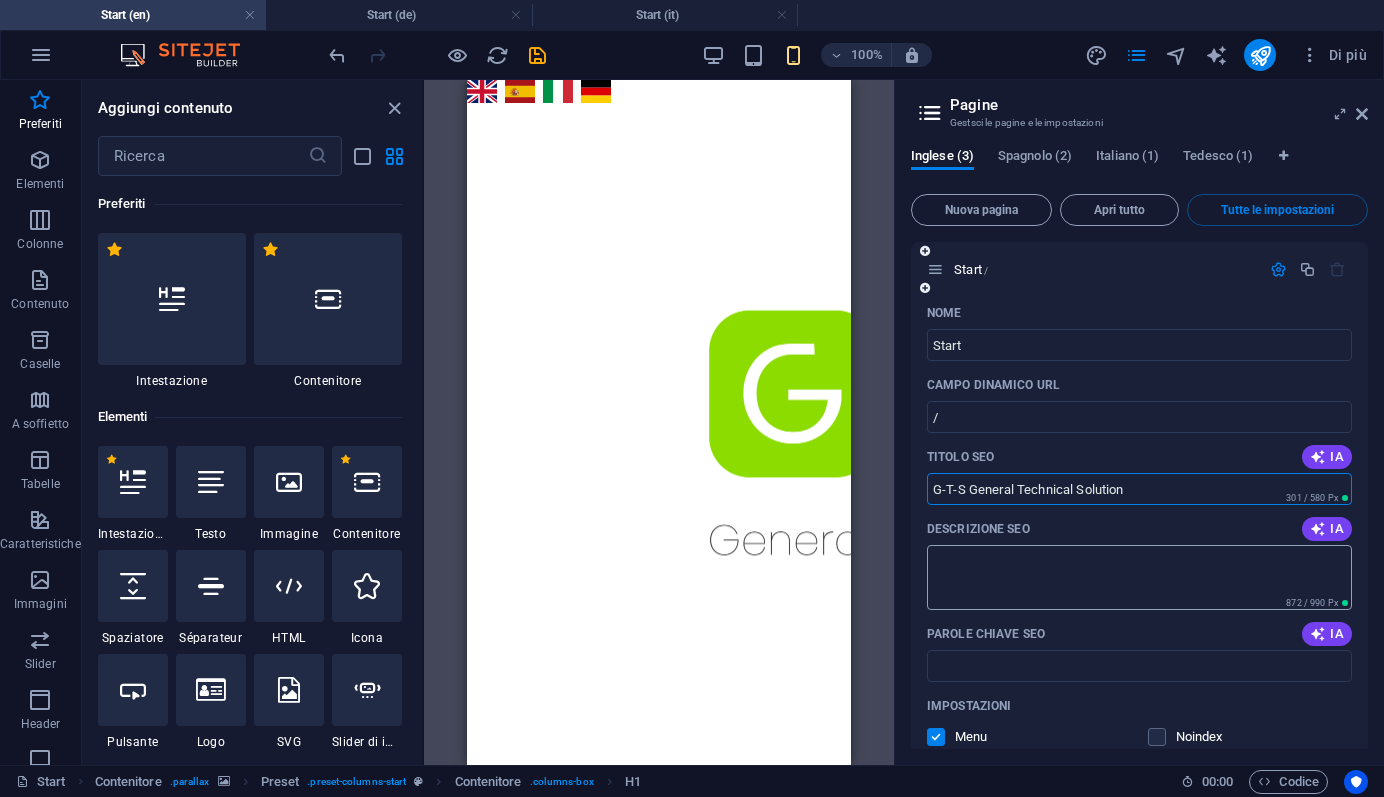 click on "Descrizione SEO" at bounding box center (1139, 577) 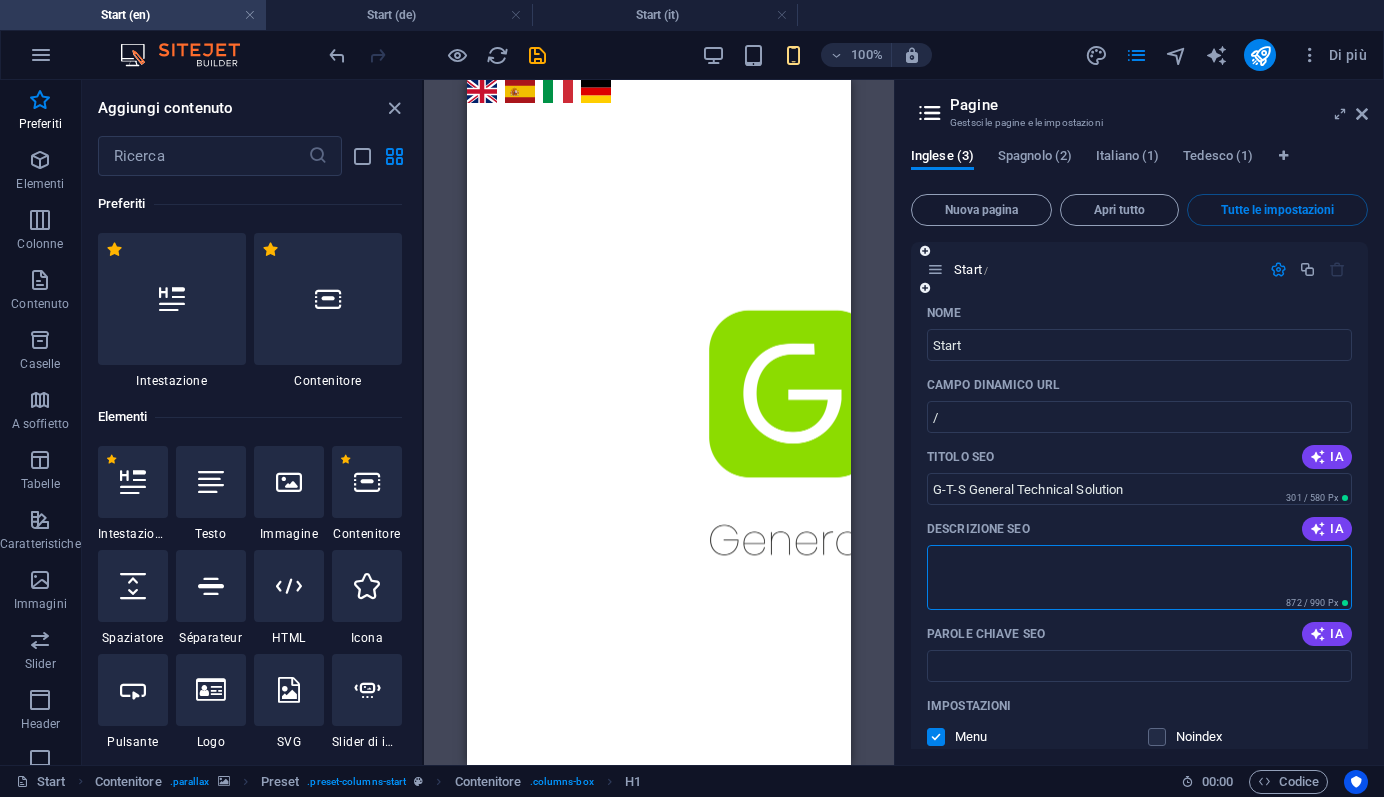 paste on "Discover sustainable and innovative building concepts with G-T-S. Technical solutions for a responsible future in construction." 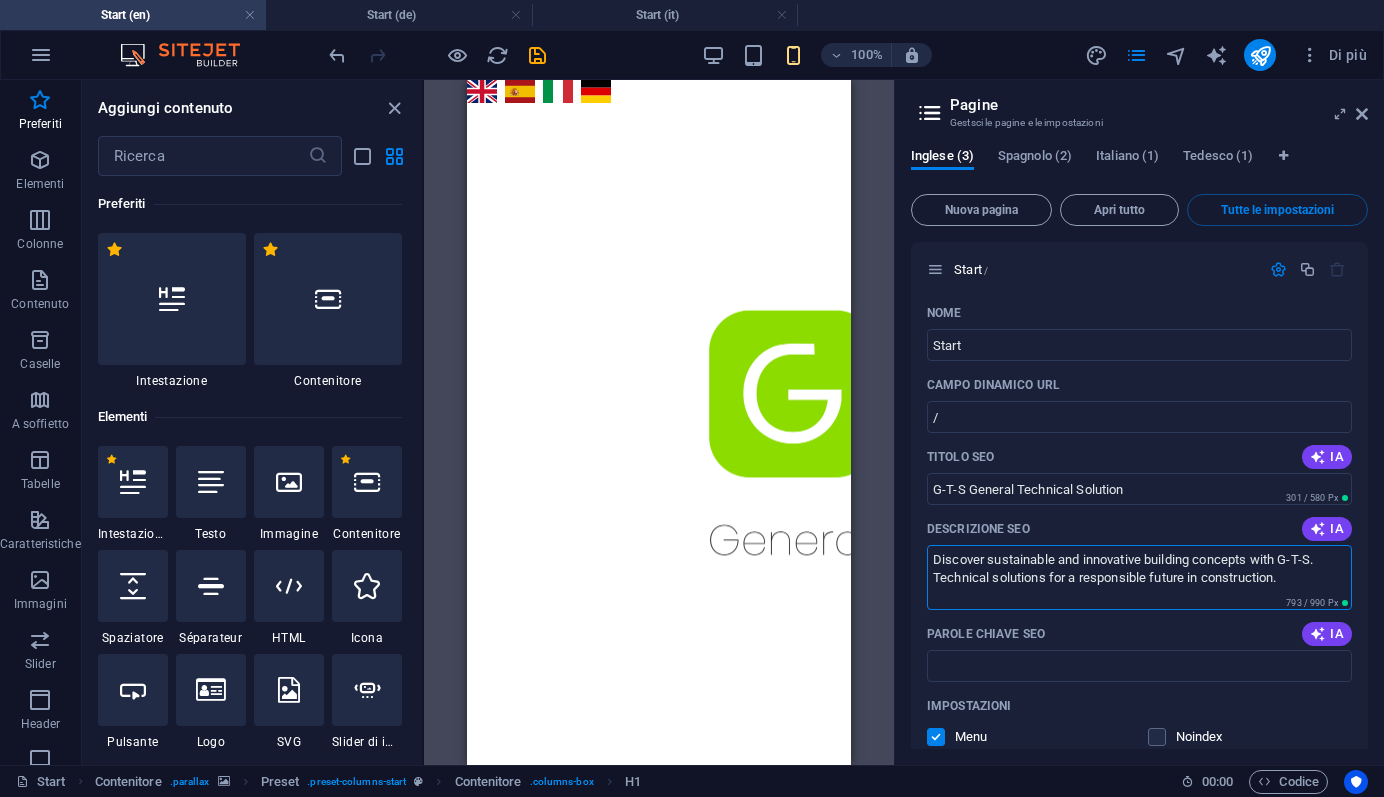 type on "Discover sustainable and innovative building concepts with G-T-S. Technical solutions for a responsible future in construction." 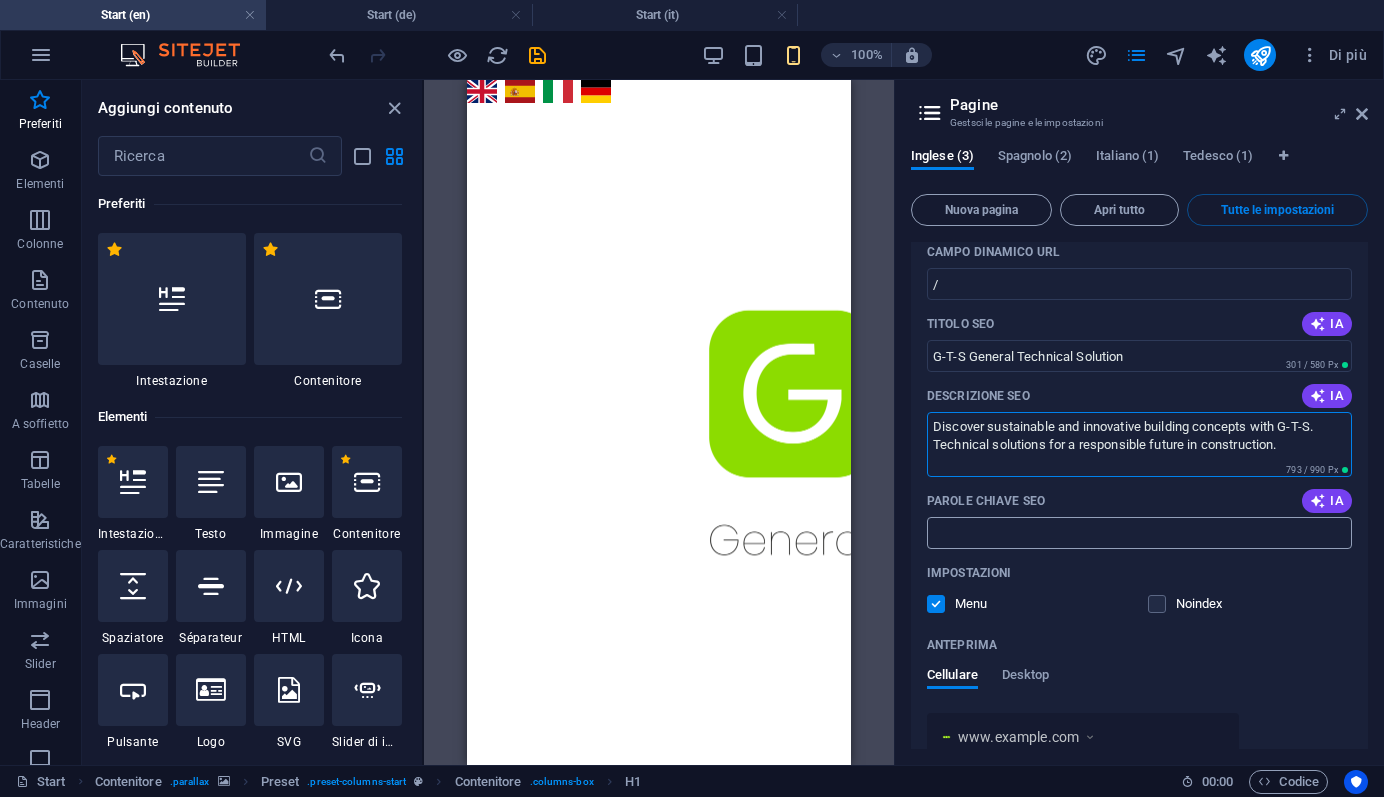 scroll, scrollTop: 136, scrollLeft: 0, axis: vertical 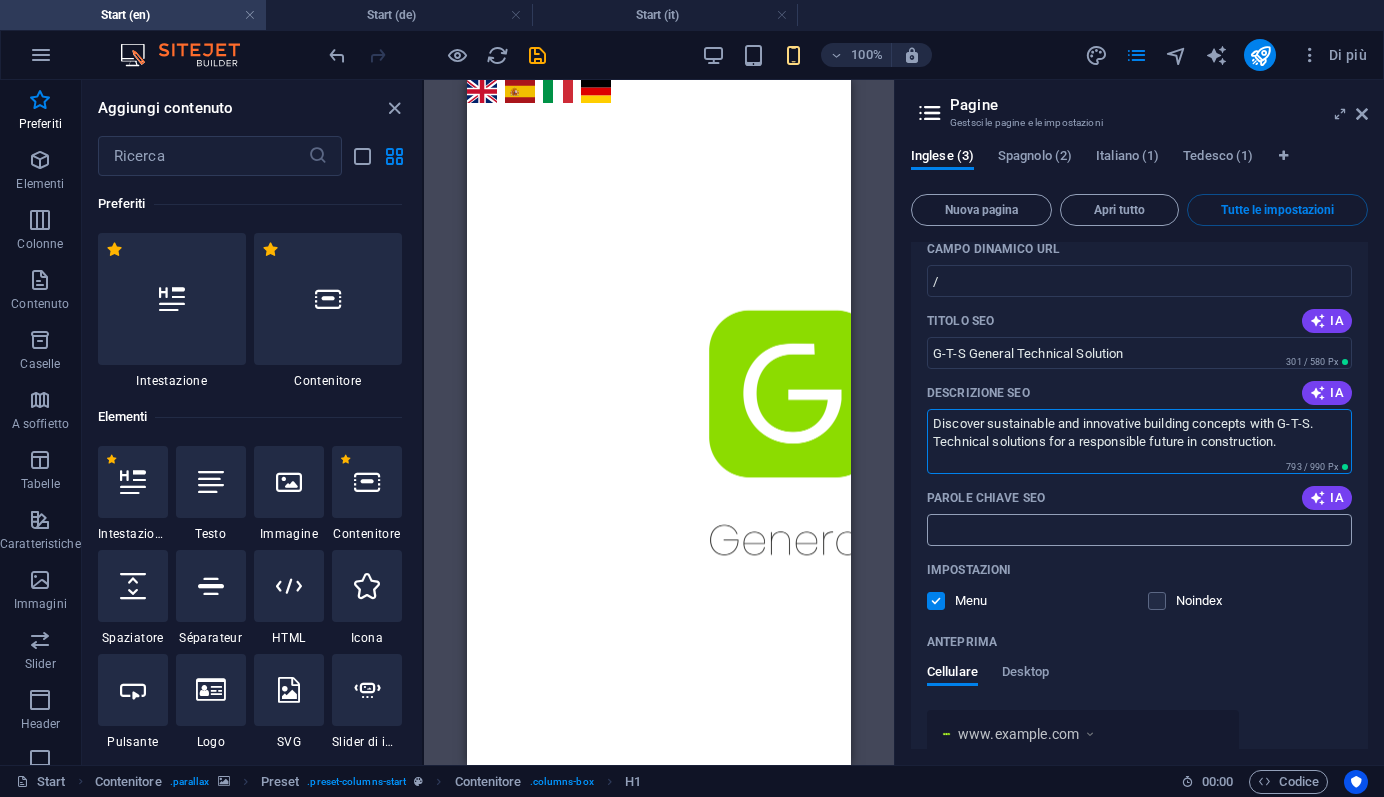 click on "Parole chiave SEO" at bounding box center (1139, 530) 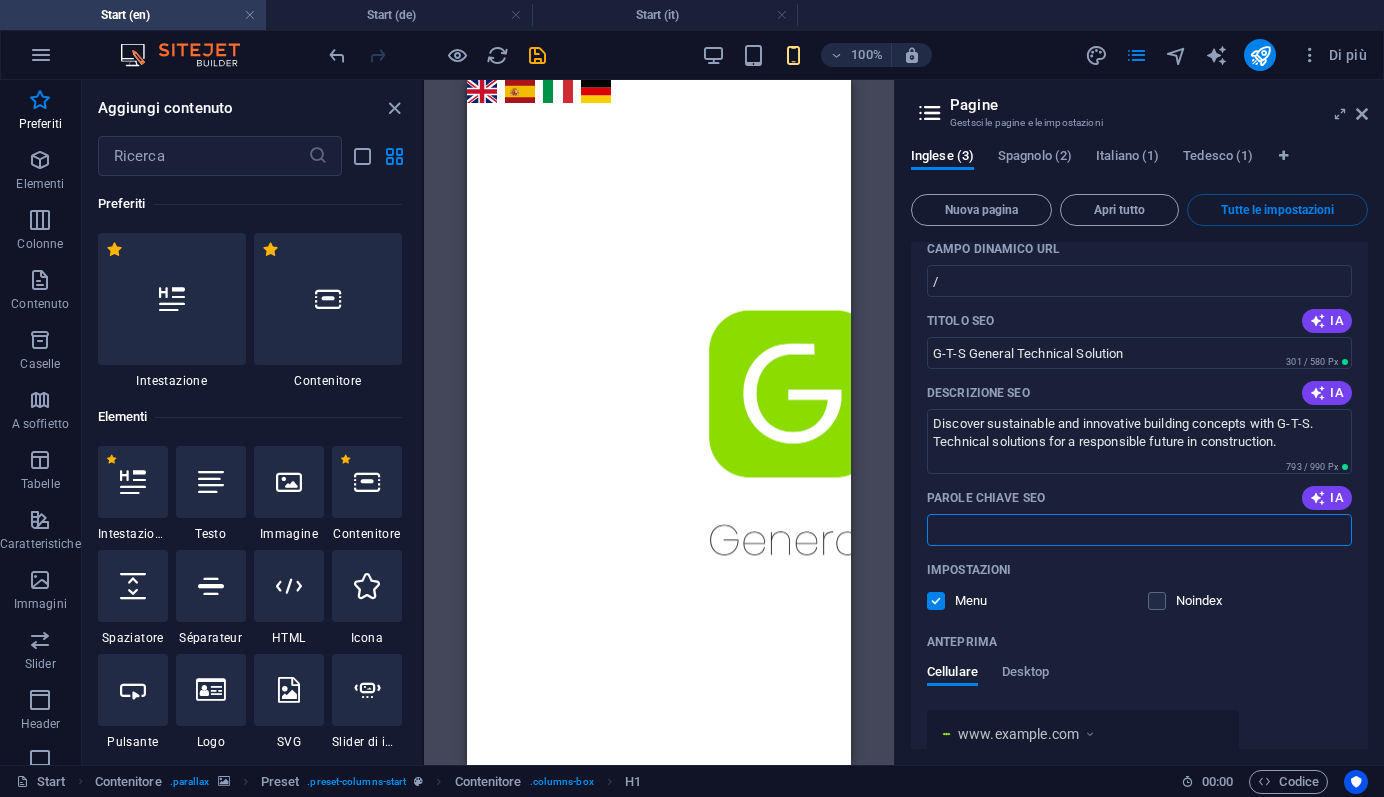 paste on "Buy ecological lime mortar, NHL lime mortar, lime mortar without cement, EN 459-1, buy floor coating, seal garage floors, balcony coating, floor coating system, buy Gutjahr drainage system, terrace installation system, Gutjahr distribution partner" 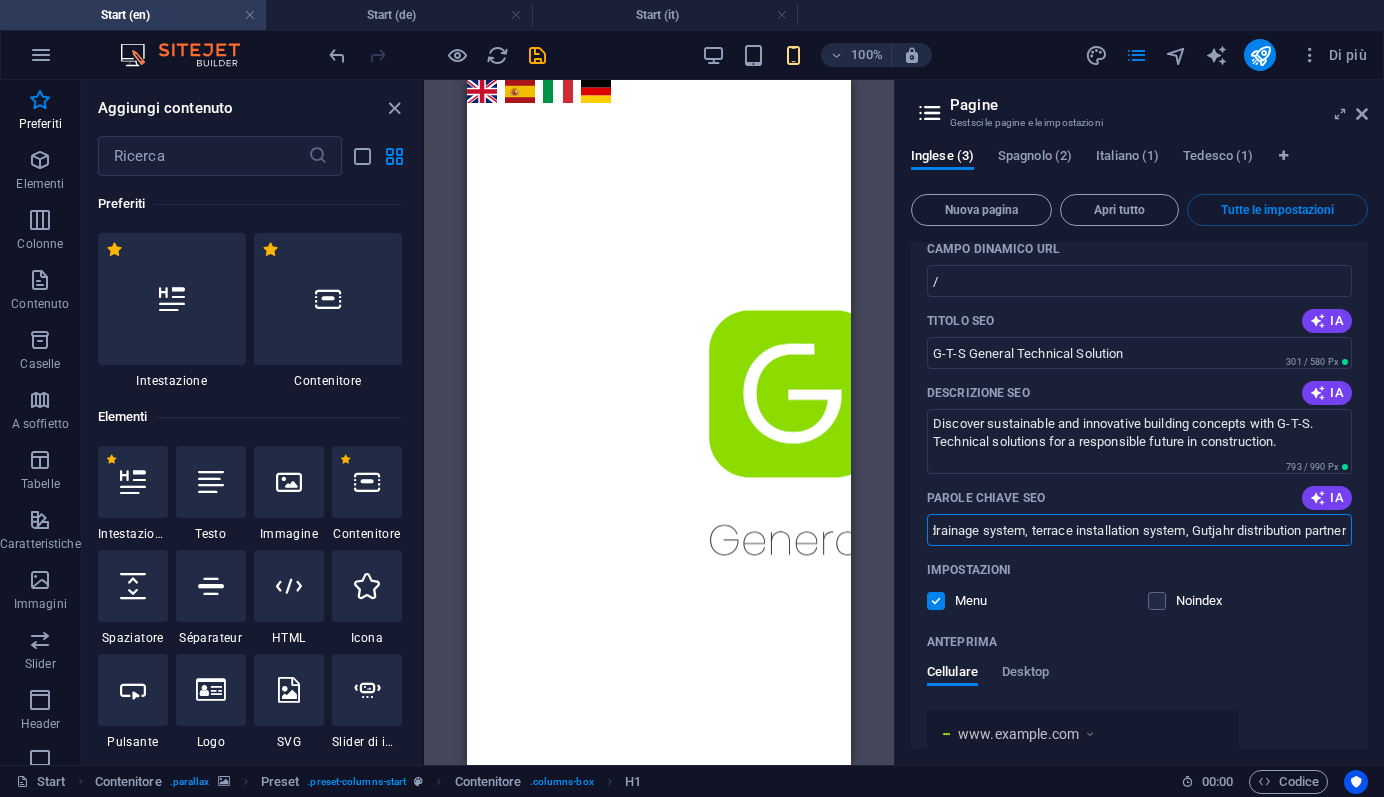 scroll, scrollTop: 0, scrollLeft: 0, axis: both 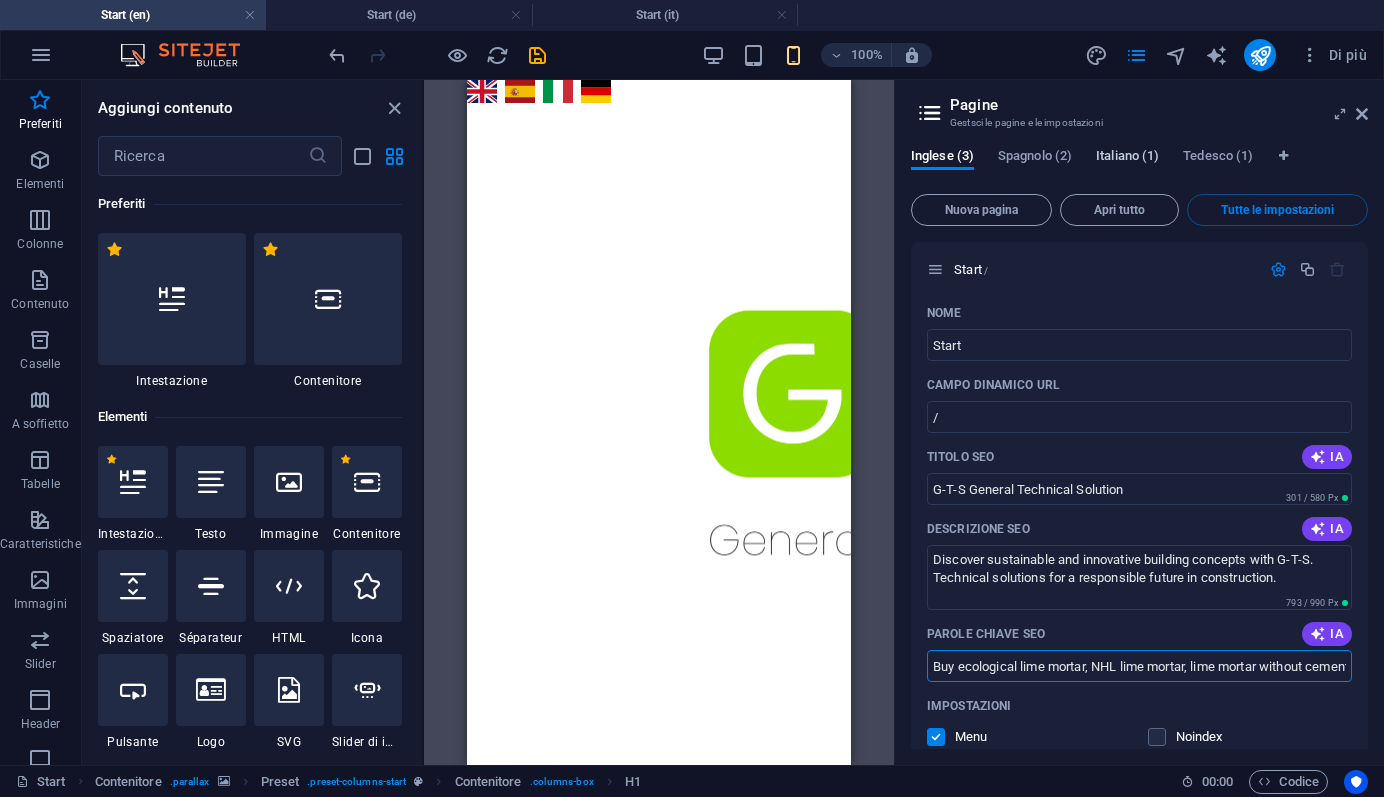 type on "Buy ecological lime mortar, NHL lime mortar, lime mortar without cement, EN 459-1, buy floor coating, seal garage floors, balcony coating, floor coating system, buy Gutjahr drainage system, terrace installation system, Gutjahr distribution partner" 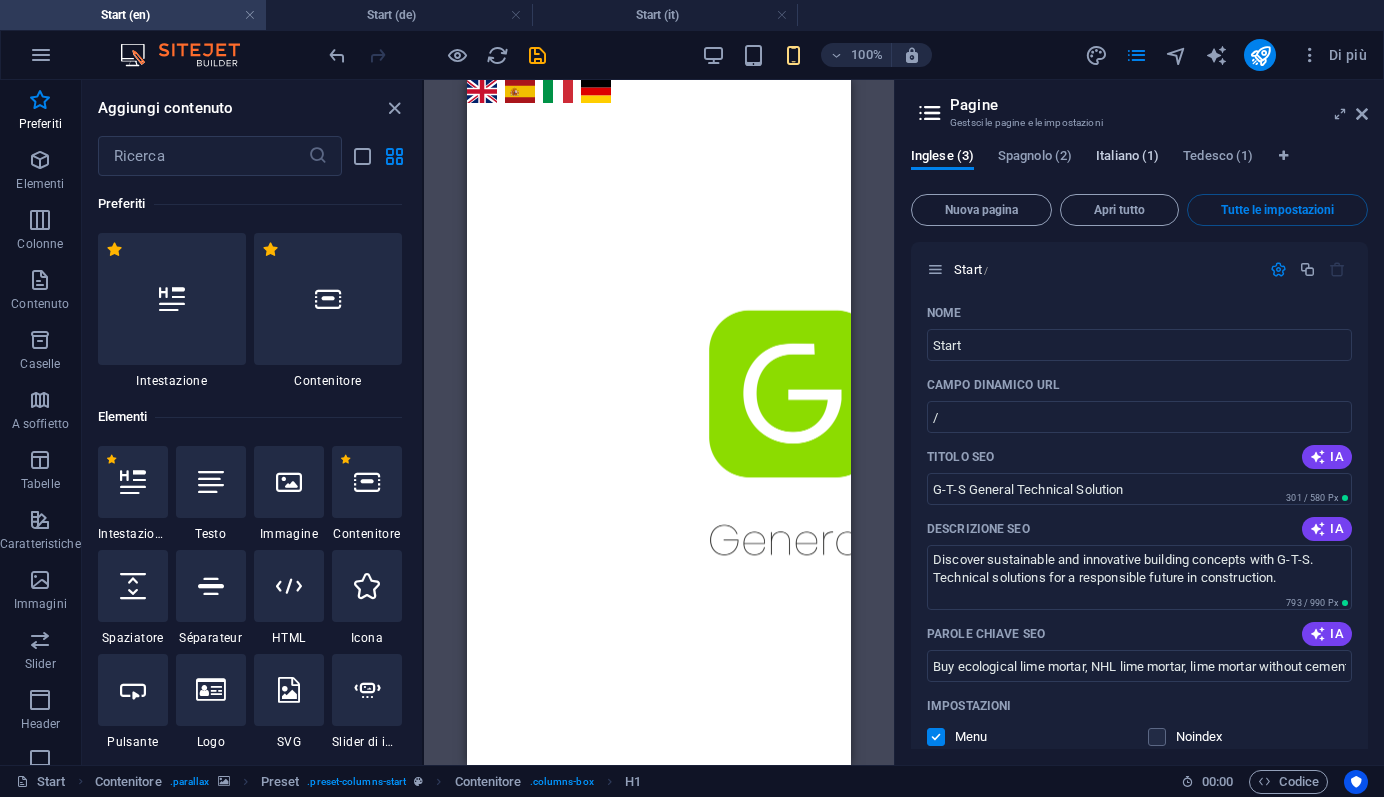 click on "Italiano (1)" at bounding box center [1127, 158] 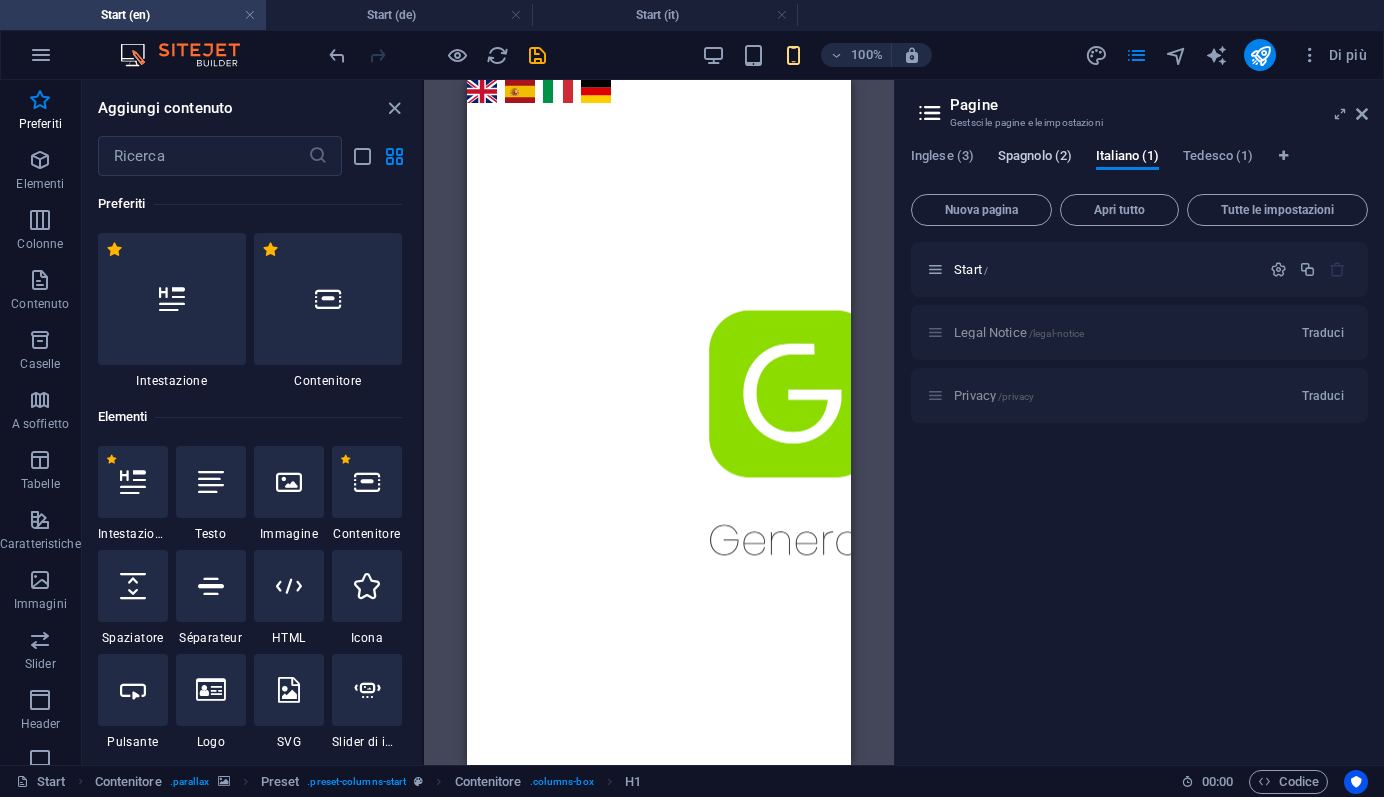 click on "Spagnolo (2)" at bounding box center (1035, 158) 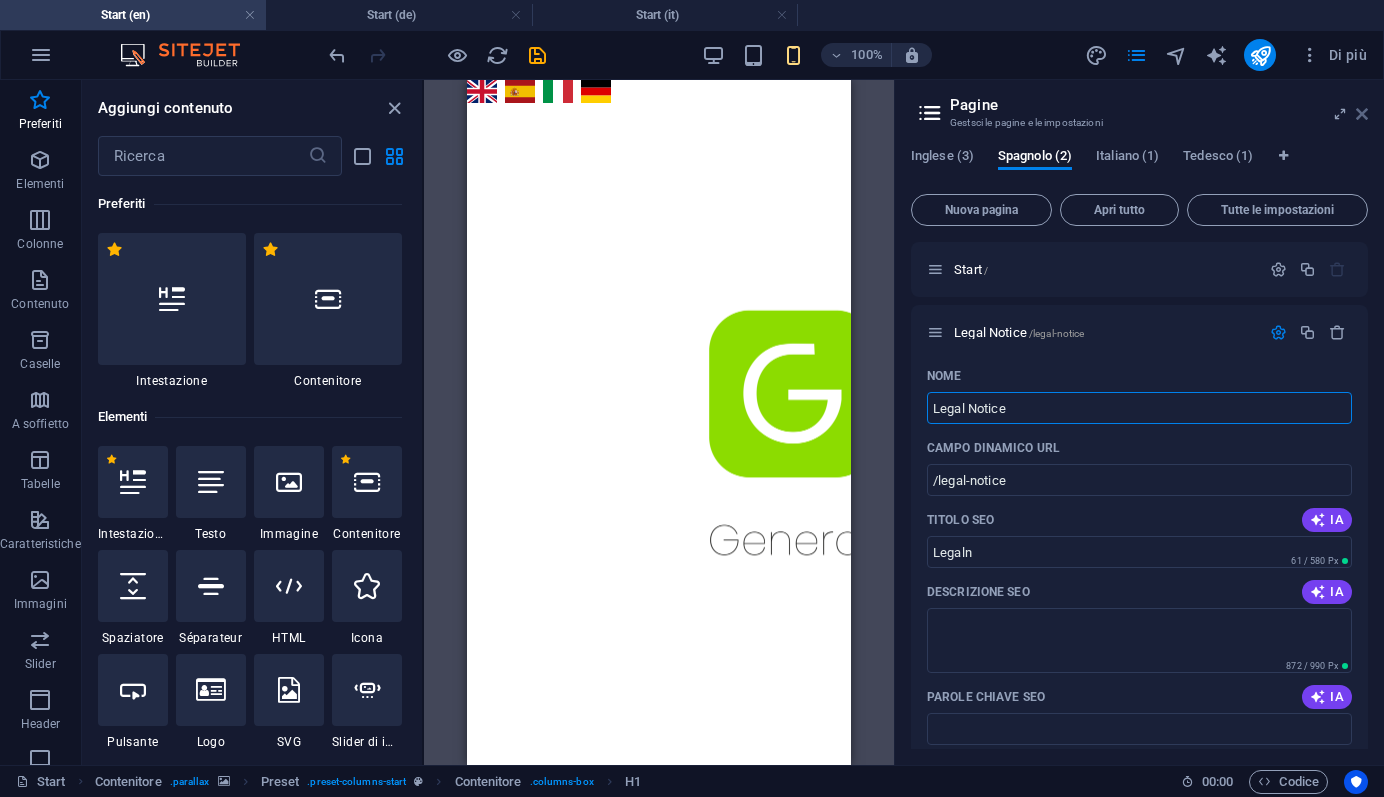 click at bounding box center (1362, 114) 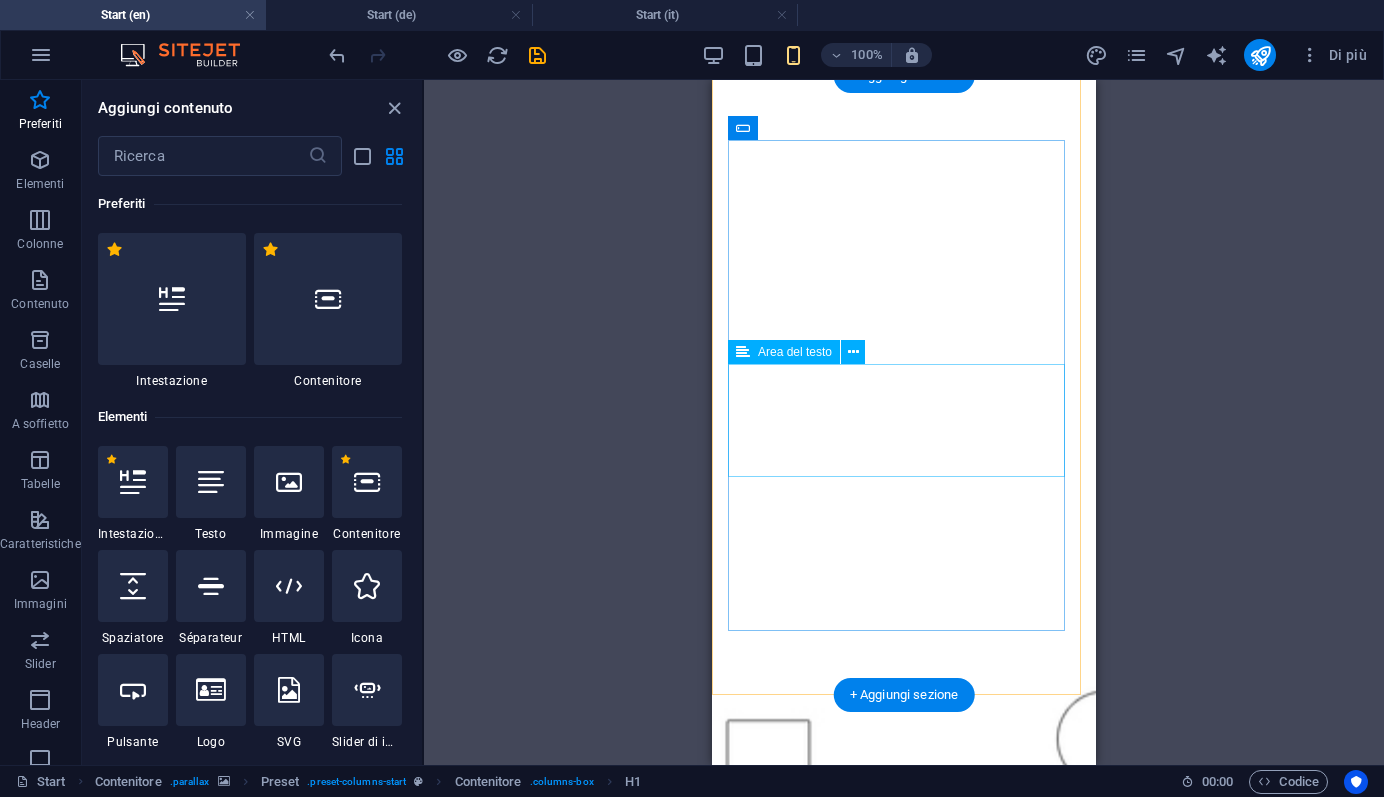 scroll, scrollTop: 1656, scrollLeft: 0, axis: vertical 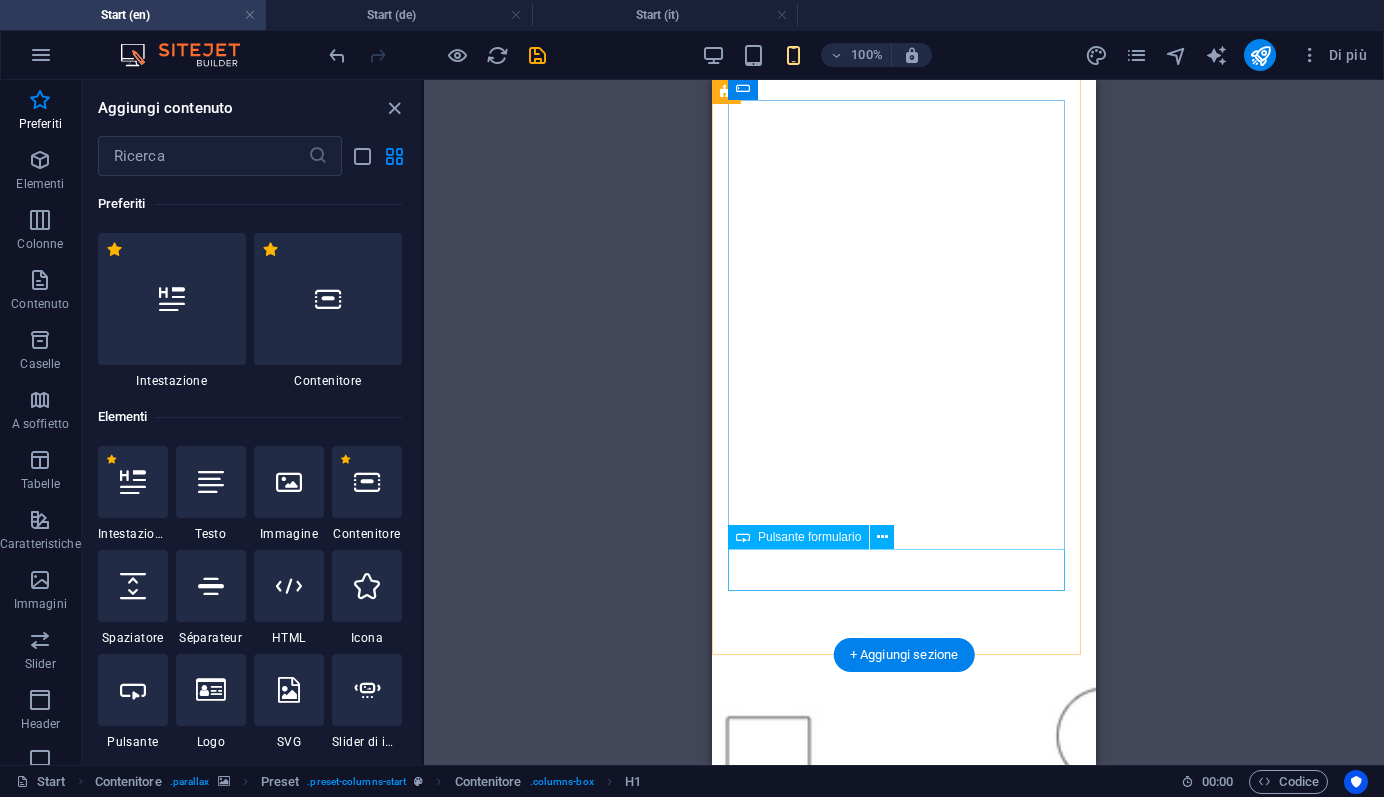 click on "Senden" at bounding box center [904, 2403] 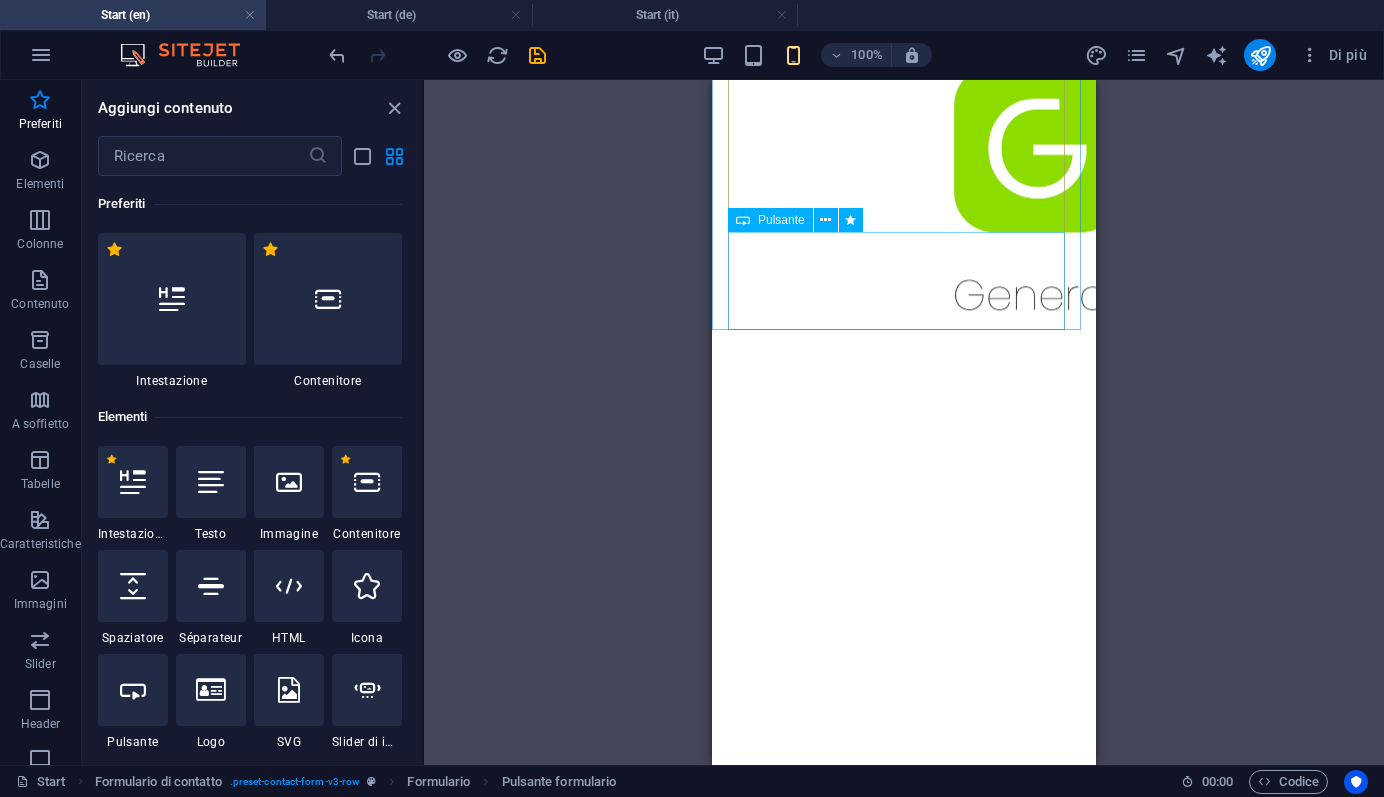 scroll, scrollTop: 208, scrollLeft: 0, axis: vertical 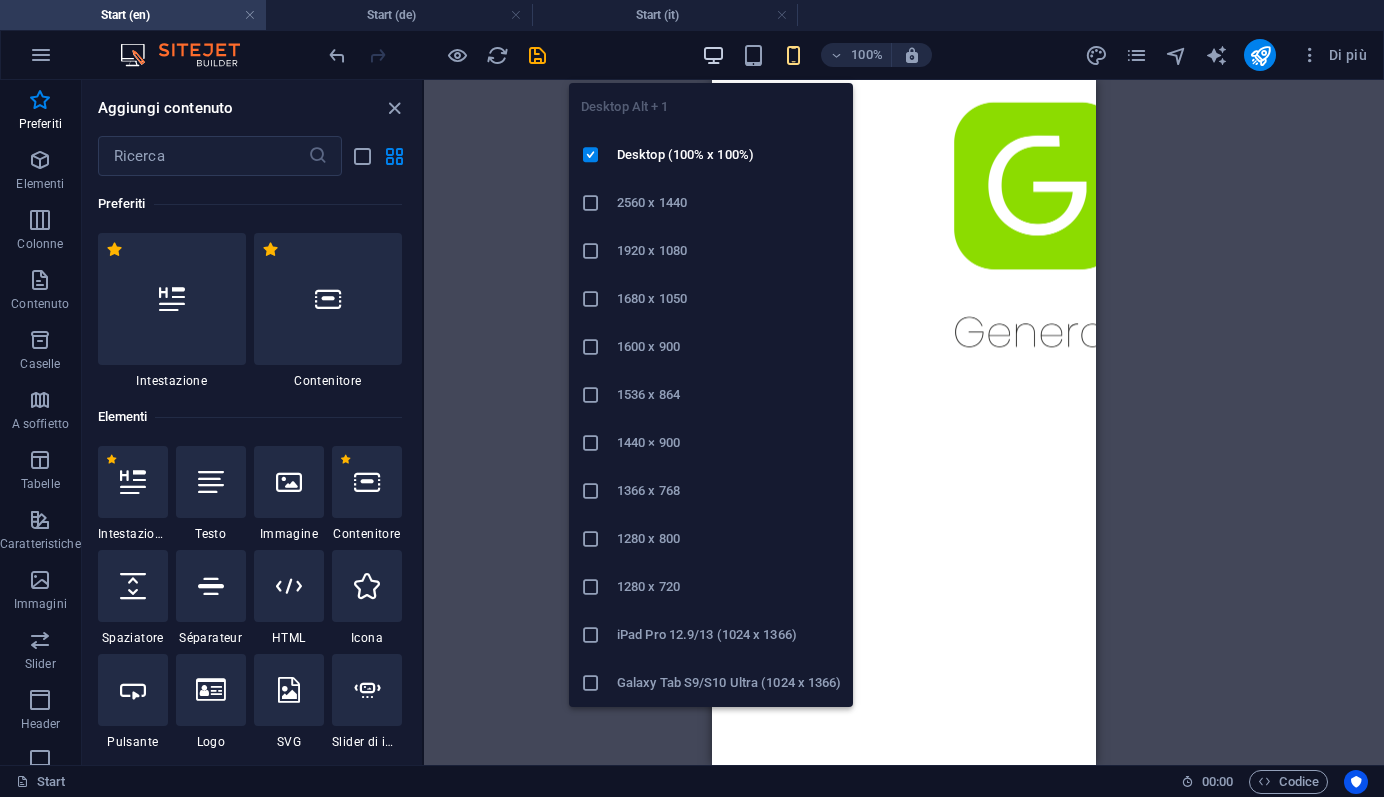 click at bounding box center (713, 55) 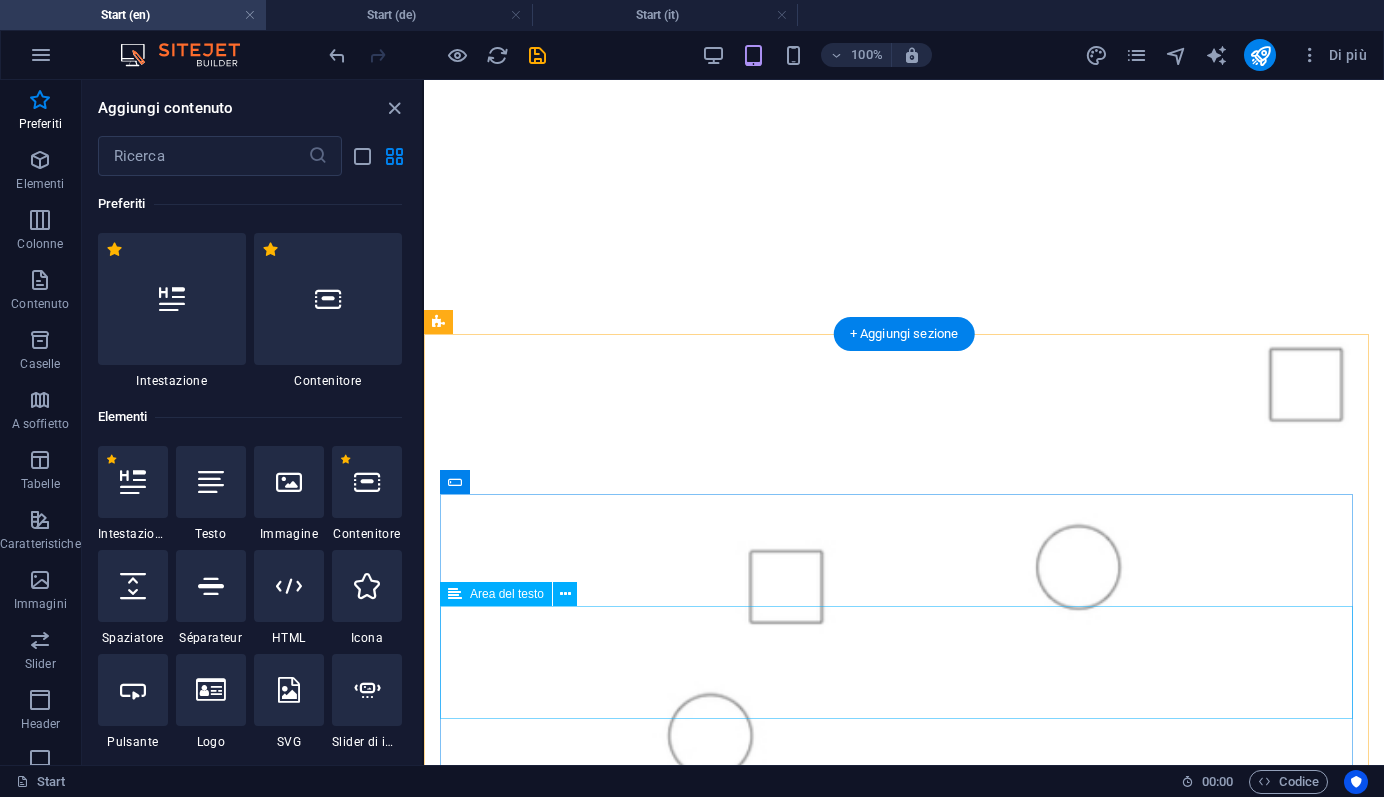 scroll, scrollTop: 1525, scrollLeft: 0, axis: vertical 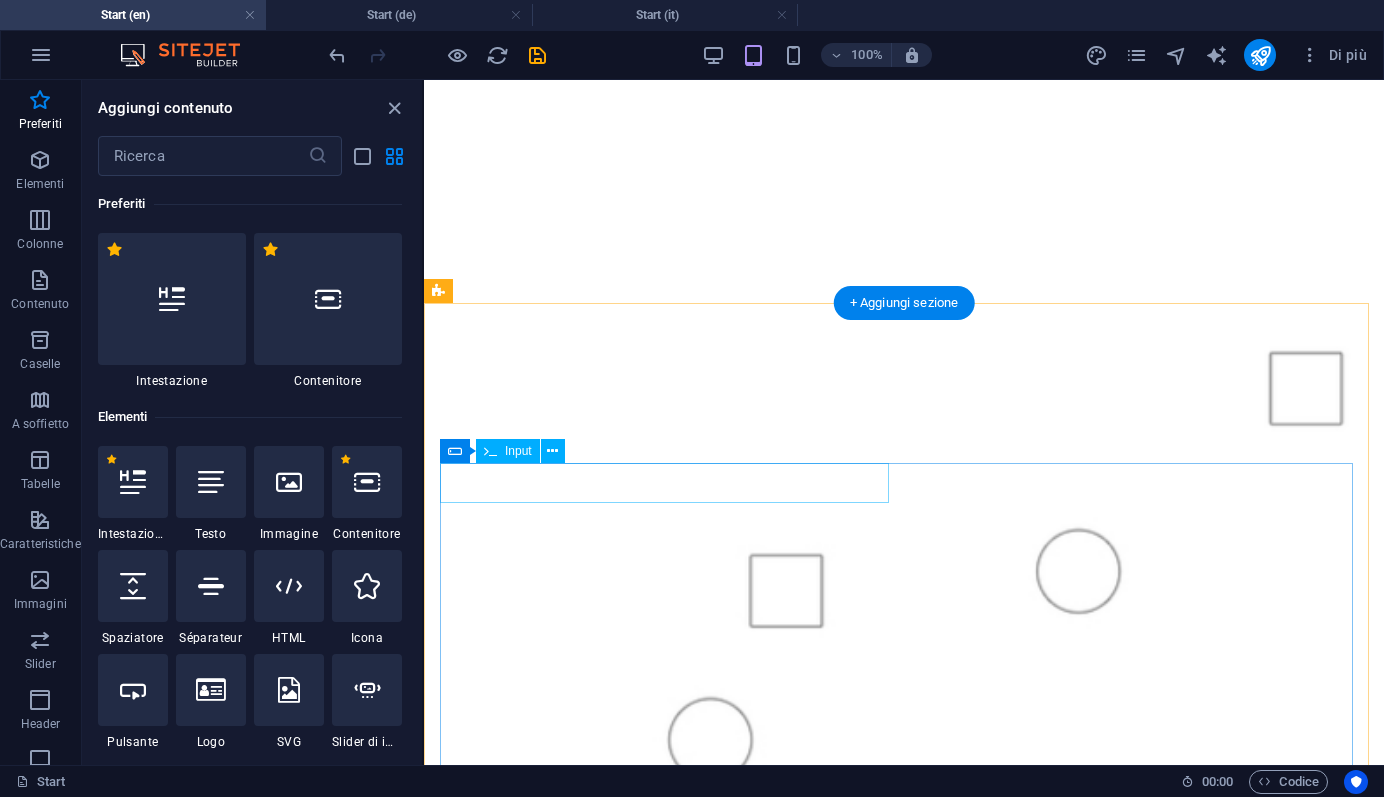 click on "test" at bounding box center (668, 2300) 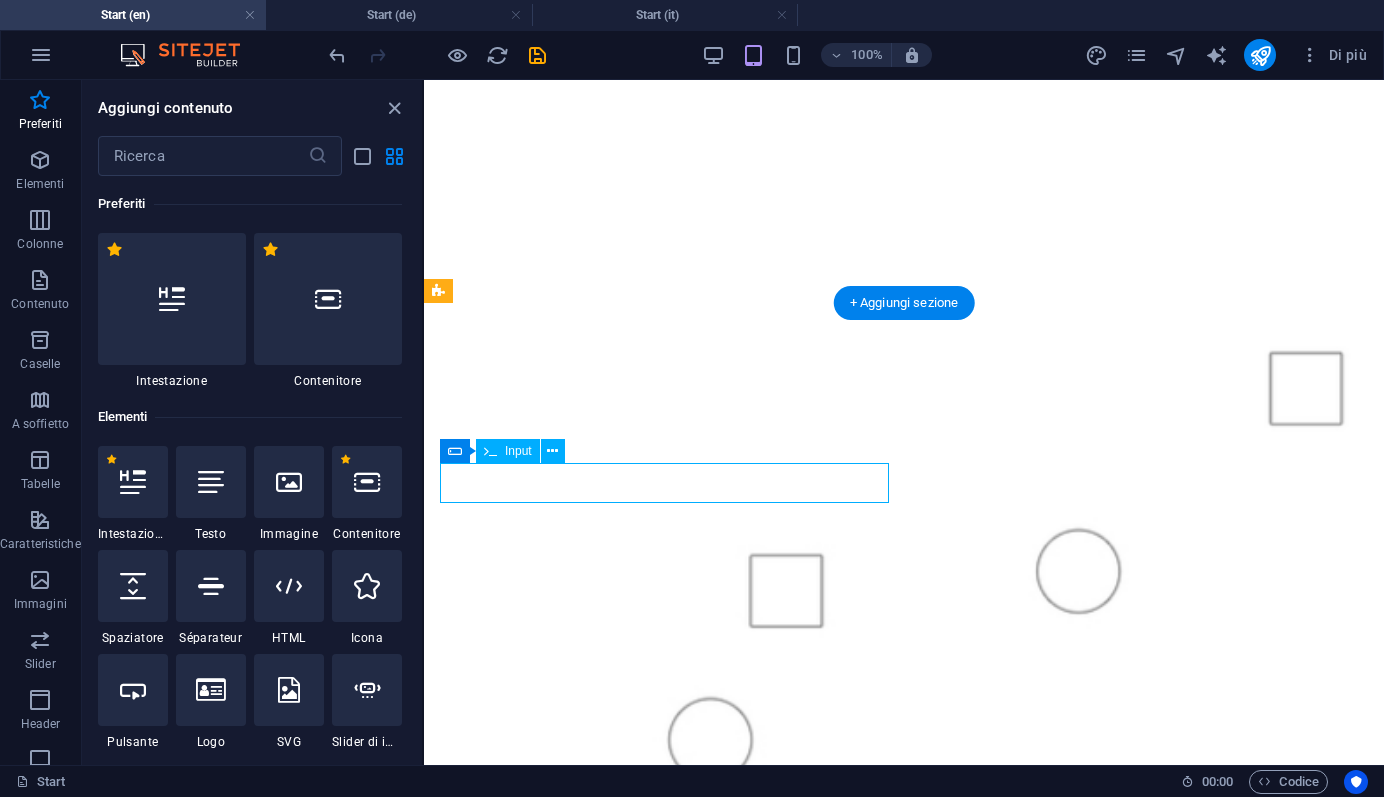 click on "test" at bounding box center (668, 2300) 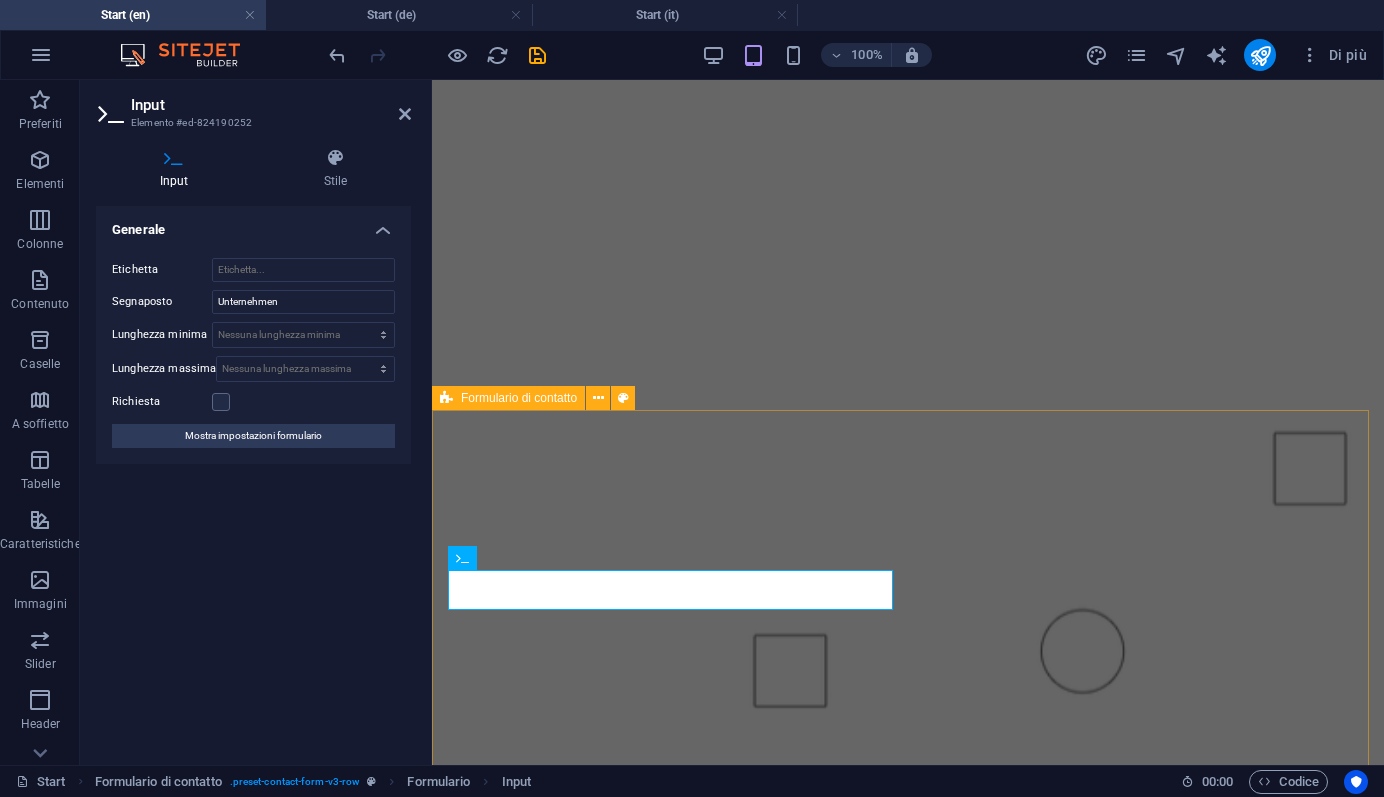 drag, startPoint x: 510, startPoint y: 591, endPoint x: 442, endPoint y: 587, distance: 68.117546 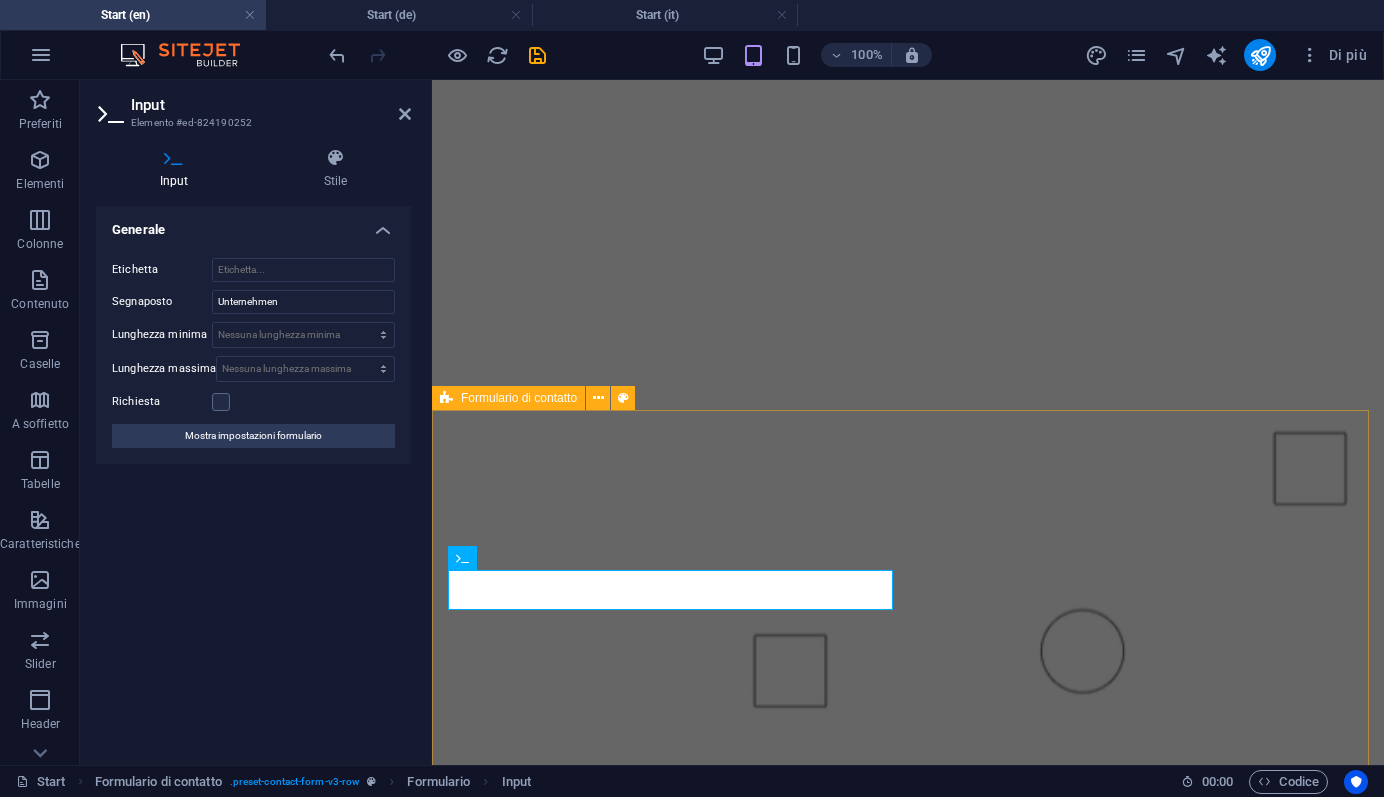 click on "test test 335686383 info@g-t-s.it zest   {{ 'content.forms.privacy'|trans }} D86xa3 Illeggibile? Carica nuovo Senden" at bounding box center (908, 2551) 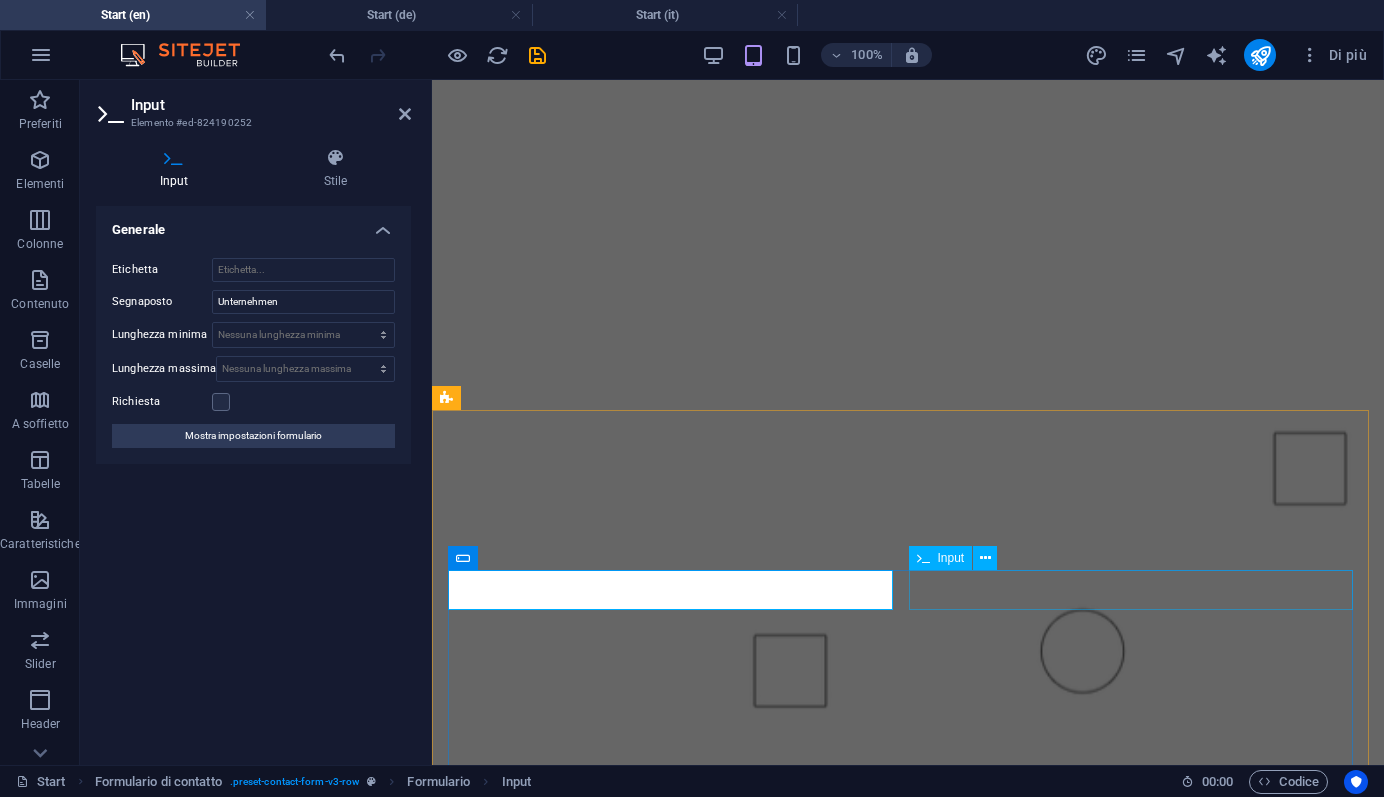click on "test" at bounding box center (1142, 2406) 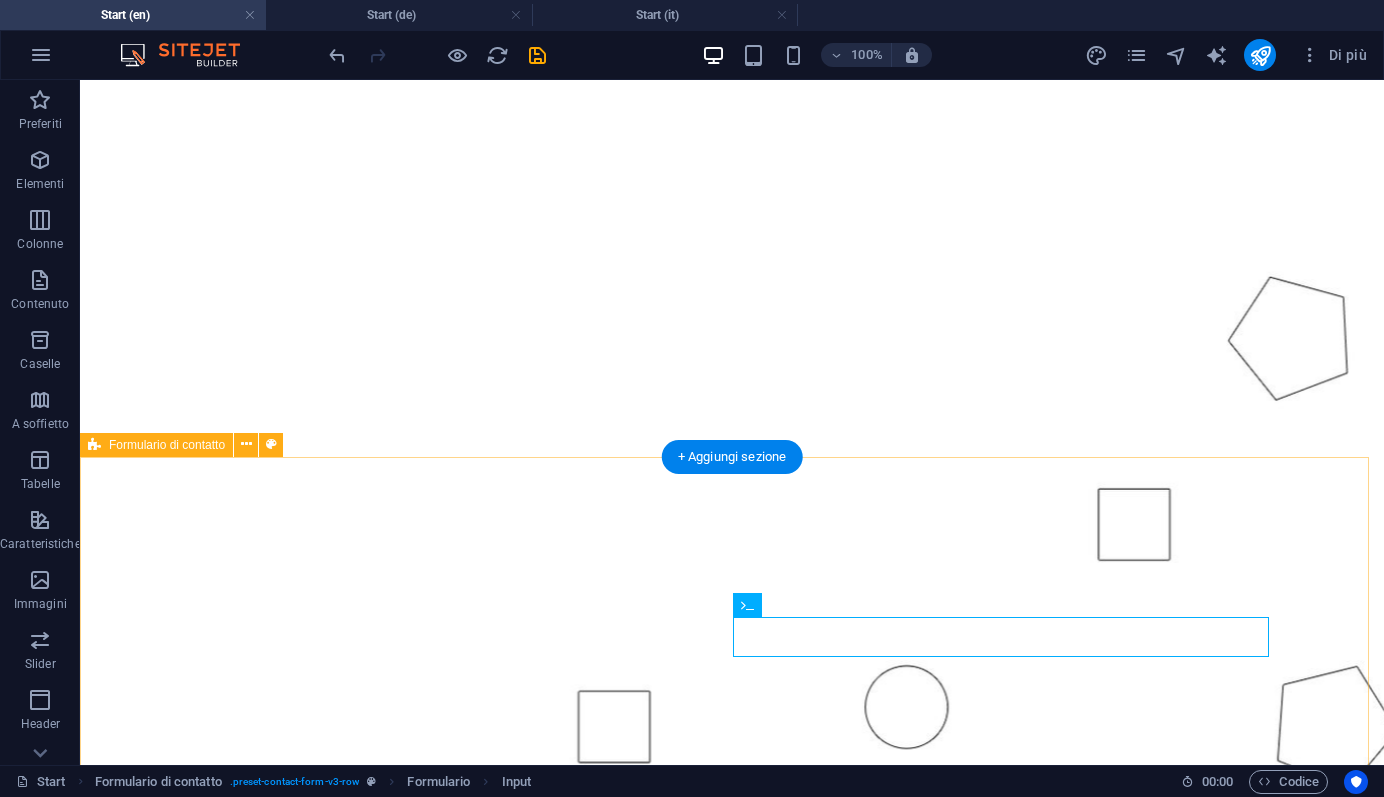 click on "test 335686383 info@g-t-s.it zest   {{ 'content.forms.privacy'|trans }} D86xa3 Illeggibile? Carica nuovo Senden" at bounding box center [732, 2702] 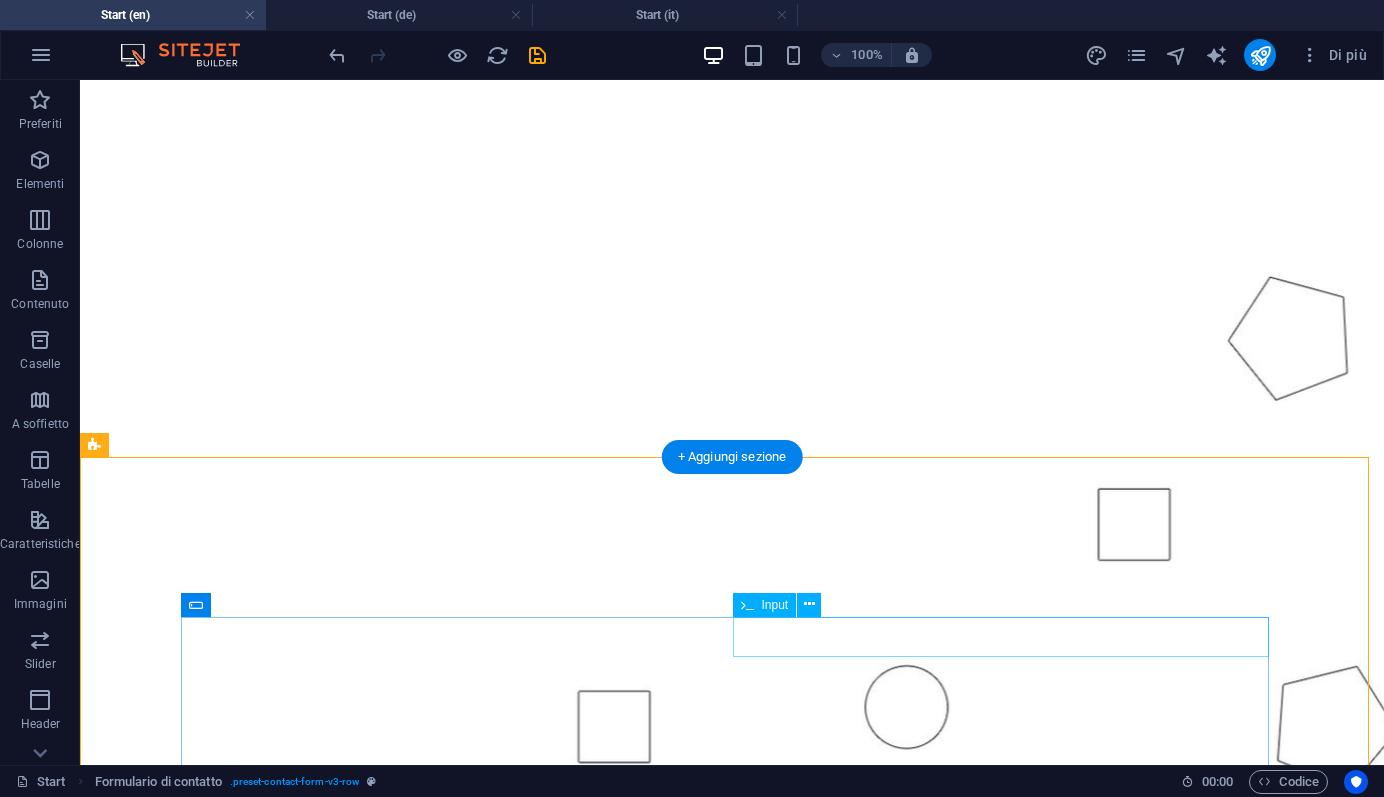 click on "test" at bounding box center (1008, 2557) 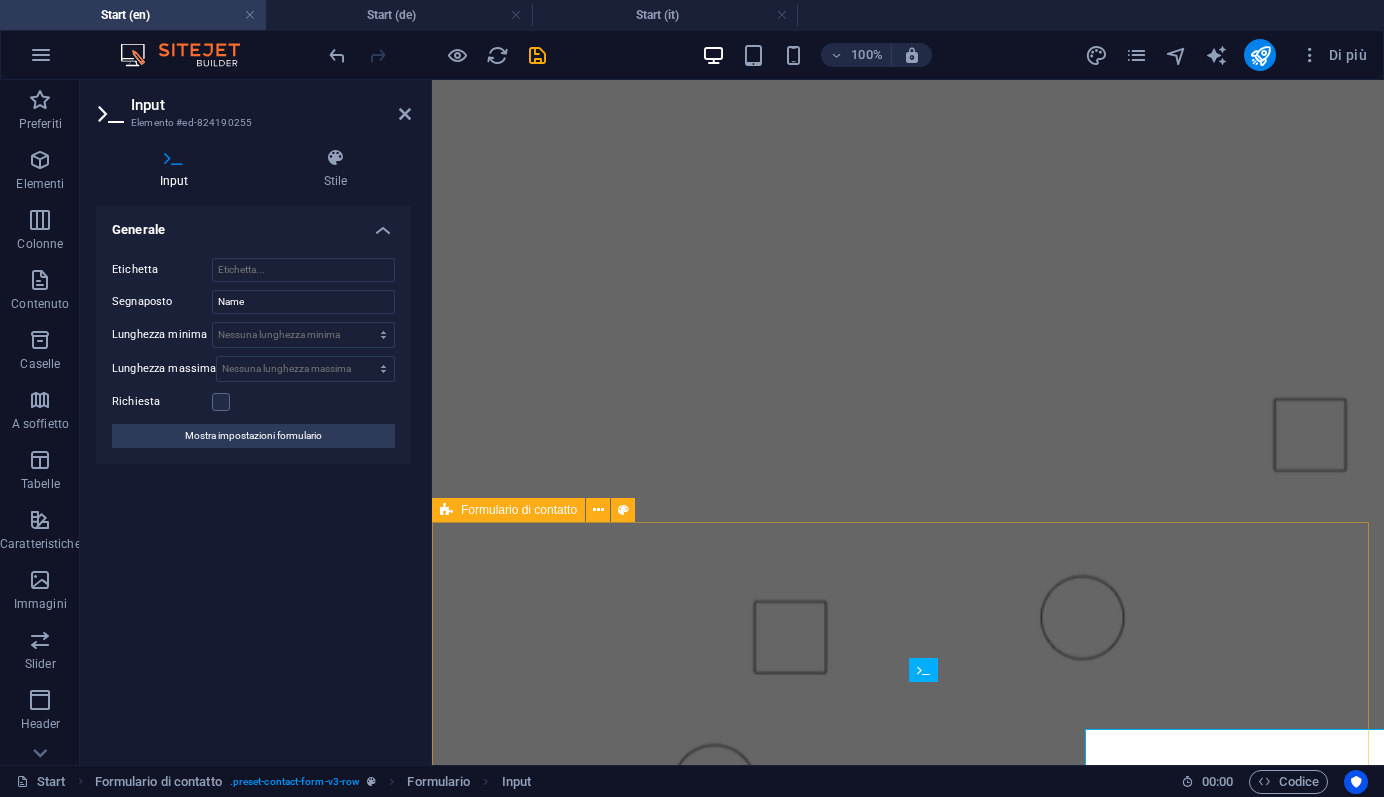 scroll, scrollTop: 1301, scrollLeft: 0, axis: vertical 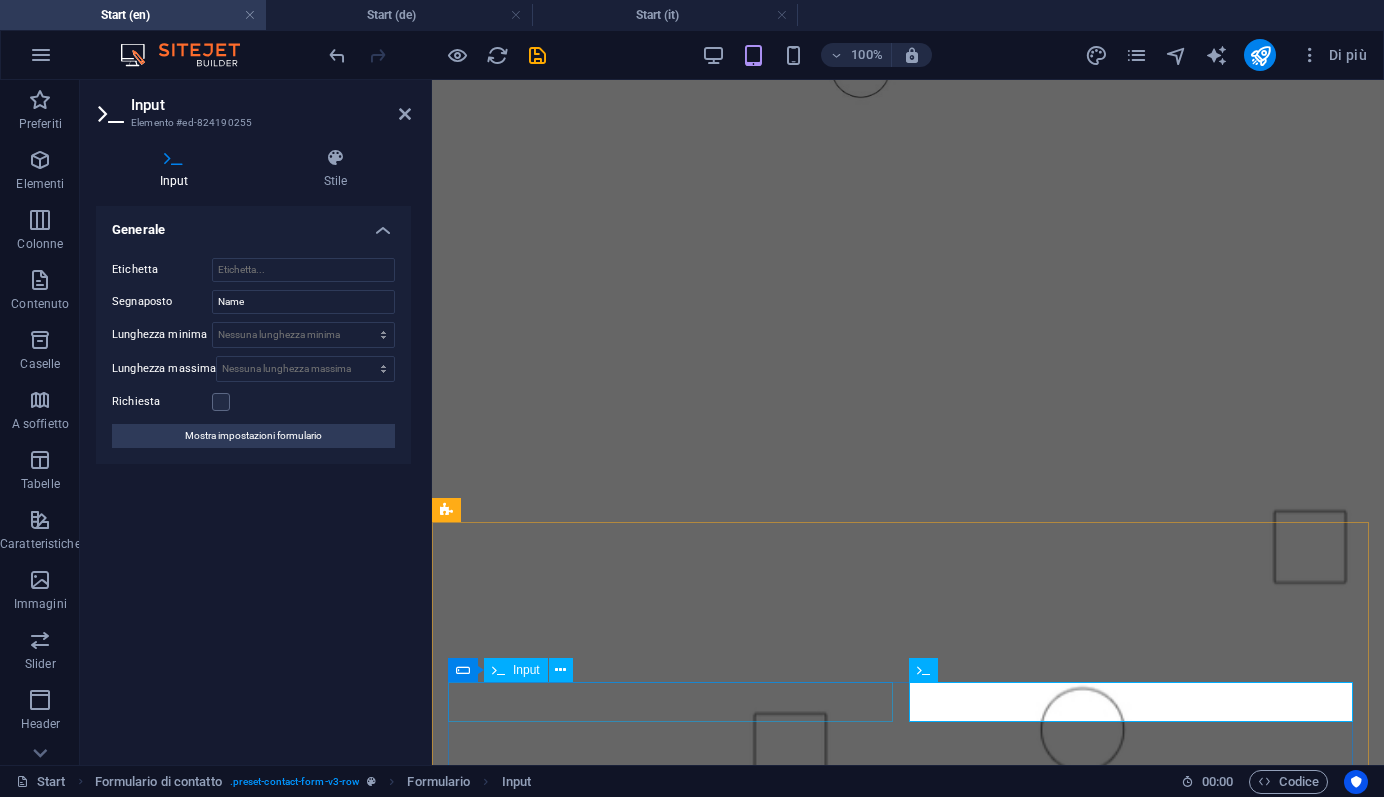 drag, startPoint x: 1007, startPoint y: 705, endPoint x: 862, endPoint y: 703, distance: 145.0138 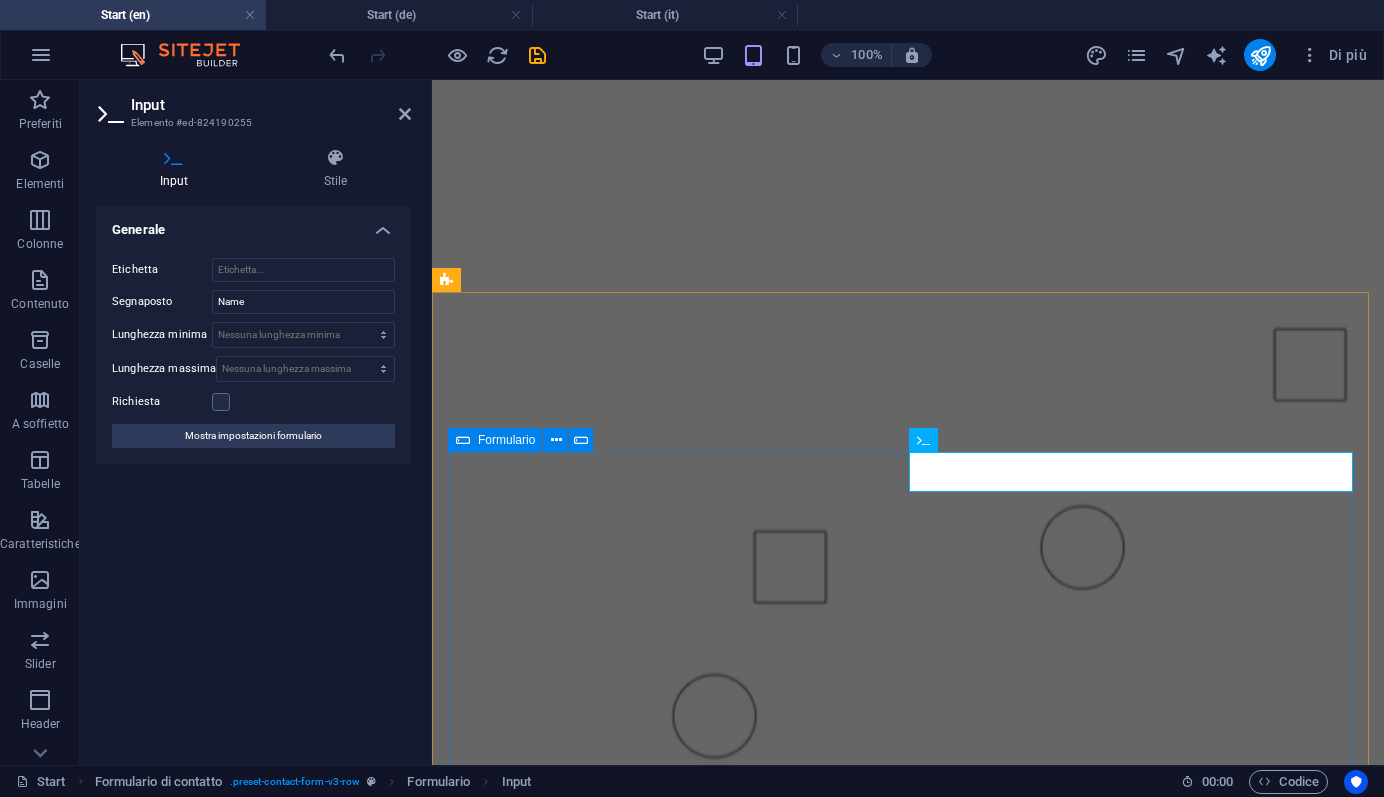 scroll, scrollTop: 1574, scrollLeft: 0, axis: vertical 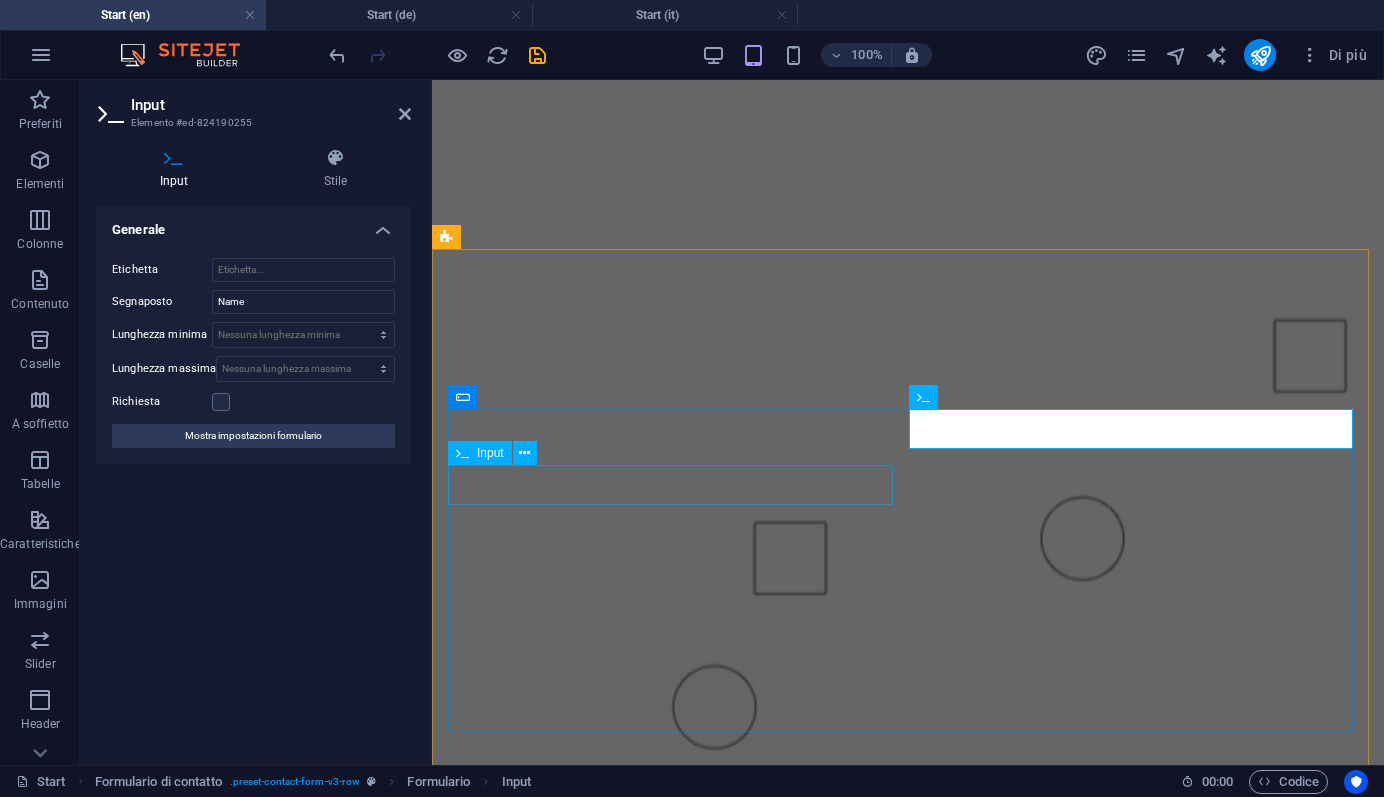 click on "335686383" at bounding box center [674, 2302] 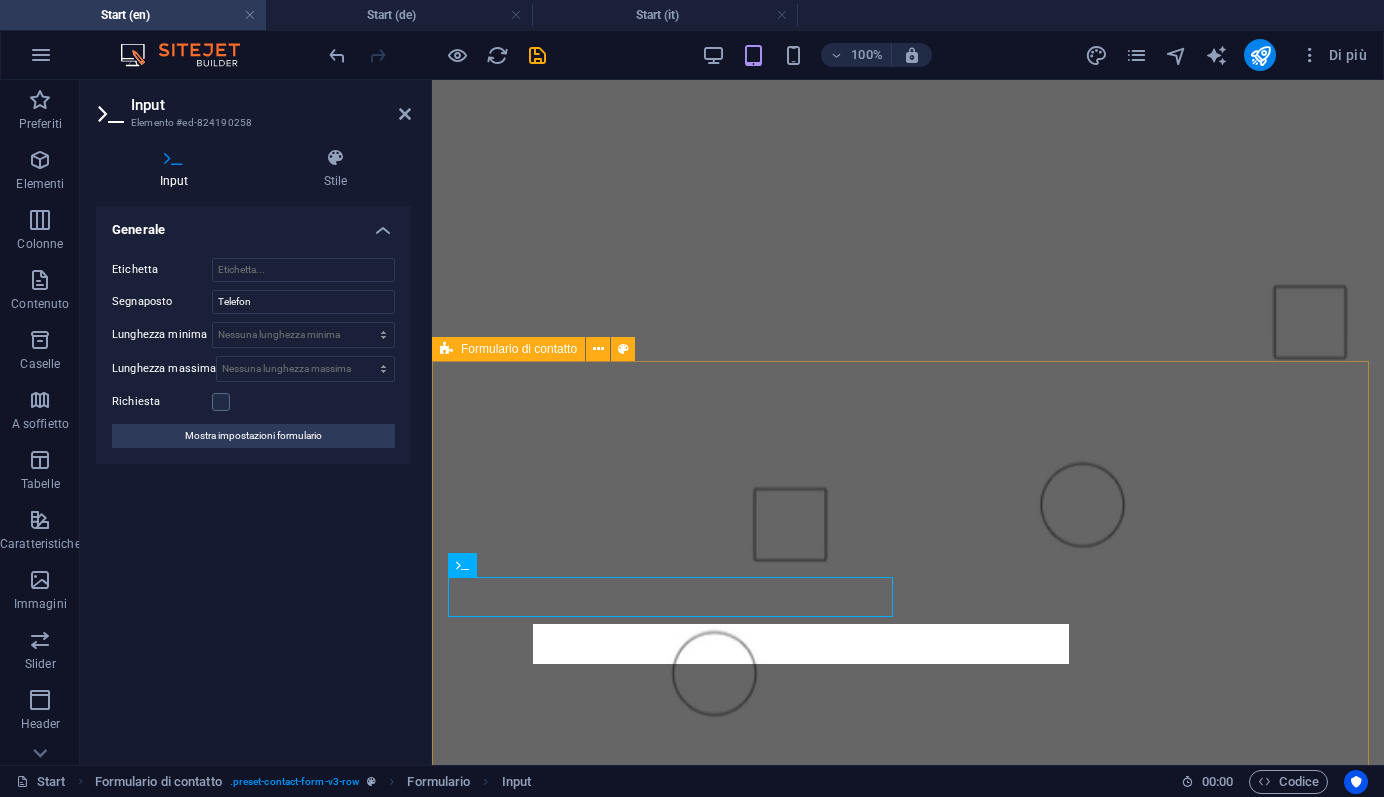 scroll, scrollTop: 1462, scrollLeft: 0, axis: vertical 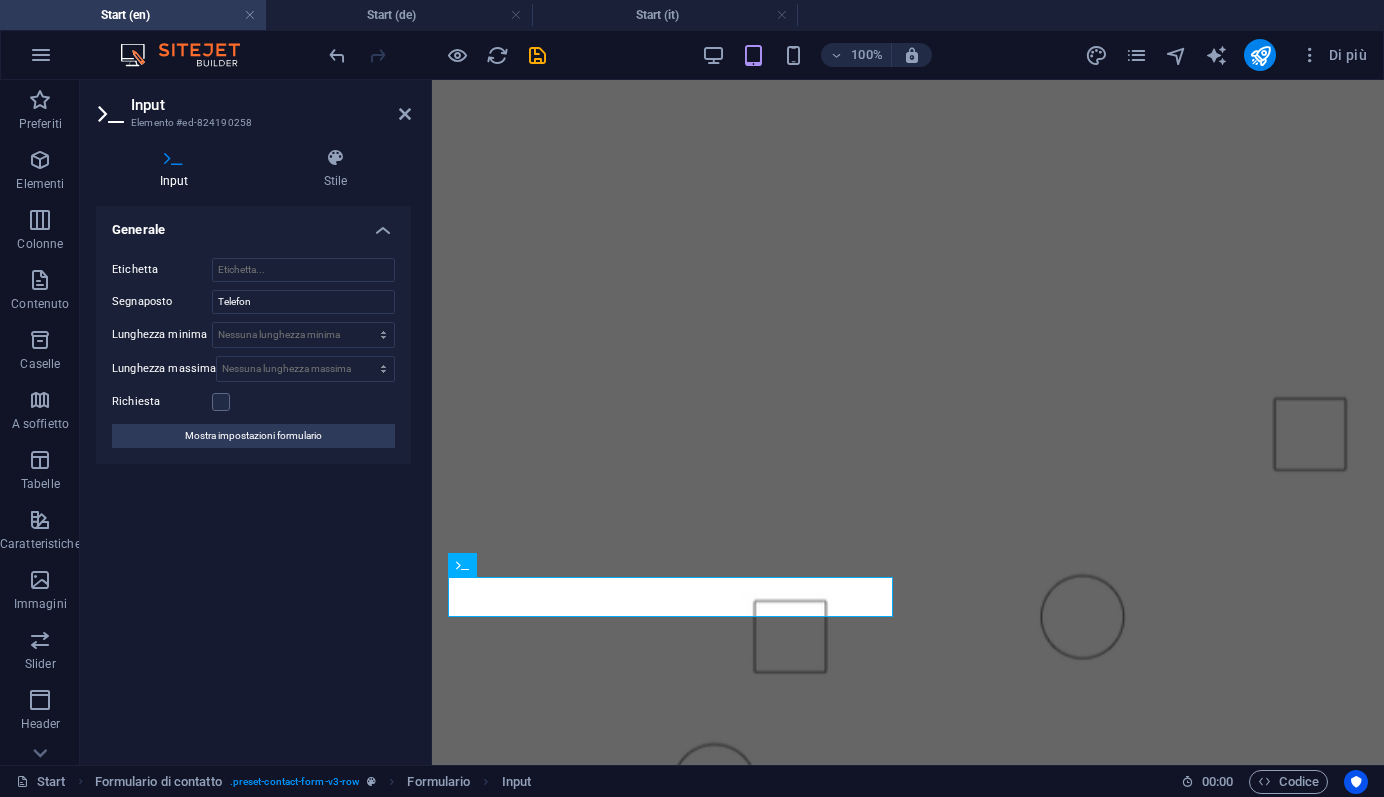 drag, startPoint x: 589, startPoint y: 603, endPoint x: 403, endPoint y: 593, distance: 186.26862 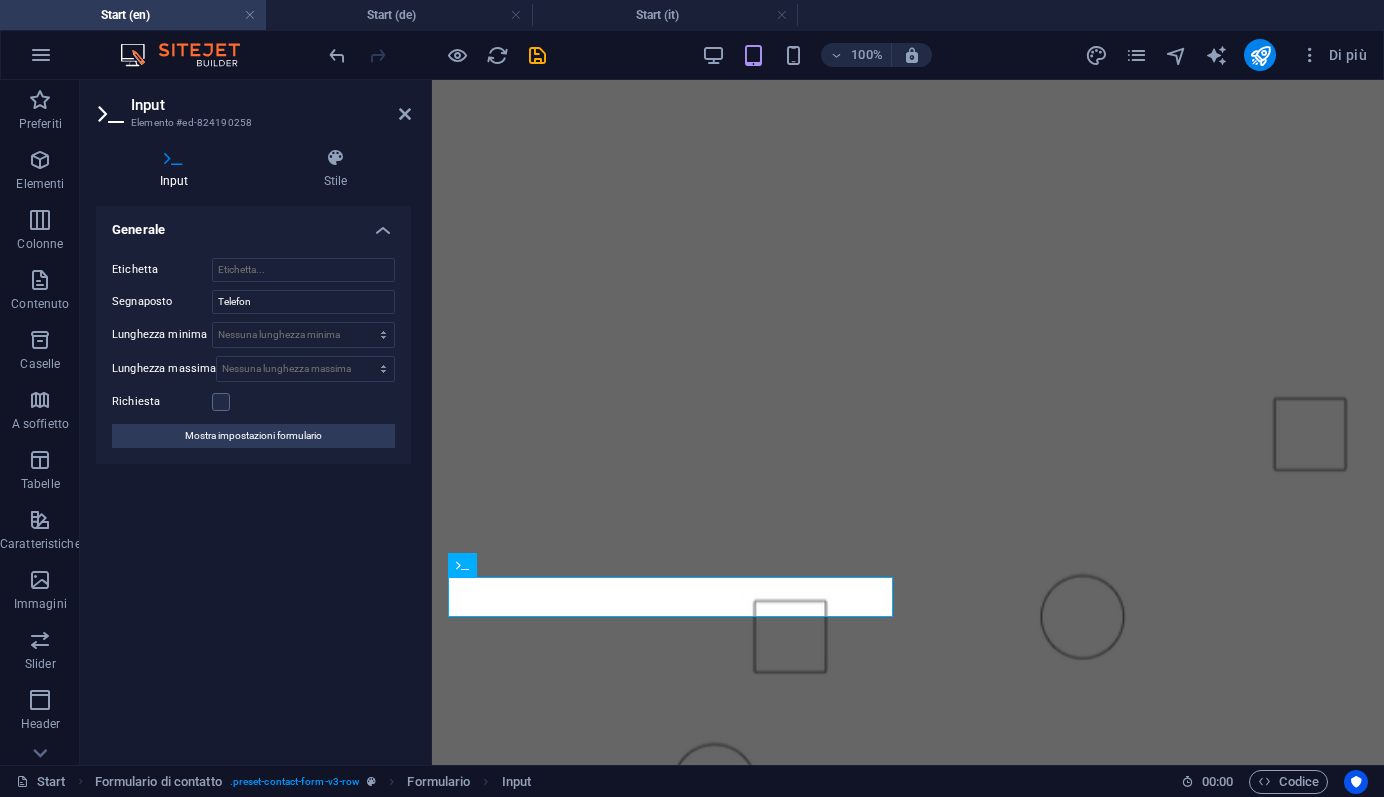click on "Skip to main content
English Español Italiano Deutsch G-T-S   General Technical Solution 👉 Kontaktieren Sie uns – Technisches Know-how & individuelle Beratung über uns-  G-T-S ? General Technical Solutions – Fortschritt mit Verantwortung G-T-S steht für innovative Lösungen im Bauwesen: technisch fundiert, nachhaltig ausgerichtet und partnerschaftlich umgesetzt. Wir verstehen uns nicht nur als Produktlieferant, sondern auch als Ideengeber und technischer Partner, der zukunftsfähige Baukonzepte realisiert. Unser Netzwerk umfasst renommierte Partner wie  O berflächenschutz.eu ,  Gutjahr Systemtechnik  sowie  Kalk & Kork , deren Produkte wir gezielt in maßgeschneiderte Lösungen integrieren. Mit klarem Fokus auf Qualität, Umweltfreundlichkeit und Funktionalität begleiten wir unsere Kunden von der Produktauswahl bis zur vollständigen Umsetzung. 335686383 info@g-t-s.it zest   {{ 'content.forms.privacy'|trans }} D86xa3 Illeggibile? Carica nuovo Senden 1. Technische lösungen für bauprojekte" at bounding box center (908, 2496) 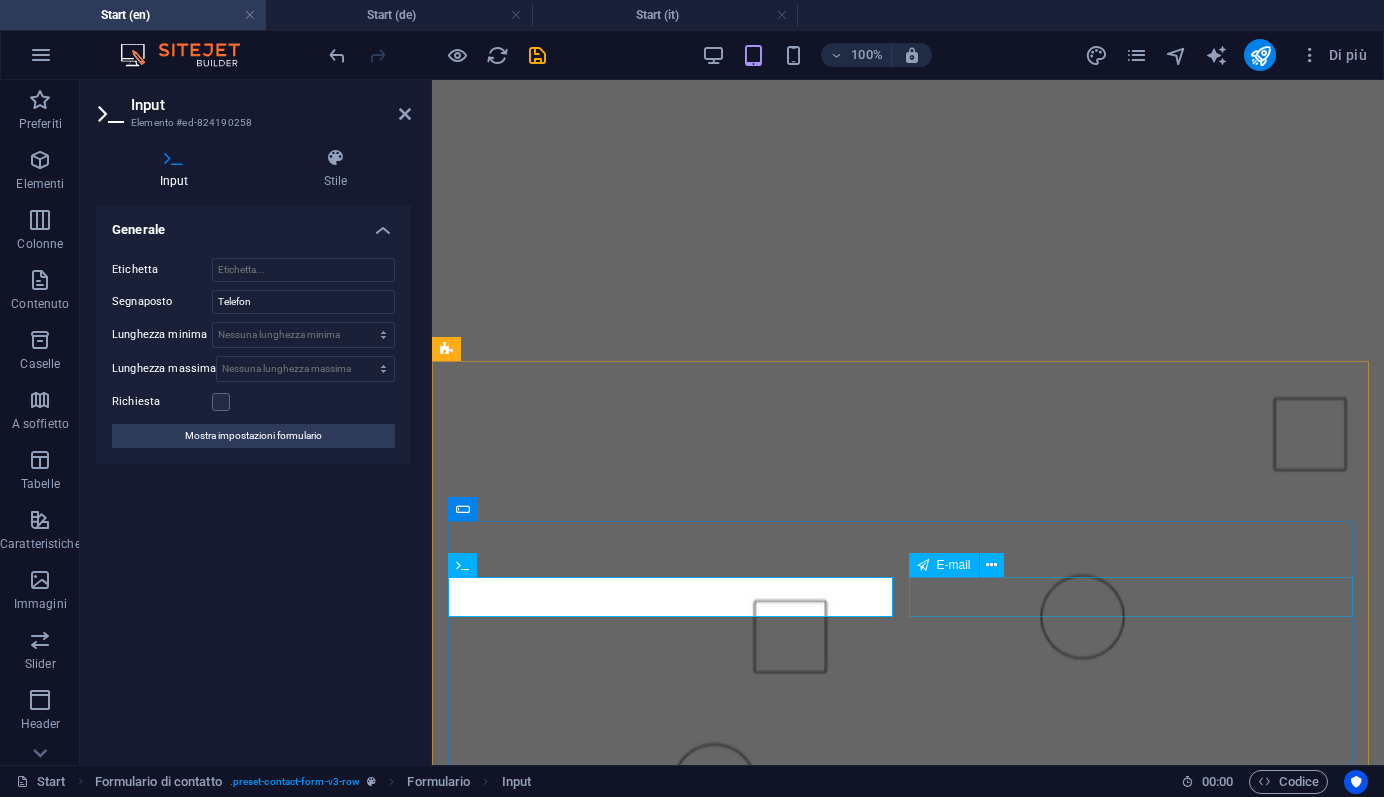 click on "info@g-t-s.it" at bounding box center (1142, 2414) 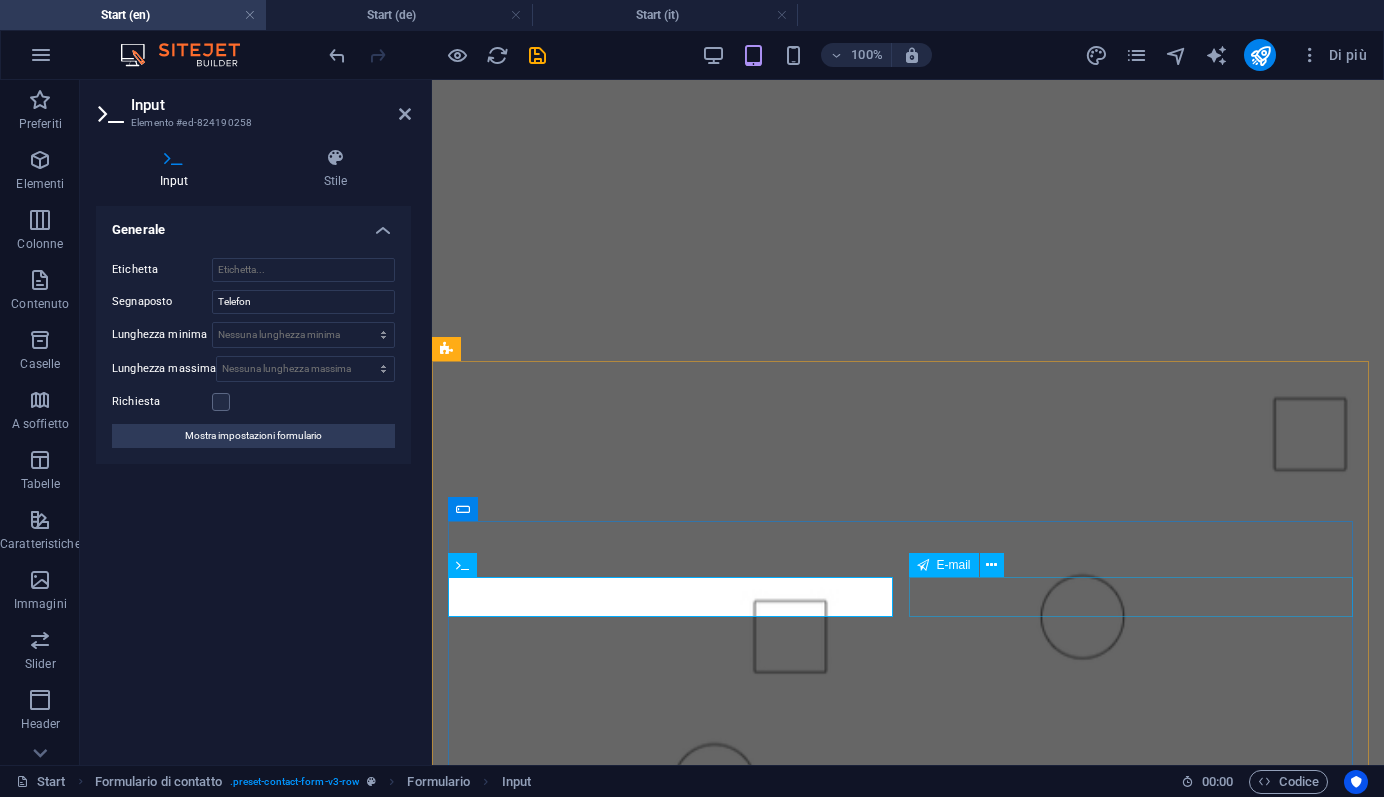 type 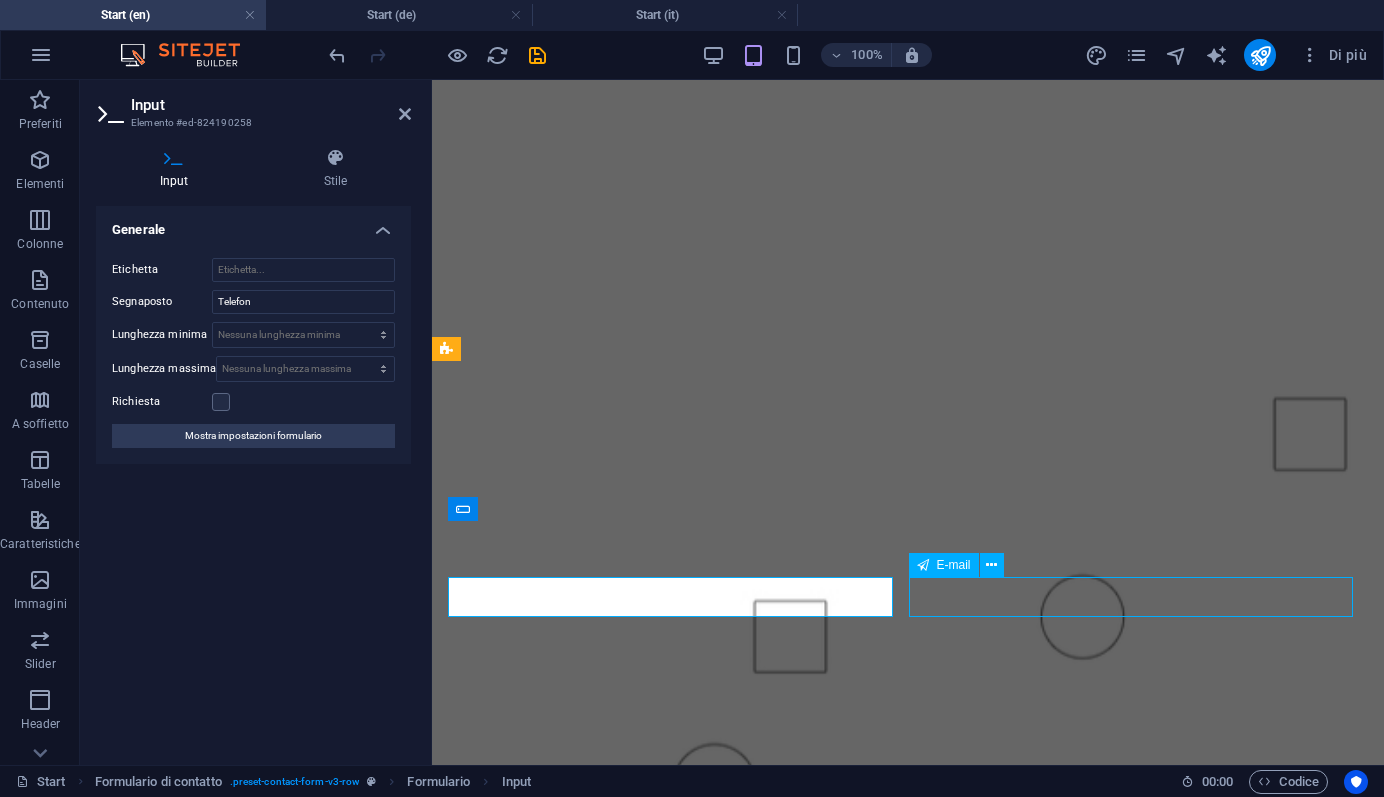 click on "info@g-t-s.it" at bounding box center [1142, 2414] 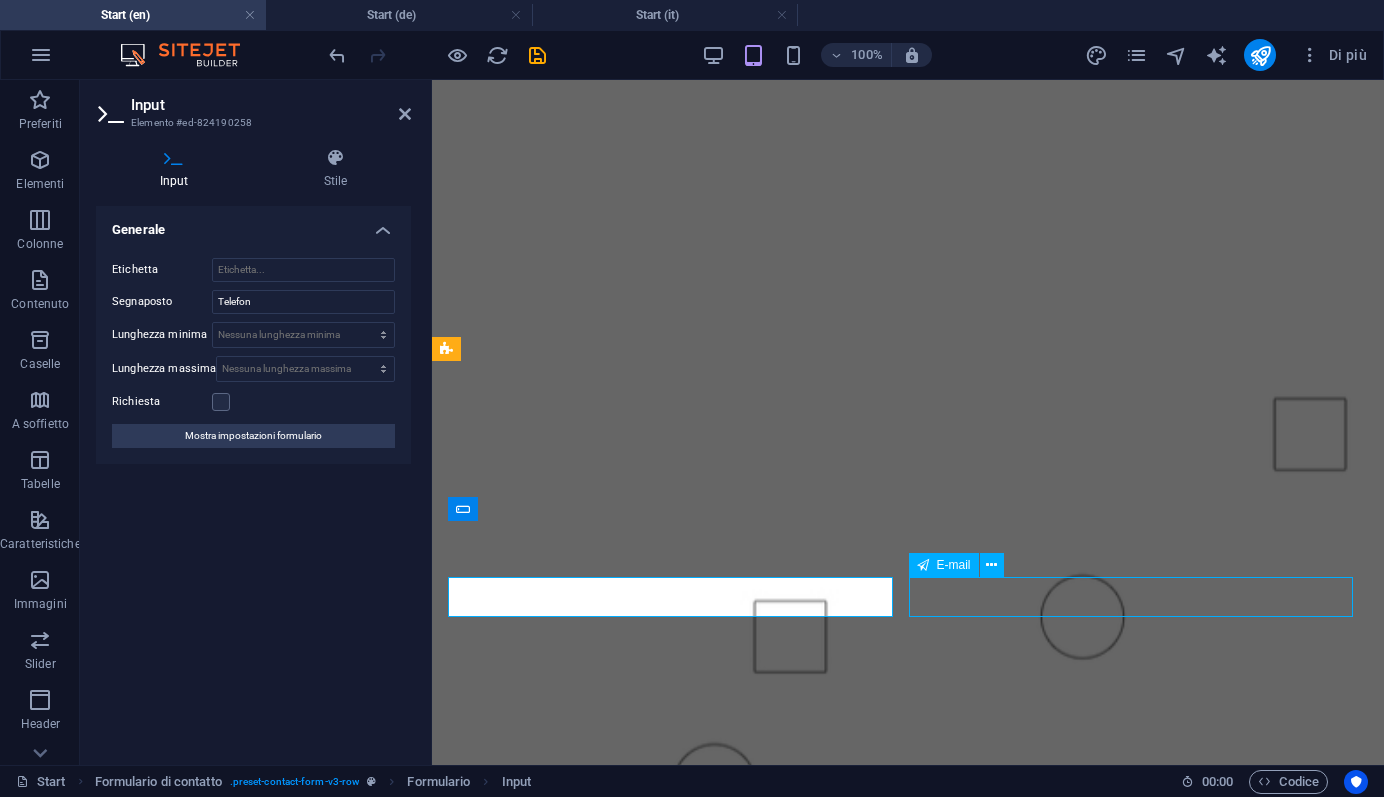 scroll, scrollTop: 1350, scrollLeft: 0, axis: vertical 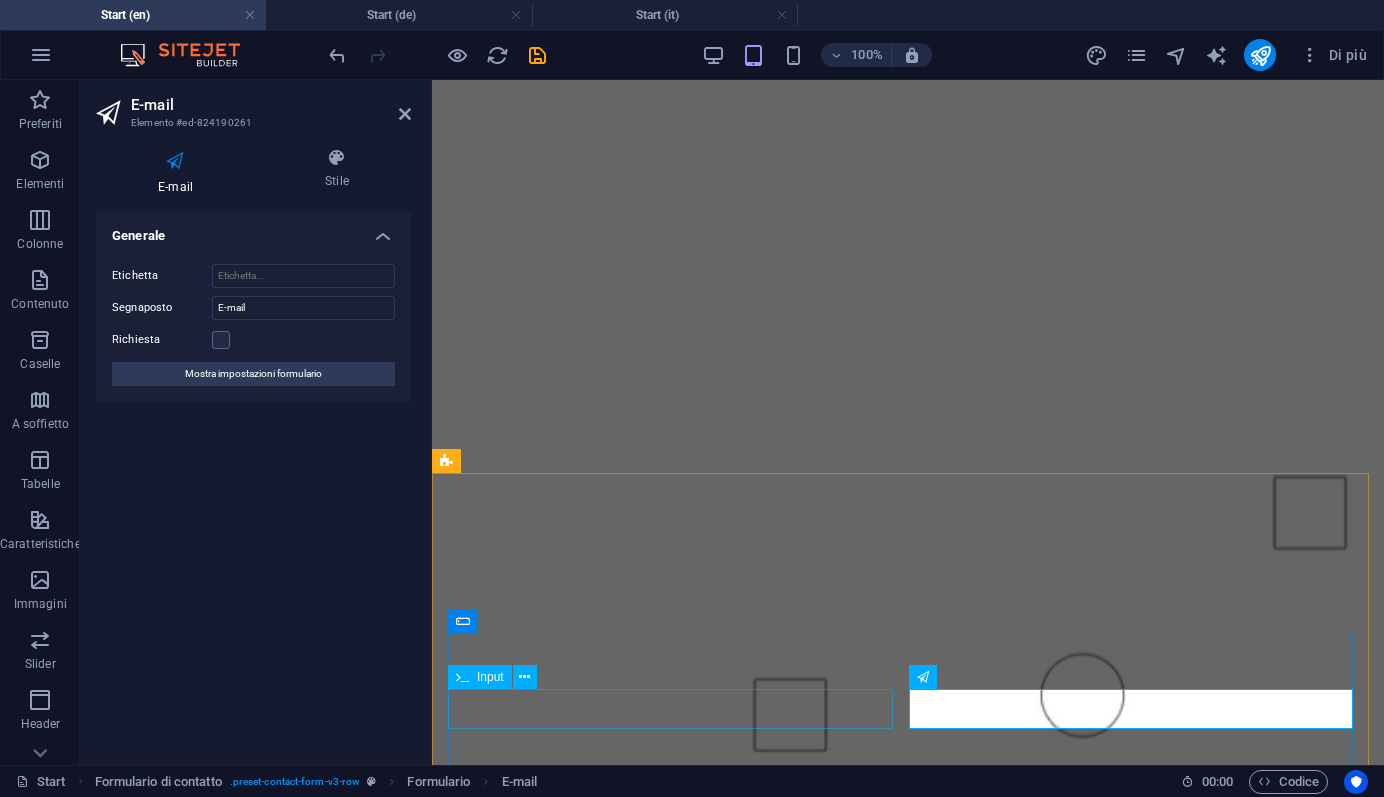 drag, startPoint x: 1021, startPoint y: 714, endPoint x: 877, endPoint y: 715, distance: 144.00348 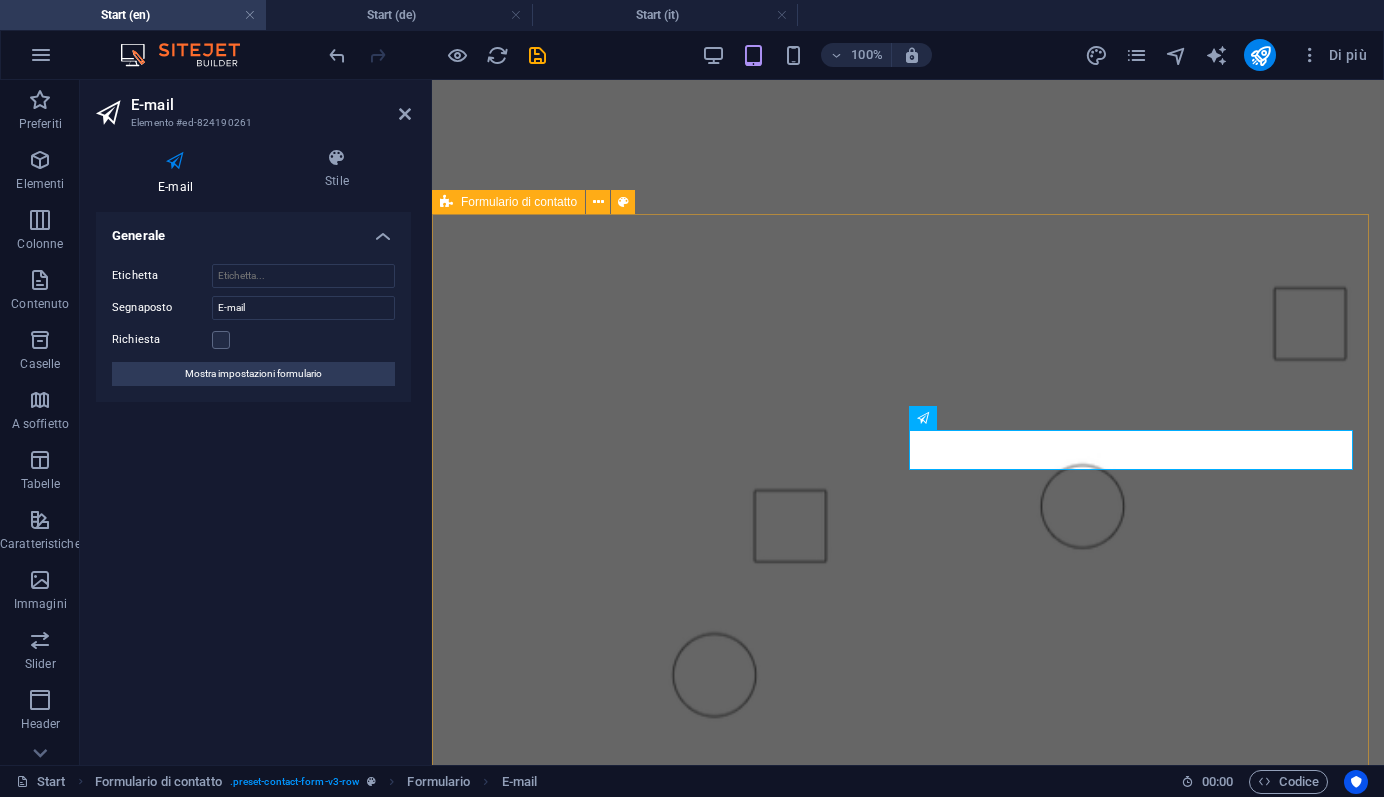scroll, scrollTop: 1625, scrollLeft: 0, axis: vertical 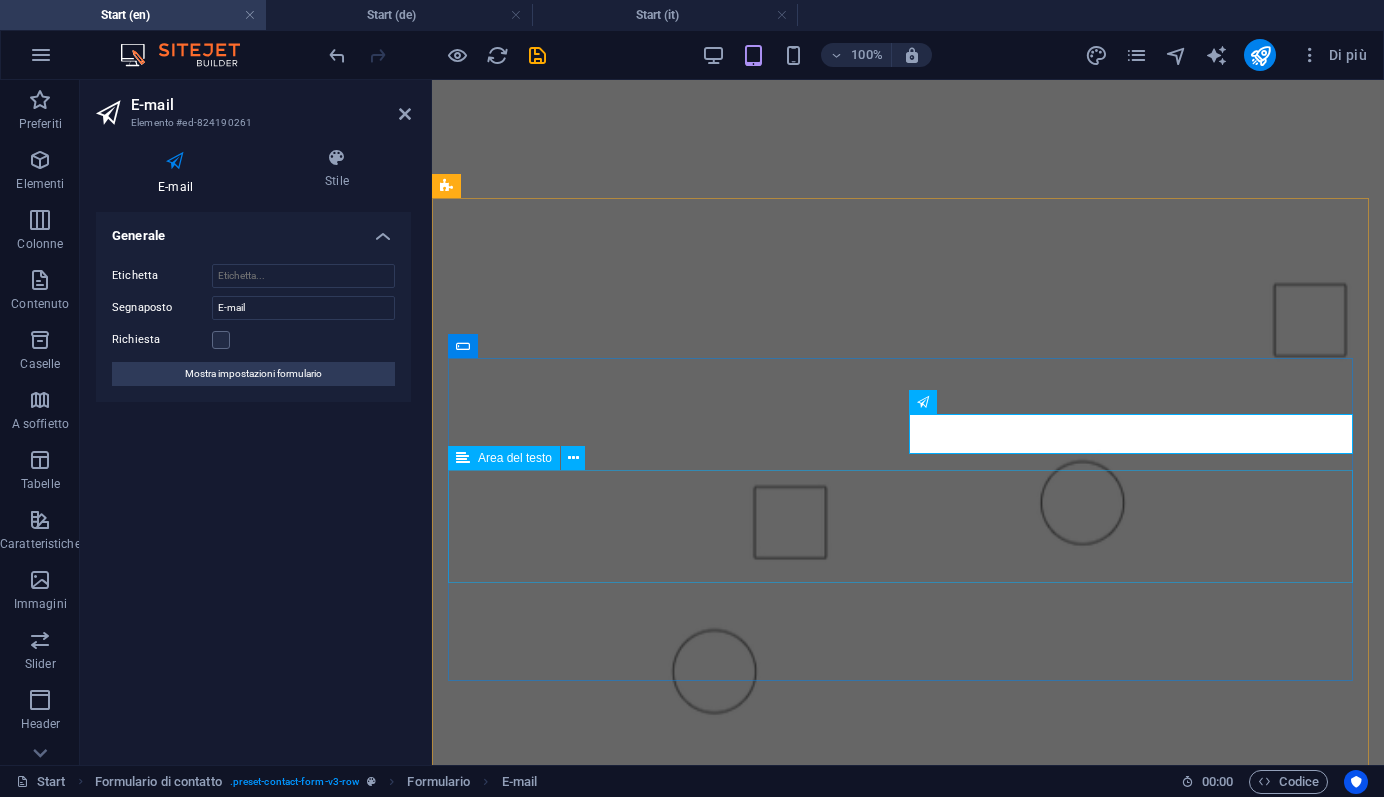 click on "zest" at bounding box center [908, 2347] 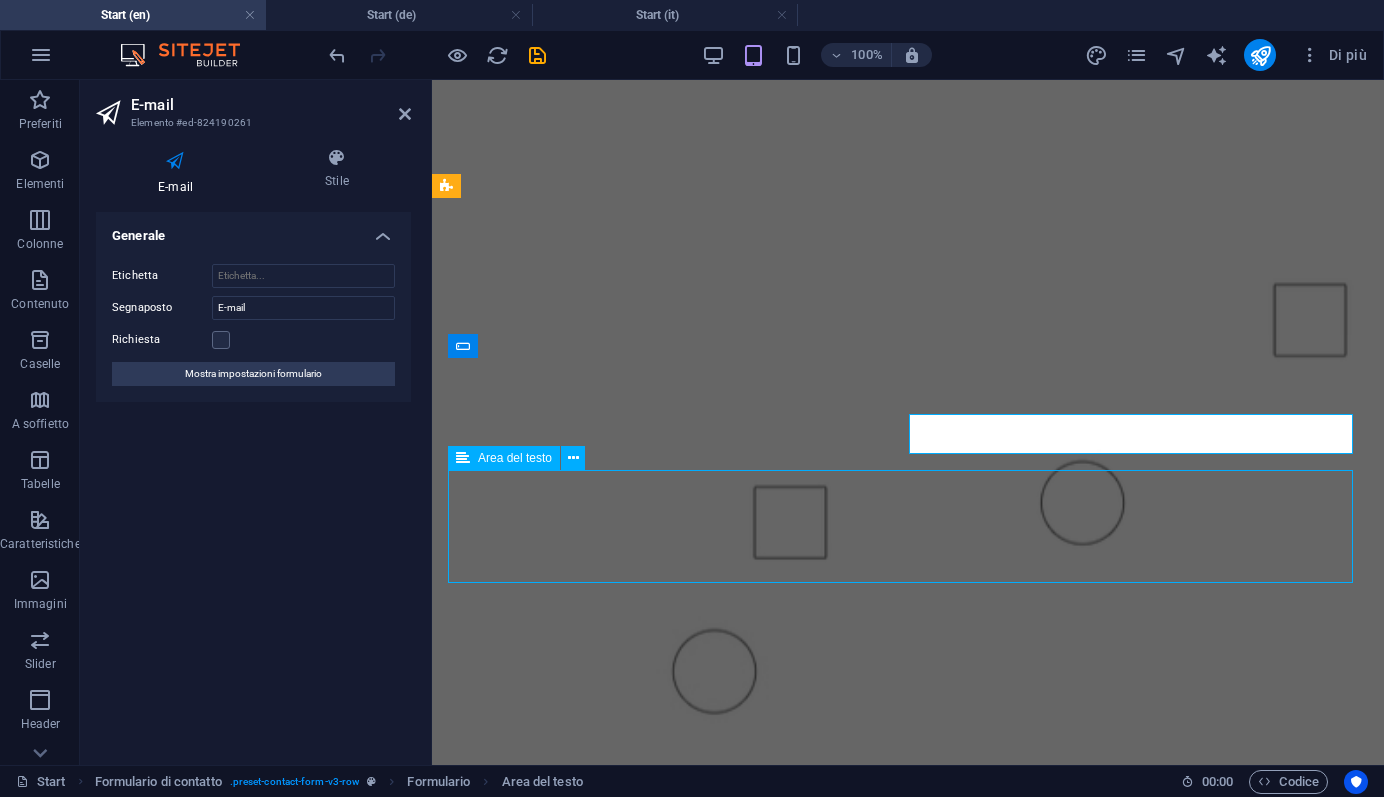 click on "zest" at bounding box center (908, 2347) 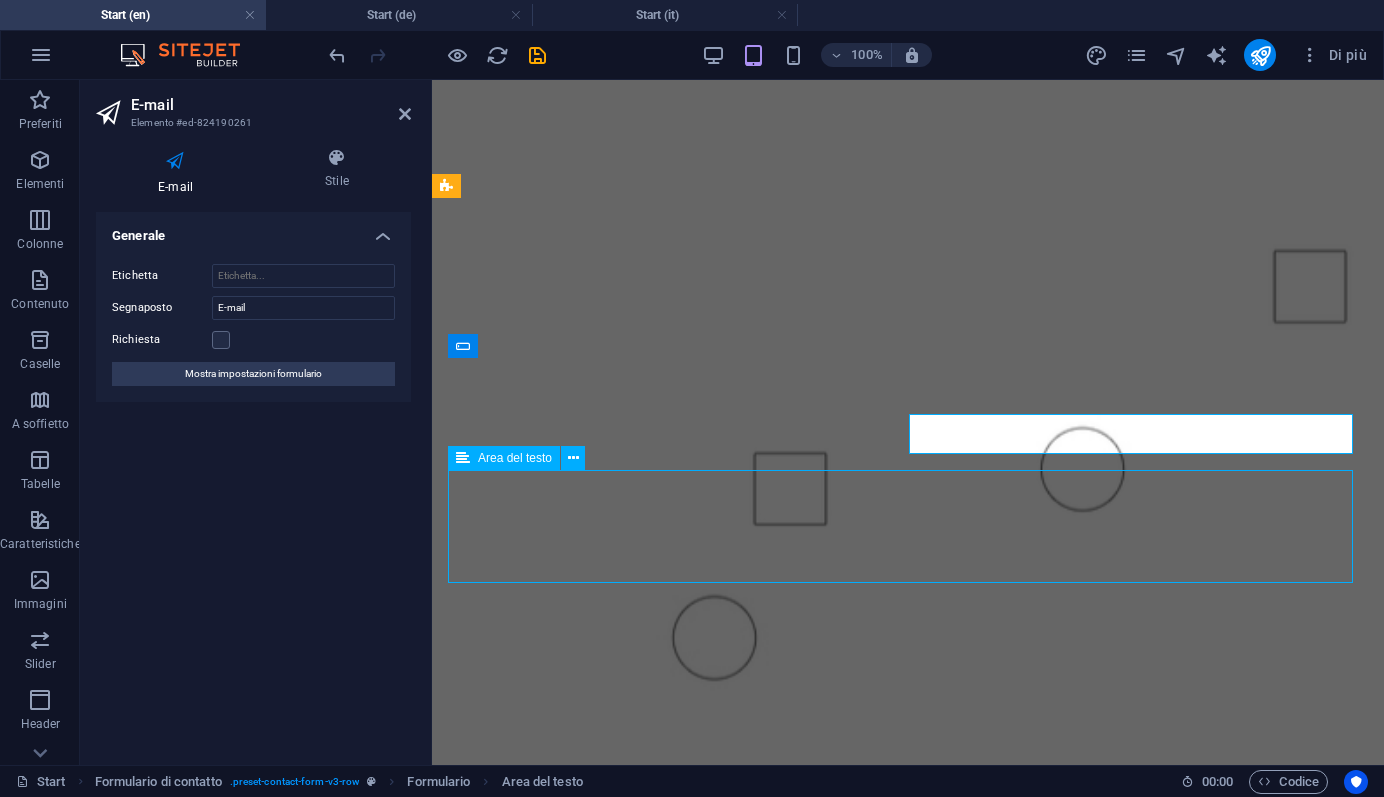 scroll, scrollTop: 1513, scrollLeft: 0, axis: vertical 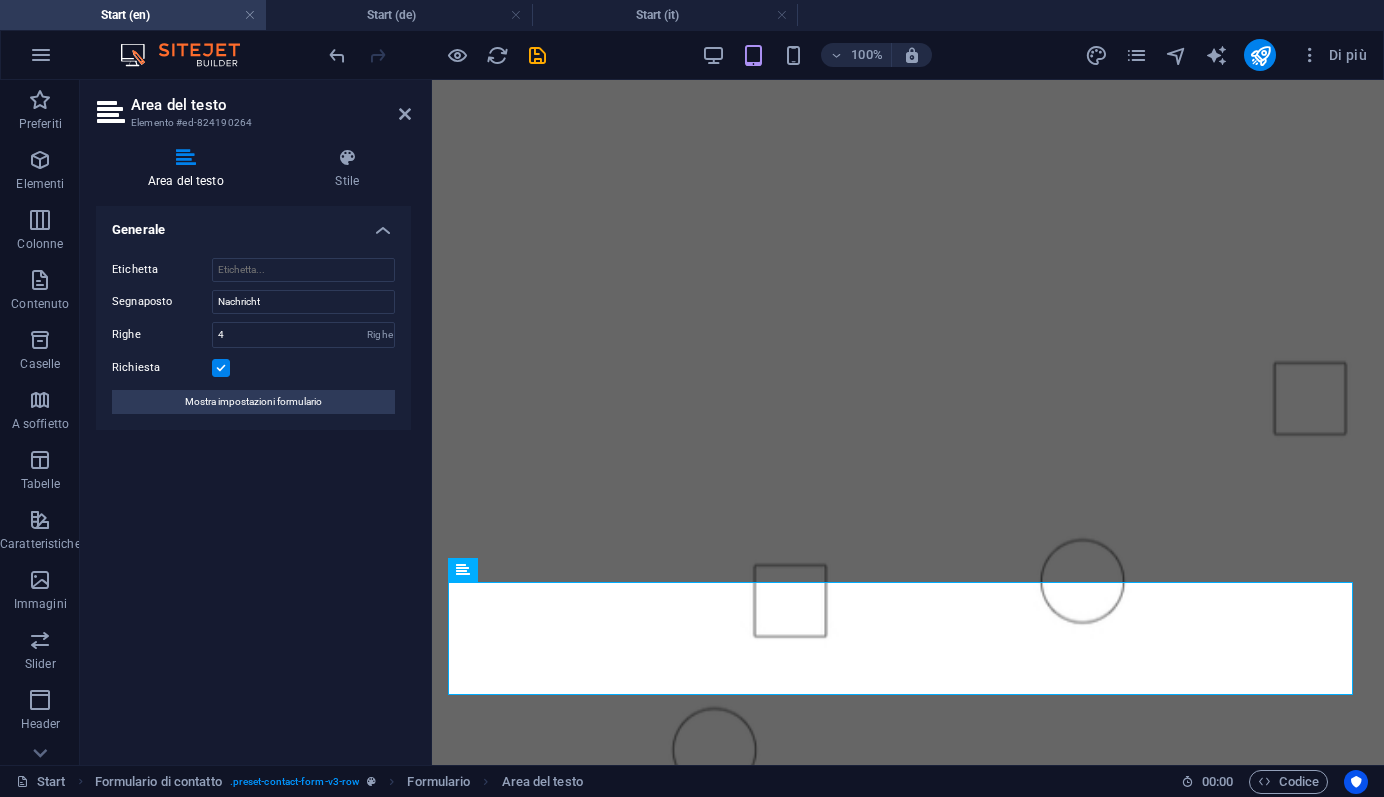 drag, startPoint x: 567, startPoint y: 591, endPoint x: 856, endPoint y: 671, distance: 299.86832 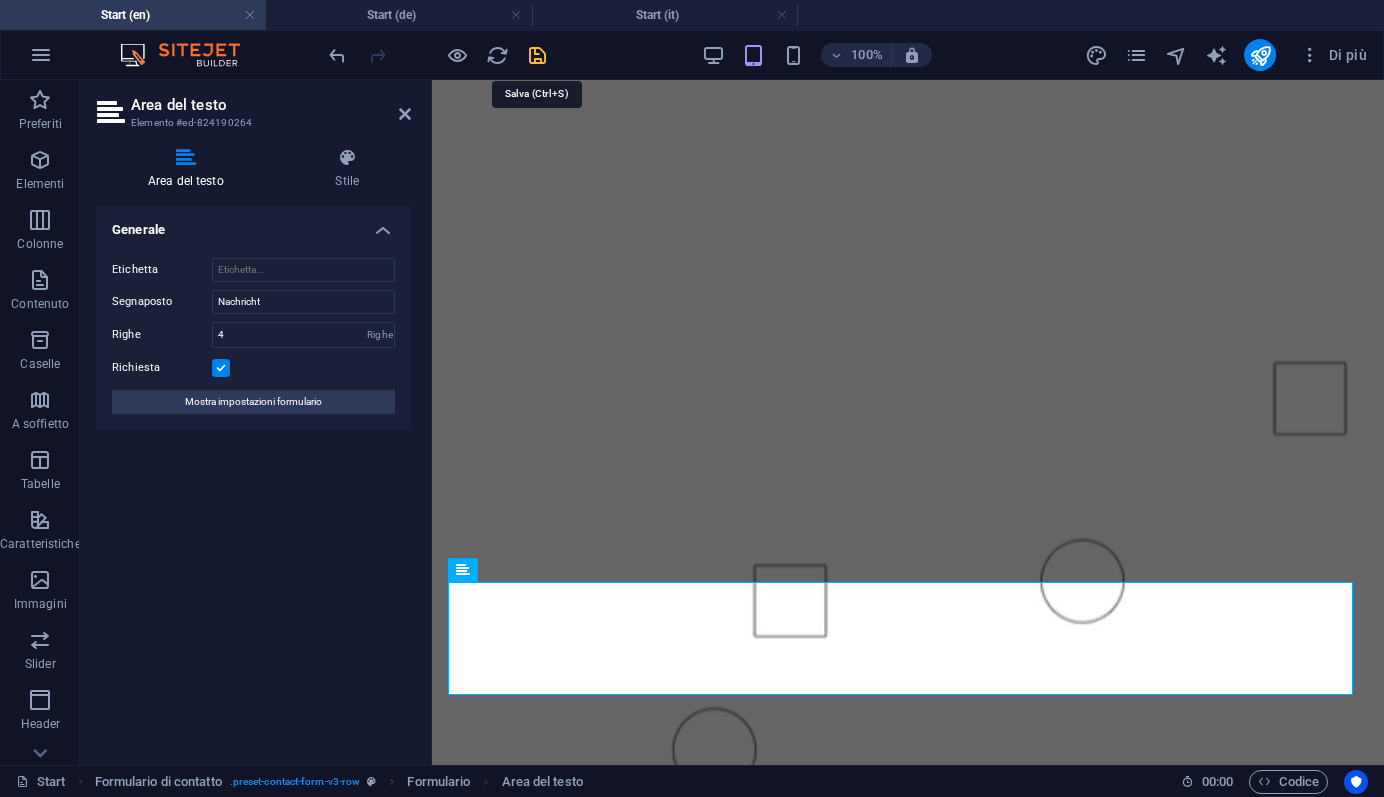 type 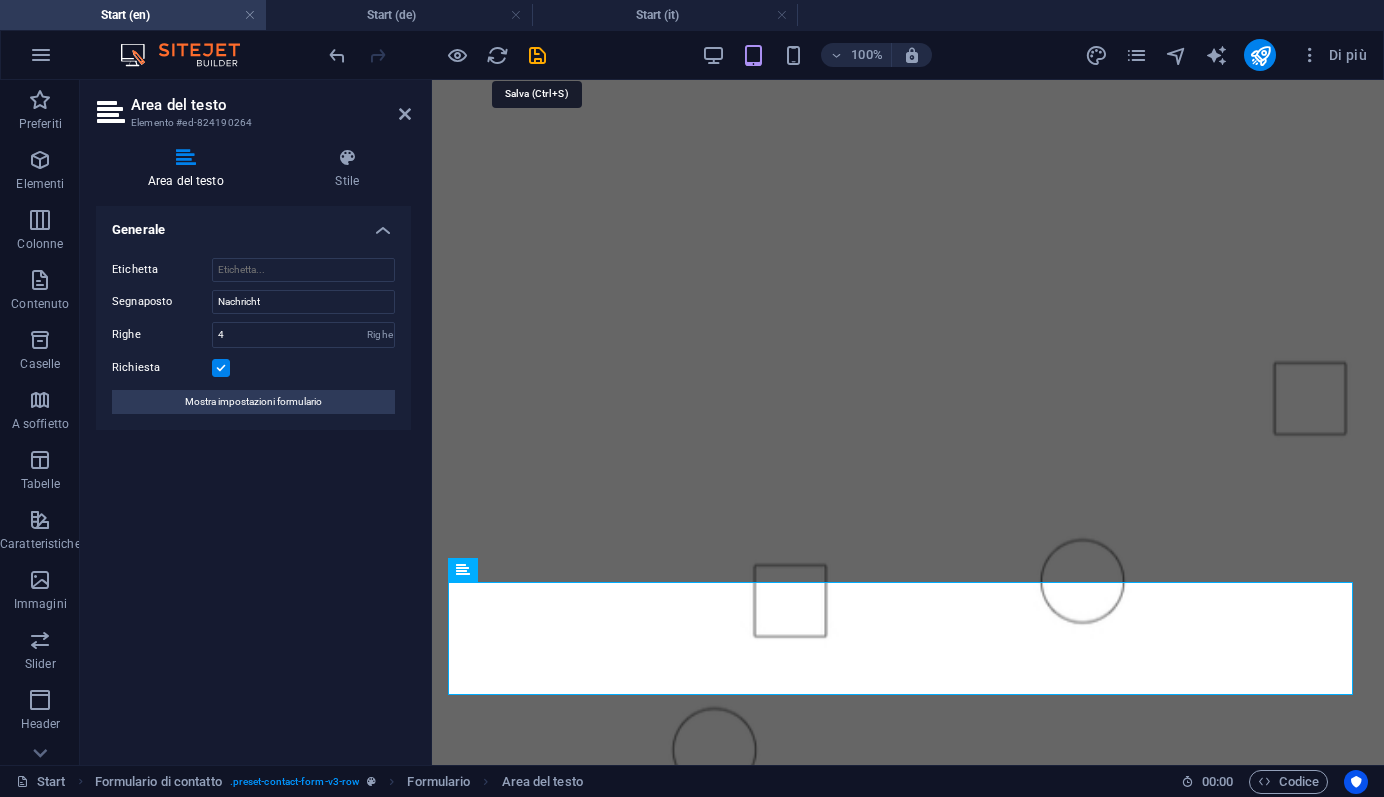 click at bounding box center (537, 55) 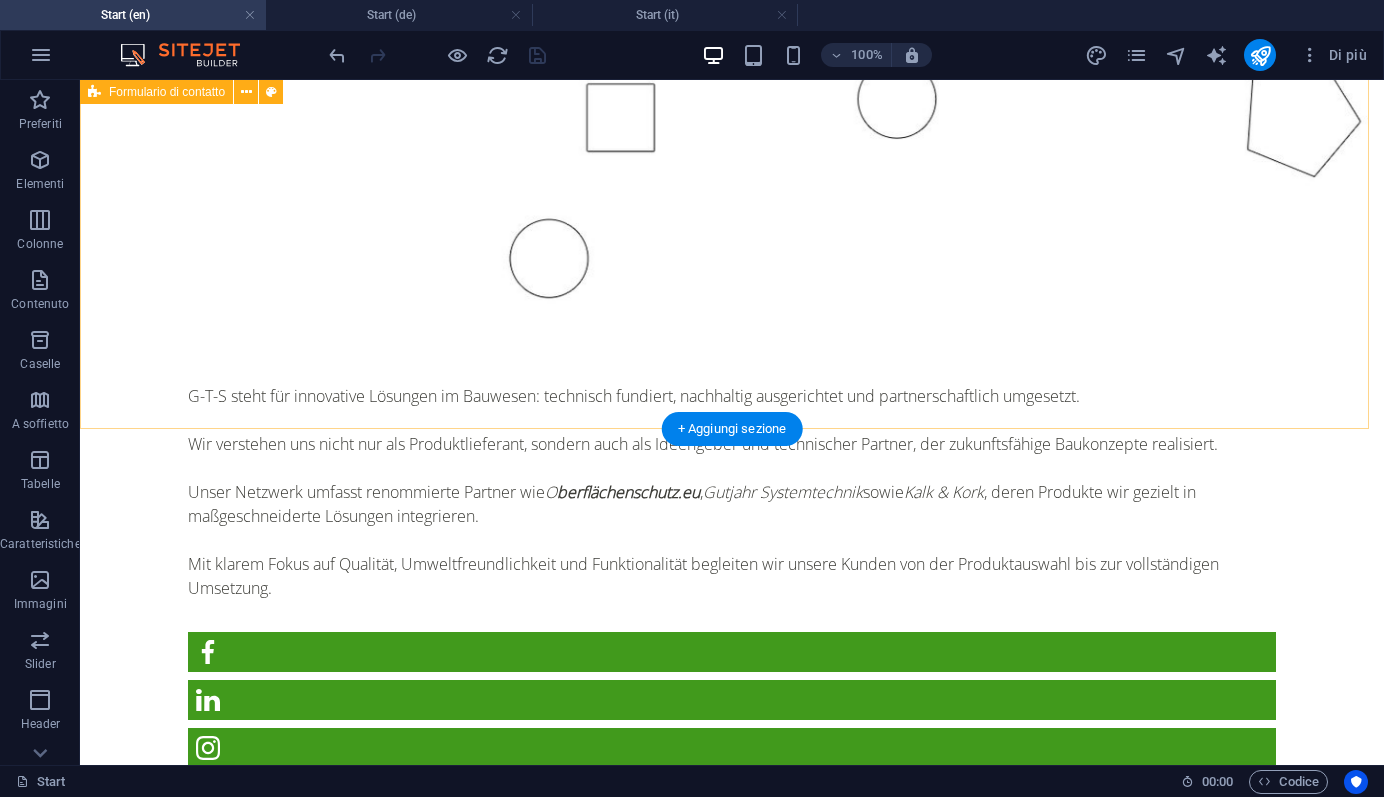 scroll, scrollTop: 2119, scrollLeft: 0, axis: vertical 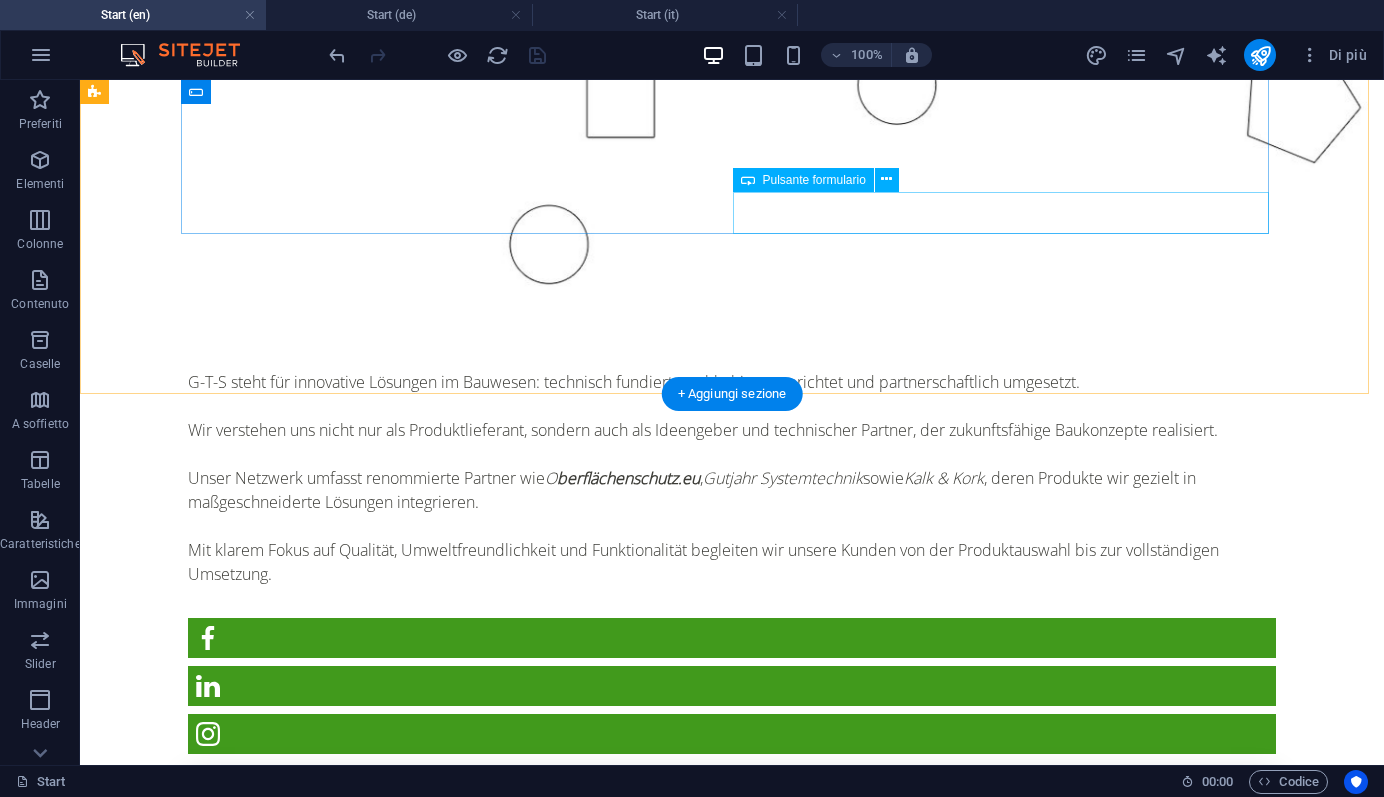 click on "Senden" at bounding box center [1008, 2134] 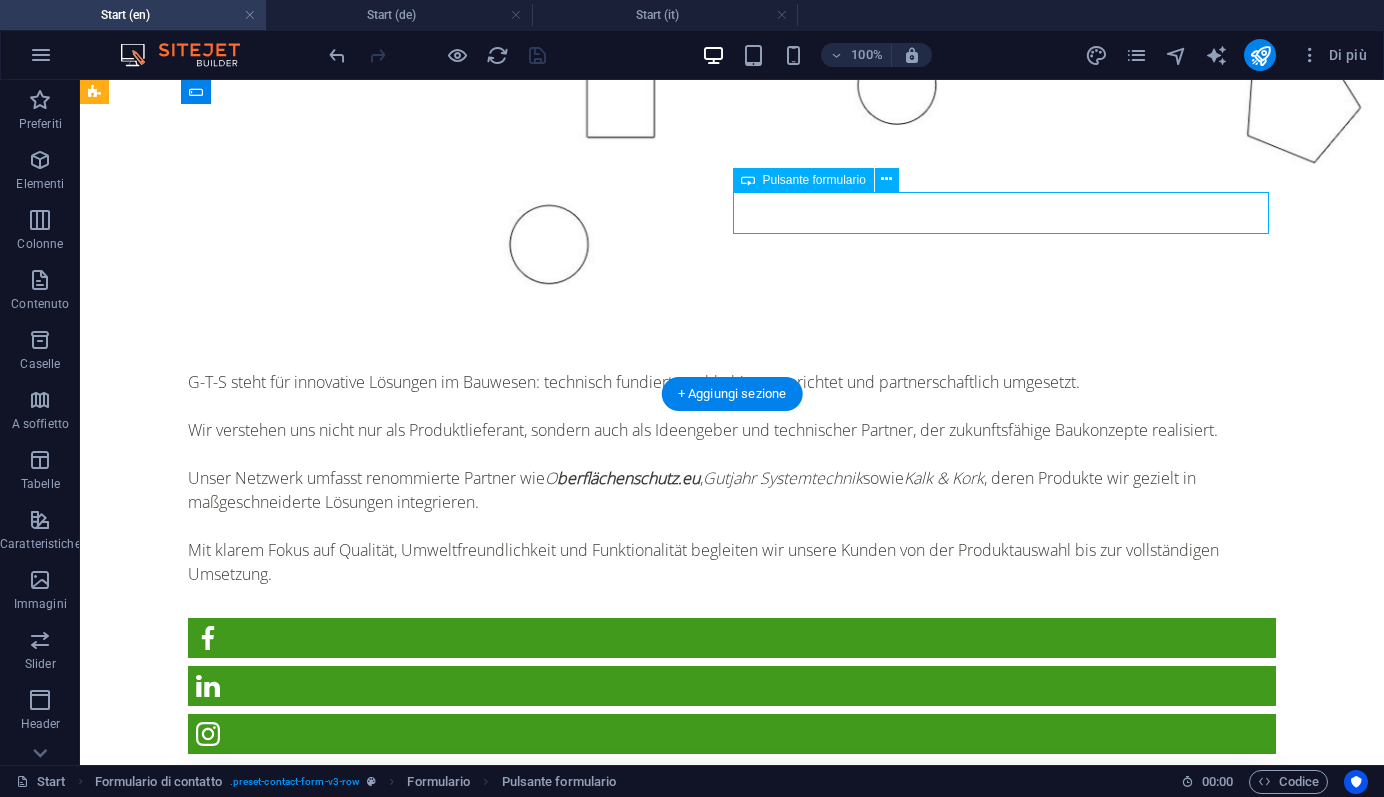 click on "Senden" at bounding box center (1008, 2134) 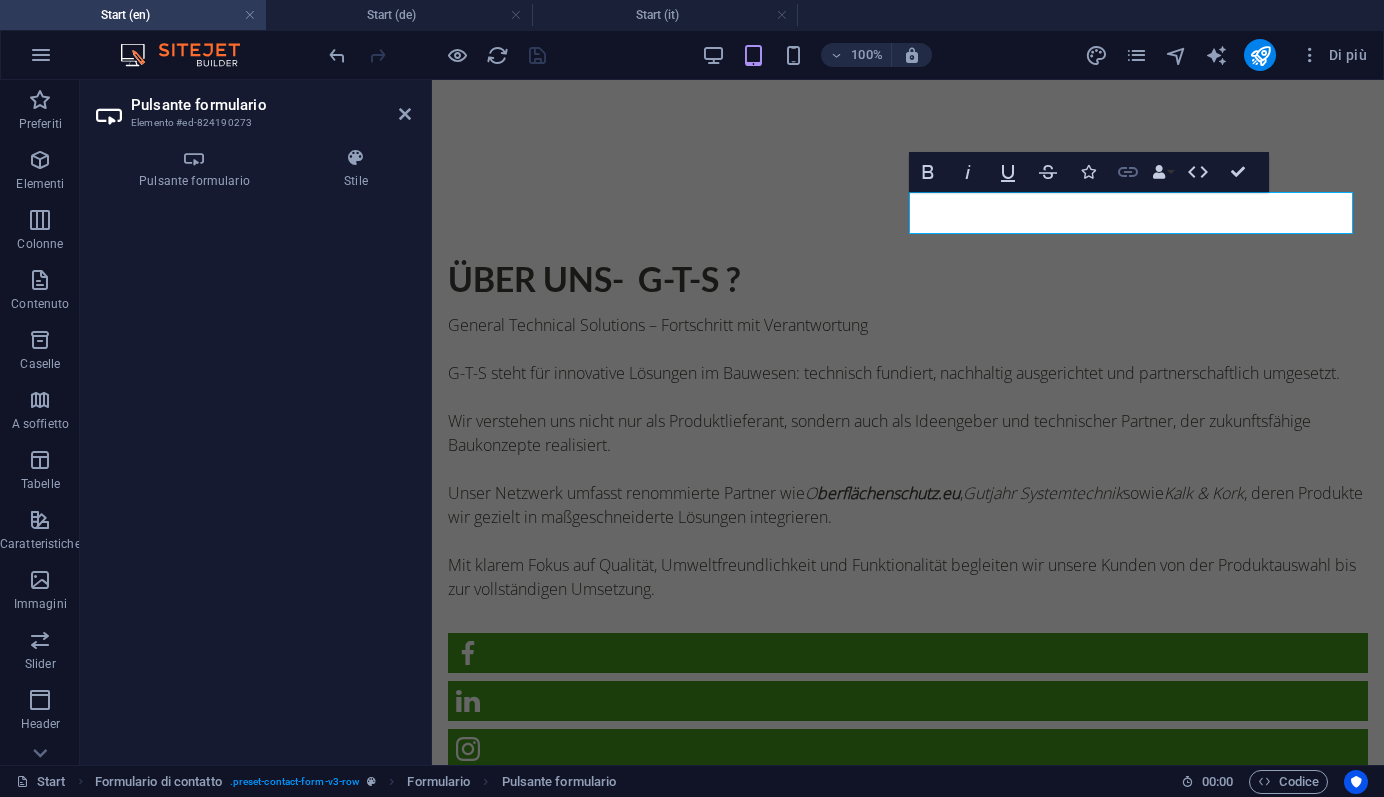 click 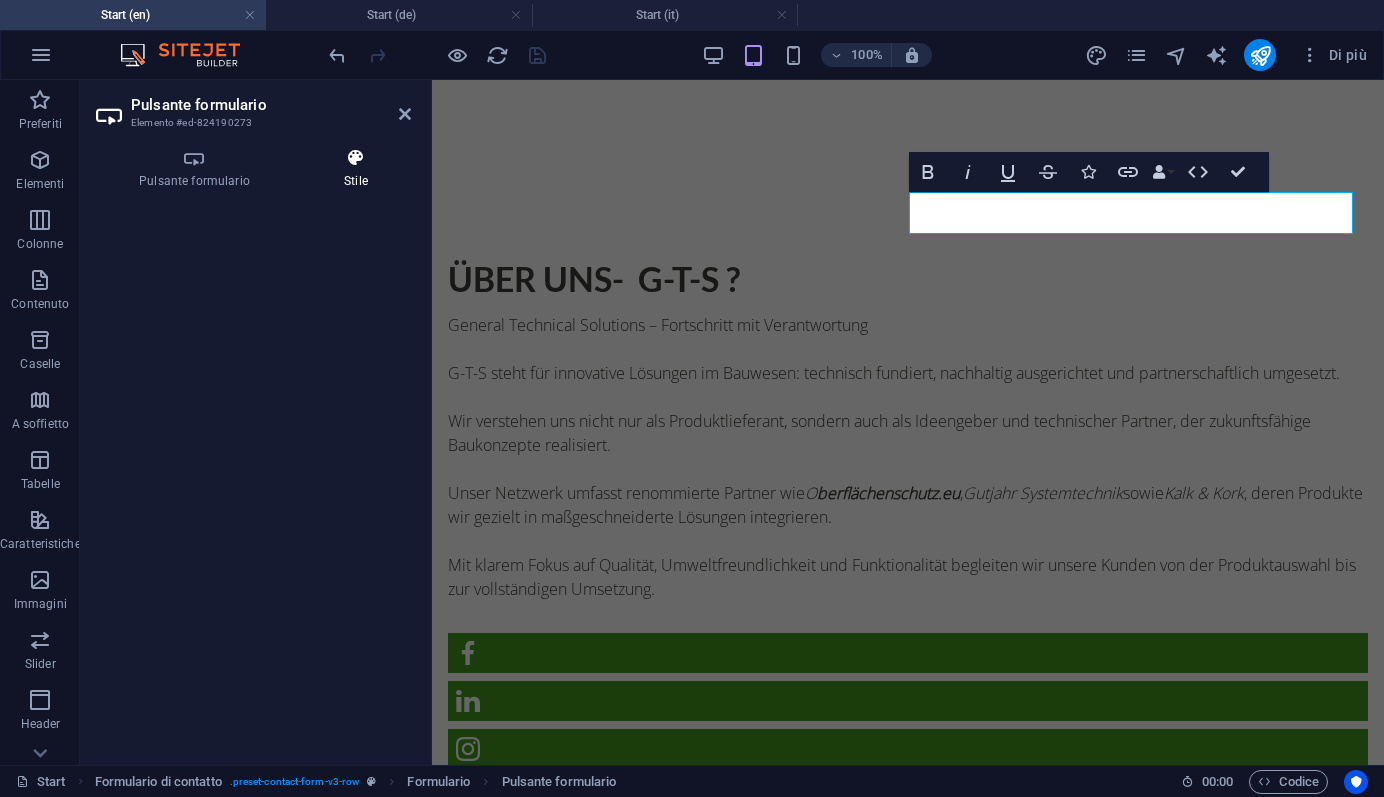 click at bounding box center (356, 158) 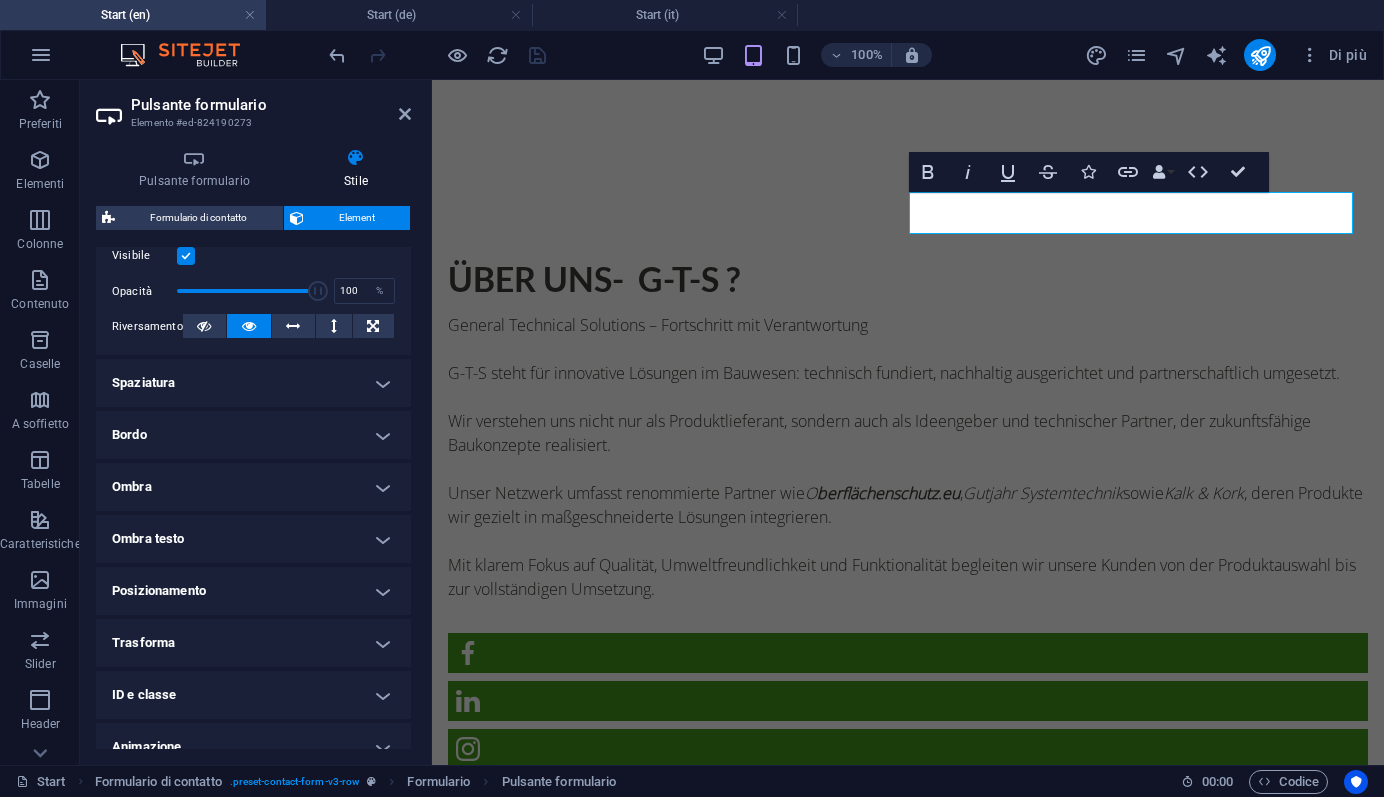 scroll, scrollTop: 343, scrollLeft: 0, axis: vertical 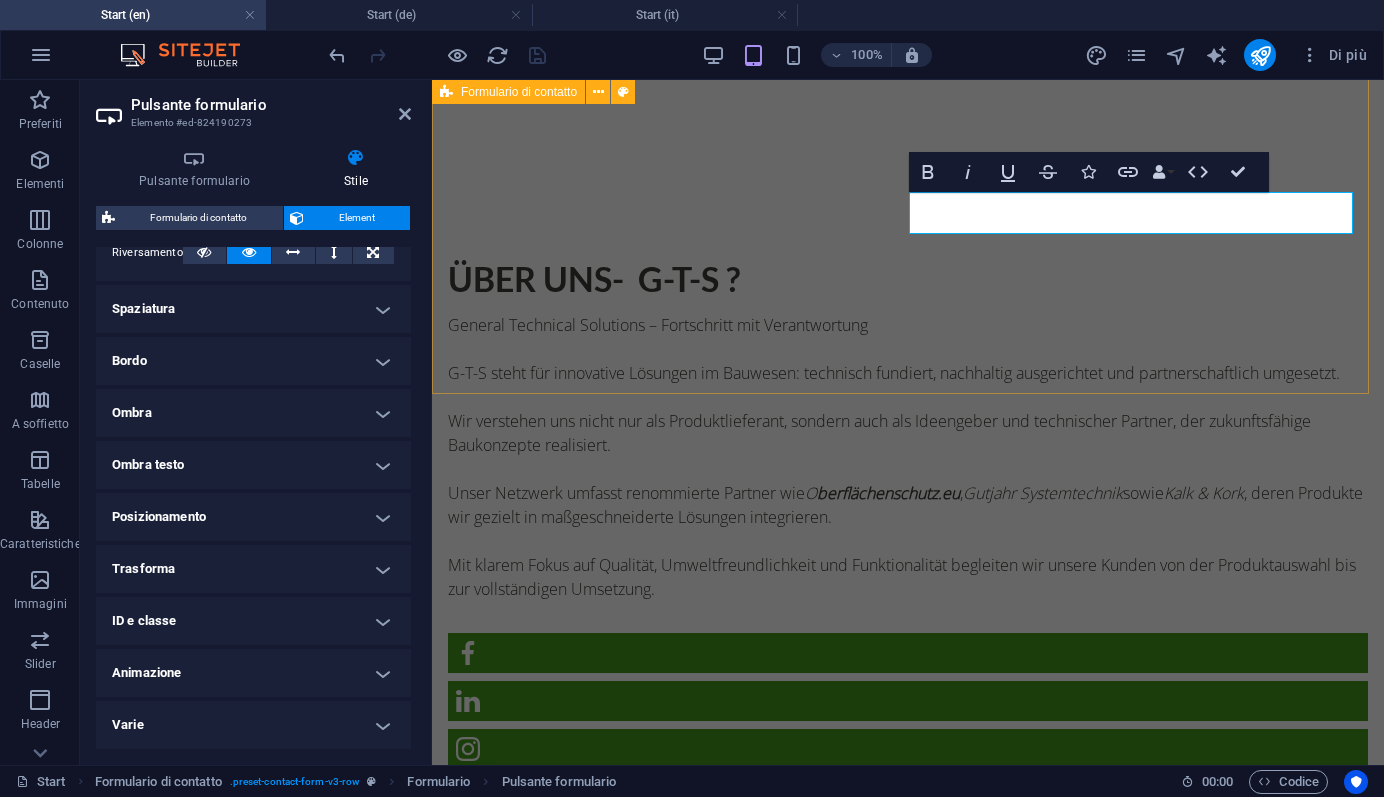 click on "{{ 'content.forms.privacy'|trans }} D86xa3 Illeggibile? Carica nuovo Senden" at bounding box center [908, 1892] 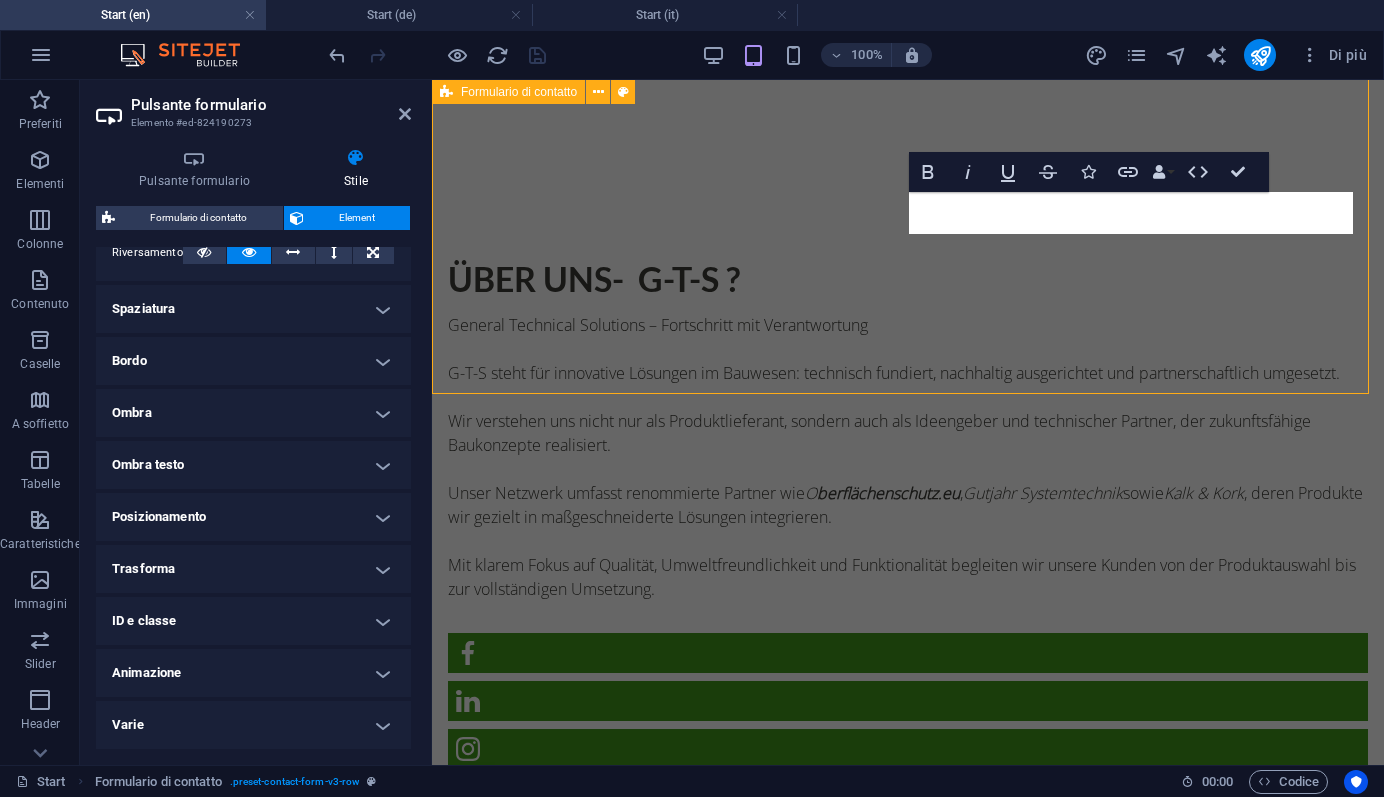 scroll, scrollTop: 1769, scrollLeft: 0, axis: vertical 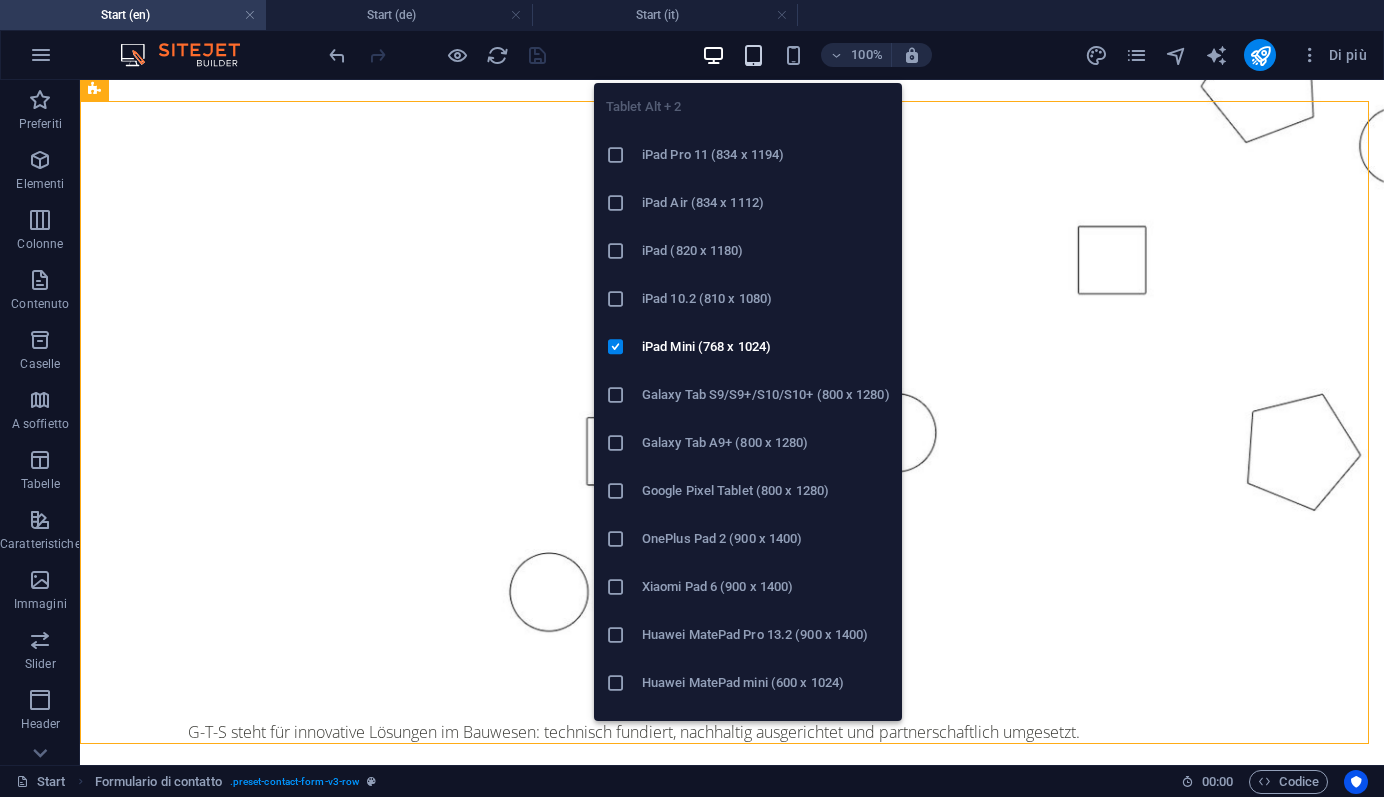 click at bounding box center (753, 55) 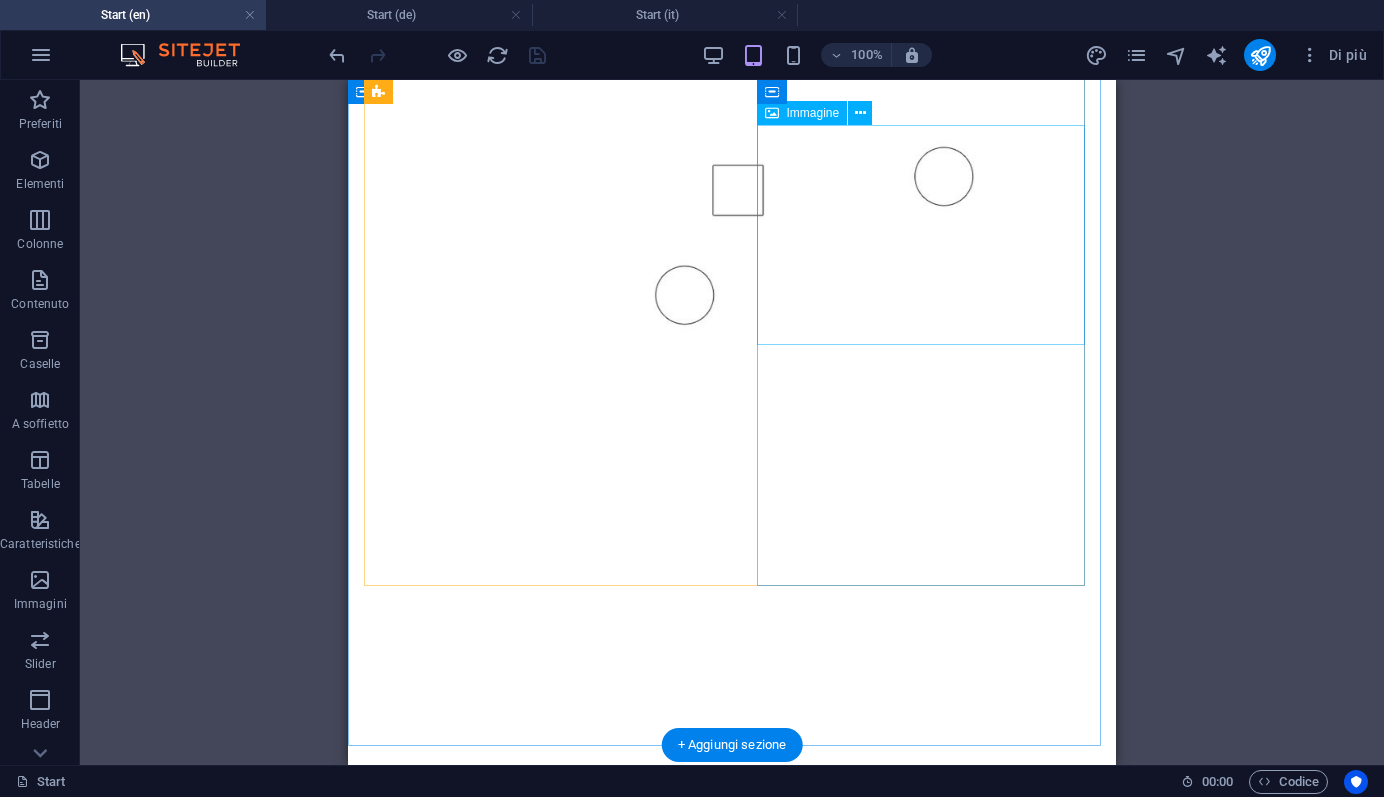 scroll, scrollTop: 0, scrollLeft: 0, axis: both 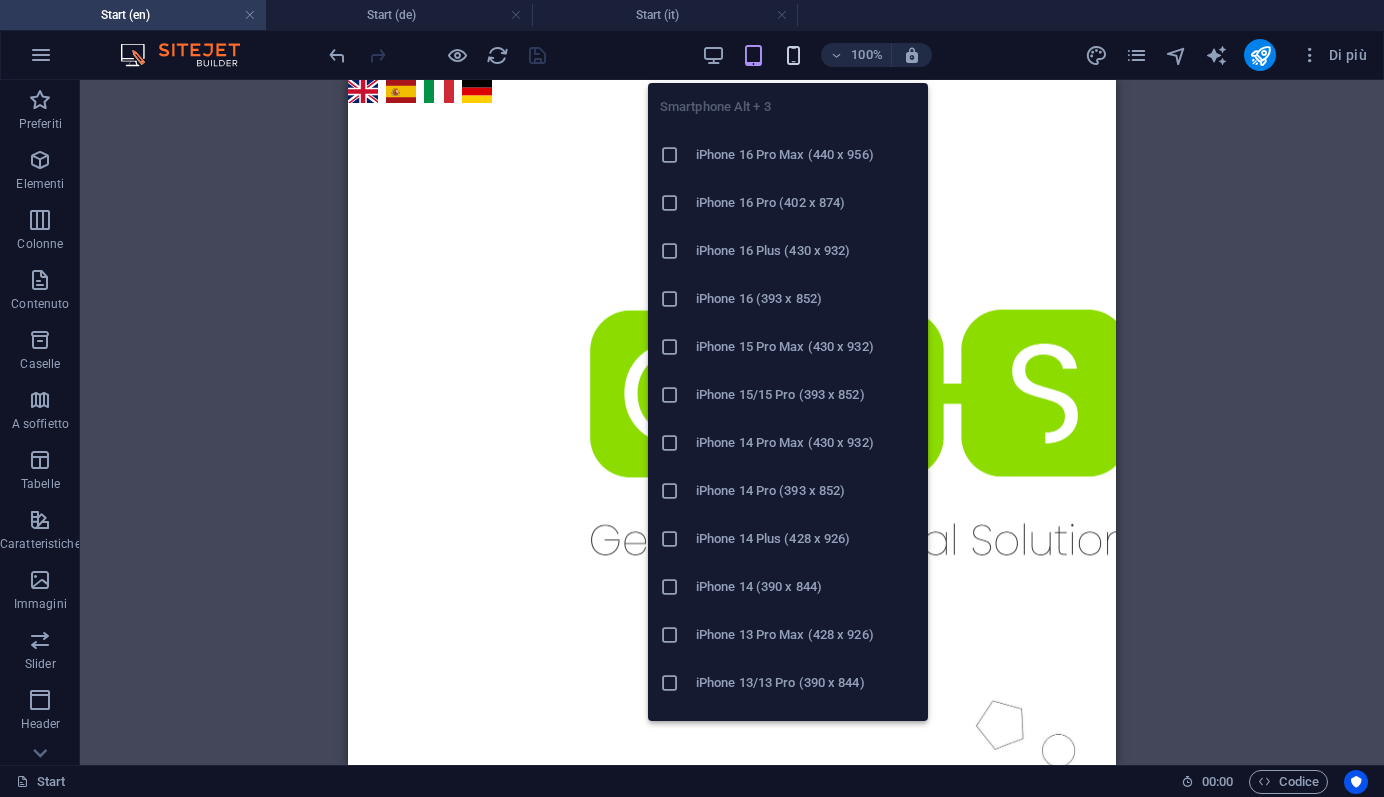 click at bounding box center (793, 55) 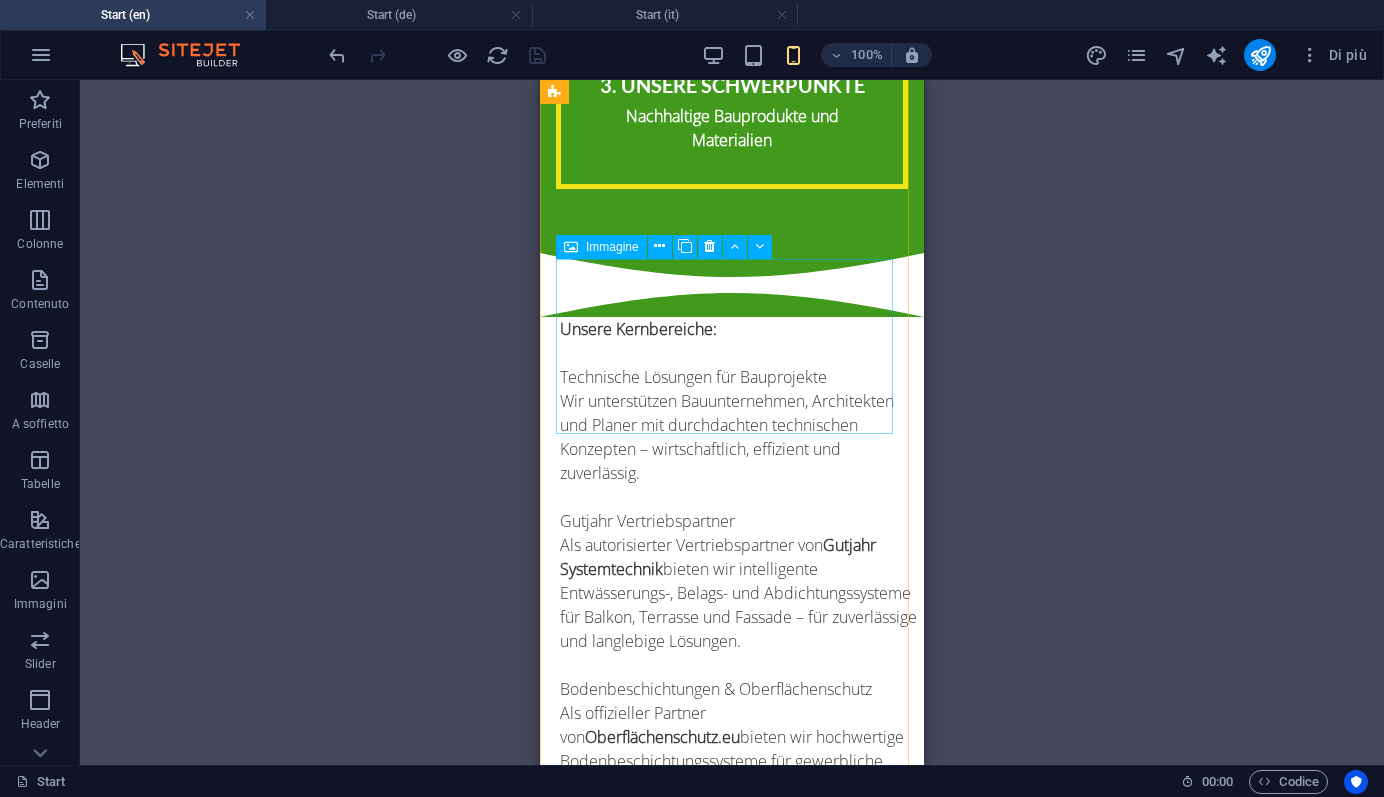 scroll, scrollTop: 5167, scrollLeft: 0, axis: vertical 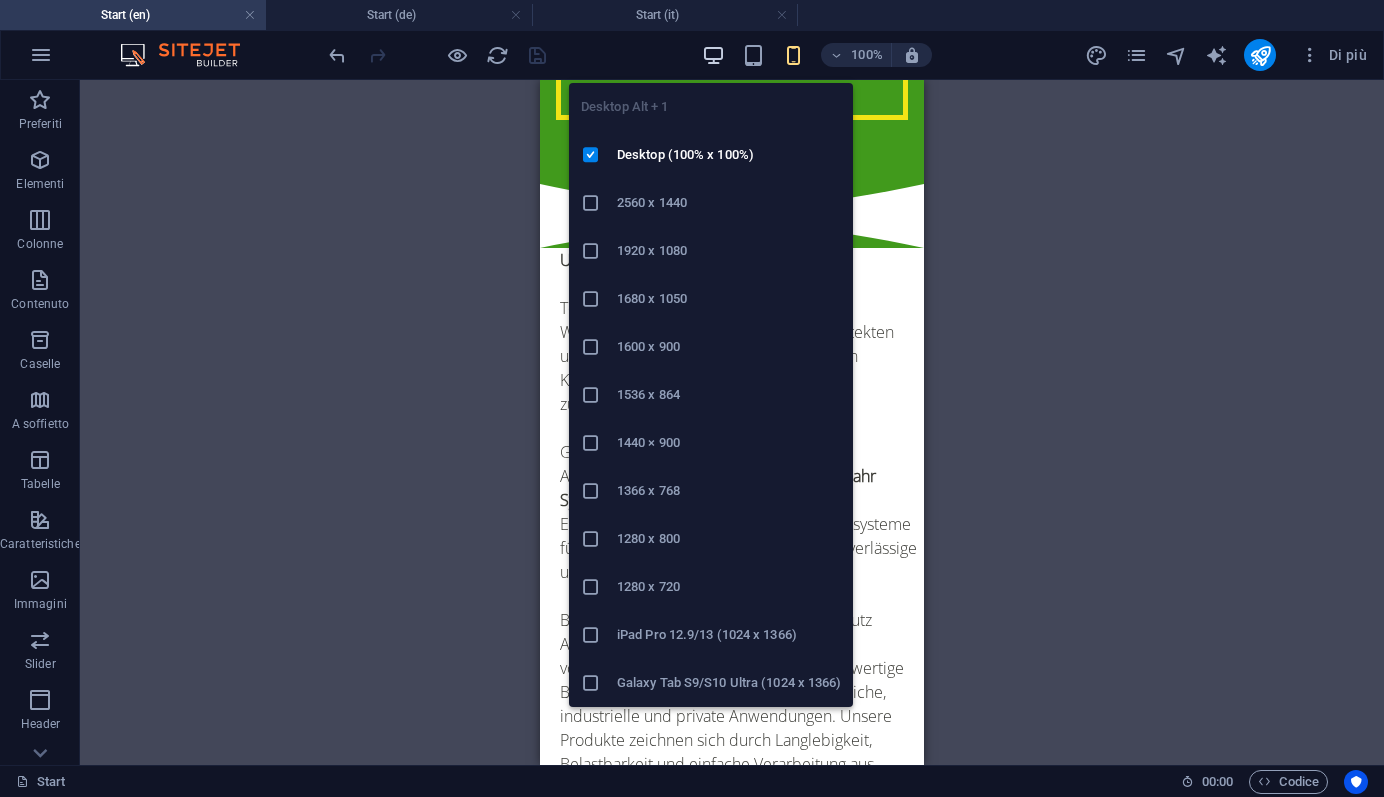 click at bounding box center (713, 55) 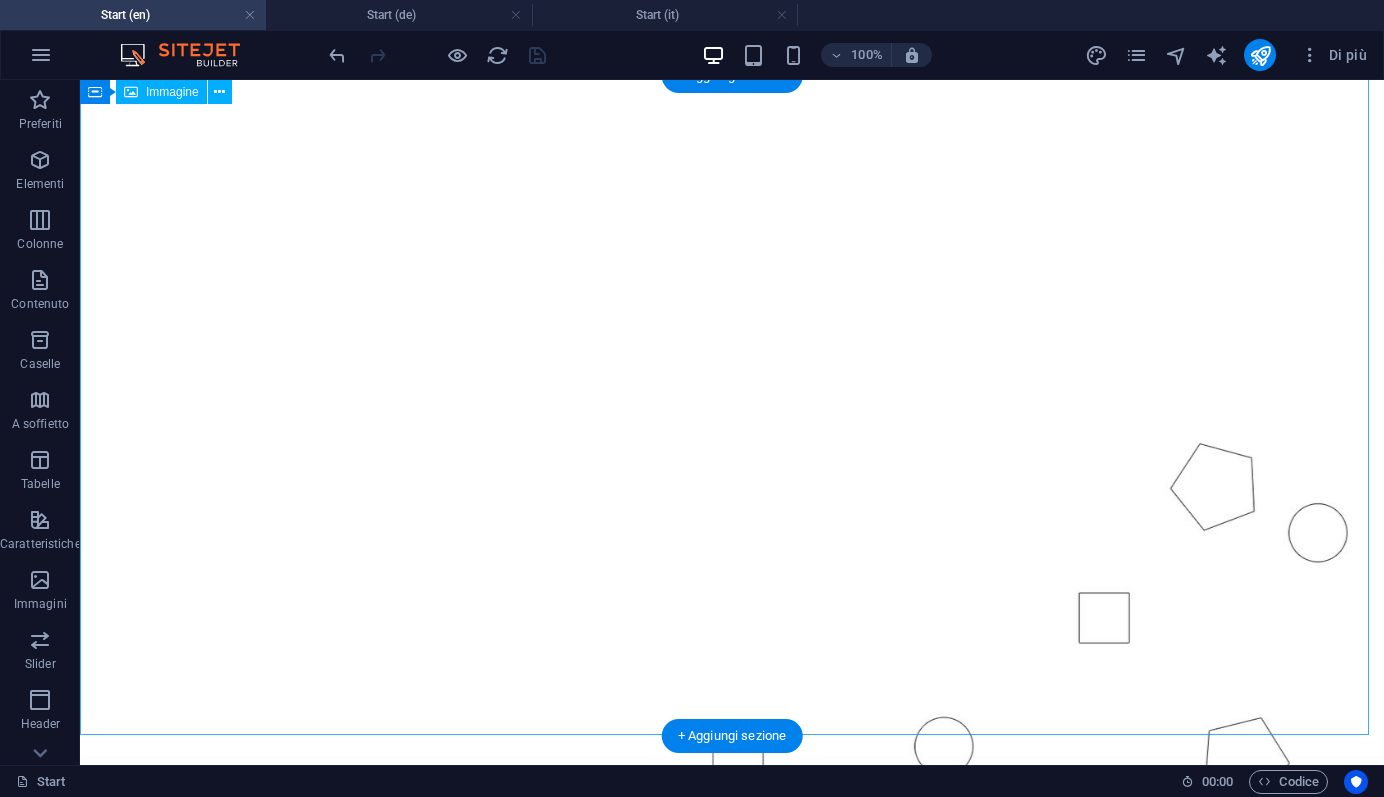 scroll, scrollTop: 0, scrollLeft: 0, axis: both 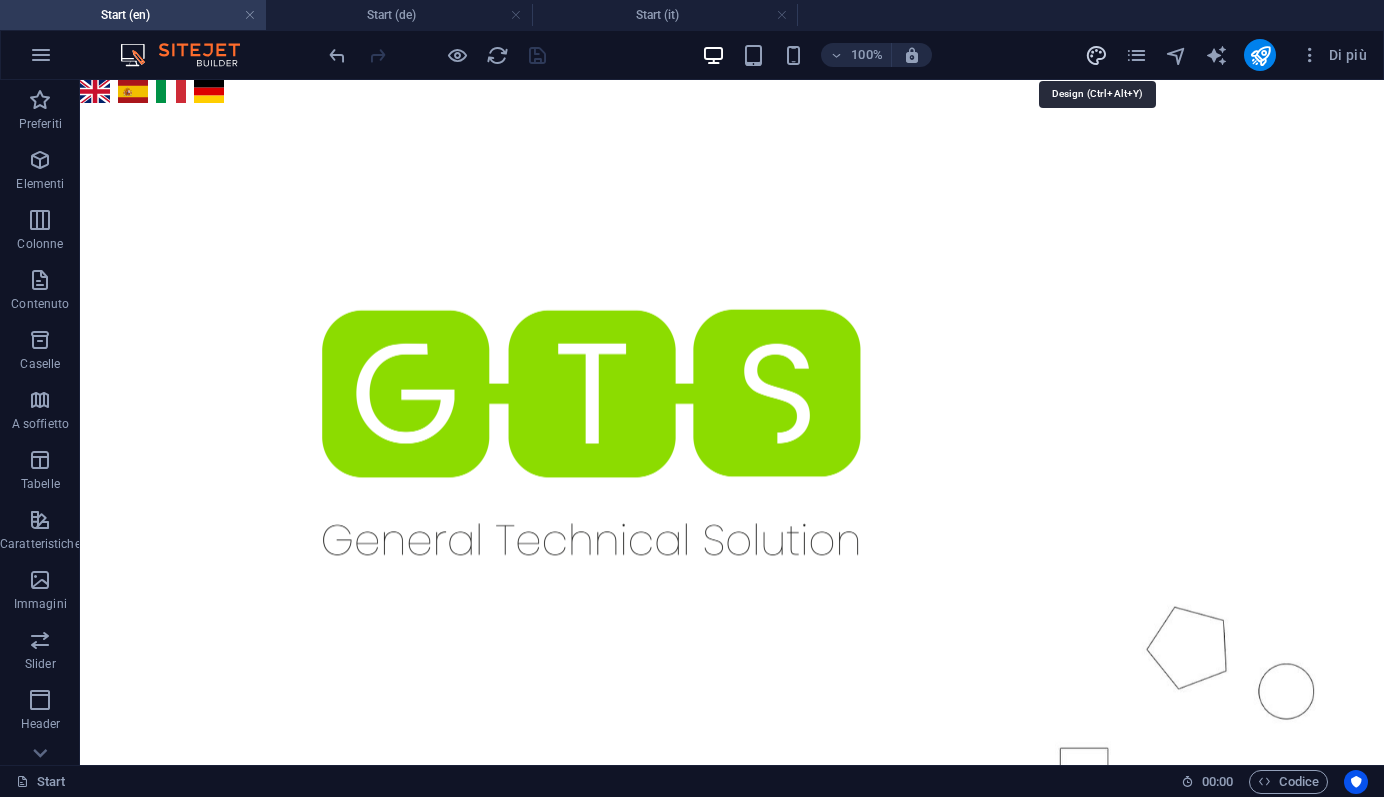 click at bounding box center [1096, 55] 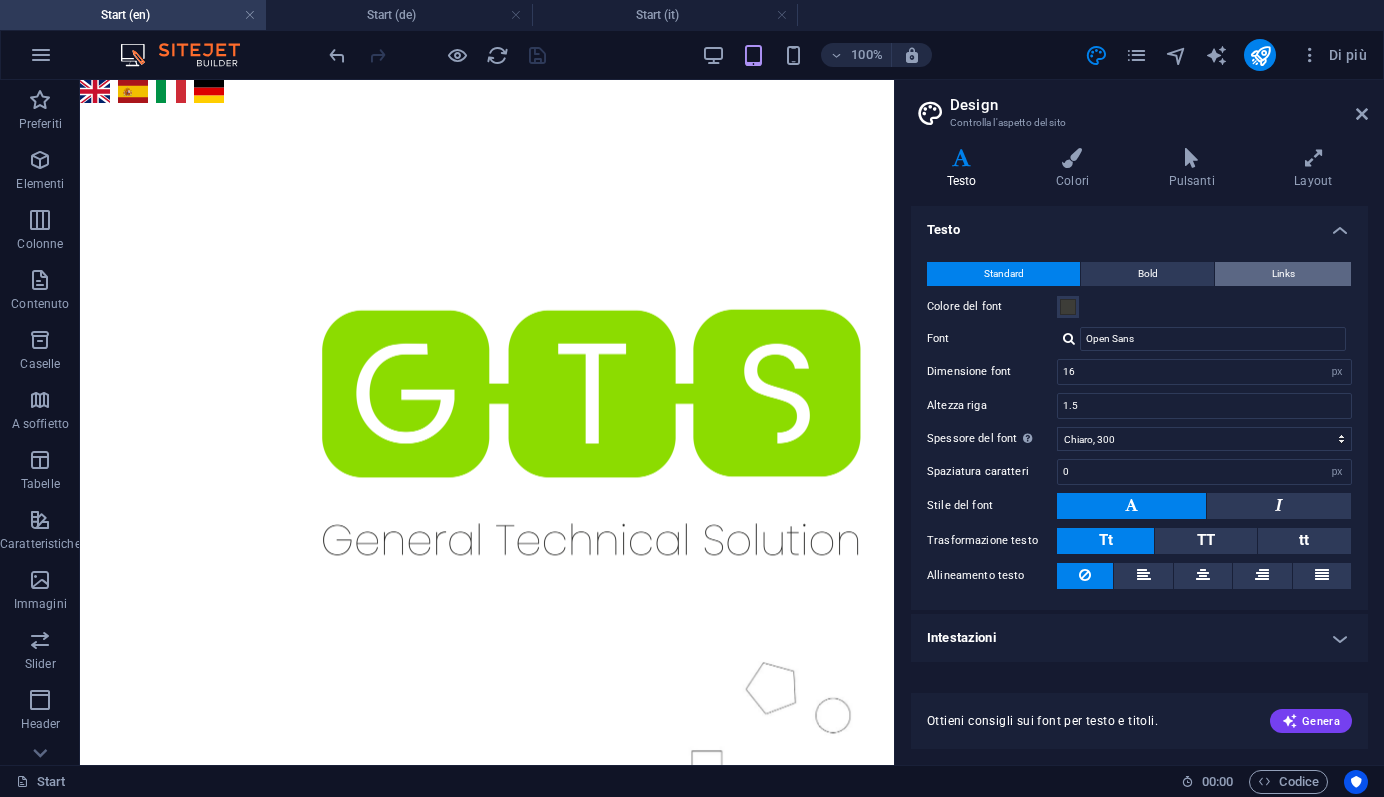click on "Links" at bounding box center (1283, 274) 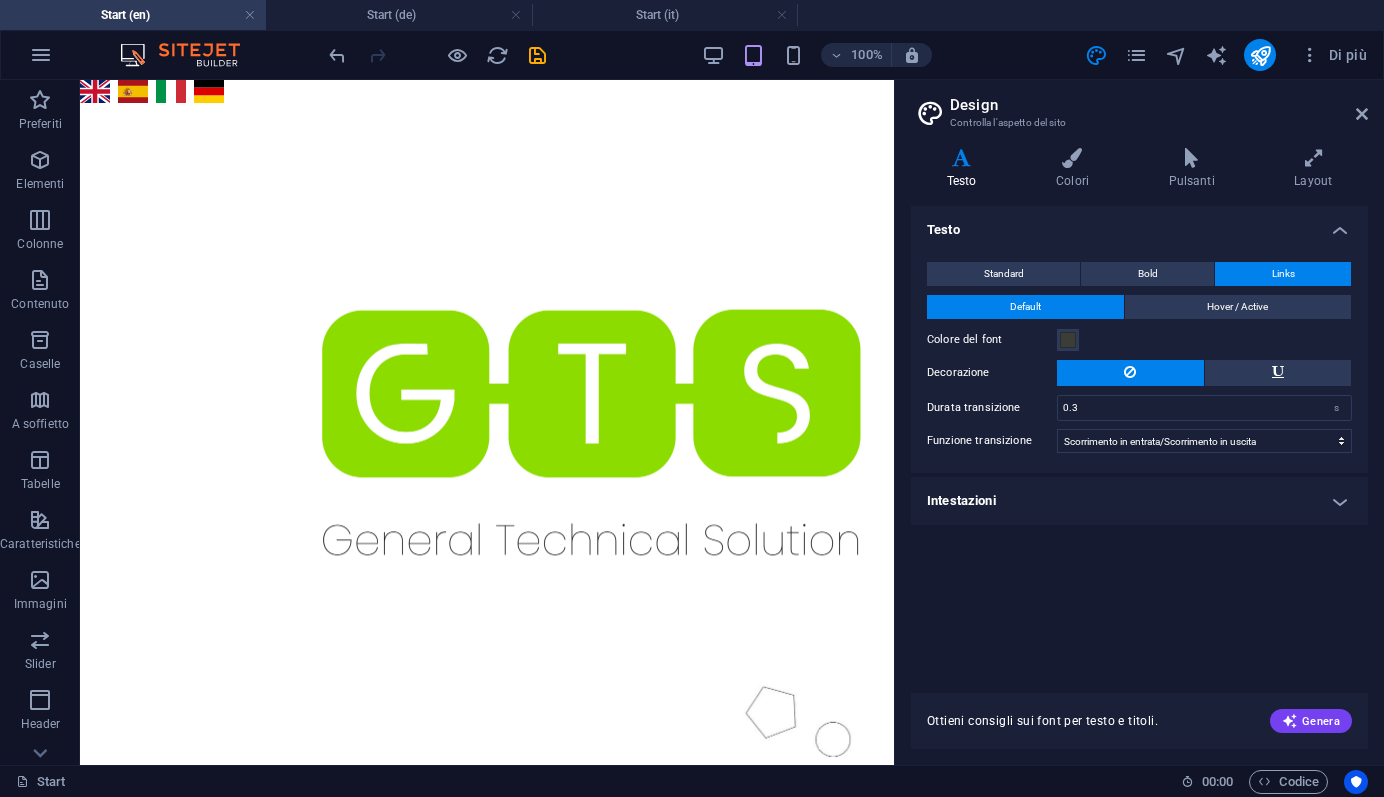 click on "Intestazioni" at bounding box center (1139, 501) 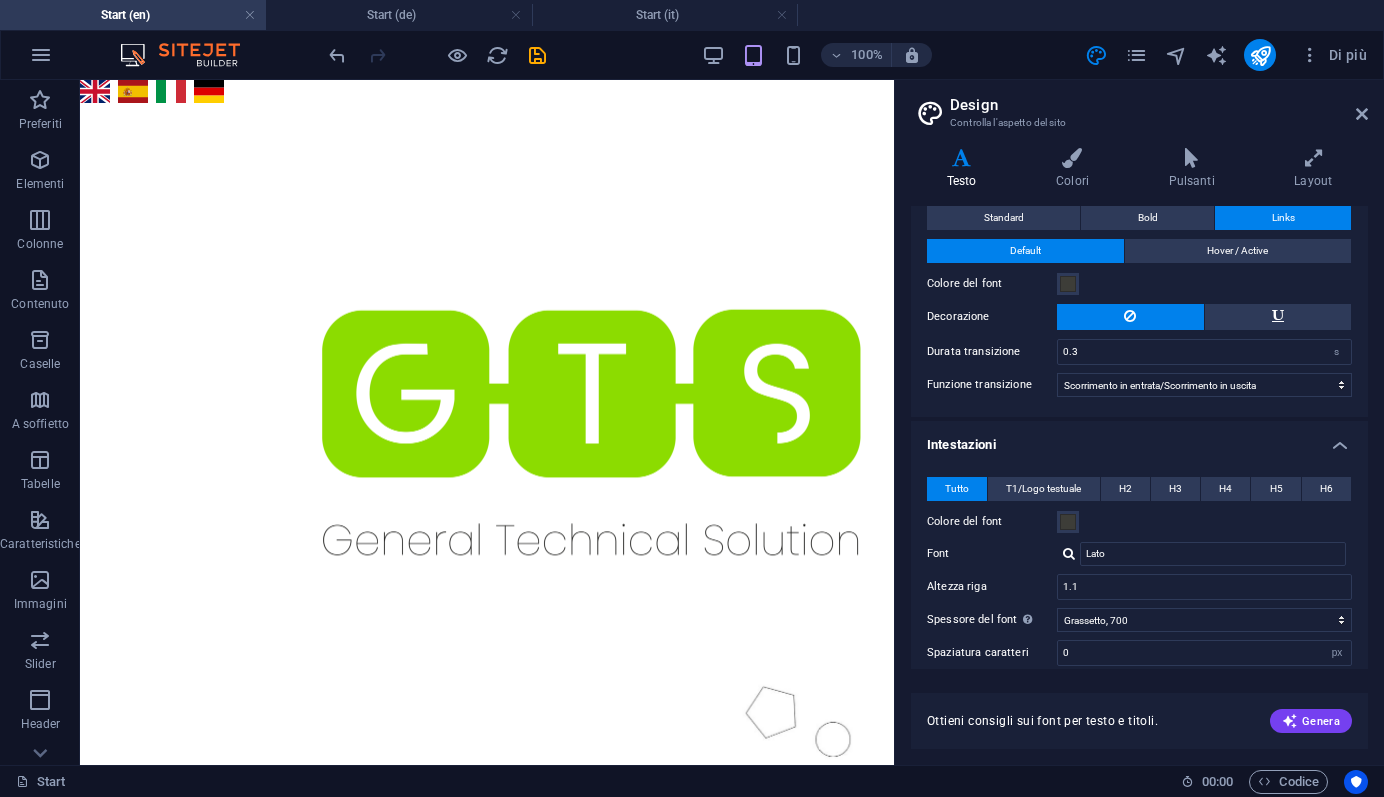 scroll, scrollTop: 0, scrollLeft: 0, axis: both 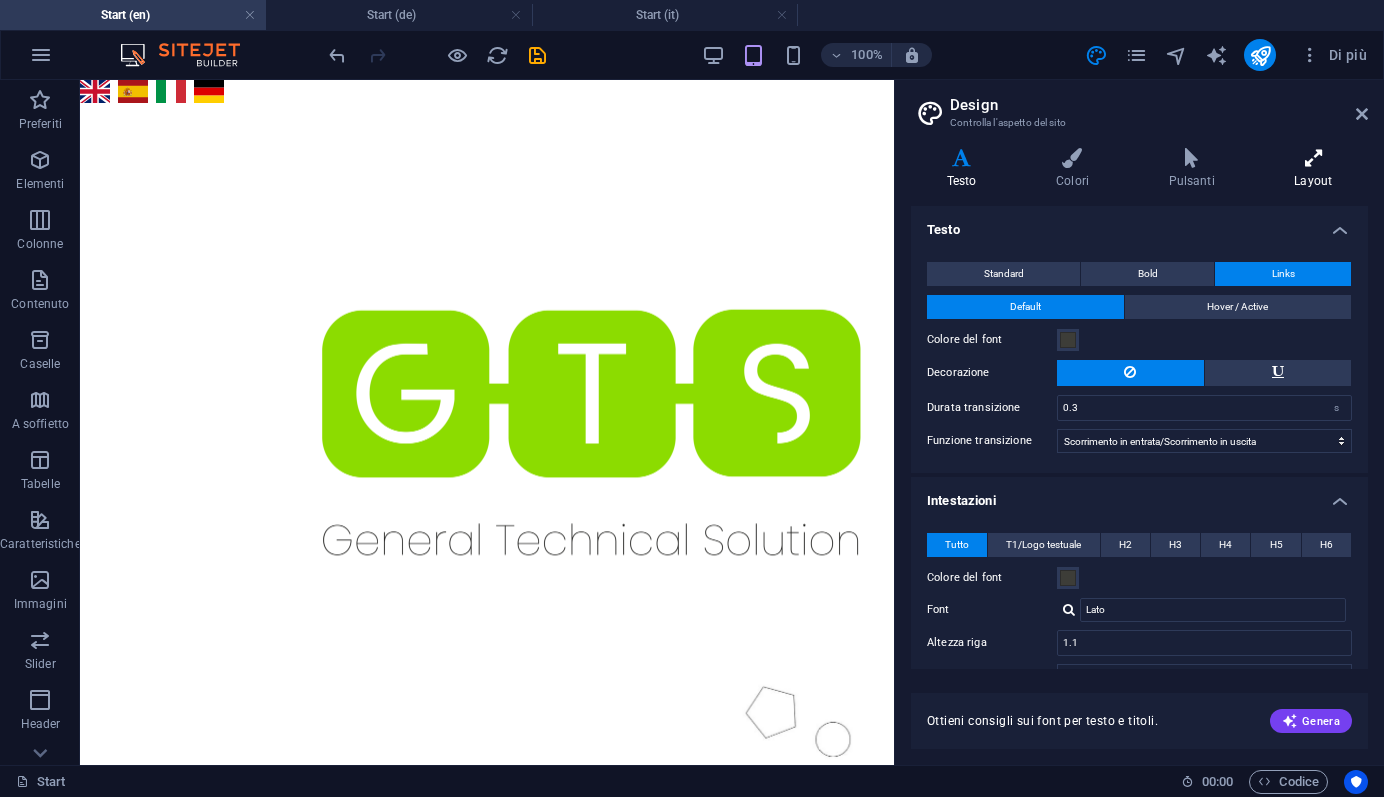 click at bounding box center (1313, 158) 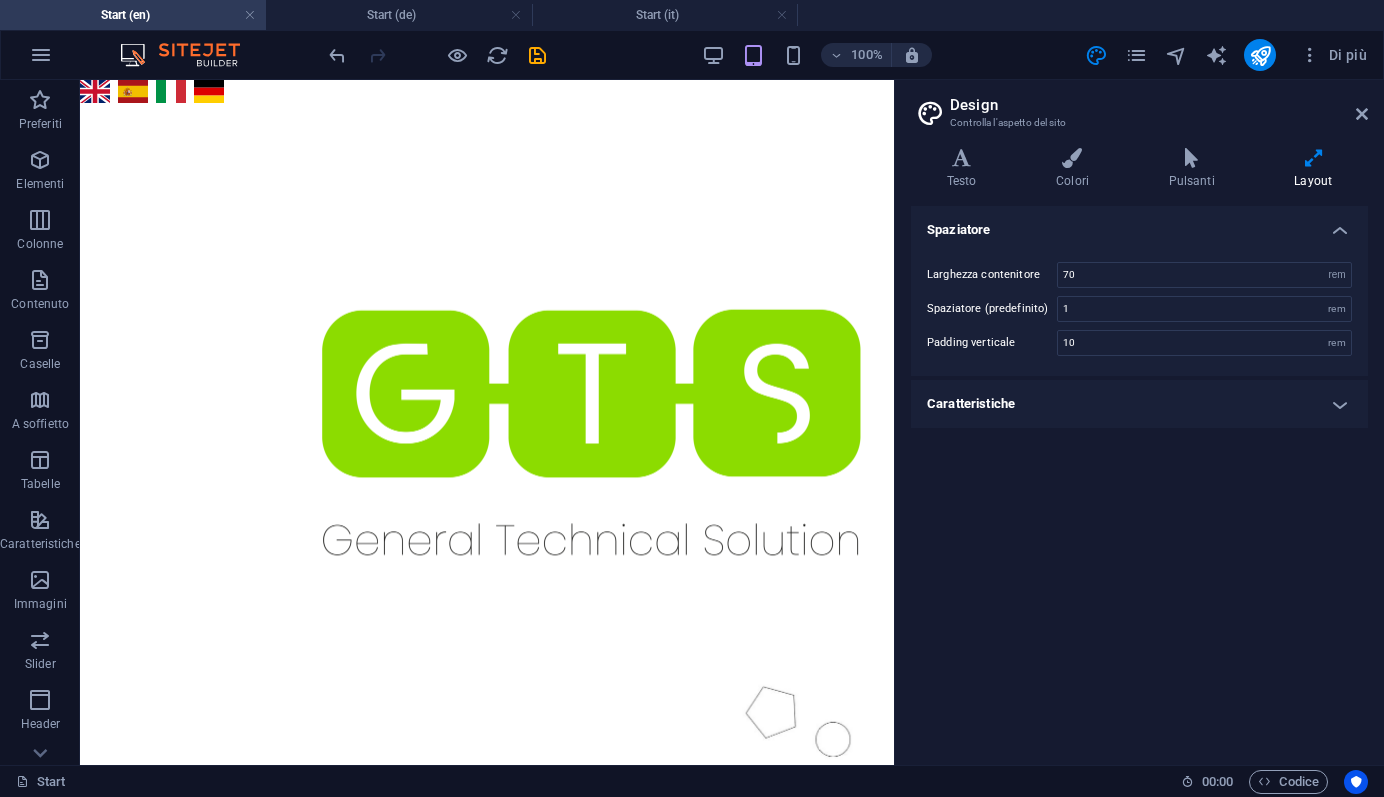 click on "Caratteristiche" at bounding box center [1139, 404] 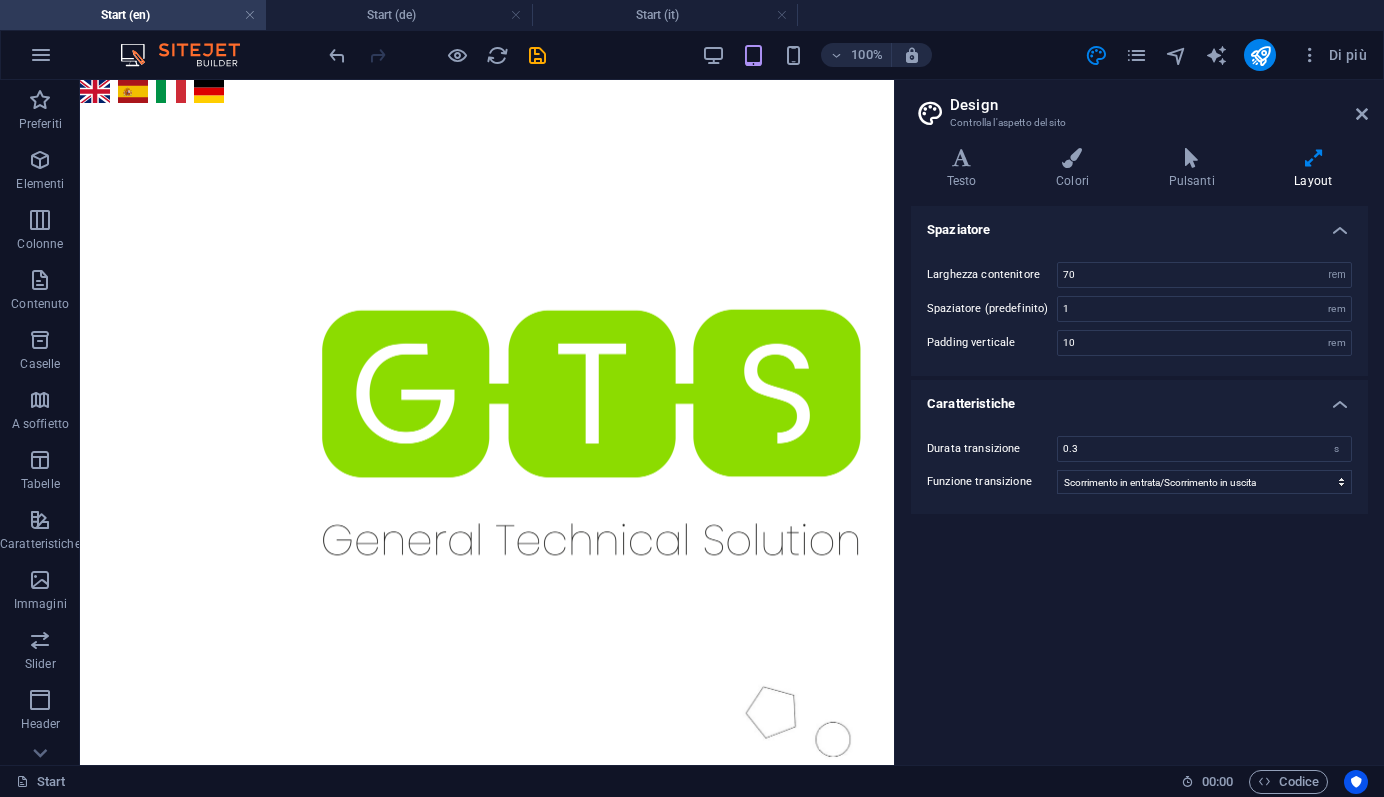 click on "Caratteristiche" at bounding box center (1139, 398) 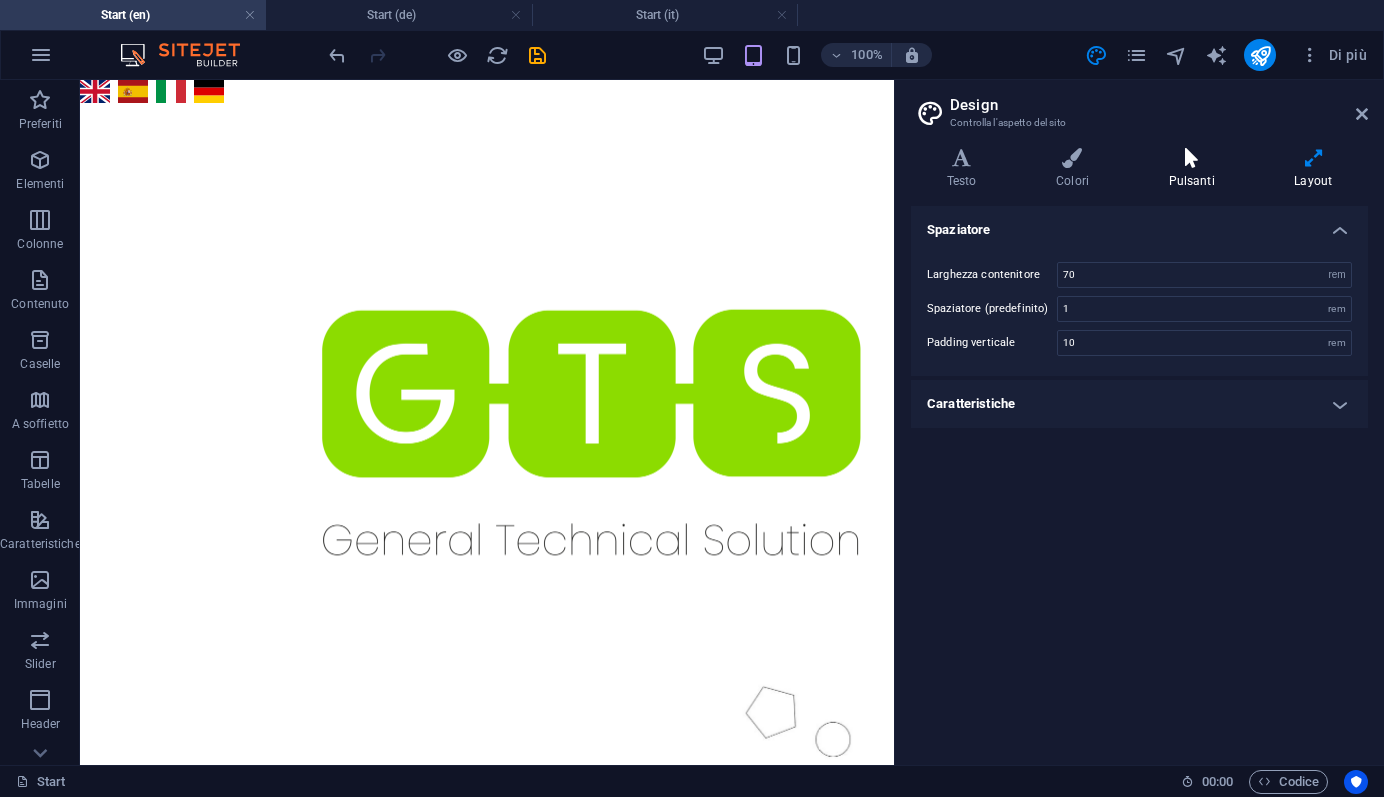 click at bounding box center (1192, 158) 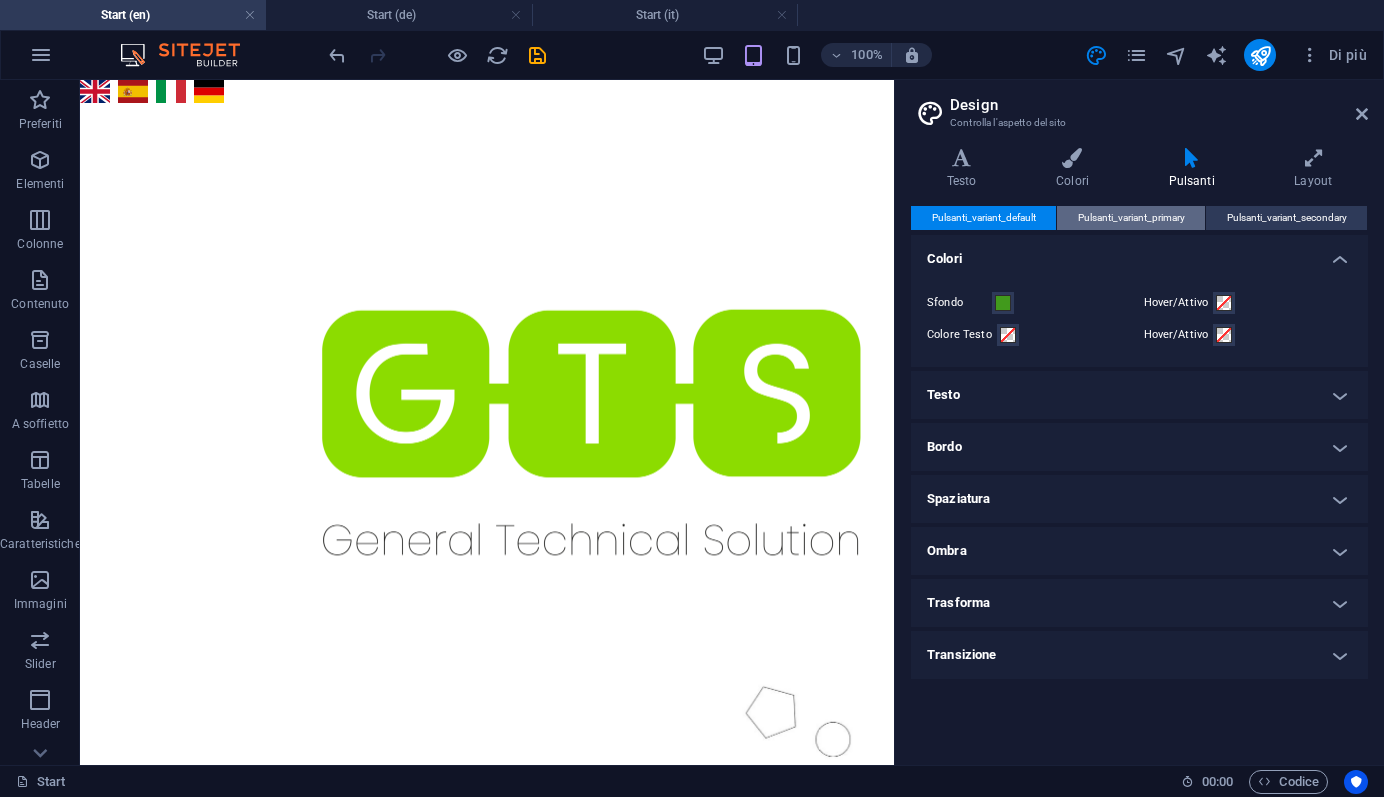 click on "Pulsanti_variant_primary" at bounding box center (1131, 218) 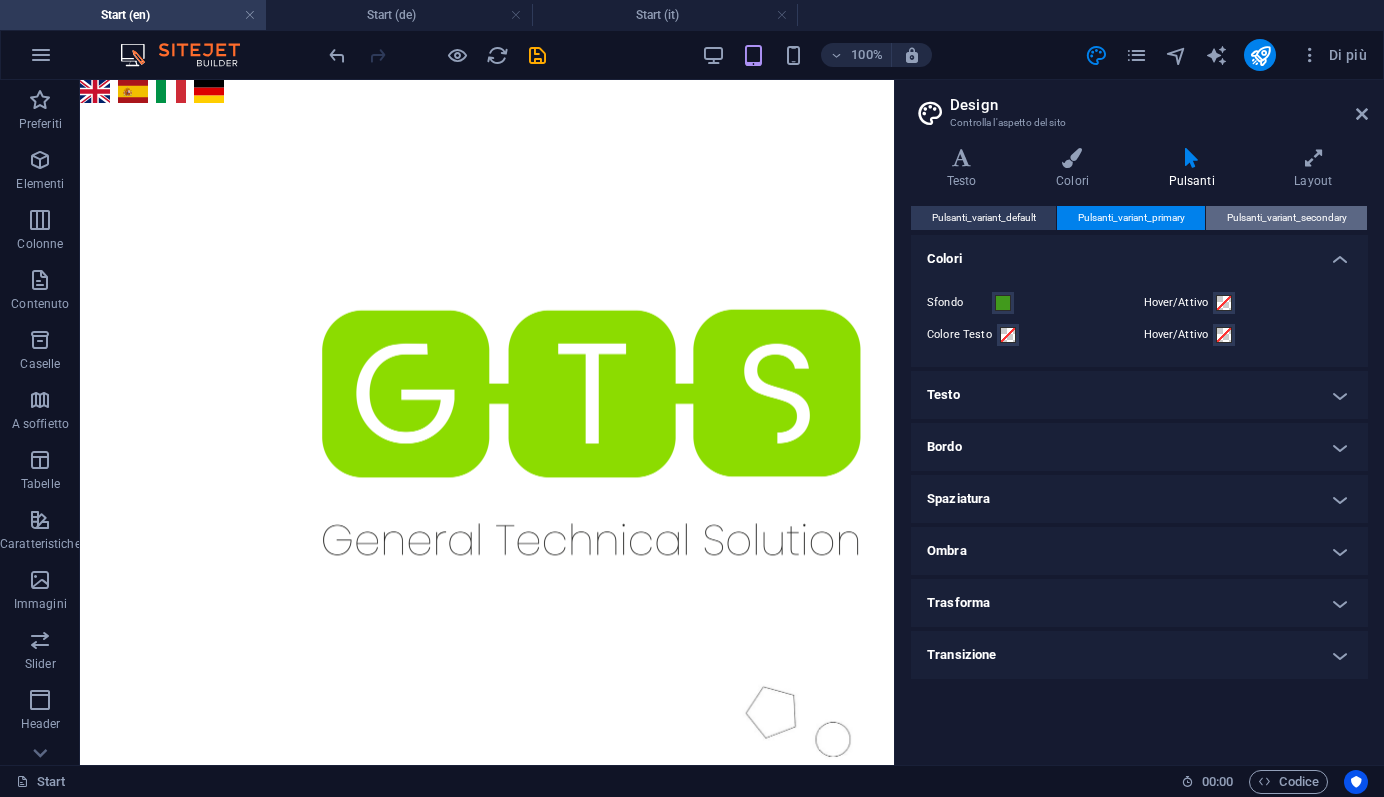 click on "Pulsanti_variant_secondary" at bounding box center (1287, 218) 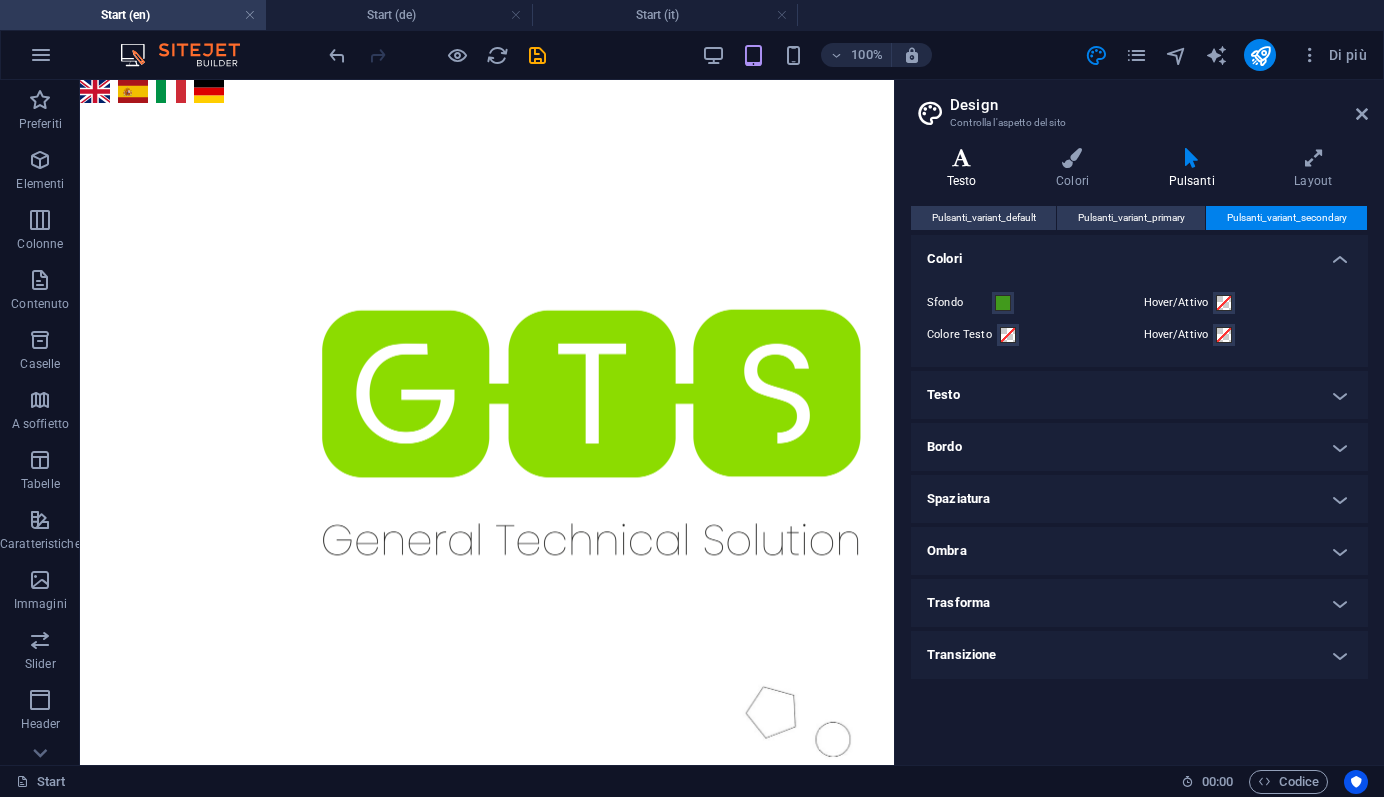 click at bounding box center [961, 158] 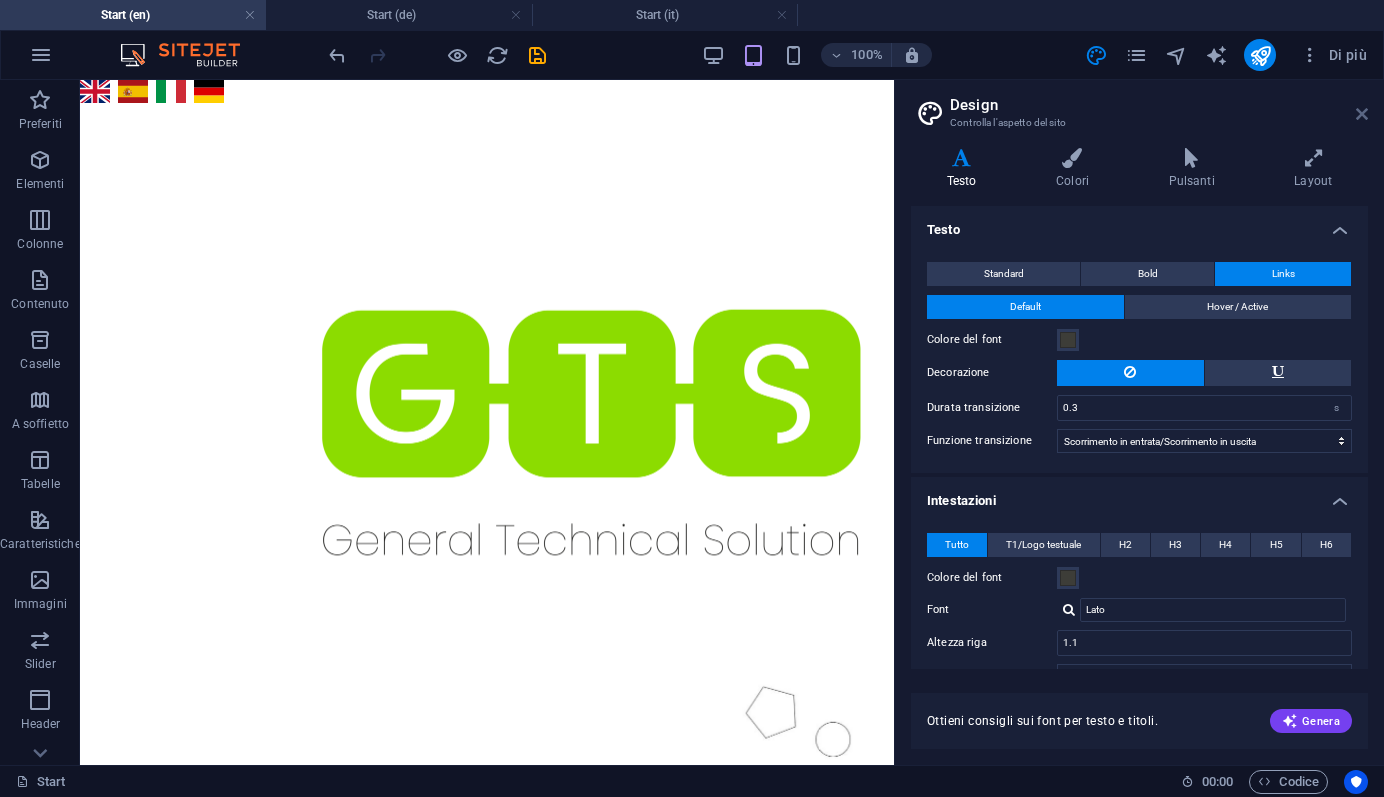 click at bounding box center (1362, 114) 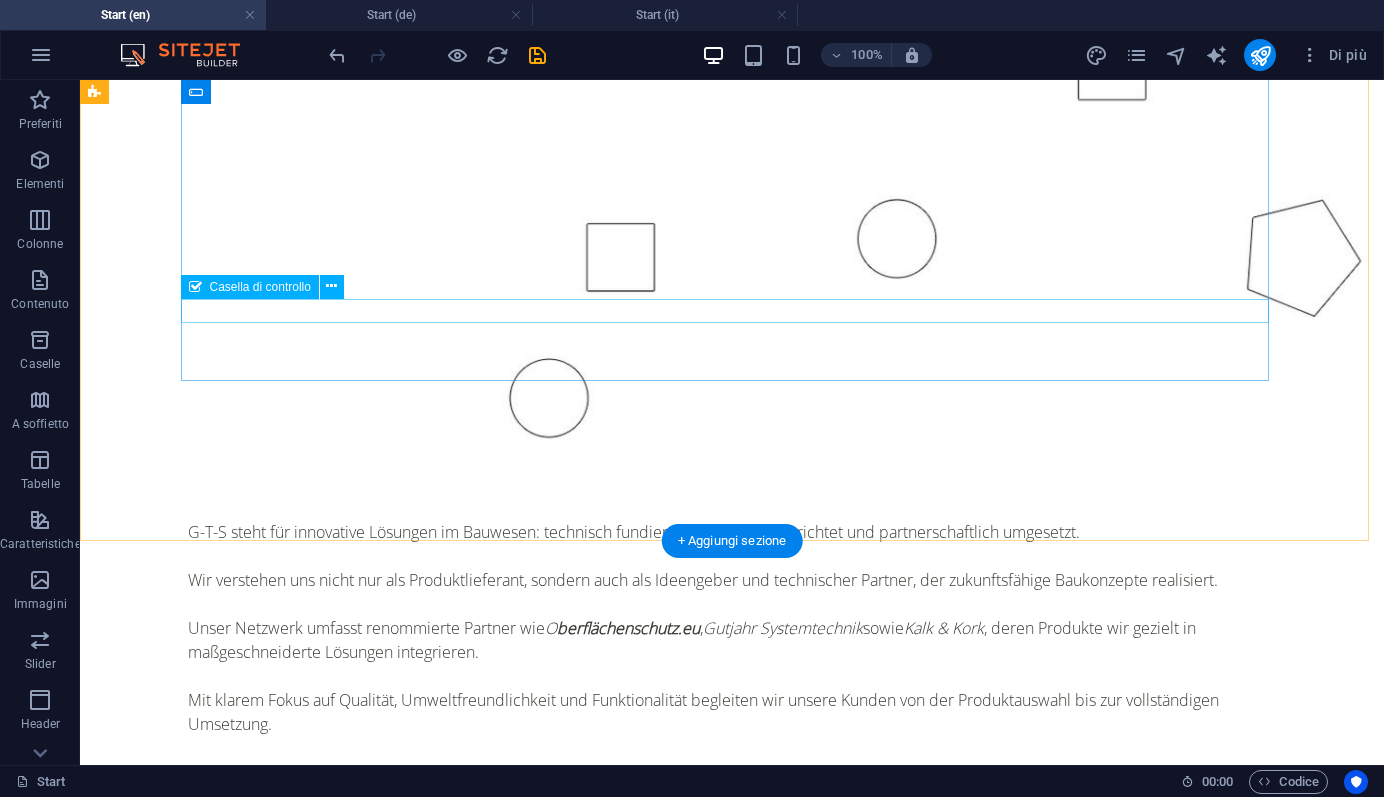 scroll, scrollTop: 1978, scrollLeft: 0, axis: vertical 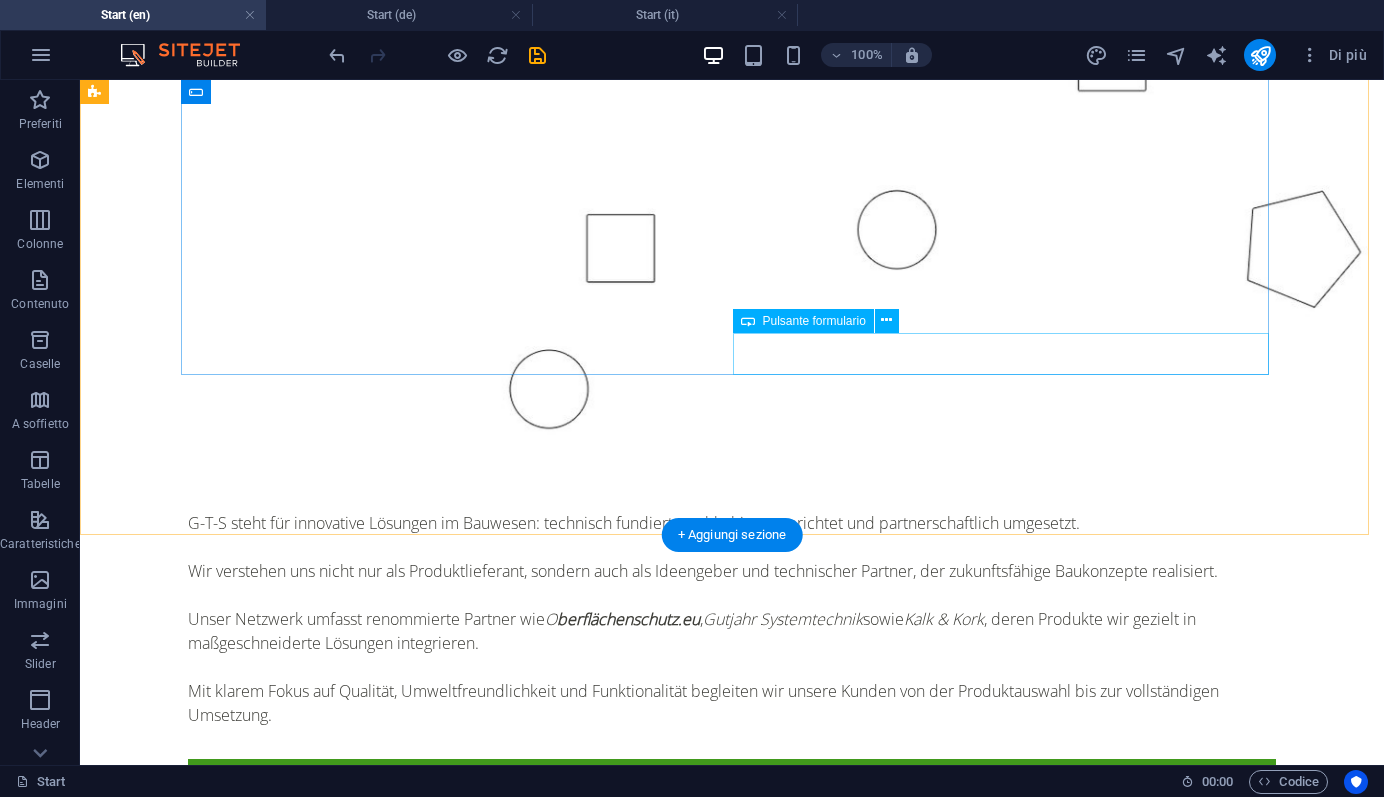 click on "Senden" at bounding box center (1008, 2275) 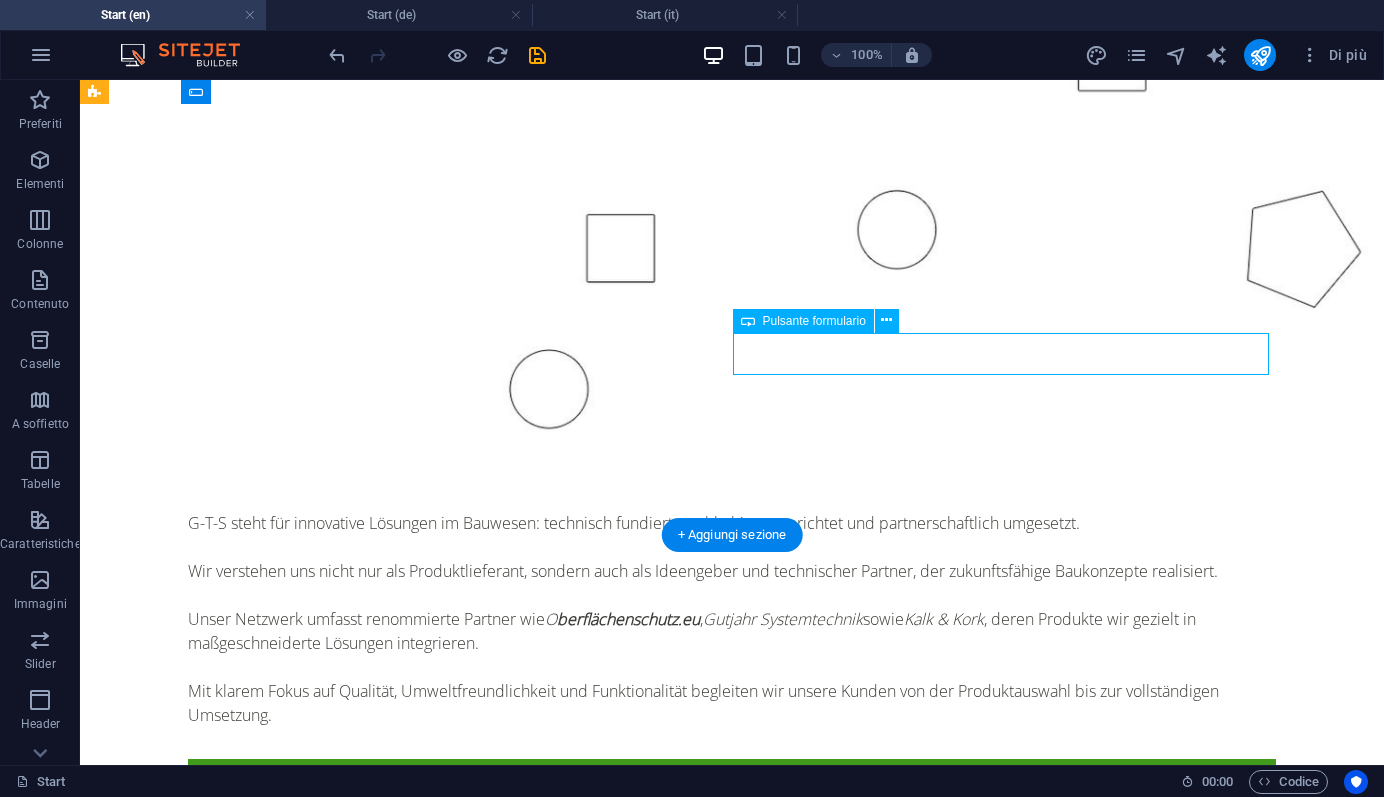 click on "Senden" at bounding box center [1008, 2275] 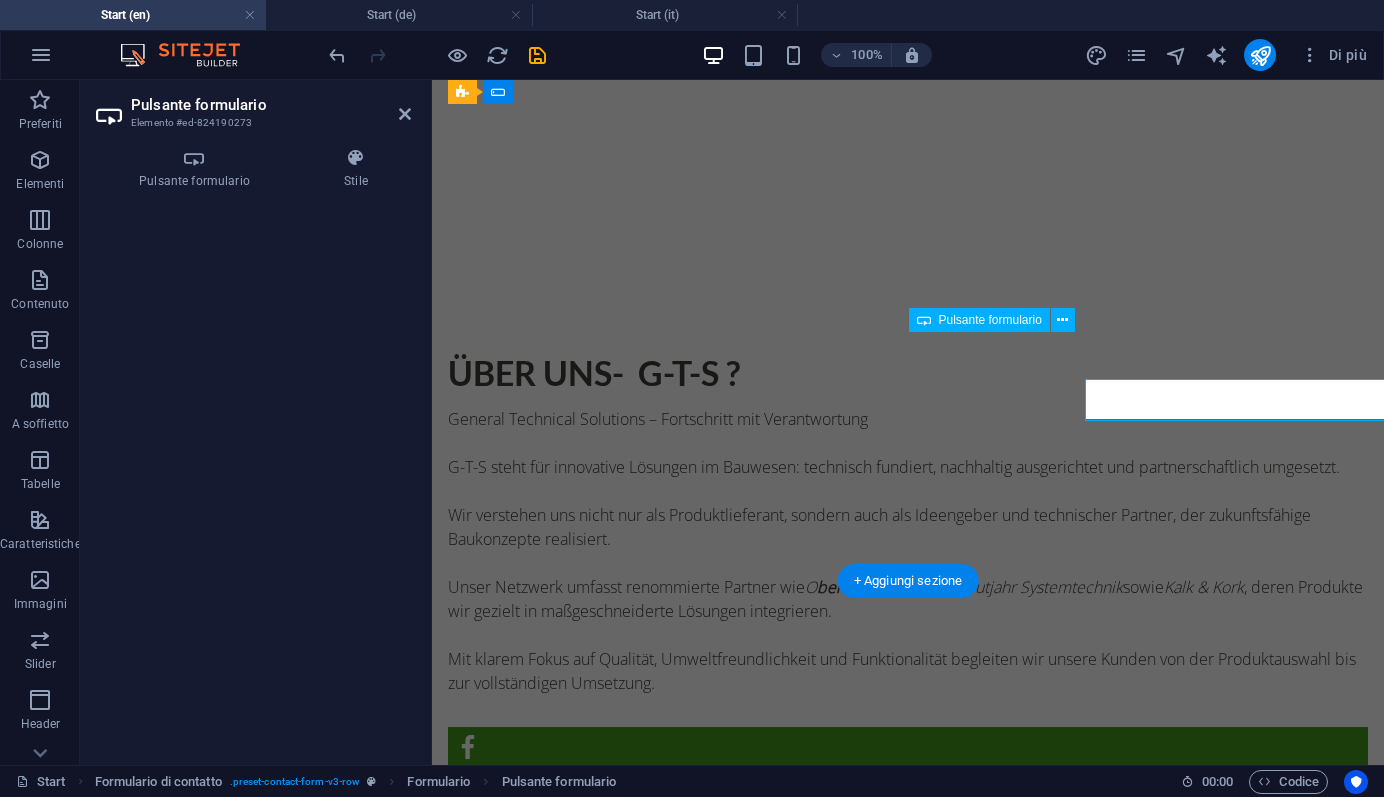 scroll, scrollTop: 1932, scrollLeft: 0, axis: vertical 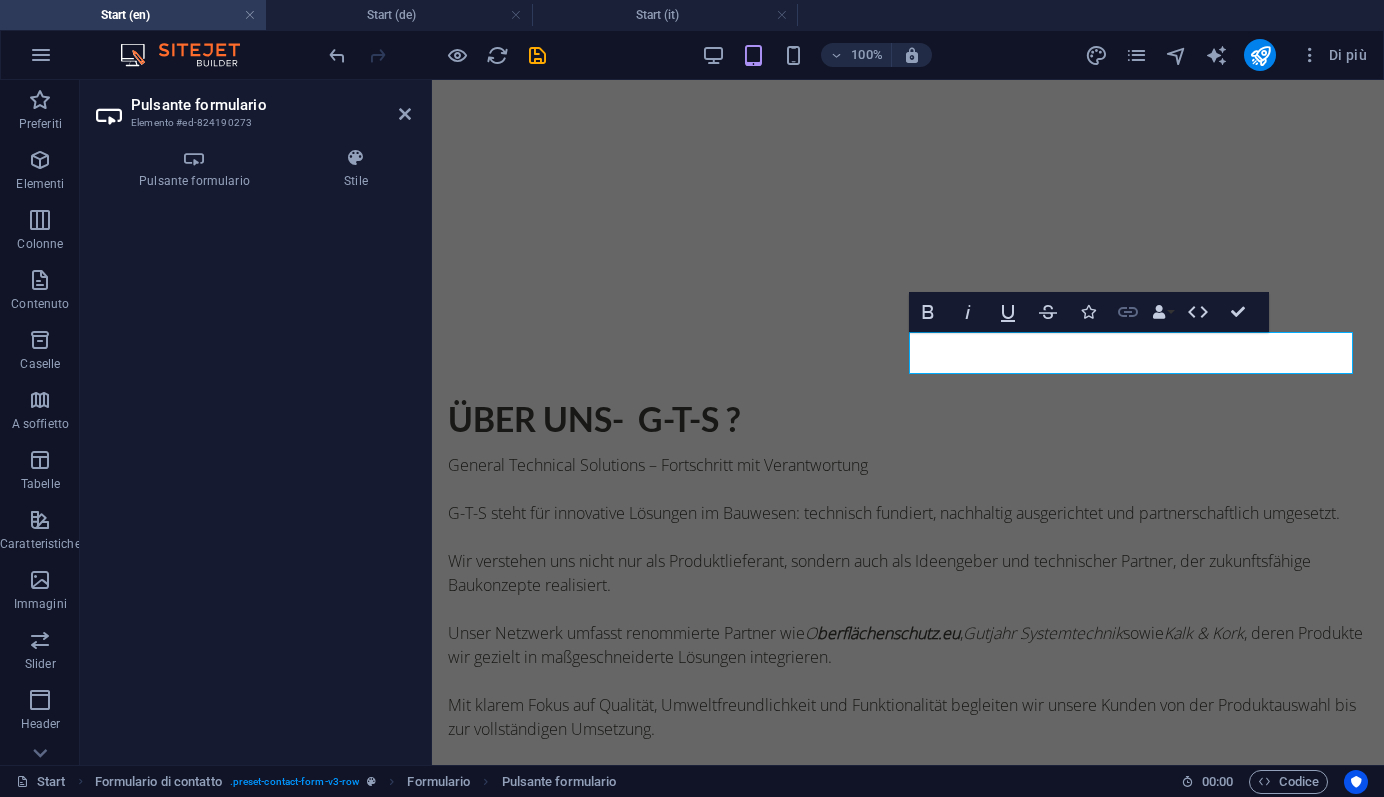 click 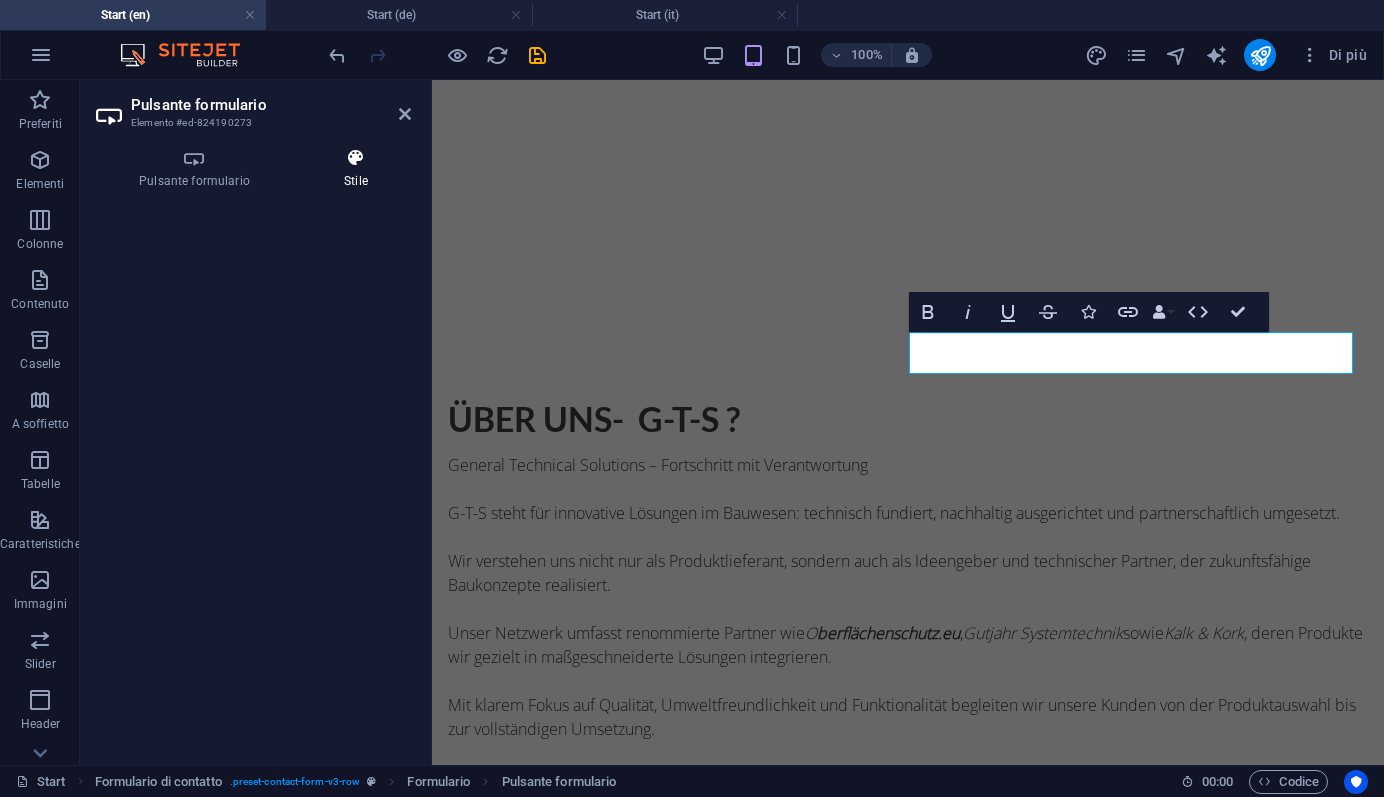 click at bounding box center [356, 158] 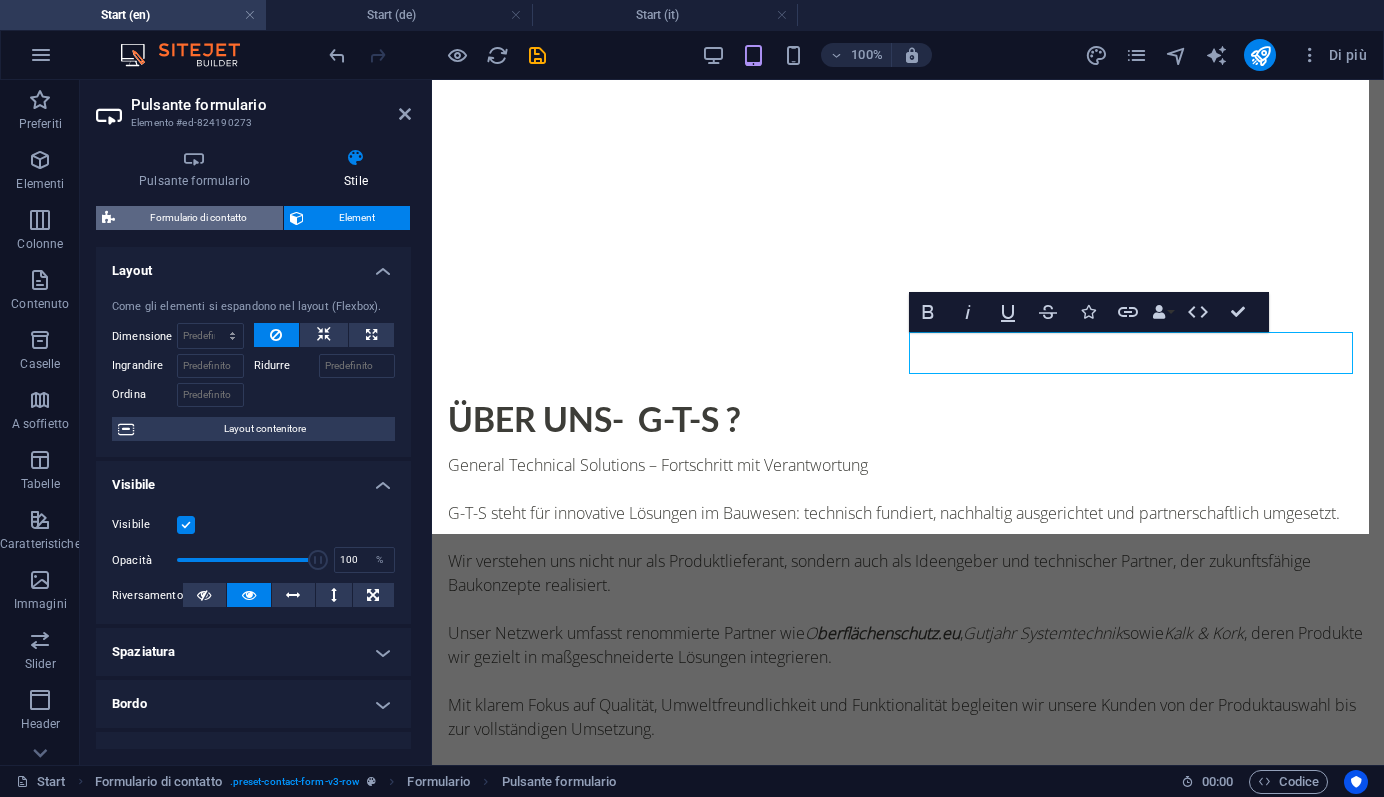 click on "Formulario di contatto" at bounding box center [199, 218] 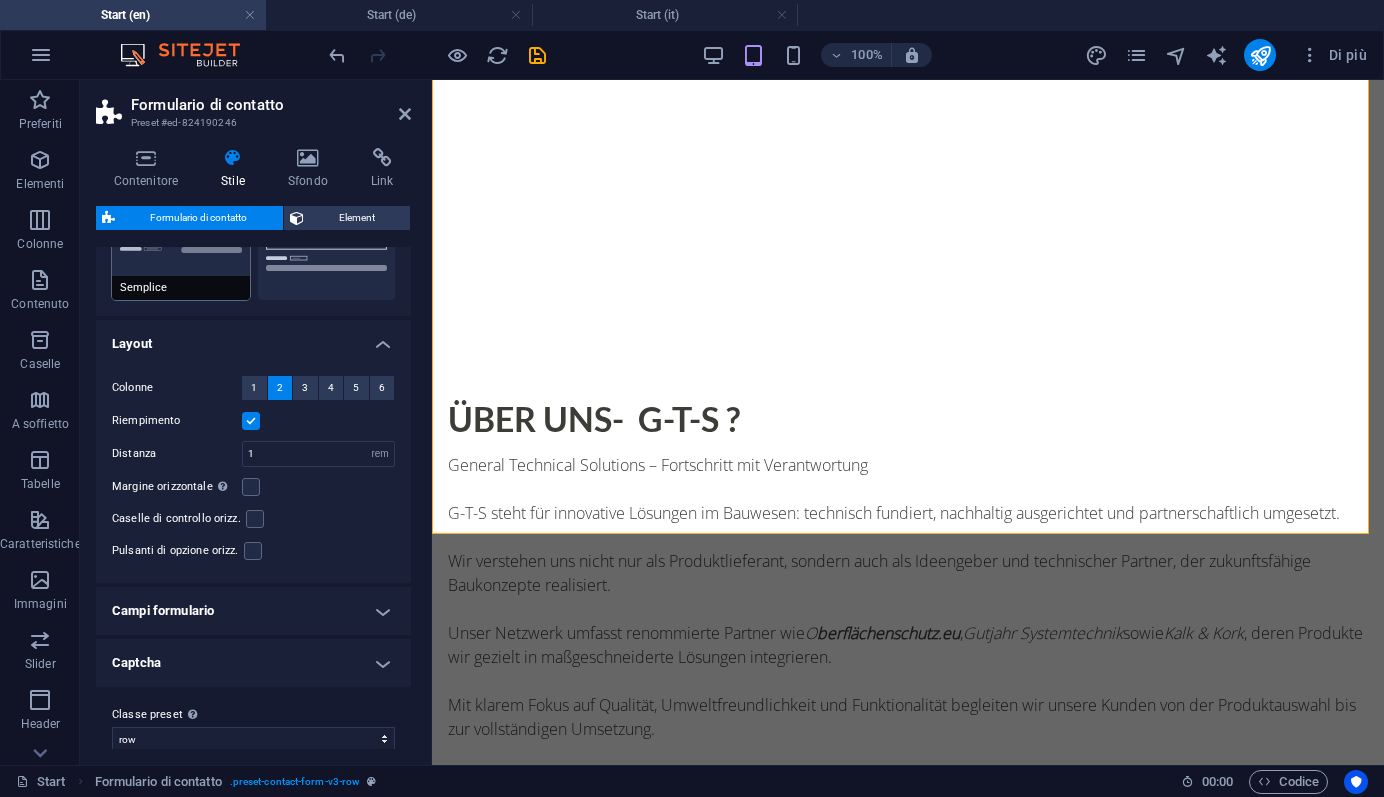 scroll, scrollTop: 289, scrollLeft: 0, axis: vertical 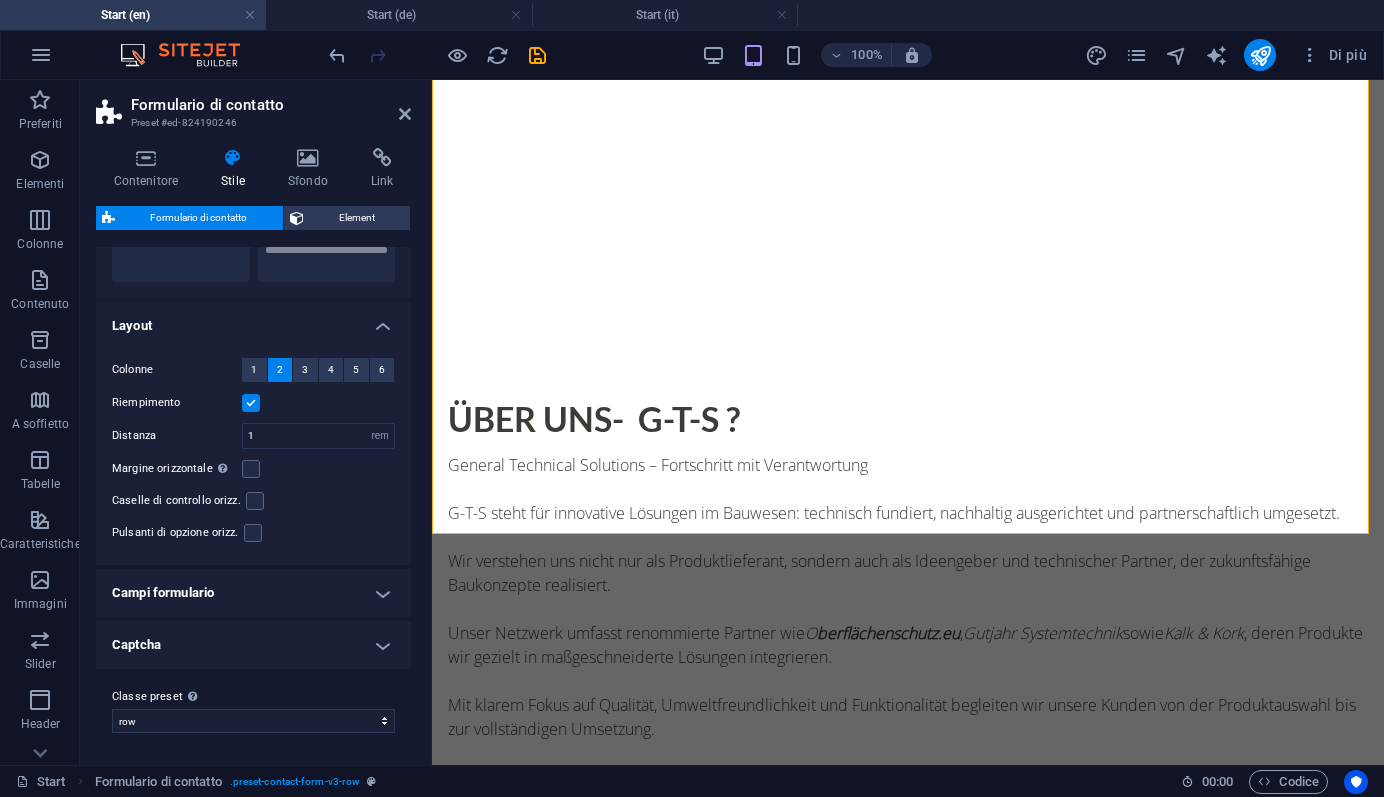 click on "Campi formulario" at bounding box center (253, 593) 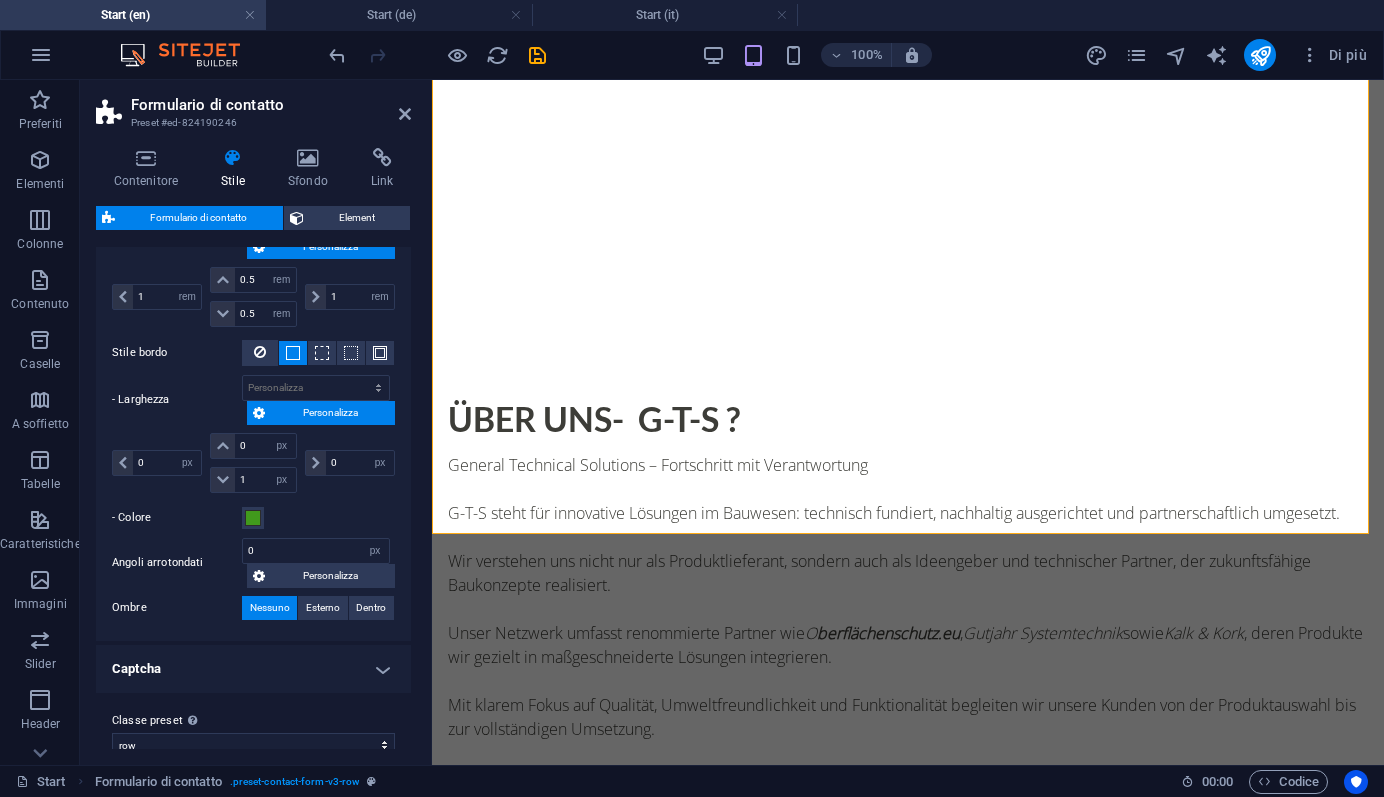 scroll, scrollTop: 931, scrollLeft: 0, axis: vertical 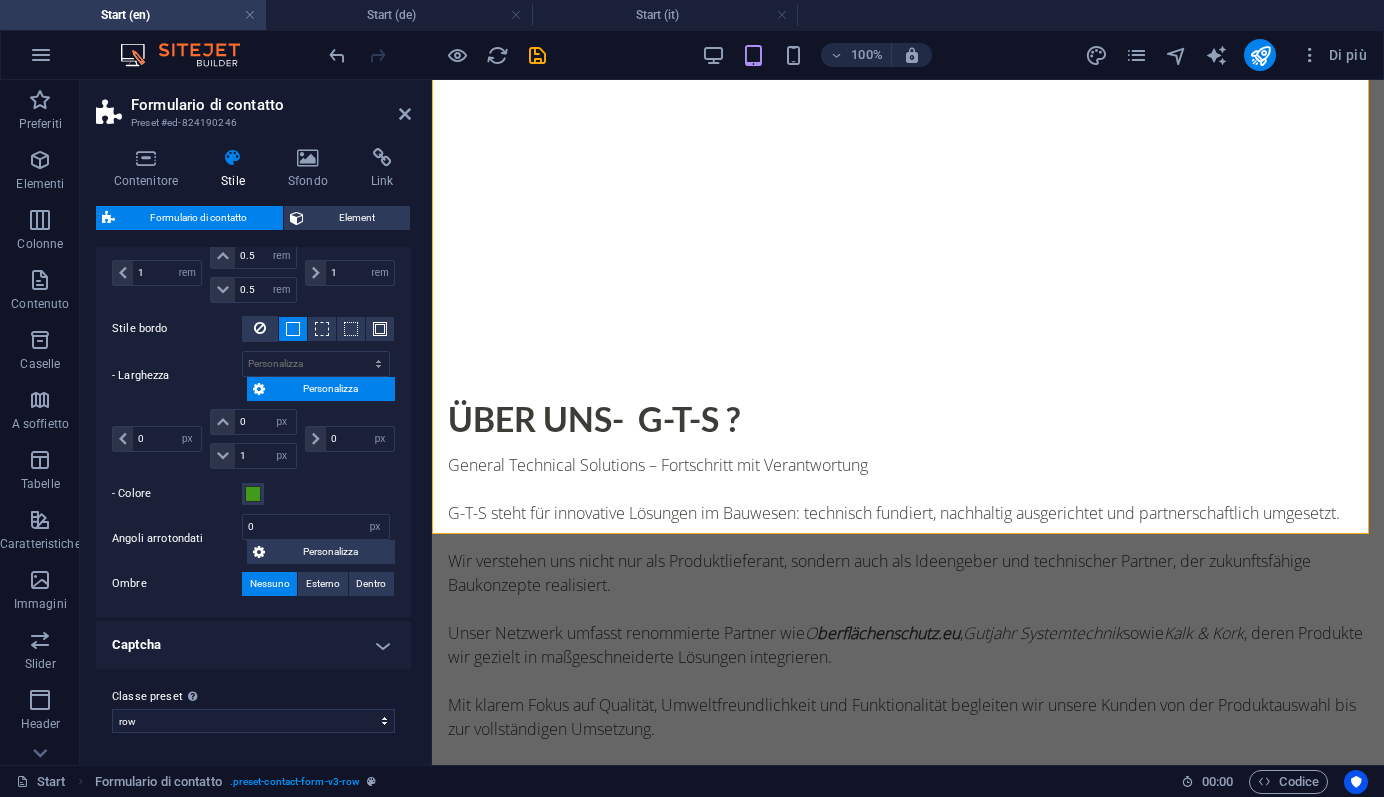 click on "Captcha" at bounding box center [253, 645] 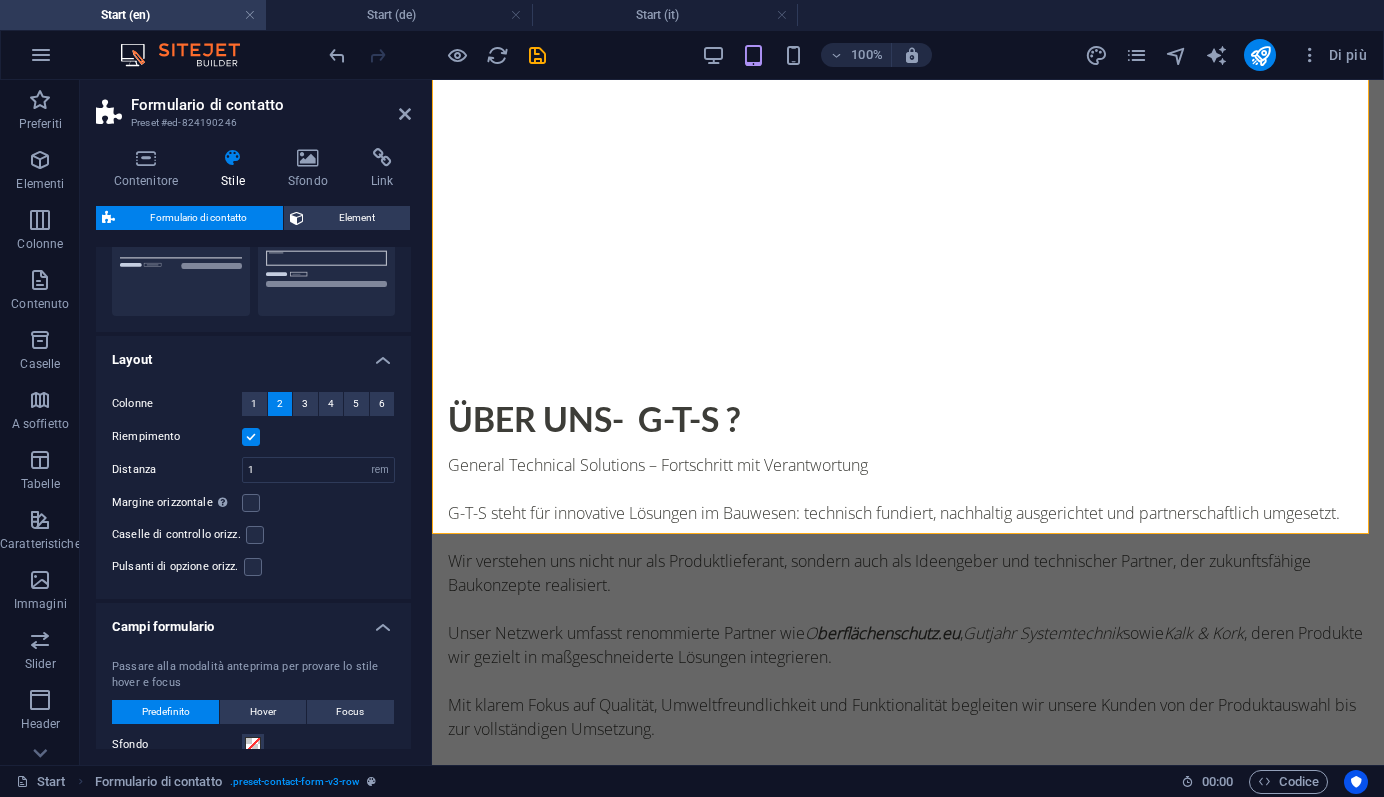 scroll, scrollTop: 0, scrollLeft: 0, axis: both 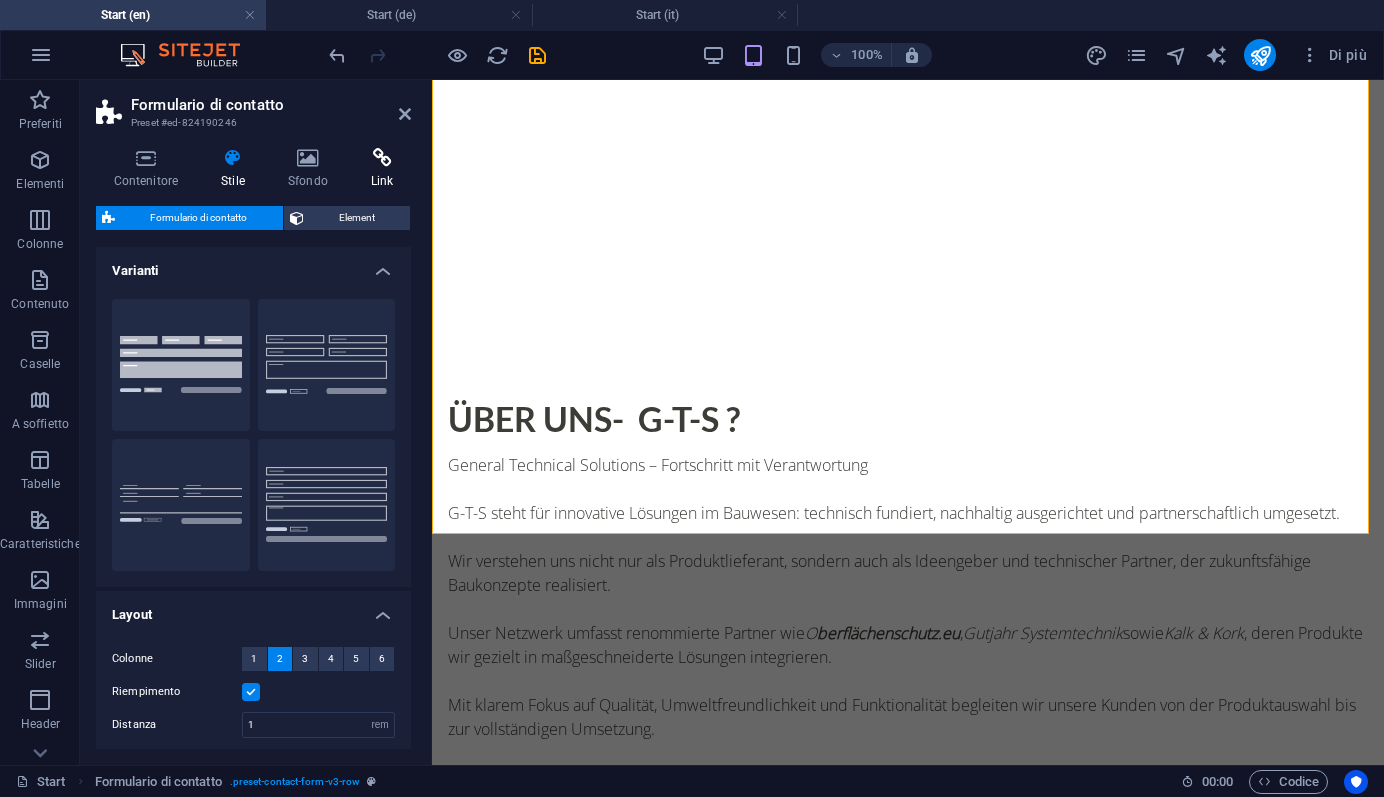 click at bounding box center [382, 158] 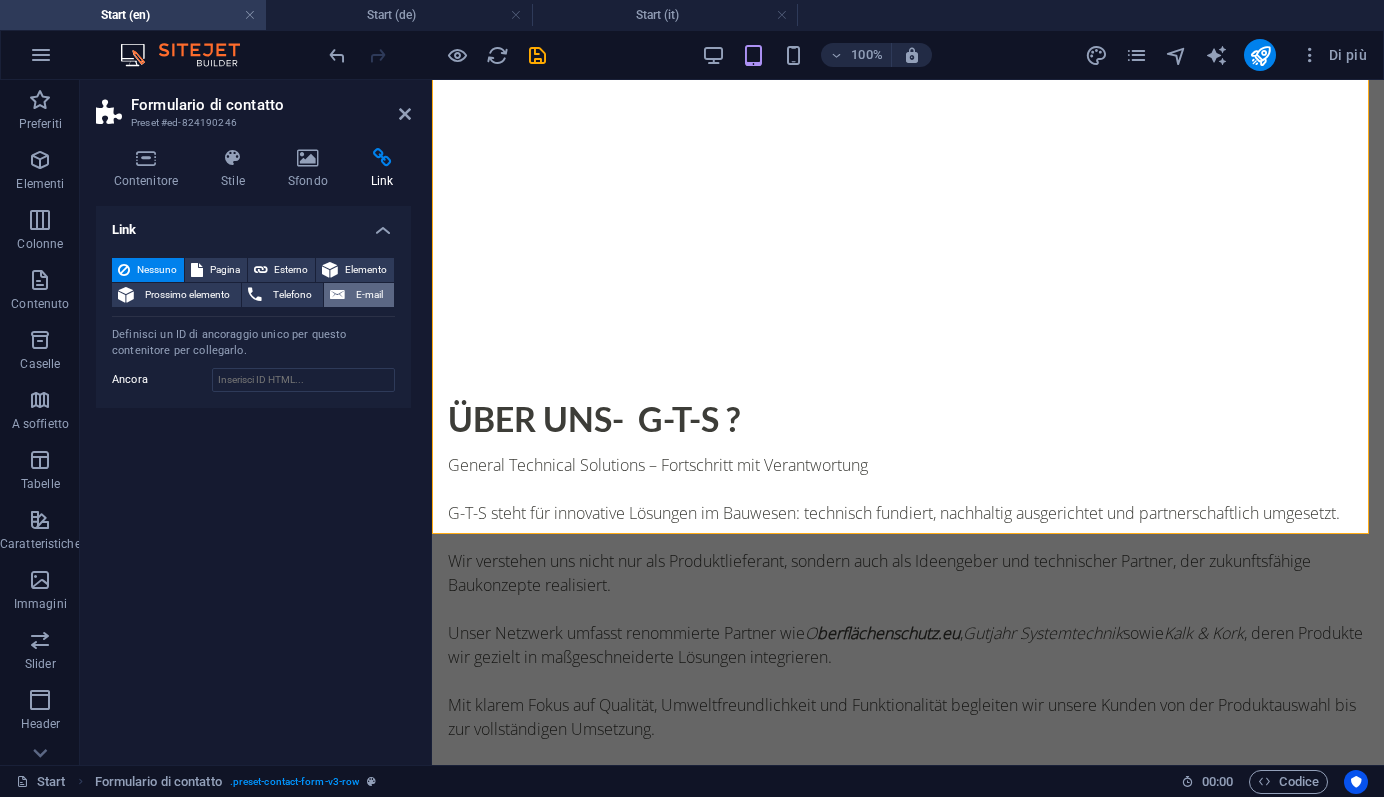 click on "E-mail" at bounding box center [369, 295] 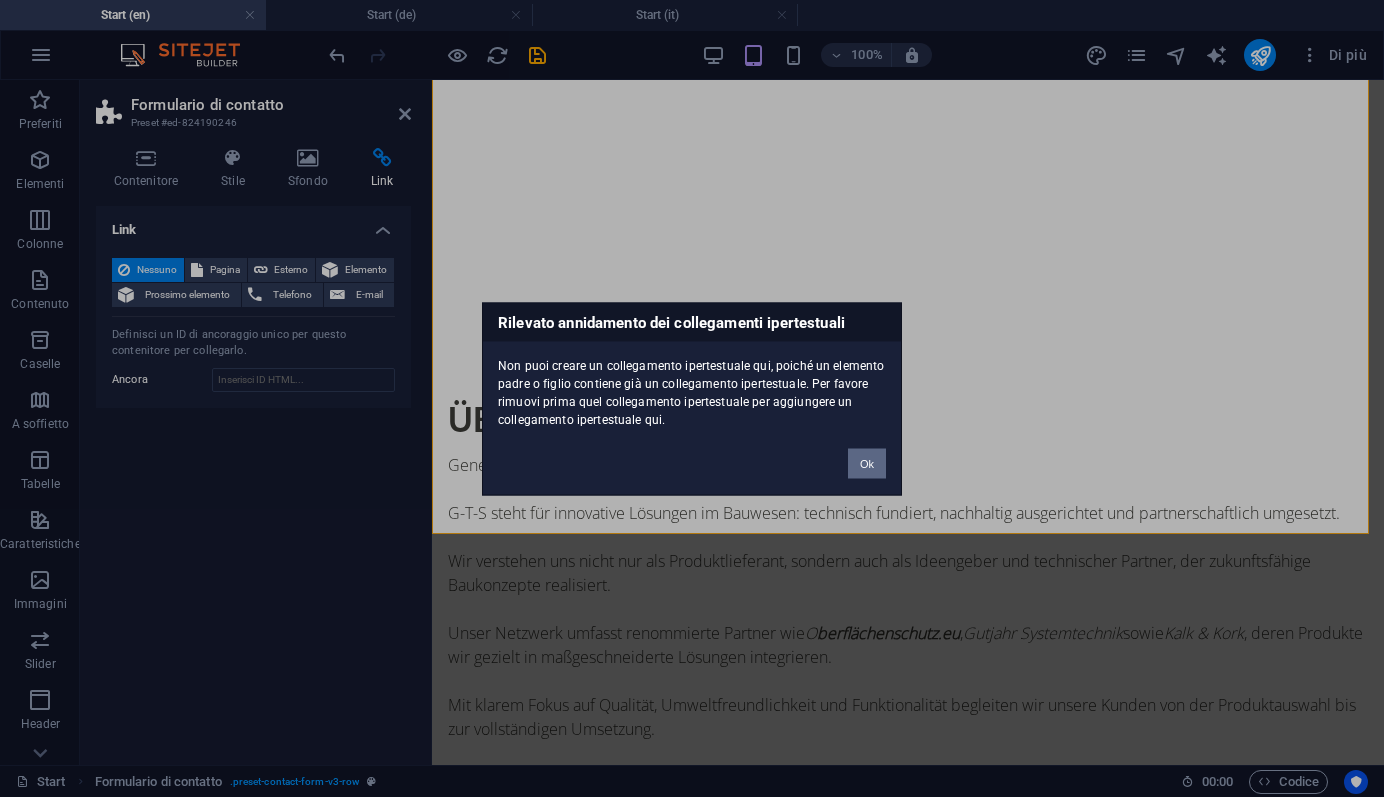 click on "Ok" at bounding box center (867, 463) 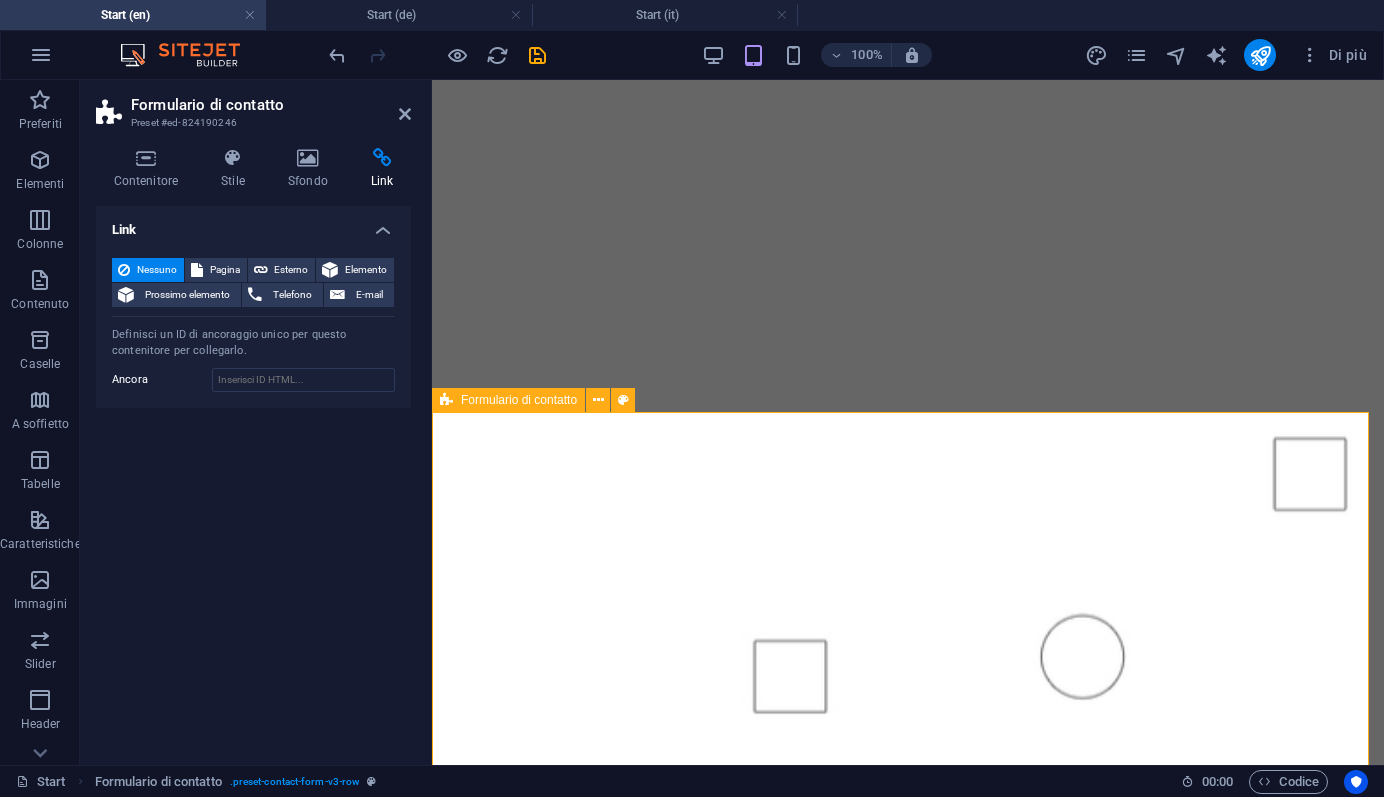 scroll, scrollTop: 1400, scrollLeft: 0, axis: vertical 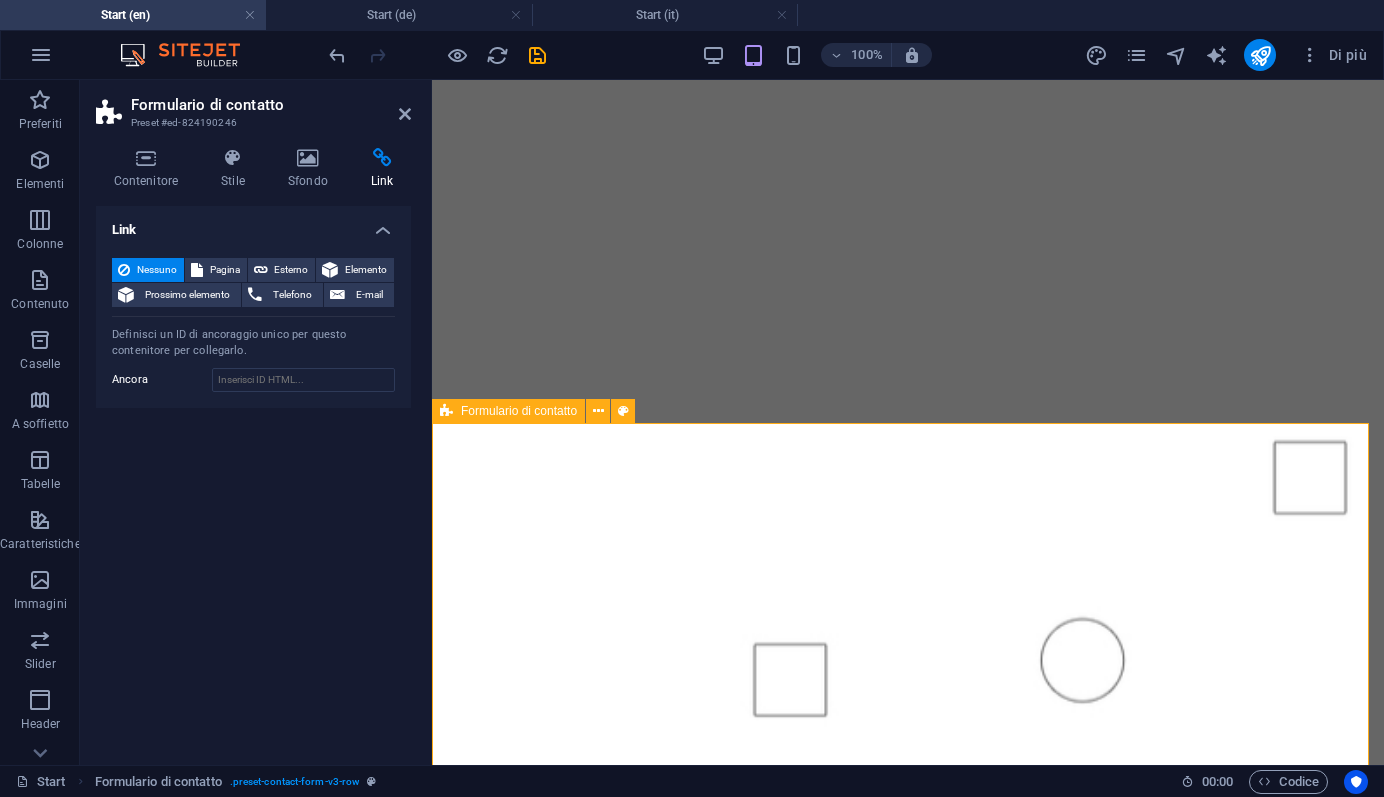 click on "Formulario di contatto" at bounding box center [519, 411] 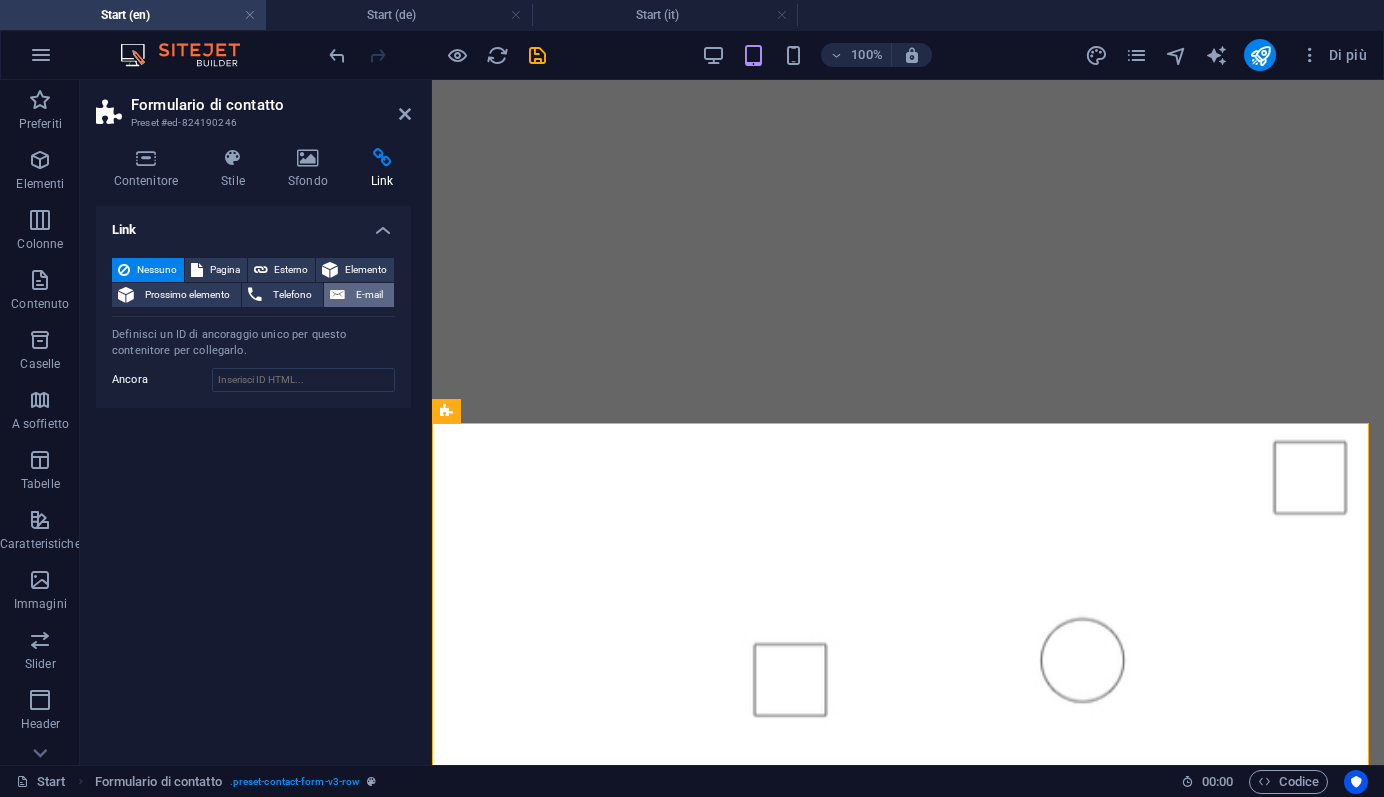 click on "E-mail" at bounding box center [369, 295] 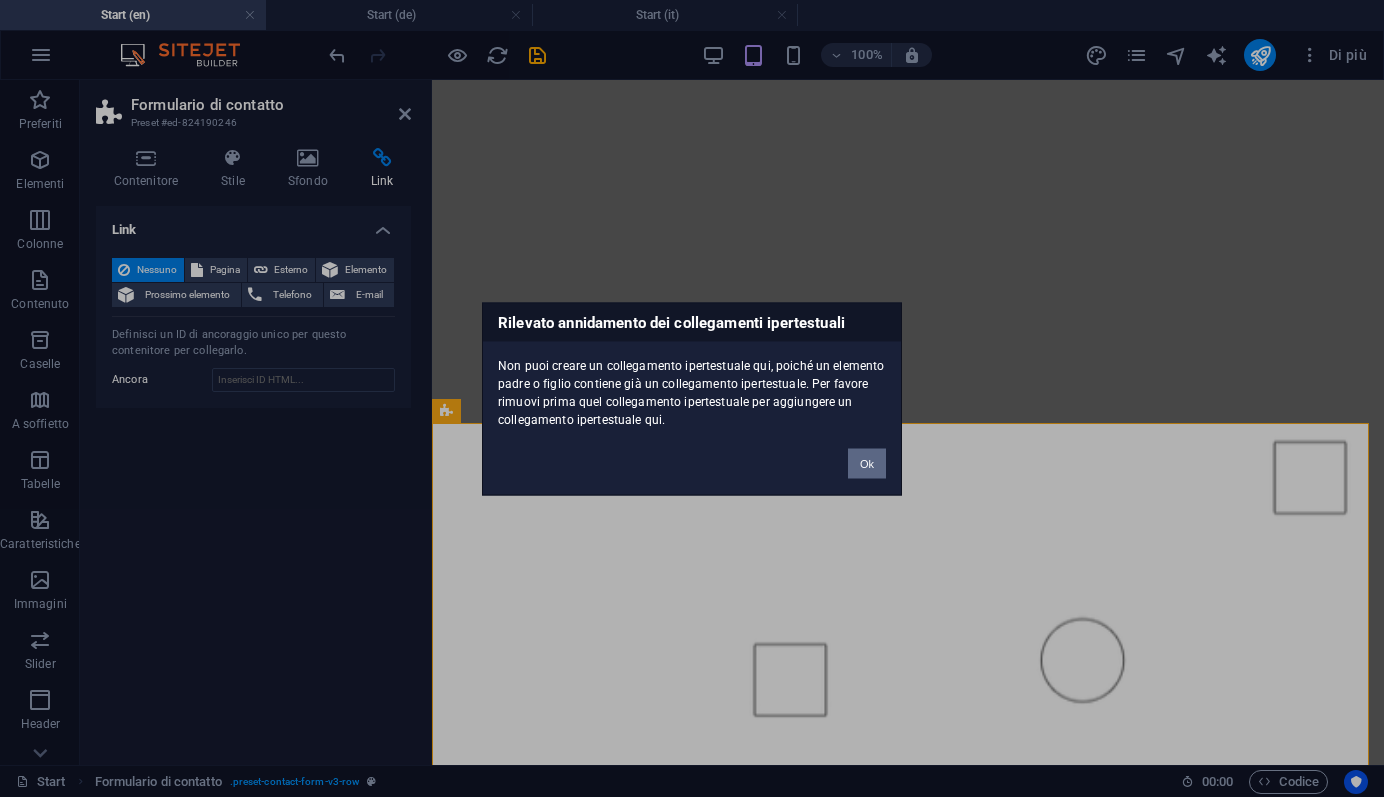 drag, startPoint x: 869, startPoint y: 458, endPoint x: 437, endPoint y: 378, distance: 439.34497 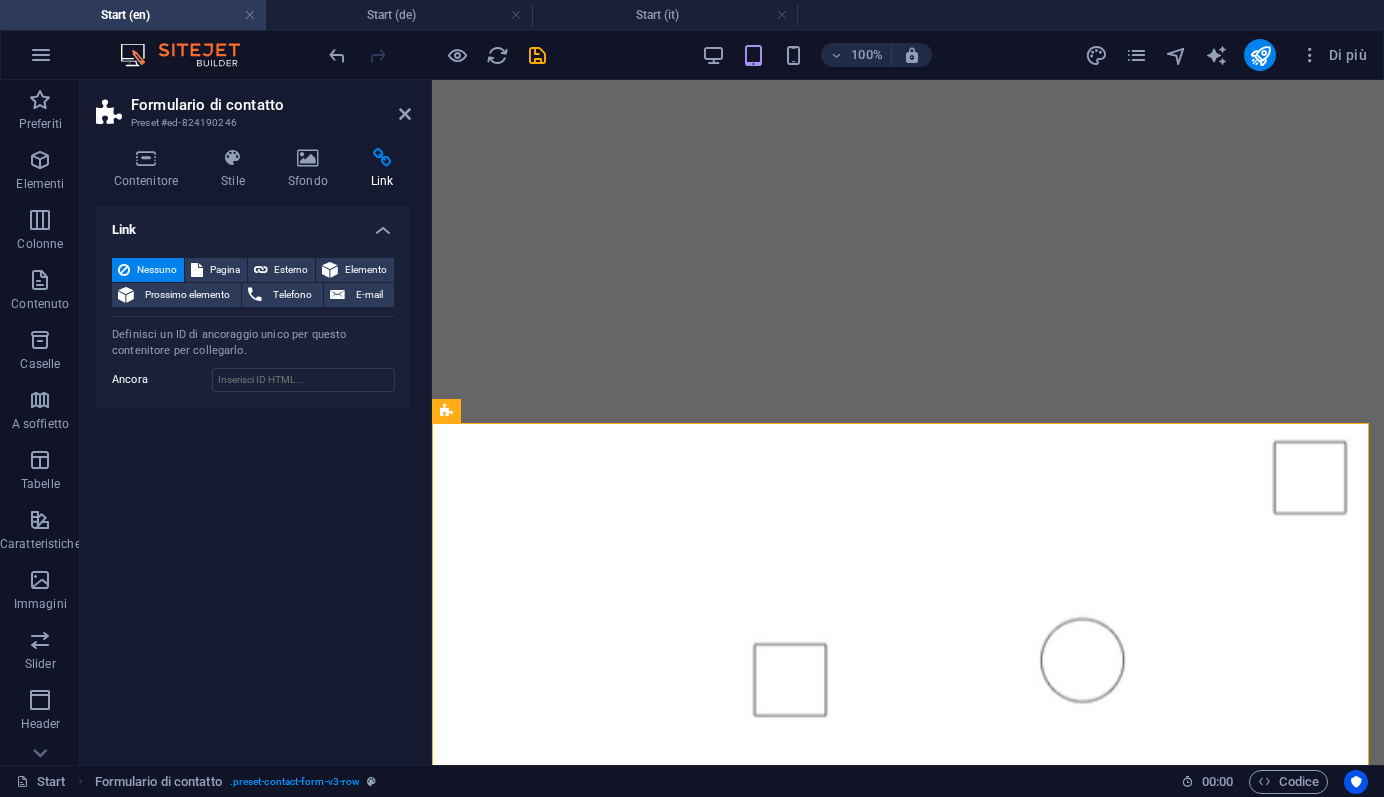 click on "Link Nessuno Pagina Esterno Elemento Prossimo elemento Telefono E-mail Pagina Start Legal Notice Privacy Start Legal Notice Start Start Elemento
URL Telefono E-mail Destinazione link Nuova scheda Stessa scheda Sovrapposizione Titolo Descrizione aggiuntiva del link, non dovrebbe essere la stessa del testo del link. Il titolo è spesso mostrato come testo di guida quando il mouse si muove sopra l'elemento. Lasciare vuoto in caso di dubbi. Relazione Imposta la  relazione di questo link alla destinazione del link . Per esempio, il valore "nofollow" indica ai motori di ricerca di non seguire il link. Può essere lasciato vuoto. alternate autore bookmark esterno help licenza successivo nofollow noreferrer noopener prec cerca tag Definisci un ID di ancoraggio unico per questo contenitore per collegarlo. Ancora" at bounding box center [253, 477] 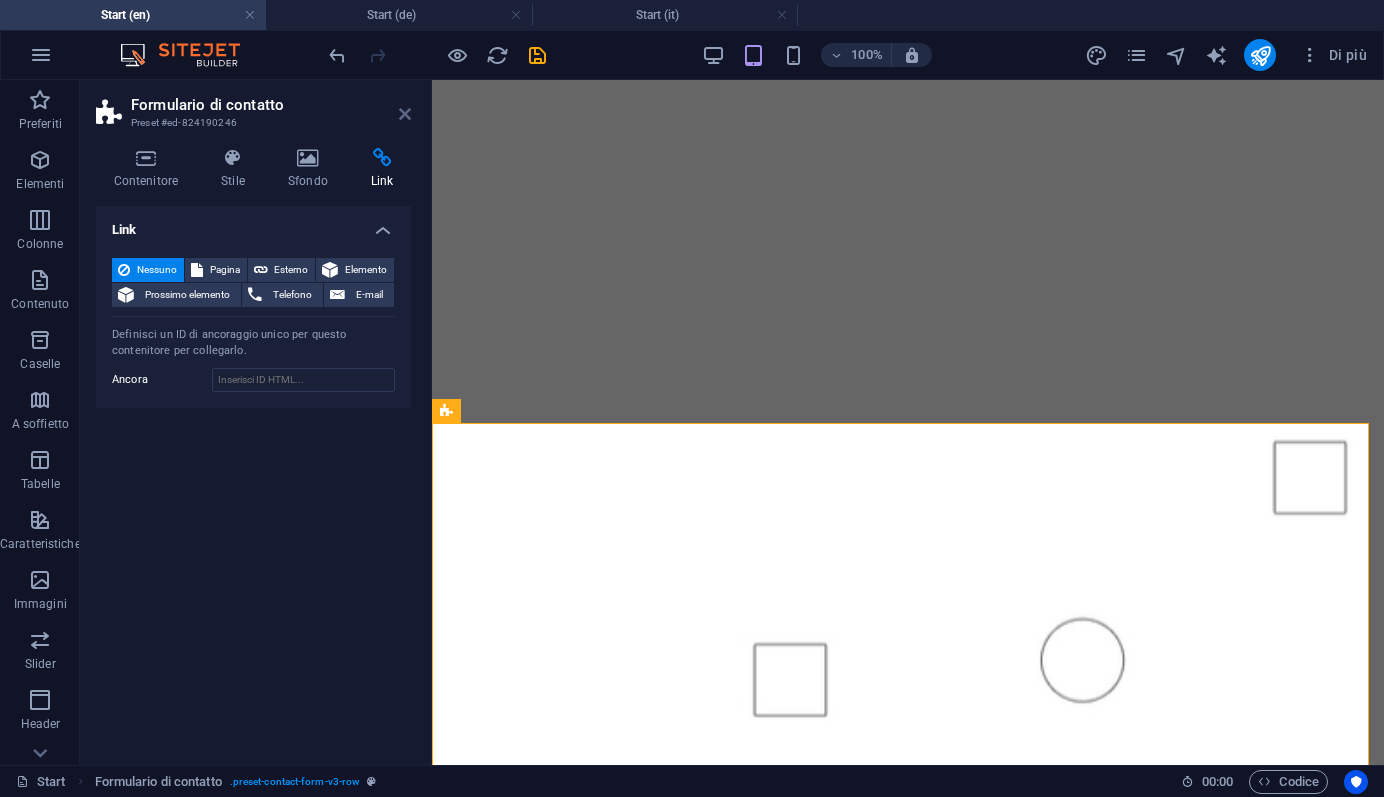 click at bounding box center [405, 114] 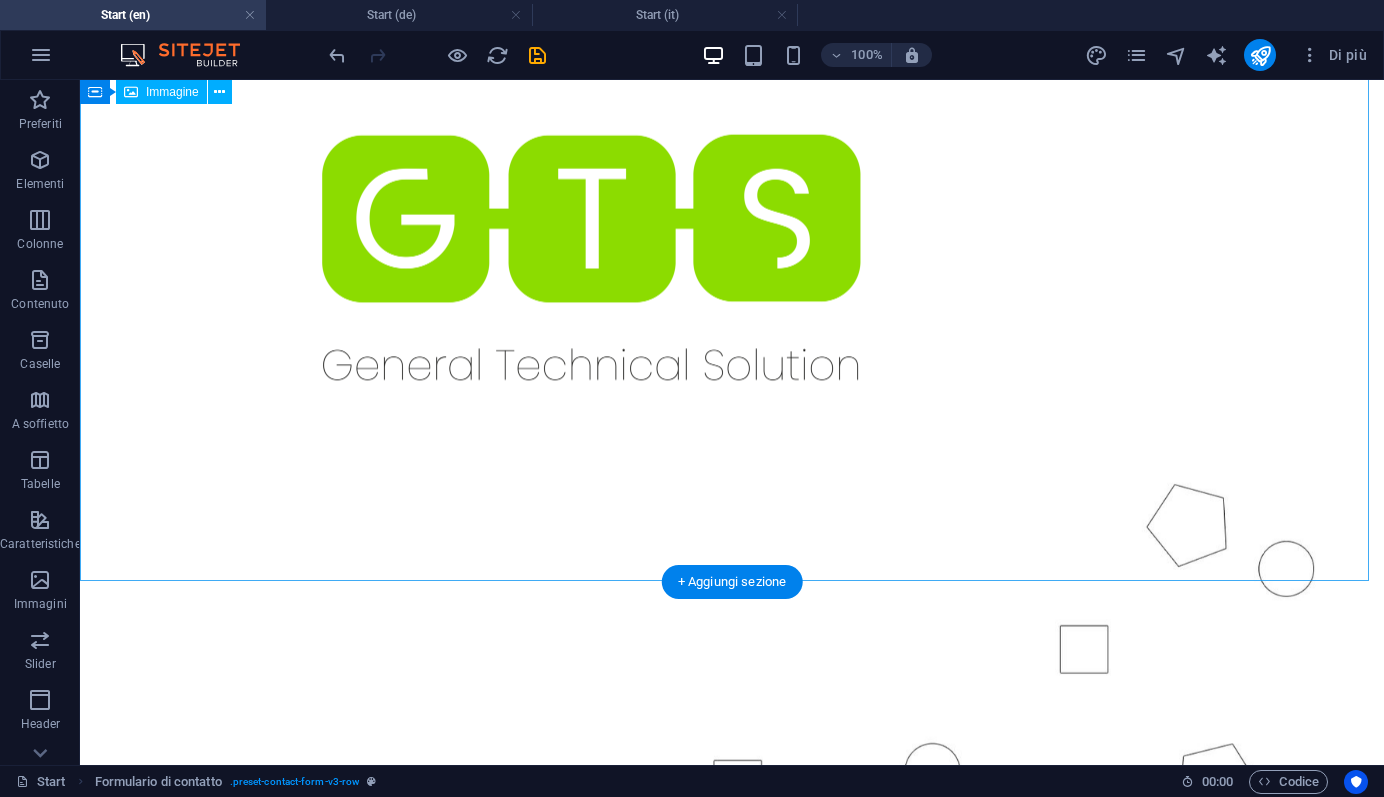 scroll, scrollTop: 0, scrollLeft: 0, axis: both 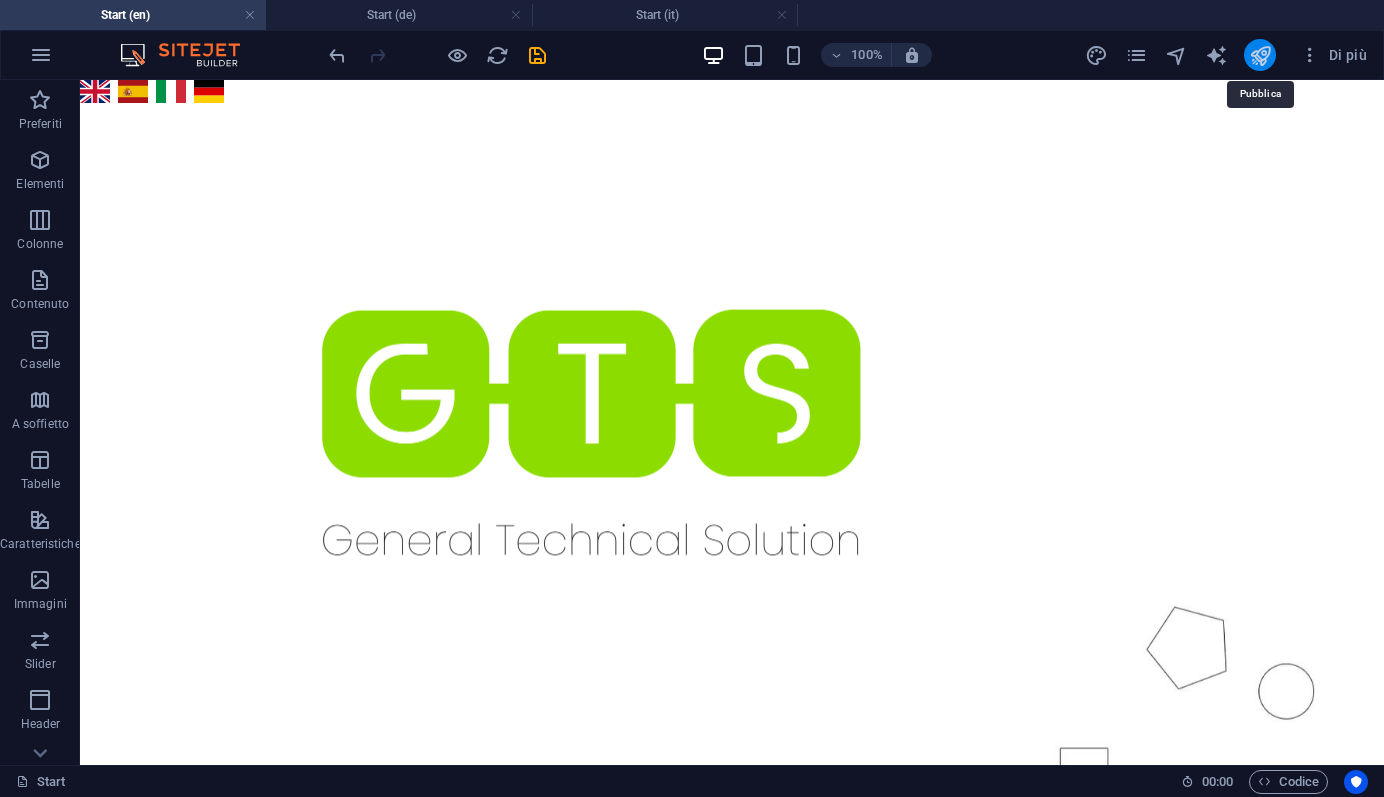 click at bounding box center [1260, 55] 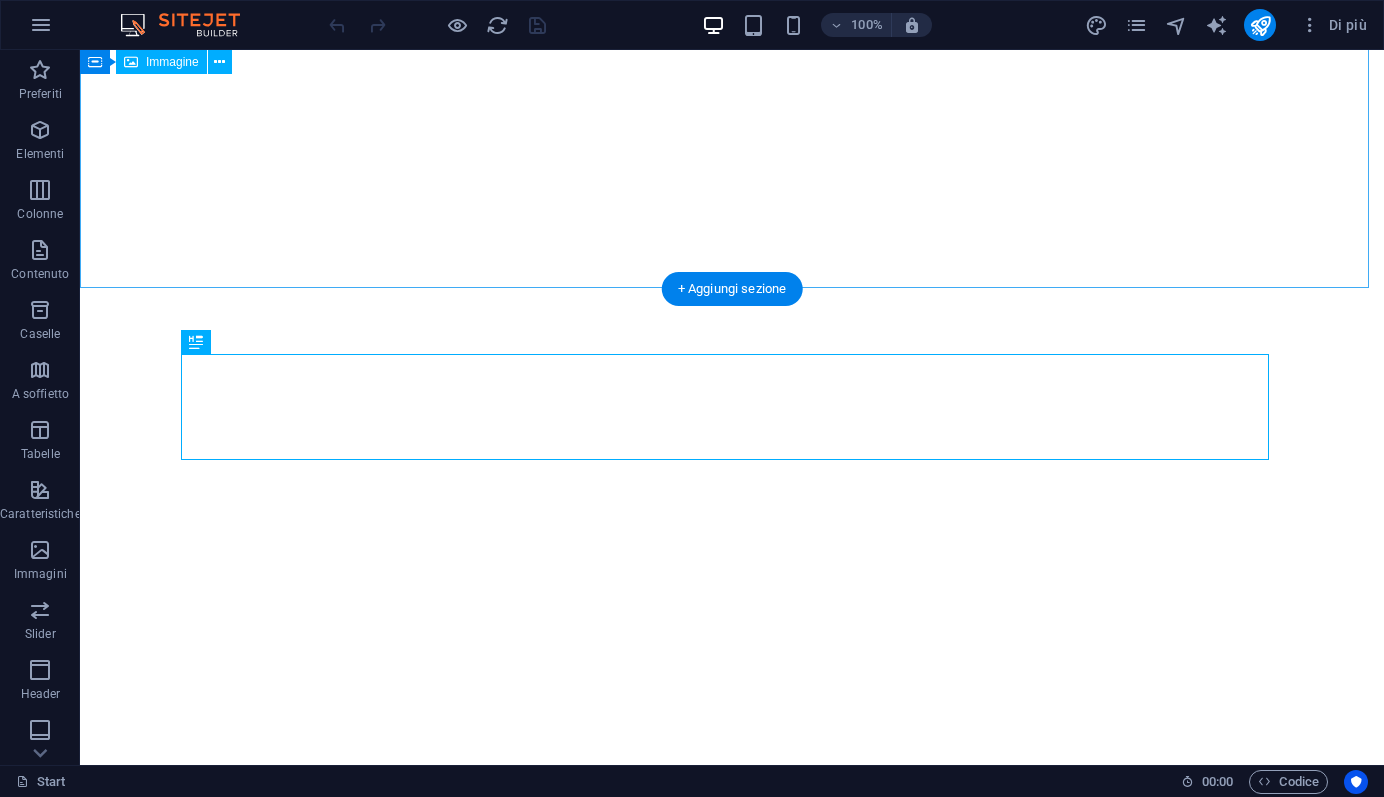scroll, scrollTop: 0, scrollLeft: 0, axis: both 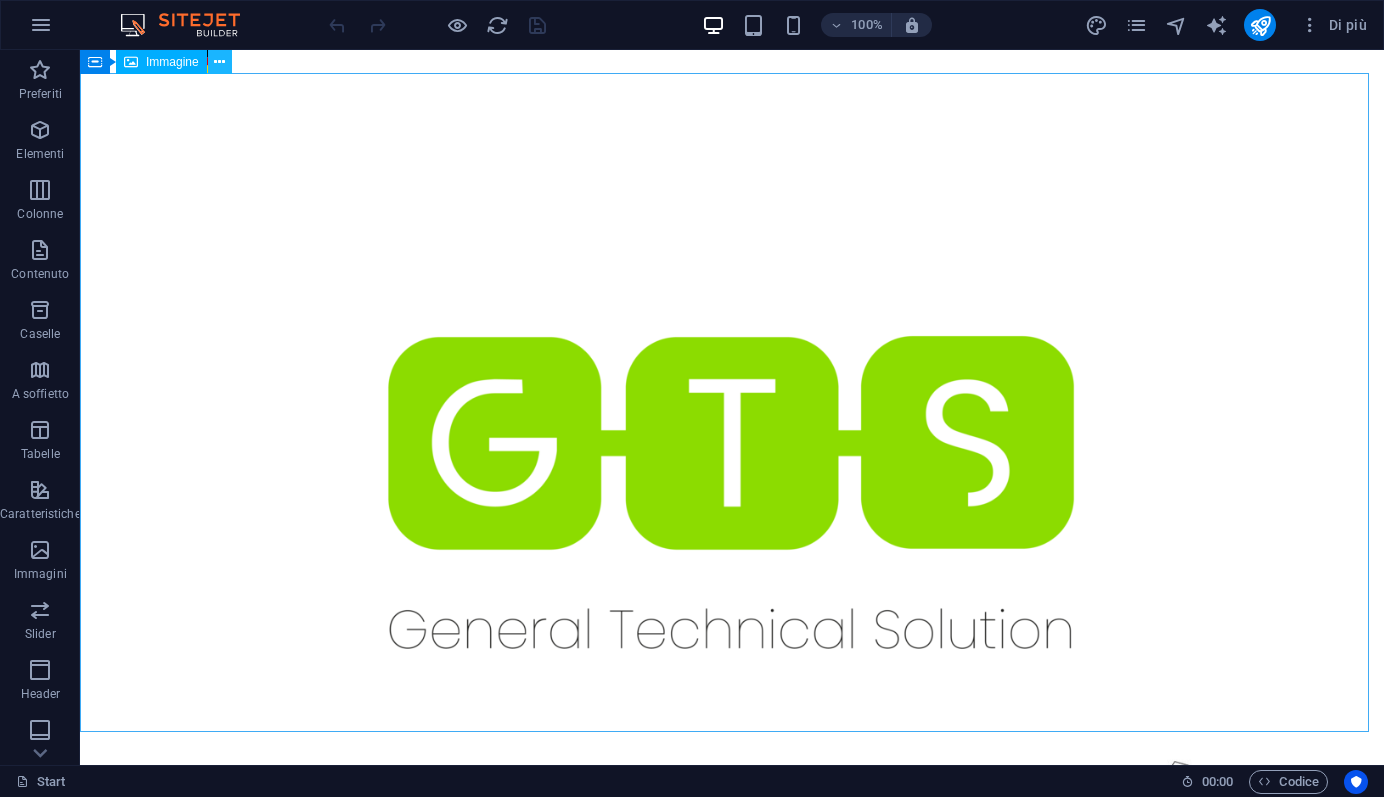 click at bounding box center [219, 62] 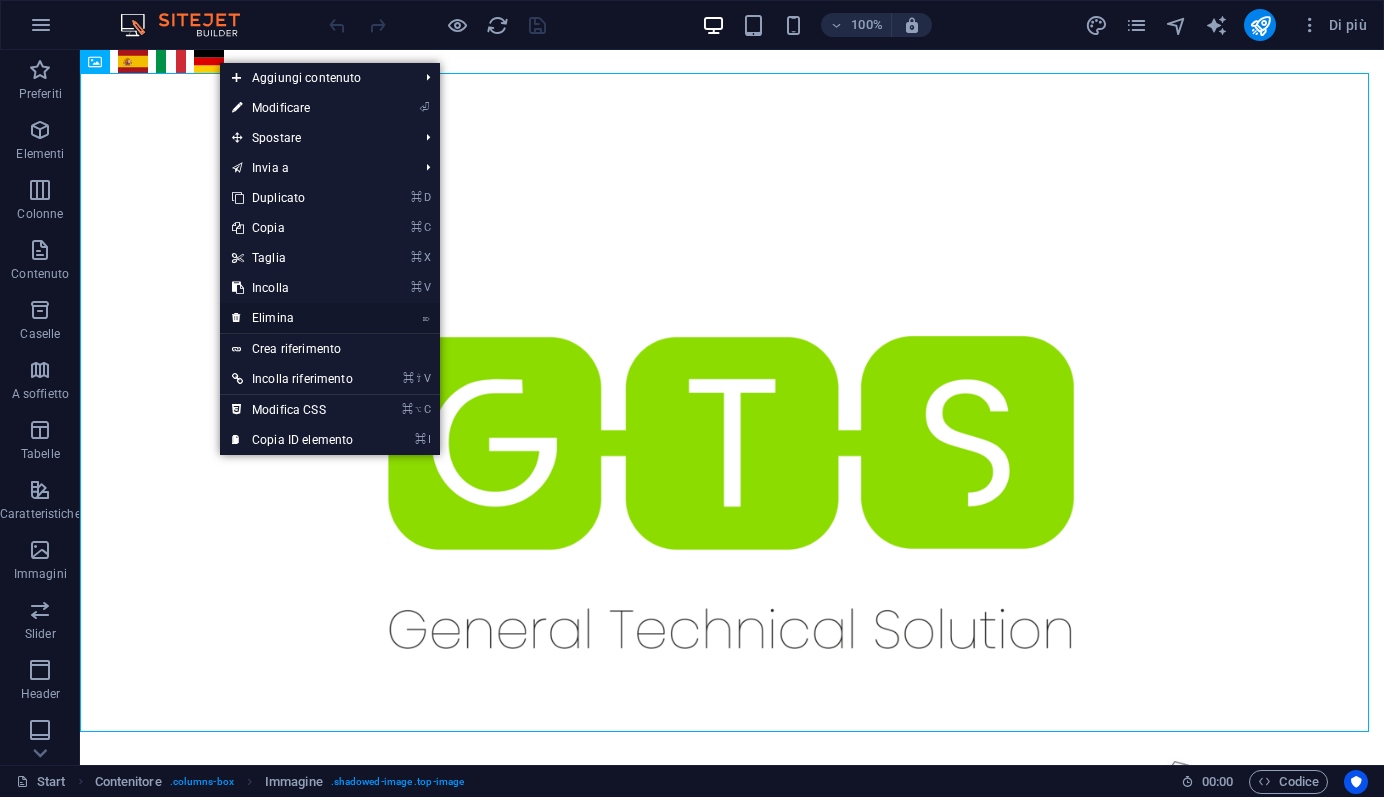click on "⌦  Elimina" at bounding box center [292, 318] 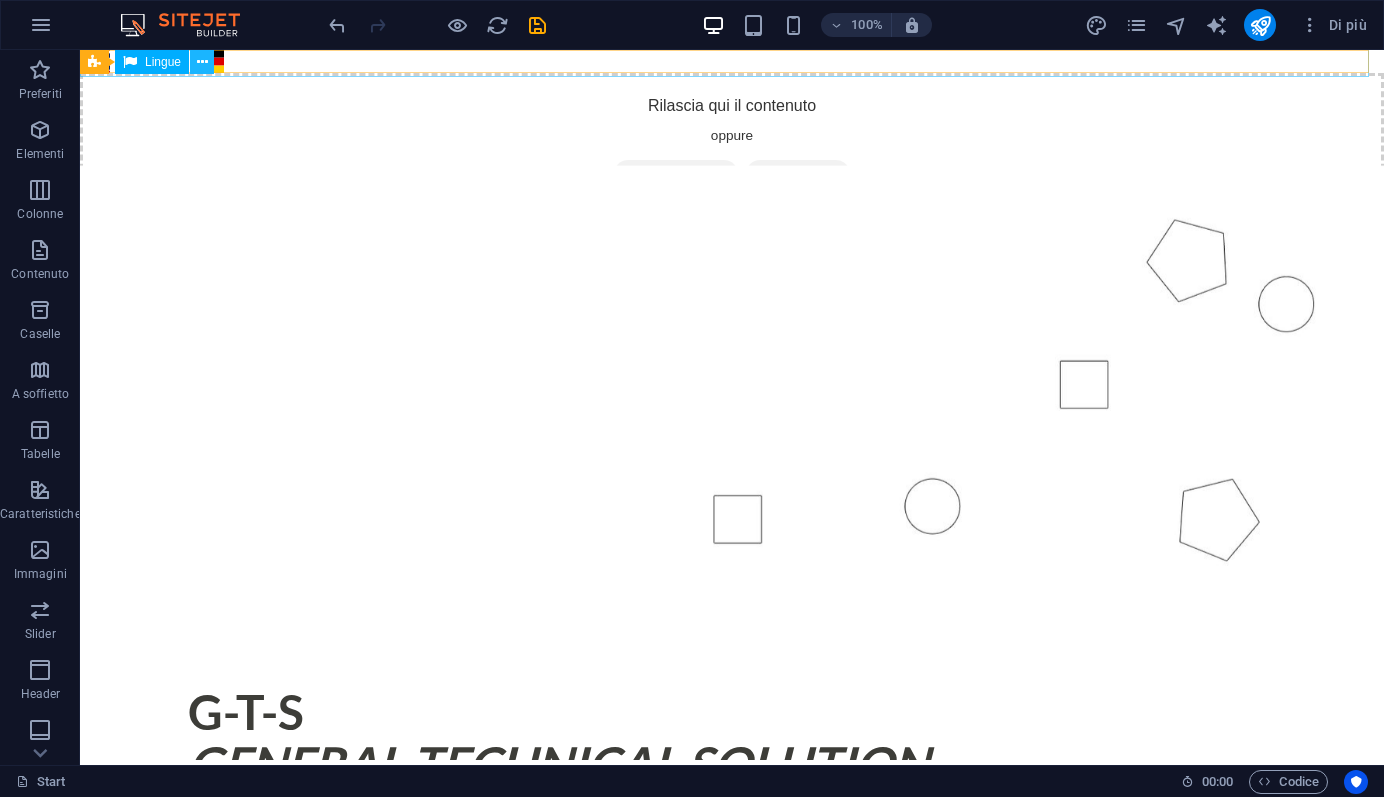 click at bounding box center [202, 62] 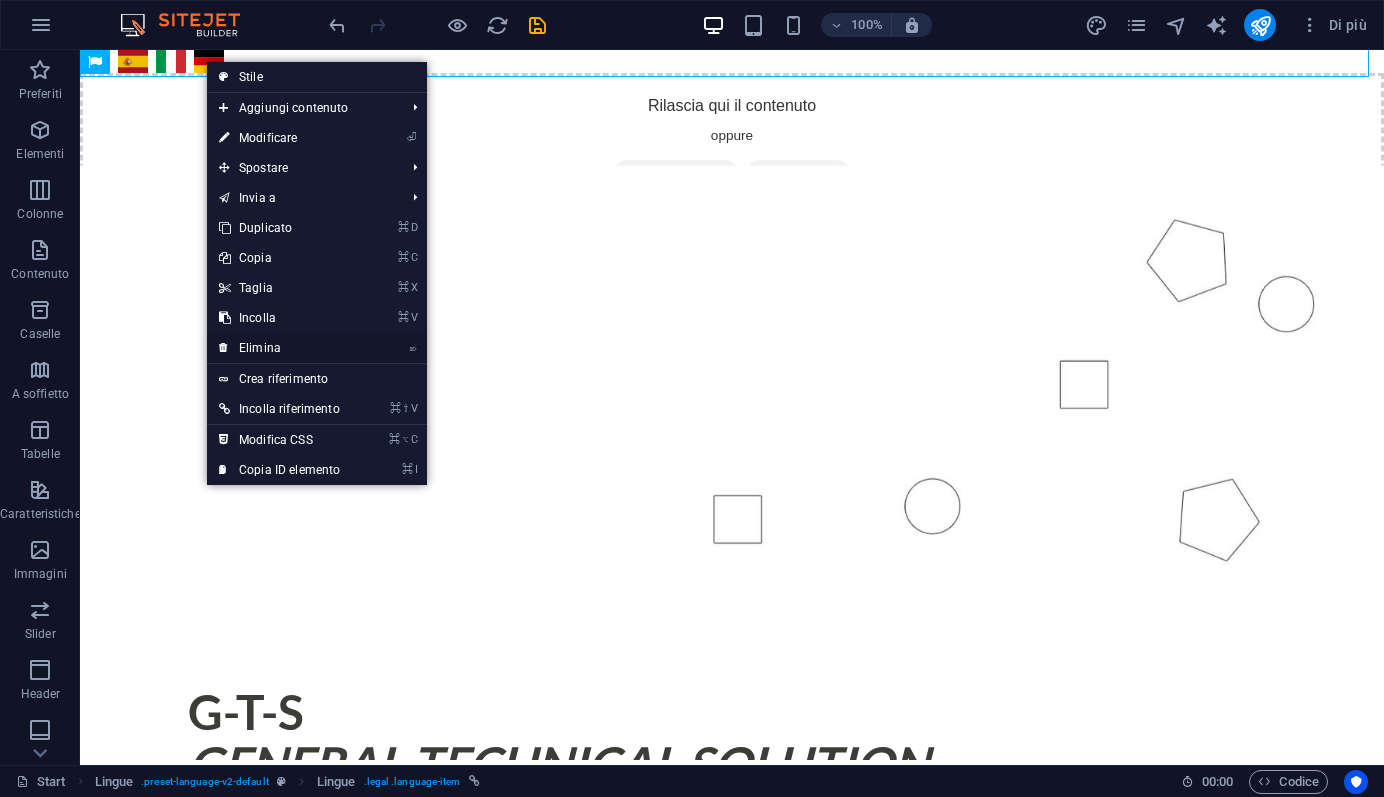 click on "⌦  Elimina" at bounding box center [279, 348] 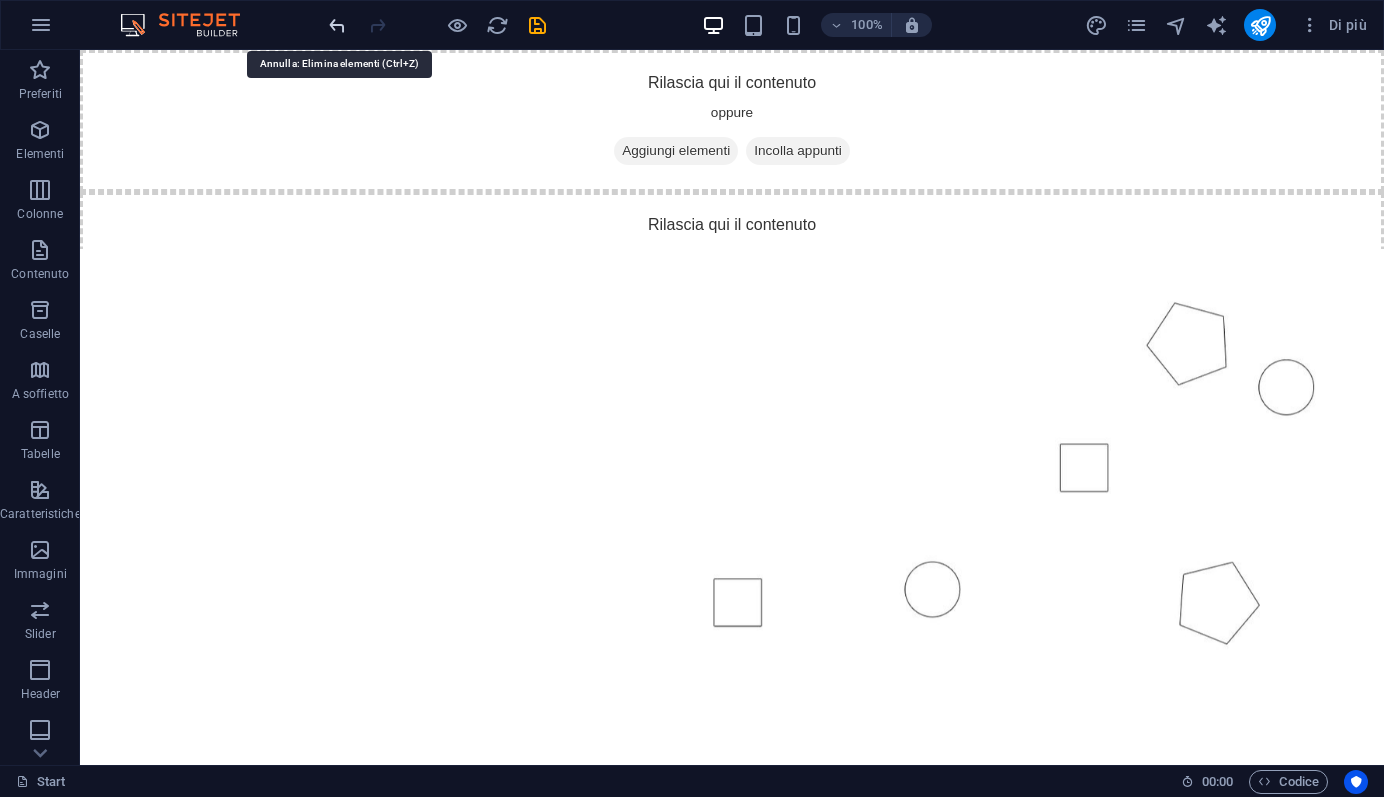 click at bounding box center (337, 25) 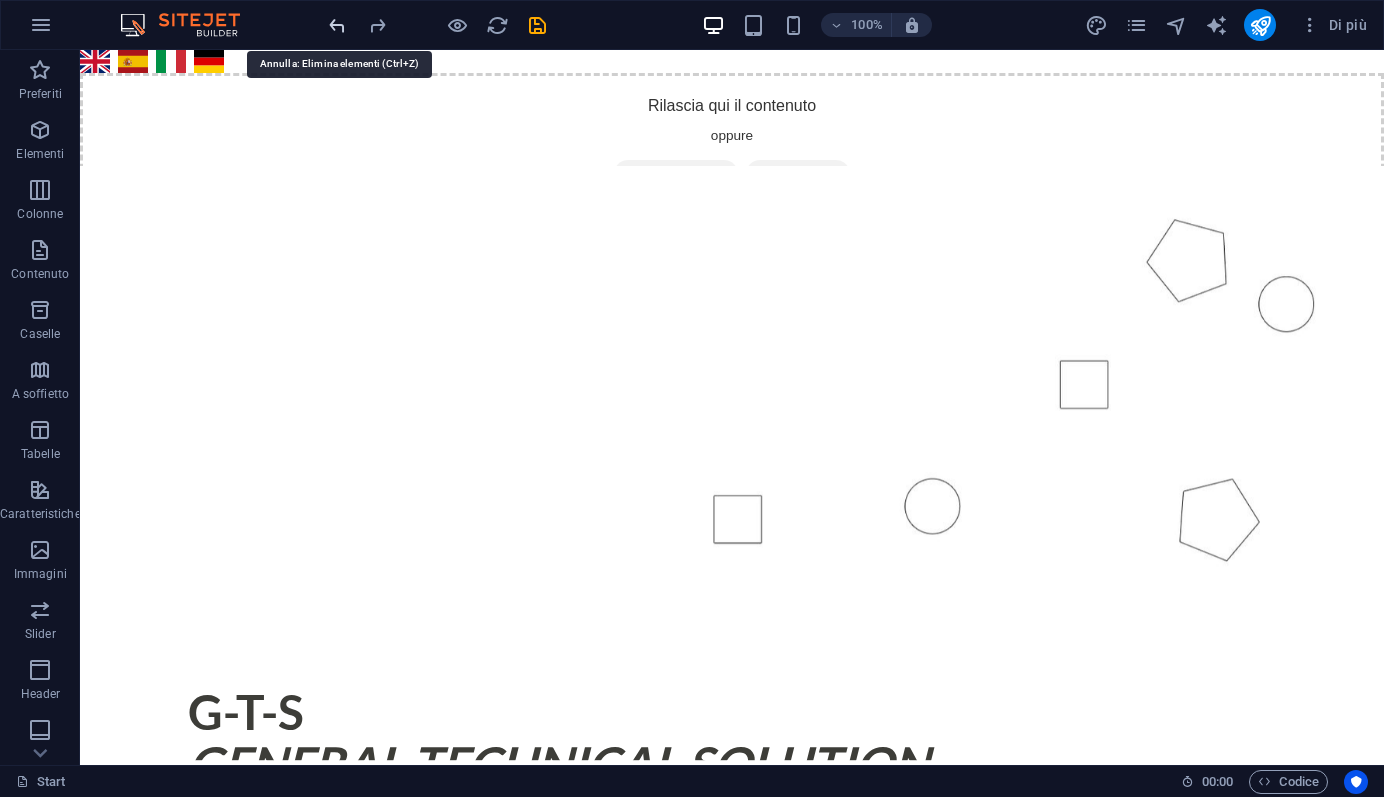 click at bounding box center [337, 25] 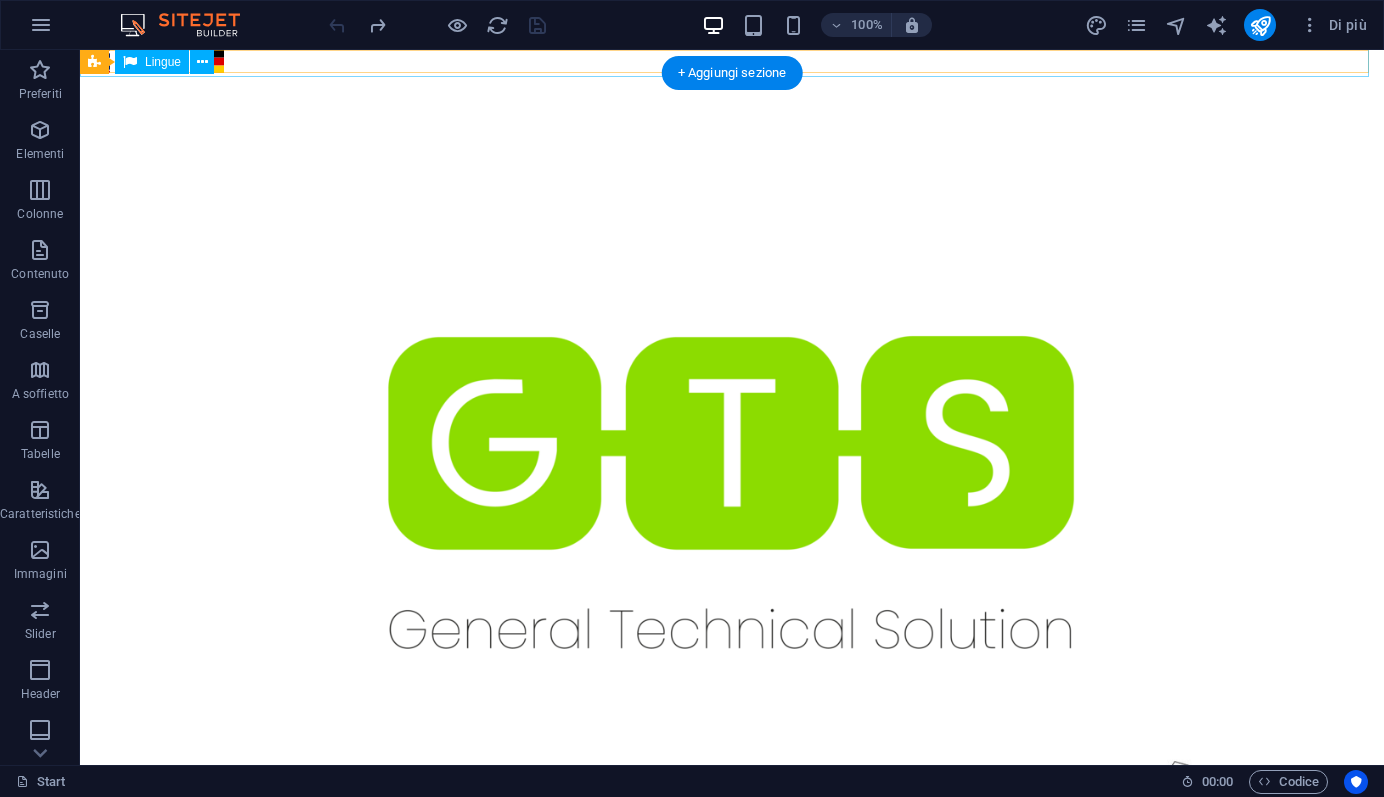 click on "English Español Italiano Deutsch" at bounding box center [732, 61] 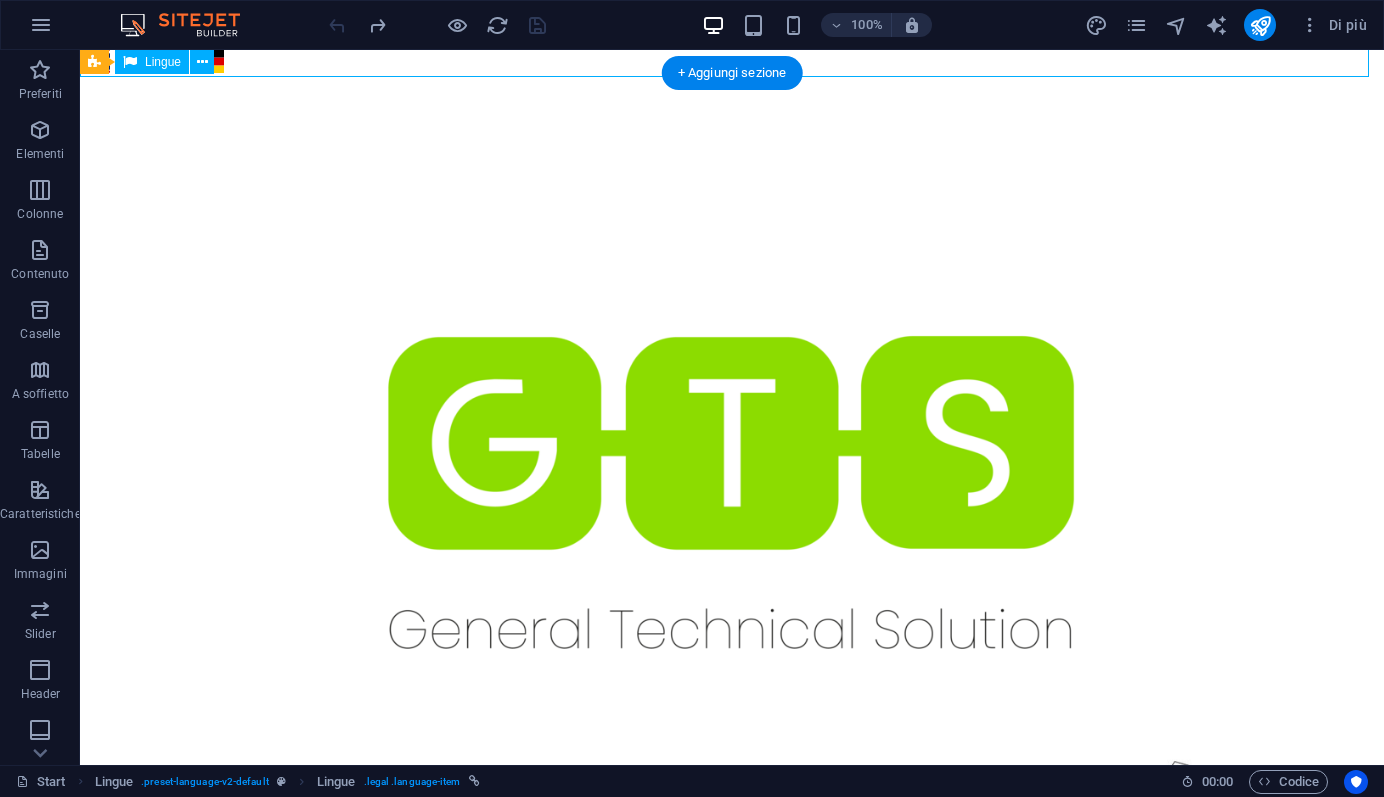 click on "English Español Italiano Deutsch" at bounding box center [732, 61] 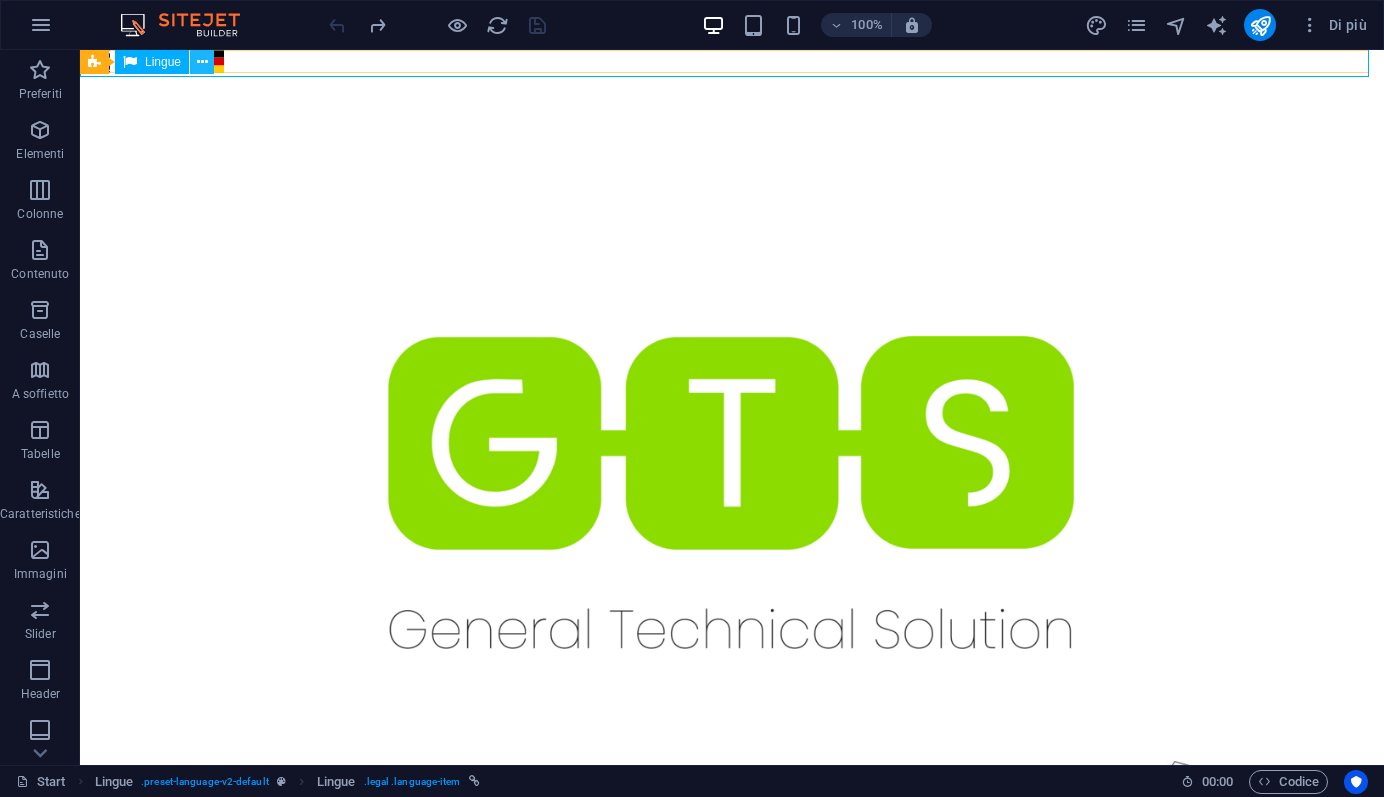 click at bounding box center (202, 62) 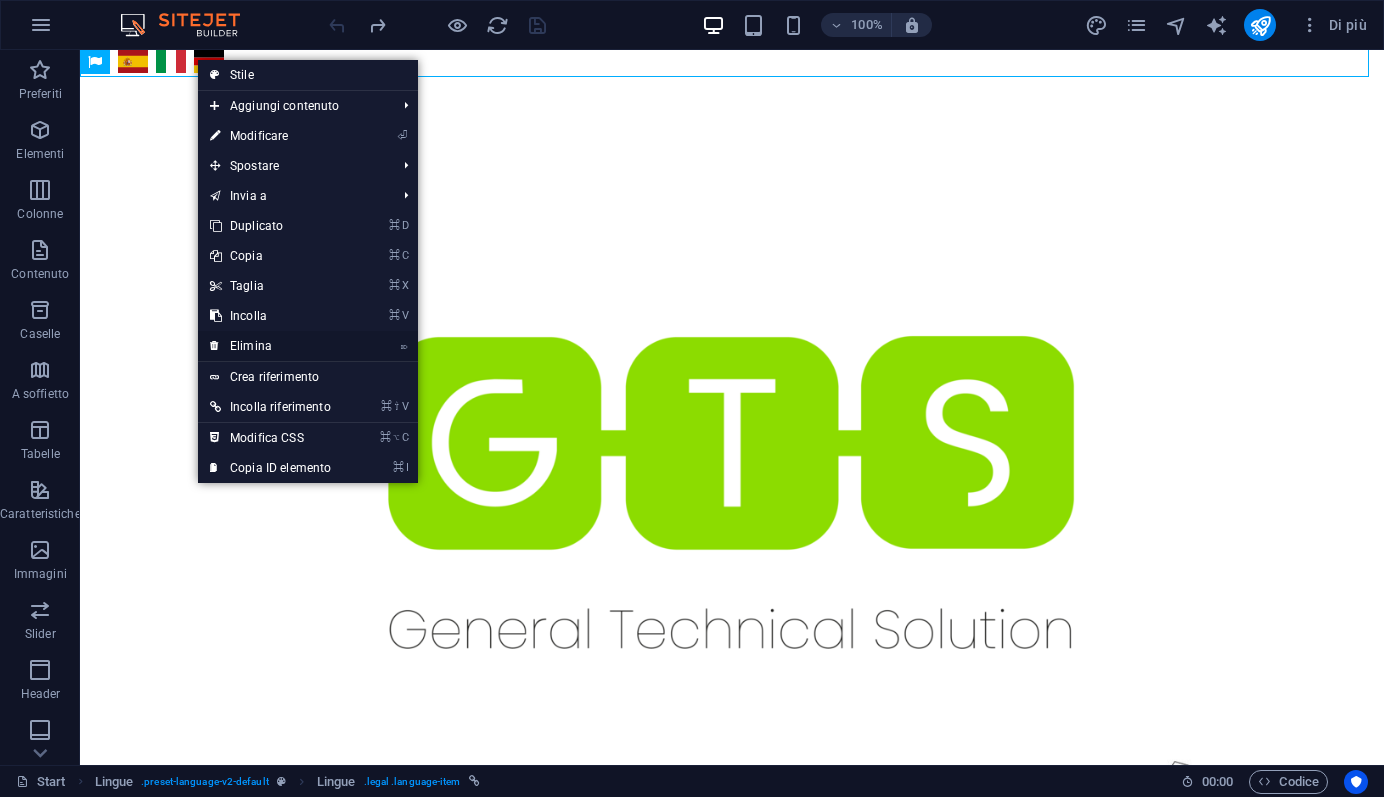 click on "⌦  Elimina" at bounding box center (270, 346) 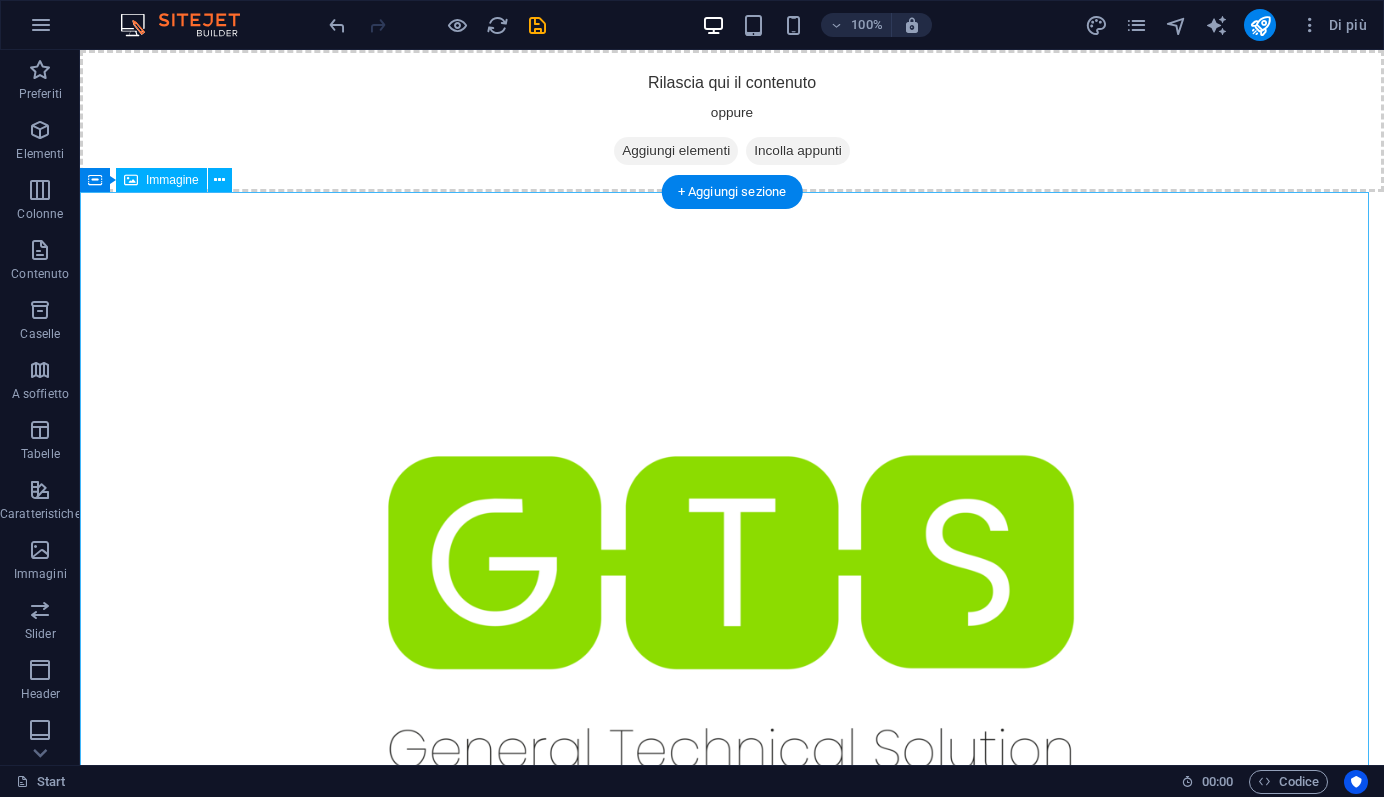 click at bounding box center [732, 612] 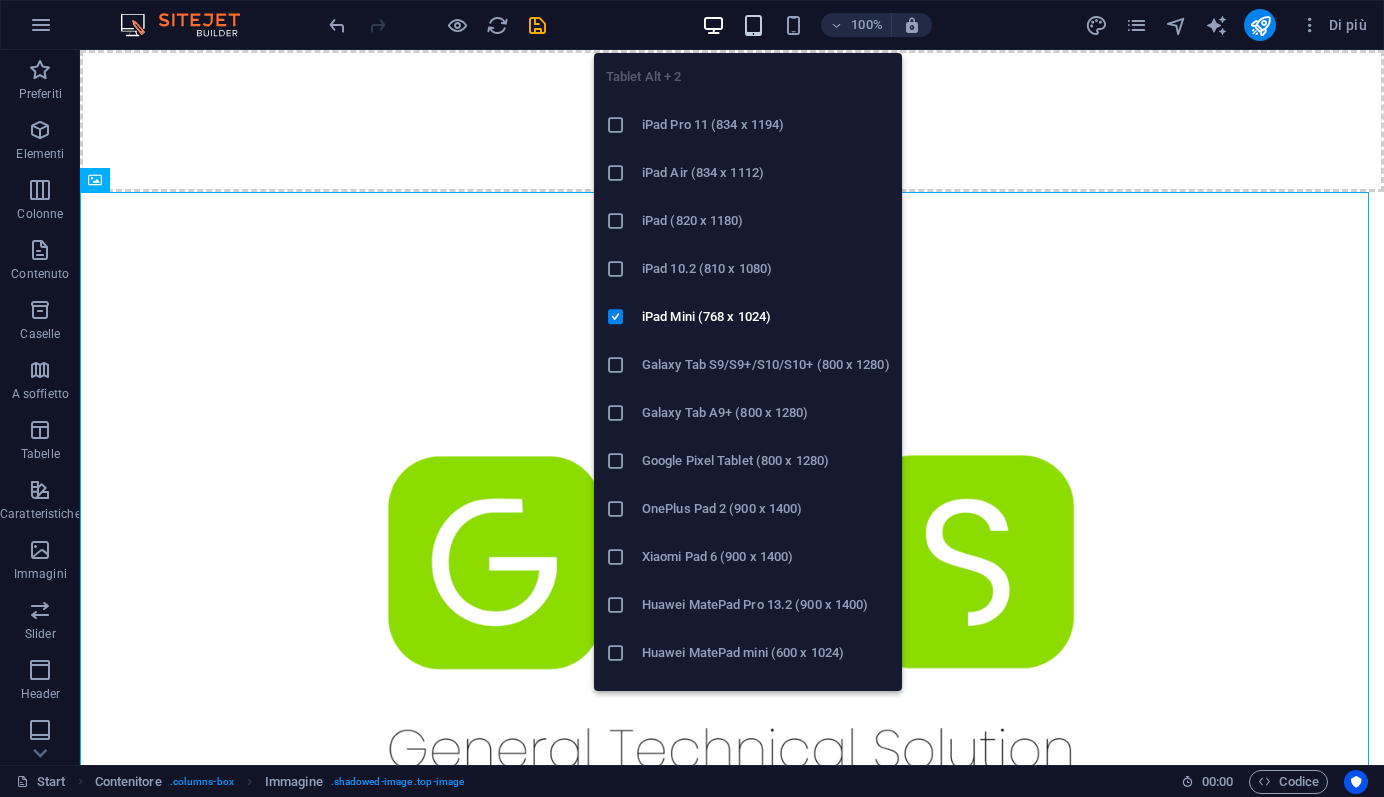 click at bounding box center [753, 25] 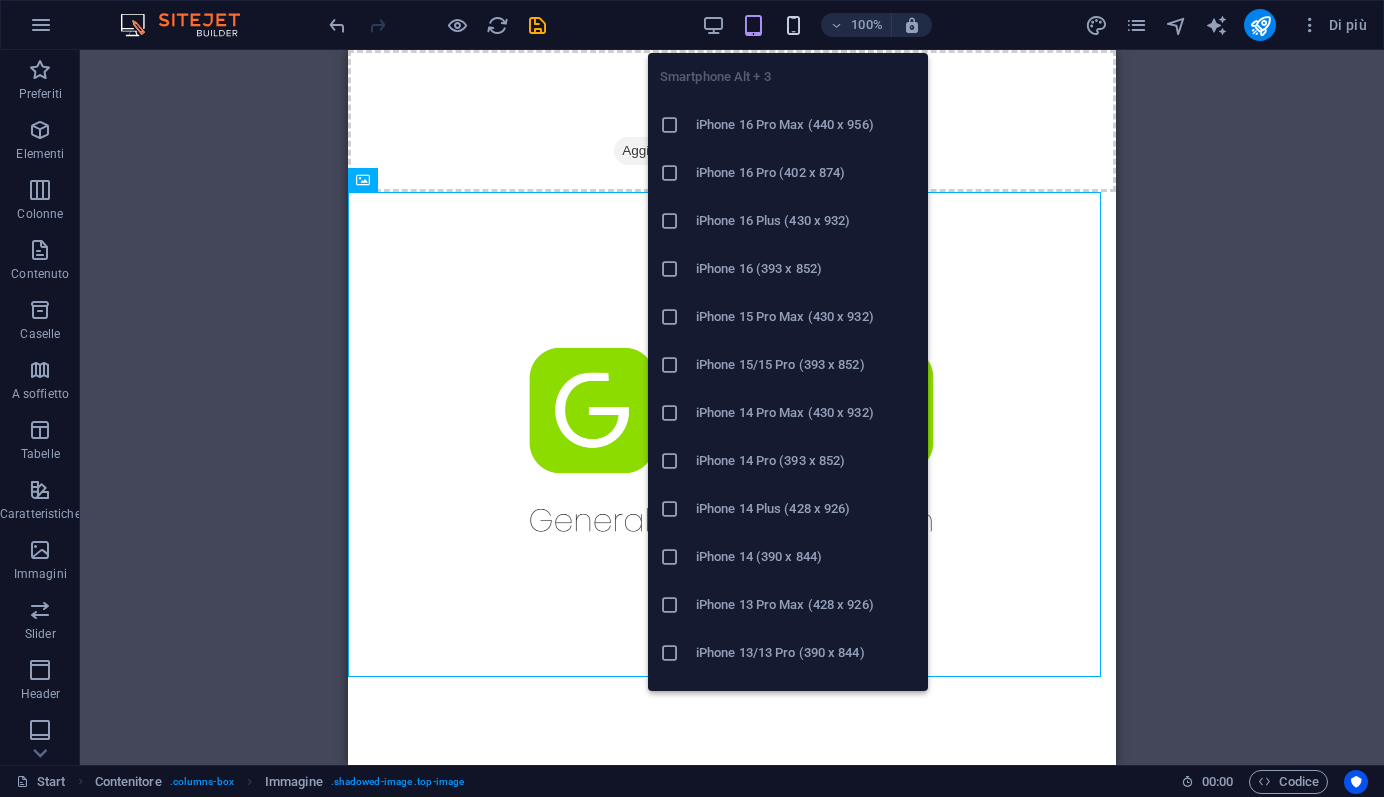 click at bounding box center [793, 25] 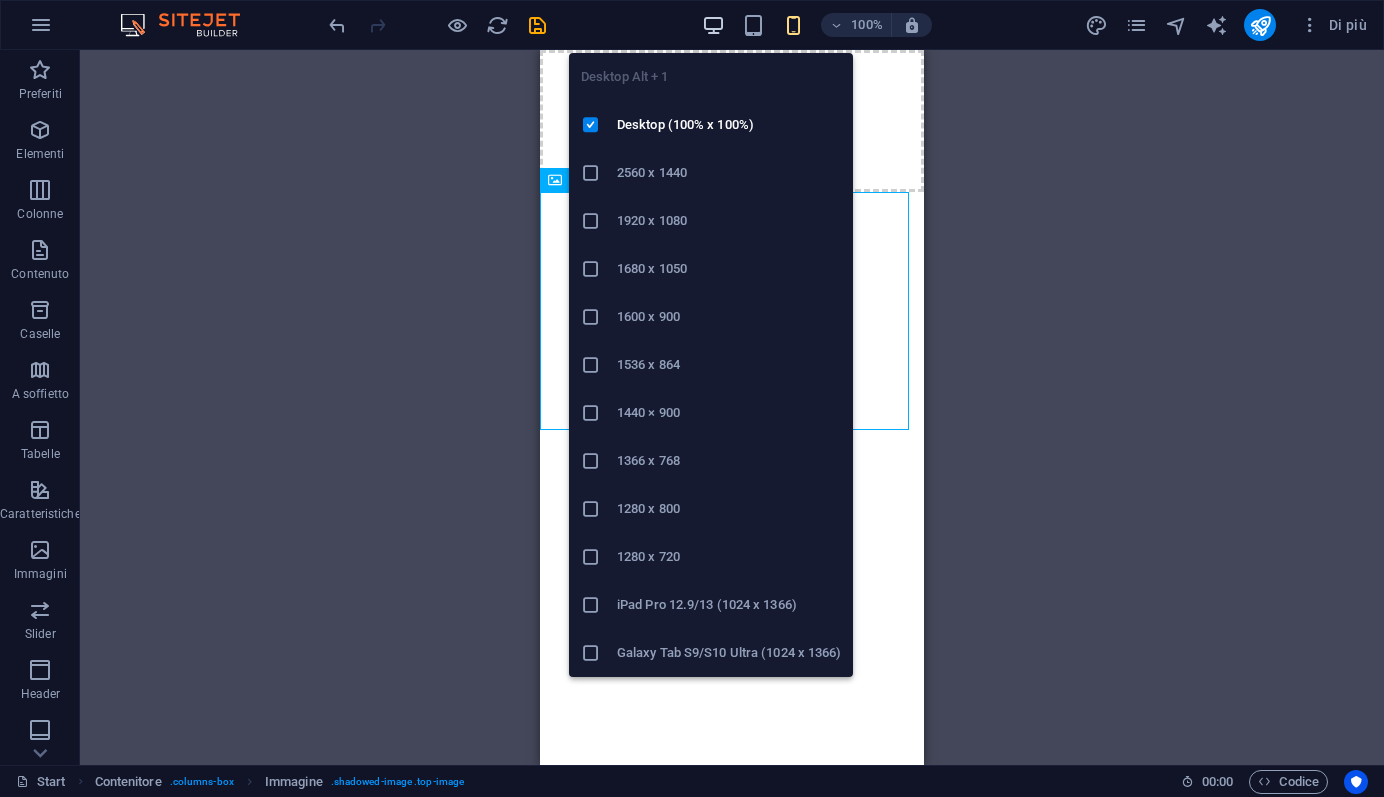 click at bounding box center (713, 25) 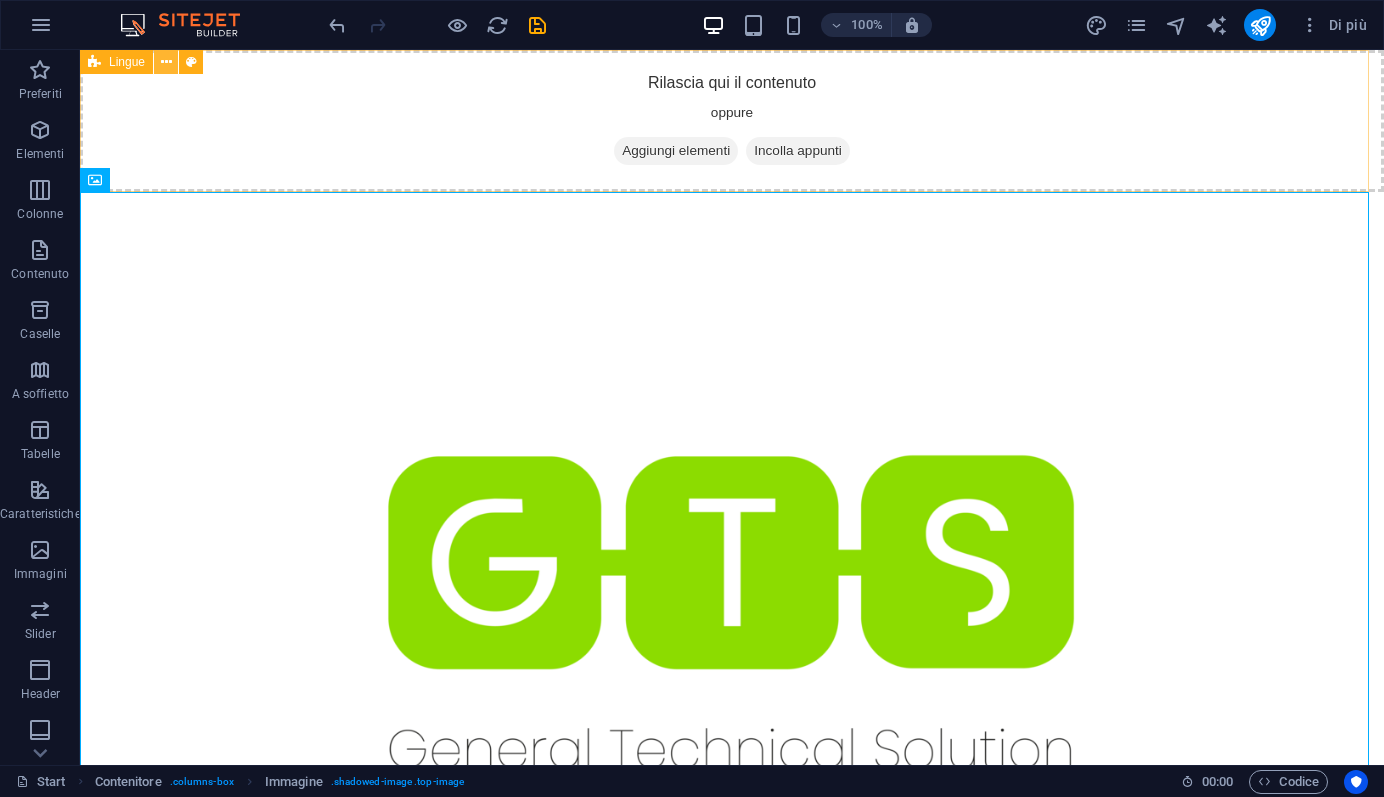 click at bounding box center (166, 62) 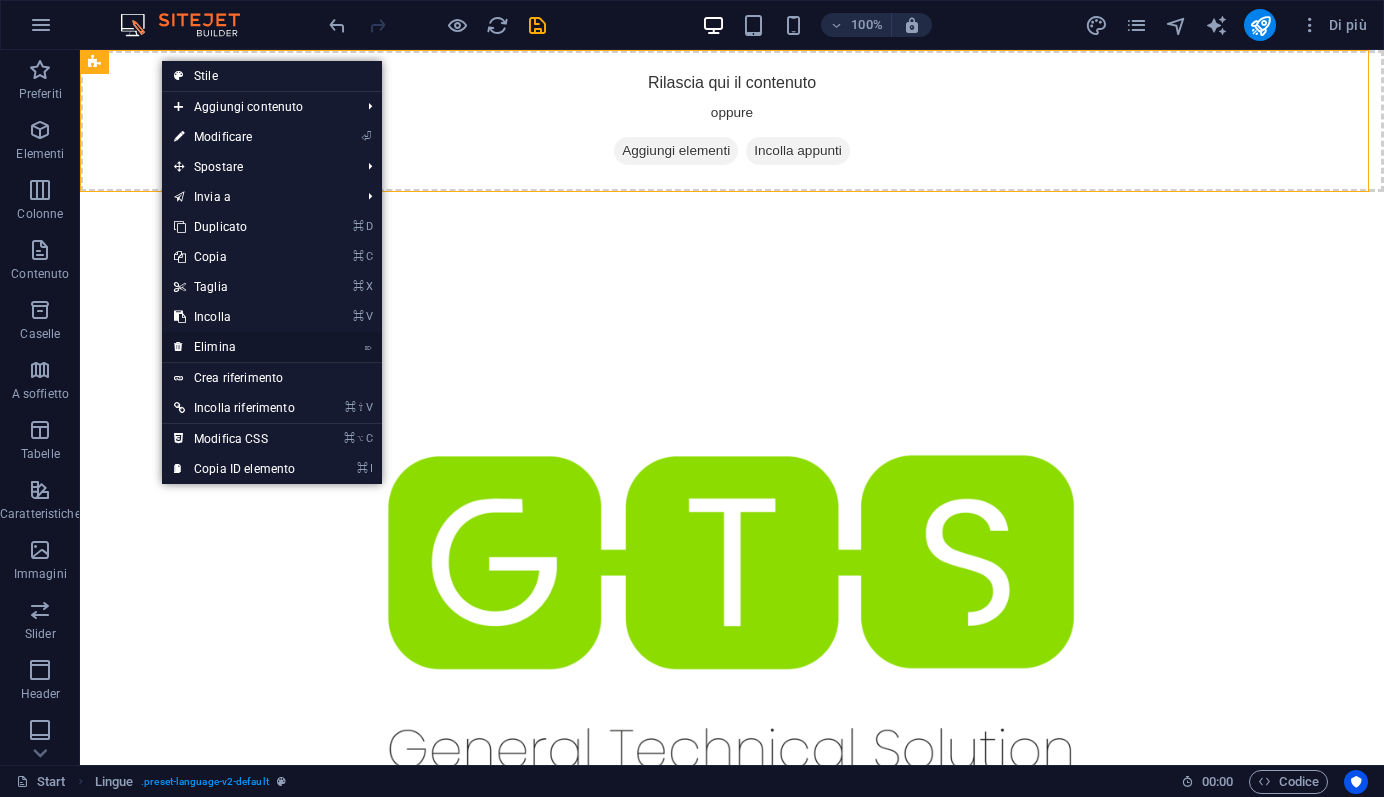 click on "⌦  Elimina" at bounding box center [234, 347] 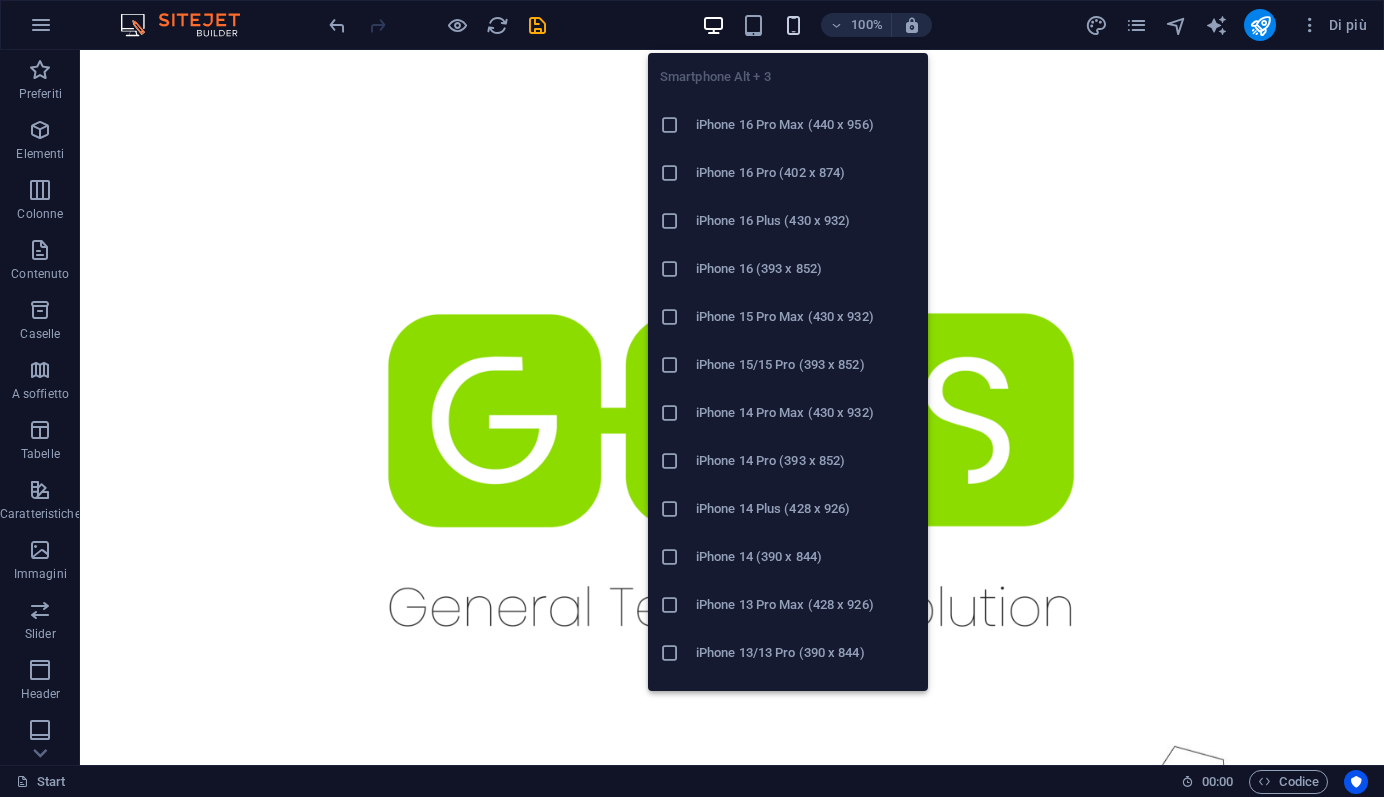 click at bounding box center (793, 25) 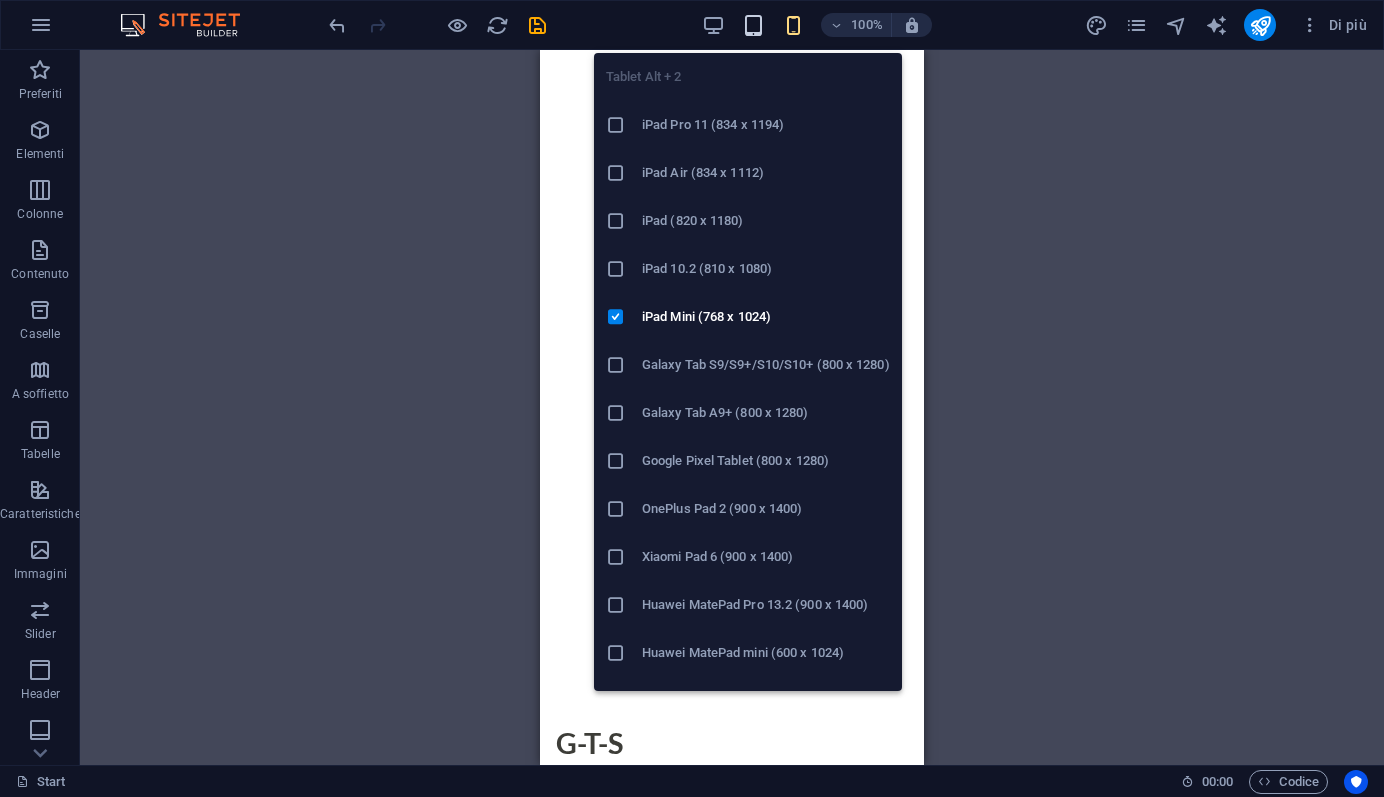 click at bounding box center [753, 25] 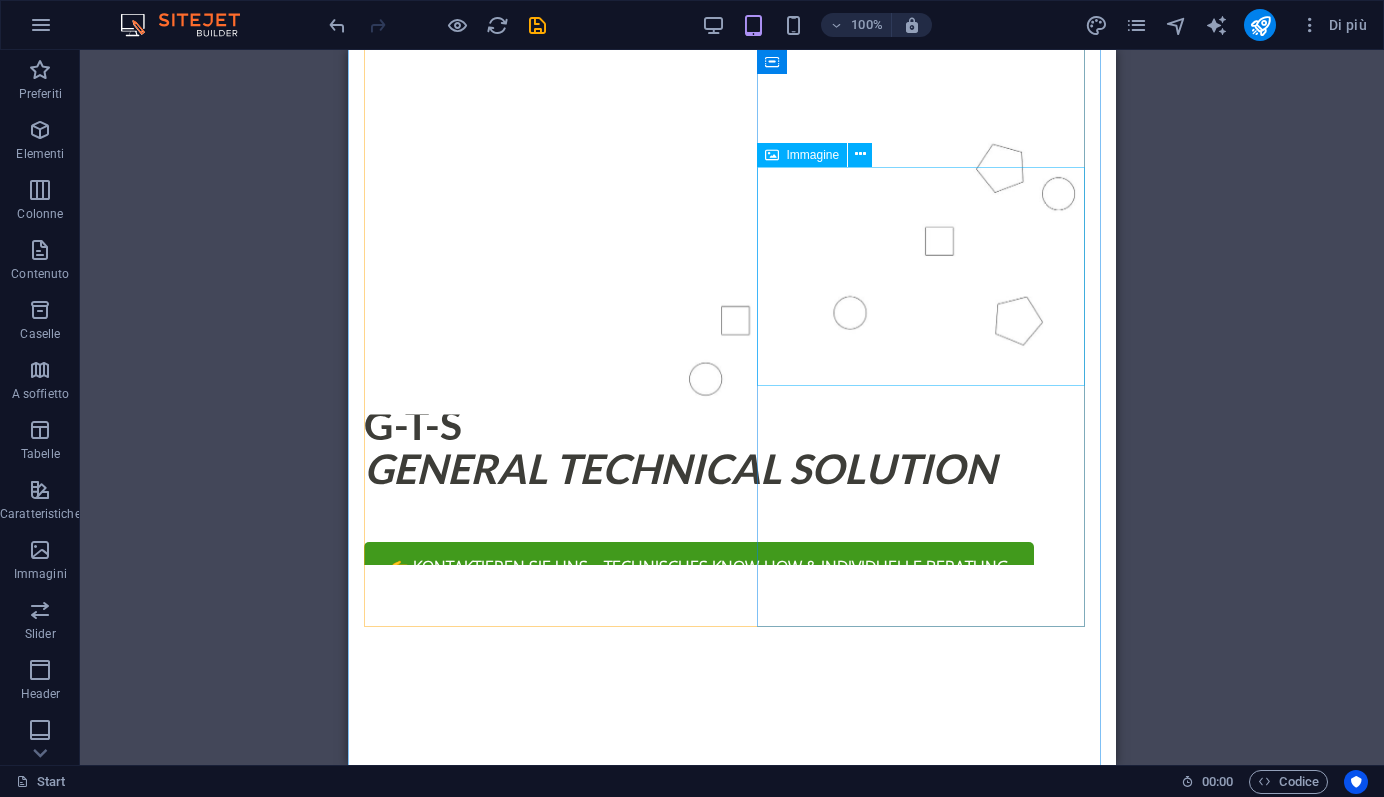 scroll, scrollTop: 0, scrollLeft: 0, axis: both 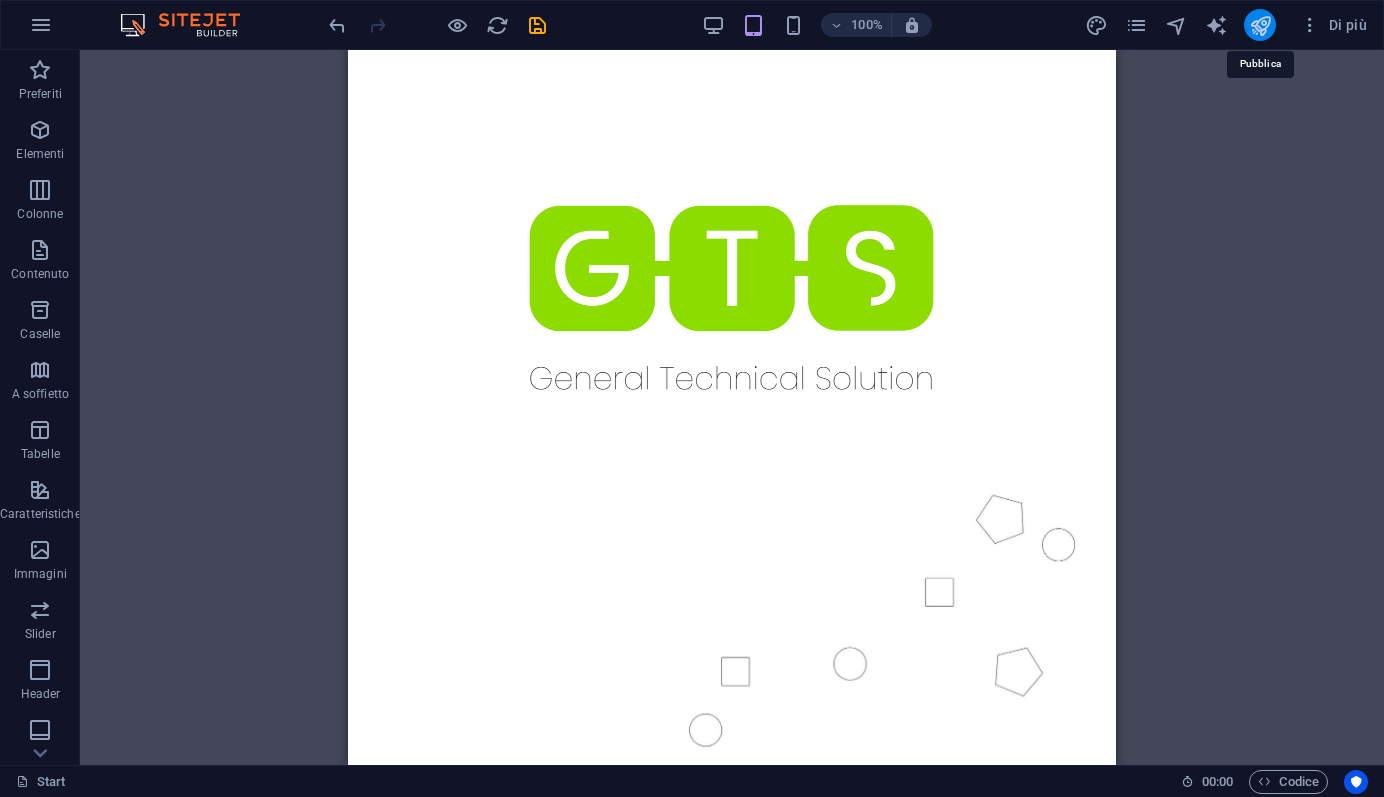click at bounding box center [1260, 25] 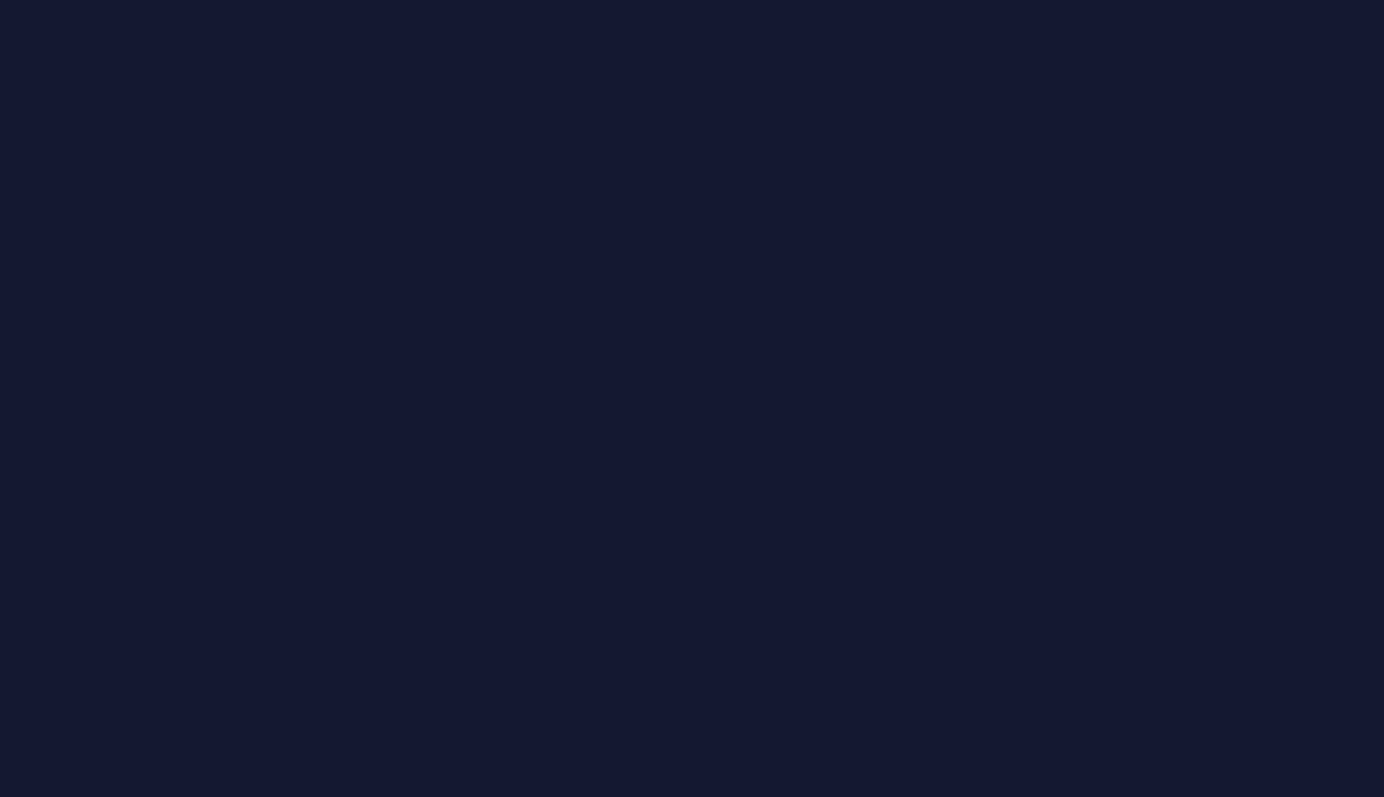scroll, scrollTop: 0, scrollLeft: 0, axis: both 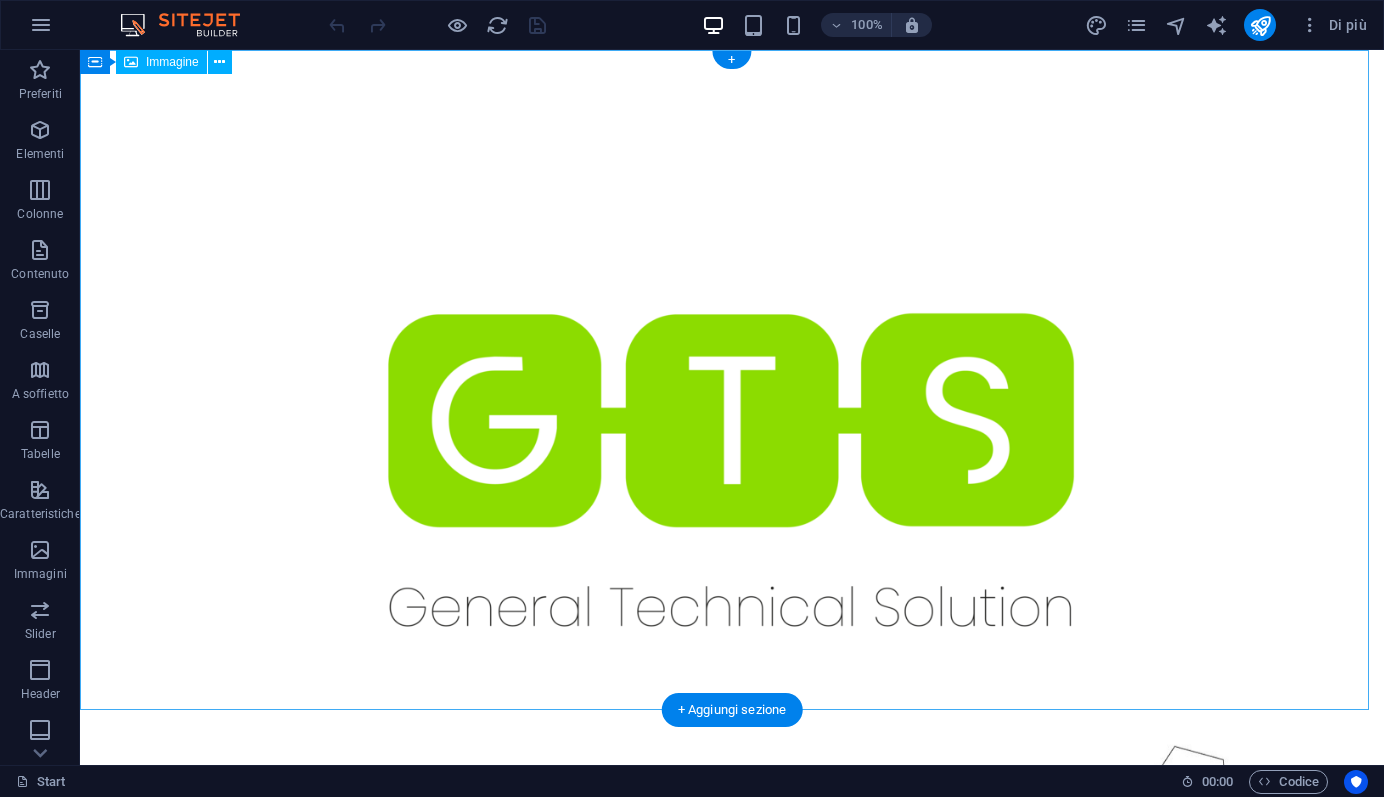 click at bounding box center [732, 470] 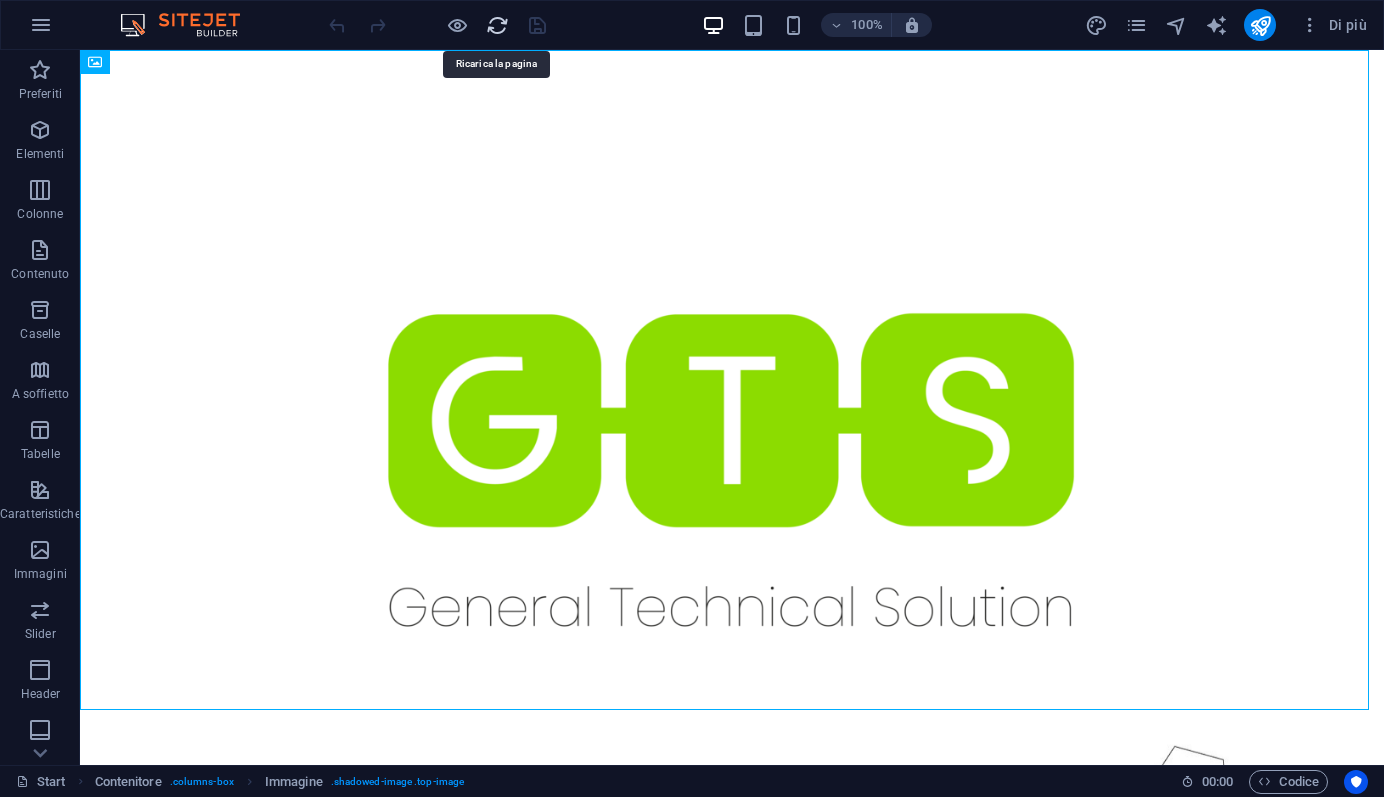 click at bounding box center (497, 25) 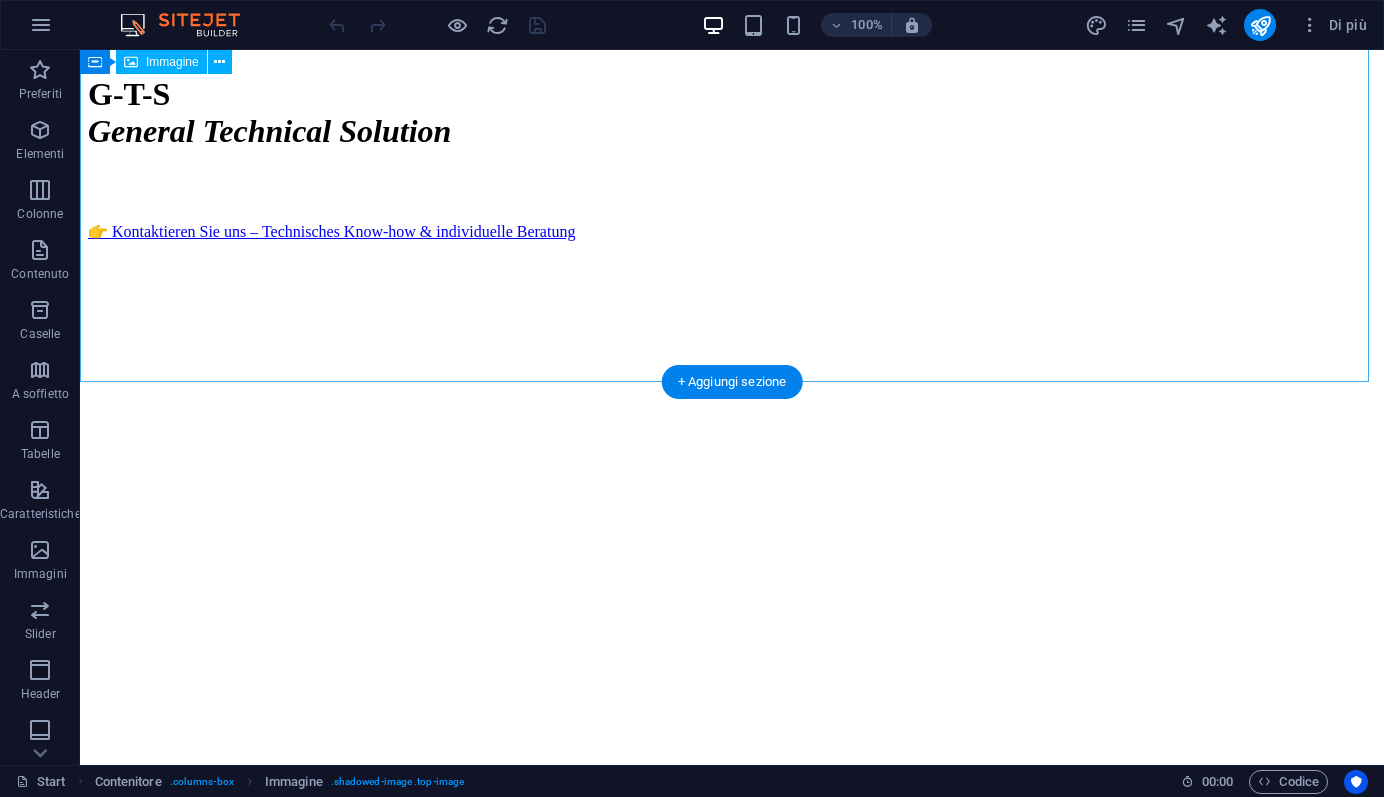 scroll, scrollTop: 0, scrollLeft: 0, axis: both 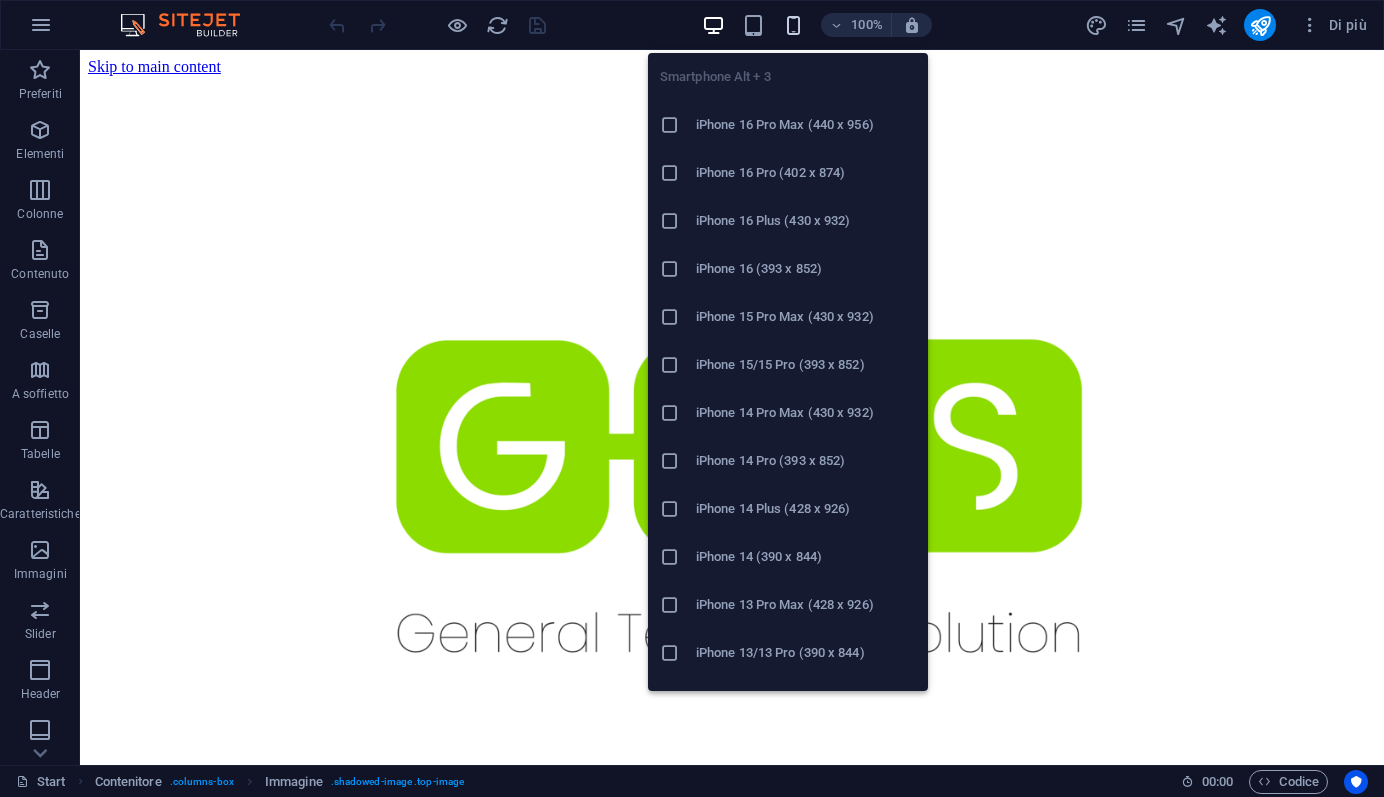 click at bounding box center [793, 25] 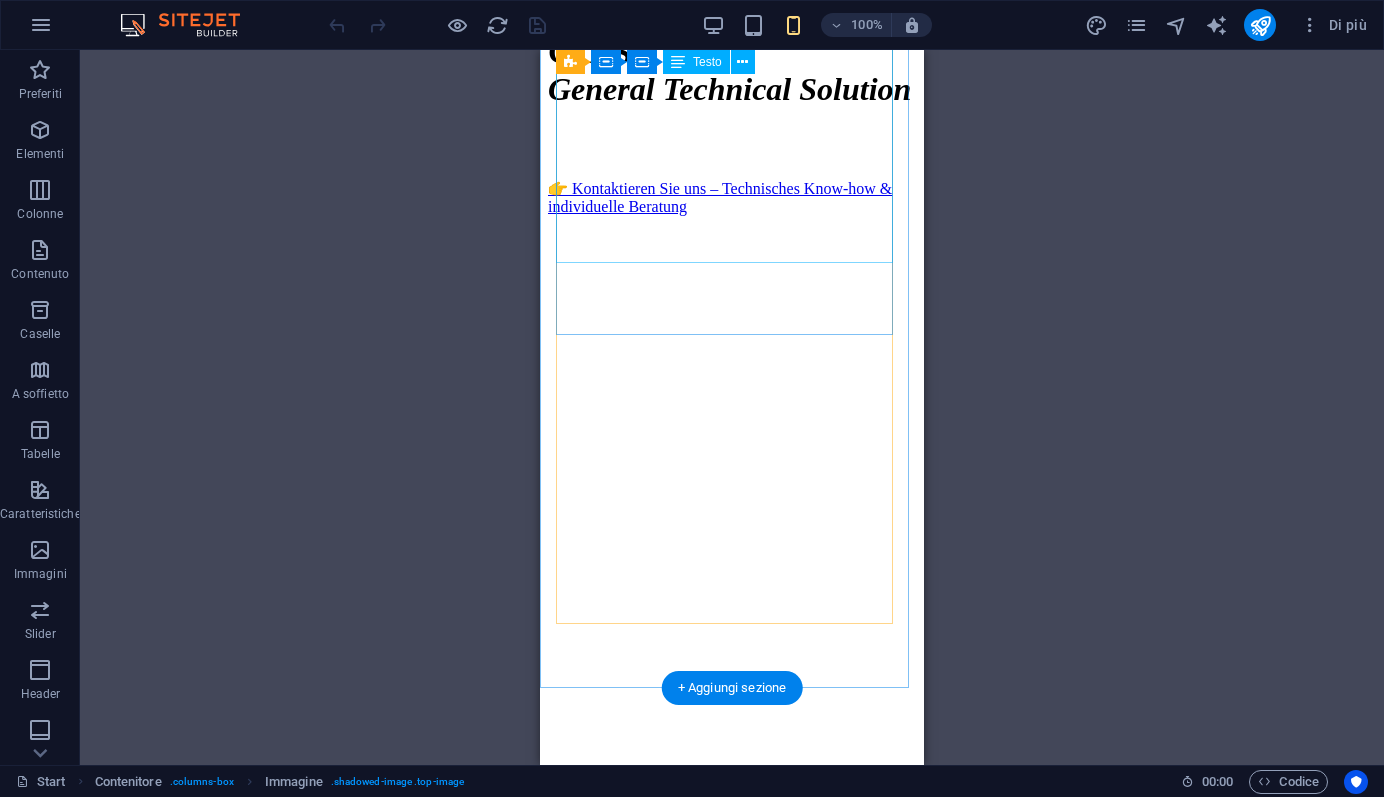 scroll, scrollTop: 694, scrollLeft: 0, axis: vertical 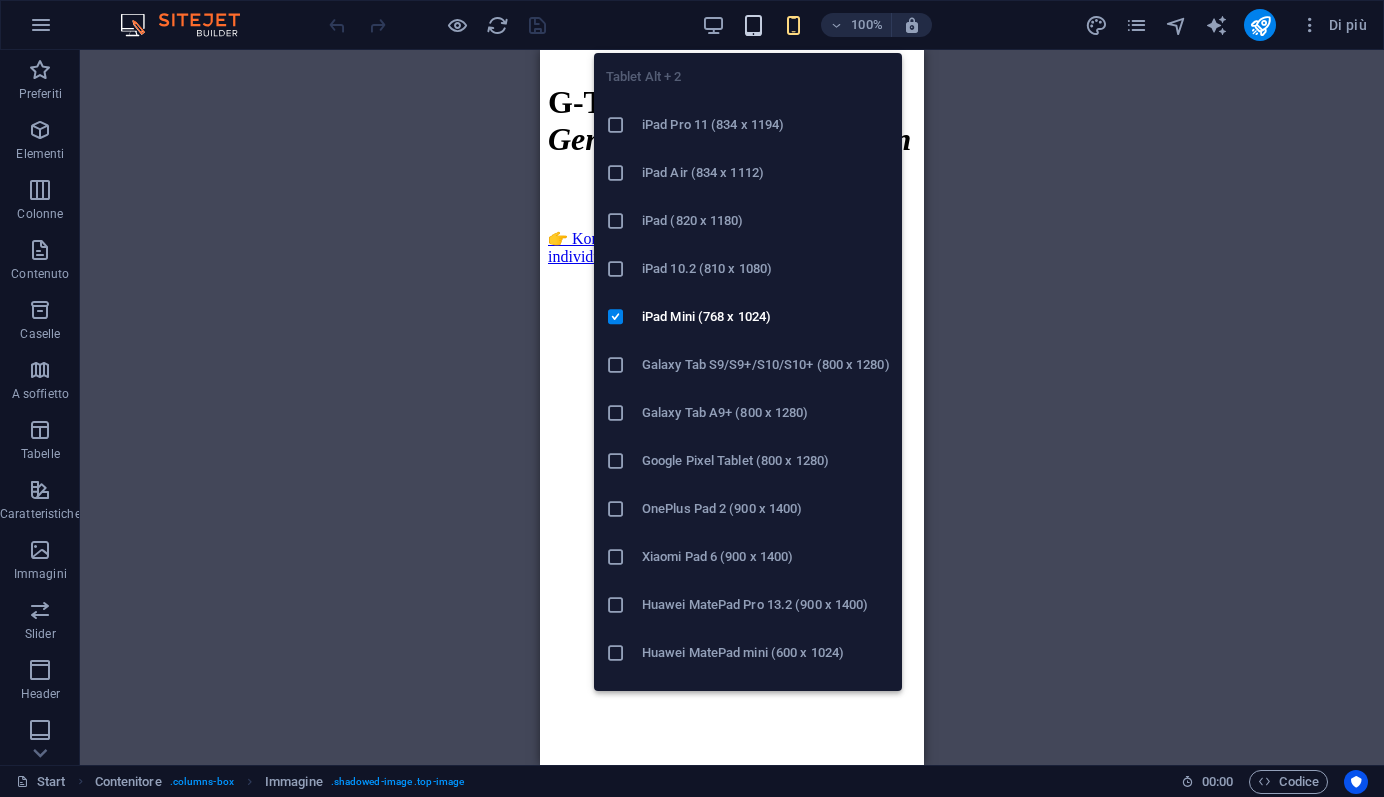 click at bounding box center (753, 25) 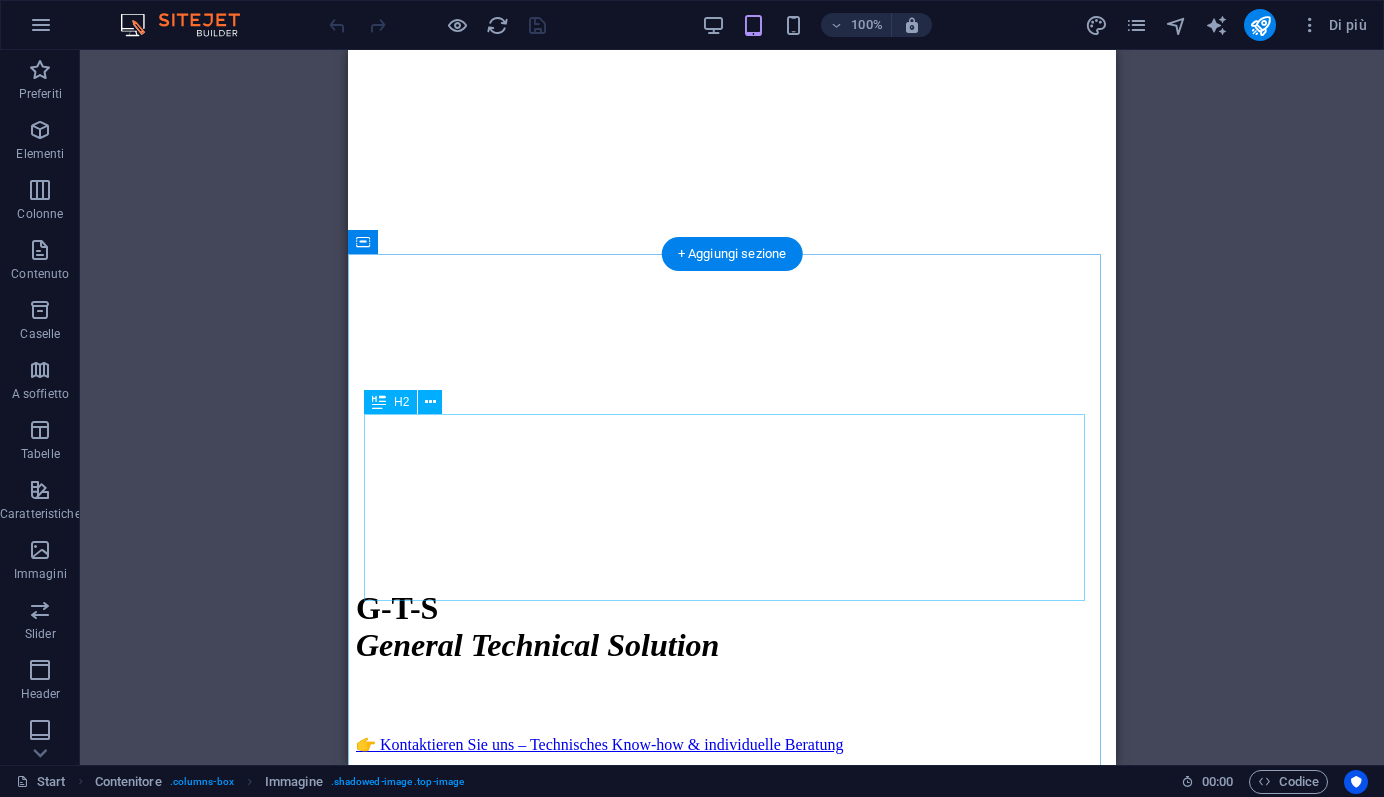 scroll, scrollTop: 0, scrollLeft: 0, axis: both 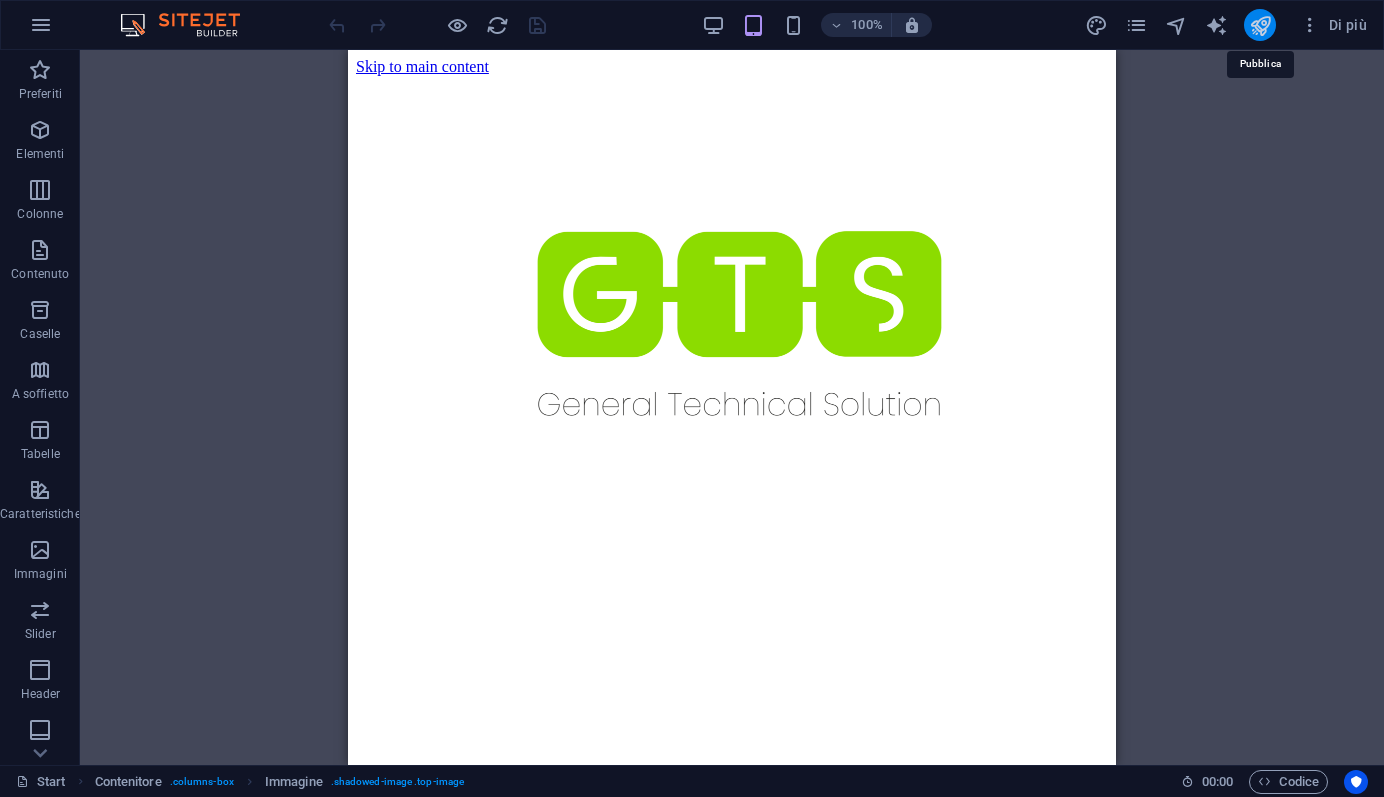 click at bounding box center (1260, 25) 